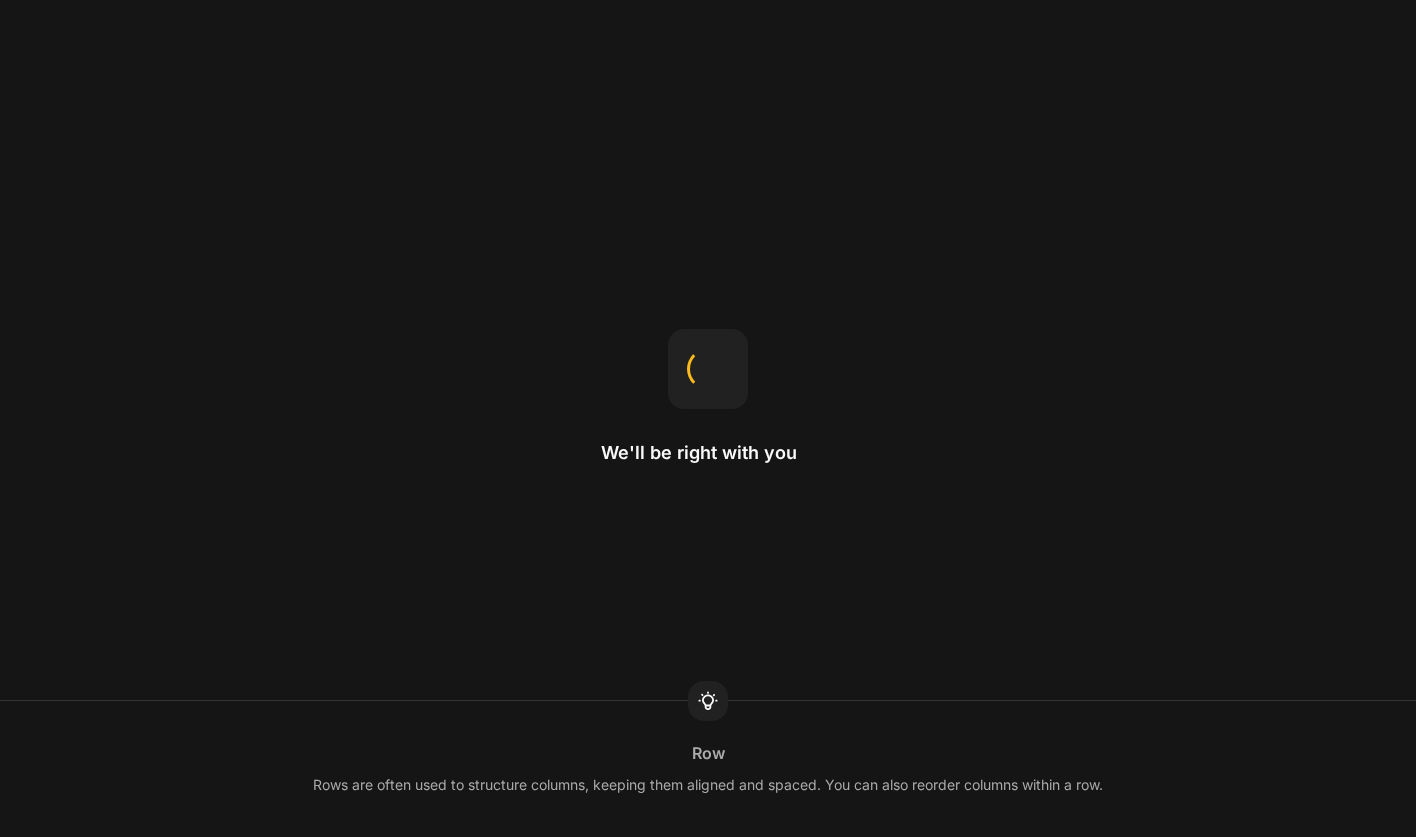 scroll, scrollTop: 0, scrollLeft: 0, axis: both 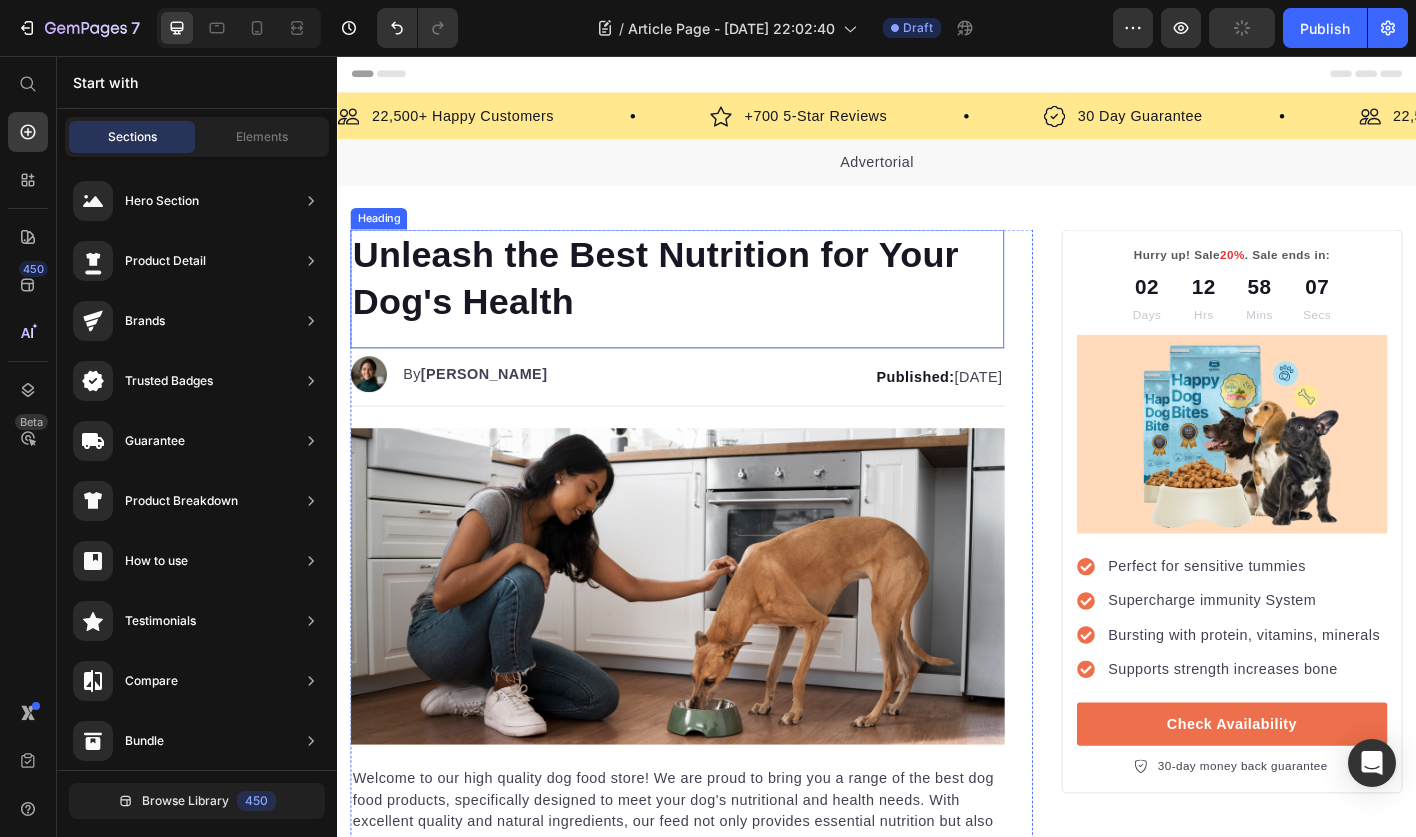click on "Unleash the Best Nutrition for Your Dog's Health" at bounding box center [715, 303] 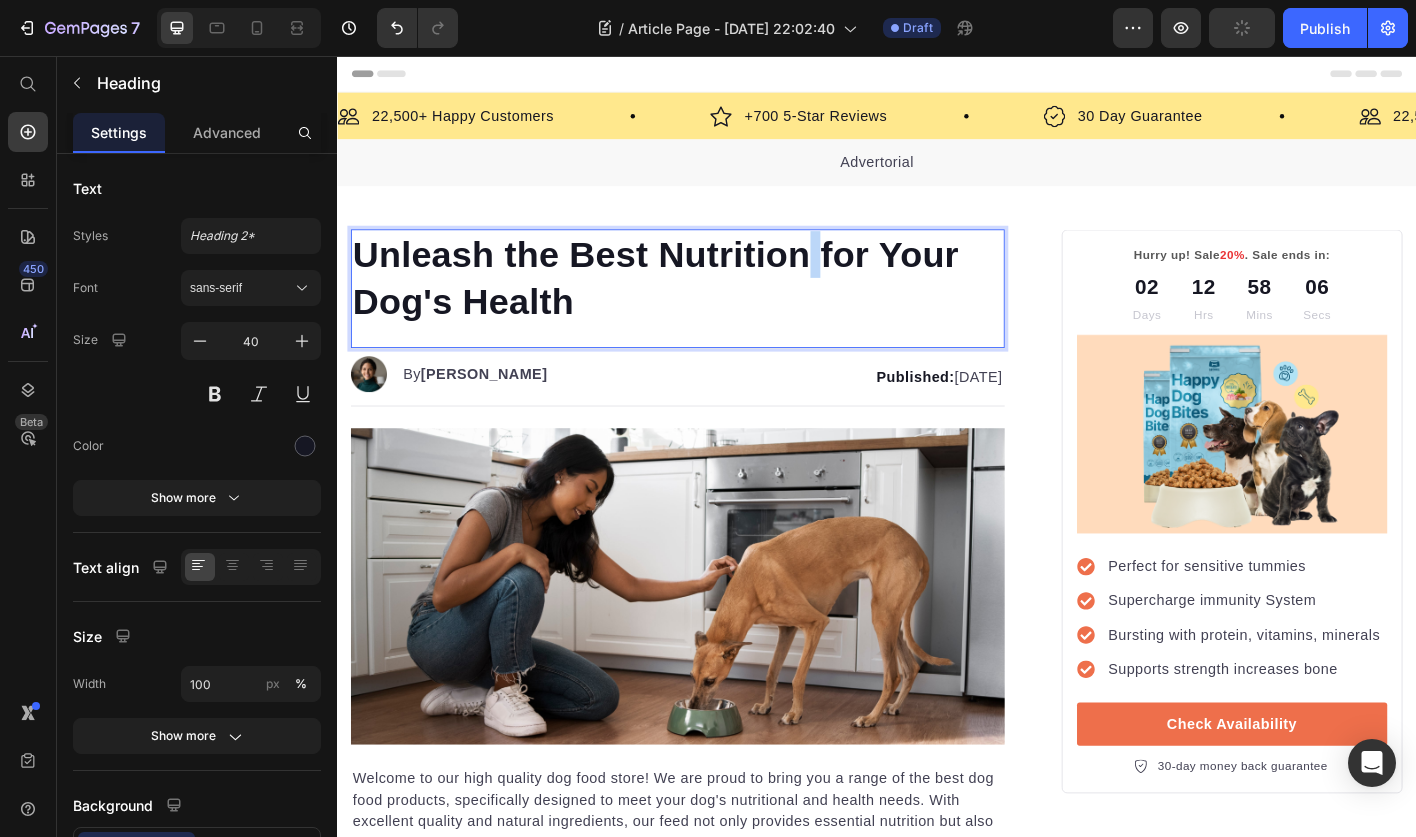 click on "Unleash the Best Nutrition for Your Dog's Health" at bounding box center (715, 303) 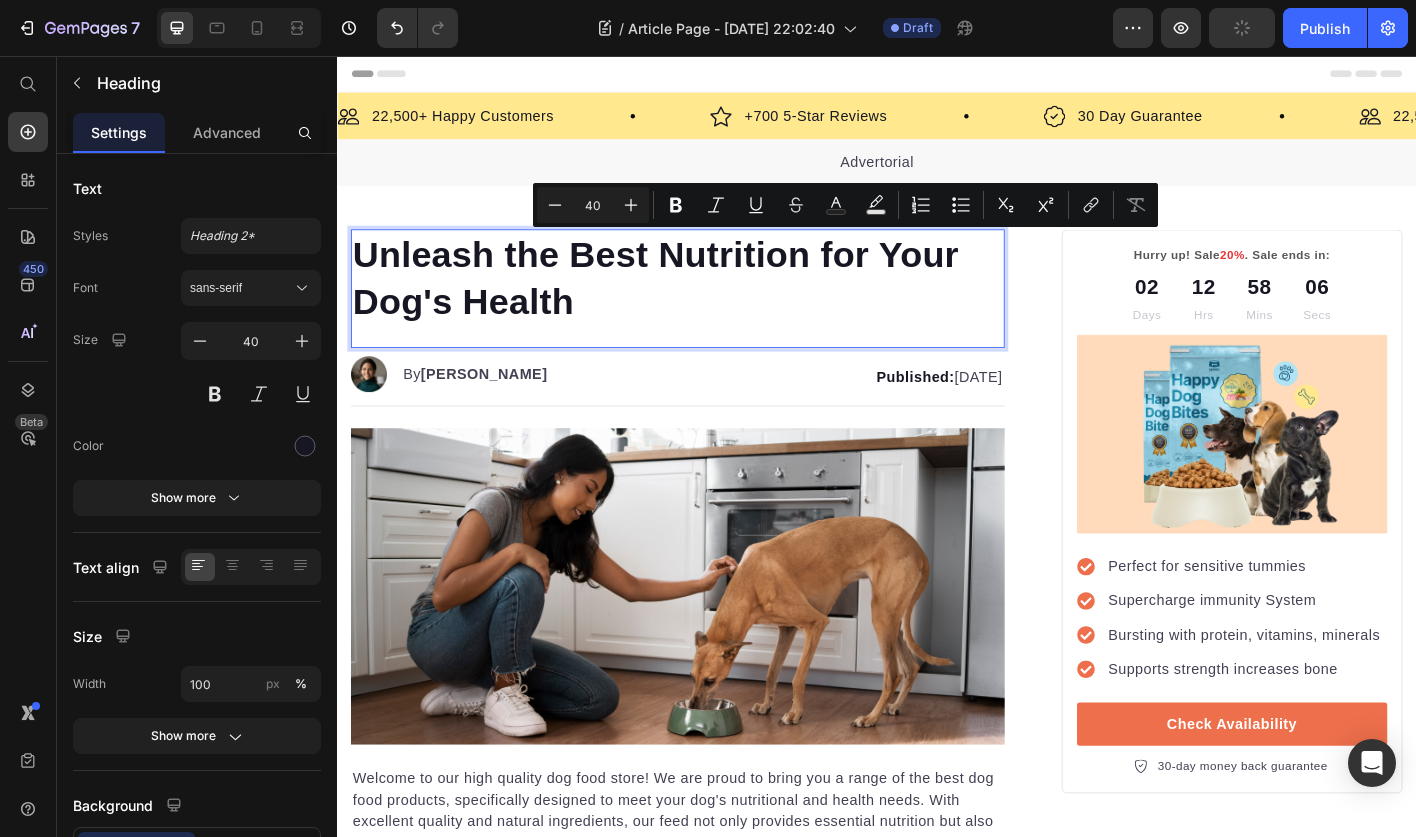 click on "Unleash the Best Nutrition for Your Dog's Health" at bounding box center (715, 303) 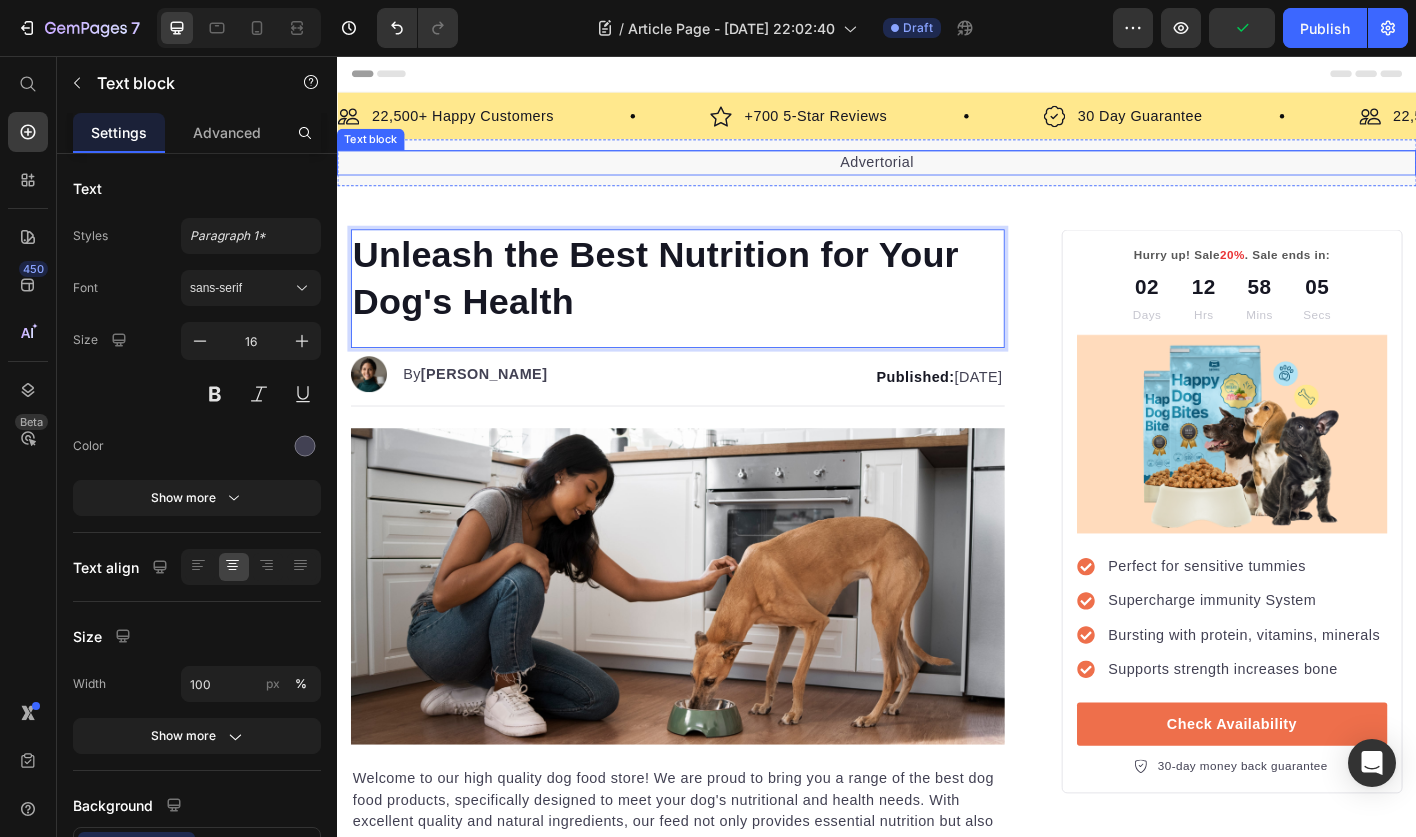 click on "Advertorial" at bounding box center [937, 175] 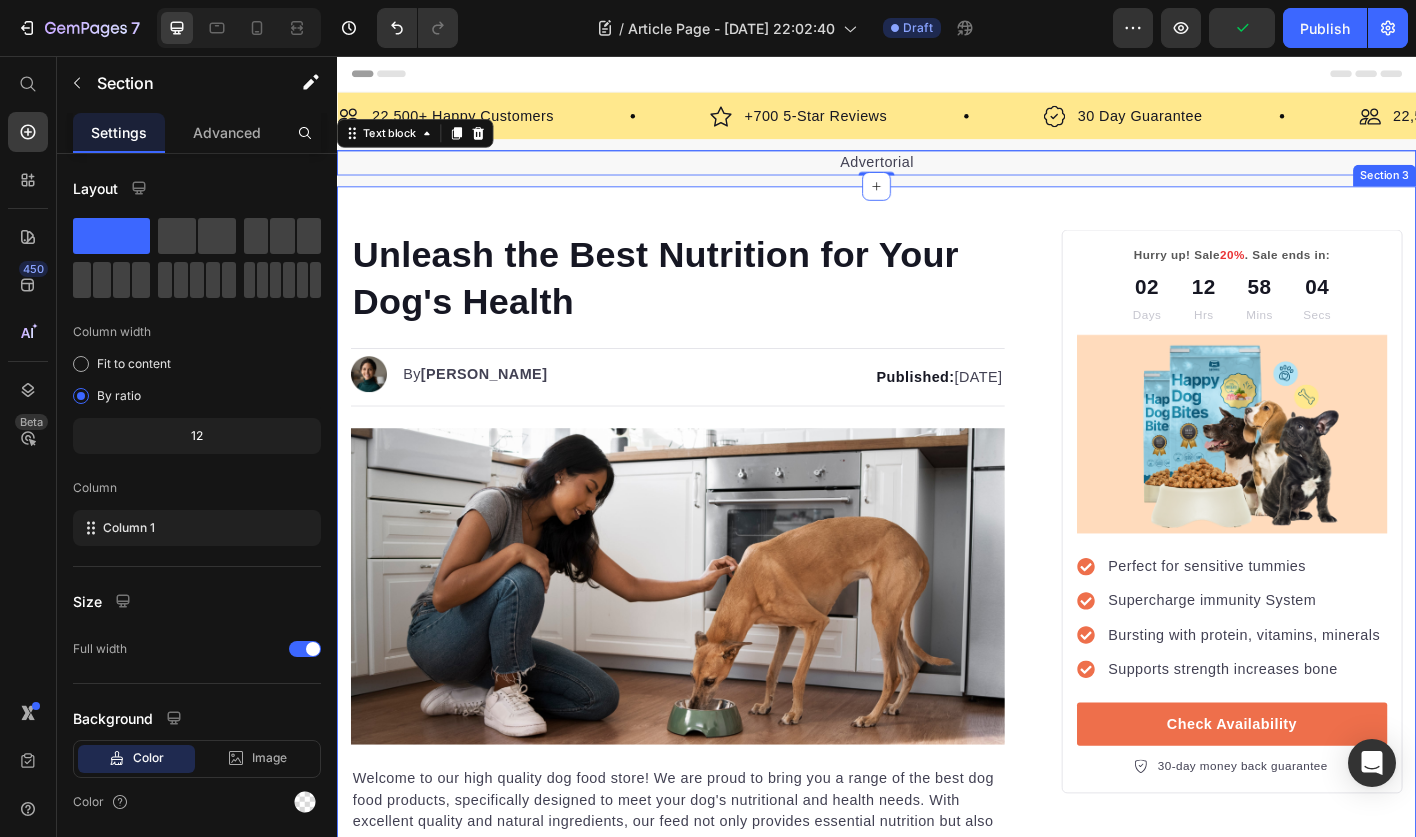 click on "Unleash the Best Nutrition for Your Dog's Health Heading Image By  [PERSON_NAME] Text block Advanced list Published:  [DATE] Text block Row Image Welcome to our high quality dog food store! We are proud to bring you a range of the best dog food products, specifically designed to meet your dog's nutritional and health needs. With excellent quality and natural ingredients, our feed not only provides essential nutrition but also provides various benefits. Discover what we can do for your dog's excellent health! Text block Jump to section quickly: Text block
Icon Healthy and Balanced Nutrition Text block Advanced list
Icon Joint Care and Mobility Support Text block Advanced list
Icon Digestive Health and Immune Support Text block Advanced list
Icon Healthy Skin and Shiny Coat Text block Advanced list
Icon Overall Well-being and Vitality Text block Advanced list Text block Image Healthy and Balanced Nutrition Heading       Text block Start baking doggy delights Button" at bounding box center (937, 3170) 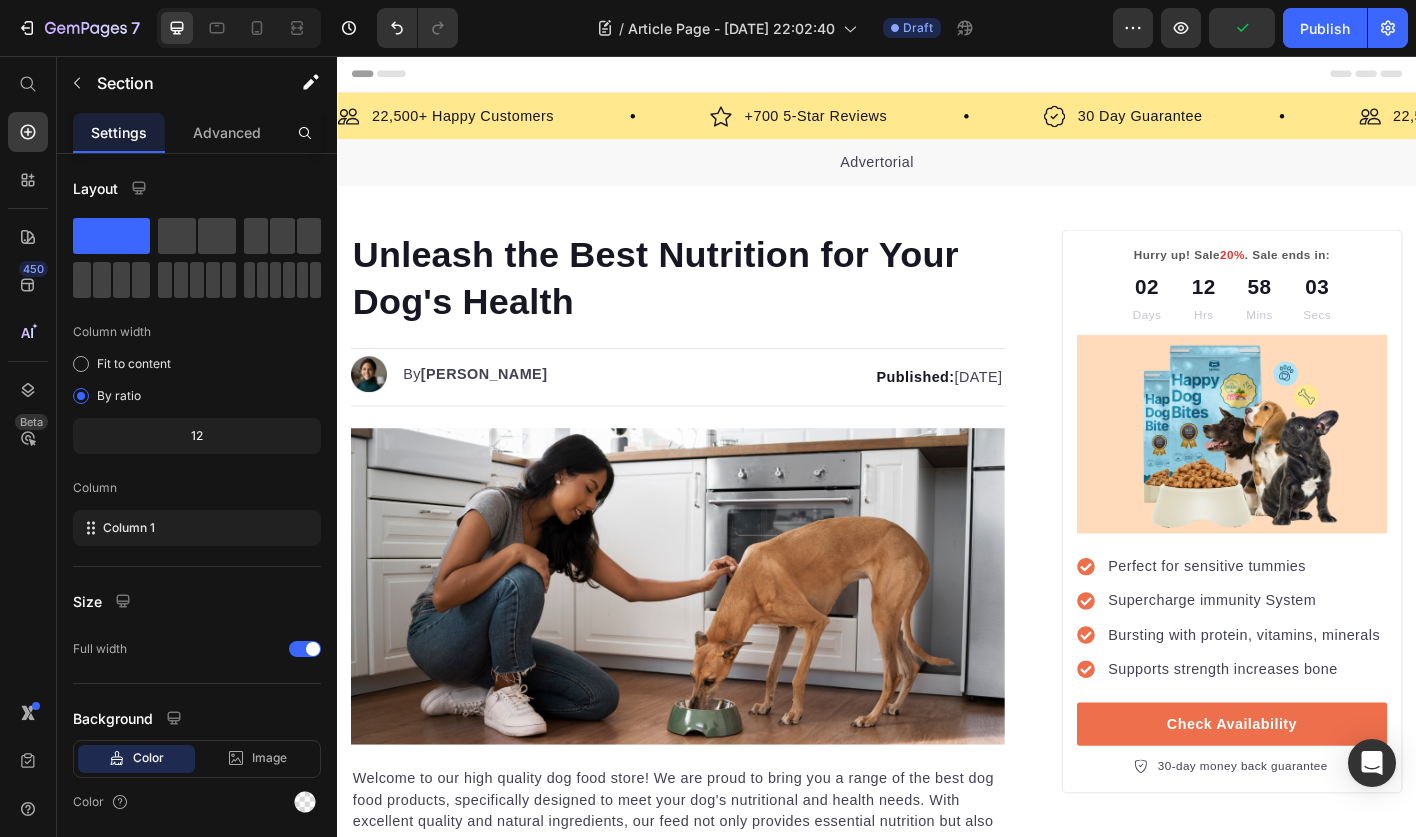 click on "Header" at bounding box center [937, 76] 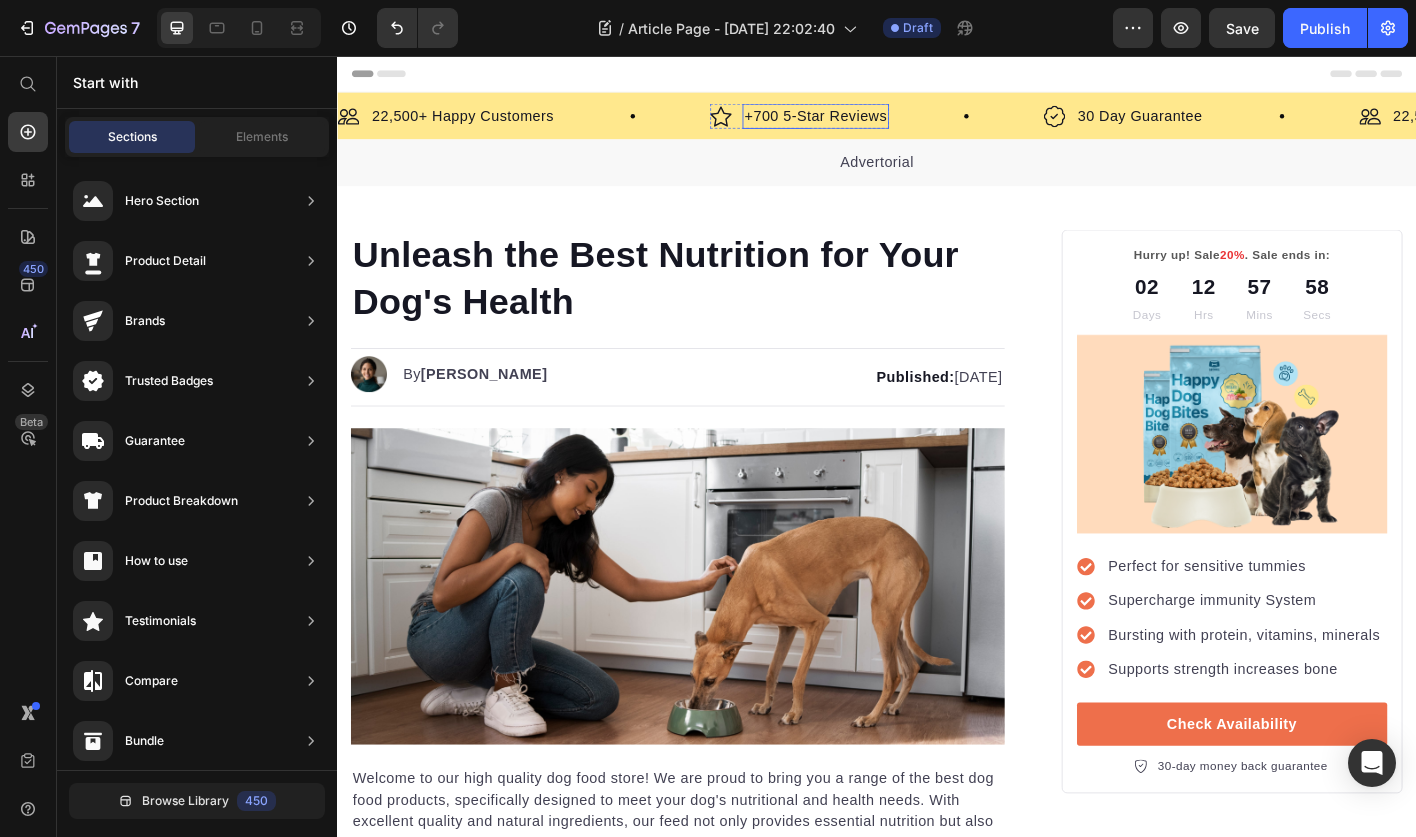 click on "+700 5-Star Reviews" at bounding box center (869, 123) 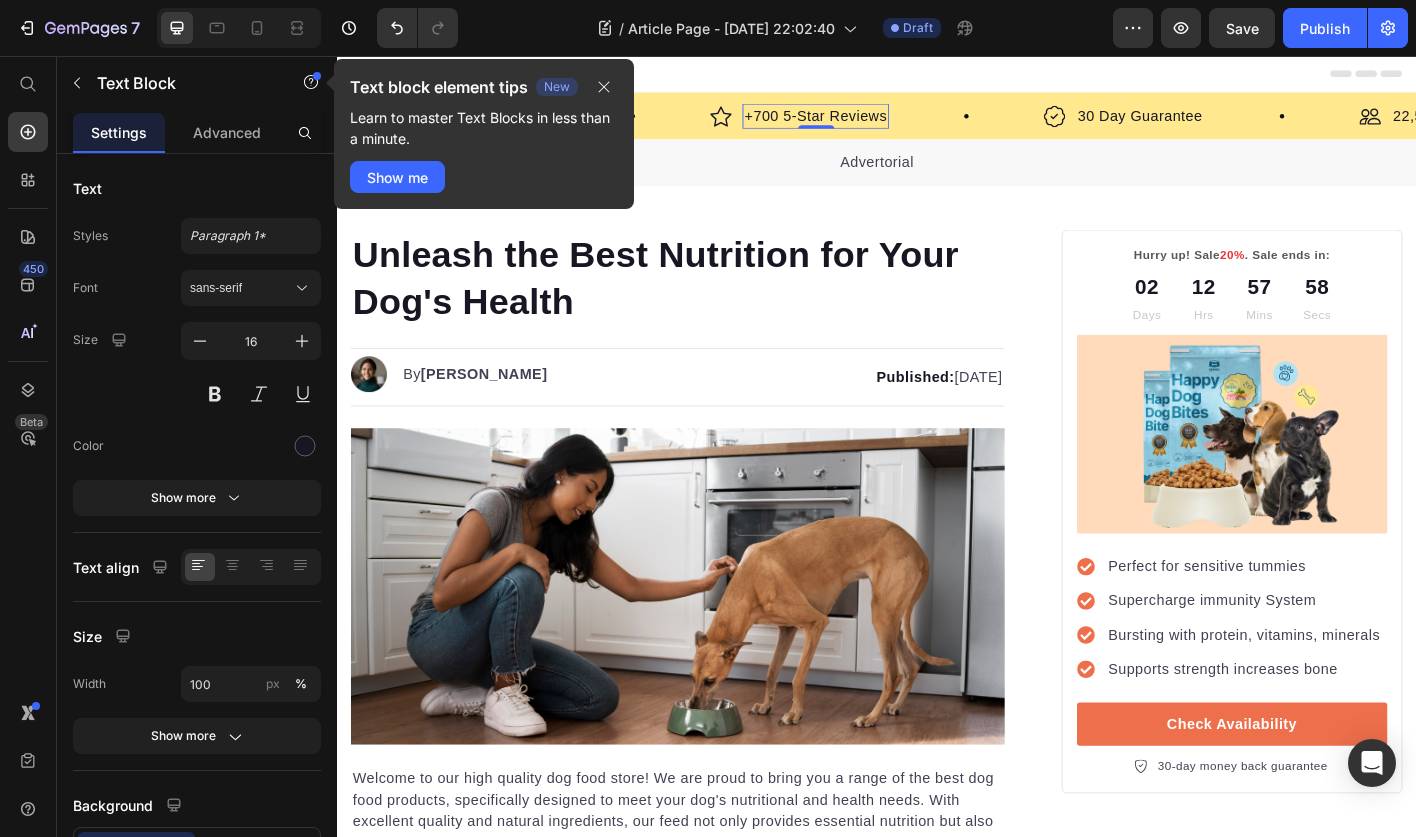 click on "+700 5-Star Reviews" at bounding box center (869, 123) 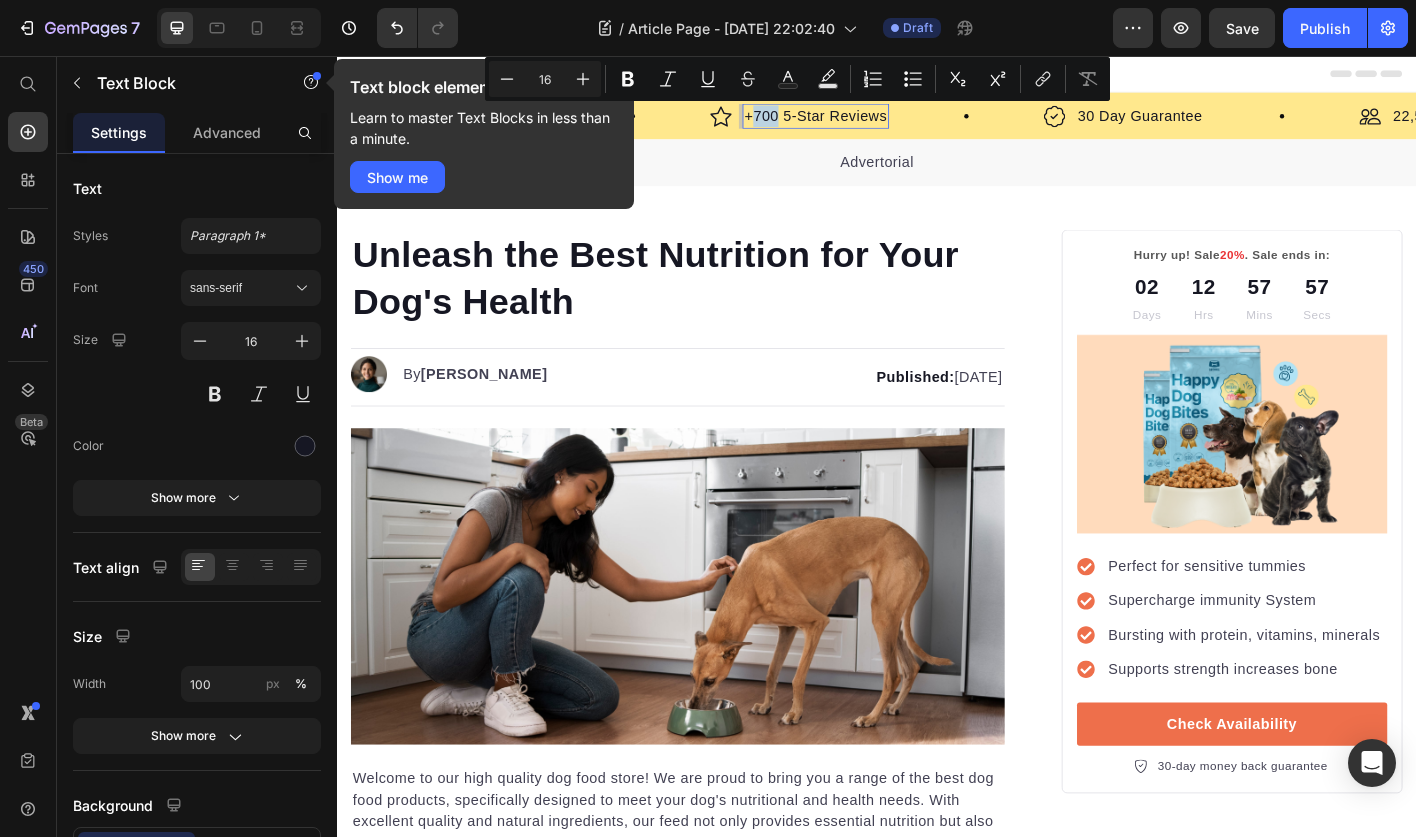 click on "+700 5-Star Reviews" at bounding box center (869, 123) 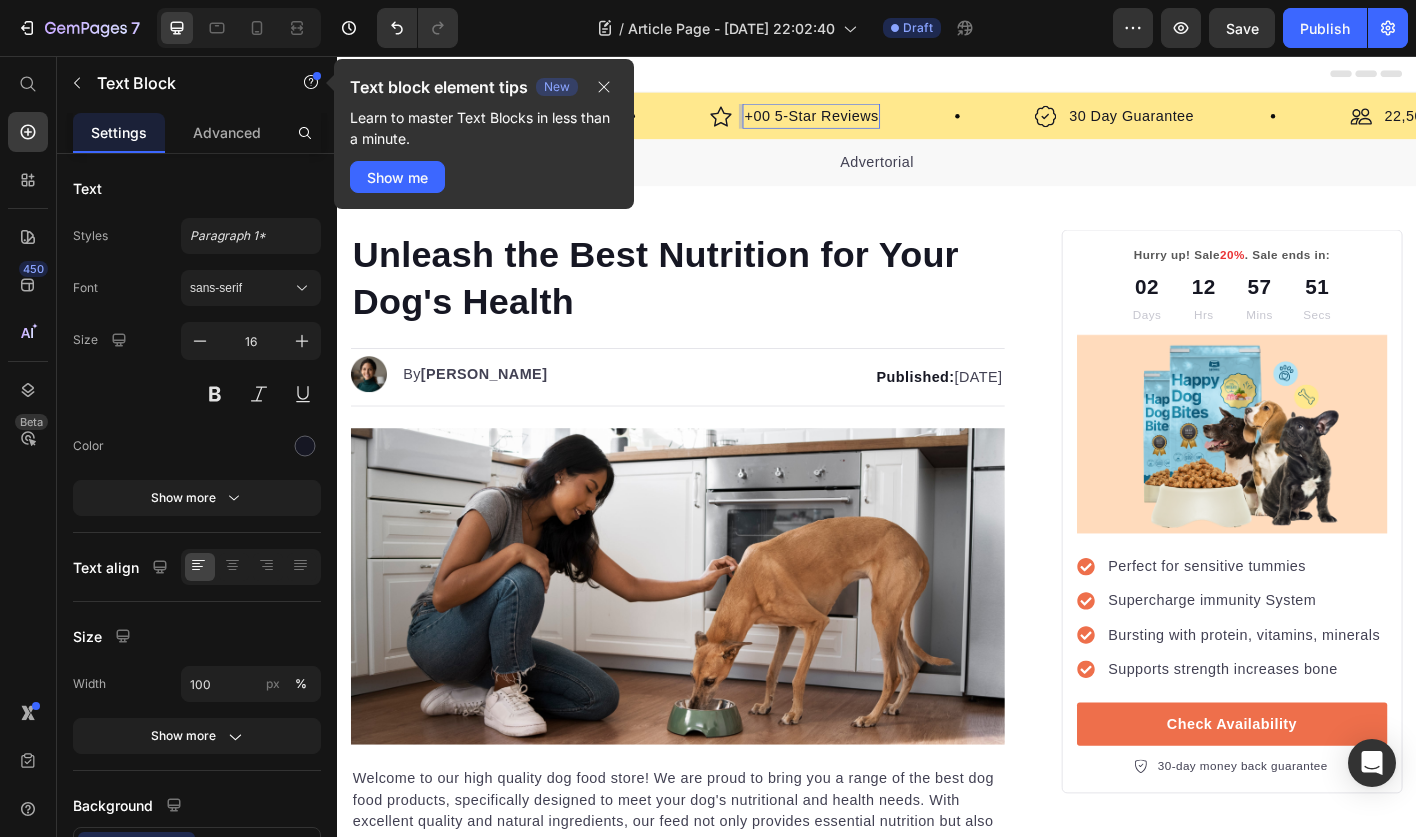 click on "Header" at bounding box center (937, 76) 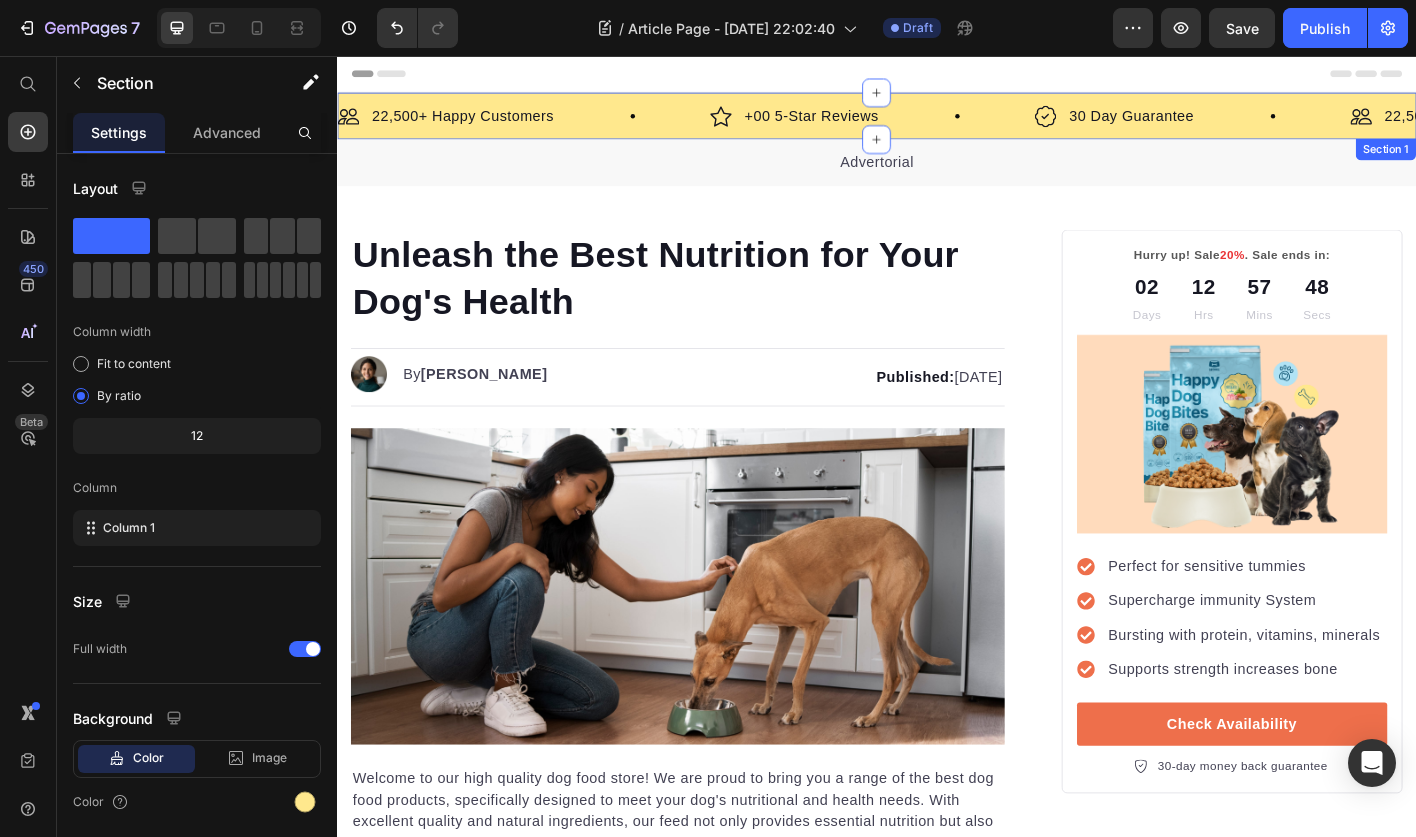 click on "Image 22,500+ Happy Customers Text Block Row
Image +00 5-Star Reviews Text Block Row
Image 30 Day Guarantee Text Block Row
Image 22,500+ Happy Customers Text Block Row
Image +00 5-Star Reviews Text Block Row
Image 30 Day Guarantee Text Block Row
Image 22,500+ Happy Customers Text Block Row
Image +00 5-Star Reviews Text Block Row
Image 30 Day Guarantee Text Block Row
Image 22,500+ Happy Customers Text Block Row
Image +00 5-Star Reviews Text Block Row
Image 30 Day Guarantee Text Block Row
Image 22,500+ Happy Customers Text Block Row
Image +00 5-Star Reviews Text Block Row
Image 30 Day Guarantee Text Block Row
Image 22,500+ Happy Customers Text Block Row
Image +00 5-Star Reviews Text Block Row
Image 30 Day Guarantee Text Block Row Marquee" at bounding box center [937, 123] 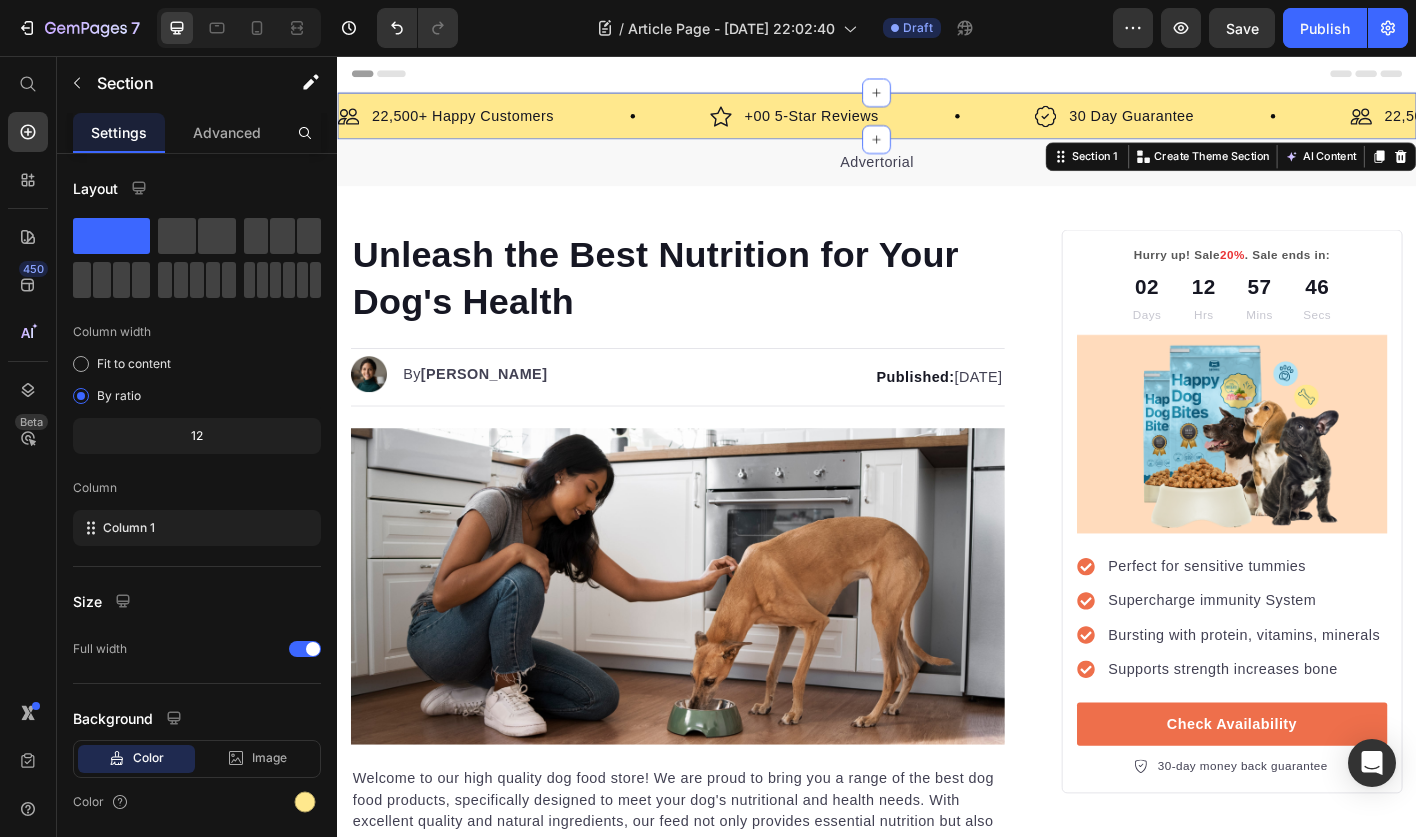 click on "Image 22,500+ Happy Customers Text Block Row
Image +00 5-Star Reviews Text Block Row
Image 30 Day Guarantee Text Block Row
Image 22,500+ Happy Customers Text Block Row
Image +00 5-Star Reviews Text Block Row
Image 30 Day Guarantee Text Block Row
Image 22,500+ Happy Customers Text Block Row
Image +00 5-Star Reviews Text Block Row
Image 30 Day Guarantee Text Block Row
Image 22,500+ Happy Customers Text Block Row
Image +00 5-Star Reviews Text Block Row
Image 30 Day Guarantee Text Block Row
Image 22,500+ Happy Customers Text Block Row
Image +00 5-Star Reviews Text Block Row
Image 30 Day Guarantee Text Block Row
Image 22,500+ Happy Customers Text Block Row
Image +00 5-Star Reviews Text Block Row
Image 30 Day Guarantee Text Block Row Marquee" at bounding box center (937, 123) 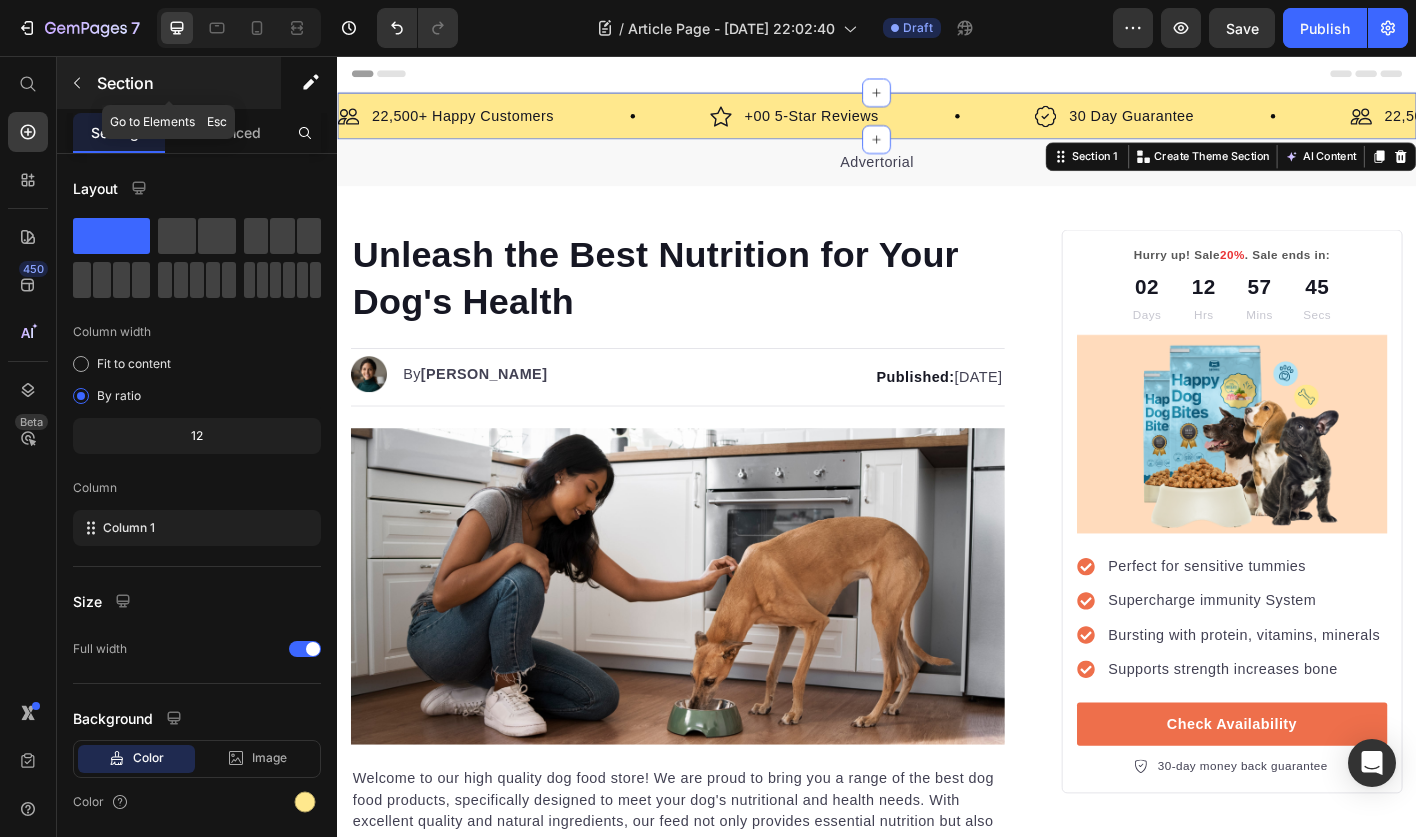 click at bounding box center [77, 83] 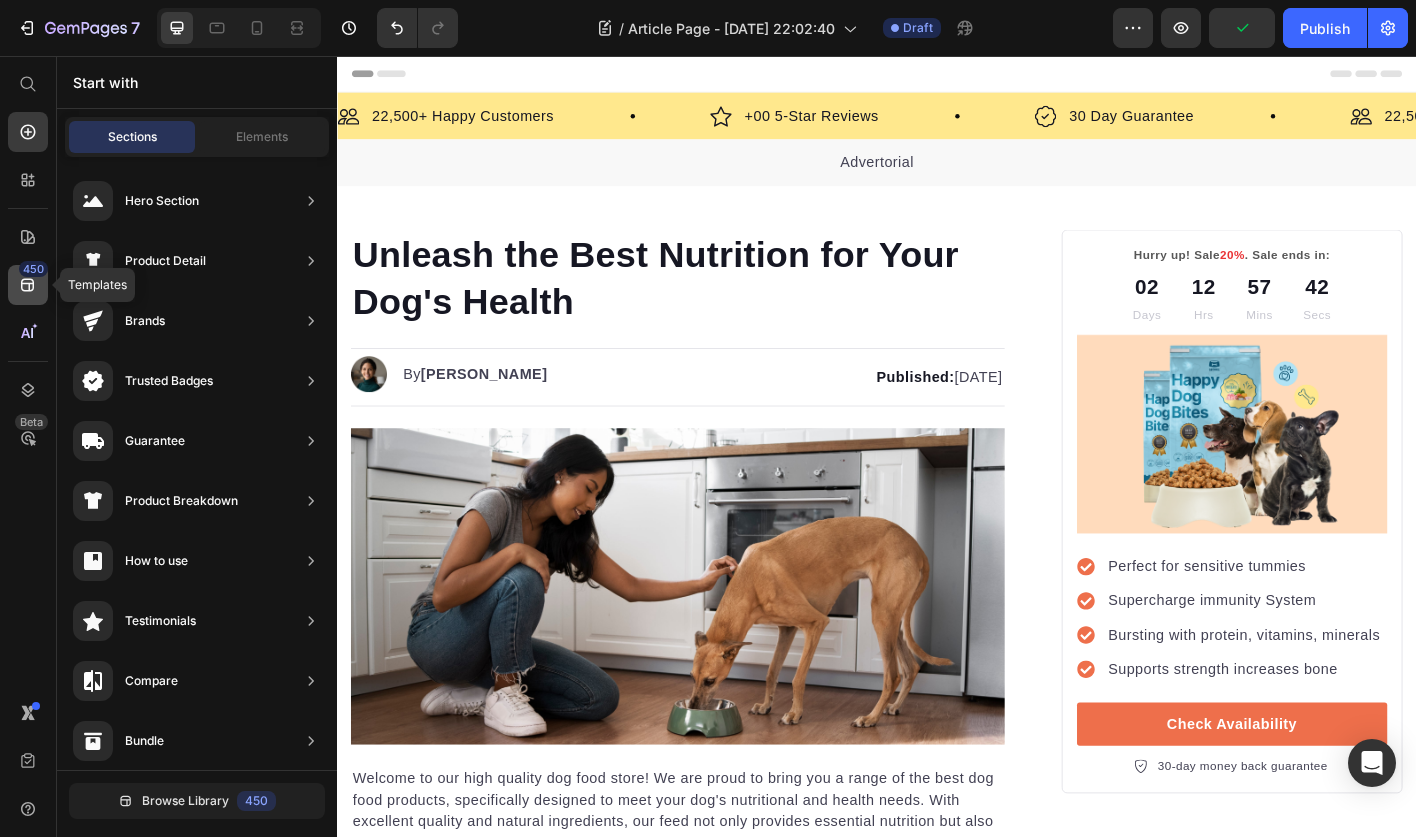 click 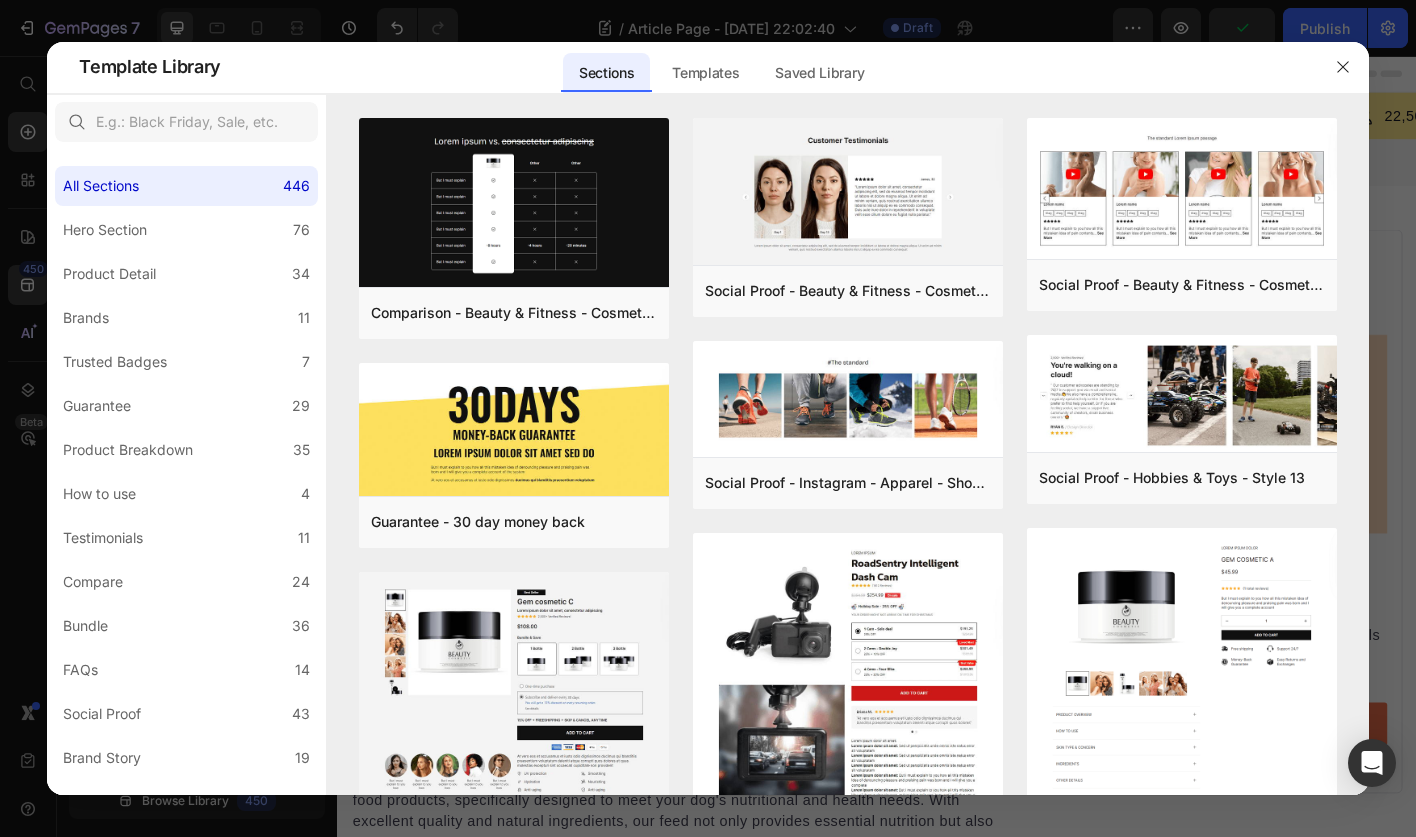click at bounding box center [708, 418] 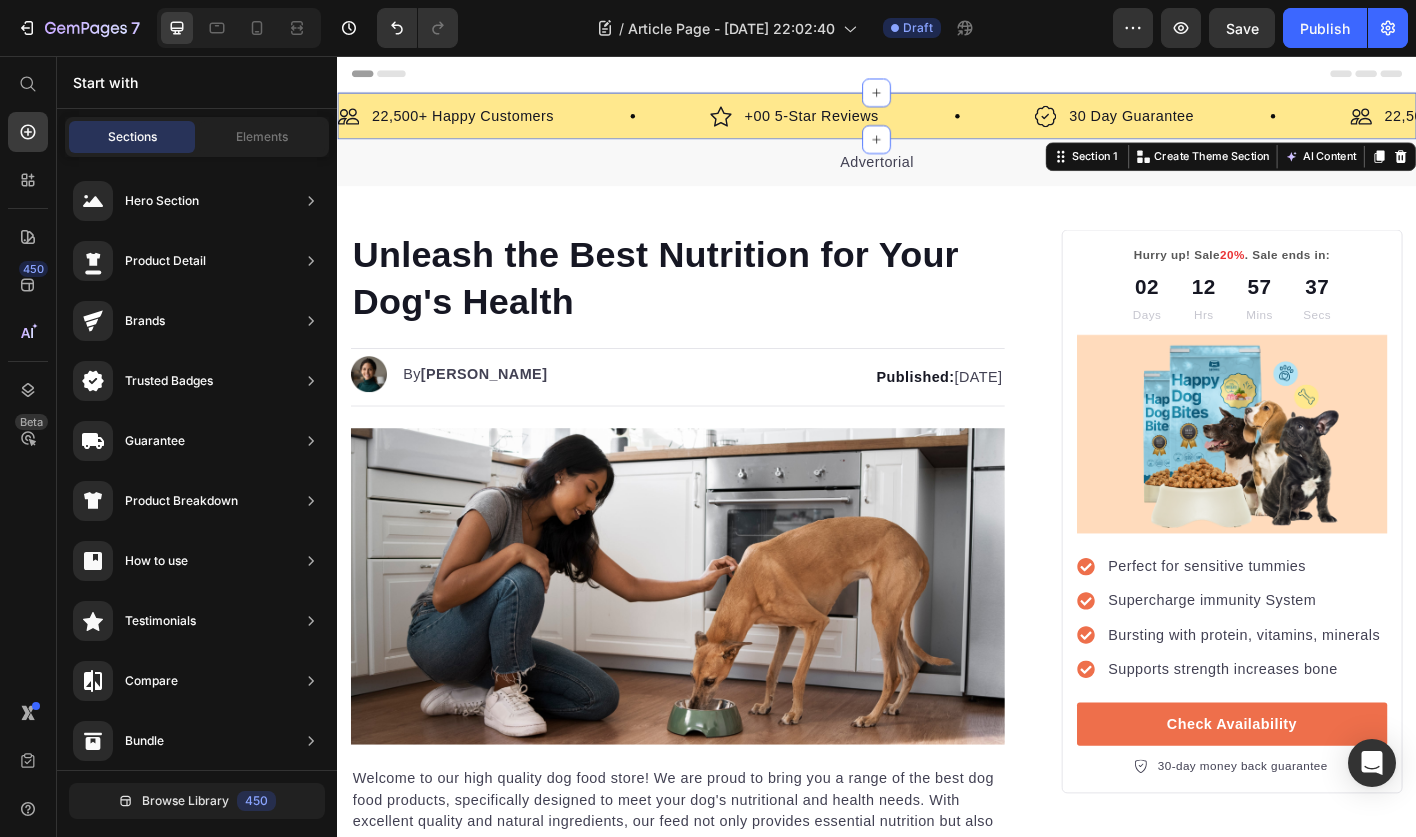 click on "Image 22,500+ Happy Customers Text Block Row
Image +00 5-Star Reviews Text Block Row
Image 30 Day Guarantee Text Block Row
Image 22,500+ Happy Customers Text Block Row
Image +00 5-Star Reviews Text Block Row
Image 30 Day Guarantee Text Block Row
Image 22,500+ Happy Customers Text Block Row
Image +00 5-Star Reviews Text Block Row
Image 30 Day Guarantee Text Block Row
Image 22,500+ Happy Customers Text Block Row
Image +00 5-Star Reviews Text Block Row
Image 30 Day Guarantee Text Block Row
Image 22,500+ Happy Customers Text Block Row
Image +00 5-Star Reviews Text Block Row
Image 30 Day Guarantee Text Block Row
Image 22,500+ Happy Customers Text Block Row
Image +00 5-Star Reviews Text Block Row
Image 30 Day Guarantee Text Block Row Marquee" at bounding box center [937, 123] 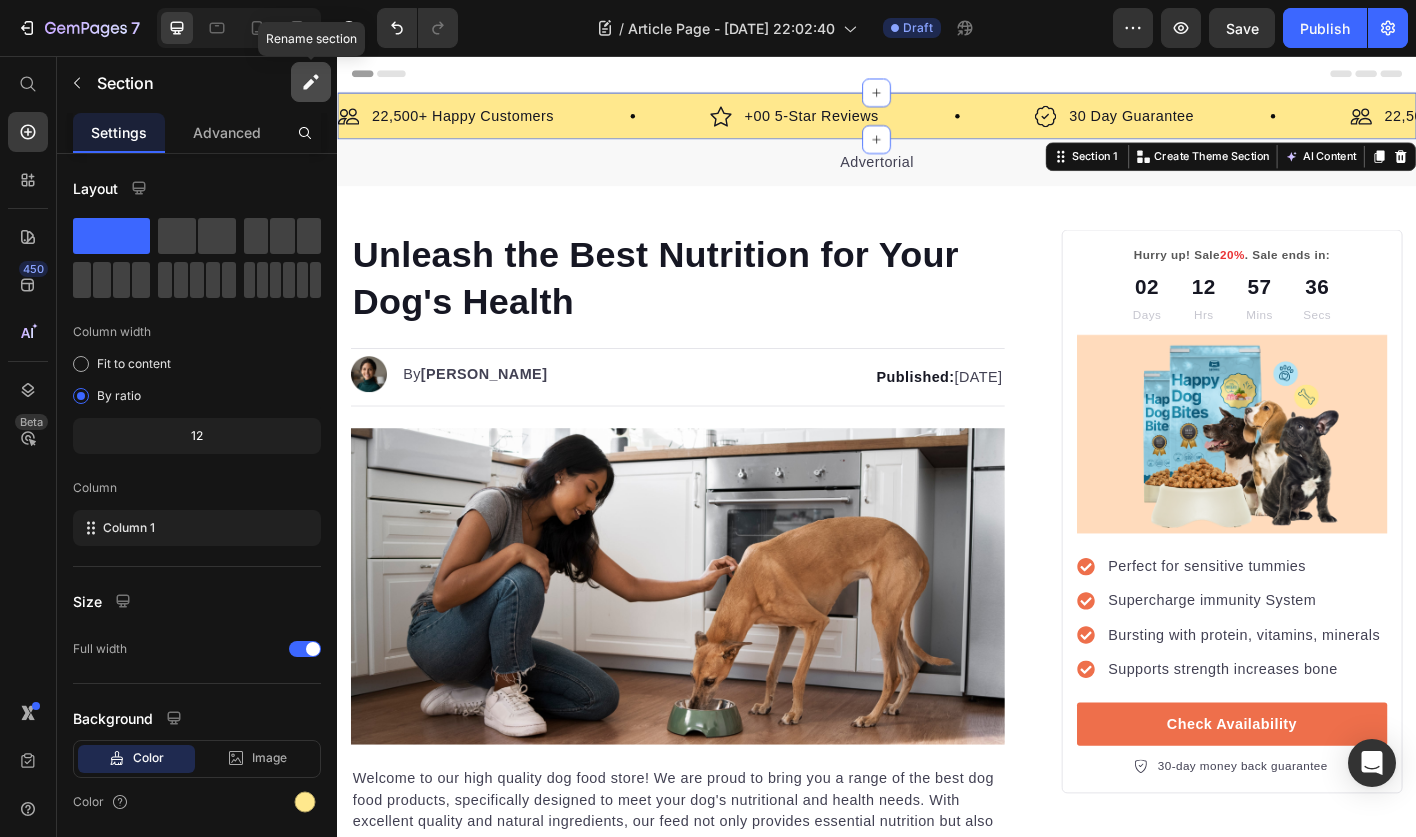 click 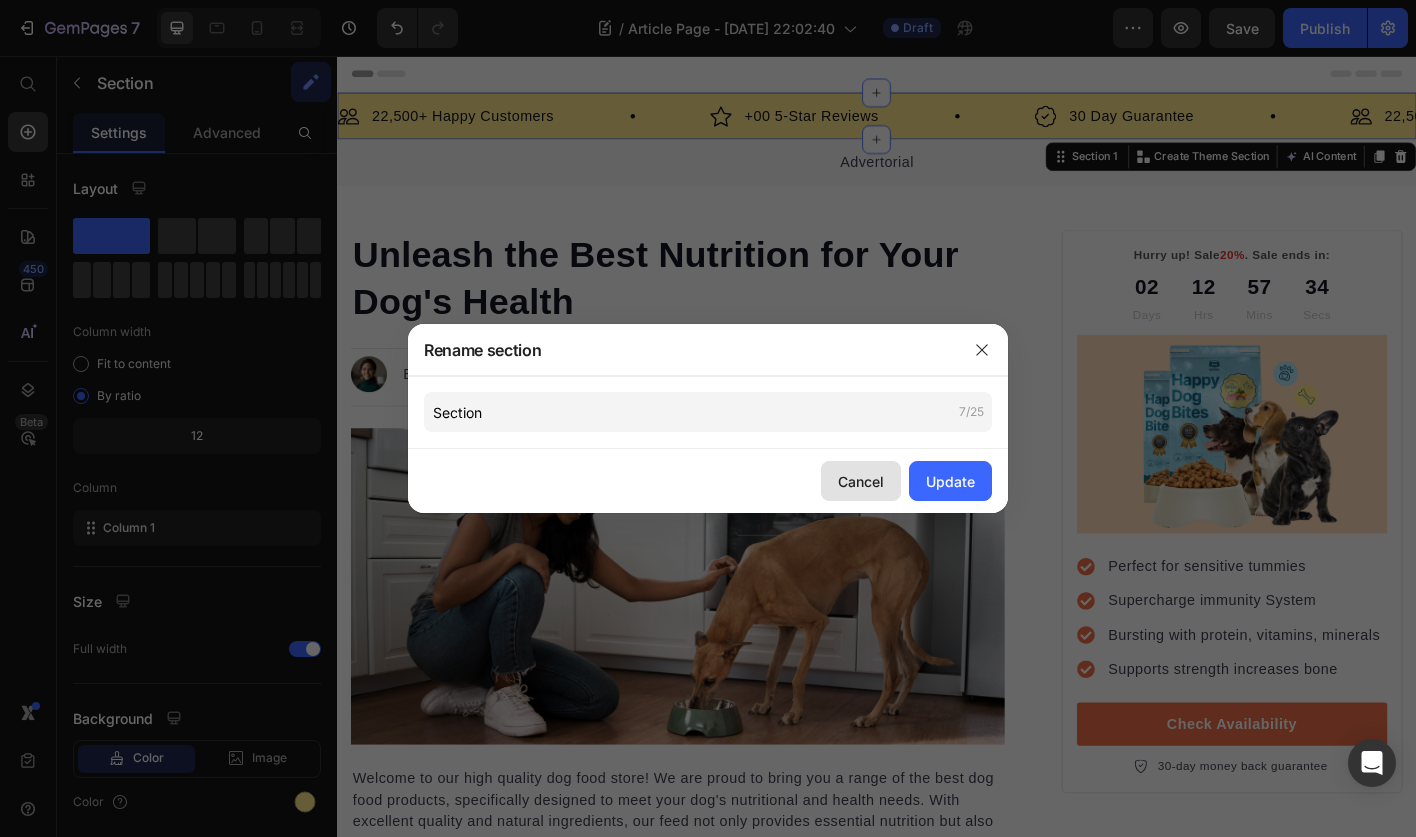click on "Cancel" at bounding box center [861, 481] 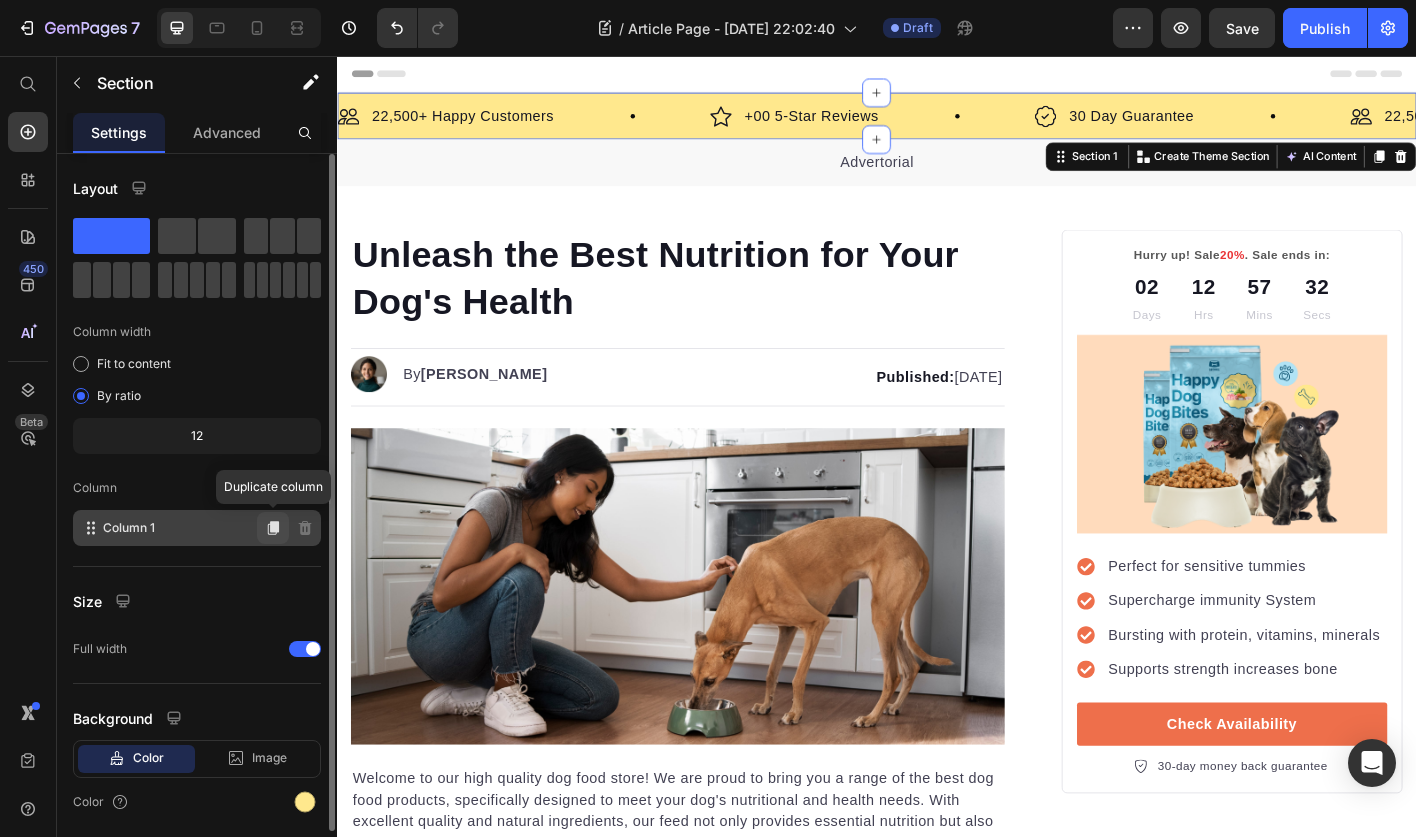 scroll, scrollTop: 68, scrollLeft: 0, axis: vertical 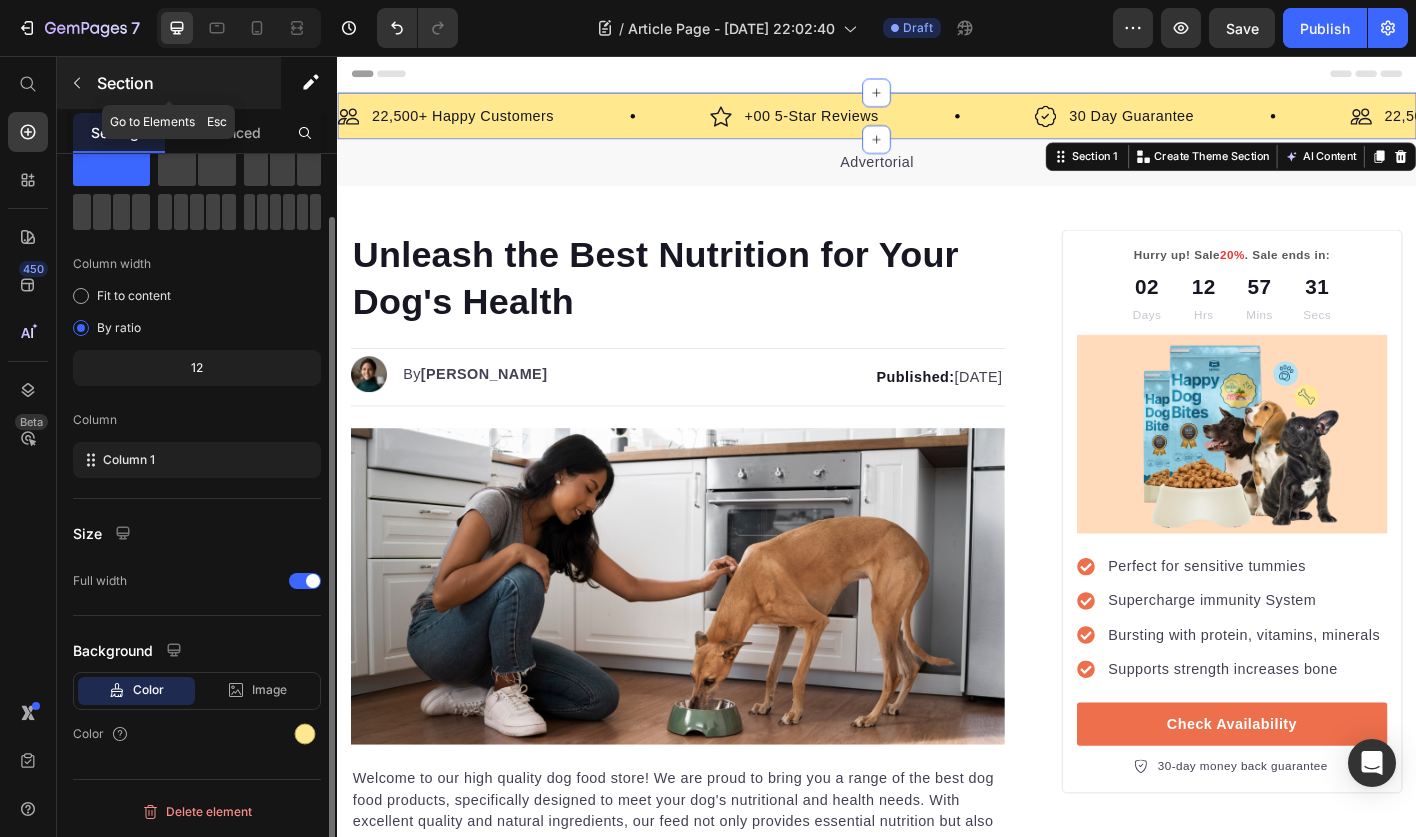 click 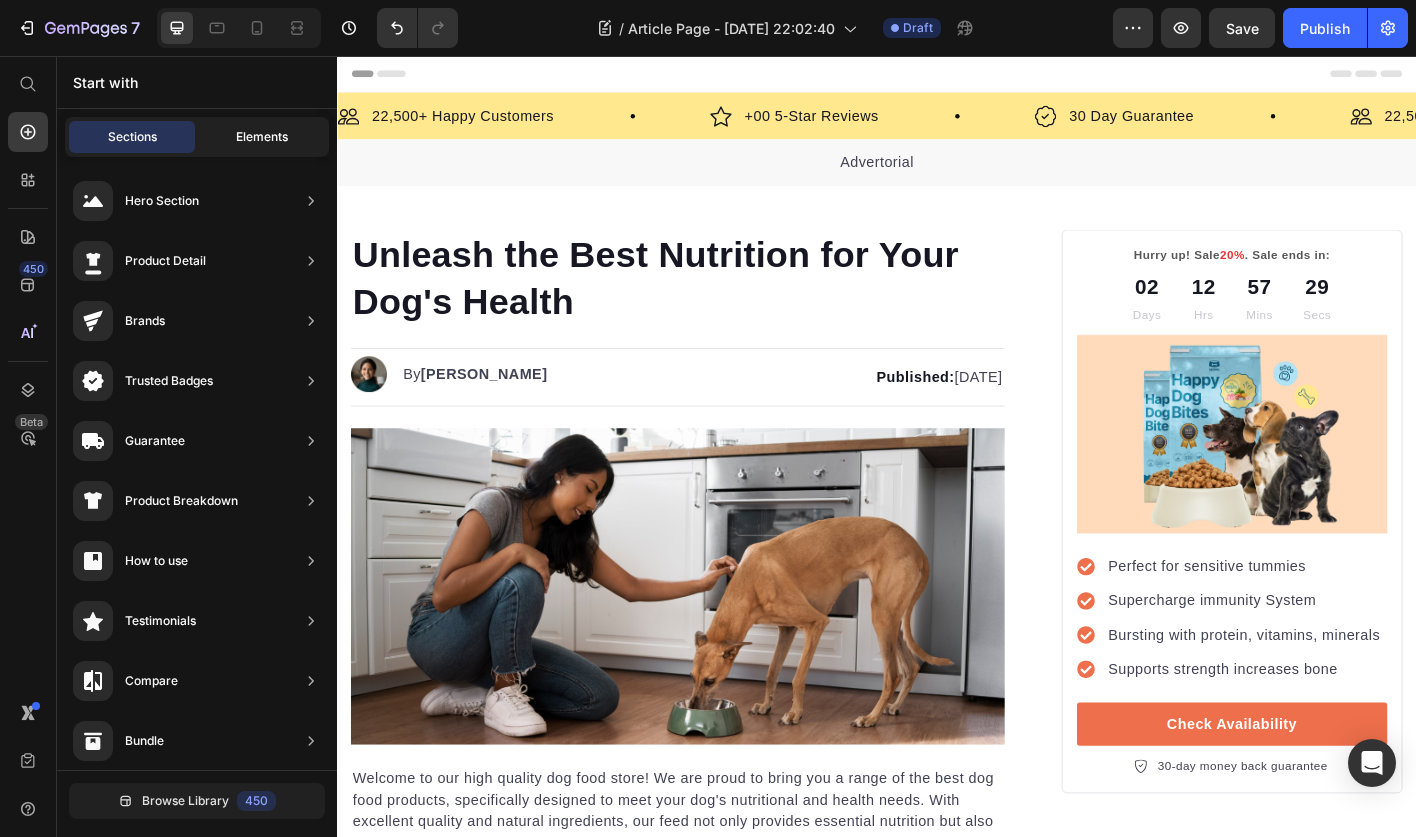 click on "Elements" 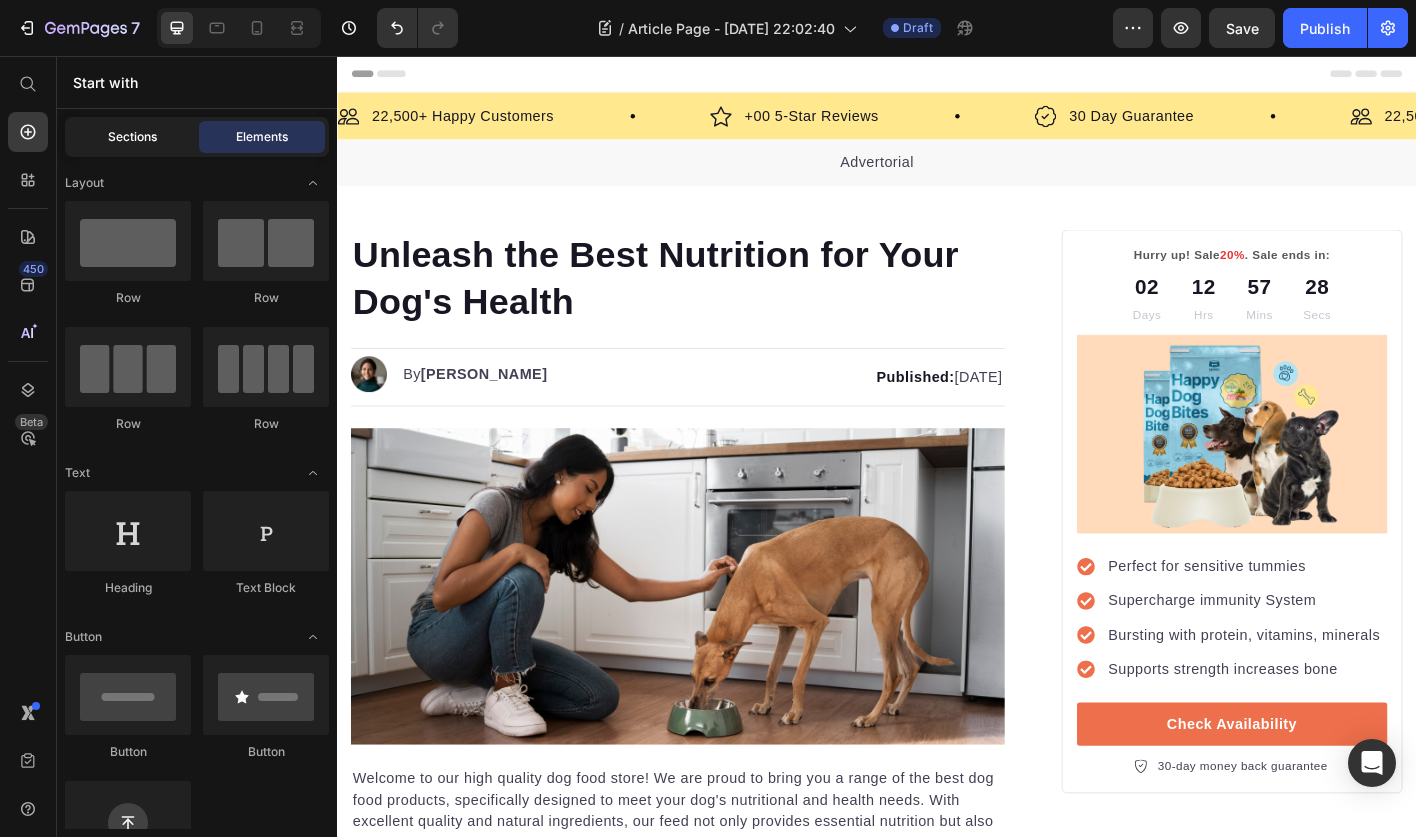click on "Sections" at bounding box center (132, 137) 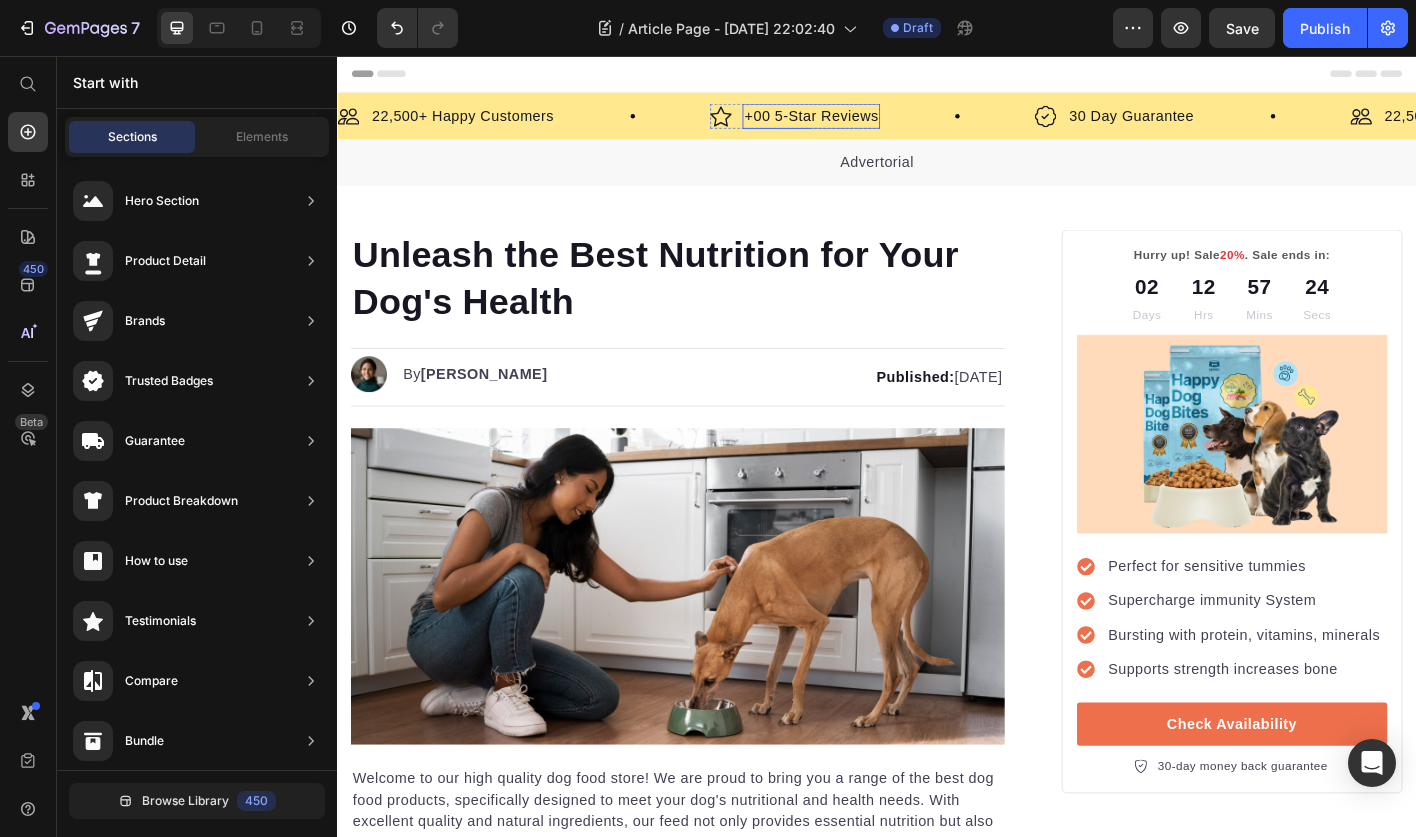click on "+00 5-Star Reviews" at bounding box center [864, 123] 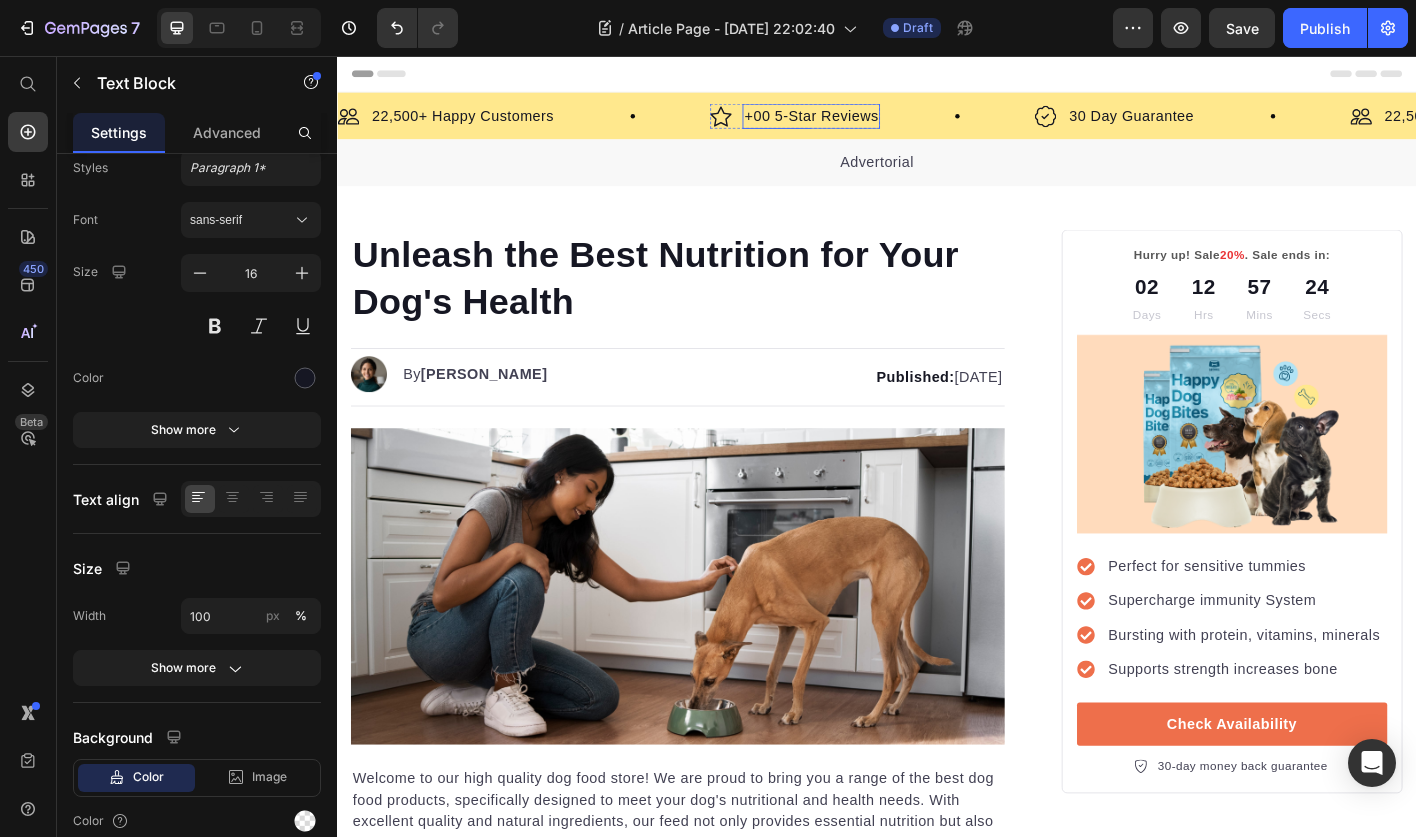 scroll, scrollTop: 0, scrollLeft: 0, axis: both 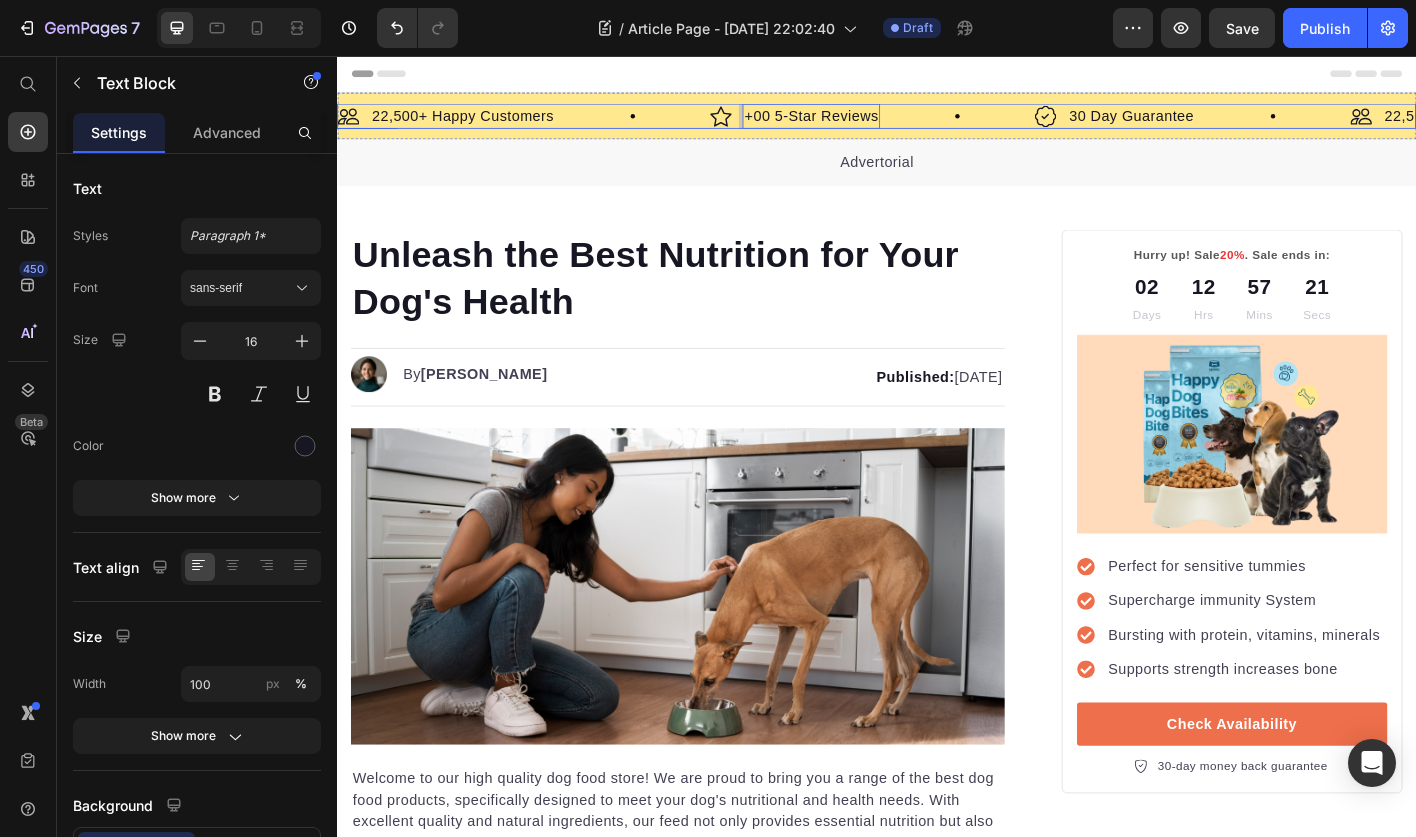 click on "Image 22,500+ Happy Customers Text Block Row" at bounding box center [545, 123] 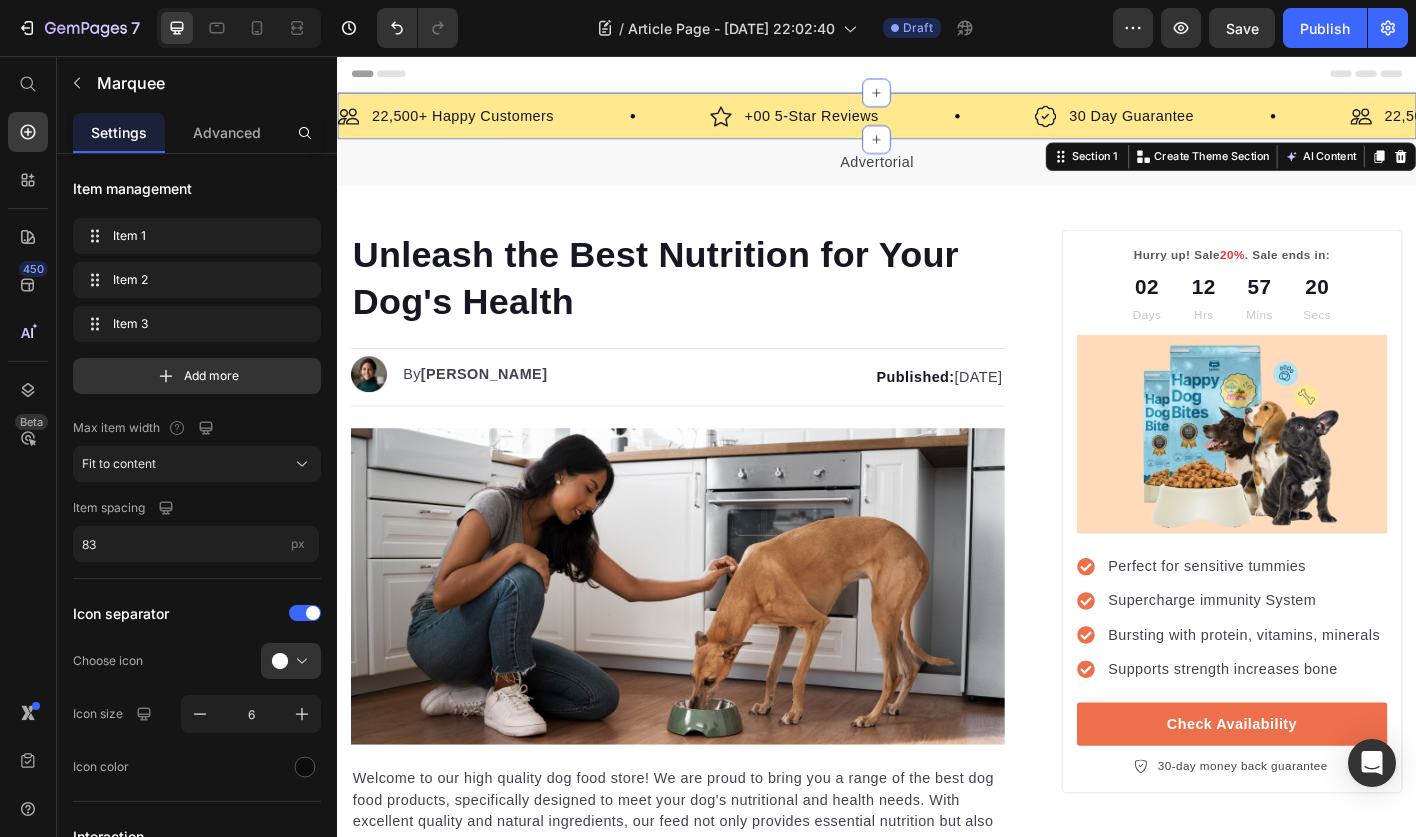 click on "Image 22,500+ Happy Customers Text Block Row
Image +00 5-Star Reviews Text Block Row
Image 30 Day Guarantee Text Block Row
Image 22,500+ Happy Customers Text Block Row
Image +00 5-Star Reviews Text Block Row
Image 30 Day Guarantee Text Block Row
Image 22,500+ Happy Customers Text Block Row
Image +00 5-Star Reviews Text Block Row
Image 30 Day Guarantee Text Block Row
Image 22,500+ Happy Customers Text Block Row
Image +00 5-Star Reviews Text Block Row
Image 30 Day Guarantee Text Block Row
Image 22,500+ Happy Customers Text Block Row
Image +00 5-Star Reviews Text Block Row
Image 30 Day Guarantee Text Block Row
Image 22,500+ Happy Customers Text Block Row
Image +00 5-Star Reviews Text Block Row
Image 30 Day Guarantee Text Block Row Marquee" at bounding box center (937, 123) 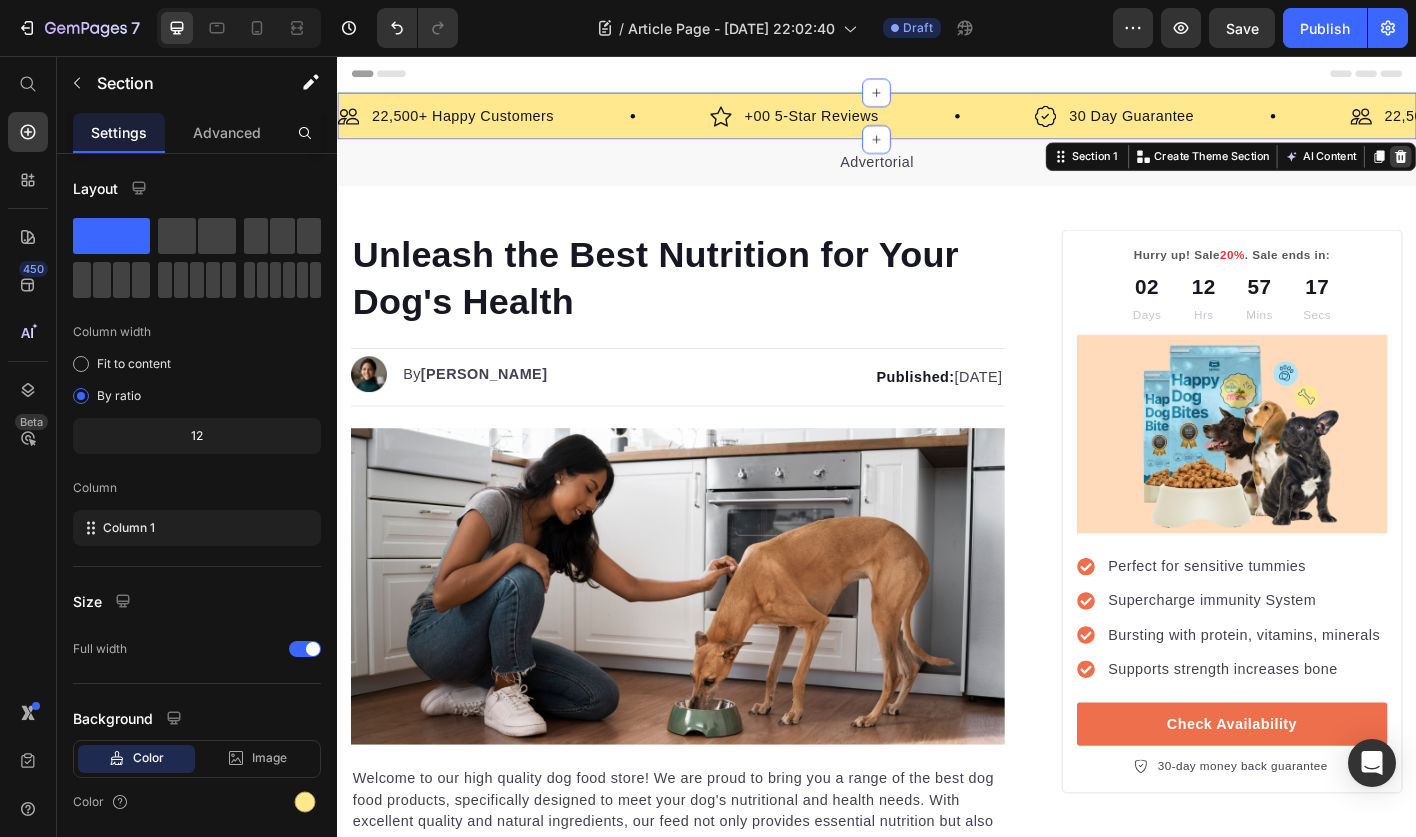 click 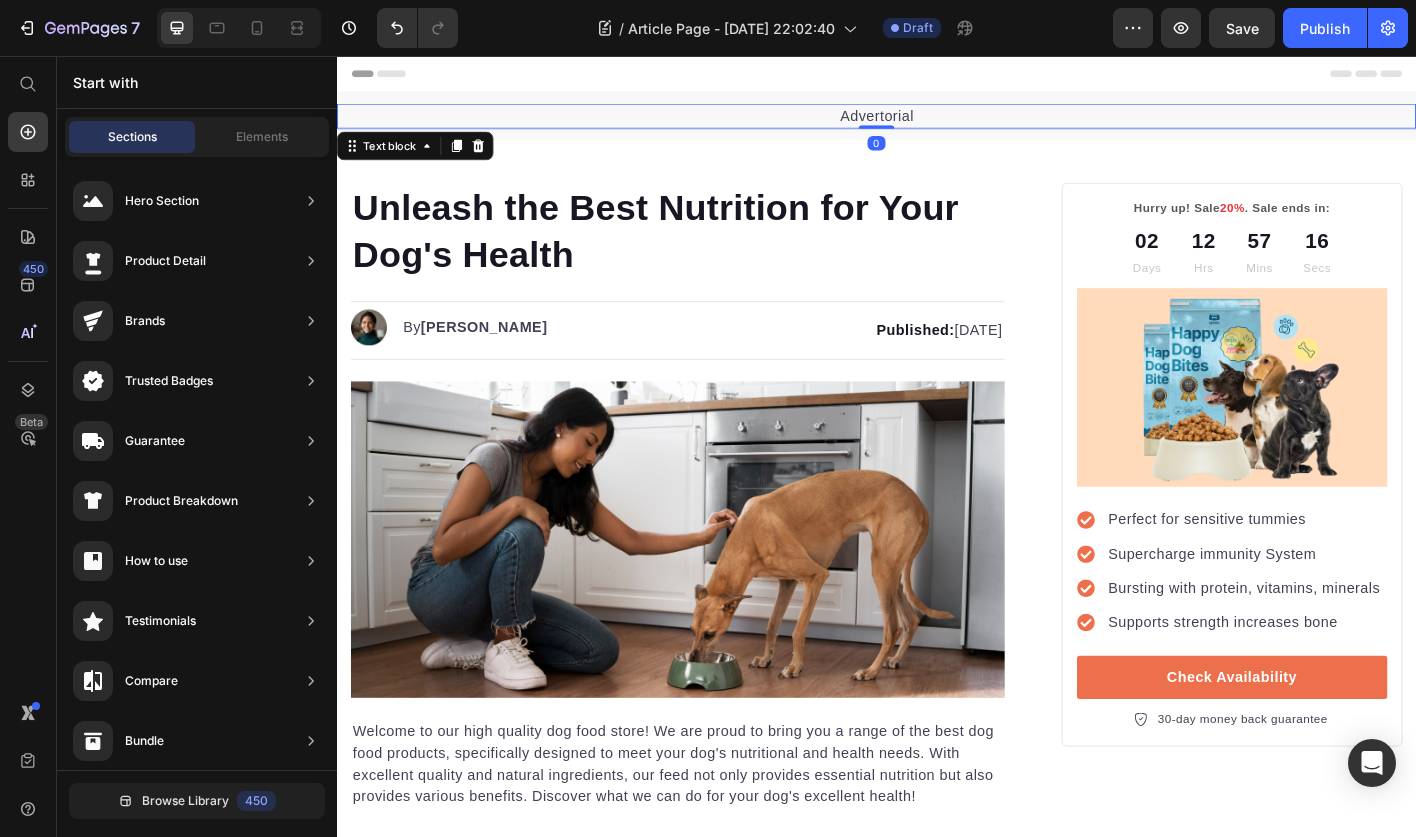 click on "Advertorial" at bounding box center [937, 123] 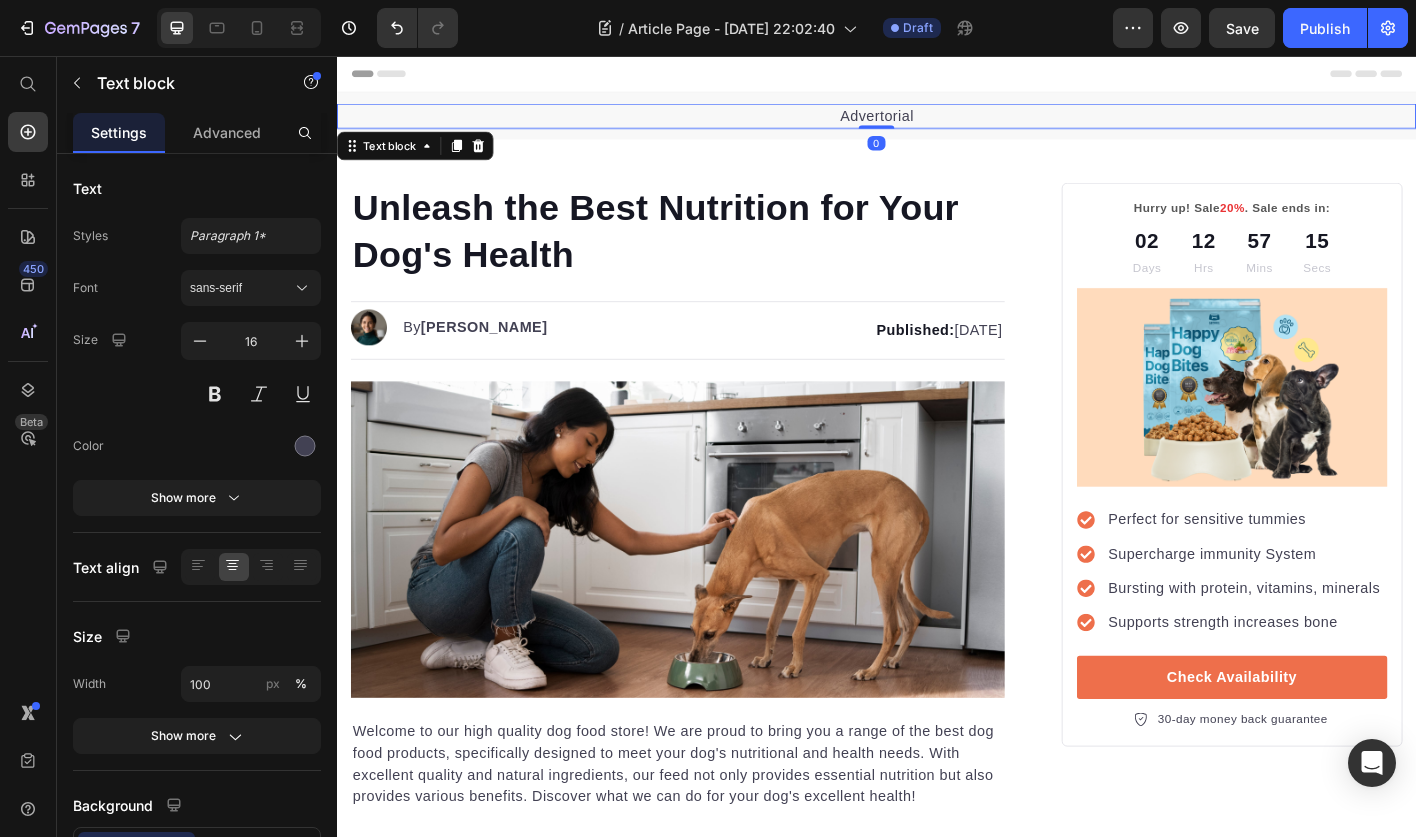 click on "Advertorial" at bounding box center (937, 123) 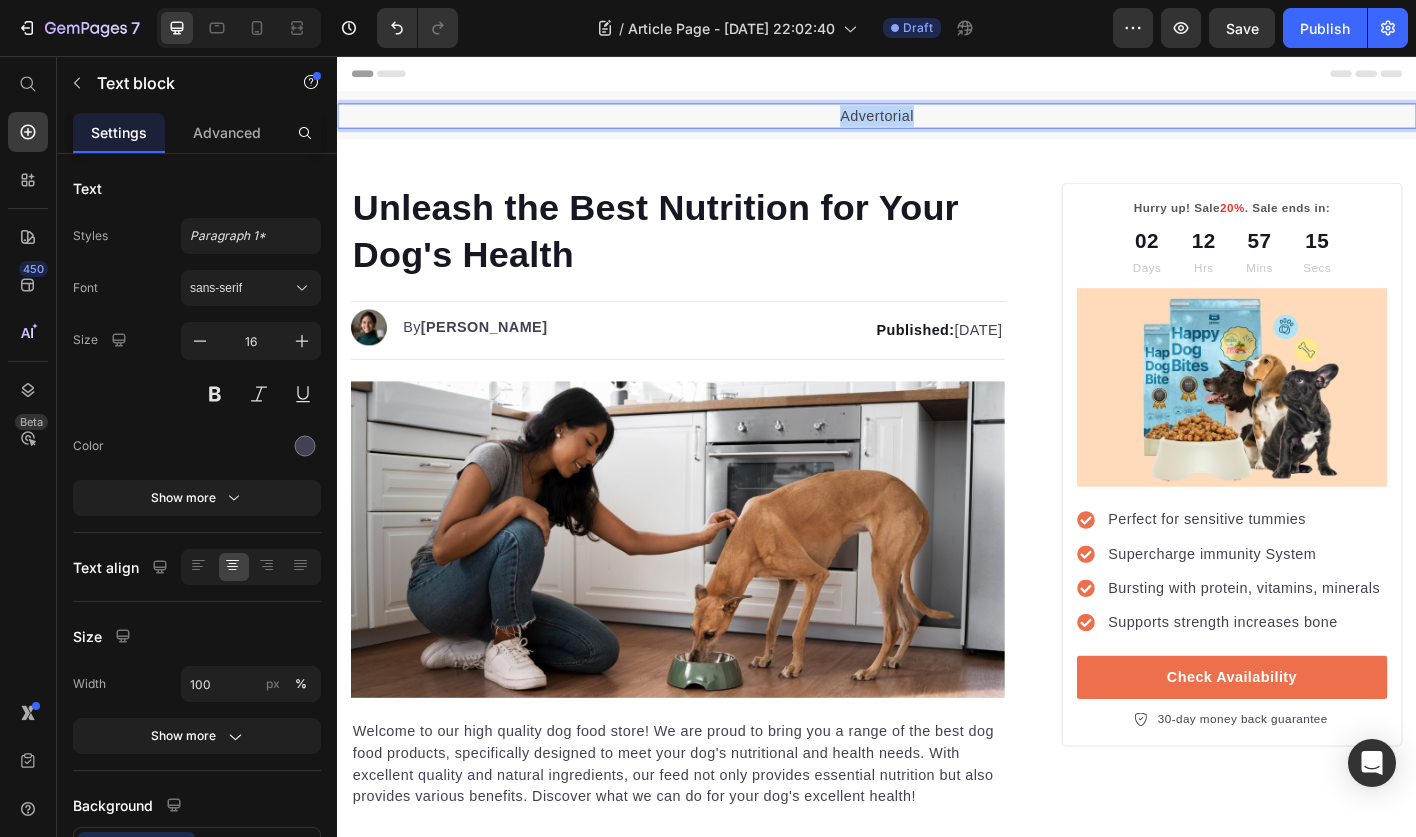 click on "Advertorial" at bounding box center (937, 123) 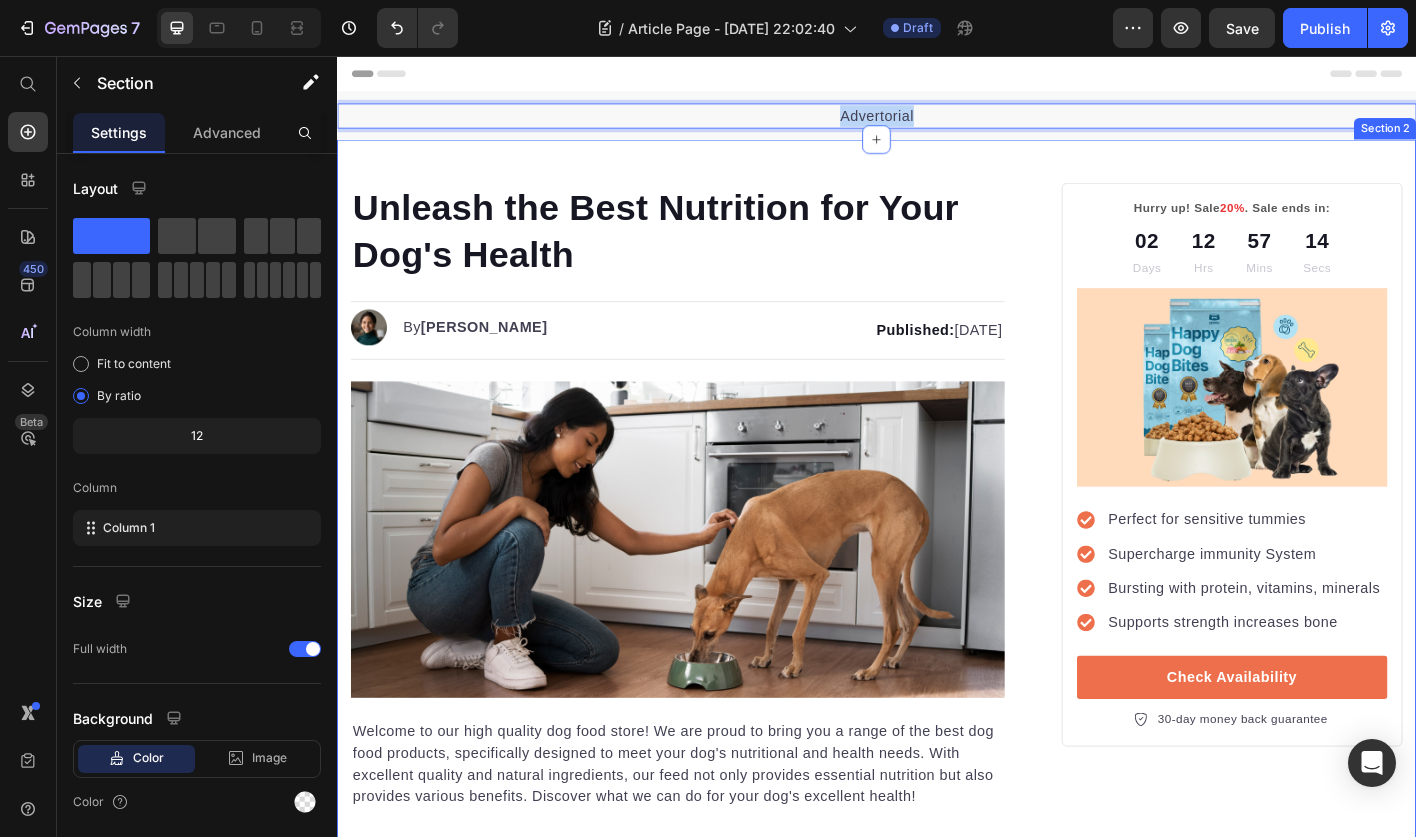click on "Unleash the Best Nutrition for Your Dog's Health Heading Image By  [PERSON_NAME] Text block Advanced list Published:  [DATE] Text block Row Image Welcome to our high quality dog food store! We are proud to bring you a range of the best dog food products, specifically designed to meet your dog's nutritional and health needs. With excellent quality and natural ingredients, our feed not only provides essential nutrition but also provides various benefits. Discover what we can do for your dog's excellent health! Text block Jump to section quickly: Text block
Icon Healthy and Balanced Nutrition Text block Advanced list
Icon Joint Care and Mobility Support Text block Advanced list
Icon Digestive Health and Immune Support Text block Advanced list
Icon Healthy Skin and Shiny Coat Text block Advanced list
Icon Overall Well-being and Vitality Text block Advanced list Text block Image Healthy and Balanced Nutrition Heading       Text block Start baking doggy delights Button" at bounding box center (937, 3118) 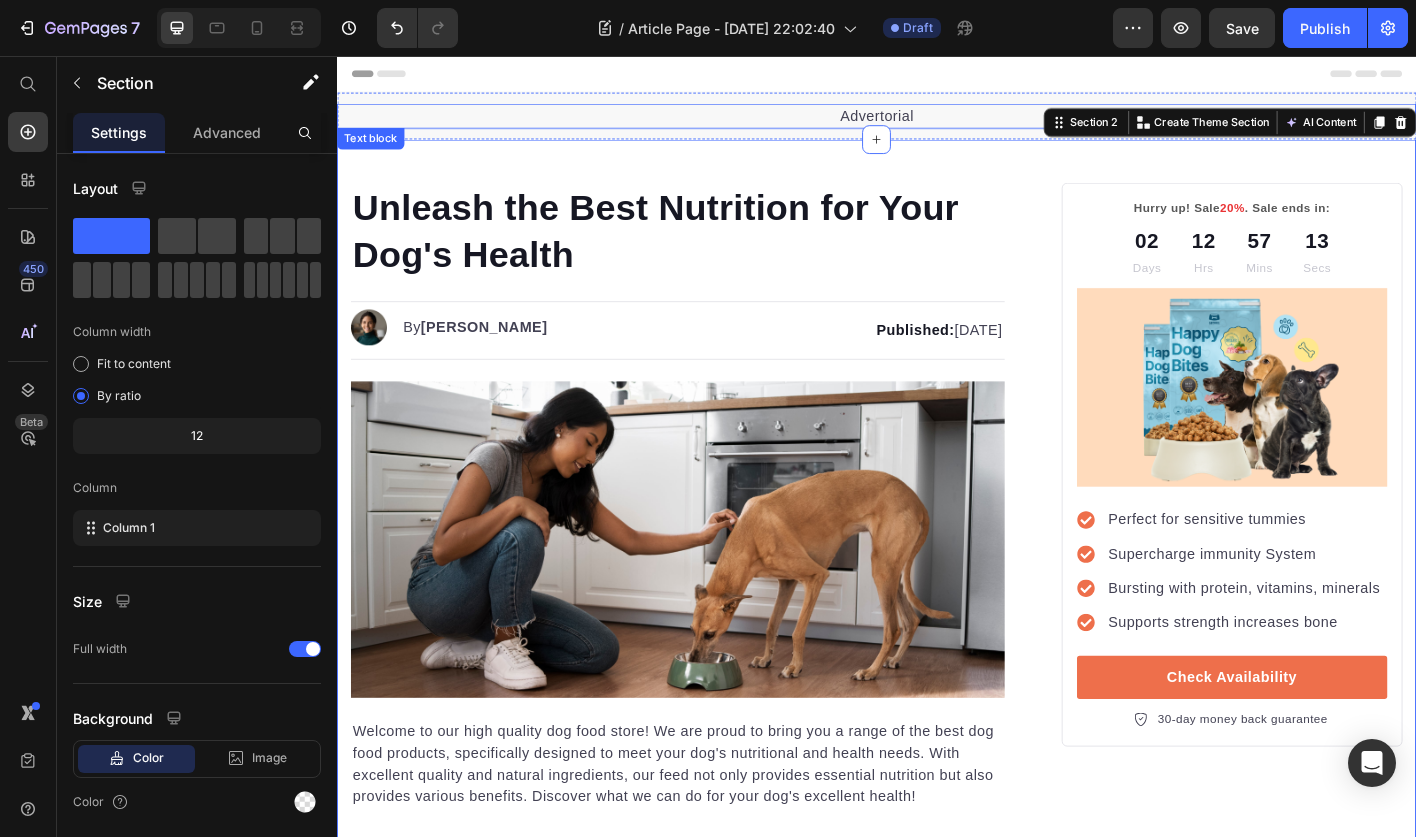 click on "Advertorial" at bounding box center (937, 123) 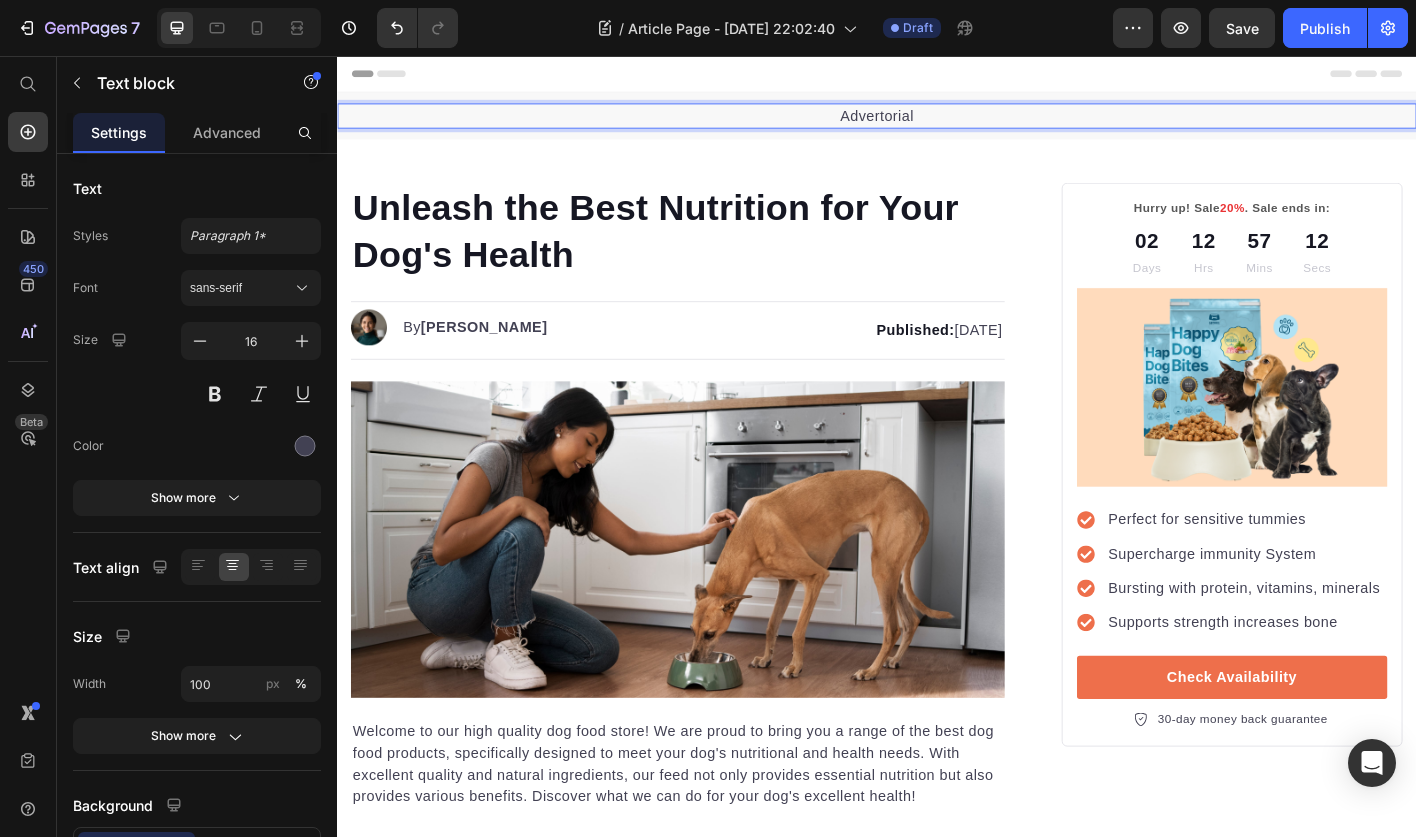click on "Advertorial" at bounding box center (937, 123) 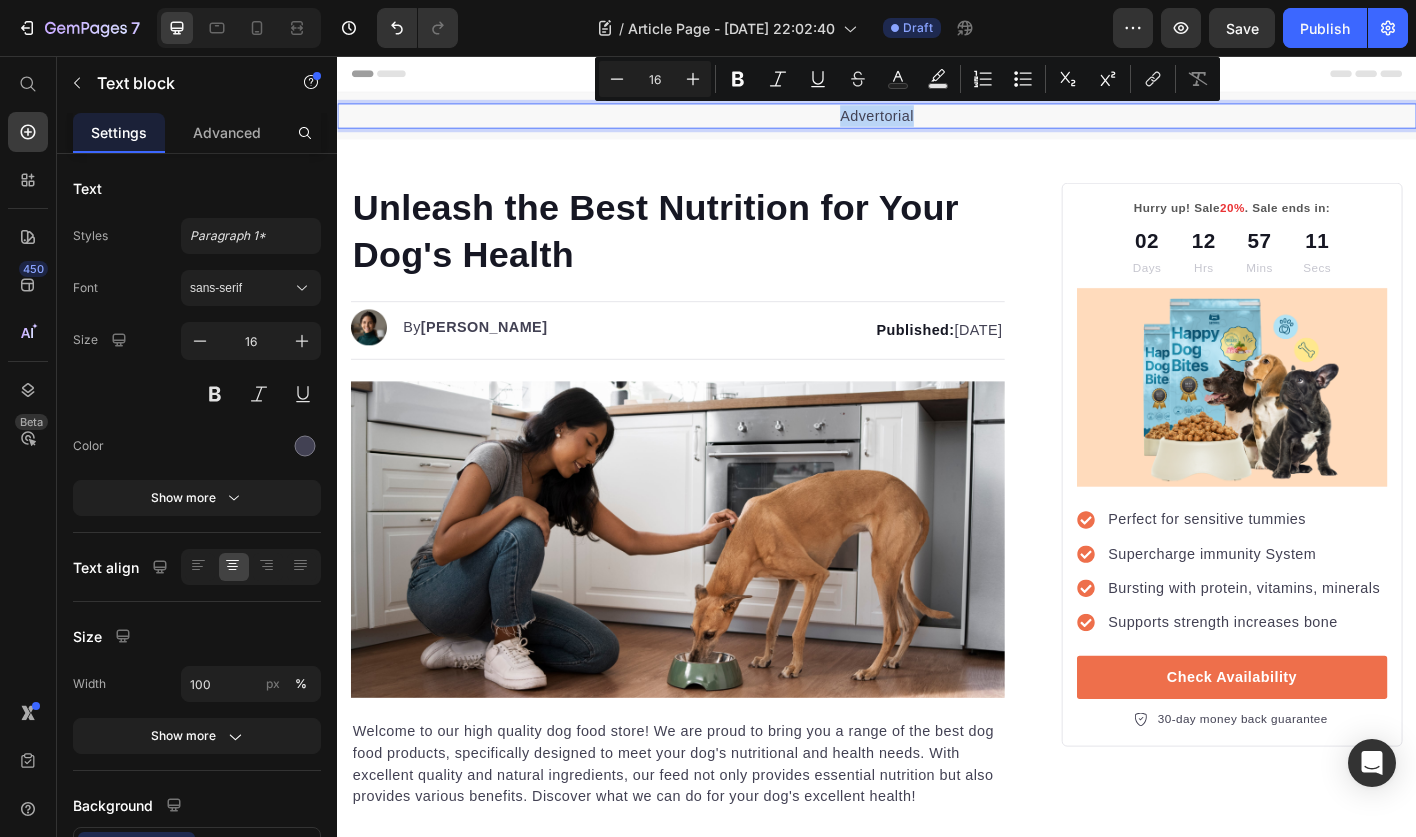 drag, startPoint x: 987, startPoint y: 126, endPoint x: 866, endPoint y: 126, distance: 121 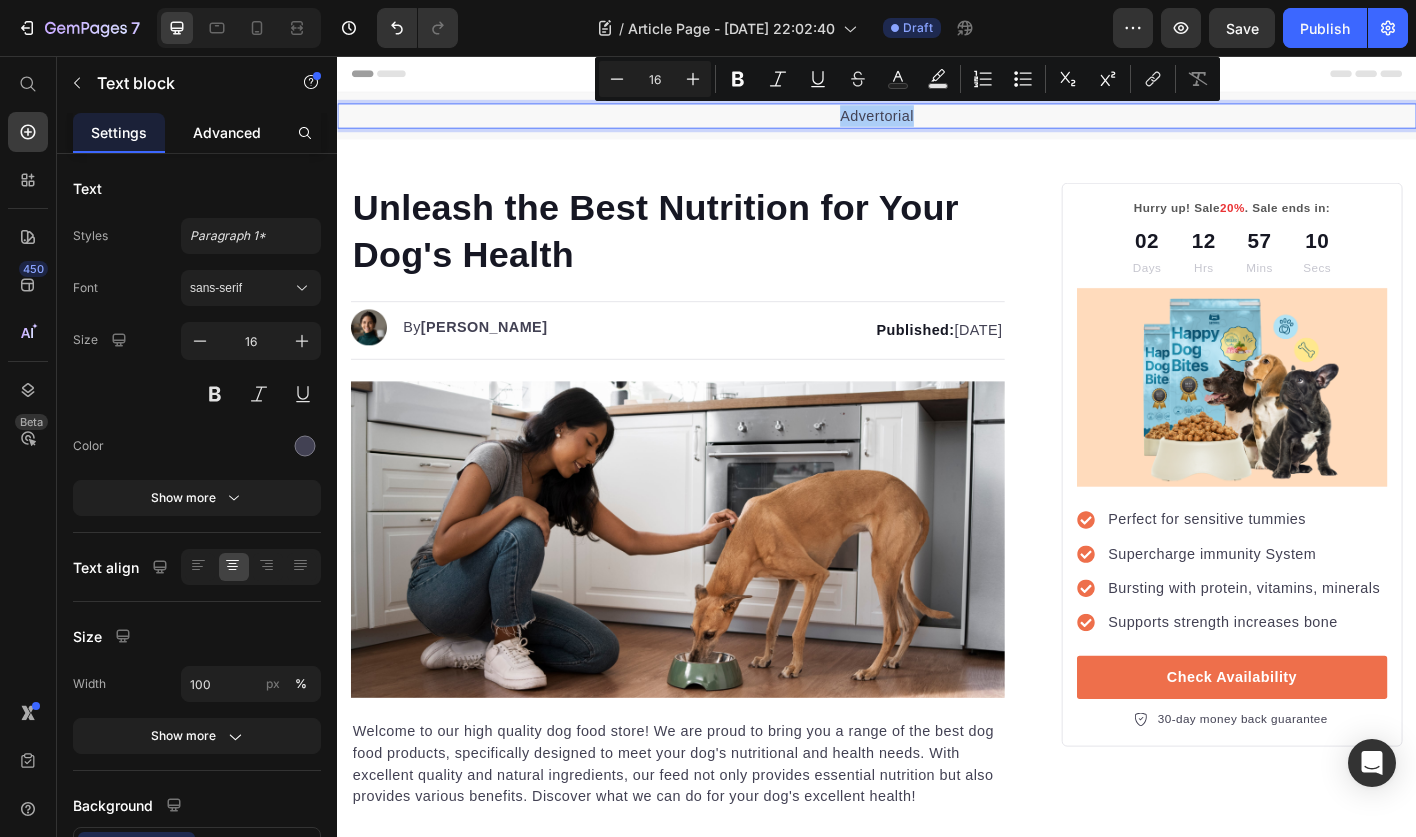 click on "Advanced" at bounding box center (227, 132) 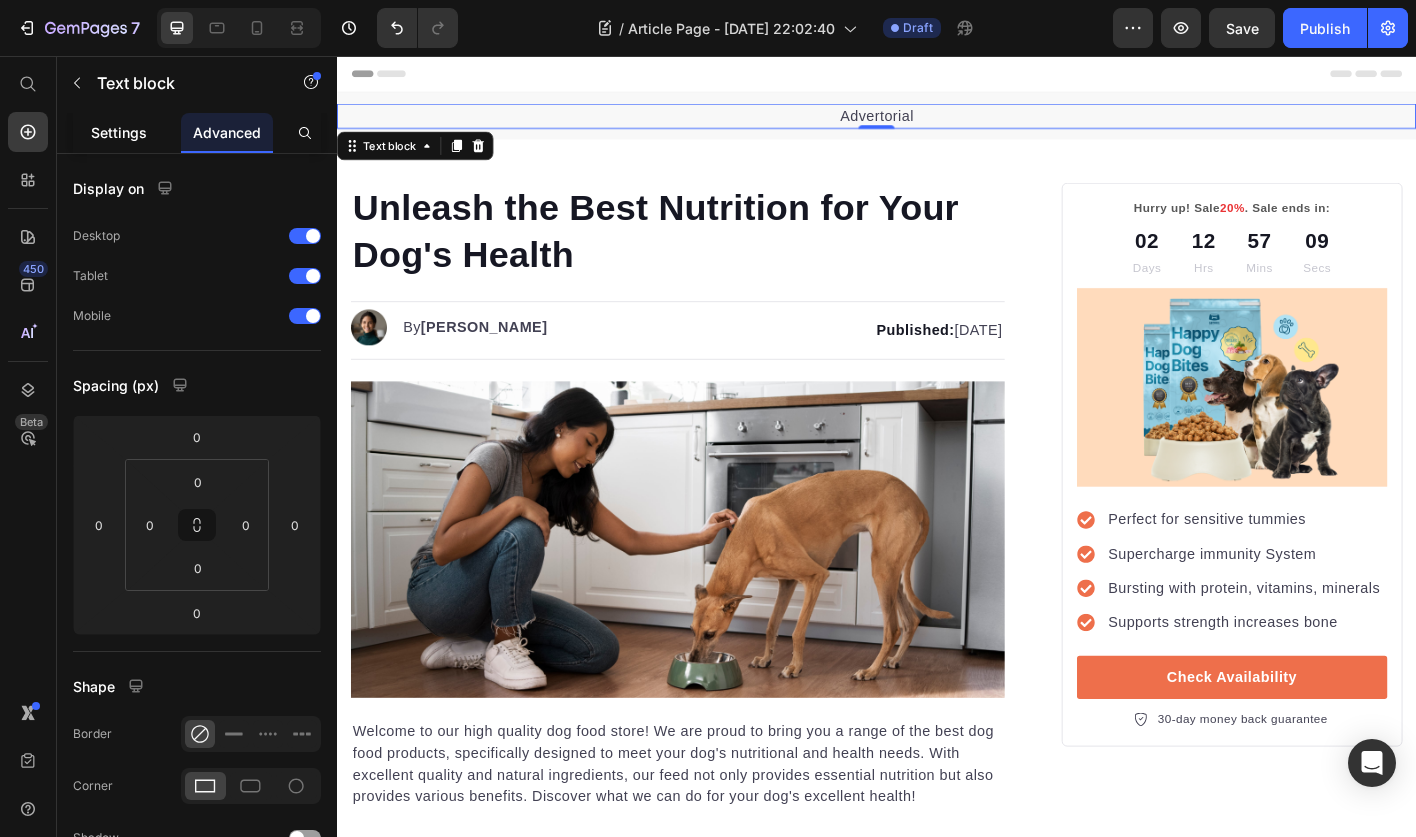 click on "Settings" at bounding box center (119, 132) 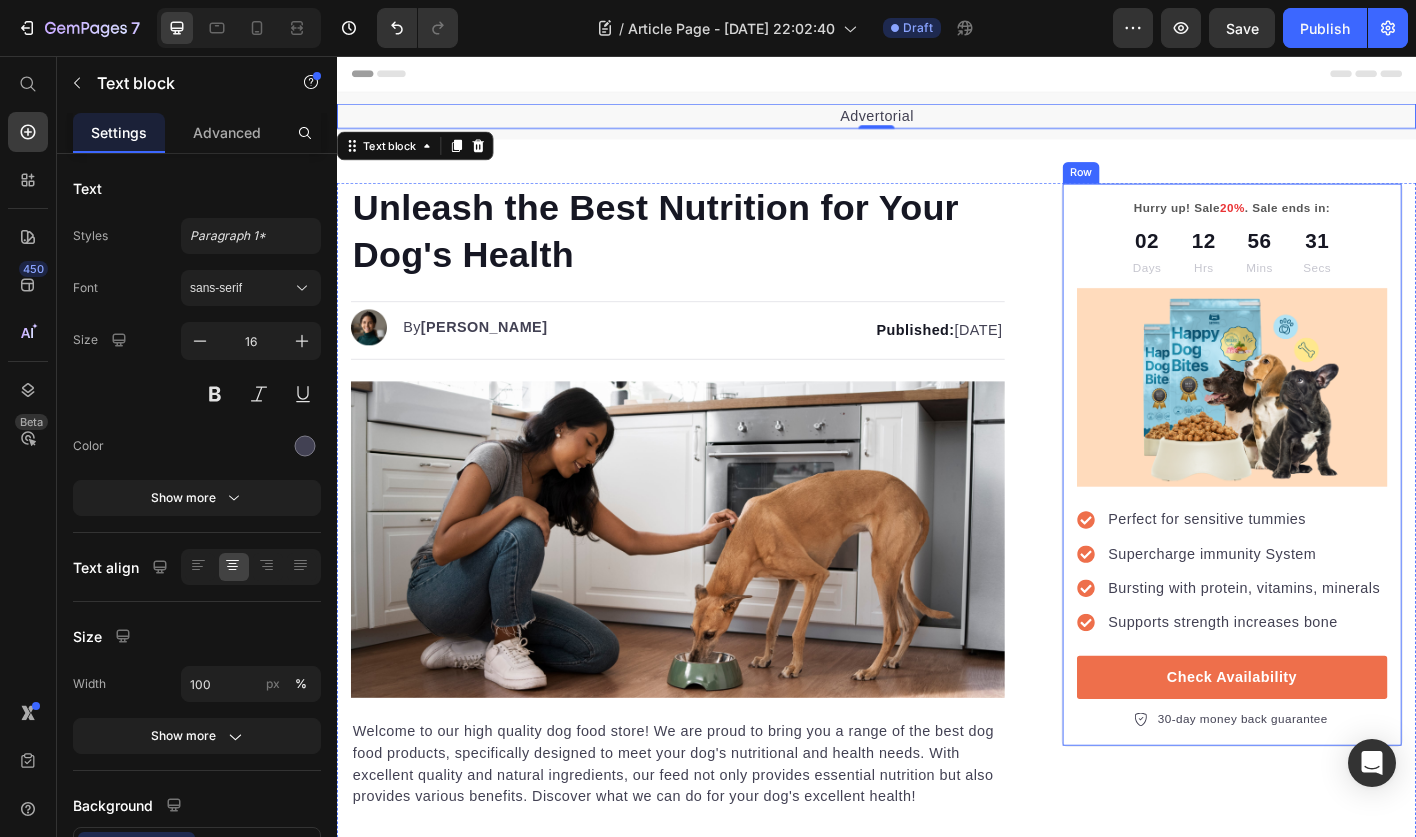 click on "Hurry up! Sale  20% . Sale ends in: Text block 02 Days 12 Hrs 56 Mins 31 Secs Countdown Timer Image Perfect for sensitive tummies Supercharge immunity System Bursting with protein, vitamins, minerals Supports strength increases bone Item list Check Availability Button
30-day money back guarantee Item list Row" at bounding box center (1332, 510) 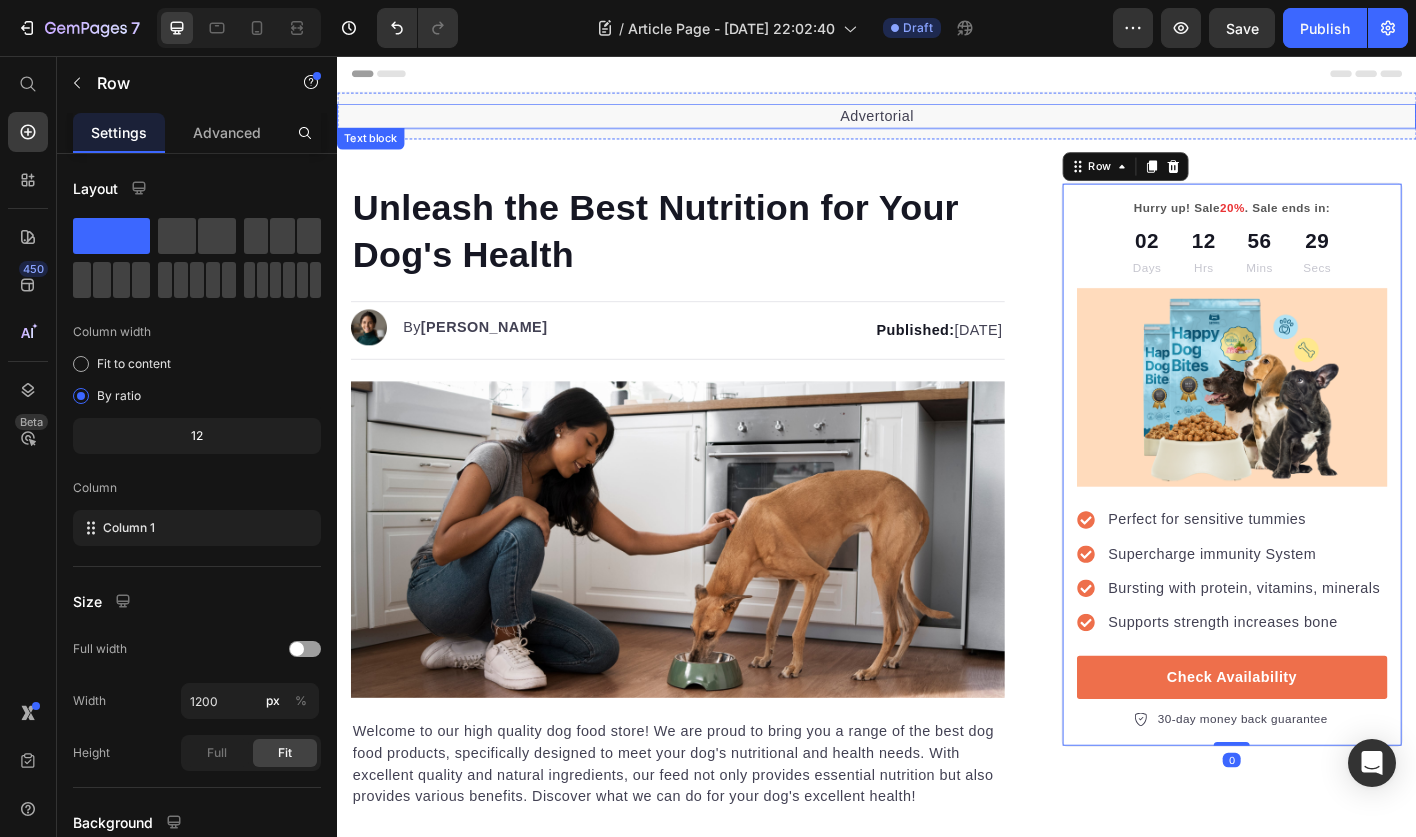 click on "Advertorial" at bounding box center [937, 123] 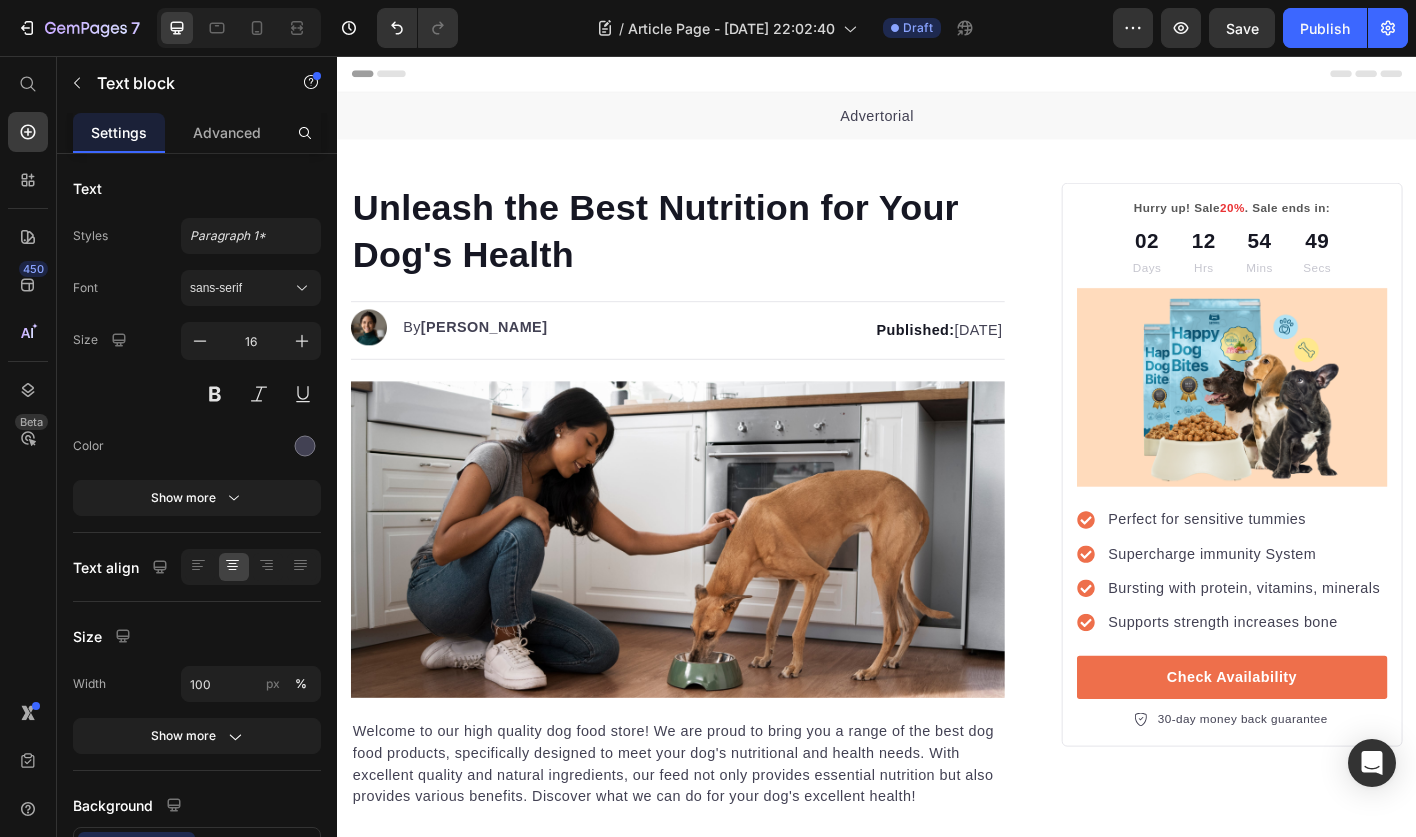 click on "Header" at bounding box center [937, 76] 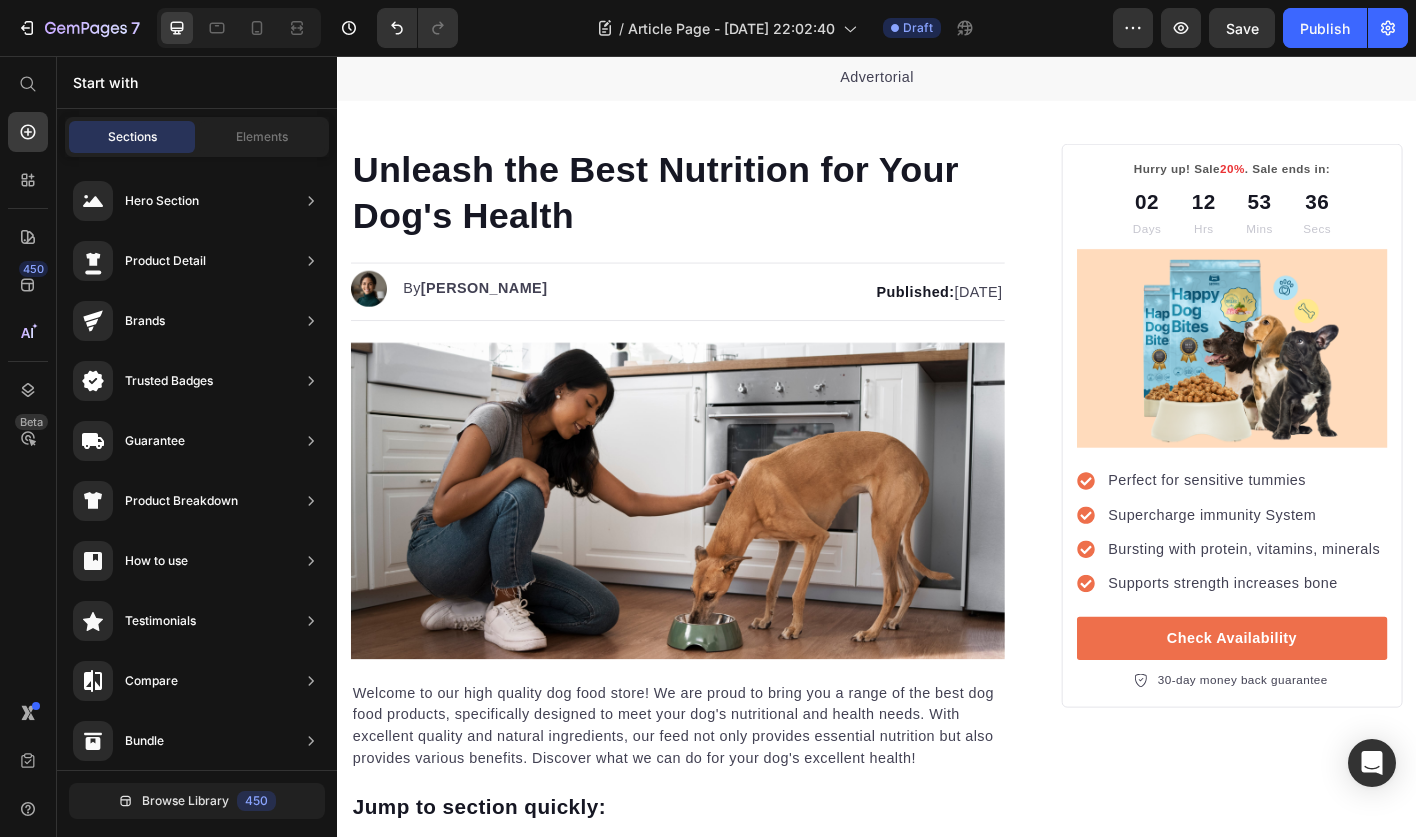 scroll, scrollTop: 0, scrollLeft: 0, axis: both 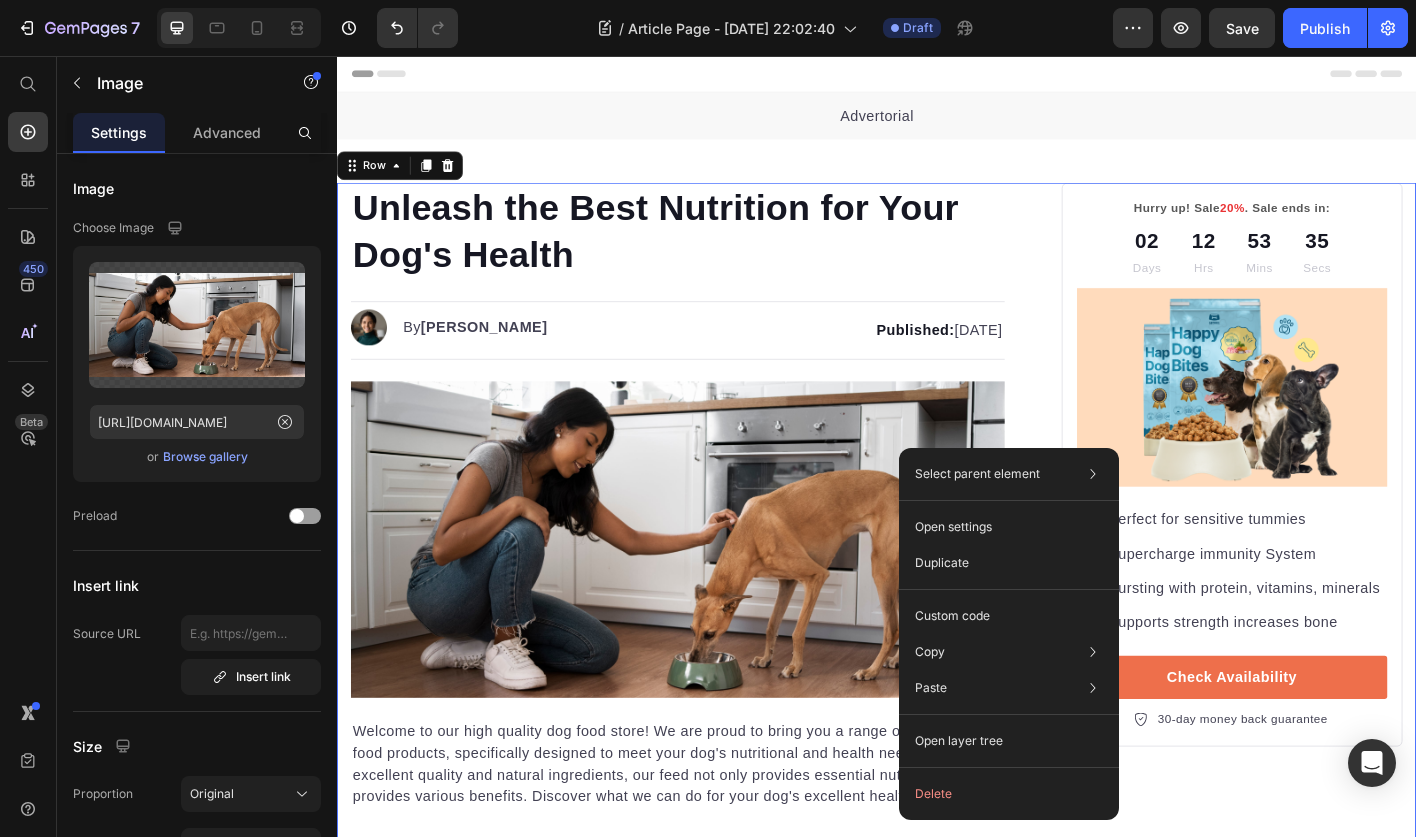 click on "Unleash the Best Nutrition for Your Dog's Health Heading Image By  [PERSON_NAME] Text block Advanced list Published:  [DATE] Text block Row Image Welcome to our high quality dog food store! We are proud to bring you a range of the best dog food products, specifically designed to meet your dog's nutritional and health needs. With excellent quality and natural ingredients, our feed not only provides essential nutrition but also provides various benefits. Discover what we can do for your dog's excellent health! Text block Jump to section quickly: Text block
Icon Healthy and Balanced Nutrition Text block Advanced list
Icon Joint Care and Mobility Support Text block Advanced list
Icon Digestive Health and Immune Support Text block Advanced list
Icon Healthy Skin and Shiny Coat Text block Advanced list
Icon Overall Well-being and Vitality Text block Advanced list Text block Image Healthy and Balanced Nutrition Heading       Text block Start baking doggy delights Button" at bounding box center [937, 3102] 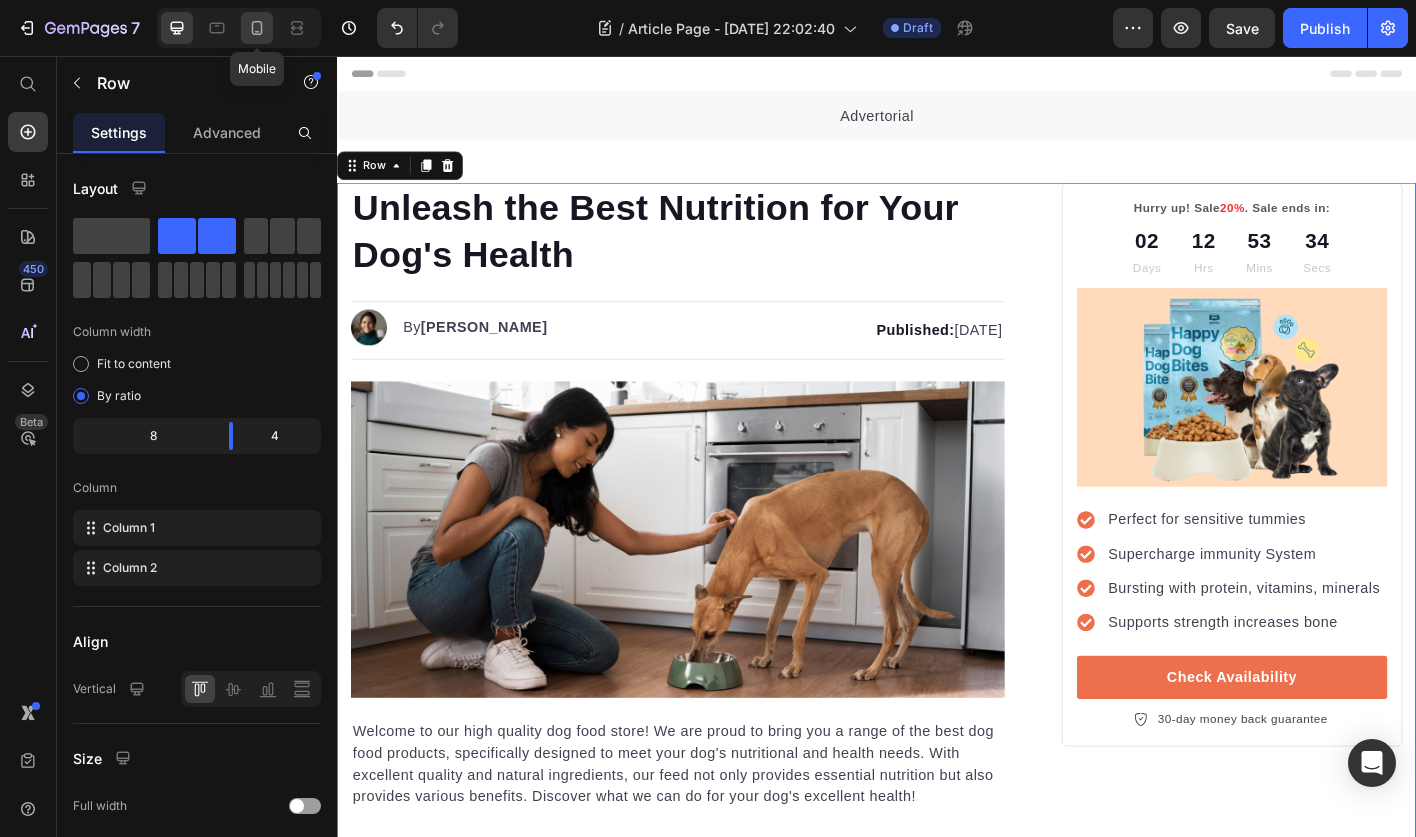 click 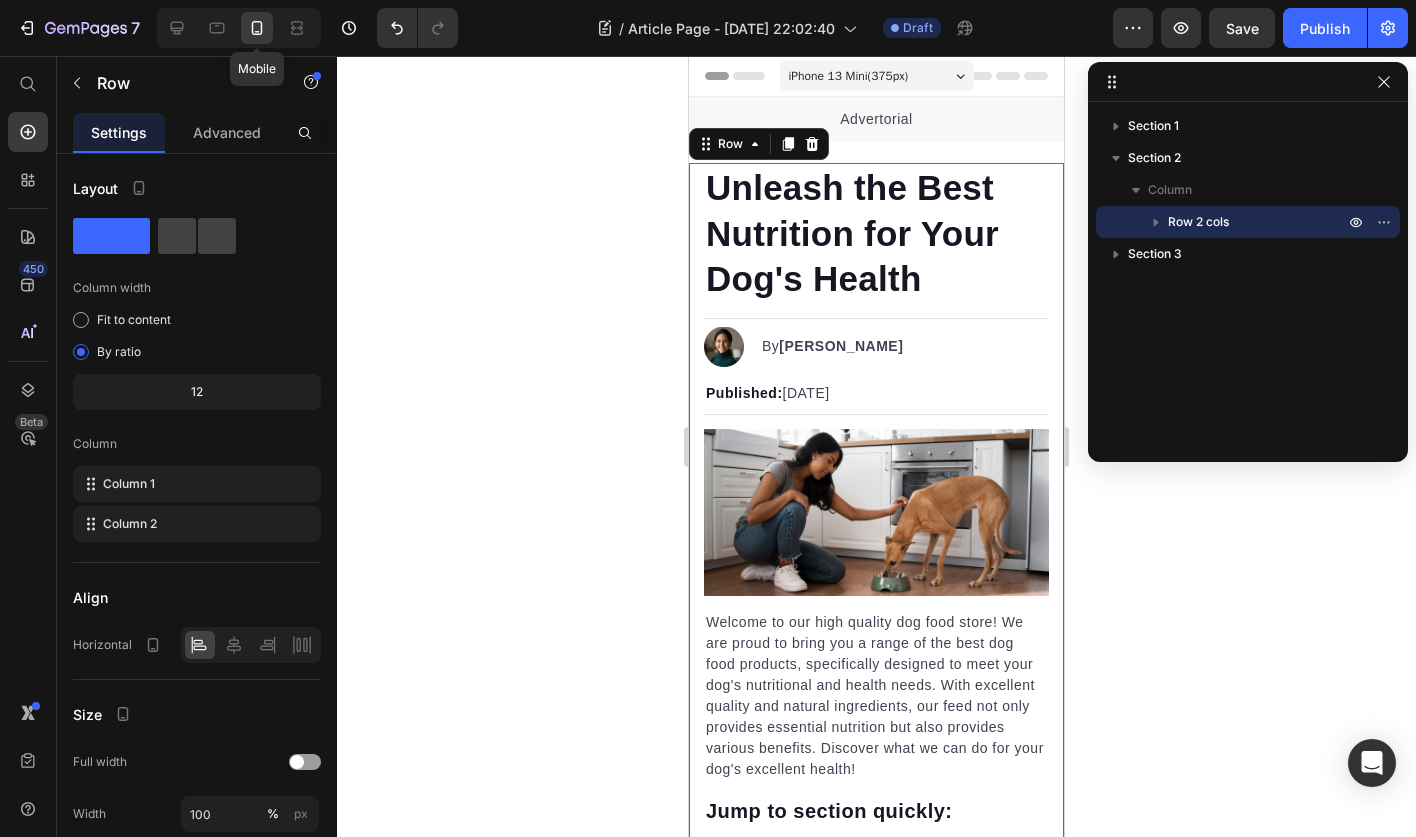 scroll, scrollTop: 37, scrollLeft: 0, axis: vertical 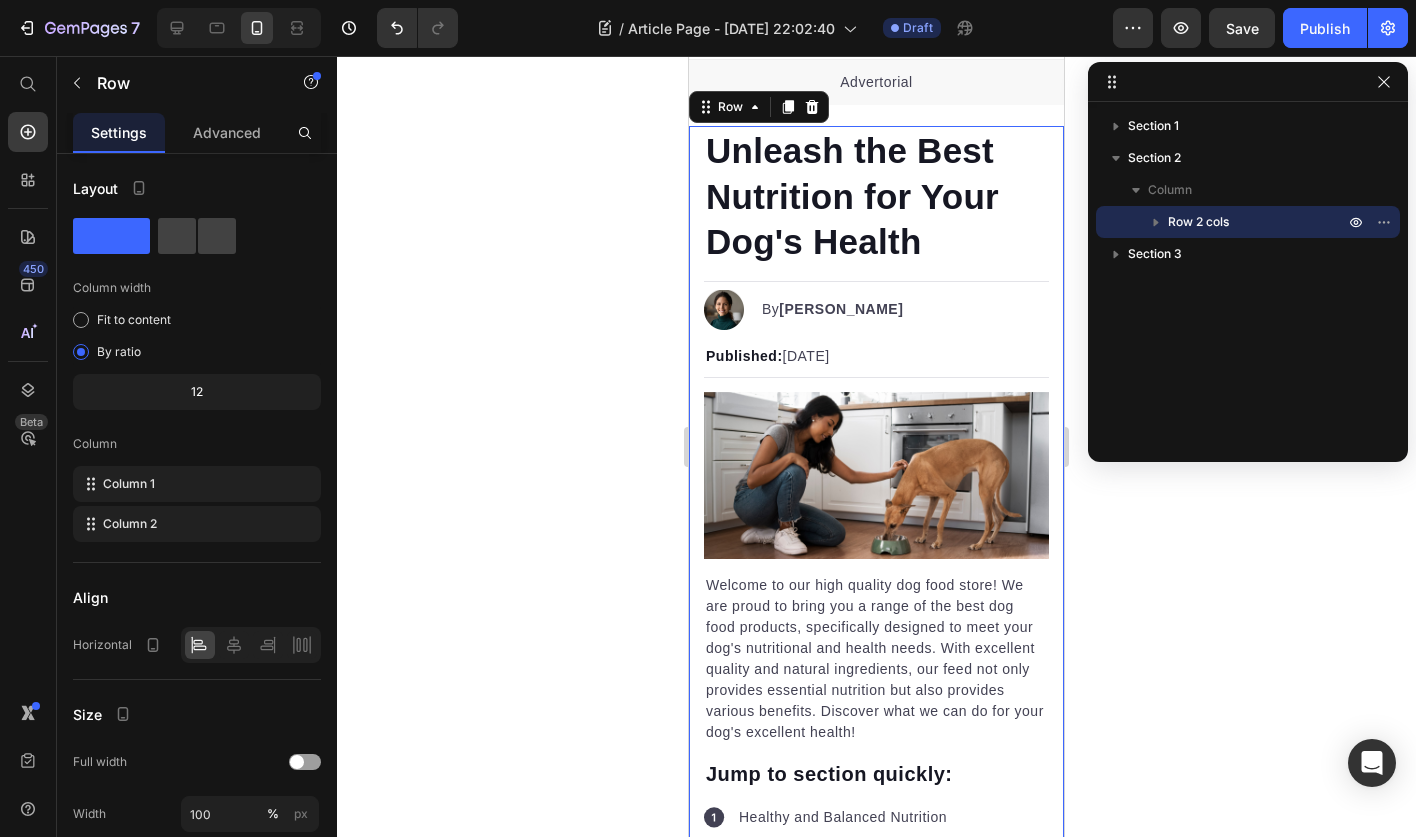 click 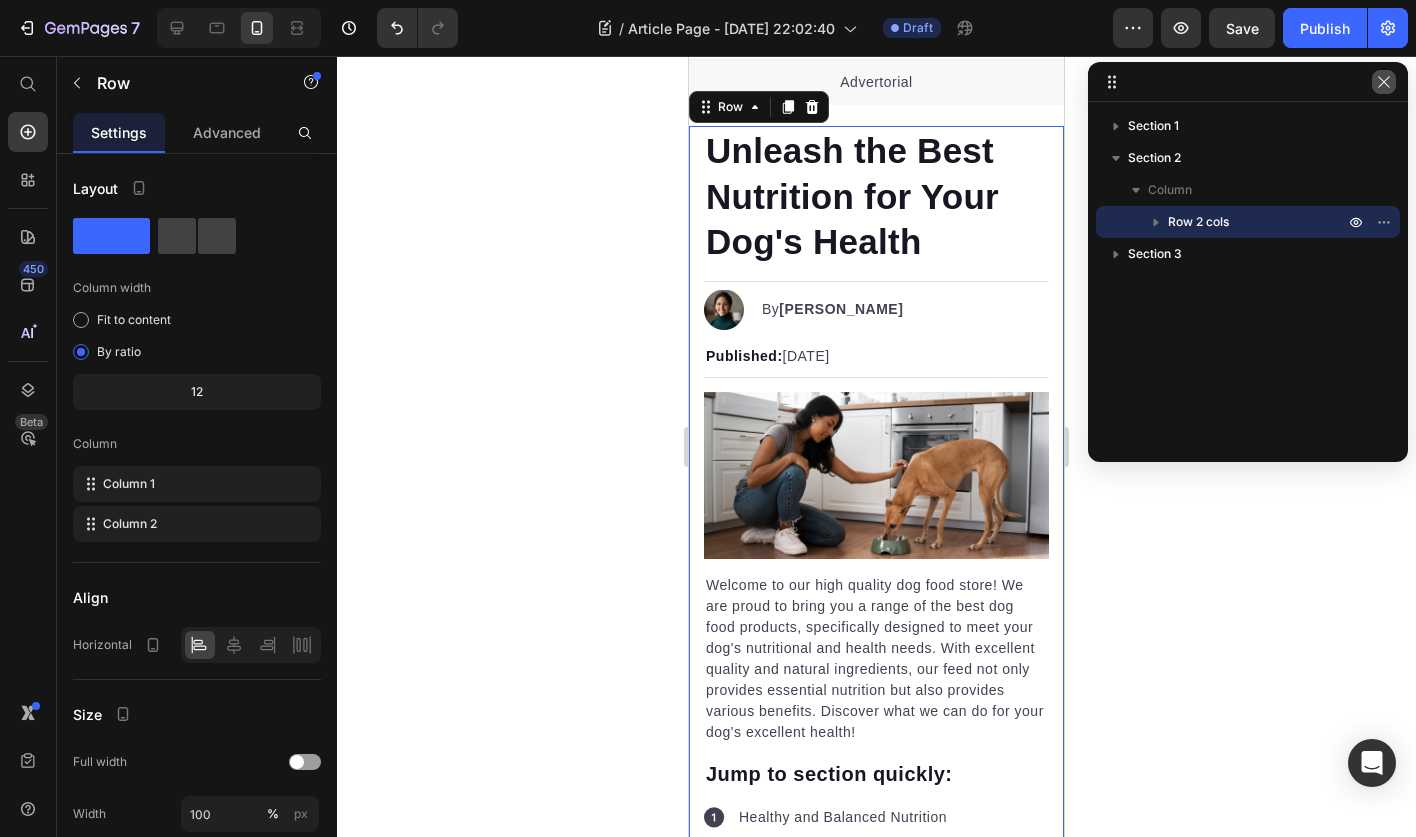 click 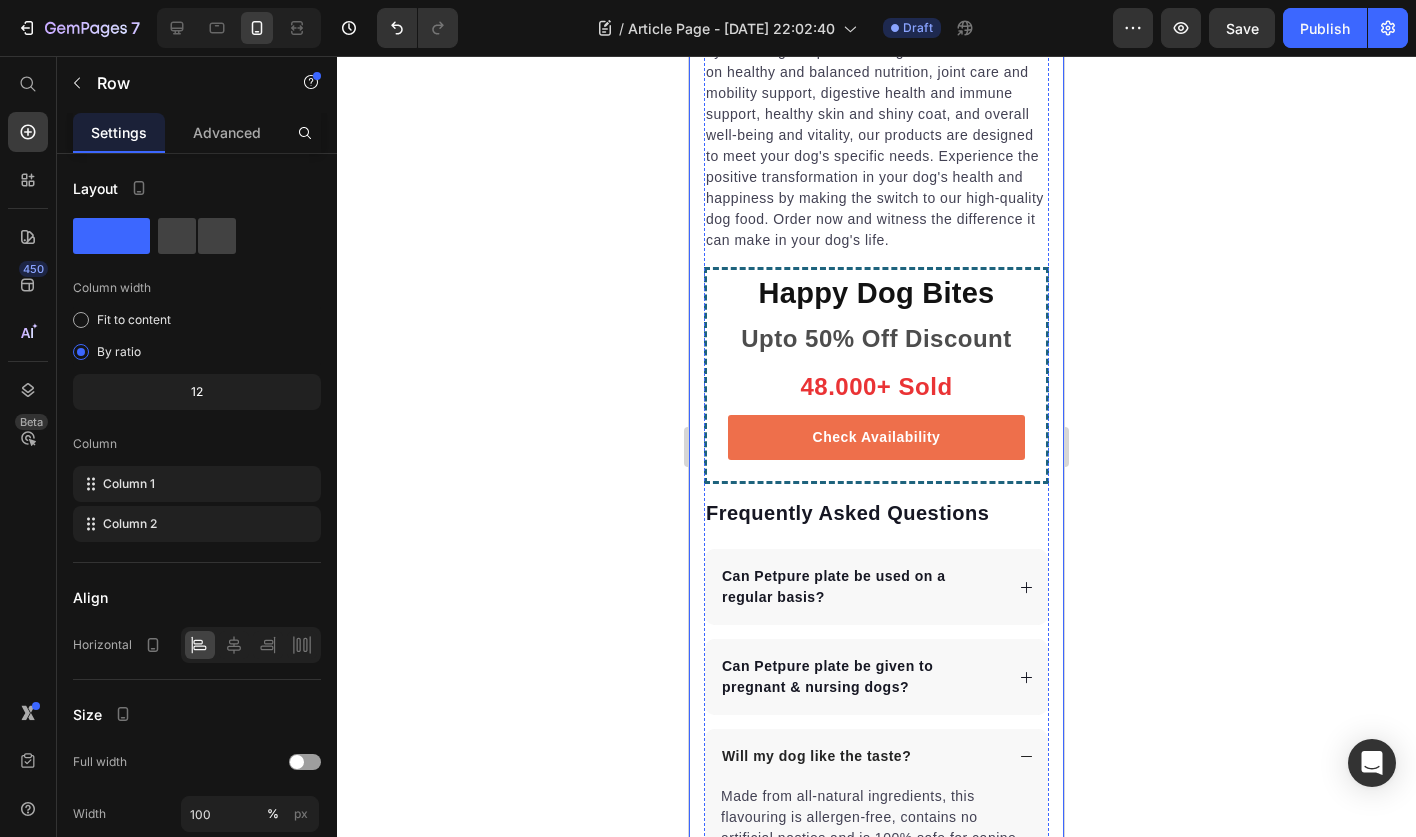 scroll, scrollTop: 5538, scrollLeft: 0, axis: vertical 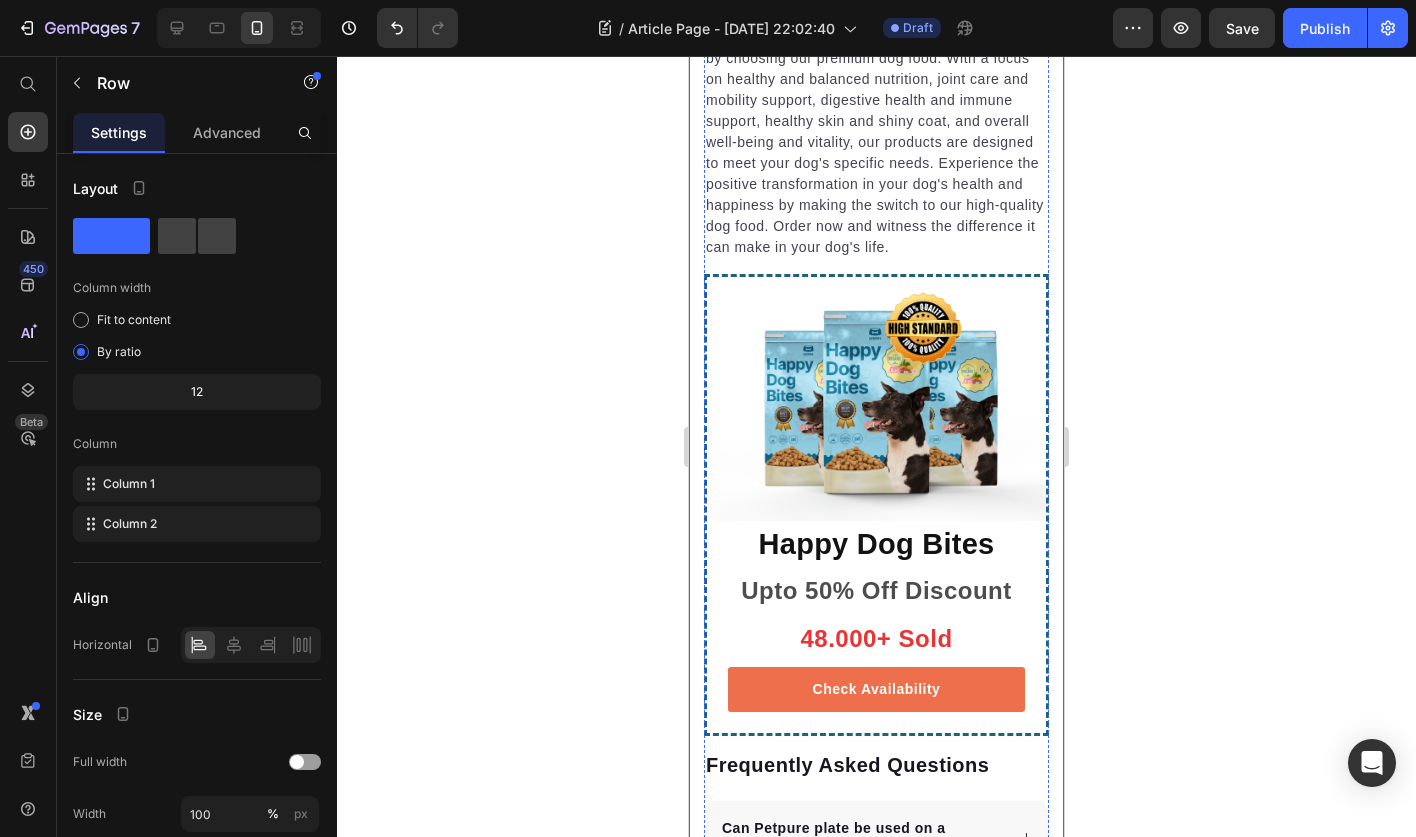 click at bounding box center (876, -33) 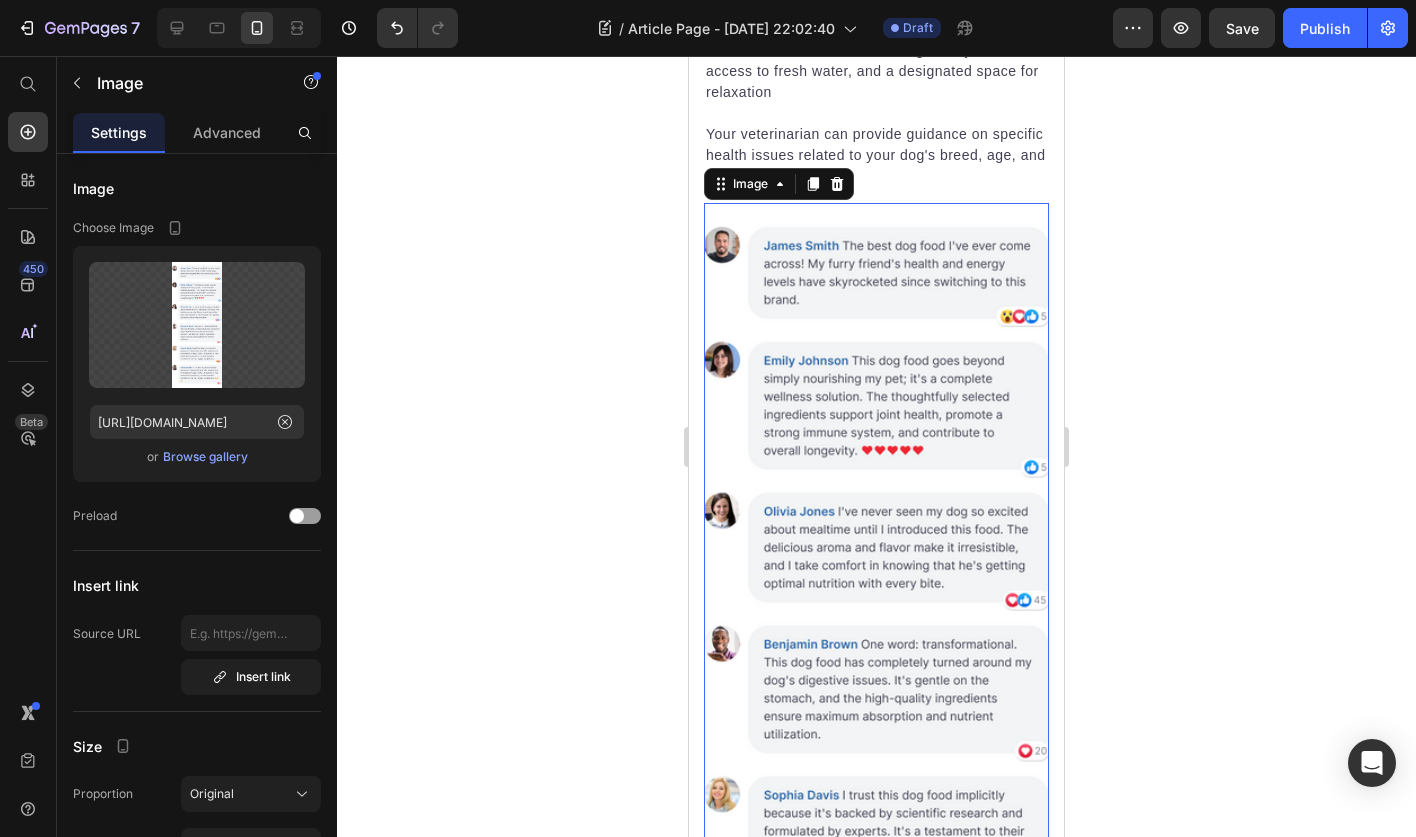 scroll, scrollTop: 5305, scrollLeft: 0, axis: vertical 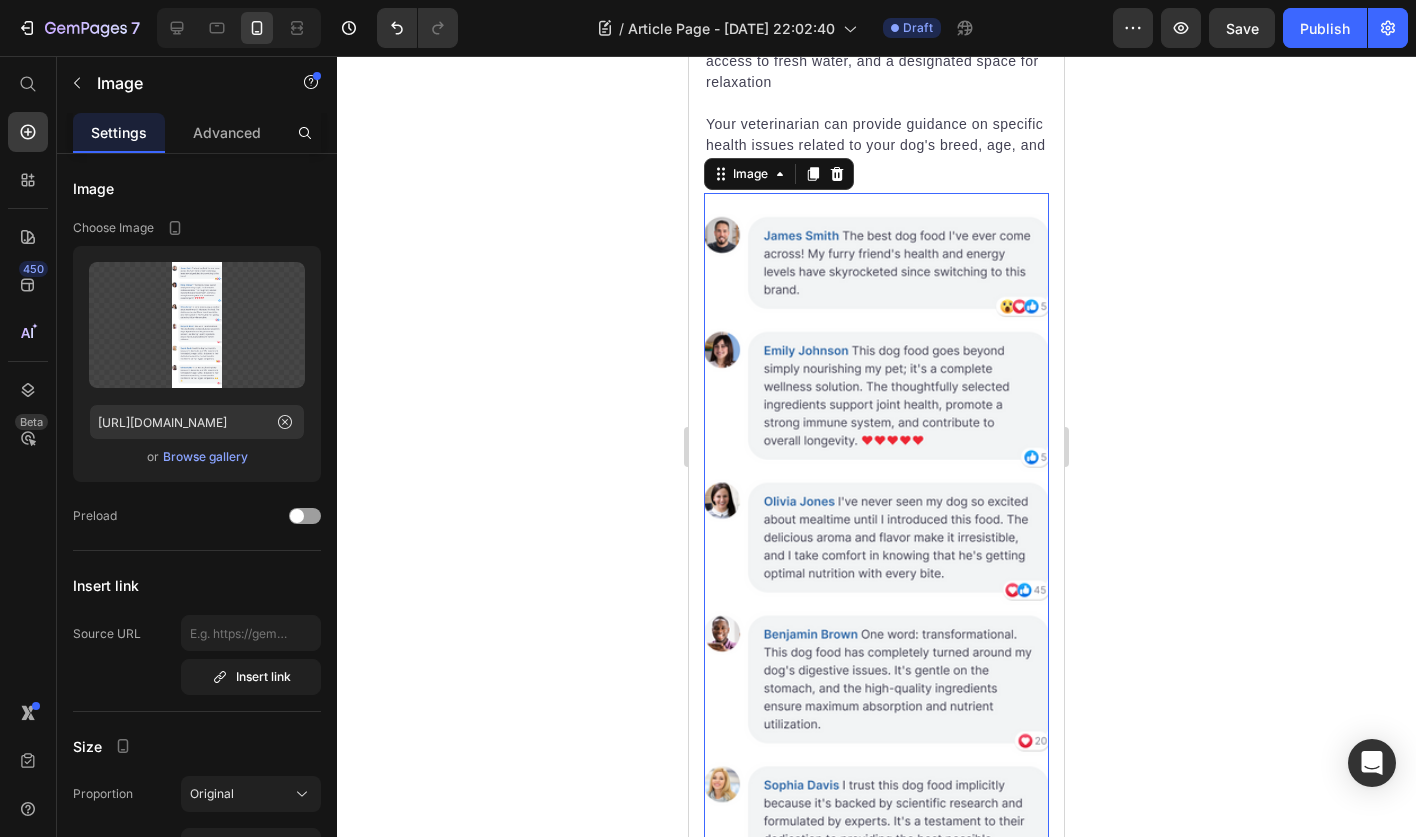 click 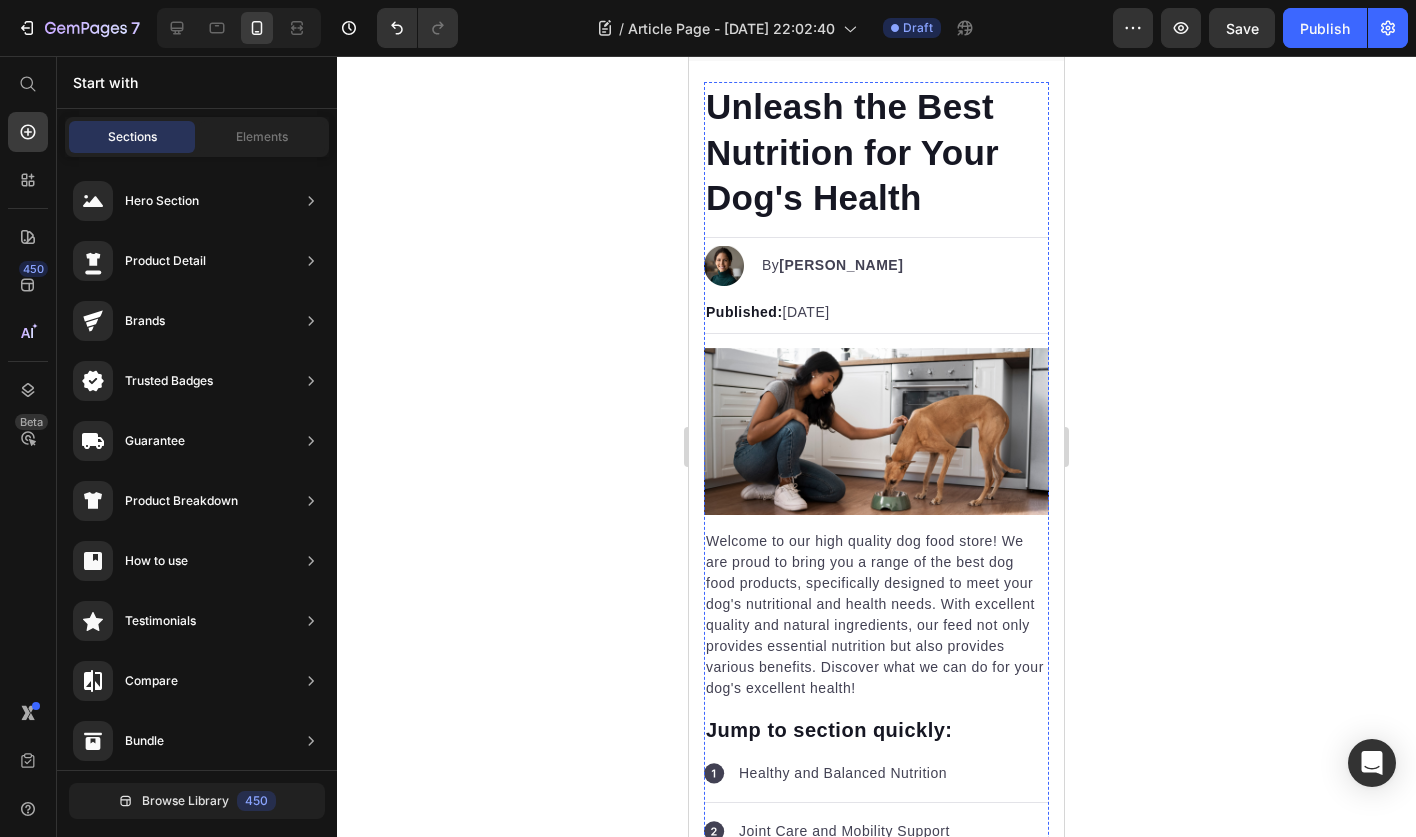 scroll, scrollTop: 0, scrollLeft: 0, axis: both 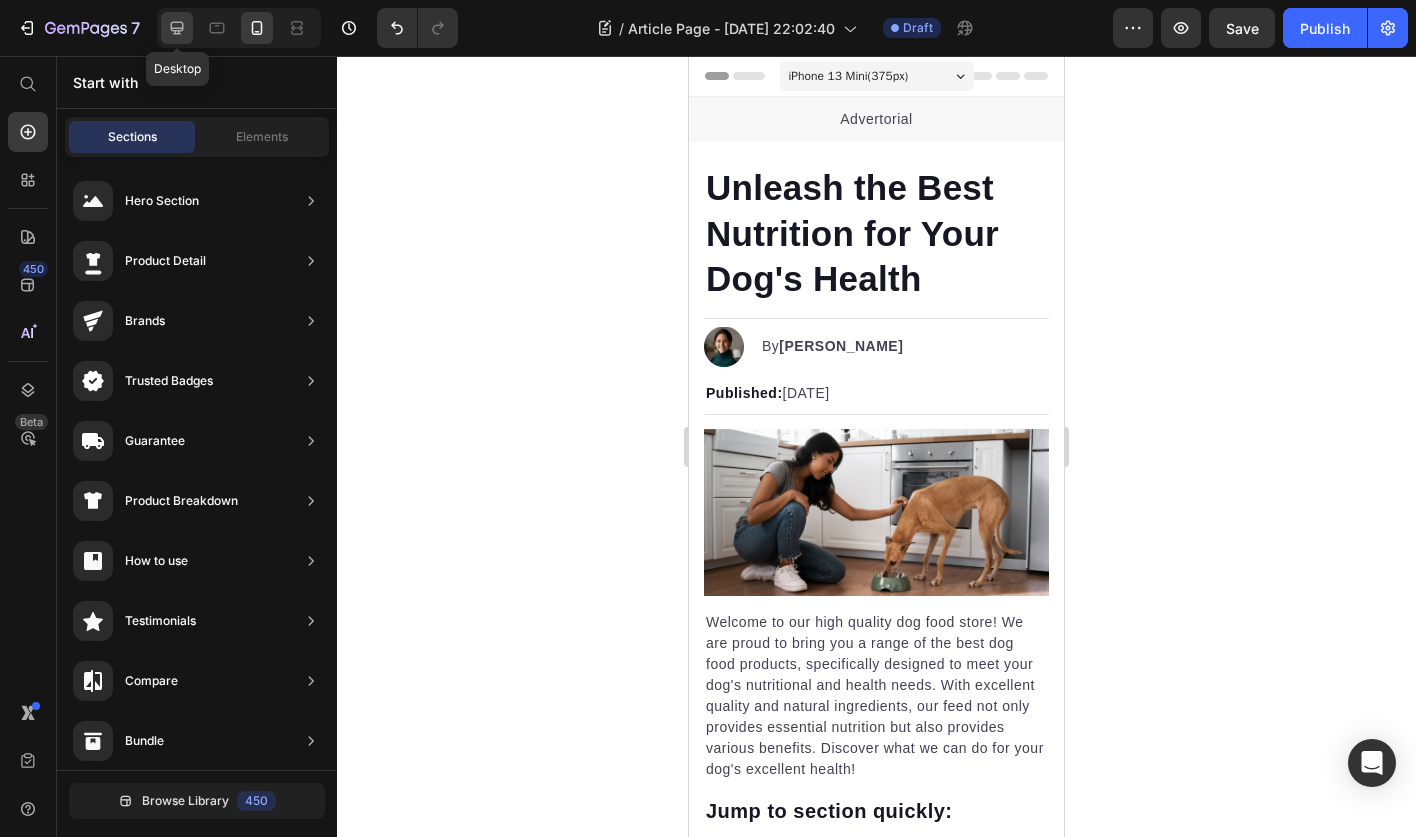 click 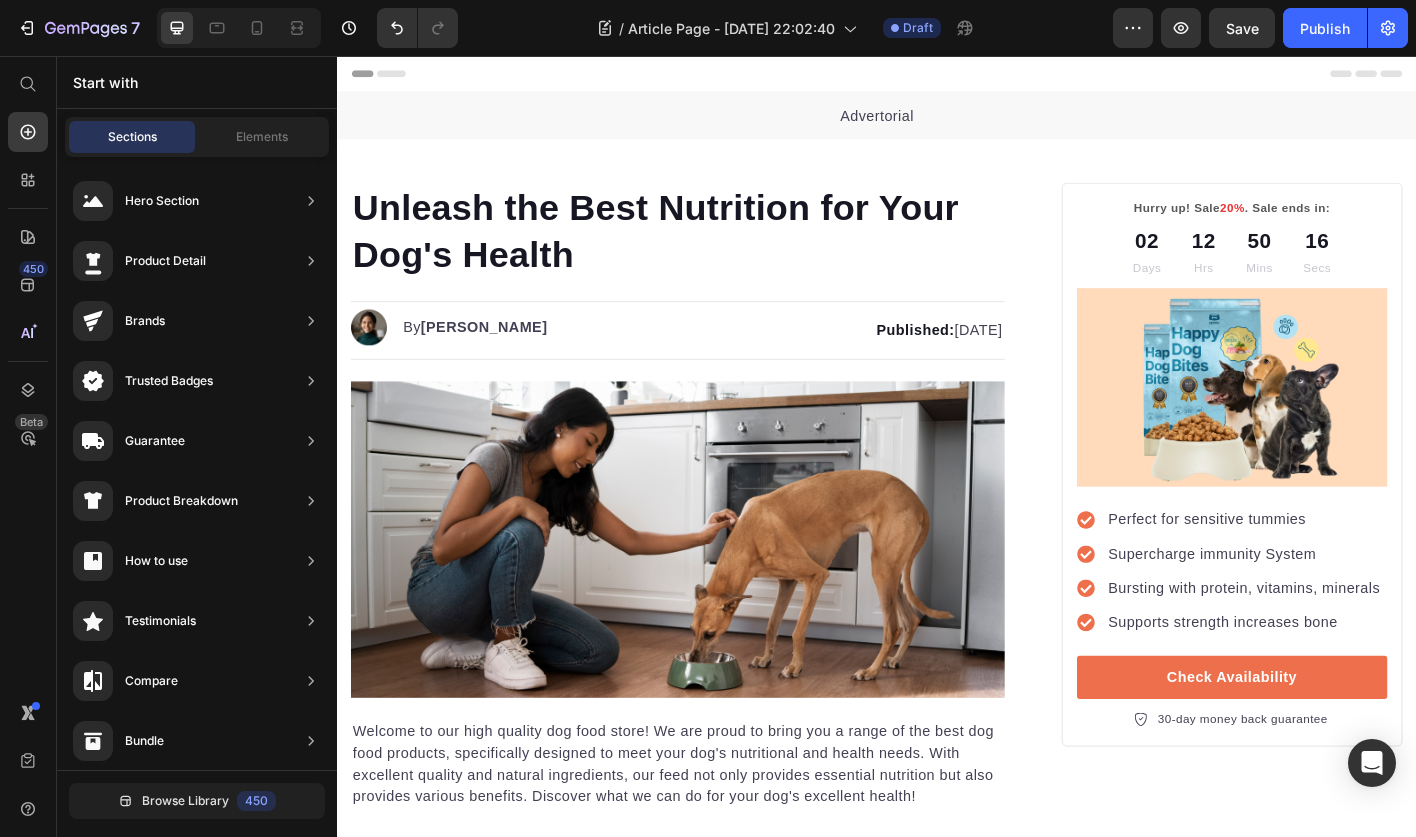 click on "/  Article Page - [DATE] 22:02:40 Draft" 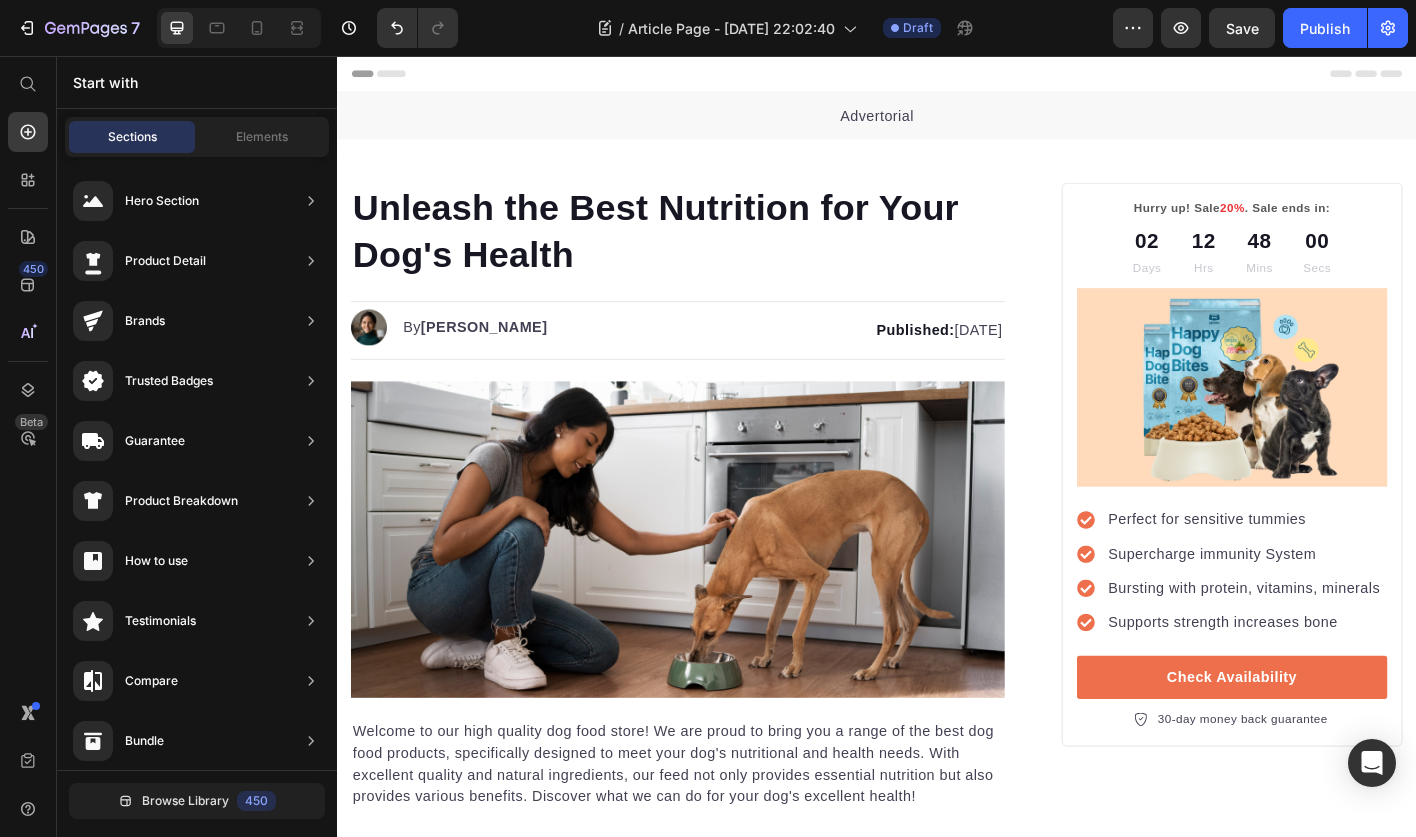 click on "/  Article Page - [DATE] 22:02:40 Draft" 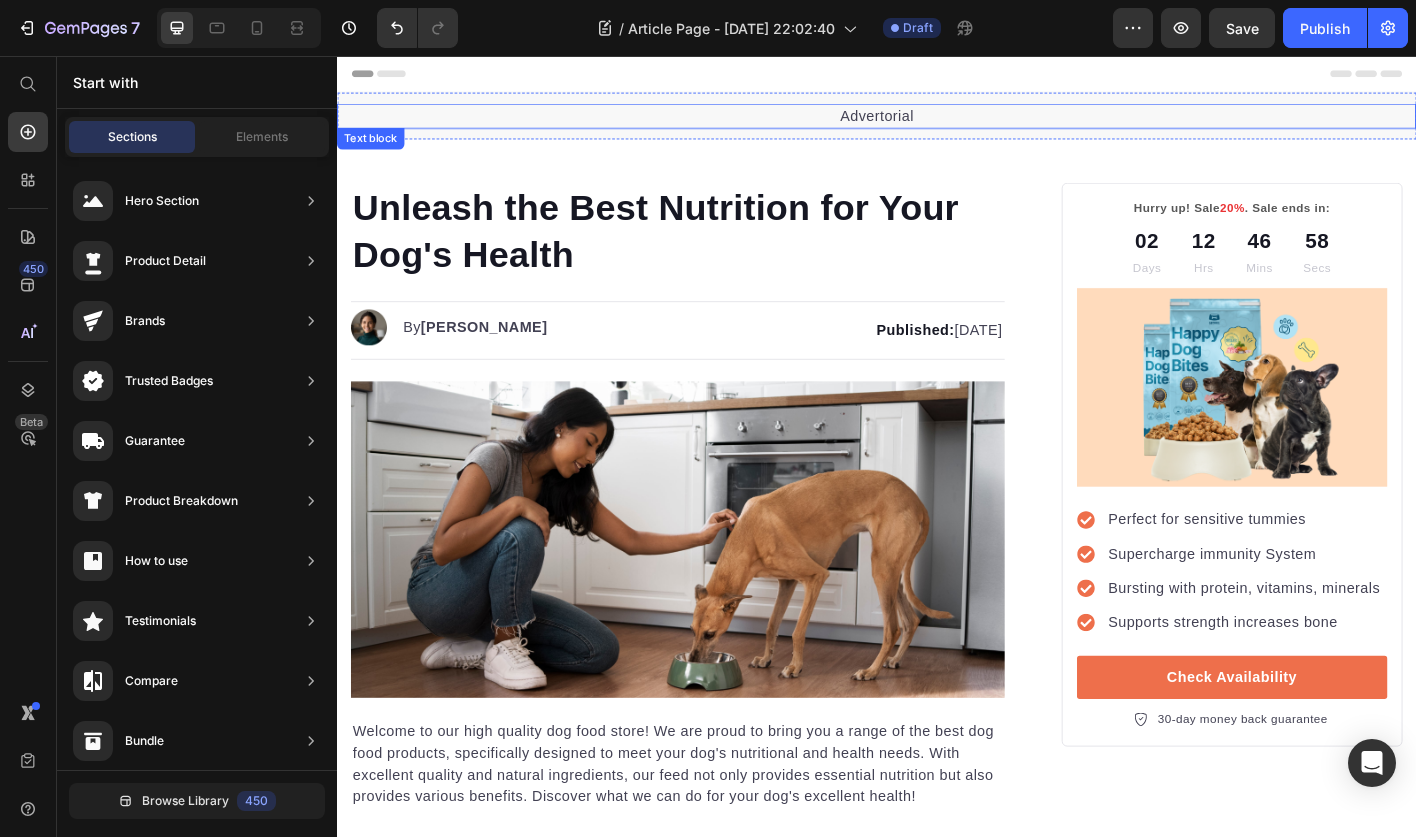 click on "Advertorial" at bounding box center (937, 123) 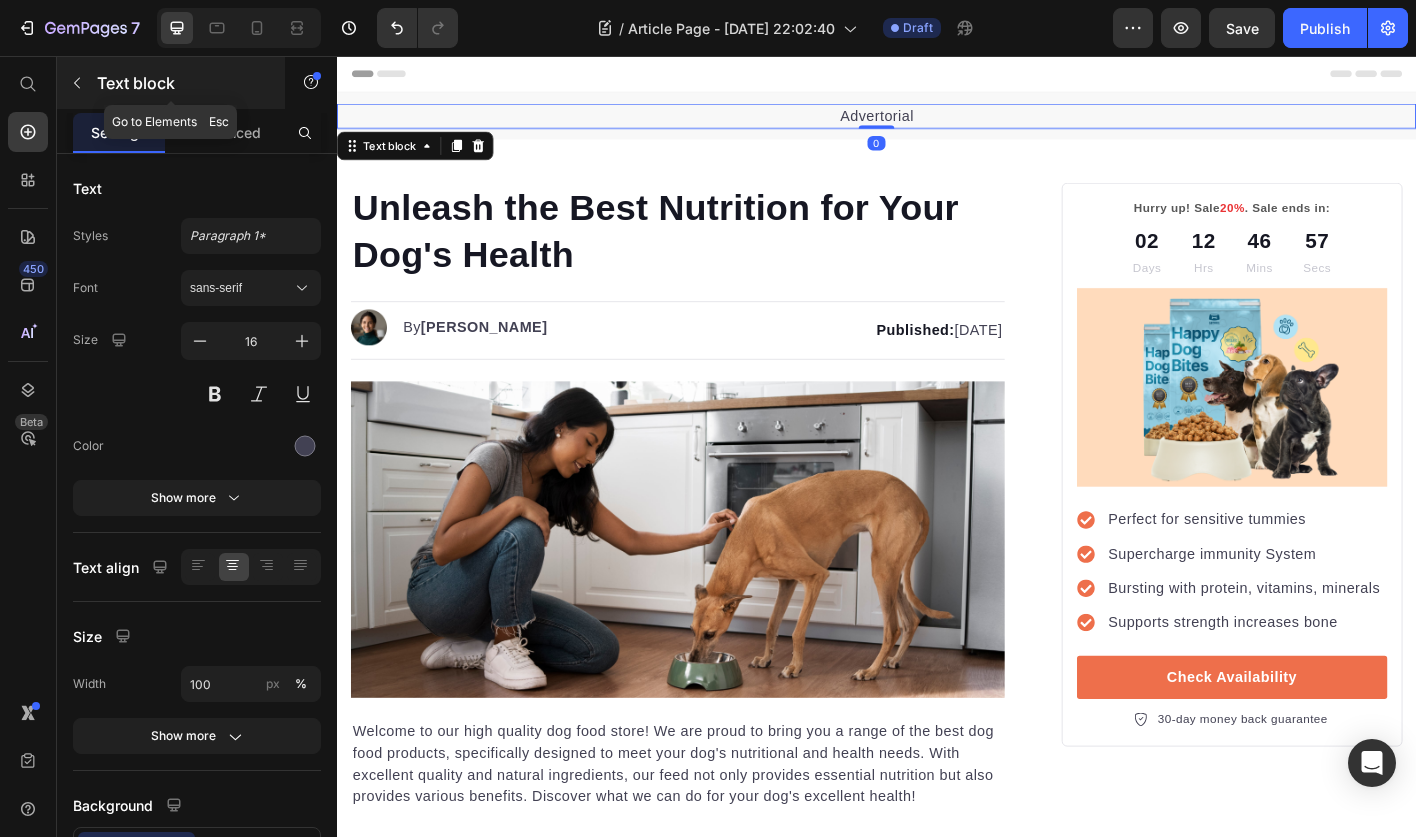 click 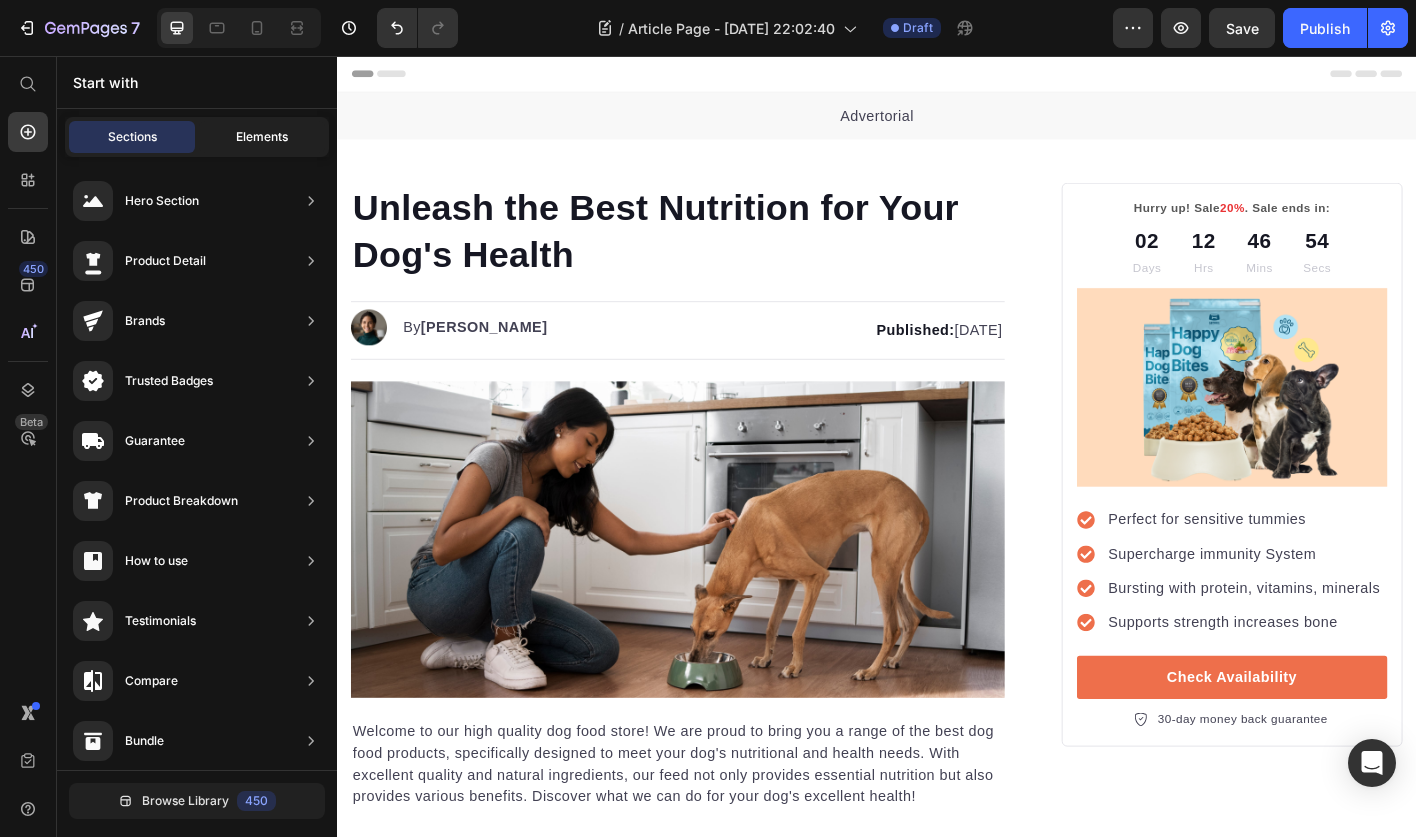 click on "Elements" at bounding box center [262, 137] 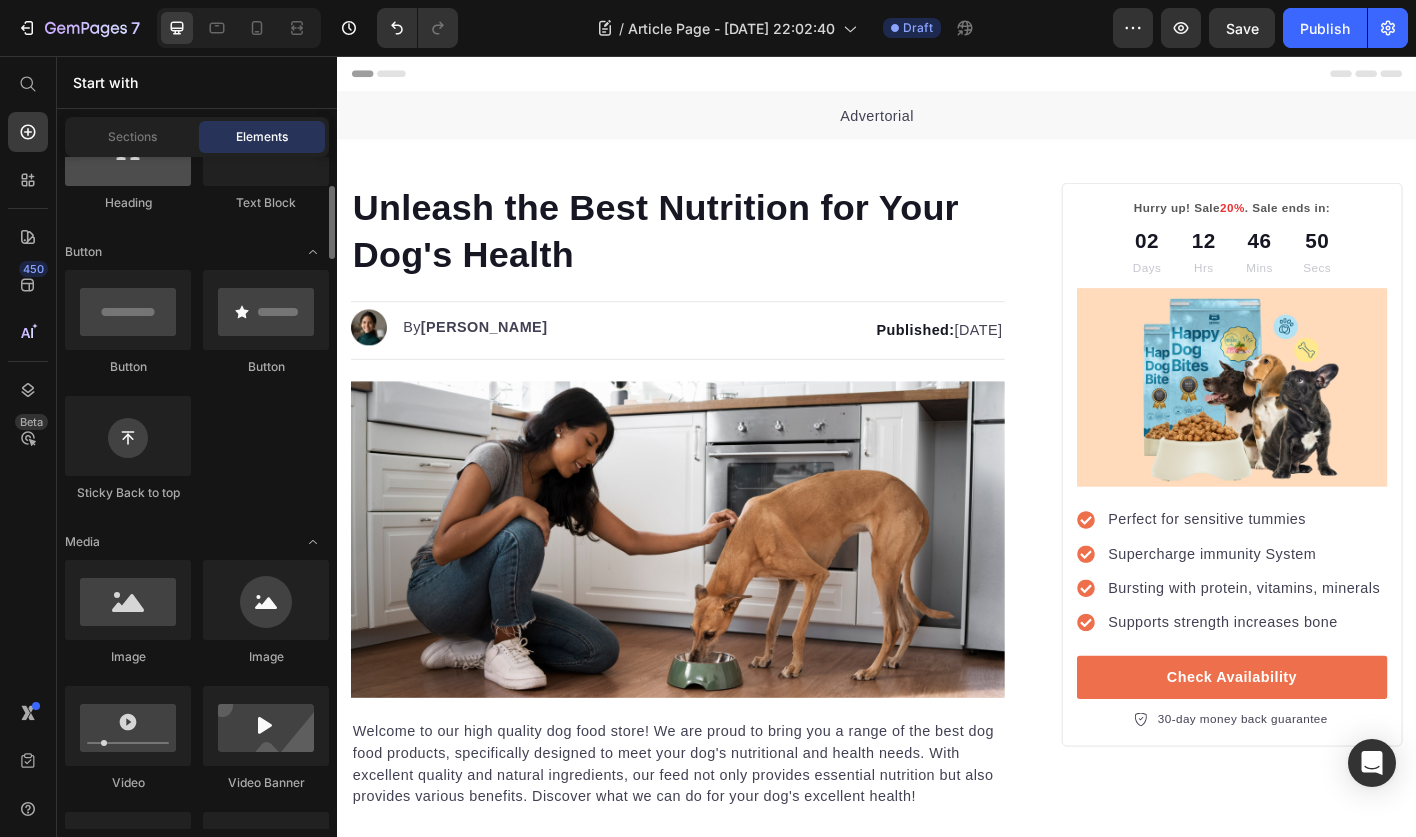 scroll, scrollTop: 386, scrollLeft: 0, axis: vertical 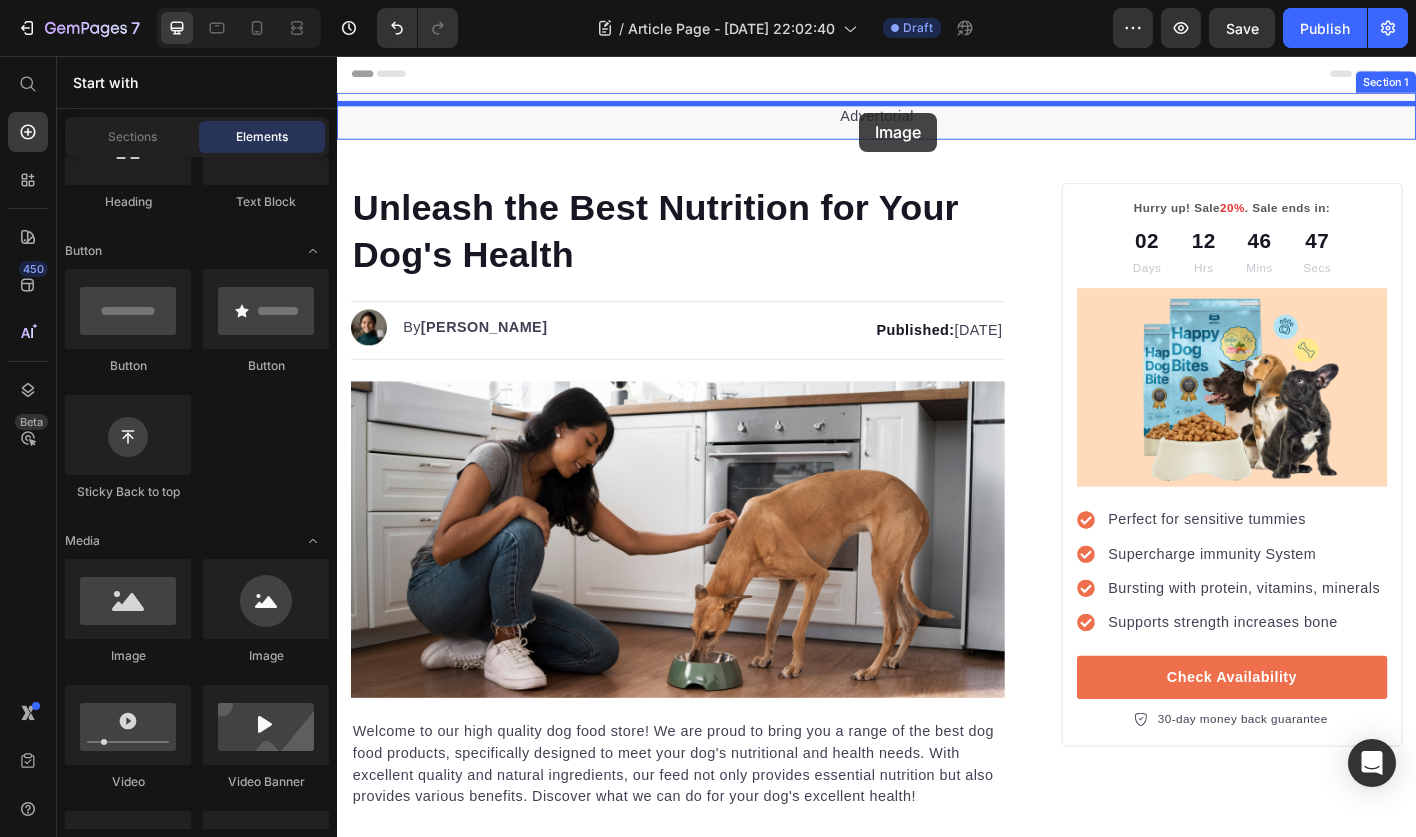 drag, startPoint x: 587, startPoint y: 625, endPoint x: 918, endPoint y: 119, distance: 604.6462 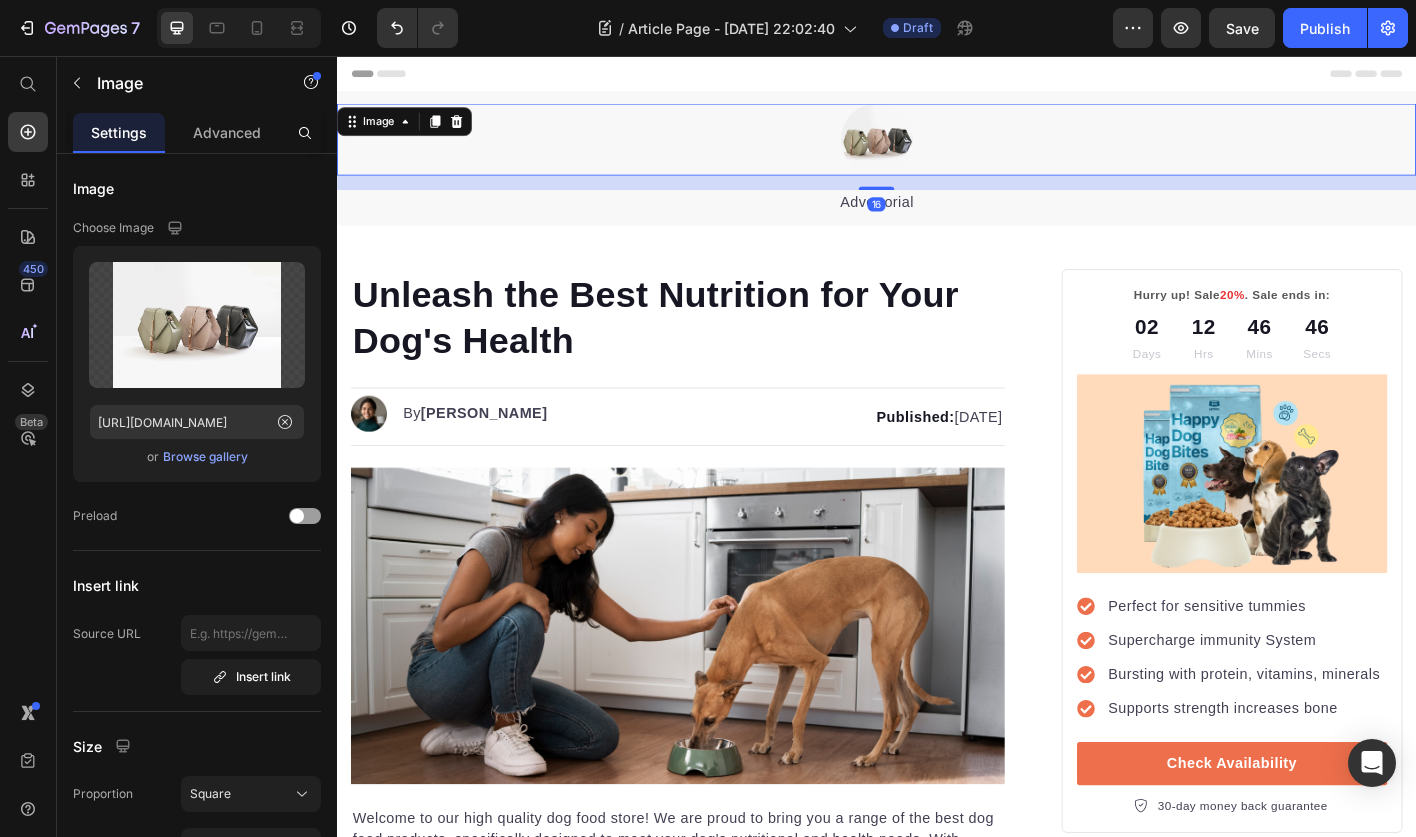 click at bounding box center [937, 149] 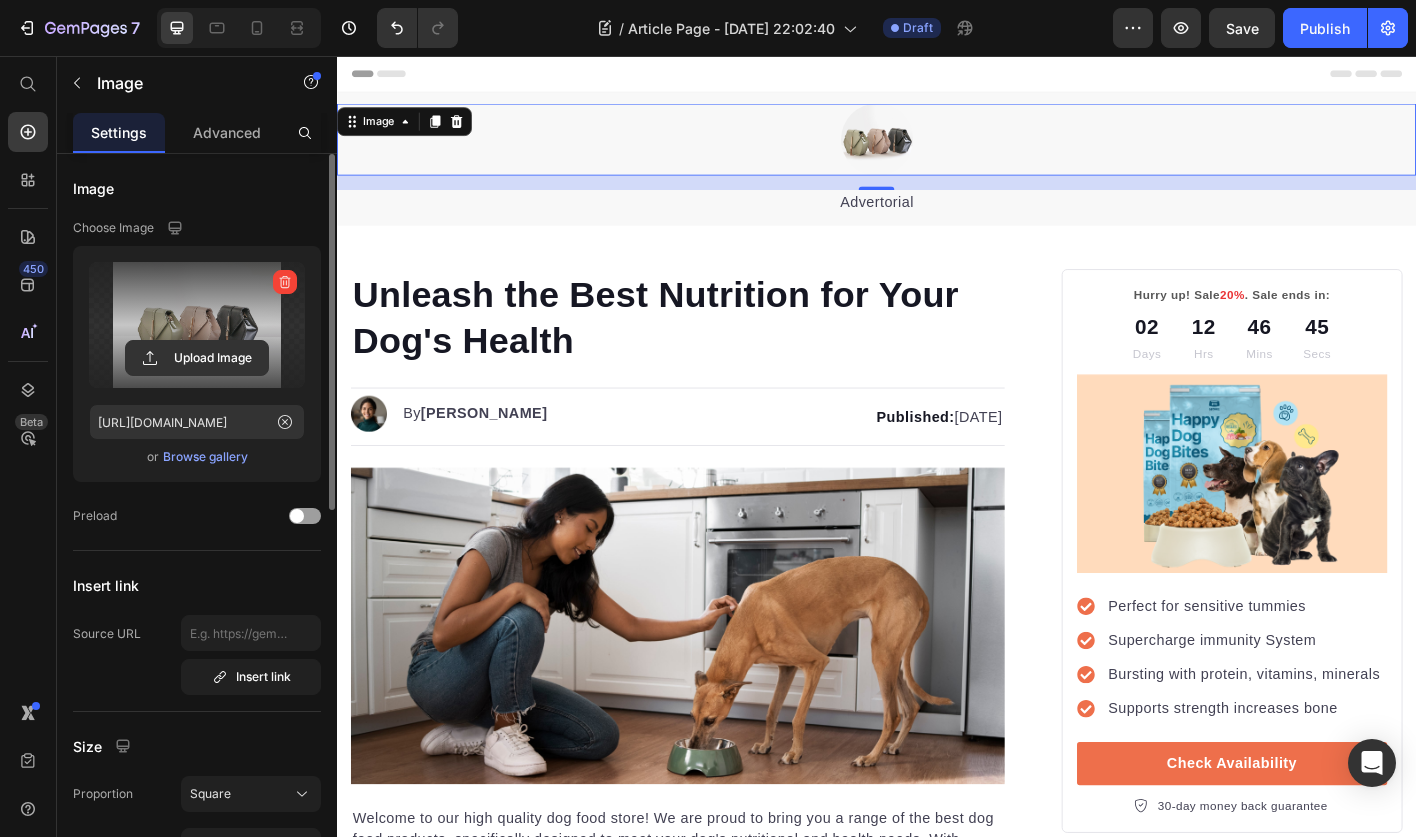 click at bounding box center (197, 325) 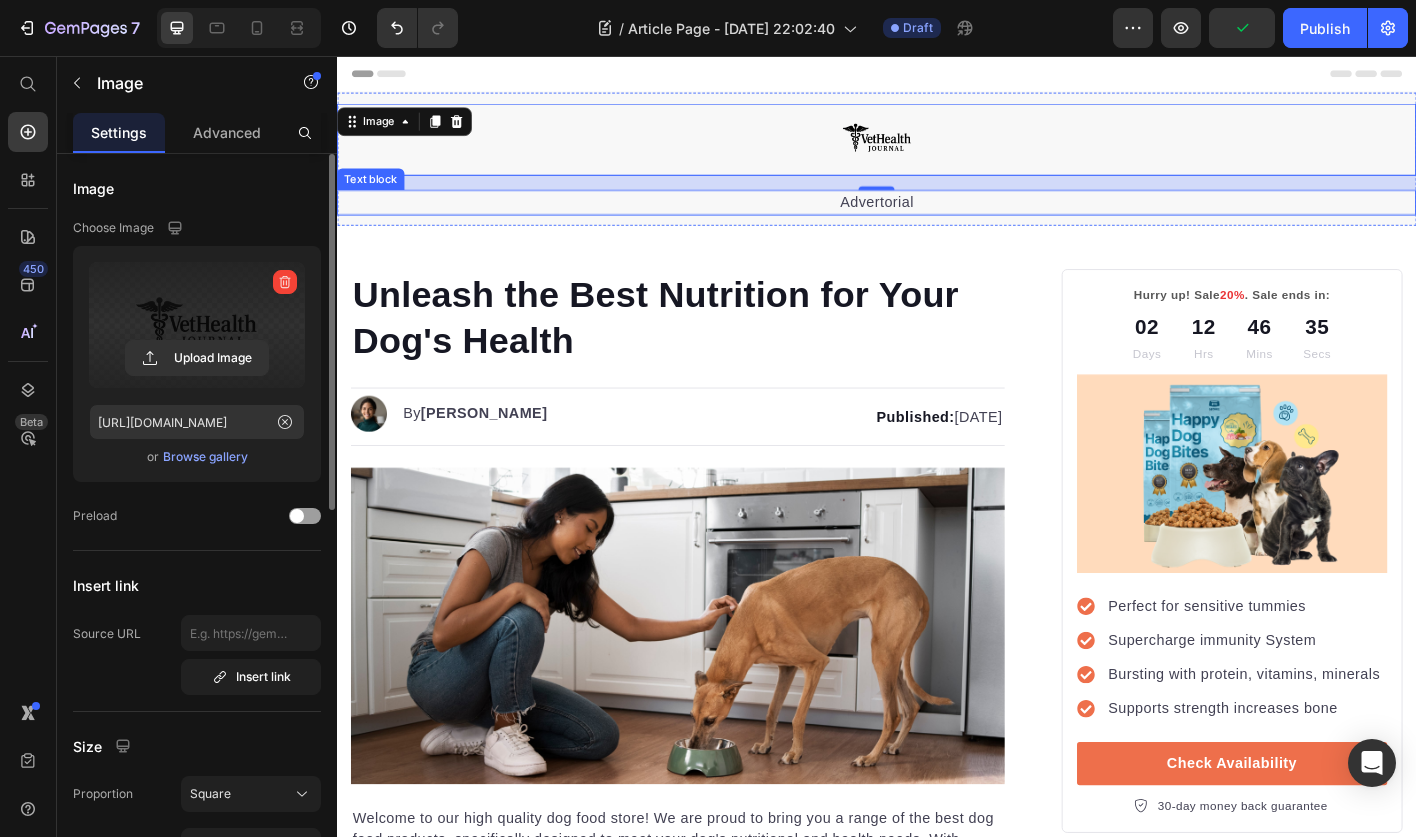 click on "Advertorial" at bounding box center [937, 219] 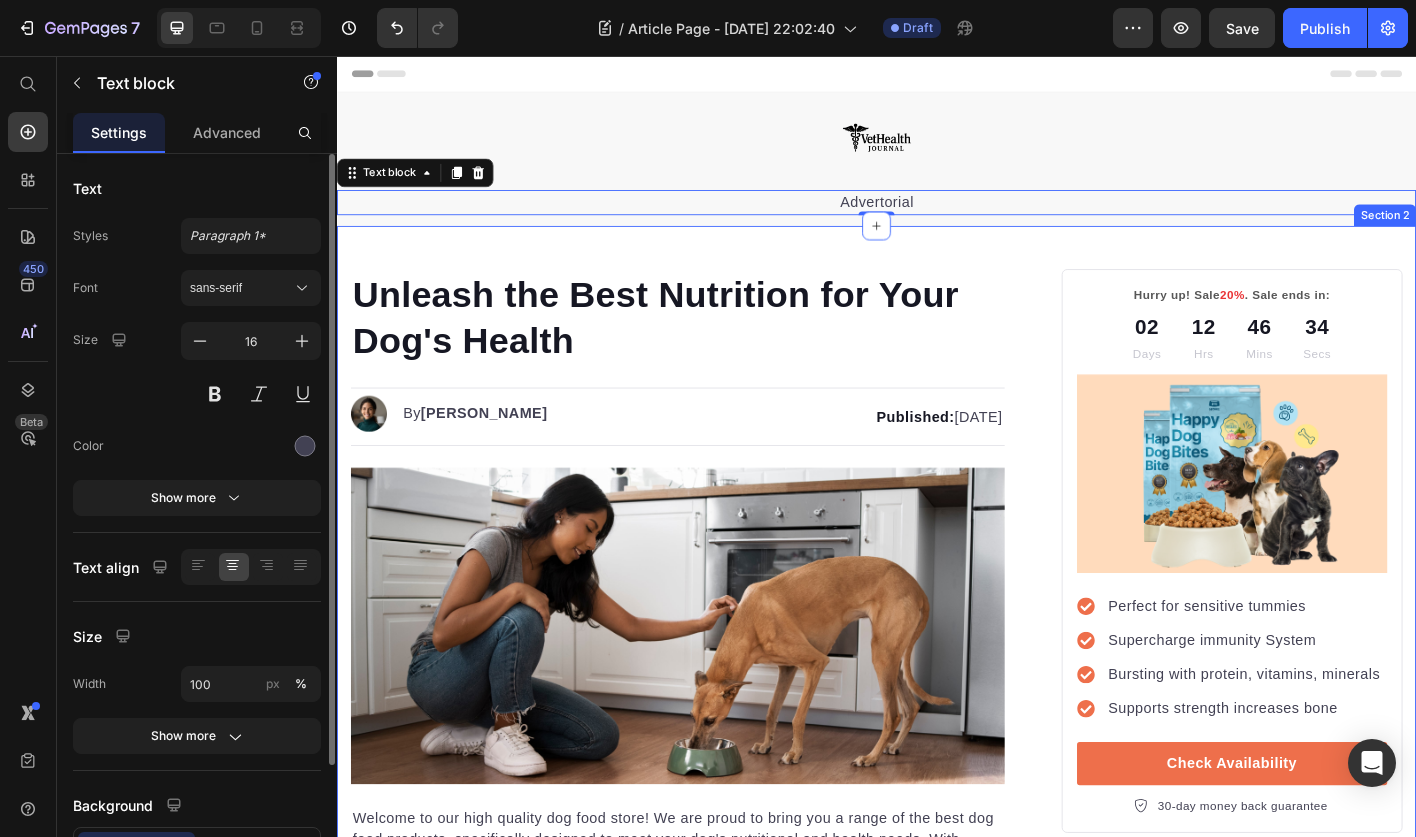 click on "Image Advertorial Text block   0 Section 1 Unleash the Best Nutrition for Your Dog's Health Heading Image By  [PERSON_NAME] Text block Advanced list Published:  [DATE] Text block Row Image Welcome to our high quality dog food store! We are proud to bring you a range of the best dog food products, specifically designed to meet your dog's nutritional and health needs. With excellent quality and natural ingredients, our feed not only provides essential nutrition but also provides various benefits. Discover what we can do for your dog's excellent health! Text block Jump to section quickly: Text block
Icon Healthy and Balanced Nutrition Text block Advanced list
Icon Joint Care and Mobility Support Text block Advanced list
Icon Digestive Health and Immune Support Text block Advanced list
Icon Healthy Skin and Shiny Coat Text block Advanced list
Icon Overall Well-being and Vitality Text block Advanced list Text block Image Healthy and Balanced Nutrition Heading" at bounding box center [937, 3678] 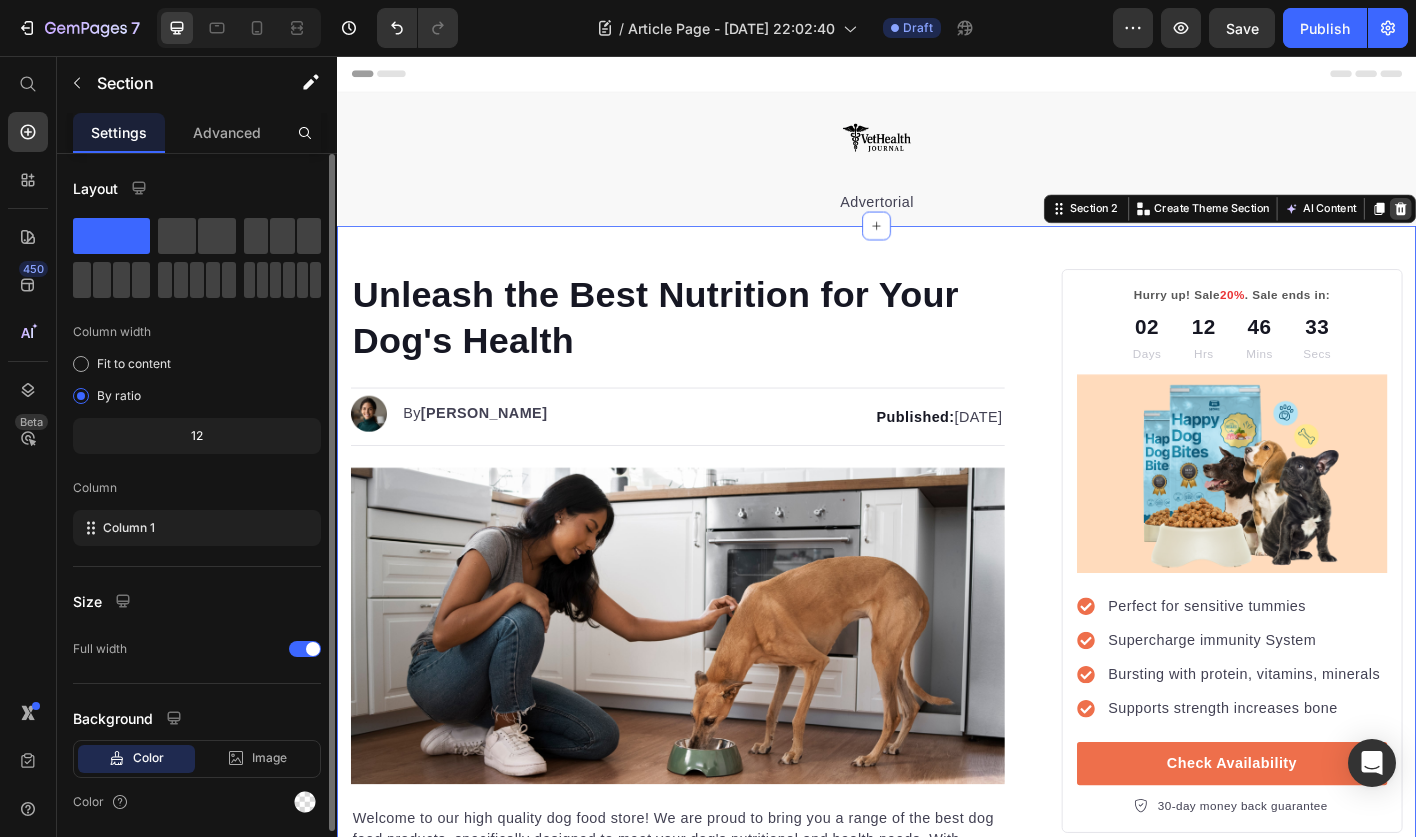click 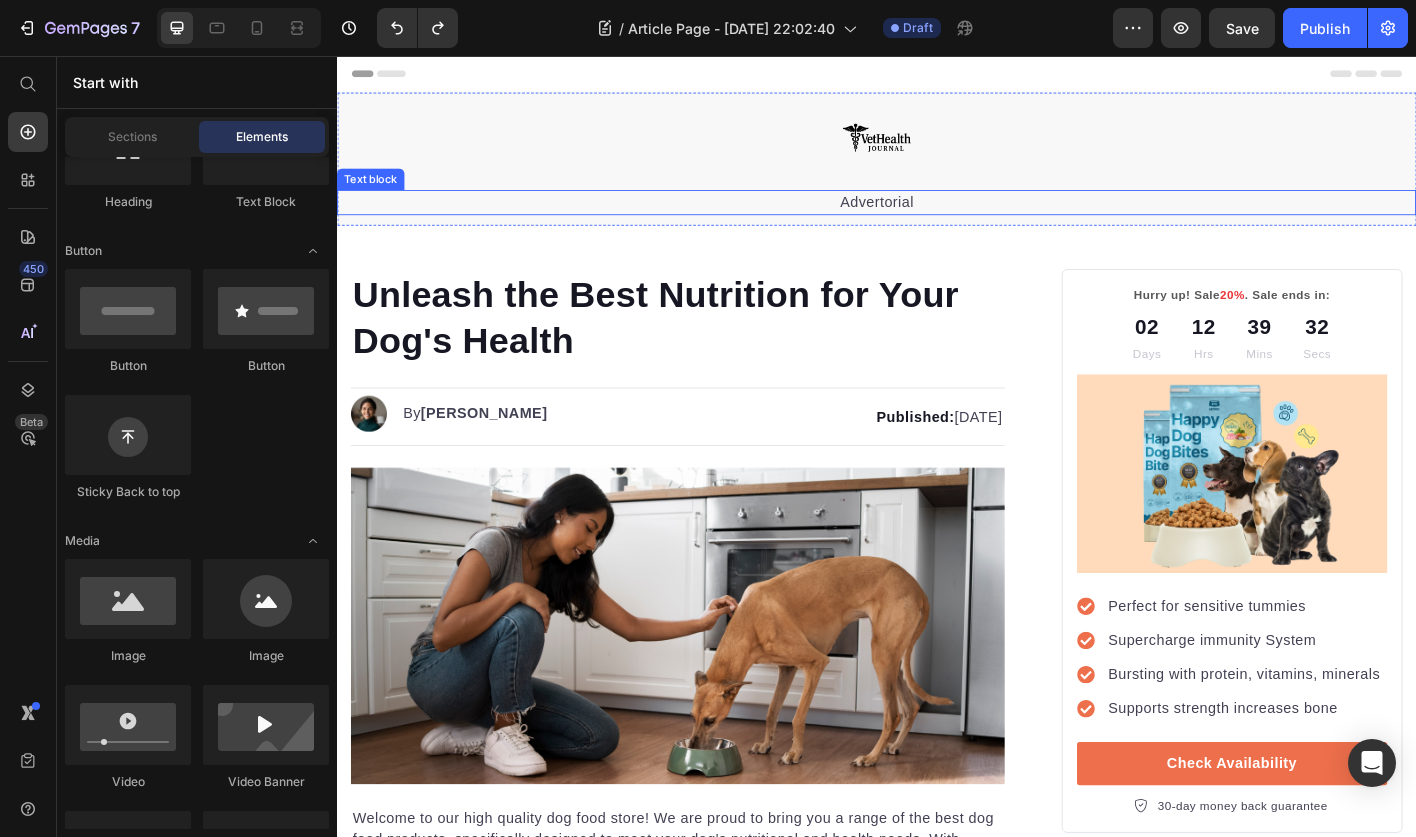 click on "Advertorial" at bounding box center (937, 219) 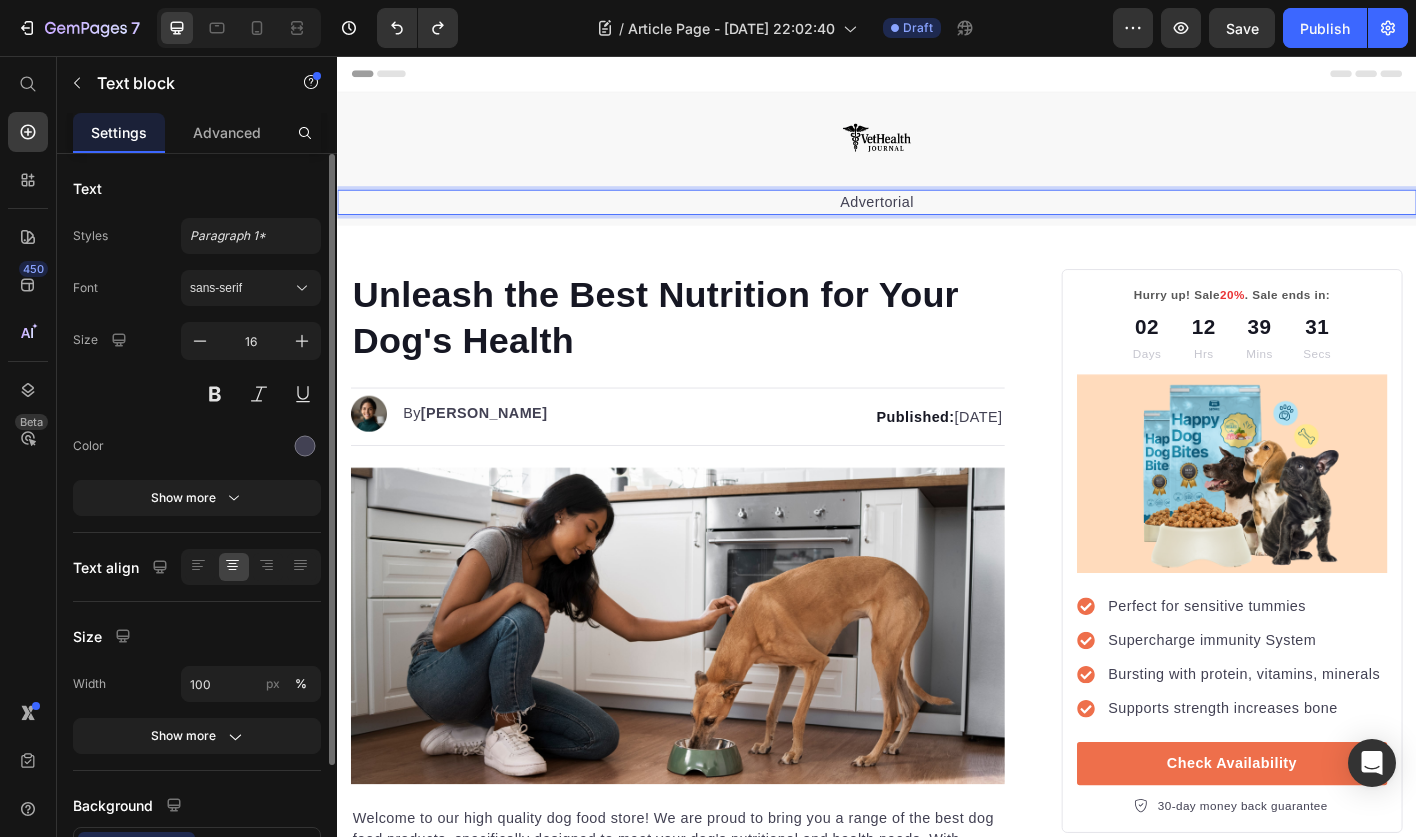 click on "Advertorial" at bounding box center (937, 219) 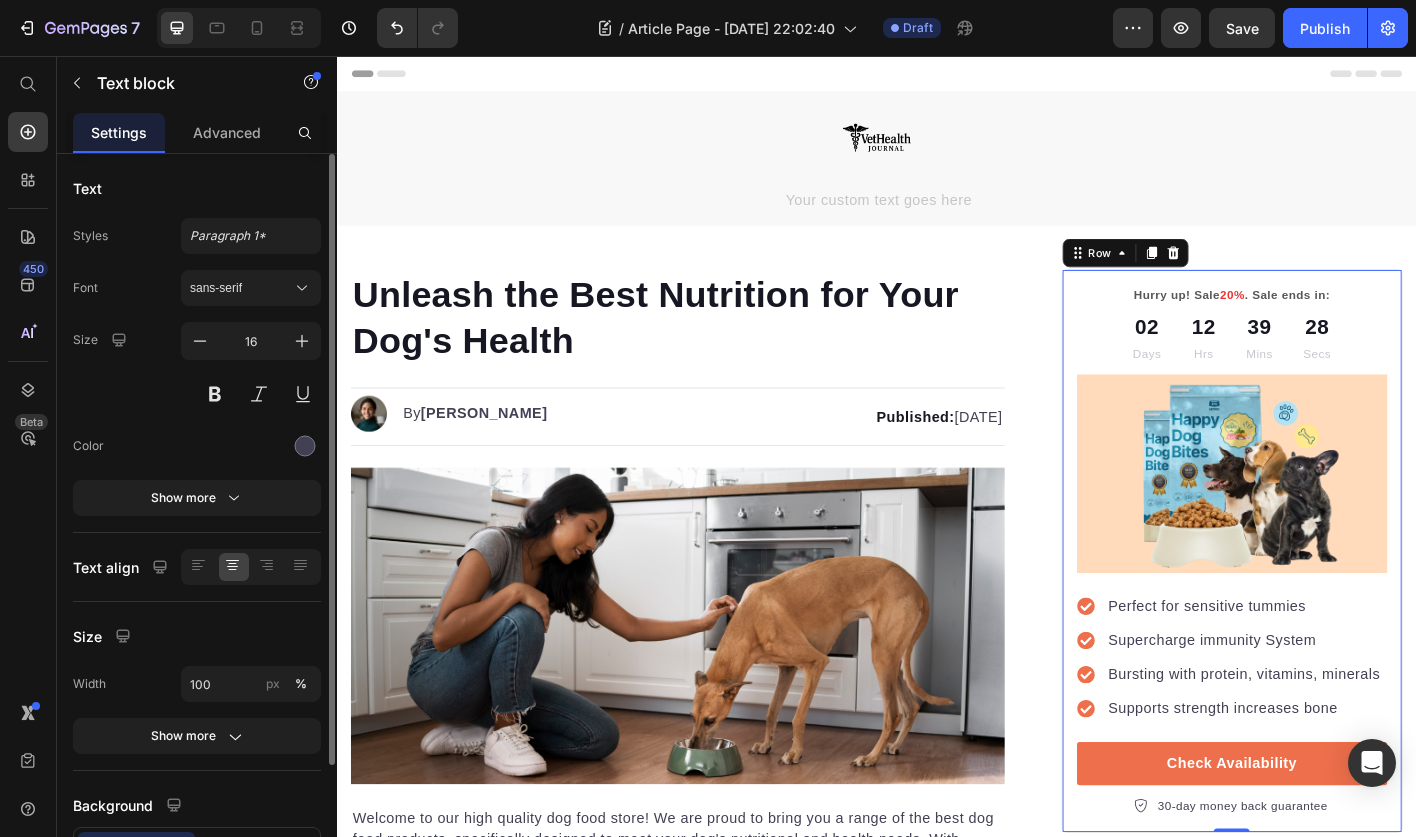 click on "Hurry up! Sale  20% . Sale ends in: Text block 02 Days 12 Hrs 39 Mins 28 Secs Countdown Timer Image Perfect for sensitive tummies Supercharge immunity System Bursting with protein, vitamins, minerals Supports strength increases bone Item list Check Availability Button
30-day money back guarantee Item list Row   0" at bounding box center (1332, 606) 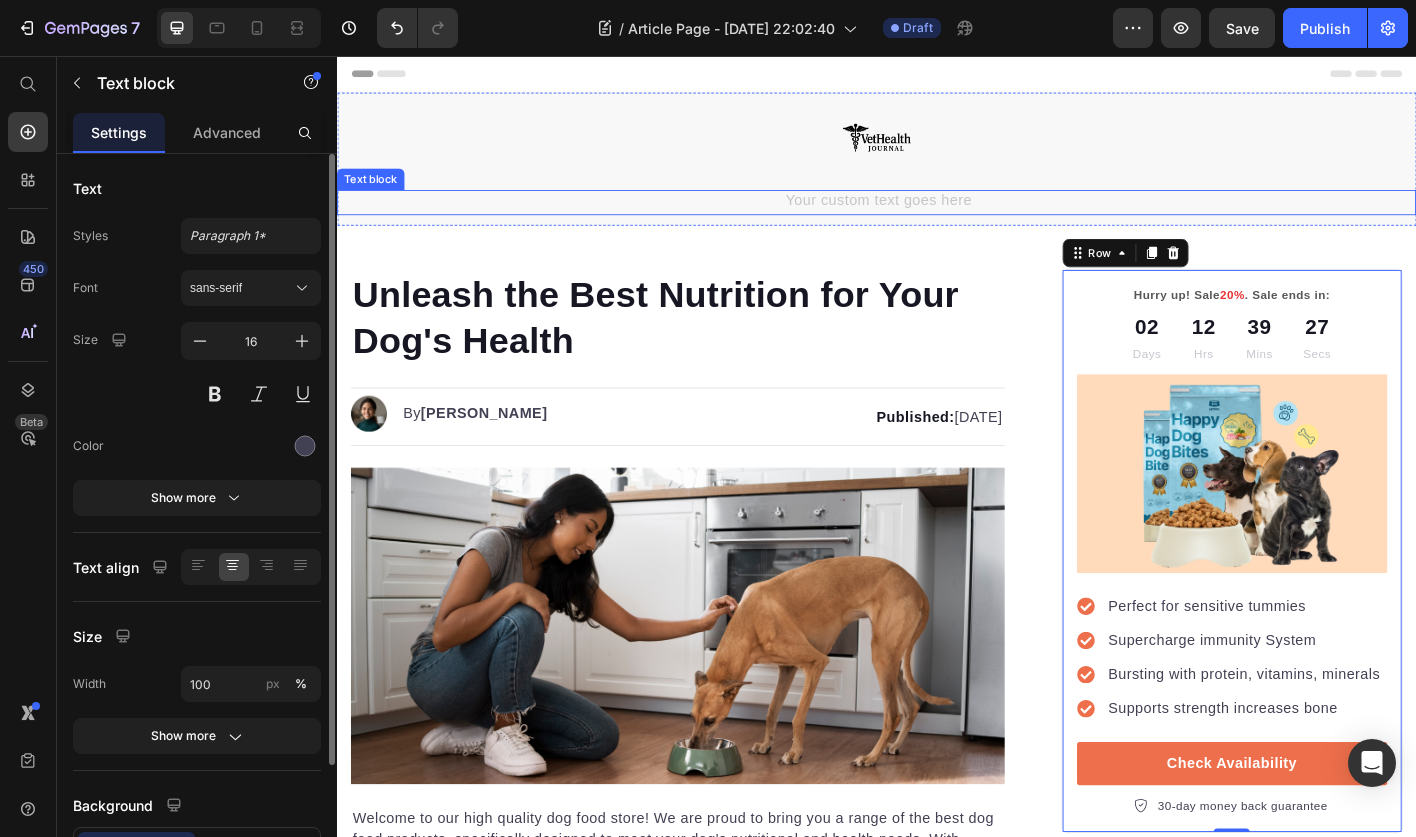 click at bounding box center [937, 219] 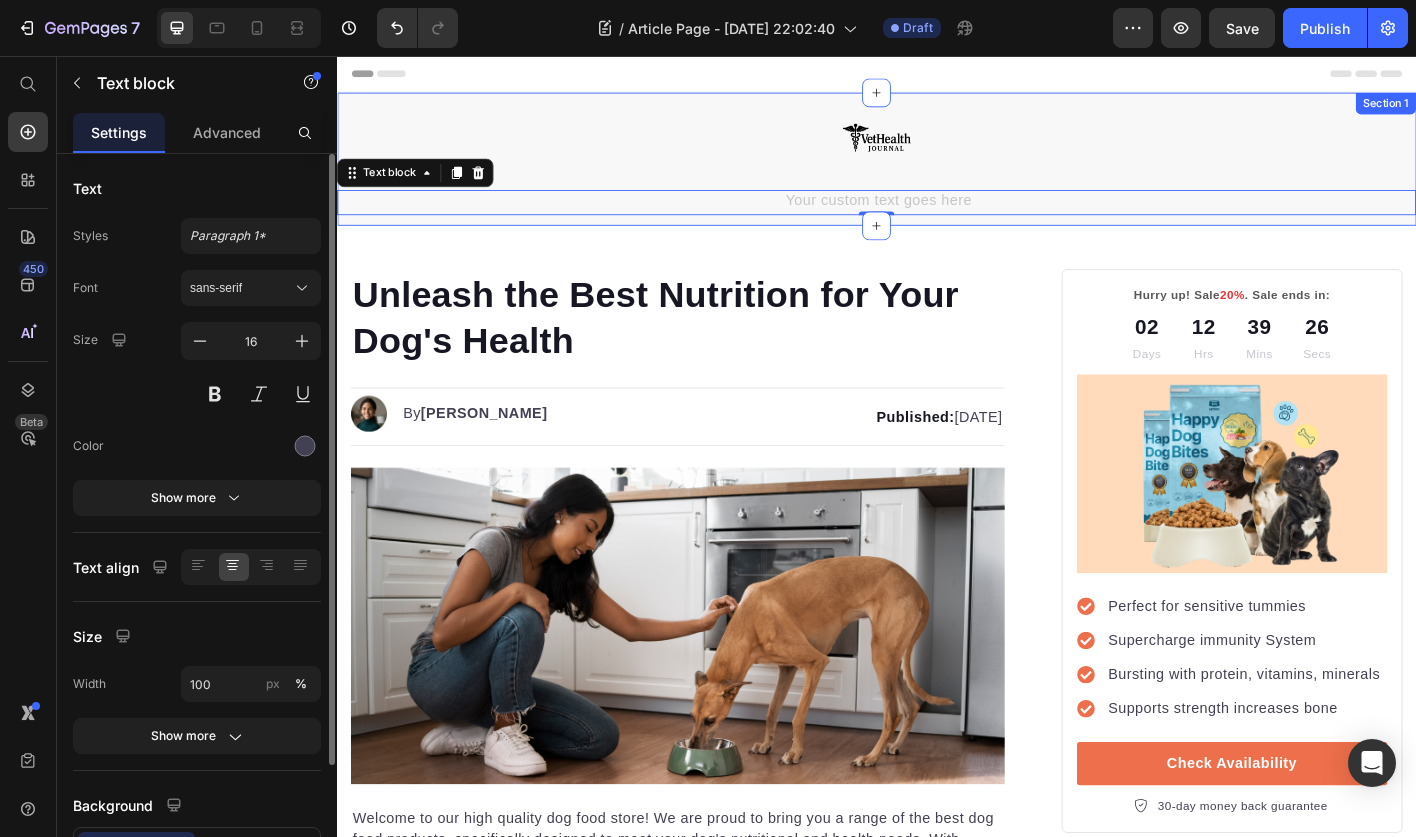 click on "Image Text block   0 Section 1" at bounding box center (937, 171) 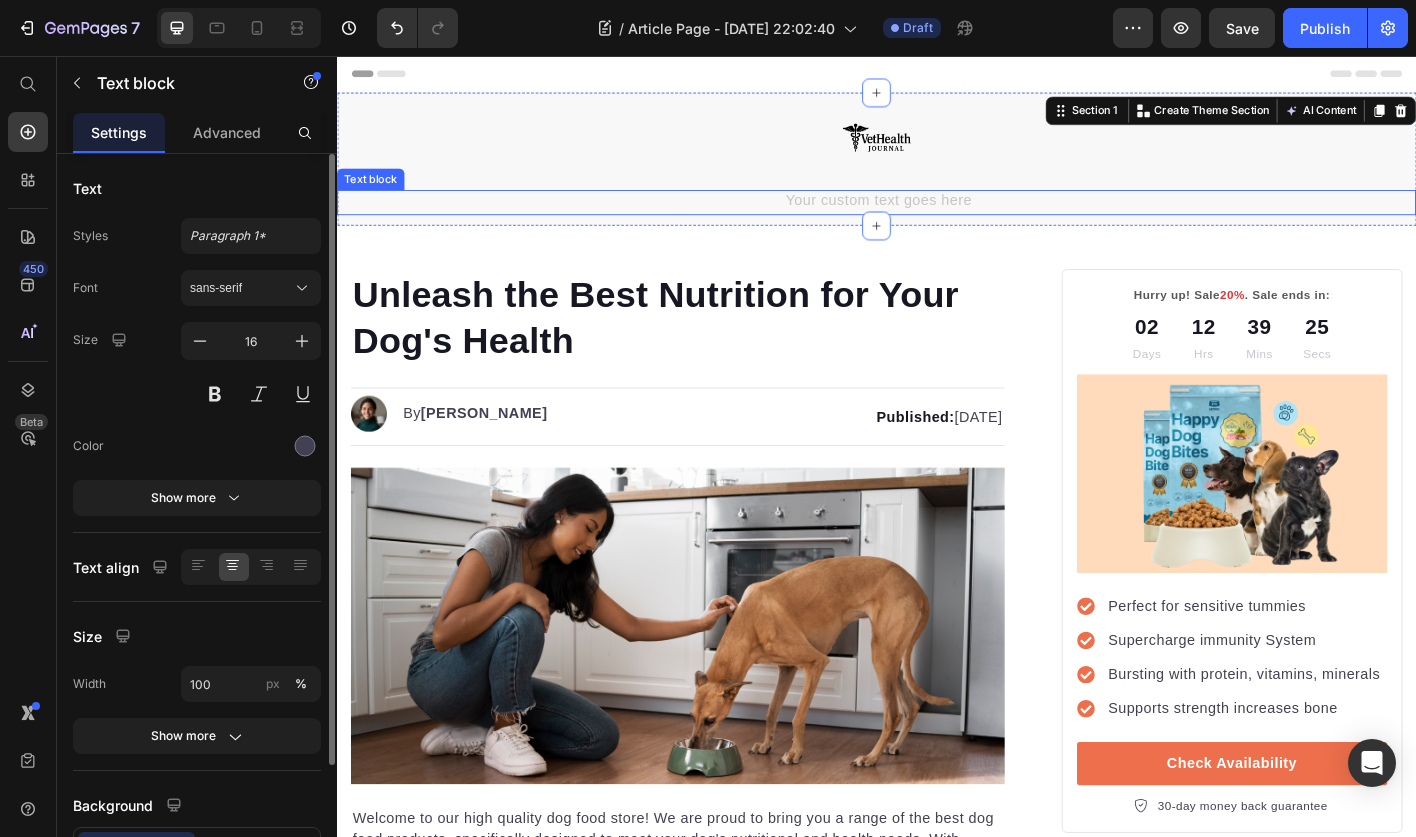 click at bounding box center (937, 219) 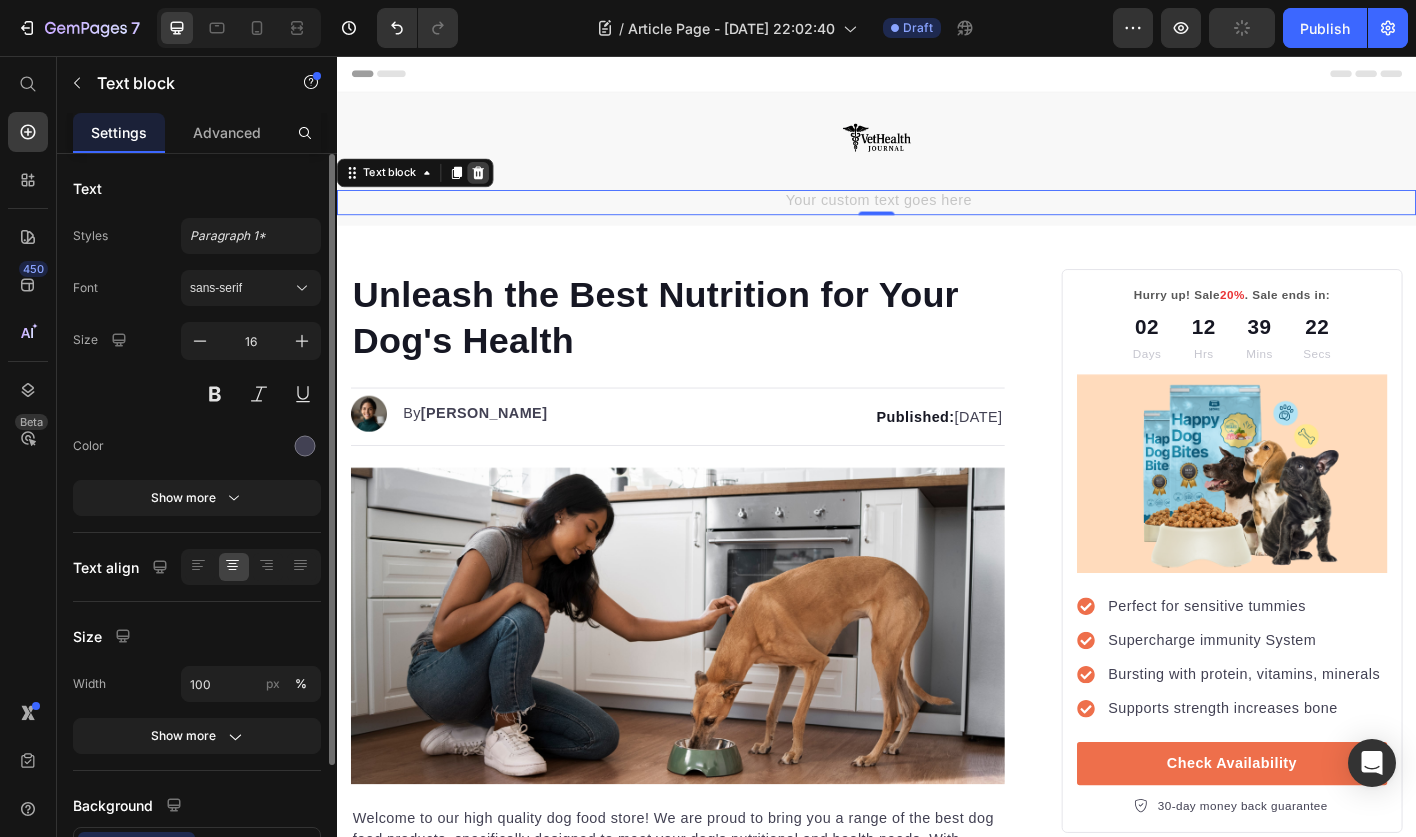 click 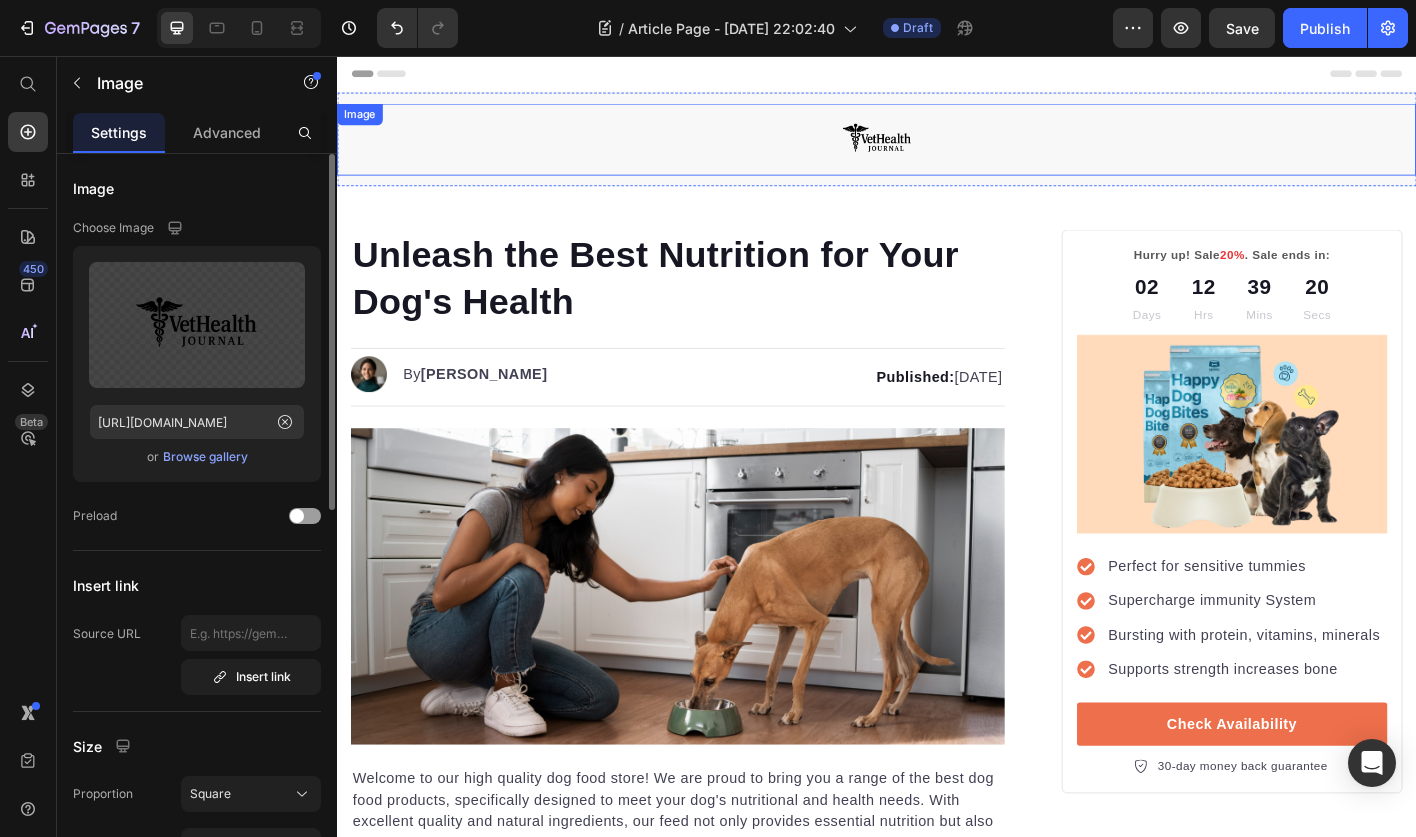 click at bounding box center [937, 149] 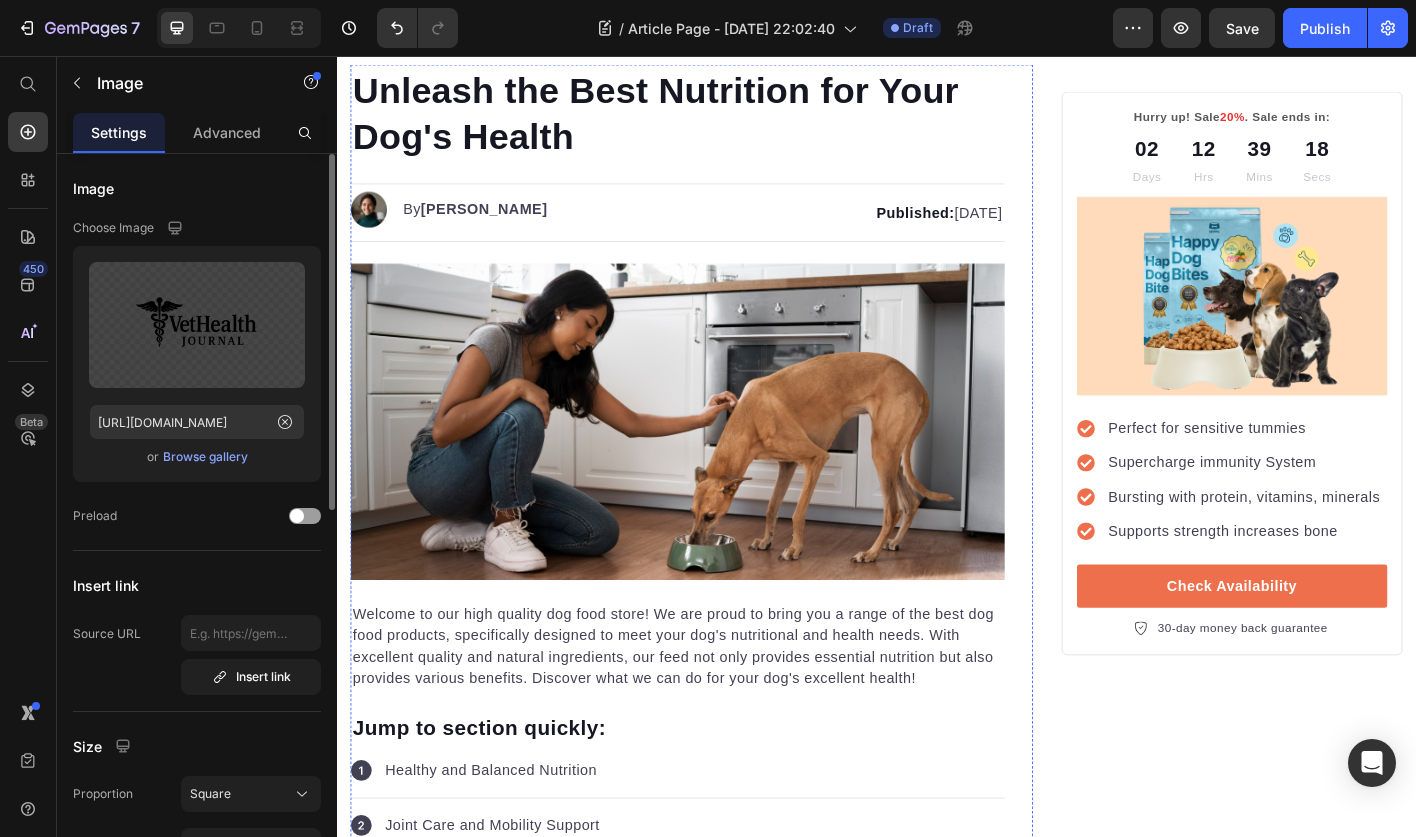 scroll, scrollTop: 0, scrollLeft: 0, axis: both 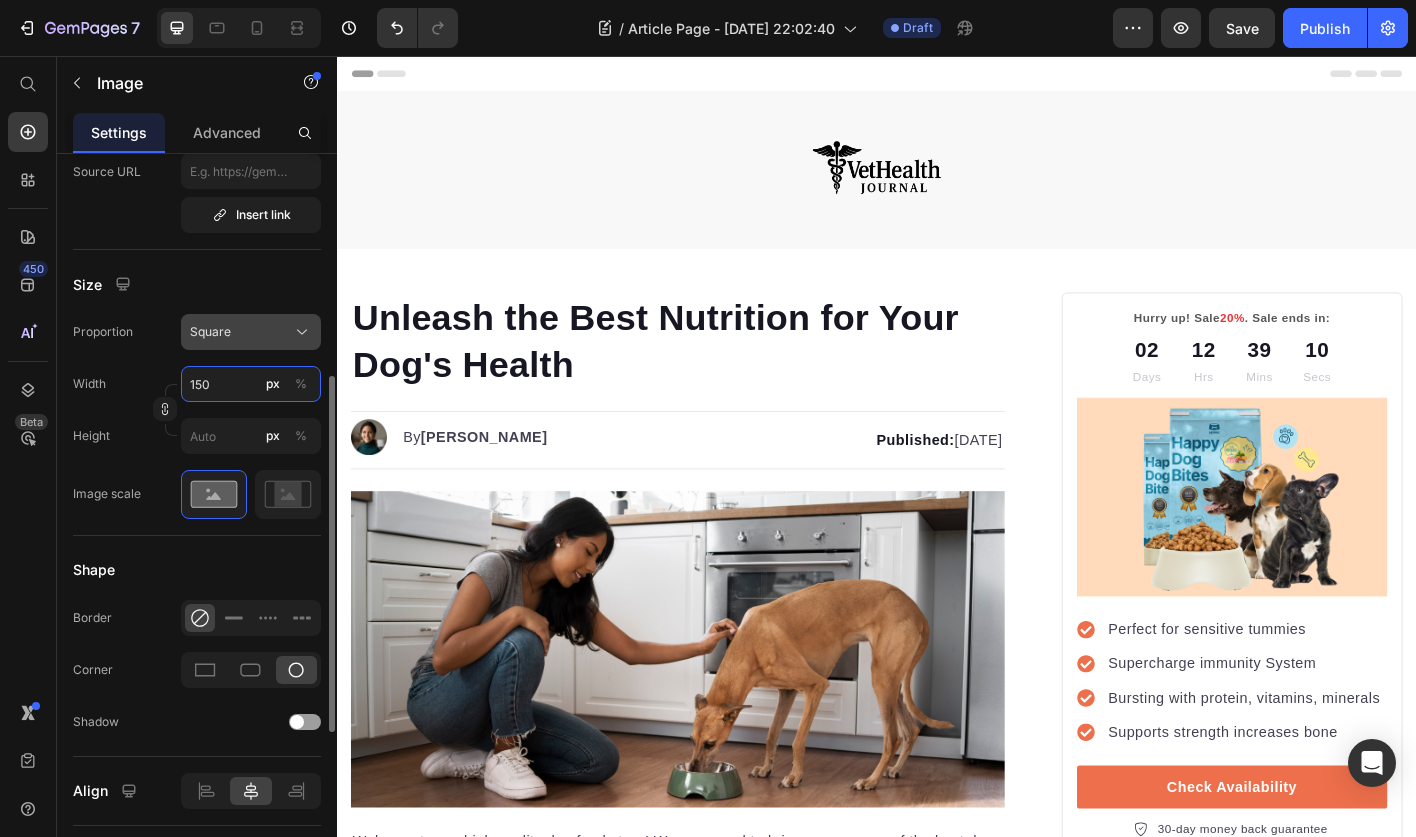 type on "150" 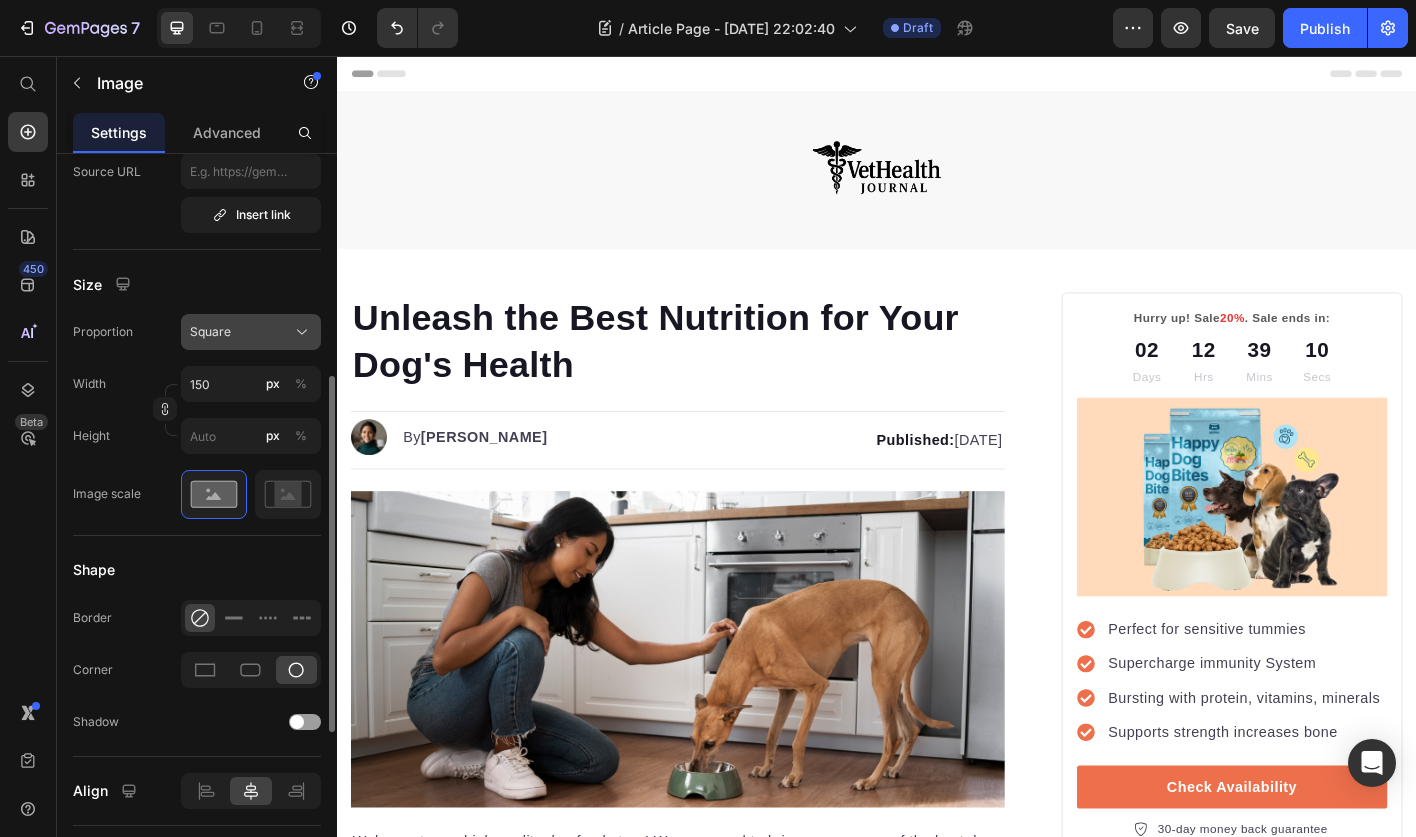 click on "Square" at bounding box center [251, 332] 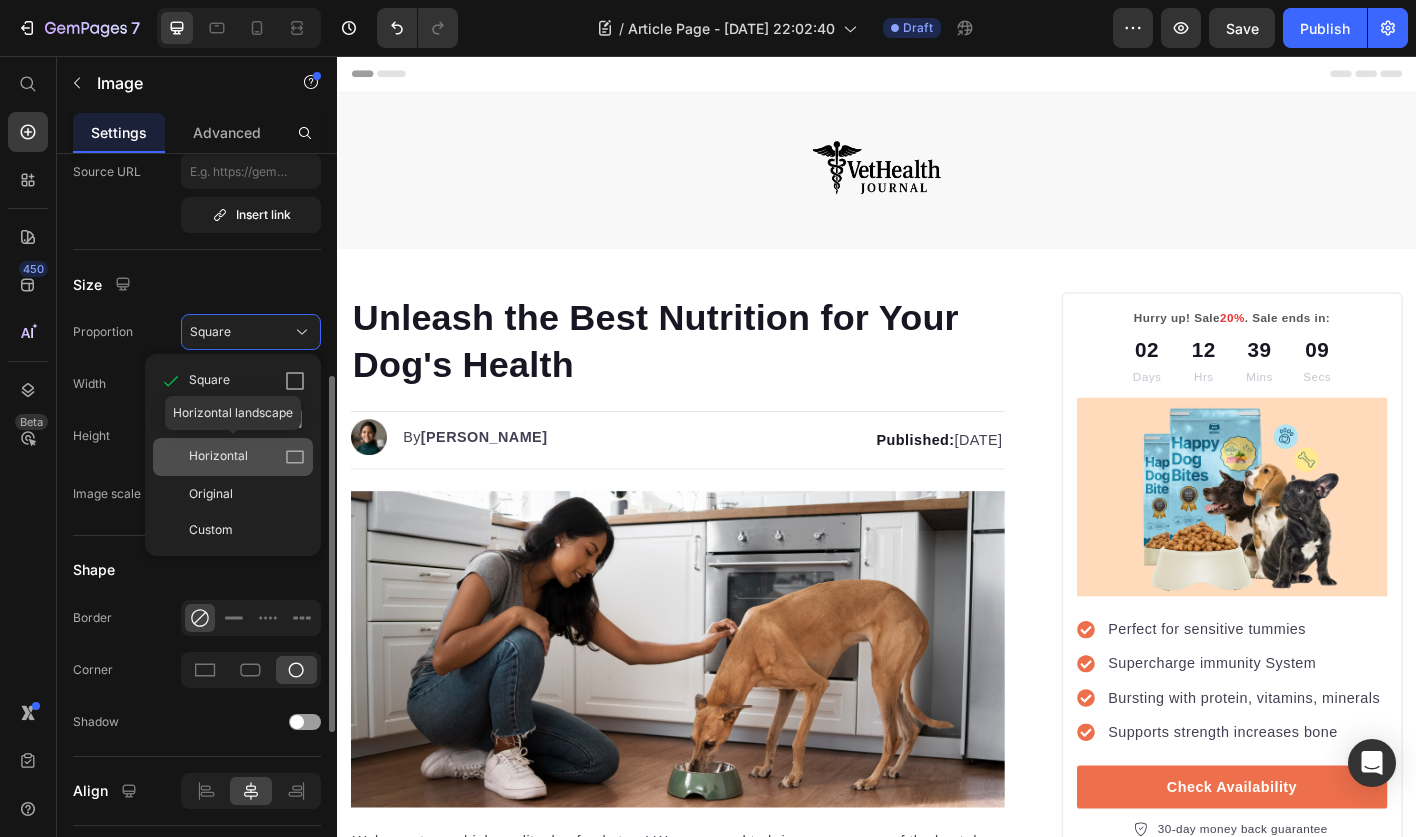 click on "Horizontal" at bounding box center (247, 457) 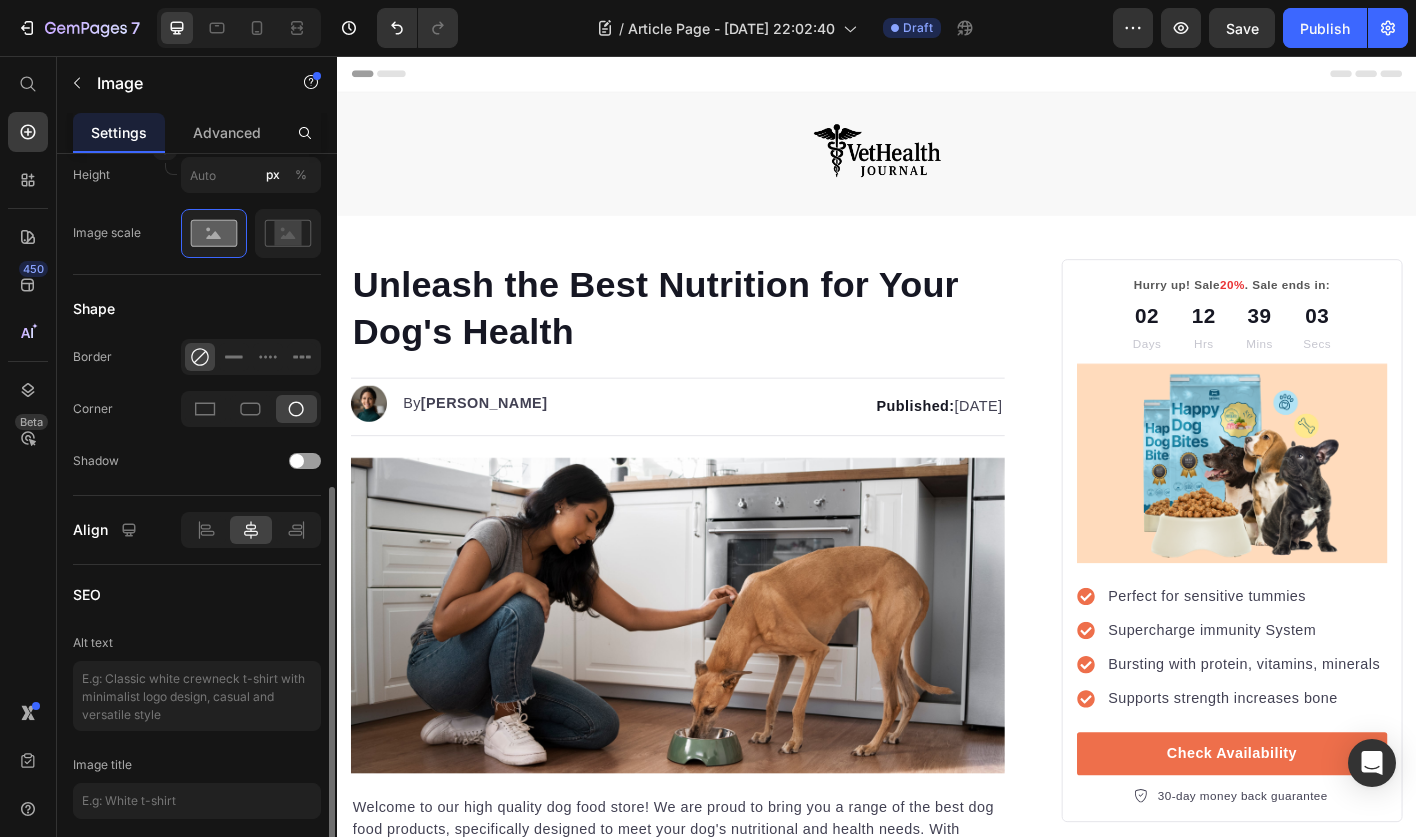 scroll, scrollTop: 724, scrollLeft: 0, axis: vertical 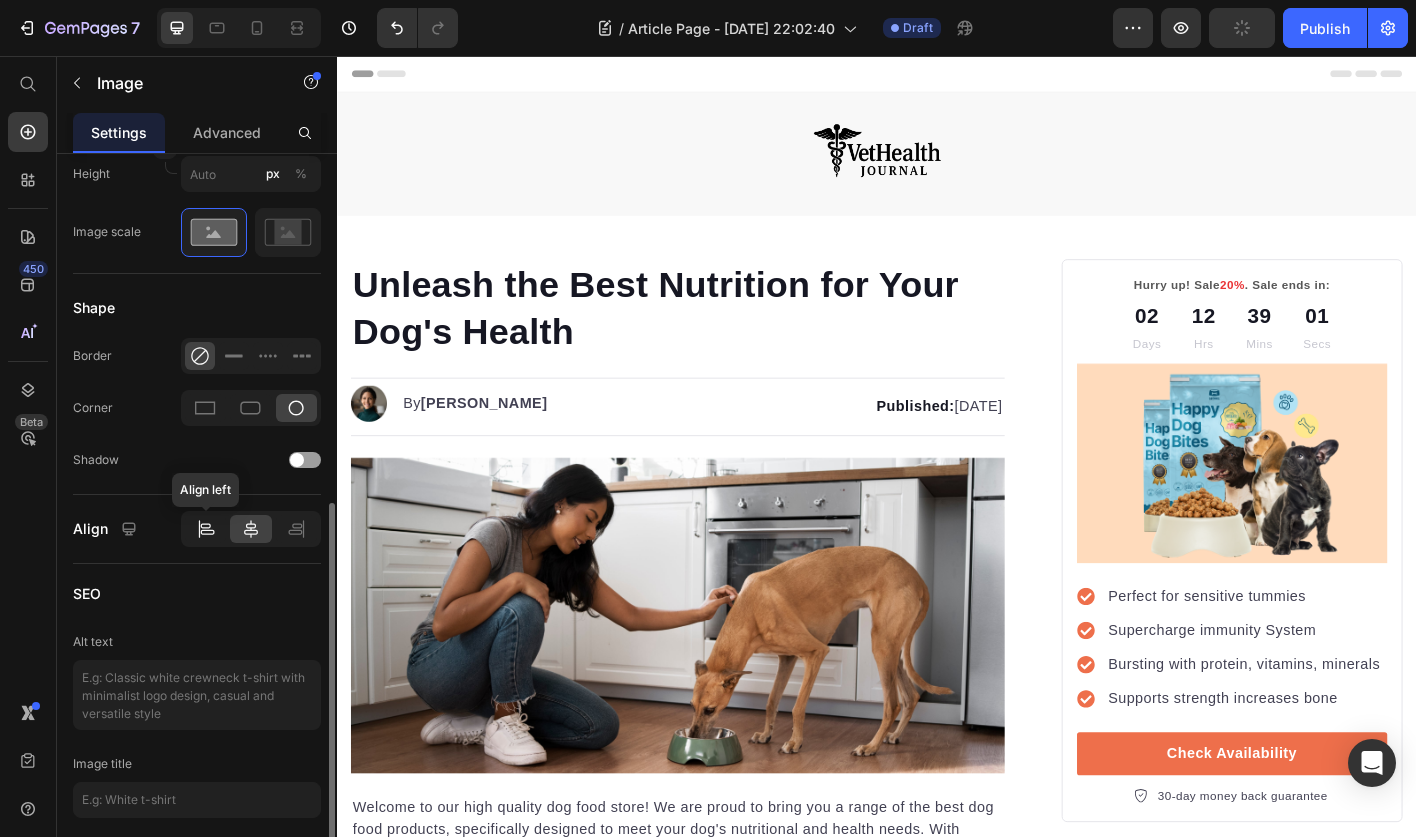 click 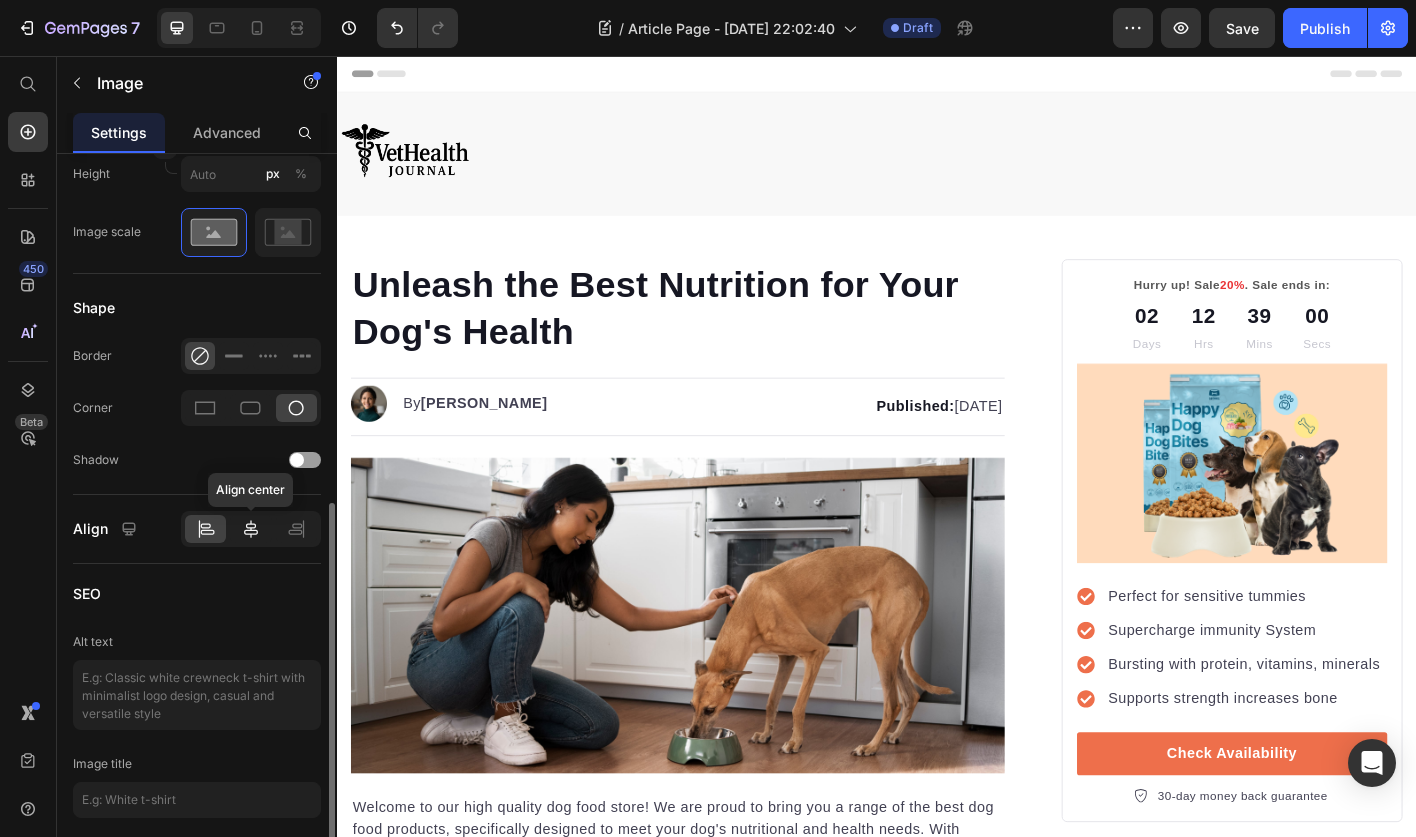 click 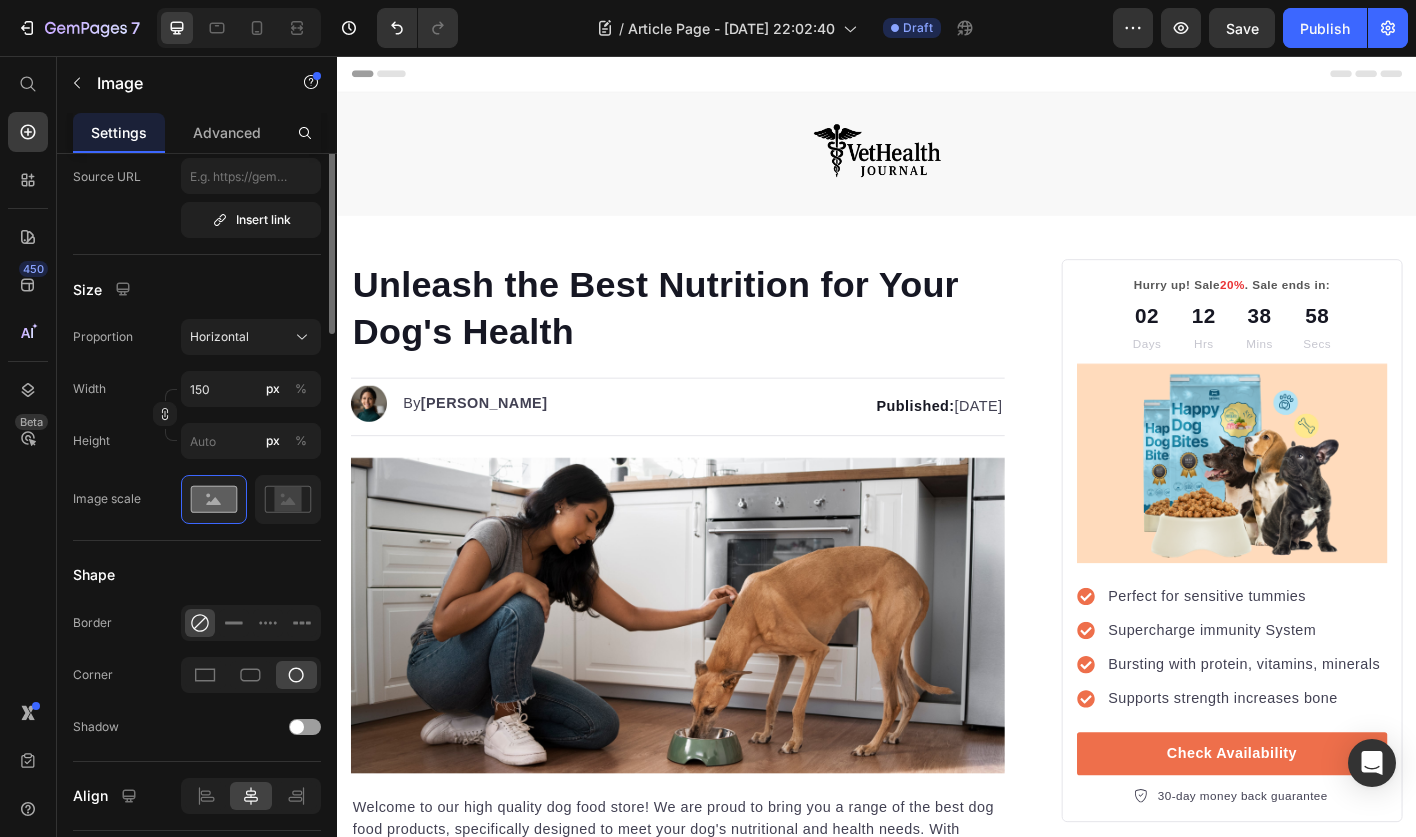 scroll, scrollTop: 0, scrollLeft: 0, axis: both 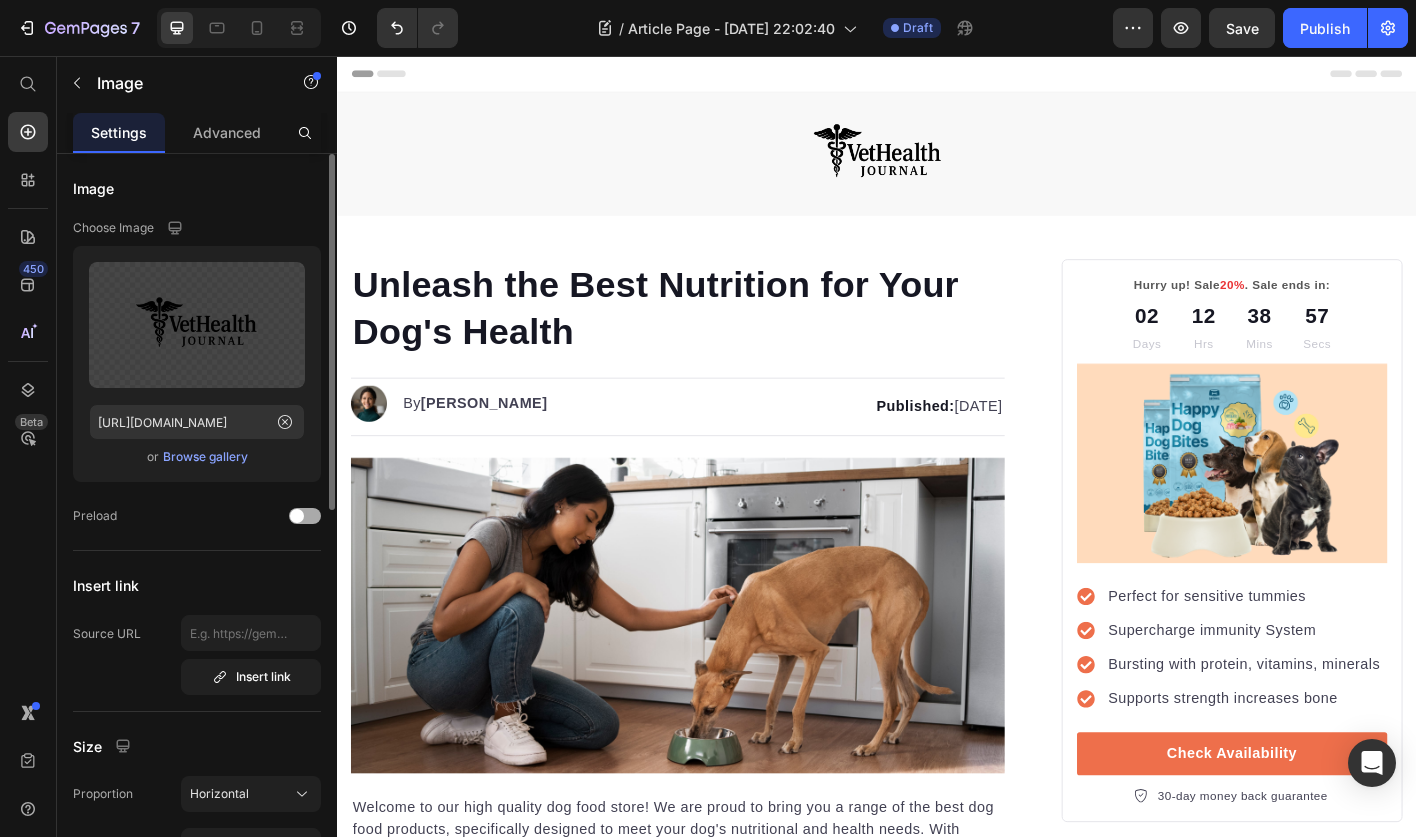 click at bounding box center (305, 516) 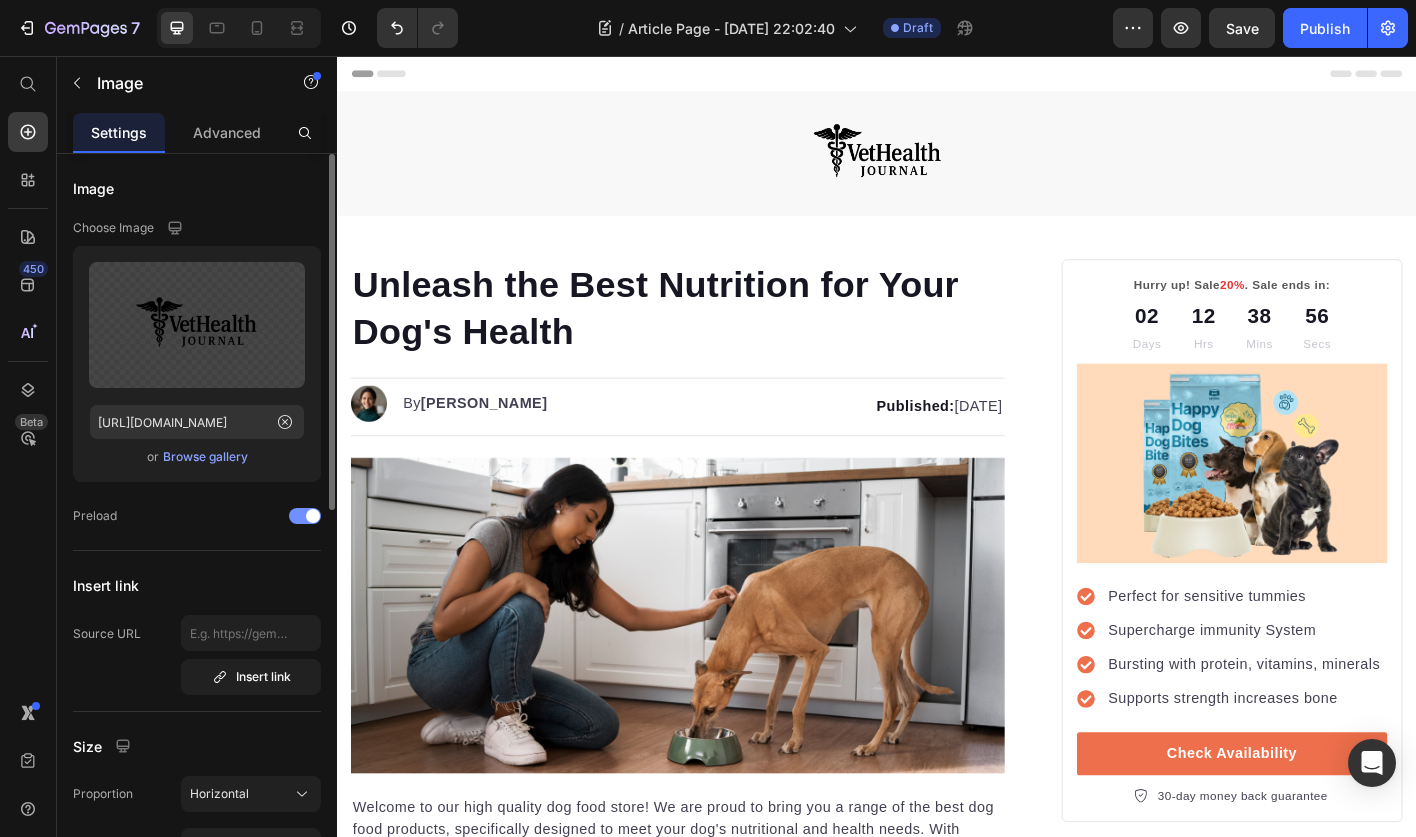 click at bounding box center [313, 516] 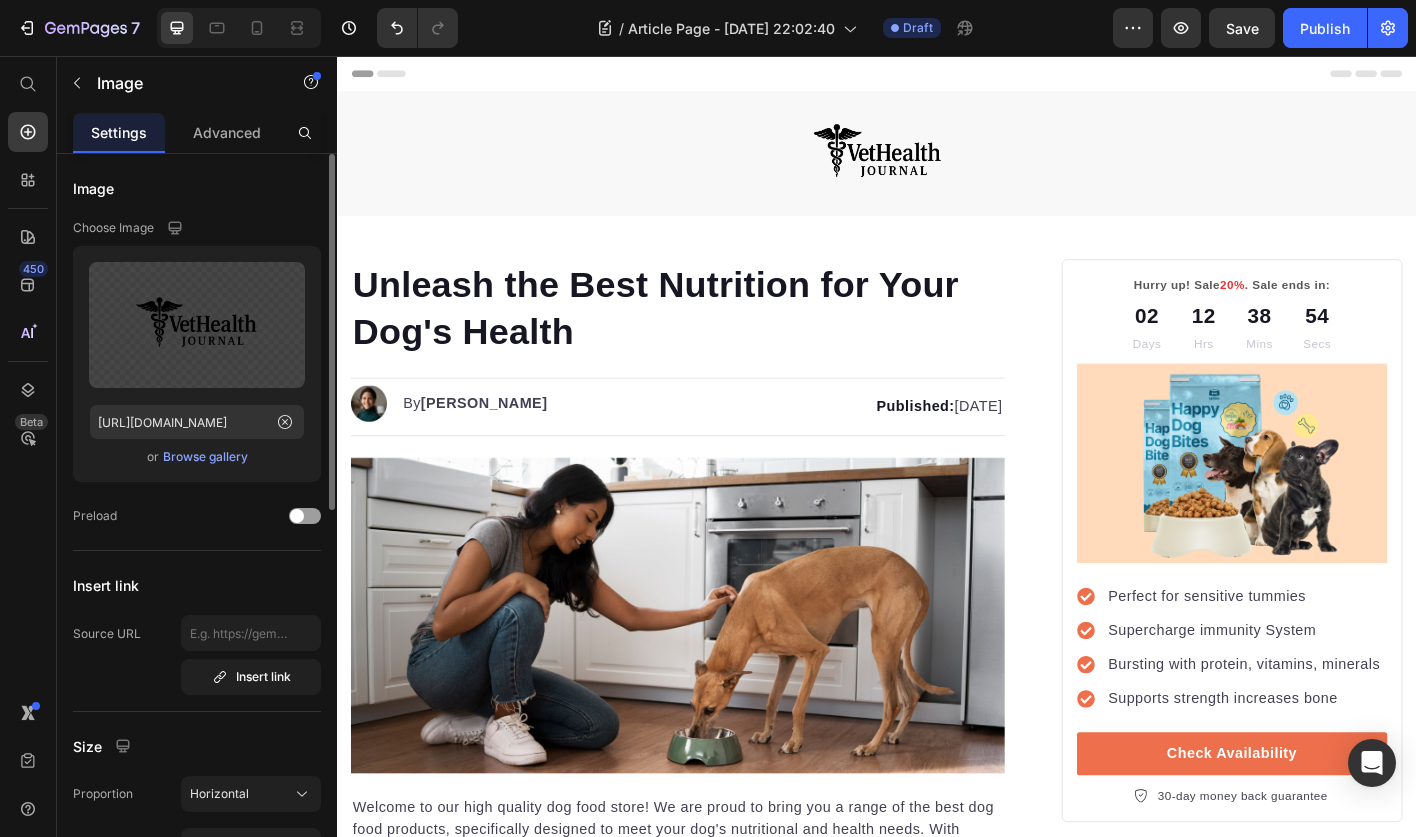 click on "Image Choose Image Upload Image [URL][DOMAIN_NAME]  or   Browse gallery  Preload Insert link Source URL  Insert link  Size Proportion Horizontal Width 150 px % Height px % Image scale Shape Border Corner Shadow Align SEO Alt text Image title  Delete element" at bounding box center (197, 922) 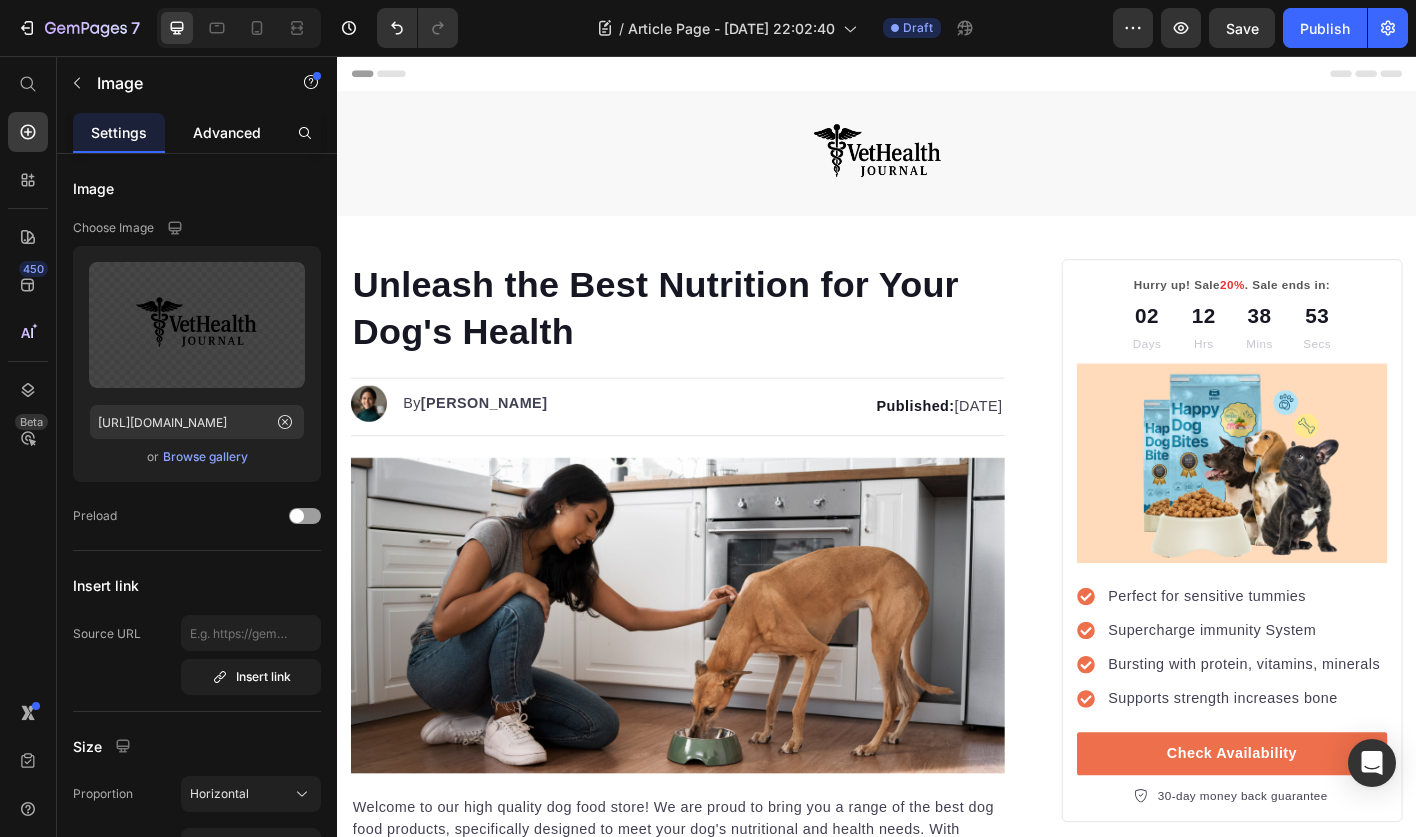 click on "Advanced" at bounding box center (227, 132) 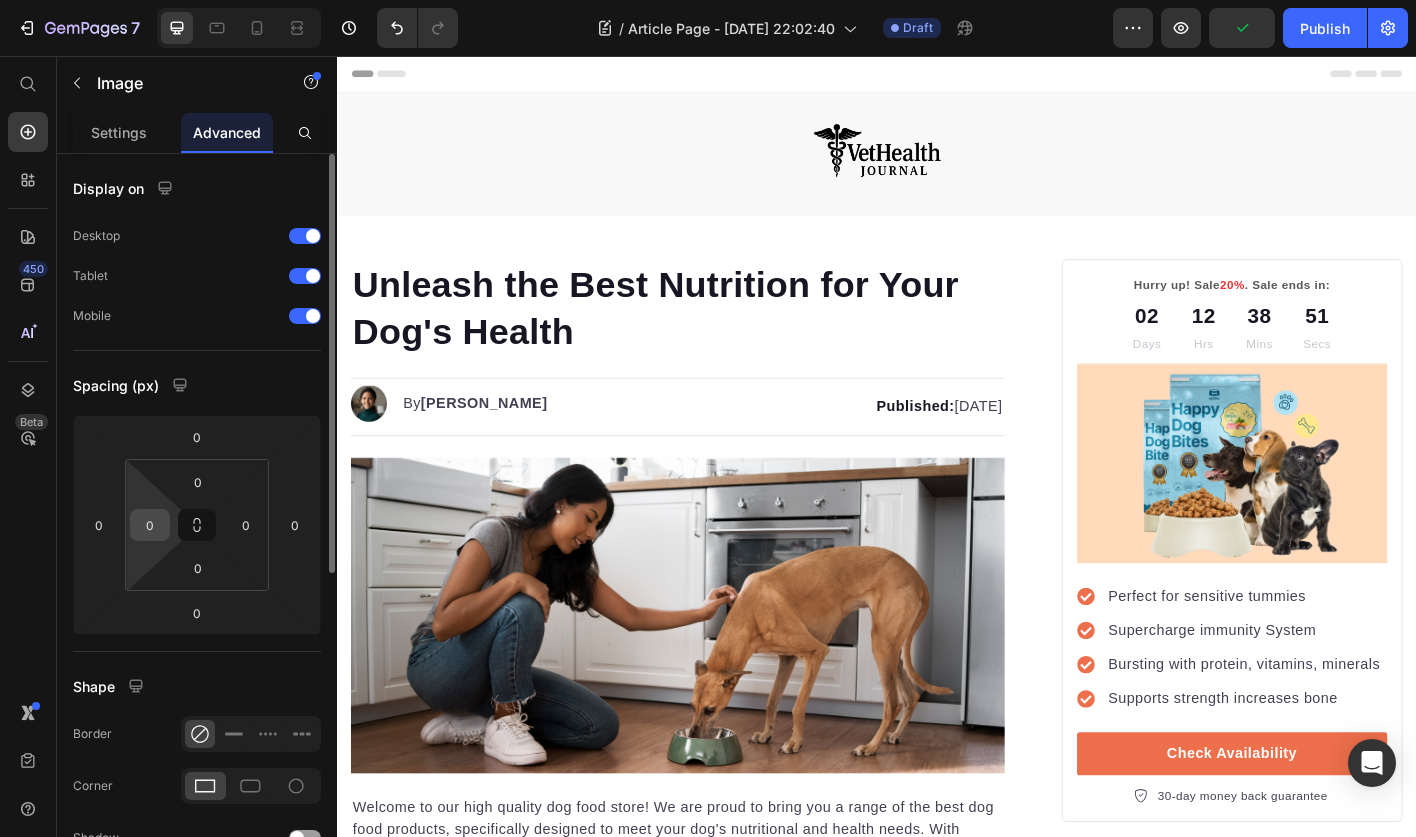 click on "0" at bounding box center (150, 525) 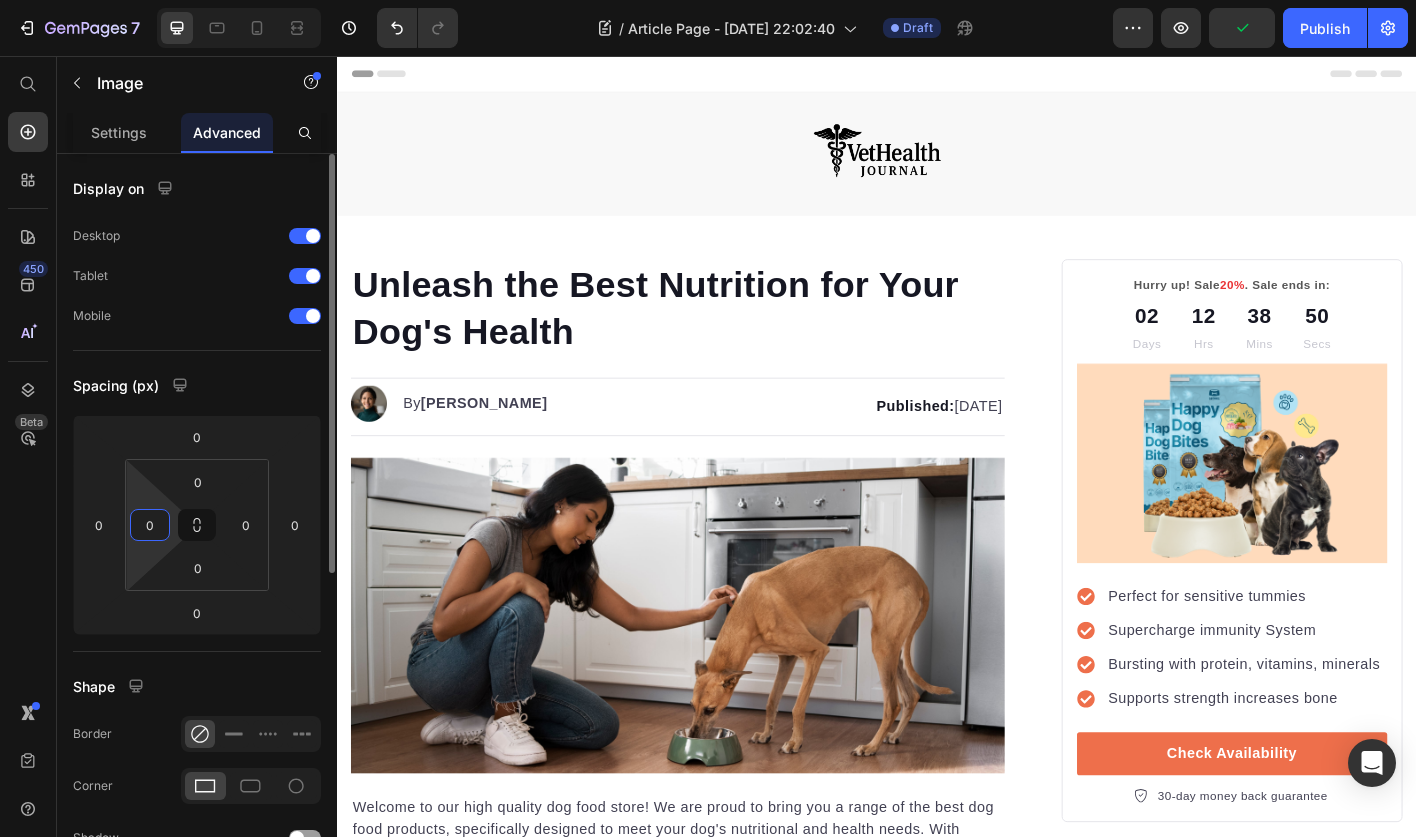 click on "0" at bounding box center [150, 525] 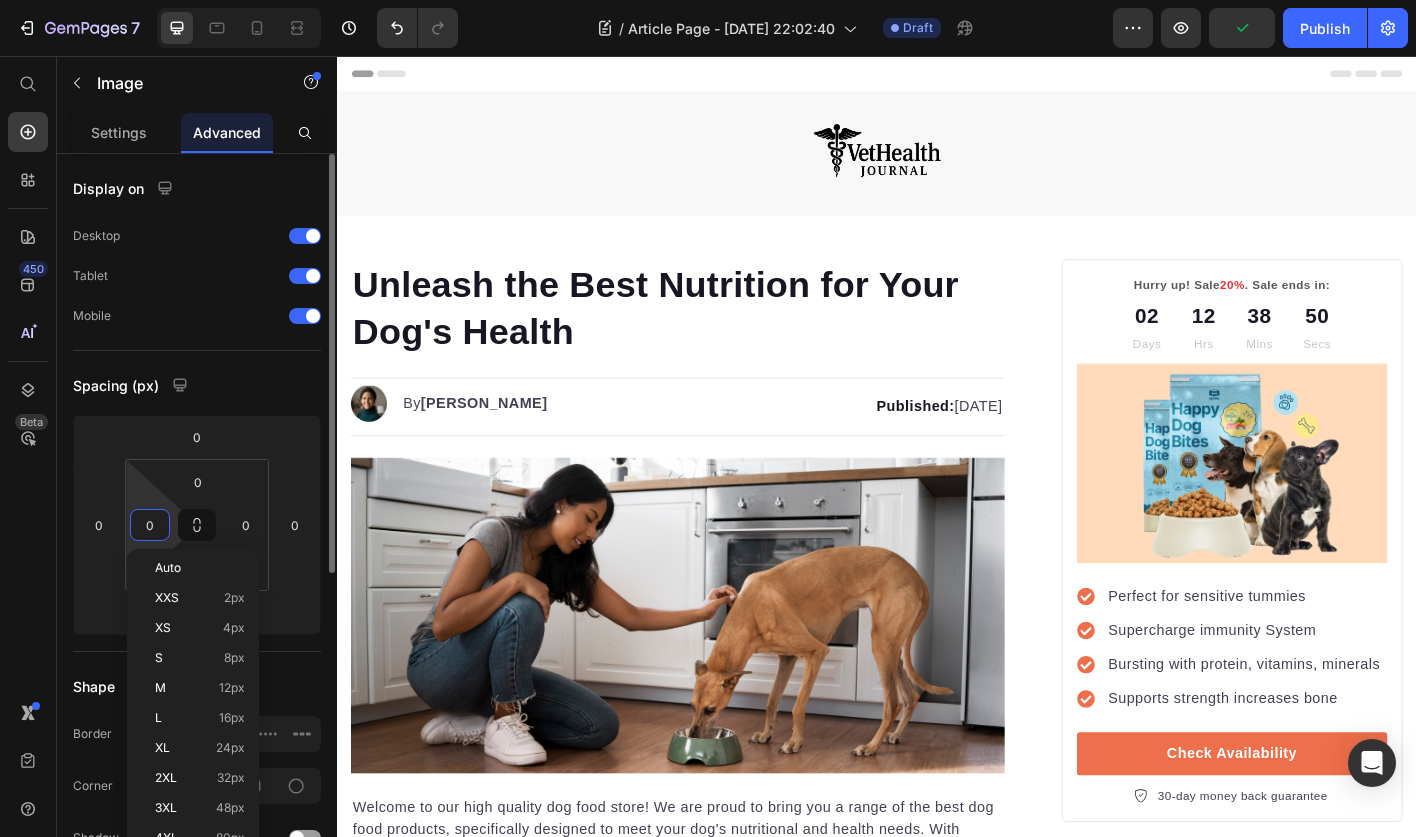 click on "0" at bounding box center [150, 525] 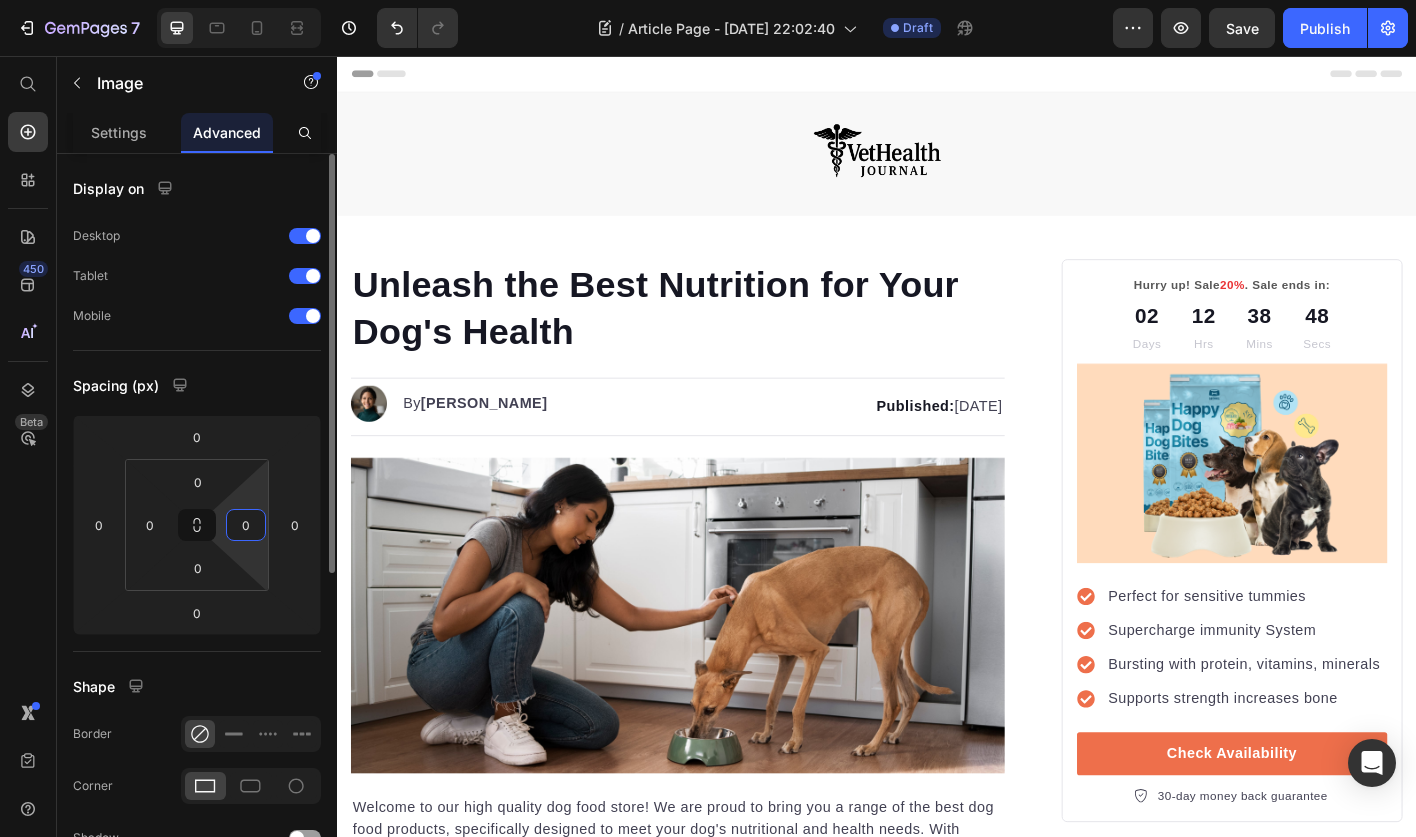 click on "0" at bounding box center [246, 525] 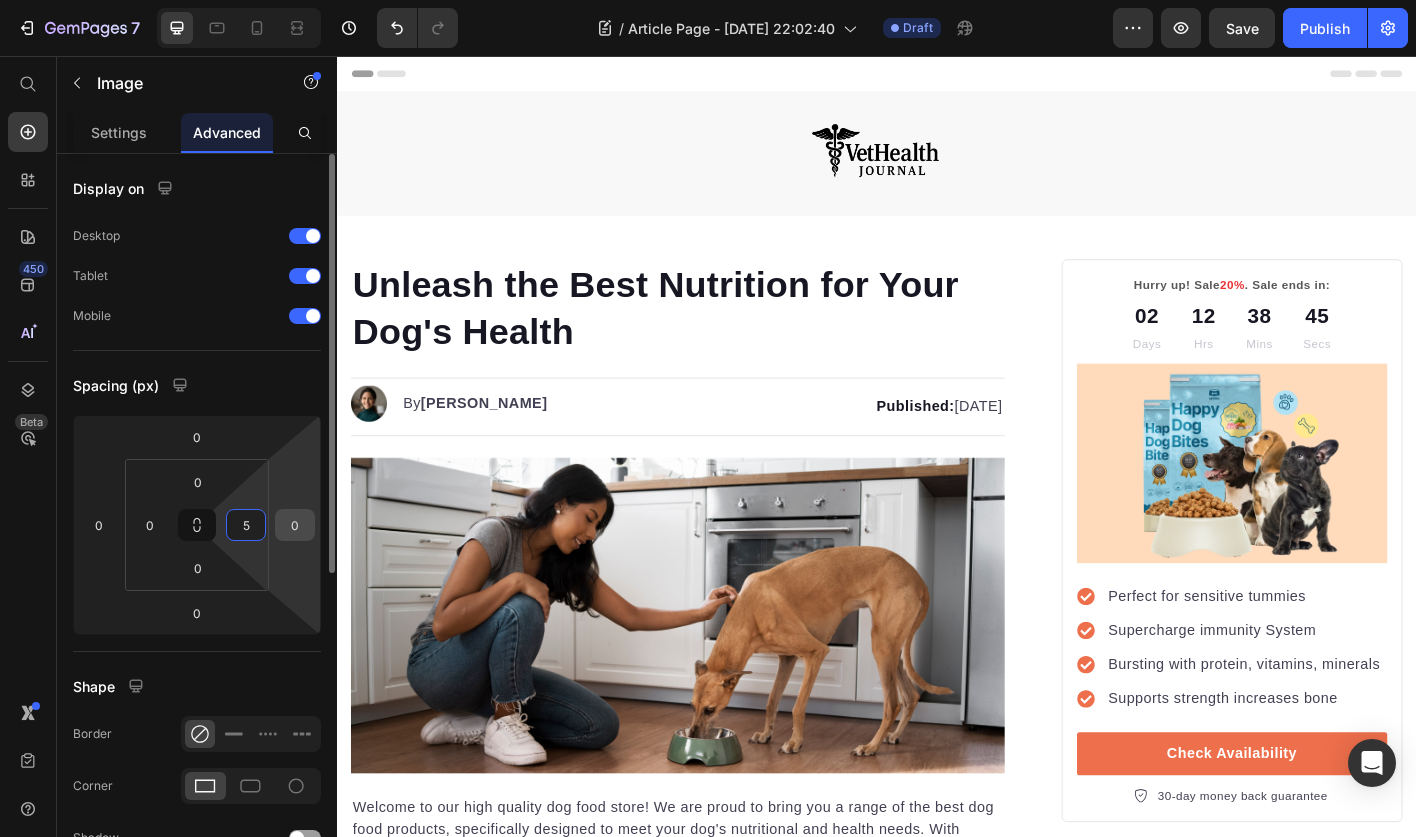 type on "5" 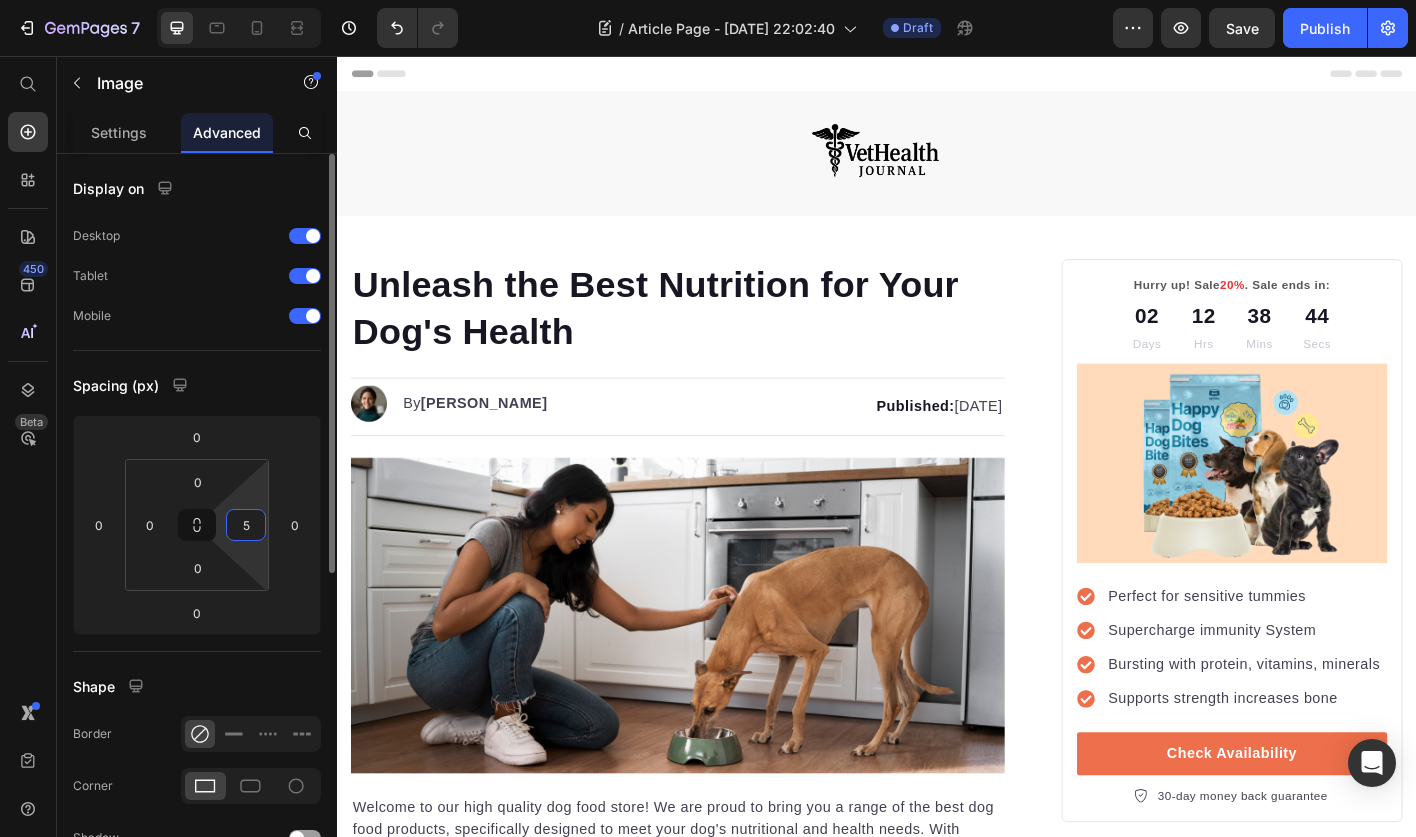 click on "Spacing (px)" at bounding box center [197, 385] 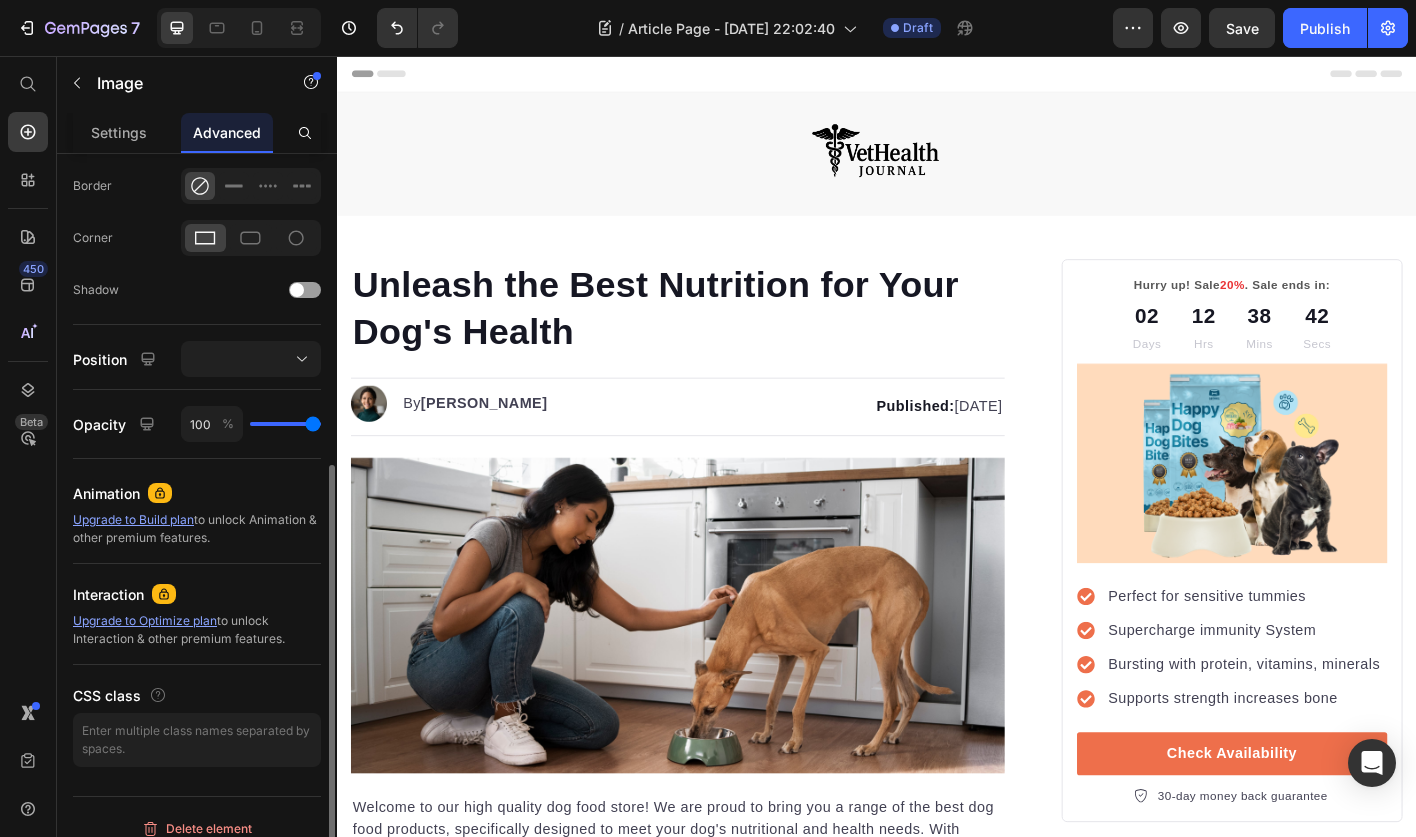 scroll, scrollTop: 565, scrollLeft: 0, axis: vertical 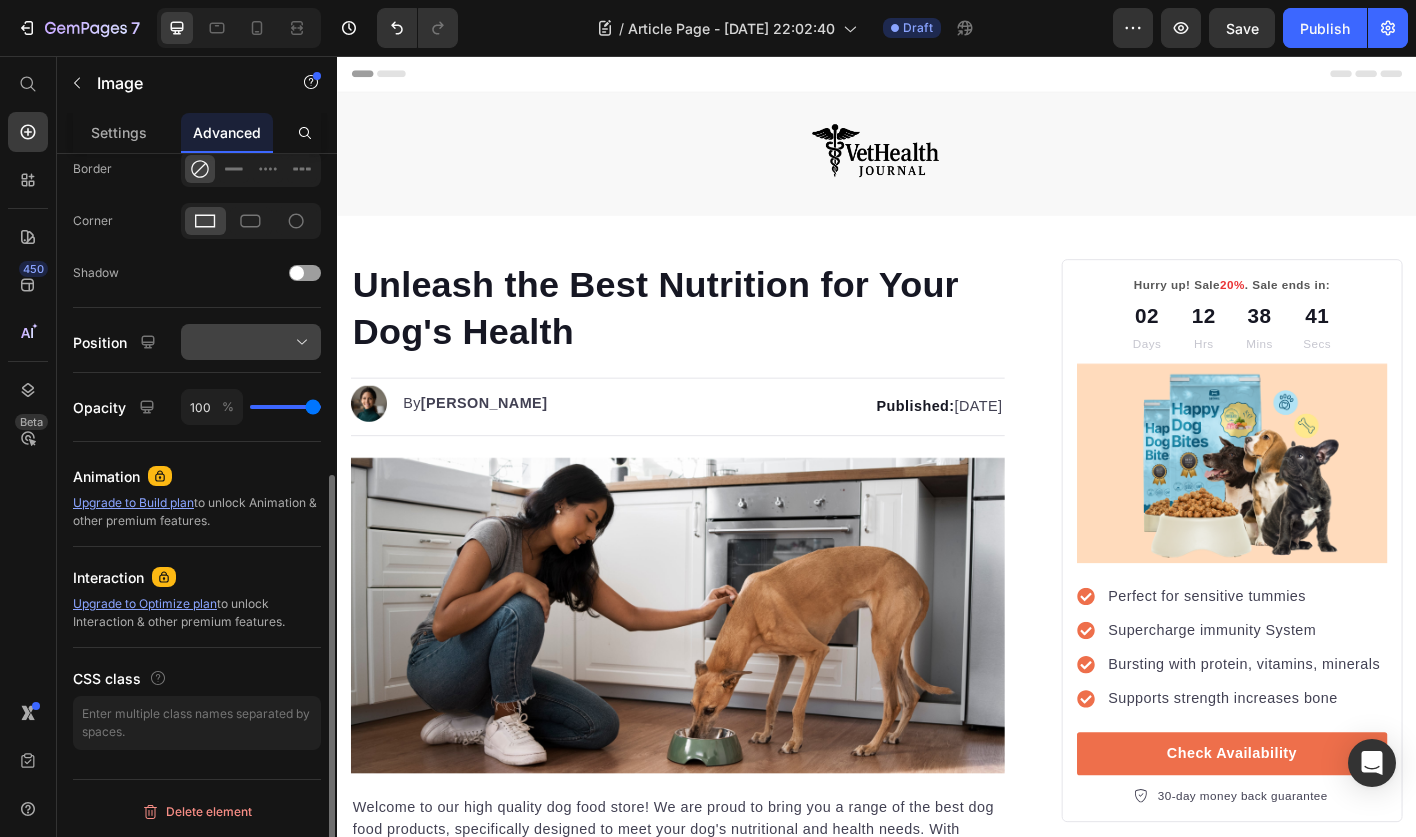 click at bounding box center (251, 342) 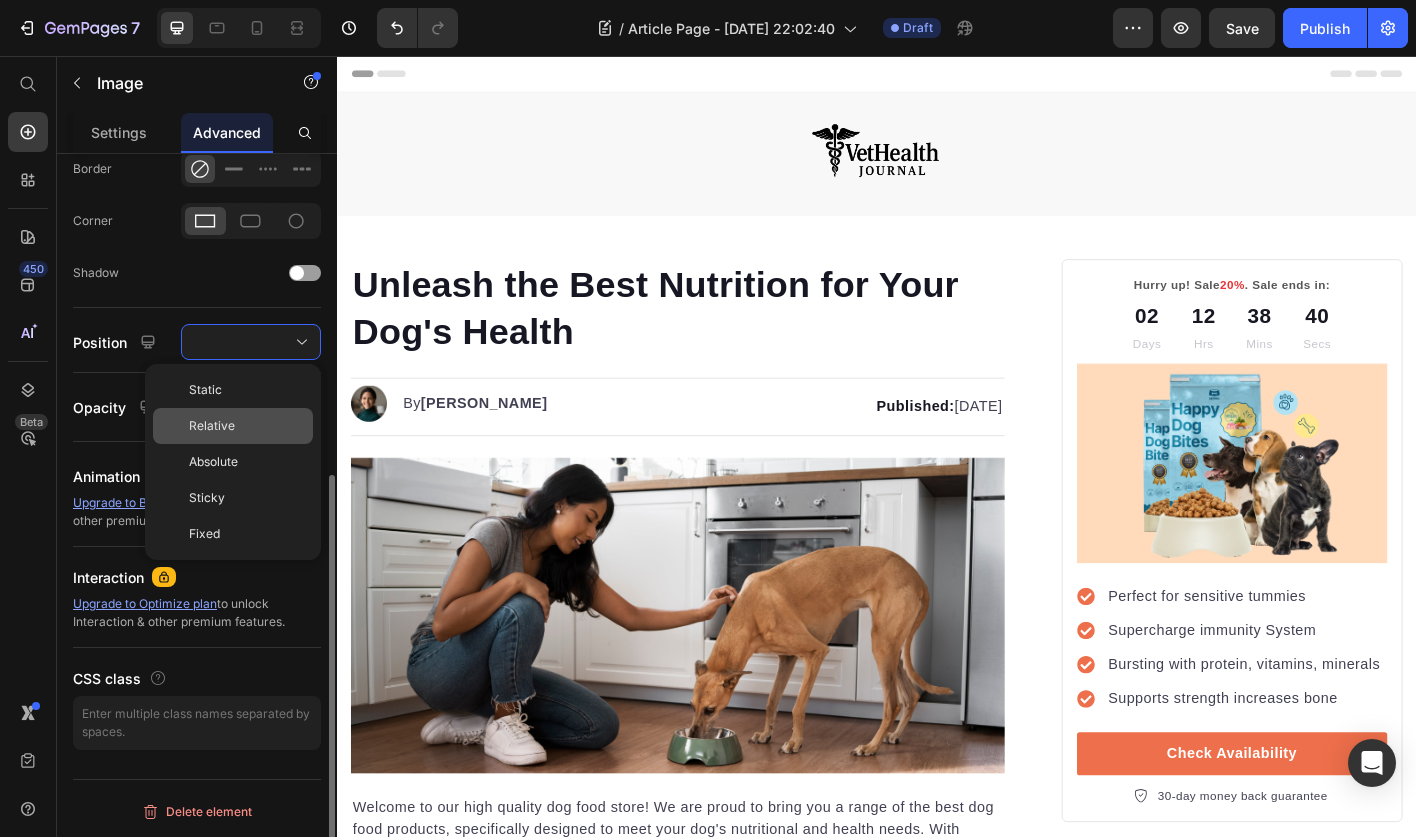 click on "Relative" at bounding box center (247, 426) 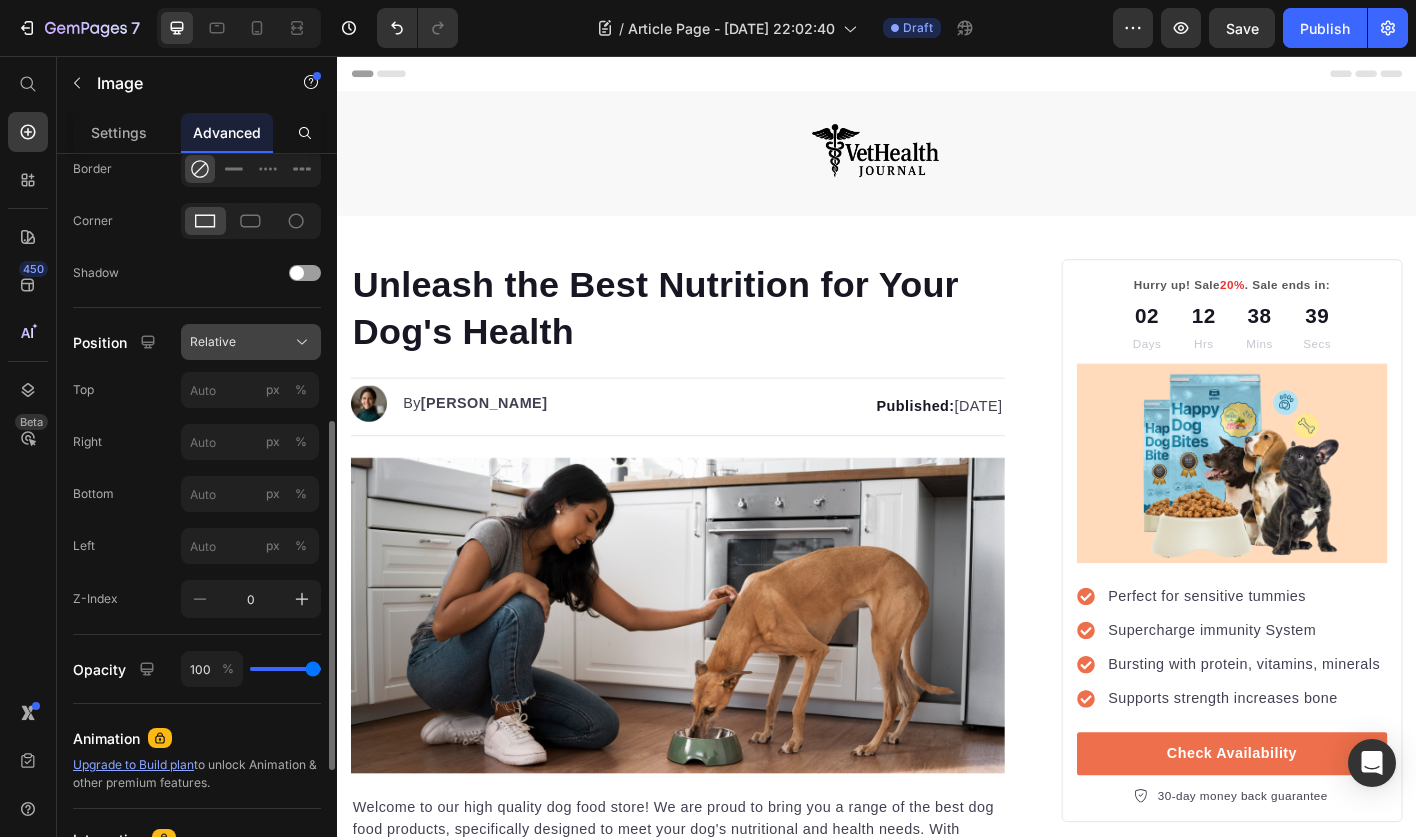 click on "Relative" 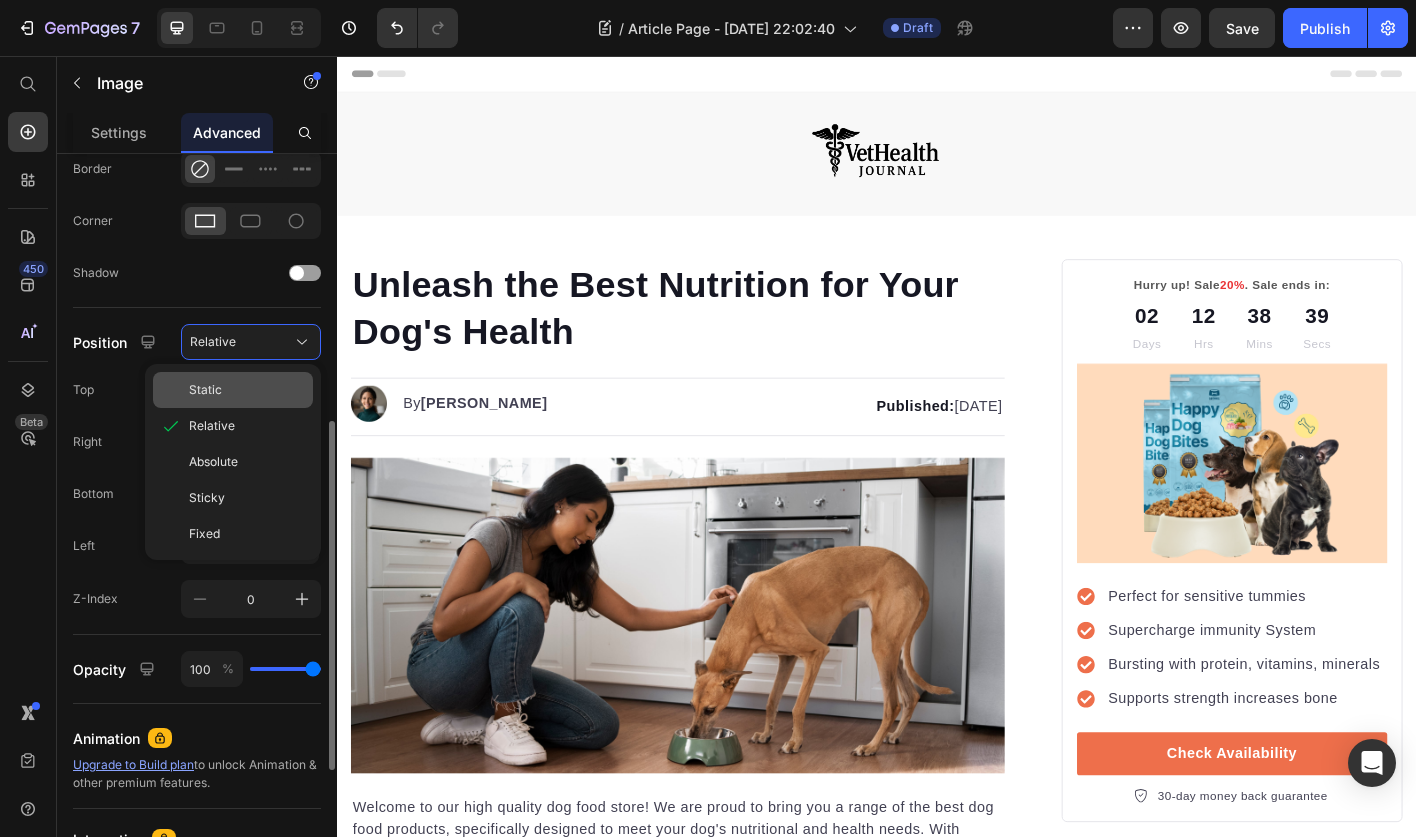 click on "Static" at bounding box center [247, 390] 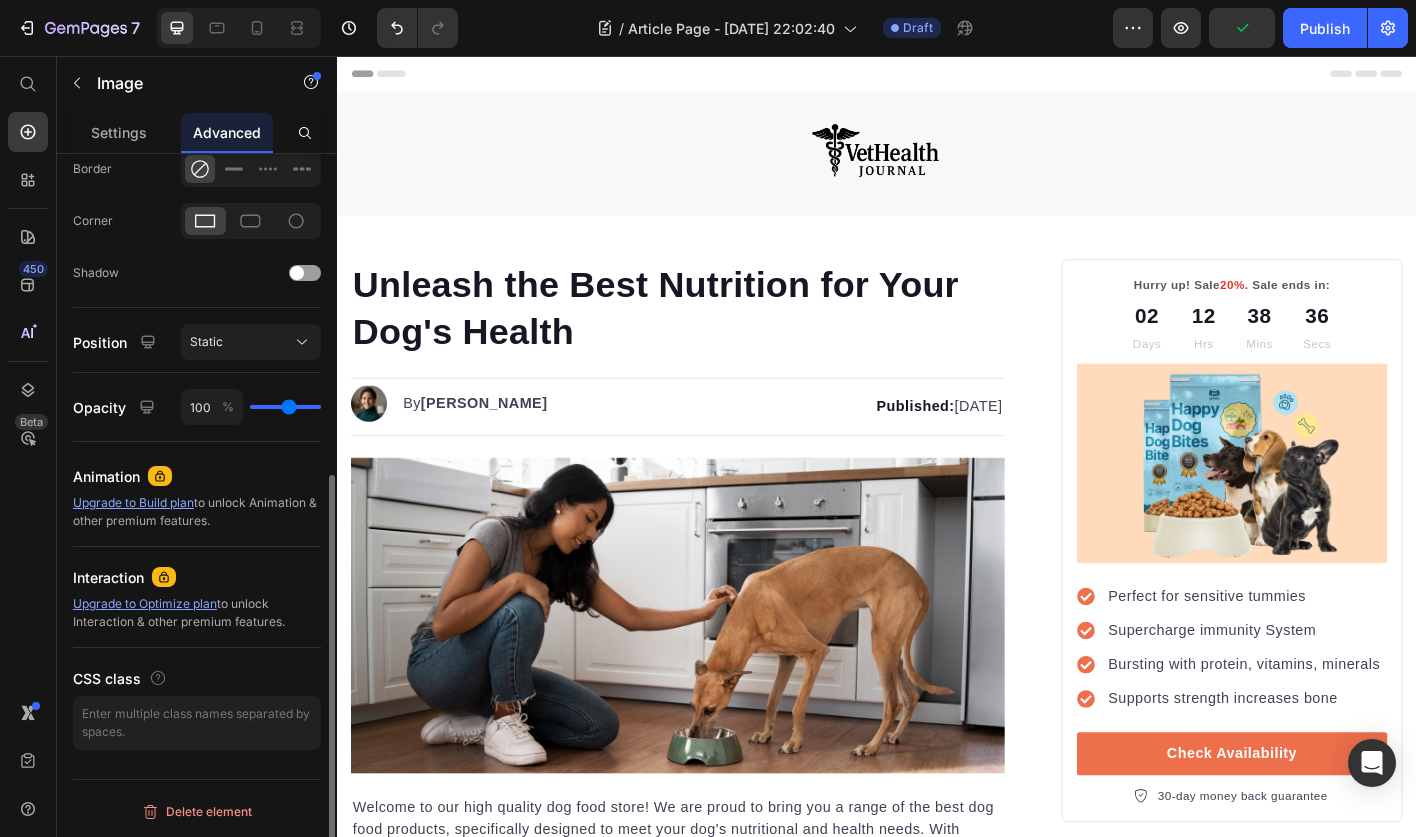 click at bounding box center [285, 407] 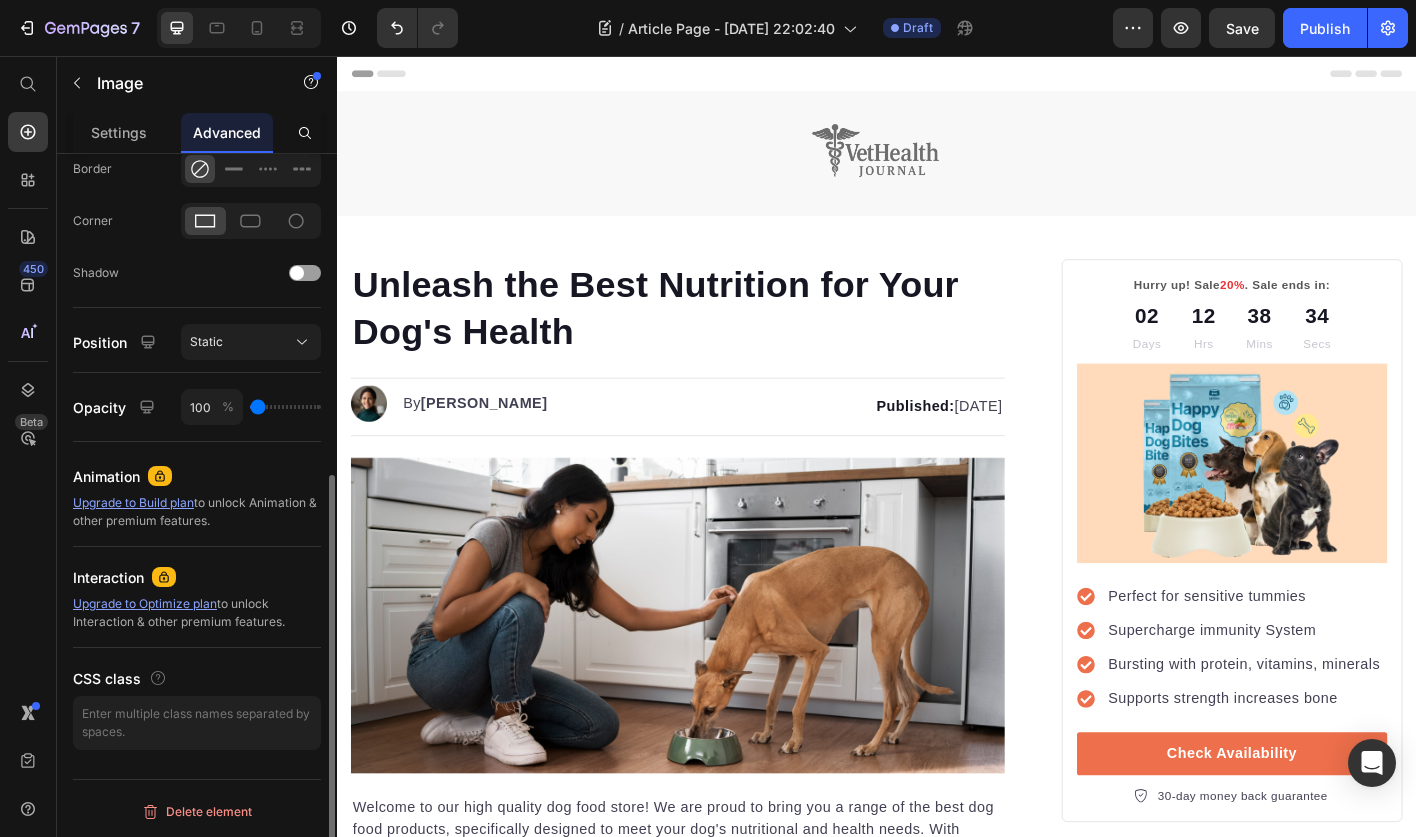 drag, startPoint x: 288, startPoint y: 409, endPoint x: 219, endPoint y: 411, distance: 69.02898 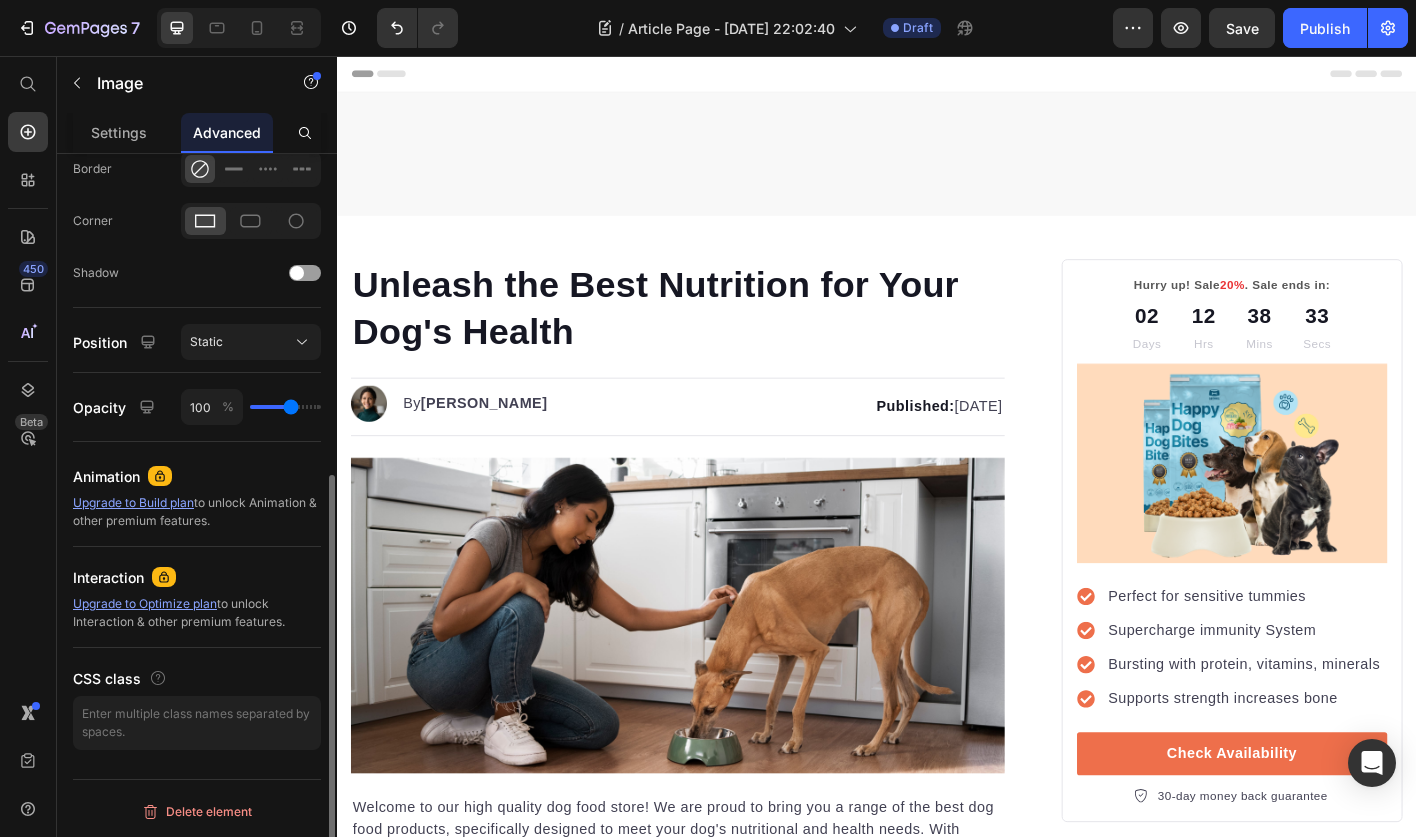 drag, startPoint x: 264, startPoint y: 407, endPoint x: 290, endPoint y: 407, distance: 26 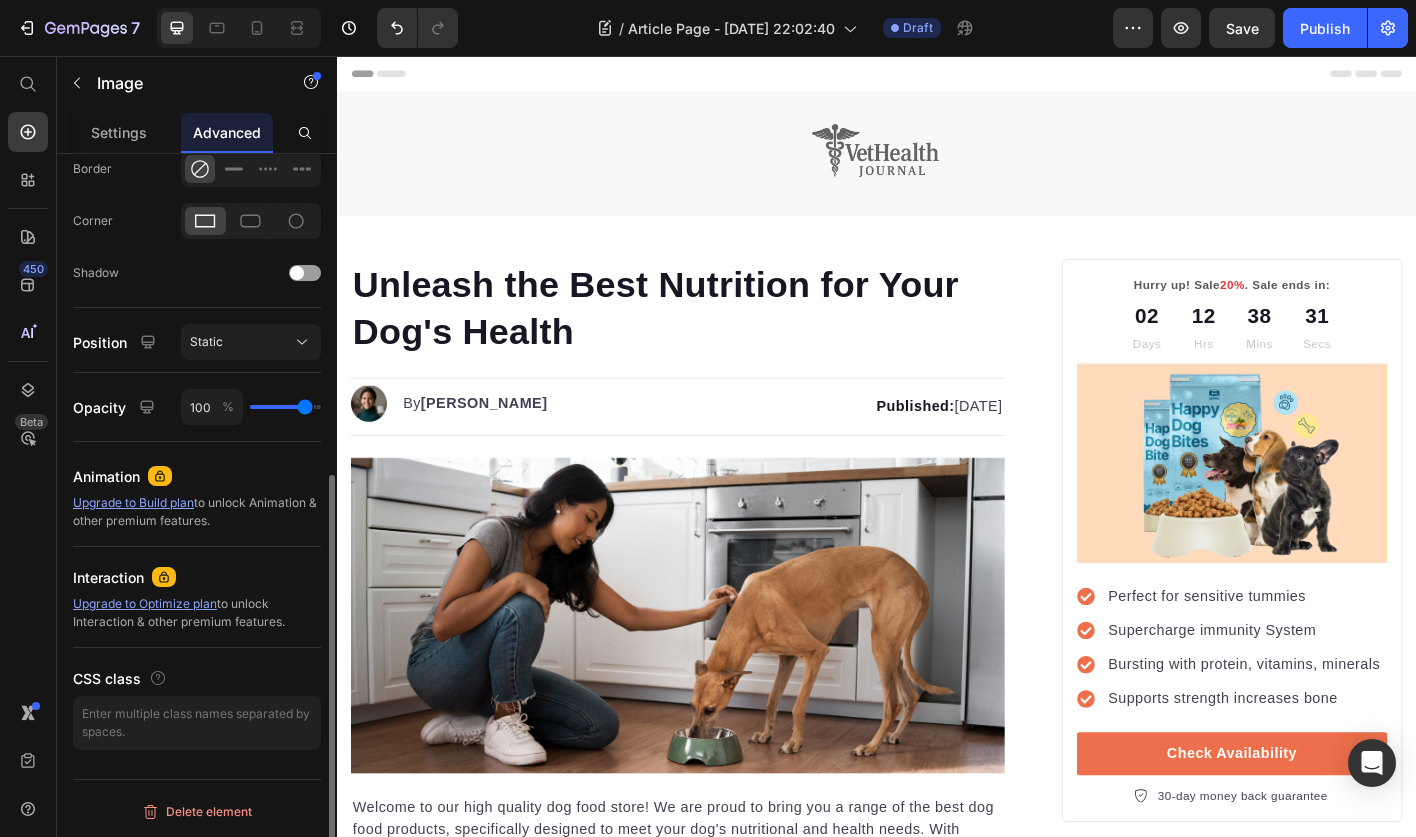 drag, startPoint x: 290, startPoint y: 407, endPoint x: 304, endPoint y: 407, distance: 14 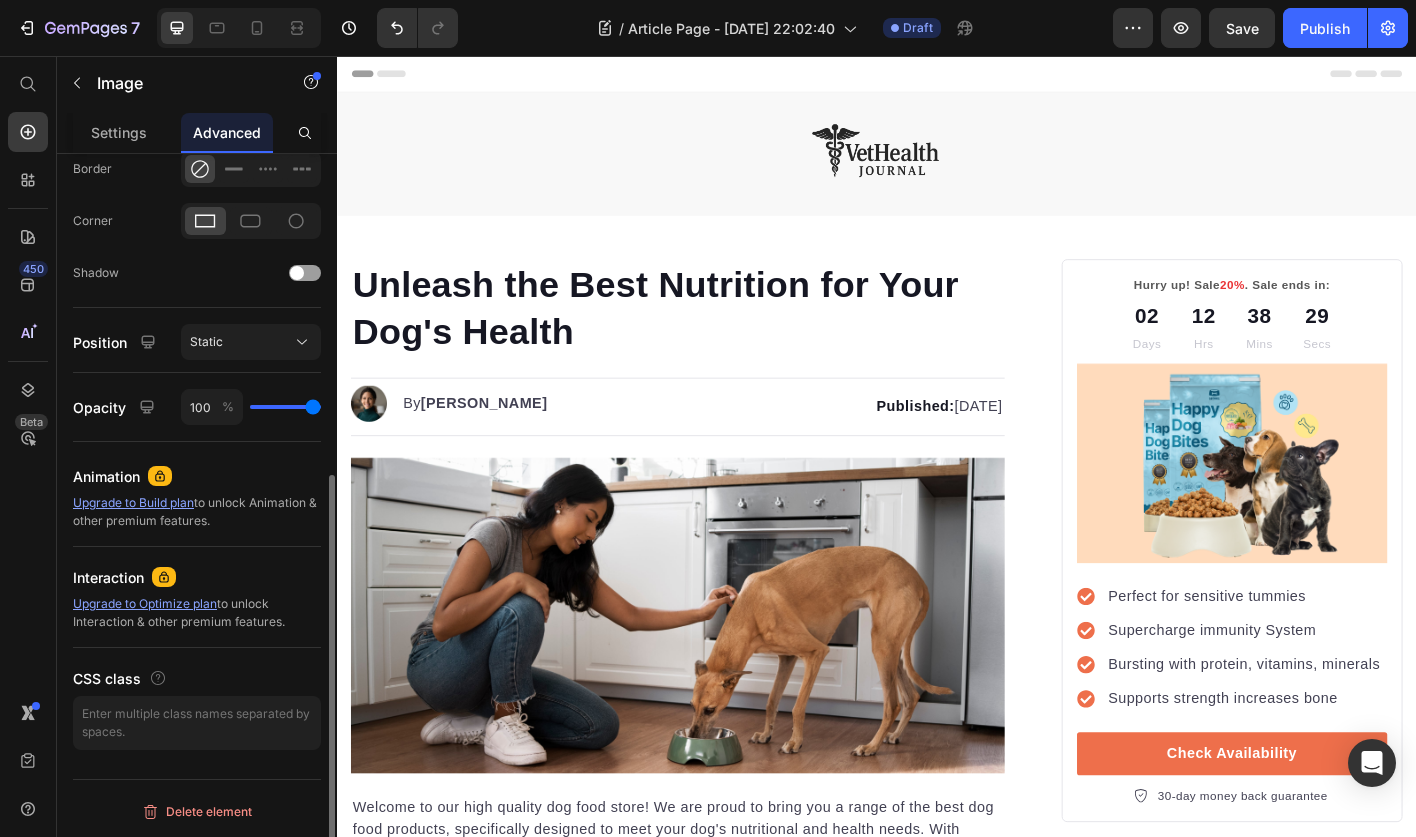 drag, startPoint x: 304, startPoint y: 407, endPoint x: 322, endPoint y: 407, distance: 18 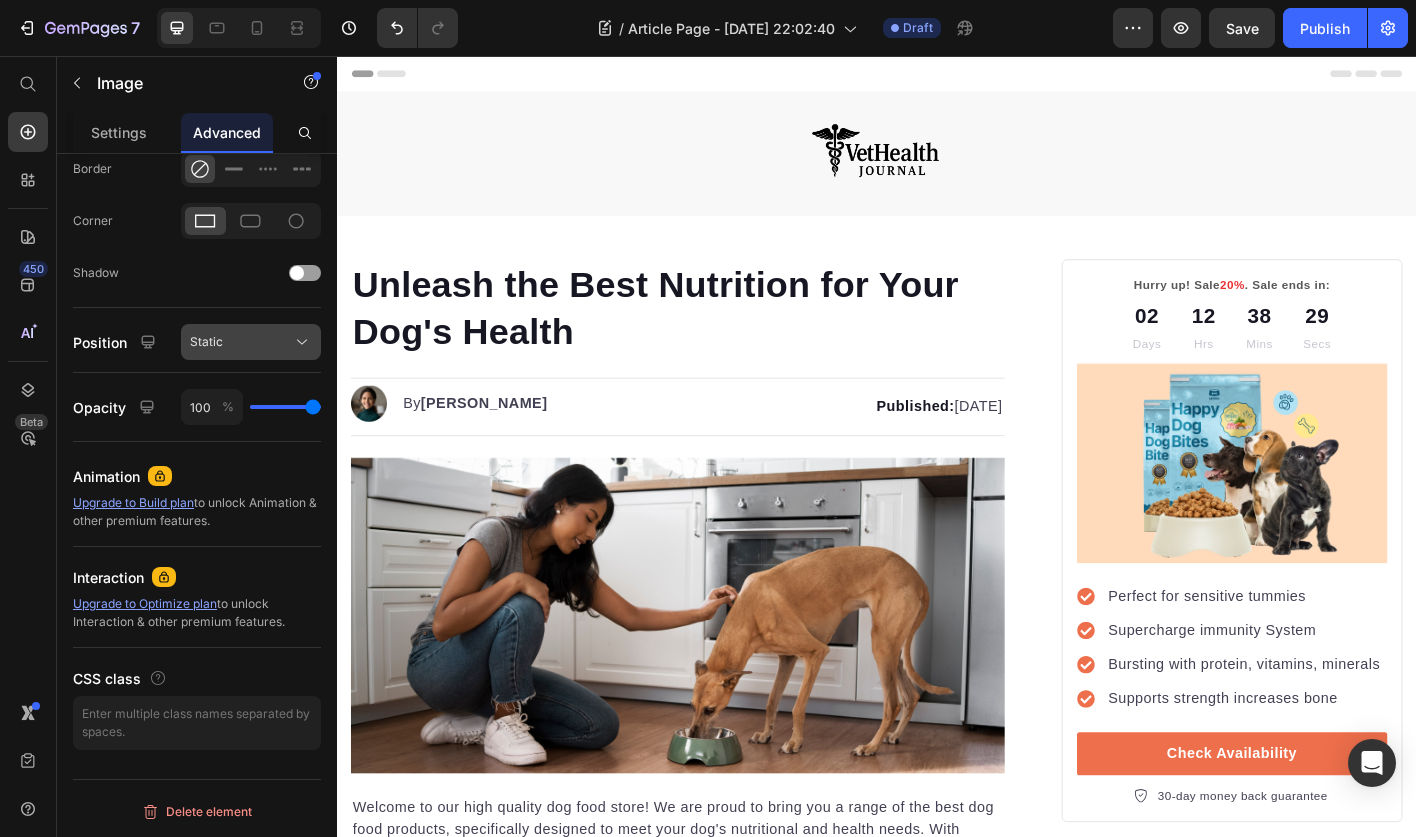 click on "Static" 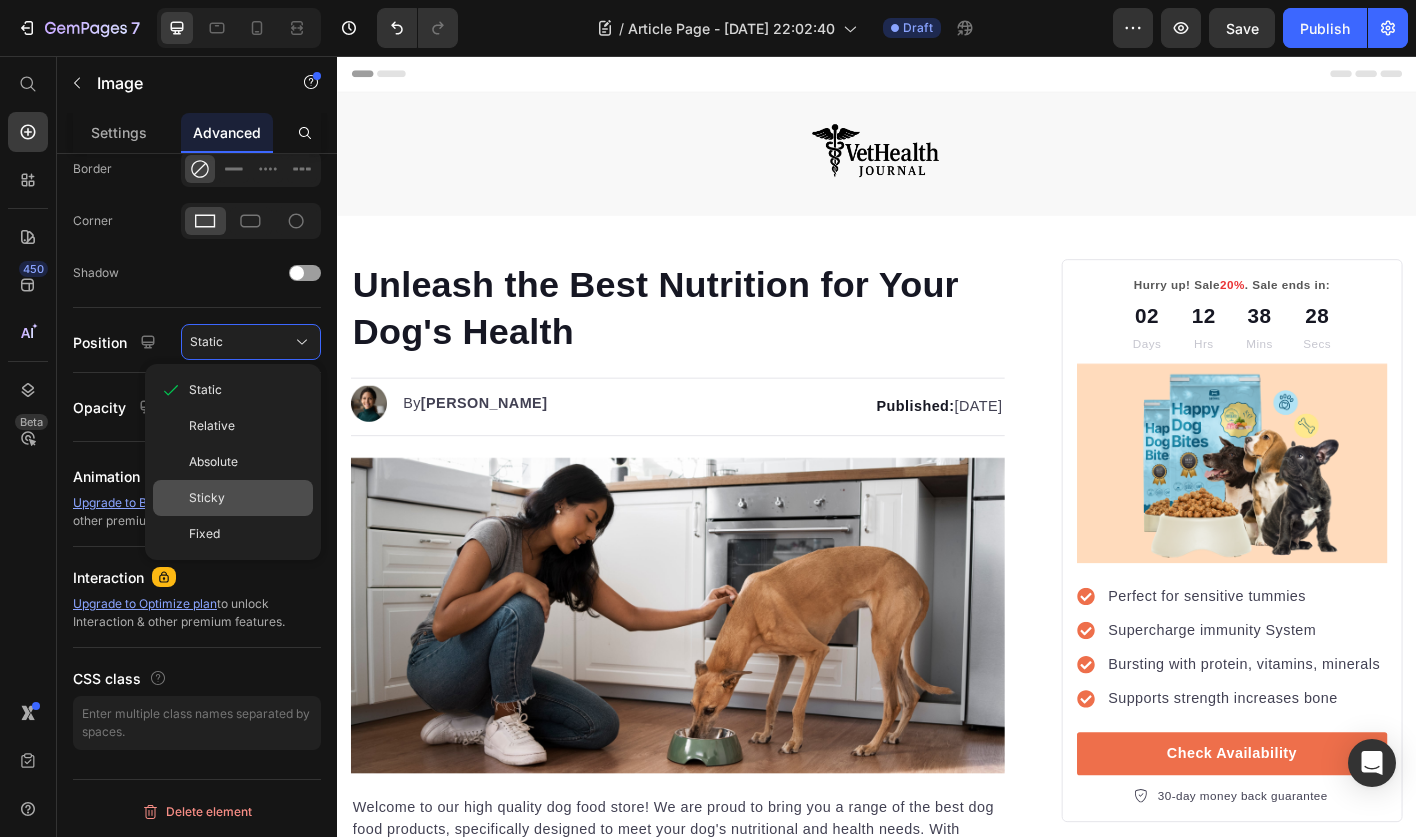 click on "Sticky" at bounding box center (247, 498) 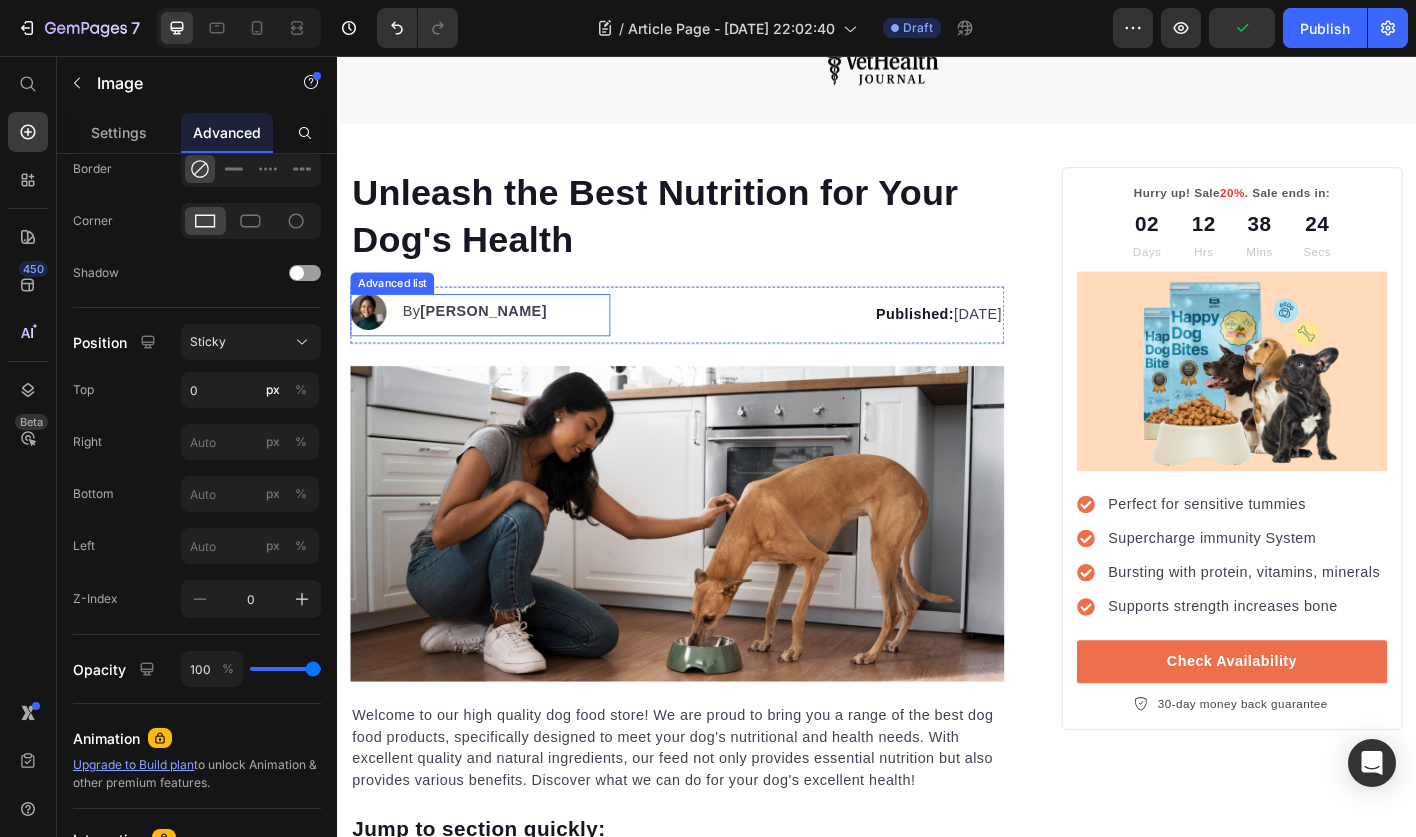 scroll, scrollTop: 100, scrollLeft: 0, axis: vertical 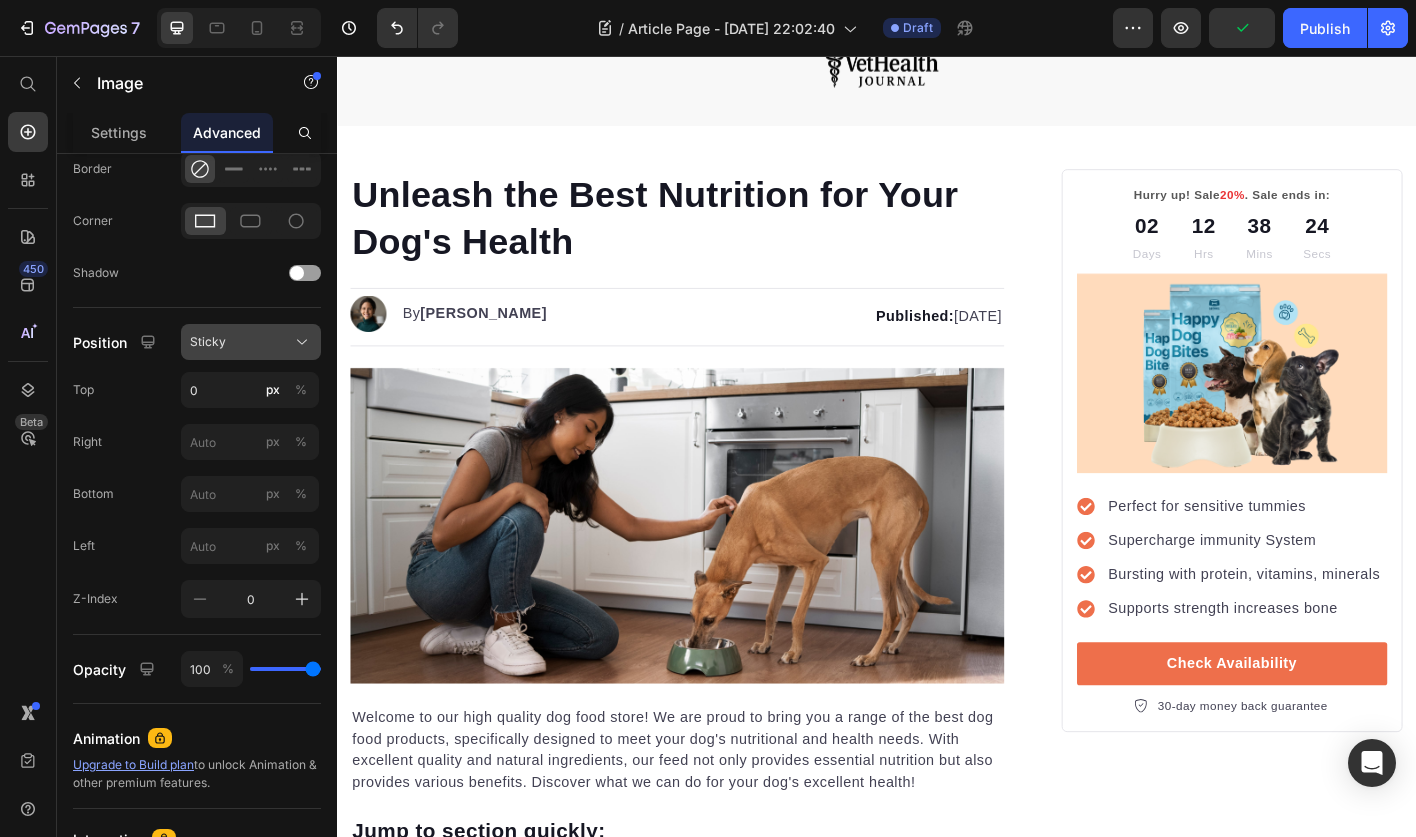 click on "Sticky" 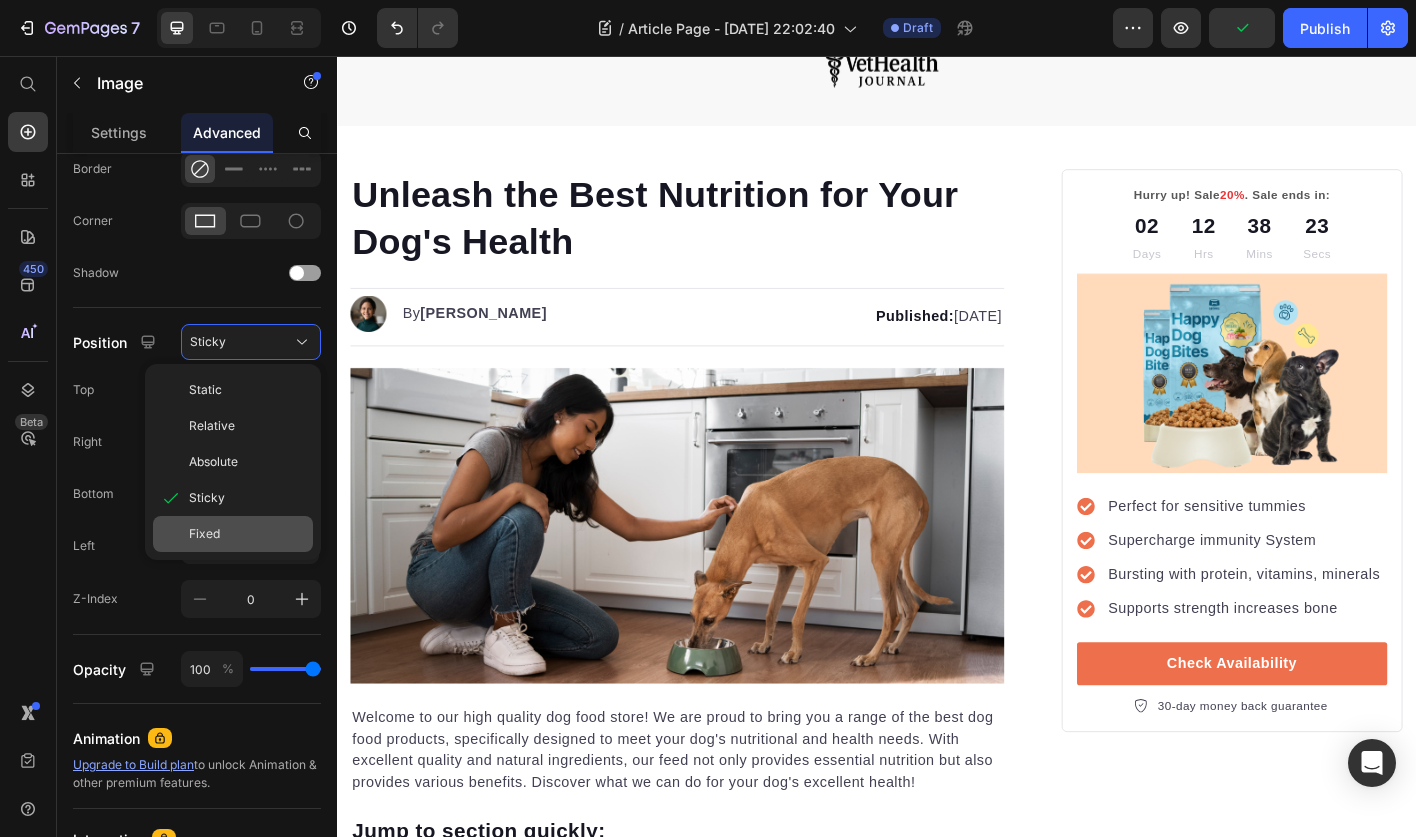 click on "Fixed" 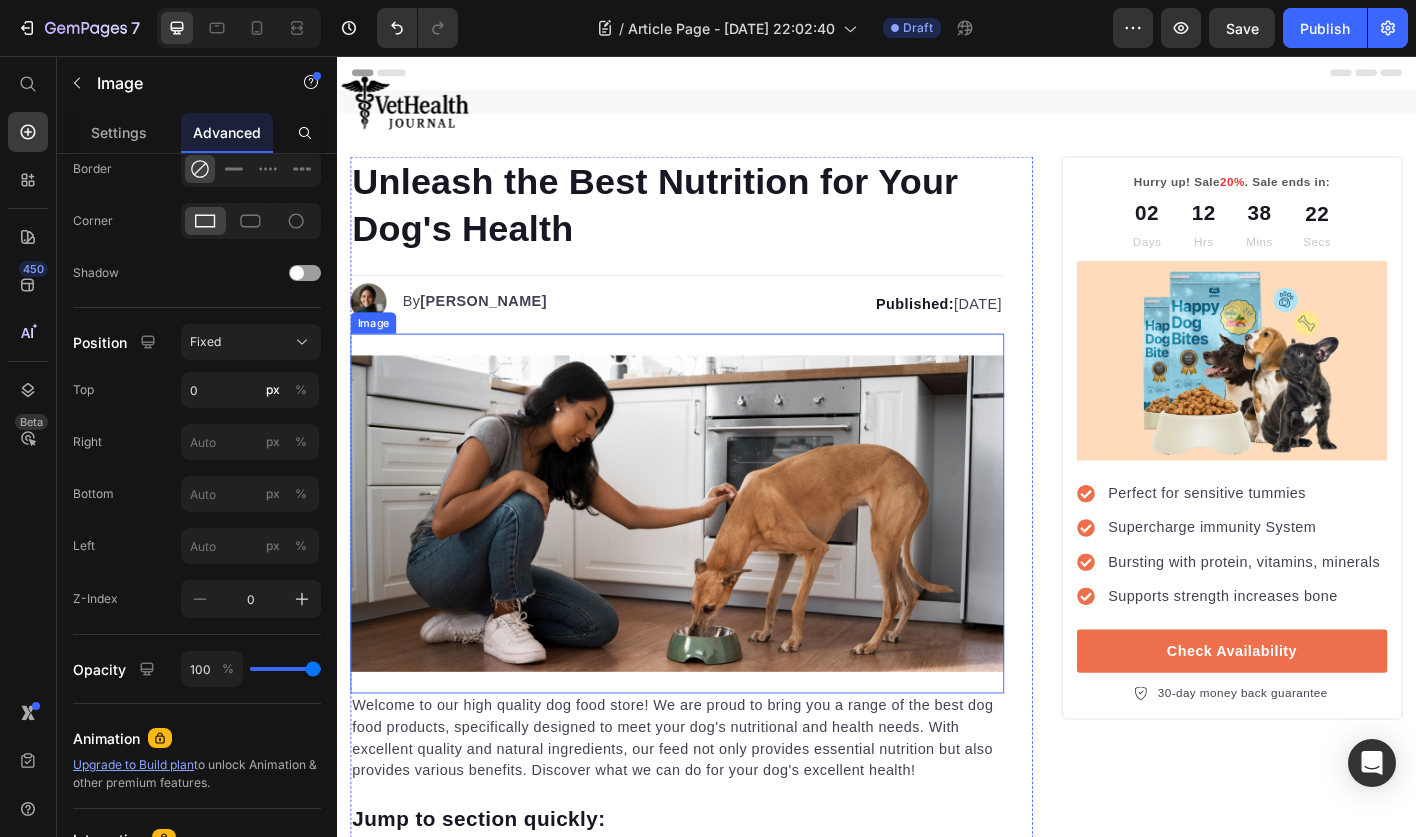 scroll, scrollTop: 0, scrollLeft: 0, axis: both 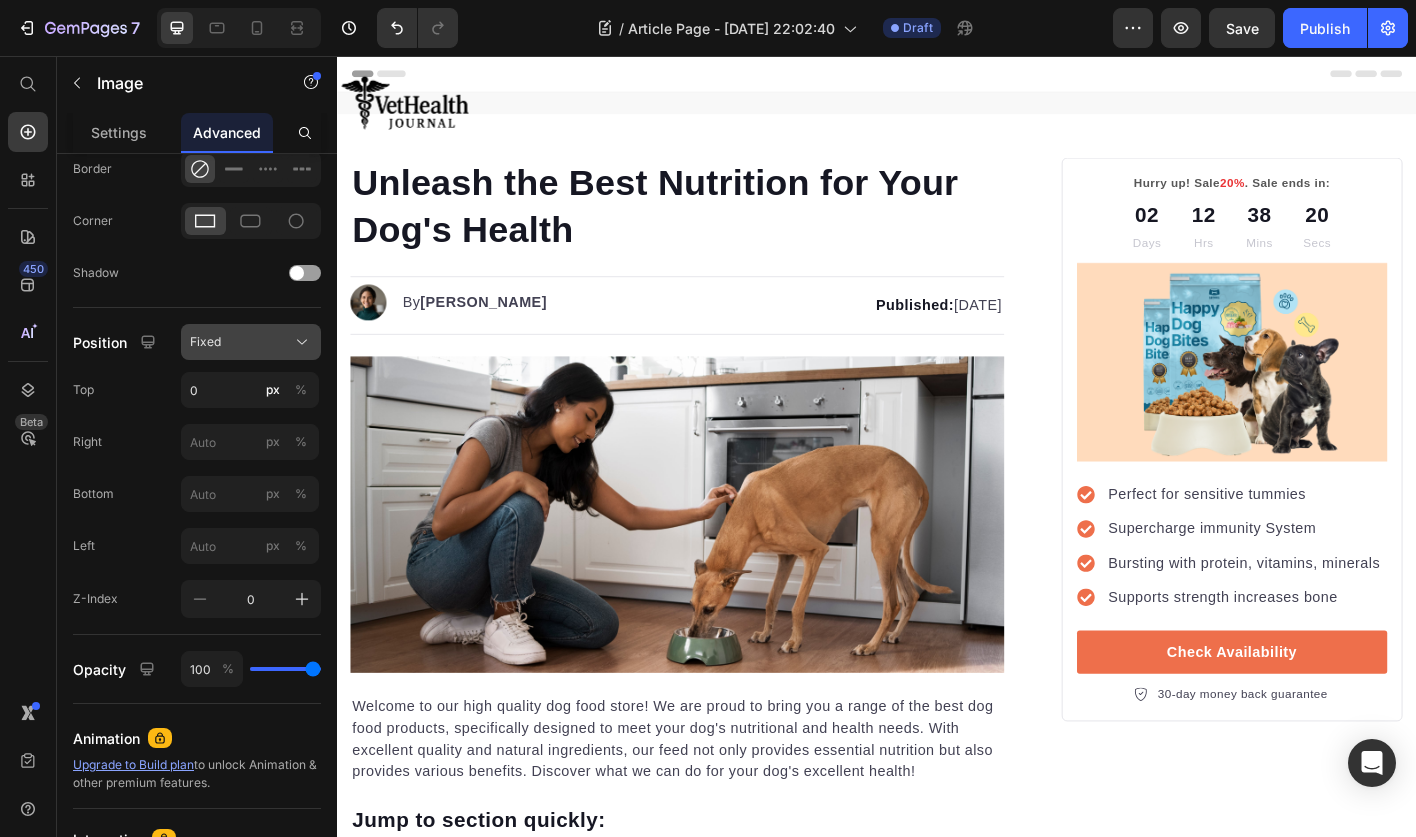 click on "Fixed" 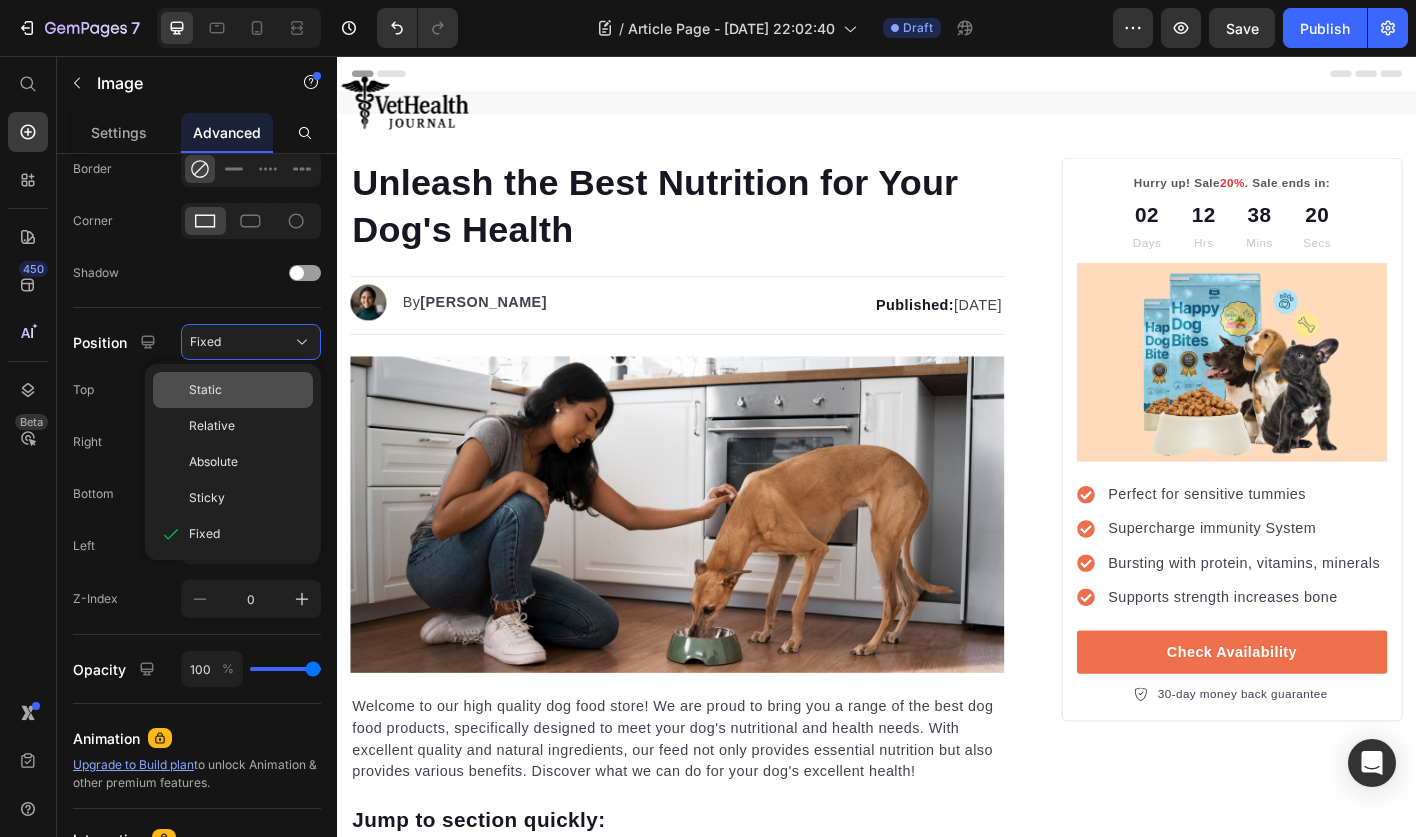 click on "Static" at bounding box center (247, 390) 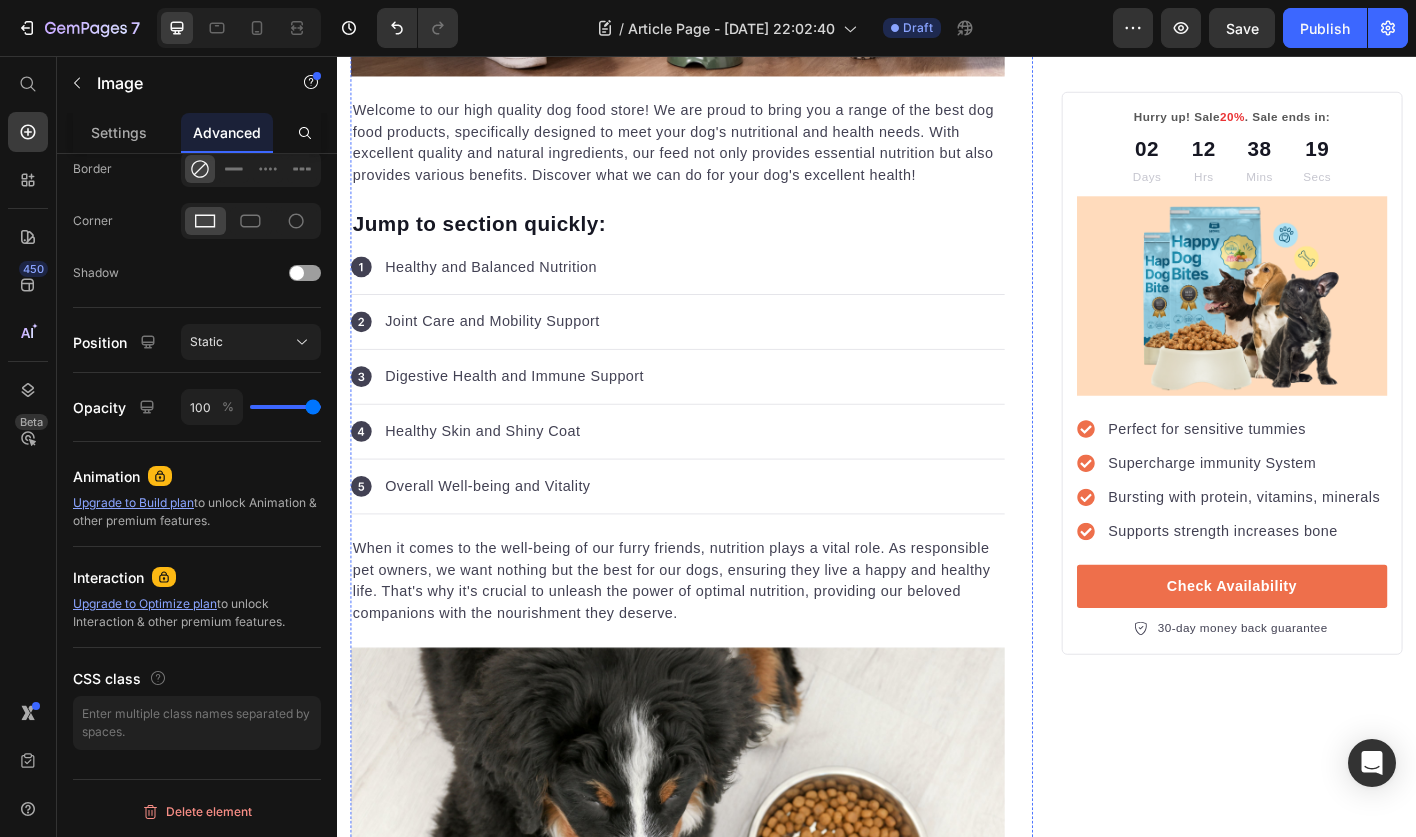 scroll, scrollTop: 0, scrollLeft: 0, axis: both 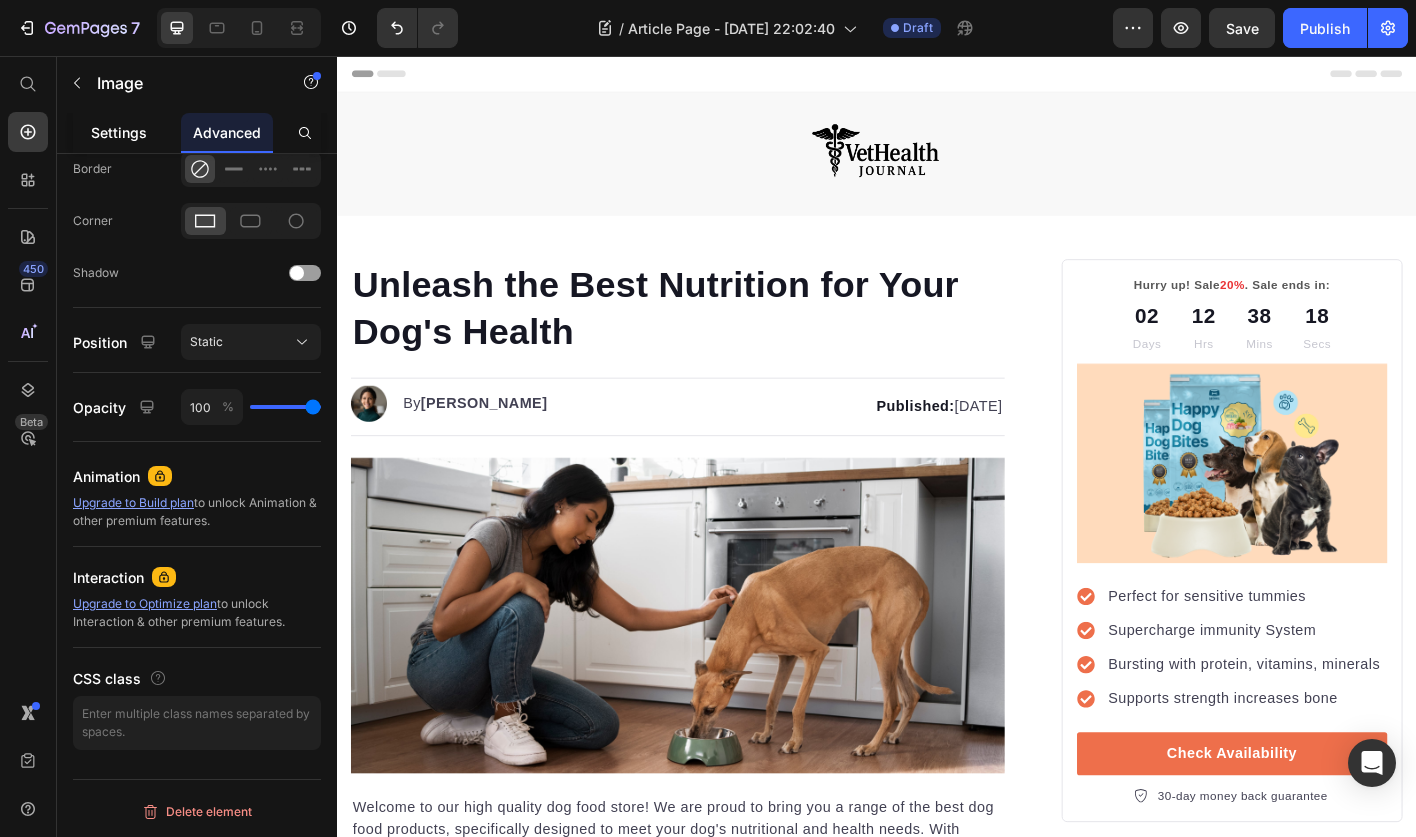 click on "Settings" at bounding box center [119, 132] 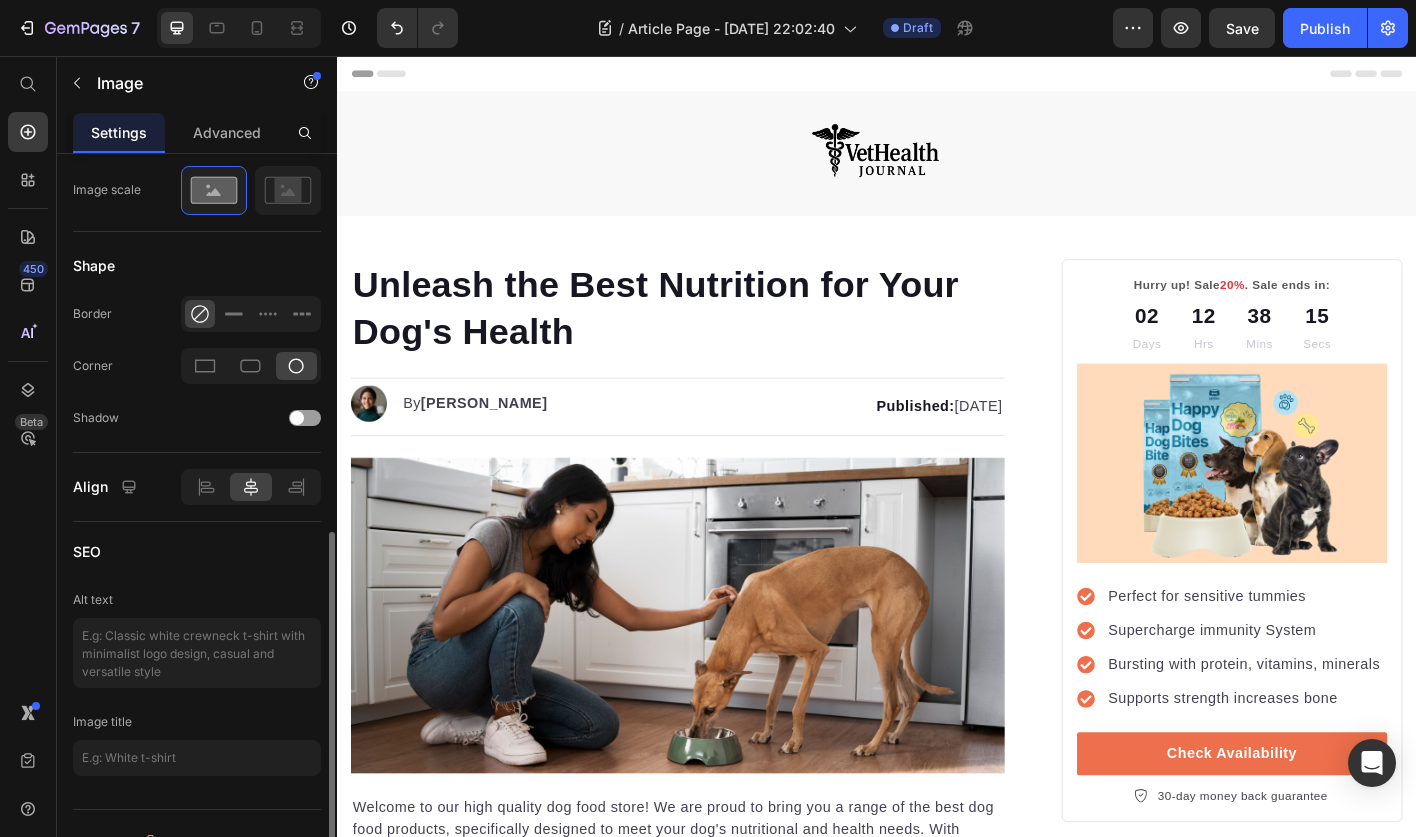 scroll, scrollTop: 779, scrollLeft: 0, axis: vertical 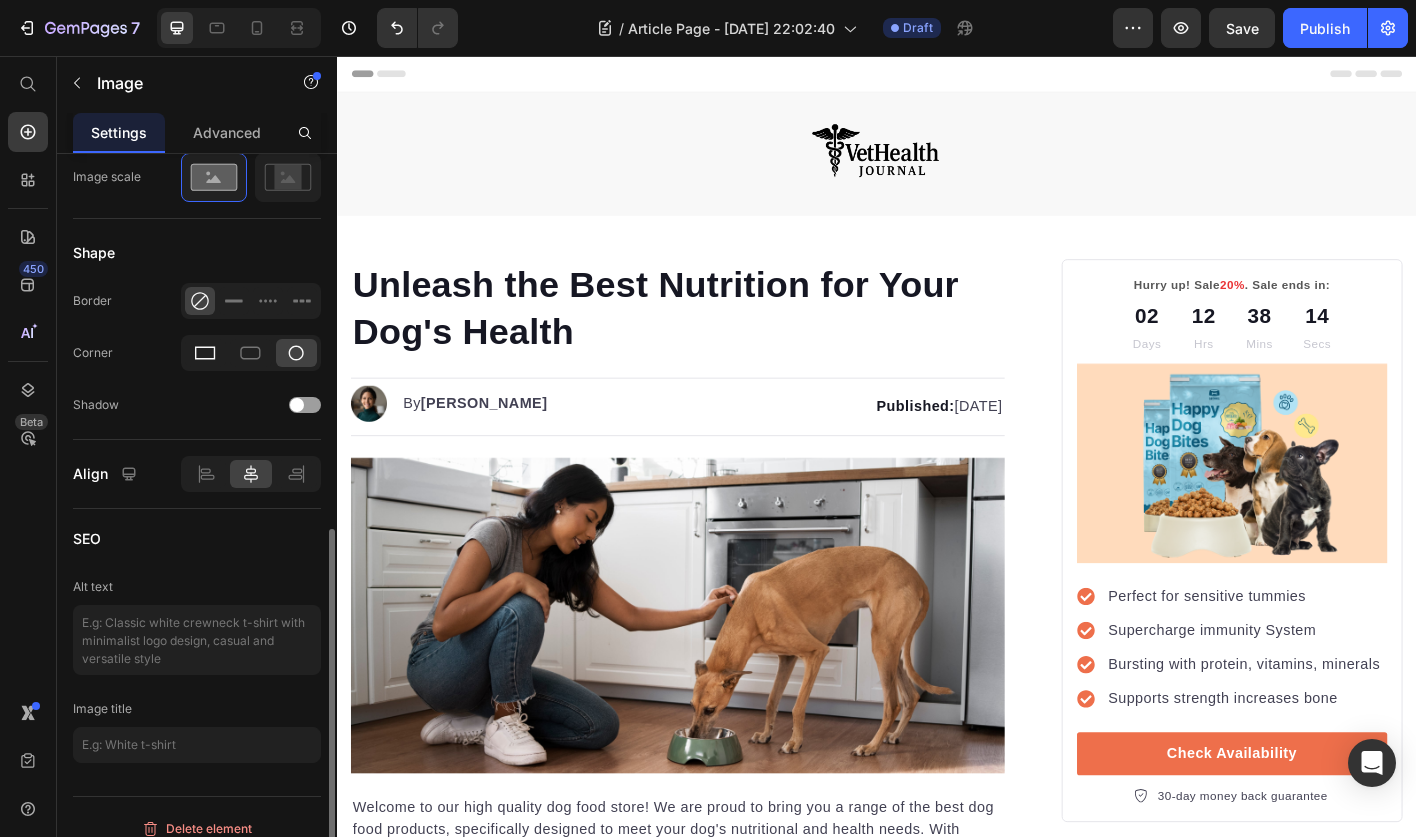 click 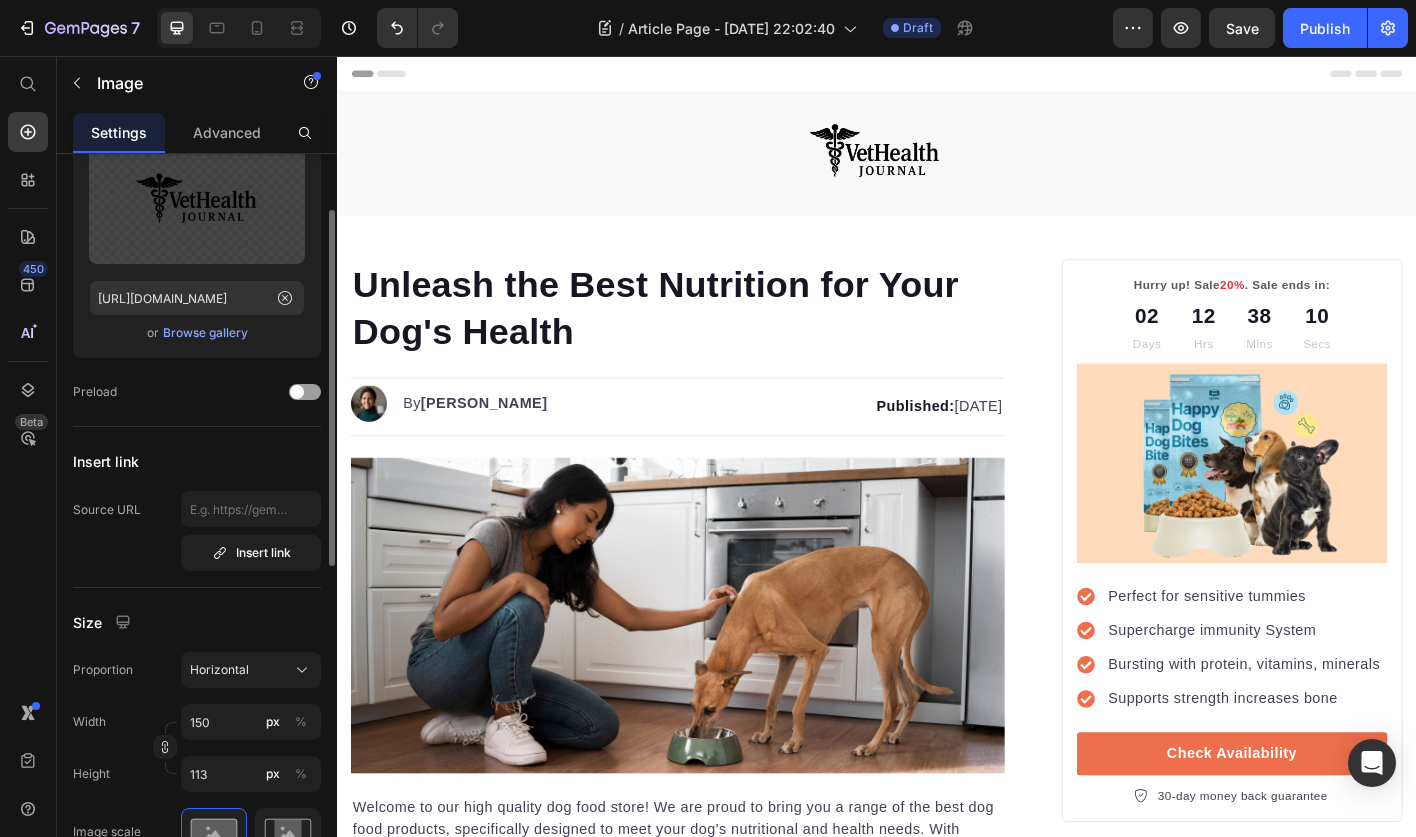 scroll, scrollTop: 167, scrollLeft: 0, axis: vertical 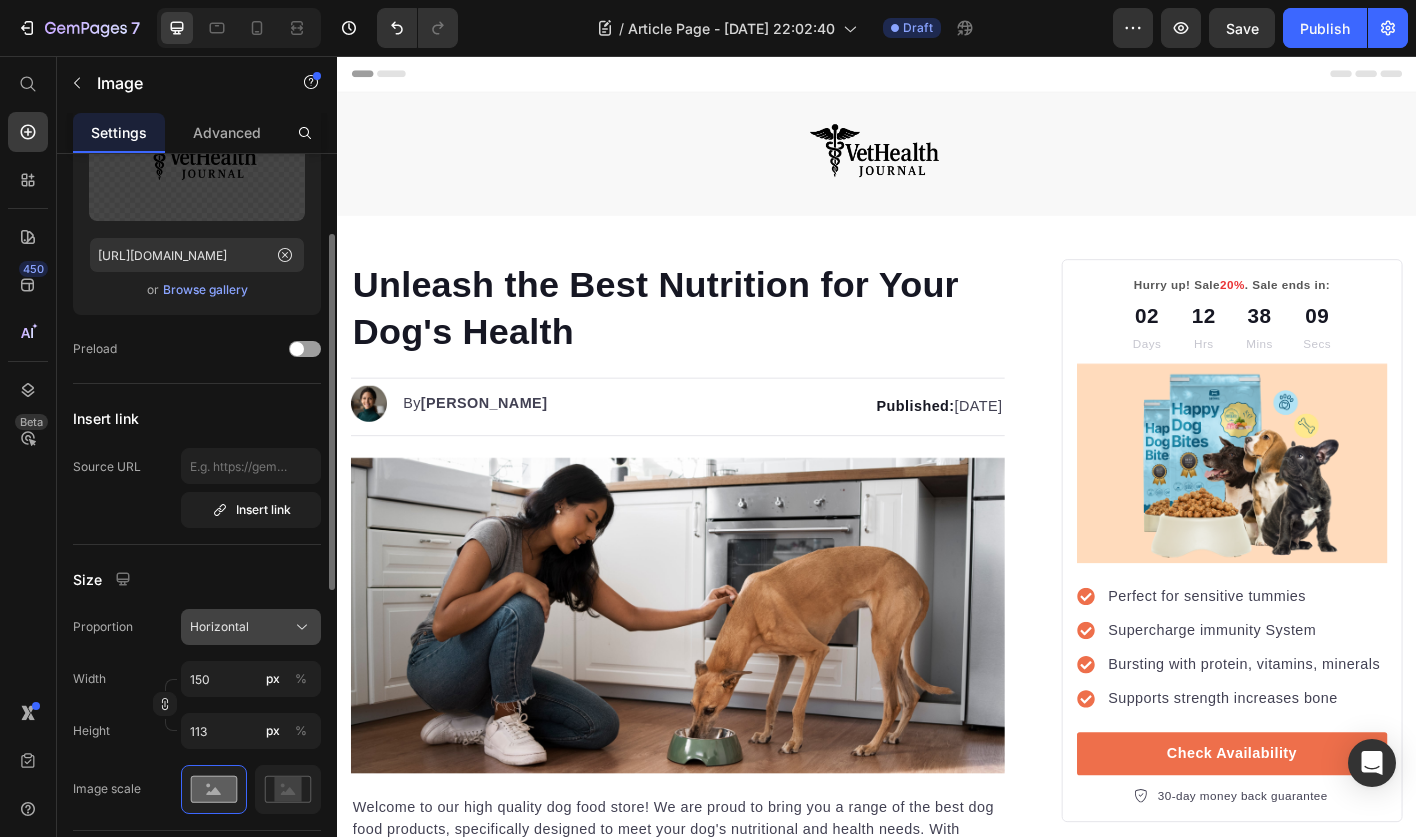 click 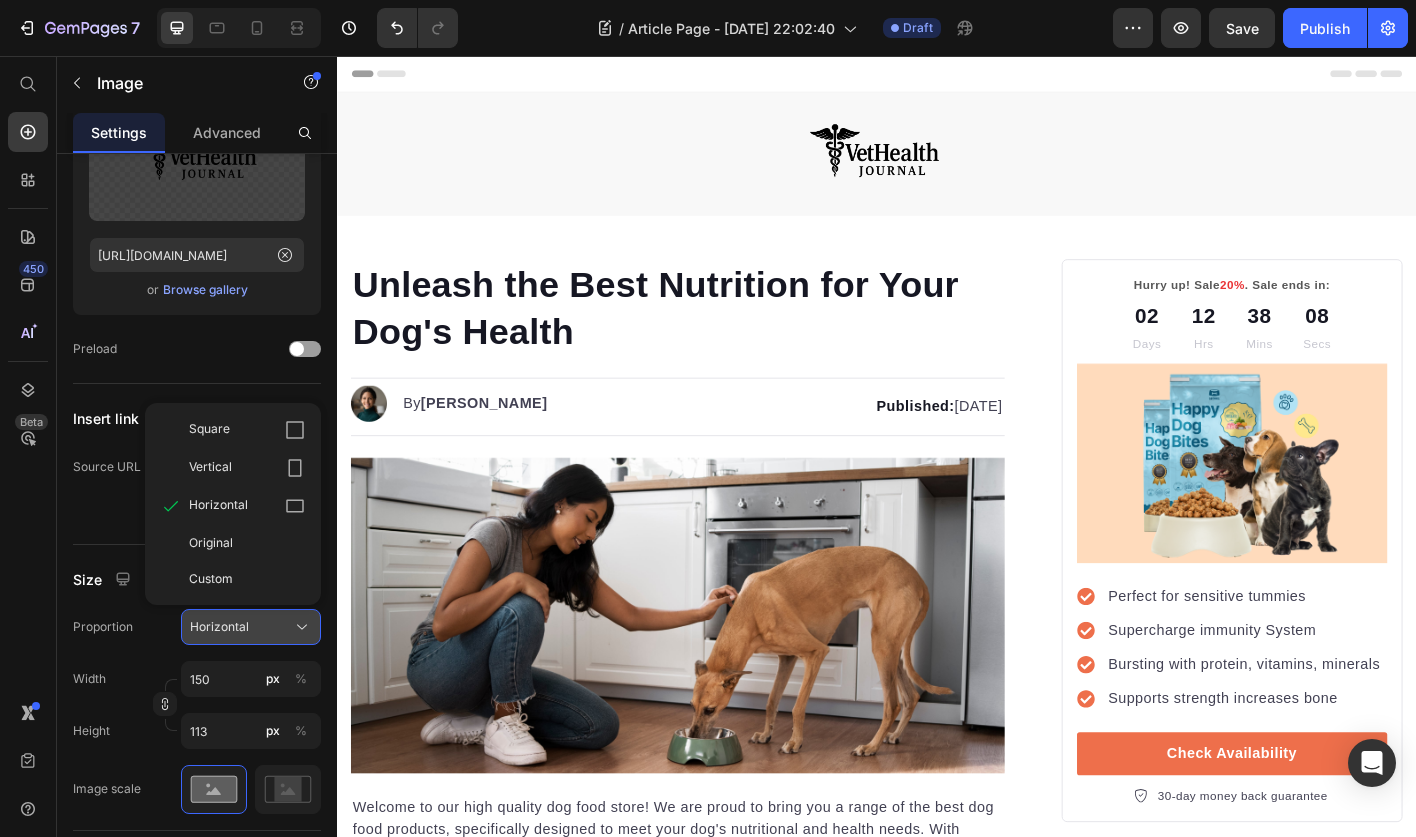 click 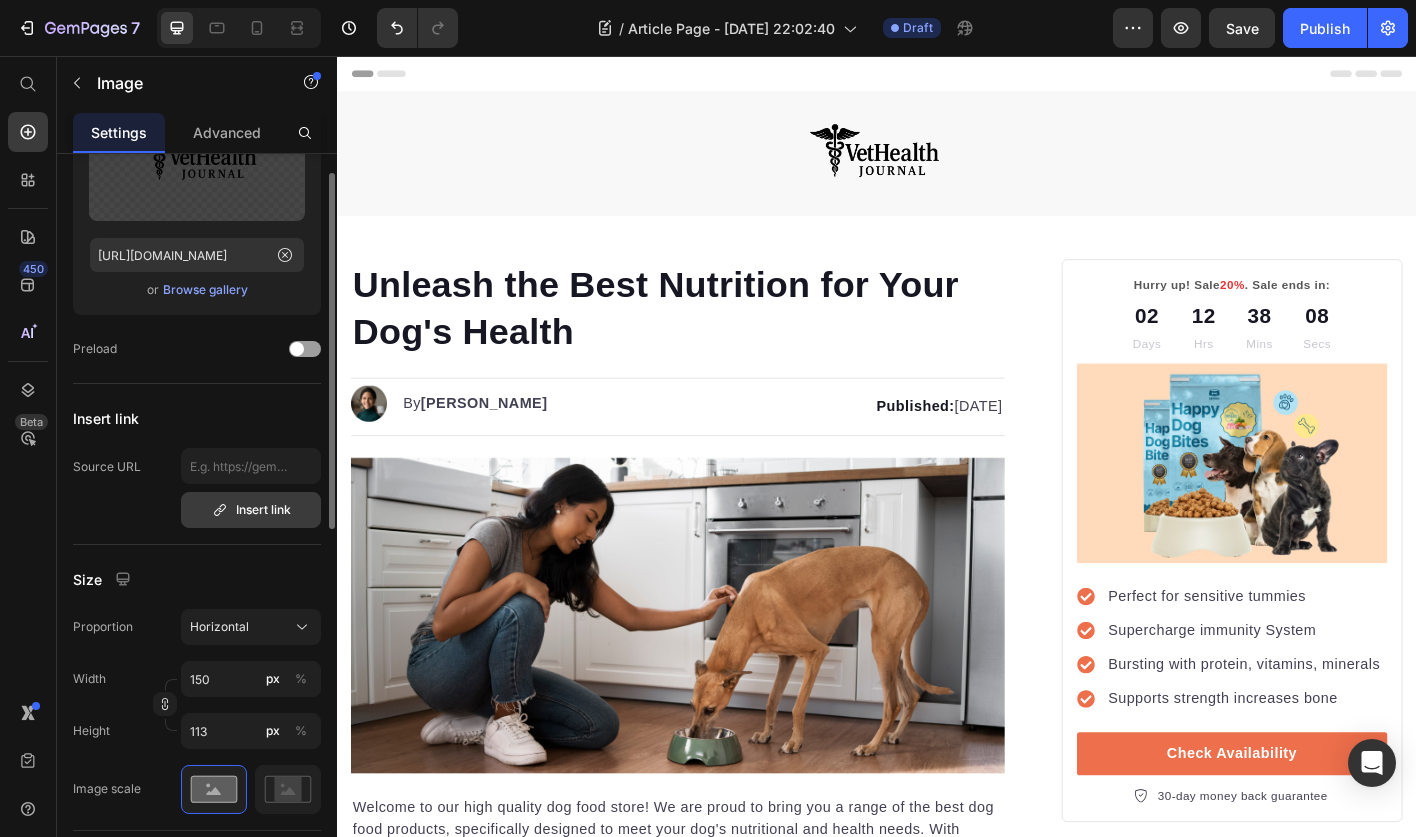 scroll, scrollTop: 0, scrollLeft: 0, axis: both 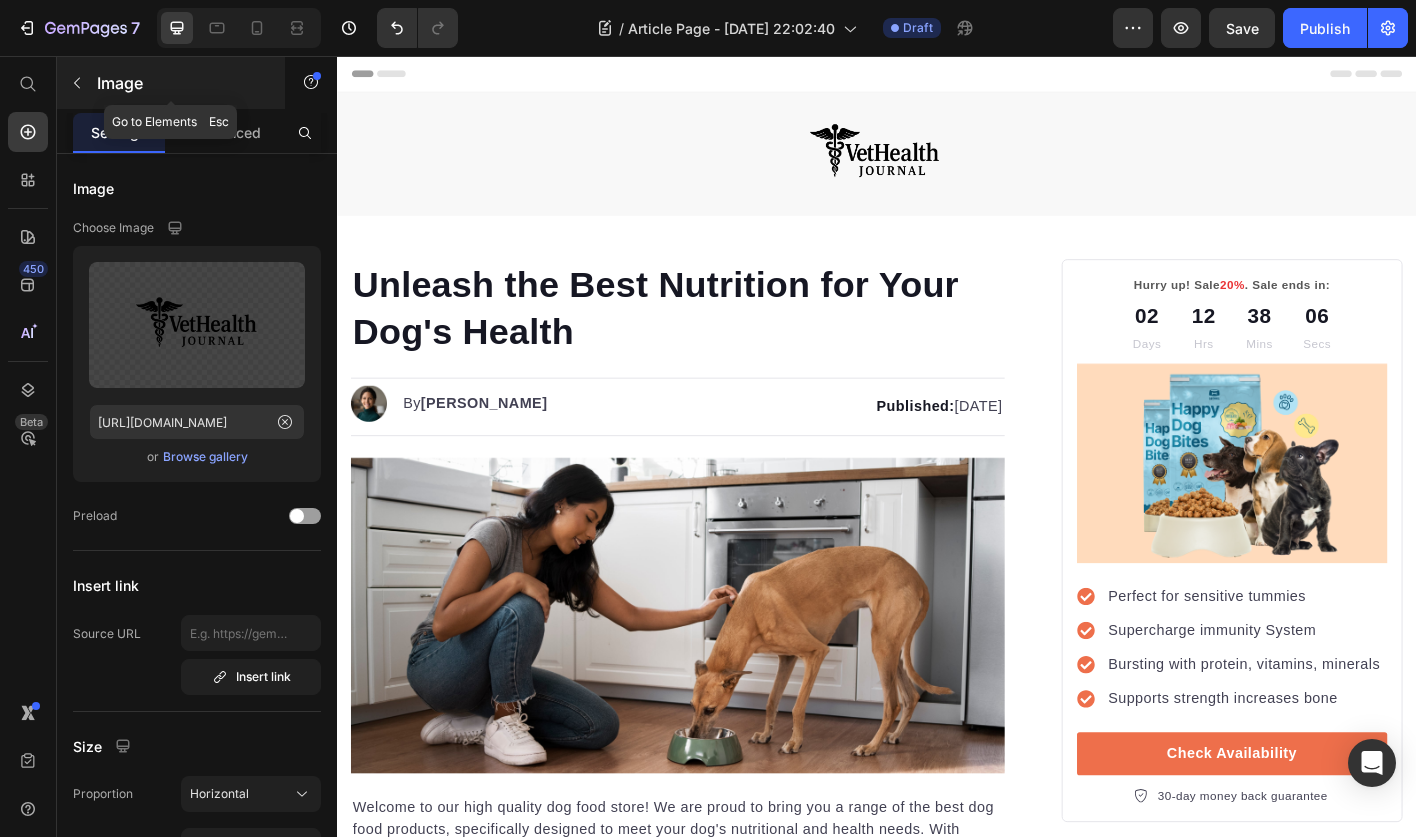 click at bounding box center [77, 83] 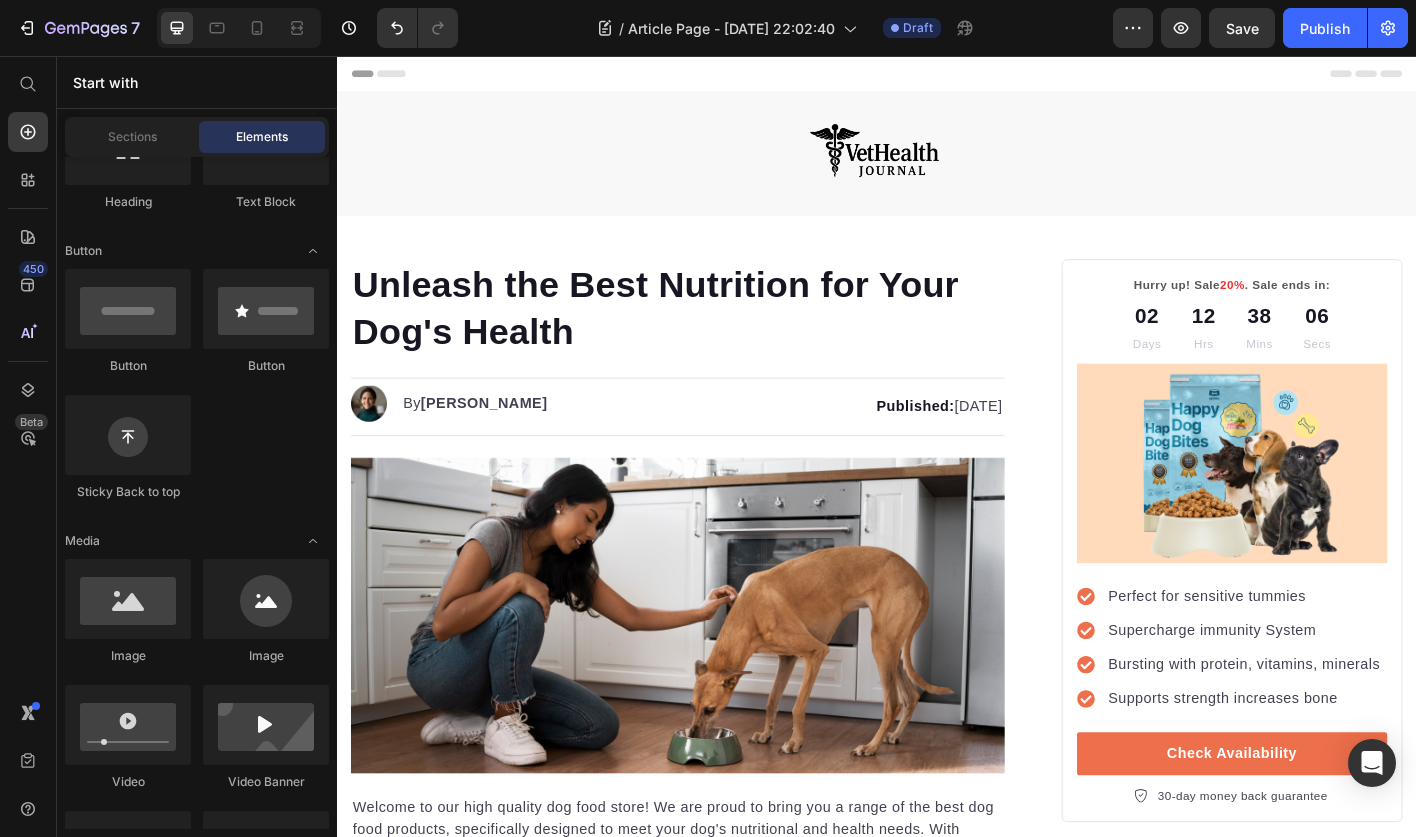 click on "Start with" at bounding box center (197, 82) 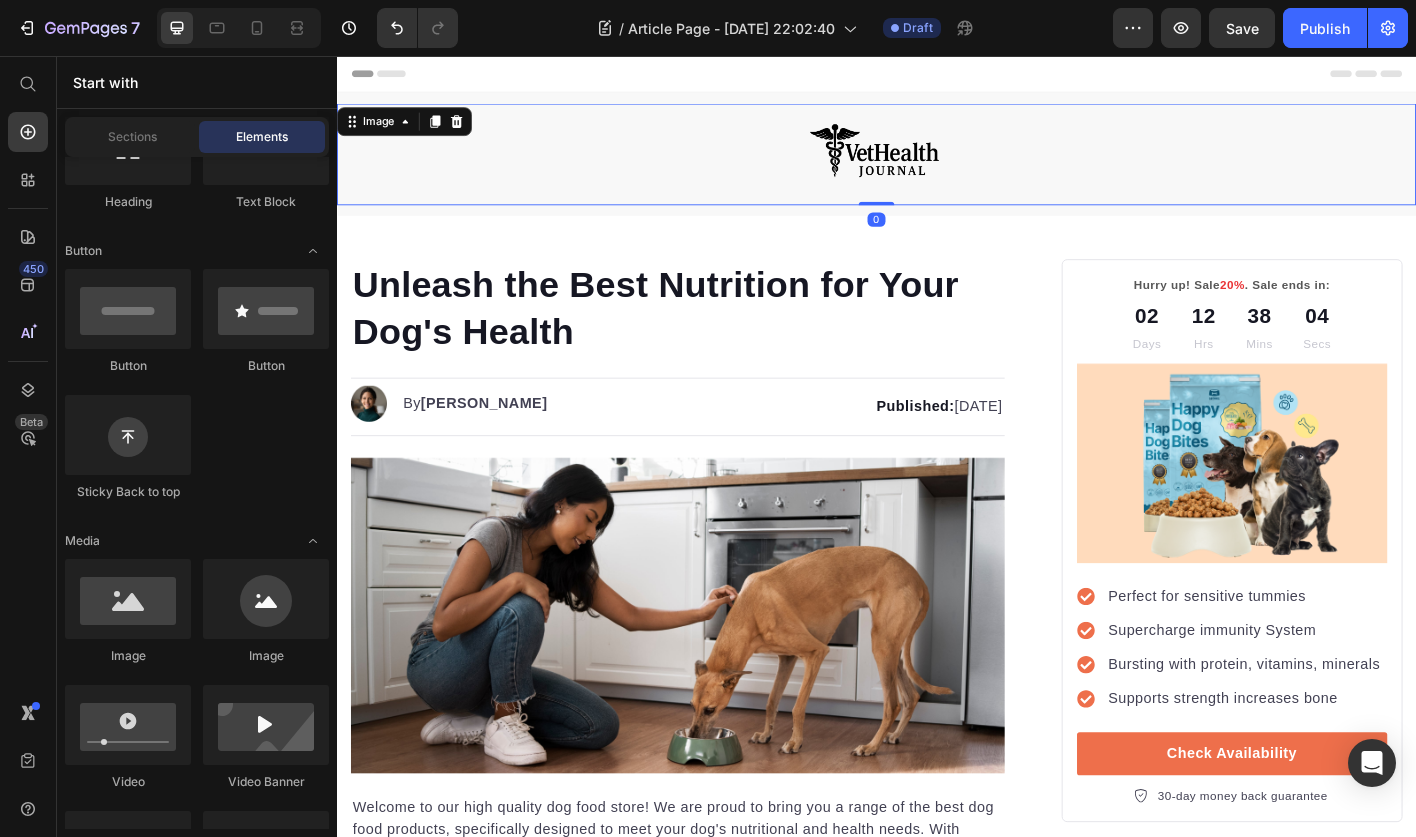 click at bounding box center (937, 165) 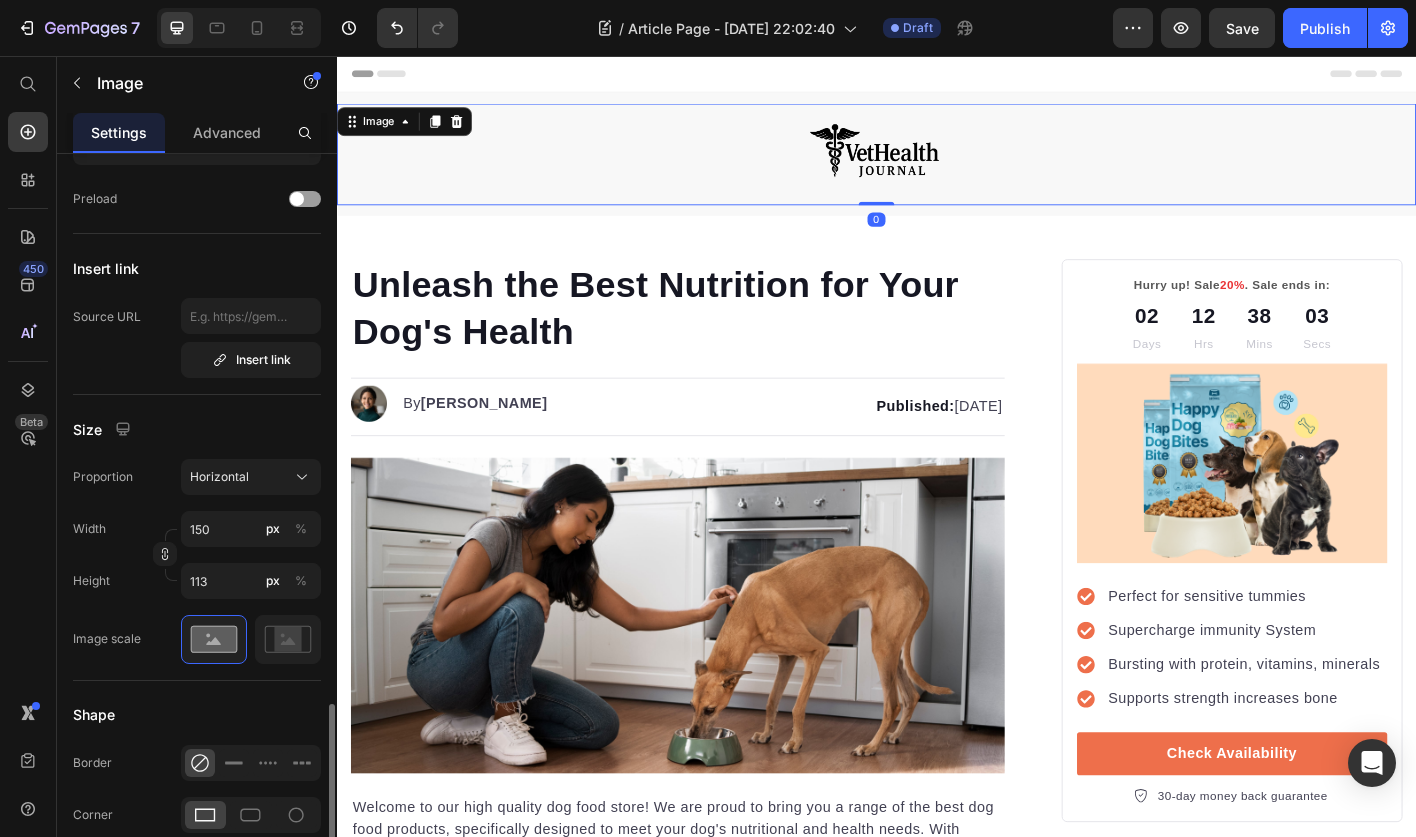 scroll, scrollTop: 795, scrollLeft: 0, axis: vertical 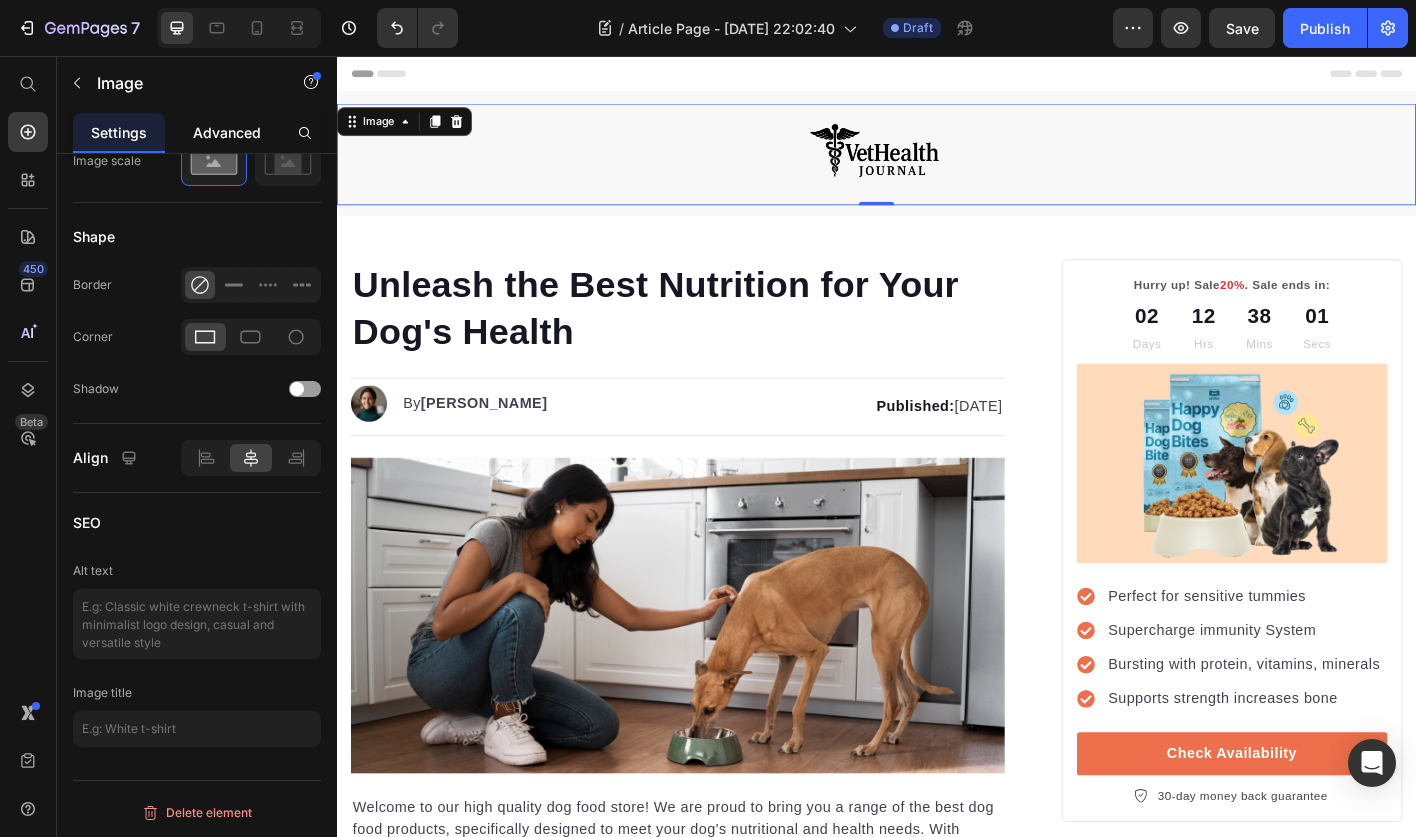 click on "Advanced" at bounding box center (227, 132) 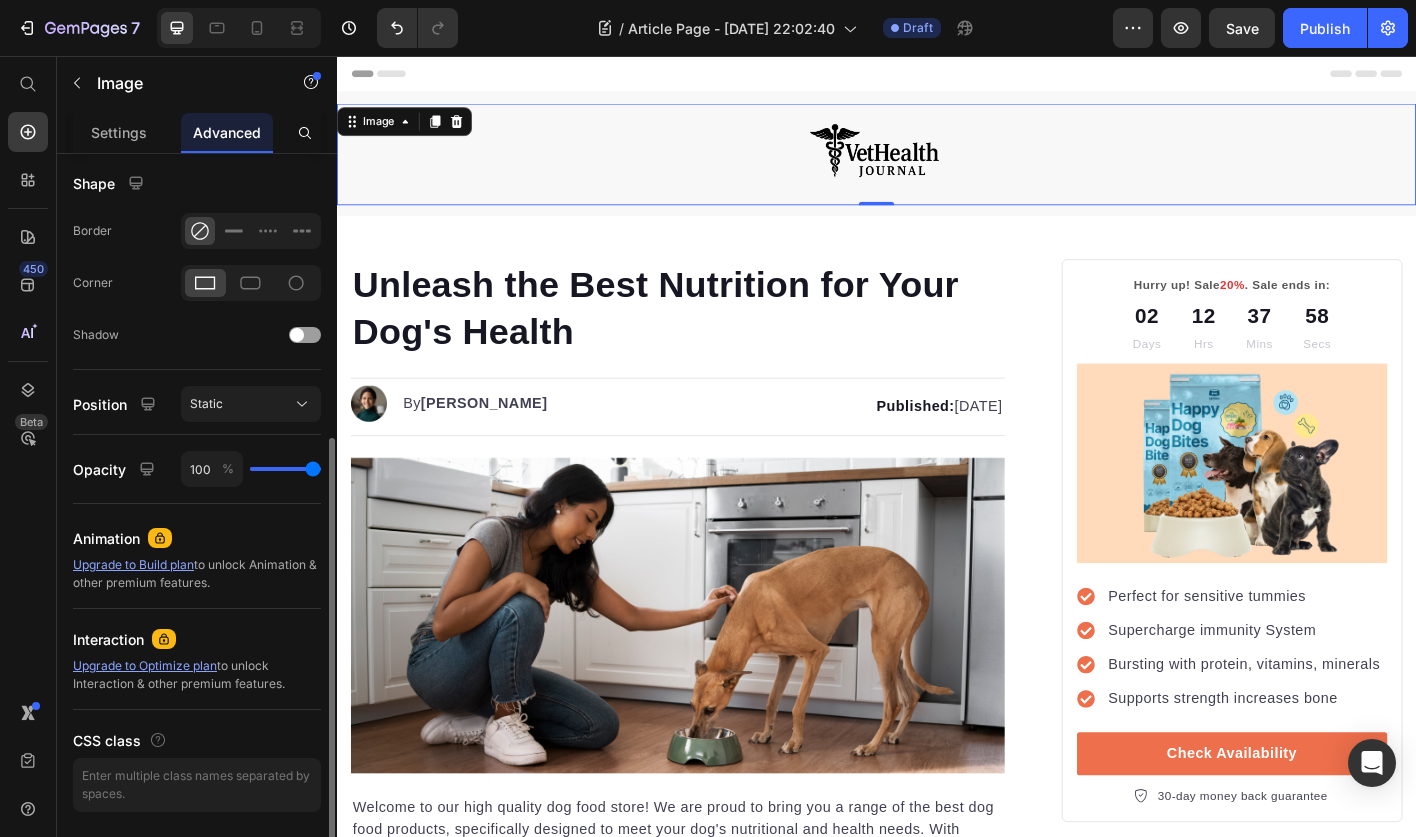 scroll, scrollTop: 502, scrollLeft: 0, axis: vertical 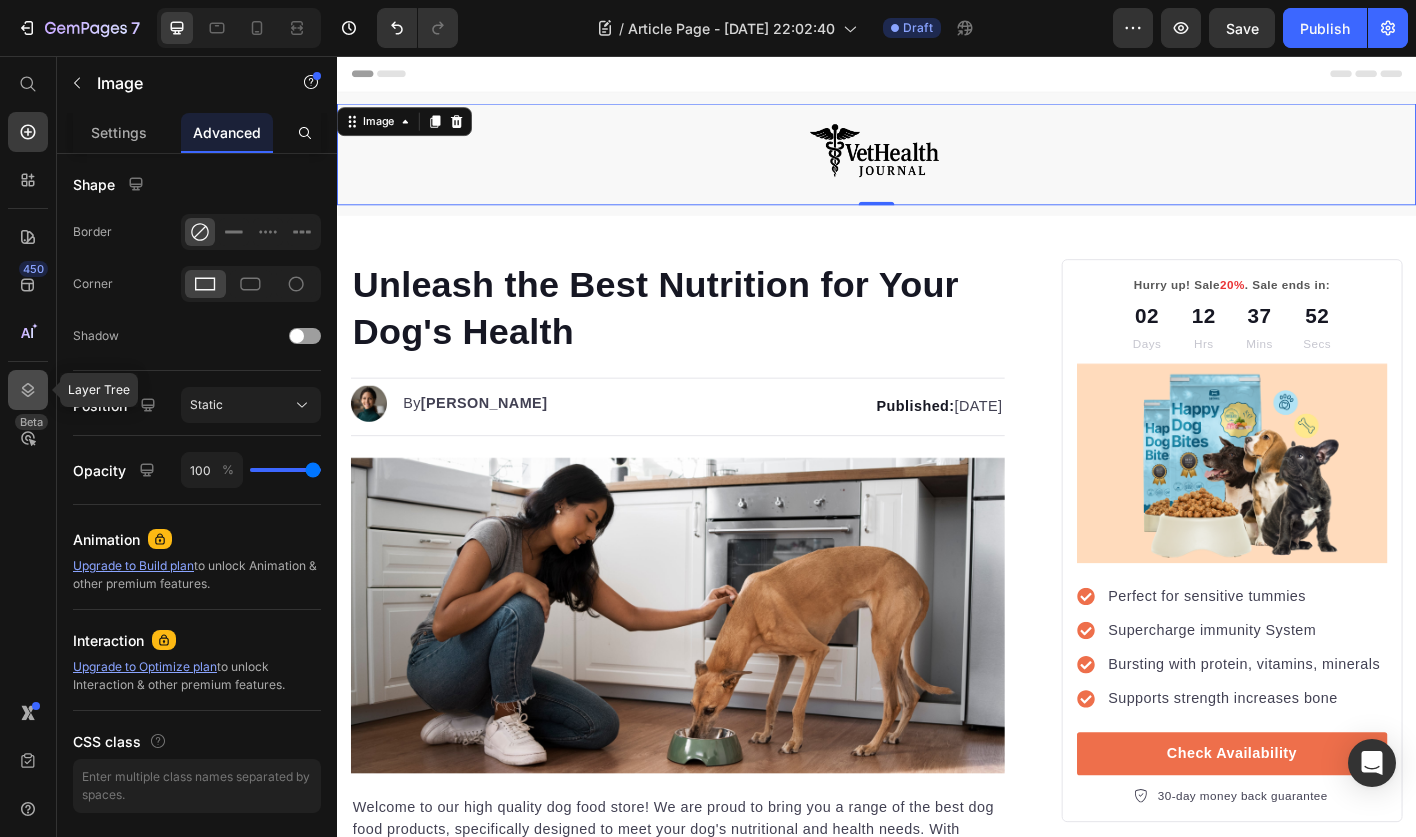 click 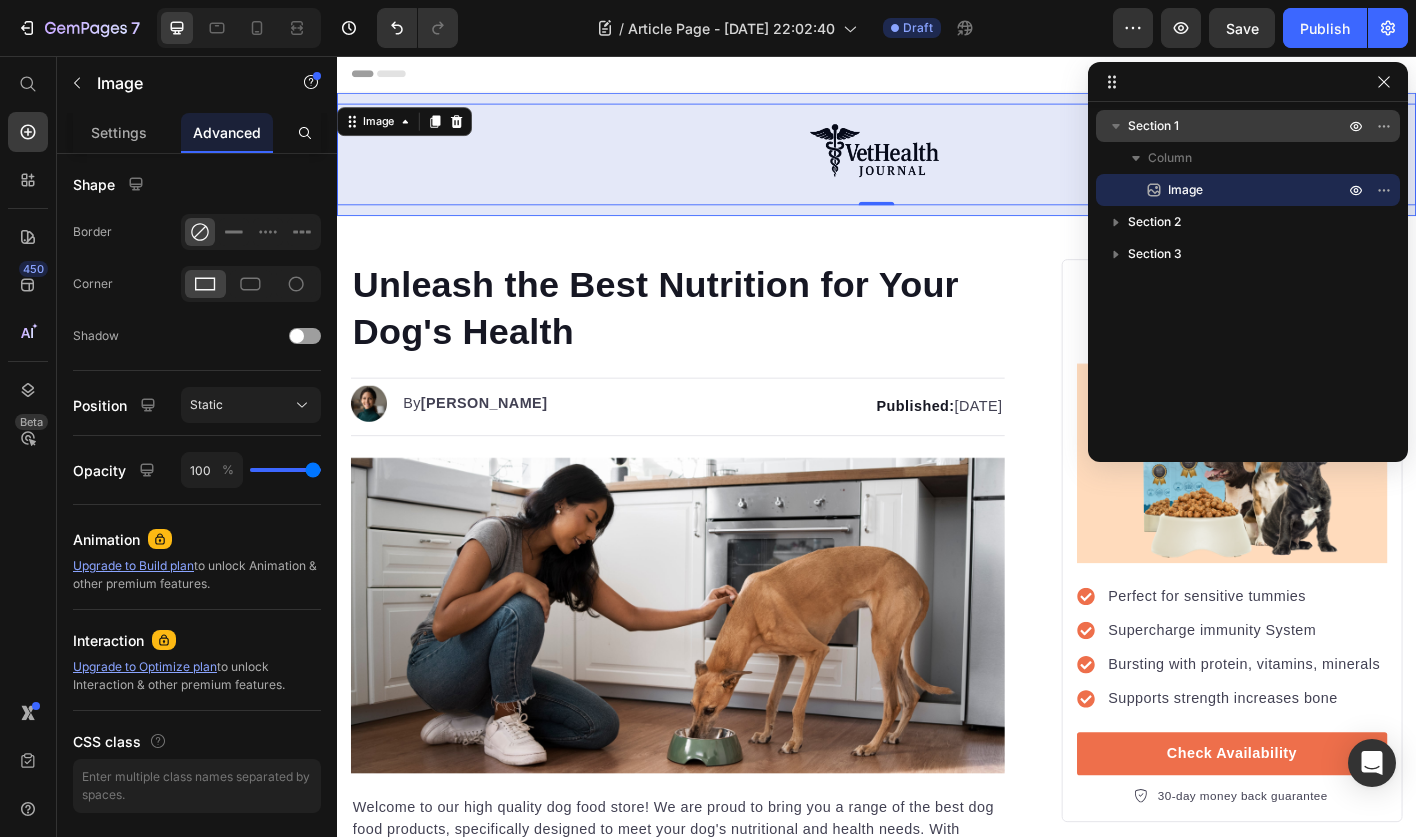 click on "Section 1" at bounding box center [1153, 126] 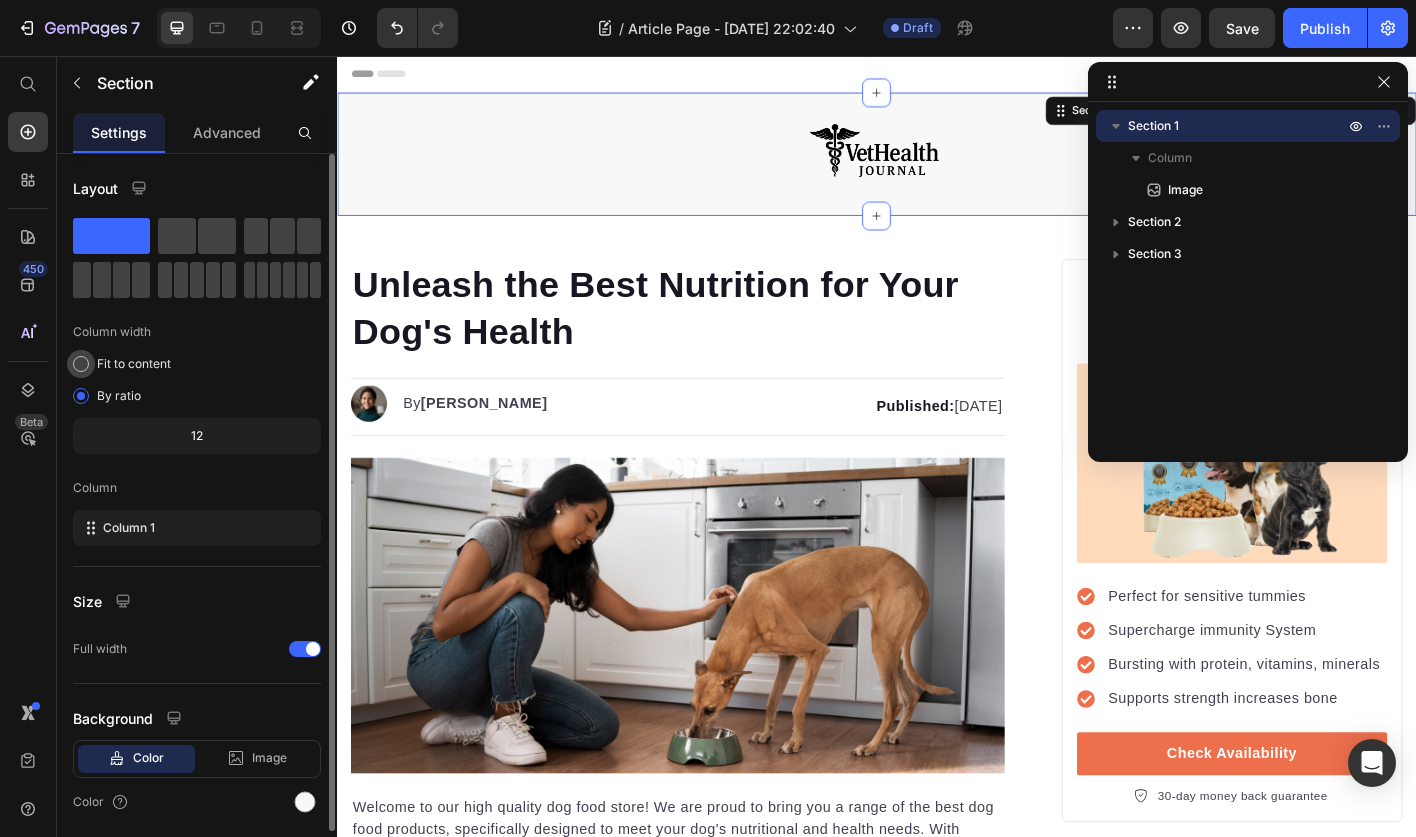 scroll, scrollTop: 68, scrollLeft: 0, axis: vertical 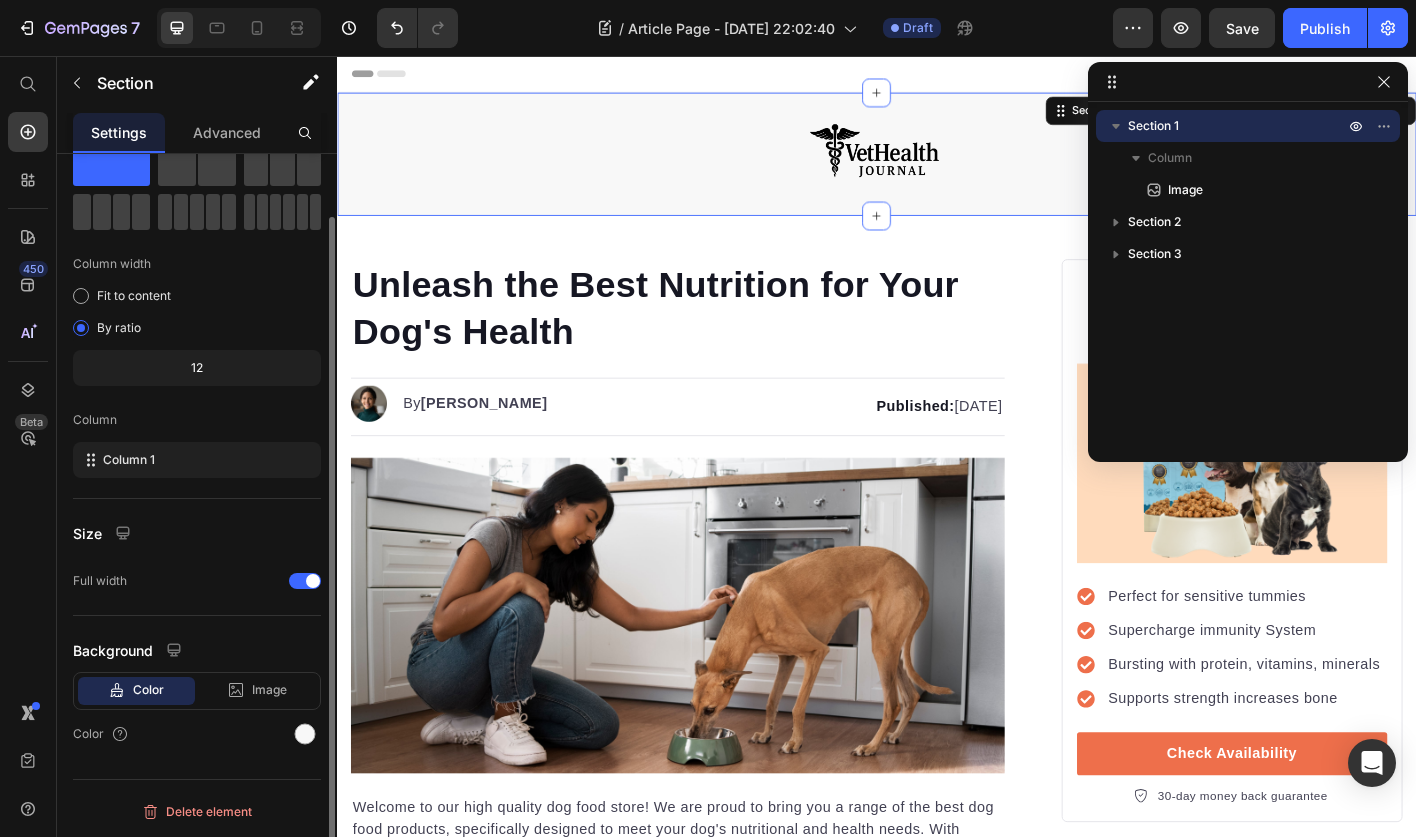 click on "Color" at bounding box center [148, 690] 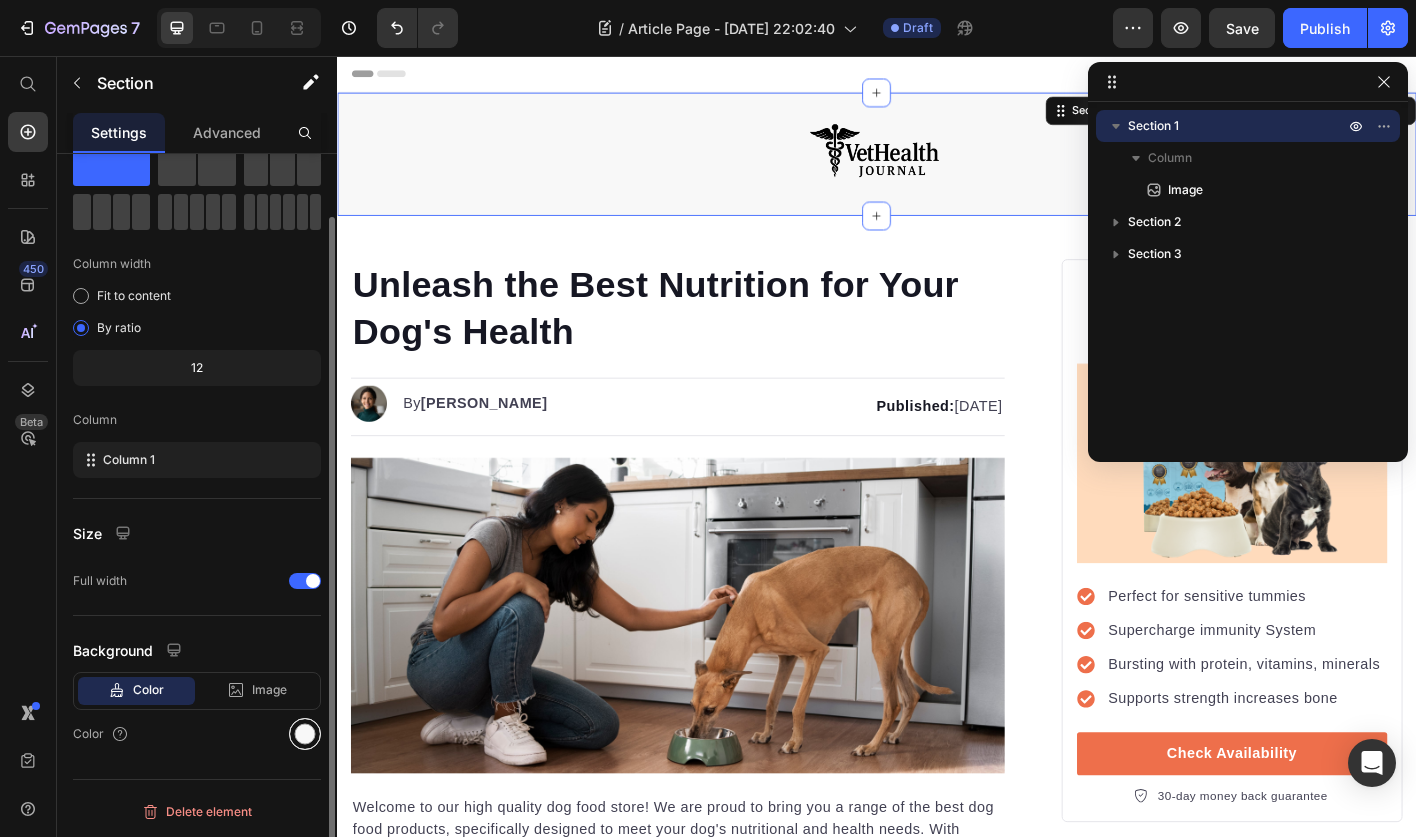 click at bounding box center (305, 734) 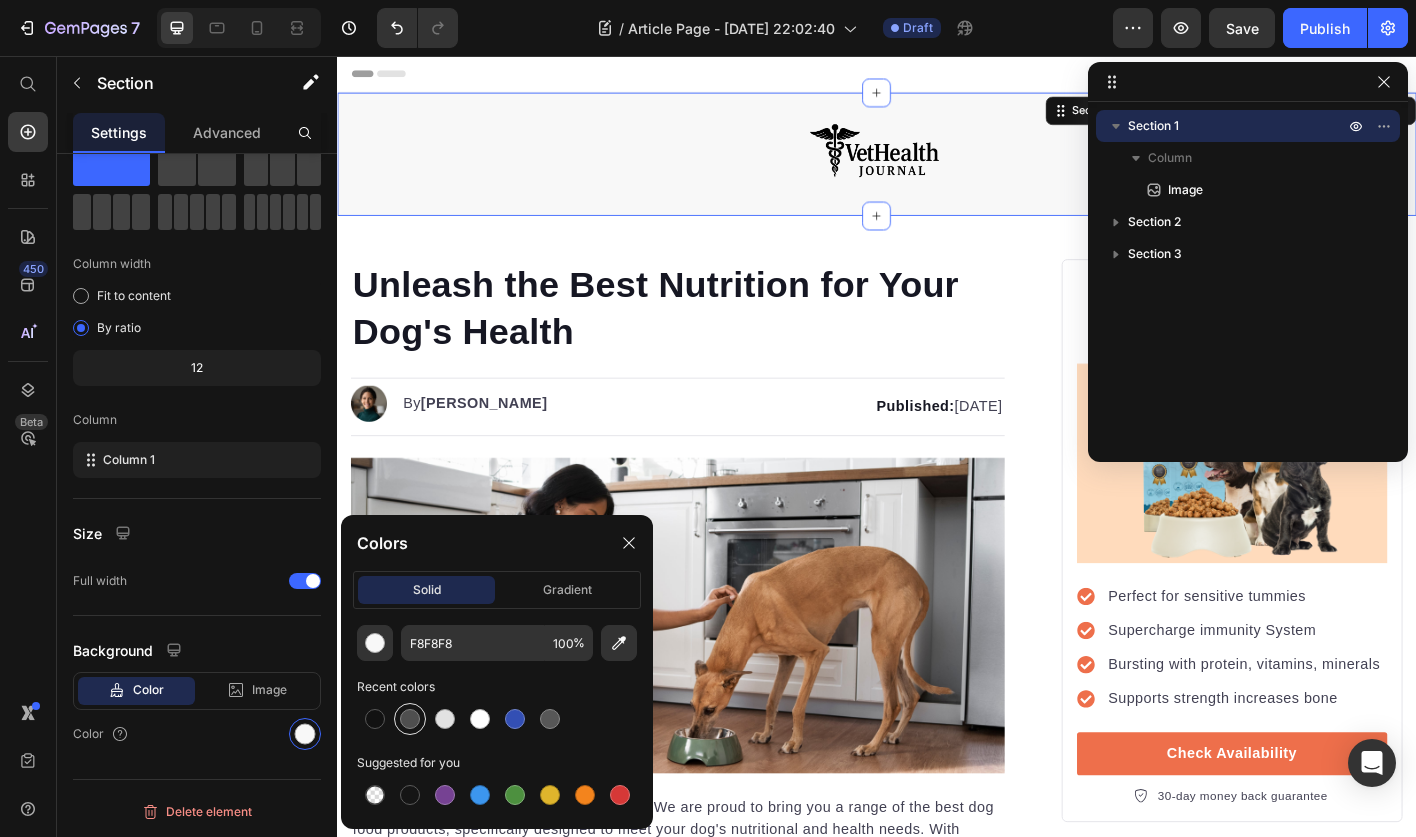 click at bounding box center [410, 719] 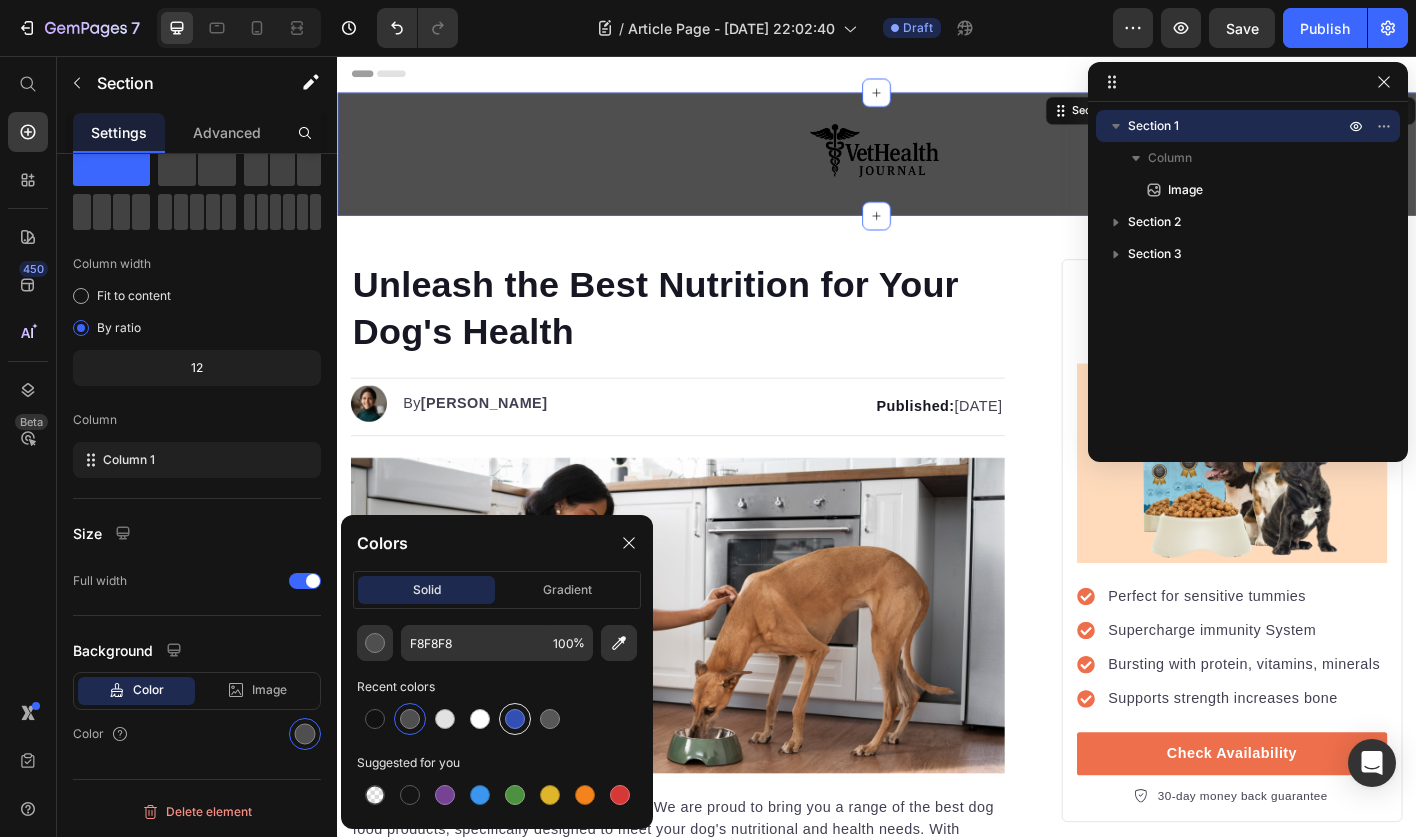 click at bounding box center [515, 719] 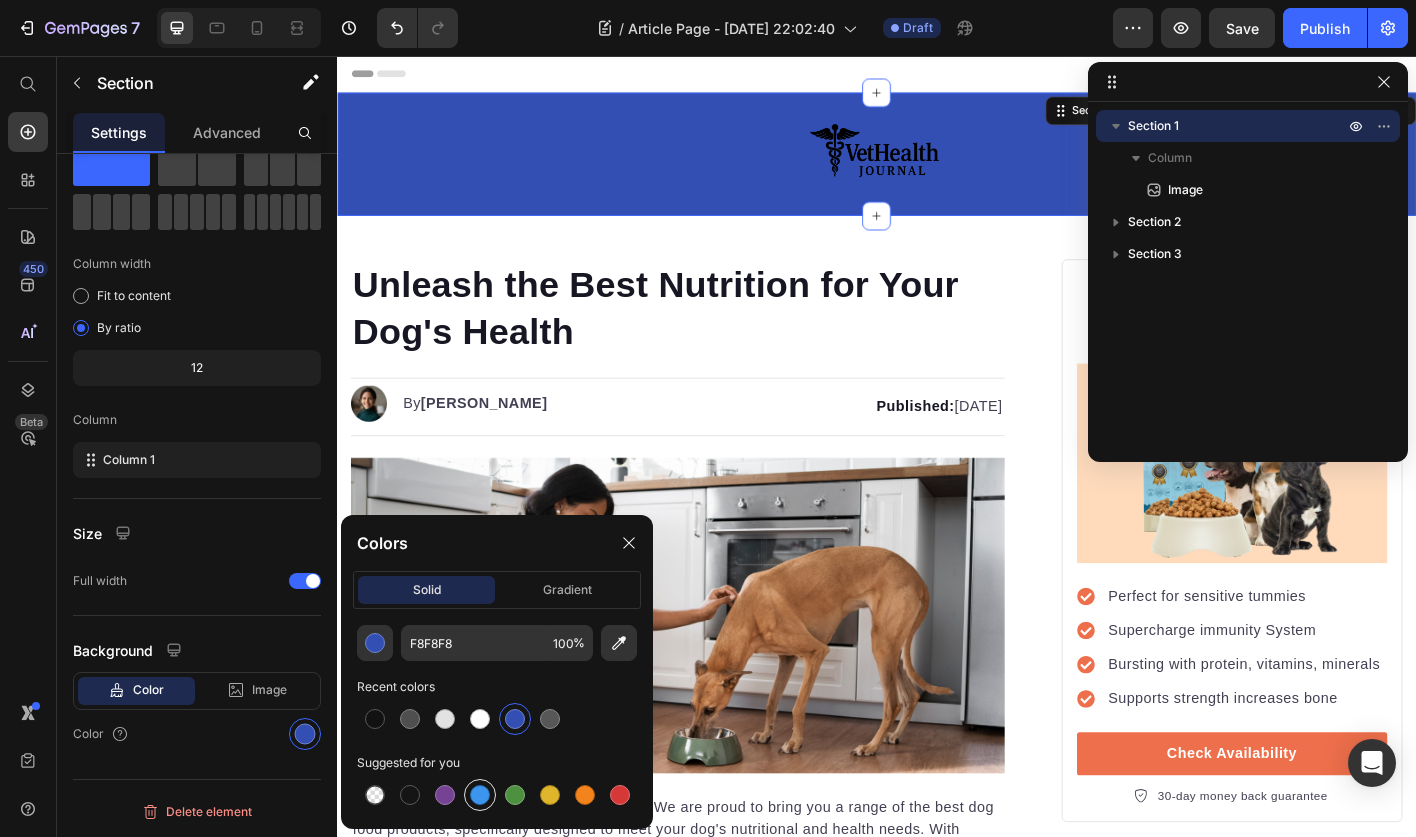 click at bounding box center (480, 795) 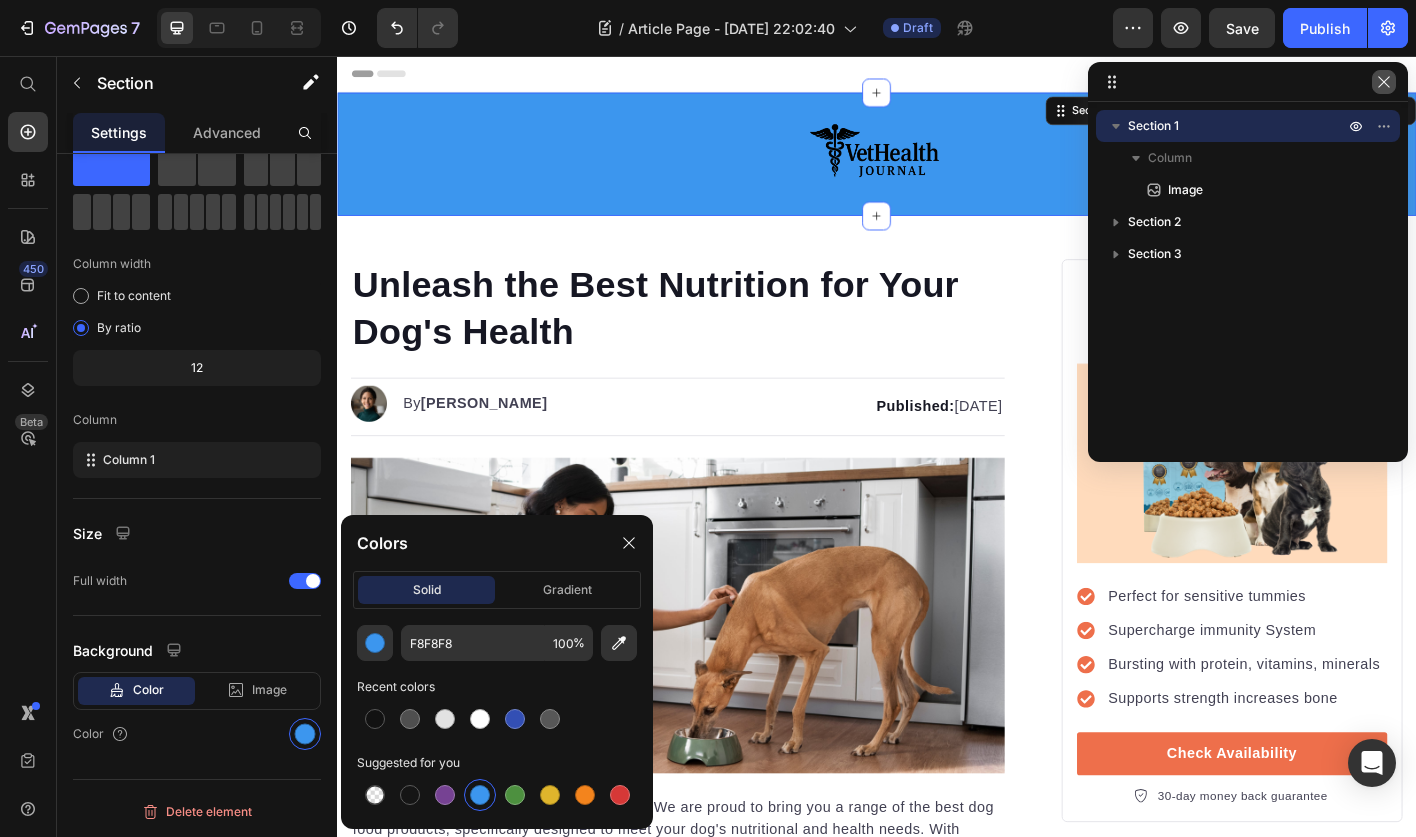 click 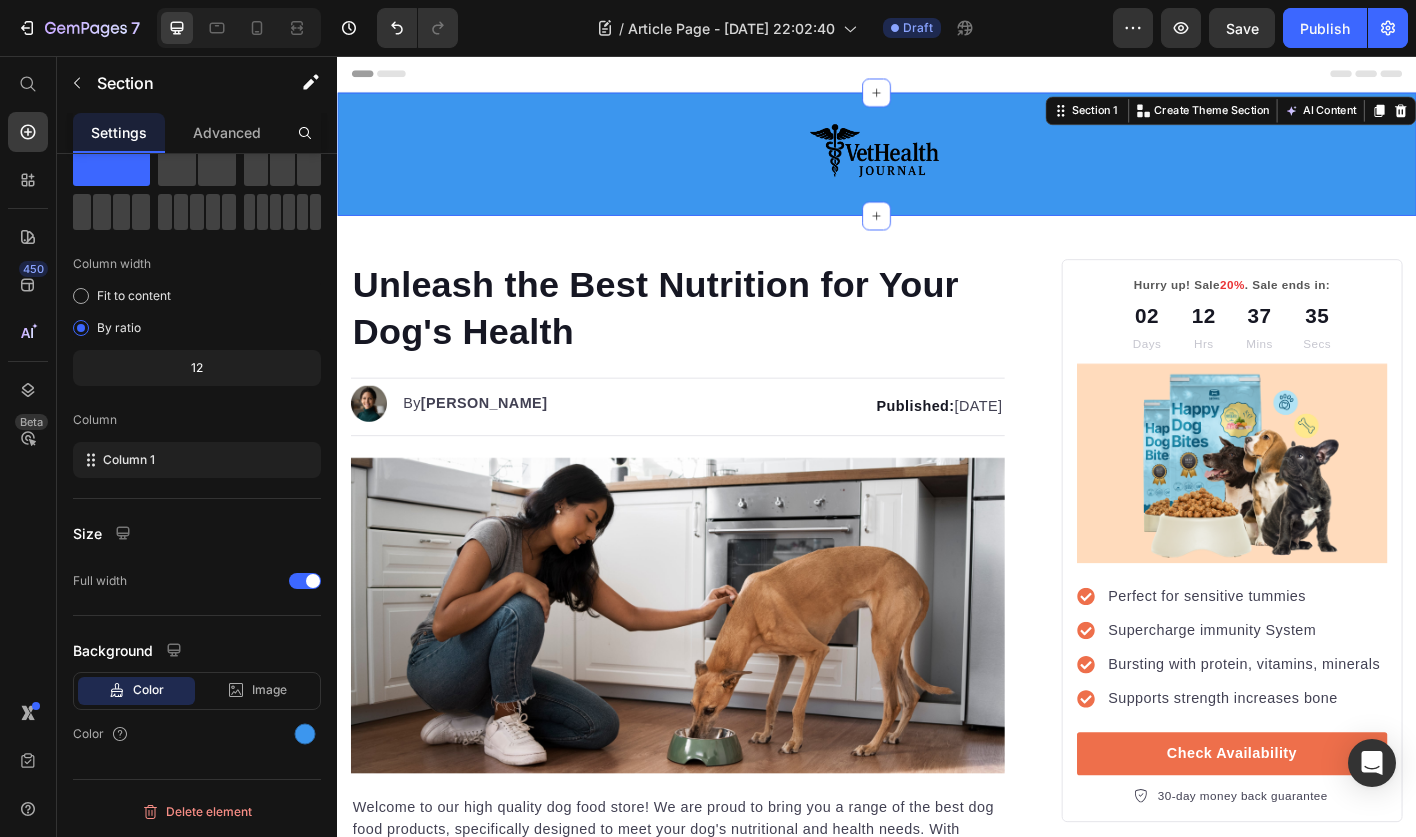 click on "/  Article Page - [DATE] 22:02:40 Draft" 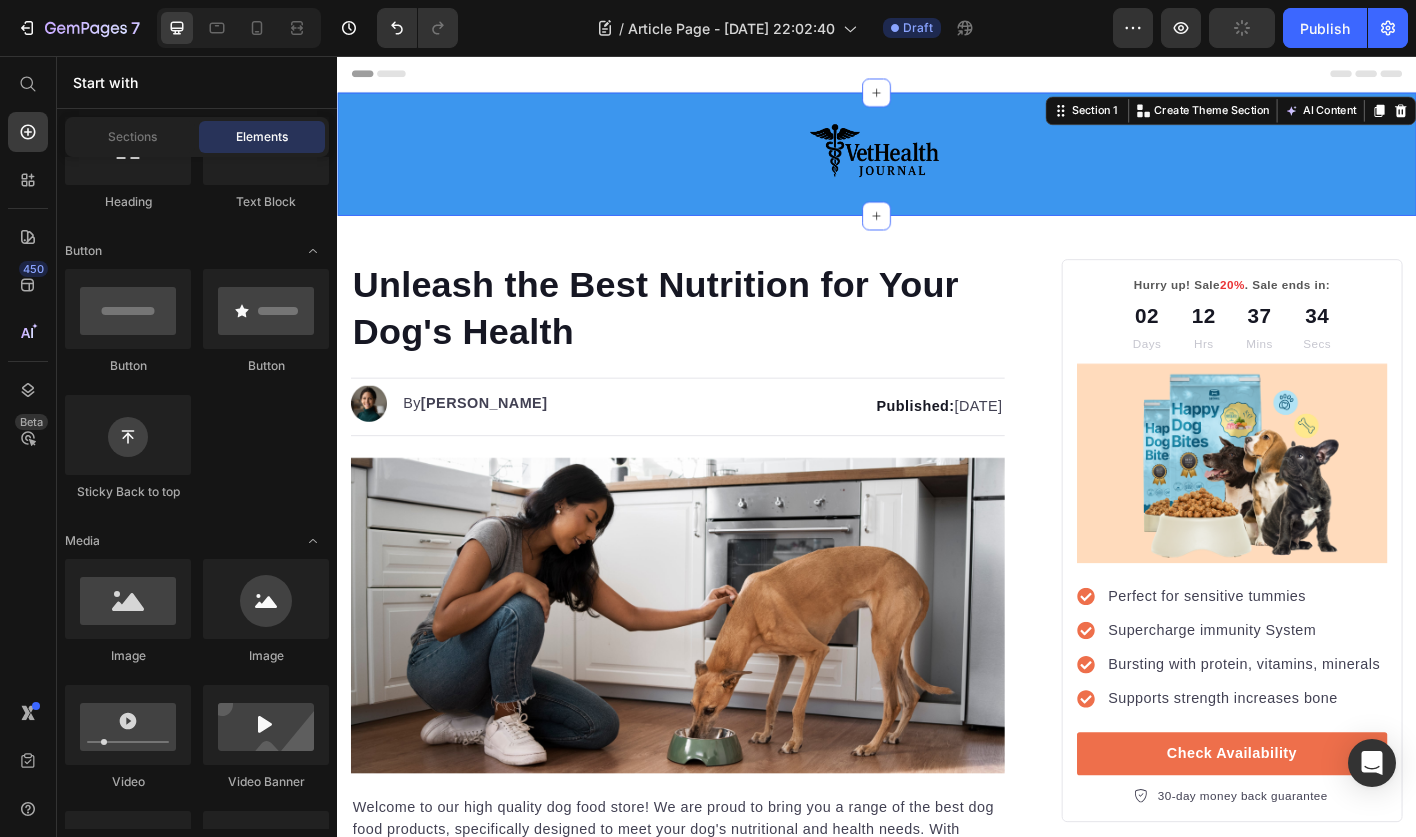 click on "Header" at bounding box center [937, 76] 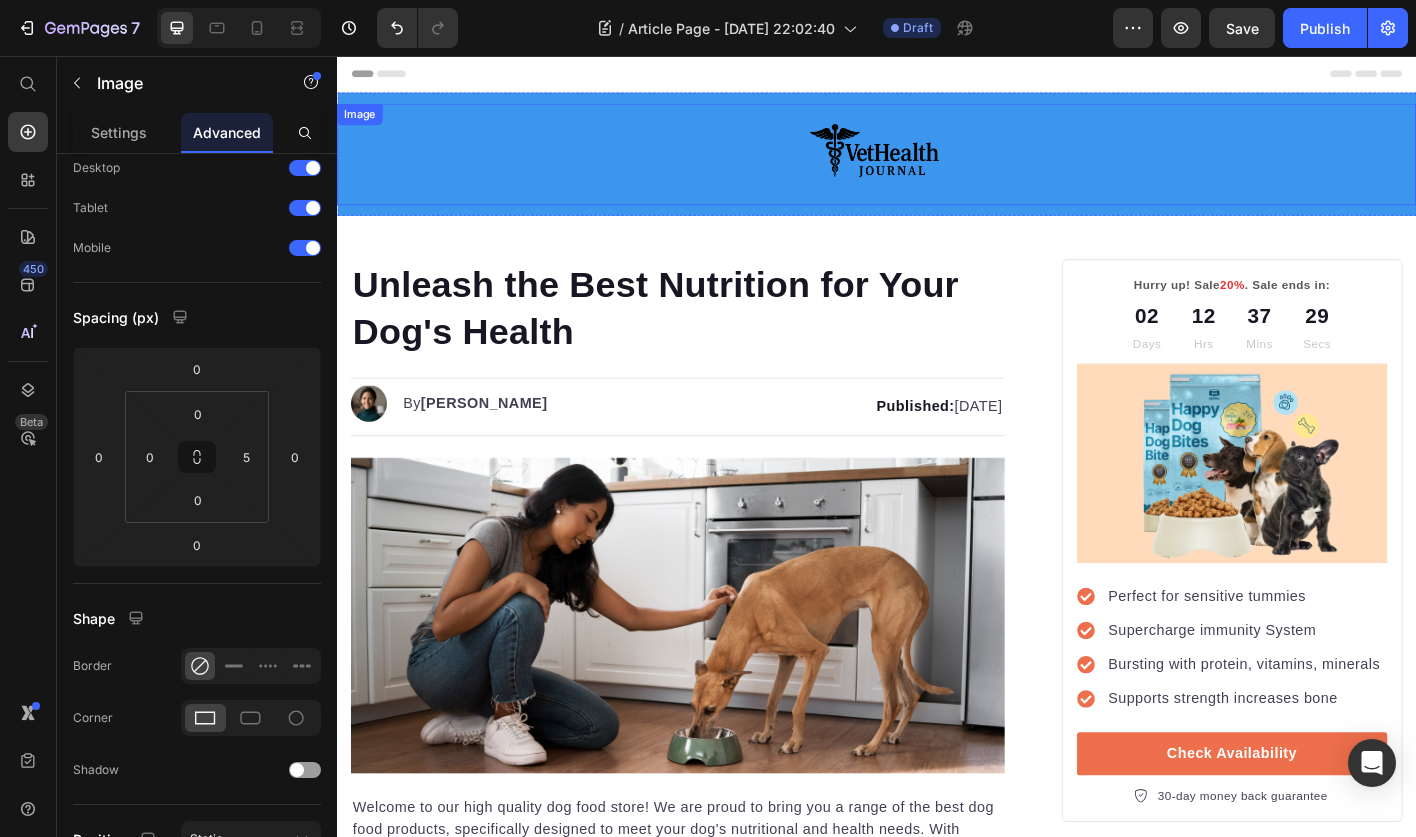 click at bounding box center [937, 165] 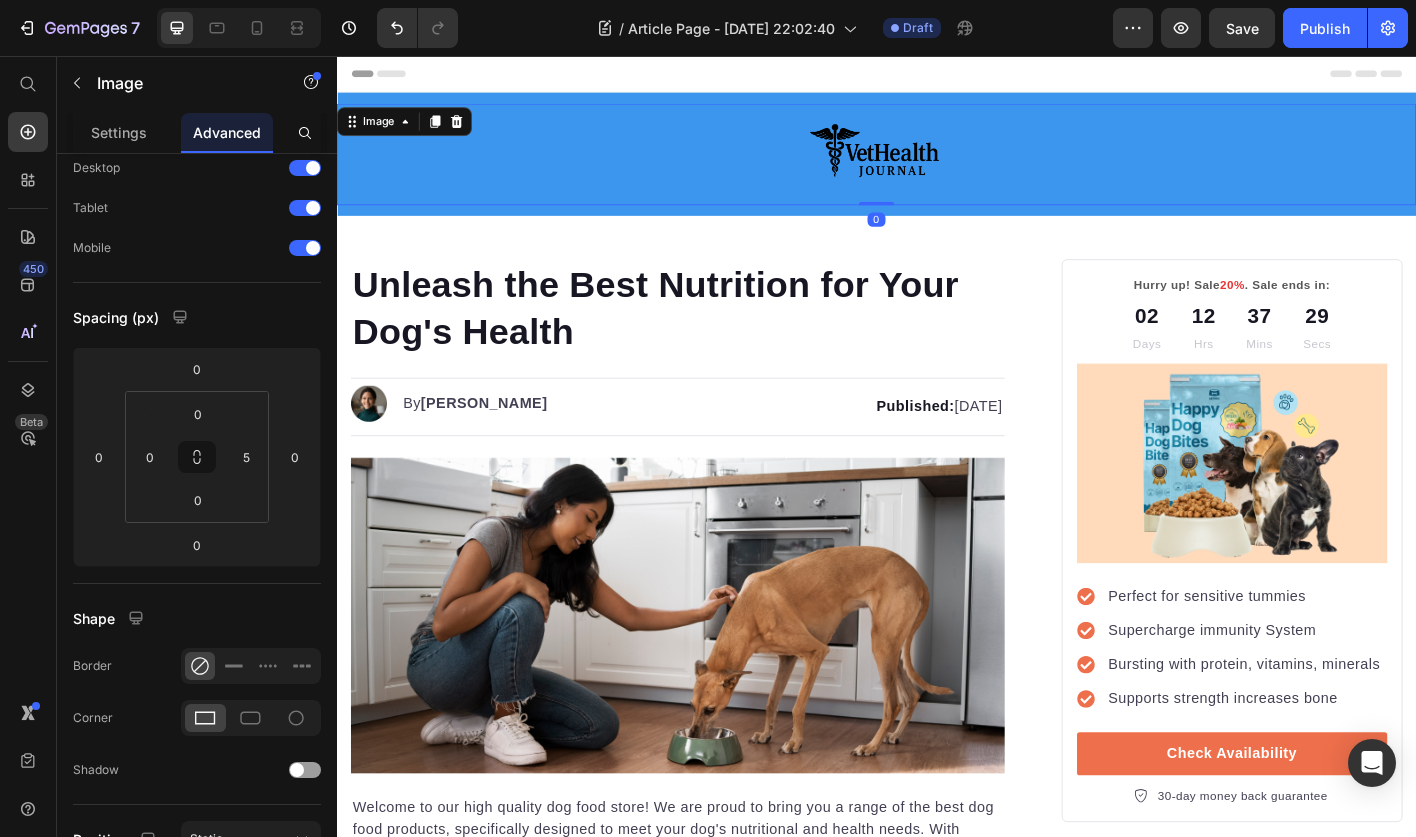 scroll, scrollTop: 0, scrollLeft: 0, axis: both 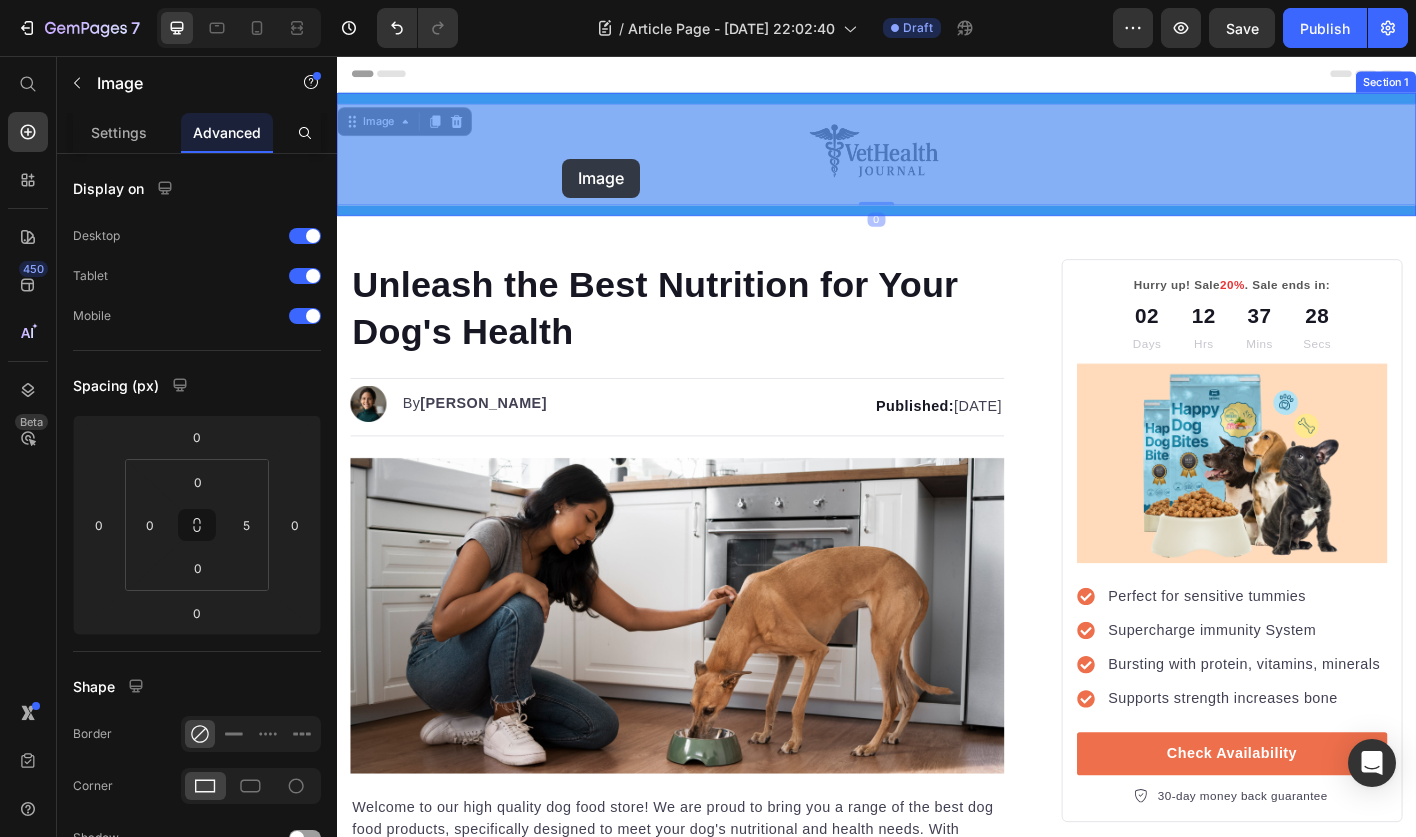 drag, startPoint x: 942, startPoint y: 183, endPoint x: 574, endPoint y: 162, distance: 368.5987 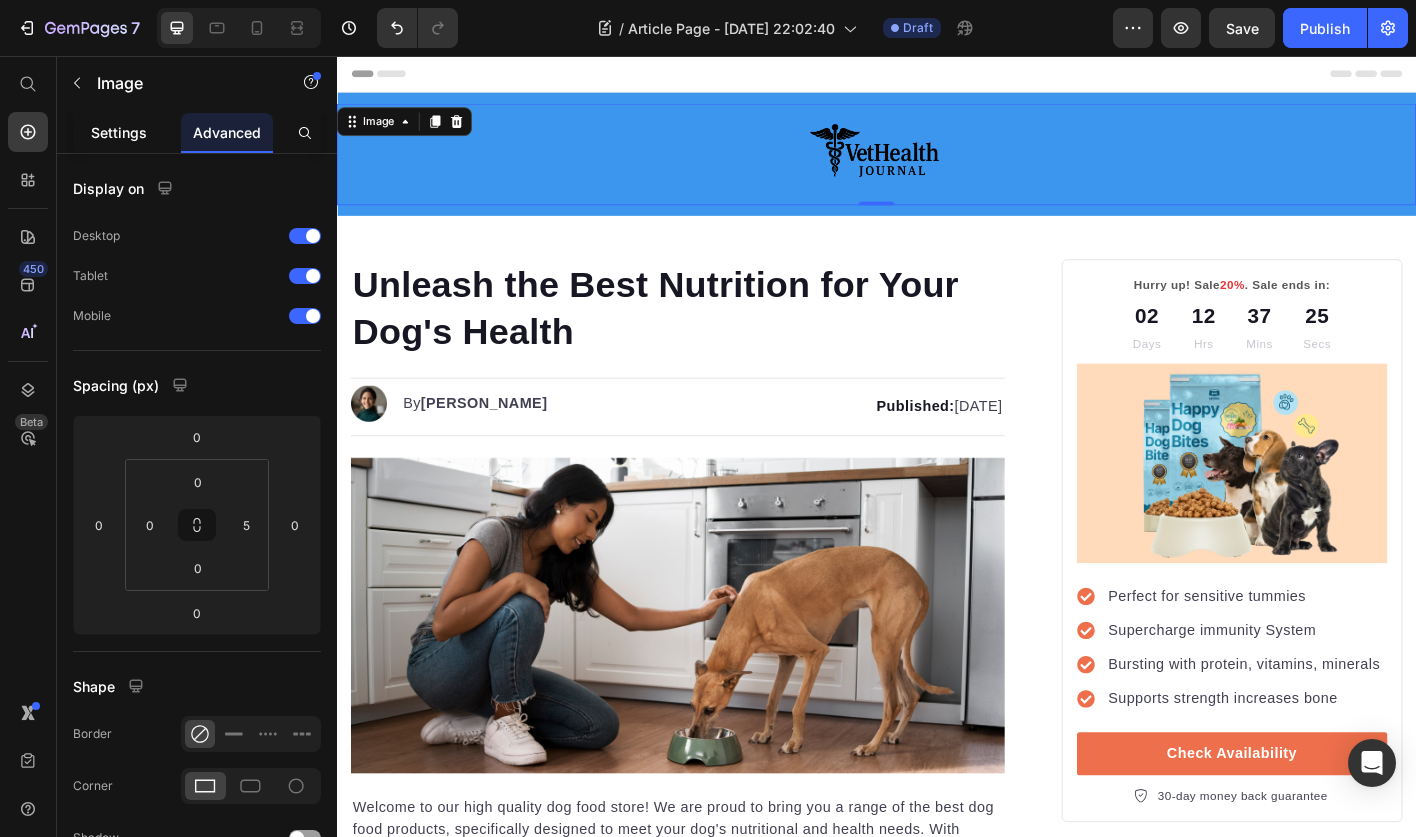 click on "Settings" at bounding box center (119, 132) 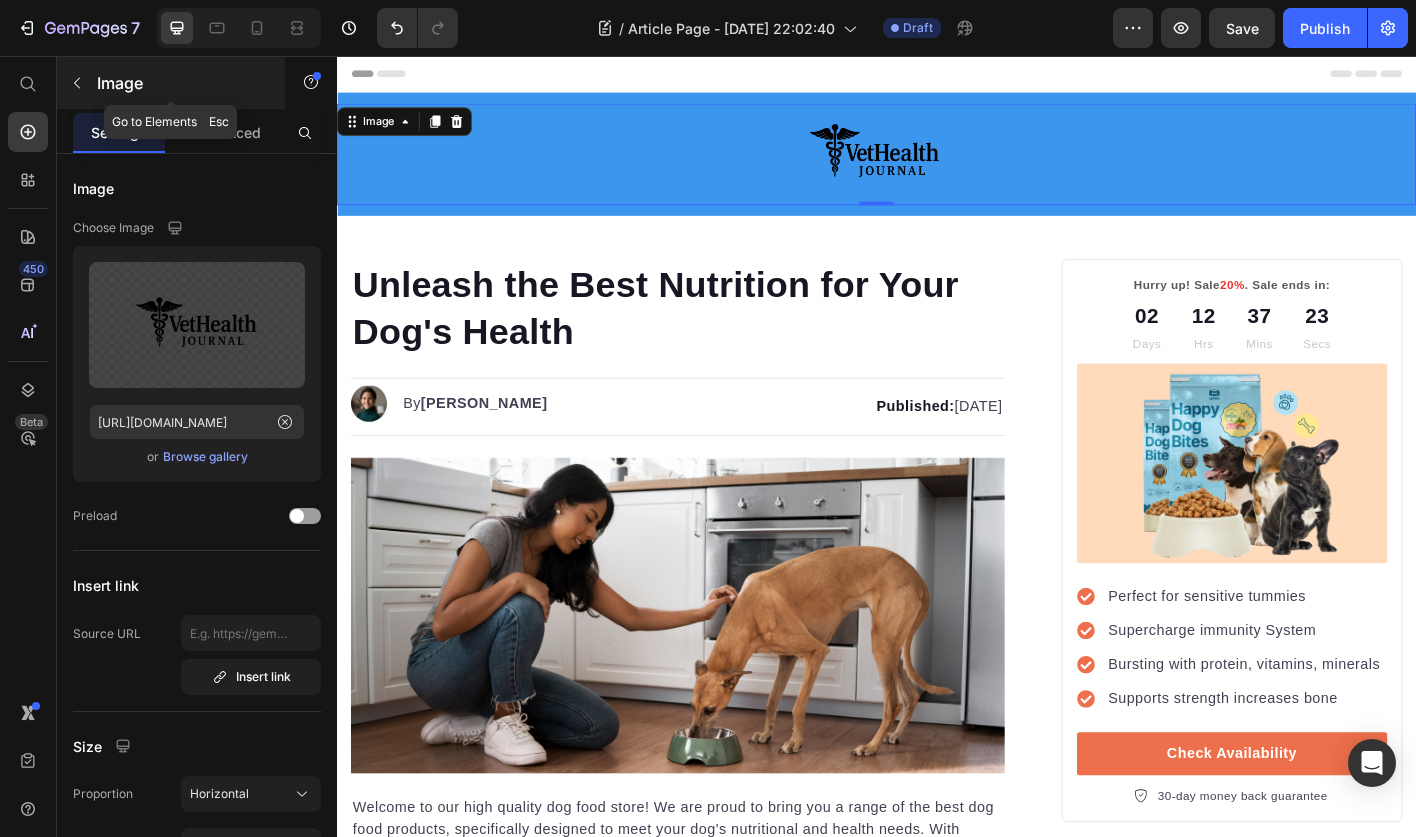 click 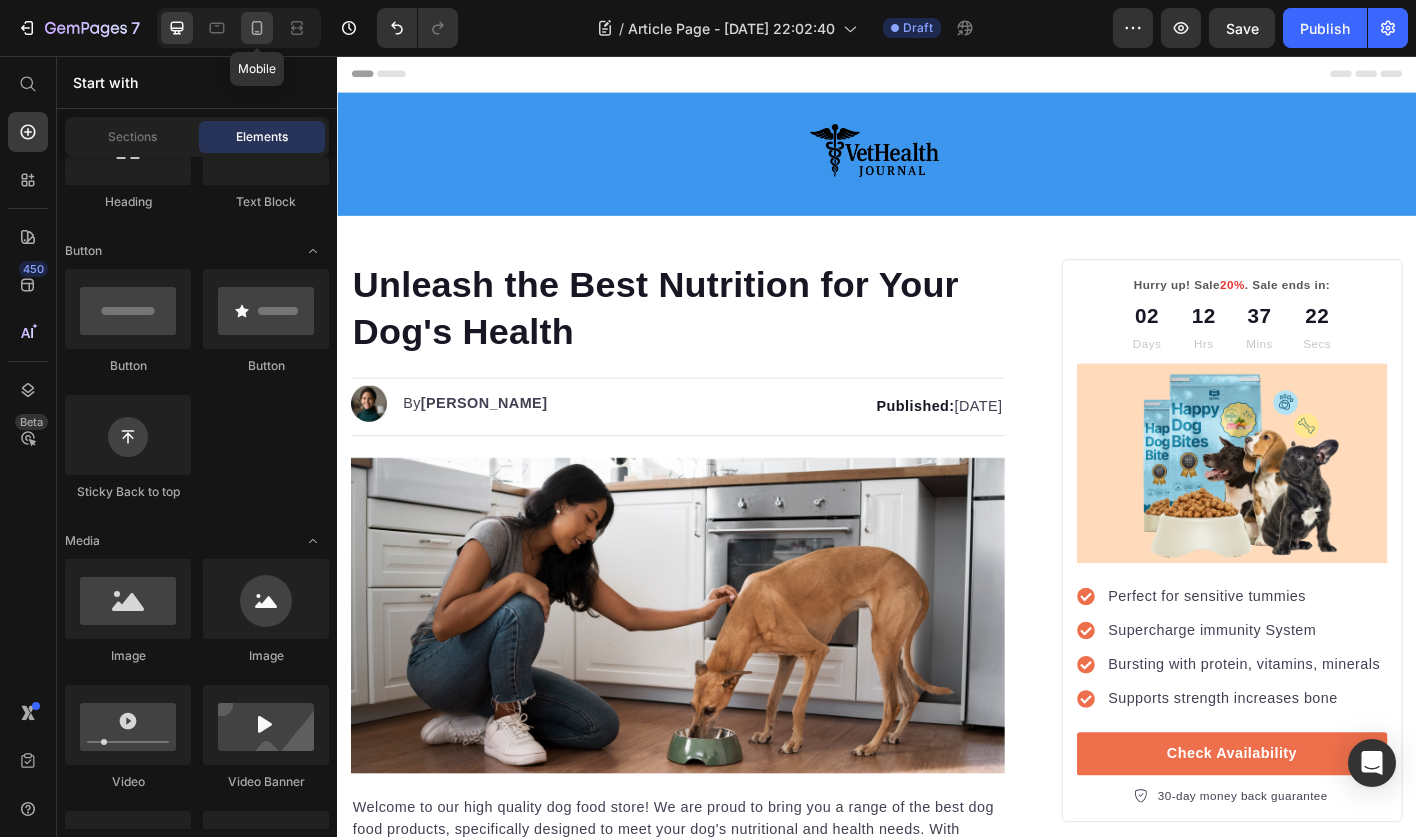 click 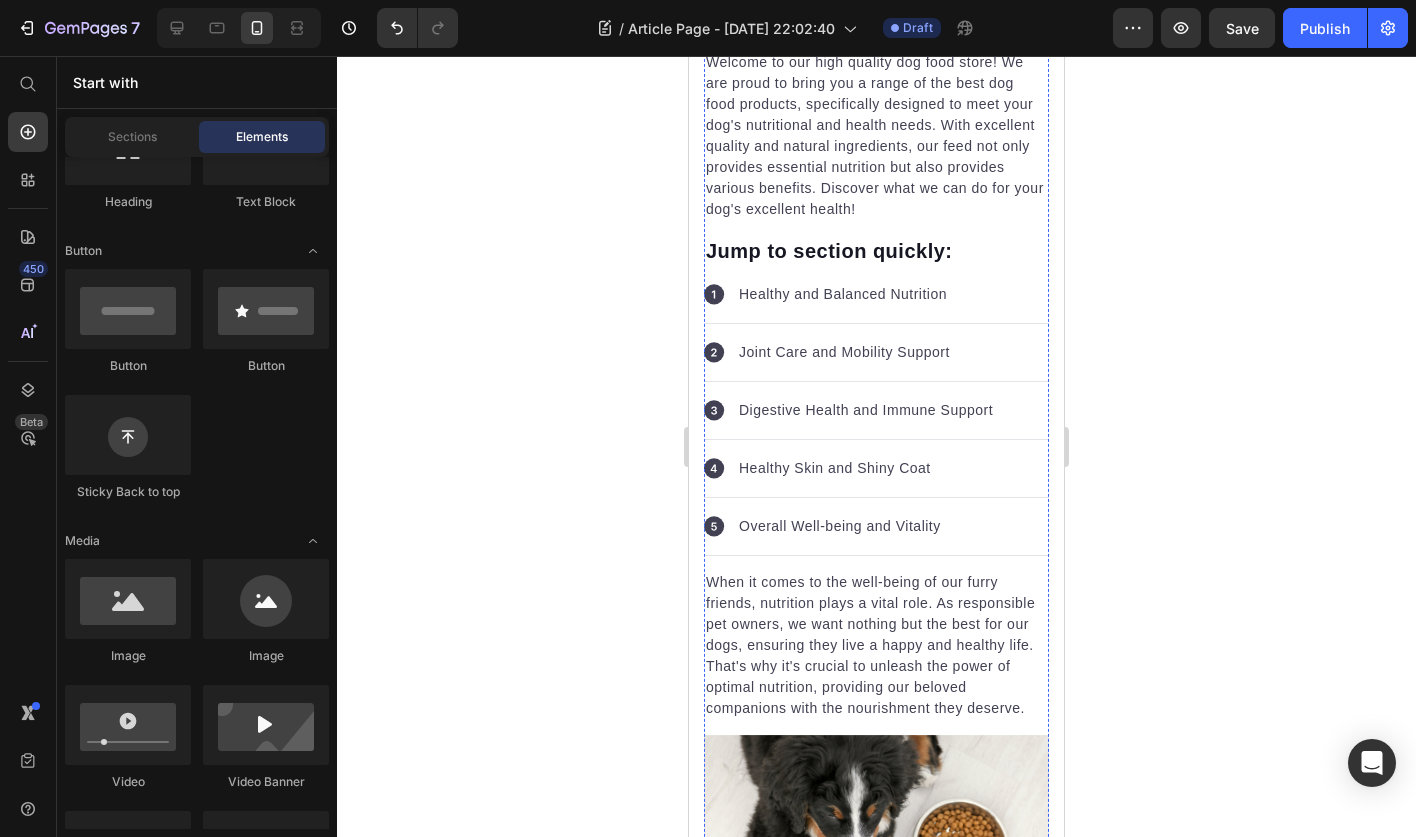 scroll, scrollTop: 0, scrollLeft: 0, axis: both 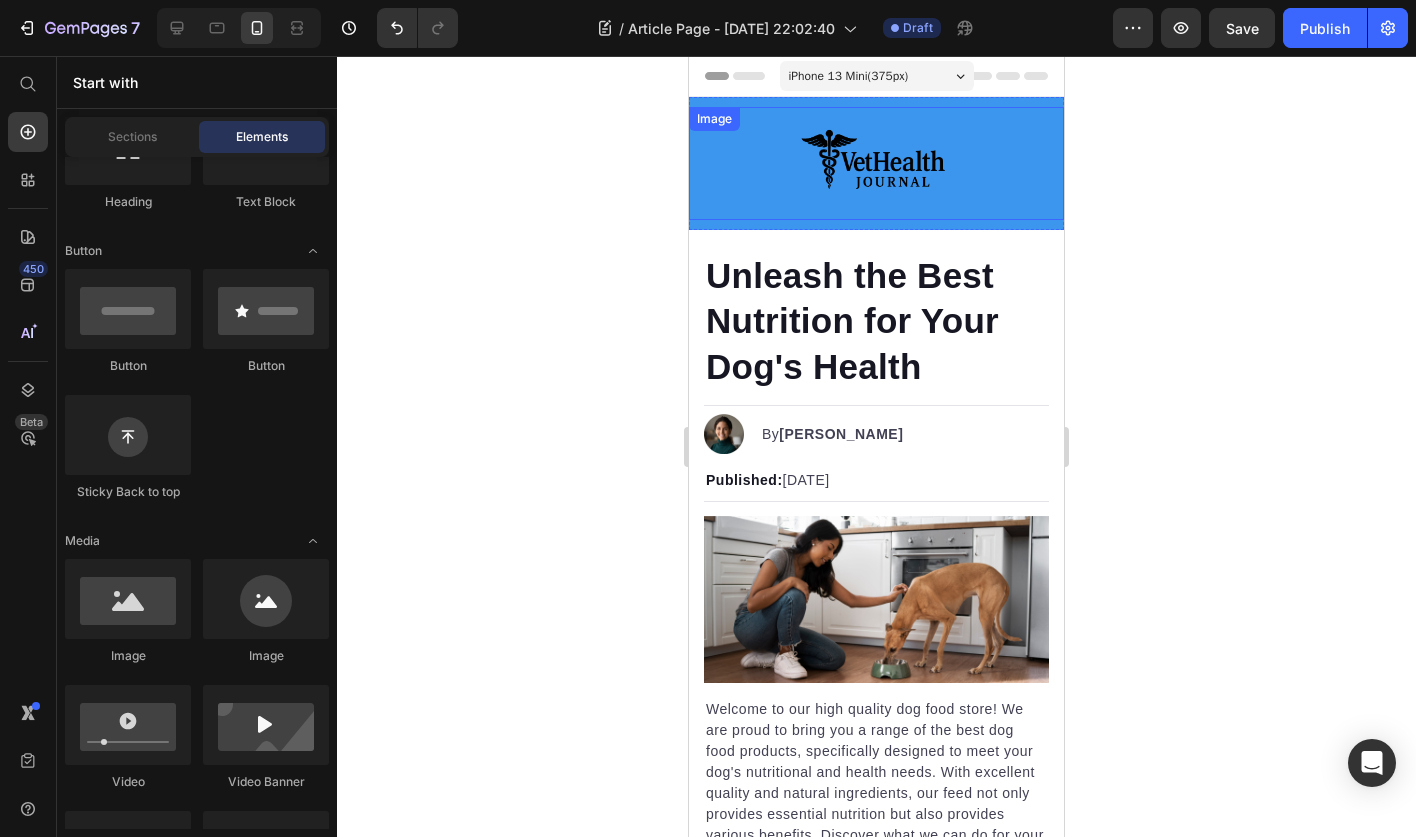 click at bounding box center (876, 163) 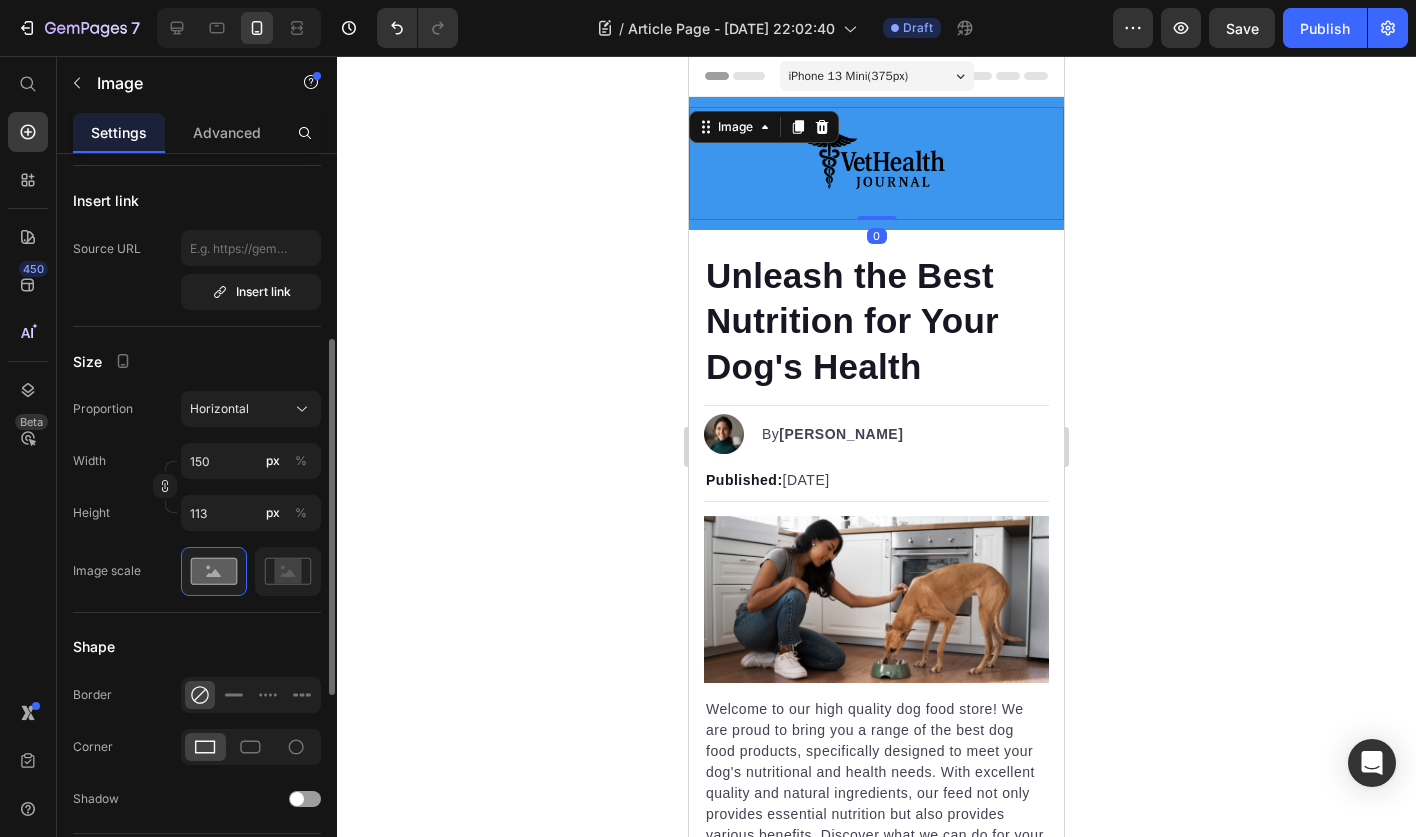 scroll, scrollTop: 438, scrollLeft: 0, axis: vertical 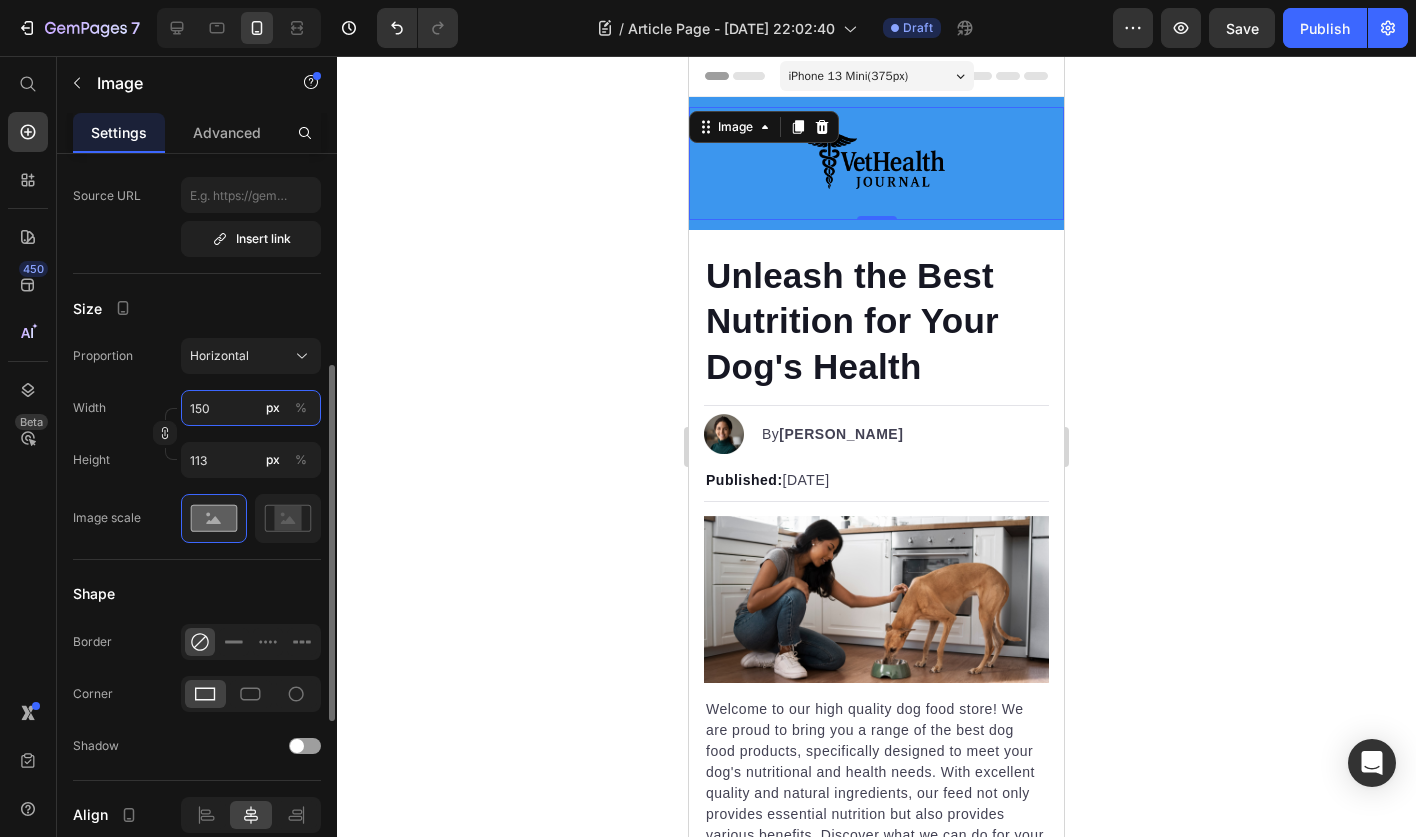 drag, startPoint x: 228, startPoint y: 413, endPoint x: 178, endPoint y: 412, distance: 50.01 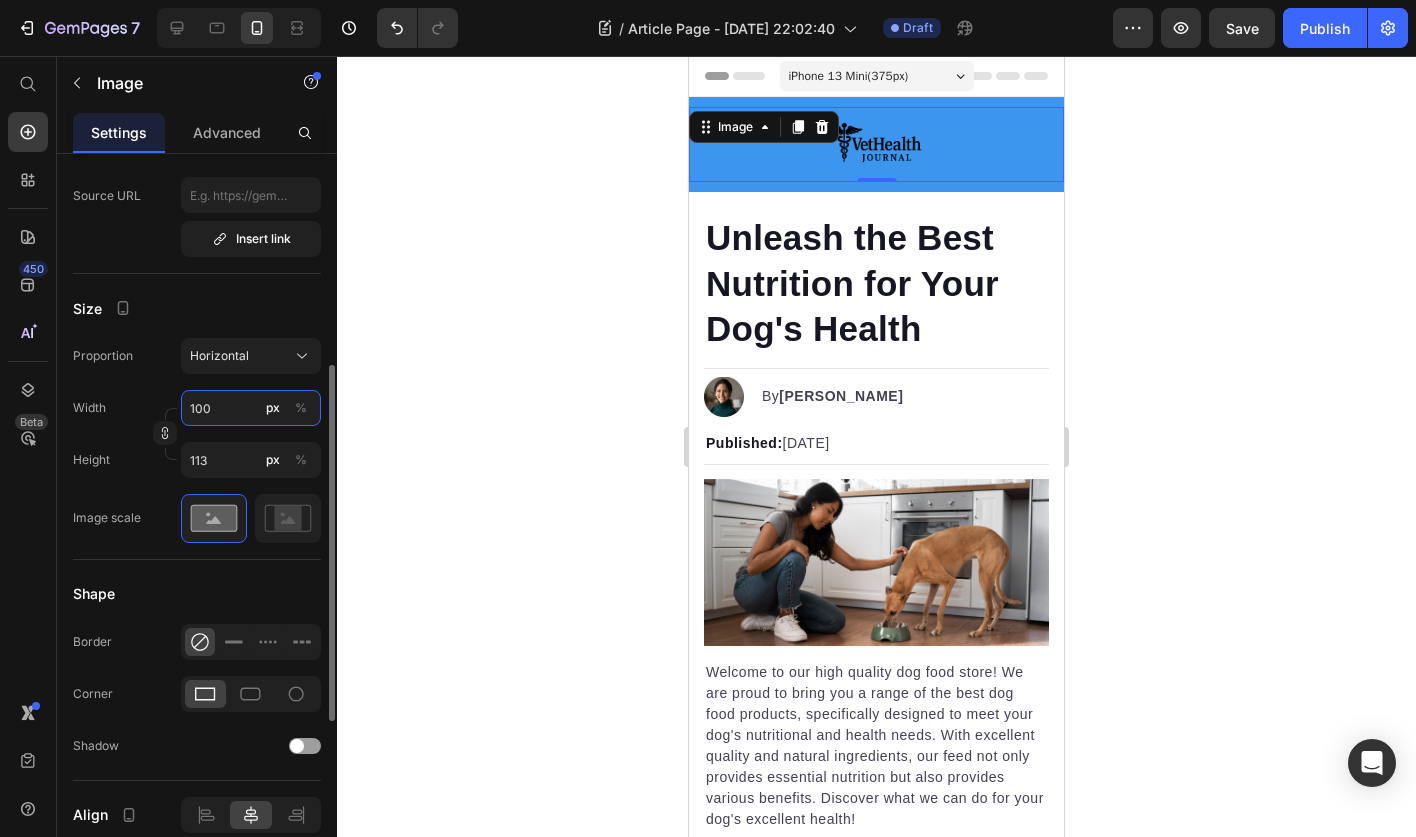 type on "100" 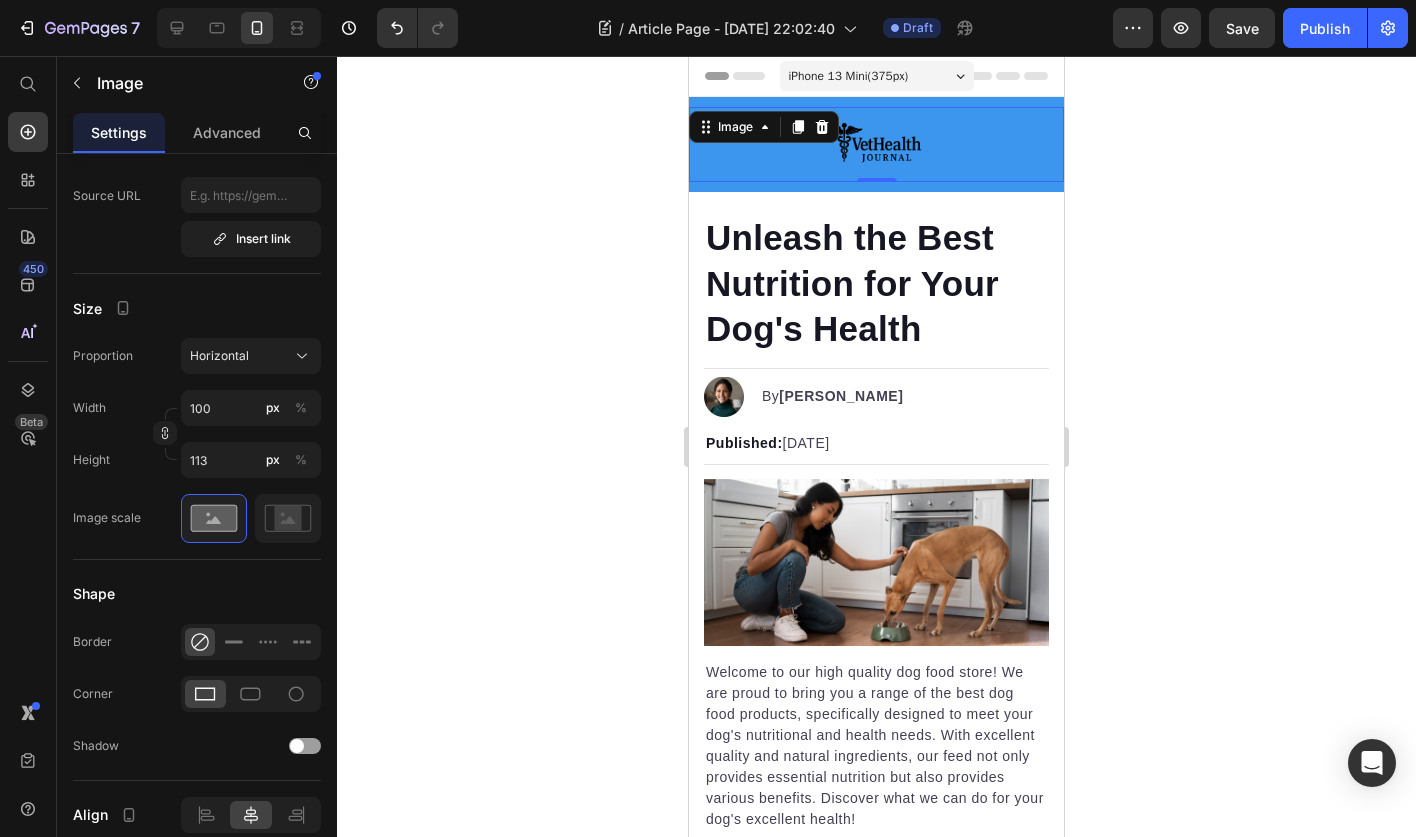 click 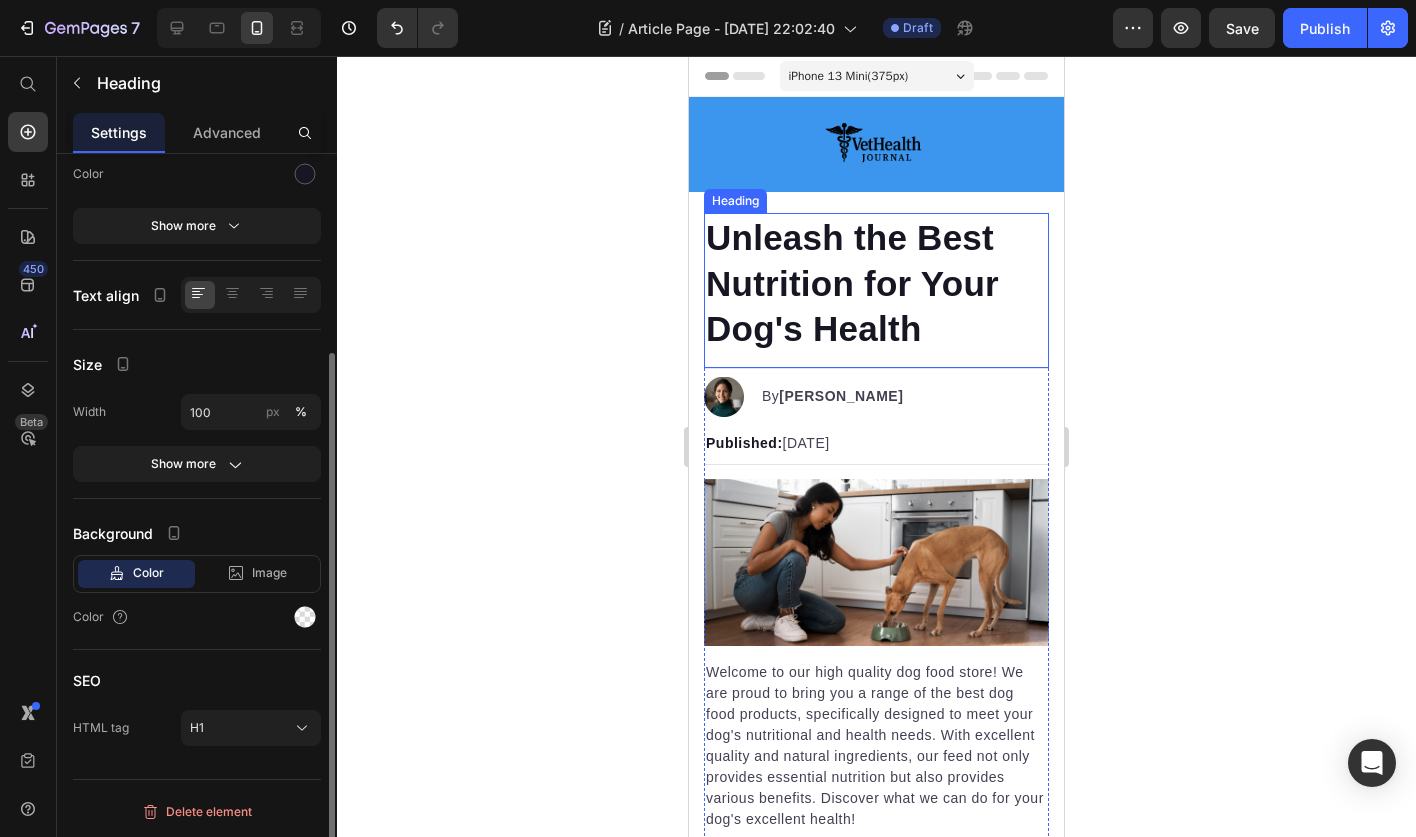 click on "Unleash the Best Nutrition for Your Dog's Health" at bounding box center (876, 283) 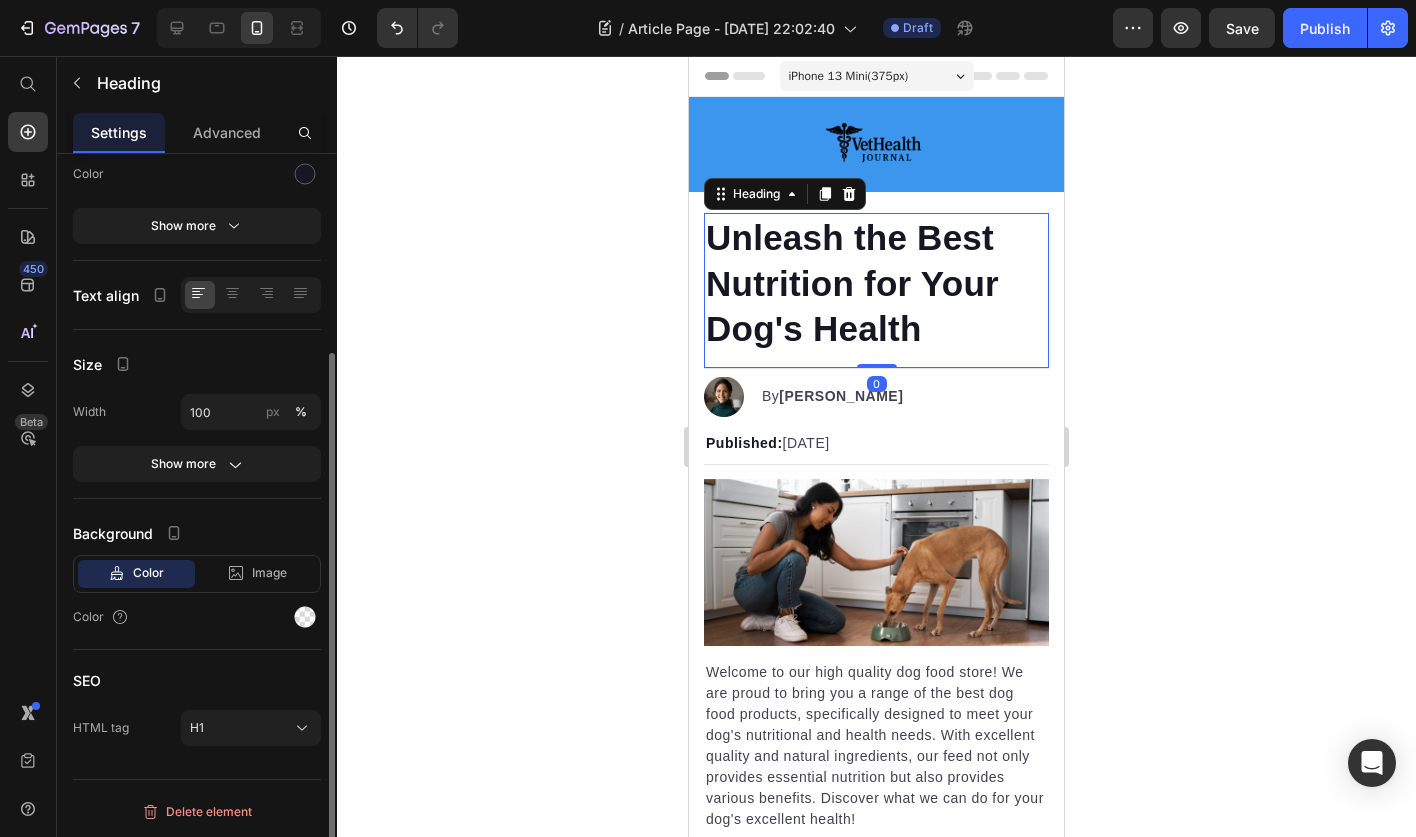 scroll, scrollTop: 0, scrollLeft: 0, axis: both 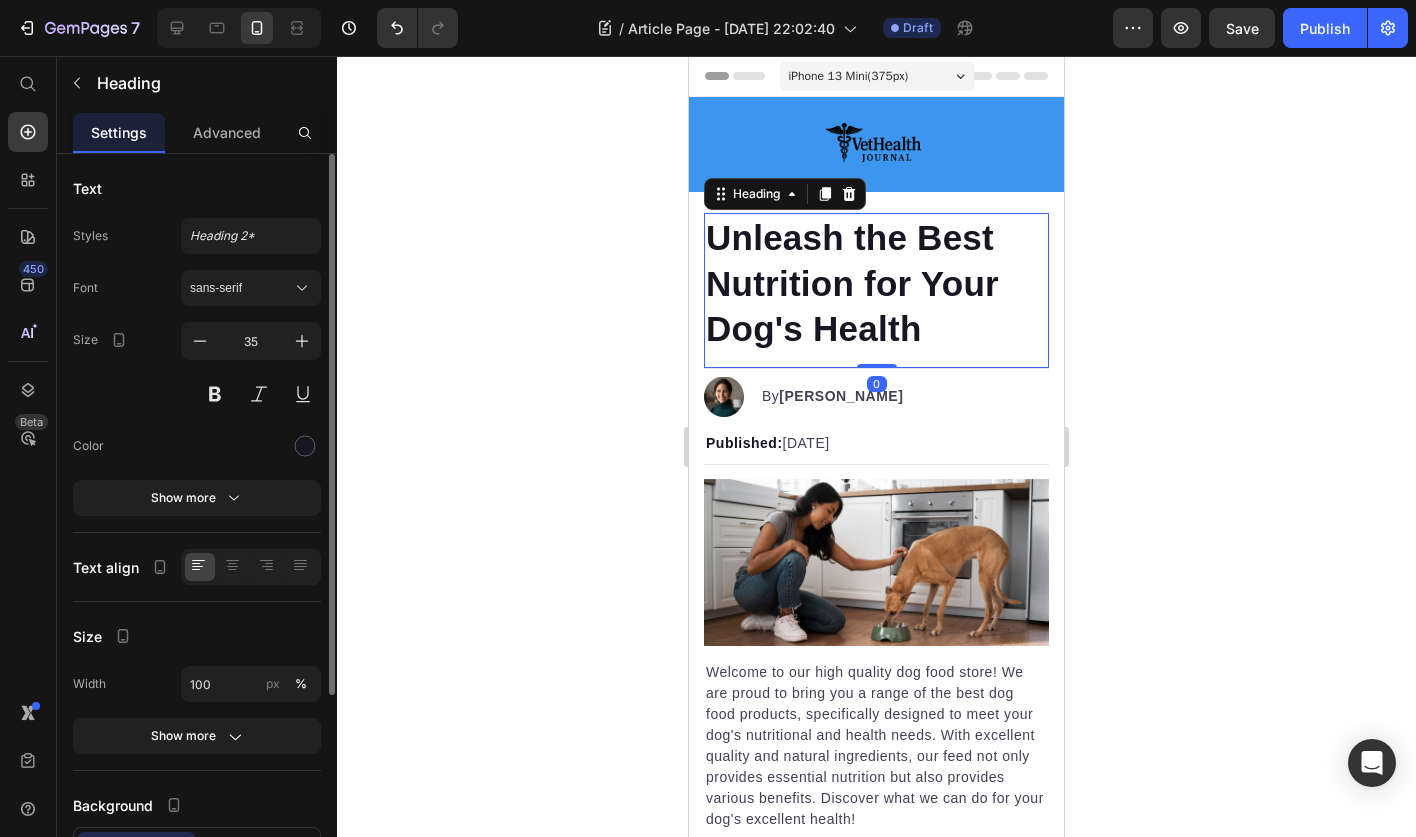 click on "Unleash the Best Nutrition for Your Dog's Health" at bounding box center [876, 283] 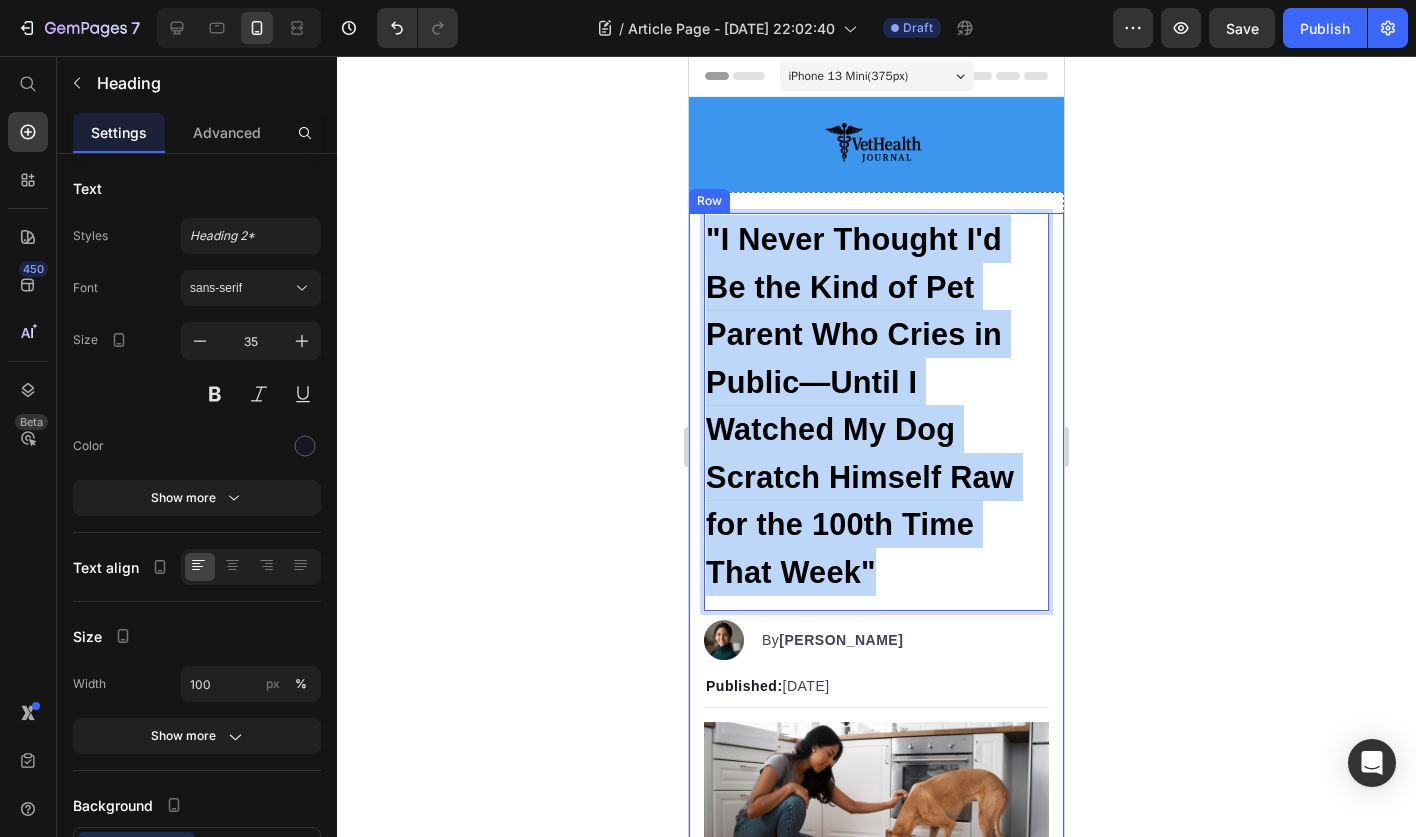drag, startPoint x: 890, startPoint y: 569, endPoint x: 696, endPoint y: 255, distance: 369.0962 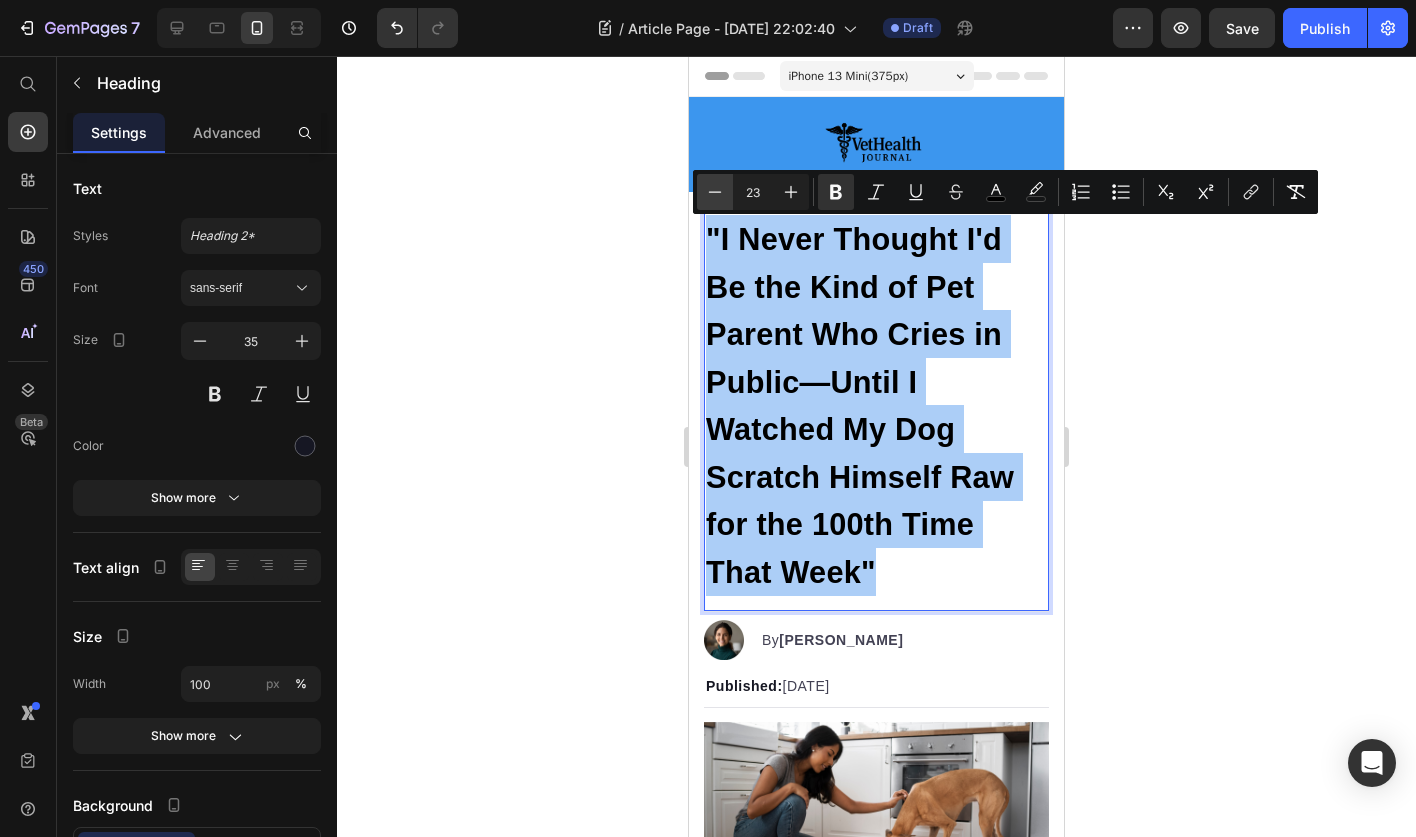 click 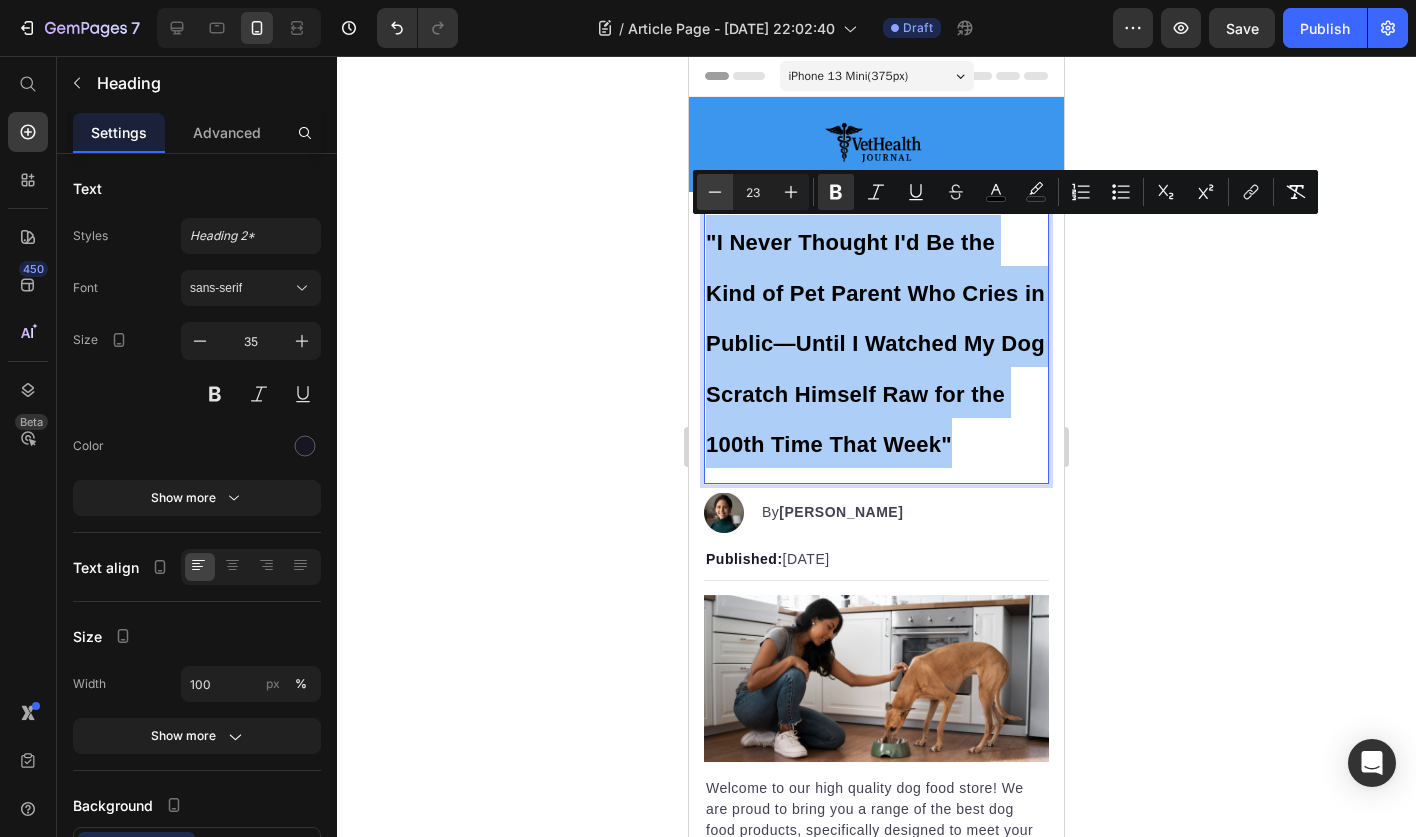 click 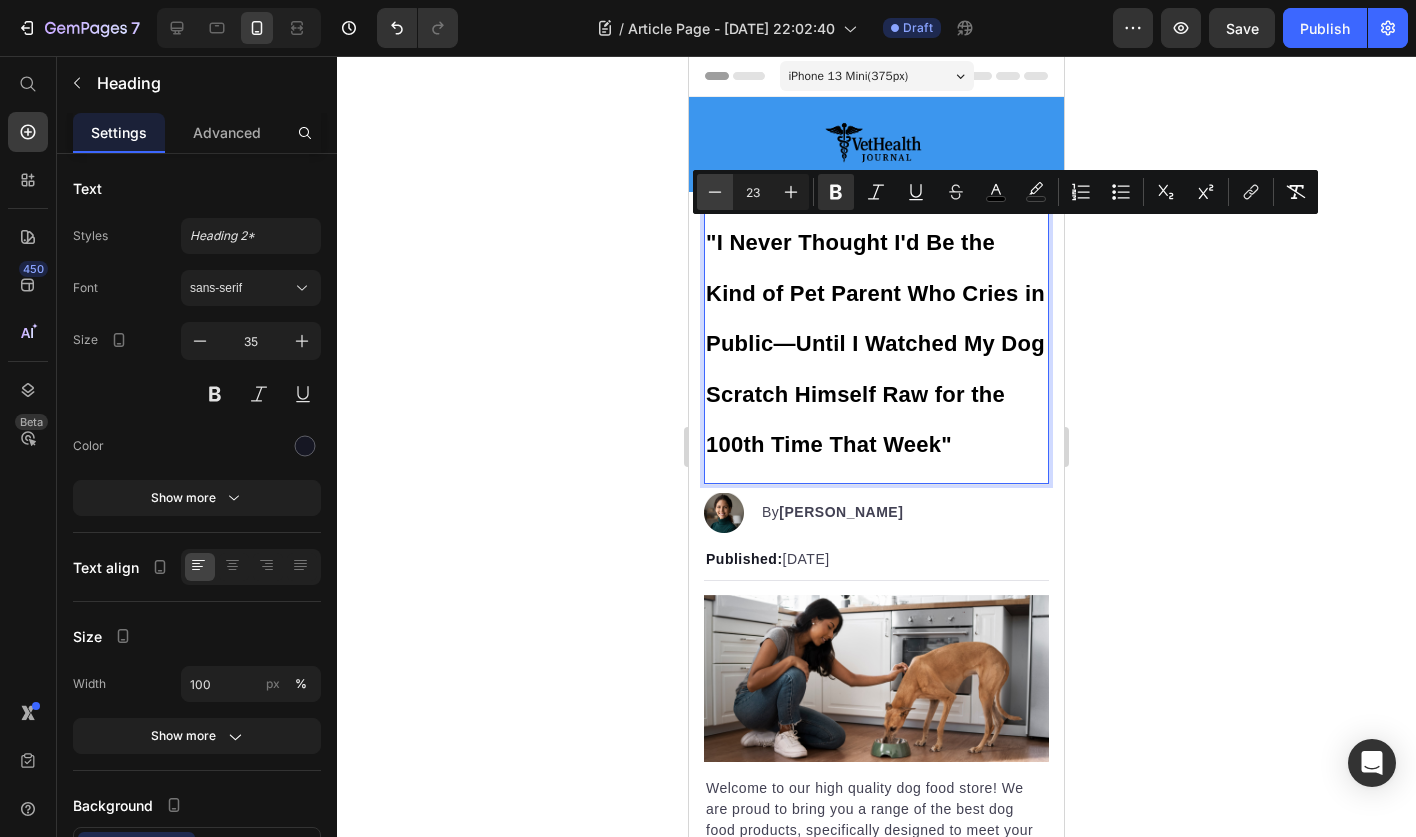 click 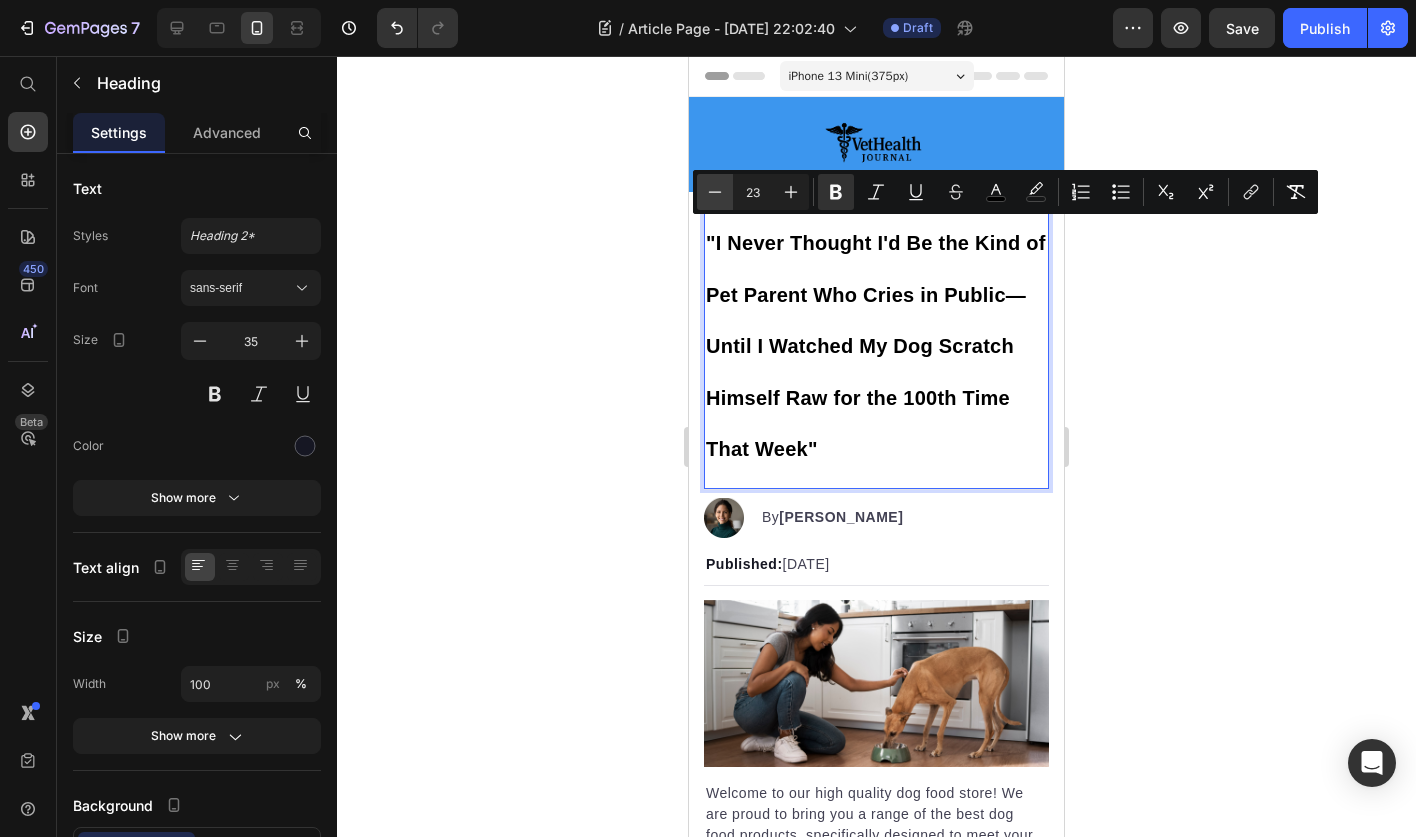 click 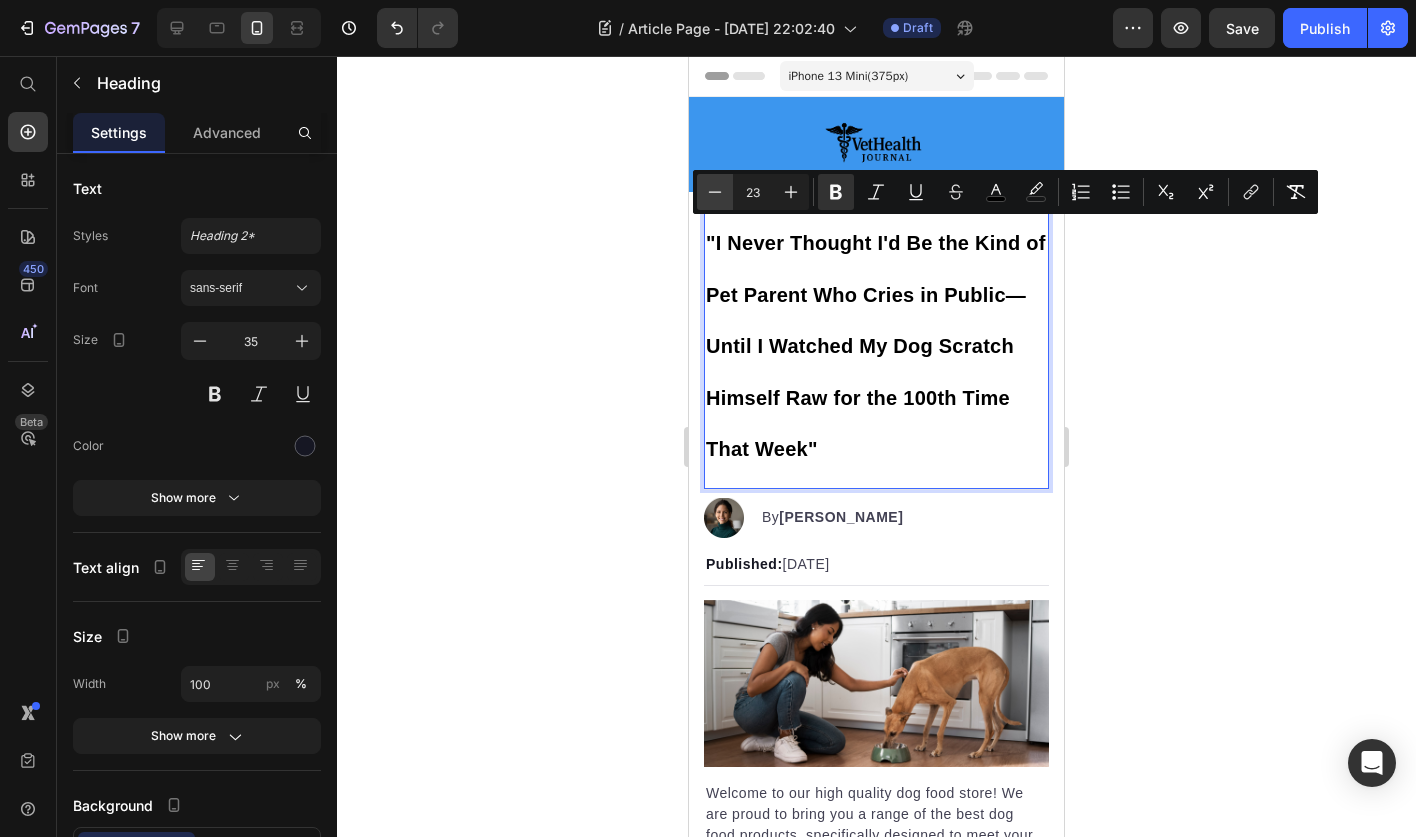 click 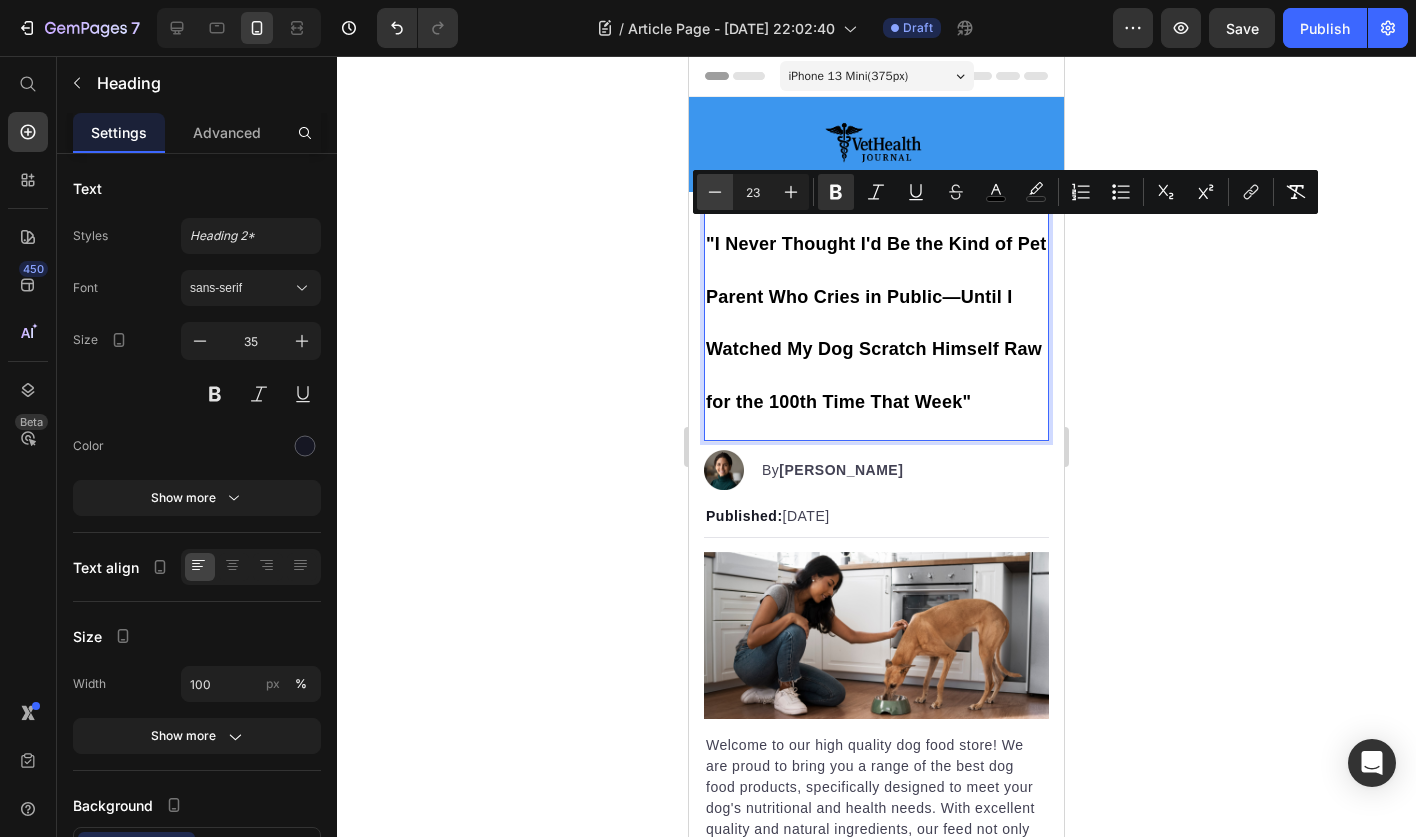 click 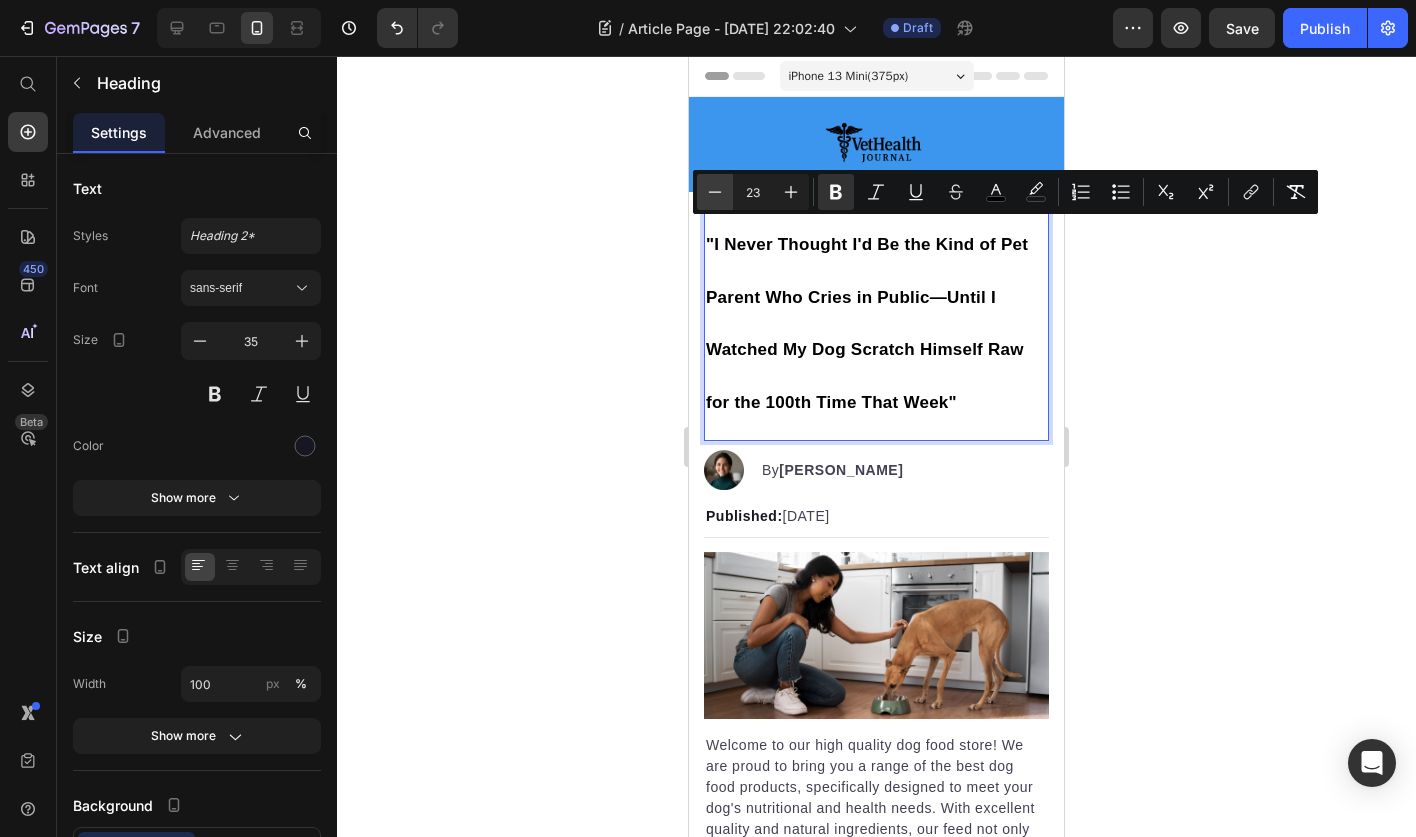 click 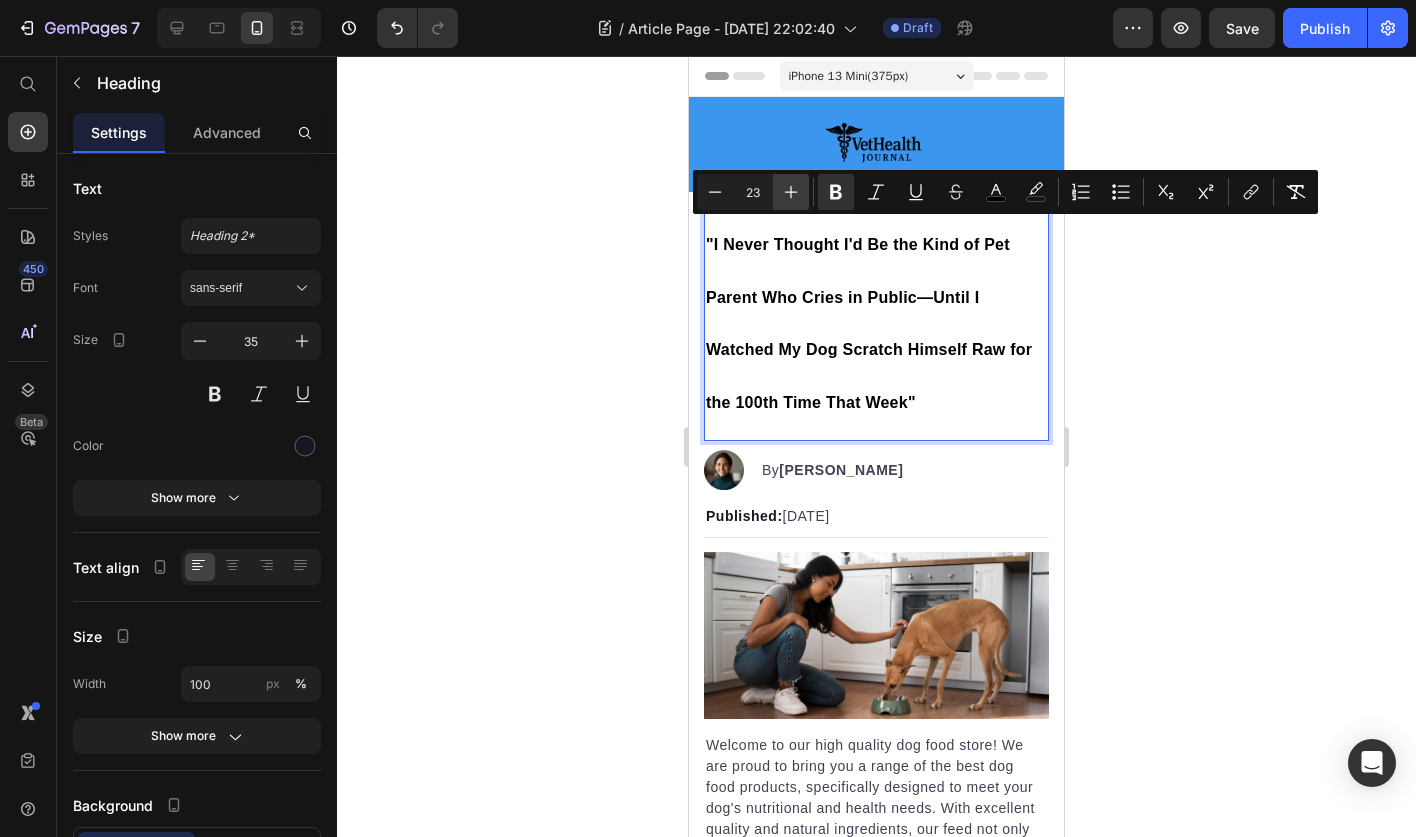 click 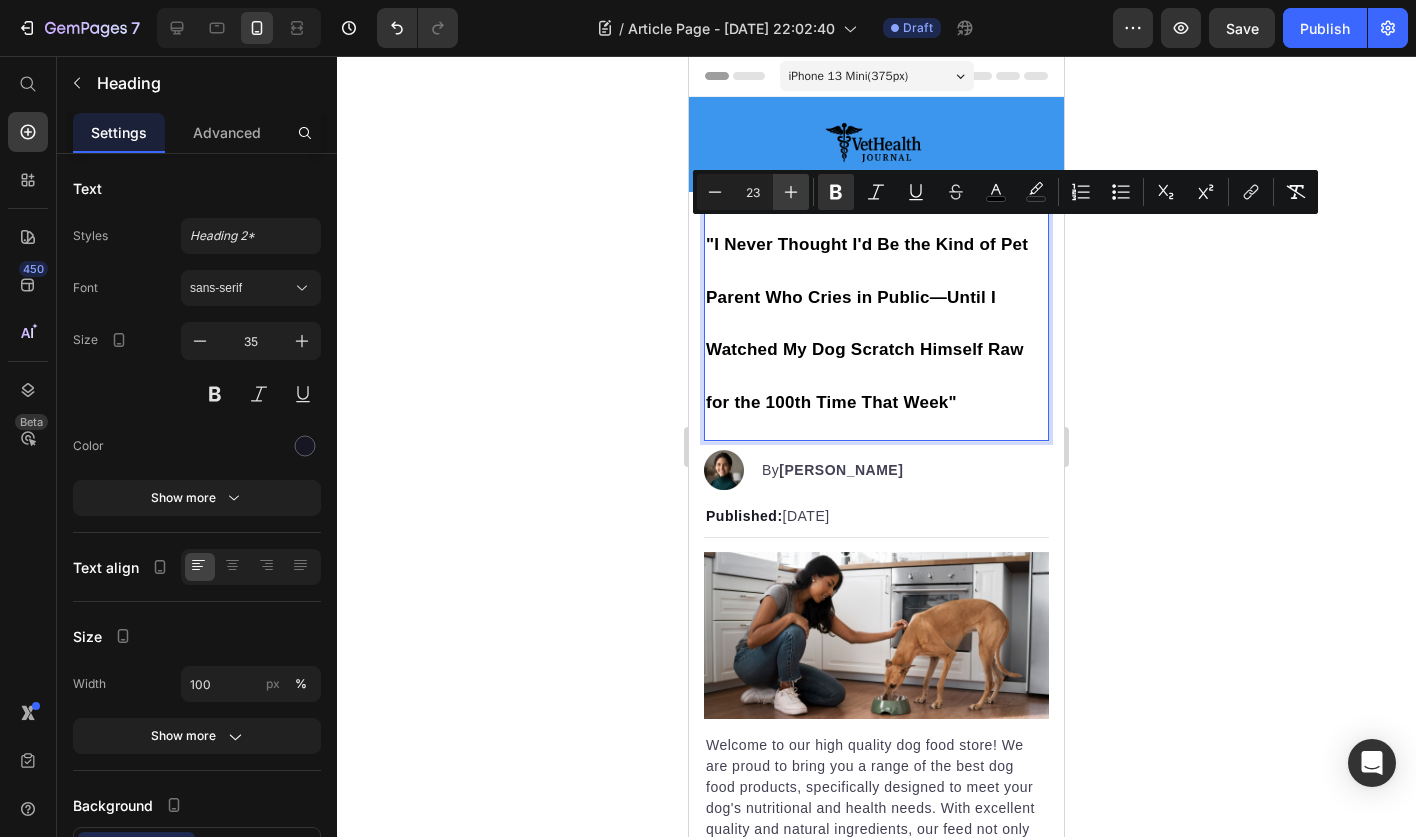 click 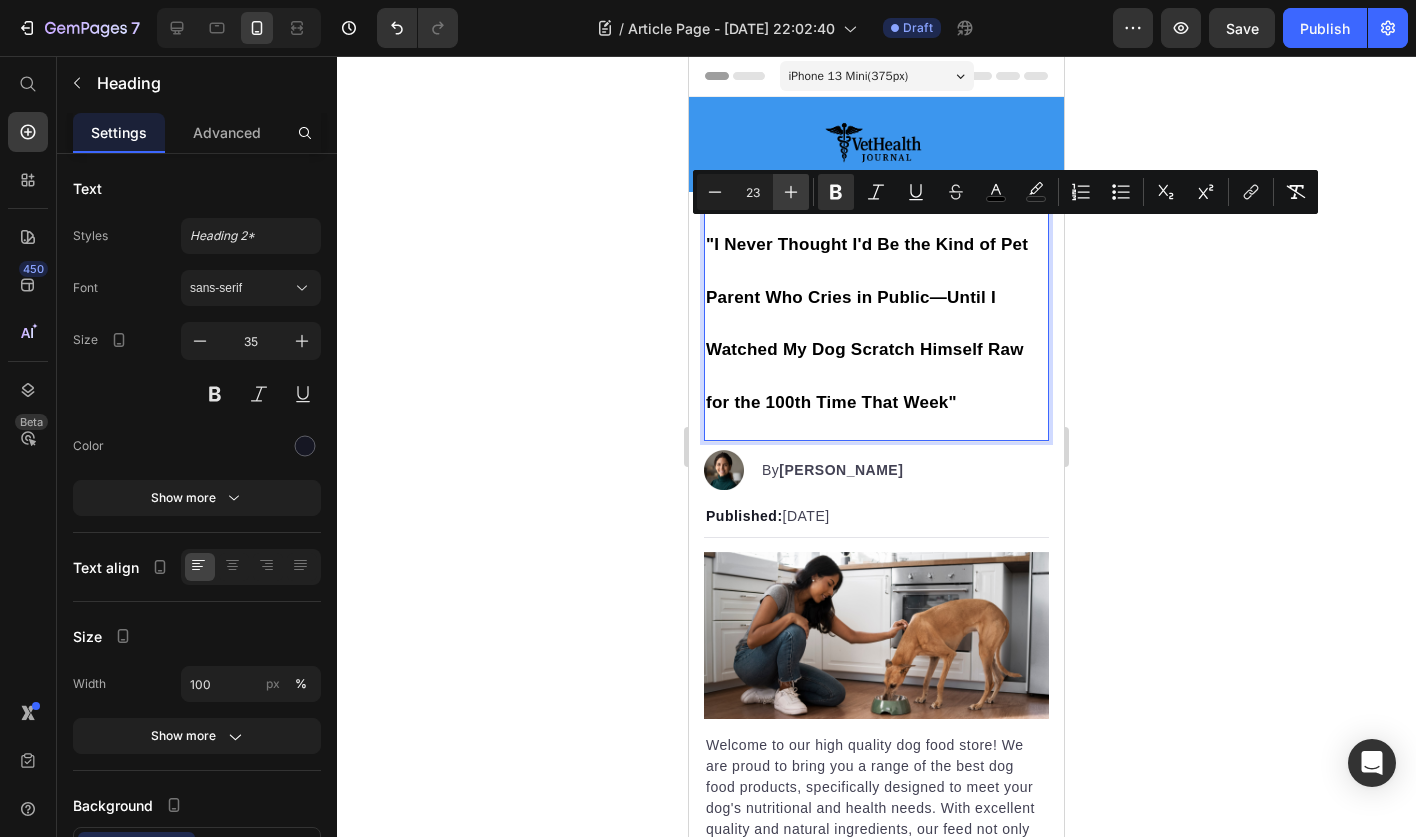 click 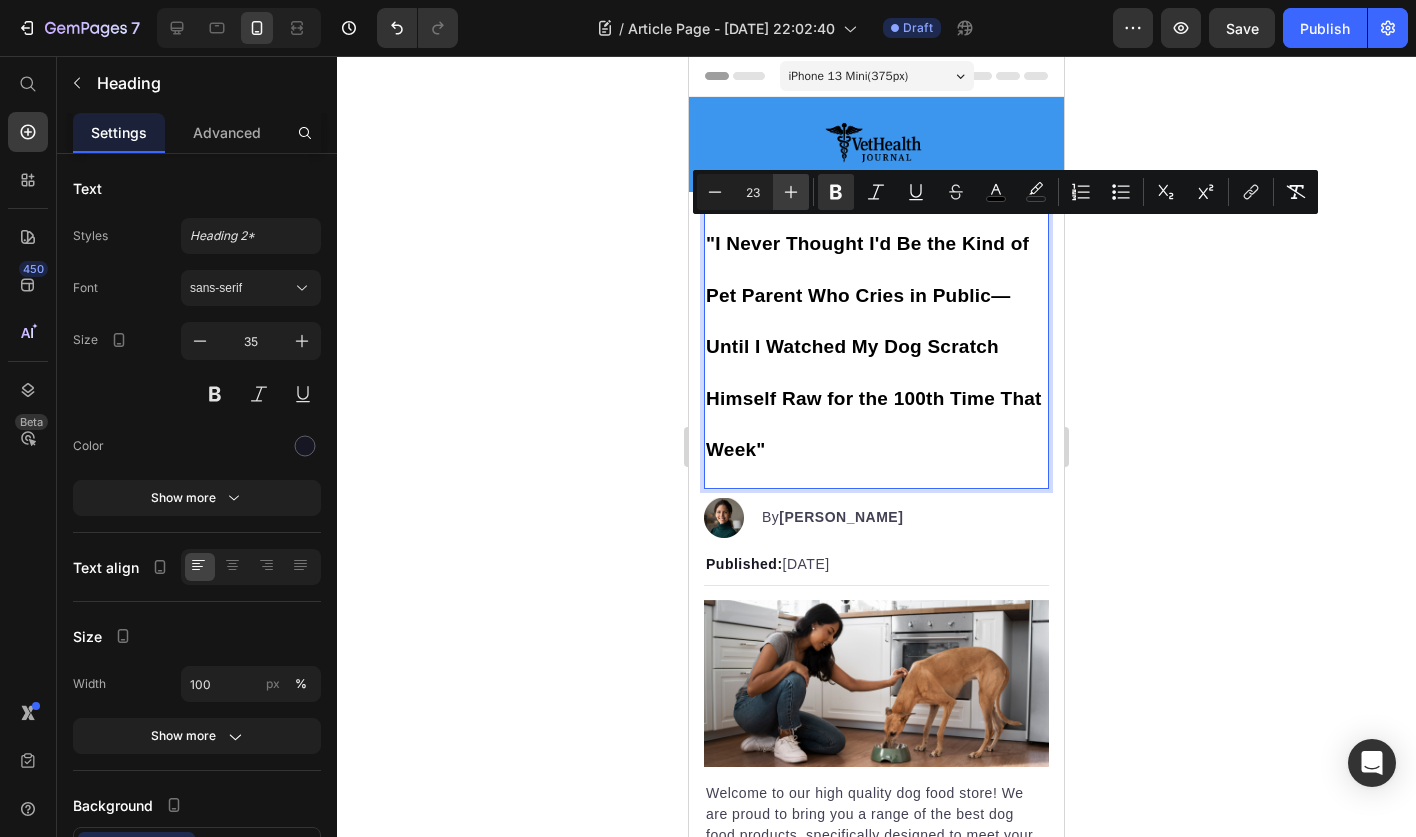 click 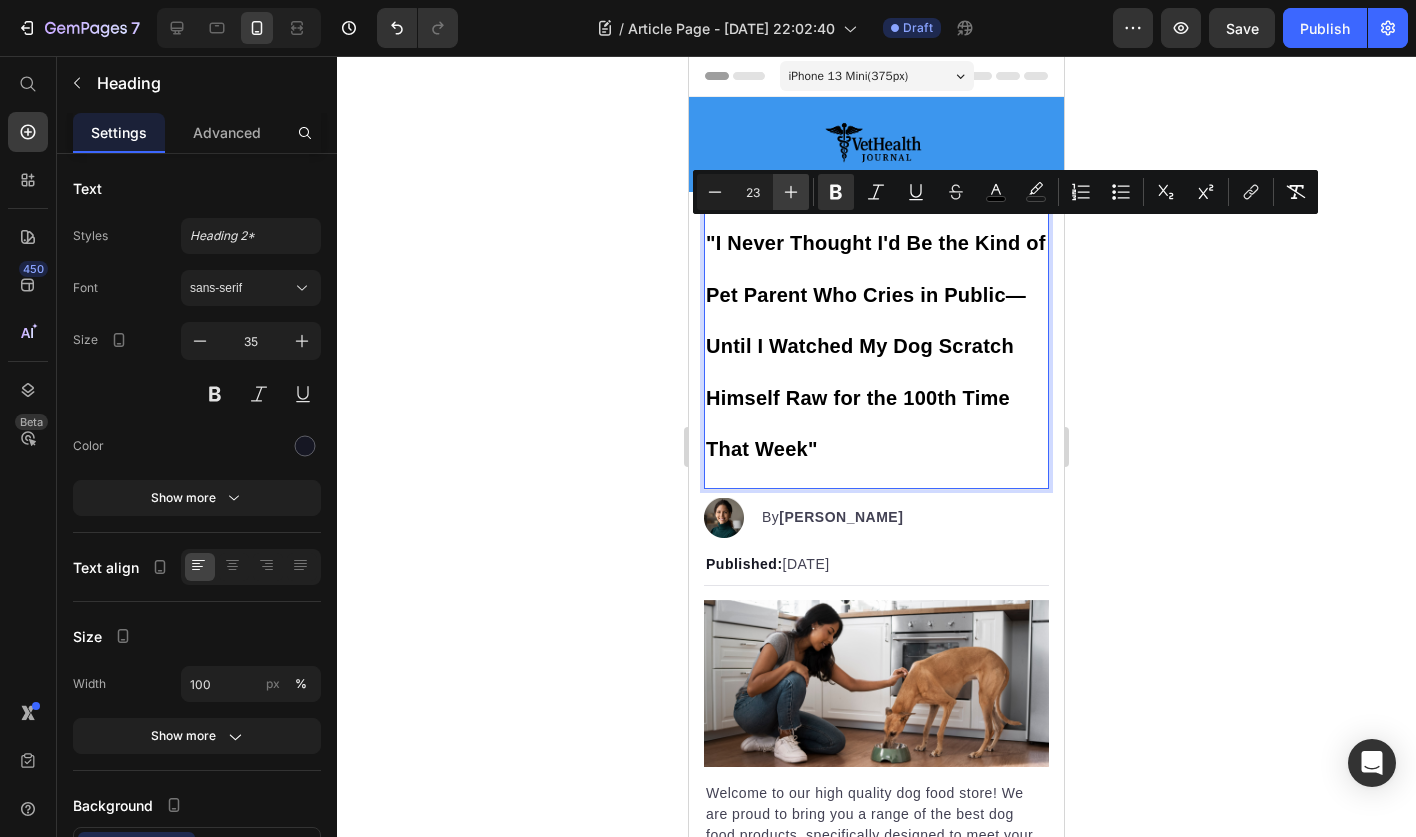click 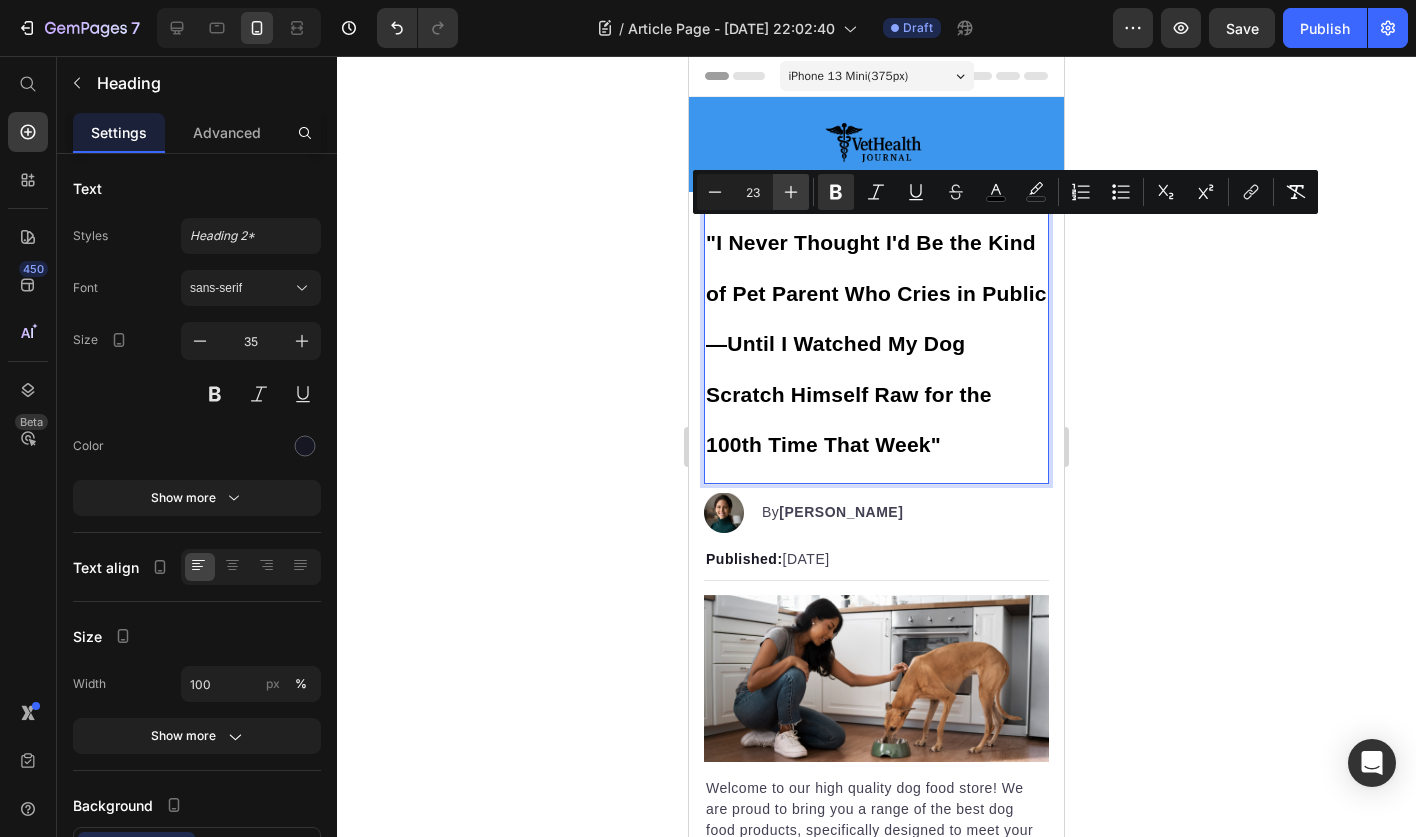click 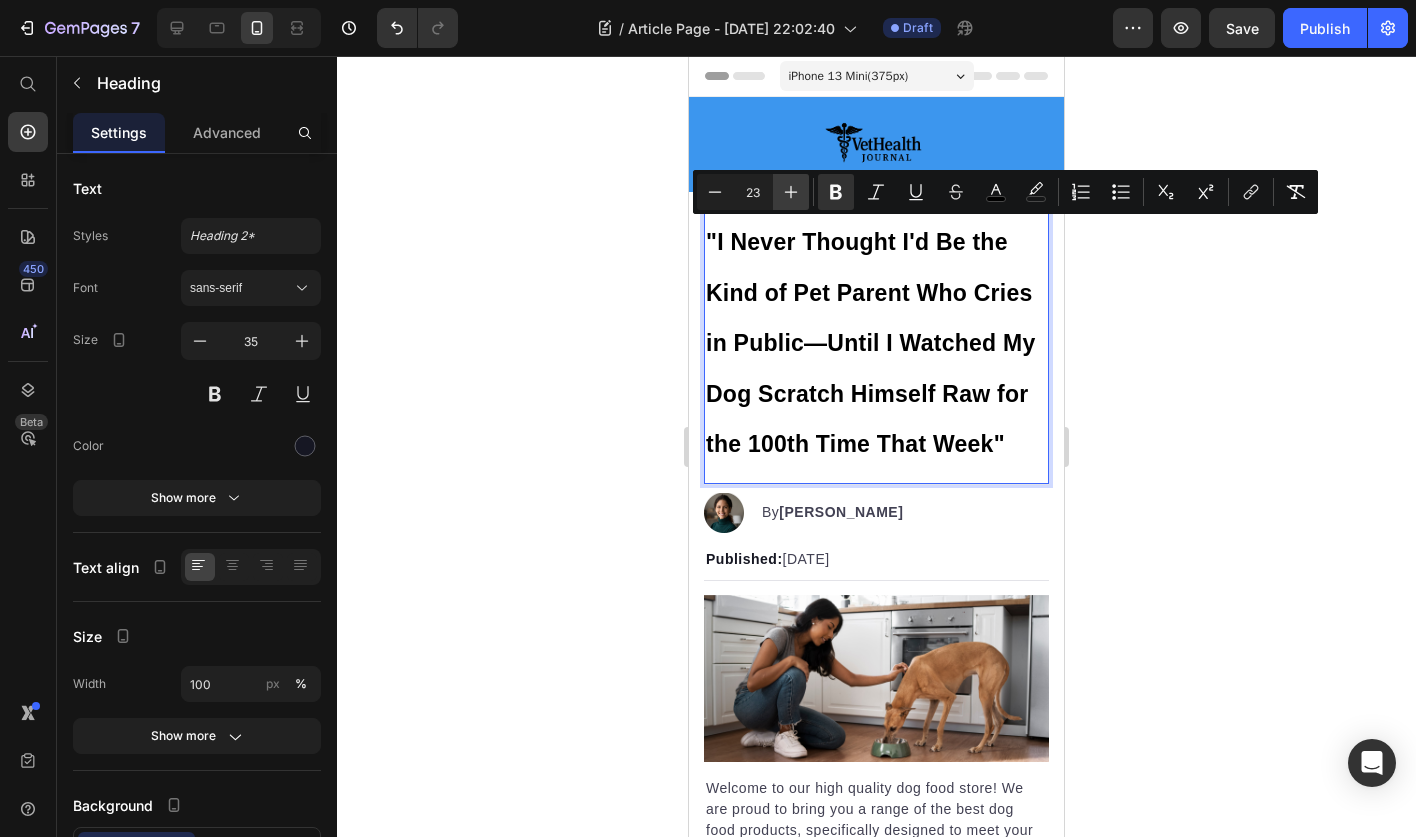 click 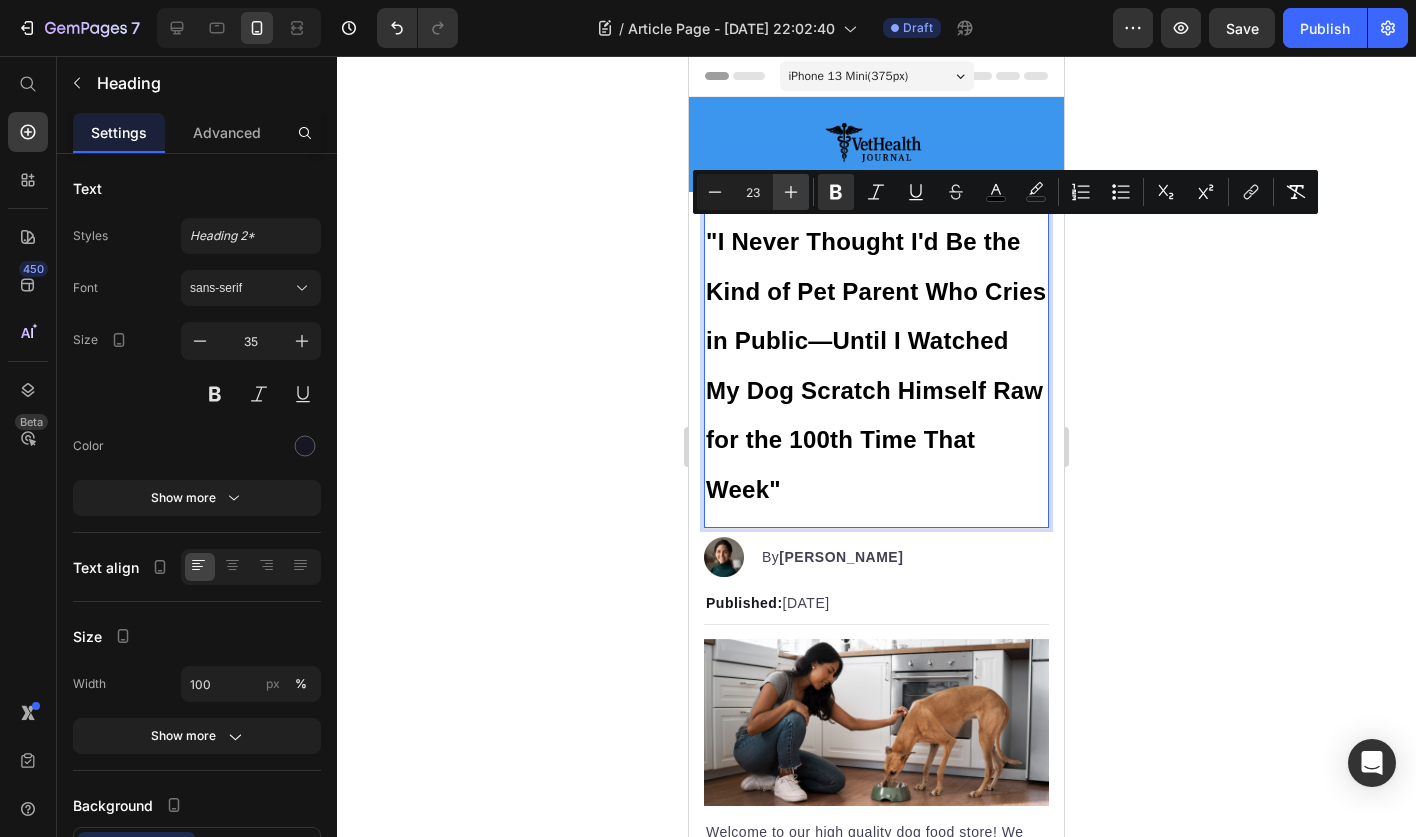 click 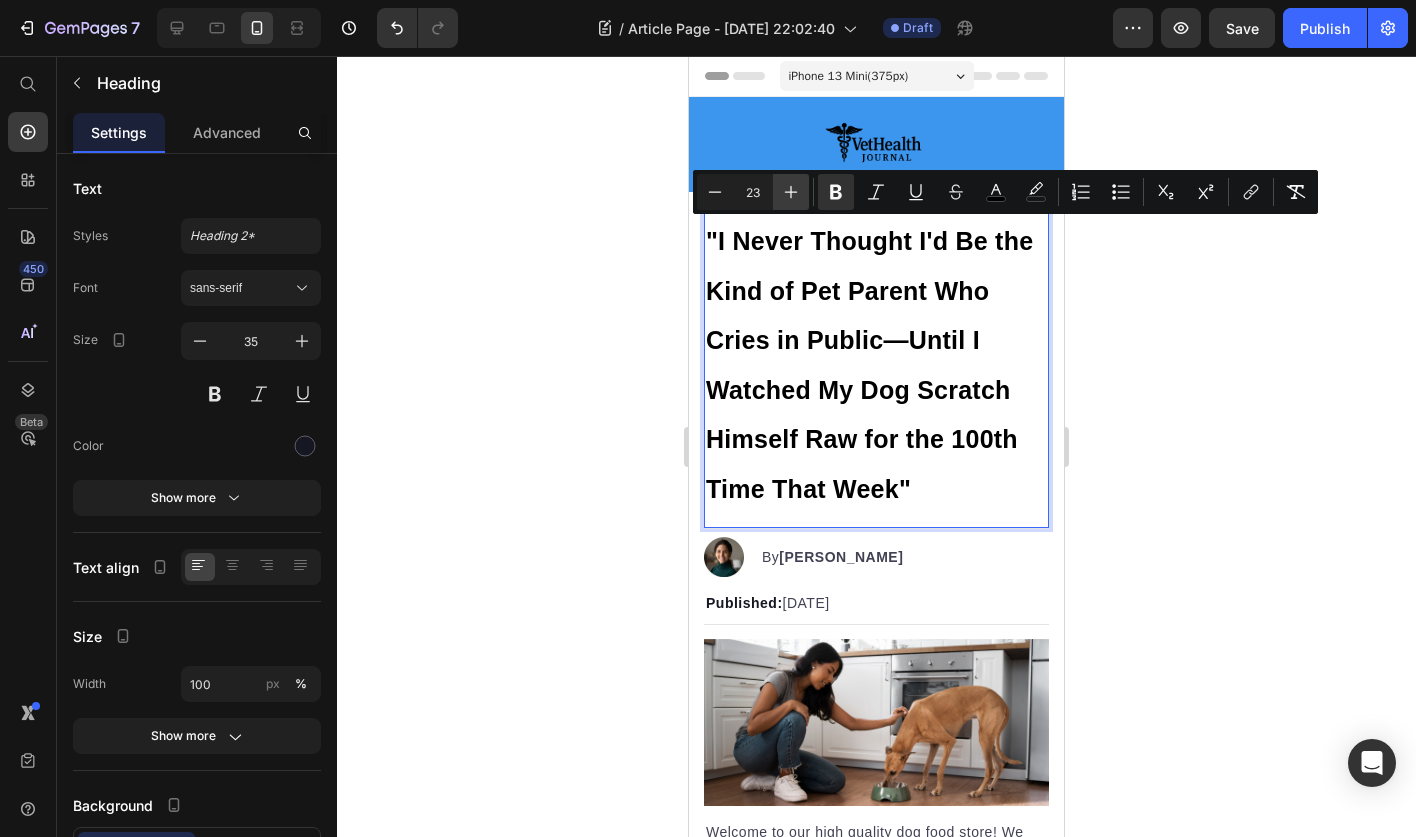click 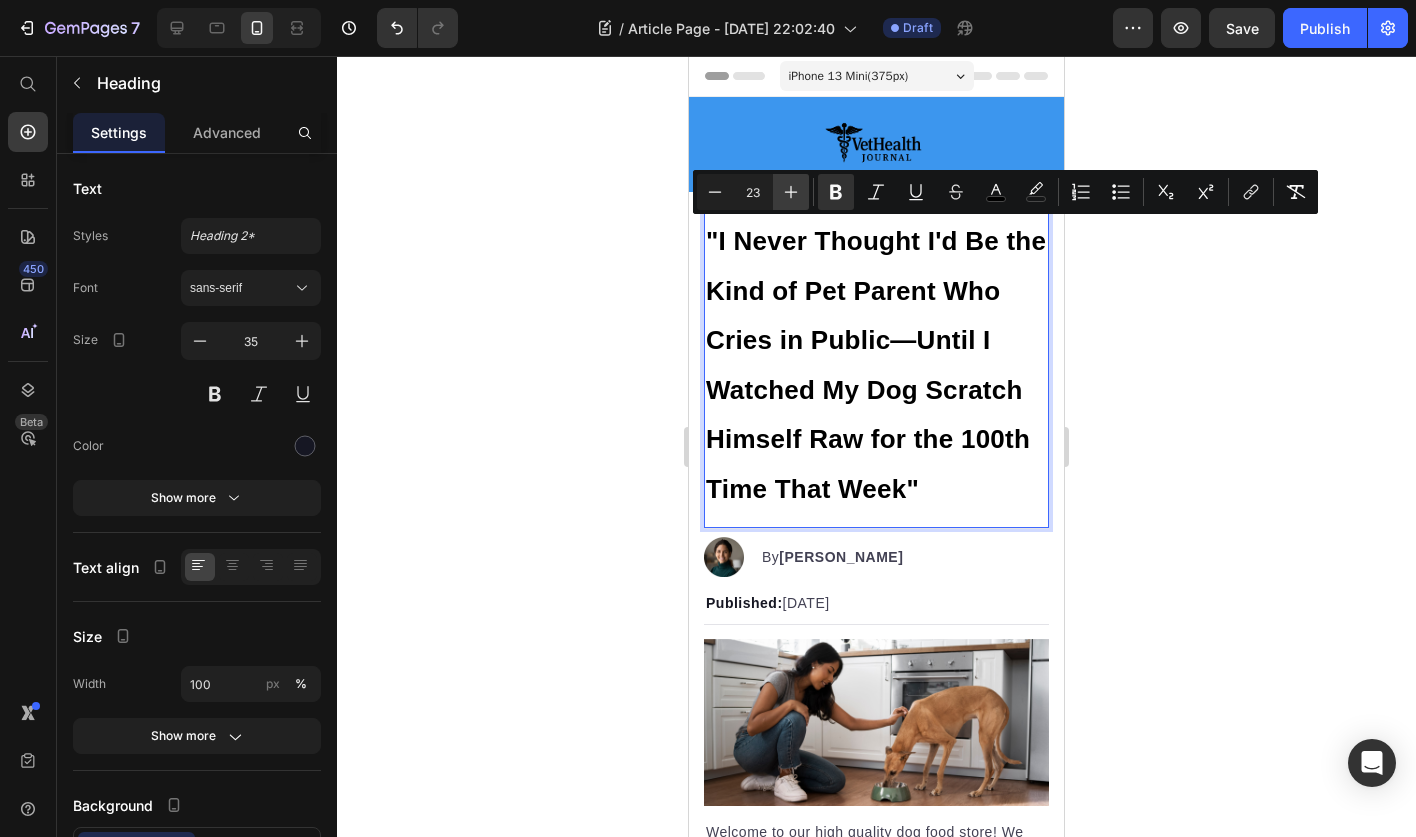 click 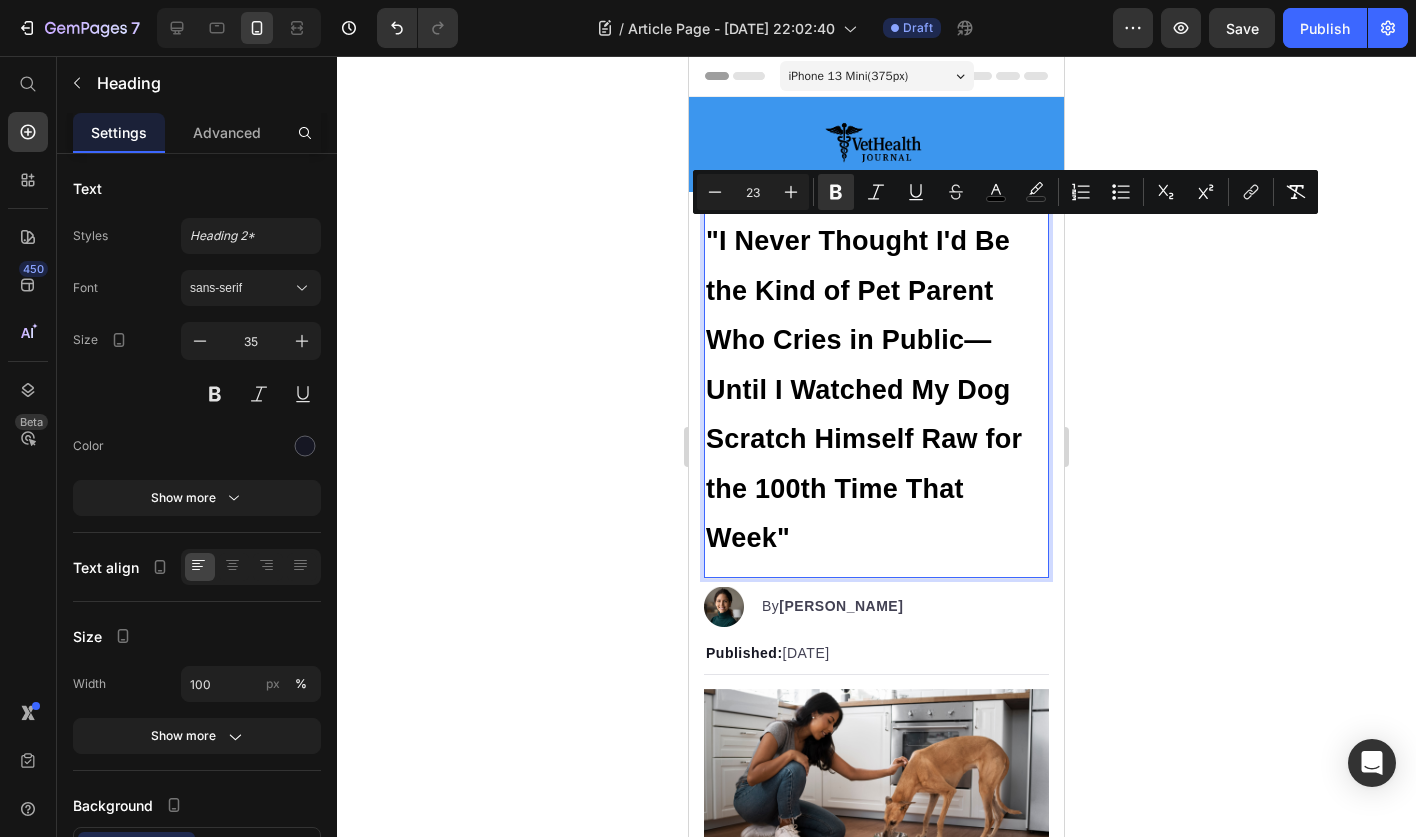 click on ""I Never Thought I'd Be the Kind of Pet Parent Who Cries in Public—Until I Watched My Dog Scratch Himself Raw for the 100th Time That Week"" at bounding box center [864, 389] 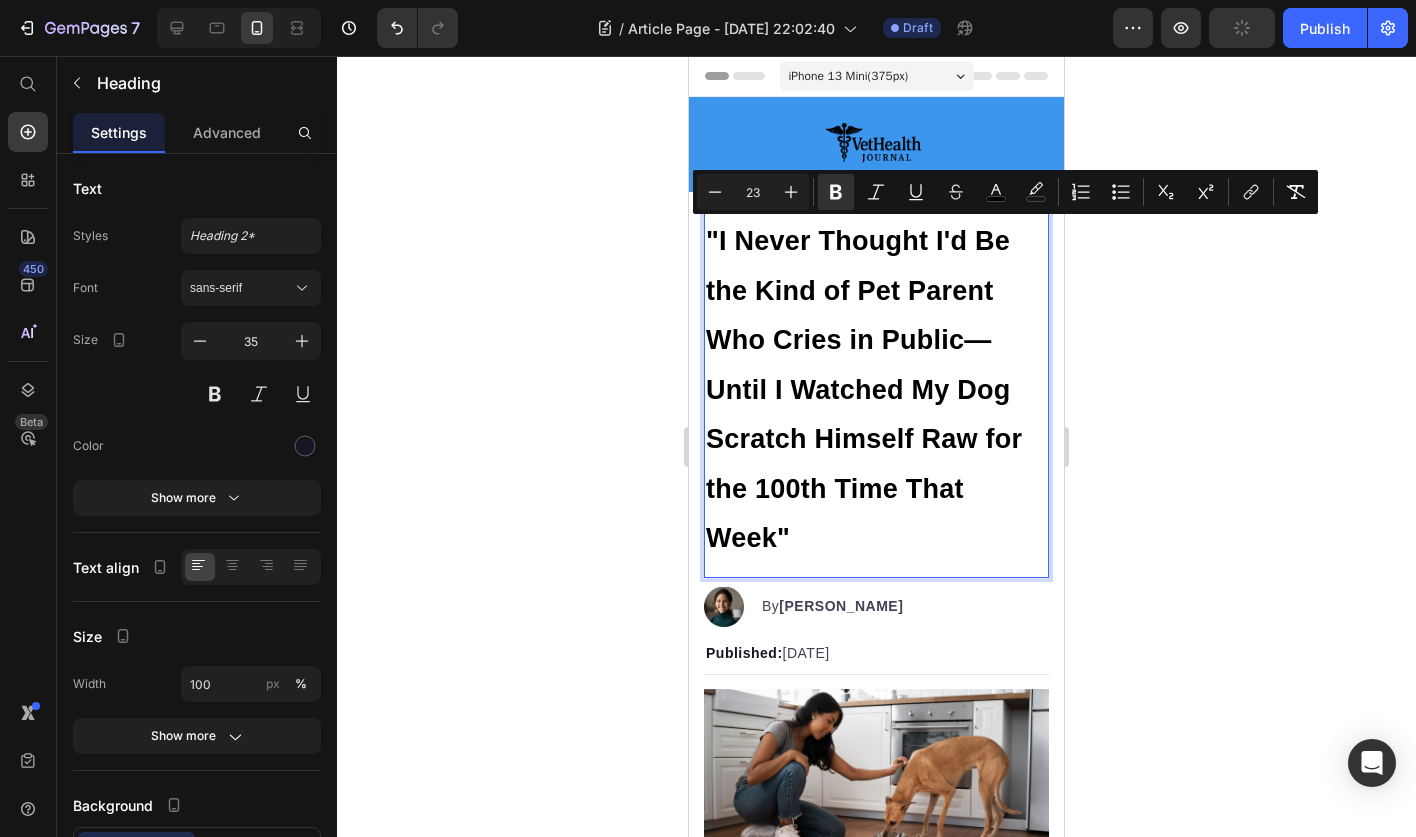 click on ""I Never Thought I'd Be the Kind of Pet Parent Who Cries in Public—Until I Watched My Dog Scratch Himself Raw for the 100th Time That Week"" at bounding box center [864, 389] 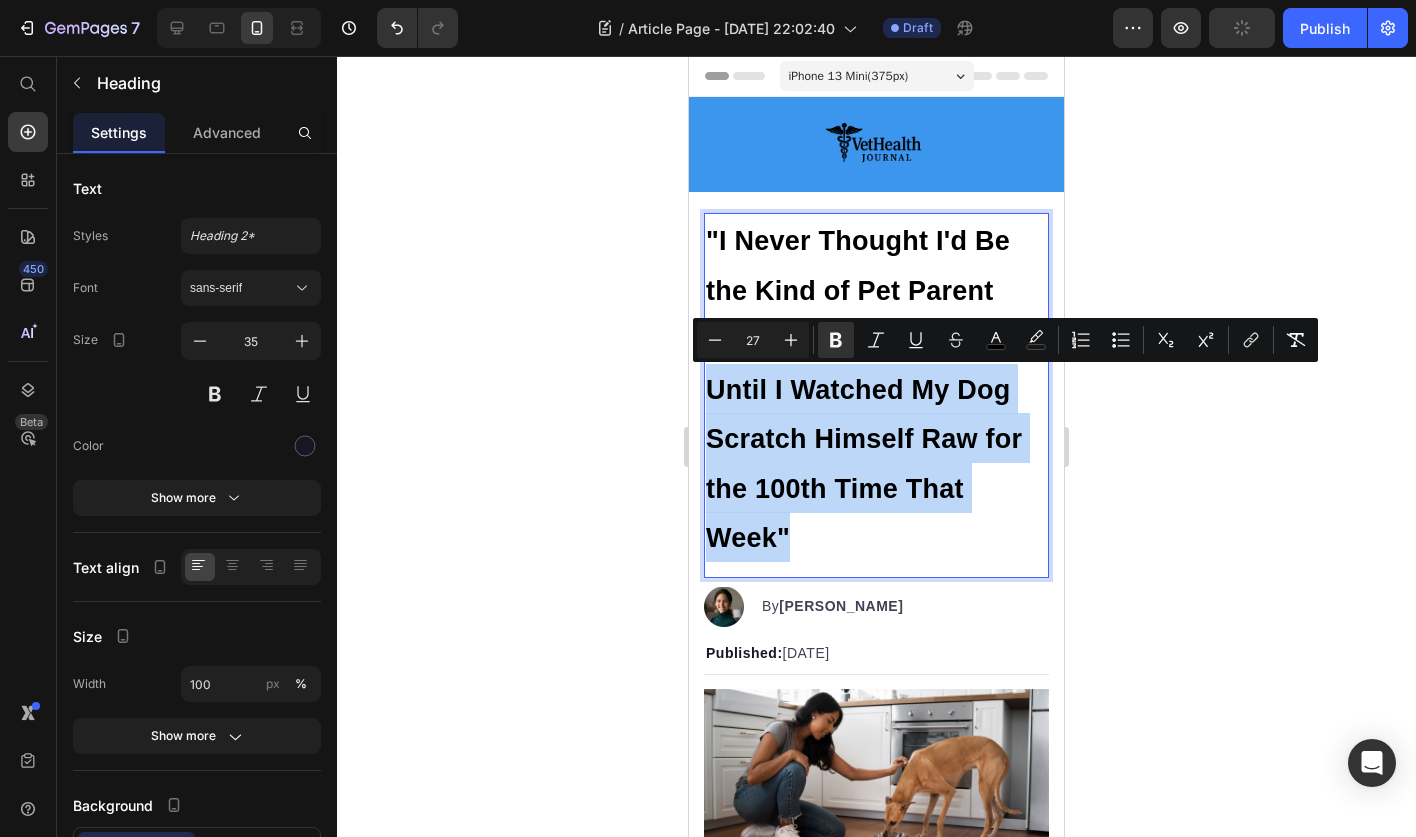 drag, startPoint x: 709, startPoint y: 383, endPoint x: 879, endPoint y: 530, distance: 224.74208 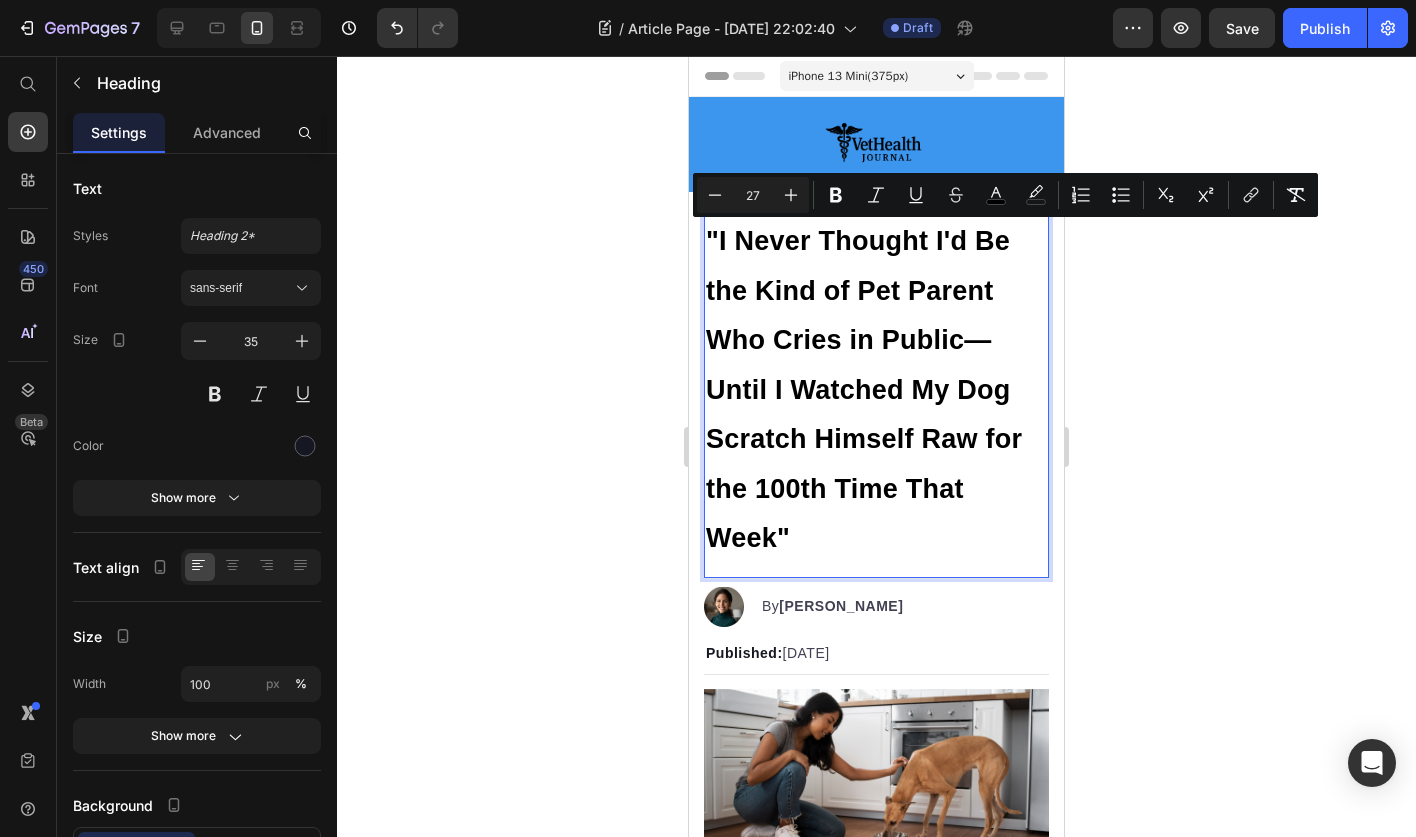 click 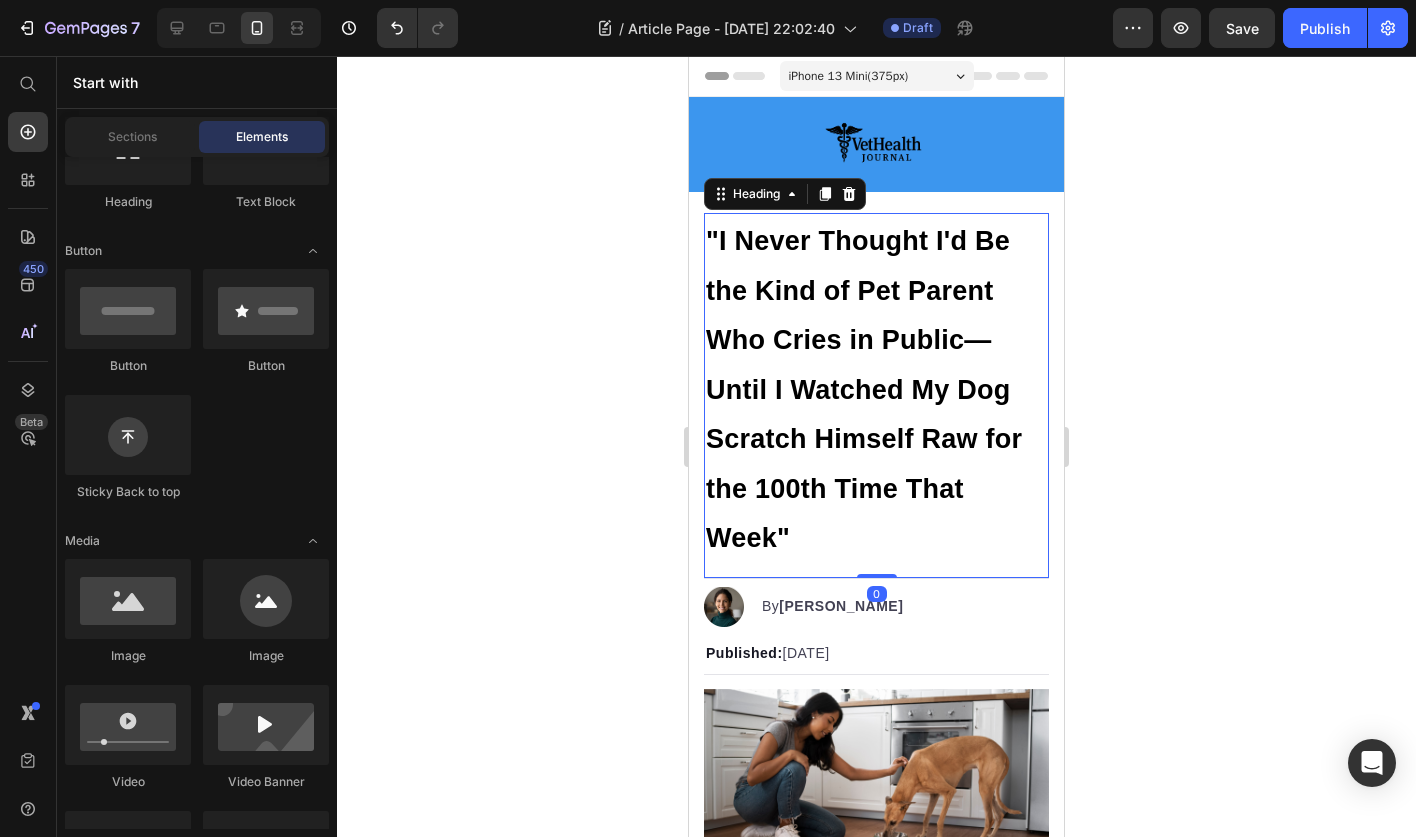 click on ""I Never Thought I'd Be the Kind of Pet Parent Who Cries in Public—Until I Watched My Dog Scratch Himself Raw for the 100th Time That Week"" at bounding box center (864, 389) 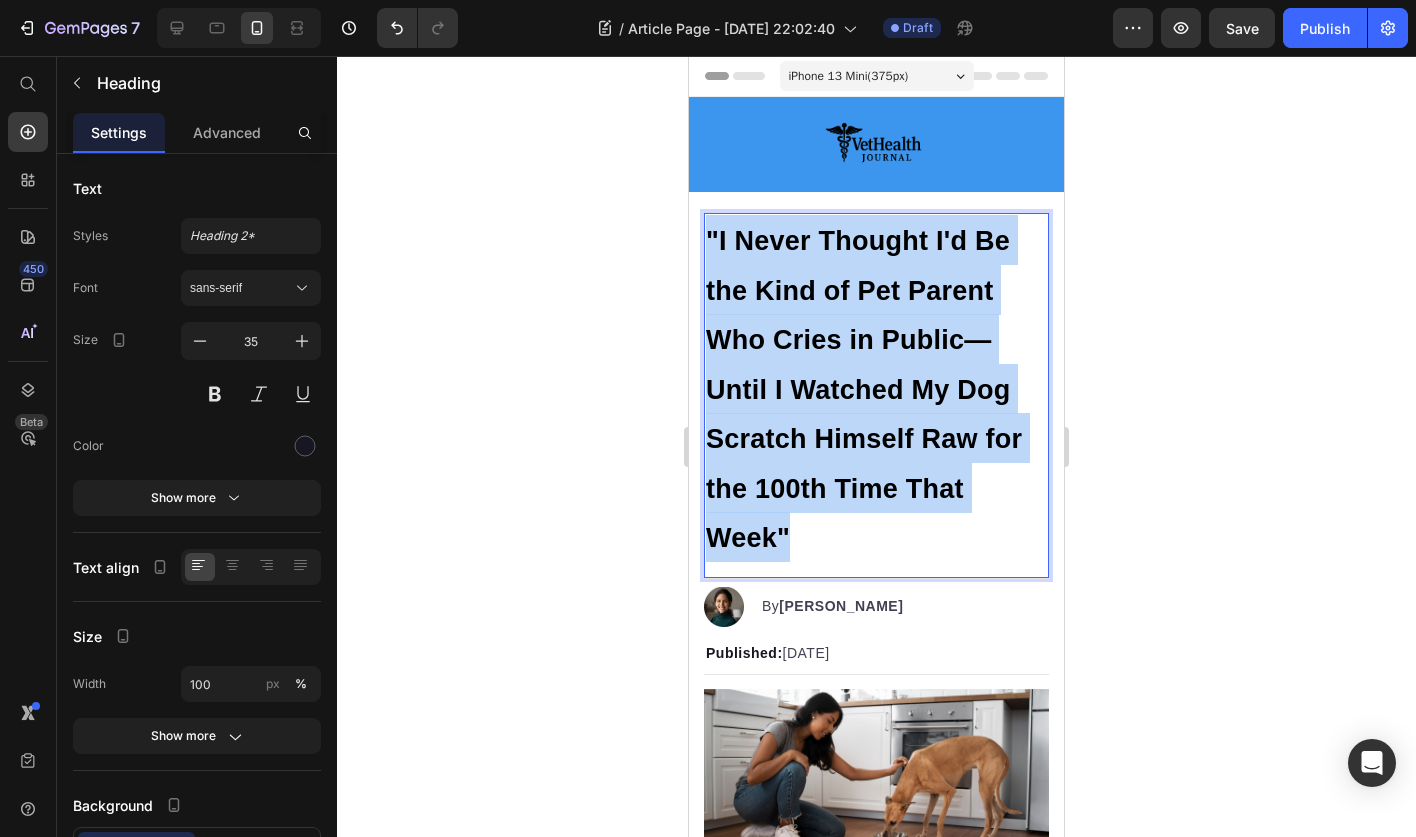 click on ""I Never Thought I'd Be the Kind of Pet Parent Who Cries in Public—Until I Watched My Dog Scratch Himself Raw for the 100th Time That Week"" at bounding box center [864, 389] 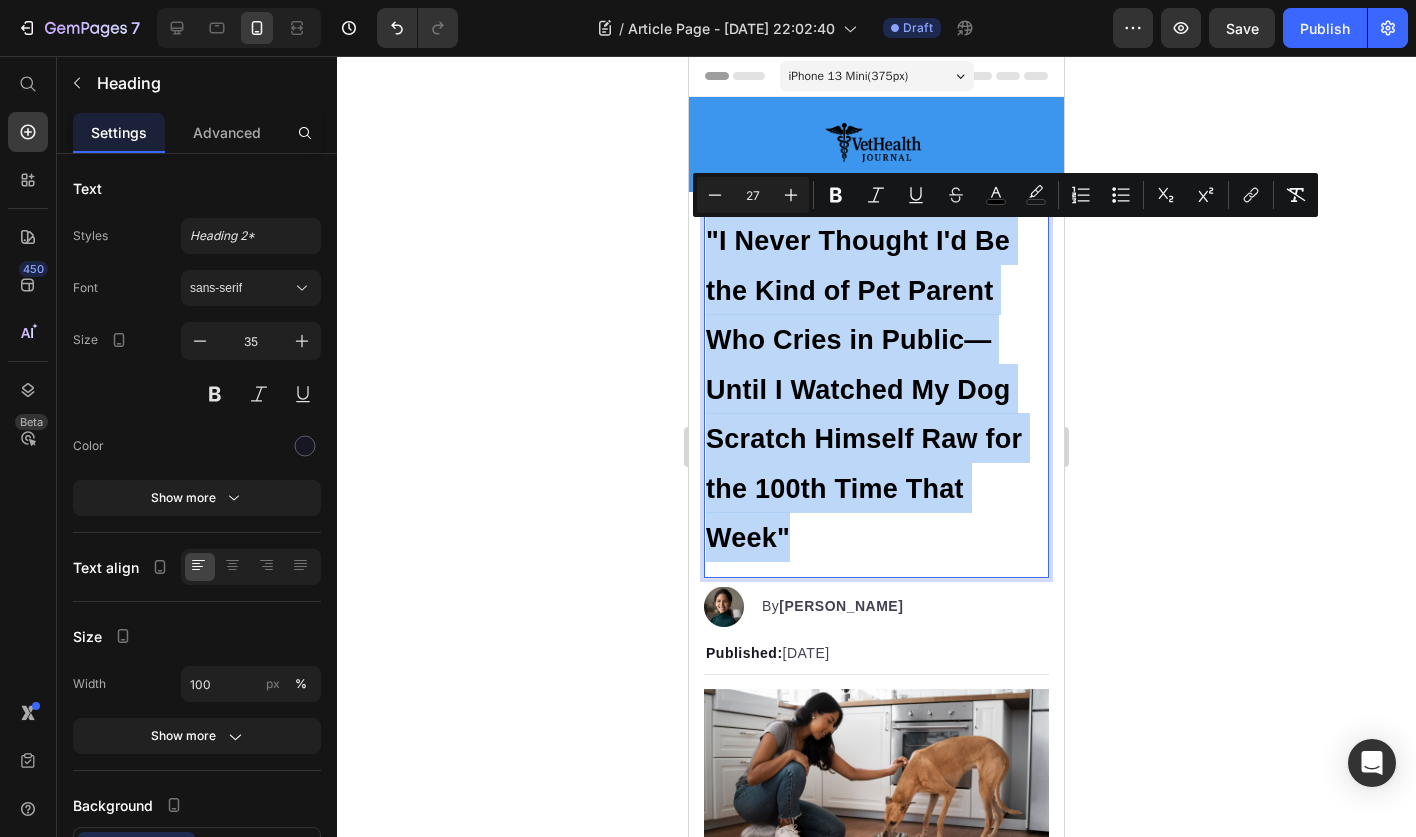 click on ""I Never Thought I'd Be the Kind of Pet Parent Who Cries in Public—Until I Watched My Dog Scratch Himself Raw for the 100th Time That Week"" at bounding box center (876, 388) 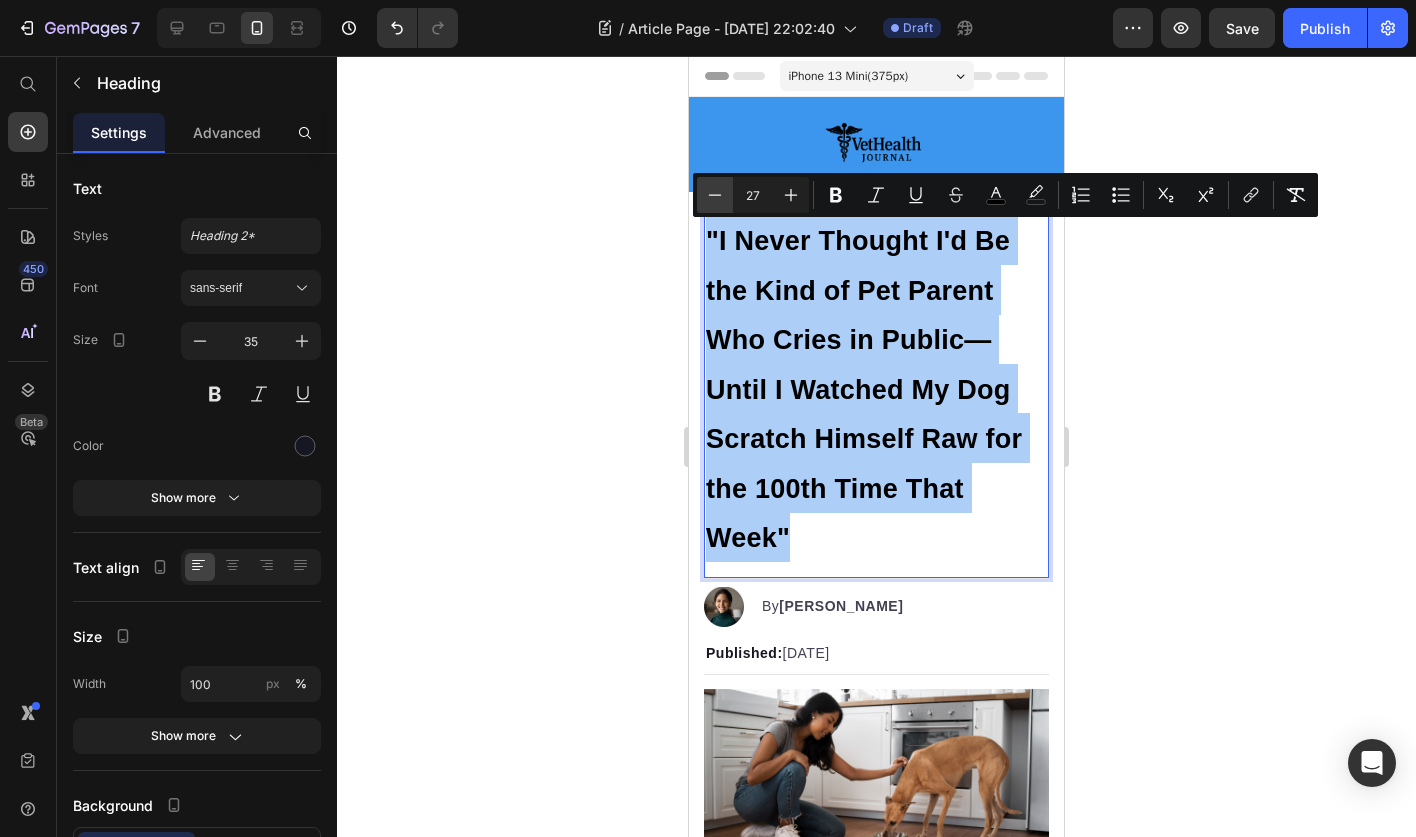 click on "Minus" at bounding box center [715, 195] 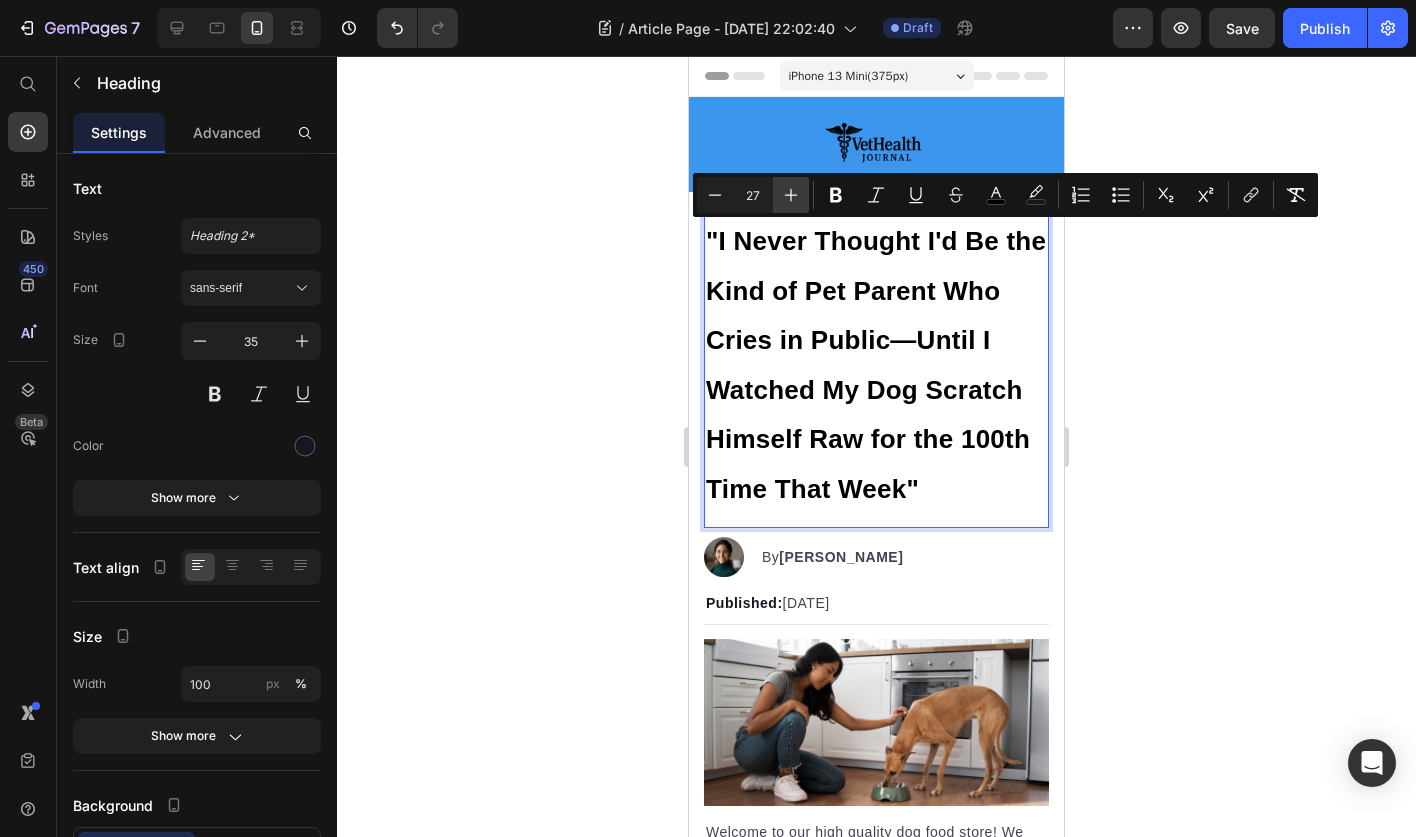 click 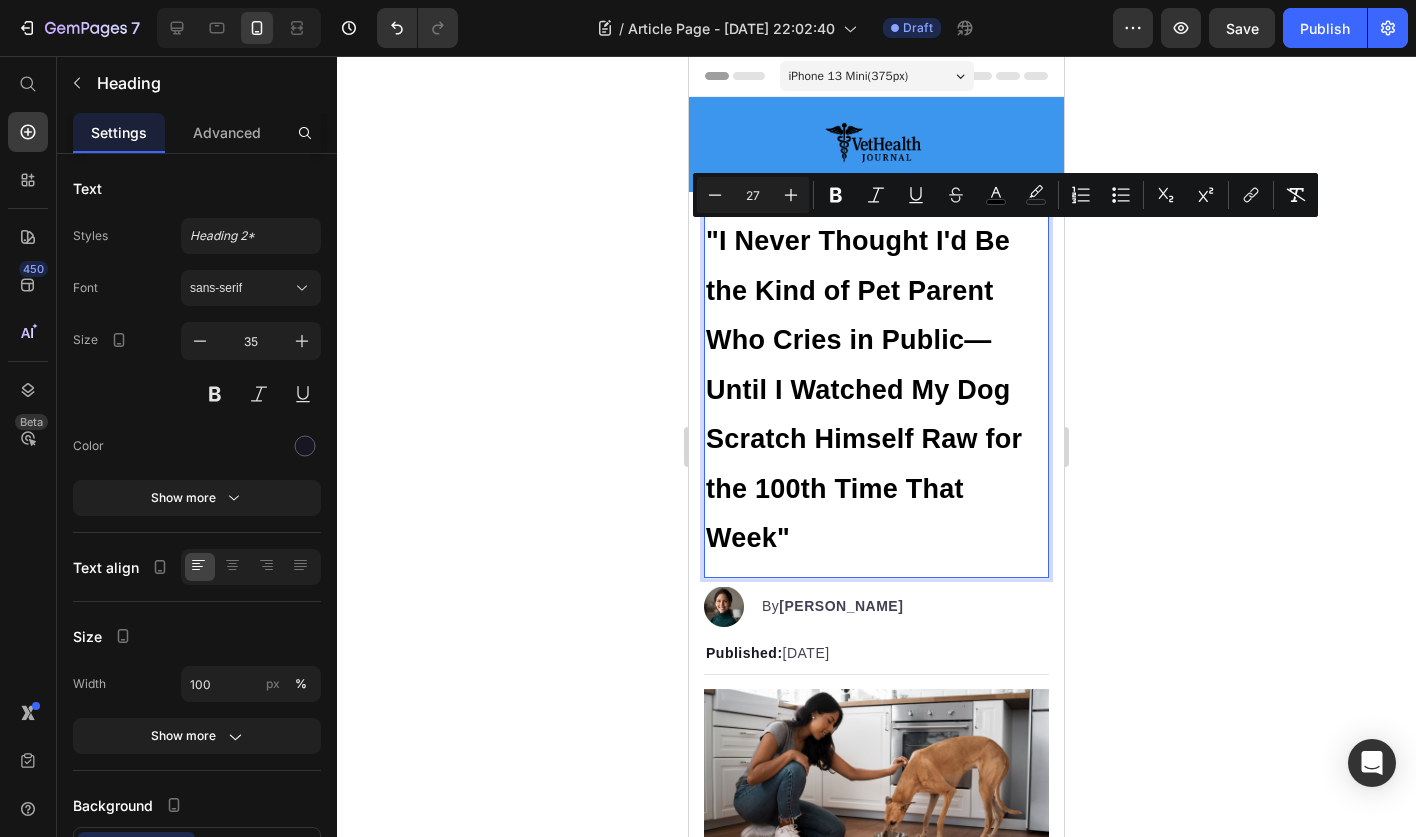 click on ""I Never Thought I'd Be the Kind of Pet Parent Who Cries in Public—Until I Watched My Dog Scratch Himself Raw for the 100th Time That Week"" at bounding box center [876, 388] 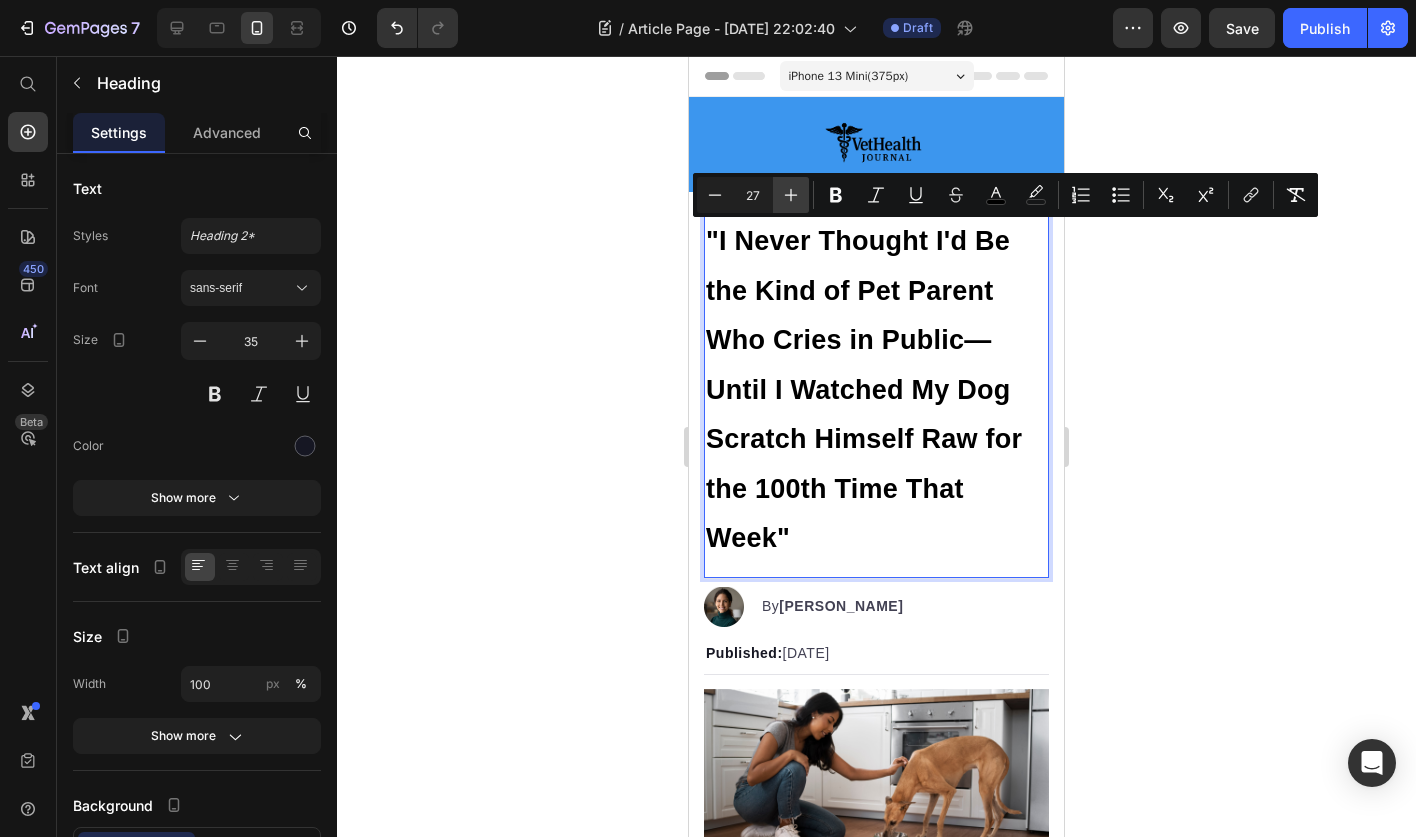 click 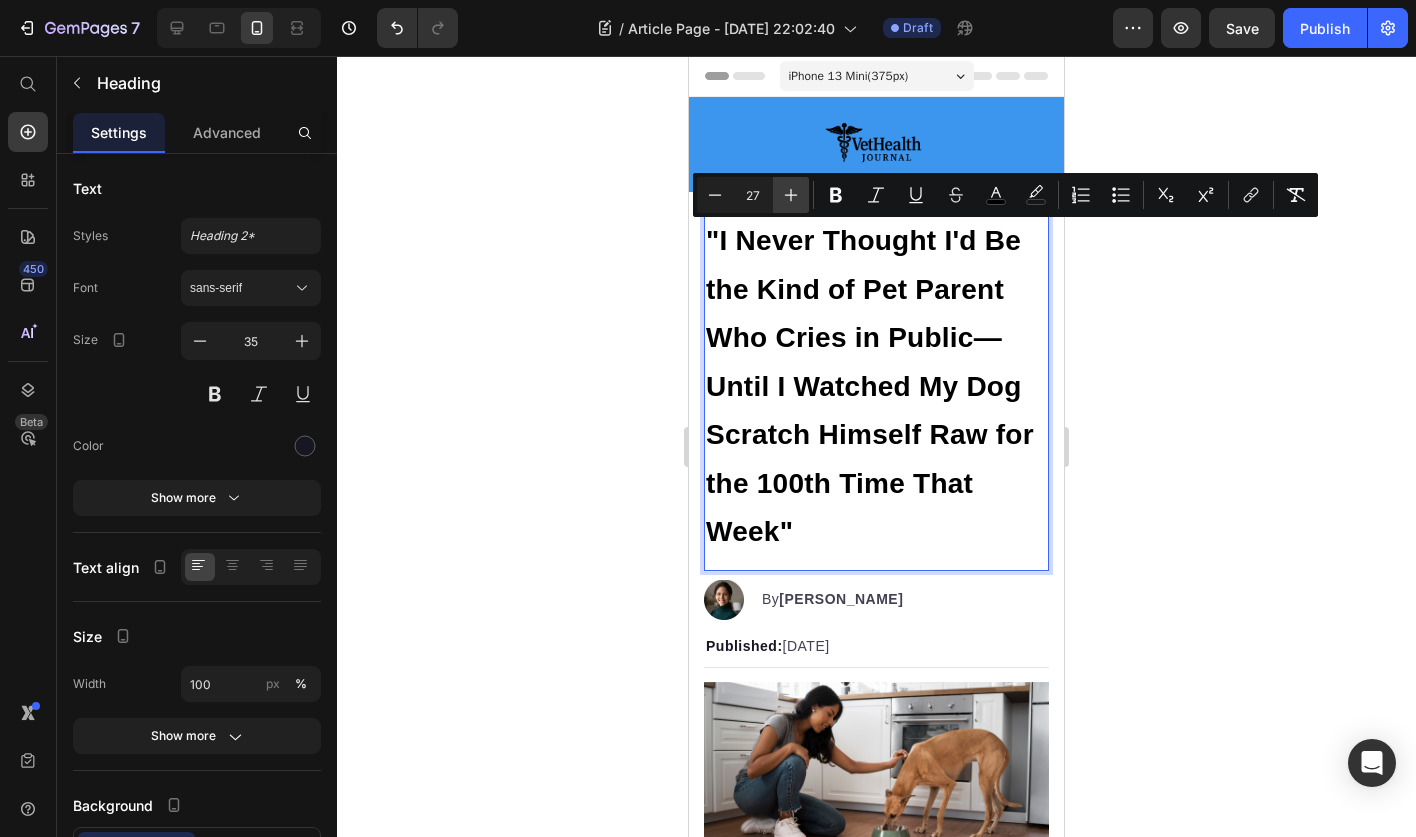 click 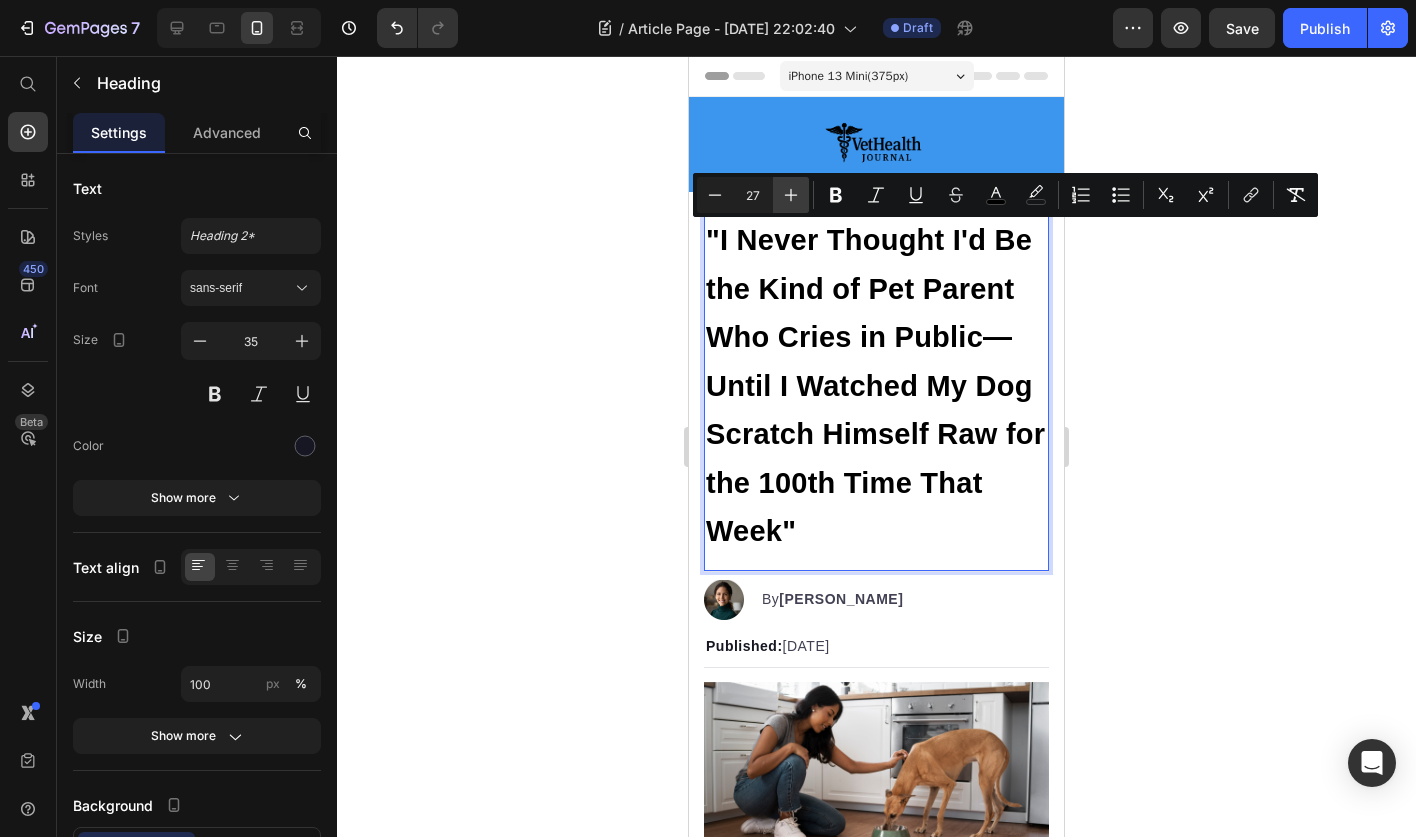 click 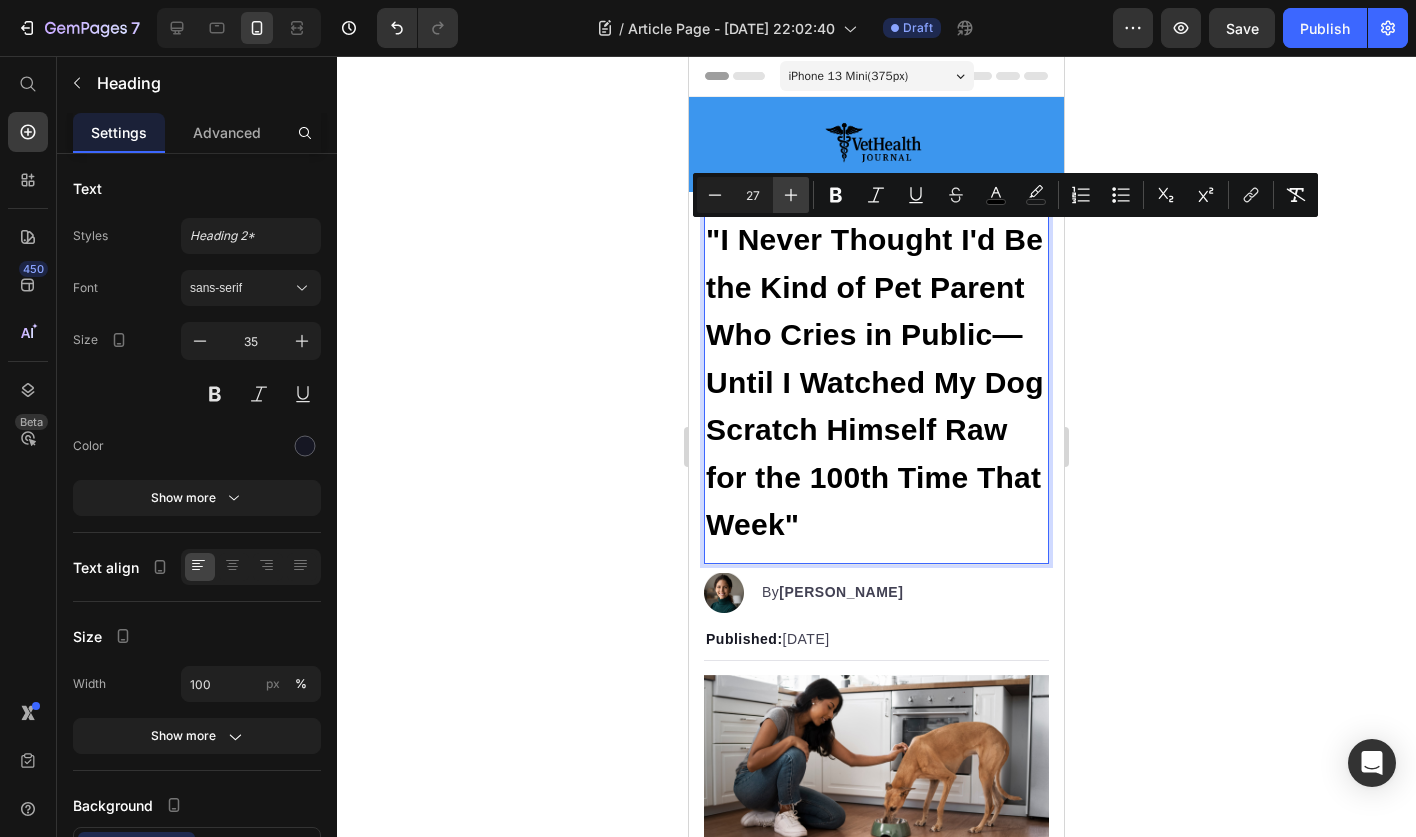 click 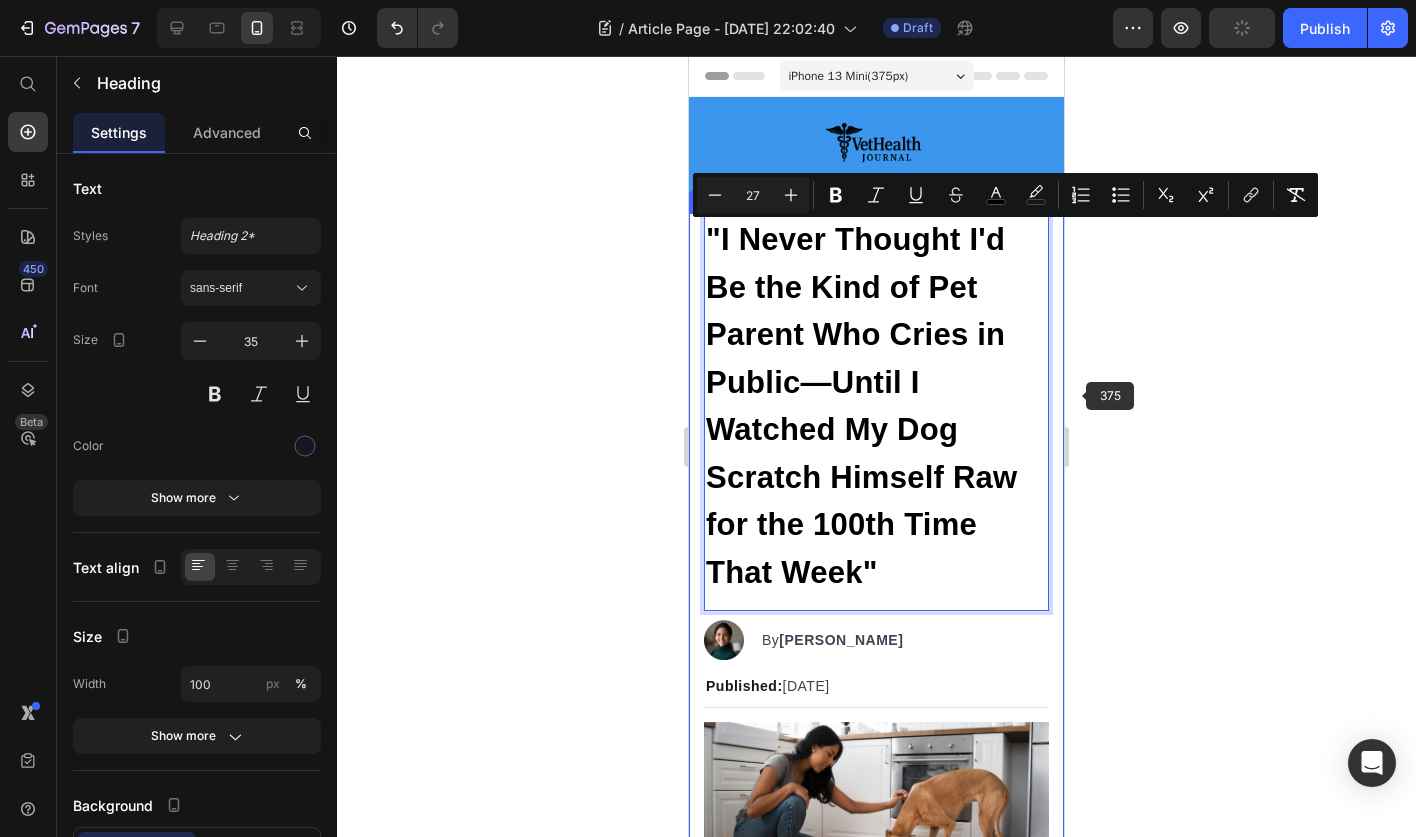 click 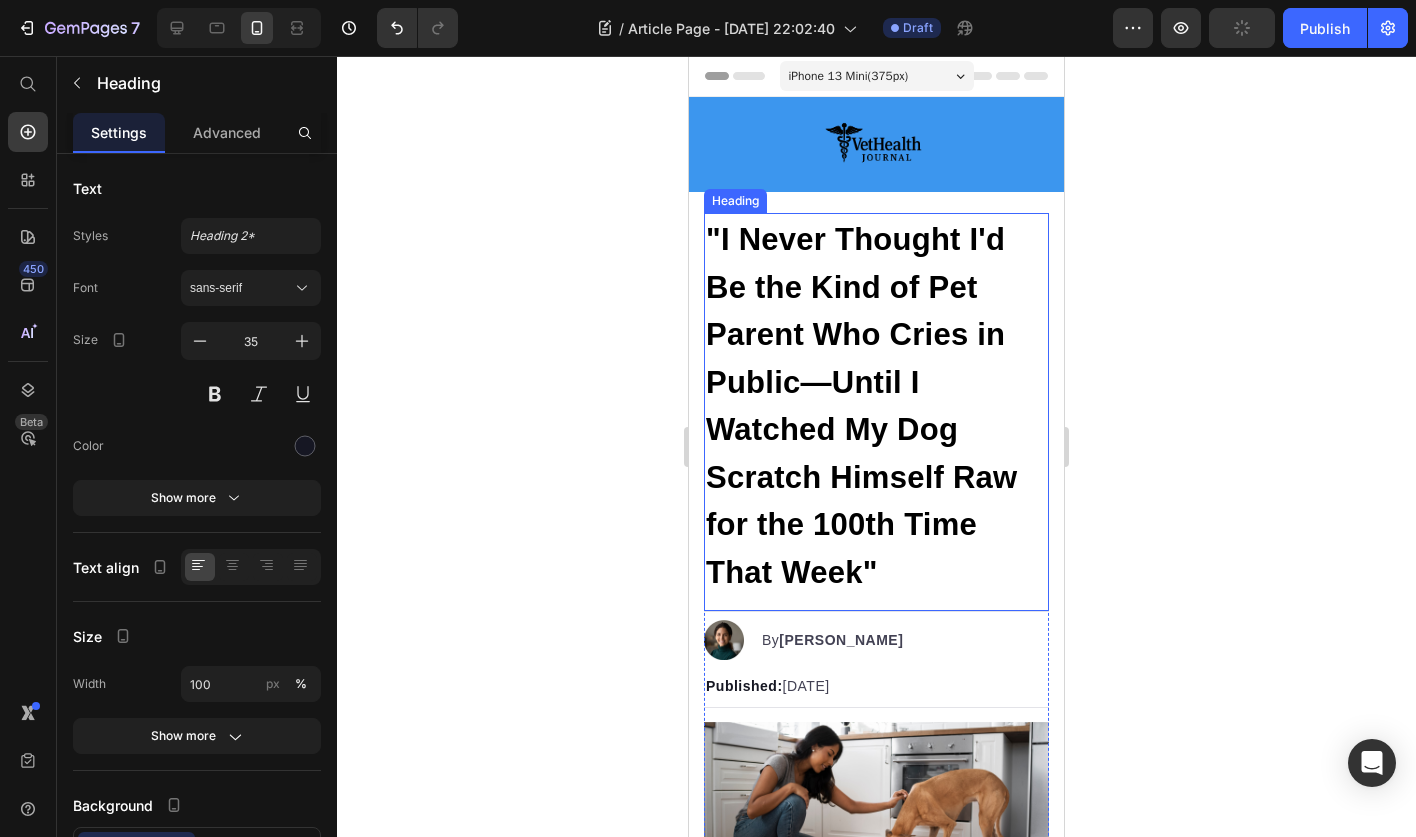 click on "⁠⁠⁠⁠⁠⁠⁠ "I Never Thought I'd Be the Kind of Pet Parent Who Cries in Public—Until I Watched My Dog Scratch Himself Raw for the 100th Time That Week"" at bounding box center [876, 405] 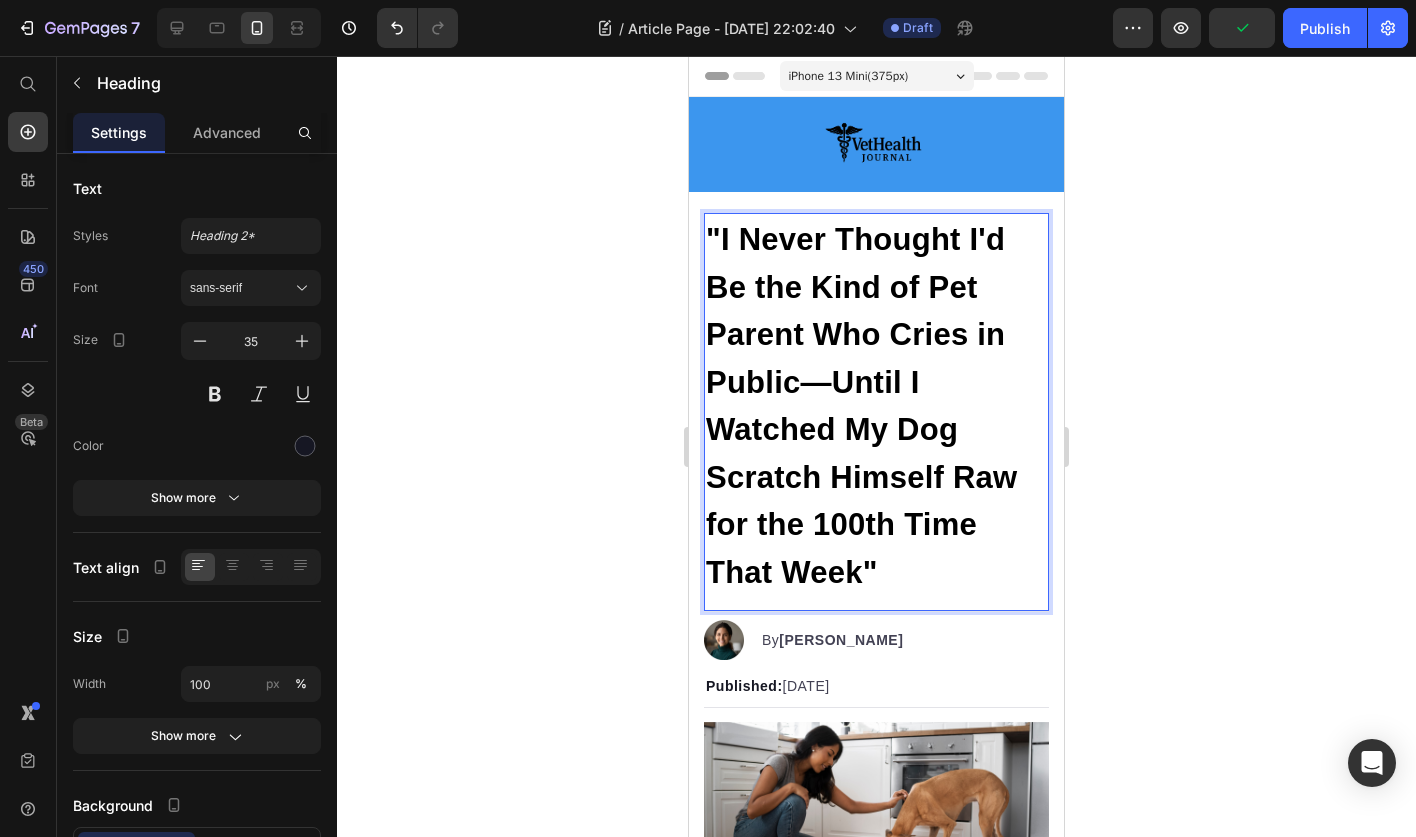 click on ""I Never Thought I'd Be the Kind of Pet Parent Who Cries in Public—Until I Watched My Dog Scratch Himself Raw for the 100th Time That Week"" at bounding box center (861, 406) 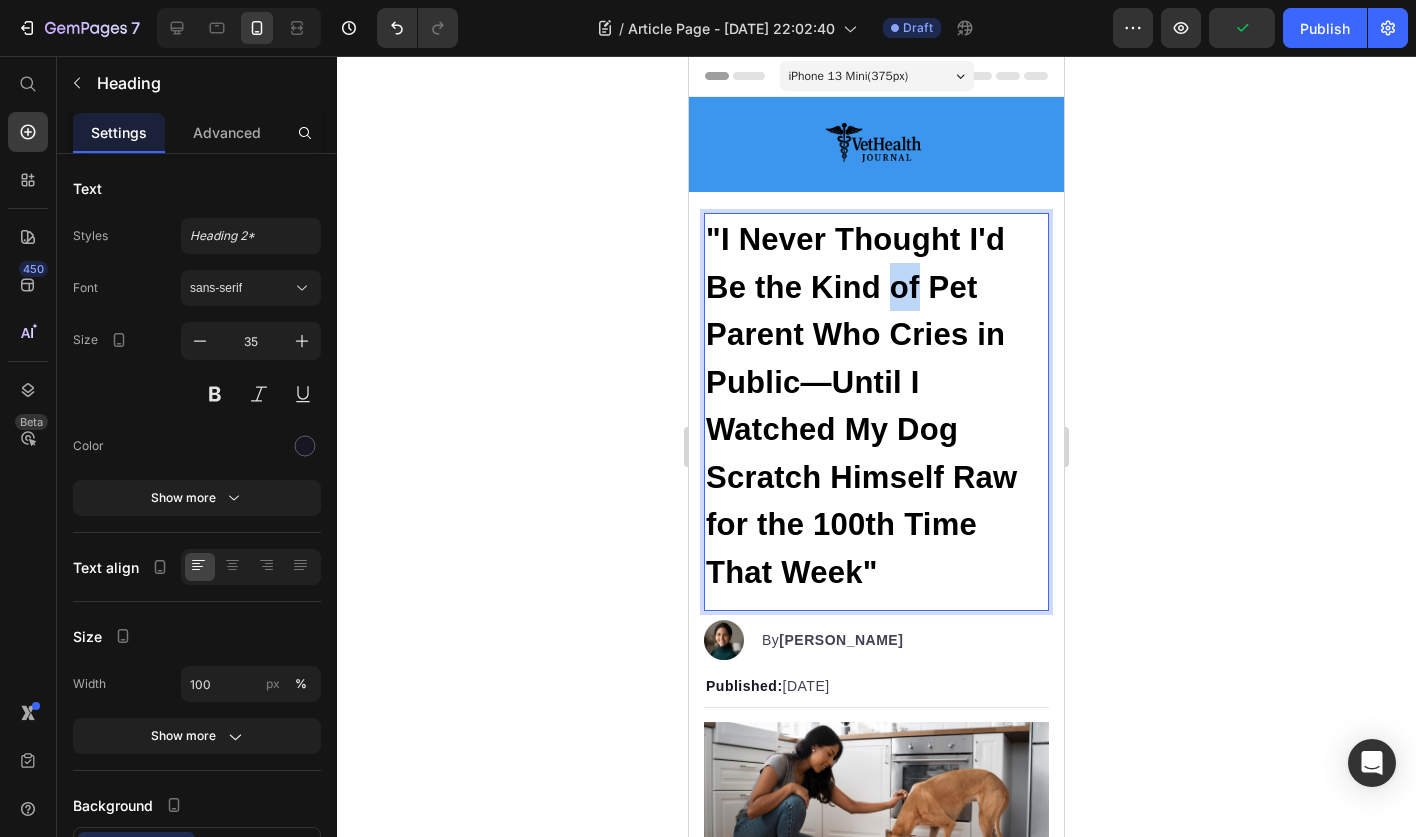 click on ""I Never Thought I'd Be the Kind of Pet Parent Who Cries in Public—Until I Watched My Dog Scratch Himself Raw for the 100th Time That Week"" at bounding box center (861, 406) 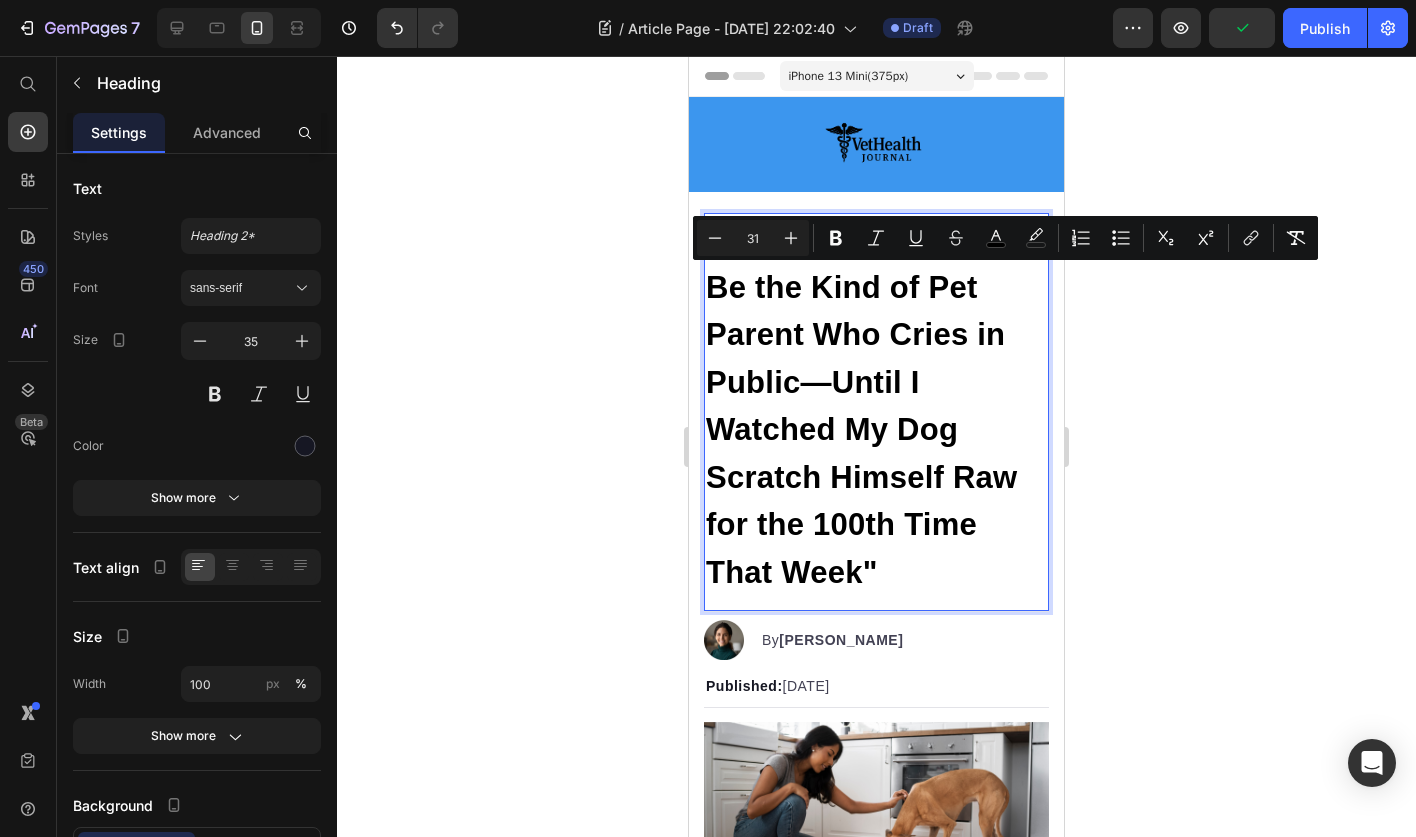 click on ""I Never Thought I'd Be the Kind of Pet Parent Who Cries in Public—Until I Watched My Dog Scratch Himself Raw for the 100th Time That Week"" at bounding box center [876, 405] 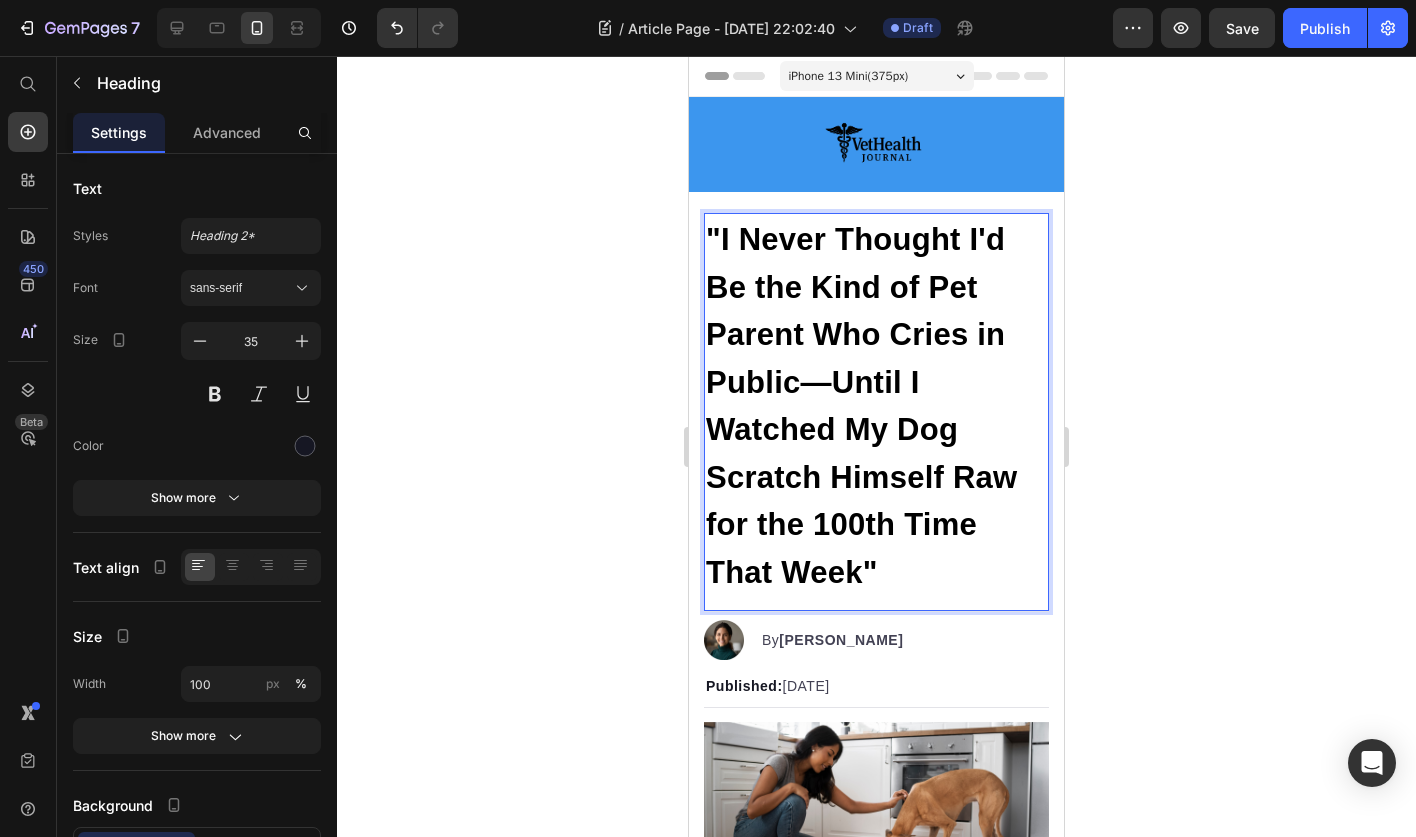 click on ""I Never Thought I'd Be the Kind of Pet Parent Who Cries in Public—Until I Watched My Dog Scratch Himself Raw for the 100th Time That Week"" at bounding box center (861, 406) 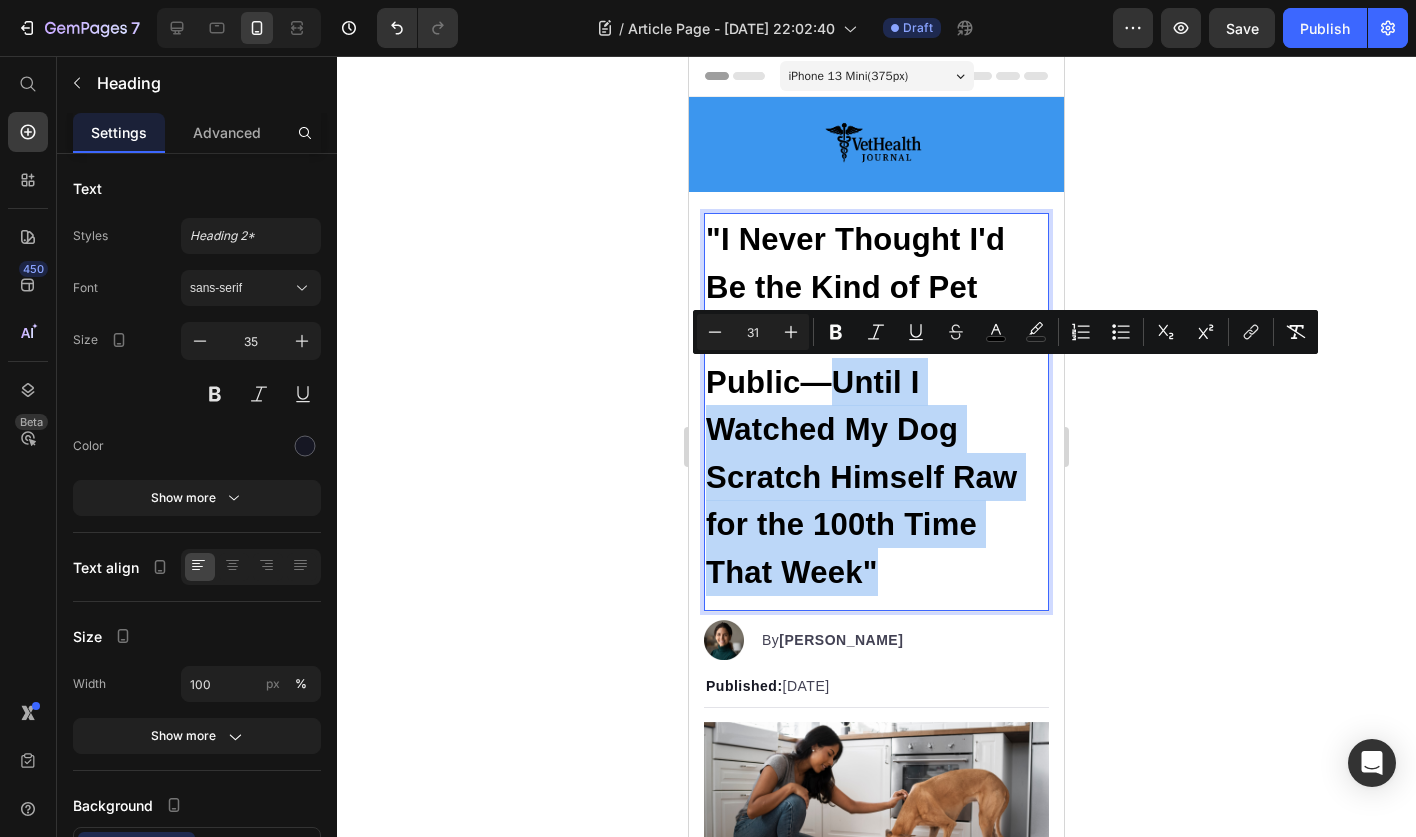 drag, startPoint x: 831, startPoint y: 378, endPoint x: 908, endPoint y: 568, distance: 205.00975 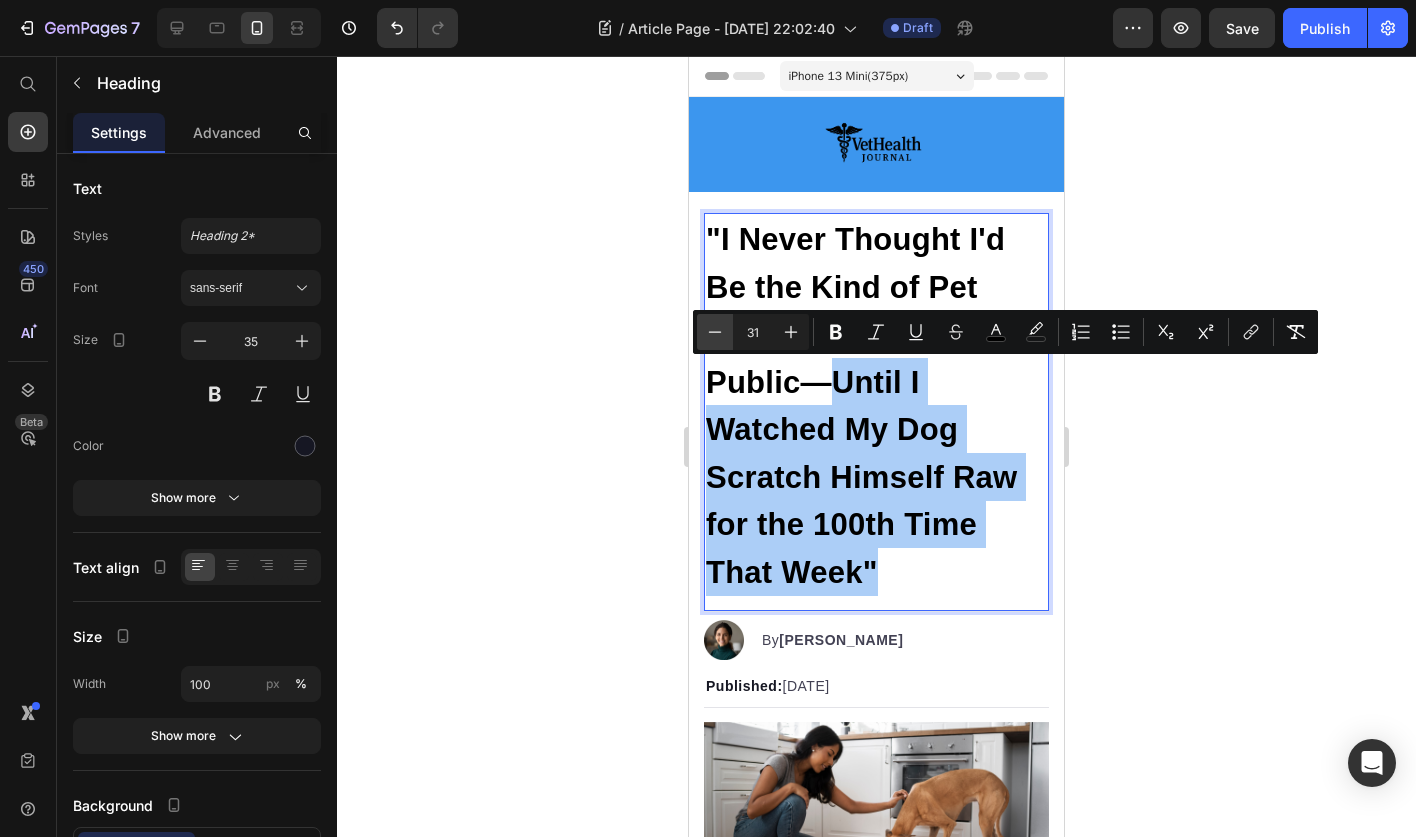 click 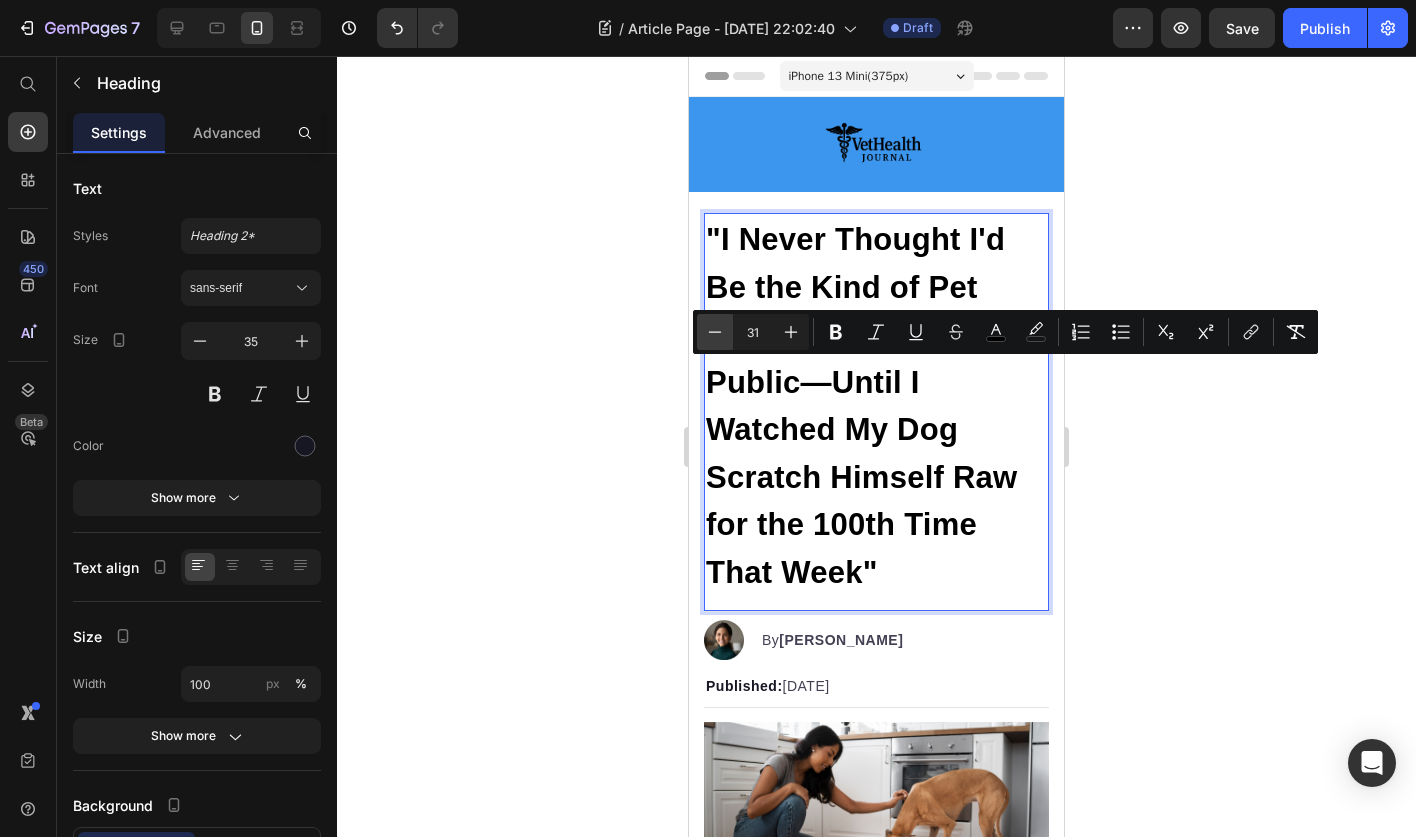 click 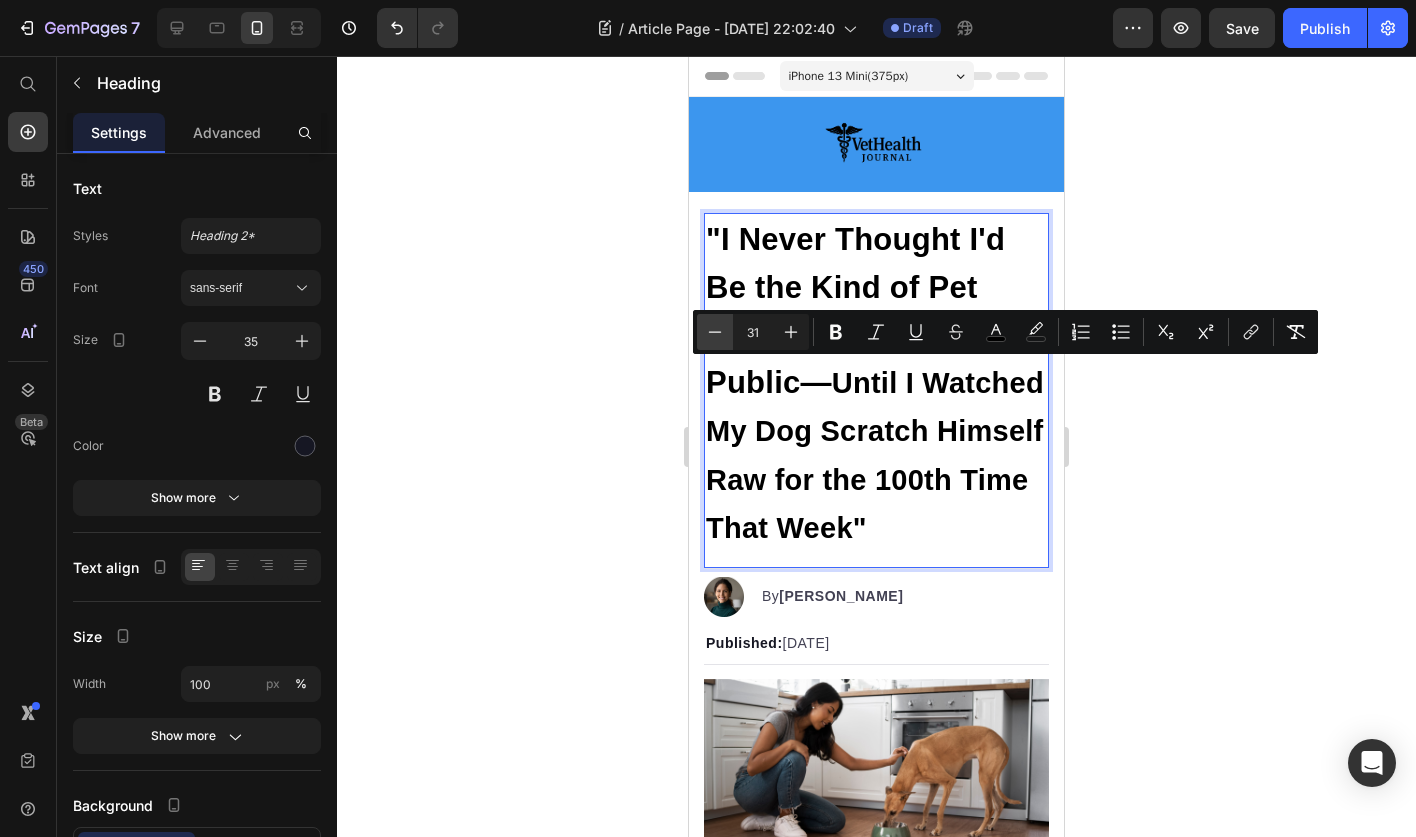 click 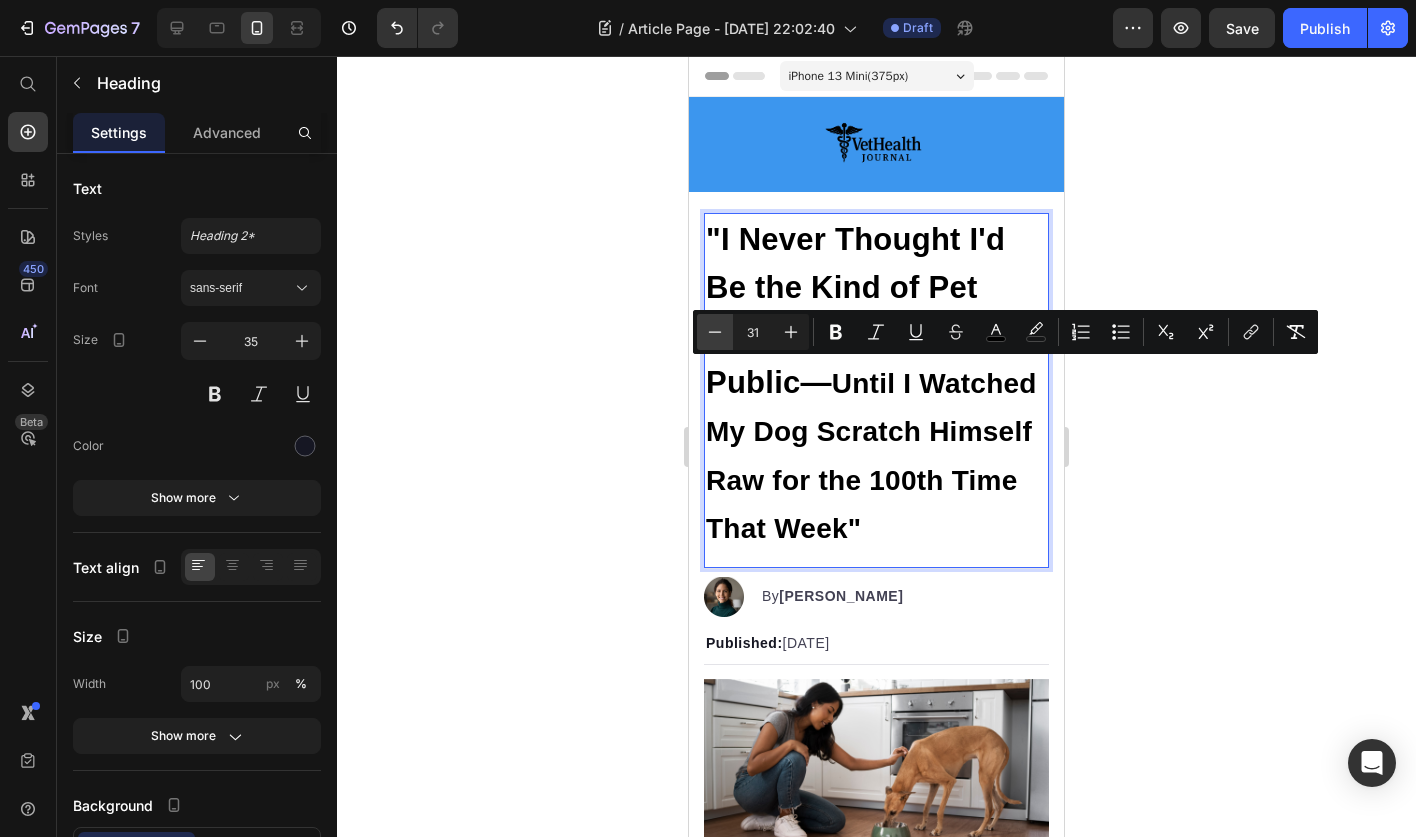 click 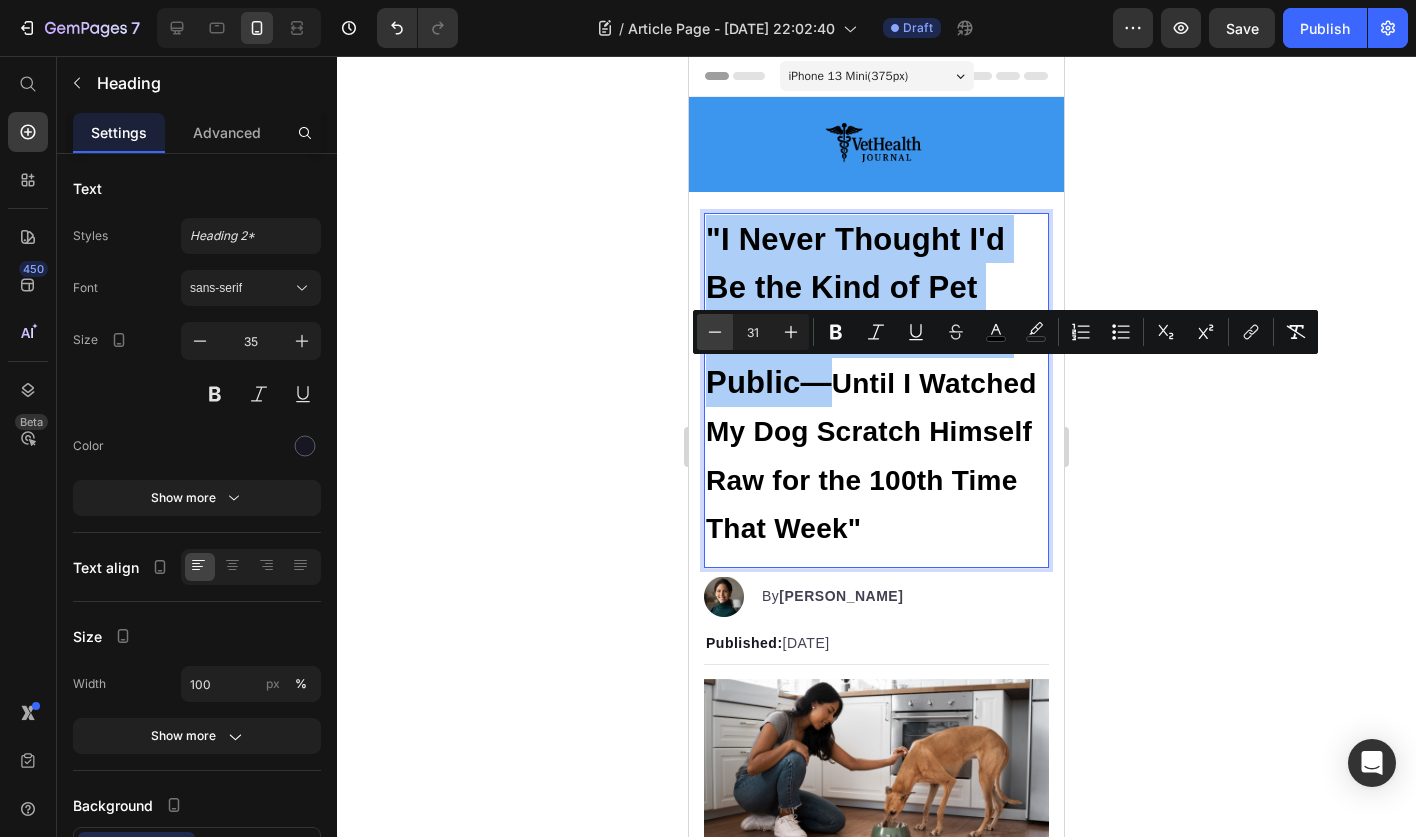 click 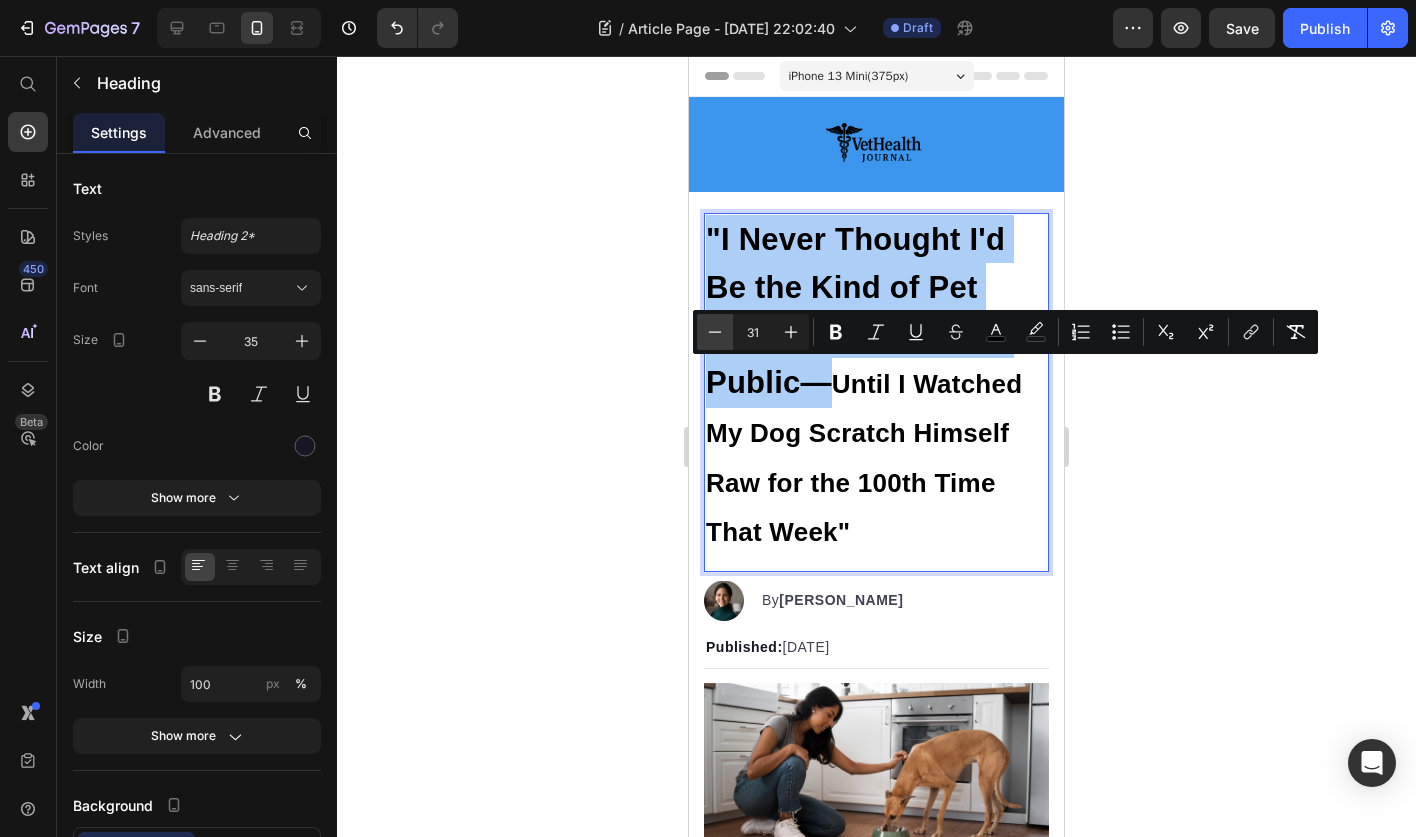 click 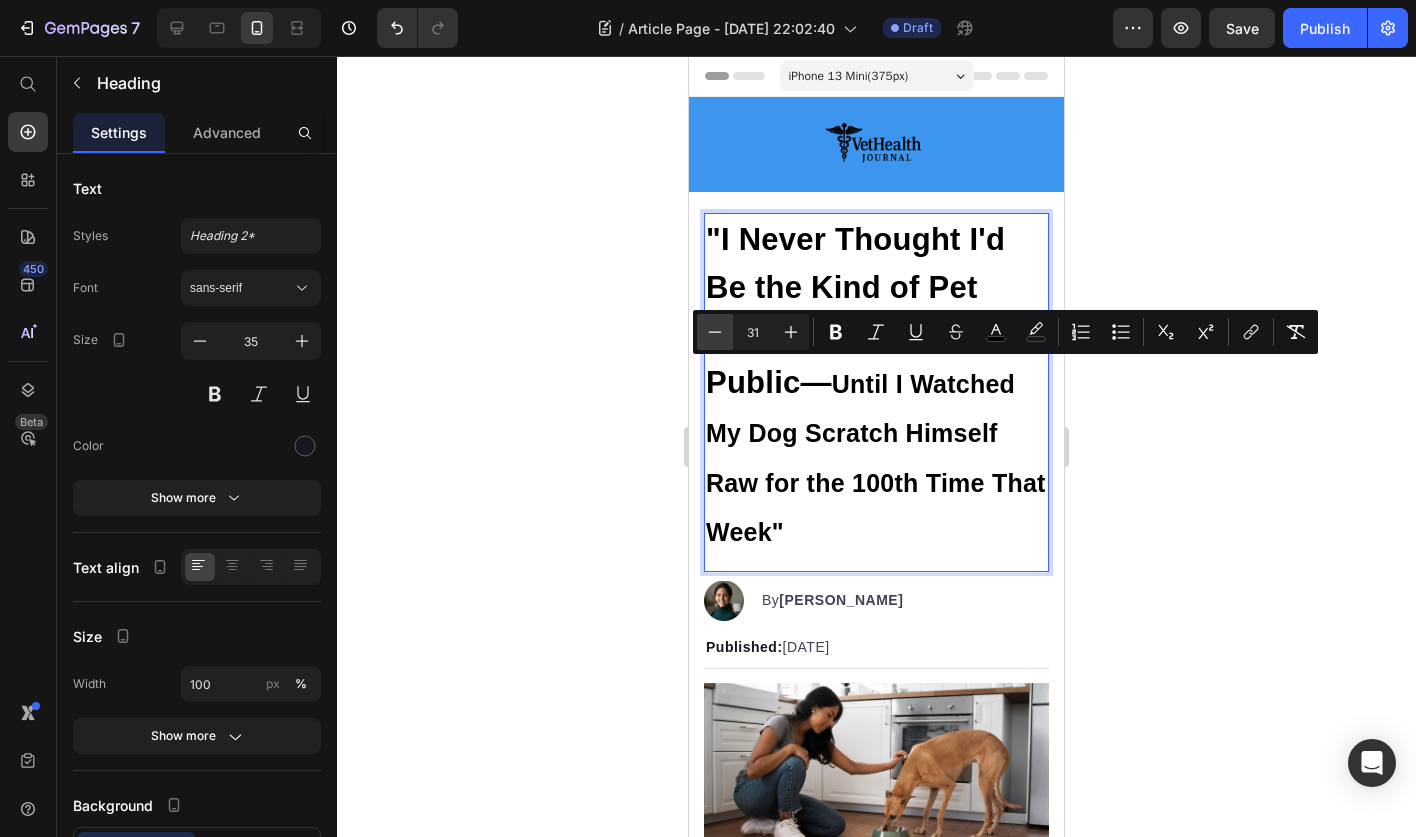 click 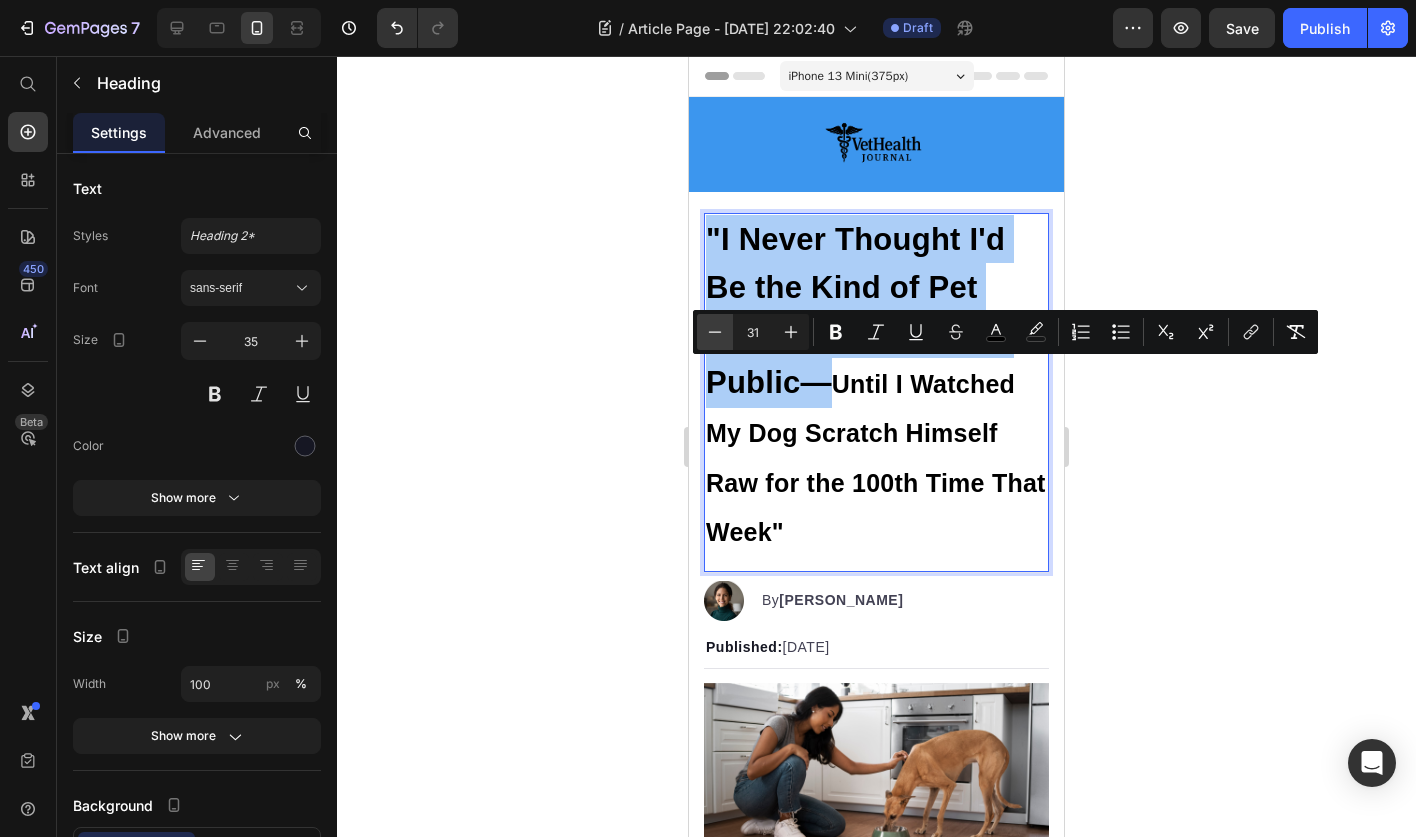 click 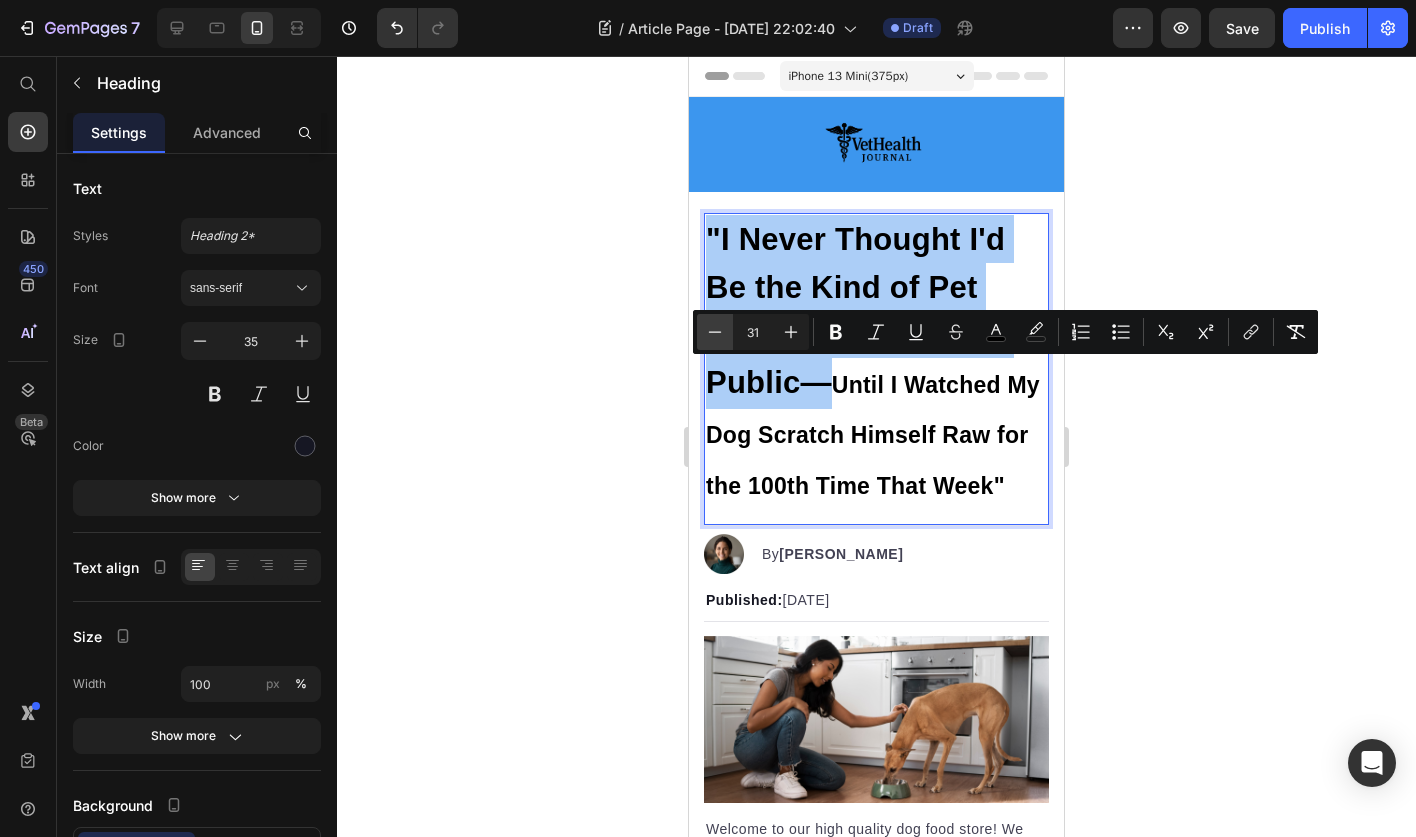 click 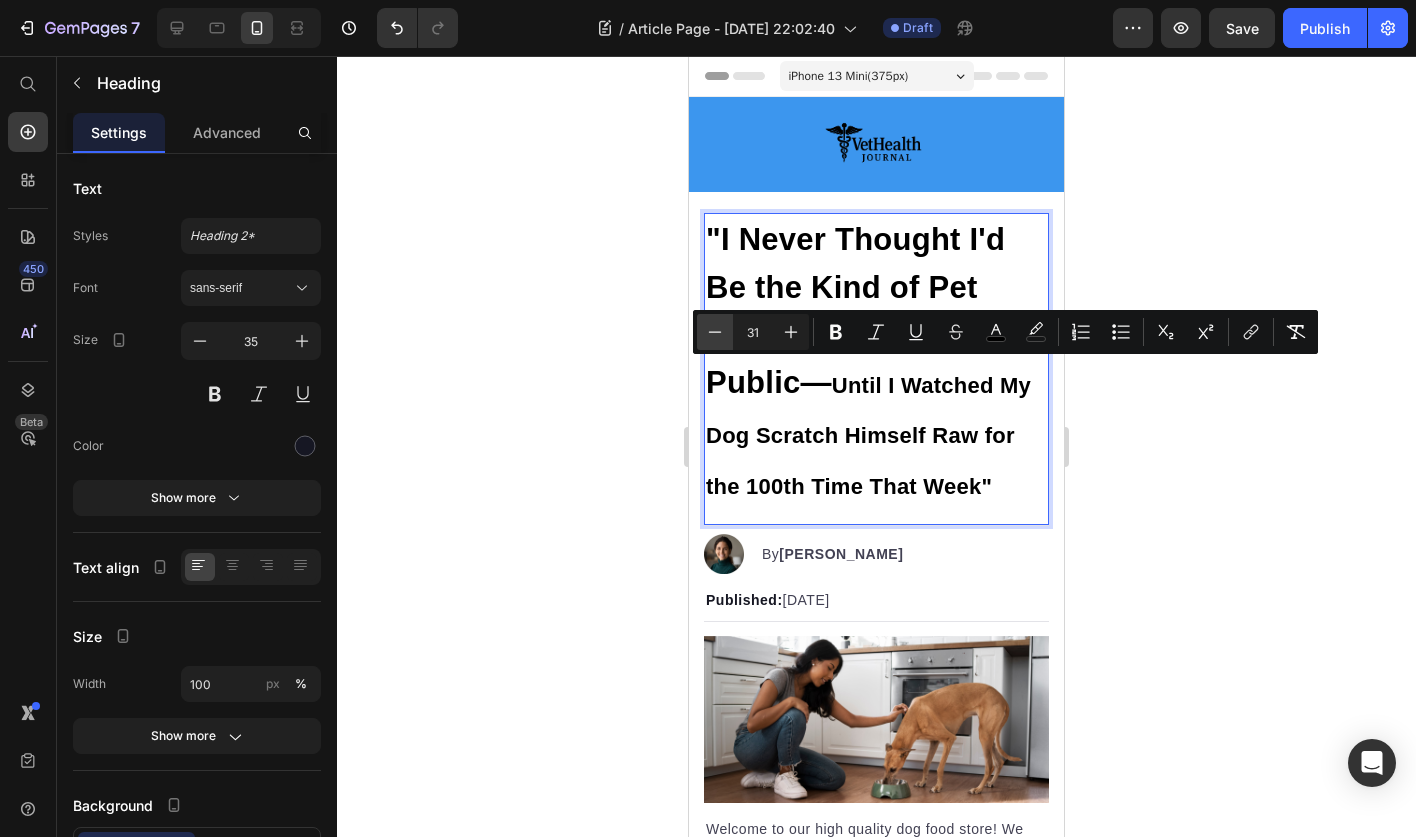 click 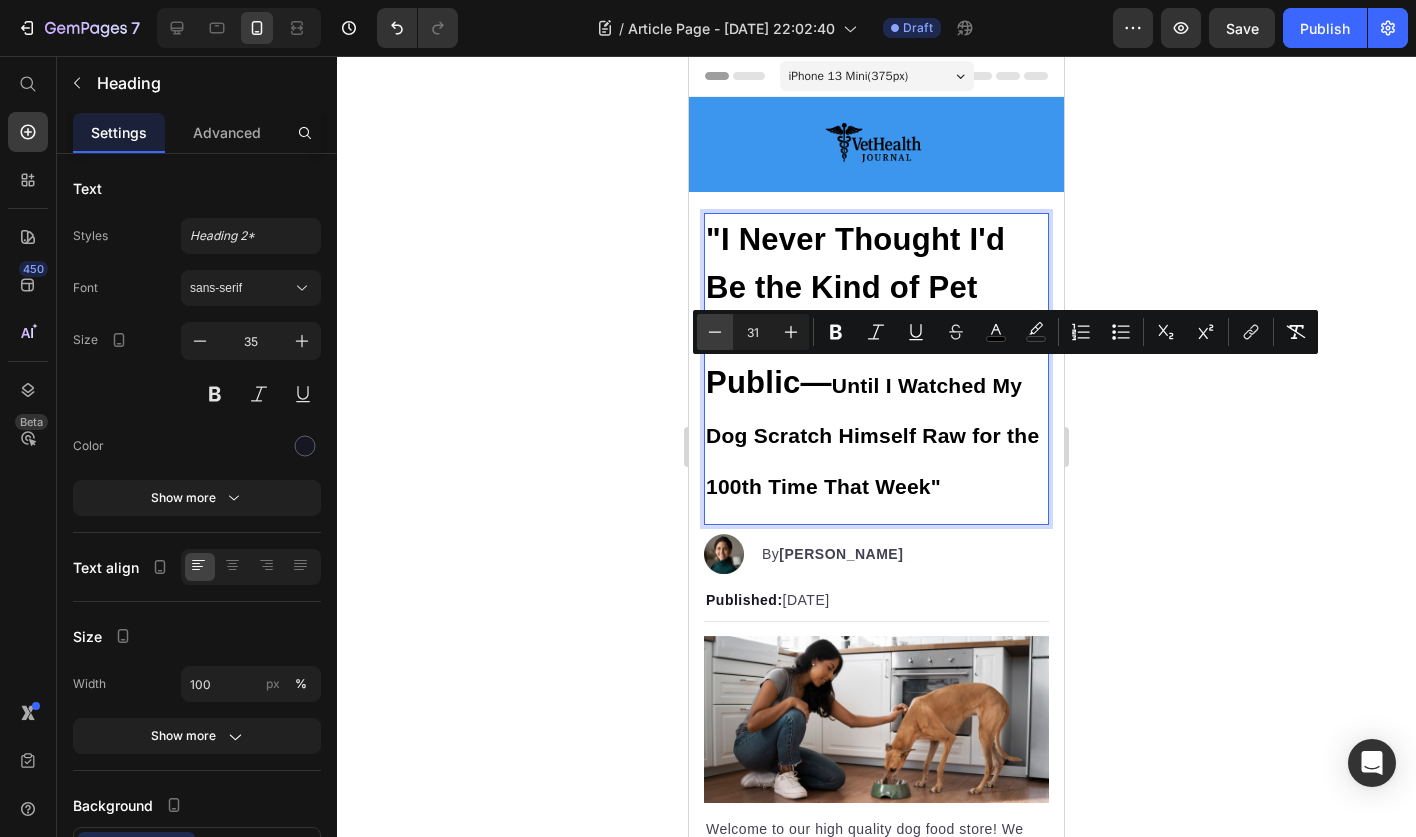 click 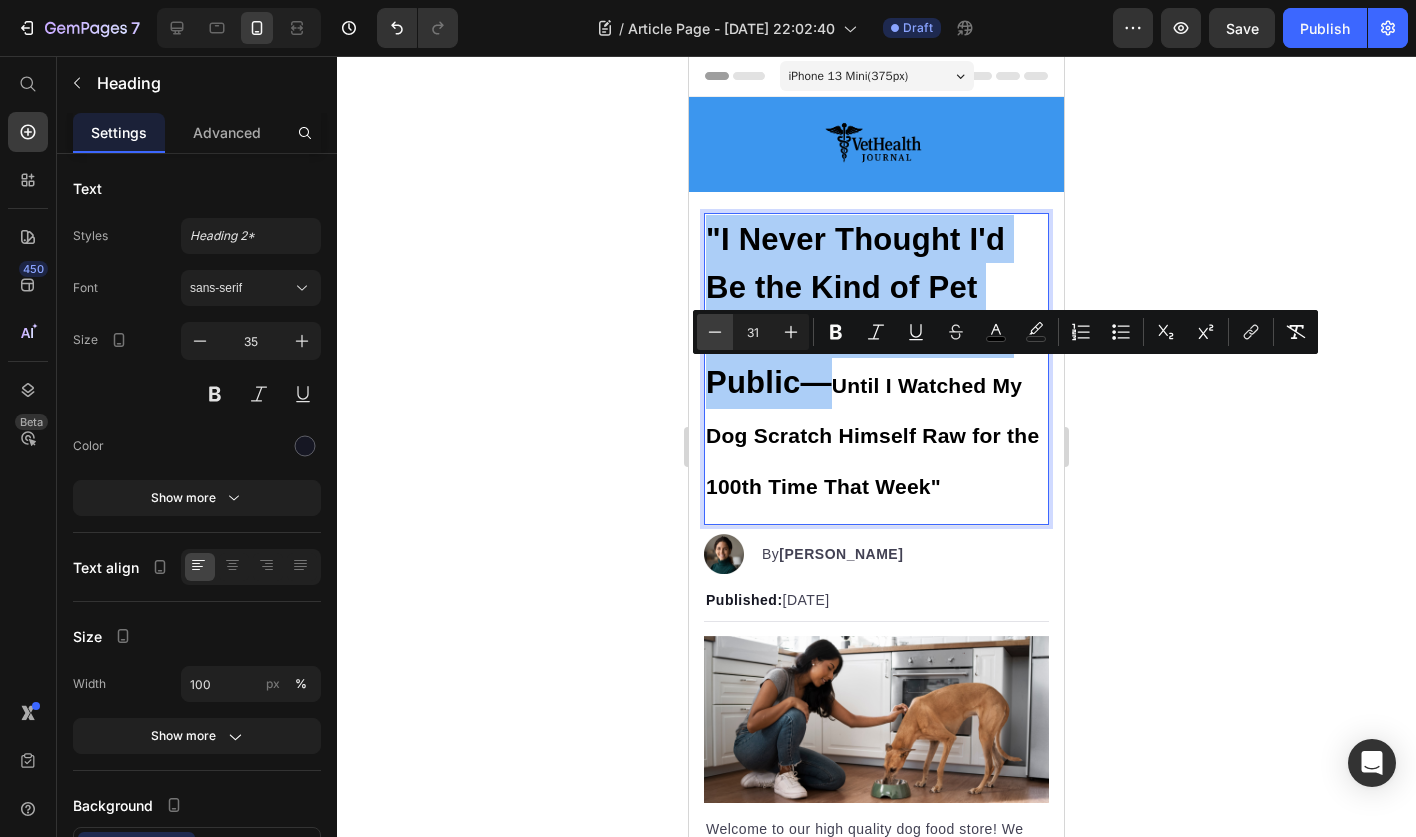 click 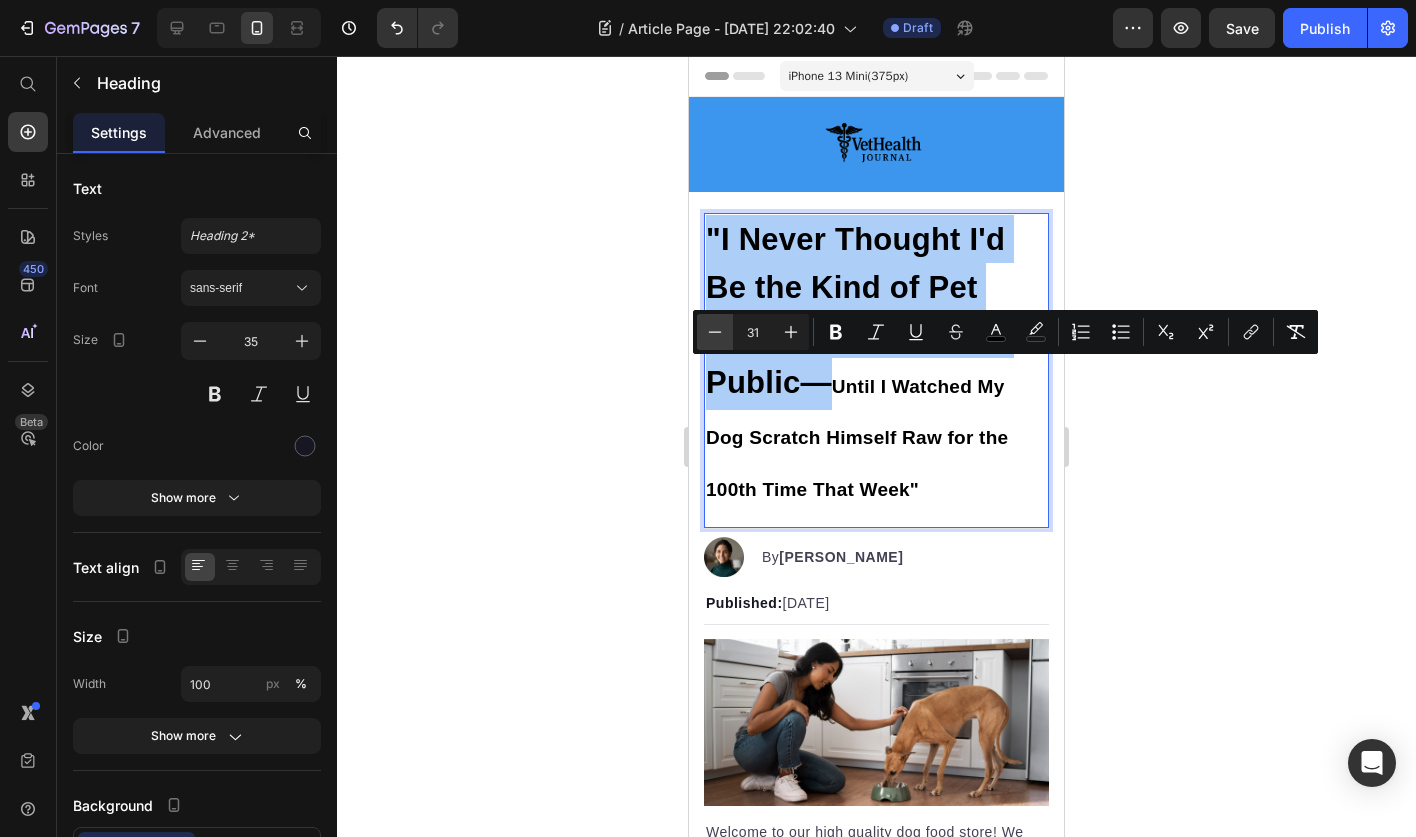 click 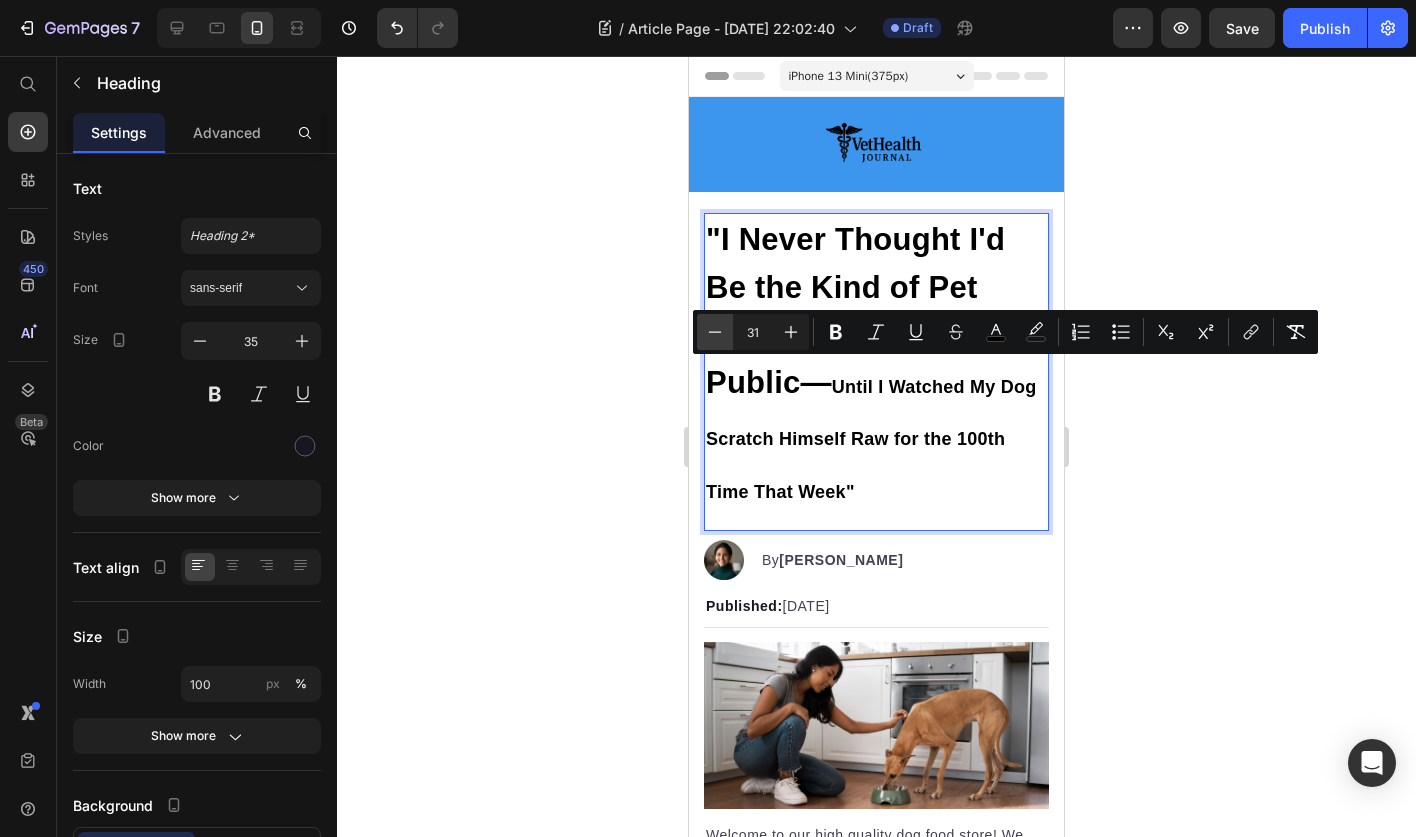 click 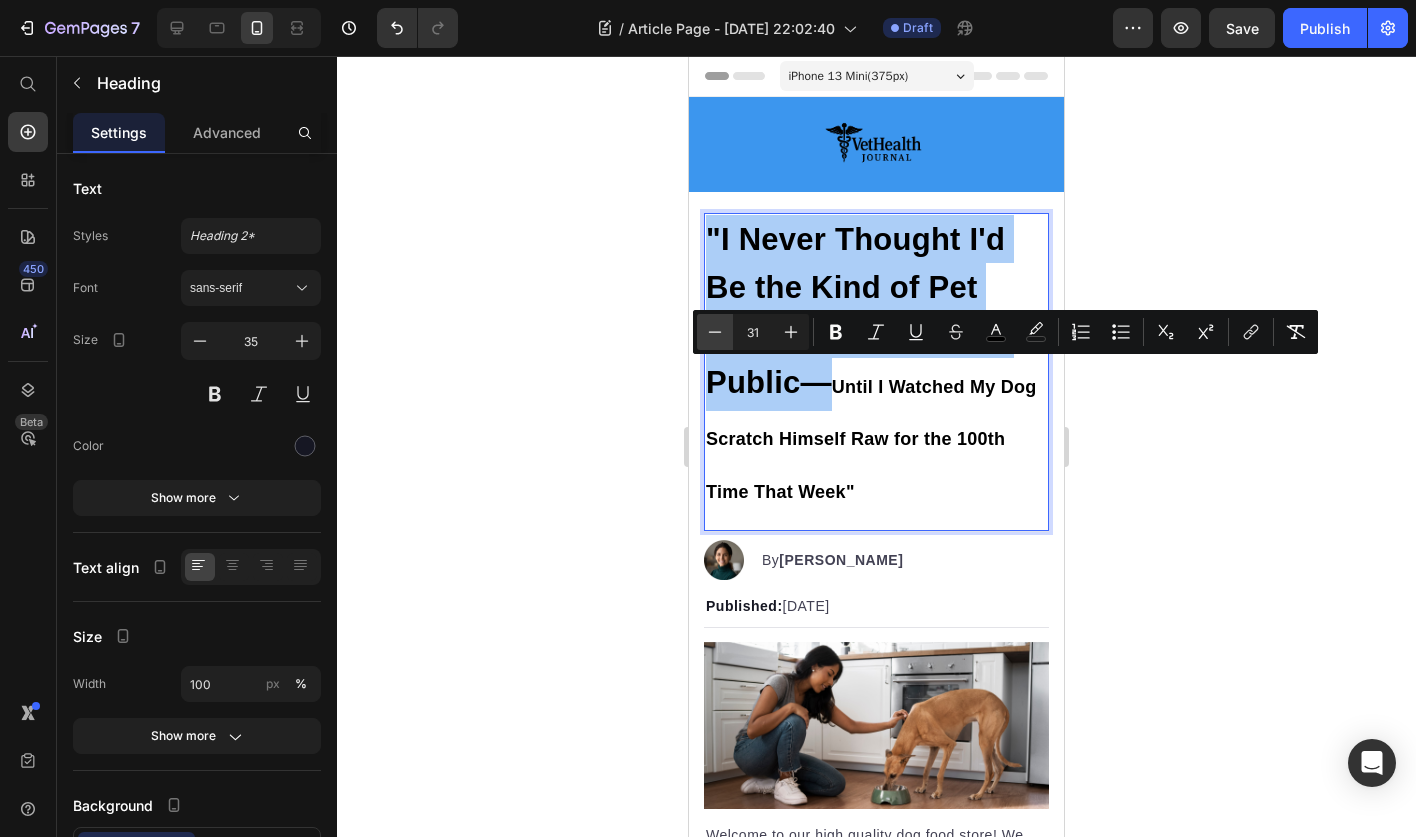 click 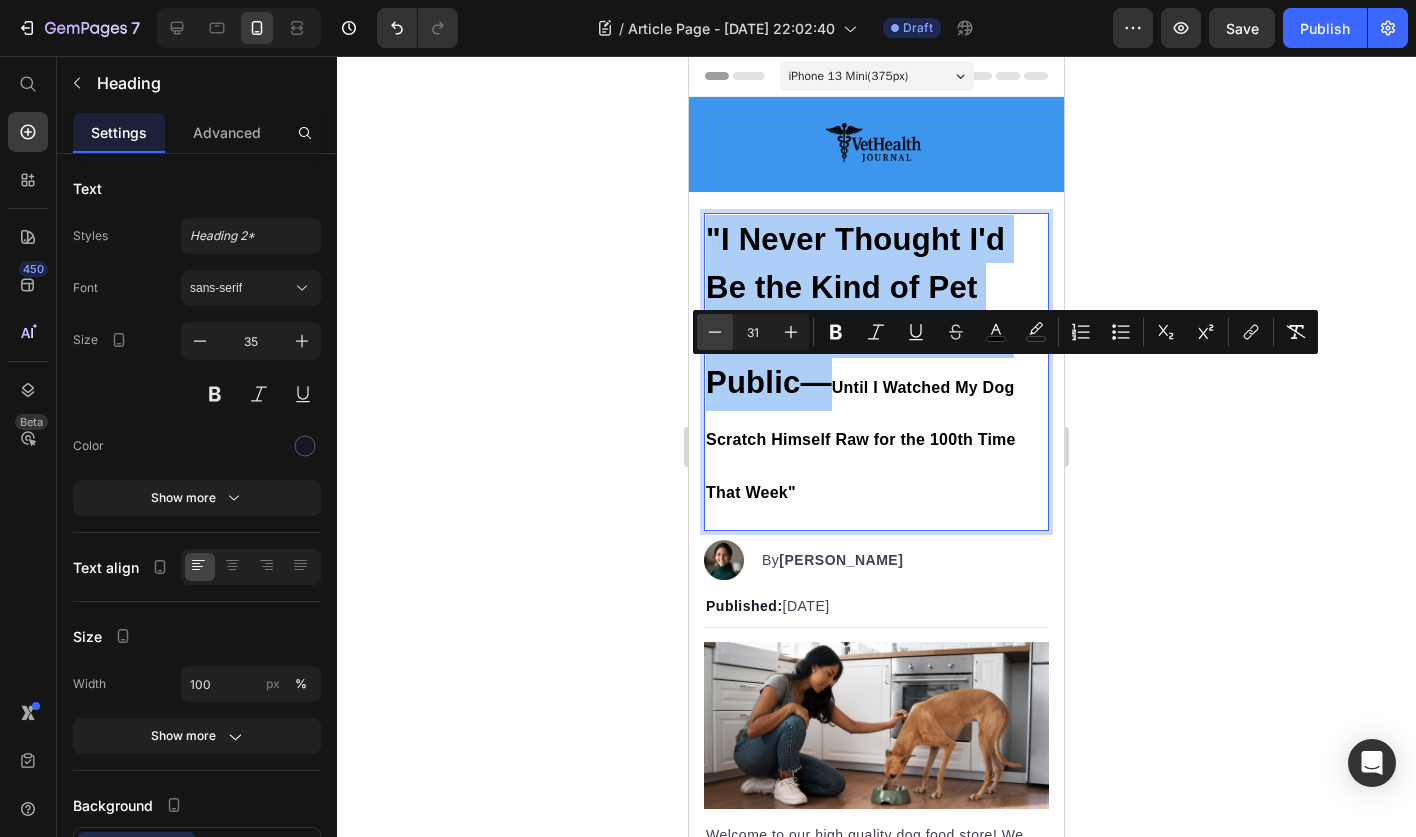 click 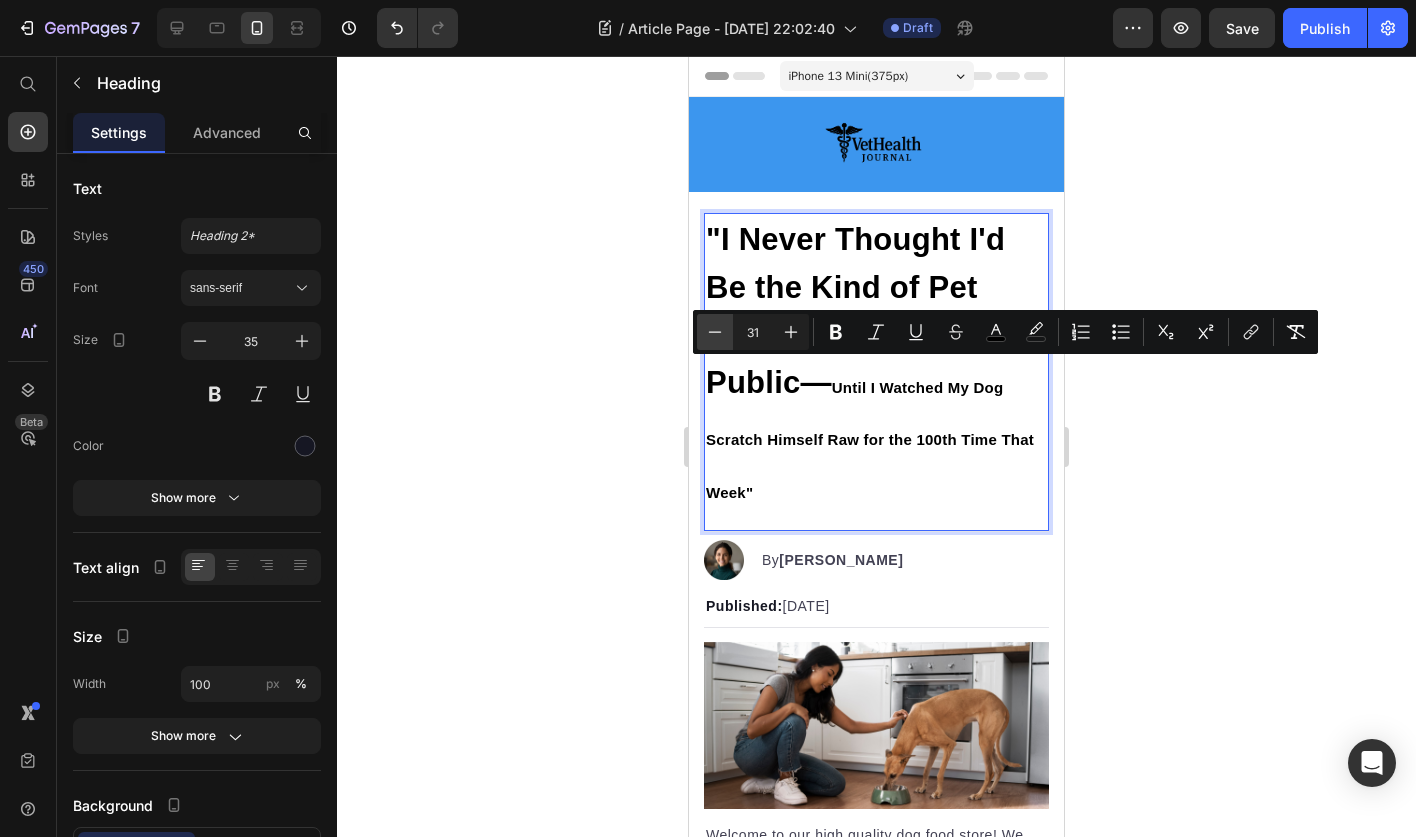 click 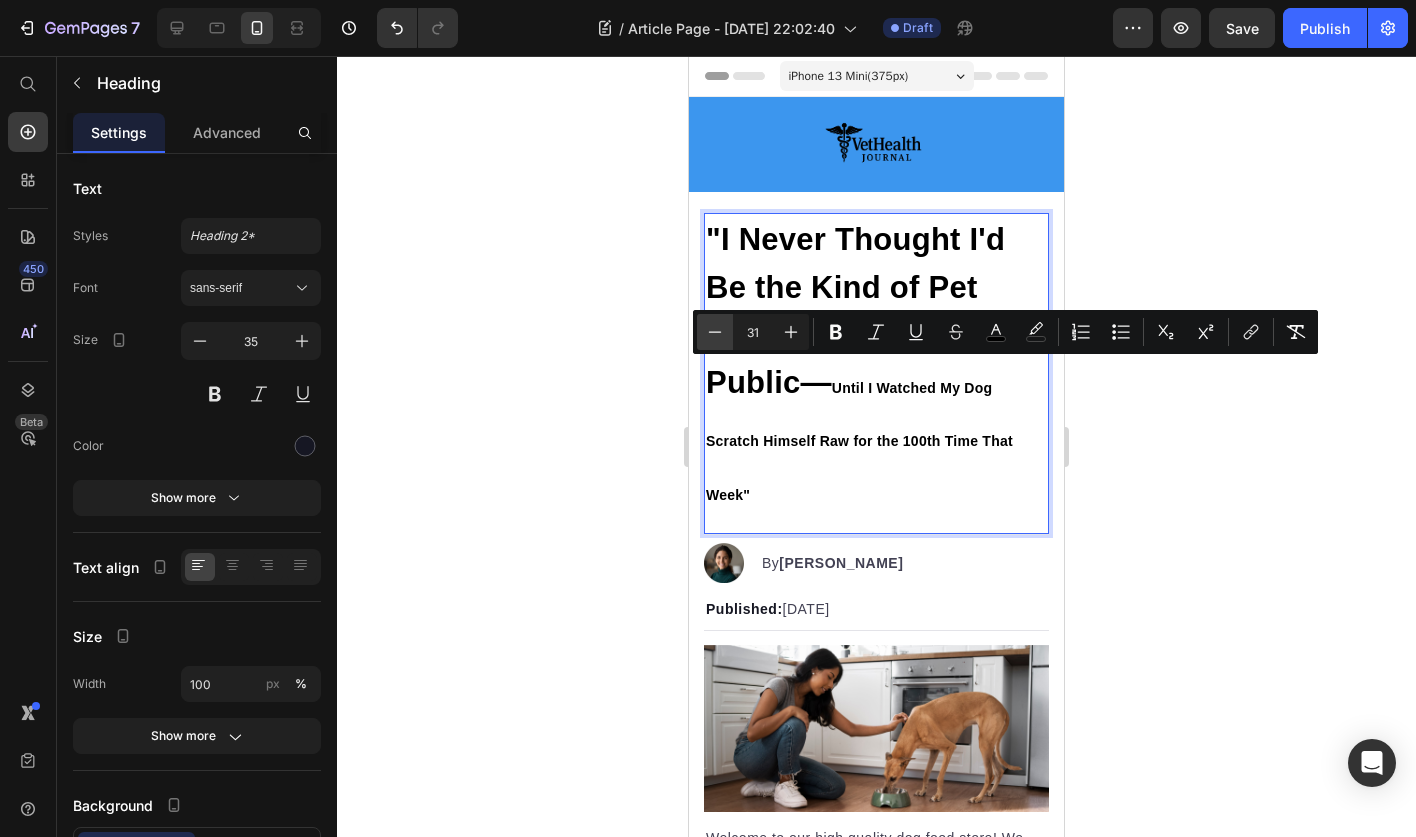 click 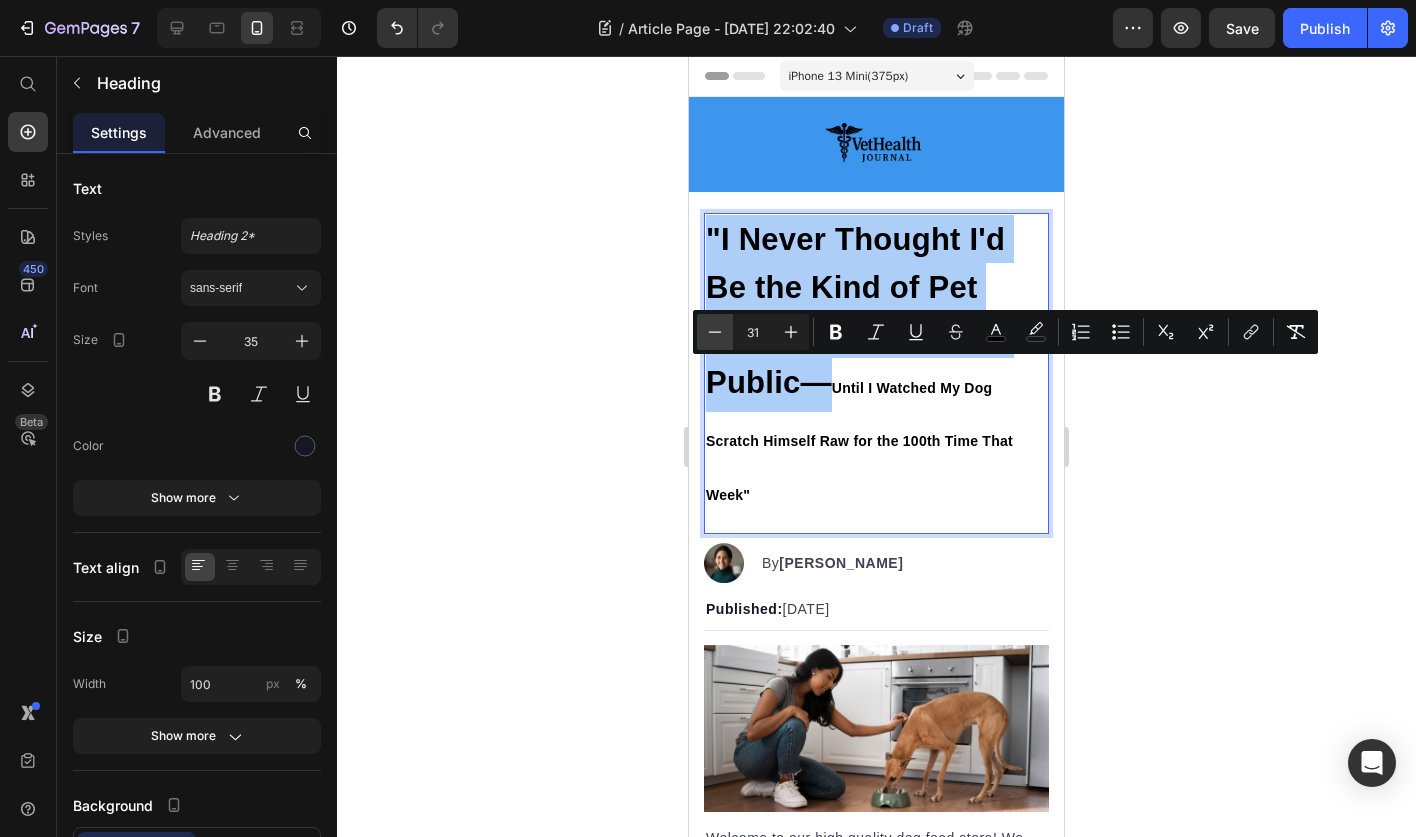 click 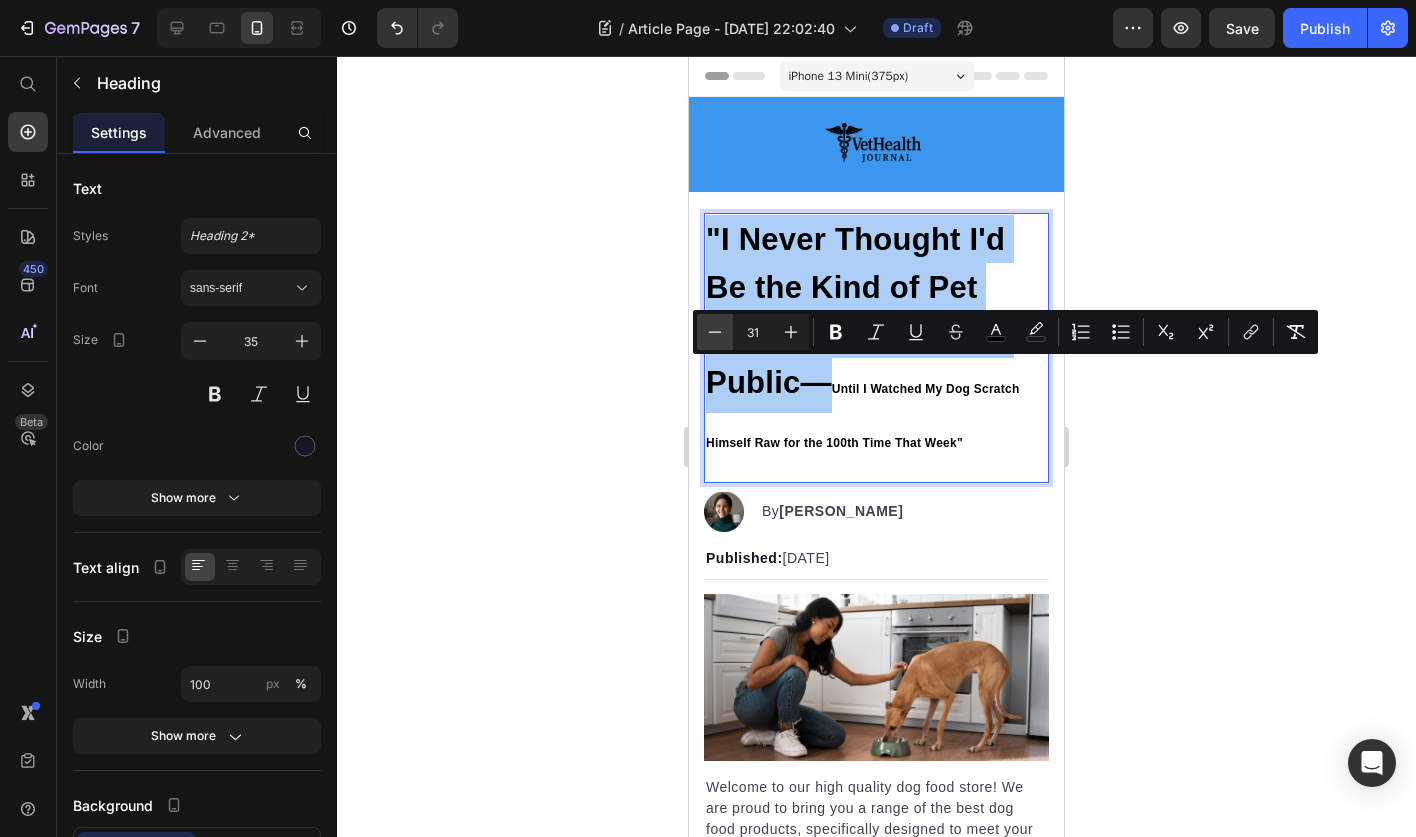 click 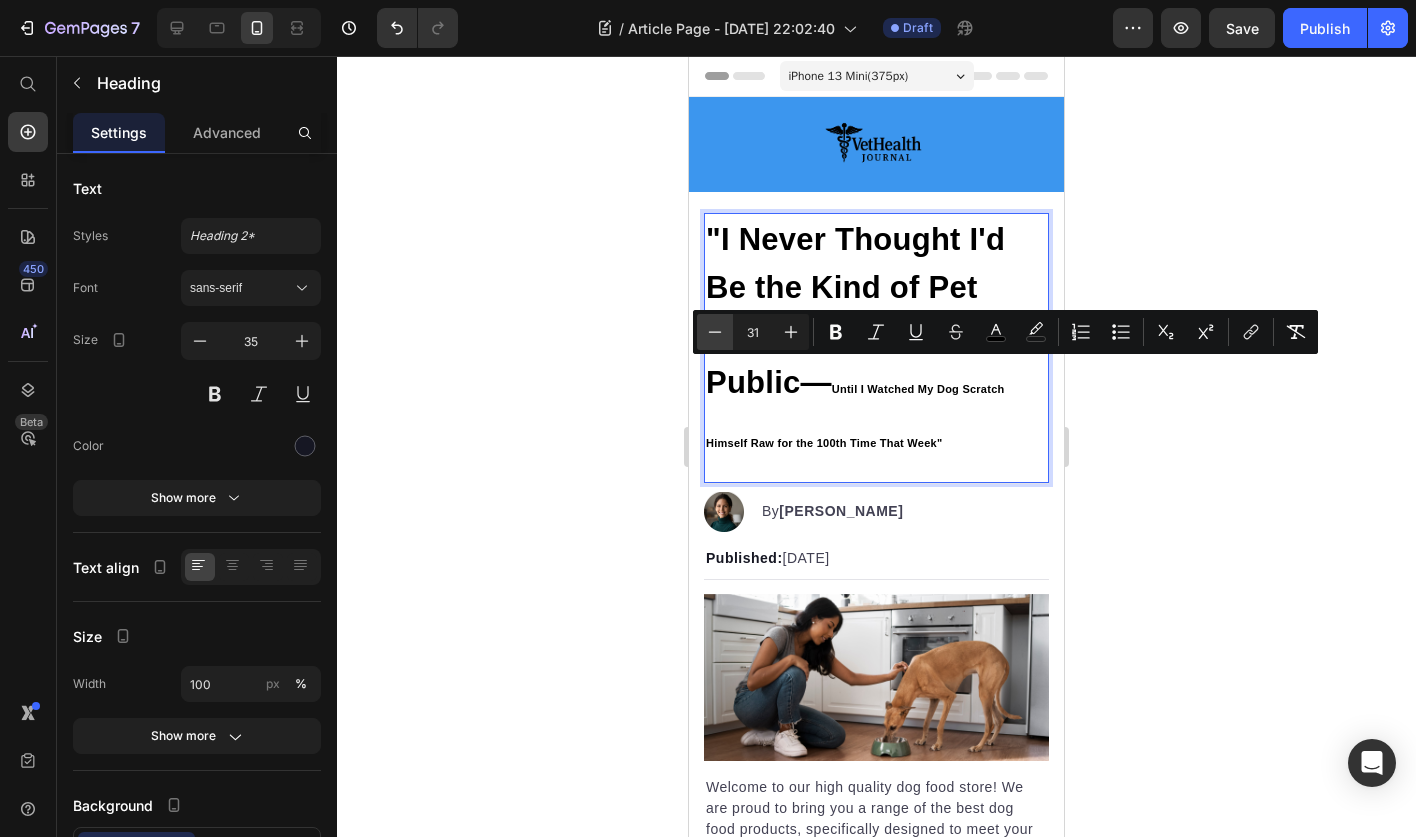 click 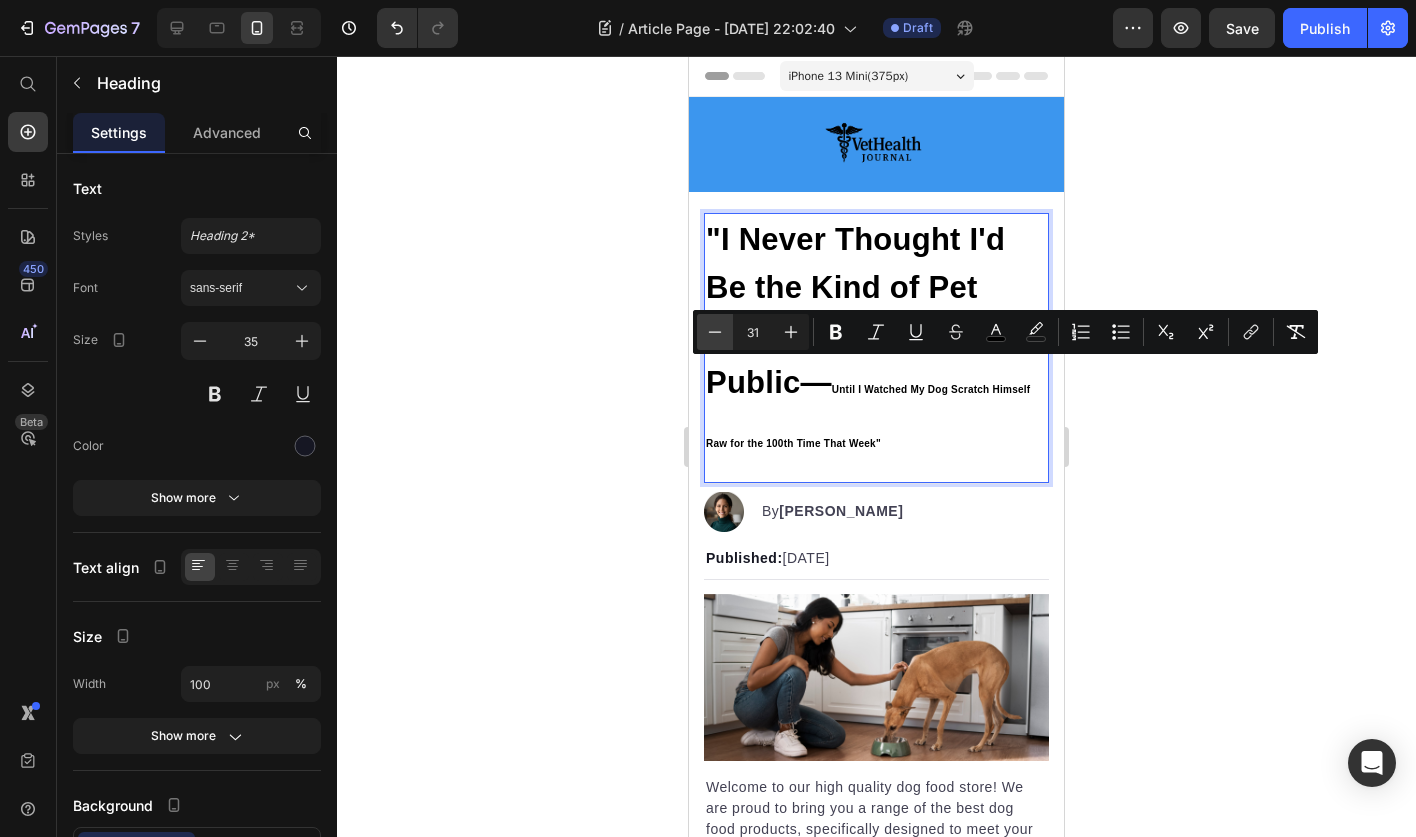 click 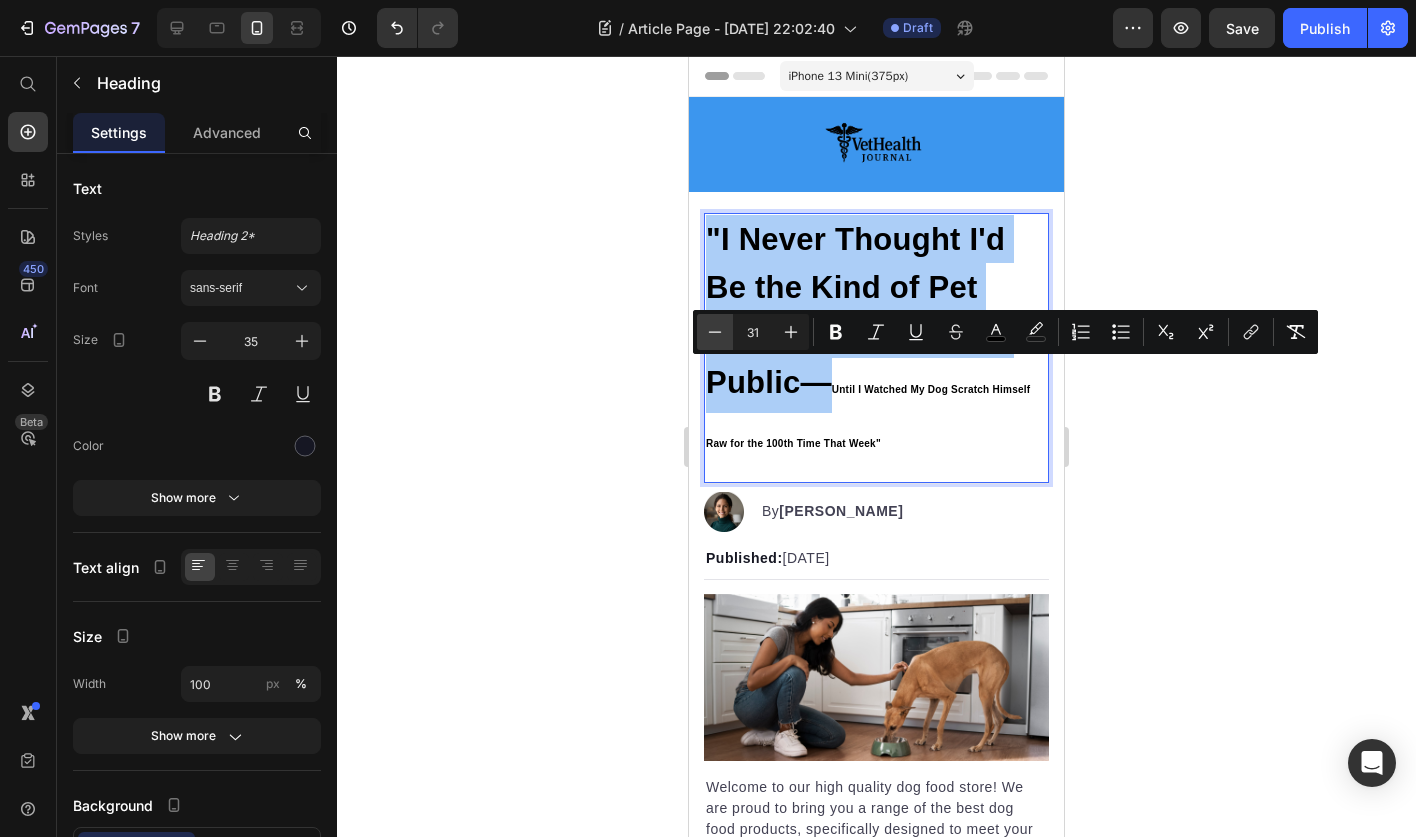 click 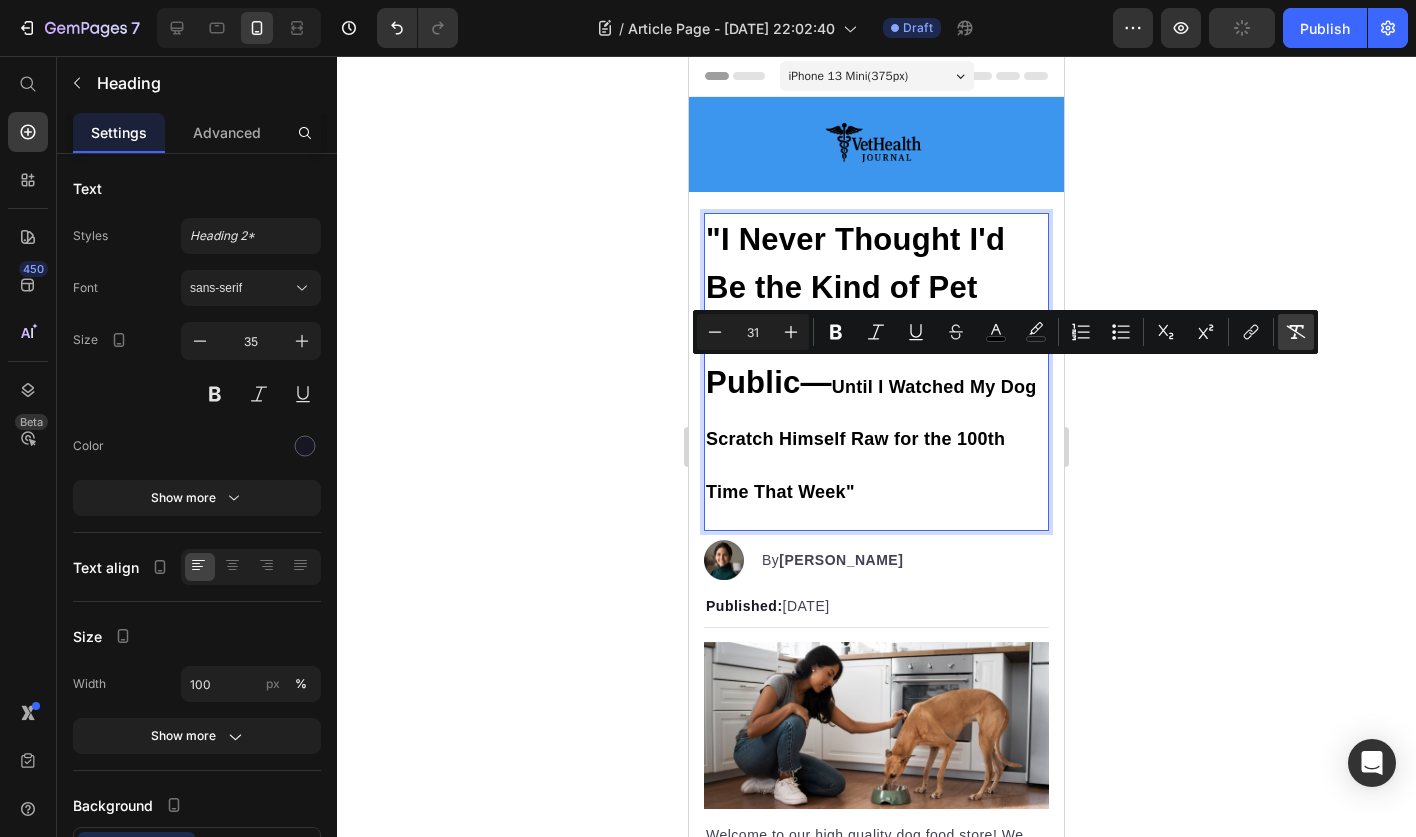 click 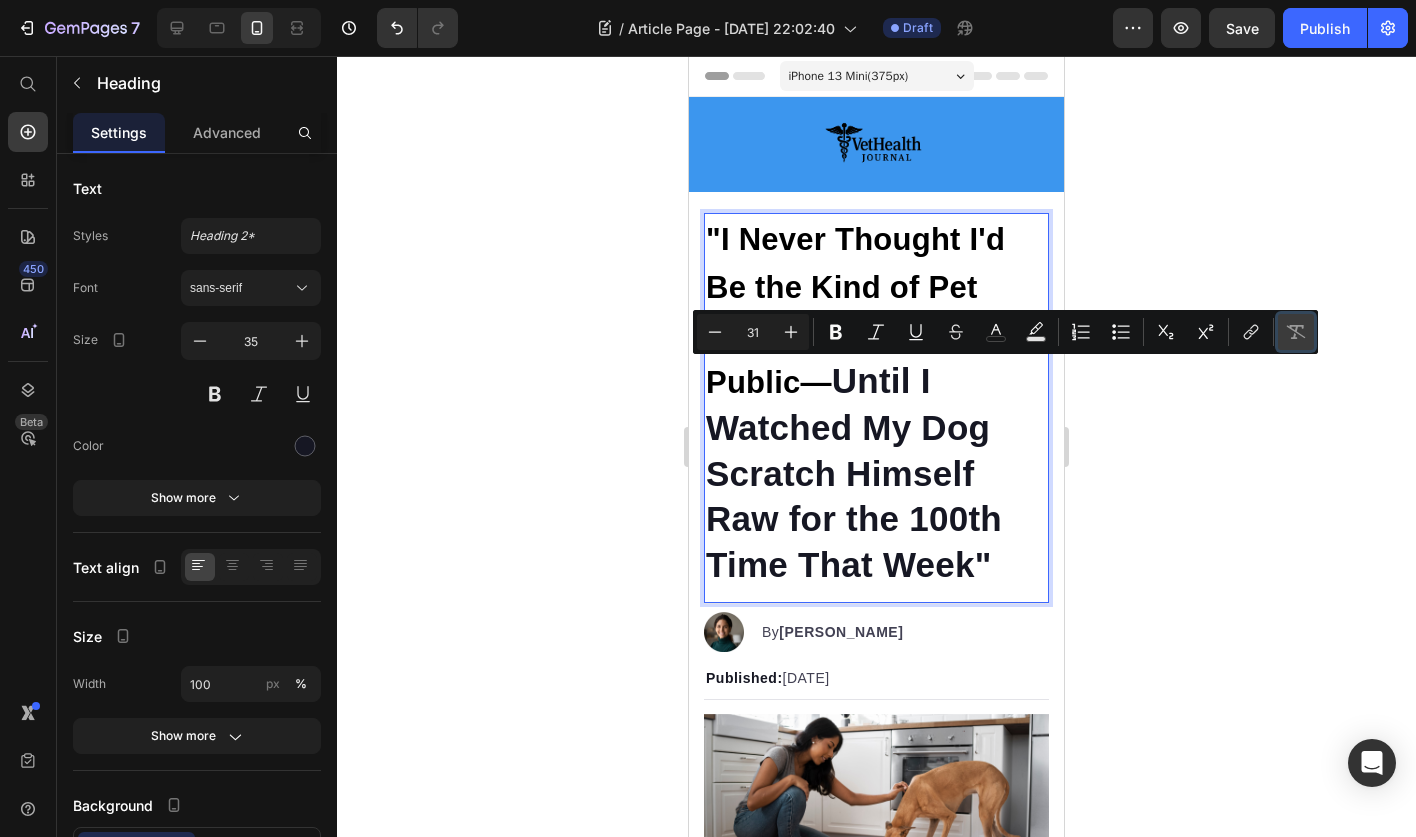 click 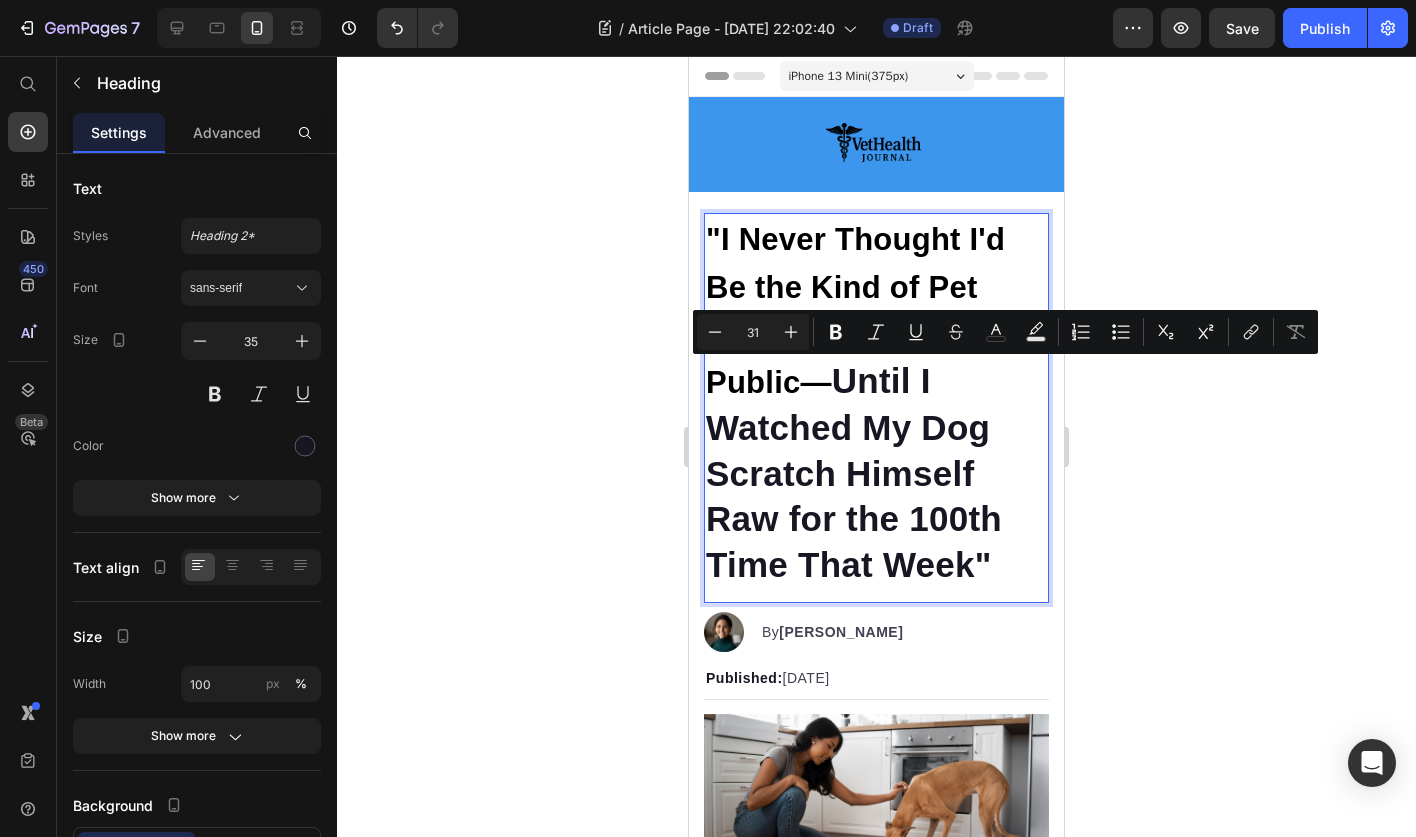 click 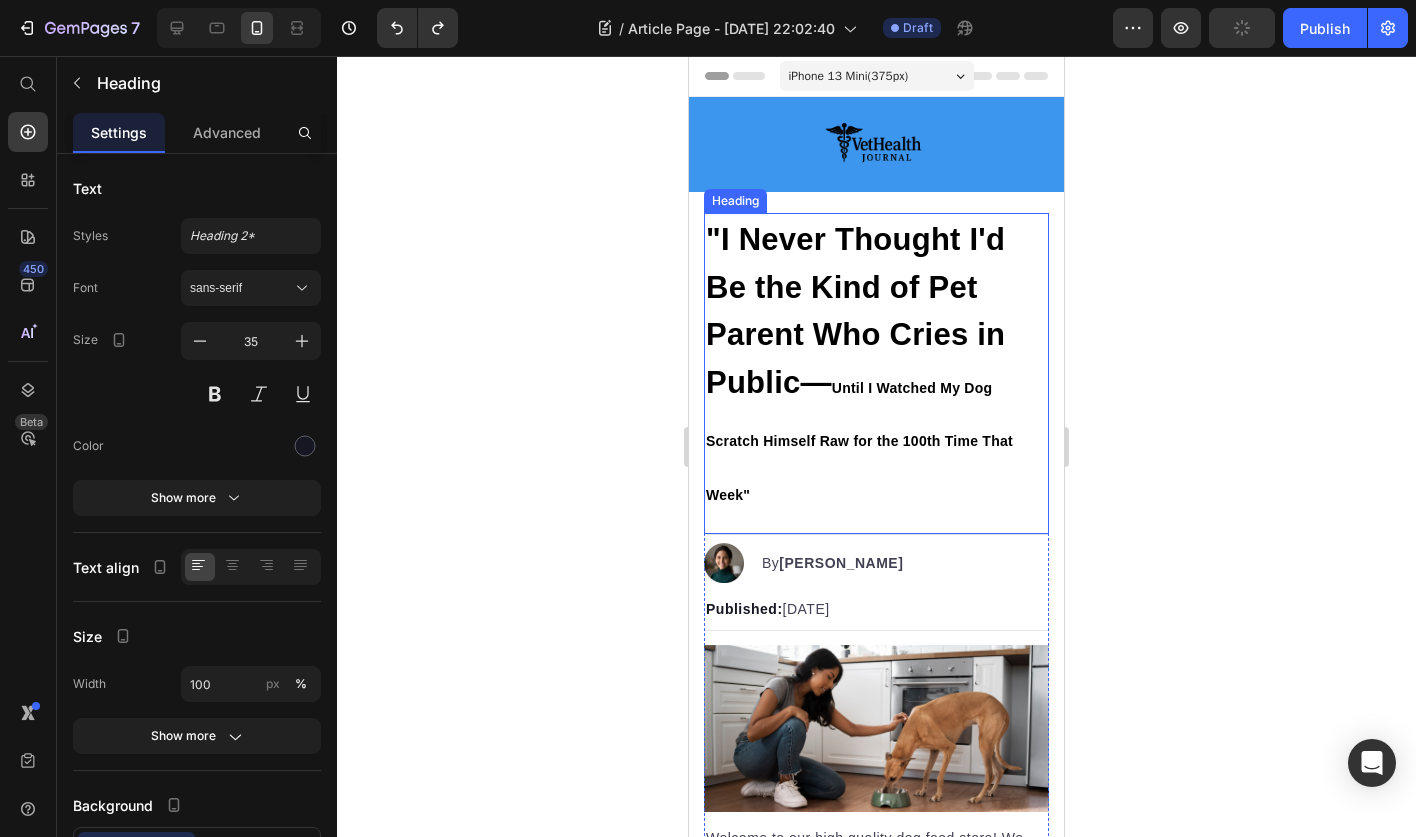 click on ""I Never Thought I'd Be the Kind of Pet Parent Who Cries in Public— Until I Watched My Dog Scratch Himself Raw for the 100th Time That Week"" at bounding box center [876, 366] 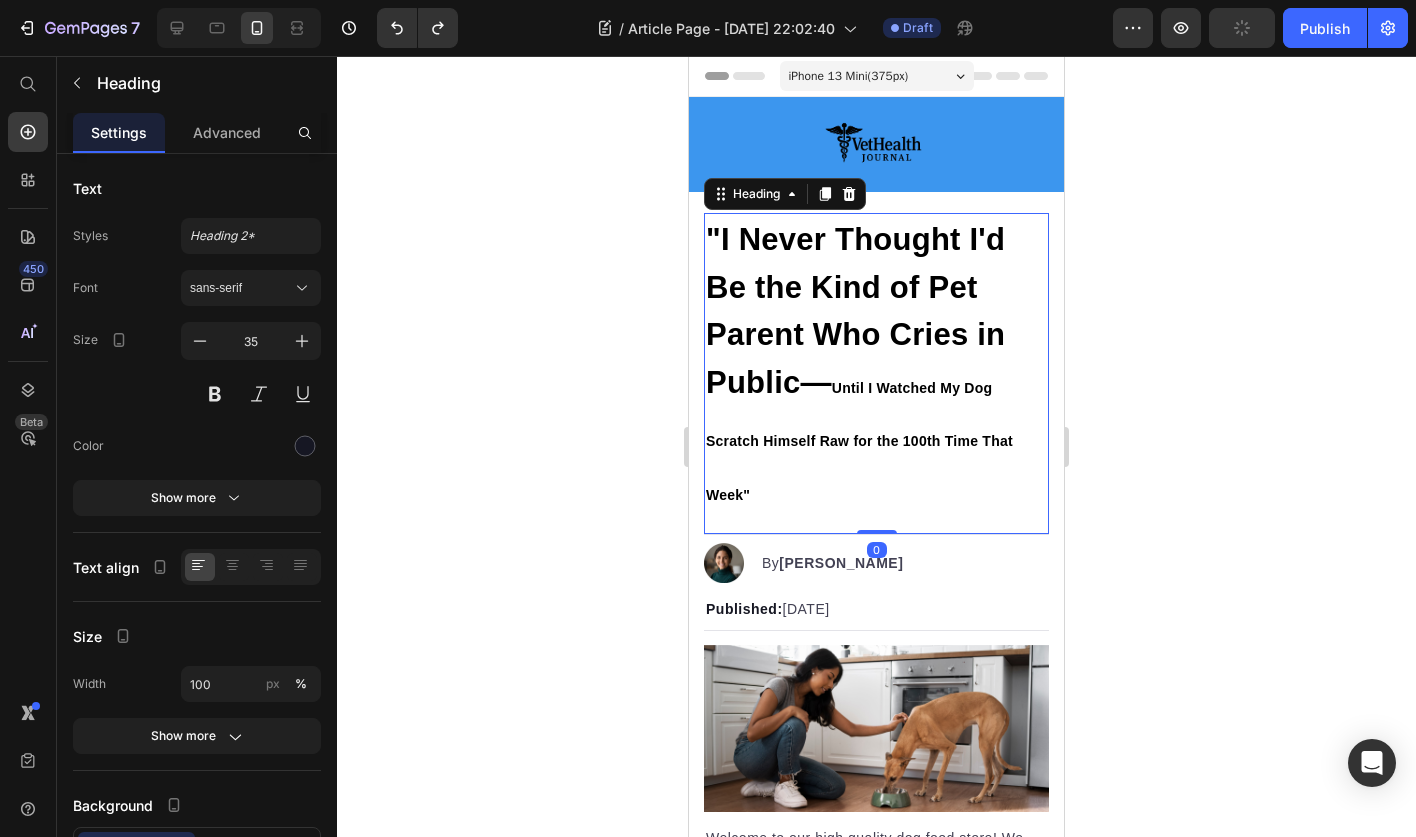click on ""I Never Thought I'd Be the Kind of Pet Parent Who Cries in Public— Until I Watched My Dog Scratch Himself Raw for the 100th Time That Week"" at bounding box center [876, 366] 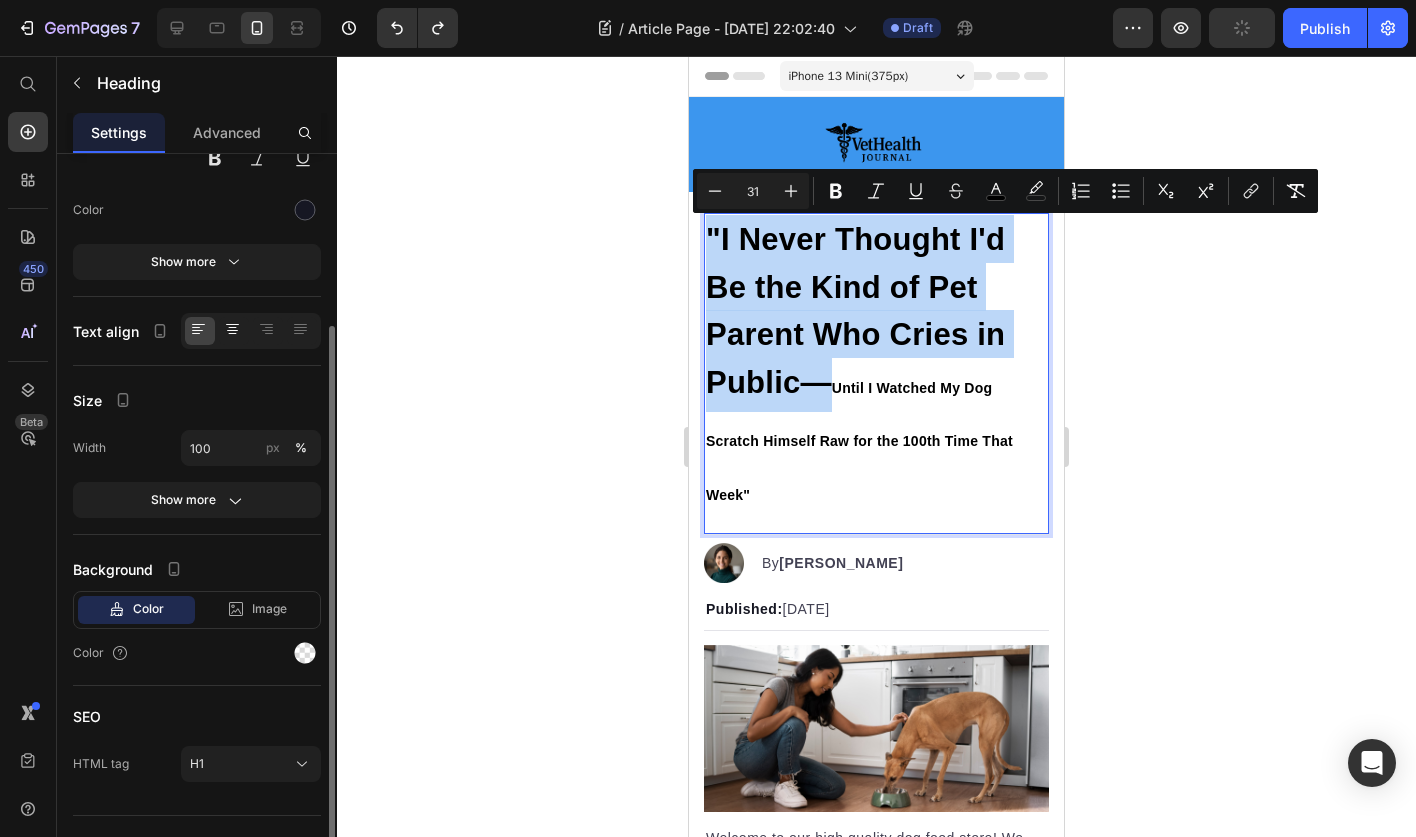 scroll, scrollTop: 272, scrollLeft: 0, axis: vertical 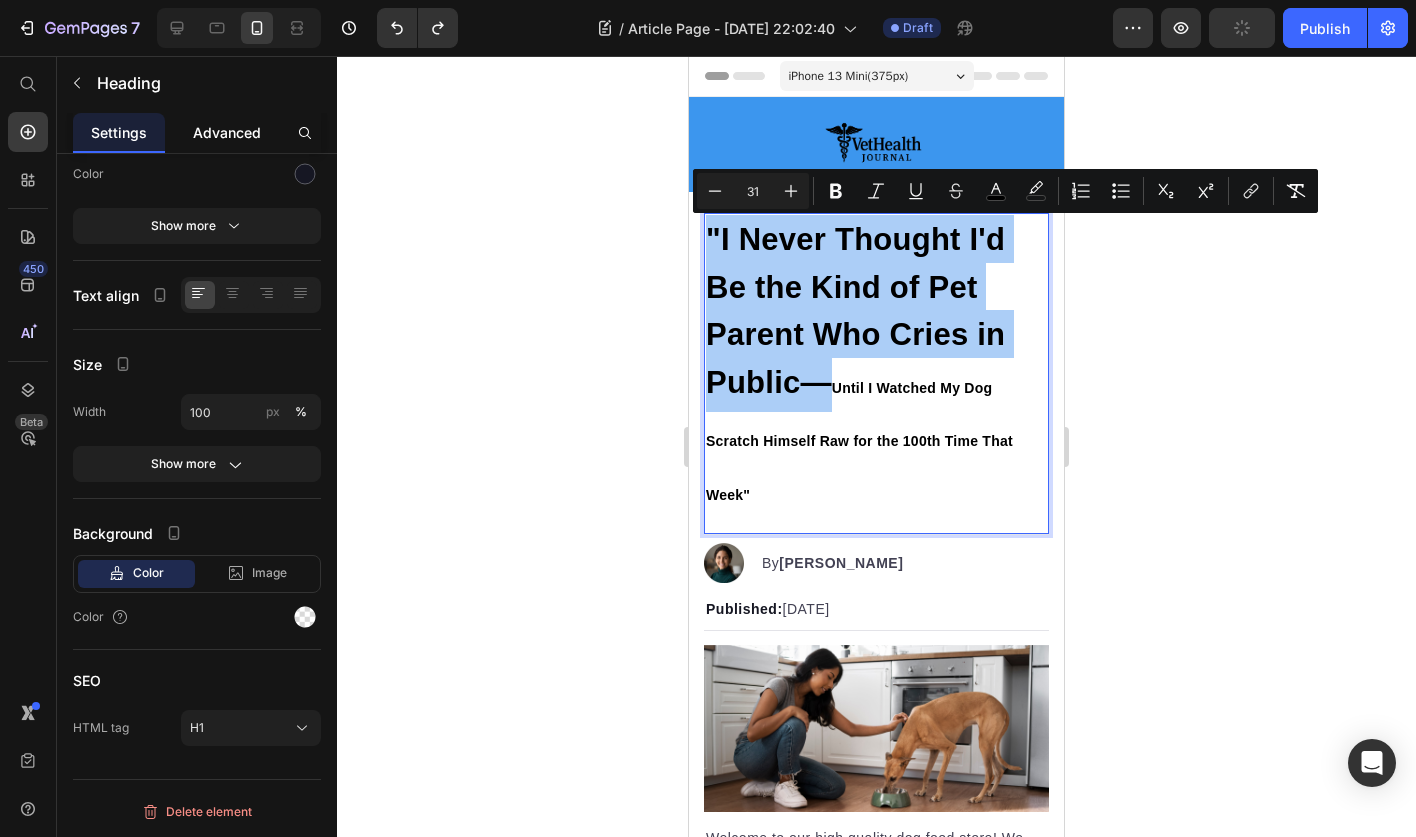 click on "Advanced" at bounding box center [227, 132] 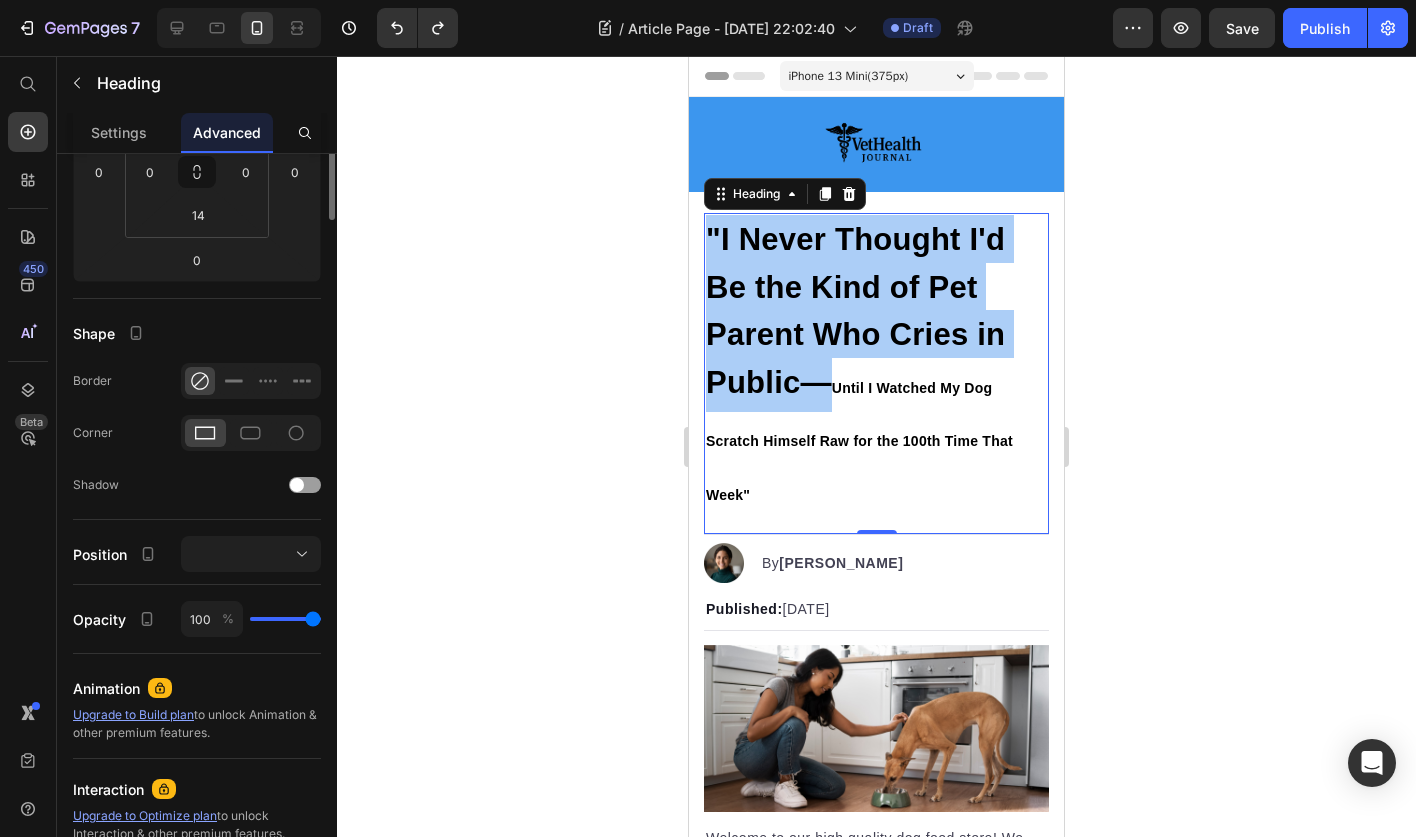 scroll, scrollTop: 0, scrollLeft: 0, axis: both 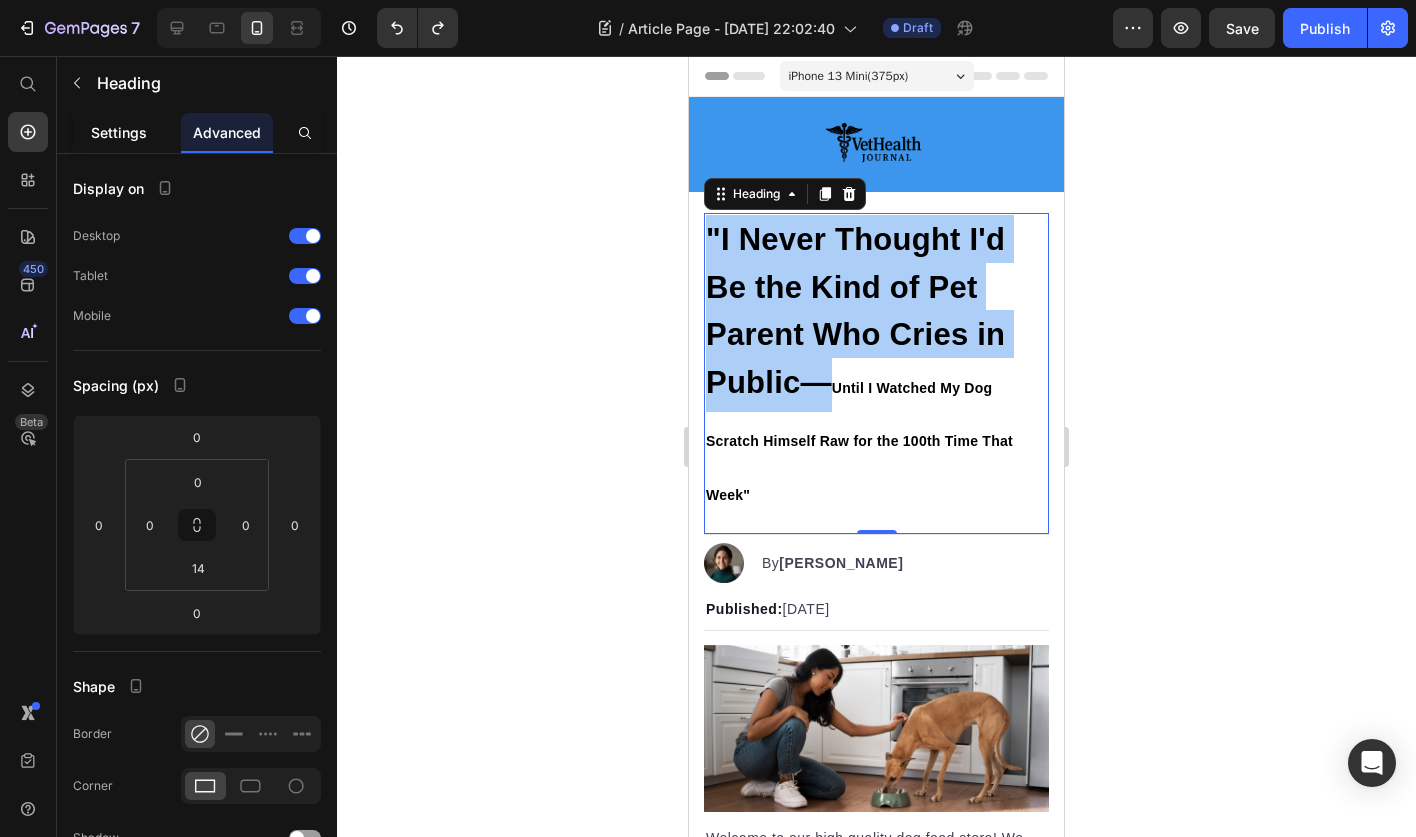 click on "Settings" at bounding box center (119, 132) 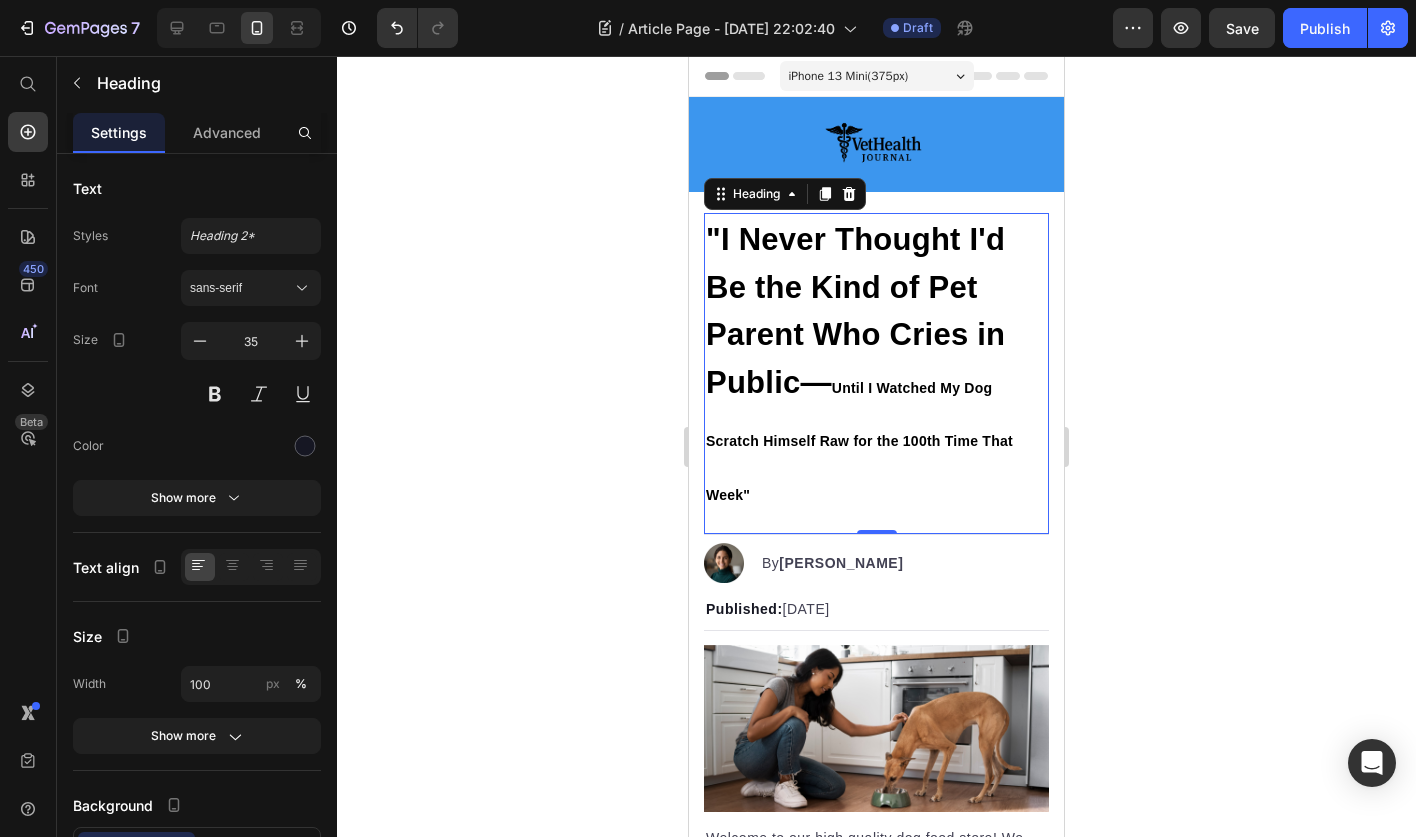 click 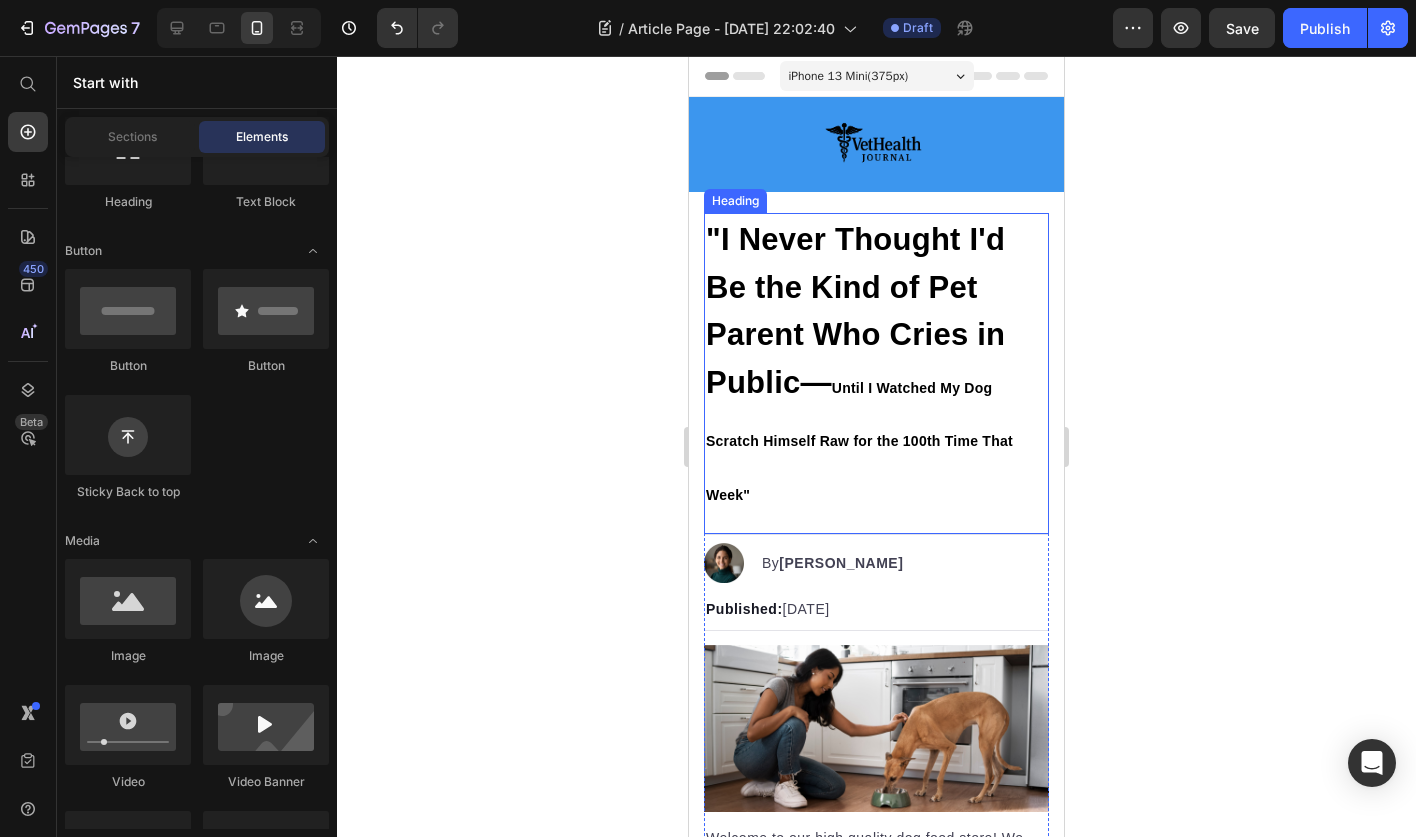 click on "⁠⁠⁠⁠⁠⁠⁠ "I Never Thought I'd Be the Kind of Pet Parent Who Cries in Public— Until I Watched My Dog Scratch Himself Raw for the 100th Time That Week"" at bounding box center (876, 366) 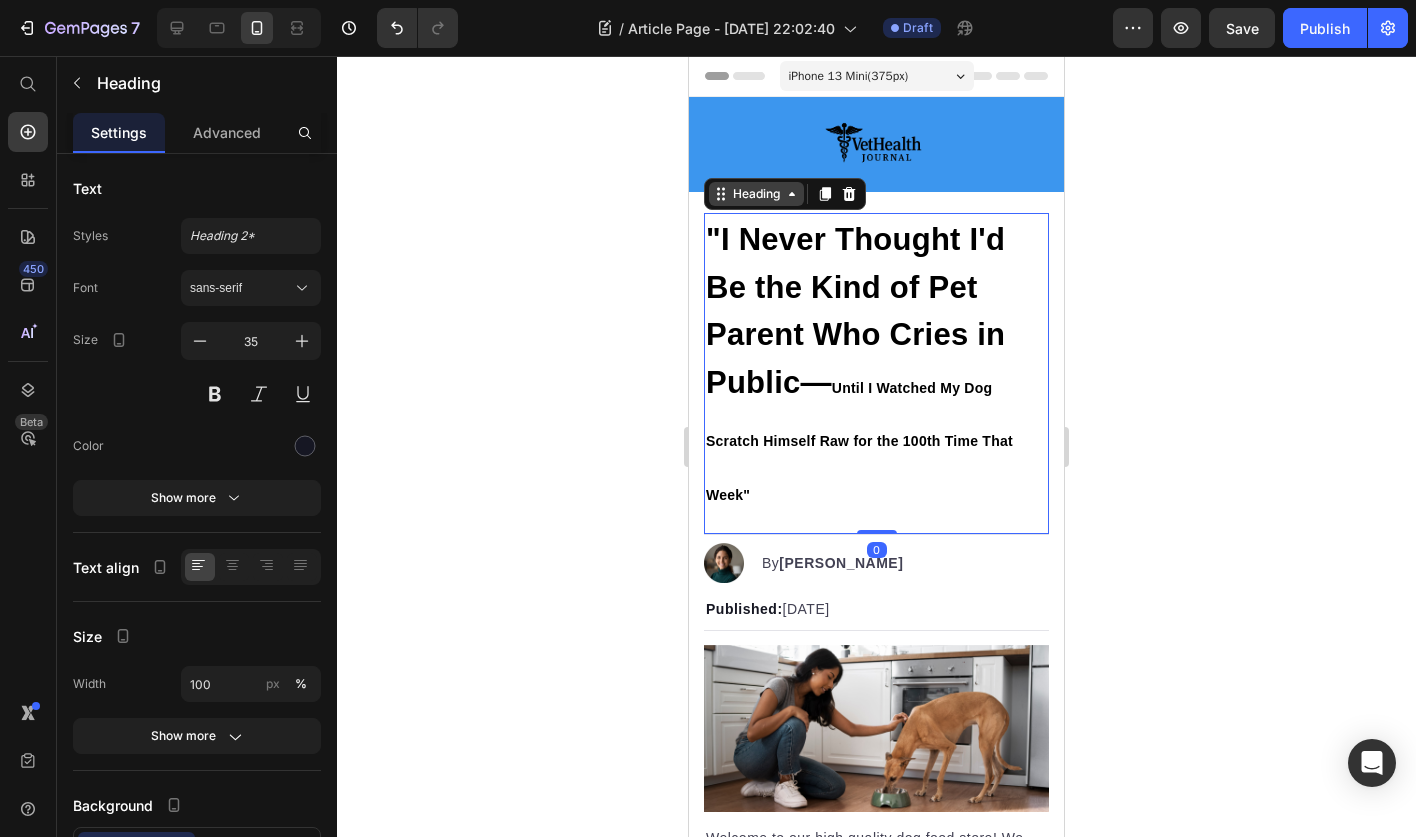 click 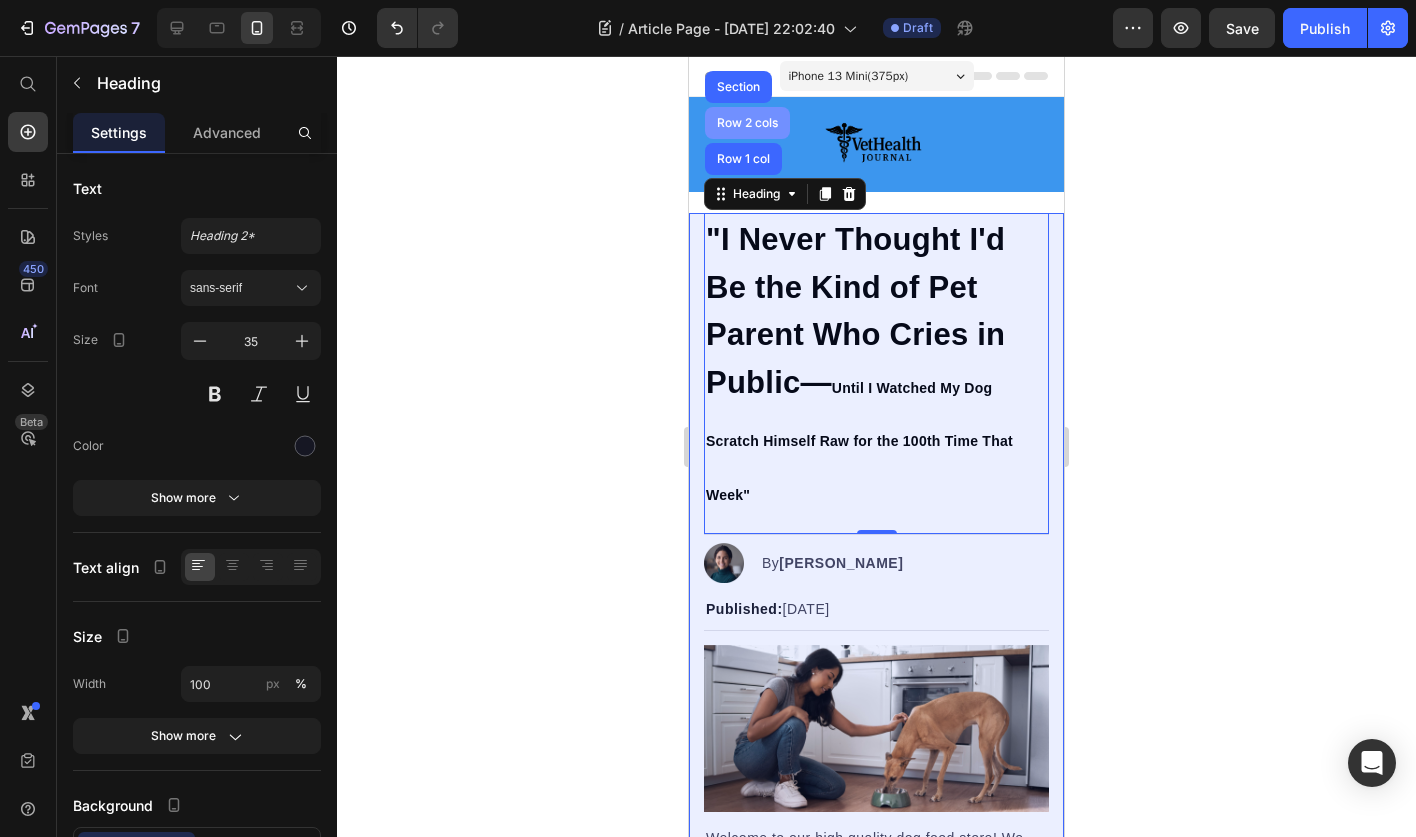 click on "Row 2 cols" at bounding box center (747, 123) 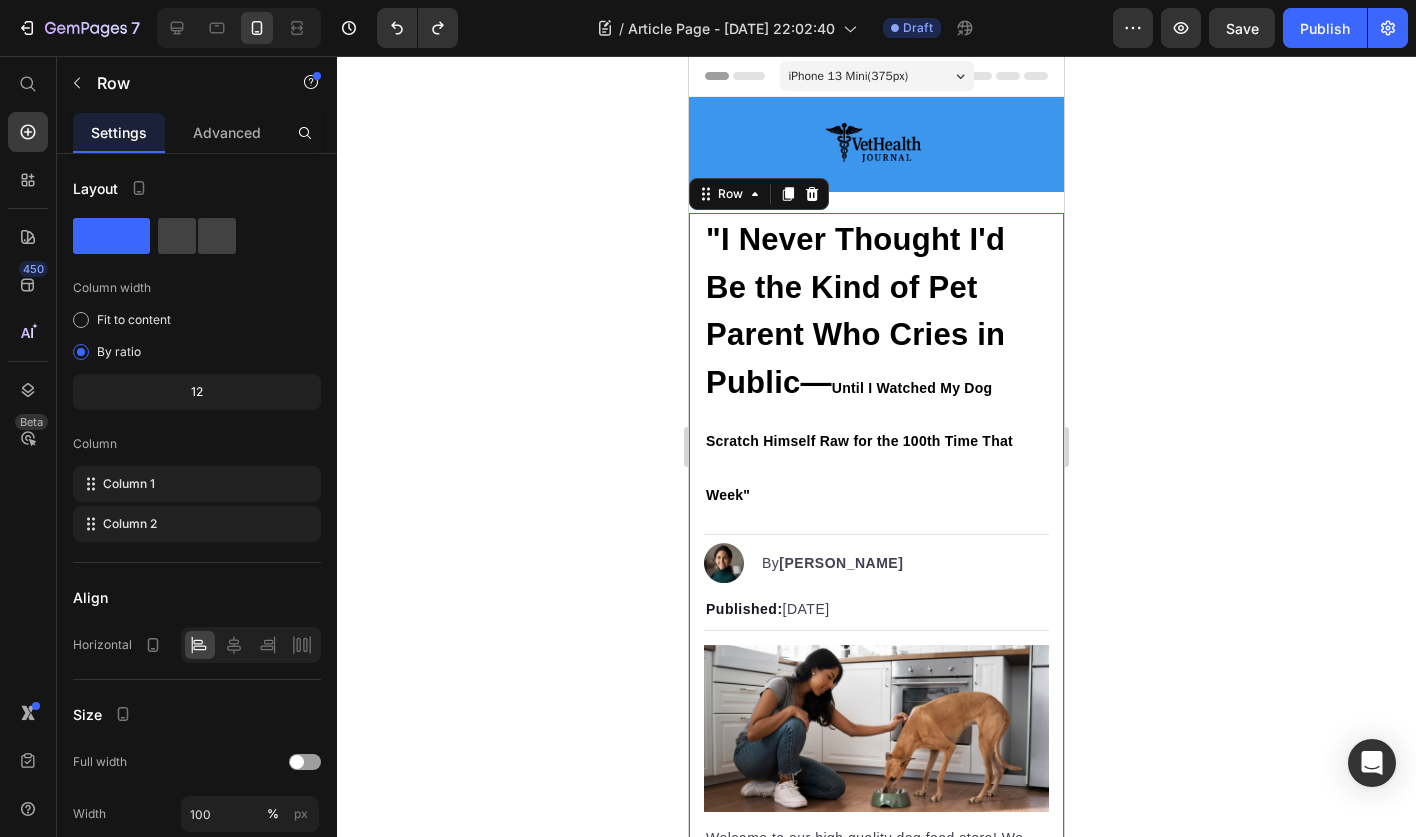 click on "Row" at bounding box center (759, 194) 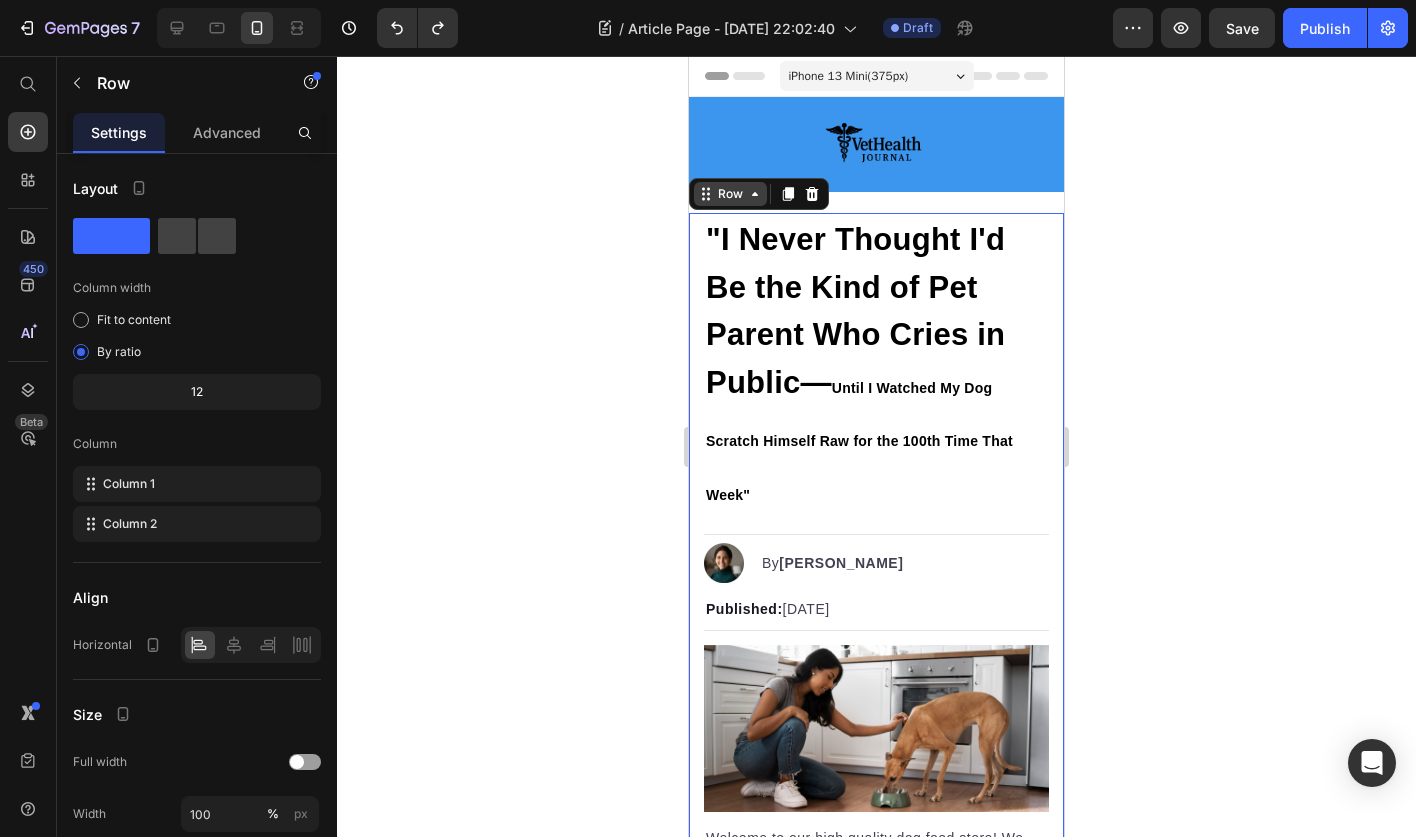 click on "Row" at bounding box center [730, 194] 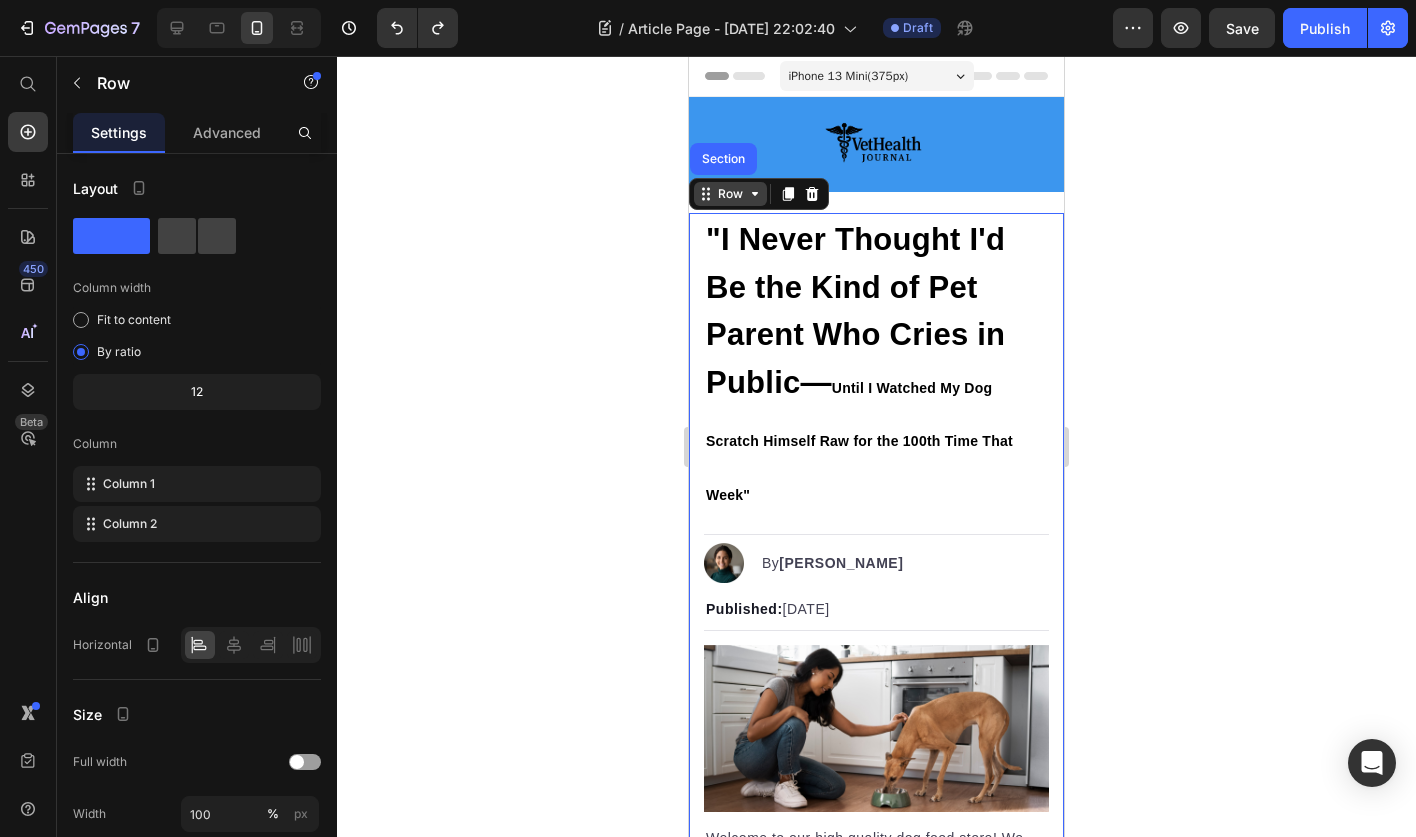 click on "Row" at bounding box center (730, 194) 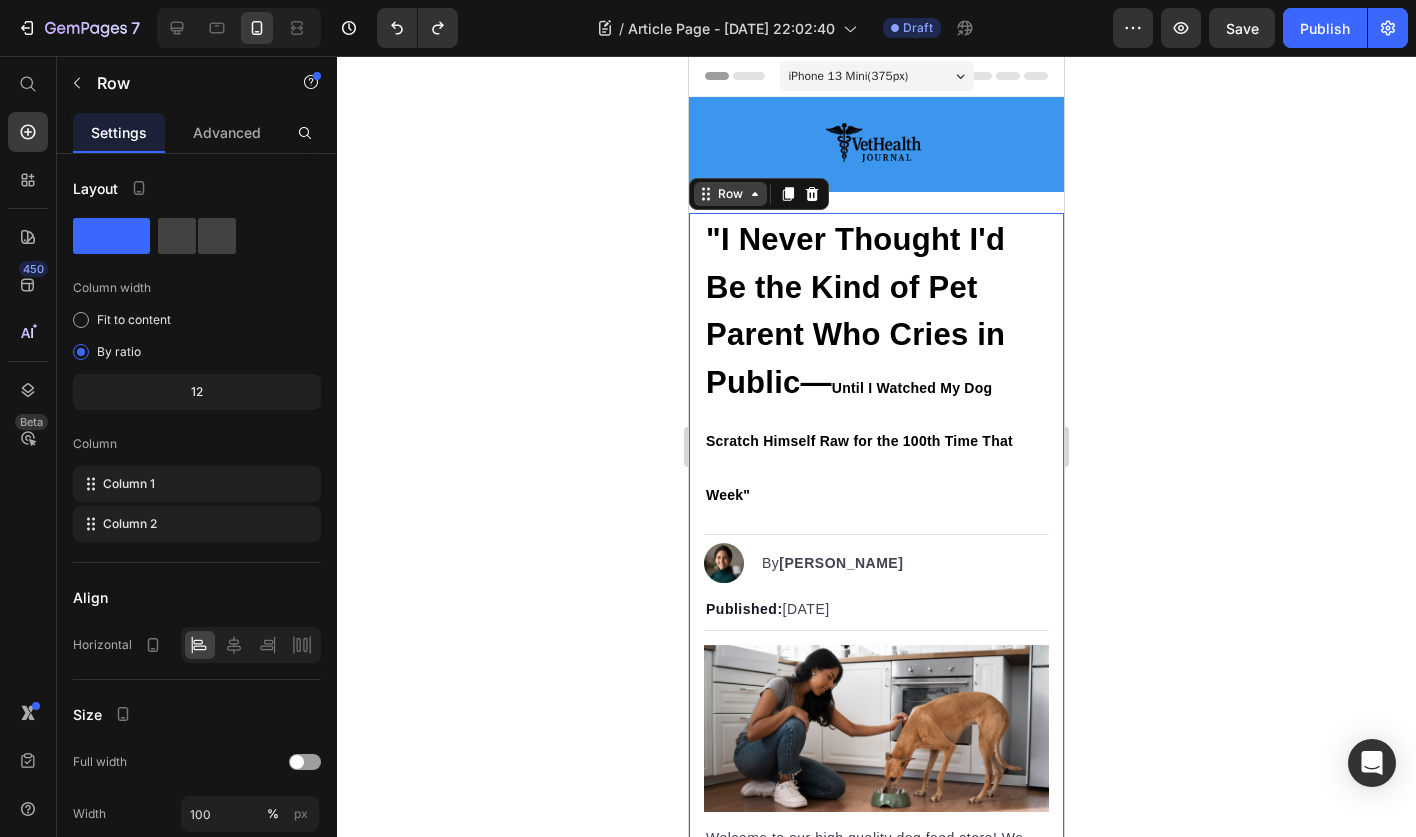 click on "Row" at bounding box center [730, 194] 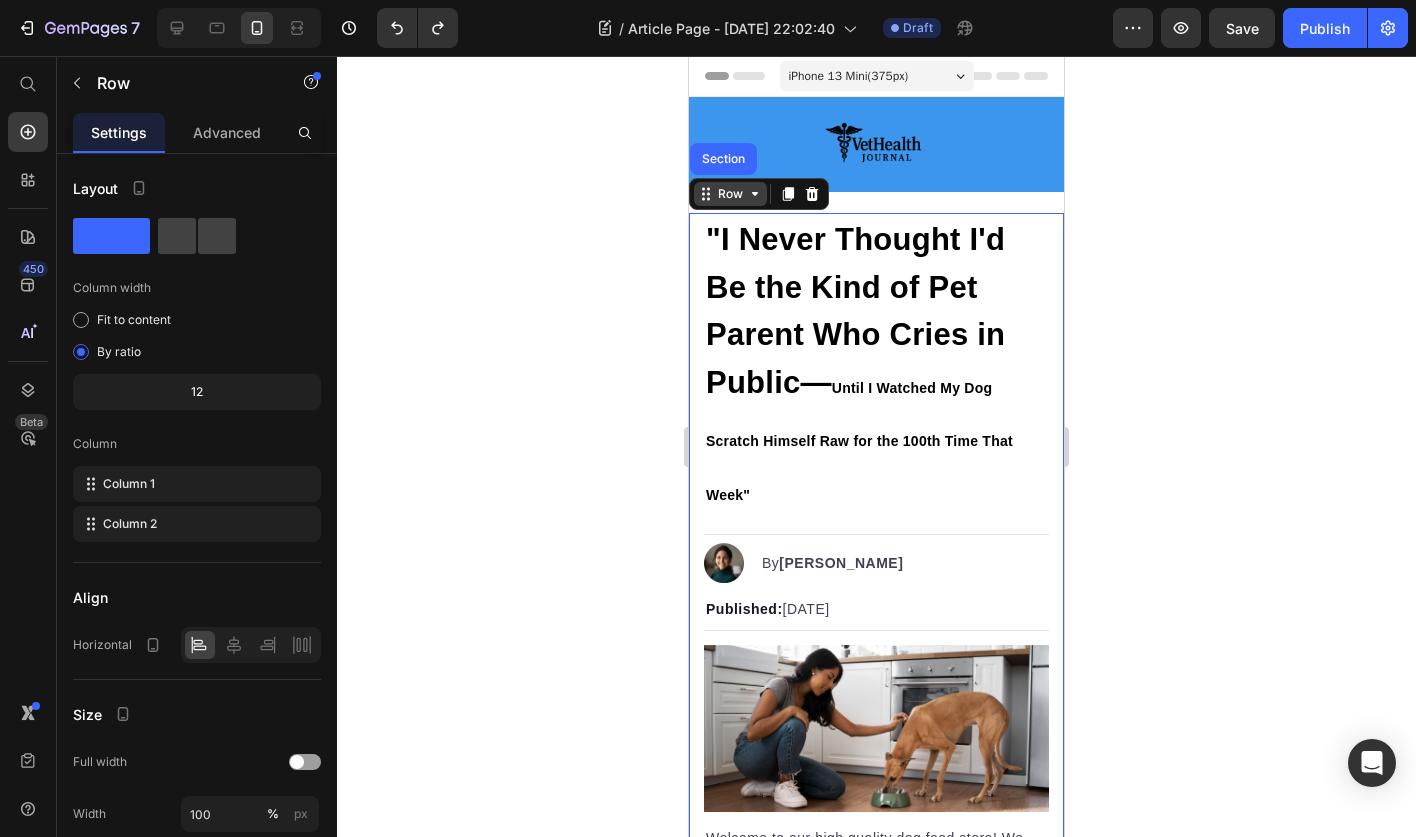 click 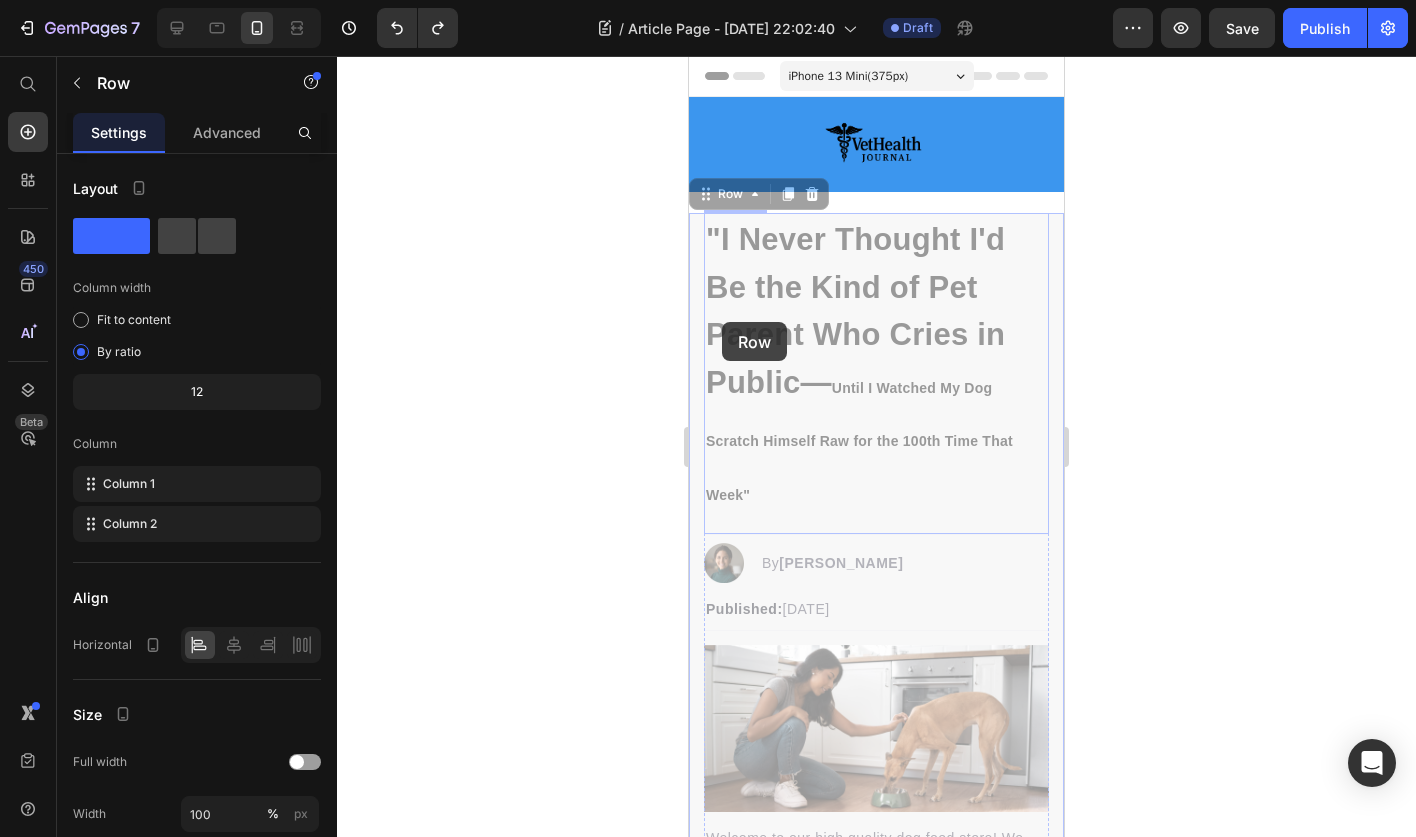 drag, startPoint x: 707, startPoint y: 197, endPoint x: 720, endPoint y: 379, distance: 182.4637 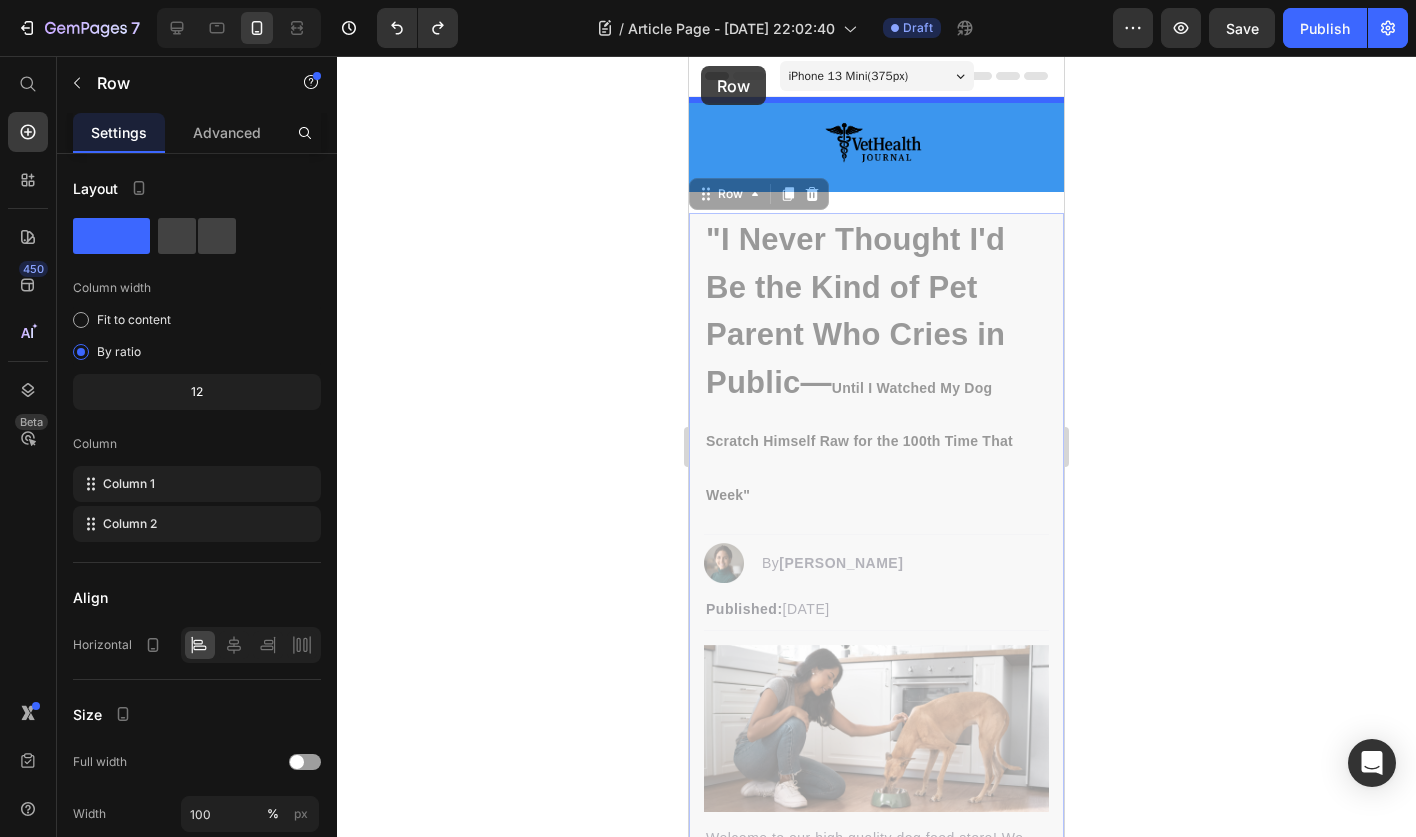 drag, startPoint x: 701, startPoint y: 193, endPoint x: 702, endPoint y: 67, distance: 126.00397 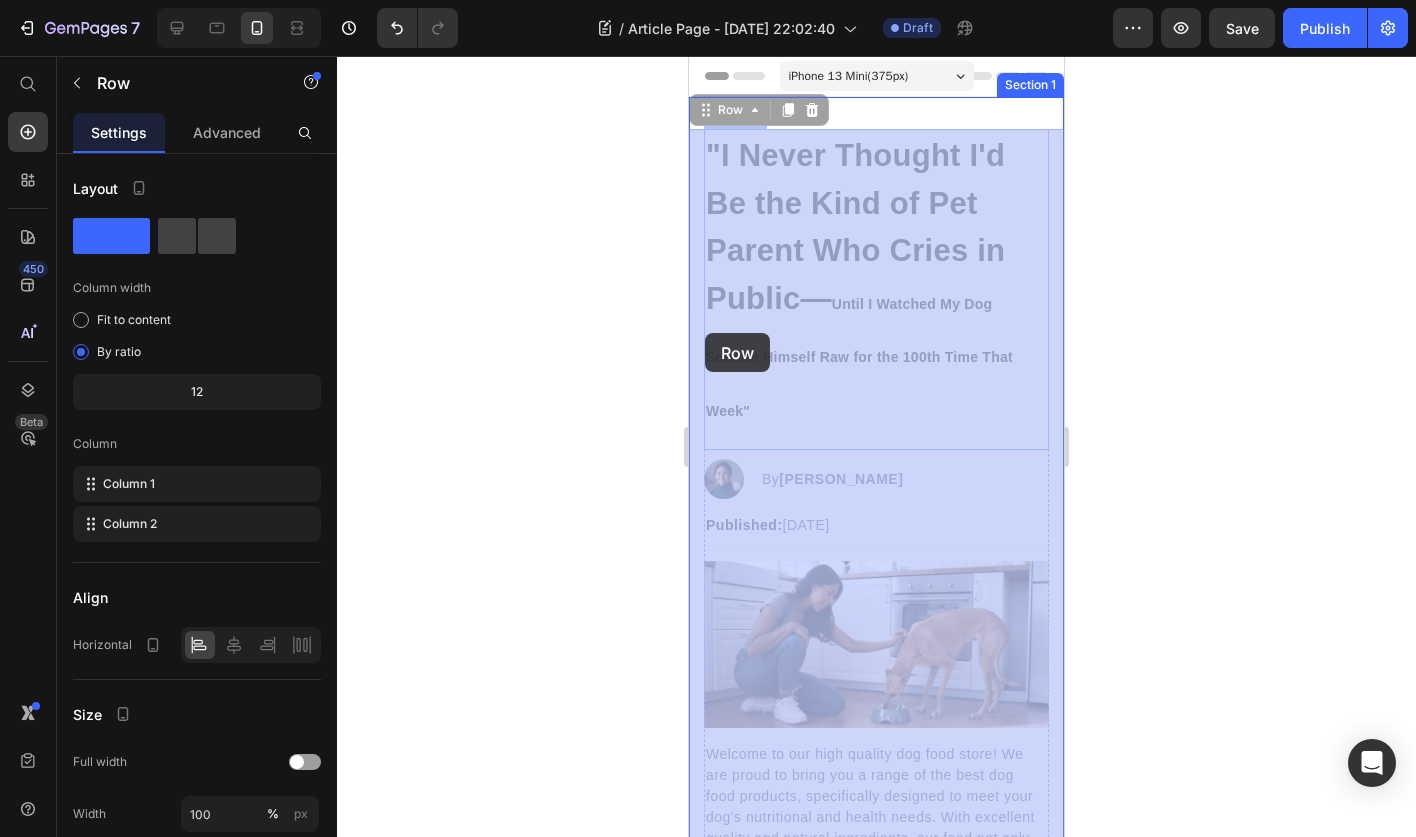 drag, startPoint x: 705, startPoint y: 109, endPoint x: 705, endPoint y: 202, distance: 93 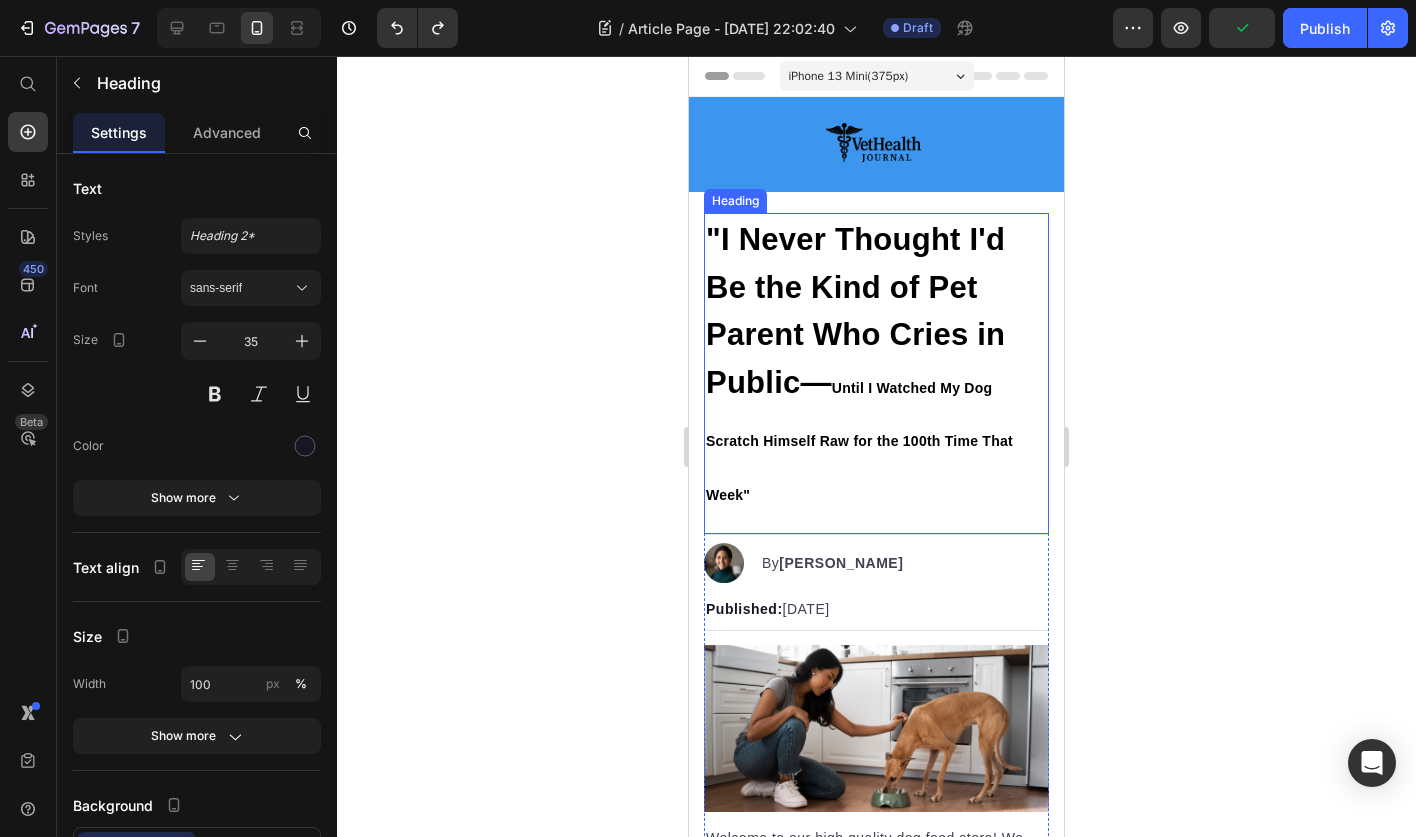 click on ""I Never Thought I'd Be the Kind of Pet Parent Who Cries in Public—" at bounding box center (855, 311) 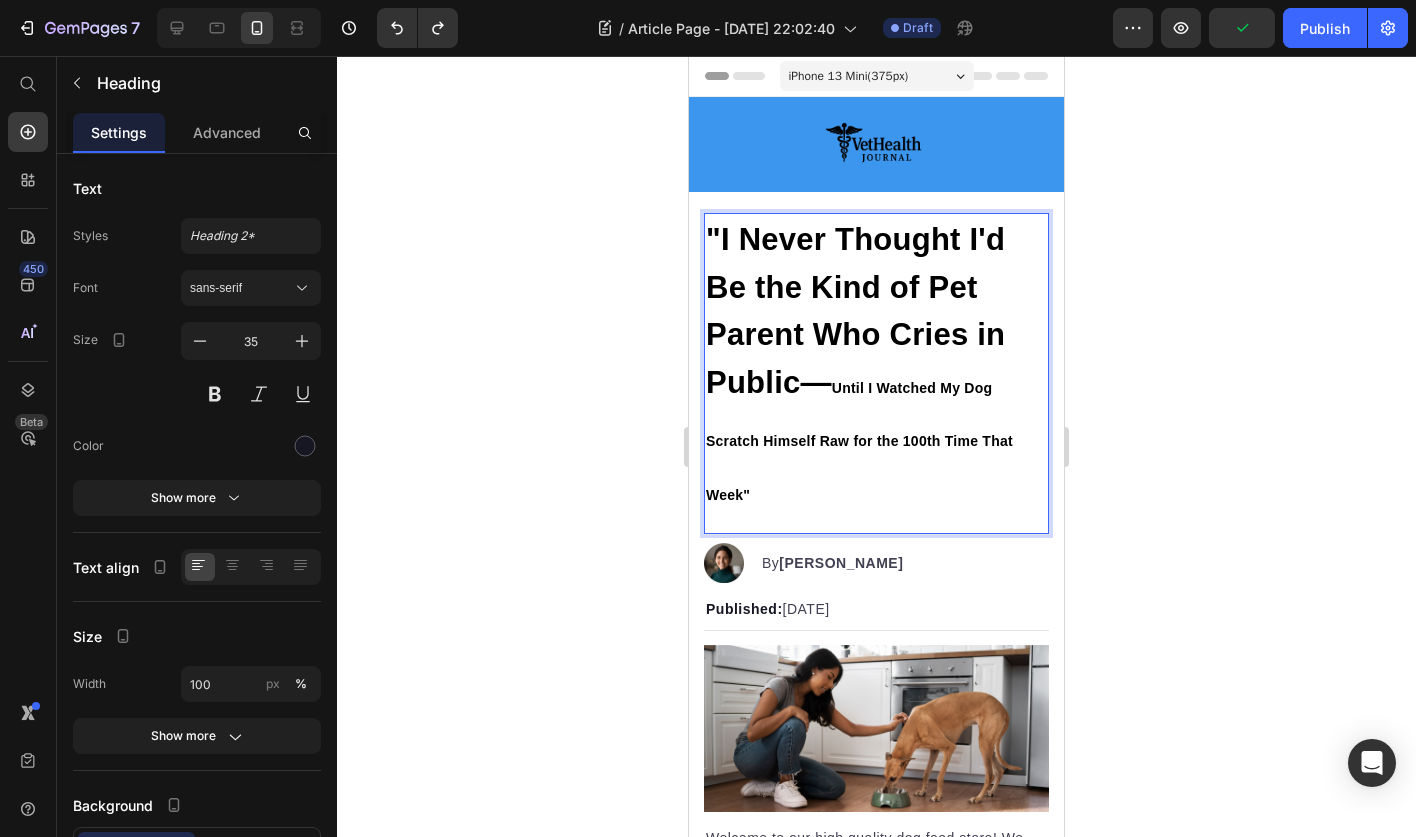click on ""I Never Thought I'd Be the Kind of Pet Parent Who Cries in Public—" at bounding box center [855, 311] 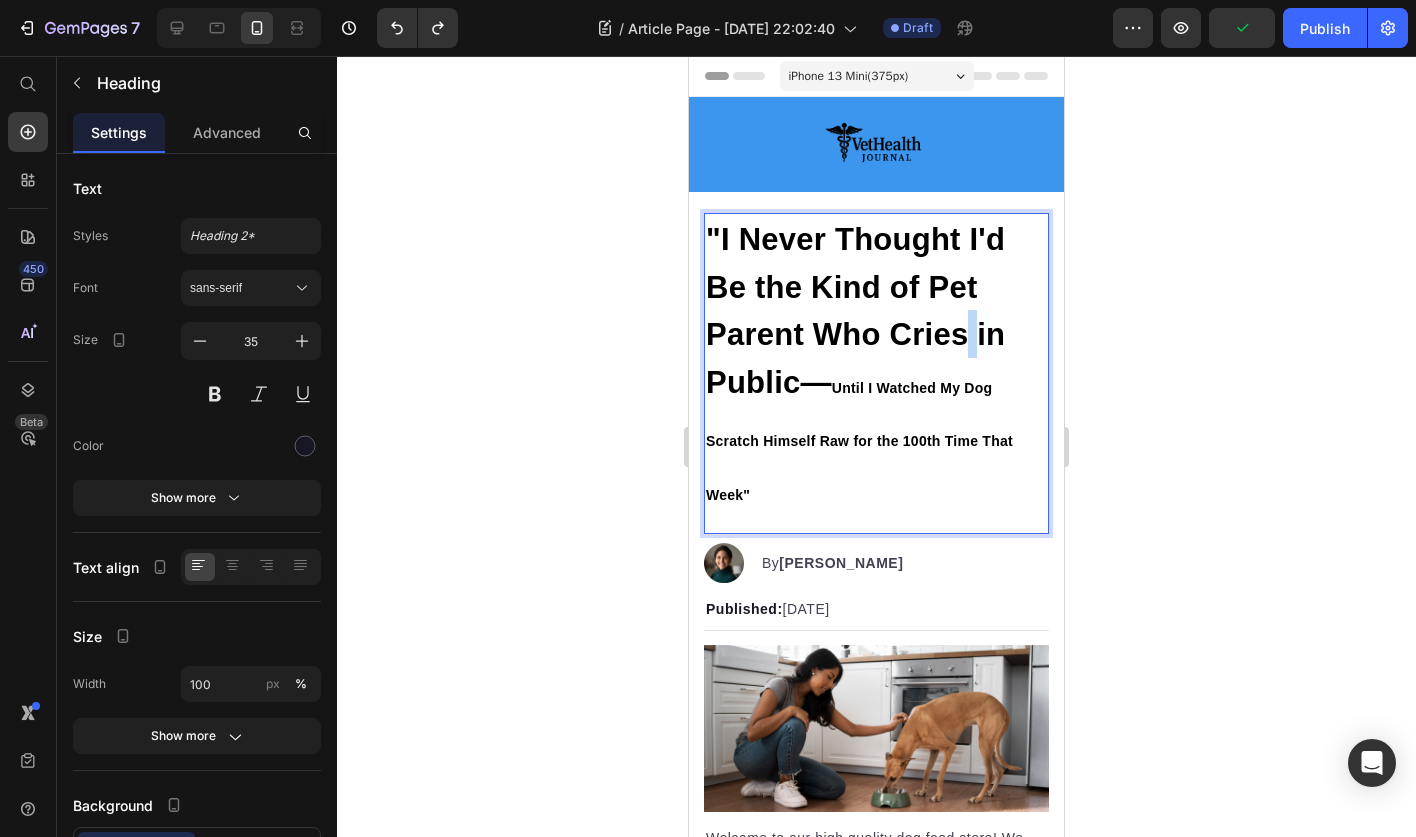 click on ""I Never Thought I'd Be the Kind of Pet Parent Who Cries in Public—" at bounding box center [855, 311] 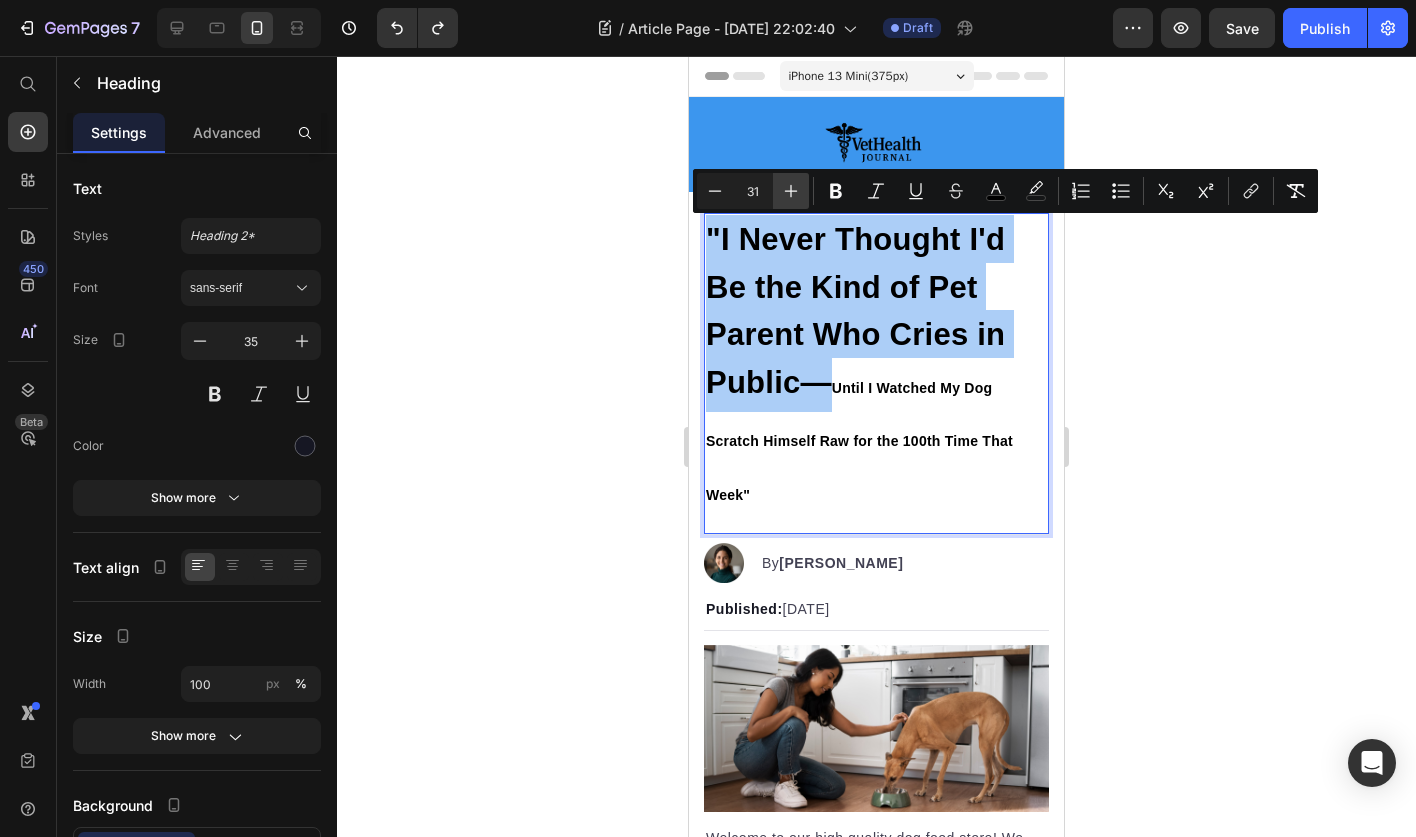 click on "Plus" at bounding box center [791, 191] 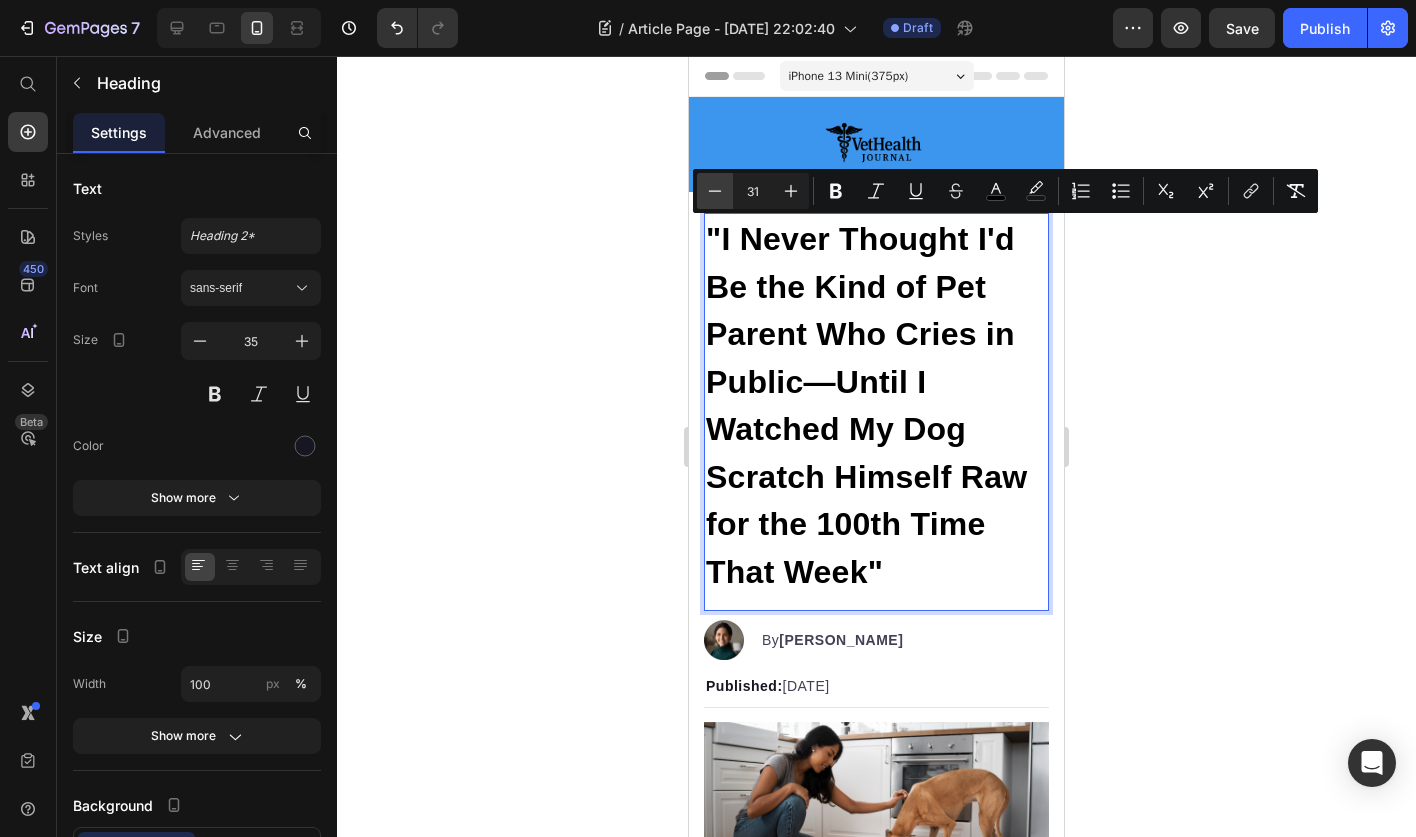 click 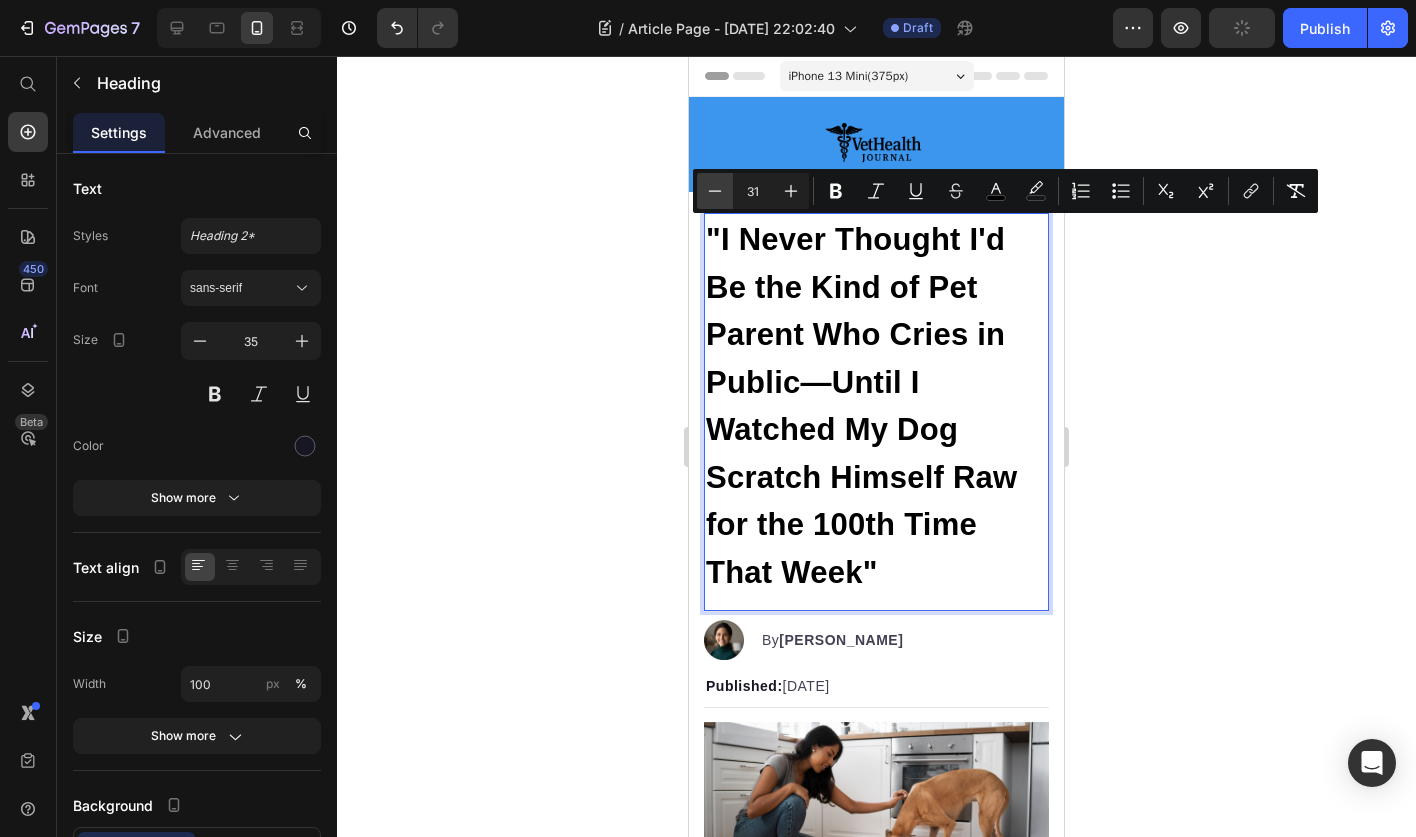 click 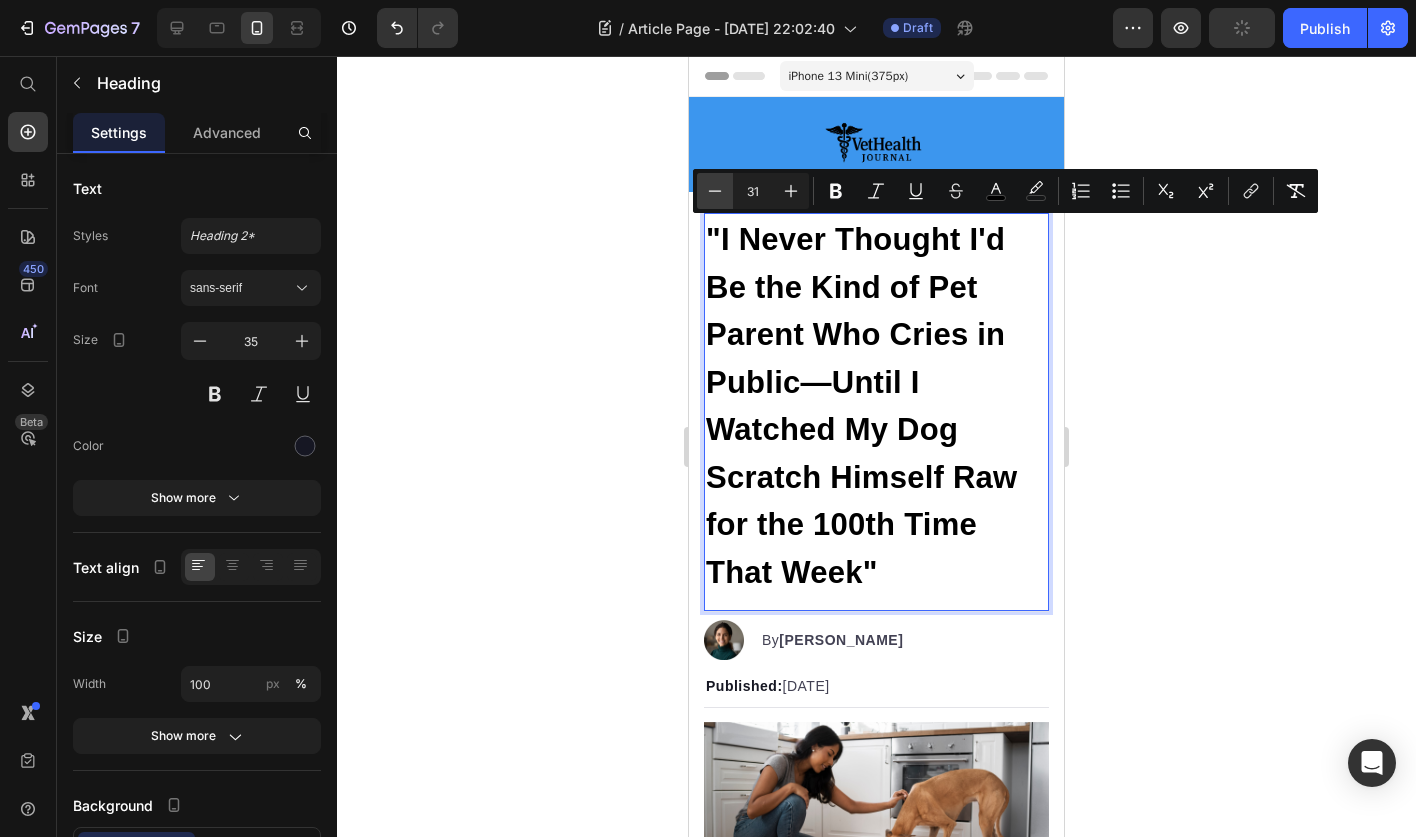 click 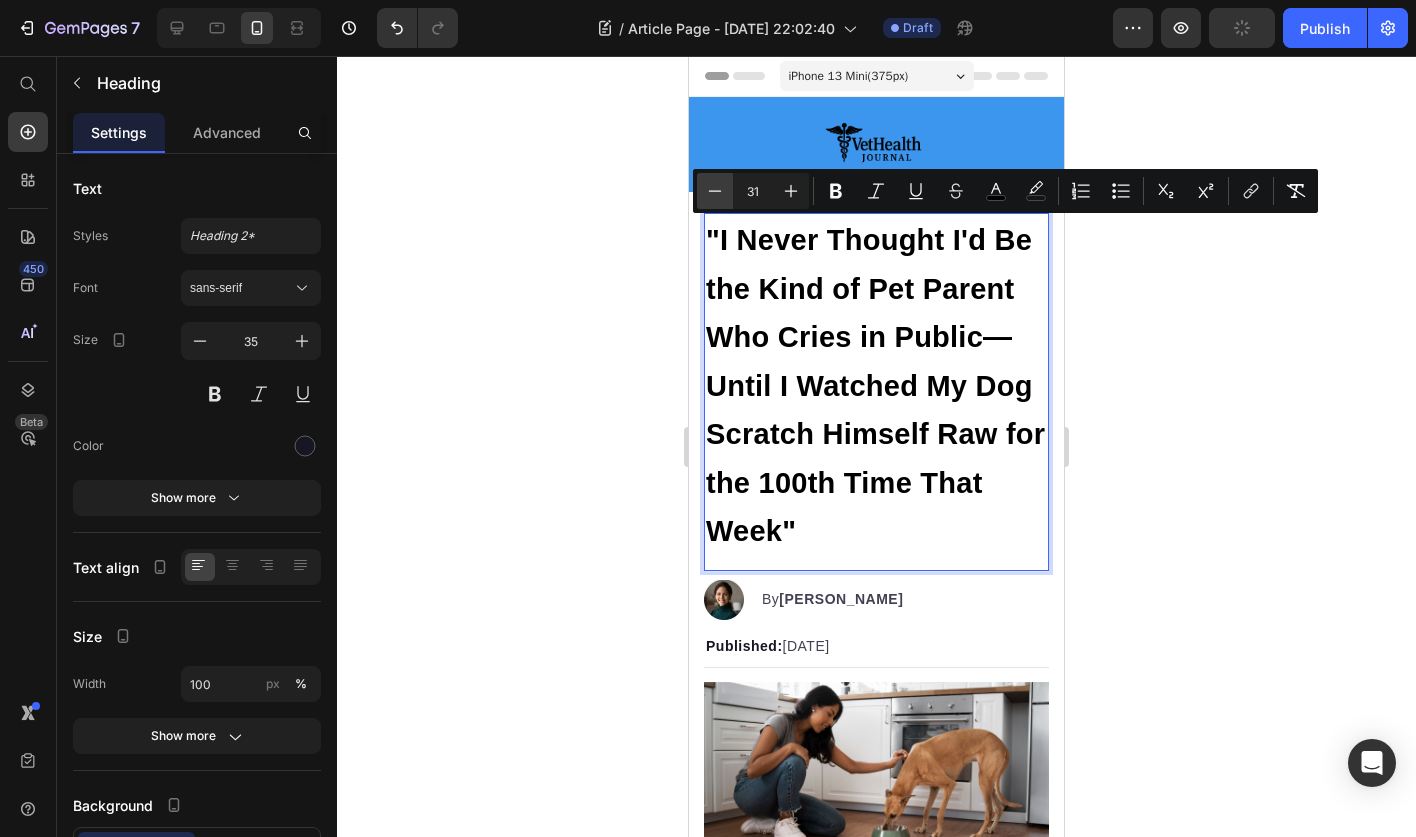 click 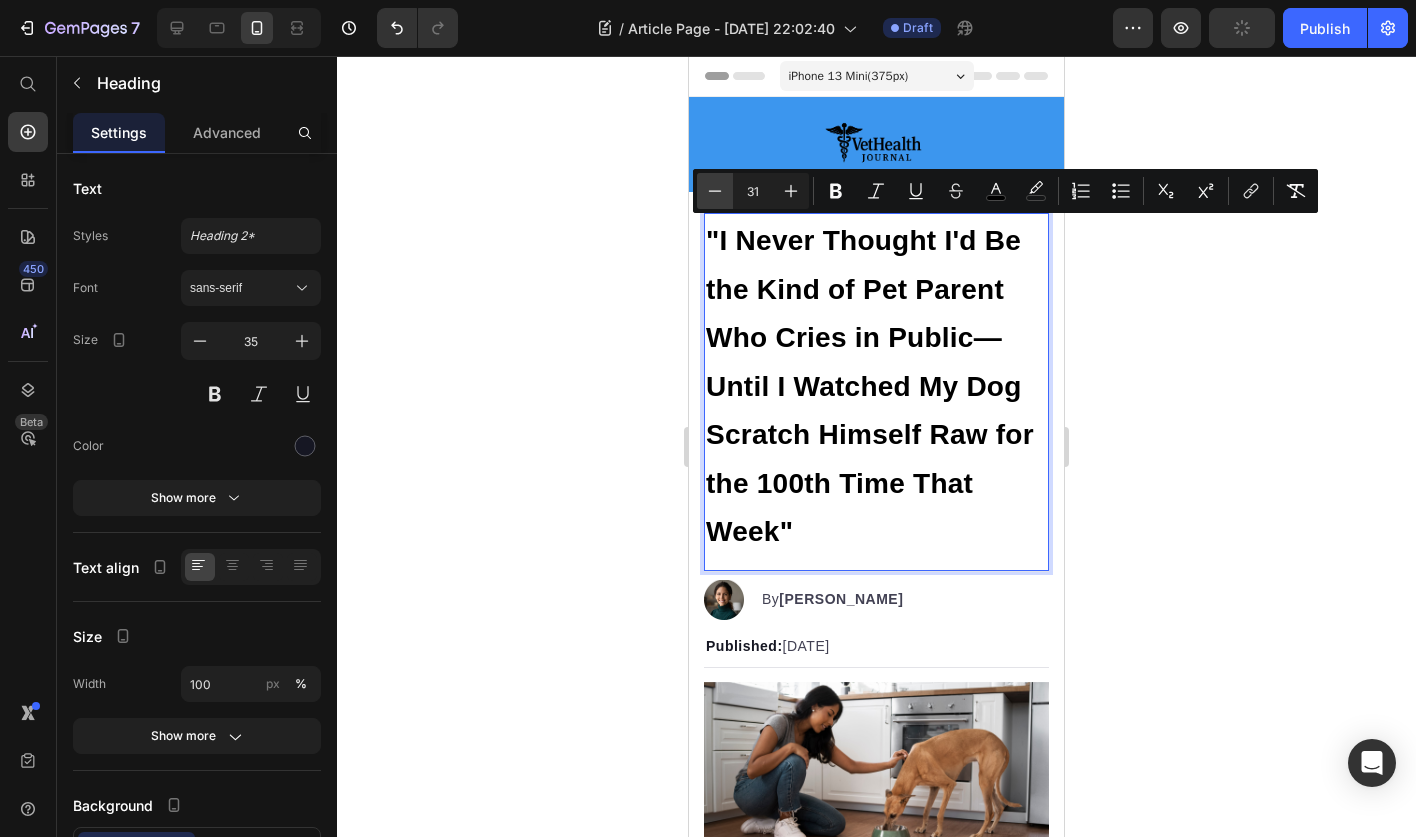 click 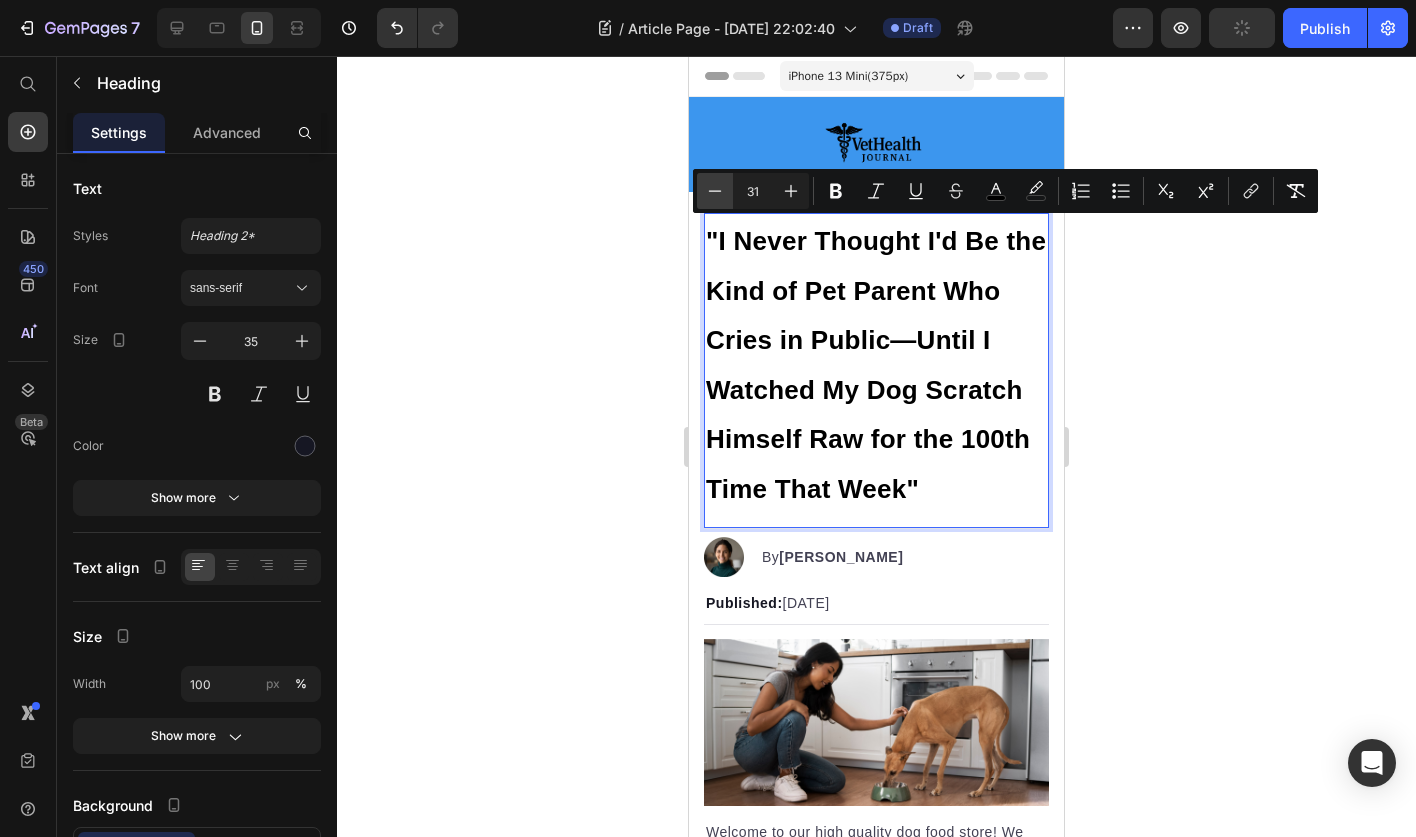 click 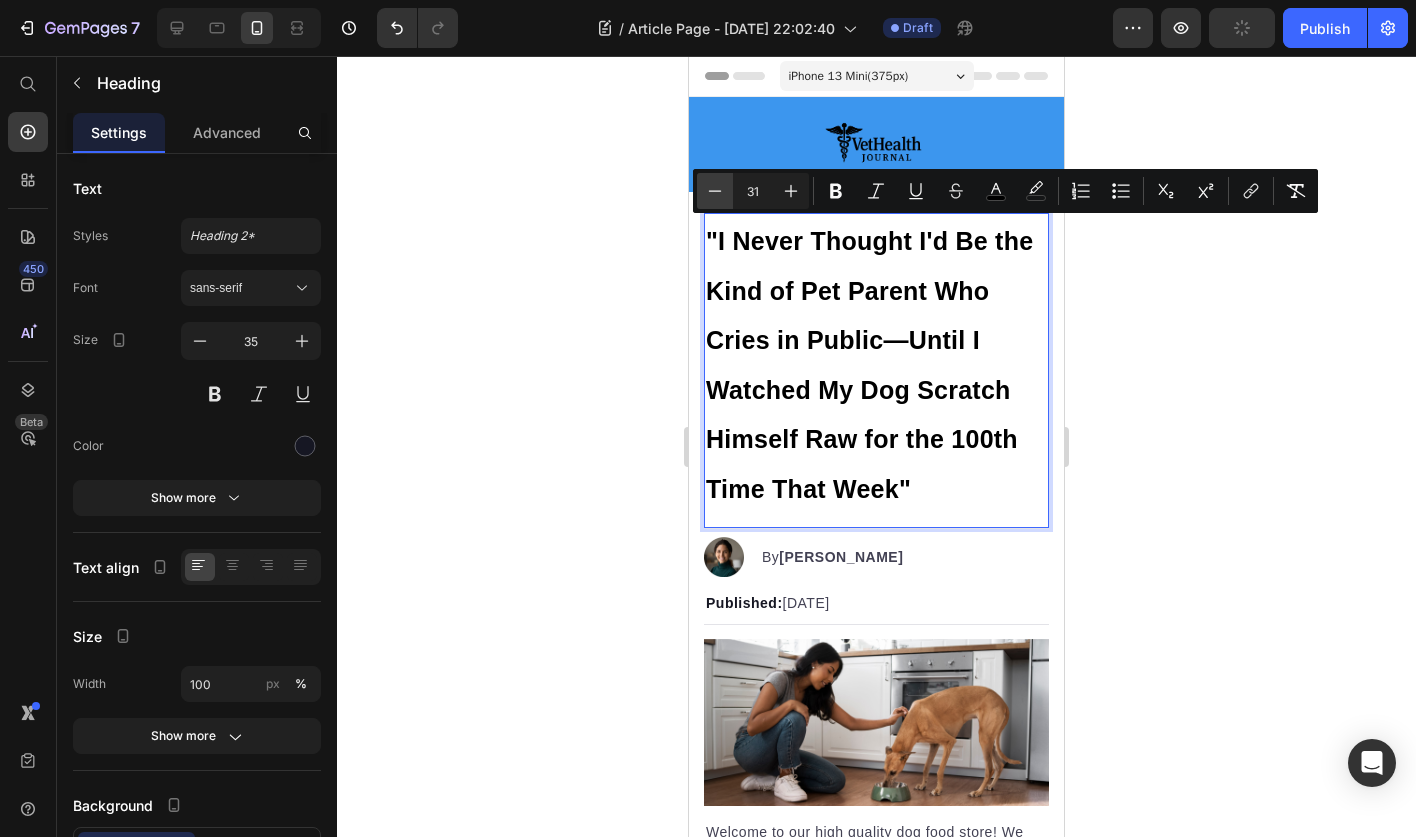 click 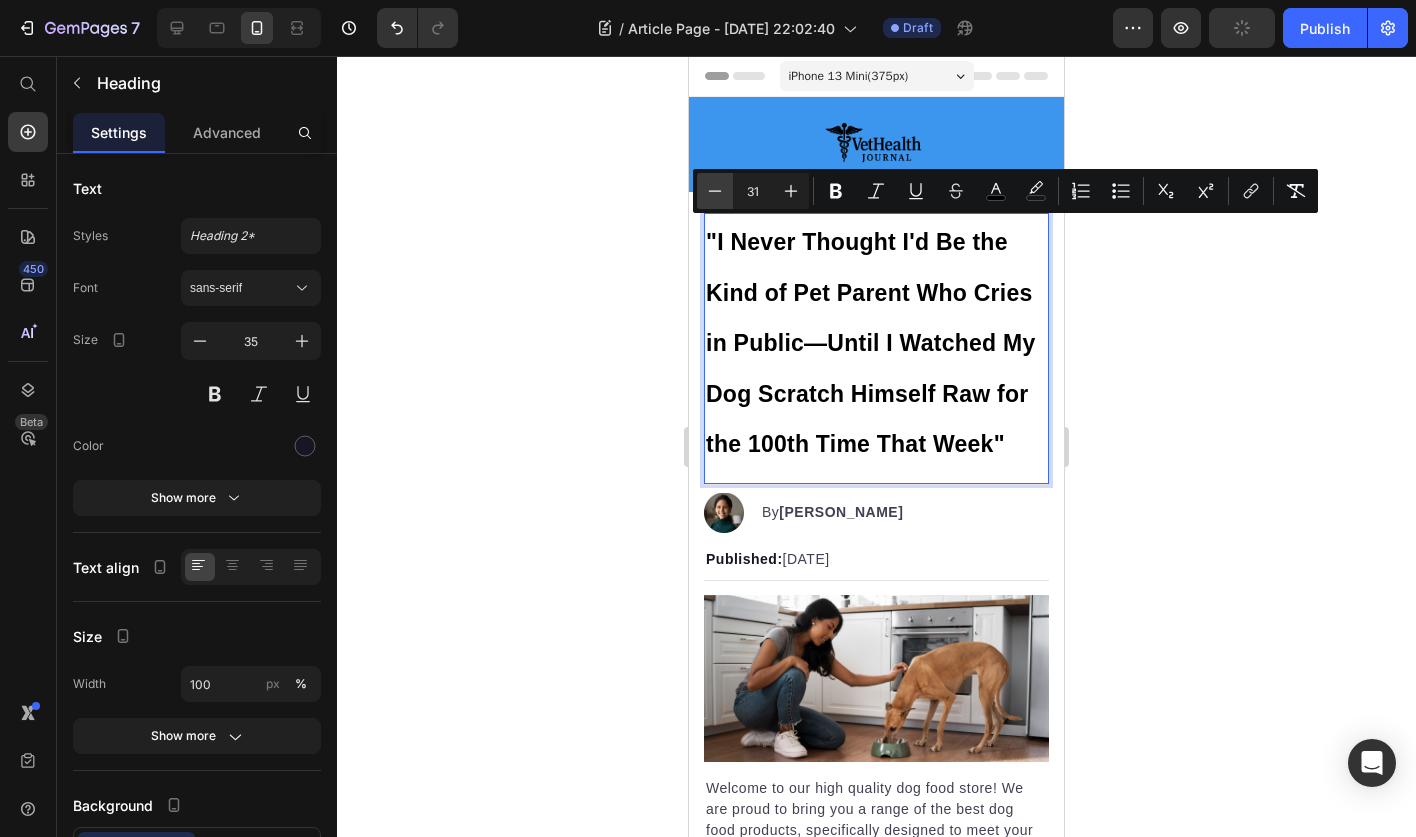 click 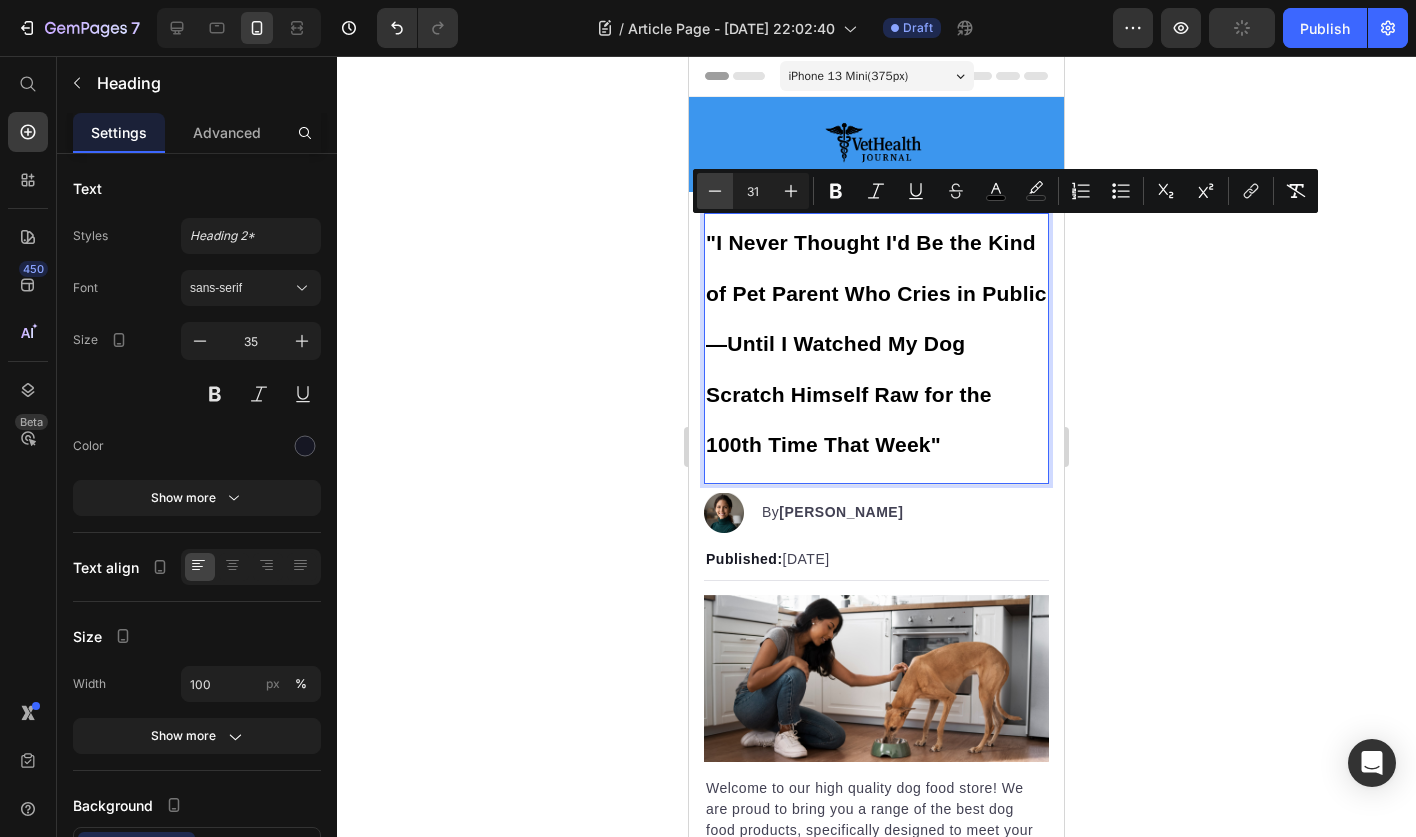 click 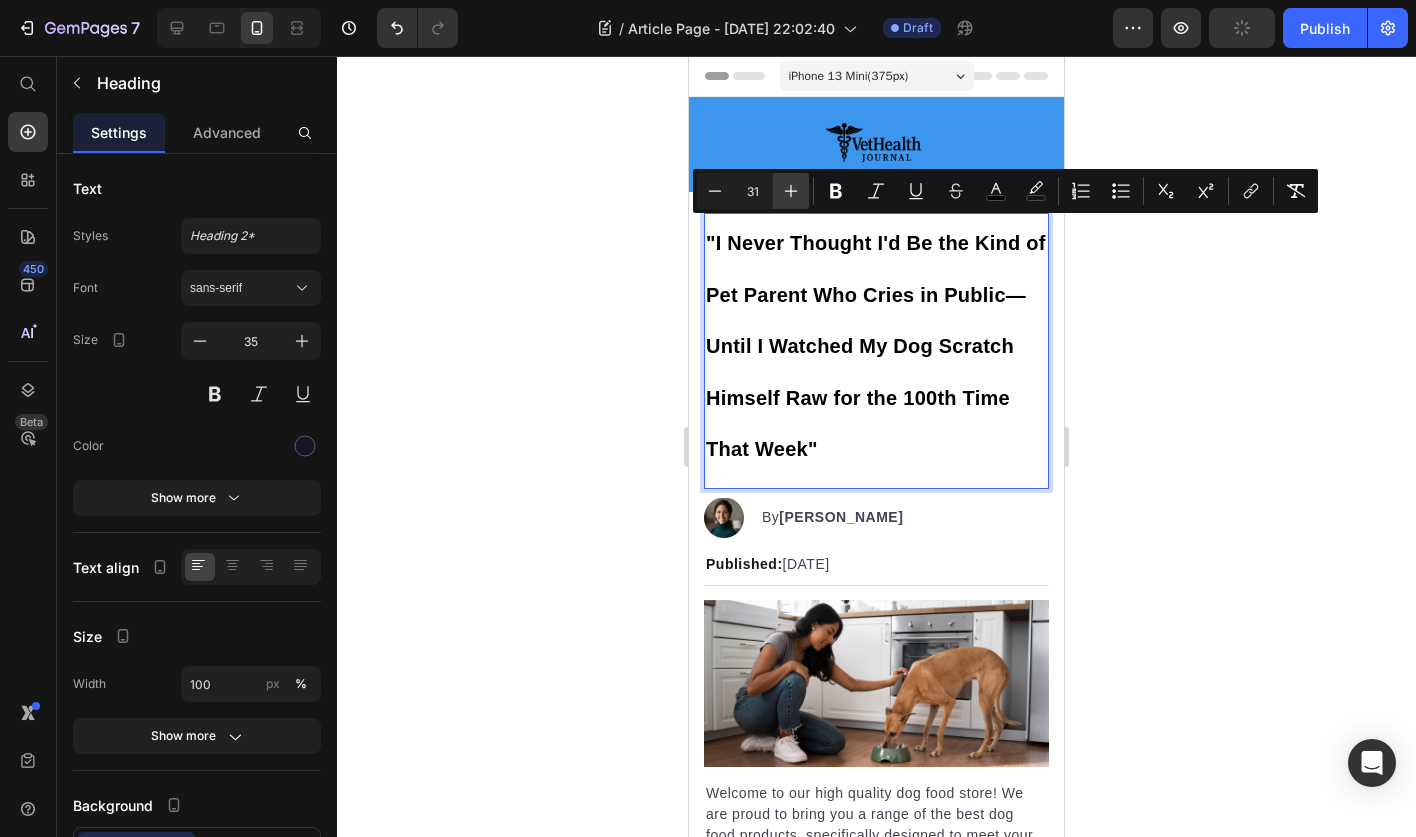 click 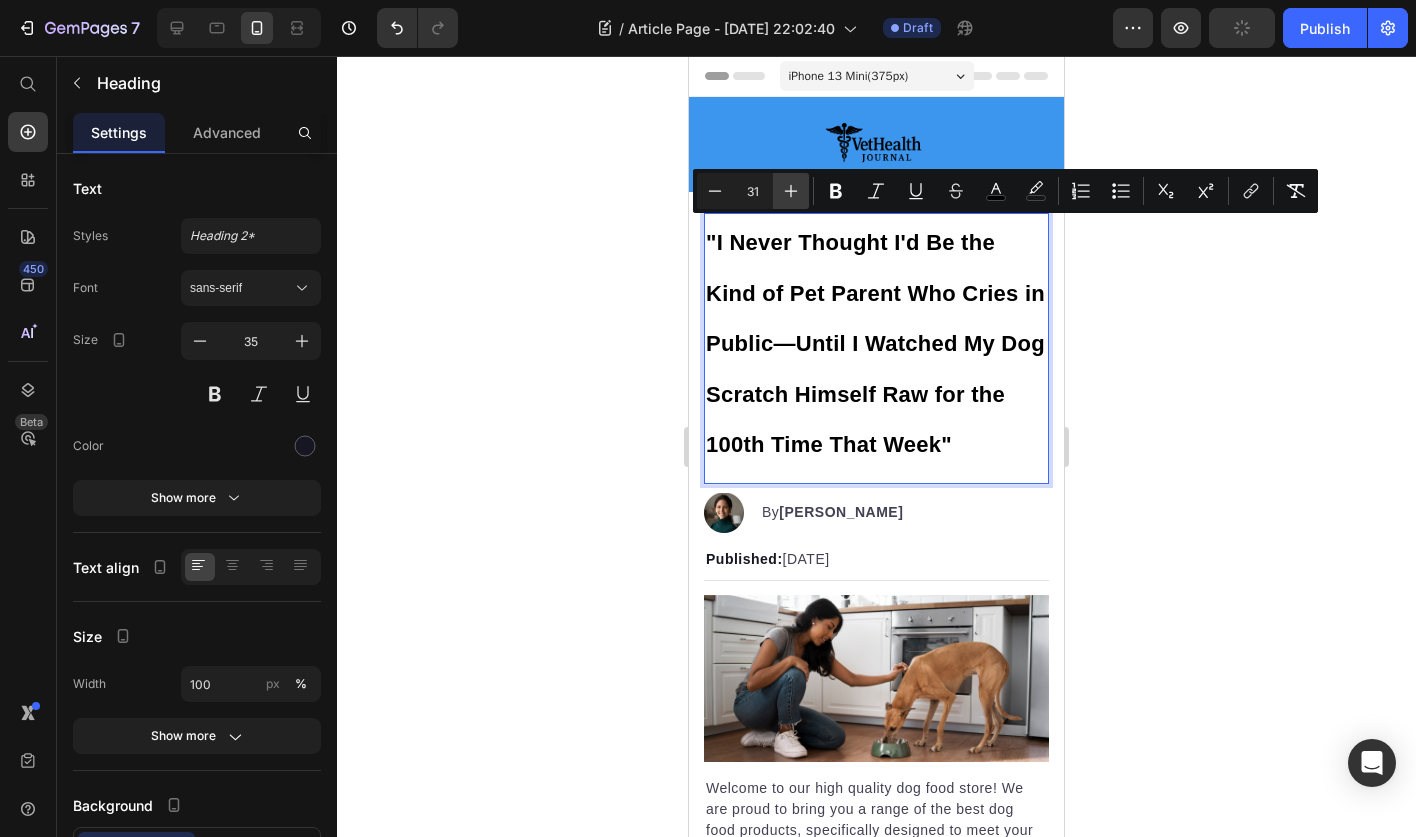 click 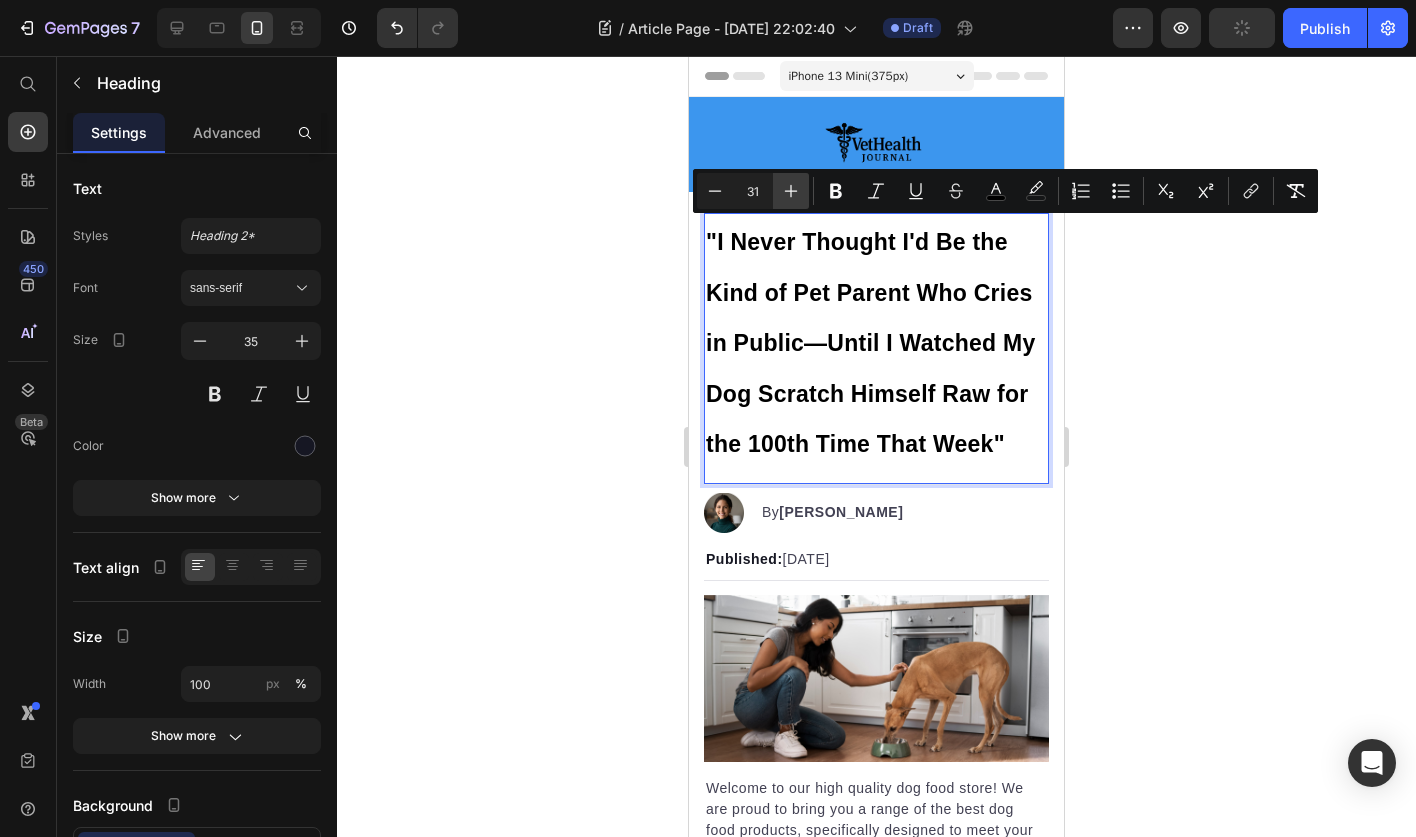 click 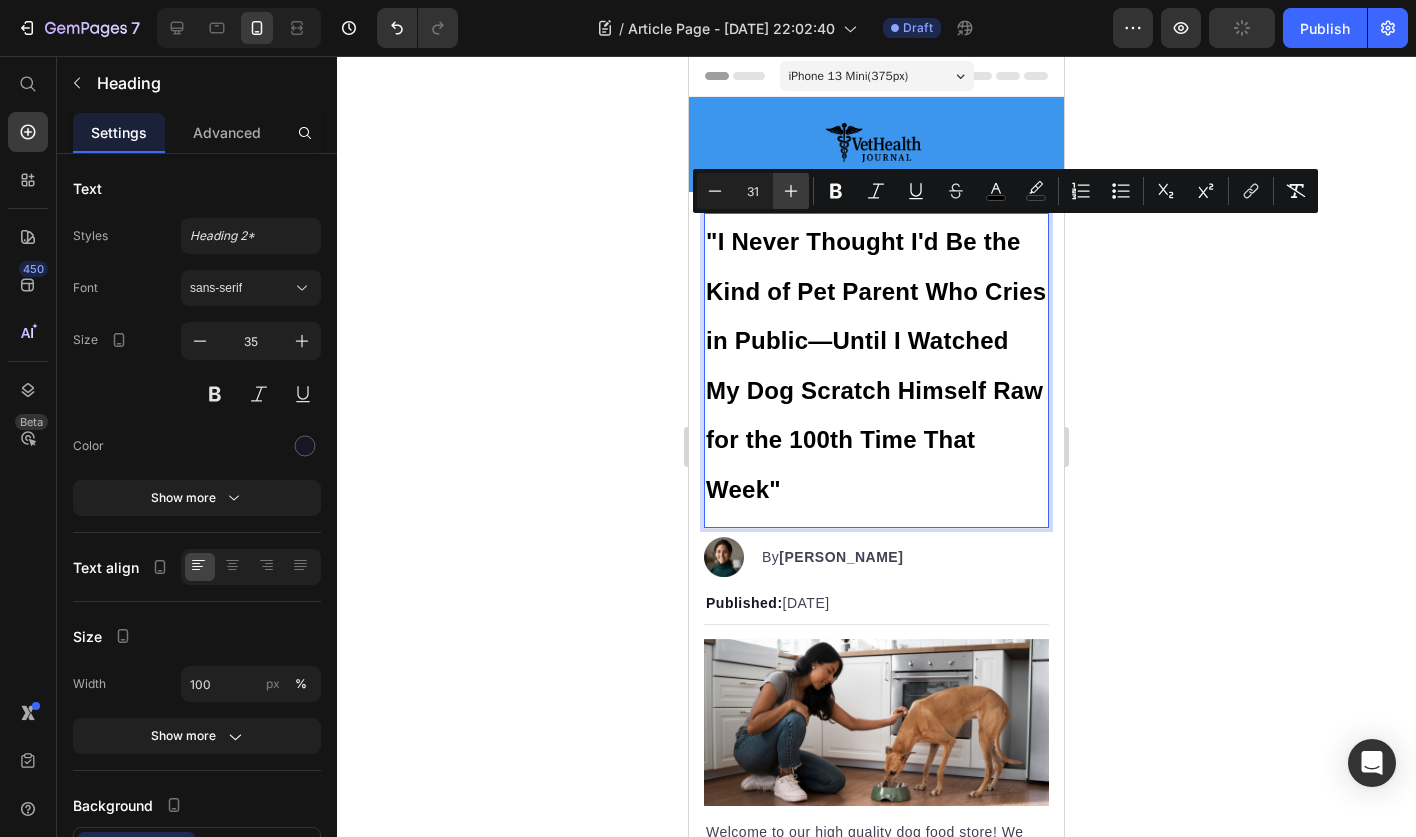 click 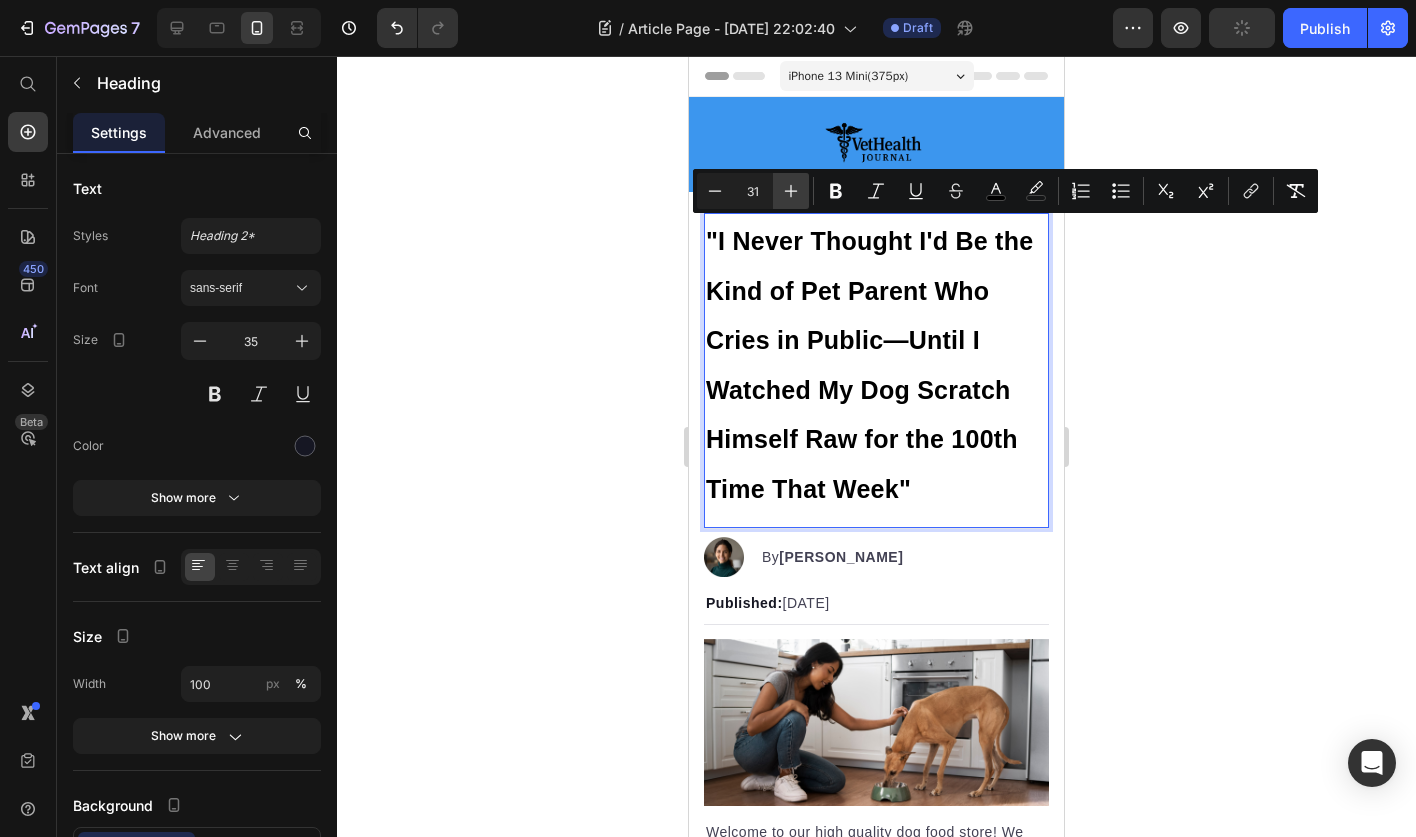 click 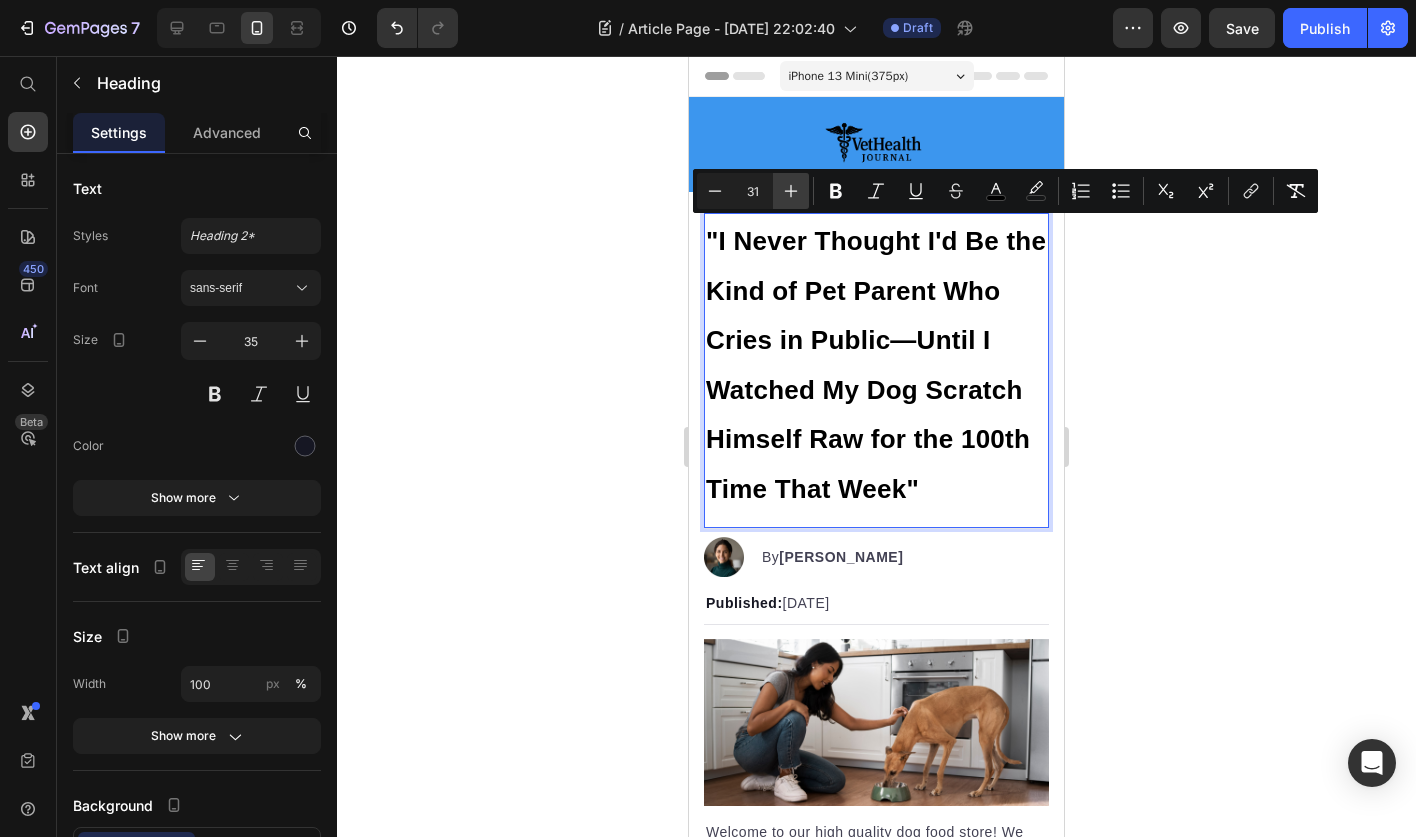 click 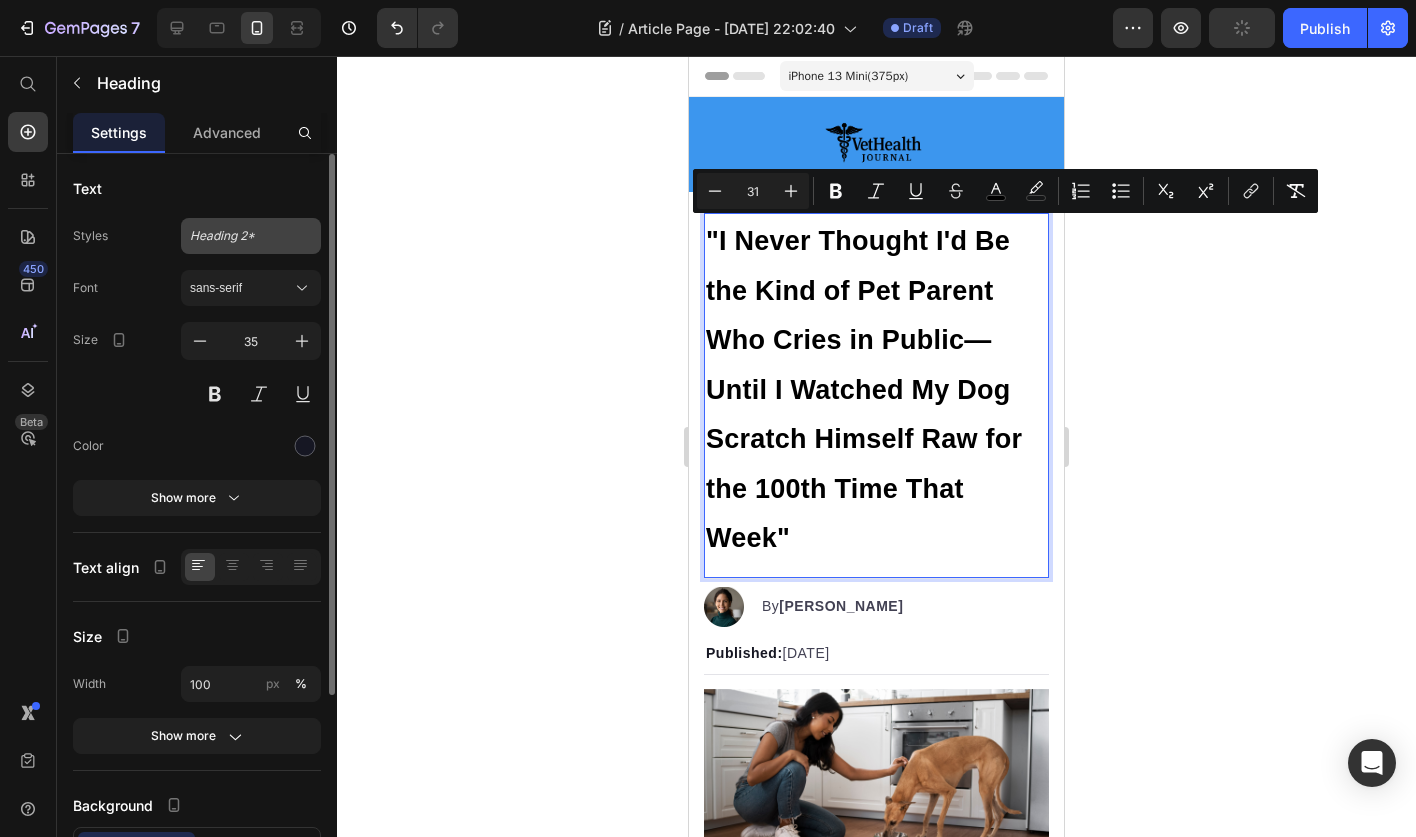 click on "Heading 2*" at bounding box center [251, 236] 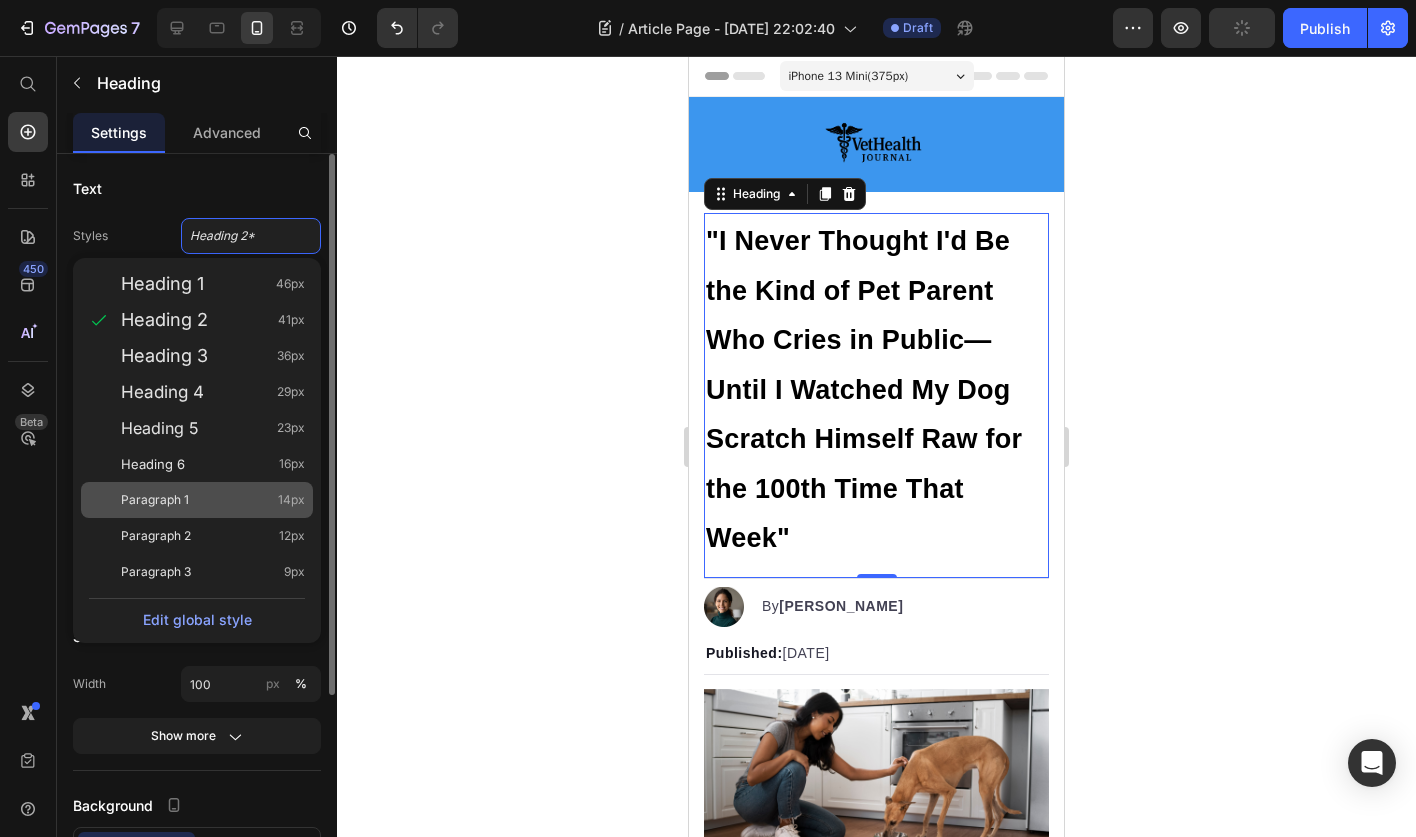 click on "Paragraph 1 14px" at bounding box center [213, 500] 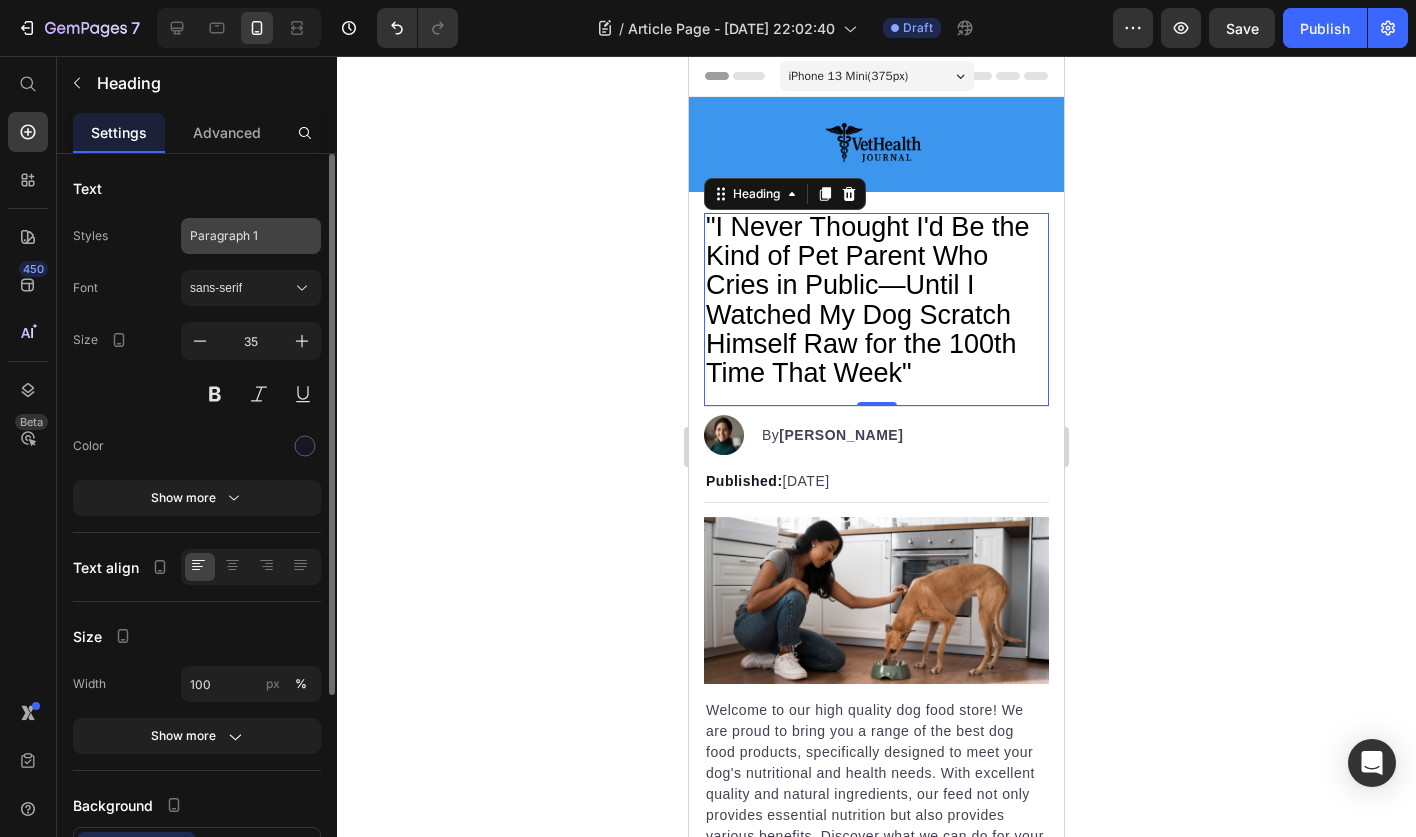 click on "Paragraph 1" at bounding box center (239, 236) 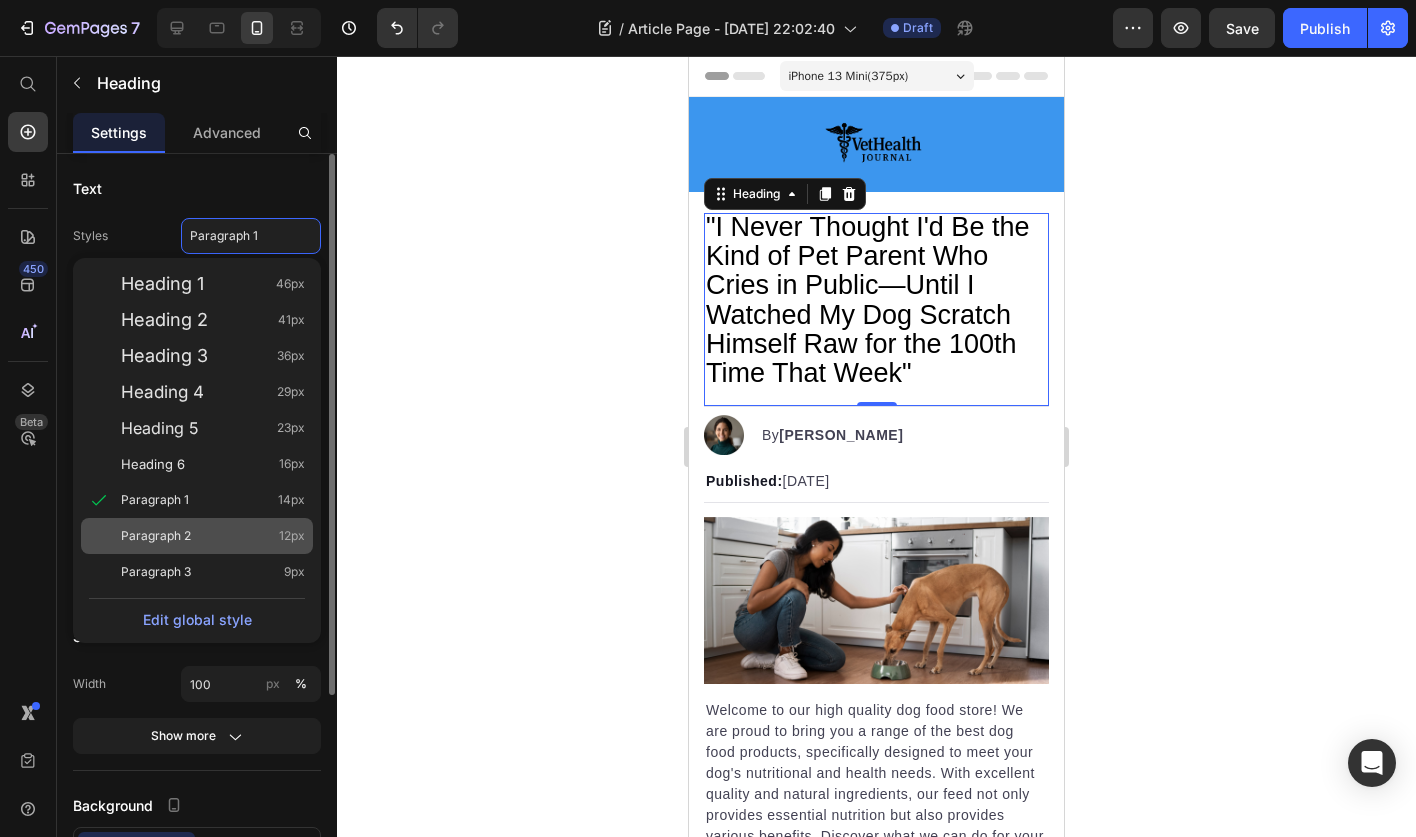 click on "Paragraph 2 12px" at bounding box center [213, 536] 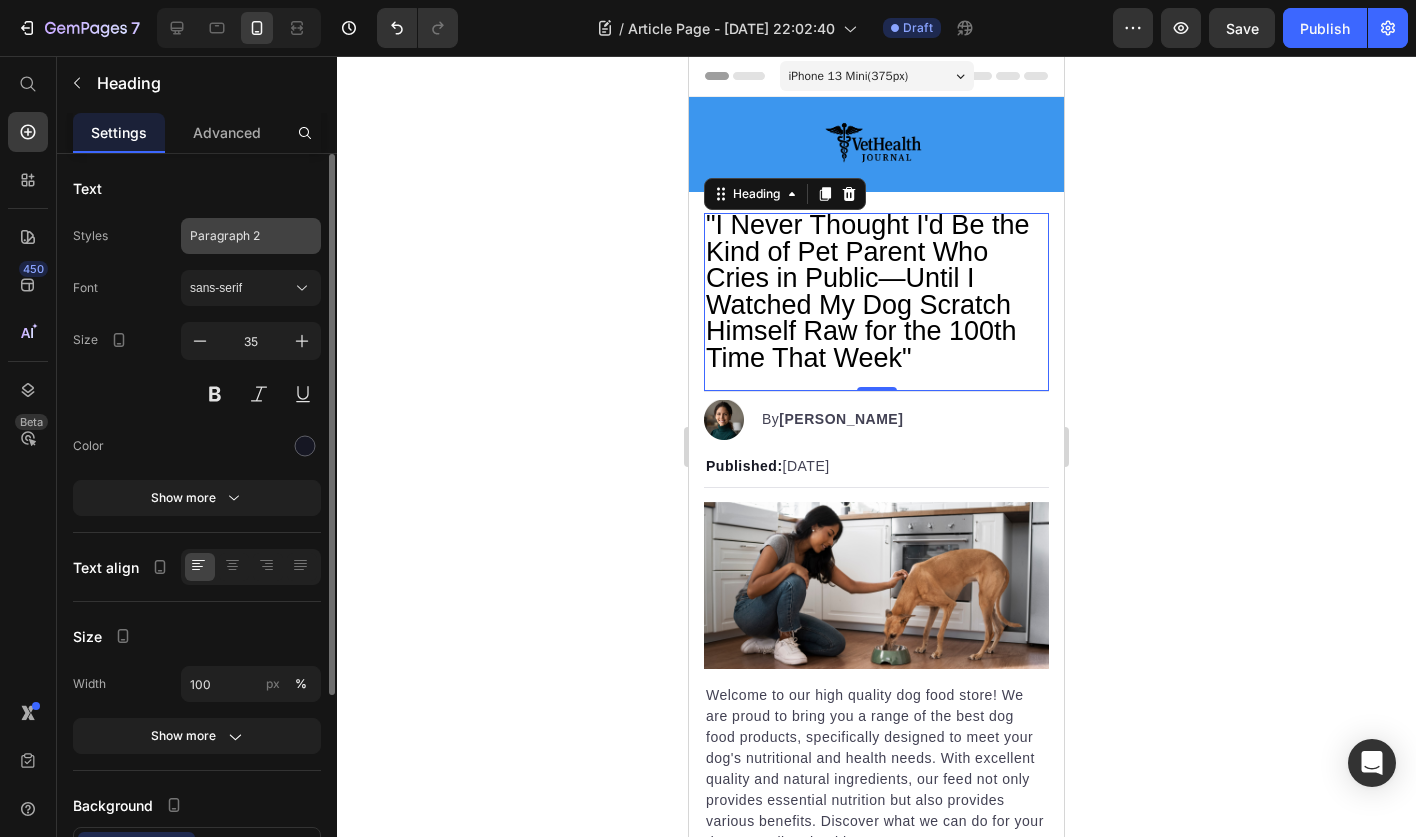 click on "Paragraph 2" at bounding box center [239, 236] 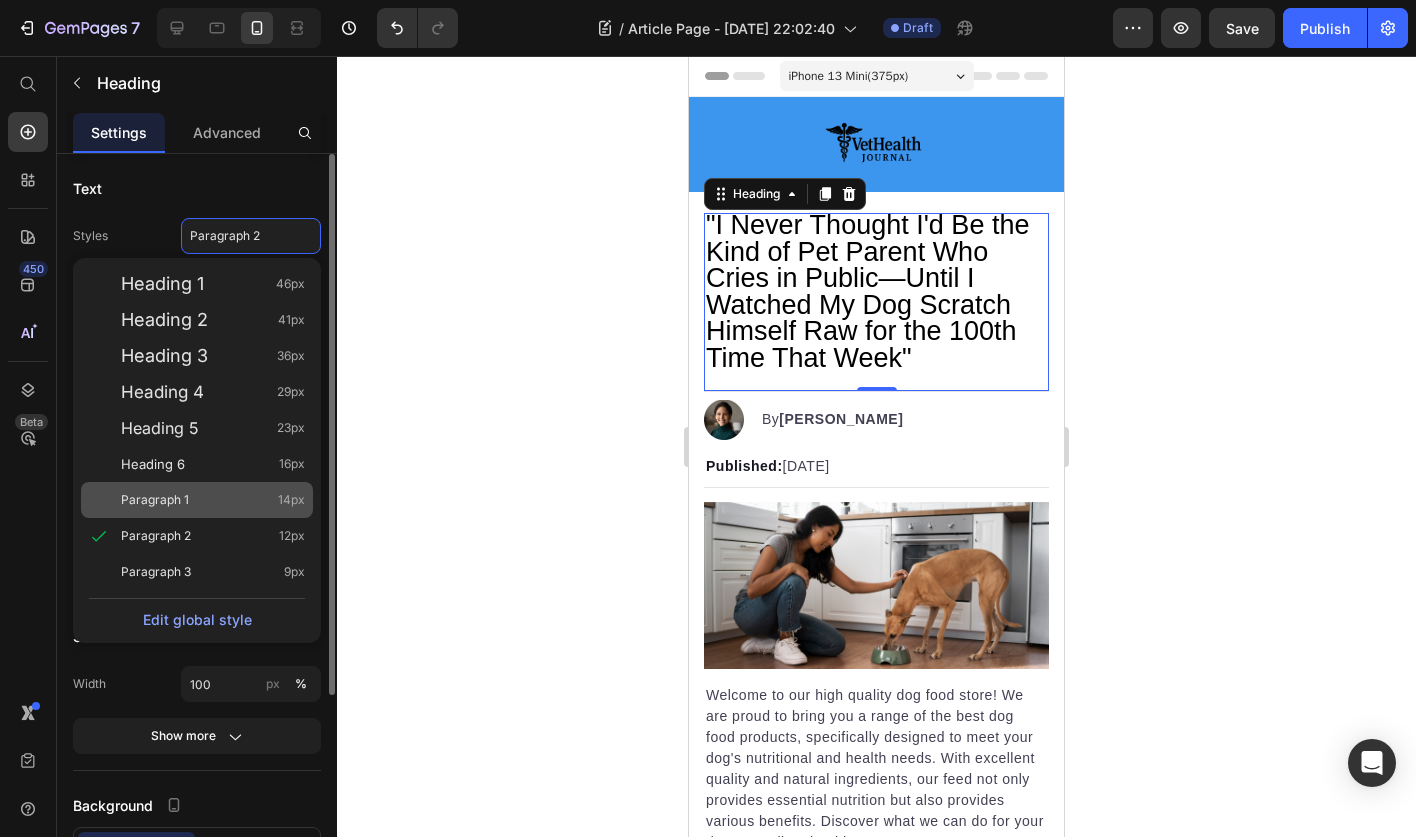 click on "Paragraph 1 14px" 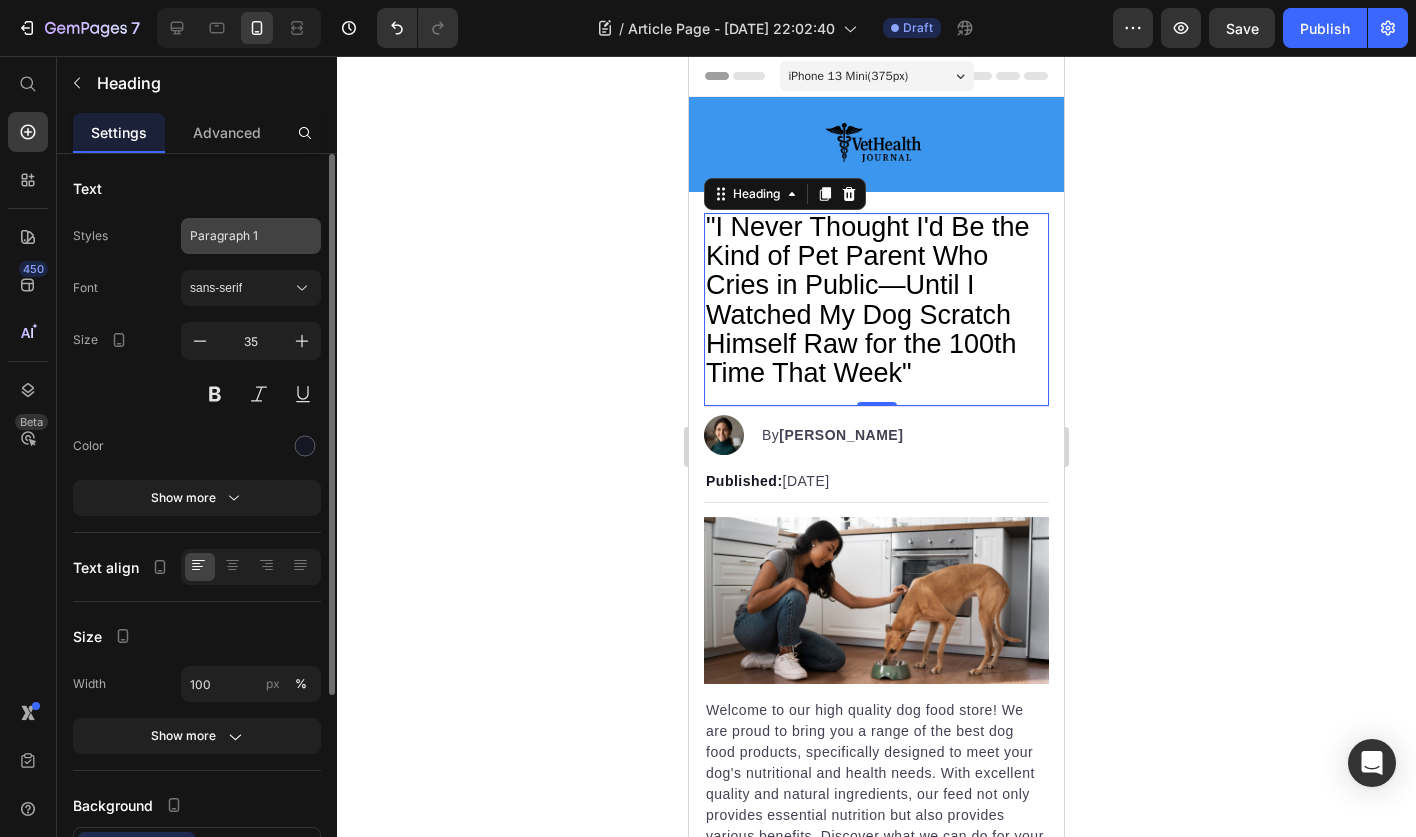 click on "Paragraph 1" 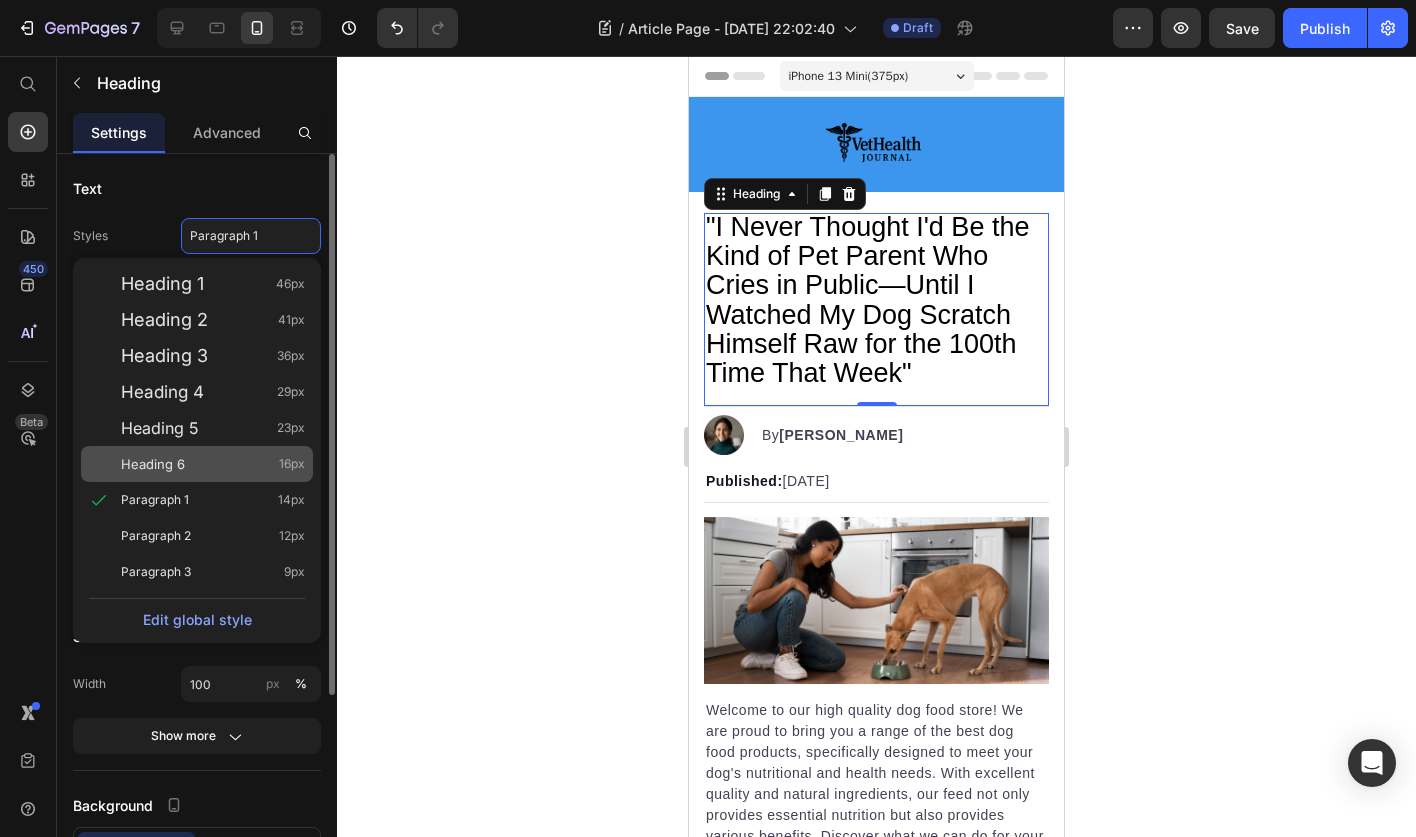 click on "Heading 6 16px" at bounding box center [213, 464] 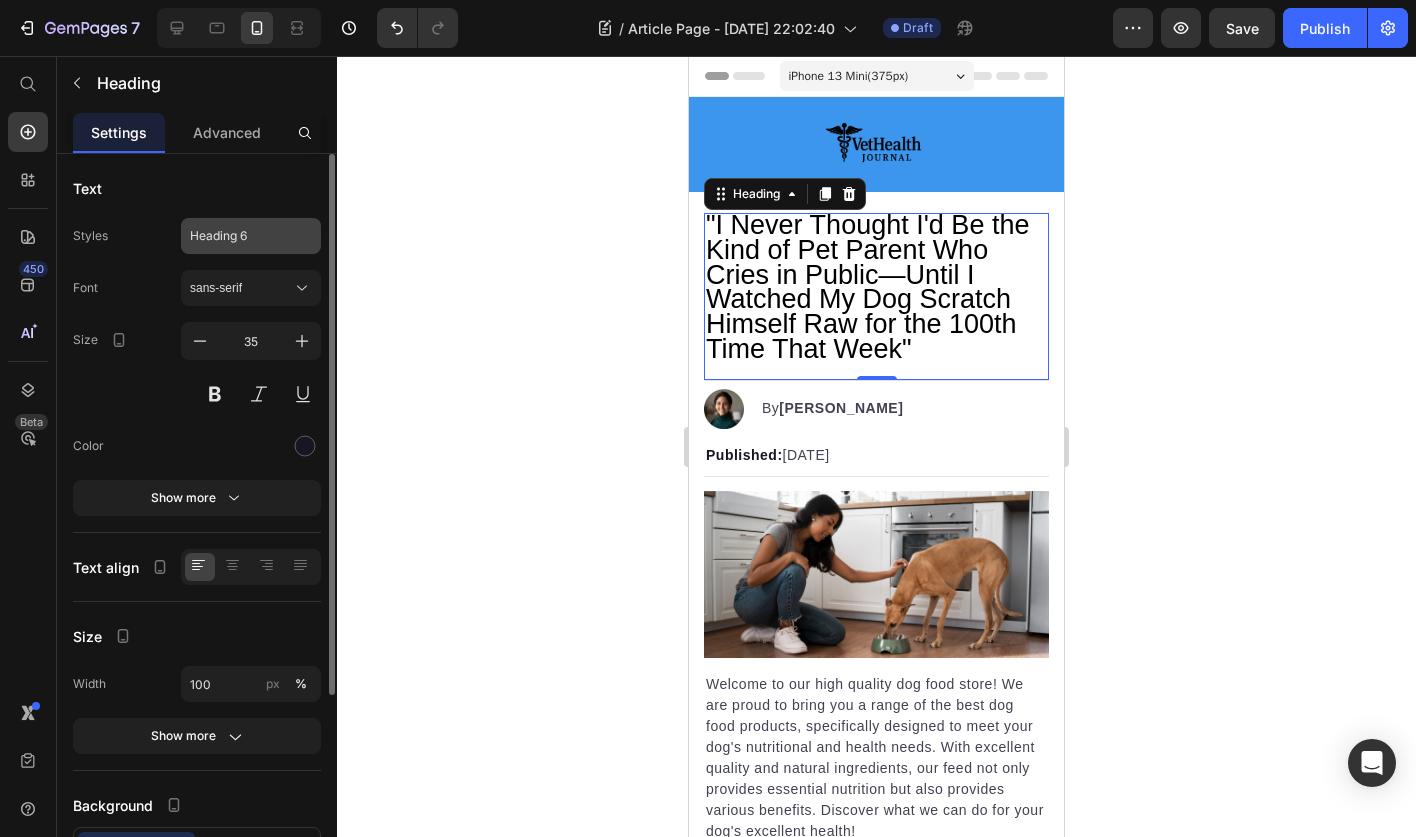 click on "Heading 6" at bounding box center (251, 236) 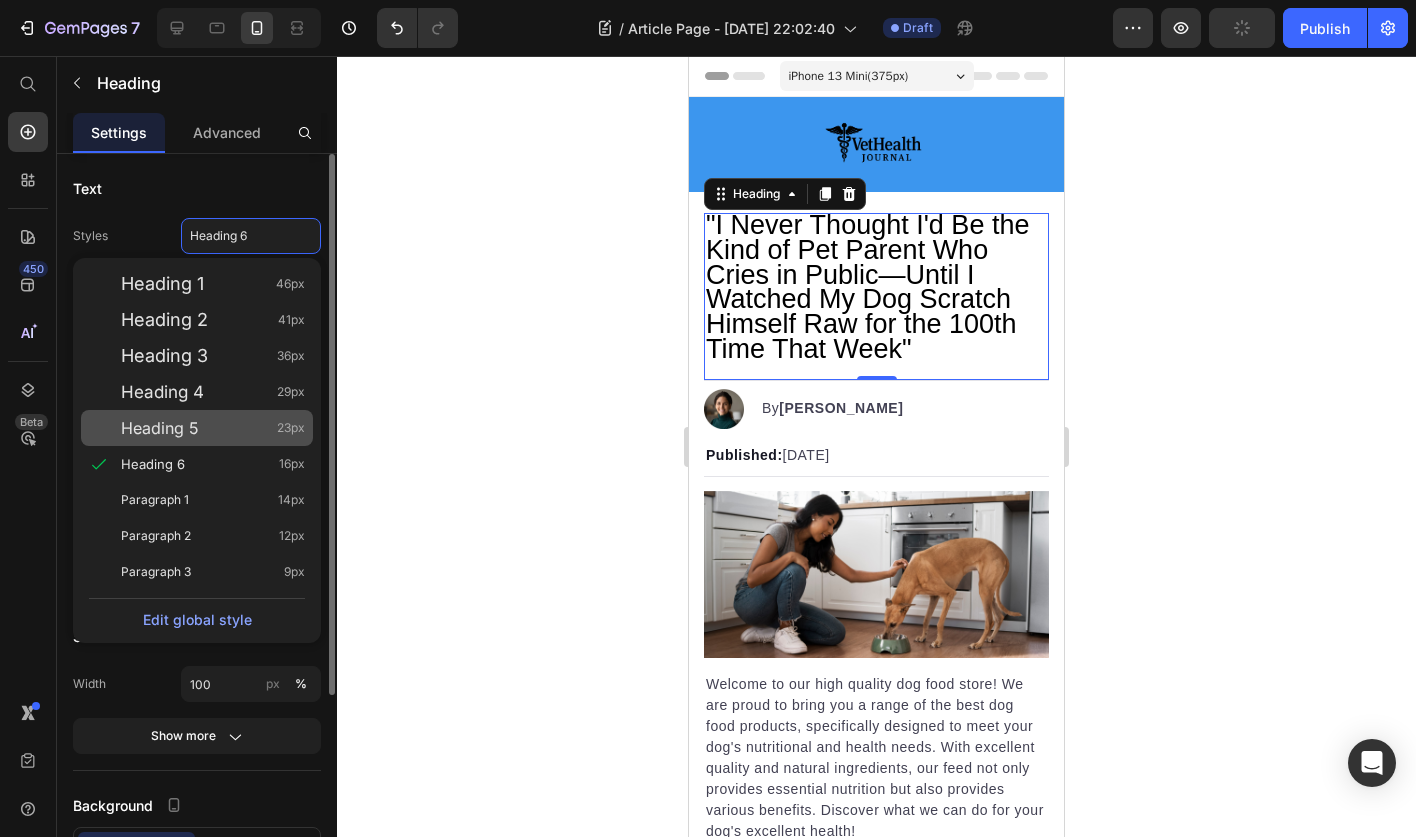 click on "Heading 5 23px" at bounding box center (213, 428) 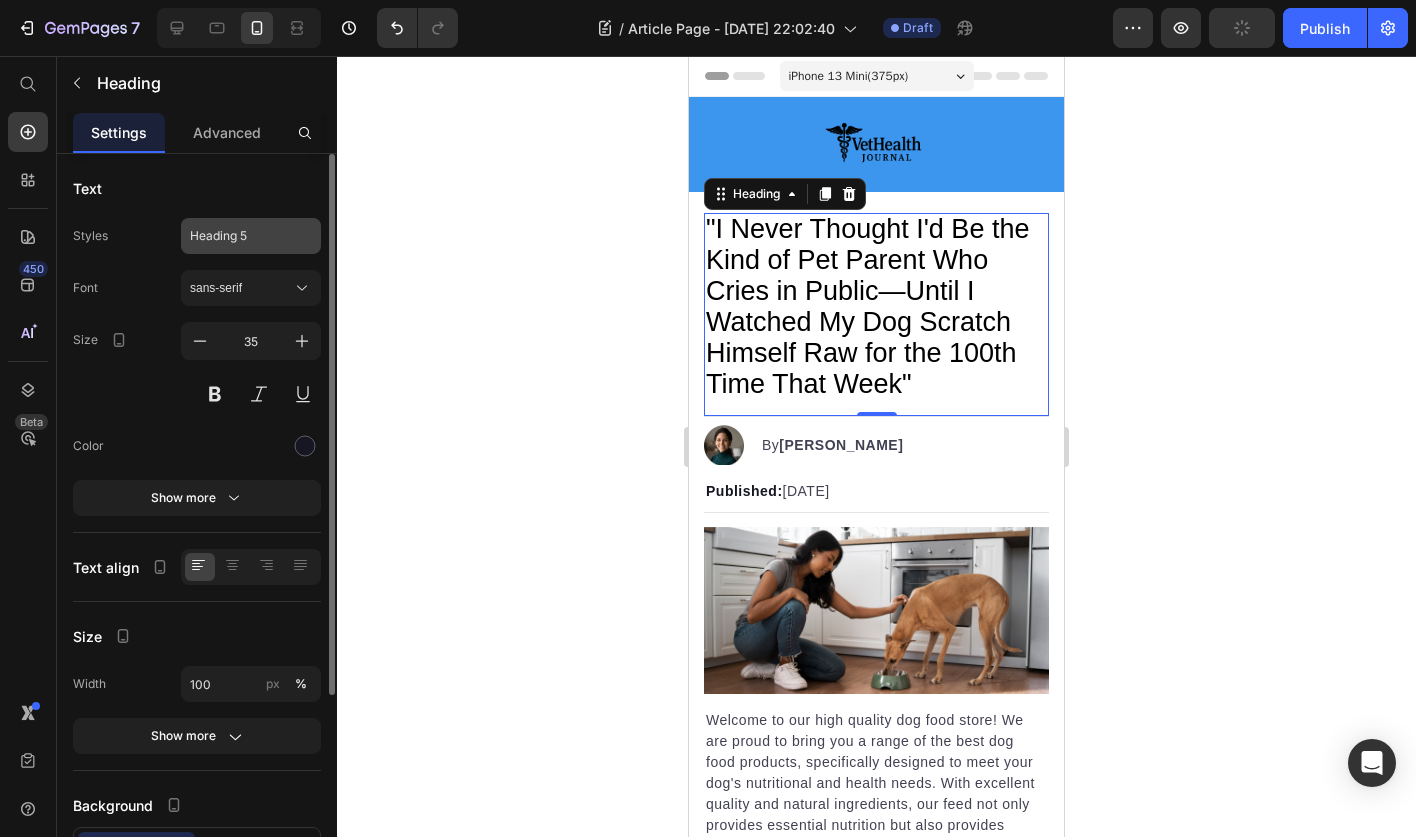 click on "Heading 5" at bounding box center (239, 236) 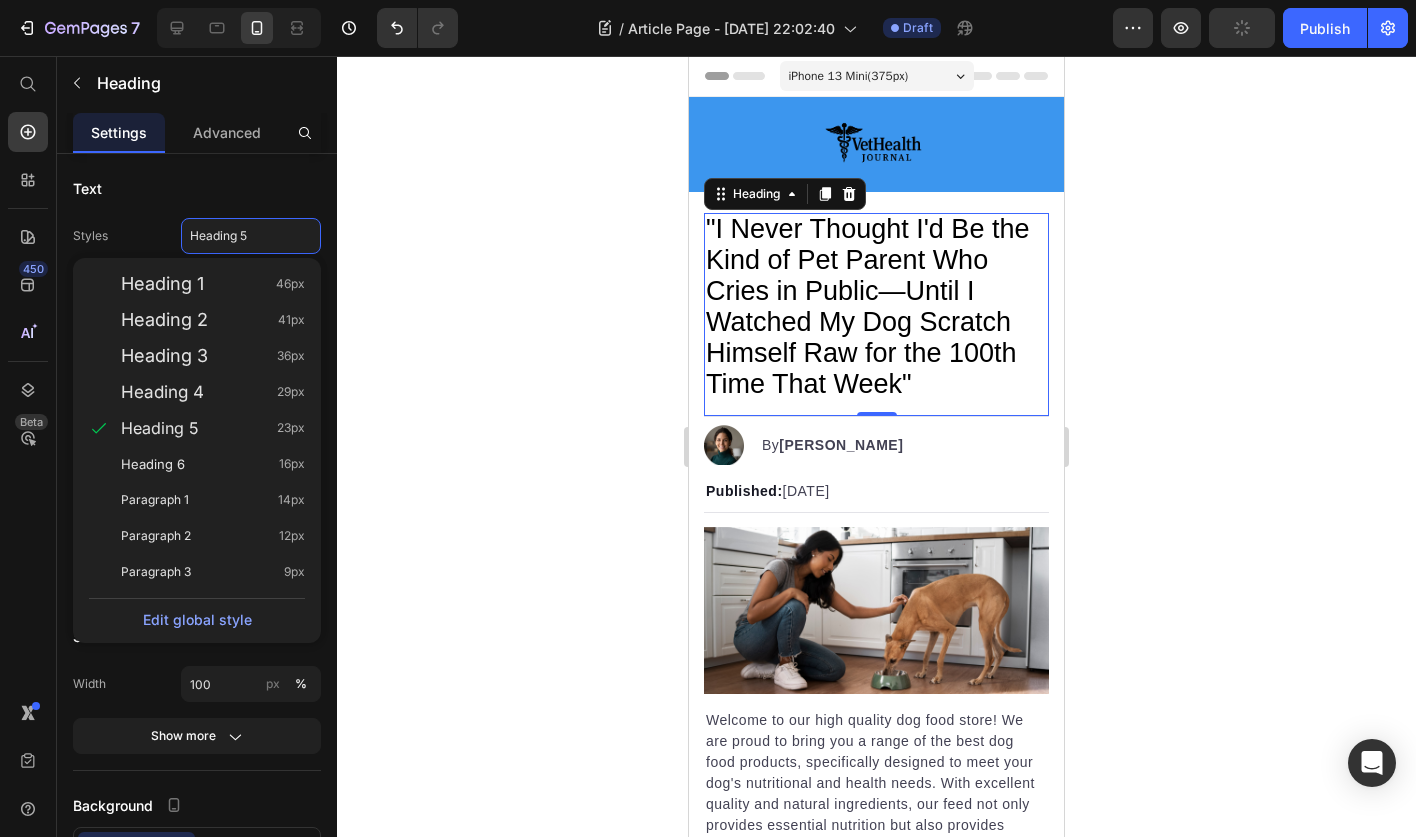 click 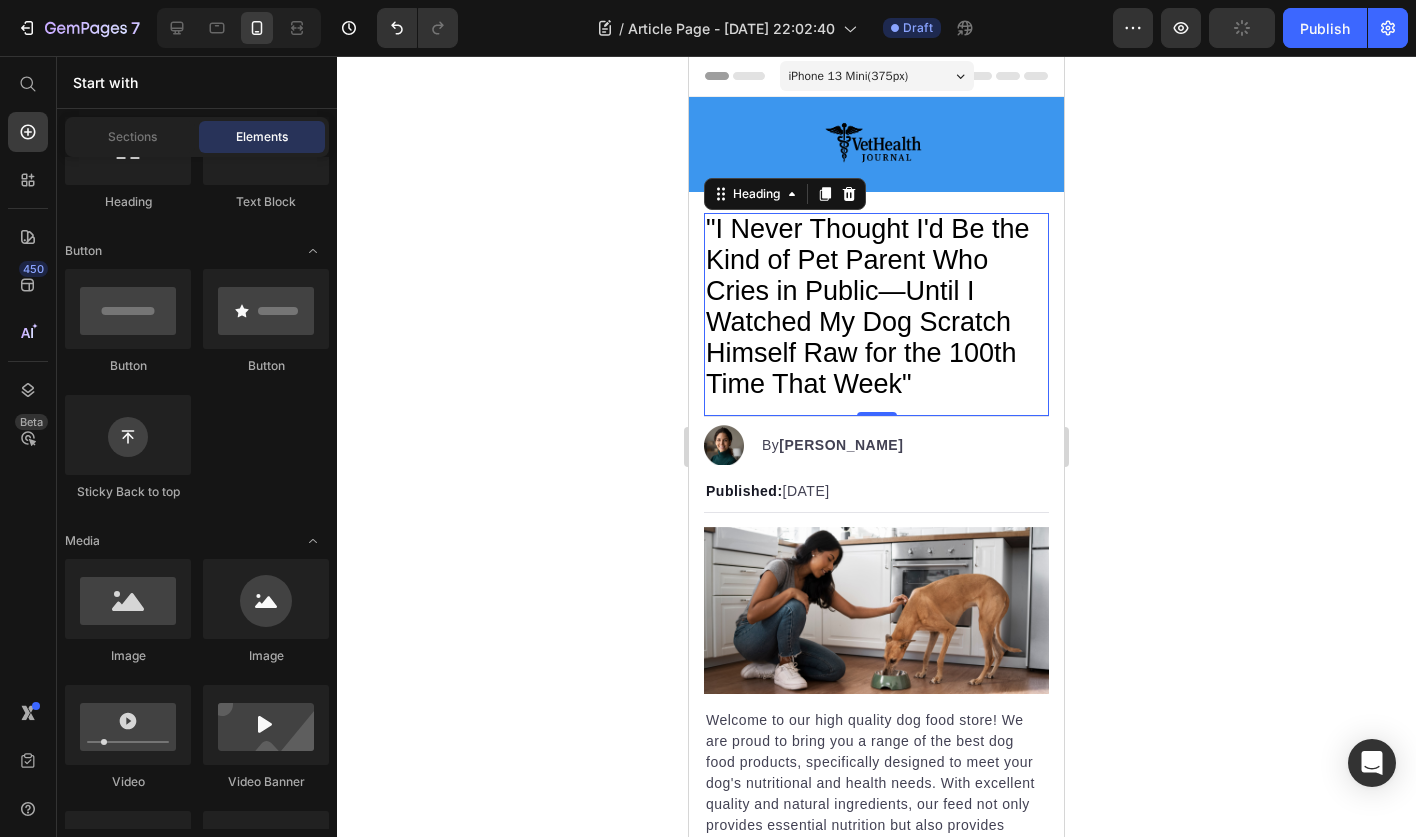 click 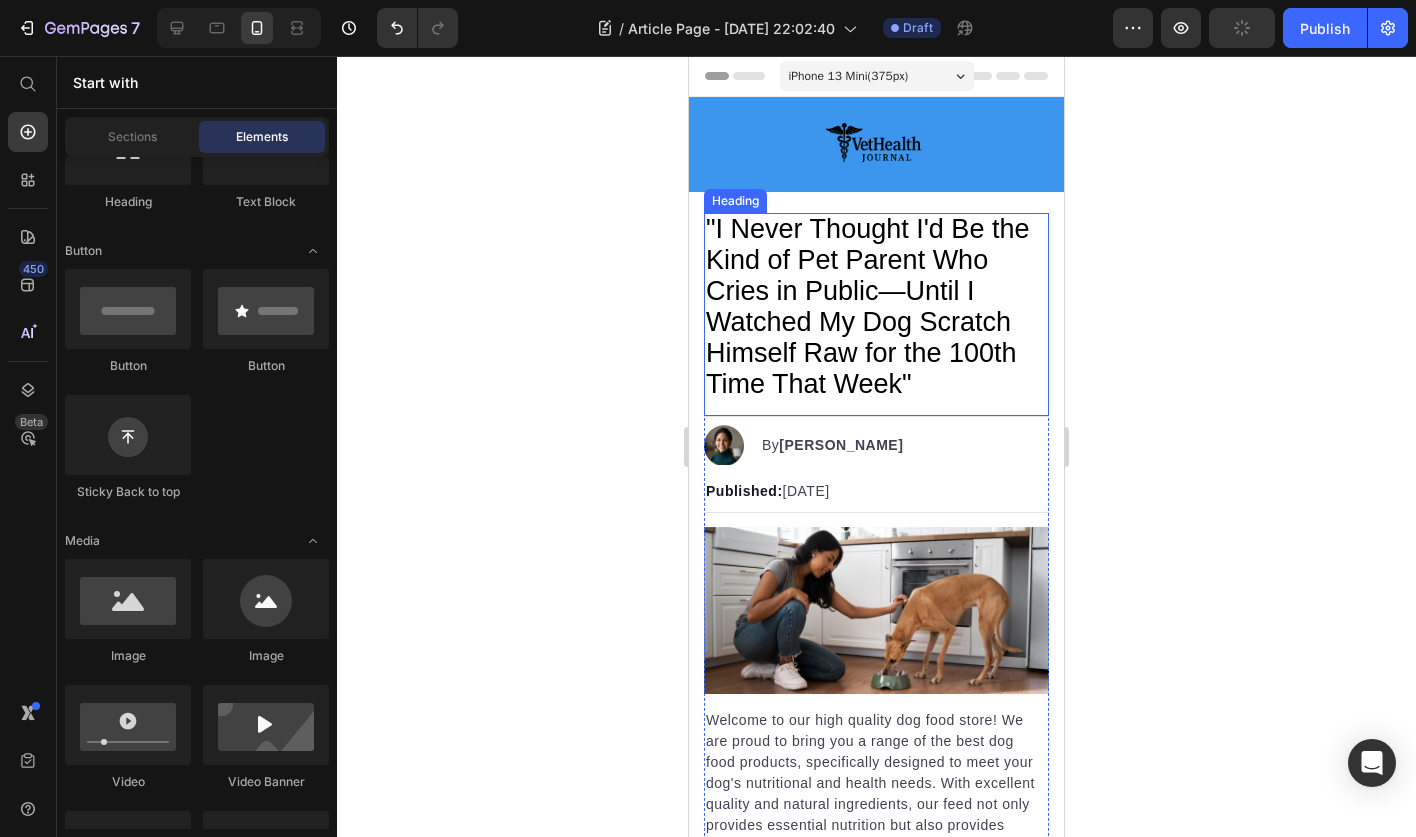 click on ""I Never Thought I'd Be the Kind of Pet Parent Who Cries in Public—Until I Watched My Dog Scratch Himself Raw for the 100th Time That Week"" at bounding box center (867, 306) 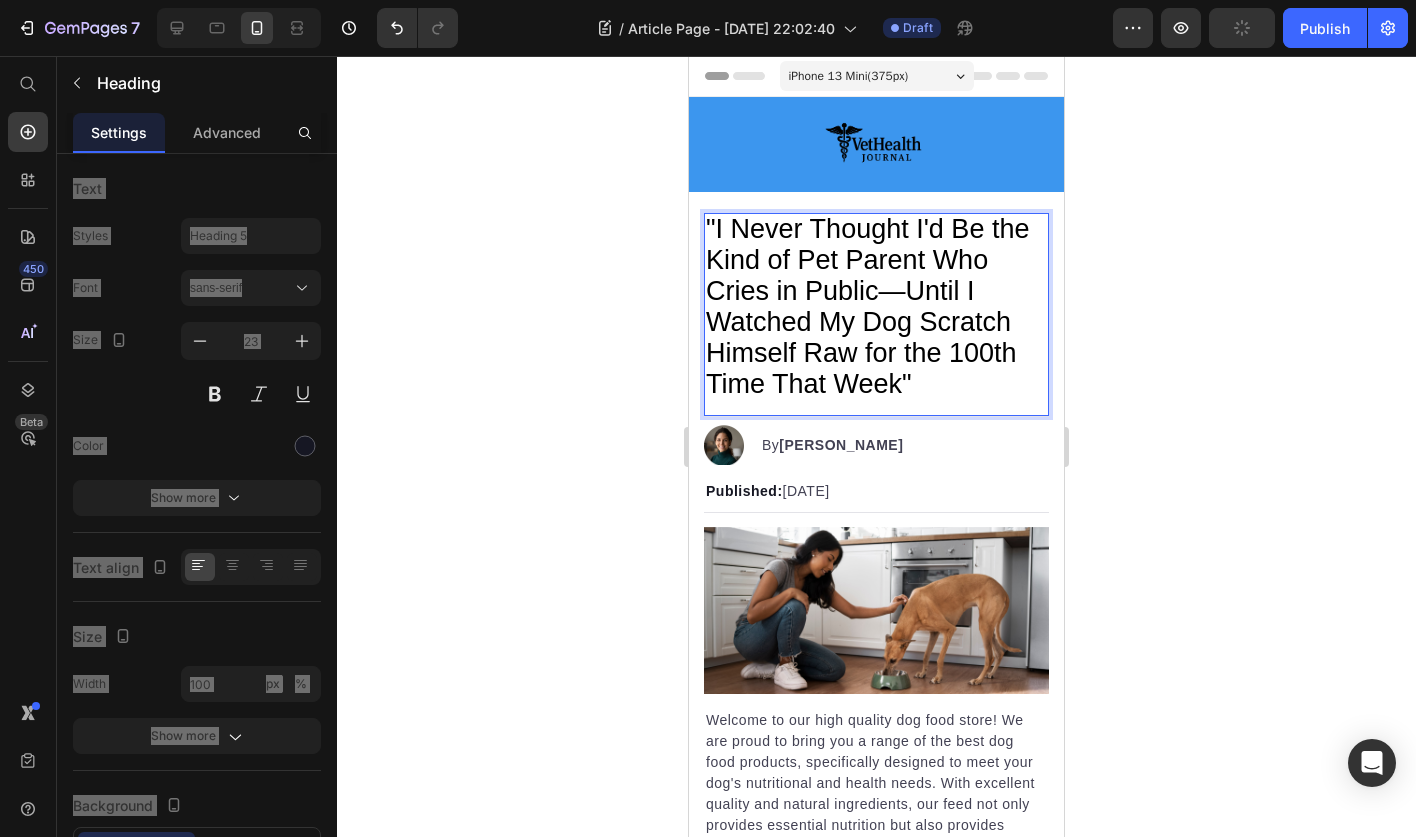 click on ""I Never Thought I'd Be the Kind of Pet Parent Who Cries in Public—Until I Watched My Dog Scratch Himself Raw for the 100th Time That Week"" at bounding box center [867, 306] 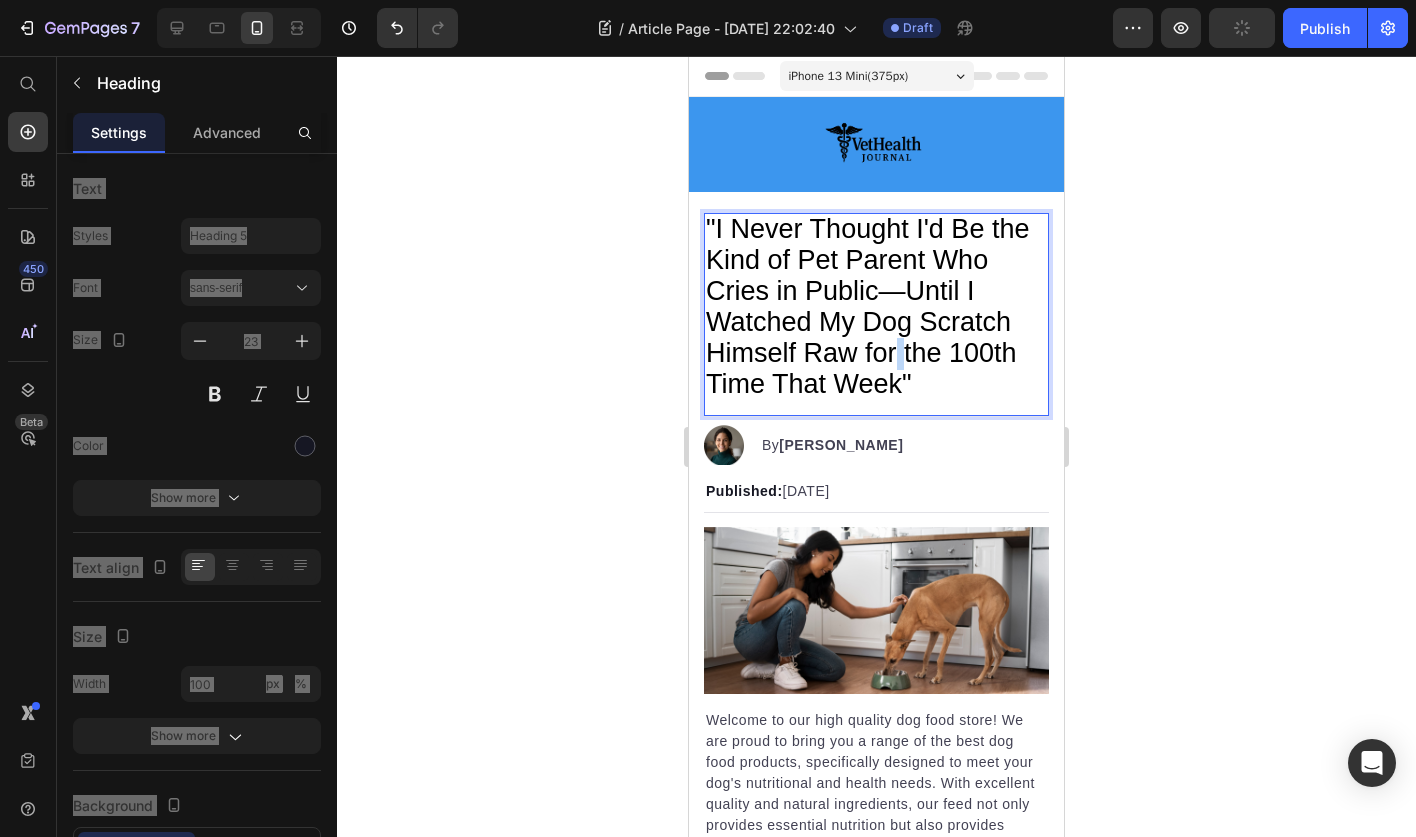 click on ""I Never Thought I'd Be the Kind of Pet Parent Who Cries in Public—Until I Watched My Dog Scratch Himself Raw for the 100th Time That Week"" at bounding box center [867, 306] 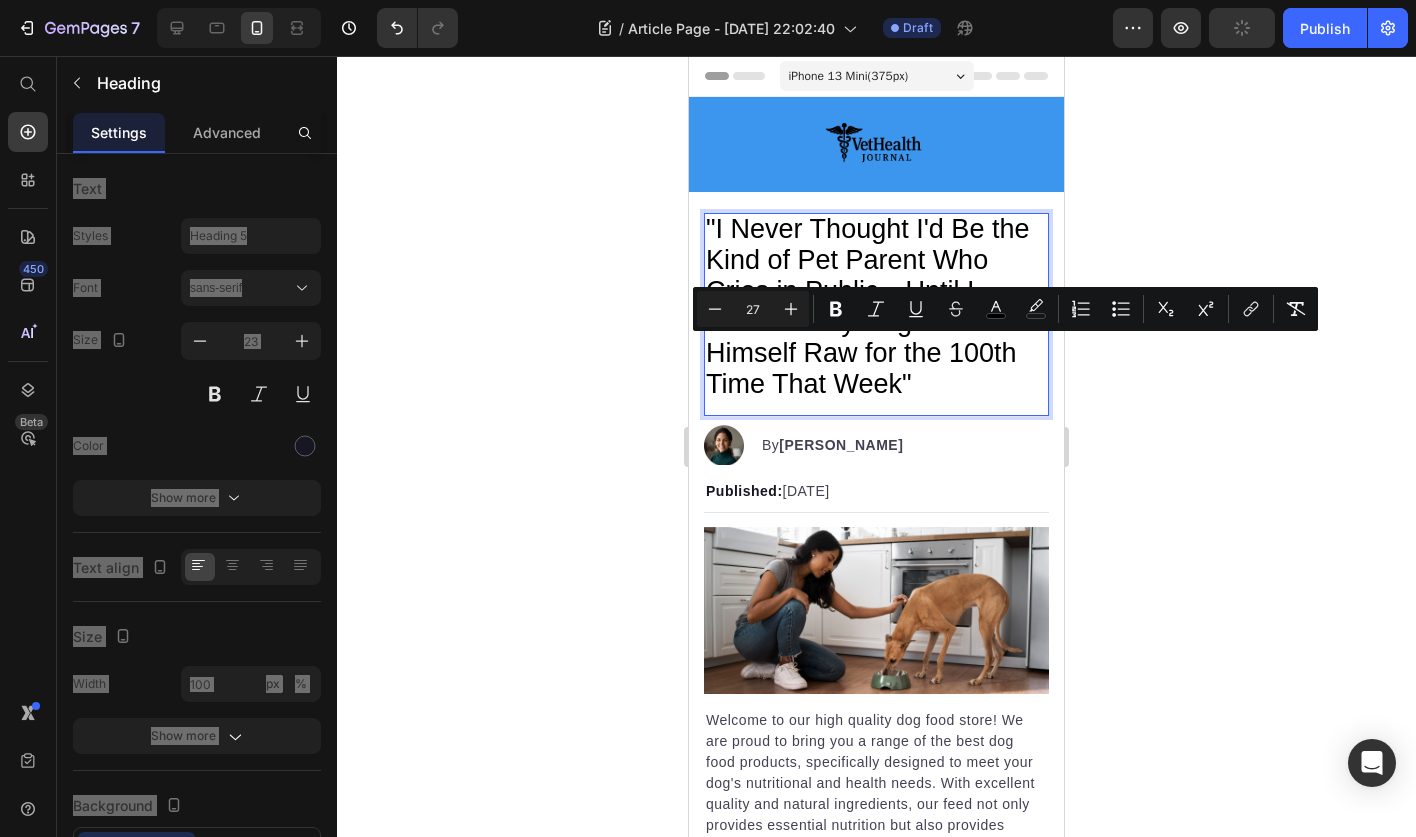 click on ""I Never Thought I'd Be the Kind of Pet Parent Who Cries in Public—Until I Watched My Dog Scratch Himself Raw for the 100th Time That Week"" at bounding box center [867, 306] 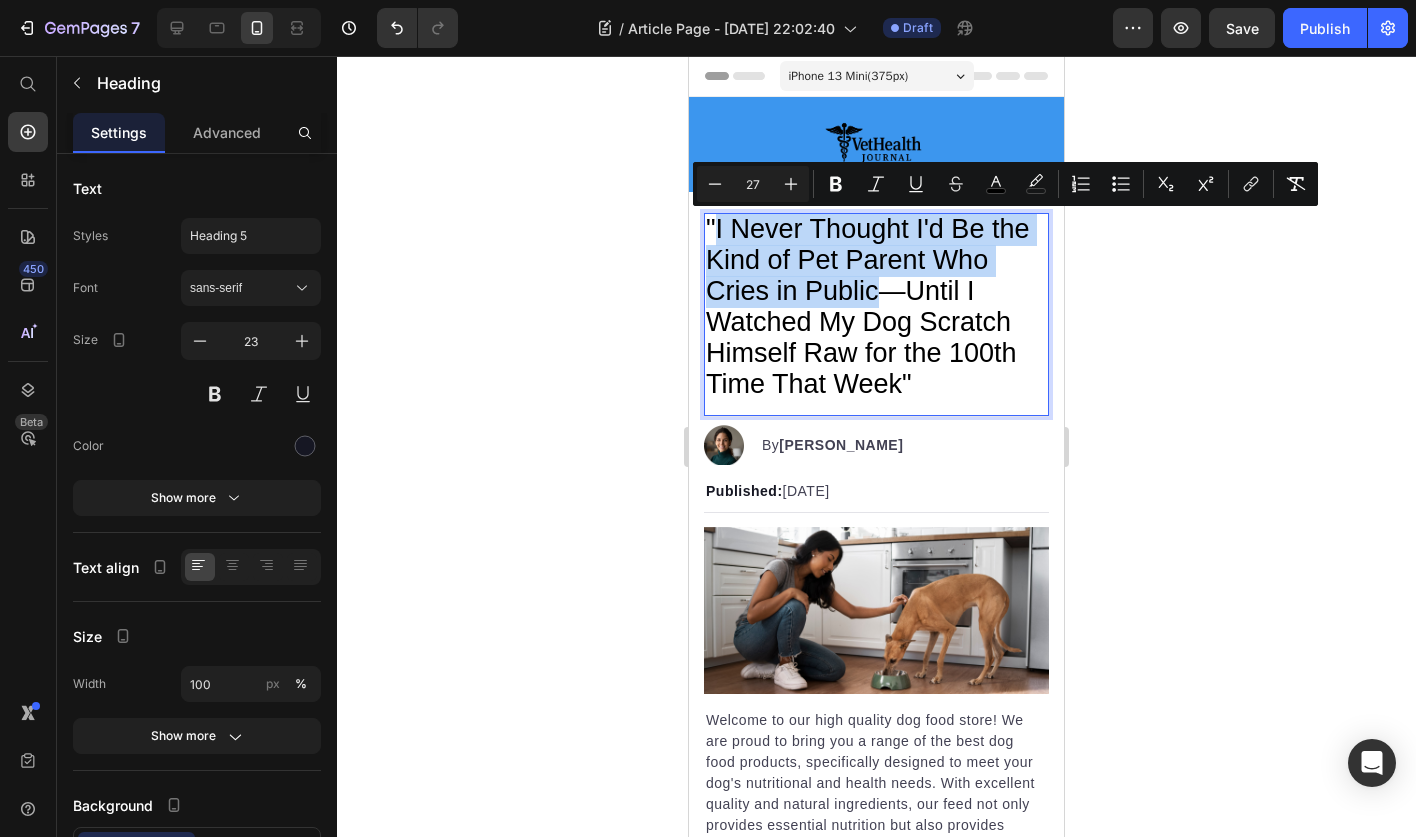 drag, startPoint x: 716, startPoint y: 230, endPoint x: 884, endPoint y: 300, distance: 182 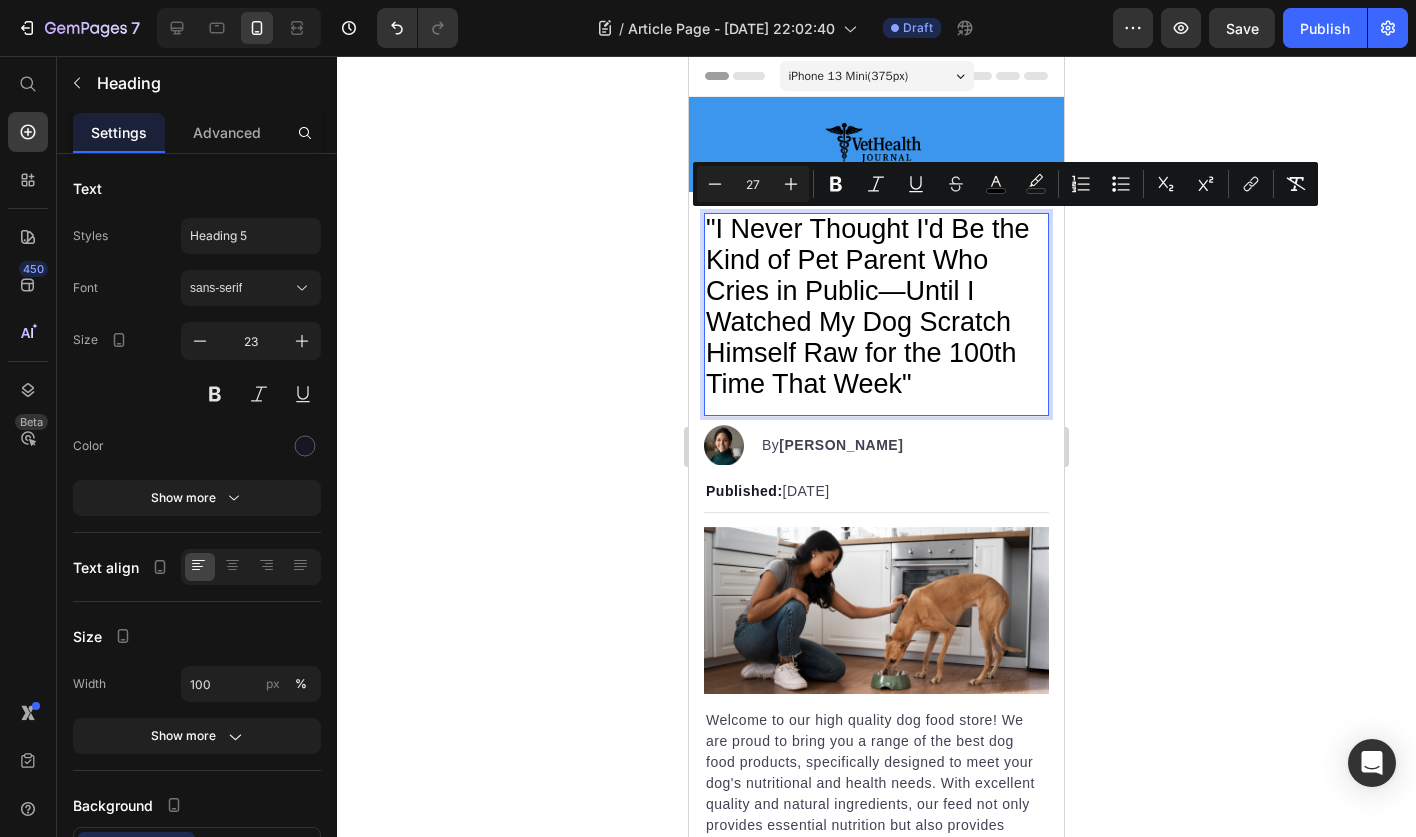 click on ""I Never Thought I'd Be the Kind of Pet Parent Who Cries in Public—Until I Watched My Dog Scratch Himself Raw for the 100th Time That Week"" at bounding box center (867, 306) 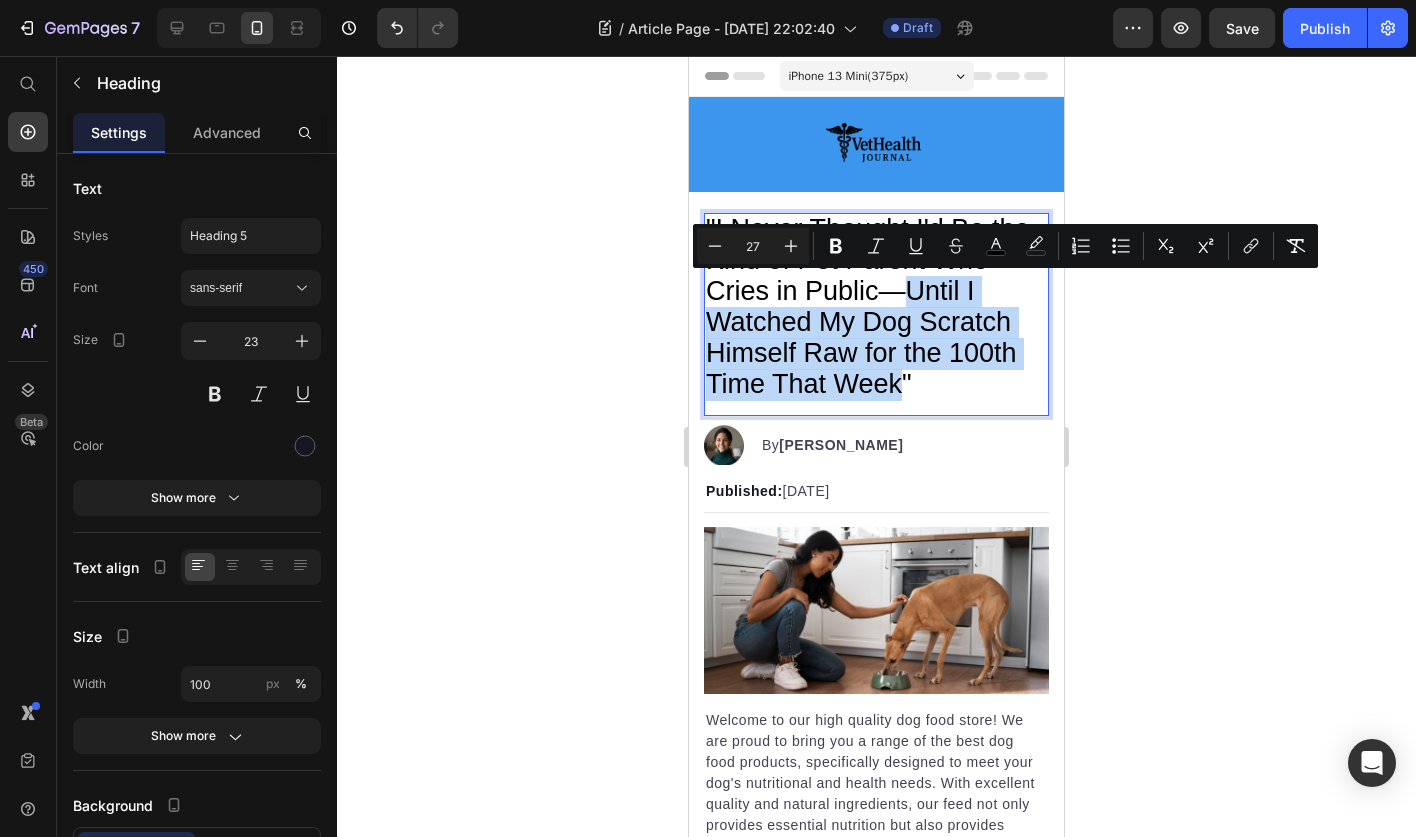 drag, startPoint x: 905, startPoint y: 287, endPoint x: 898, endPoint y: 379, distance: 92.26592 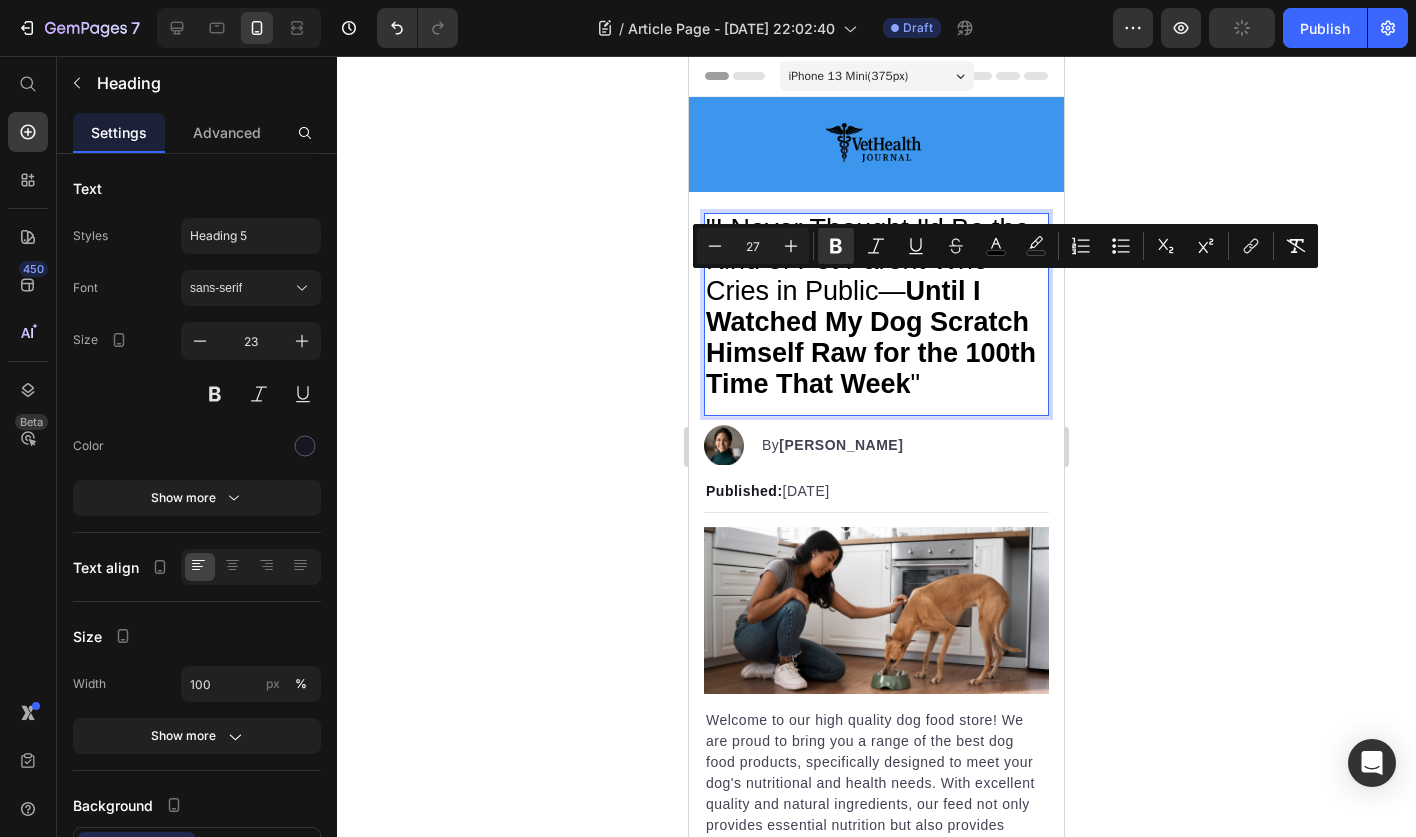 click on ""I Never Thought I'd Be the Kind of Pet Parent Who Cries in Public— Until I Watched My Dog Scratch Himself Raw for the 100th Time That Week "" at bounding box center (876, 307) 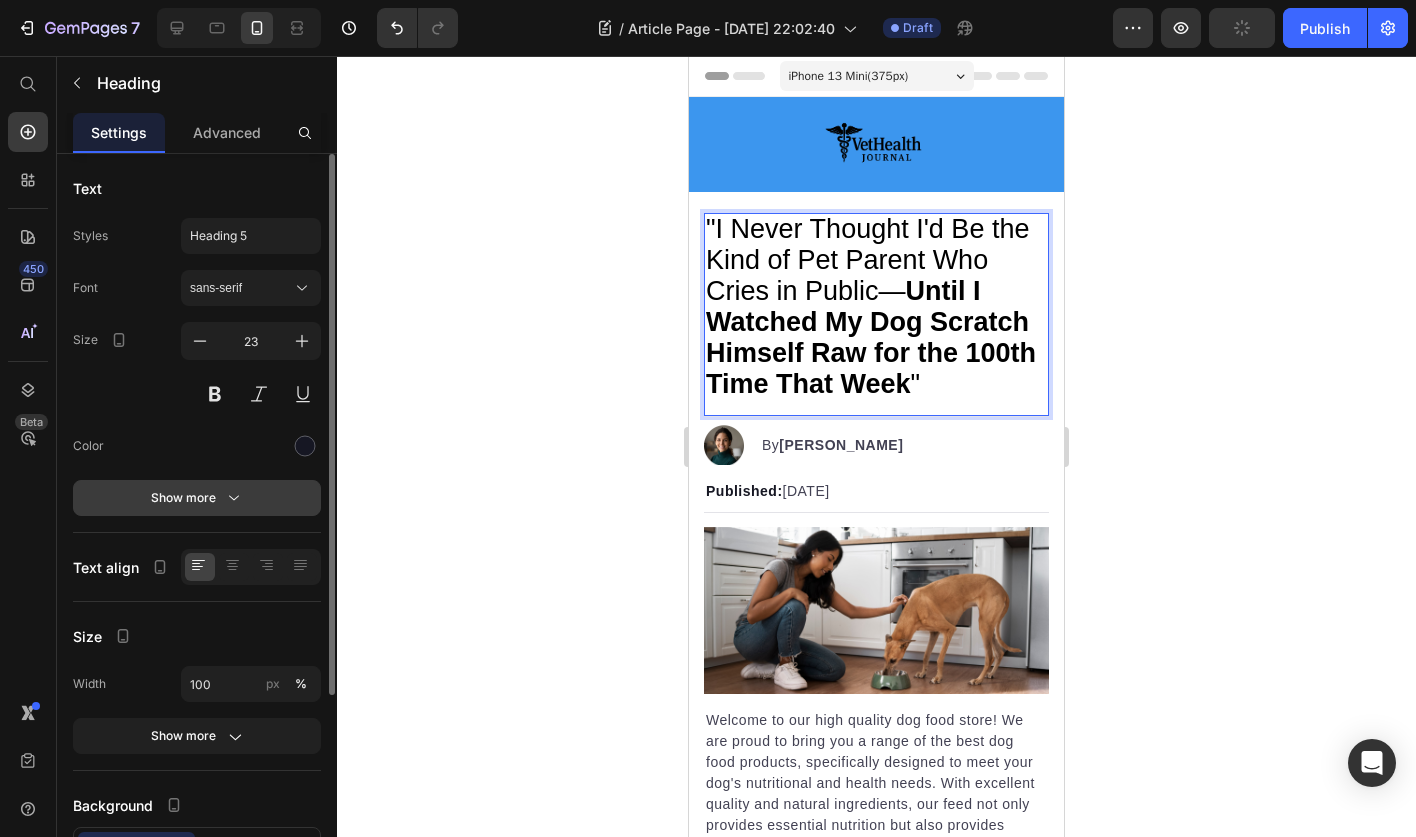 click on "Show more" at bounding box center (197, 498) 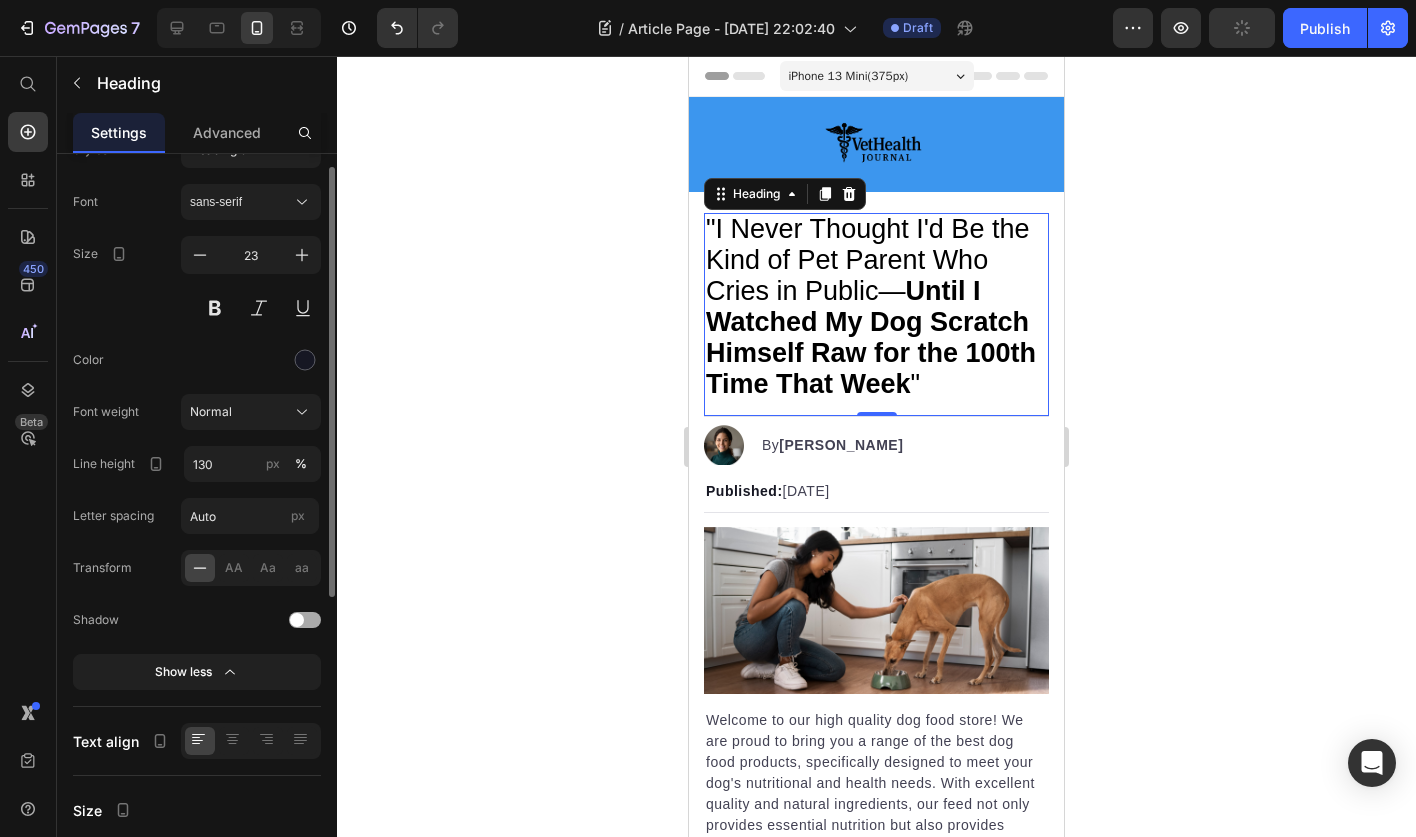 scroll, scrollTop: 87, scrollLeft: 0, axis: vertical 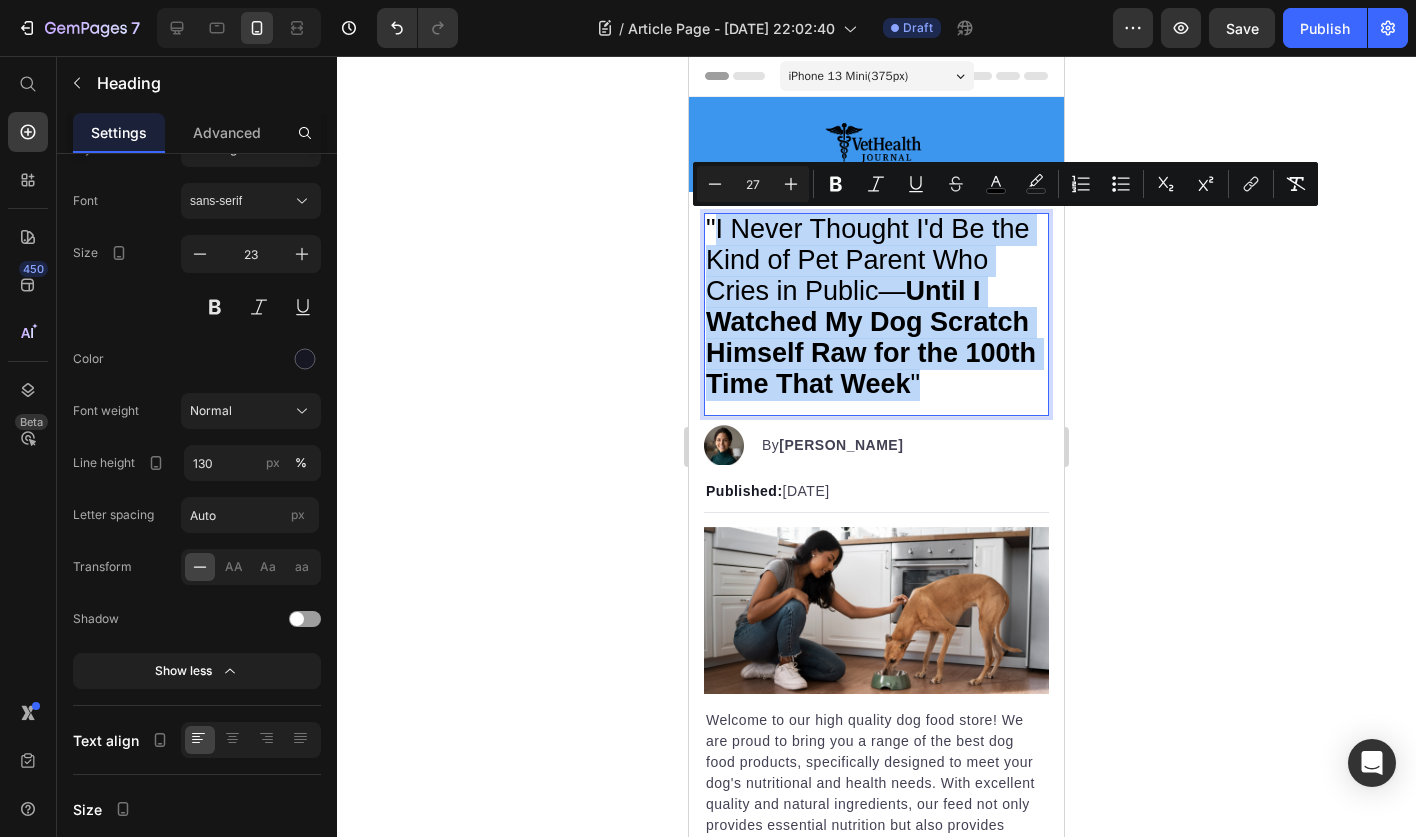 drag, startPoint x: 715, startPoint y: 232, endPoint x: 948, endPoint y: 407, distance: 291.40005 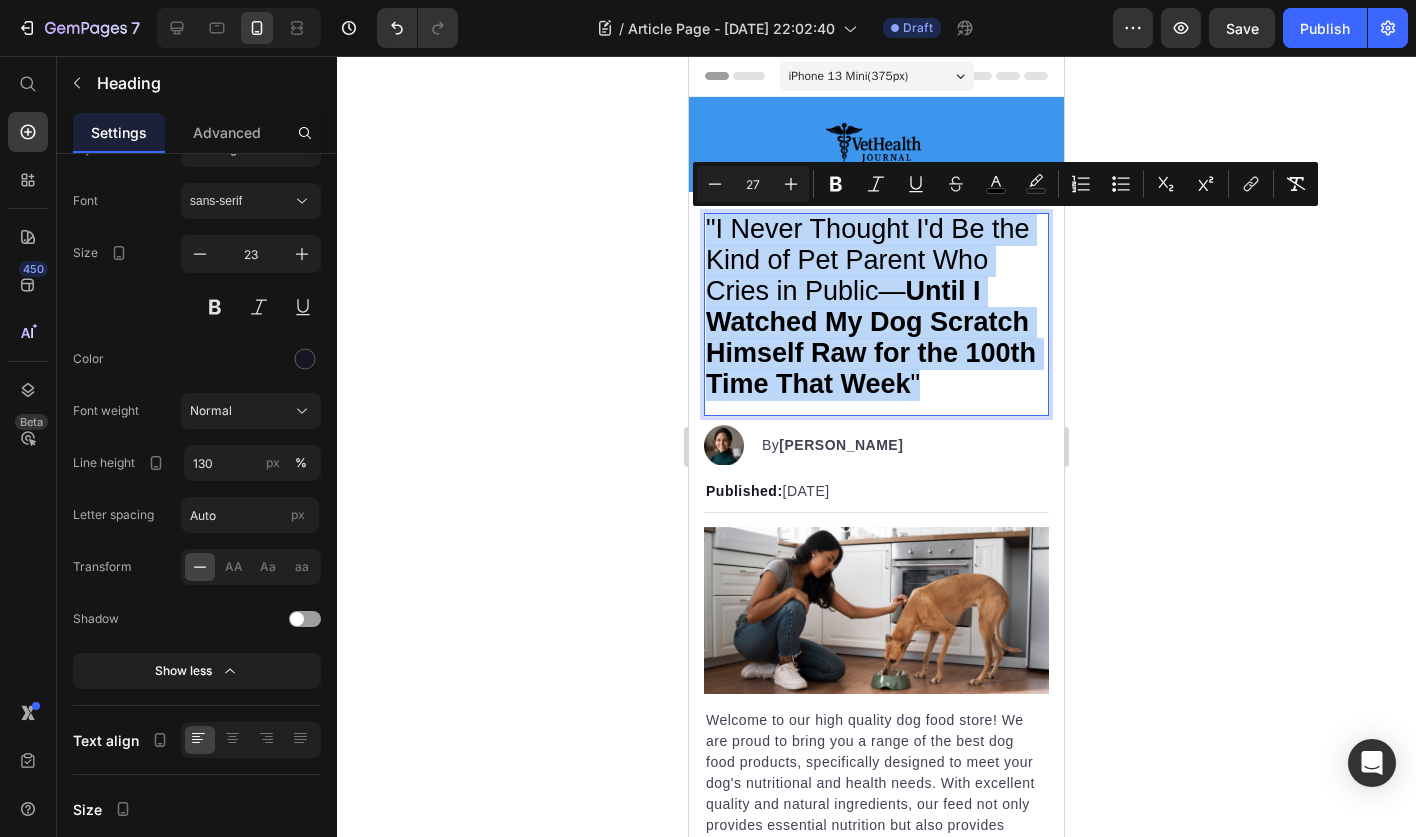 drag, startPoint x: 941, startPoint y: 391, endPoint x: 688, endPoint y: 229, distance: 300.42136 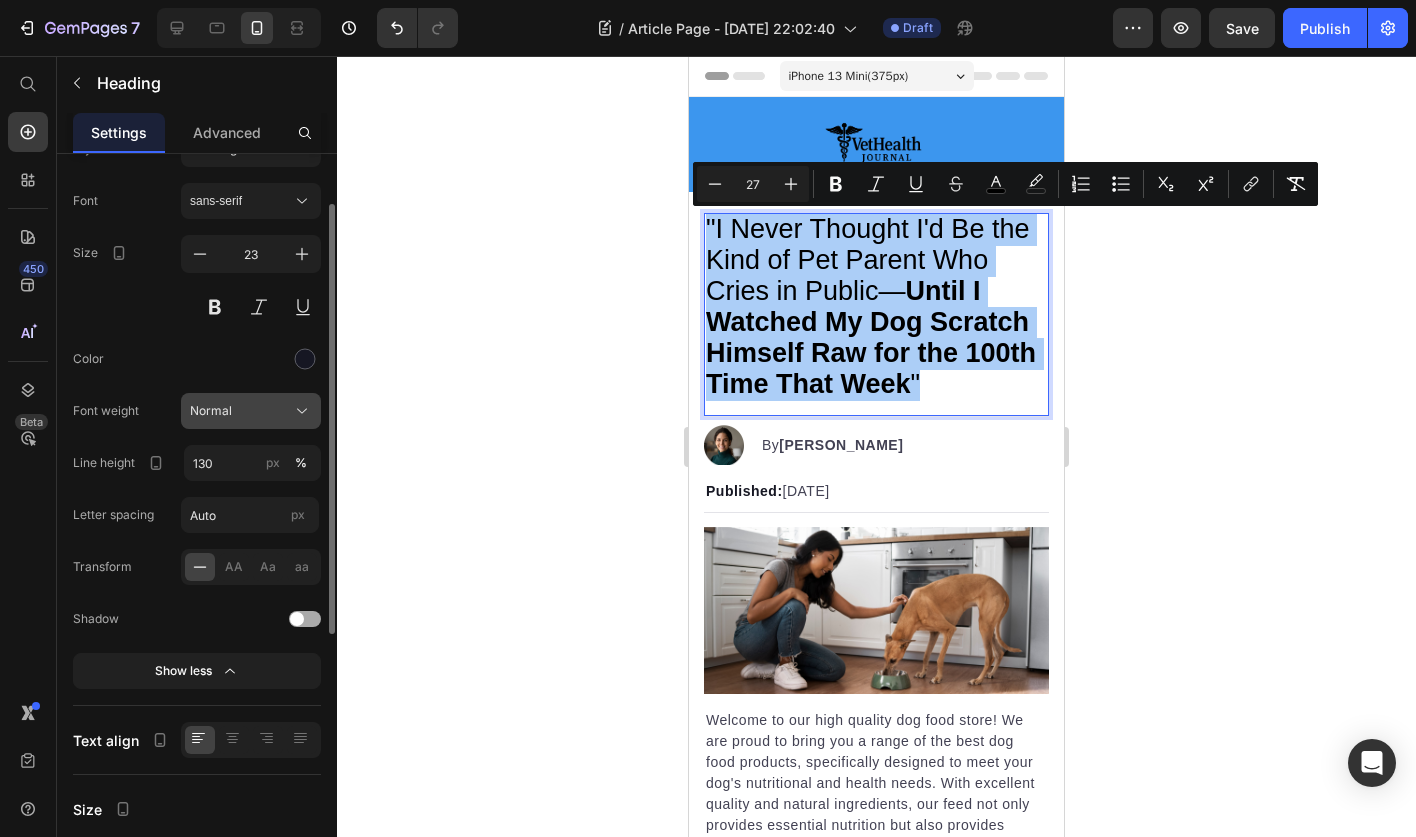 click on "Normal" 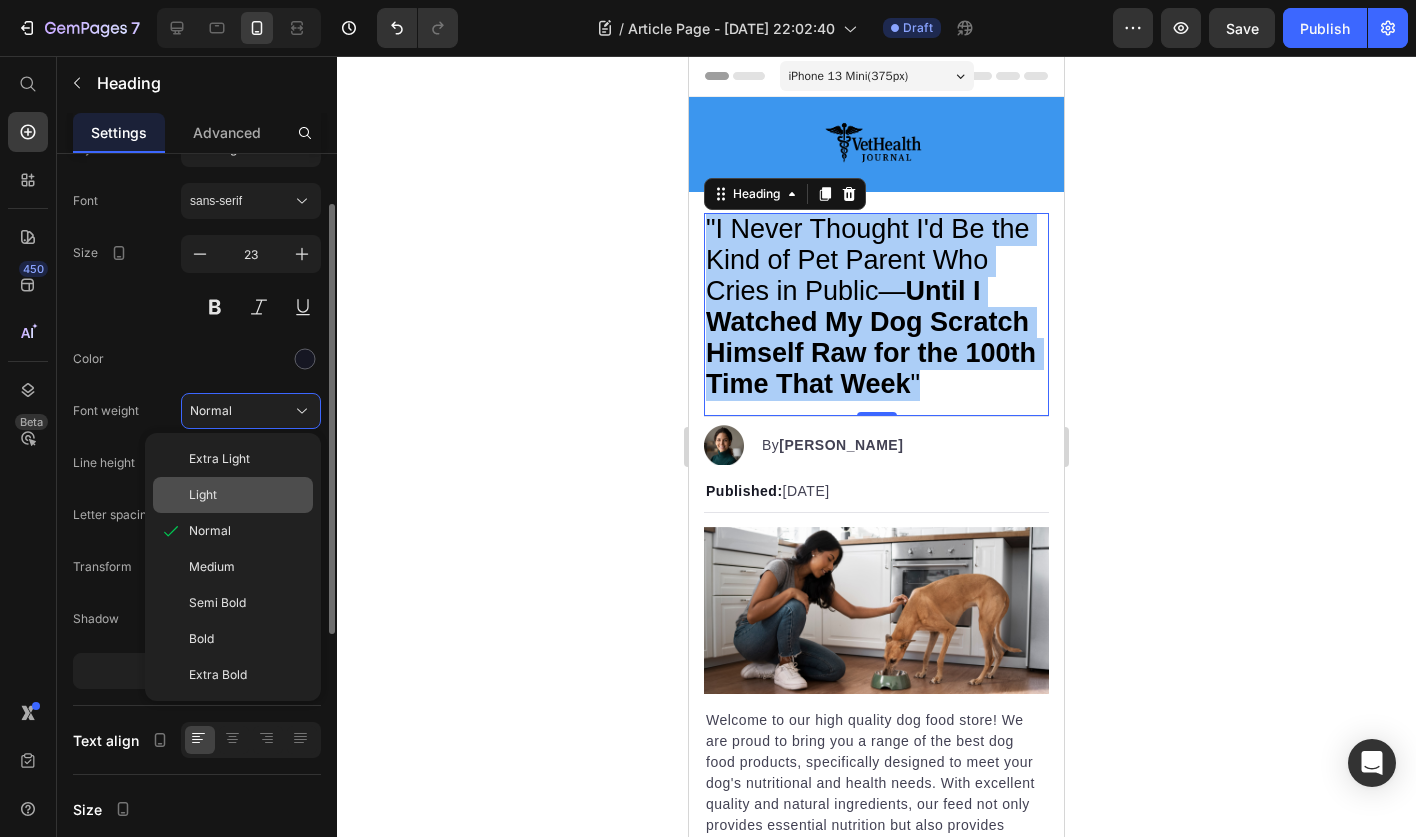 click on "Light" at bounding box center [247, 495] 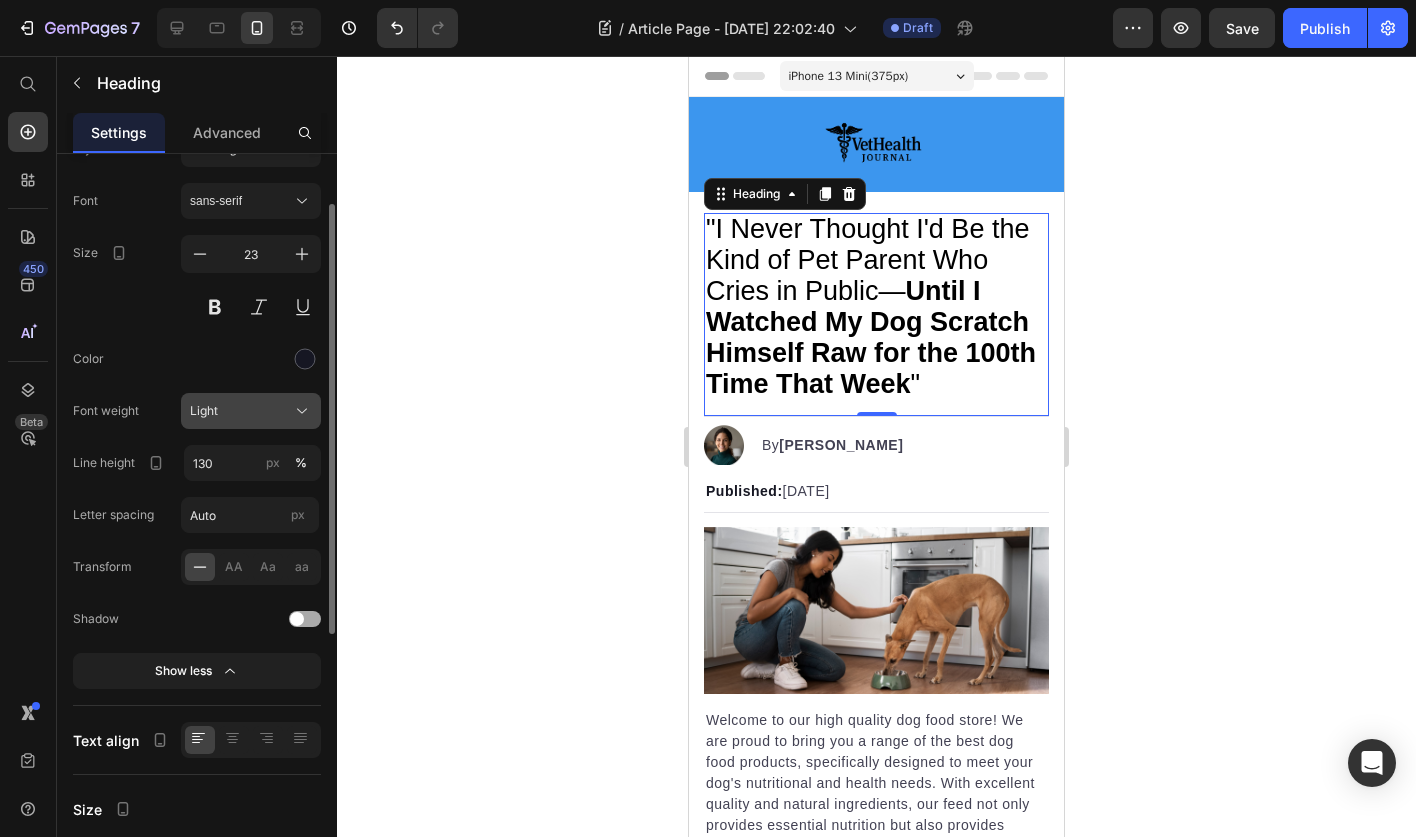 click on "Light" 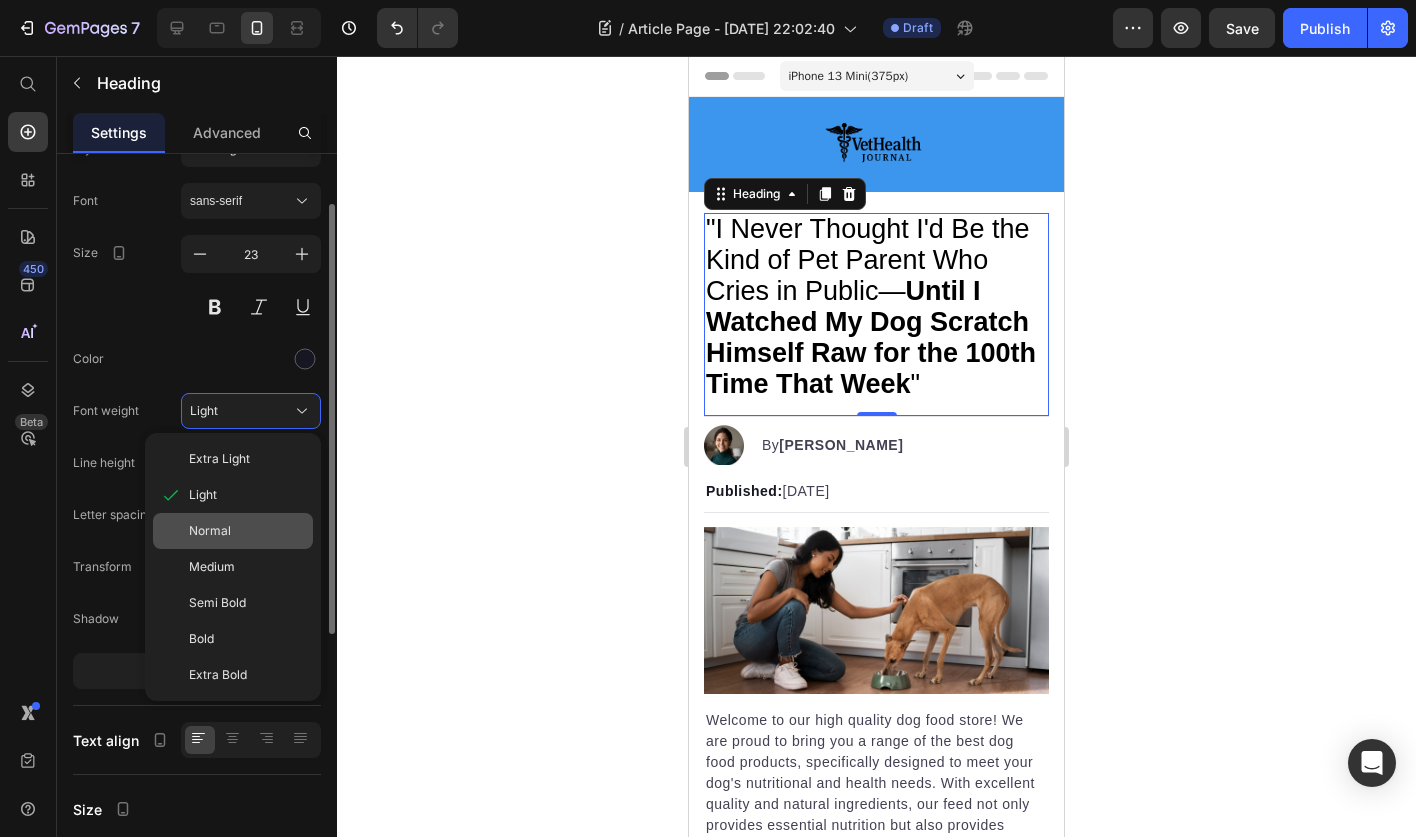click on "Normal" at bounding box center (247, 531) 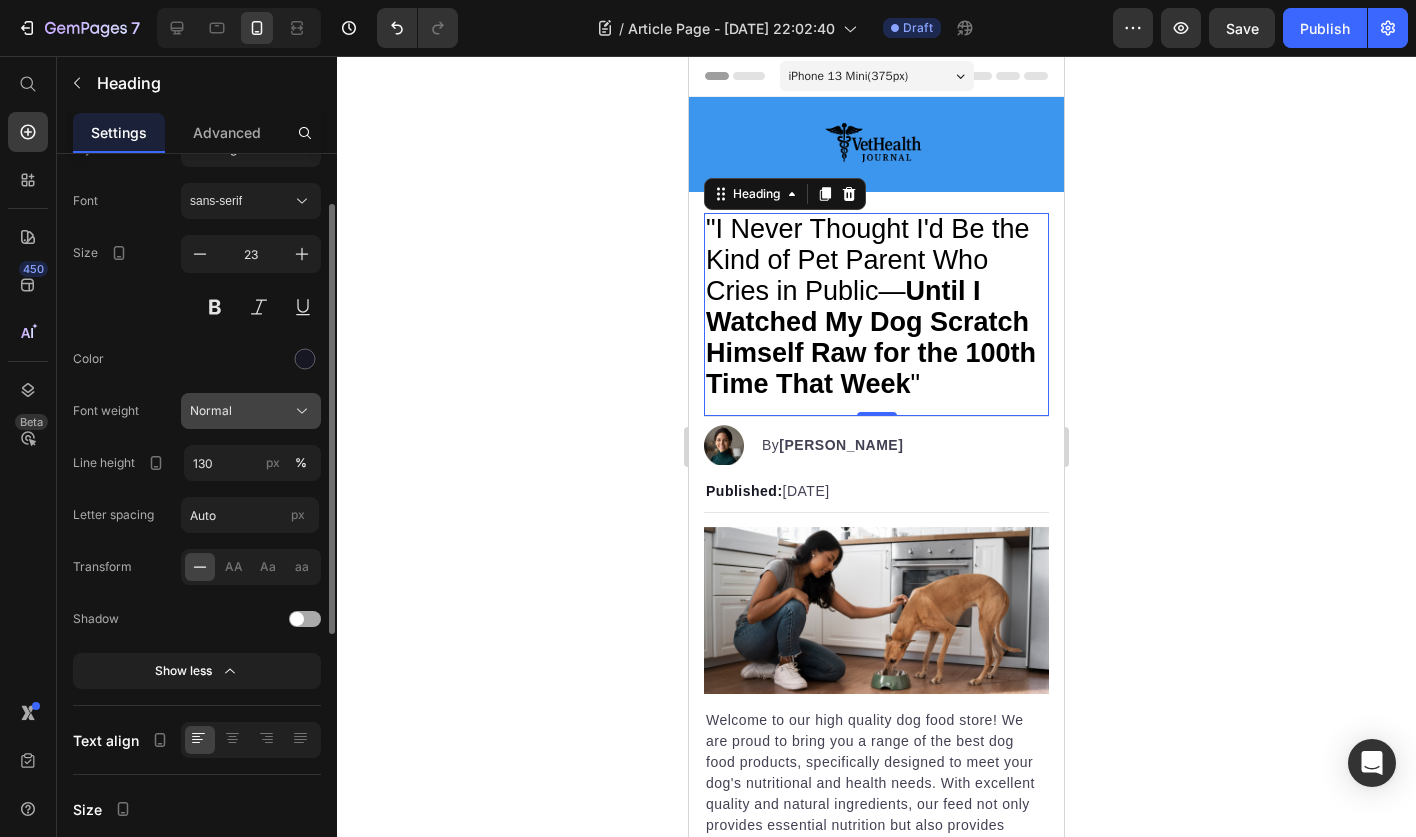 scroll, scrollTop: 0, scrollLeft: 0, axis: both 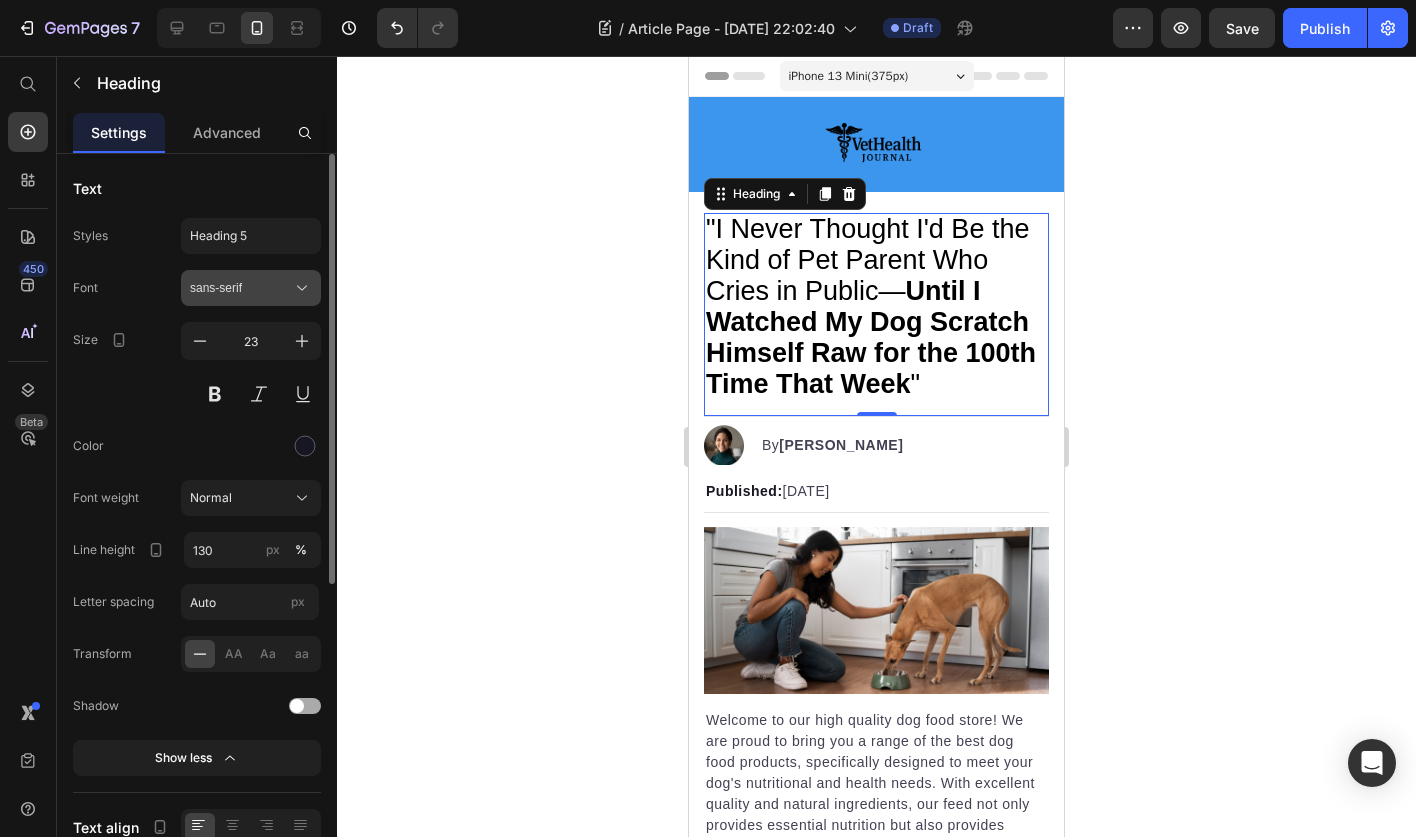 click on "sans-serif" at bounding box center [241, 288] 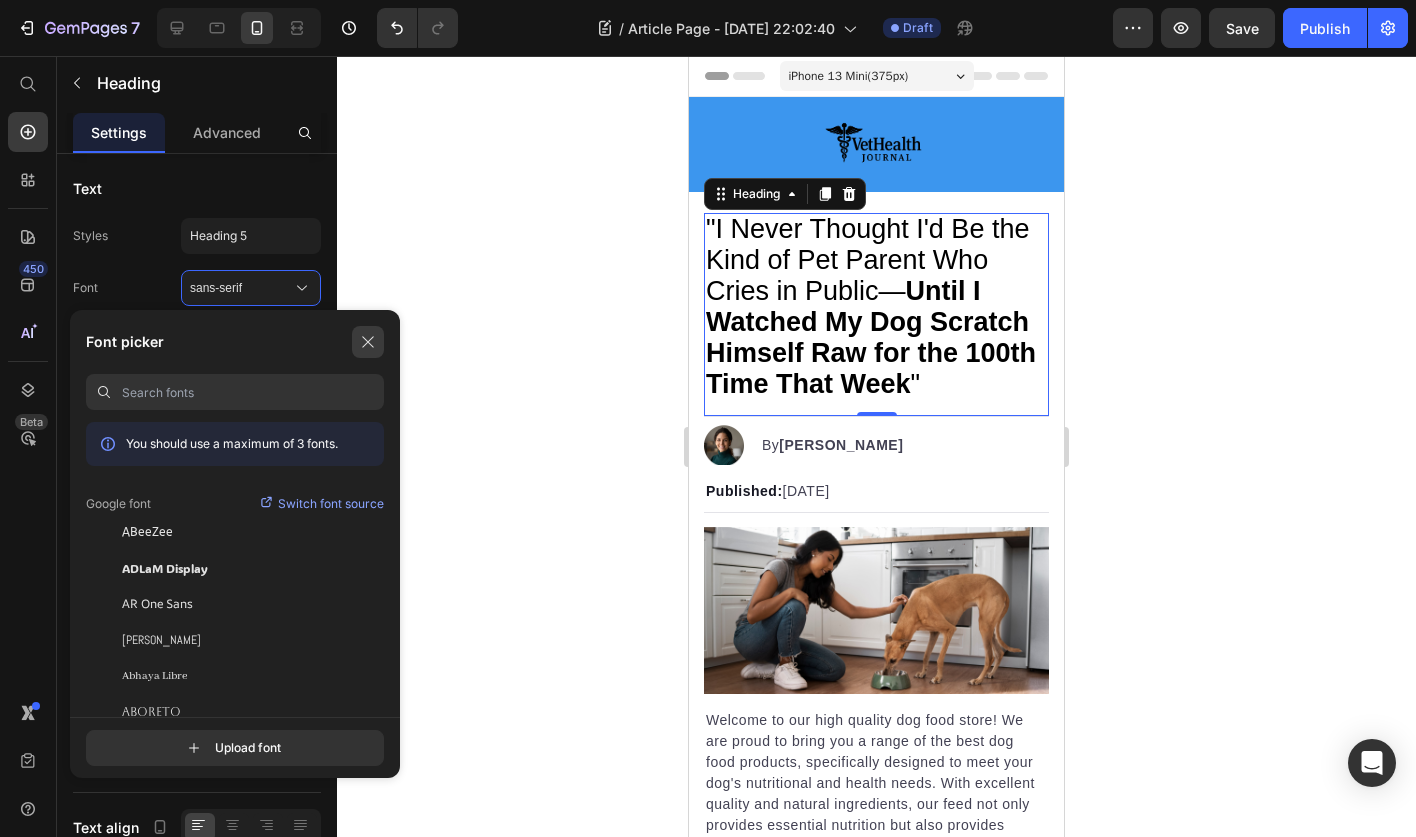 click 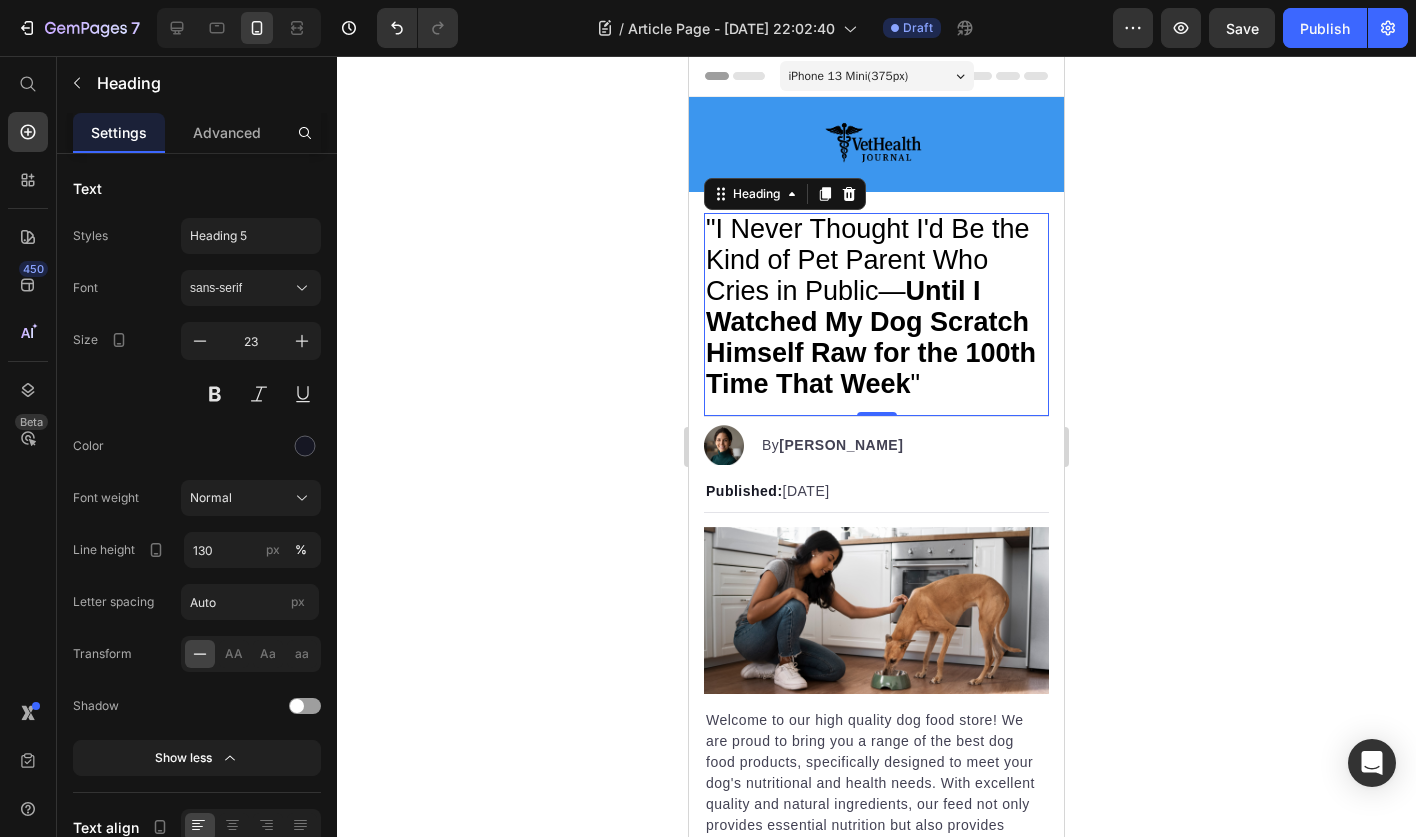 click 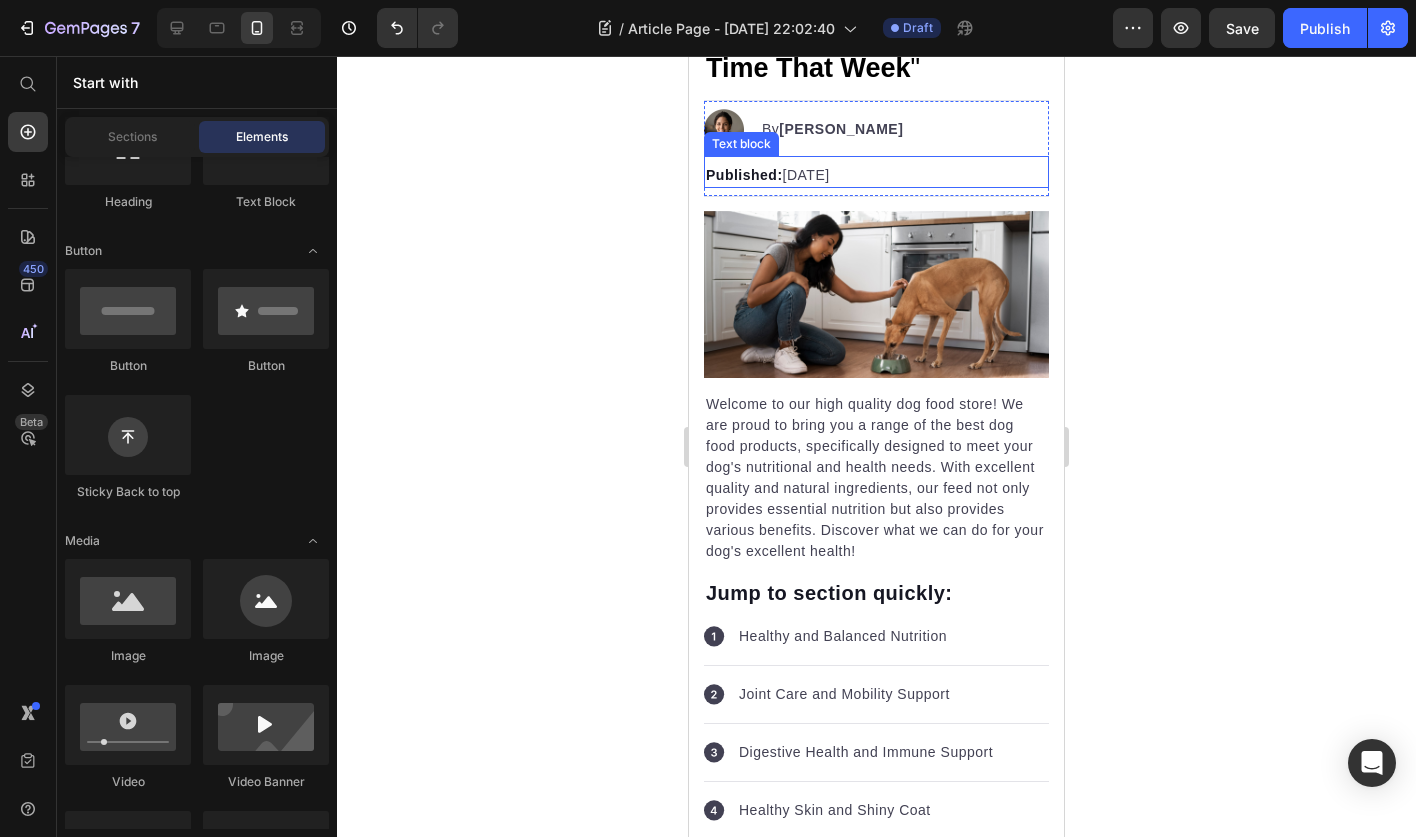 scroll, scrollTop: 337, scrollLeft: 0, axis: vertical 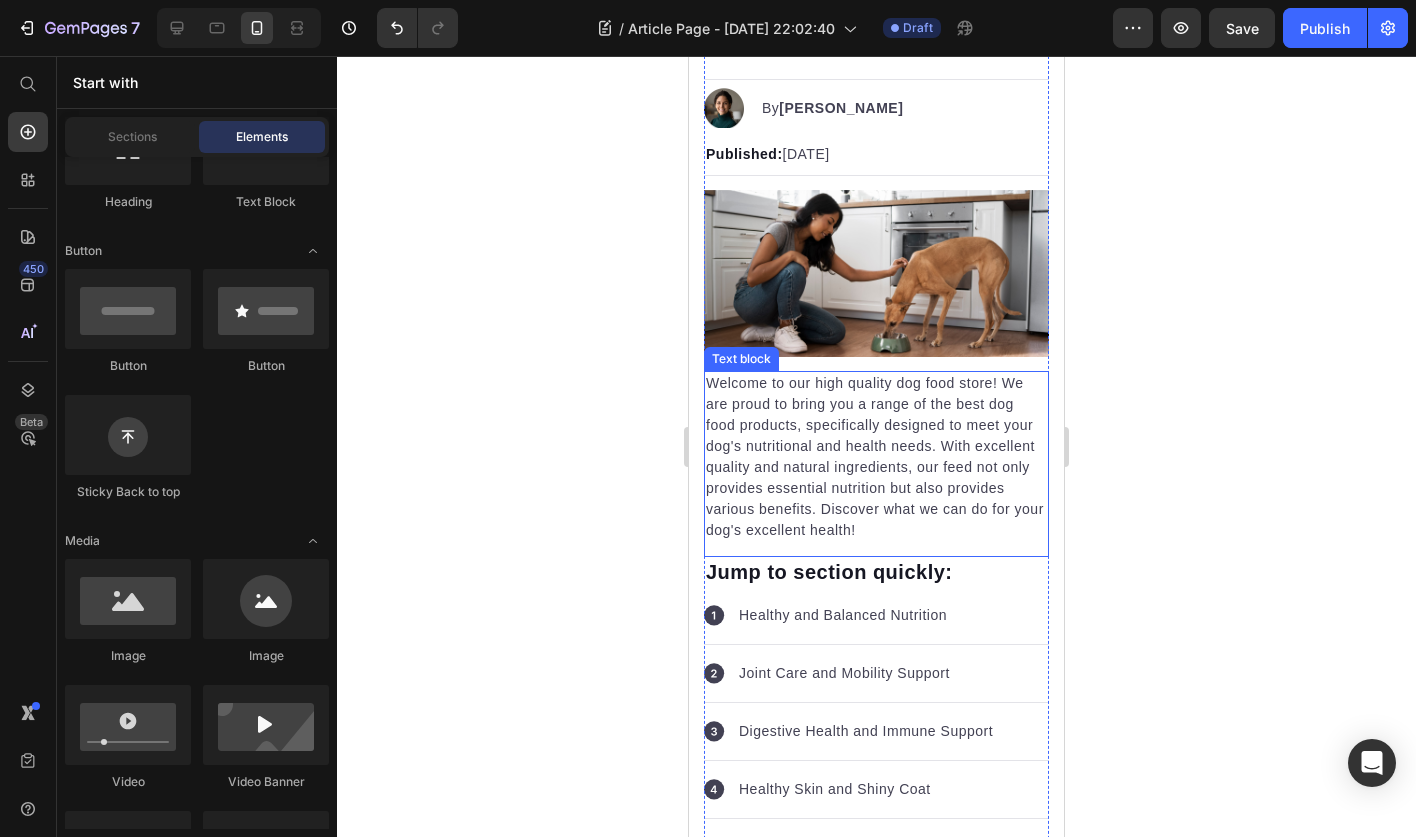click on "Welcome to our high quality dog food store! We are proud to bring you a range of the best dog food products, specifically designed to meet your dog's nutritional and health needs. With excellent quality and natural ingredients, our feed not only provides essential nutrition but also provides various benefits. Discover what we can do for your dog's excellent health!" at bounding box center (876, 457) 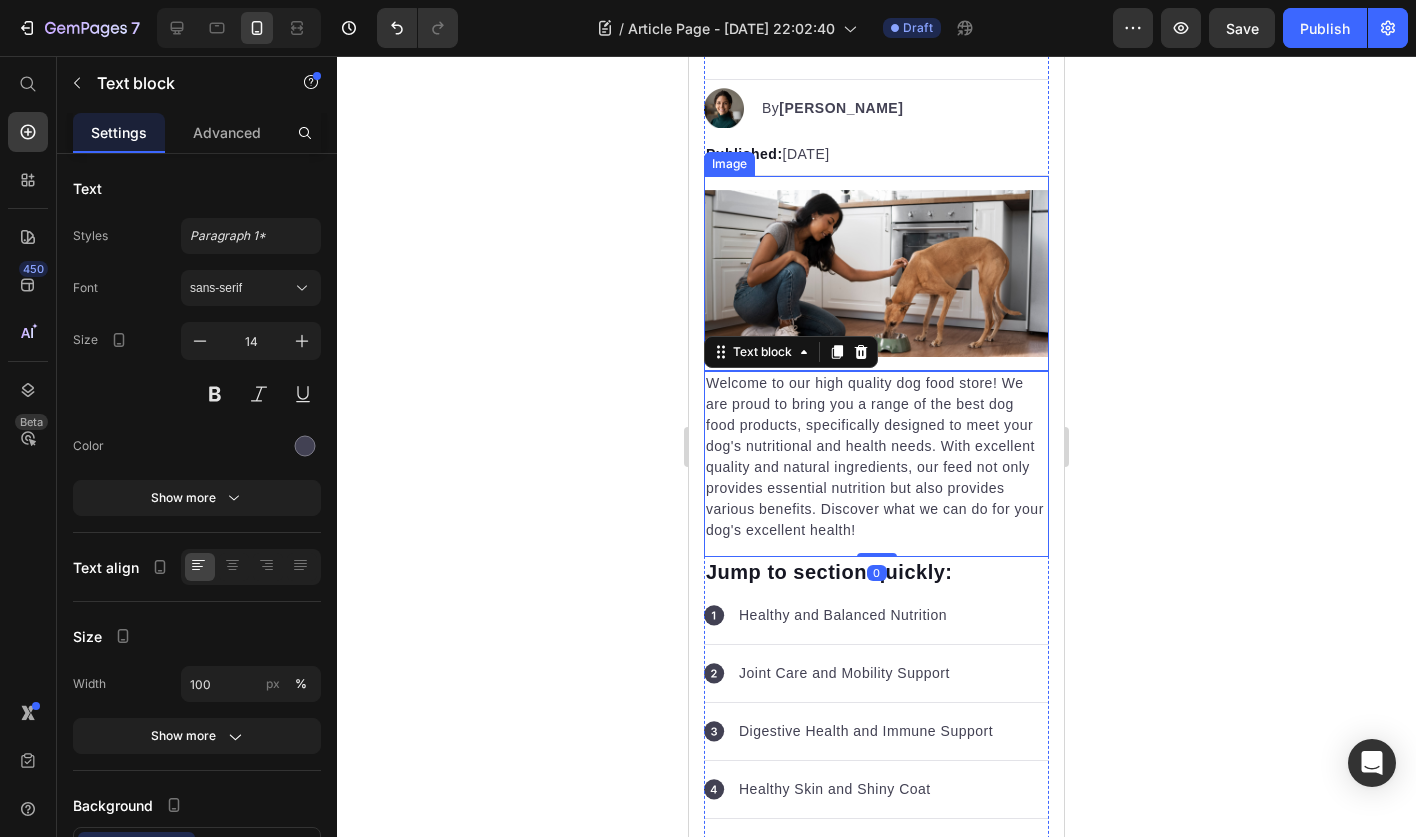 click at bounding box center [876, 273] 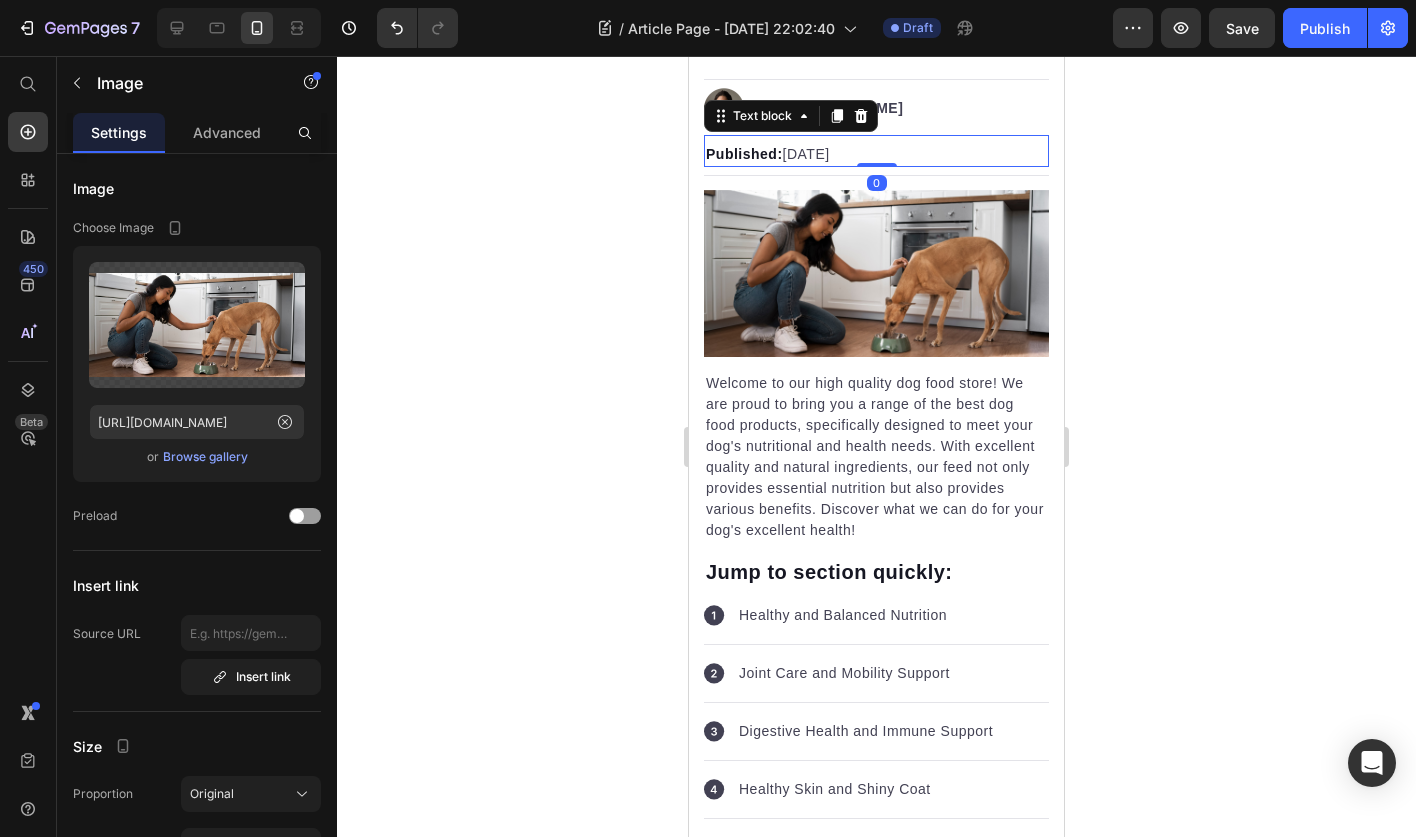 click on "Published:  [DATE]" at bounding box center [876, 154] 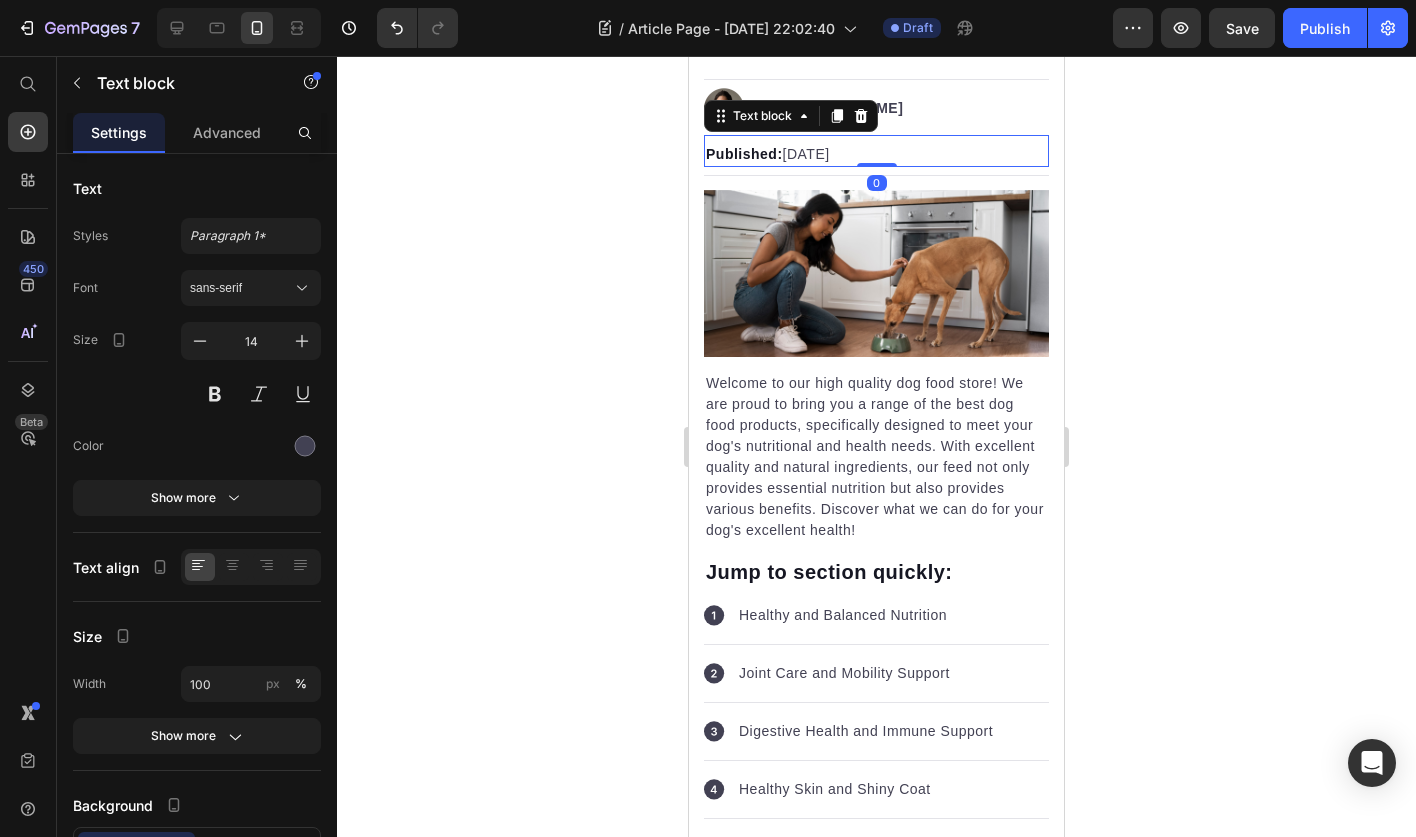 click on "Published:  [DATE]" at bounding box center (876, 154) 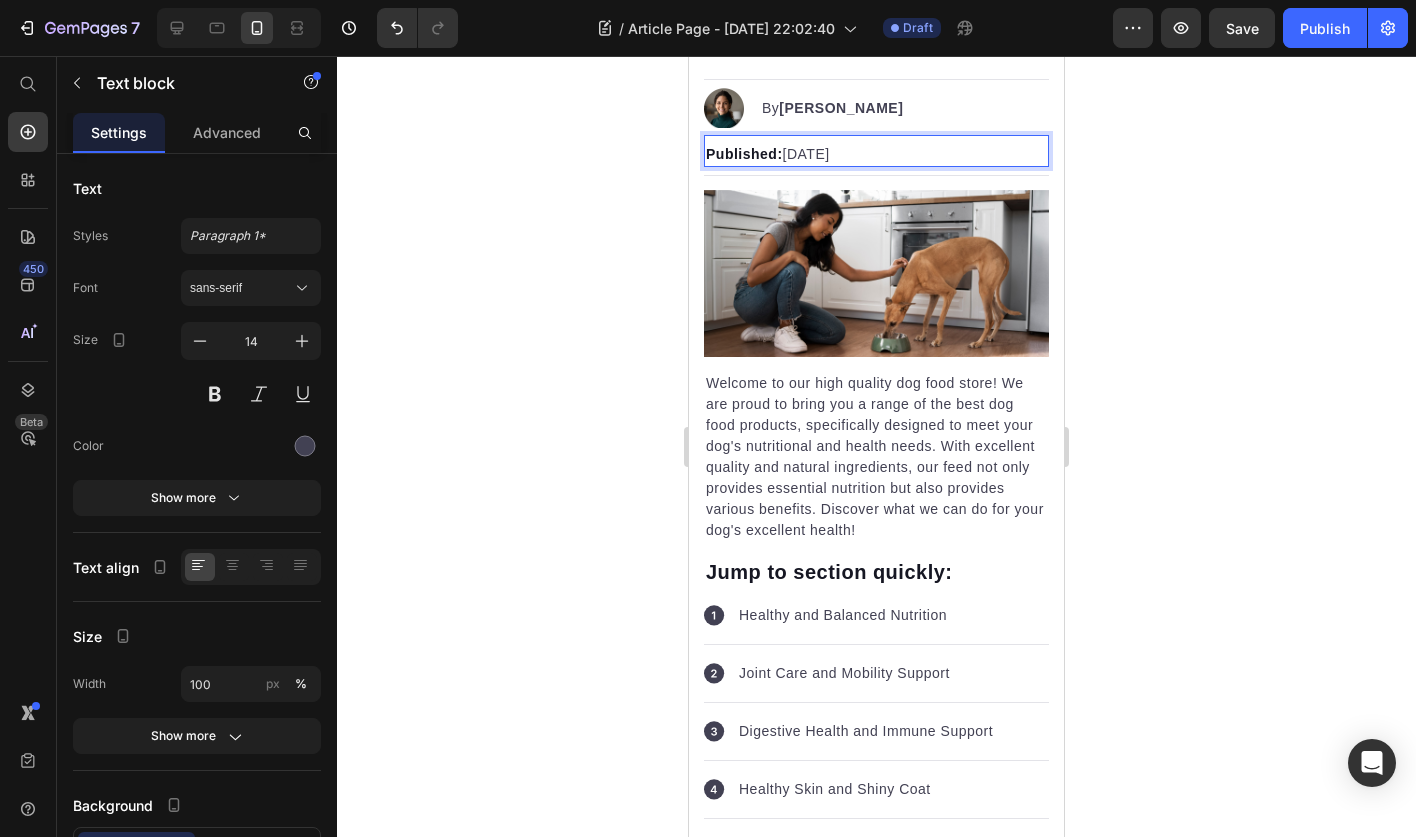 click on "Published:  [DATE]" at bounding box center (876, 154) 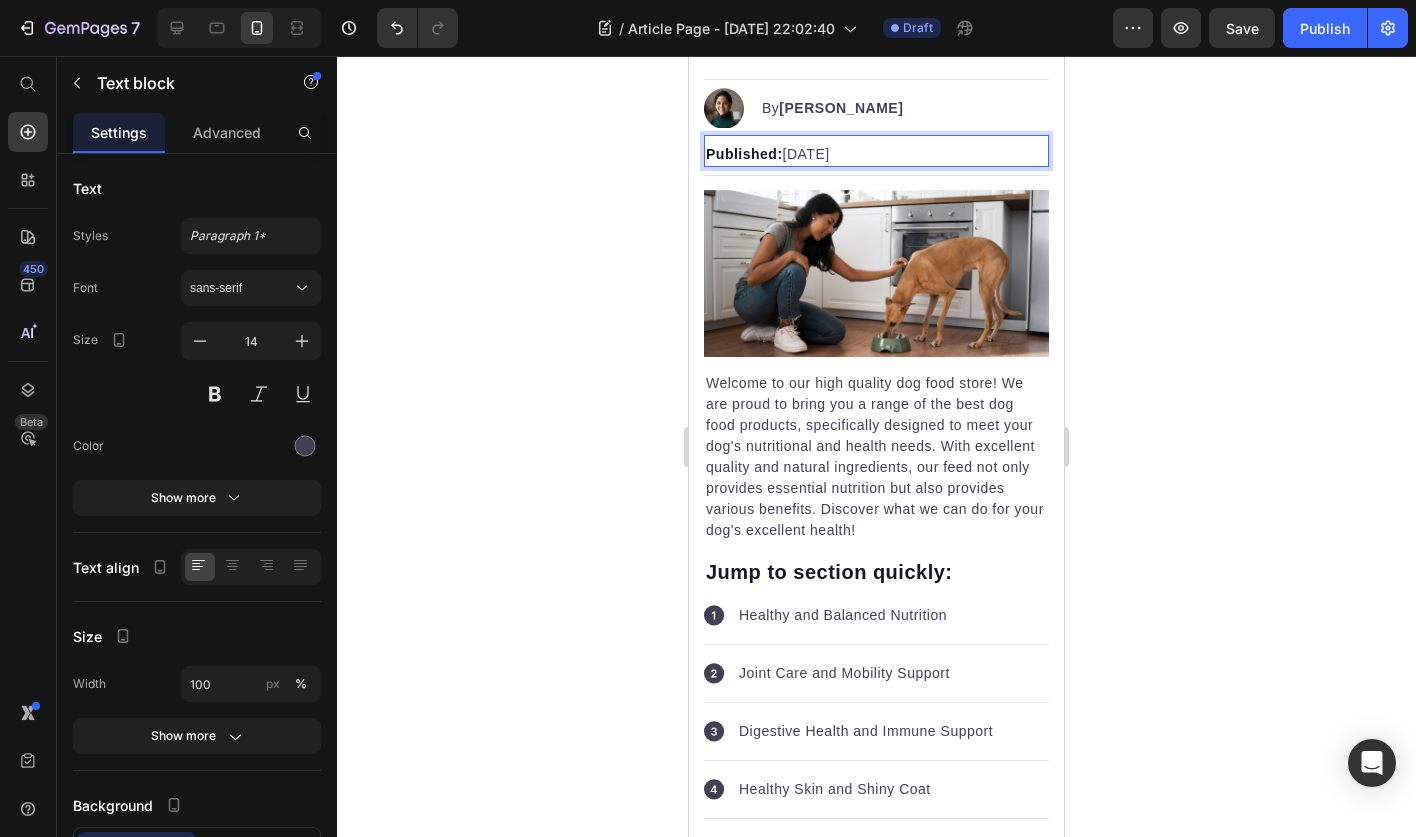click on "Published:  [DATE]" at bounding box center [876, 154] 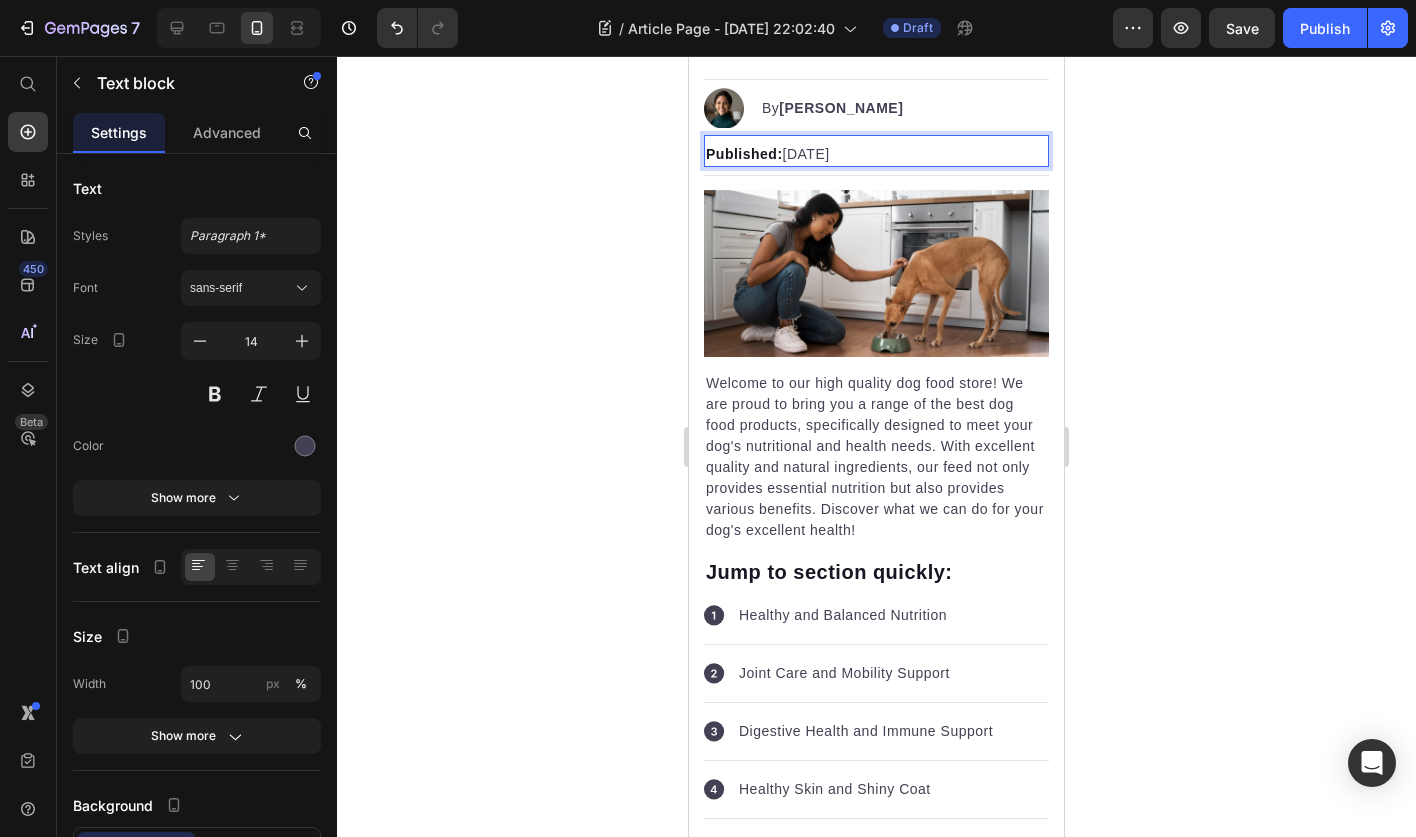 click 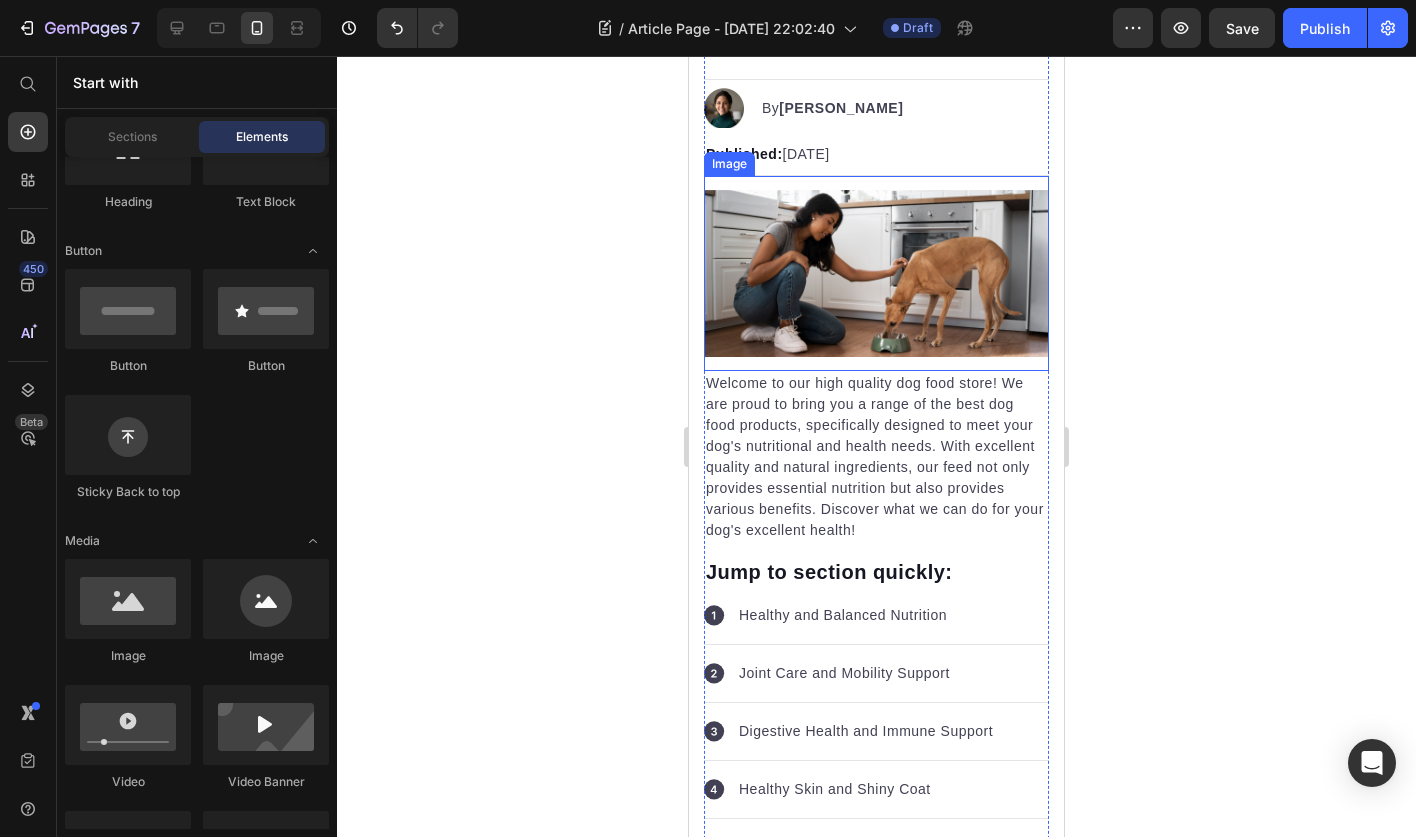 click at bounding box center [876, 273] 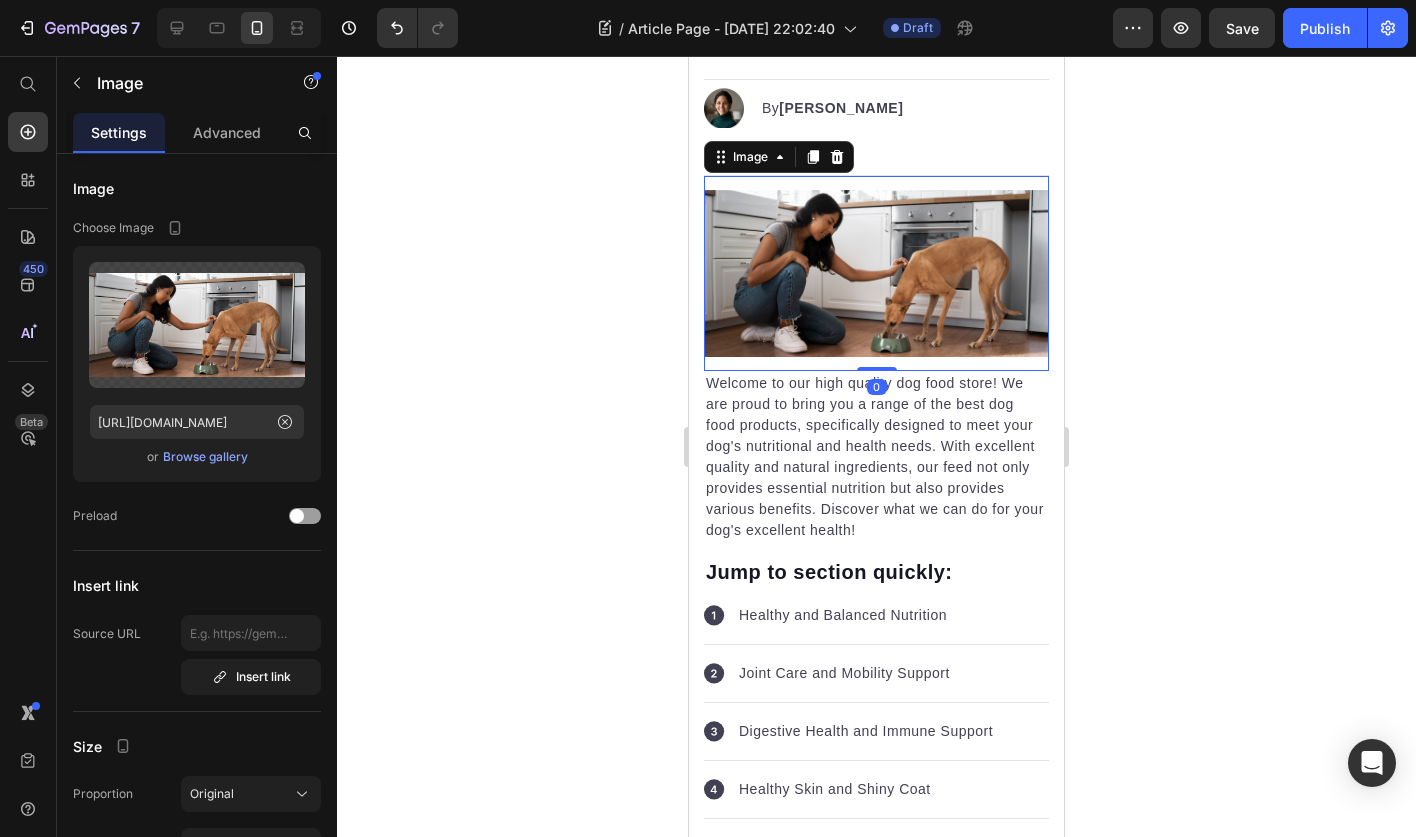 click 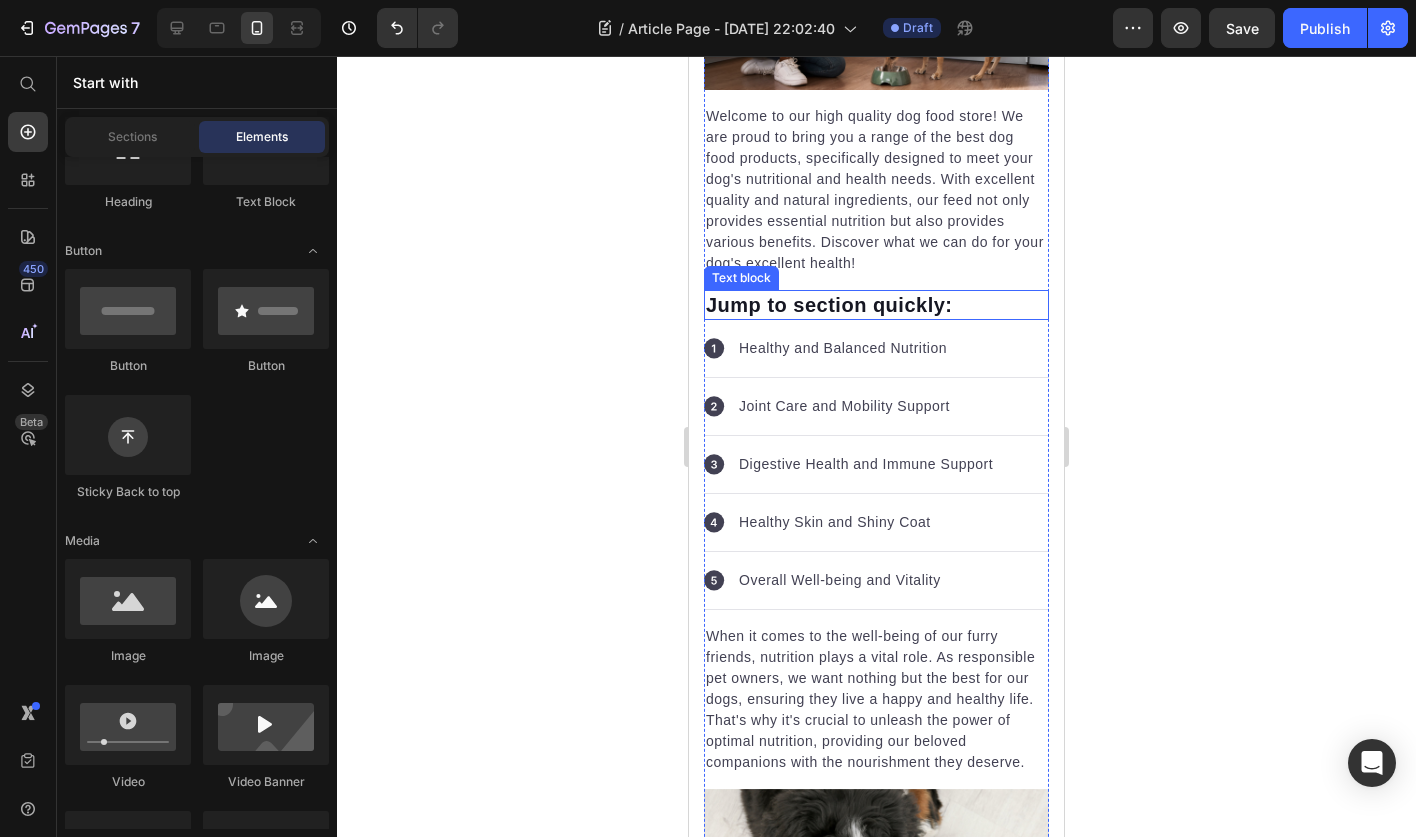 scroll, scrollTop: 607, scrollLeft: 0, axis: vertical 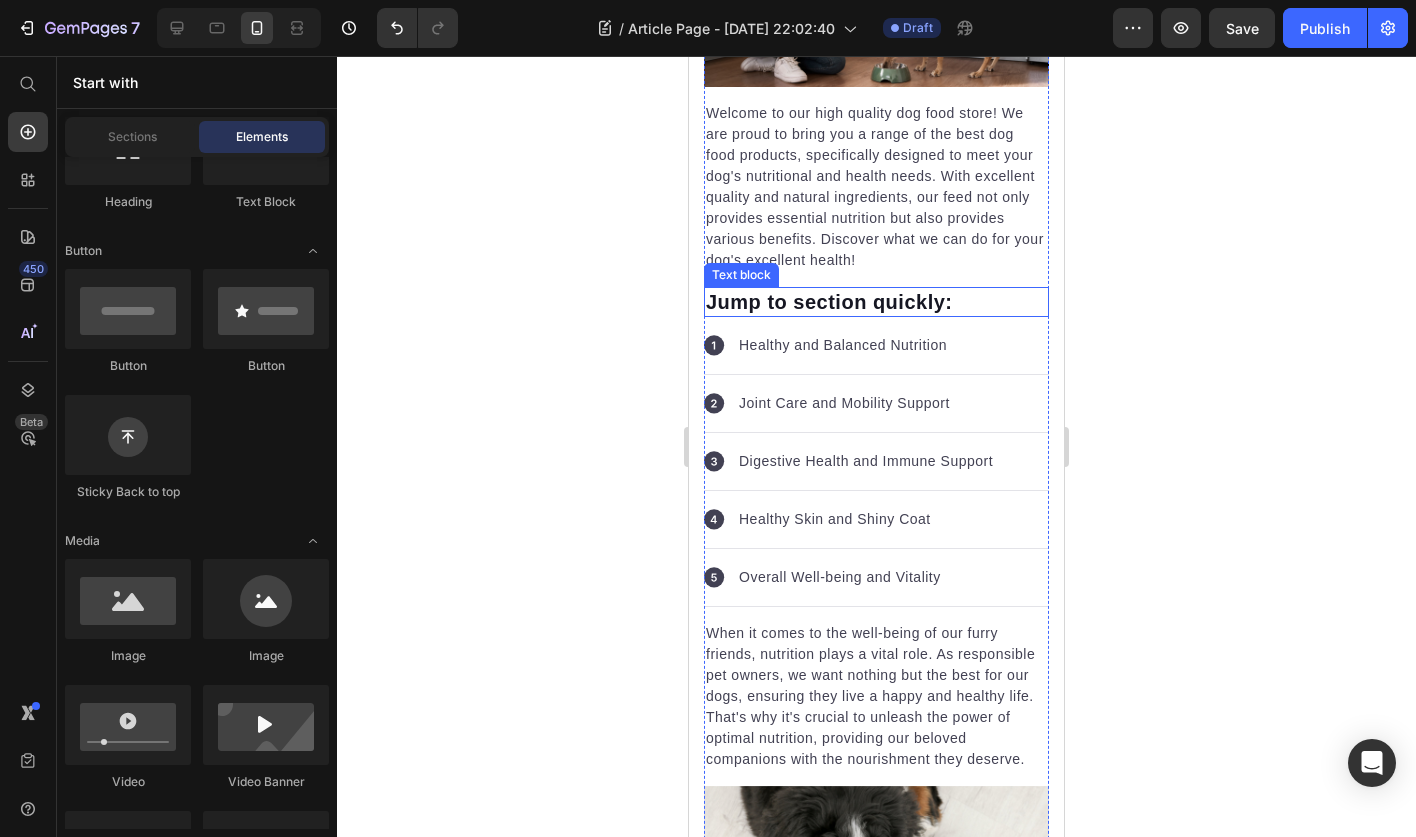 click on "Jump to section quickly:" at bounding box center (876, 302) 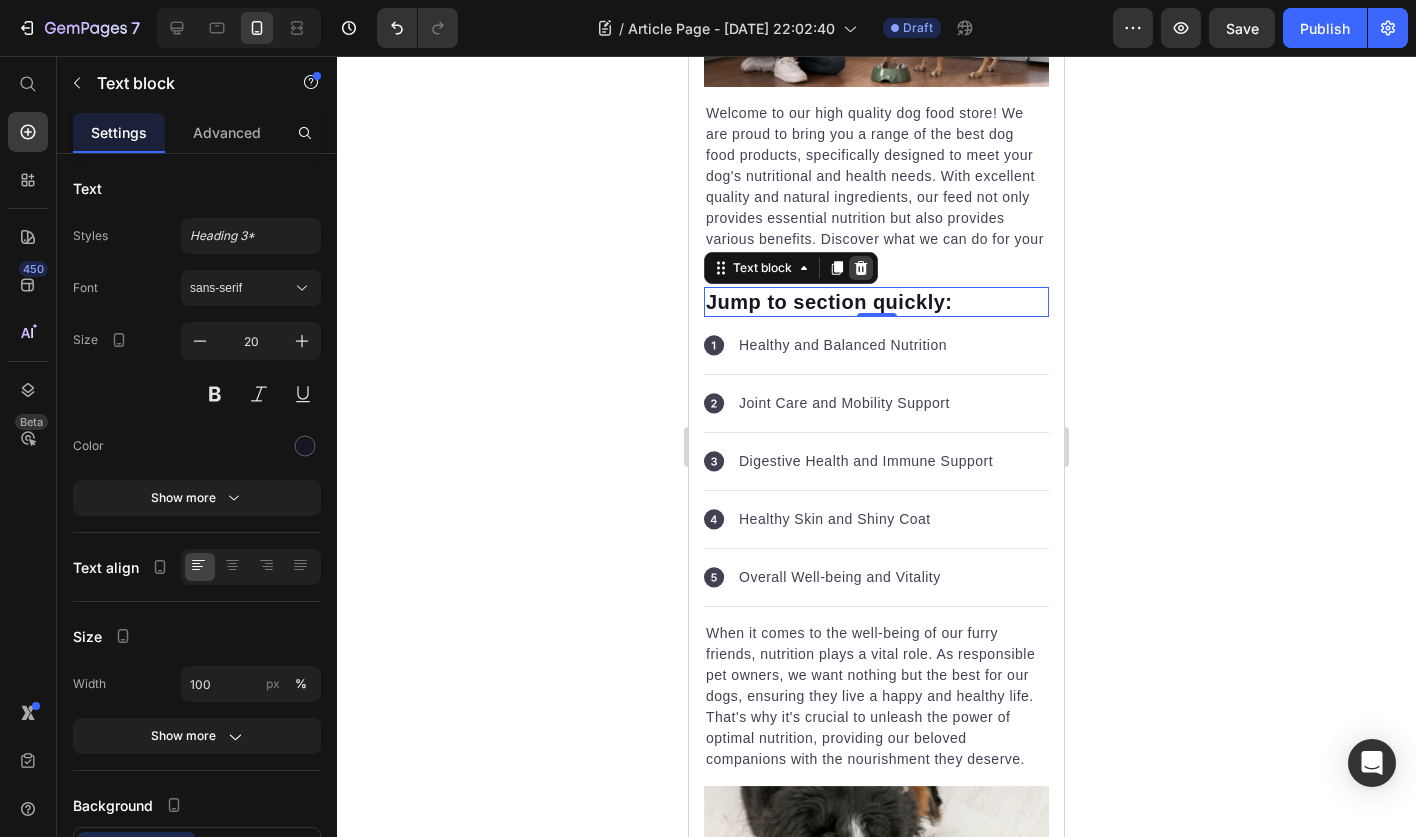 click 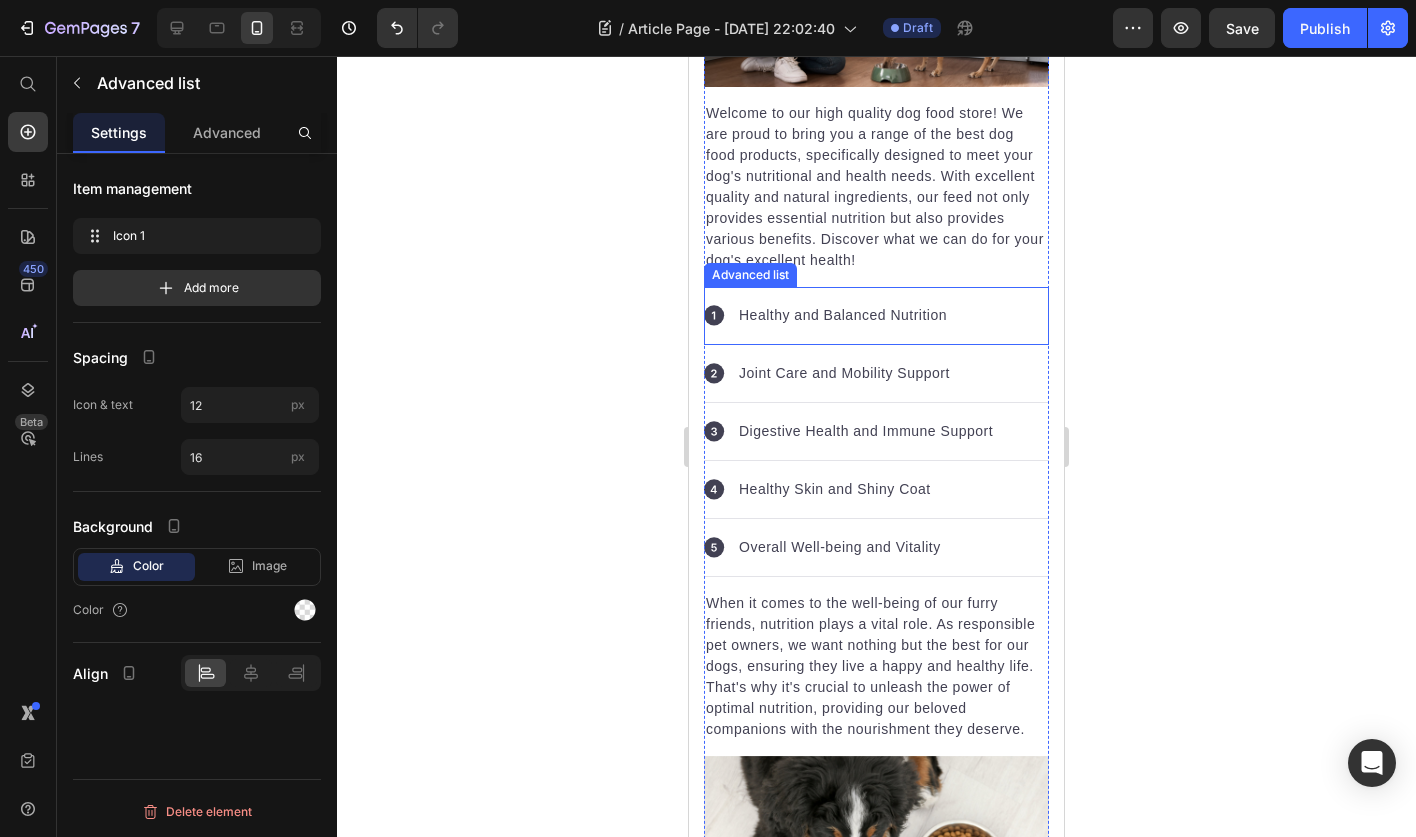 click on "Icon Healthy and Balanced Nutrition Text block" at bounding box center [876, 316] 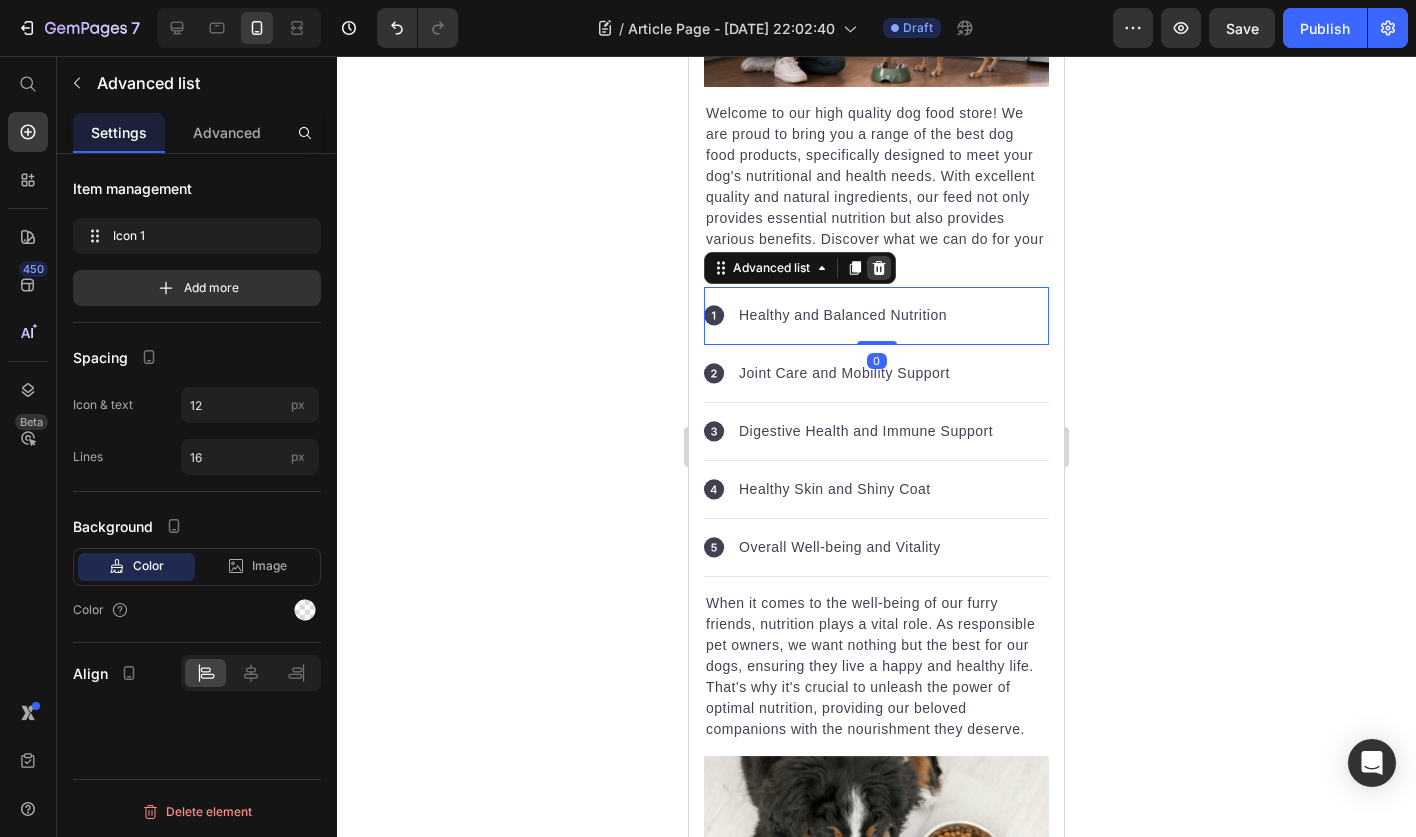click 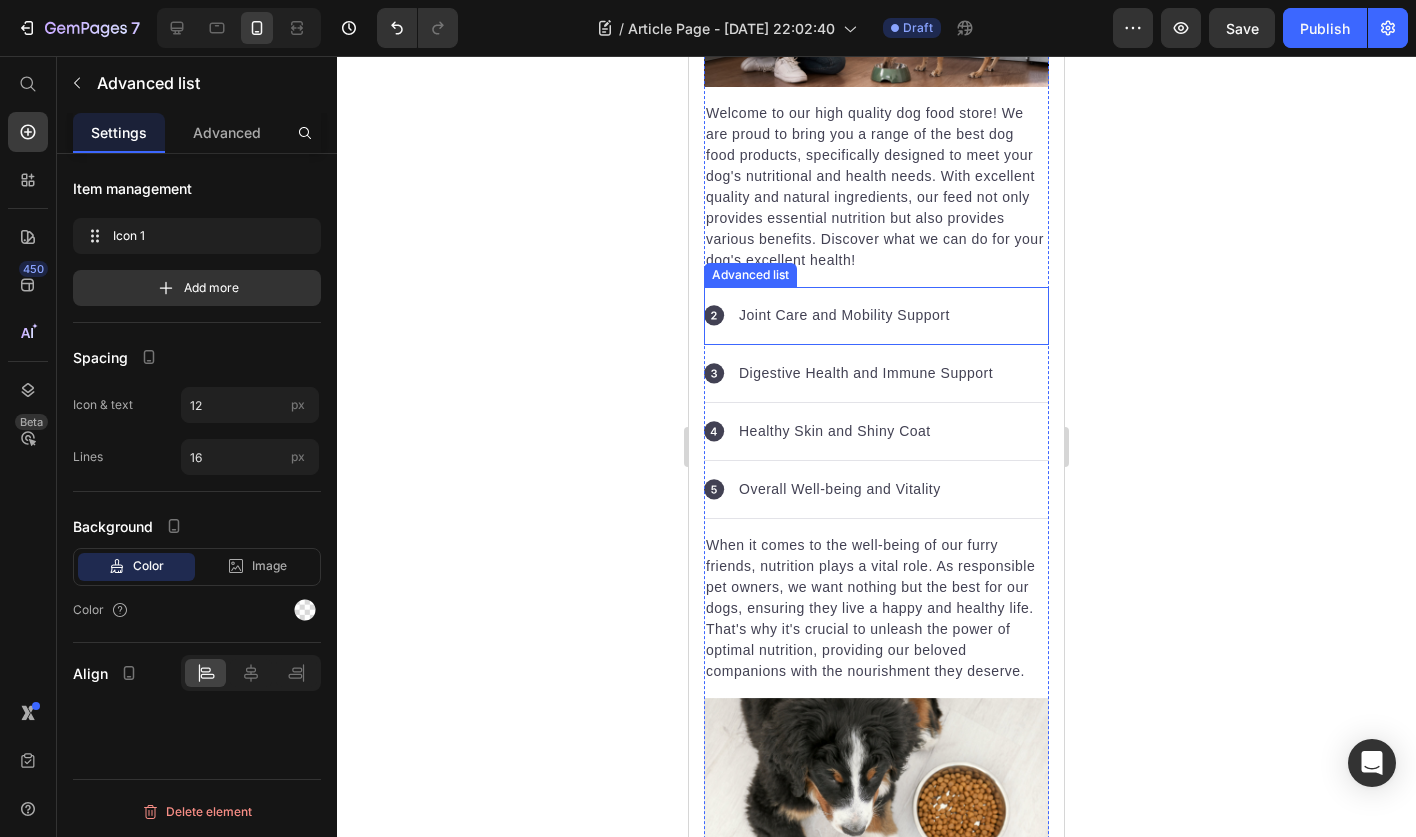 click on "Icon Joint Care and Mobility Support Text block" at bounding box center (876, 316) 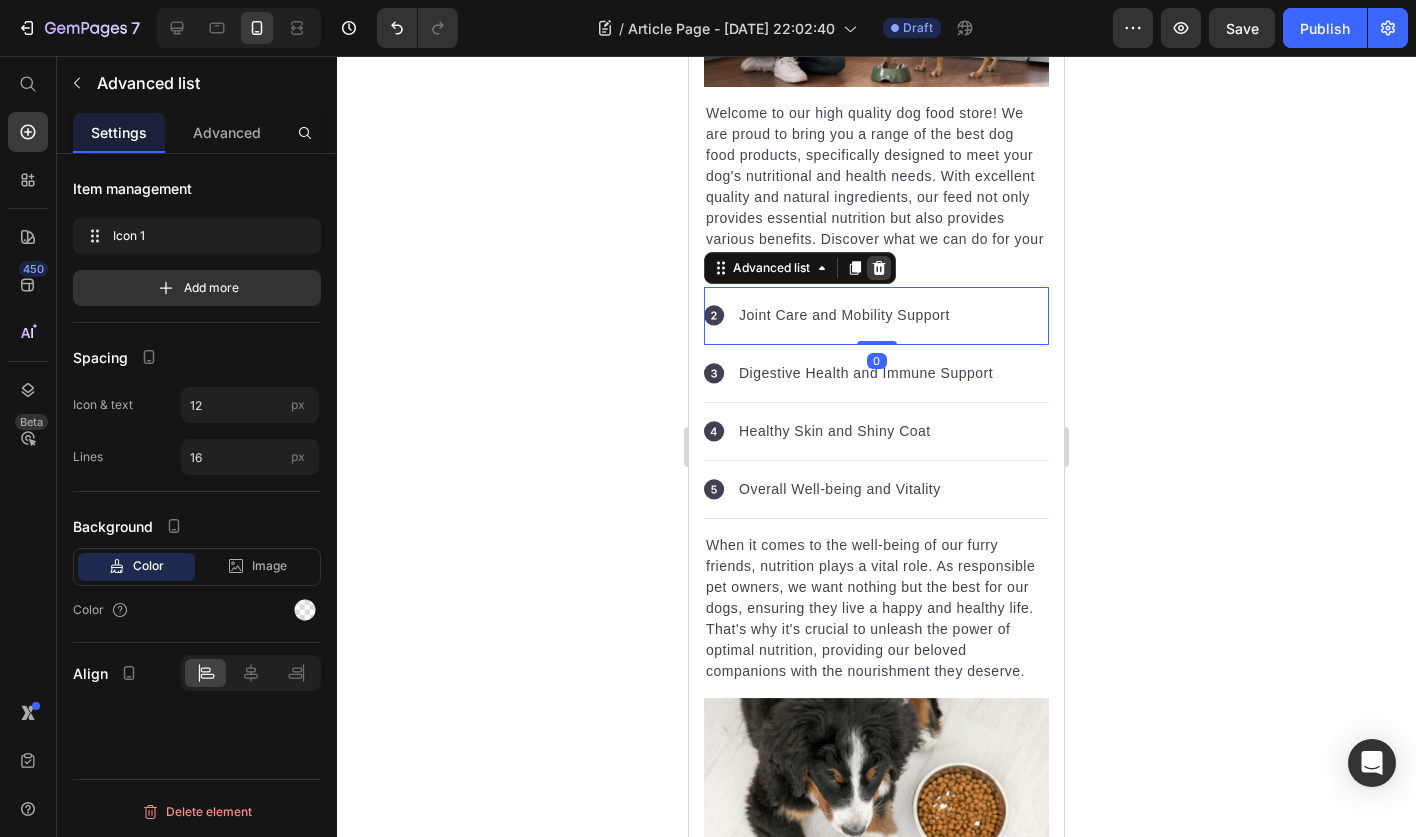 click at bounding box center (879, 268) 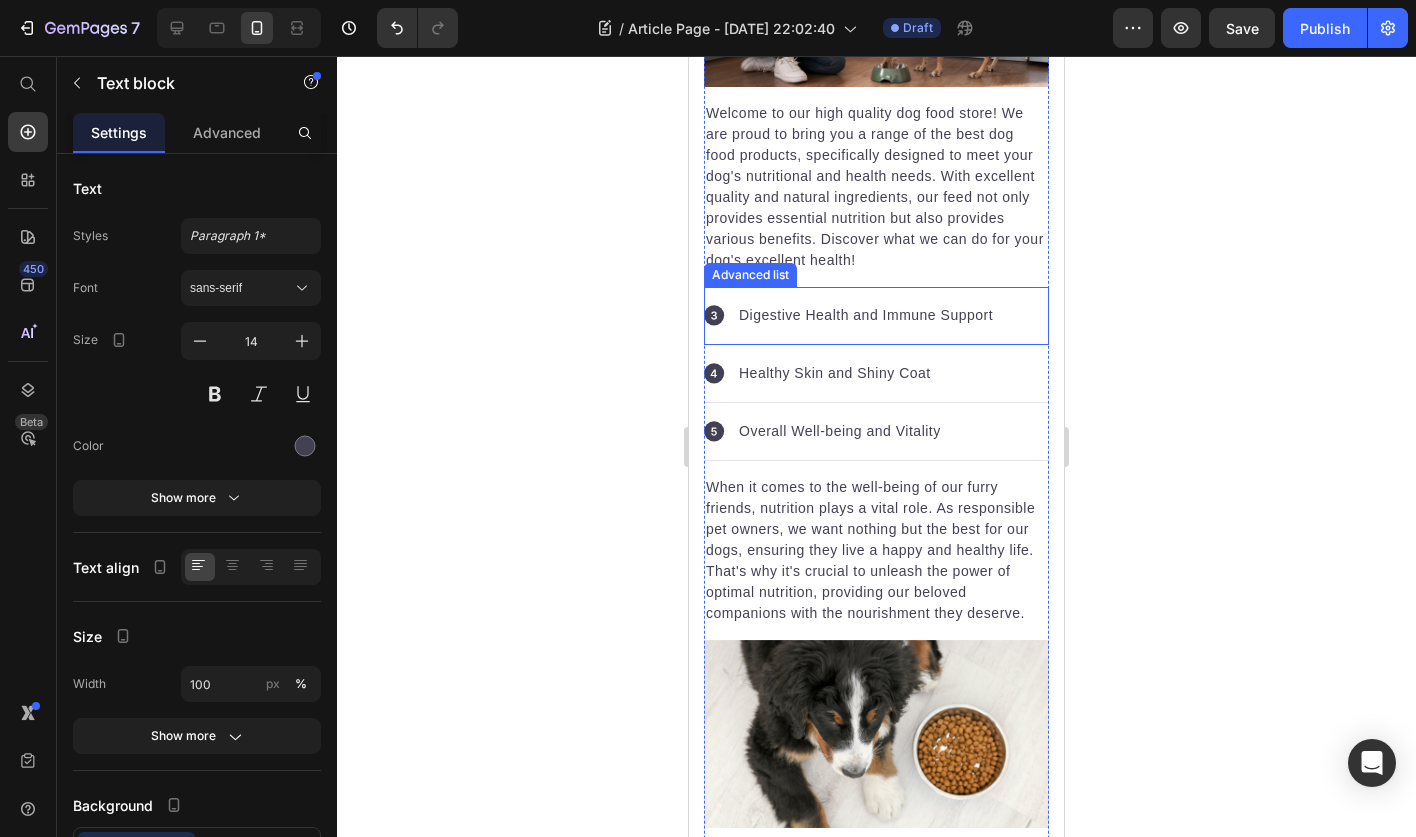 click on "Digestive Health and Immune Support" at bounding box center [866, 315] 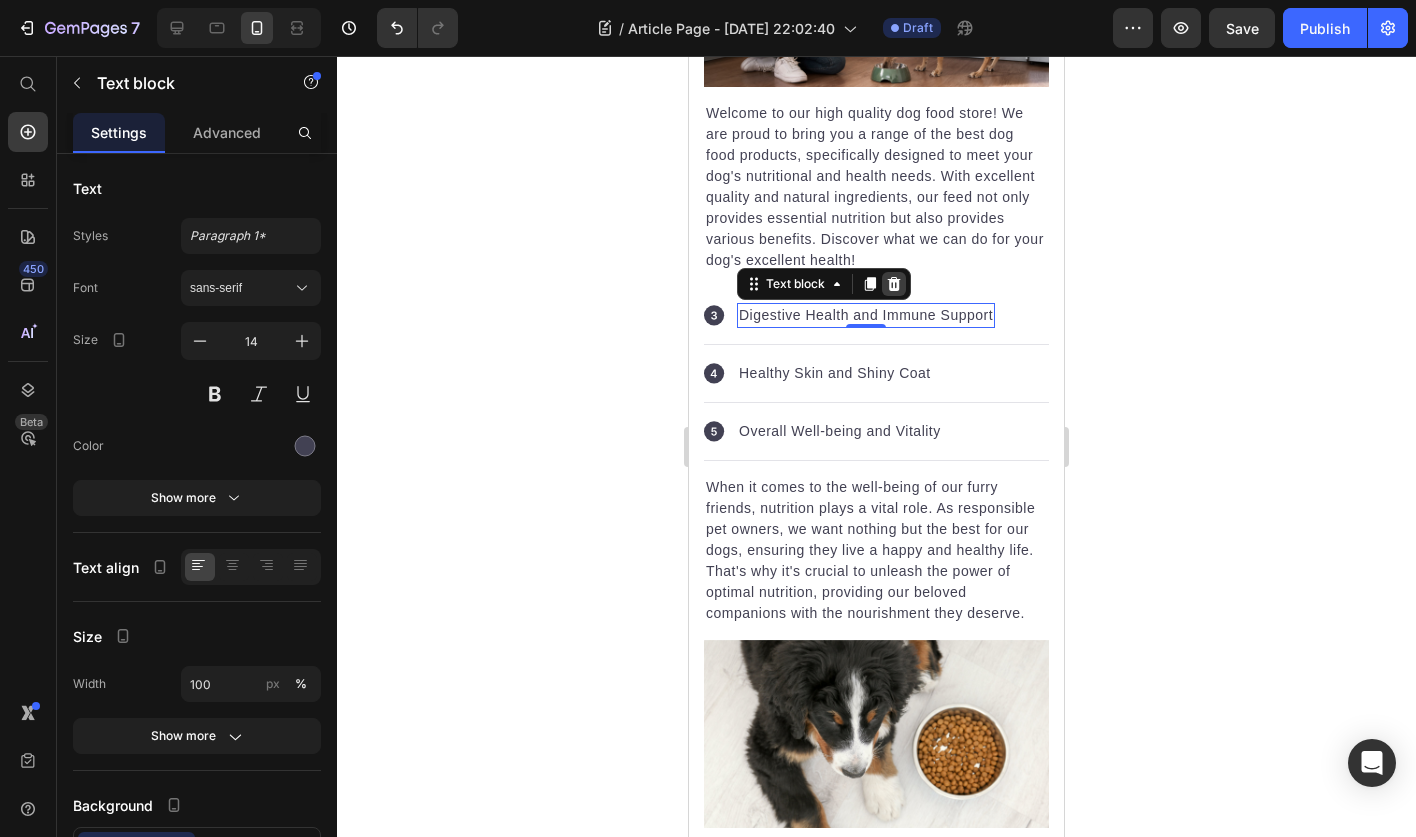 click 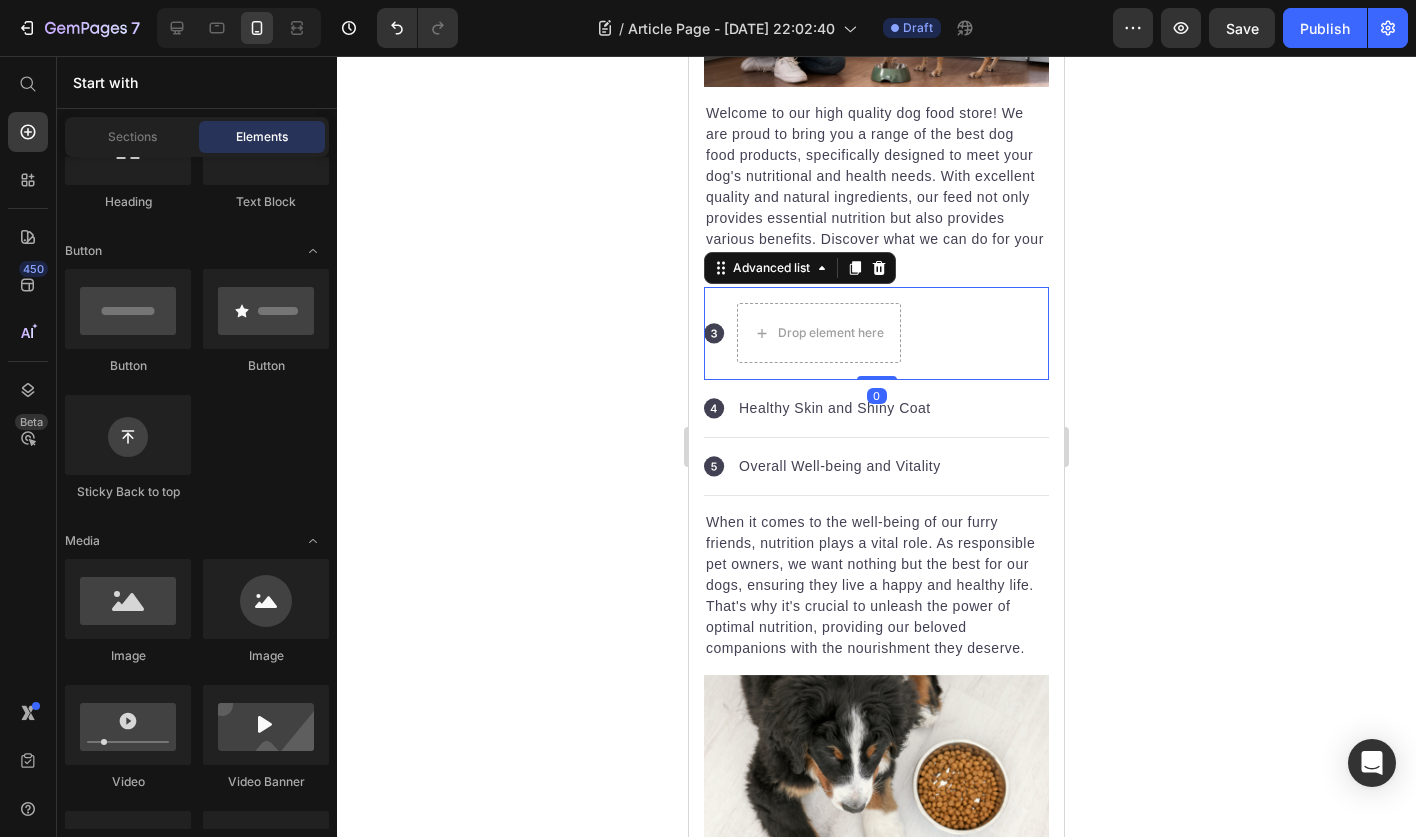 click on "Icon
Drop element here" at bounding box center [876, 333] 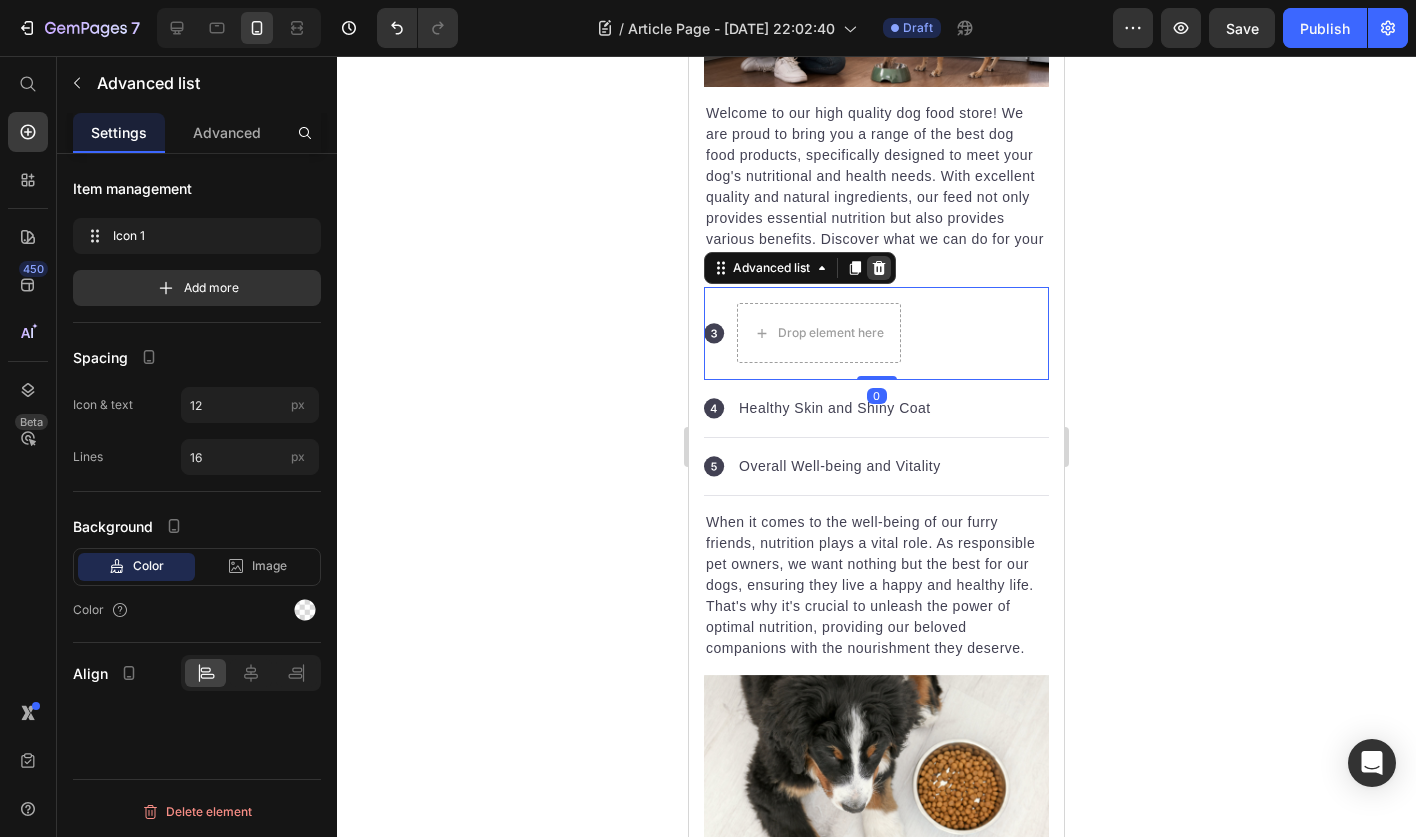 click 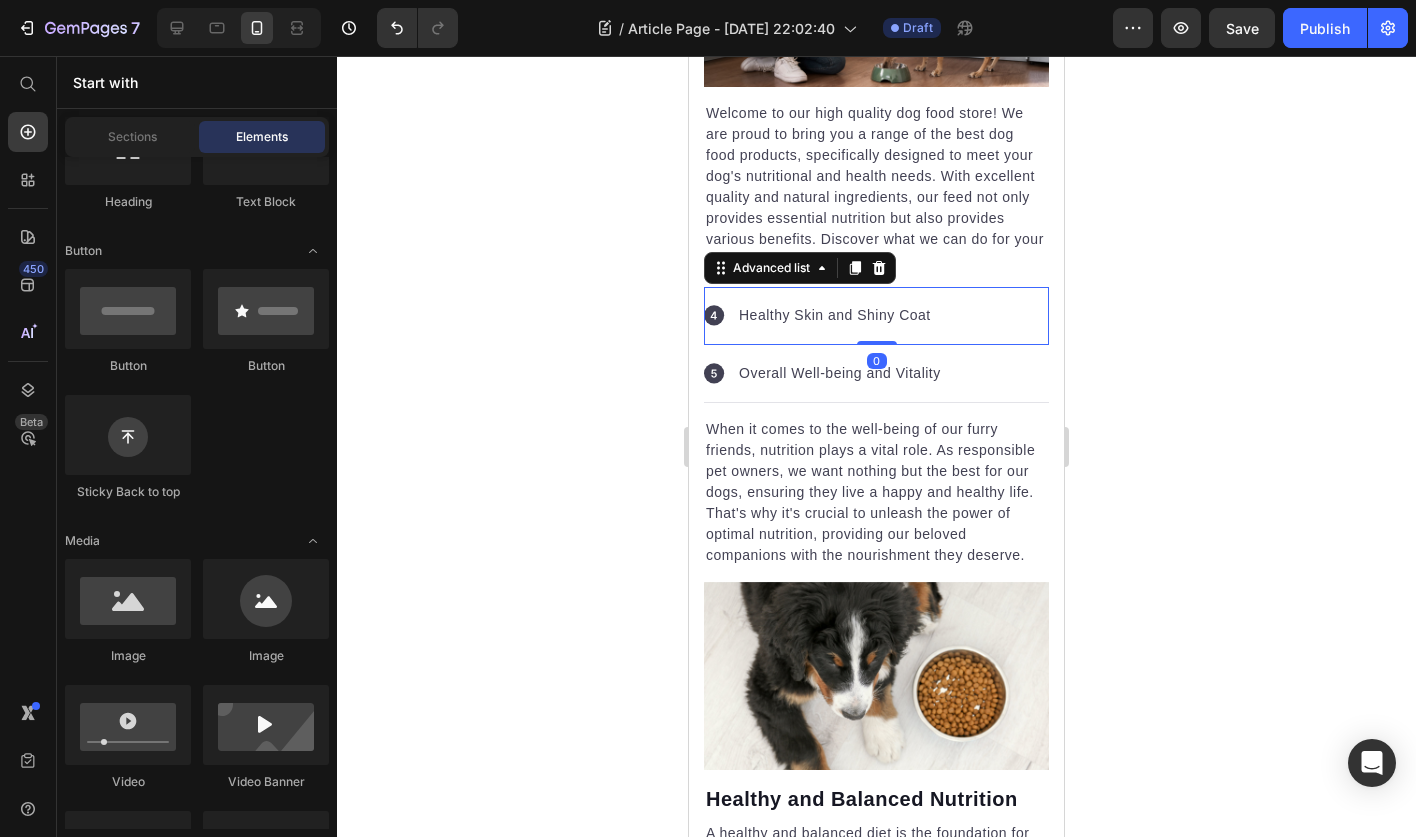 click on "Icon Healthy Skin and Shiny Coat Text block" at bounding box center (876, 316) 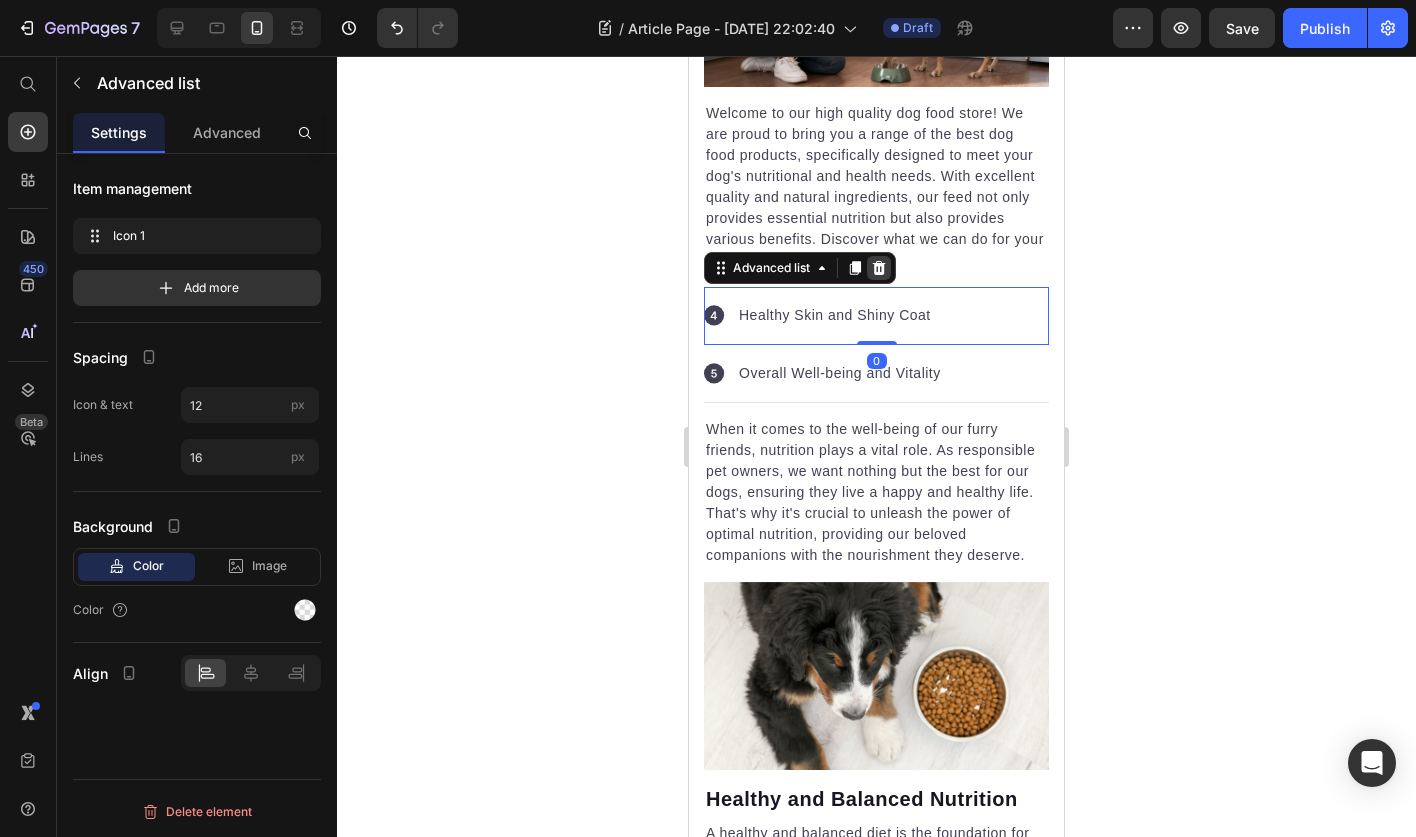 click 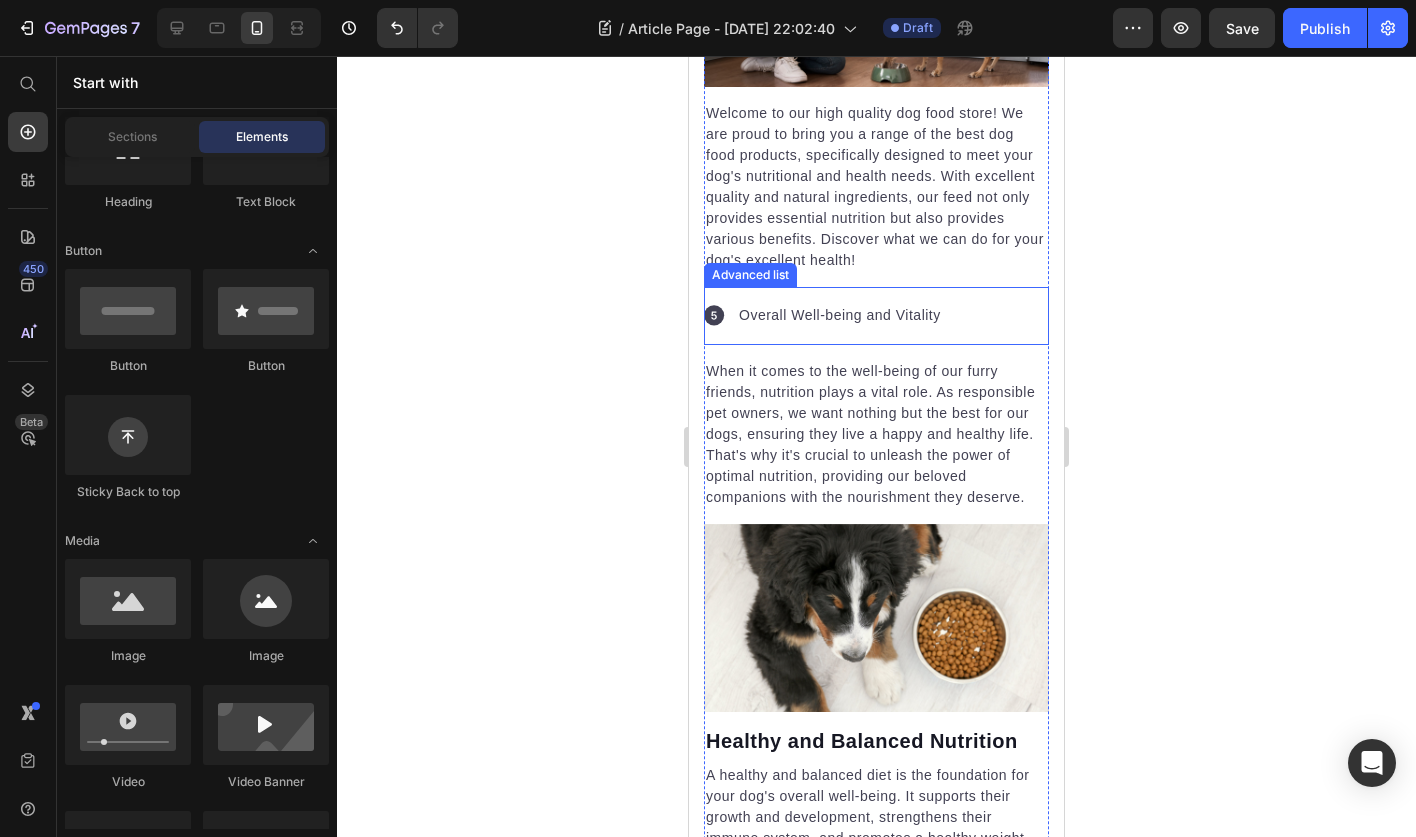 click on "Icon Overall Well-being and Vitality Text block" at bounding box center [876, 316] 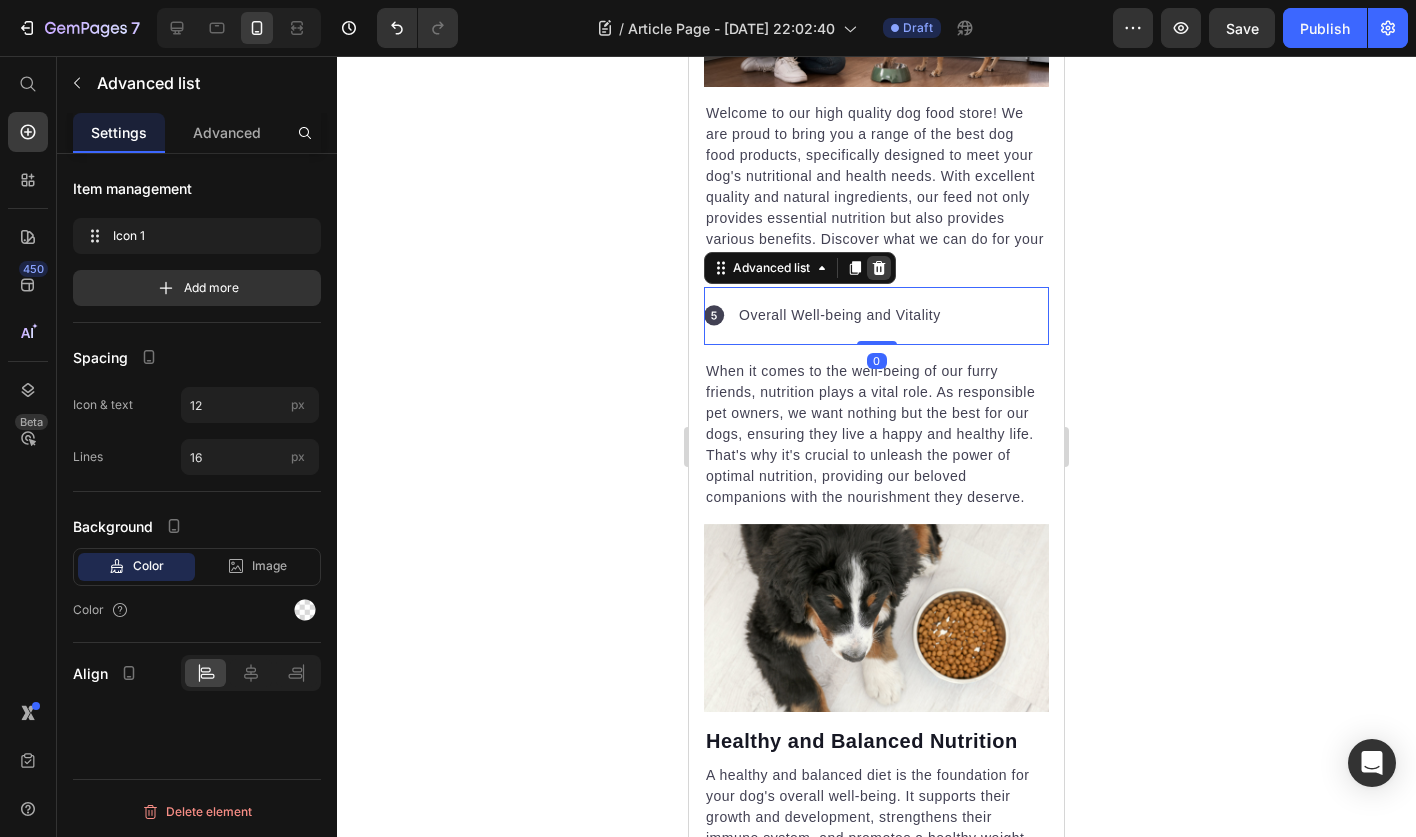 click 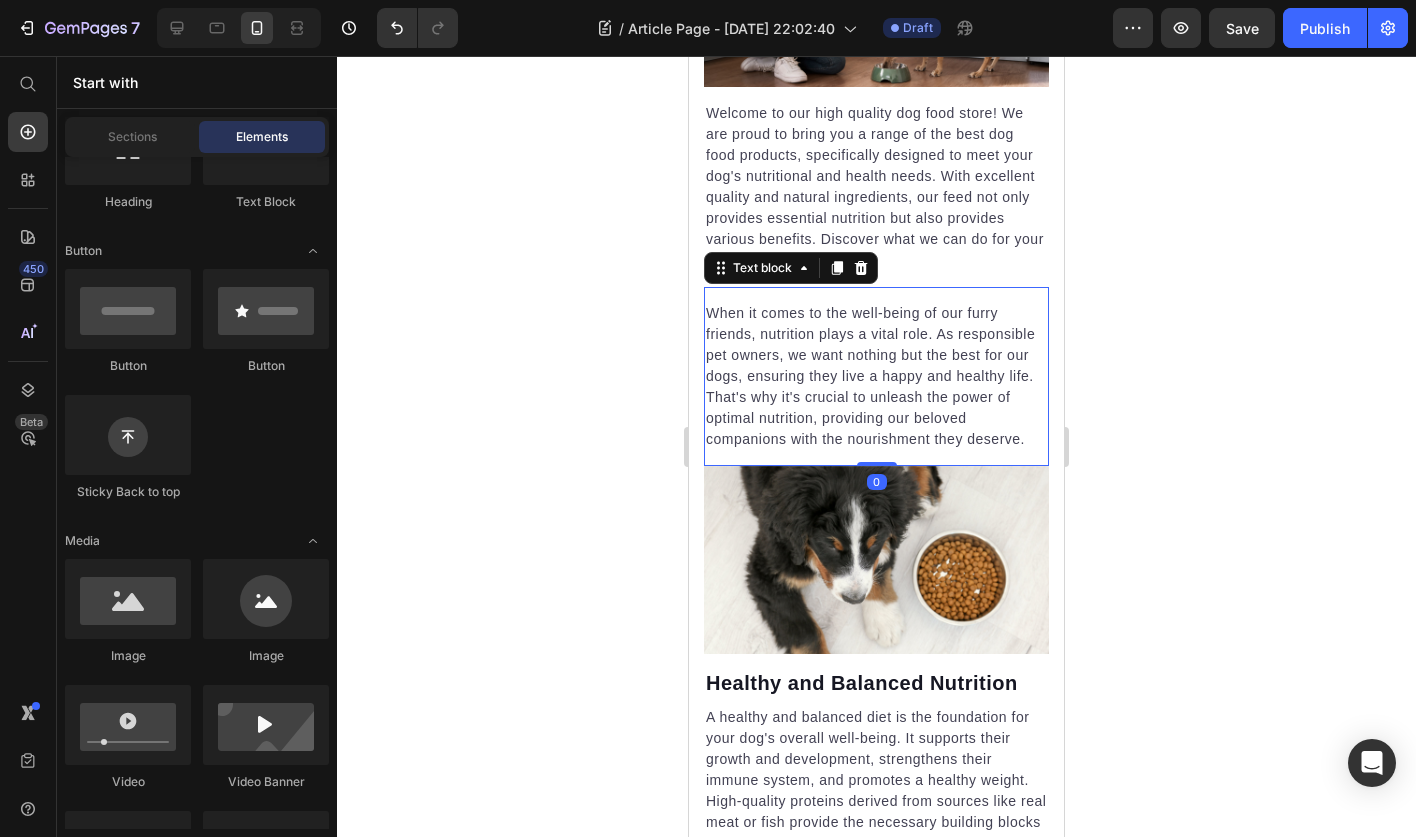 click on "When it comes to the well-being of our furry friends, nutrition plays a vital role. As responsible pet owners, we want nothing but the best for our dogs, ensuring they live a happy and healthy life. That's why it's crucial to unleash the power of optimal nutrition, providing our beloved companions with the nourishment they deserve." at bounding box center (876, 376) 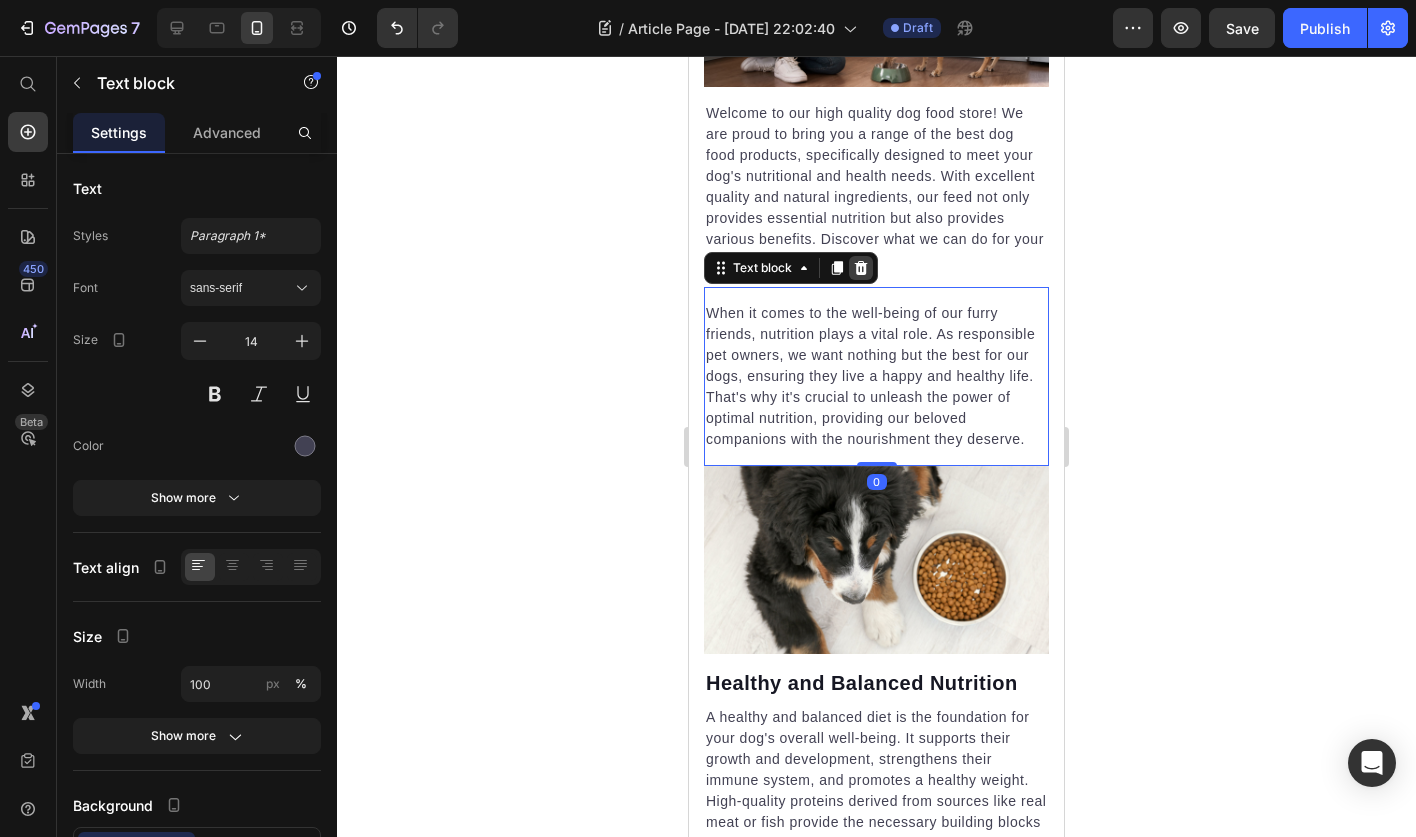 click 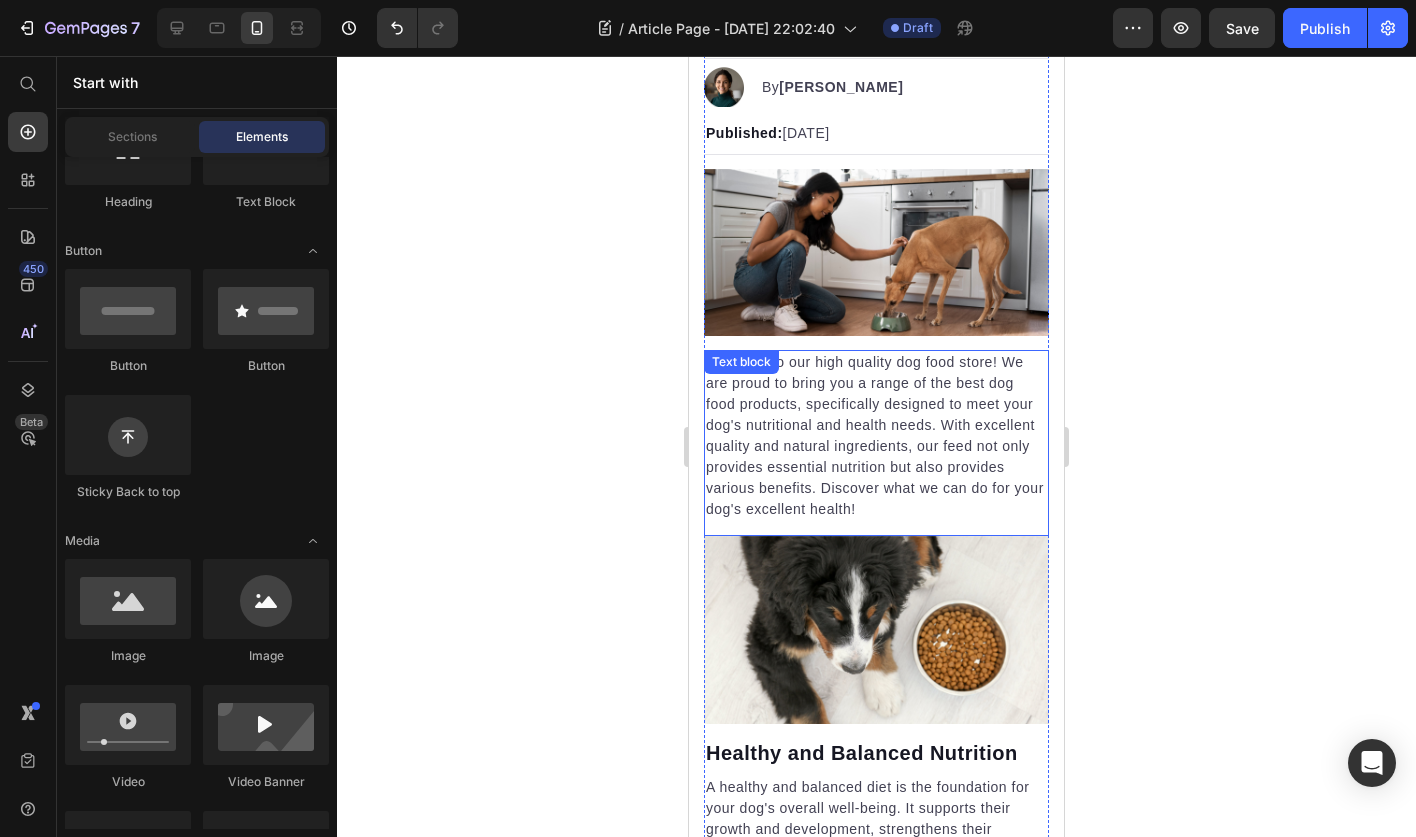 scroll, scrollTop: 401, scrollLeft: 0, axis: vertical 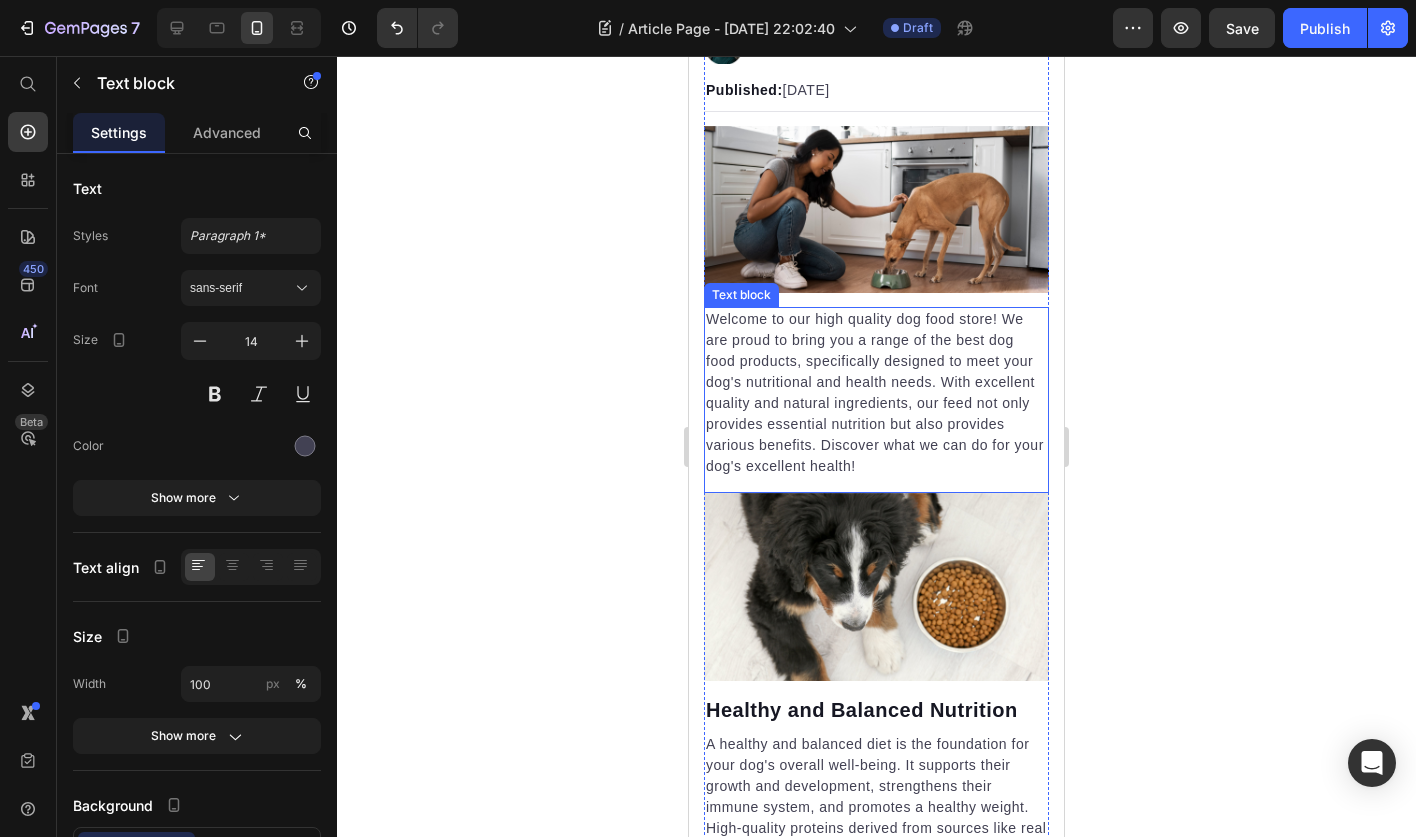 click on "Welcome to our high quality dog food store! We are proud to bring you a range of the best dog food products, specifically designed to meet your dog's nutritional and health needs. With excellent quality and natural ingredients, our feed not only provides essential nutrition but also provides various benefits. Discover what we can do for your dog's excellent health!" at bounding box center [876, 393] 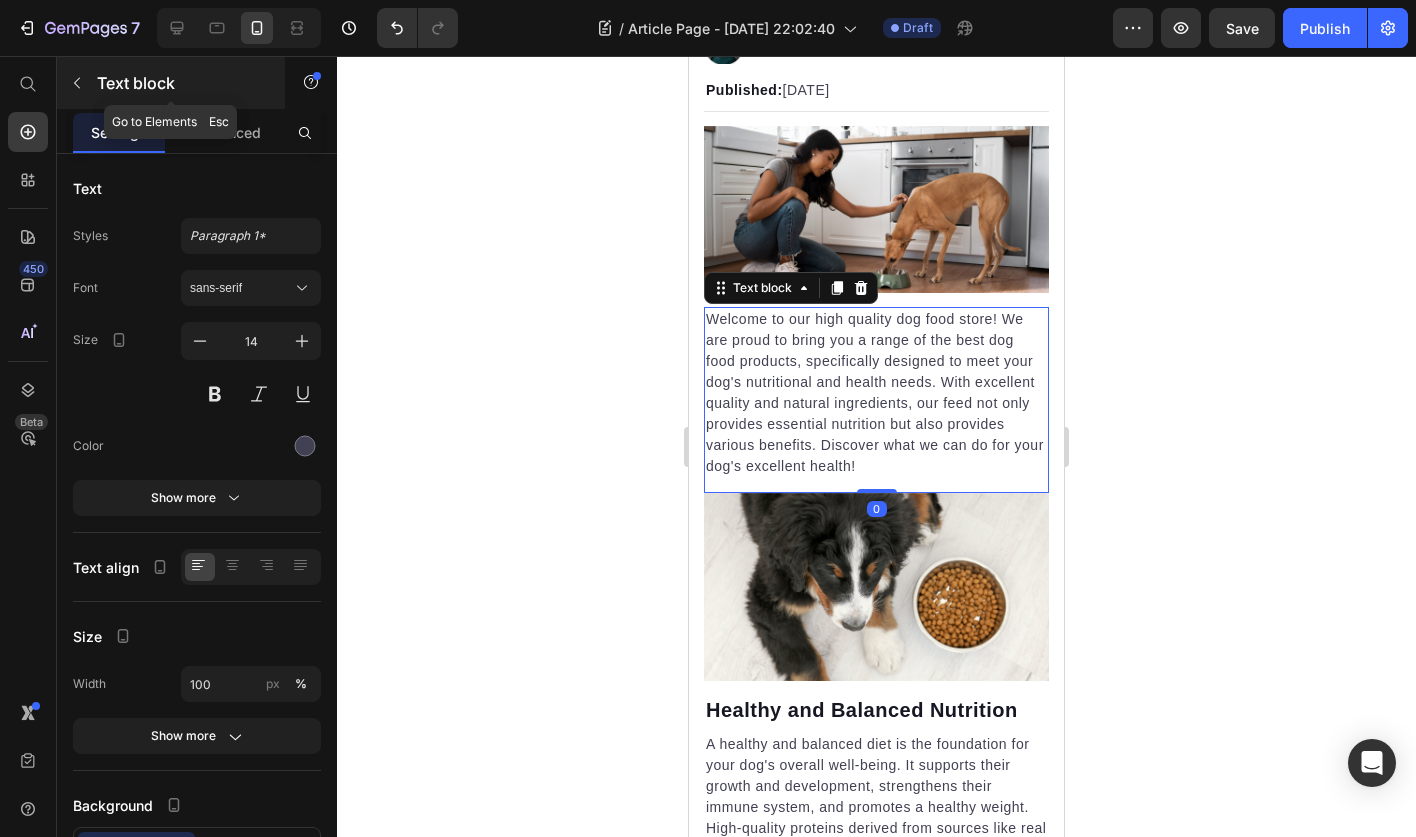 click 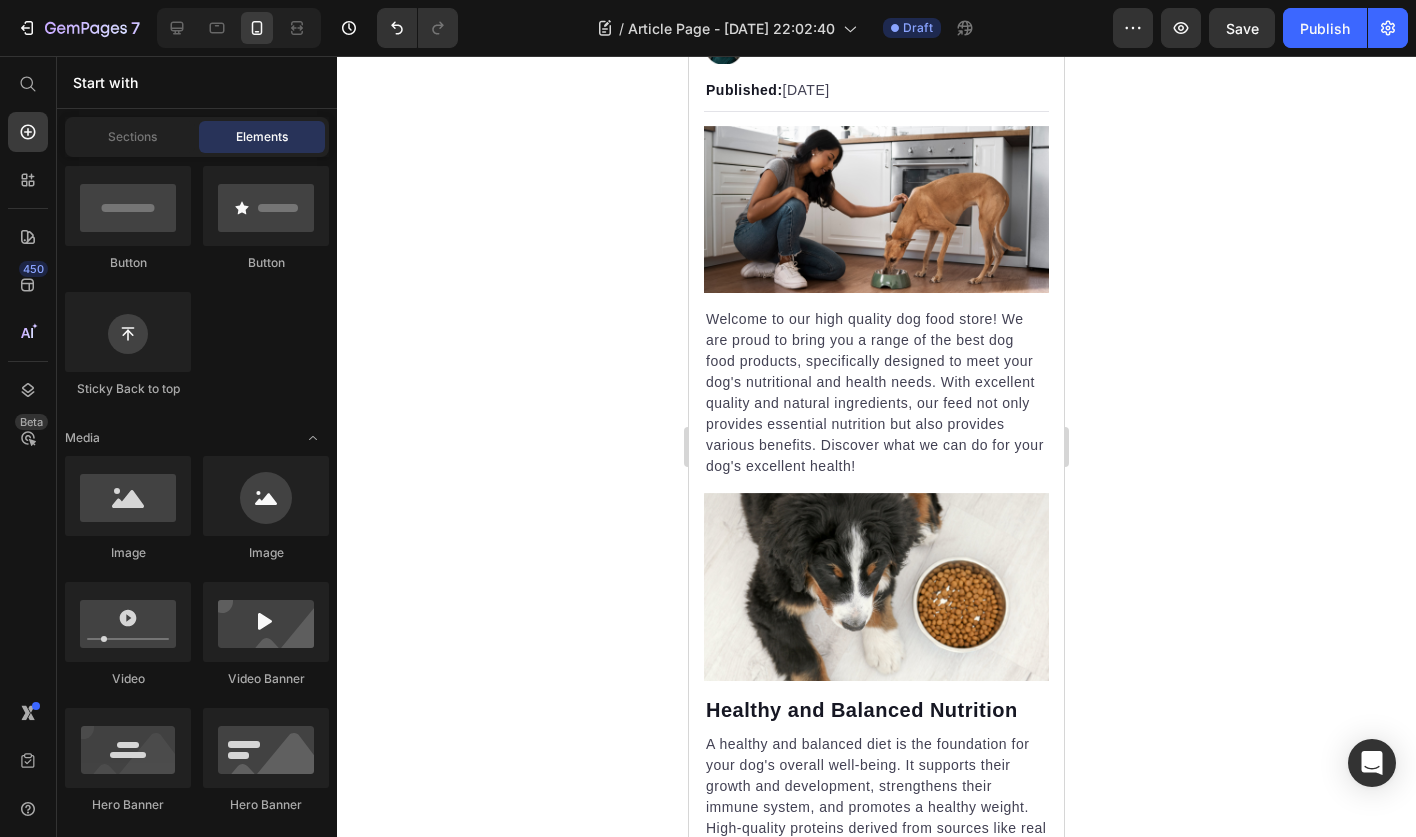 scroll, scrollTop: 0, scrollLeft: 0, axis: both 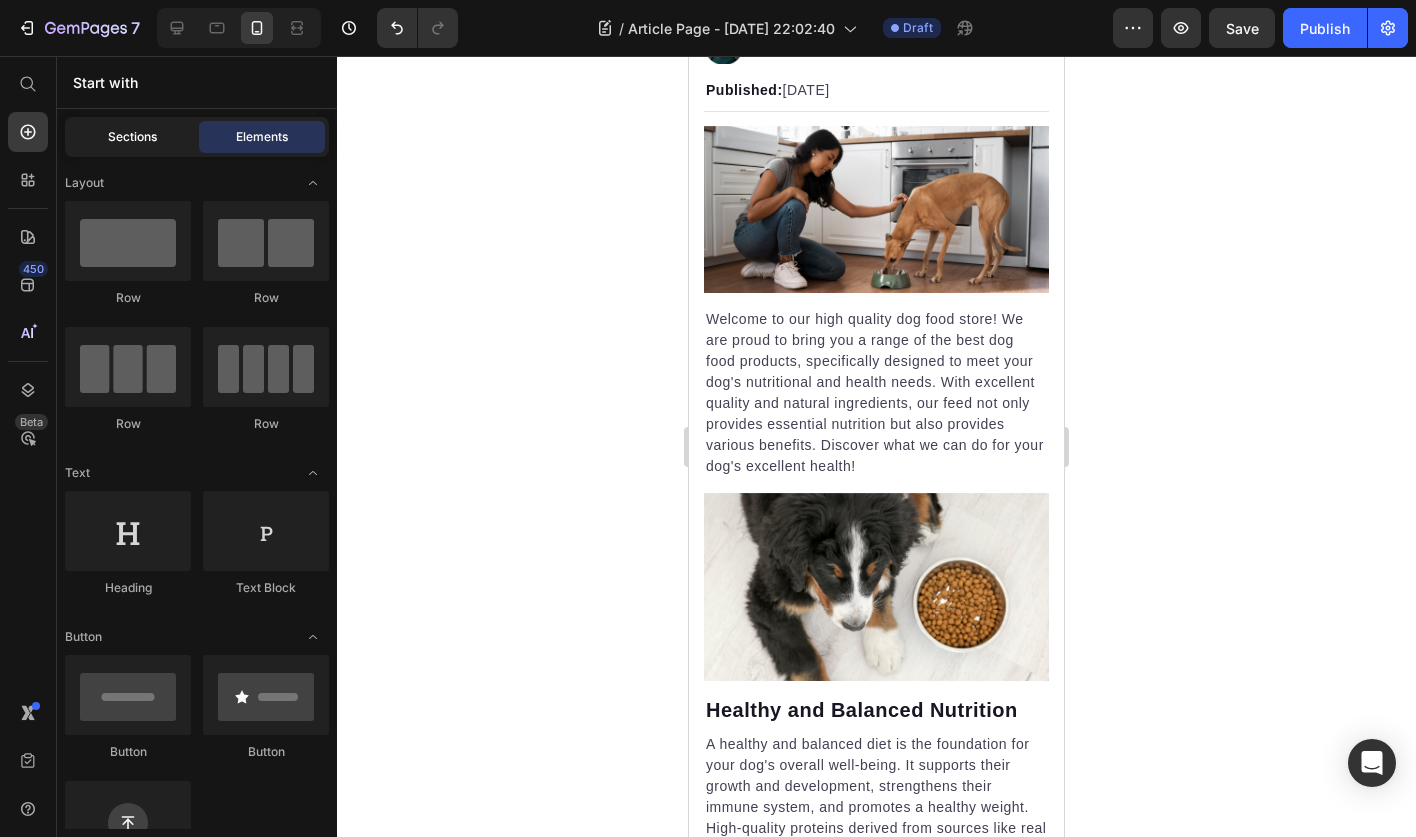 click on "Sections" 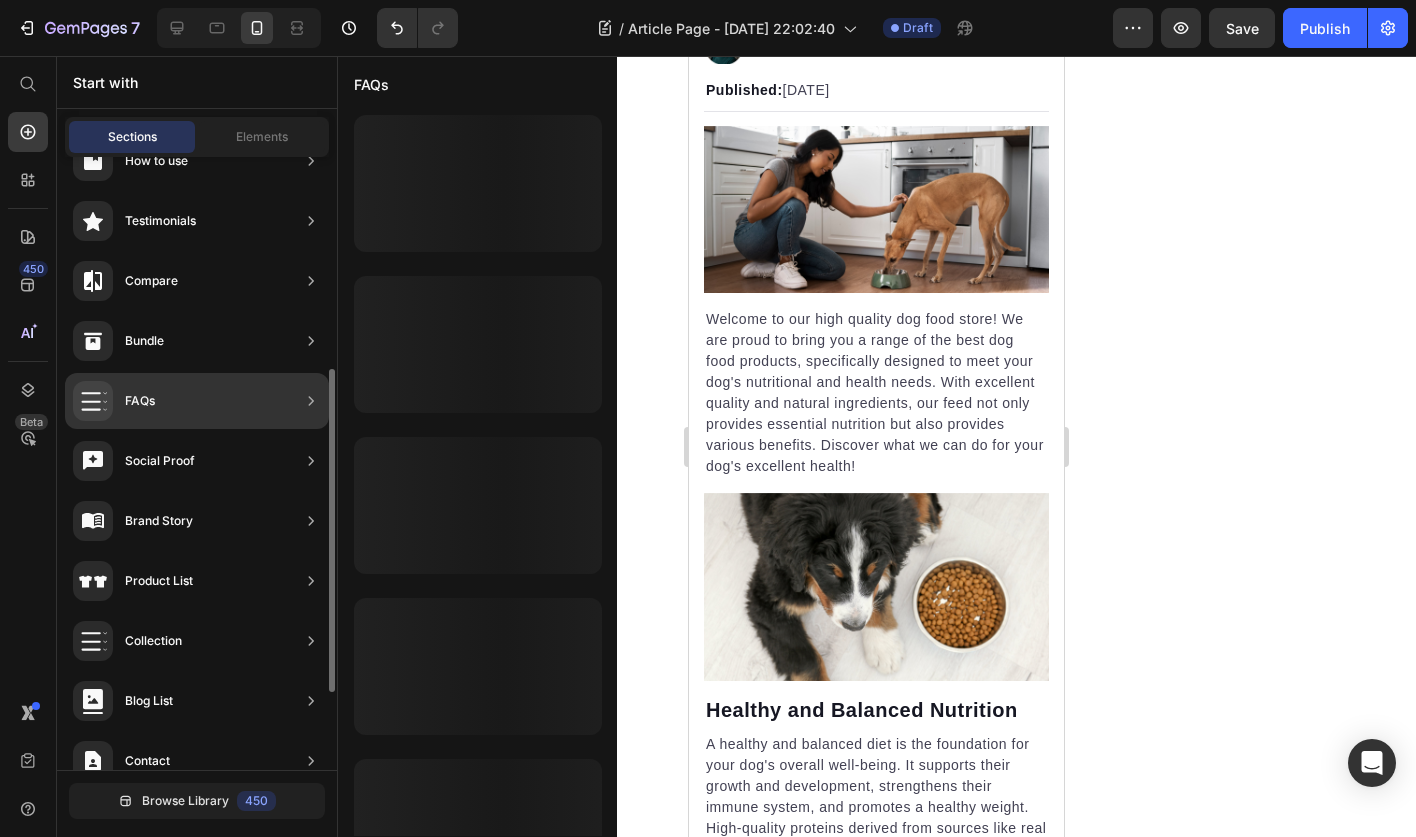 scroll, scrollTop: 547, scrollLeft: 0, axis: vertical 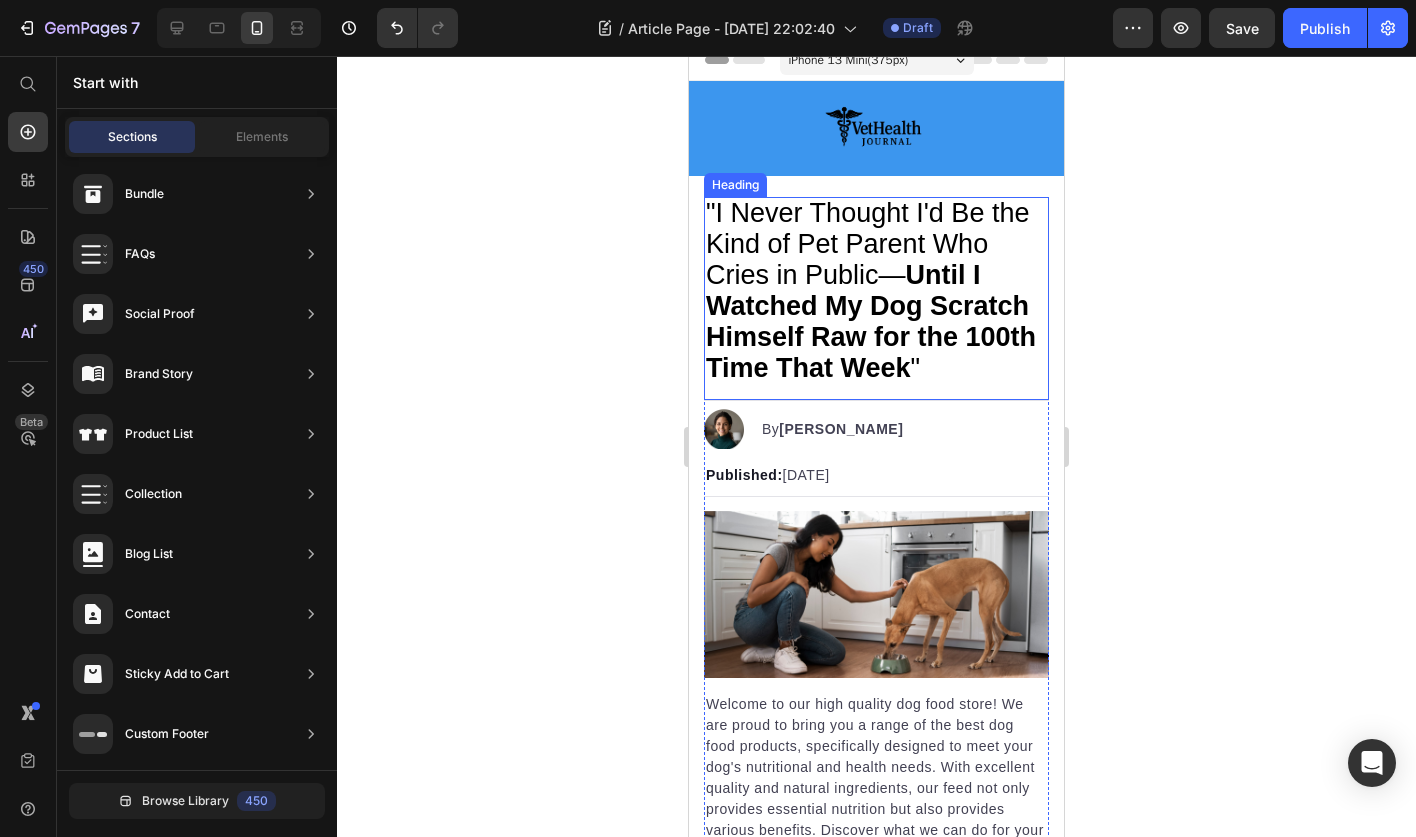 click on ""I Never Thought I'd Be the Kind of Pet Parent Who Cries in Public— Until I Watched My Dog Scratch Himself Raw for the 100th Time That Week "" at bounding box center (871, 290) 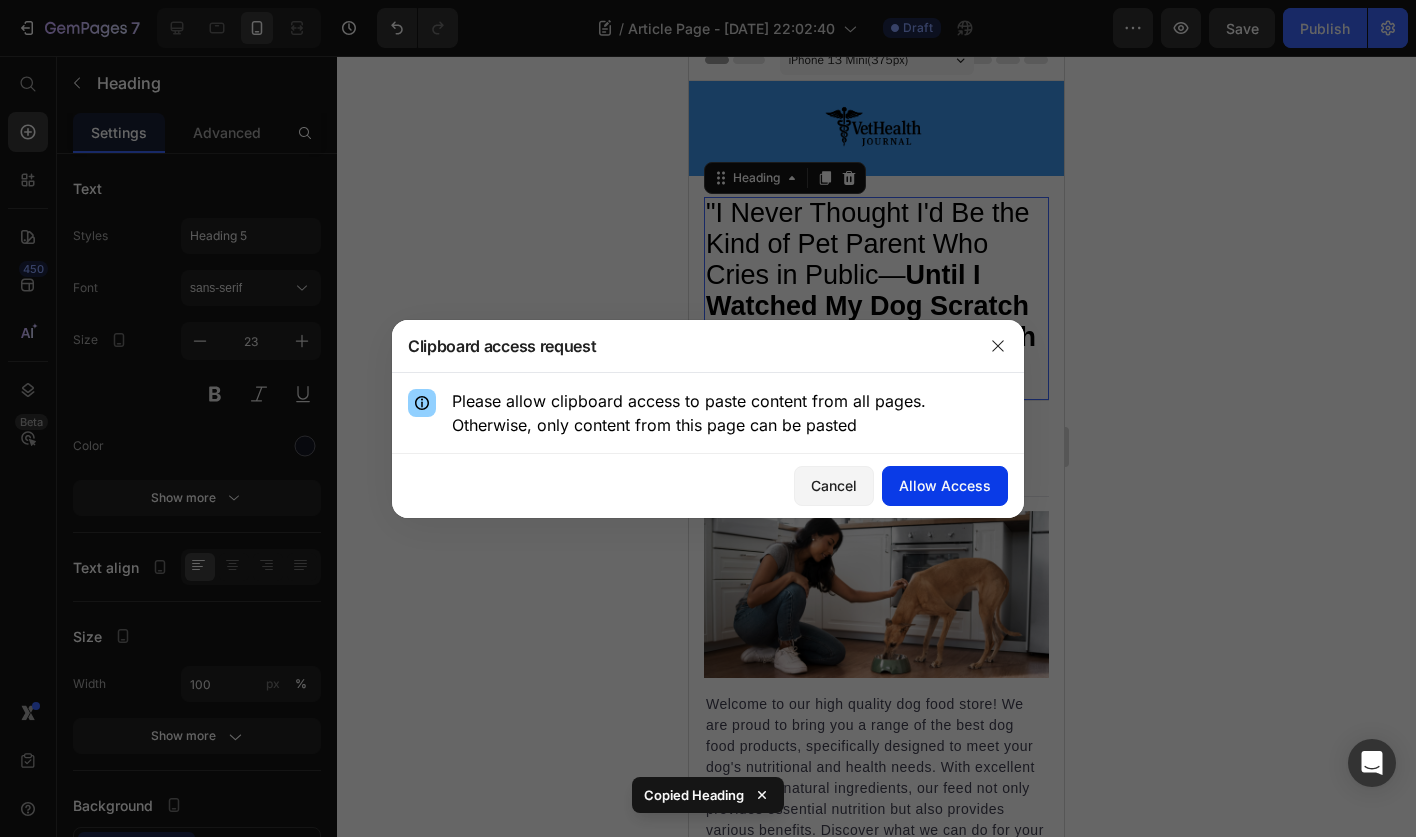 click on "Allow Access" 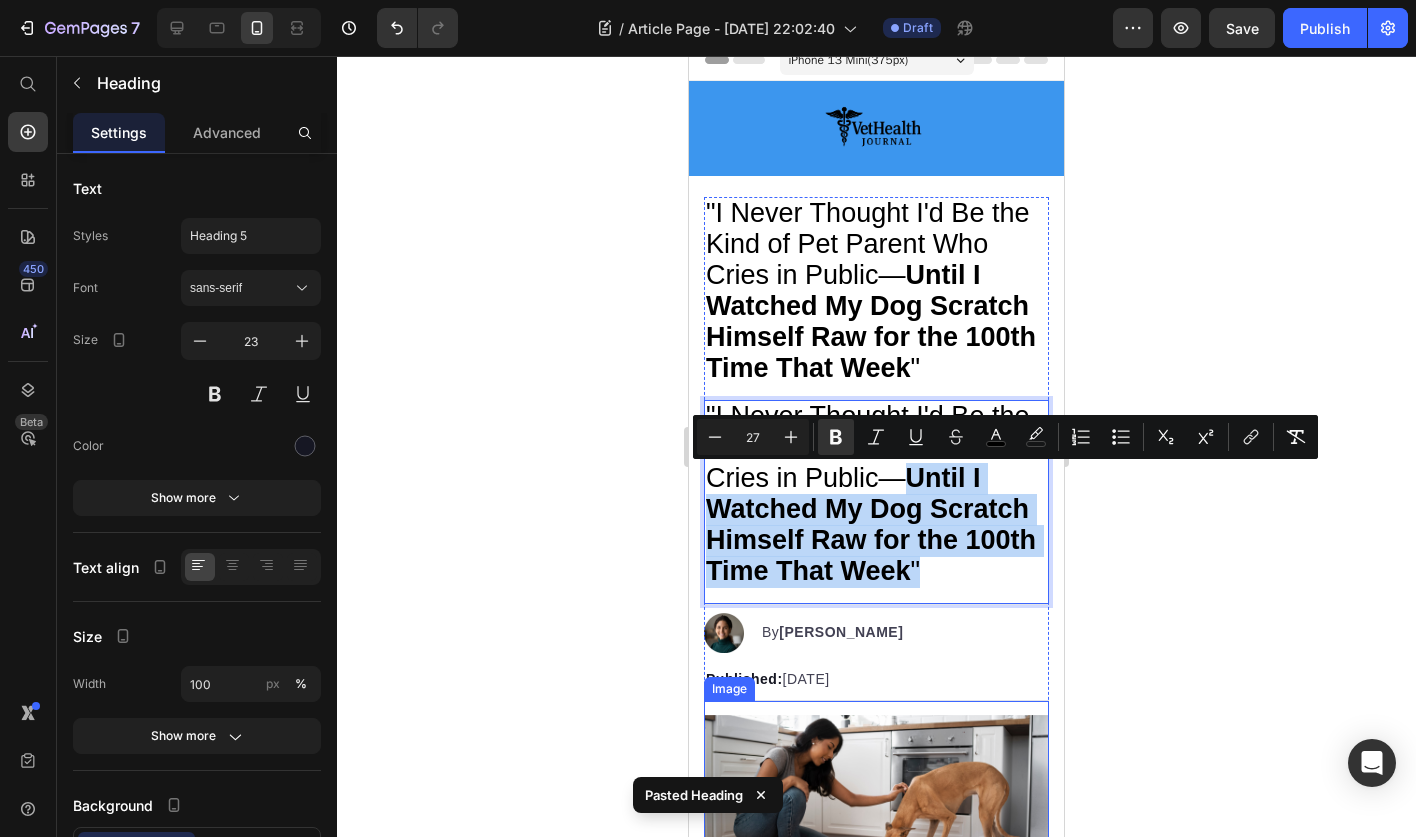 drag, startPoint x: 897, startPoint y: 475, endPoint x: 898, endPoint y: 716, distance: 241.00208 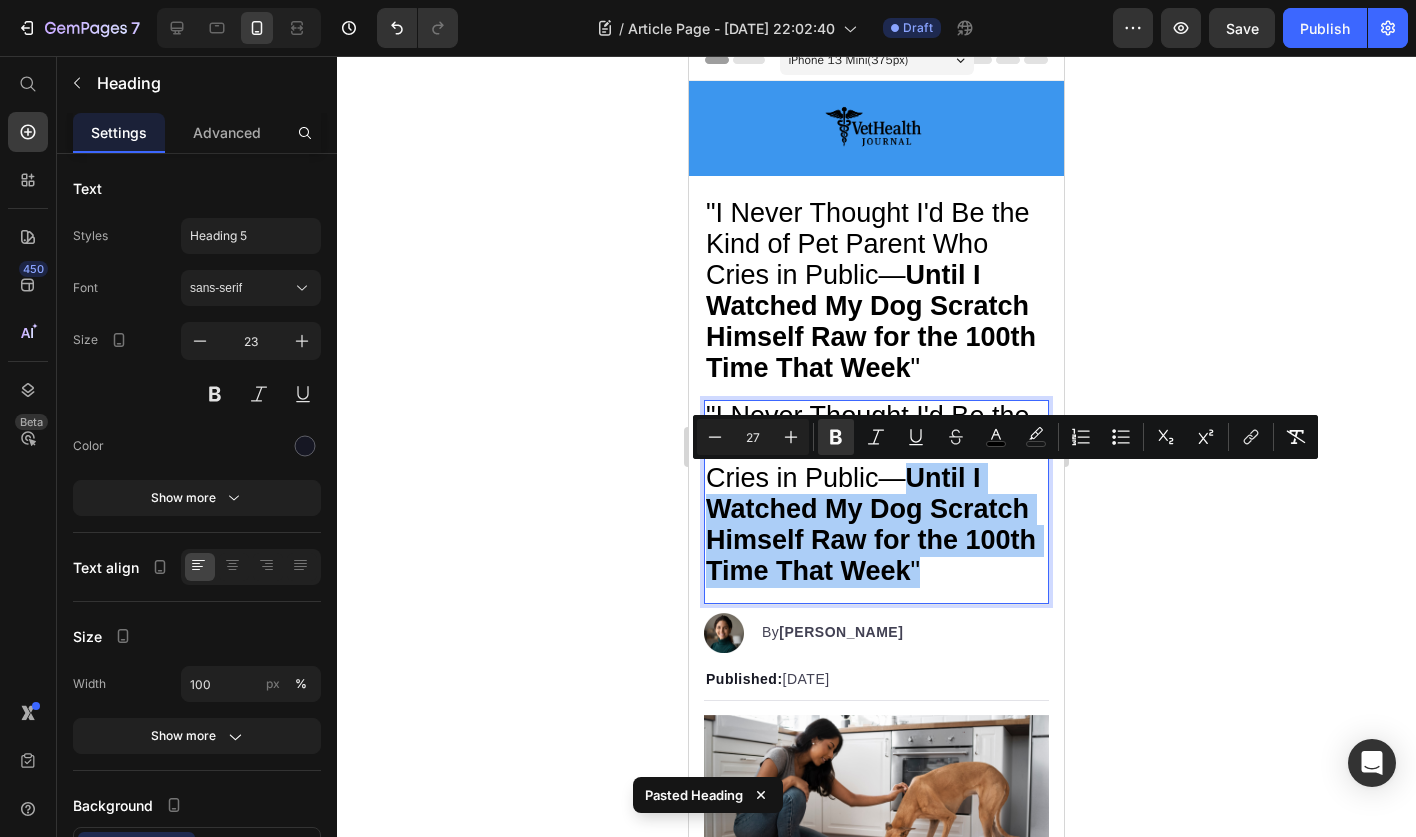 click 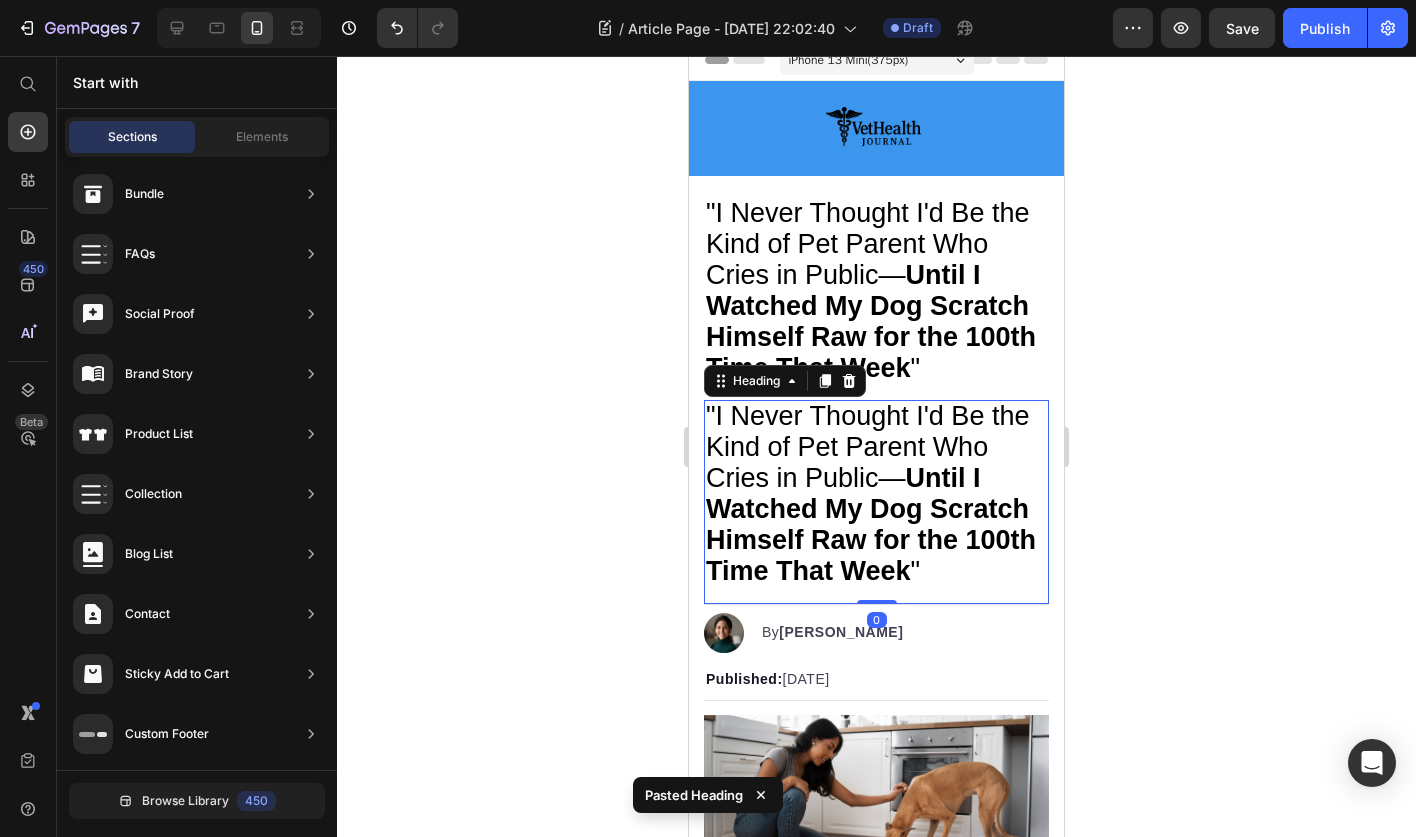 click on ""I Never Thought I'd Be the Kind of Pet Parent Who Cries in Public— Until I Watched My Dog Scratch Himself Raw for the 100th Time That Week "" at bounding box center [871, 493] 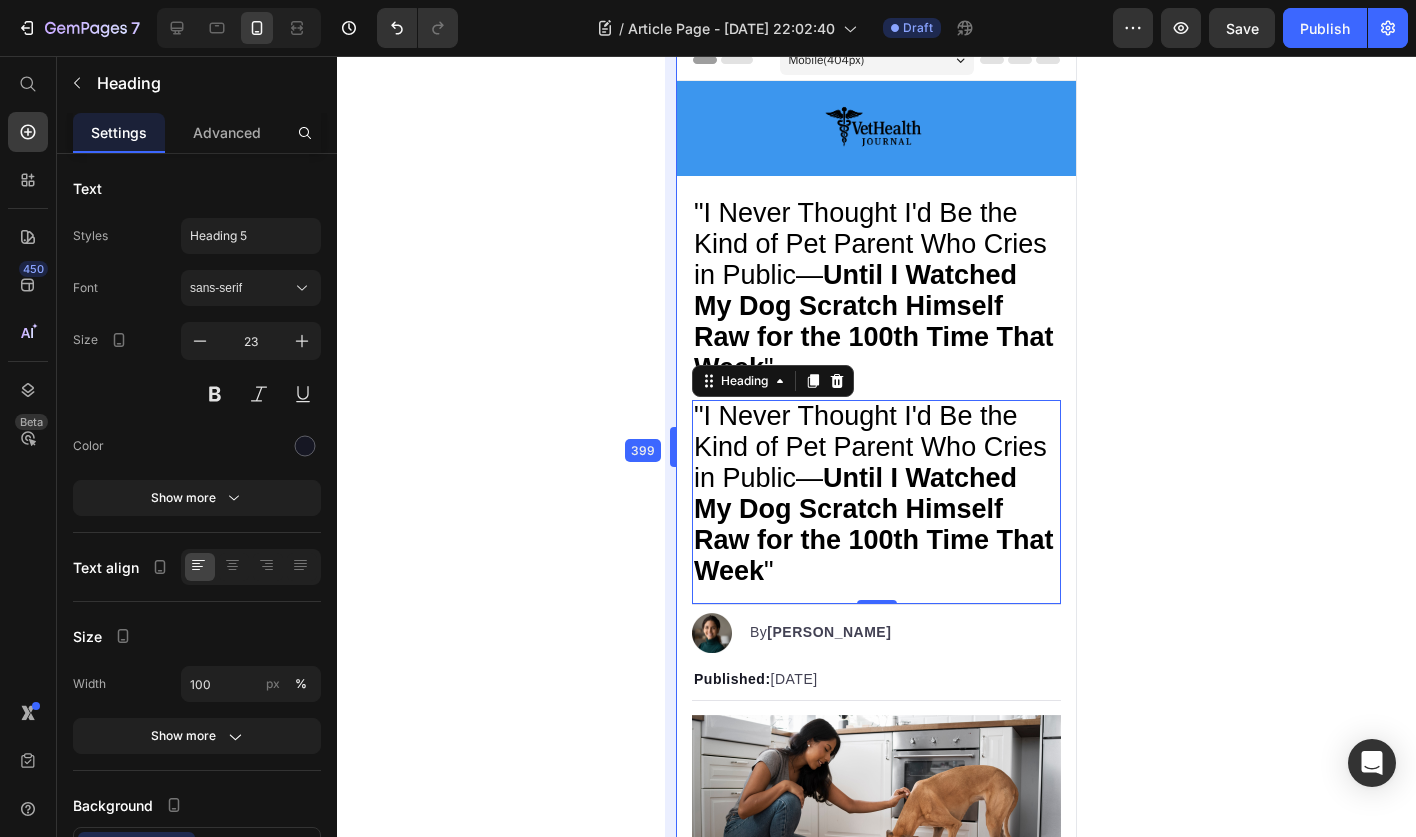 drag, startPoint x: 684, startPoint y: 446, endPoint x: 660, endPoint y: 550, distance: 106.733315 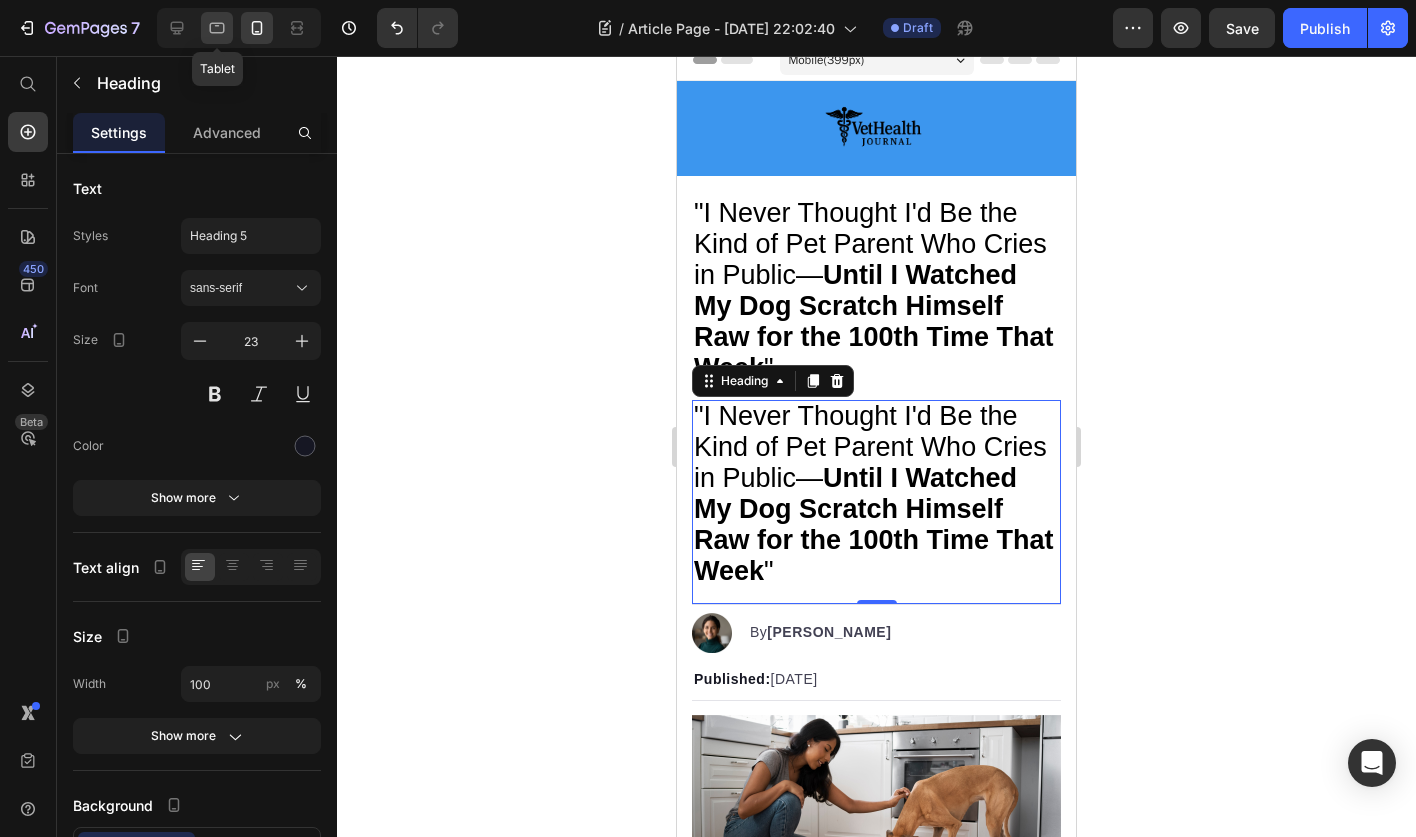 click 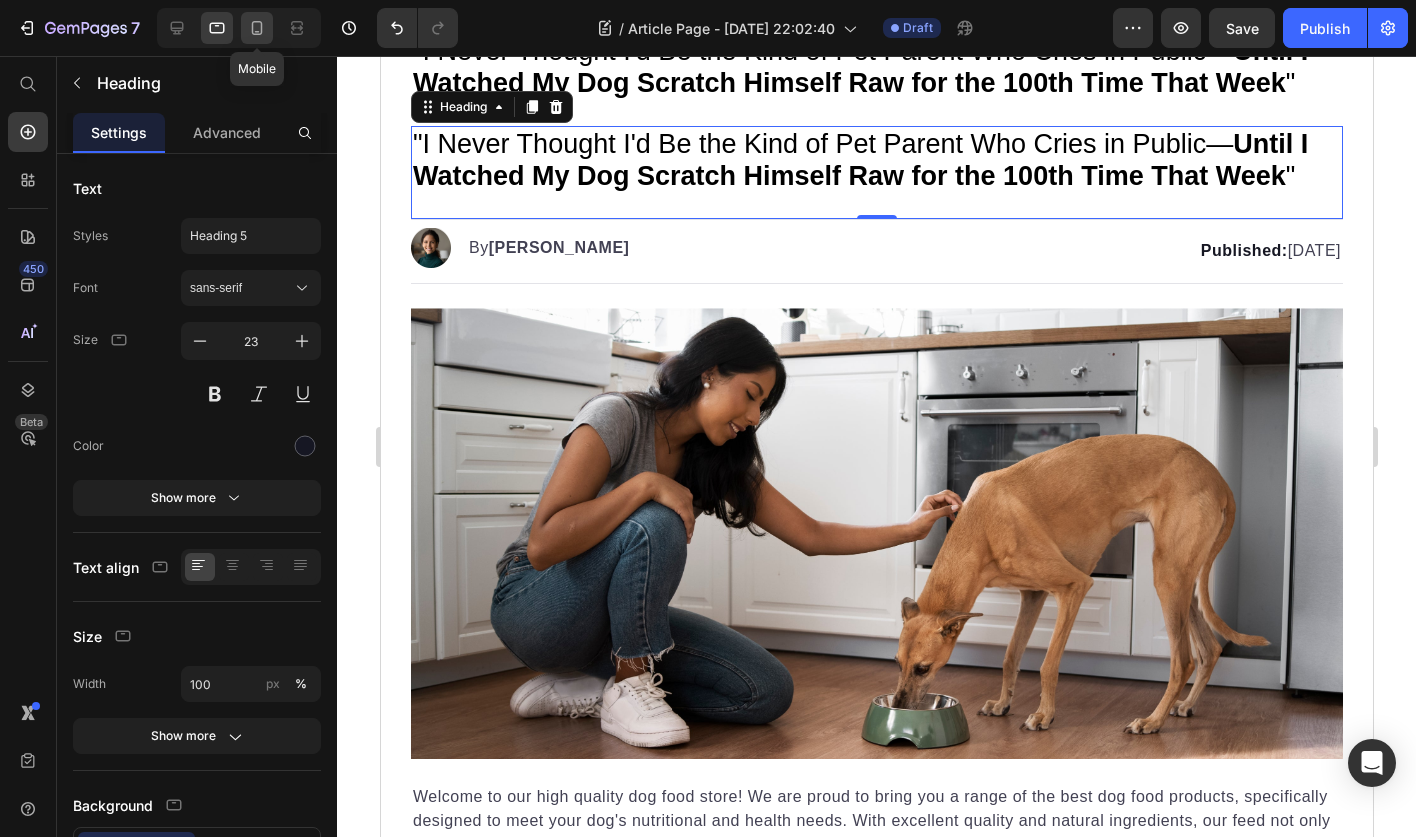 click 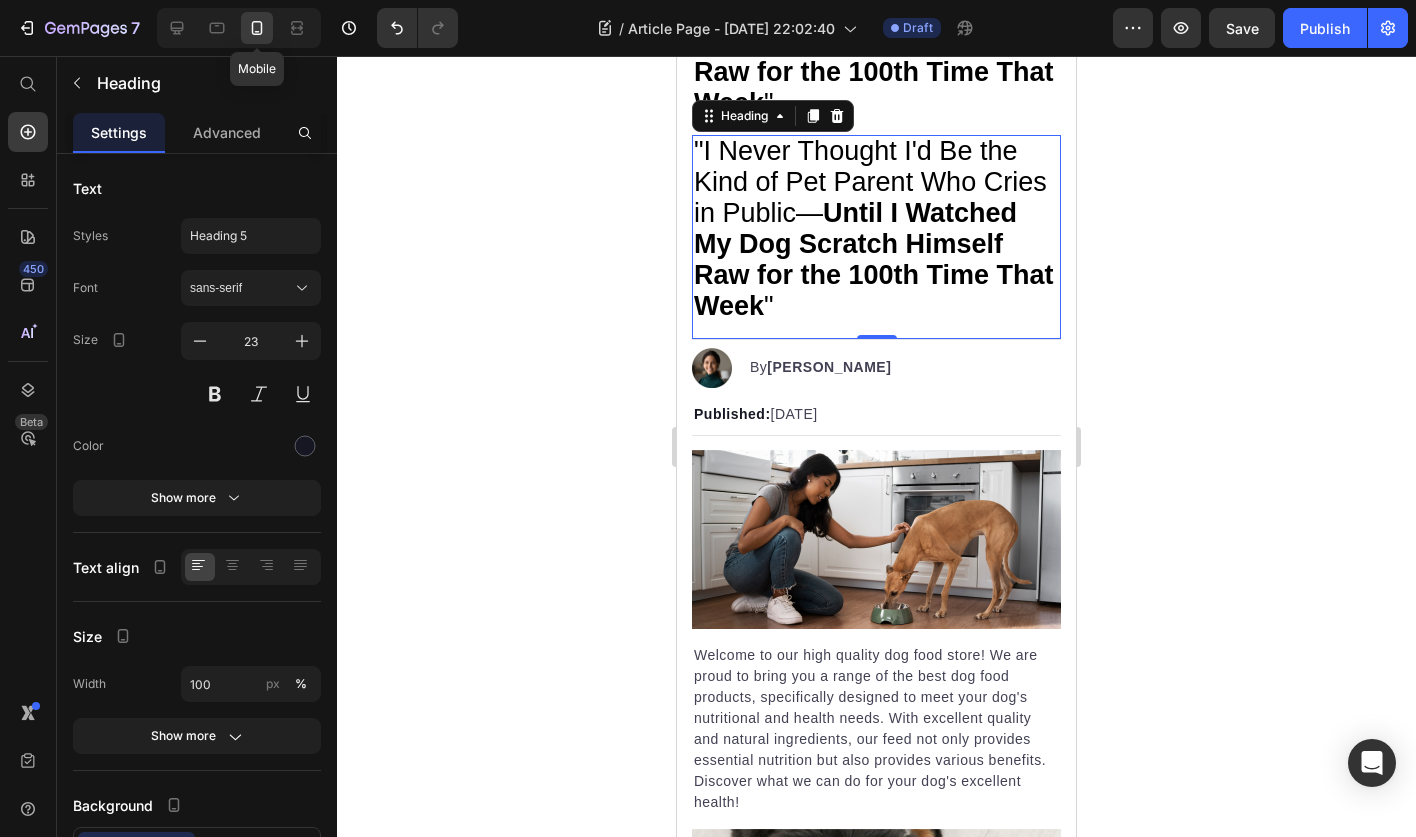 scroll, scrollTop: 293, scrollLeft: 0, axis: vertical 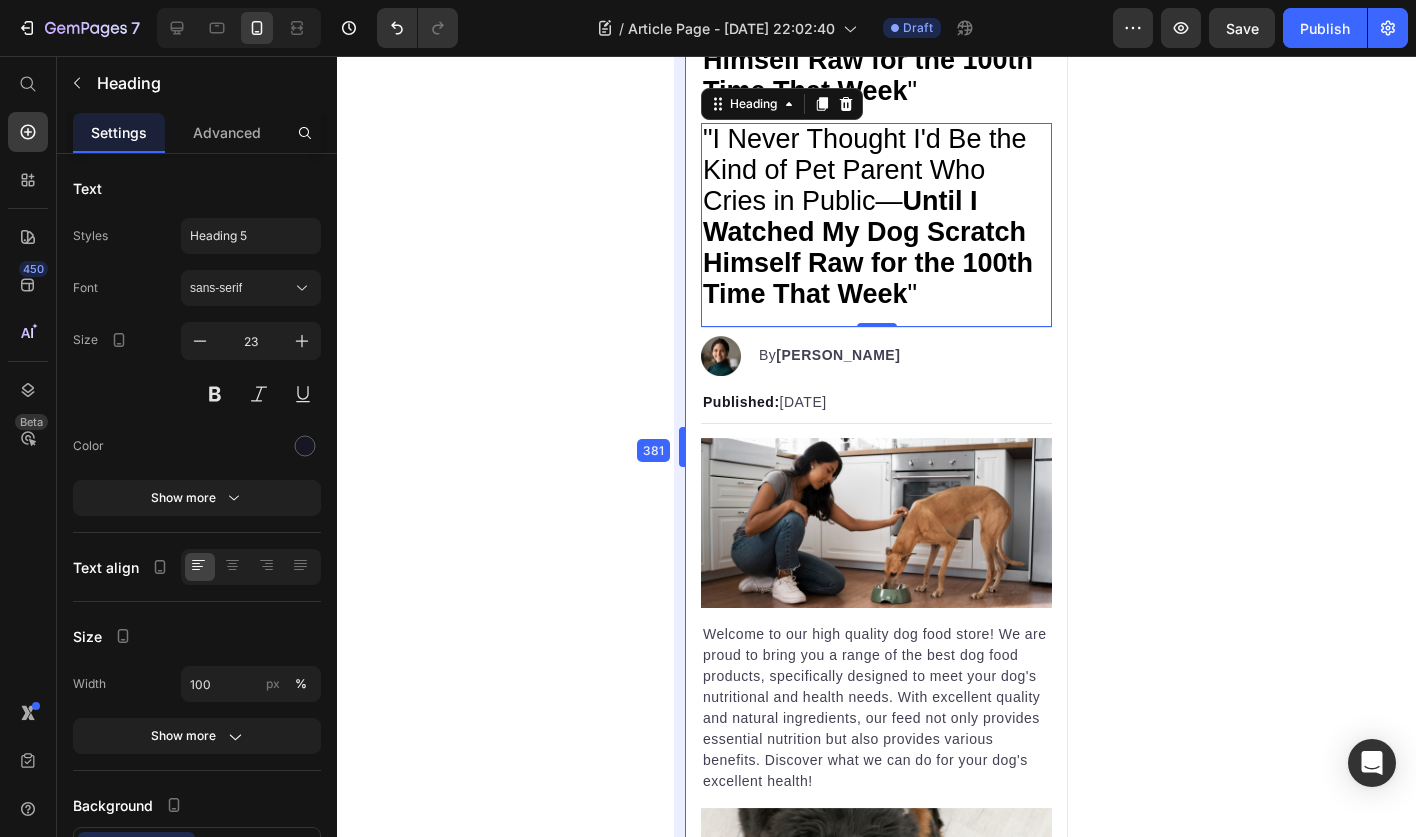 drag, startPoint x: 675, startPoint y: 438, endPoint x: 704, endPoint y: 440, distance: 29.068884 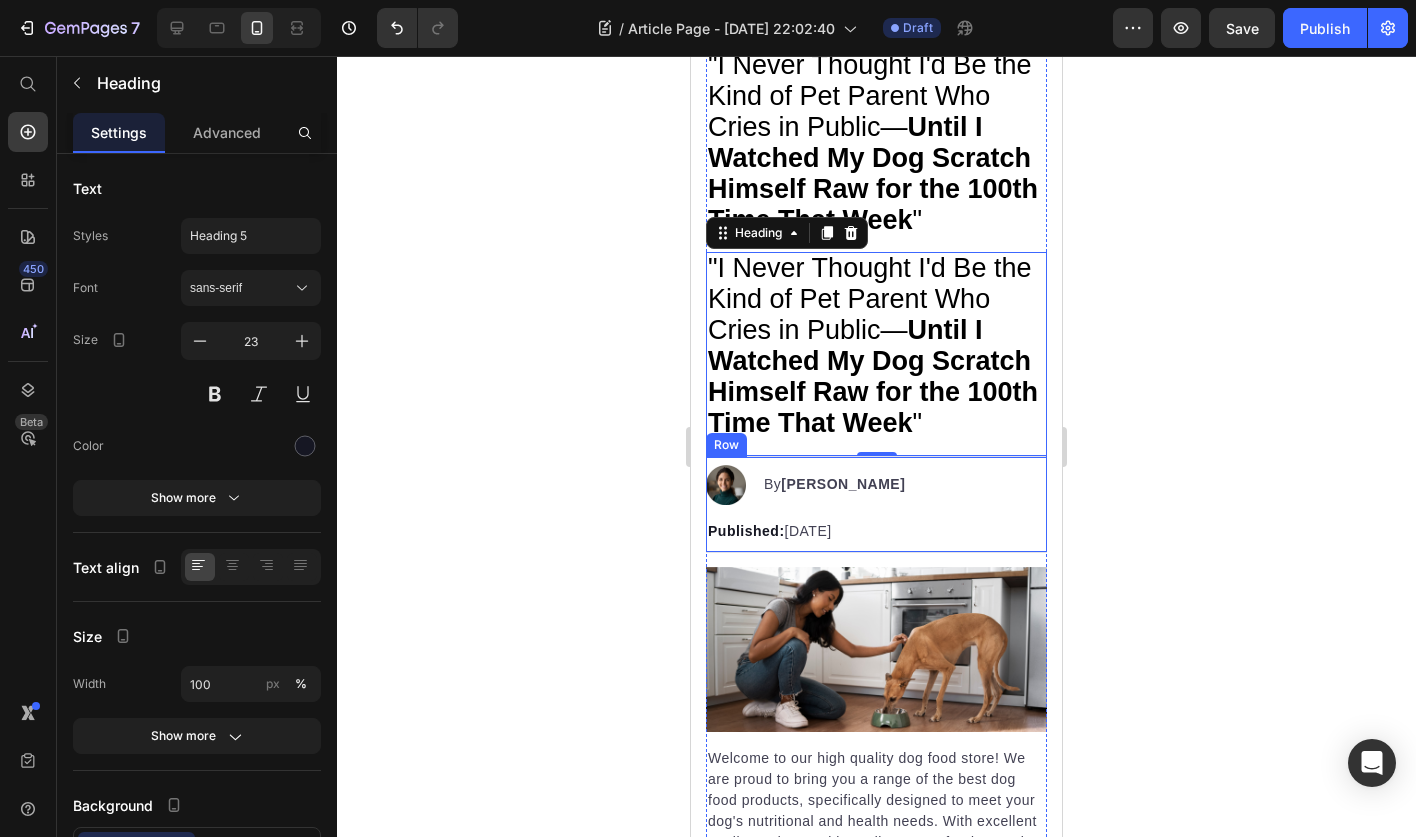 scroll, scrollTop: 0, scrollLeft: 0, axis: both 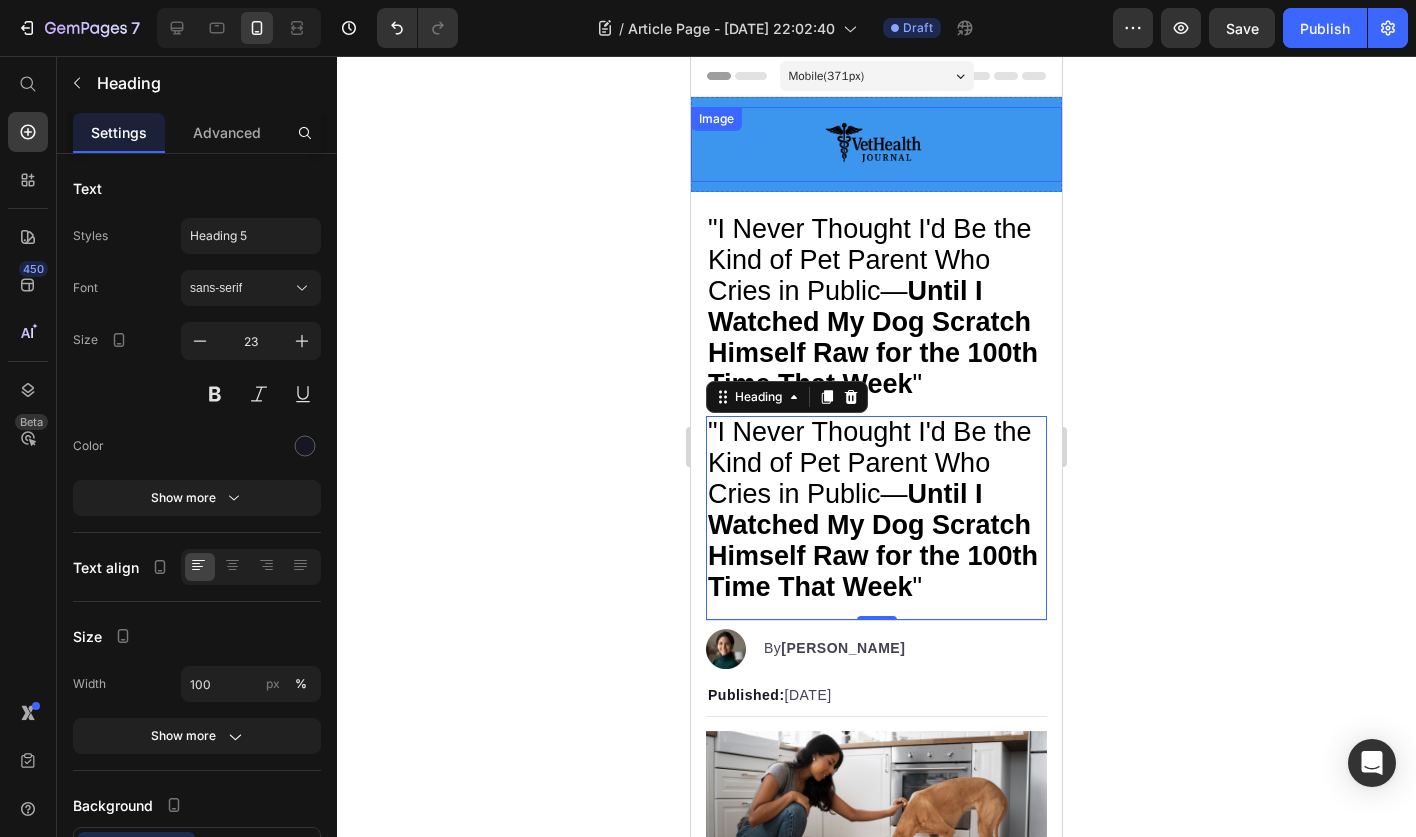 click on "Mobile  ( 371 px) iPhone 13 Mini iPhone 13 Pro iPhone 11 Pro Max iPhone 15 Pro Max Pixel 7 Galaxy S8+ Galaxy S20 Ultra iPad Mini iPad Air iPad Pro" at bounding box center (877, 78) 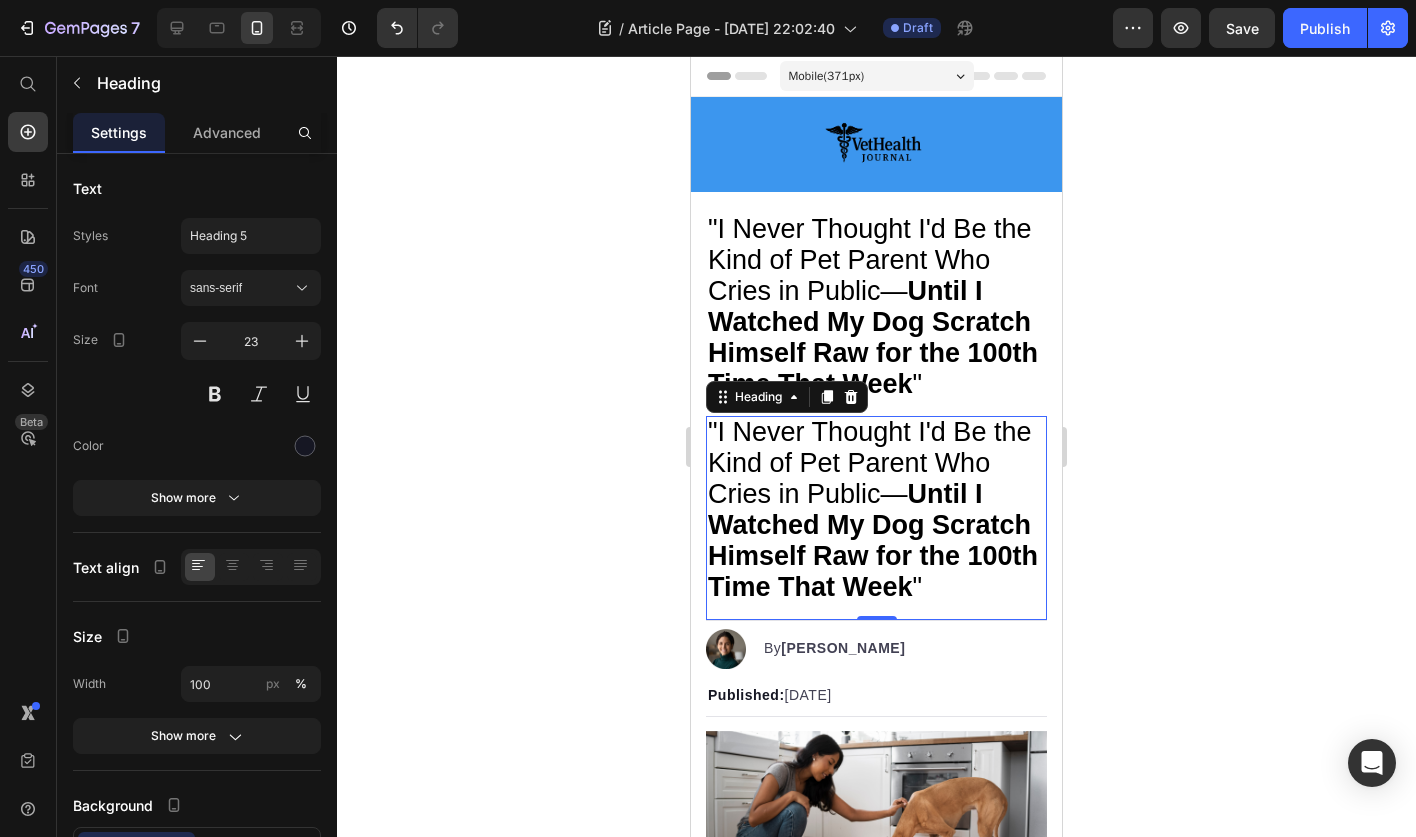 click on "Mobile  ( 371 px)" at bounding box center (827, 76) 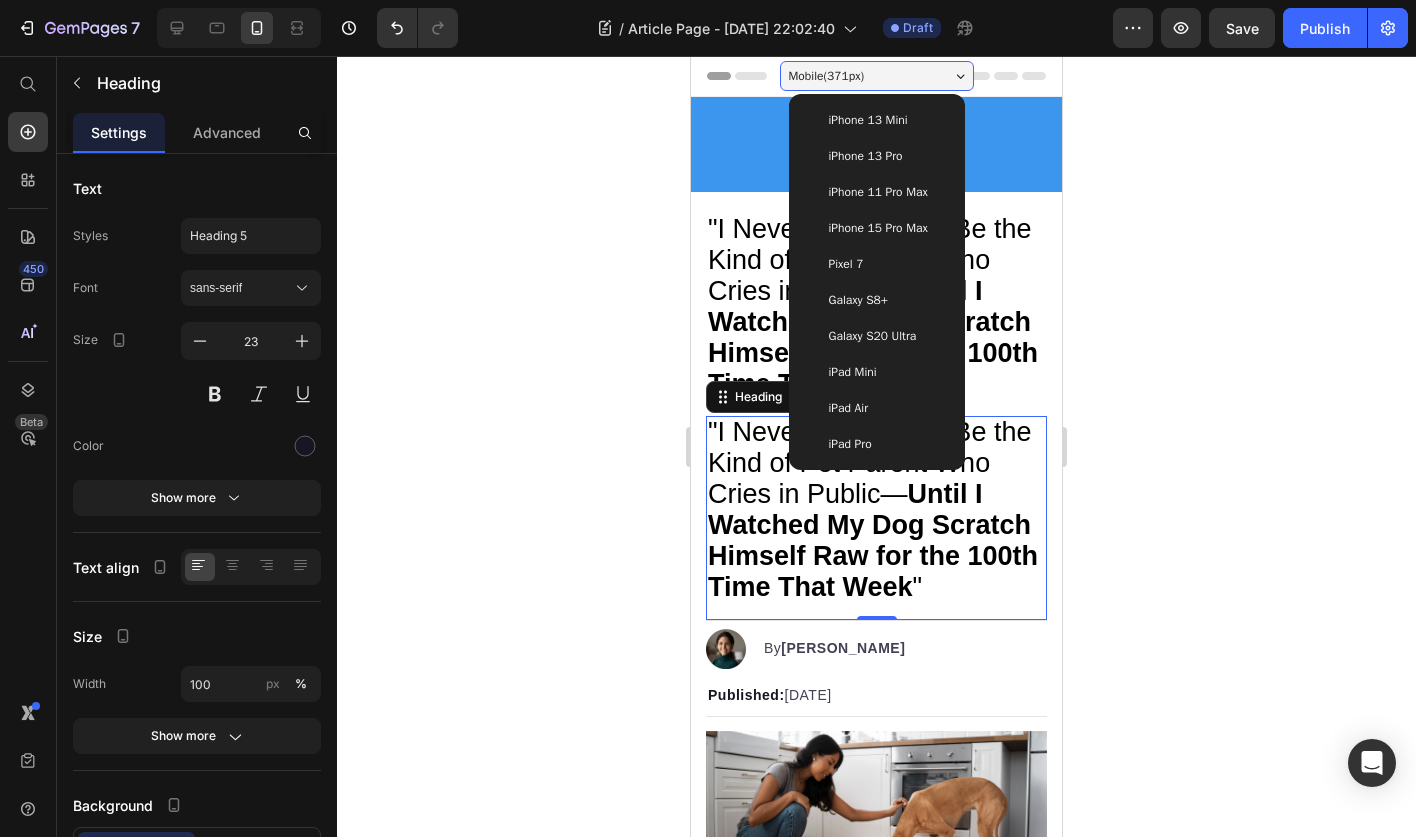 click on "iPhone 13 Pro" at bounding box center (877, 156) 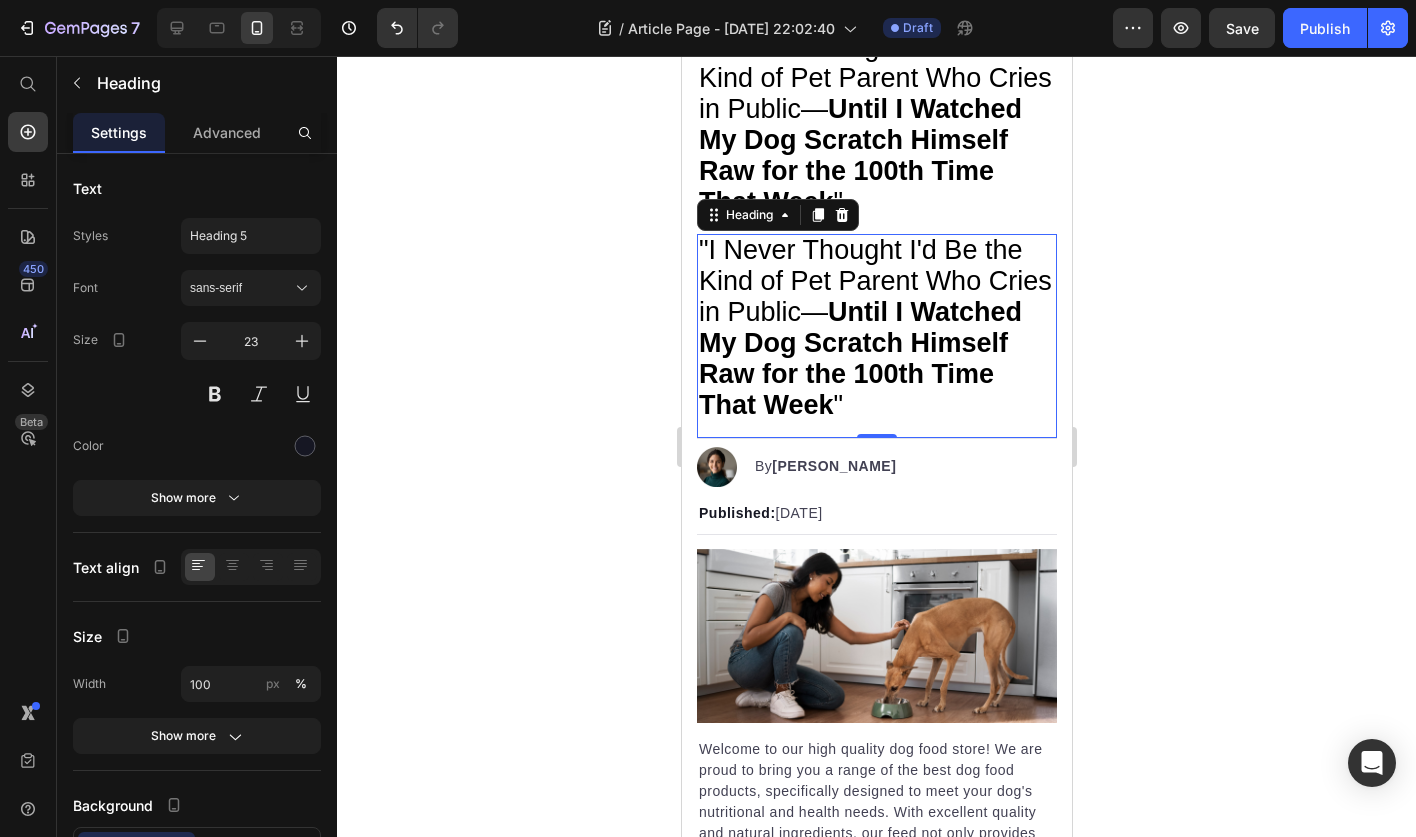 scroll, scrollTop: 185, scrollLeft: 0, axis: vertical 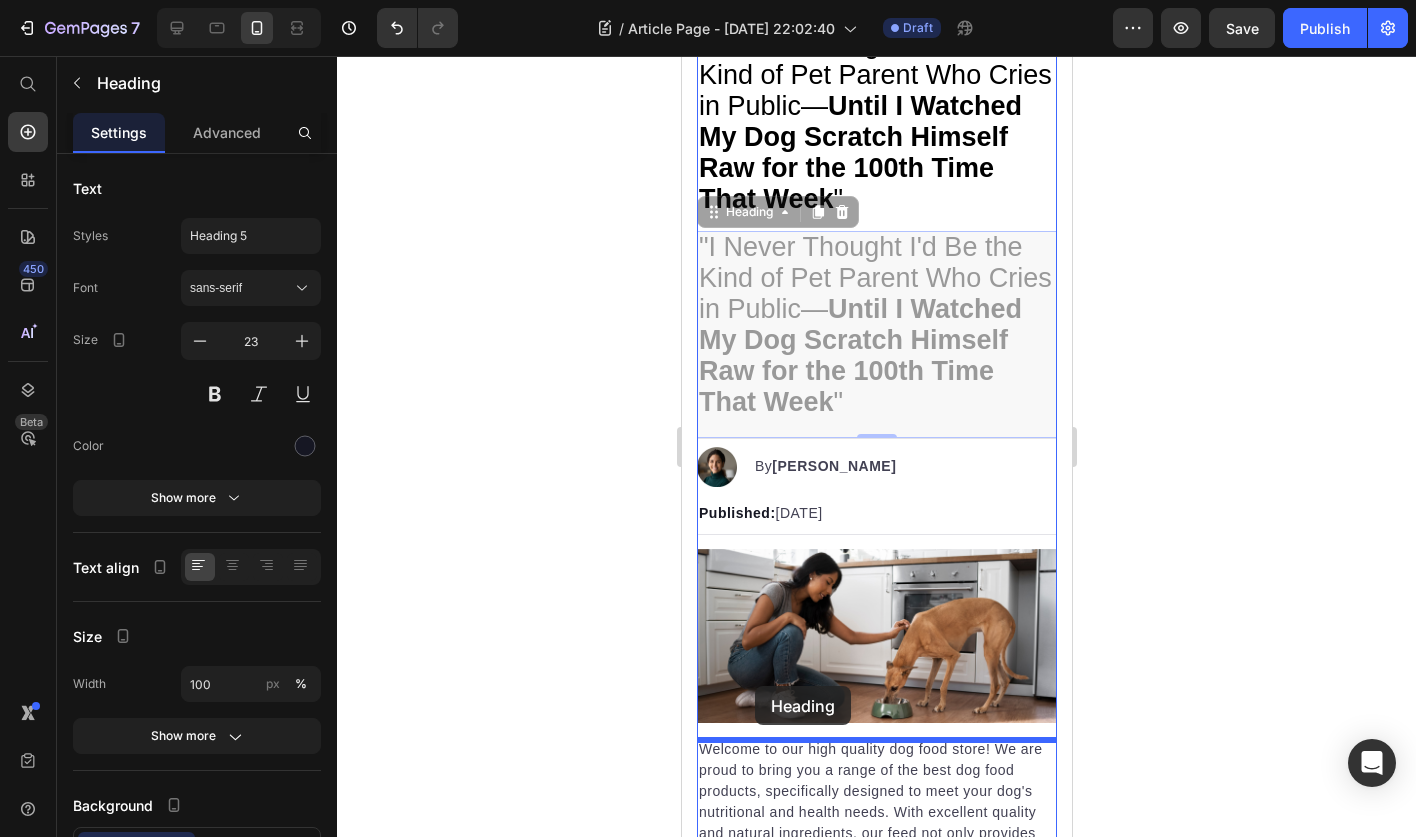 drag, startPoint x: 714, startPoint y: 216, endPoint x: 754, endPoint y: 686, distance: 471.69907 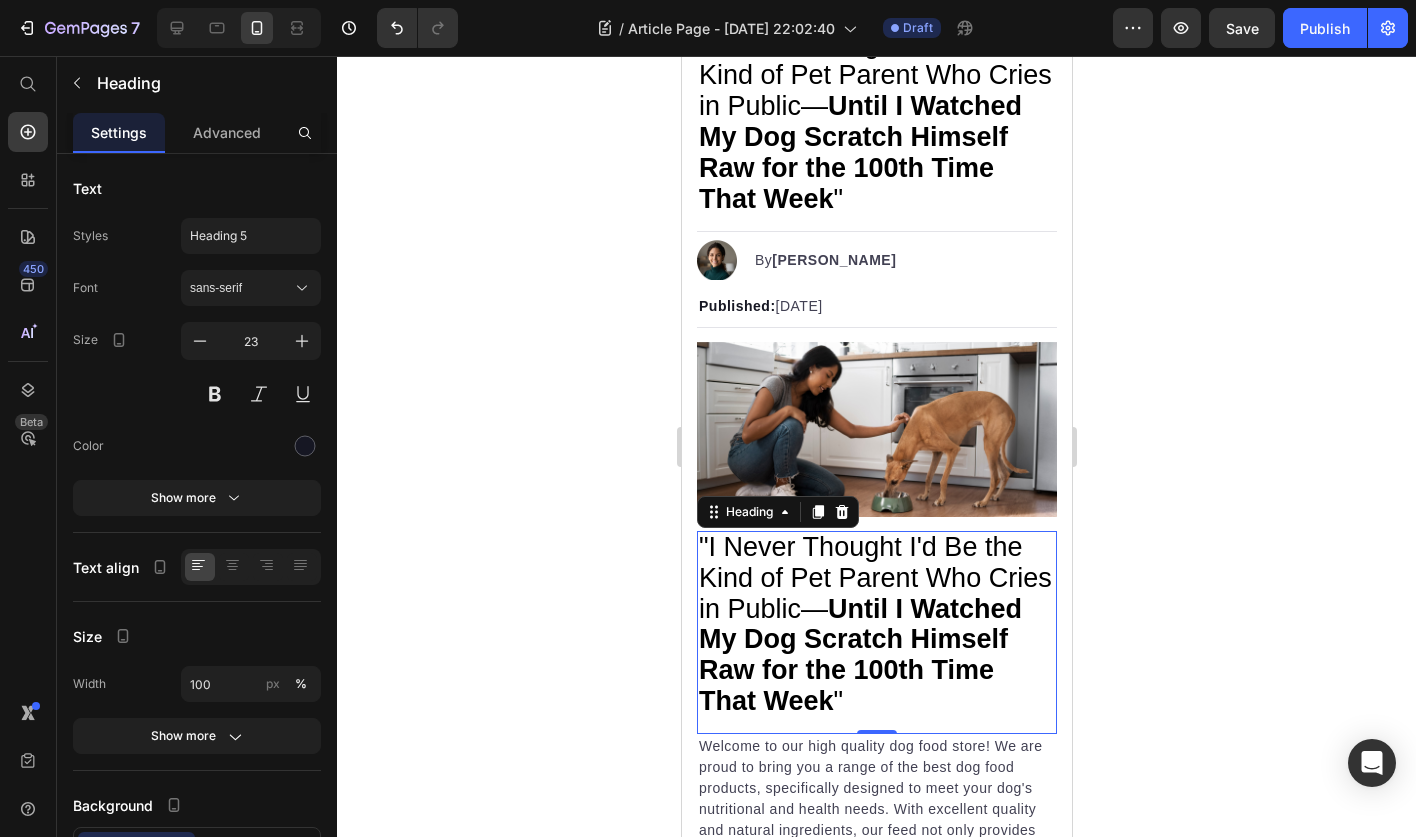 click 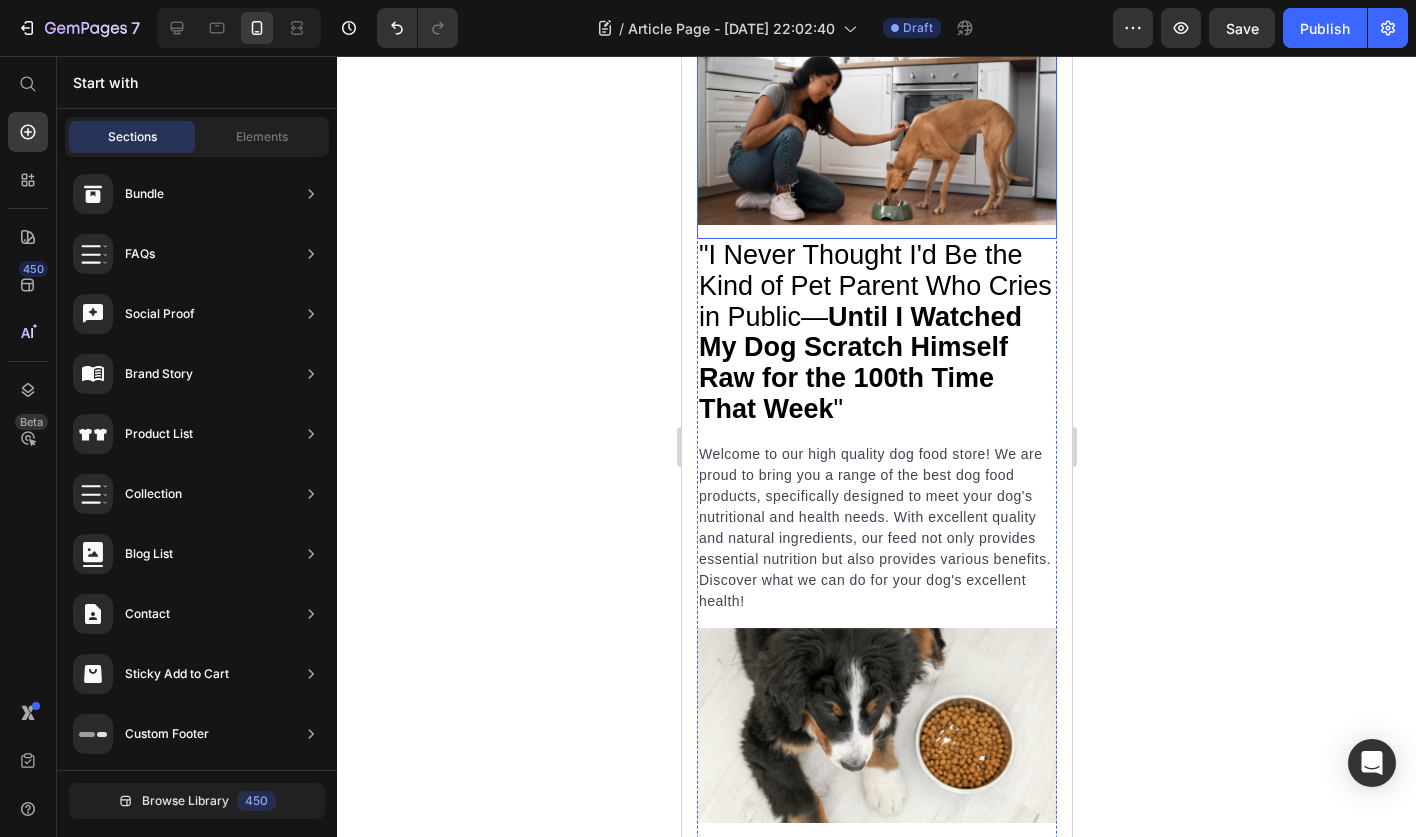 scroll, scrollTop: 0, scrollLeft: 0, axis: both 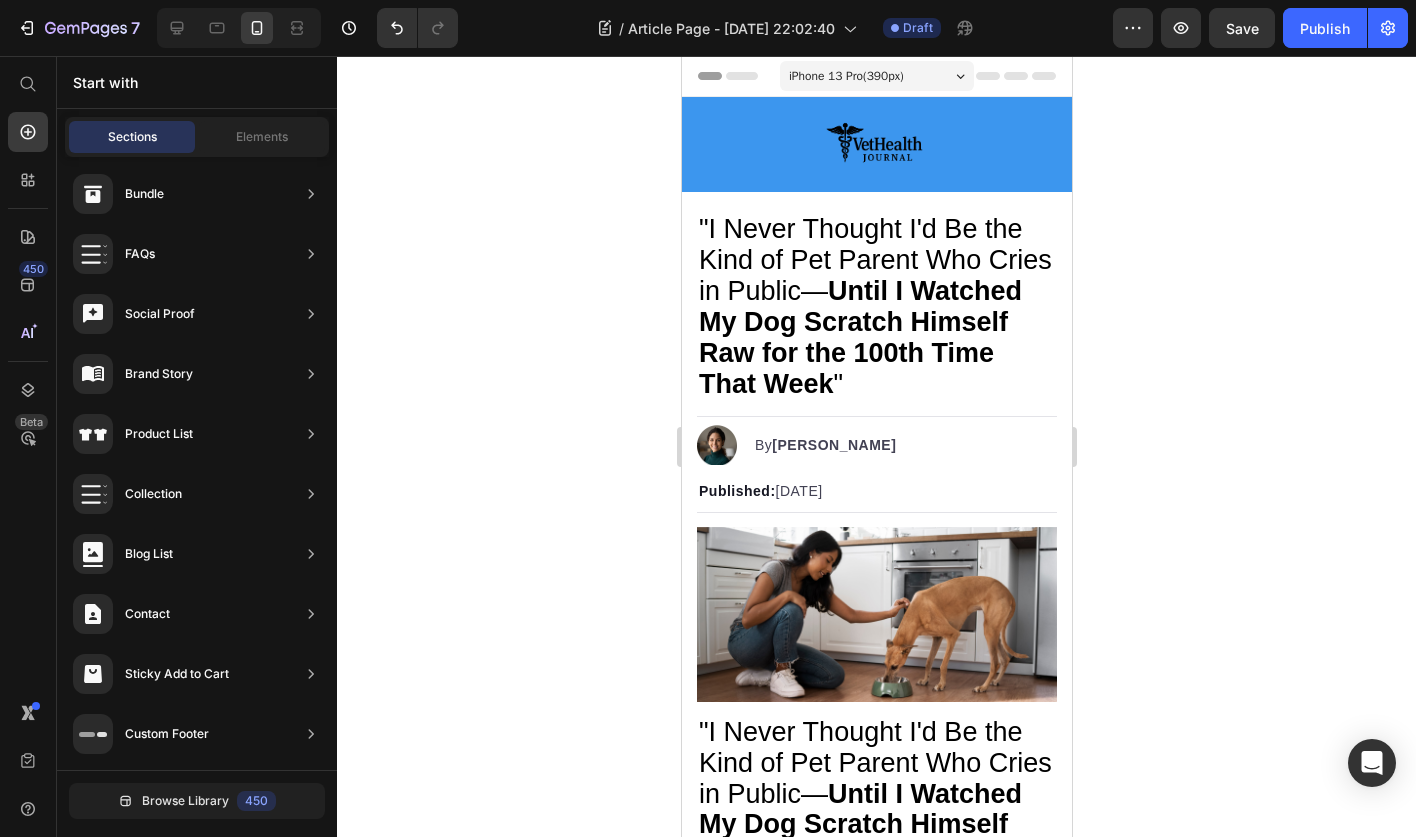 click 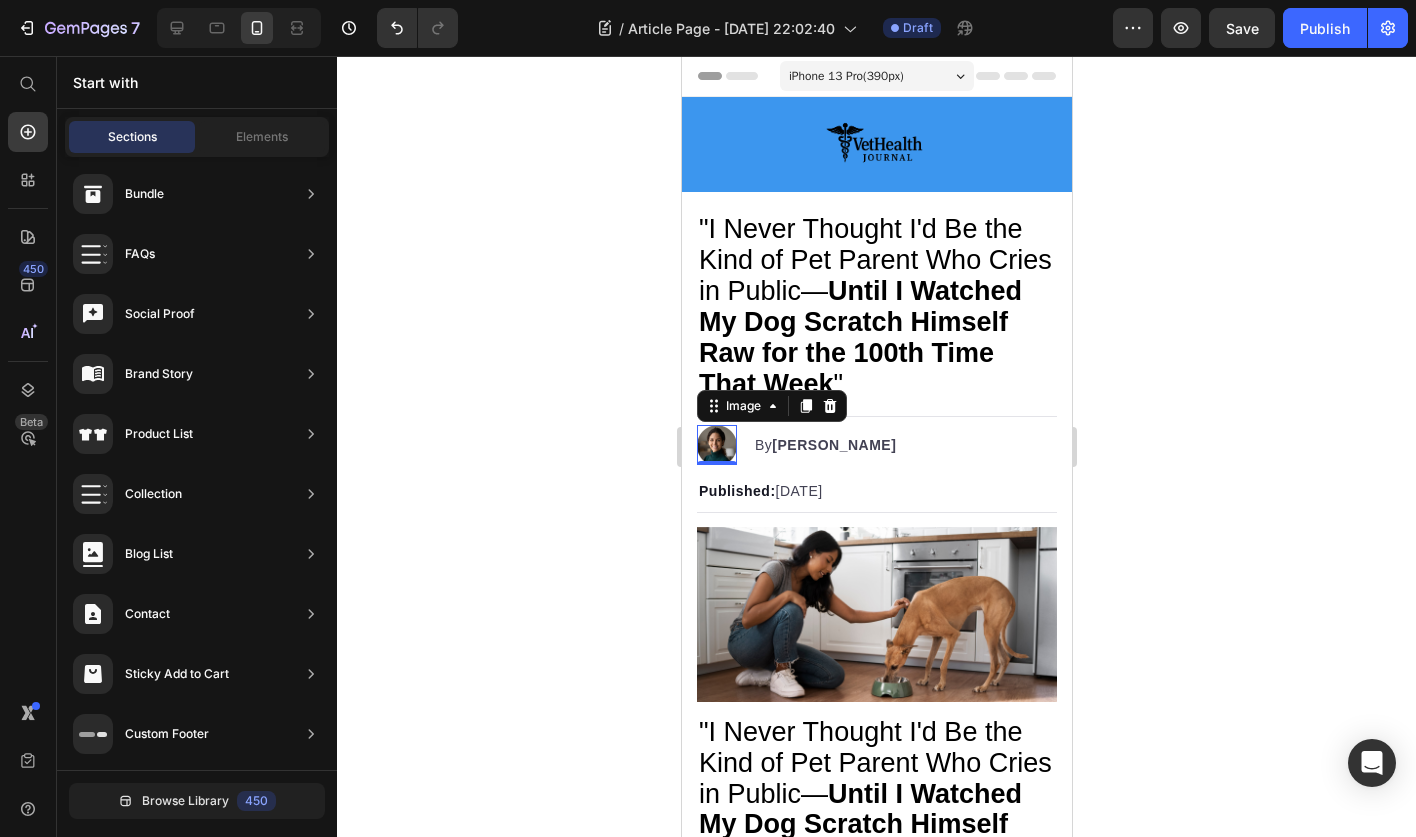 click at bounding box center [716, 445] 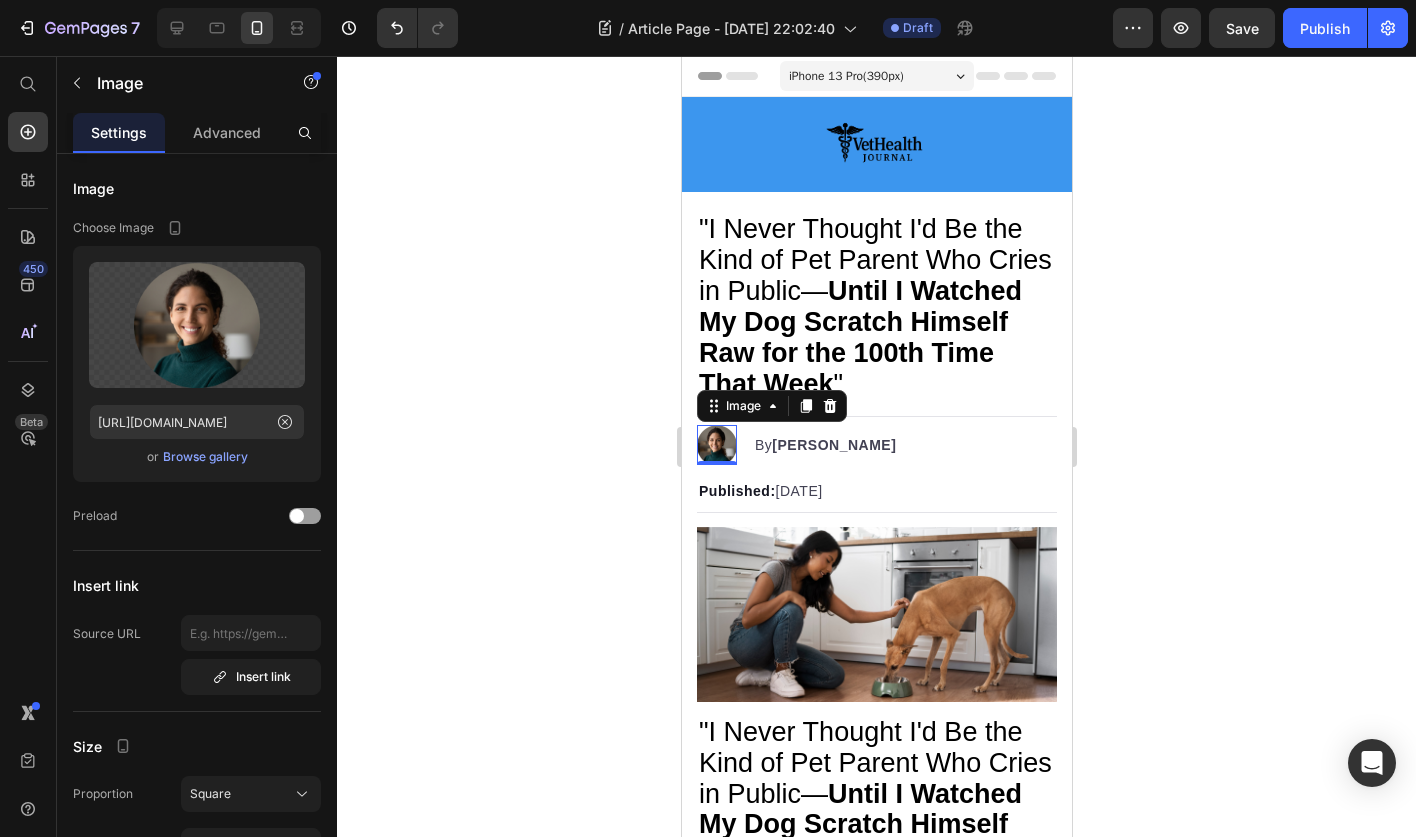 click 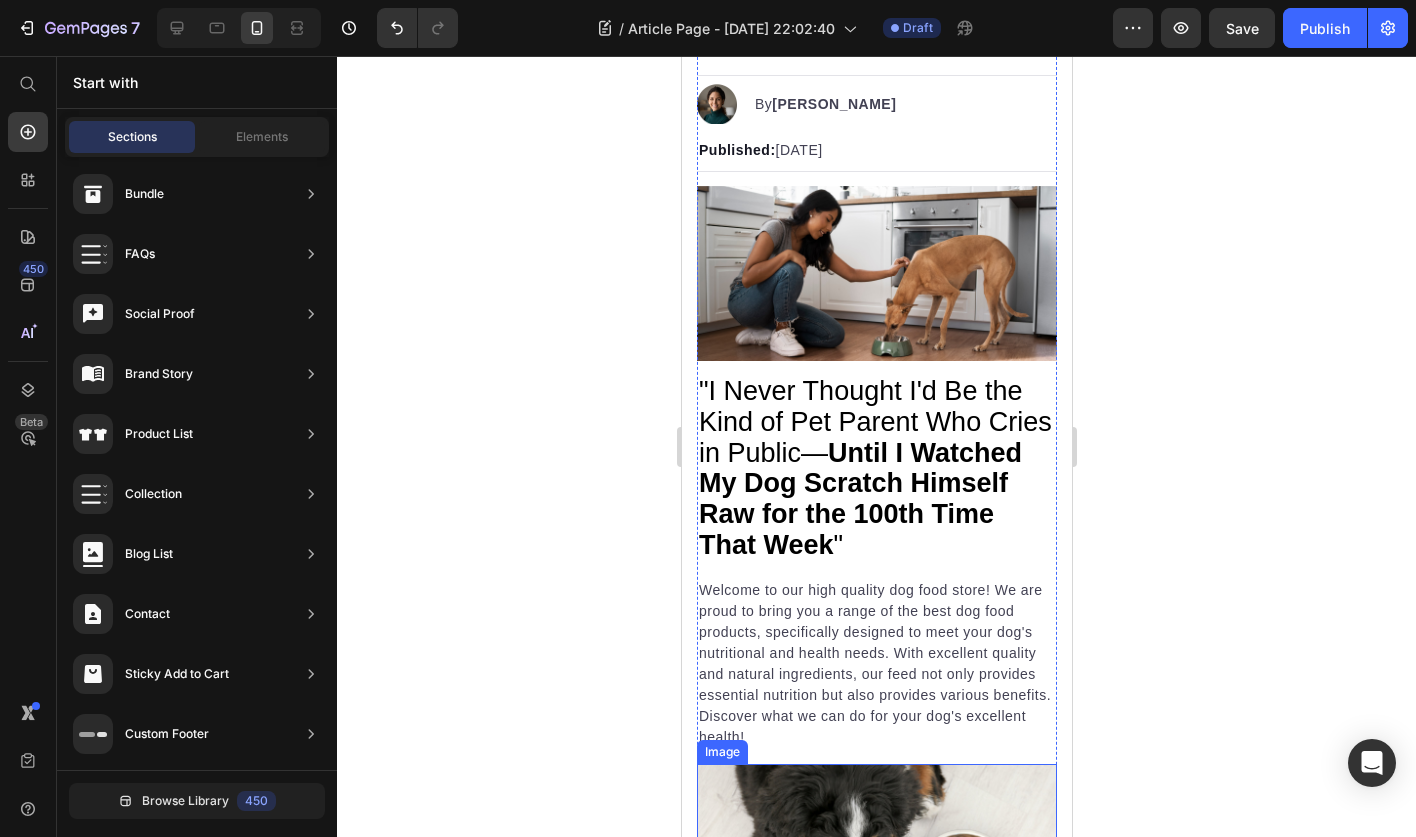 scroll, scrollTop: 0, scrollLeft: 0, axis: both 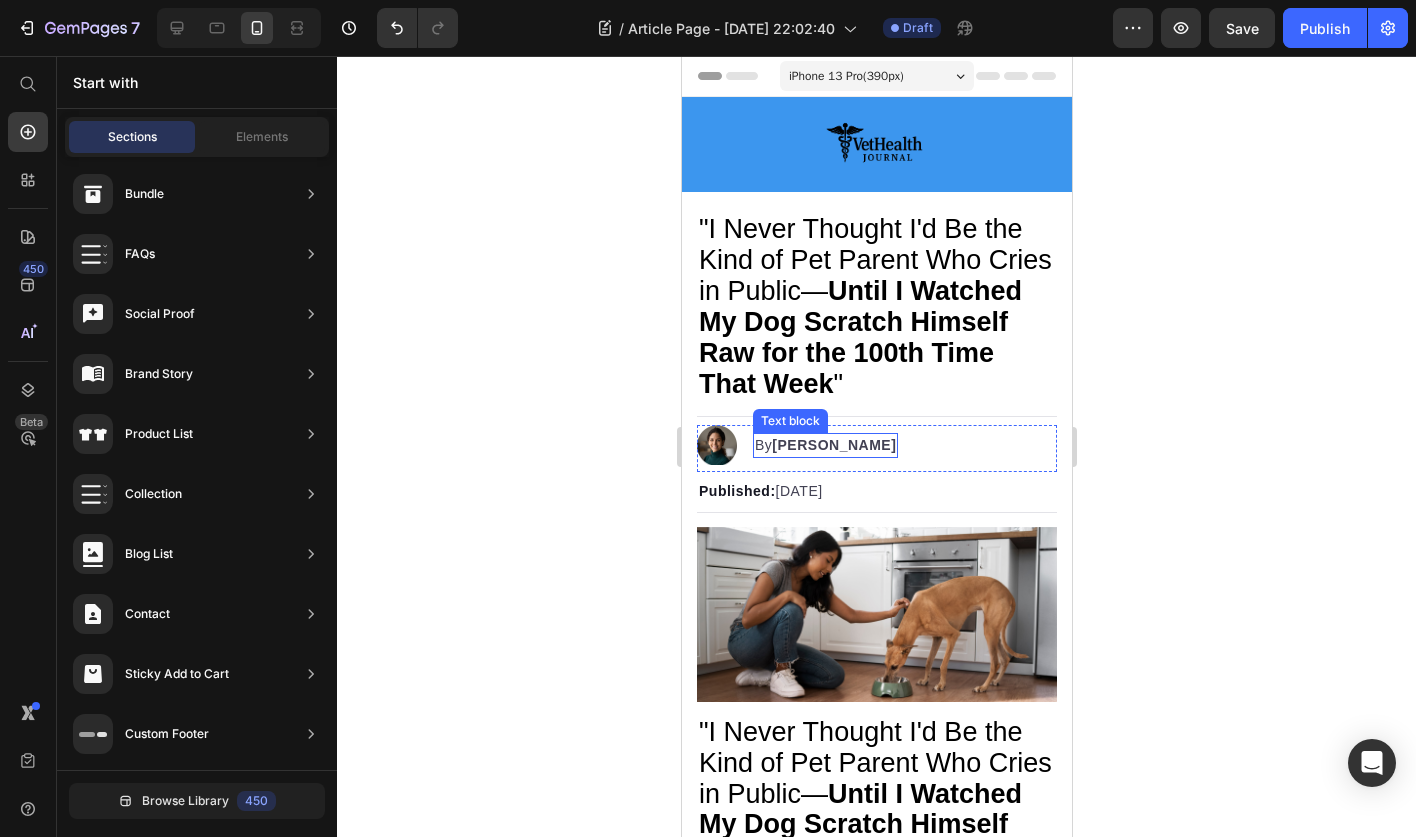 click on "By  [PERSON_NAME]" at bounding box center (824, 445) 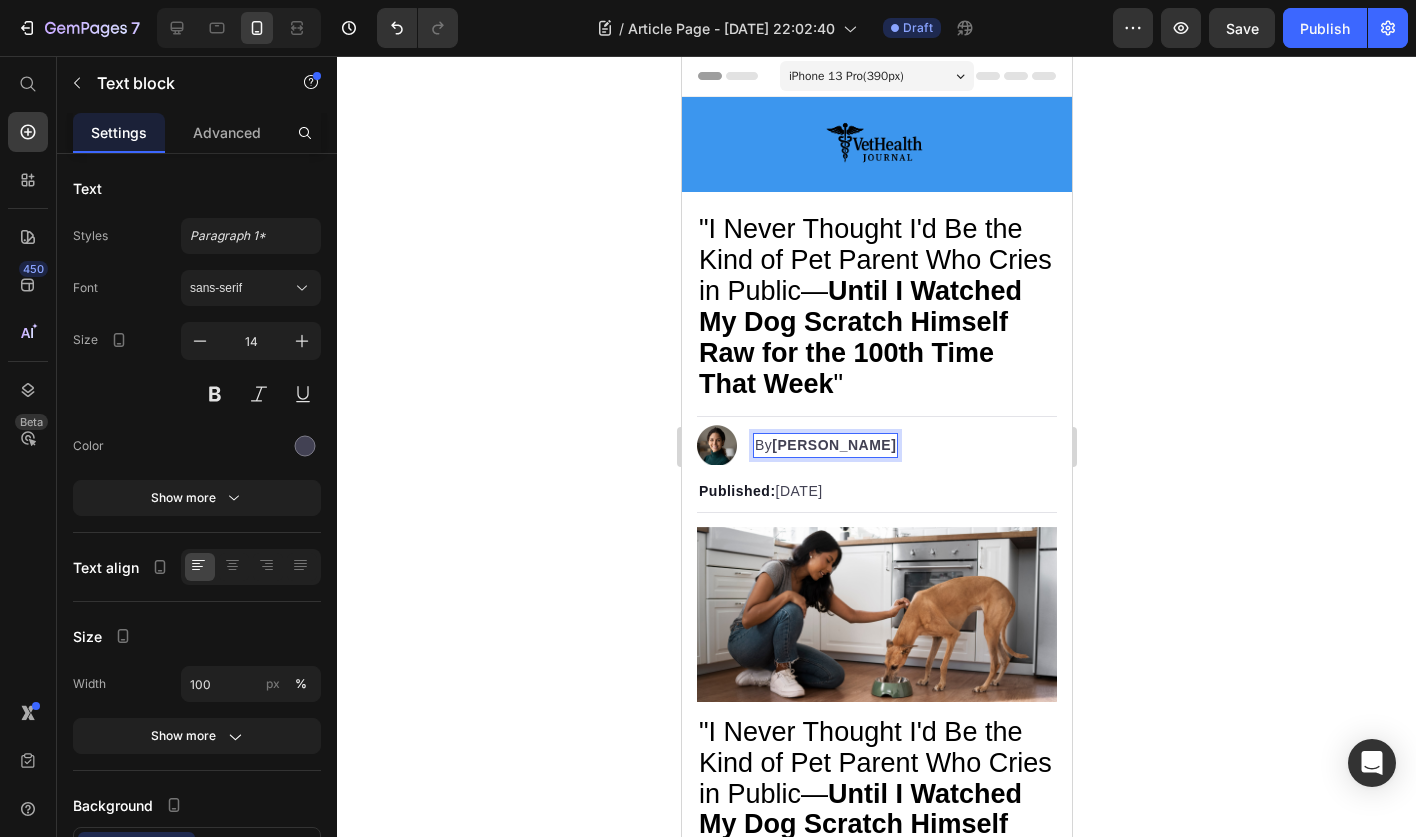 click on "[PERSON_NAME]" at bounding box center (833, 445) 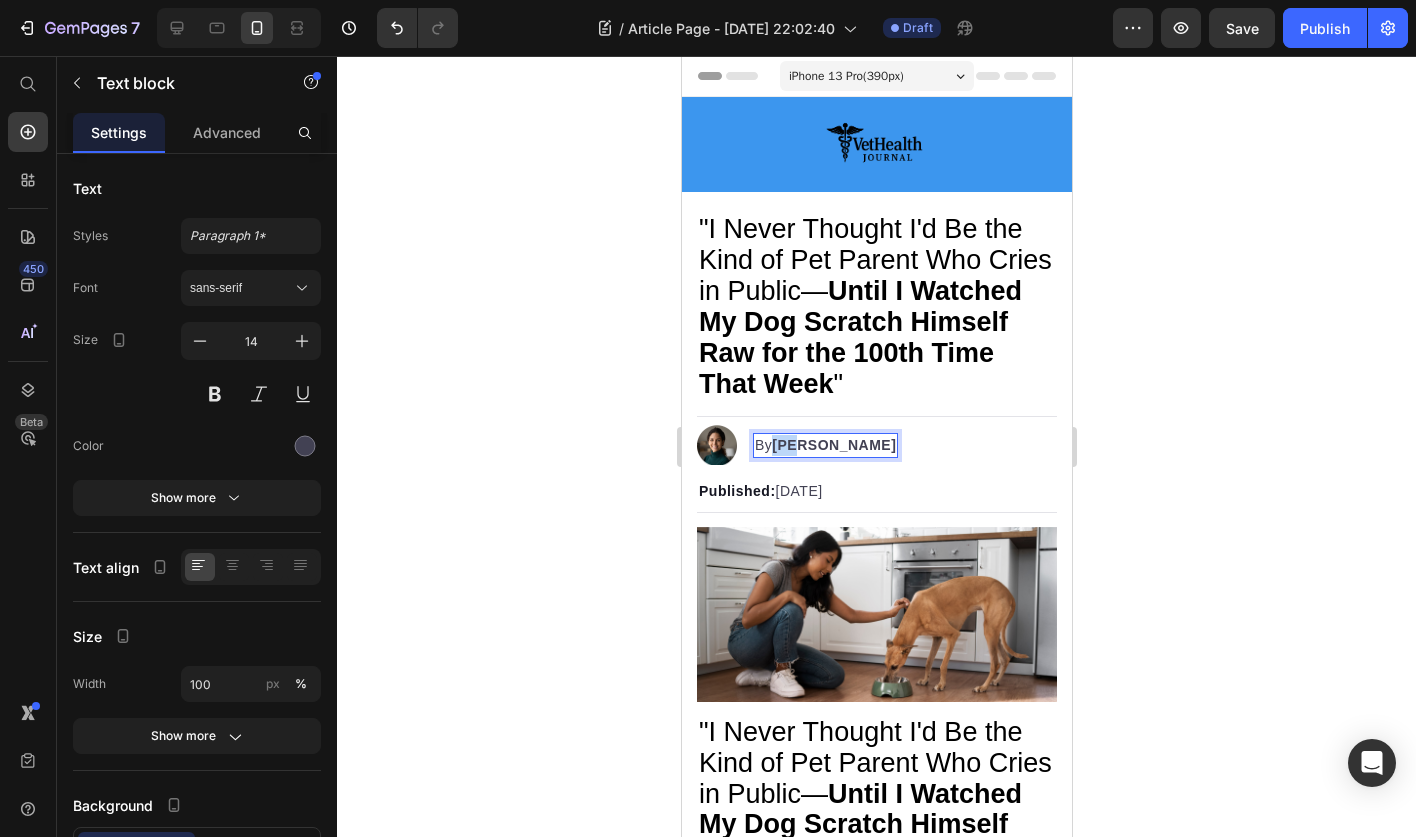click on "[PERSON_NAME]" at bounding box center [833, 445] 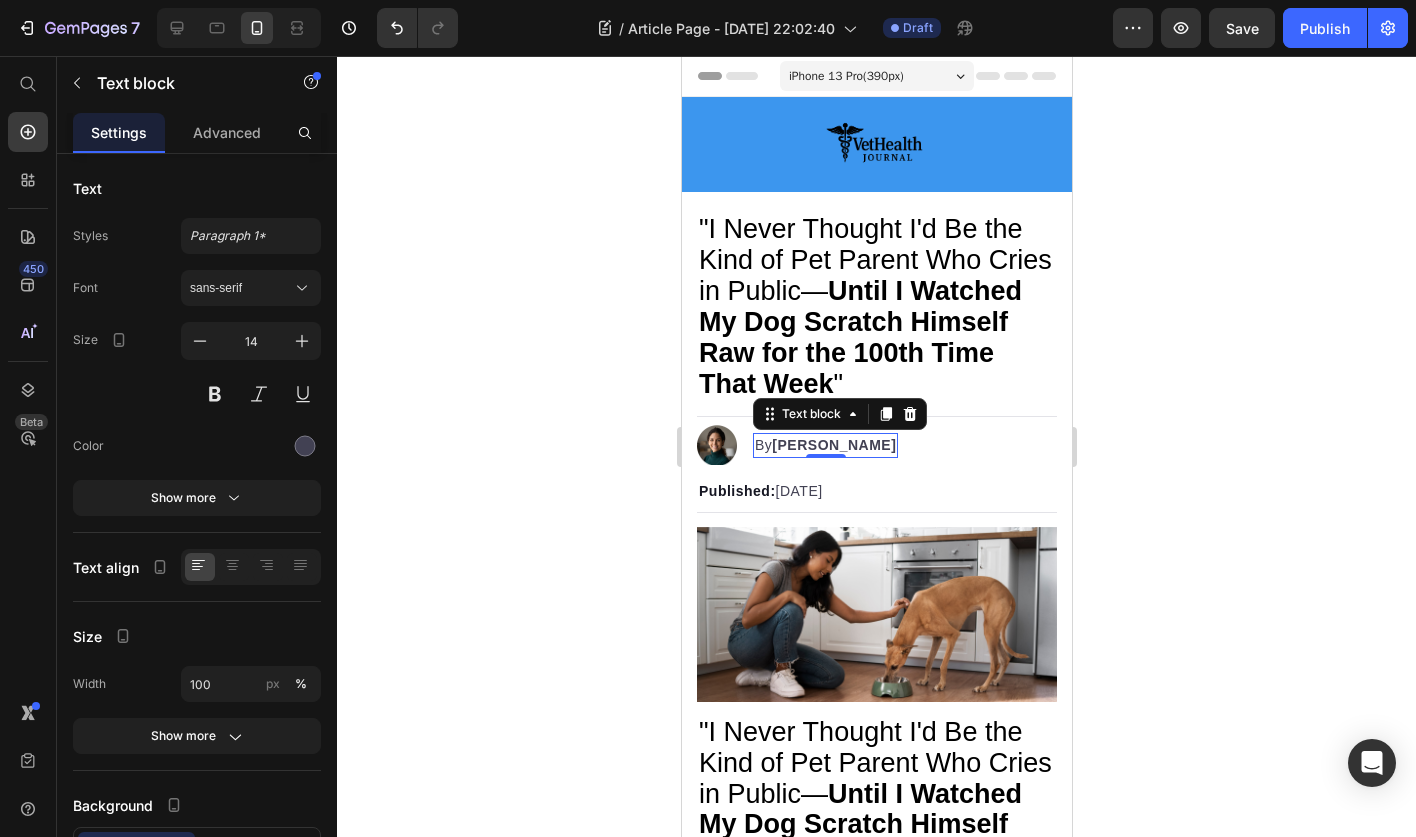 click 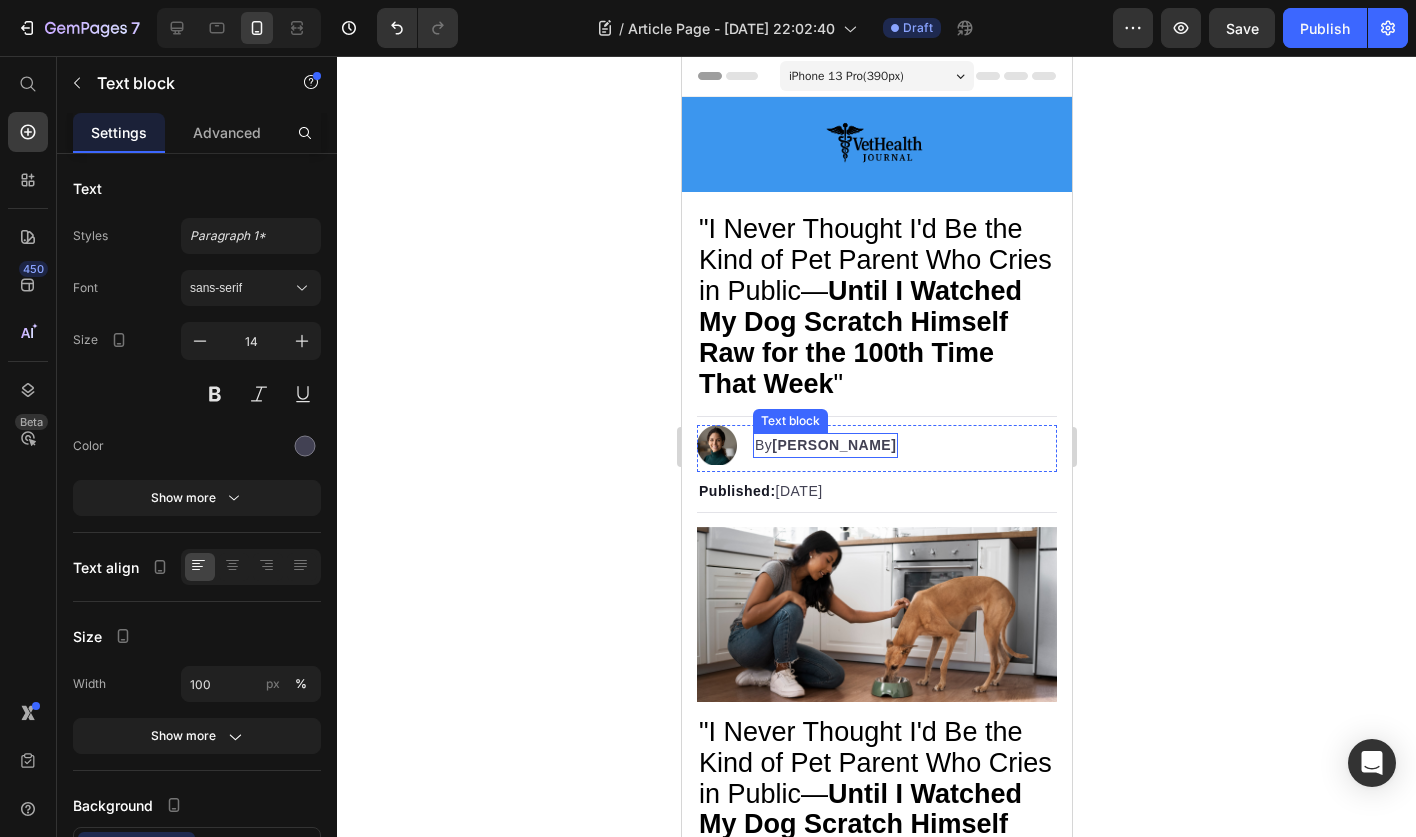 click on "[PERSON_NAME]" at bounding box center (833, 445) 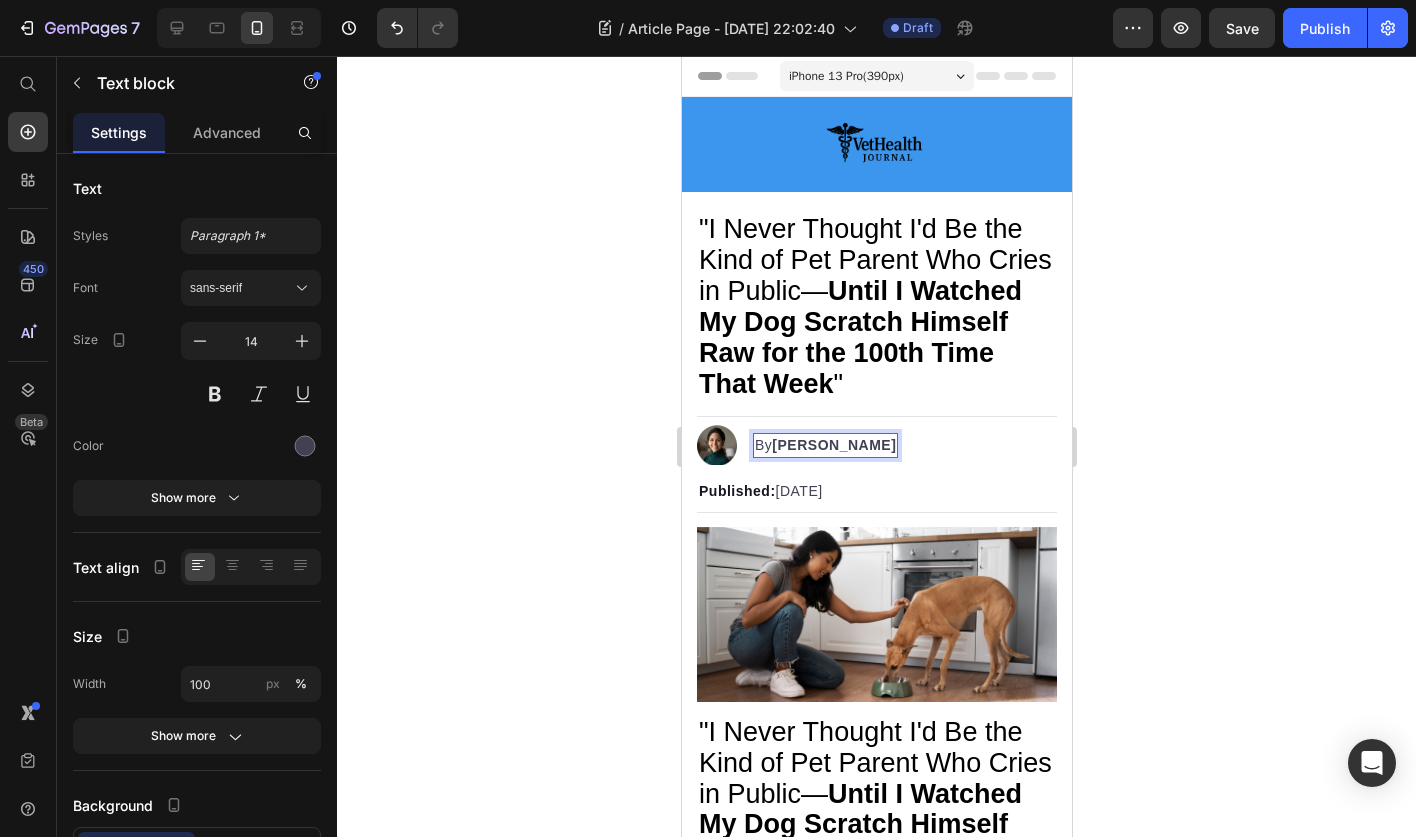 click on "[PERSON_NAME]" at bounding box center (833, 445) 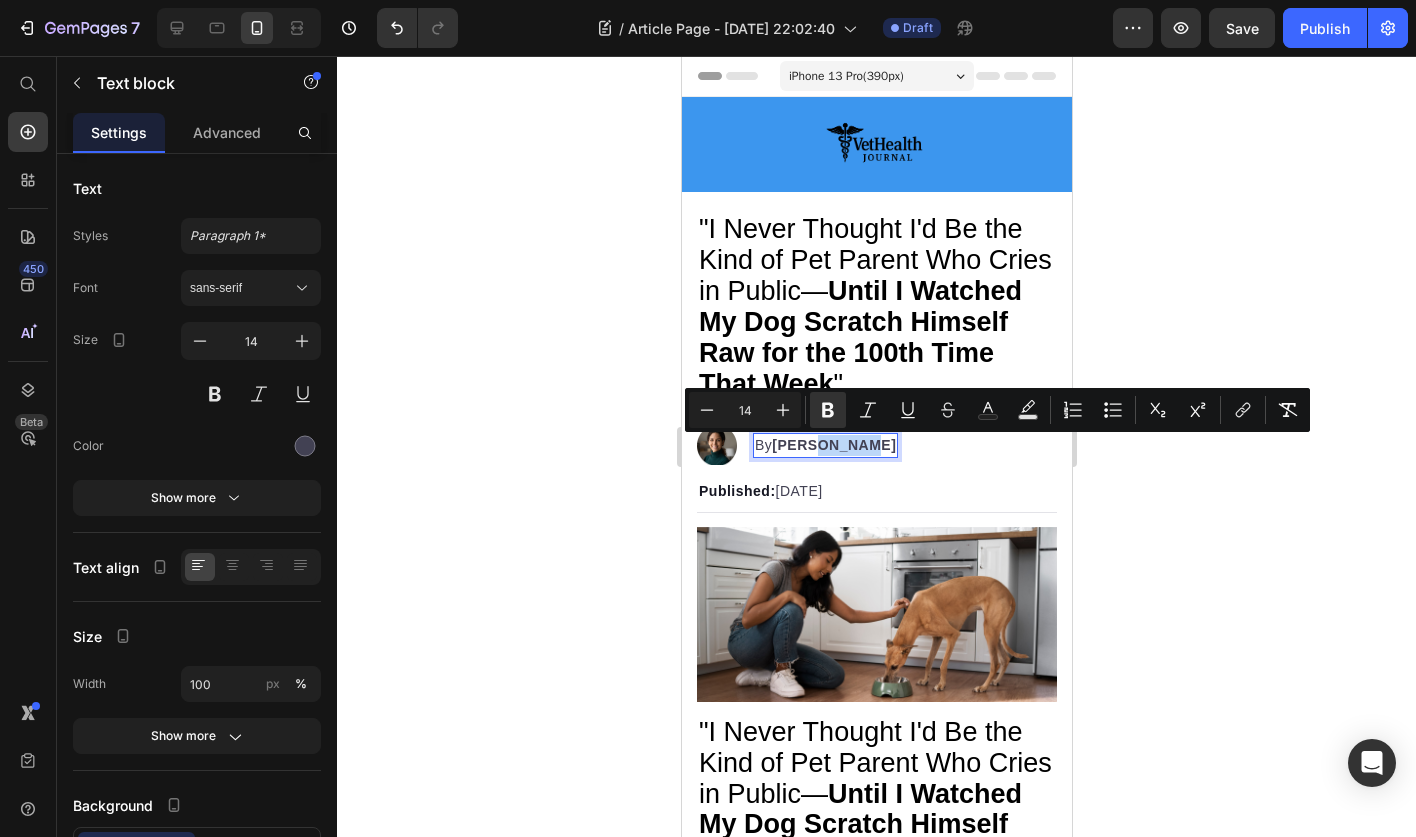 drag, startPoint x: 814, startPoint y: 450, endPoint x: 853, endPoint y: 454, distance: 39.20459 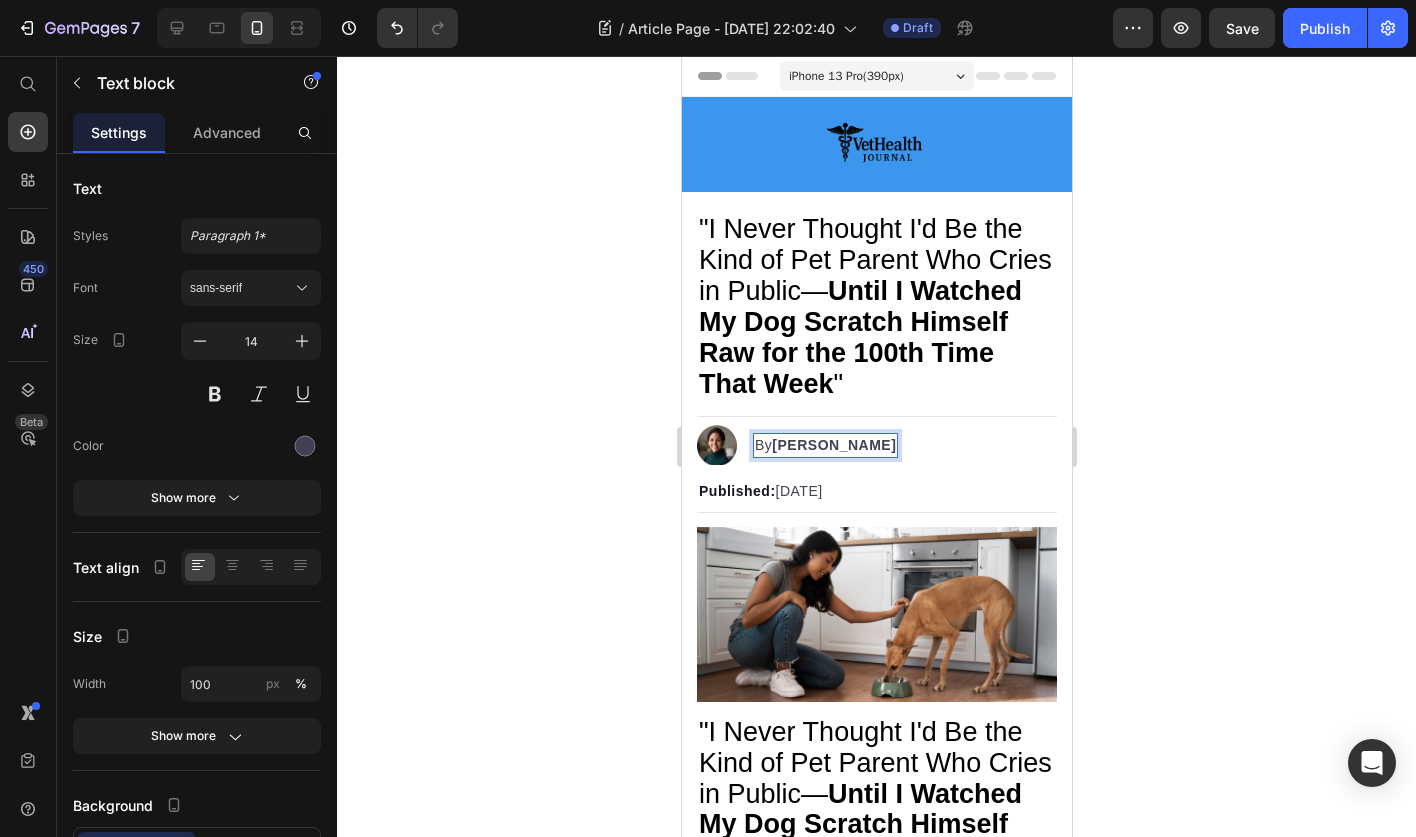 click 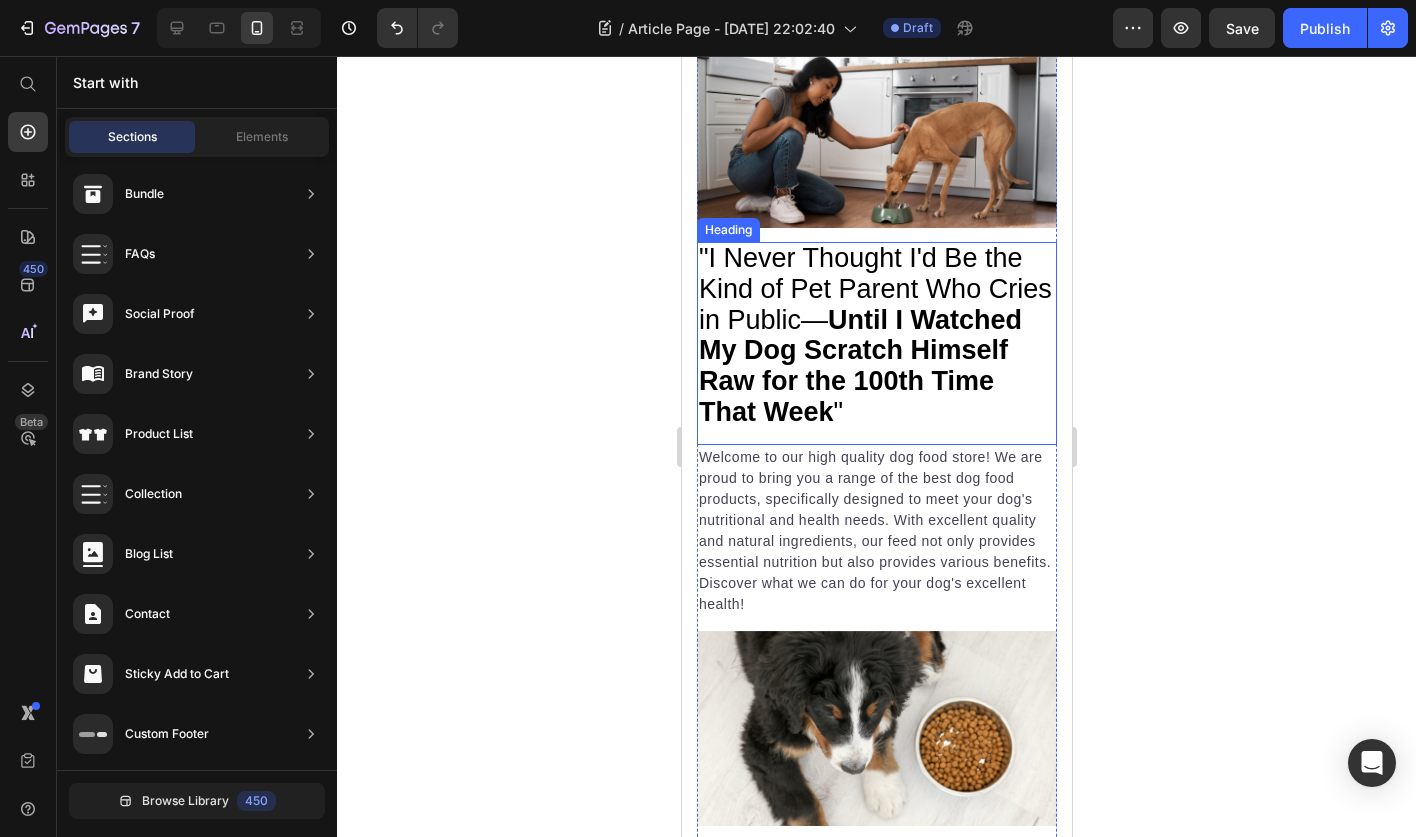scroll, scrollTop: 506, scrollLeft: 0, axis: vertical 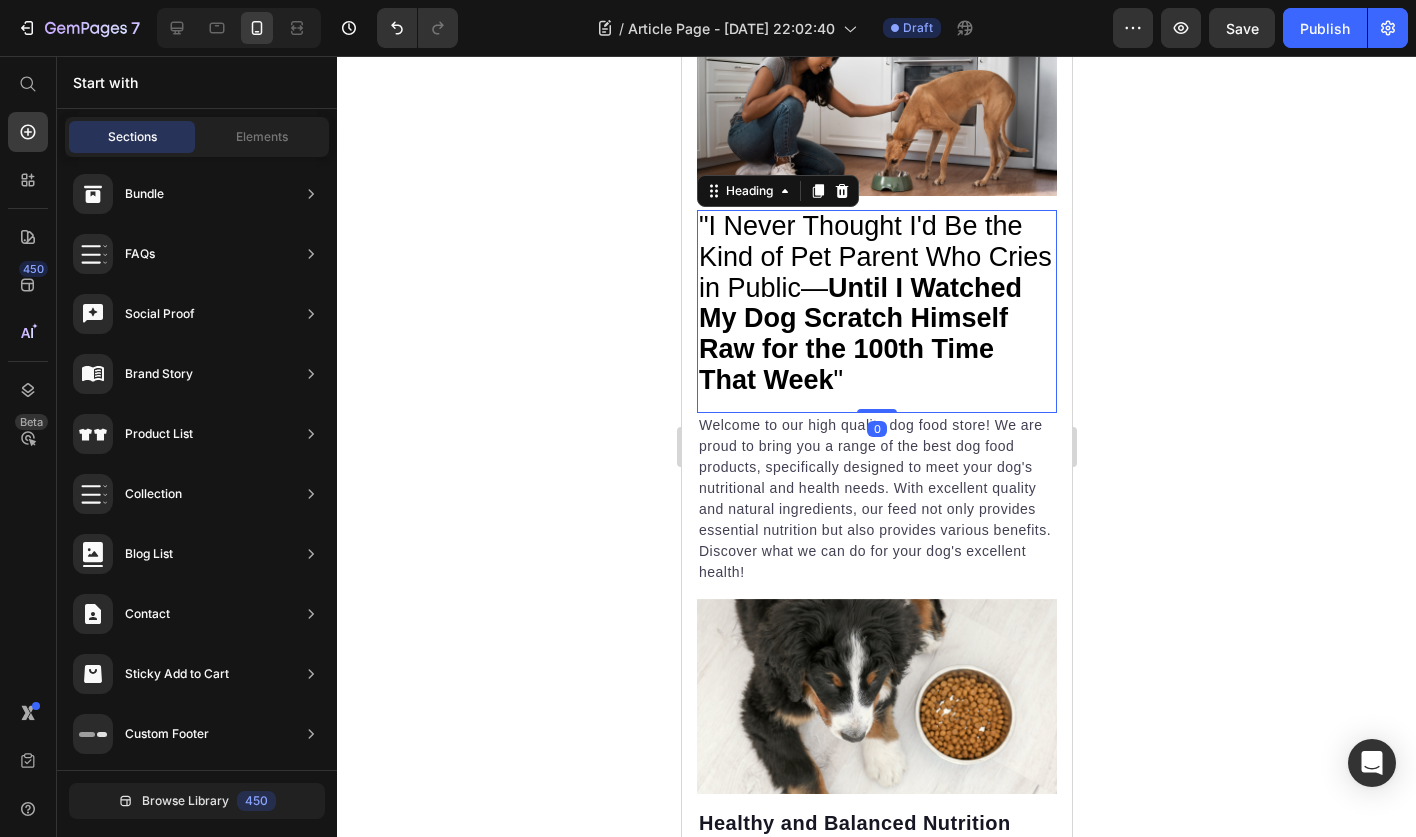click on "Until I Watched My Dog Scratch Himself Raw for the 100th Time That Week" at bounding box center (859, 334) 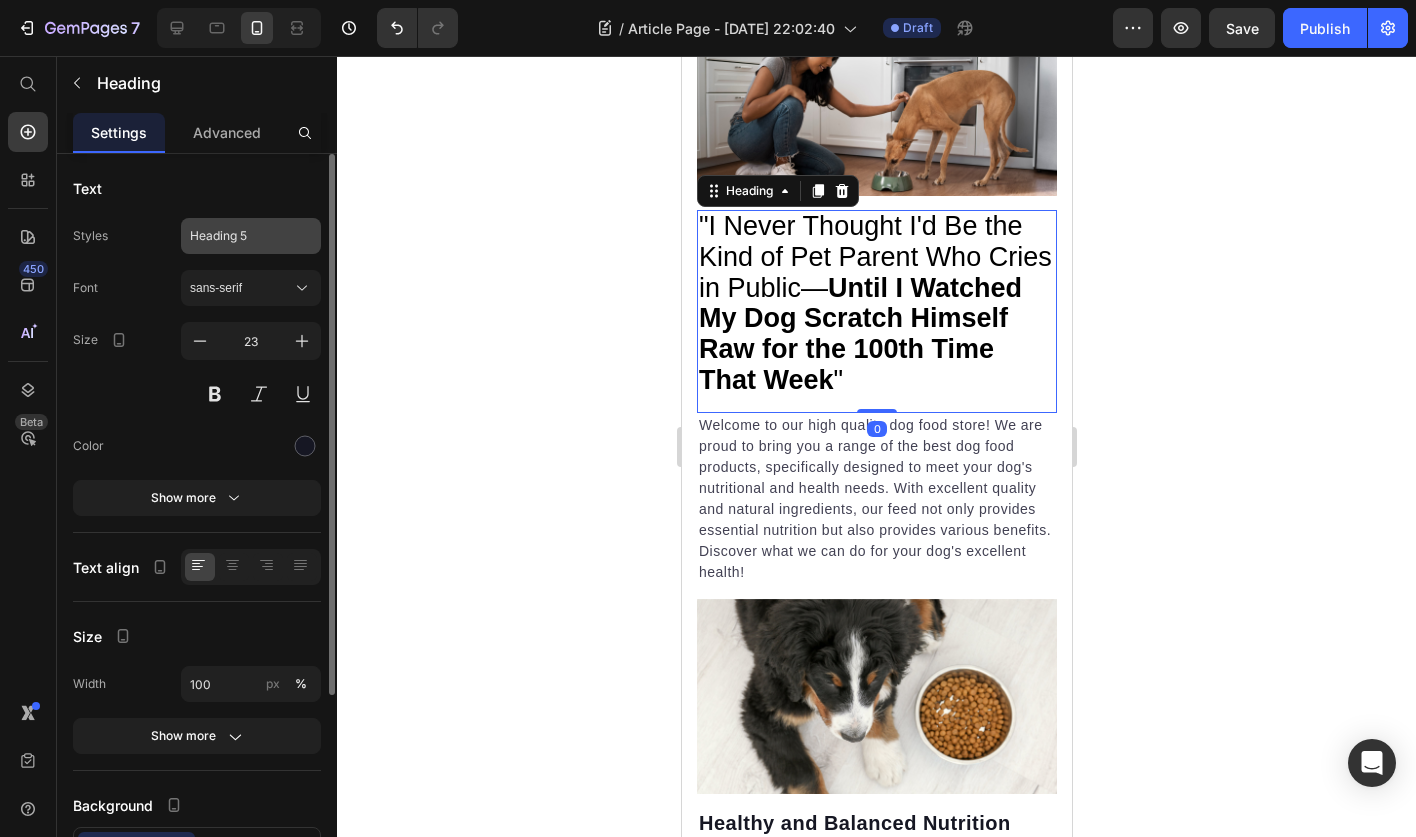 click on "Heading 5" 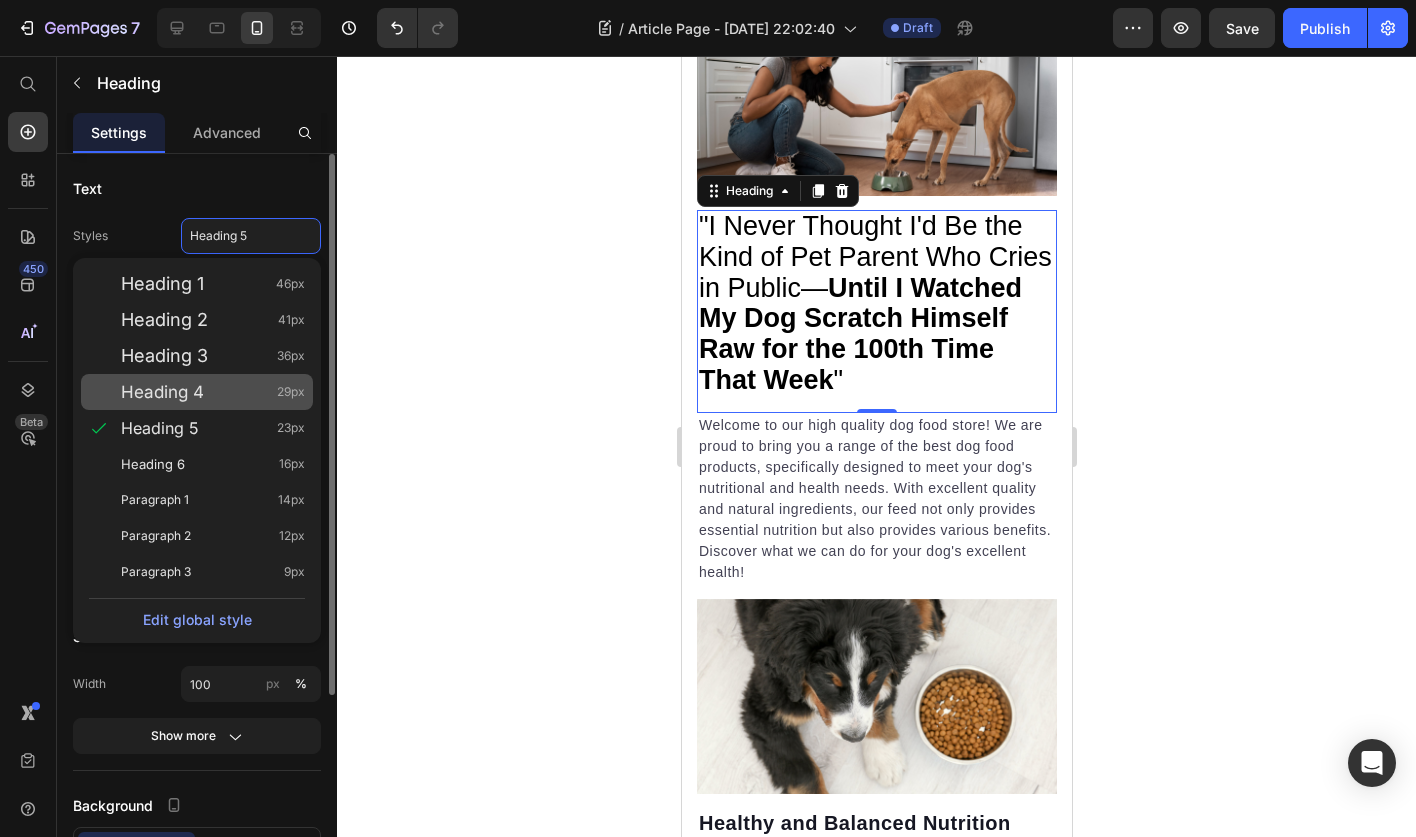 click on "Heading 4 29px" 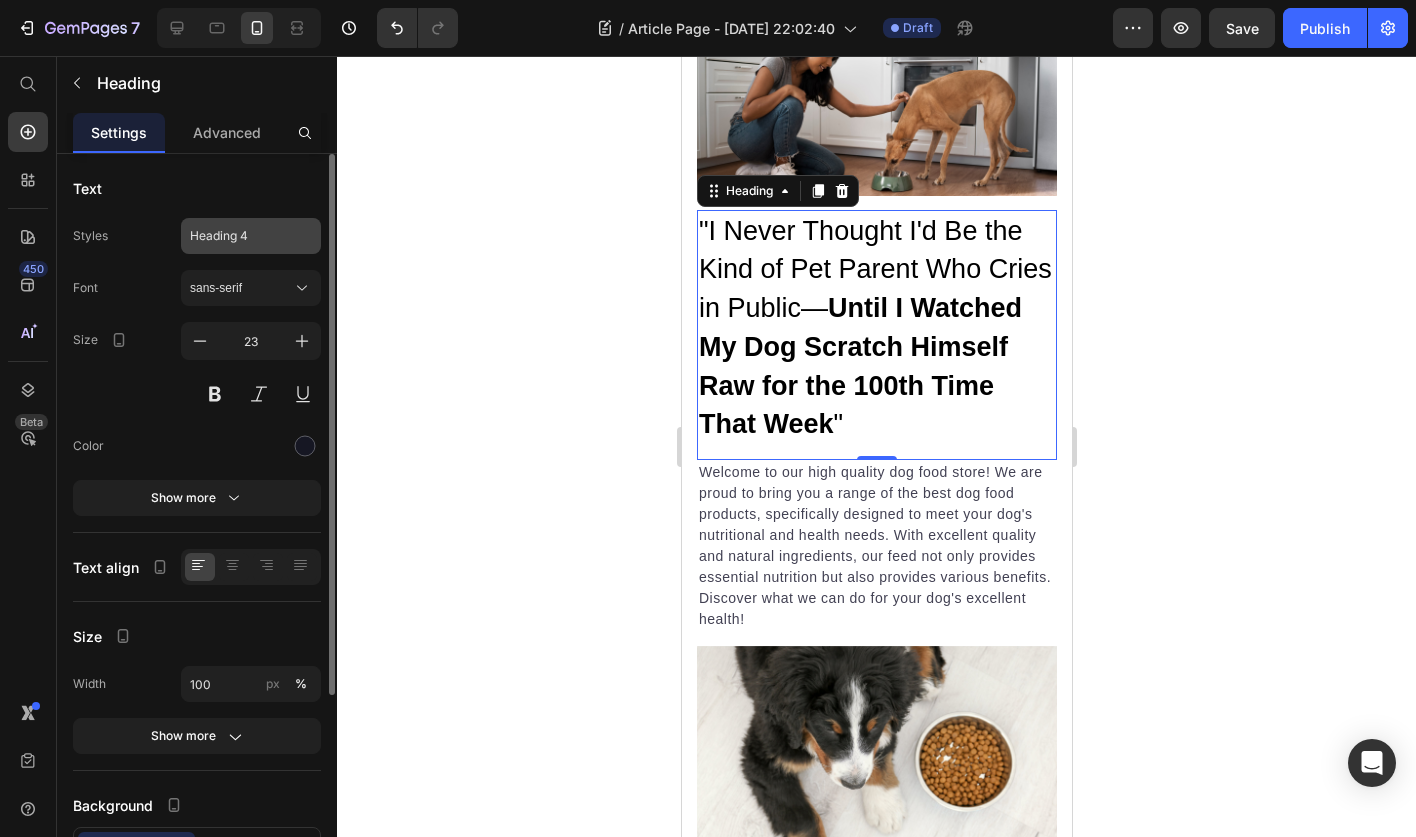 click on "Heading 4" 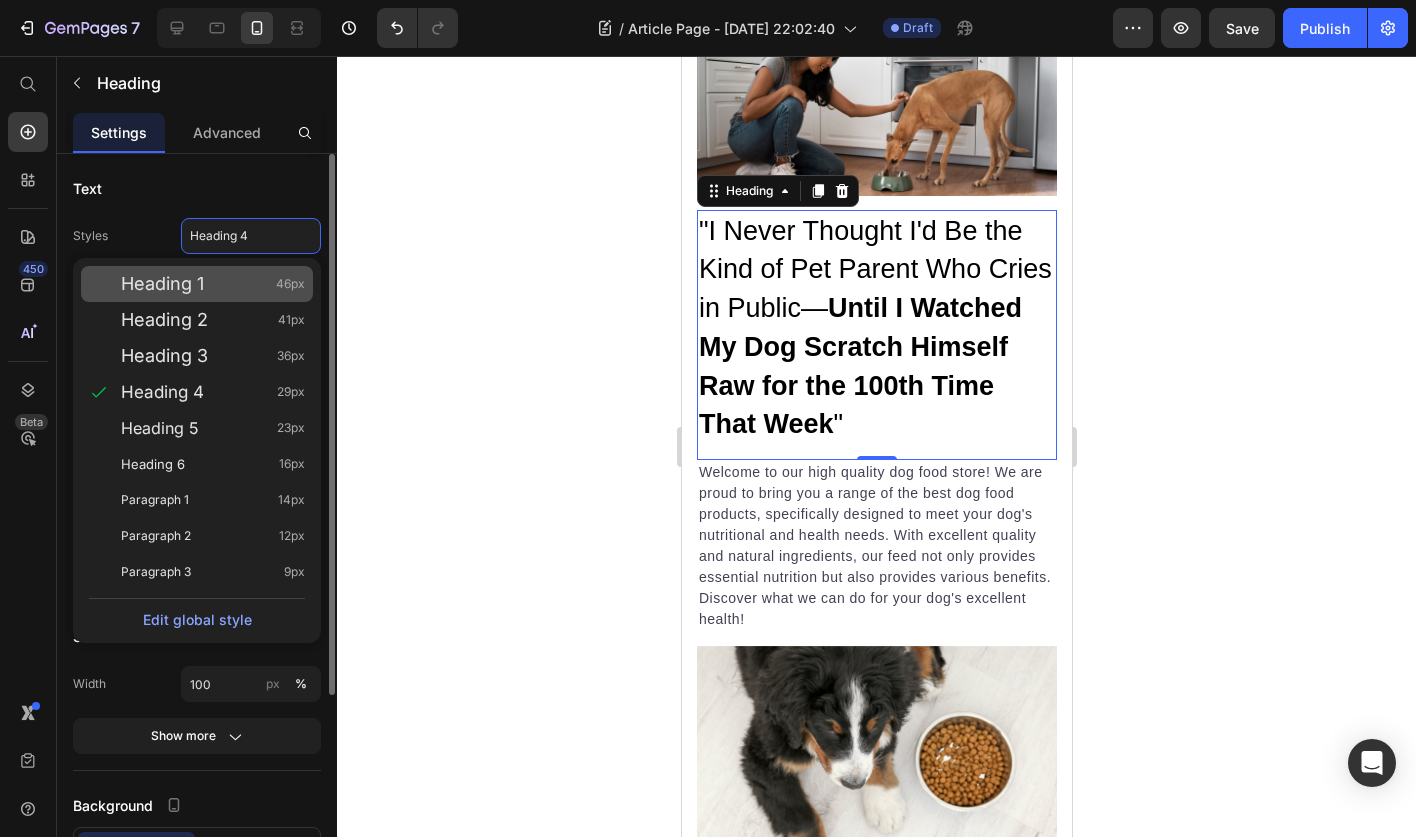 click on "Heading 1 46px" at bounding box center [213, 284] 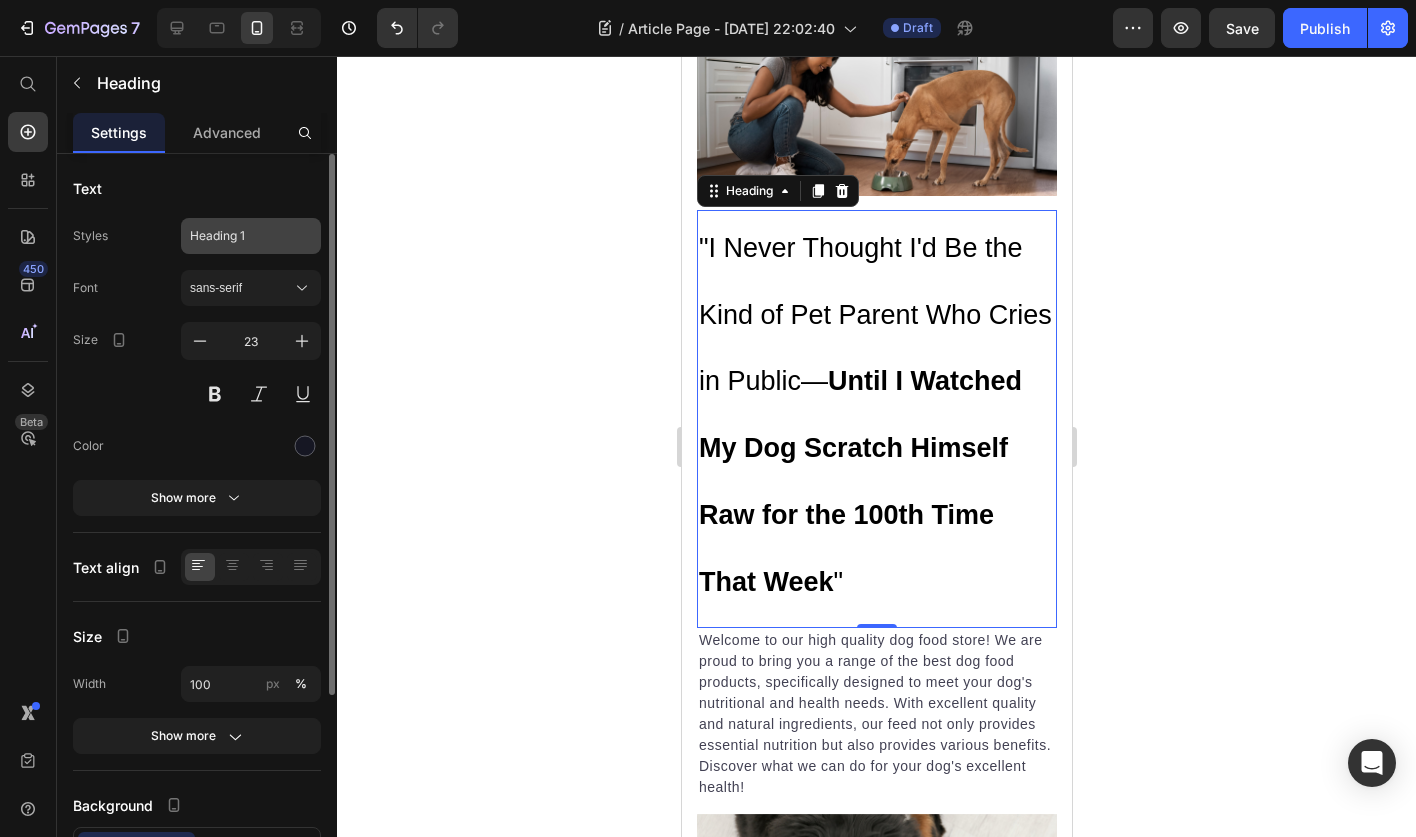 click on "Heading 1" 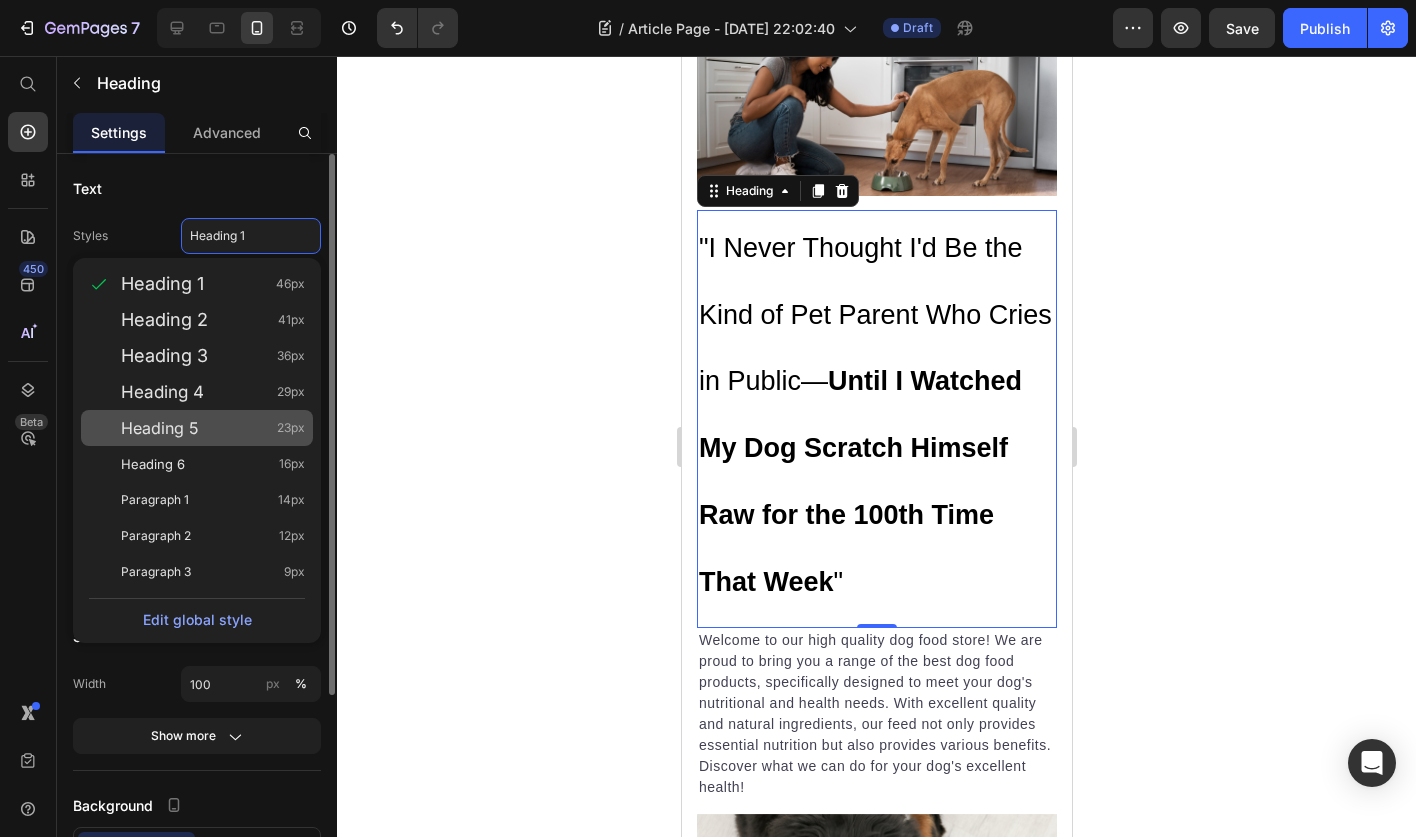 click on "Heading 5 23px" at bounding box center [213, 428] 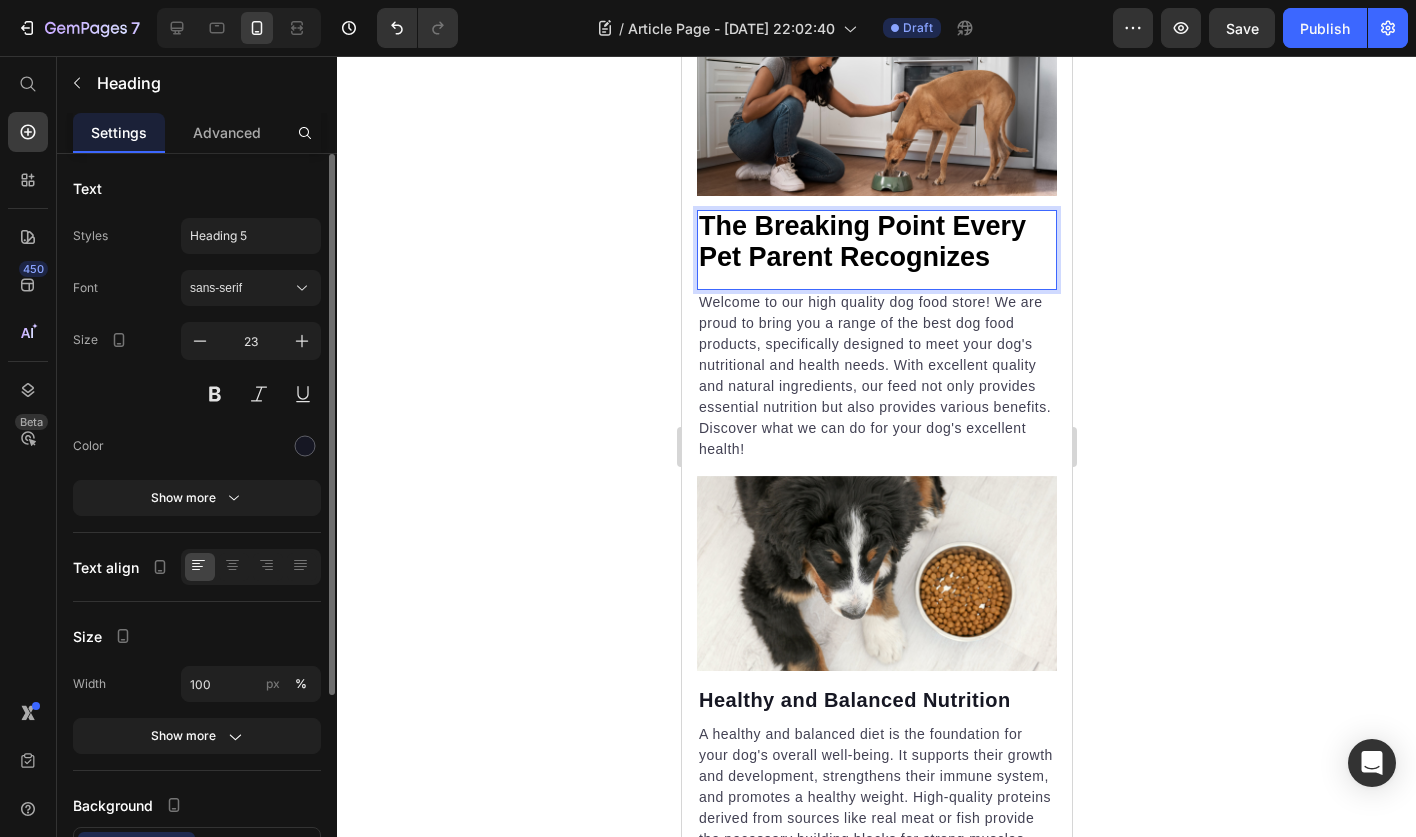click 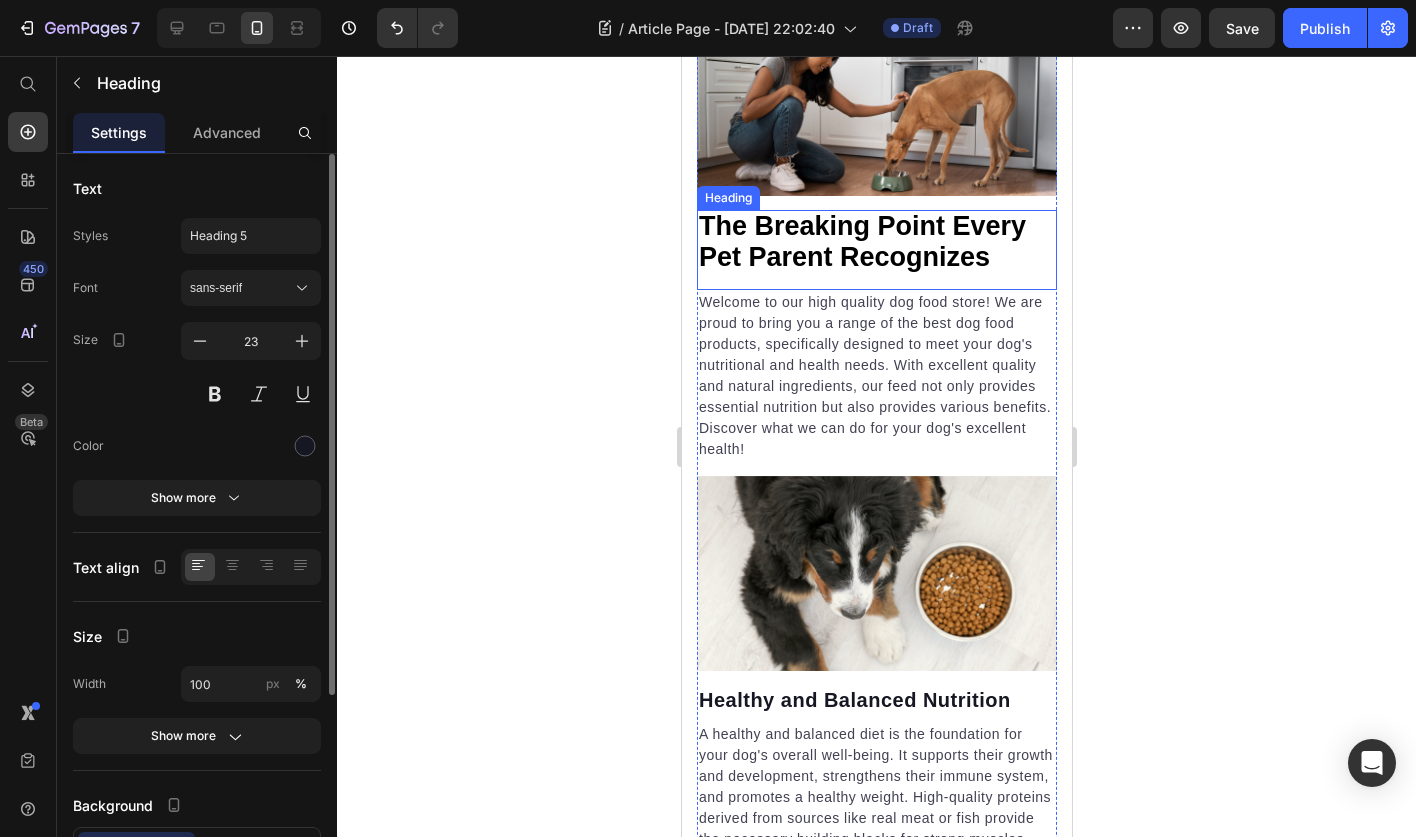 click on "The Breaking Point Every Pet Parent Recognizes" at bounding box center [861, 241] 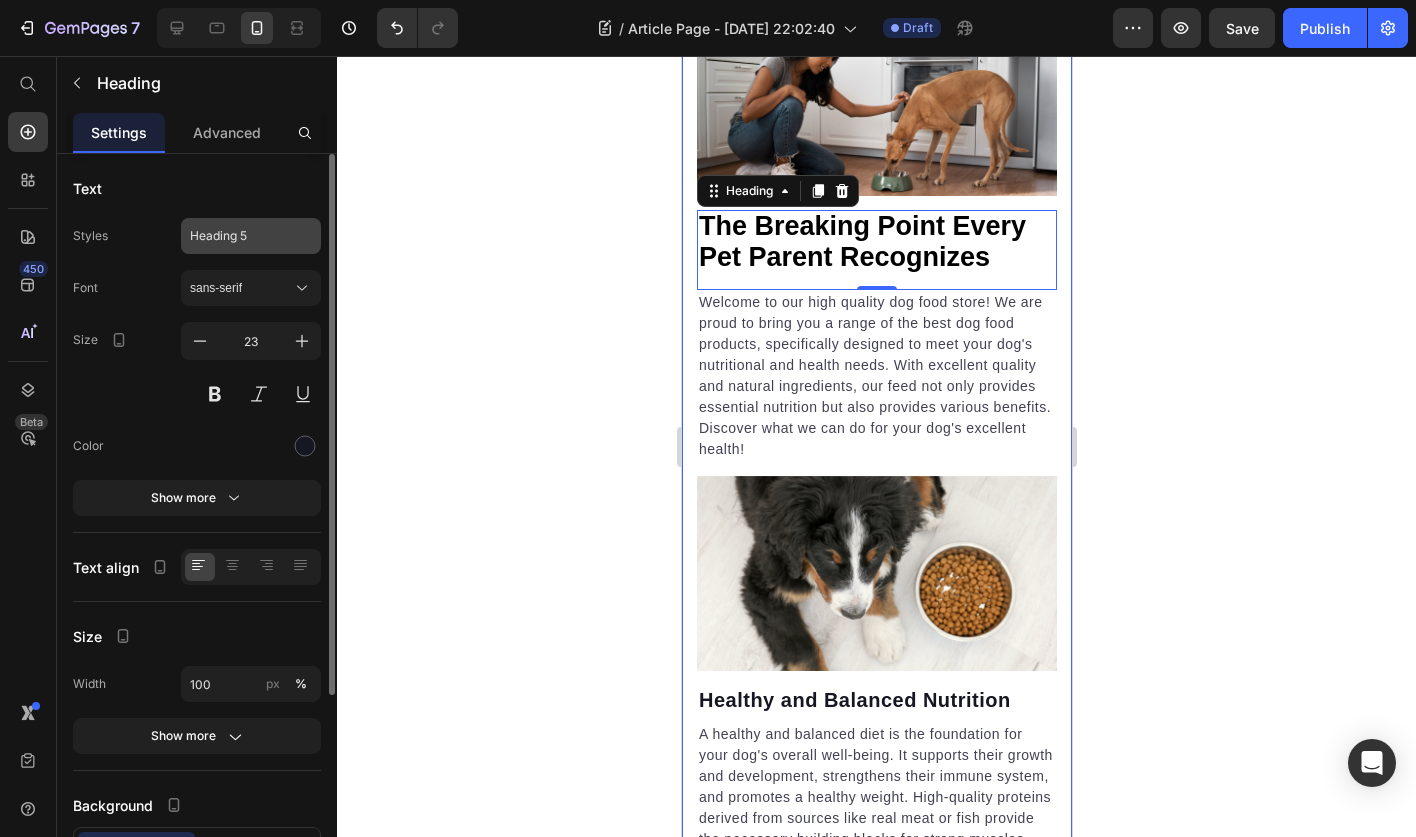 click on "Heading 5" 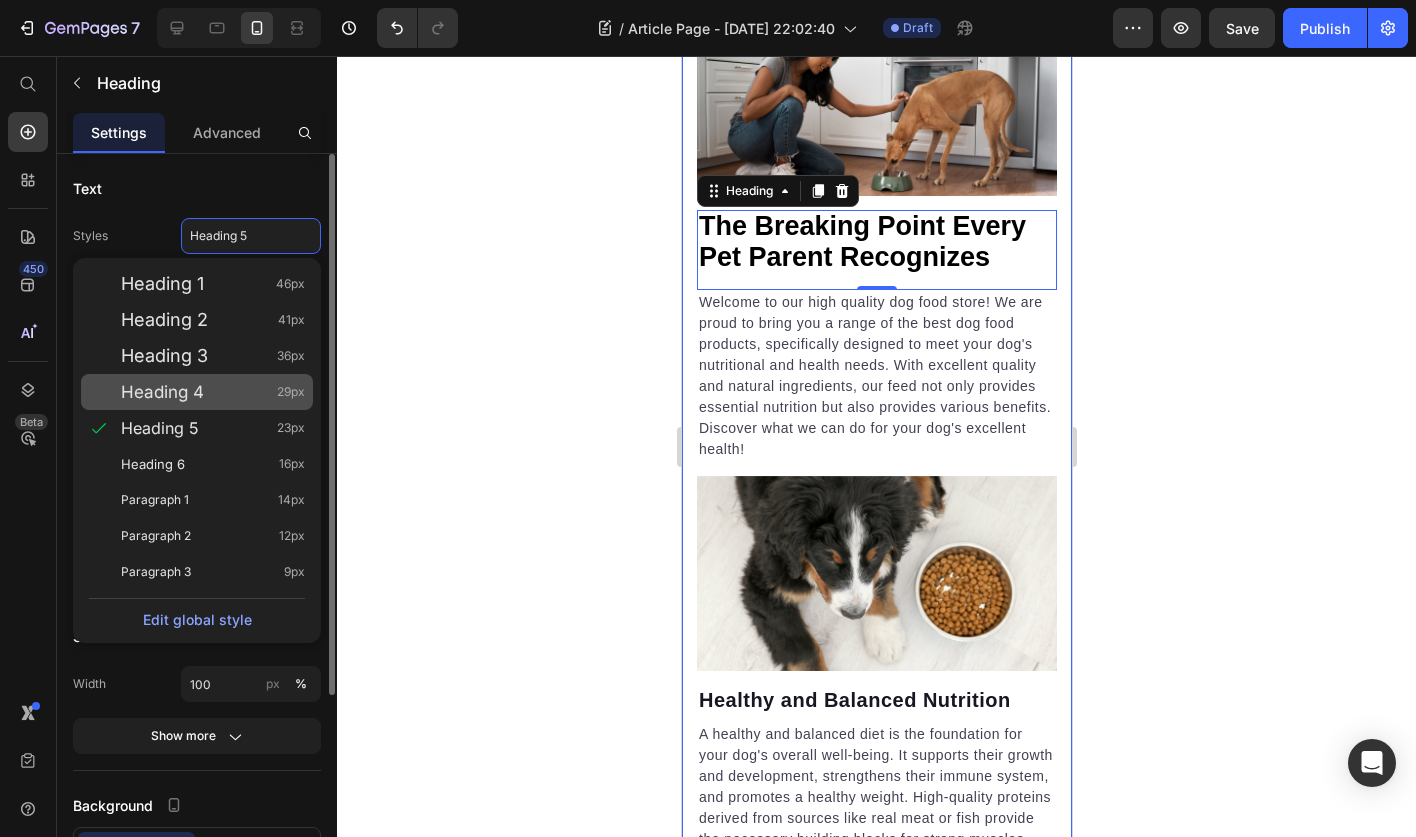 click on "Heading 4 29px" at bounding box center [213, 392] 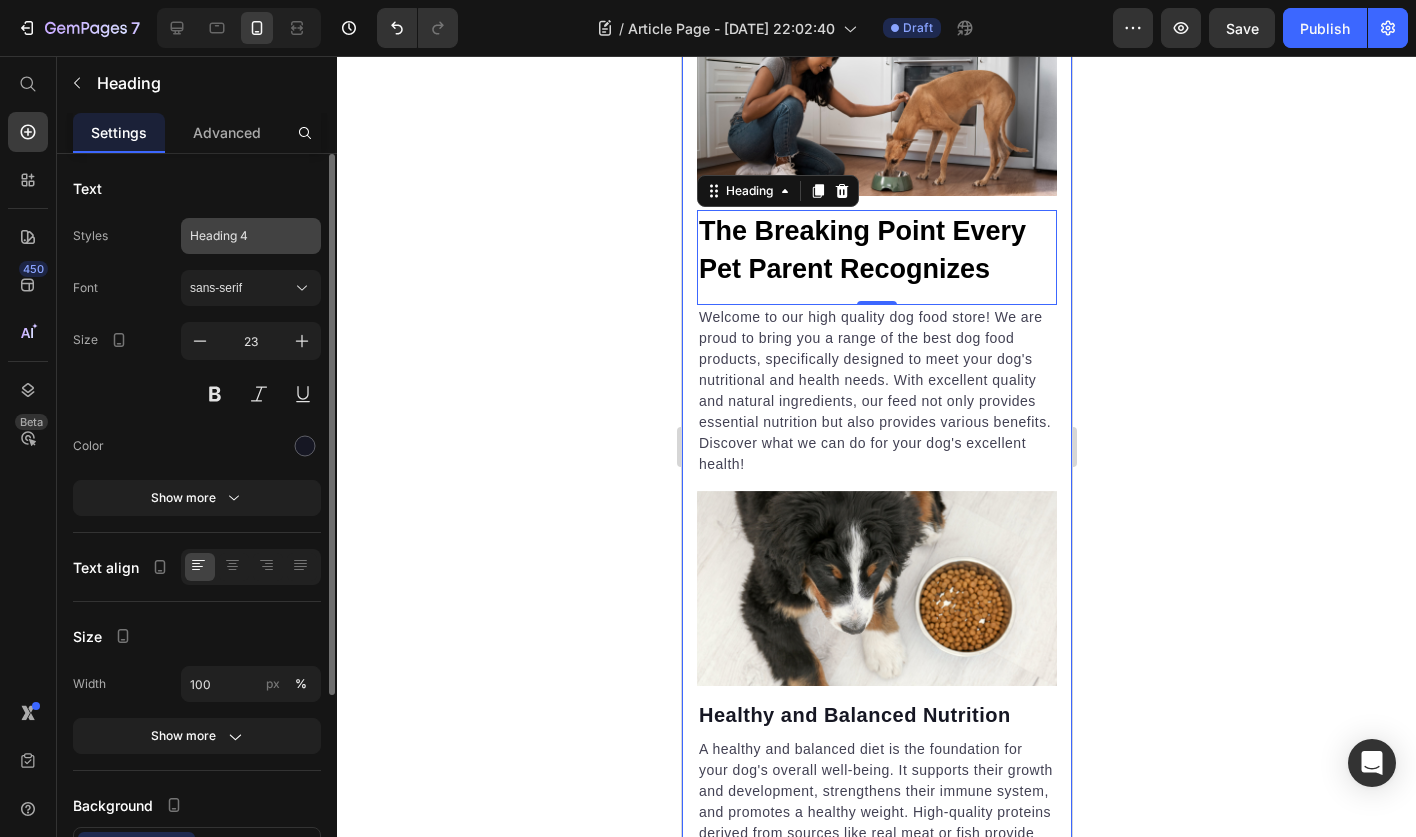 click on "Heading 4" at bounding box center (239, 236) 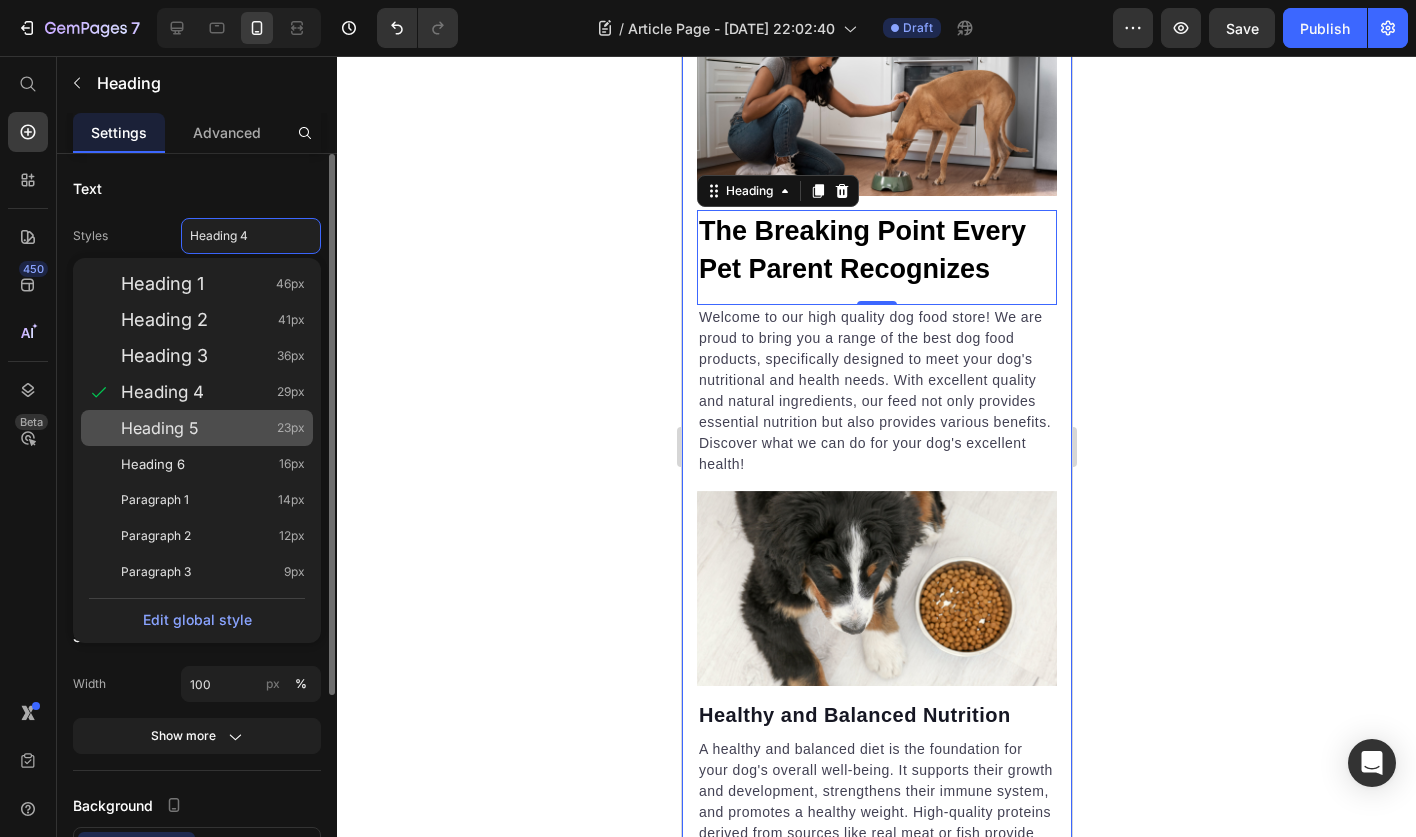 click on "Heading 5 23px" at bounding box center (213, 428) 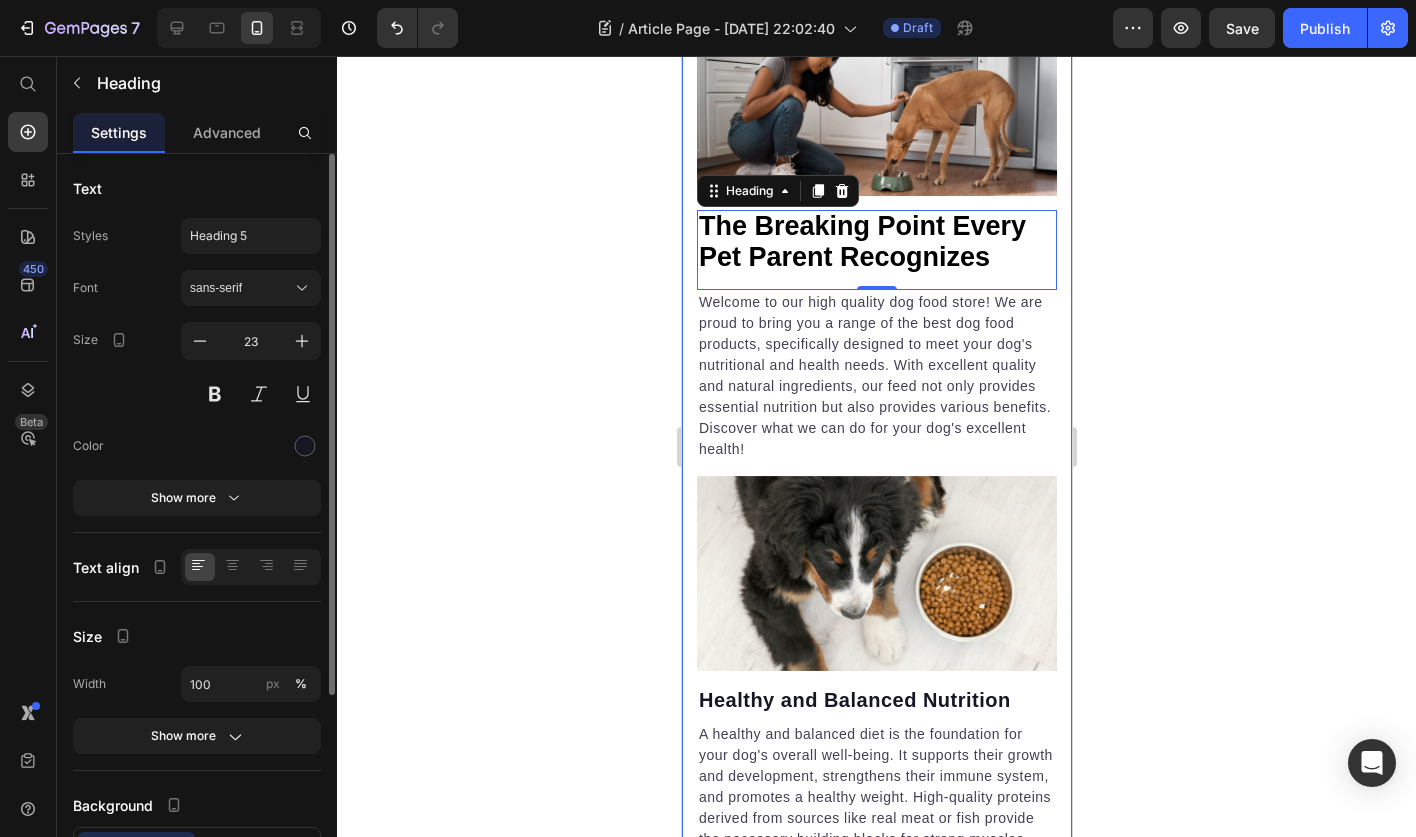 click 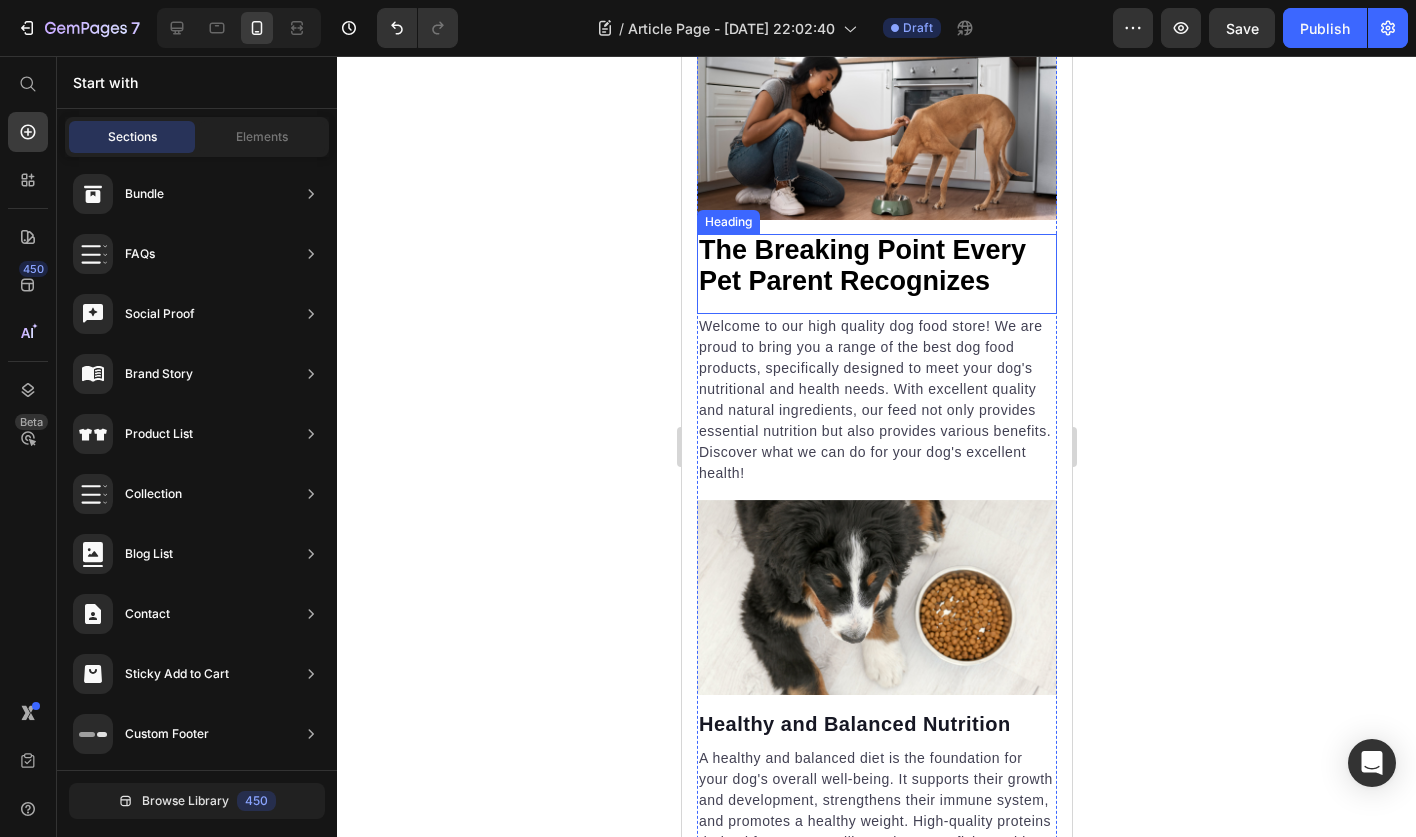 scroll, scrollTop: 500, scrollLeft: 0, axis: vertical 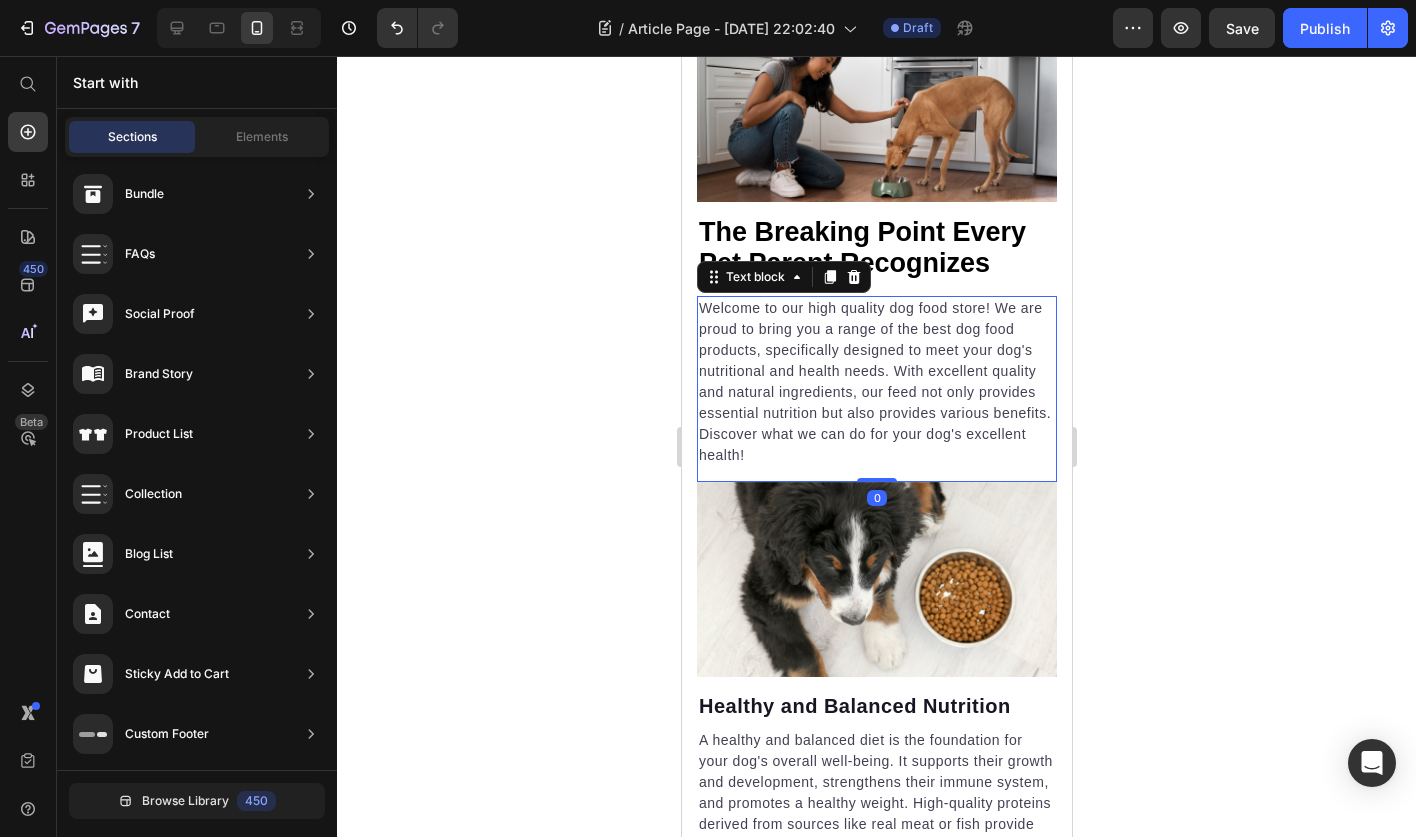 click on "Welcome to our high quality dog food store! We are proud to bring you a range of the best dog food products, specifically designed to meet your dog's nutritional and health needs. With excellent quality and natural ingredients, our feed not only provides essential nutrition but also provides various benefits. Discover what we can do for your dog's excellent health!" at bounding box center (876, 382) 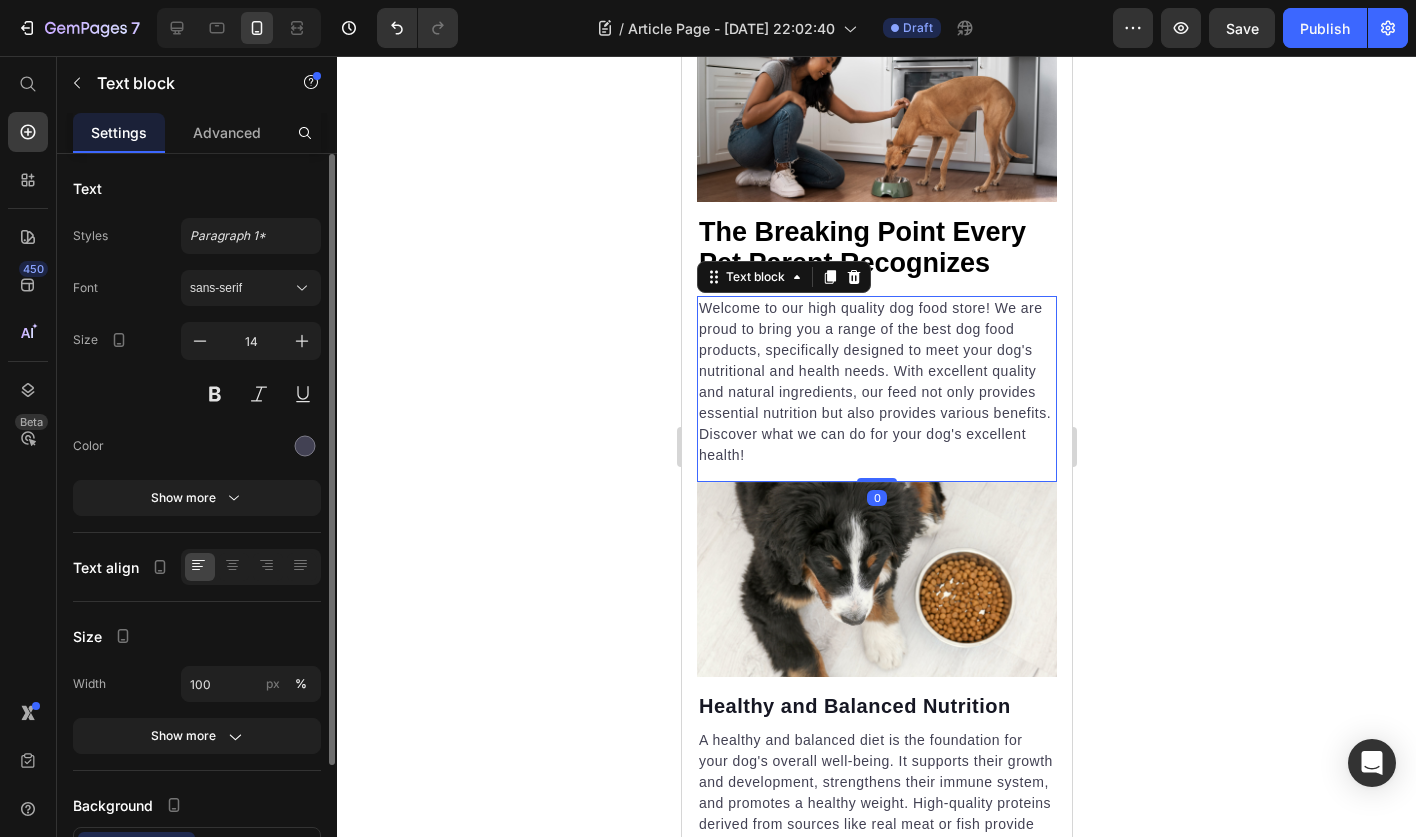 click on "Welcome to our high quality dog food store! We are proud to bring you a range of the best dog food products, specifically designed to meet your dog's nutritional and health needs. With excellent quality and natural ingredients, our feed not only provides essential nutrition but also provides various benefits. Discover what we can do for your dog's excellent health!" at bounding box center [876, 382] 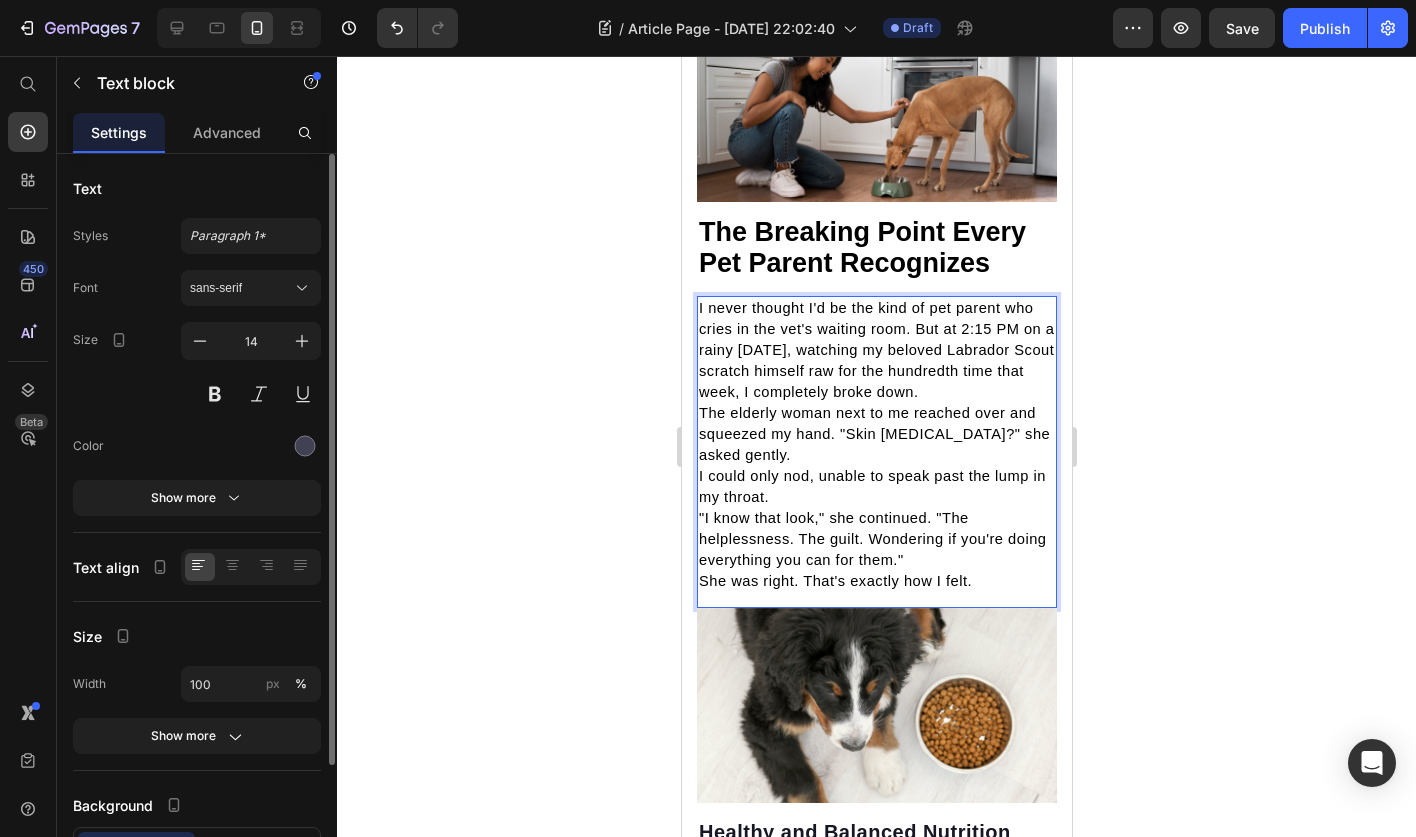 click 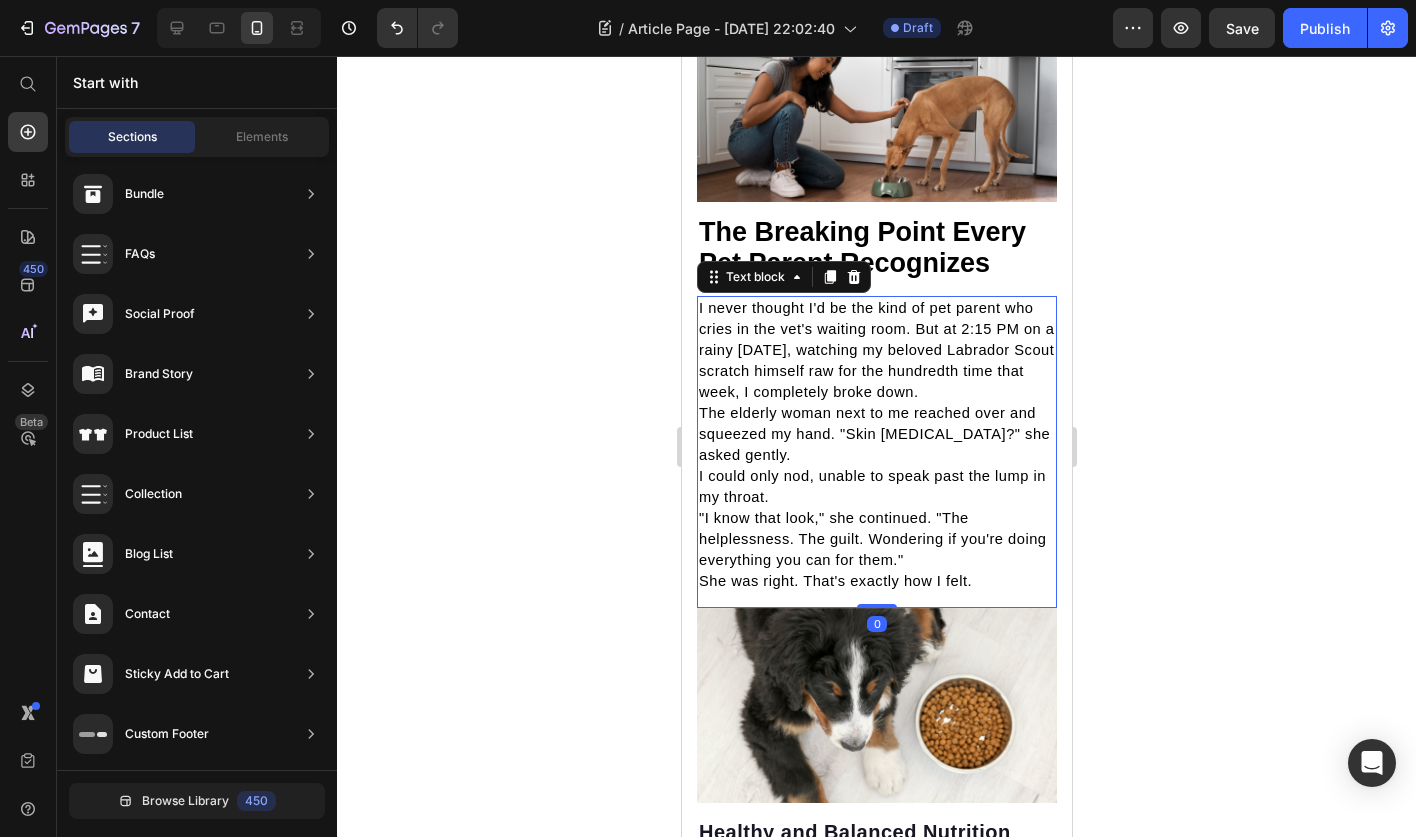 click on "I could only nod, unable to speak past the lump in my throat." at bounding box center (871, 486) 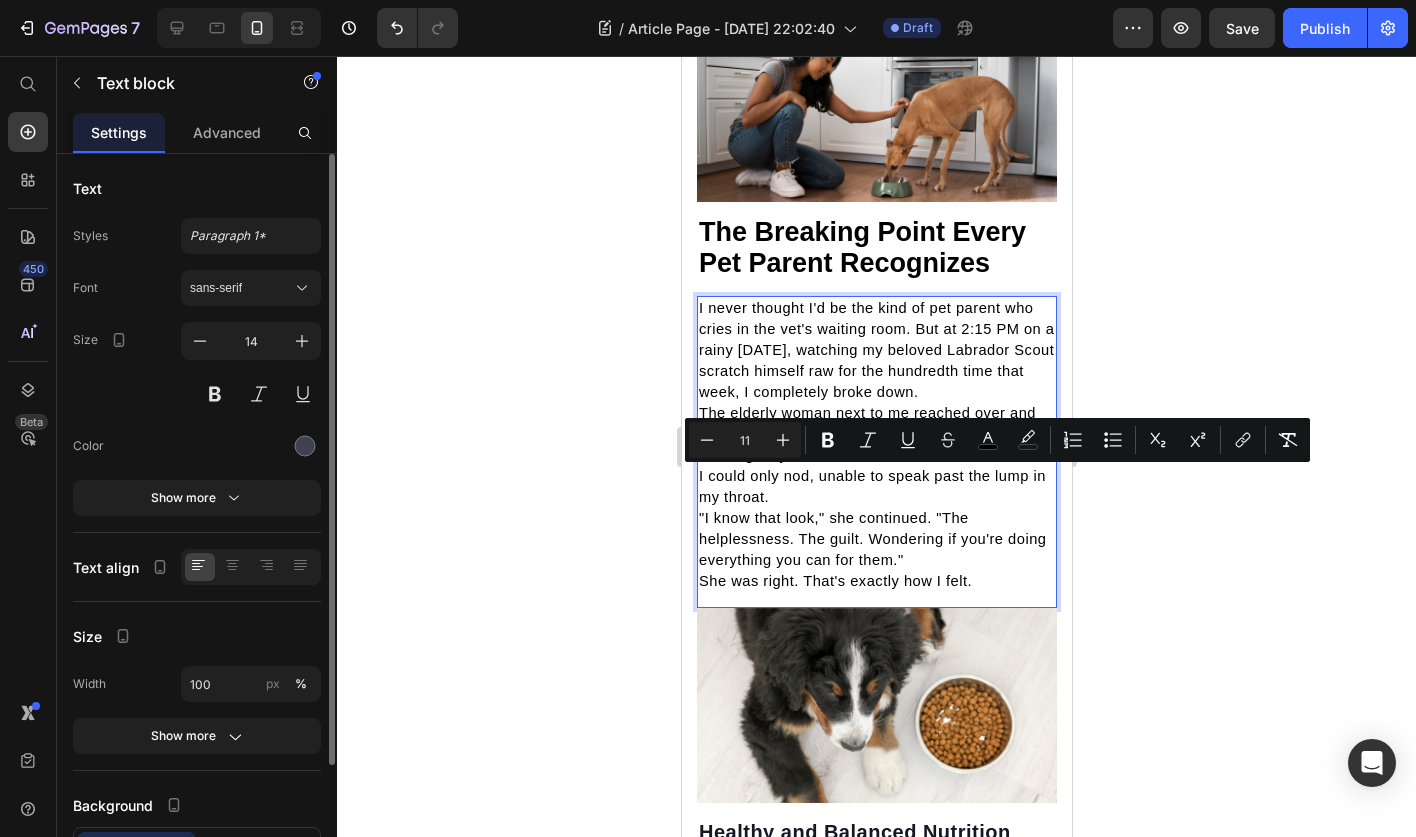 click 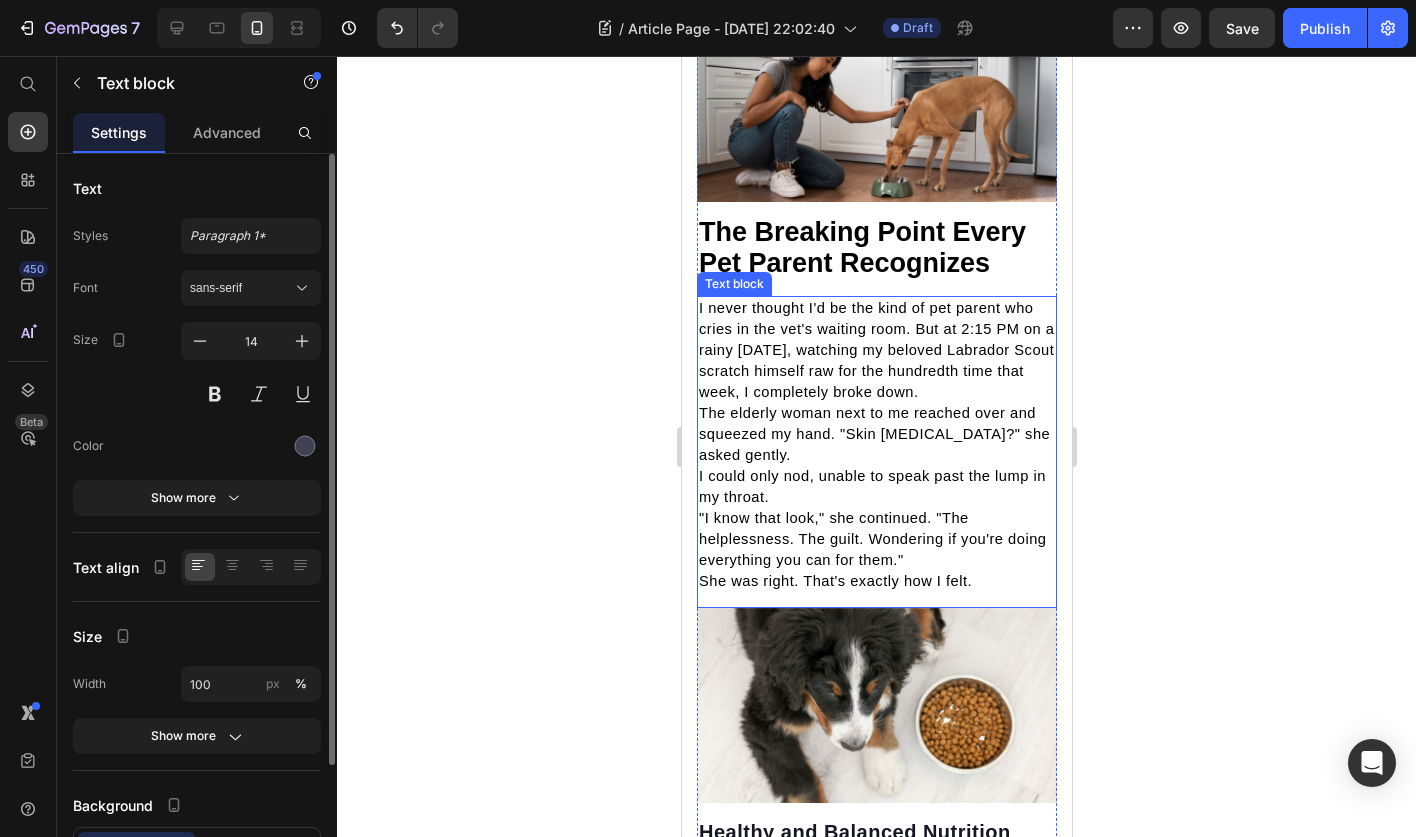 click on ""I know that look," she continued. "The helplessness. The guilt. Wondering if you're doing everything you can for them."" at bounding box center [876, 539] 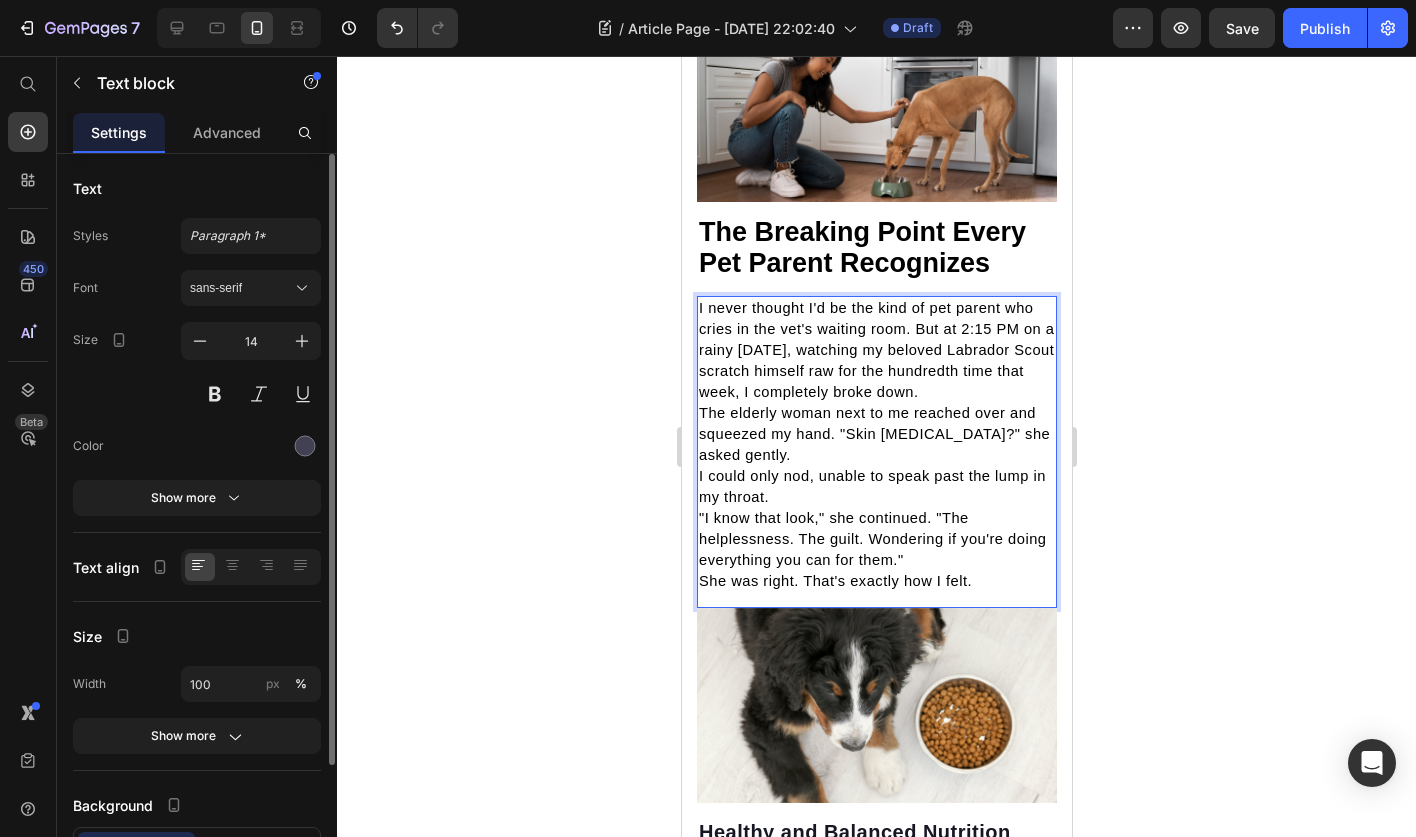 click on ""I know that look," she continued. "The helplessness. The guilt. Wondering if you're doing everything you can for them."" at bounding box center [876, 539] 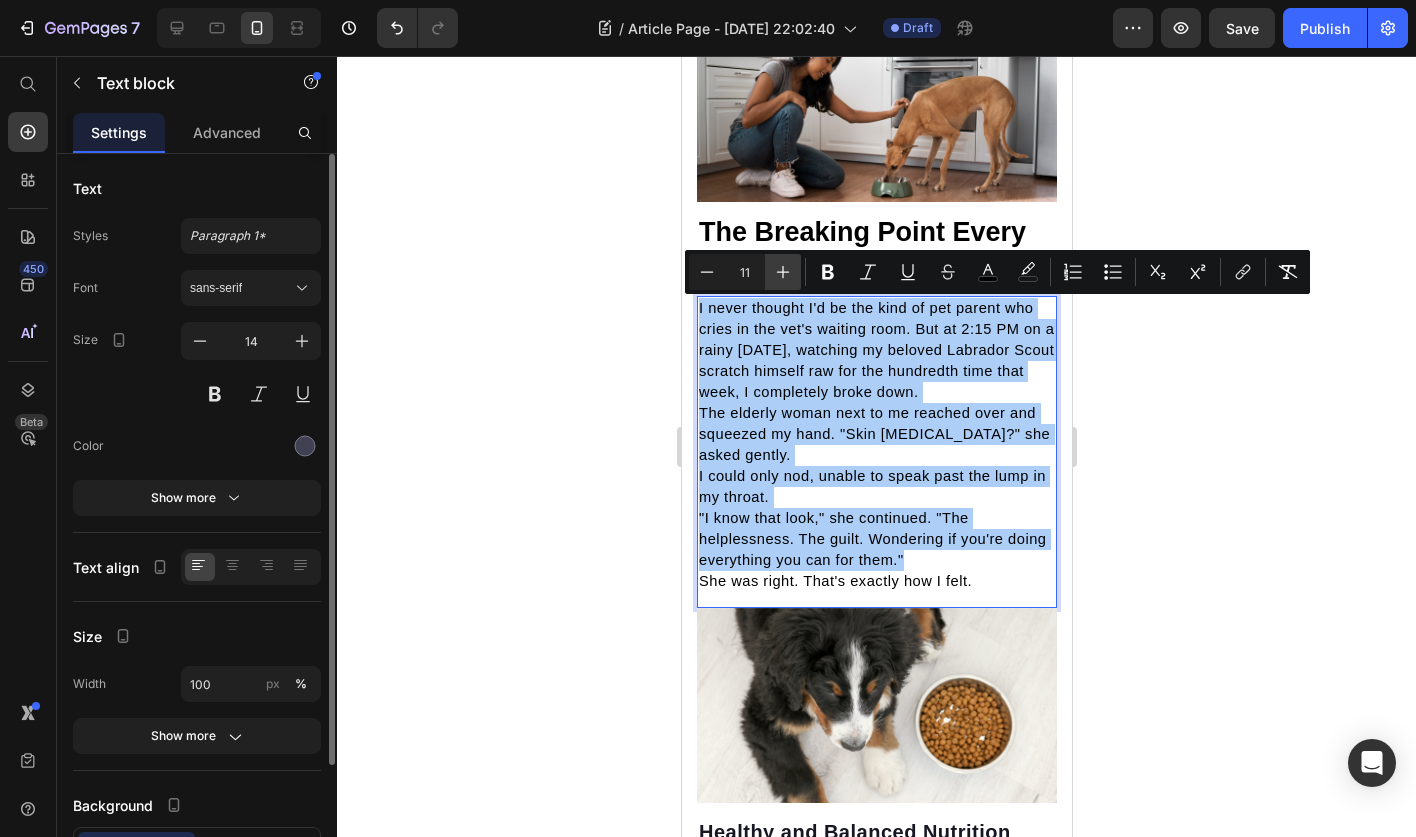 click on "Plus" at bounding box center [783, 272] 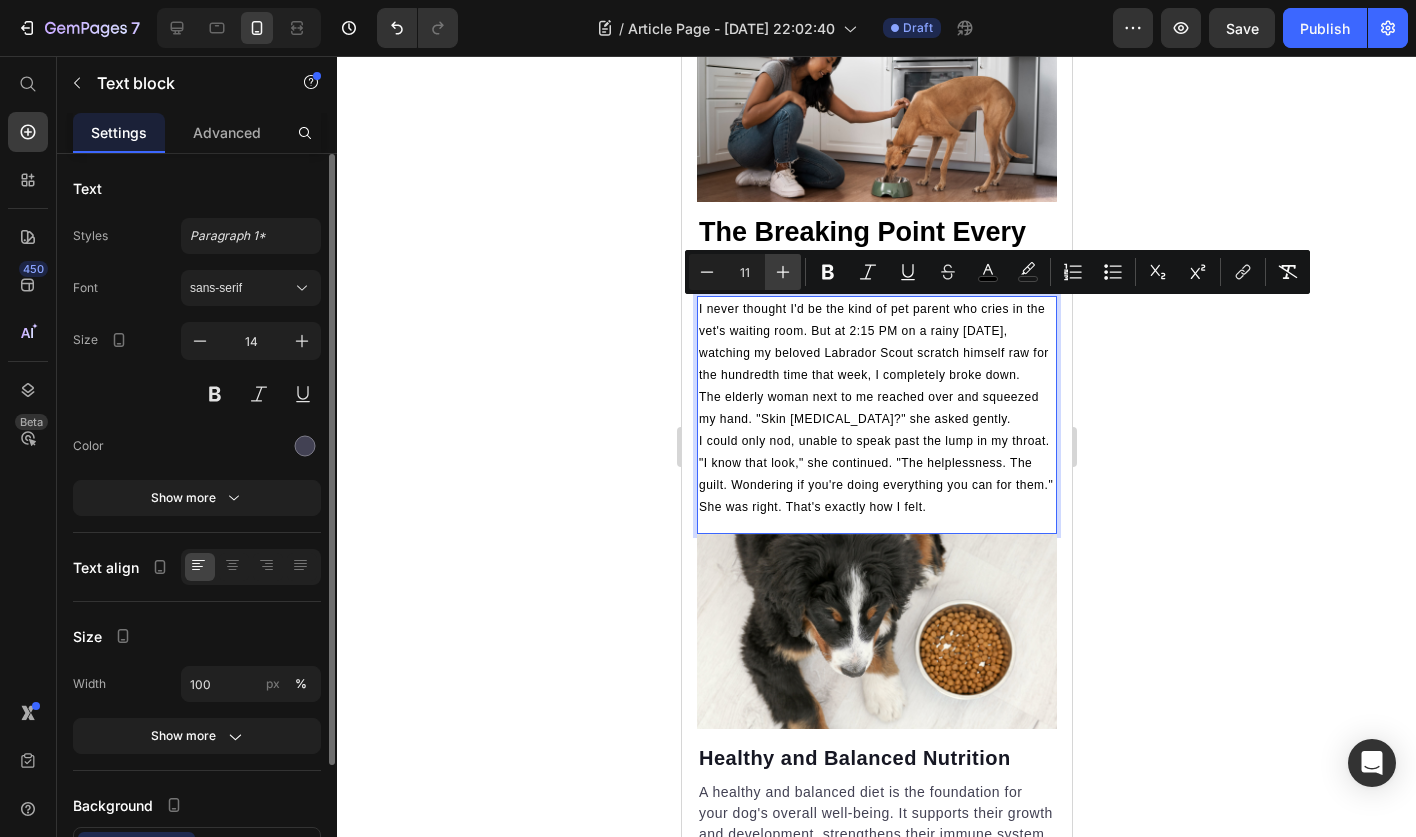 click 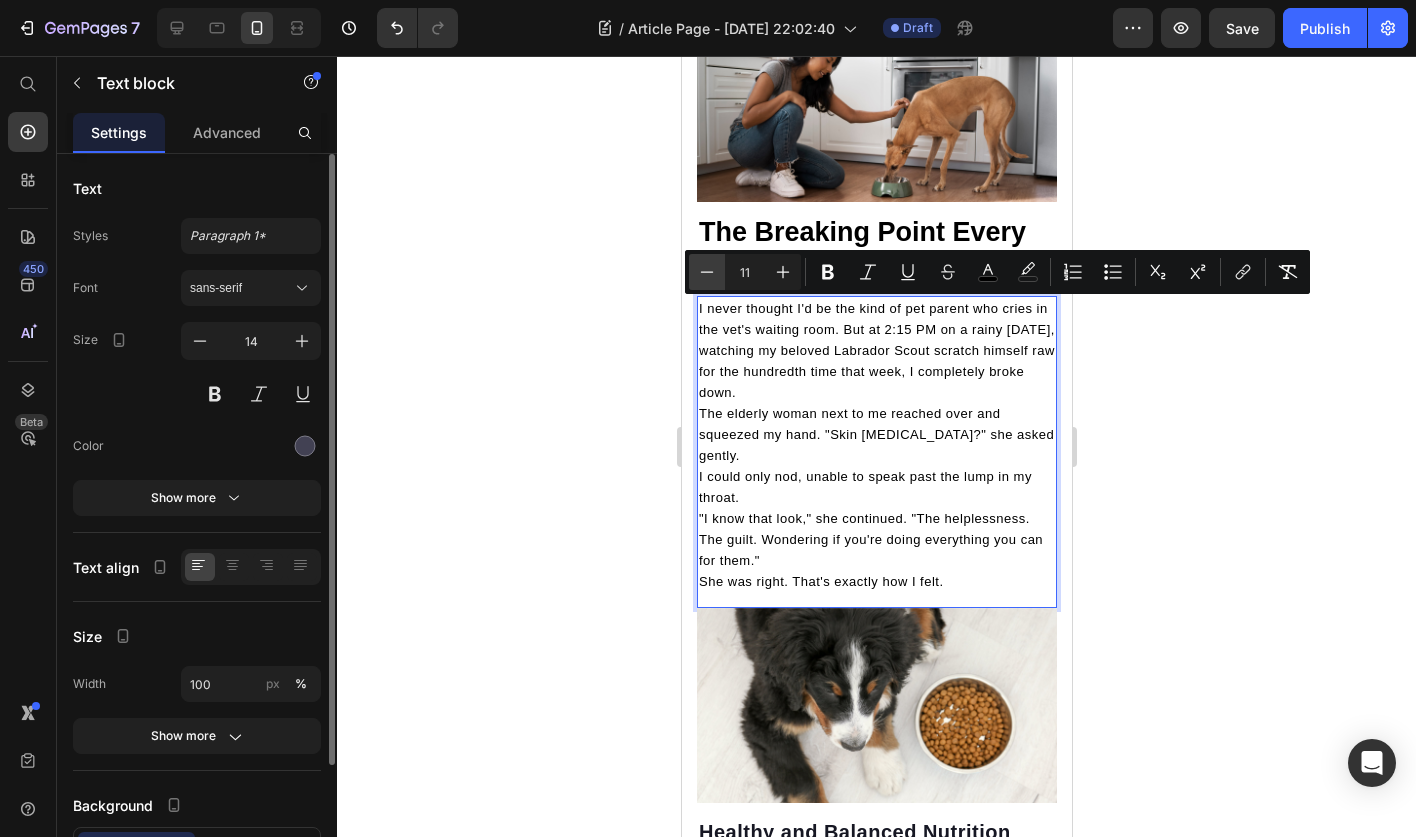 click 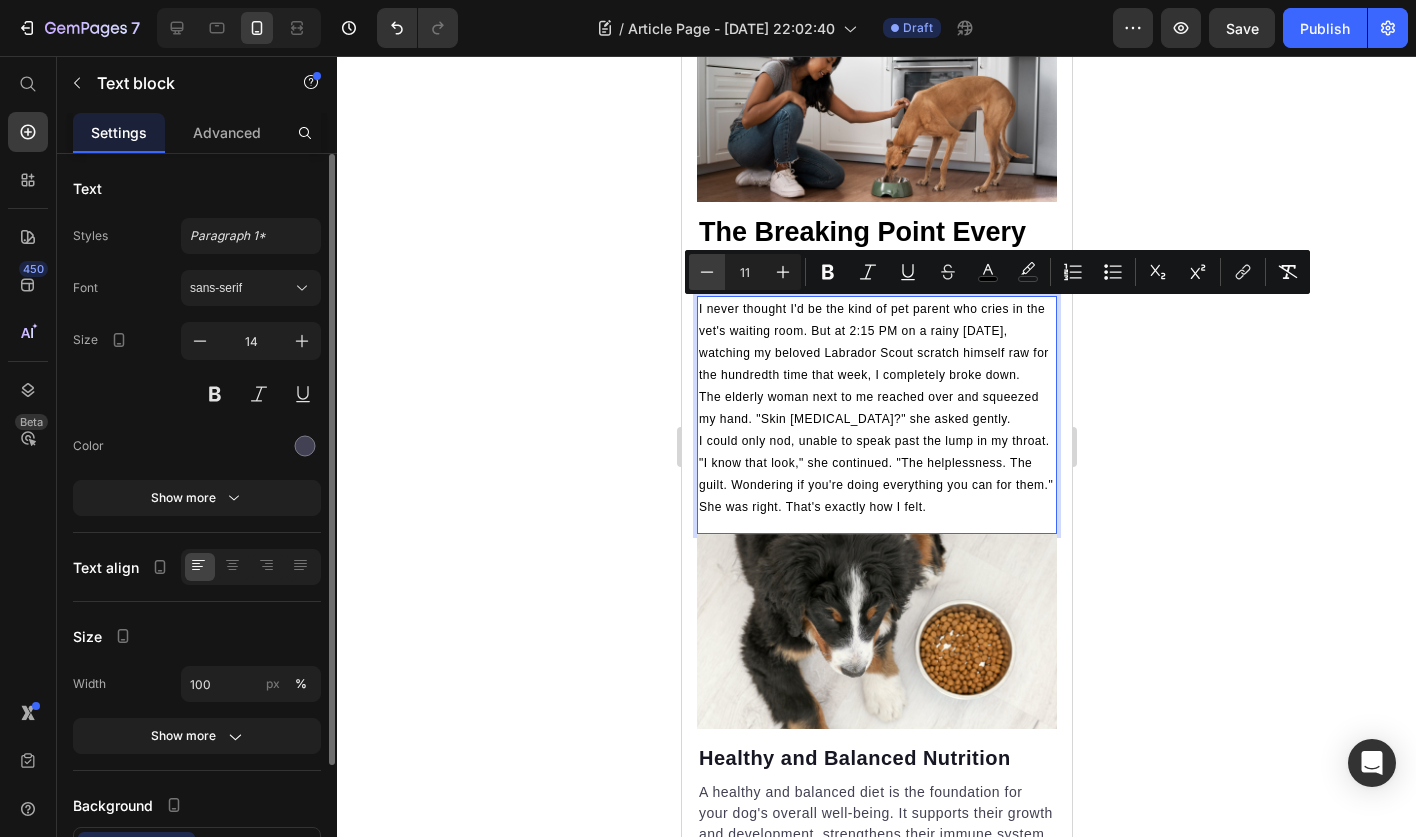 click 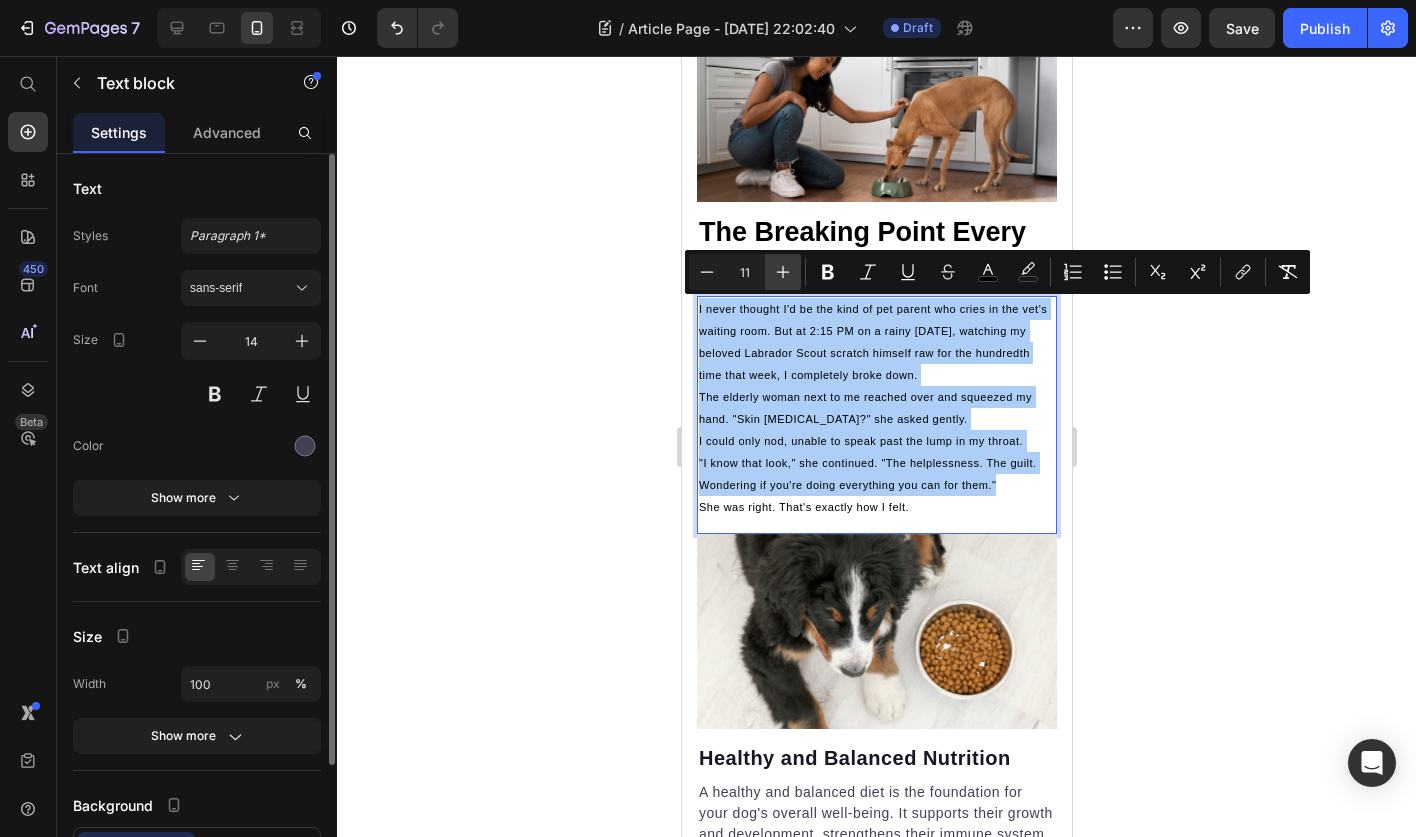 click 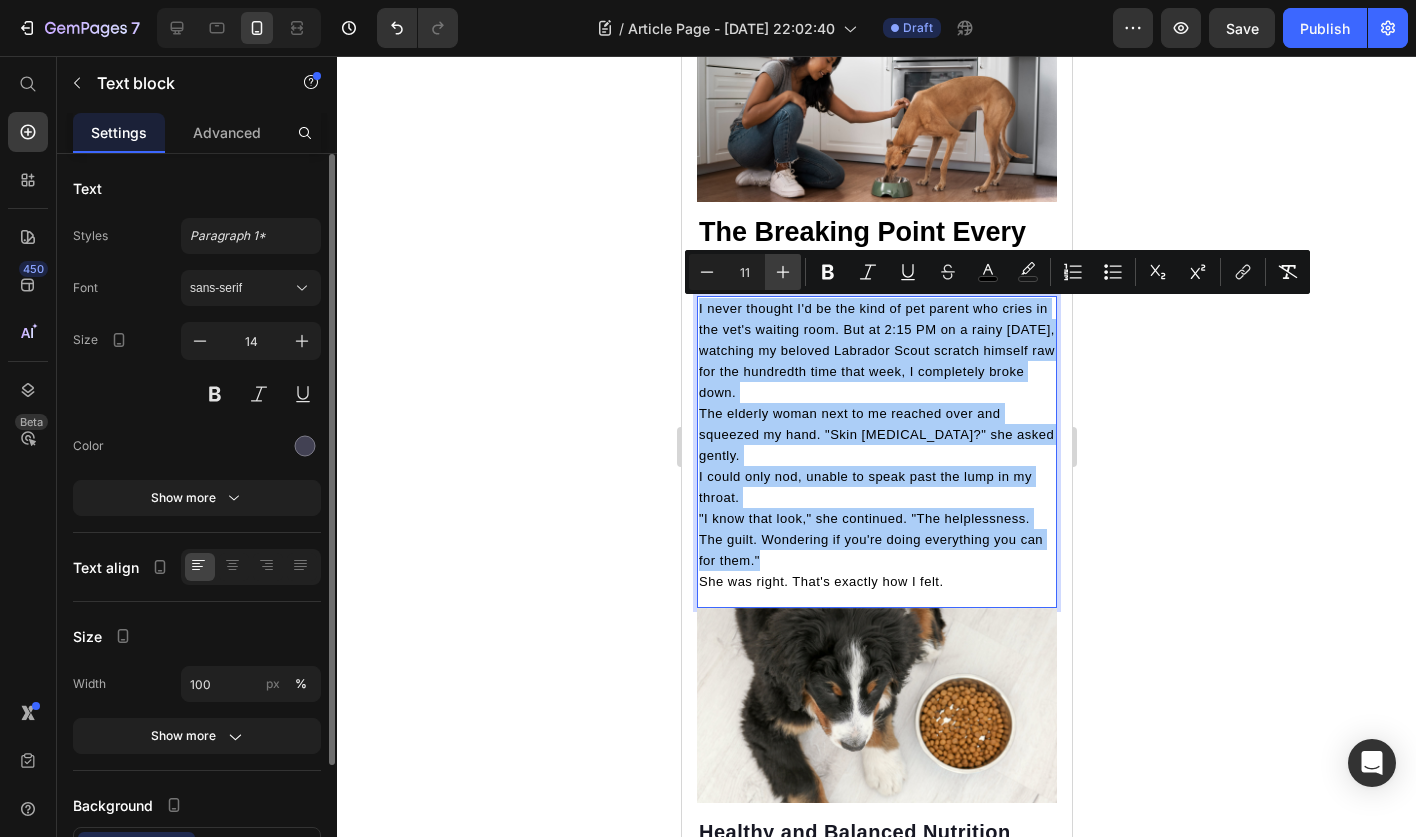 click 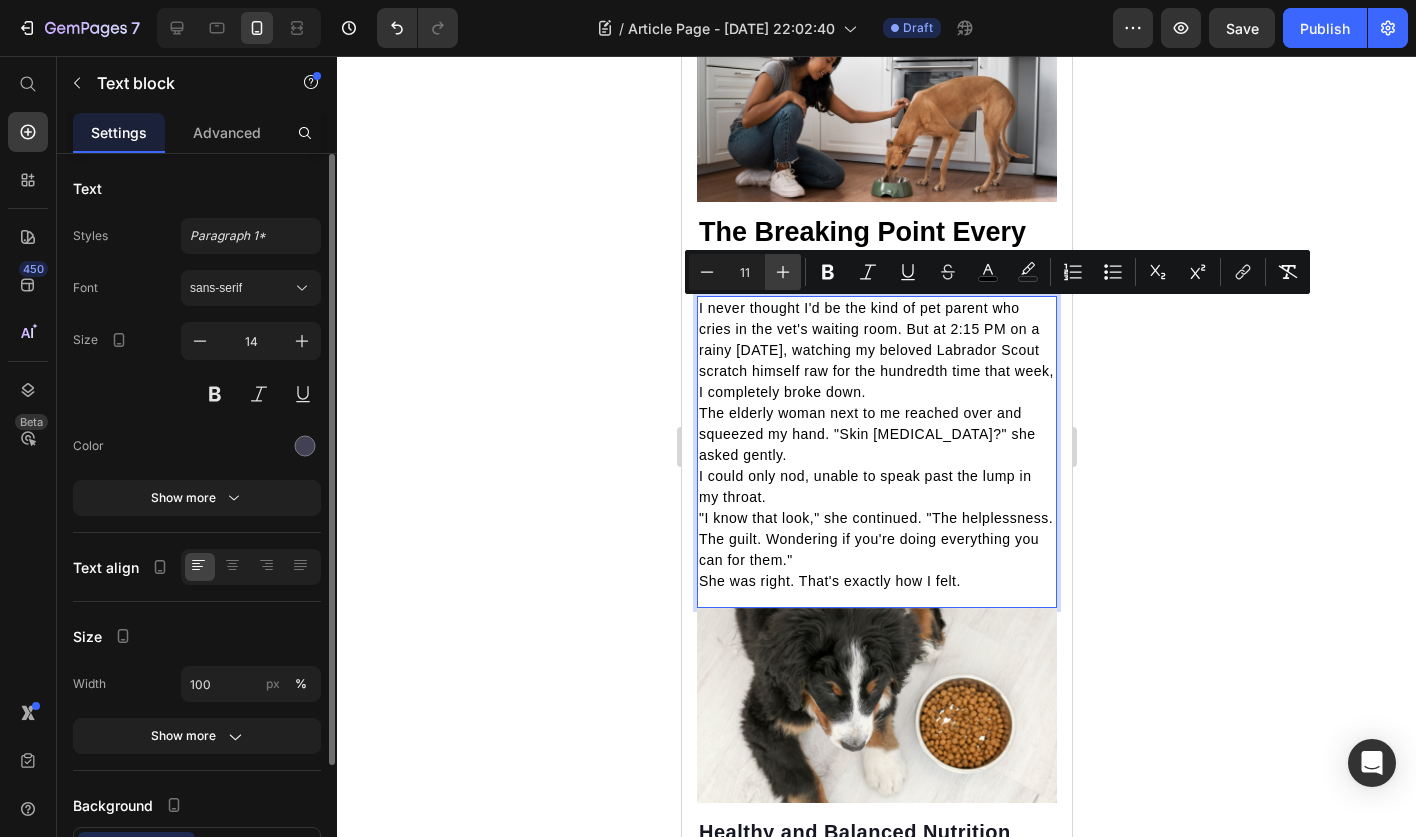 click 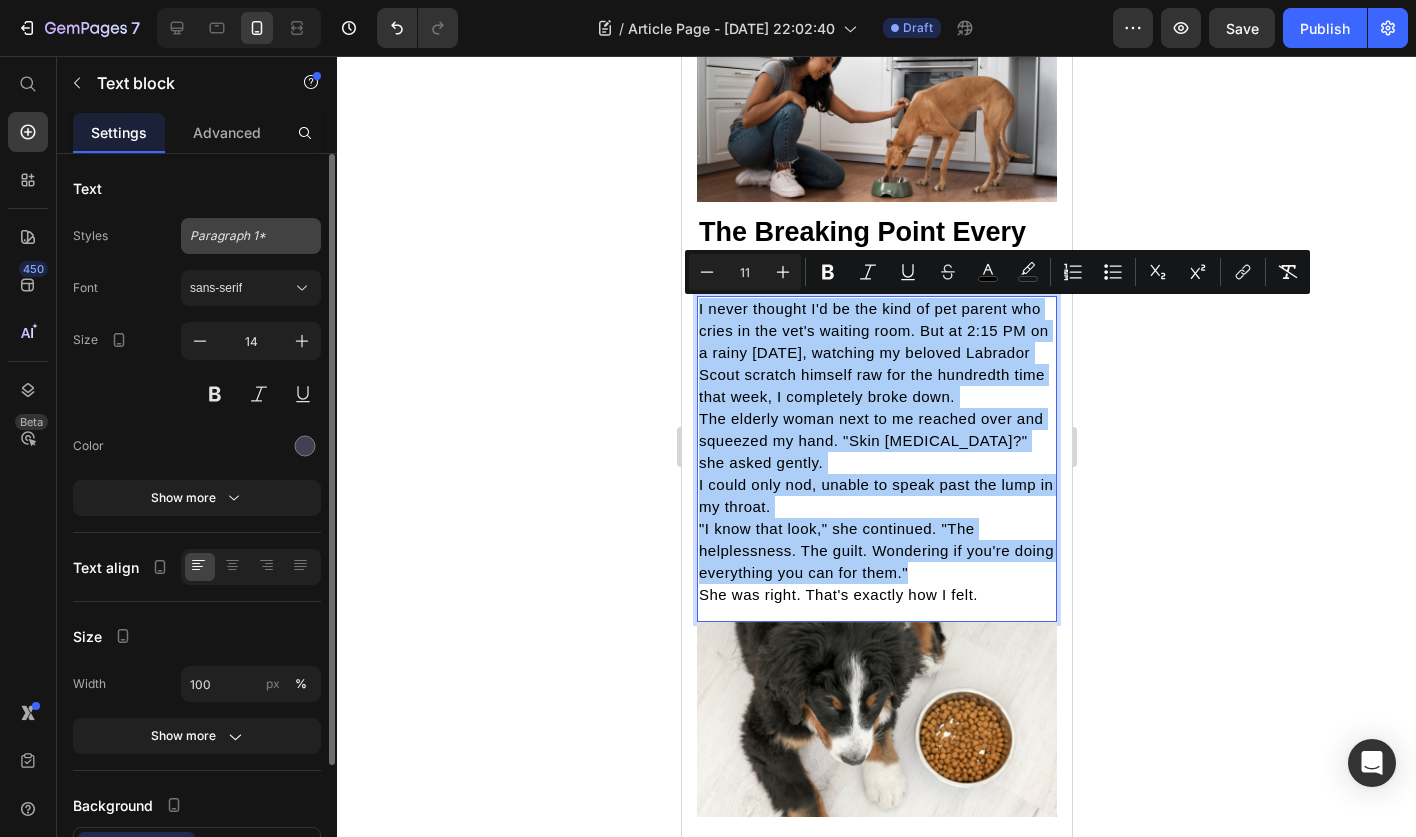 click on "Paragraph 1*" at bounding box center [239, 236] 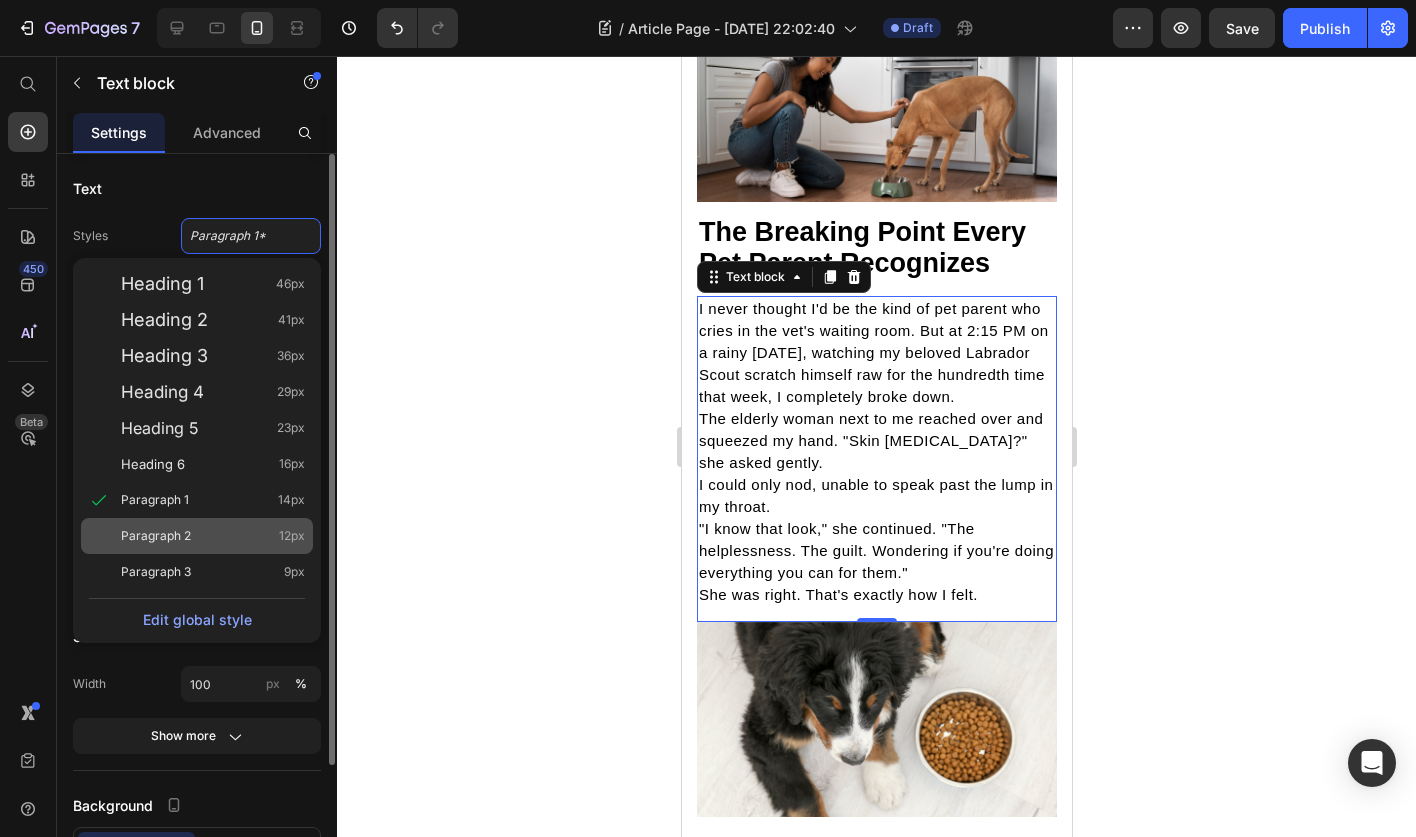 click on "Paragraph 2 12px" at bounding box center [213, 536] 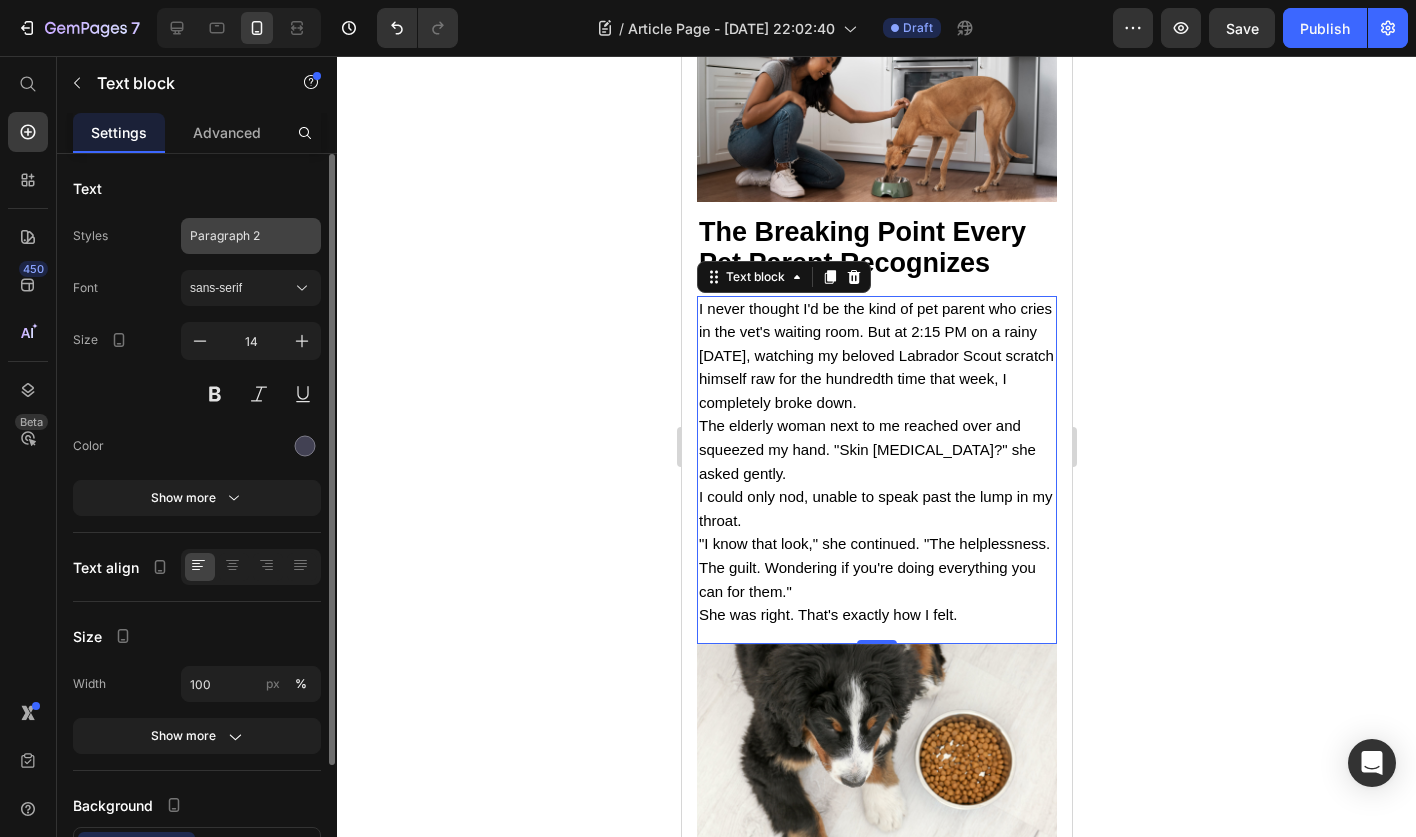 click on "Paragraph 2" 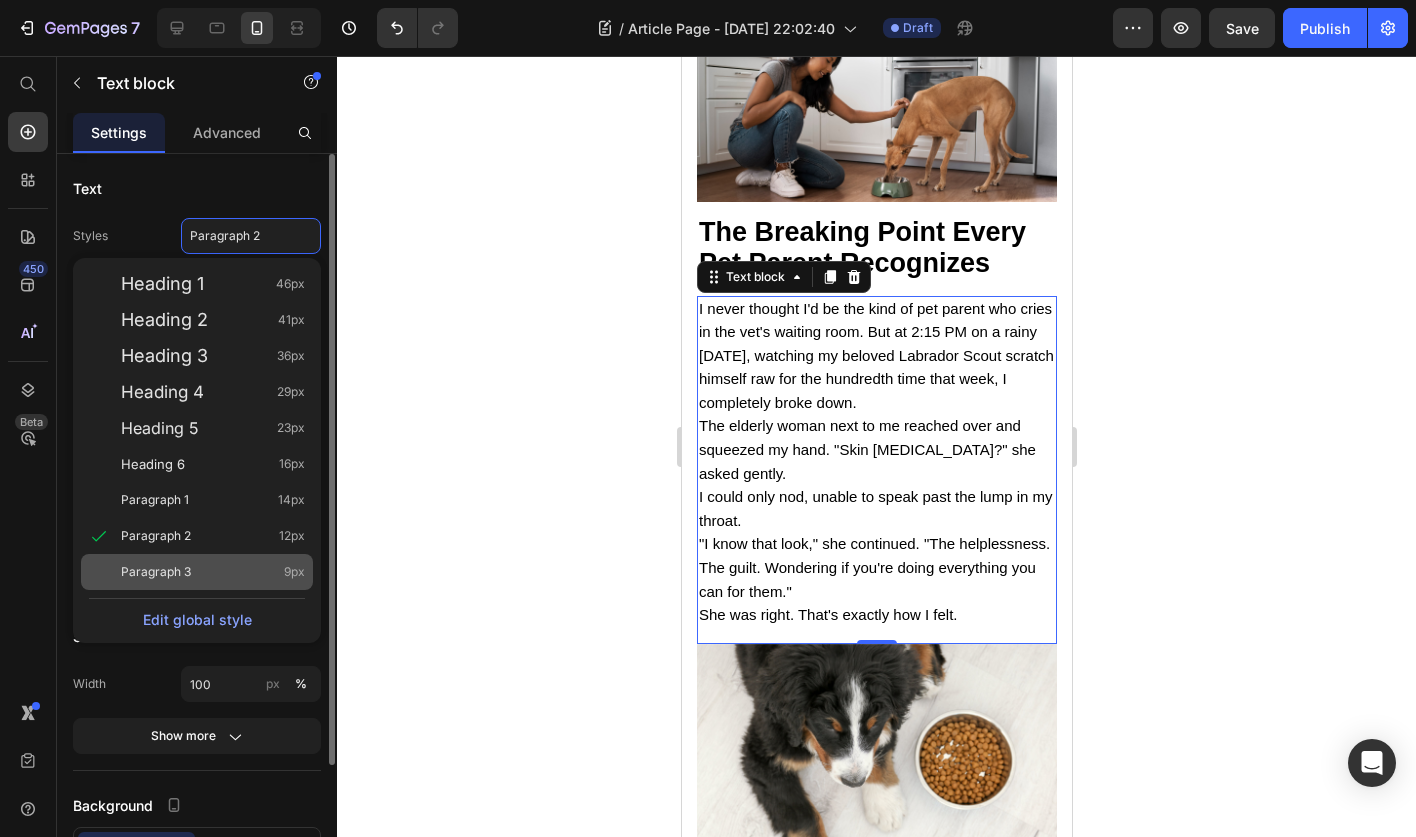 click on "Paragraph 3 9px" 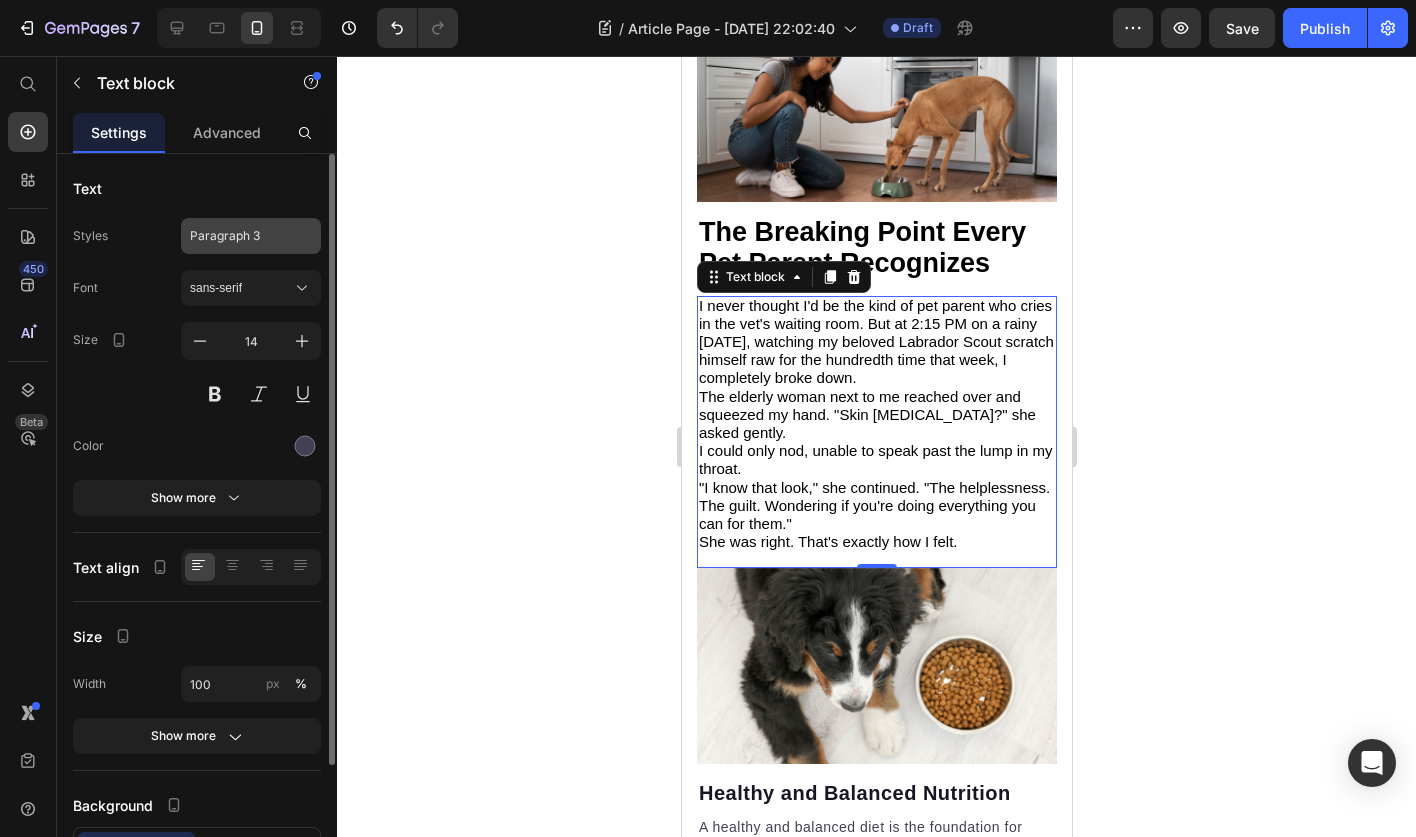 click on "Paragraph 3" at bounding box center [239, 236] 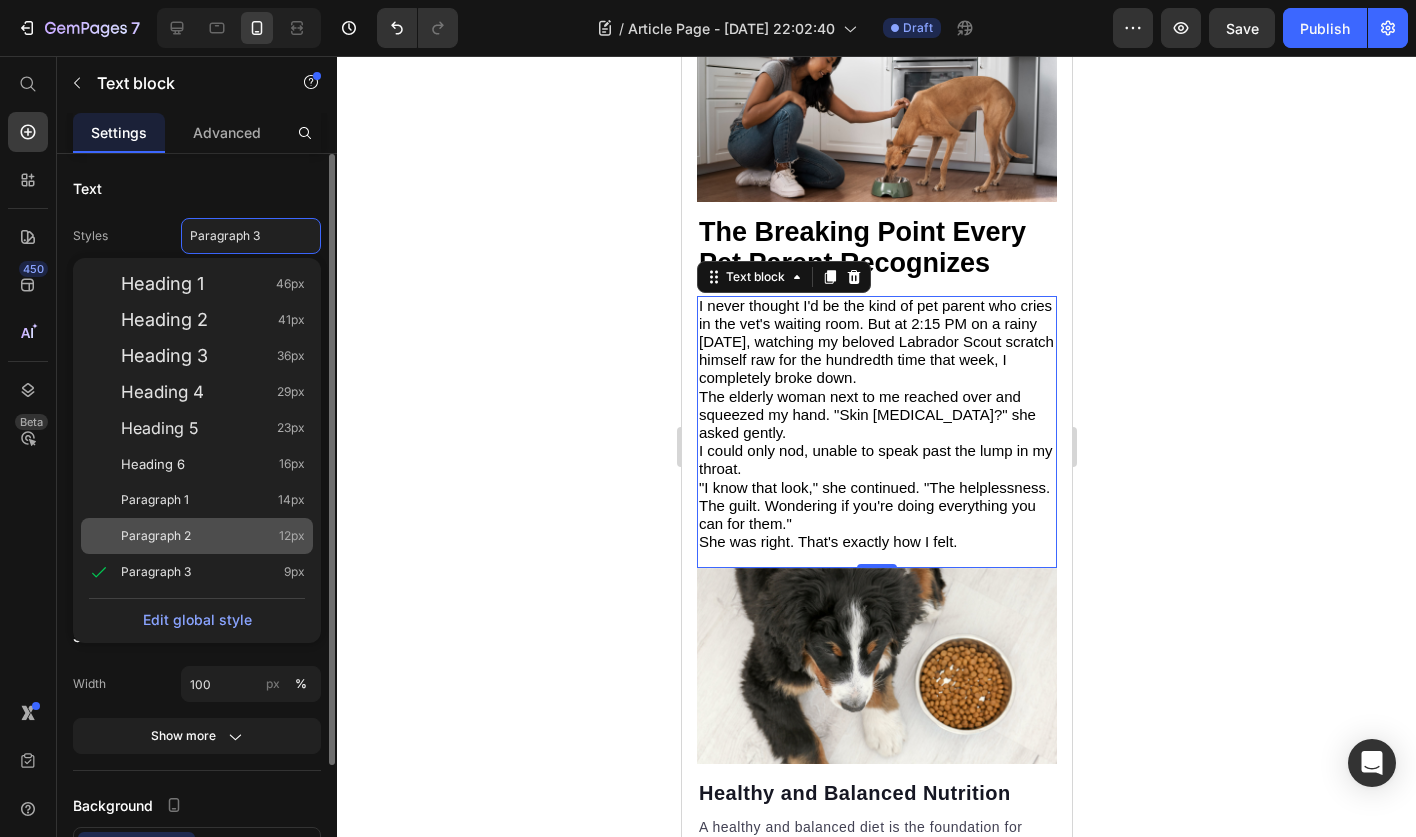 click on "Paragraph 2 12px" 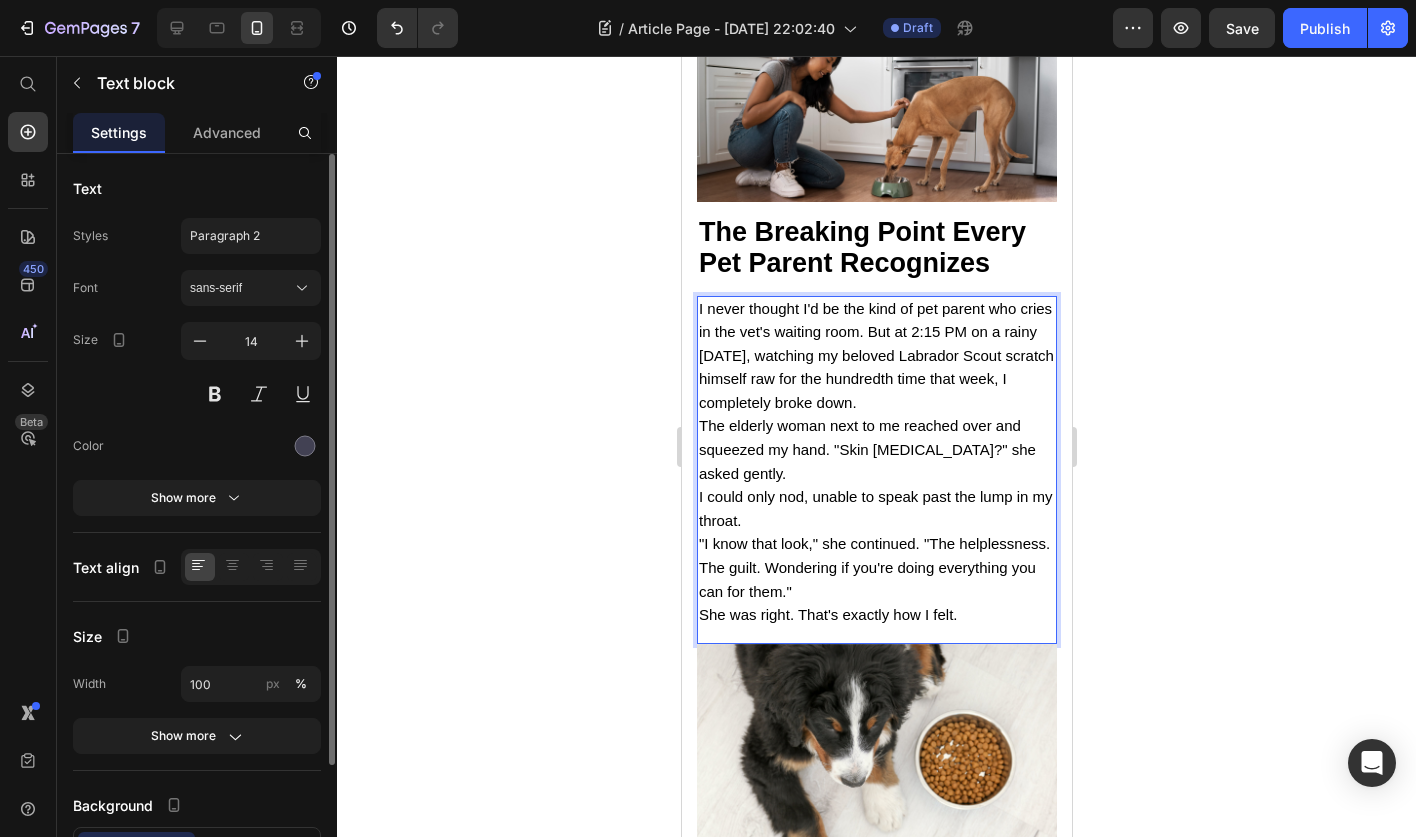 click on "I never thought I'd be the kind of pet parent who cries in the vet's waiting room. But at 2:15 PM on a rainy [DATE], watching my beloved Labrador Scout scratch himself raw for the hundredth time that week, I completely broke down." at bounding box center (875, 355) 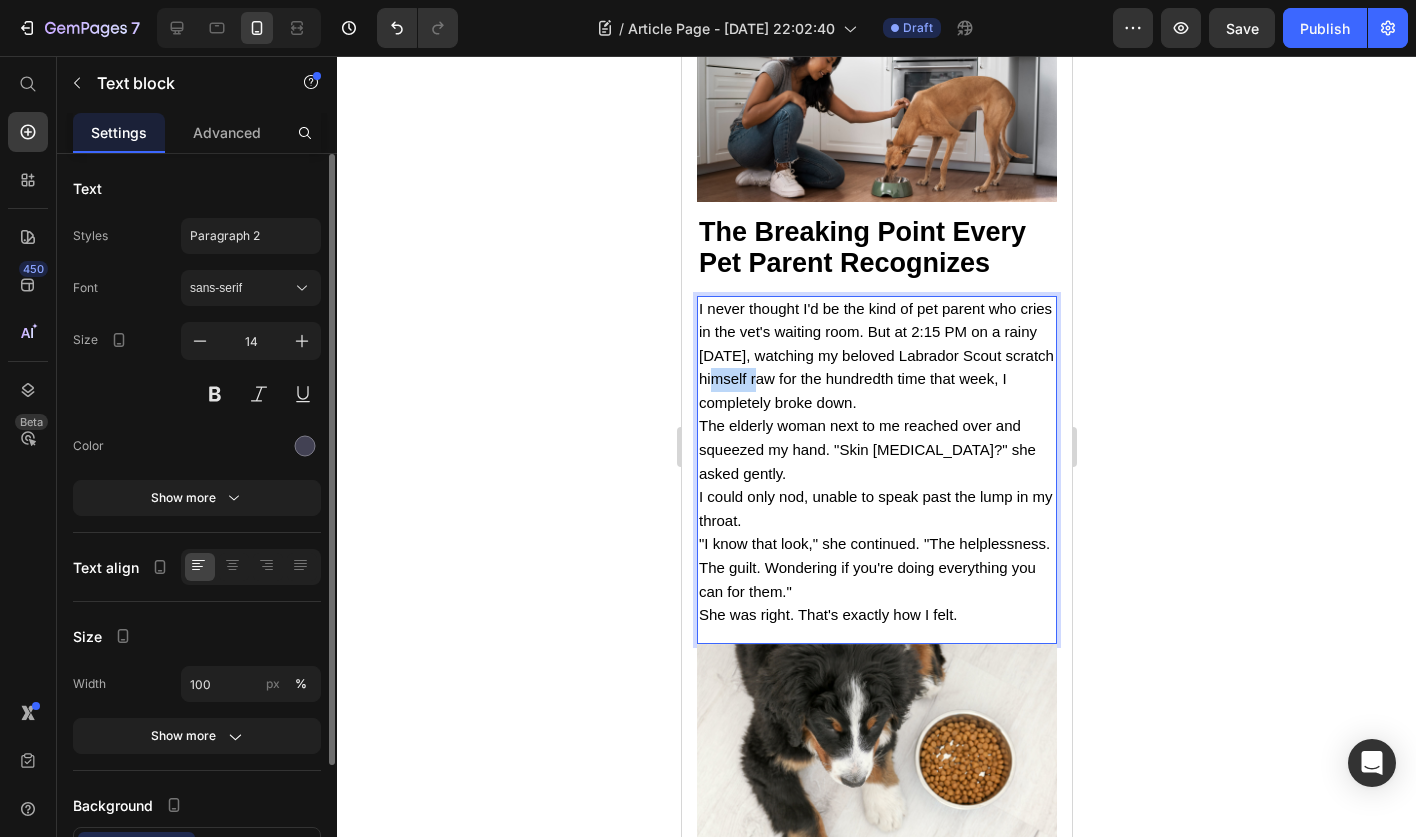 click on "I never thought I'd be the kind of pet parent who cries in the vet's waiting room. But at 2:15 PM on a rainy [DATE], watching my beloved Labrador Scout scratch himself raw for the hundredth time that week, I completely broke down." at bounding box center [875, 355] 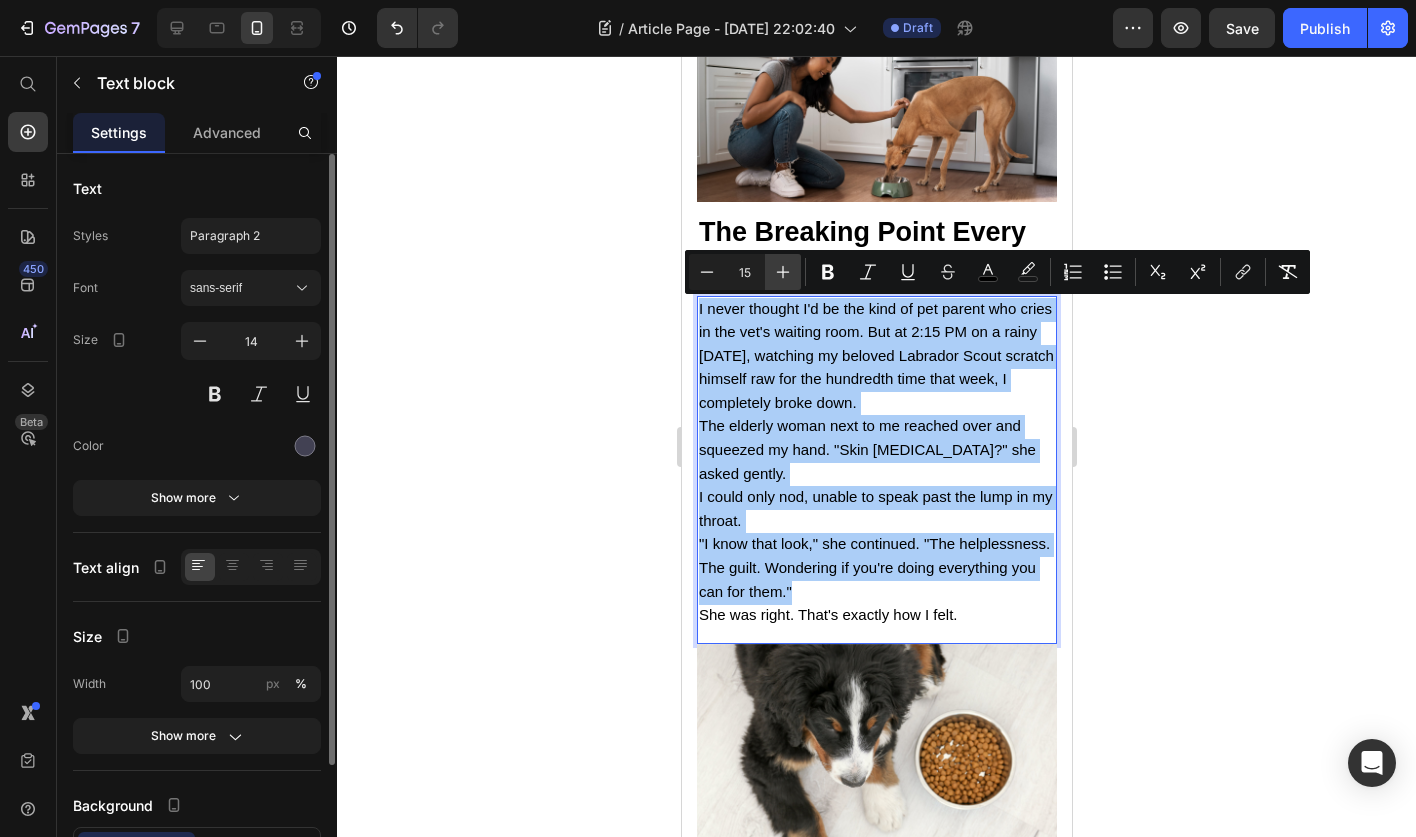 click 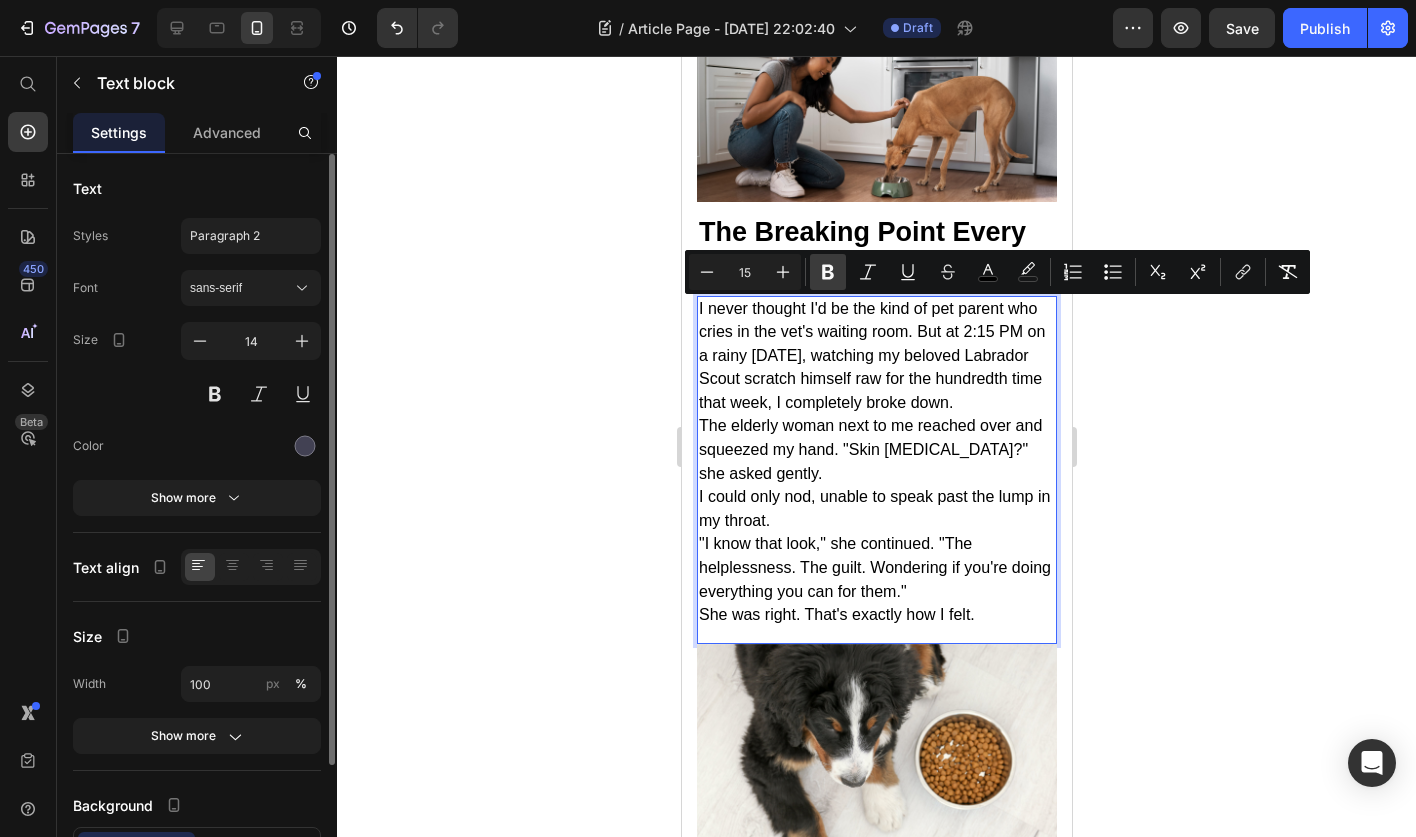 click 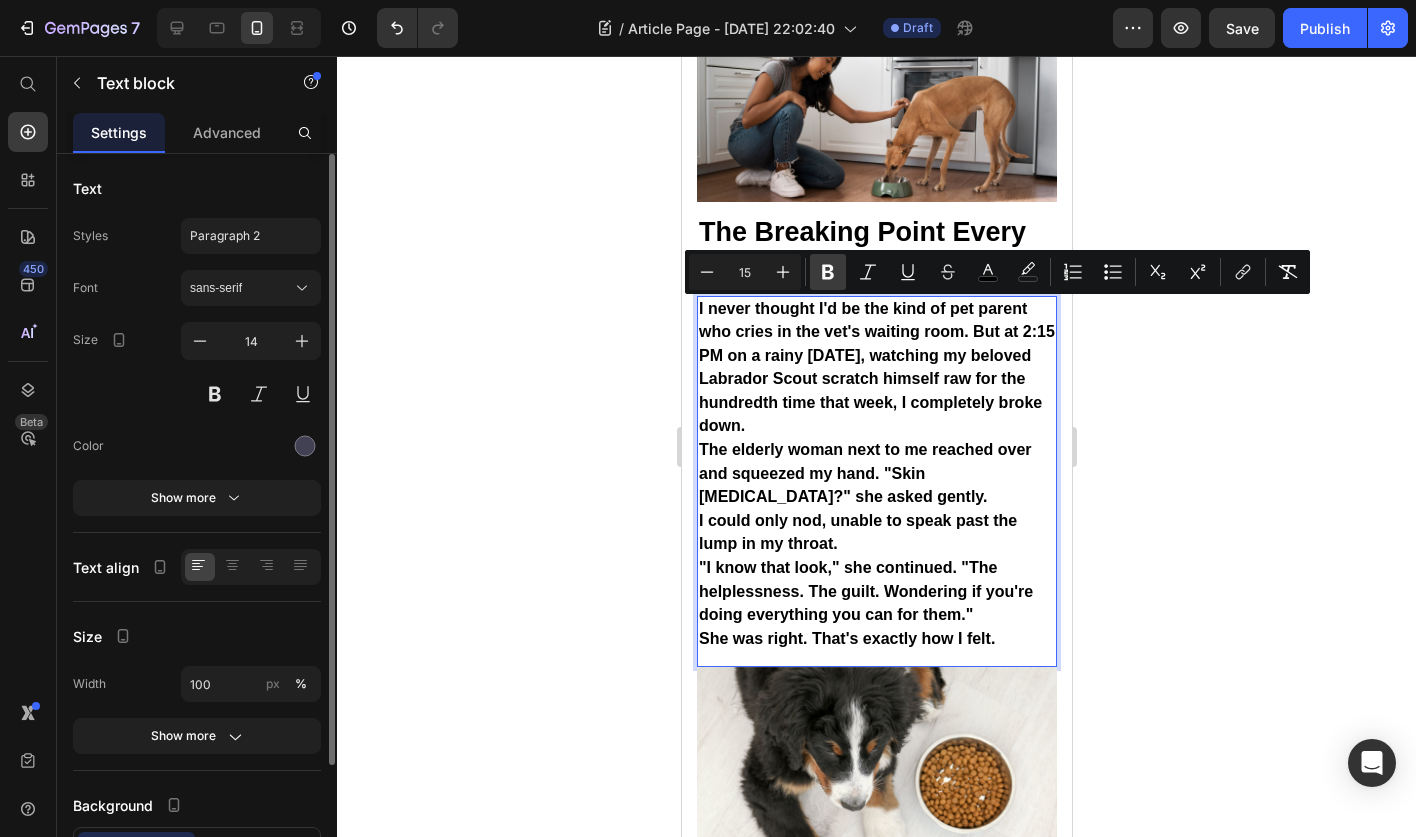 click 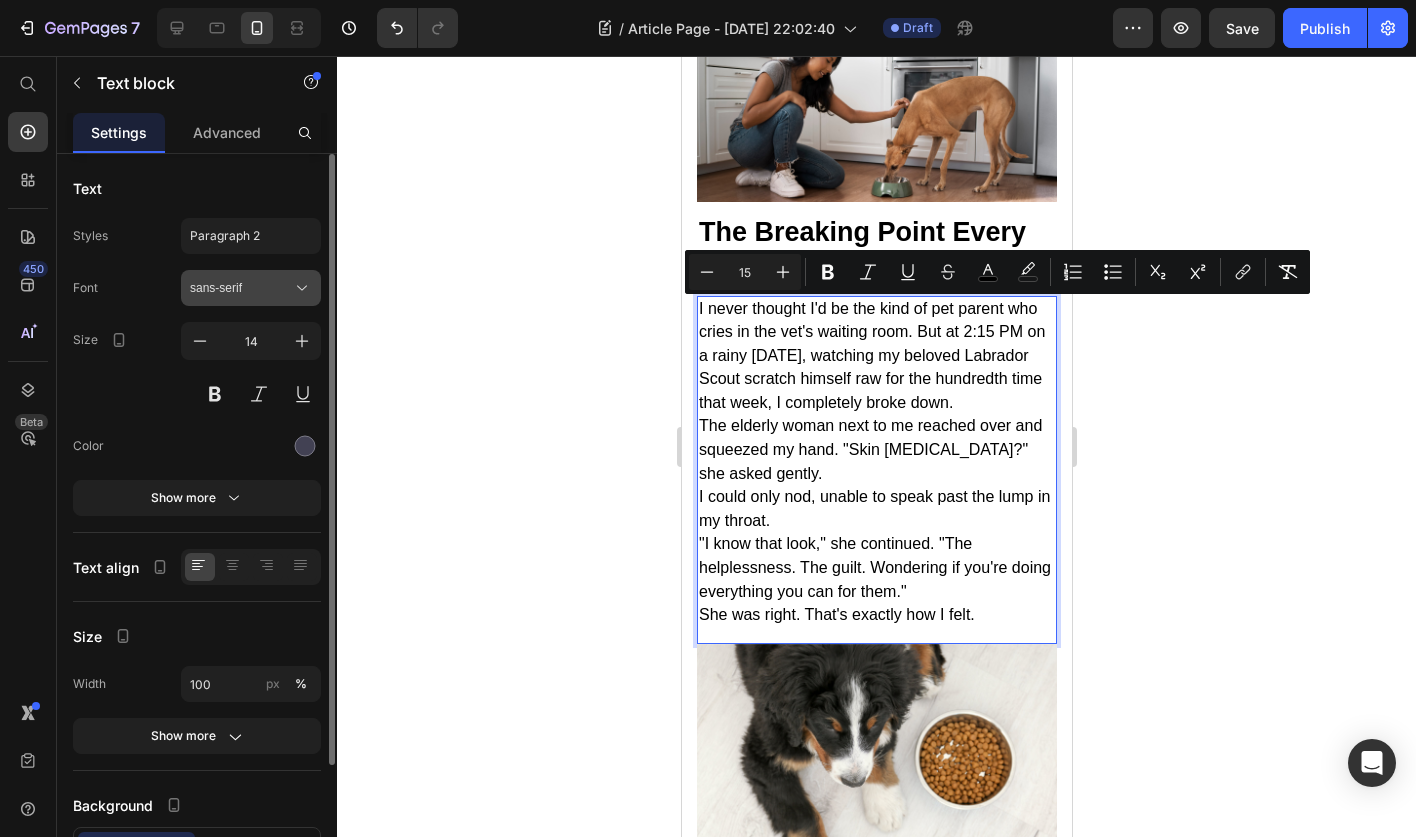 click on "sans-serif" at bounding box center [241, 288] 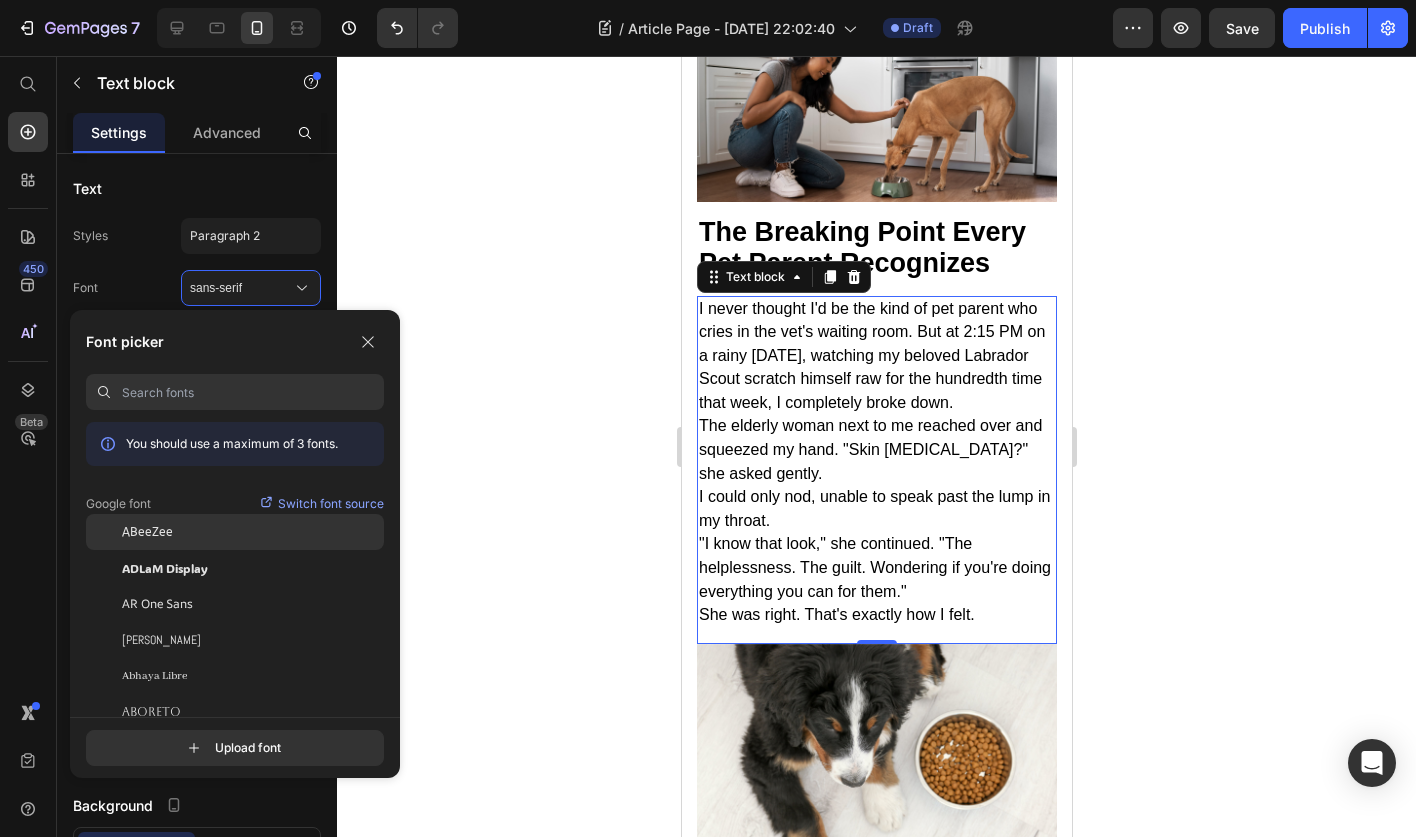 click on "ABeeZee" 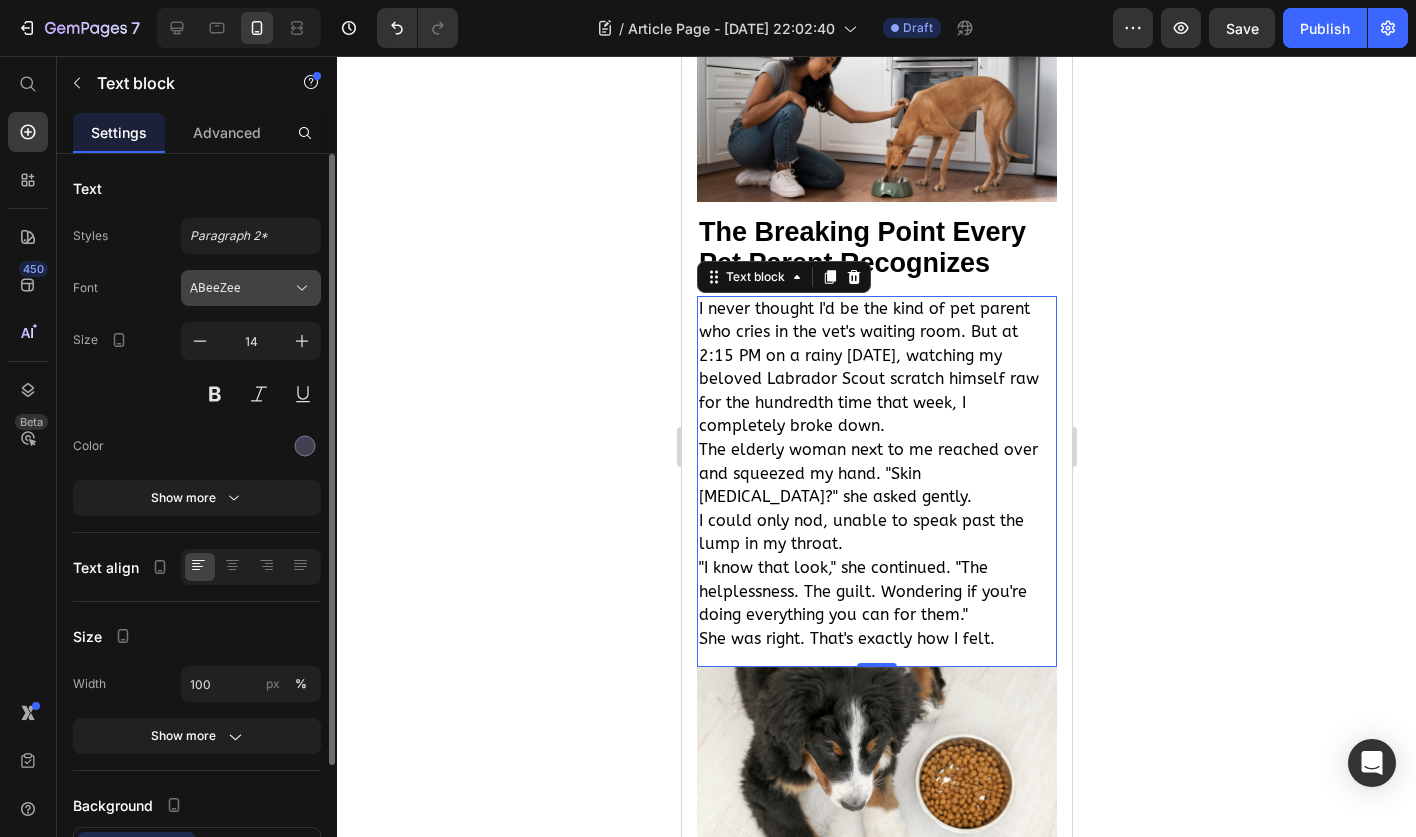 click on "ABeeZee" at bounding box center [251, 288] 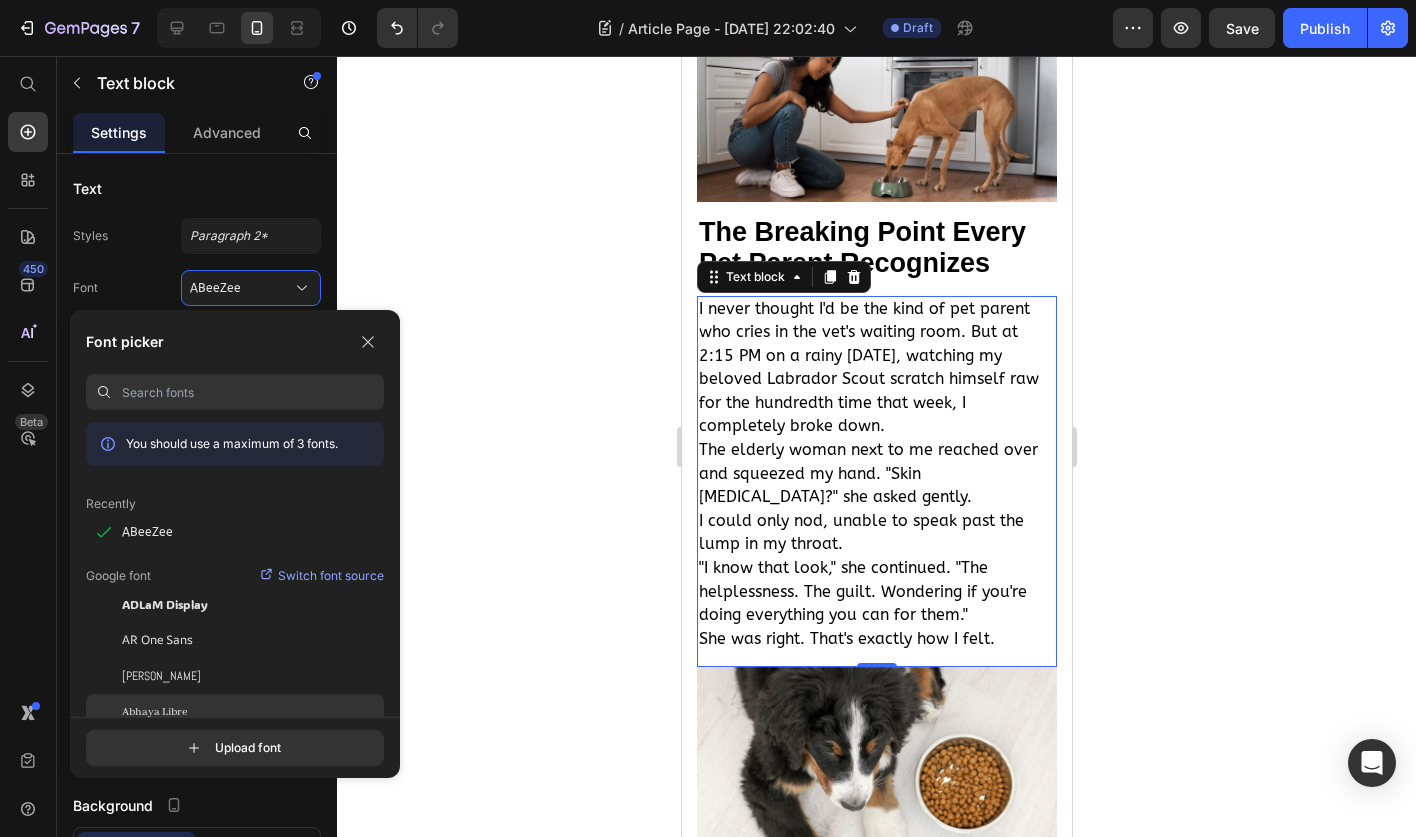 click on "Abhaya Libre" 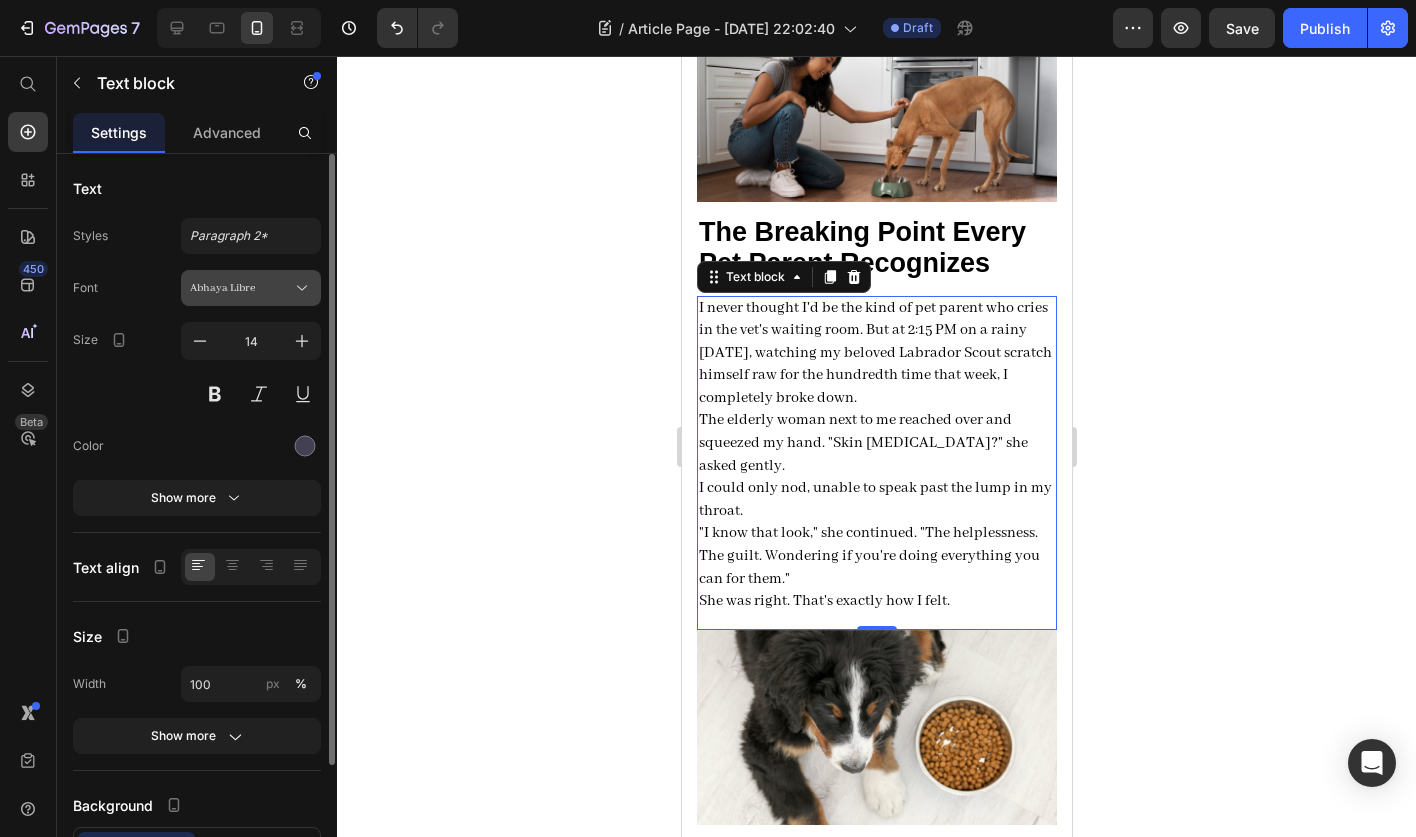 click on "Abhaya Libre" at bounding box center [251, 288] 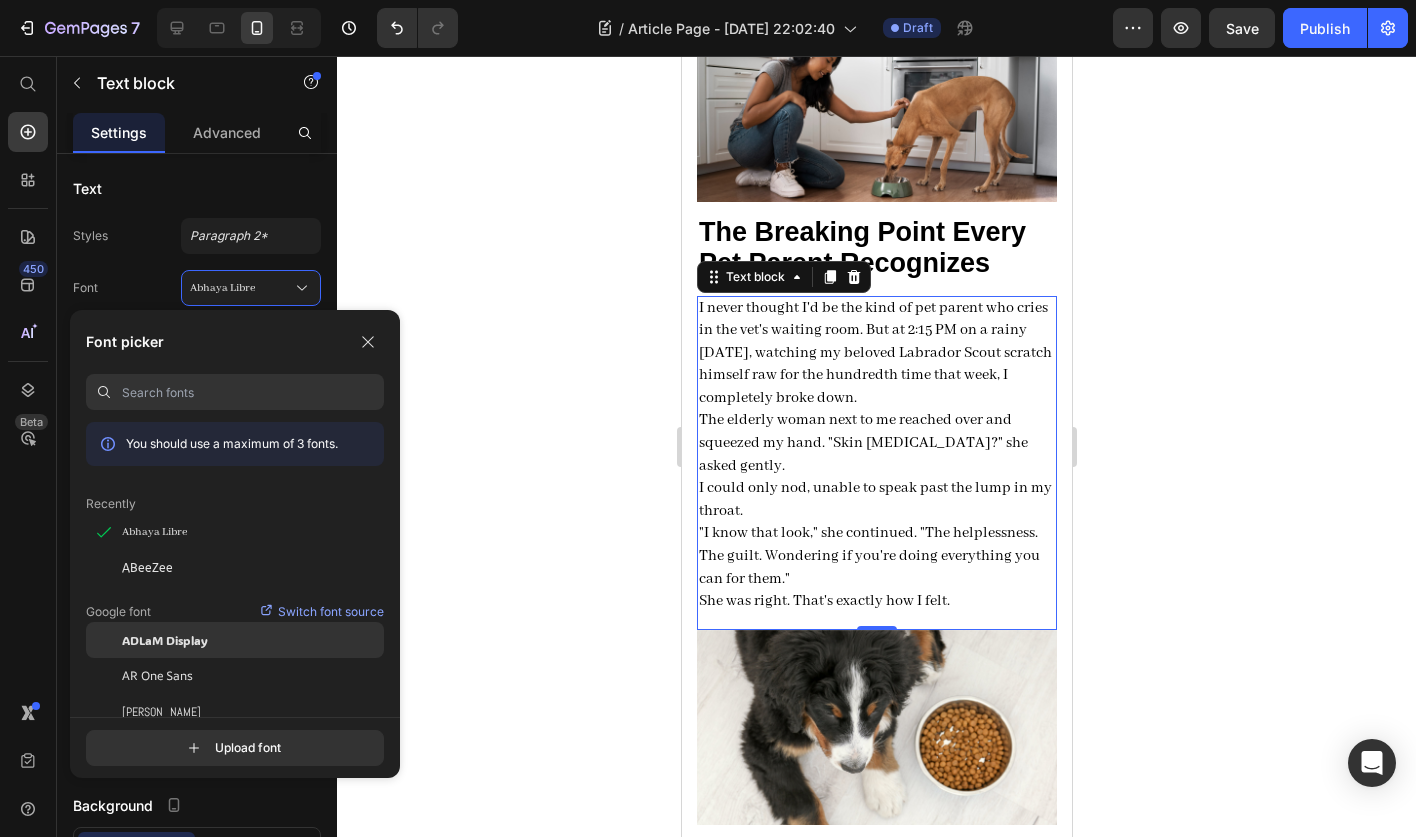 scroll, scrollTop: 93, scrollLeft: 0, axis: vertical 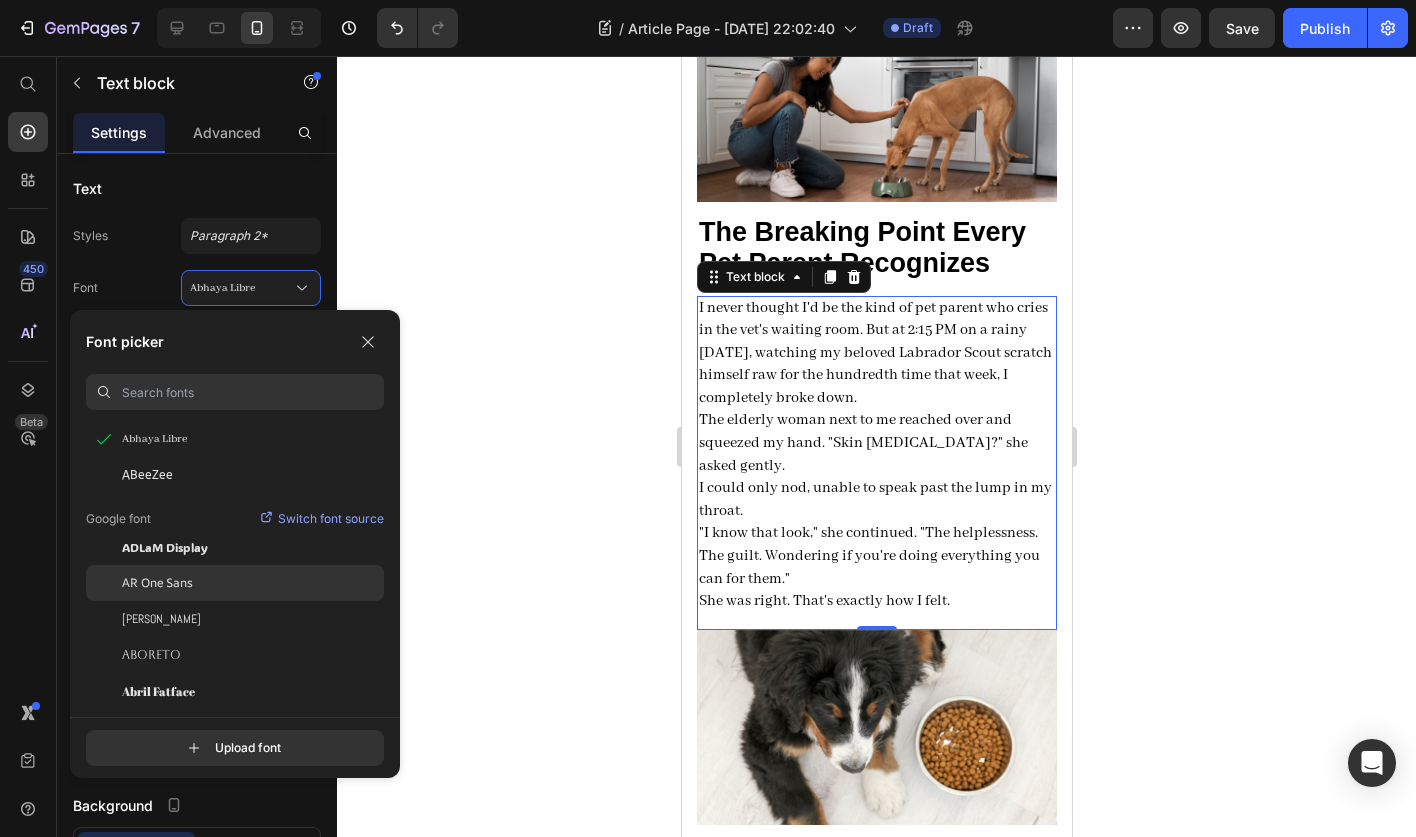 click on "AR One Sans" 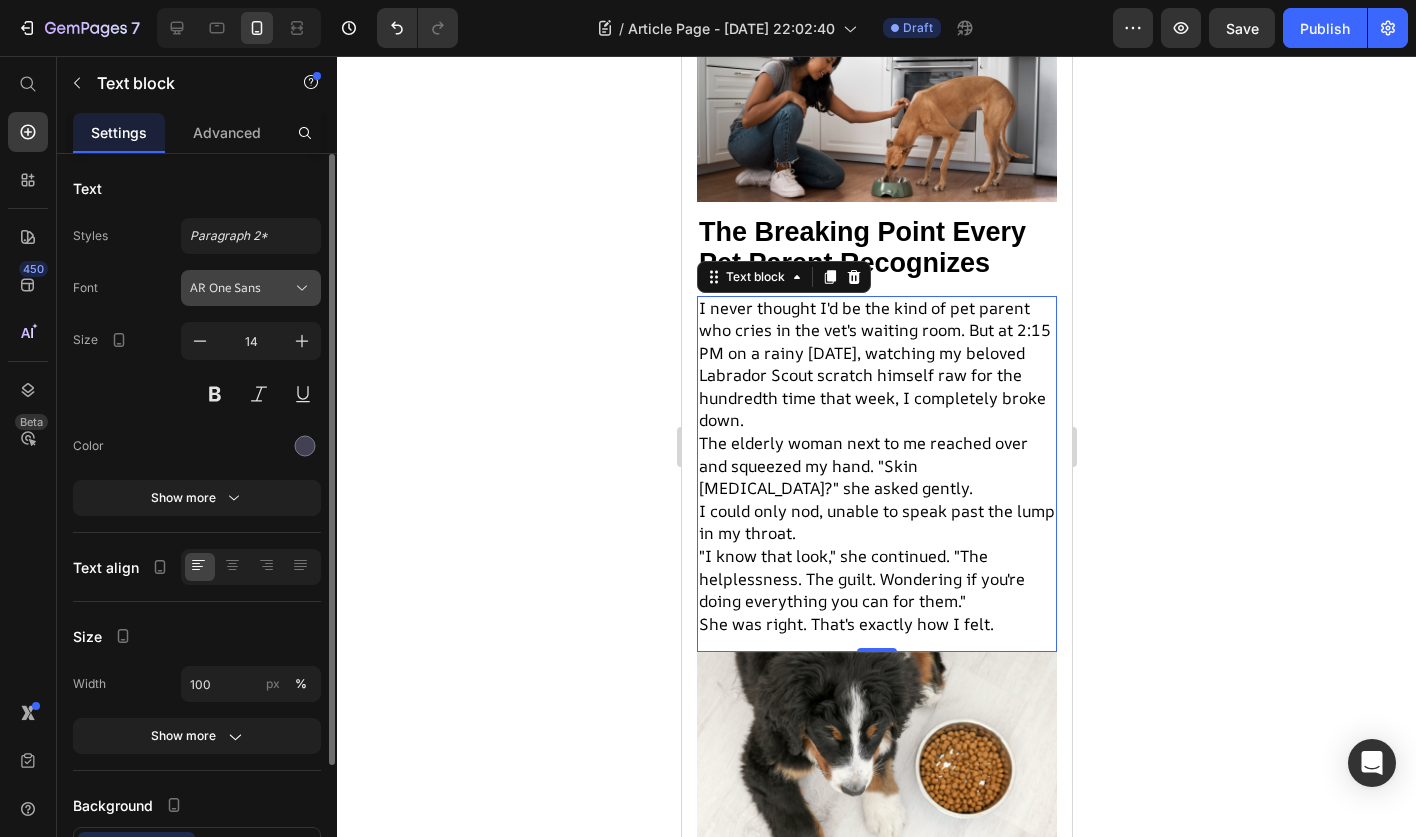 click on "AR One Sans" at bounding box center [251, 288] 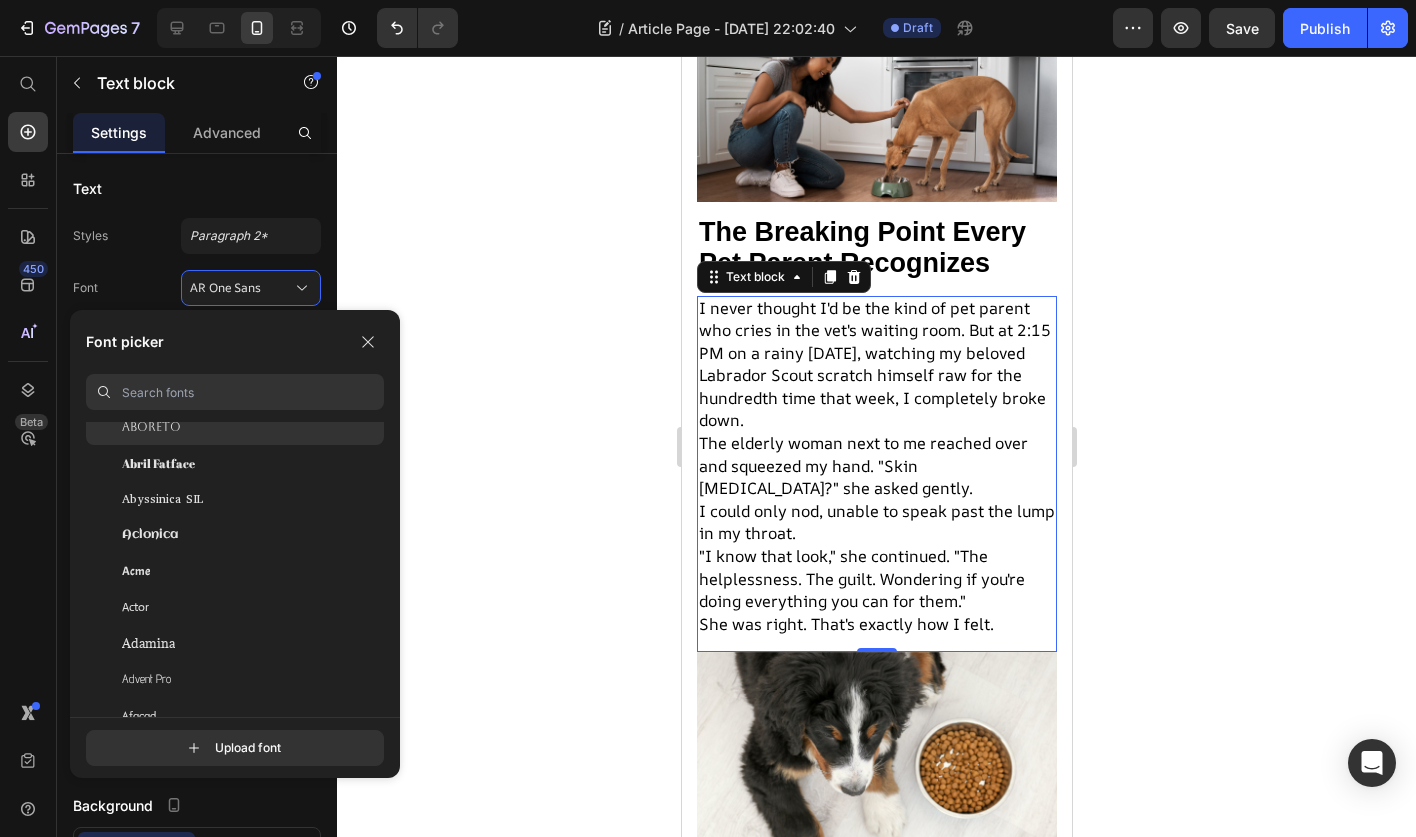 scroll, scrollTop: 325, scrollLeft: 0, axis: vertical 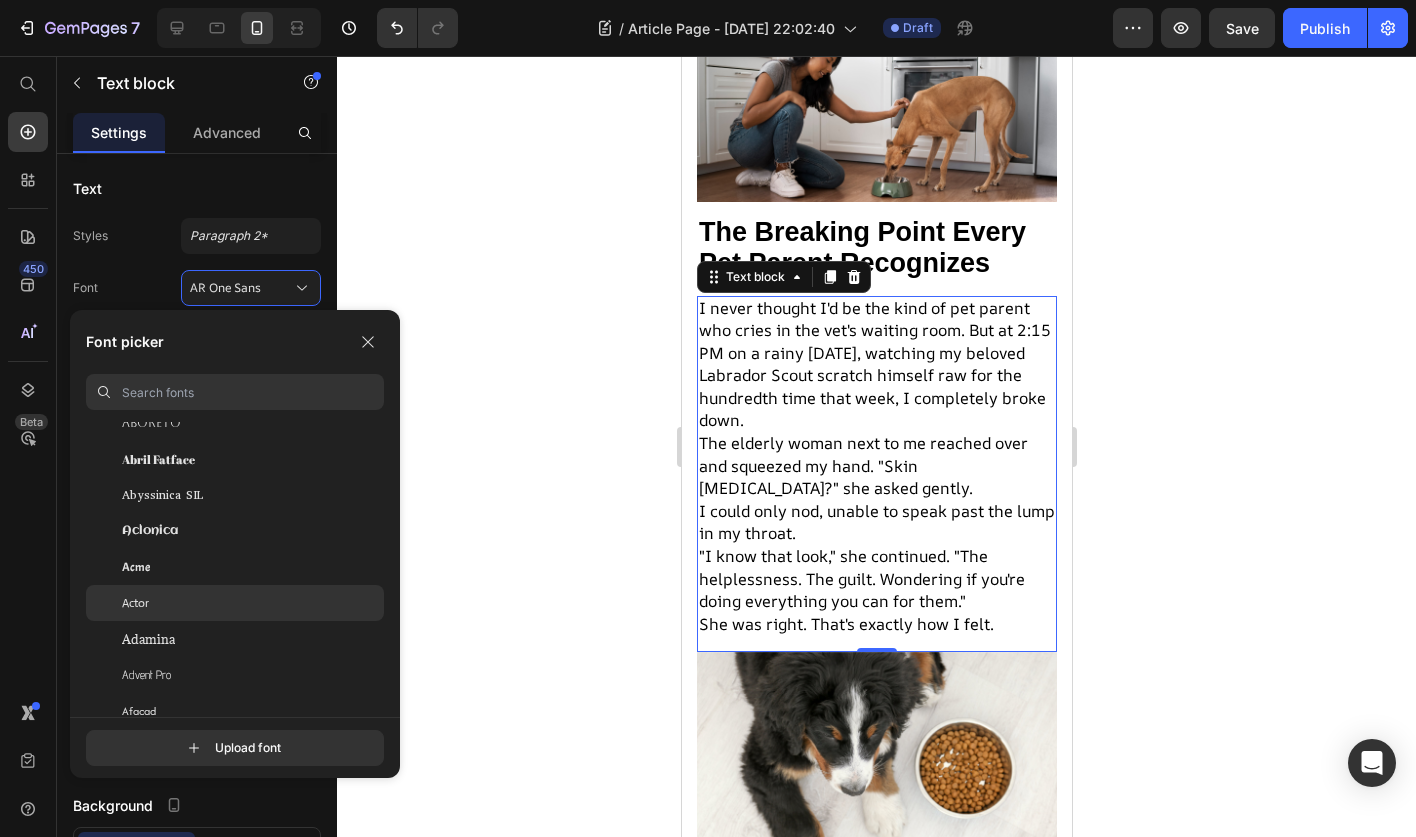 click on "Actor" 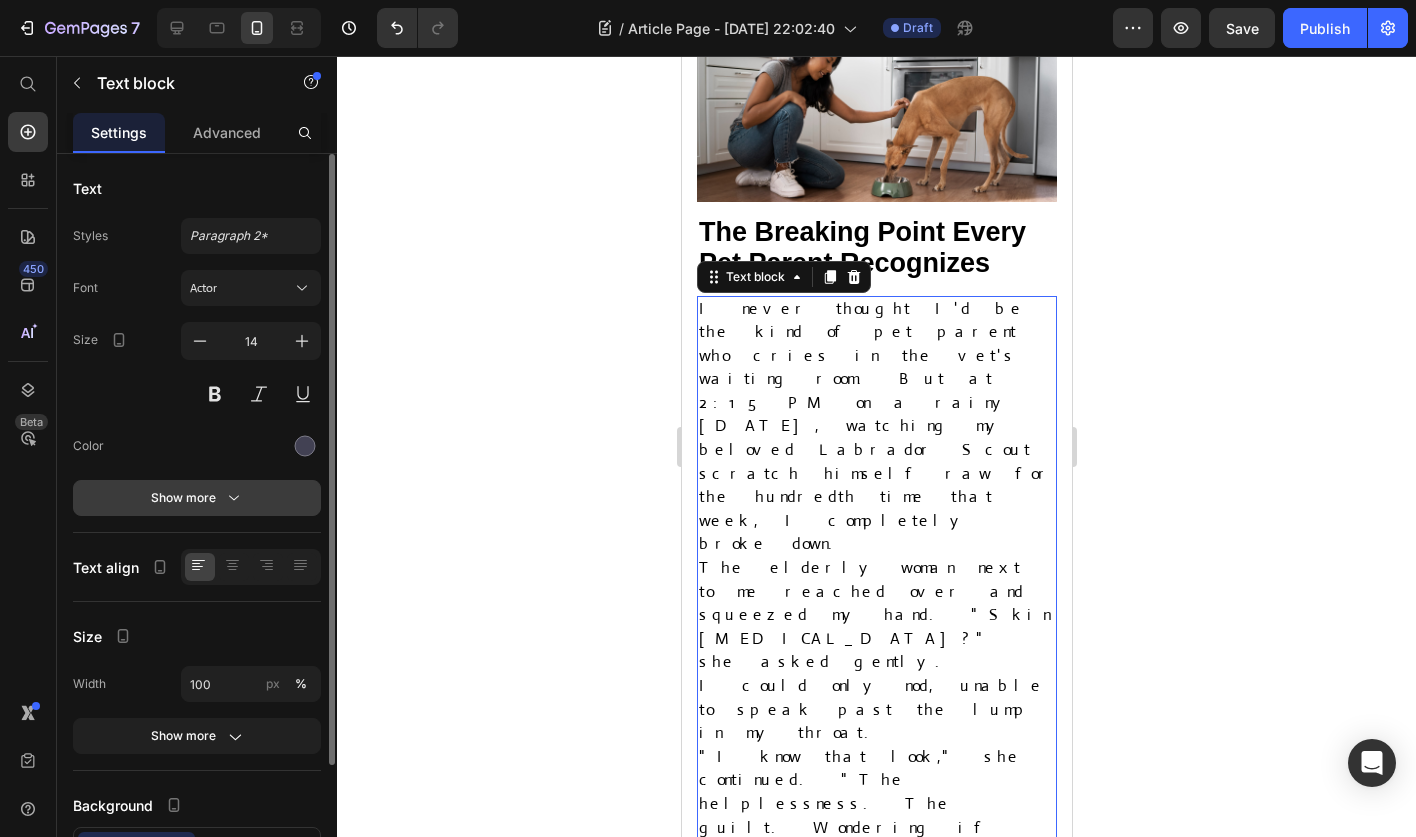 click on "Show more" at bounding box center (197, 498) 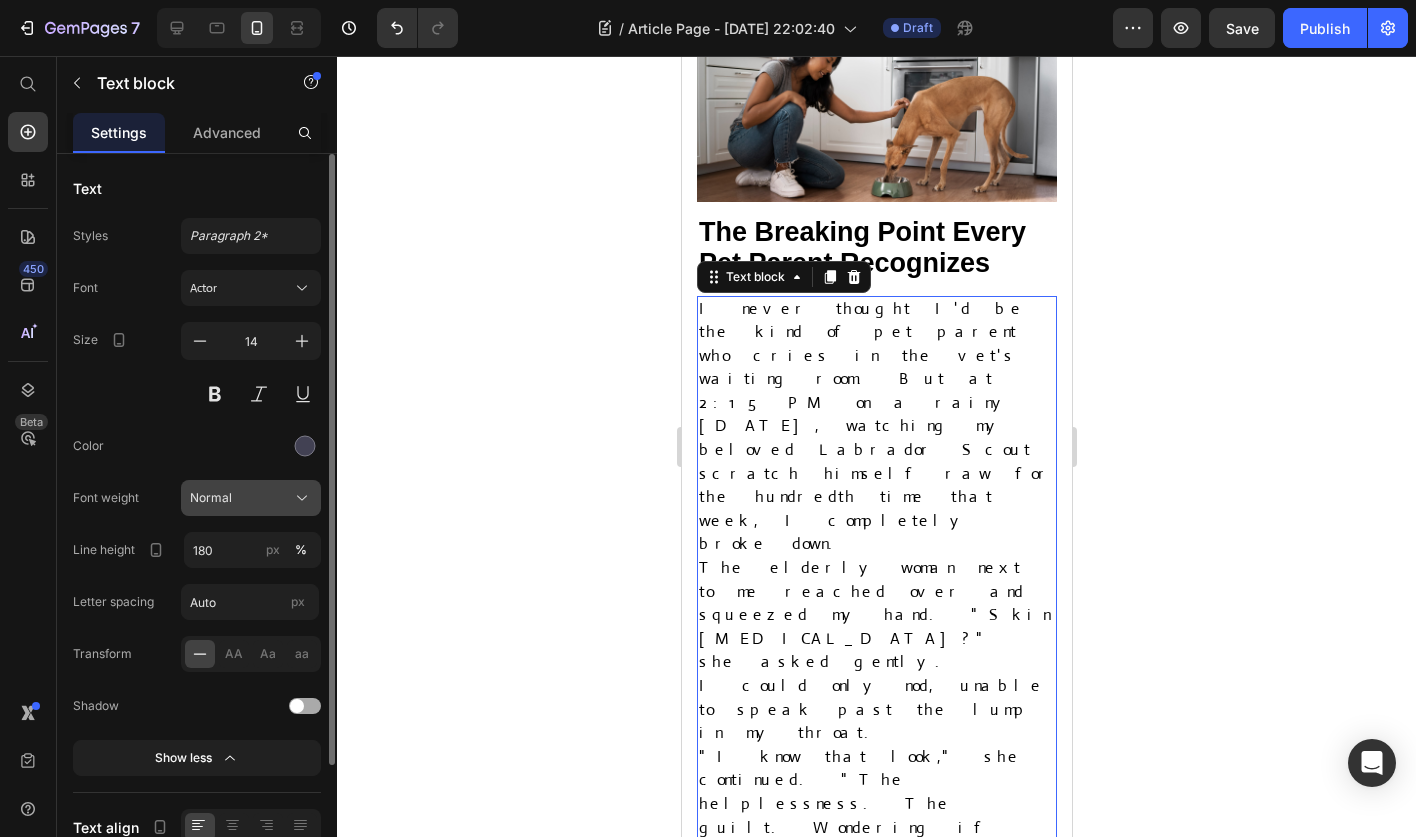 click on "Normal" 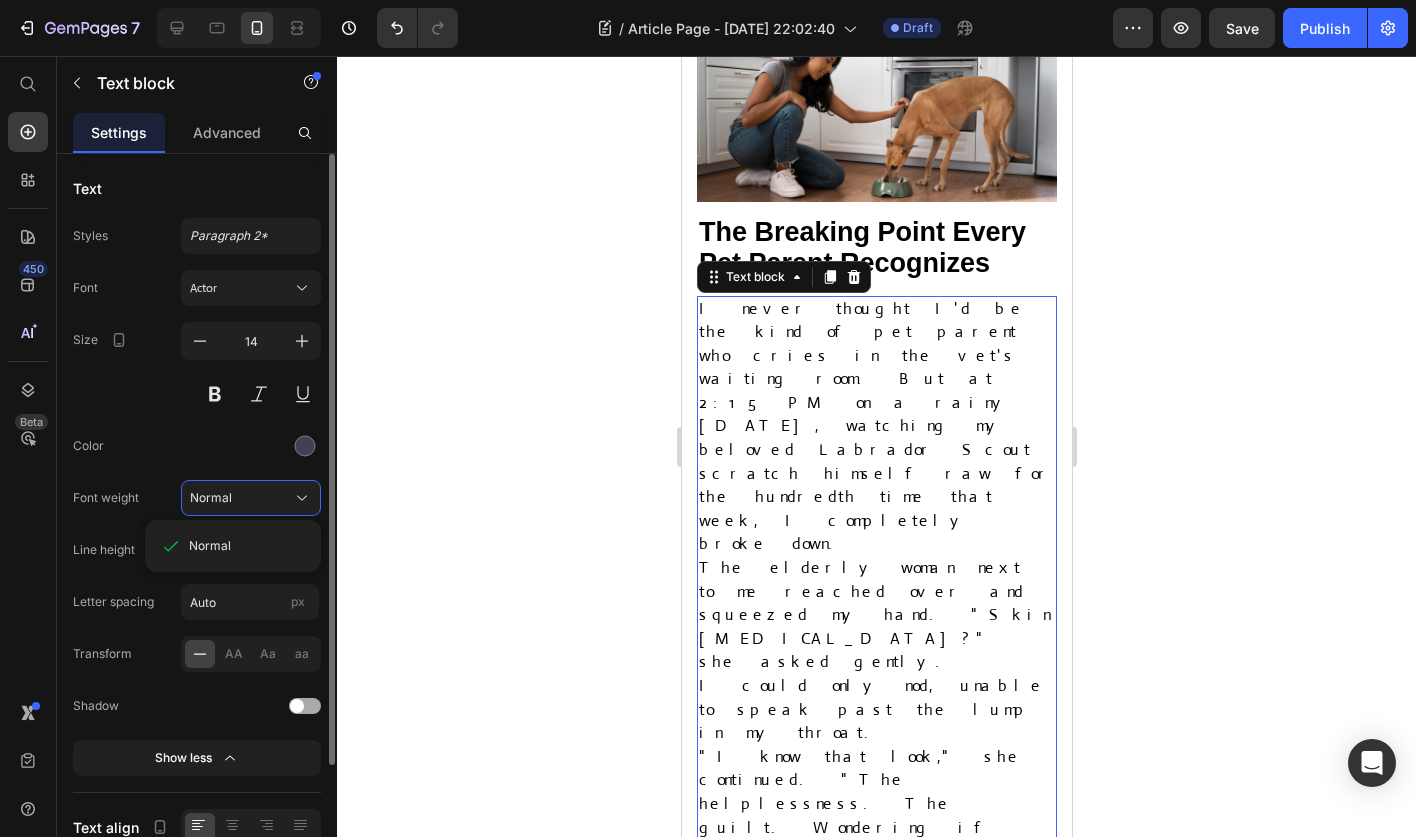 click on "Font Actor Size 14 Color Font weight Normal Normal Line height 180 px % Letter spacing Auto px Transform
AA Aa aa Shadow Show less" at bounding box center (197, 523) 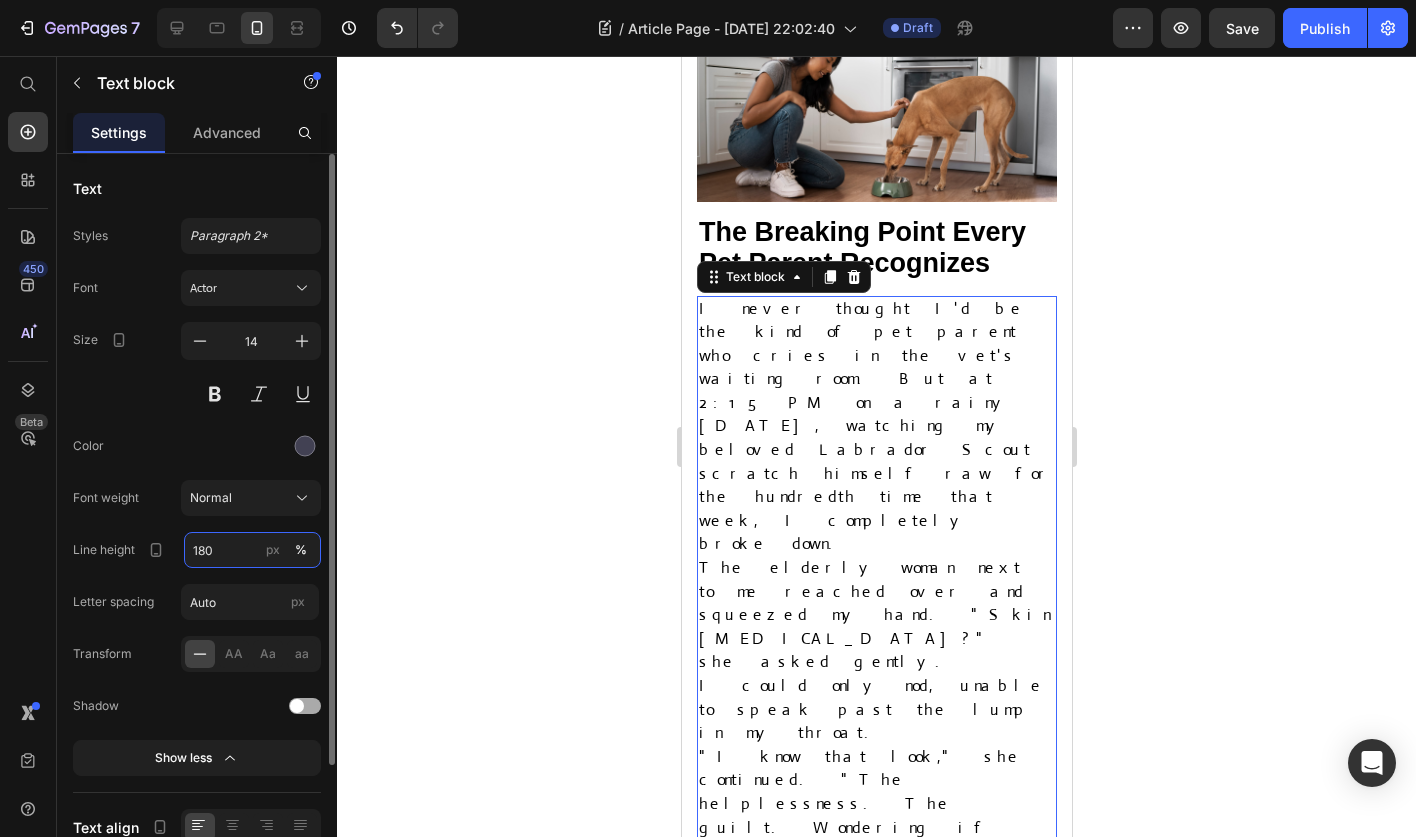 click on "180" at bounding box center (252, 550) 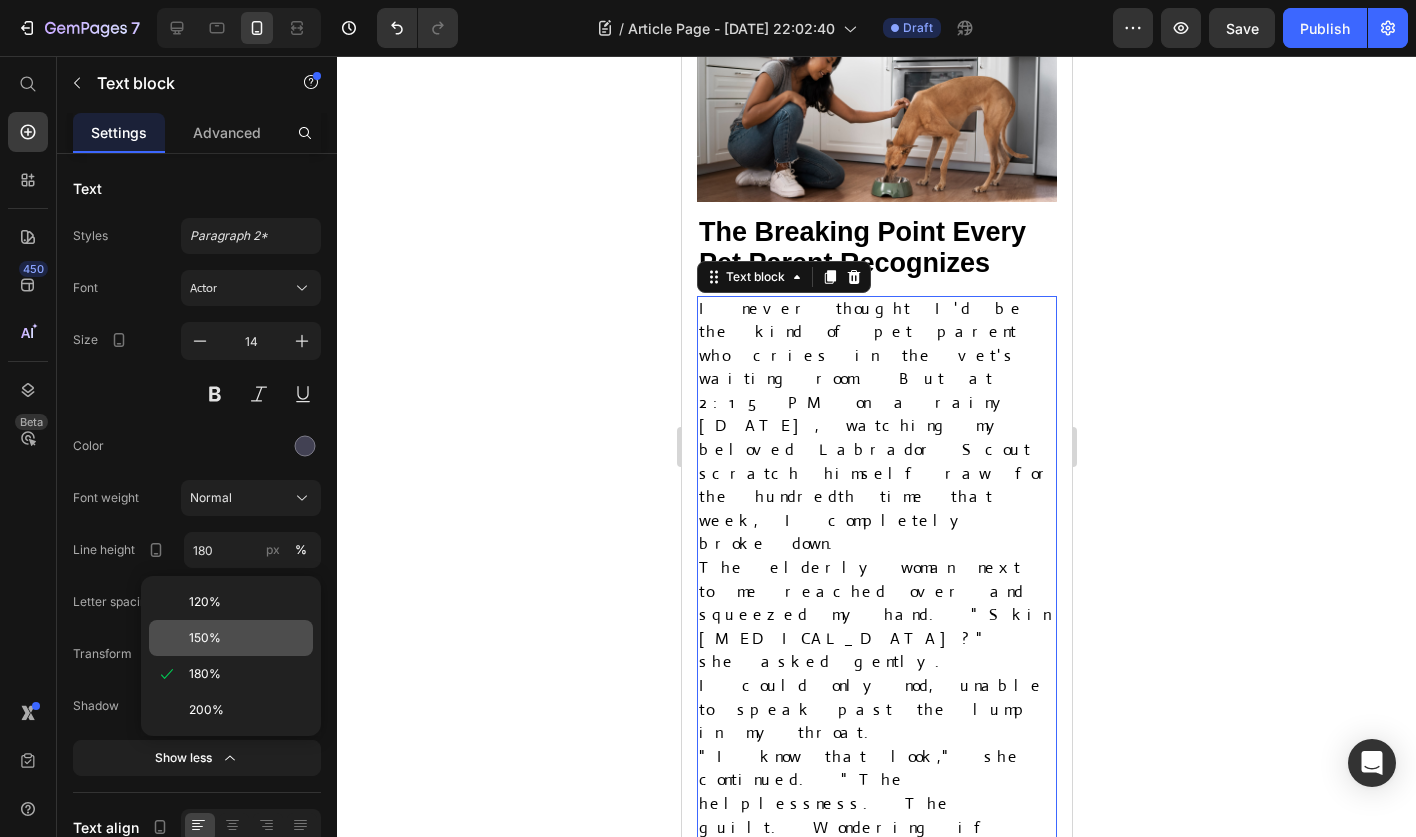 click on "150%" 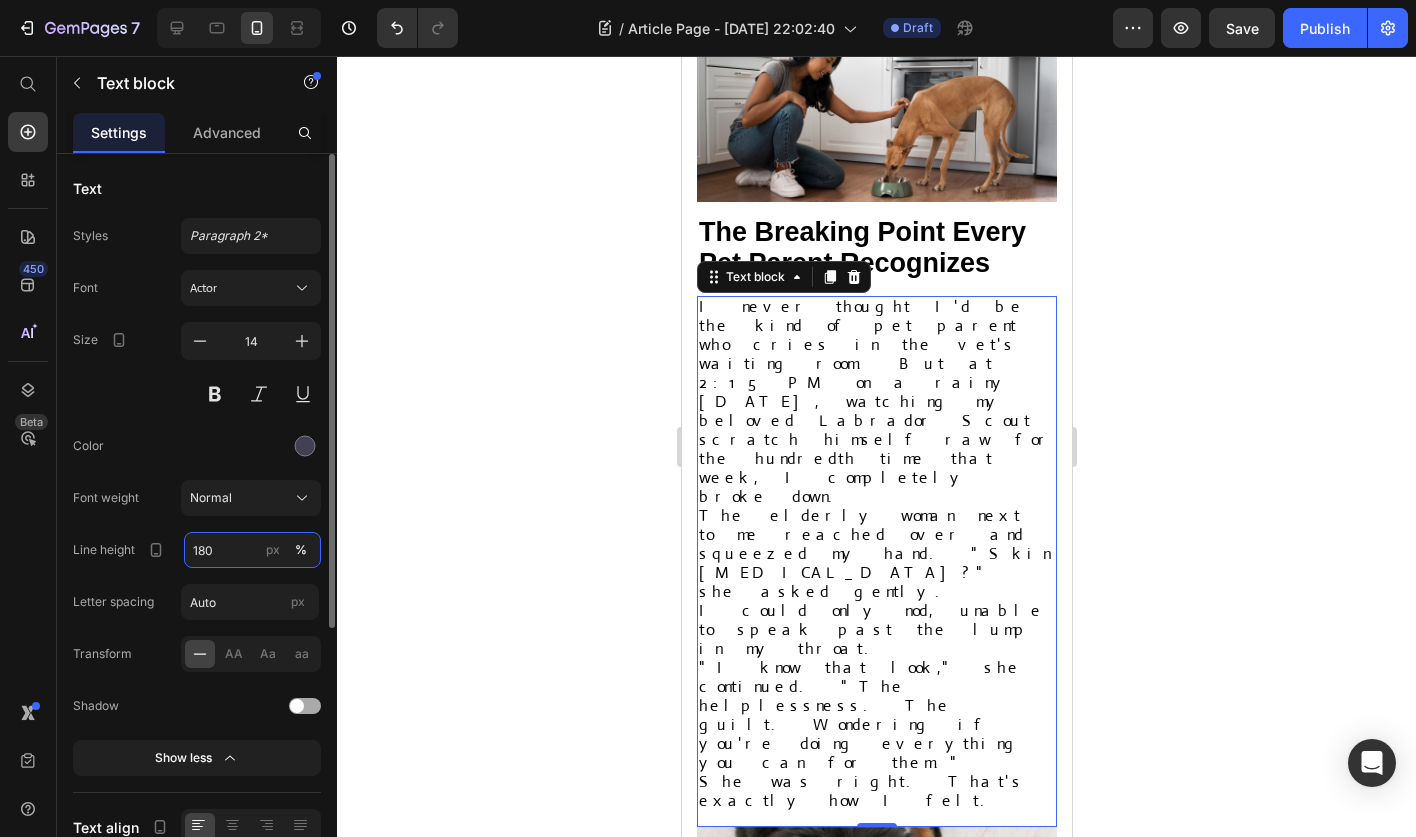 click on "180" at bounding box center [252, 550] 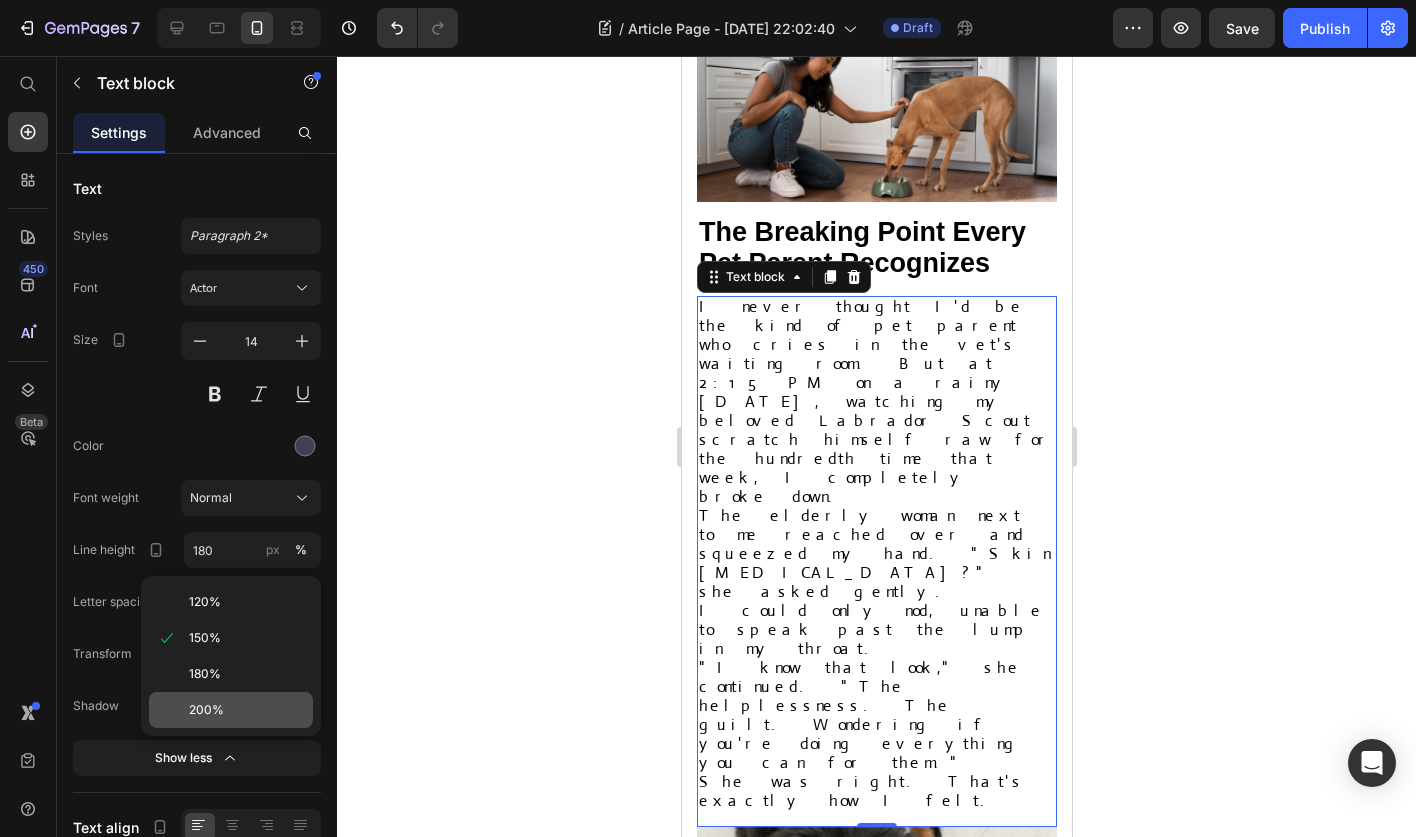 click on "200%" 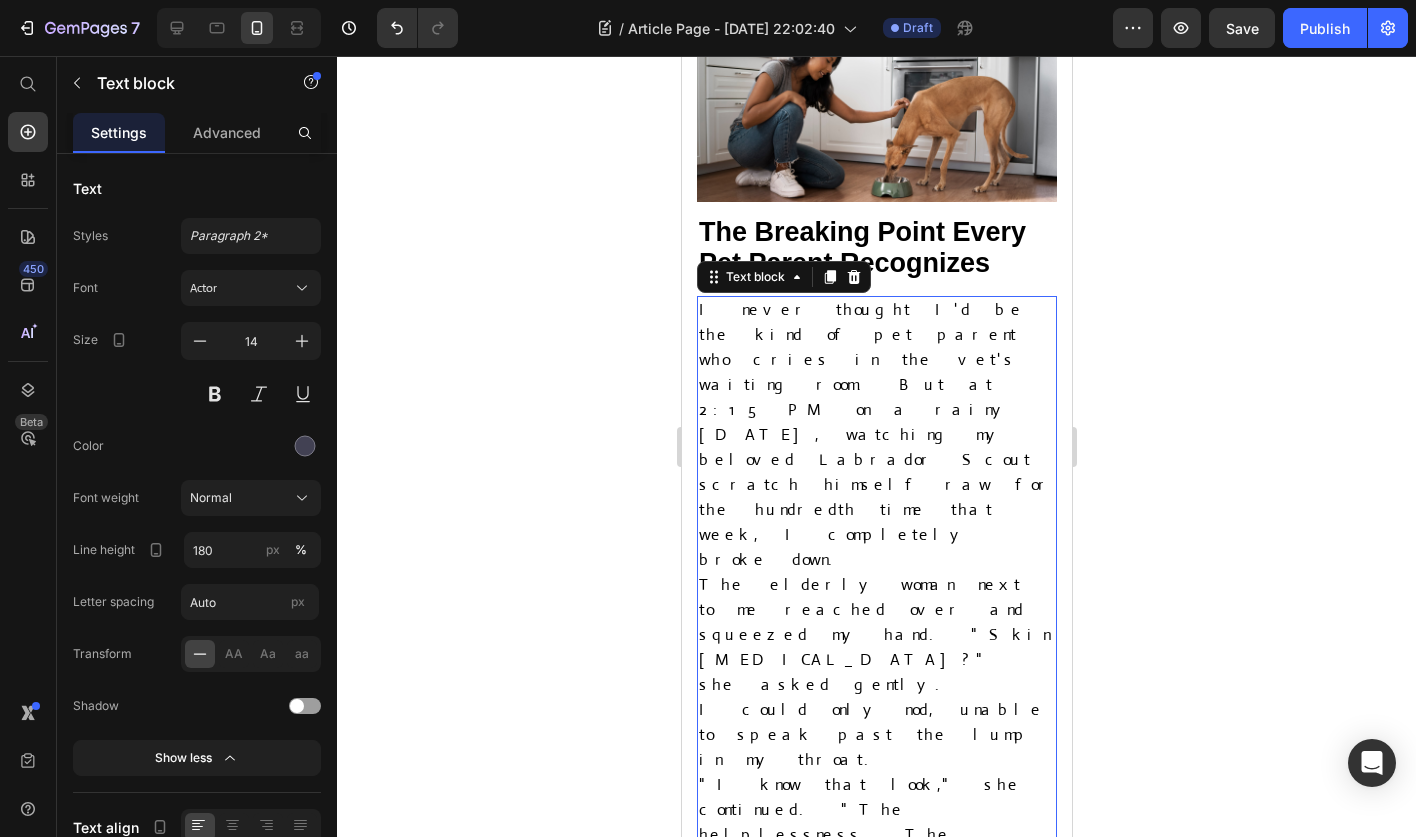 click 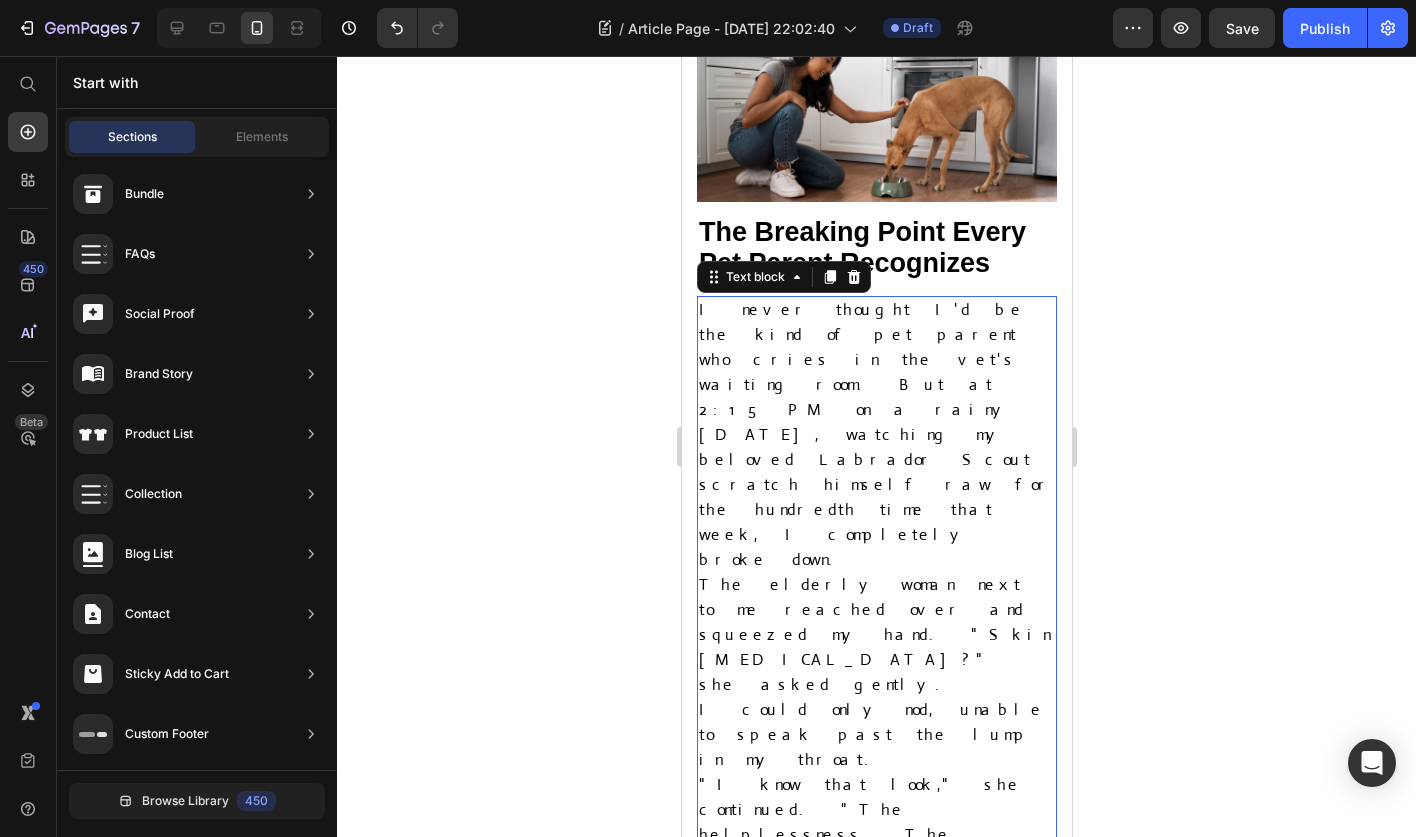 click on "I never thought I'd be the kind of pet parent who cries in the vet's waiting room. But at 2:15 PM on a rainy [DATE], watching my beloved Labrador Scout scratch himself raw for the hundredth time that week, I completely broke down." at bounding box center [876, 435] 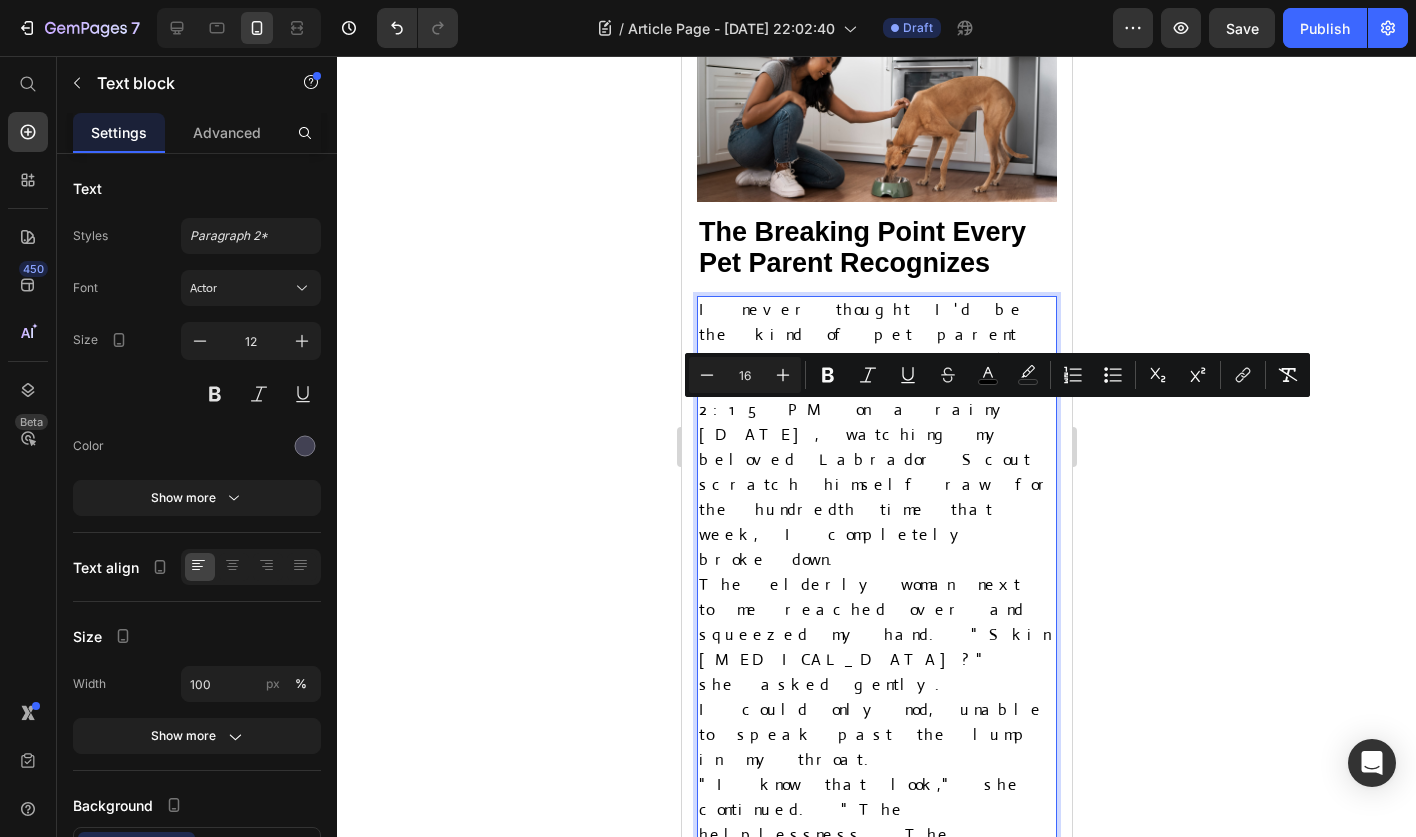 click on "I never thought I'd be the kind of pet parent who cries in the vet's waiting room. But at 2:15 PM on a rainy [DATE], watching my beloved Labrador Scout scratch himself raw for the hundredth time that week, I completely broke down." at bounding box center [876, 435] 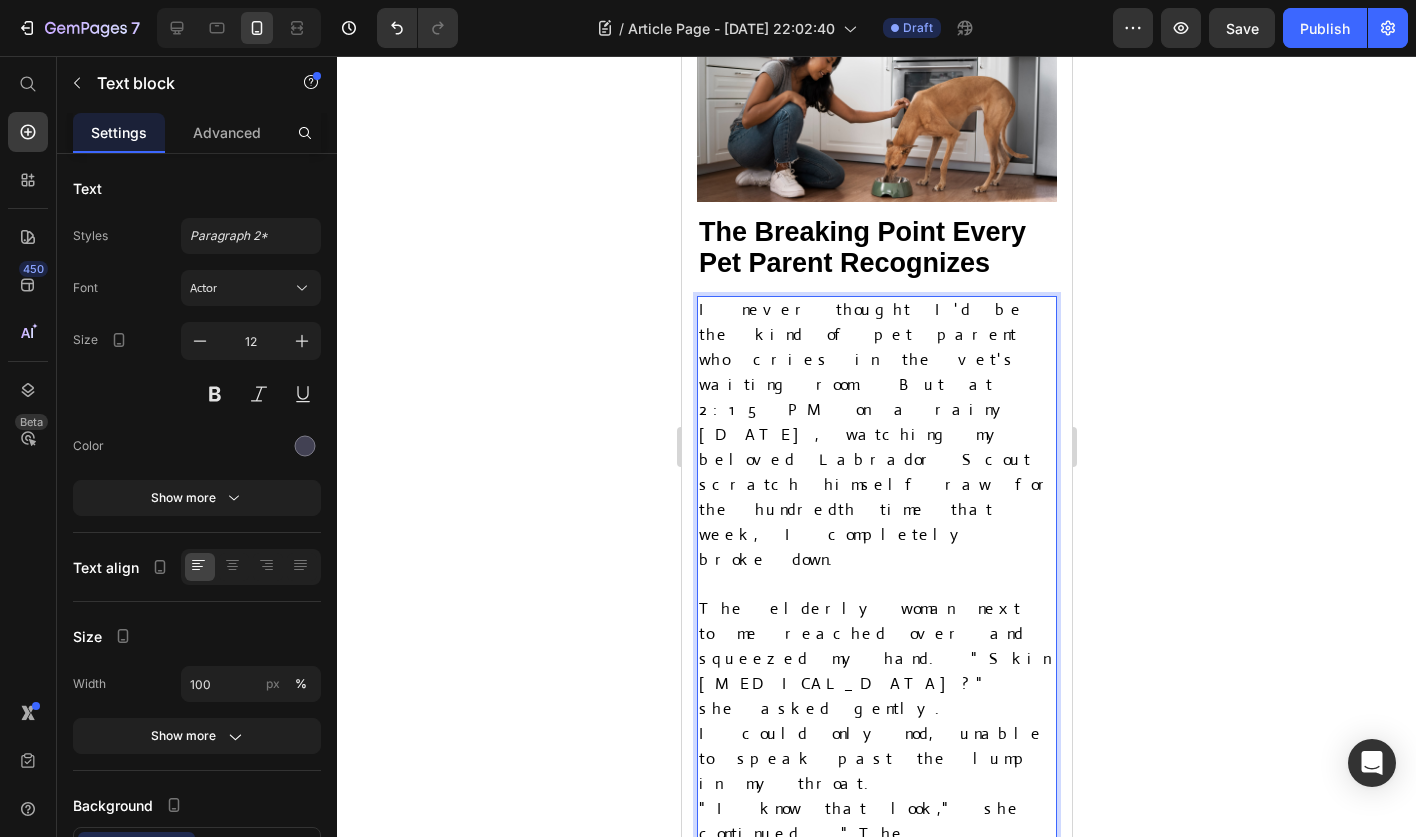 click on "The elderly woman next to me reached over and squeezed my hand. "Skin [MEDICAL_DATA]?" she asked gently." at bounding box center [876, 659] 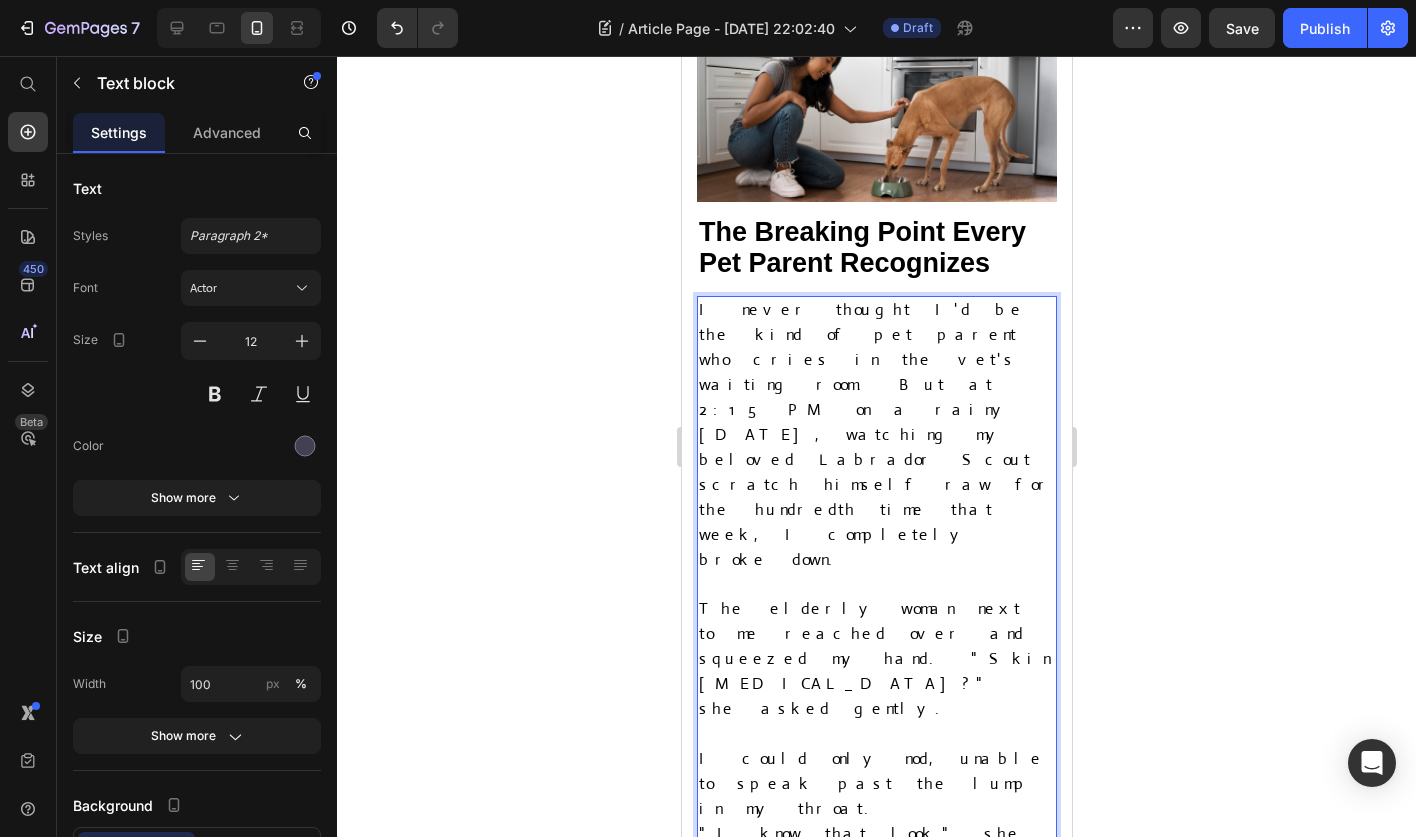 click on "I could only nod, unable to speak past the lump in my throat." at bounding box center [876, 784] 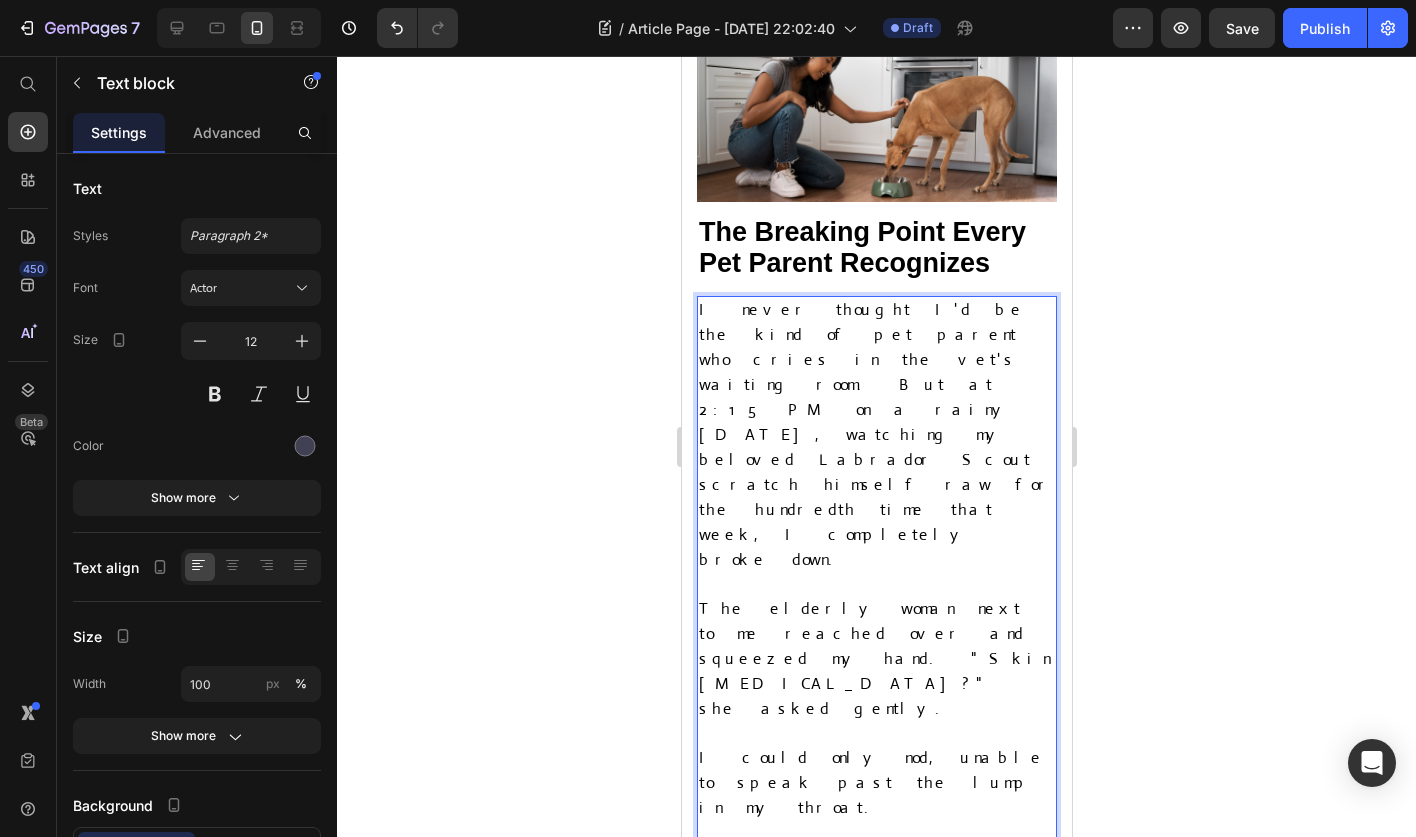 click on ""I know that look," she continued. "The helplessness. The guilt. Wondering if you're doing everything you can for them."" at bounding box center [876, 920] 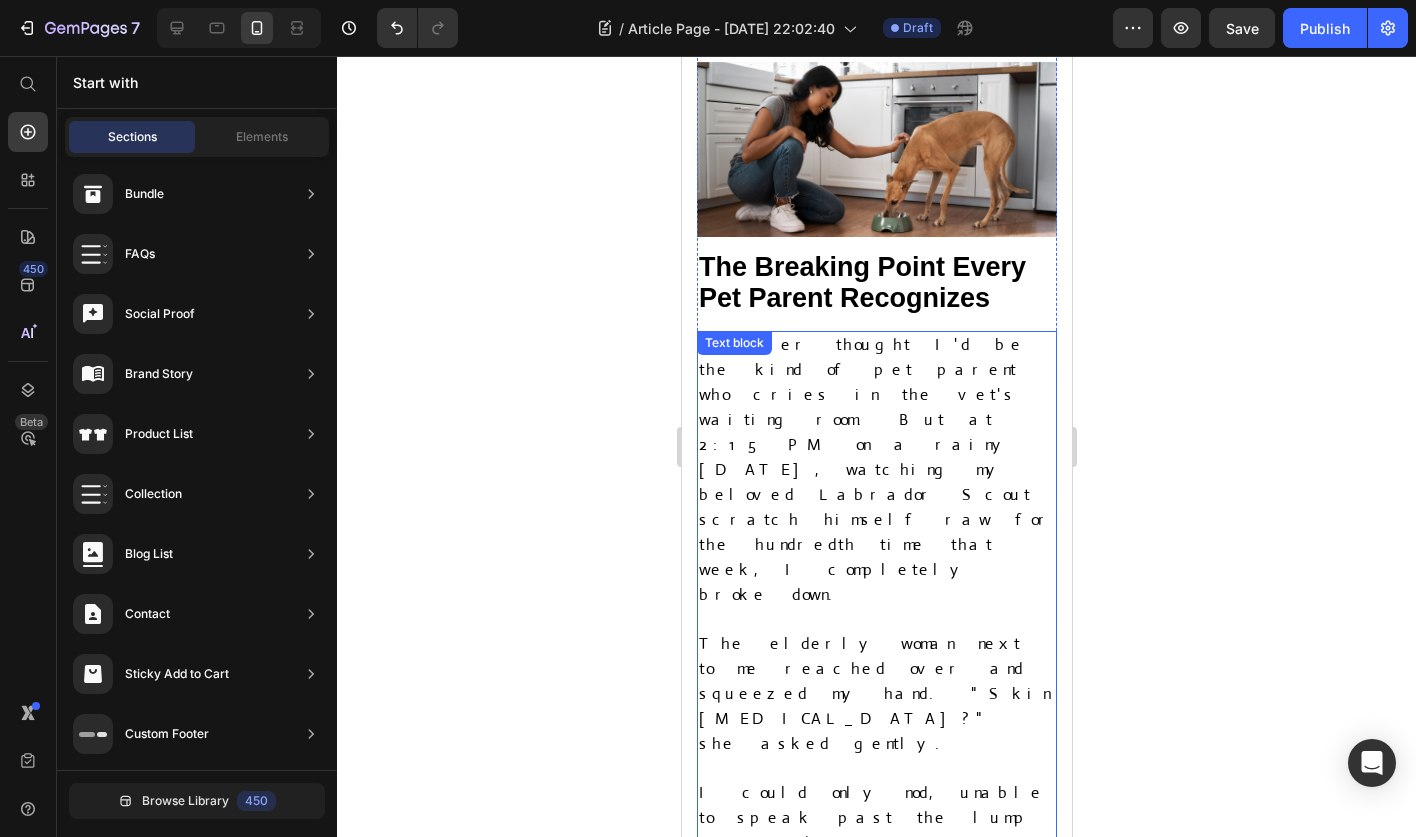 scroll, scrollTop: 448, scrollLeft: 0, axis: vertical 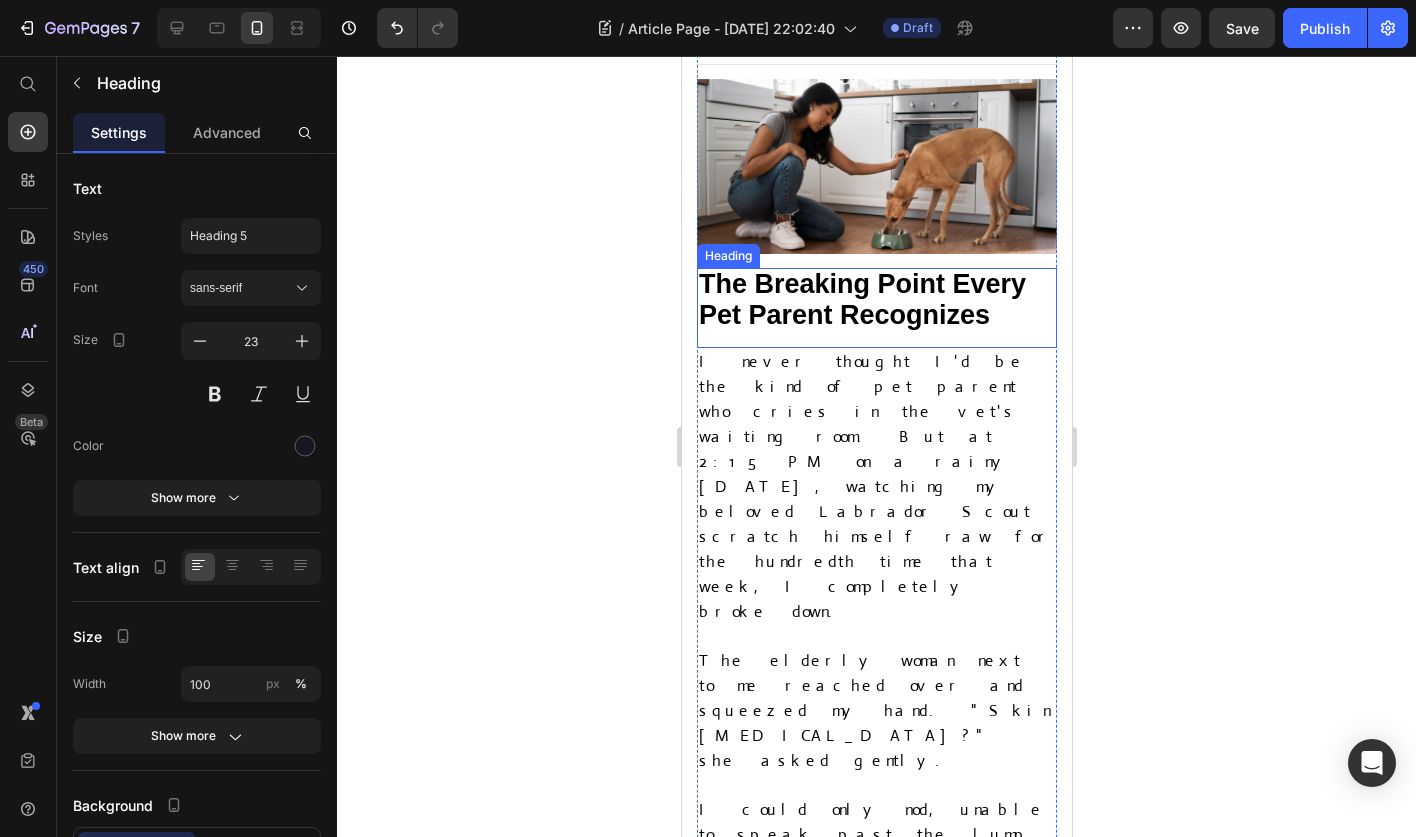 click on "The Breaking Point Every Pet Parent Recognizes" at bounding box center (861, 299) 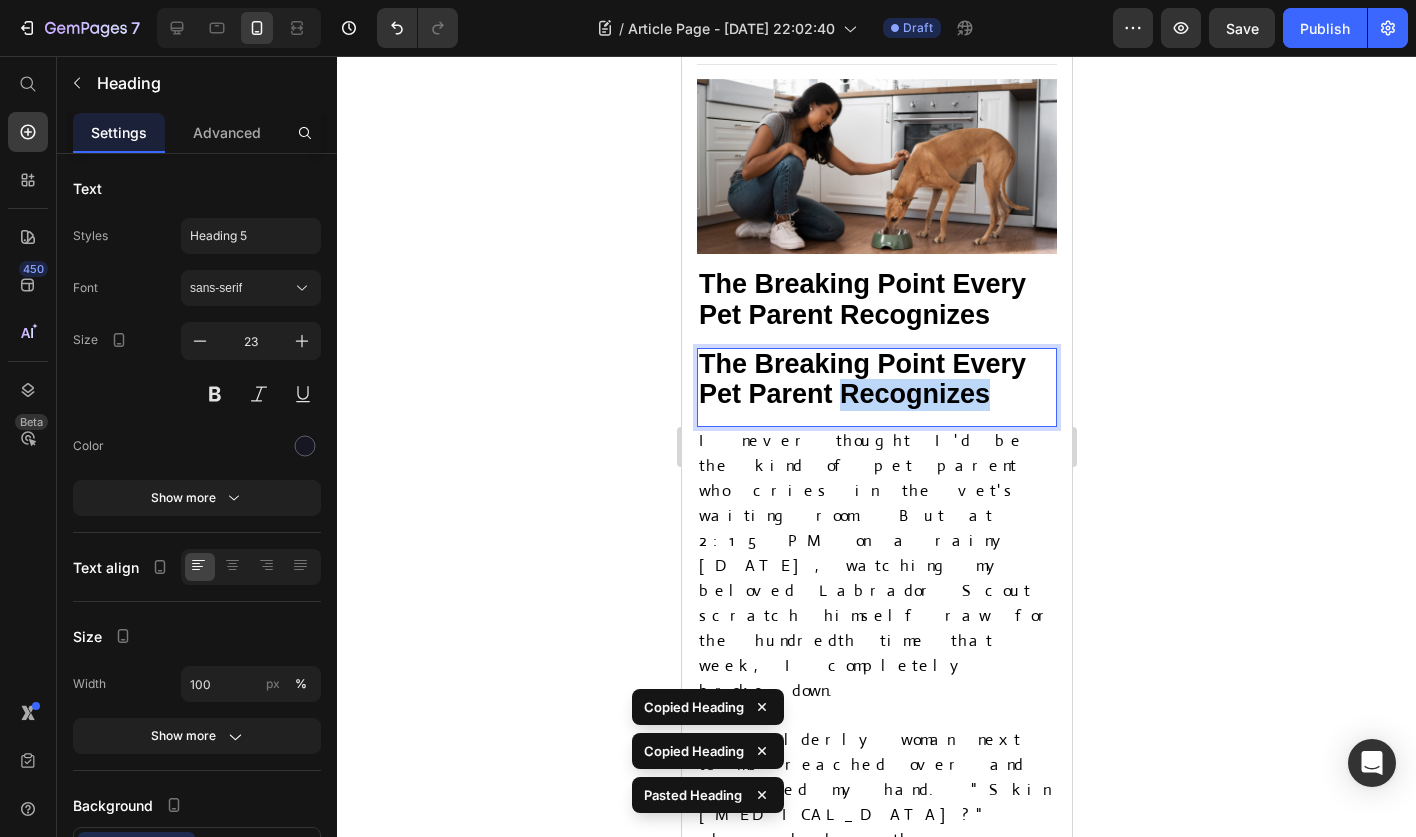 click on "The Breaking Point Every Pet Parent Recognizes" at bounding box center (861, 379) 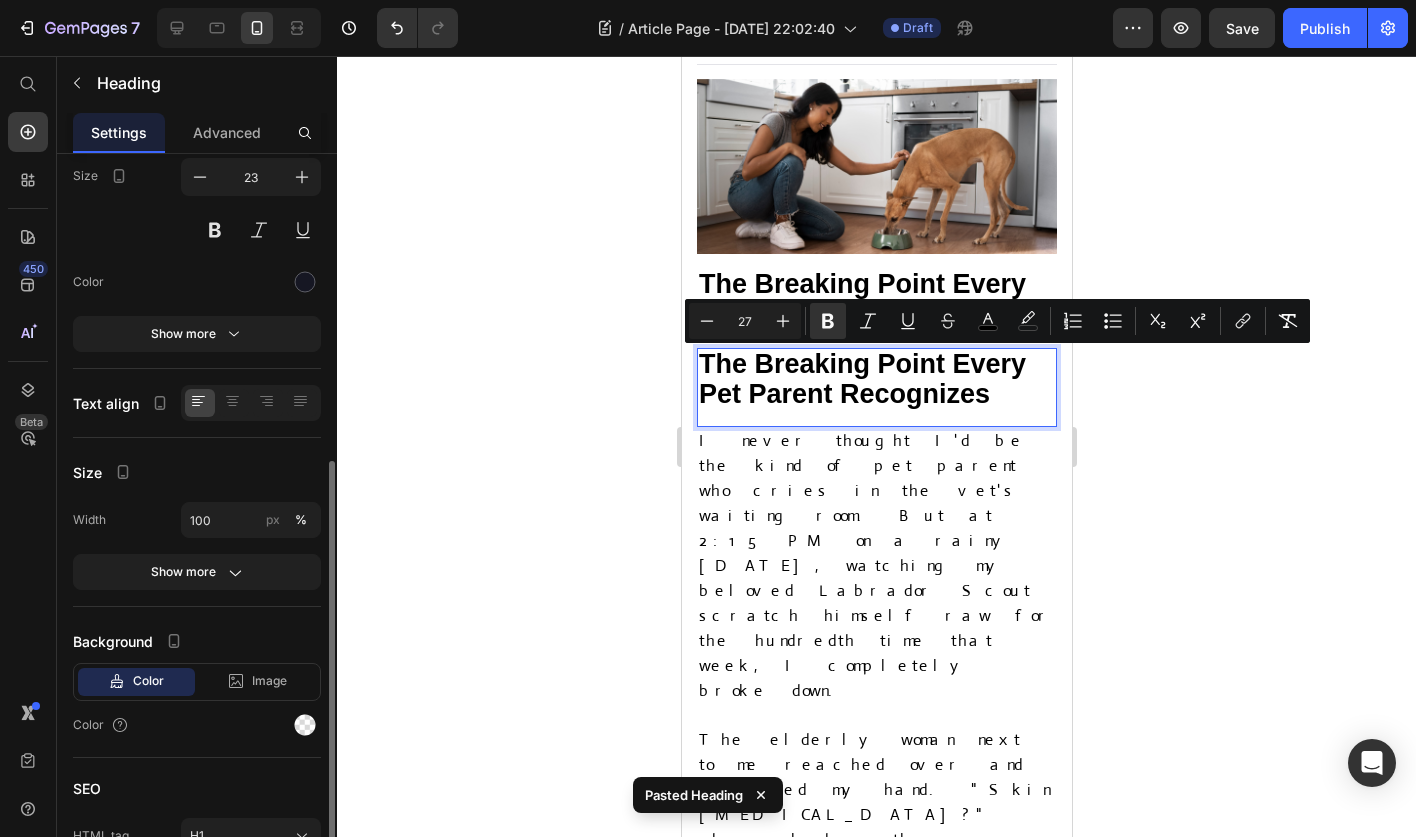 scroll, scrollTop: 272, scrollLeft: 0, axis: vertical 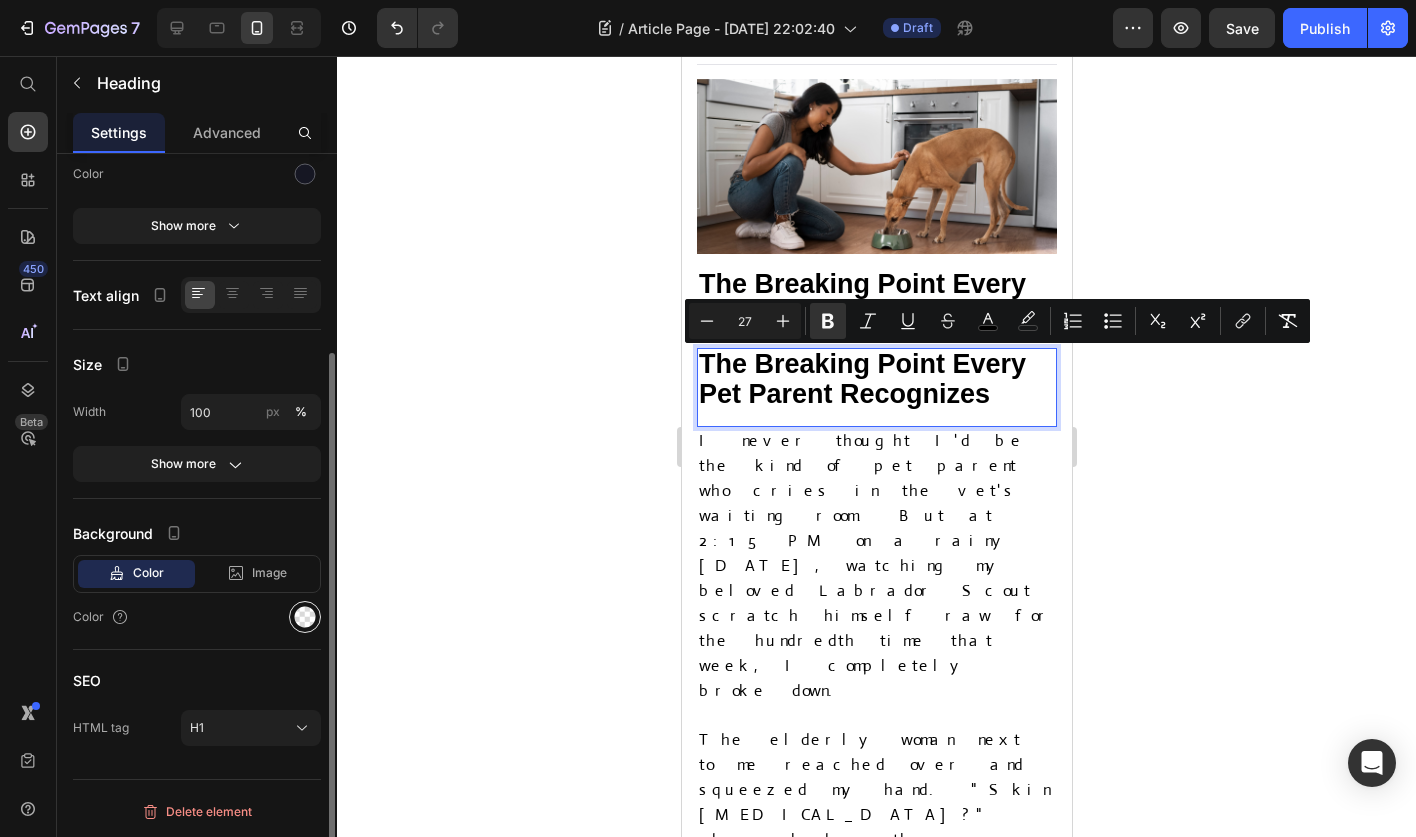 click at bounding box center (305, 617) 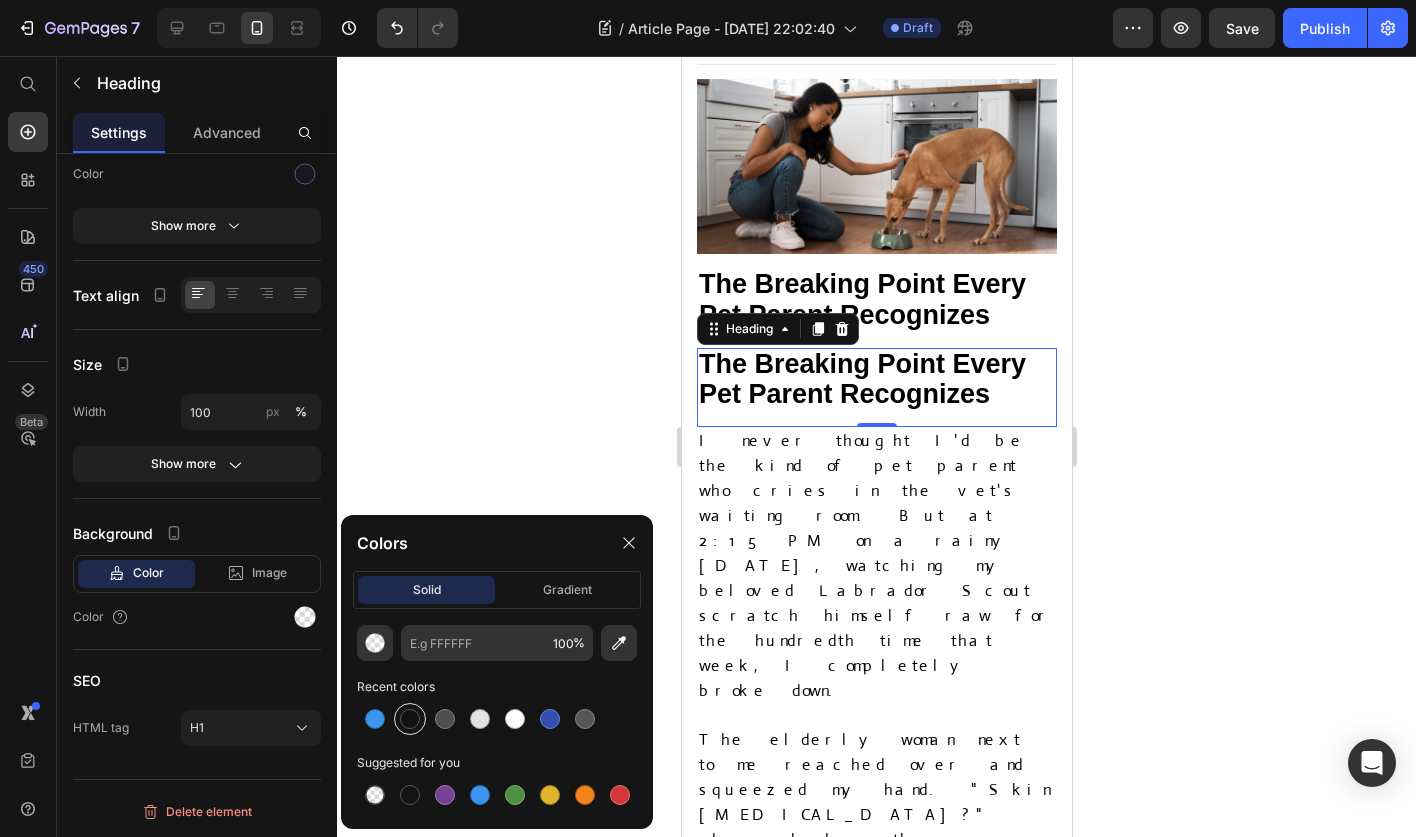 click at bounding box center (410, 719) 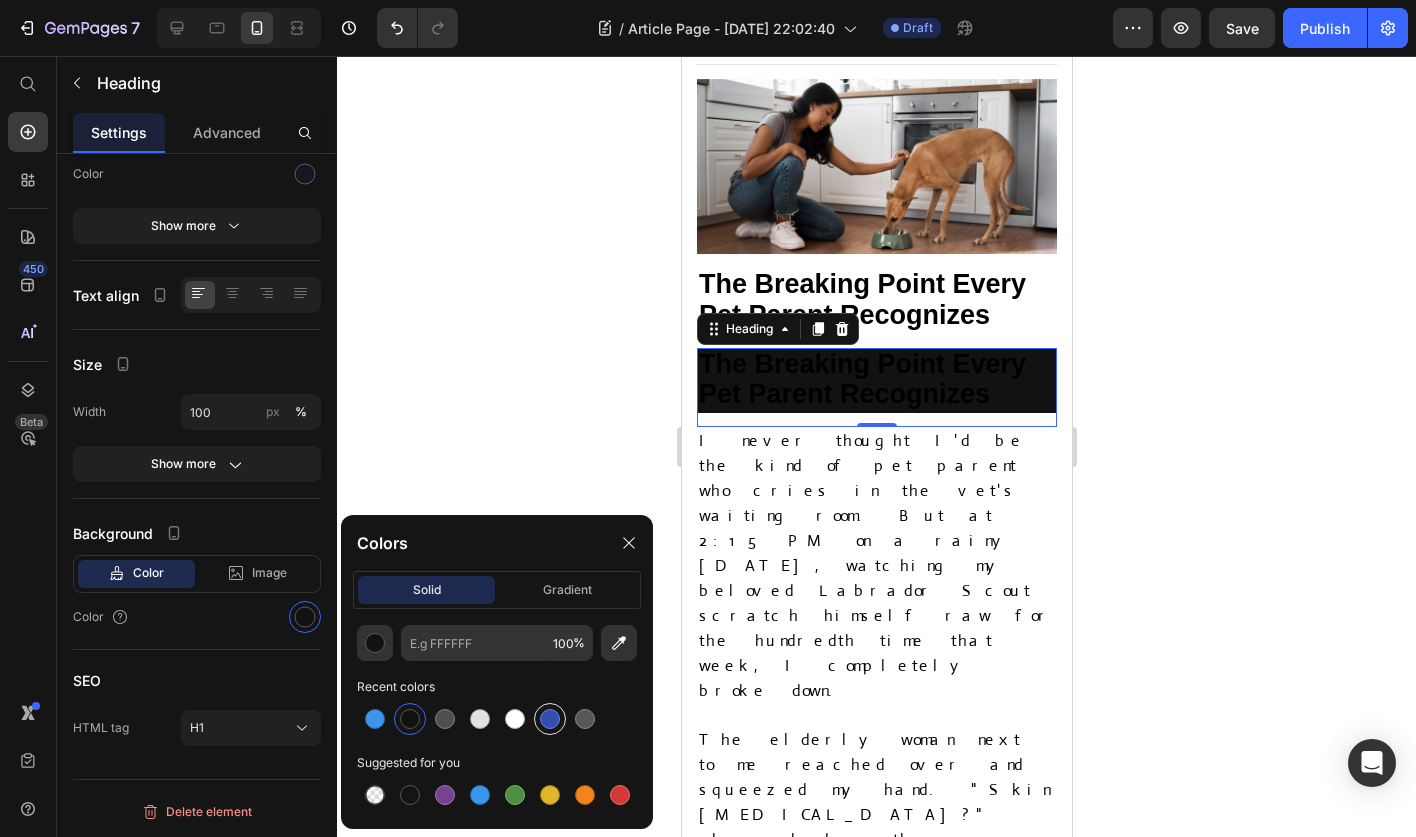 click at bounding box center [550, 719] 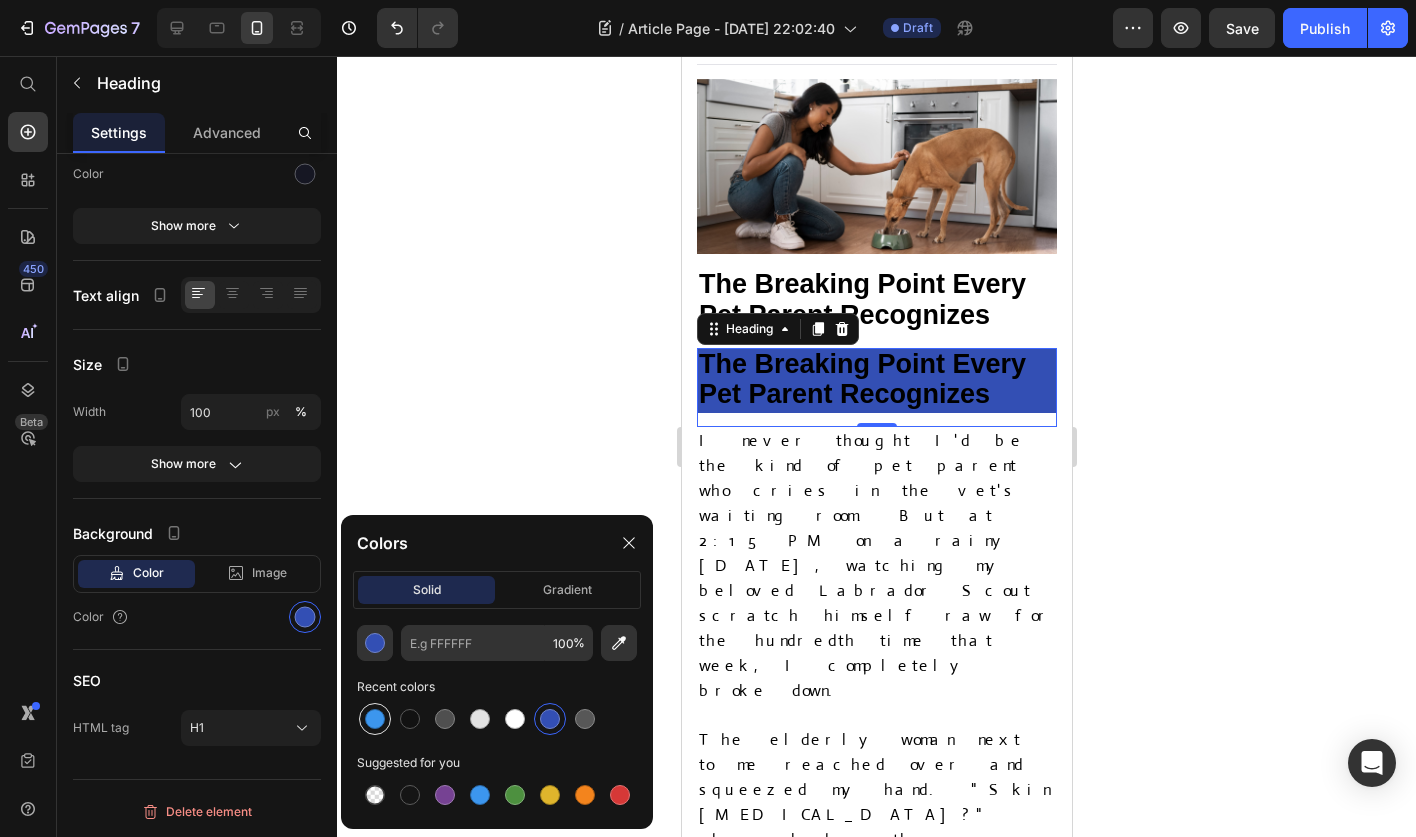 click at bounding box center [375, 719] 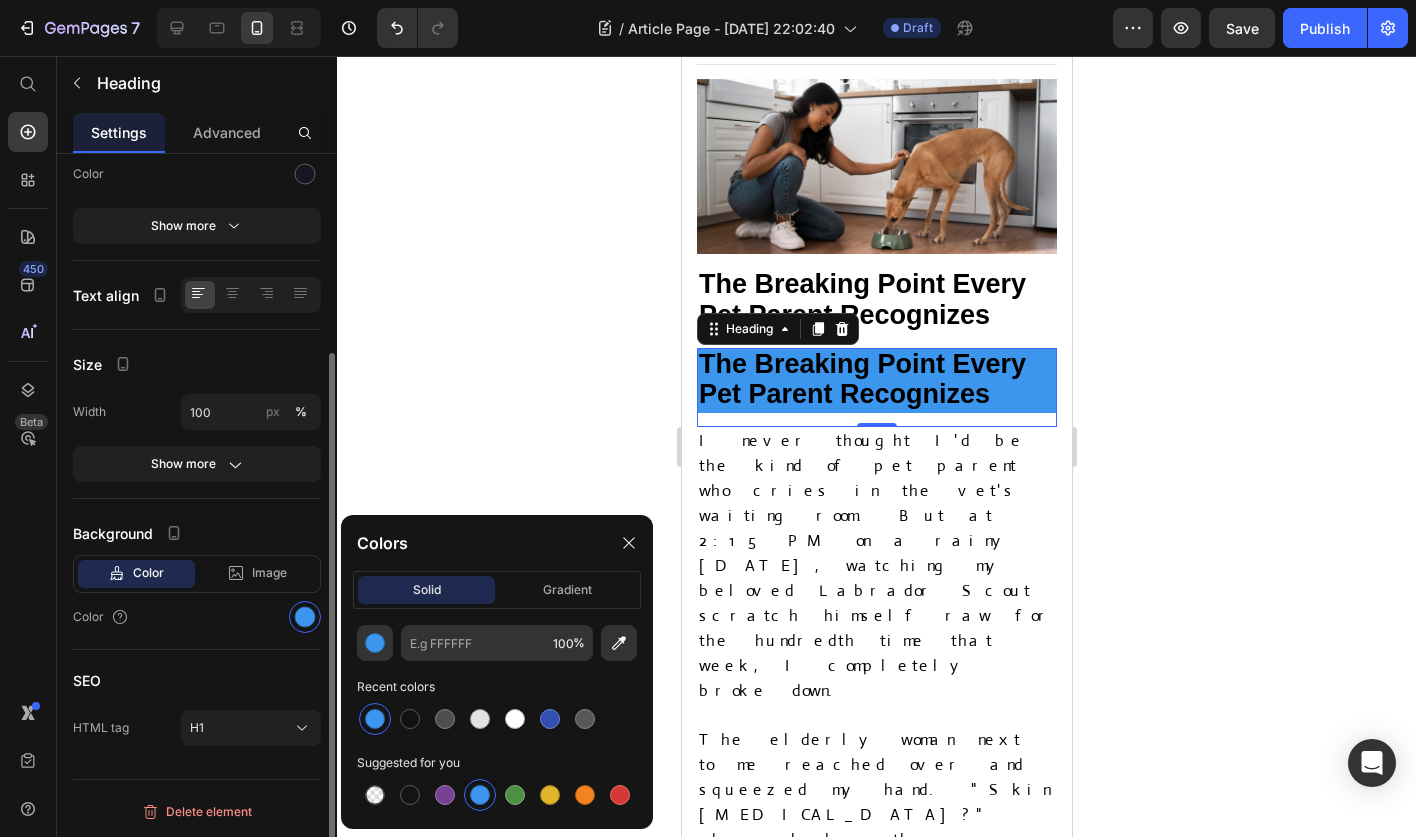 click on "SEO HTML tag H1" 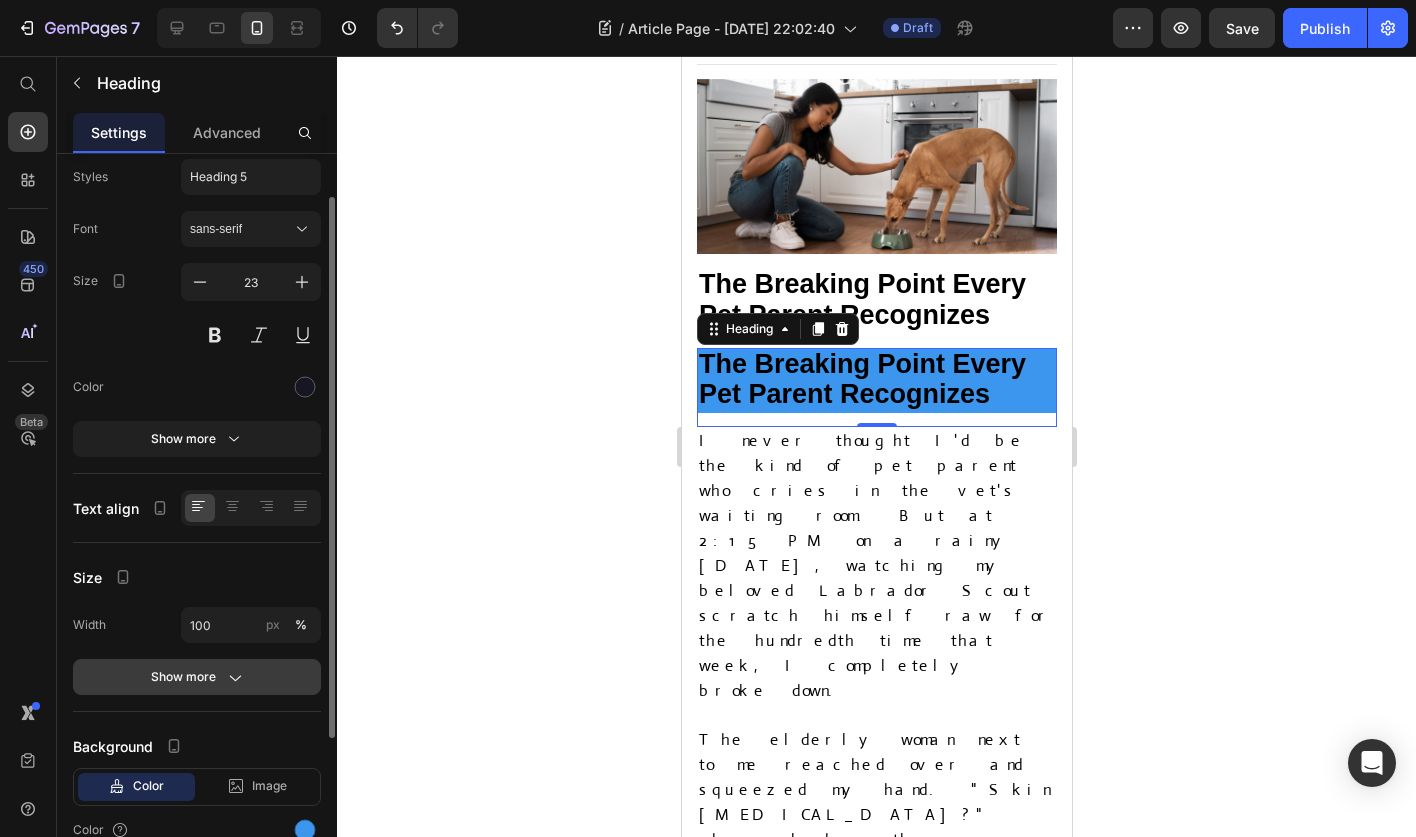 scroll, scrollTop: 0, scrollLeft: 0, axis: both 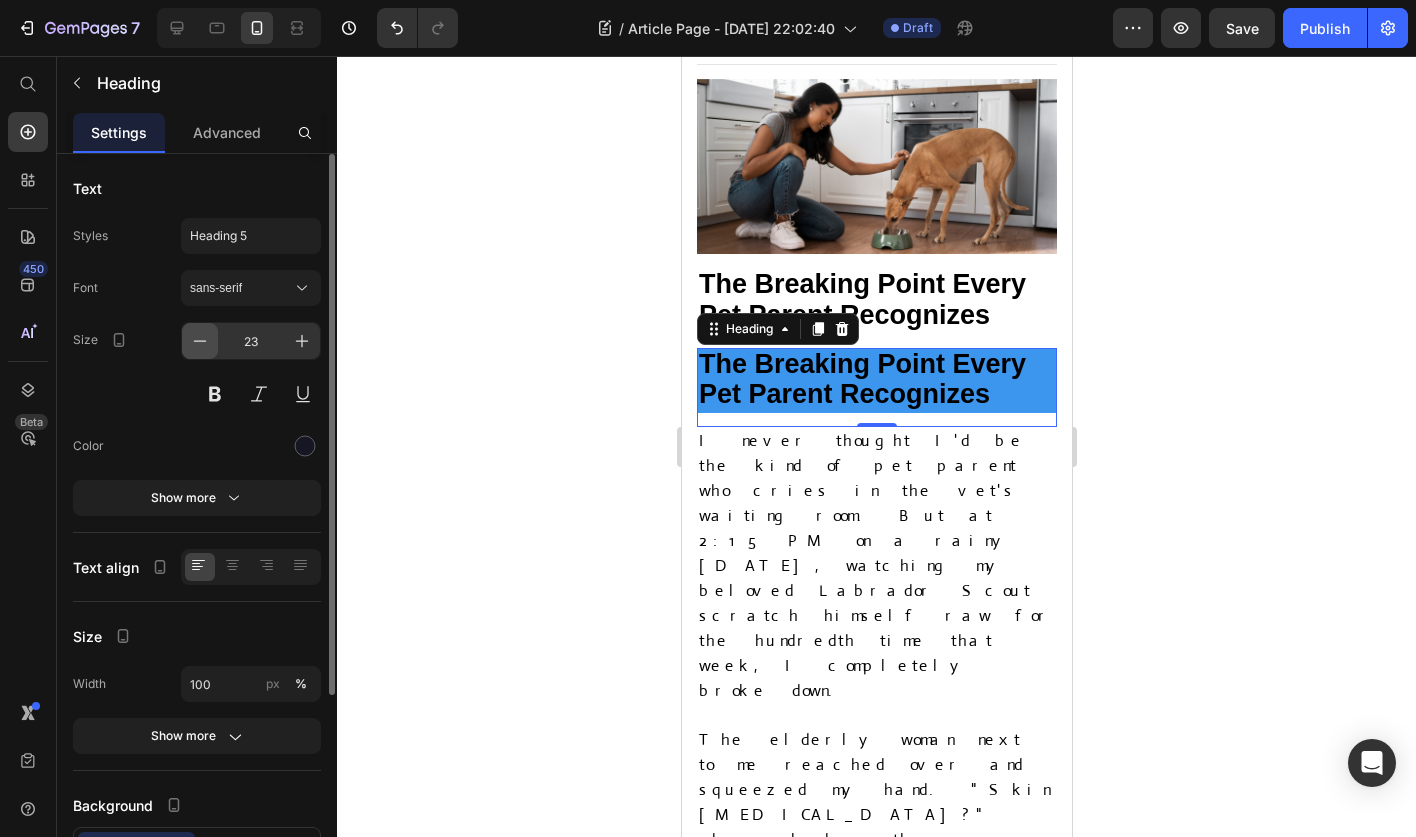 click at bounding box center (200, 341) 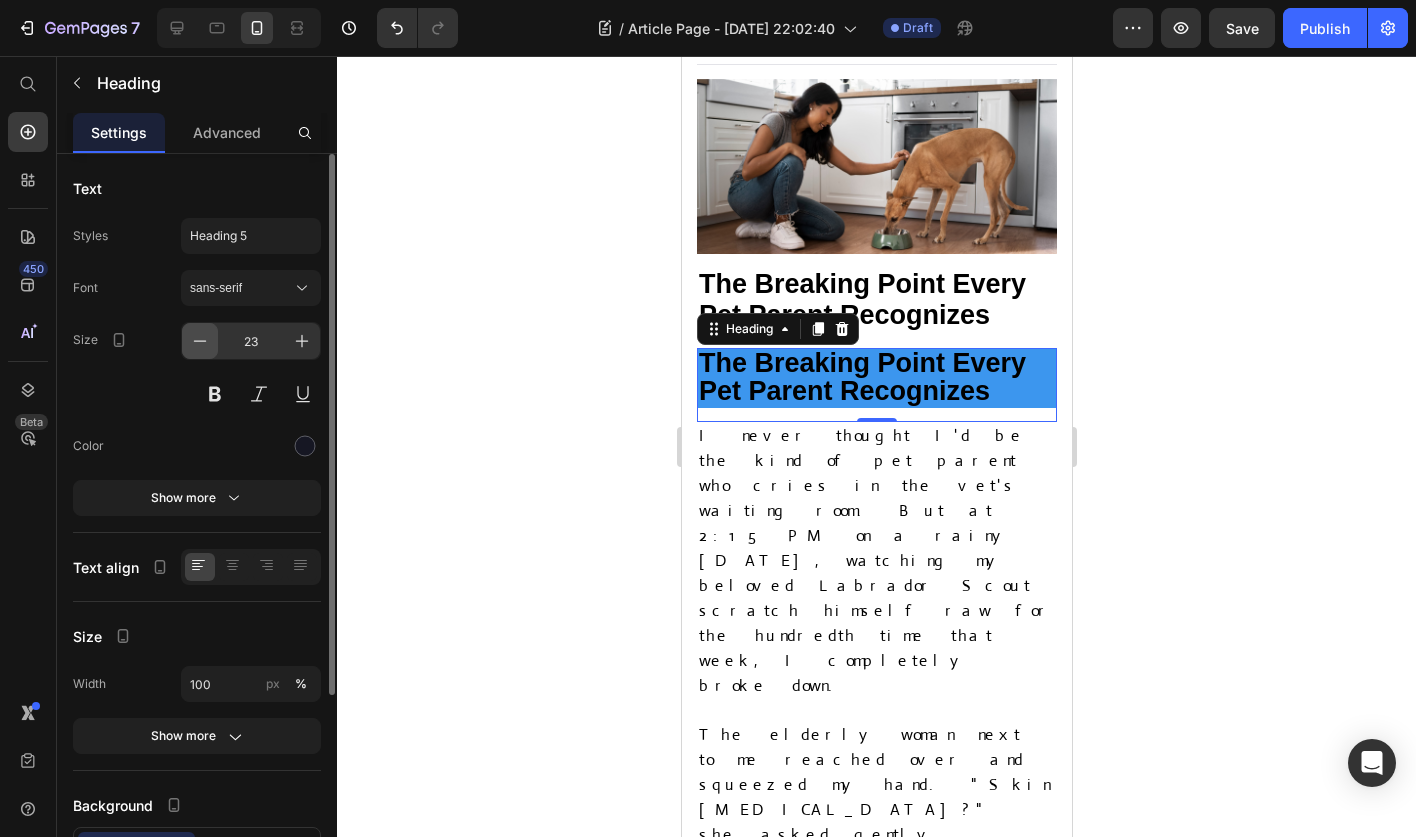 click at bounding box center (200, 341) 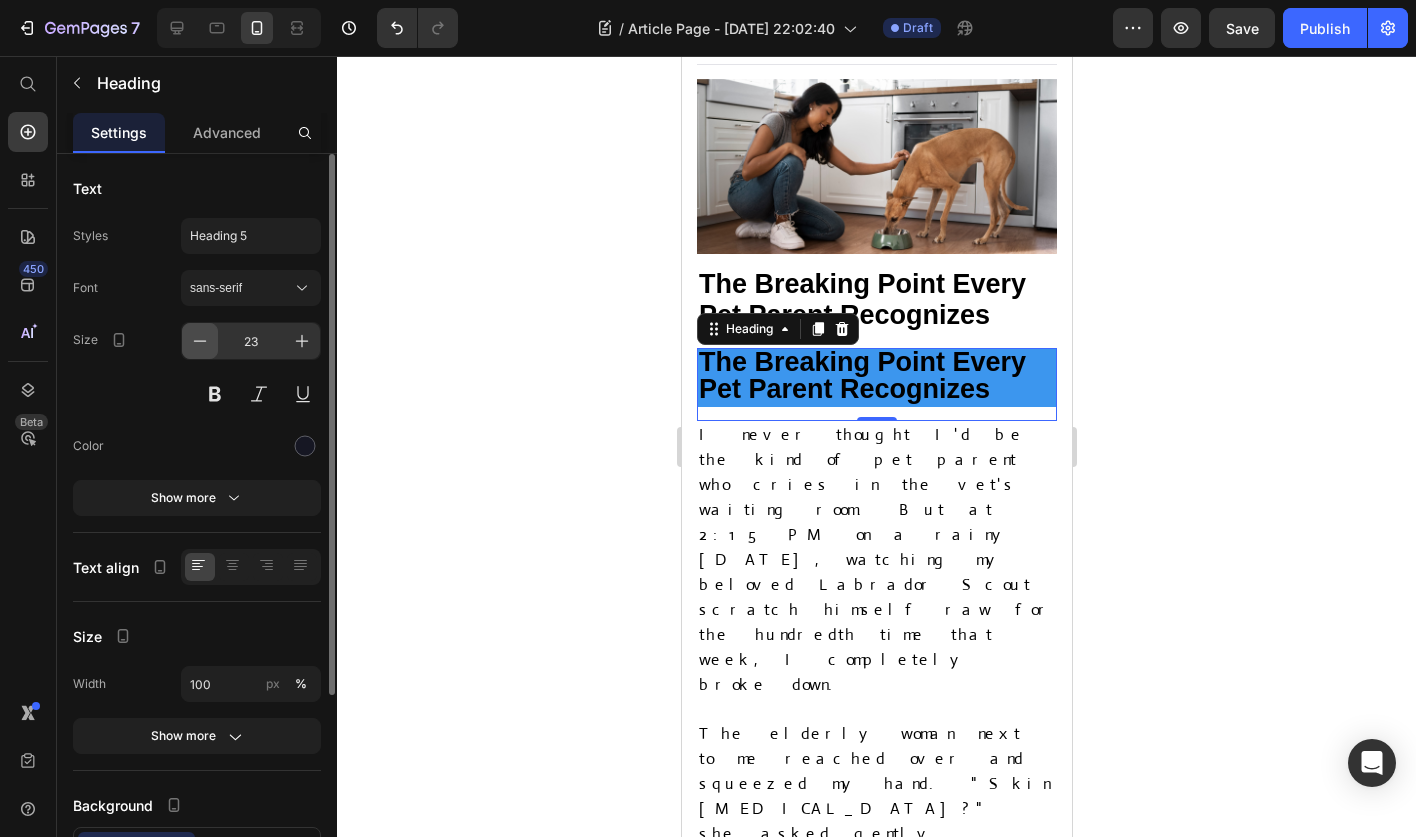 click at bounding box center [200, 341] 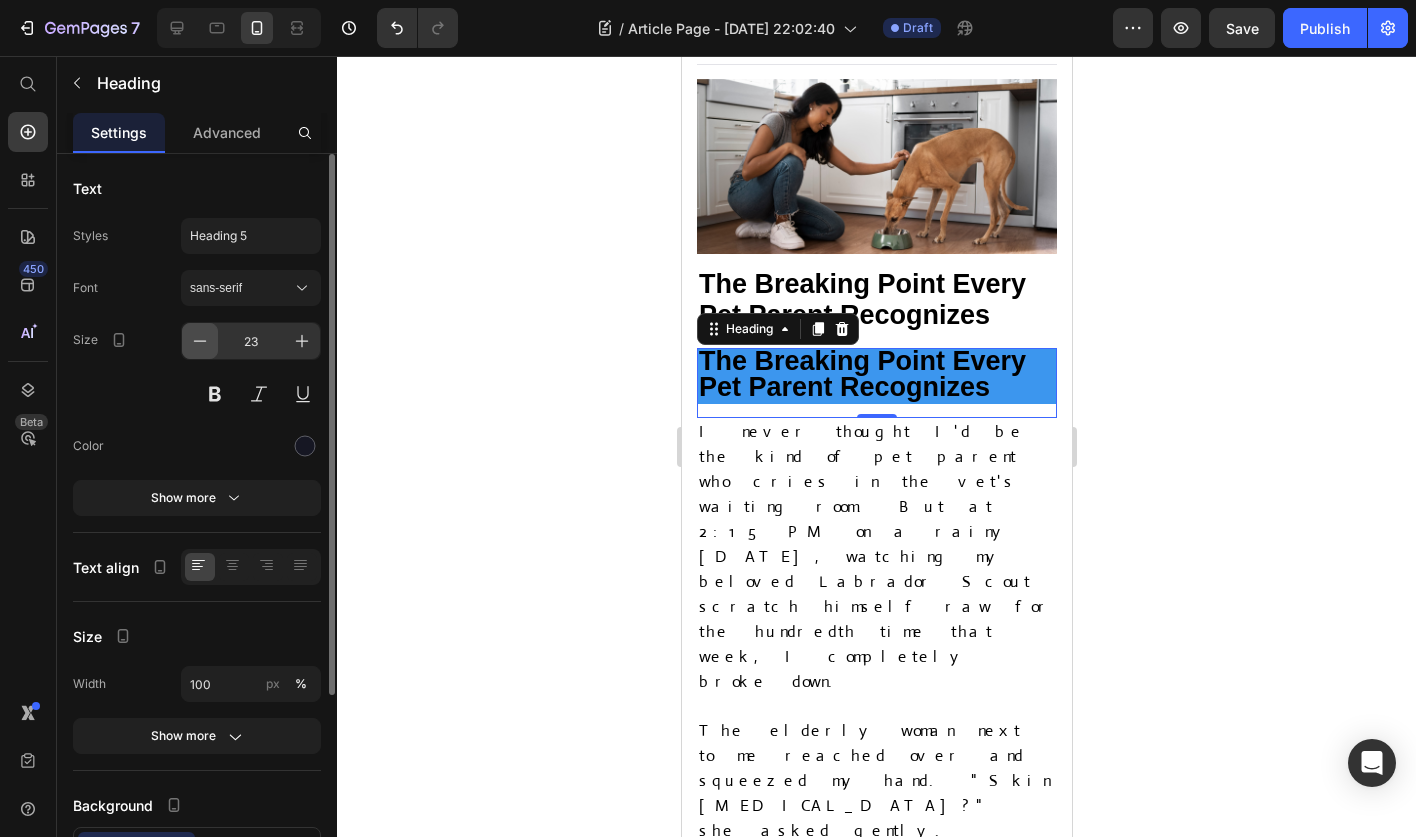 click at bounding box center (200, 341) 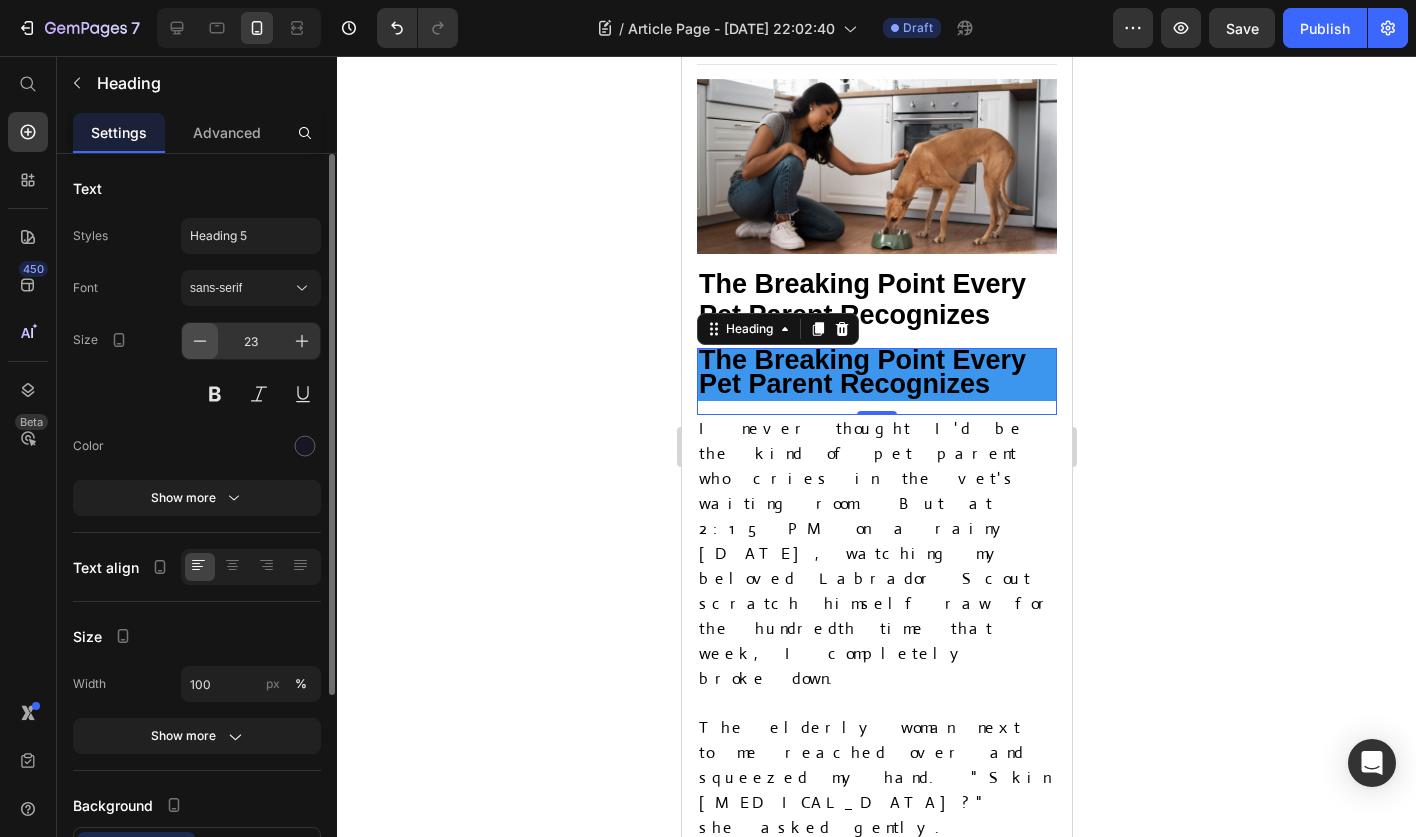 click at bounding box center [200, 341] 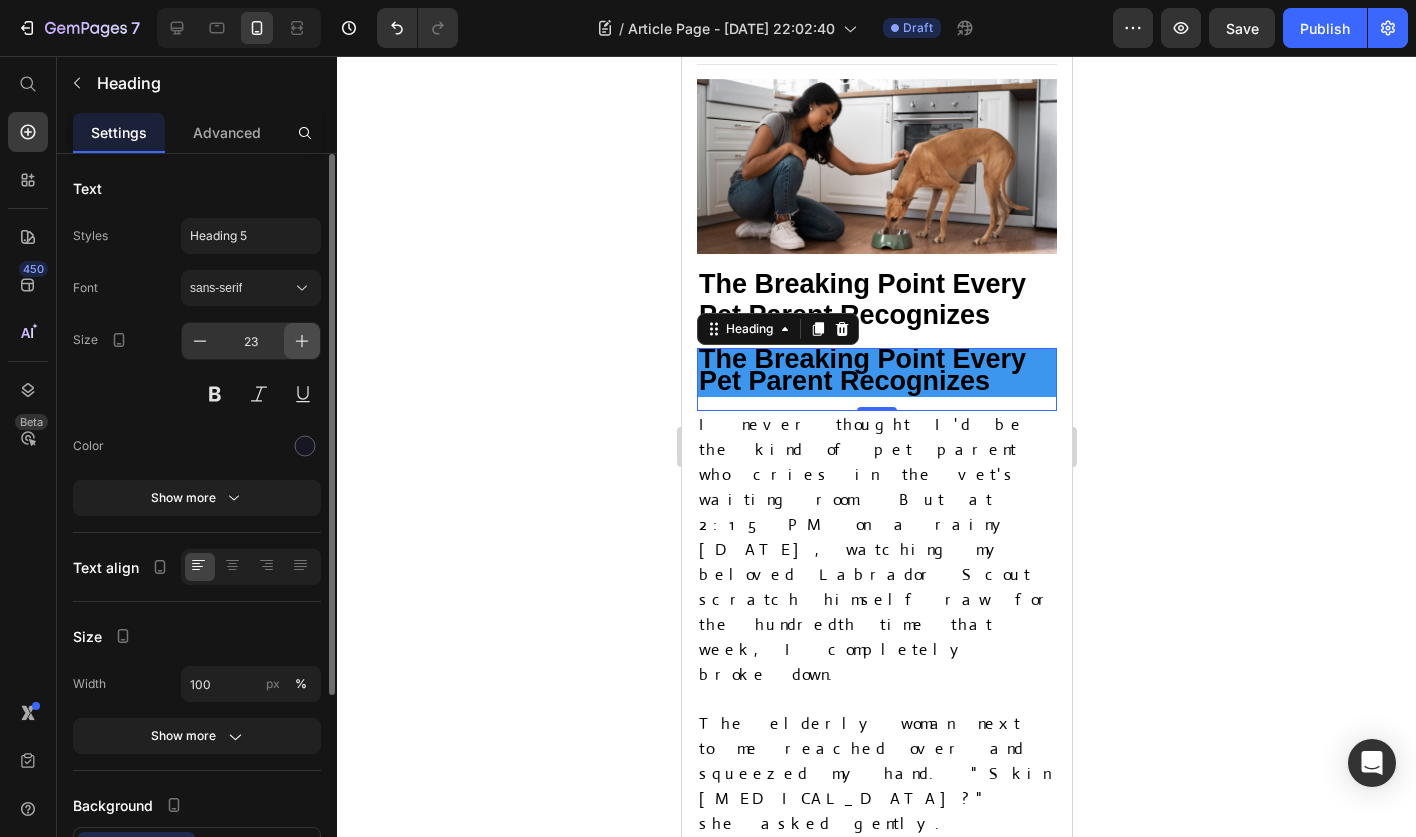 click 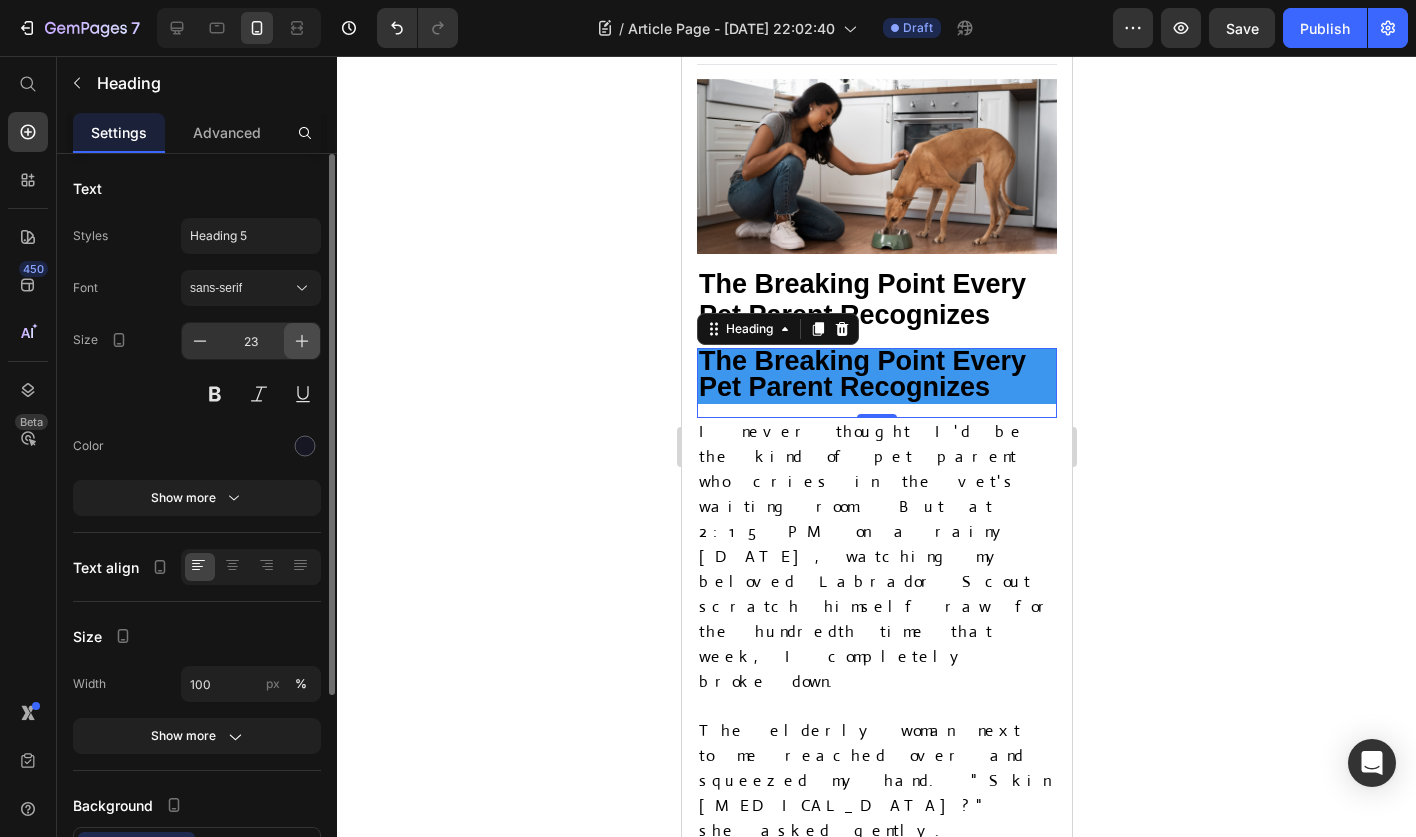click 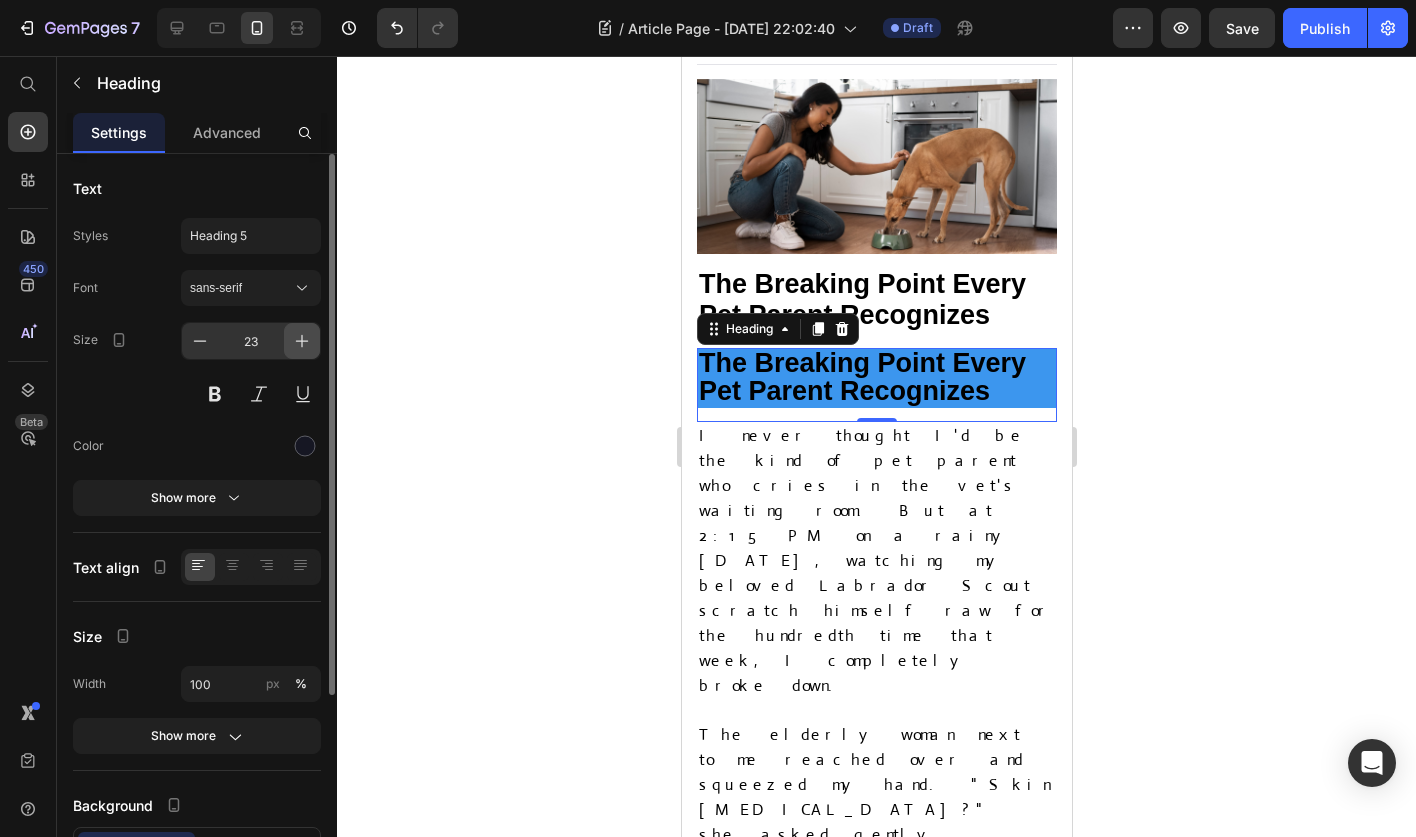 click 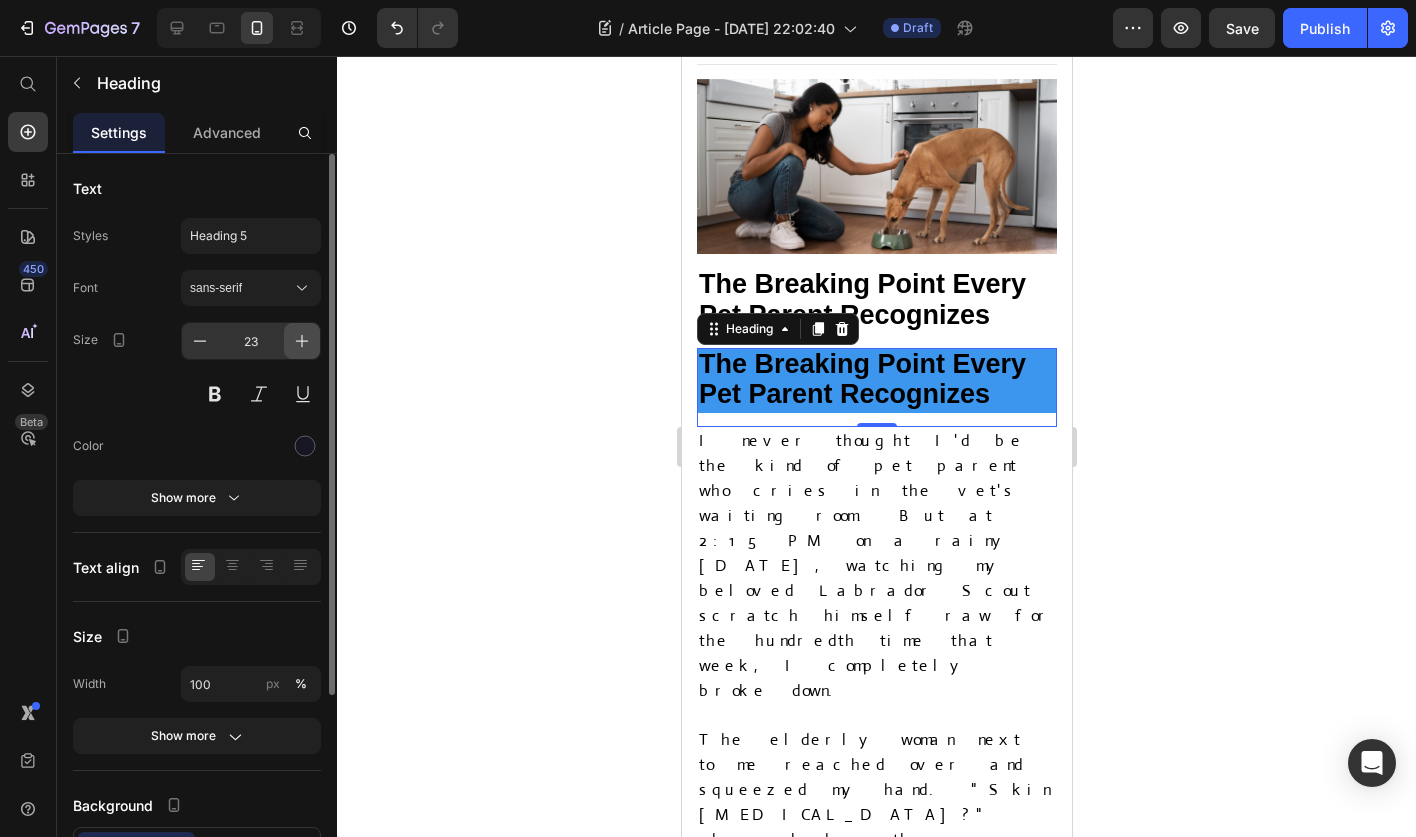 click 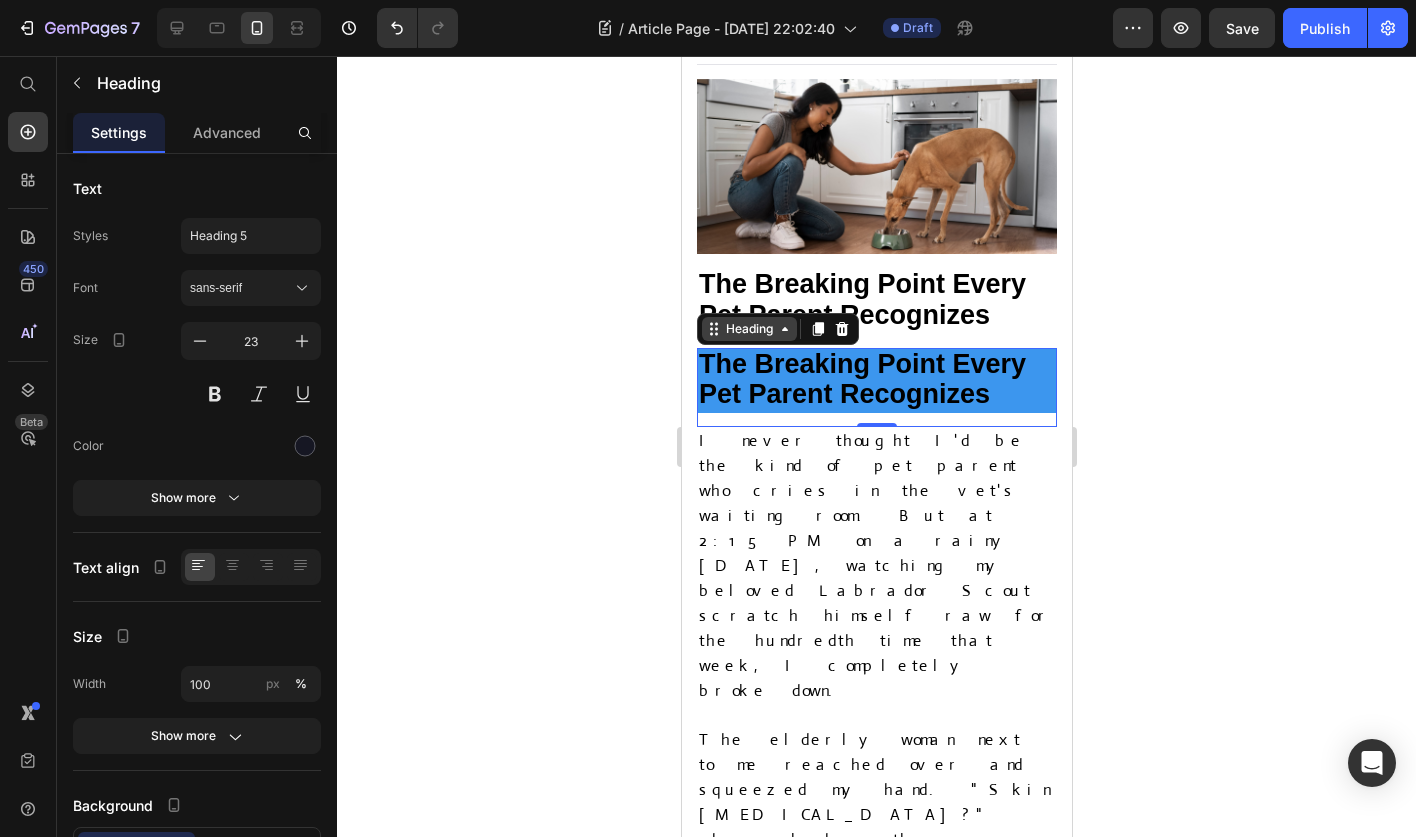click on "Heading" at bounding box center (748, 329) 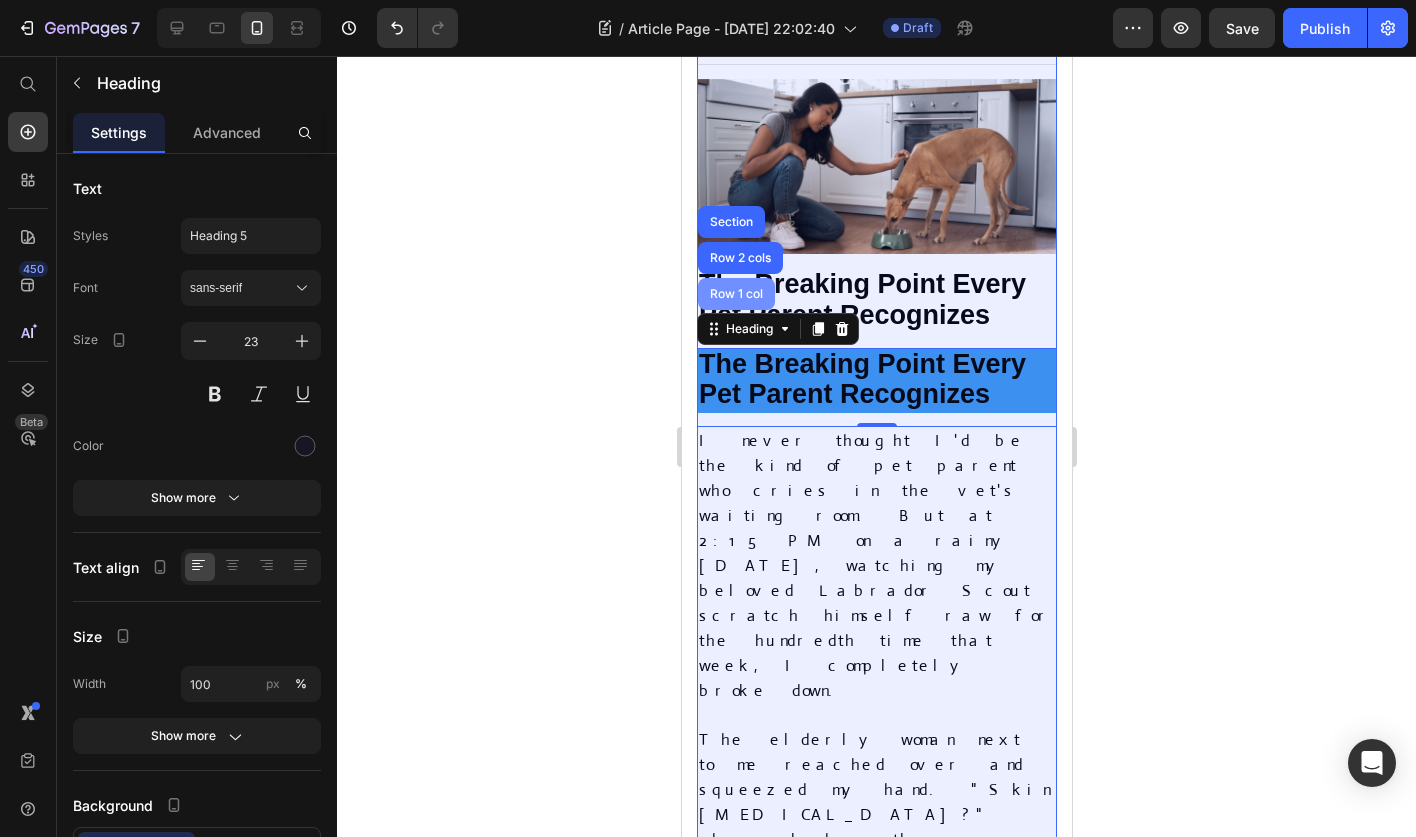 click on "Row 1 col" at bounding box center (735, 294) 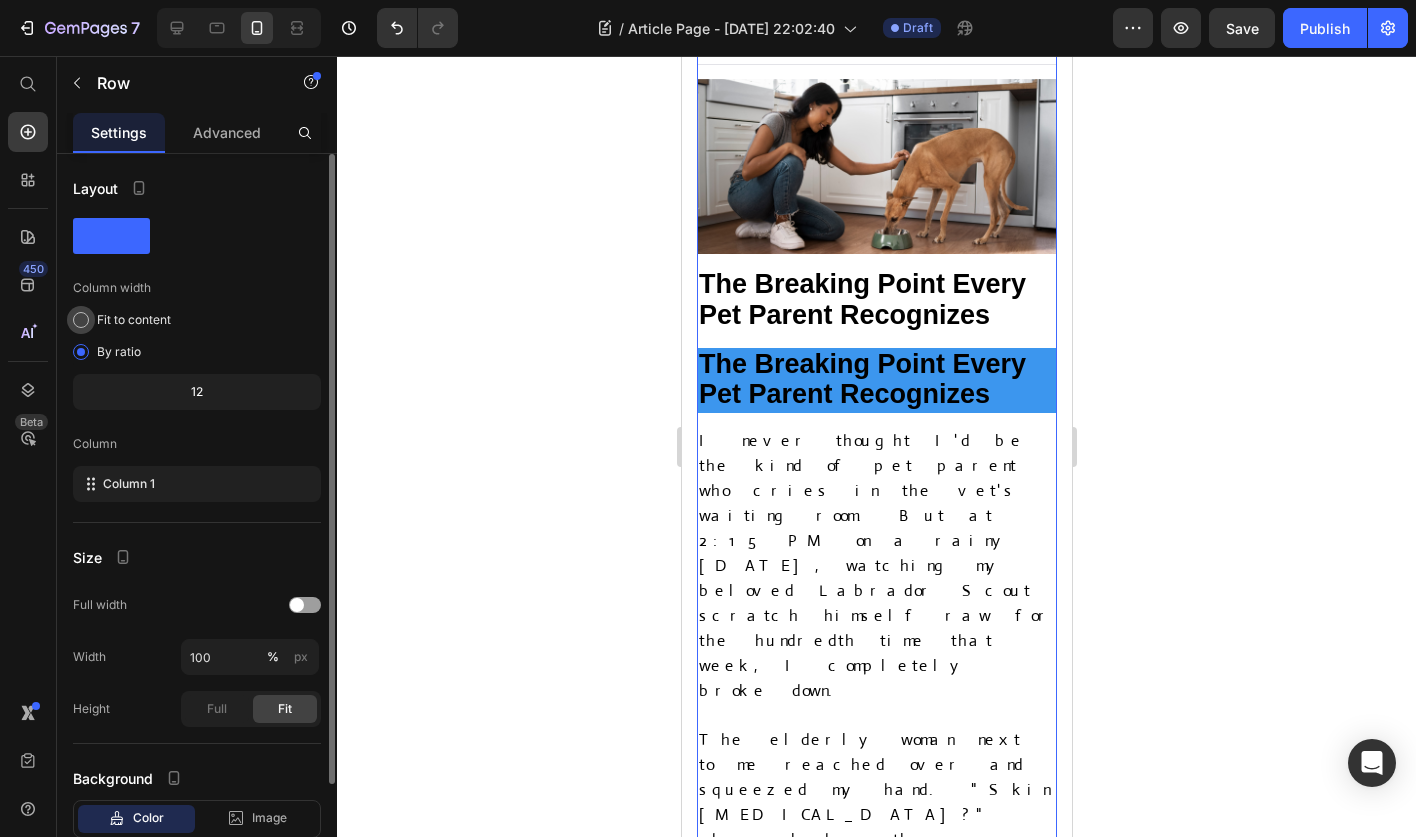 click on "Fit to content" at bounding box center [134, 320] 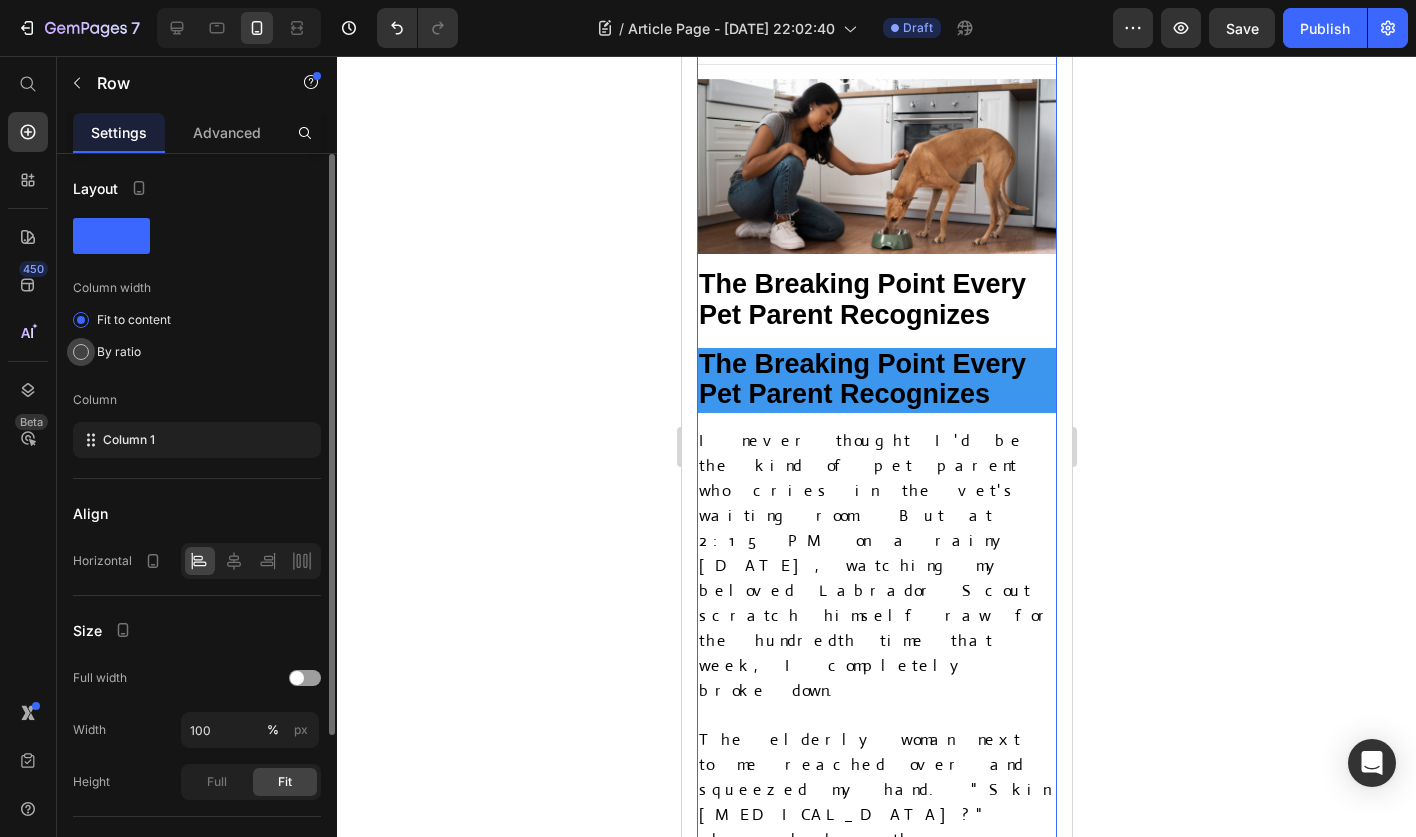 click on "By ratio" at bounding box center (119, 352) 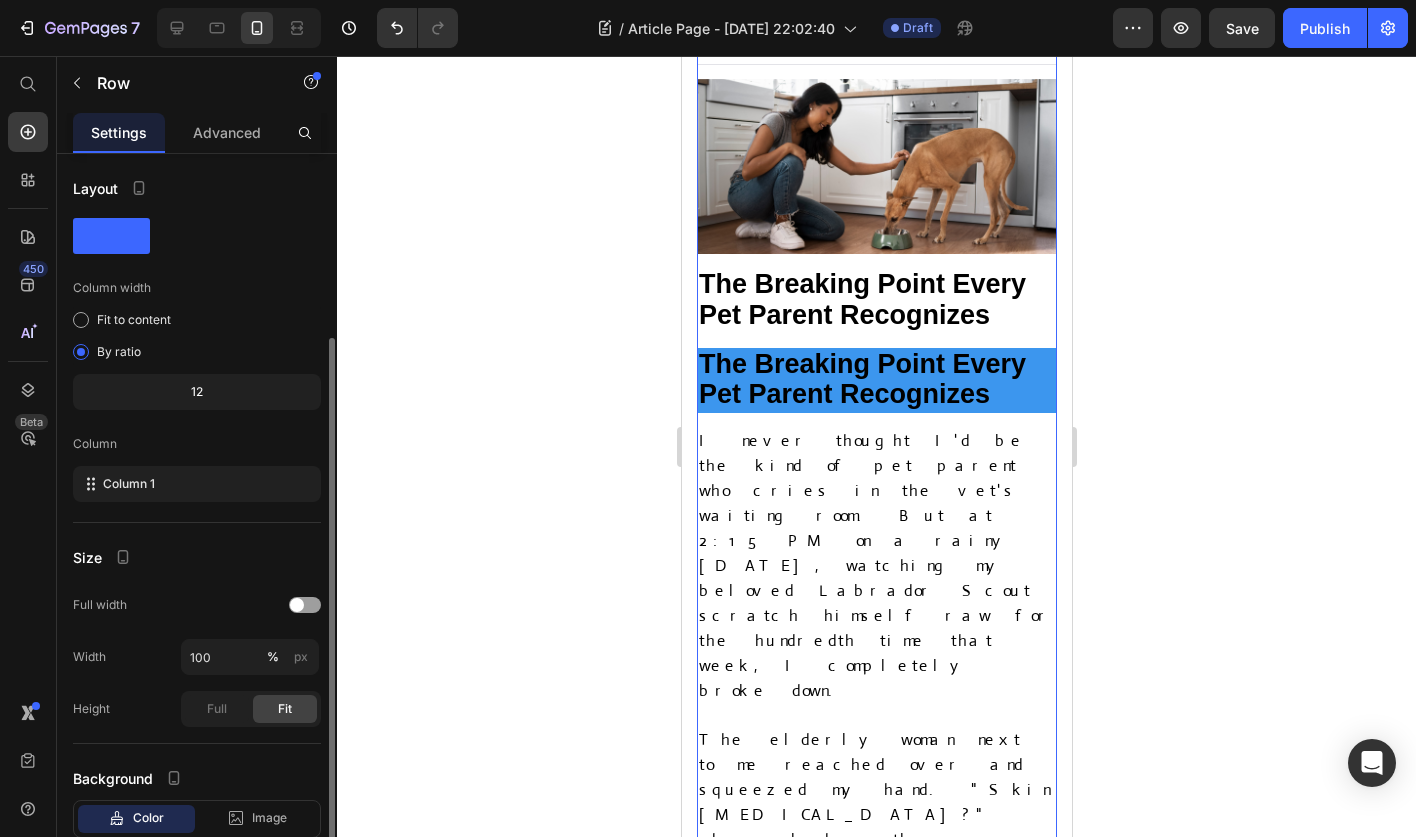 scroll, scrollTop: 128, scrollLeft: 0, axis: vertical 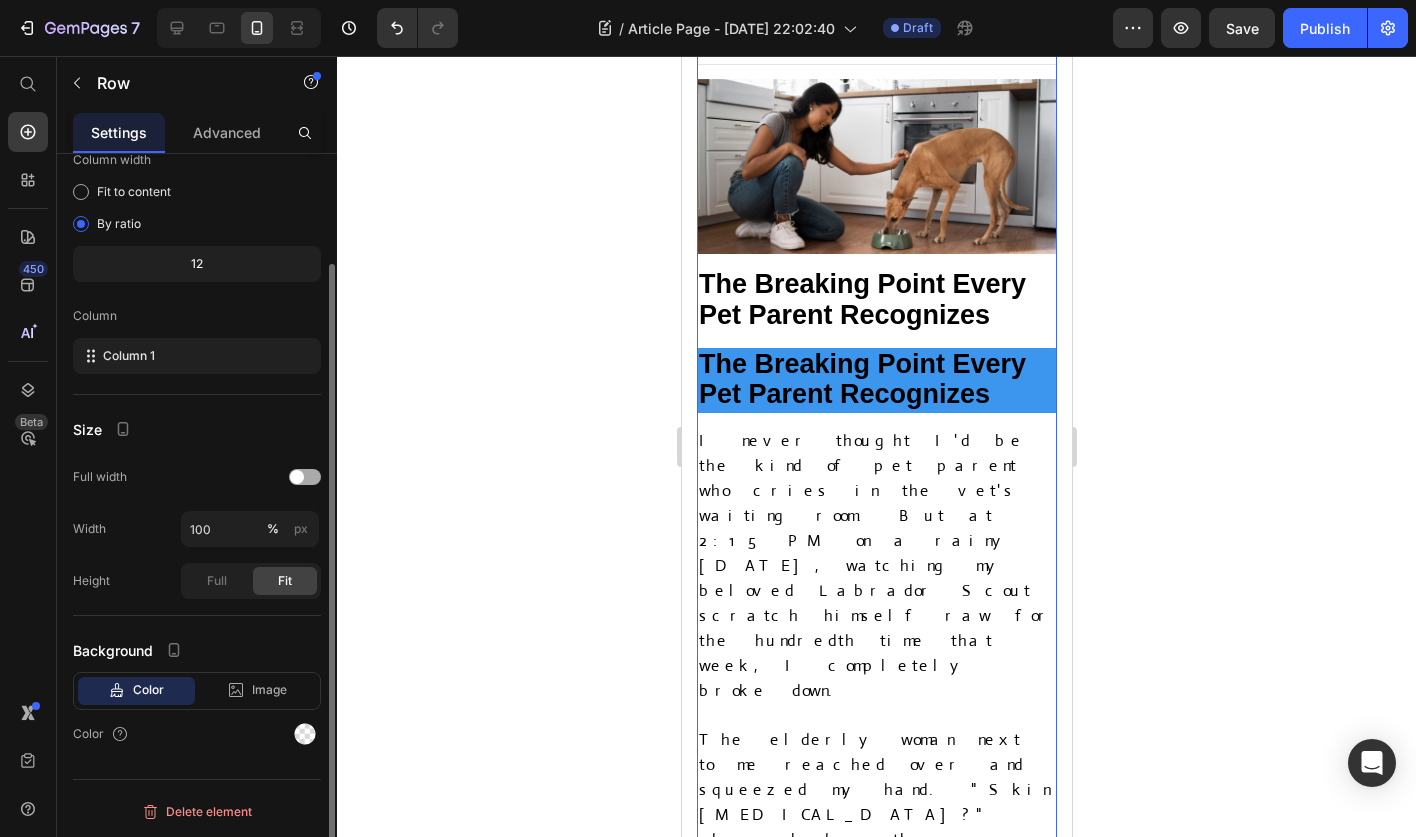 click at bounding box center (297, 477) 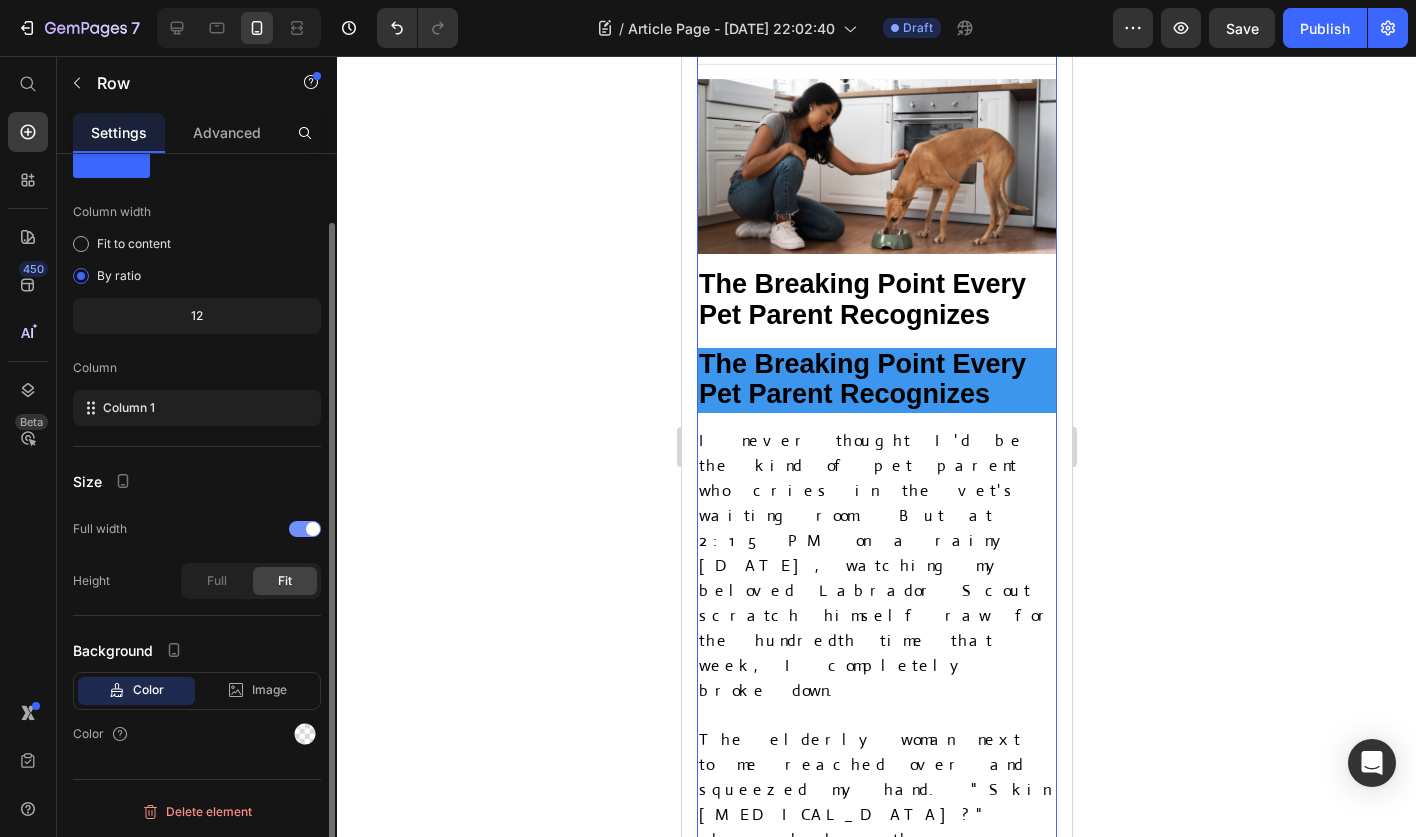 click at bounding box center [305, 529] 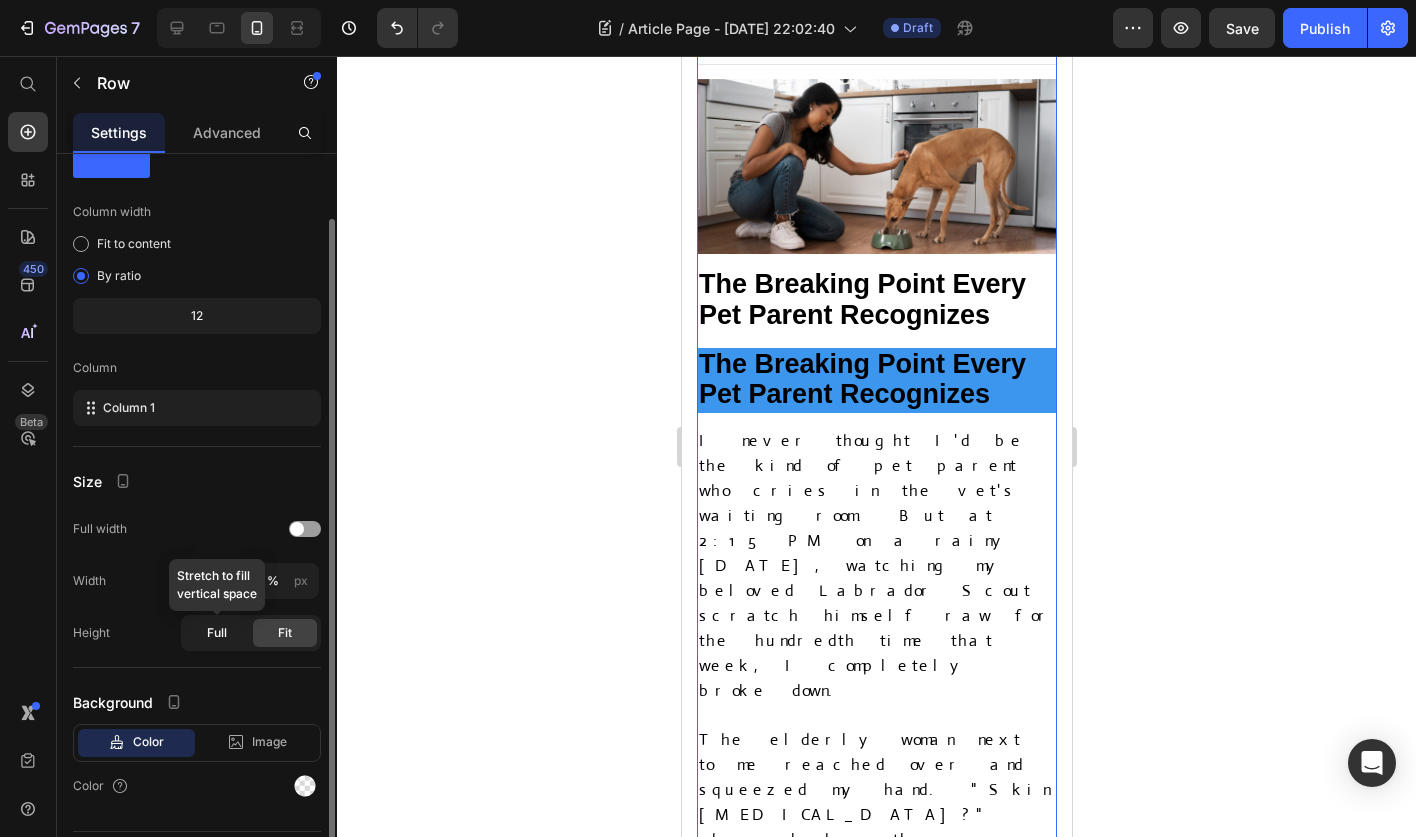 click on "Full" 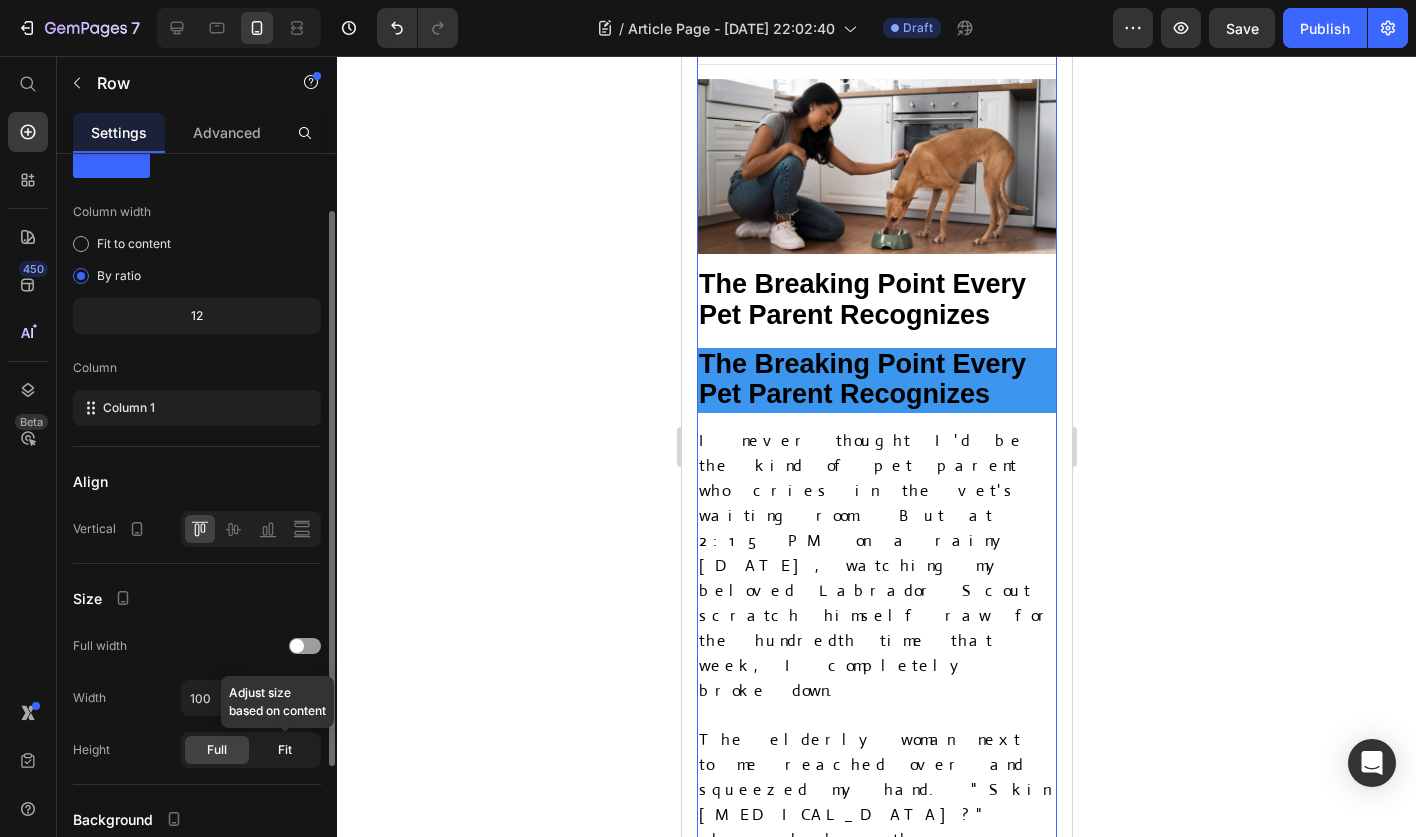 click on "Fit" 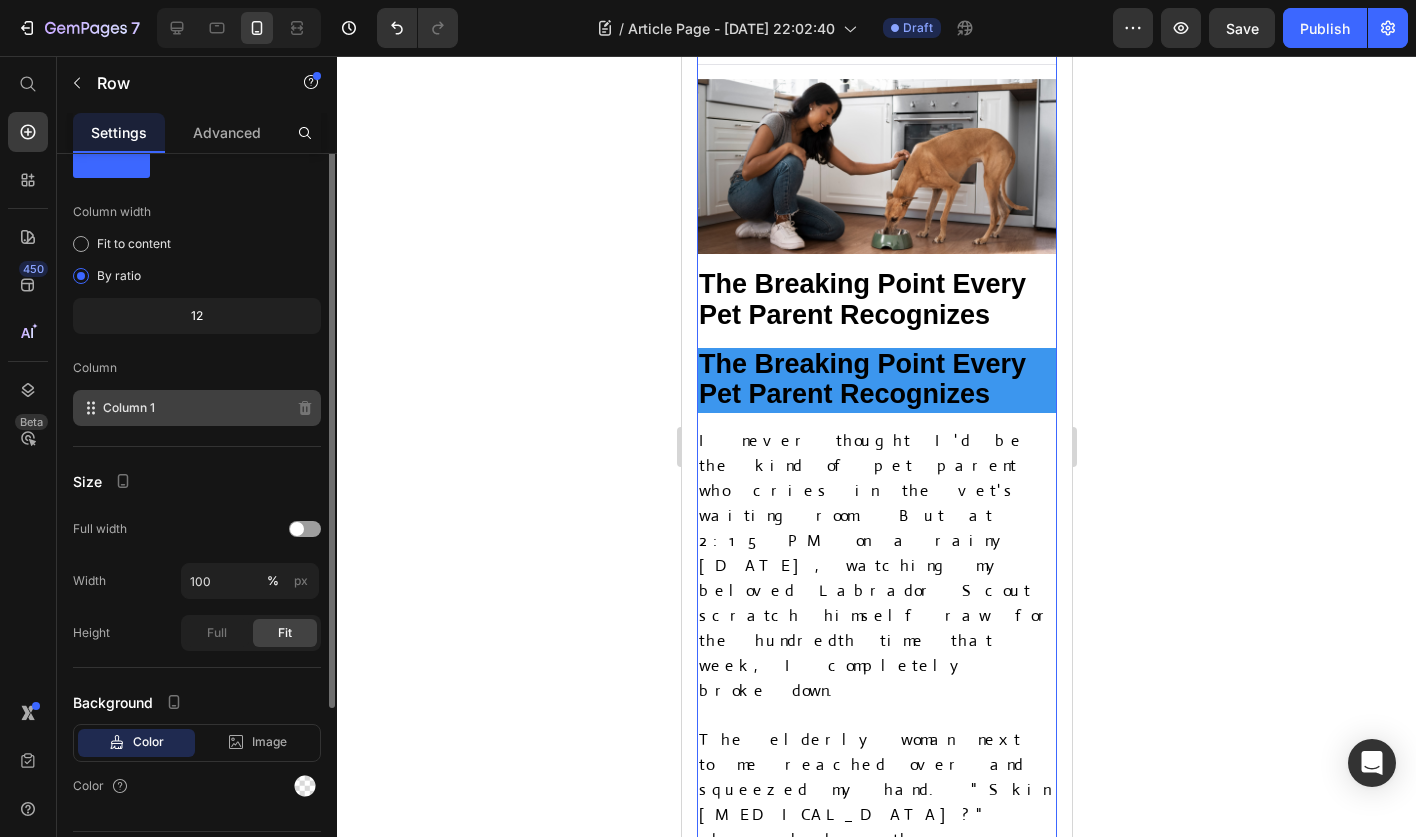 scroll, scrollTop: 0, scrollLeft: 0, axis: both 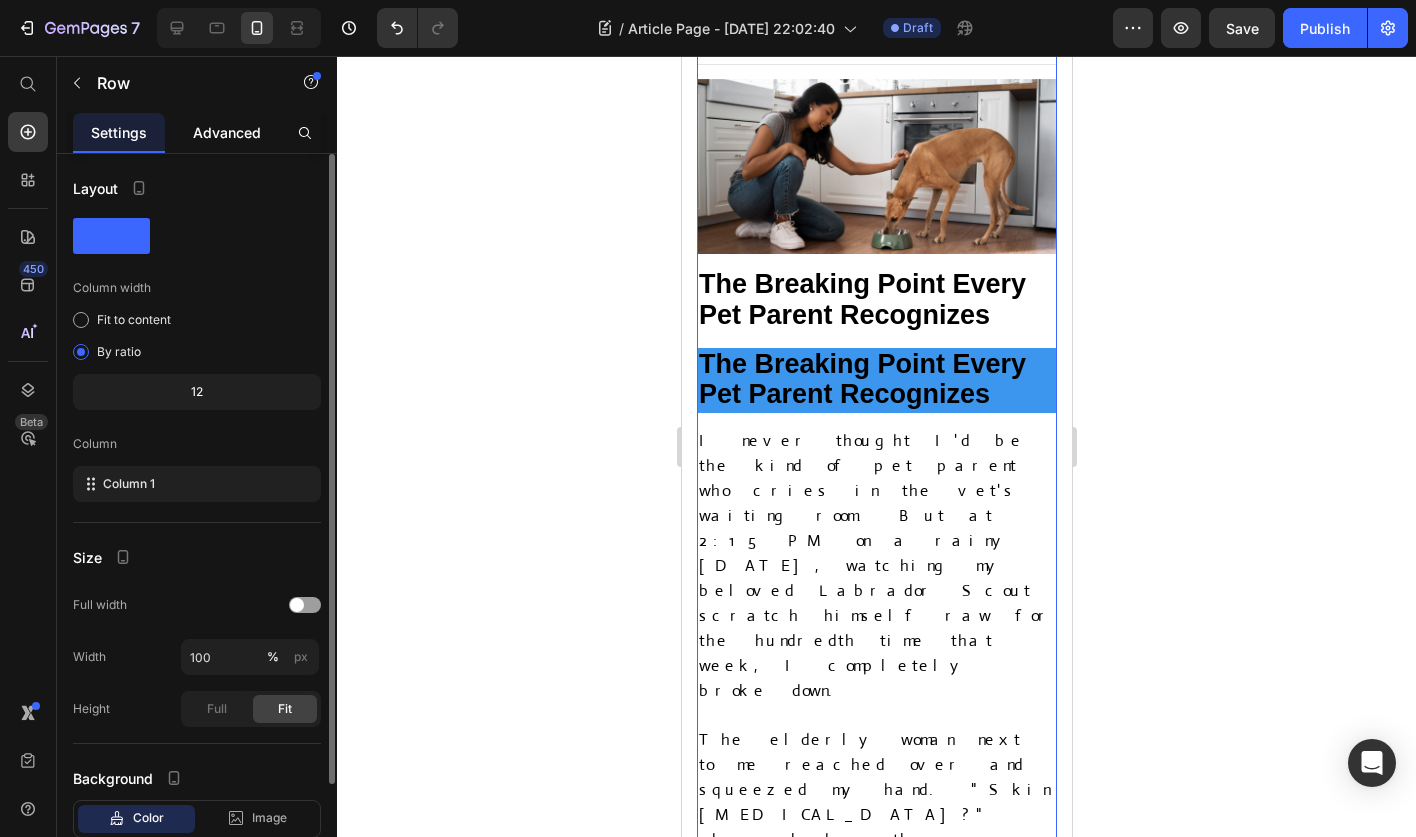 click on "Advanced" 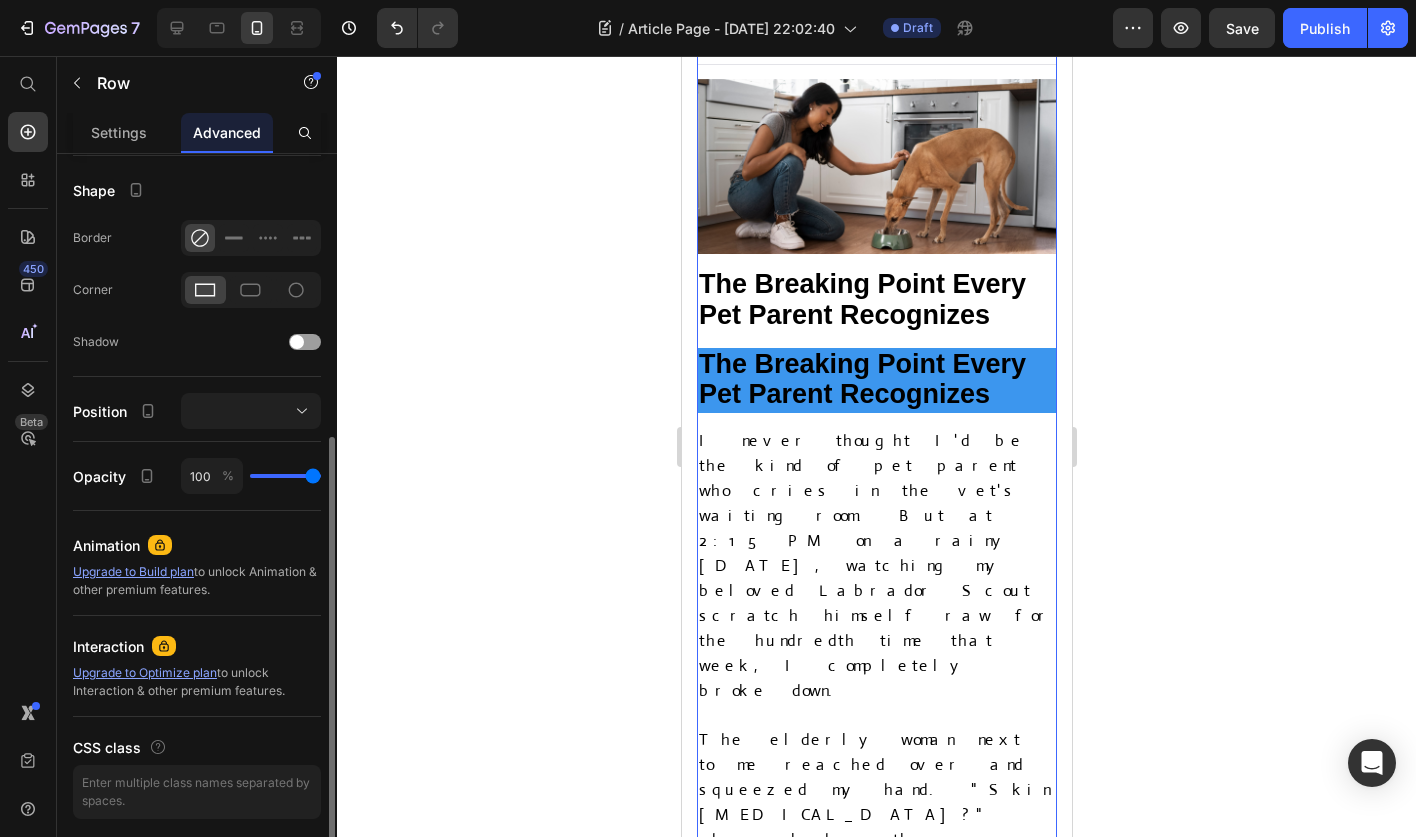 scroll, scrollTop: 497, scrollLeft: 0, axis: vertical 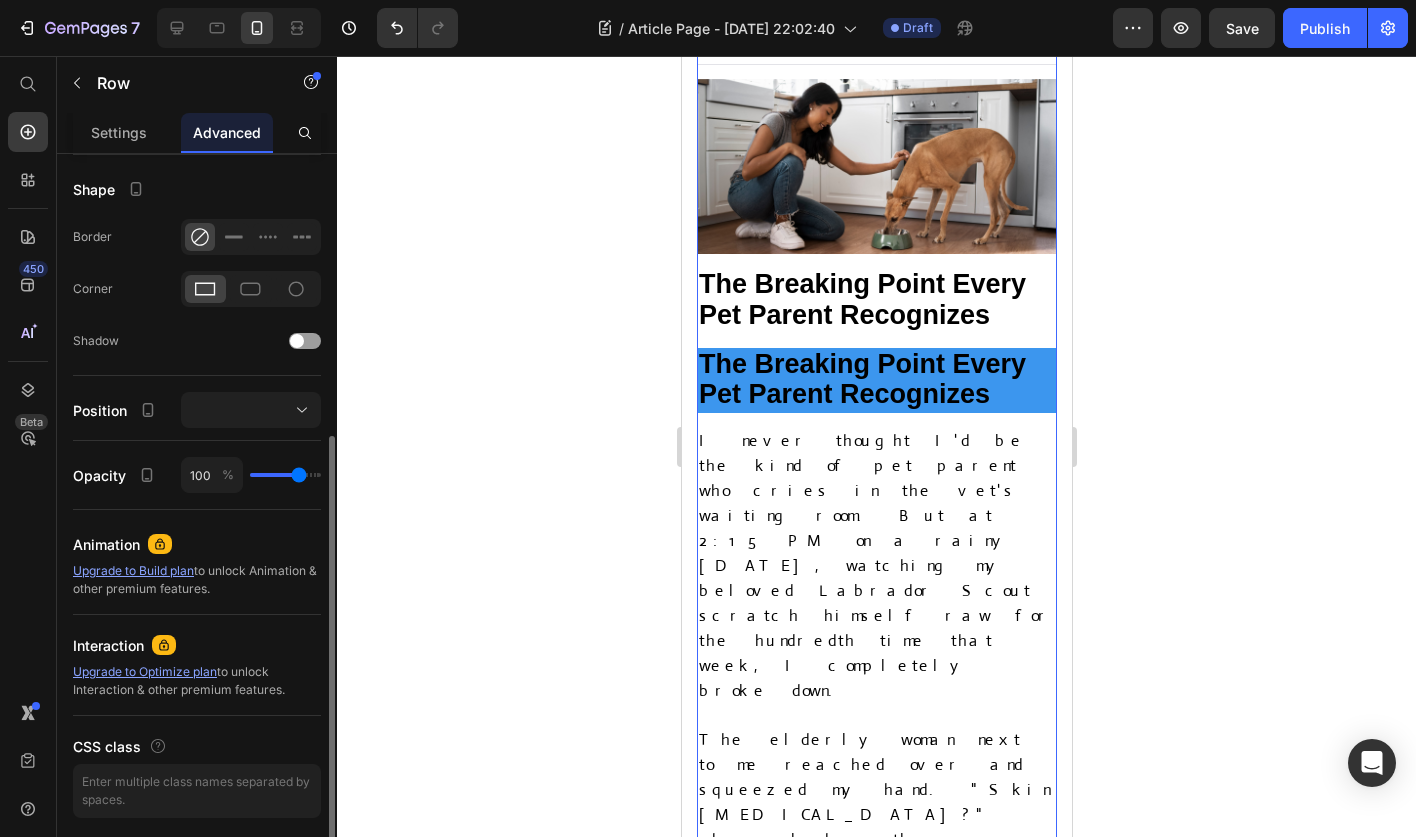 click at bounding box center [285, 475] 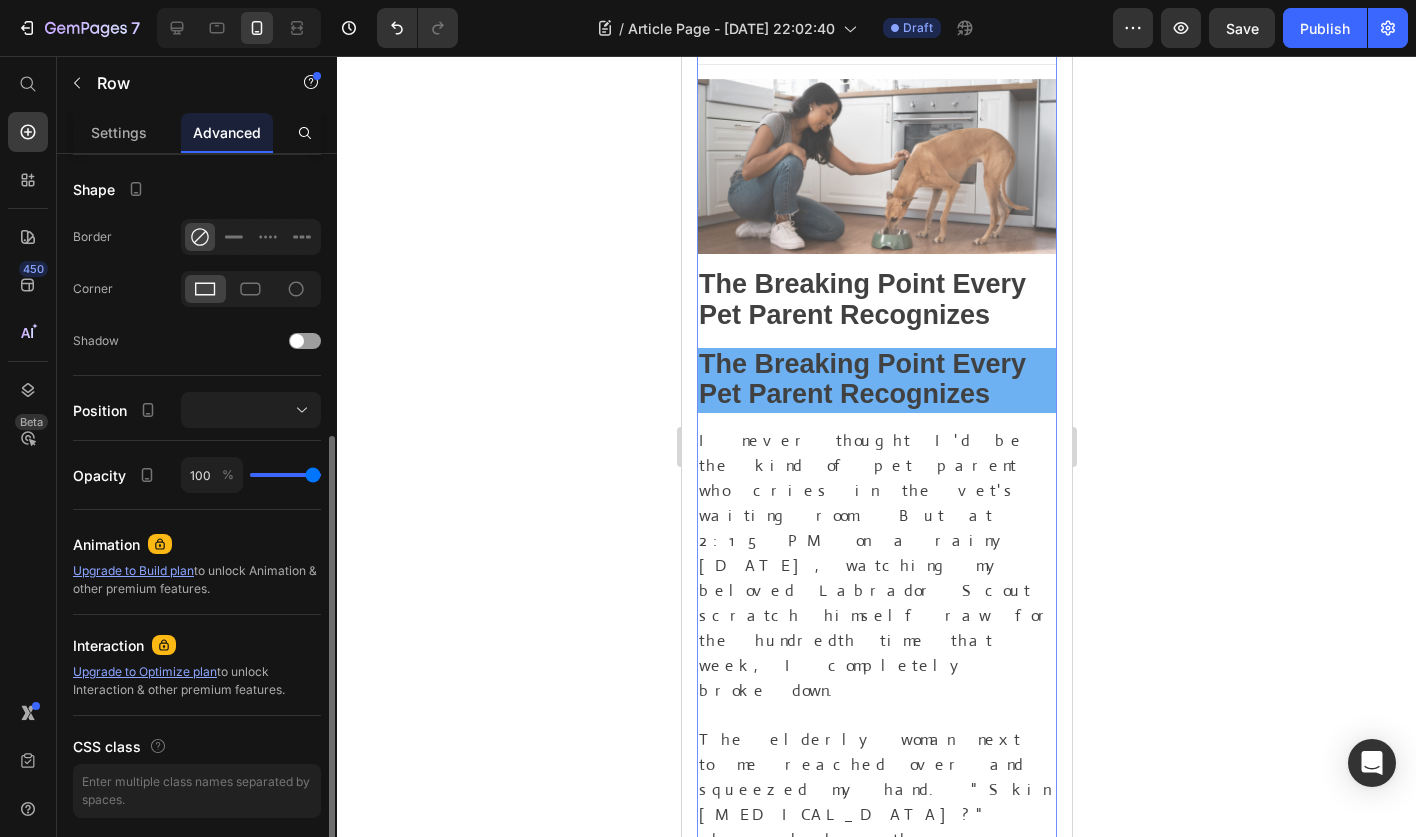 drag, startPoint x: 298, startPoint y: 476, endPoint x: 609, endPoint y: 496, distance: 311.64243 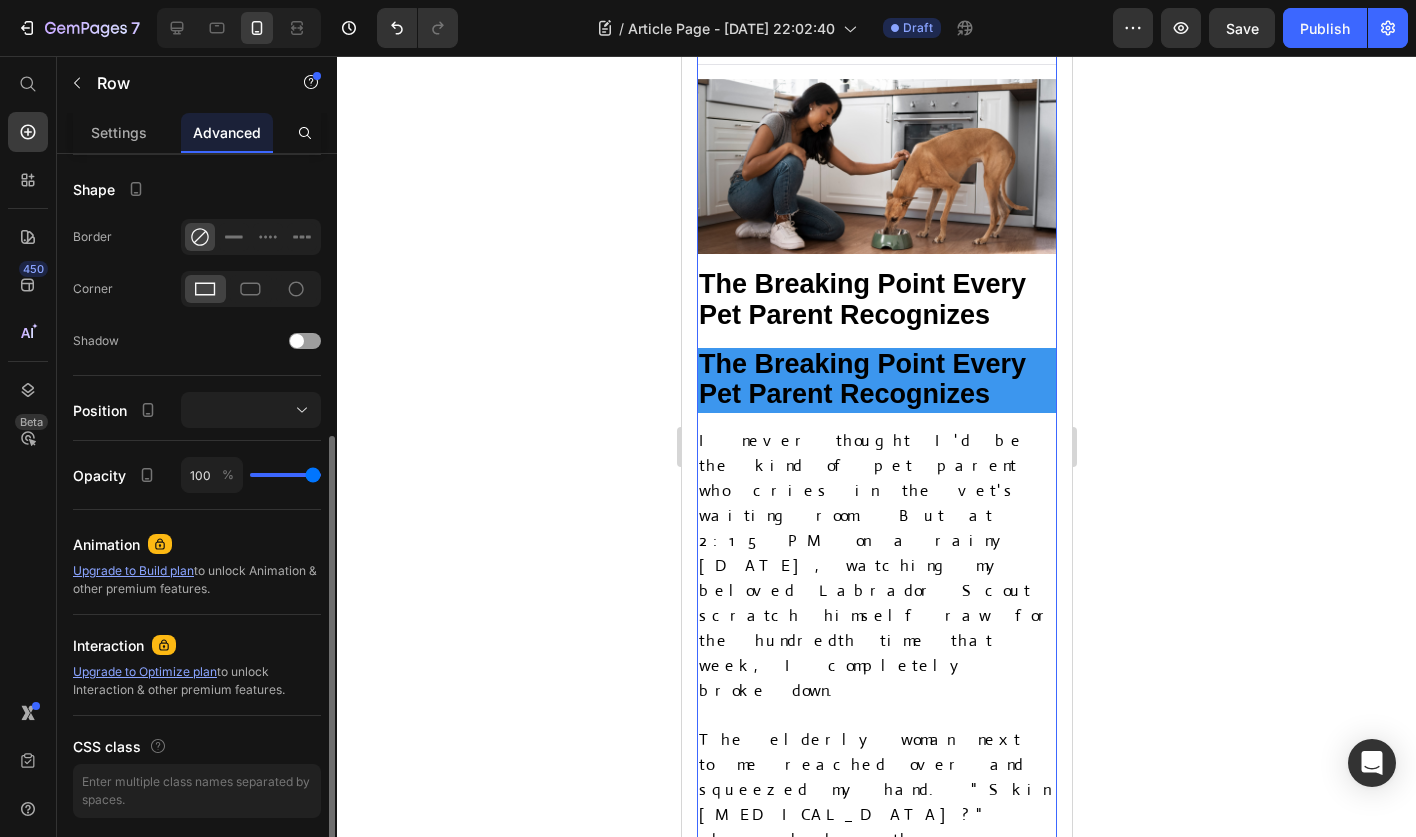click 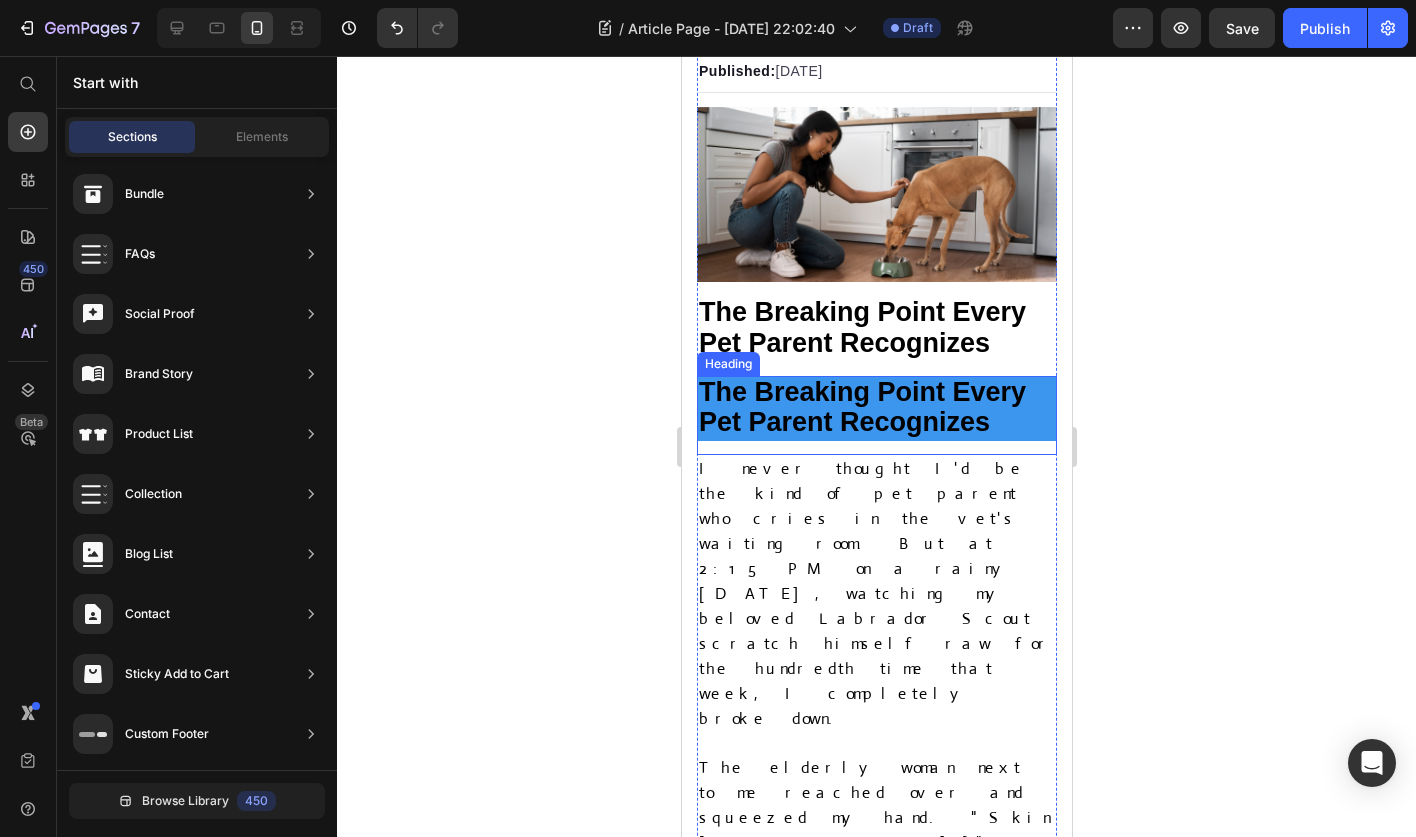scroll, scrollTop: 436, scrollLeft: 0, axis: vertical 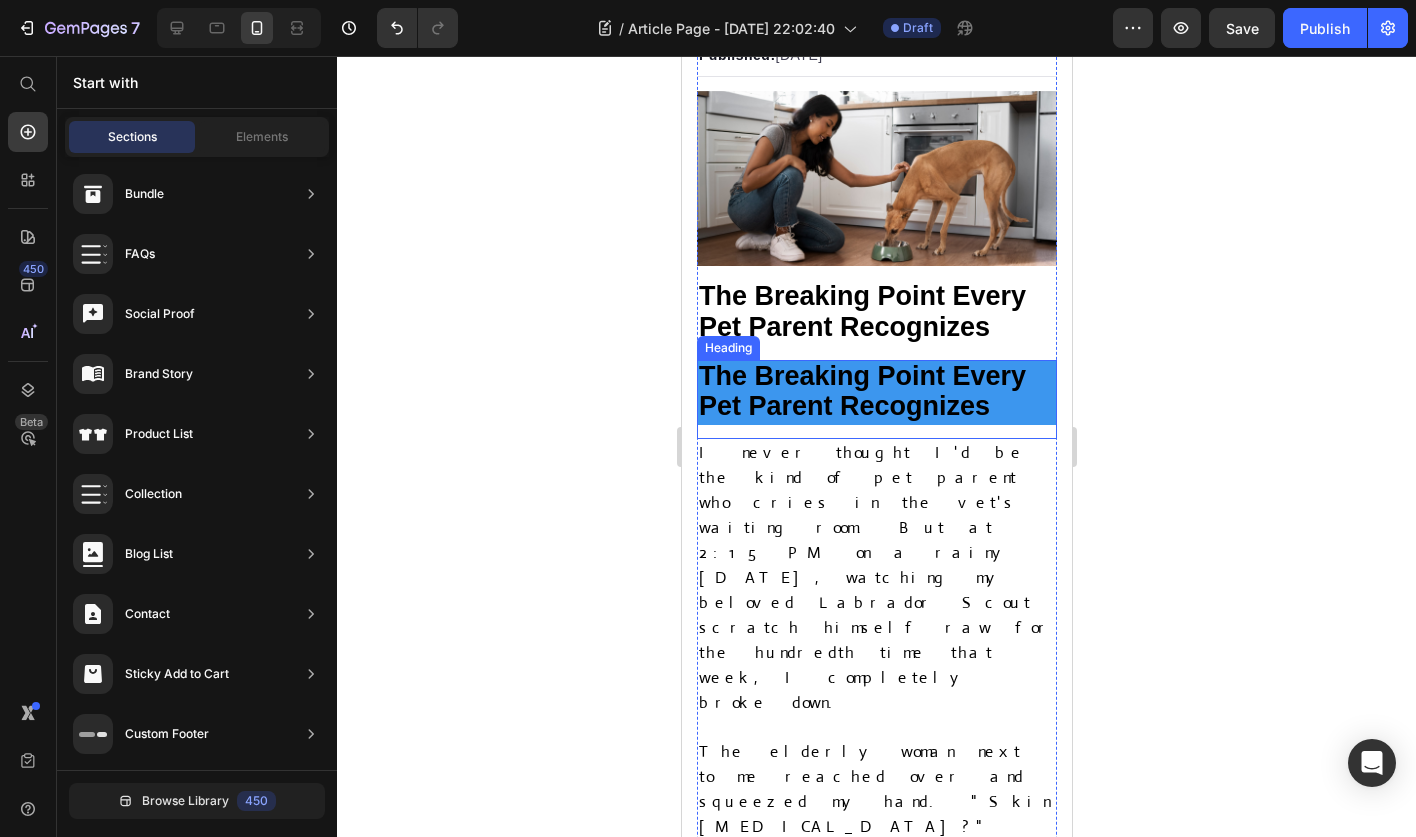 click on "The Breaking Point Every Pet Parent Recognizes" at bounding box center [861, 391] 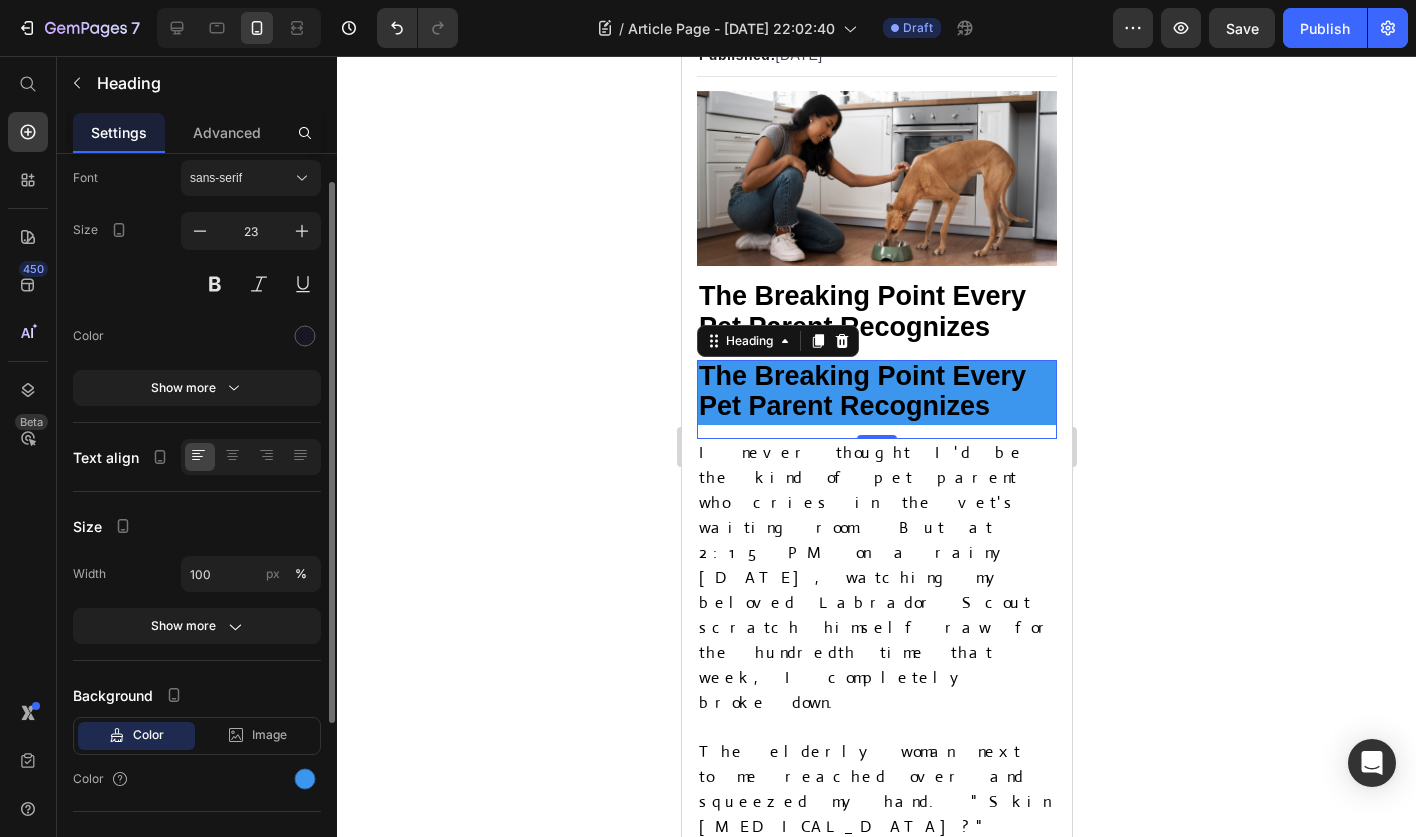 scroll, scrollTop: 115, scrollLeft: 0, axis: vertical 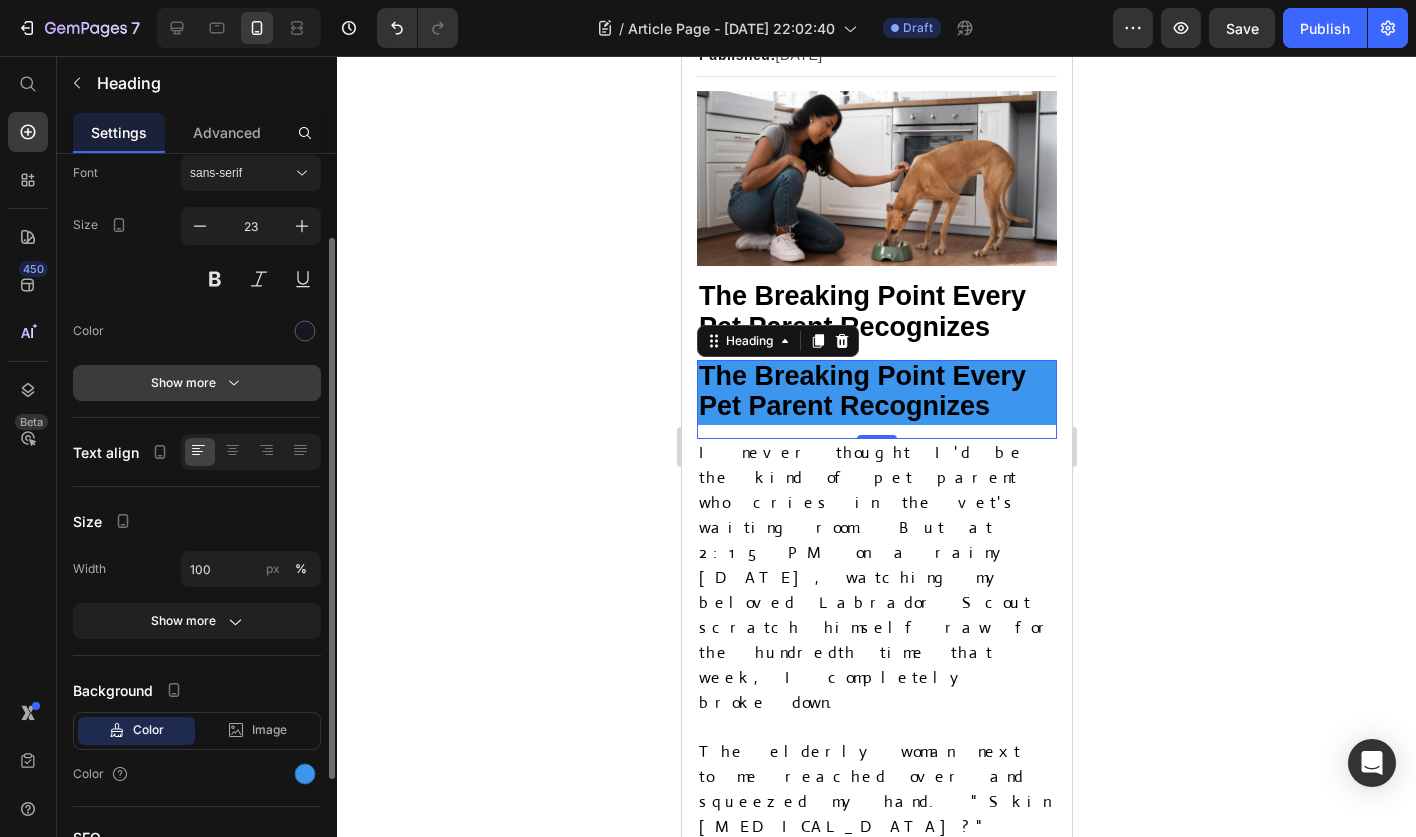 click on "Show more" at bounding box center [197, 383] 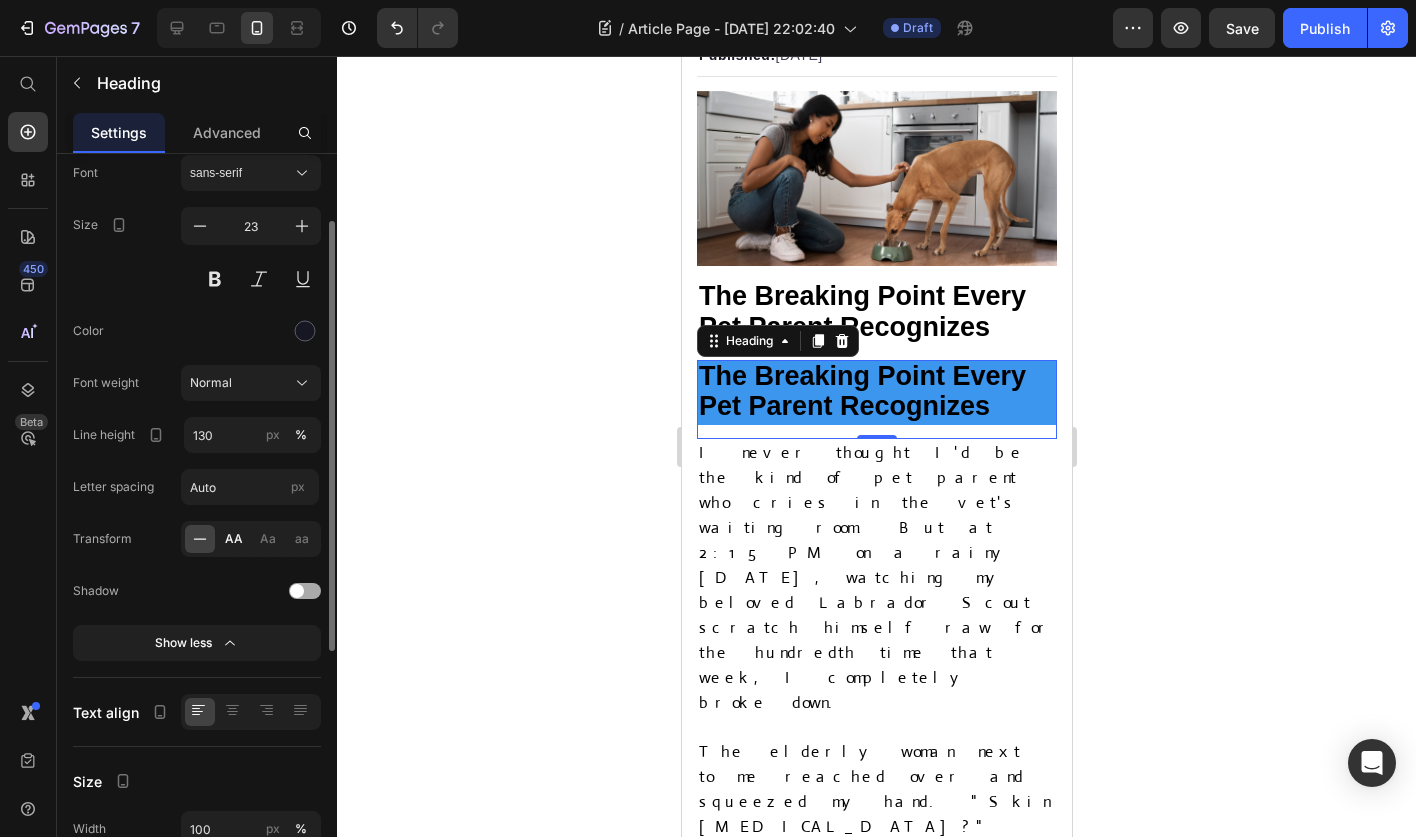 click on "AA" 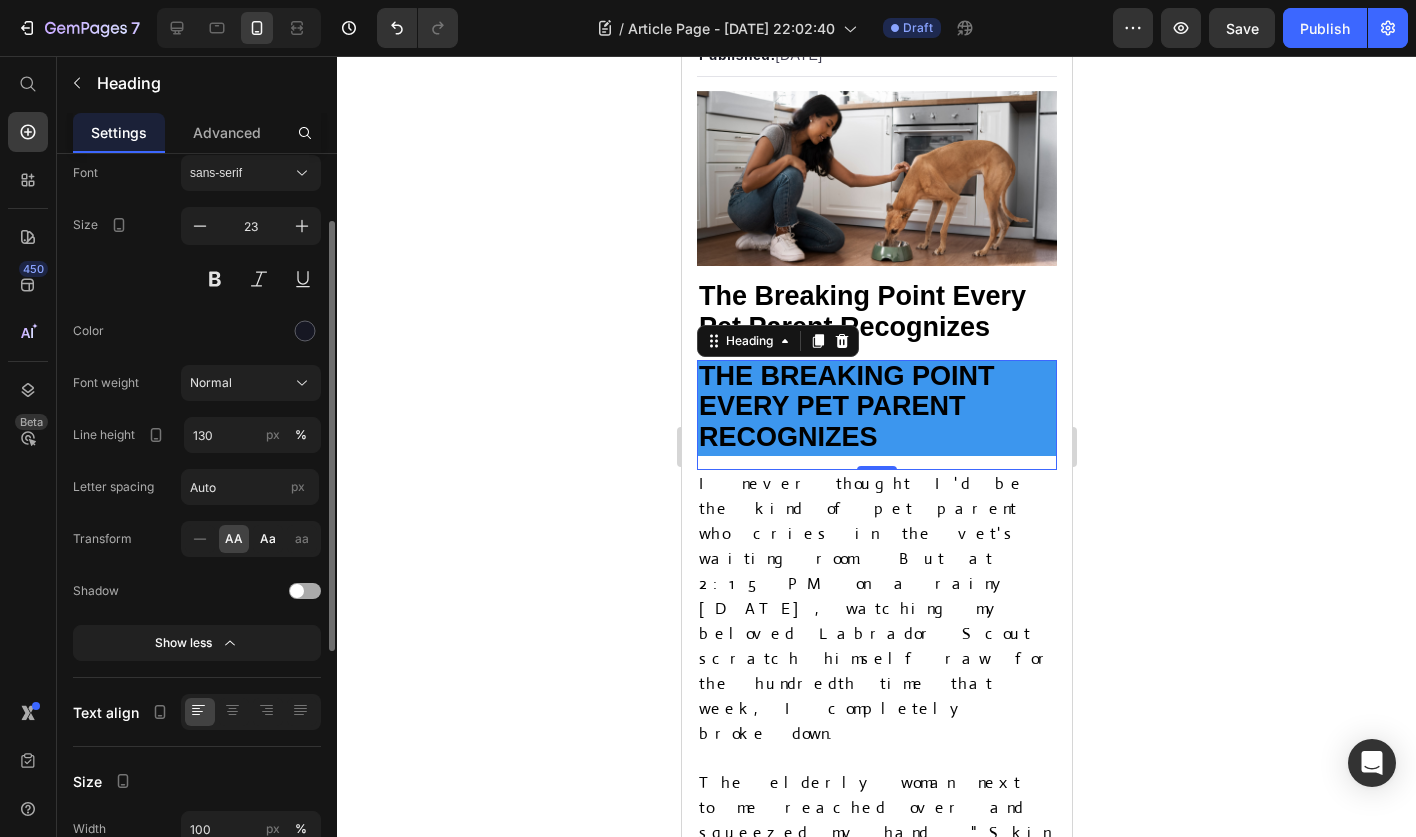 click on "Aa" 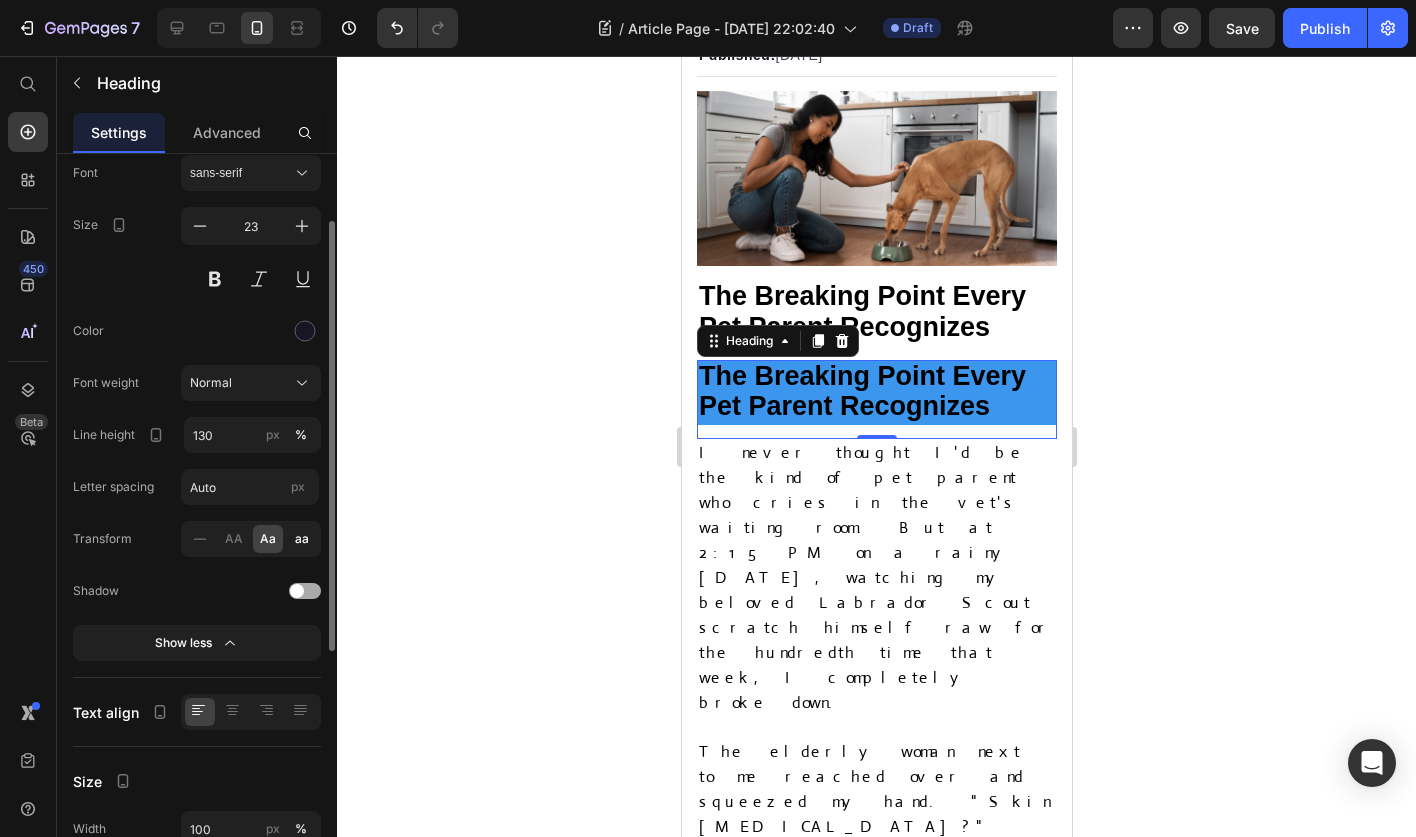 click on "aa" 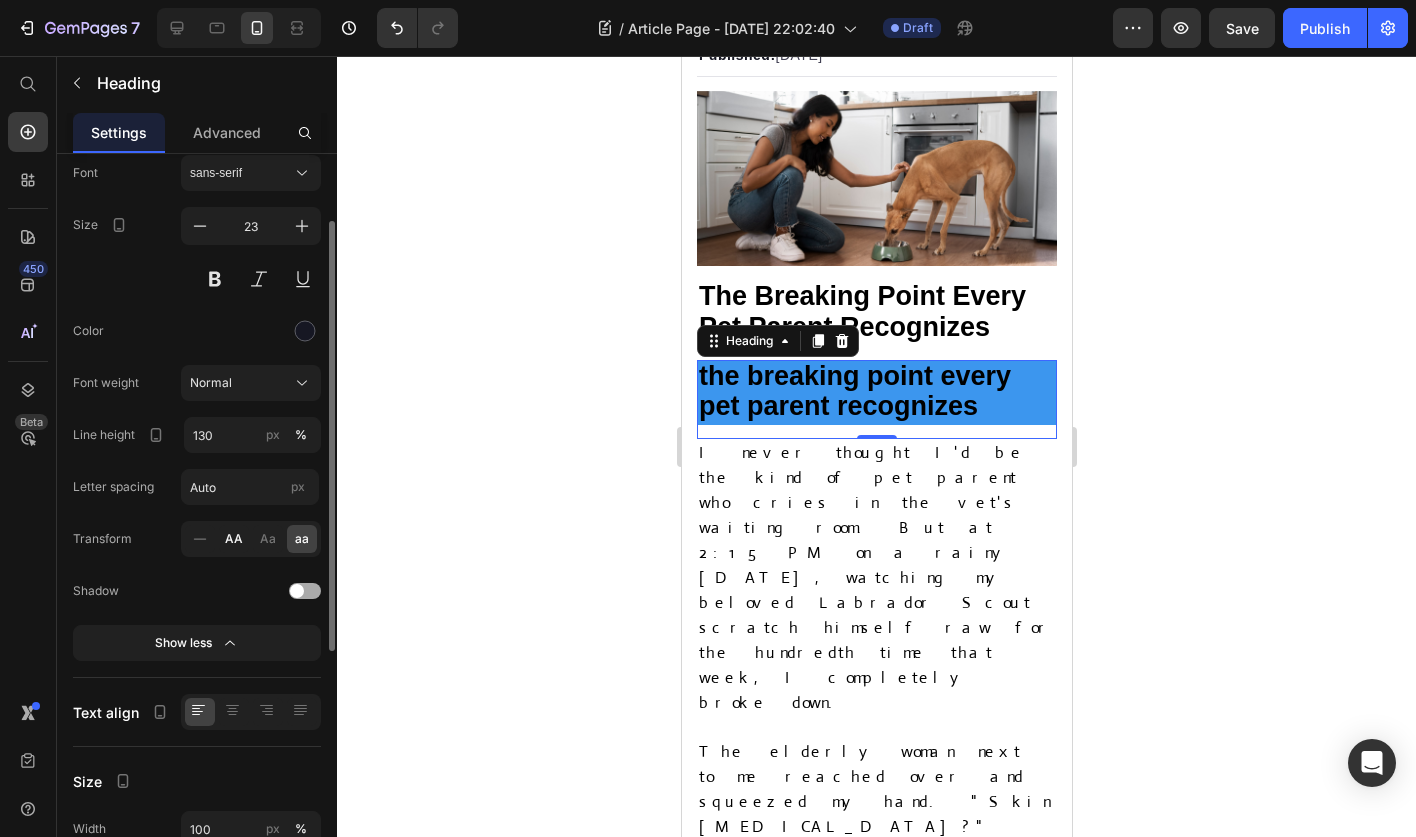 click on "AA" 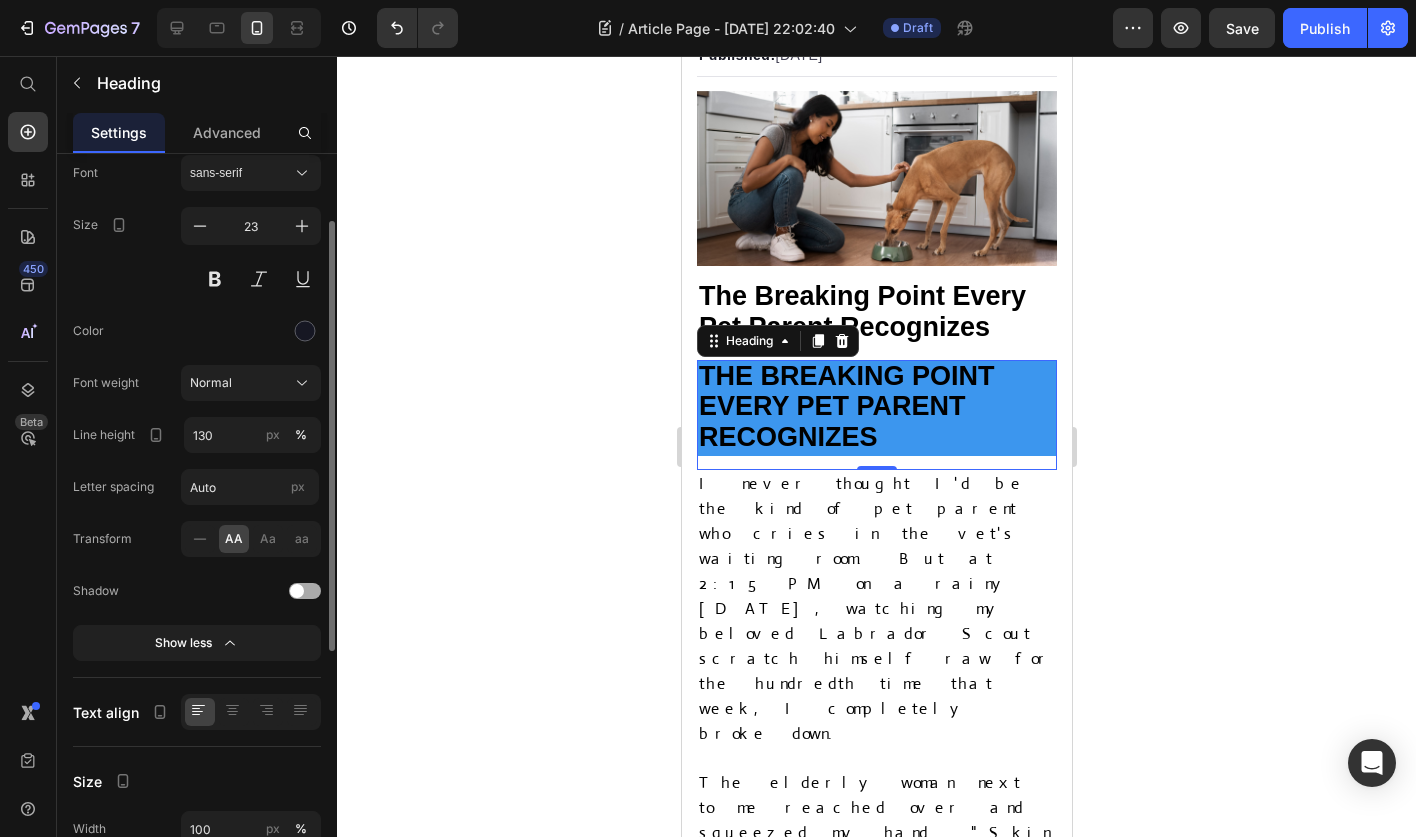click on "AA Aa aa" 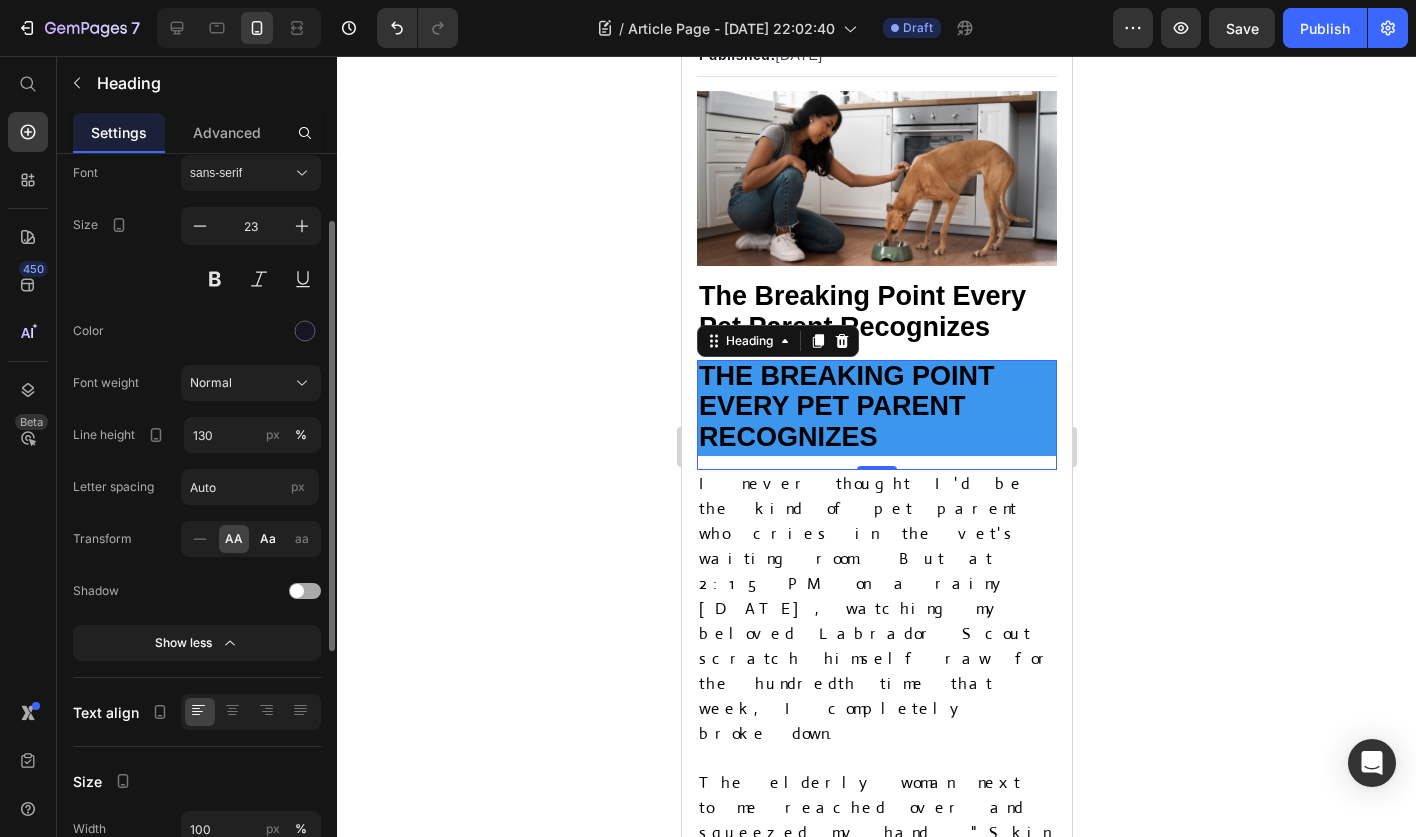click on "Aa" 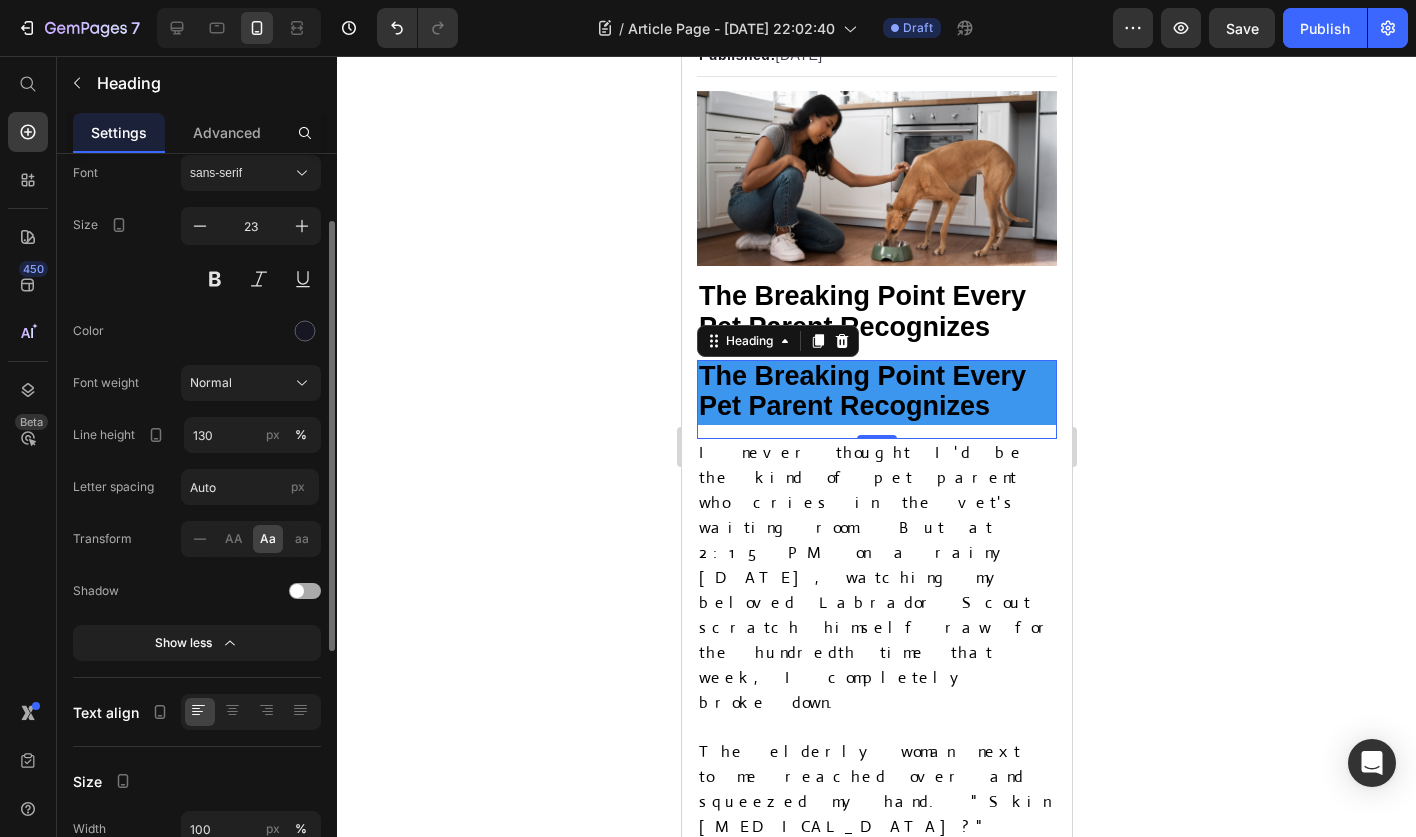 click at bounding box center [305, 591] 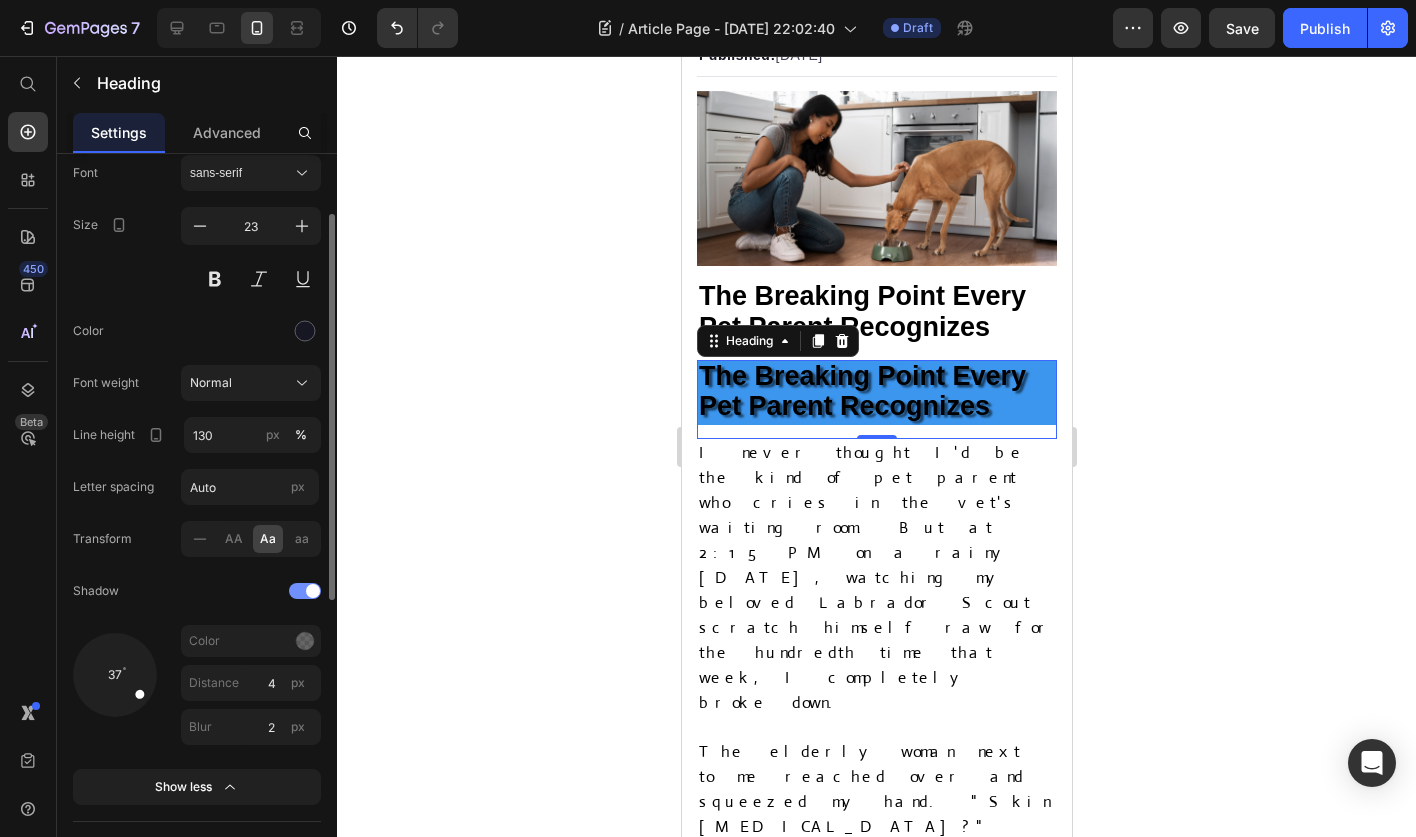 click at bounding box center [313, 591] 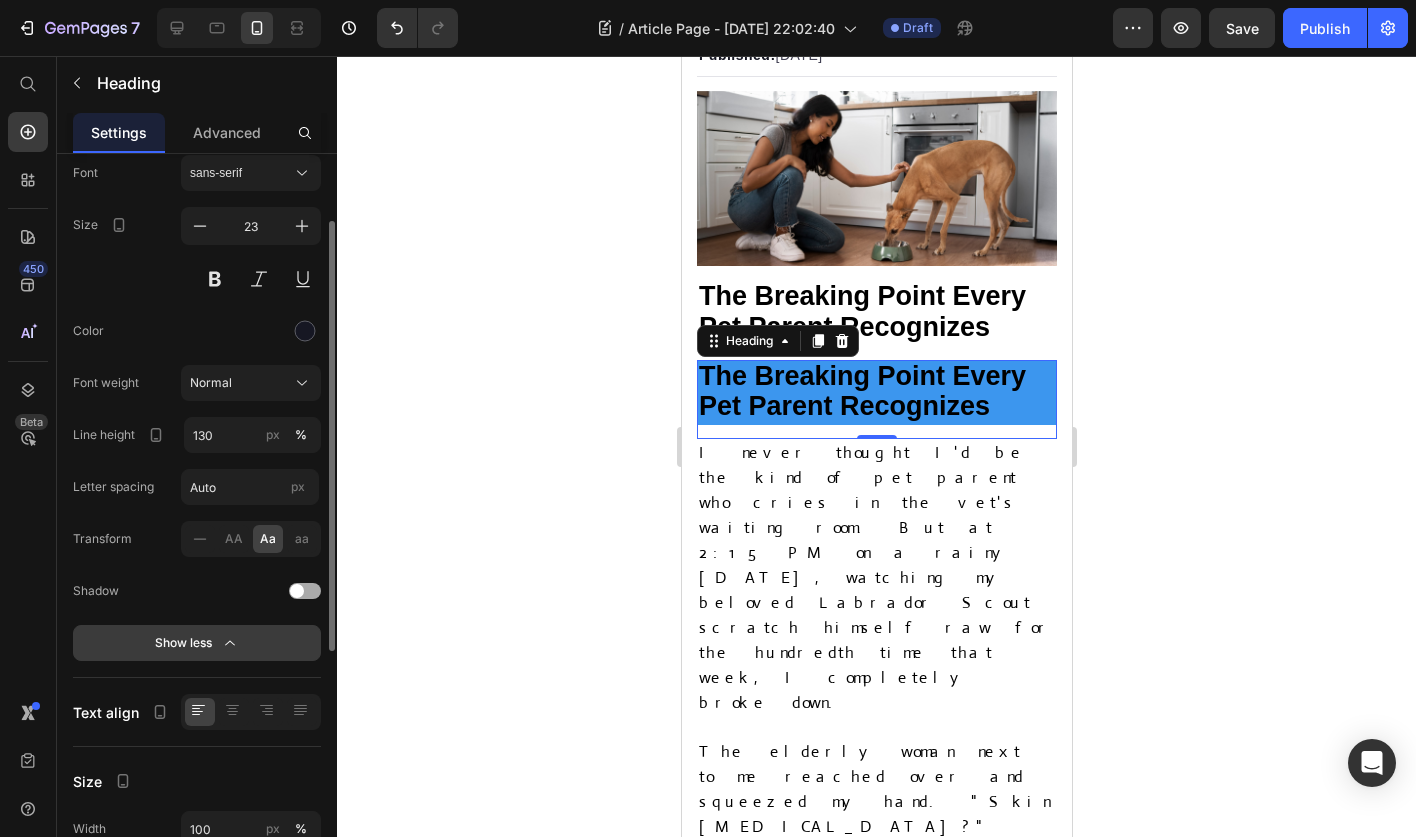 click on "Show less" at bounding box center (197, 643) 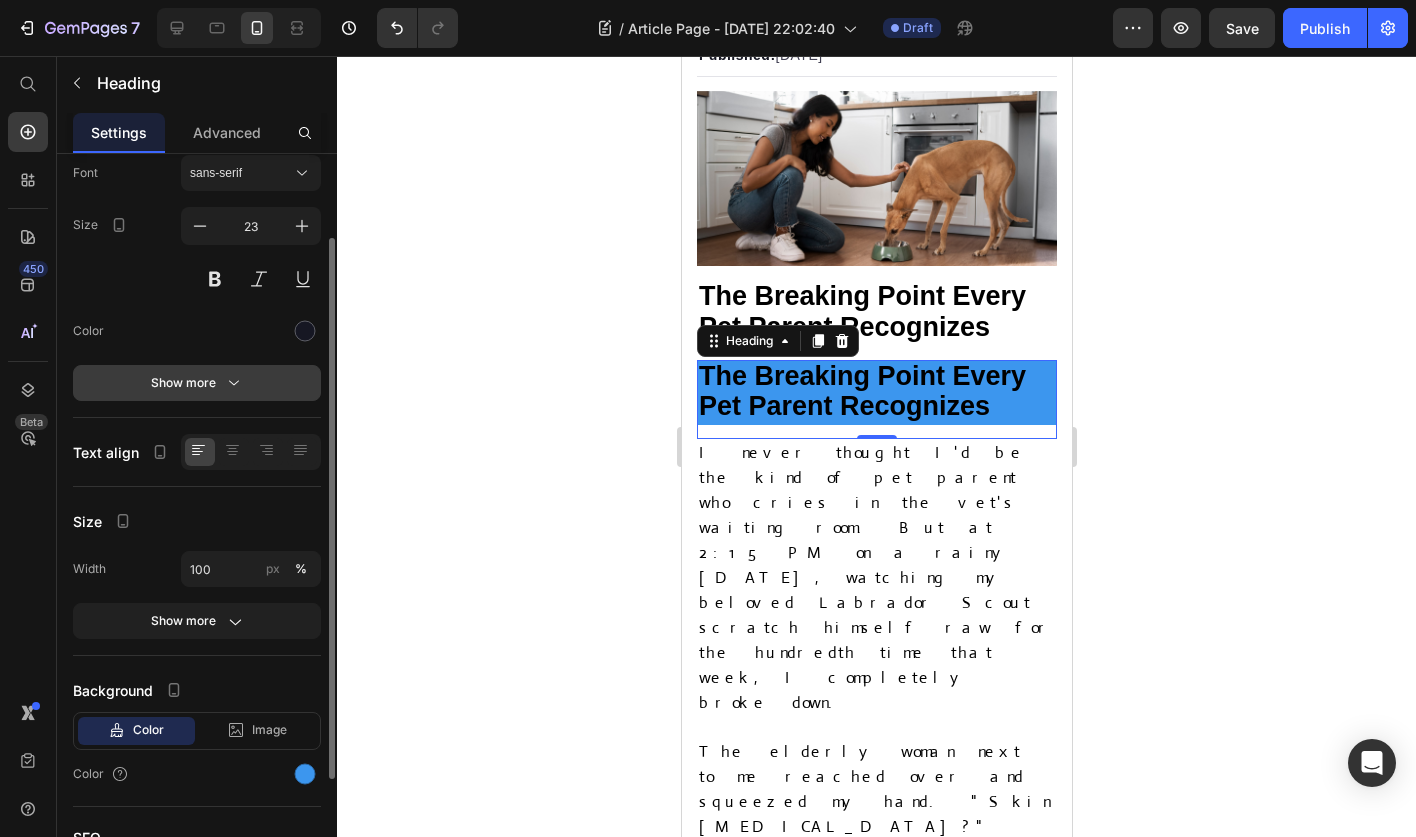 click 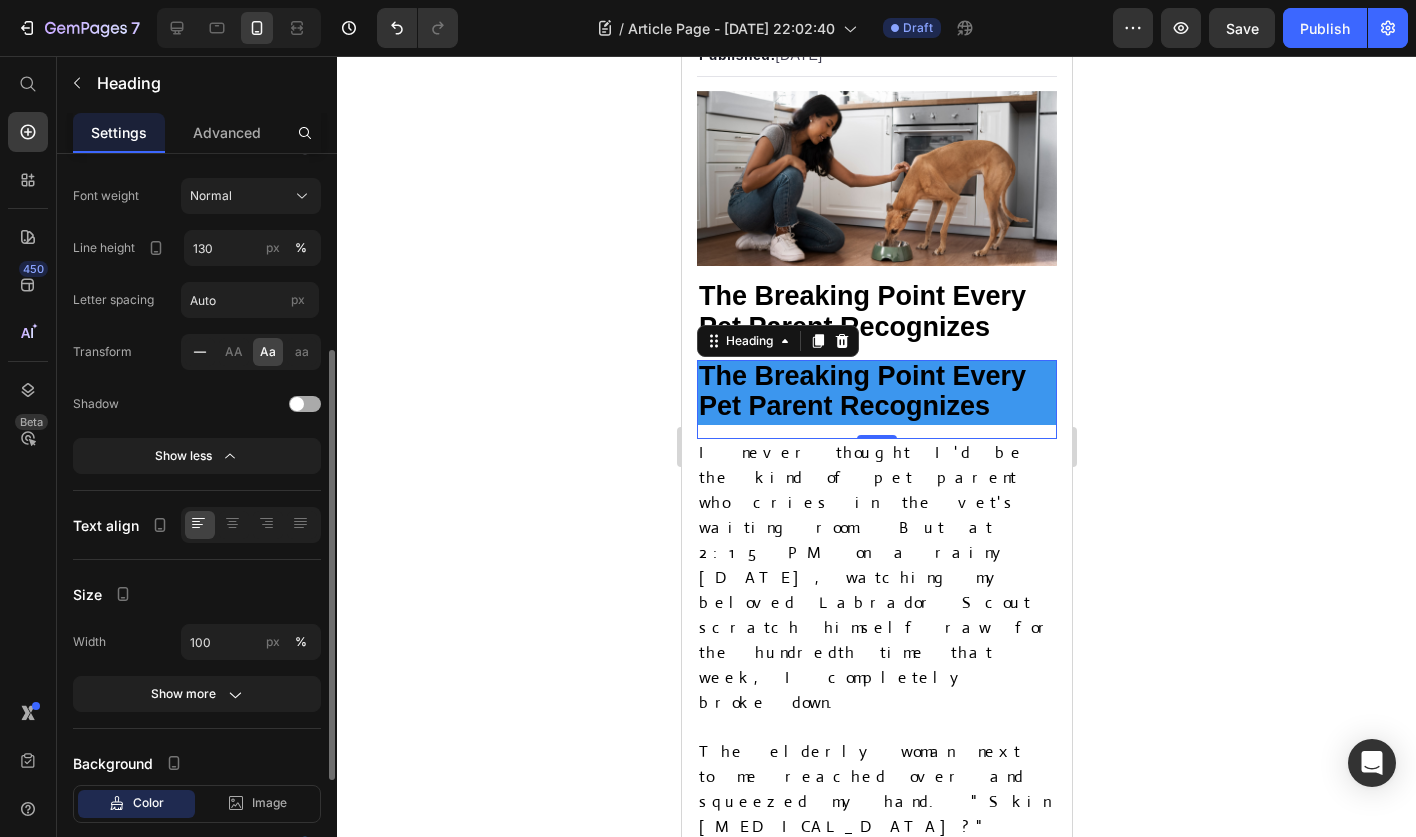 scroll, scrollTop: 331, scrollLeft: 0, axis: vertical 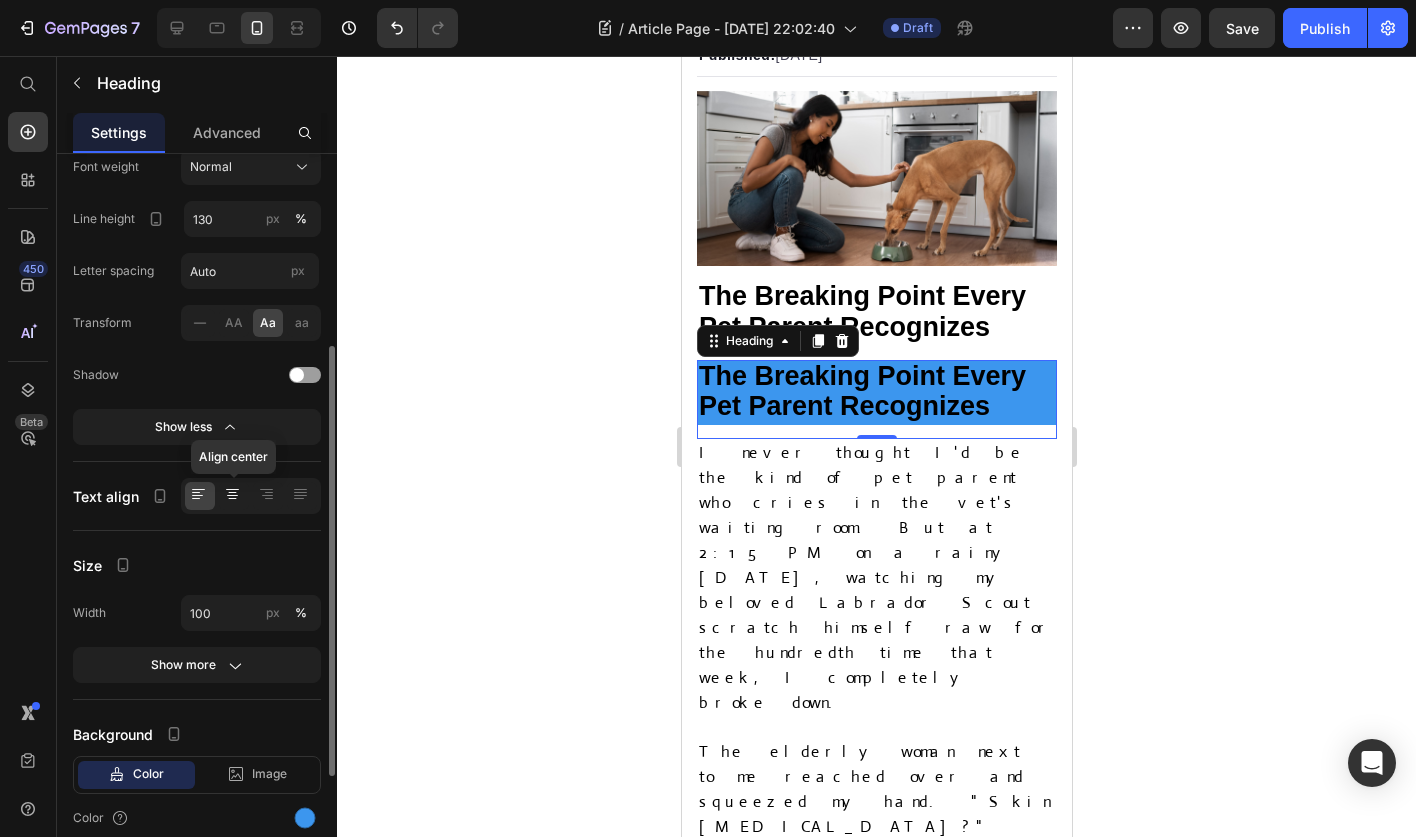 click 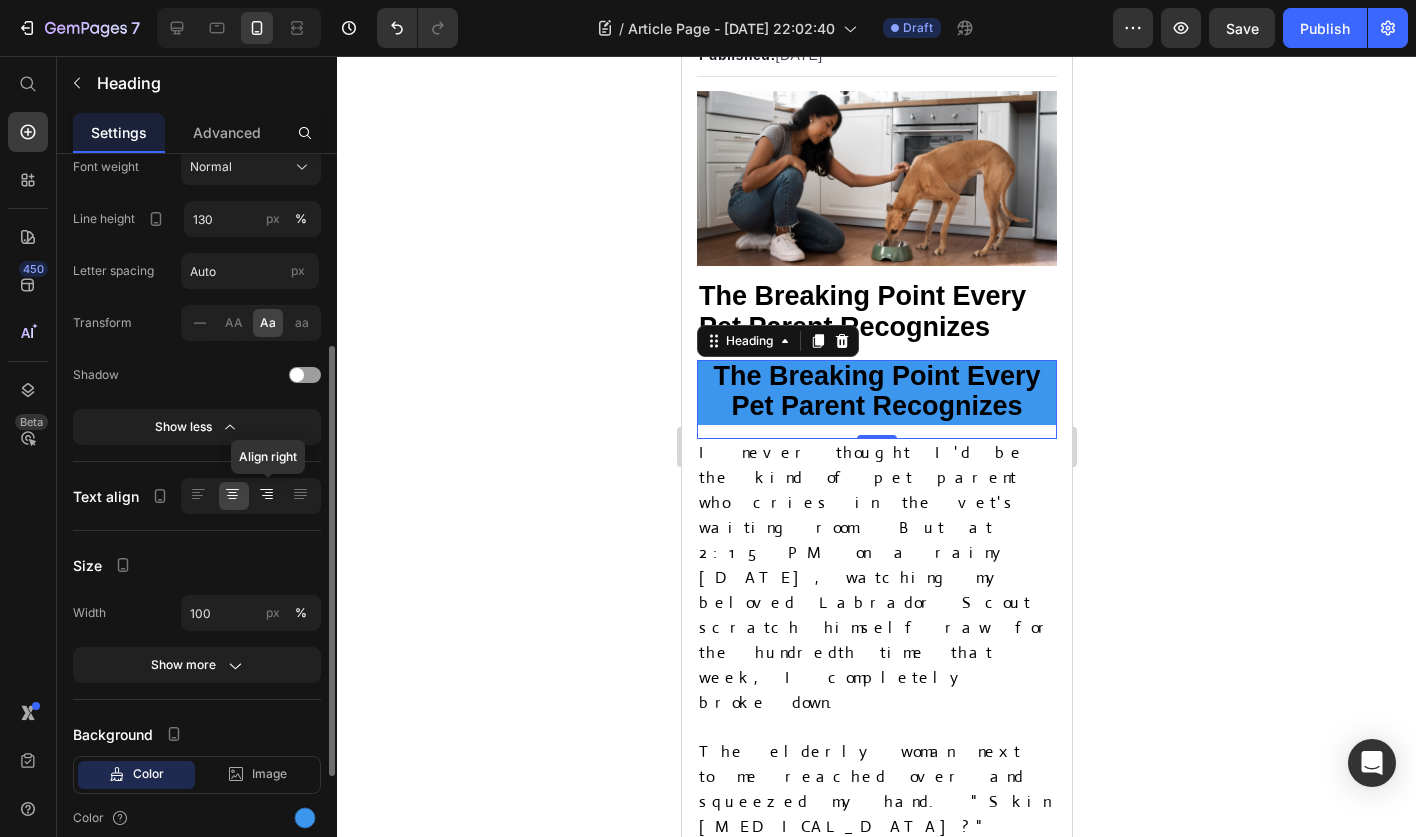 click 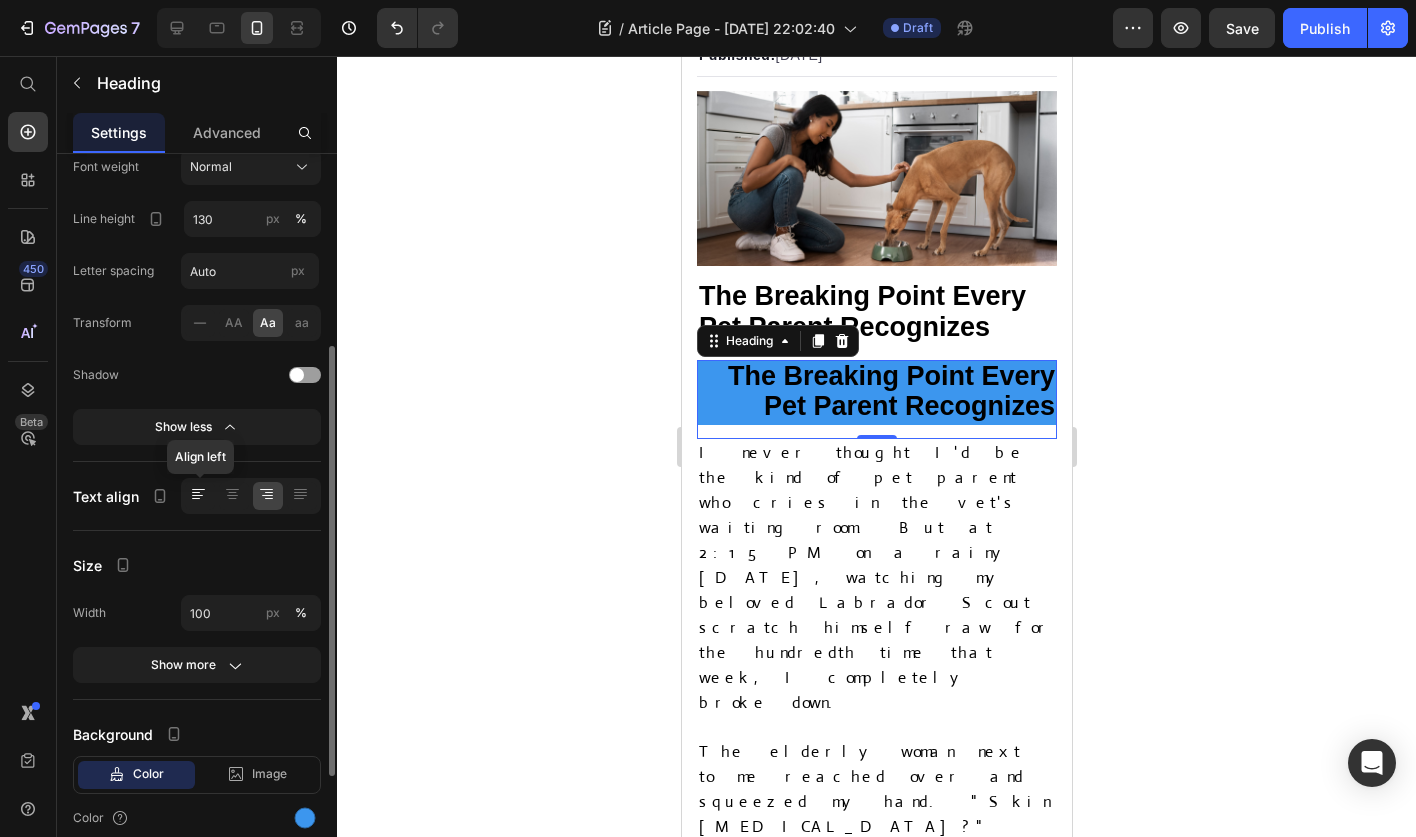 click 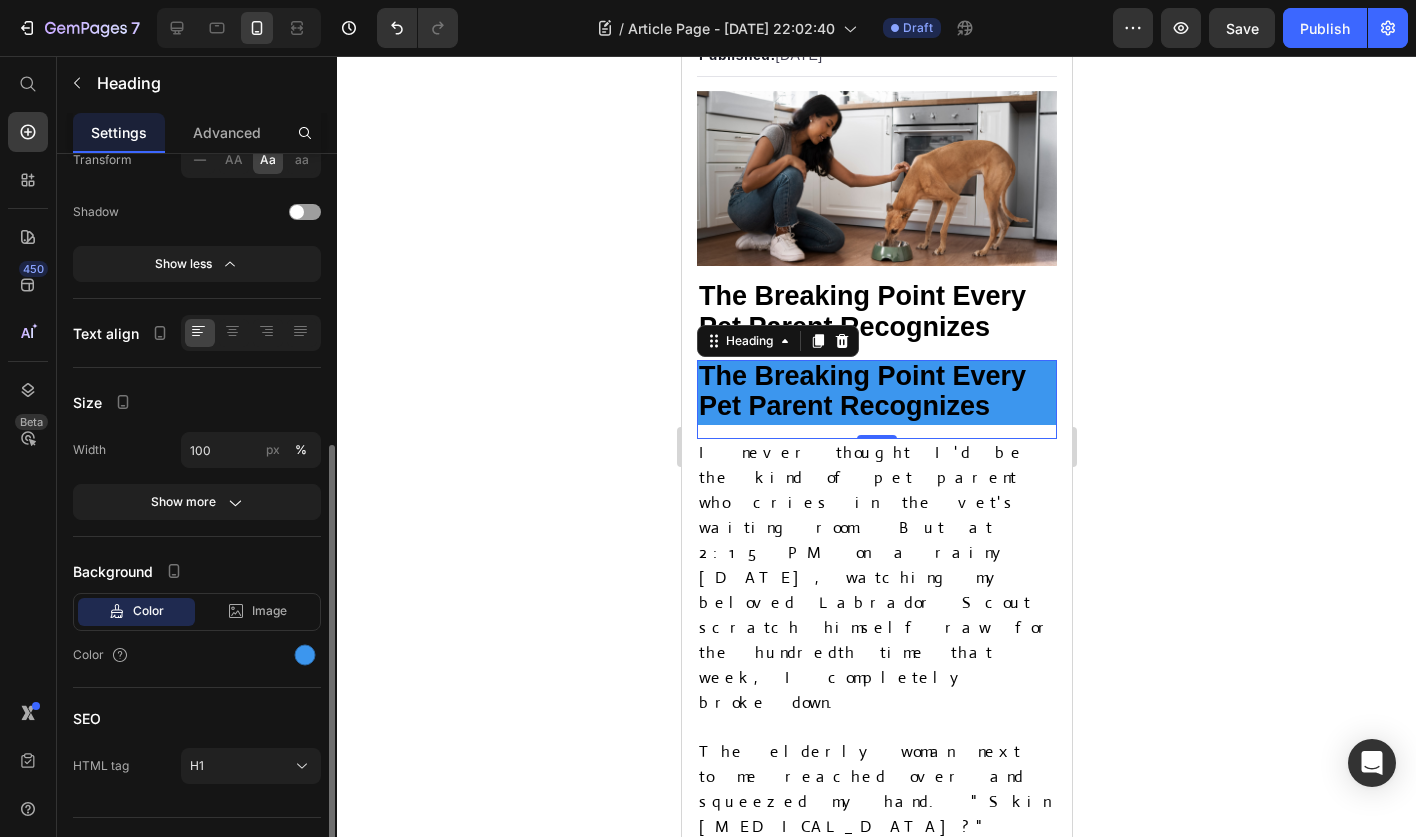 scroll, scrollTop: 496, scrollLeft: 0, axis: vertical 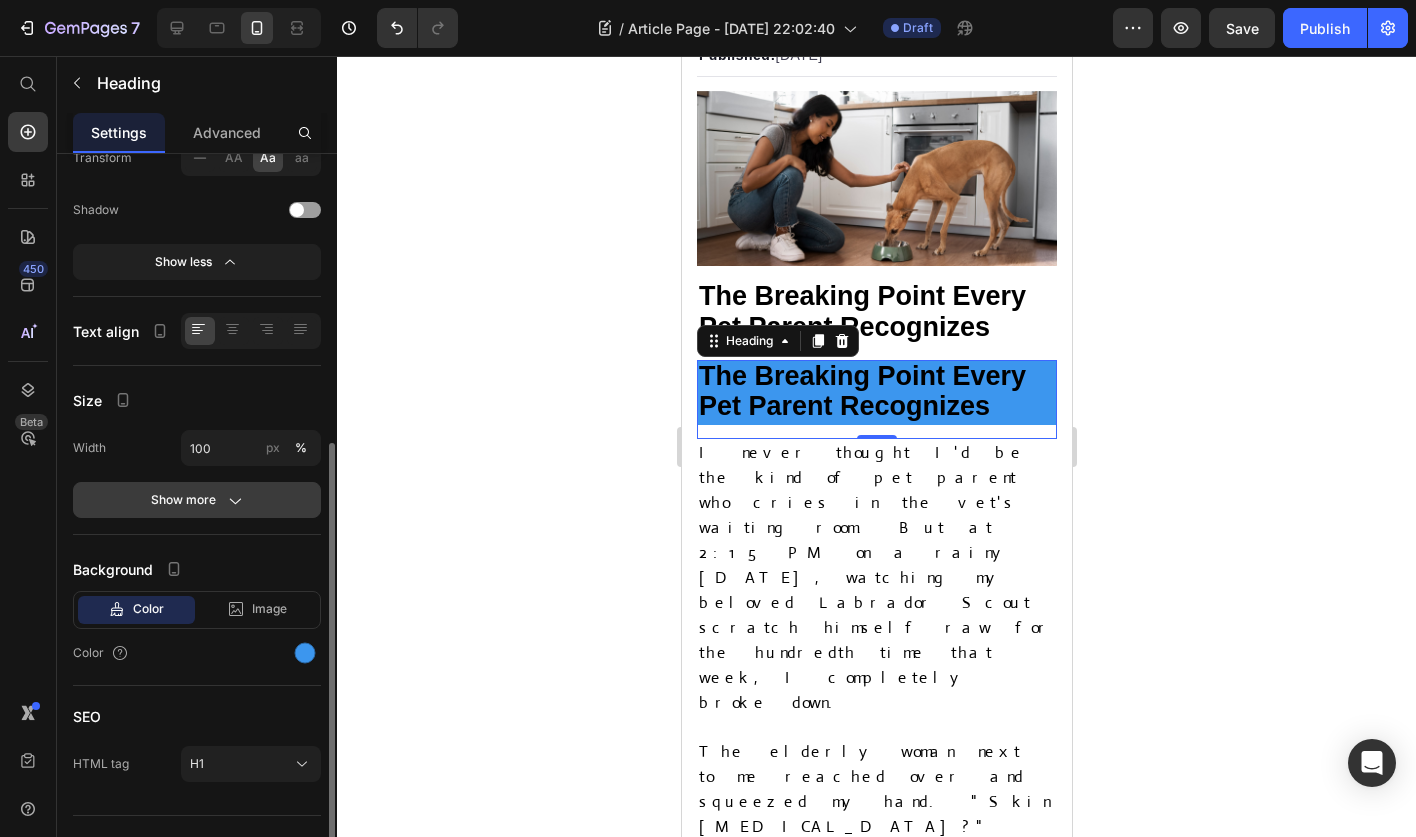 click on "Show more" 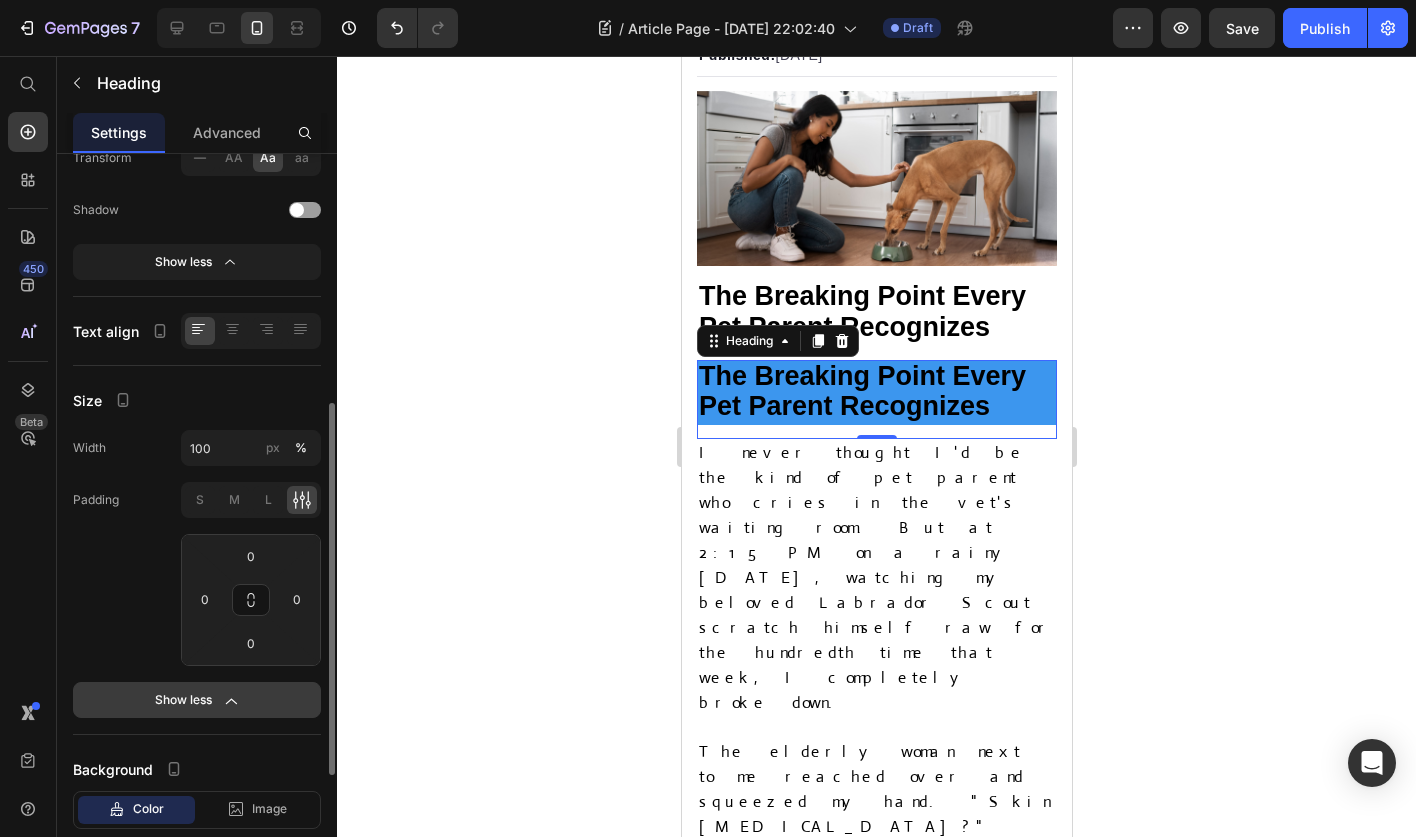 click on "Show less" 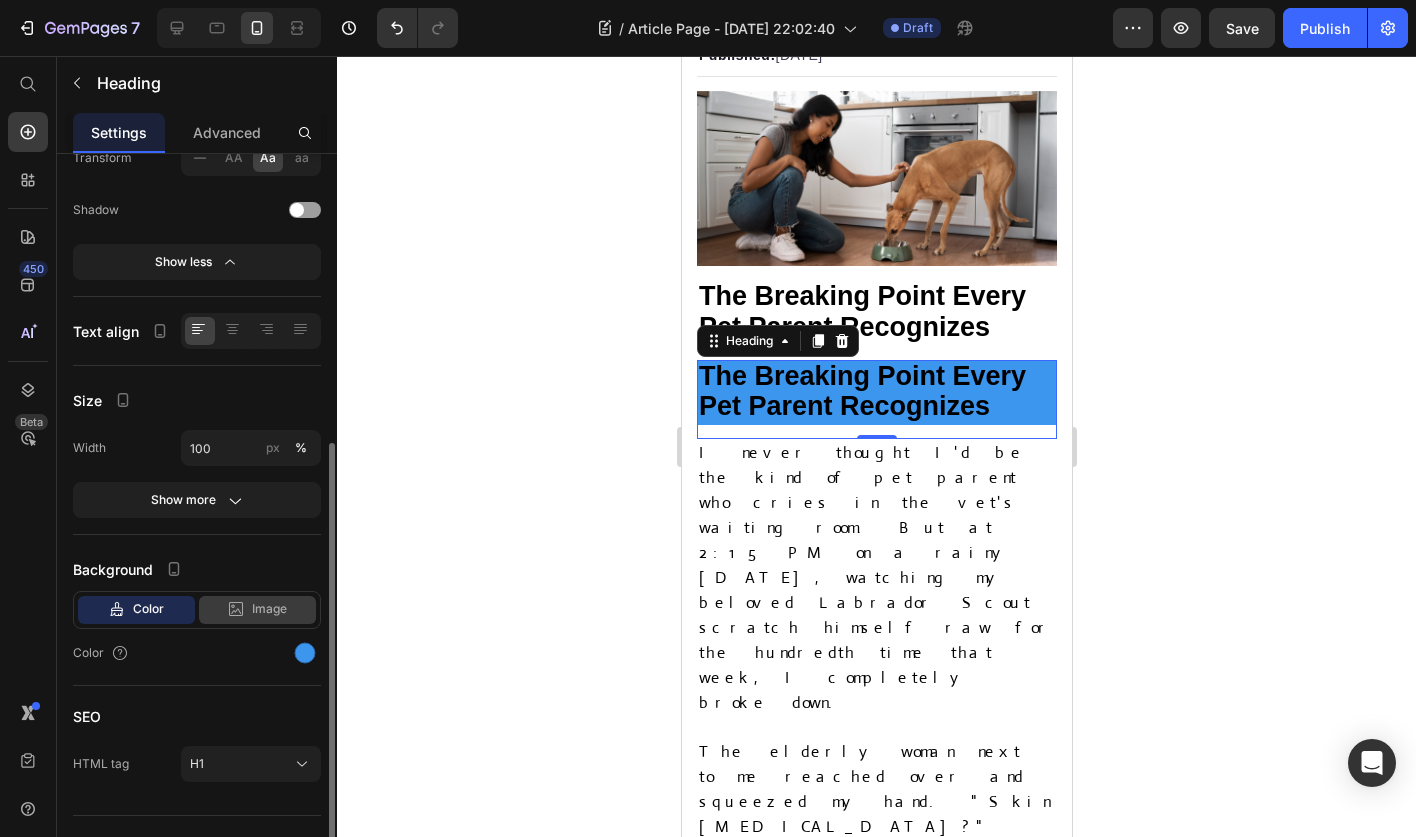 scroll, scrollTop: 532, scrollLeft: 0, axis: vertical 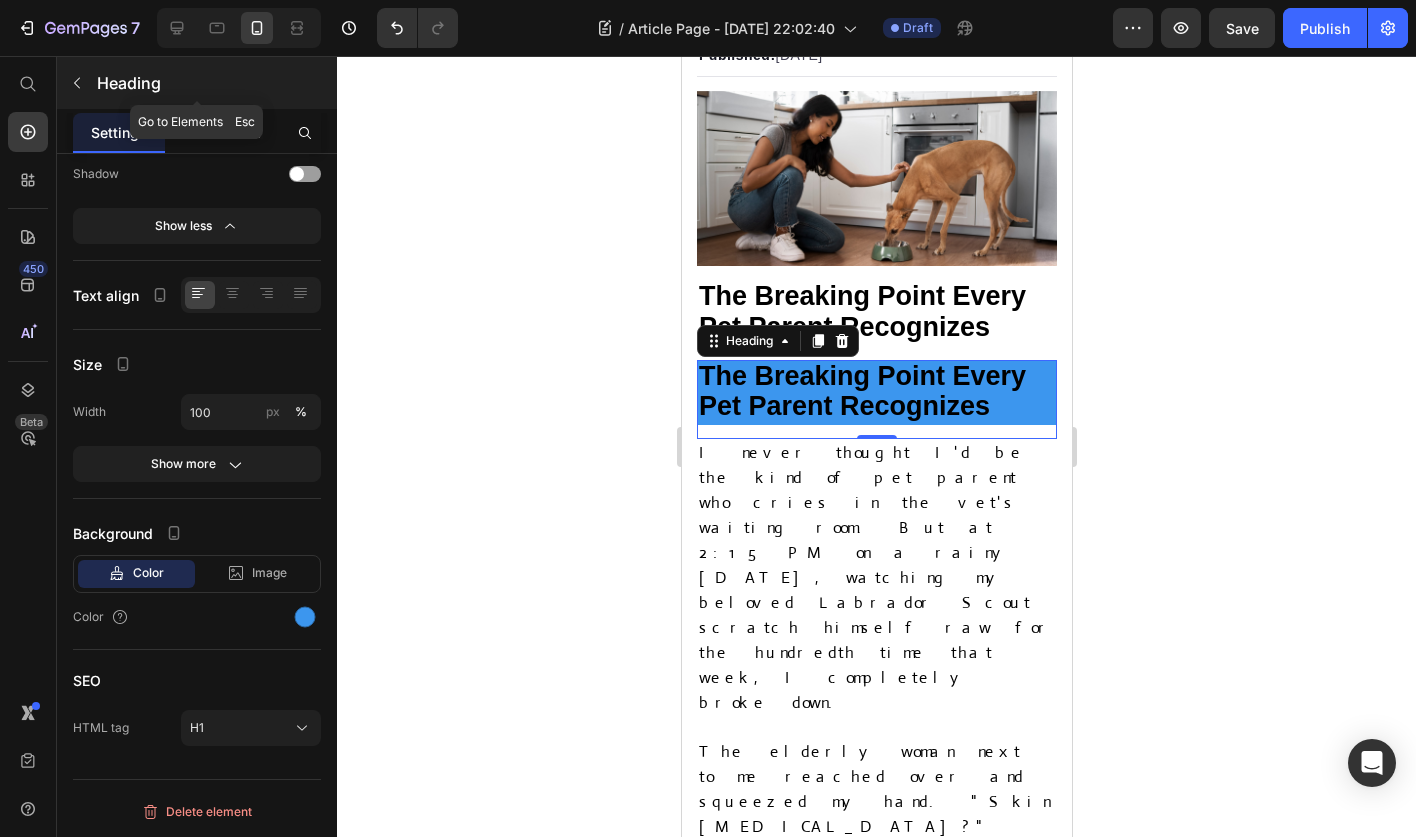 click at bounding box center [77, 83] 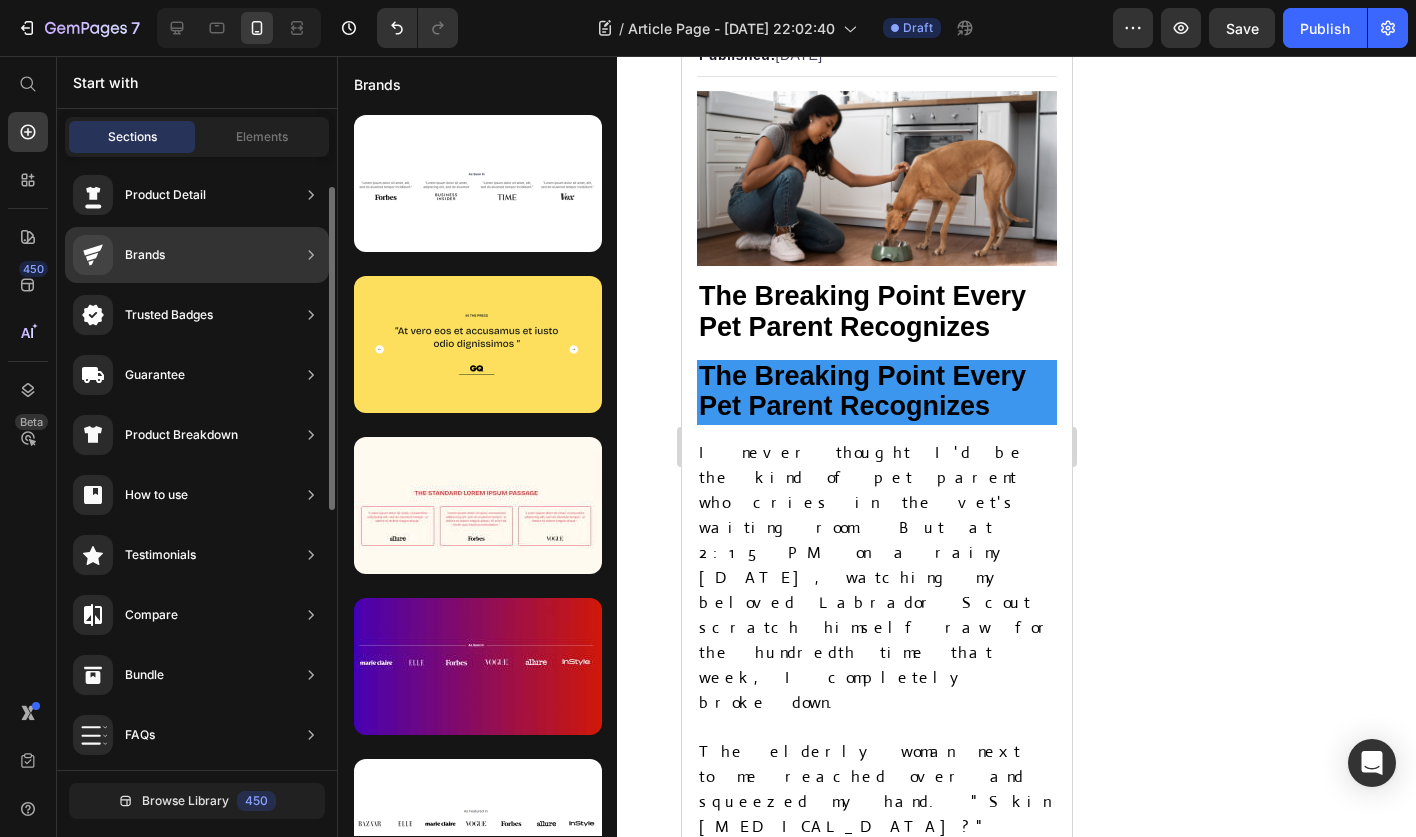 scroll, scrollTop: 63, scrollLeft: 0, axis: vertical 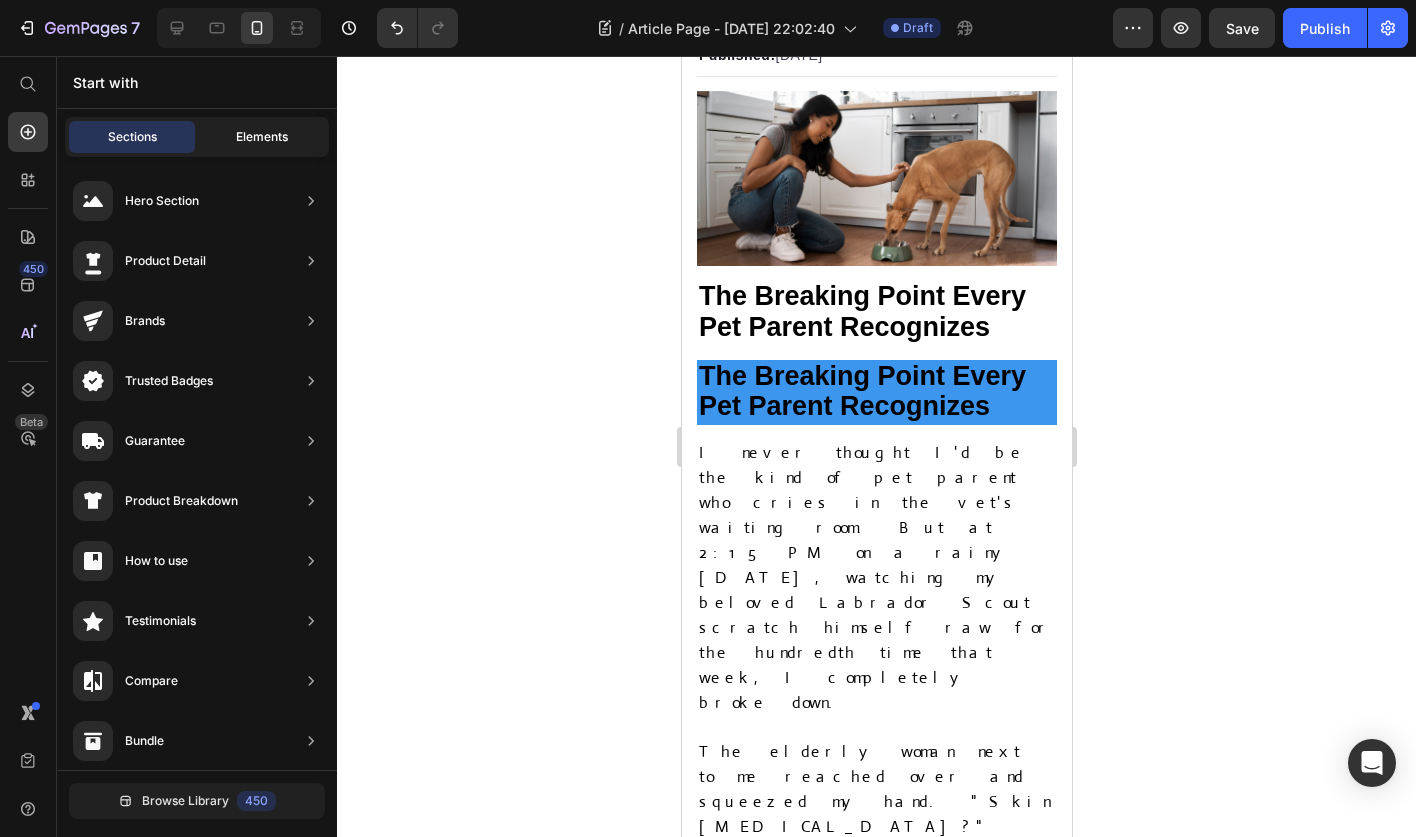 click on "Elements" at bounding box center (262, 137) 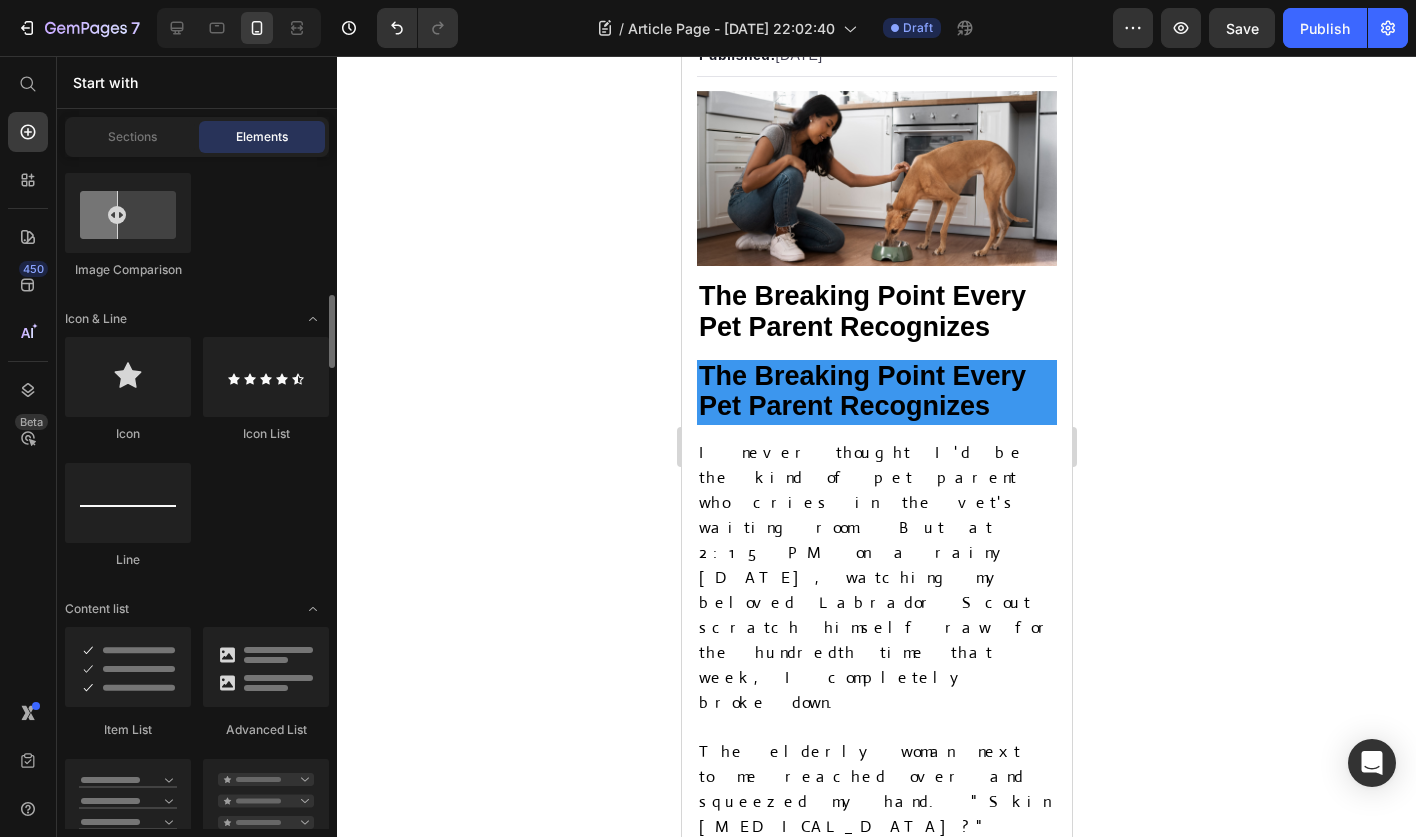 scroll, scrollTop: 1317, scrollLeft: 0, axis: vertical 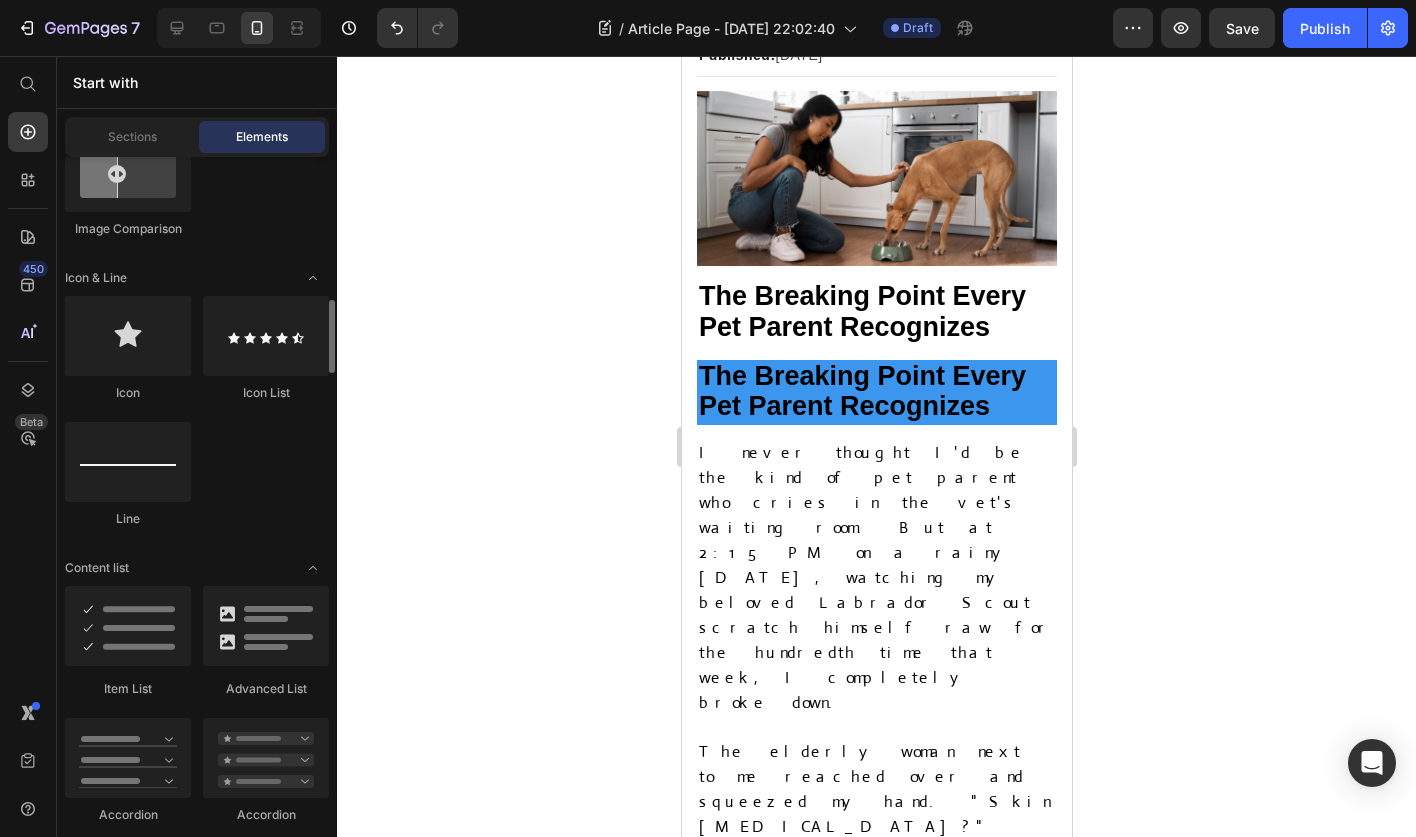 click at bounding box center [128, 462] 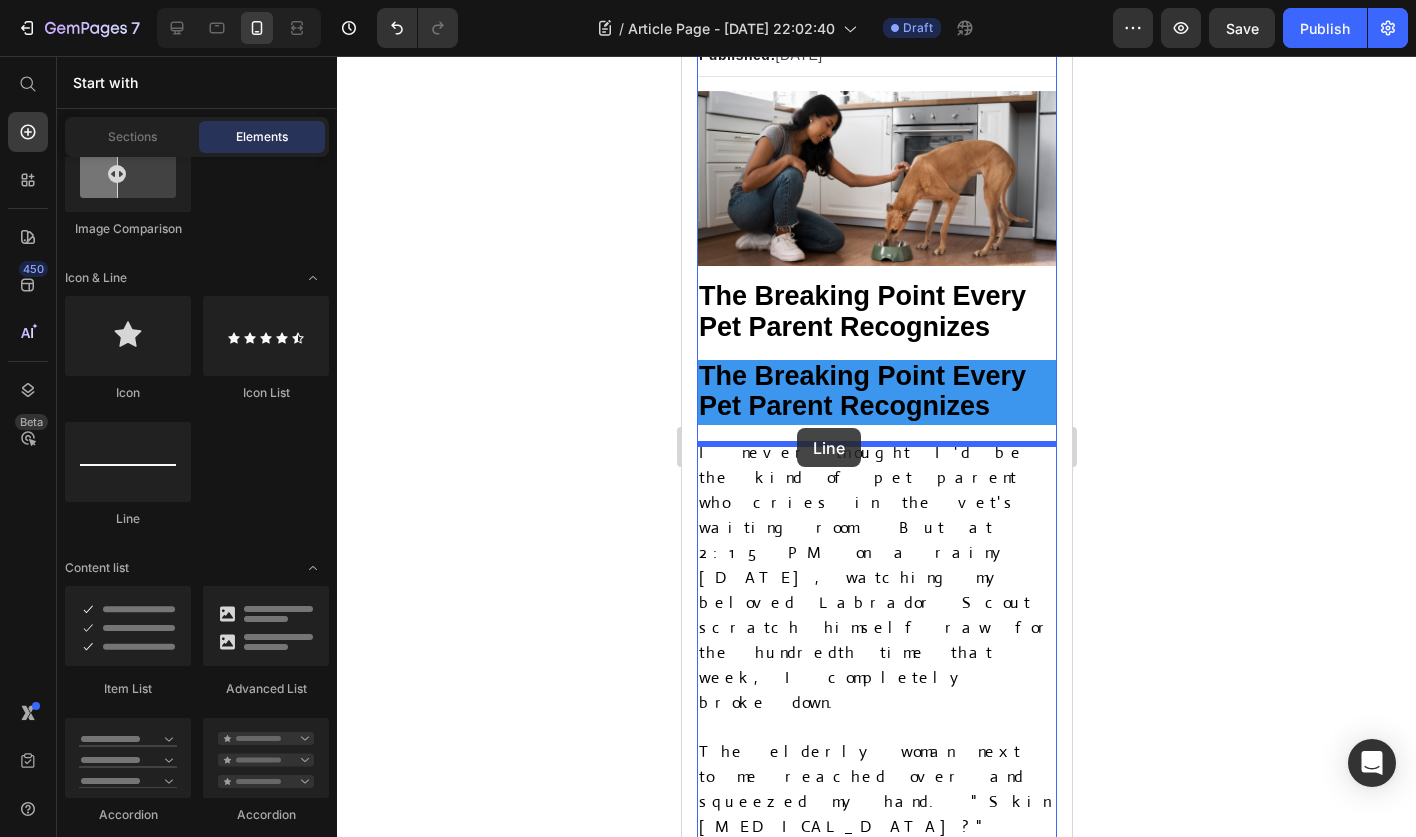 drag, startPoint x: 823, startPoint y: 521, endPoint x: 796, endPoint y: 429, distance: 95.880135 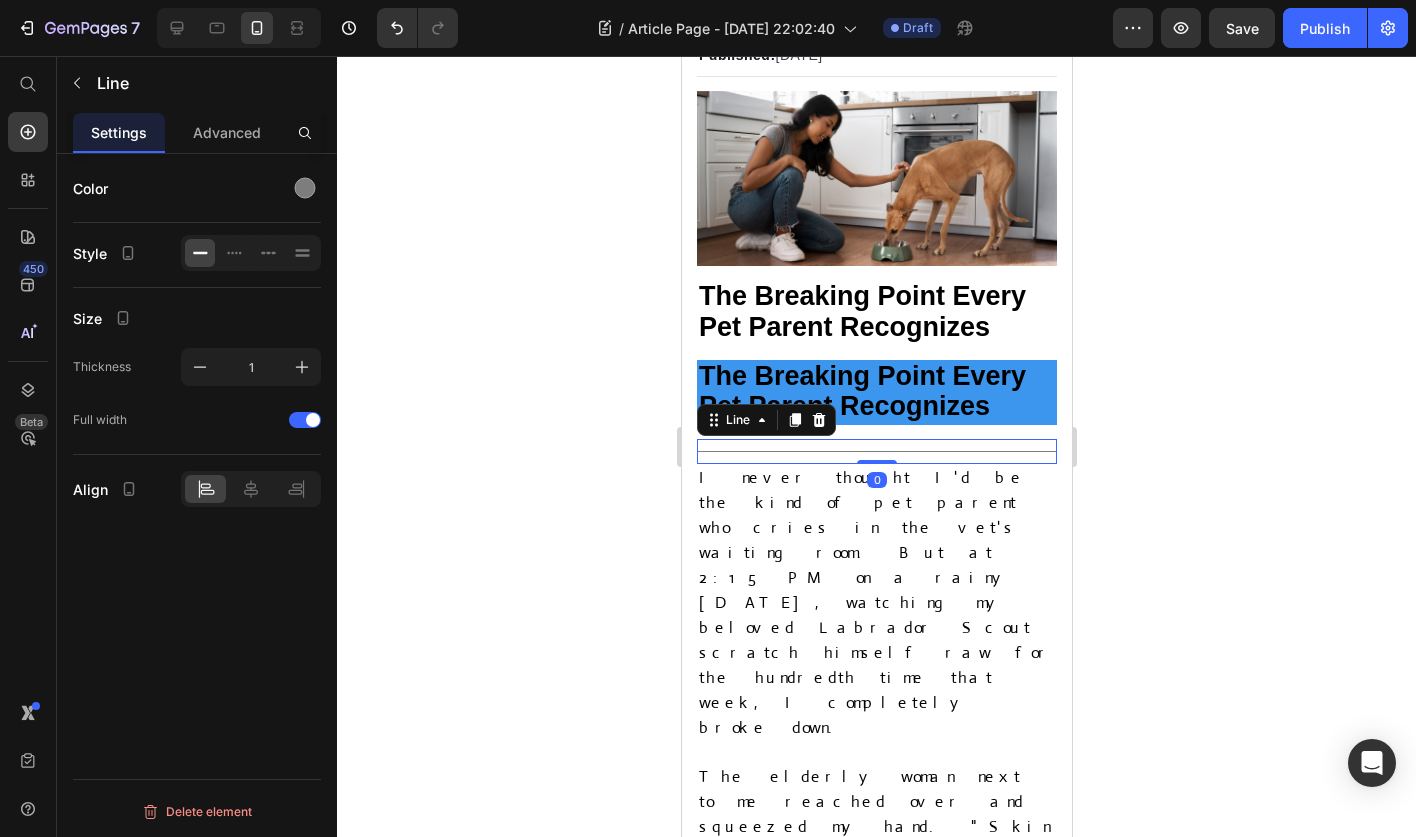 scroll, scrollTop: 0, scrollLeft: 0, axis: both 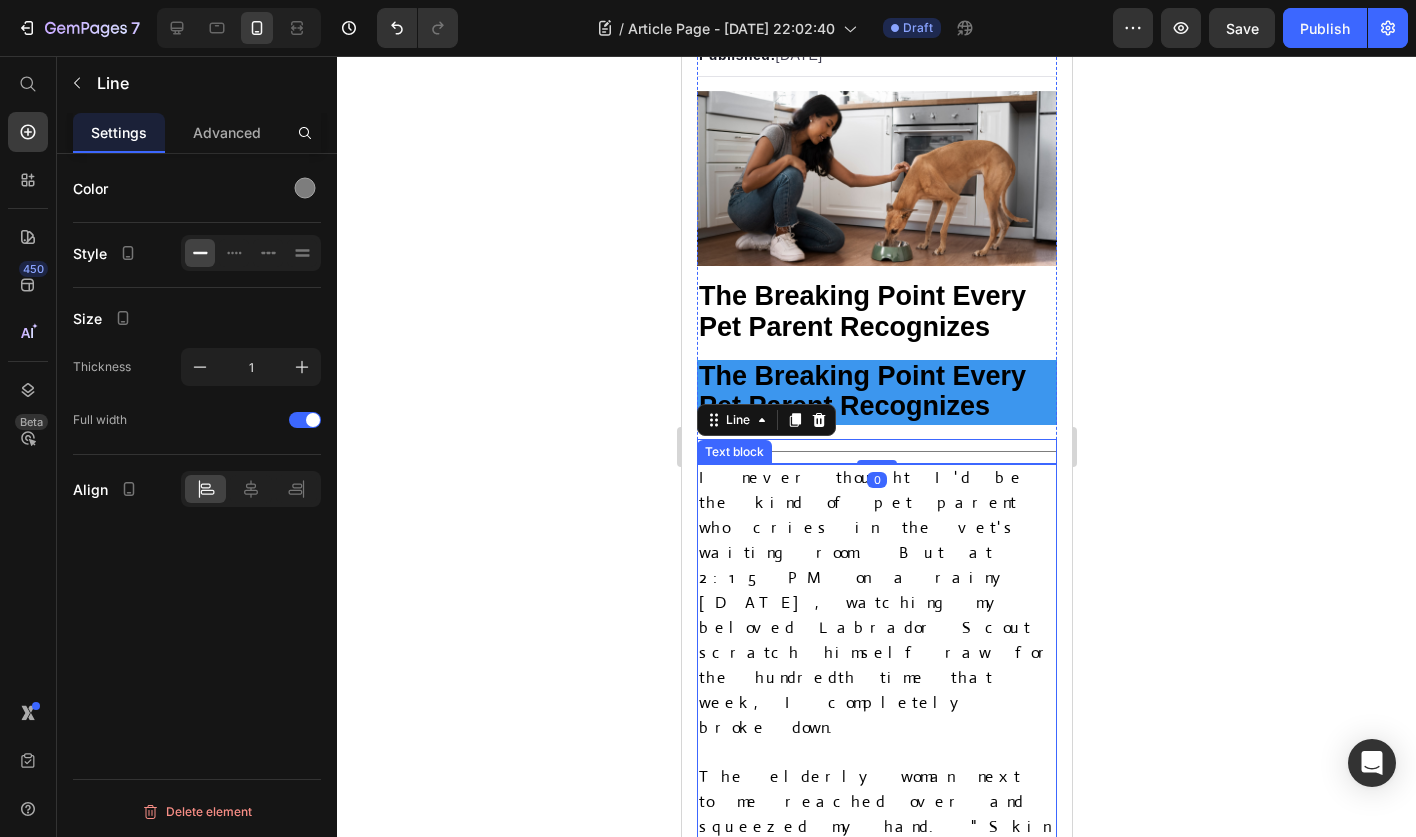 click 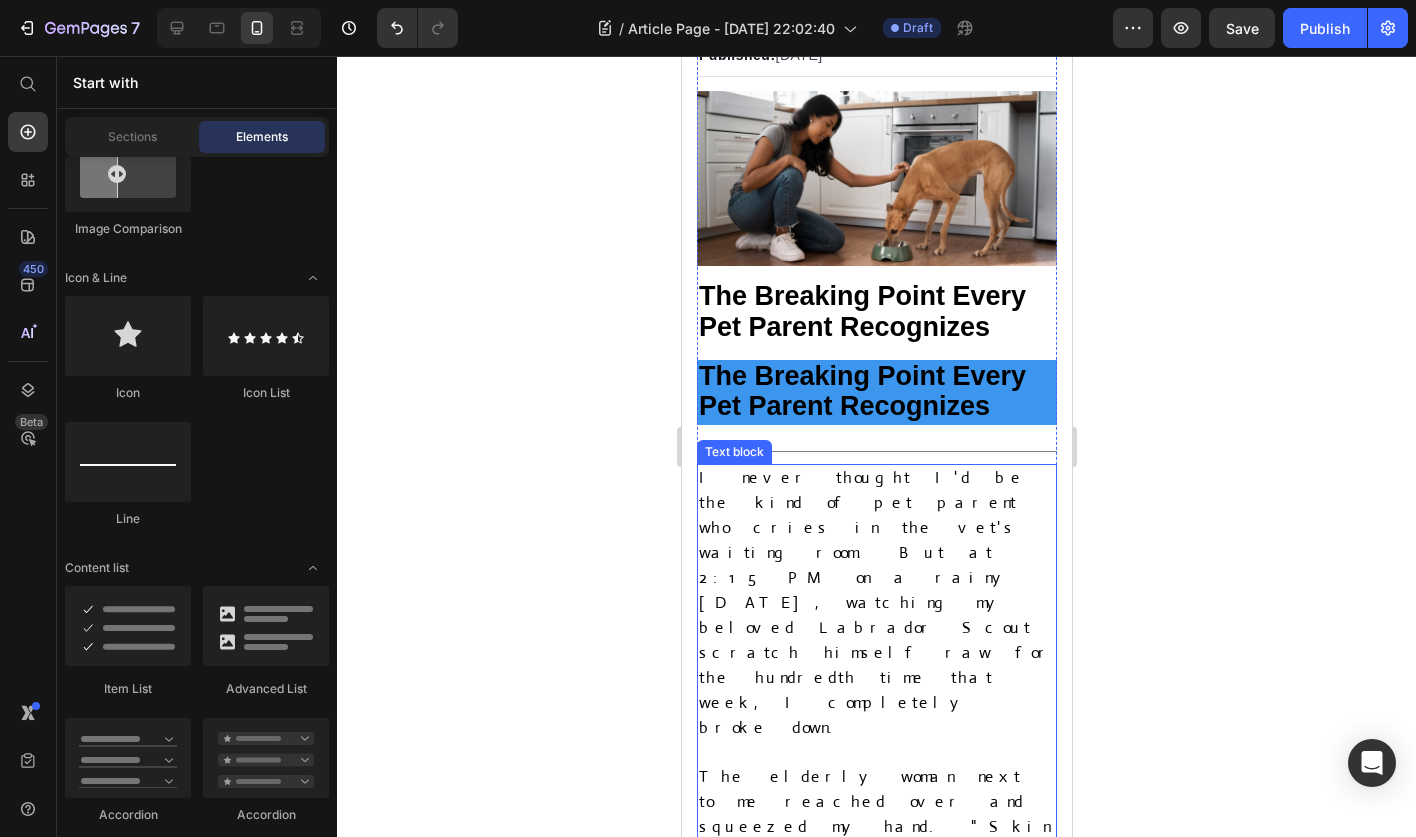 click 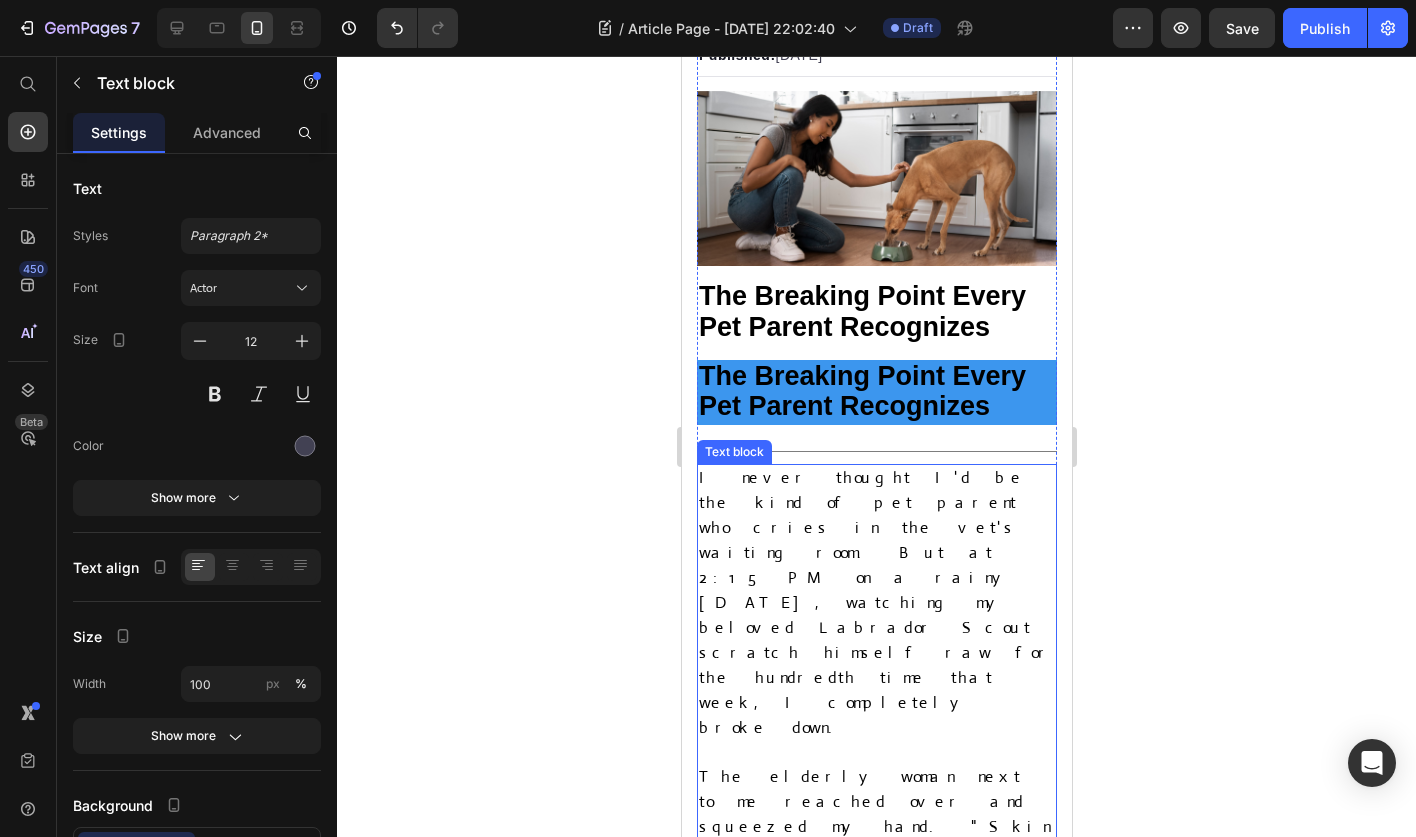 click on "The elderly woman next to me reached over and squeezed my hand. "Skin [MEDICAL_DATA]?" she asked gently." at bounding box center [873, 826] 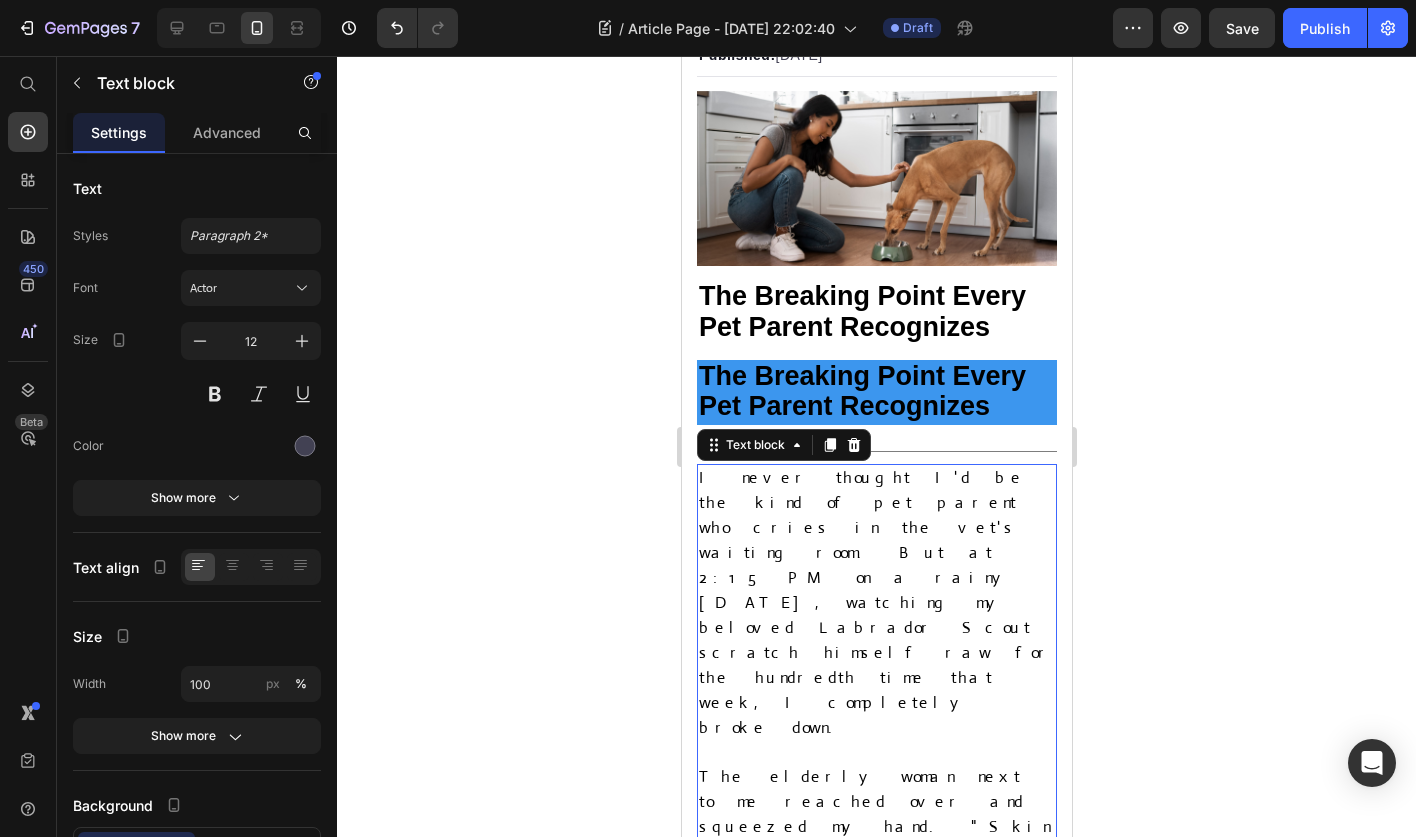 click 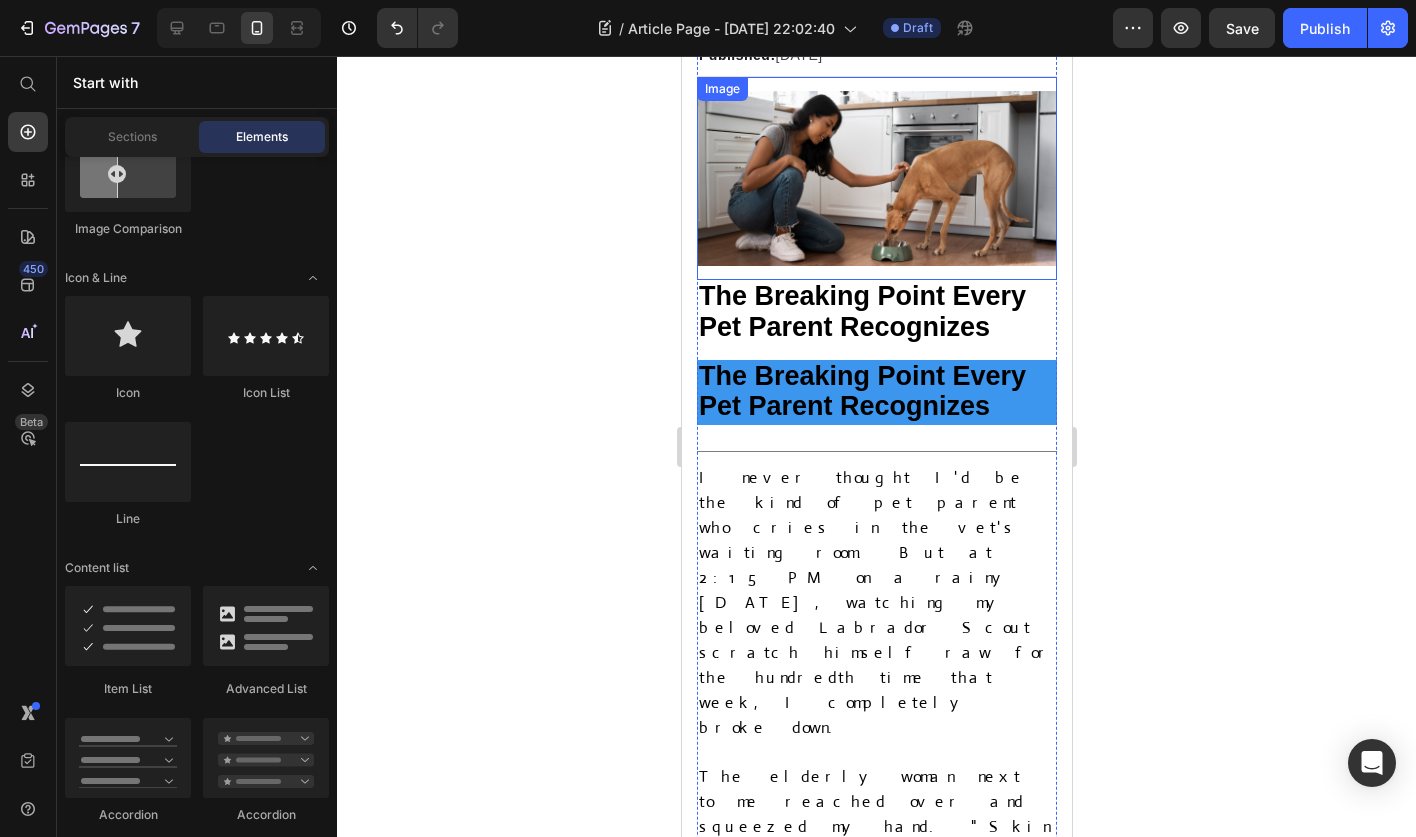 click at bounding box center [876, 178] 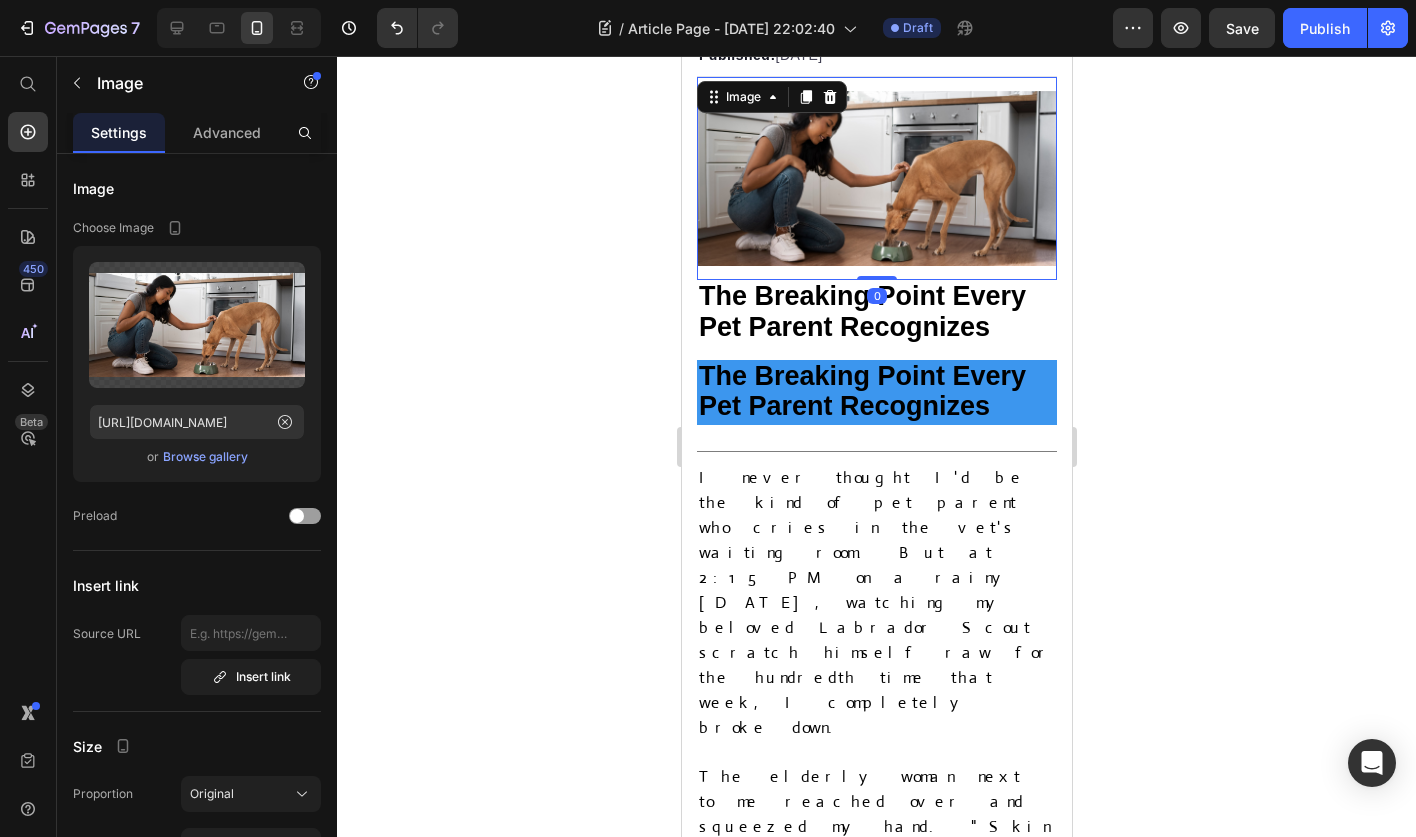 click 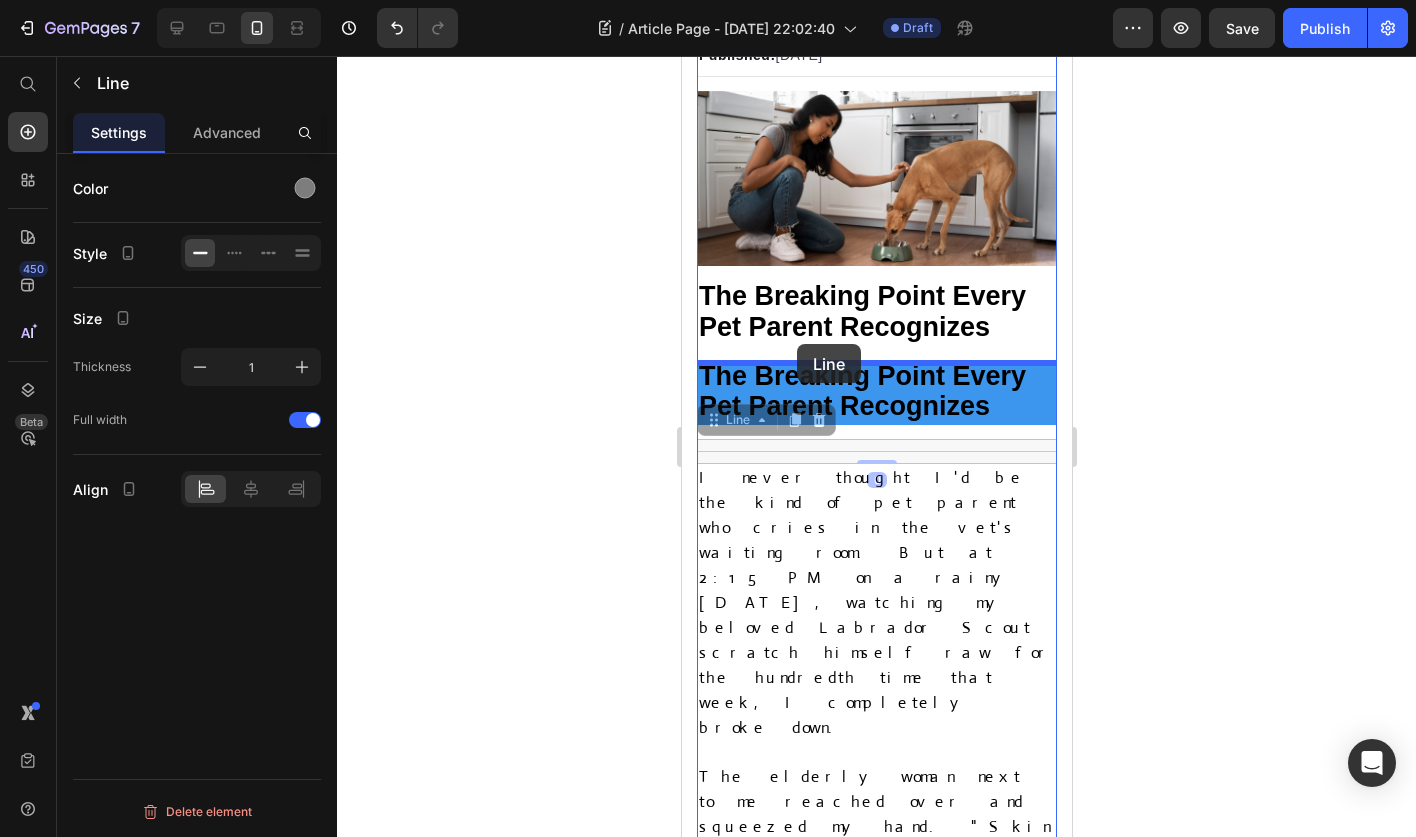 drag, startPoint x: 778, startPoint y: 460, endPoint x: 796, endPoint y: 344, distance: 117.388245 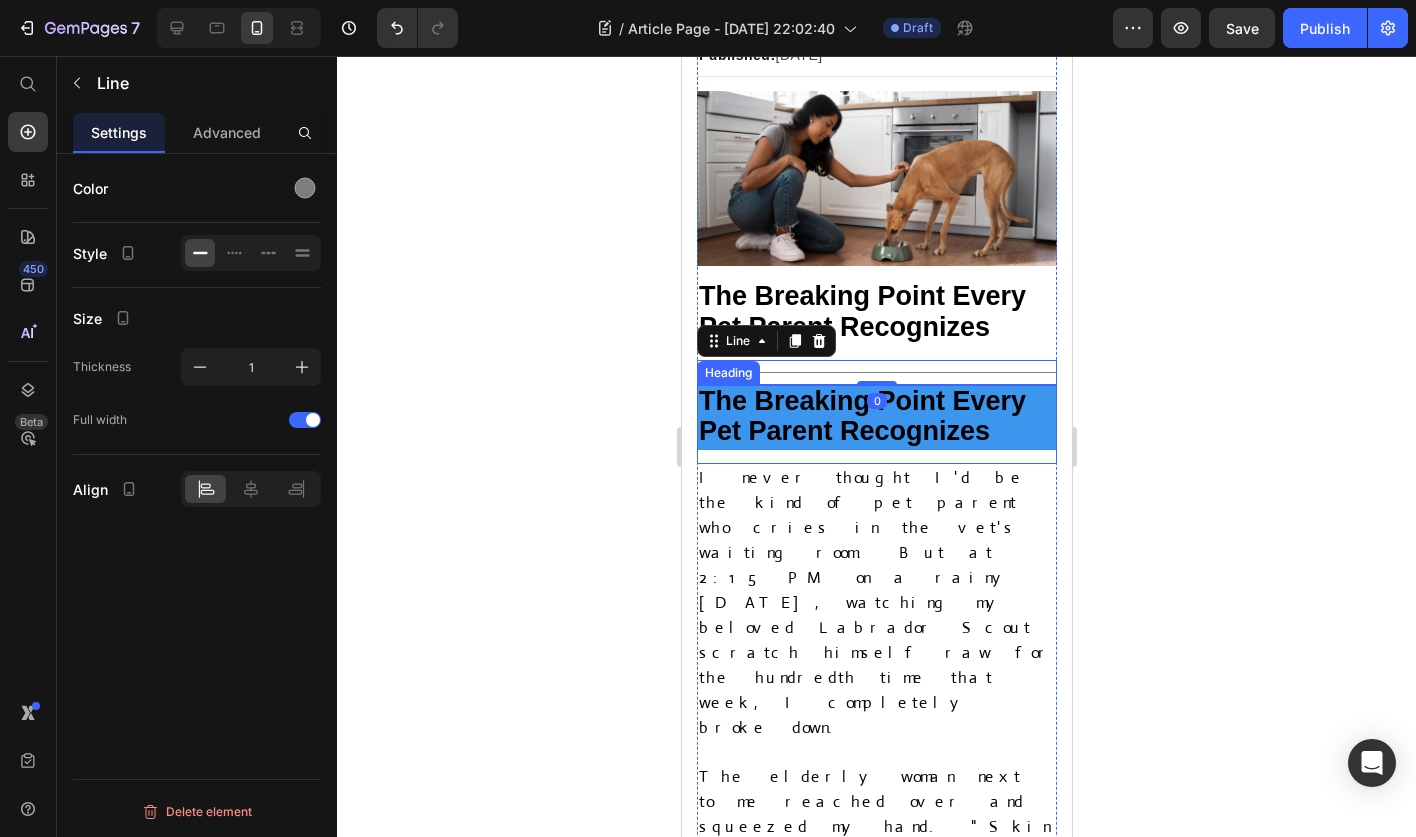 click on "The Breaking Point Every Pet Parent Recognizes" at bounding box center [861, 416] 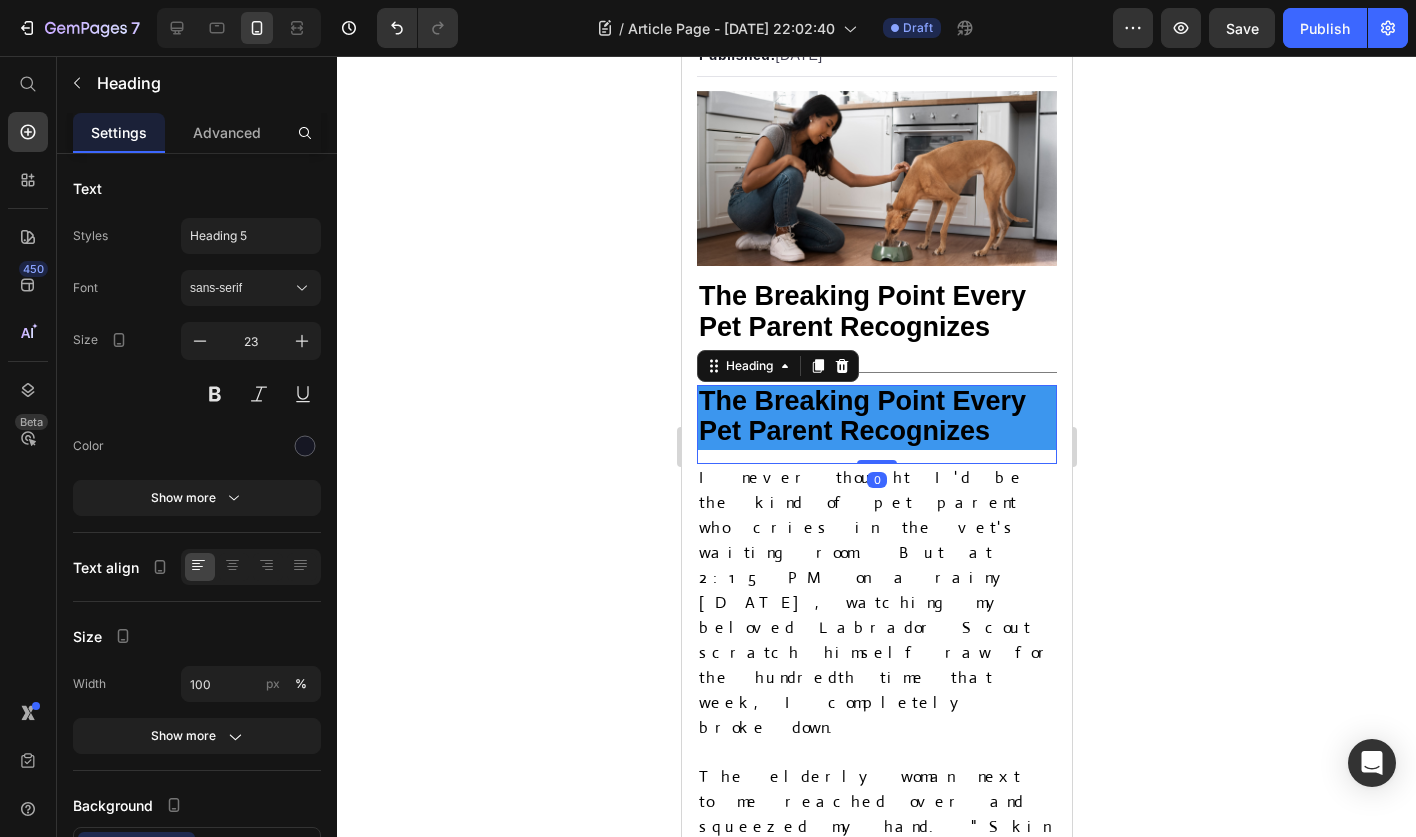click 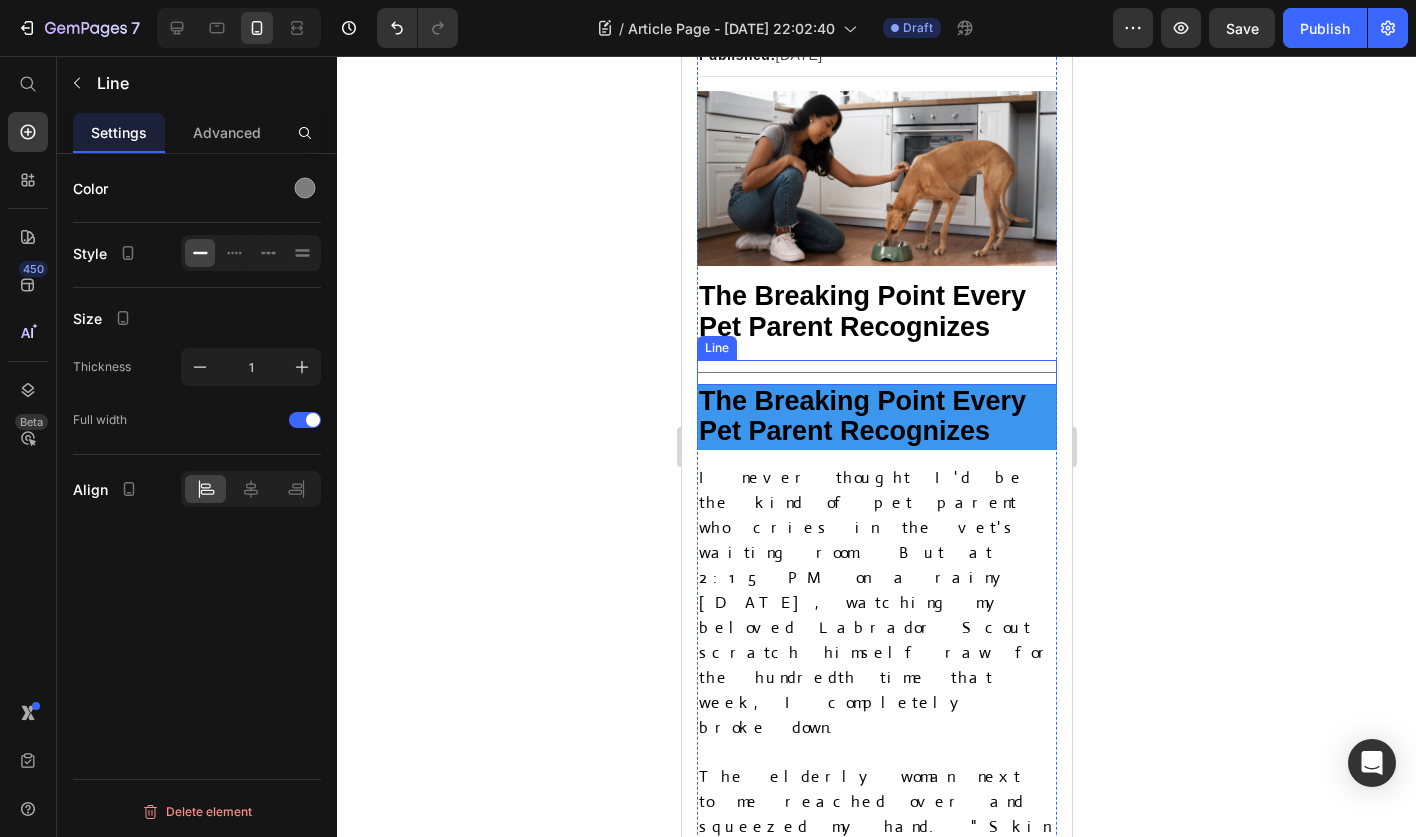 click on "Title Line" at bounding box center [876, 372] 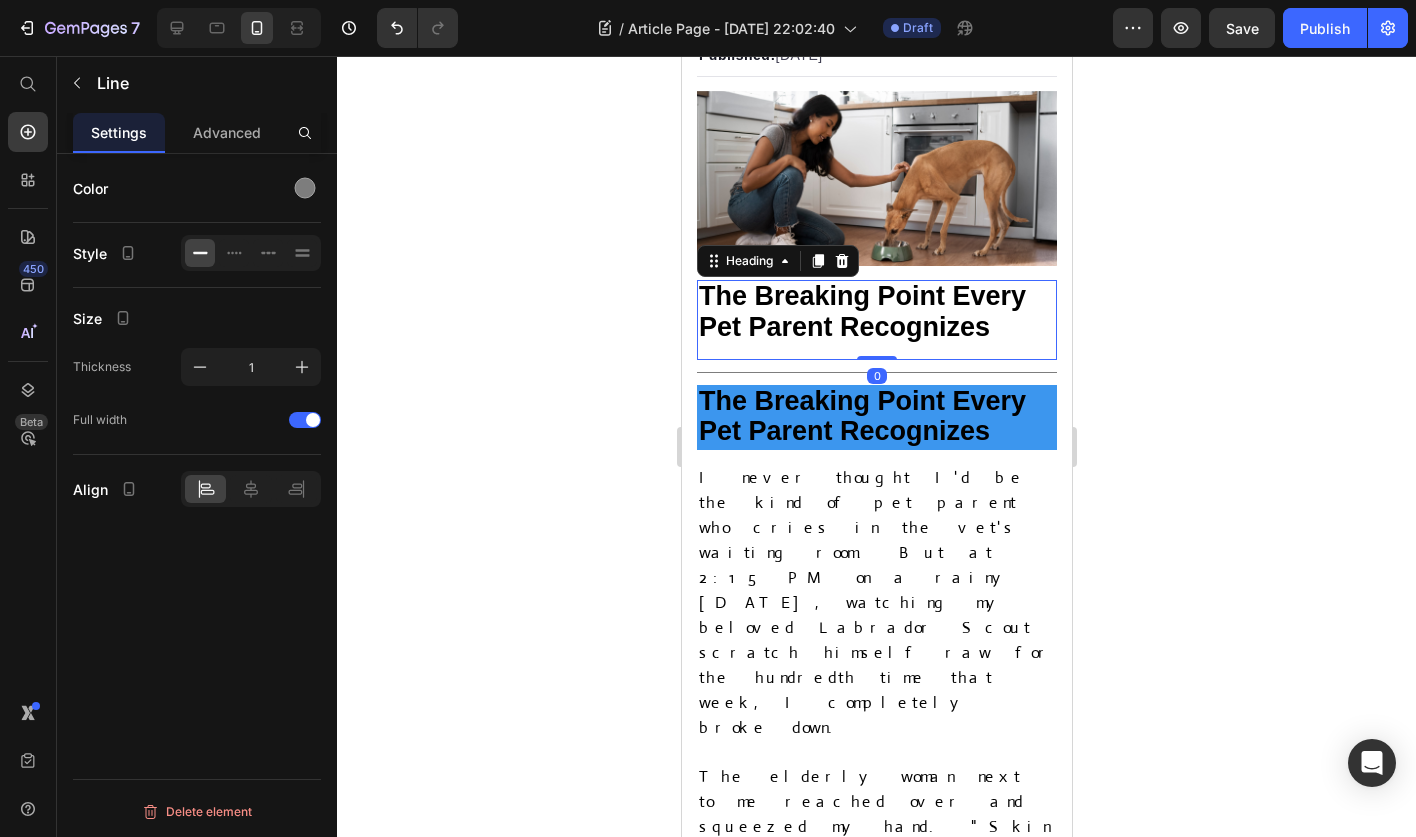 click on "The Breaking Point Every Pet Parent Recognizes" at bounding box center [861, 311] 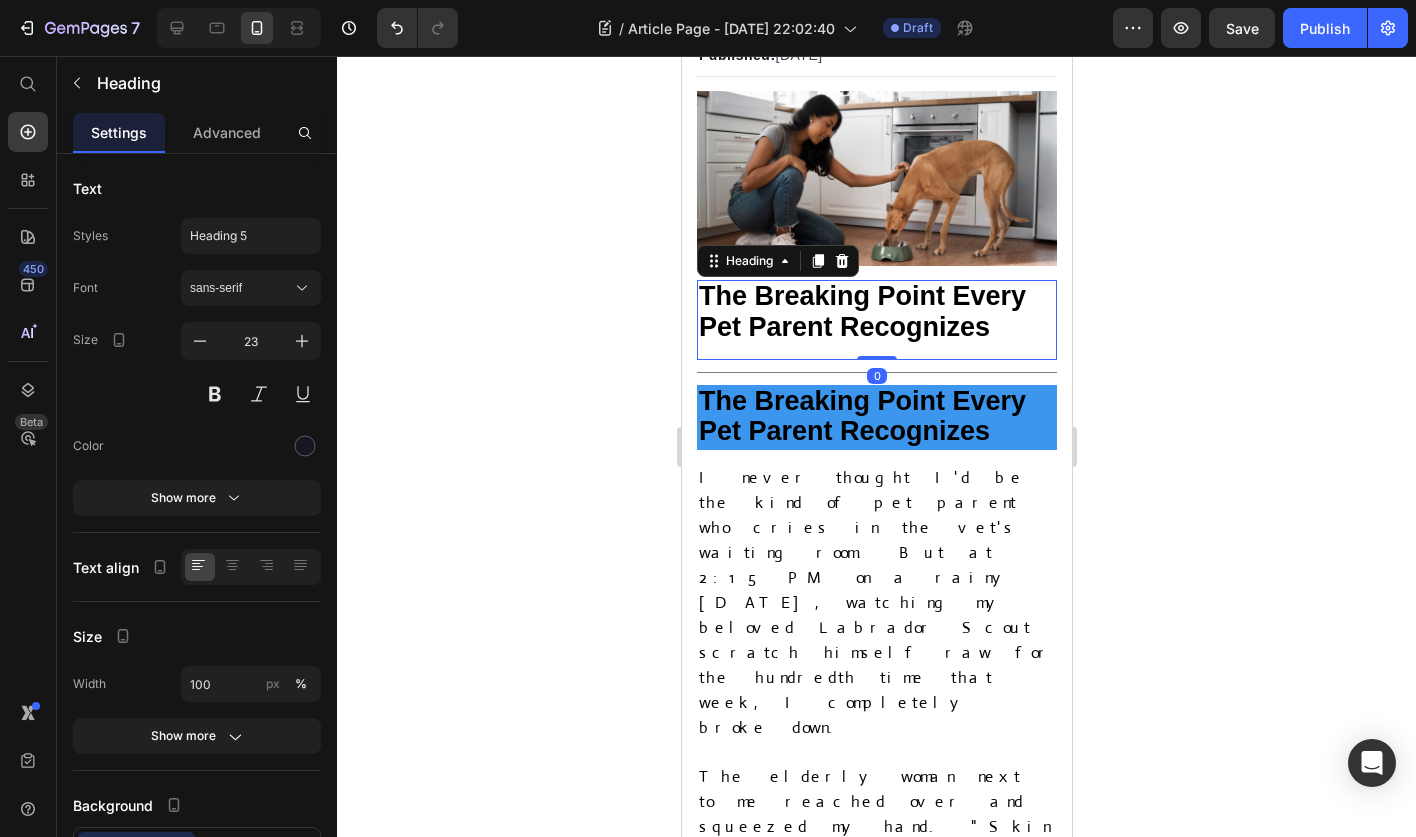 drag, startPoint x: 884, startPoint y: 359, endPoint x: 884, endPoint y: 342, distance: 17 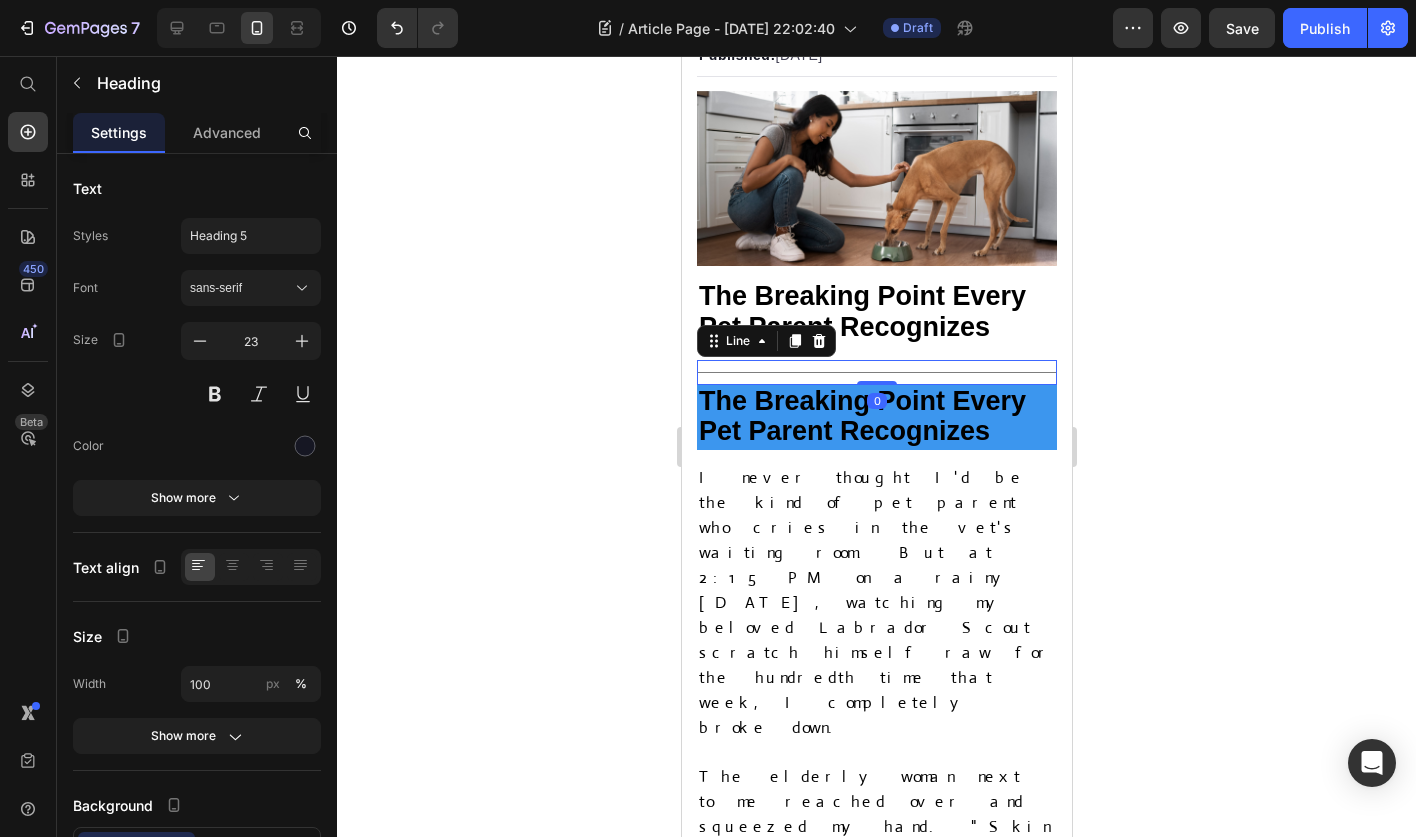 click on "Title Line   0" at bounding box center [876, 372] 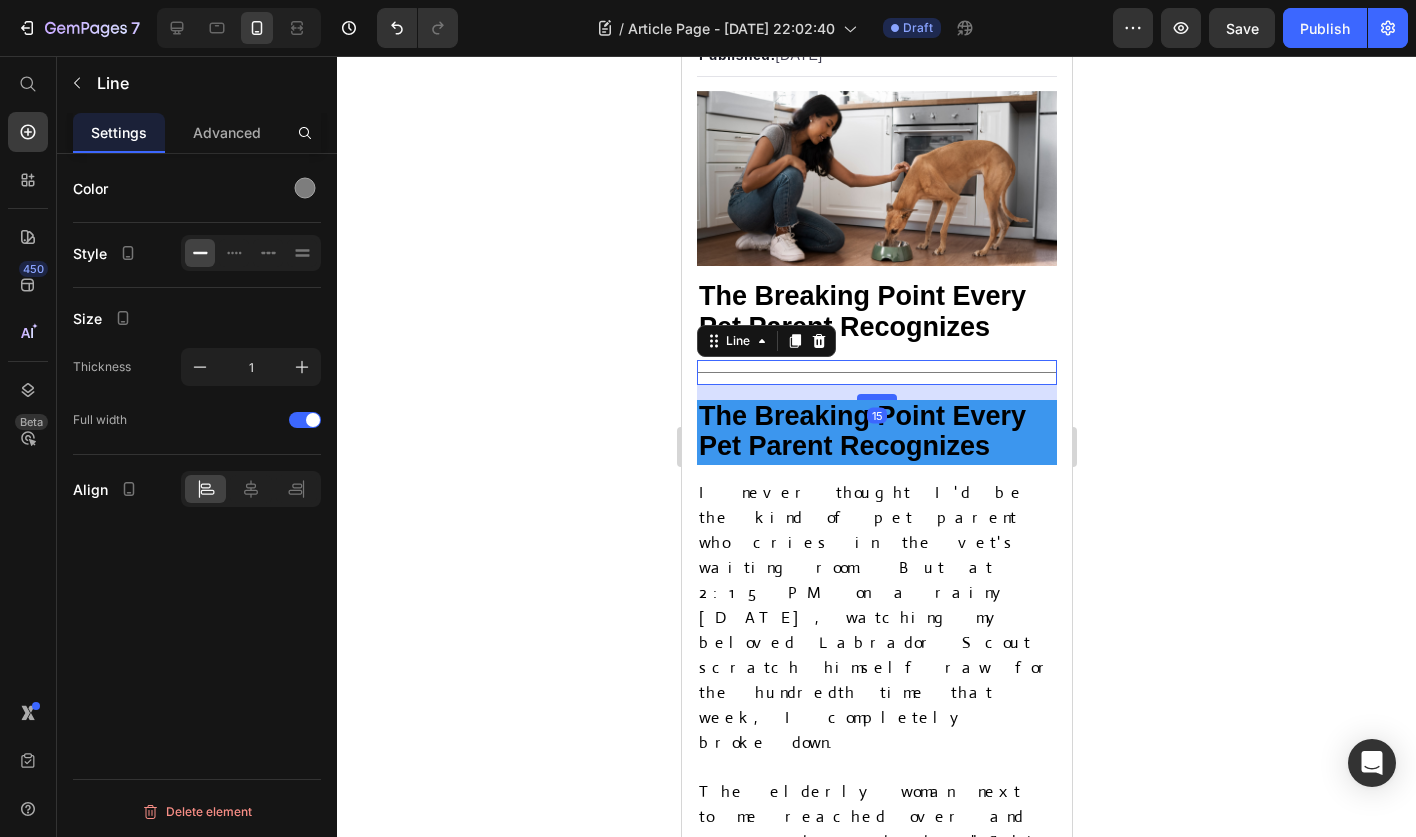 drag, startPoint x: 887, startPoint y: 383, endPoint x: 886, endPoint y: 398, distance: 15.033297 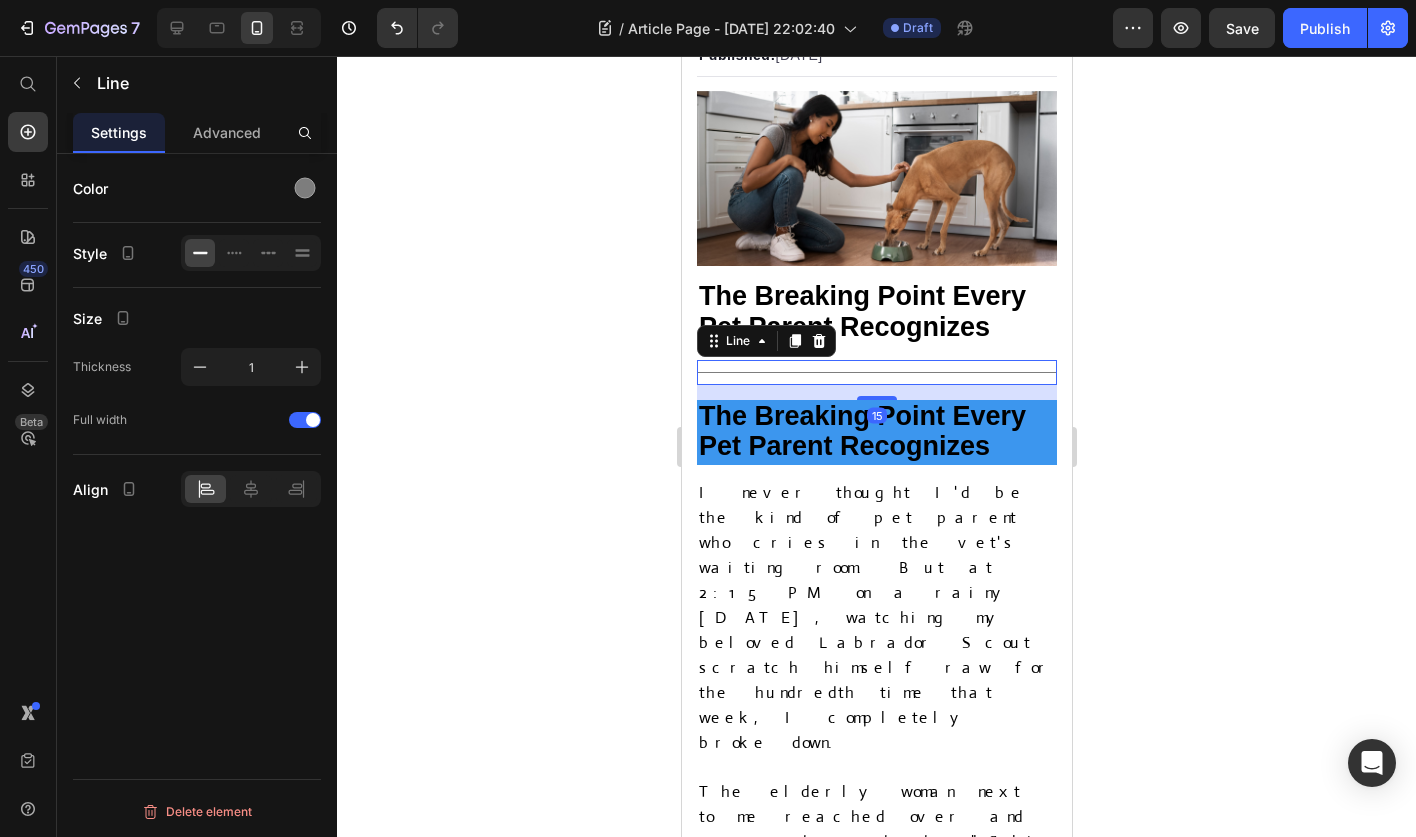 click 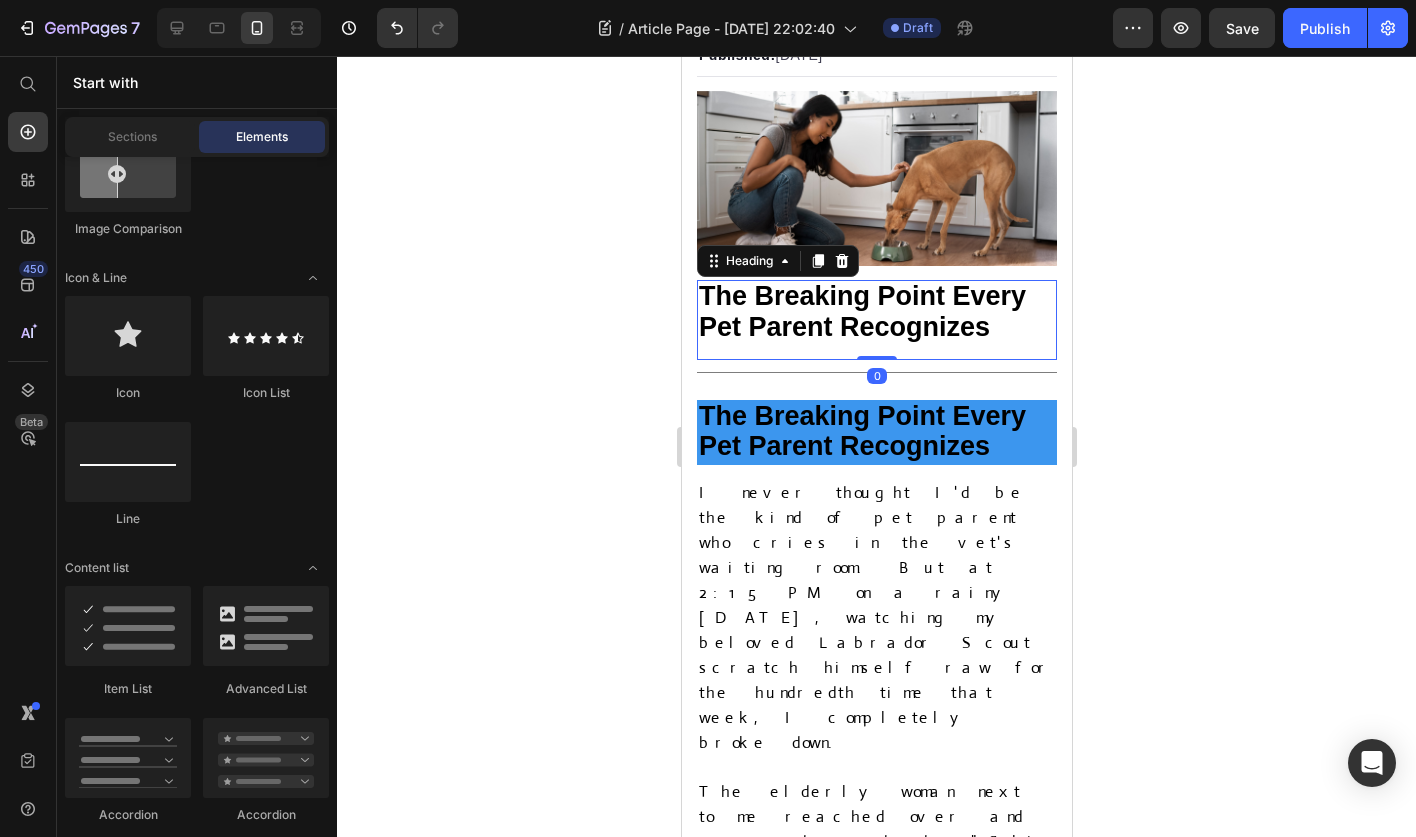click on "The Breaking Point Every Pet Parent Recognizes" at bounding box center (861, 311) 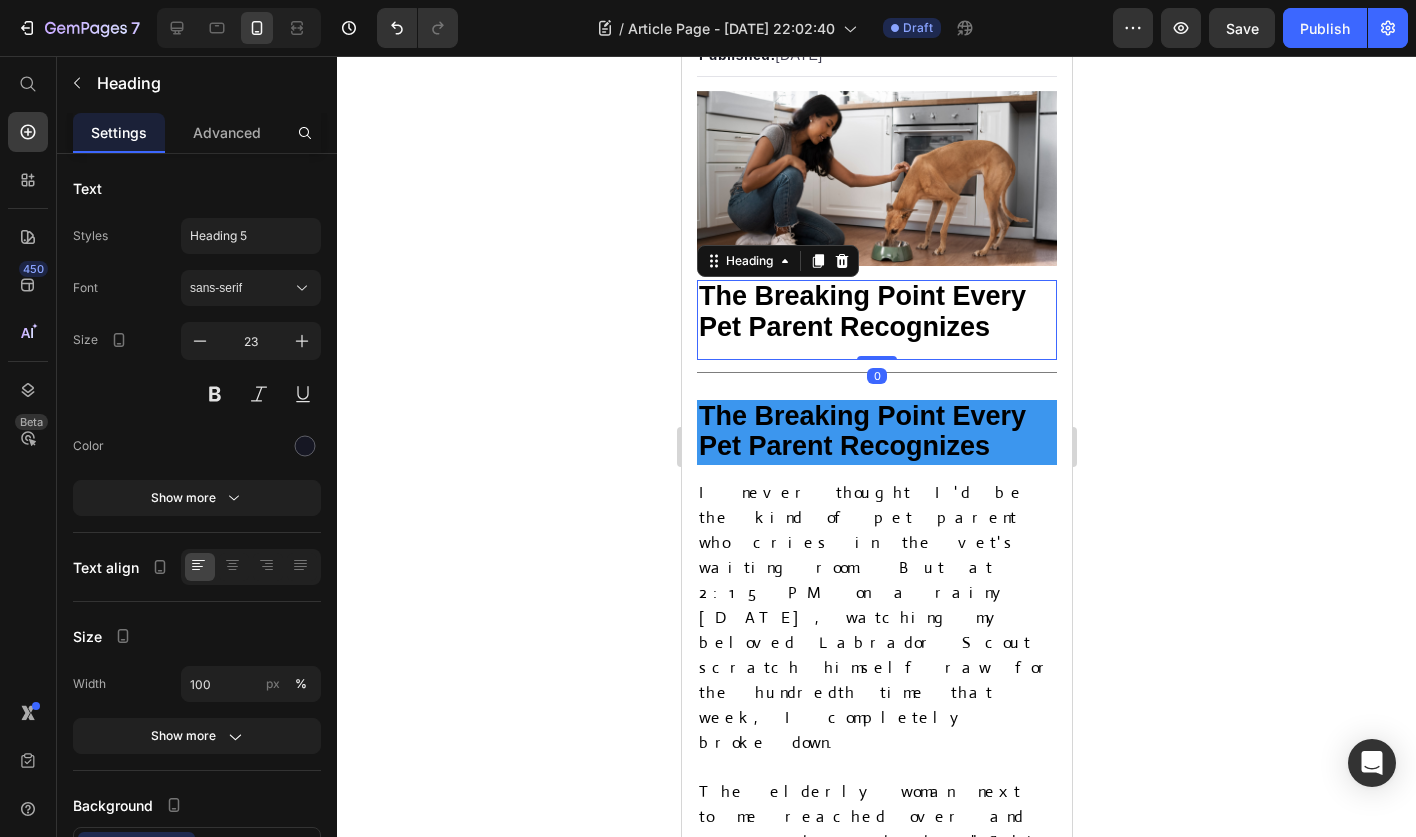 drag, startPoint x: 884, startPoint y: 357, endPoint x: 884, endPoint y: 303, distance: 54 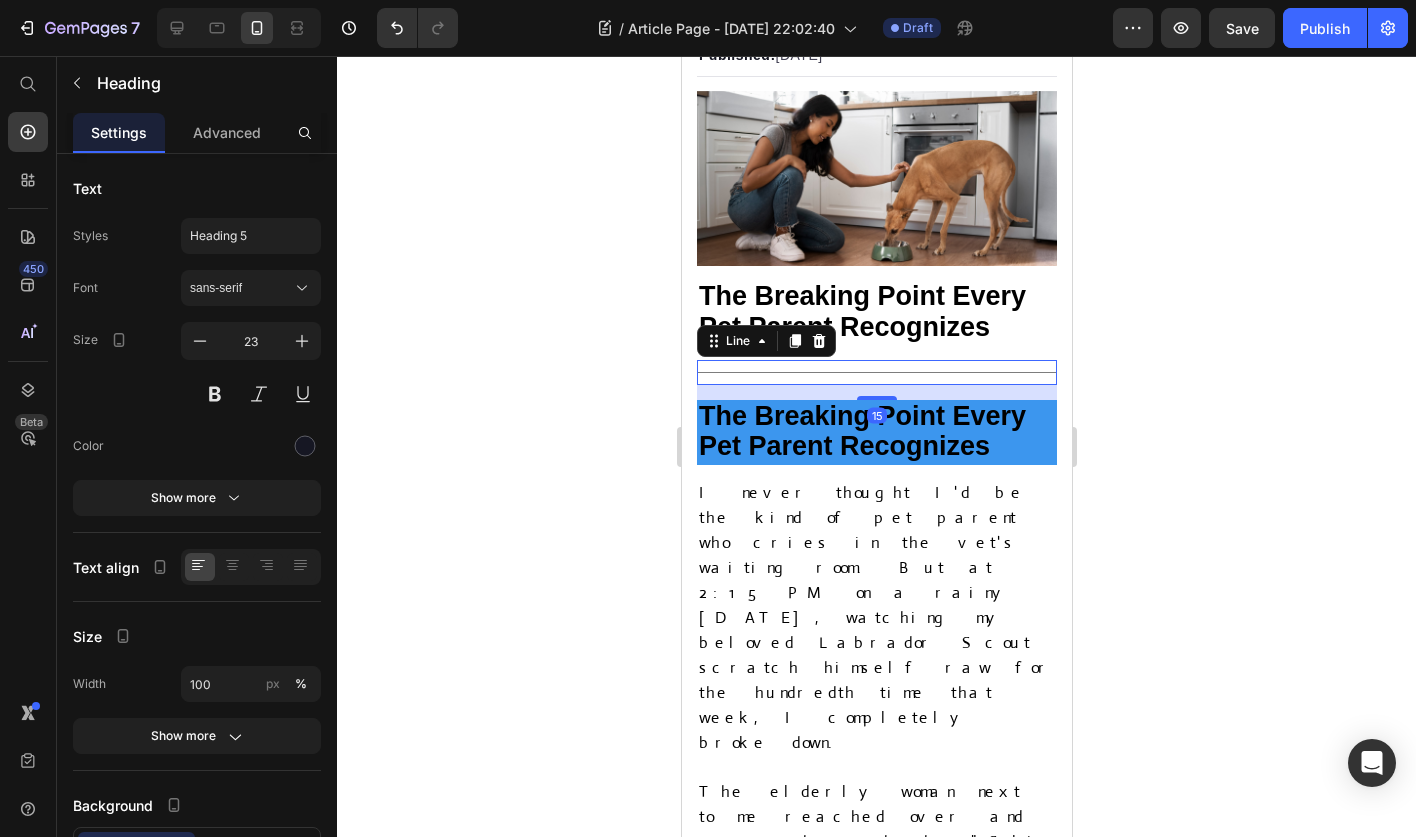 click on "Title Line   15" at bounding box center [876, 372] 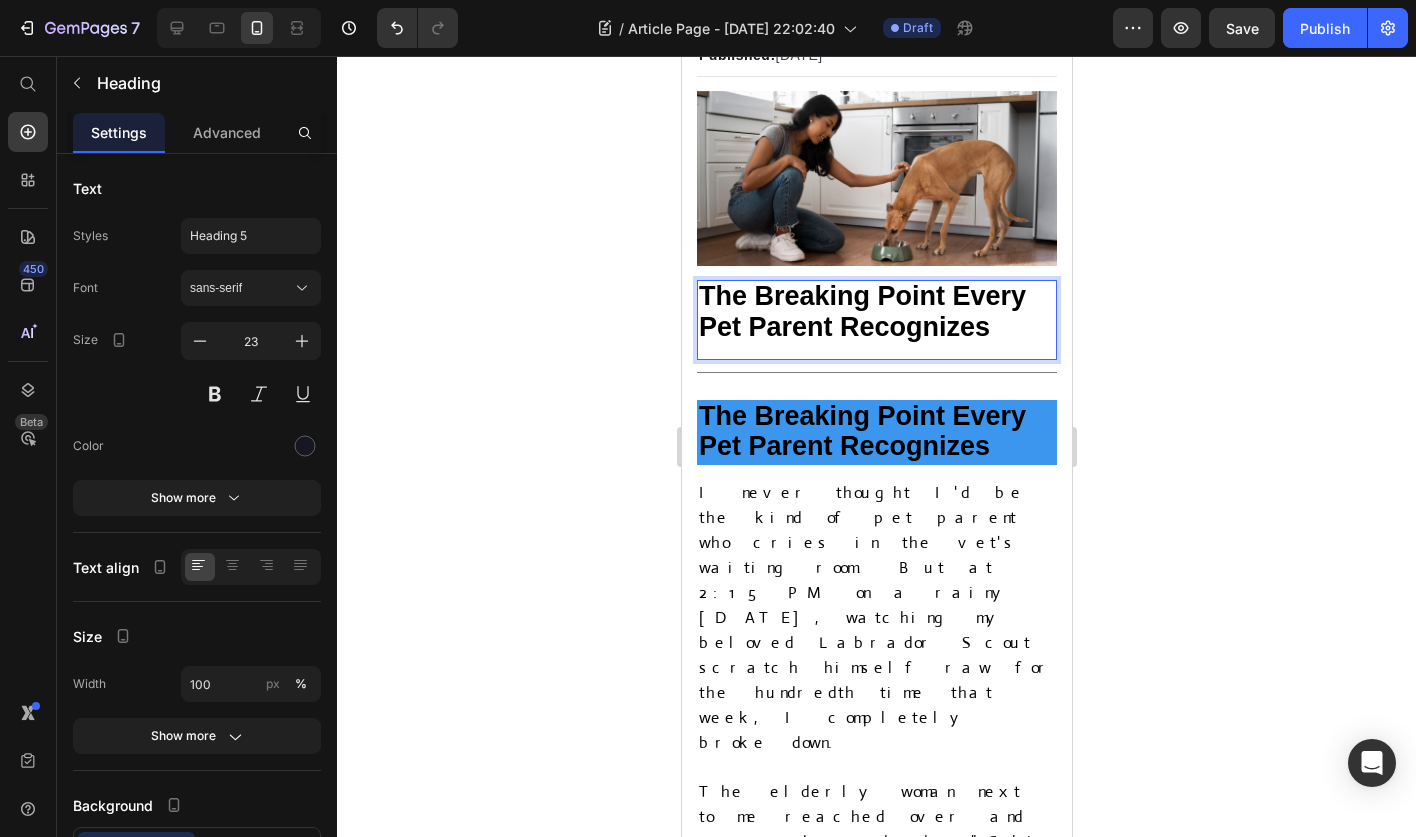 click on "The Breaking Point Every Pet Parent Recognizes" at bounding box center [876, 313] 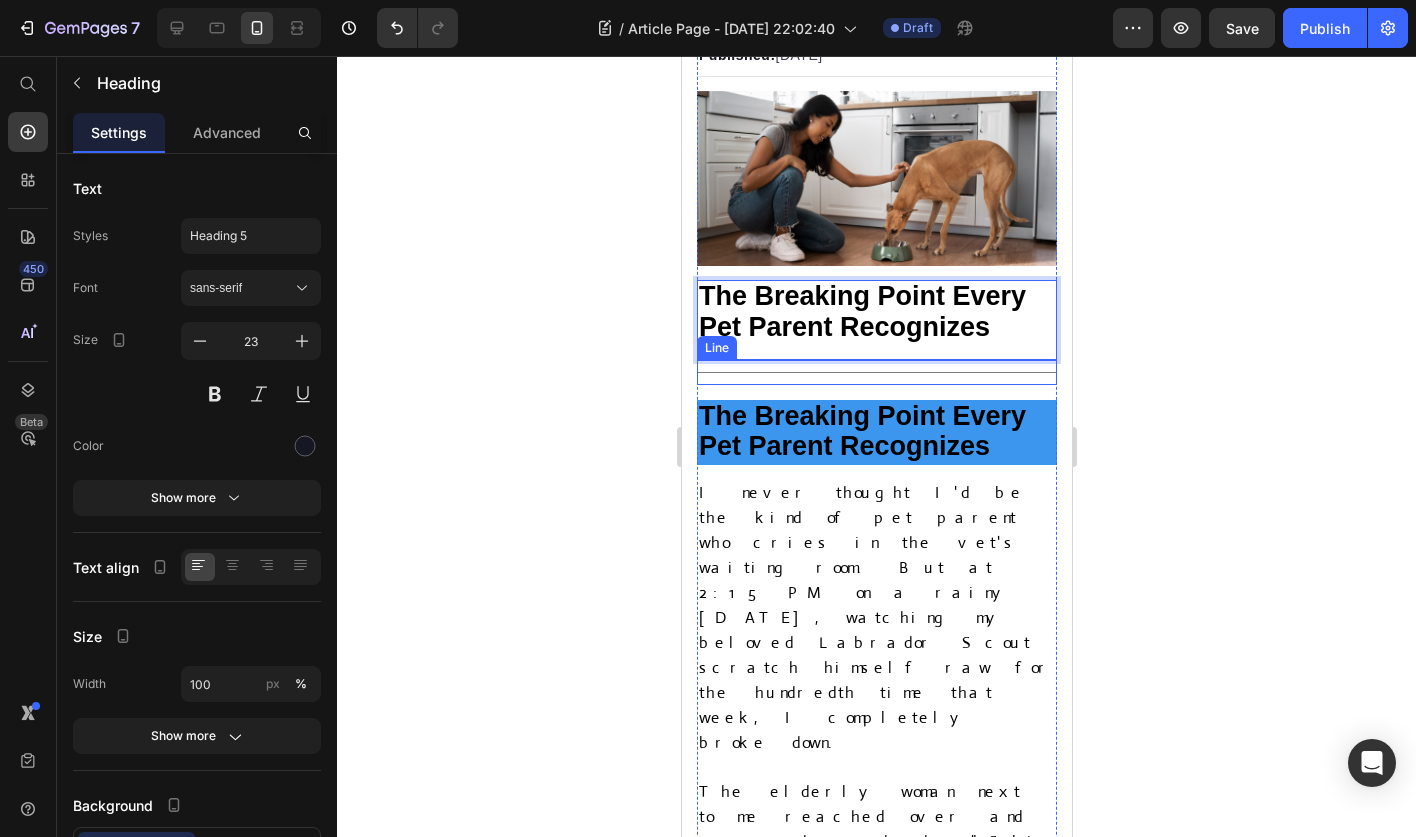 drag, startPoint x: 995, startPoint y: 328, endPoint x: 1016, endPoint y: 366, distance: 43.416588 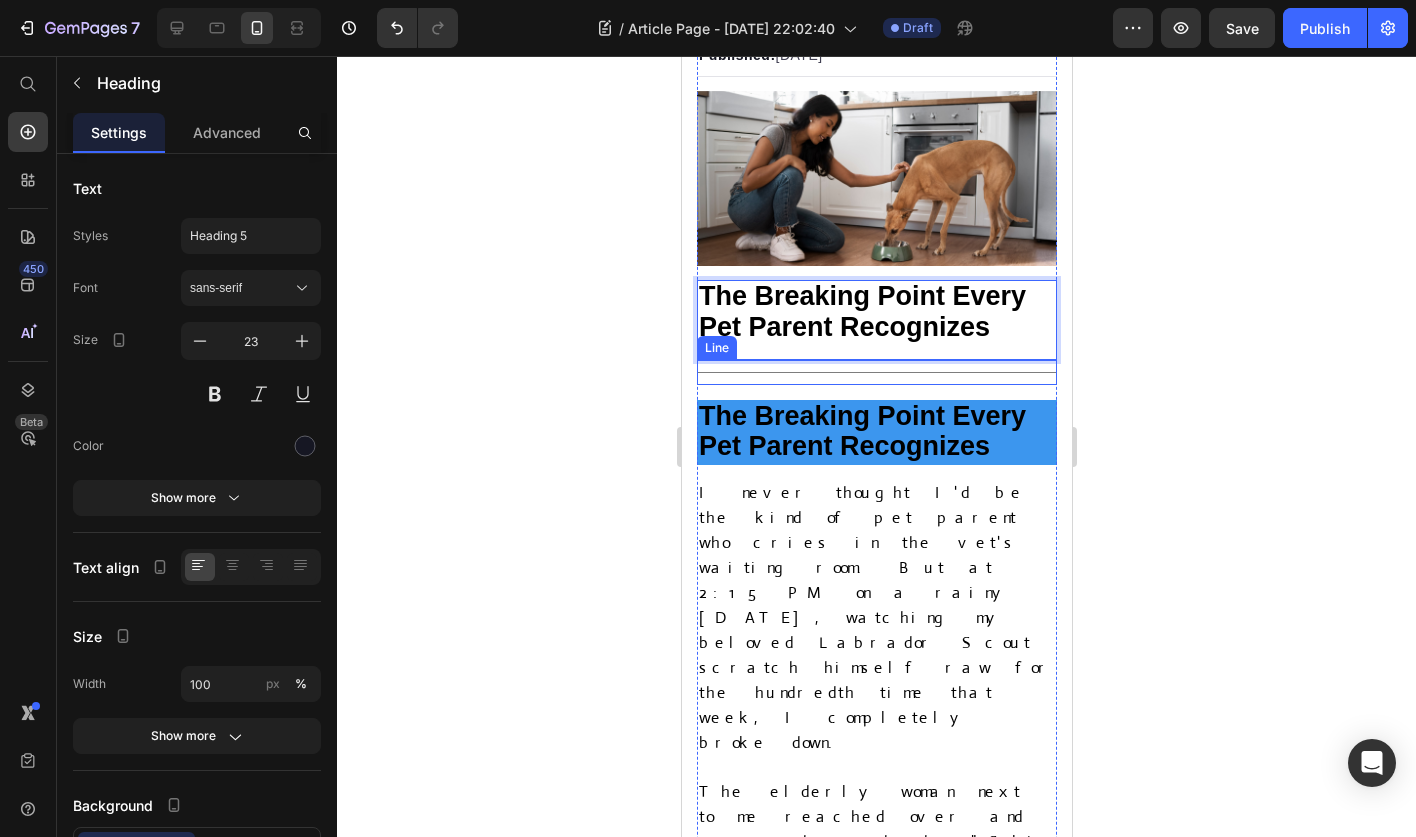 click on "⁠⁠⁠⁠⁠⁠⁠ "I Never Thought I'd Be the Kind of Pet Parent Who Cries in Public— Until I Watched My Dog Scratch Himself Raw for the 100th Time That Week " Heading Image By  [PERSON_NAME] Text block Advanced list Published:  [DATE] Text block Row Image The Breaking Point Every Pet Parent Recognizes Heading   0                Title Line ⁠⁠⁠⁠⁠⁠⁠ The Breaking Point Every Pet Parent Recognizes Heading I never thought I'd be the kind of pet parent who cries in the vet's waiting room. But at 2:15 PM on a rainy [DATE], watching my beloved Labrador Scout scratch himself raw for the hundredth time that week, I completely broke down. The elderly woman next to me reached over and squeezed my hand. "Skin [MEDICAL_DATA]?" she asked gently. I could only nod, unable to speak past the lump in my throat. "I know that look," she continued. "The helplessness. The guilt. Wondering if you're doing everything you can for them." She was right. That's exactly how I felt. Text block Image Heading" at bounding box center (876, 3847) 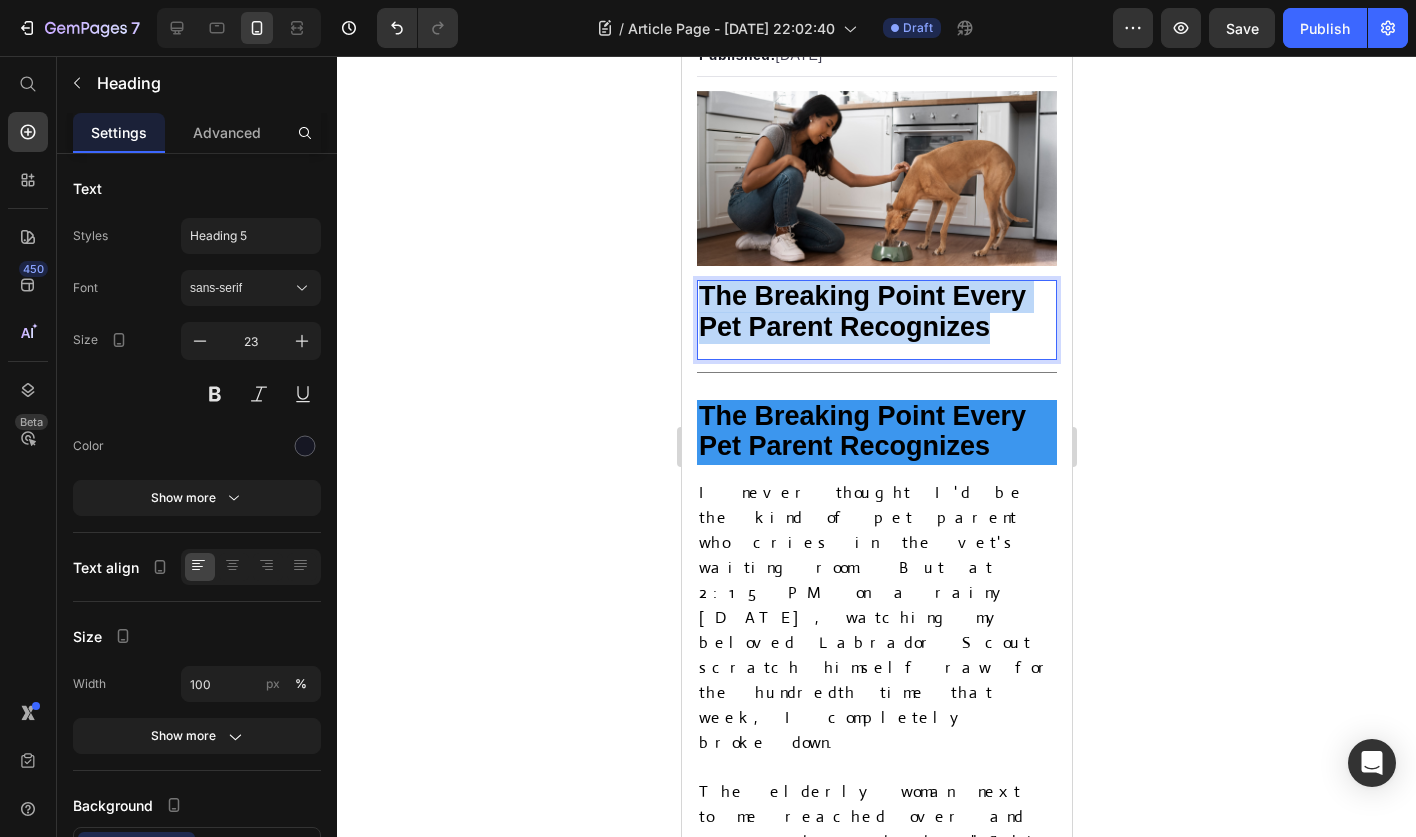drag, startPoint x: 993, startPoint y: 331, endPoint x: 701, endPoint y: 294, distance: 294.33484 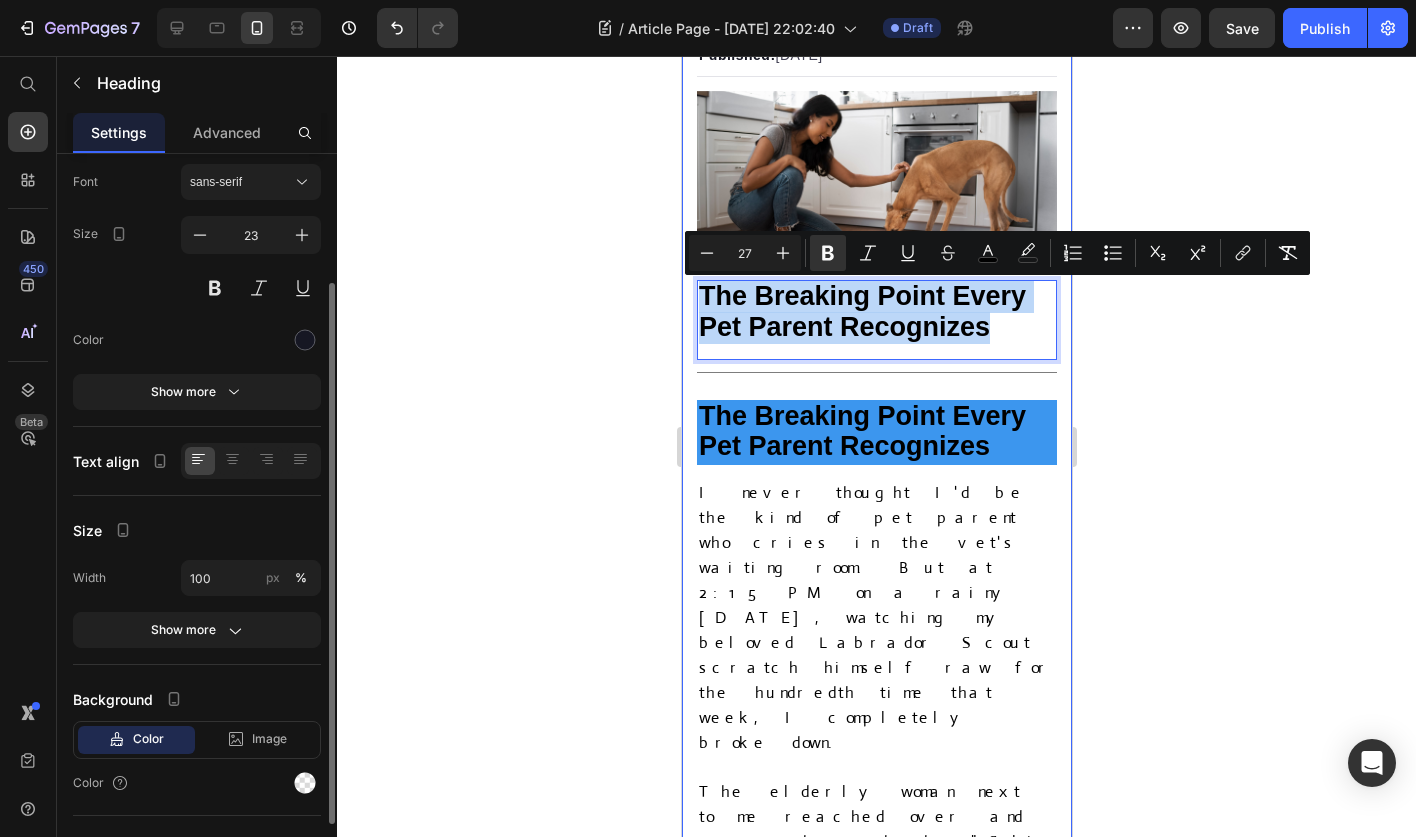scroll, scrollTop: 140, scrollLeft: 0, axis: vertical 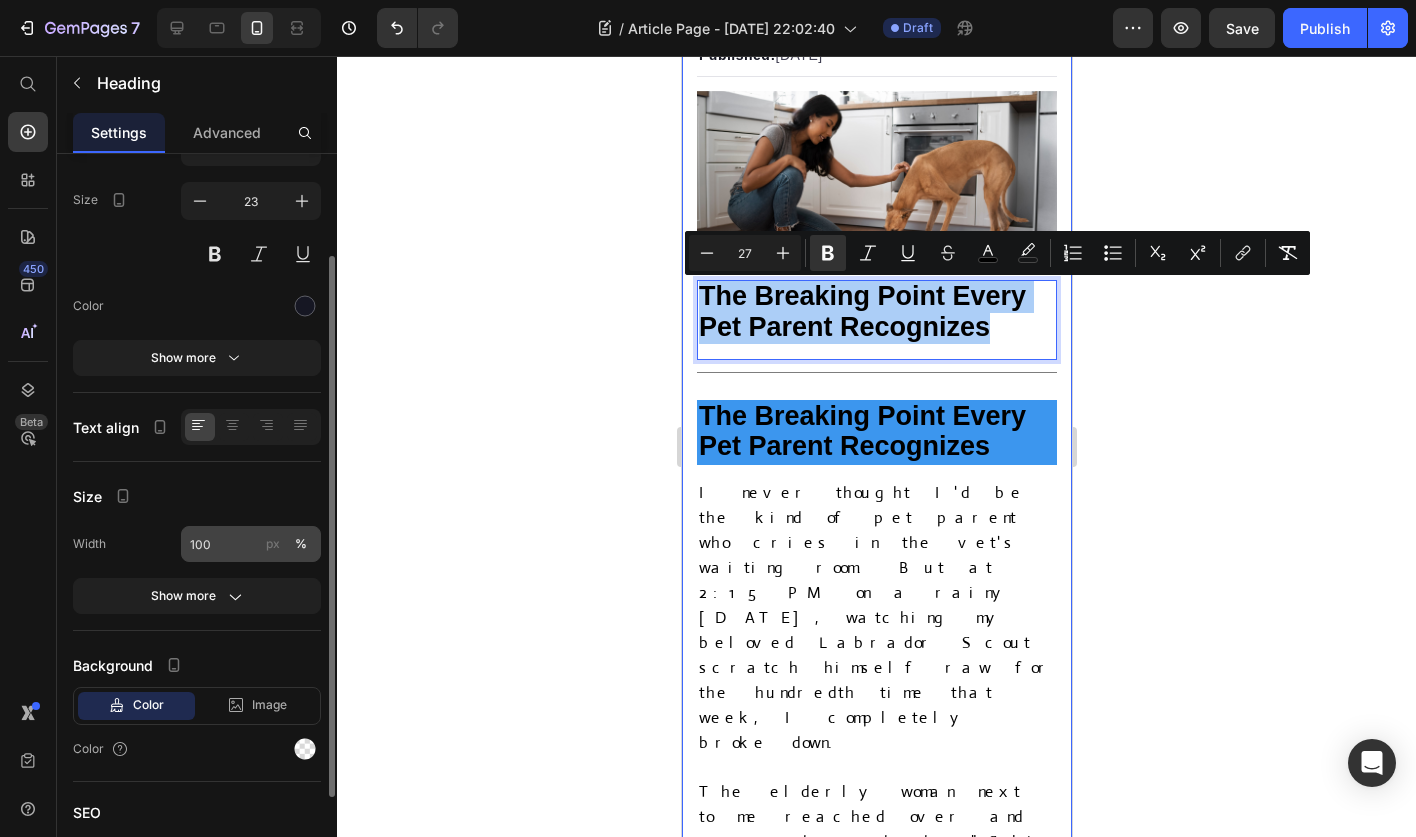 click on "px" at bounding box center [273, 544] 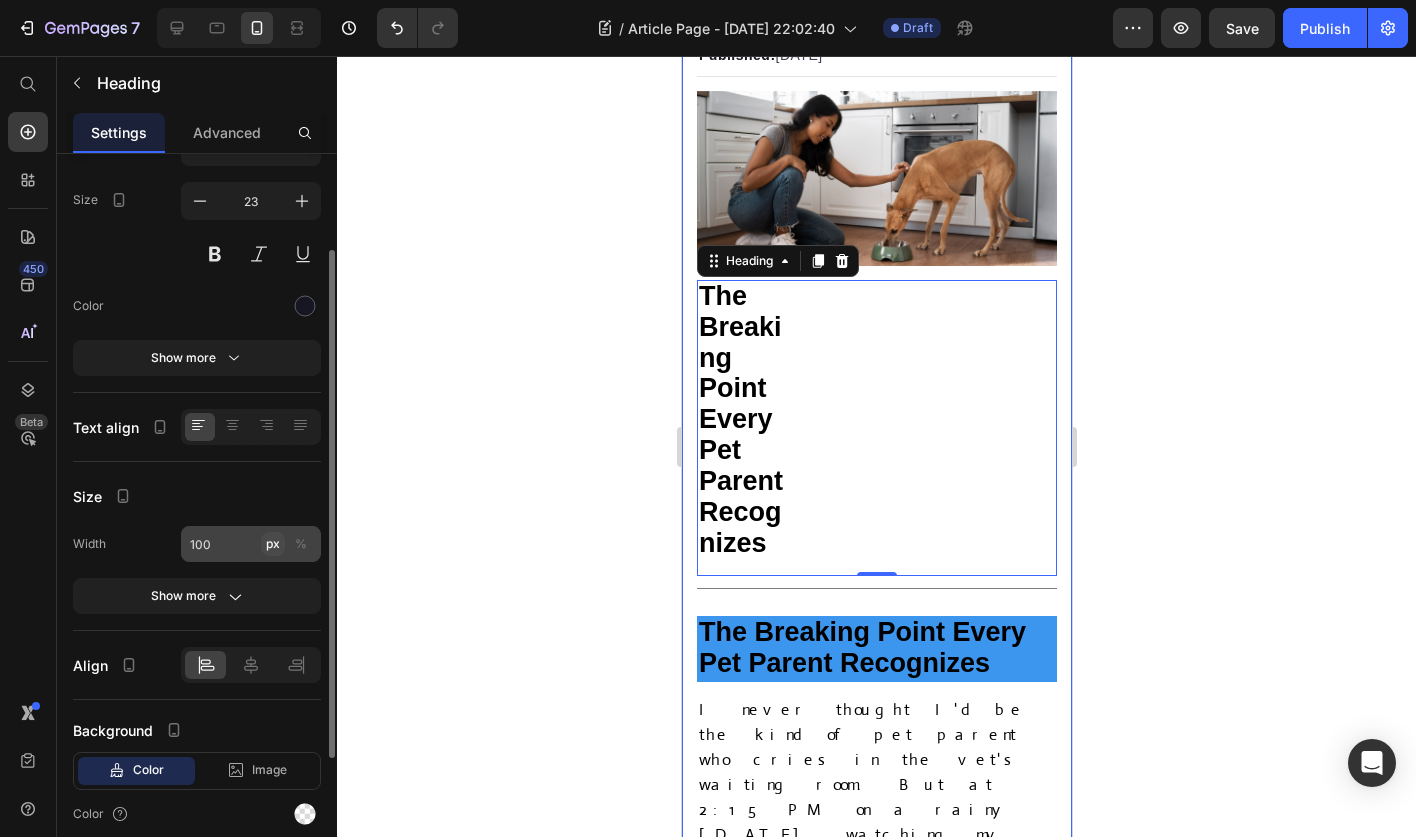 click on "px" at bounding box center [273, 544] 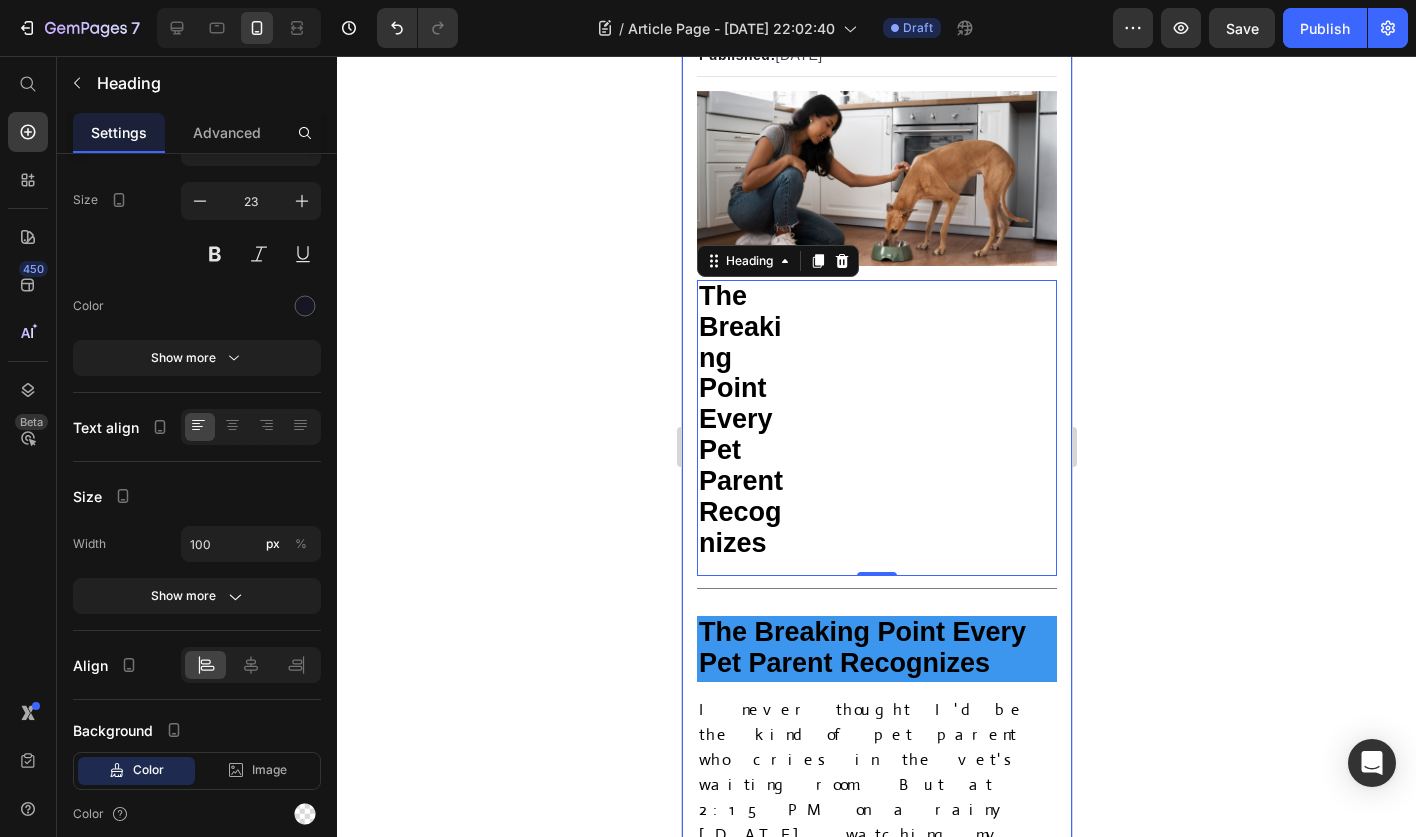 click 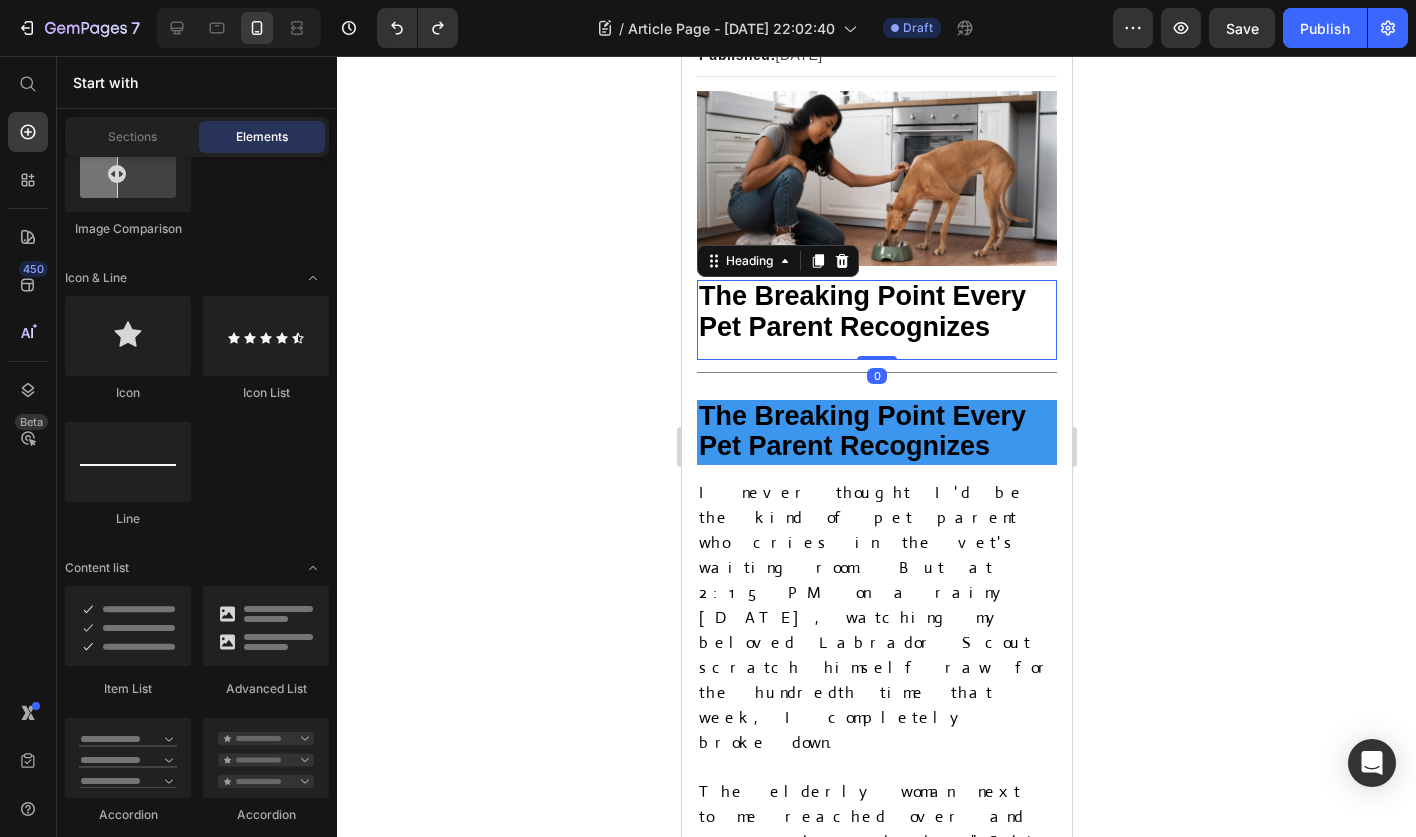 click on "The Breaking Point Every Pet Parent Recognizes" at bounding box center [861, 311] 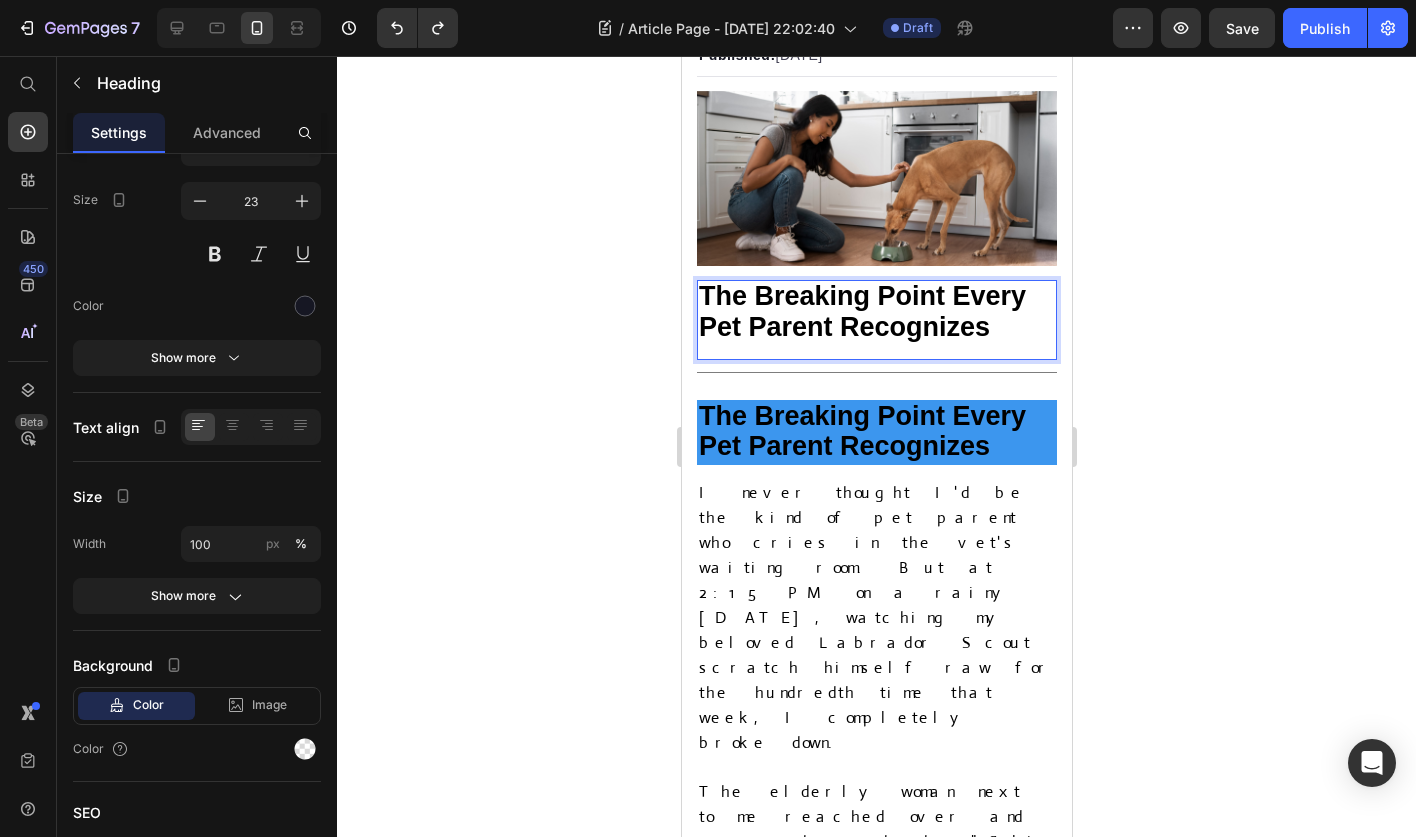 click on "The Breaking Point Every Pet Parent Recognizes" at bounding box center [876, 313] 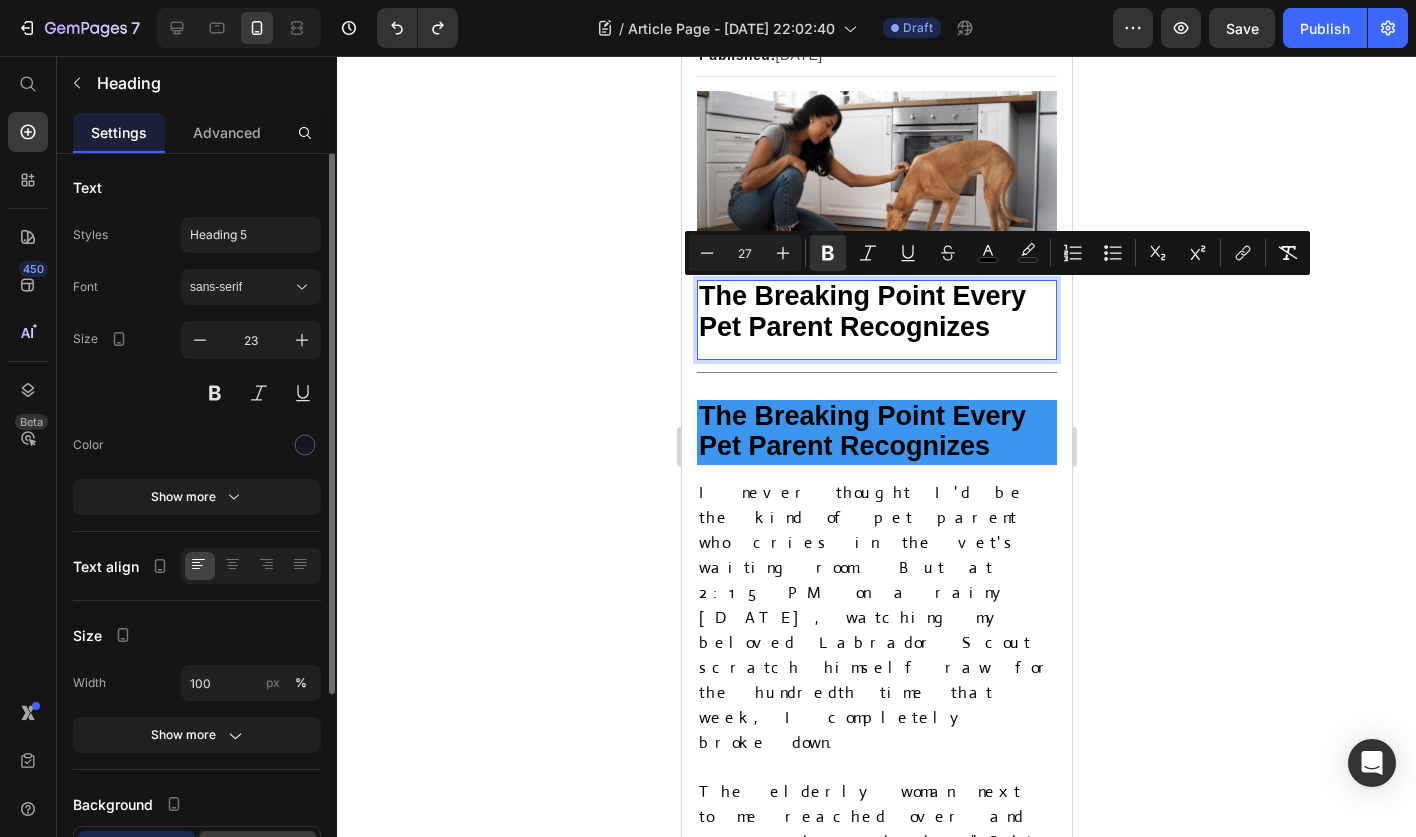 scroll, scrollTop: 0, scrollLeft: 0, axis: both 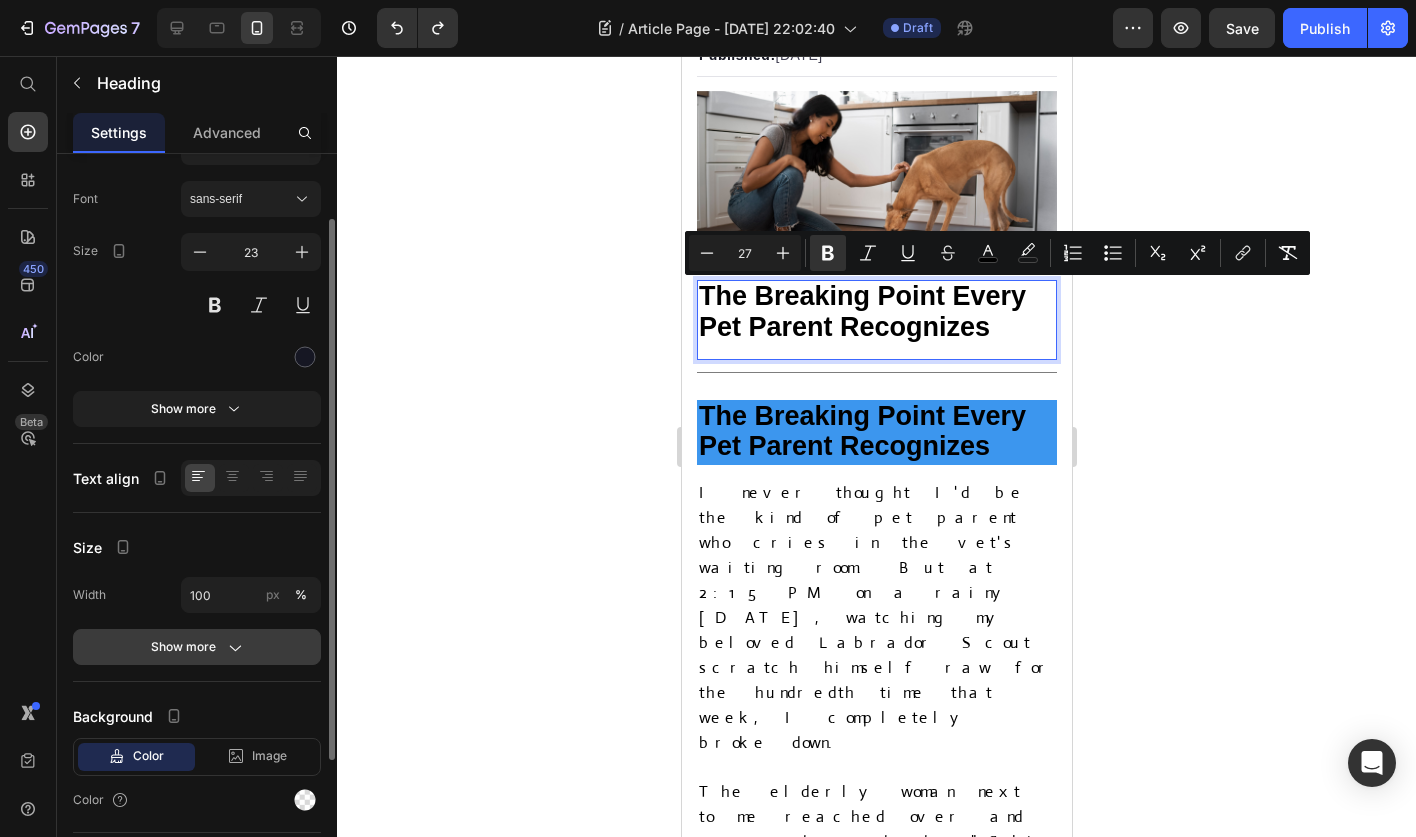 click on "Show more" 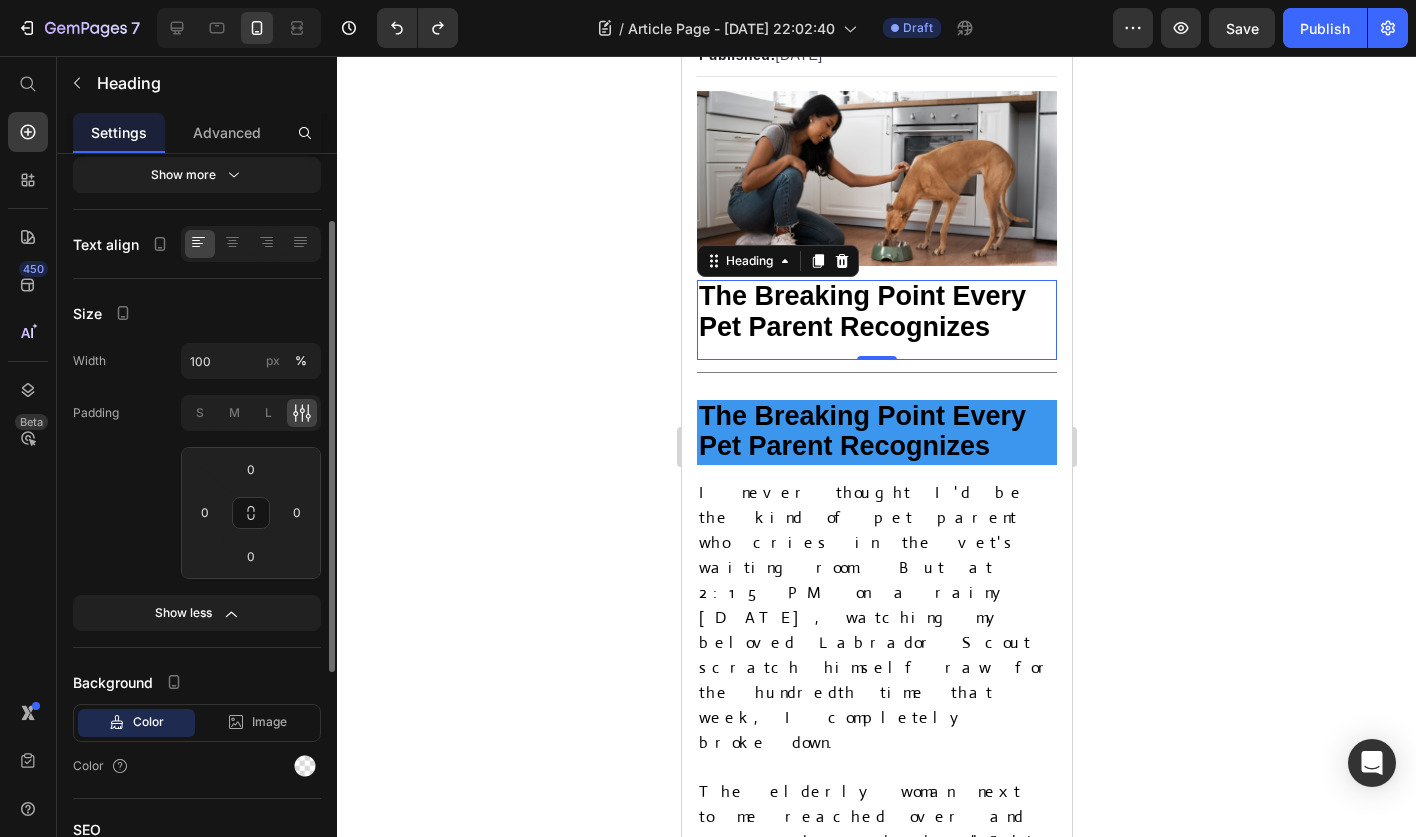 scroll, scrollTop: 0, scrollLeft: 0, axis: both 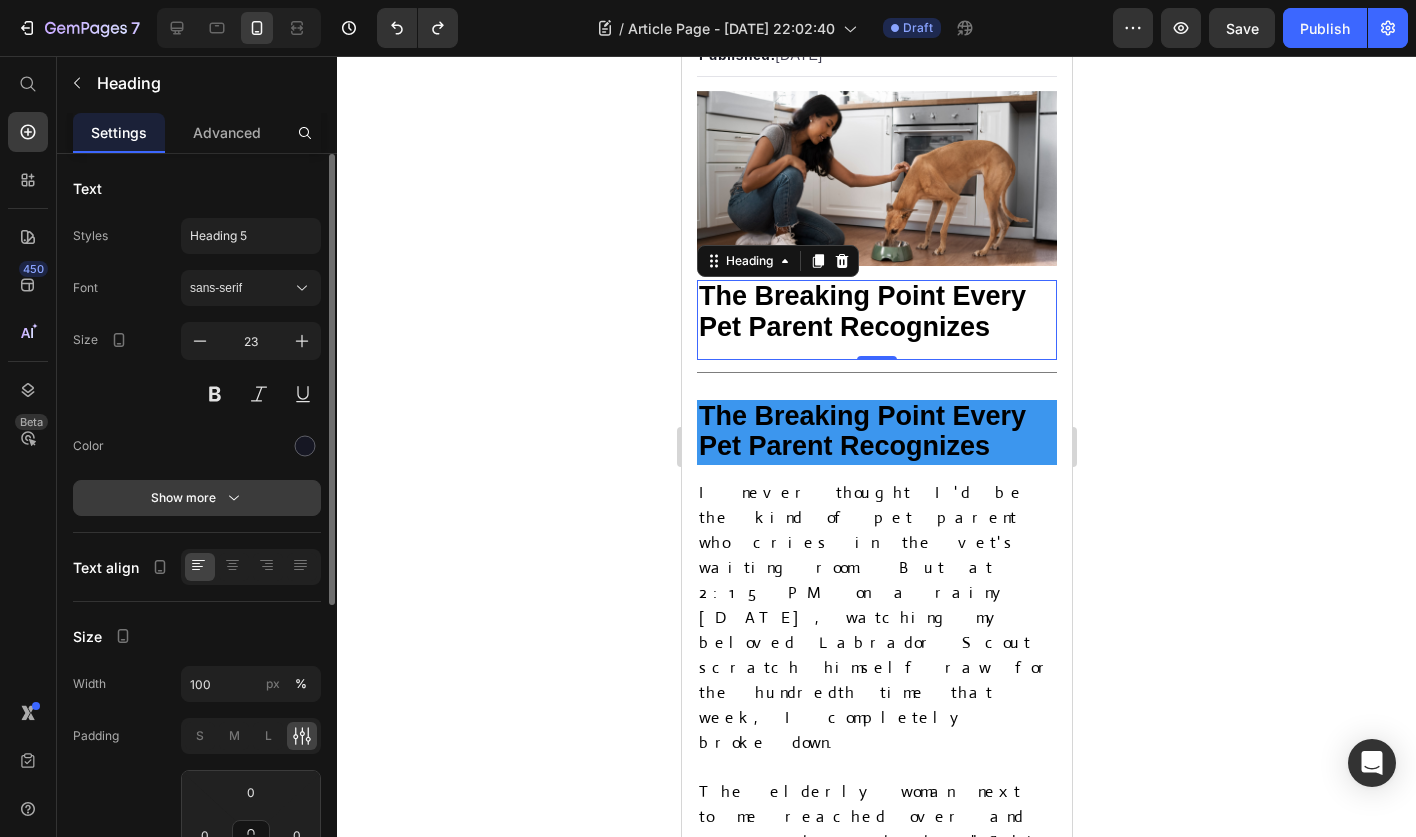 click on "Show more" at bounding box center [197, 498] 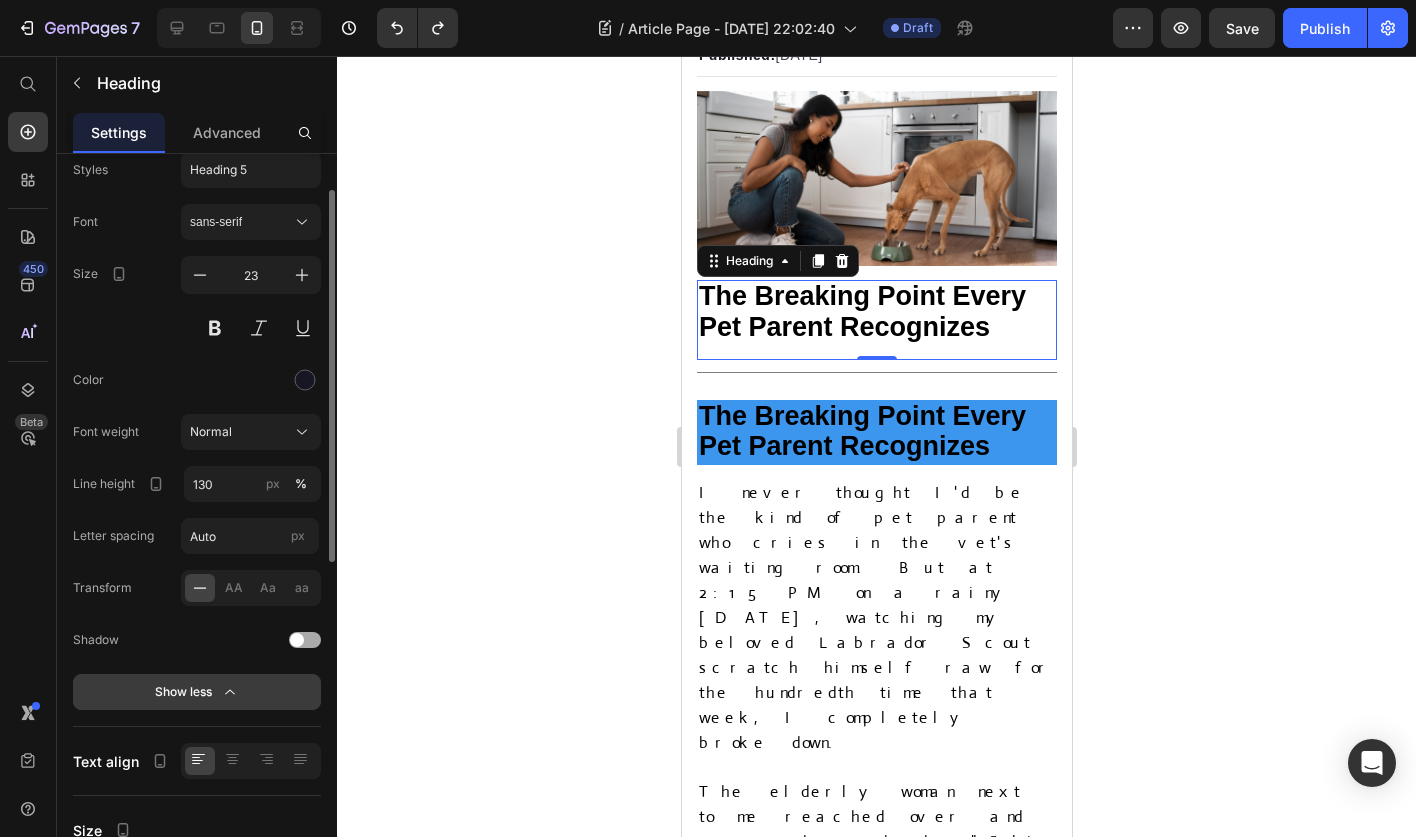 scroll, scrollTop: 68, scrollLeft: 0, axis: vertical 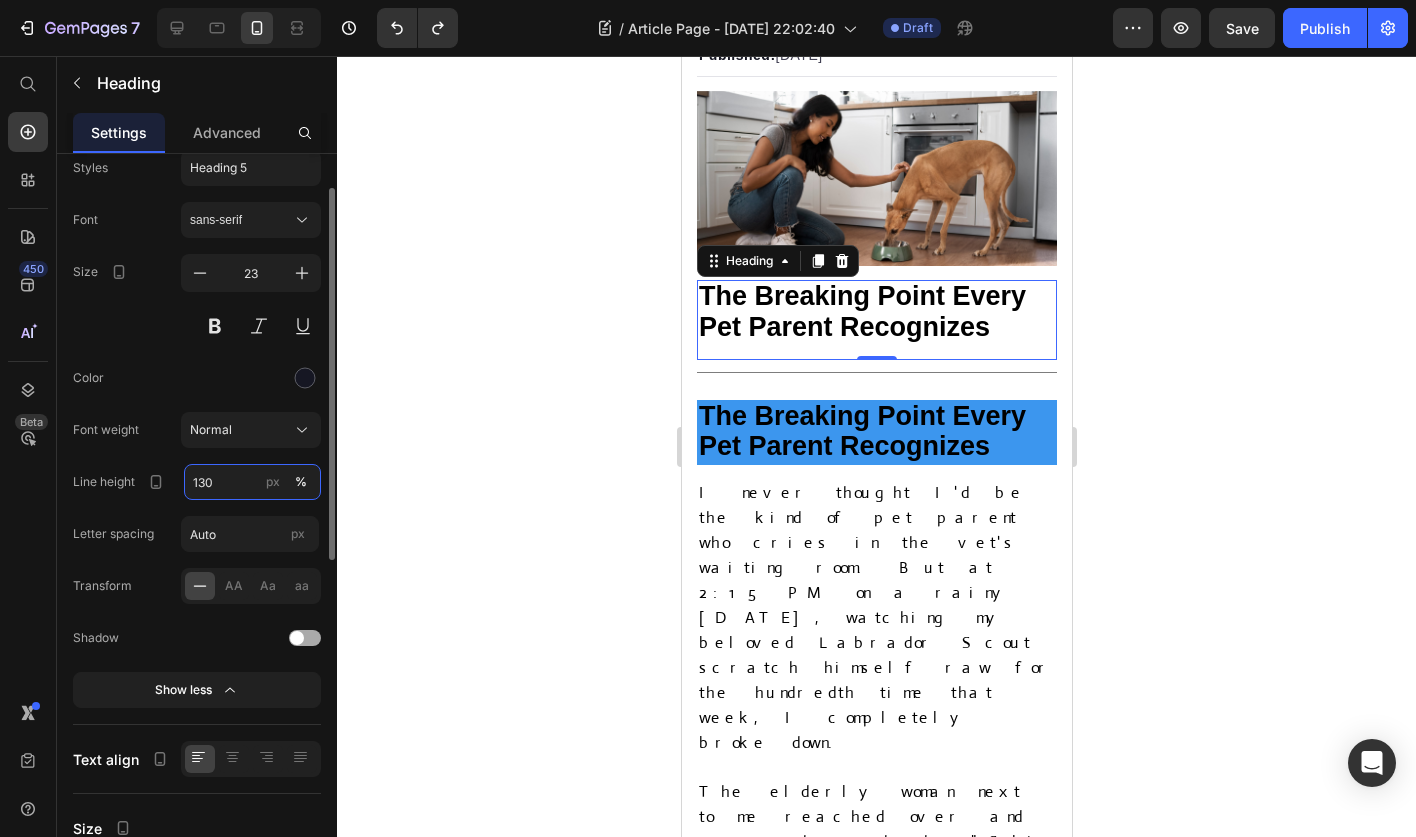 click on "130" at bounding box center [252, 482] 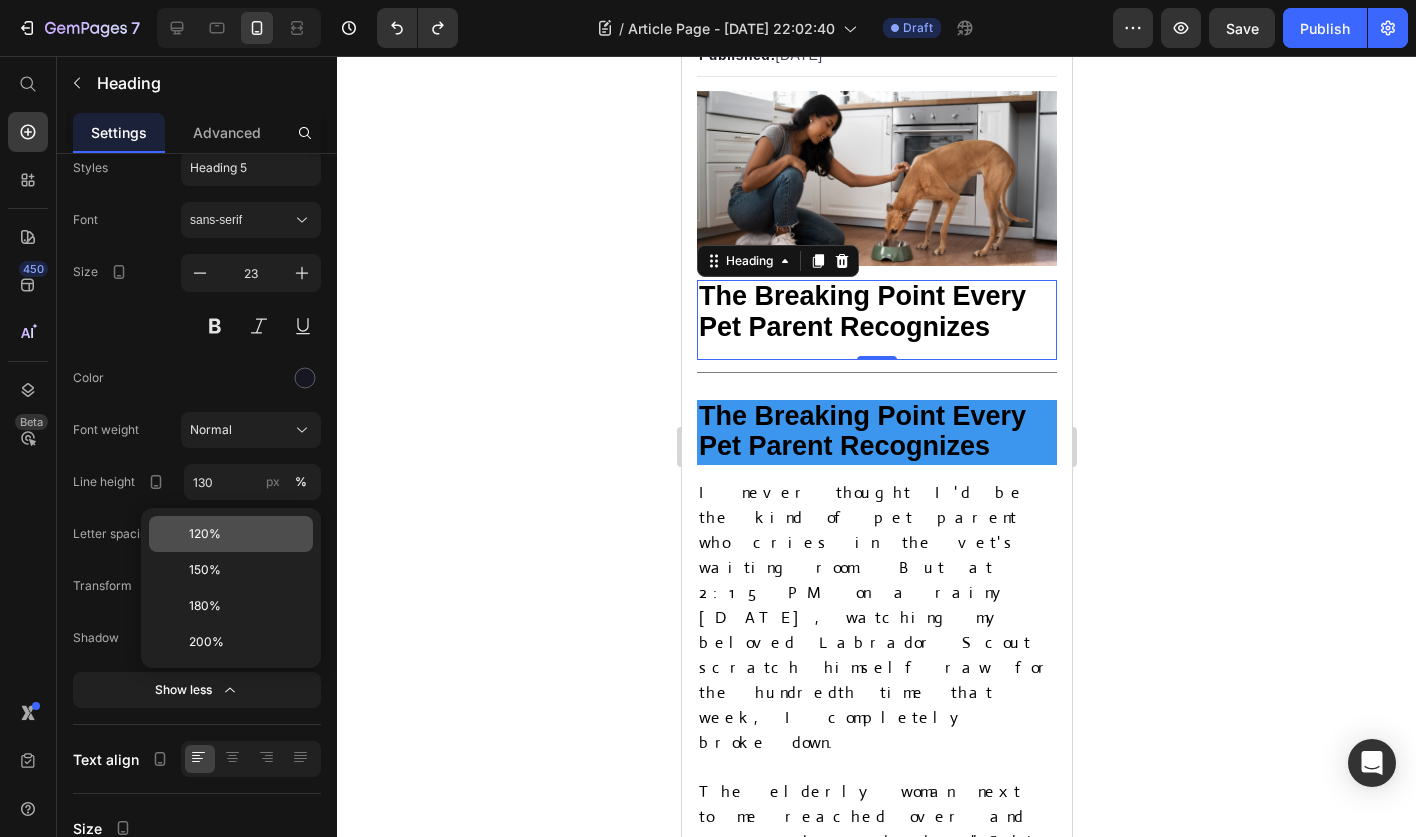 click on "120%" 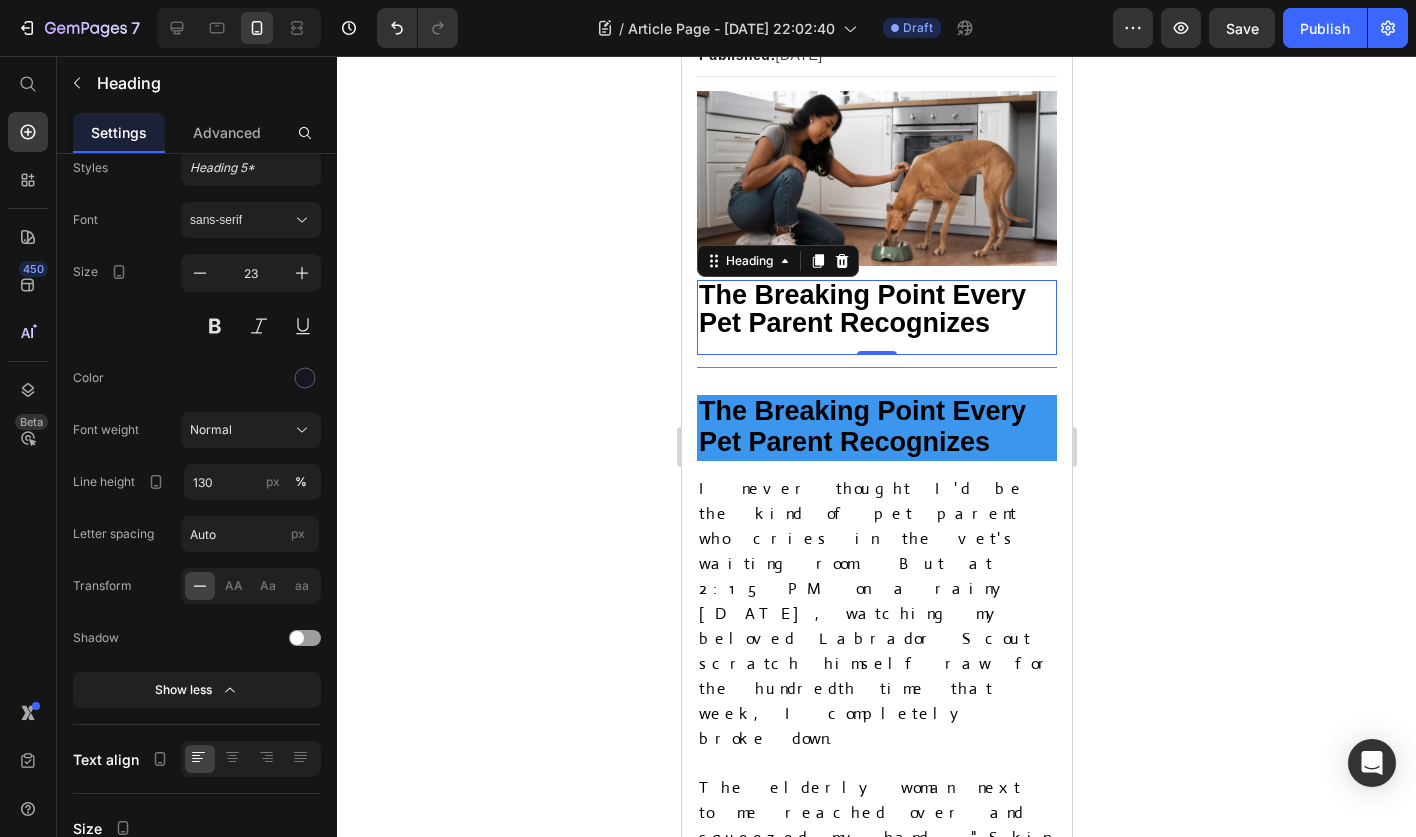 click 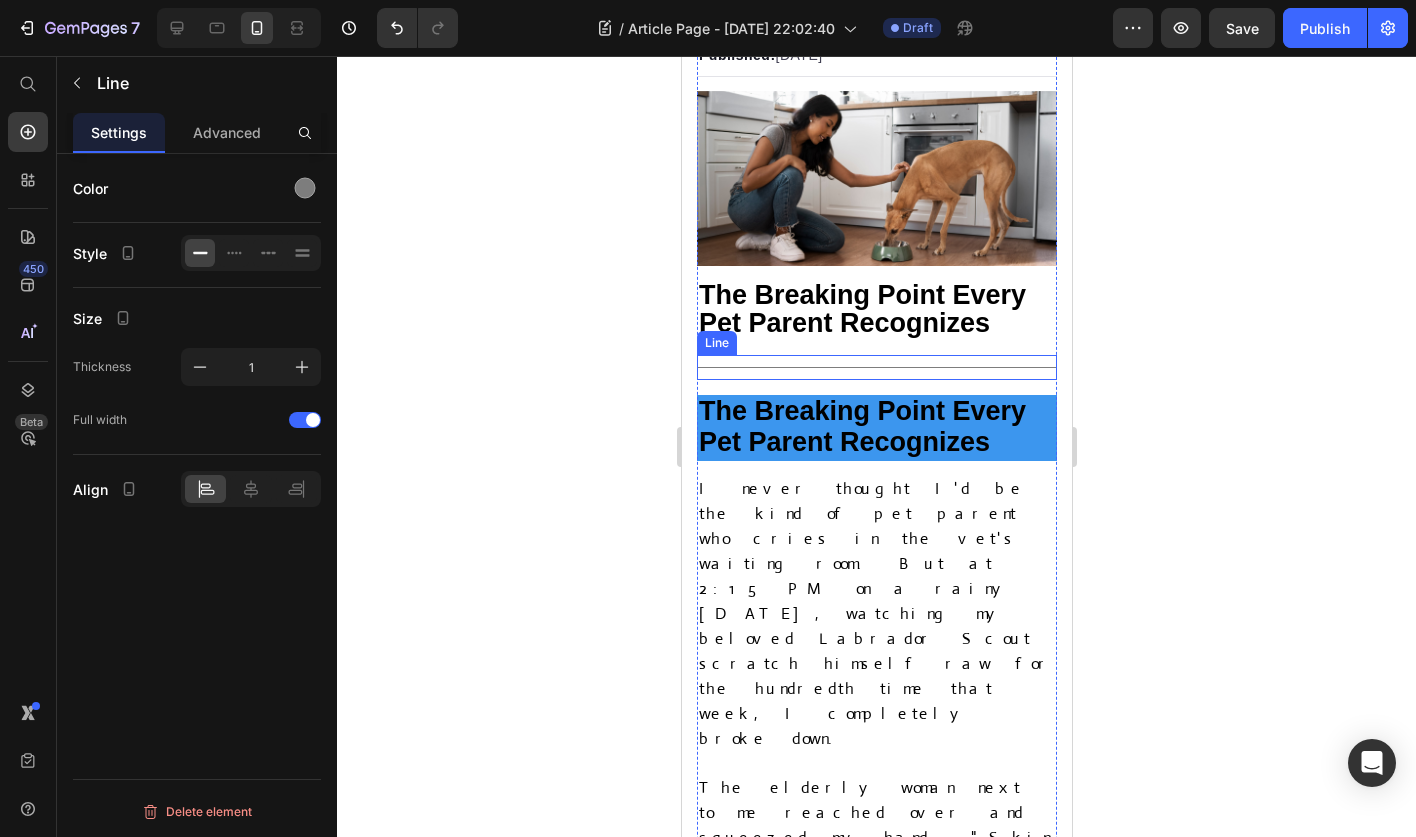 click at bounding box center [876, 367] 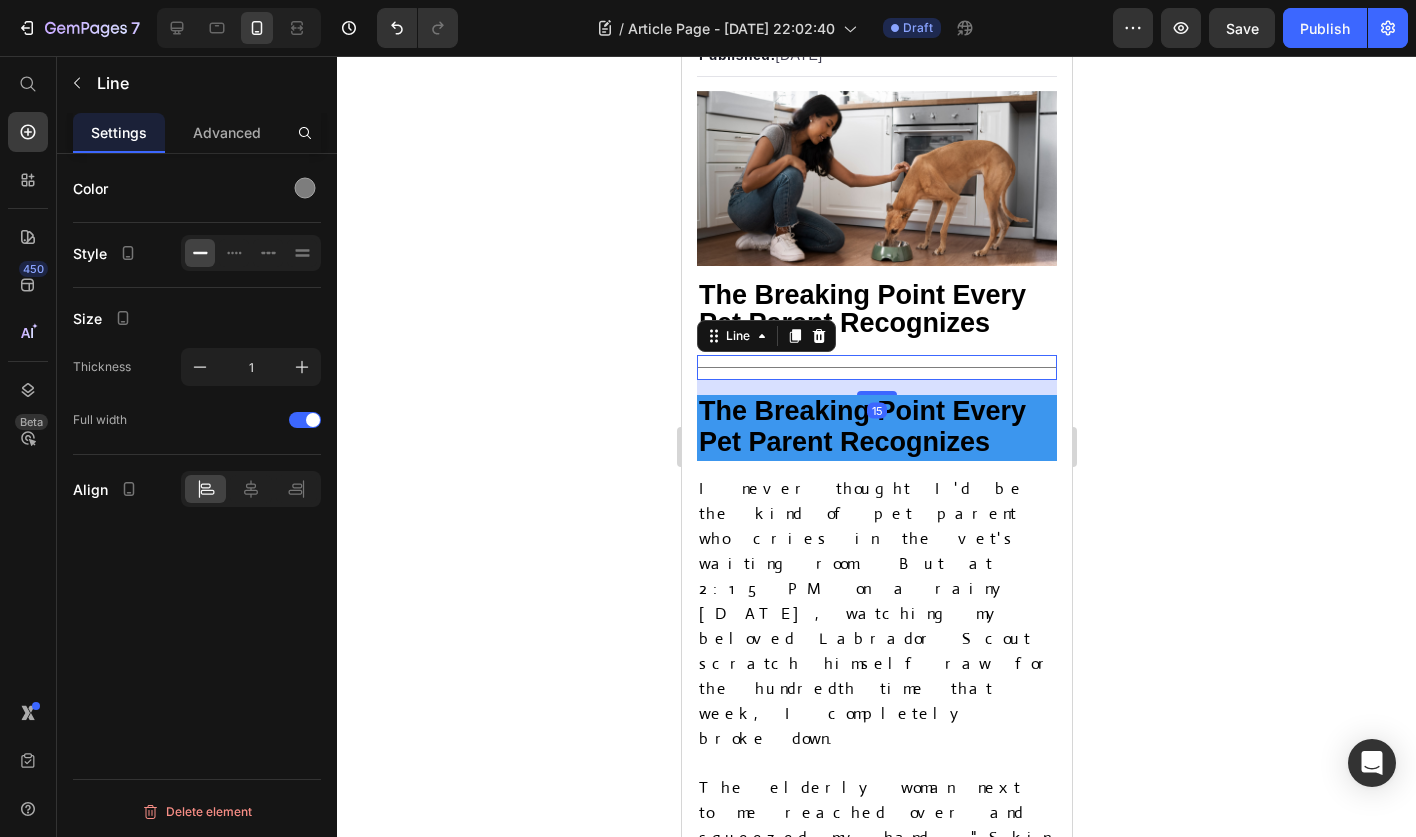 scroll, scrollTop: 0, scrollLeft: 0, axis: both 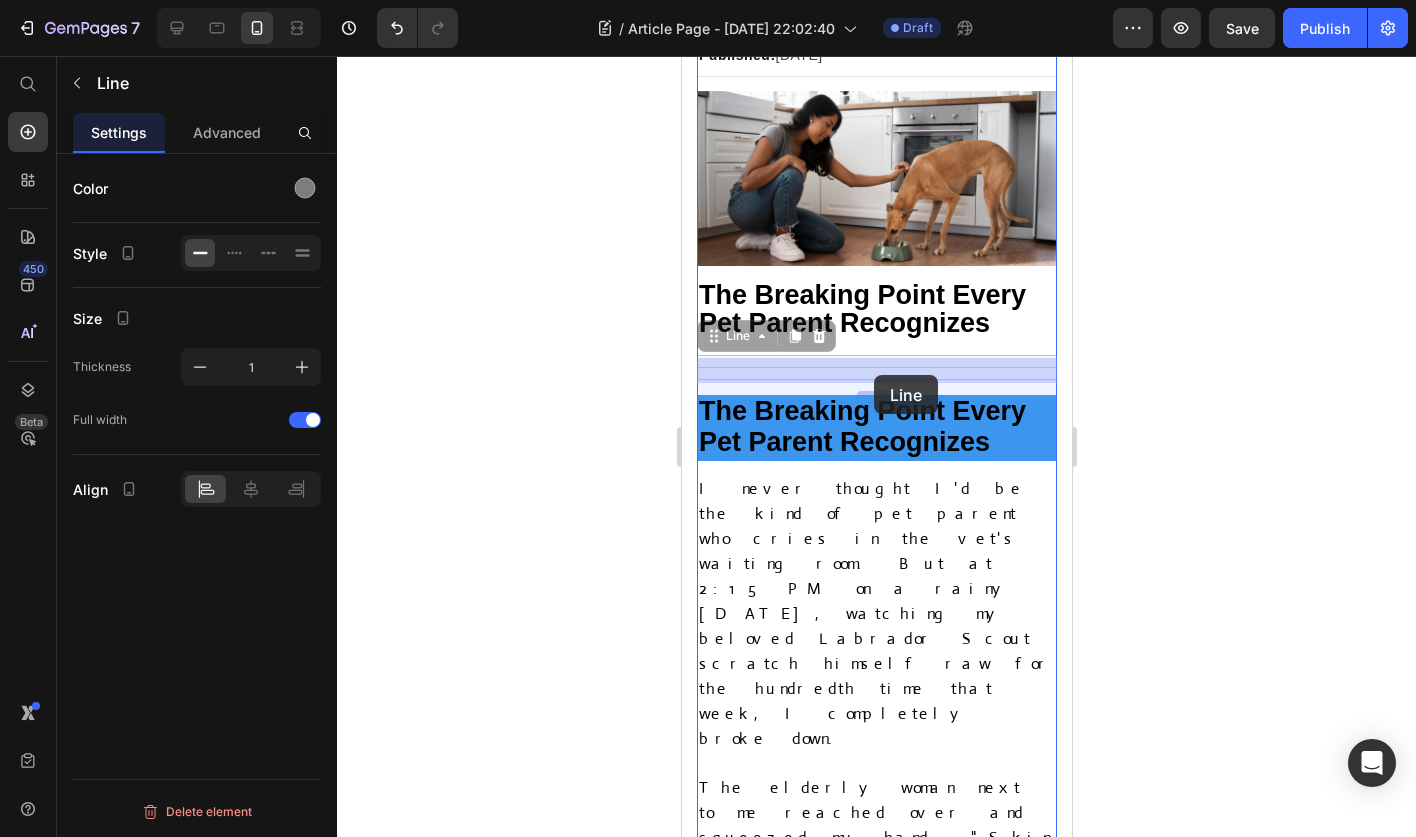 drag, startPoint x: 873, startPoint y: 363, endPoint x: 873, endPoint y: 375, distance: 12 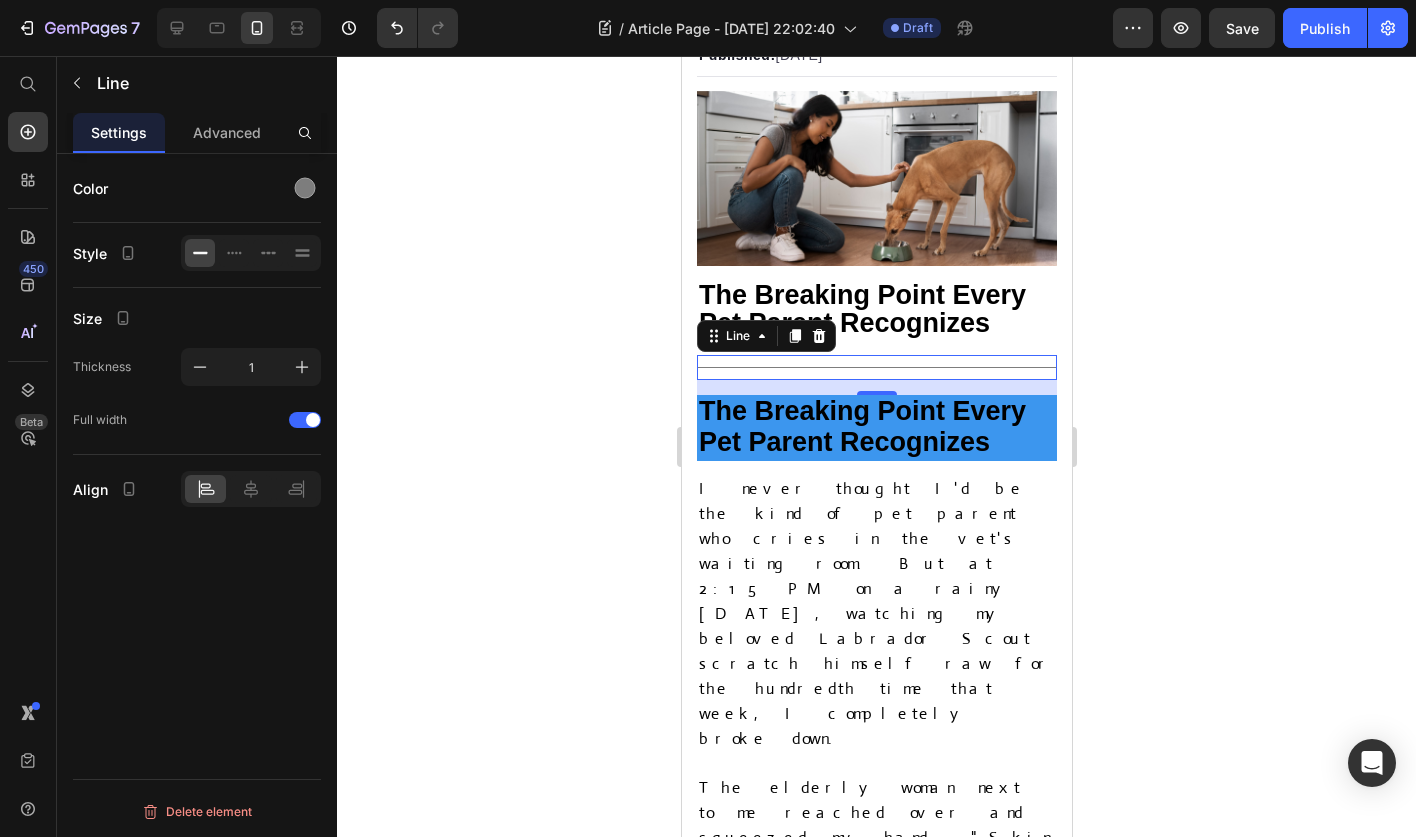 click 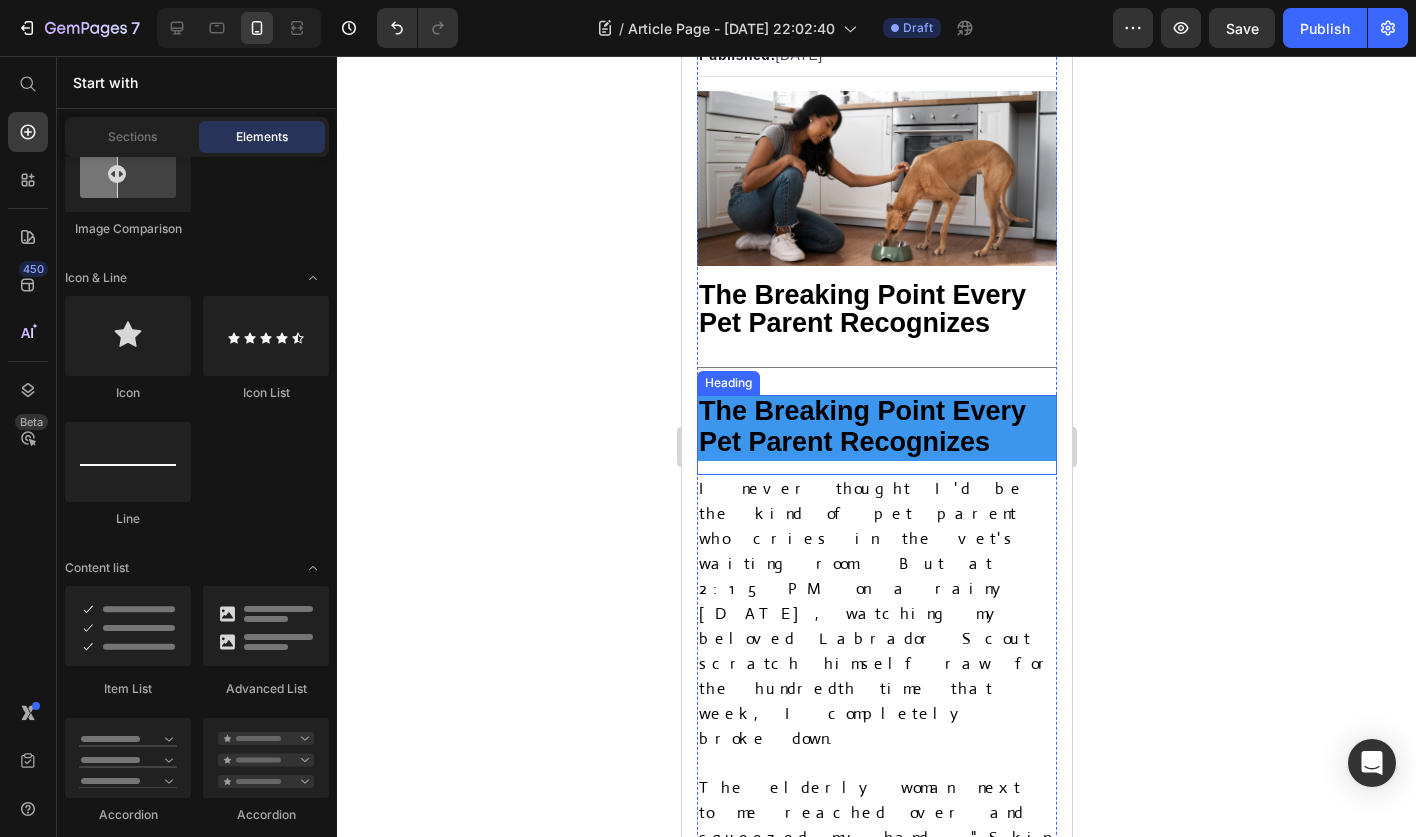 click on "⁠⁠⁠⁠⁠⁠⁠ The Breaking Point Every Pet Parent Recognizes" at bounding box center (876, 428) 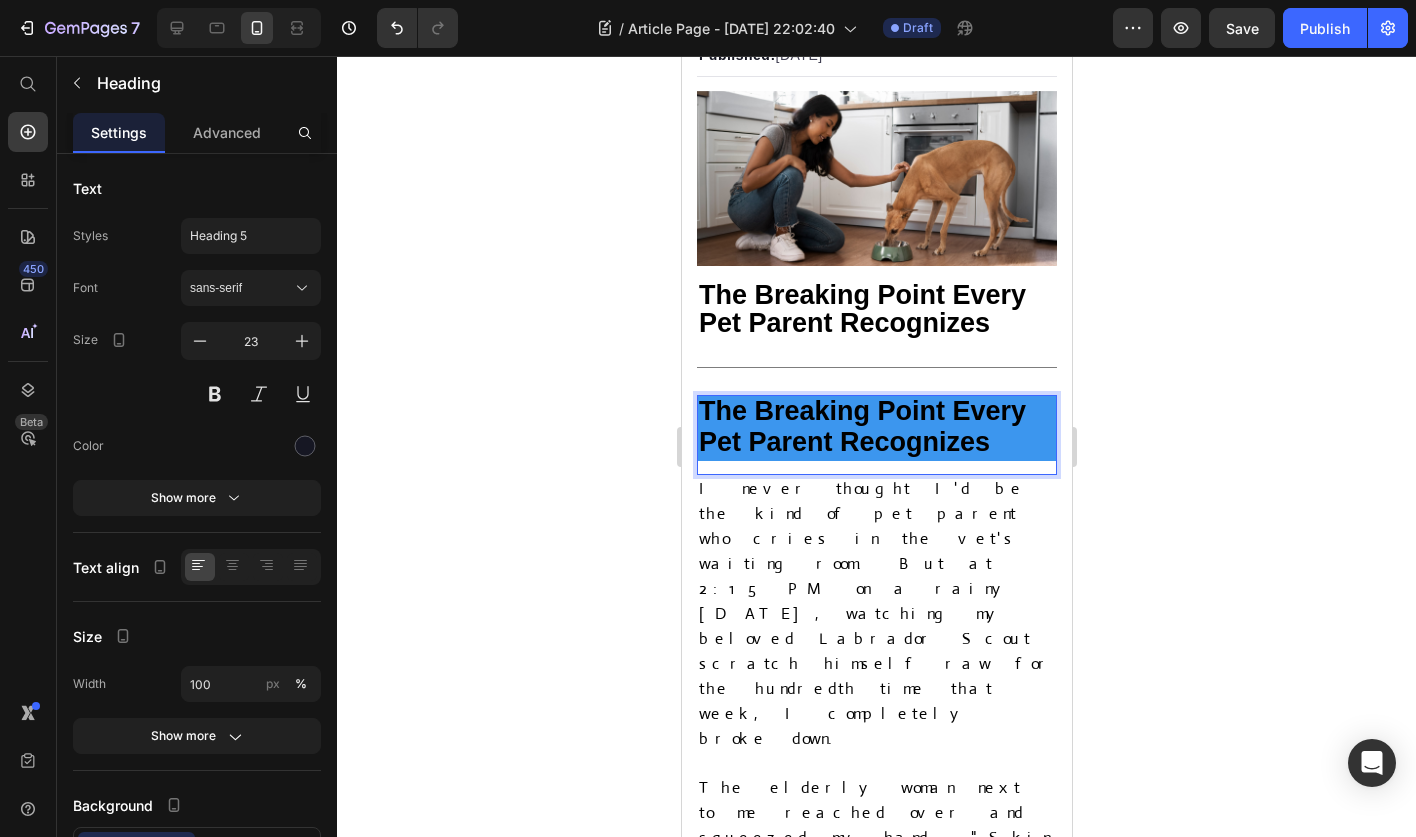 click on "The Breaking Point Every Pet Parent Recognizes" at bounding box center [876, 428] 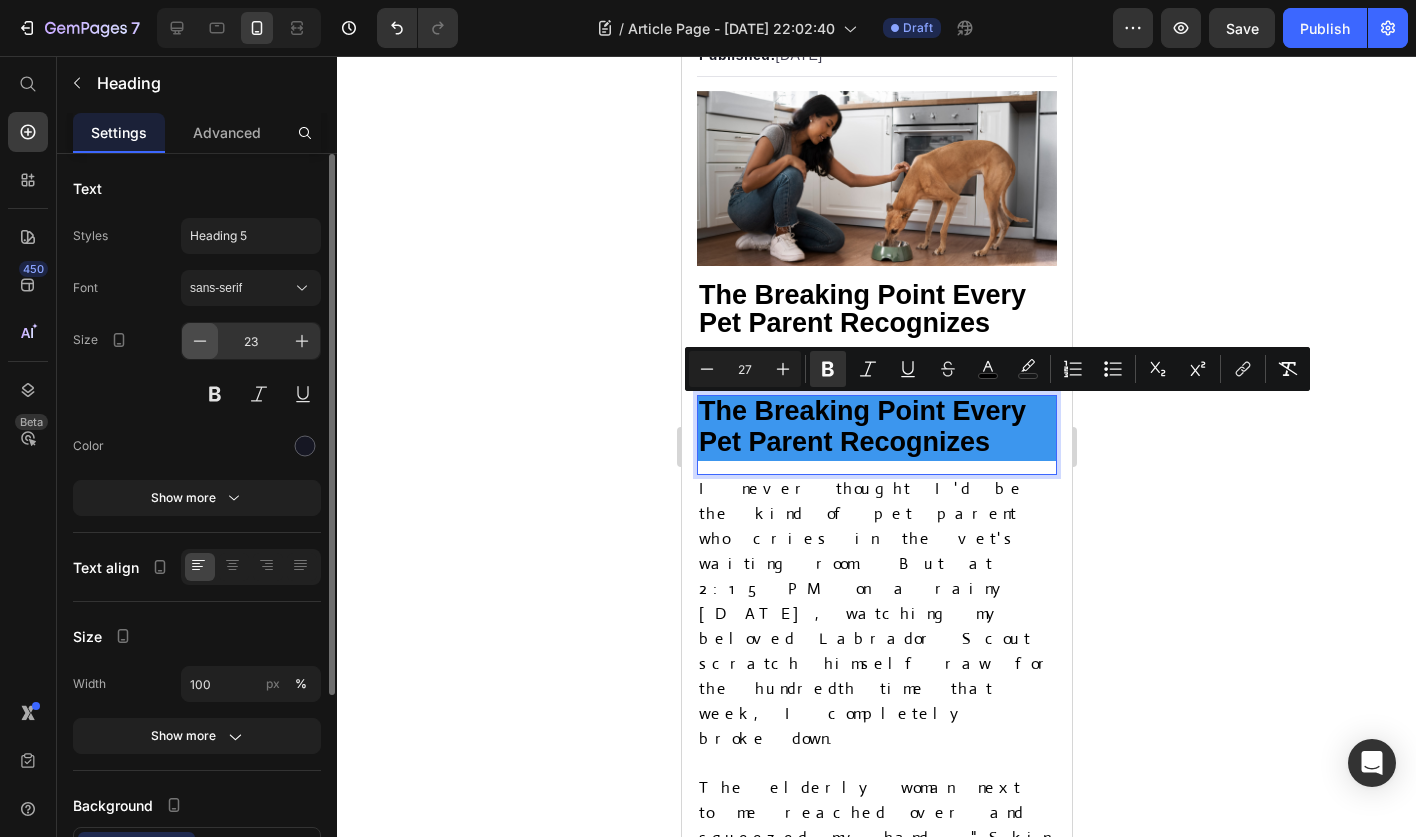 click at bounding box center [200, 341] 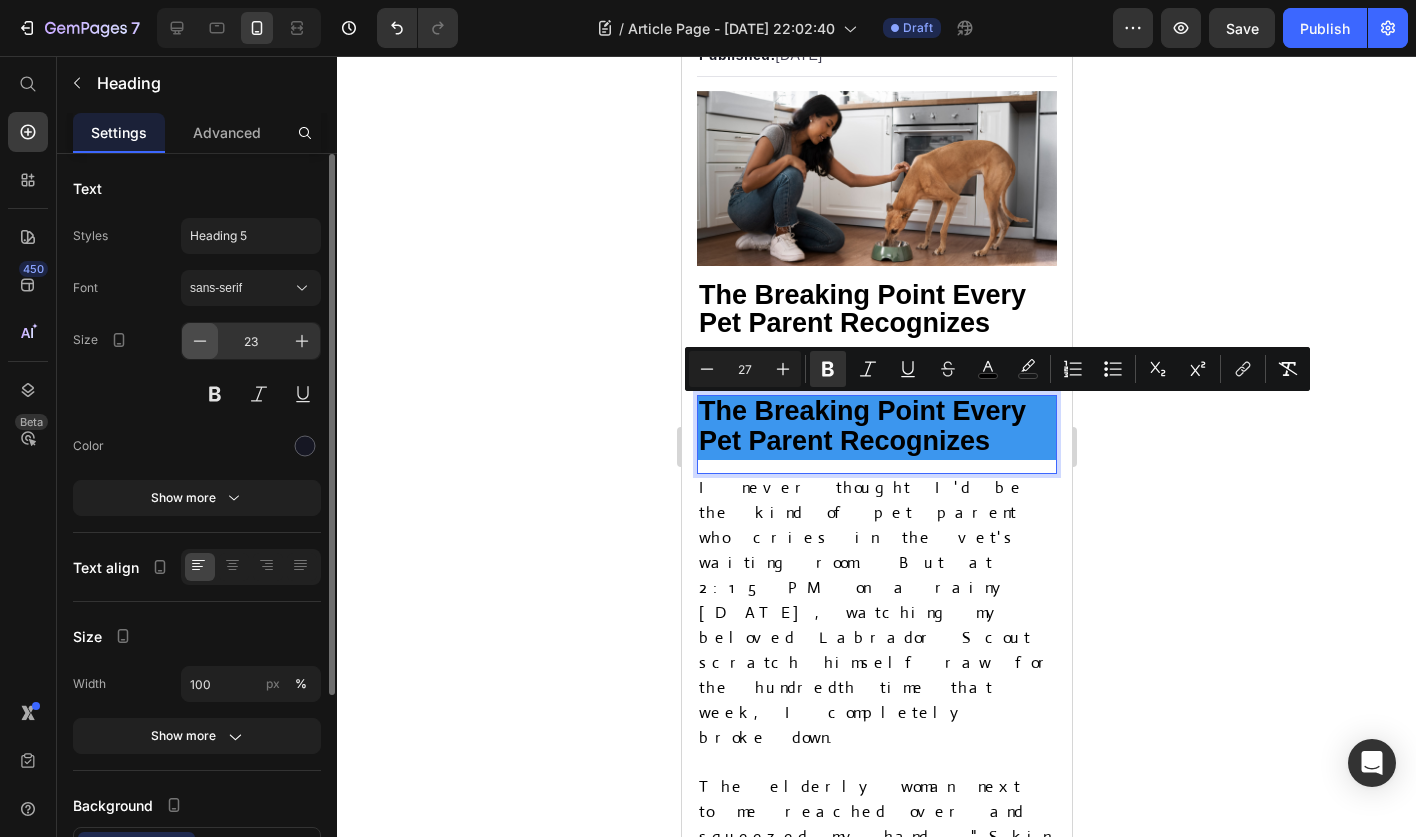 click at bounding box center [200, 341] 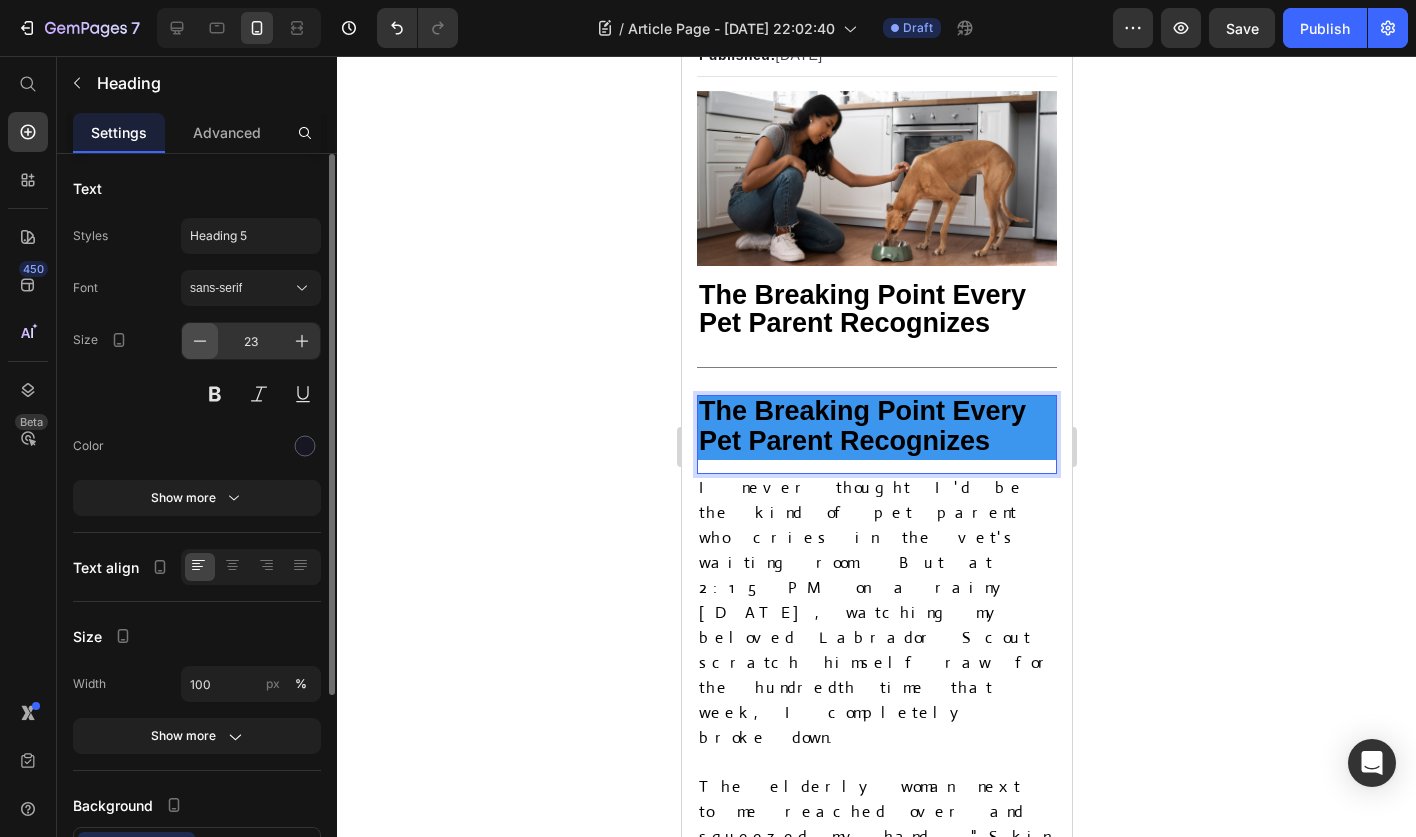 click at bounding box center (200, 341) 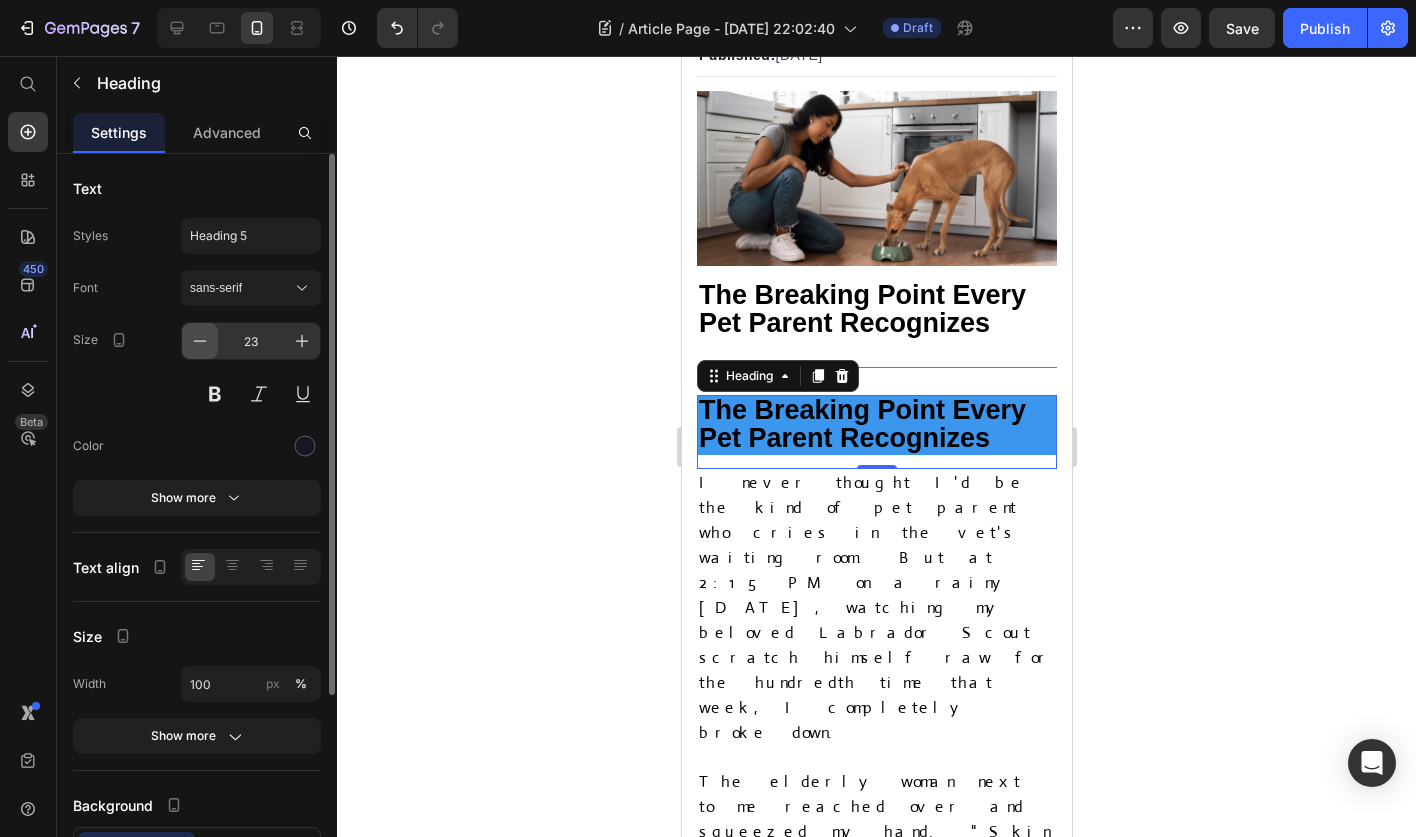 click at bounding box center (200, 341) 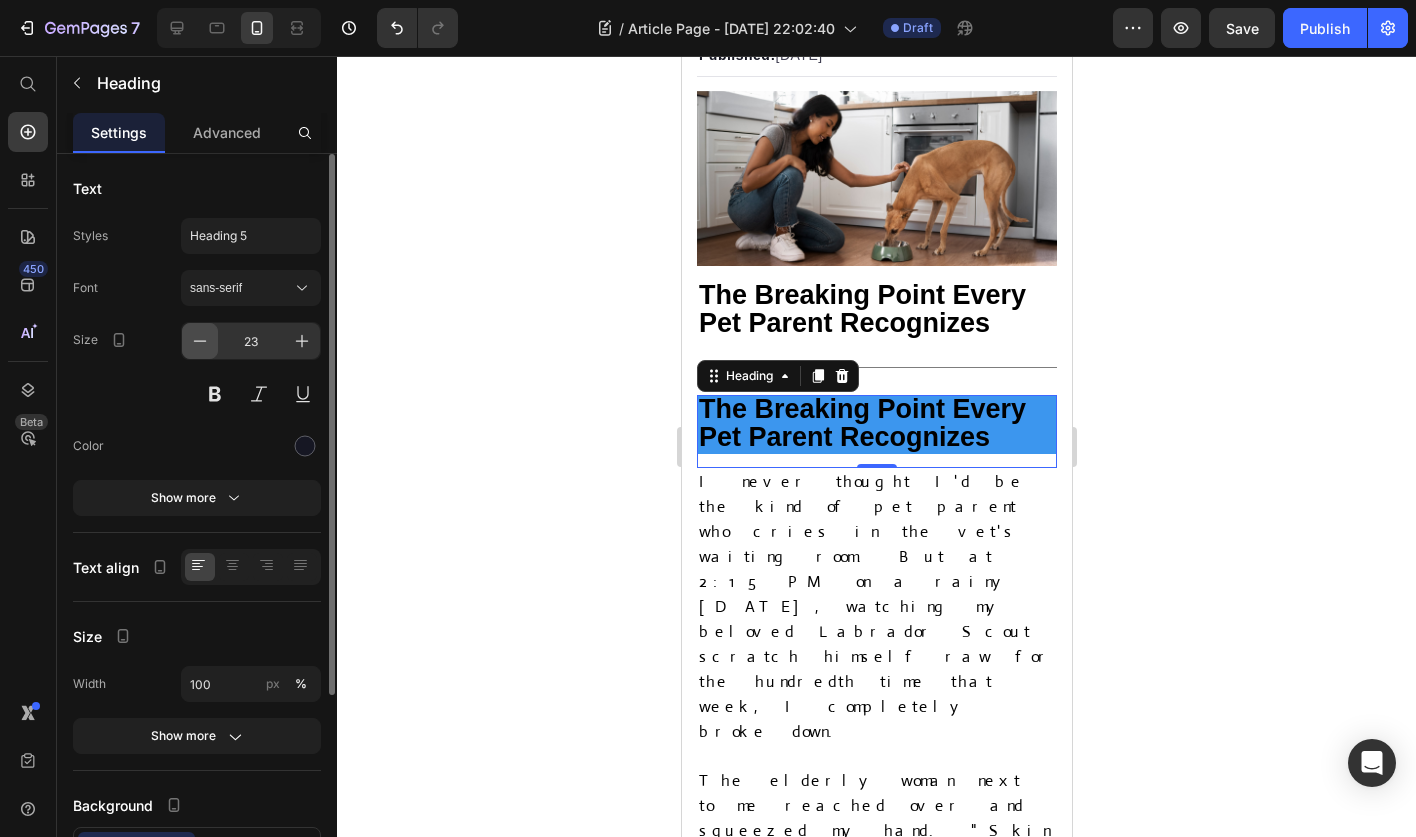 click at bounding box center [200, 341] 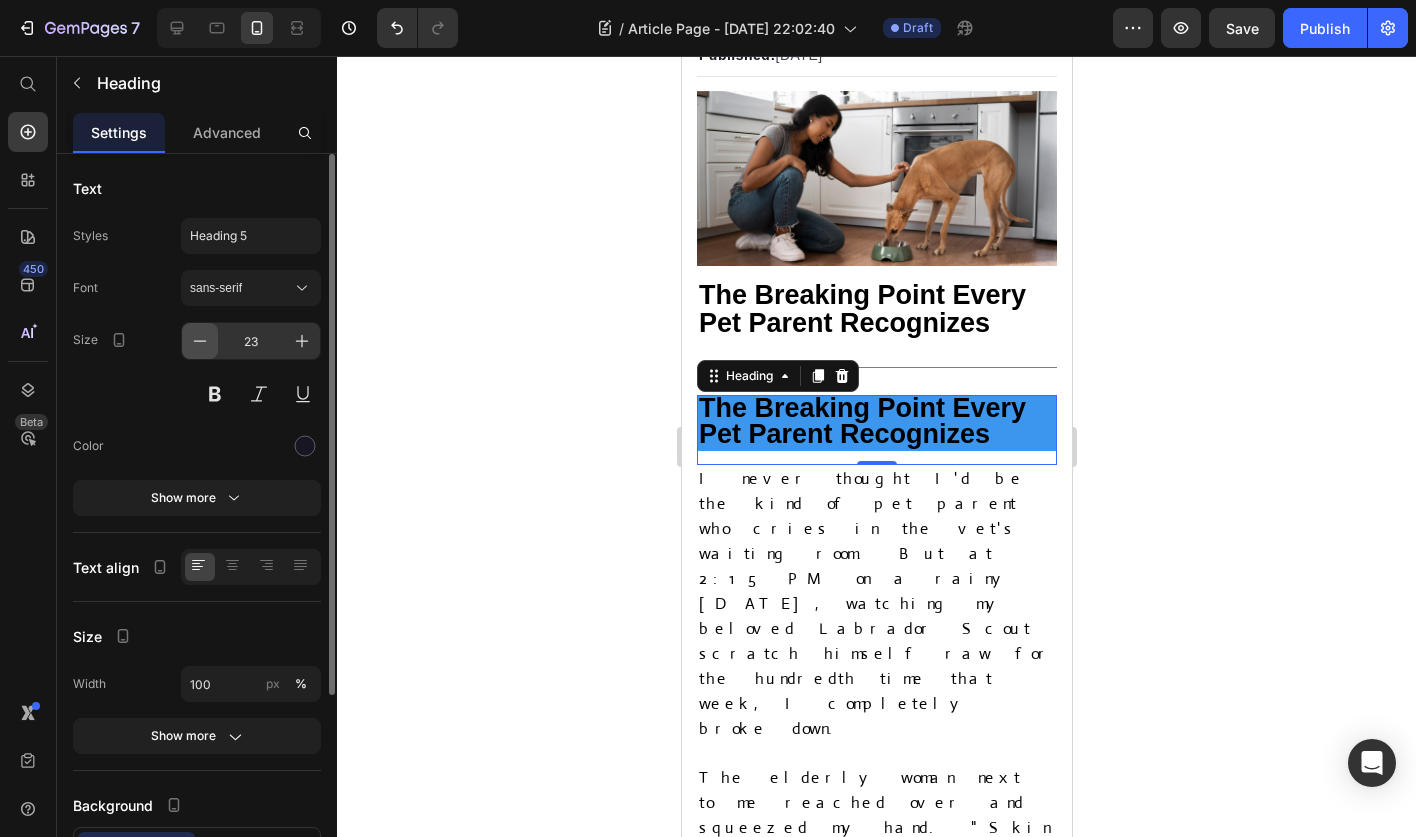 click at bounding box center (200, 341) 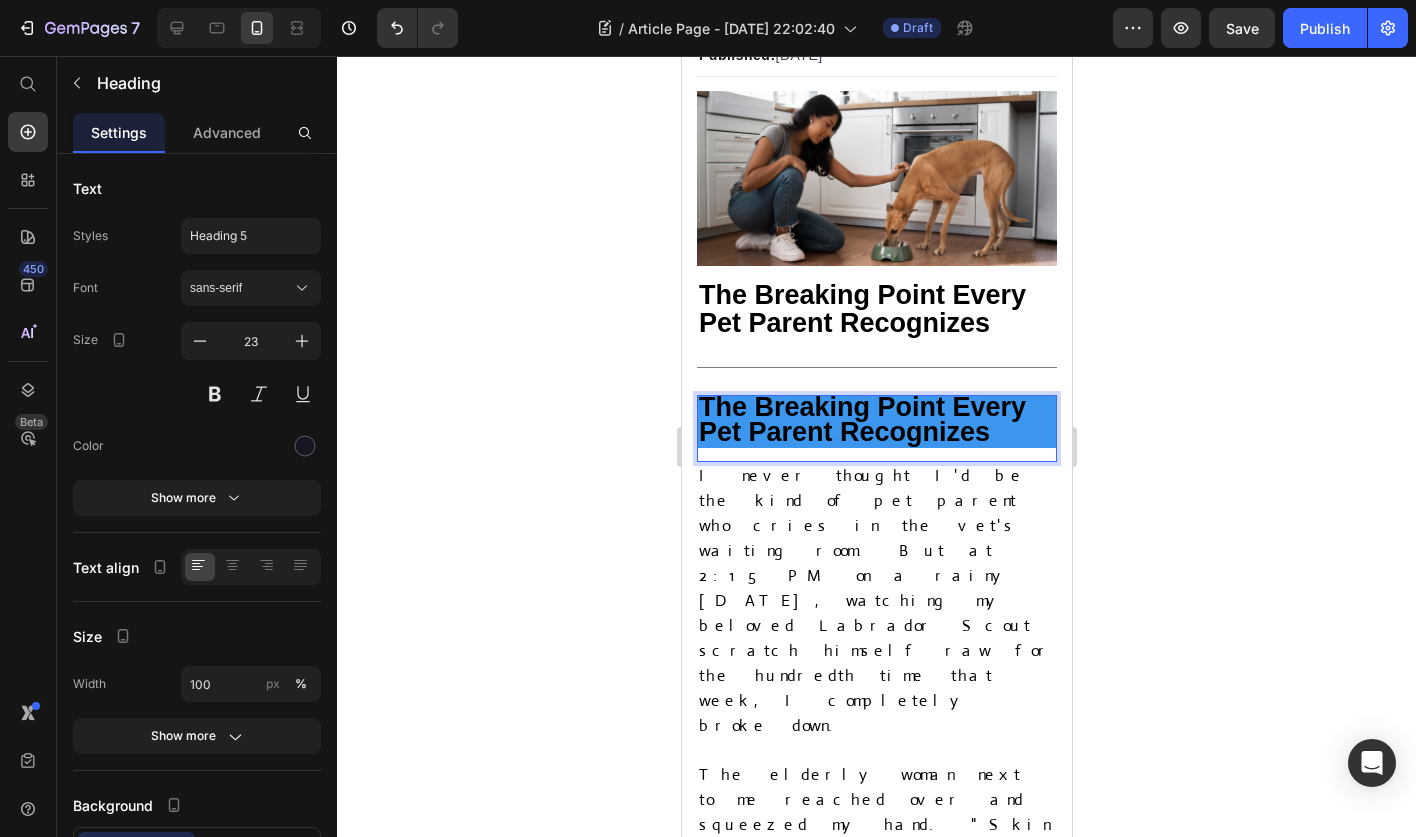 click on "The Breaking Point Every Pet Parent Recognizes" at bounding box center (861, 419) 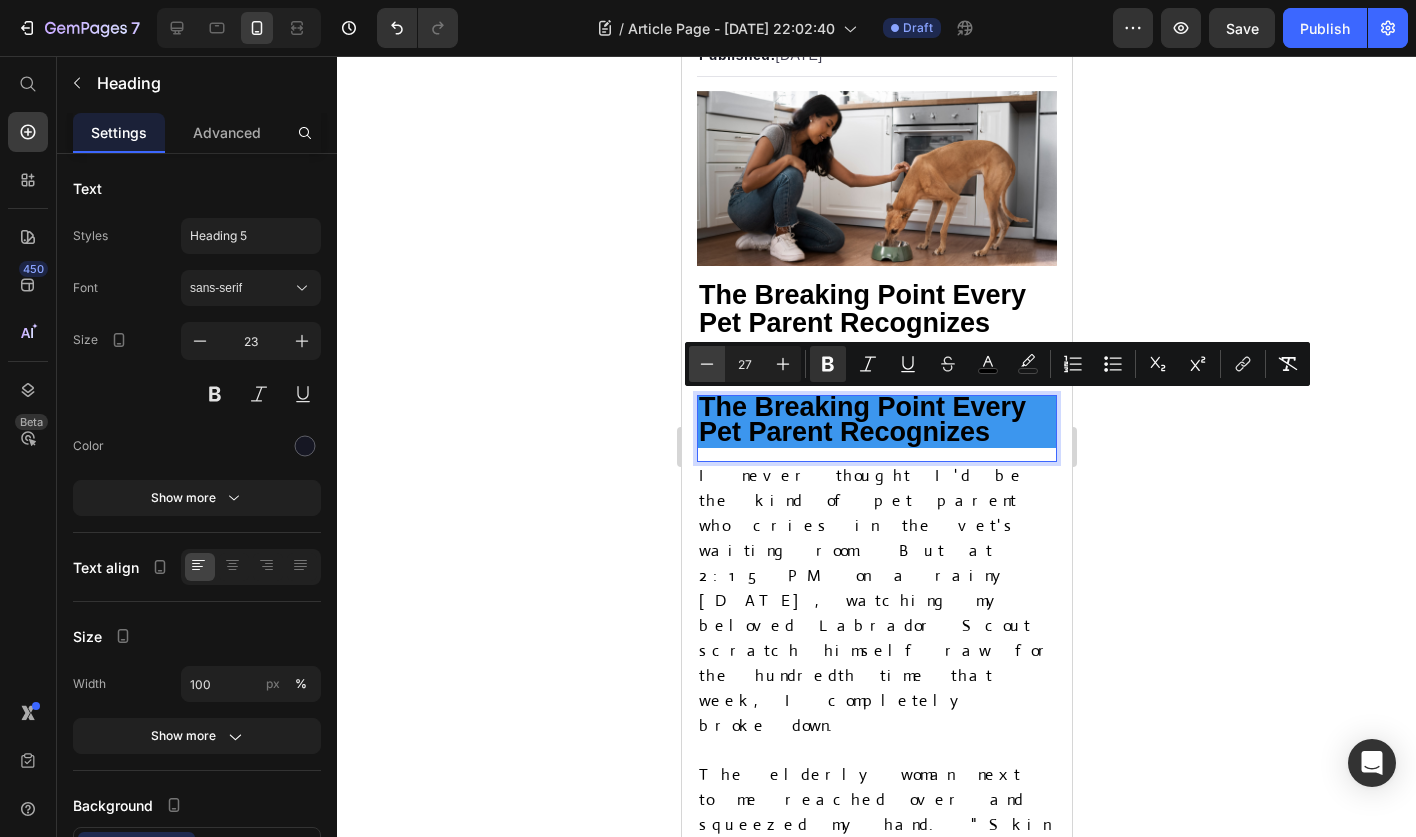click 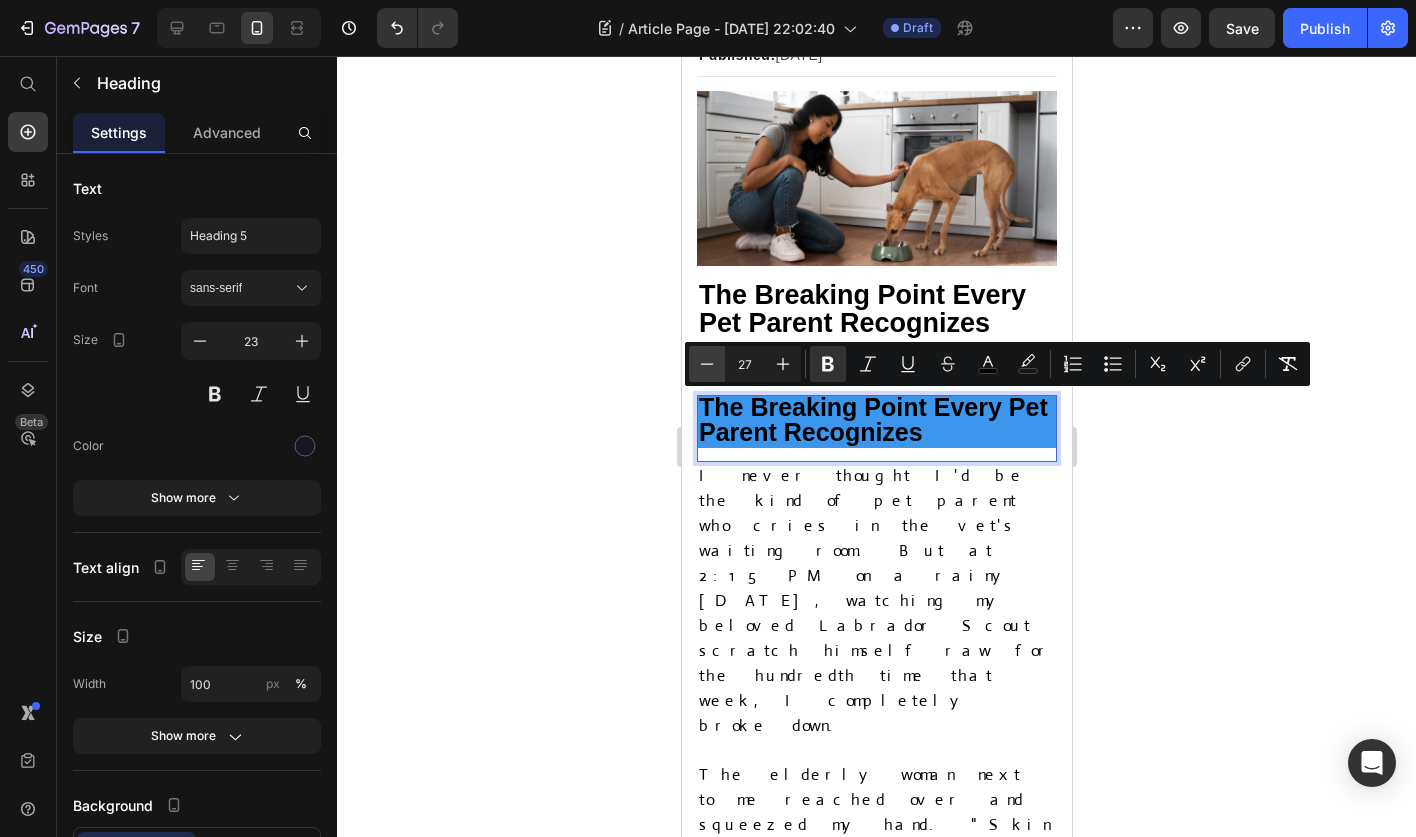 click 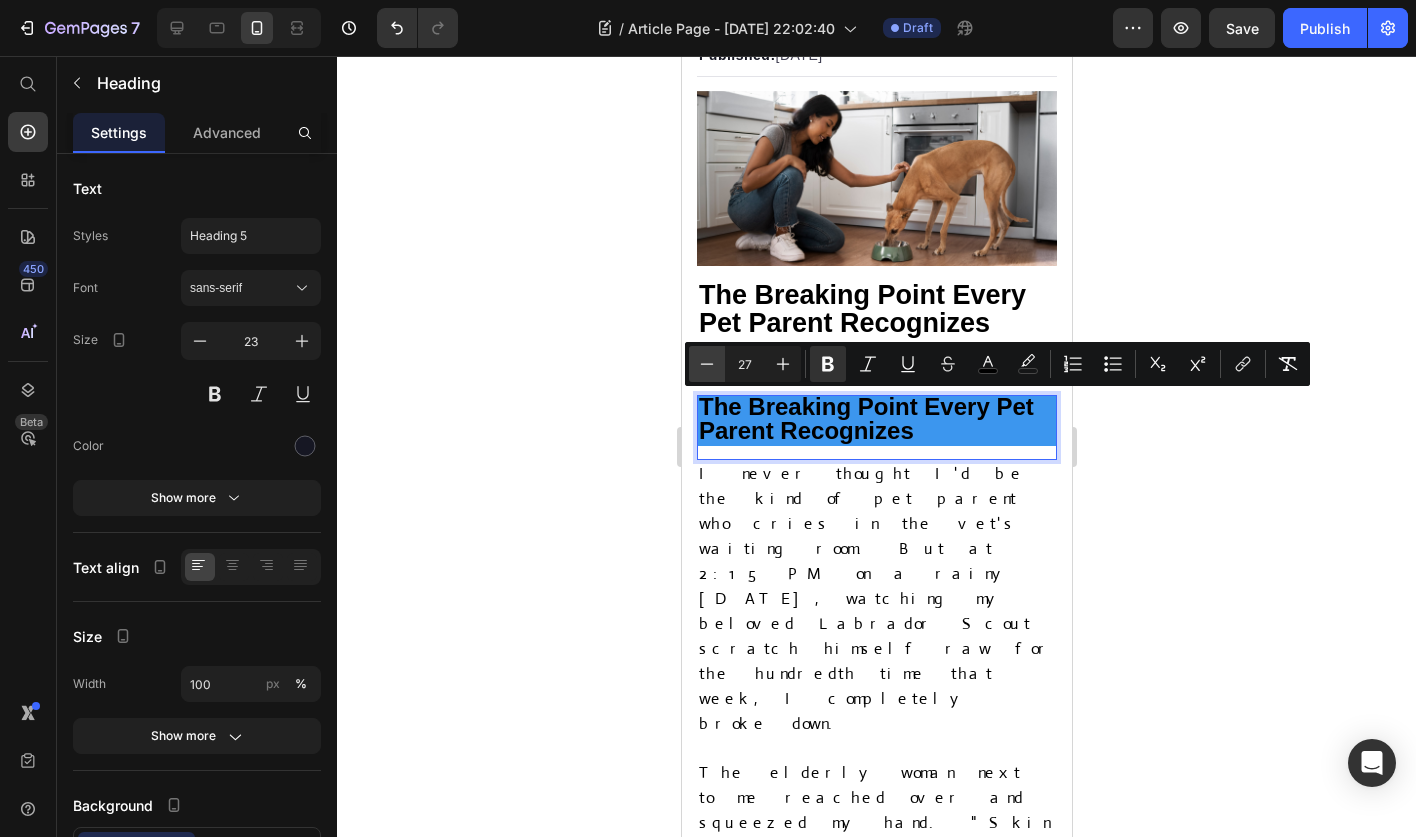 click 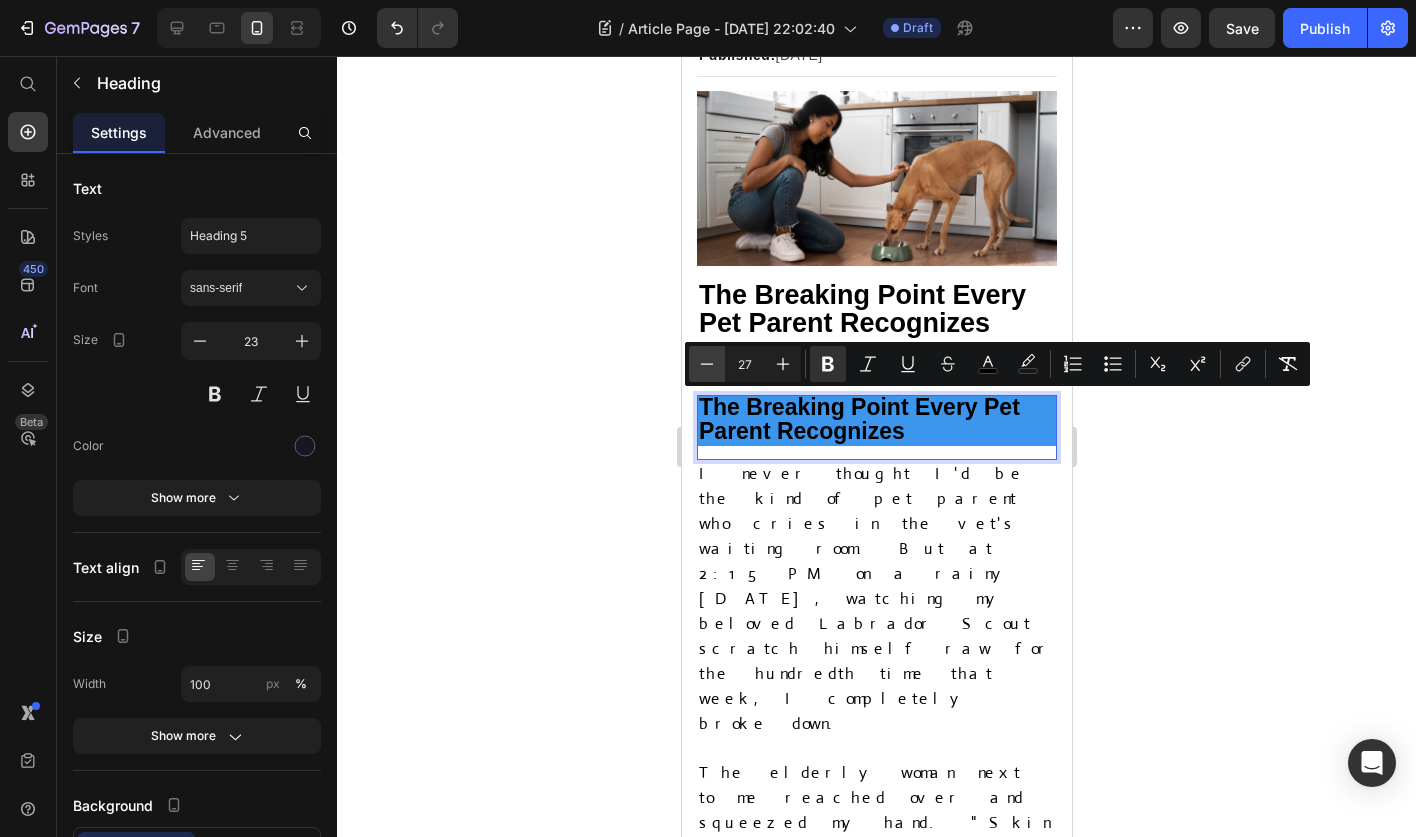 click 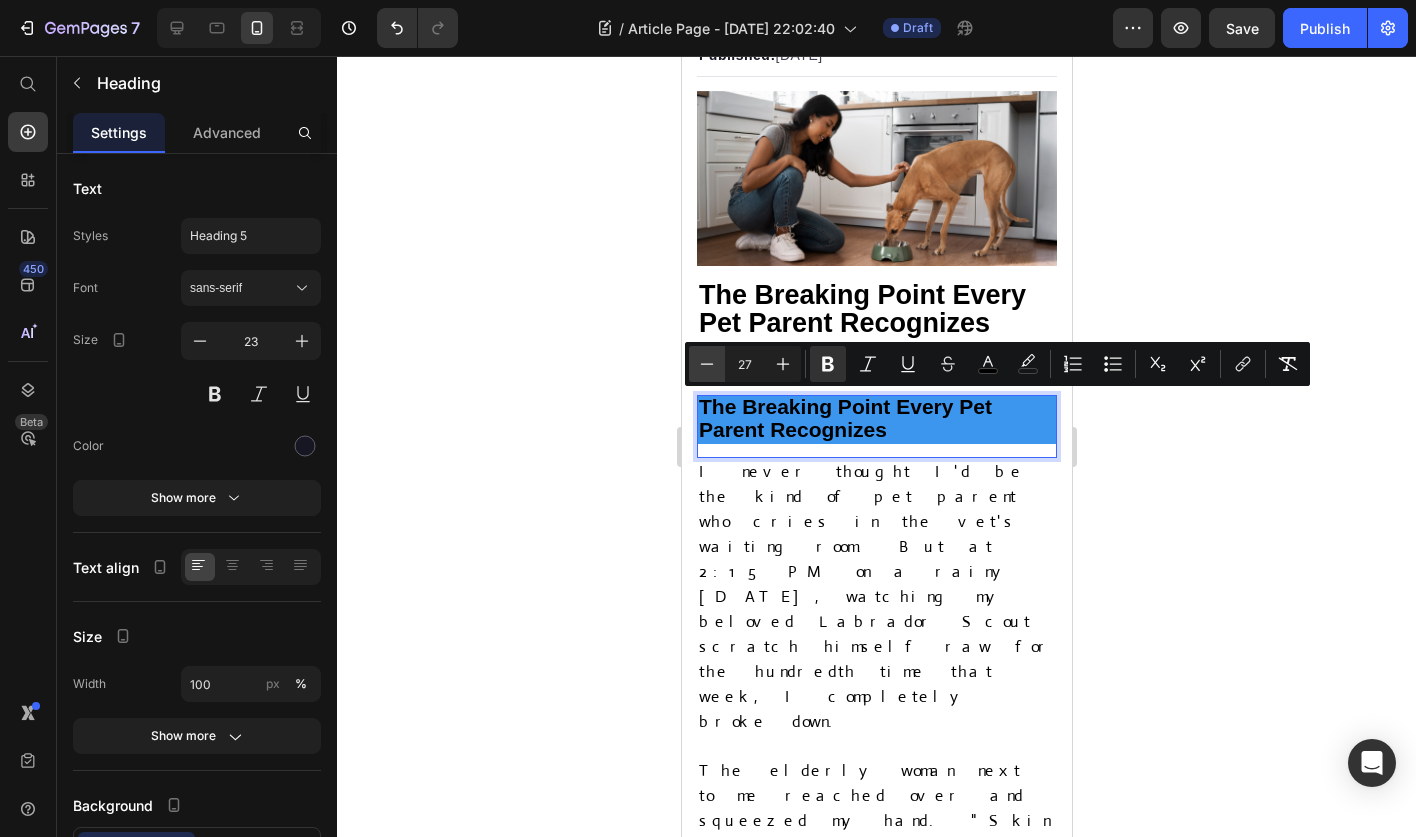 click 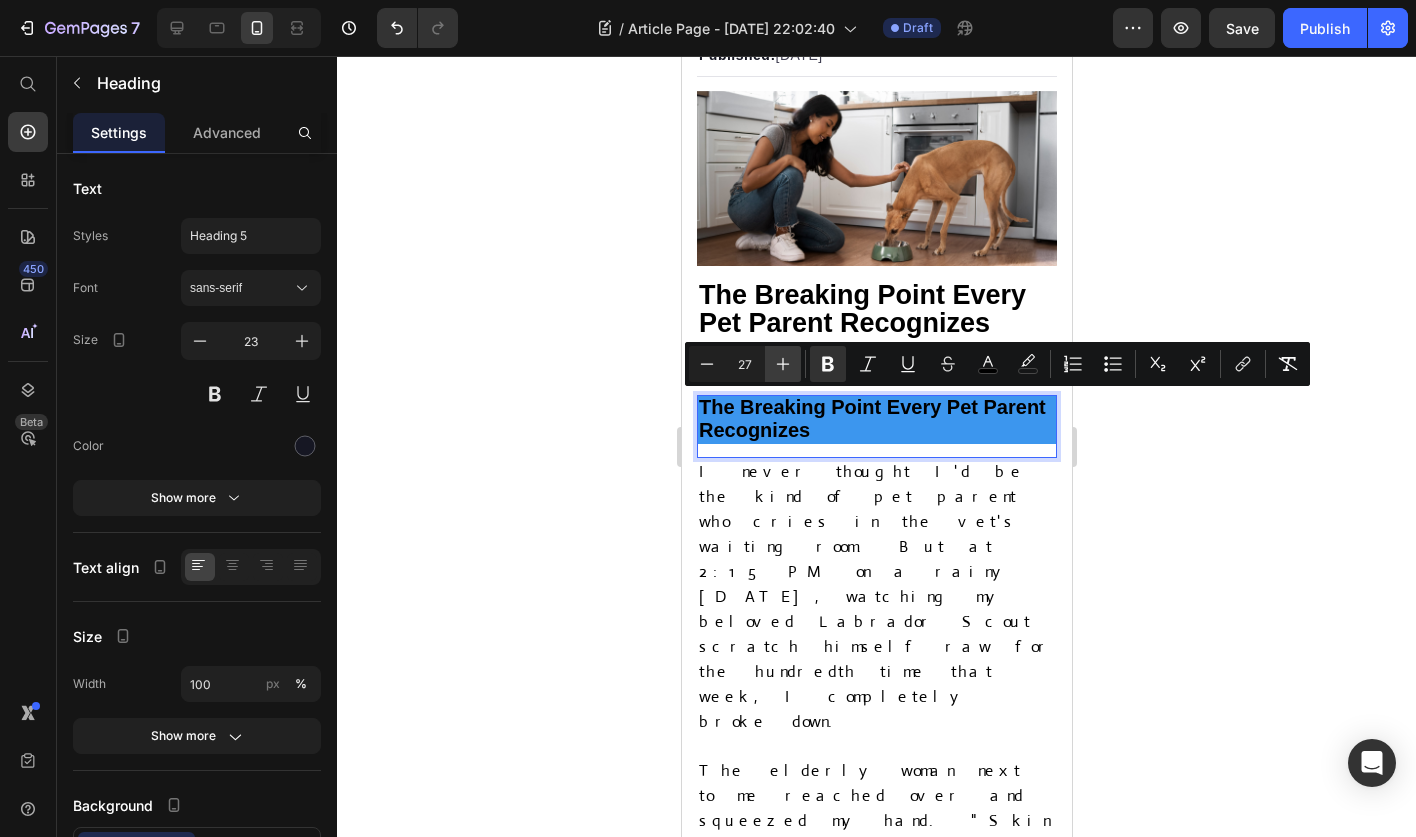 click on "Plus" at bounding box center [783, 364] 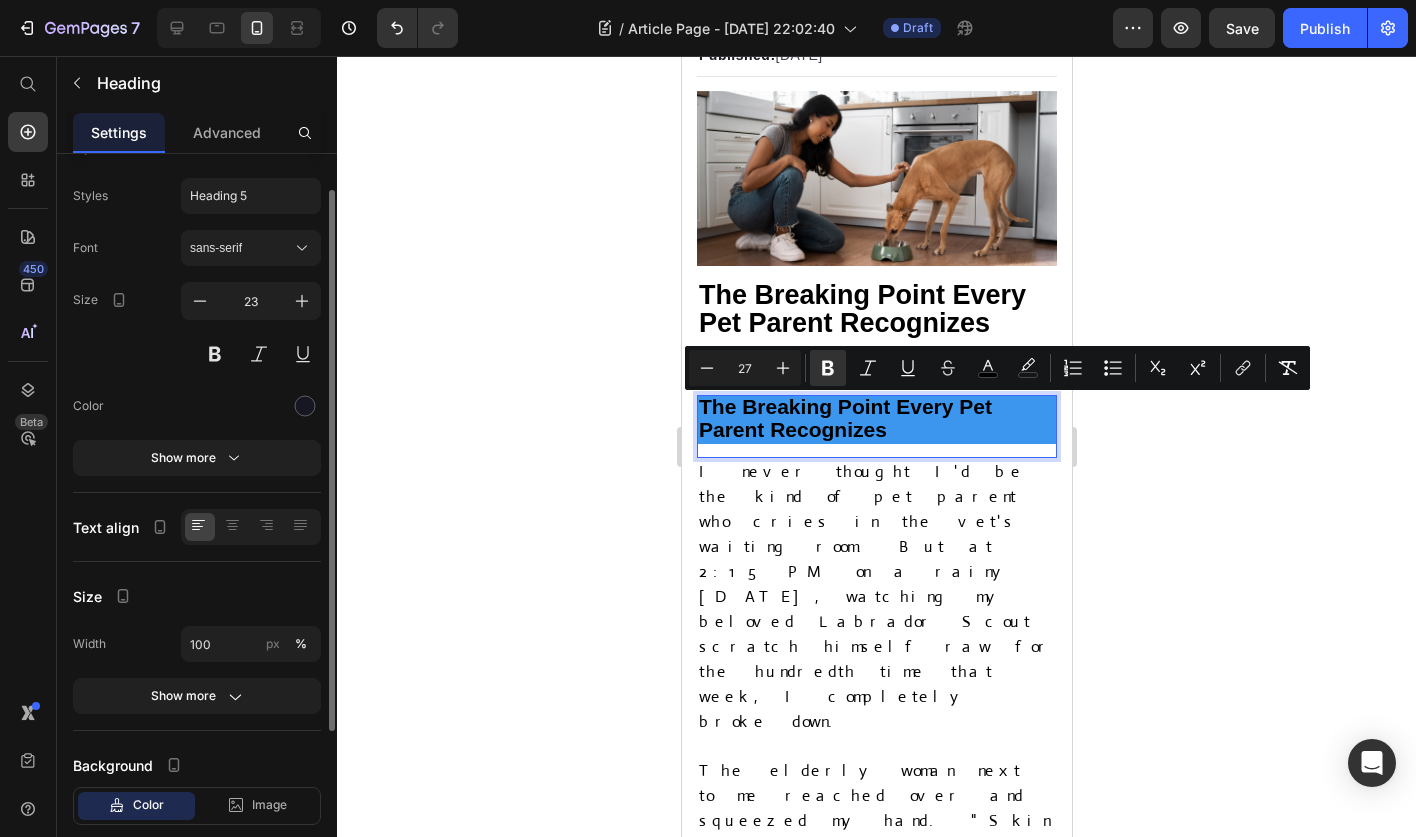 scroll, scrollTop: 44, scrollLeft: 0, axis: vertical 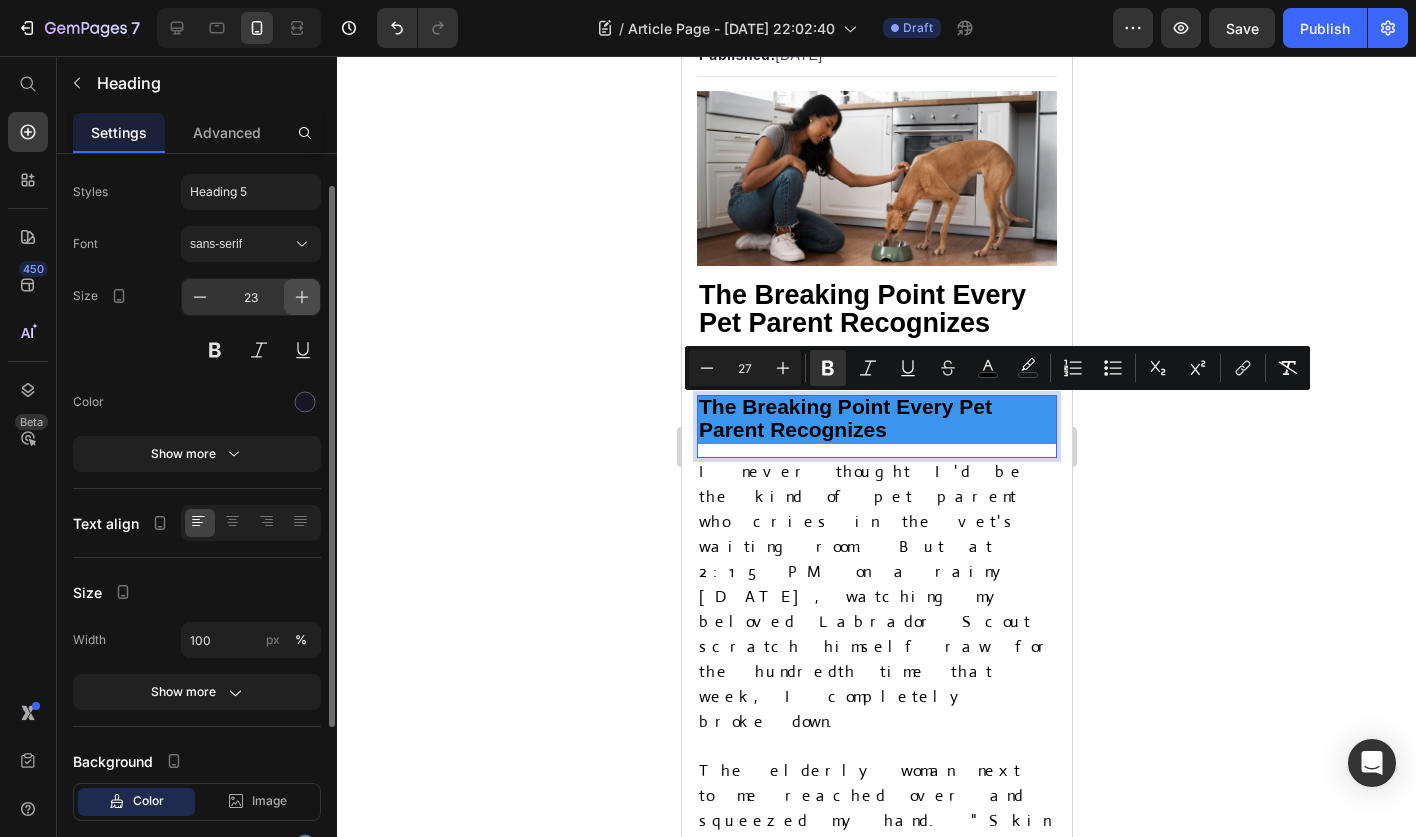 click at bounding box center (302, 297) 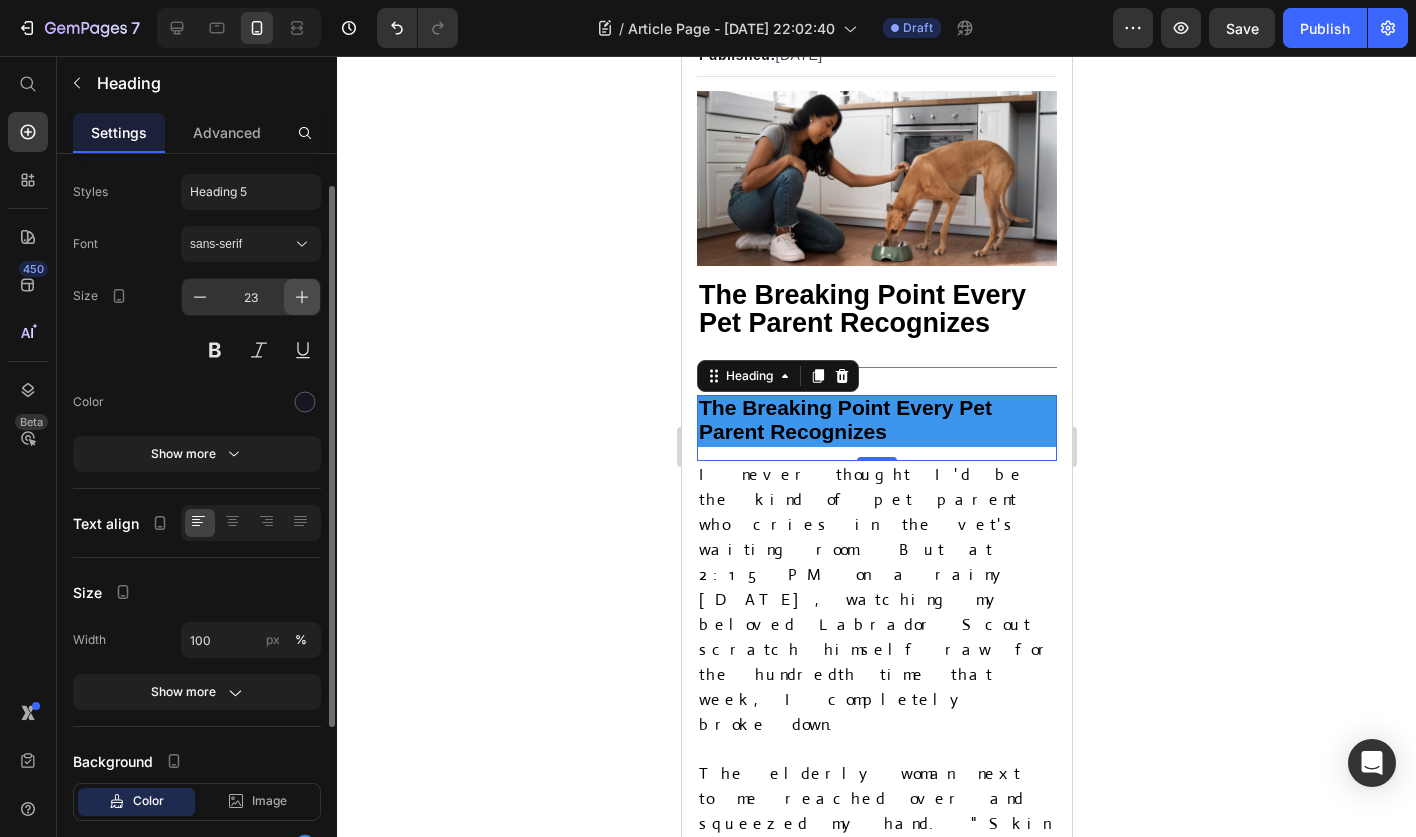 click at bounding box center [302, 297] 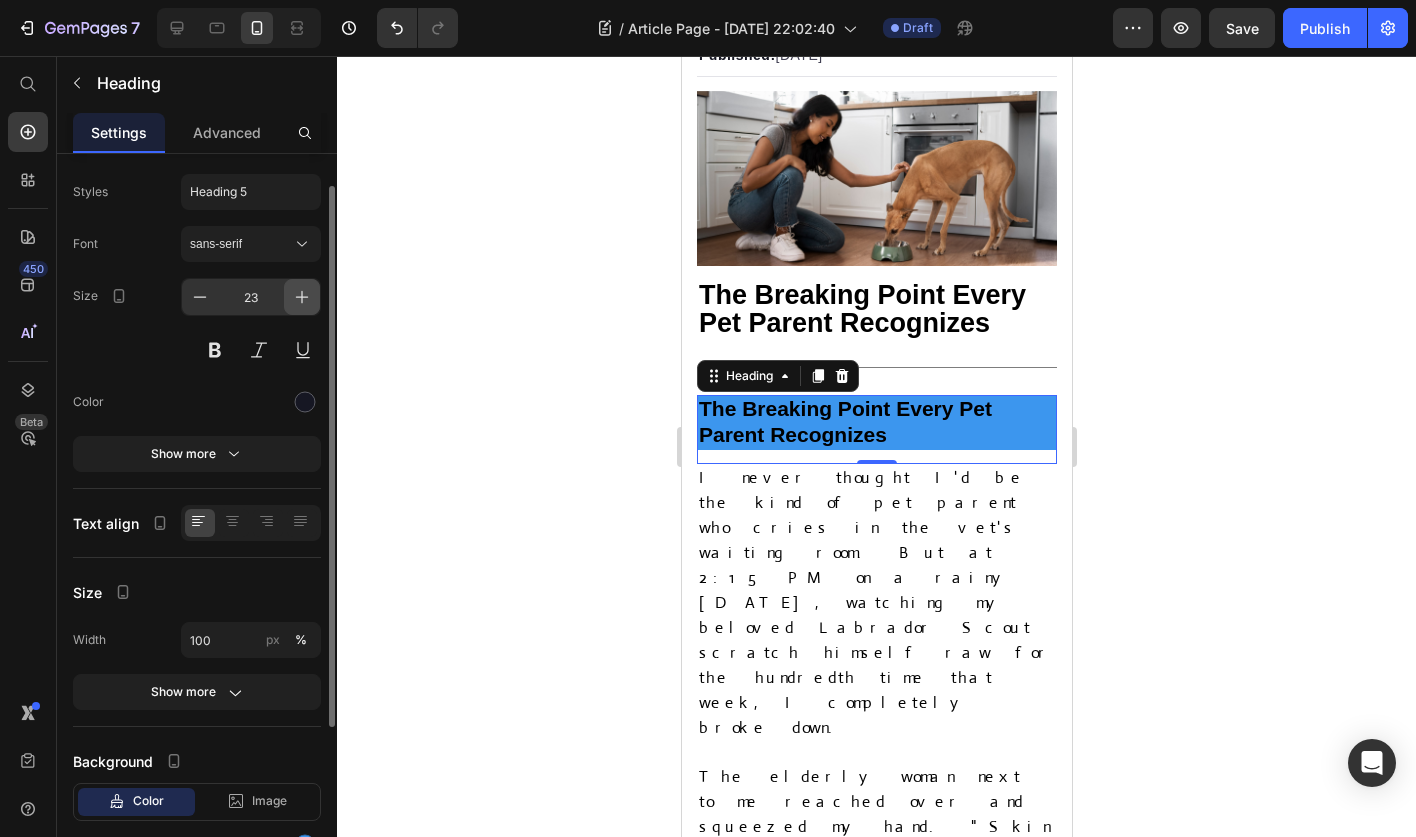 click at bounding box center [302, 297] 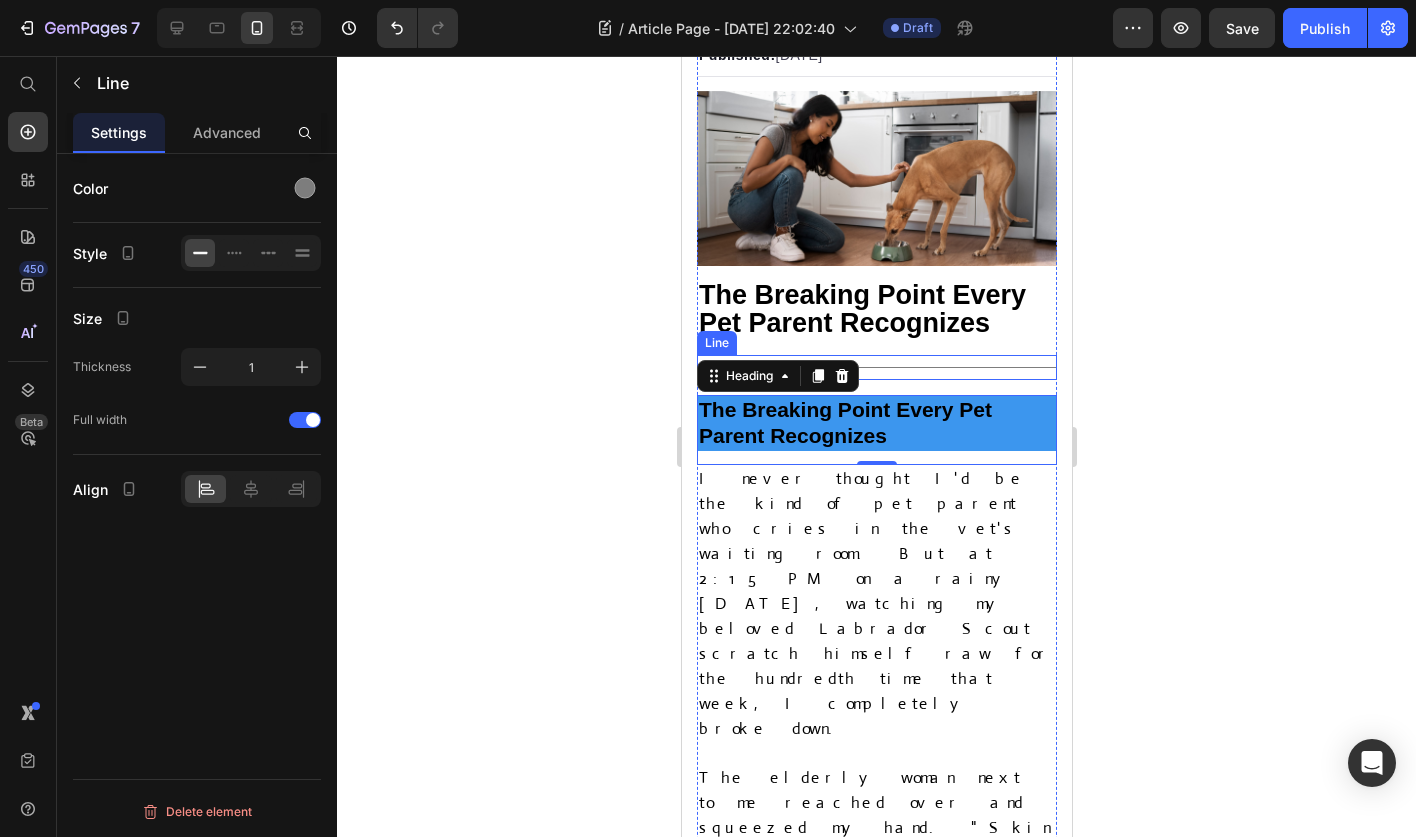 click on "Title Line" at bounding box center [876, 367] 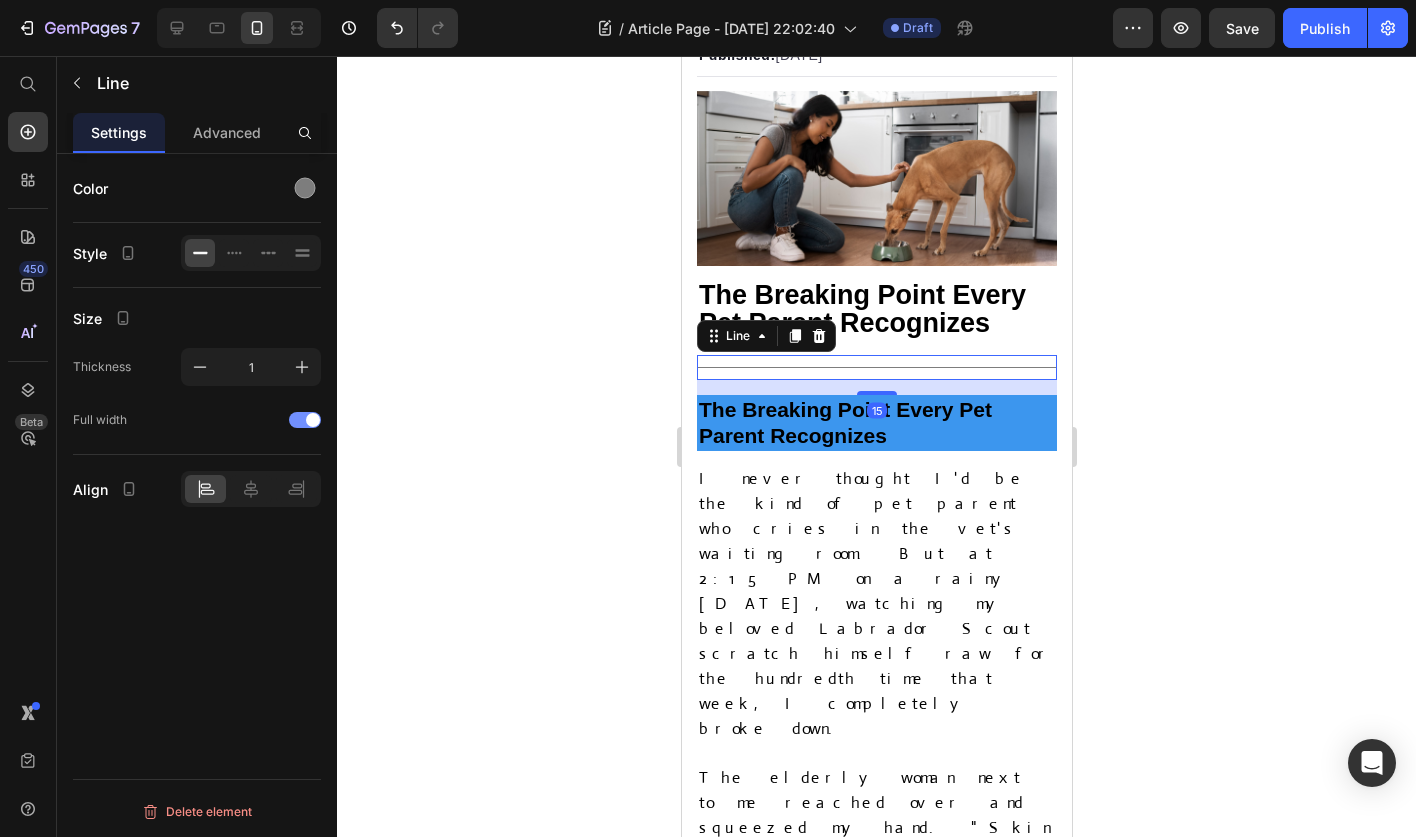 click at bounding box center [313, 420] 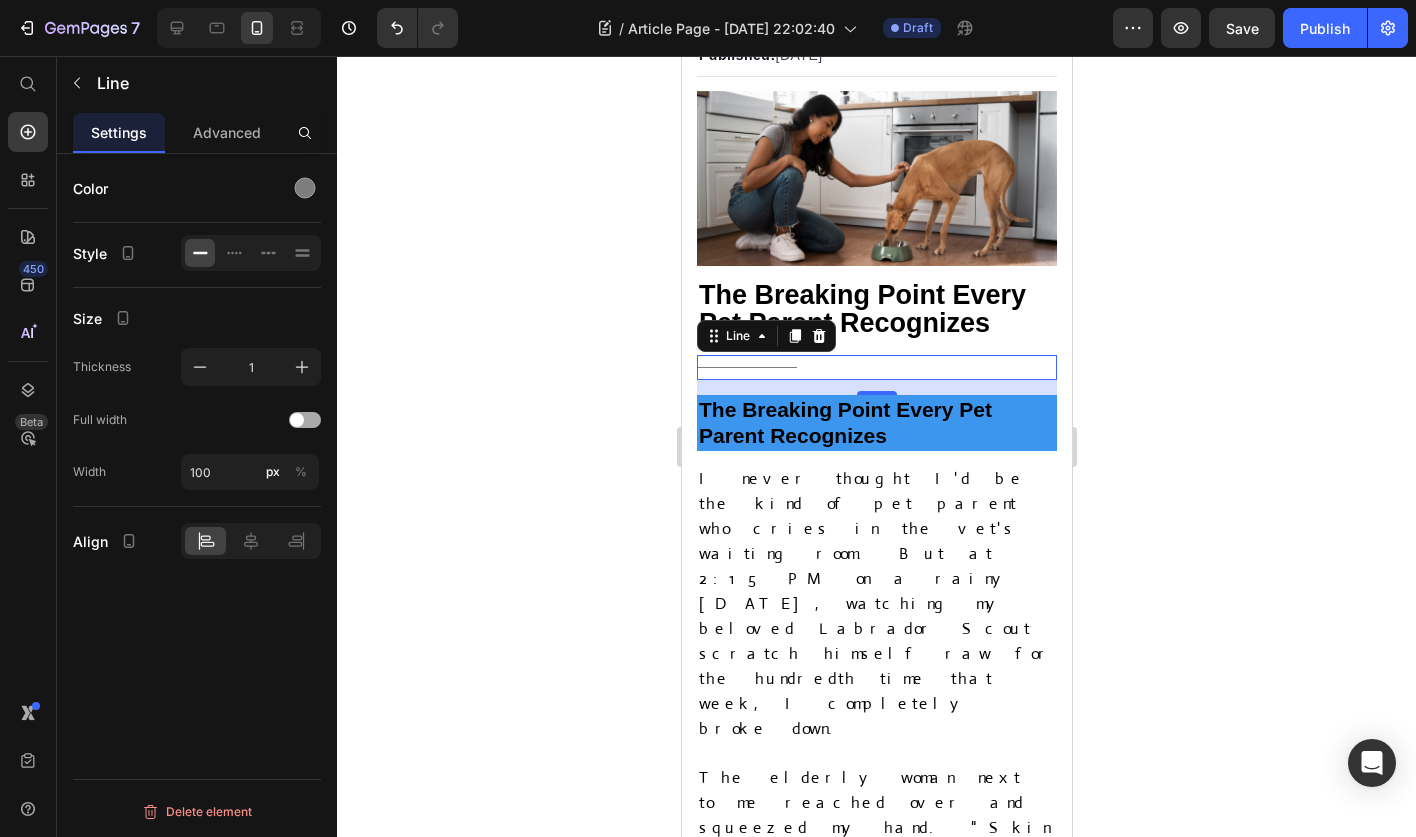 click at bounding box center [305, 420] 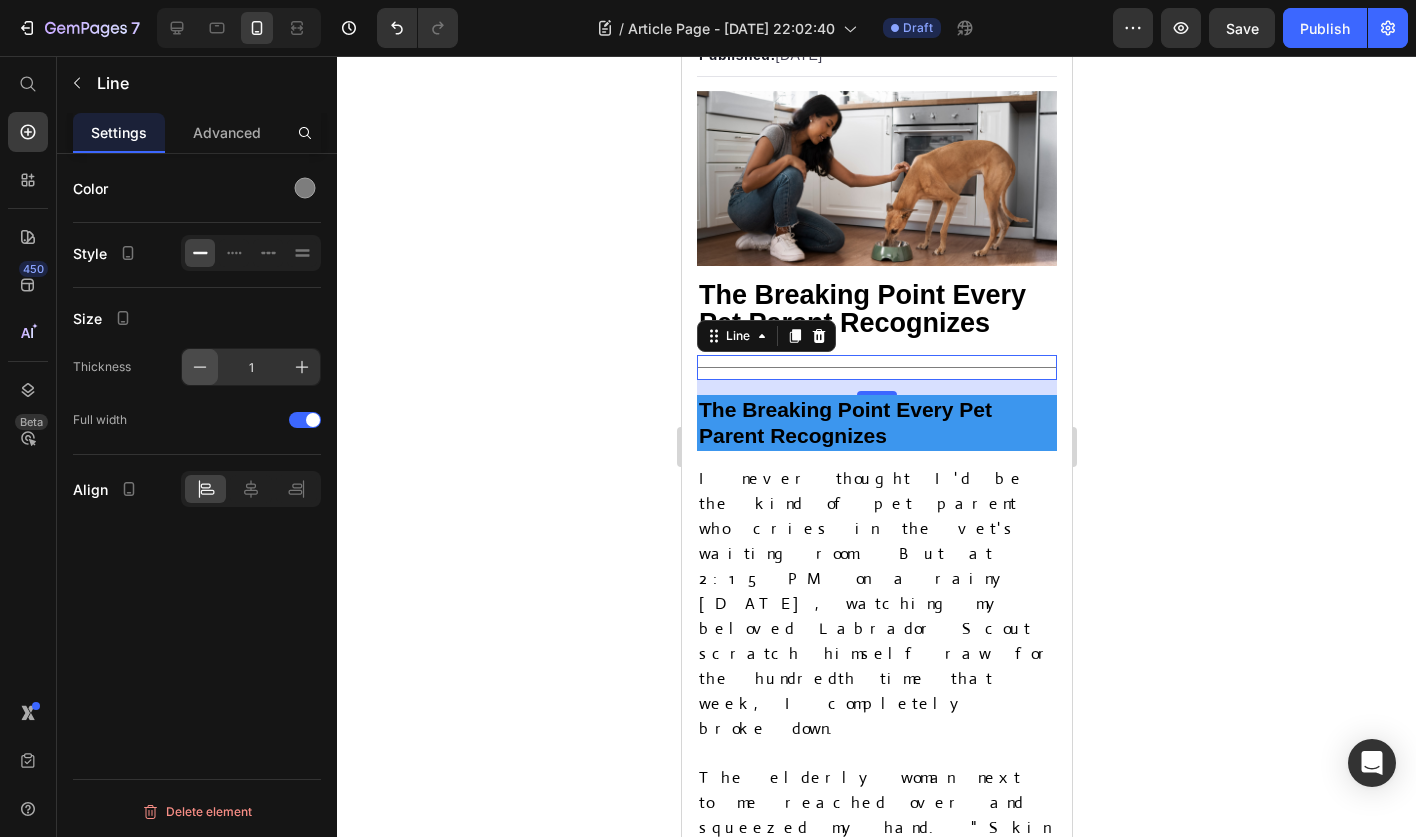 click at bounding box center (200, 367) 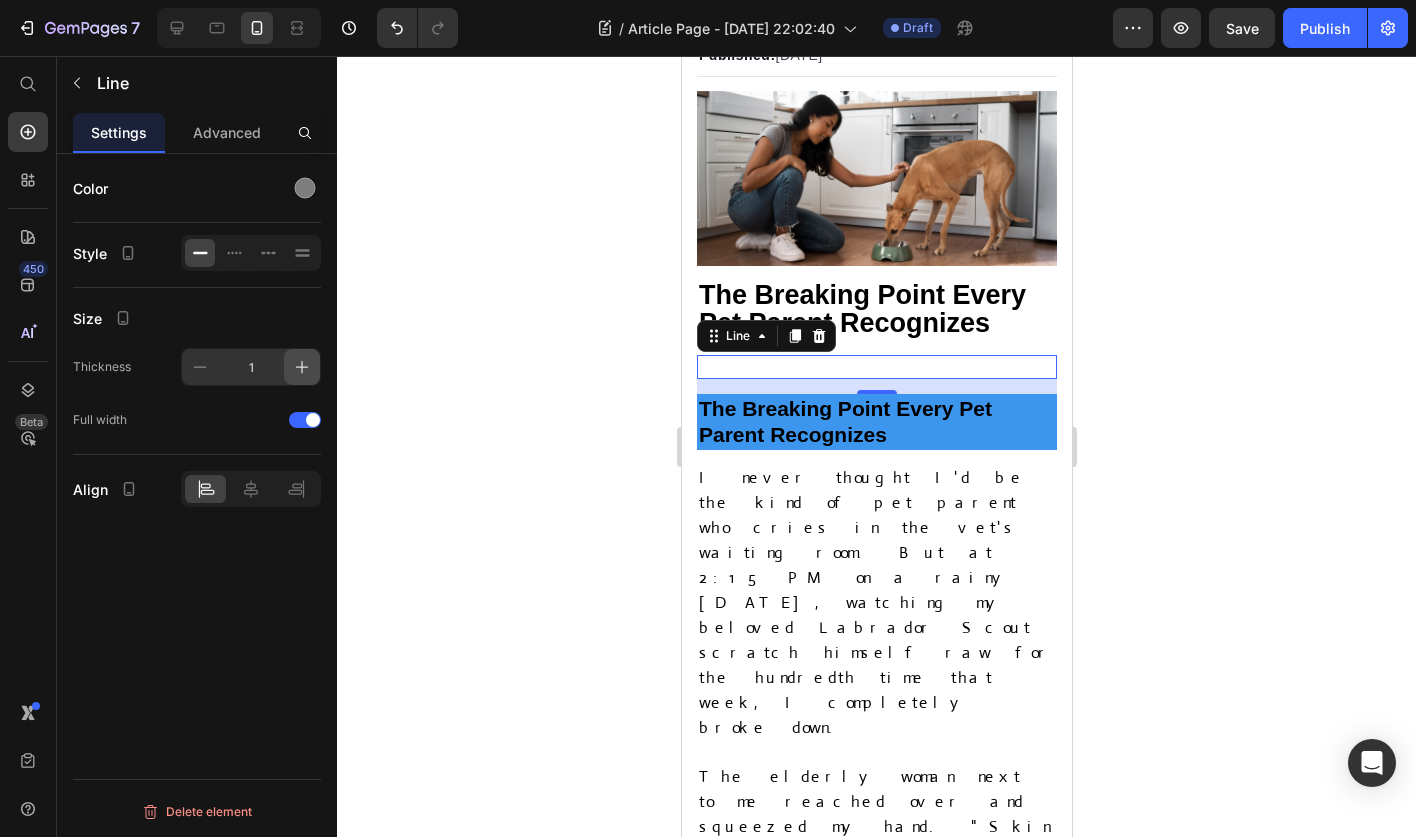 click 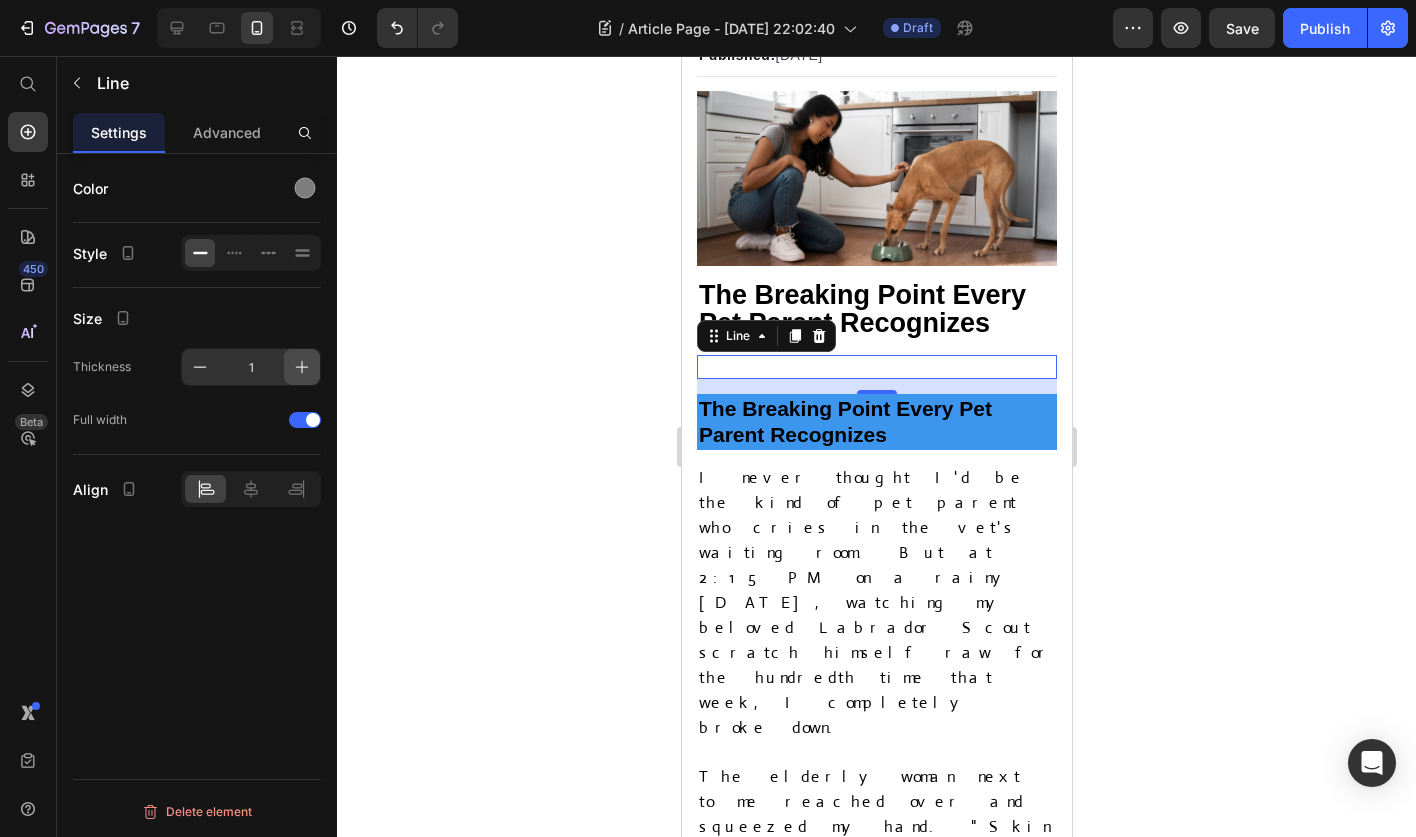 click 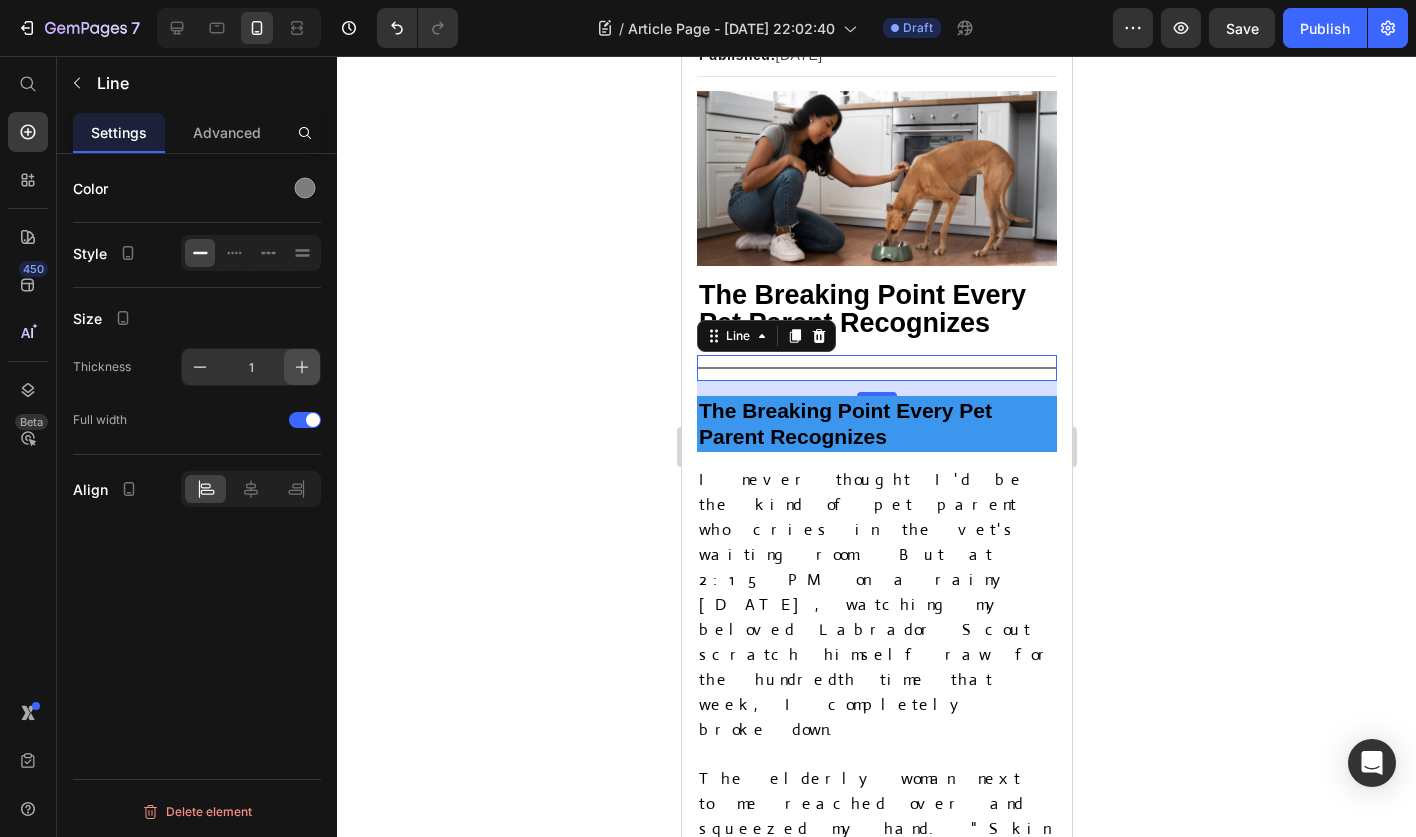 click 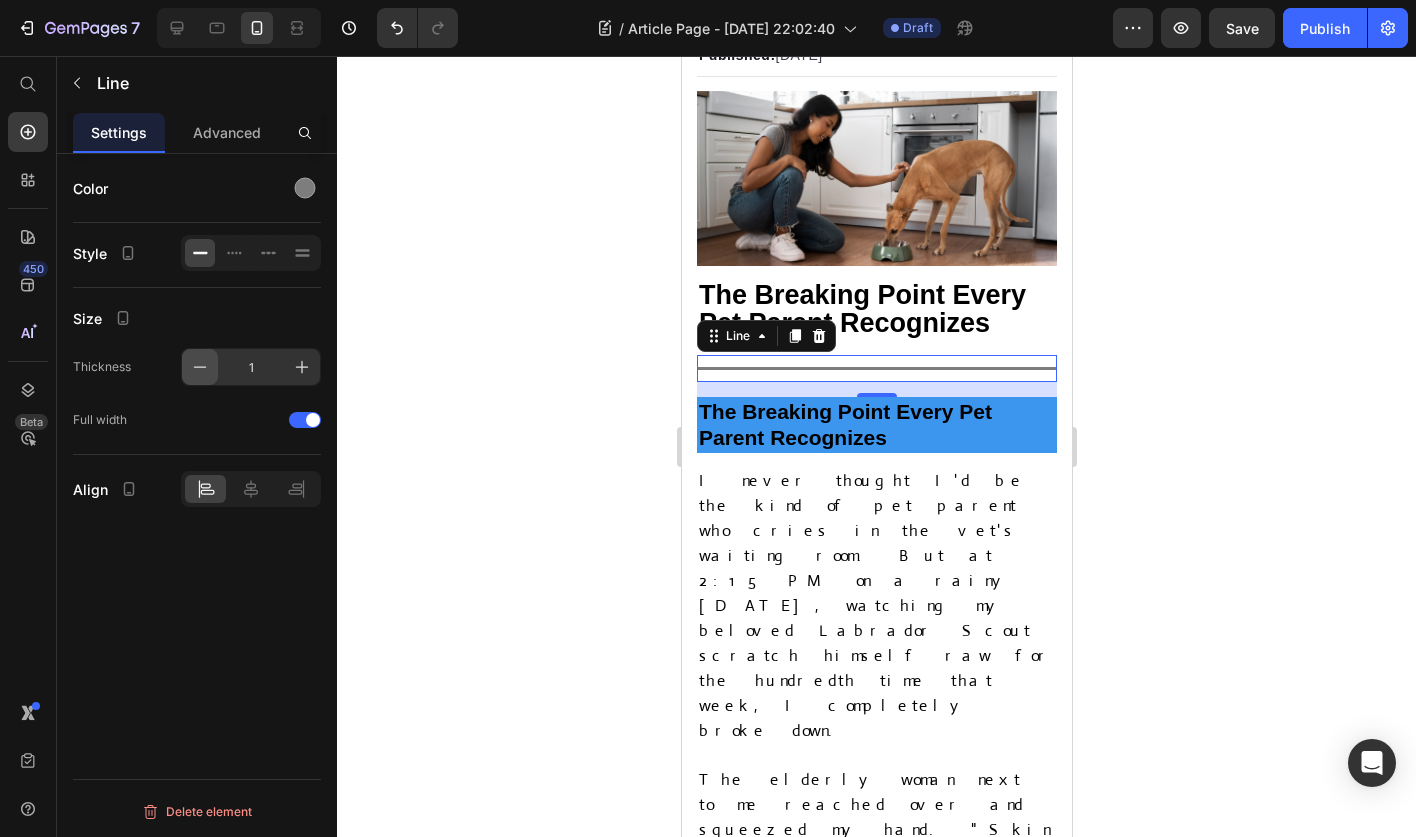 click 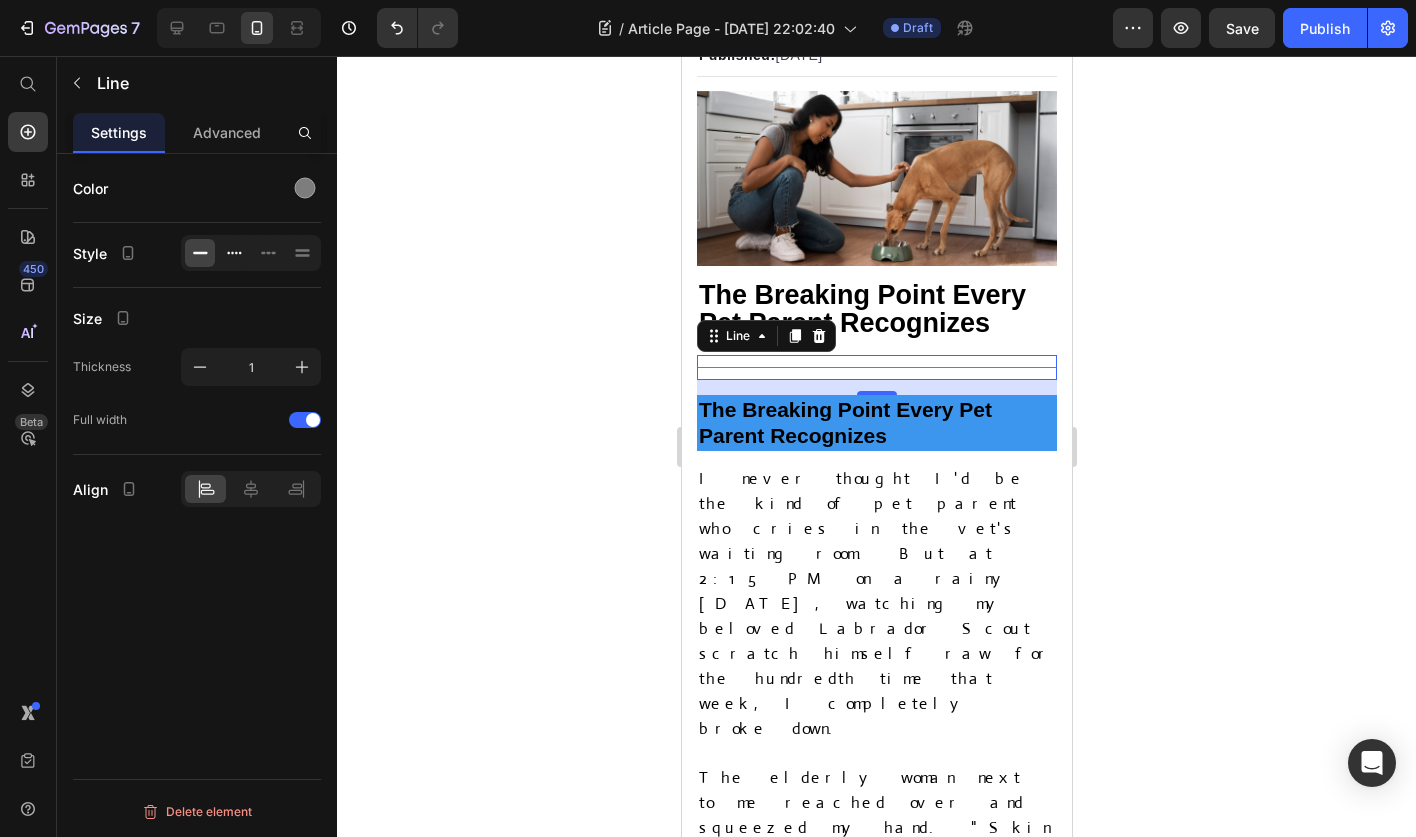 click 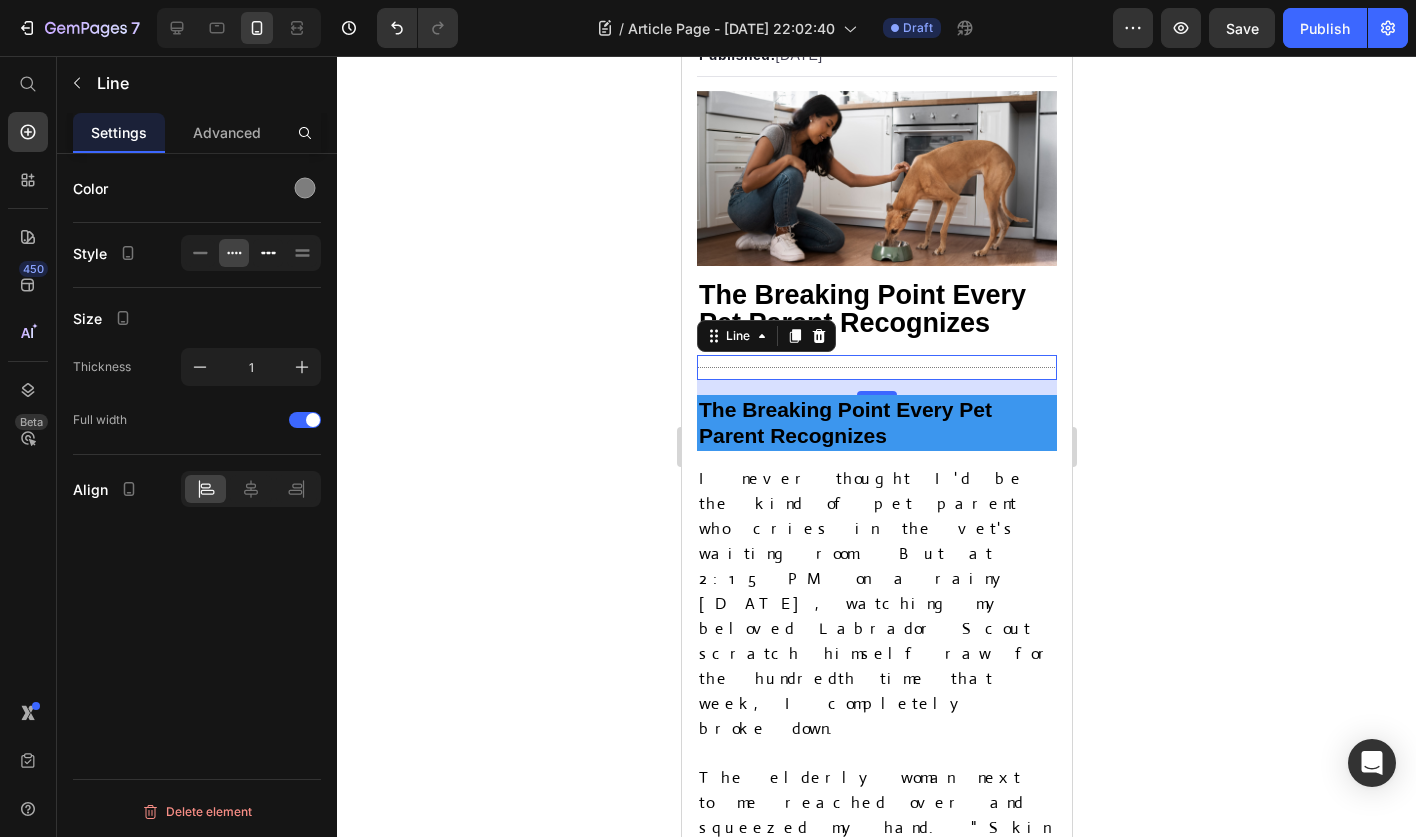 click 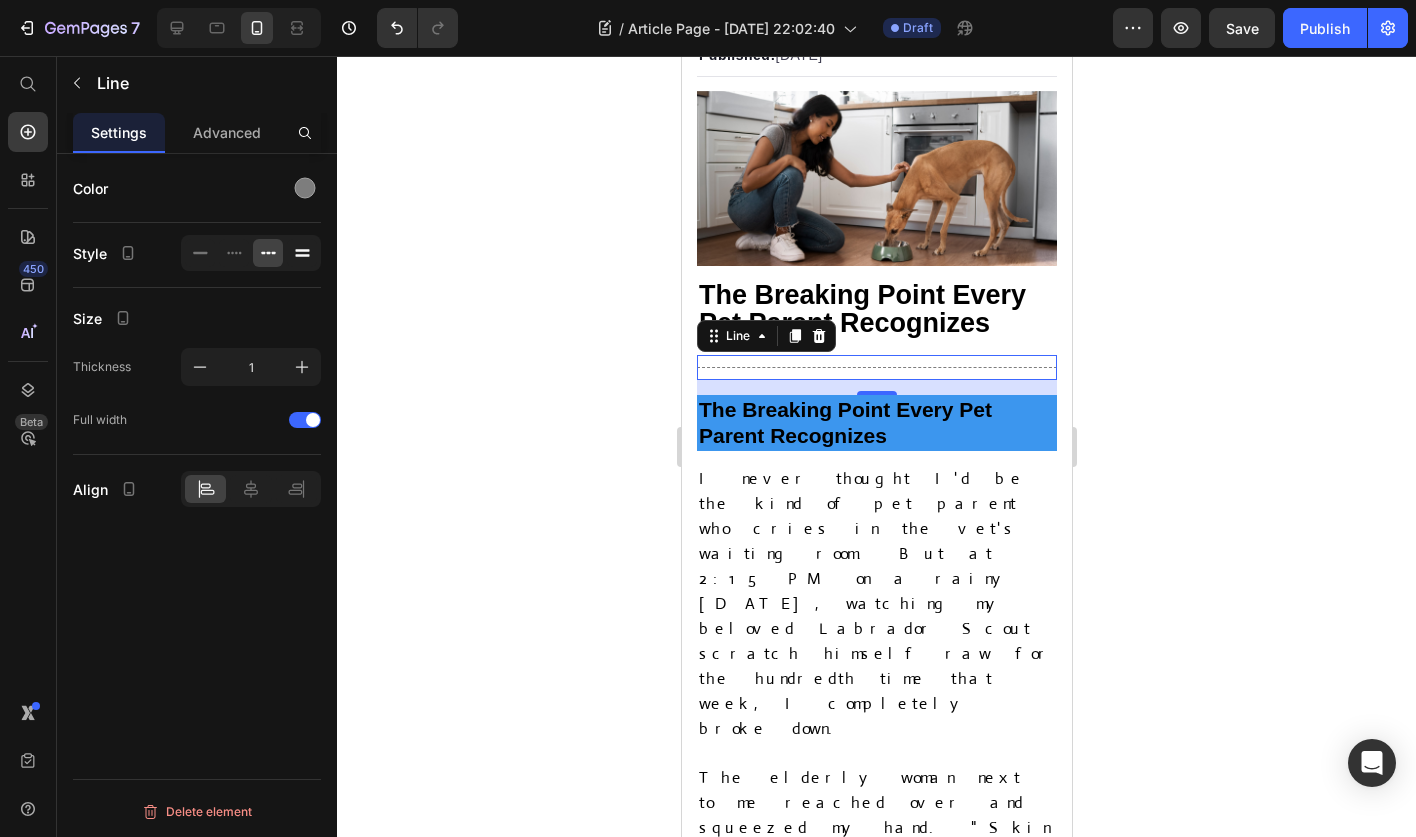 click 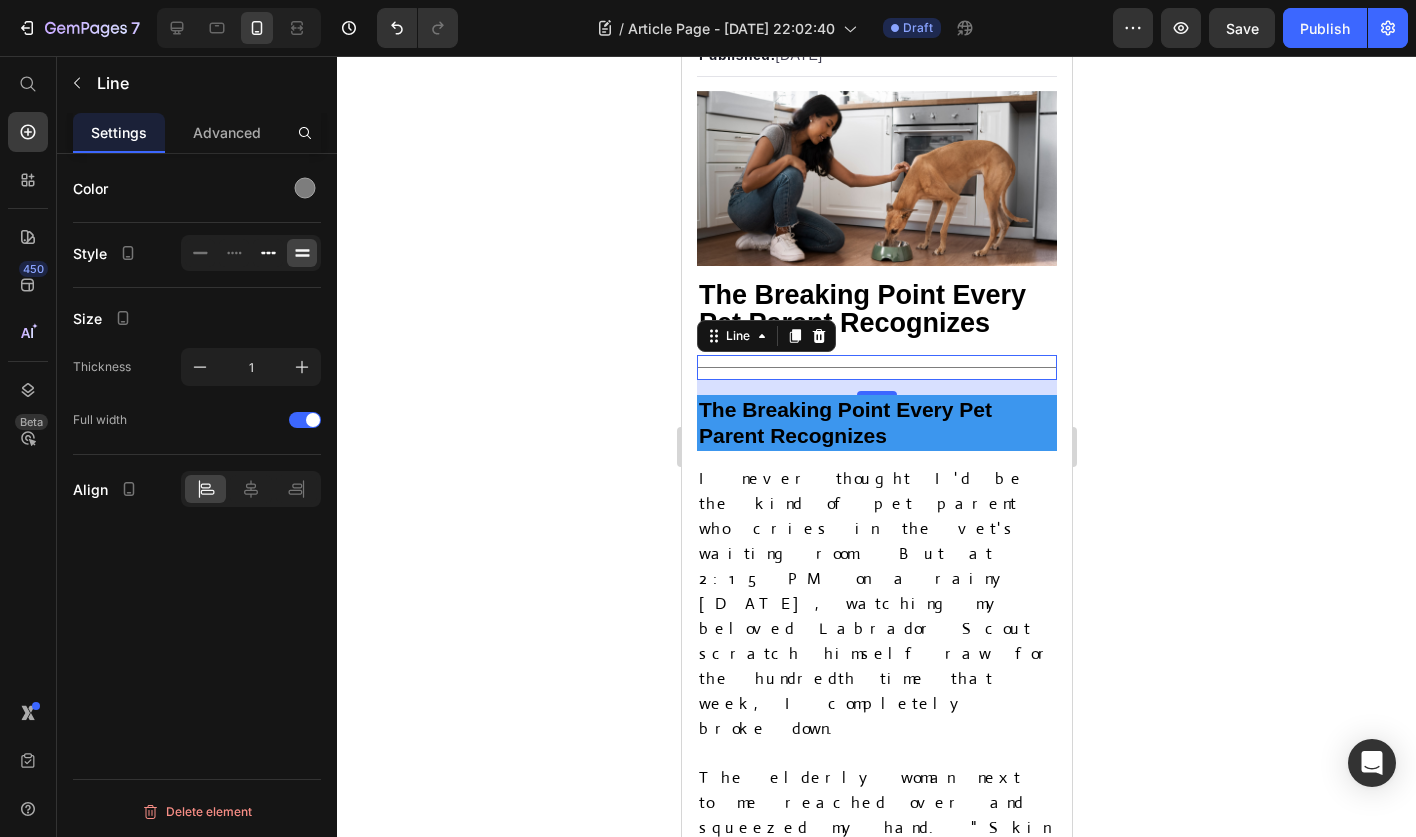 click 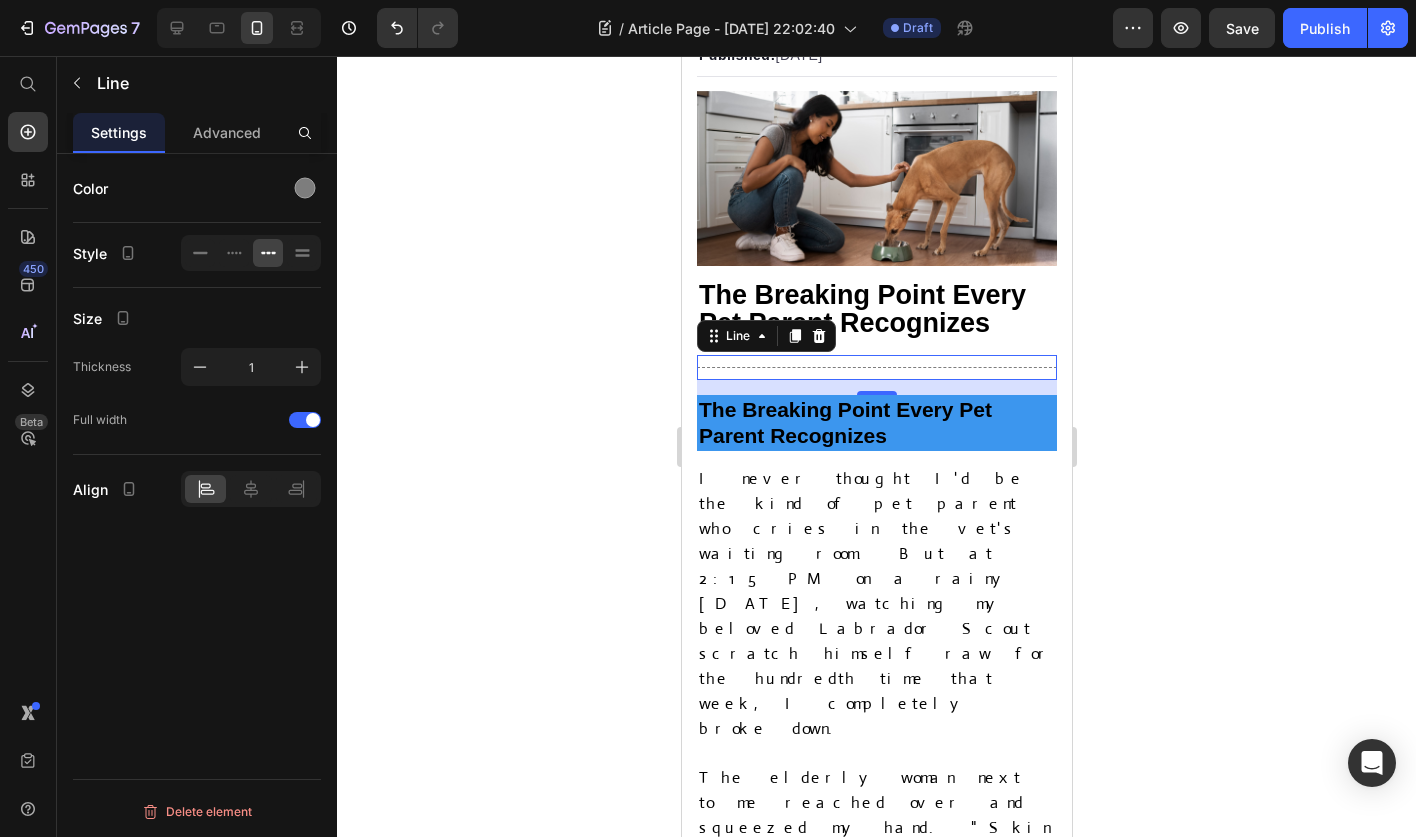 click 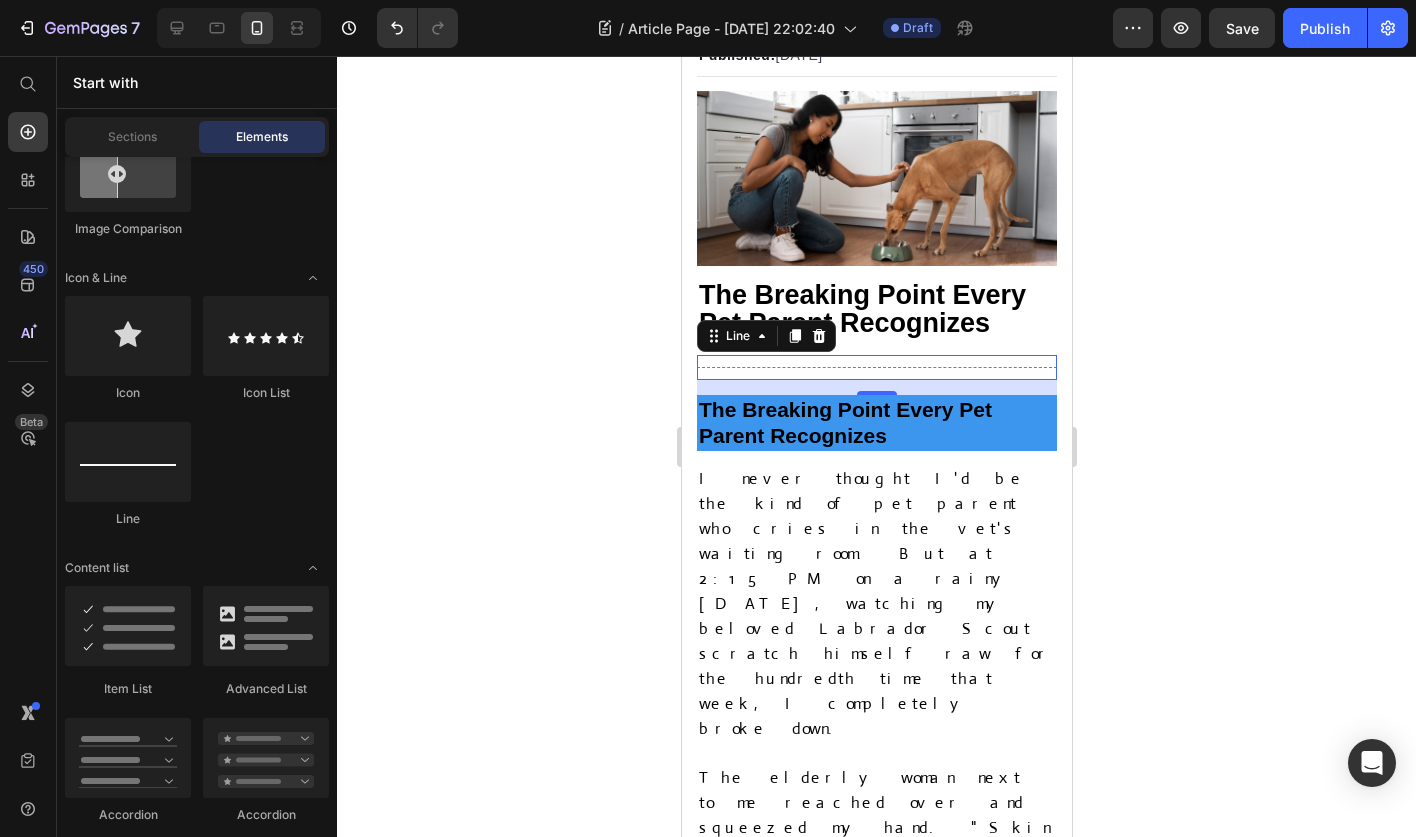 click 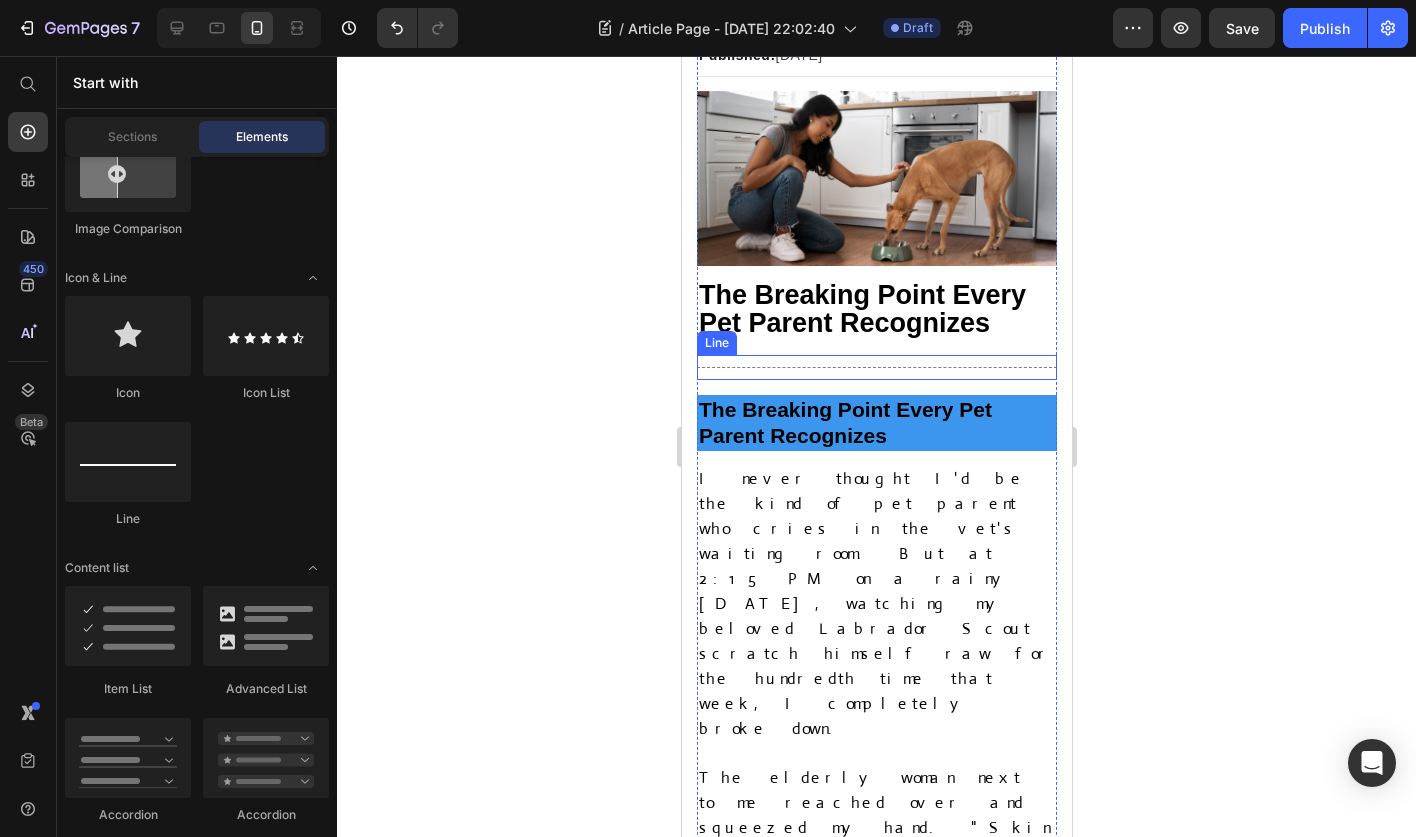 click at bounding box center (876, 367) 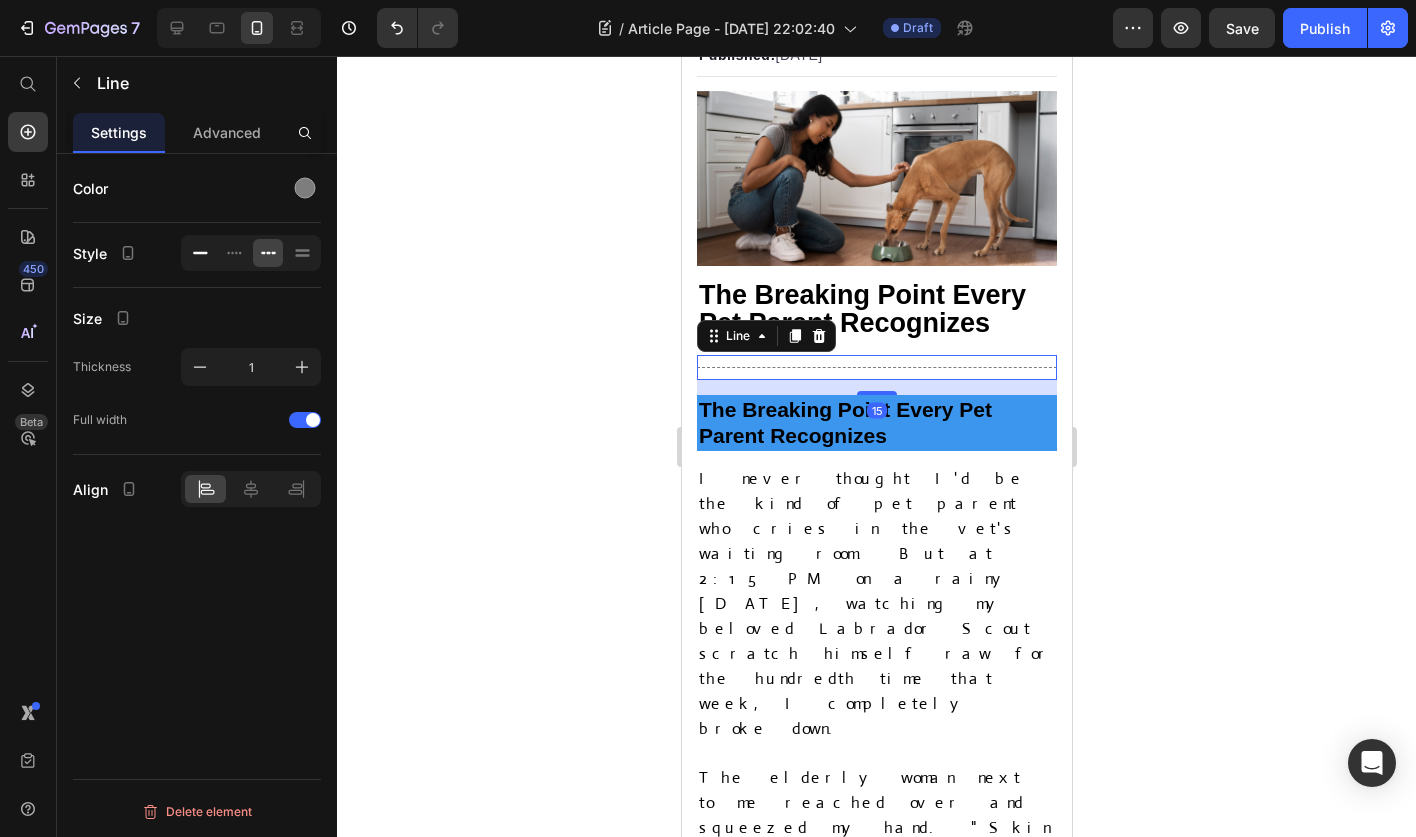 click 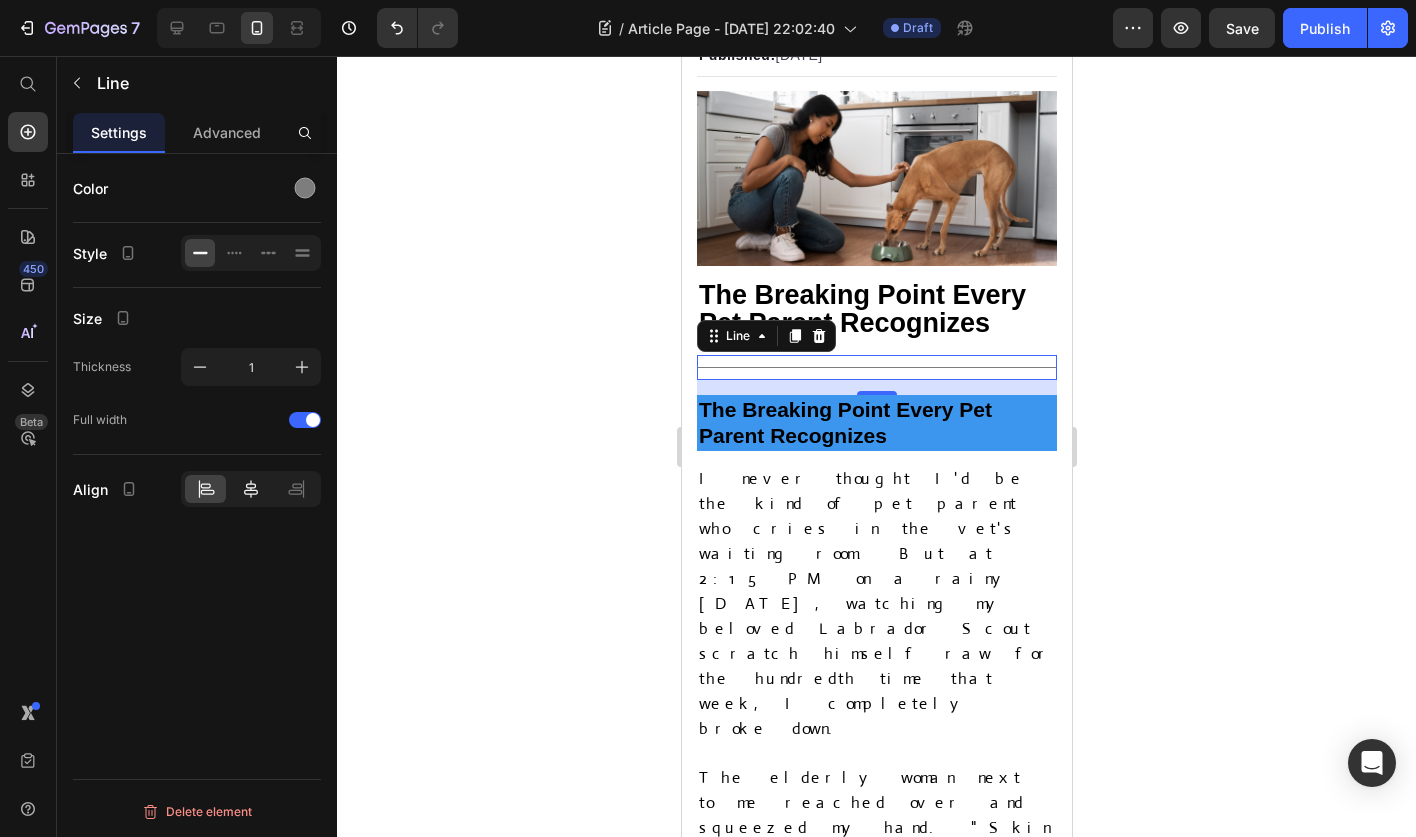 click 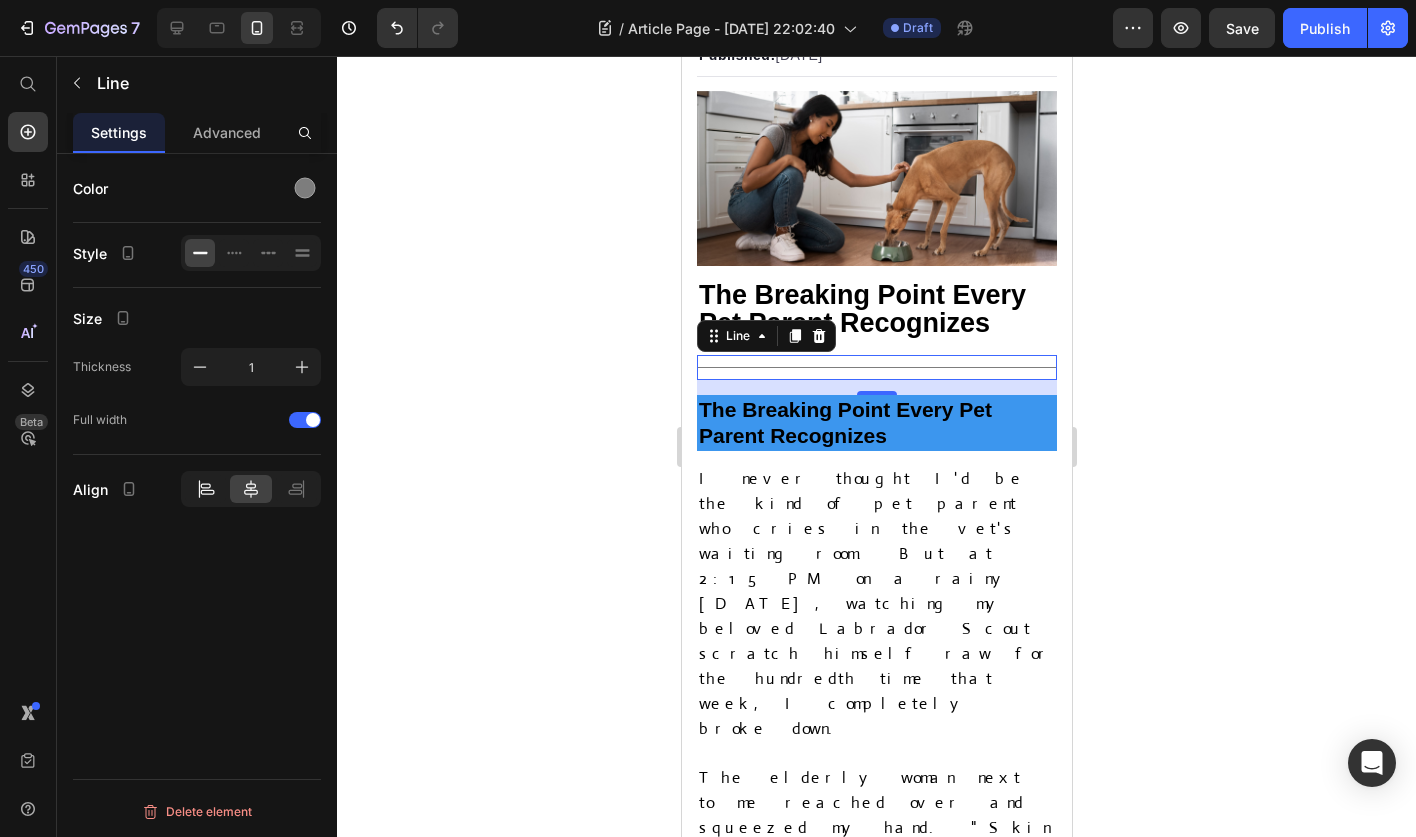click 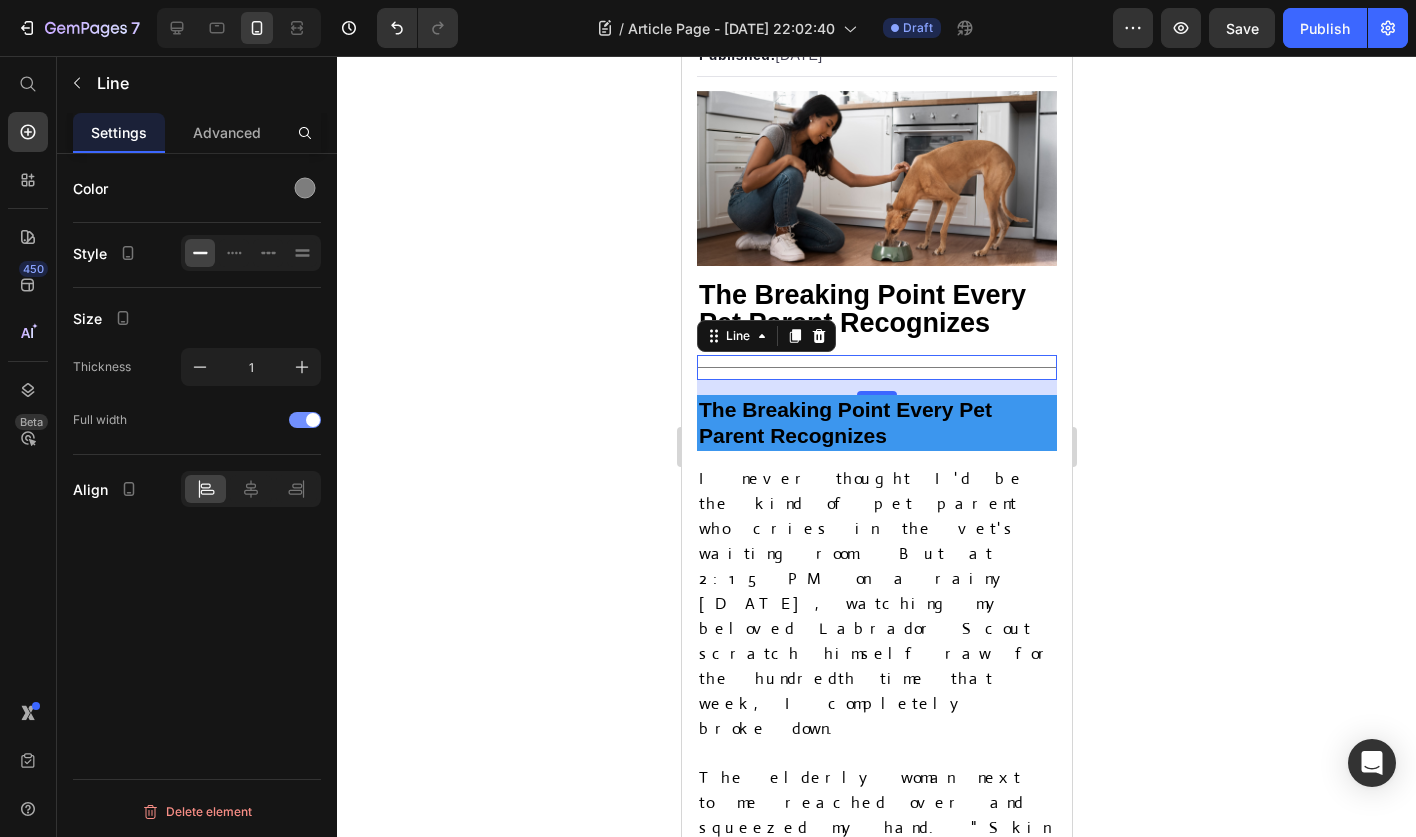 click at bounding box center [313, 420] 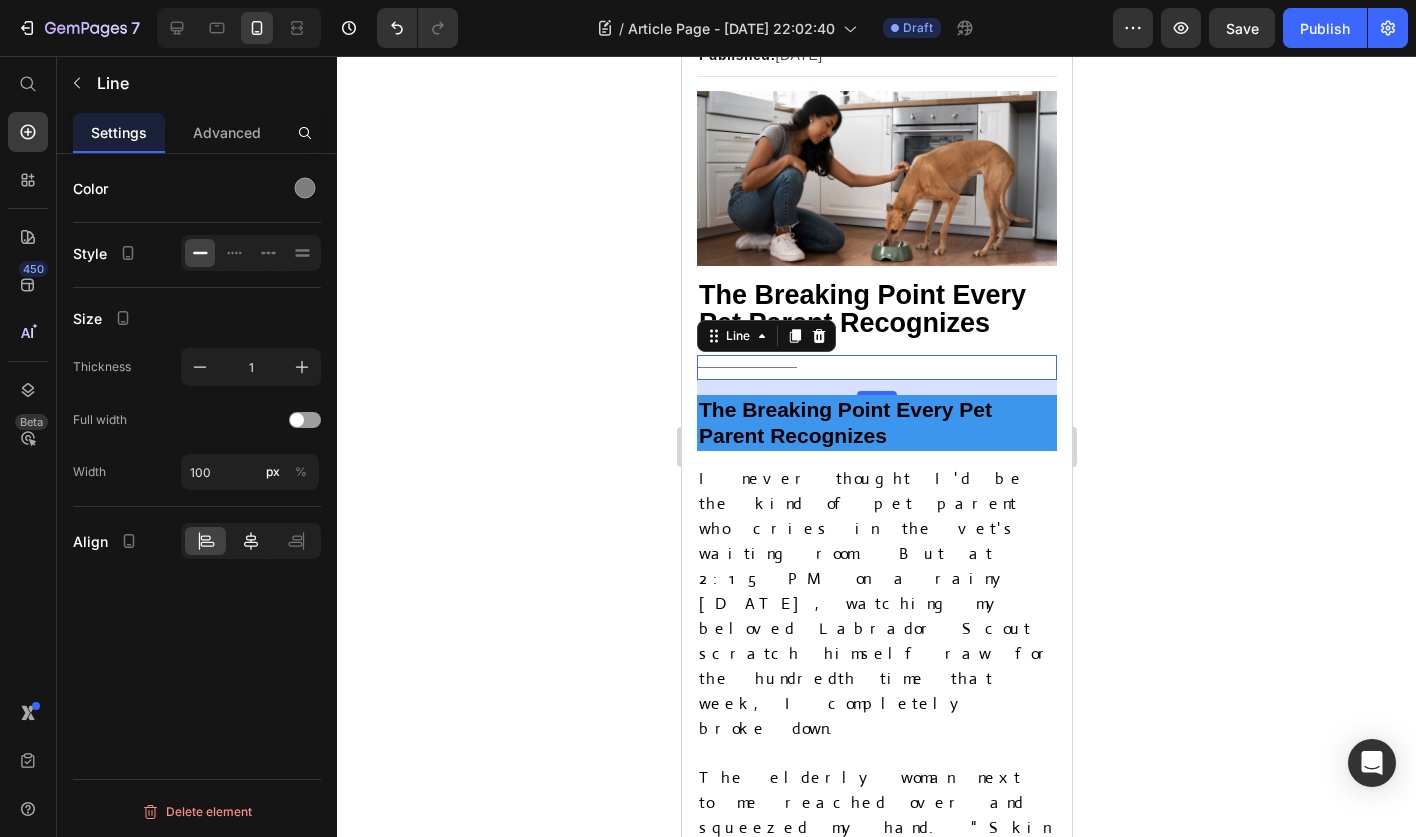 click 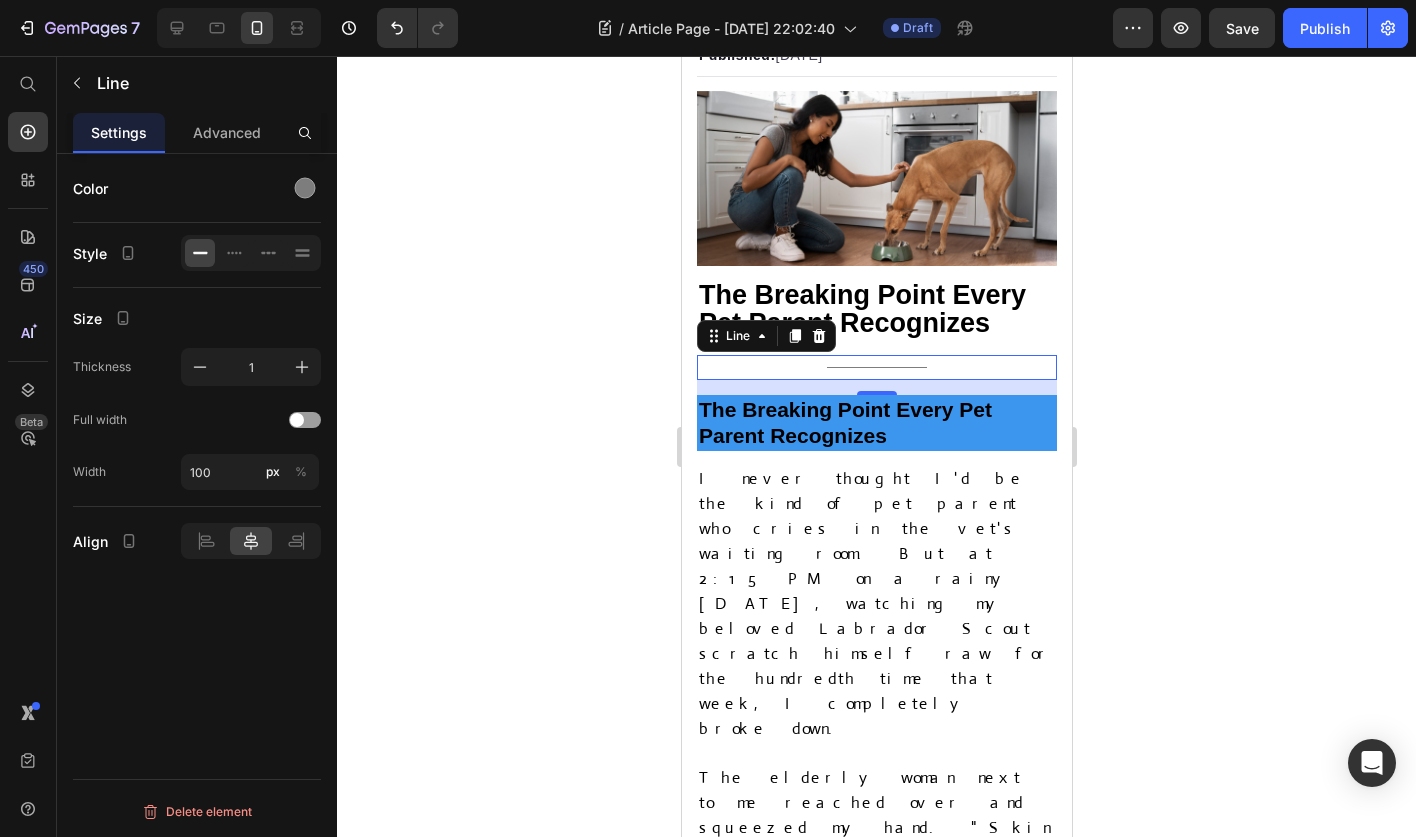 click 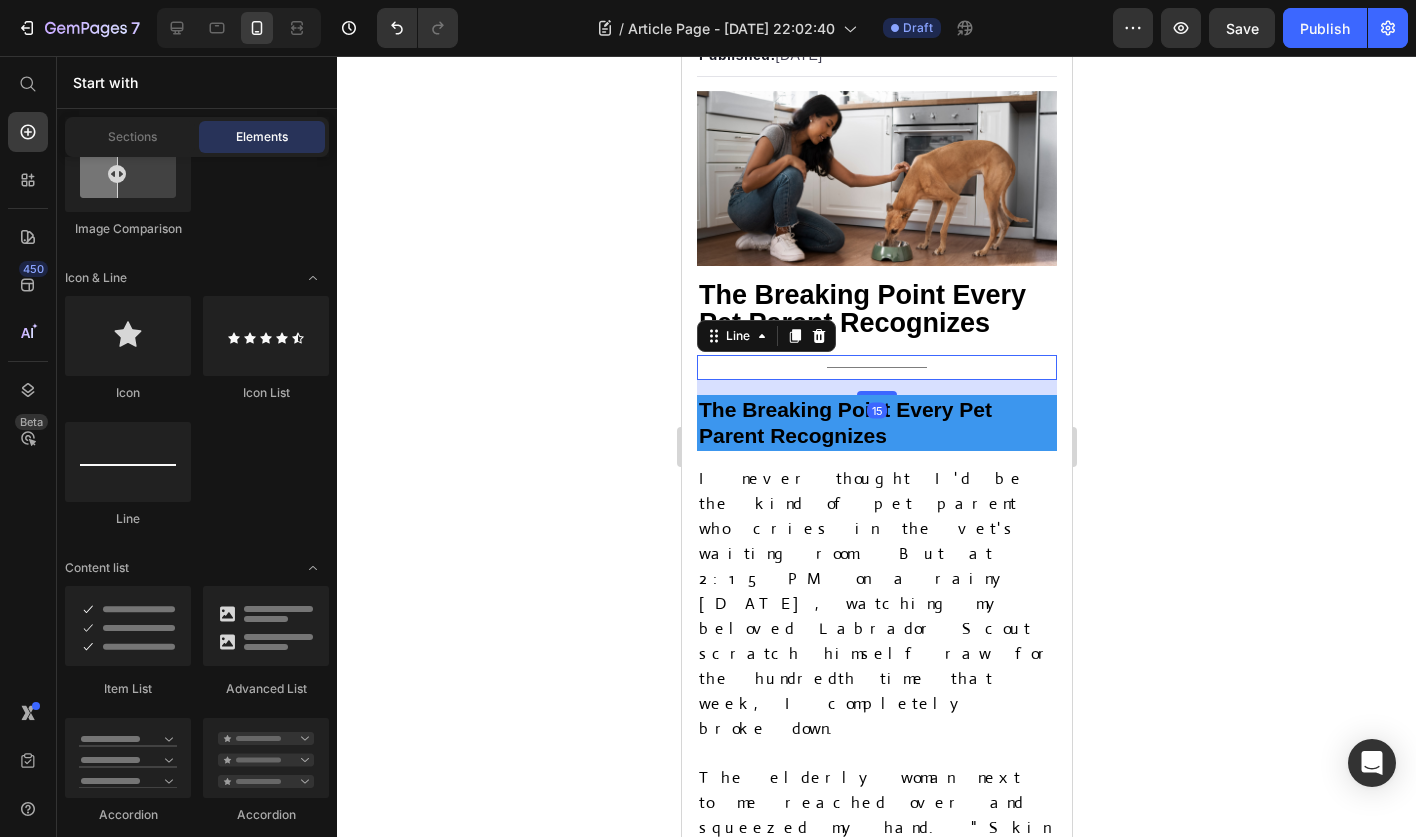 click on "Title Line   15" at bounding box center [876, 367] 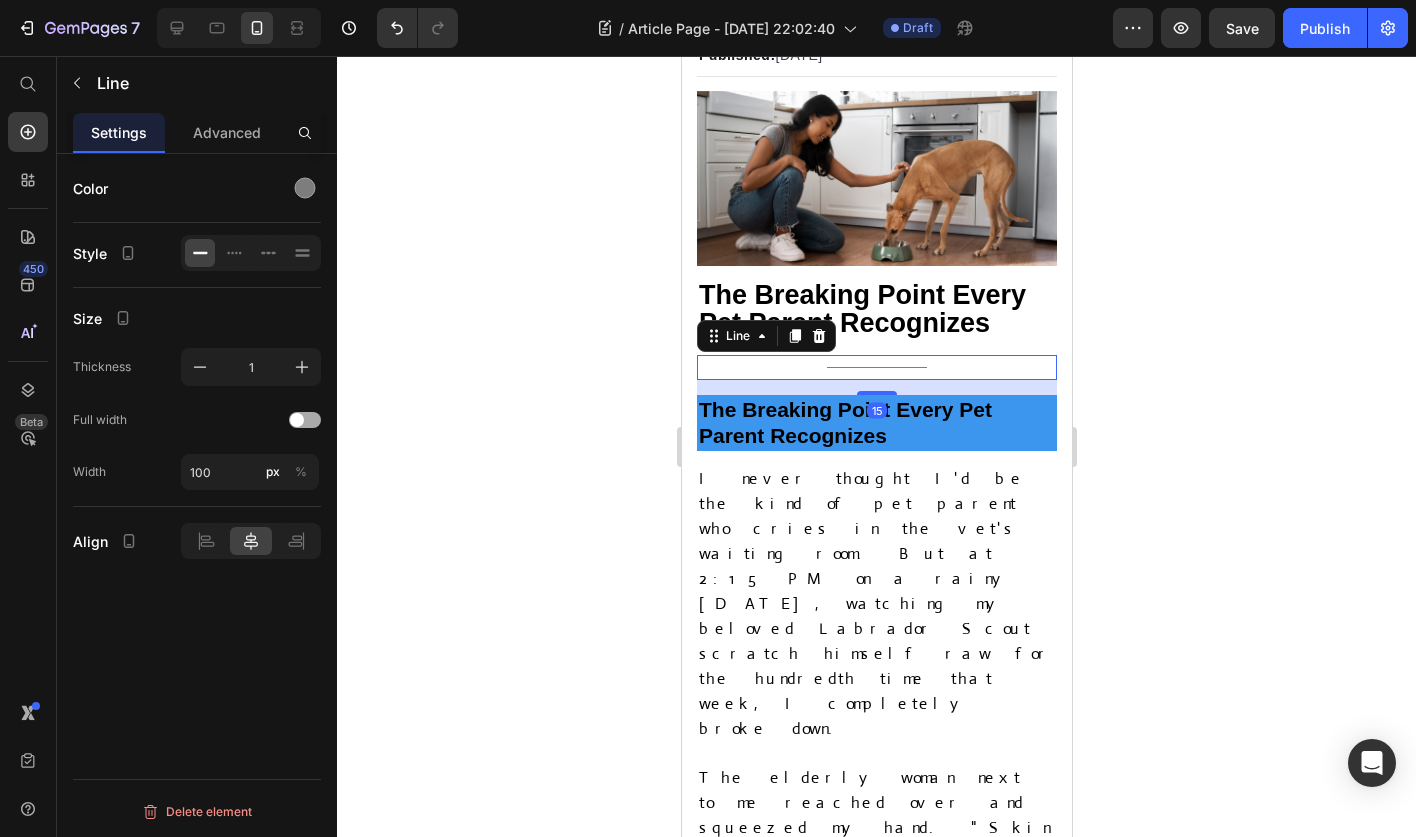 click at bounding box center [297, 420] 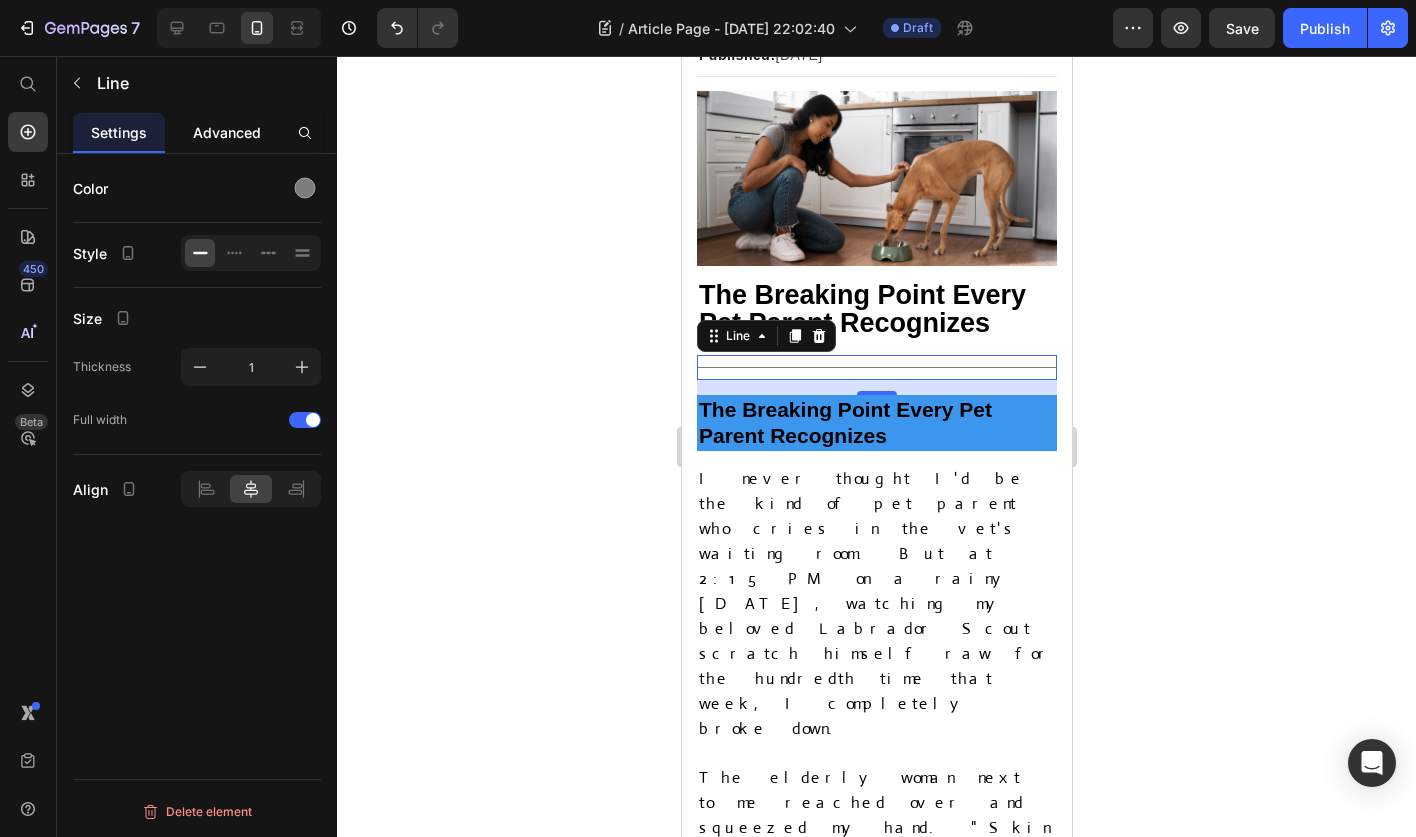 click on "Advanced" at bounding box center [227, 132] 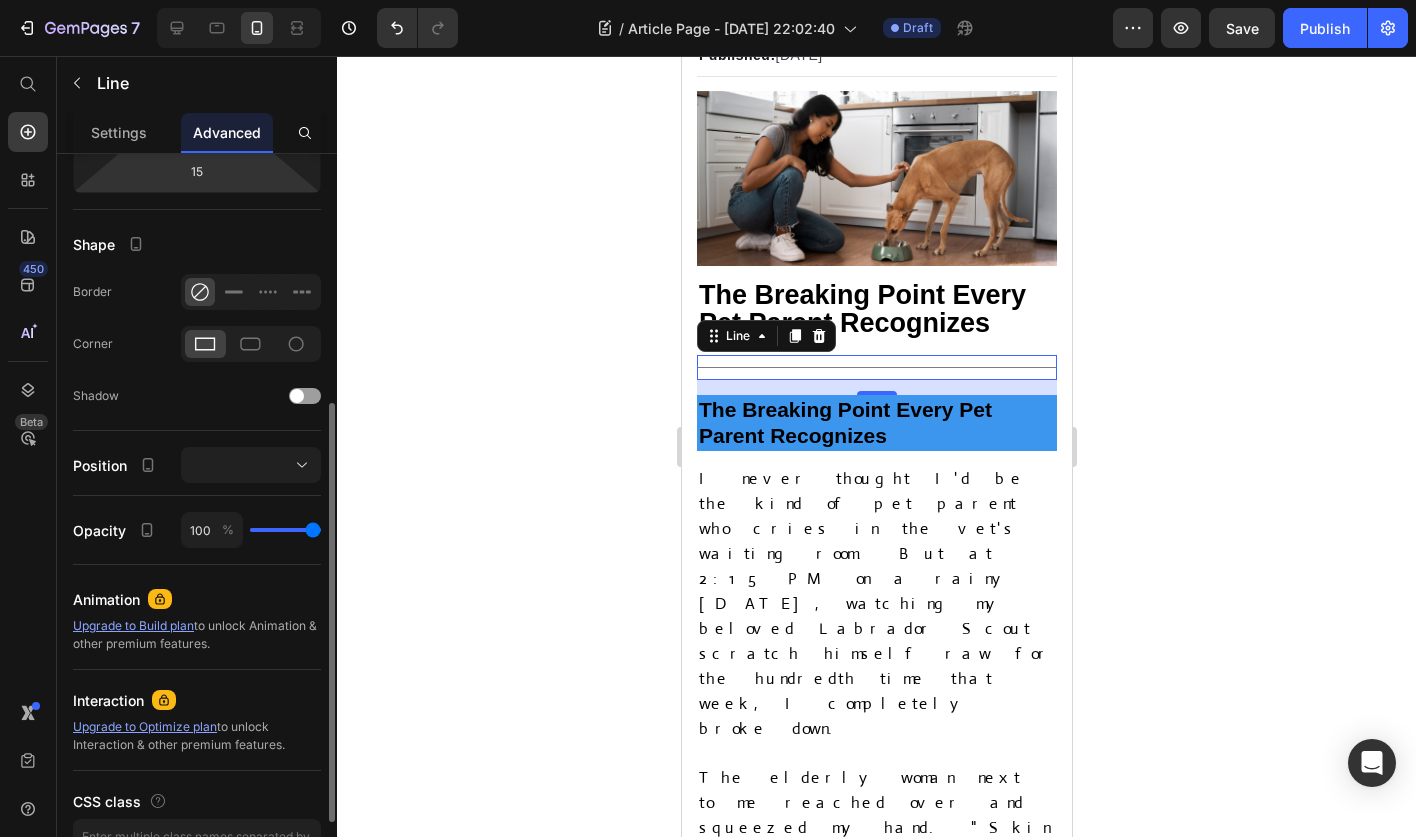 scroll, scrollTop: 463, scrollLeft: 0, axis: vertical 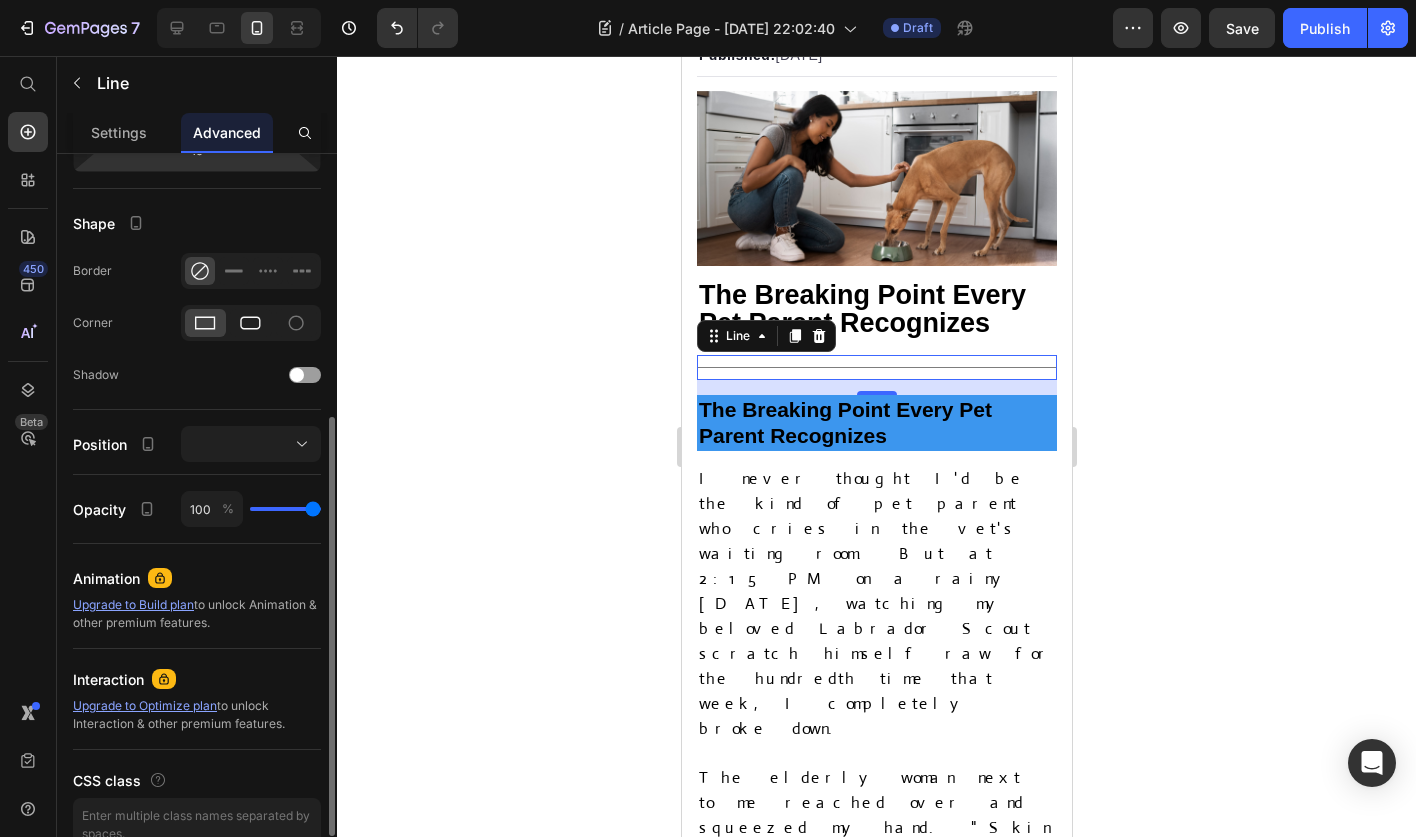 click 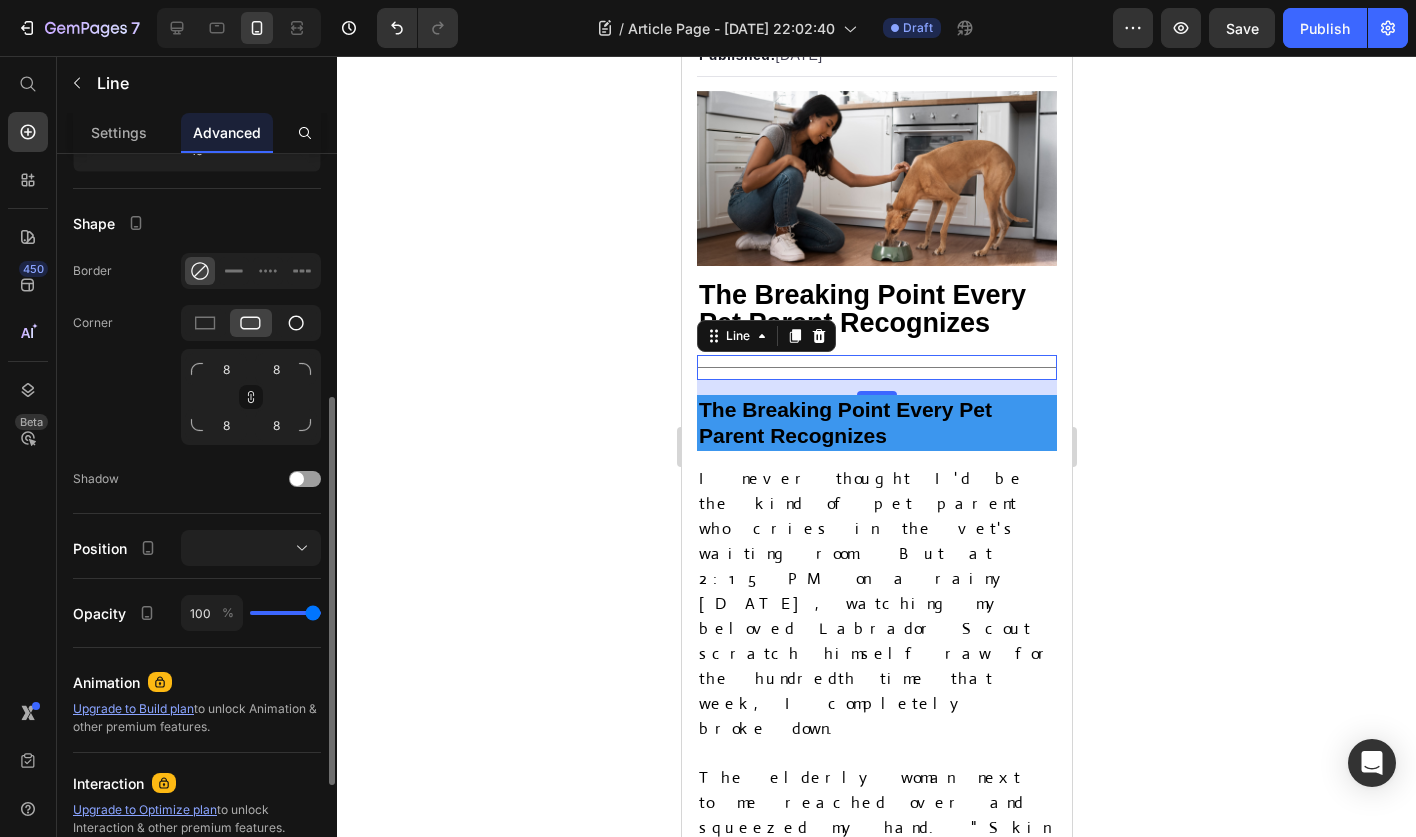 click 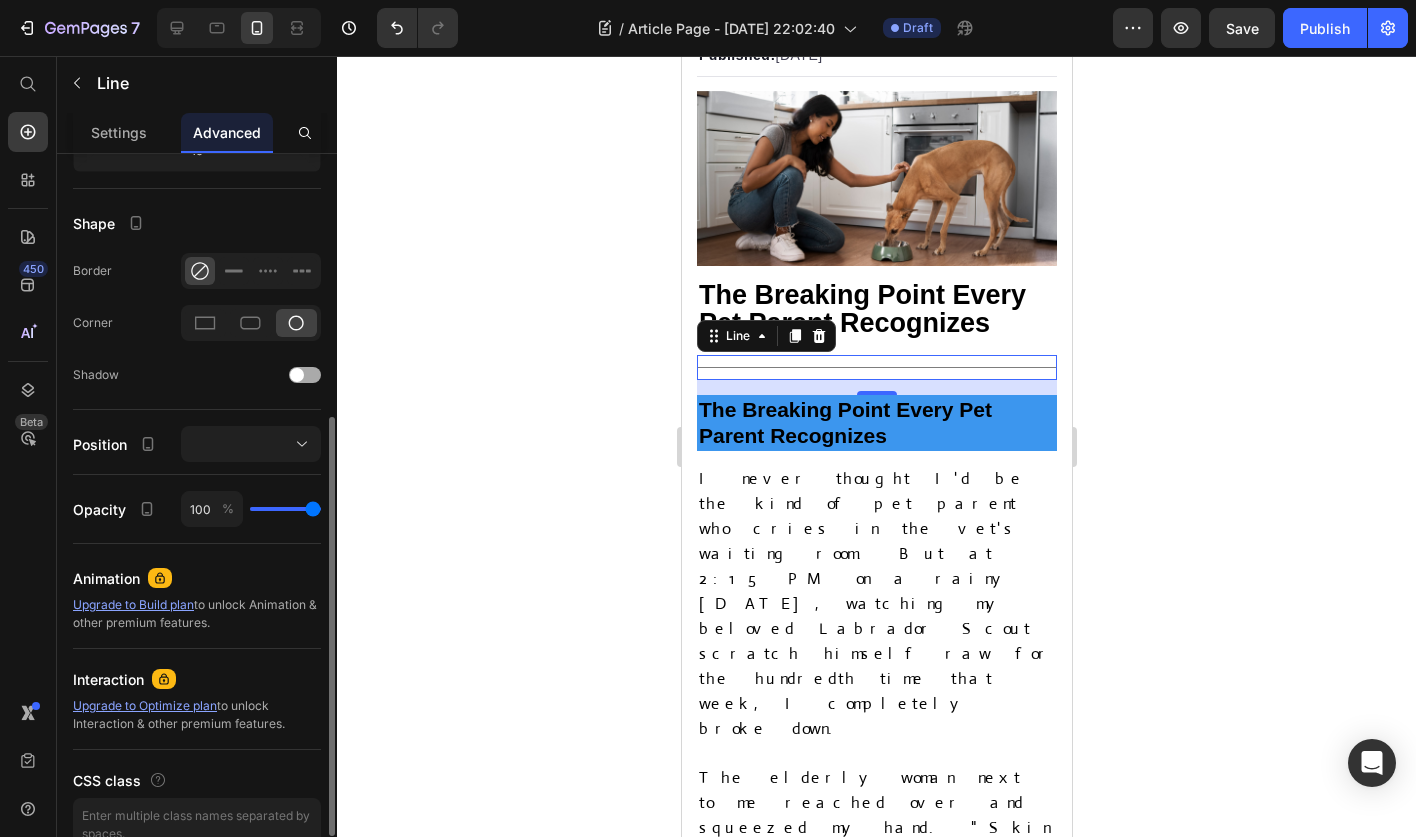 click at bounding box center (305, 375) 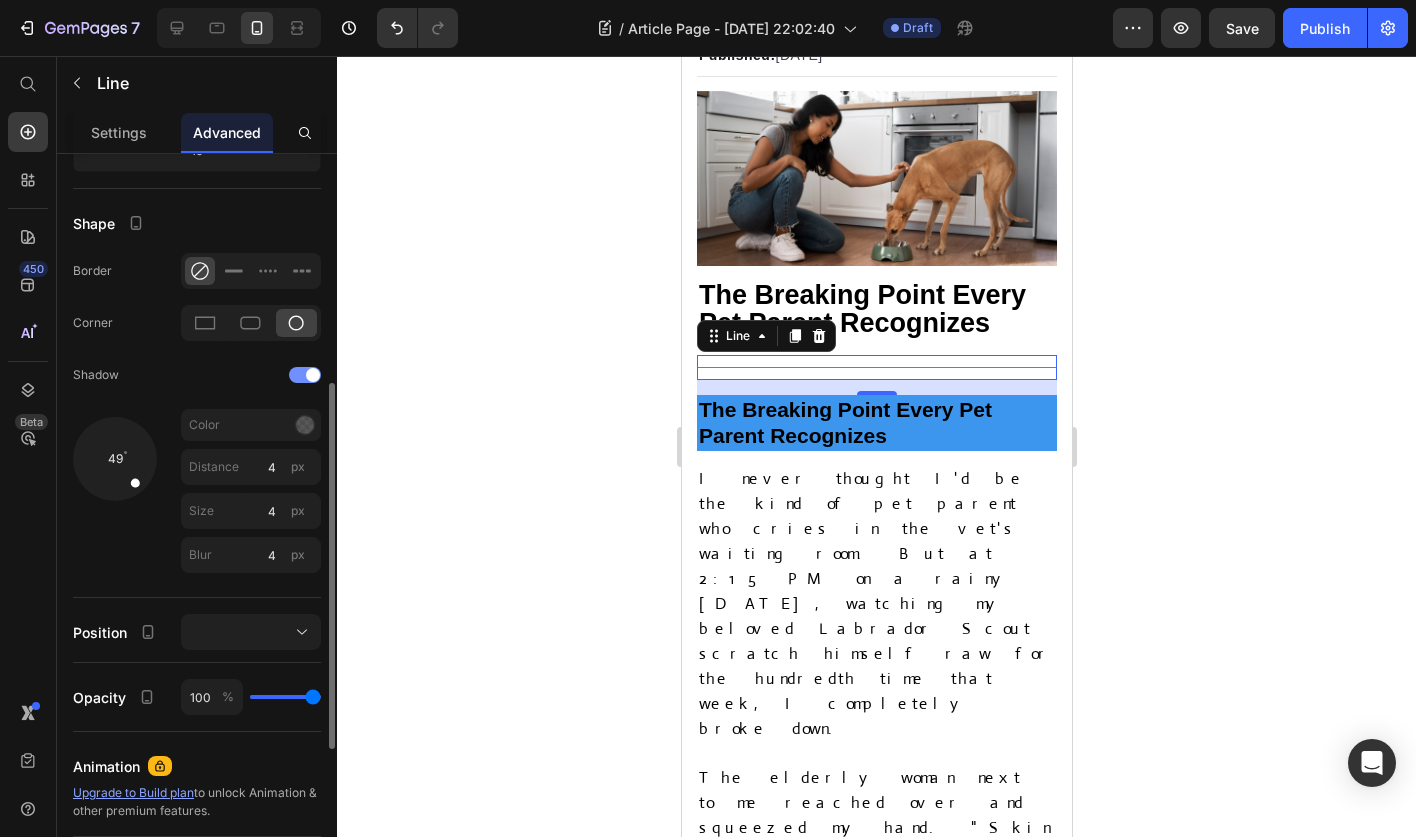 click at bounding box center (313, 375) 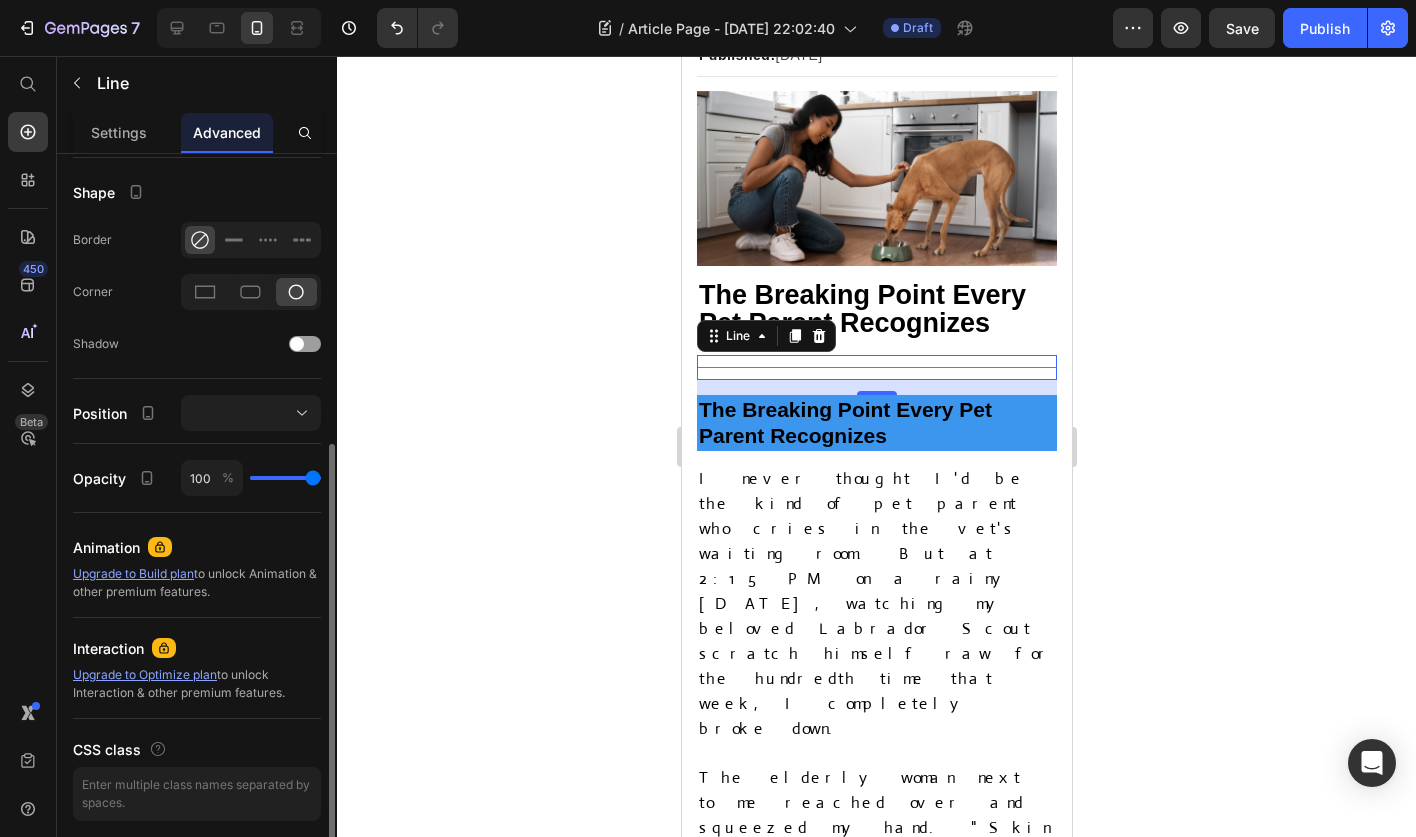 scroll, scrollTop: 502, scrollLeft: 0, axis: vertical 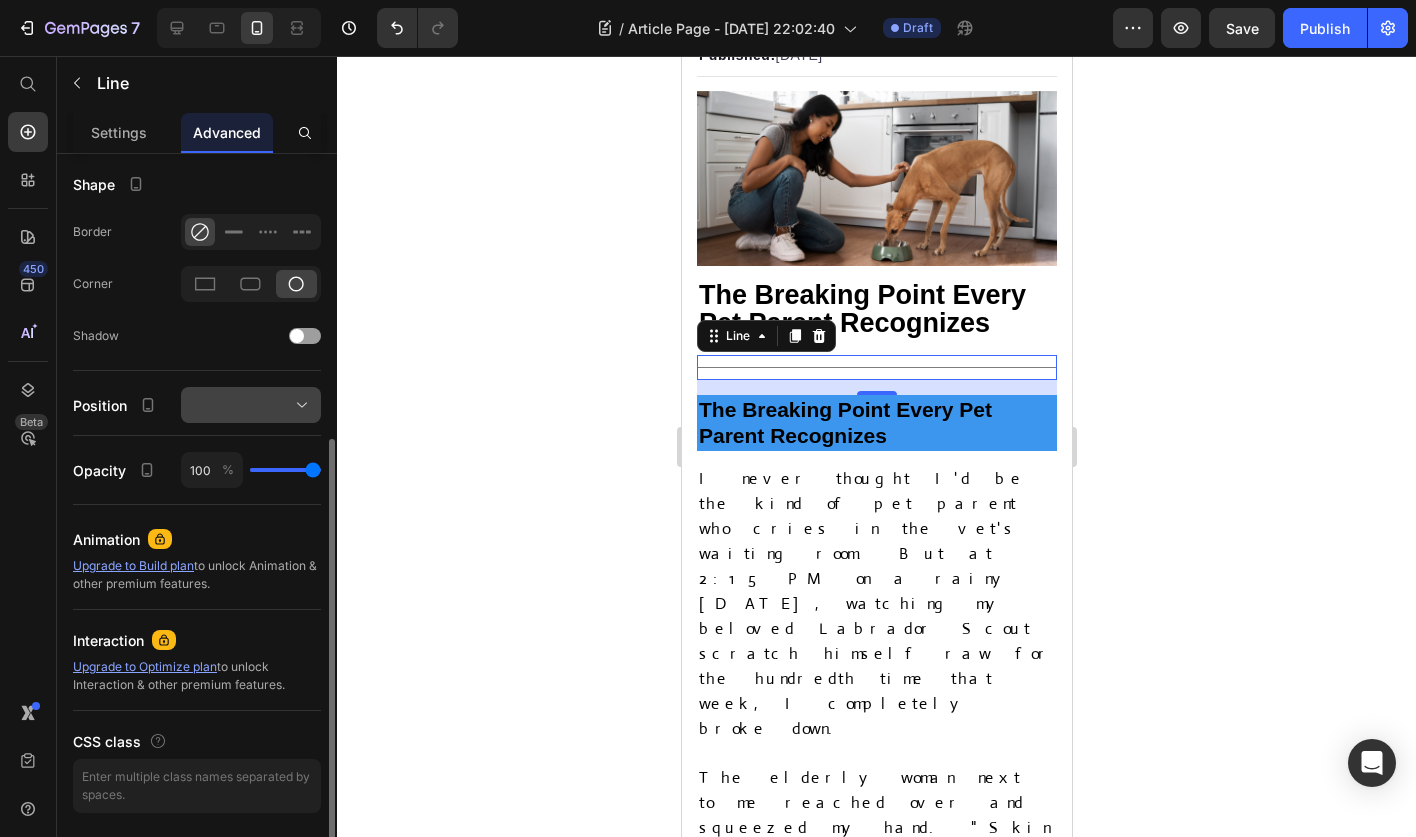 click 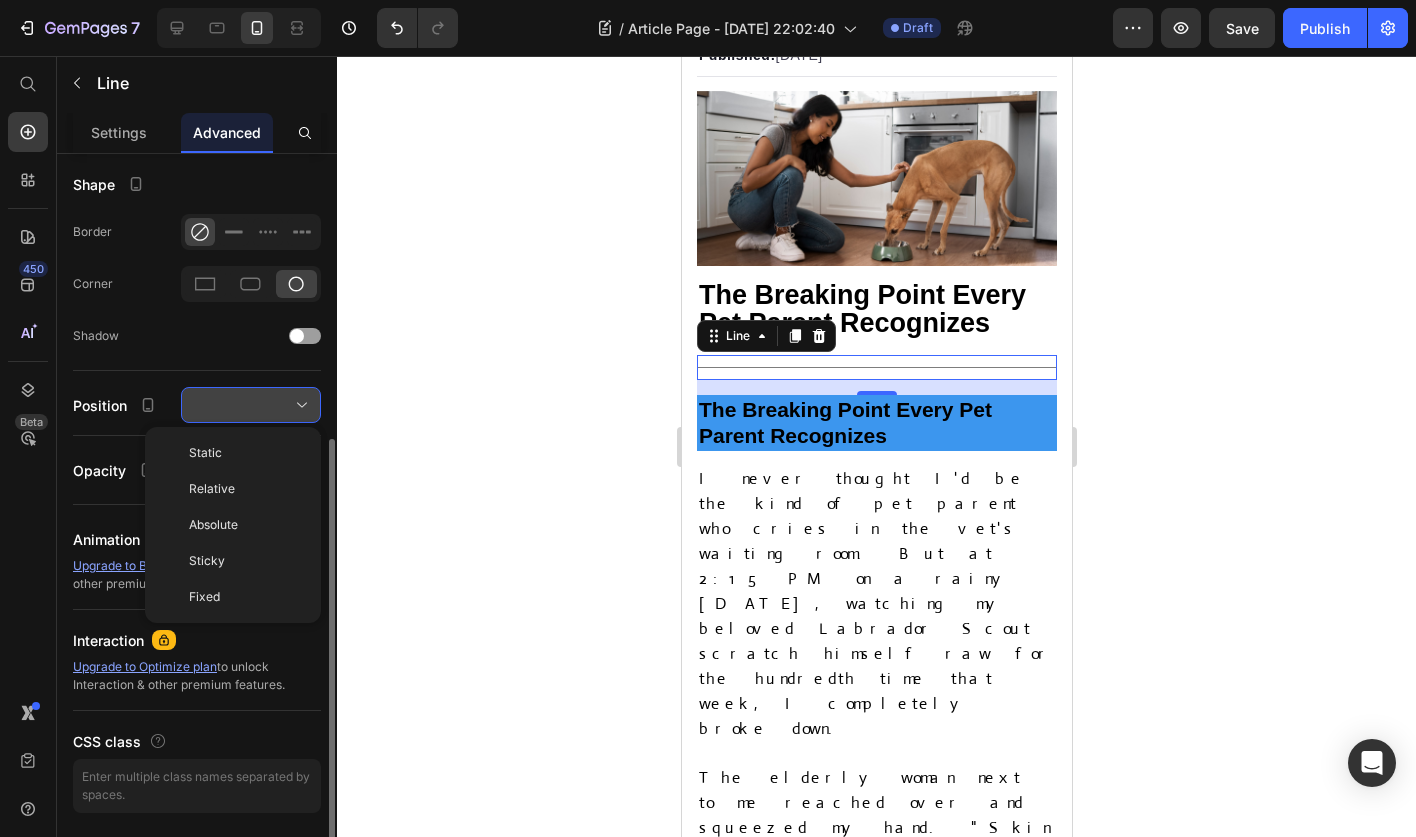 click 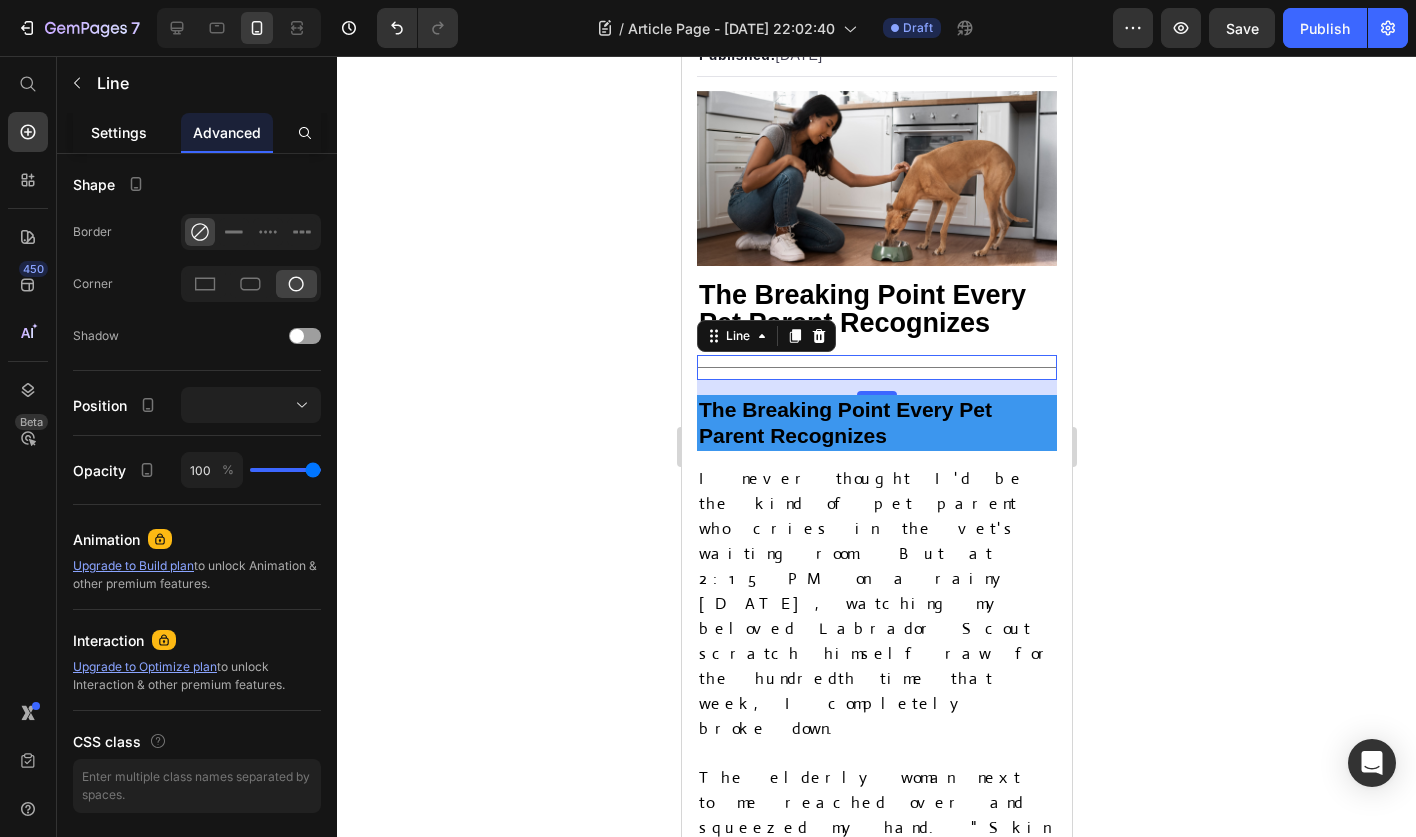 click on "Settings" at bounding box center (119, 132) 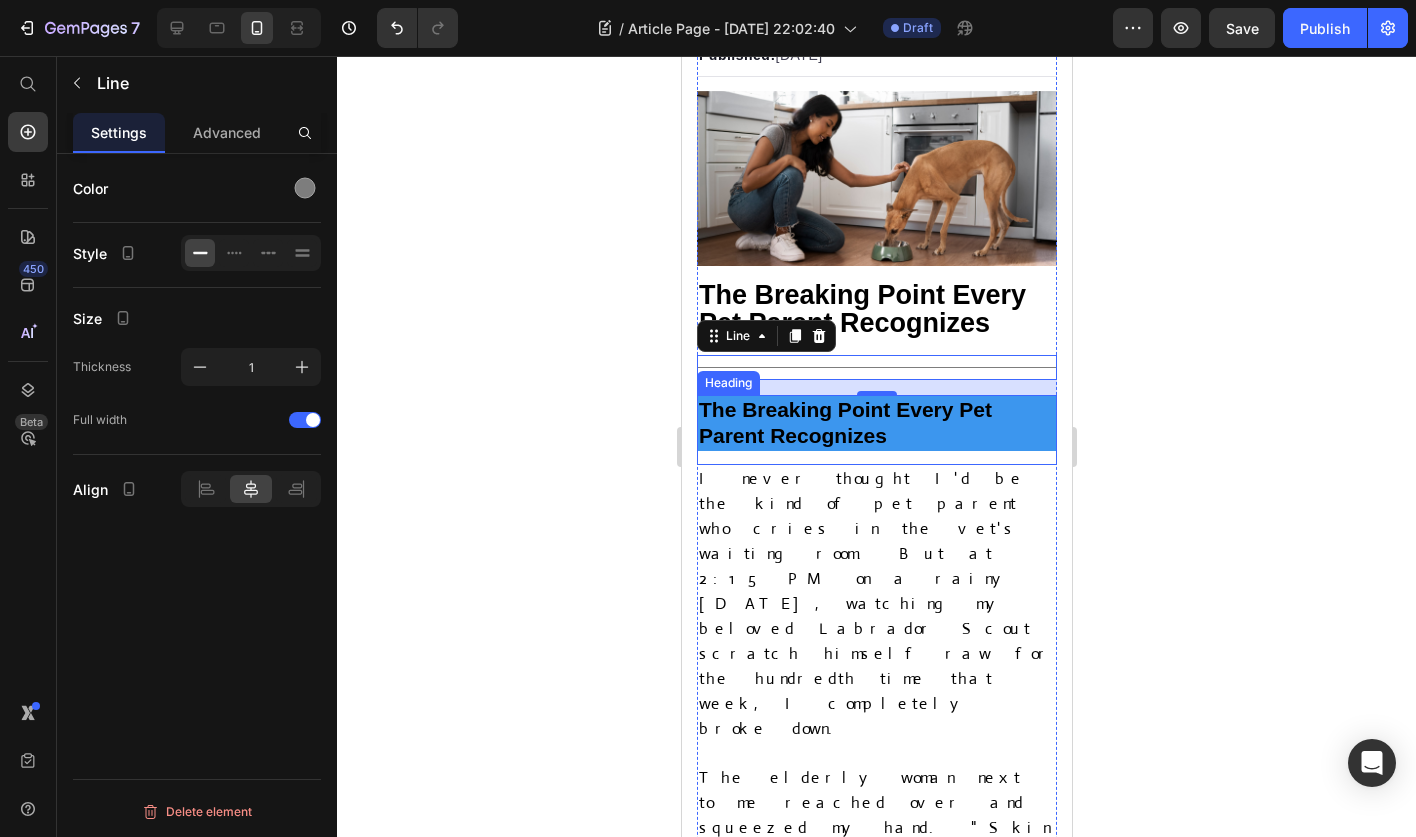 click on "⁠⁠⁠⁠⁠⁠⁠ The Breaking Point Every Pet Parent Recognizes" at bounding box center (876, 423) 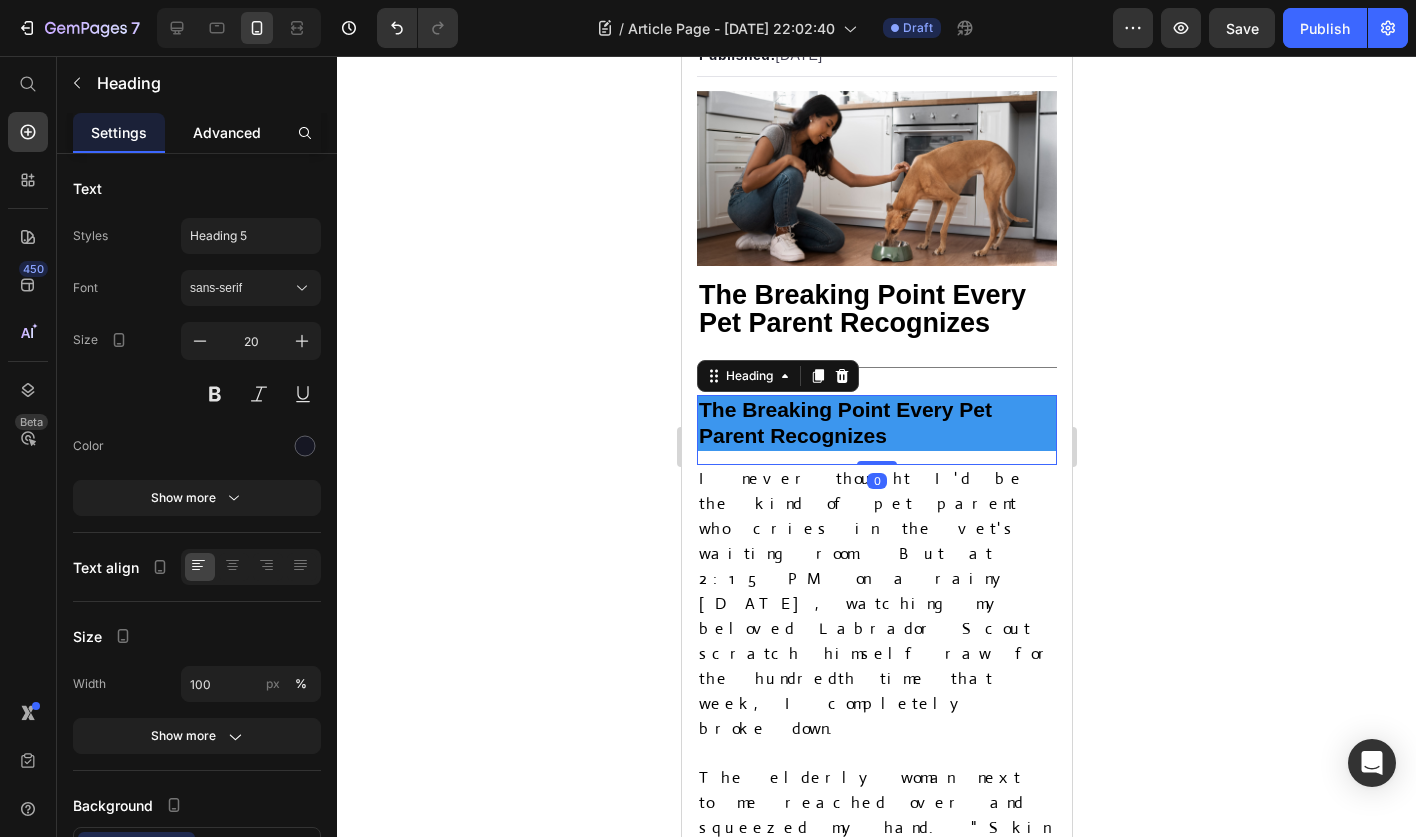 click on "Advanced" 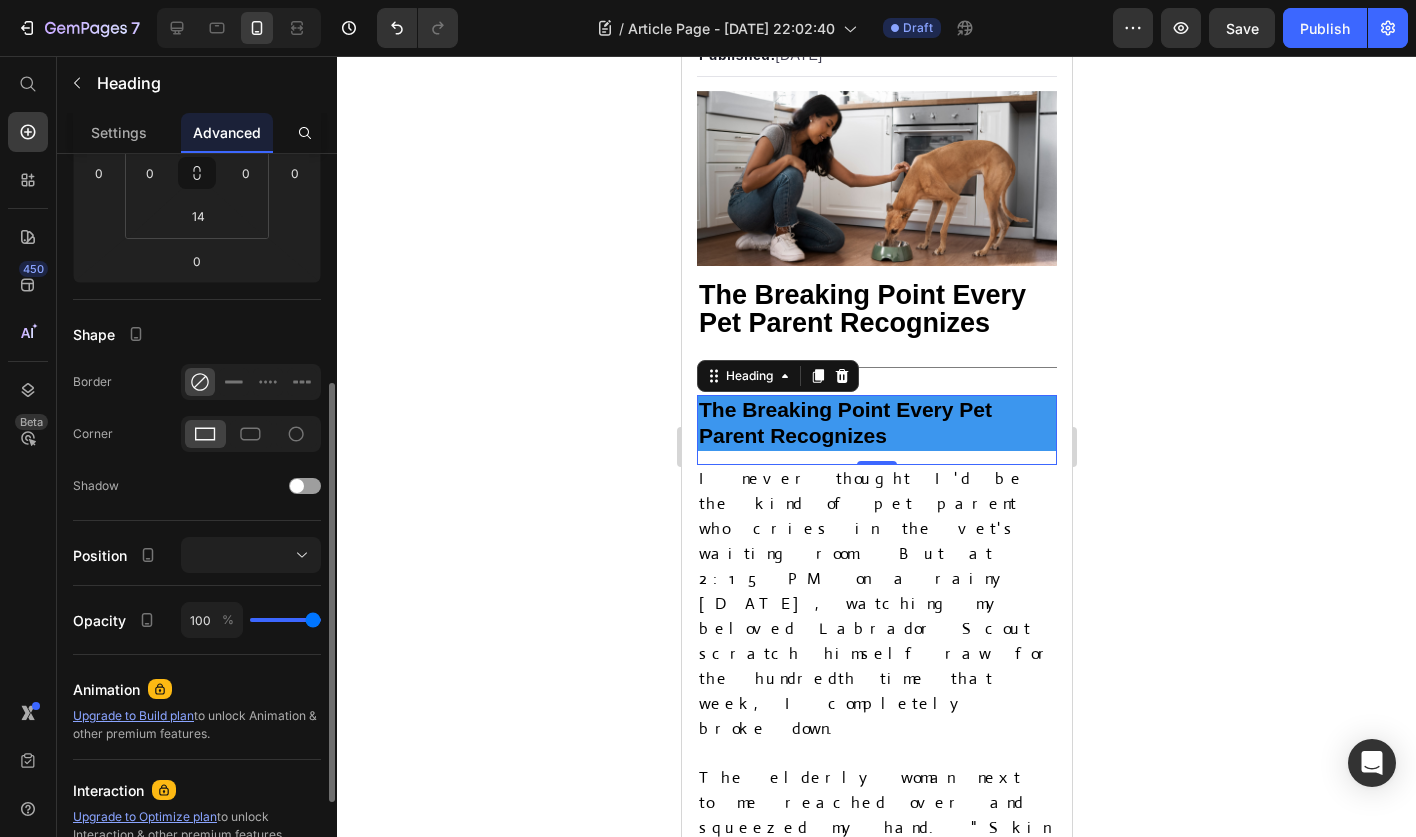 scroll, scrollTop: 402, scrollLeft: 0, axis: vertical 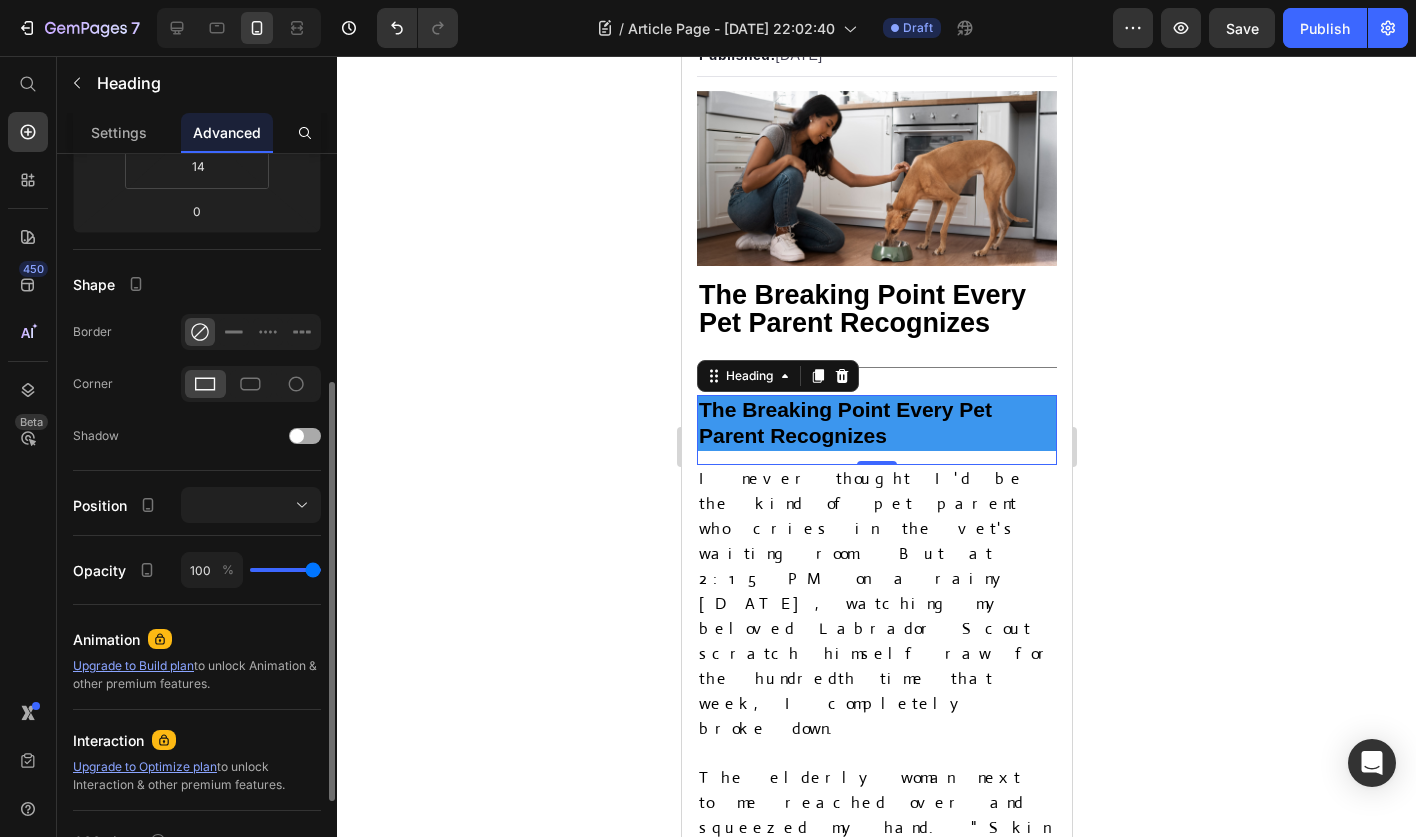 click at bounding box center (297, 436) 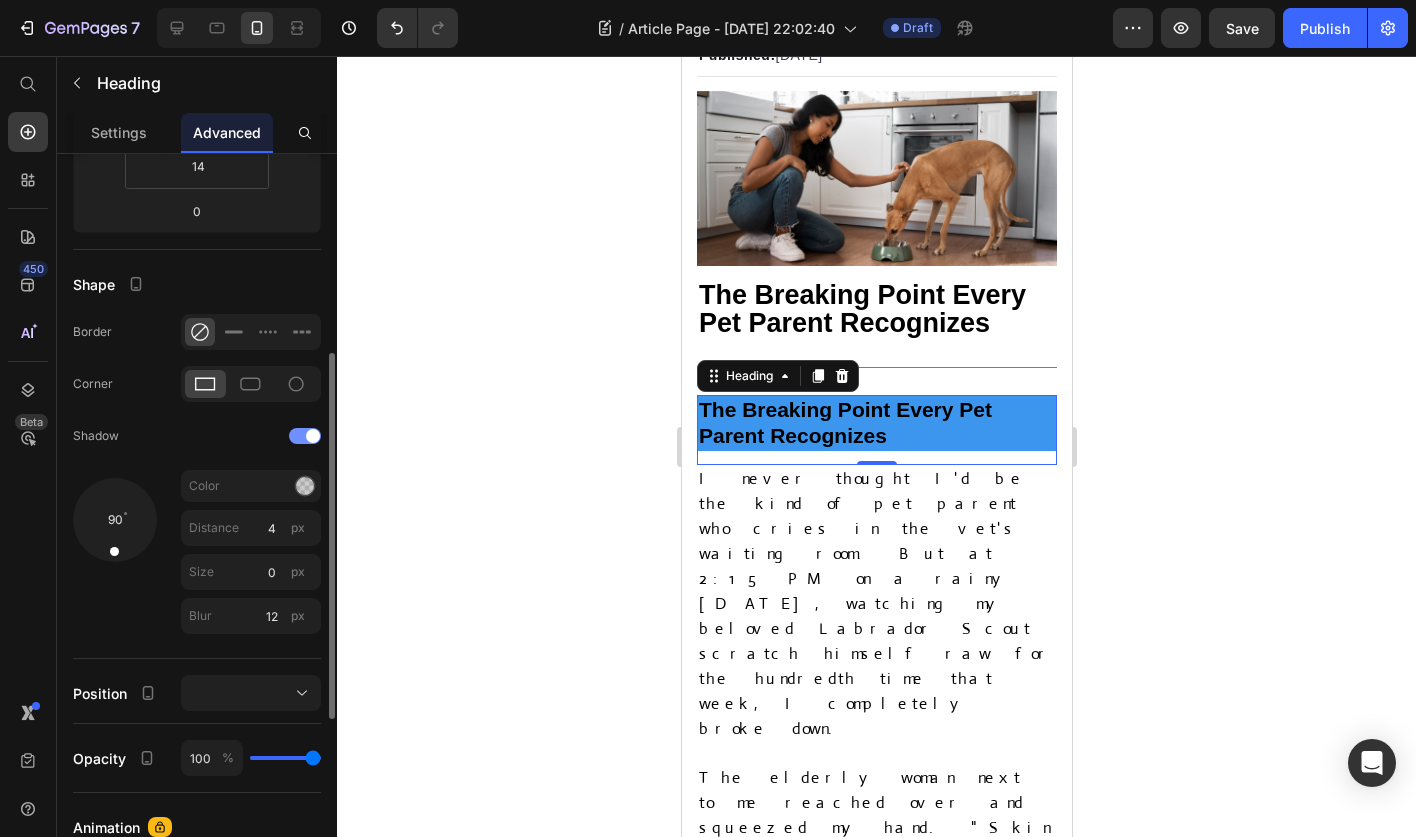 click at bounding box center [305, 436] 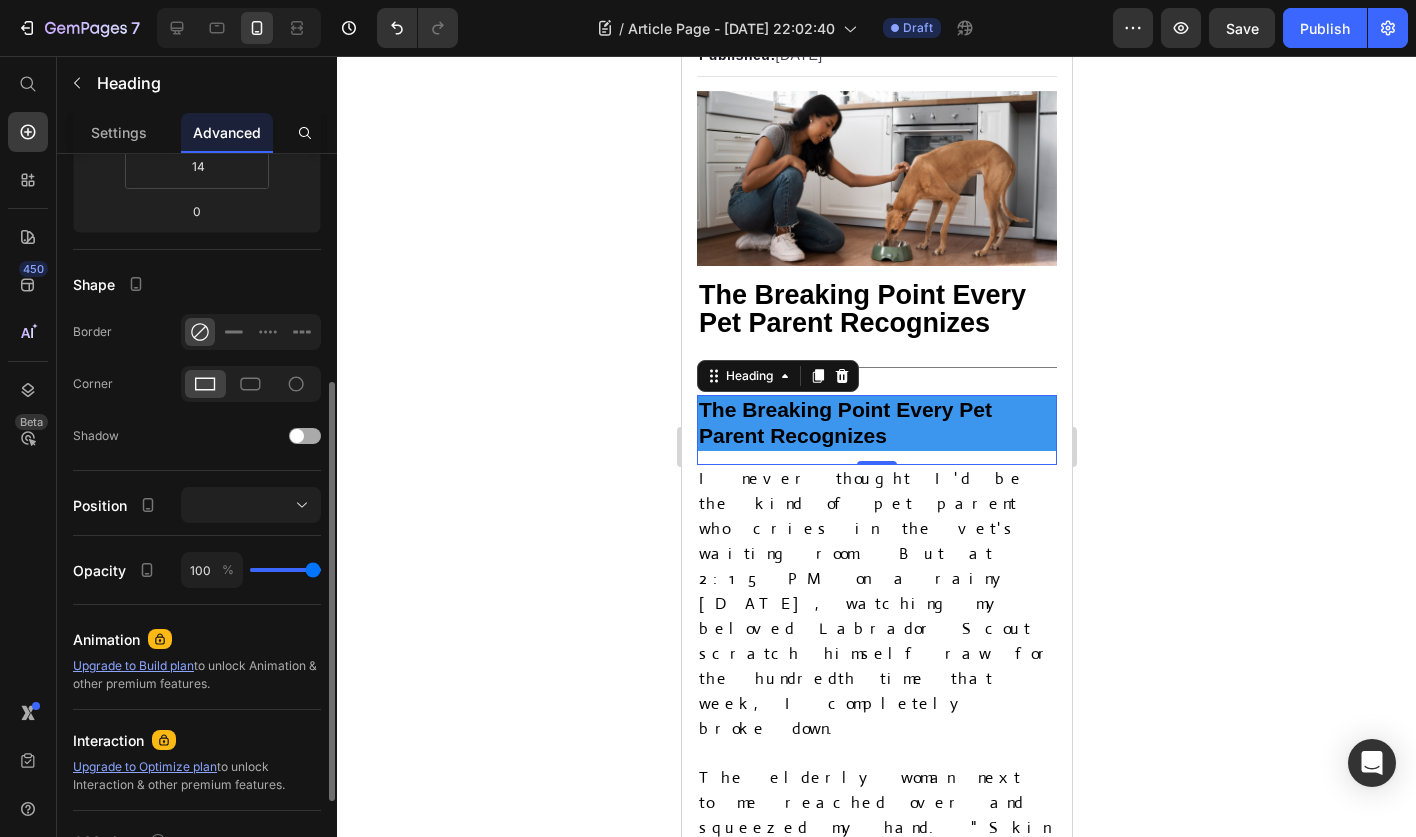click at bounding box center (297, 436) 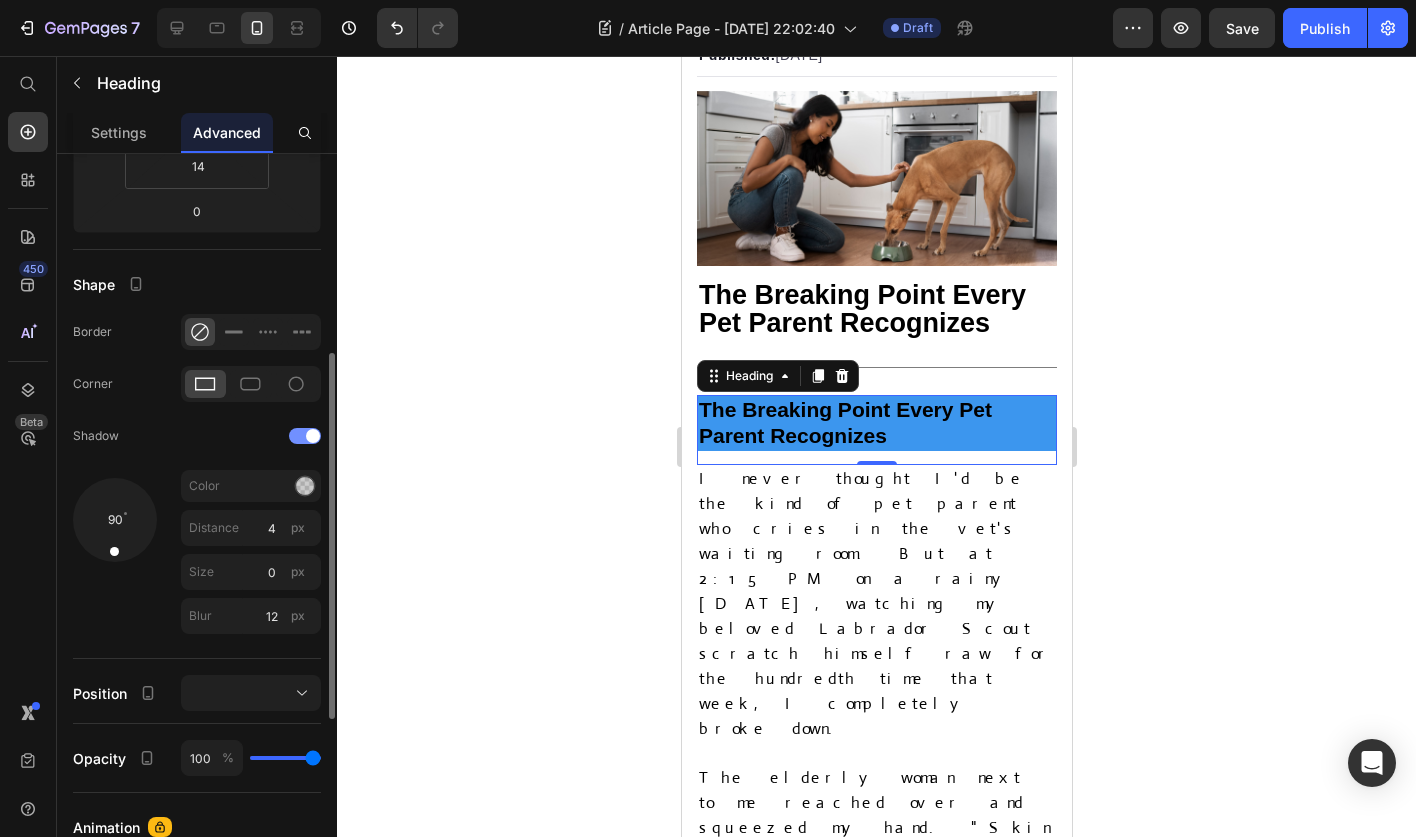 click at bounding box center [305, 436] 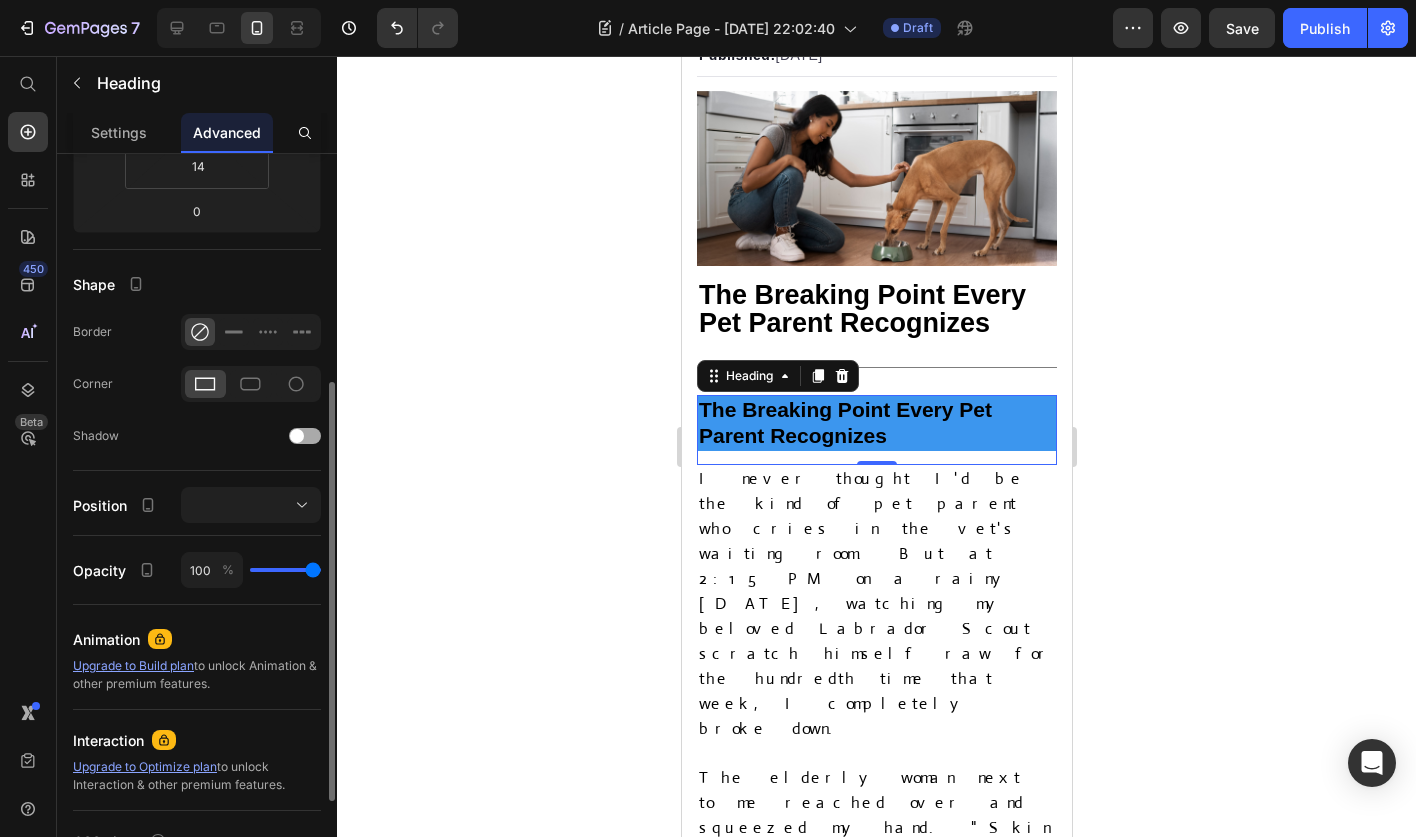 click at bounding box center [297, 436] 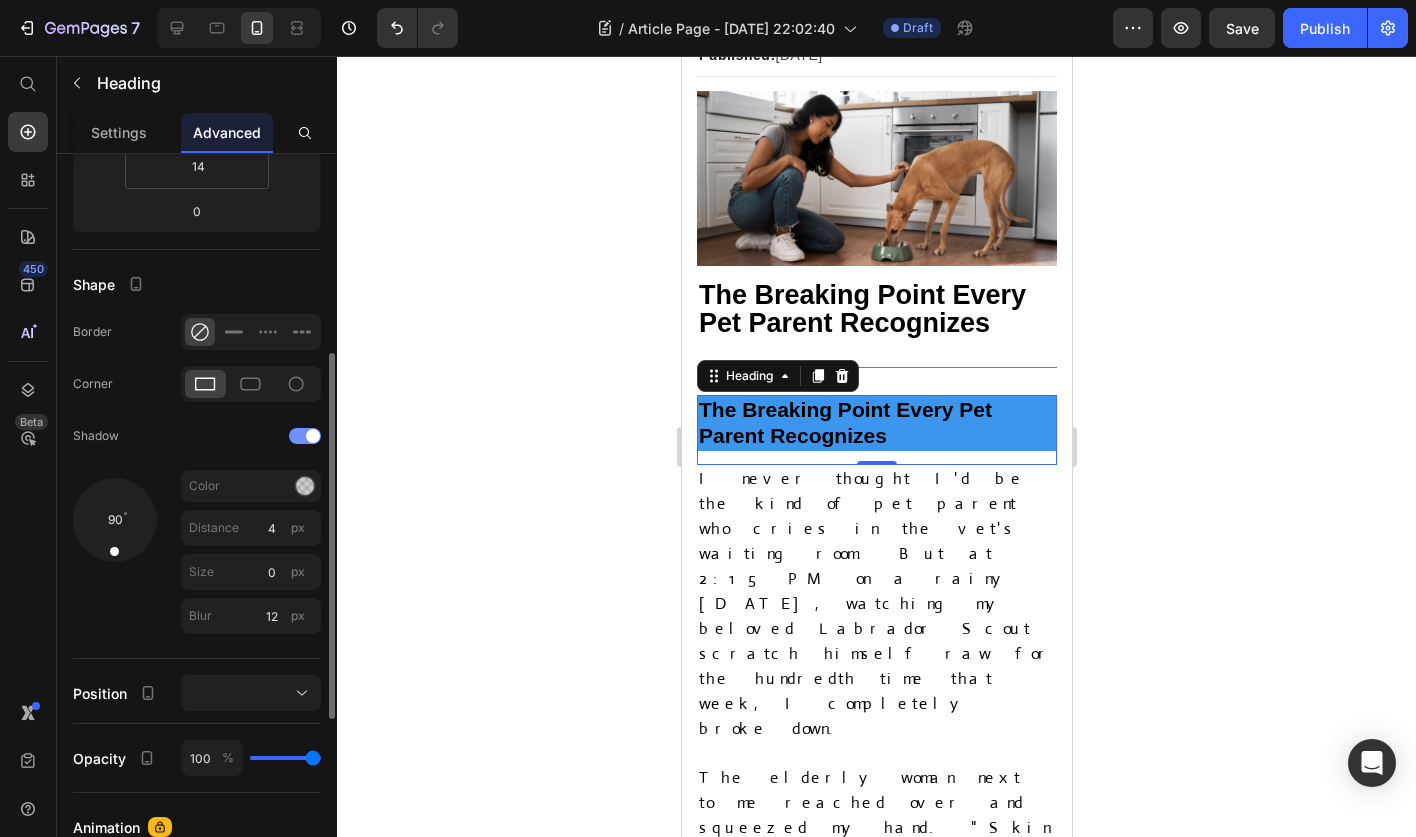 click at bounding box center (305, 436) 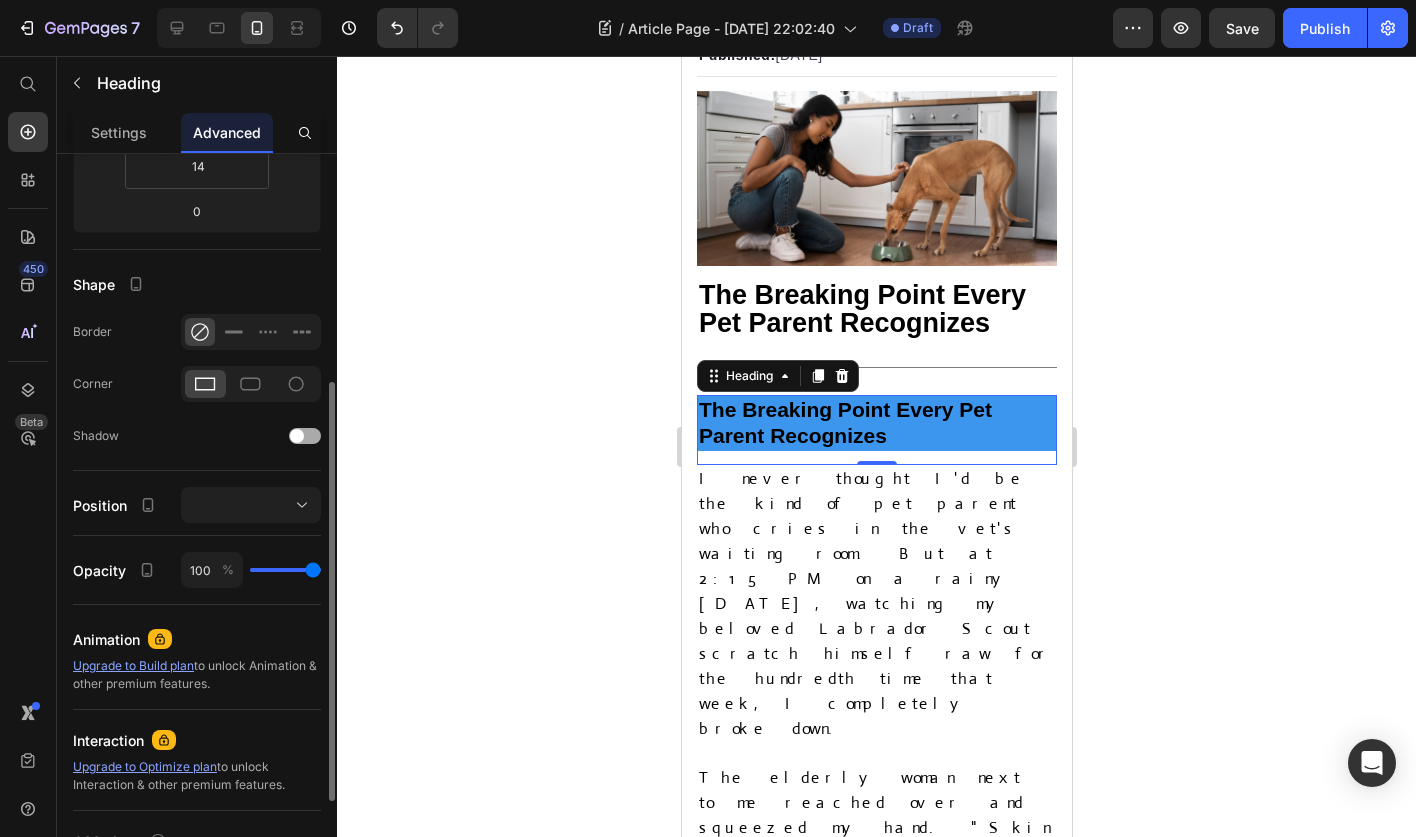 click at bounding box center [297, 436] 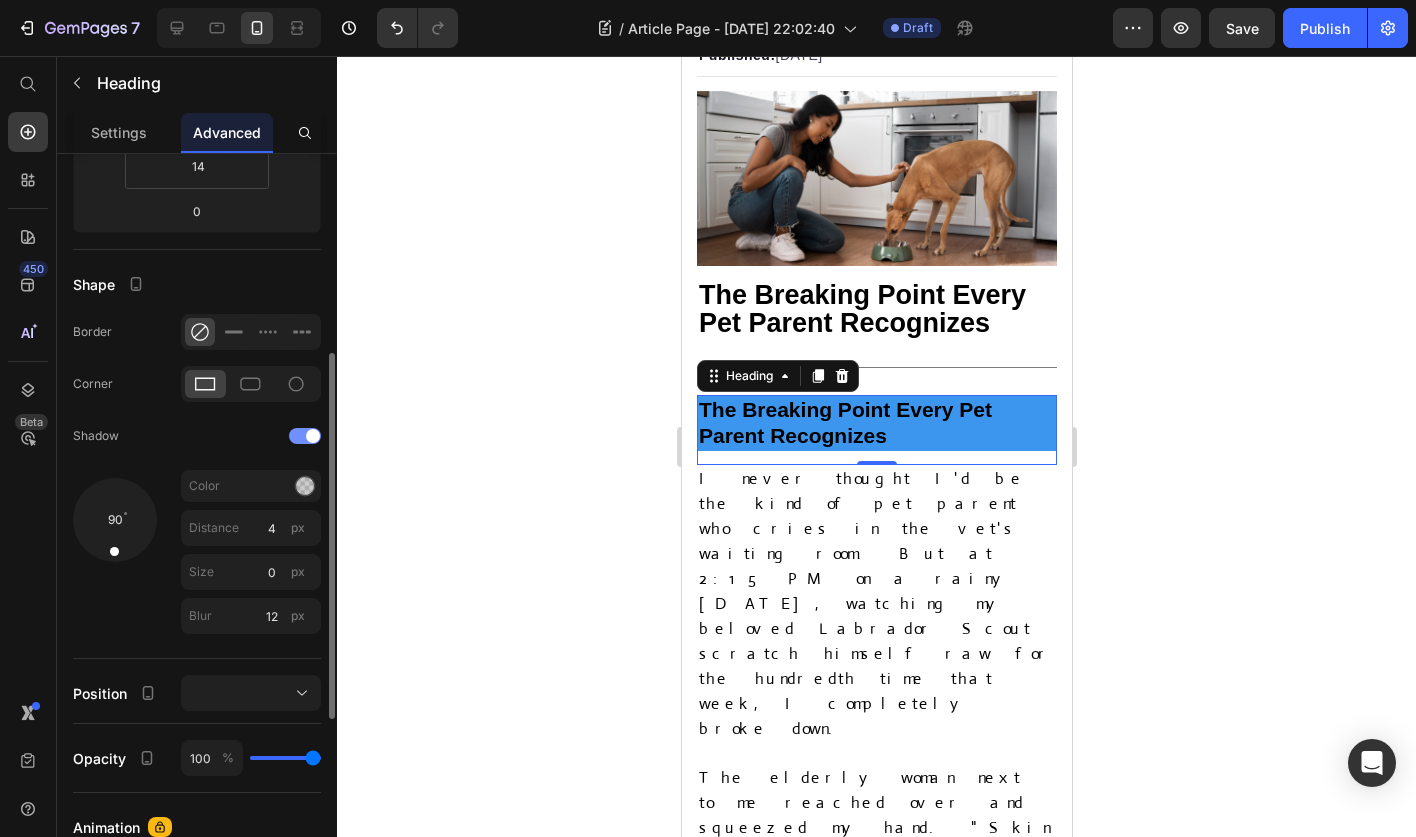 click at bounding box center (305, 436) 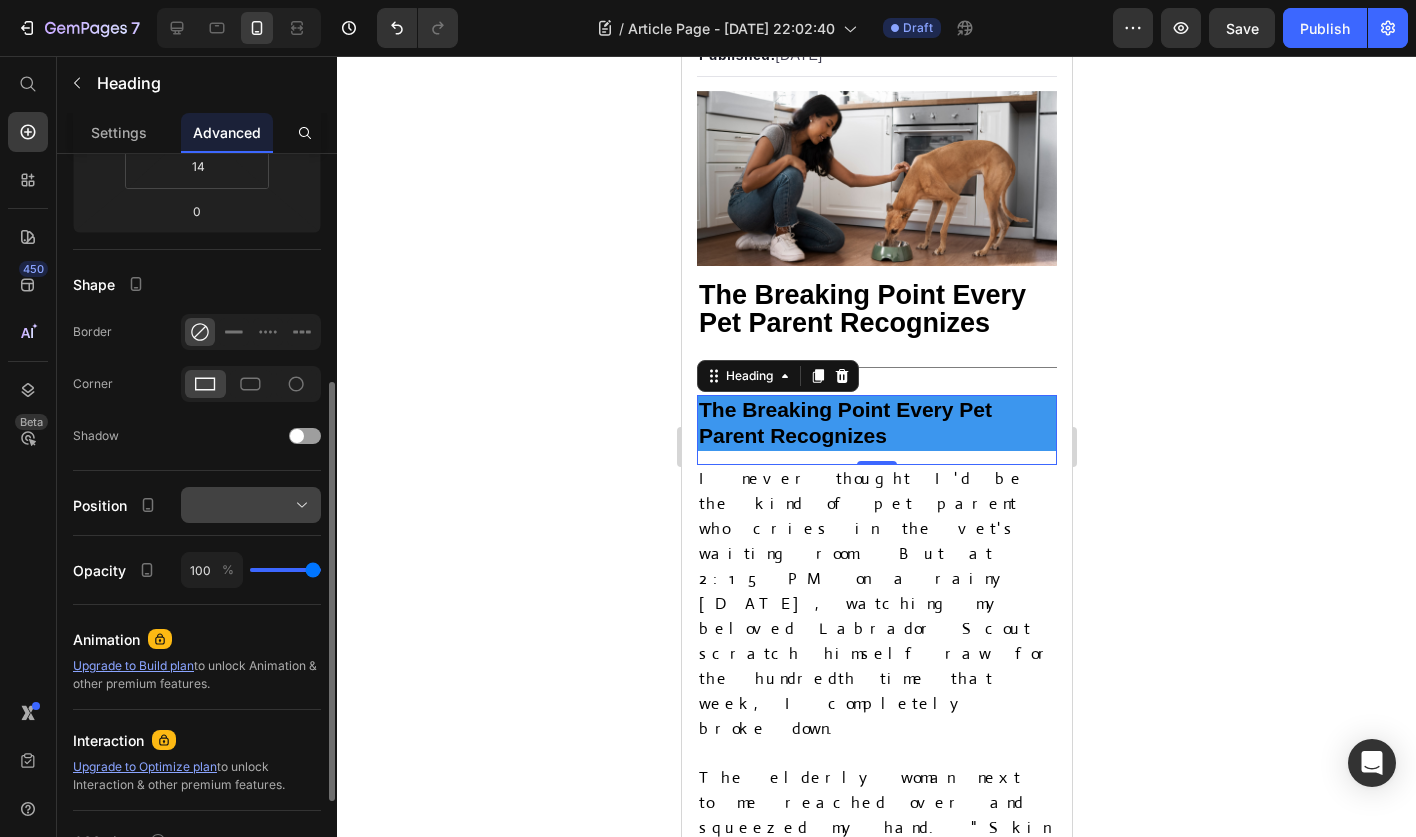 click at bounding box center (251, 505) 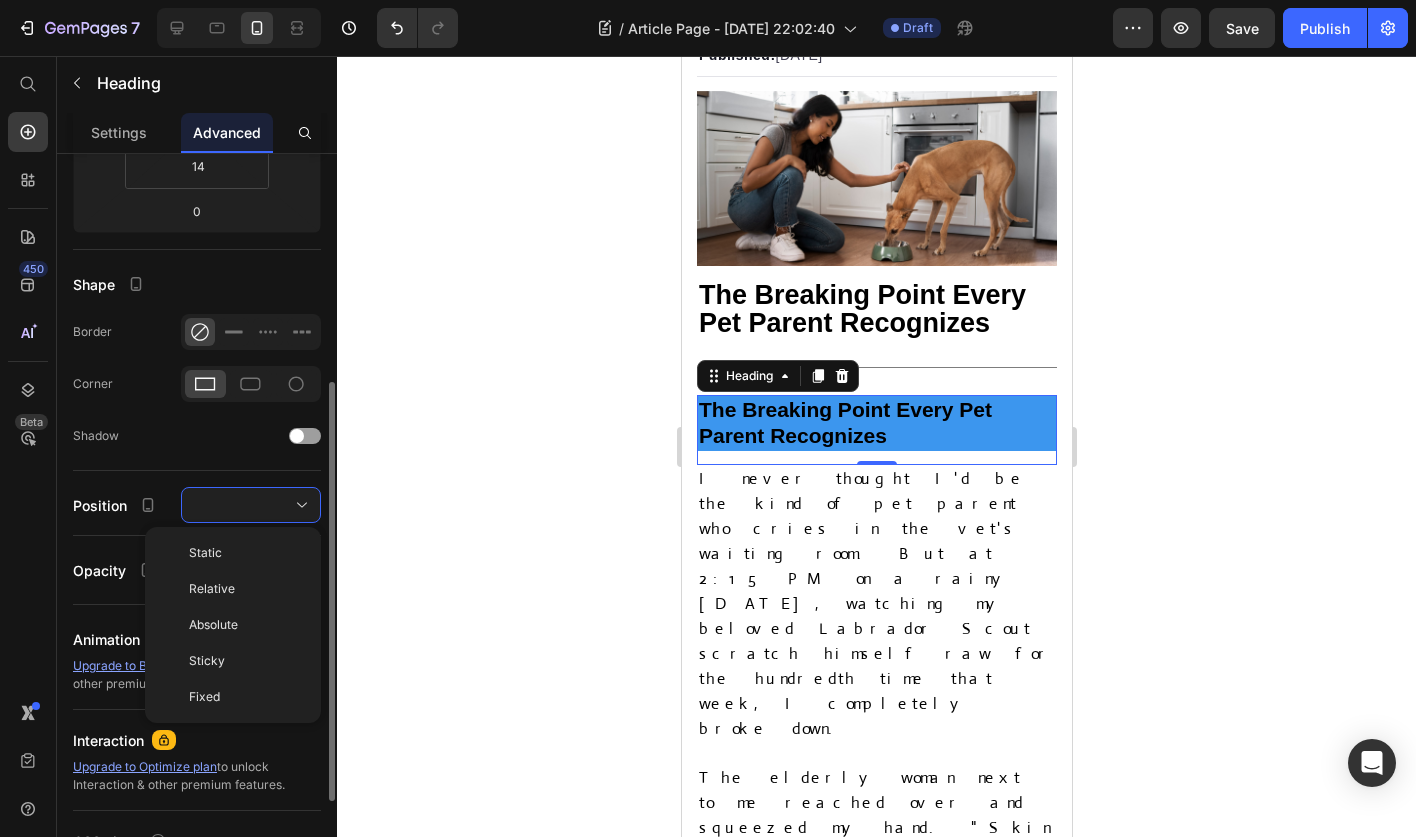 click on "Display on Desktop Tablet Mobile Spacing (px) 0 0 0 0 0 0 14 0 Shape Border Corner Shadow Position Static Relative Absolute Sticky Fixed Opacity 100 % Animation Upgrade to Build plan  to unlock Animation & other premium features. Interaction Upgrade to Optimize plan  to unlock Interaction & other premium features. CSS class" at bounding box center [197, 355] 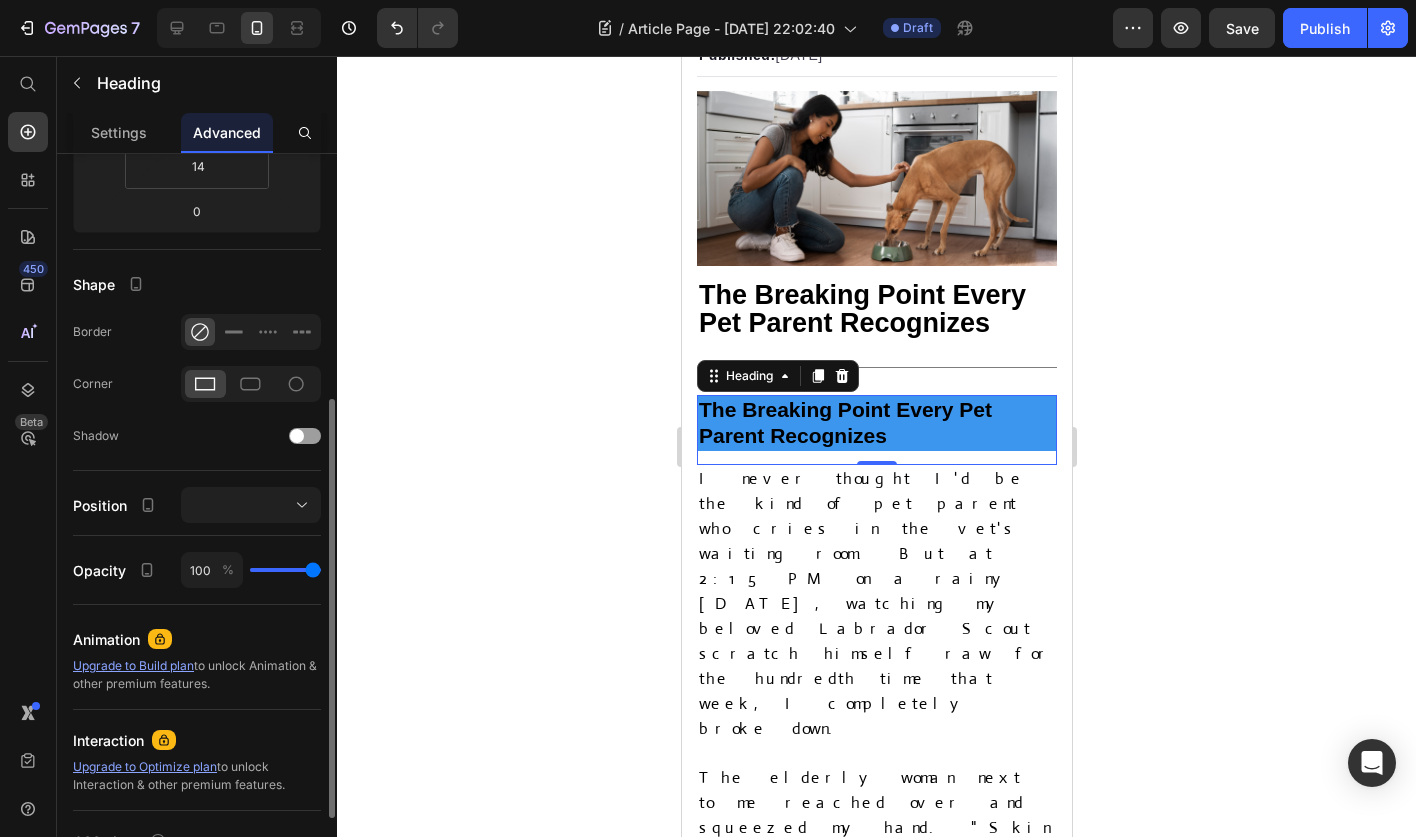 scroll, scrollTop: 466, scrollLeft: 0, axis: vertical 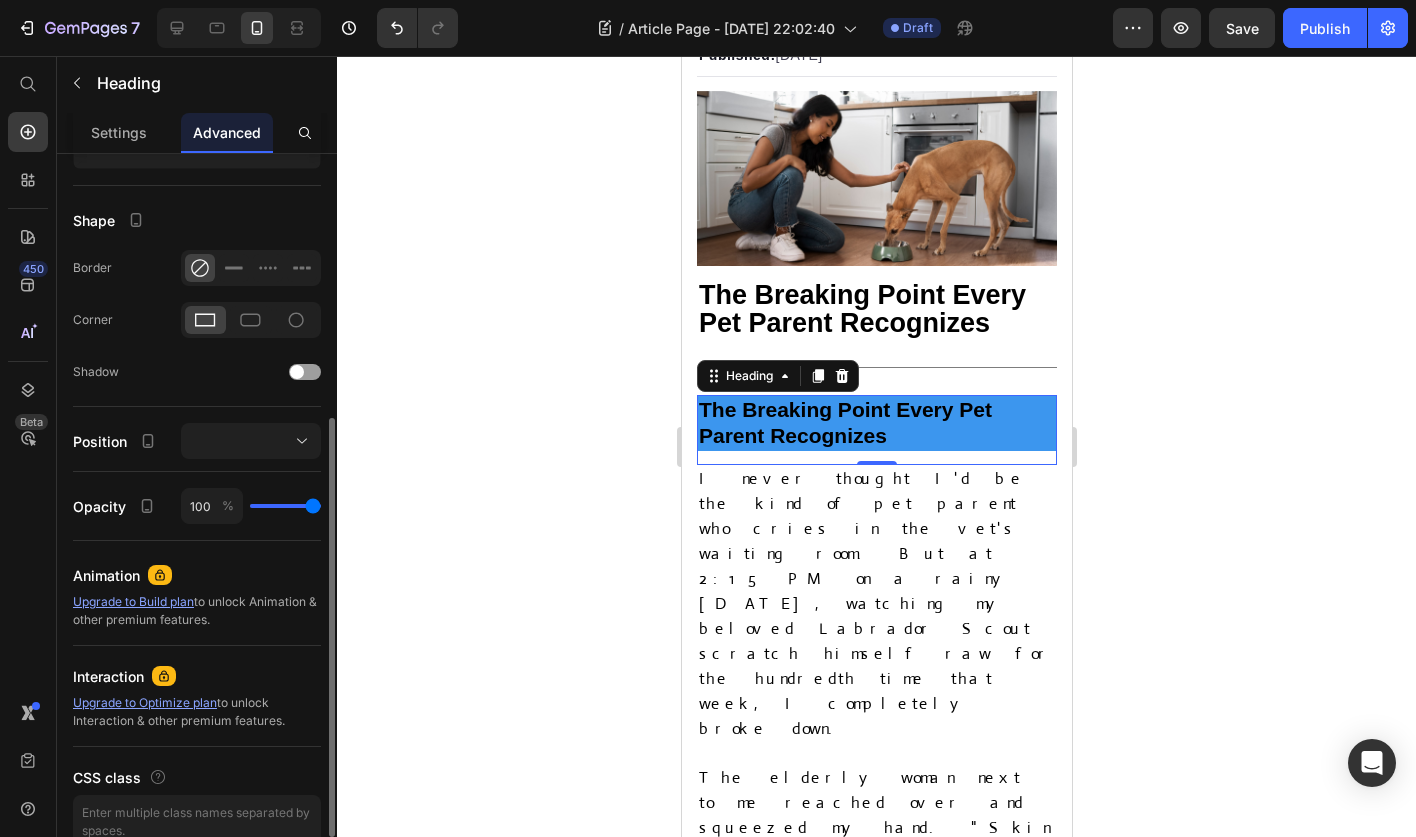 click on "100 %" 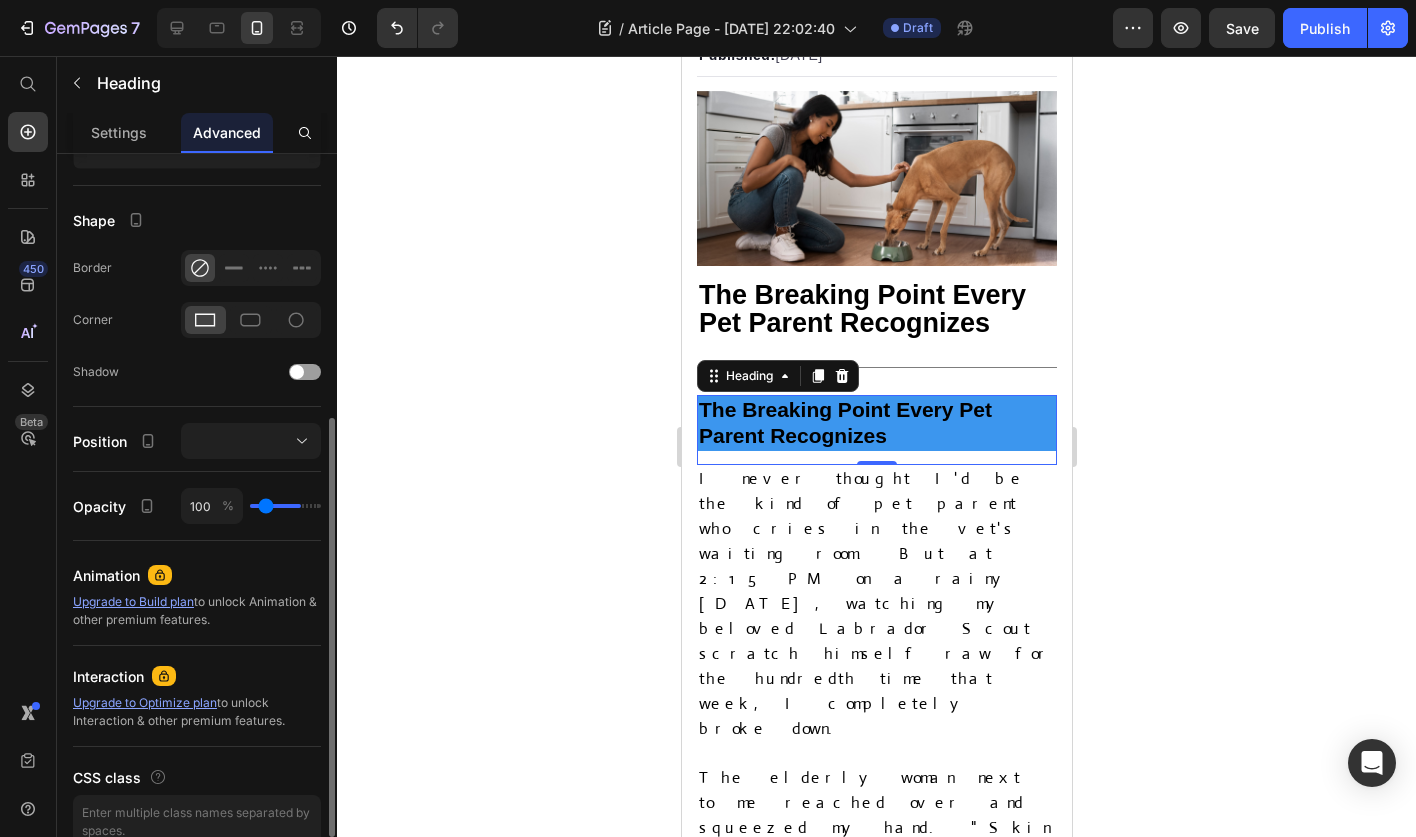 drag, startPoint x: 309, startPoint y: 504, endPoint x: 265, endPoint y: 503, distance: 44.011364 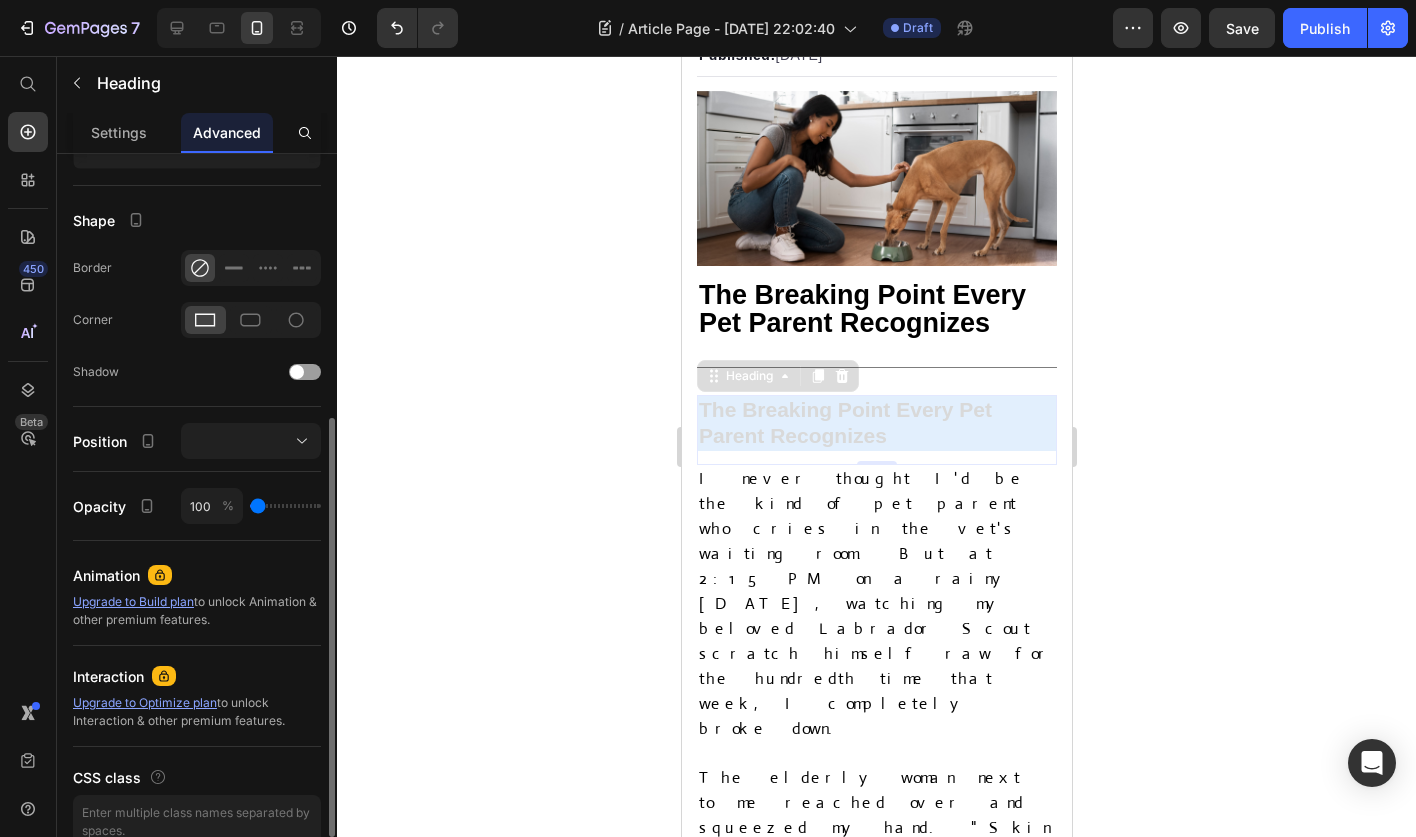 drag, startPoint x: 265, startPoint y: 503, endPoint x: 182, endPoint y: 503, distance: 83 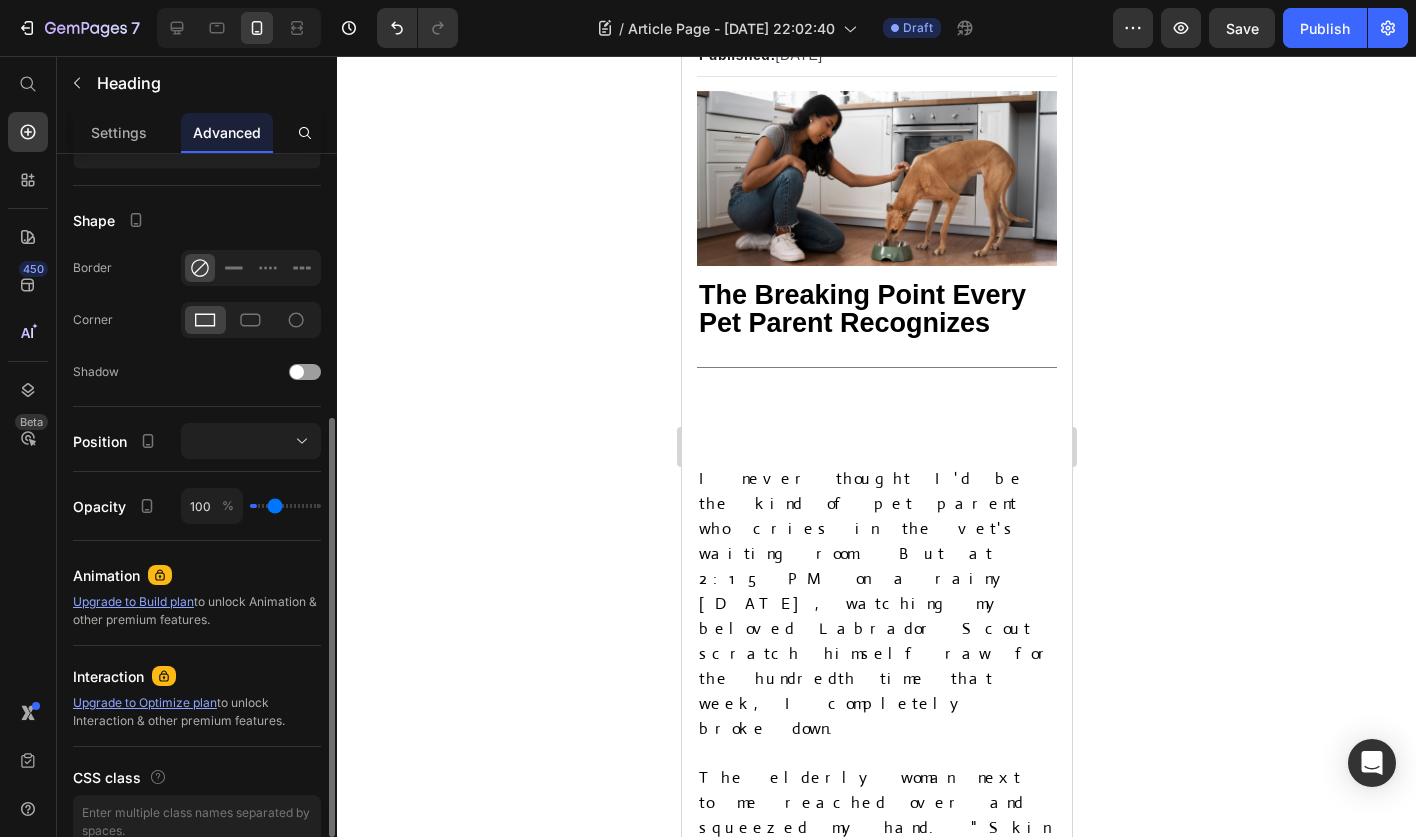 click at bounding box center (285, 506) 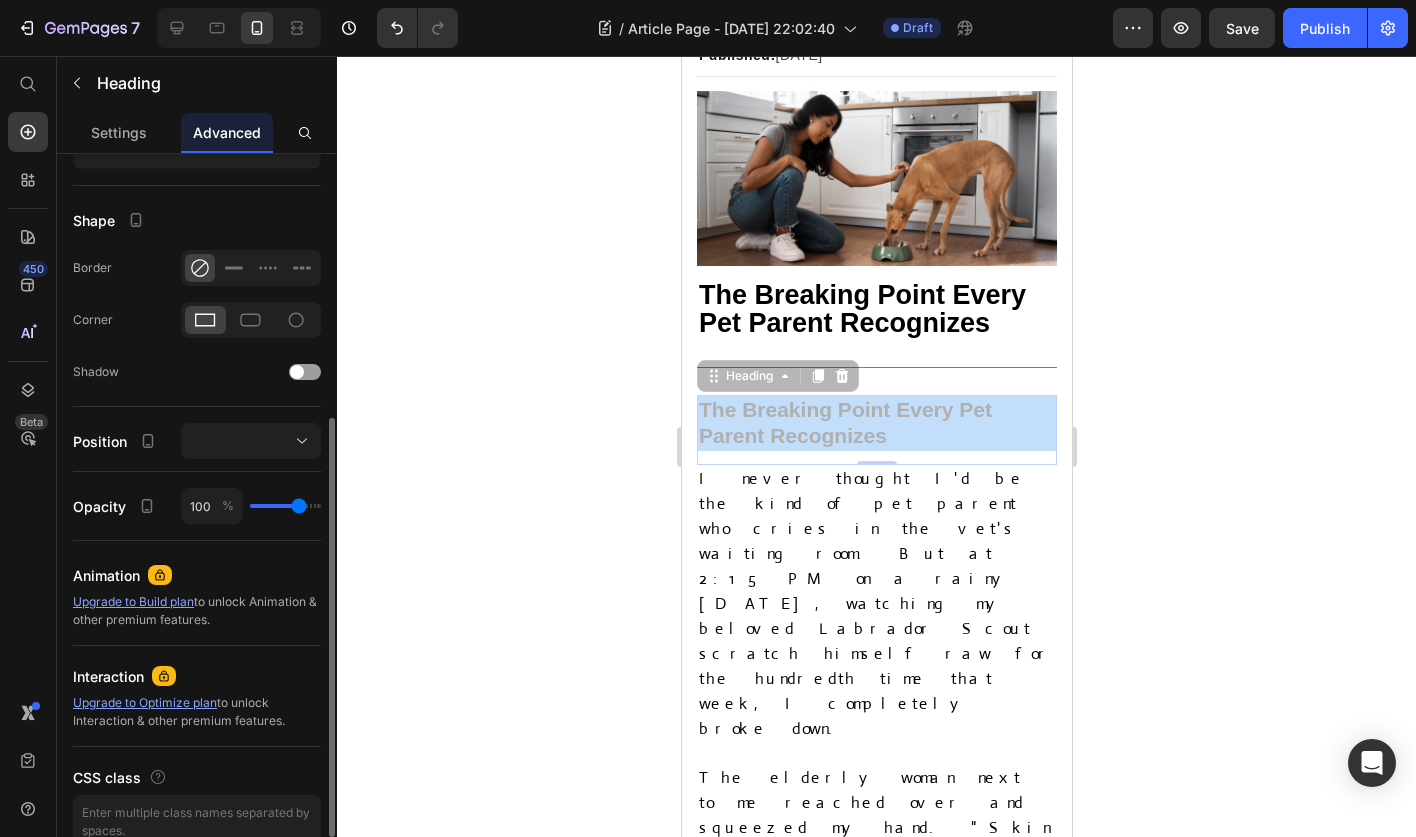 drag, startPoint x: 275, startPoint y: 504, endPoint x: 299, endPoint y: 504, distance: 24 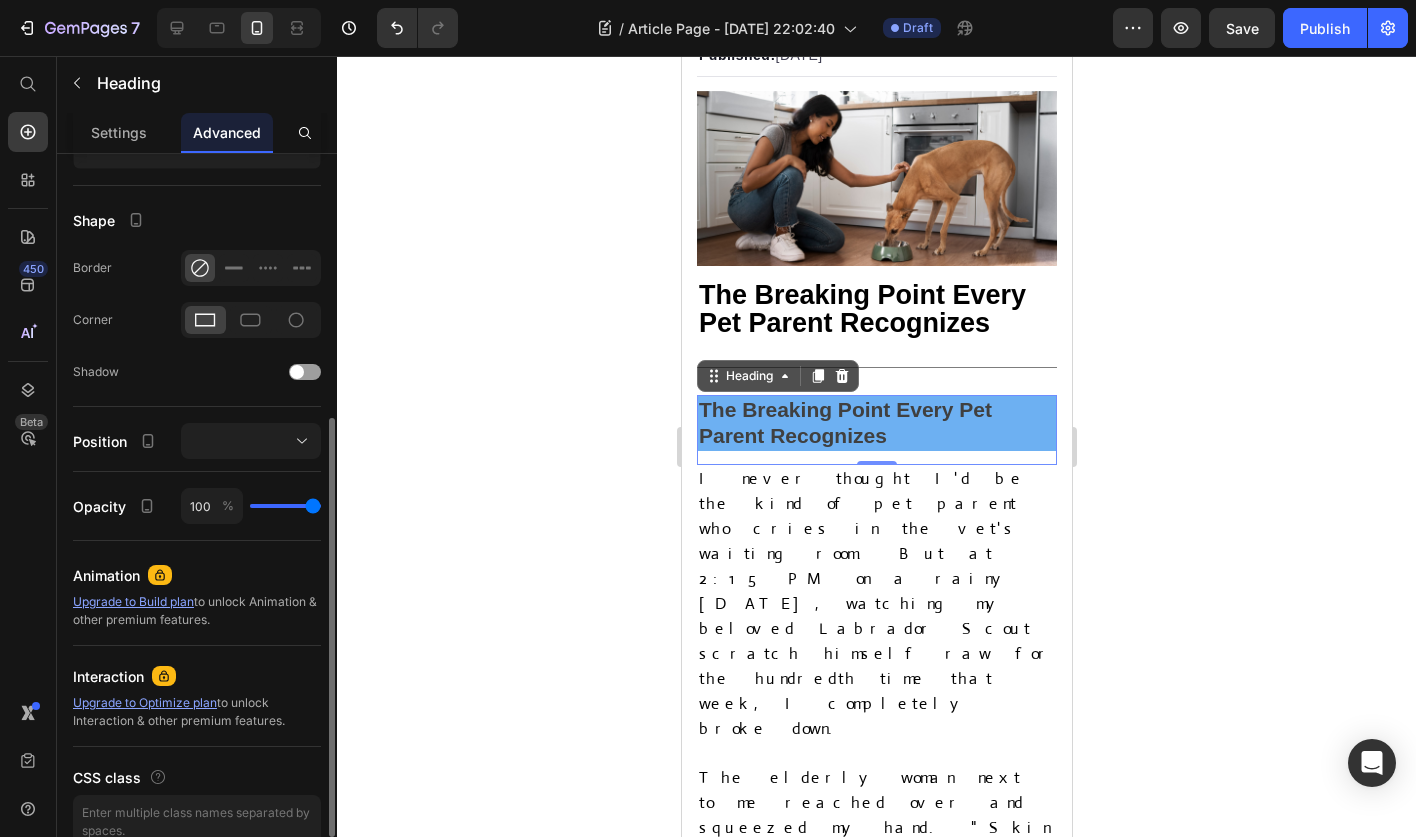 drag, startPoint x: 296, startPoint y: 501, endPoint x: 371, endPoint y: 501, distance: 75 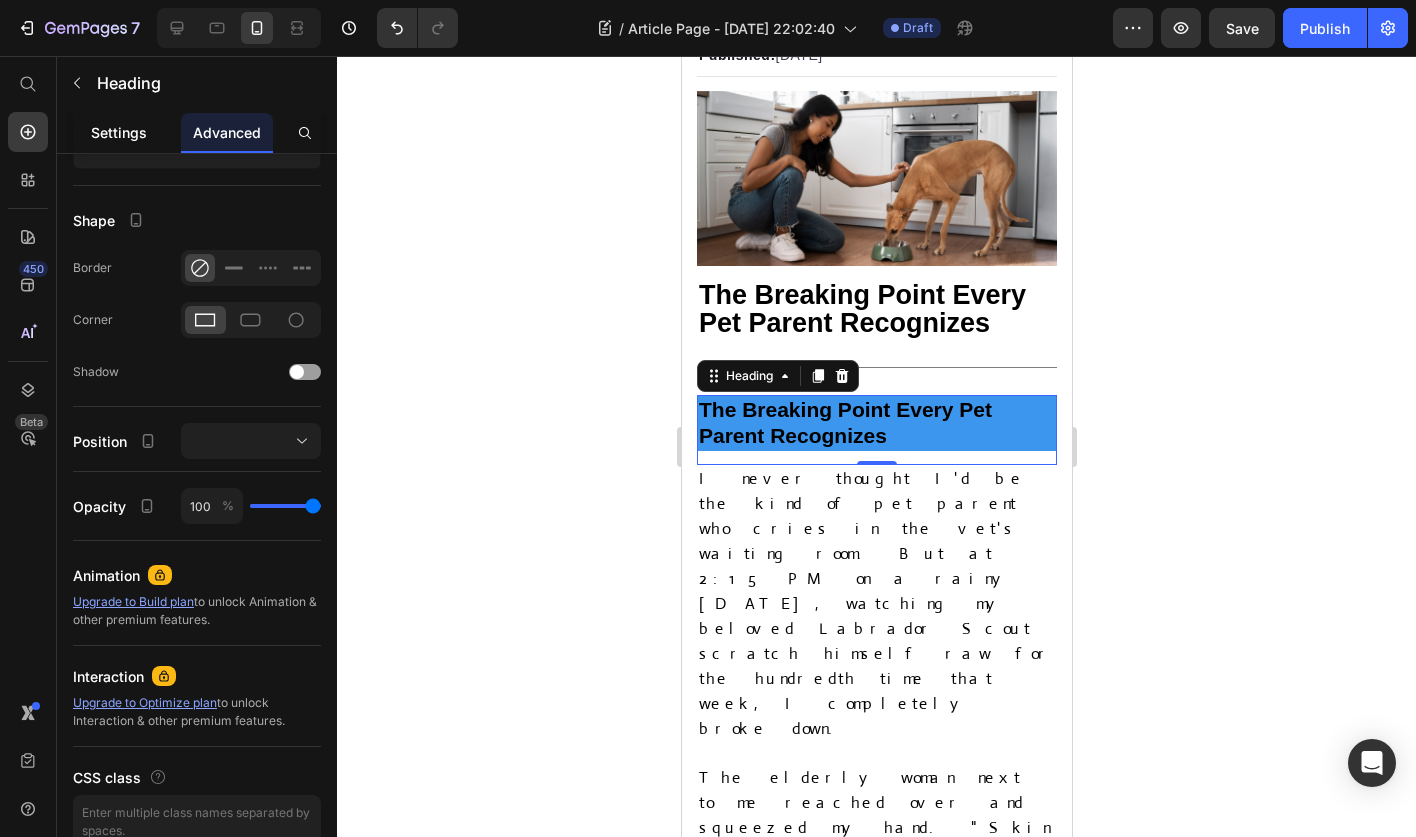 click on "Settings" at bounding box center [119, 132] 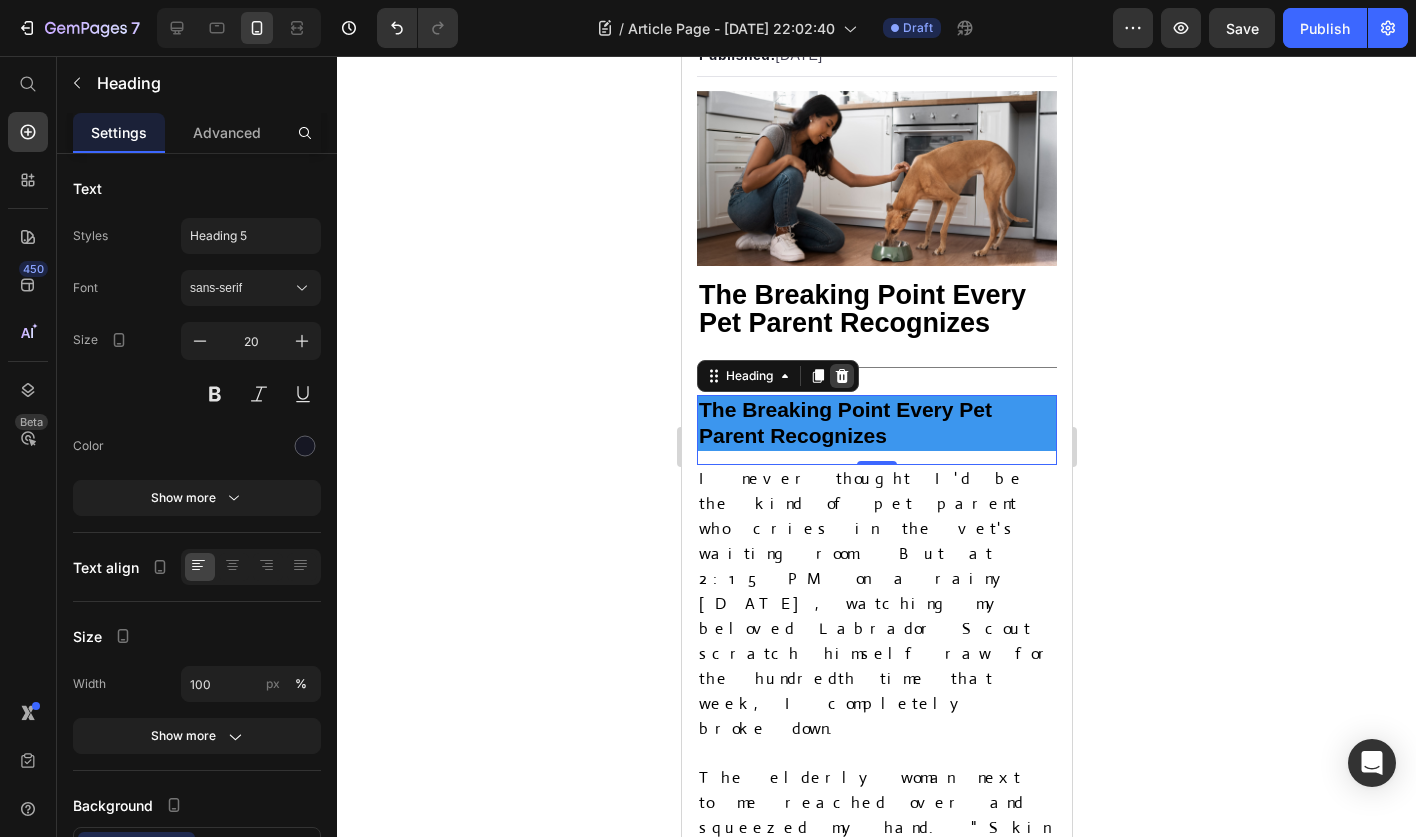 click 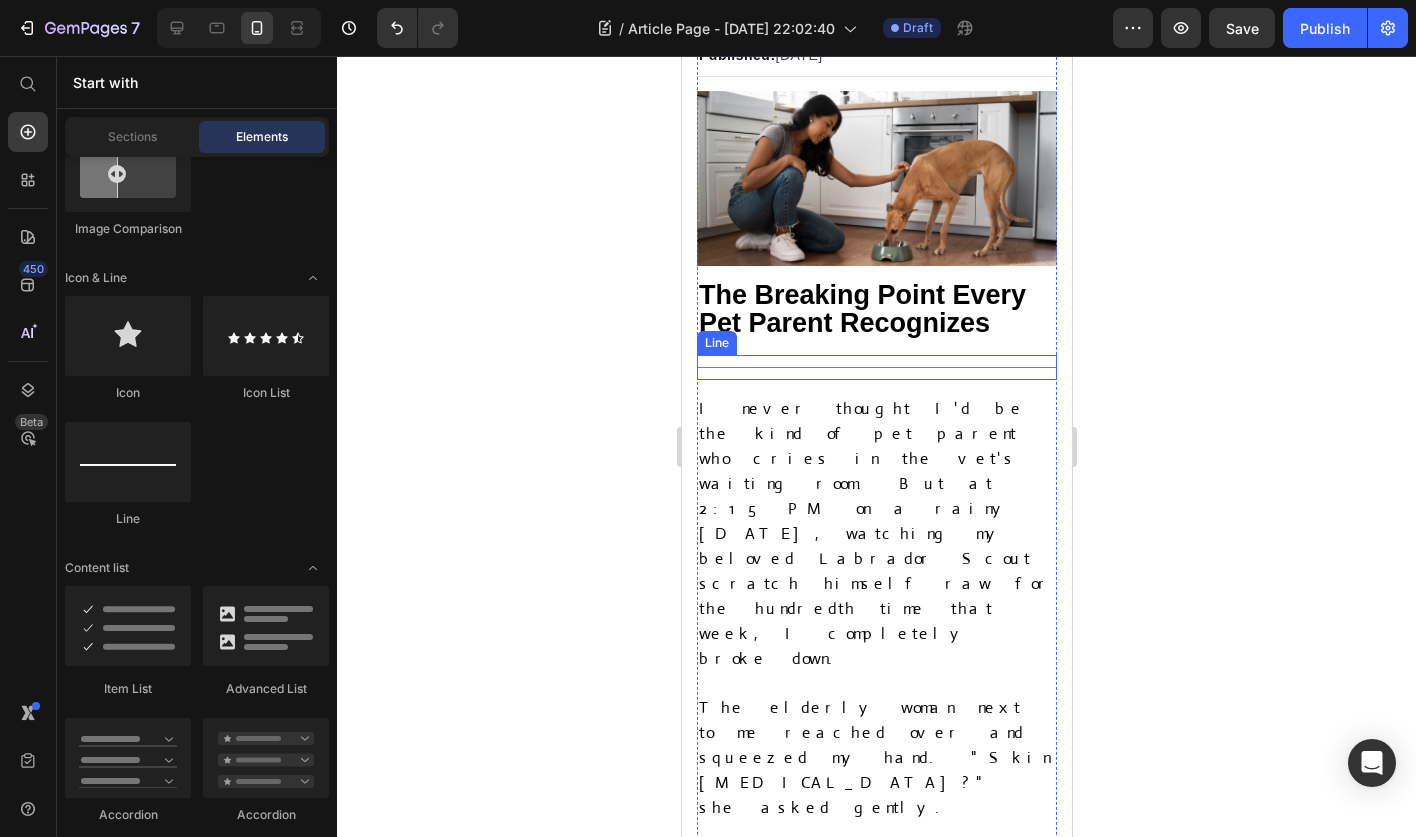 click on "Title Line" at bounding box center [876, 367] 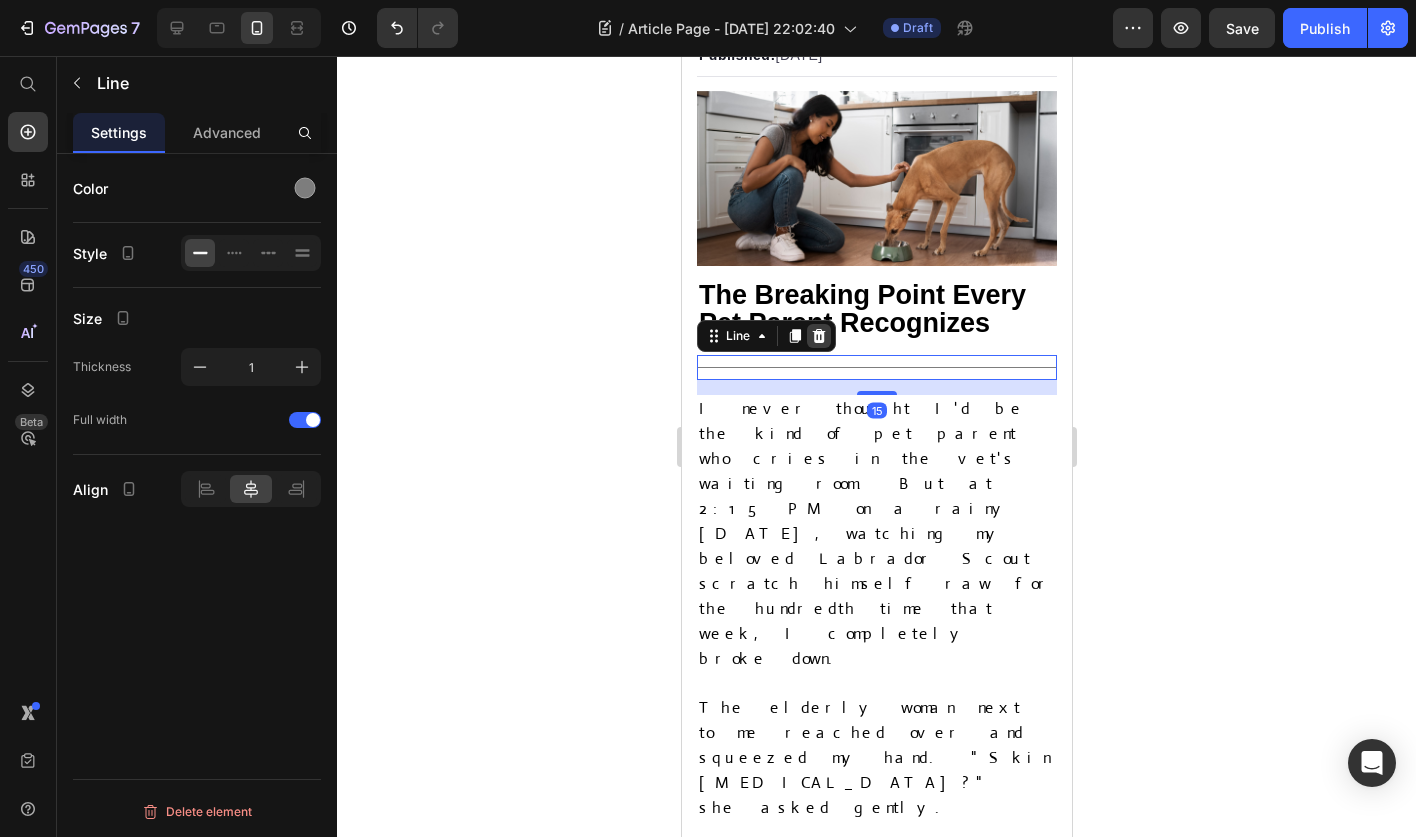 click 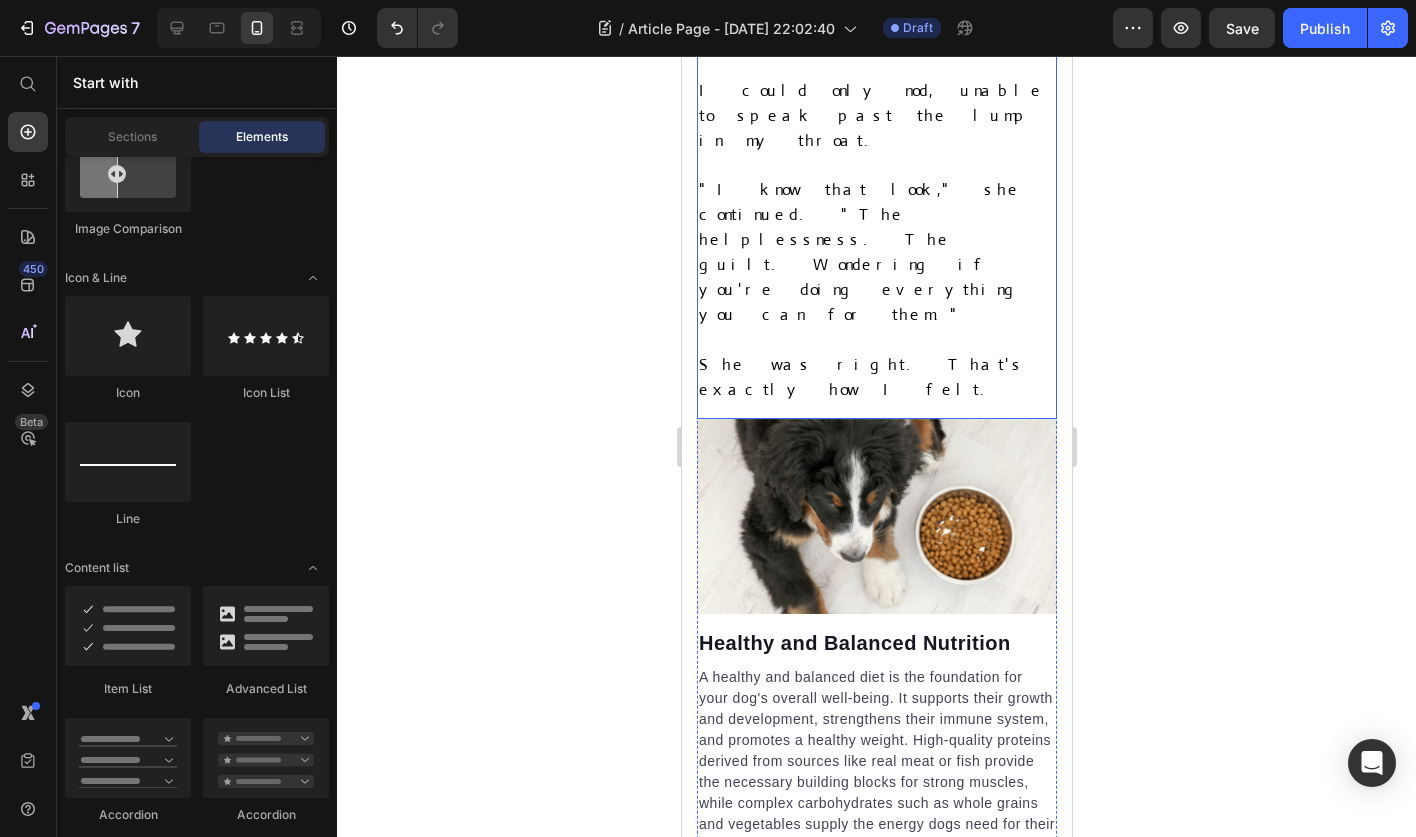 scroll, scrollTop: 1165, scrollLeft: 0, axis: vertical 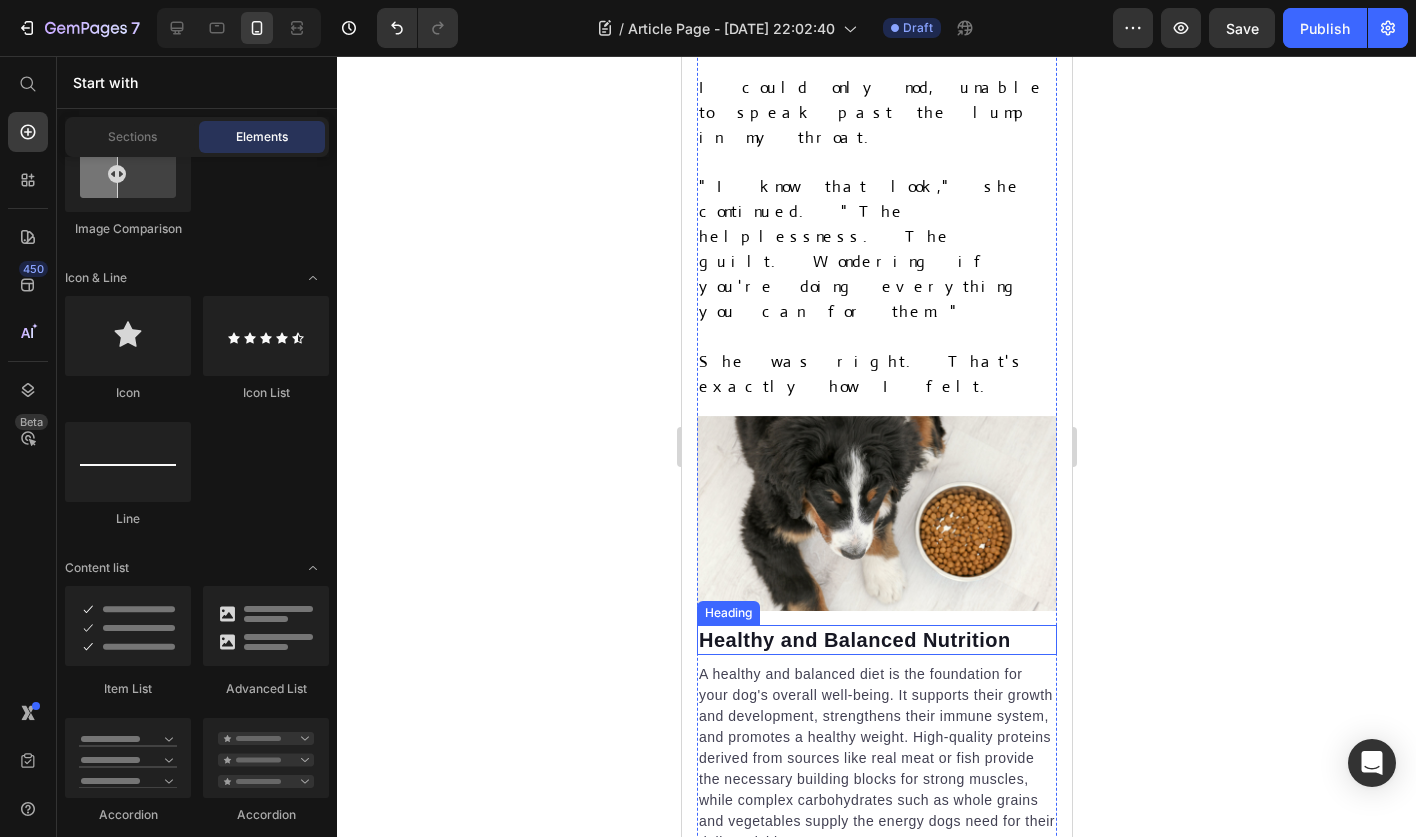 click on "Healthy and Balanced Nutrition" at bounding box center [876, 640] 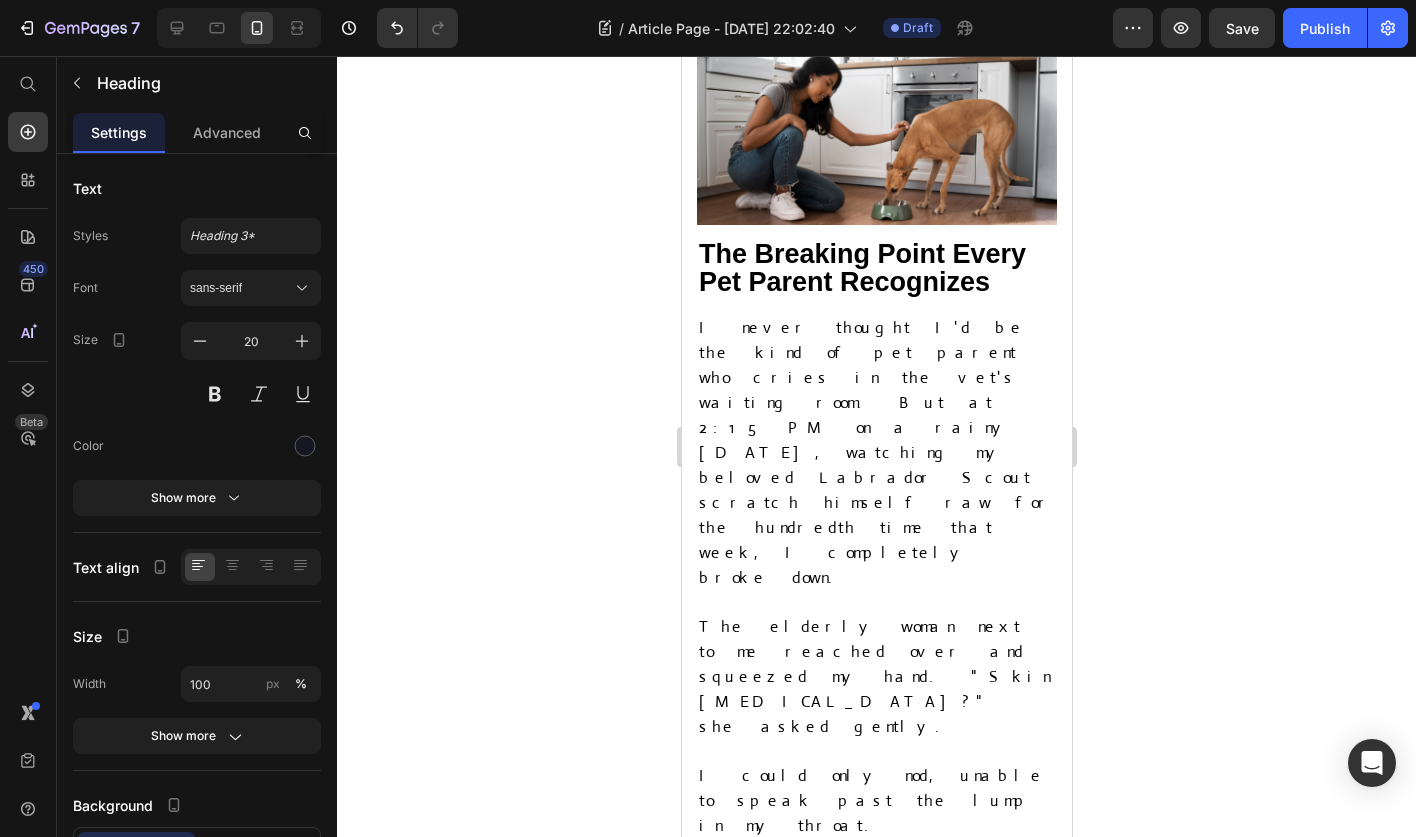scroll, scrollTop: 448, scrollLeft: 0, axis: vertical 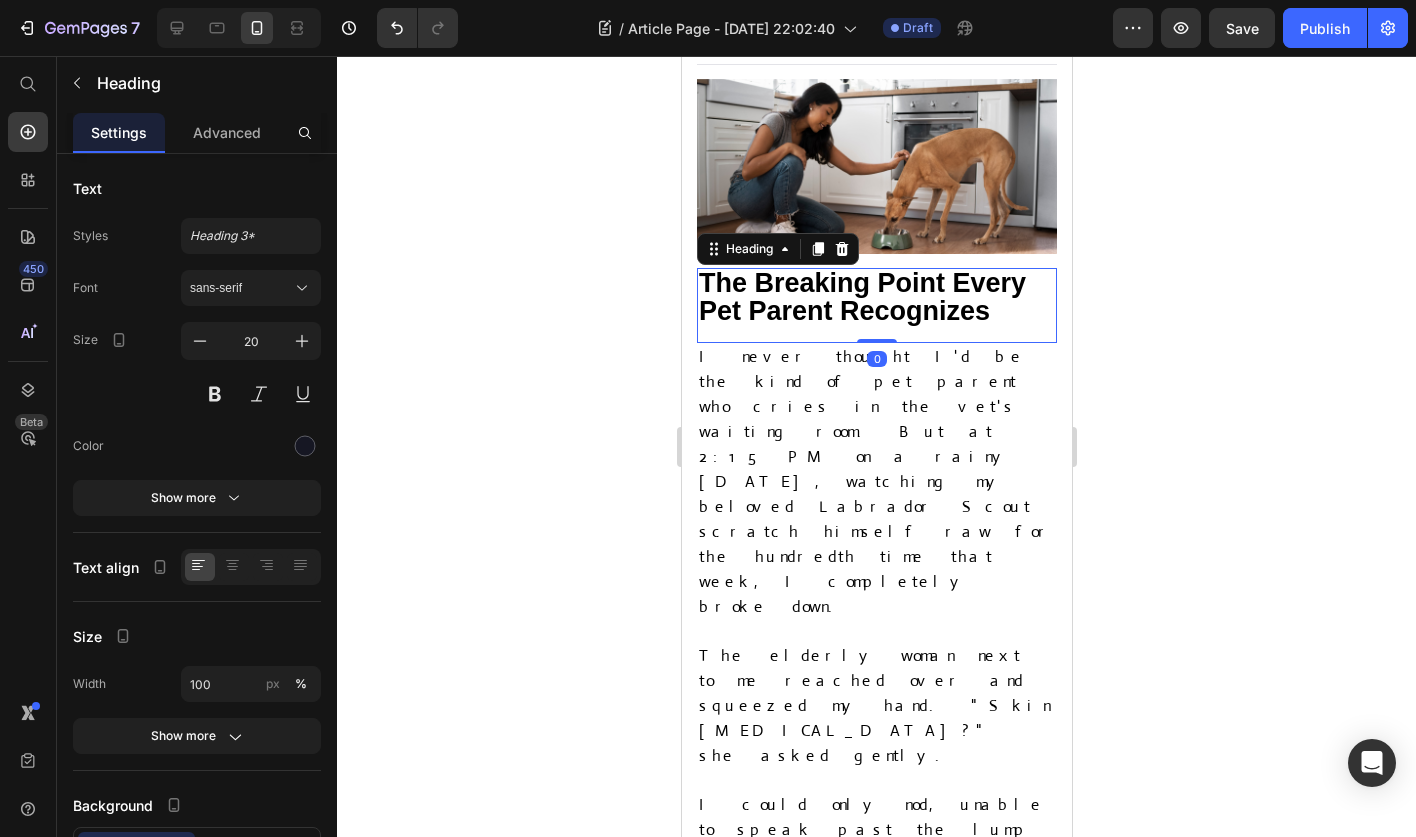 click on "The Breaking Point Every Pet Parent Recognizes" at bounding box center [861, 297] 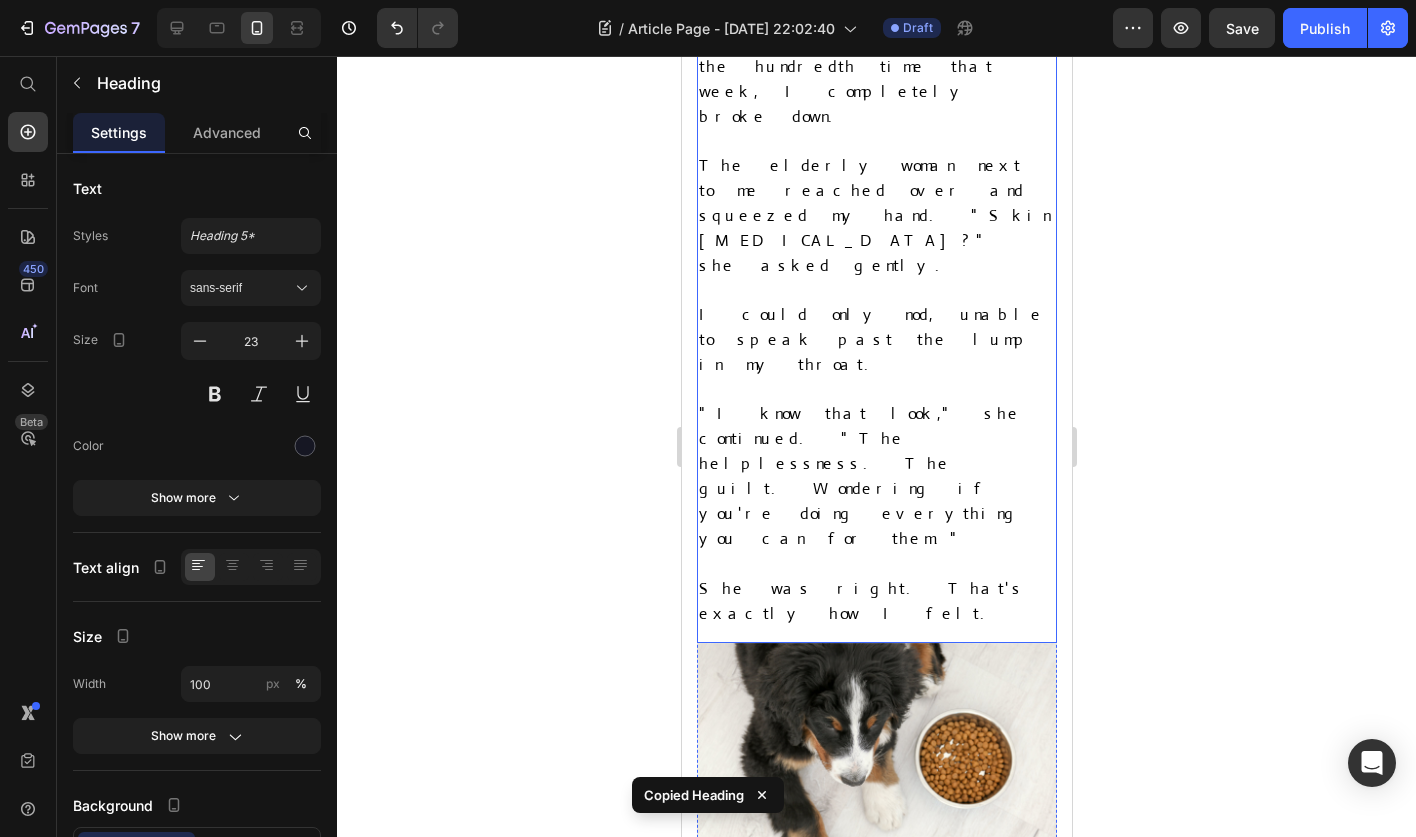scroll, scrollTop: 973, scrollLeft: 0, axis: vertical 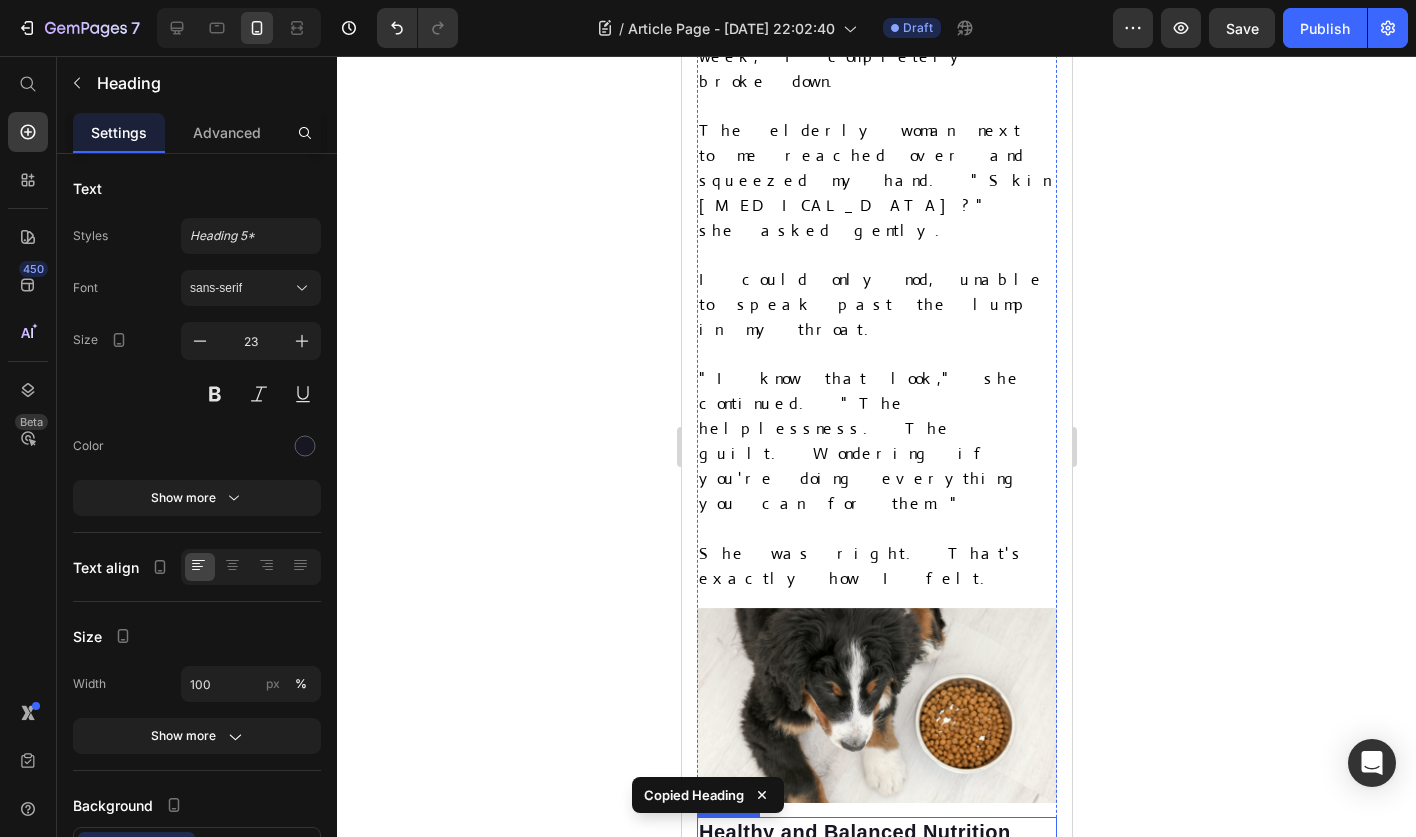 click on "Healthy and Balanced Nutrition" at bounding box center (876, 832) 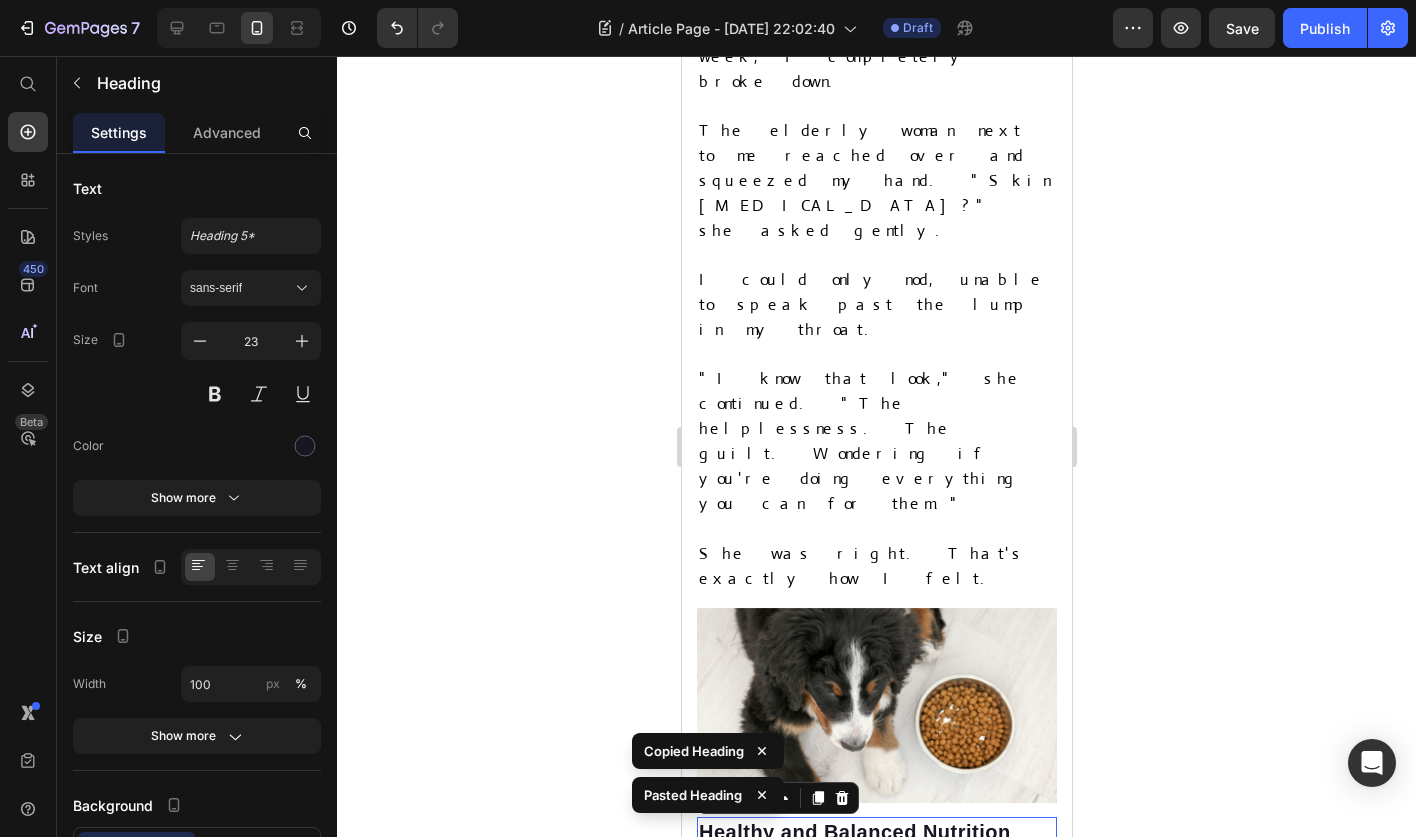 click on "Healthy and Balanced Nutrition" at bounding box center [876, 832] 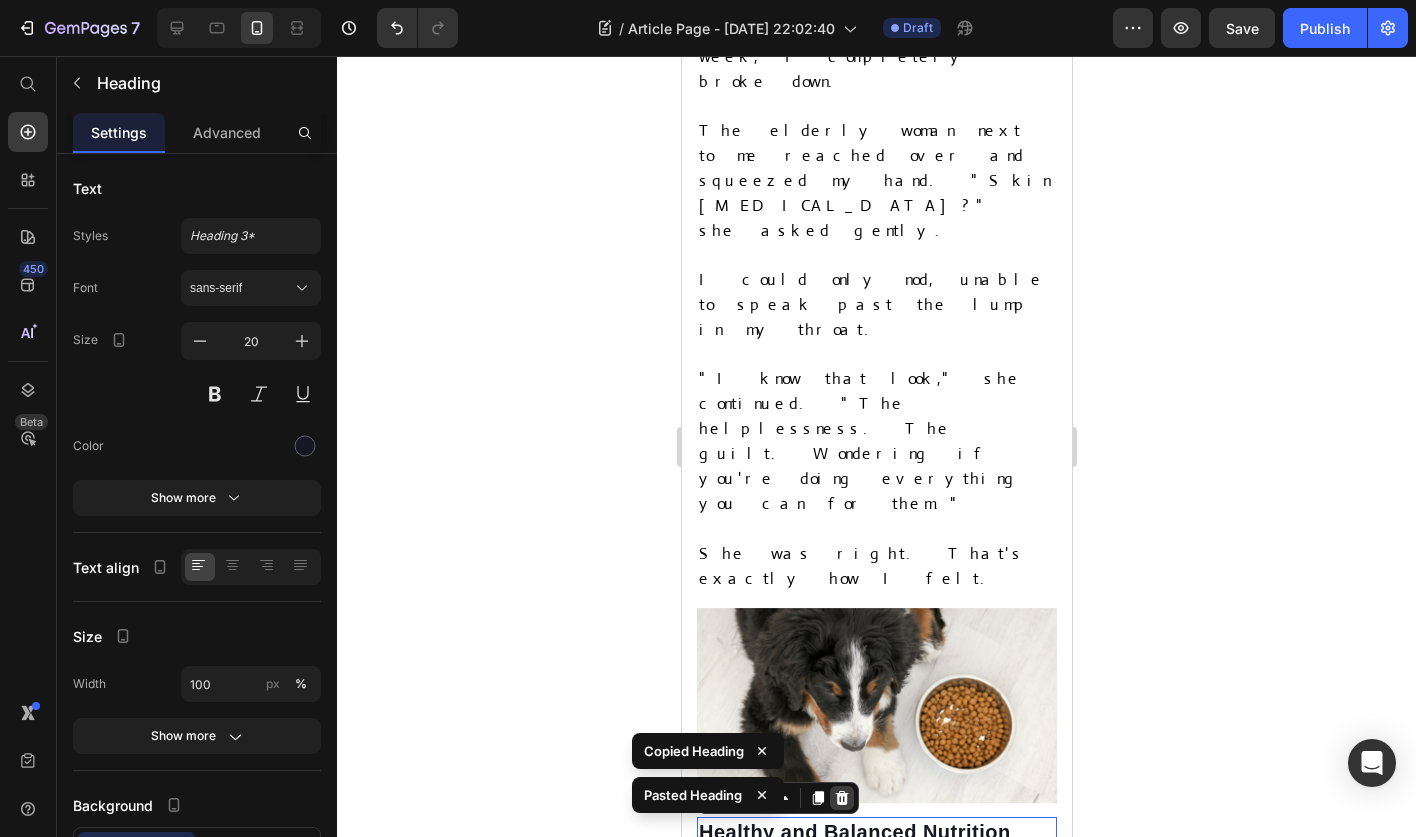 click 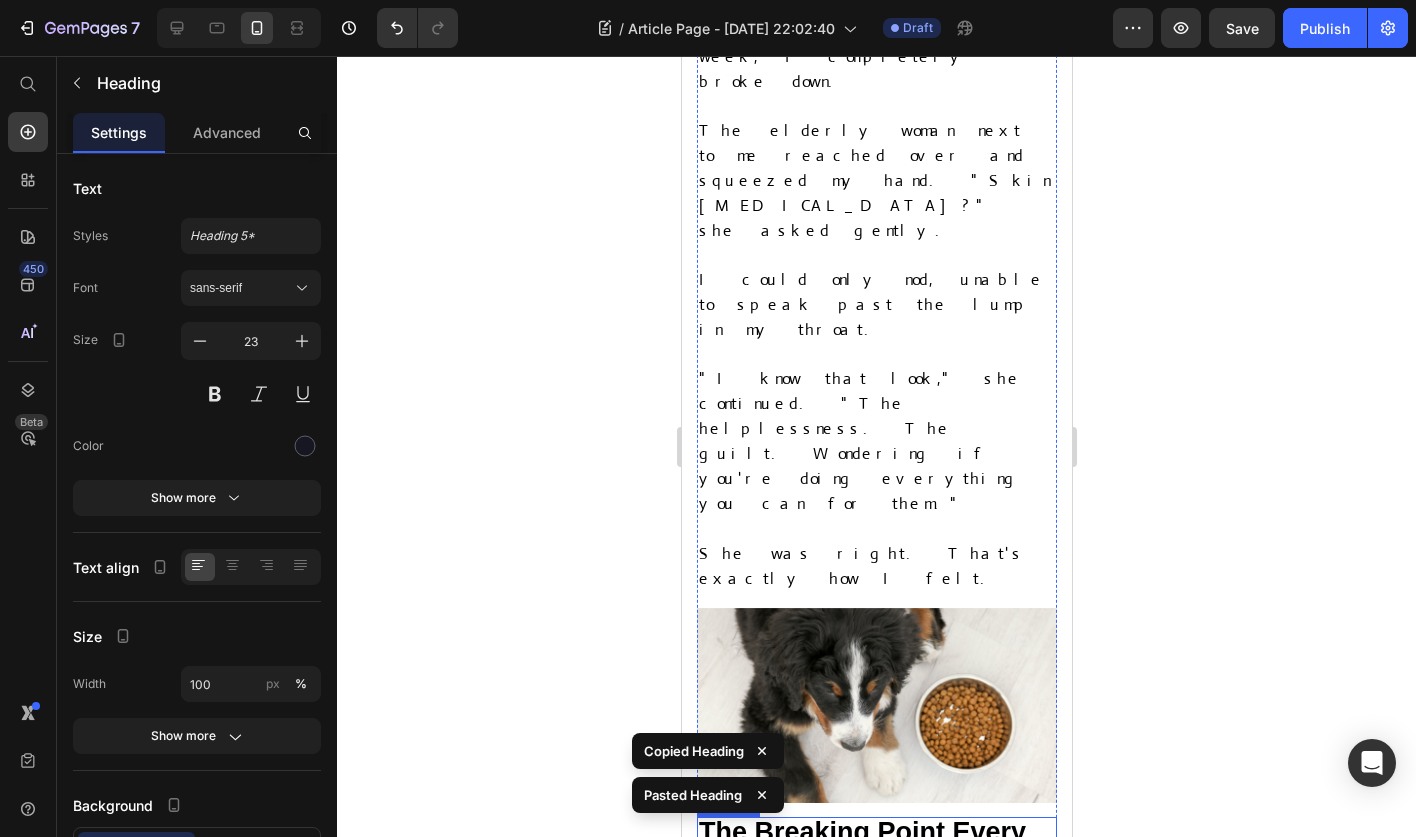 click on "The Breaking Point Every Pet Parent Recognizes" at bounding box center [861, 846] 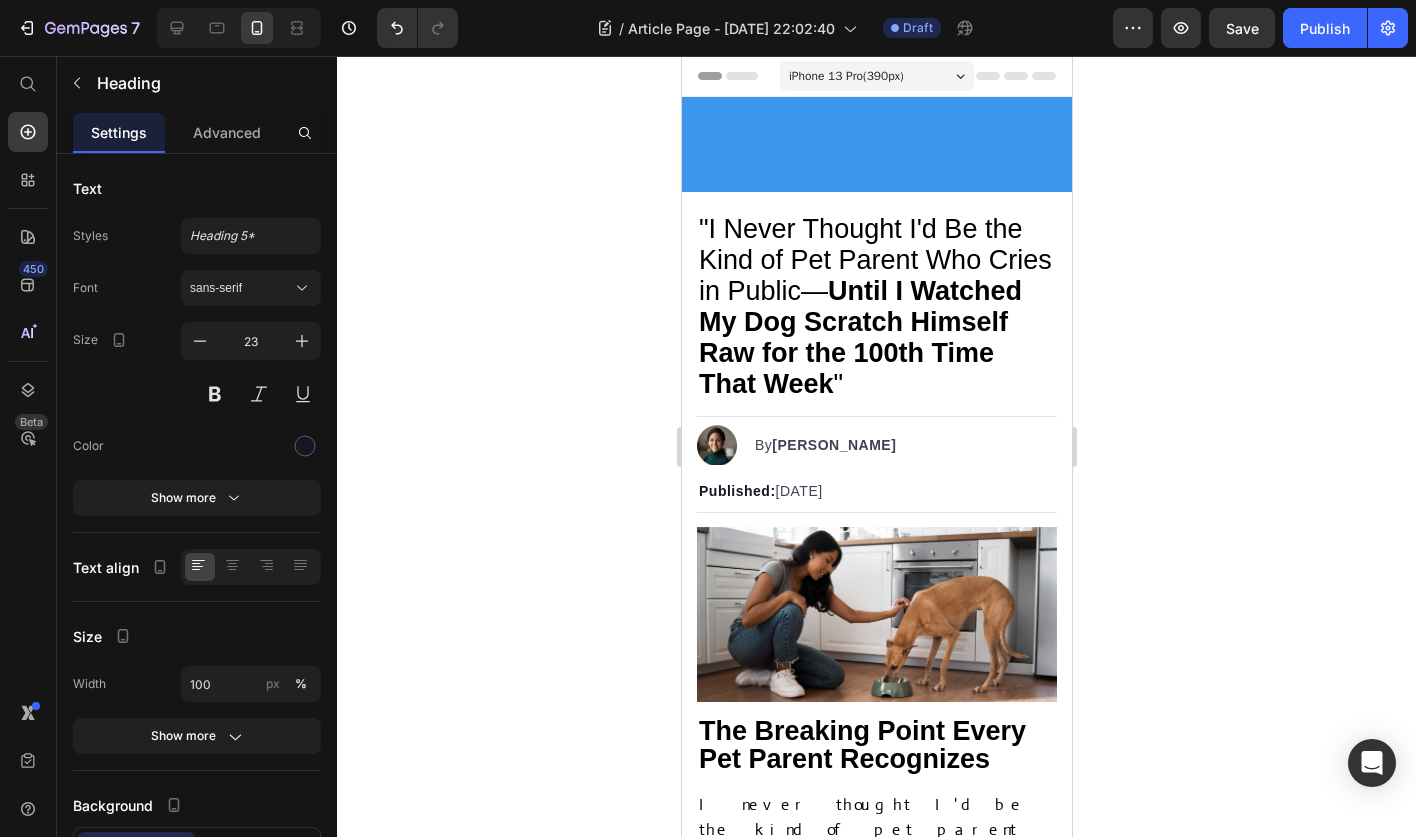 scroll, scrollTop: 973, scrollLeft: 0, axis: vertical 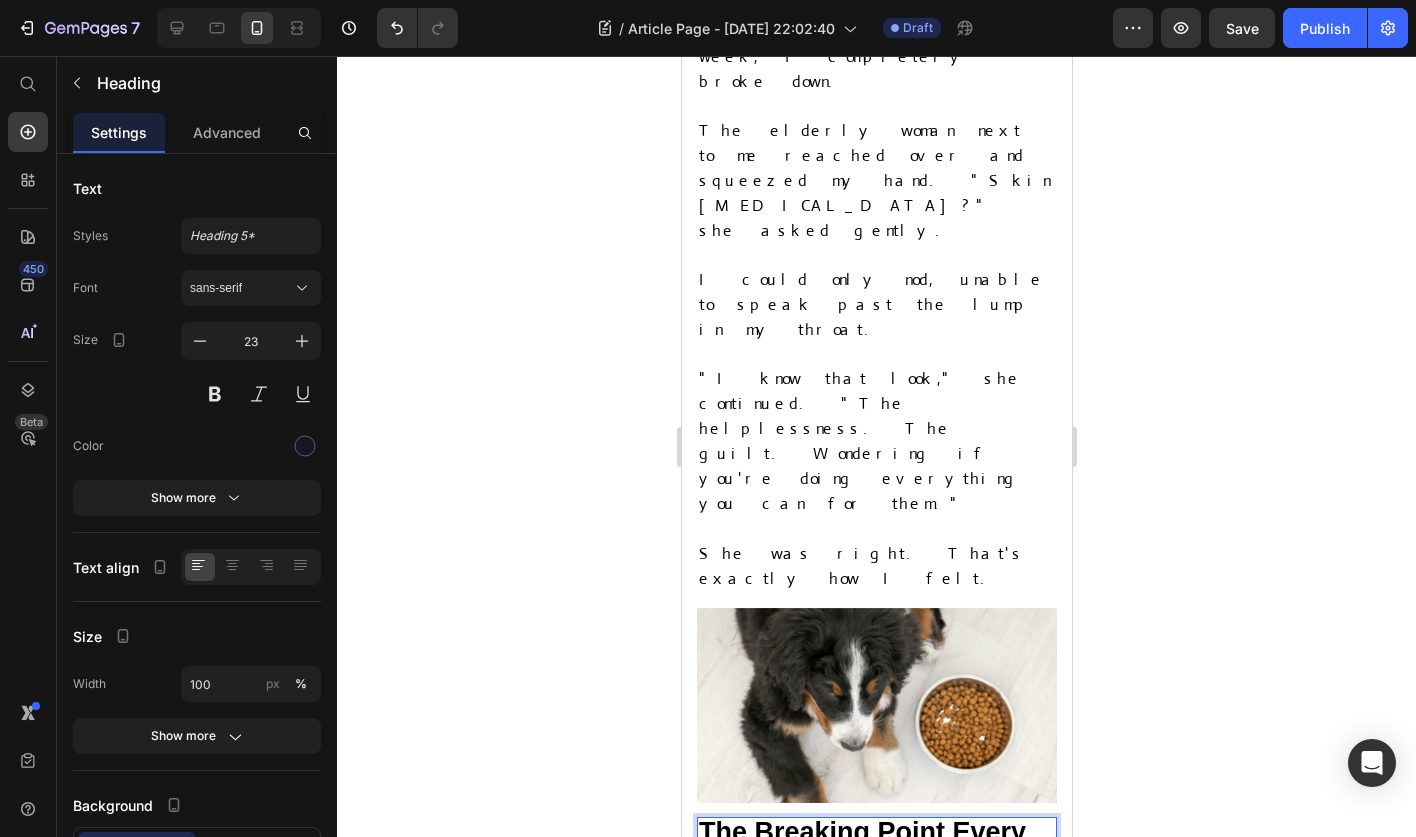 click on "The Breaking Point Every Pet Parent Recognizes" at bounding box center (861, 846) 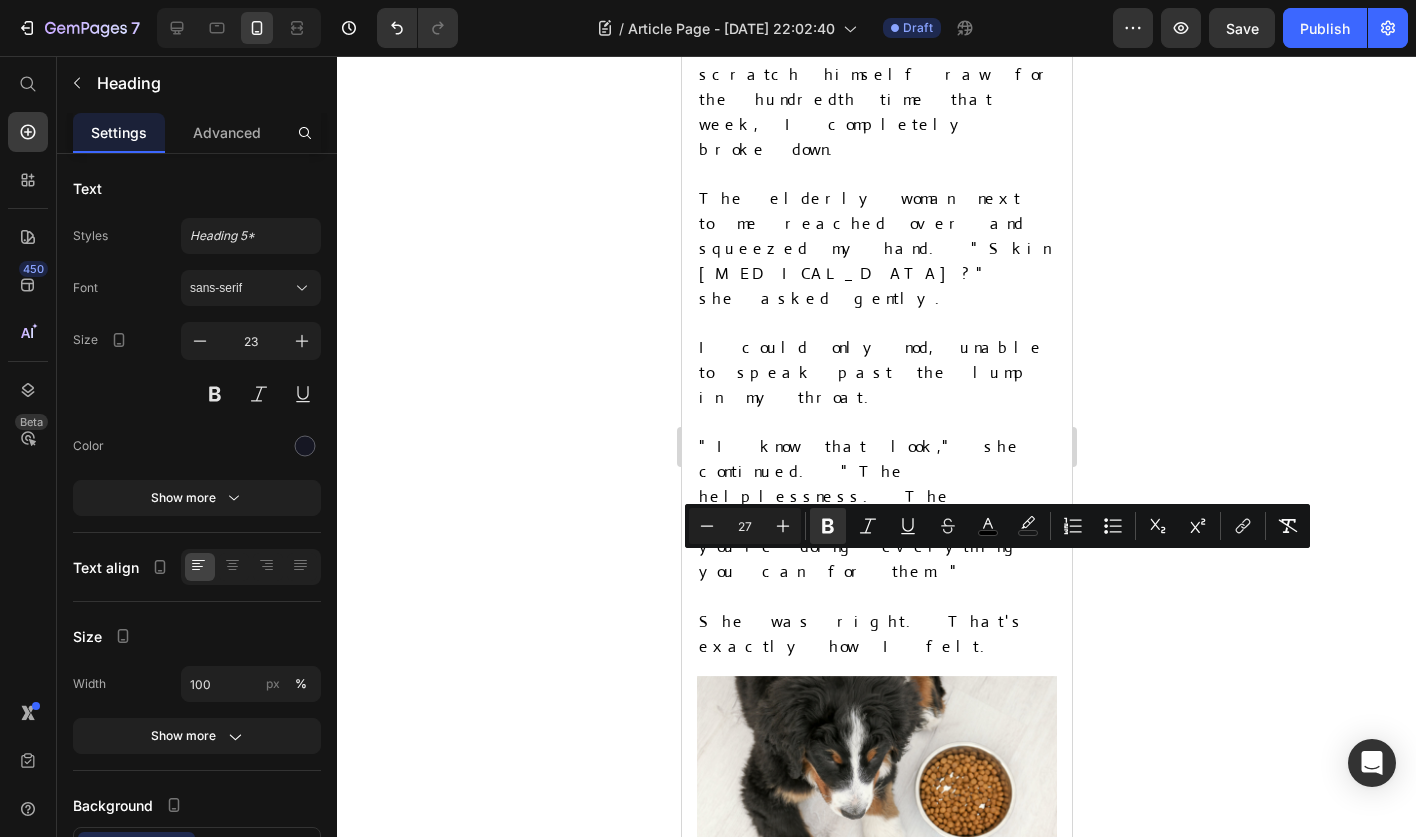 scroll, scrollTop: 891, scrollLeft: 0, axis: vertical 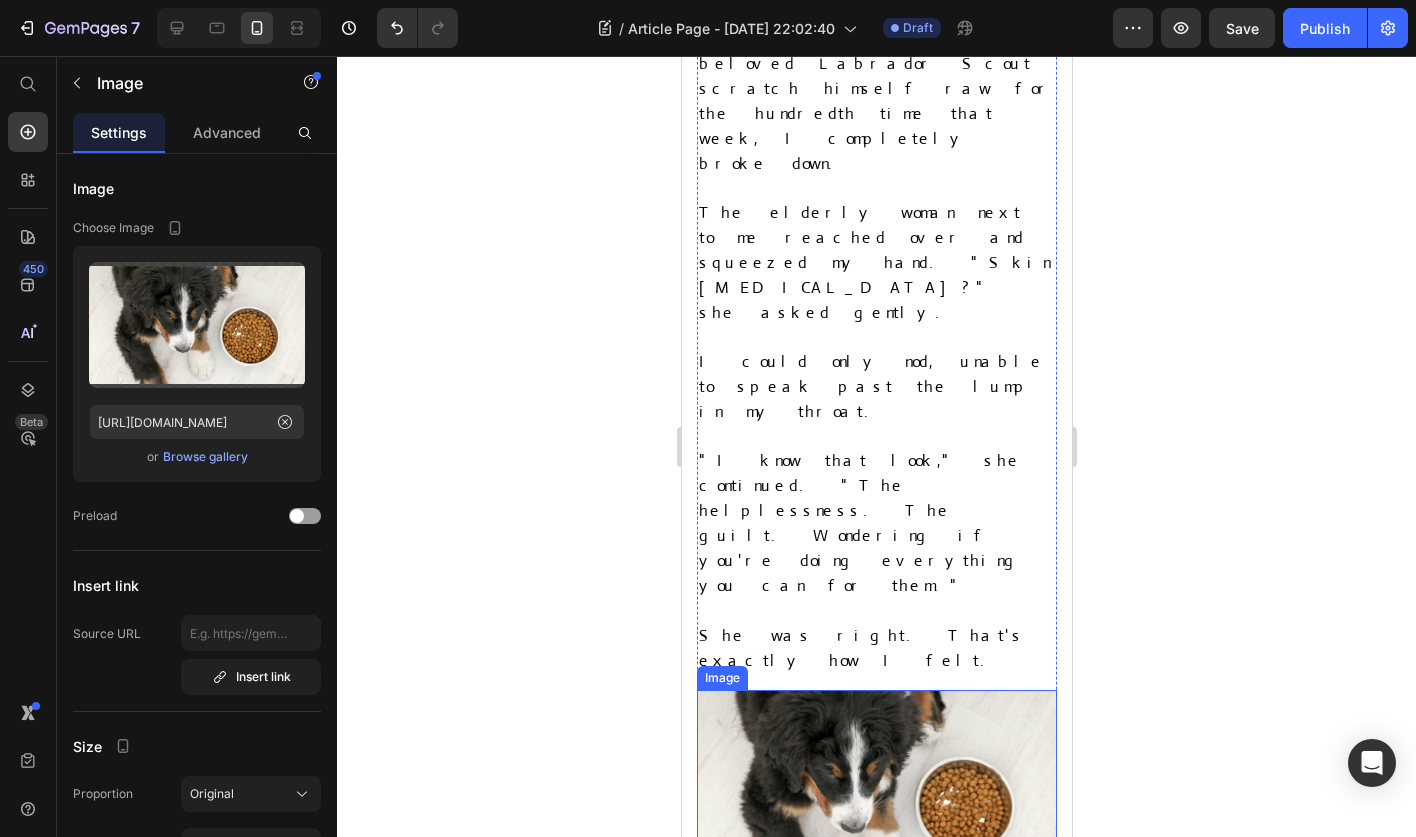 click at bounding box center [876, 794] 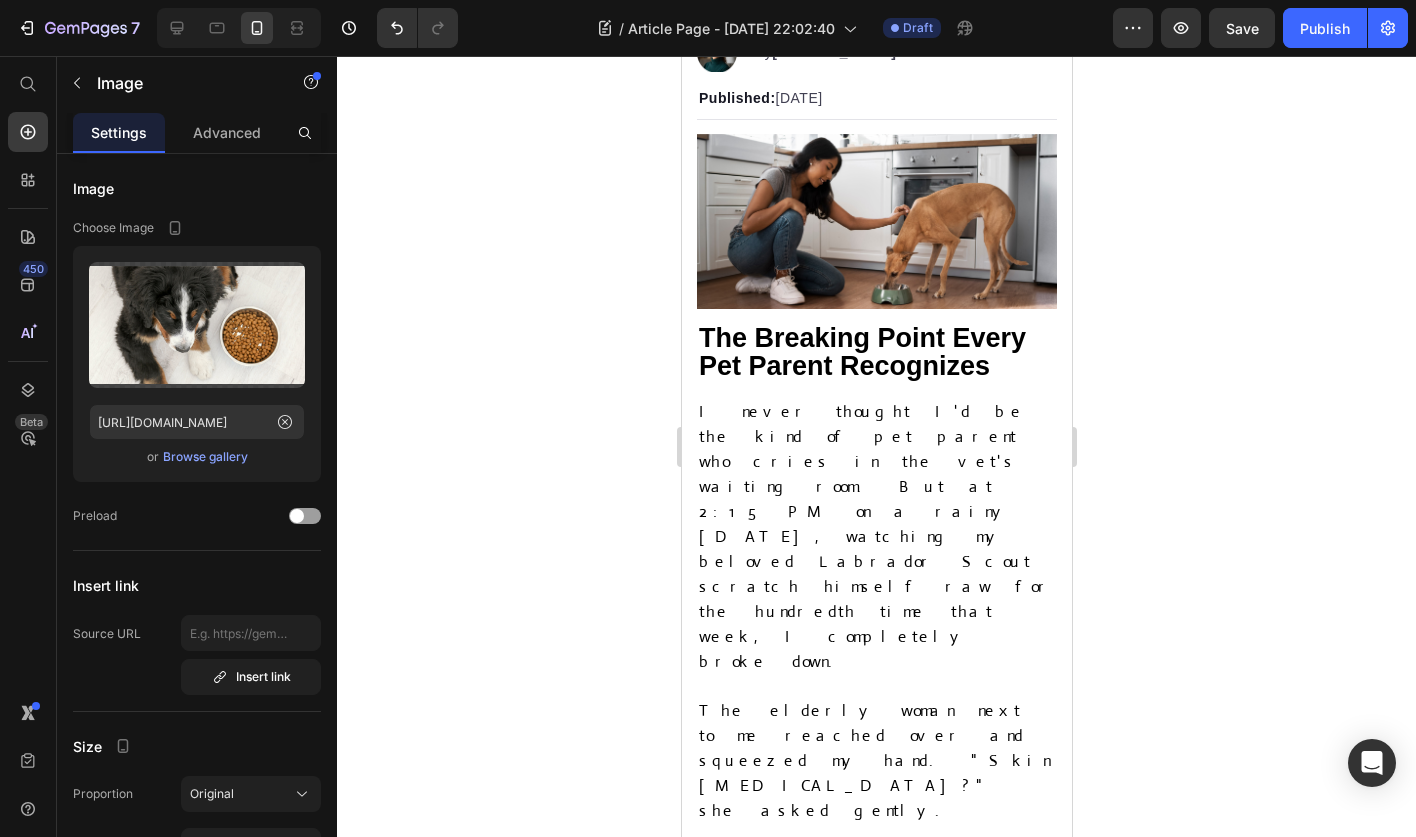 scroll, scrollTop: 380, scrollLeft: 0, axis: vertical 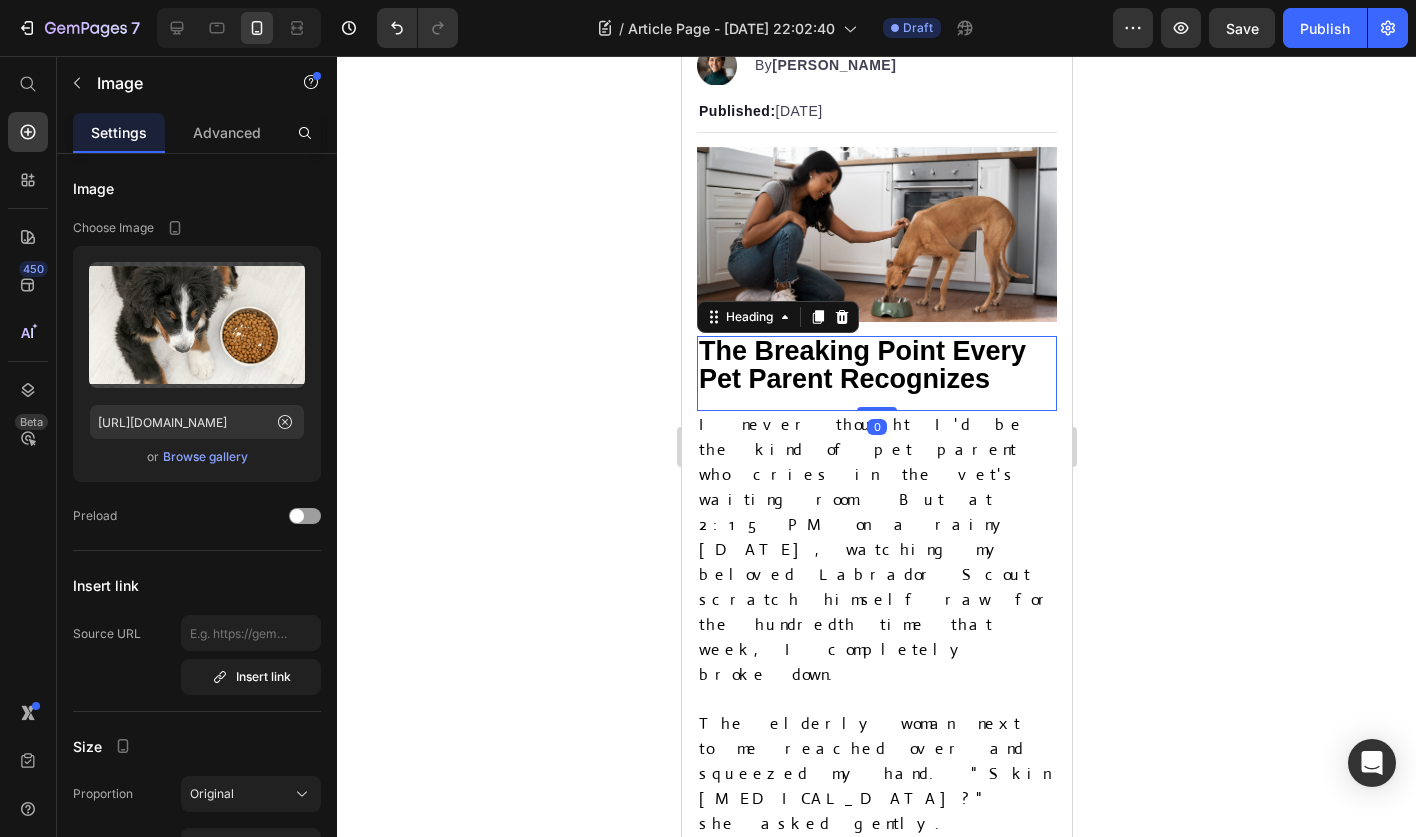 click on "The Breaking Point Every Pet Parent Recognizes" at bounding box center (861, 365) 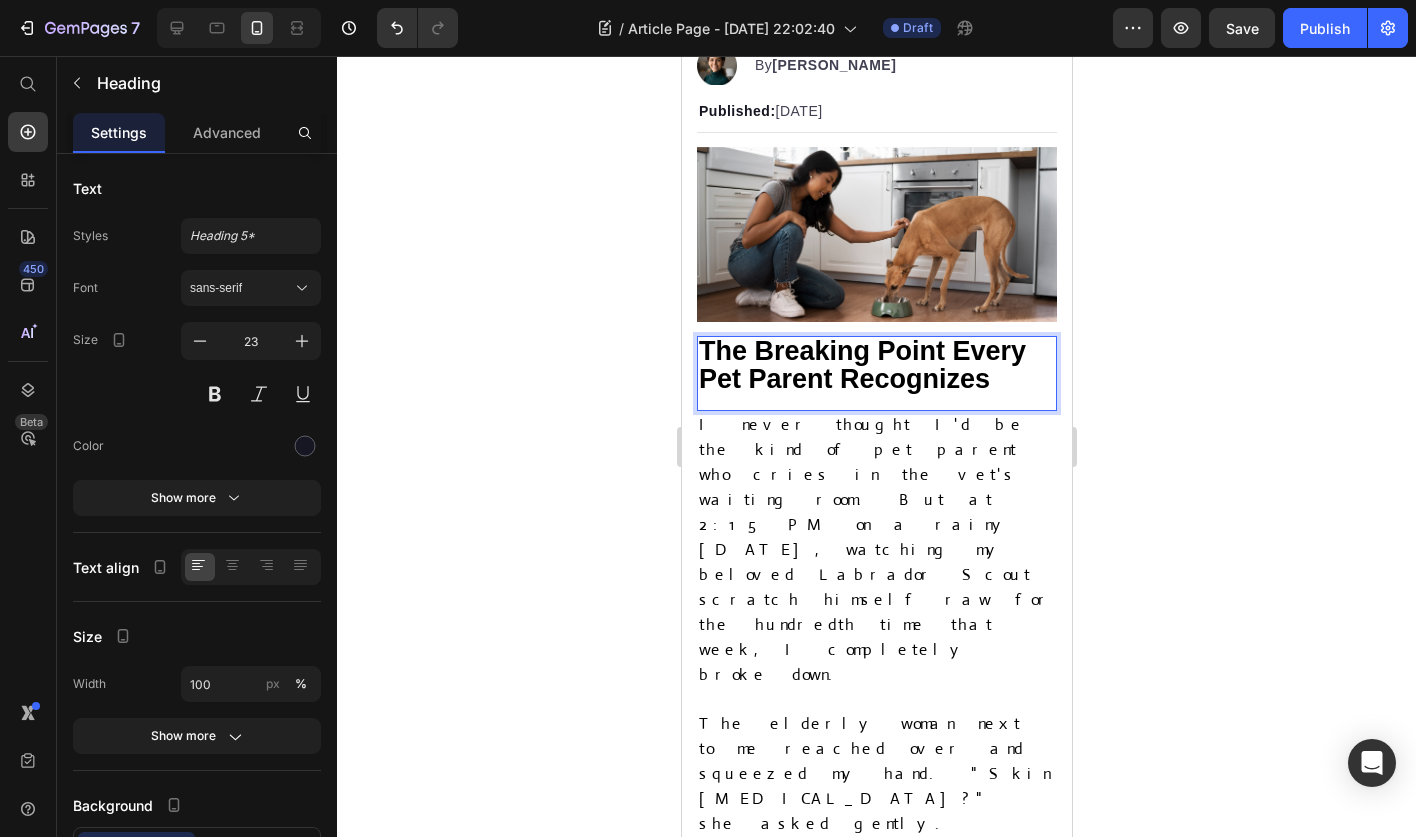 click on "The Breaking Point Every Pet Parent Recognizes" at bounding box center (861, 365) 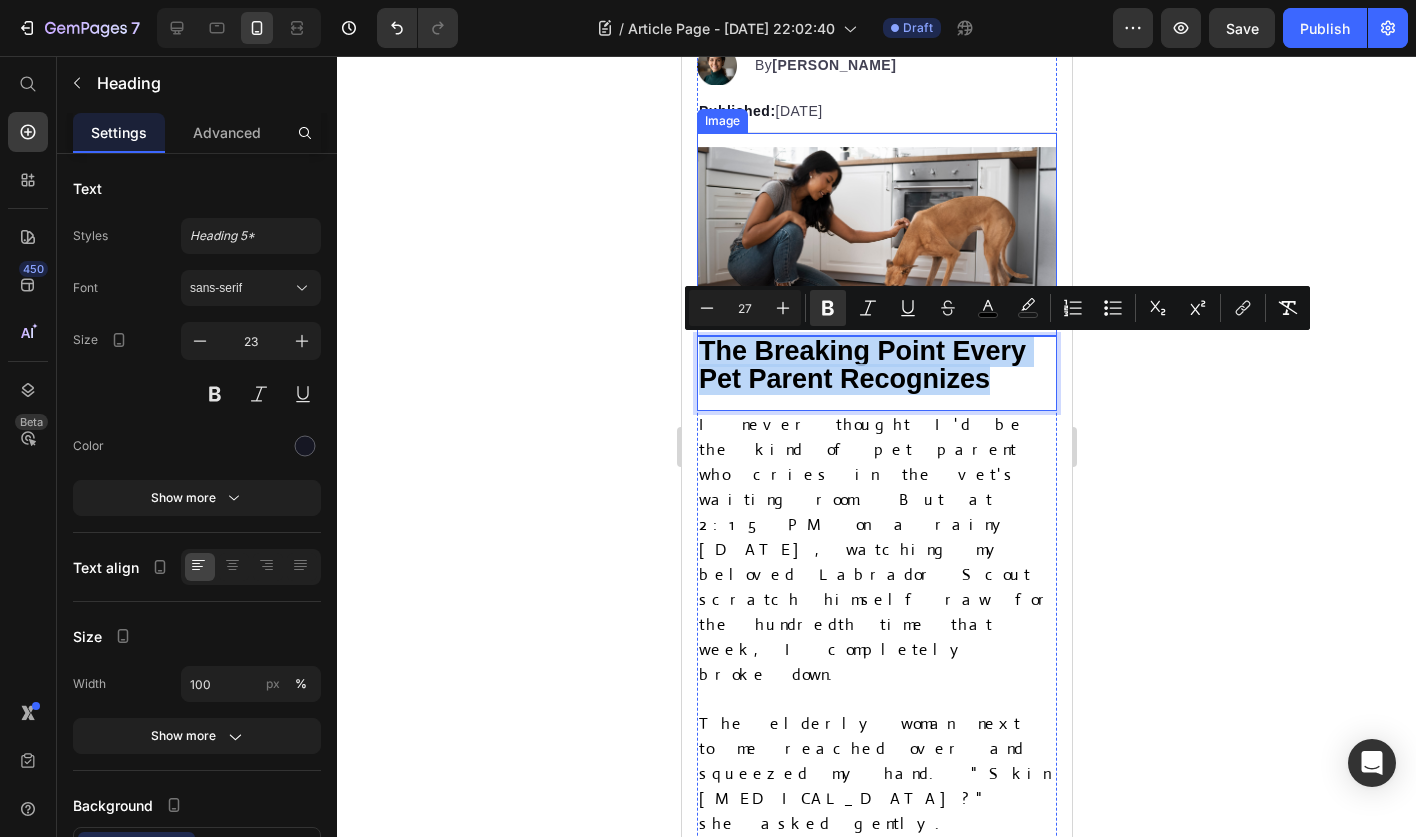 drag, startPoint x: 984, startPoint y: 377, endPoint x: 701, endPoint y: 332, distance: 286.55542 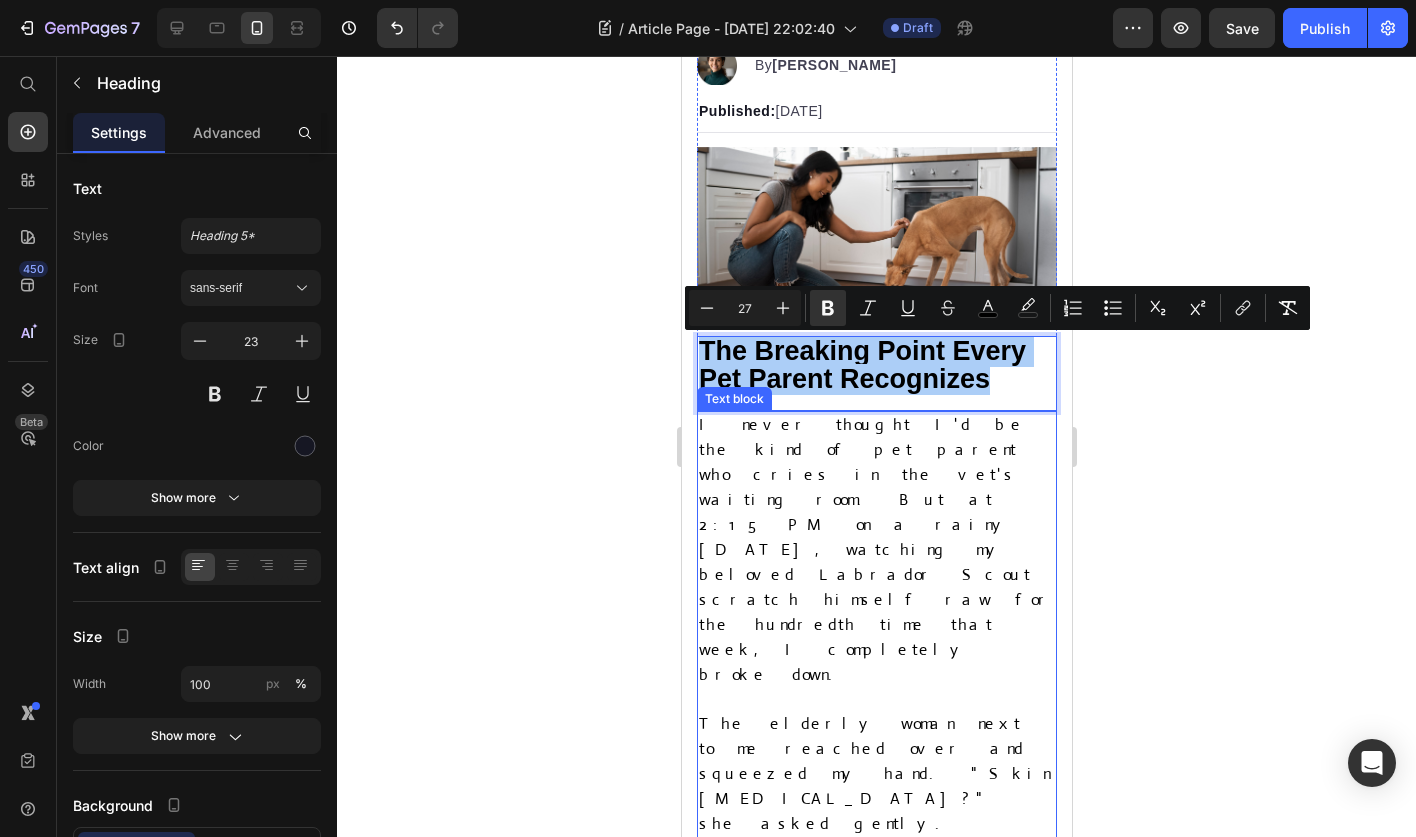 click 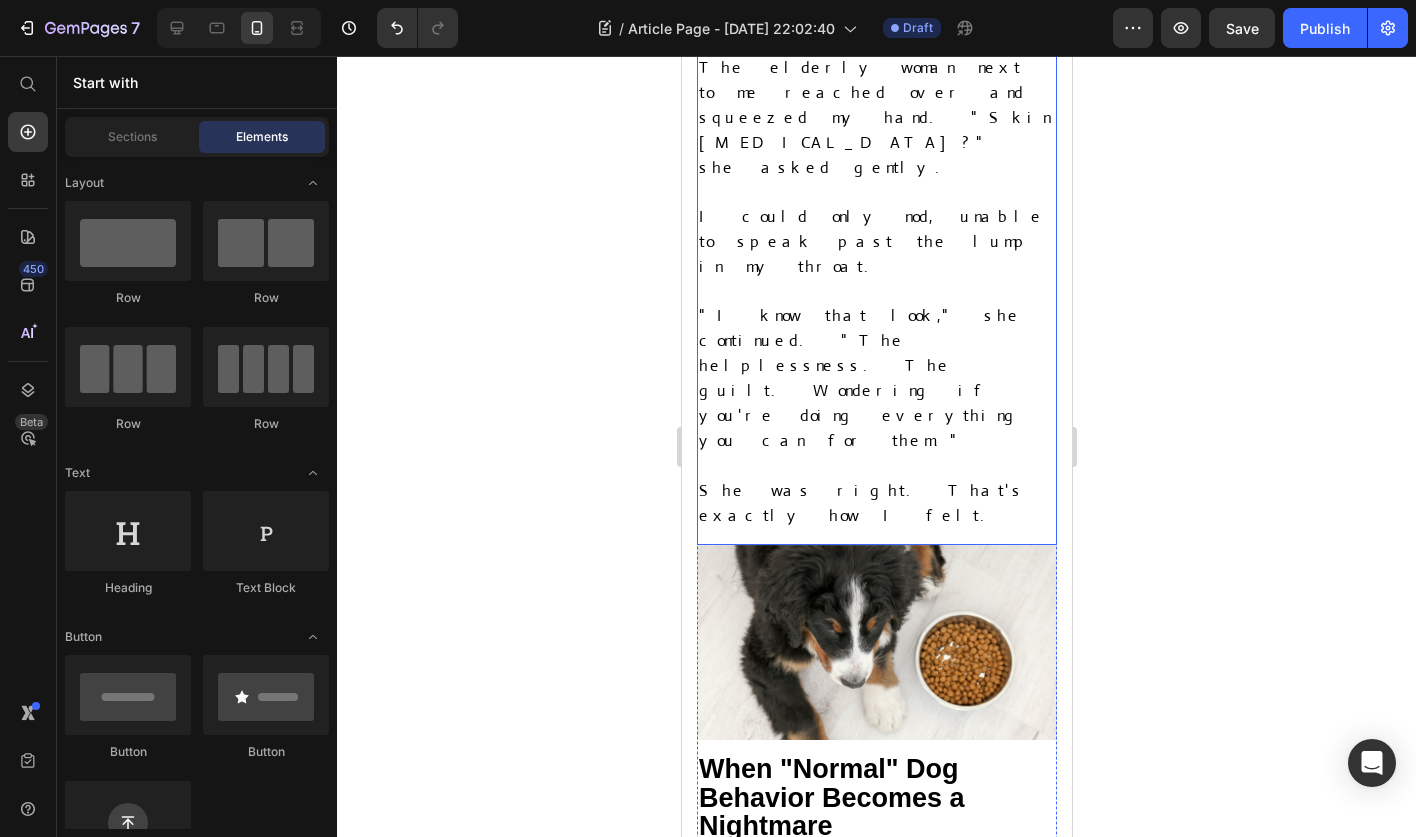 scroll, scrollTop: 1066, scrollLeft: 0, axis: vertical 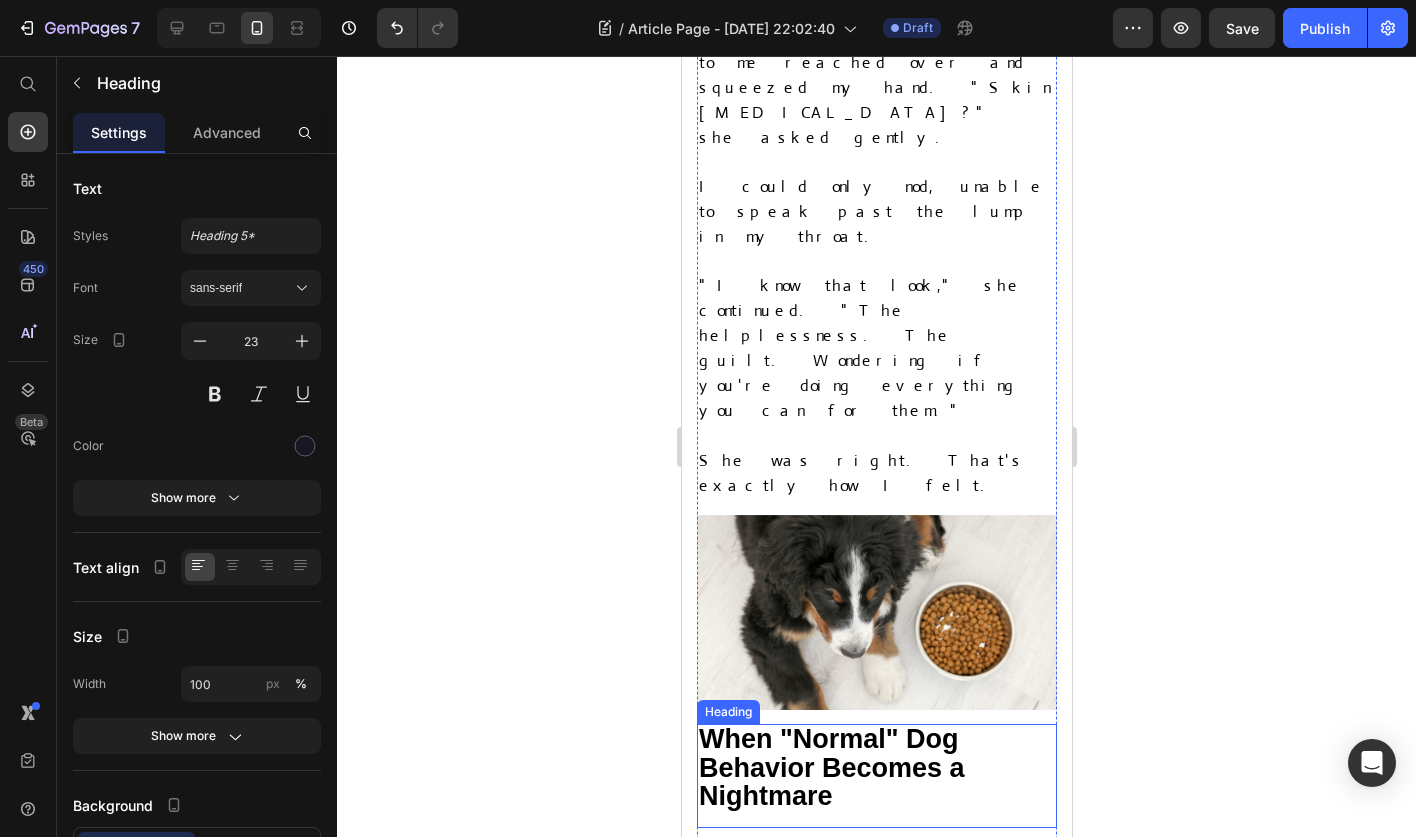 click on "⁠⁠⁠⁠⁠⁠⁠ When "Normal" Dog Behavior Becomes a Nightmare" at bounding box center [876, 769] 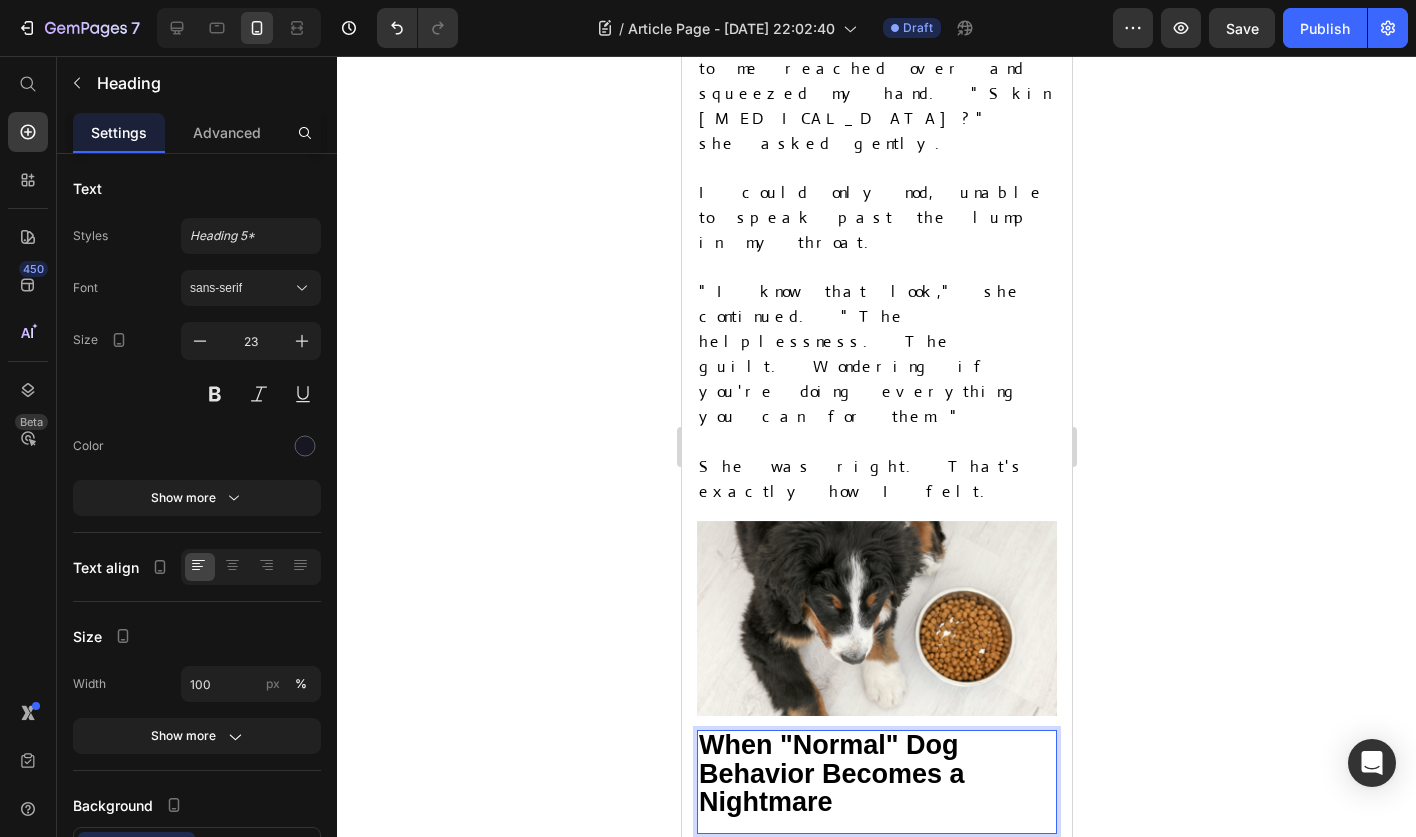 scroll, scrollTop: 1064, scrollLeft: 0, axis: vertical 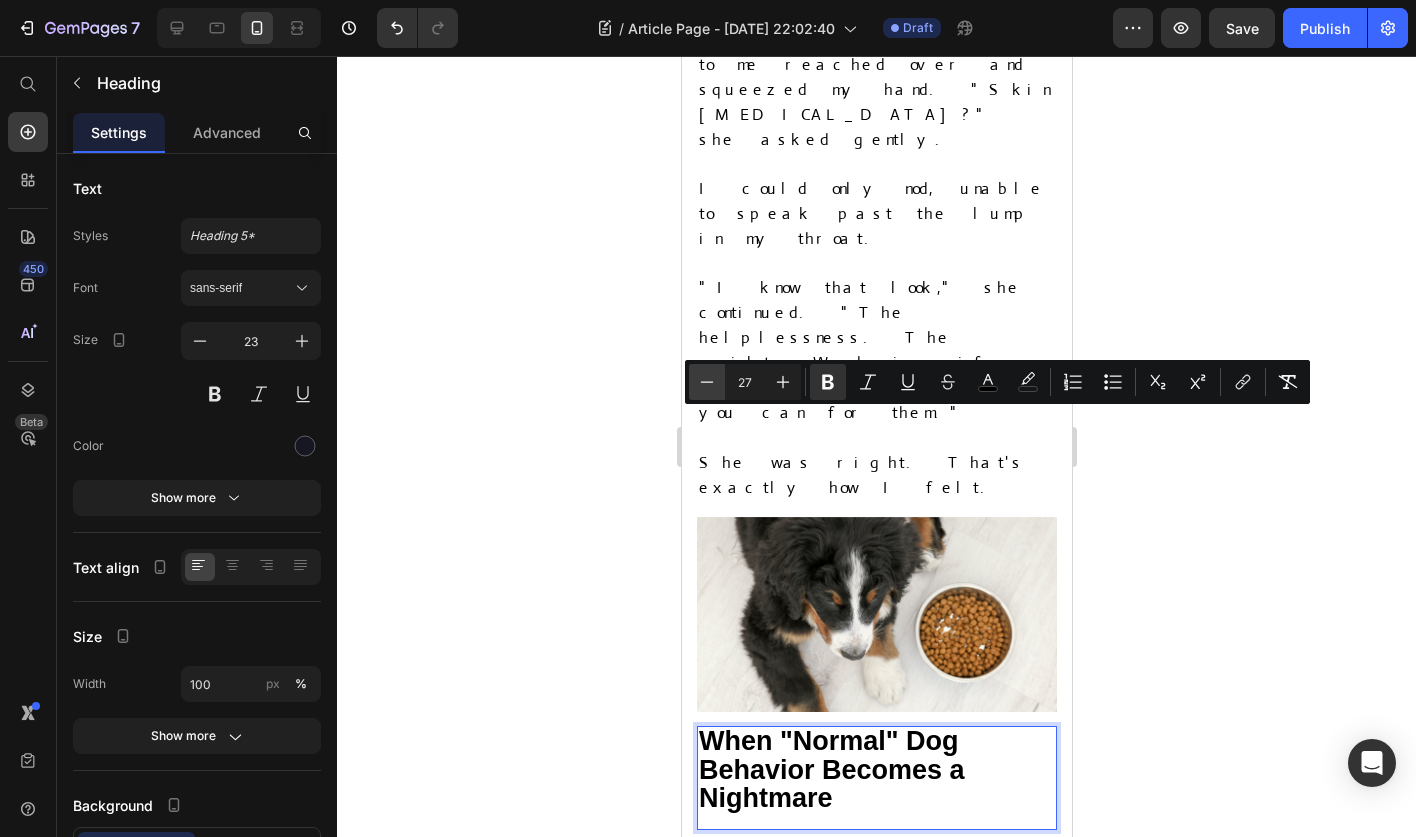 click 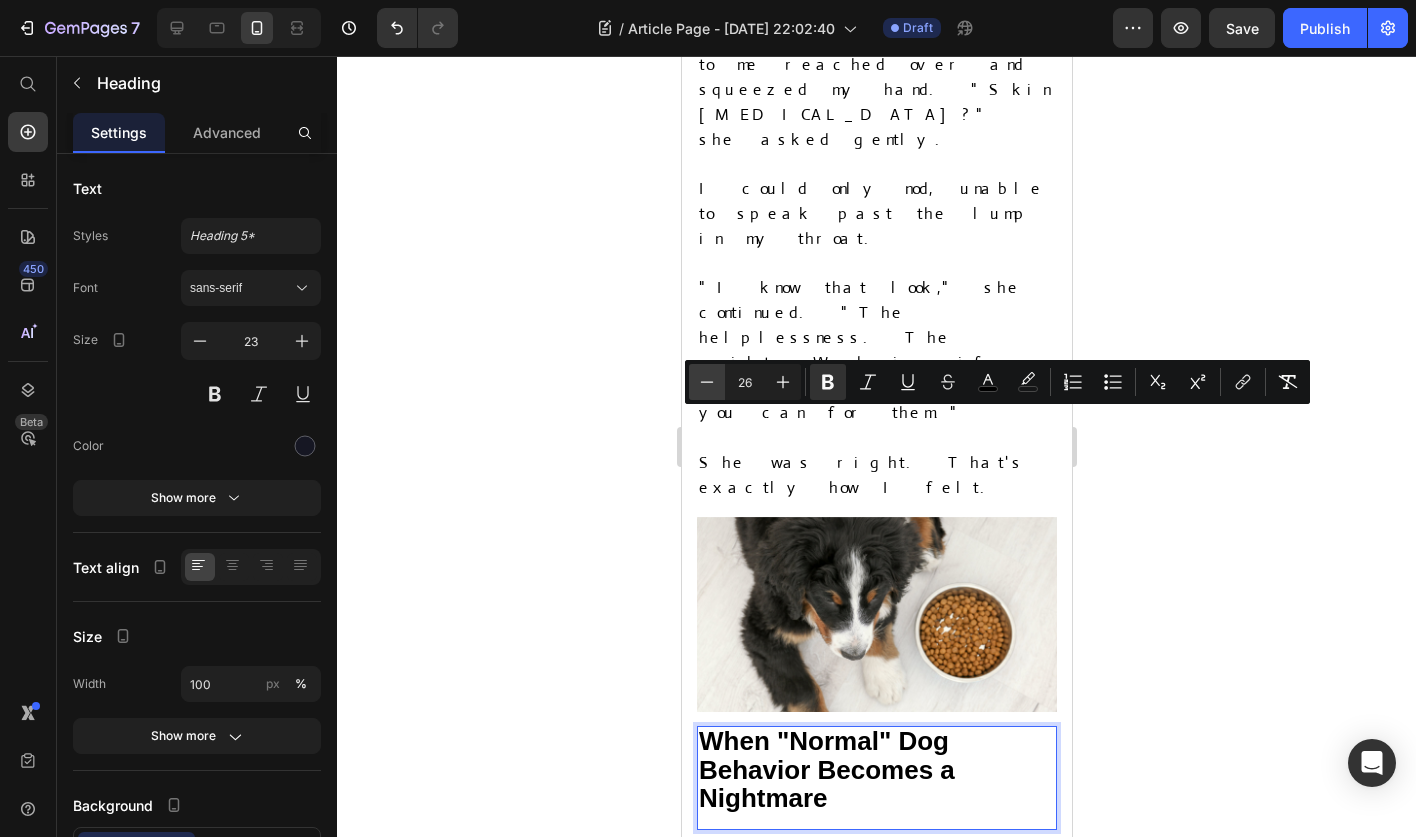 click 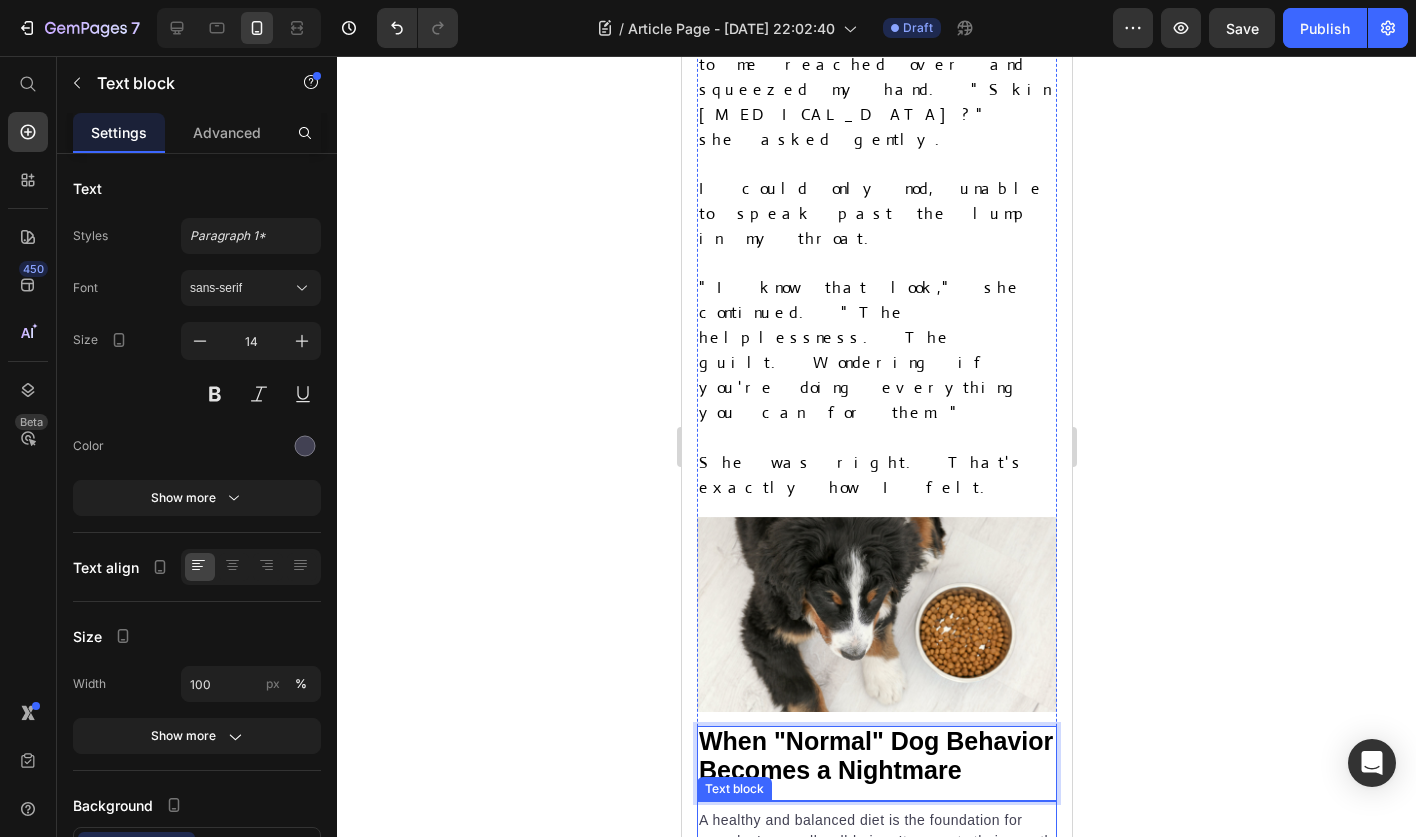 click on "A healthy and balanced diet is the foundation for your dog's overall well-being. It supports their growth and development, strengthens their immune system, and promotes a healthy weight. High-quality proteins derived from sources like real meat or fish provide the necessary building blocks for strong muscles, while complex carbohydrates such as whole grains and vegetables supply the energy dogs need for their daily activities." at bounding box center (876, 904) 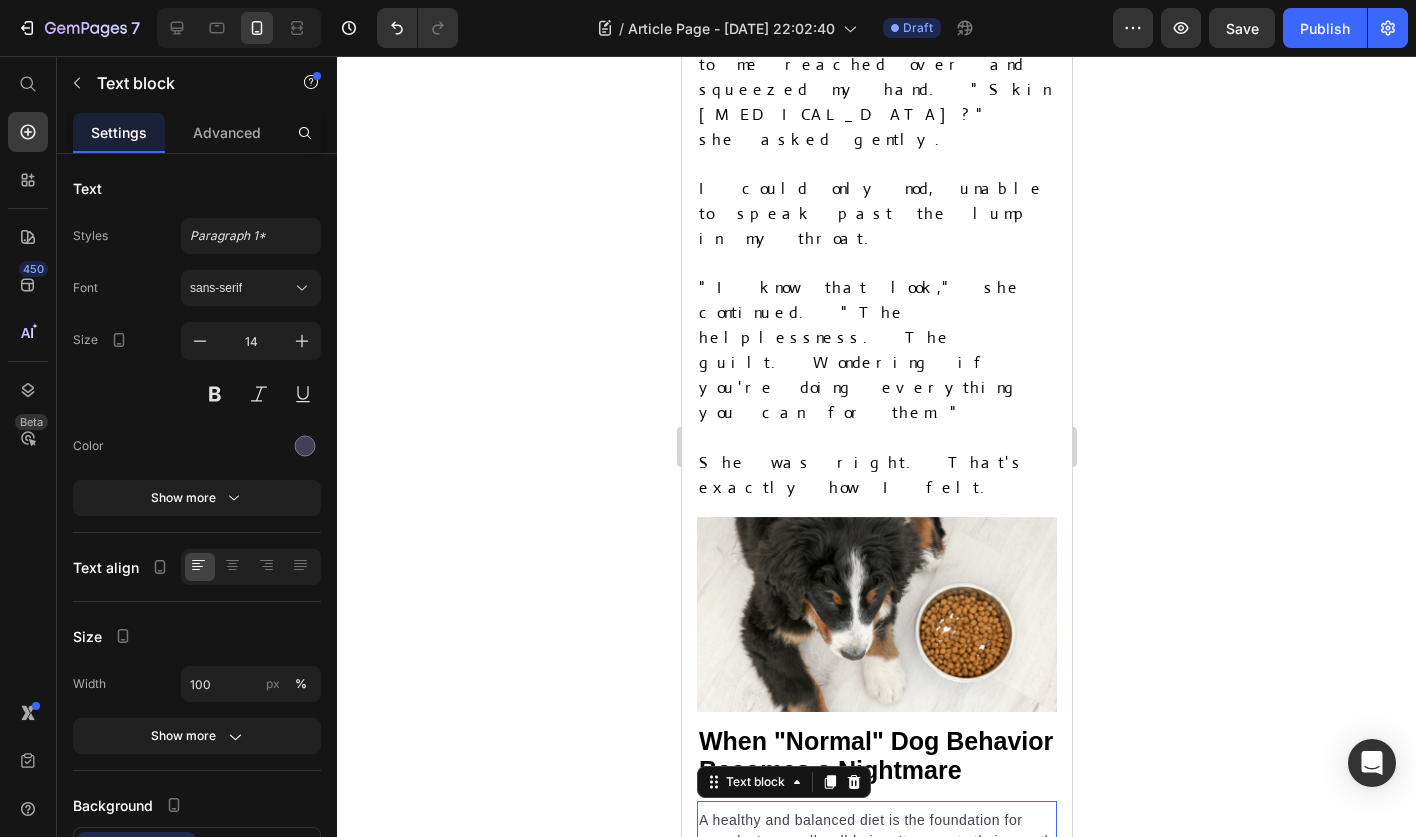 click 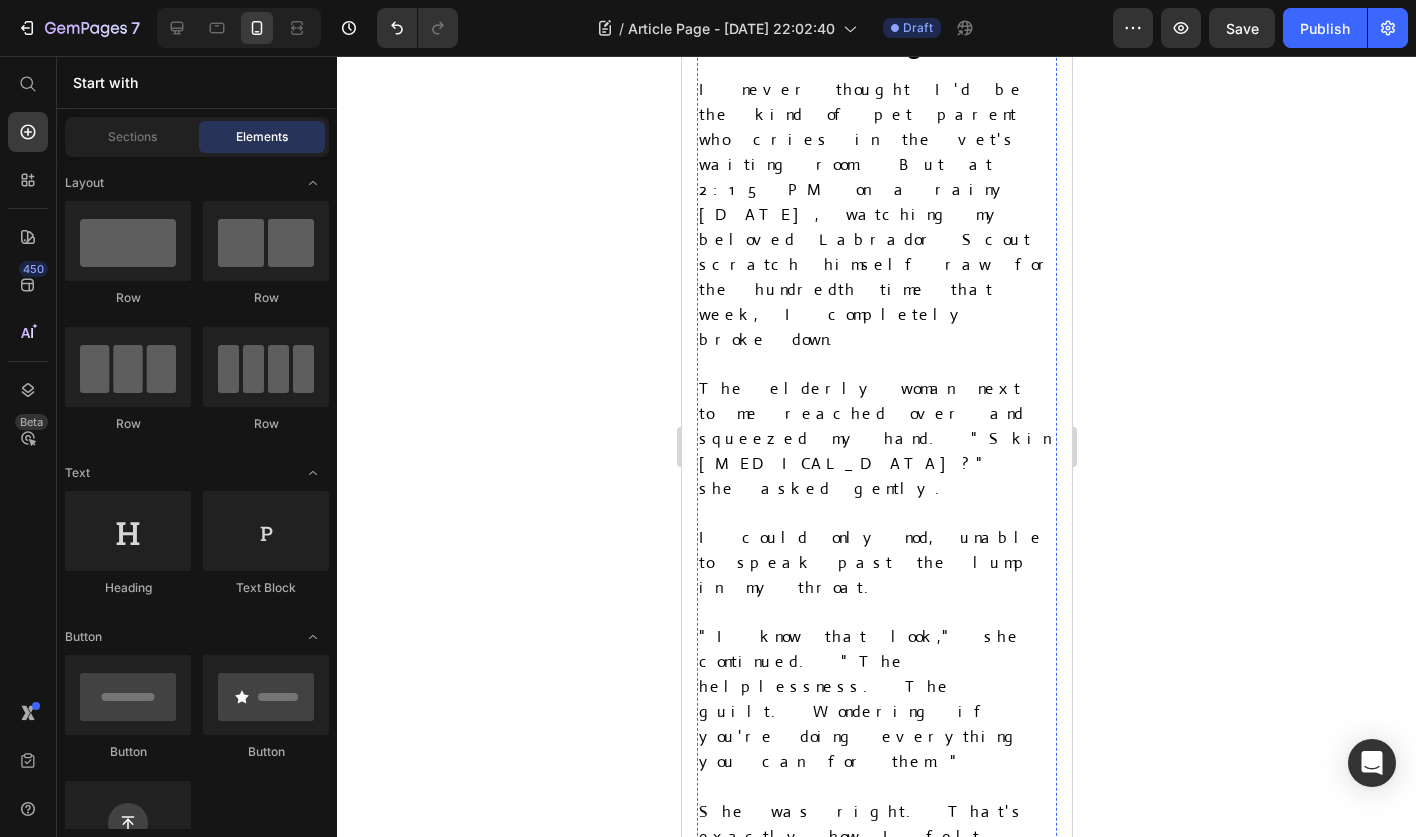 scroll, scrollTop: 701, scrollLeft: 0, axis: vertical 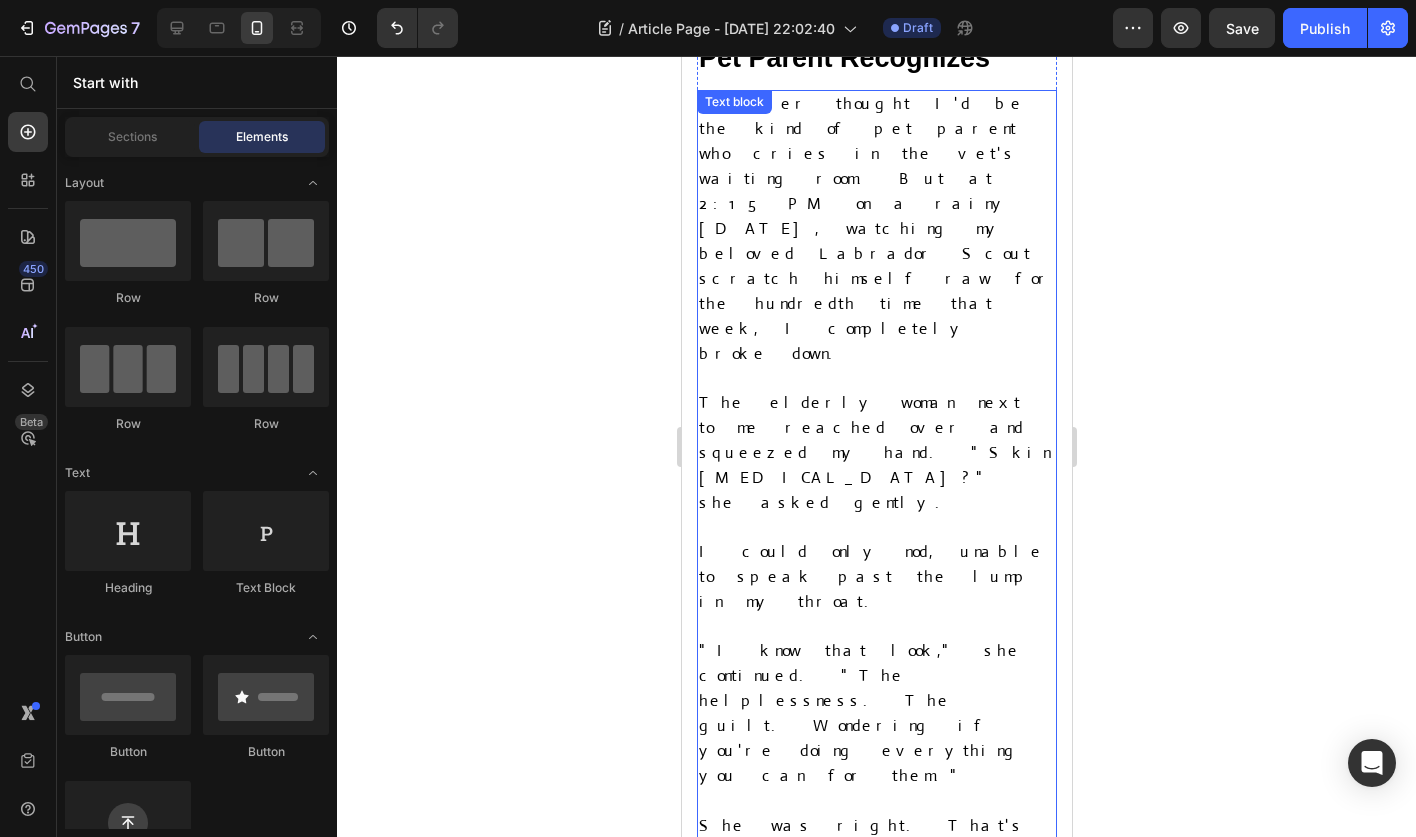 click on ""I know that look," she continued. "The helplessness. The guilt. Wondering if you're doing everything you can for them."" at bounding box center (876, 714) 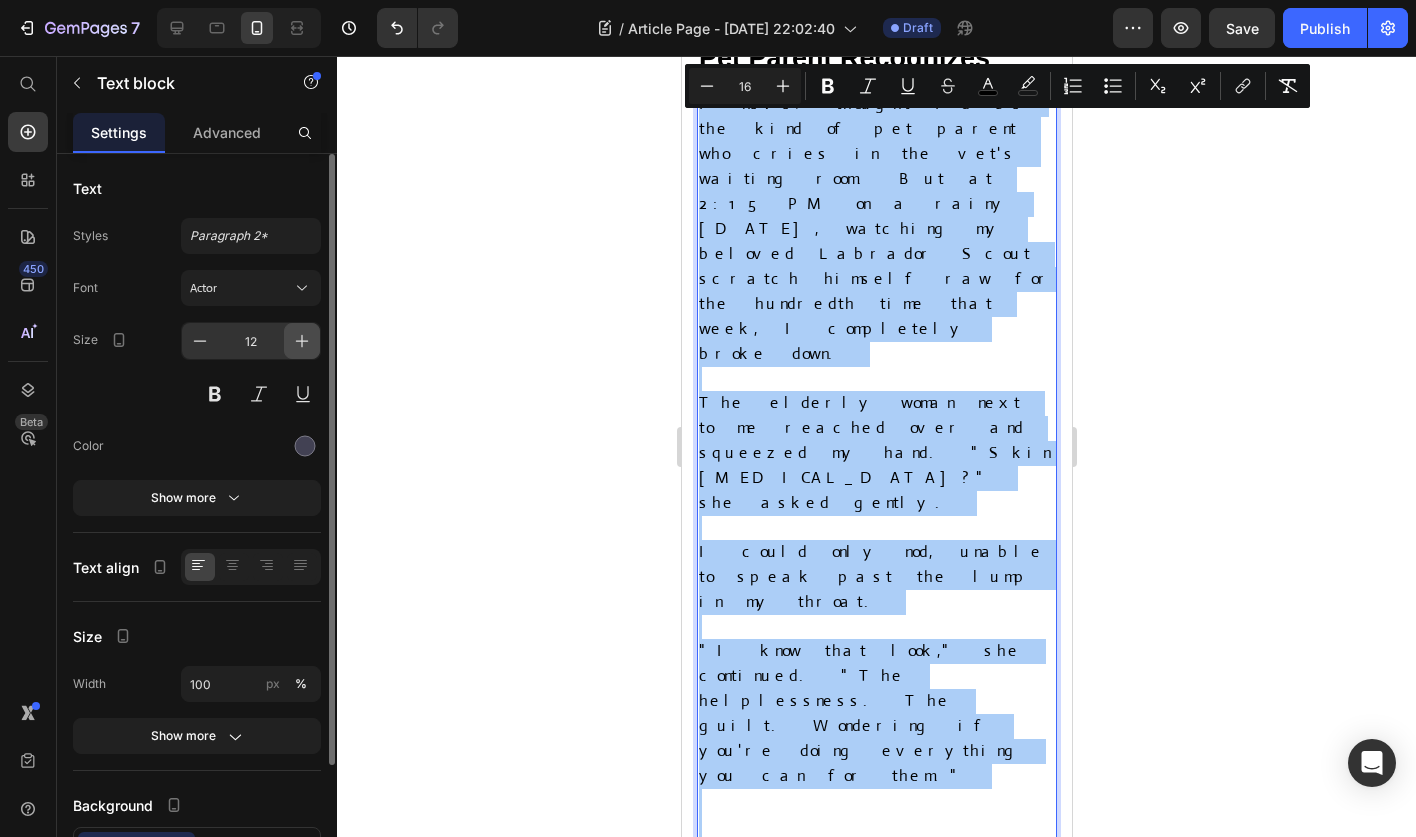 click 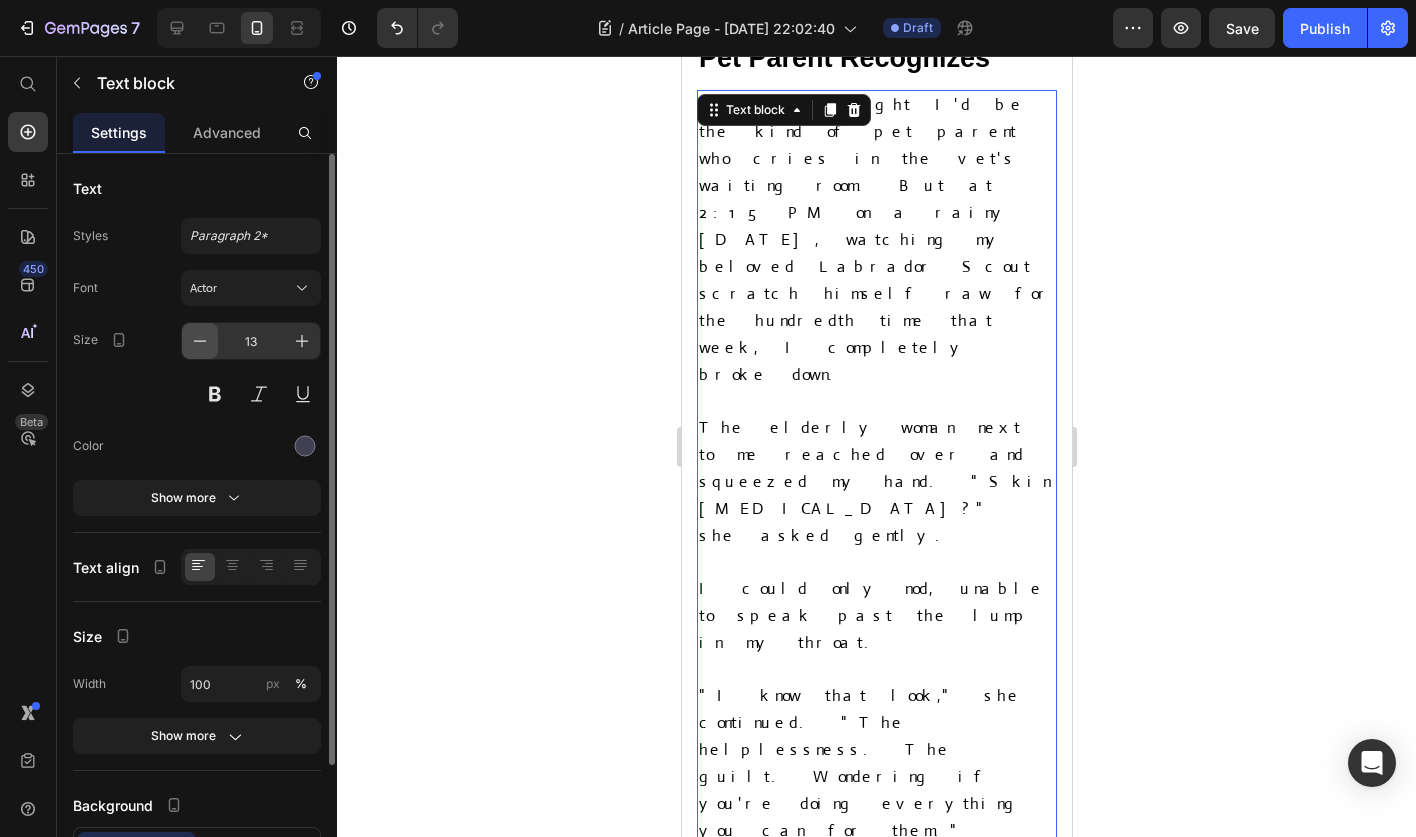 click 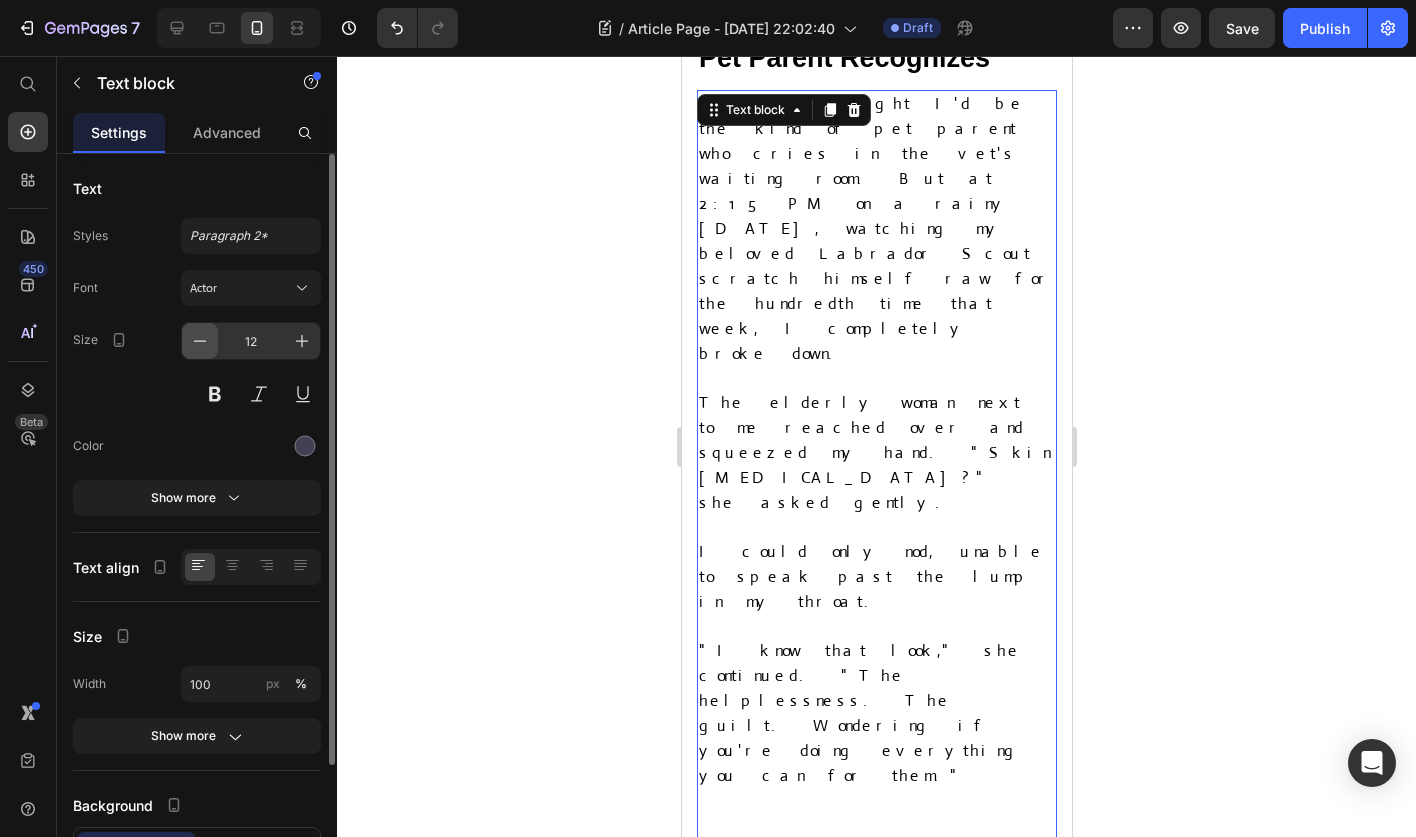 click 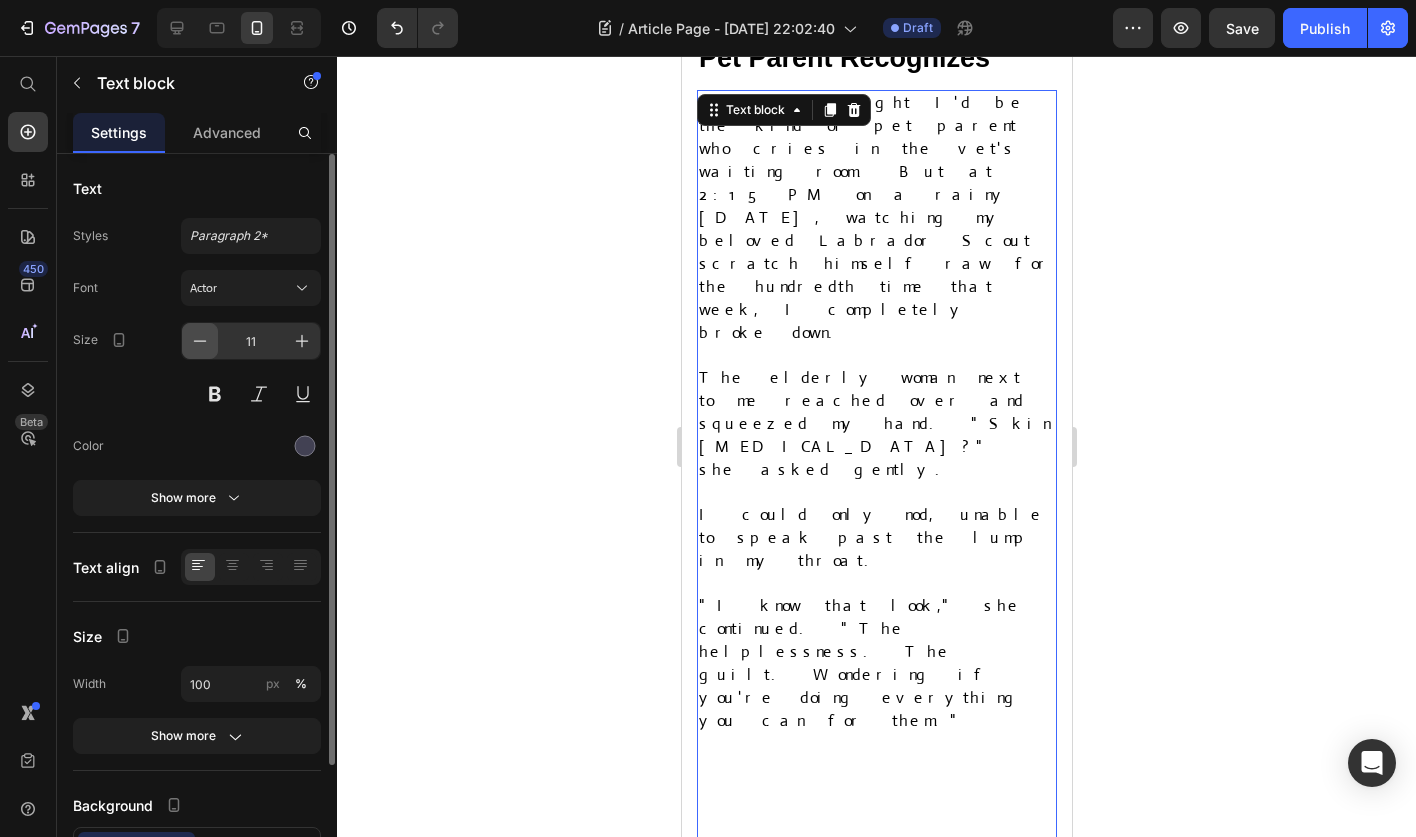 click 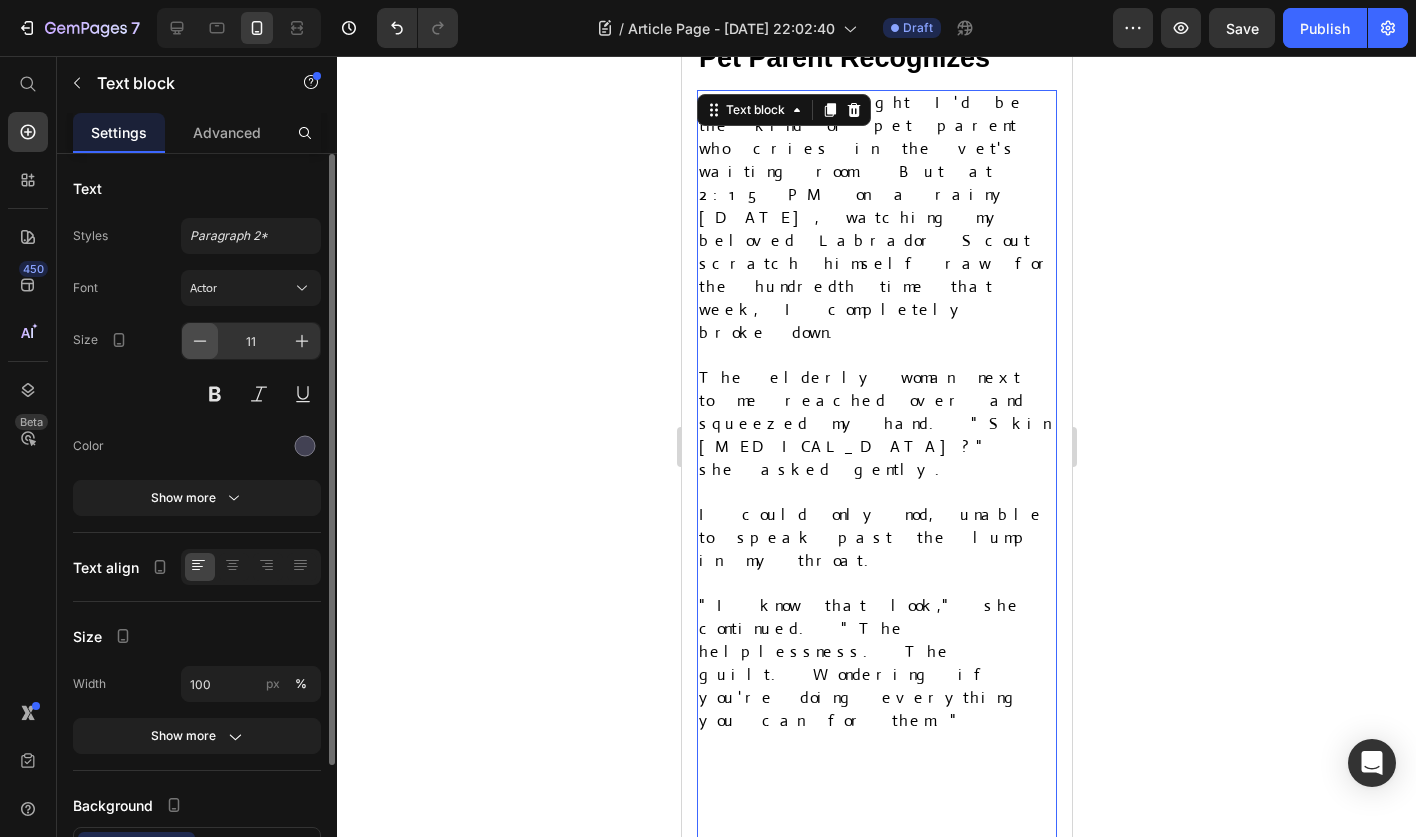 type on "10" 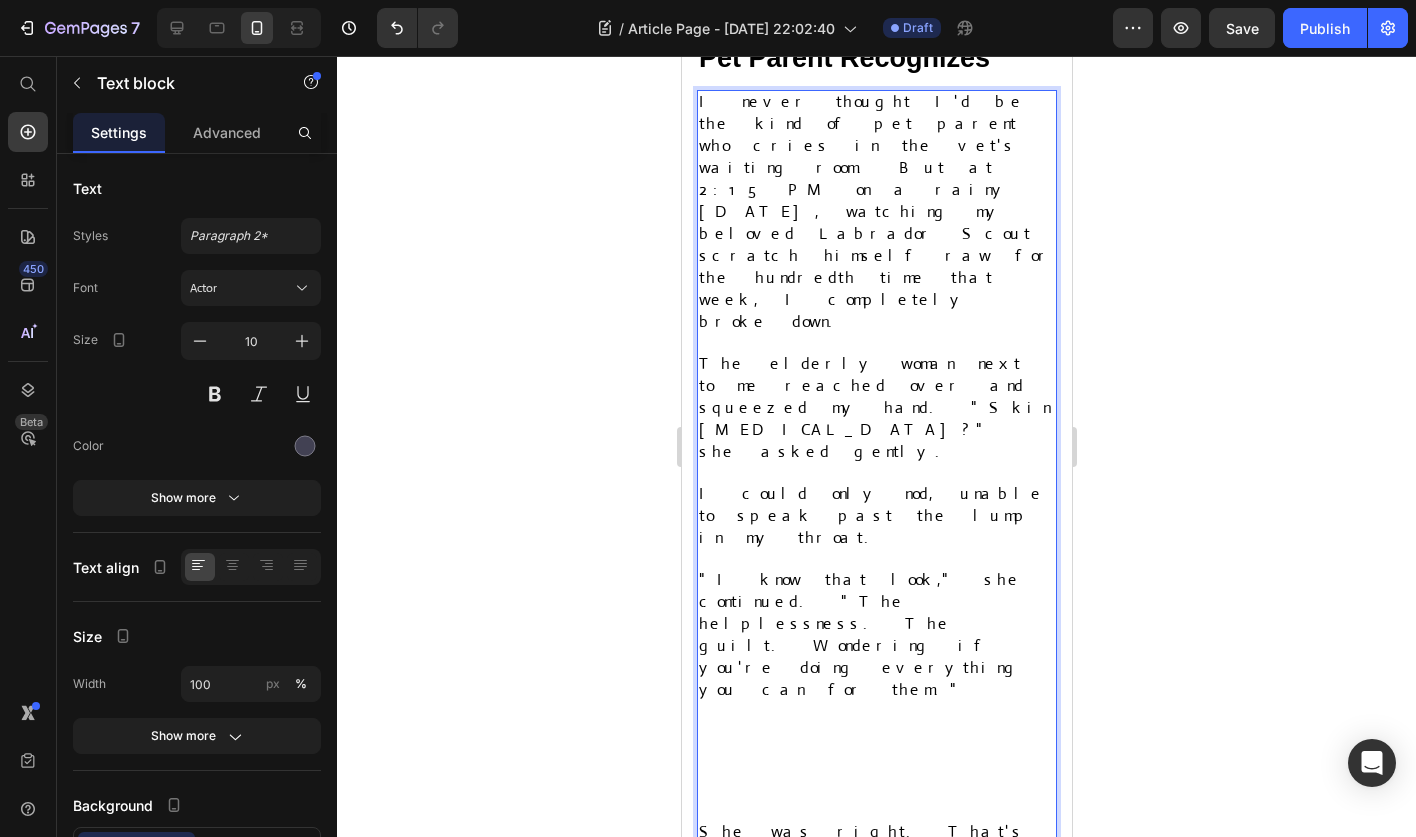 click on "The elderly woman next to me reached over and squeezed my hand. "Skin [MEDICAL_DATA]?" she asked gently." at bounding box center (876, 409) 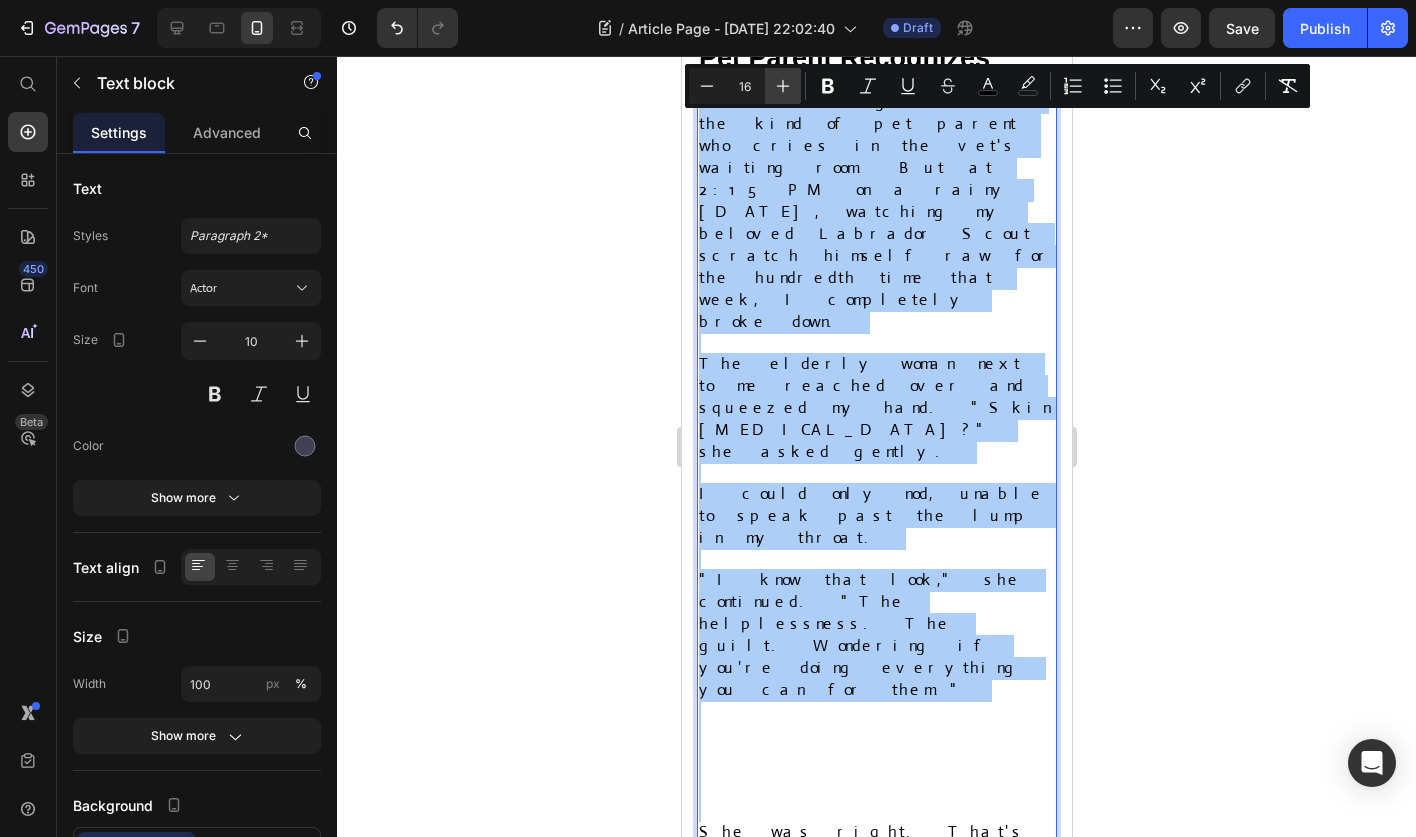 click 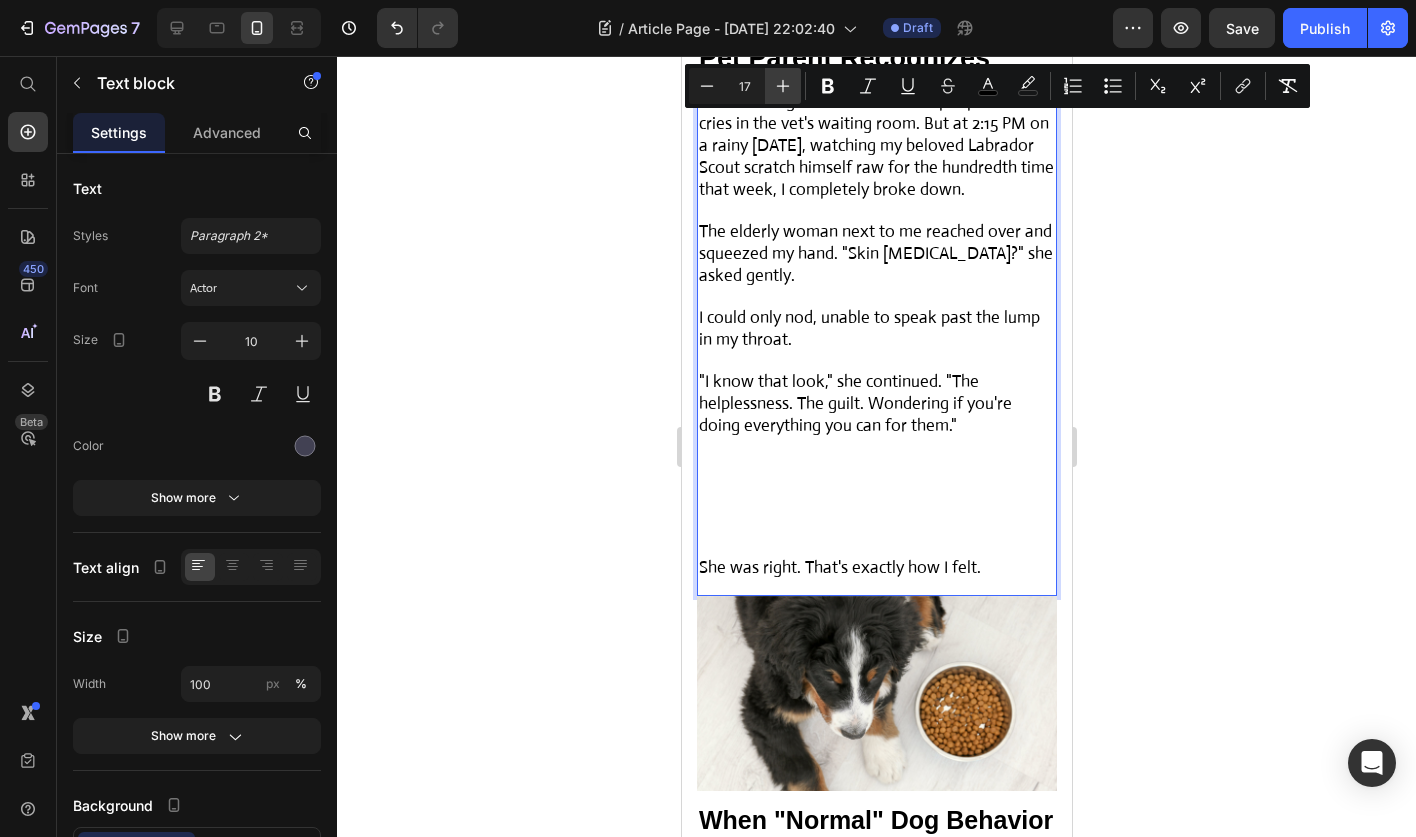 click 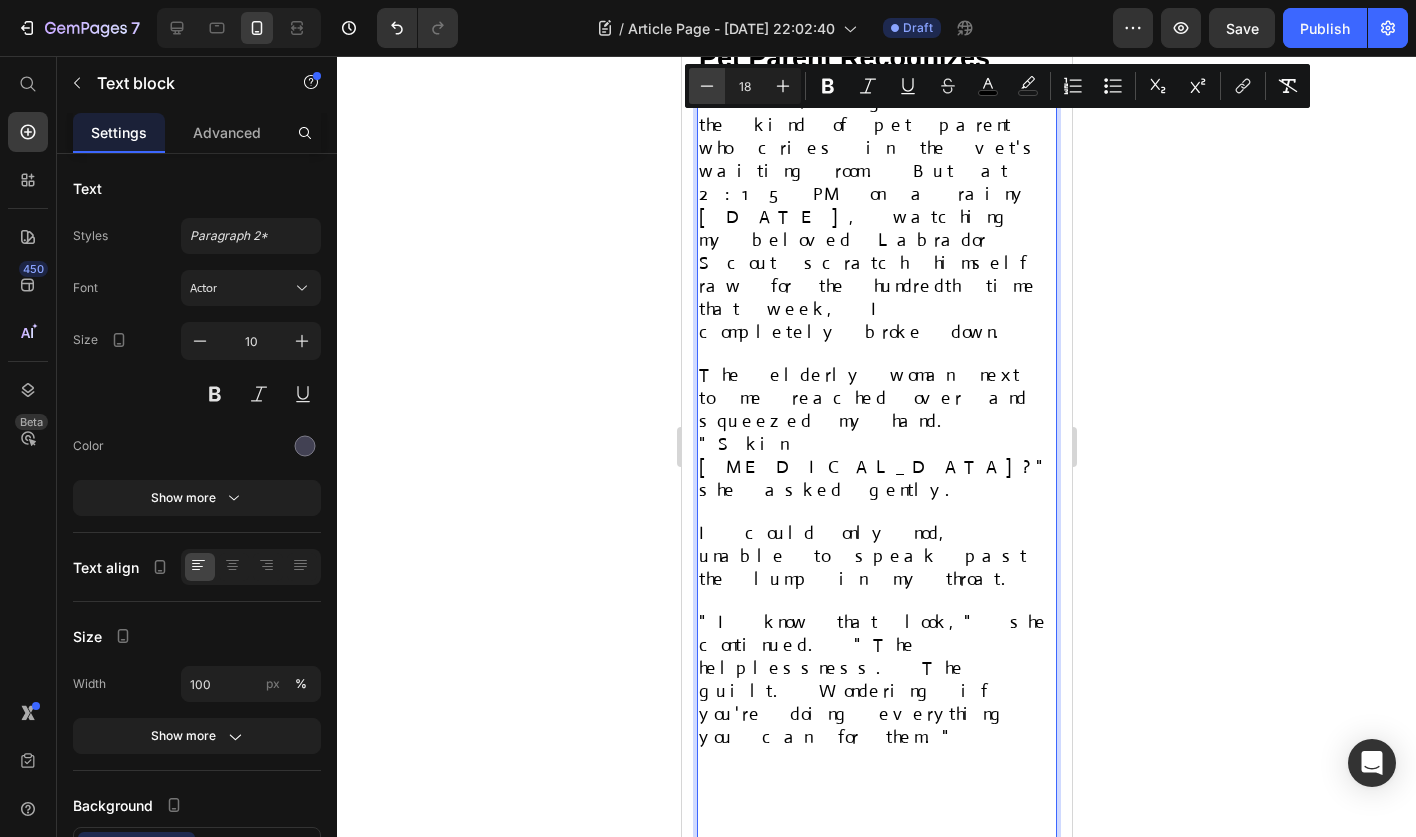 click on "Minus" at bounding box center (707, 86) 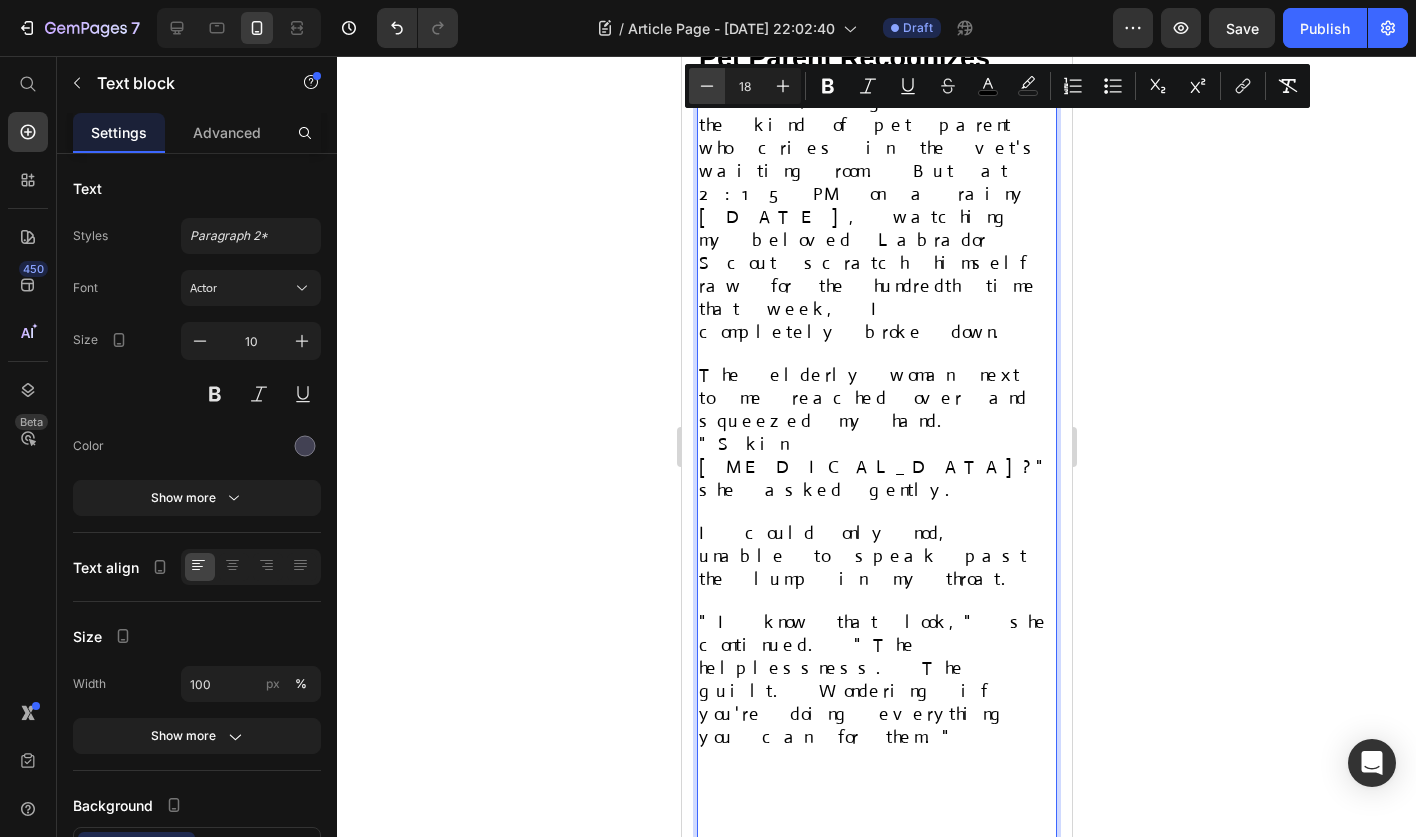 type on "17" 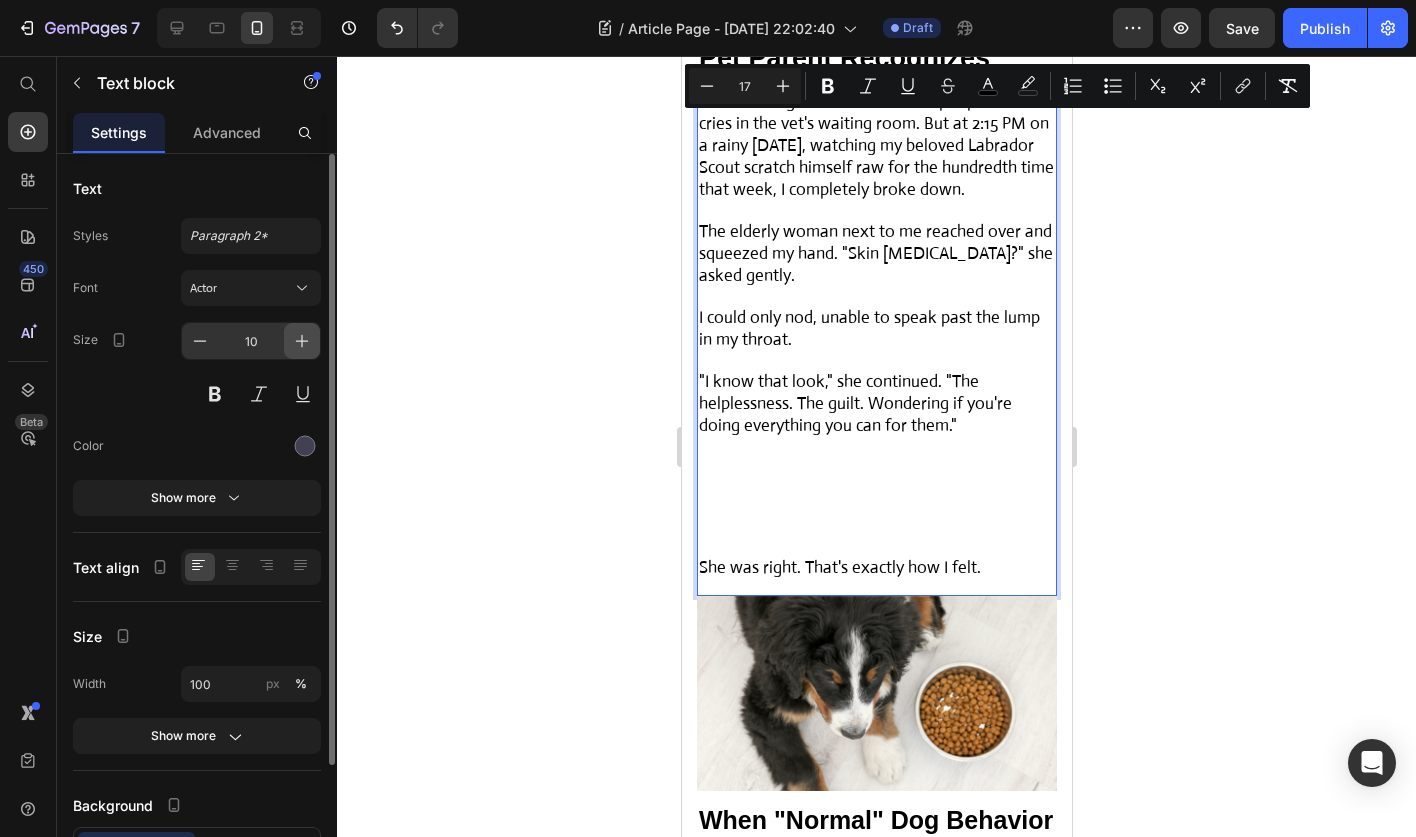 click 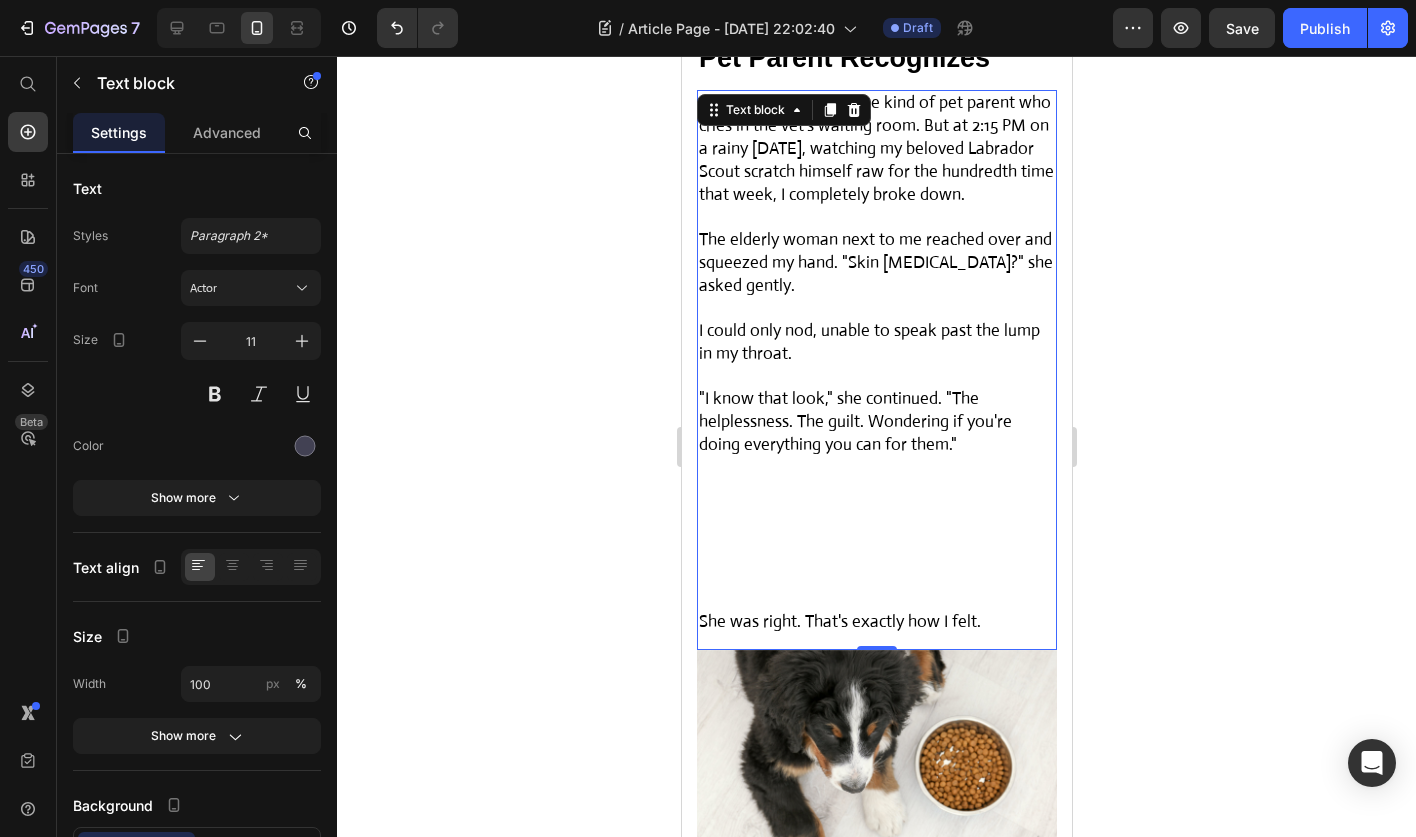 click 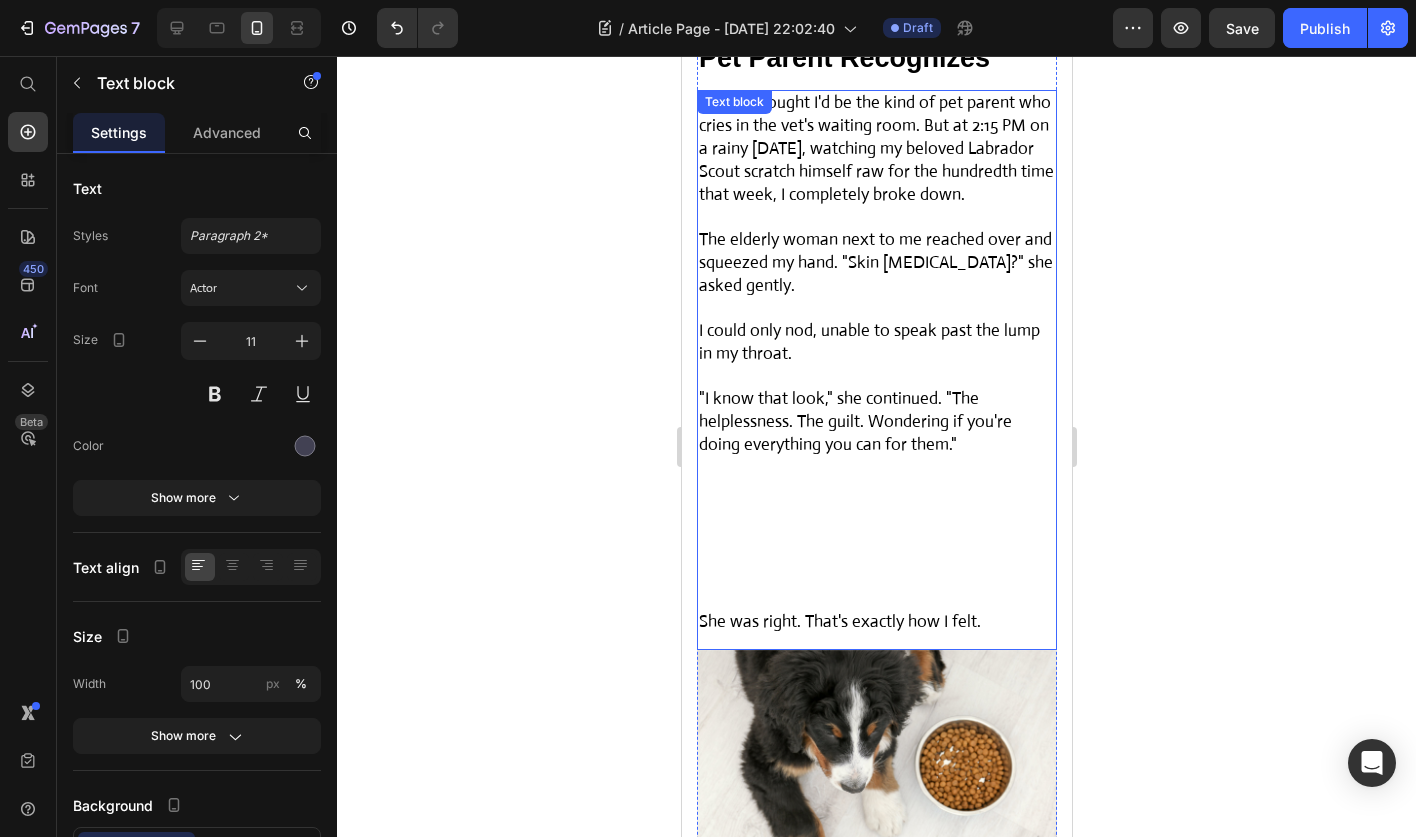 click at bounding box center (876, 534) 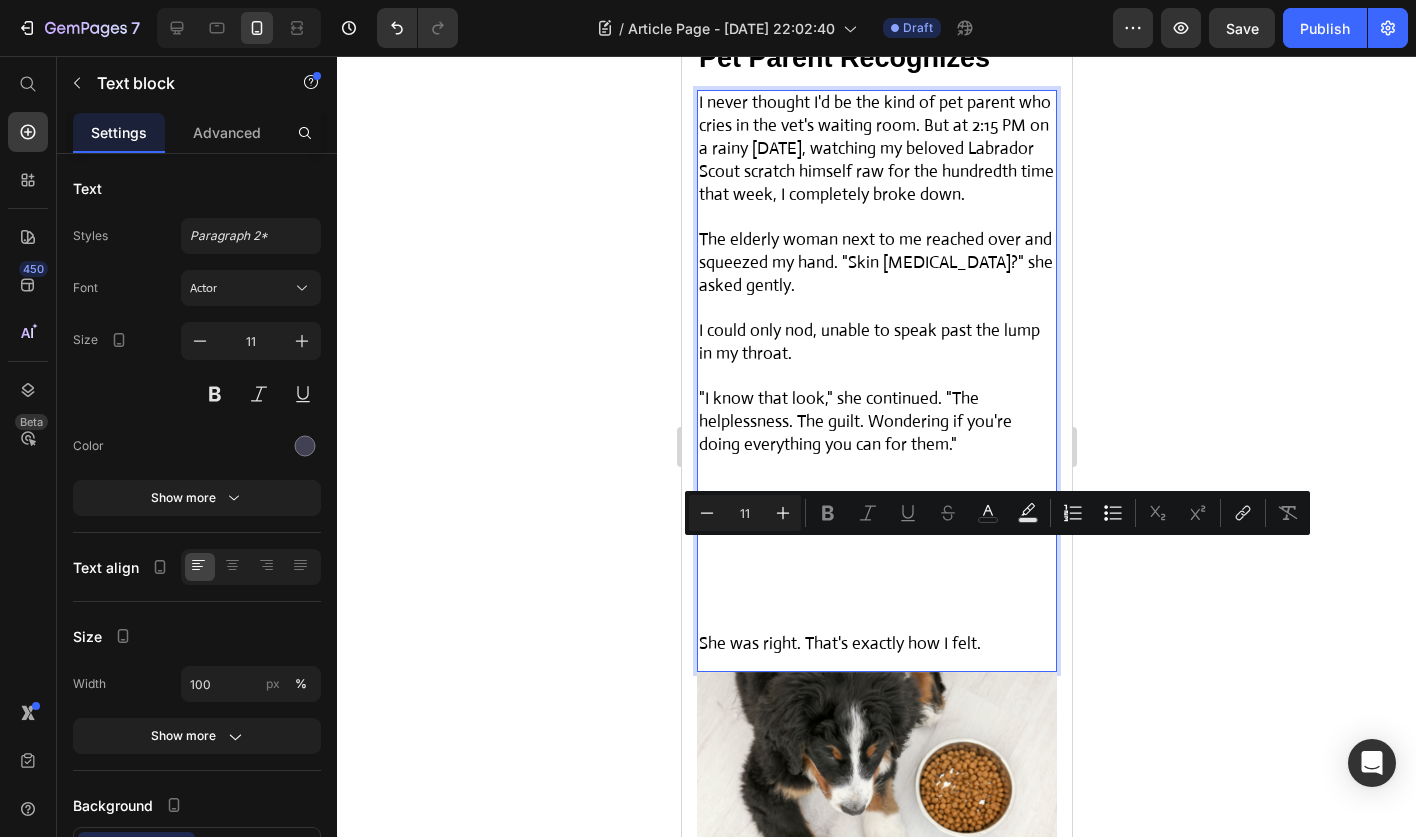 click at bounding box center [876, 545] 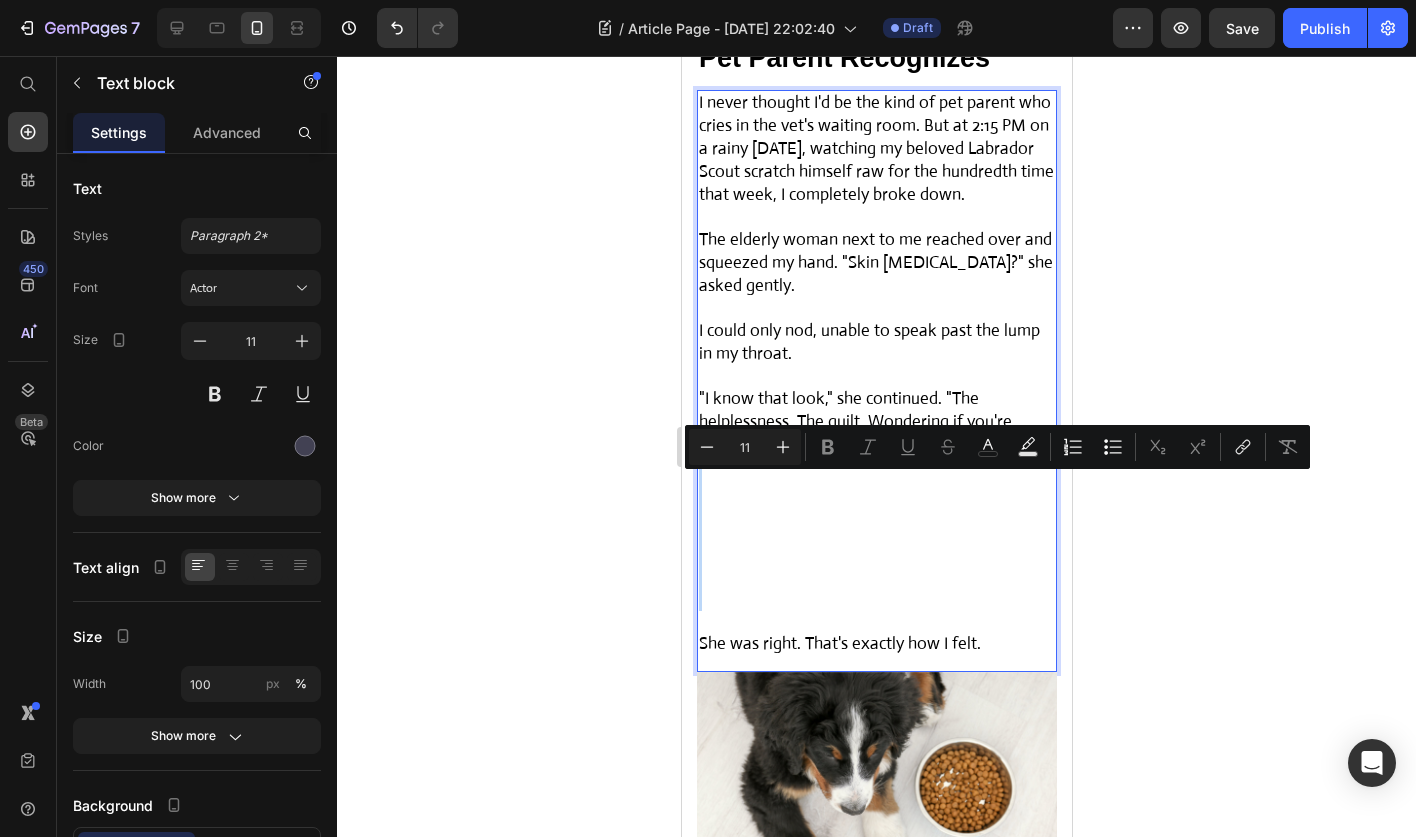 drag, startPoint x: 882, startPoint y: 640, endPoint x: 848, endPoint y: 488, distance: 155.75623 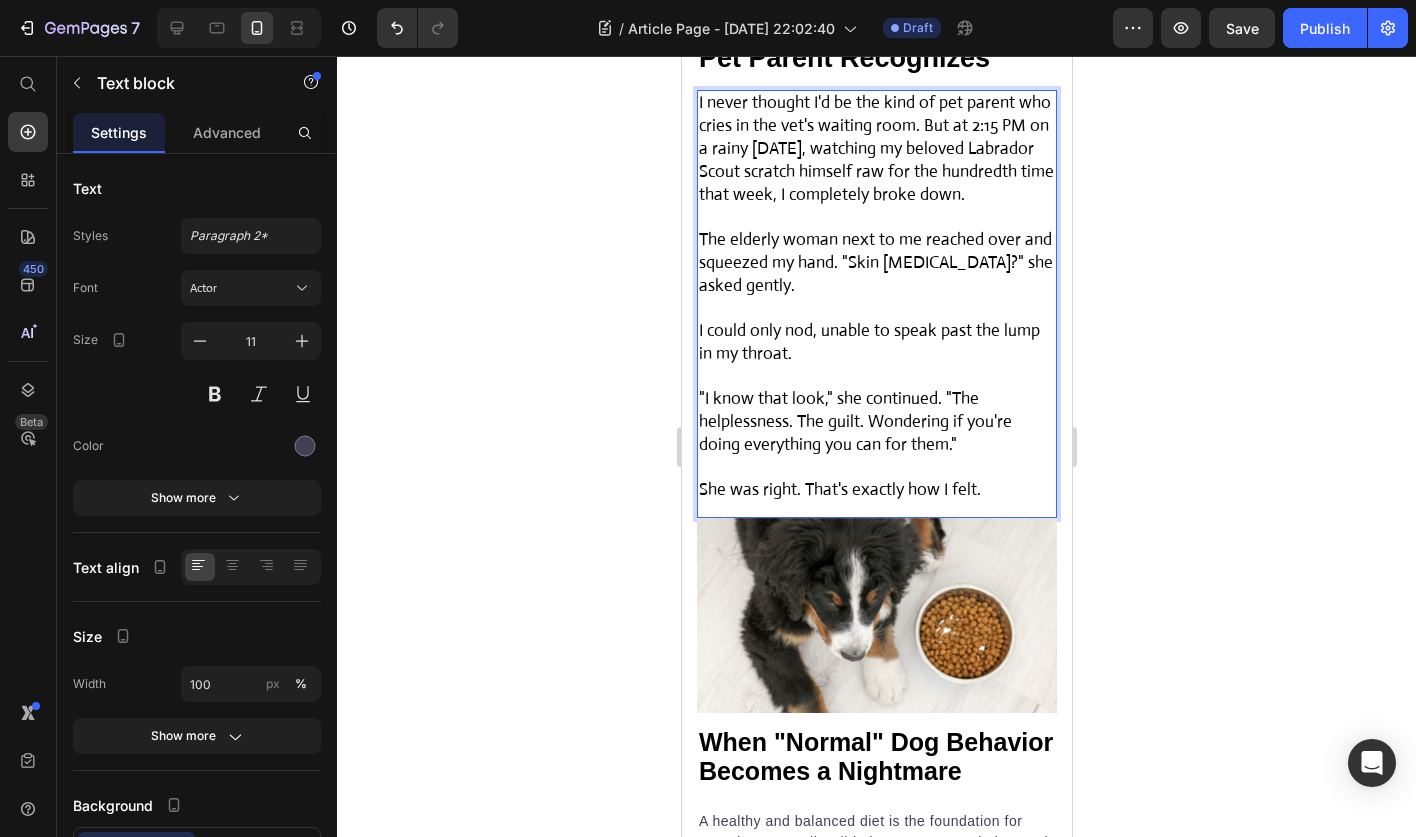 click 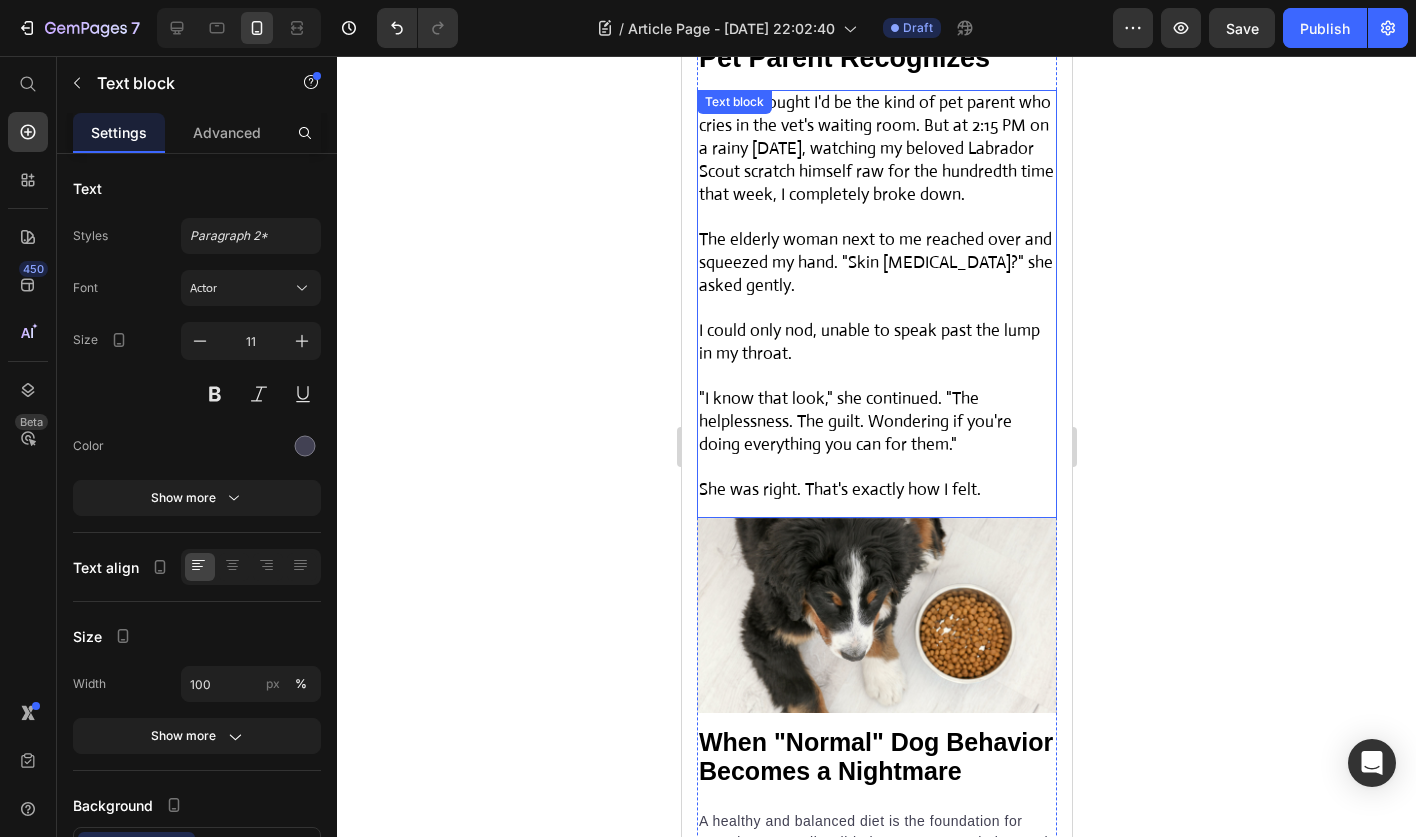 click on "She was right. That's exactly how I felt." at bounding box center (876, 490) 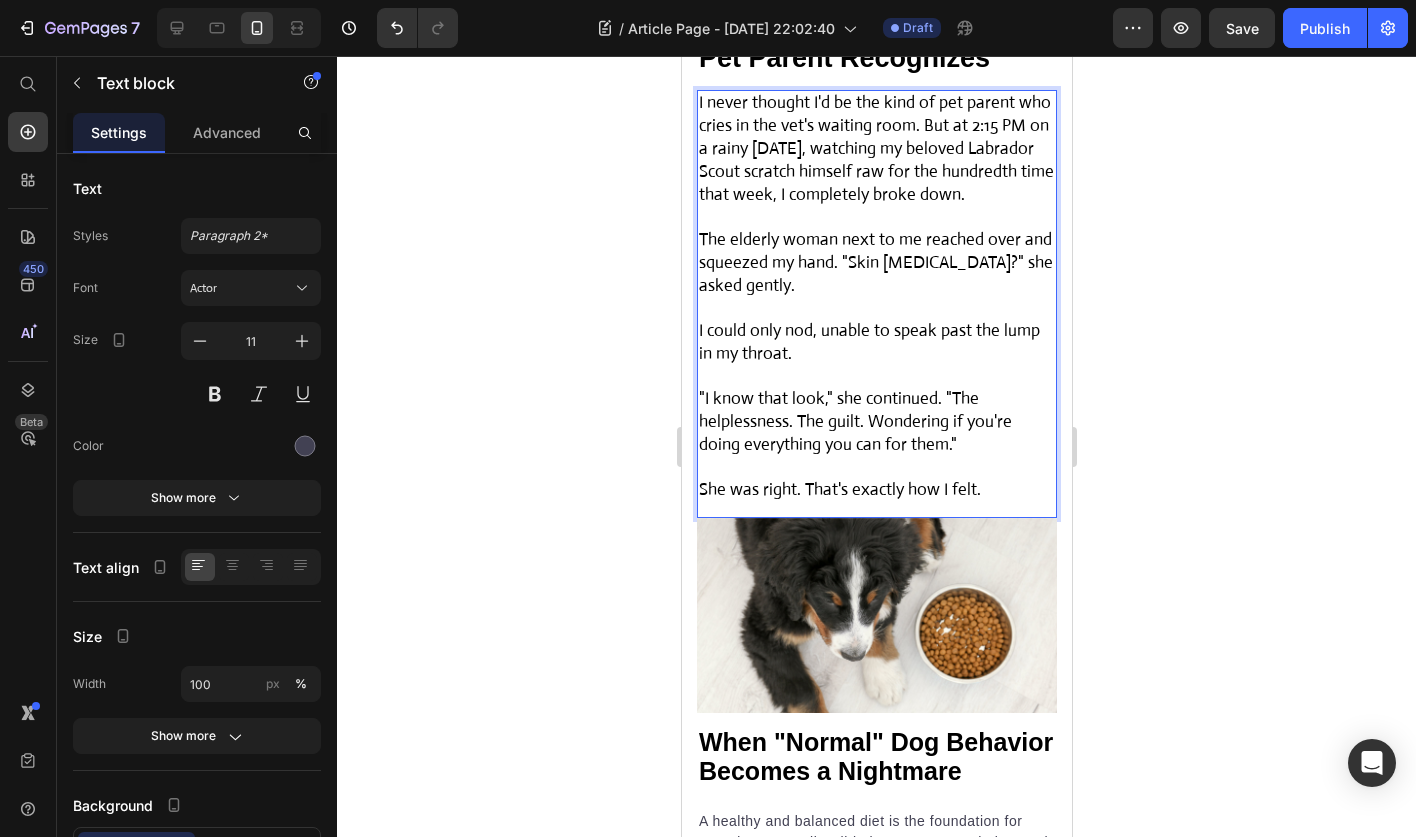click on "She was right. That's exactly how I felt." at bounding box center [876, 490] 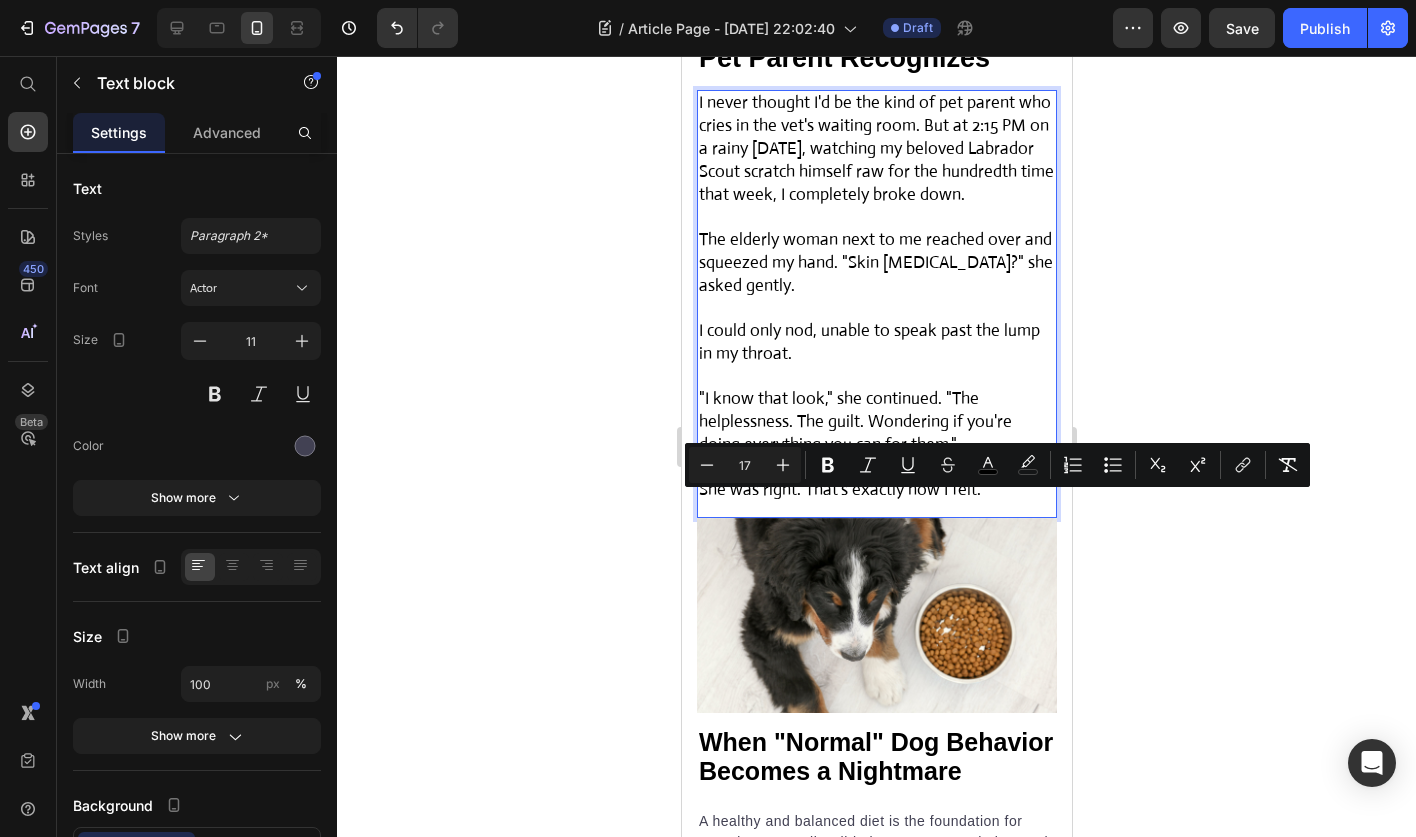 click on "She was right. That's exactly how I felt." at bounding box center (876, 490) 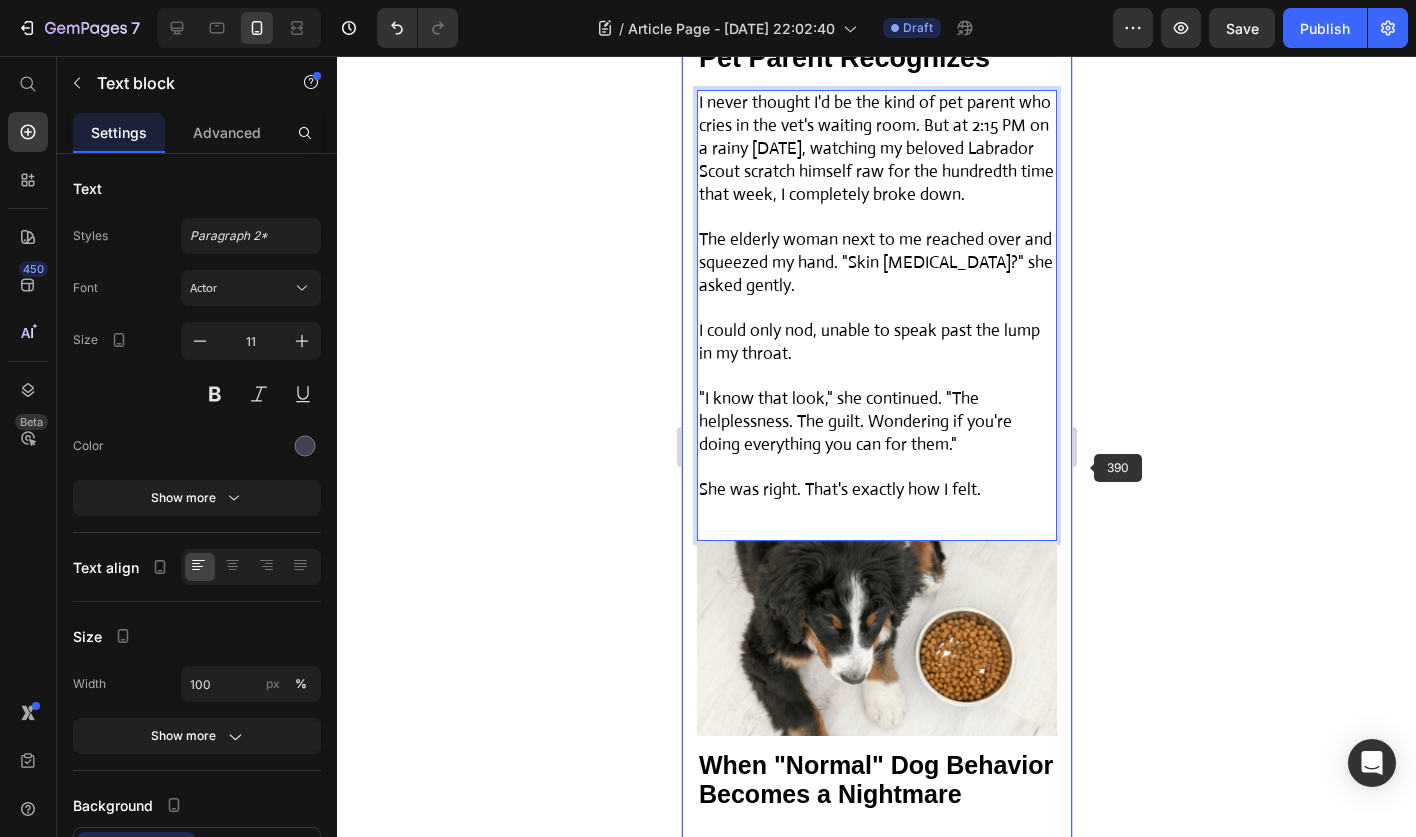 click 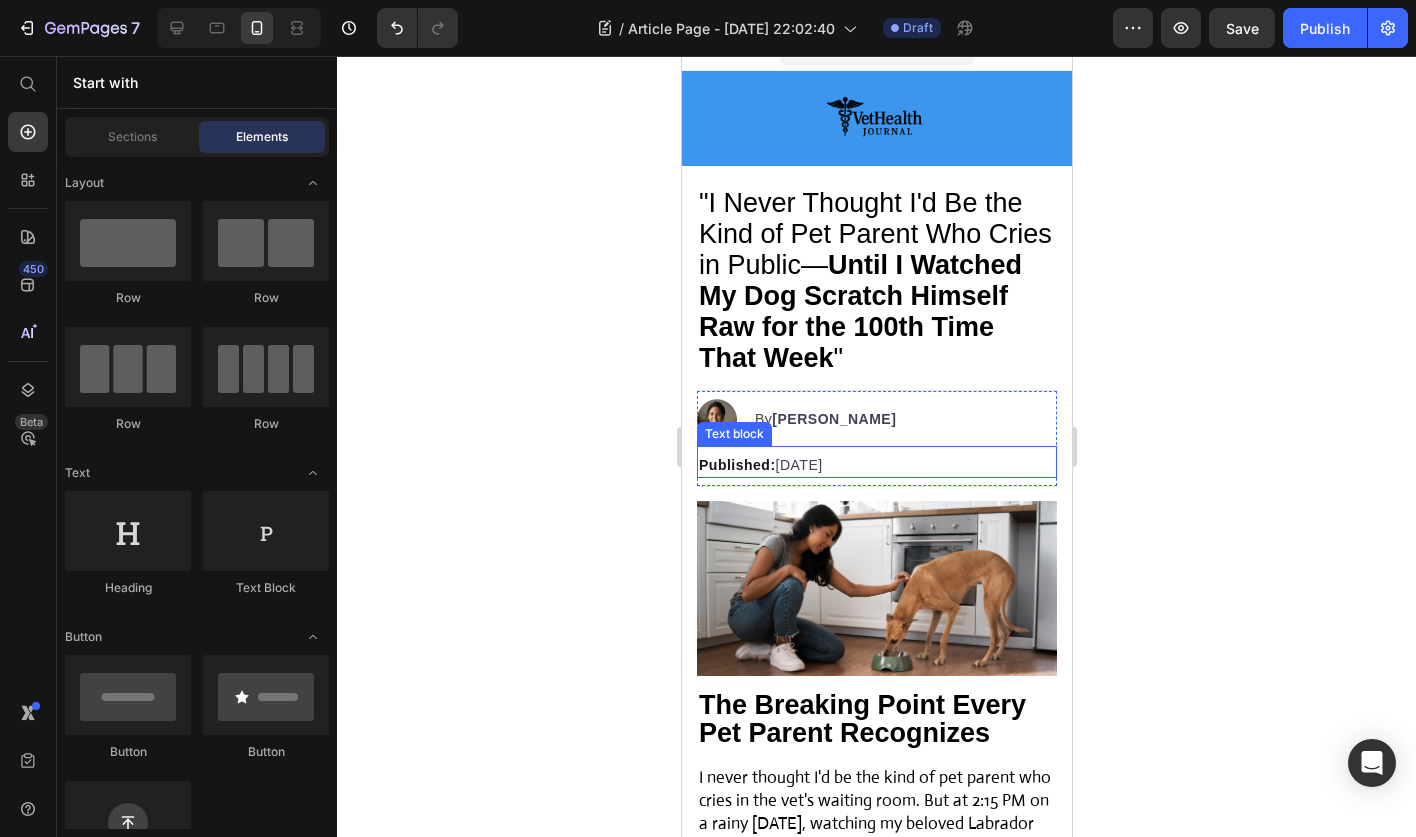 scroll, scrollTop: 0, scrollLeft: 0, axis: both 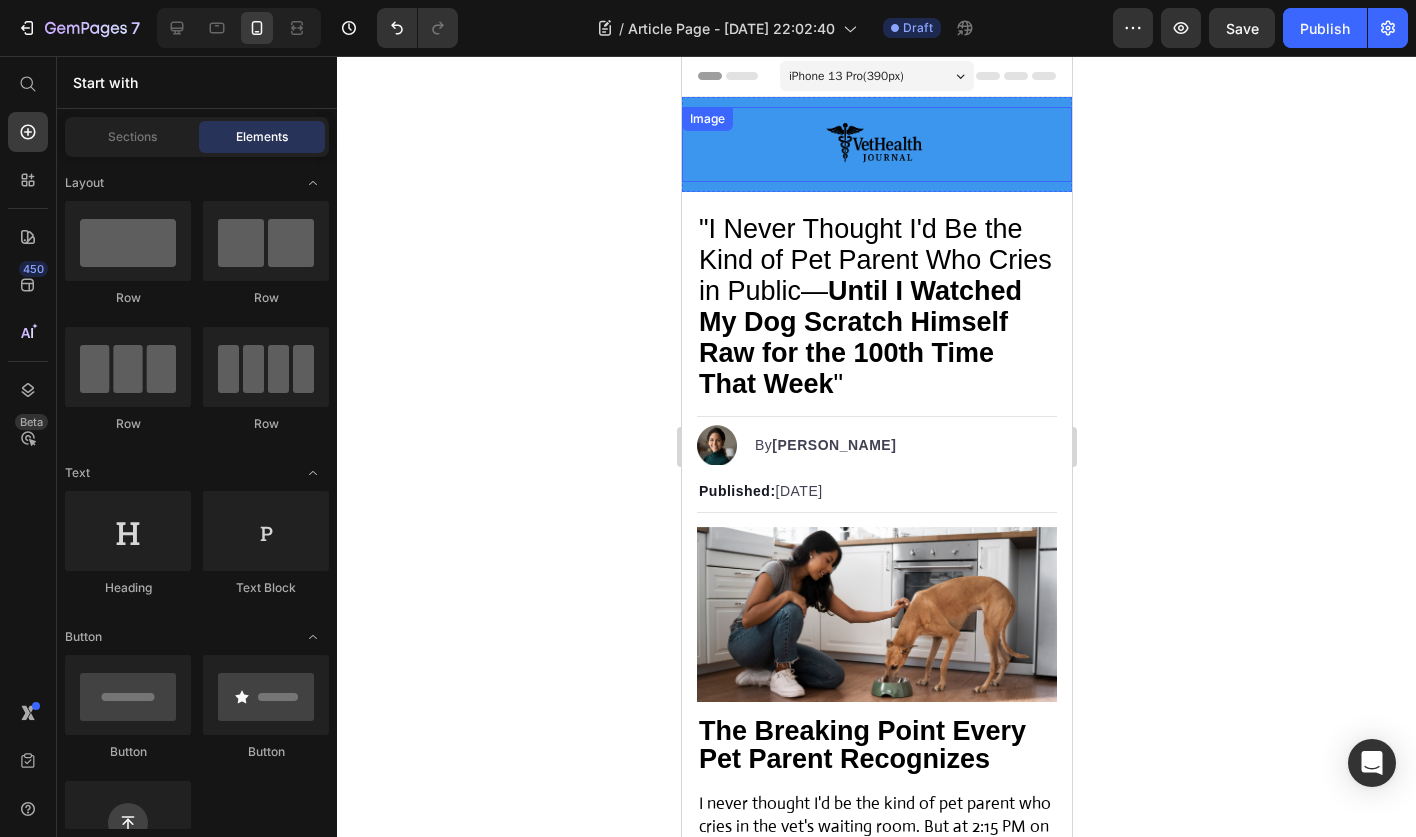 click at bounding box center [876, 144] 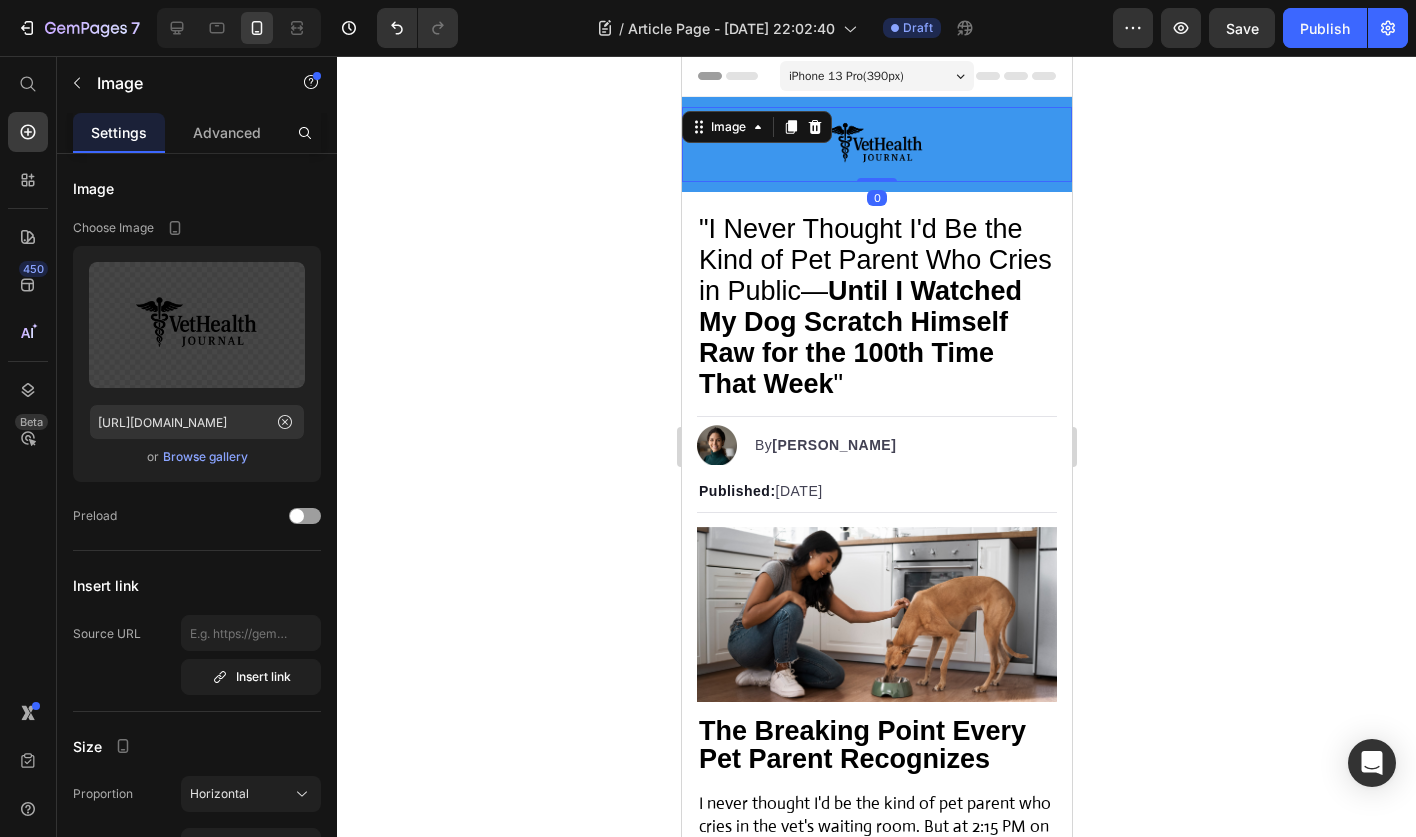 click on "Settings Advanced" at bounding box center [197, 133] 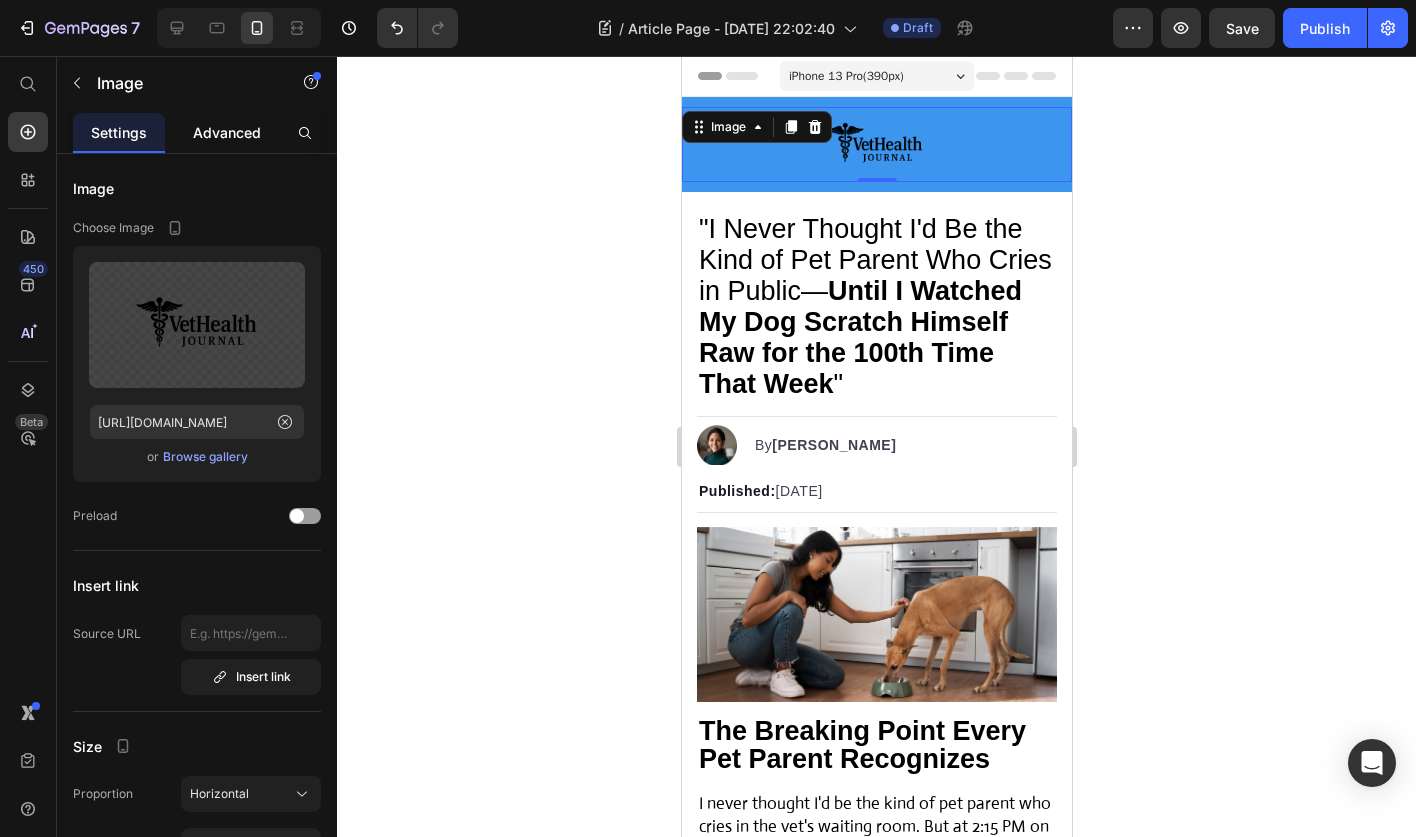 click on "Advanced" at bounding box center (227, 132) 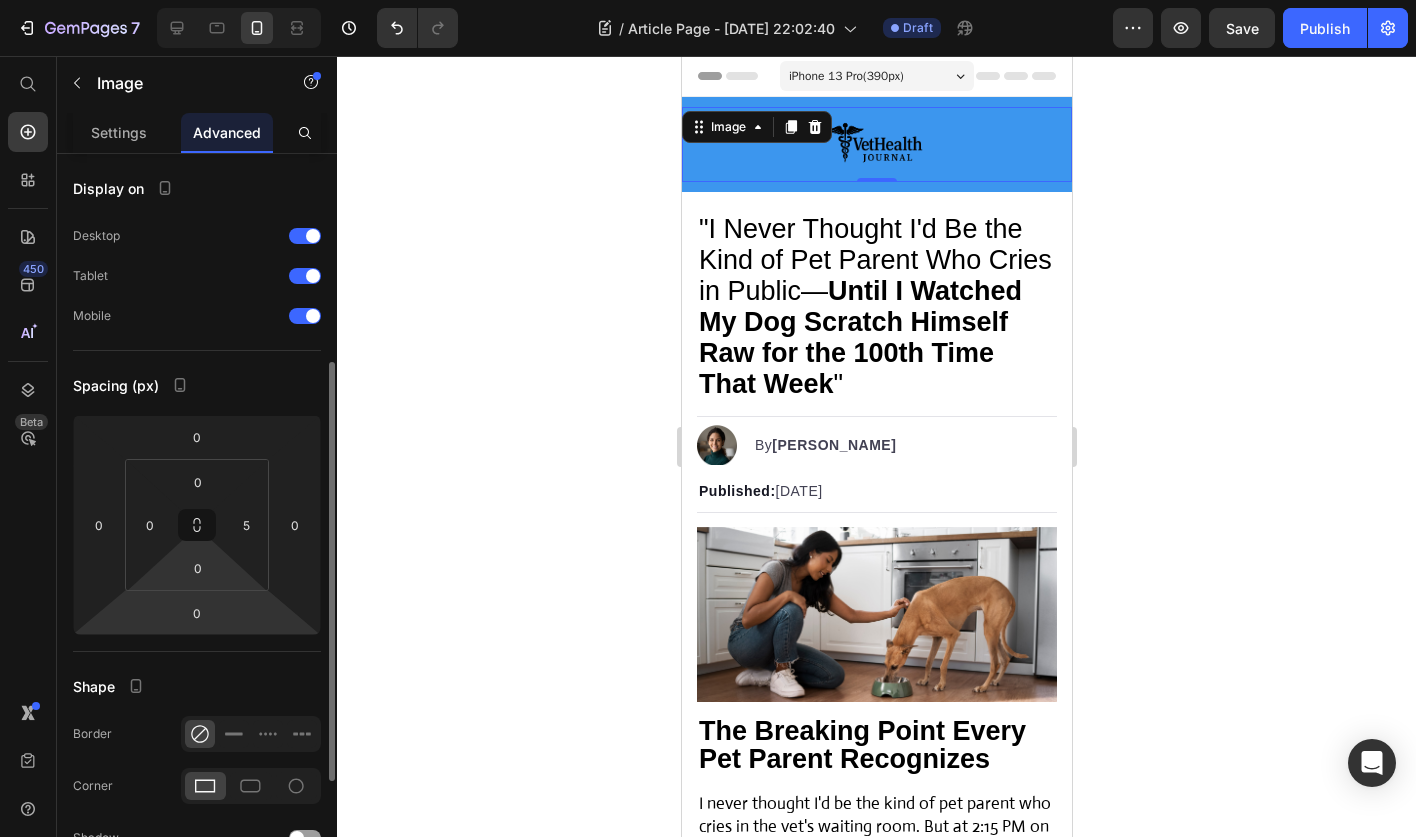 scroll, scrollTop: 565, scrollLeft: 0, axis: vertical 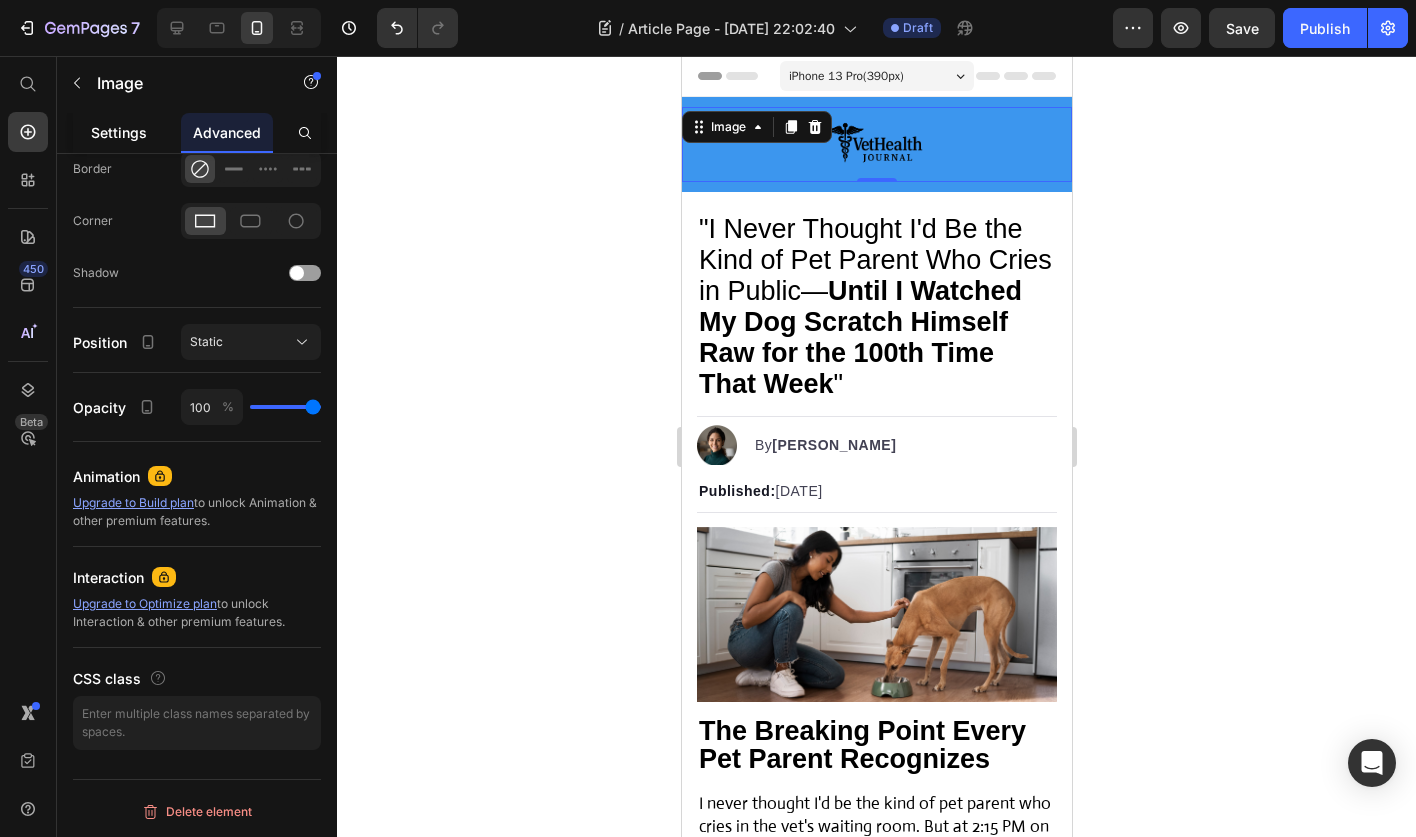 click on "Settings" at bounding box center (119, 132) 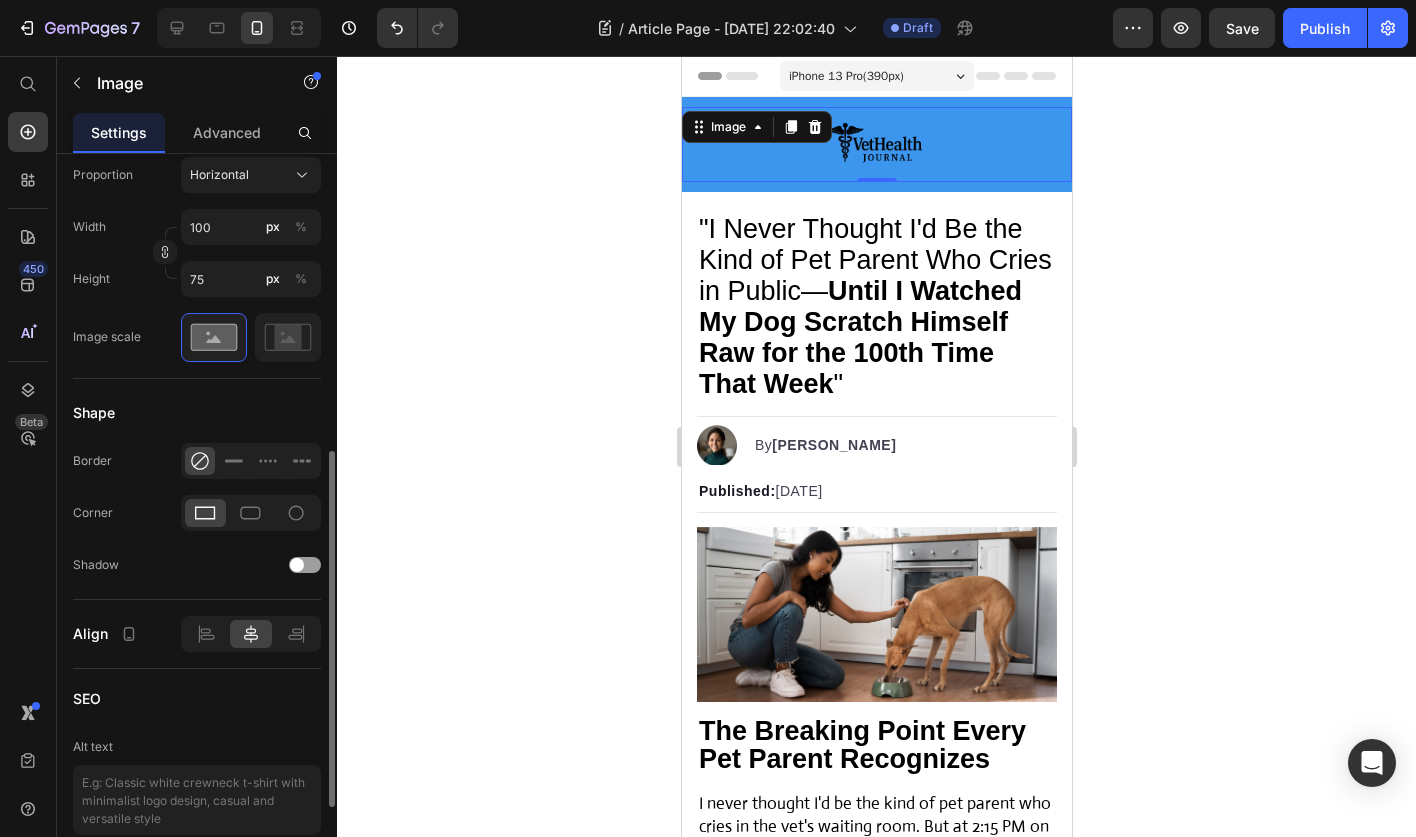 scroll, scrollTop: 618, scrollLeft: 0, axis: vertical 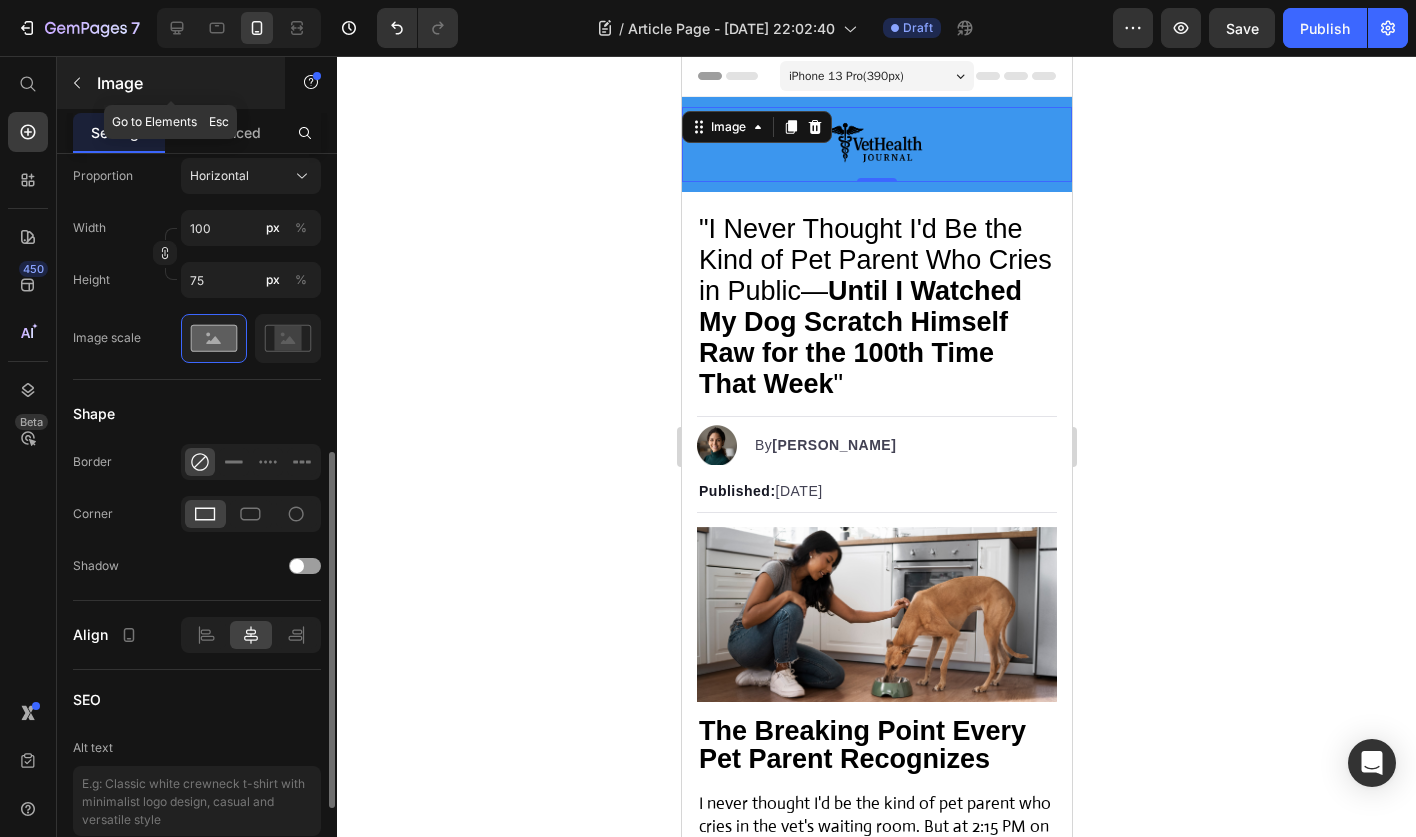 click 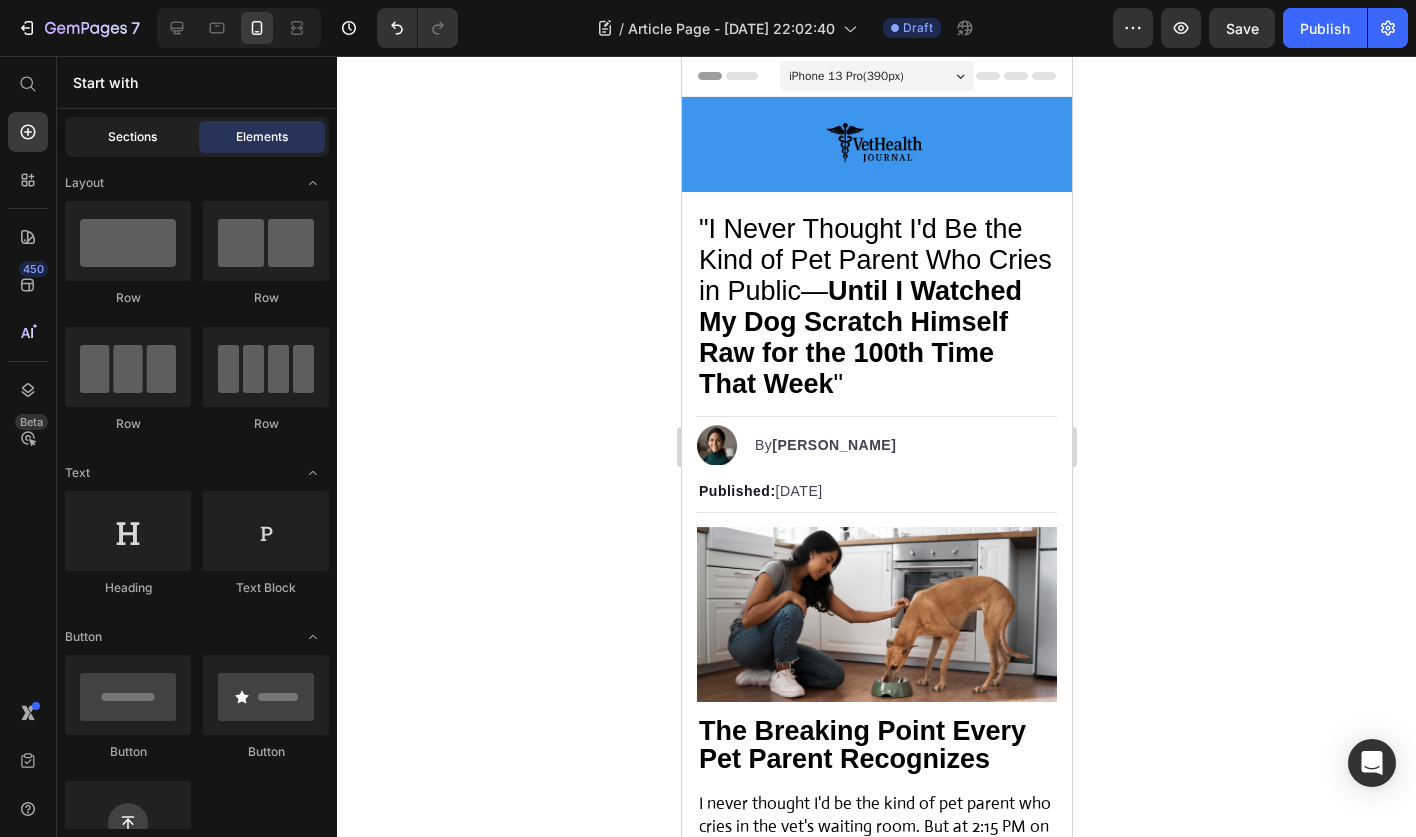 click on "Sections" 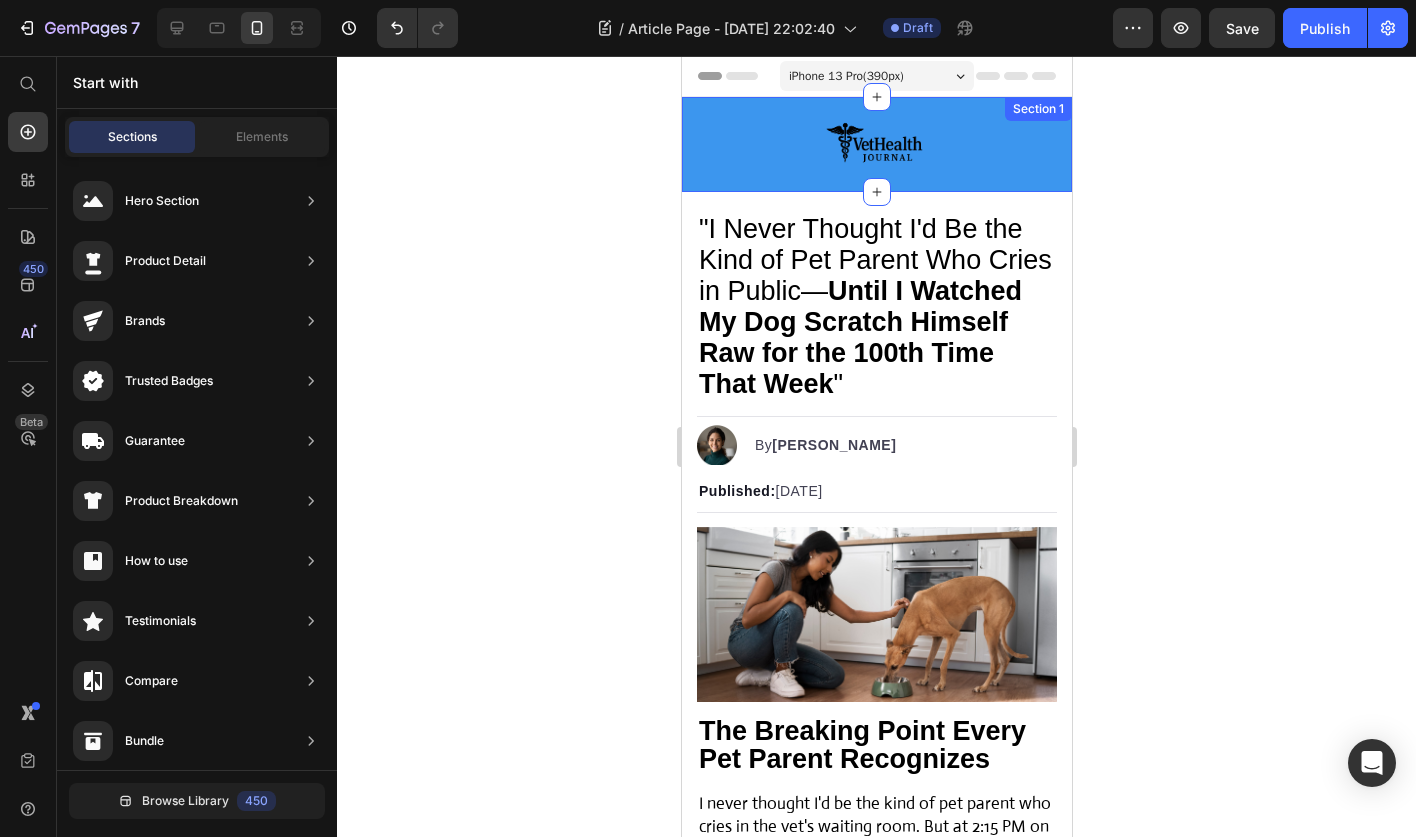 click on "Image Section 1" at bounding box center (876, 144) 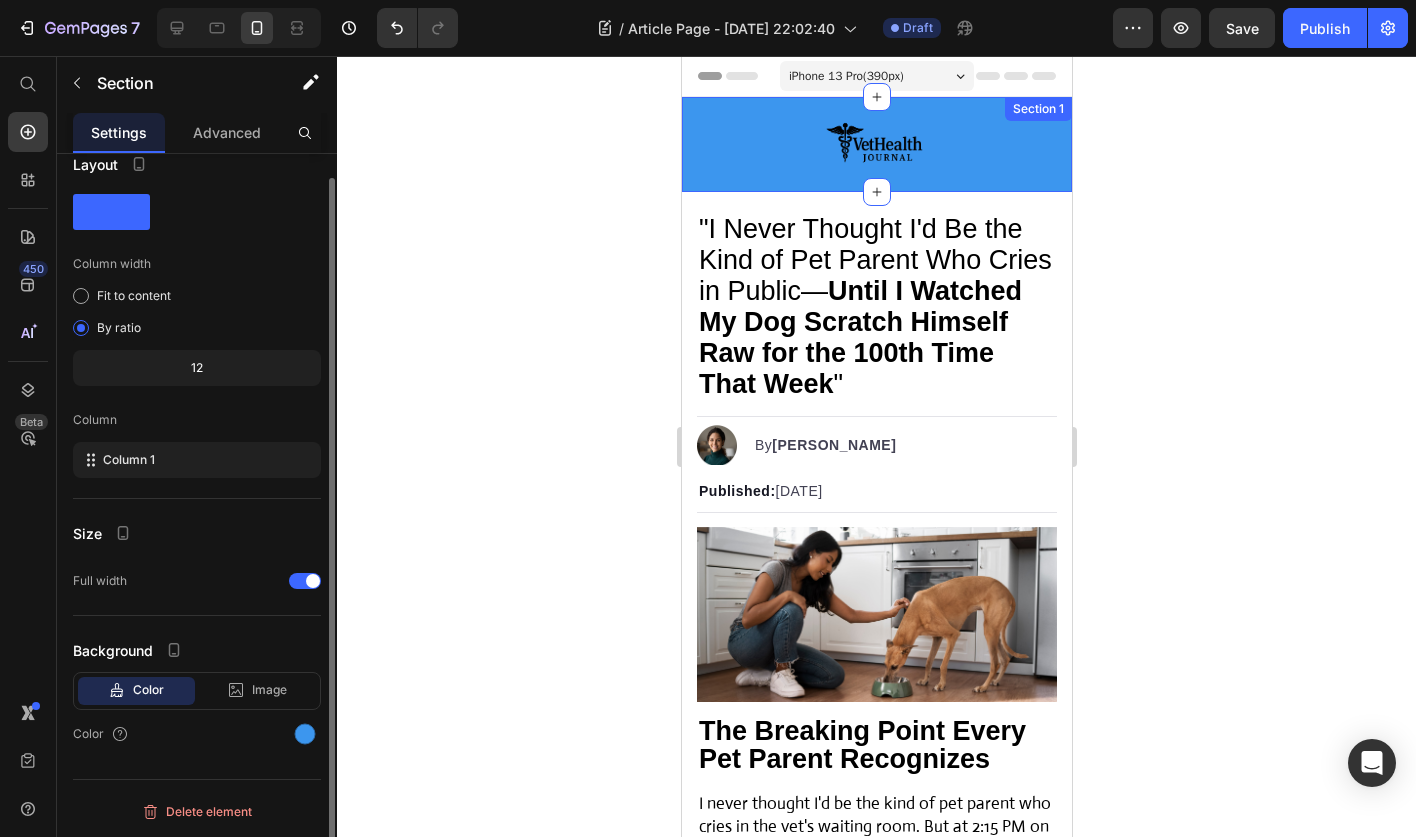 scroll, scrollTop: 0, scrollLeft: 0, axis: both 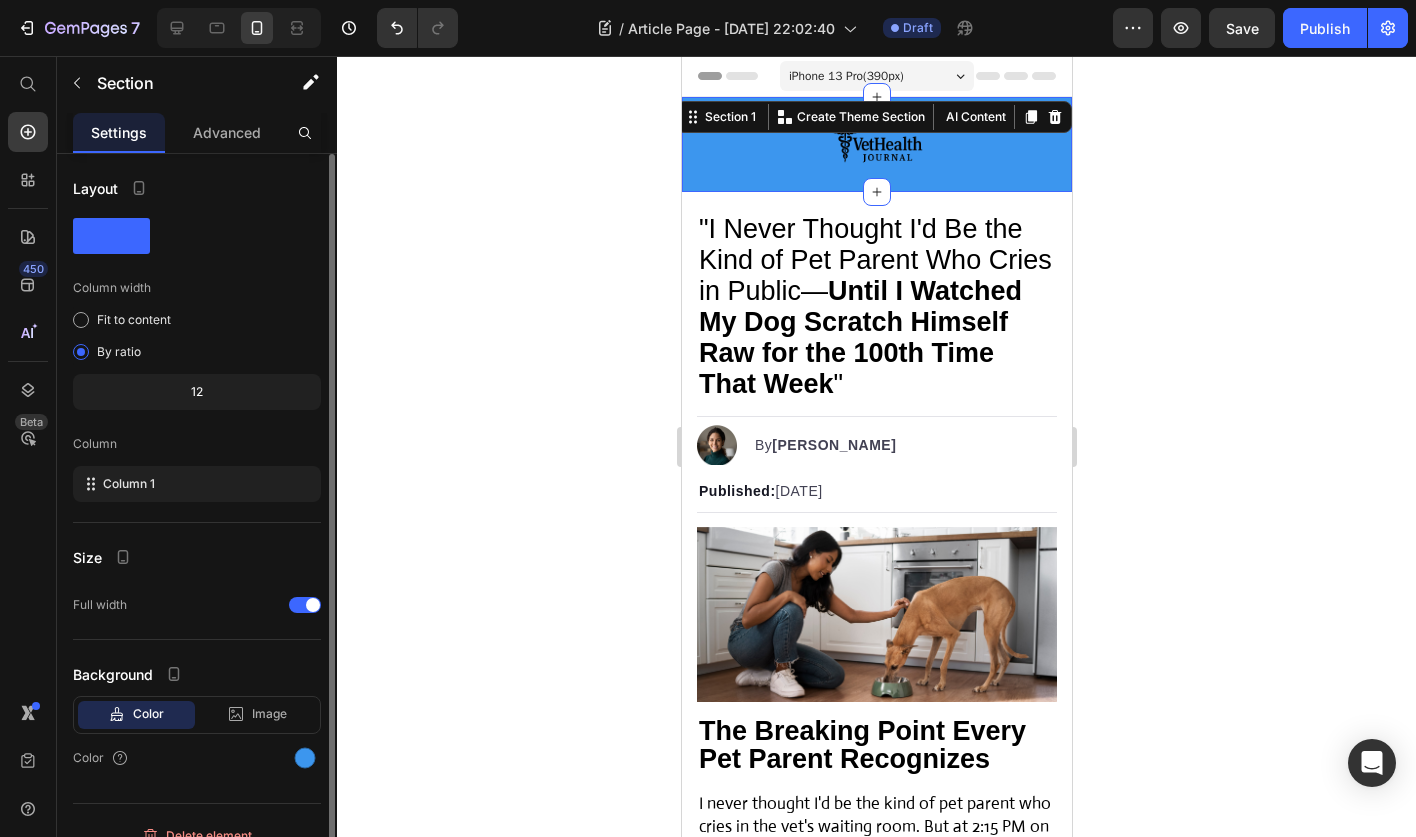click 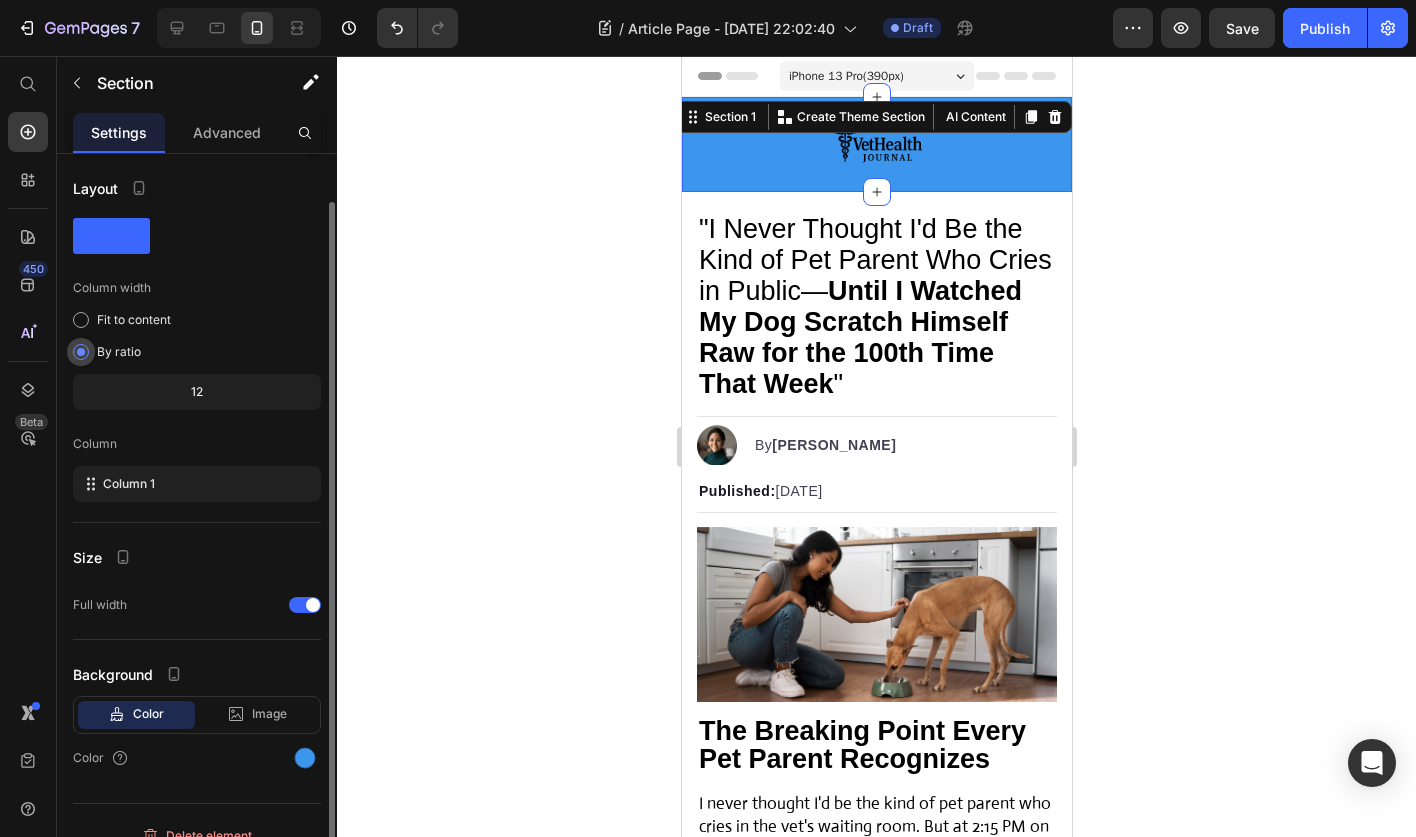 scroll, scrollTop: 24, scrollLeft: 0, axis: vertical 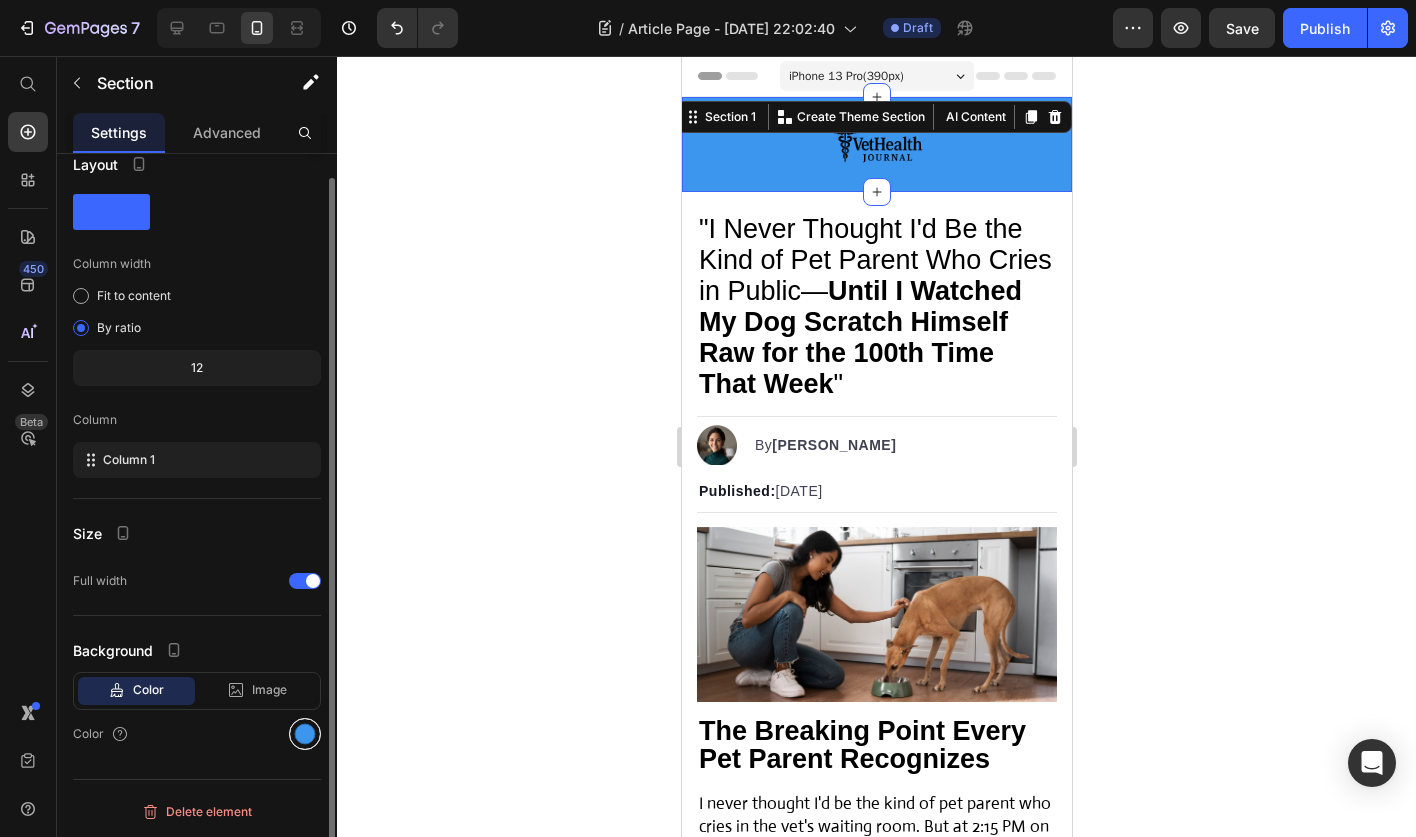 click at bounding box center [305, 734] 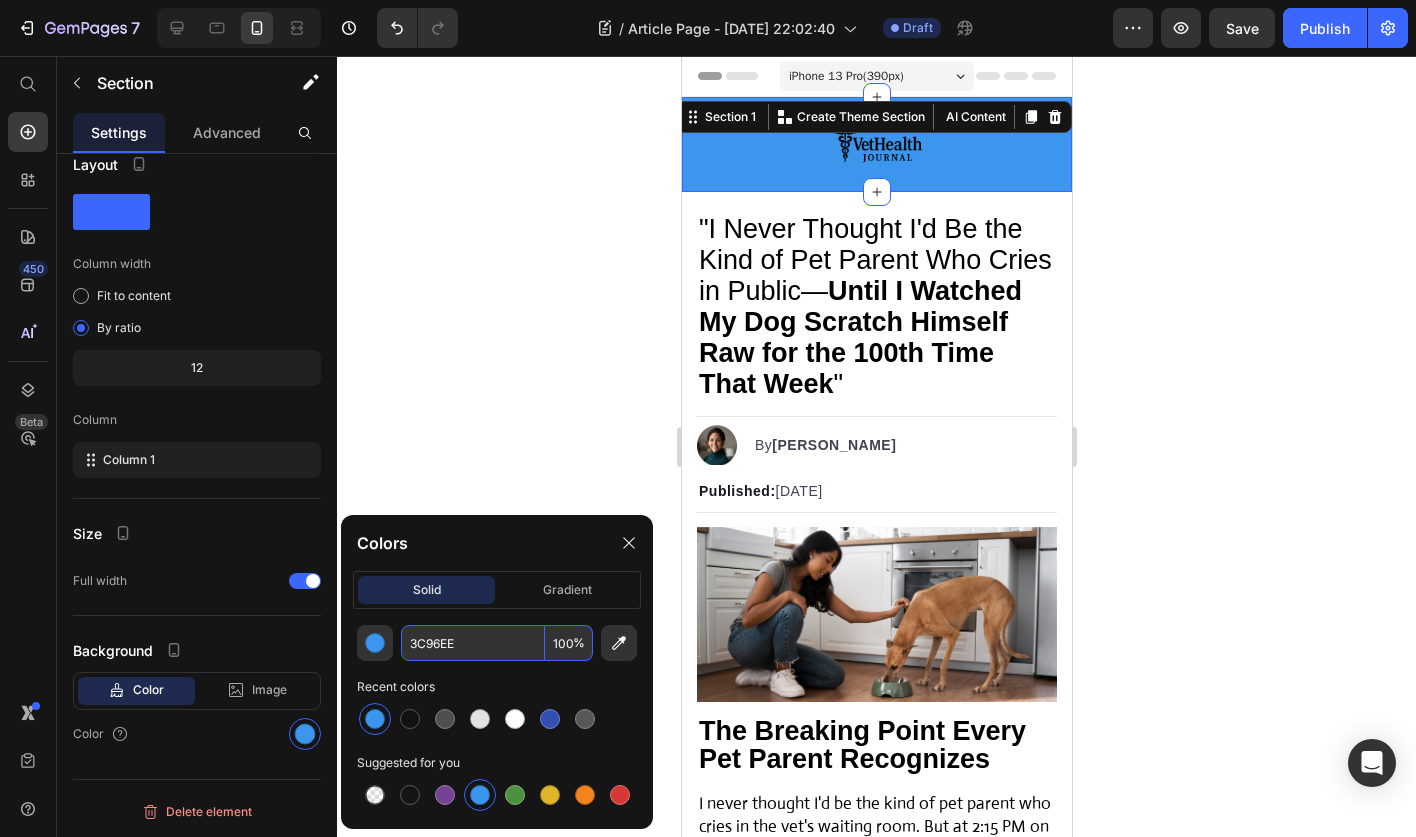 click on "3C96EE 100 %" at bounding box center [497, 643] 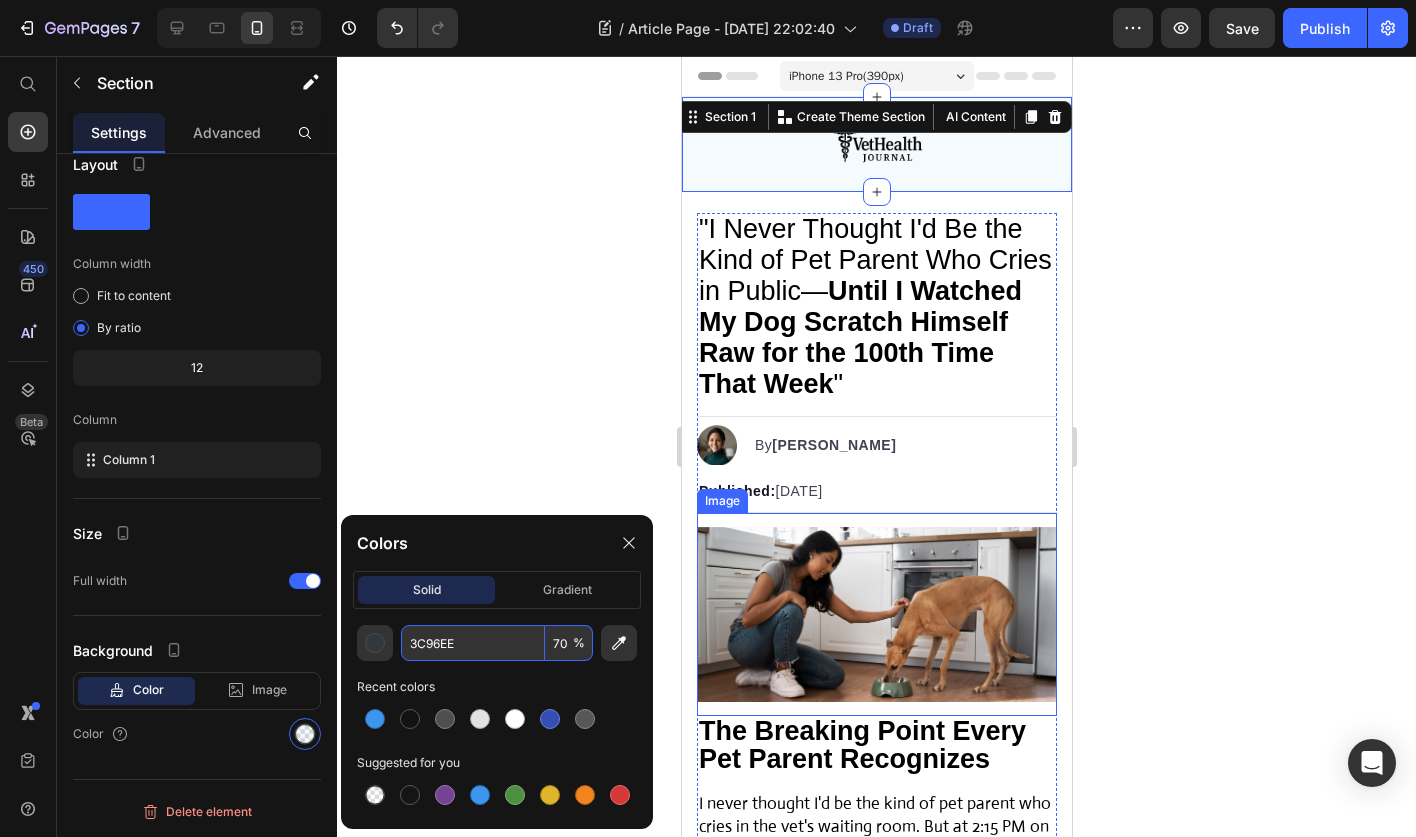 type on "70" 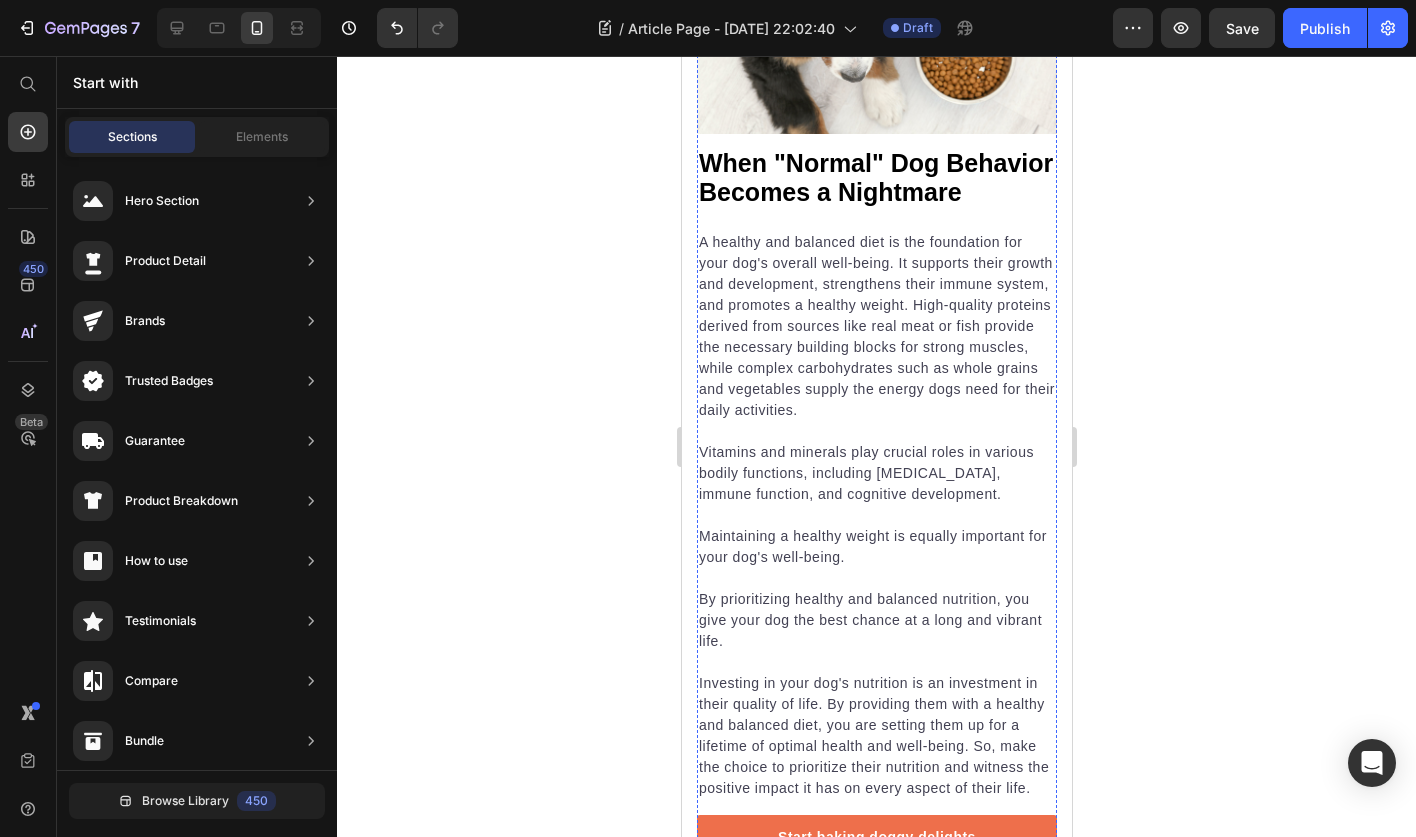scroll, scrollTop: 1325, scrollLeft: 0, axis: vertical 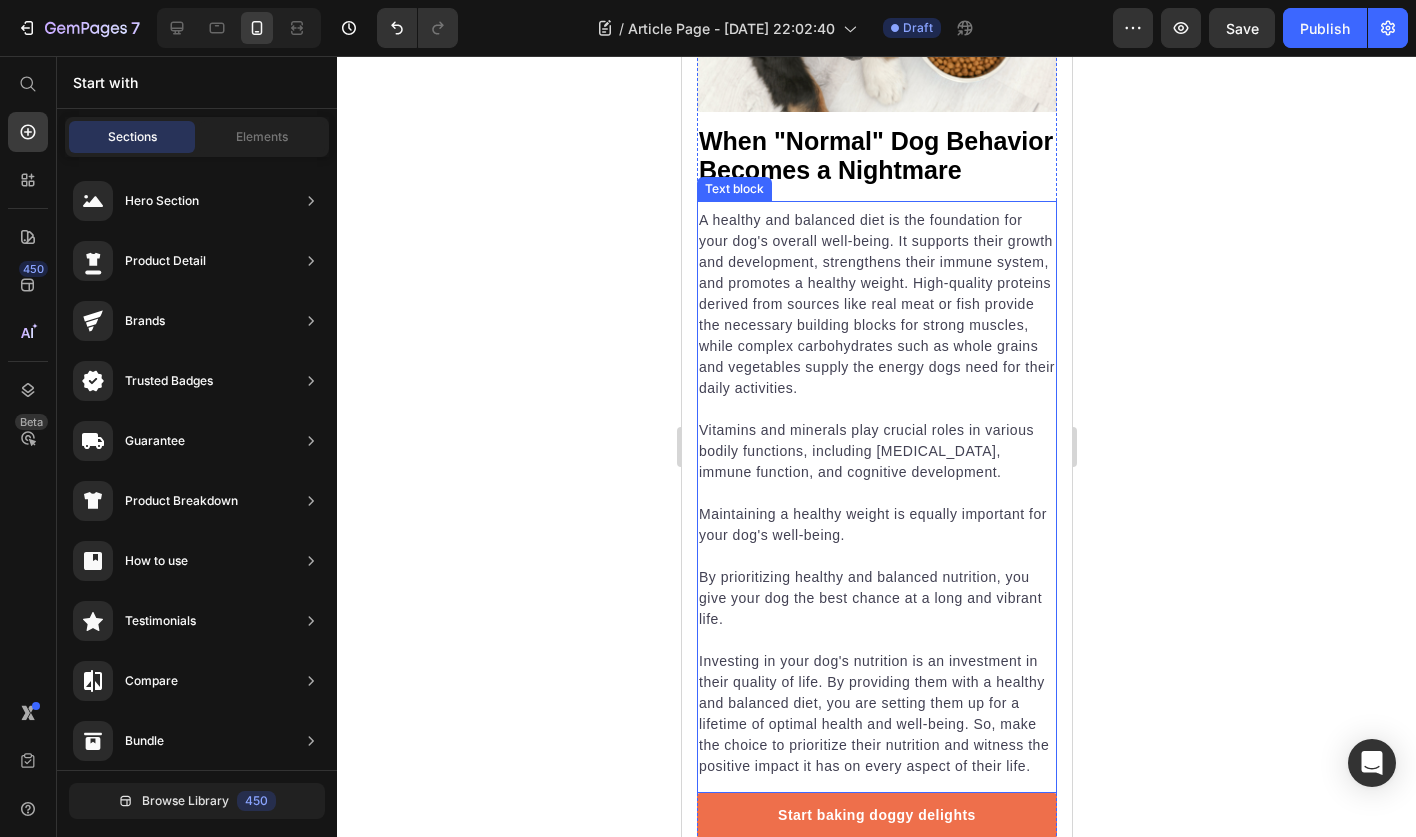 click on "Vitamins and minerals play crucial roles in various bodily functions, including [MEDICAL_DATA], immune function, and cognitive development." at bounding box center [876, 441] 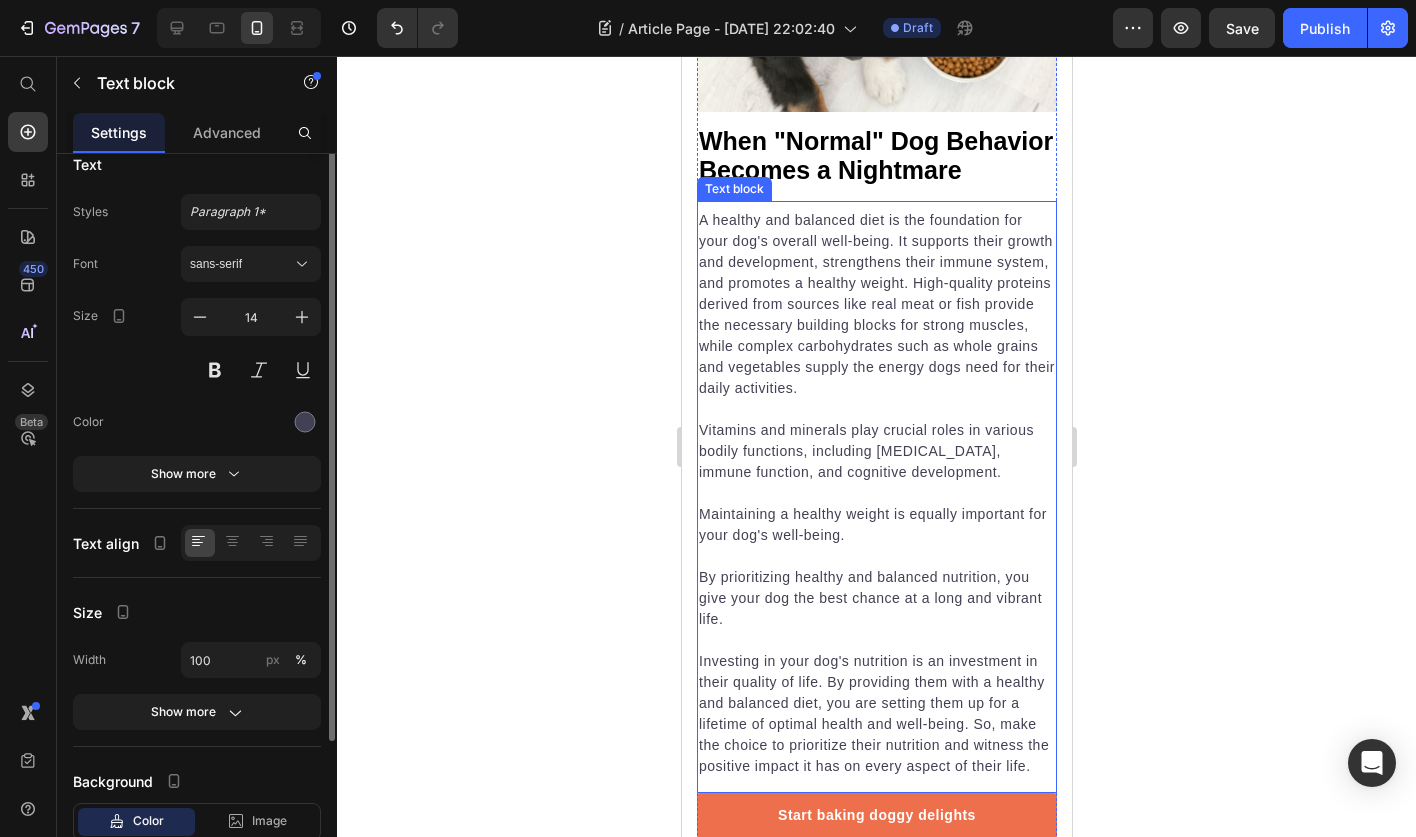 scroll, scrollTop: 0, scrollLeft: 0, axis: both 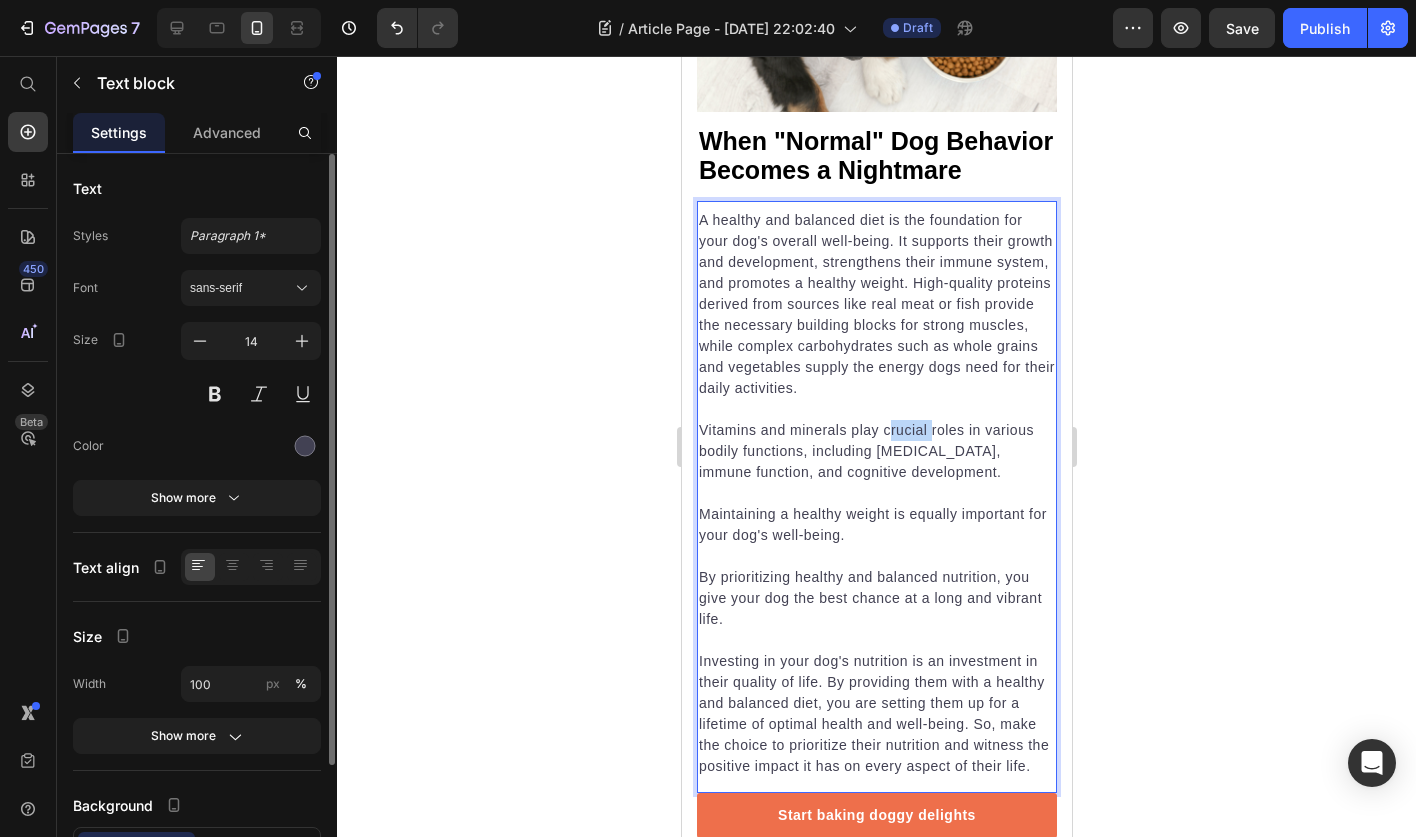 click on "Vitamins and minerals play crucial roles in various bodily functions, including [MEDICAL_DATA], immune function, and cognitive development." at bounding box center (876, 441) 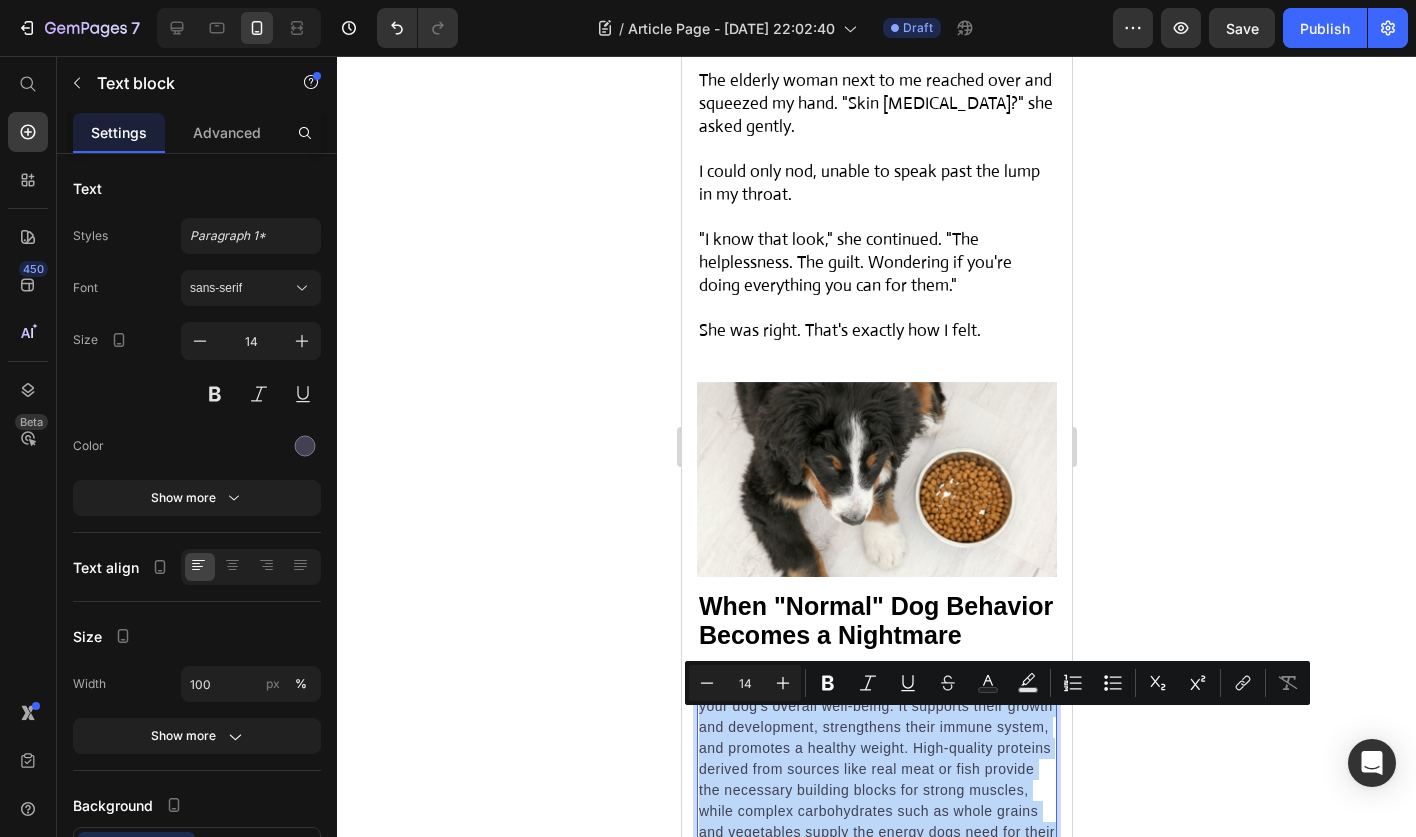 scroll, scrollTop: 839, scrollLeft: 0, axis: vertical 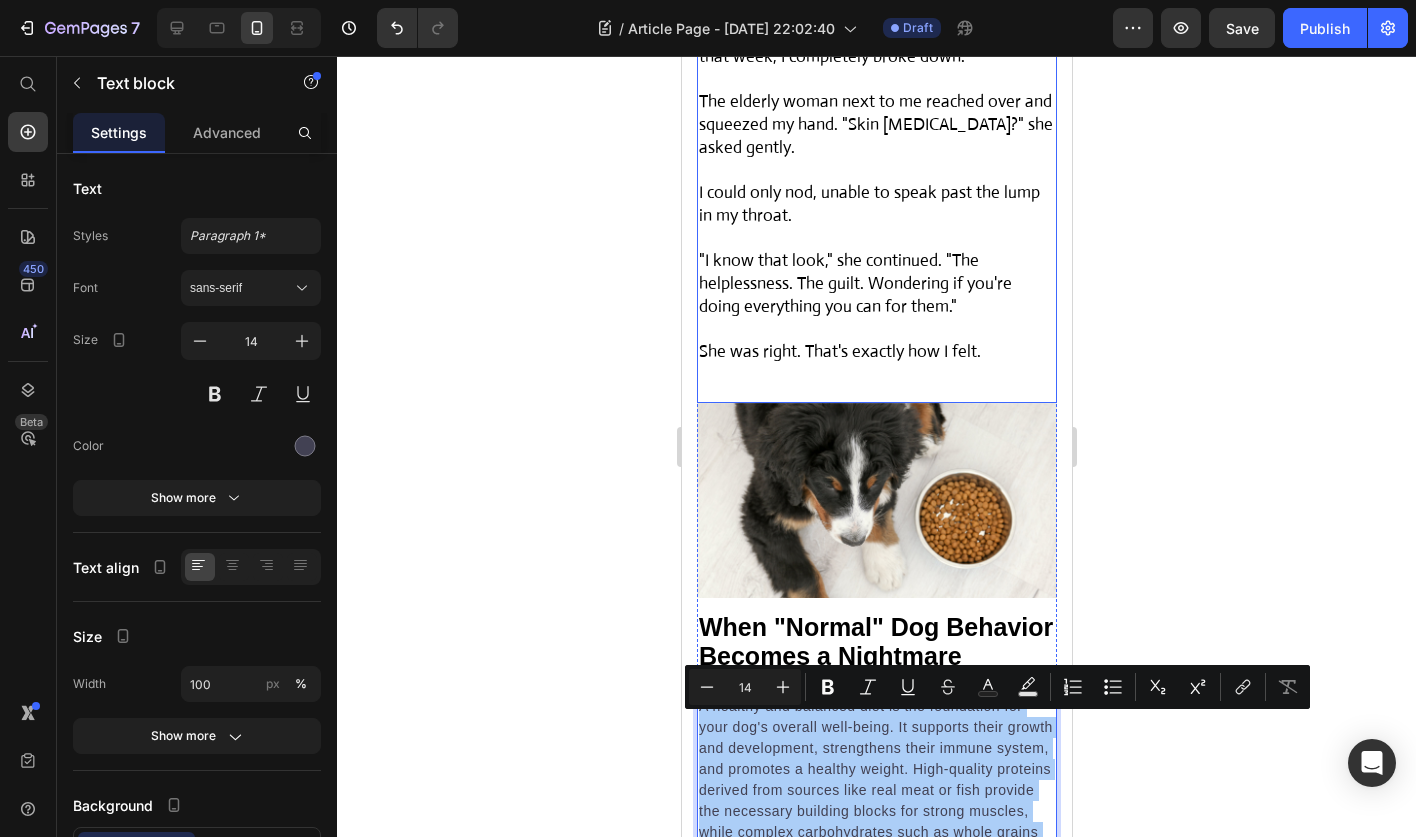 click 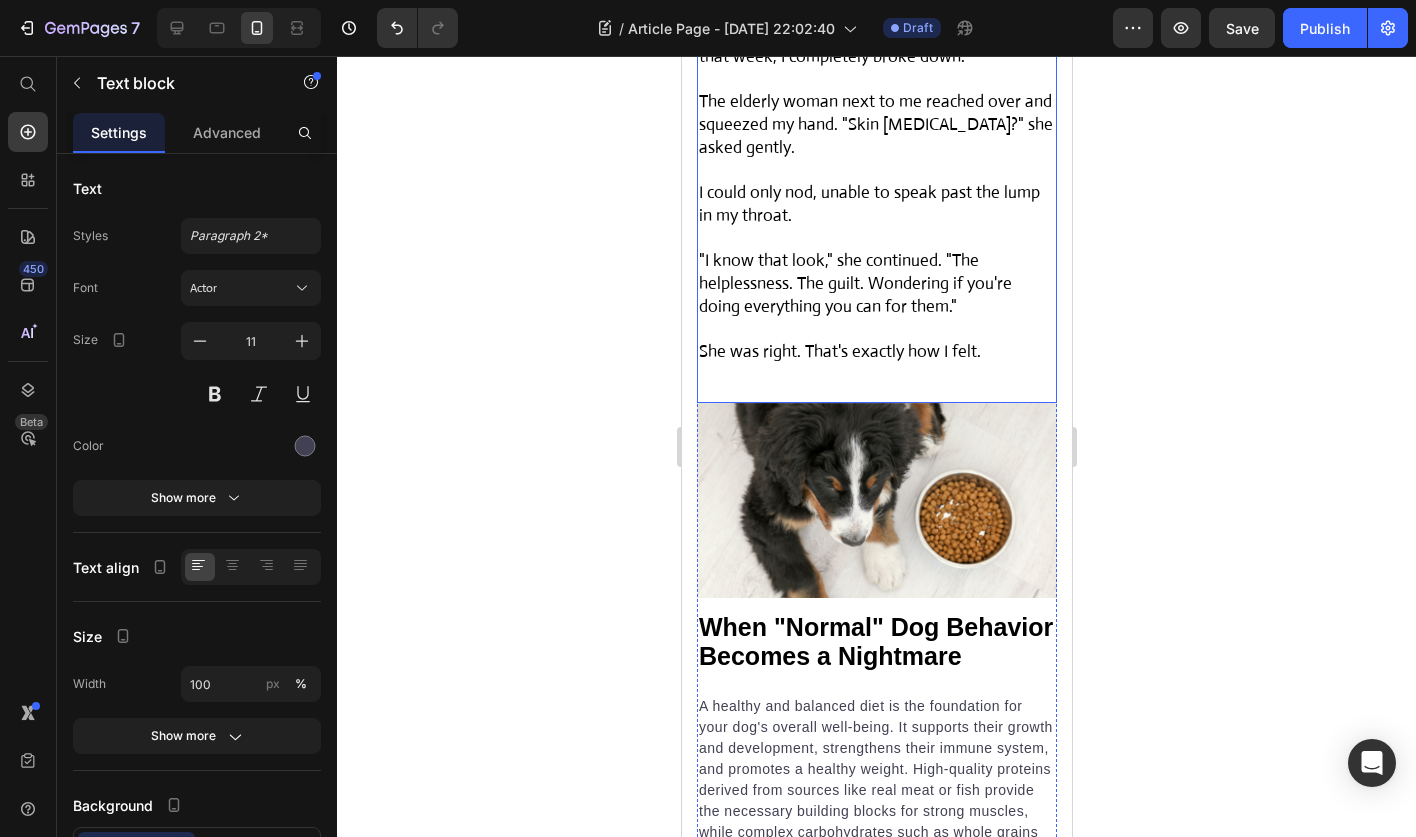 click at bounding box center [876, 330] 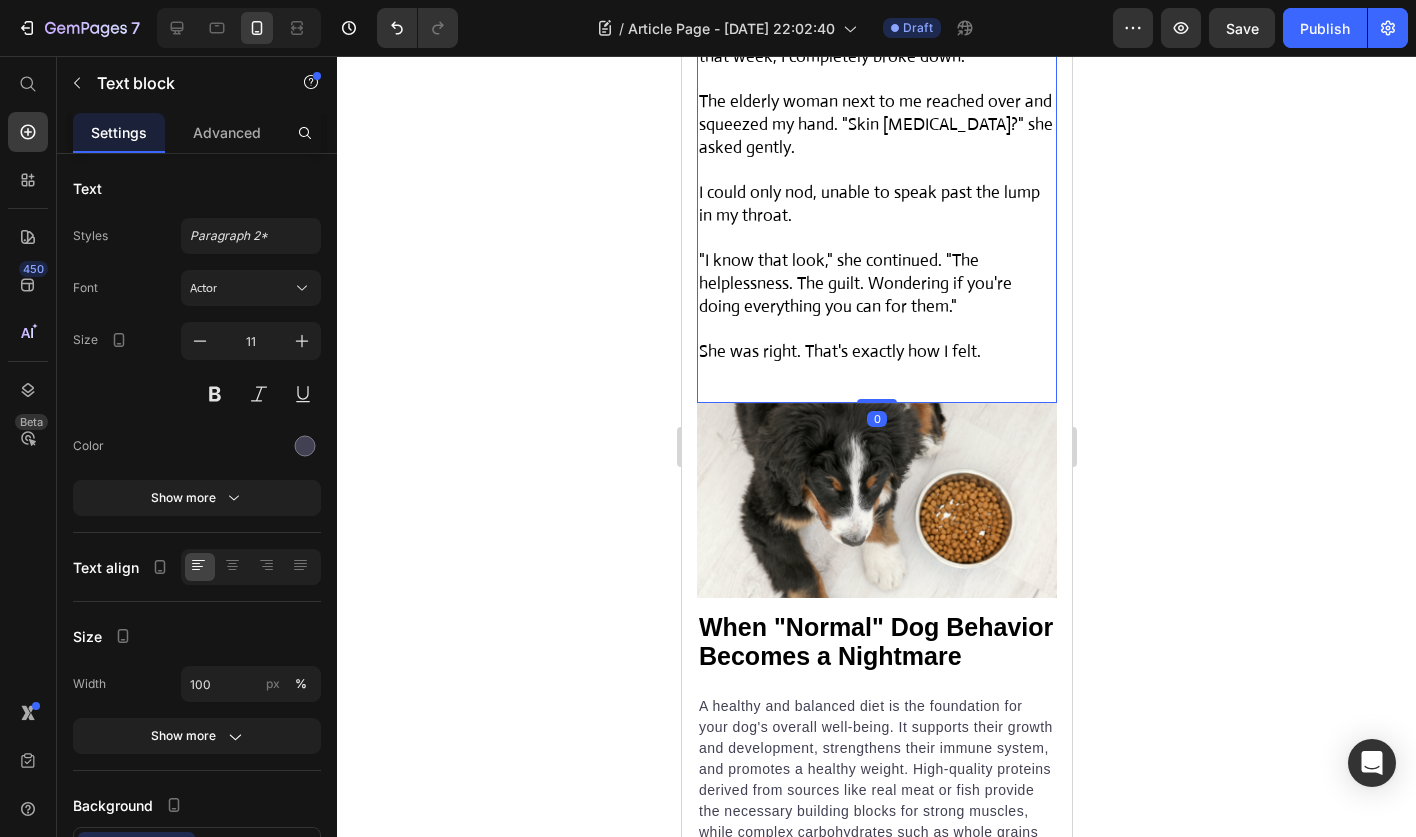 copy on "A healthy and balanced diet is the foundation for your dog's overall well-being. It supports their growth and development, strengthens their immune system, and promotes a healthy weight. High-quality proteins derived from sources like real meat or fish provide the necessary building blocks for strong muscles, while complex carbohydrates such as whole grains and vegetables supply the energy dogs need for their daily activities.  Vitamins and minerals play crucial roles in various bodily functions, including bone health, immune function, and cognitive development.   Maintaining a healthy weight is equally important for your dog's well-being.   By prioritizing healthy and balanced nutrition, you give your dog the best chance at a long and vibrant life. Investing in your dog's nutrition is an investment in their quality of life. By providing them with a healthy and balanced diet, you are setting them up for a lifetime of optimal health and well-being. So, make the choice to prioritize their nutrition and witne..." 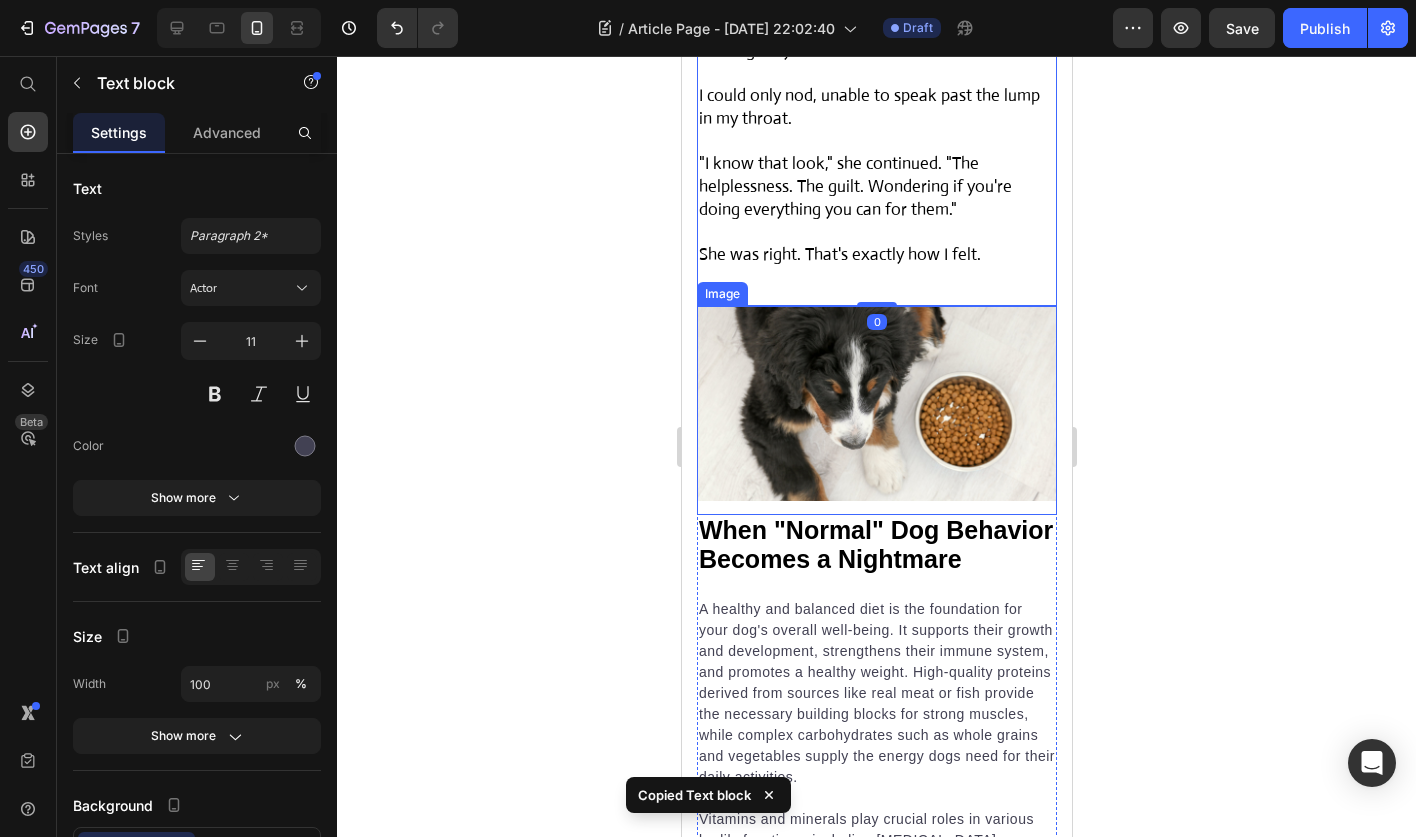 scroll, scrollTop: 940, scrollLeft: 0, axis: vertical 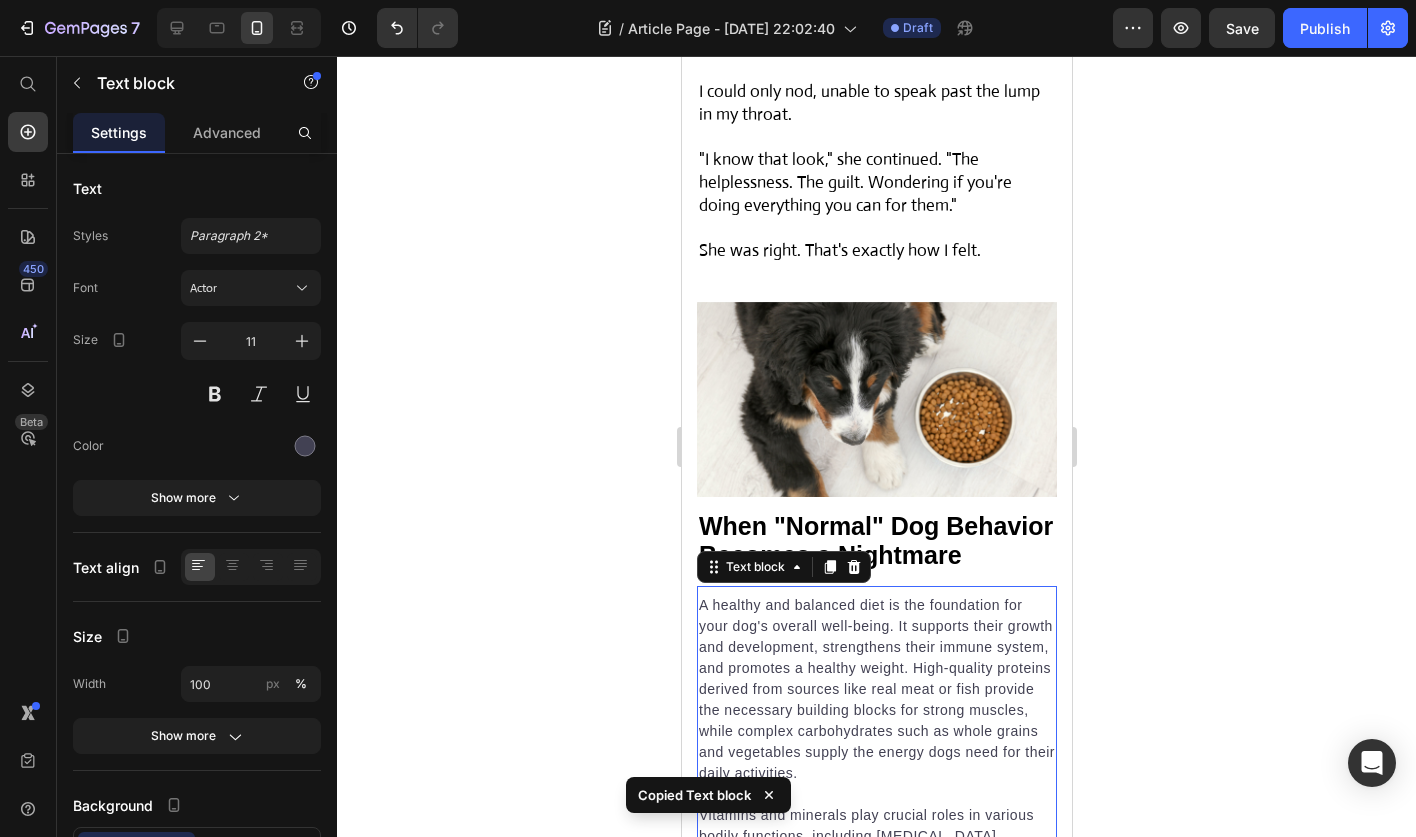 click on "A healthy and balanced diet is the foundation for your dog's overall well-being. It supports their growth and development, strengthens their immune system, and promotes a healthy weight. High-quality proteins derived from sources like real meat or fish provide the necessary building blocks for strong muscles, while complex carbohydrates such as whole grains and vegetables supply the energy dogs need for their daily activities.  Vitamins and minerals play crucial roles in various bodily functions, including bone health, immune function, and cognitive development.   Maintaining a healthy weight is equally important for your dog's well-being.   By prioritizing healthy and balanced nutrition, you give your dog the best chance at a long and vibrant life. Text block   0" at bounding box center [876, 882] 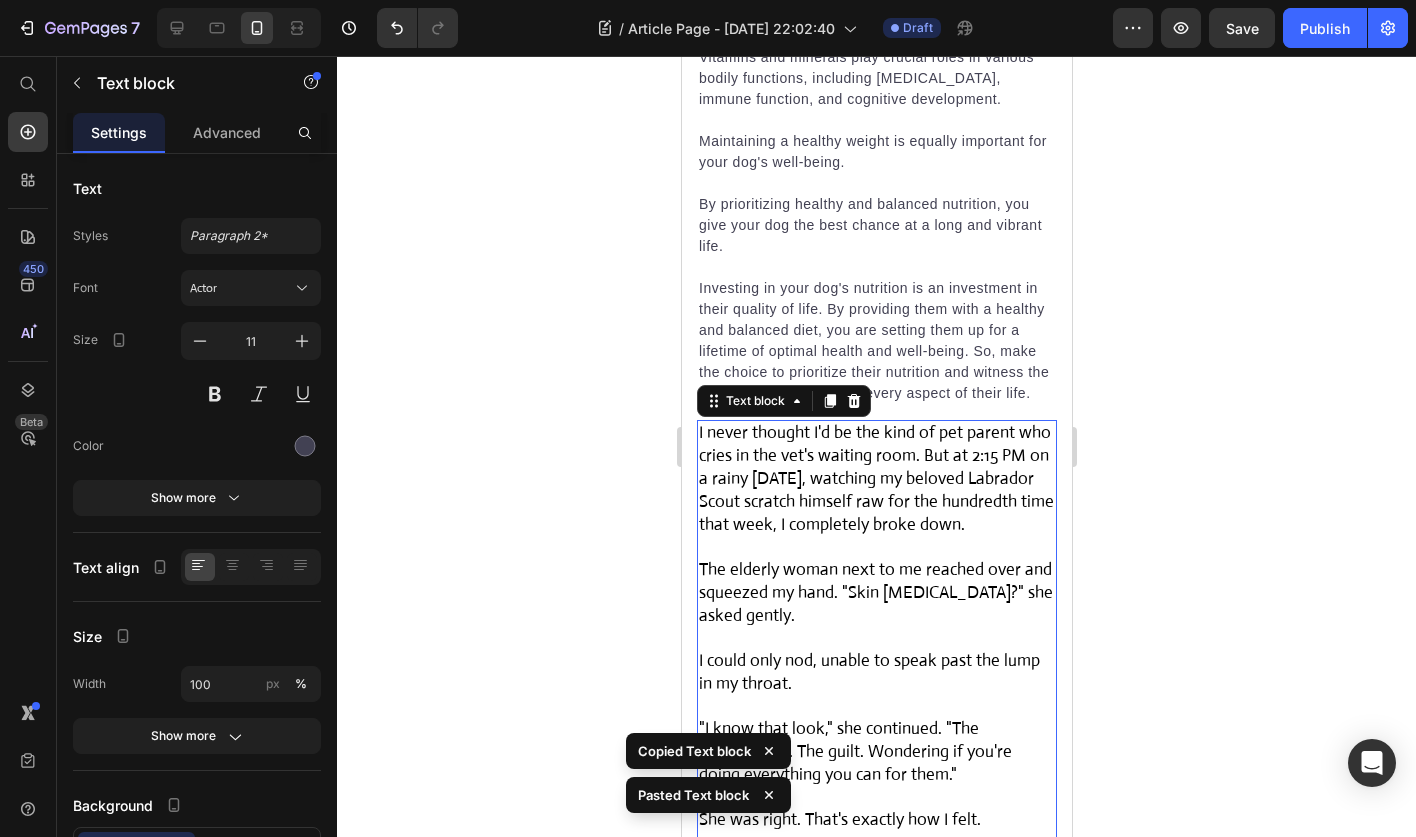 scroll, scrollTop: 1694, scrollLeft: 0, axis: vertical 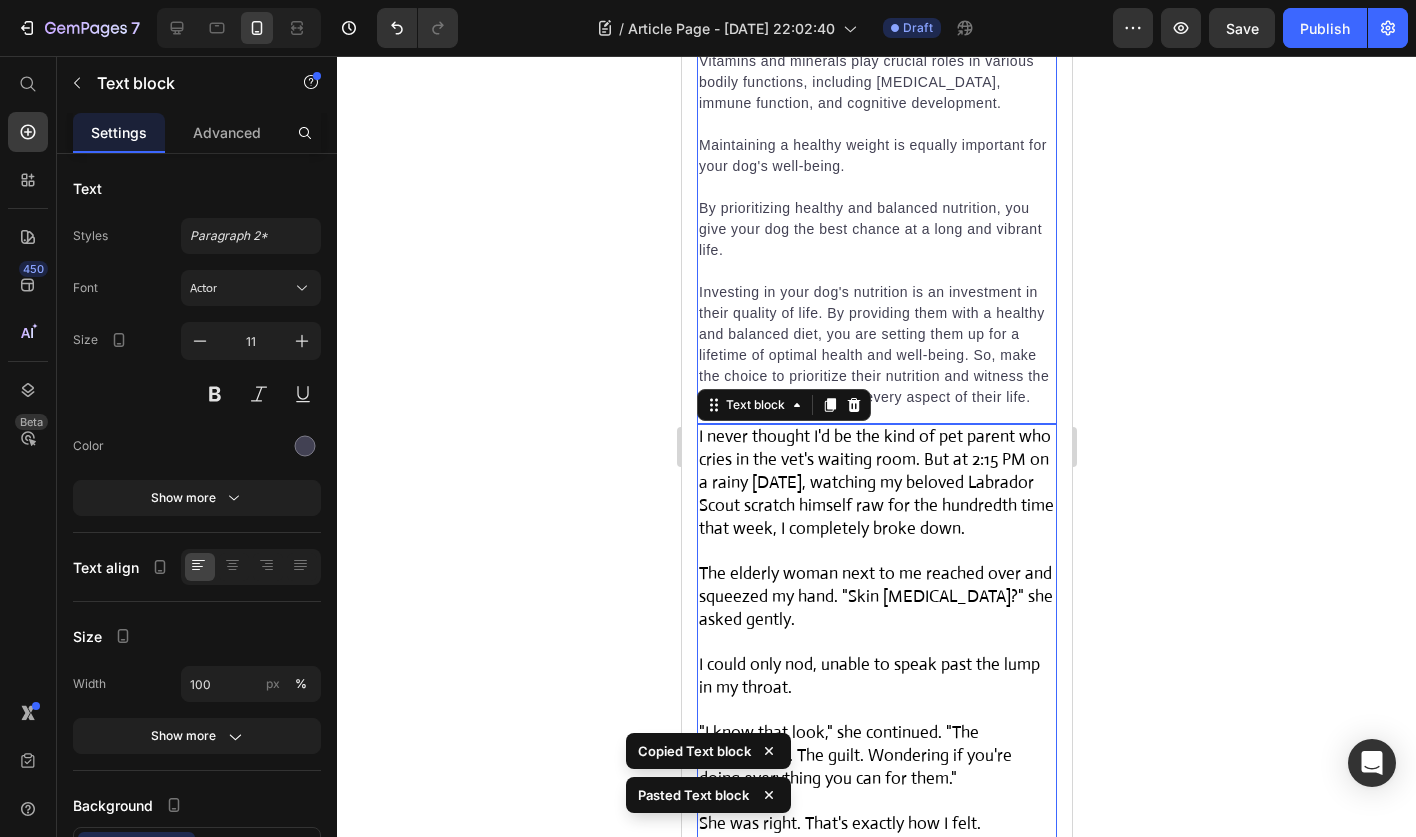 click on "Investing in your dog's nutrition is an investment in their quality of life. By providing them with a healthy and balanced diet, you are setting them up for a lifetime of optimal health and well-being. So, make the choice to prioritize their nutrition and witness the positive impact it has on every aspect of their life." at bounding box center [876, 345] 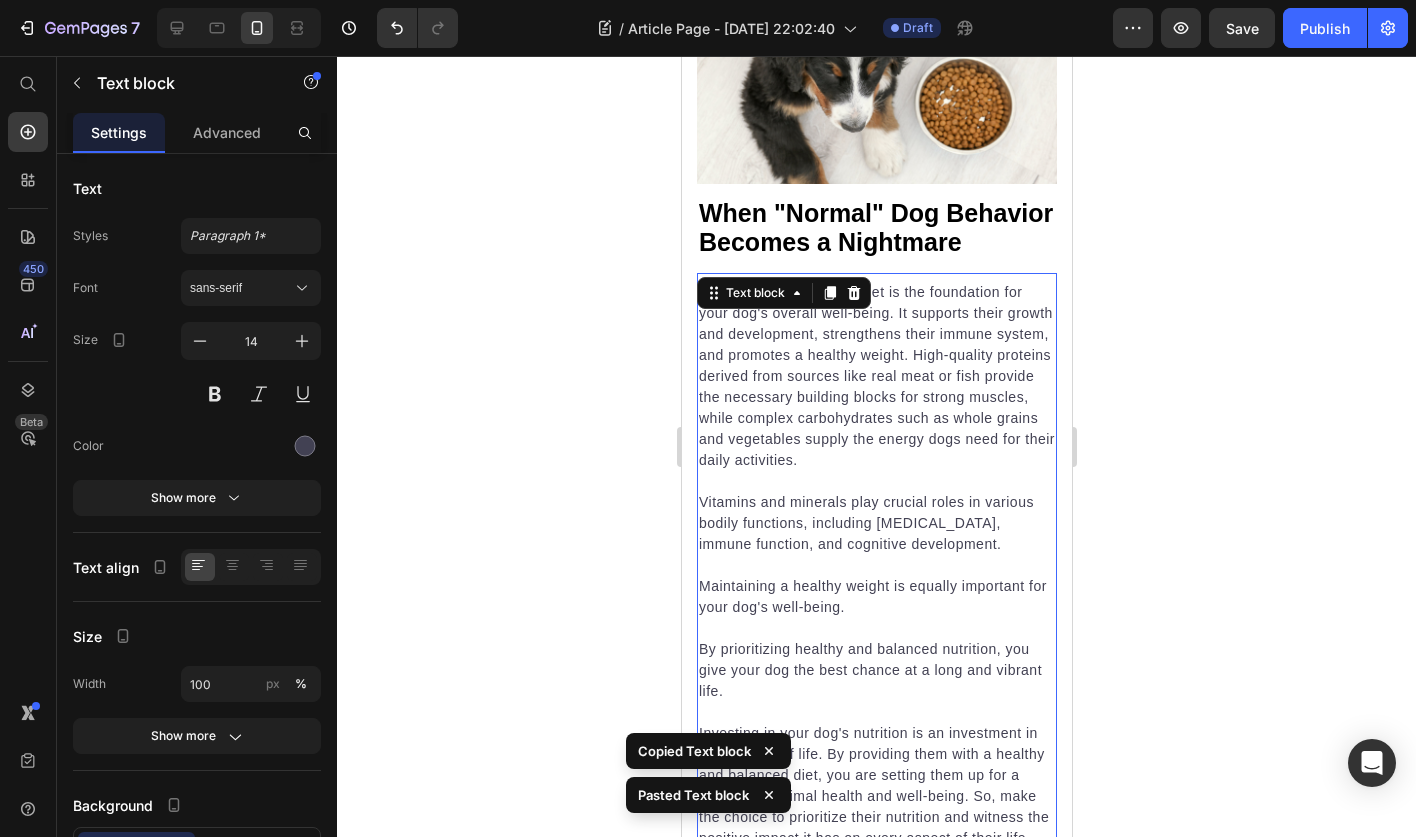 scroll, scrollTop: 1189, scrollLeft: 0, axis: vertical 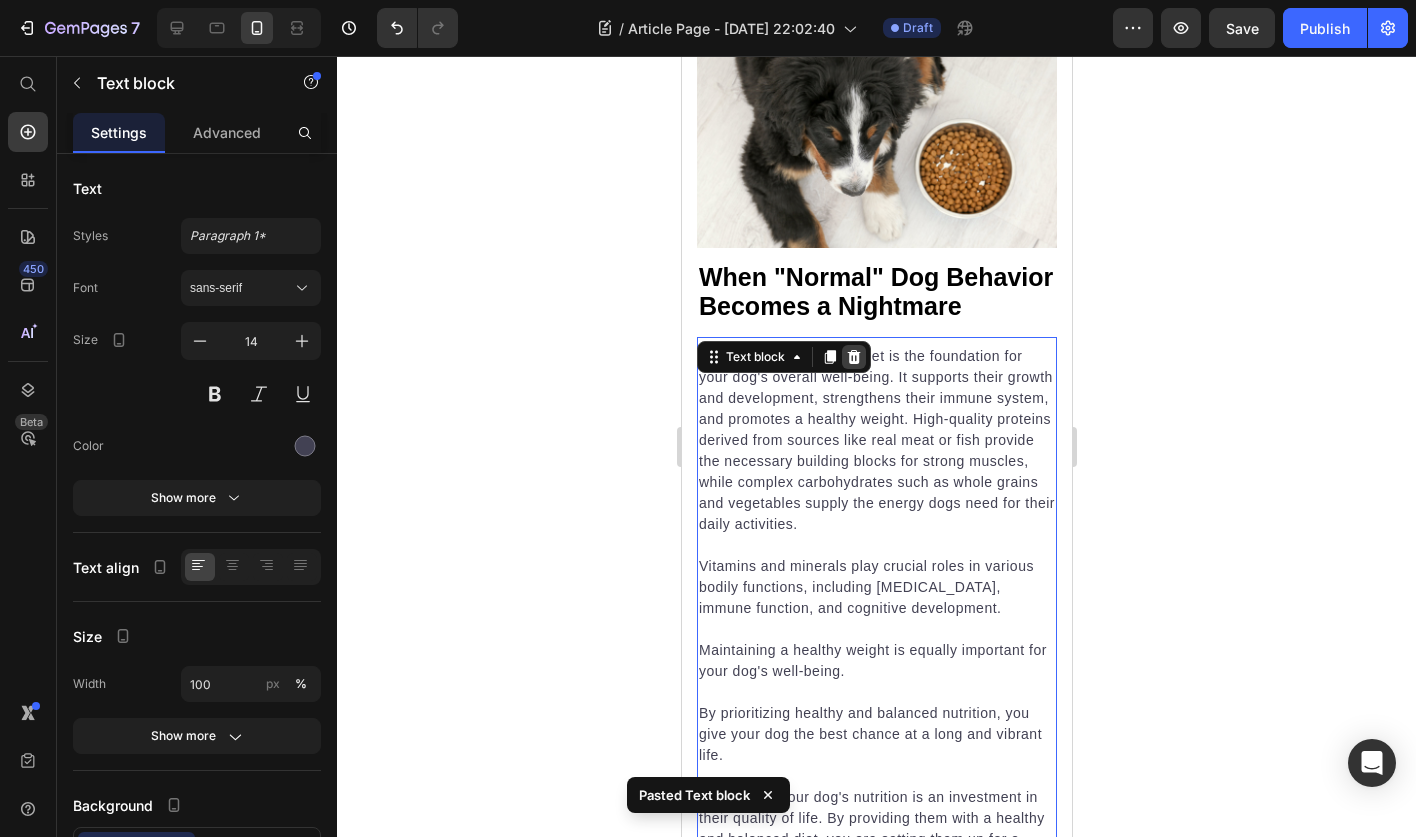 click 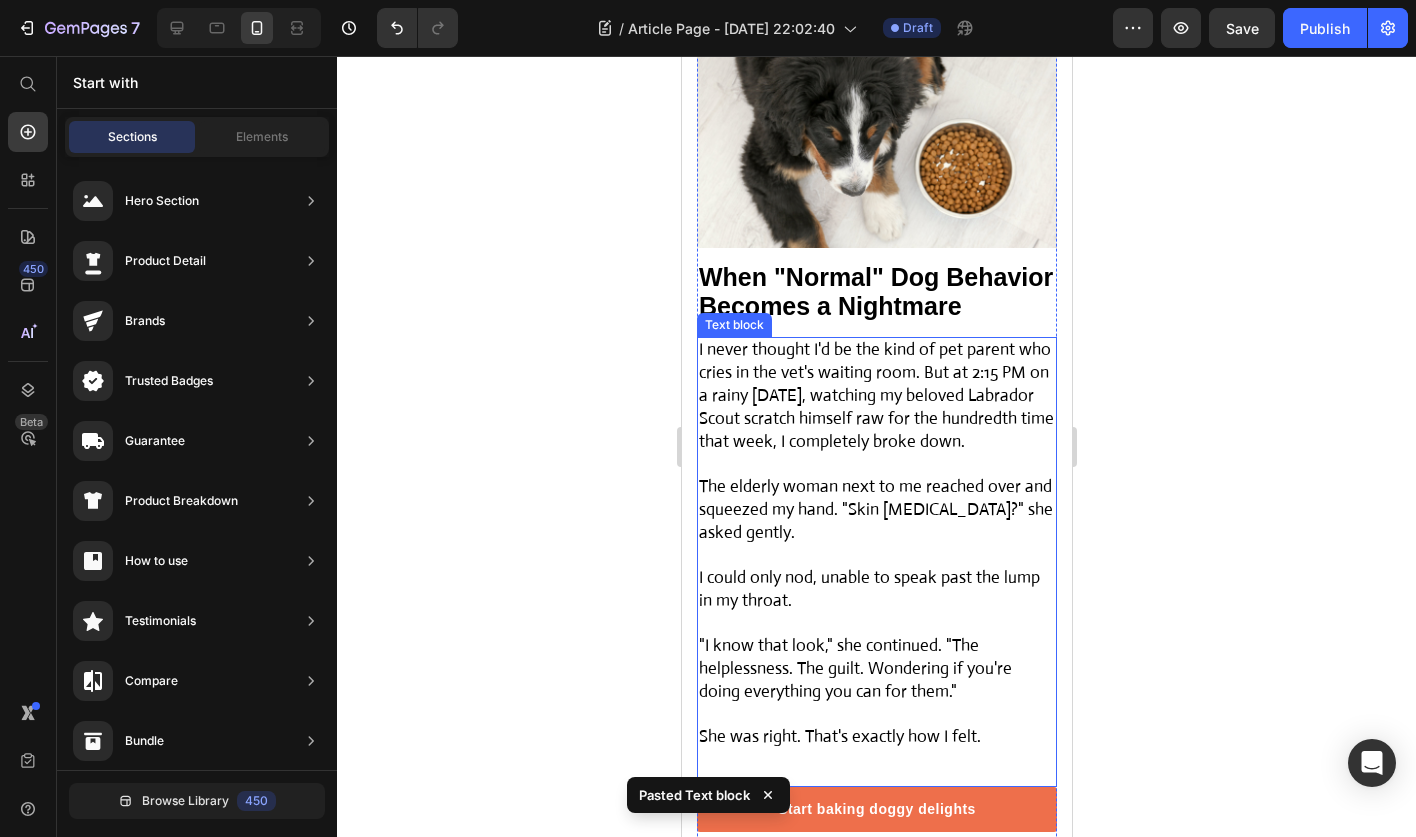 click on "I never thought I'd be the kind of pet parent who cries in the vet's waiting room. But at 2:15 PM on a rainy [DATE], watching my beloved Labrador Scout scratch himself raw for the hundredth time that week, I completely broke down." at bounding box center (875, 395) 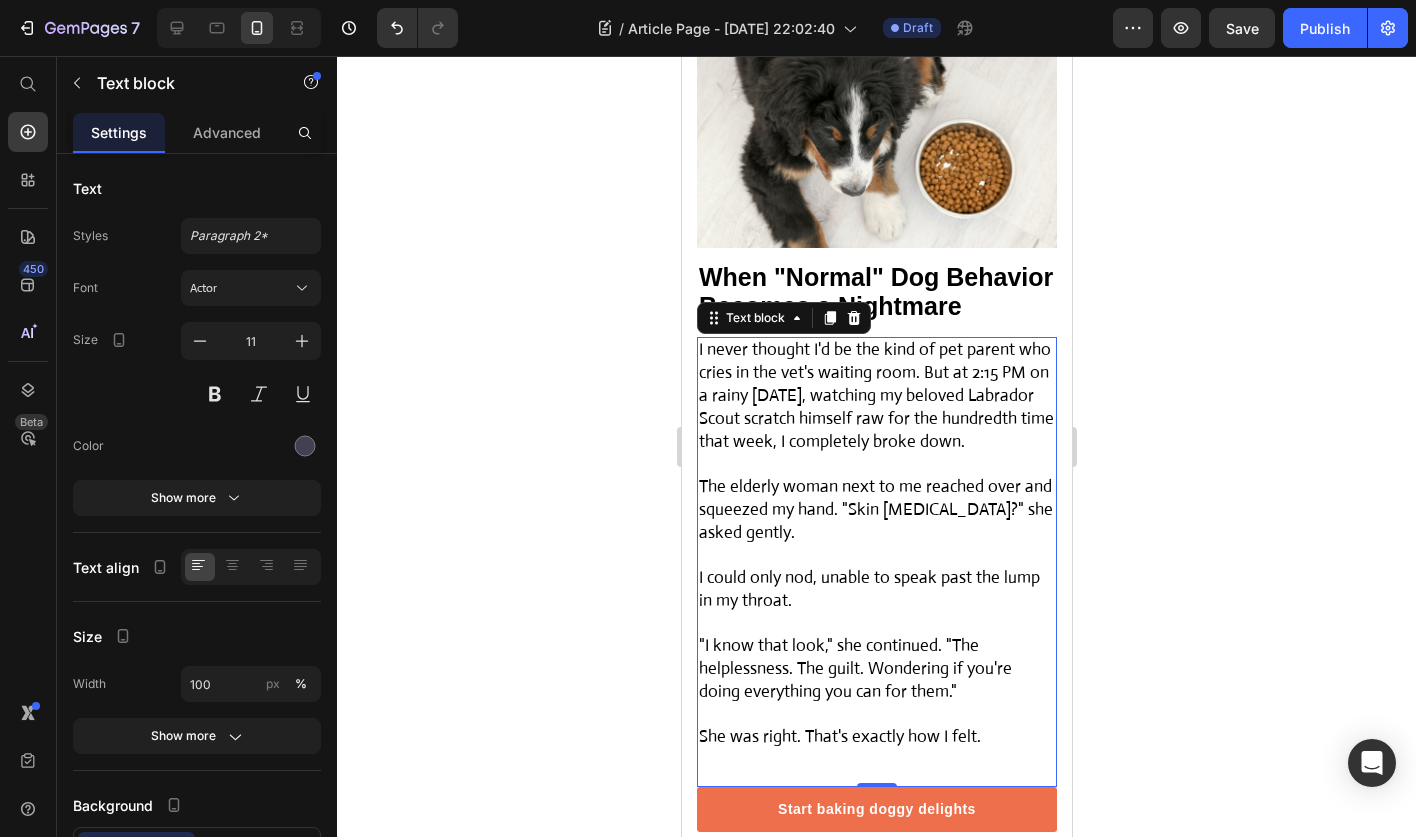click on "I never thought I'd be the kind of pet parent who cries in the vet's waiting room. But at 2:15 PM on a rainy [DATE], watching my beloved Labrador Scout scratch himself raw for the hundredth time that week, I completely broke down." at bounding box center (875, 395) 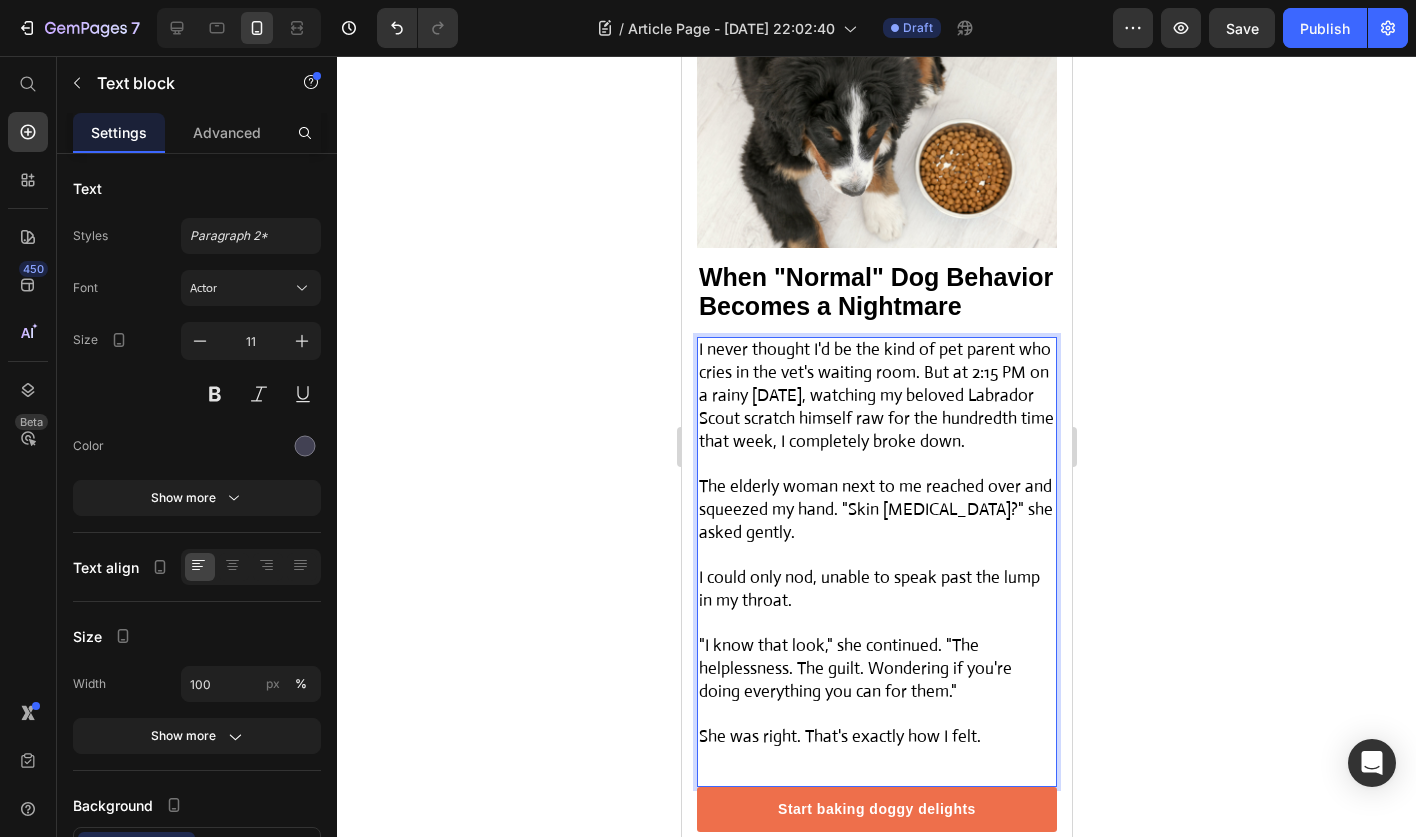 click on "I never thought I'd be the kind of pet parent who cries in the vet's waiting room. But at 2:15 PM on a rainy [DATE], watching my beloved Labrador Scout scratch himself raw for the hundredth time that week, I completely broke down." at bounding box center (875, 395) 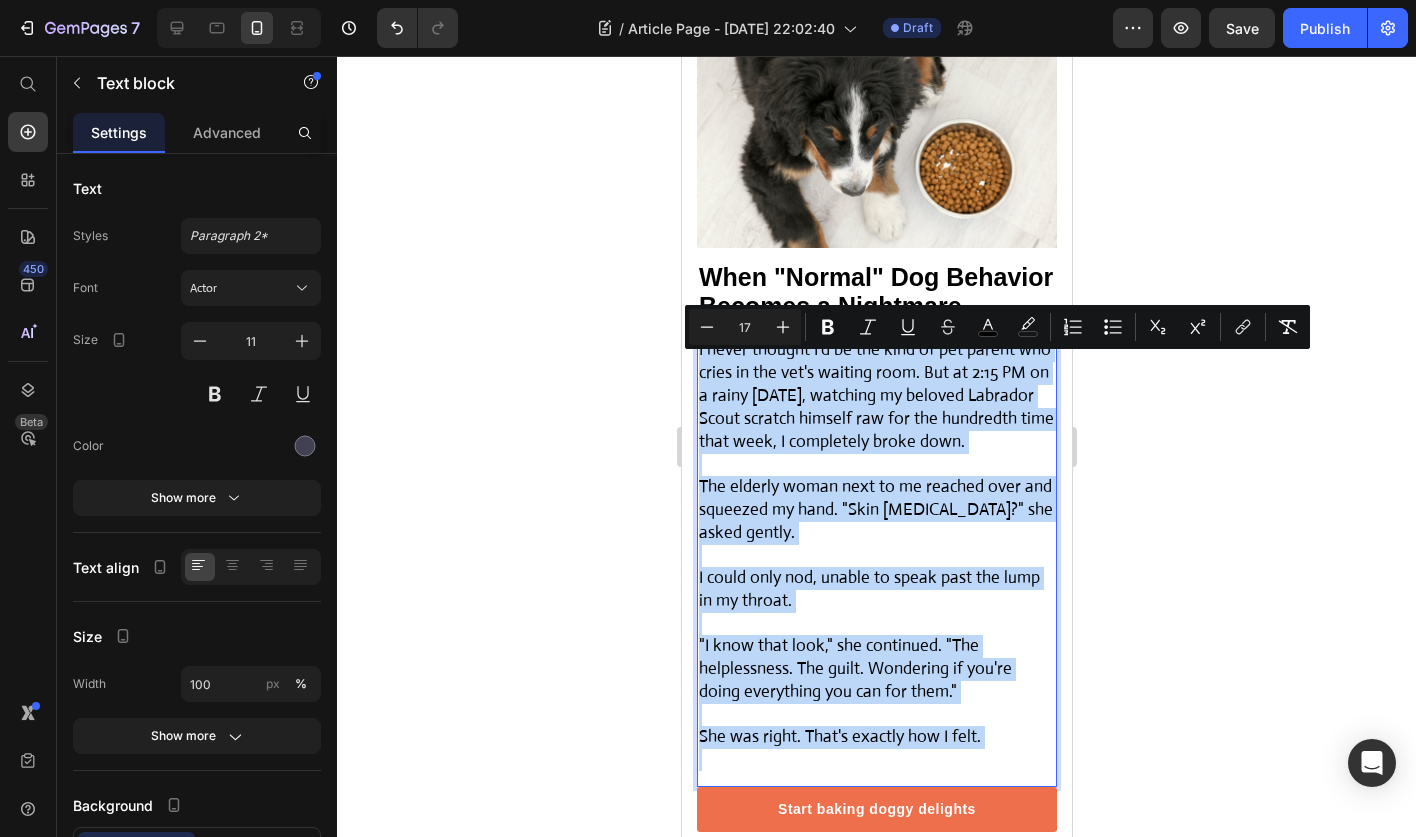 click on "The elderly woman next to me reached over and squeezed my hand. "Skin [MEDICAL_DATA]?" she asked gently." at bounding box center [876, 510] 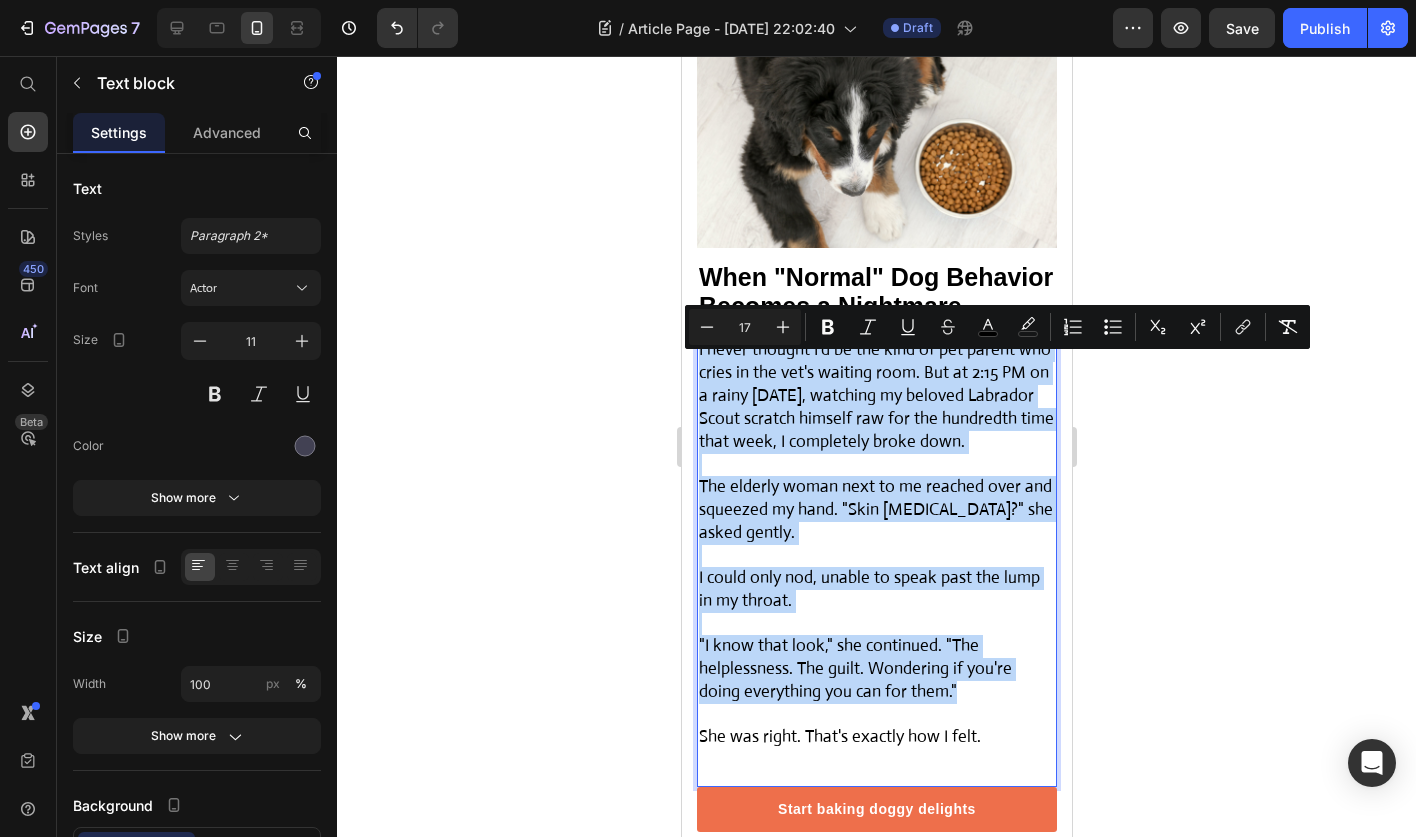 drag, startPoint x: 946, startPoint y: 713, endPoint x: 697, endPoint y: 370, distance: 423.85138 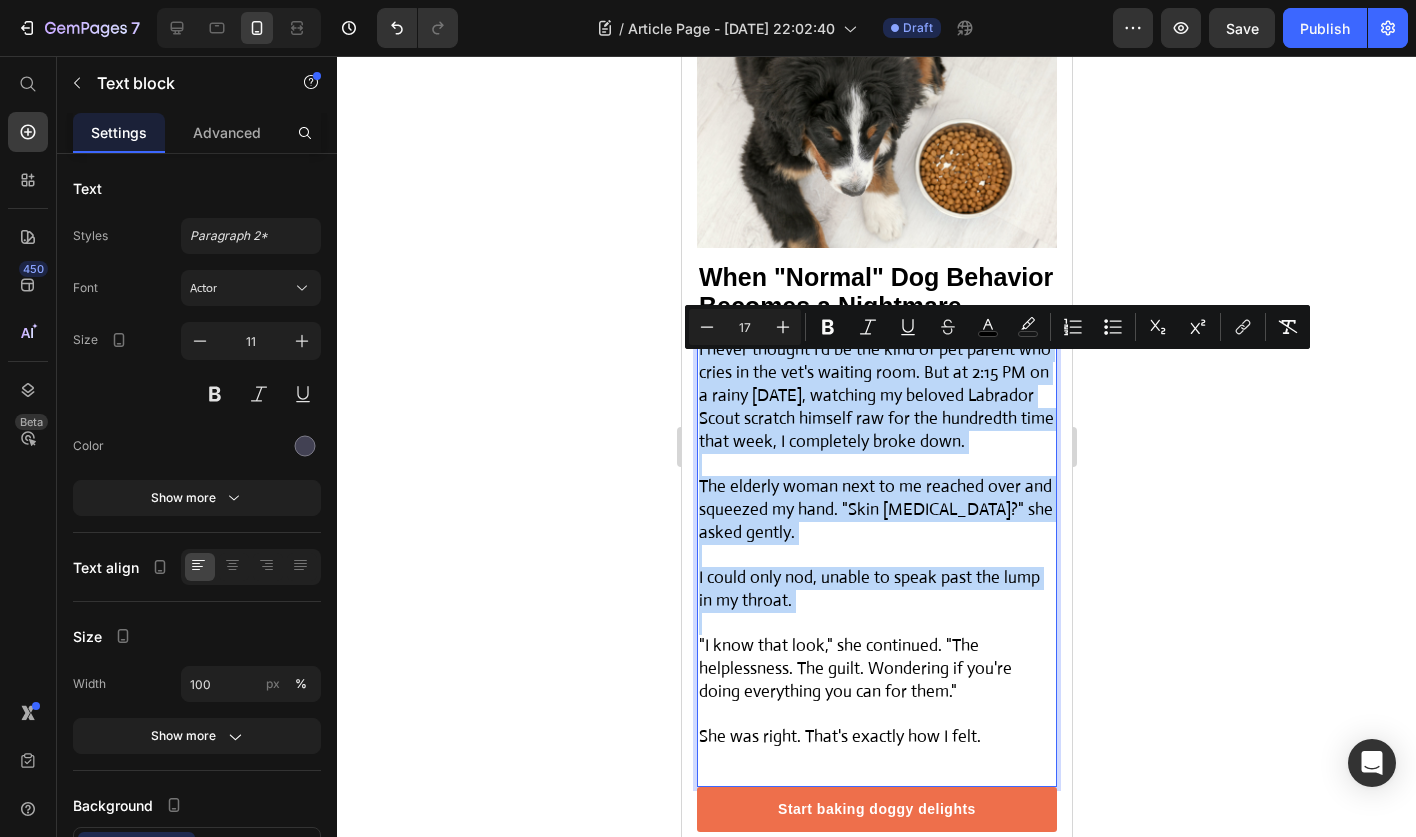 scroll, scrollTop: 1322, scrollLeft: 0, axis: vertical 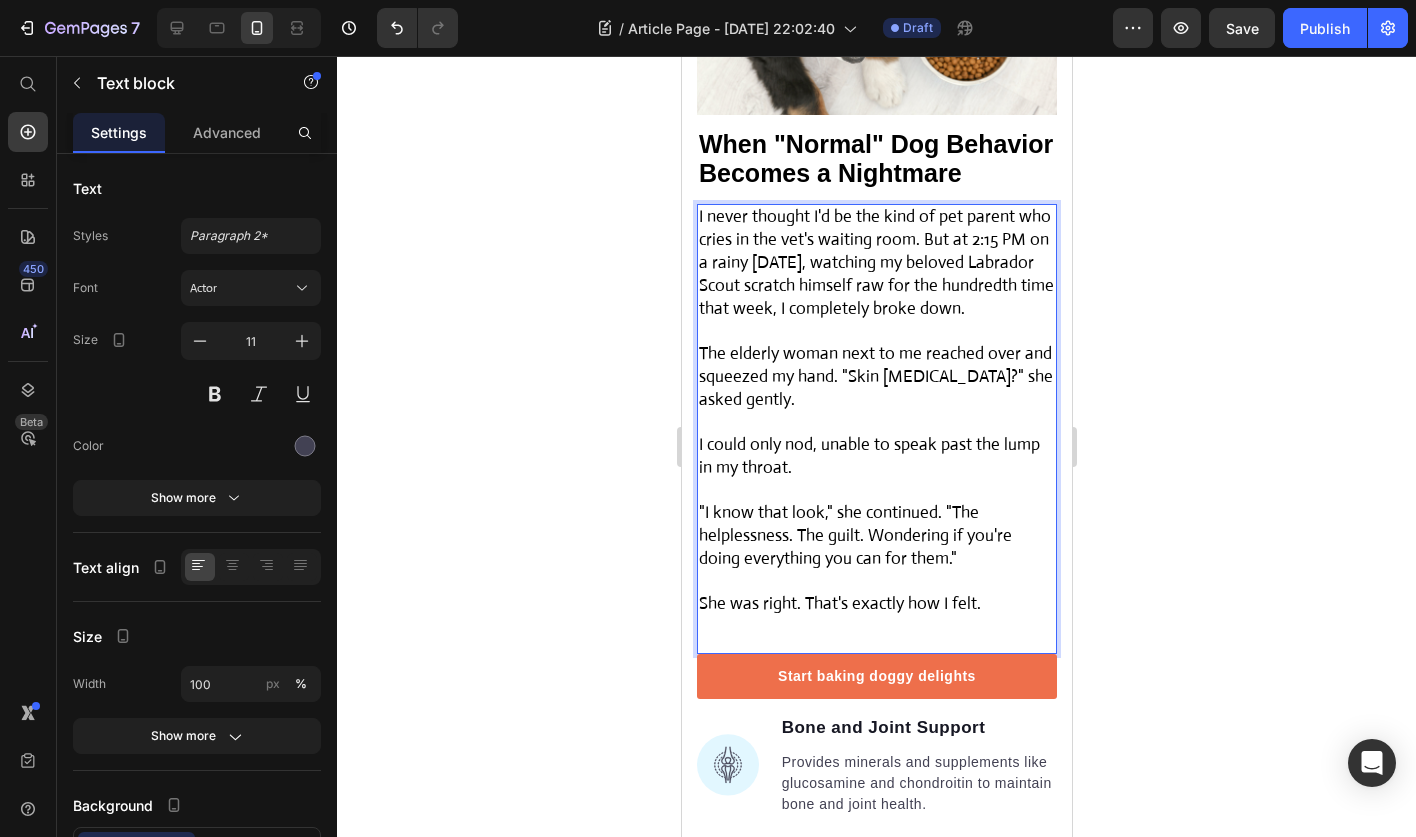 click on "She was right. That's exactly how I felt." at bounding box center [876, 604] 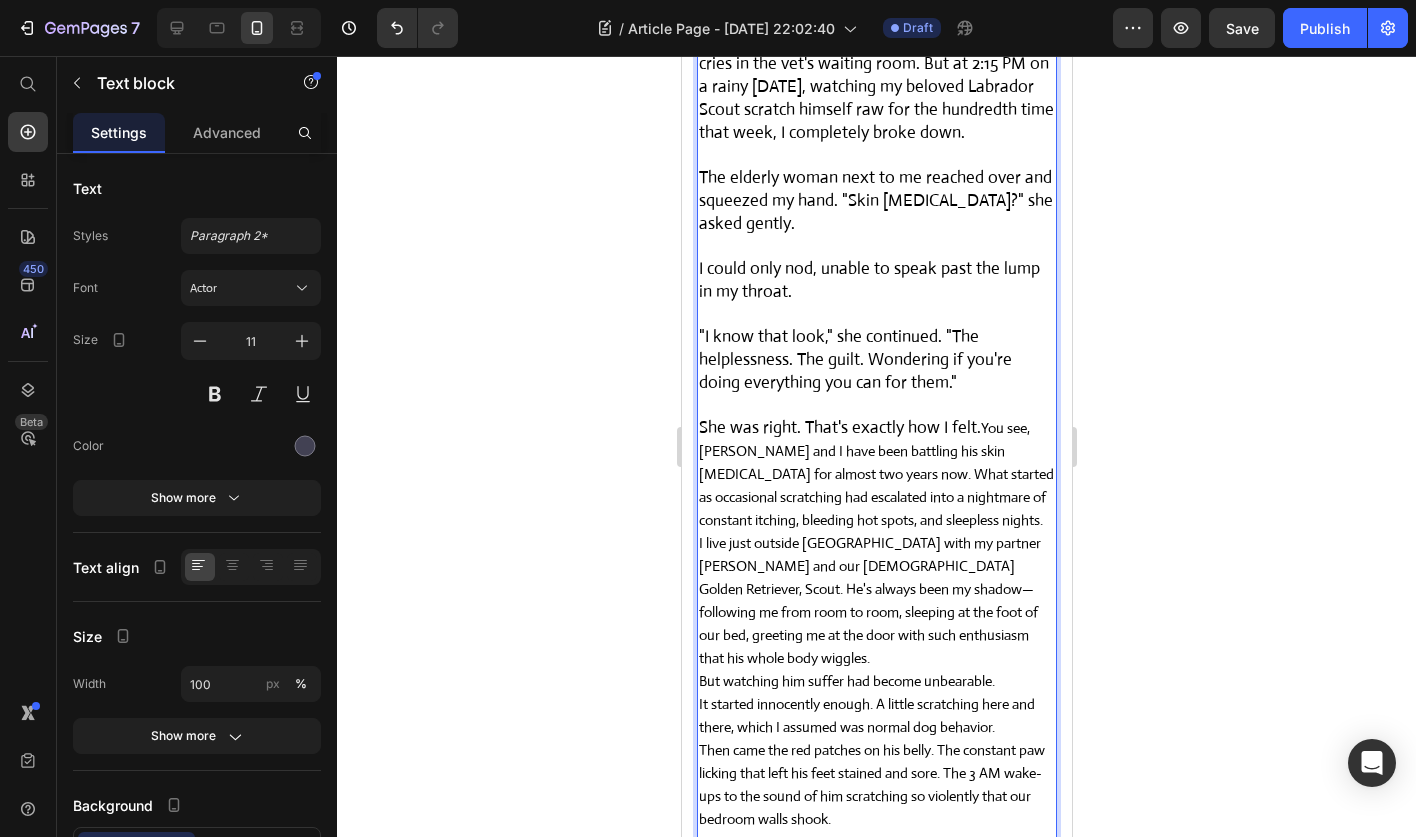 scroll, scrollTop: 1526, scrollLeft: 0, axis: vertical 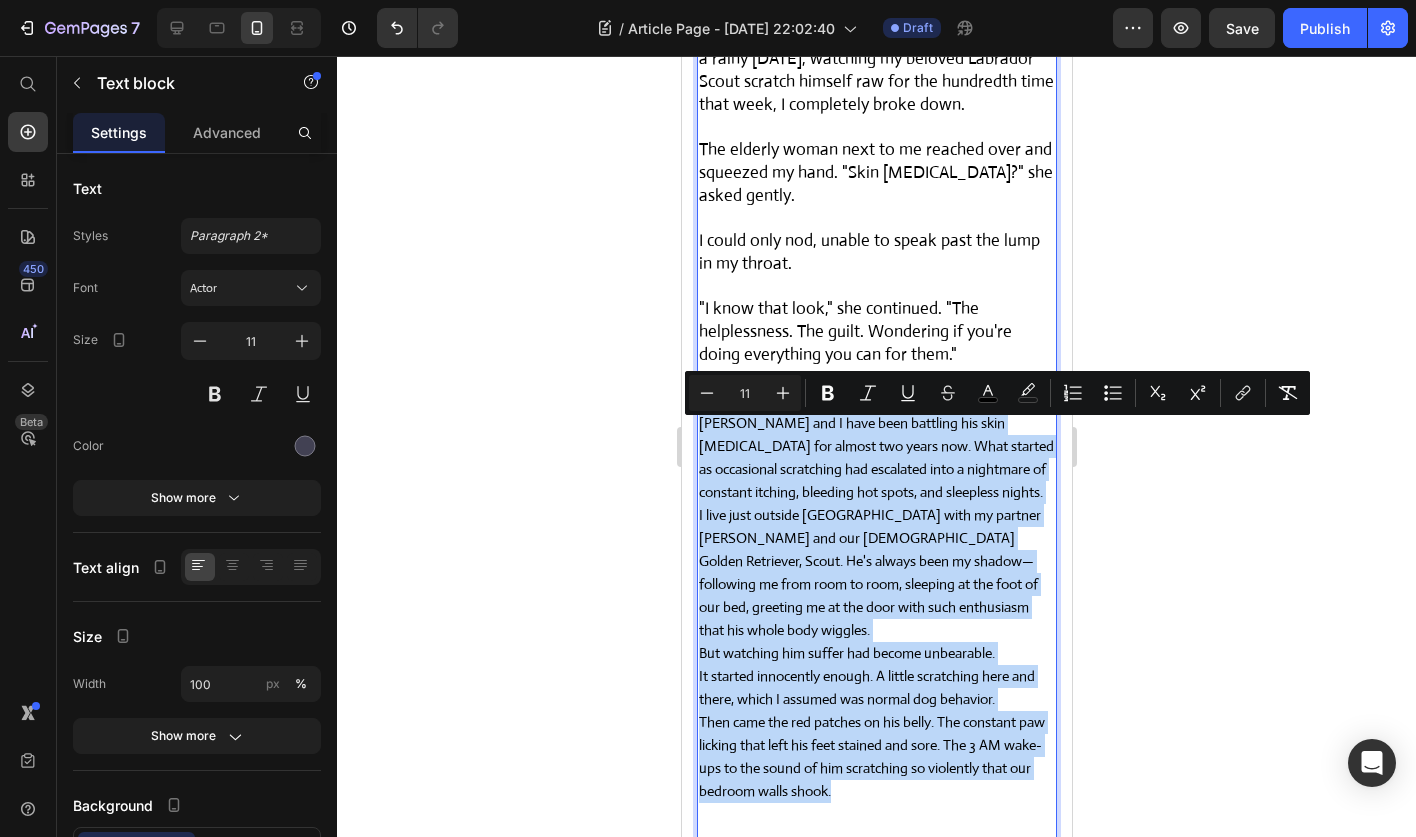 drag, startPoint x: 978, startPoint y: 429, endPoint x: 971, endPoint y: 816, distance: 387.0633 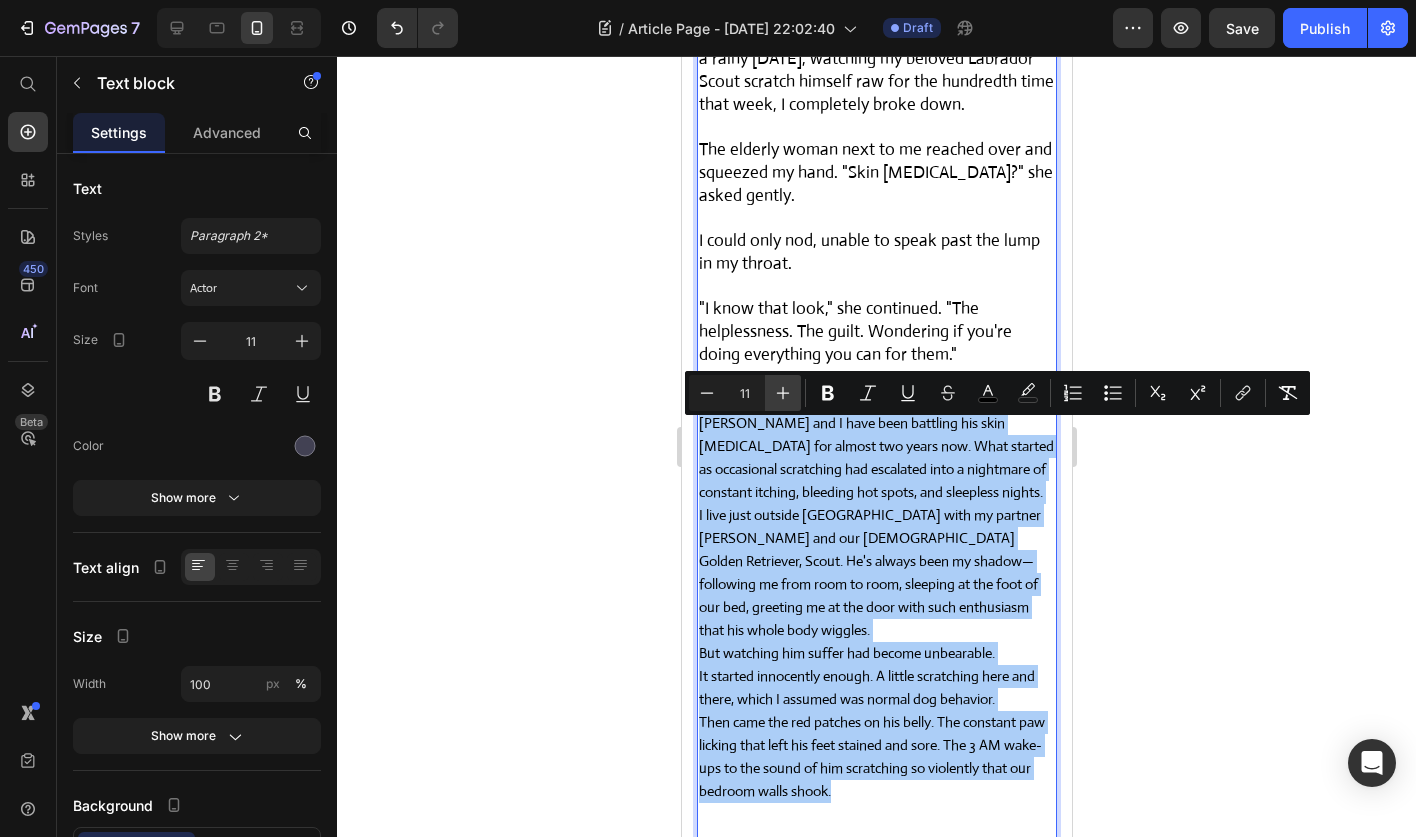 click 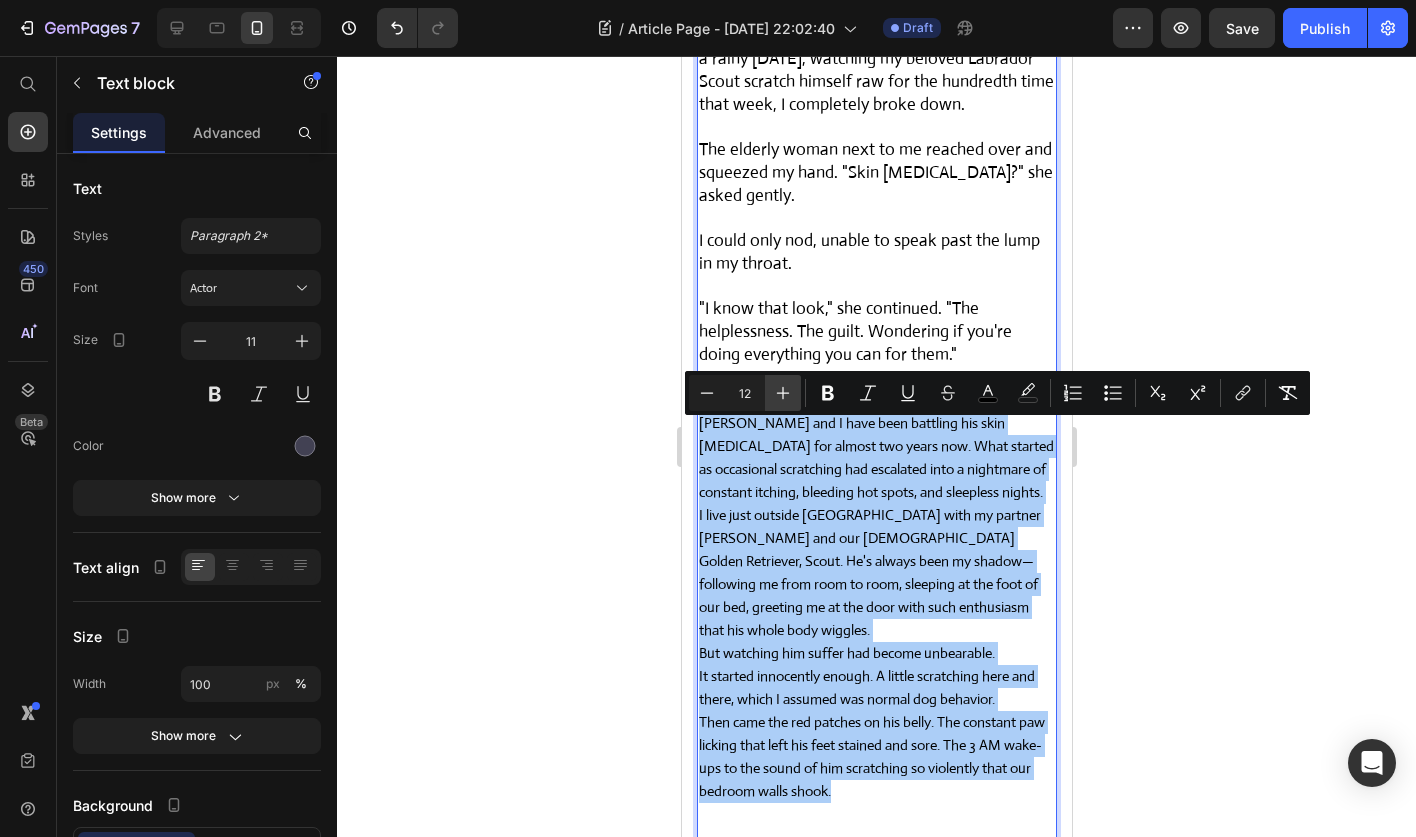 click 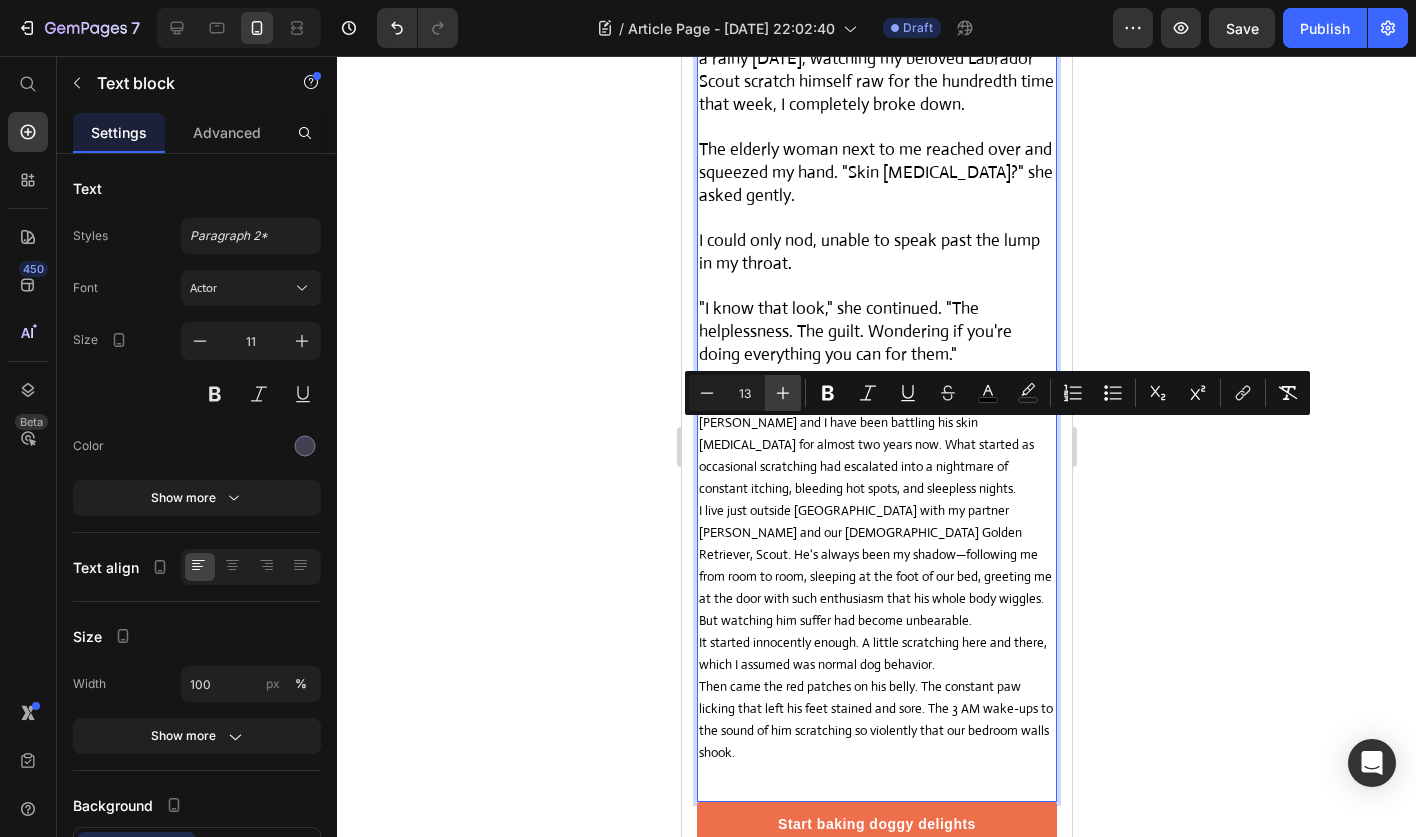 click 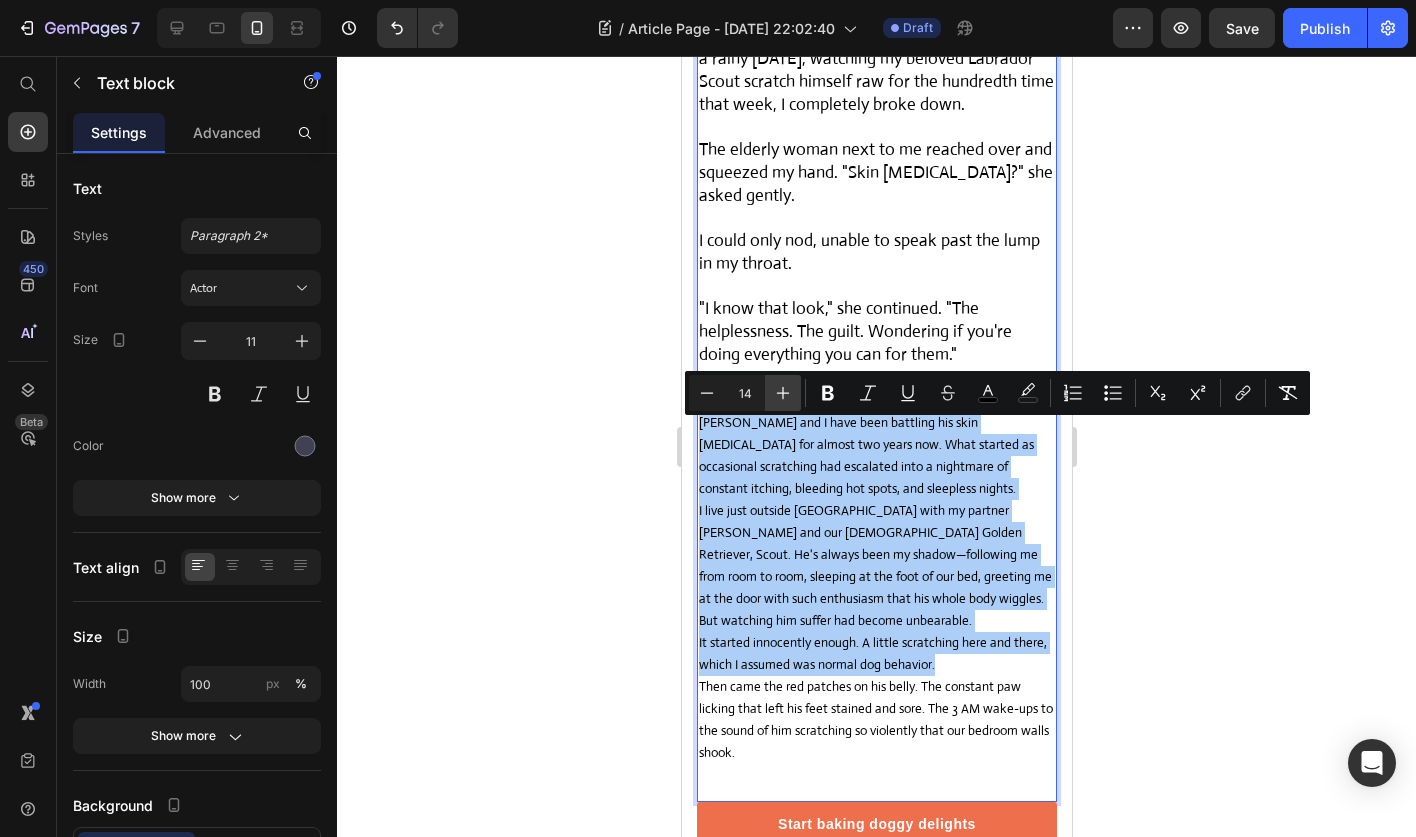 click 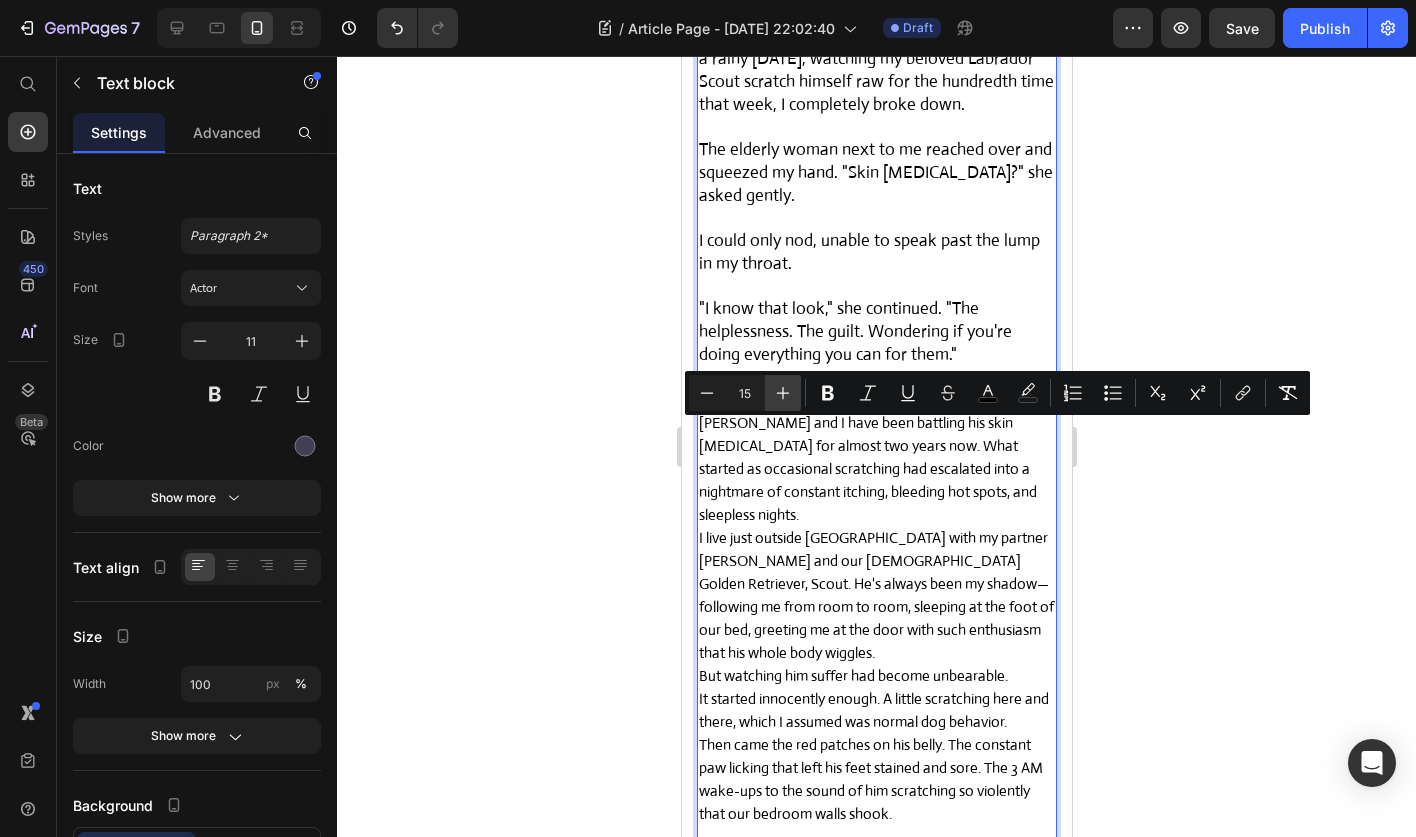 click 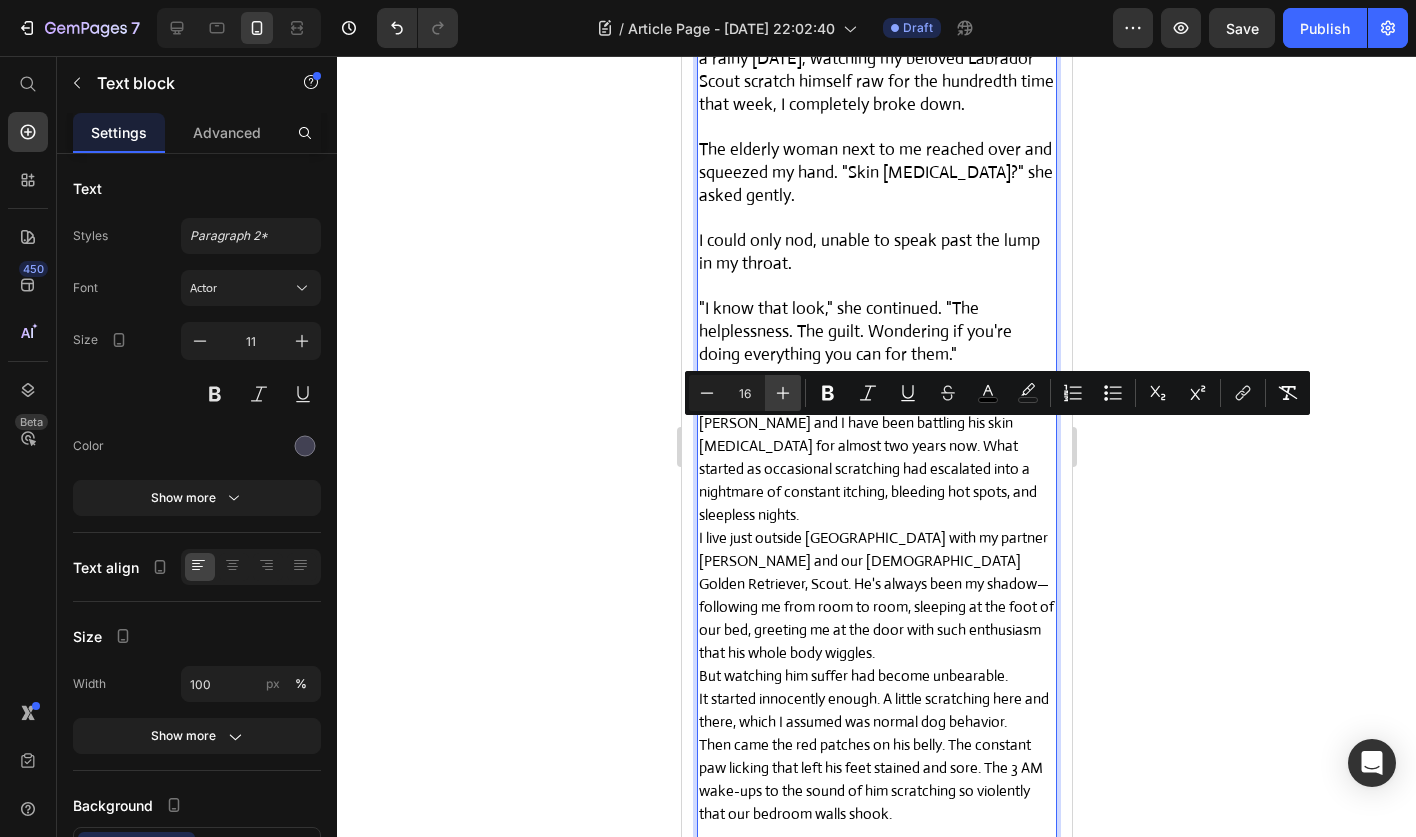 click 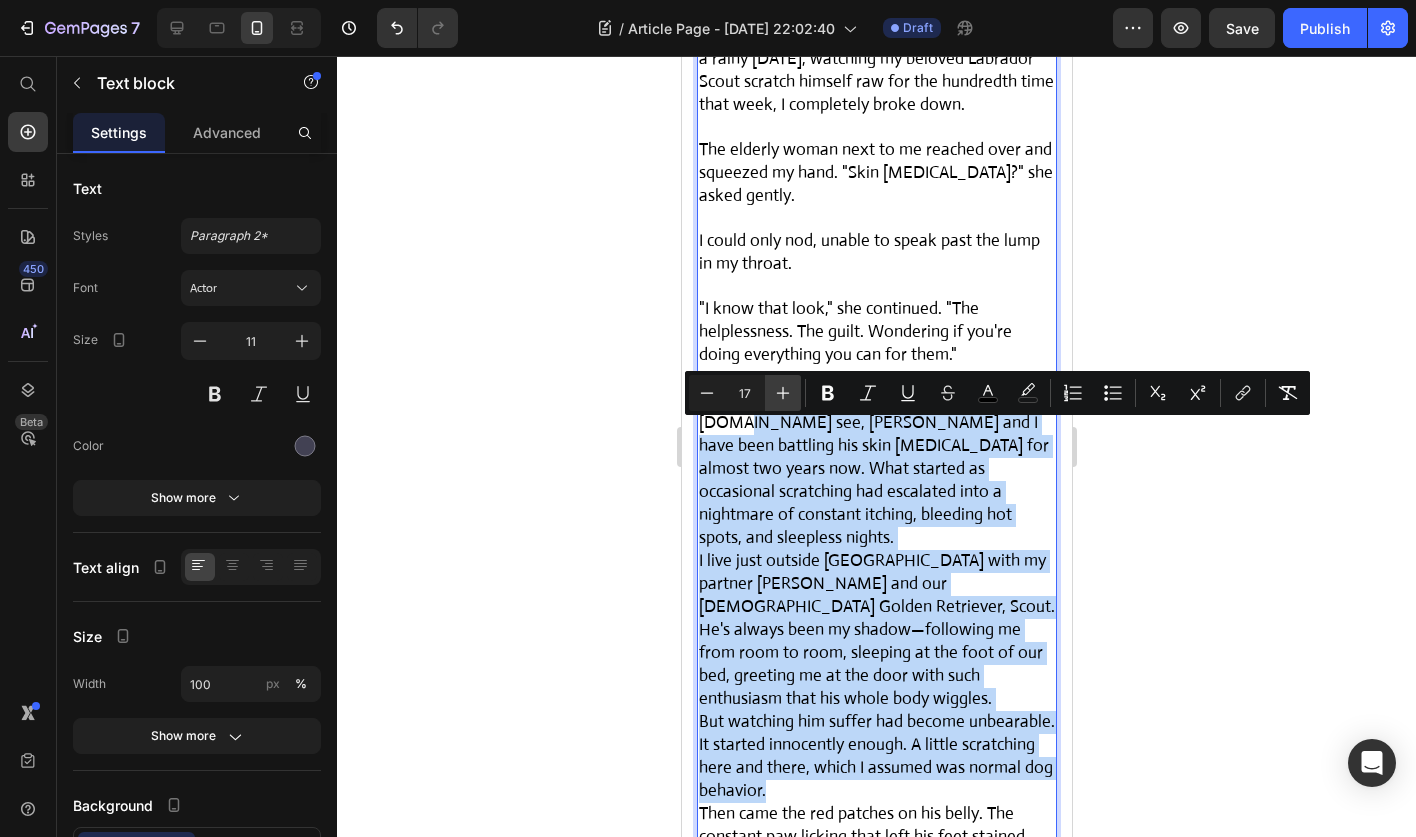 click 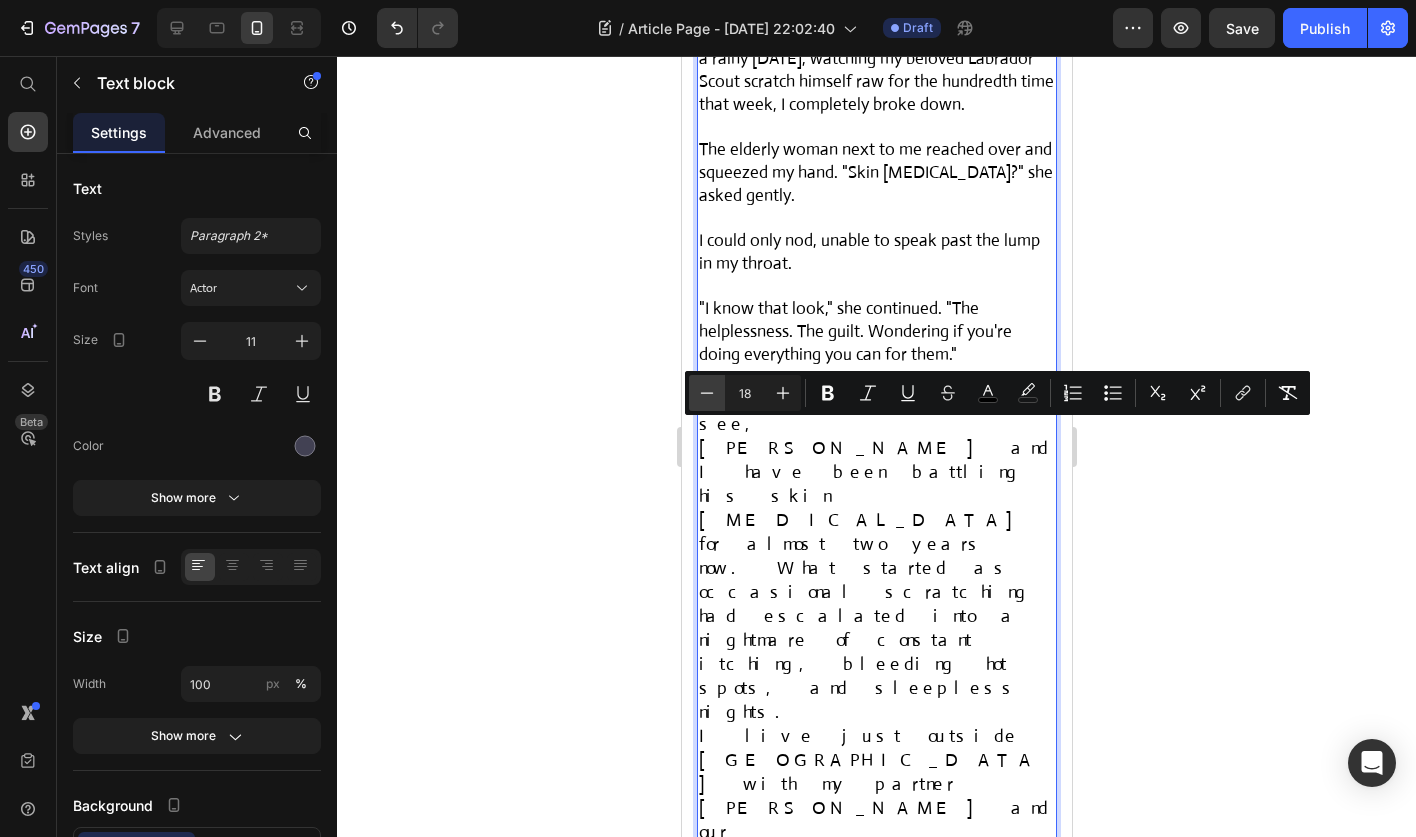click 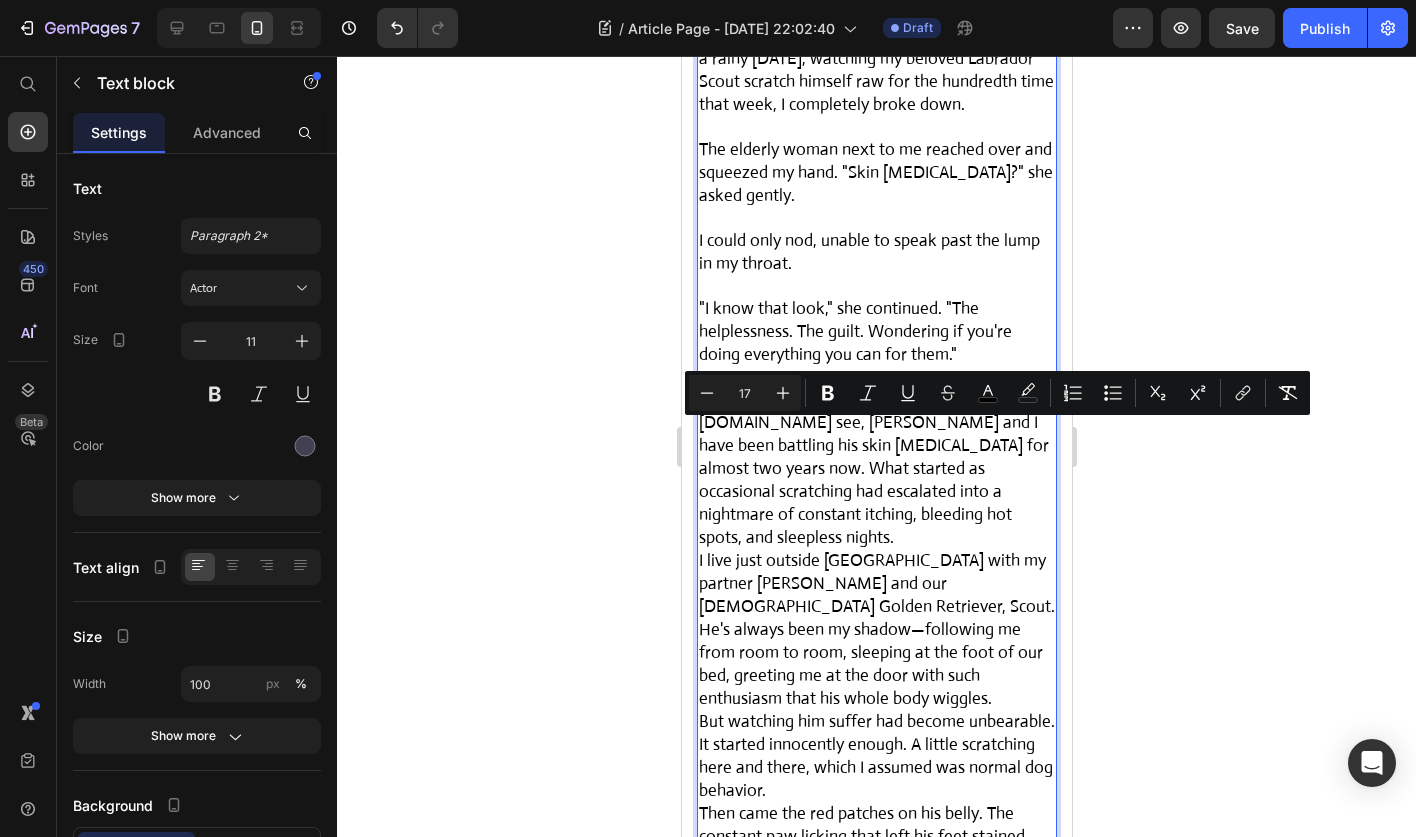 click at bounding box center [876, 287] 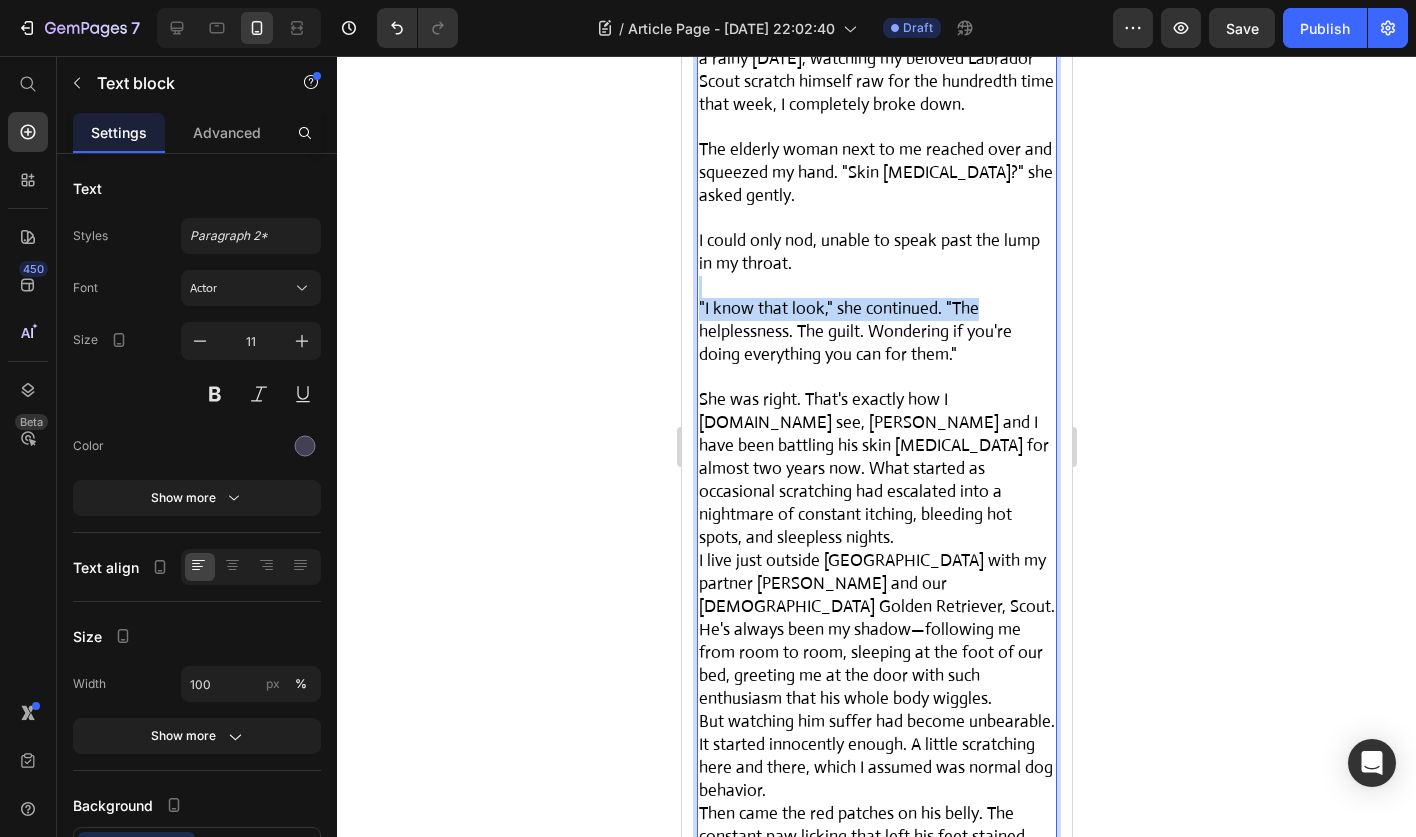 drag, startPoint x: 862, startPoint y: 326, endPoint x: 960, endPoint y: 338, distance: 98.731964 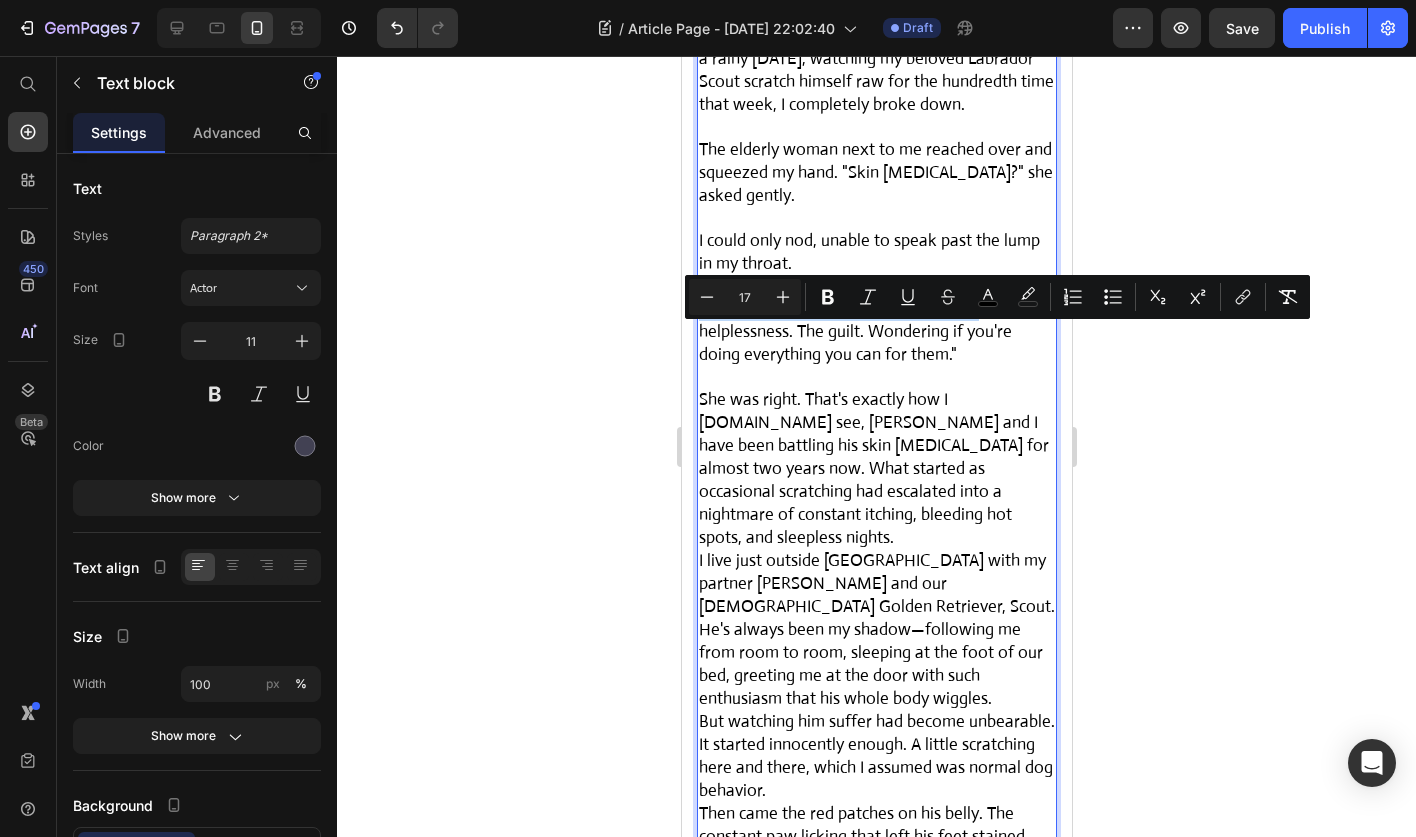 click on ""I know that look," she continued. "The helplessness. The guilt. Wondering if you're doing everything you can for them."" at bounding box center [854, 331] 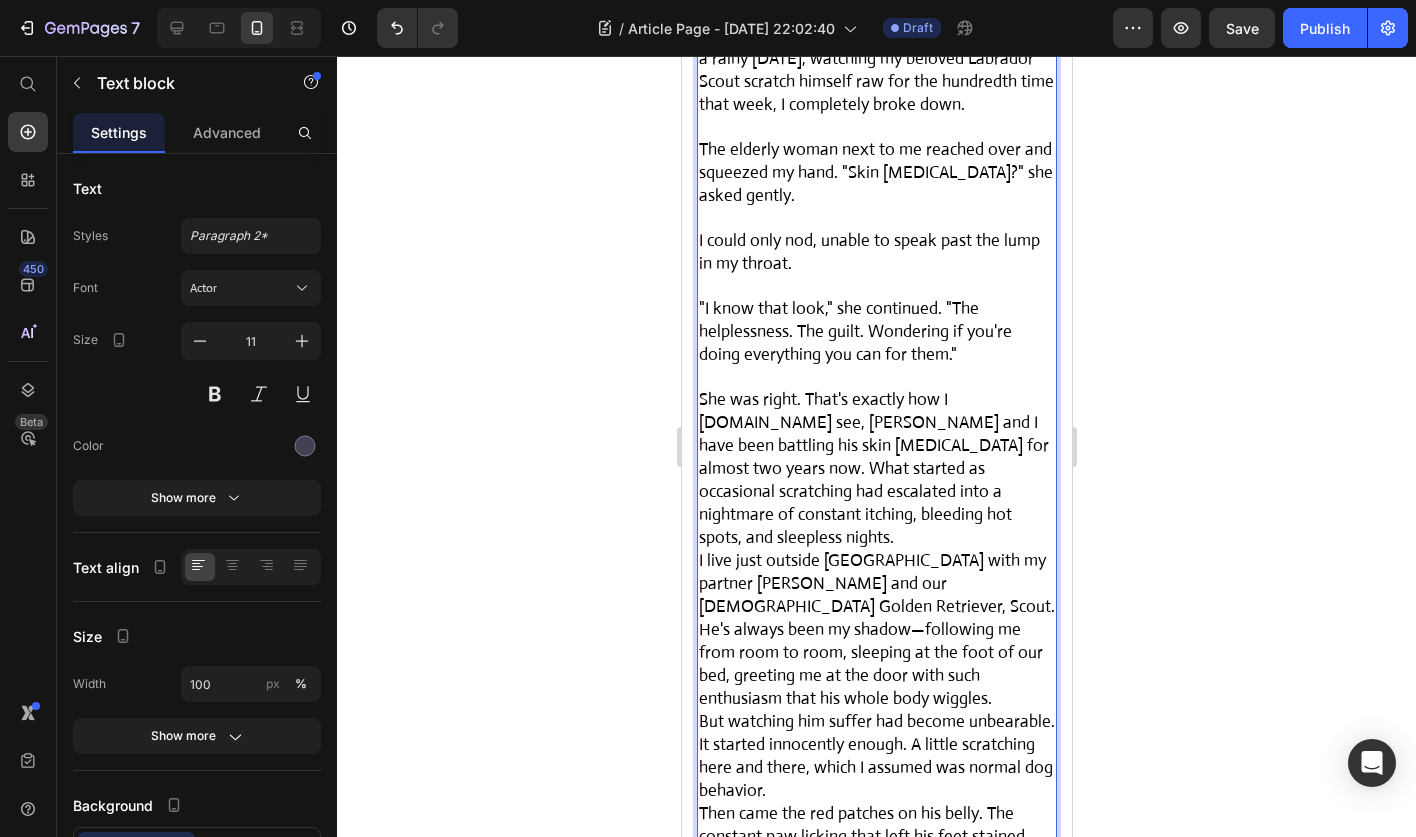 click on "She was right. That's exactly how I felt.You see, Scout and I have been battling his skin allergies for almost two years now. What started as occasional scratching had escalated into a nightmare of constant itching, bleeding hot spots, and sleepless nights." at bounding box center [873, 468] 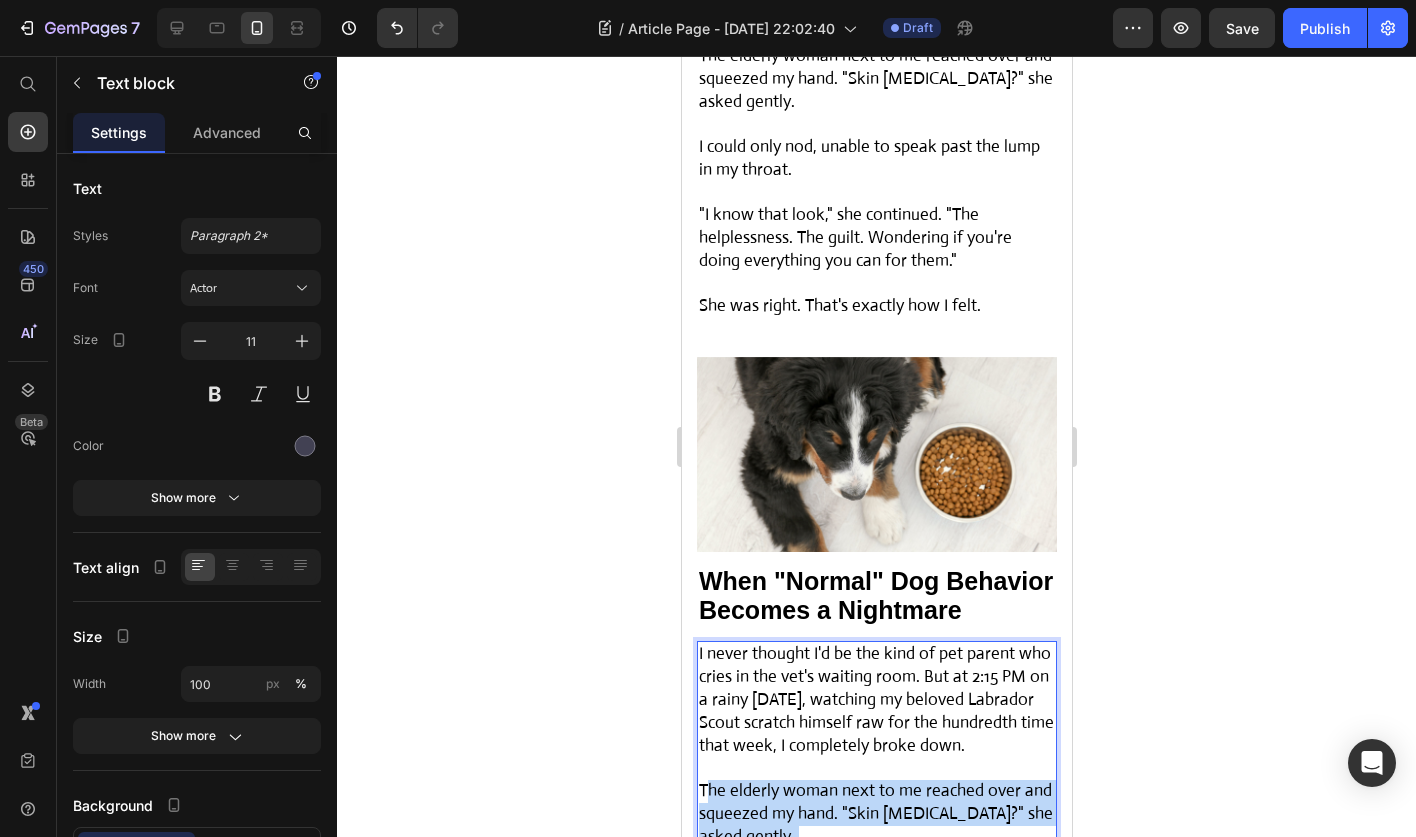 scroll, scrollTop: 962, scrollLeft: 0, axis: vertical 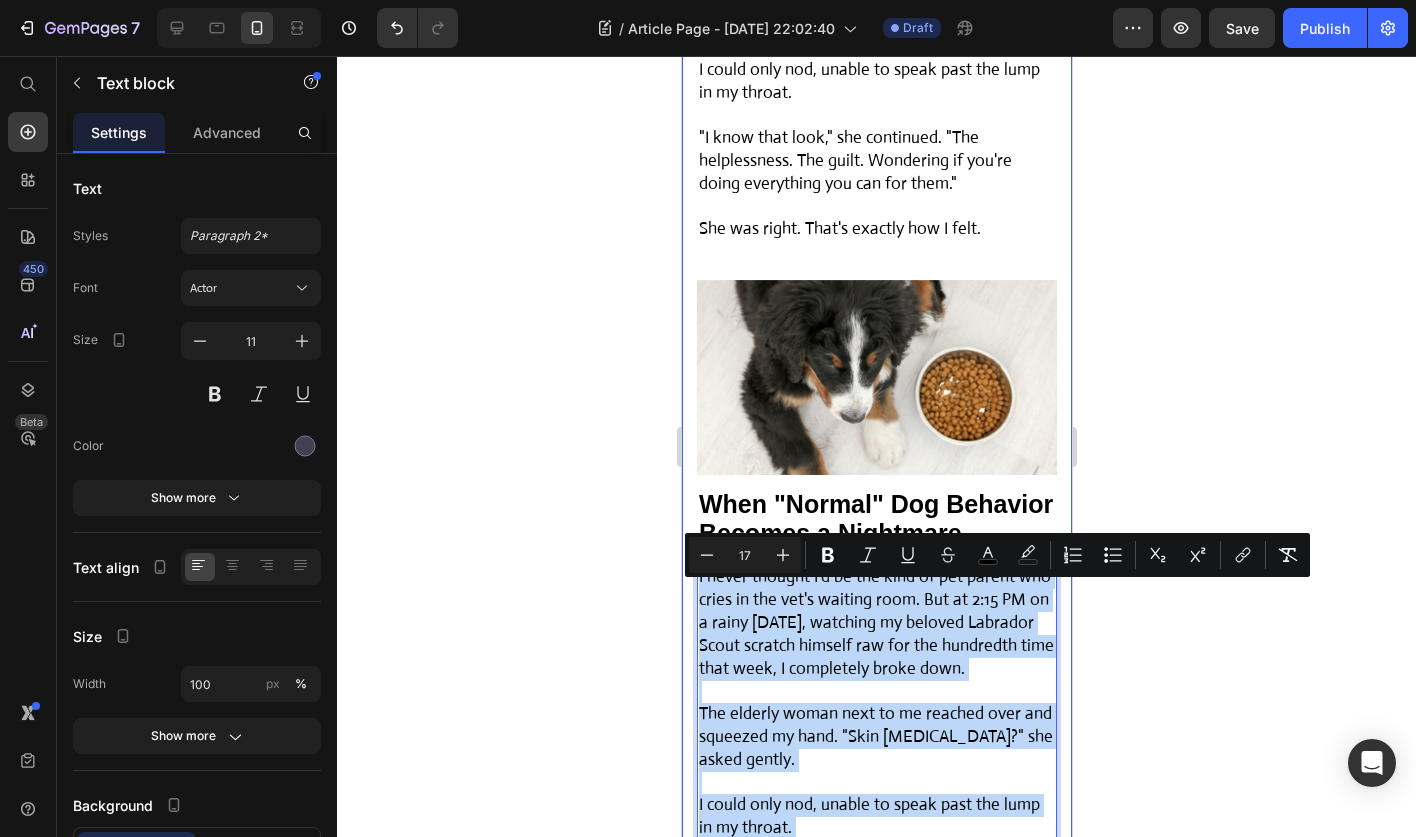 drag, startPoint x: 976, startPoint y: 433, endPoint x: 691, endPoint y: 580, distance: 320.6774 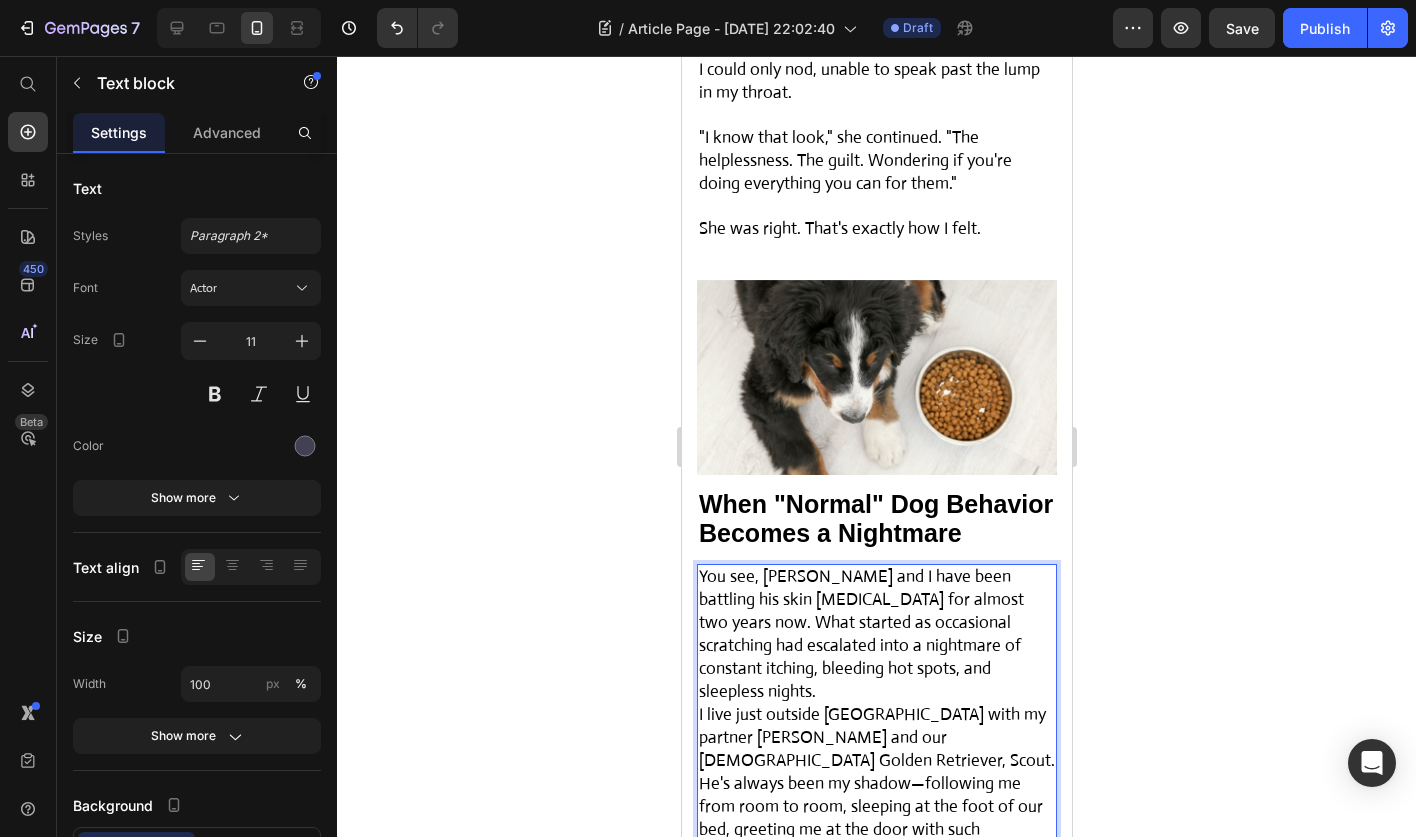 click on "You see, Scout and I have been battling his skin allergies for almost two years now. What started as occasional scratching had escalated into a nightmare of constant itching, bleeding hot spots, and sleepless nights." at bounding box center [860, 634] 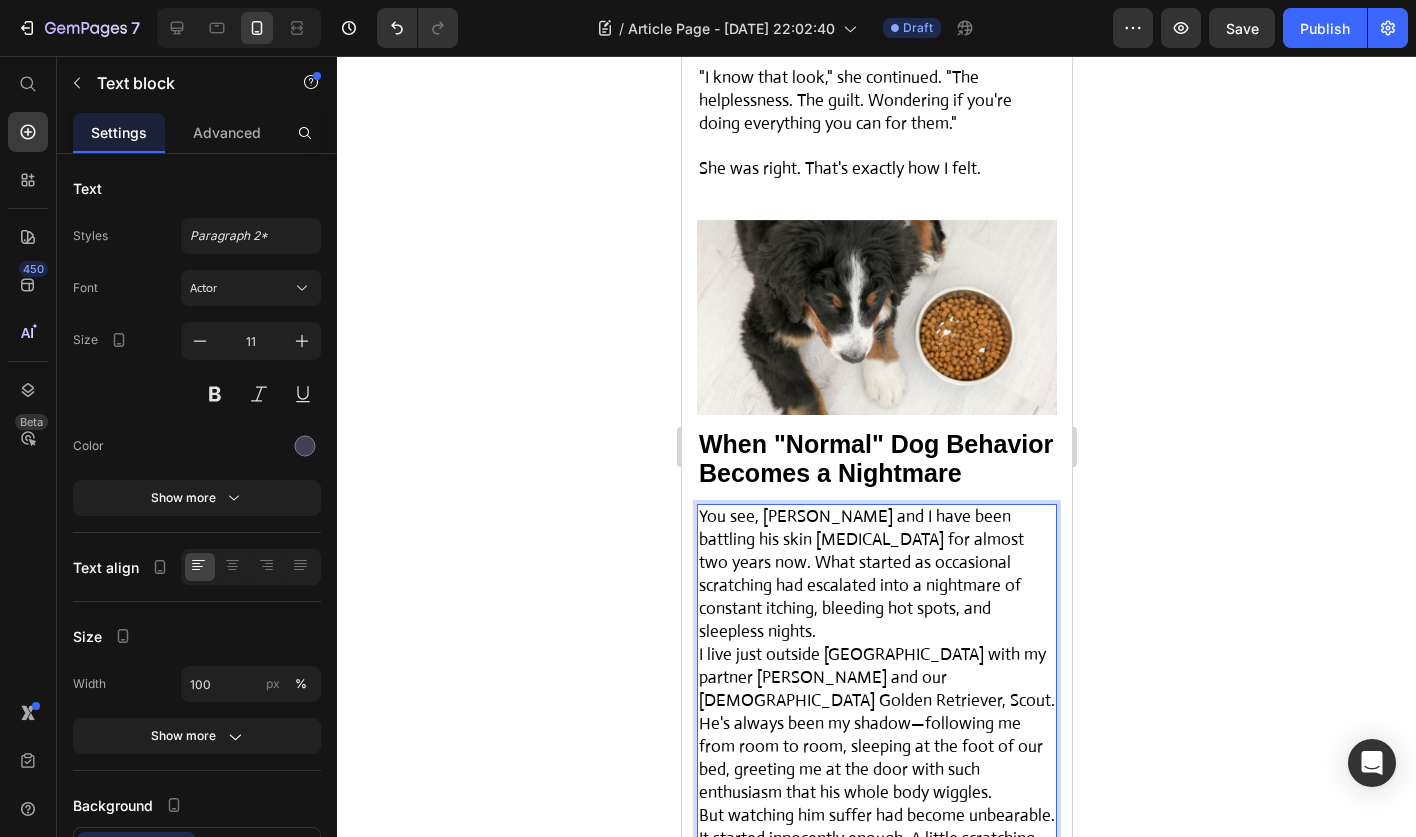 scroll, scrollTop: 1034, scrollLeft: 0, axis: vertical 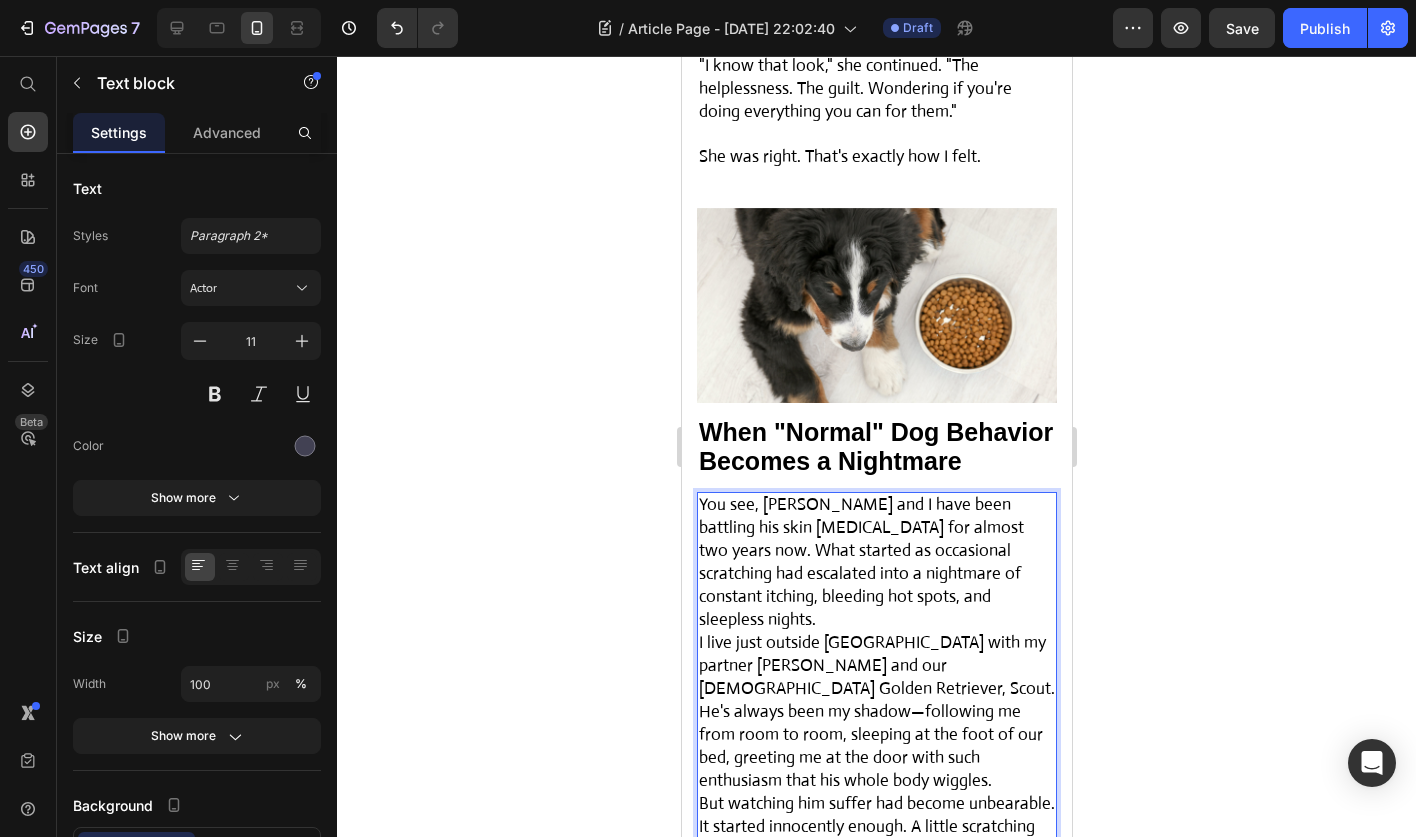 click on "You see, Scout and I have been battling his skin allergies for almost two years now. What started as occasional scratching had escalated into a nightmare of constant itching, bleeding hot spots, and sleepless nights." at bounding box center (876, 563) 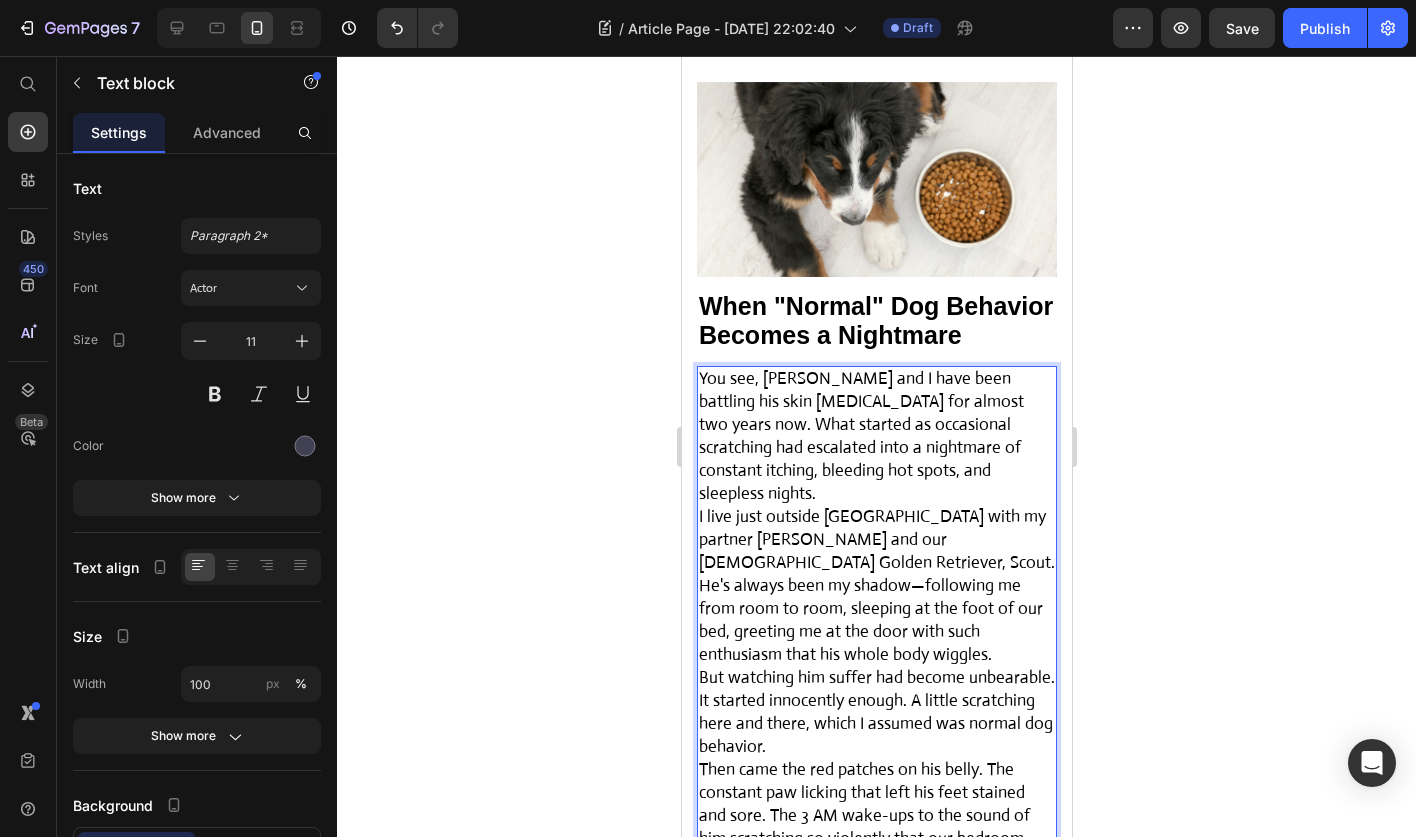 scroll, scrollTop: 1181, scrollLeft: 0, axis: vertical 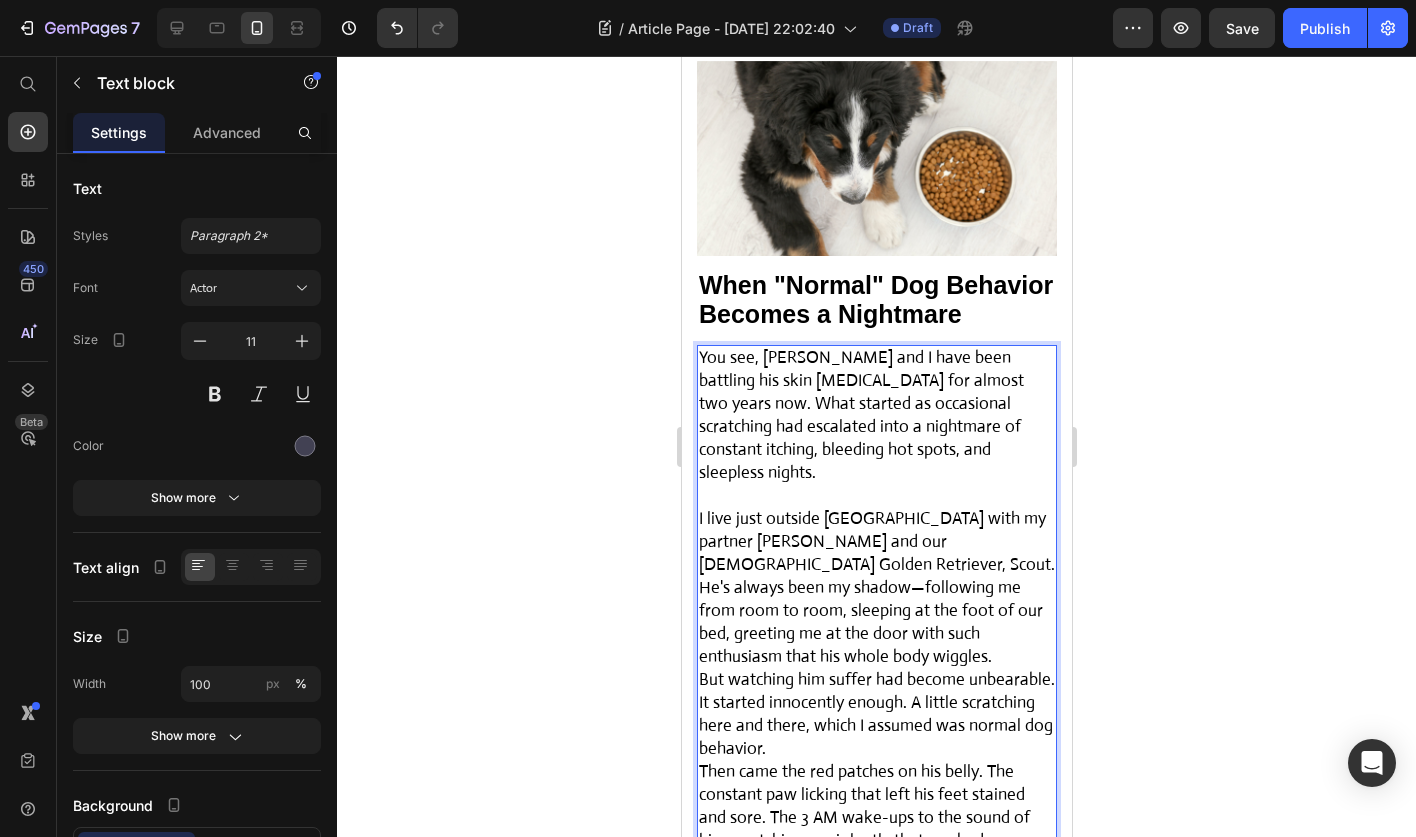 click on "I live just outside Brisbane with my partner Alex and our 4-year-old Golden Retriever, Scout. He's always been my shadow—following me from room to room, sleeping at the foot of our bed, greeting me at the door with such enthusiasm that his whole body wiggles." at bounding box center [876, 588] 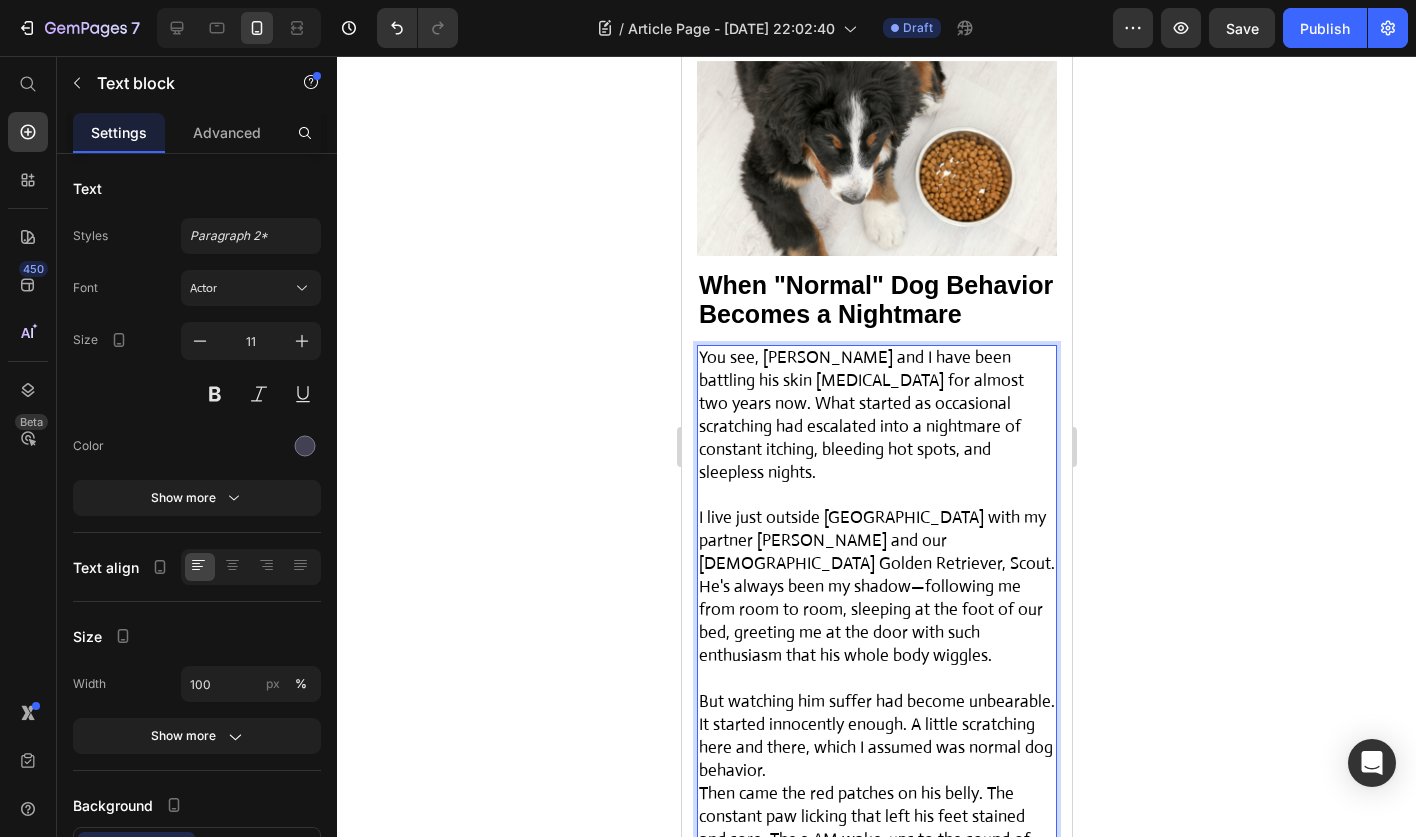 scroll, scrollTop: 1351, scrollLeft: 0, axis: vertical 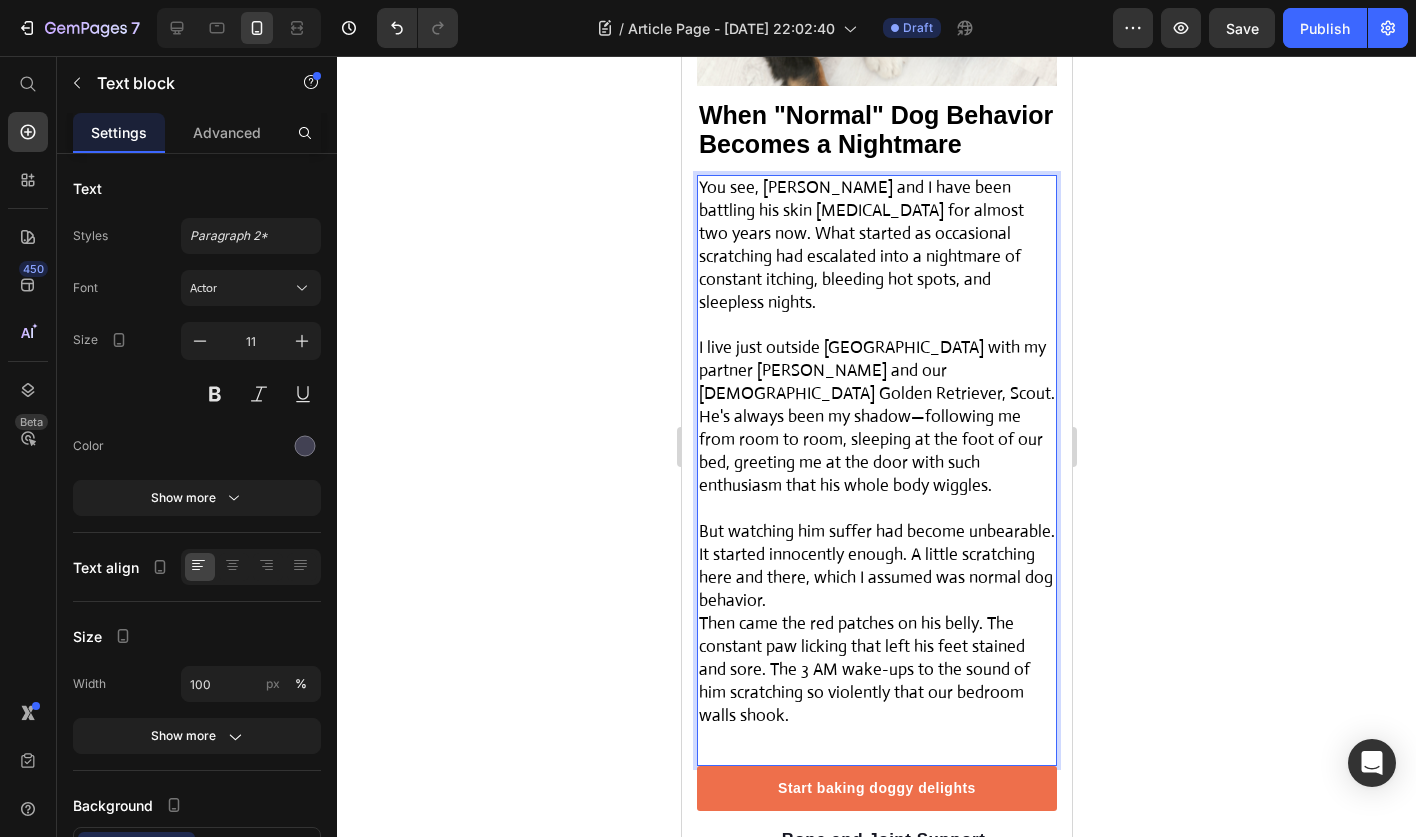 click on "It started innocently enough. A little scratching here and there, which I assumed was normal dog behavior." at bounding box center (876, 578) 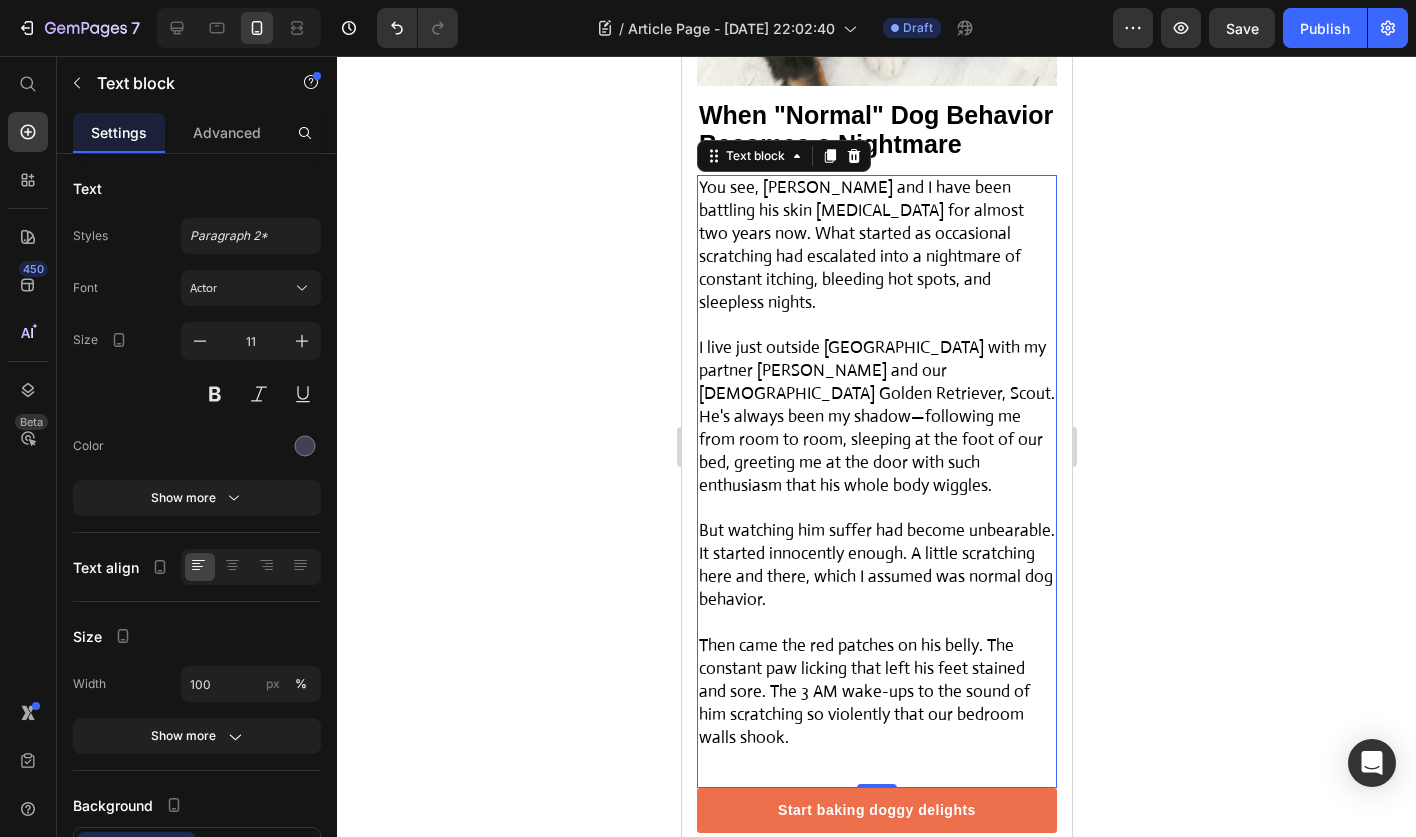 click 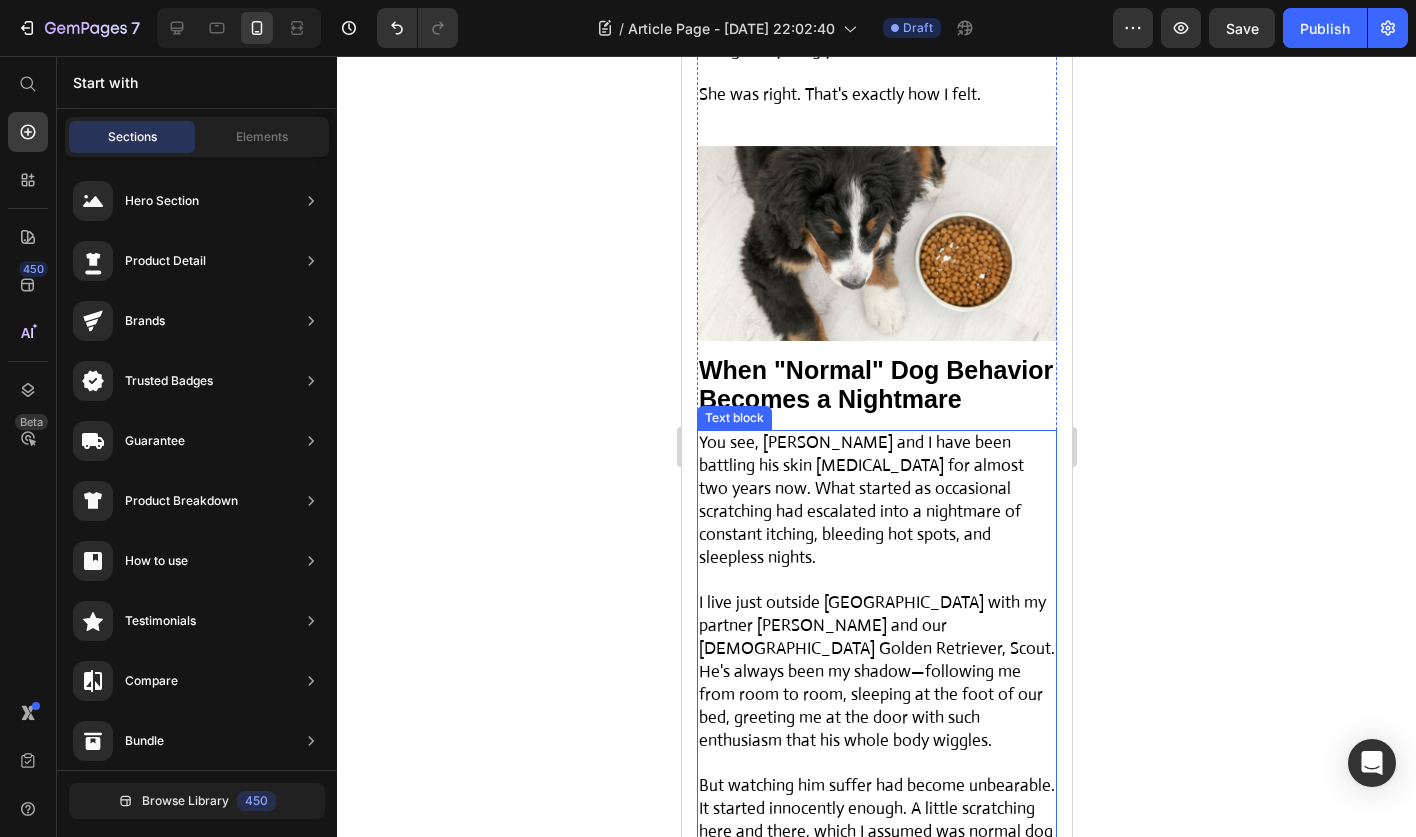 scroll, scrollTop: 1098, scrollLeft: 0, axis: vertical 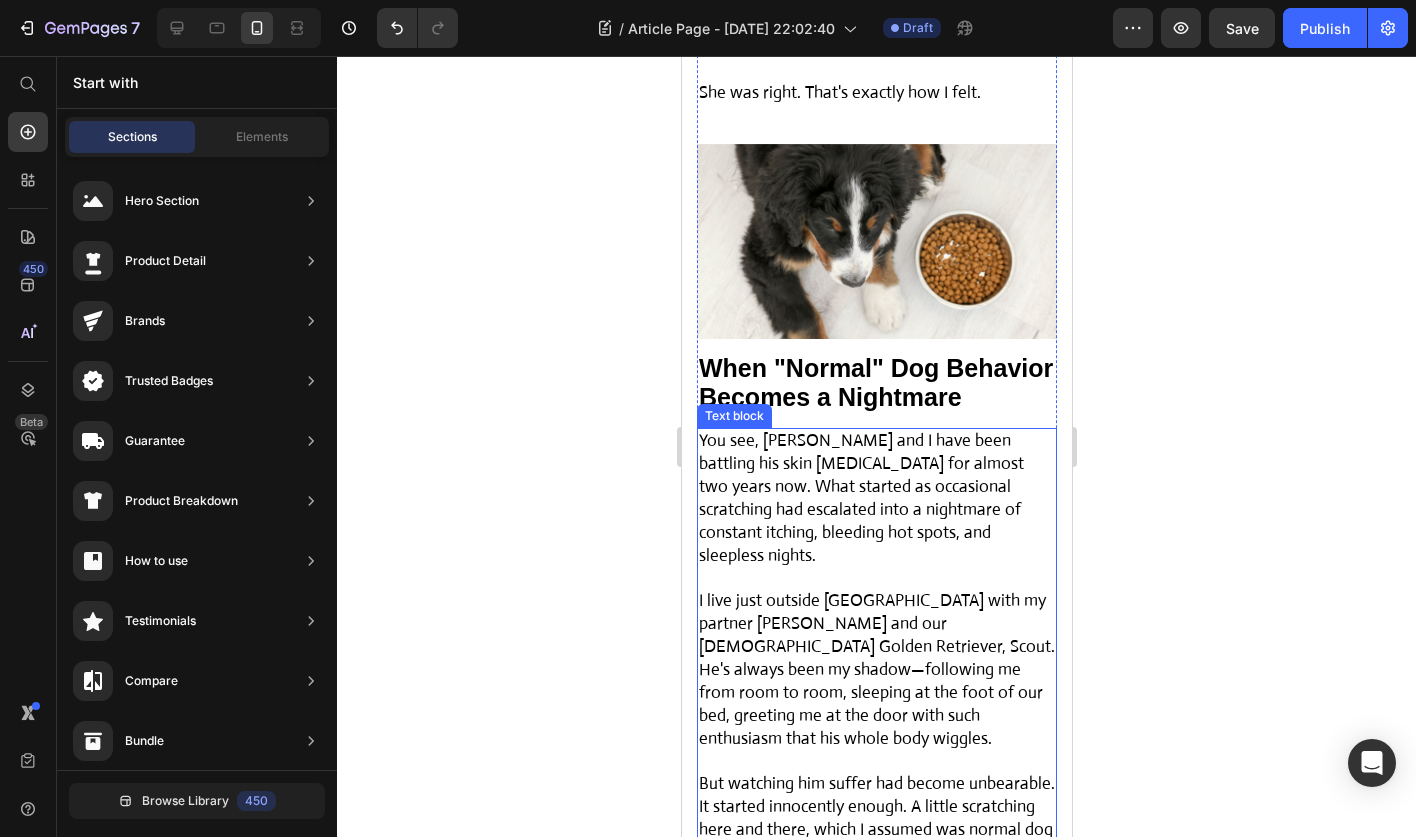 click on "You see, Scout and I have been battling his skin allergies for almost two years now. What started as occasional scratching had escalated into a nightmare of constant itching, bleeding hot spots, and sleepless nights." at bounding box center (860, 498) 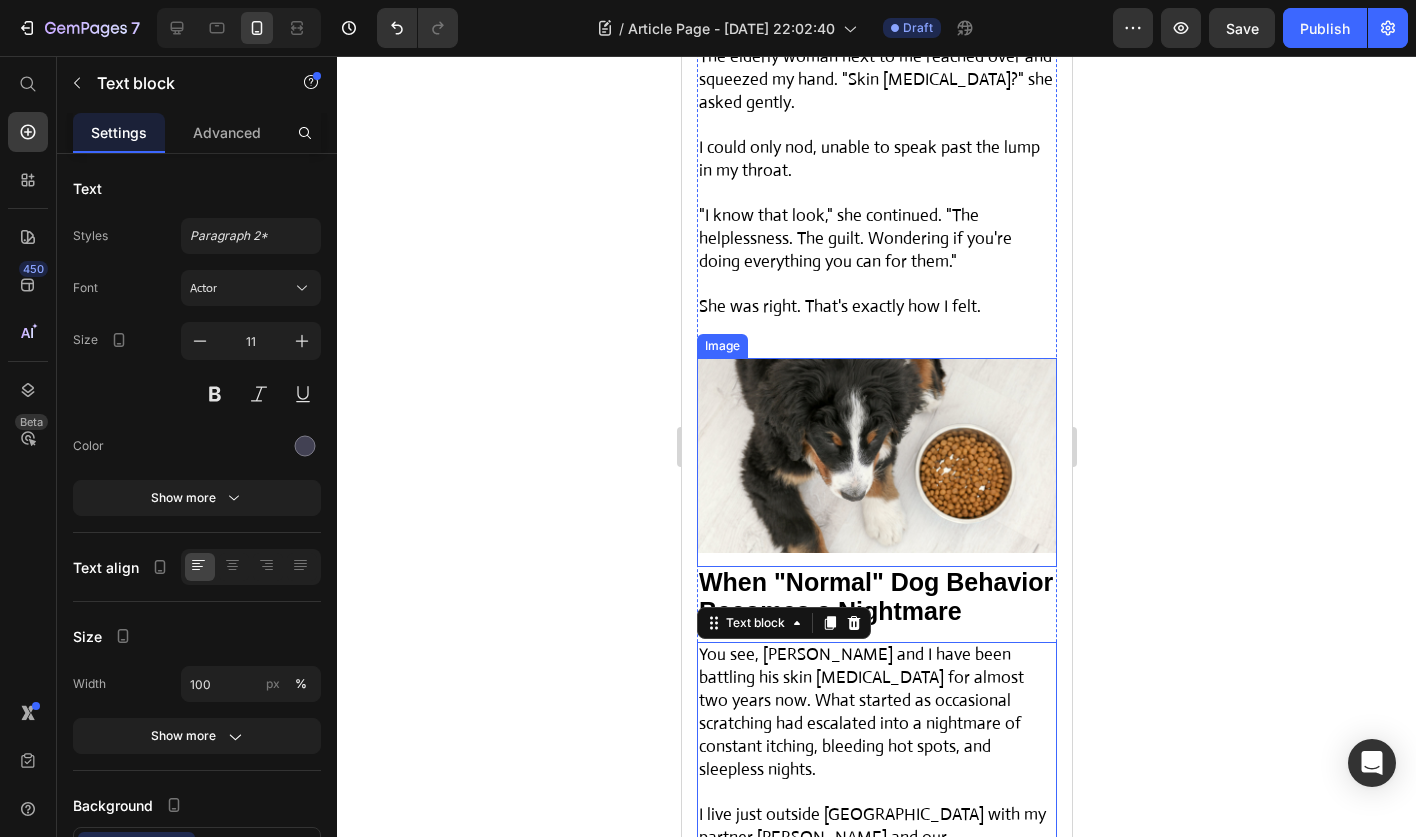 scroll, scrollTop: 883, scrollLeft: 0, axis: vertical 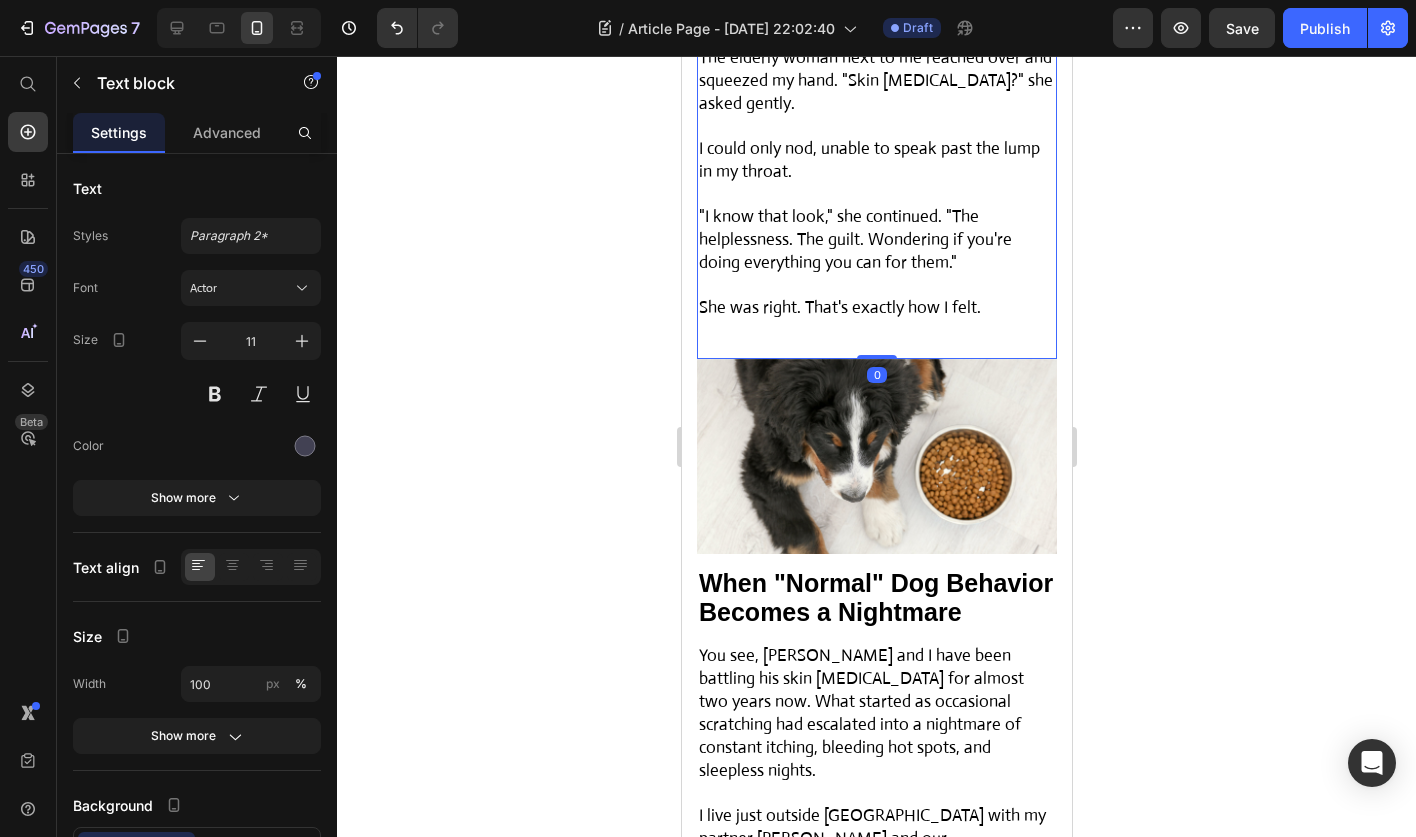 click on ""I know that look," she continued. "The helplessness. The guilt. Wondering if you're doing everything you can for them."" at bounding box center (854, 239) 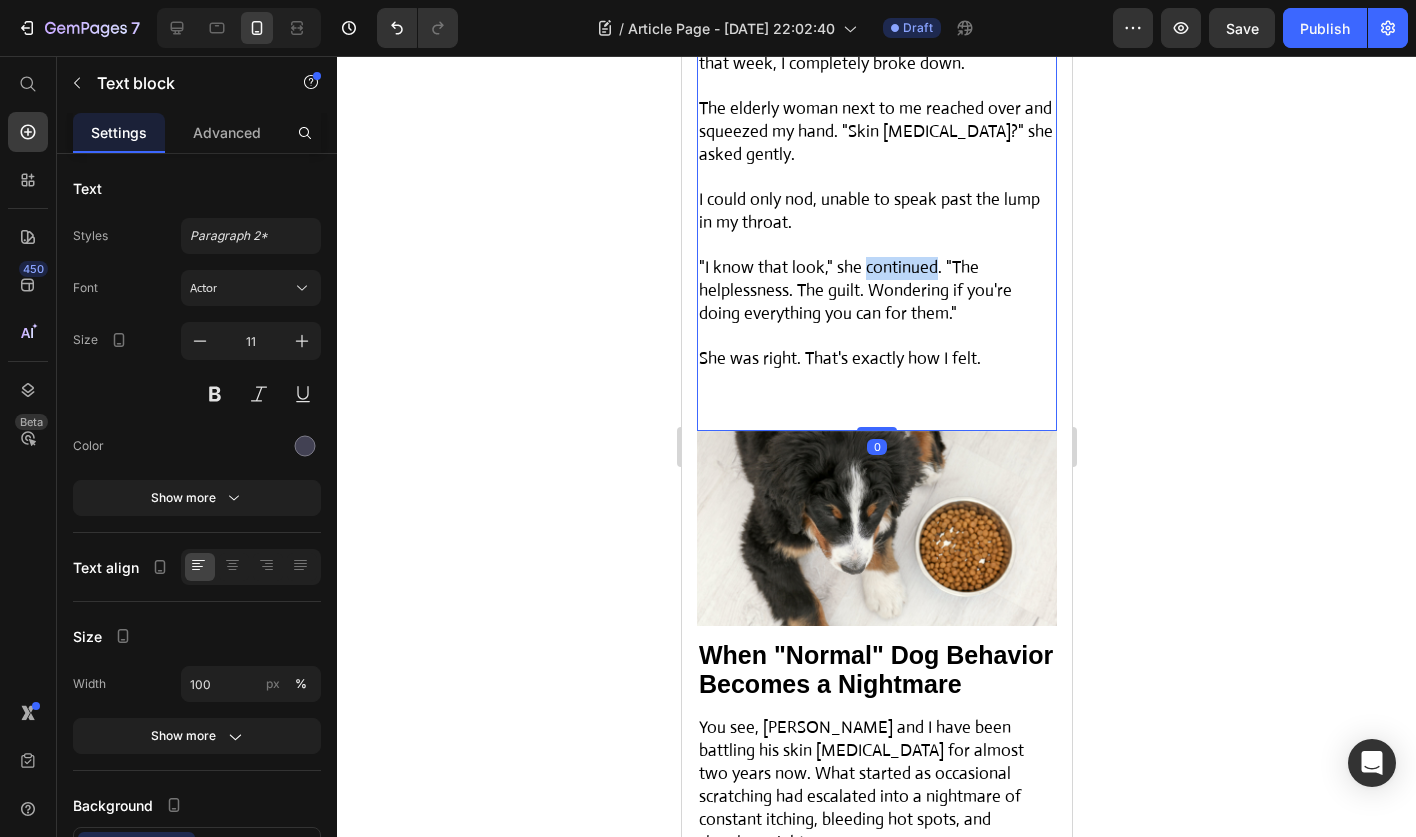 click on "I never thought I'd be the kind of pet parent who cries in the vet's waiting room. But at 2:15 PM on a rainy [DATE], watching my beloved Labrador Scout scratch himself raw for the hundredth time that week, I completely broke down. The elderly woman next to me reached over and squeezed my hand. "Skin [MEDICAL_DATA]?" she asked gently. I could only nod, unable to speak past the lump in my throat. "I know that look," she continued. "The helplessness. The guilt. Wondering if you're doing everything you can for them." She was right. That's exactly how I felt." at bounding box center [876, 188] 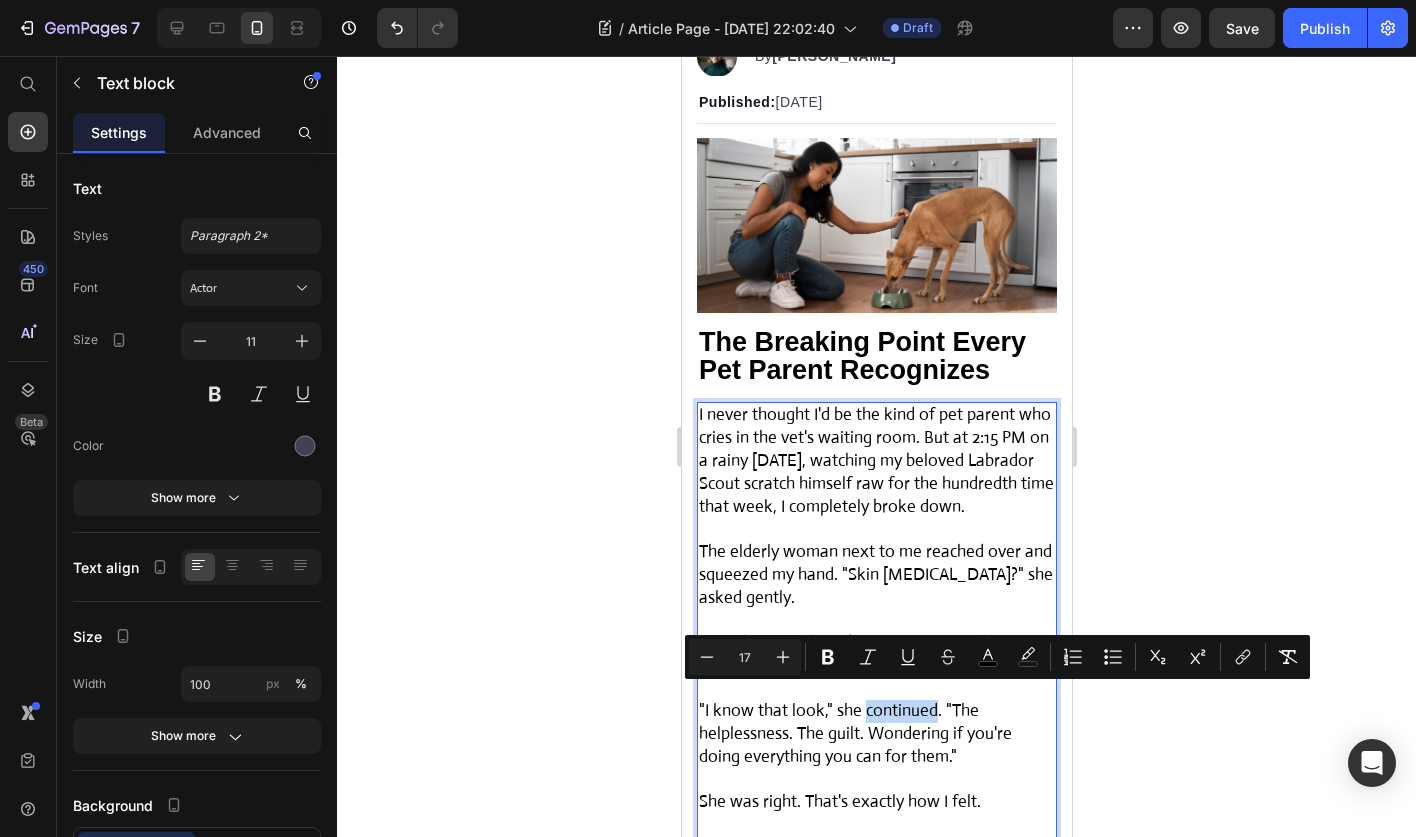scroll, scrollTop: 360, scrollLeft: 0, axis: vertical 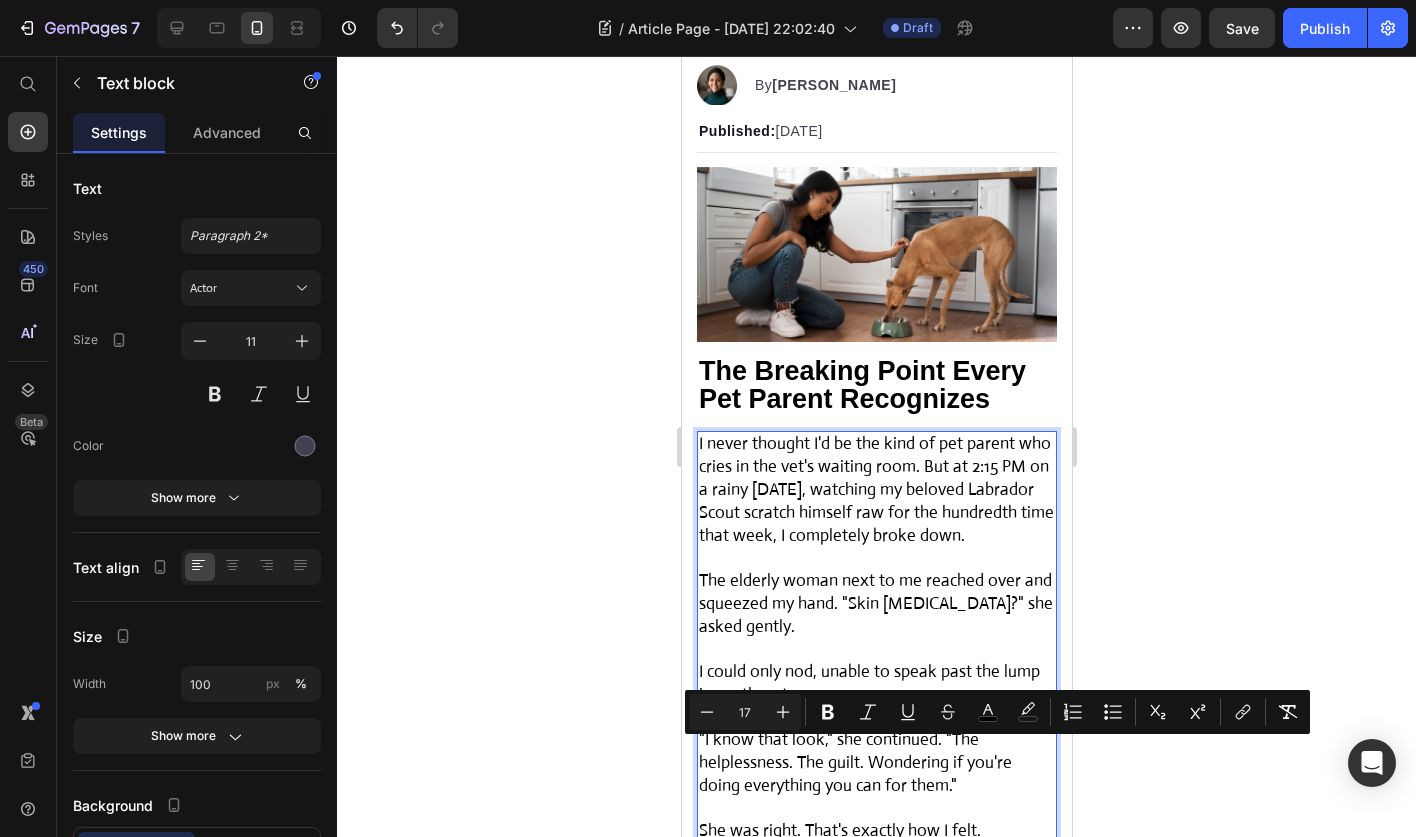 click on "I never thought I'd be the kind of pet parent who cries in the vet's waiting room. But at 2:15 PM on a rainy [DATE], watching my beloved Labrador Scout scratch himself raw for the hundredth time that week, I completely broke down." at bounding box center (875, 489) 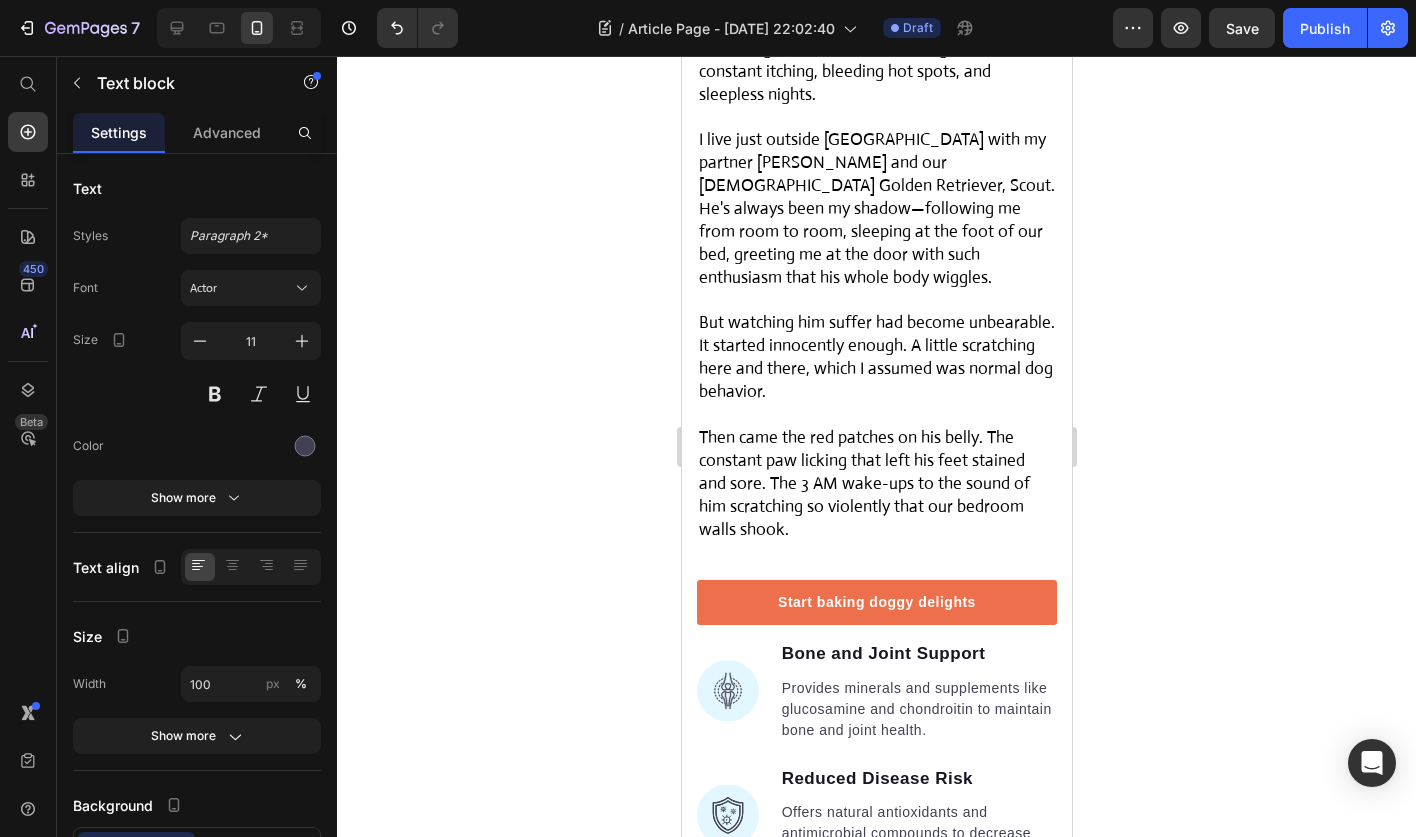 scroll, scrollTop: 1589, scrollLeft: 0, axis: vertical 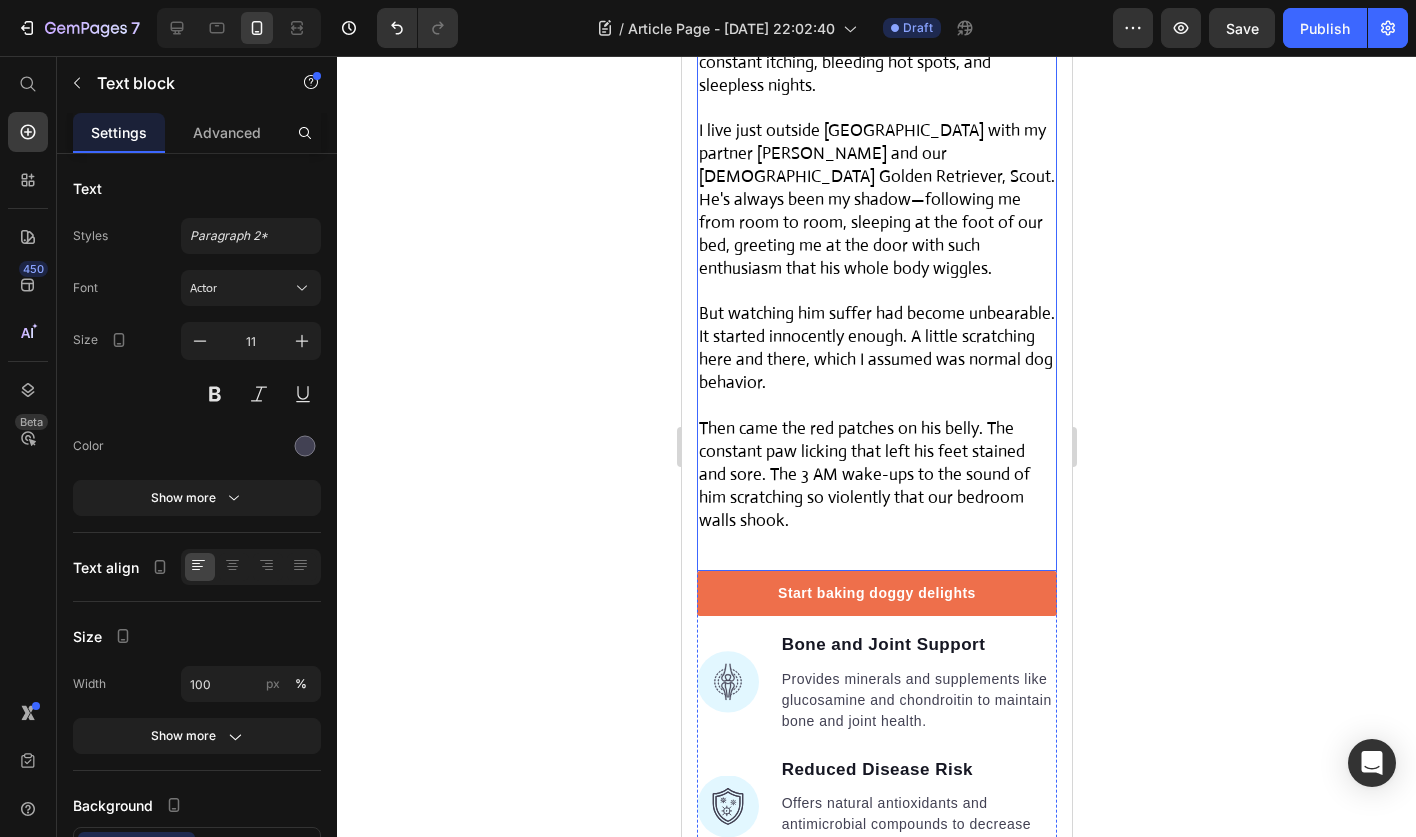 click on "Then came the red patches on his belly. The constant paw licking that left his feet stained and sore. The 3 AM wake-ups to the sound of him scratching so violently that our bedroom walls shook." at bounding box center (876, 475) 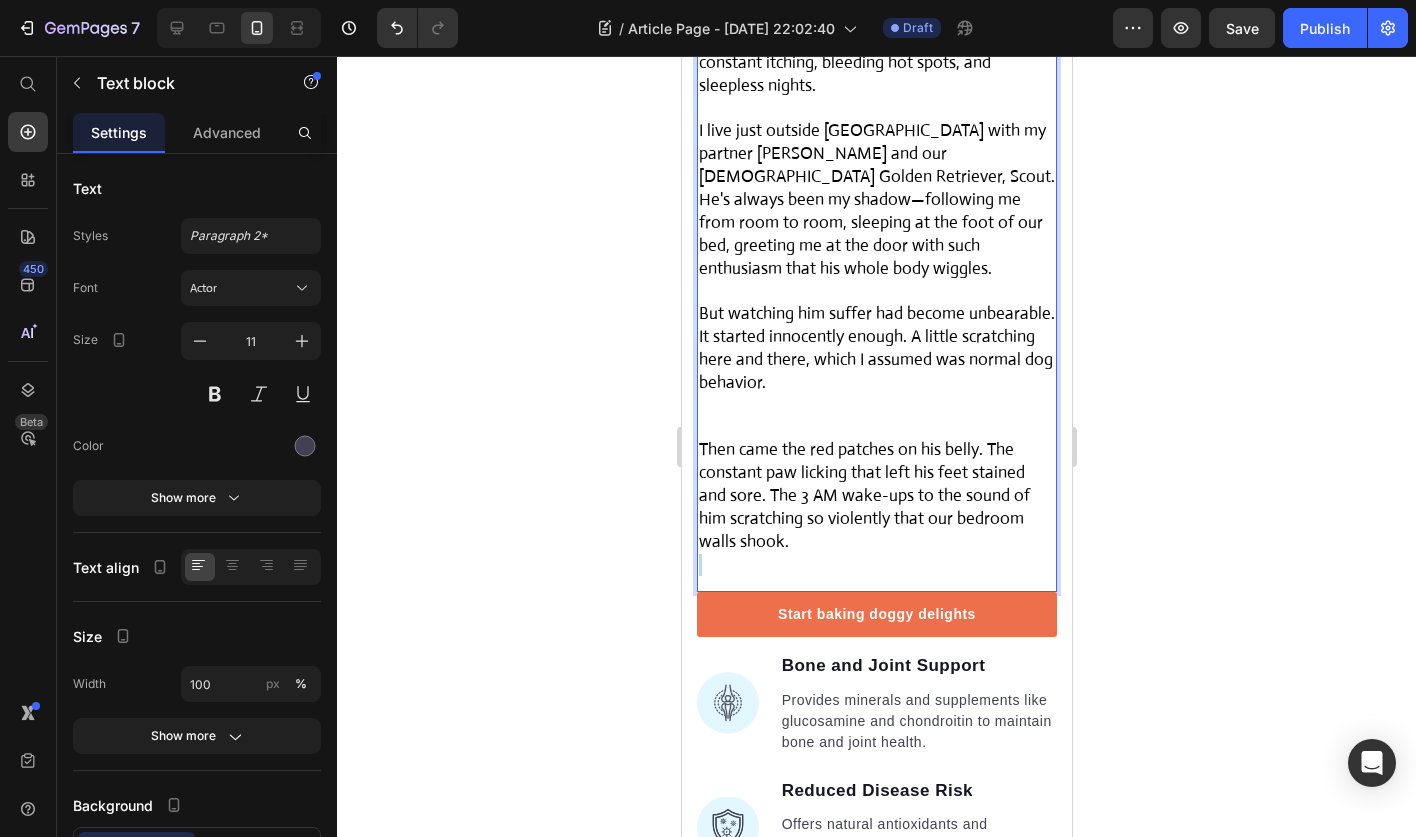 click on "Then came the red patches on his belly. The constant paw licking that left his feet stained and sore. The 3 AM wake-ups to the sound of him scratching so violently that our bedroom walls shook." at bounding box center (876, 496) 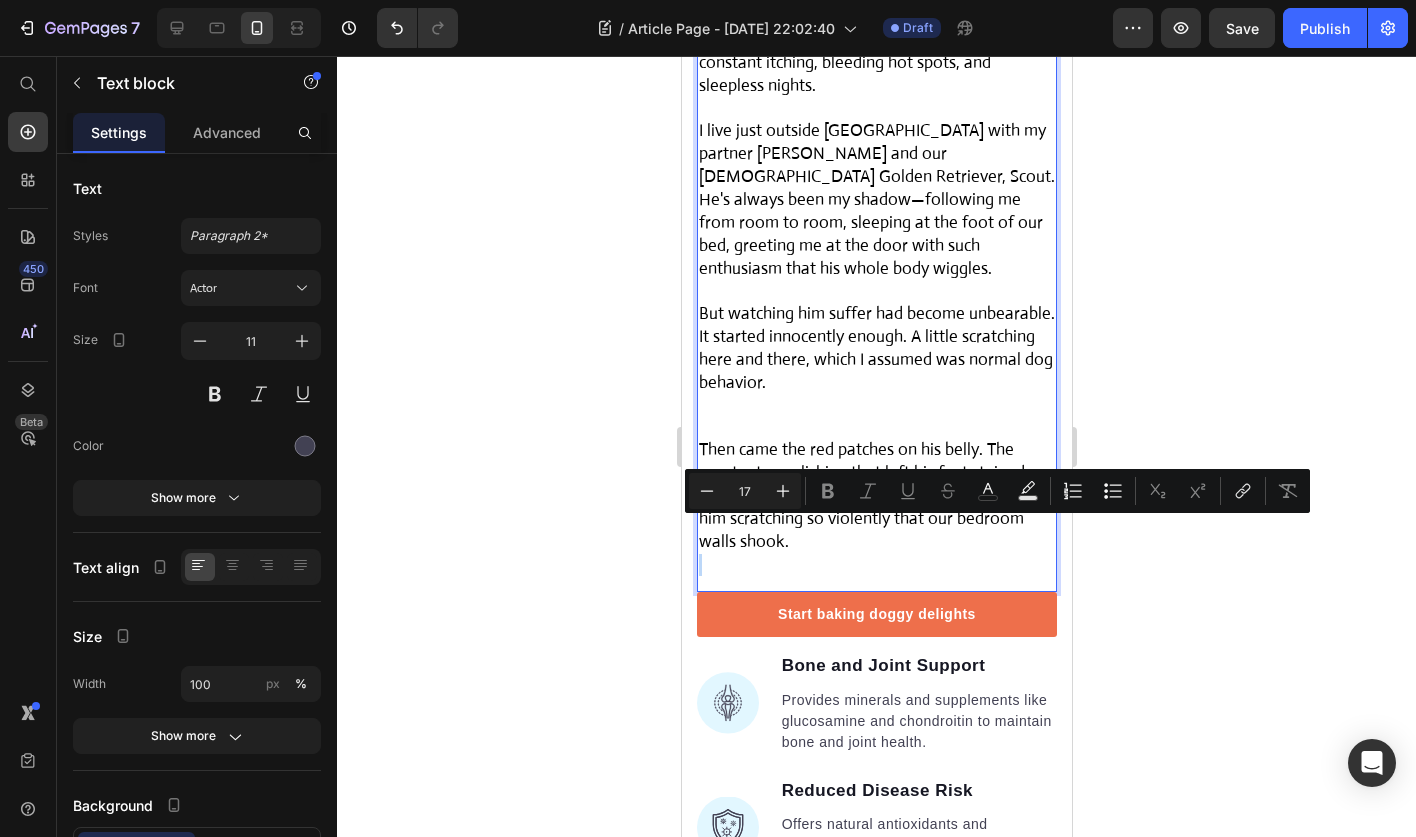 click on "Then came the red patches on his belly. The constant paw licking that left his feet stained and sore. The 3 AM wake-ups to the sound of him scratching so violently that our bedroom walls shook." at bounding box center [876, 496] 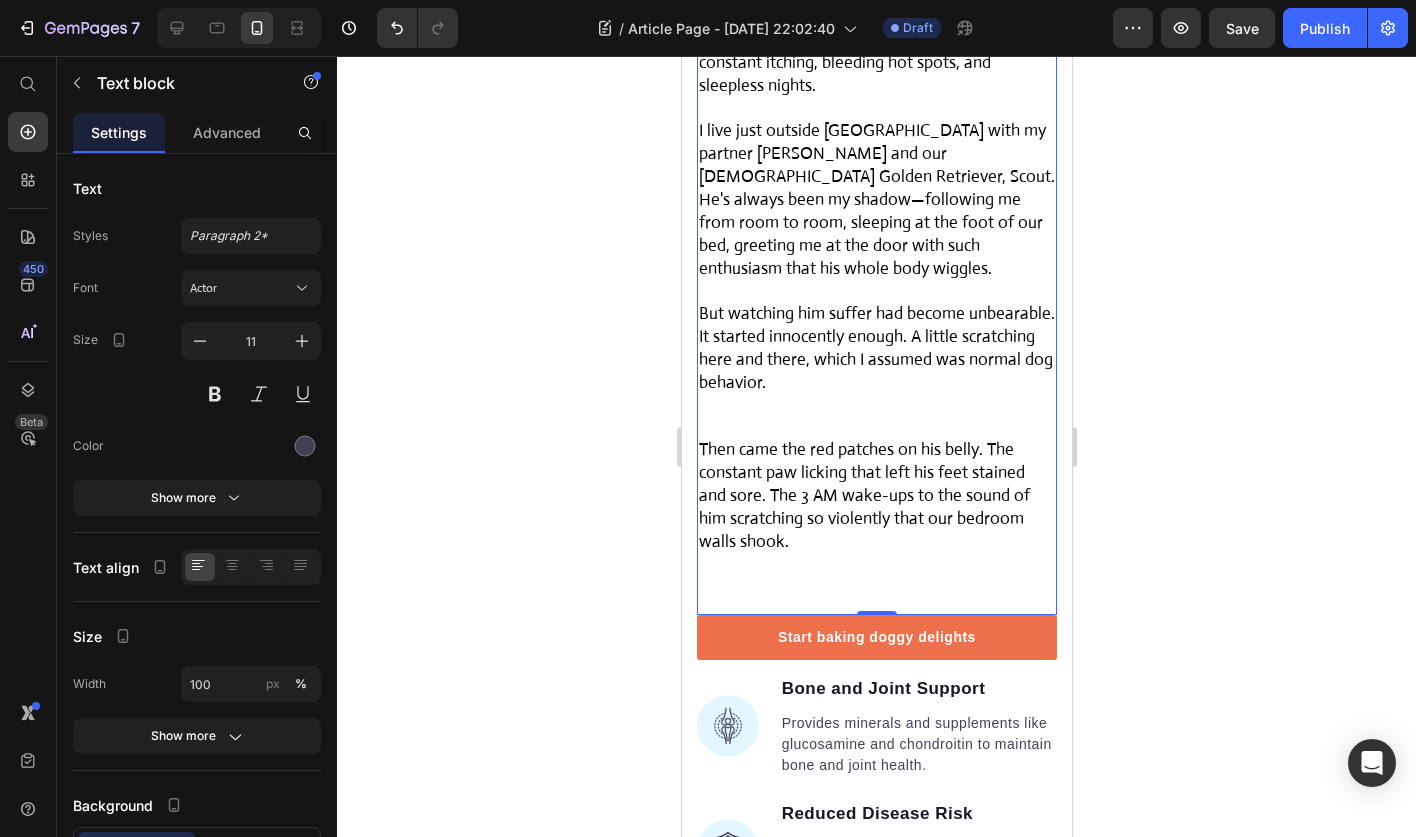 click 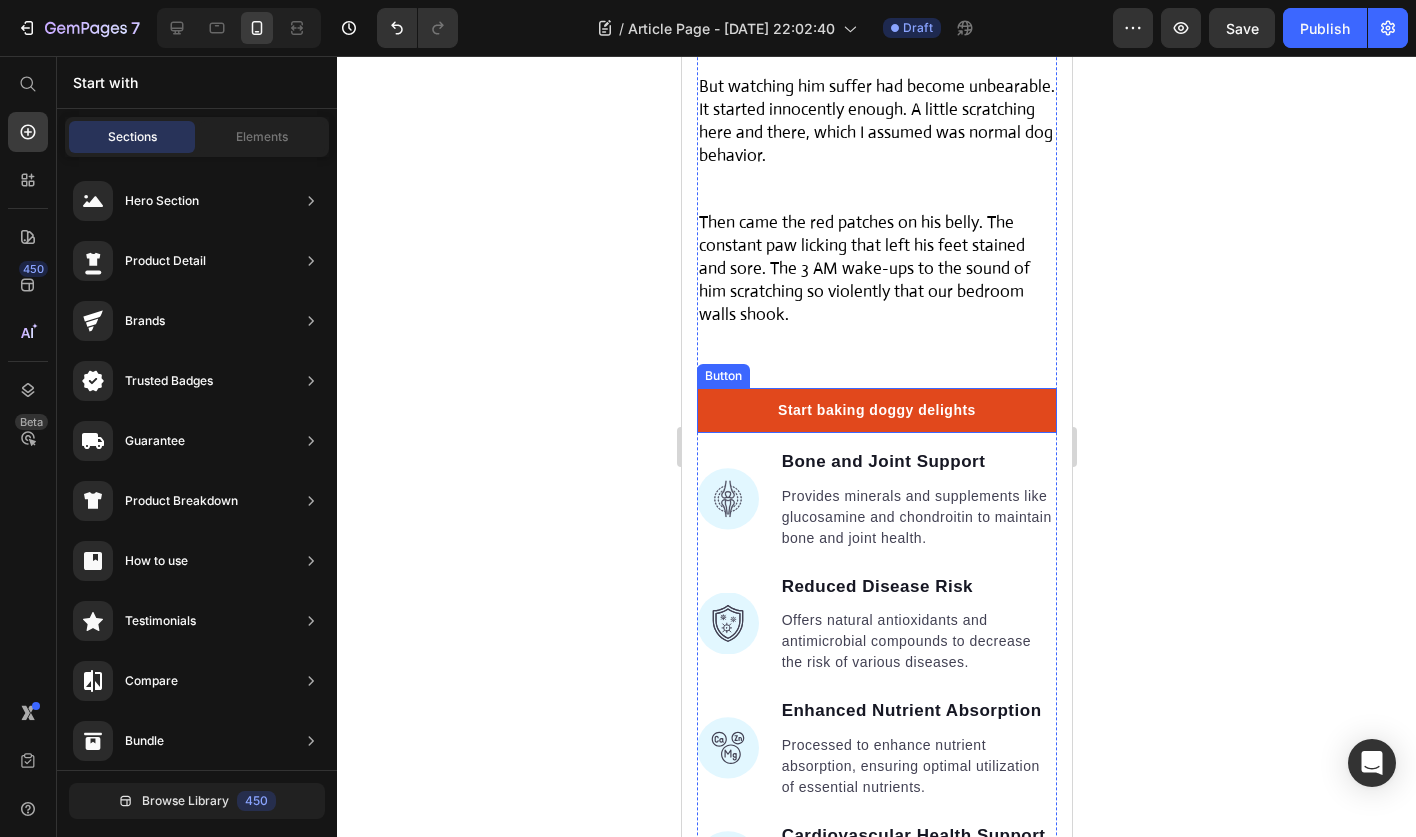 scroll, scrollTop: 1772, scrollLeft: 0, axis: vertical 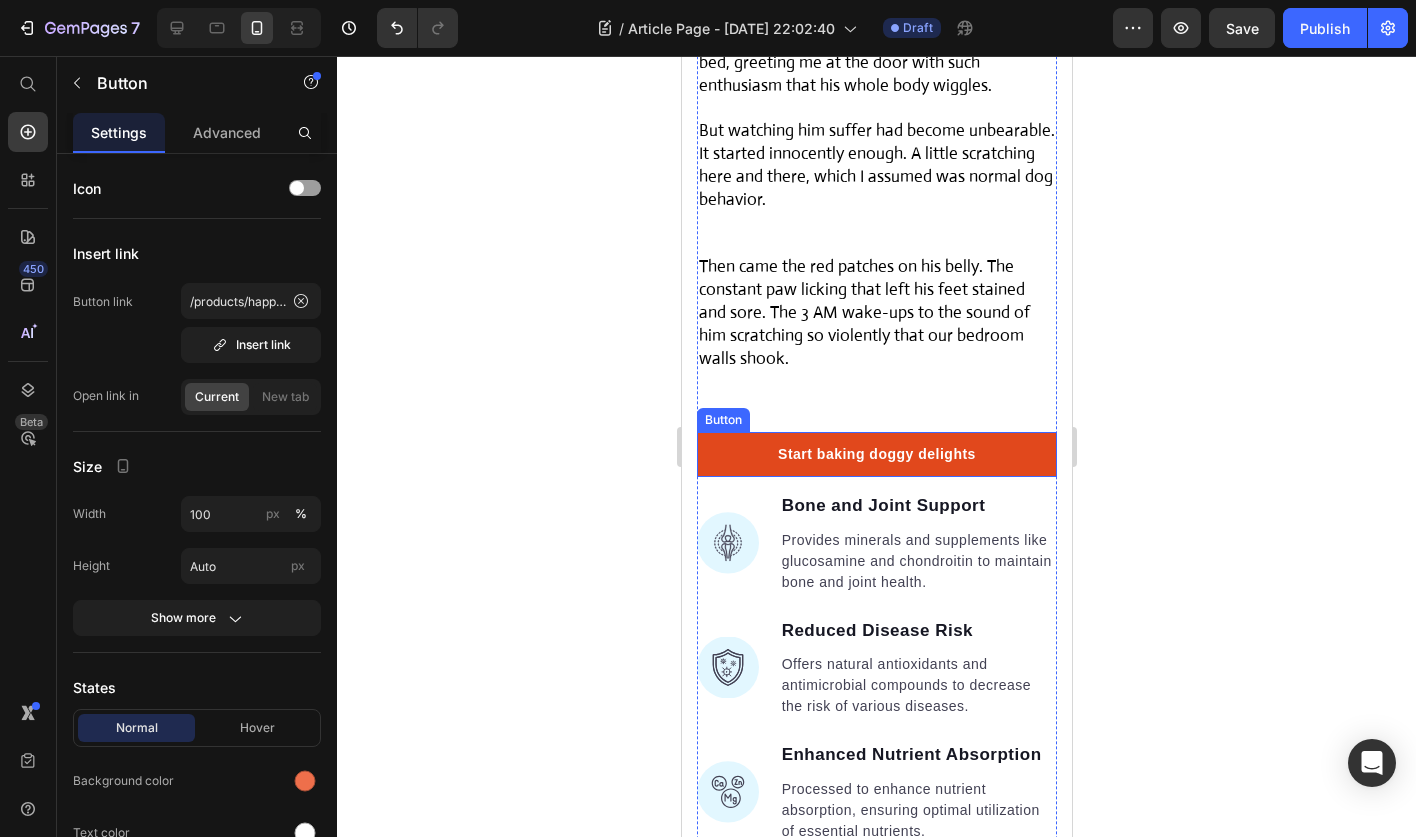 click on "Start baking doggy delights" at bounding box center [876, 454] 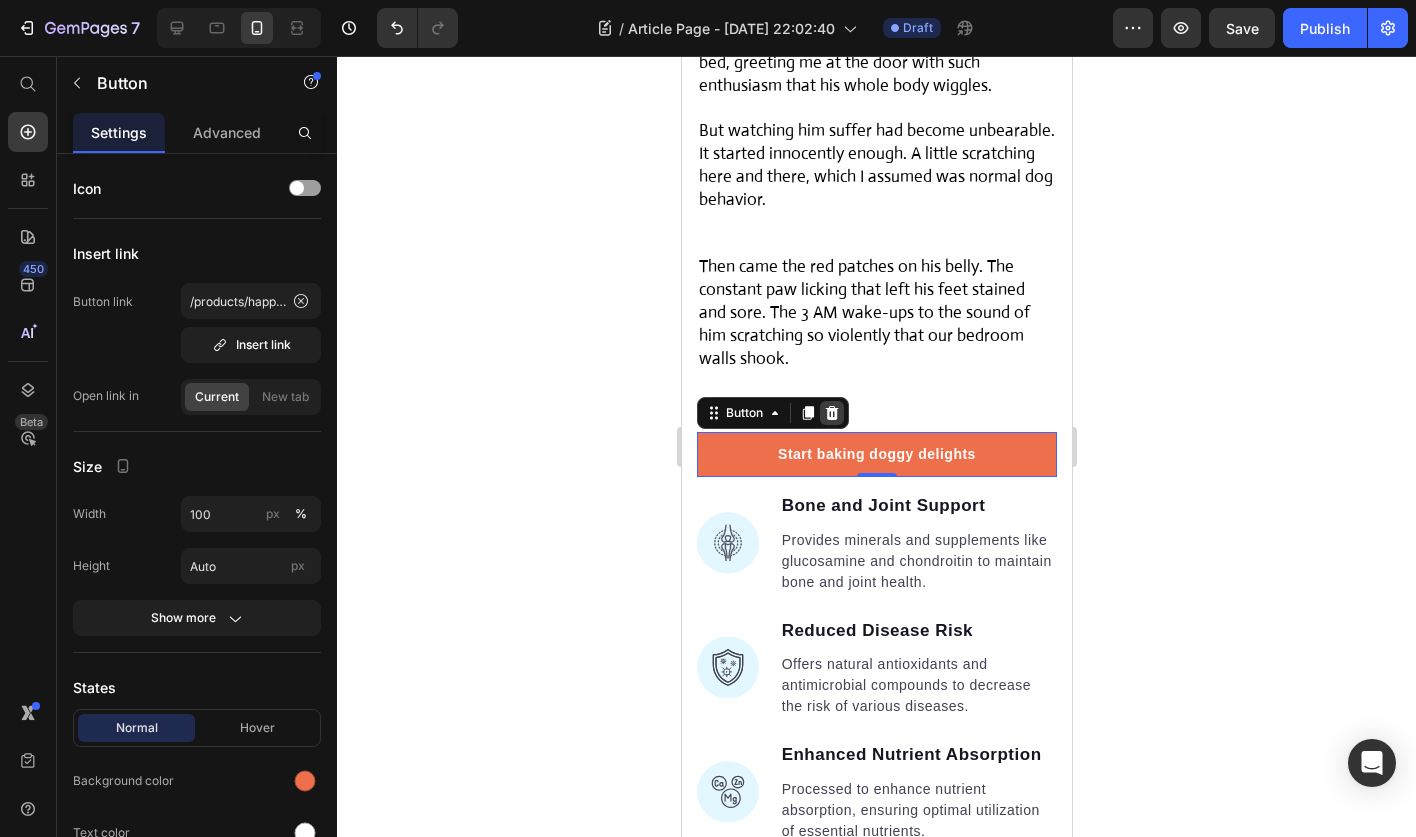 click 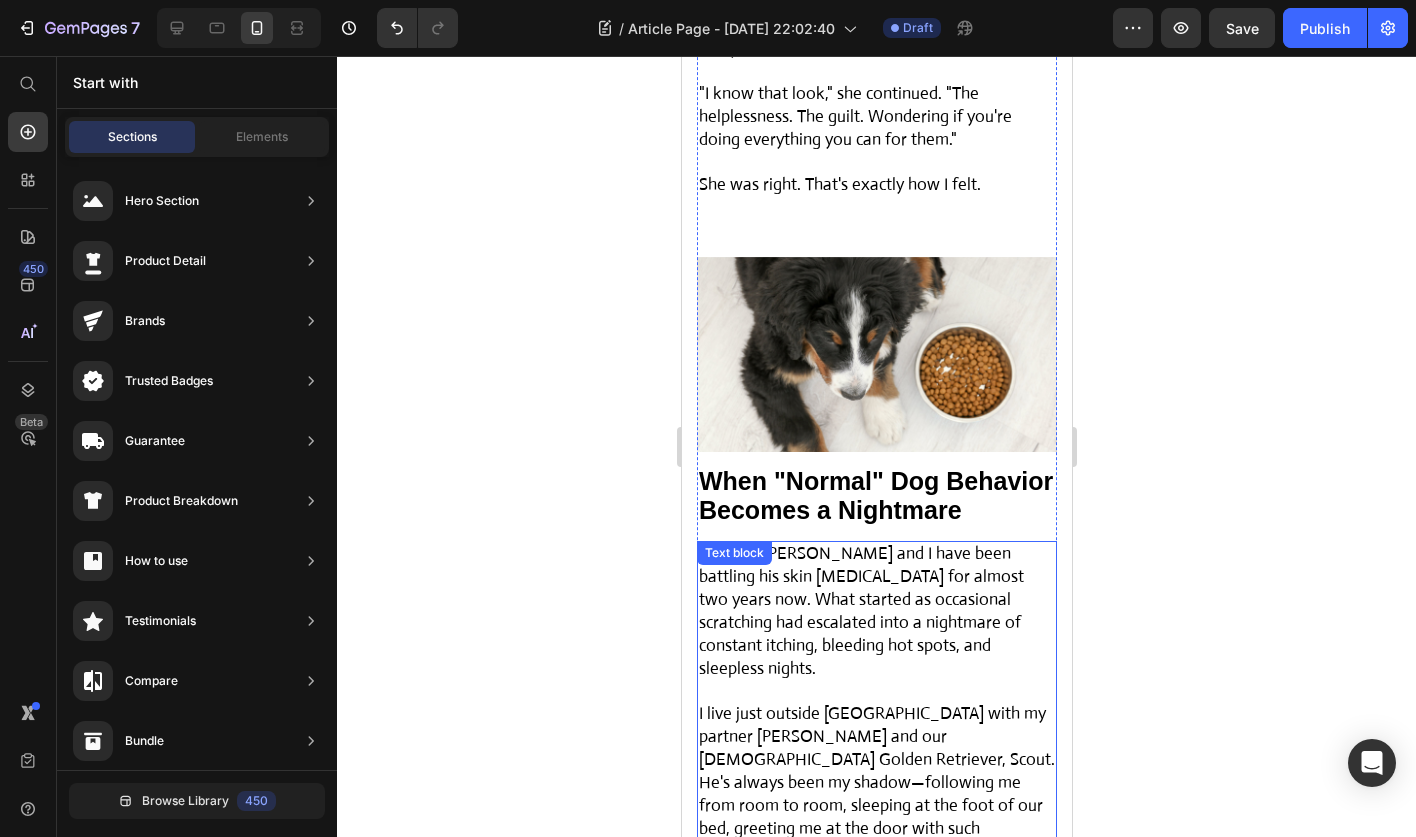 scroll, scrollTop: 1058, scrollLeft: 0, axis: vertical 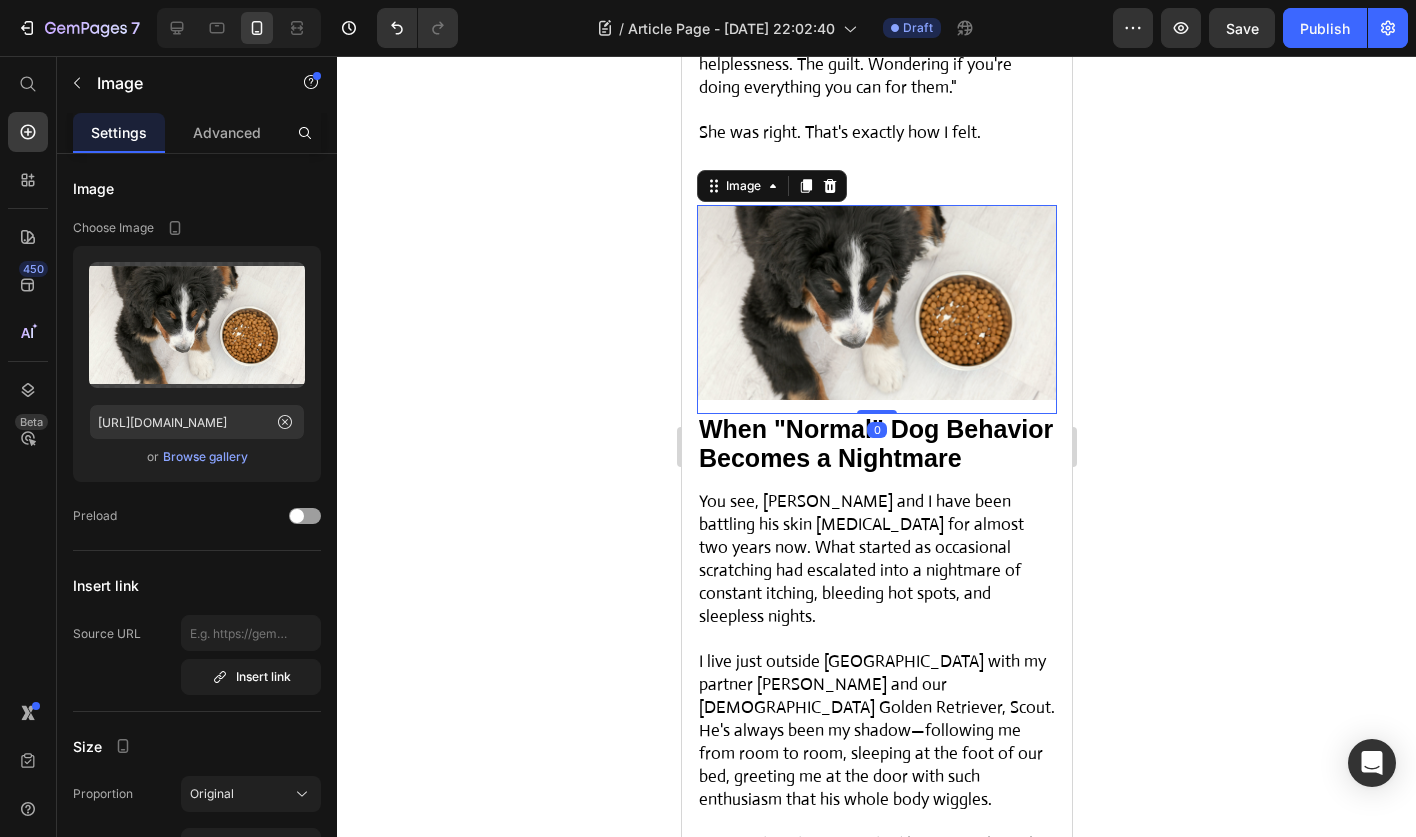 click at bounding box center (876, 309) 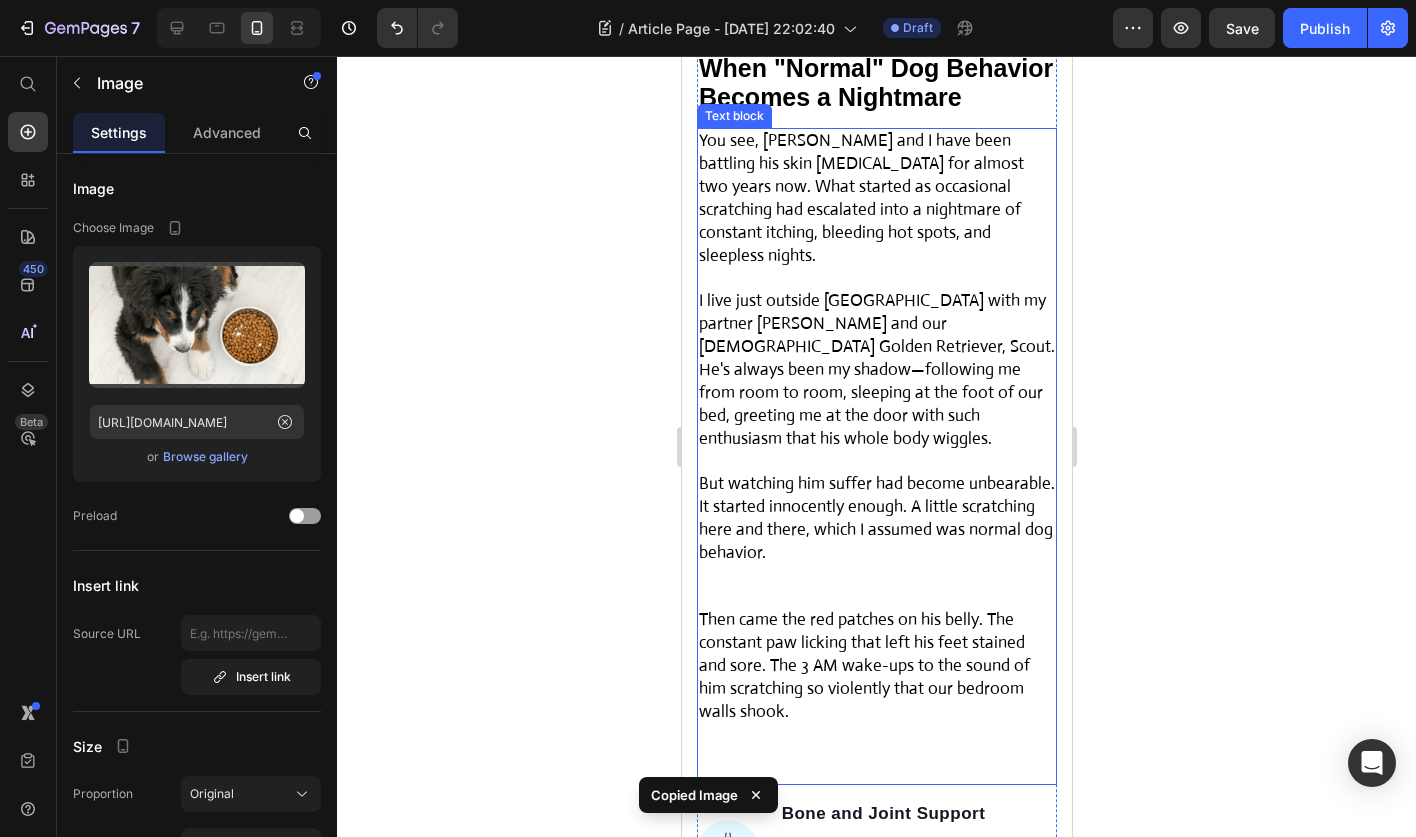 scroll, scrollTop: 1532, scrollLeft: 0, axis: vertical 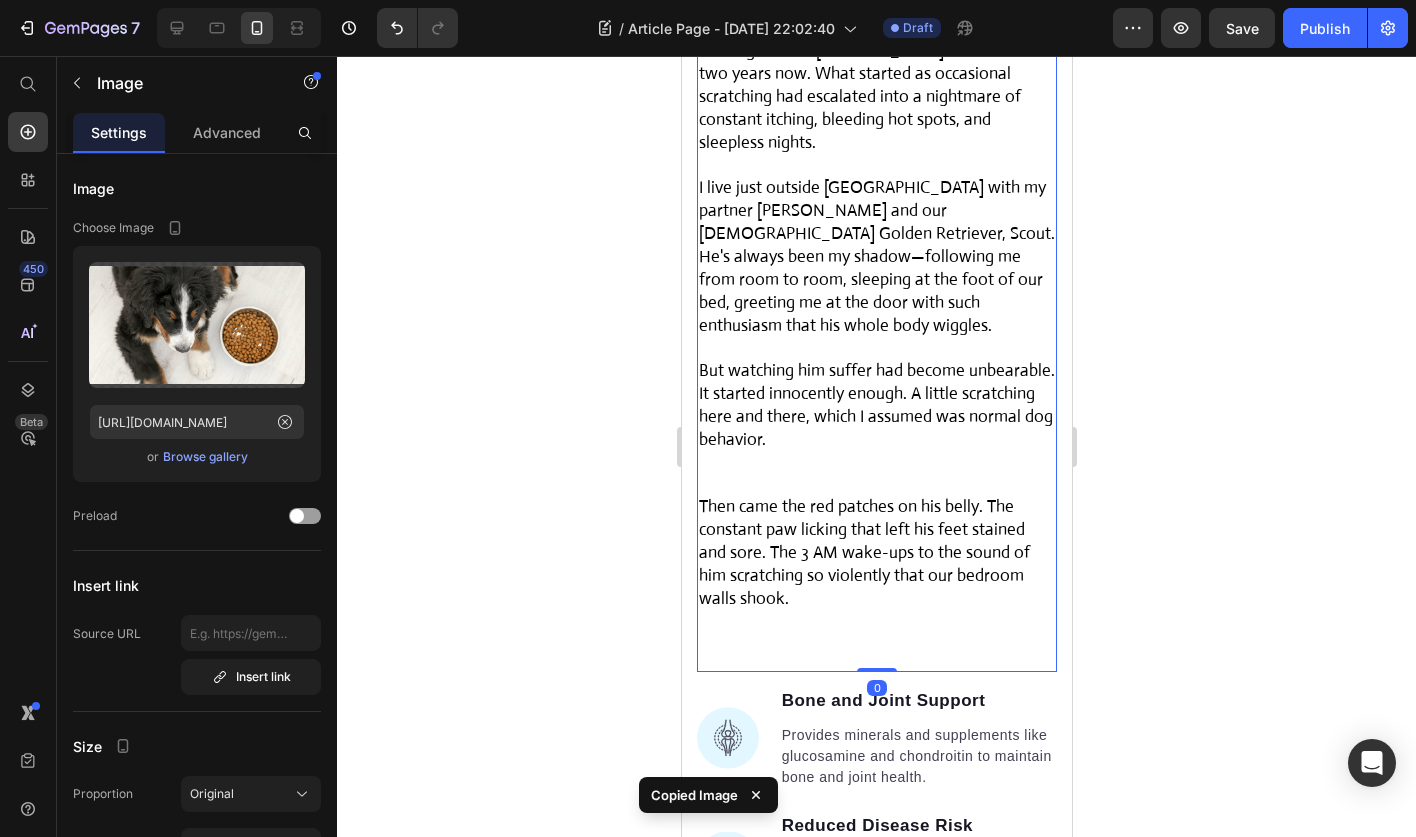click on "Then came the red patches on his belly. The constant paw licking that left his feet stained and sore. The 3 AM wake-ups to the sound of him scratching so violently that our bedroom walls shook." at bounding box center [863, 552] 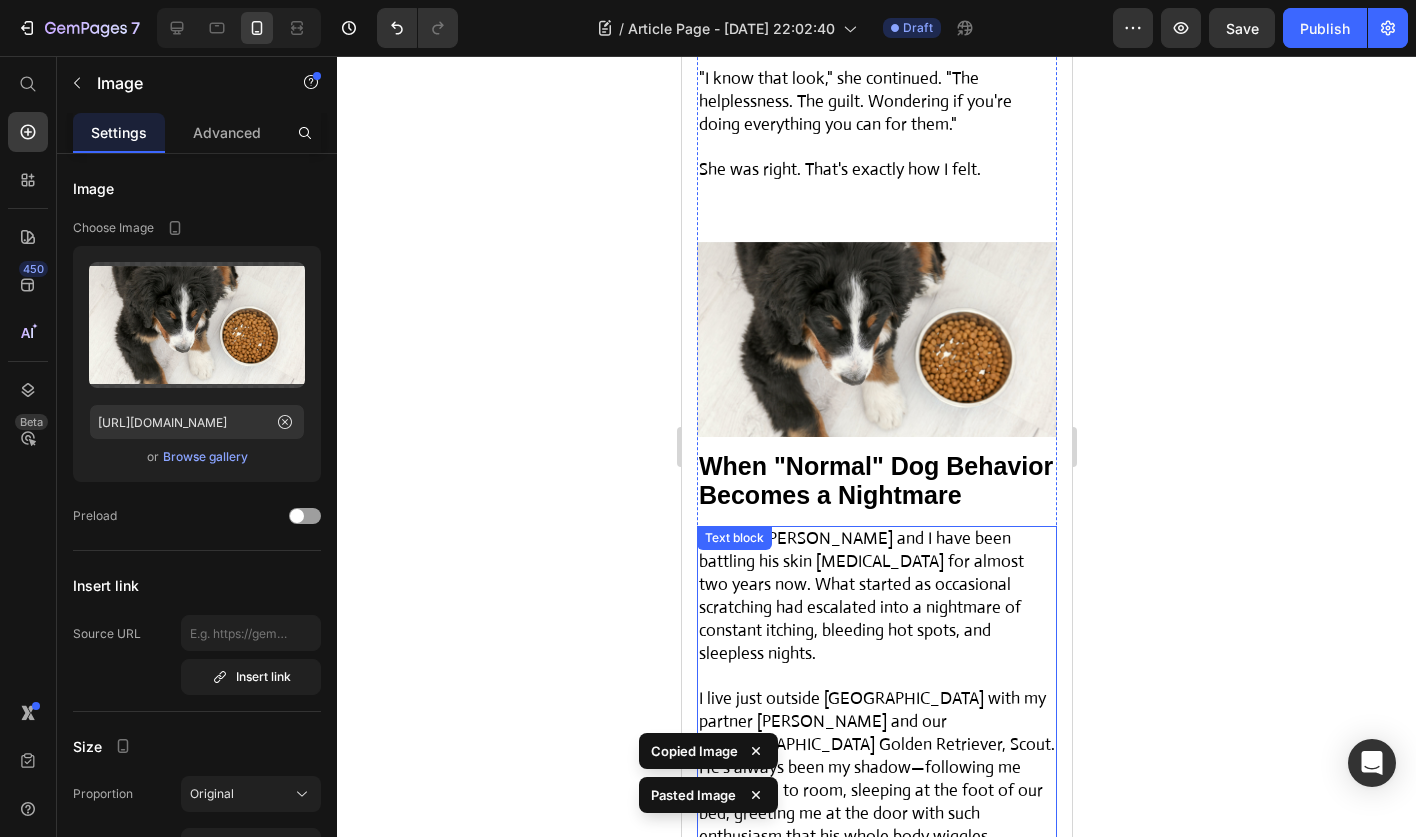 scroll, scrollTop: 1020, scrollLeft: 0, axis: vertical 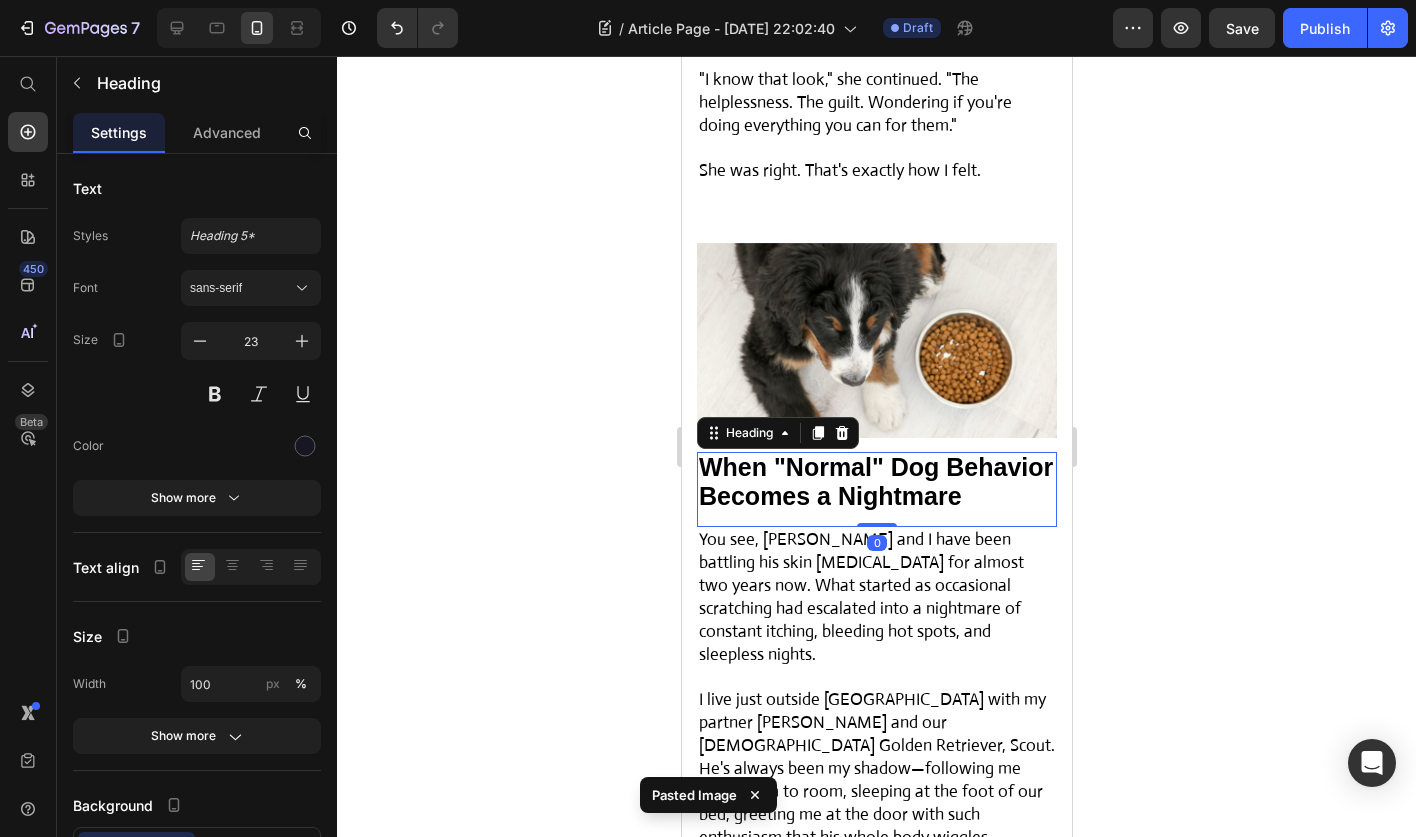 click on "When "Normal" Dog Behavior Becomes a Nightmare" at bounding box center [875, 481] 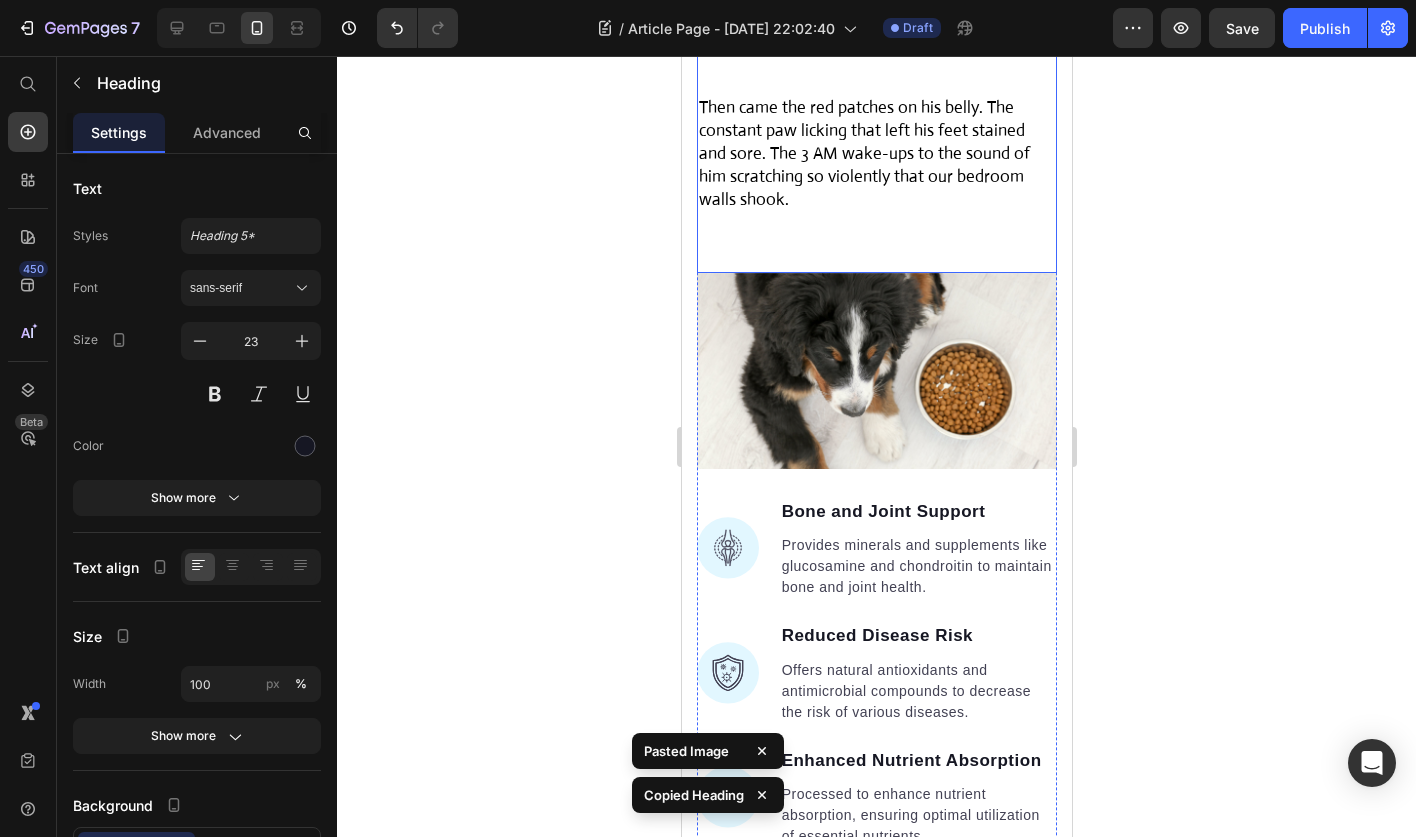scroll, scrollTop: 1941, scrollLeft: 0, axis: vertical 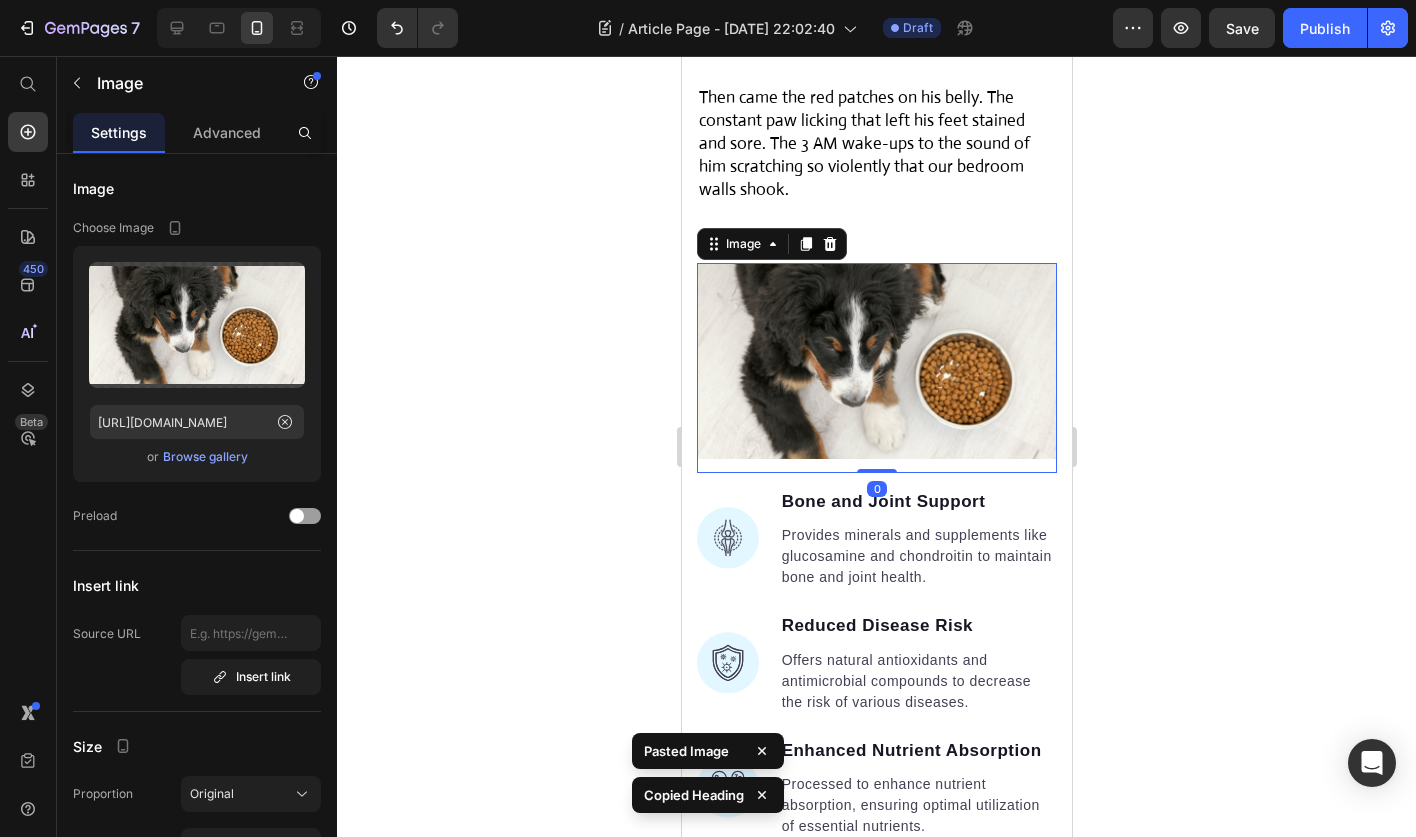 click at bounding box center (876, 367) 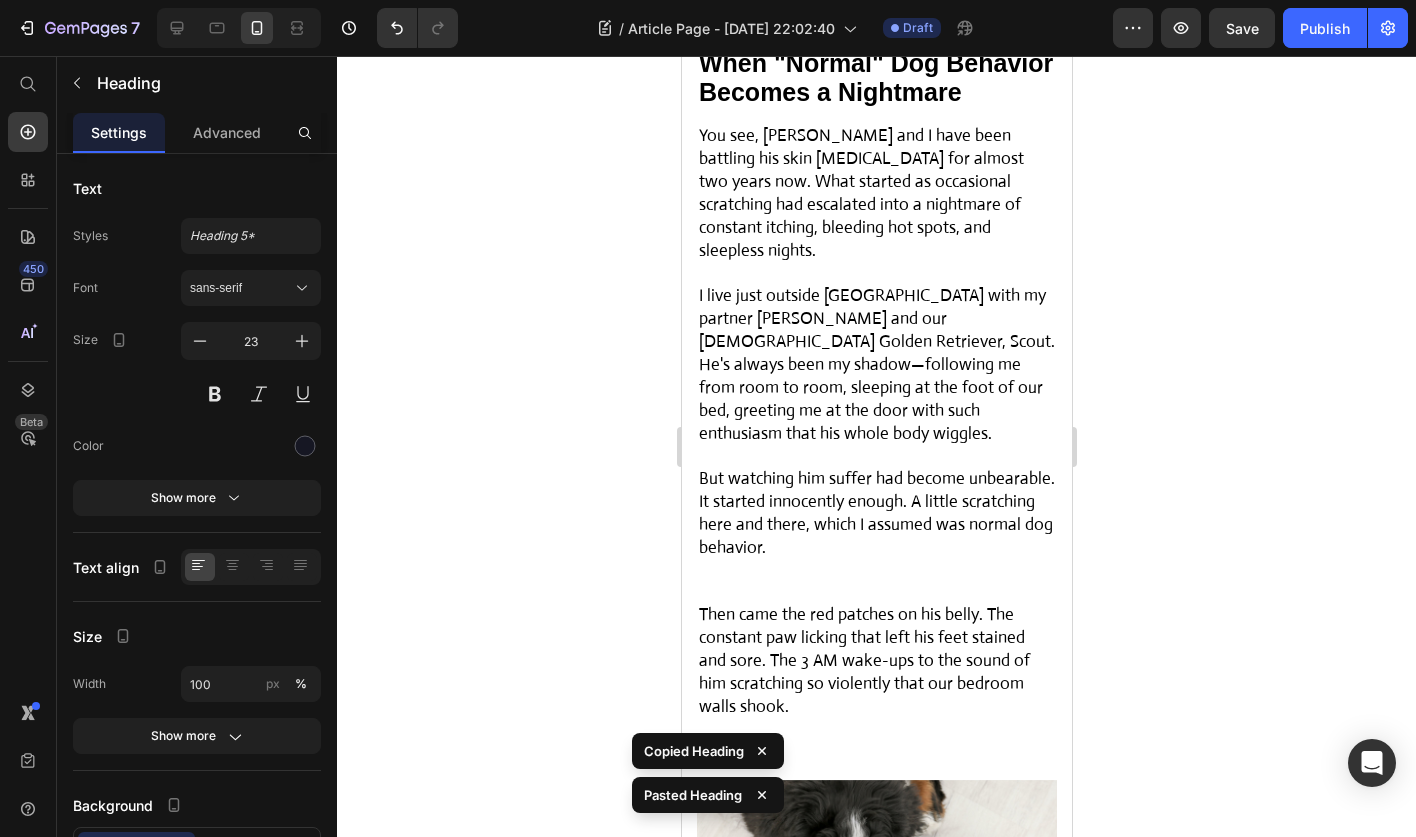 scroll, scrollTop: 1423, scrollLeft: 0, axis: vertical 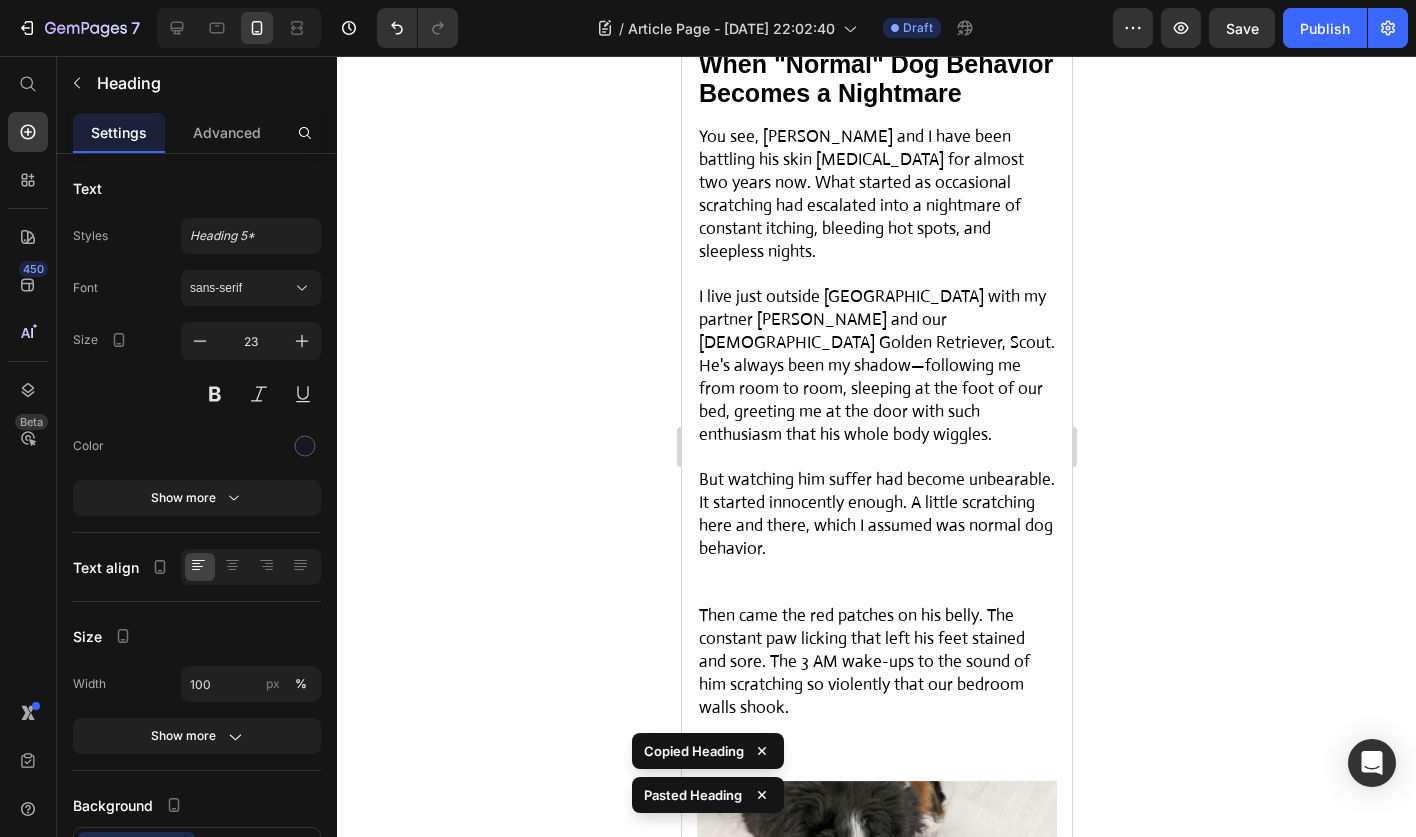 click on "I live just outside Brisbane with my partner Alex and our 4-year-old Golden Retriever, Scout. He's always been my shadow—following me from room to room, sleeping at the foot of our bed, greeting me at the door with such enthusiasm that his whole body wiggles." at bounding box center [876, 366] 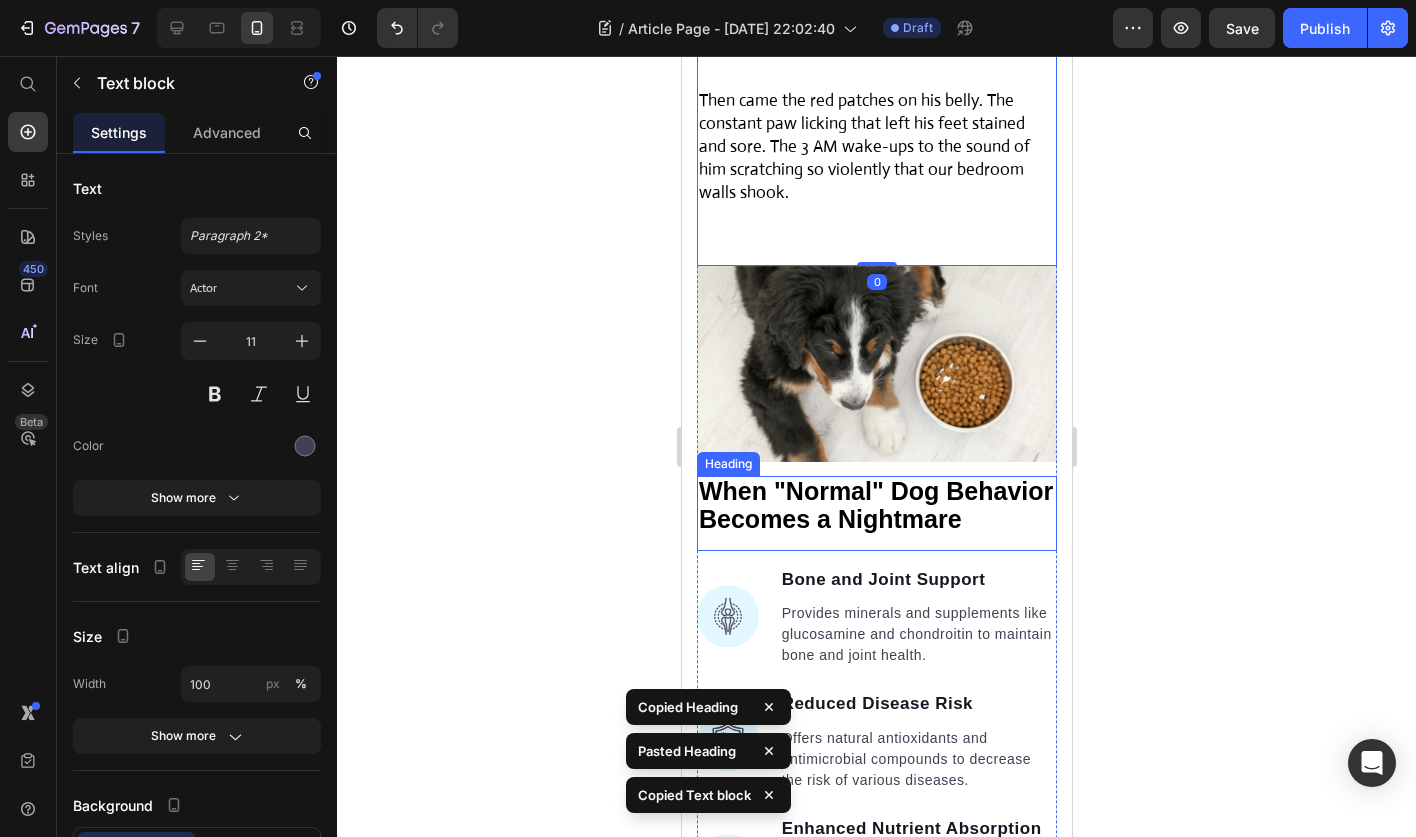 click on "When "Normal" Dog Behavior Becomes a Nightmare" at bounding box center [875, 505] 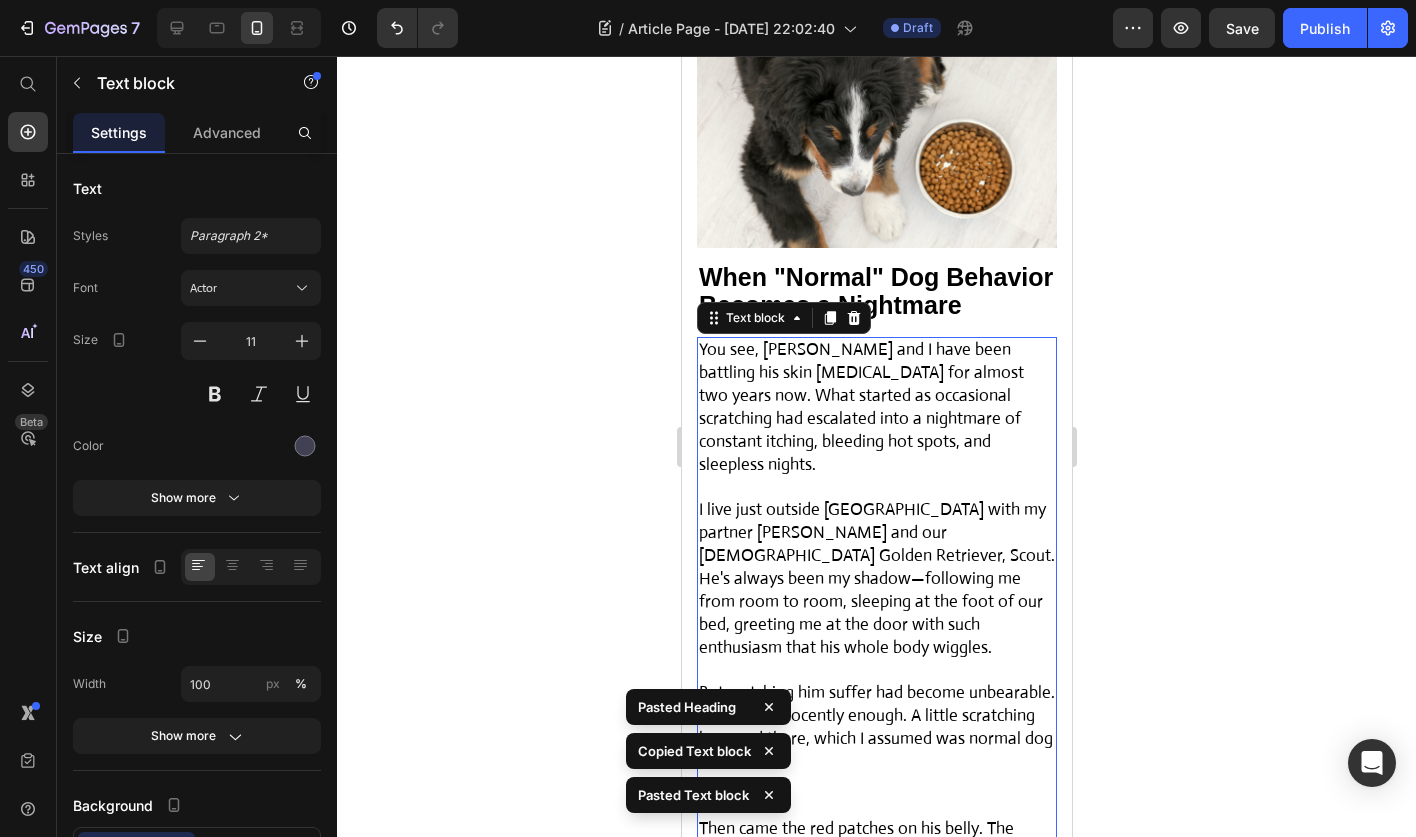 scroll, scrollTop: 2114, scrollLeft: 0, axis: vertical 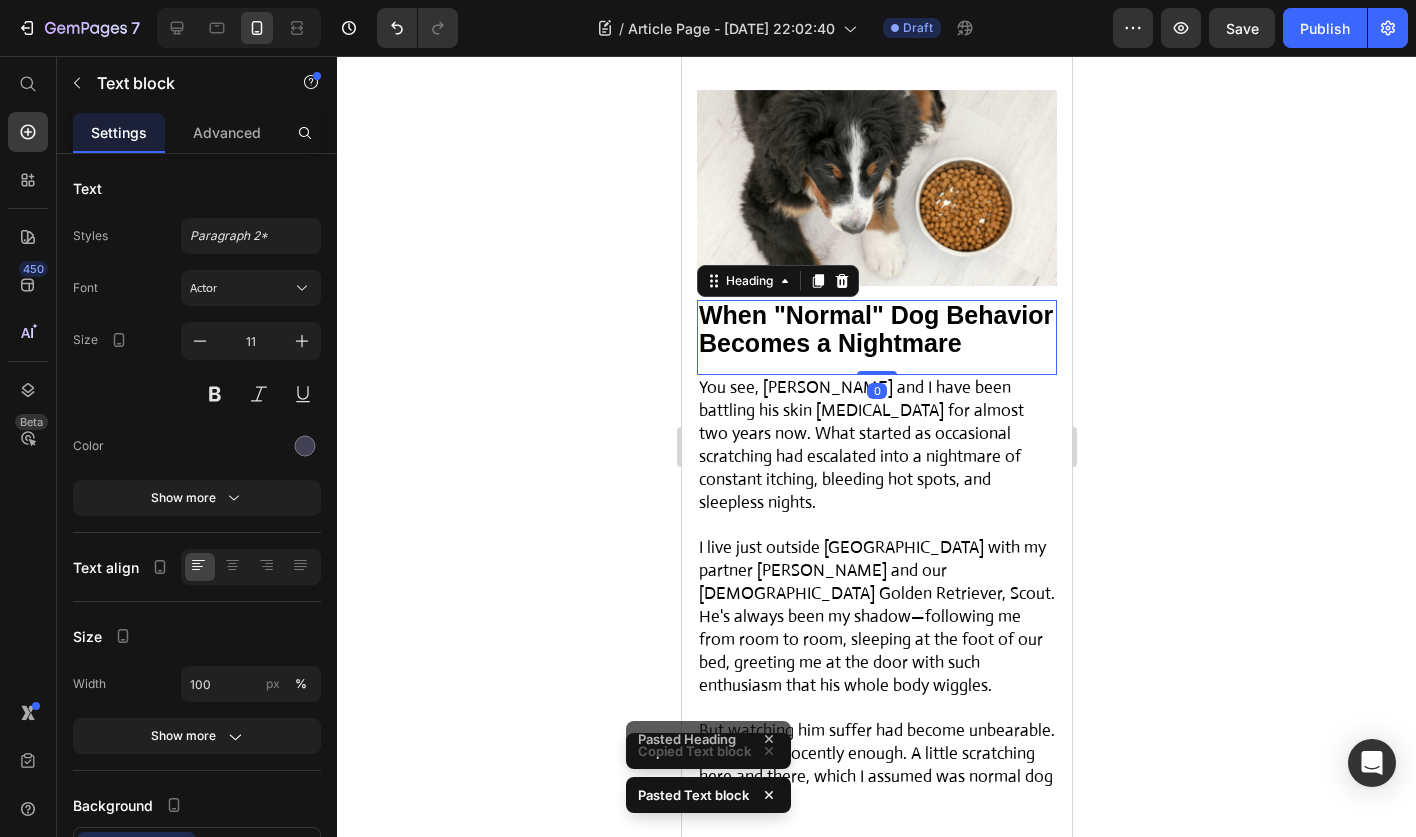click on "When "Normal" Dog Behavior Becomes a Nightmare" at bounding box center [875, 329] 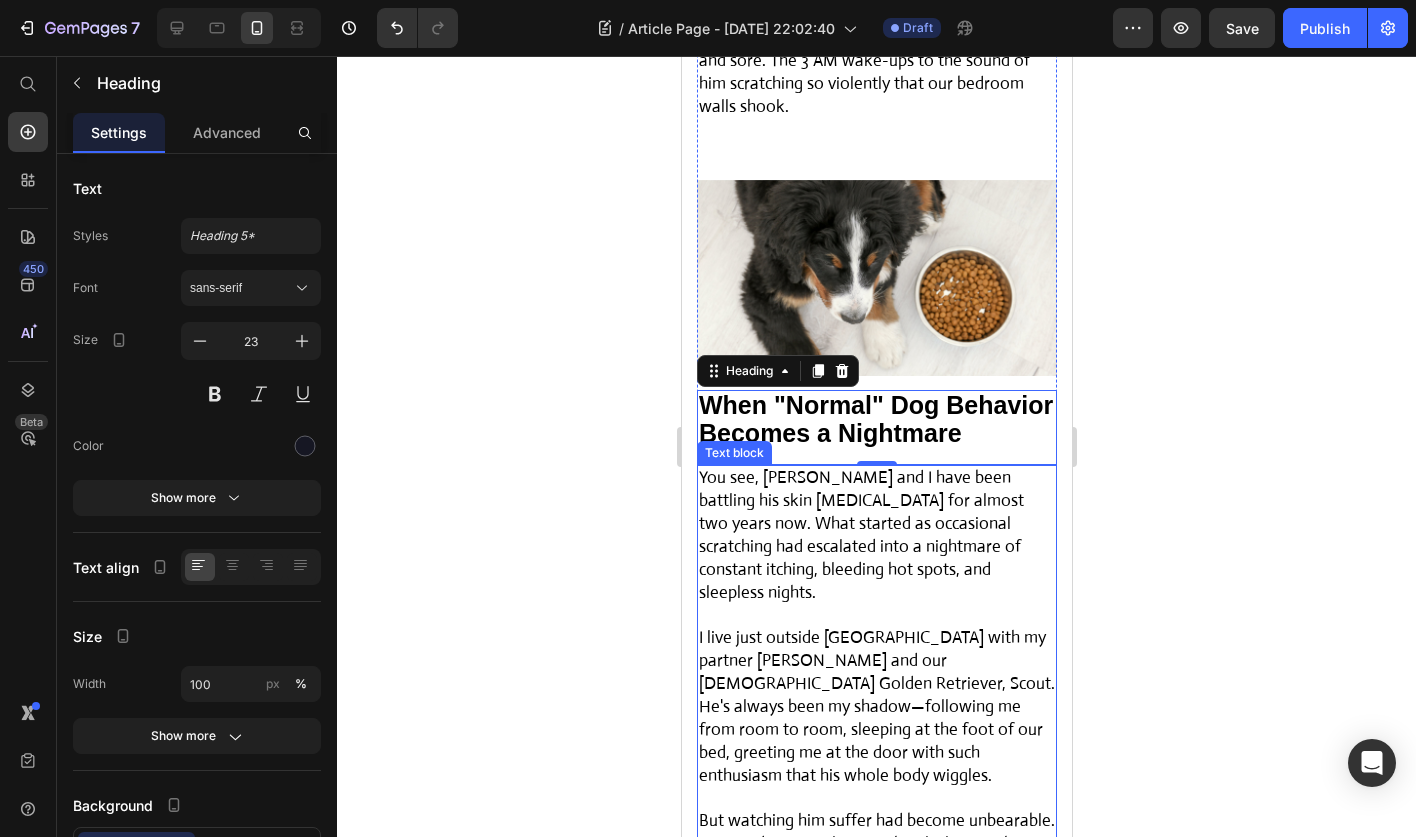 scroll, scrollTop: 2082, scrollLeft: 0, axis: vertical 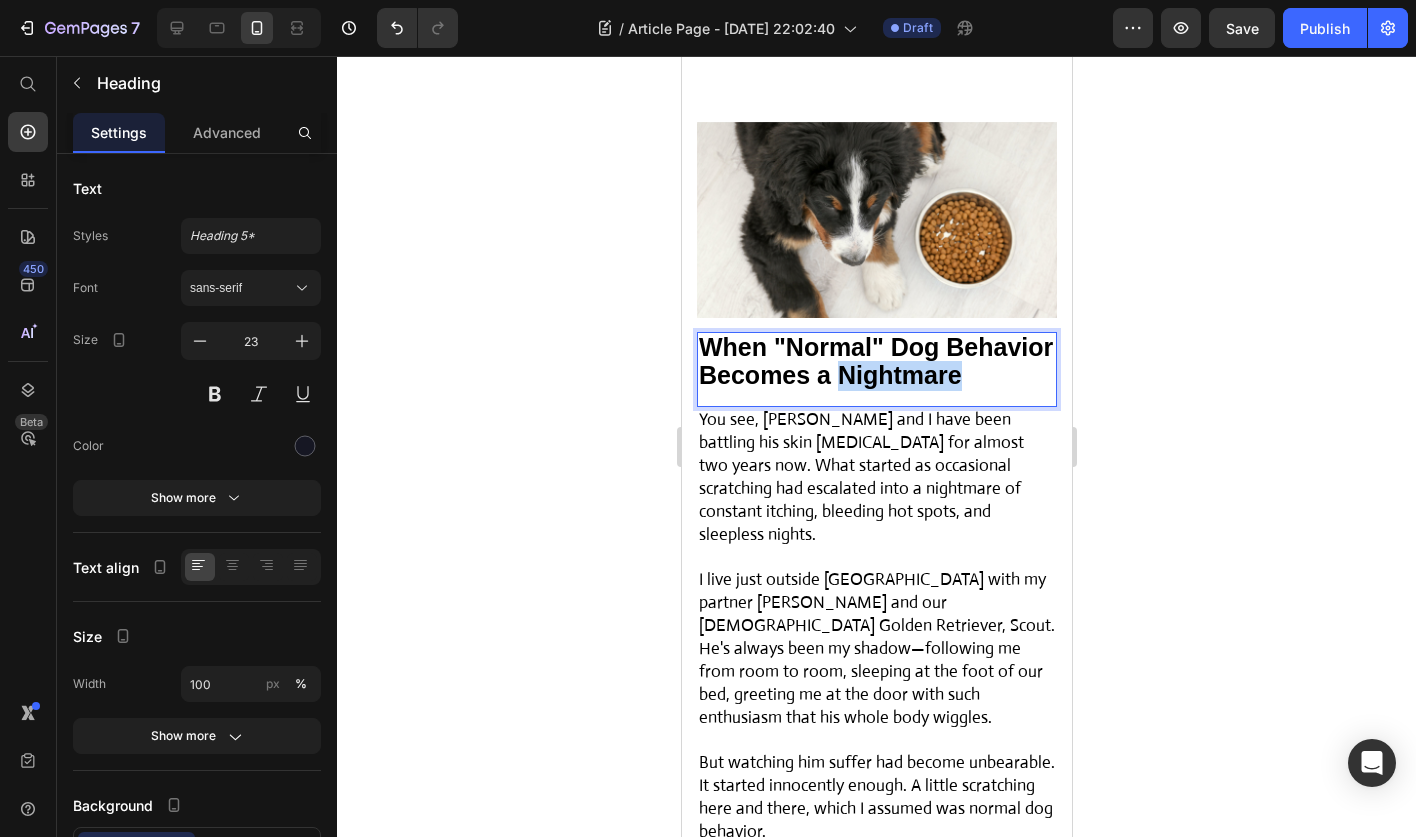 click on "When "Normal" Dog Behavior Becomes a Nightmare" at bounding box center (875, 361) 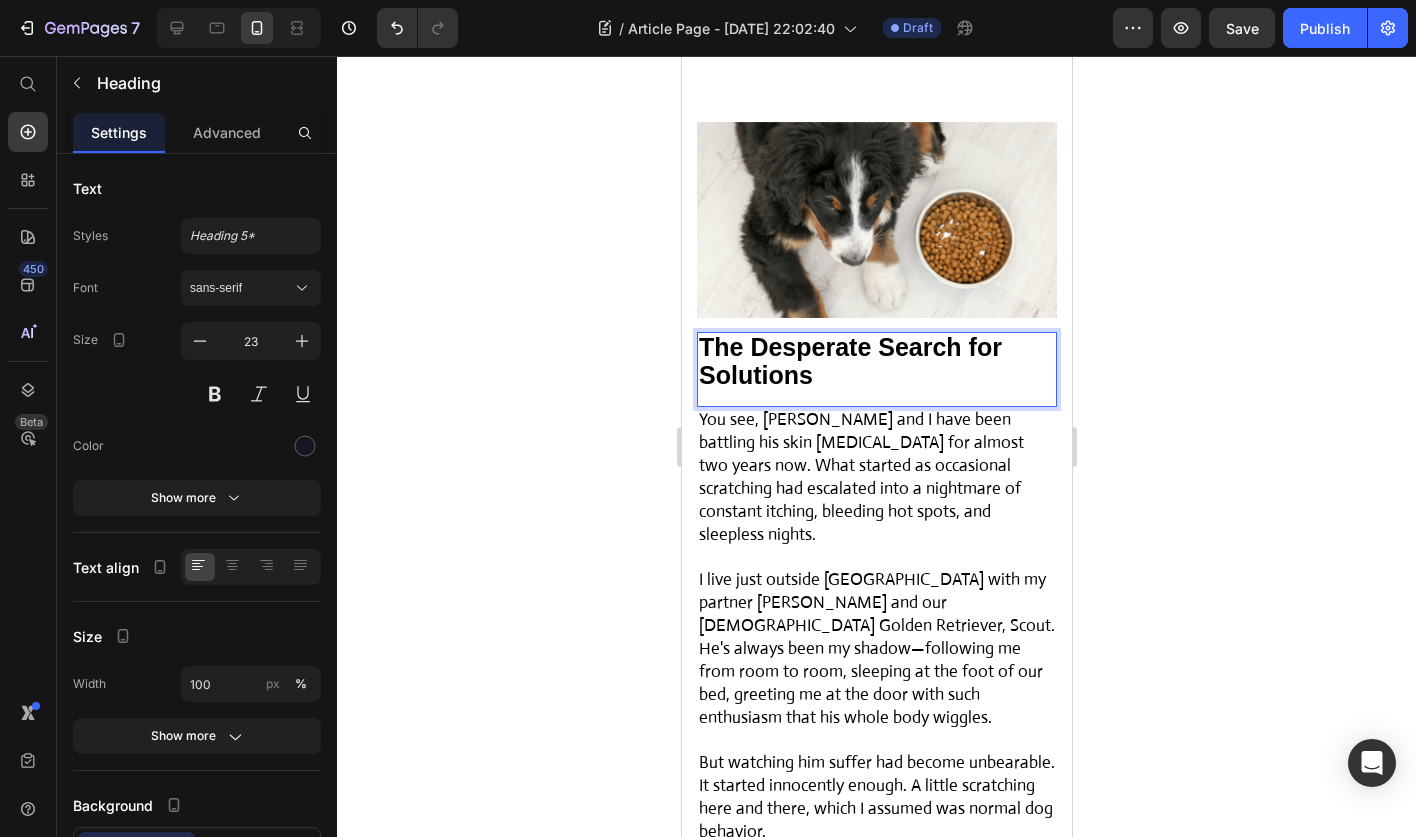 click 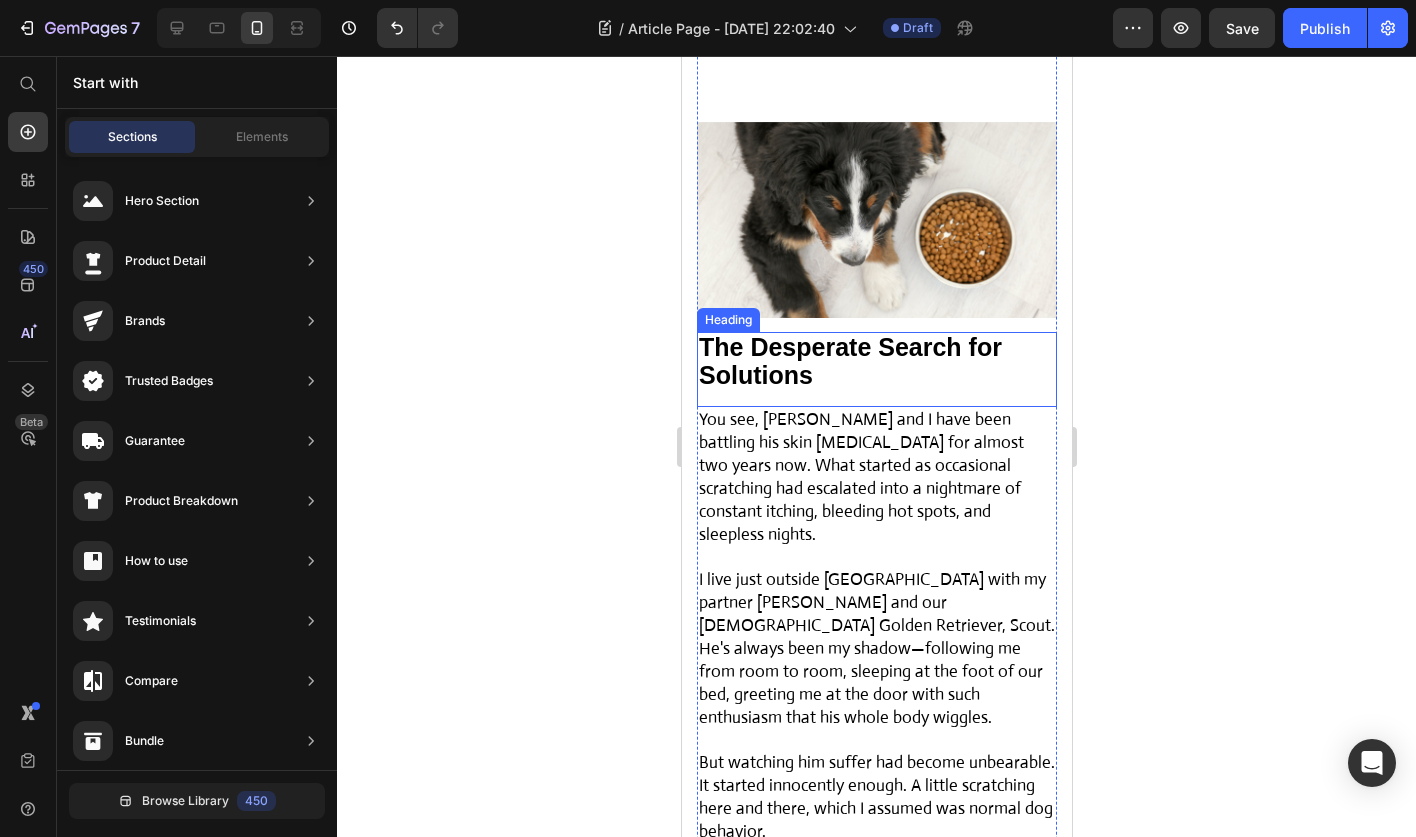 click on "⁠⁠⁠⁠⁠⁠⁠ The Desperate Search for Solutions" at bounding box center [876, 362] 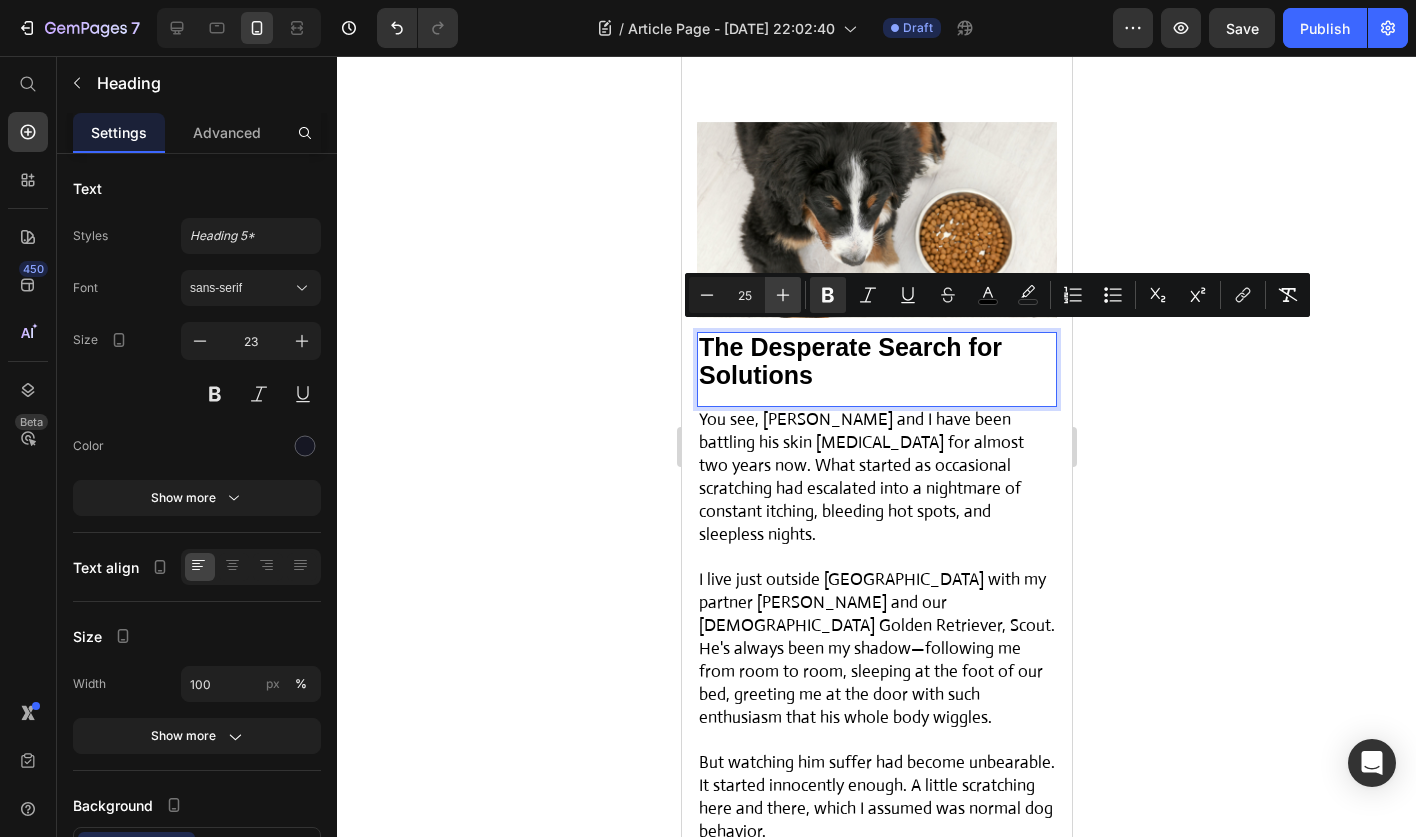 click 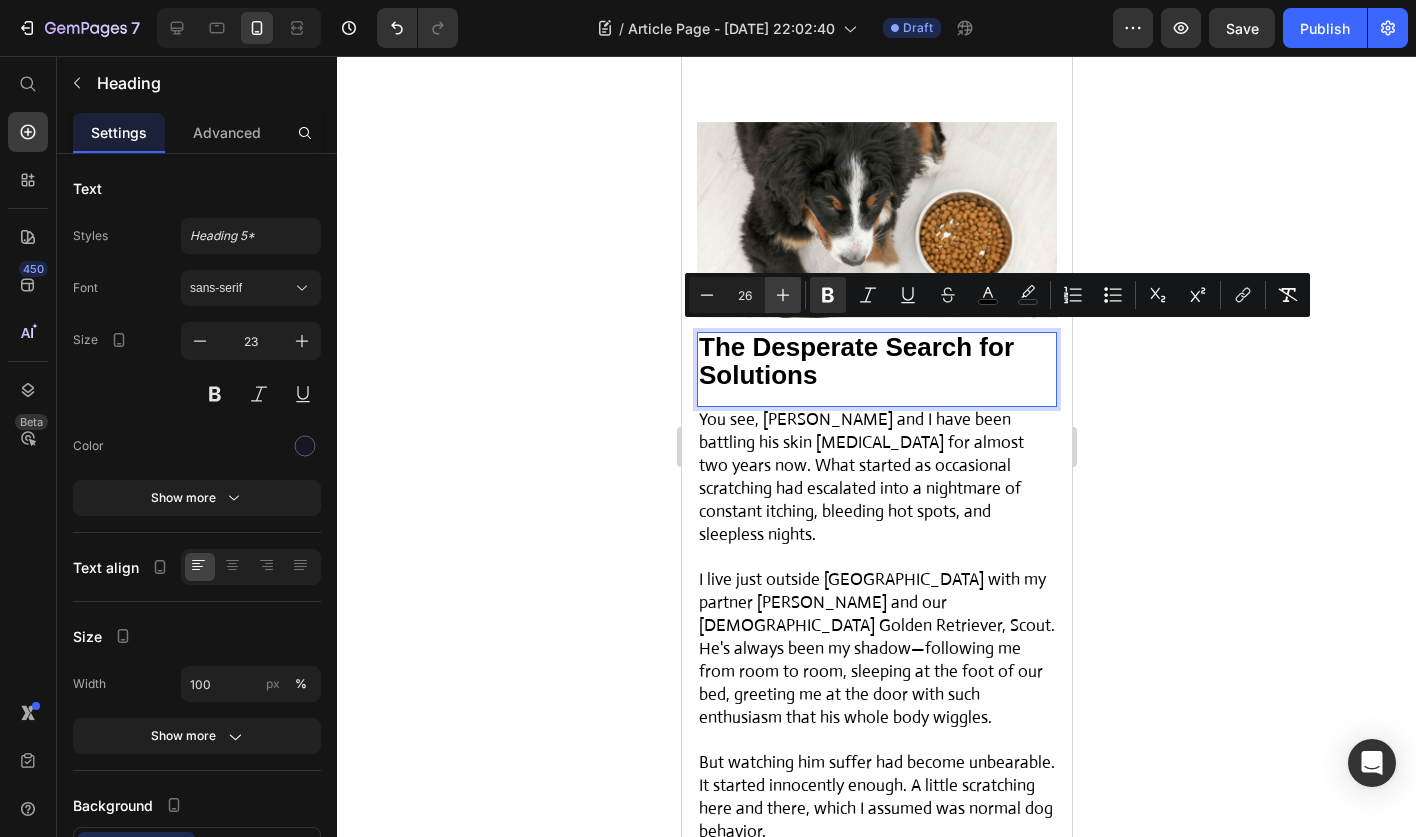 click 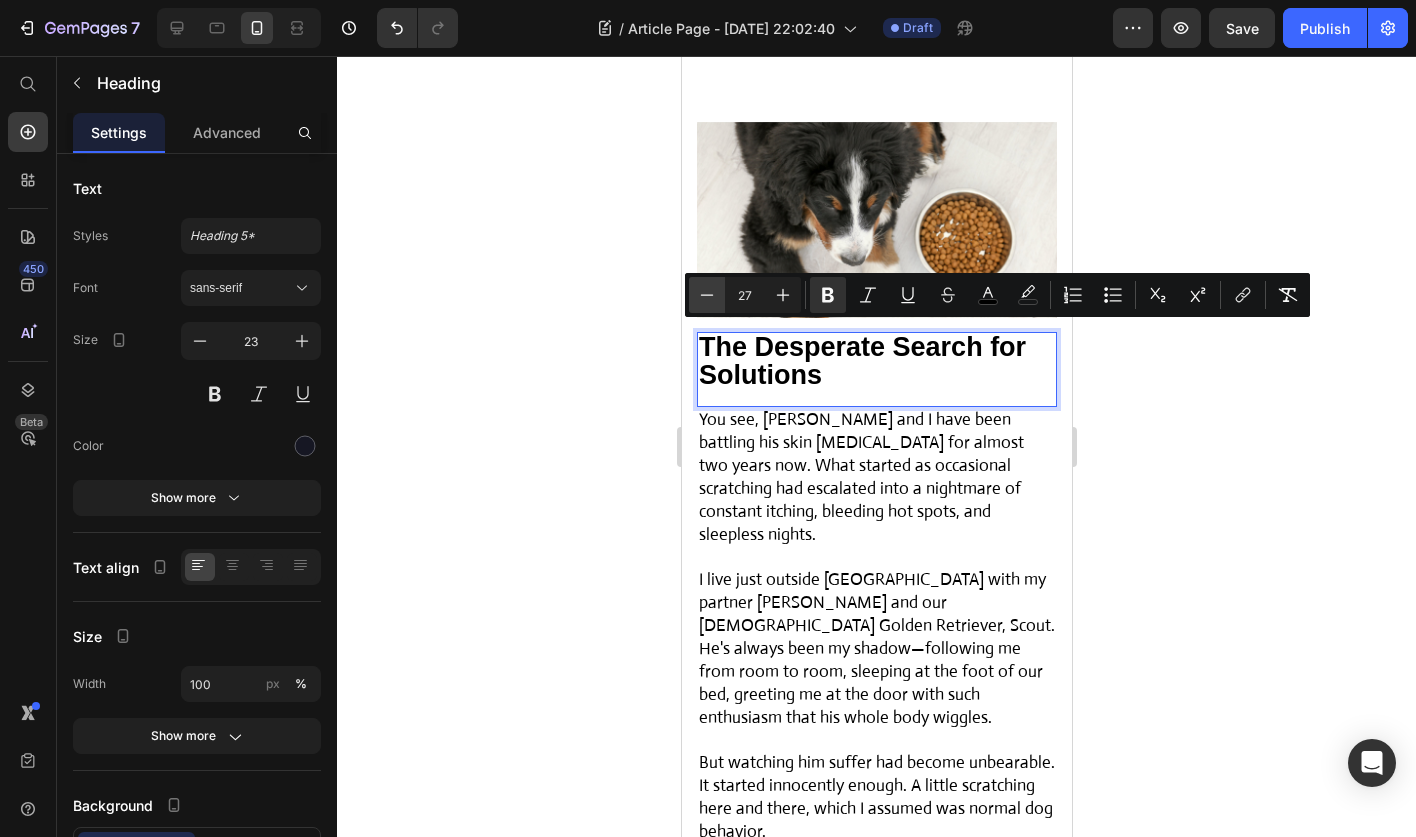 click 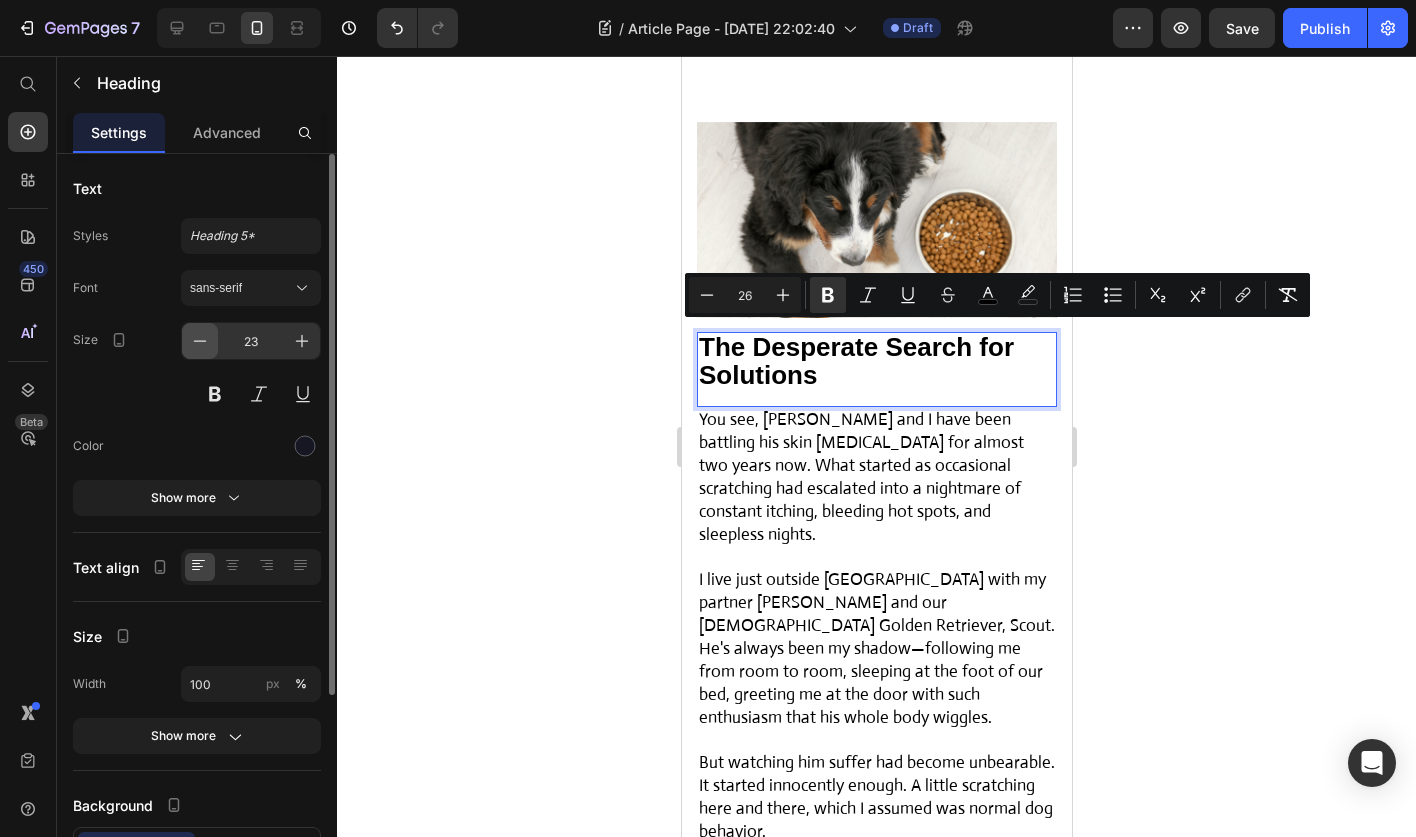 click 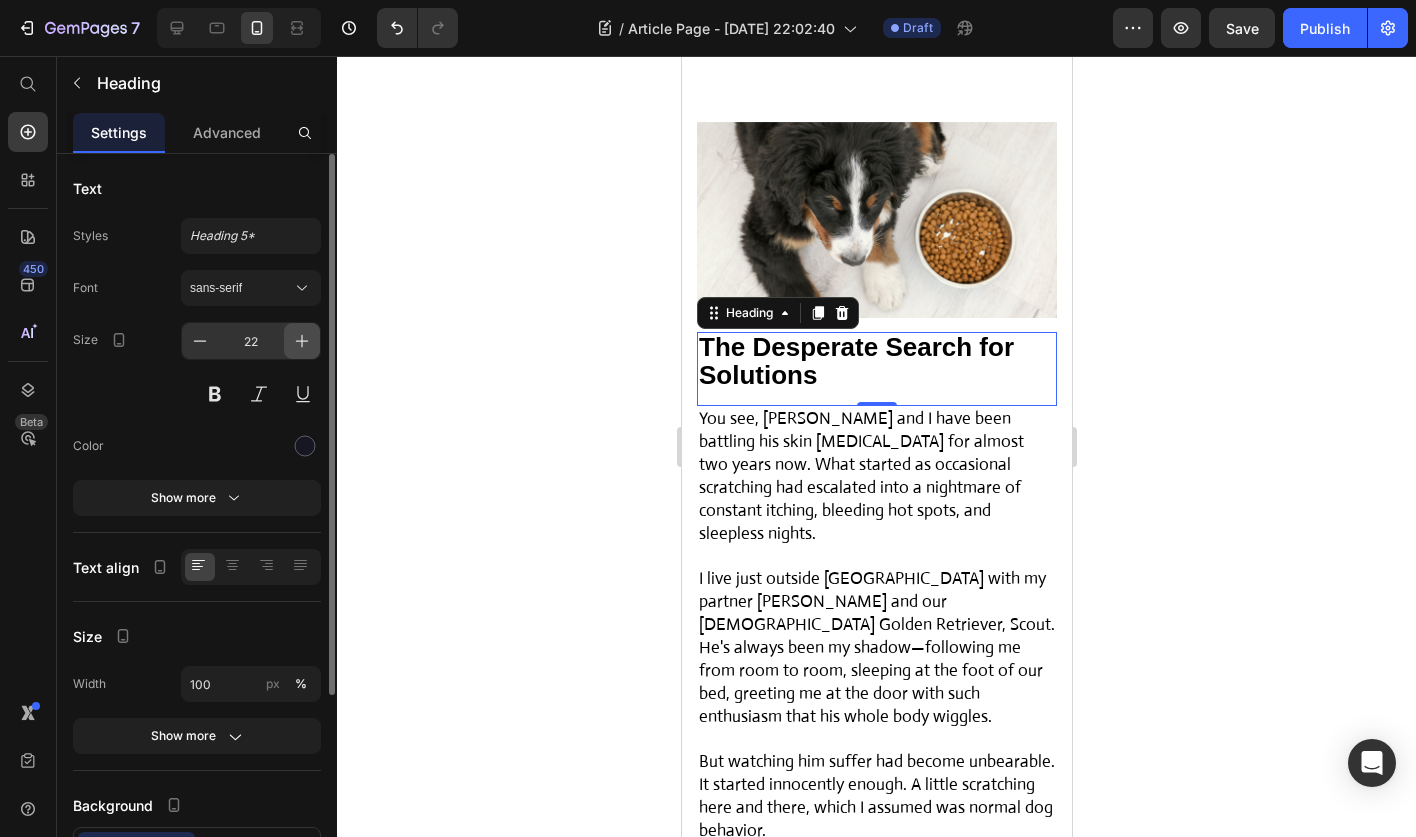 click at bounding box center [302, 341] 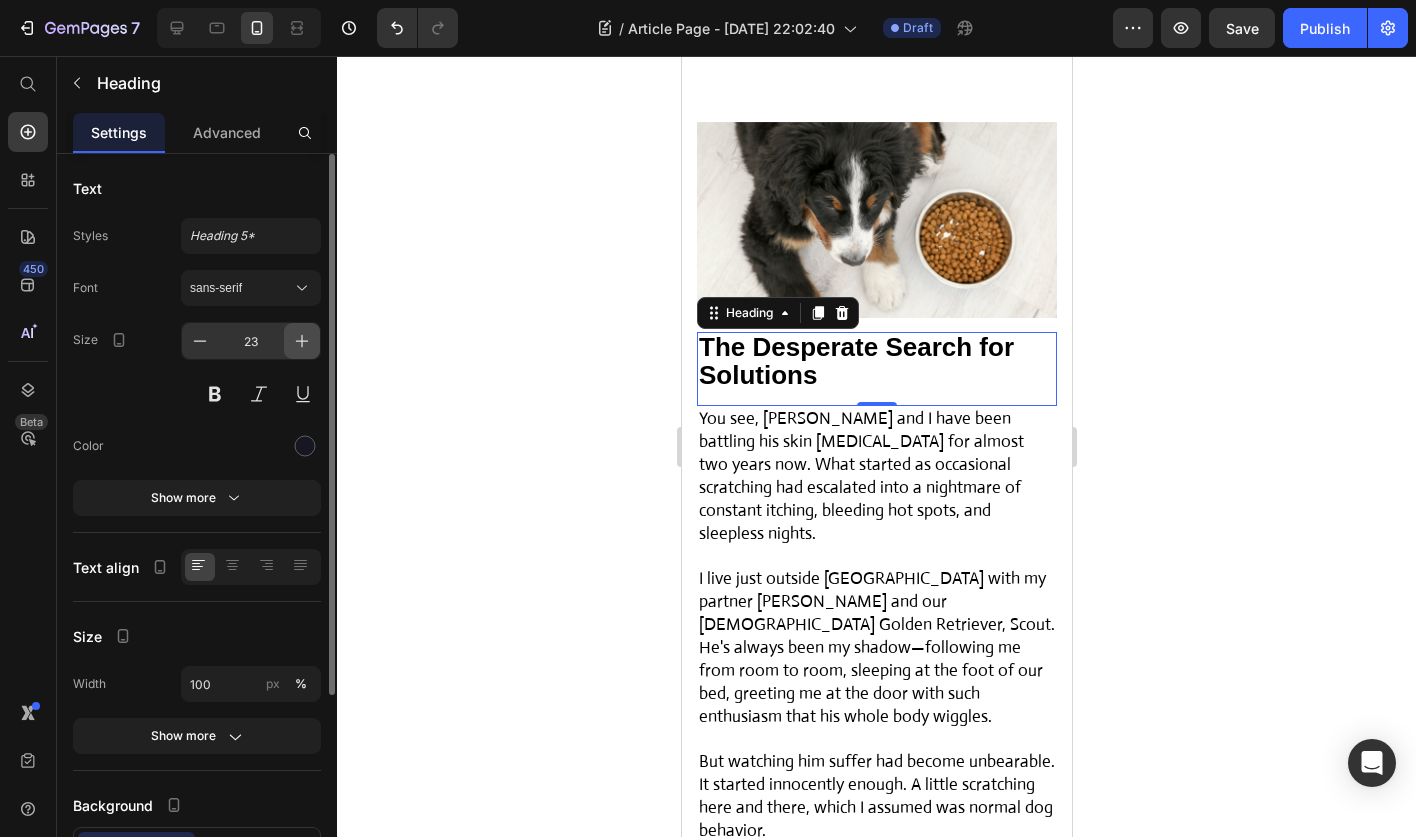 click at bounding box center (302, 341) 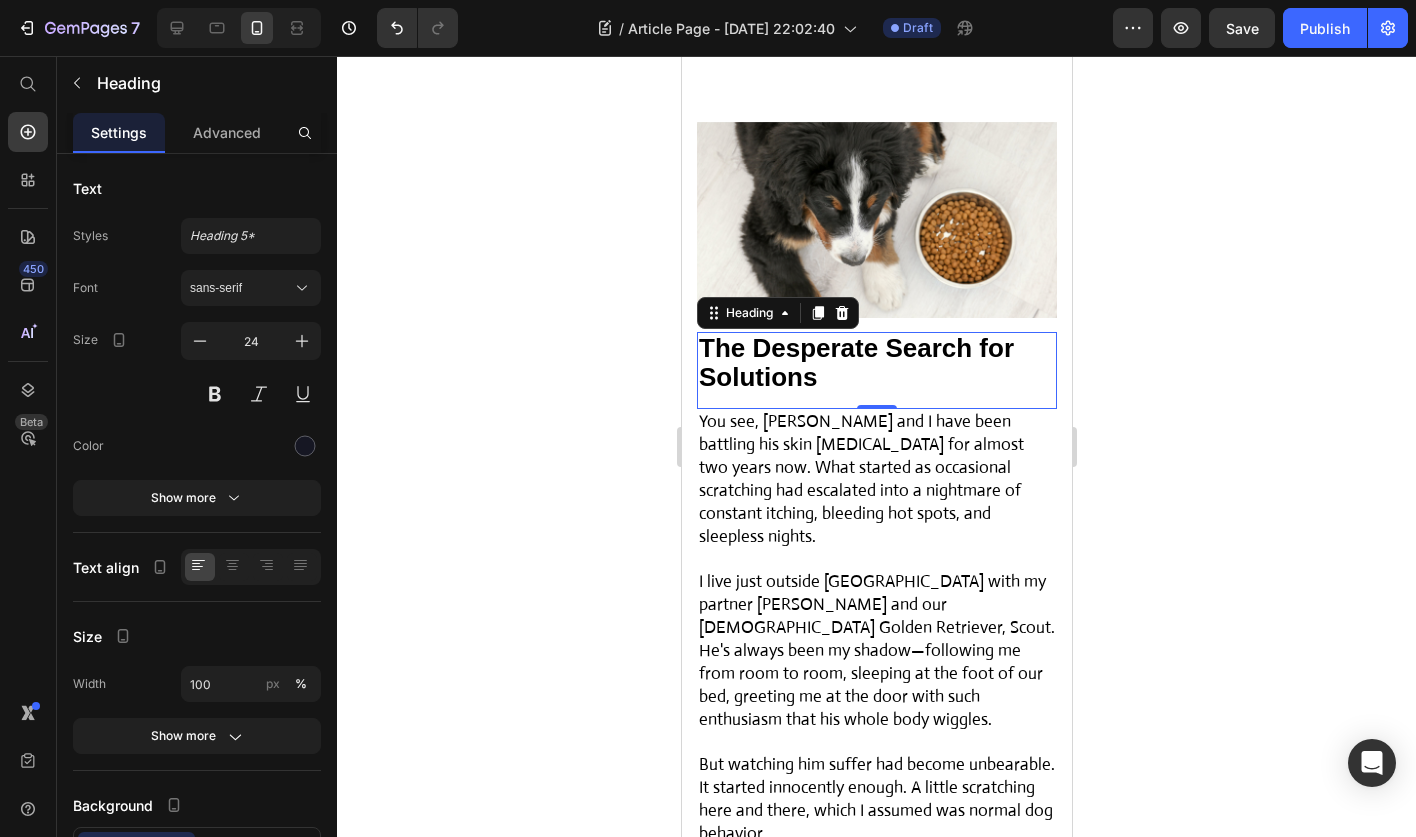 click 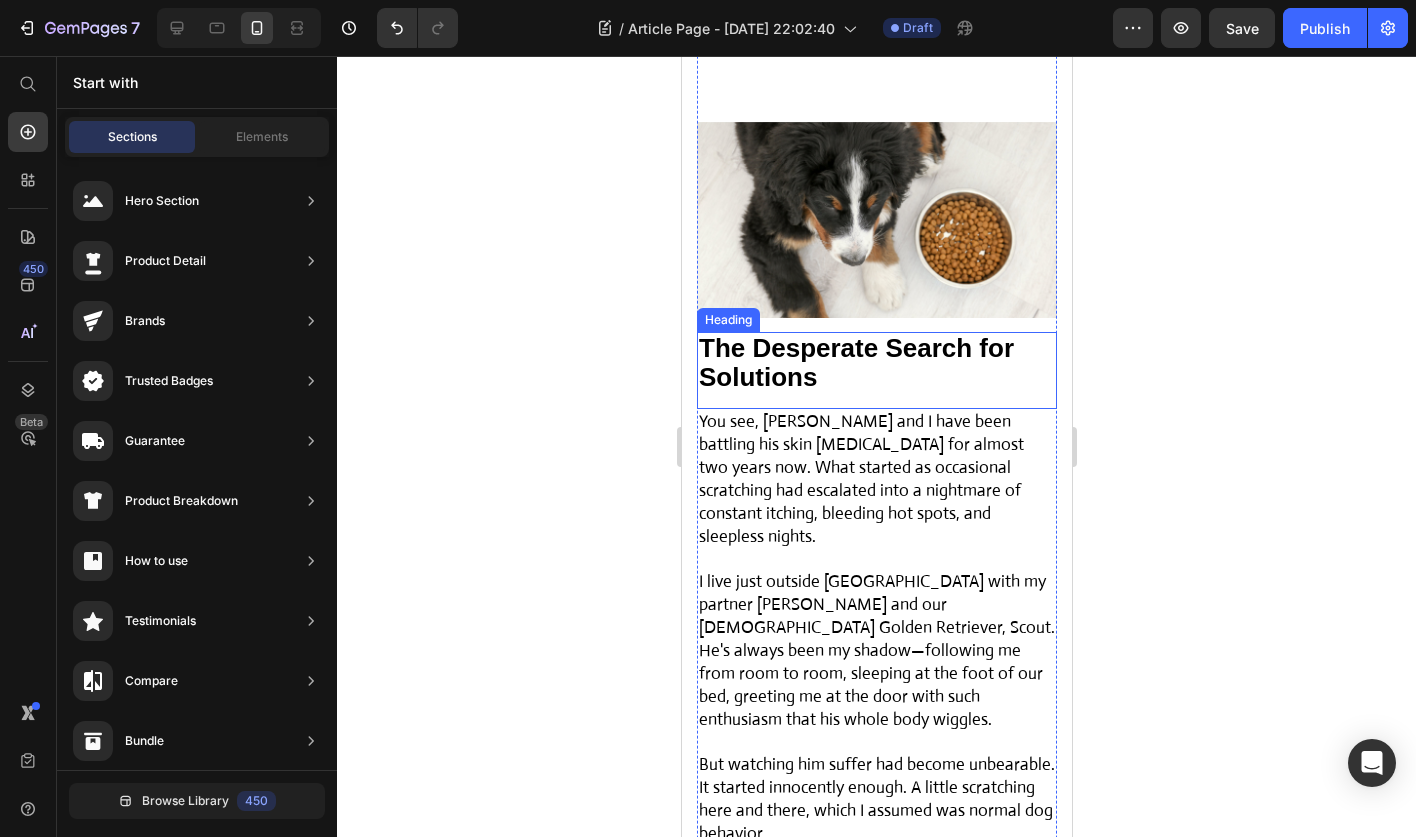click on "The Desperate Search for Solutions" at bounding box center [855, 363] 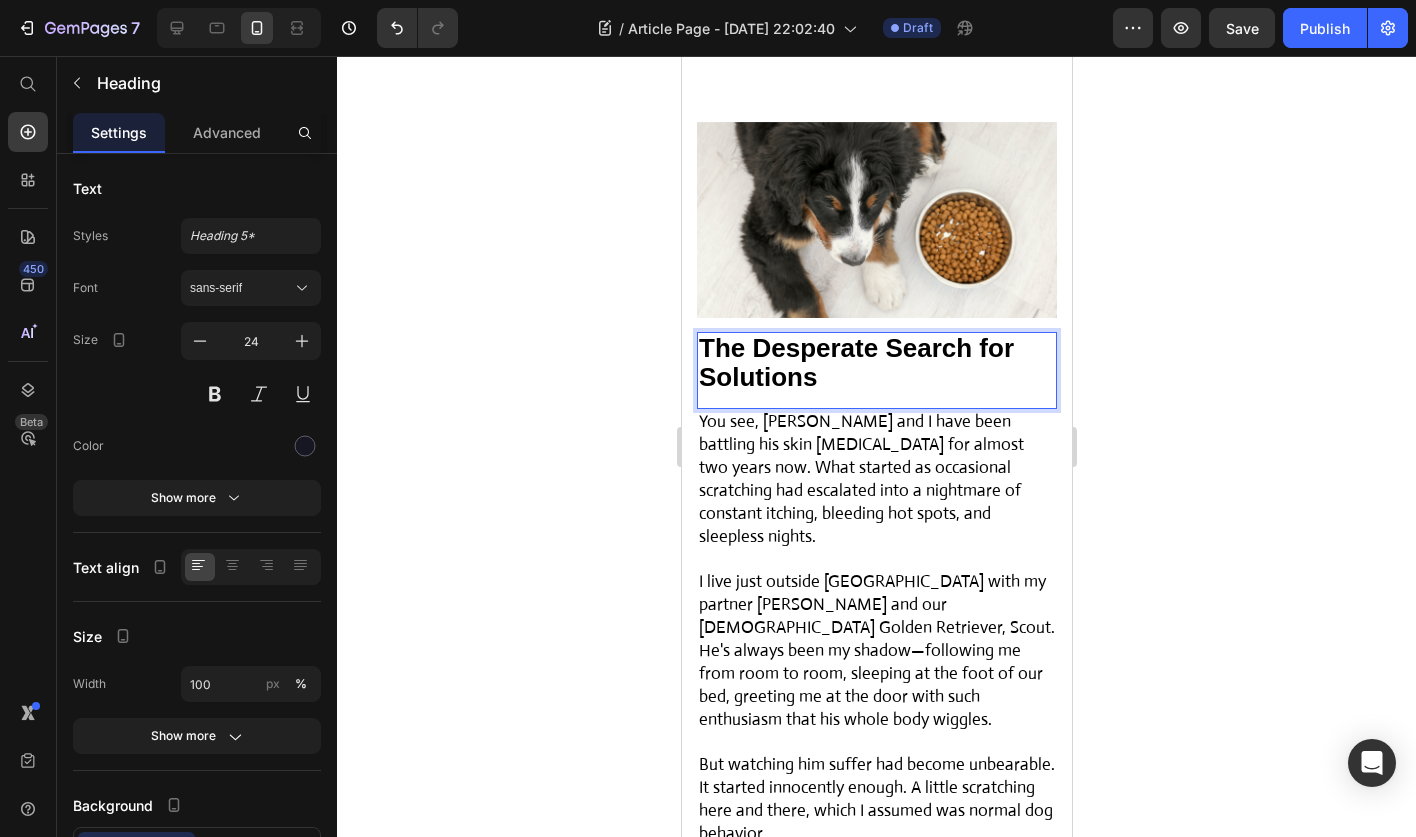 click on "The Desperate Search for Solutions" at bounding box center (855, 363) 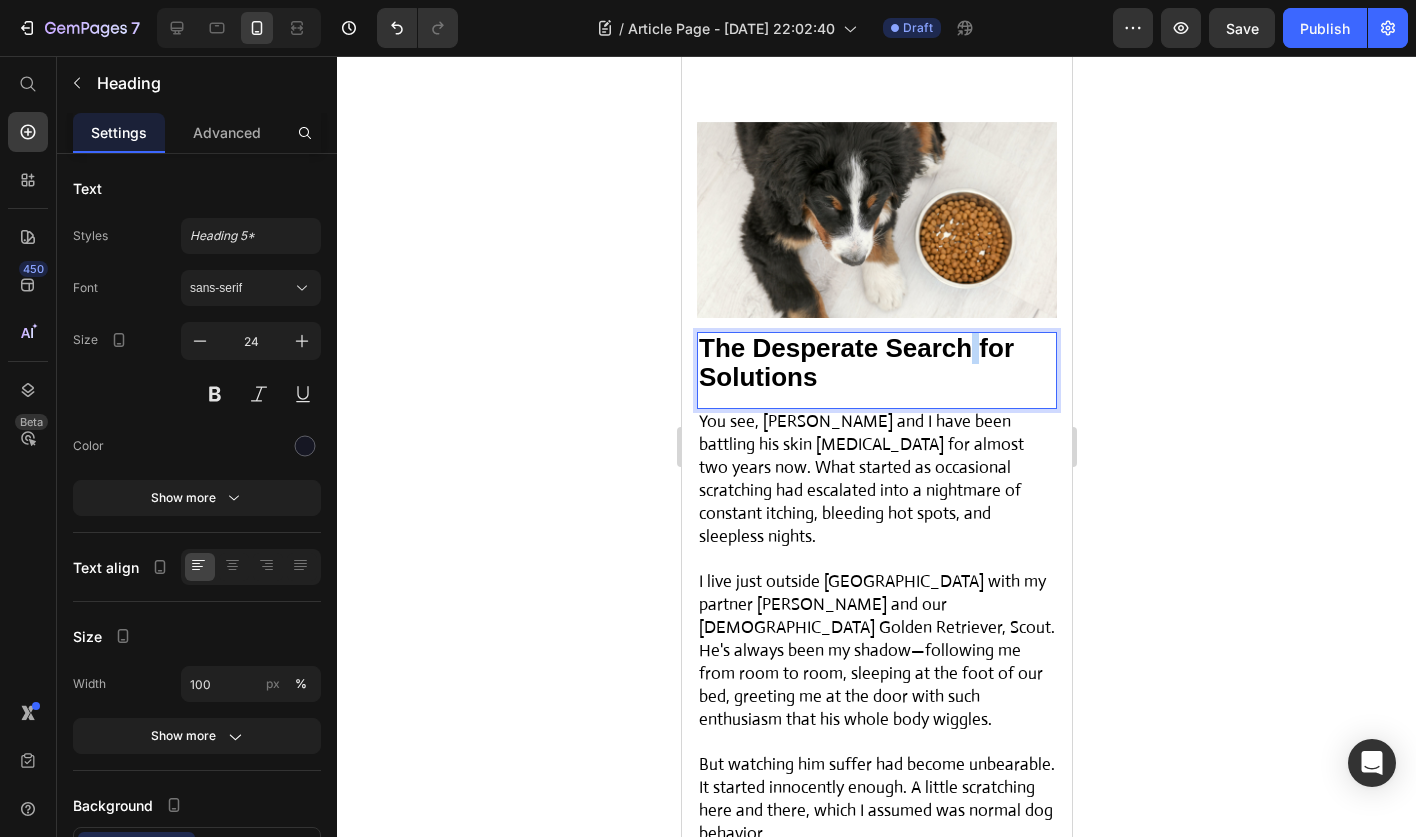 click on "The Desperate Search for Solutions" at bounding box center [855, 363] 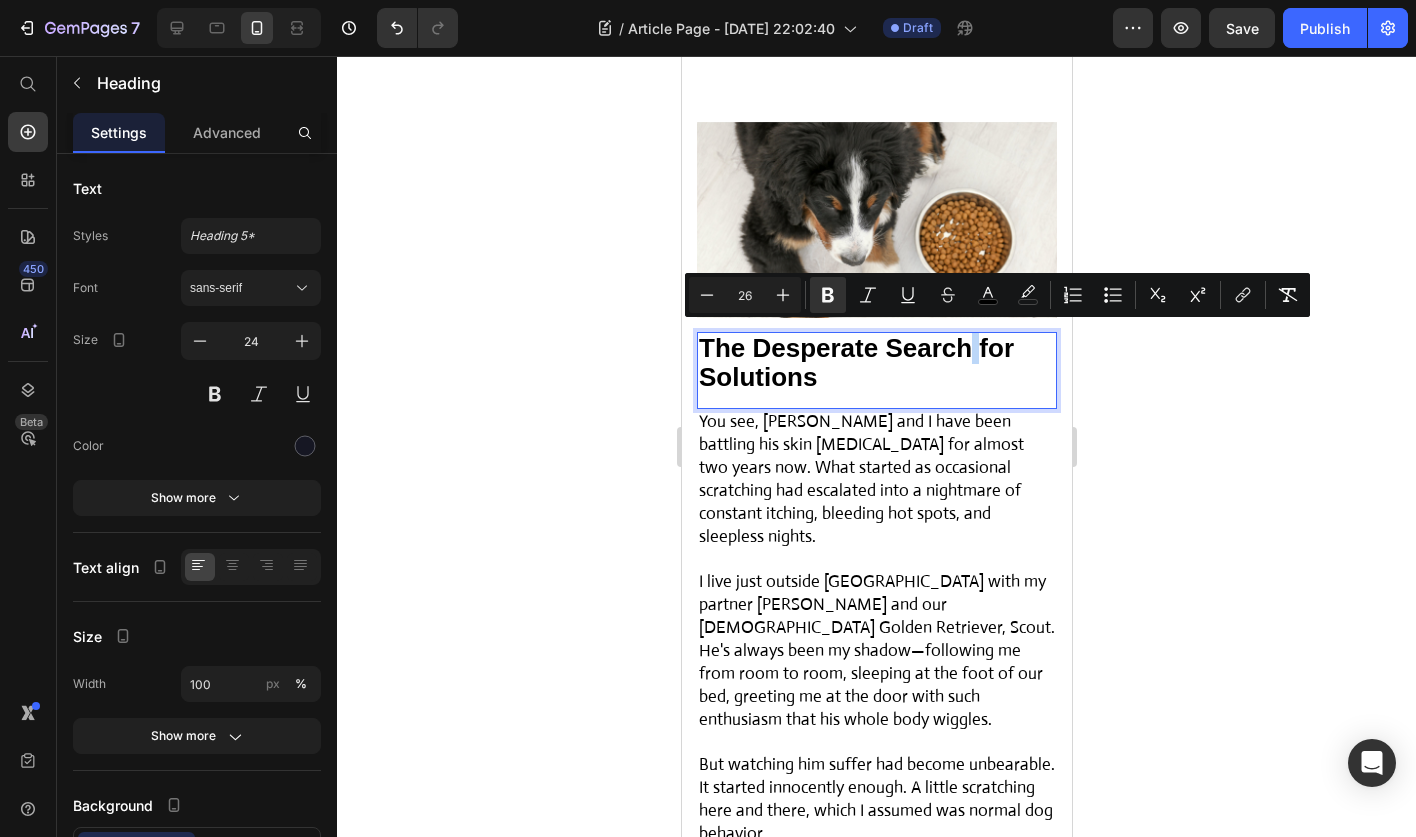 click on "The Desperate Search for Solutions" at bounding box center (855, 363) 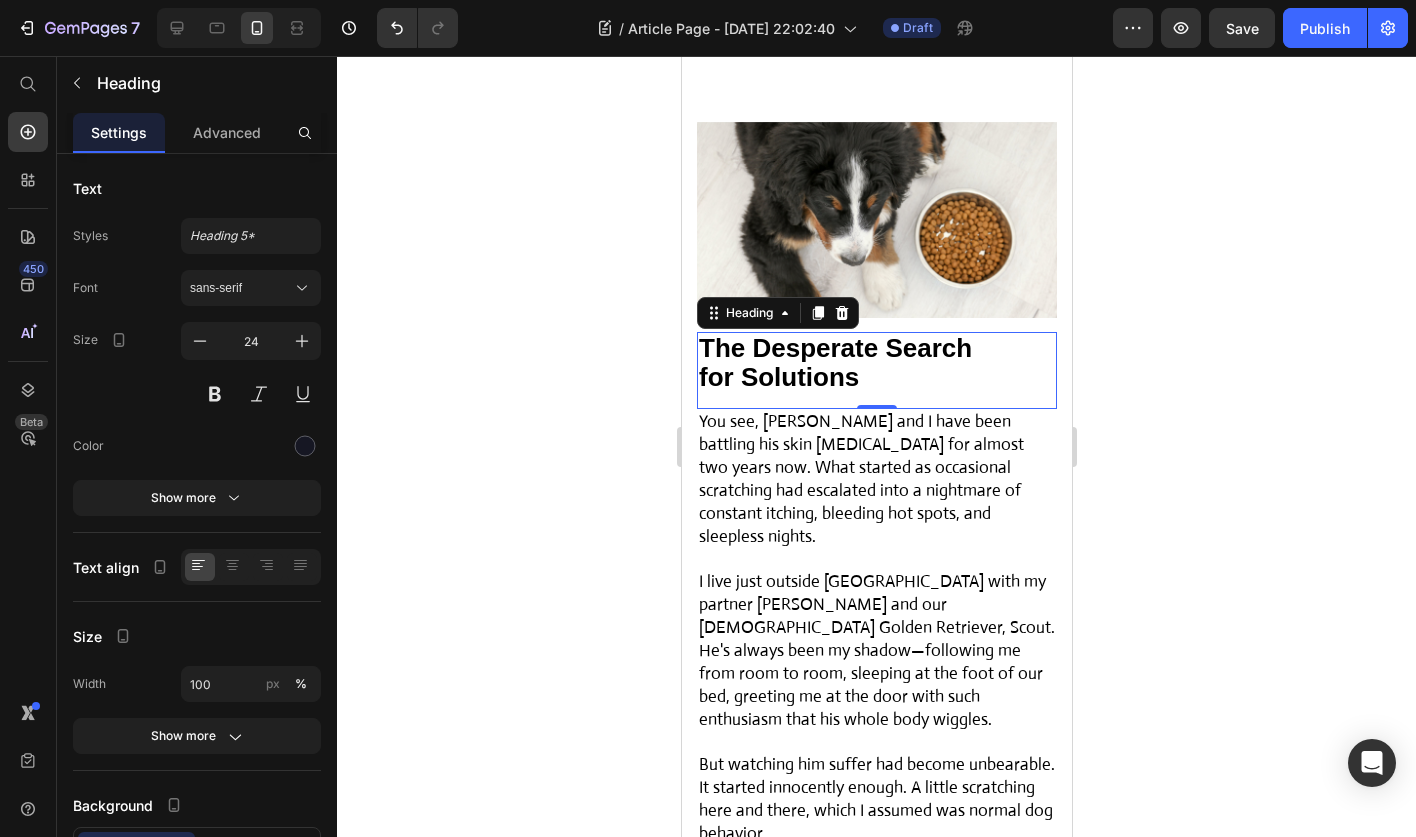 click 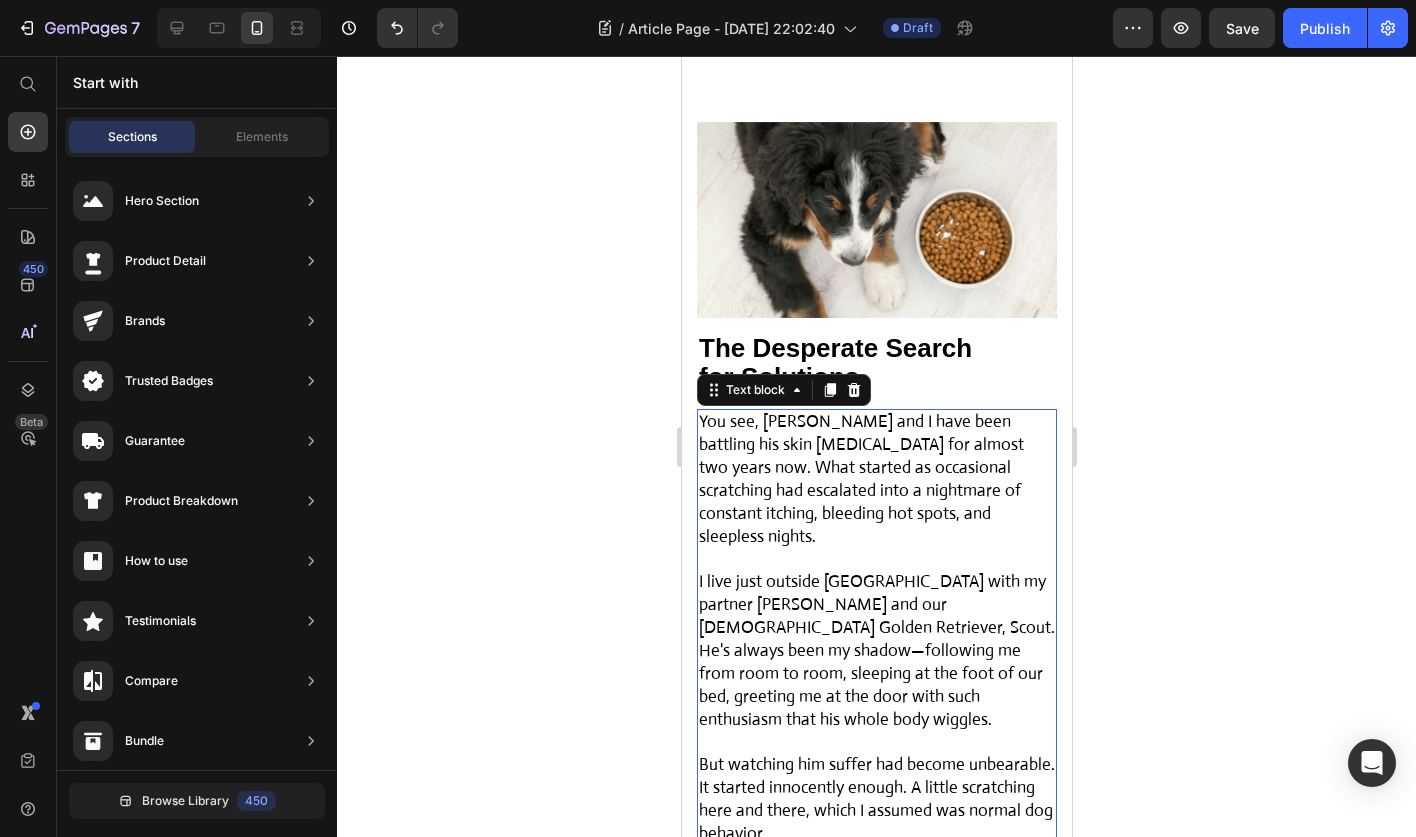 click on "I live just outside Brisbane with my partner Alex and our 4-year-old Golden Retriever, Scout. He's always been my shadow—following me from room to room, sleeping at the foot of our bed, greeting me at the door with such enthusiasm that his whole body wiggles." at bounding box center [876, 650] 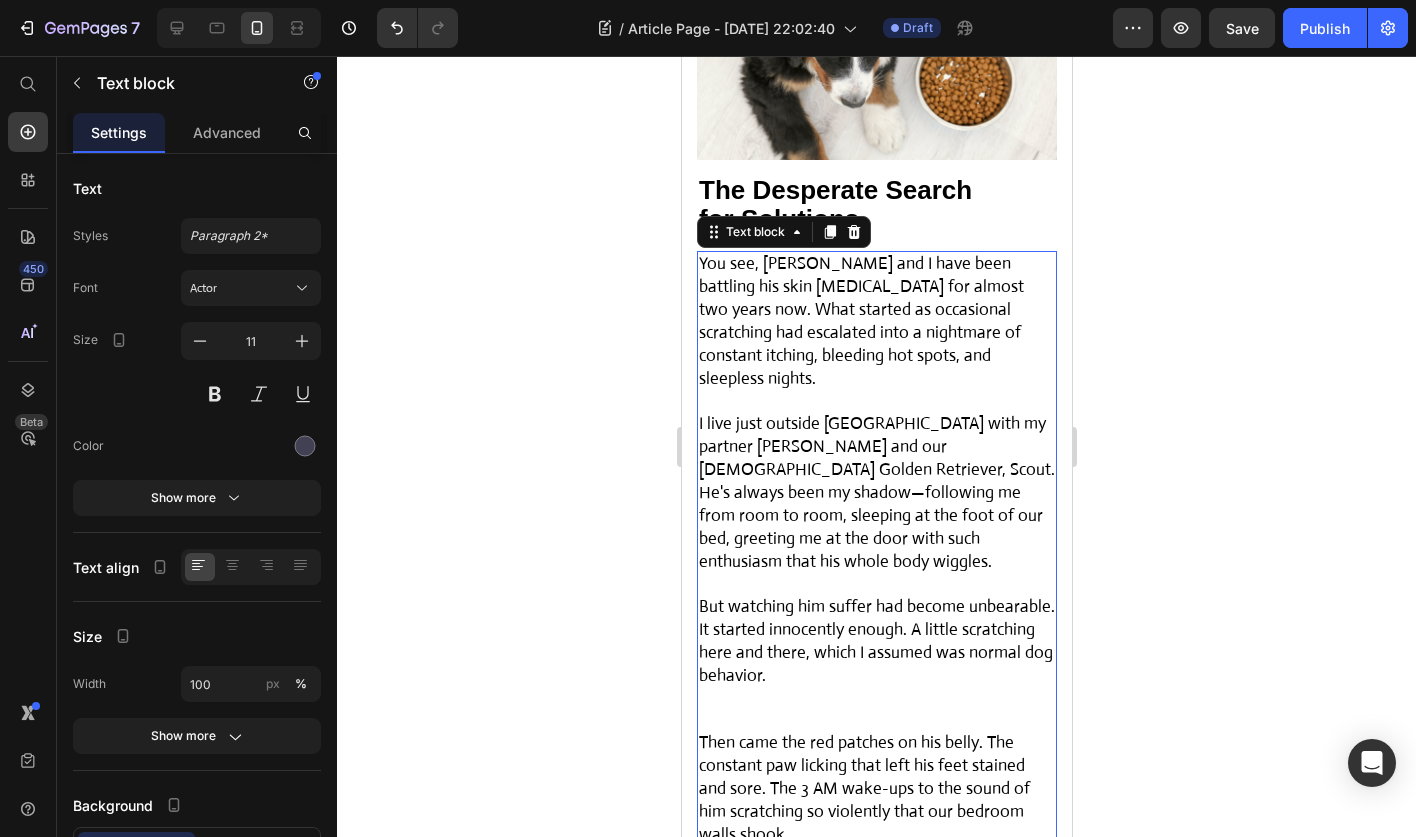 scroll, scrollTop: 2266, scrollLeft: 0, axis: vertical 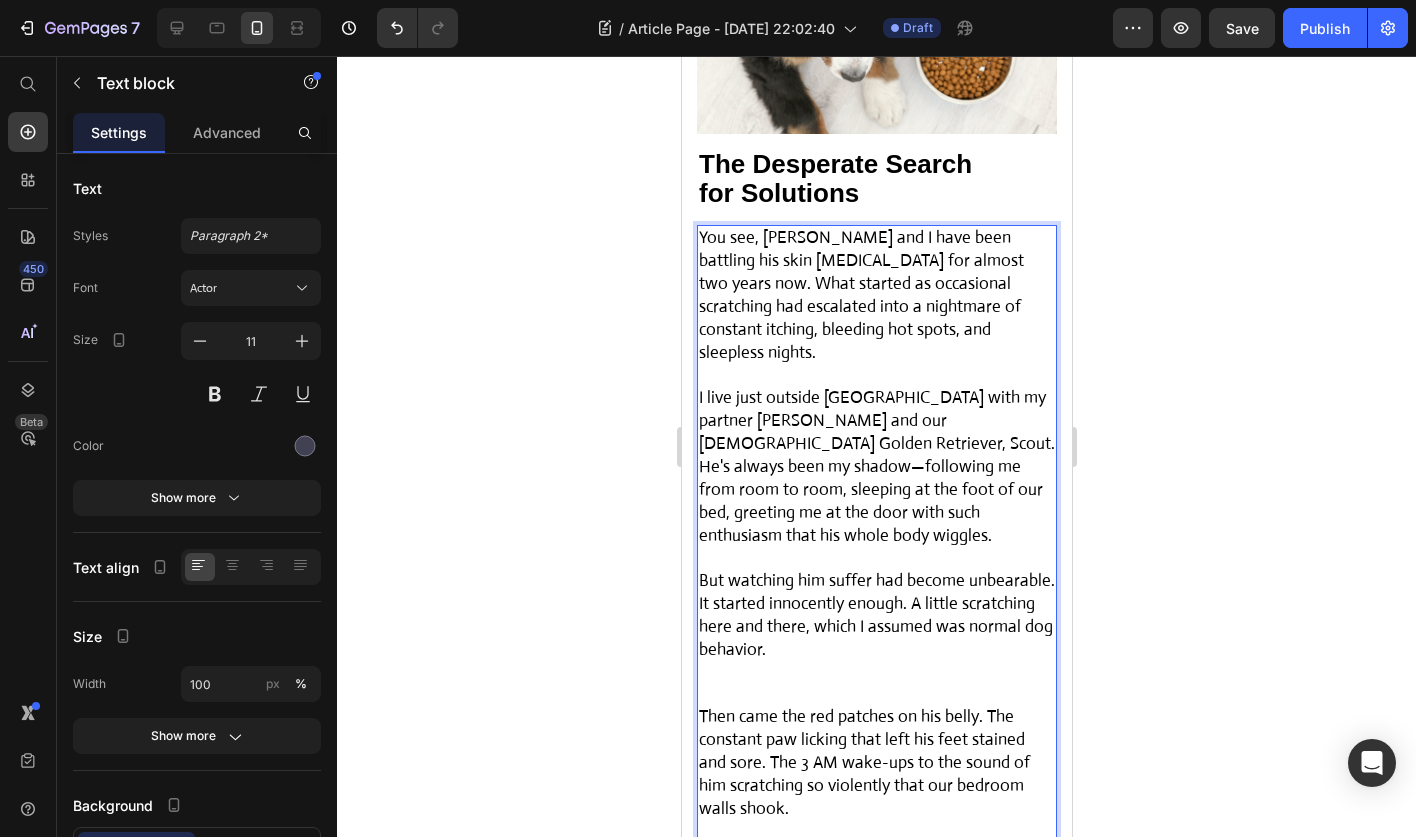 click at bounding box center [876, 559] 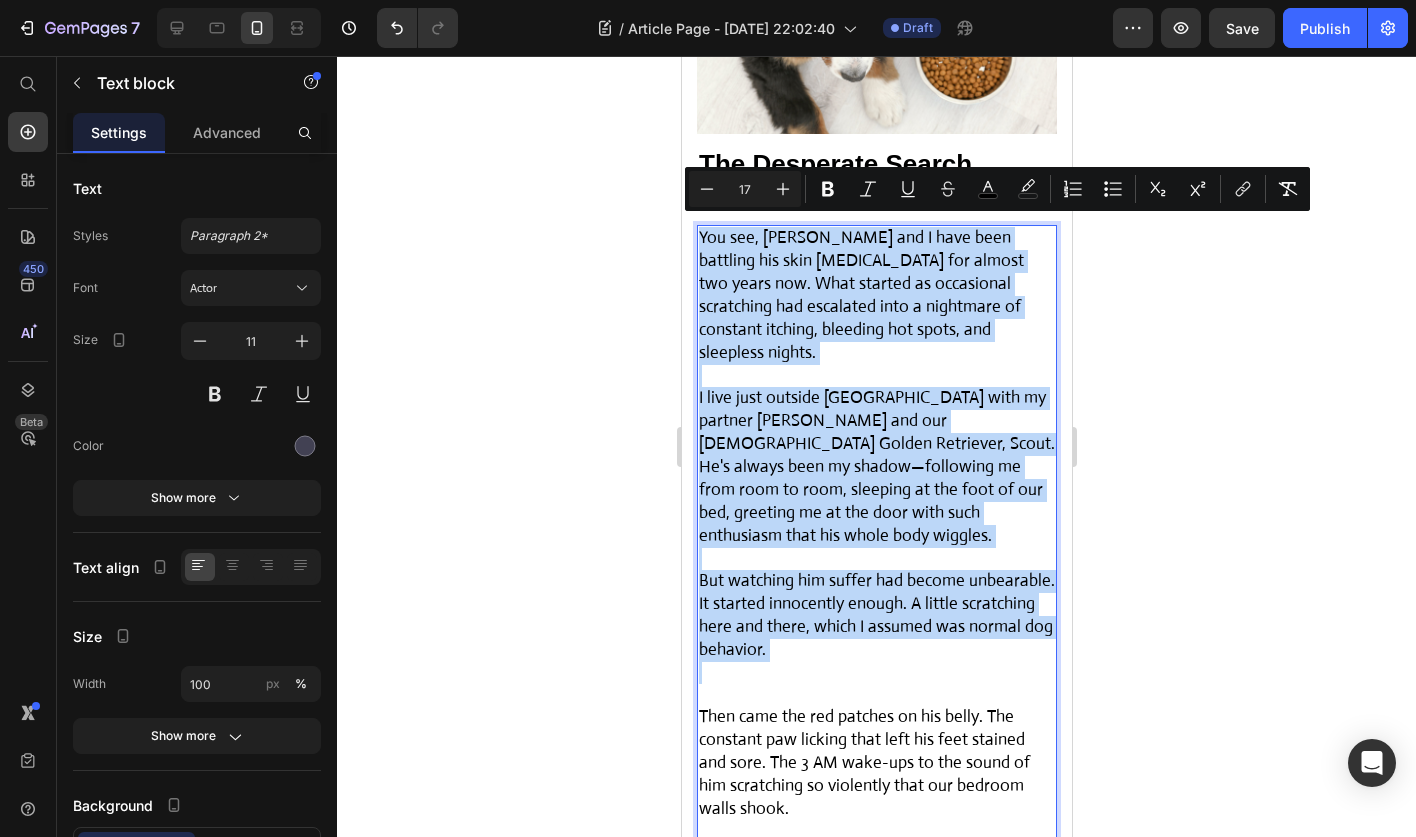 drag, startPoint x: 698, startPoint y: 231, endPoint x: 860, endPoint y: 625, distance: 426.0047 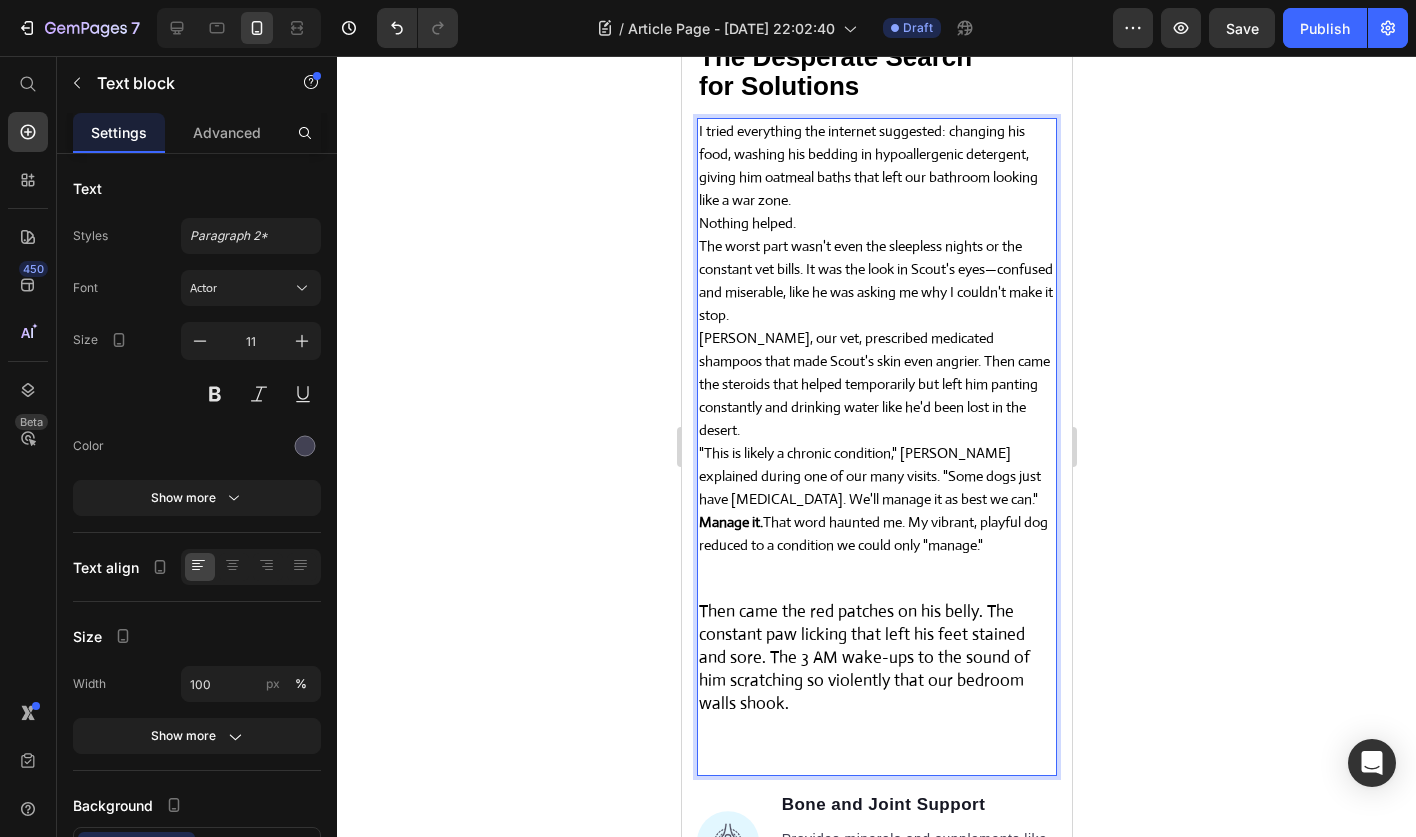 scroll, scrollTop: 2380, scrollLeft: 0, axis: vertical 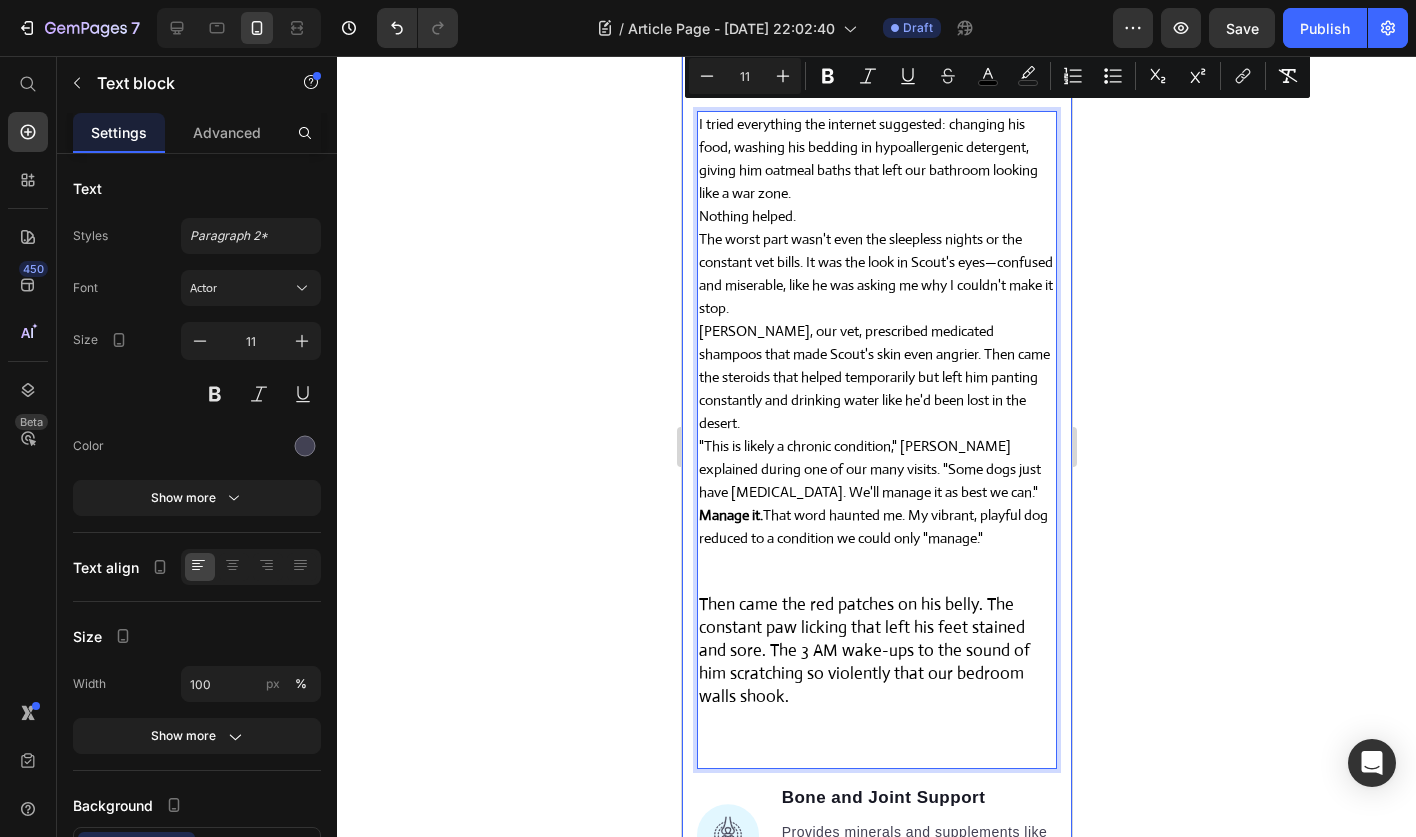 drag, startPoint x: 1032, startPoint y: 542, endPoint x: 685, endPoint y: 117, distance: 548.66565 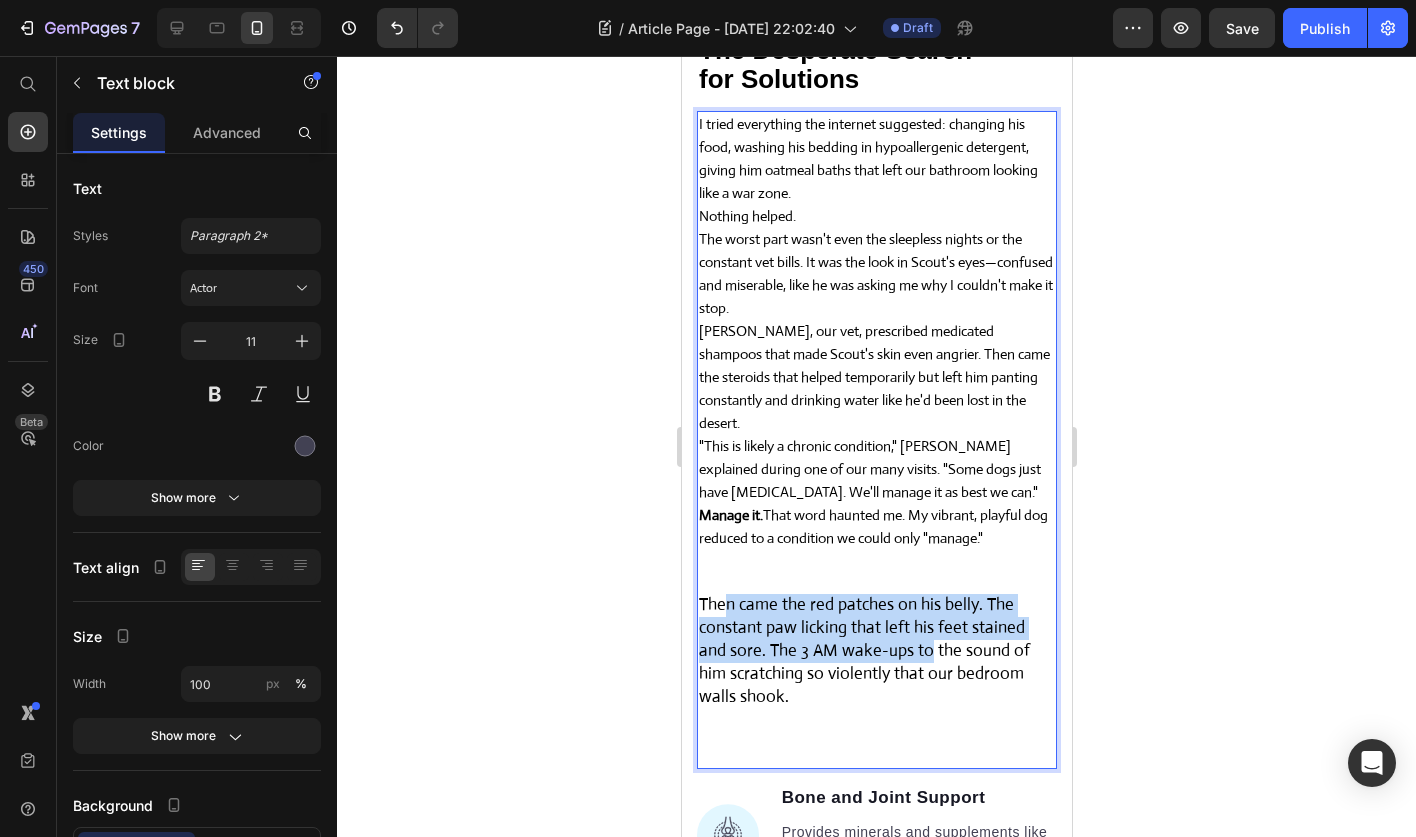 drag, startPoint x: 728, startPoint y: 618, endPoint x: 892, endPoint y: 643, distance: 165.89455 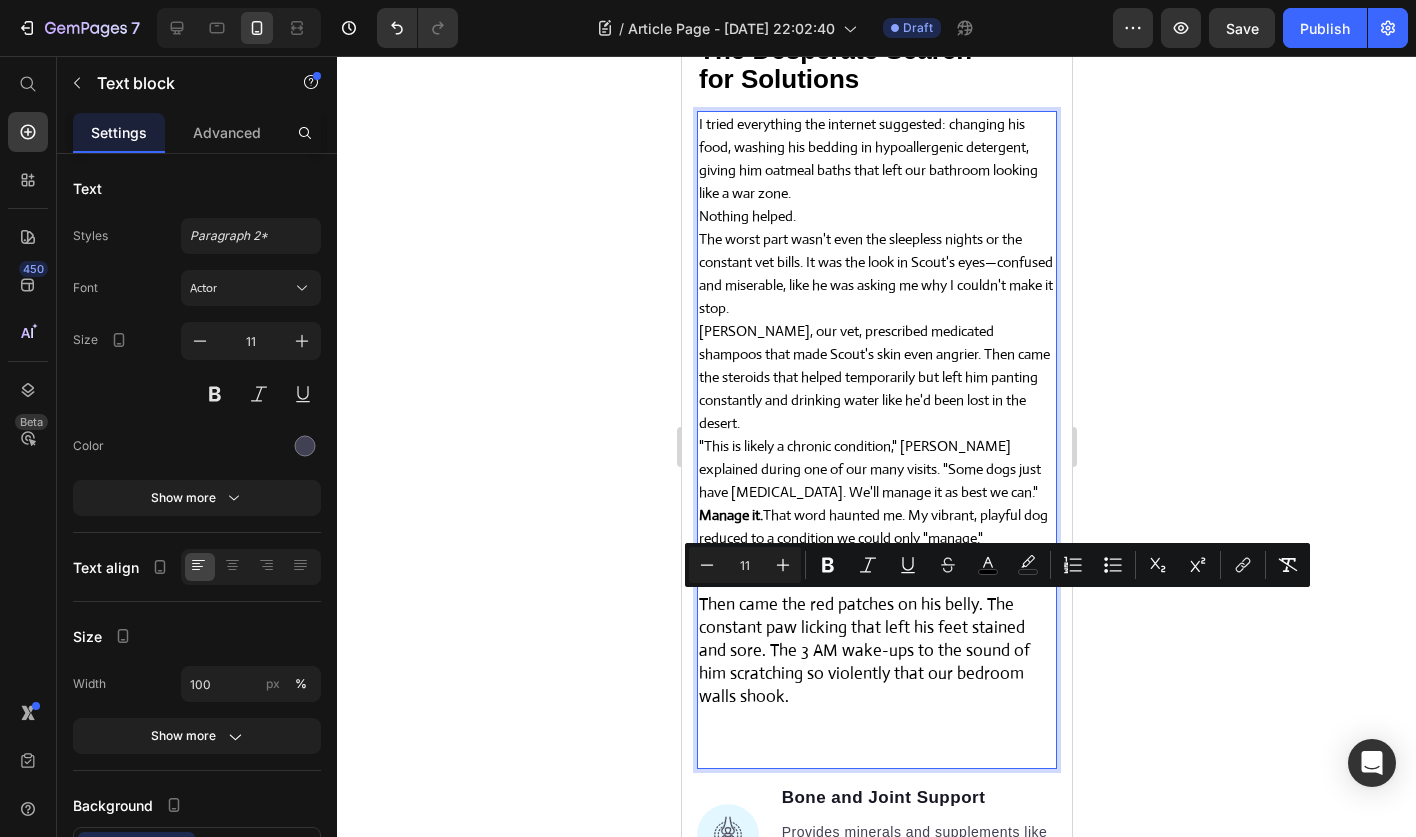 click at bounding box center [876, 720] 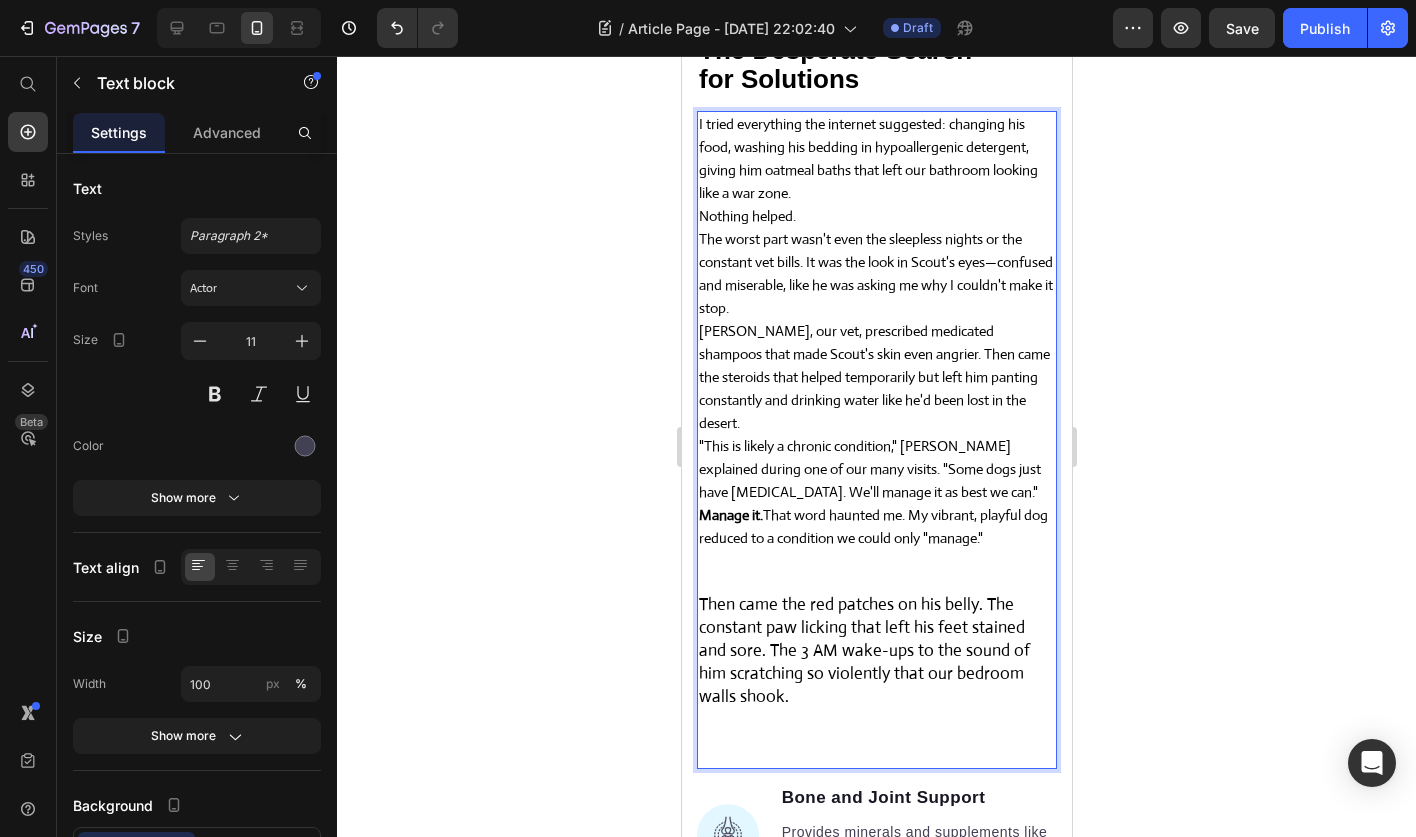 drag, startPoint x: 1024, startPoint y: 540, endPoint x: 678, endPoint y: 115, distance: 548.03375 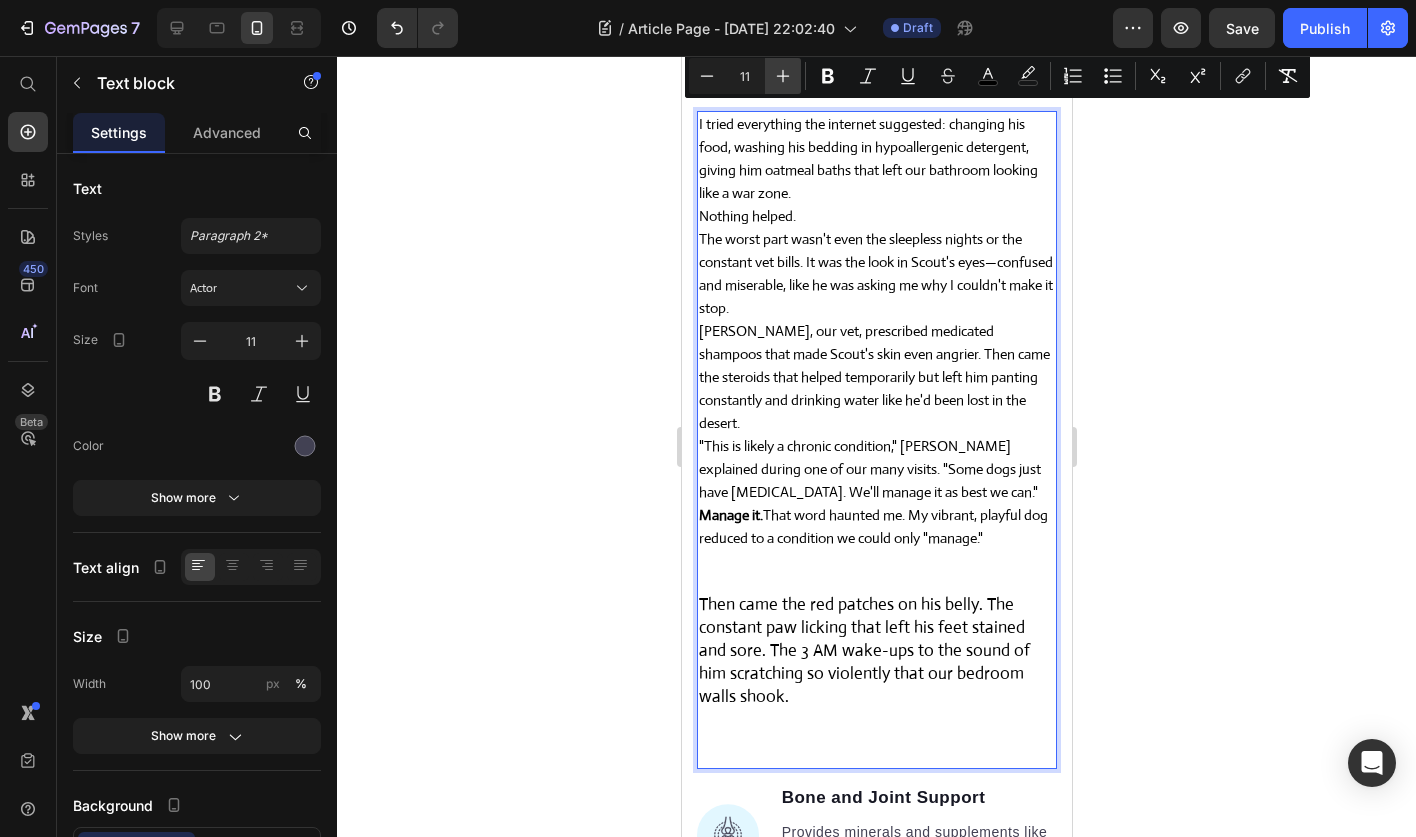 click on "Plus" at bounding box center [783, 76] 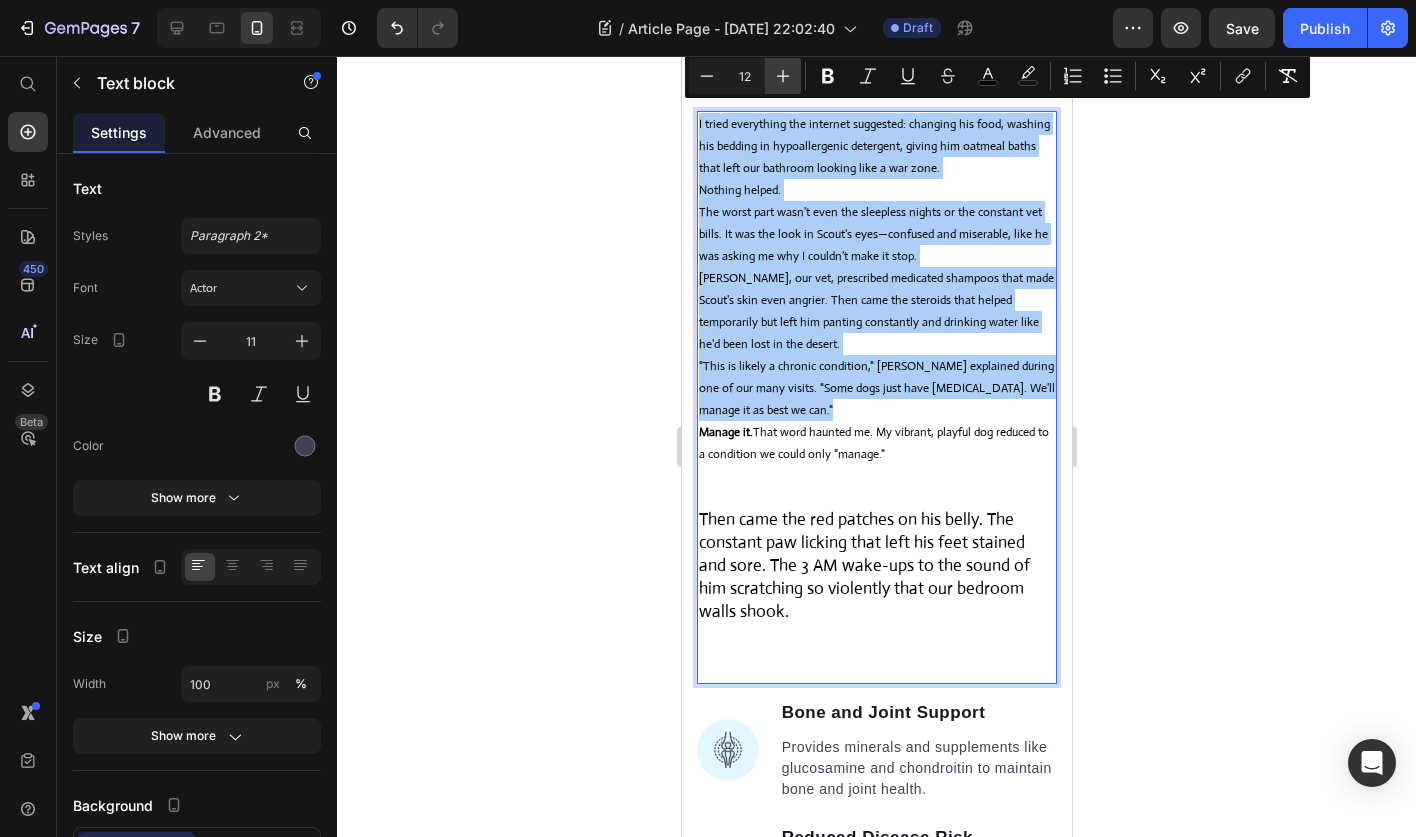 click on "Plus" at bounding box center (783, 76) 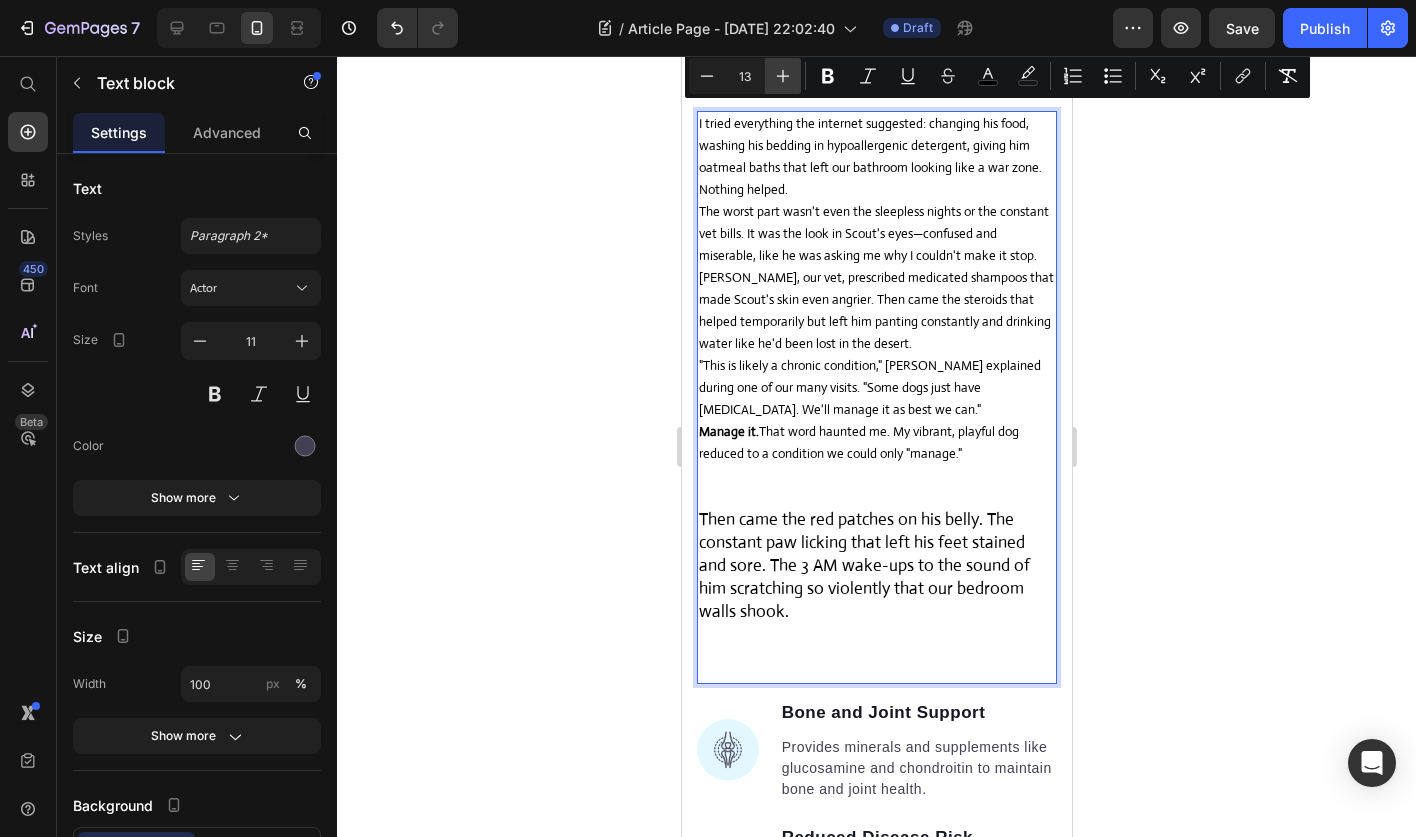 click on "Plus" at bounding box center [783, 76] 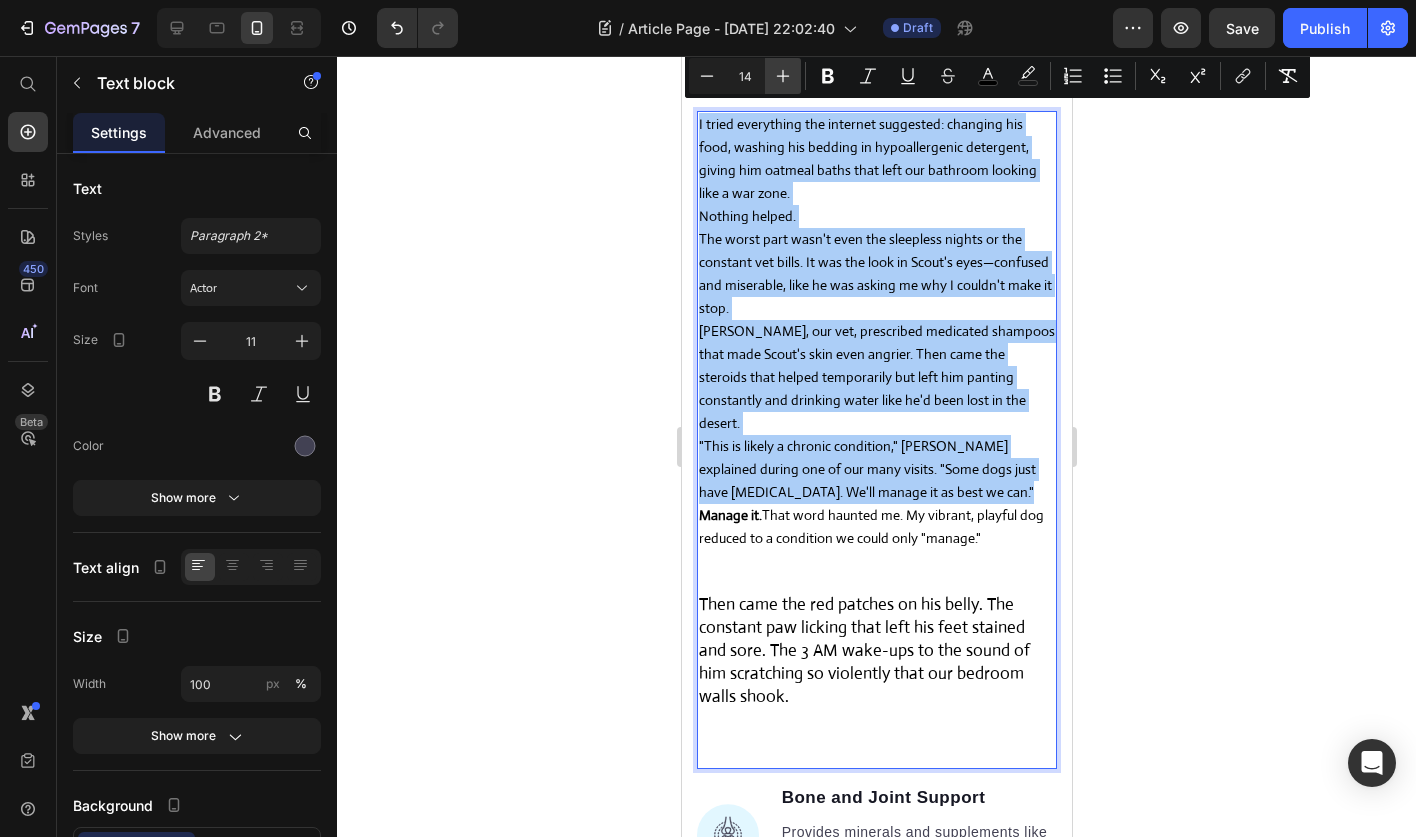 click on "Plus" at bounding box center (783, 76) 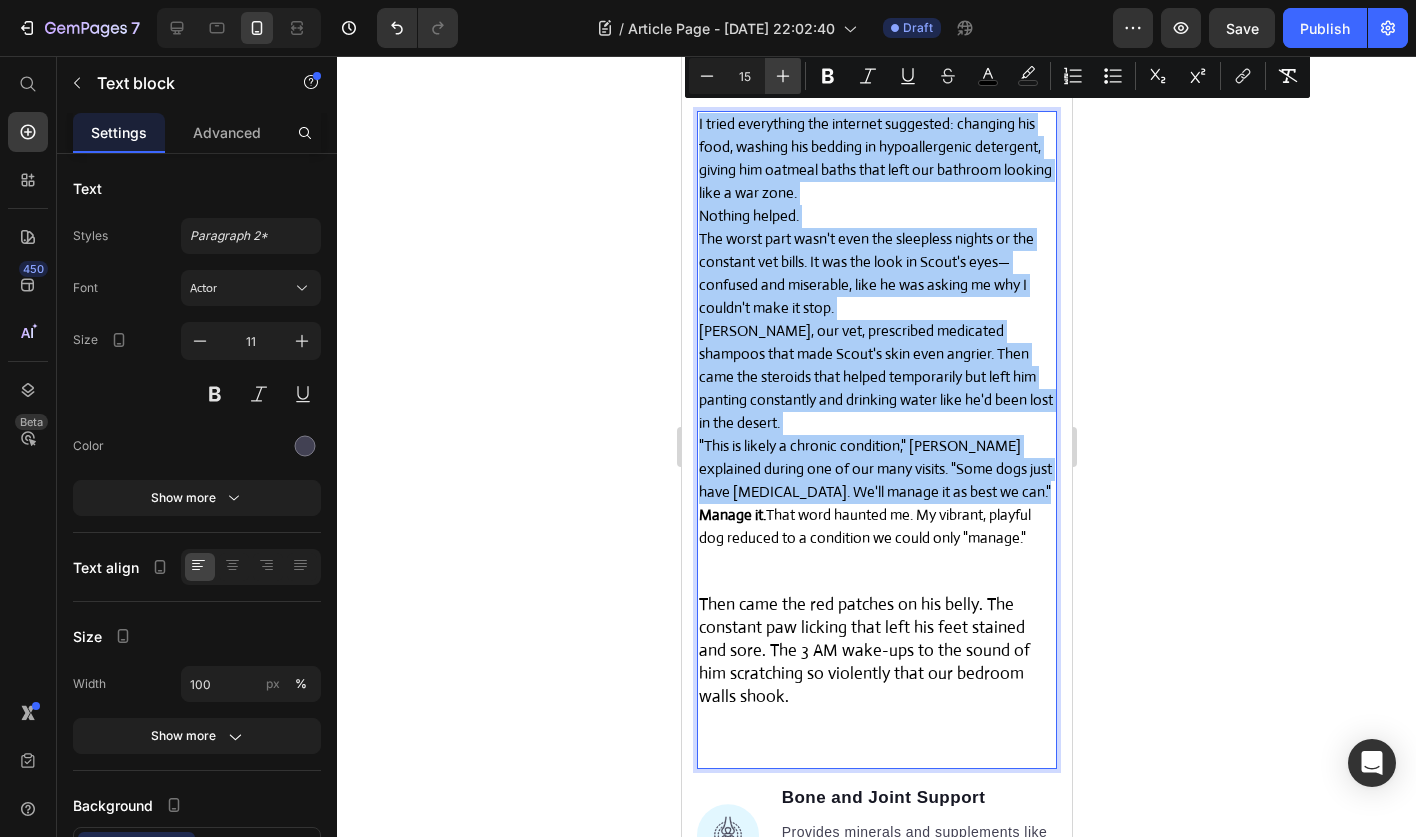 click on "Plus" at bounding box center (783, 76) 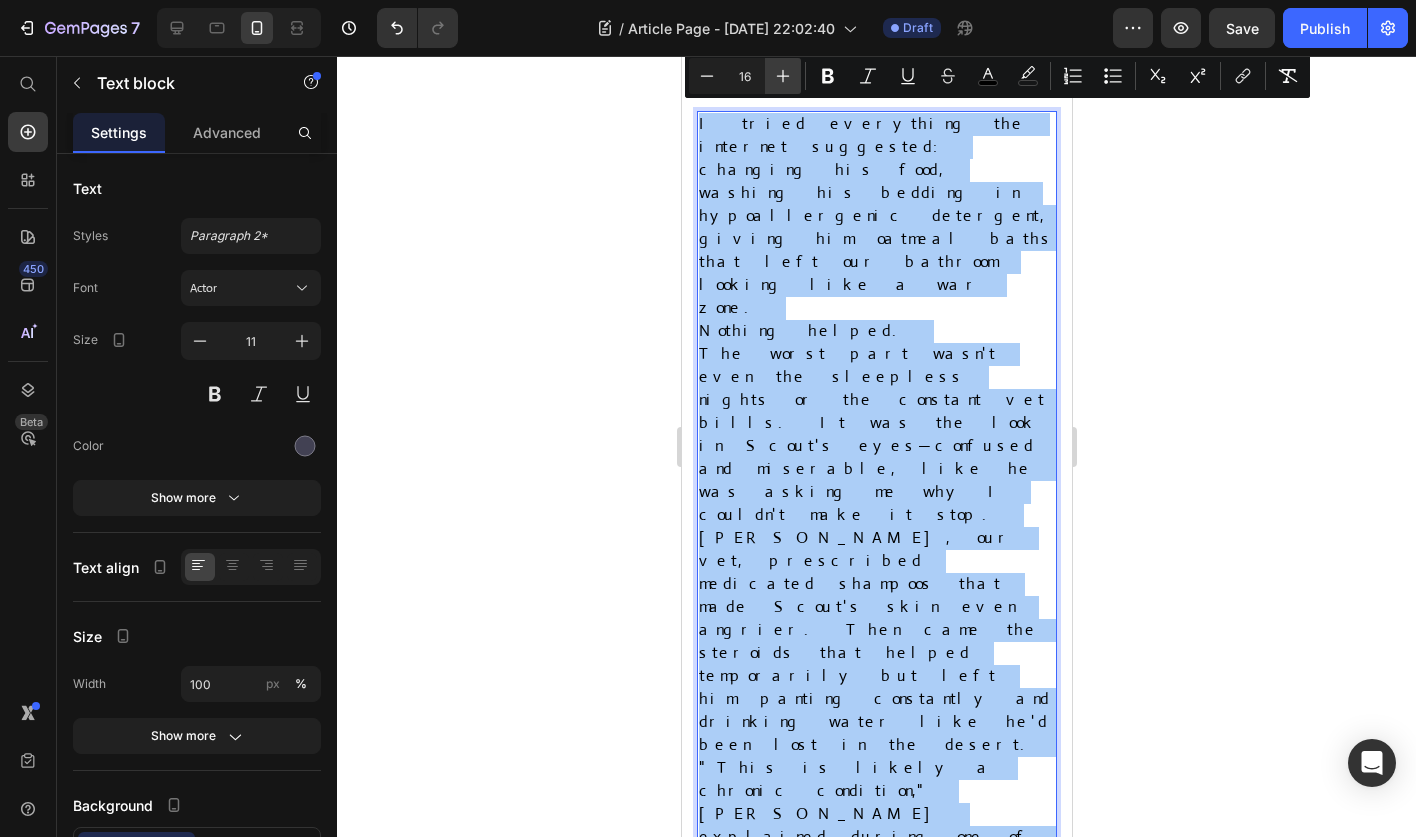 click on "Plus" at bounding box center (783, 76) 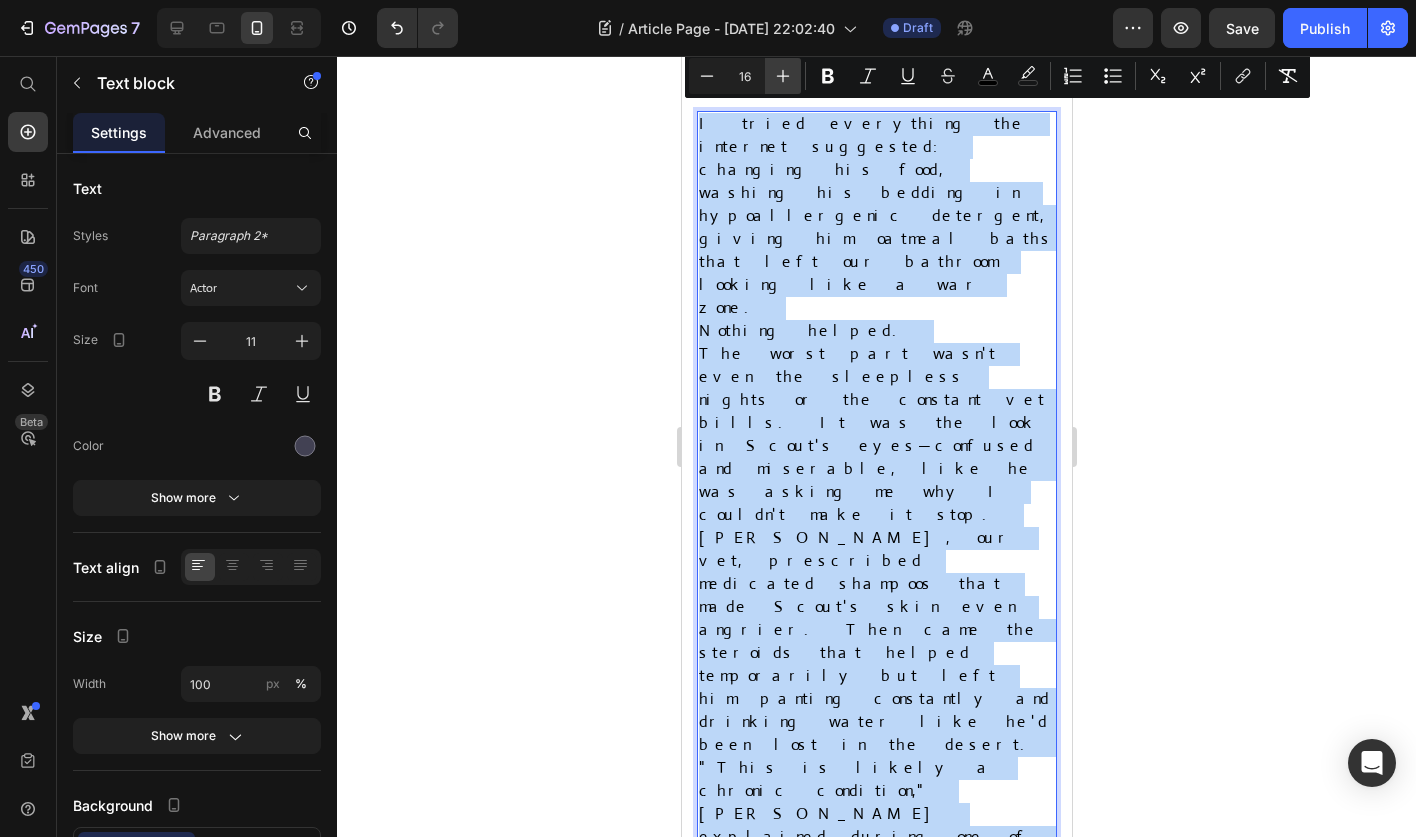 type on "17" 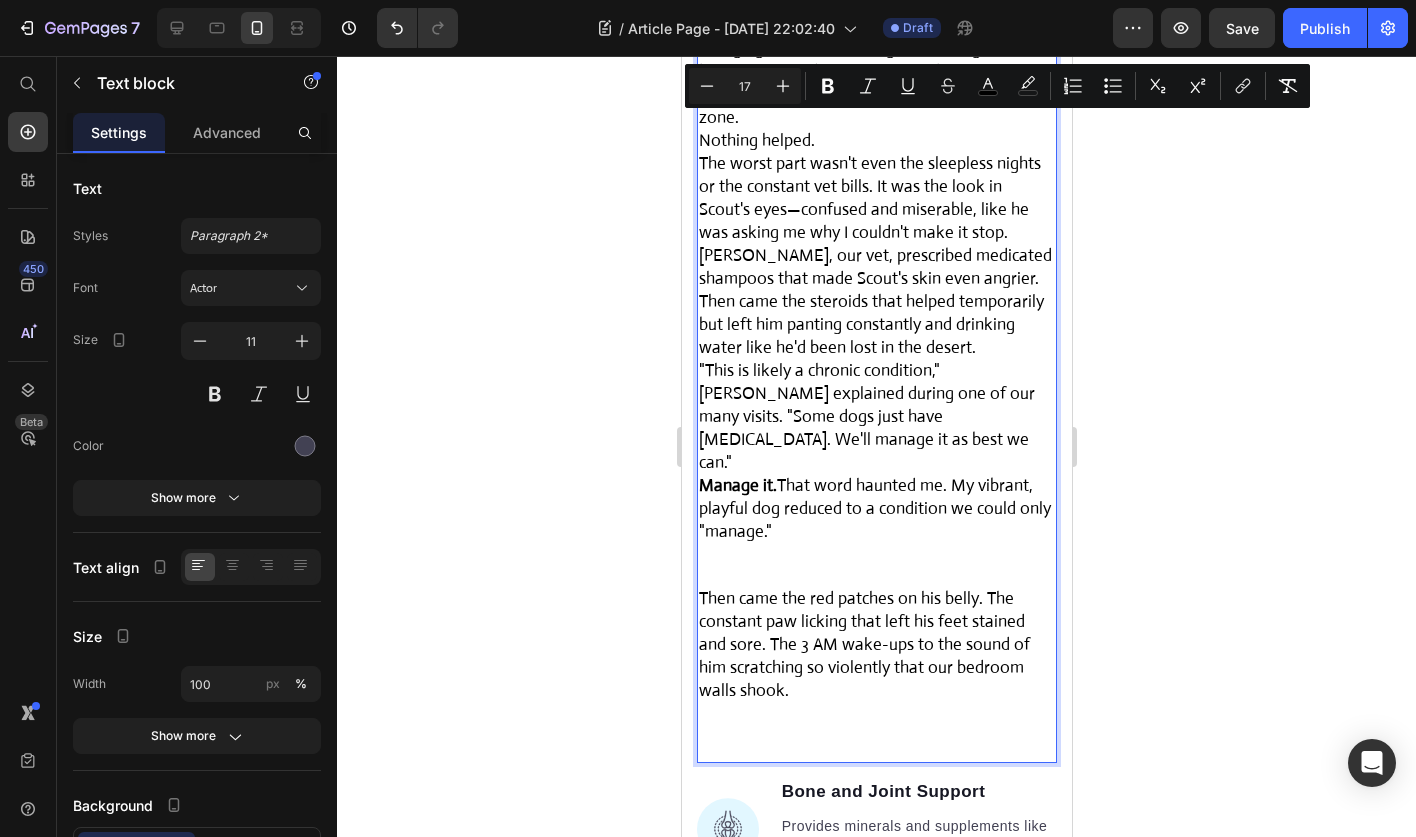 scroll, scrollTop: 2499, scrollLeft: 0, axis: vertical 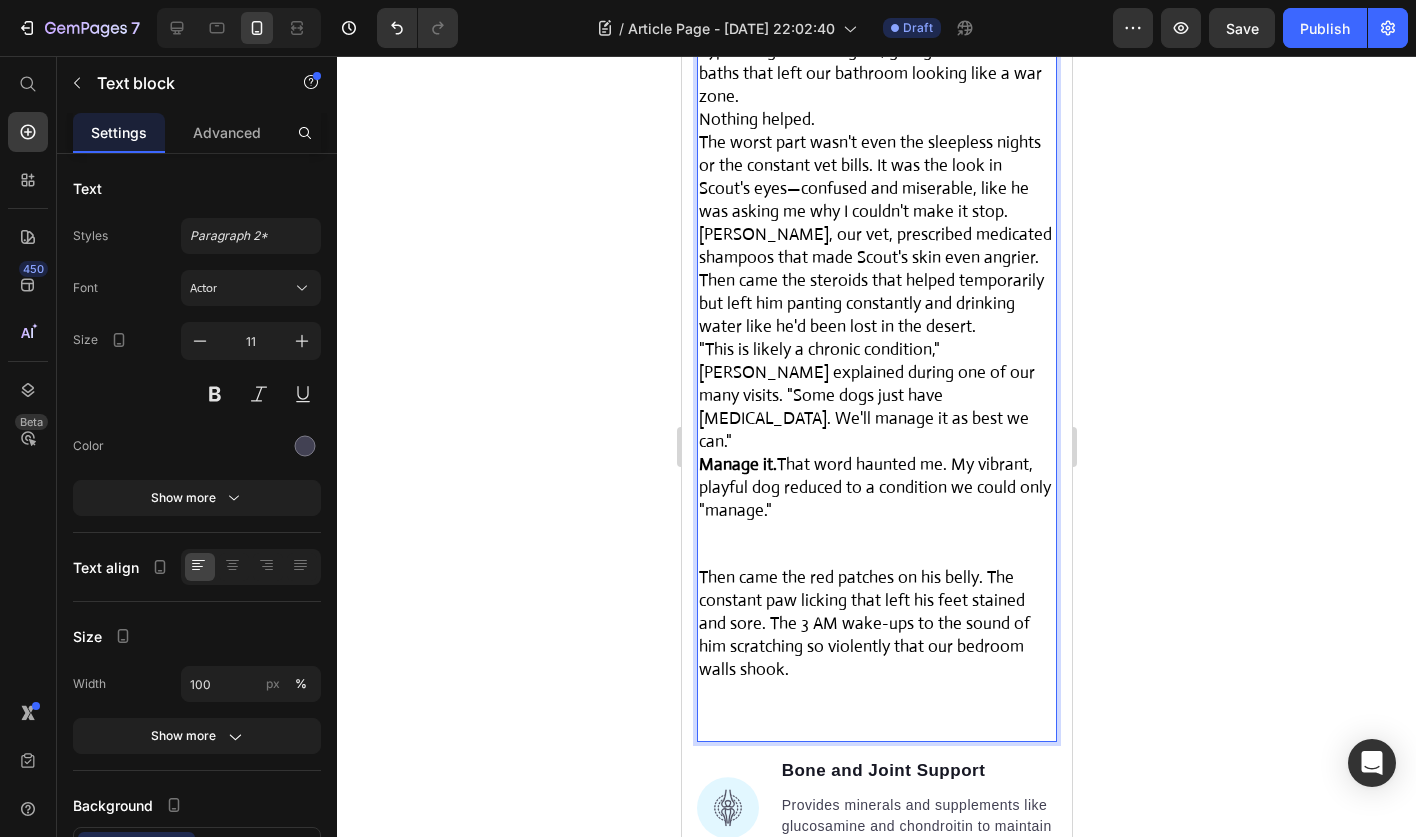 click at bounding box center [876, 693] 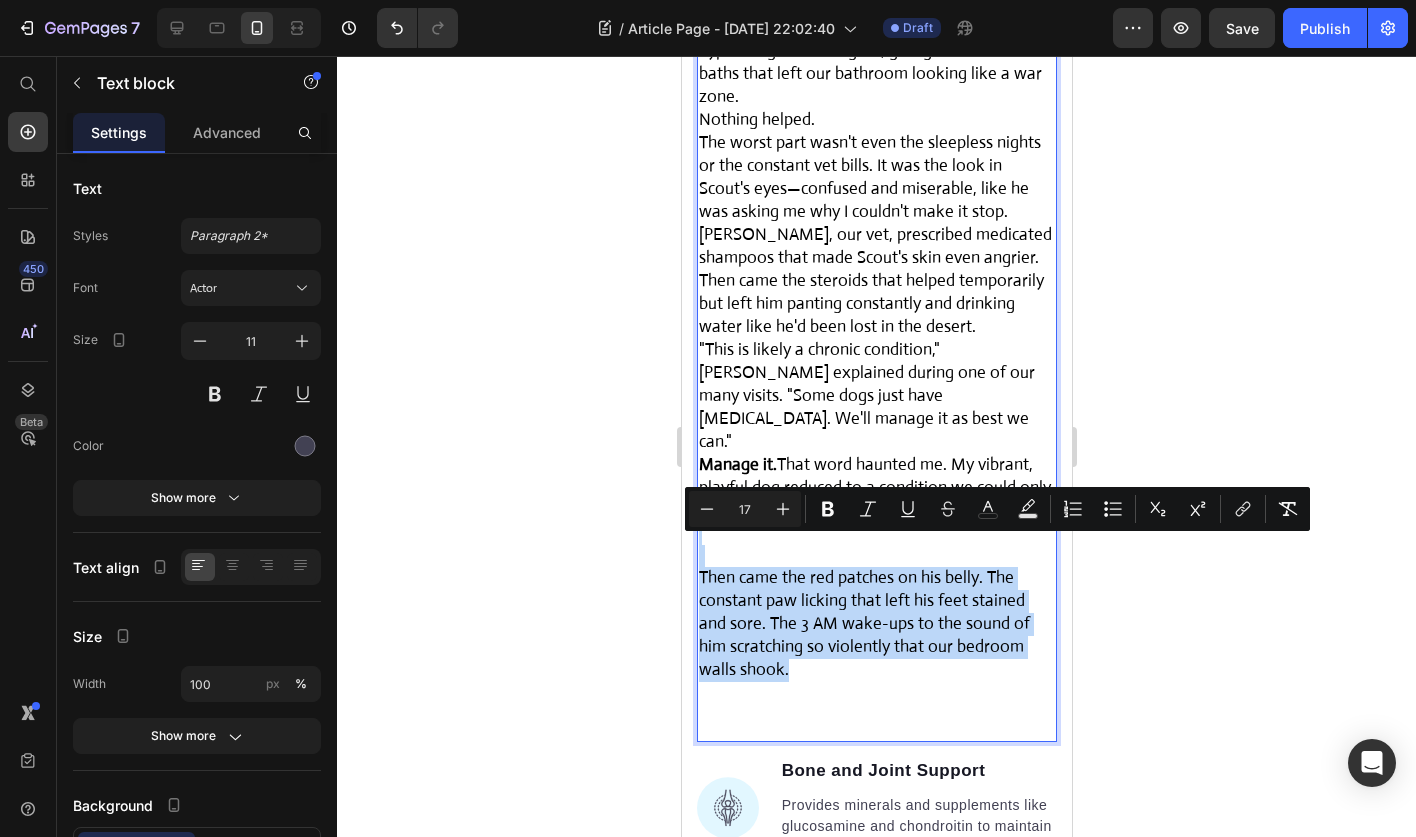 drag, startPoint x: 773, startPoint y: 667, endPoint x: 639, endPoint y: 526, distance: 194.51735 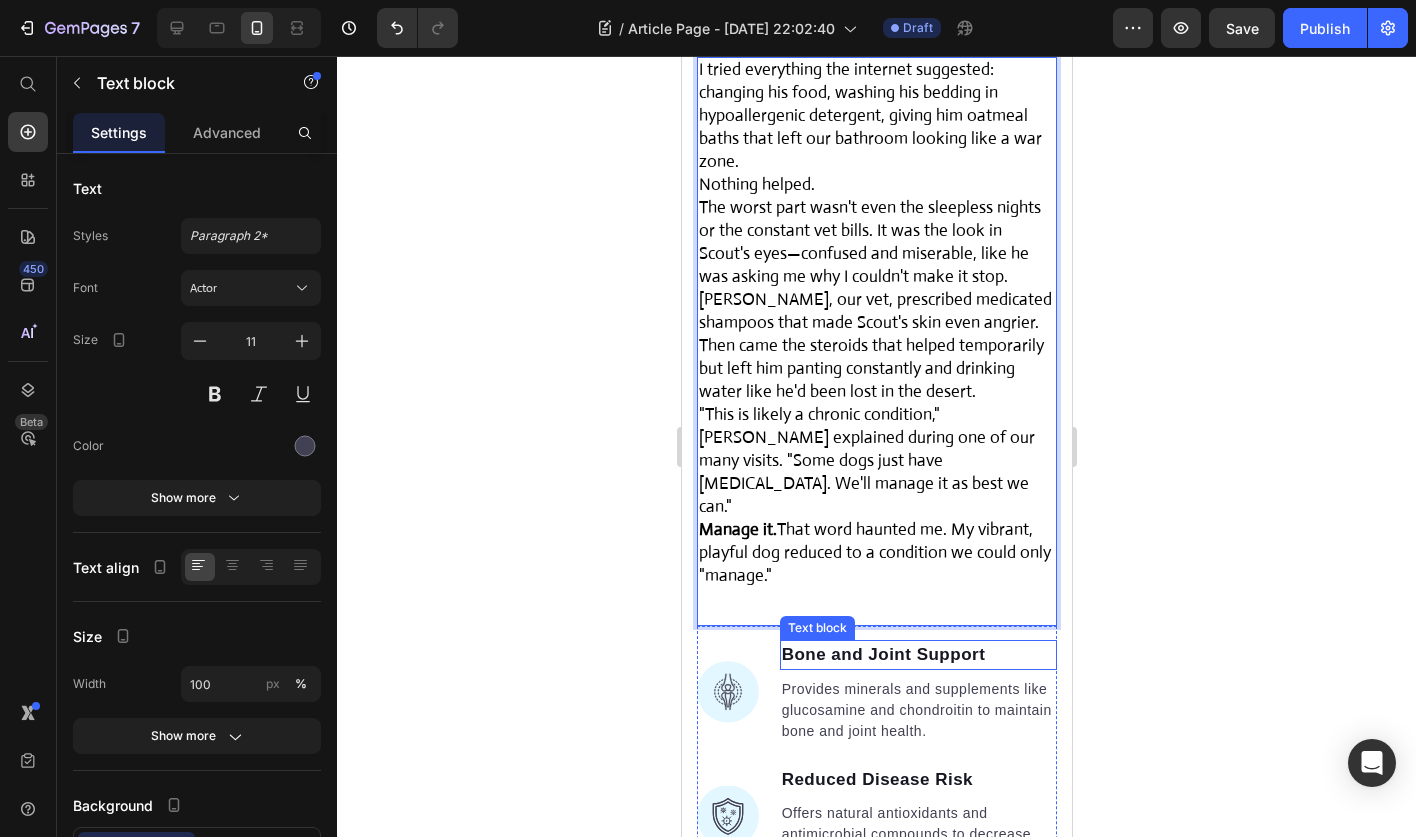 scroll, scrollTop: 2416, scrollLeft: 0, axis: vertical 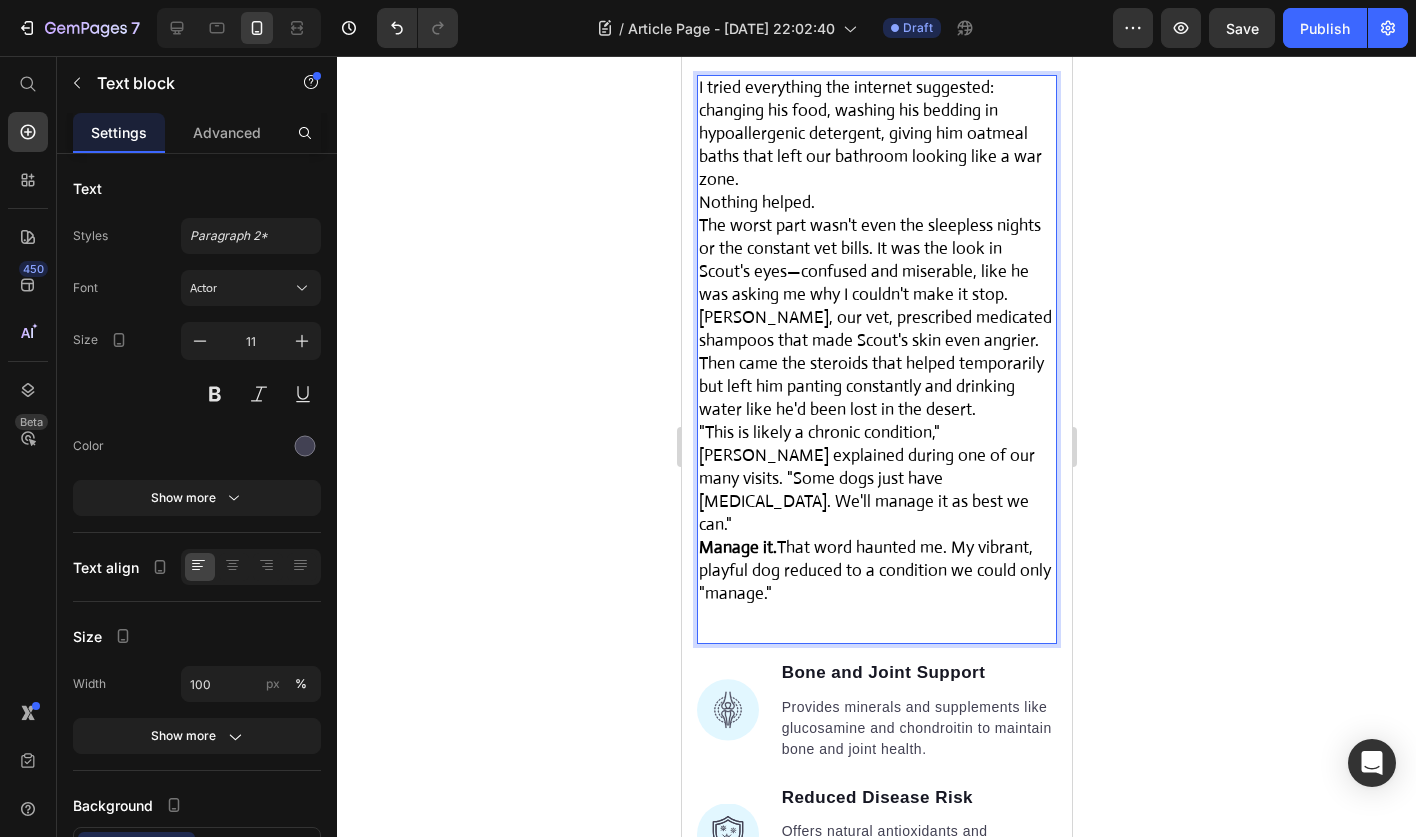 click on ""This is likely a chronic condition," Dr. Martinez explained during one of our many visits. "Some dogs just have sensitive skin. We'll manage it as best we can."" at bounding box center [876, 479] 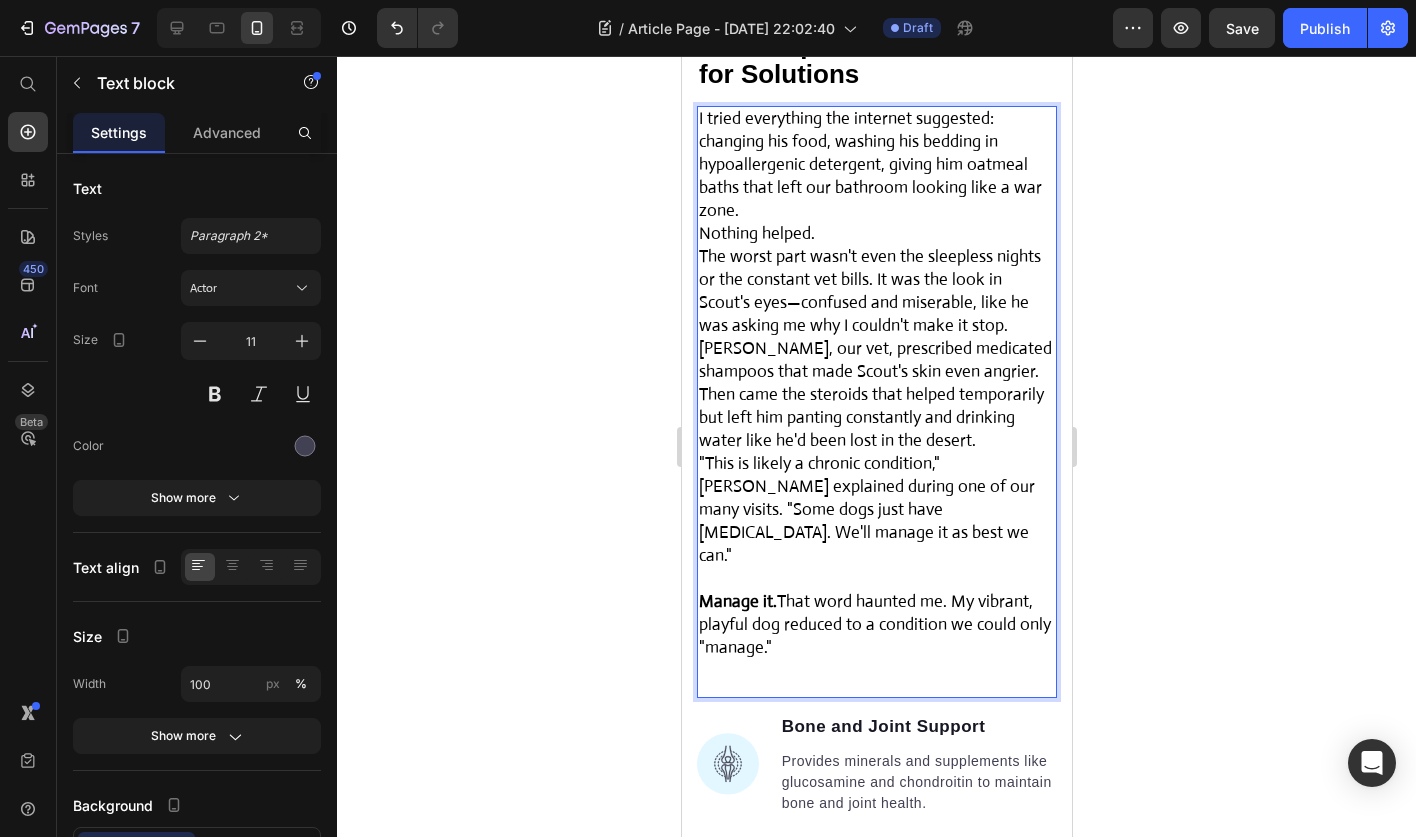 scroll, scrollTop: 2381, scrollLeft: 0, axis: vertical 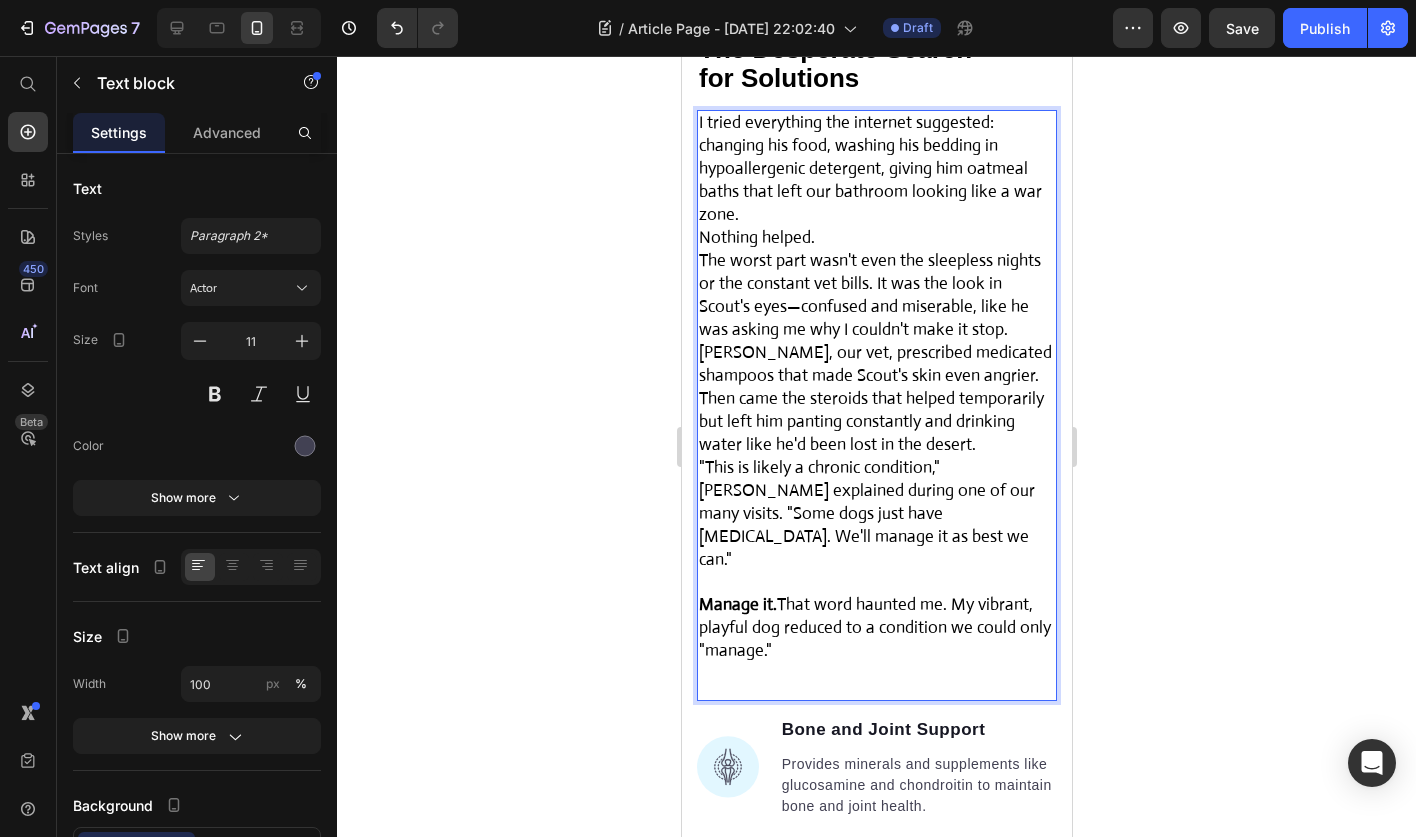 click on "Dr. Martinez, our vet, prescribed medicated shampoos that made Scout's skin even angrier. Then came the steroids that helped temporarily but left him panting constantly and drinking water like he'd been lost in the desert." at bounding box center [876, 399] 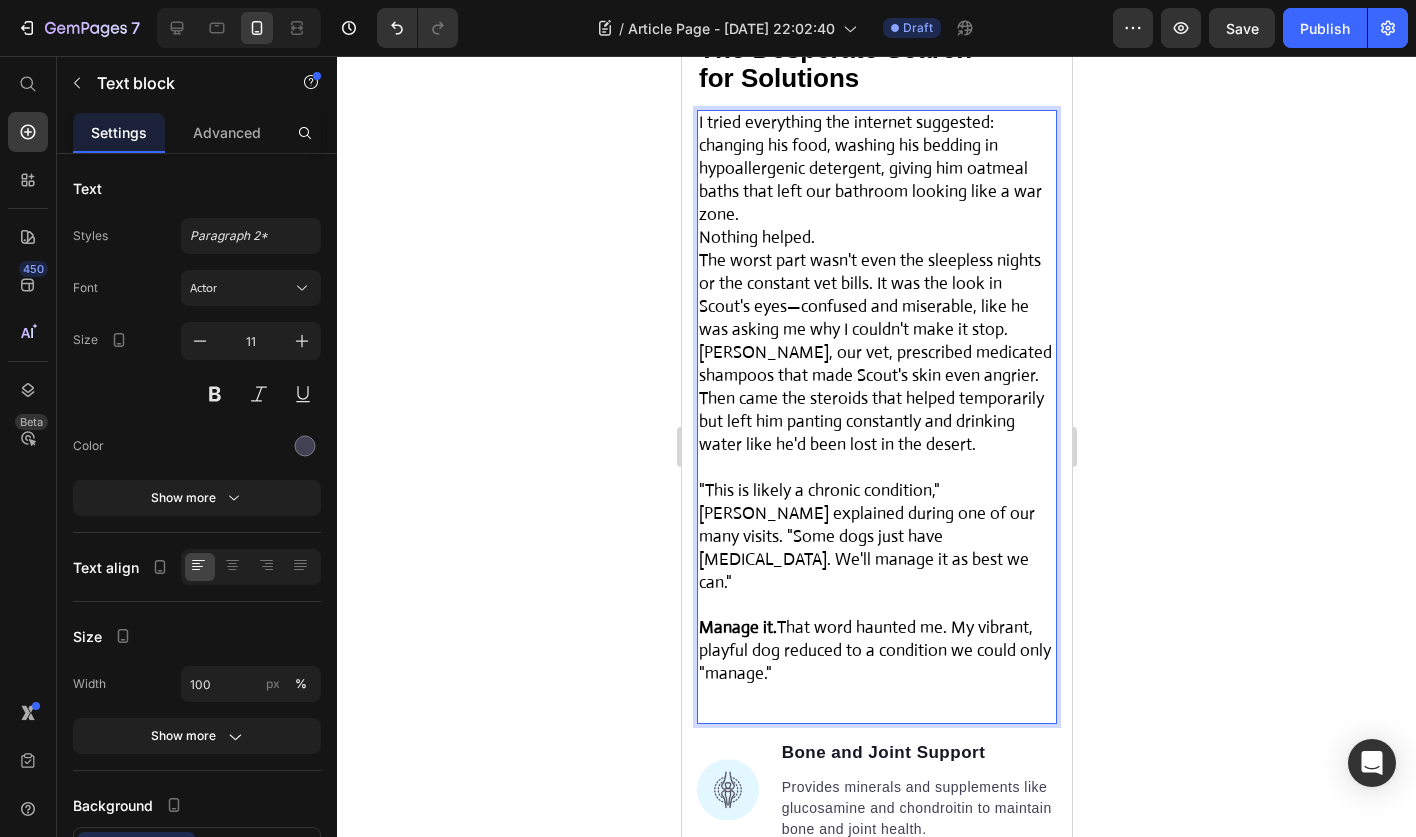 click on "The worst part wasn't even the sleepless nights or the constant vet bills. It was the look in Scout's eyes—confused and miserable, like he was asking me why I couldn't make it stop." at bounding box center (876, 296) 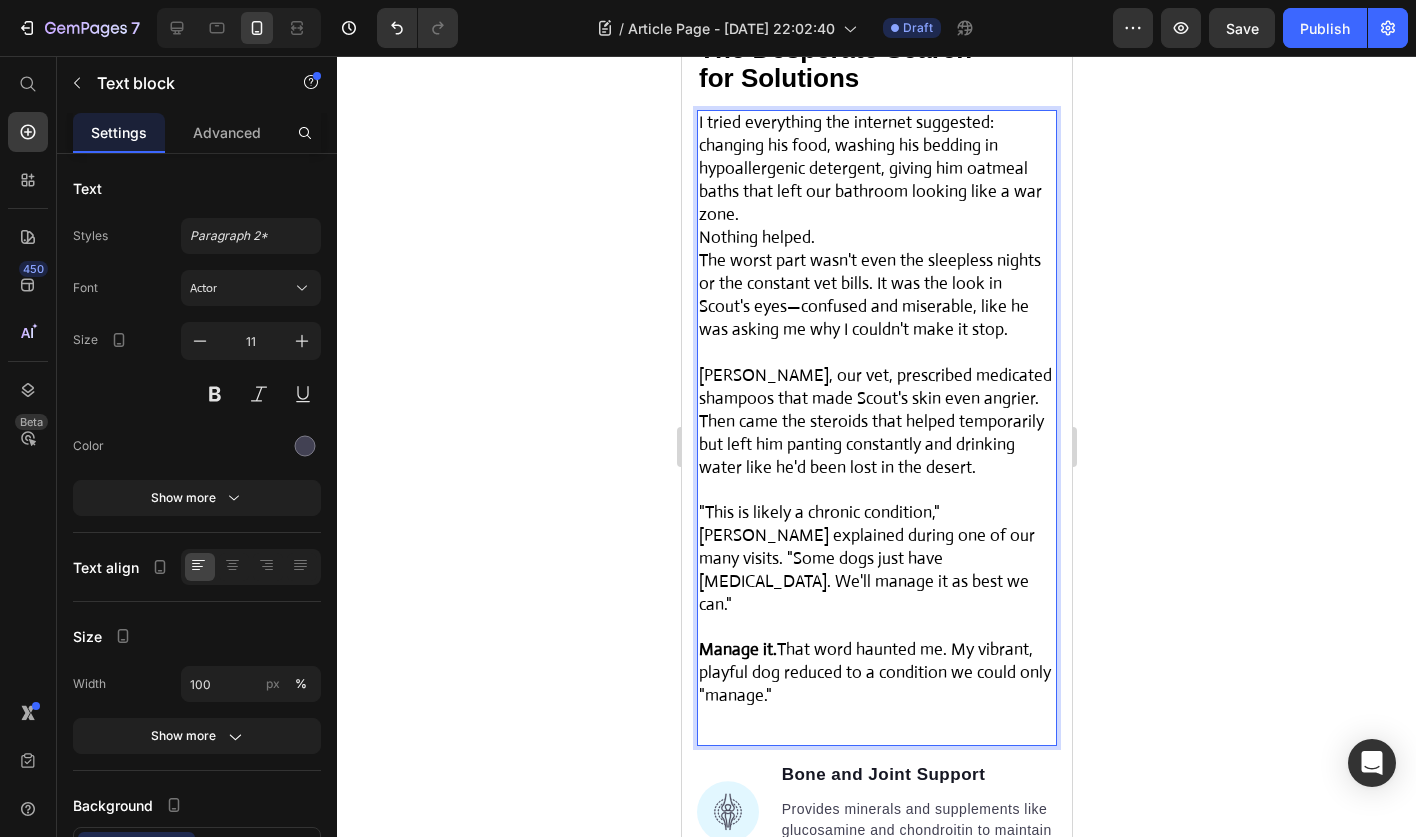 click on "Nothing helped." at bounding box center [876, 238] 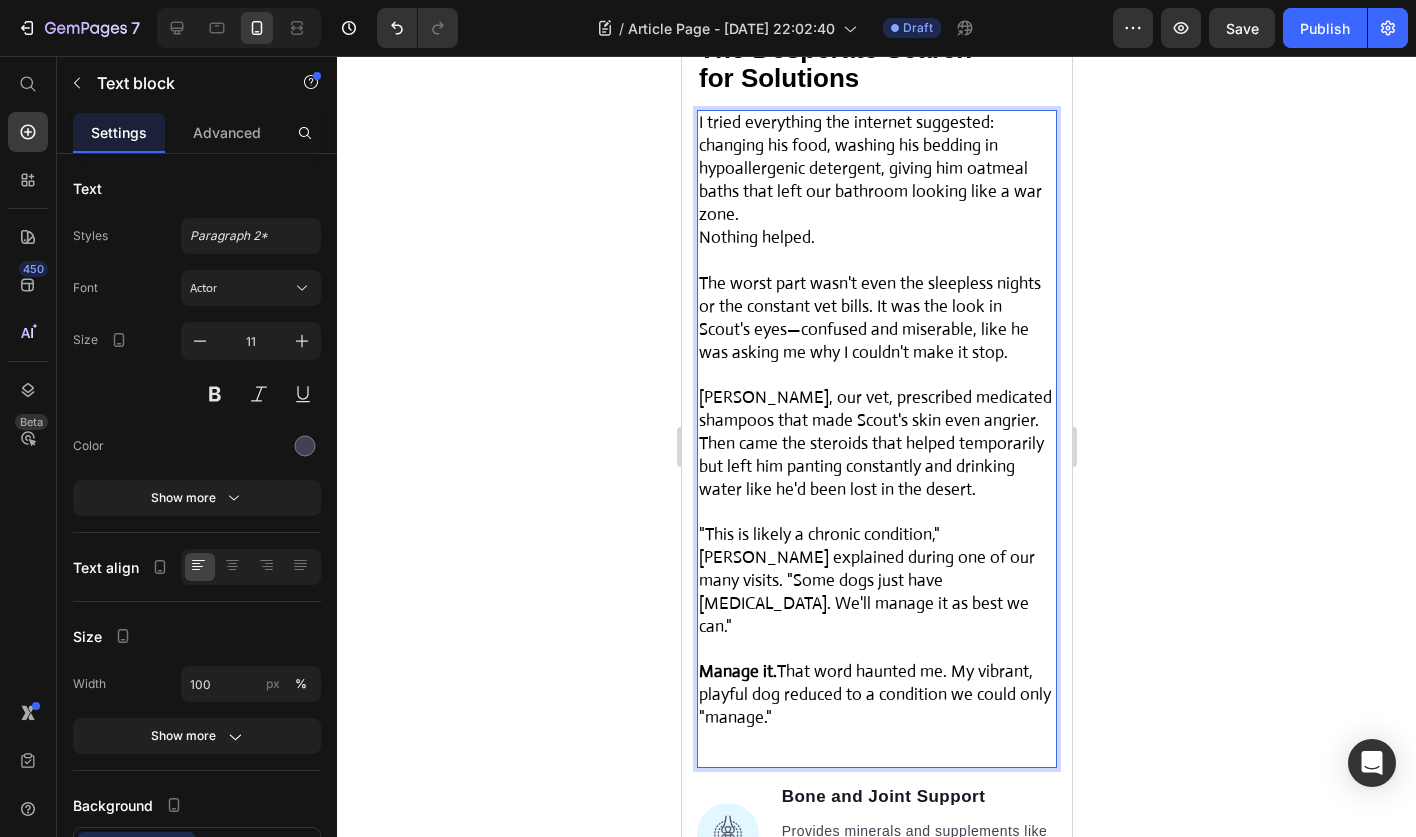 click on "I tried everything the internet suggested: changing his food, washing his bedding in hypoallergenic detergent, giving him oatmeal baths that left our bathroom looking like a war zone." at bounding box center [876, 169] 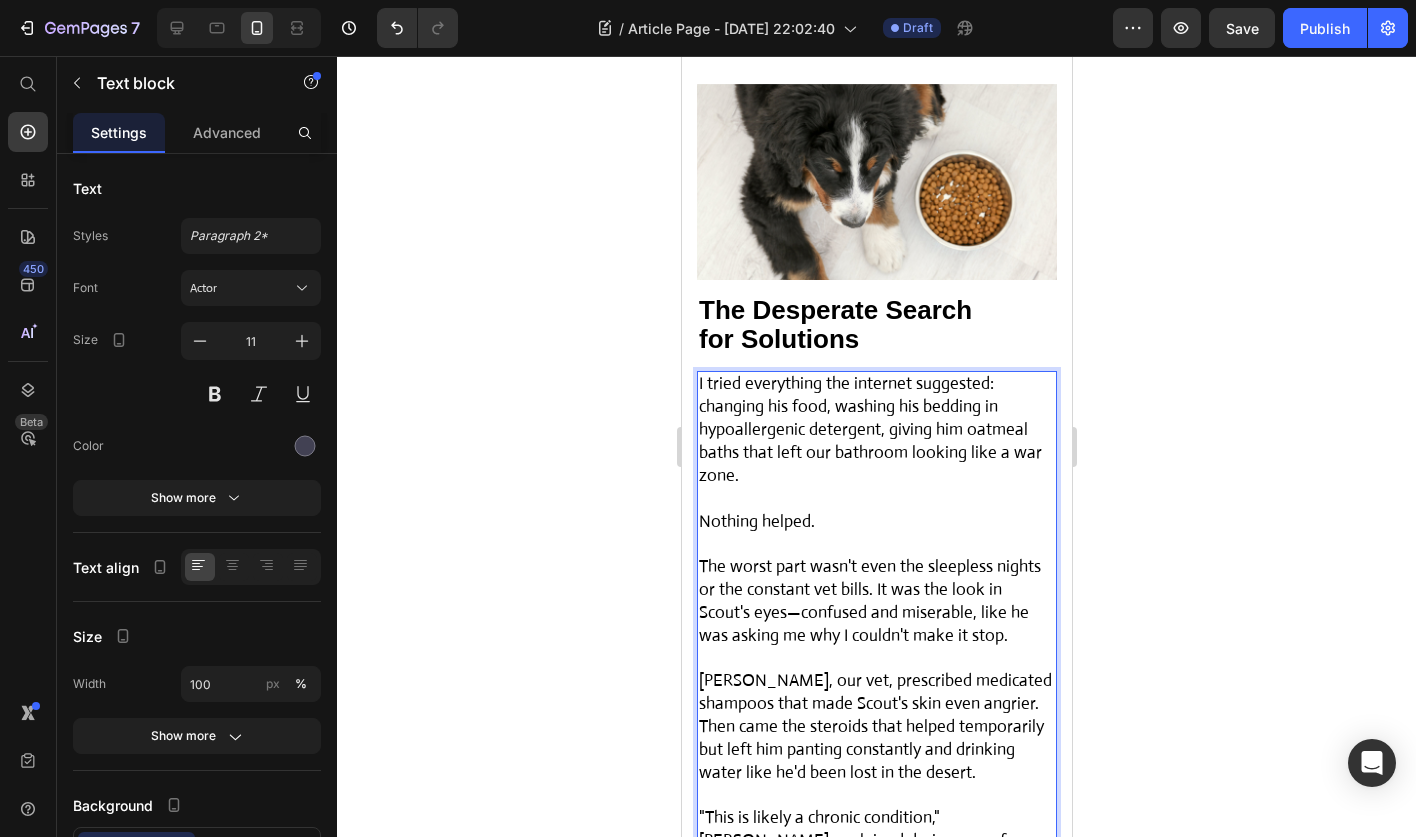 scroll, scrollTop: 2105, scrollLeft: 0, axis: vertical 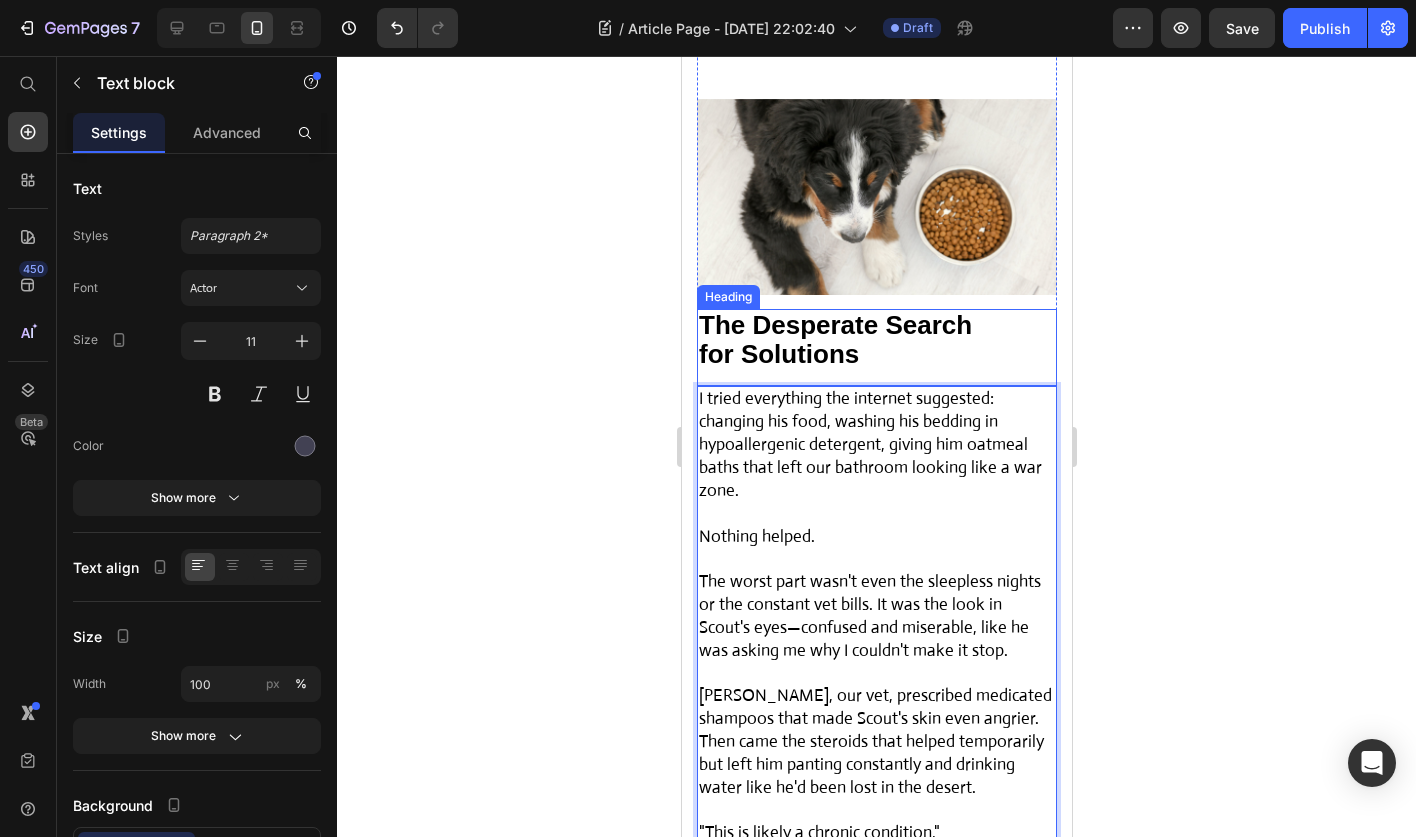 click at bounding box center (876, 203) 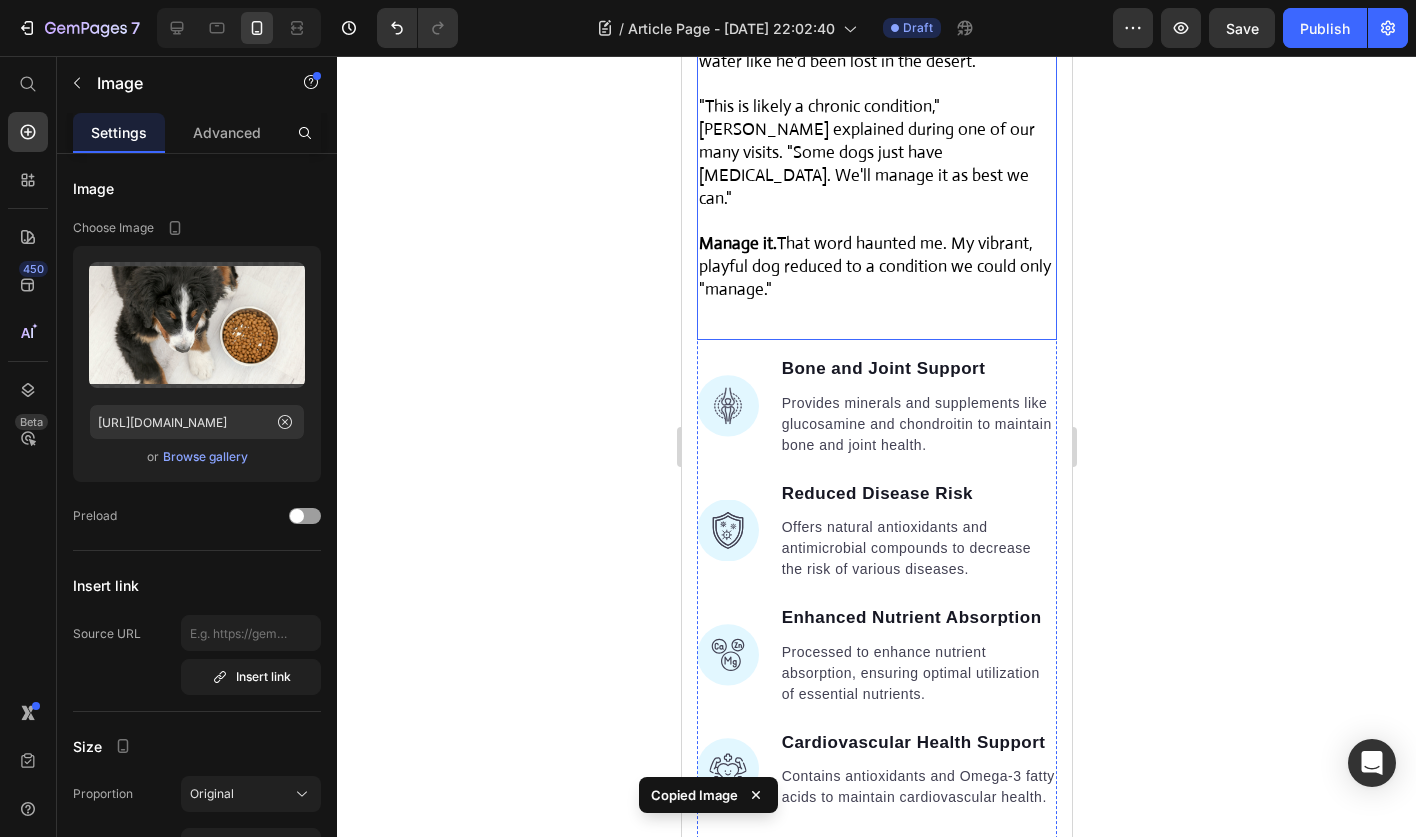 scroll, scrollTop: 2840, scrollLeft: 0, axis: vertical 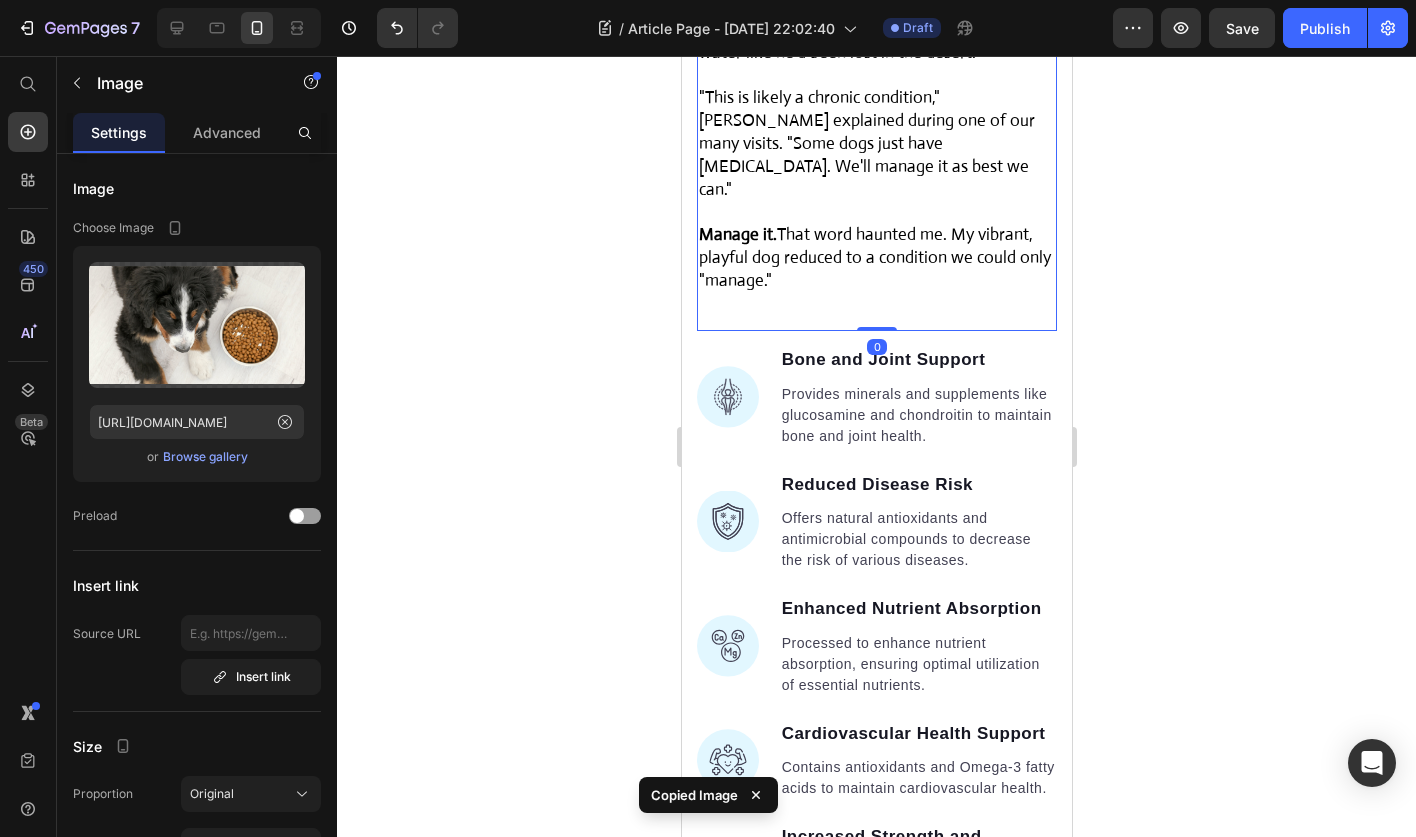 click at bounding box center (876, 213) 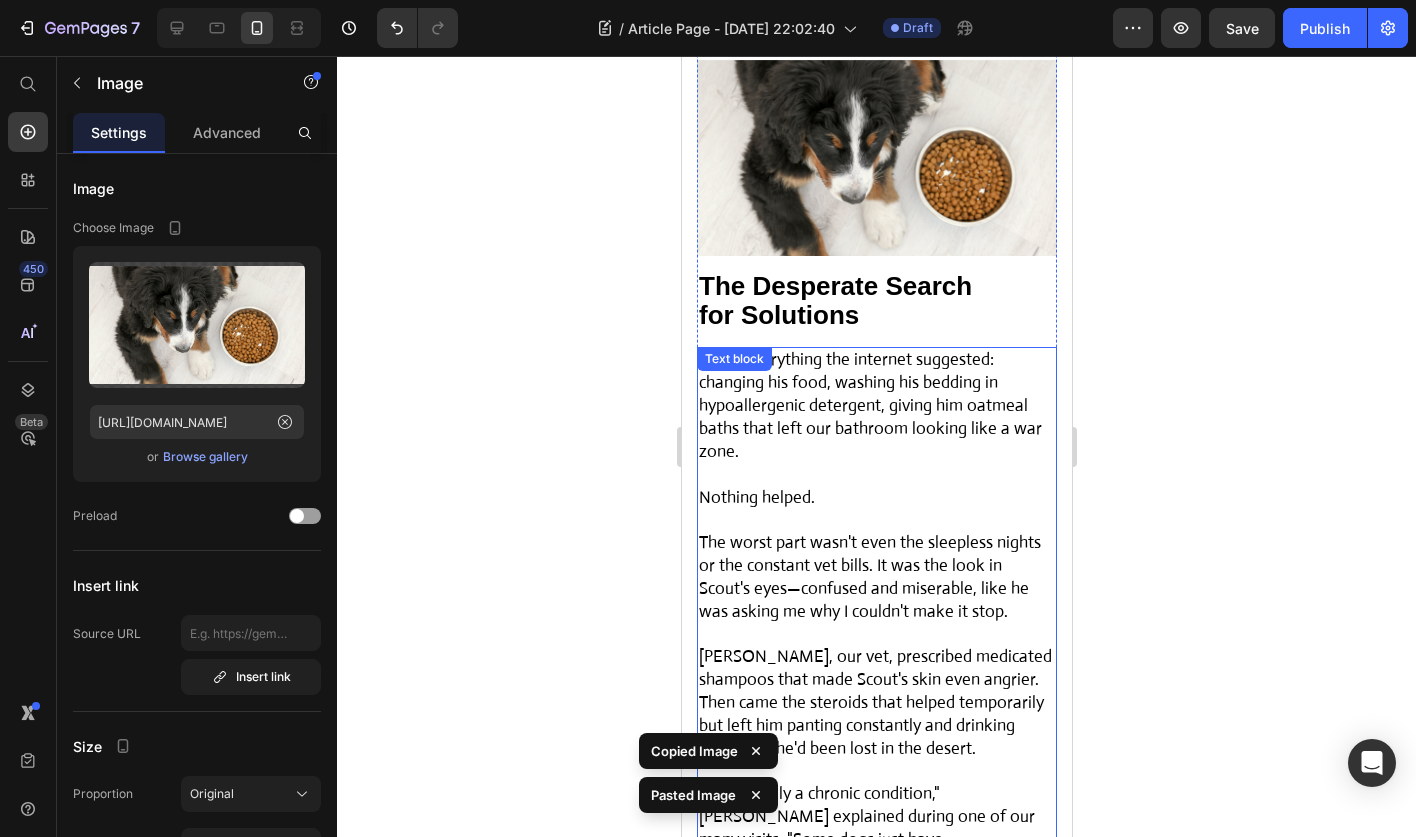 scroll, scrollTop: 2136, scrollLeft: 0, axis: vertical 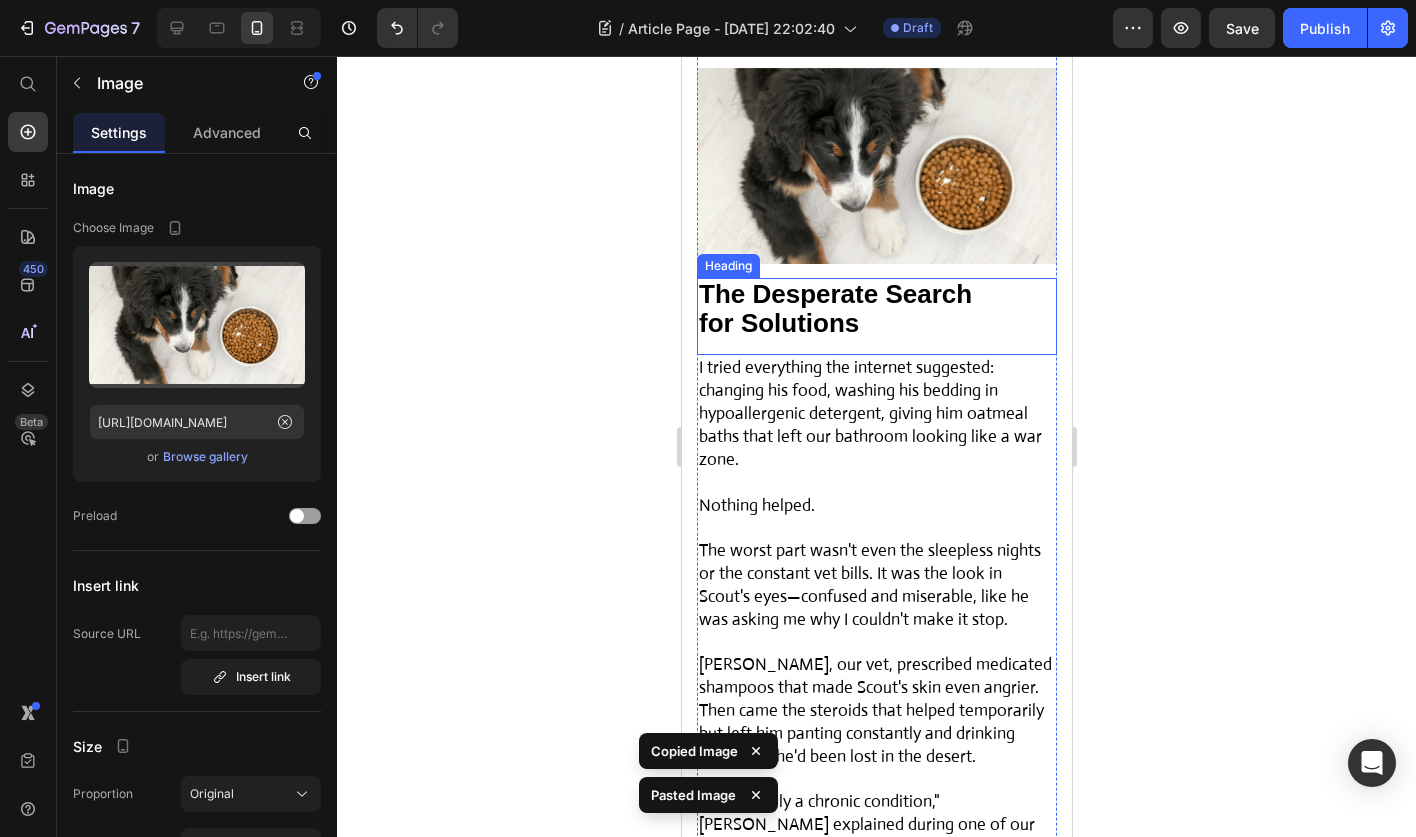 click on "⁠⁠⁠⁠⁠⁠⁠ The Desperate Search  for Solutions" at bounding box center (876, 310) 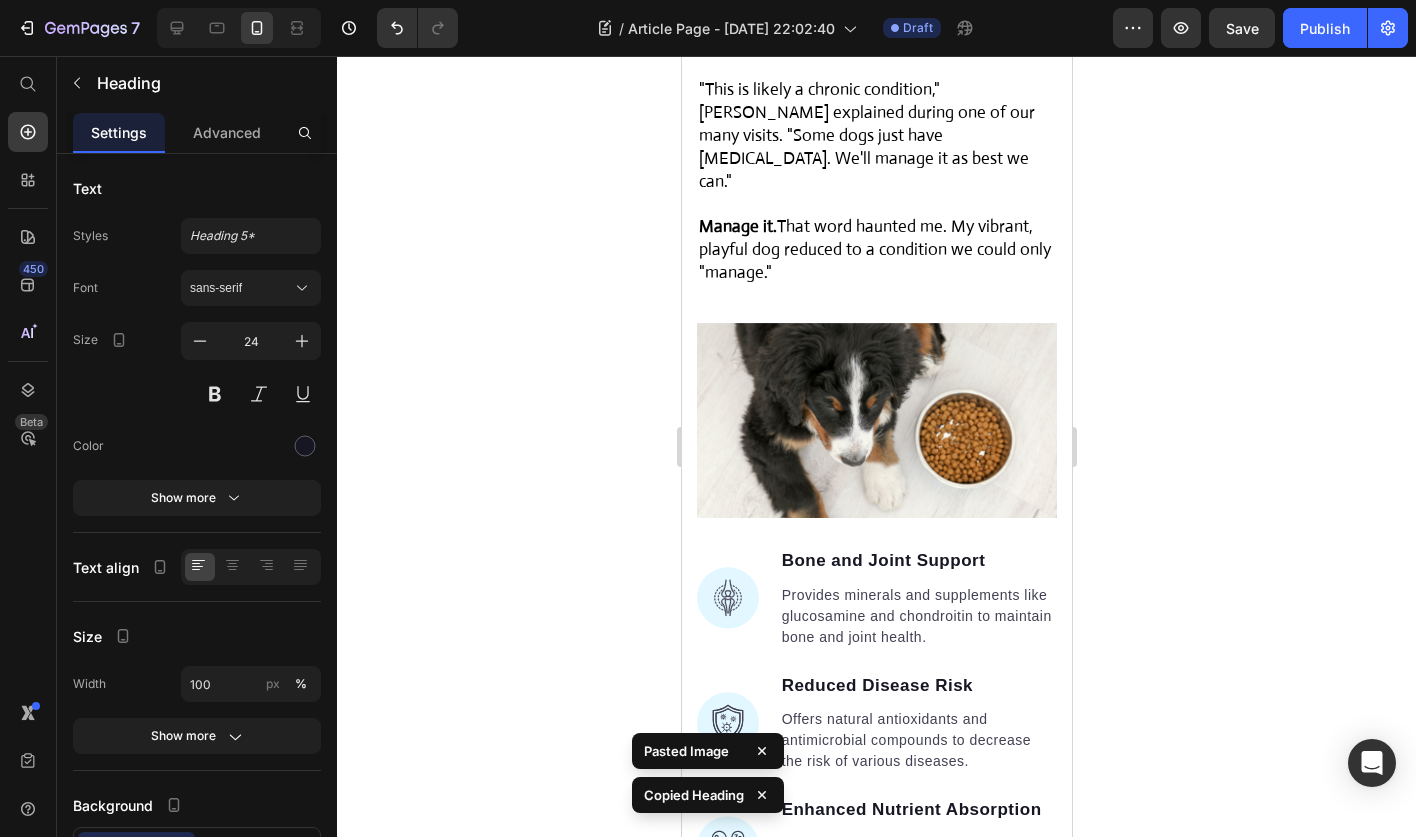scroll, scrollTop: 2861, scrollLeft: 0, axis: vertical 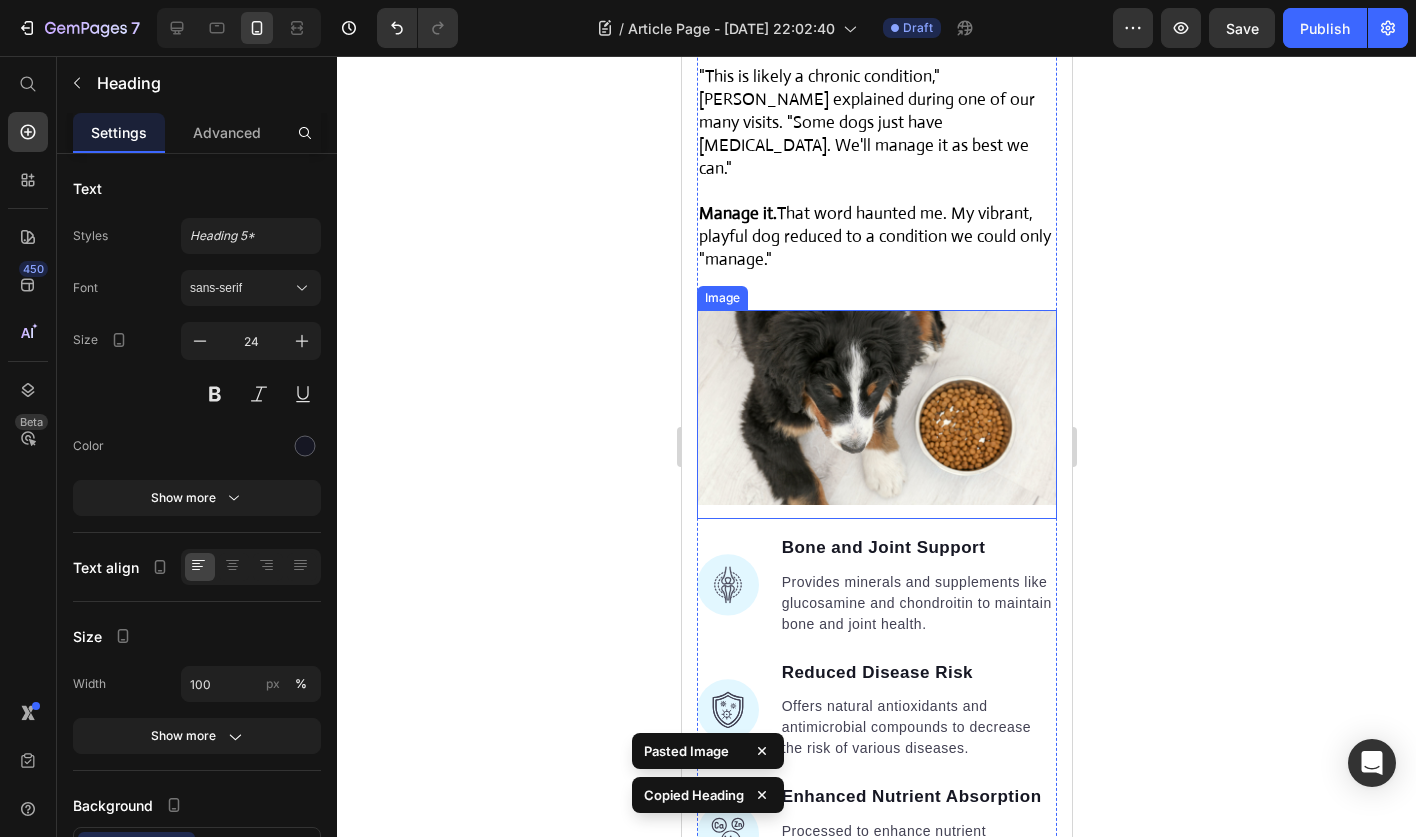click at bounding box center [876, 414] 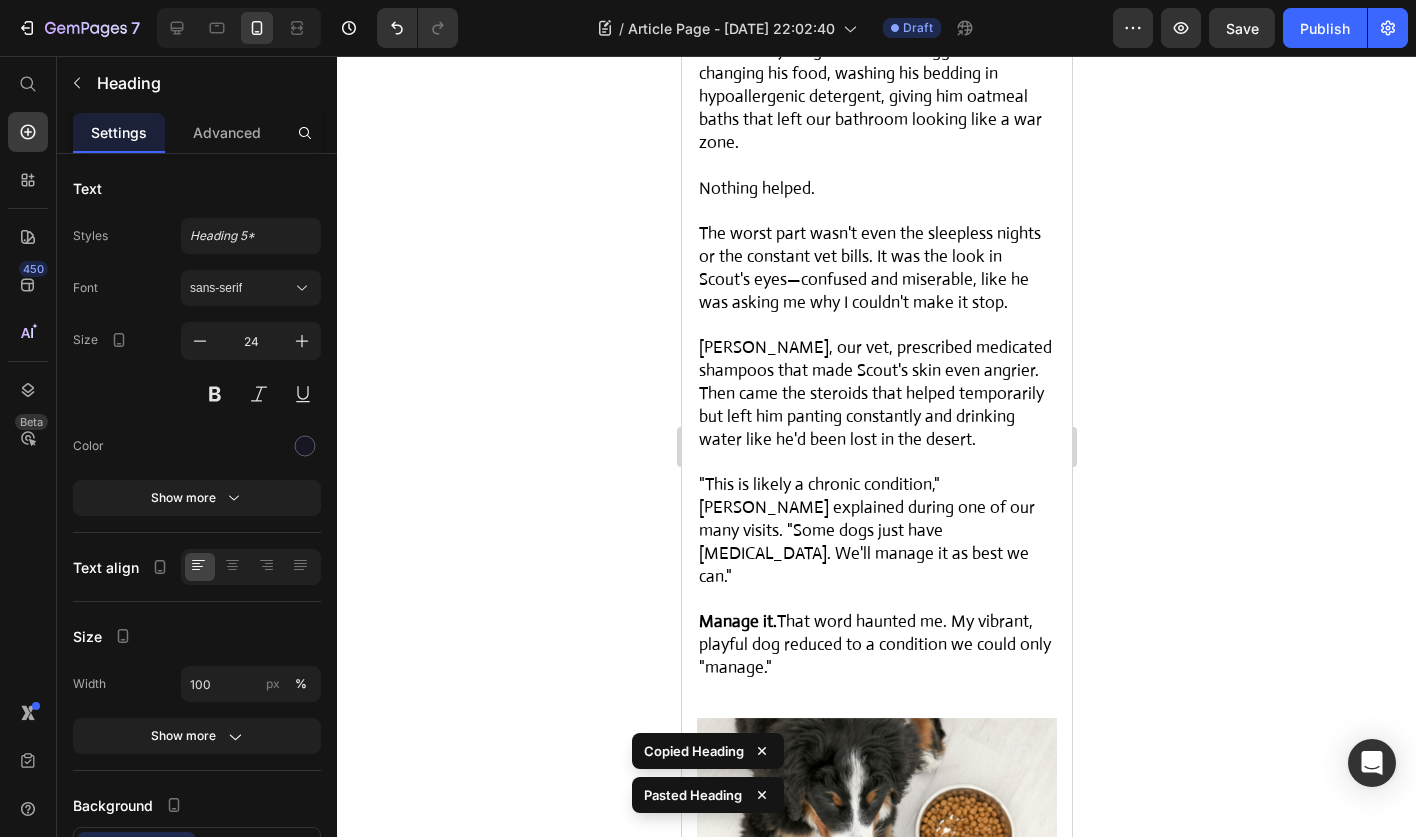 scroll, scrollTop: 2449, scrollLeft: 0, axis: vertical 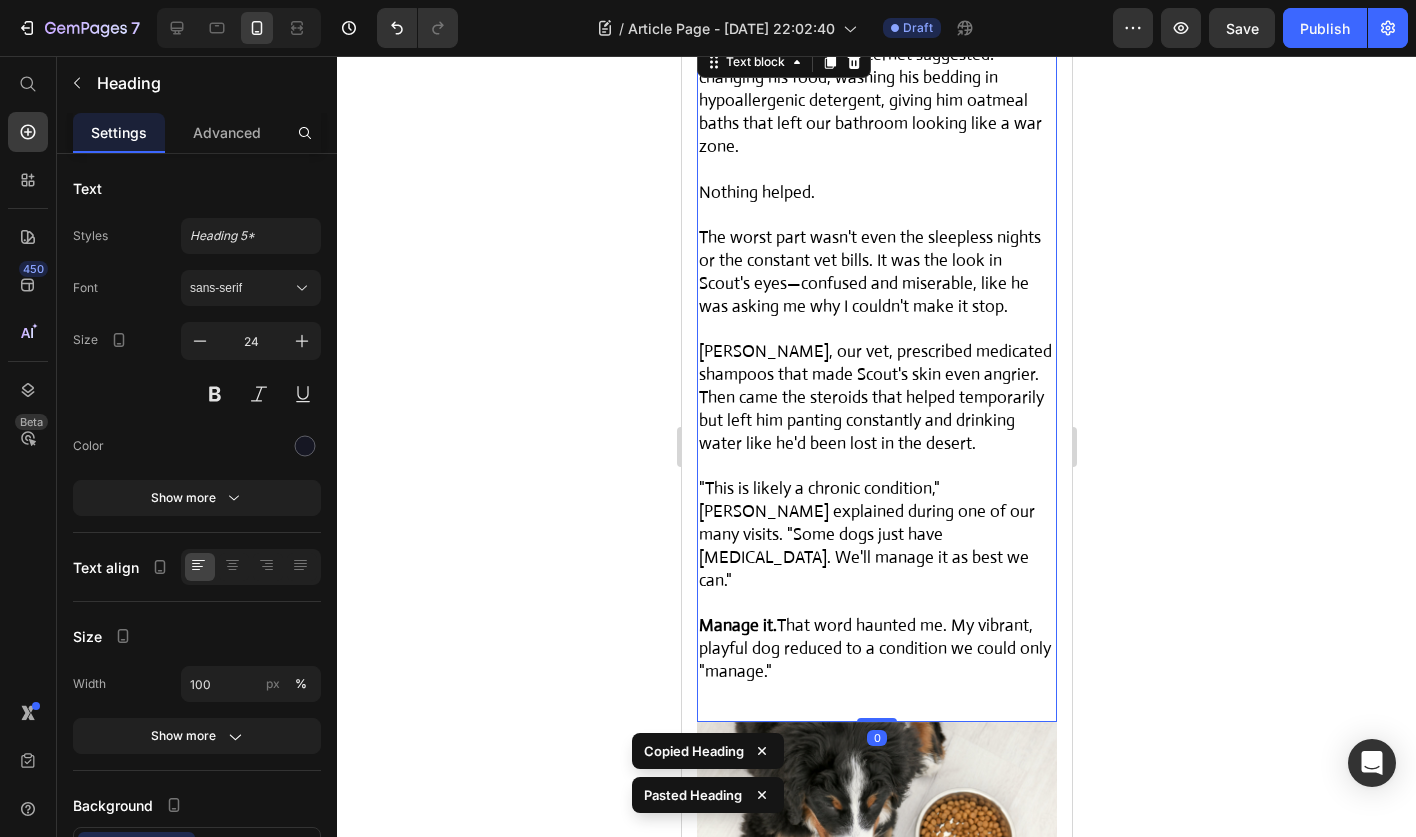 click on "Dr. Martinez, our vet, prescribed medicated shampoos that made Scout's skin even angrier. Then came the steroids that helped temporarily but left him panting constantly and drinking water like he'd been lost in the desert." at bounding box center (874, 397) 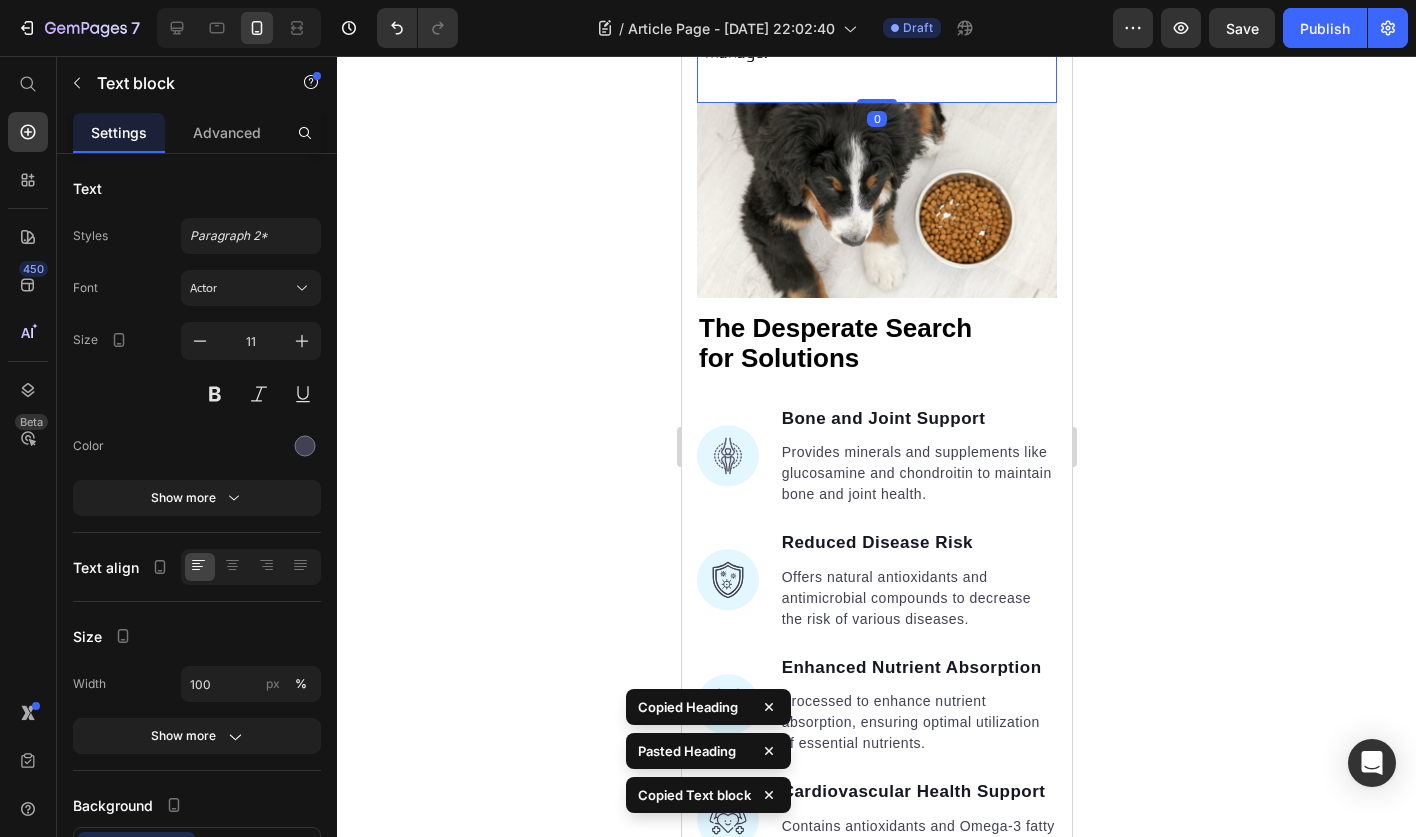 scroll, scrollTop: 3096, scrollLeft: 0, axis: vertical 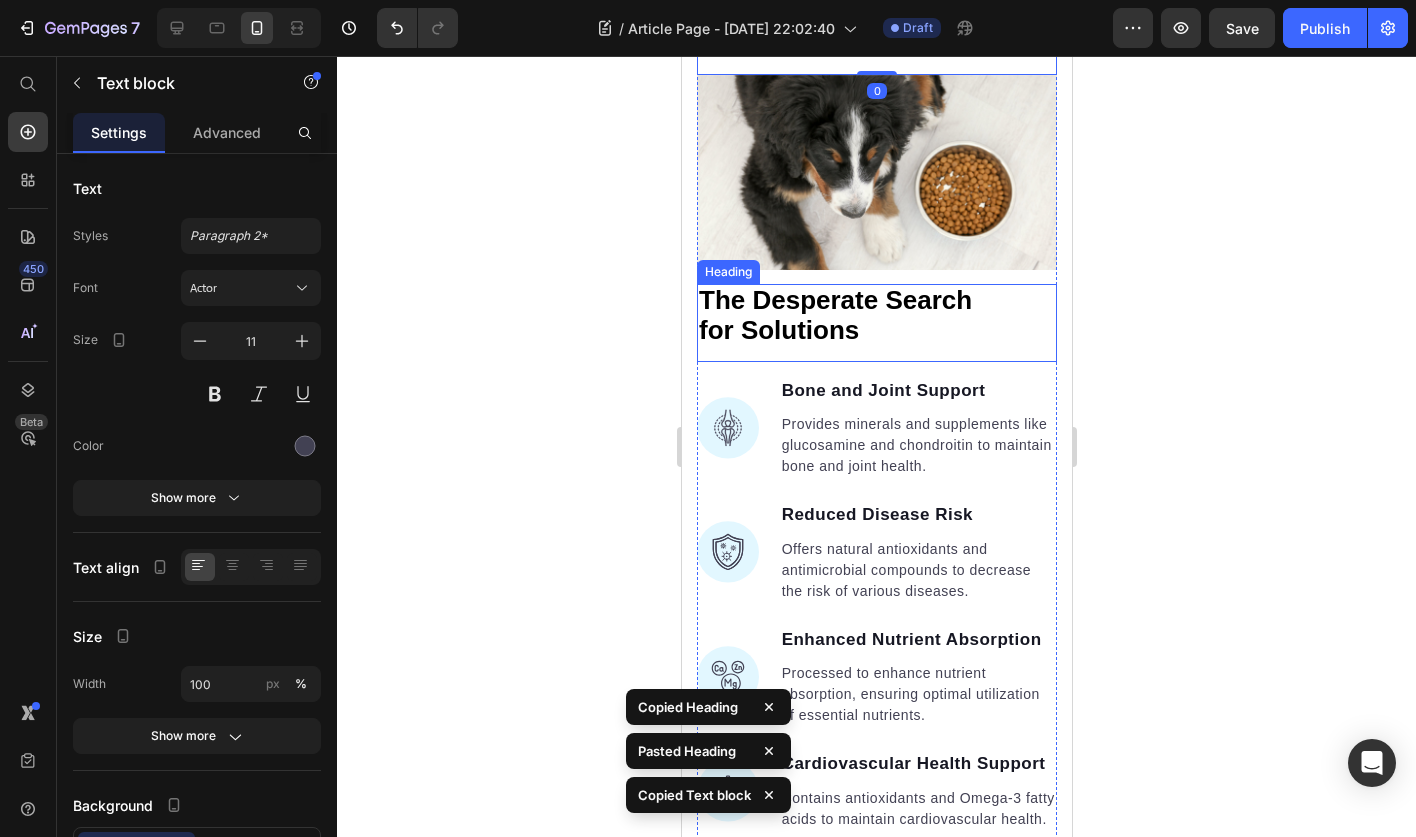 click on "The Desperate Search  for Solutions" at bounding box center (876, 316) 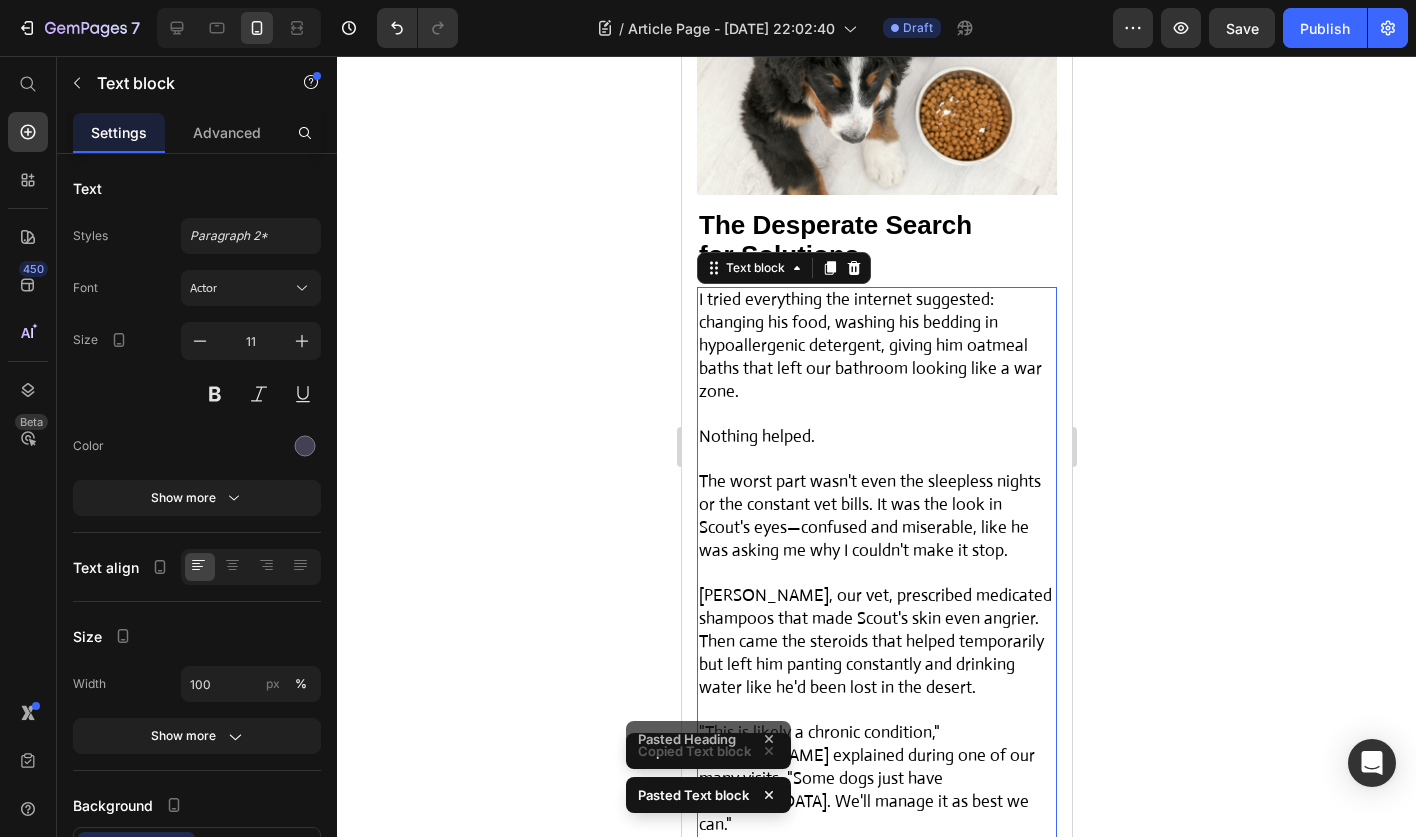scroll, scrollTop: 3162, scrollLeft: 0, axis: vertical 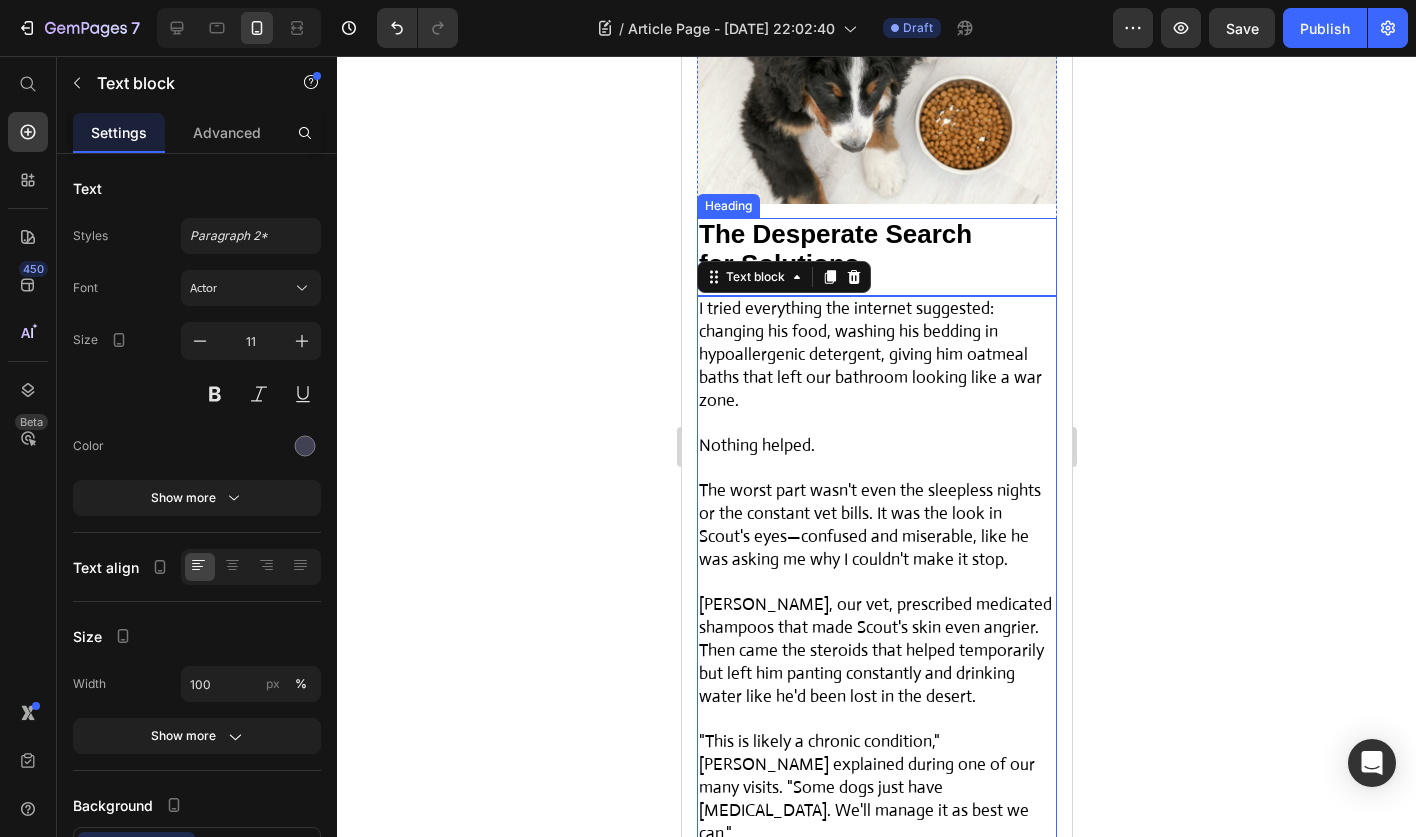 click on "The Desperate Search" at bounding box center (834, 234) 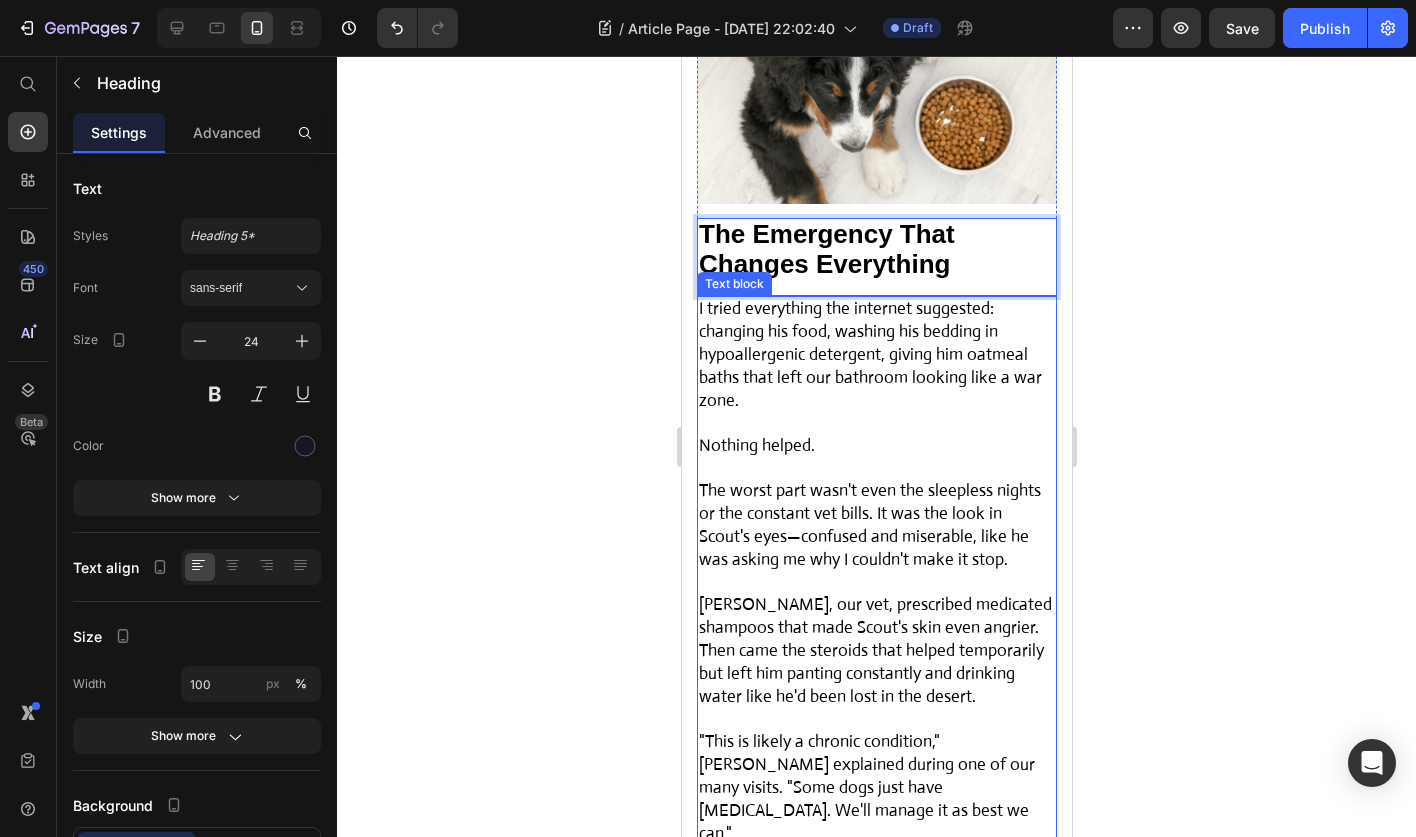 click on "The worst part wasn't even the sleepless nights or the constant vet bills. It was the look in Scout's eyes—confused and miserable, like he was asking me why I couldn't make it stop." at bounding box center (869, 525) 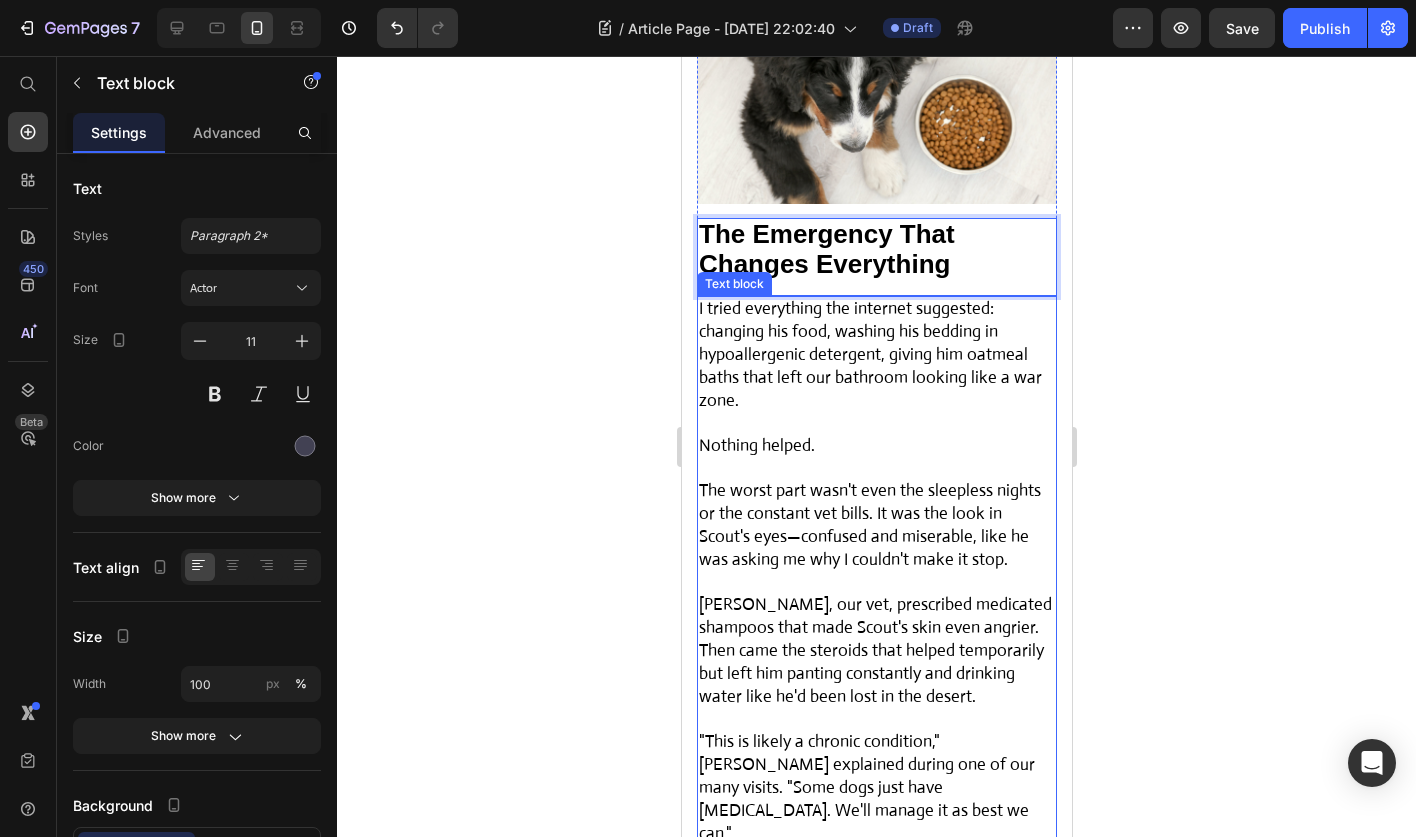 click on "The worst part wasn't even the sleepless nights or the constant vet bills. It was the look in Scout's eyes—confused and miserable, like he was asking me why I couldn't make it stop." at bounding box center (869, 525) 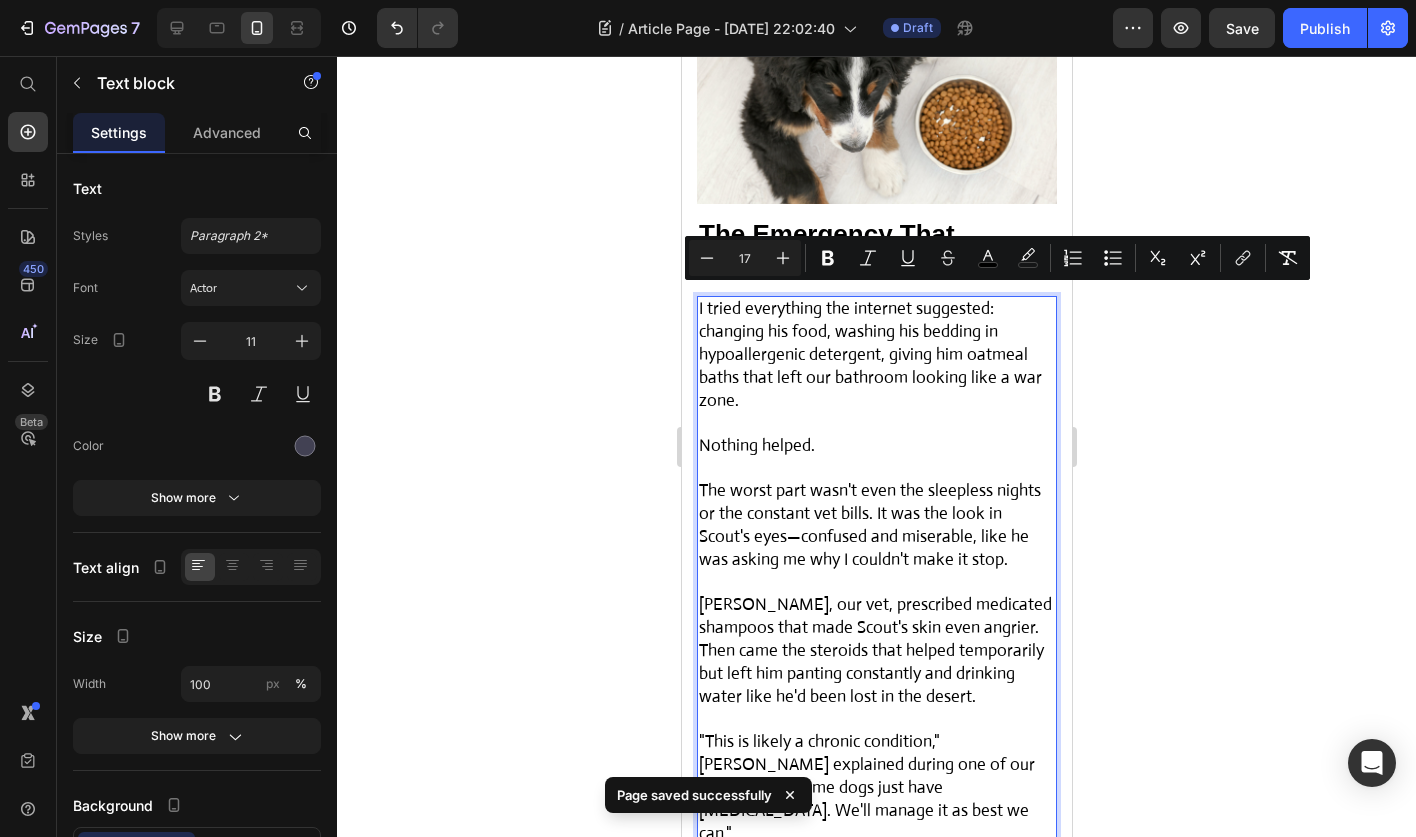 click on "The worst part wasn't even the sleepless nights or the constant vet bills. It was the look in Scout's eyes—confused and miserable, like he was asking me why I couldn't make it stop." at bounding box center [869, 525] 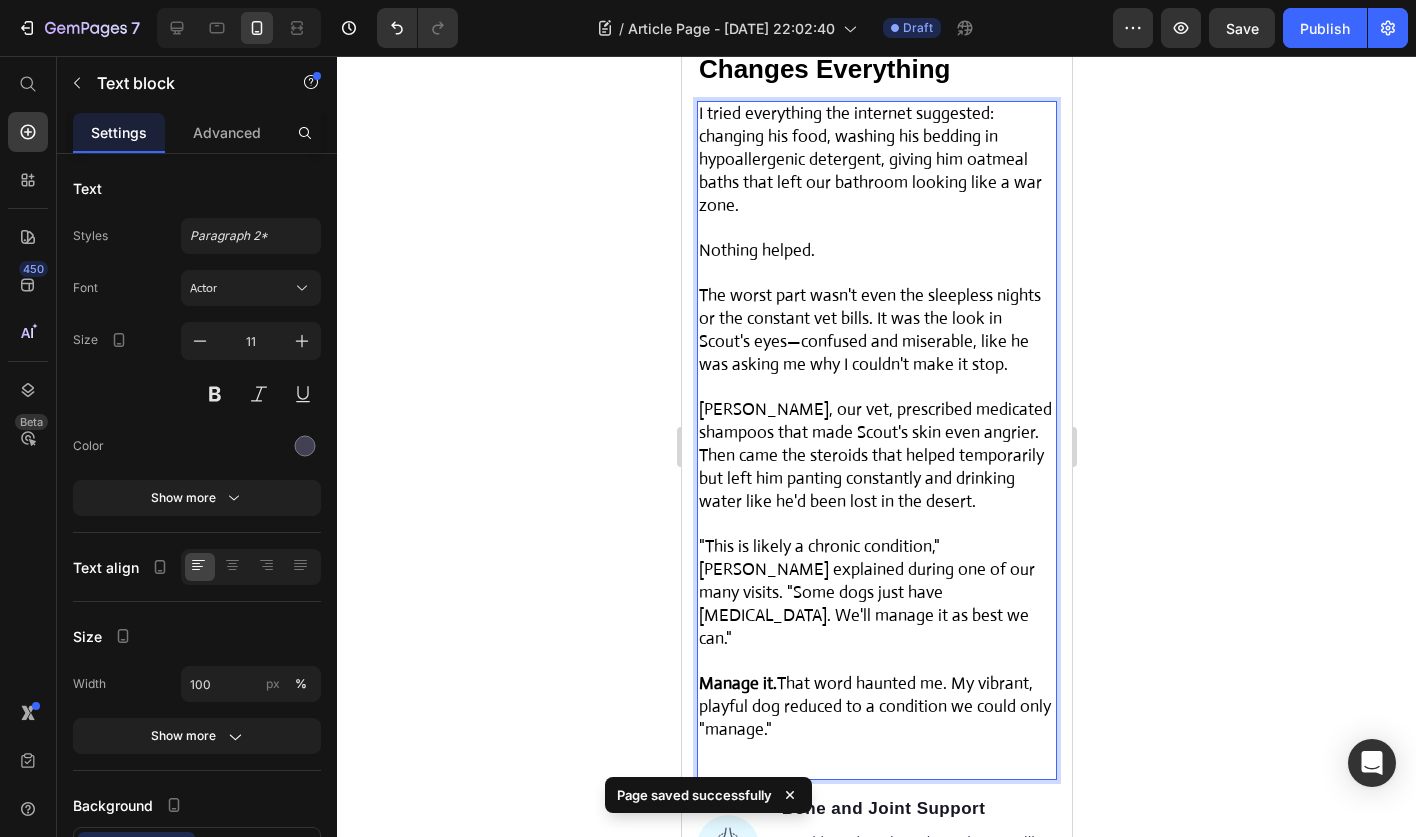 scroll, scrollTop: 3382, scrollLeft: 0, axis: vertical 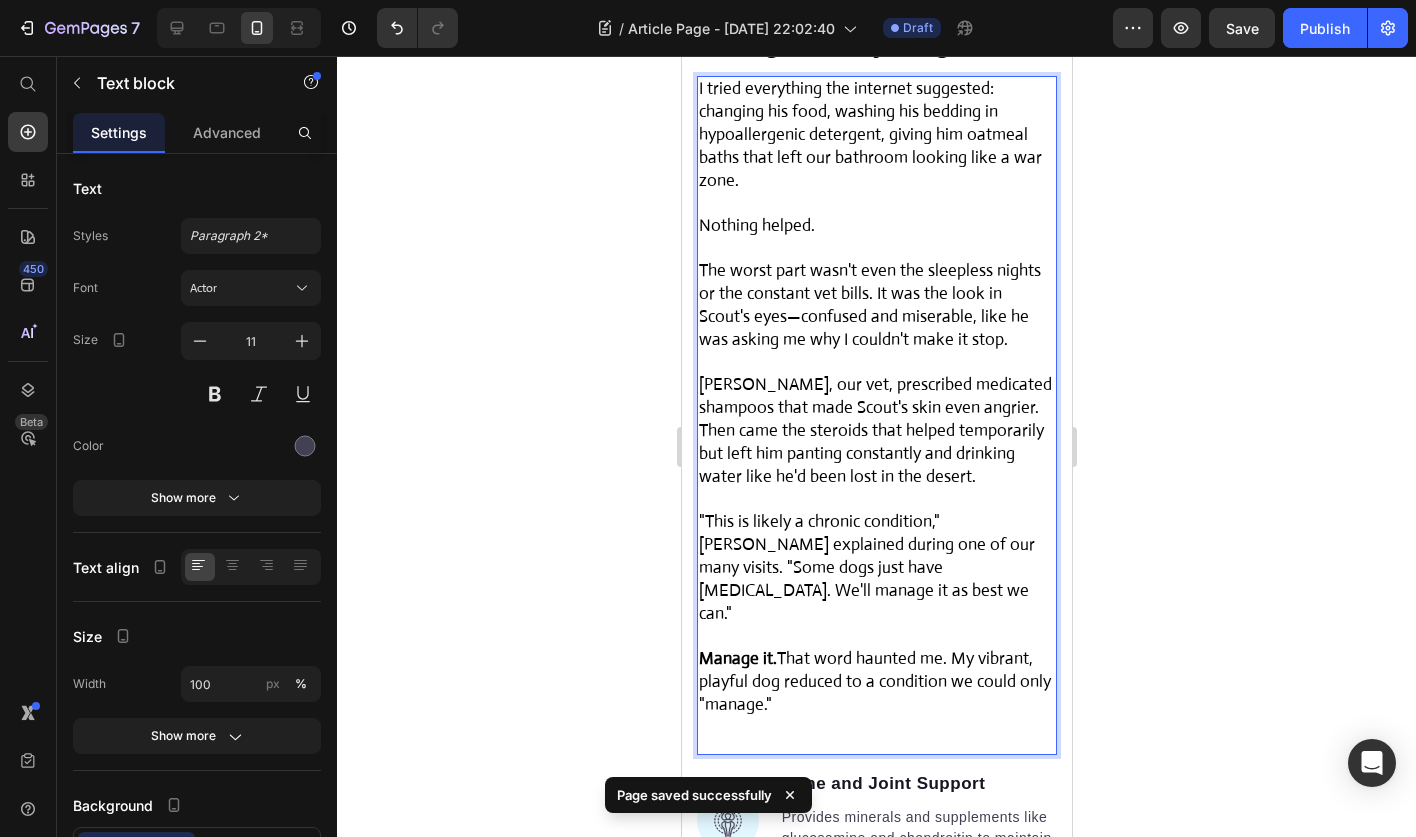 click on "Manage it.  That word haunted me. My vibrant, playful dog reduced to a condition we could only "manage."" at bounding box center [874, 681] 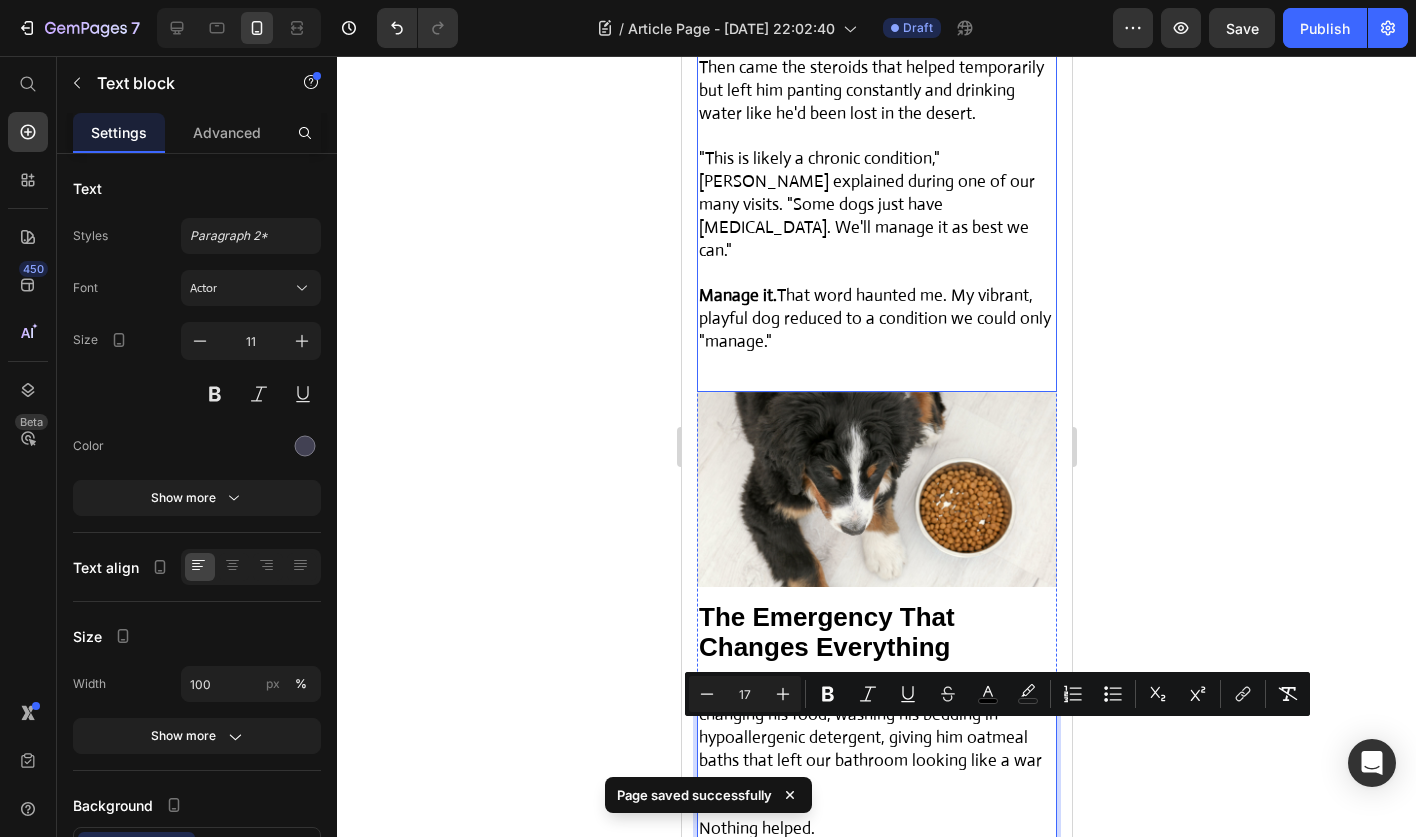 scroll, scrollTop: 2672, scrollLeft: 0, axis: vertical 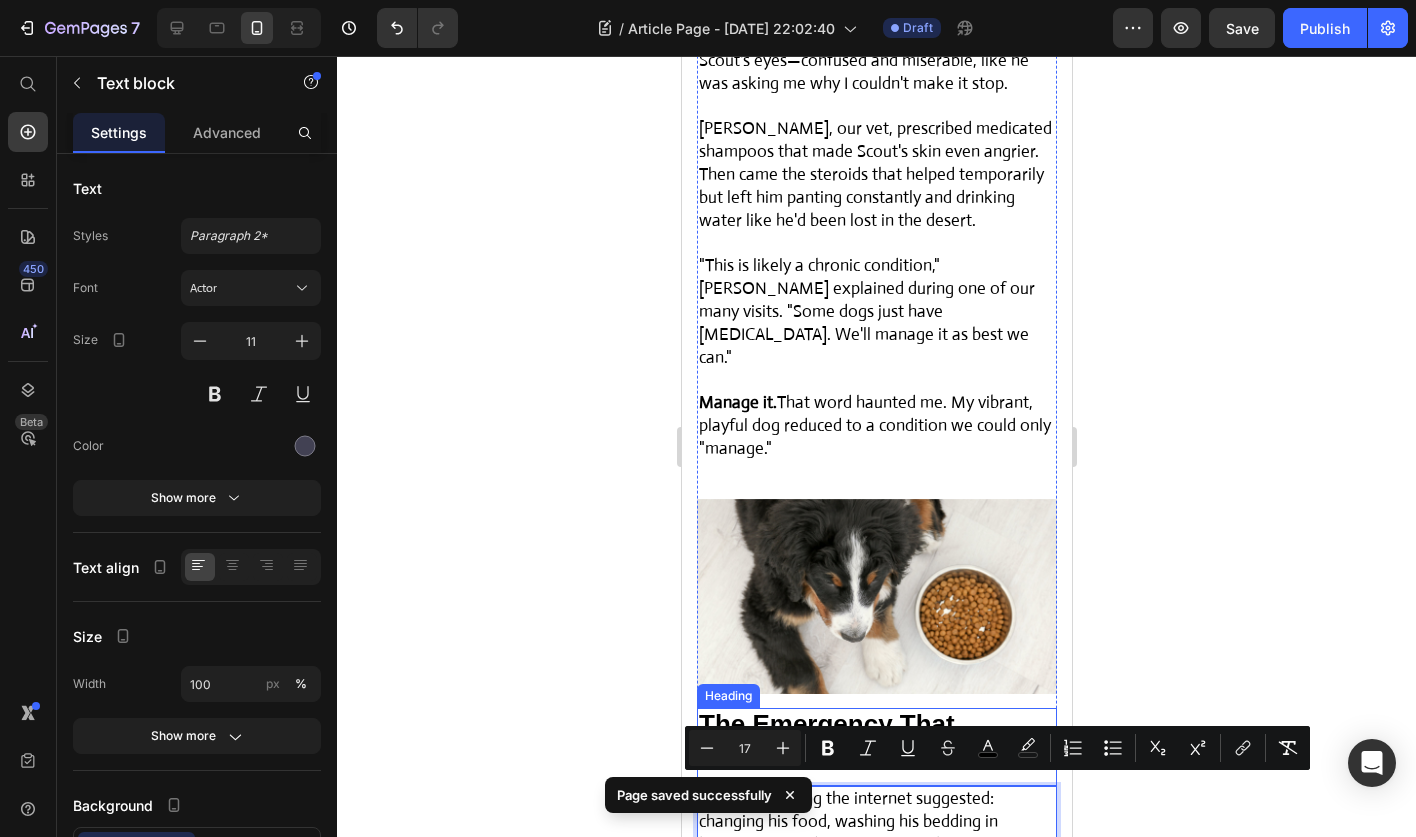 drag, startPoint x: 803, startPoint y: 695, endPoint x: 705, endPoint y: 772, distance: 124.631454 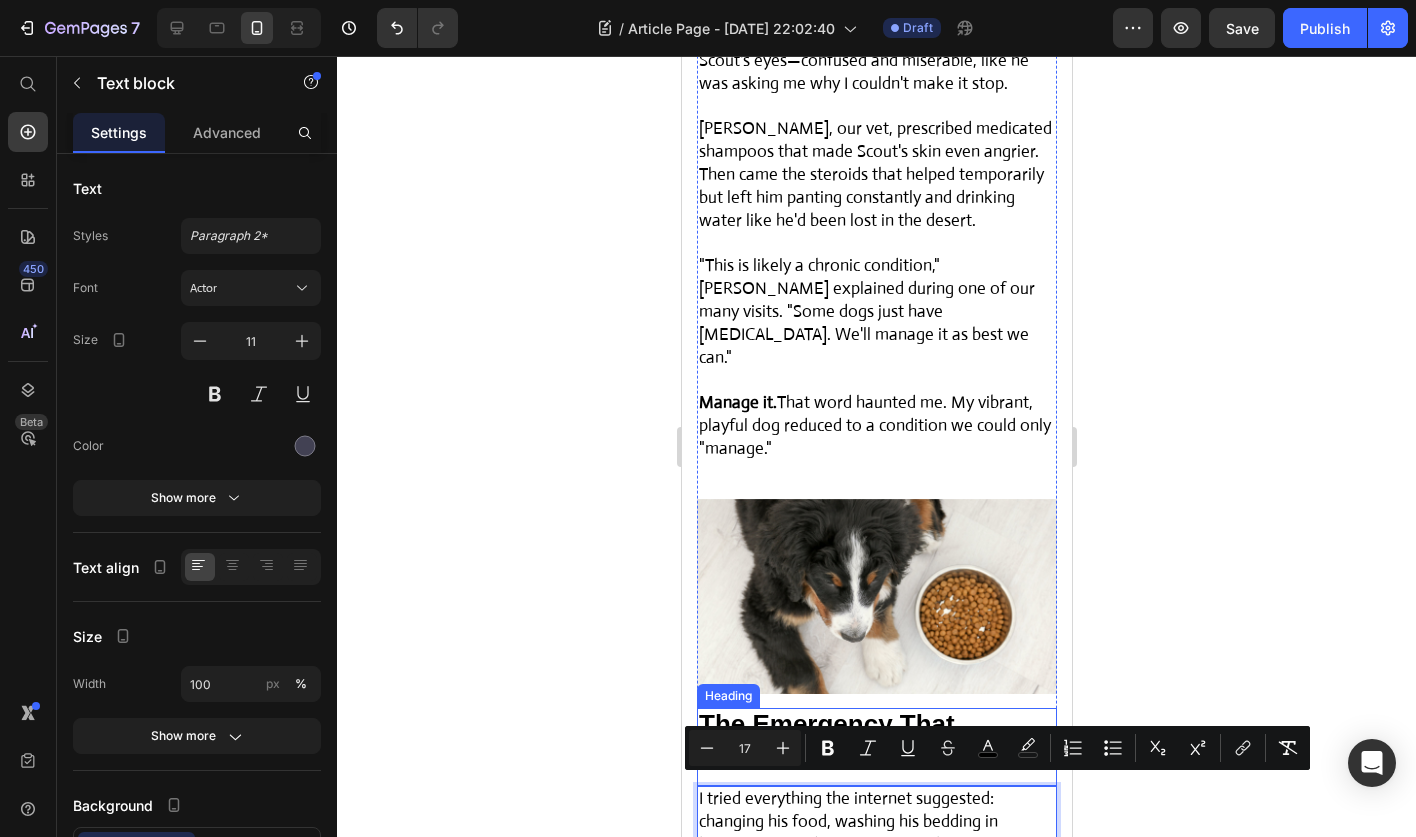 type on "11" 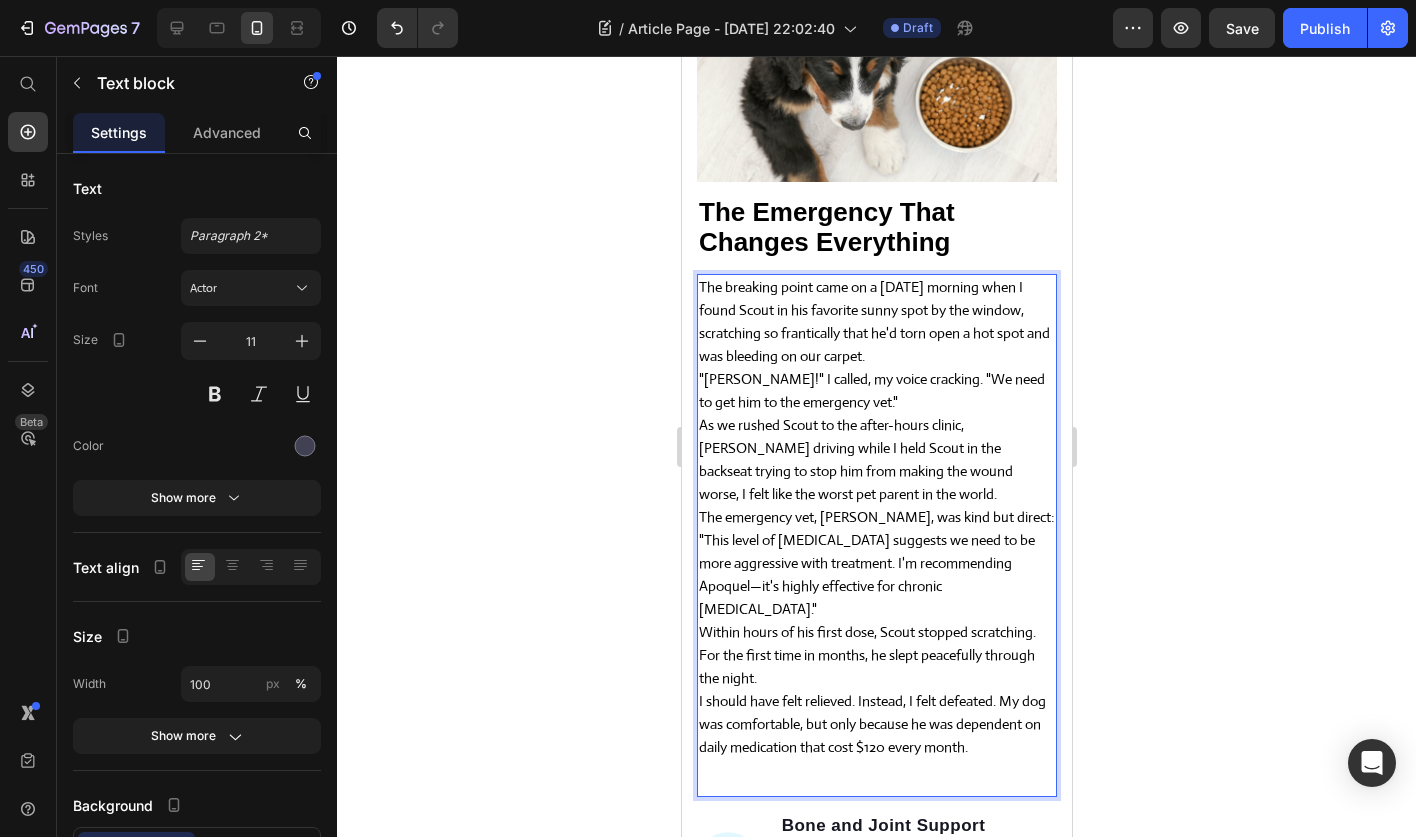 scroll, scrollTop: 3216, scrollLeft: 0, axis: vertical 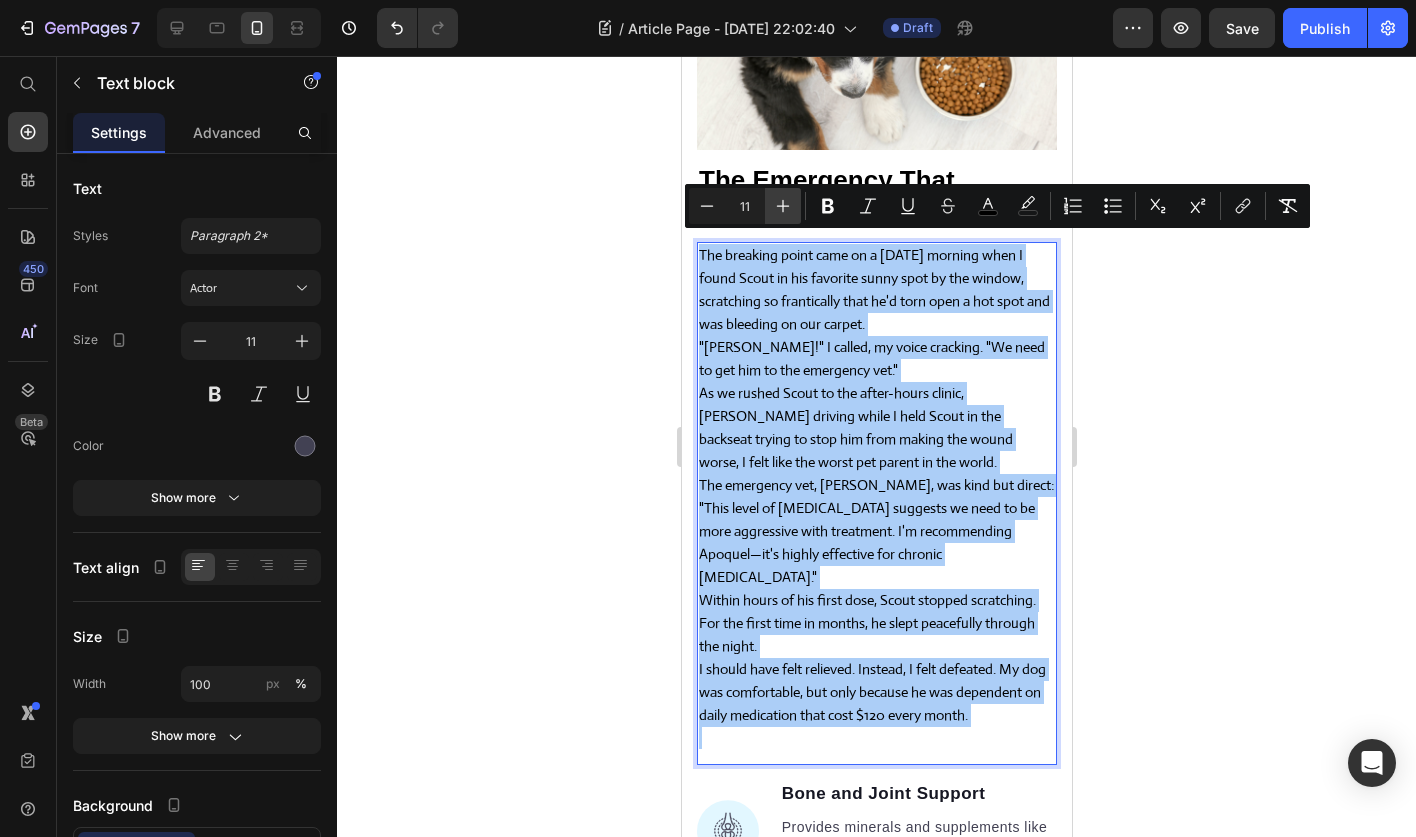 click on "Plus" at bounding box center (783, 206) 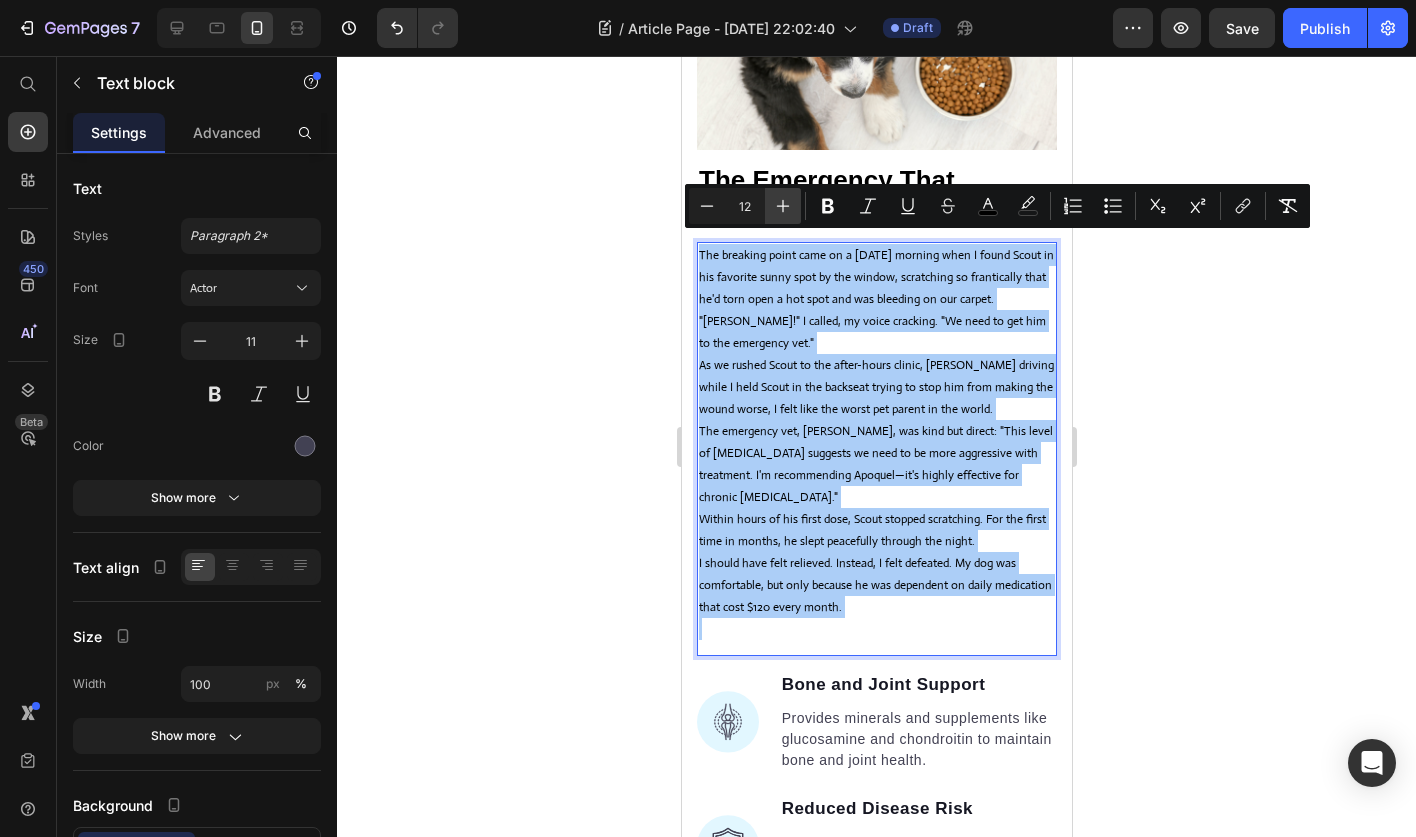 click on "Plus" at bounding box center [783, 206] 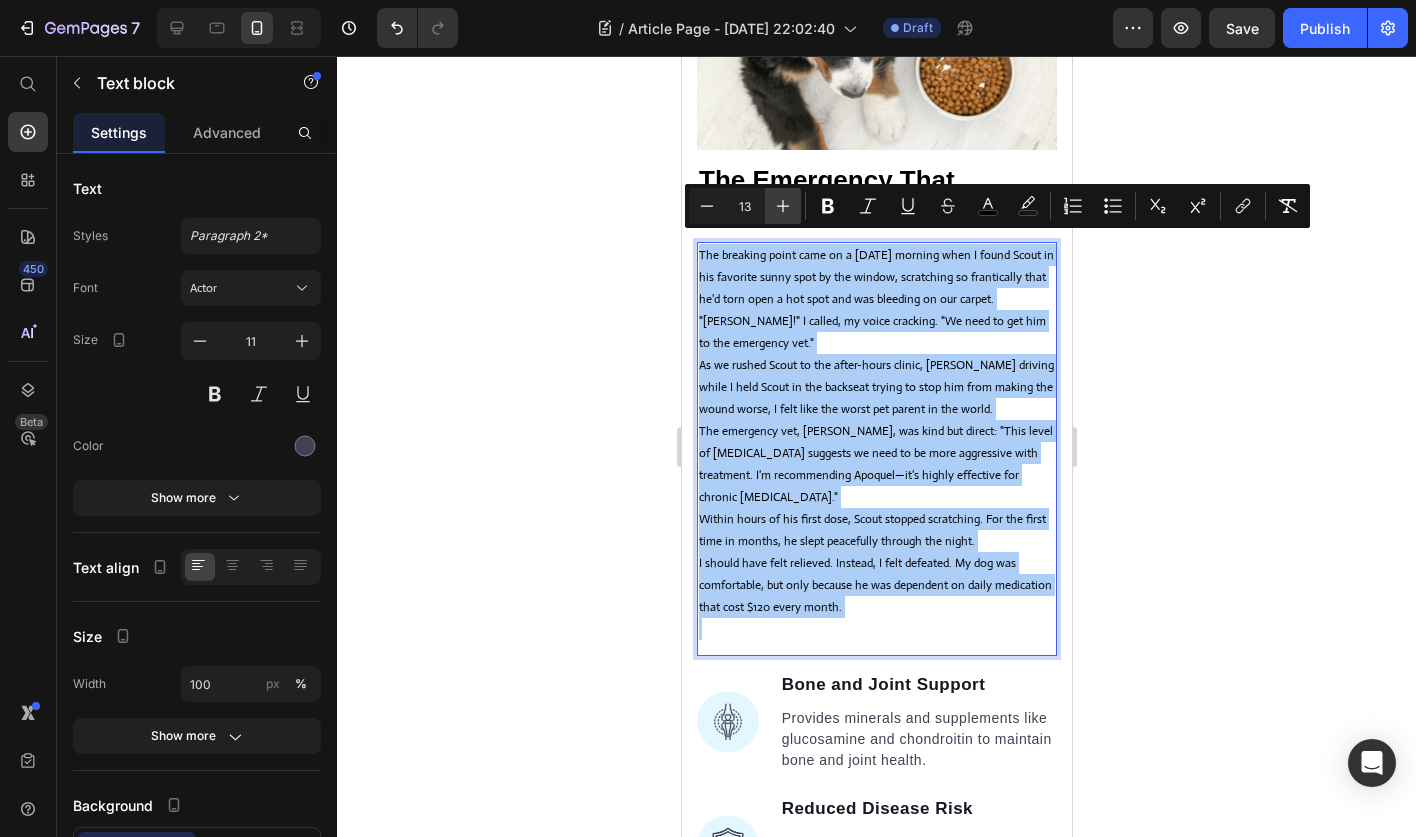 click on "Plus" at bounding box center [783, 206] 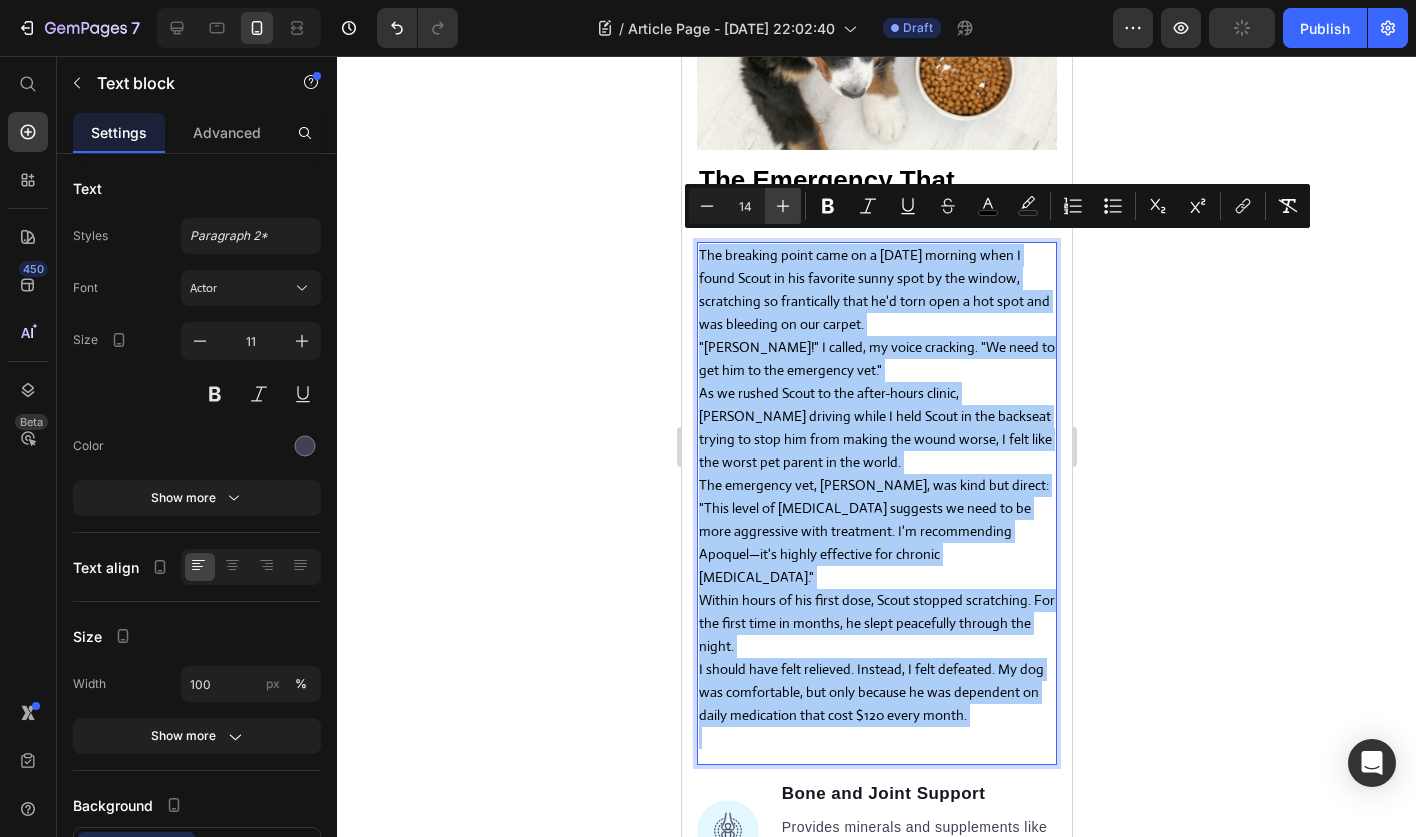 click on "Plus" at bounding box center (783, 206) 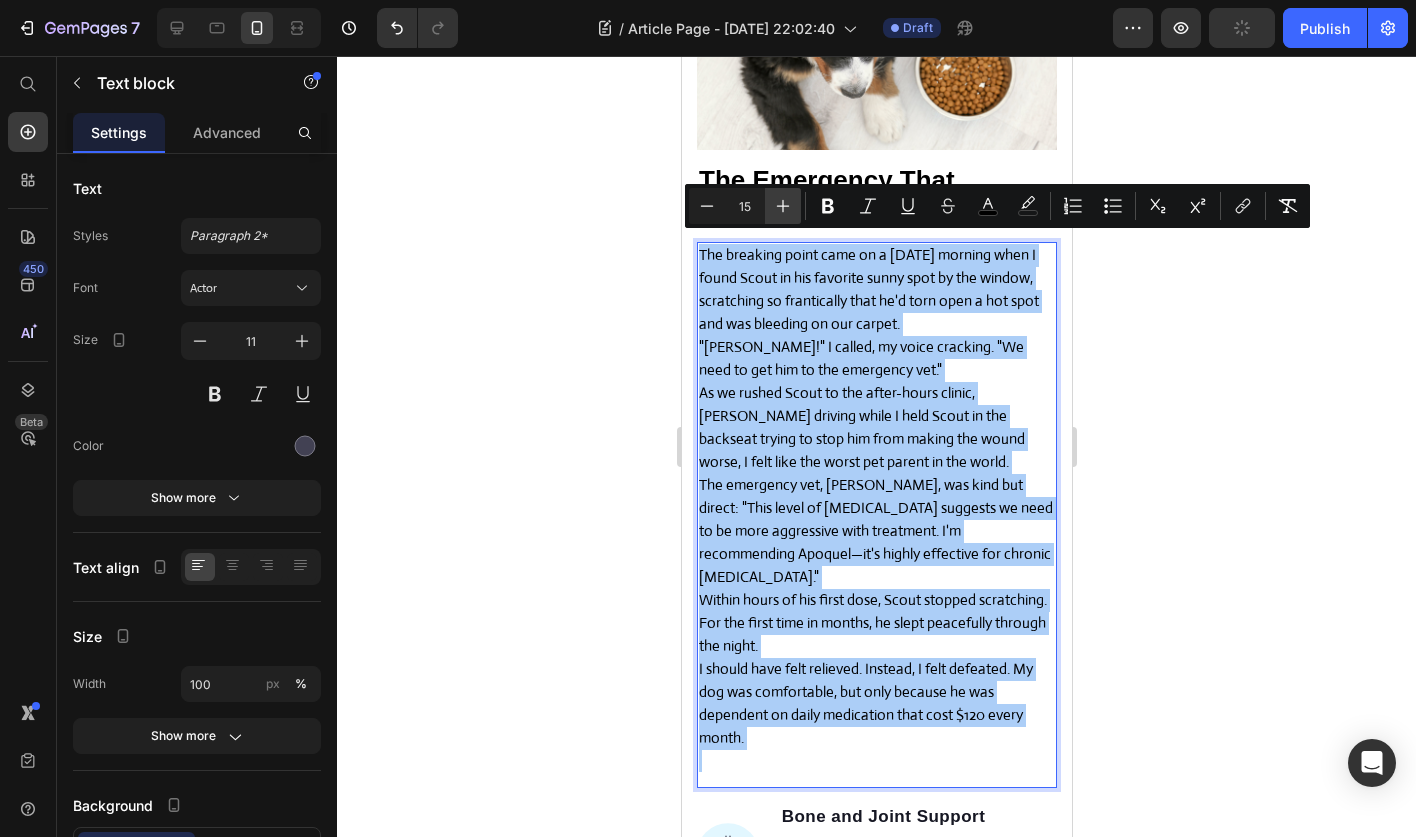 click on "Plus" at bounding box center (783, 206) 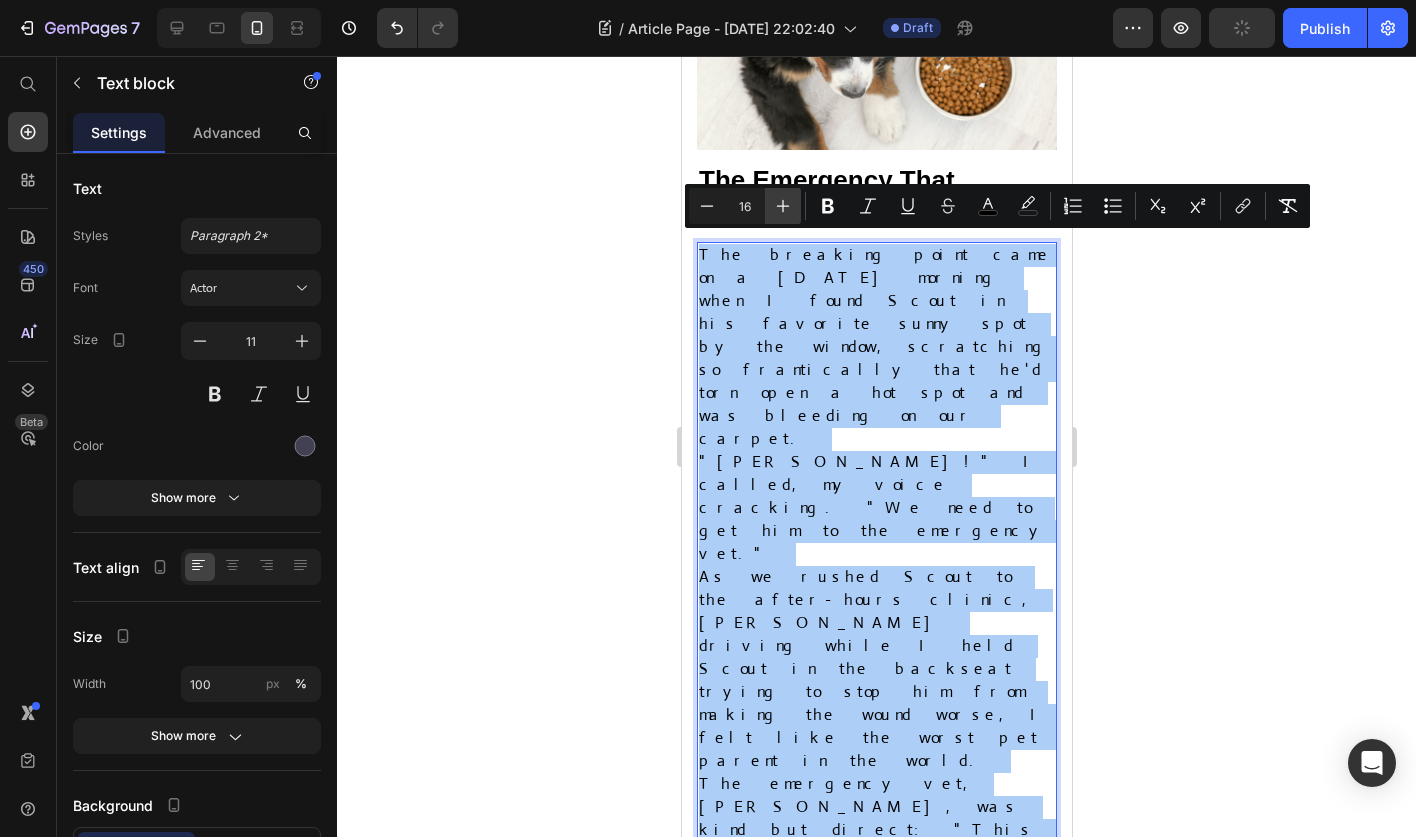 click on "Plus" at bounding box center [783, 206] 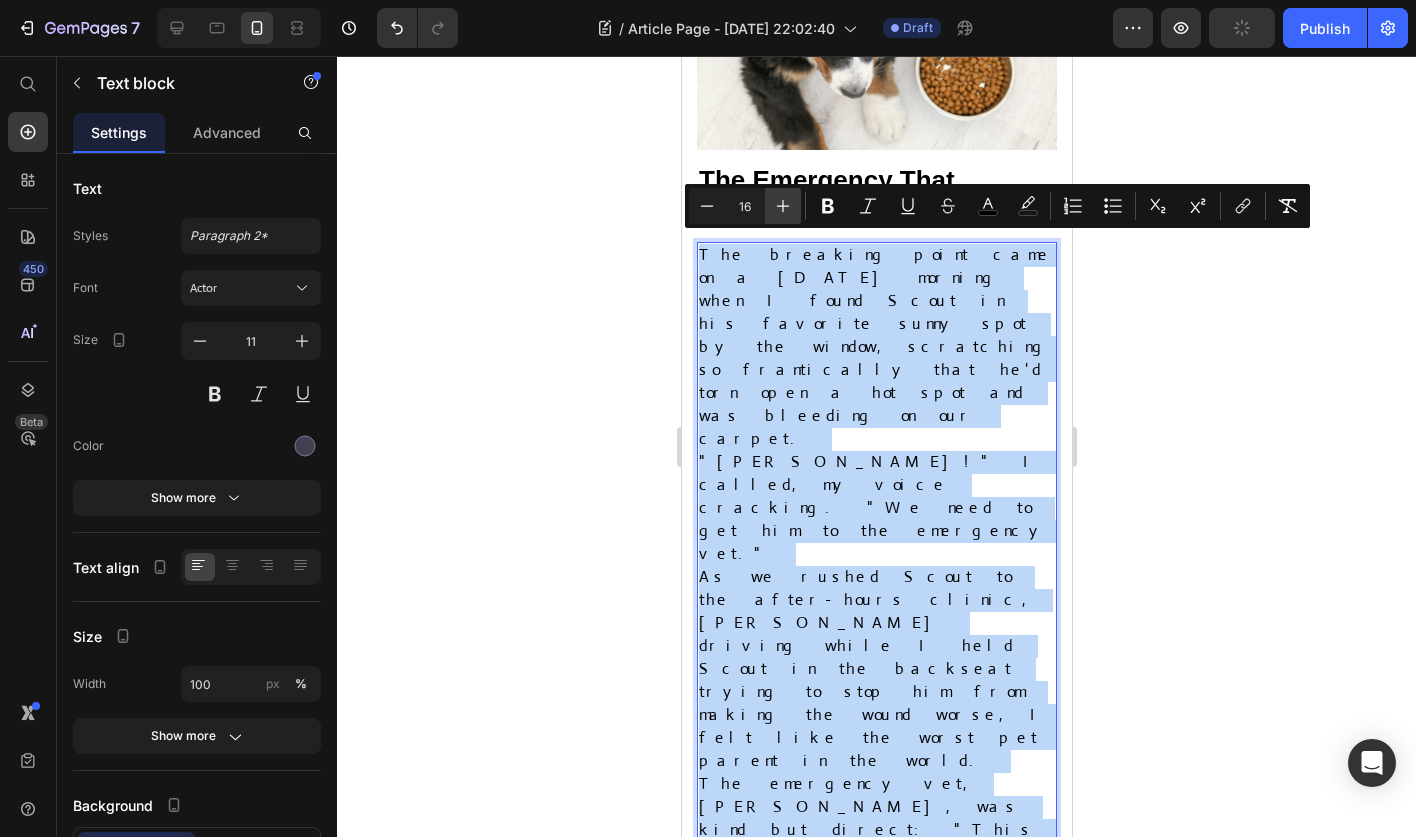 type on "17" 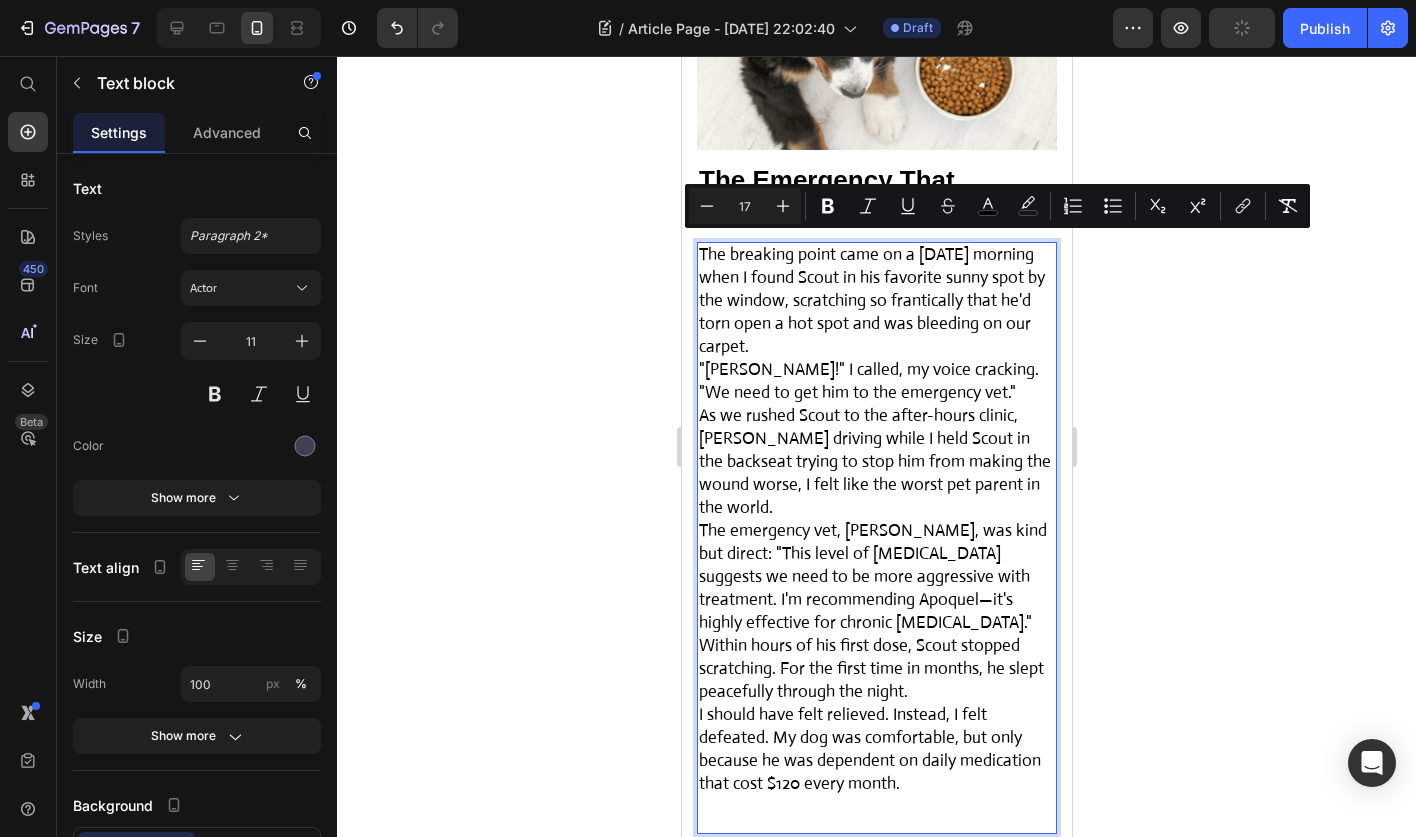 click on "The breaking point came on a Saturday morning when I found Scout in his favorite sunny spot by the window, scratching so frantically that he'd torn open a hot spot and was bleeding on our carpet." at bounding box center (876, 301) 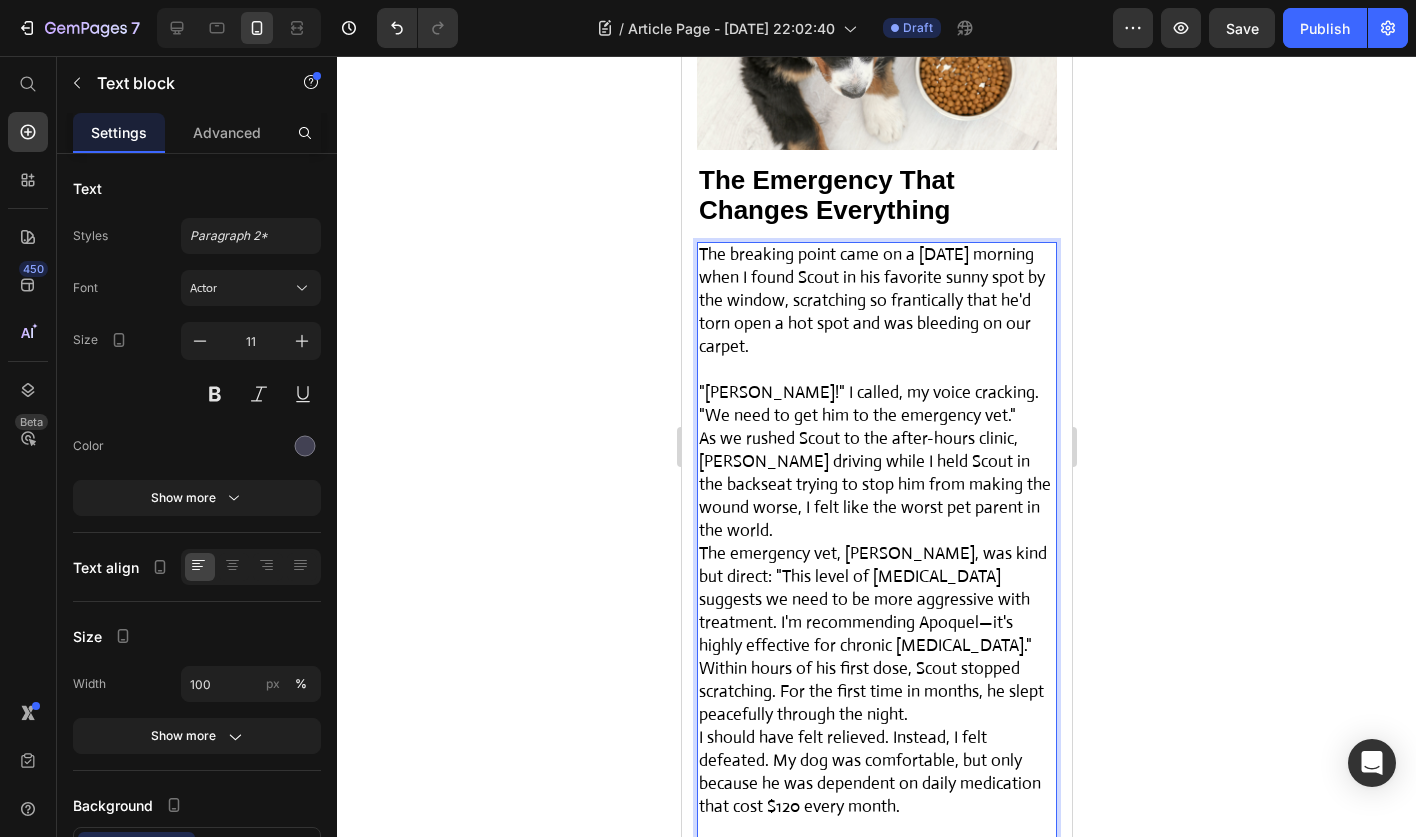 click on ""Alex!" I called, my voice cracking. "We need to get him to the emergency vet."" at bounding box center (876, 405) 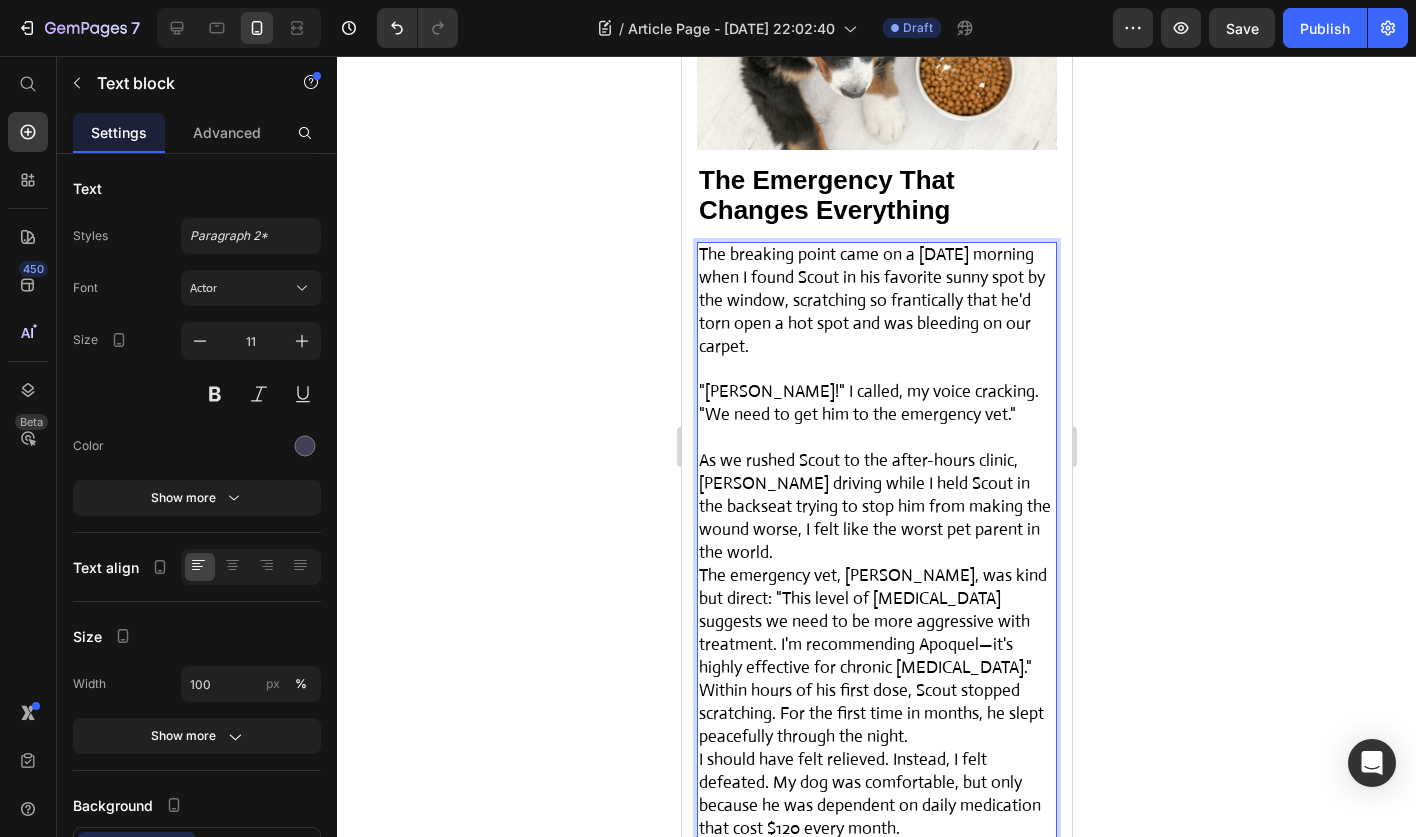 click on "As we rushed Scout to the after-hours clinic, Alex driving while I held Scout in the backseat trying to stop him from making the wound worse, I felt like the worst pet parent in the world." at bounding box center [876, 507] 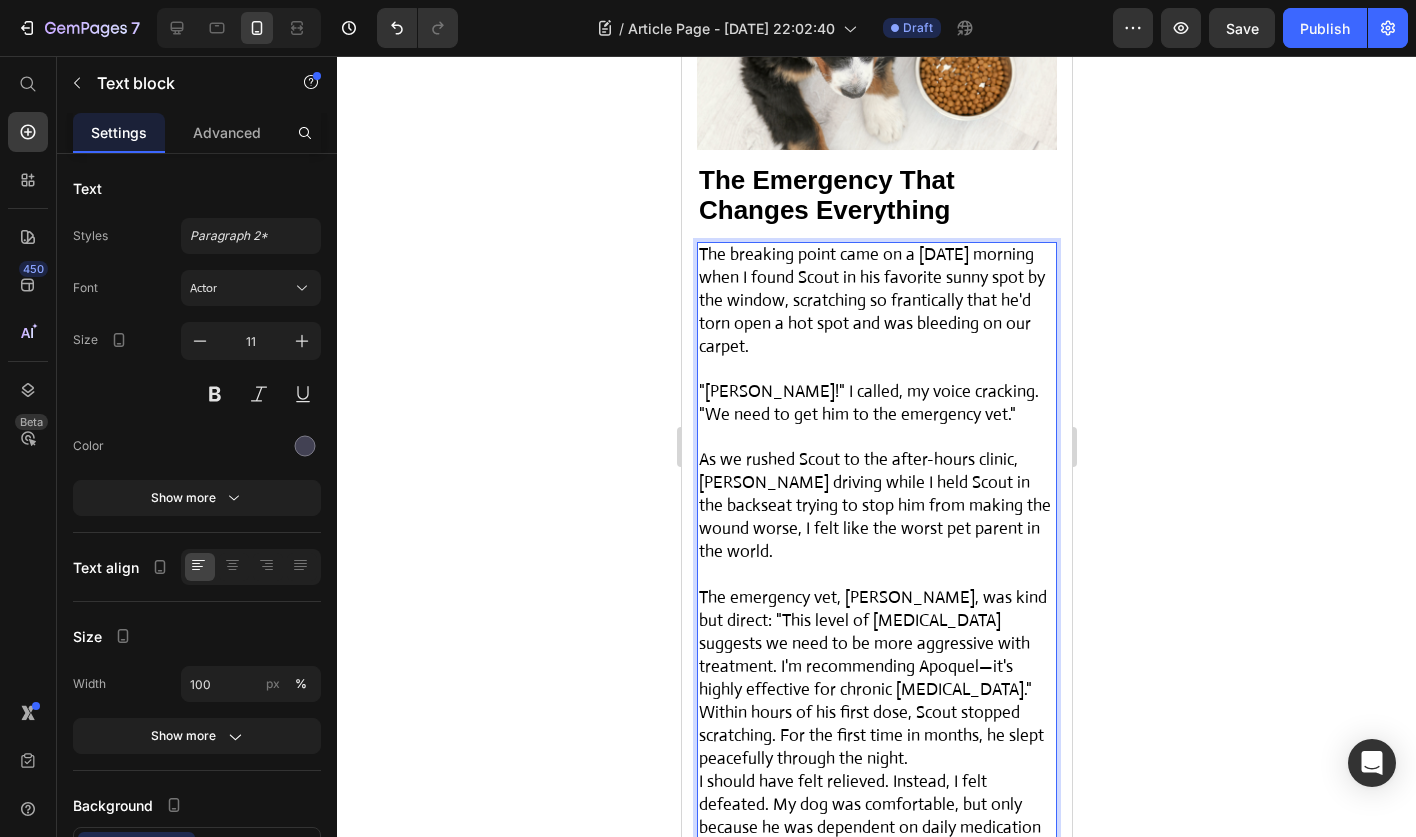 click on "The emergency vet, Dr. Chen, was kind but direct: "This level of skin trauma suggests we need to be more aggressive with treatment. I'm recommending Apoquel—it's highly effective for chronic allergies."" at bounding box center (872, 643) 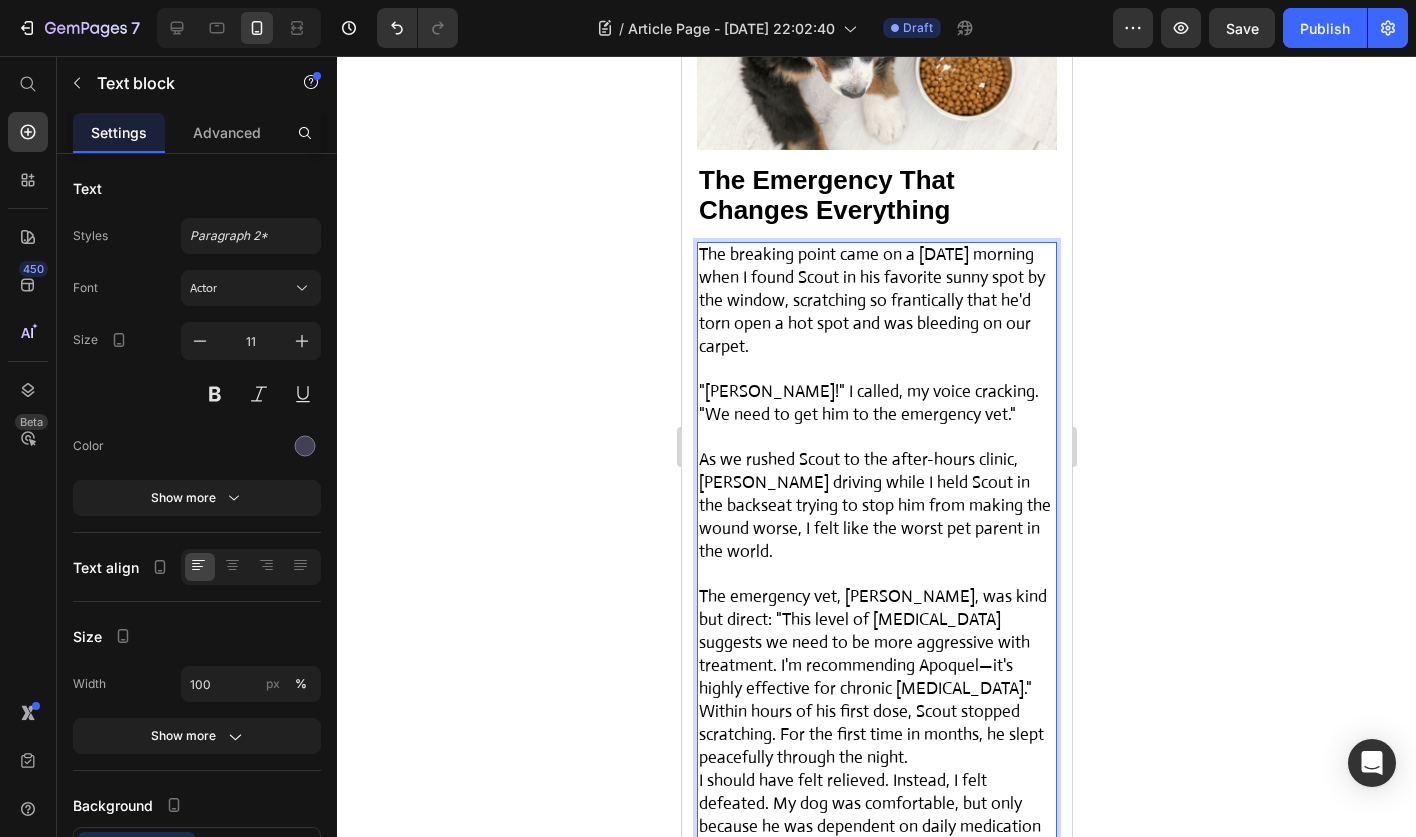 click on "The emergency vet, Dr. Chen, was kind but direct: "This level of skin trauma suggests we need to be more aggressive with treatment. I'm recommending Apoquel—it's highly effective for chronic allergies."" at bounding box center [876, 643] 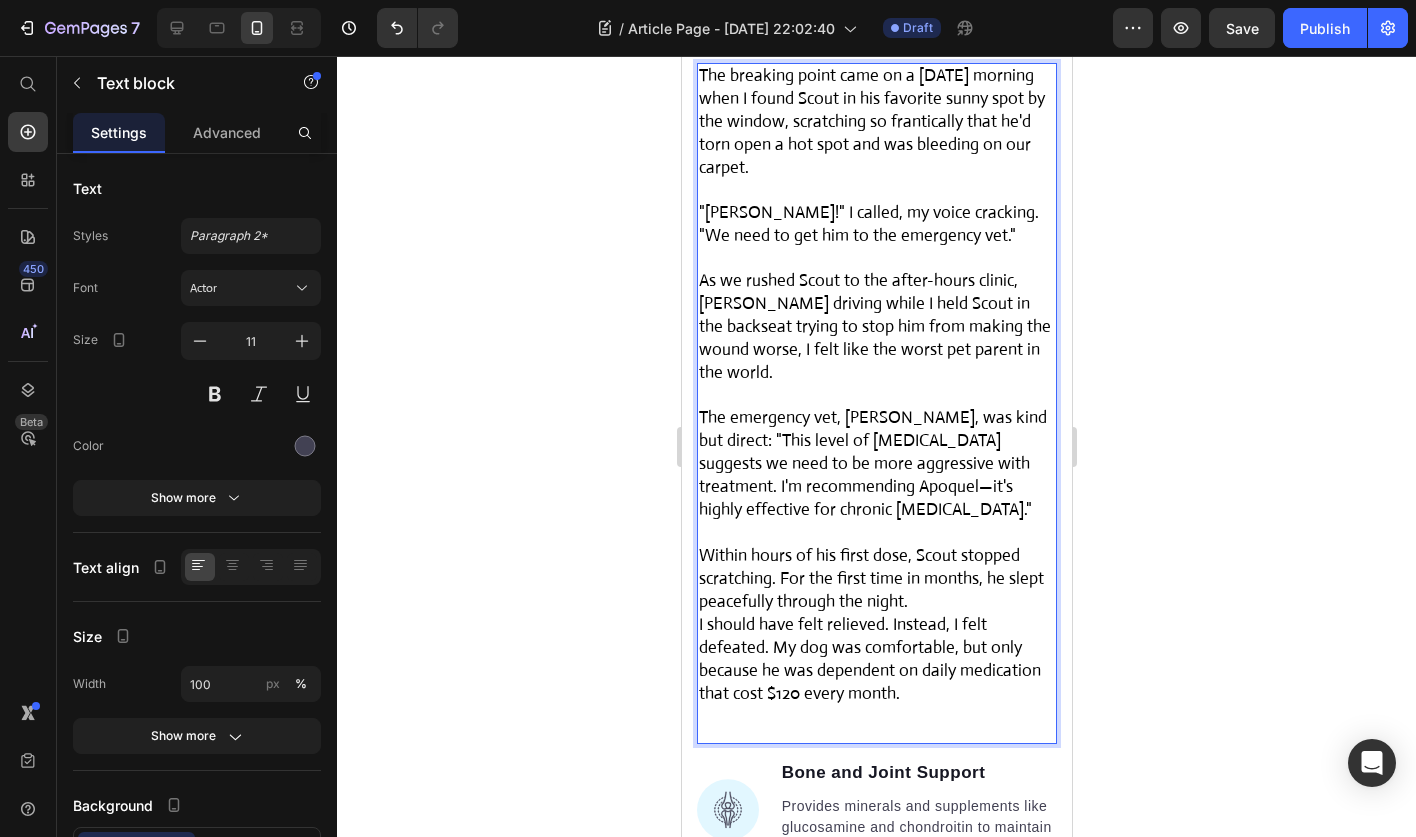 scroll, scrollTop: 3398, scrollLeft: 0, axis: vertical 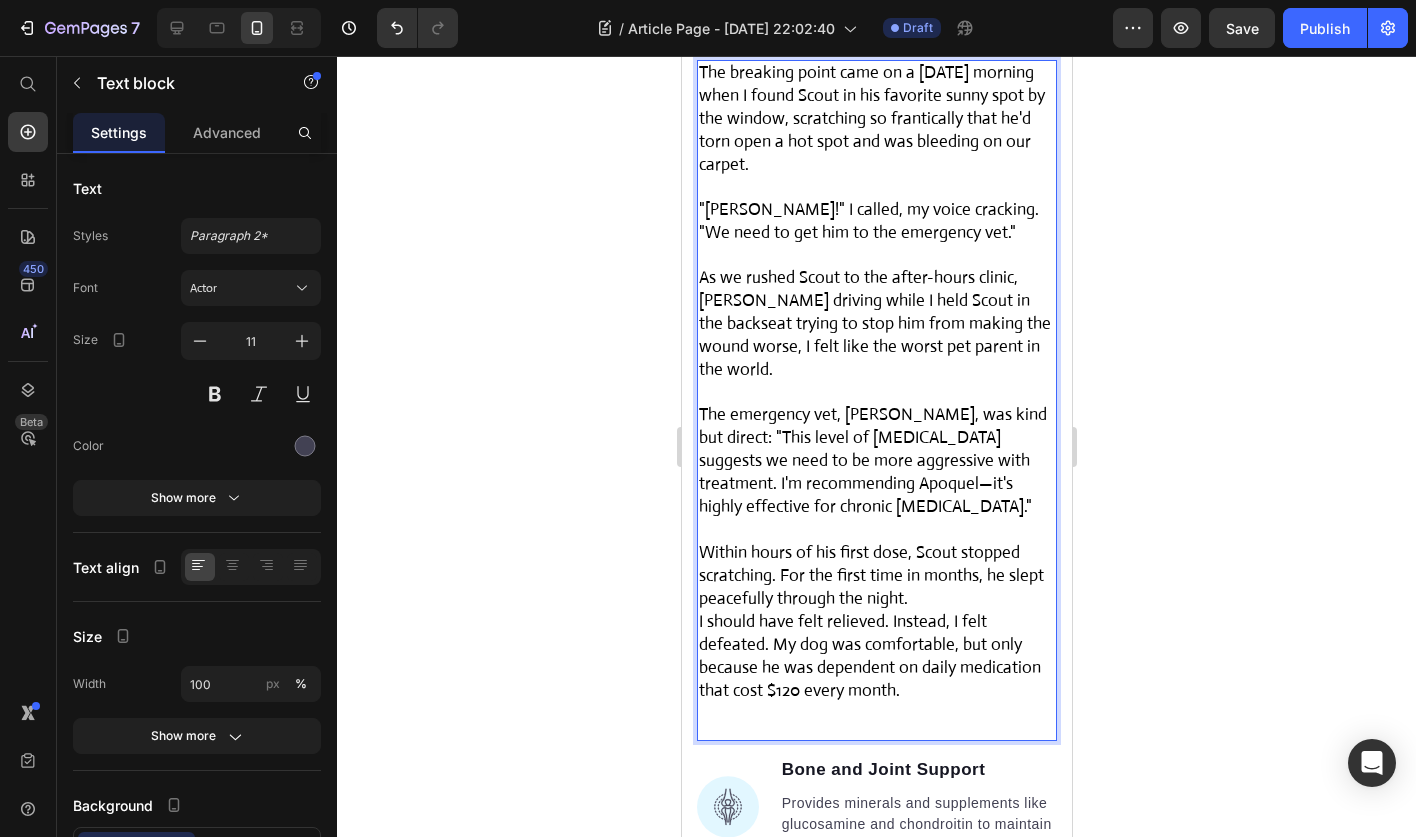 click on "Within hours of his first dose, Scout stopped scratching. For the first time in months, he slept peacefully through the night." at bounding box center [876, 576] 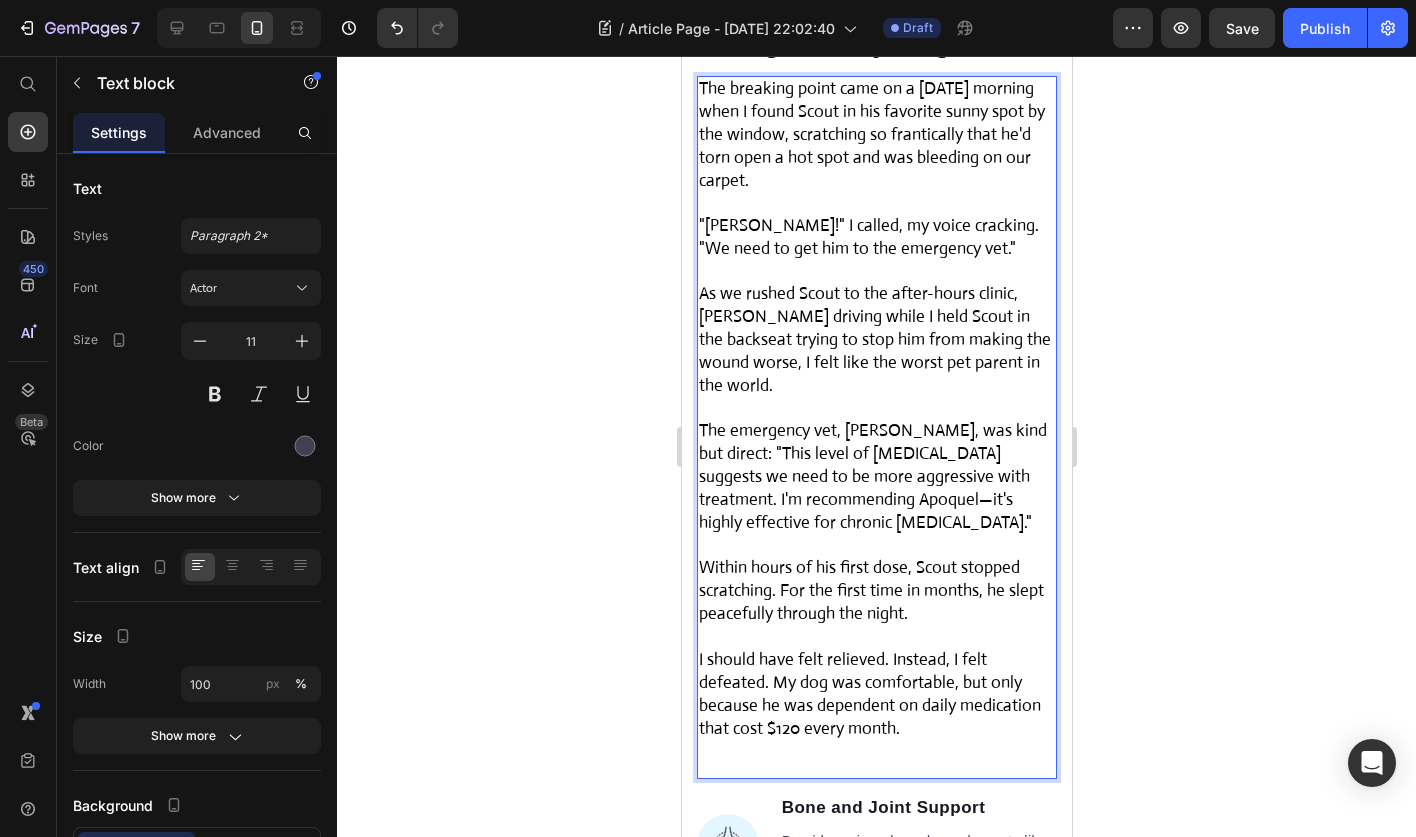 scroll, scrollTop: 3385, scrollLeft: 0, axis: vertical 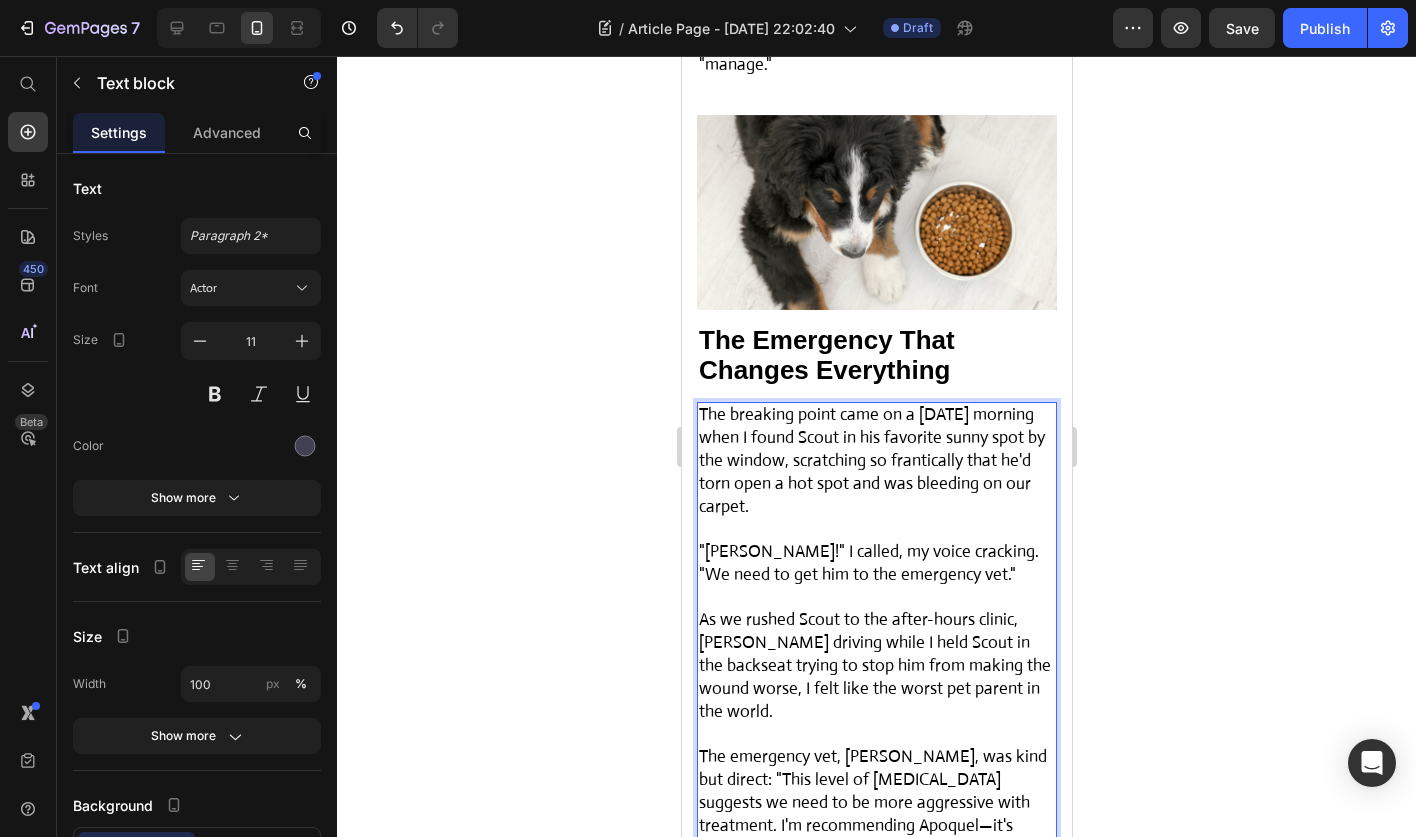 click at bounding box center (876, 219) 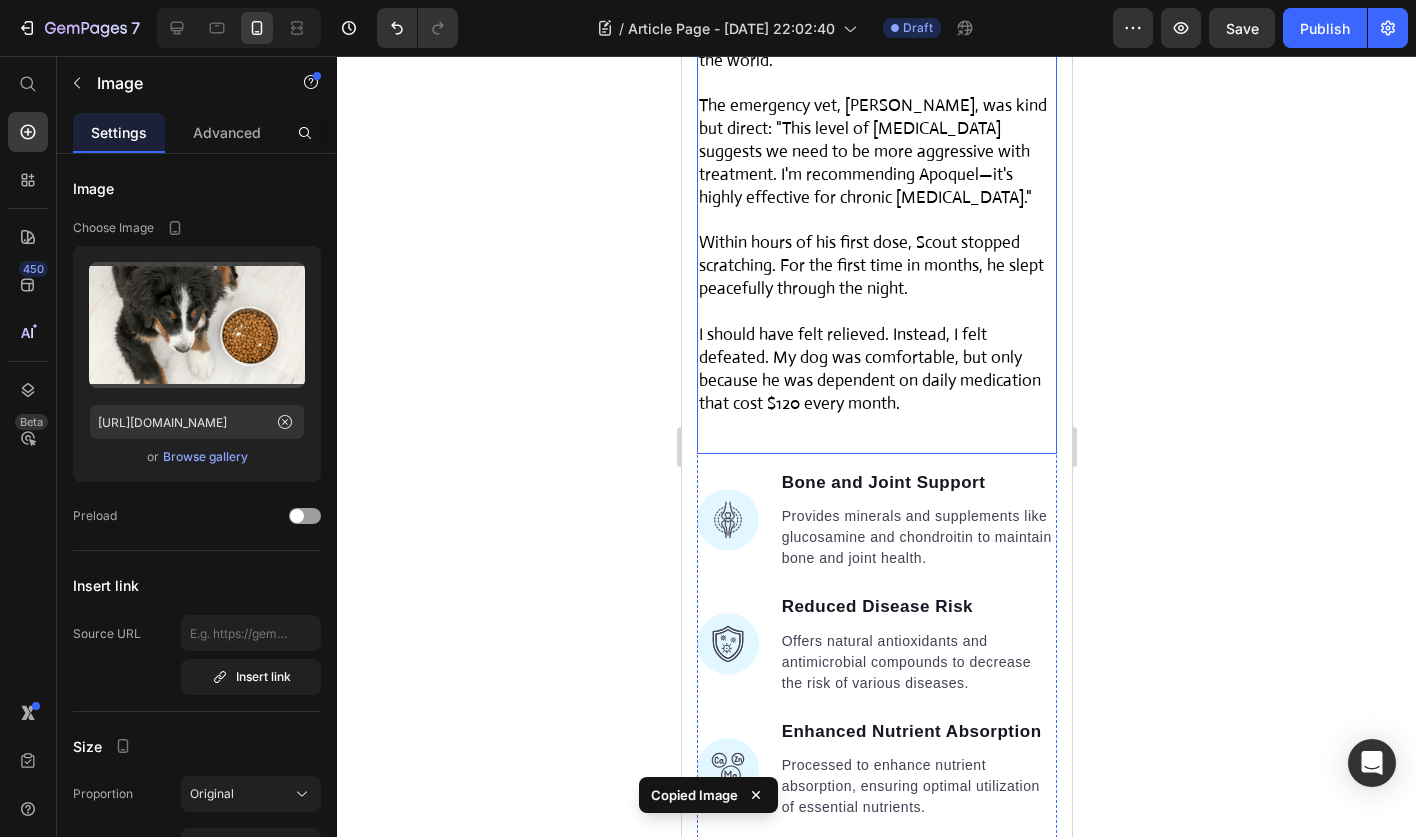 scroll, scrollTop: 3719, scrollLeft: 0, axis: vertical 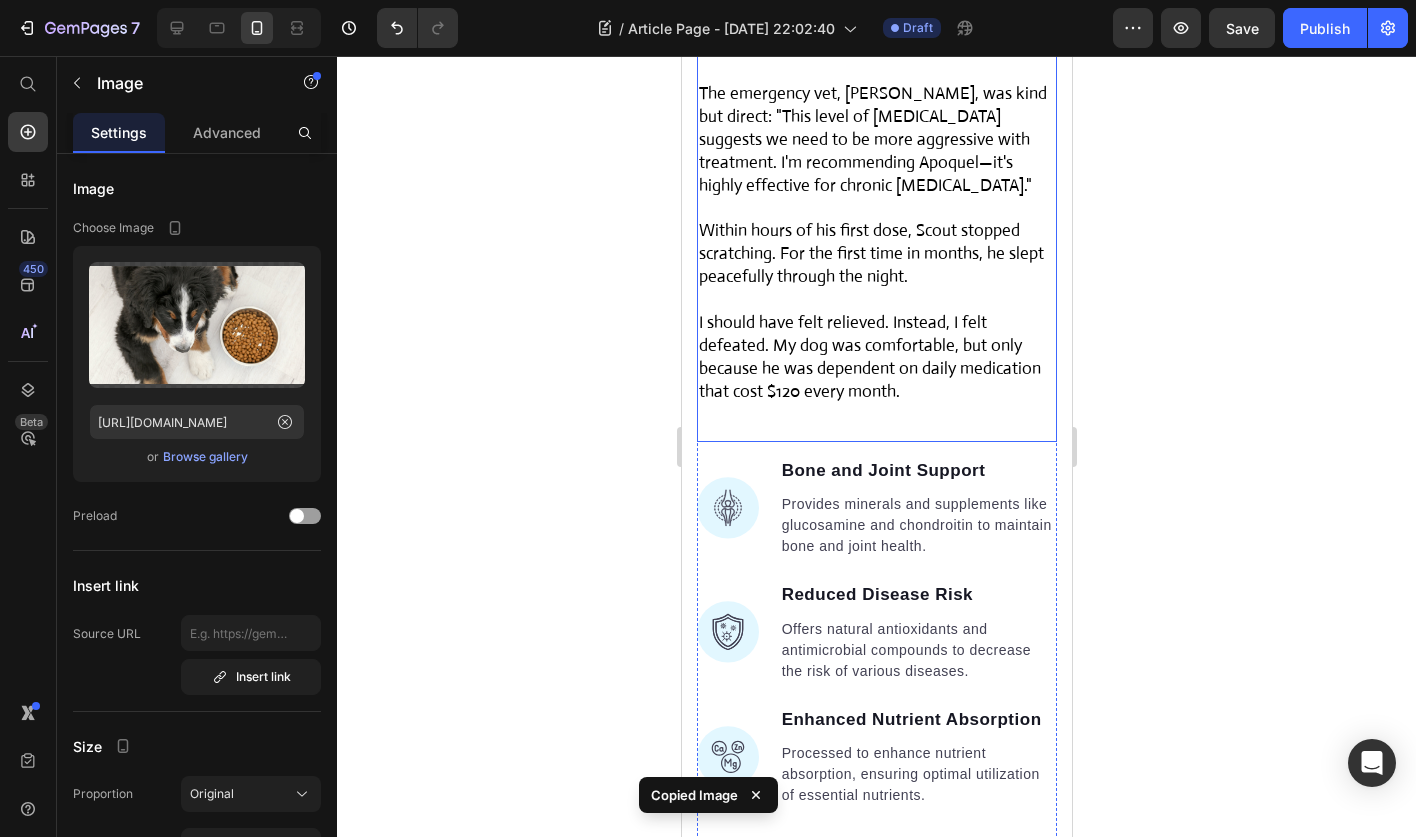 click on "I should have felt relieved. Instead, I felt defeated. My dog was comfortable, but only because he was dependent on daily medication that cost $120 every month." at bounding box center [876, 358] 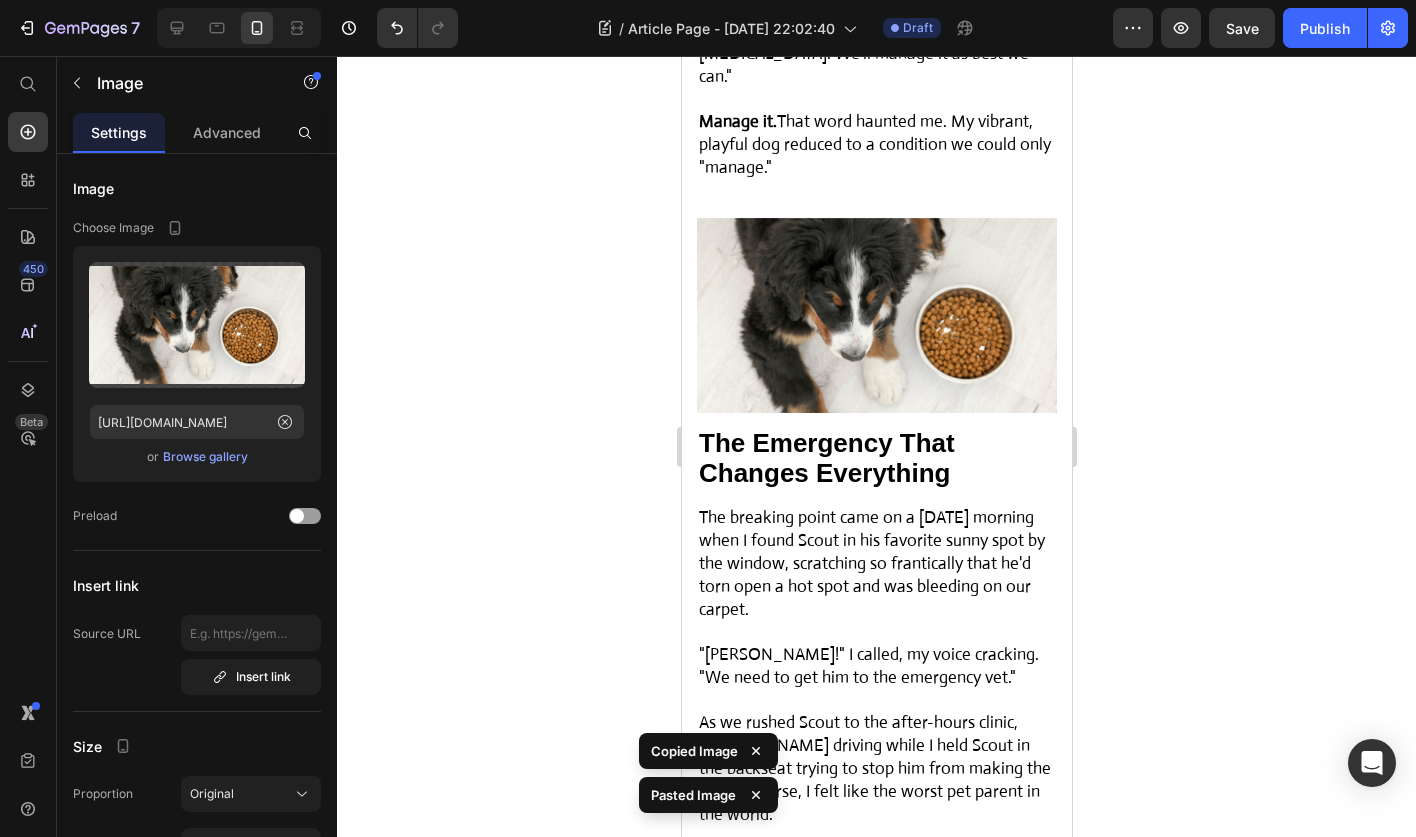 scroll, scrollTop: 2954, scrollLeft: 0, axis: vertical 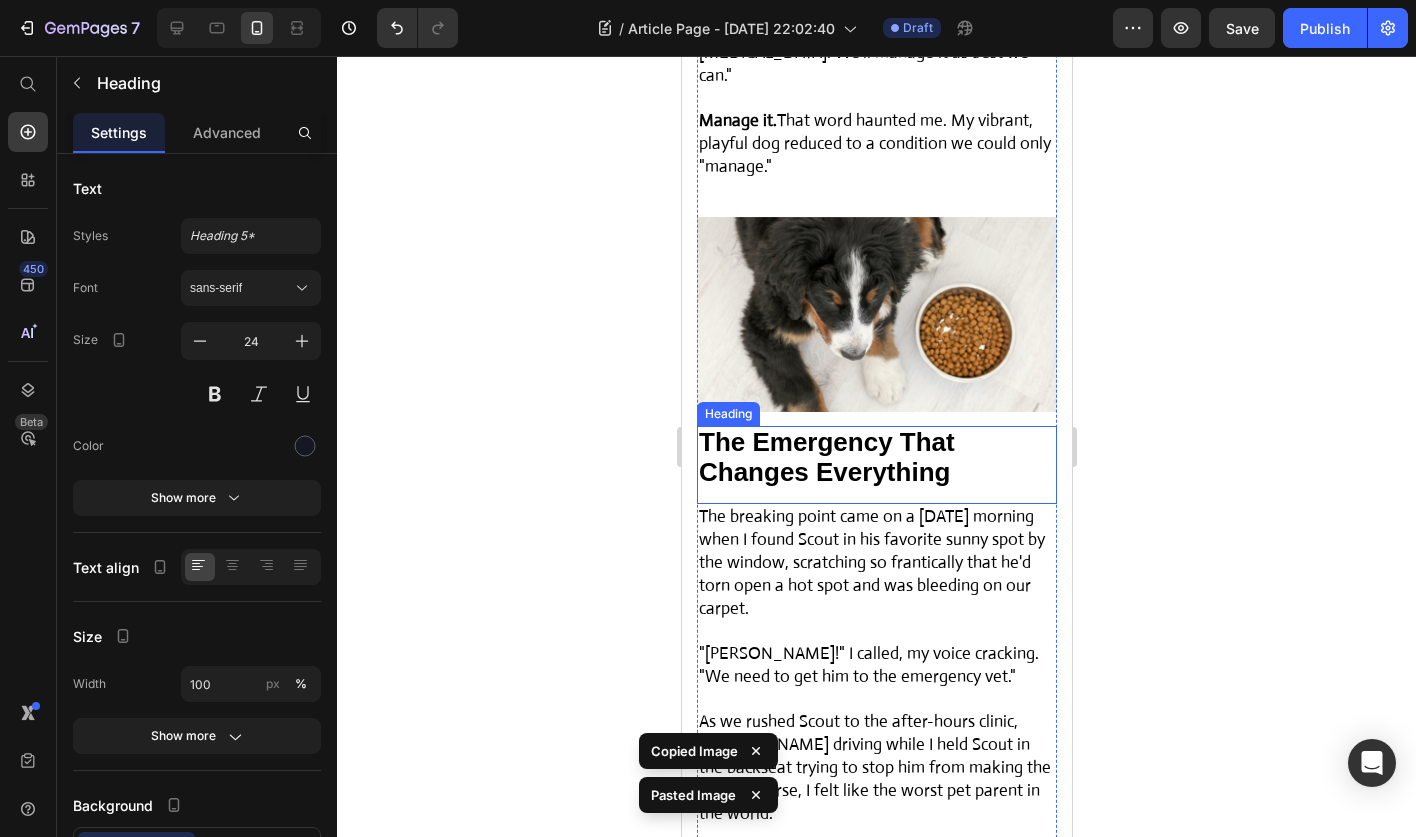 click on "The Emergency That Changes Everything" at bounding box center (826, 457) 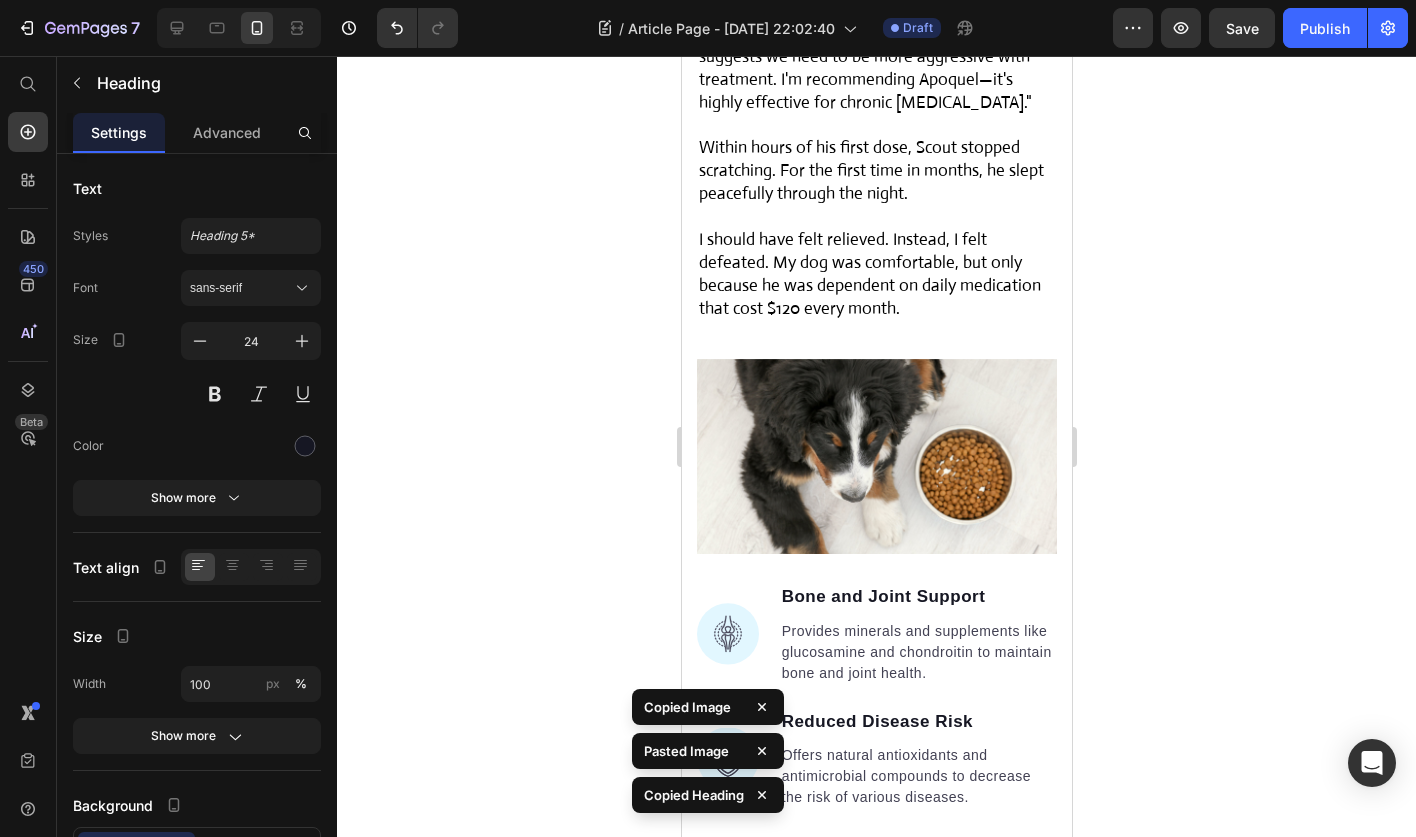scroll, scrollTop: 3805, scrollLeft: 0, axis: vertical 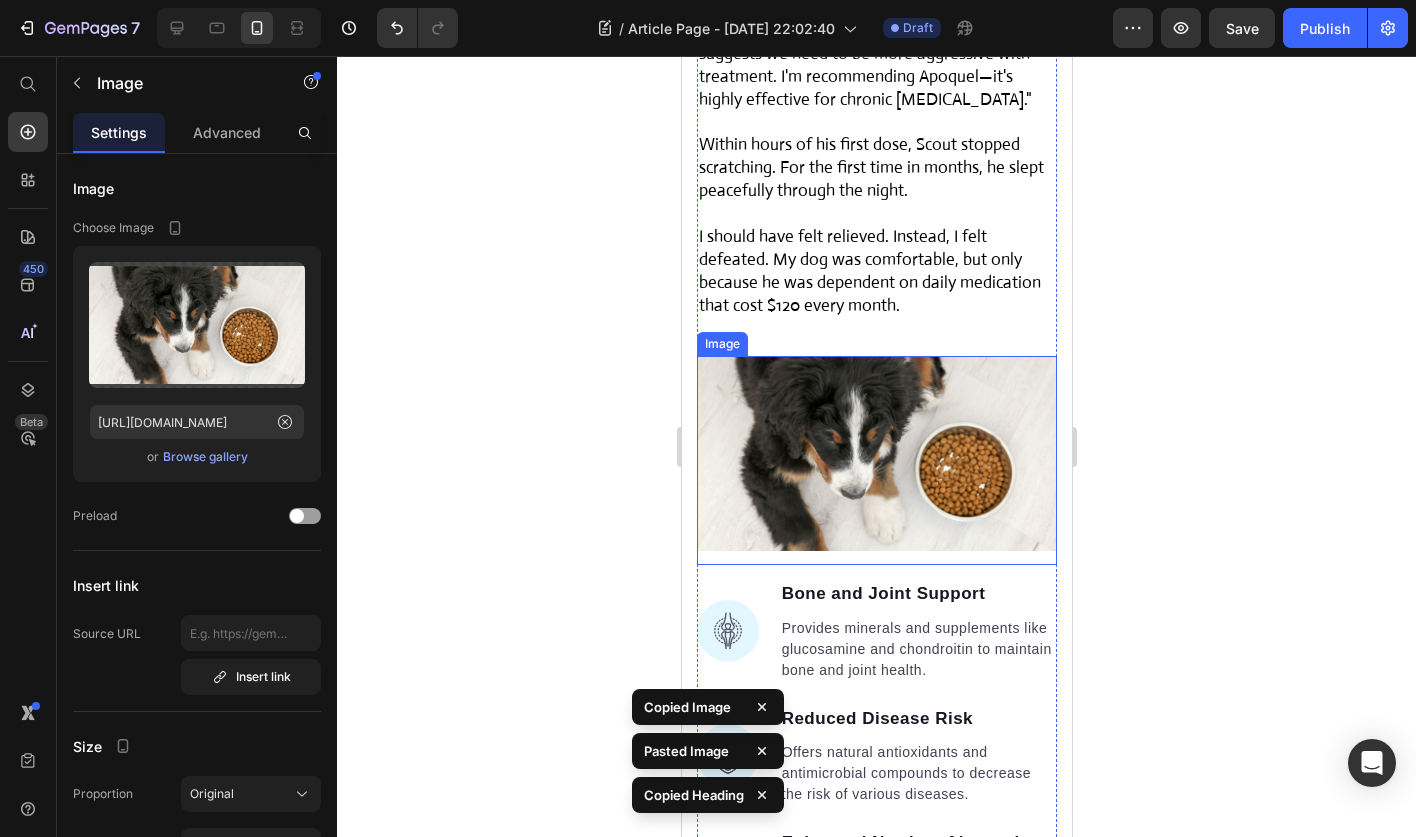 click at bounding box center [876, 460] 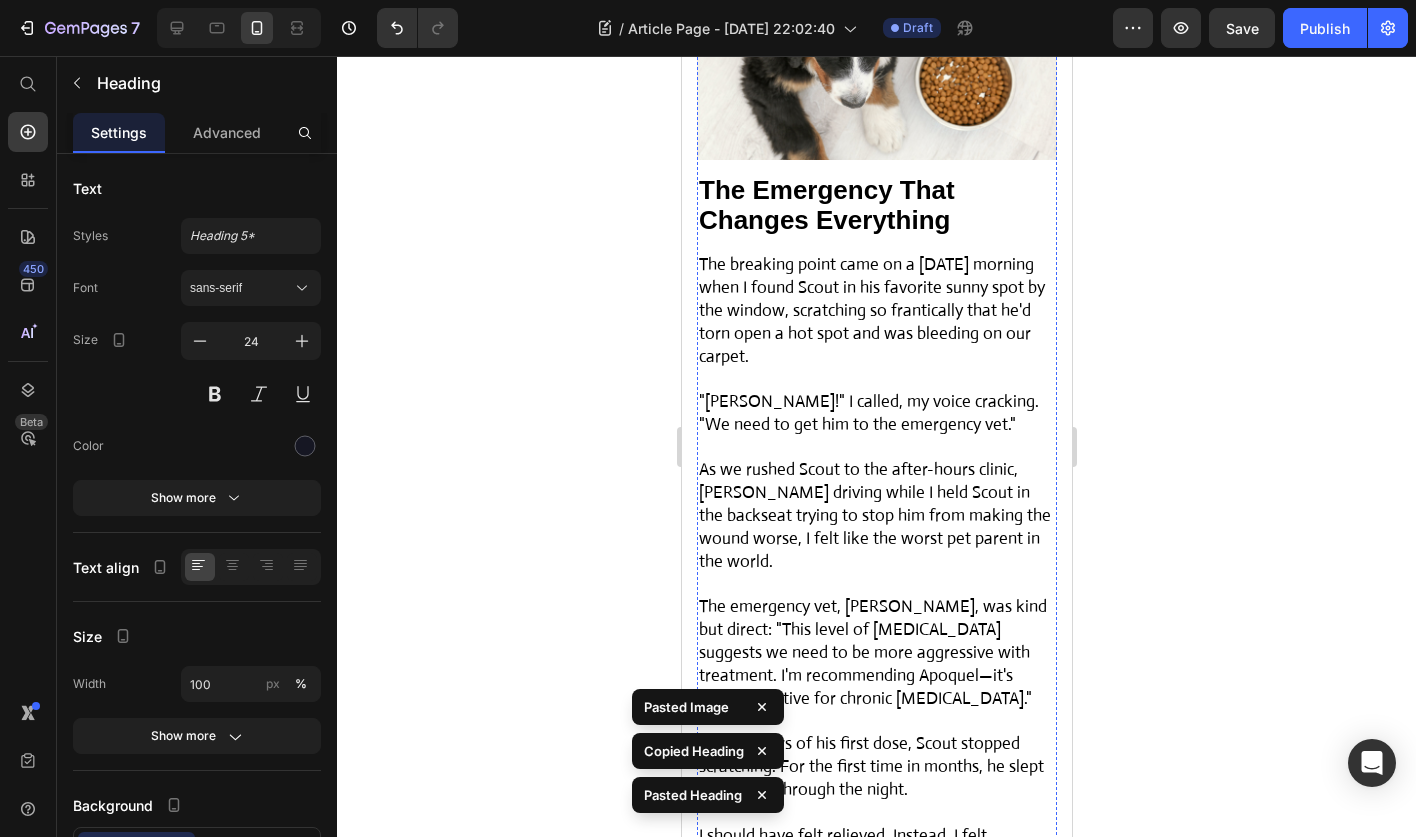scroll, scrollTop: 3205, scrollLeft: 0, axis: vertical 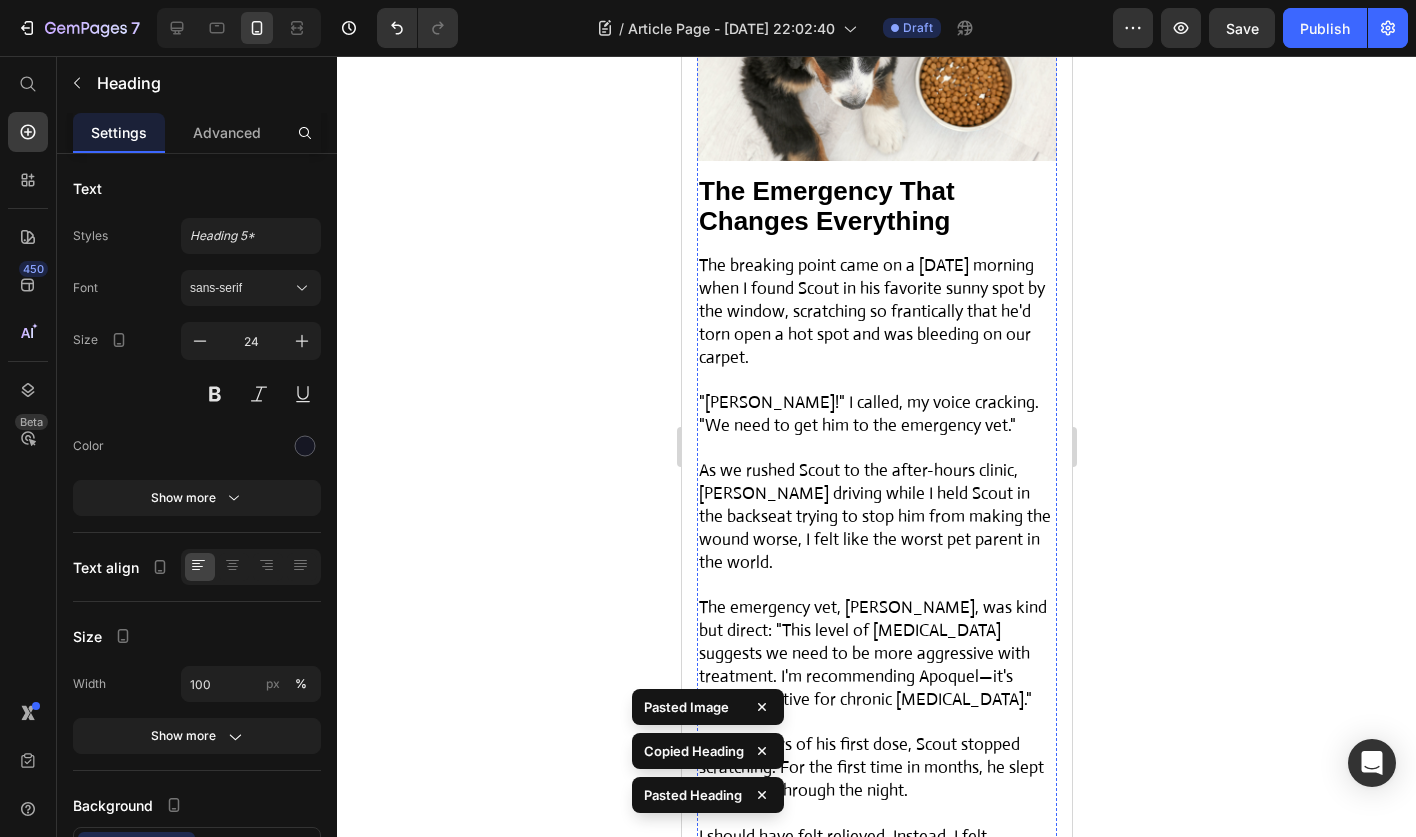 click on "As we rushed Scout to the after-hours clinic, Alex driving while I held Scout in the backseat trying to stop him from making the wound worse, I felt like the worst pet parent in the world." at bounding box center (874, 516) 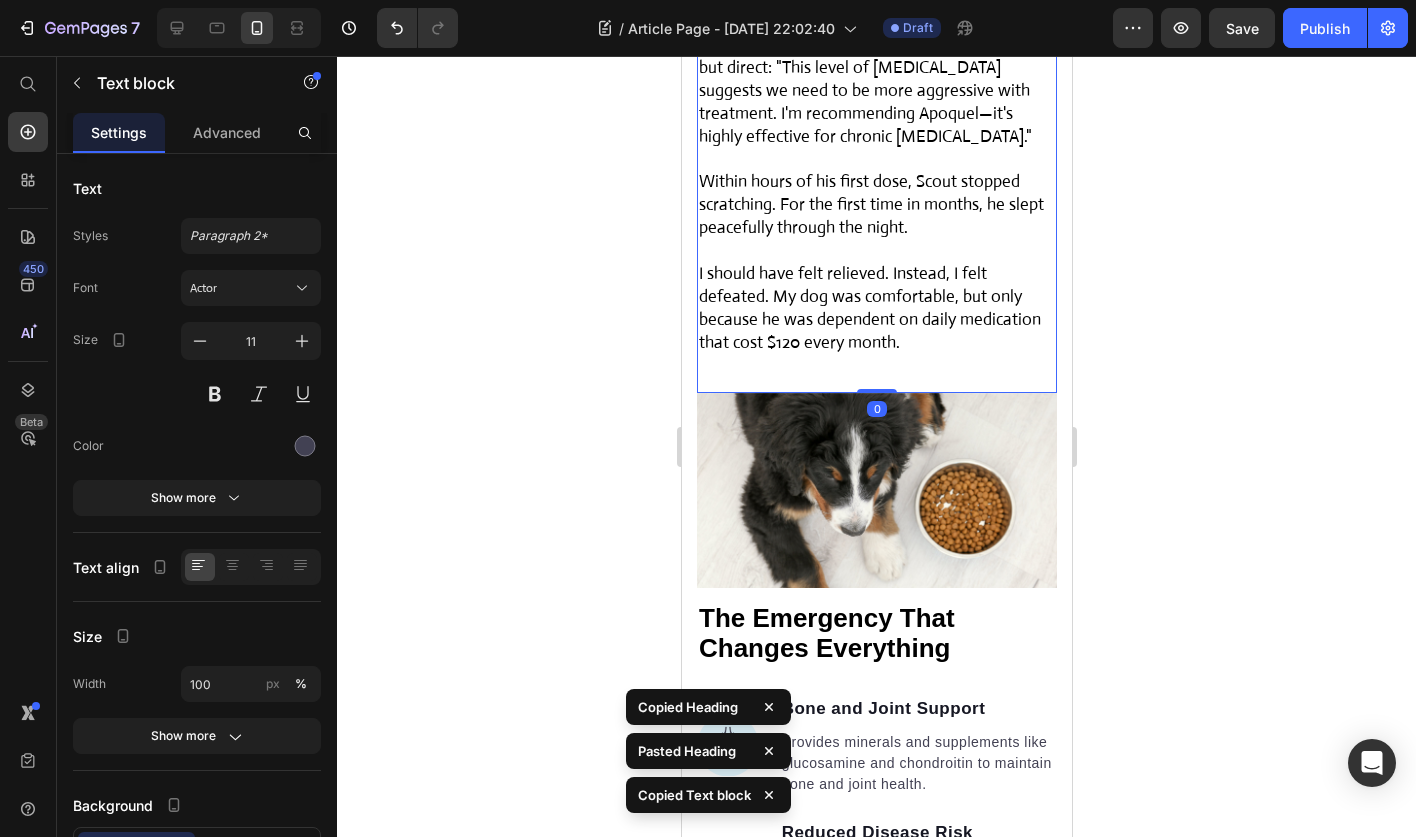 scroll, scrollTop: 3883, scrollLeft: 0, axis: vertical 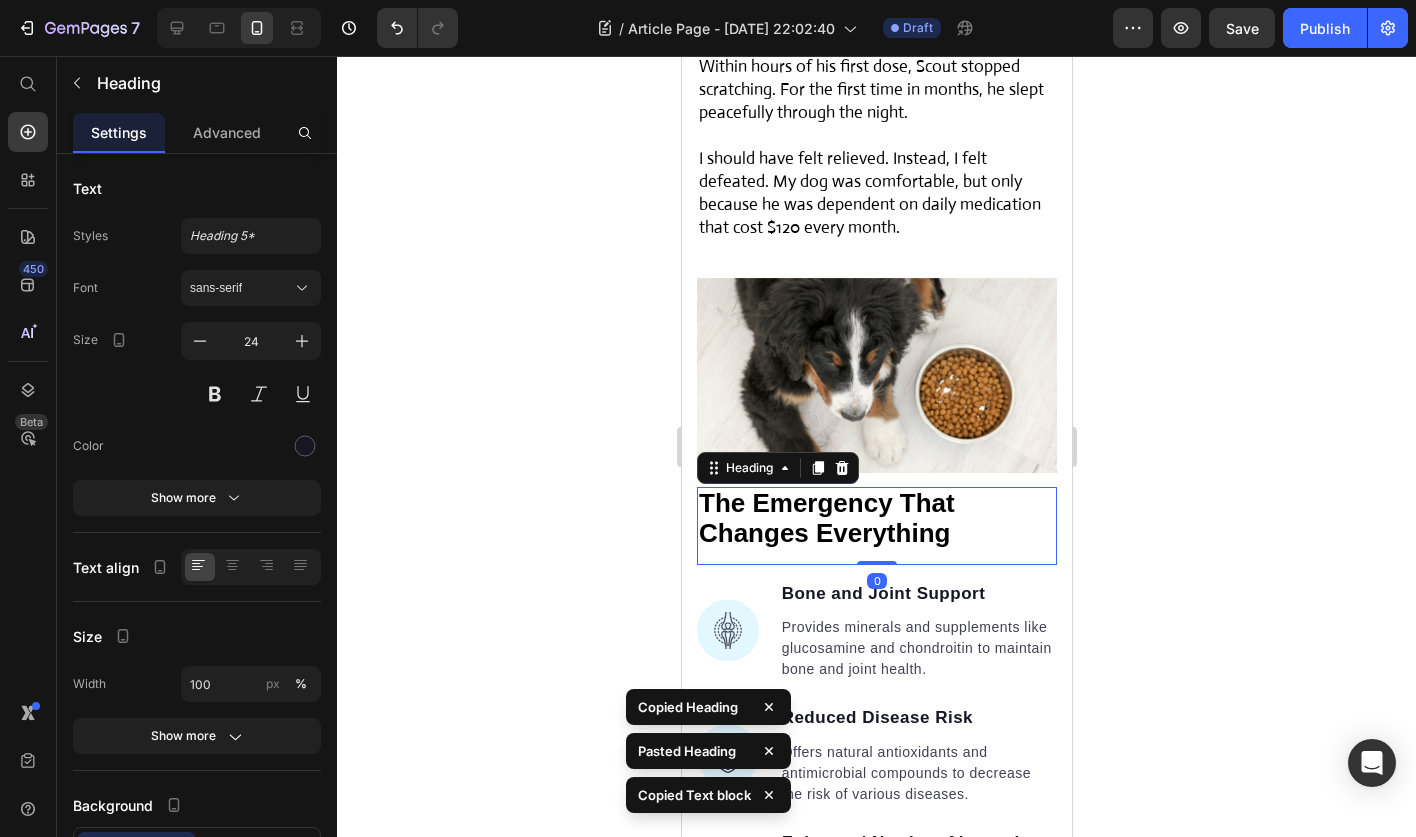 click on "The Emergency That Changes Everything" at bounding box center [826, 518] 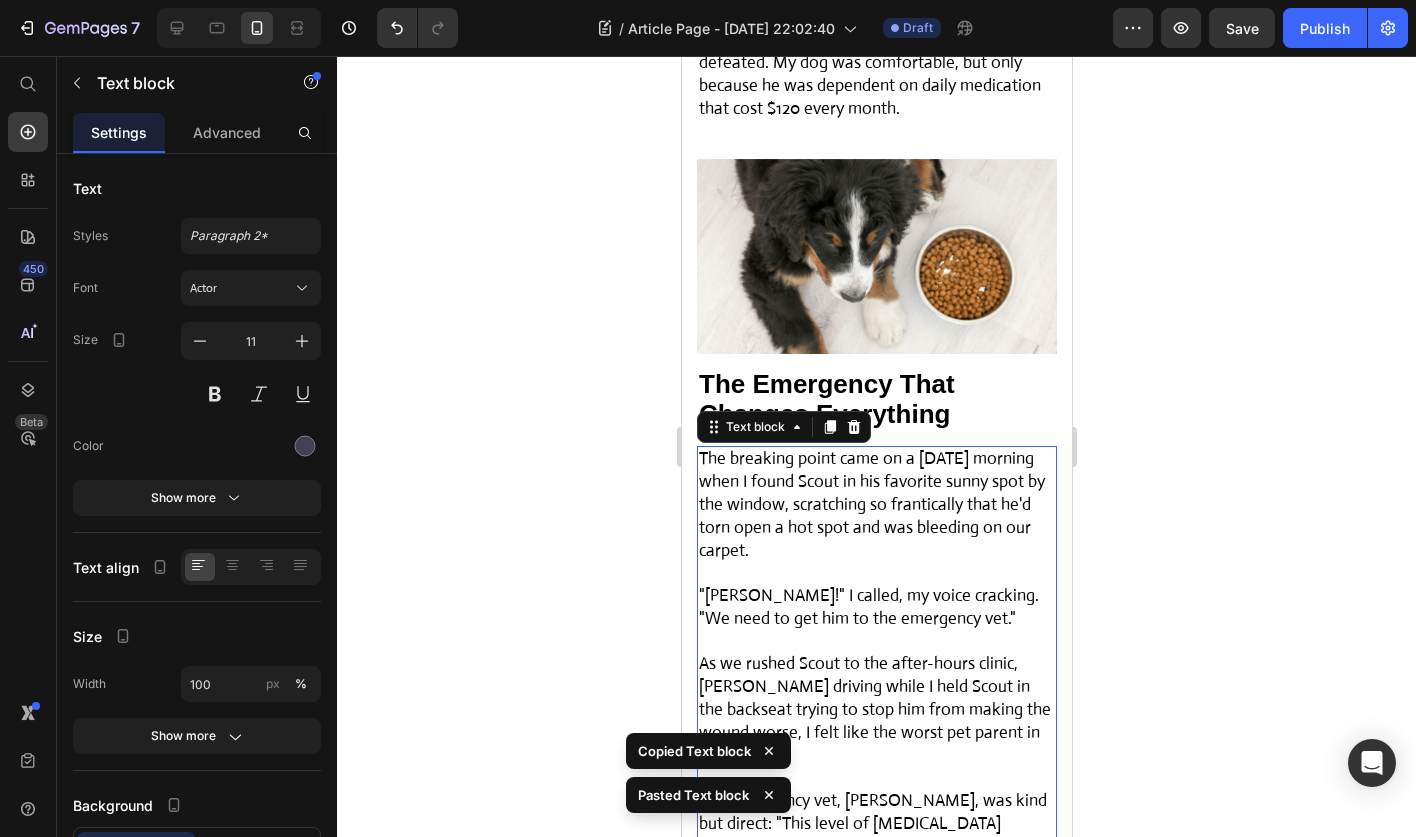 scroll, scrollTop: 4001, scrollLeft: 0, axis: vertical 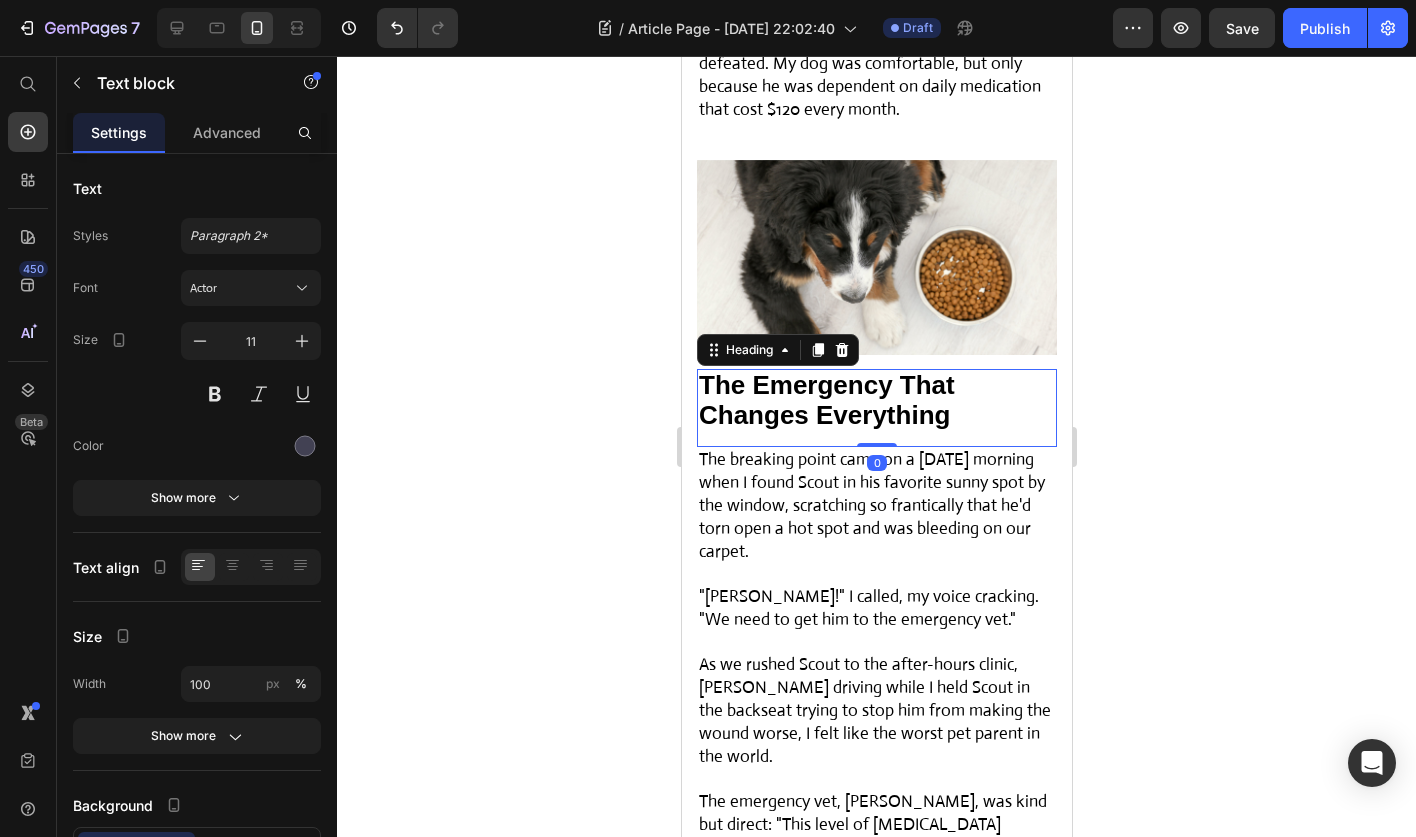 click on "The Emergency That Changes Everything" at bounding box center [826, 400] 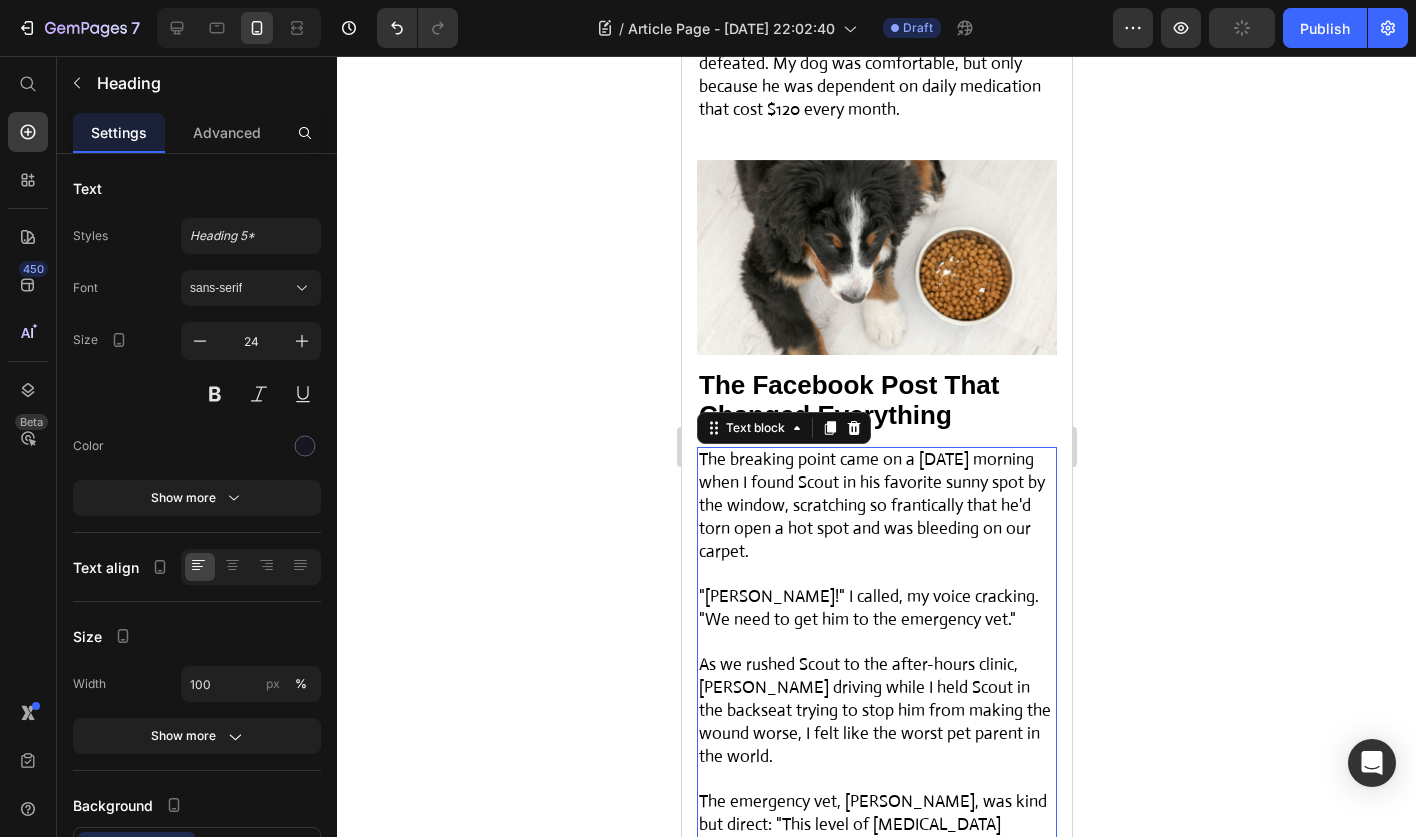 click on "The breaking point came on a Saturday morning when I found Scout in his favorite sunny spot by the window, scratching so frantically that he'd torn open a hot spot and was bleeding on our carpet." at bounding box center (871, 505) 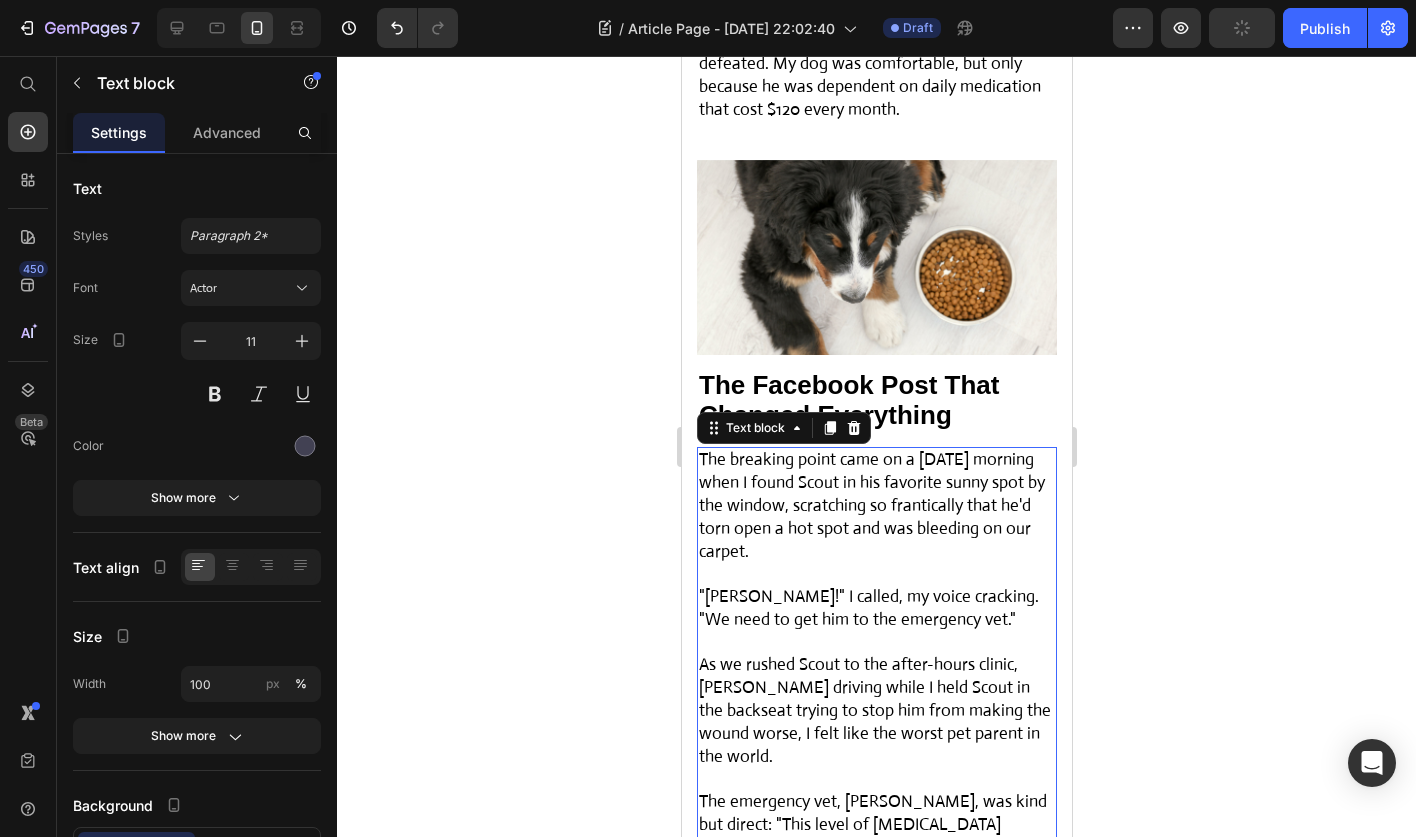 click on "The breaking point came on a Saturday morning when I found Scout in his favorite sunny spot by the window, scratching so frantically that he'd torn open a hot spot and was bleeding on our carpet." at bounding box center [871, 505] 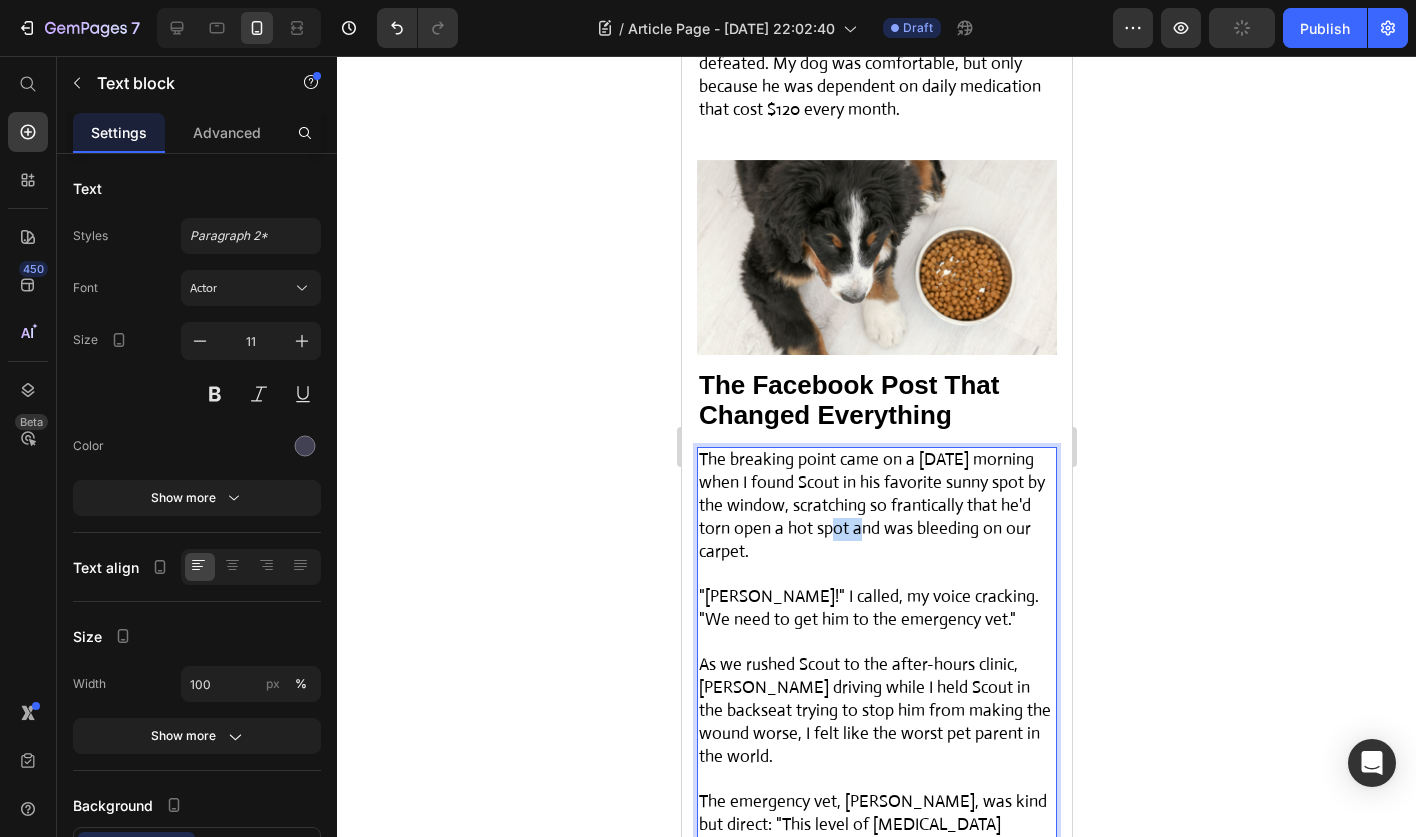 click on "The breaking point came on a Saturday morning when I found Scout in his favorite sunny spot by the window, scratching so frantically that he'd torn open a hot spot and was bleeding on our carpet." at bounding box center (871, 505) 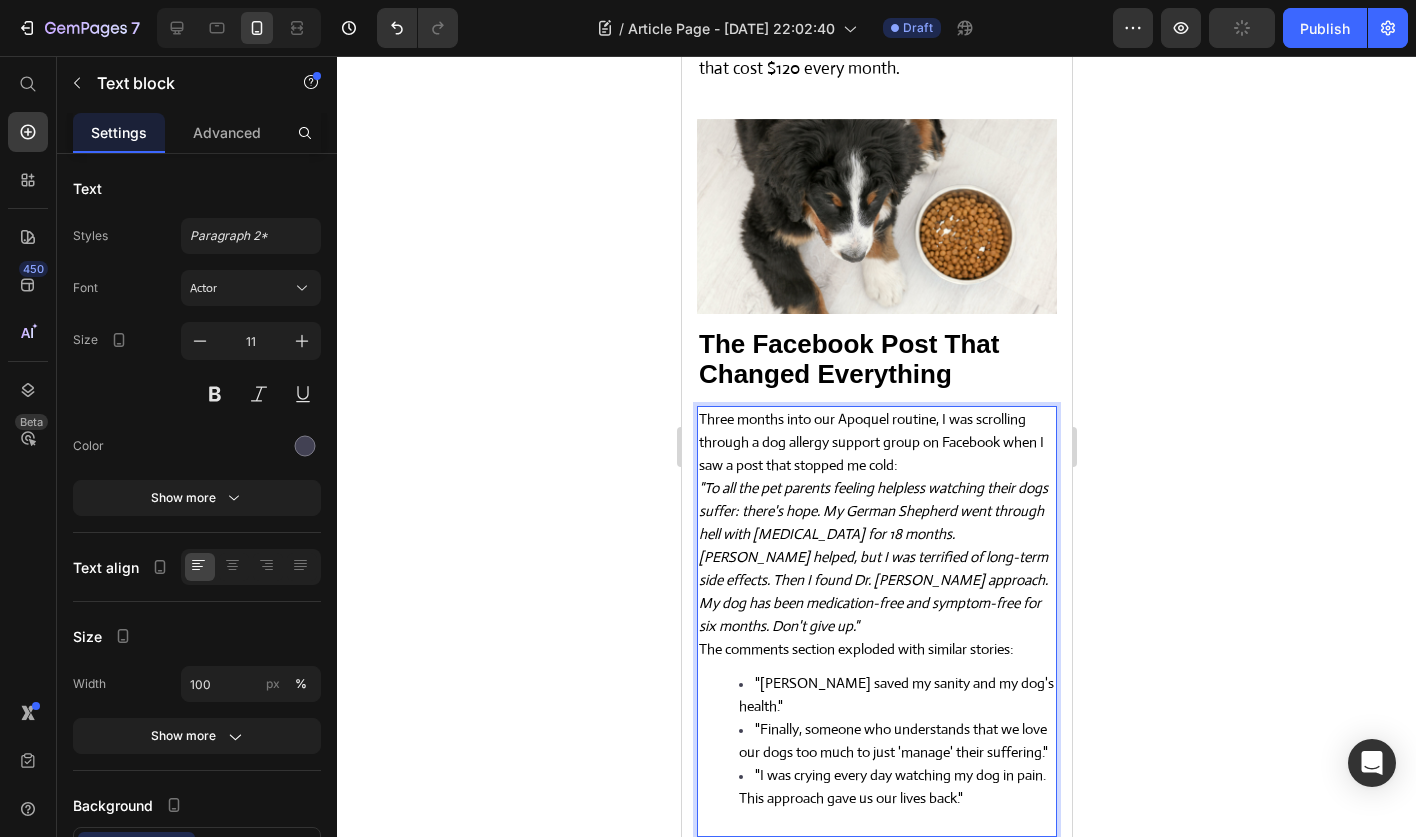 scroll, scrollTop: 4053, scrollLeft: 0, axis: vertical 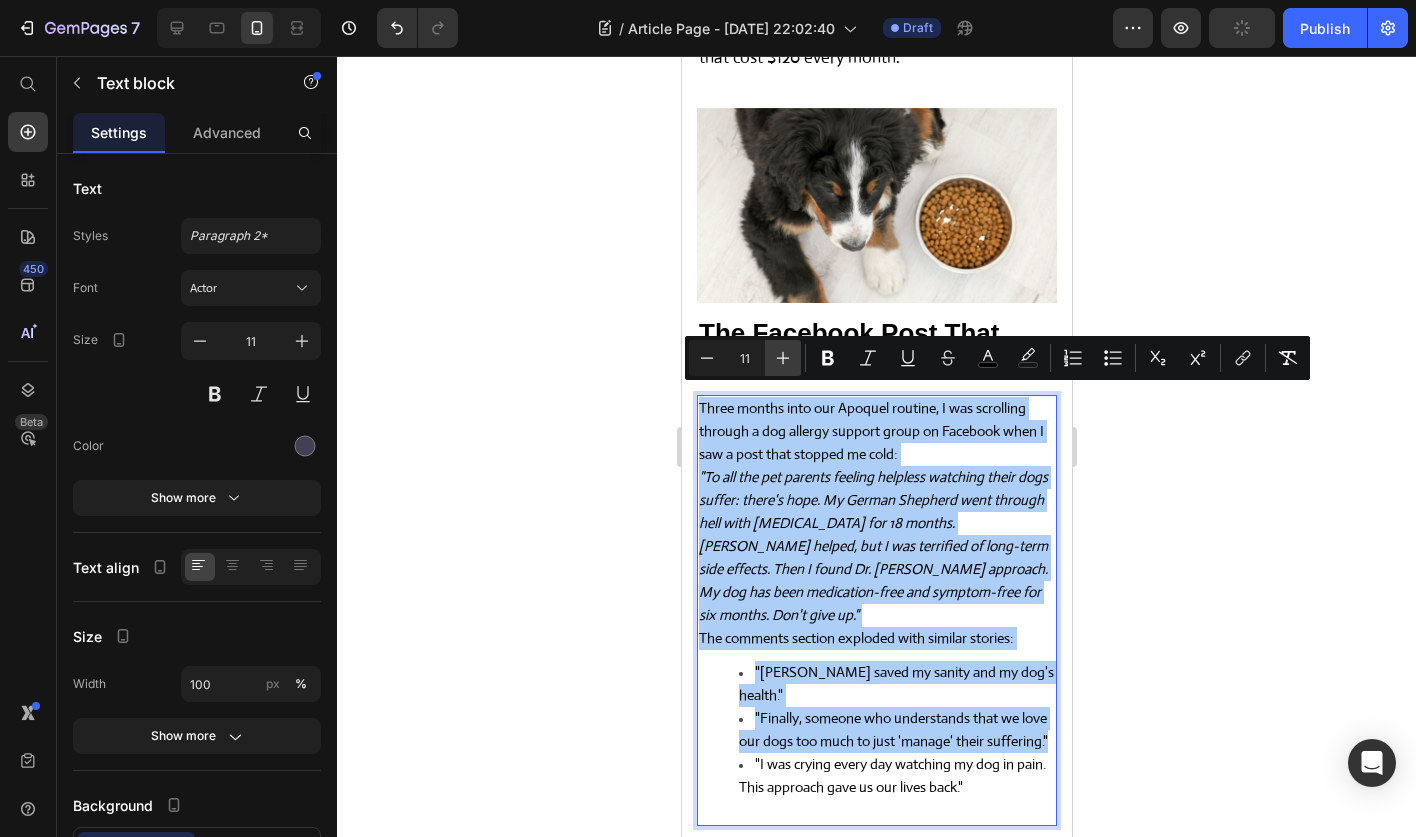 click 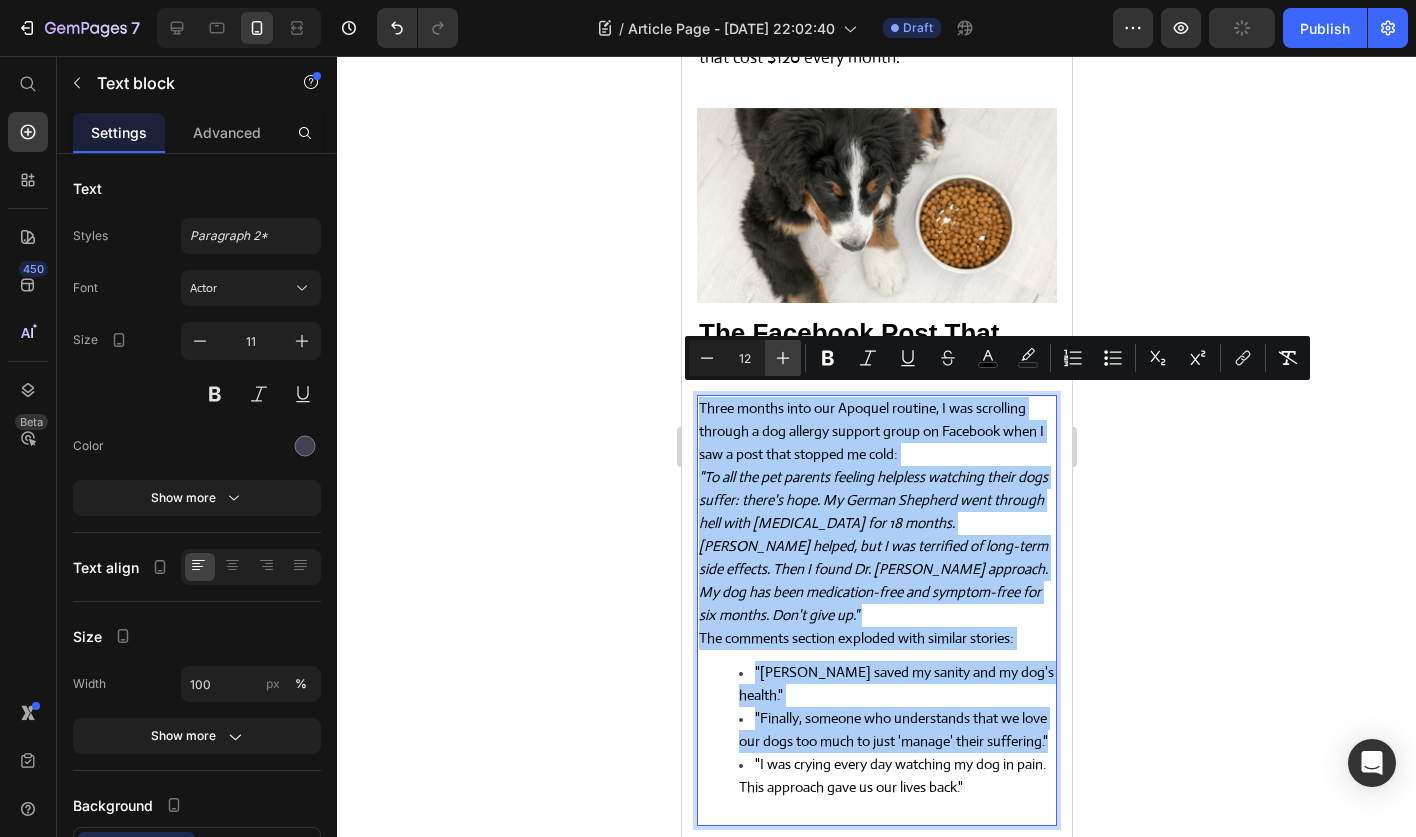 click 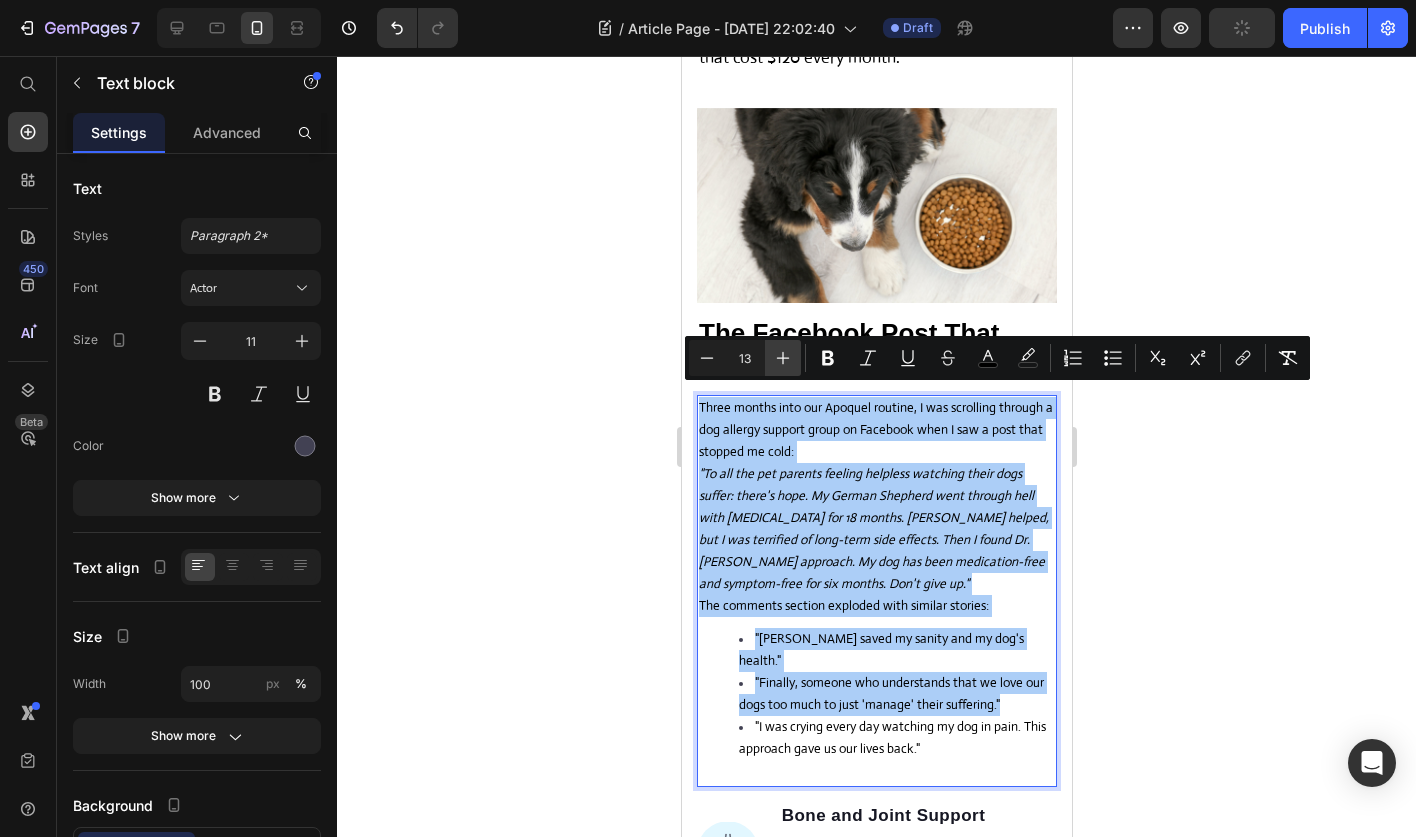 click 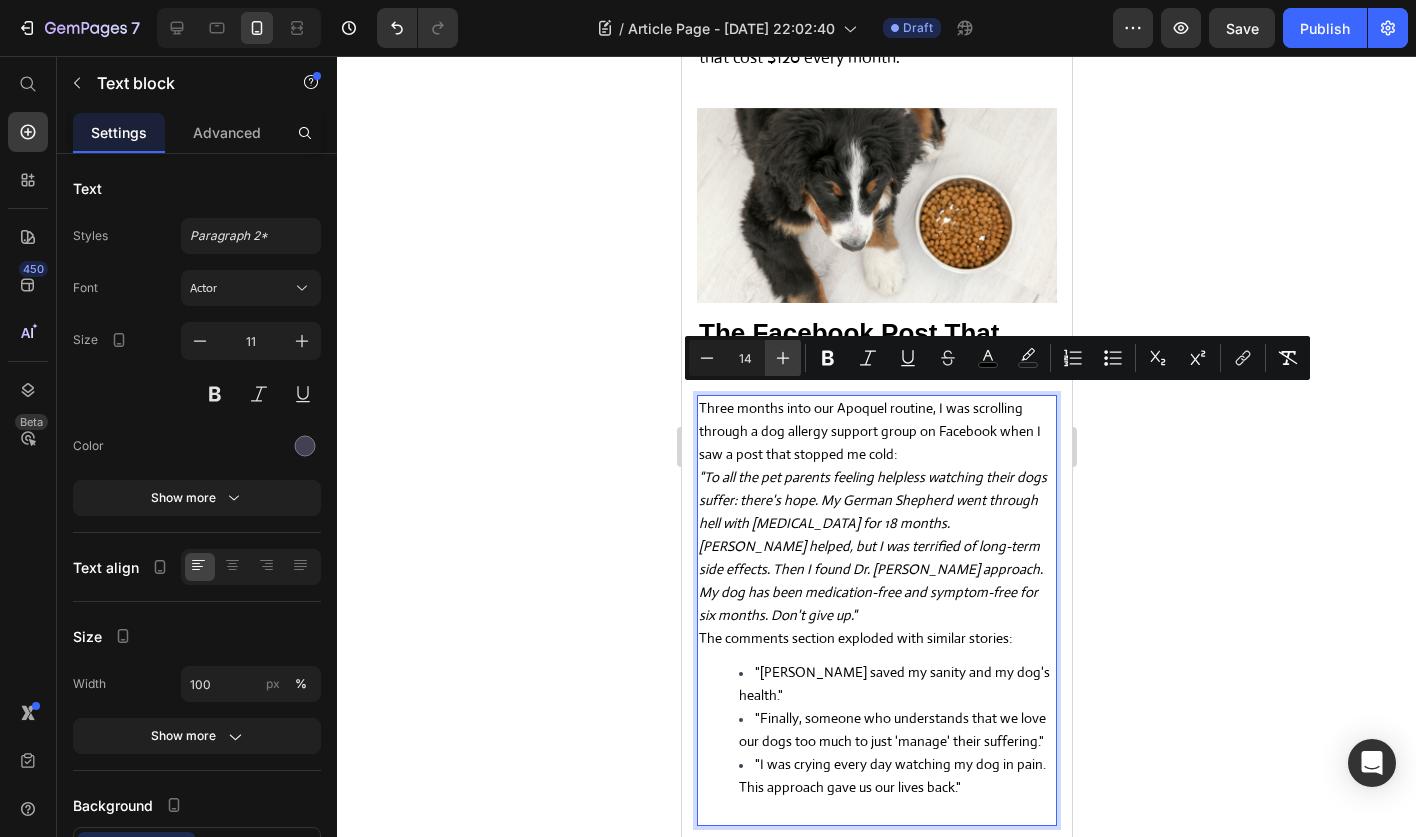 click 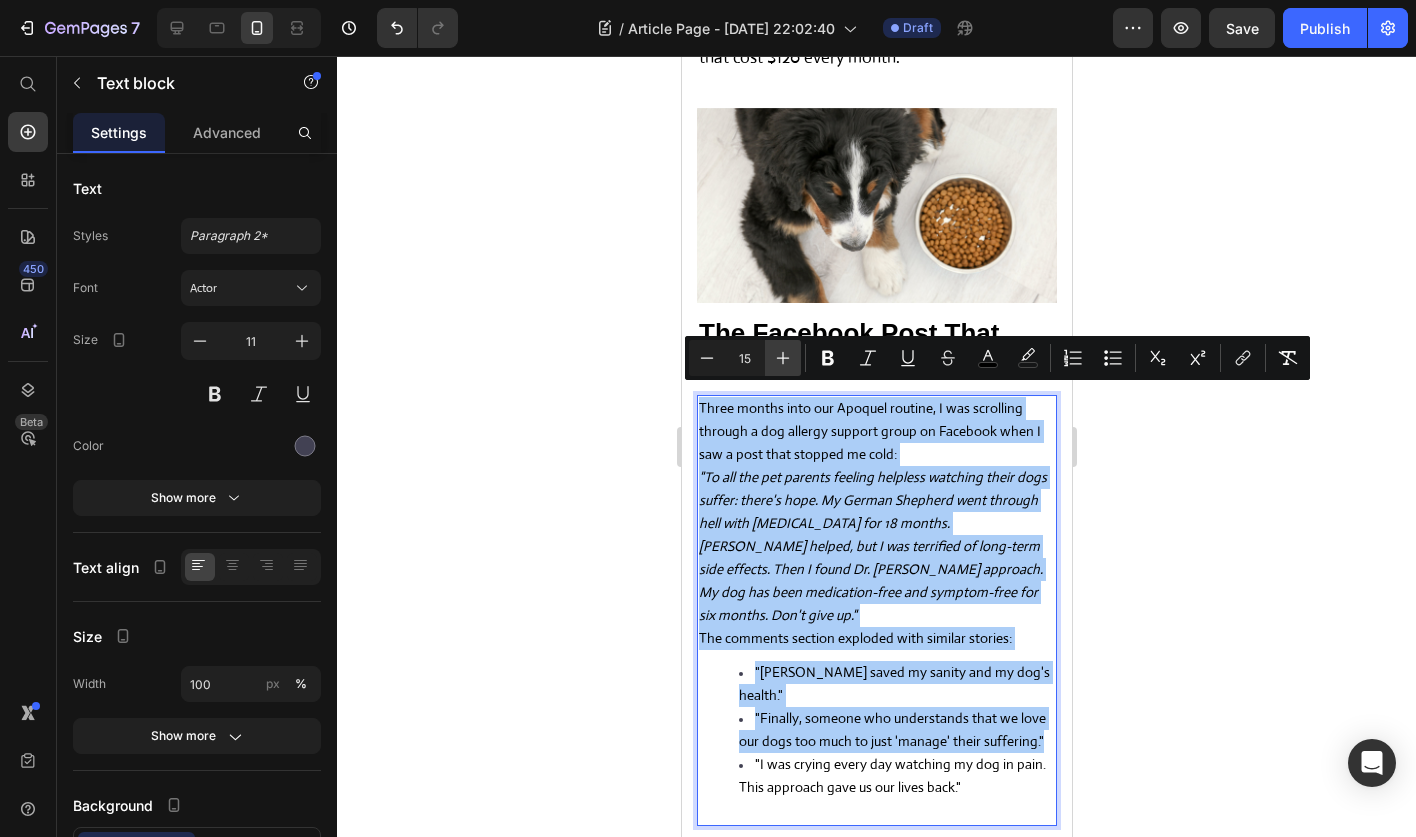 click 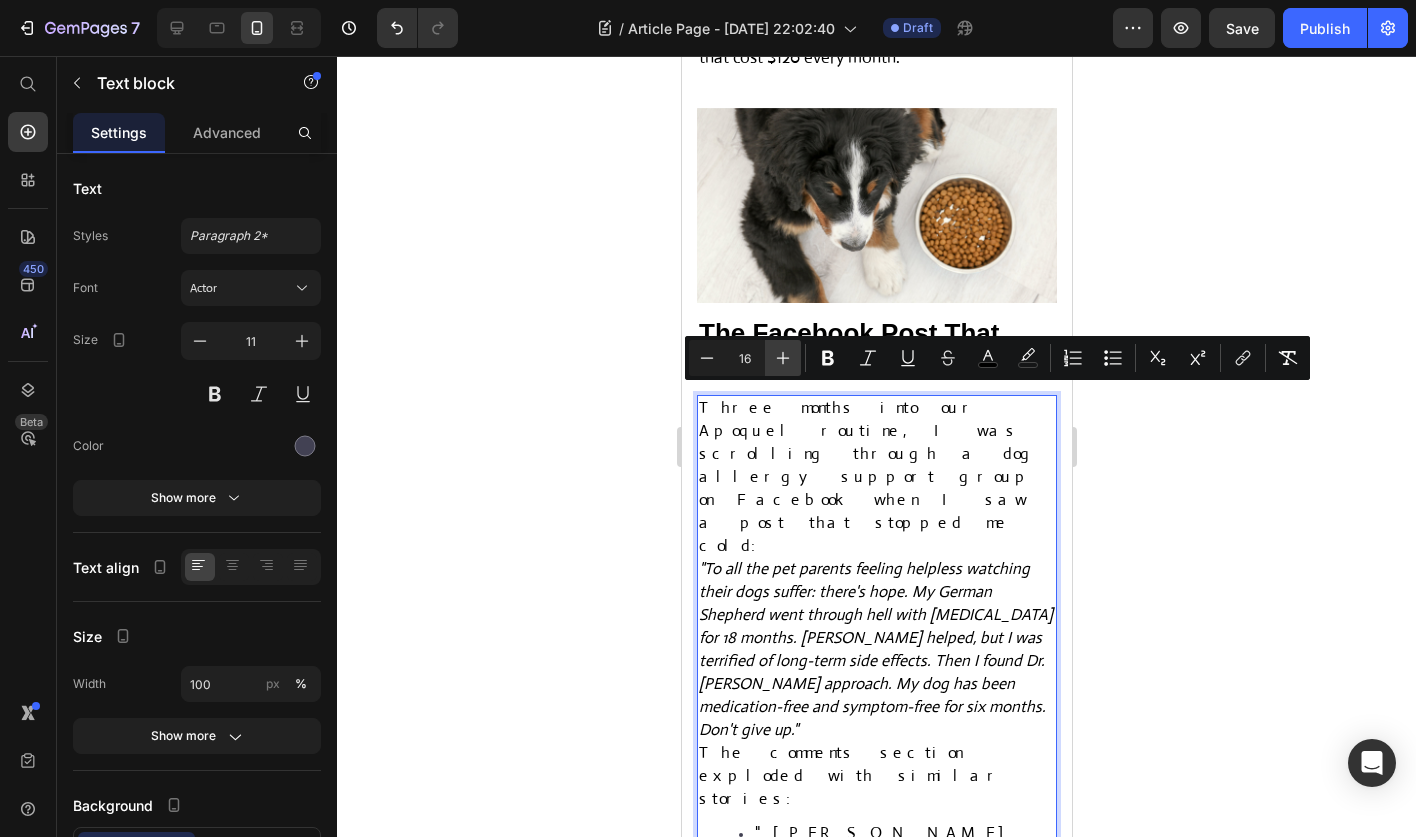 click 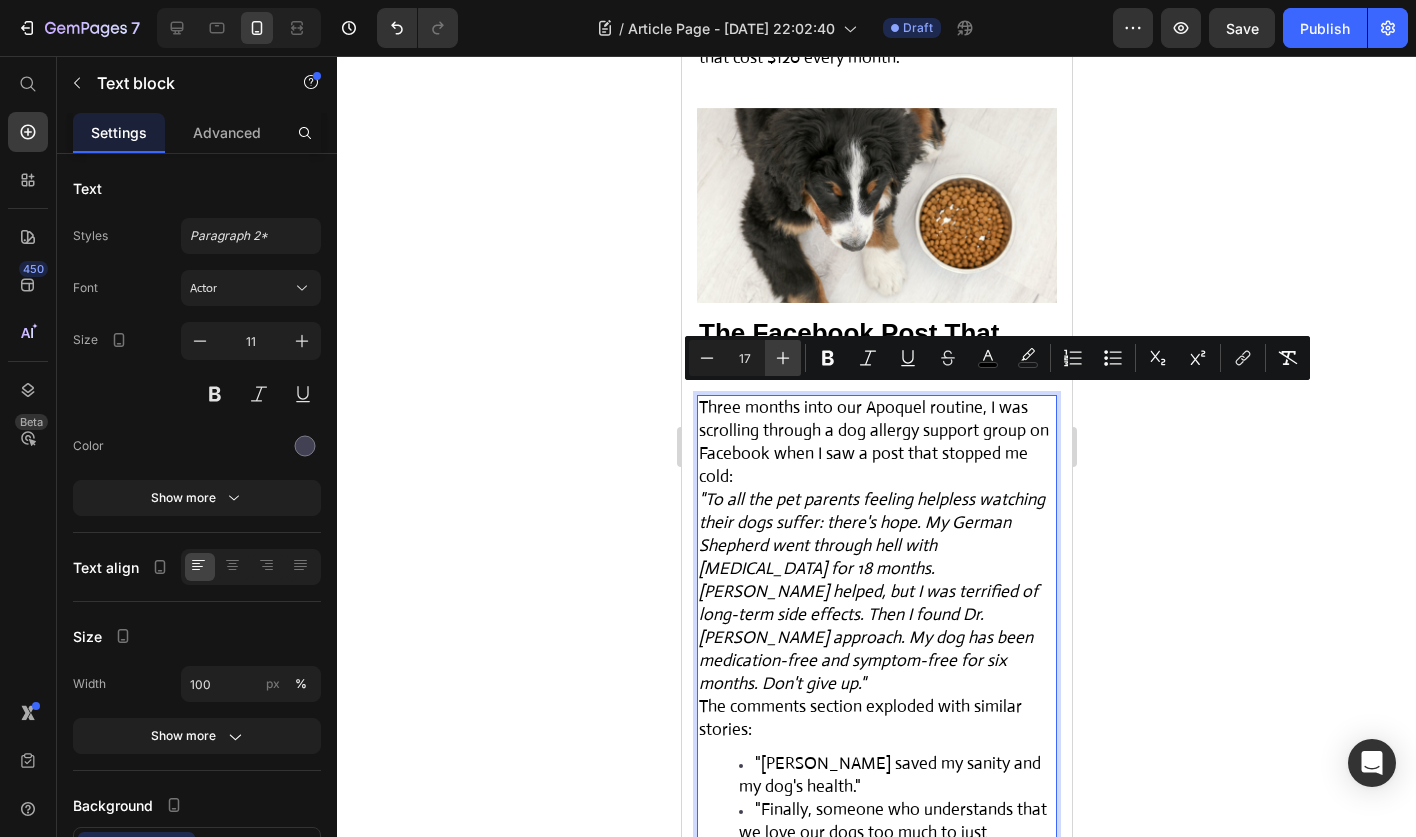 click 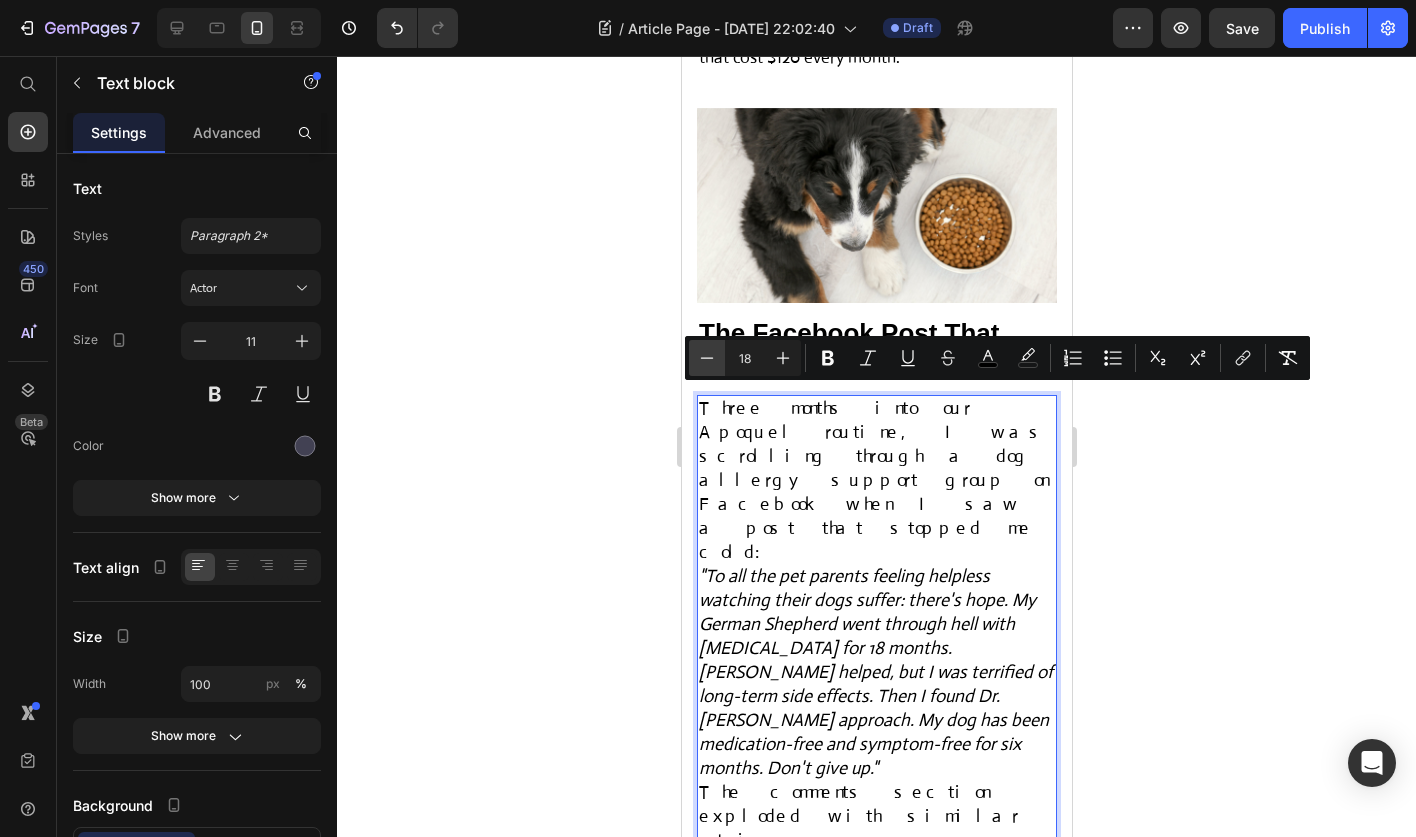 click on "Minus" at bounding box center [707, 358] 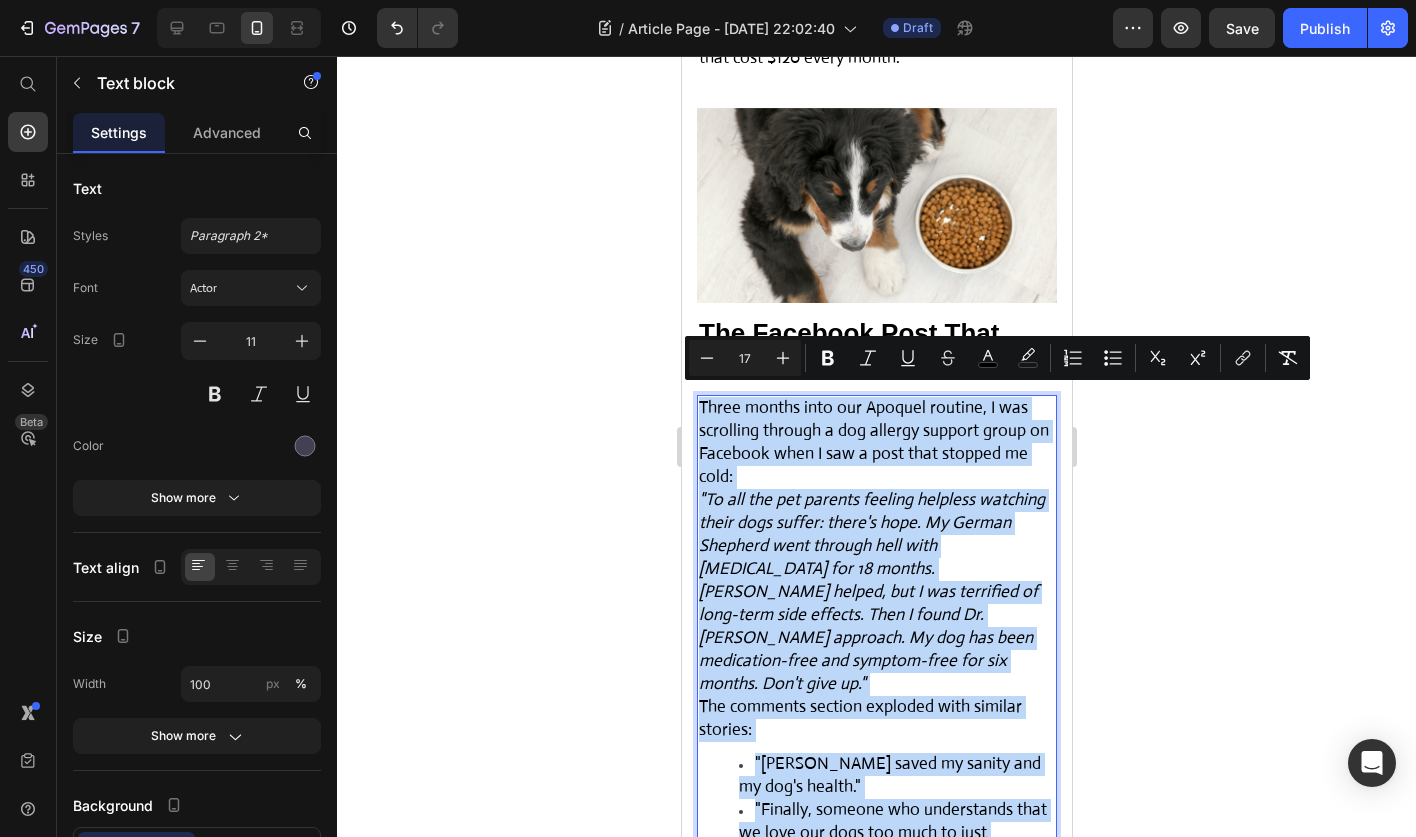 click on "Three months into our Apoquel routine, I was scrolling through a dog allergy support group on Facebook when I saw a post that stopped me cold:" at bounding box center [876, 443] 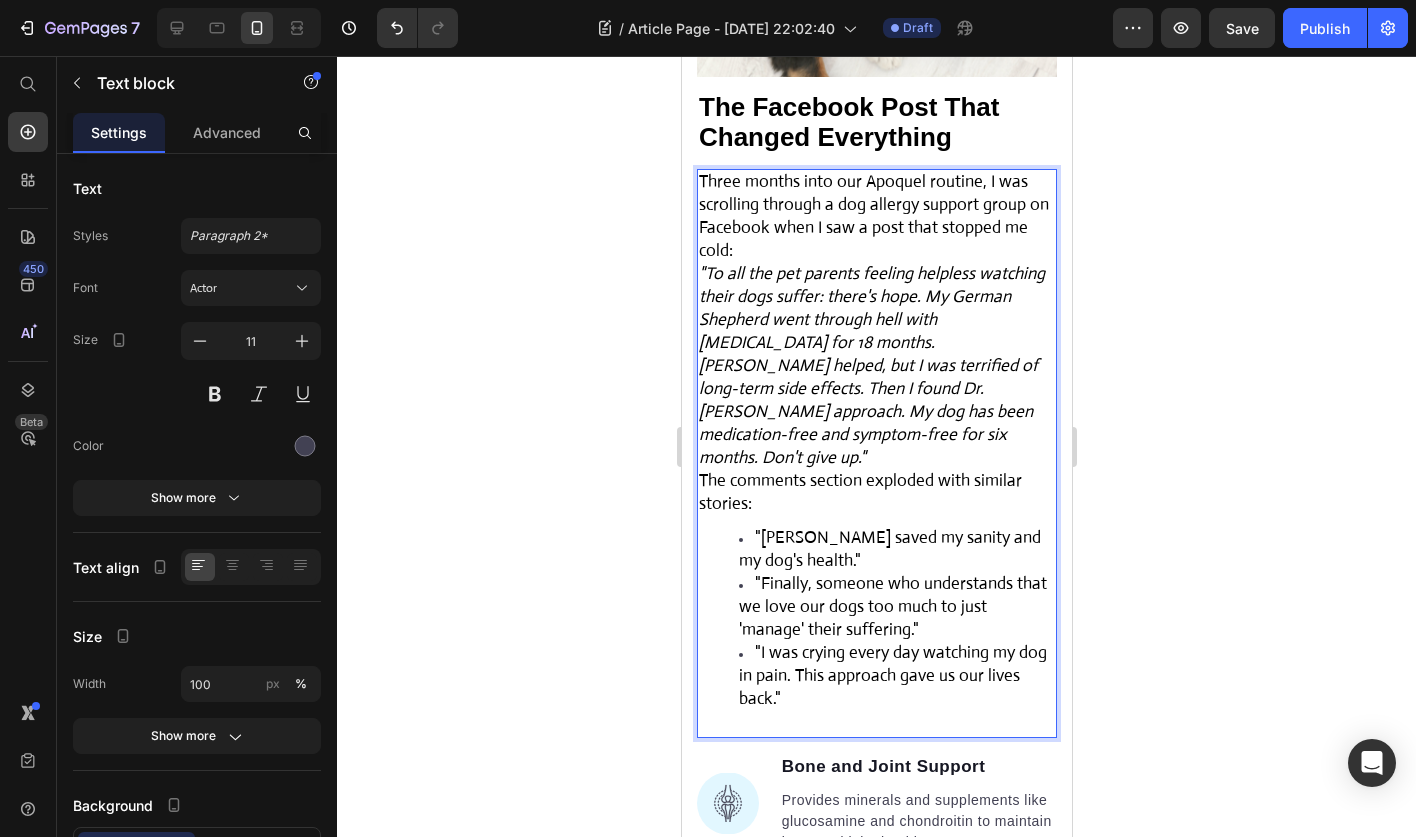 scroll, scrollTop: 4266, scrollLeft: 0, axis: vertical 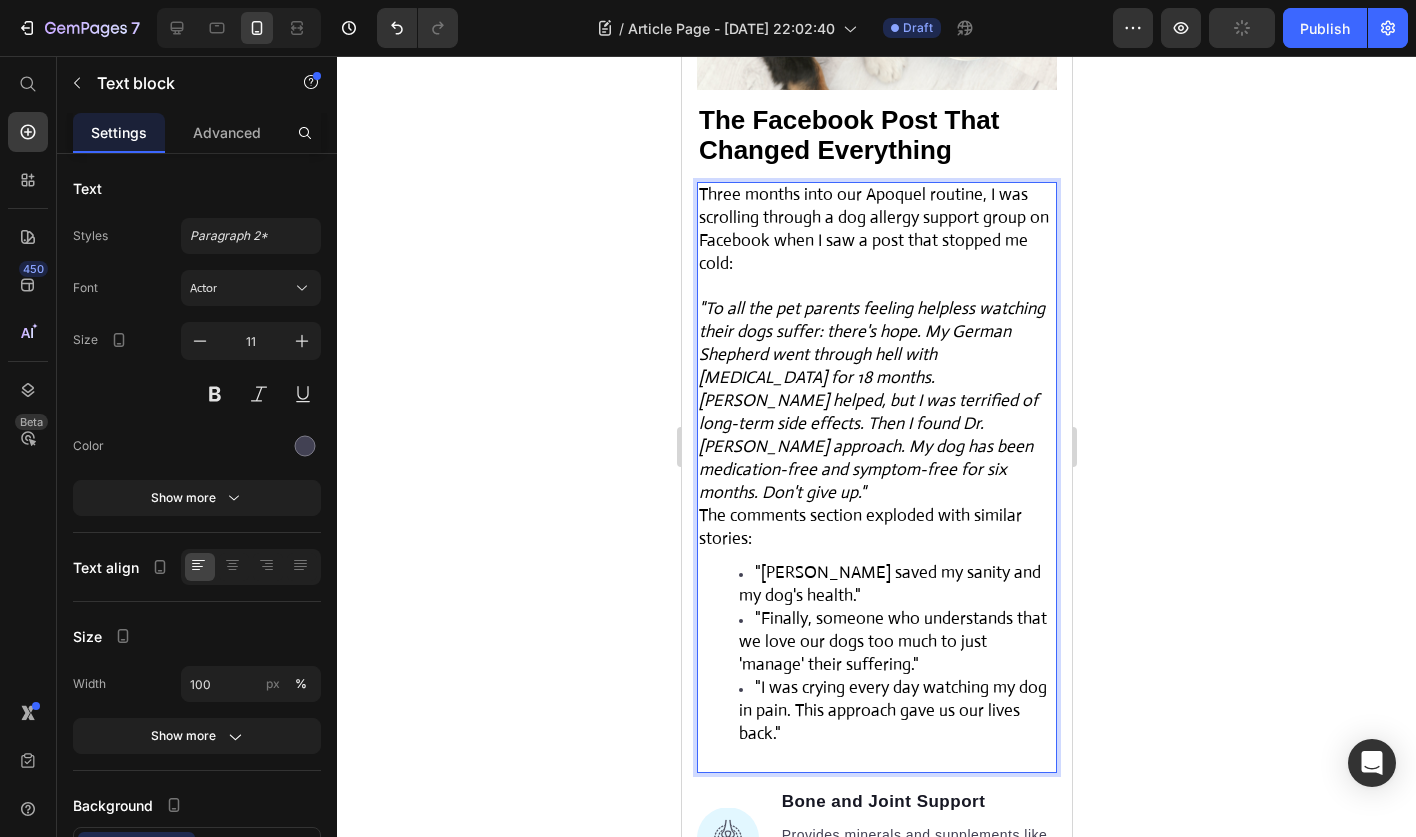 click on "Three months into our Apoquel routine, I was scrolling through a dog allergy support group on Facebook when I saw a post that stopped me cold: "To all the pet parents feeling helpless watching their dogs suffer: there's hope. My German Shepherd went through hell with allergies for 18 months. Apoquel helped, but I was terrified of long-term side effects. Then I found Dr. Sarah Mitchell's approach. My dog has been medication-free and symptom-free for six months. Don't give up." The comments section exploded with similar stories: "Dr. Mitchell Spray saved my sanity and my dog's health." "Finally, someone who understands that we love our dogs too much to just 'manage' their suffering." "I was crying every day watching my dog in pain. This approach gave us our lives back."" at bounding box center (876, 470) 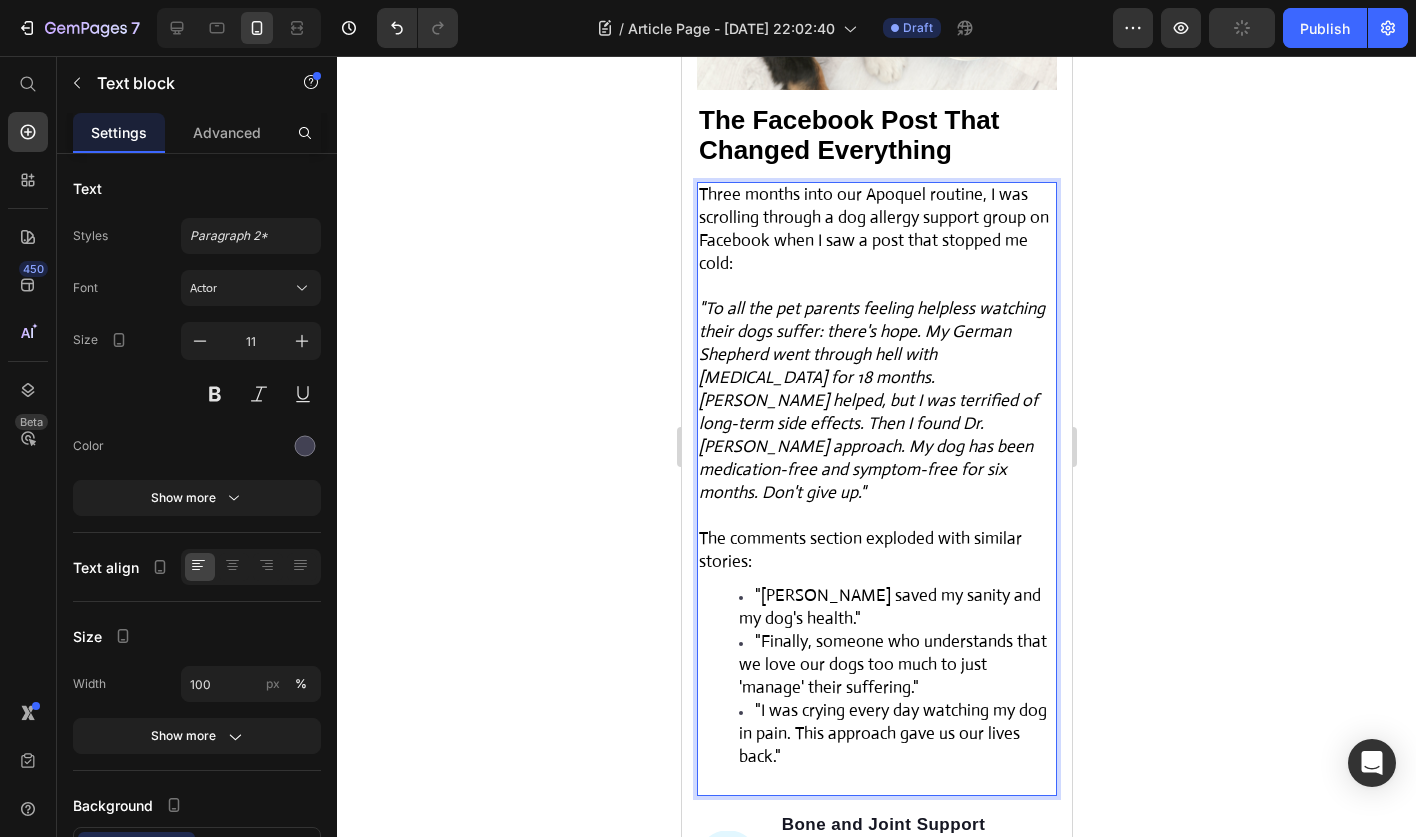 click on "The comments section exploded with similar stories:" at bounding box center [876, 551] 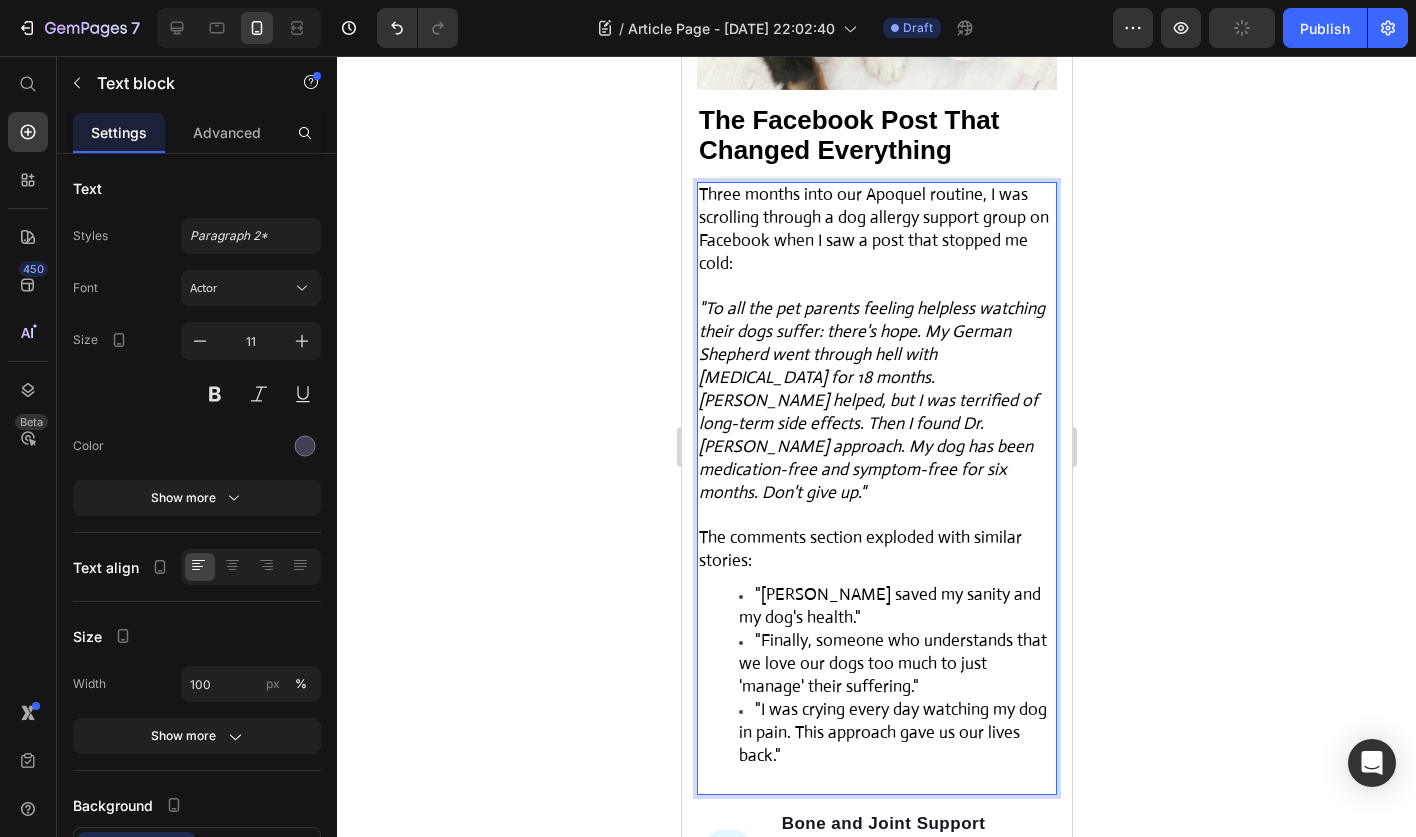 click on ""Dr. Mitchell Spray saved my sanity and my dog's health."" at bounding box center [896, 607] 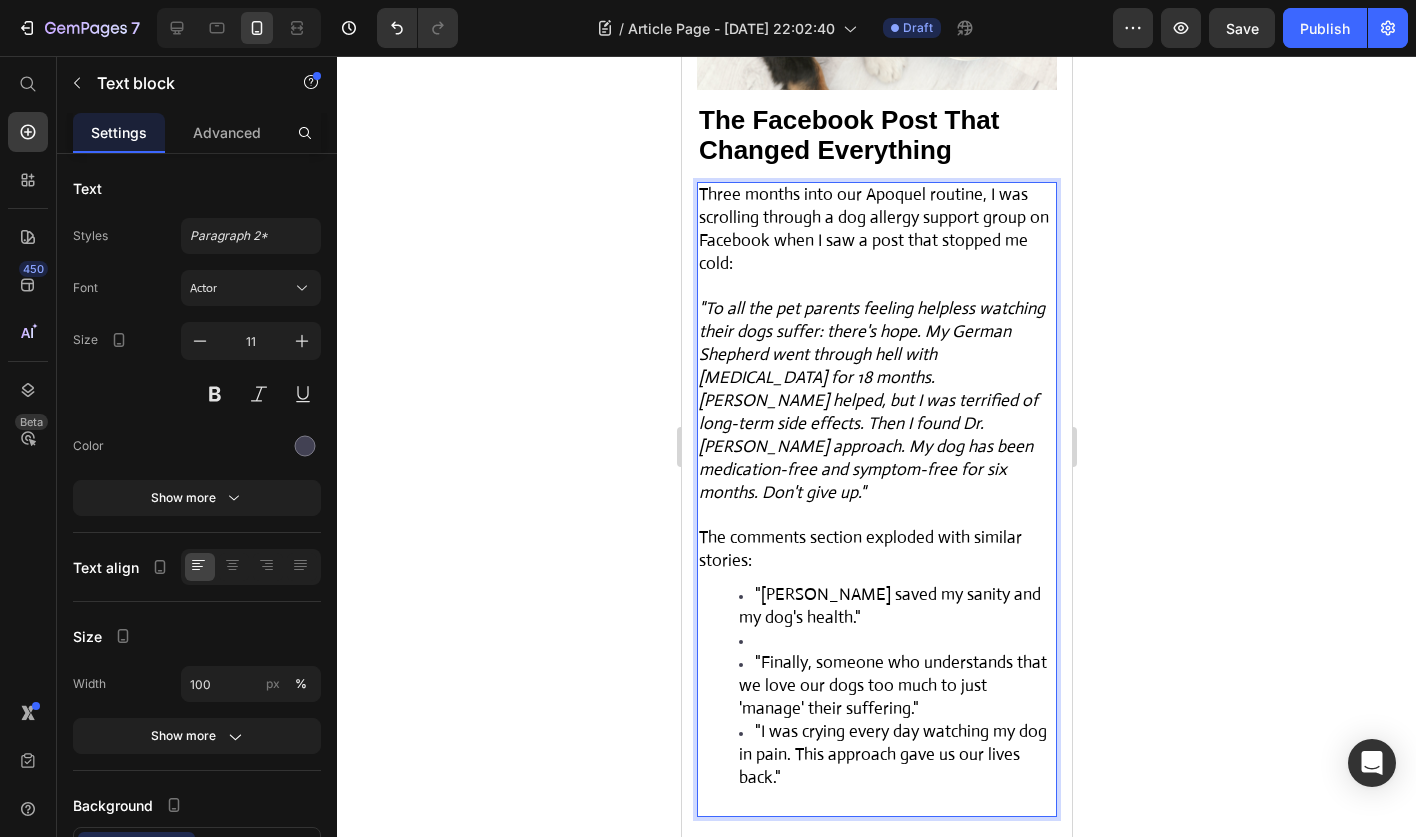 click on ""Finally, someone who understands that we love our dogs too much to just 'manage' their suffering."" at bounding box center [896, 686] 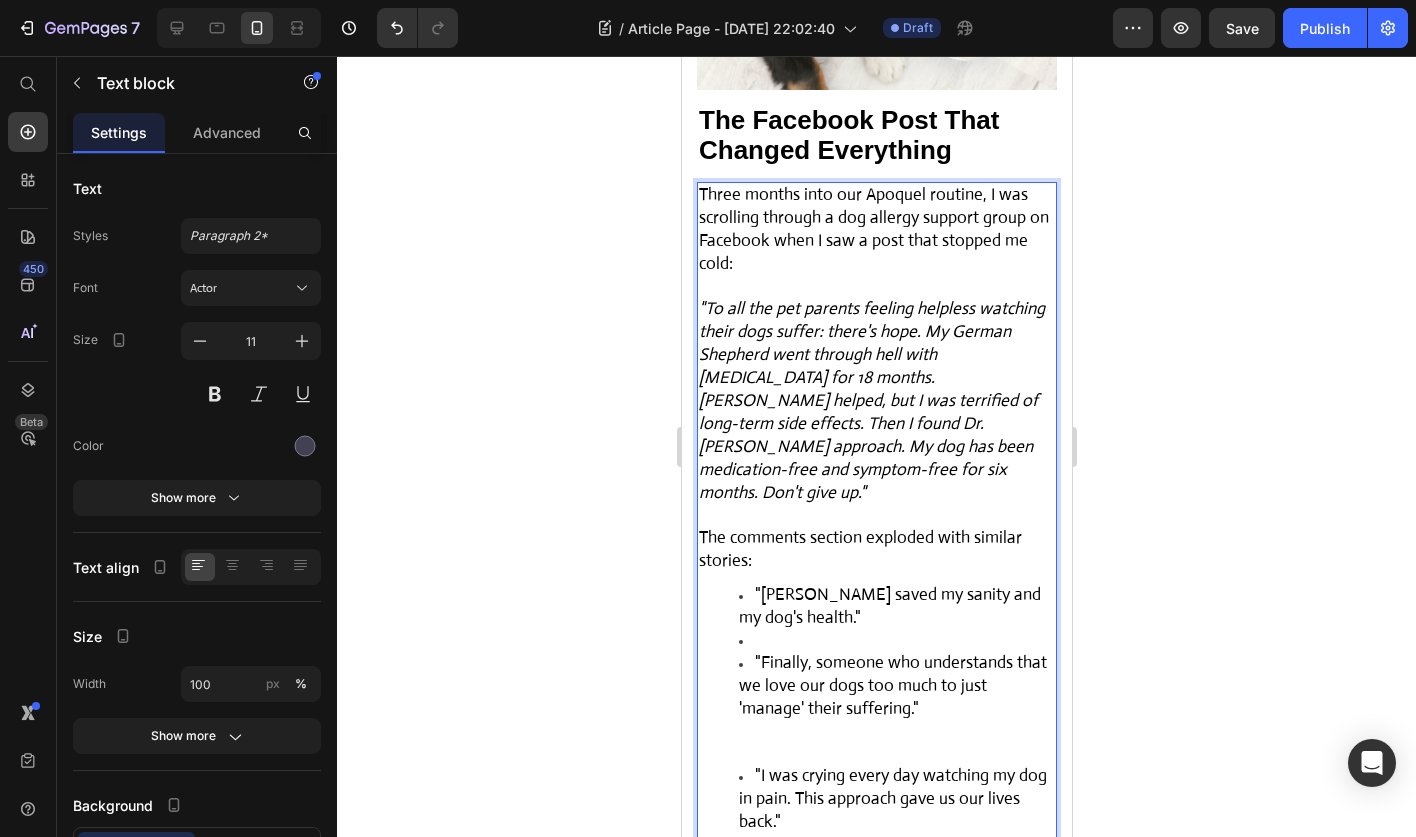 click at bounding box center (896, 641) 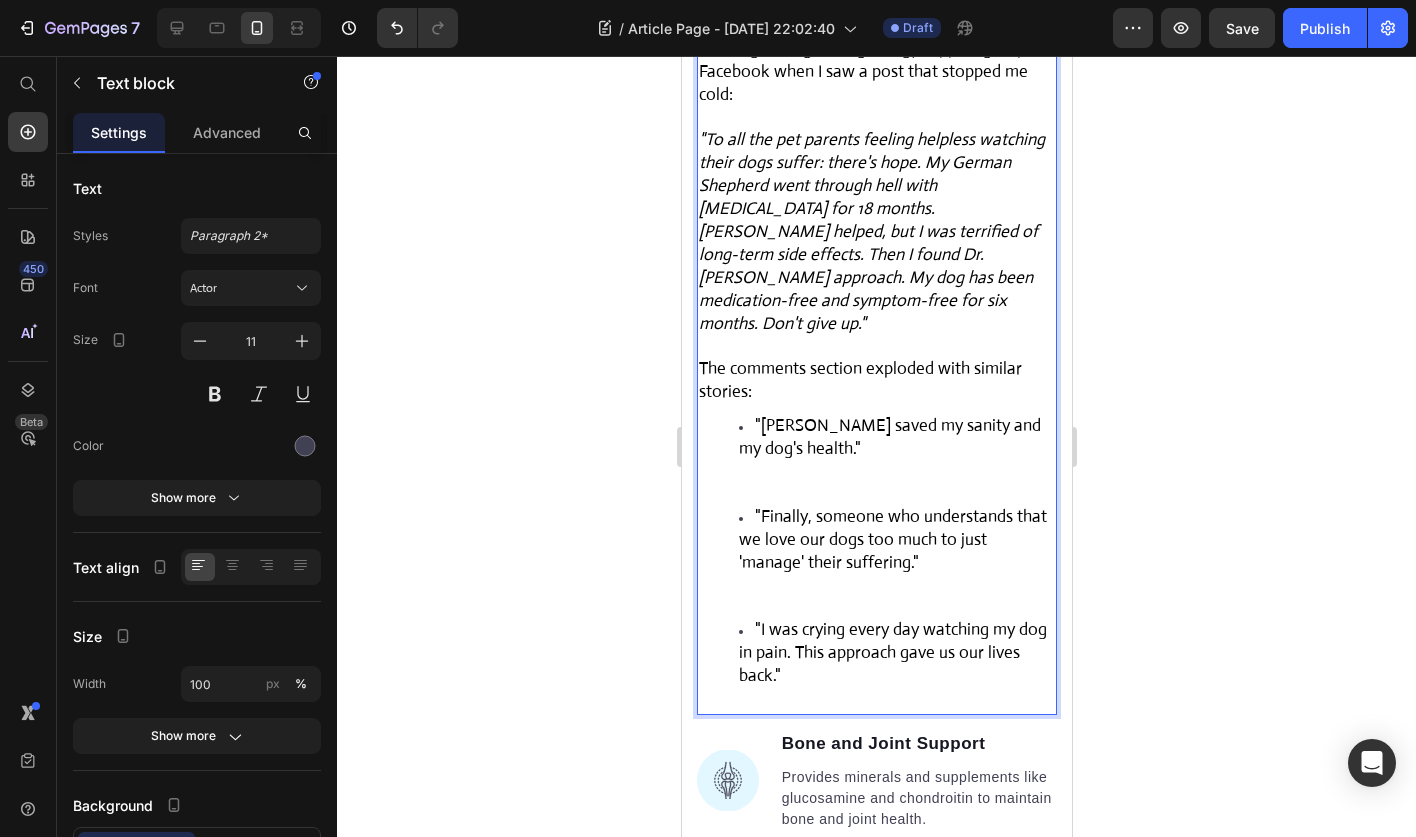 scroll, scrollTop: 4440, scrollLeft: 0, axis: vertical 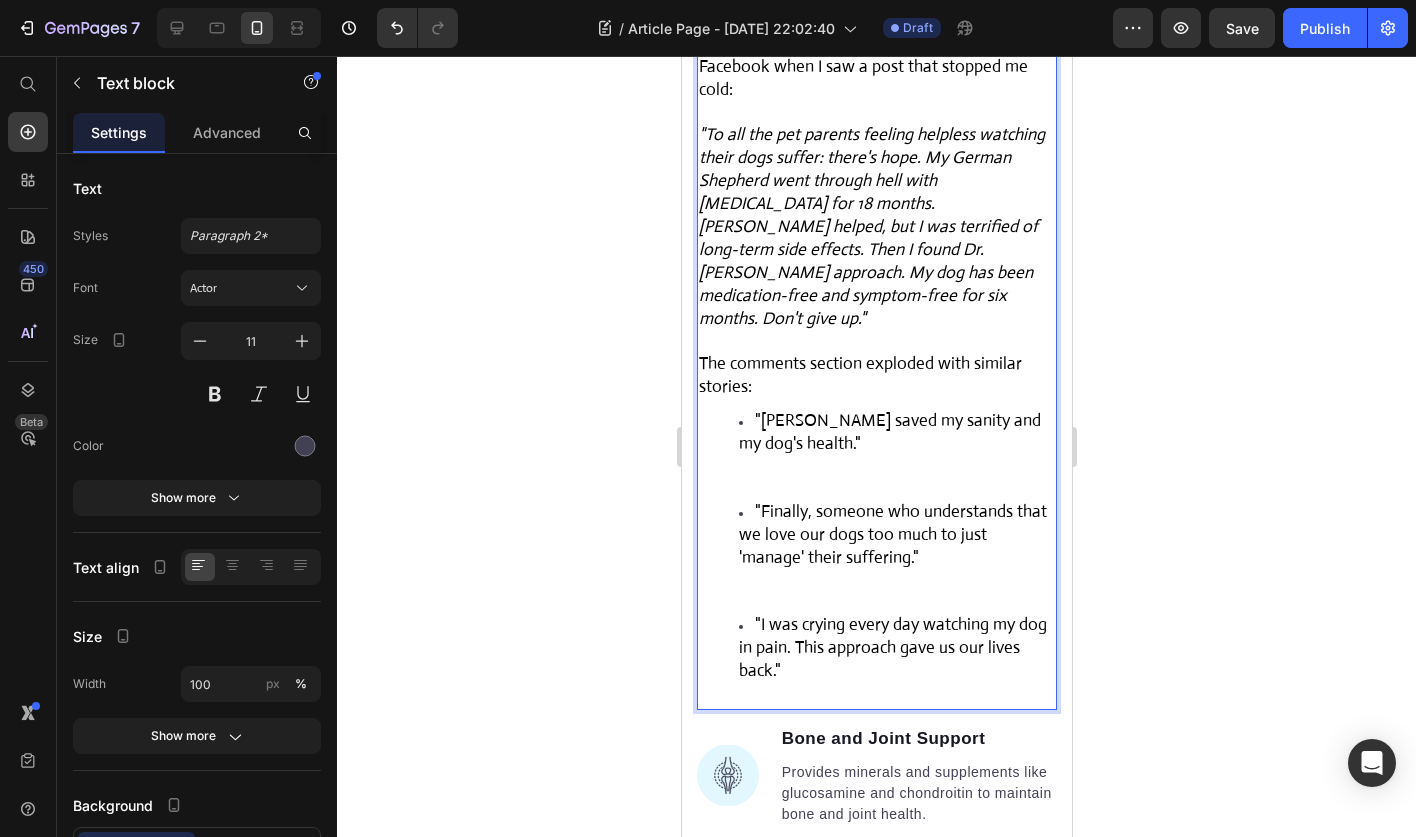 click 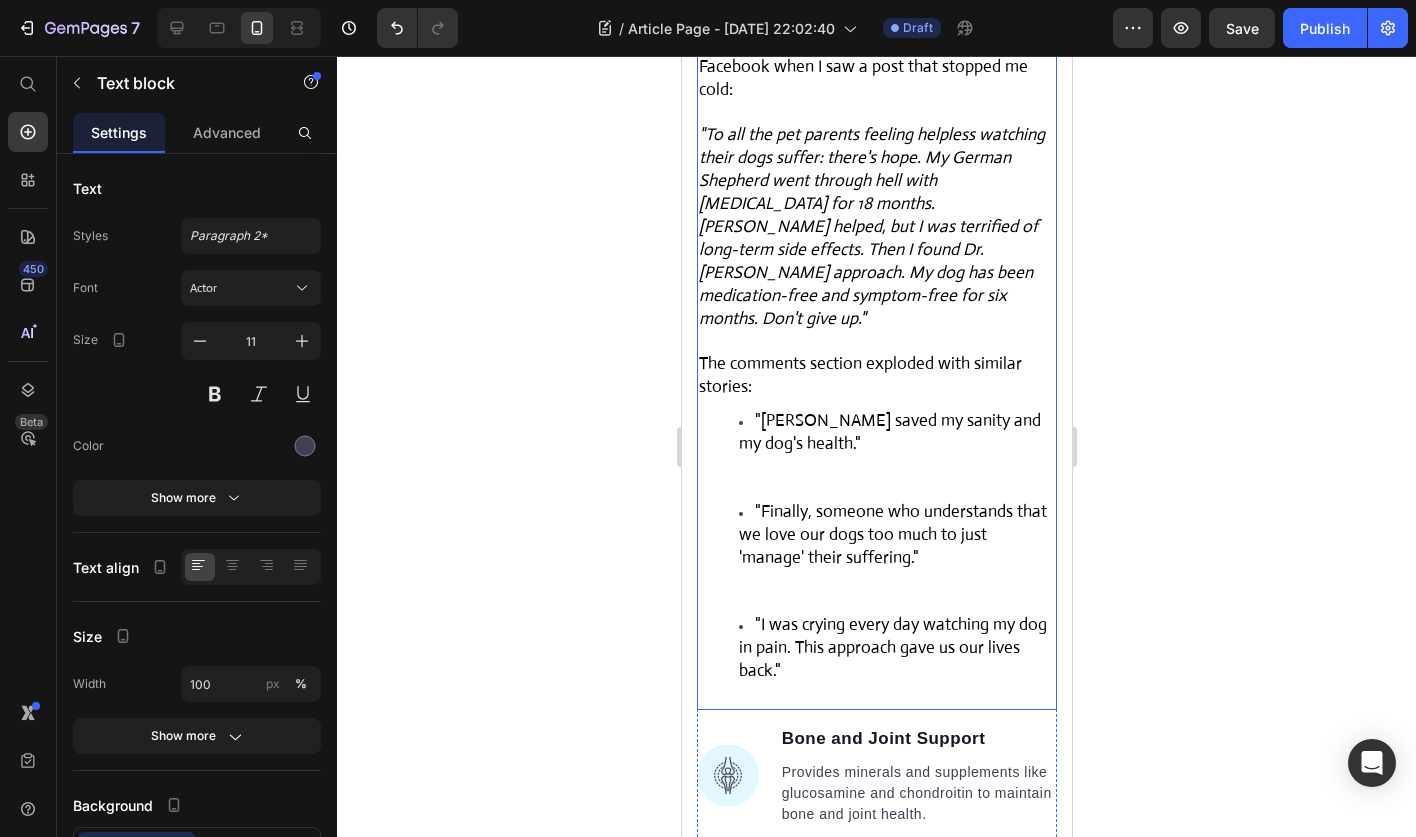 click on ""Dr. Mitchell Spray saved my sanity and my dog's health."" at bounding box center (889, 432) 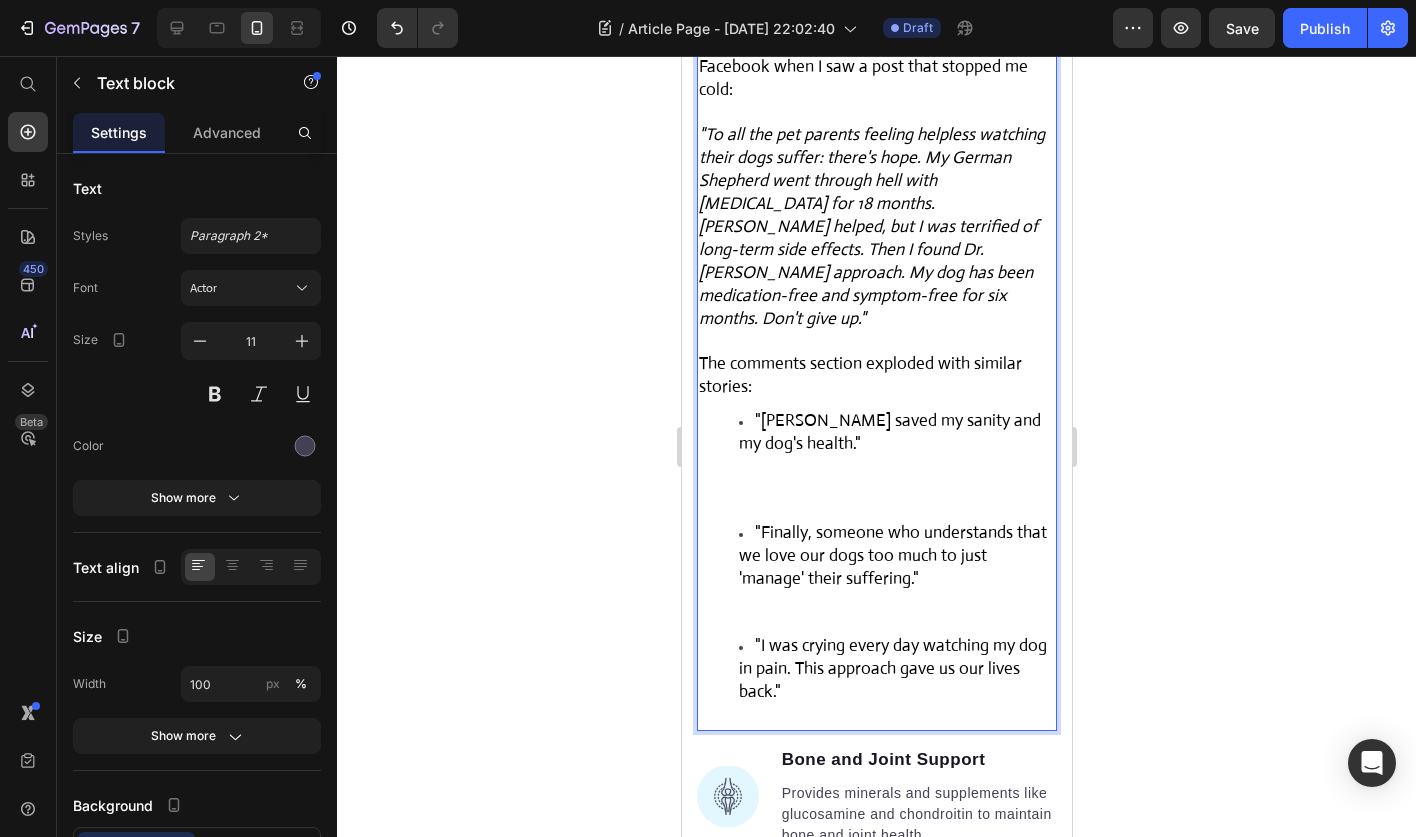 click on ""Dr. Mitchell Spray saved my sanity and my dog's health."" at bounding box center (896, 433) 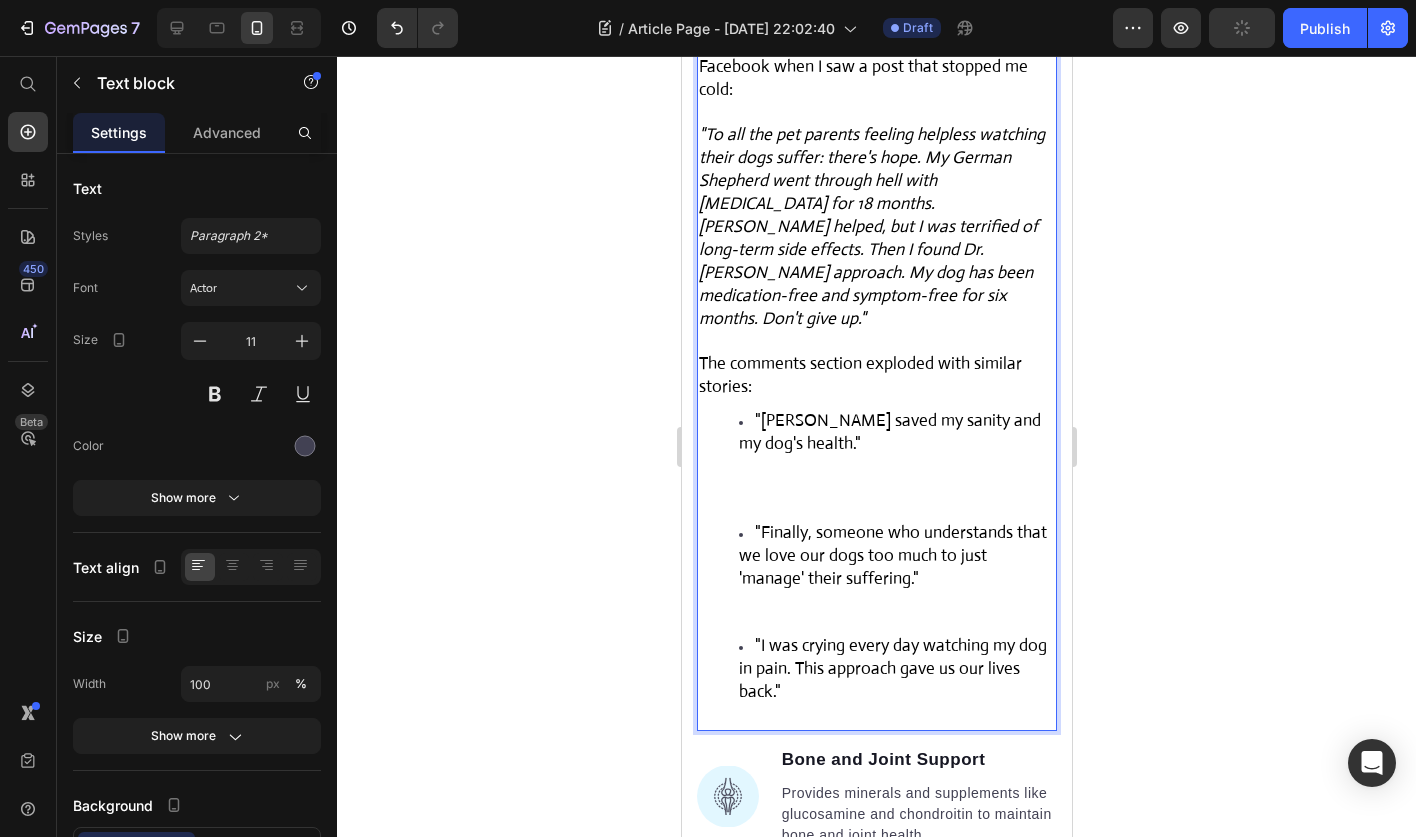 click at bounding box center (876, 489) 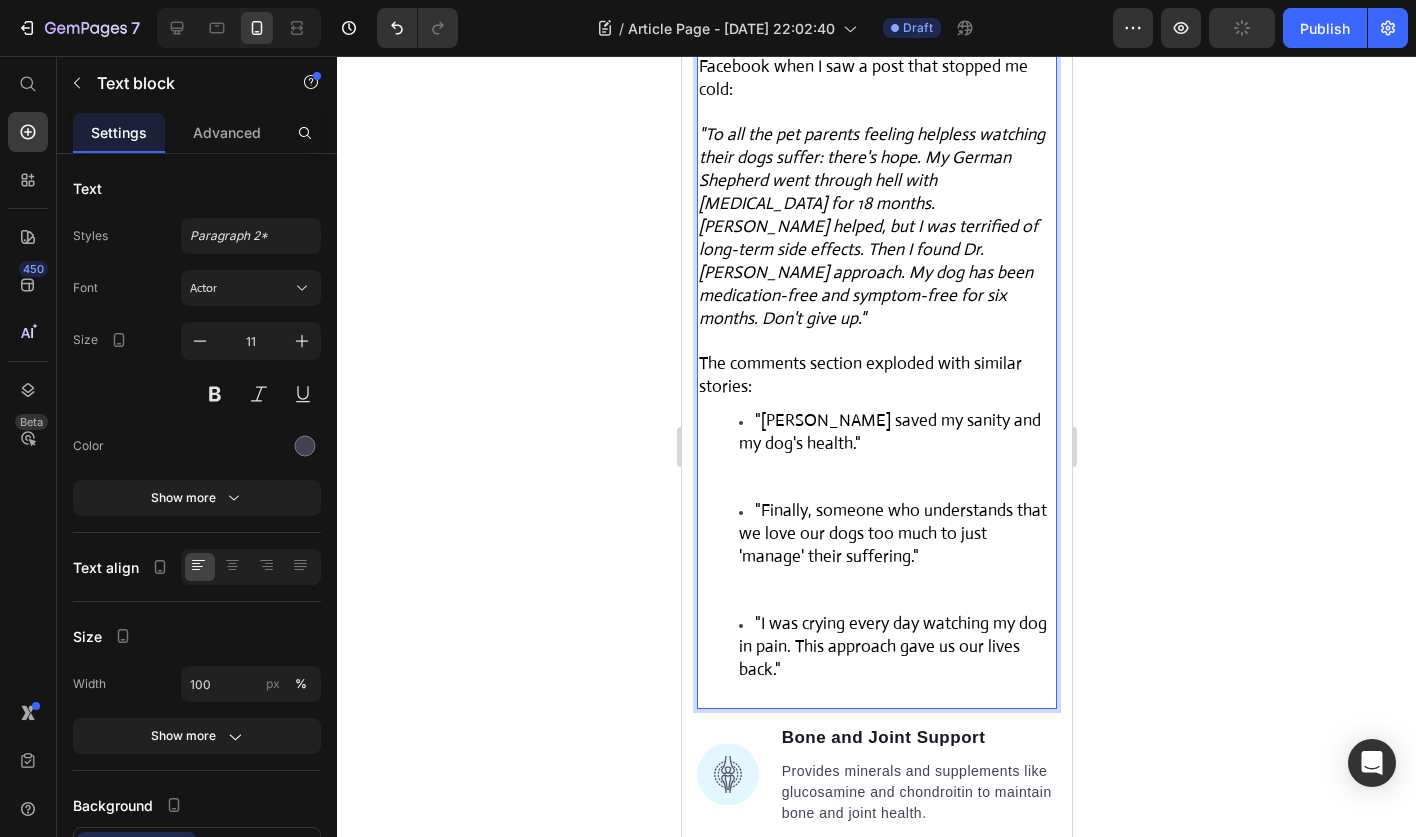 click at bounding box center [876, 478] 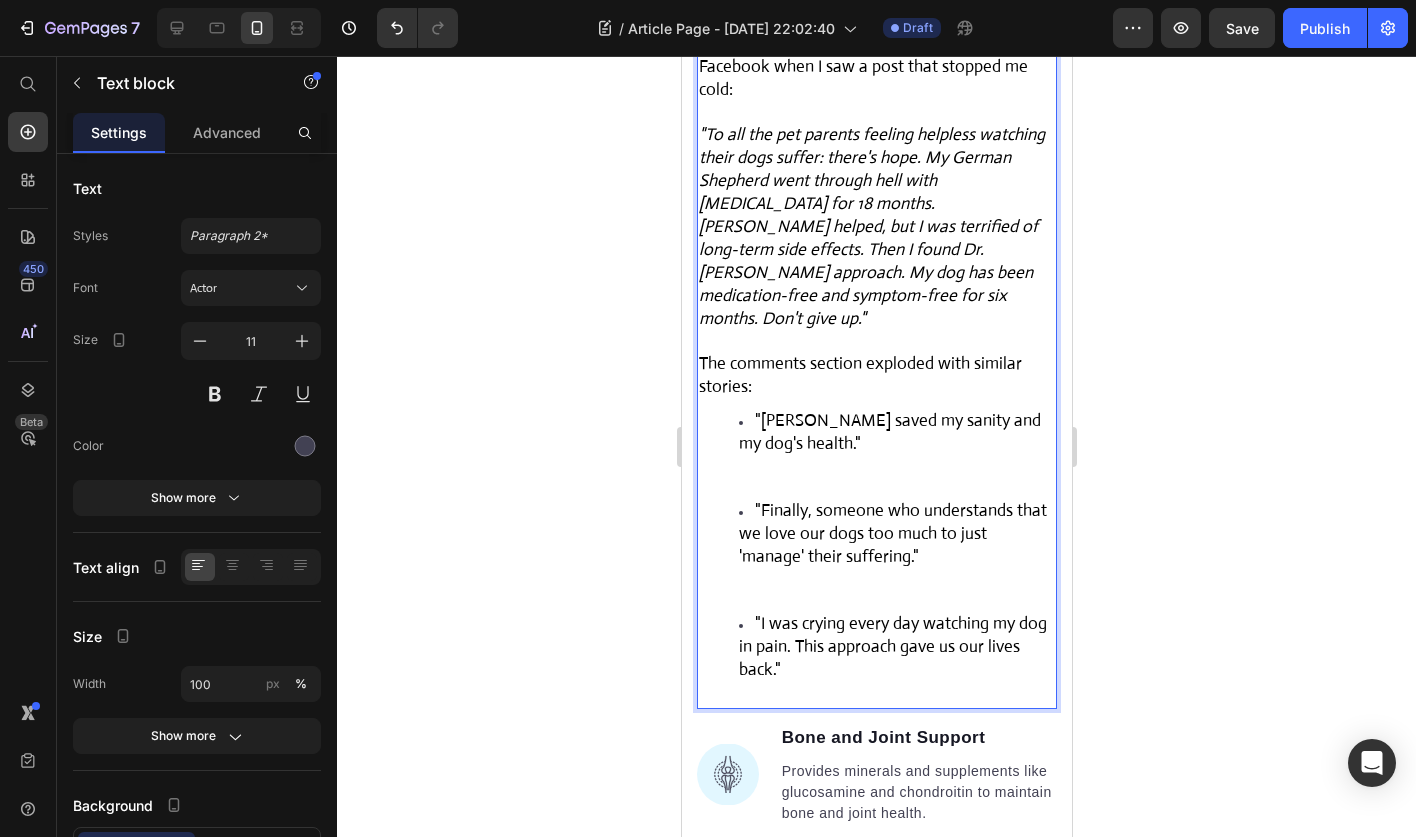 click on ""Dr. Mitchell Spray saved my sanity and my dog's health."" at bounding box center [889, 432] 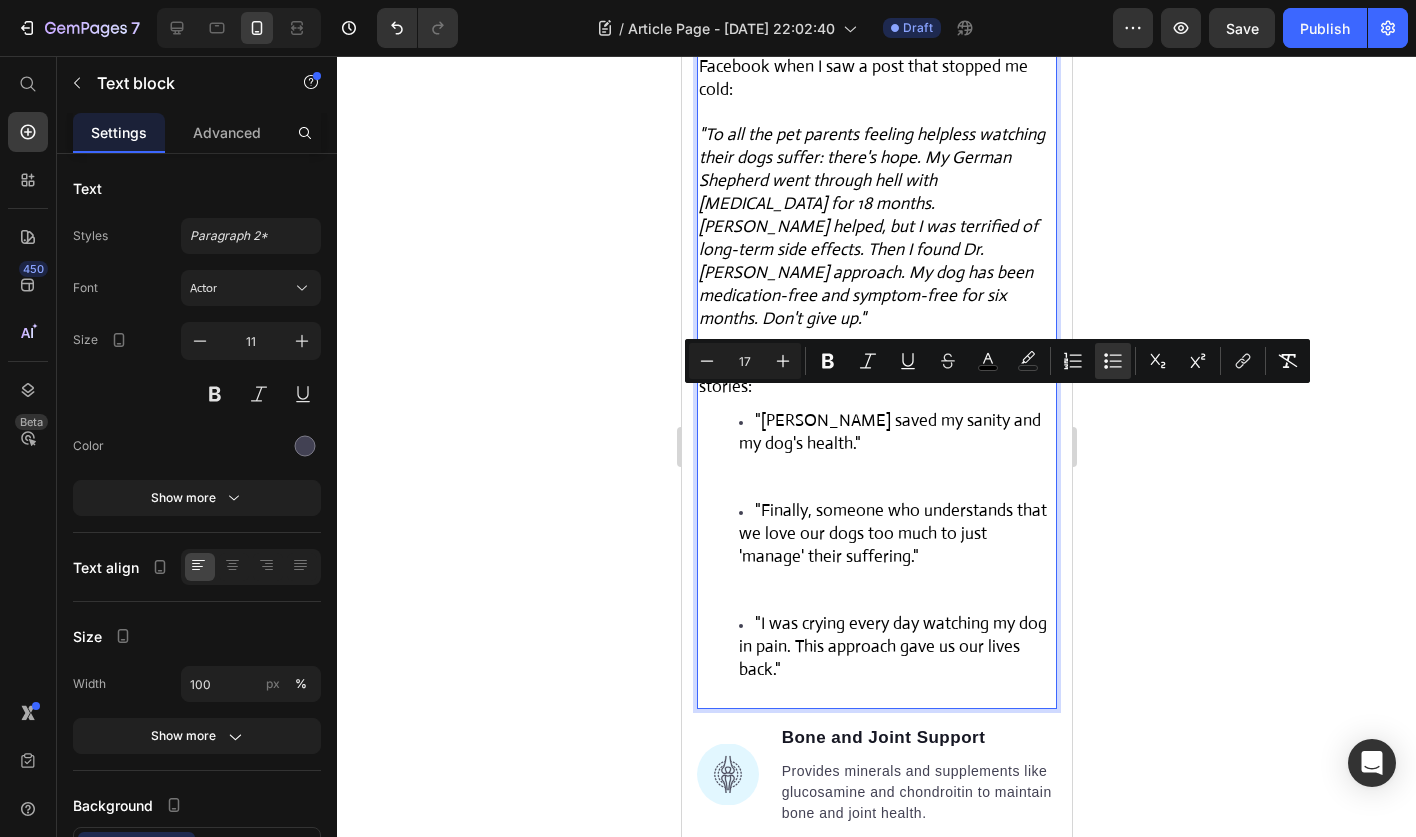 drag, startPoint x: 864, startPoint y: 427, endPoint x: 742, endPoint y: 401, distance: 124.73973 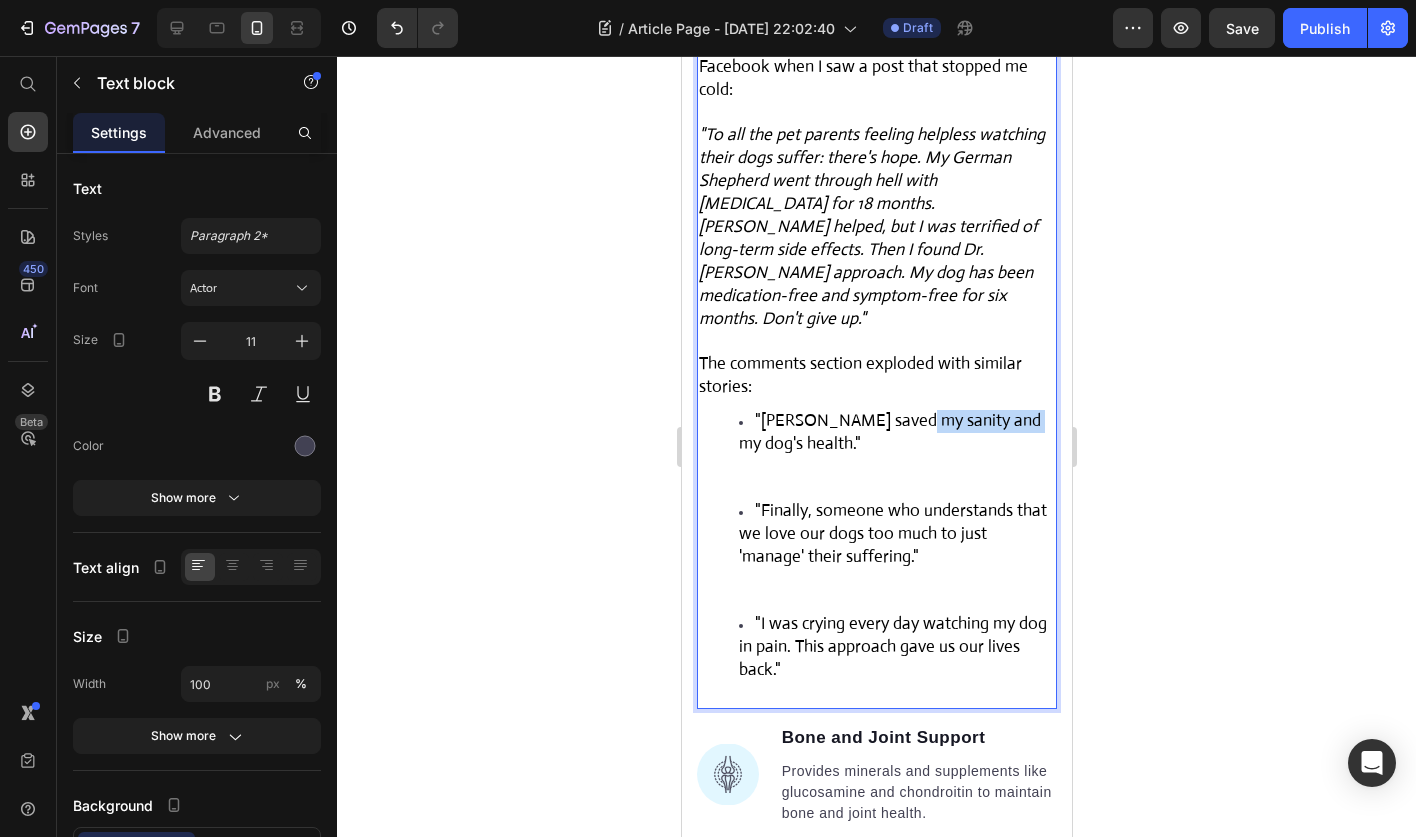 drag, startPoint x: 890, startPoint y: 401, endPoint x: 1001, endPoint y: 403, distance: 111.01801 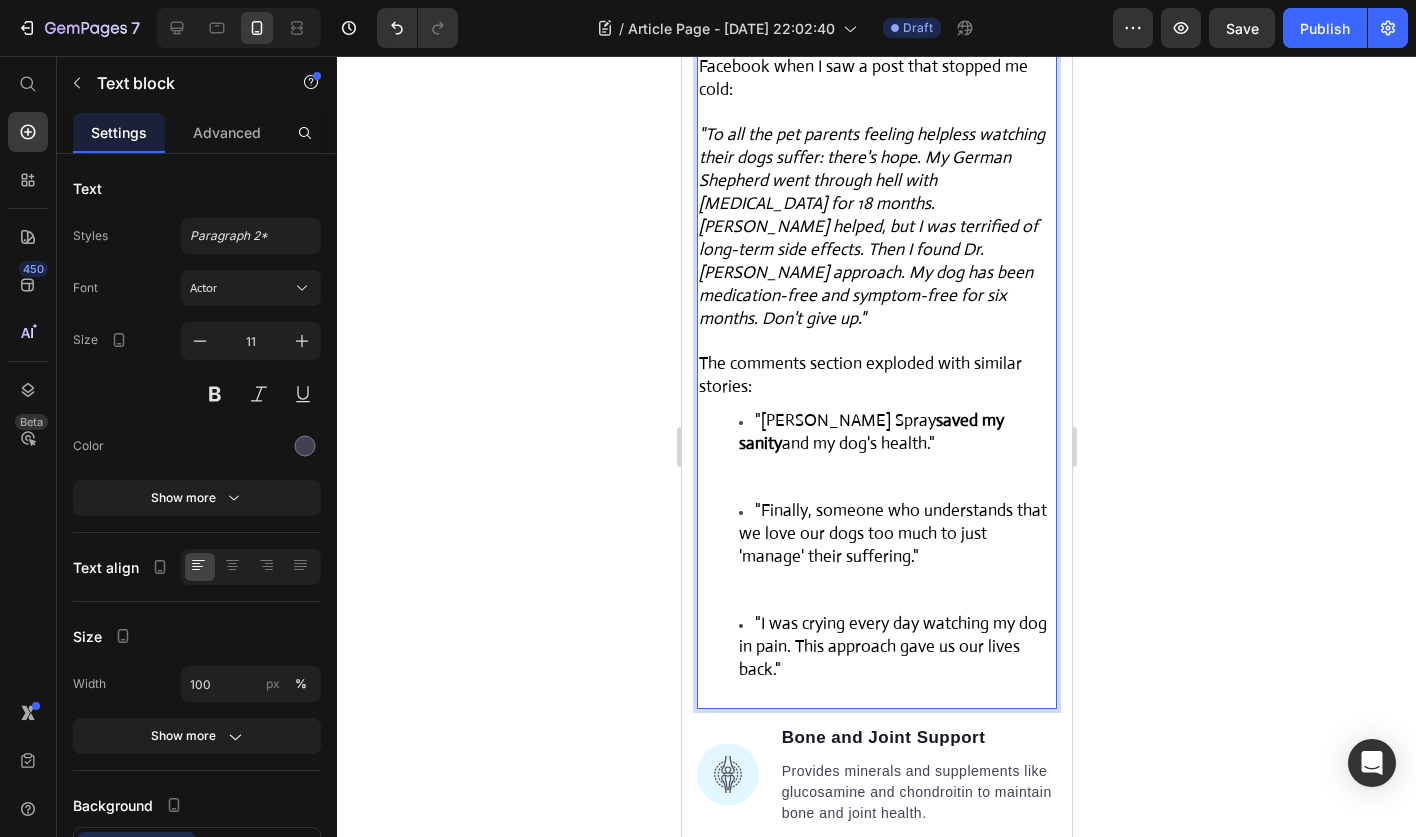 click on ""Dr. Mitchell Spray  saved my sanity  and my dog's health."" at bounding box center [896, 433] 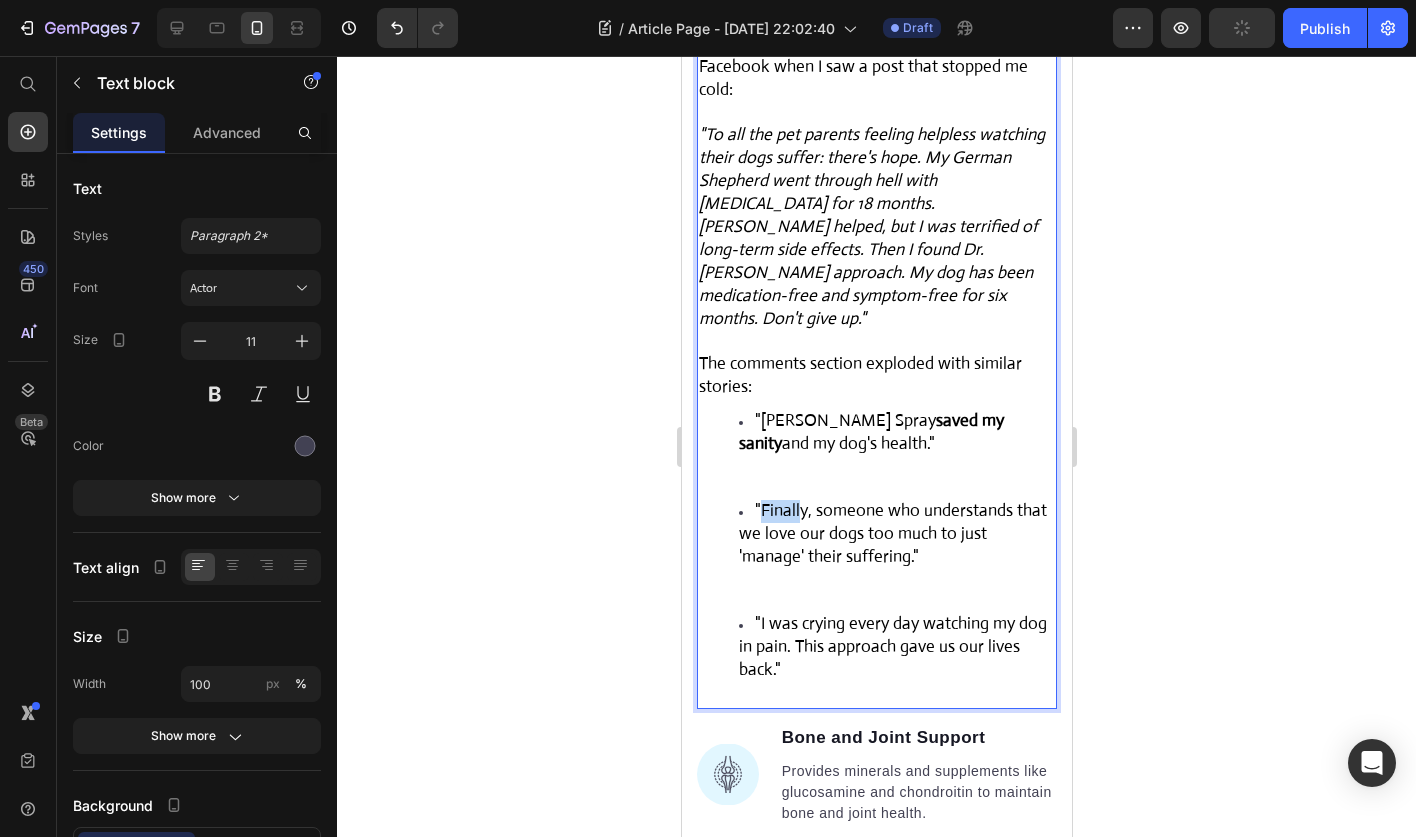 drag, startPoint x: 760, startPoint y: 496, endPoint x: 798, endPoint y: 497, distance: 38.013157 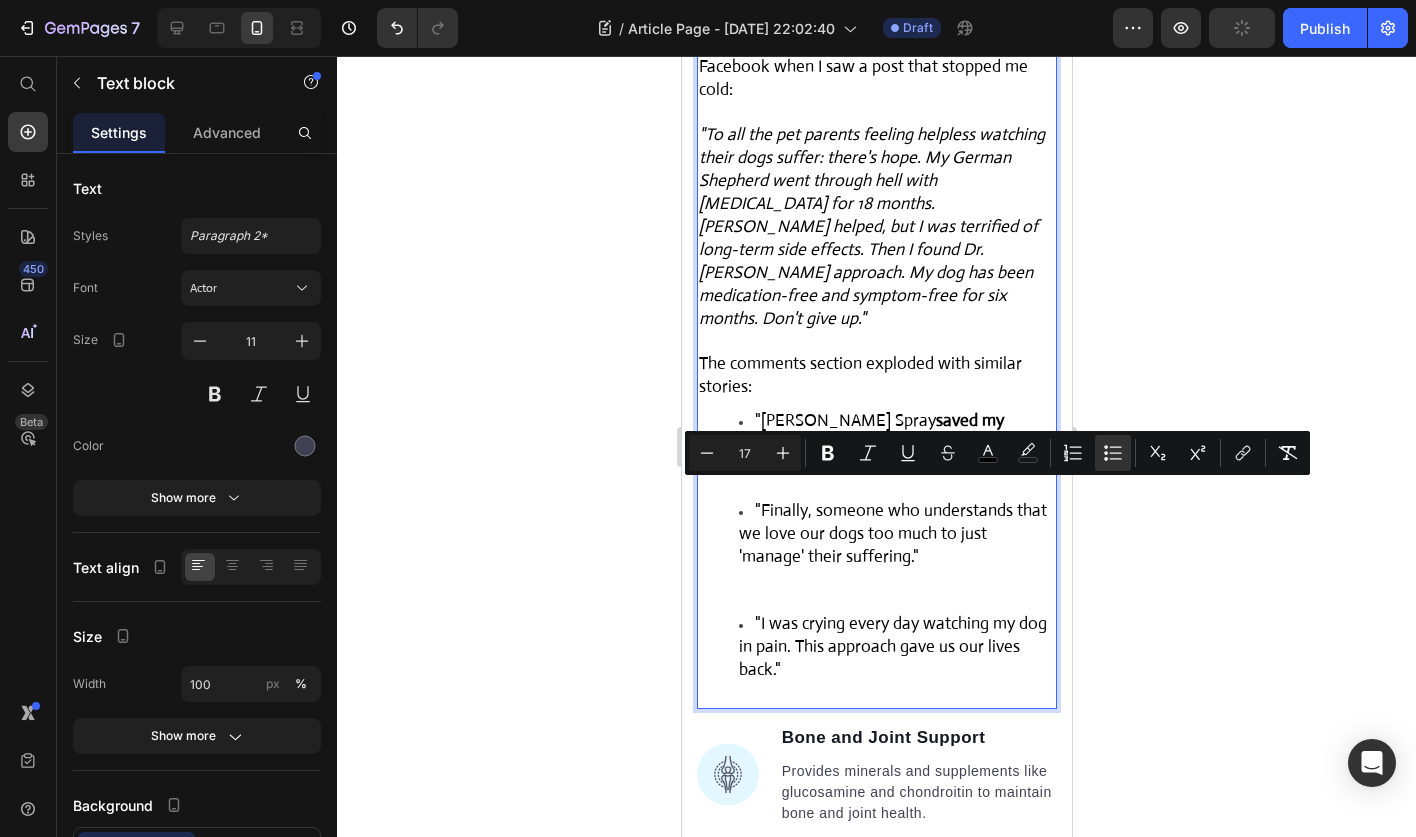 click on ""Finally, someone who understands that we love our dogs too much to just 'manage' their suffering."" at bounding box center (892, 533) 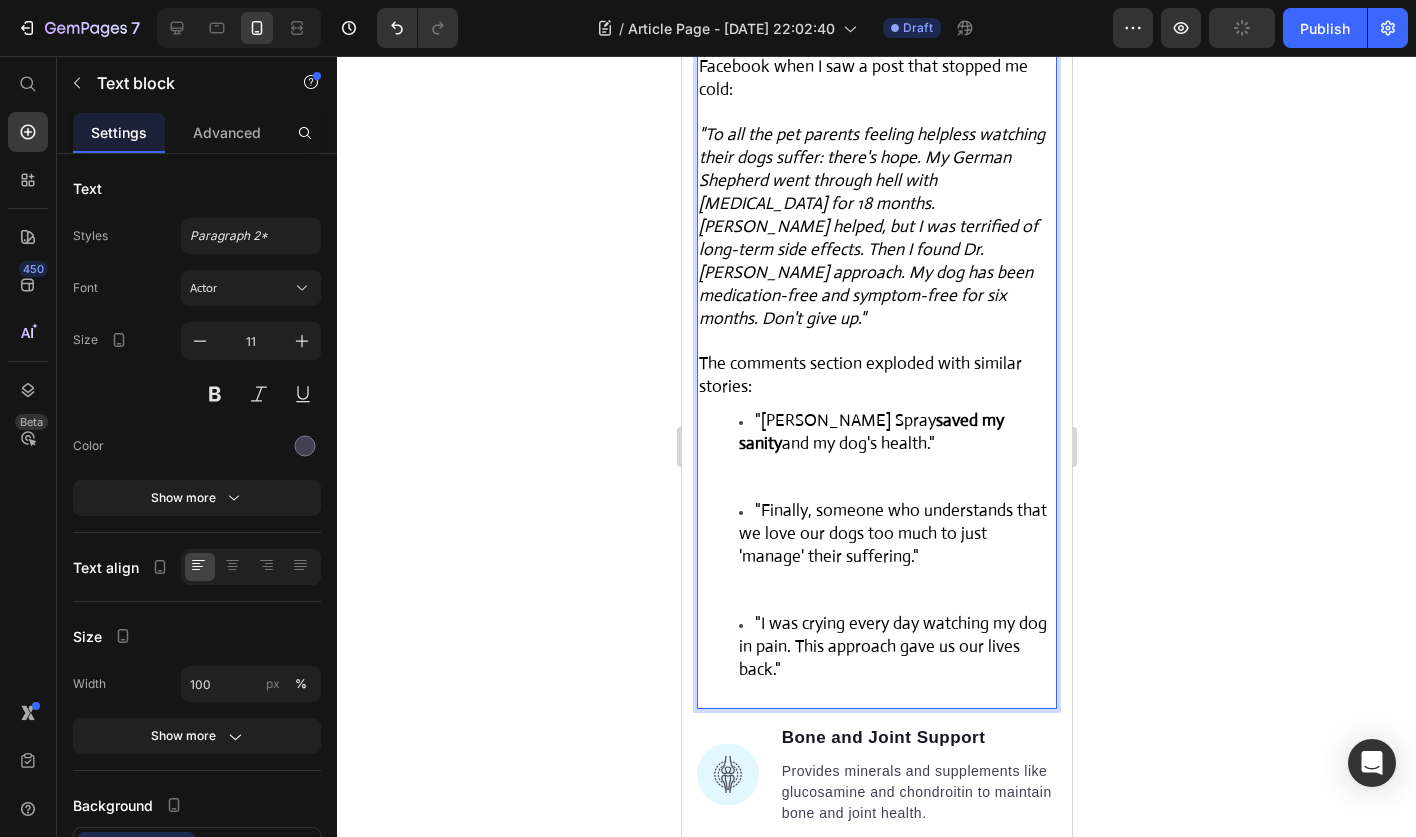 click on ""Finally, someone who understands that we love our dogs too much to just 'manage' their suffering."" at bounding box center (892, 533) 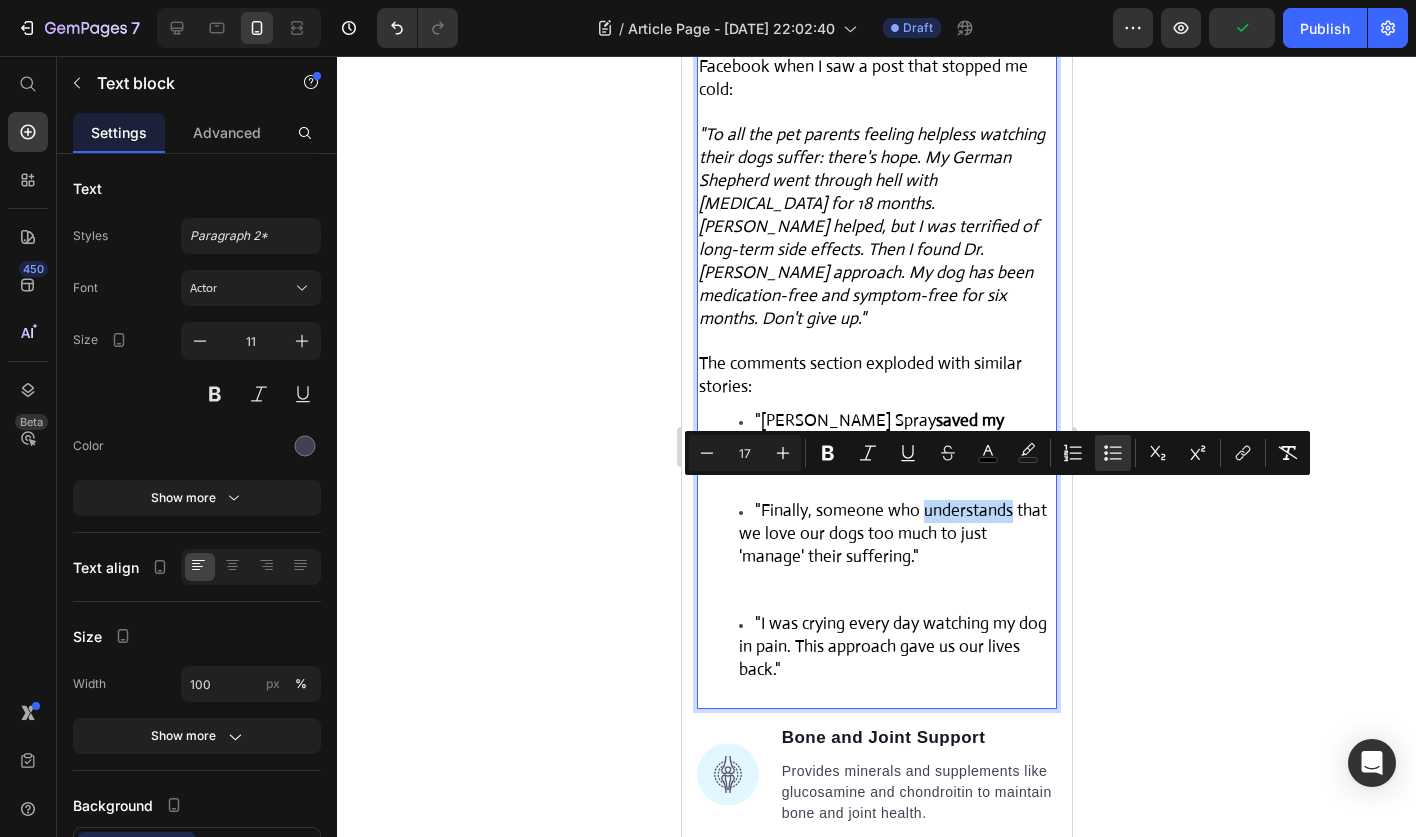 drag, startPoint x: 918, startPoint y: 494, endPoint x: 1005, endPoint y: 491, distance: 87.05171 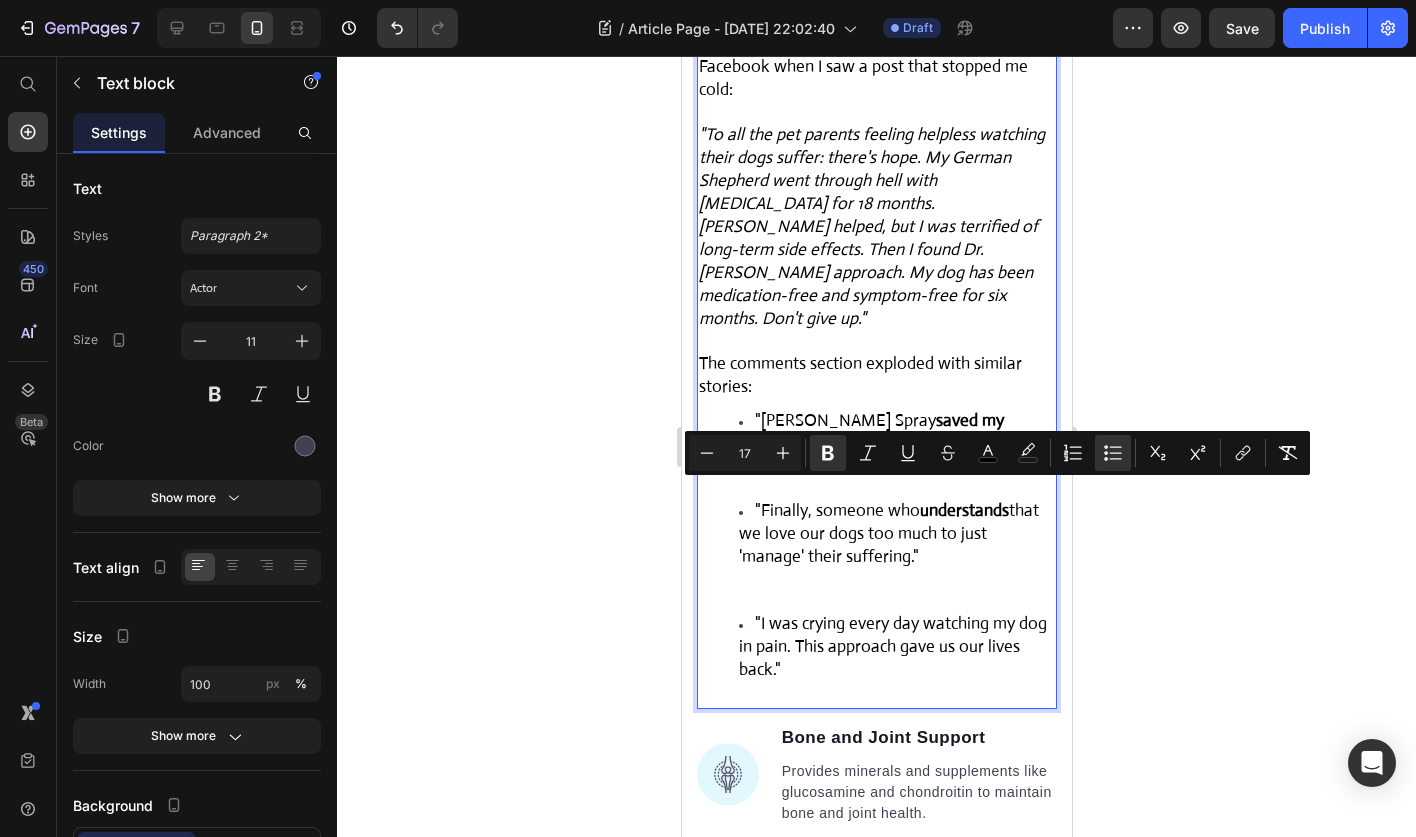 click on ""Finally, someone who  understands  that we love our dogs too much to just 'manage' their suffering."" at bounding box center [888, 533] 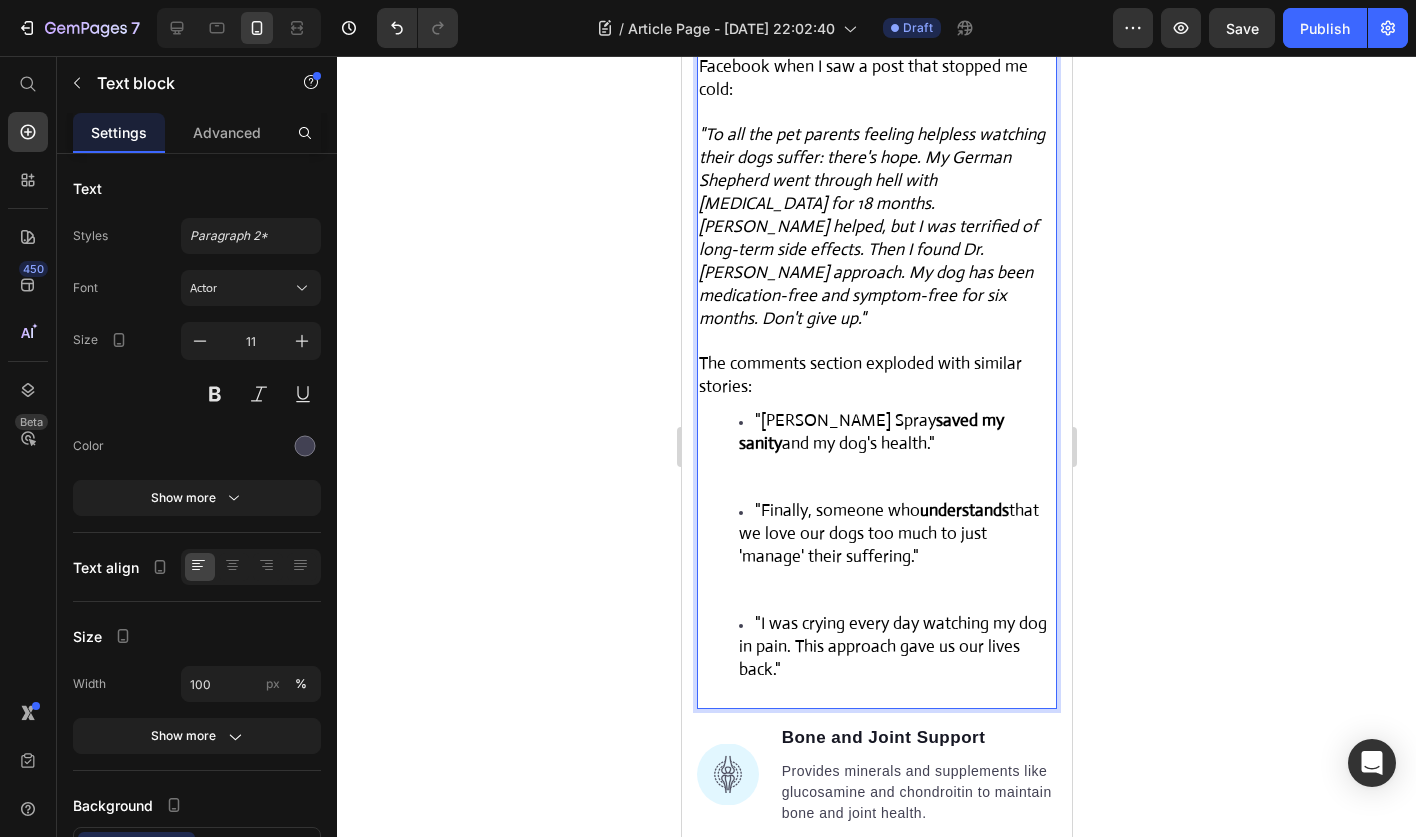 click on ""Finally, someone who  understands  that we love our dogs too much to just 'manage' their suffering."" at bounding box center (896, 534) 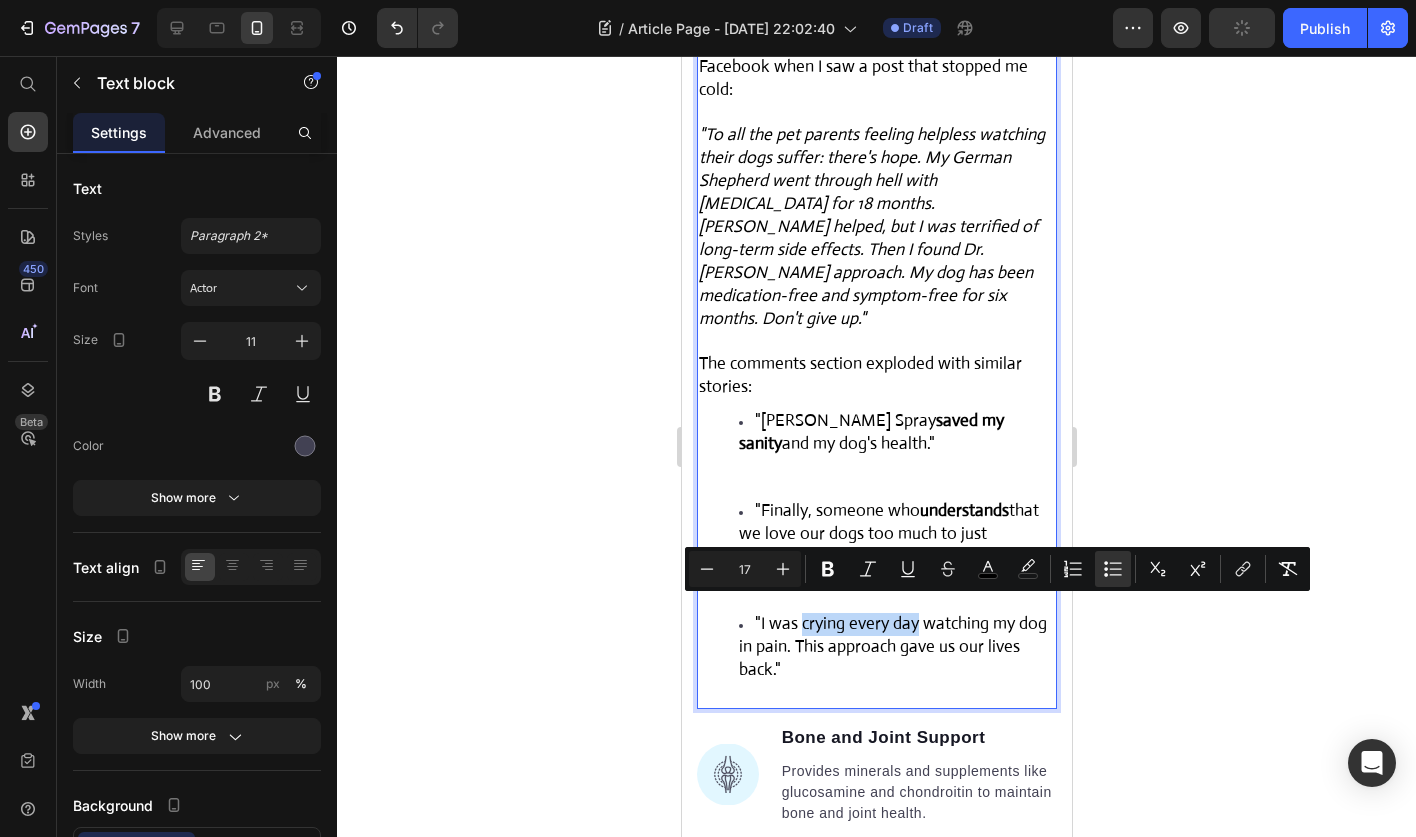 drag, startPoint x: 800, startPoint y: 614, endPoint x: 918, endPoint y: 621, distance: 118.20744 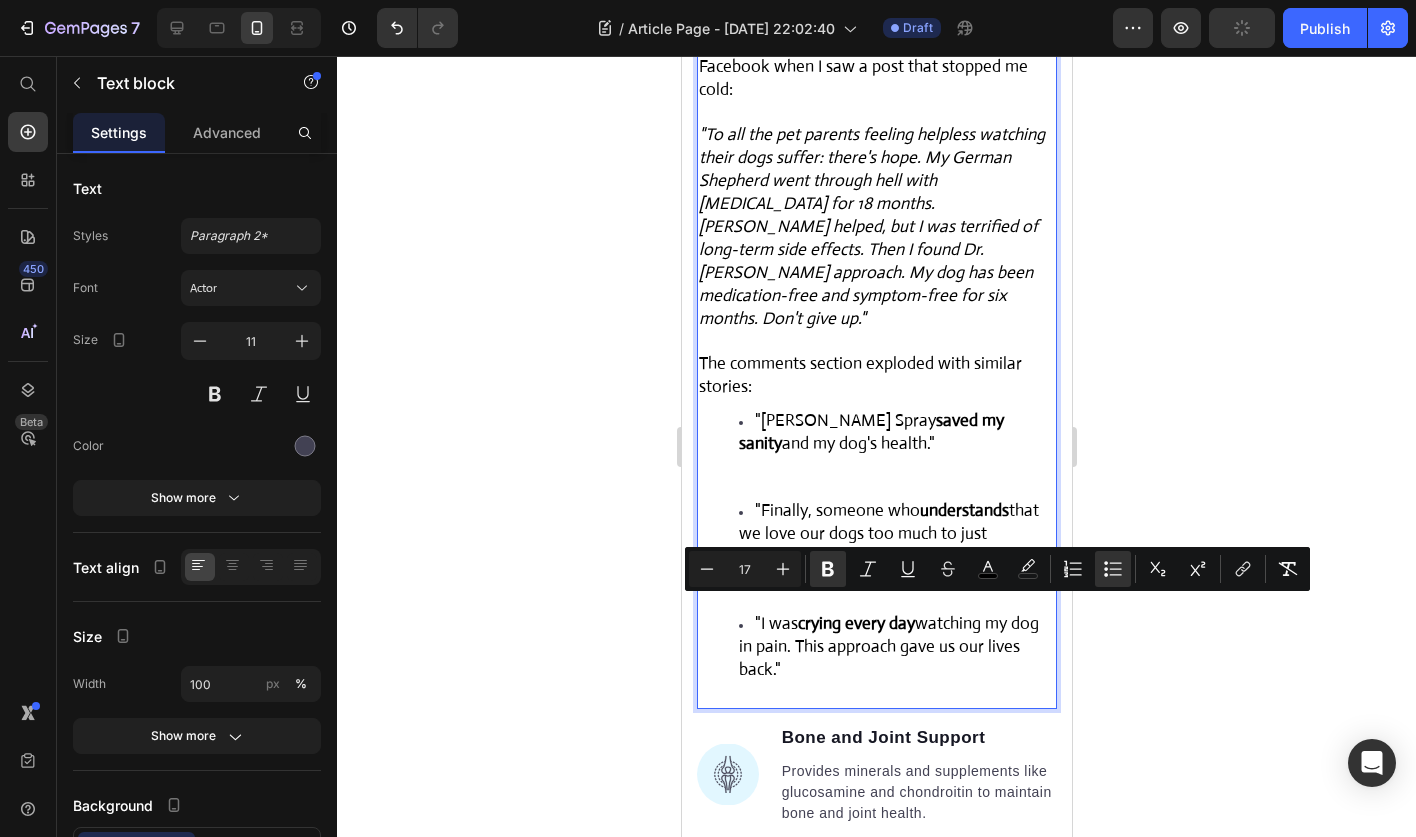 click on ""I was  crying every day  watching my dog in pain. This approach gave us our lives back."" at bounding box center [888, 646] 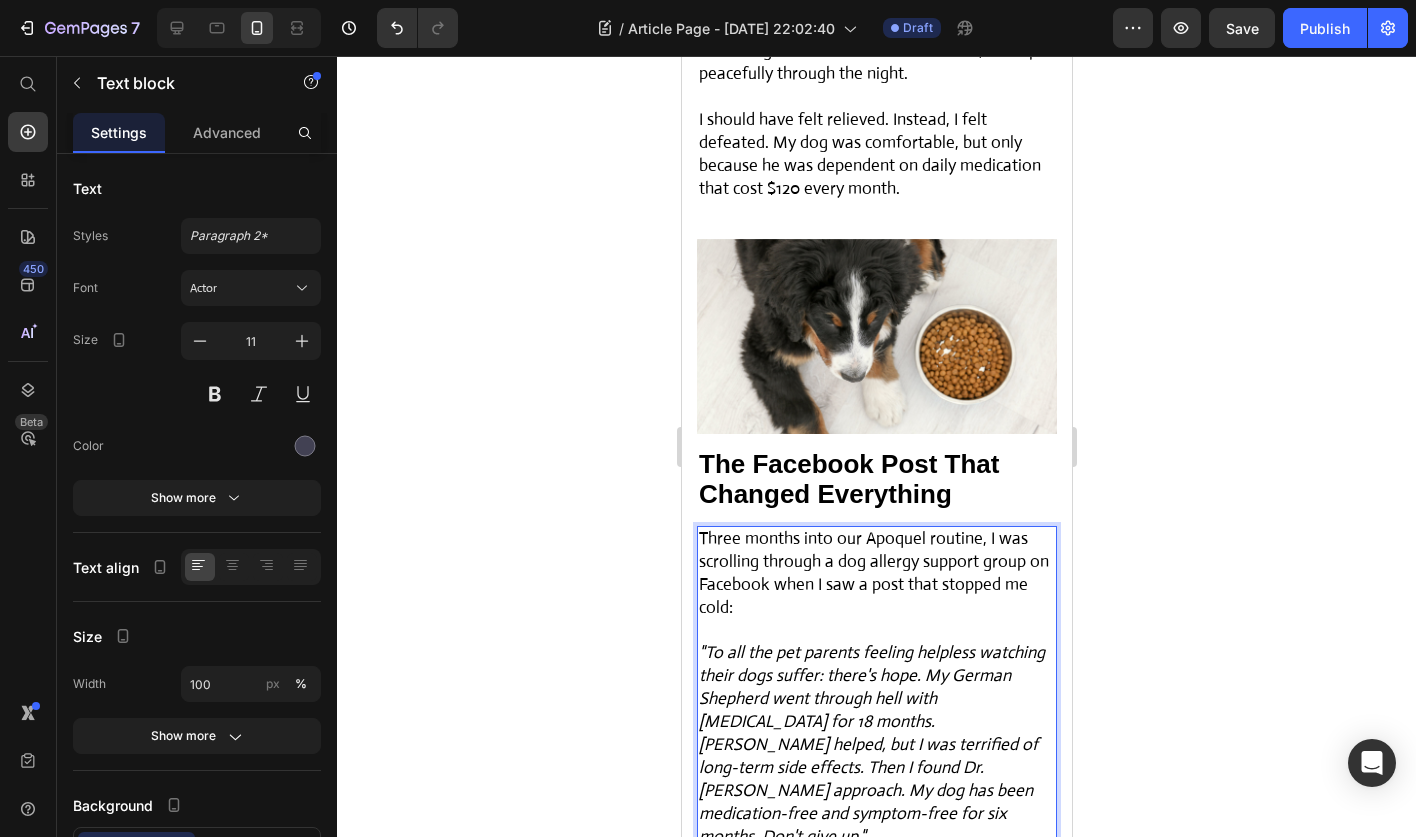 scroll, scrollTop: 3906, scrollLeft: 0, axis: vertical 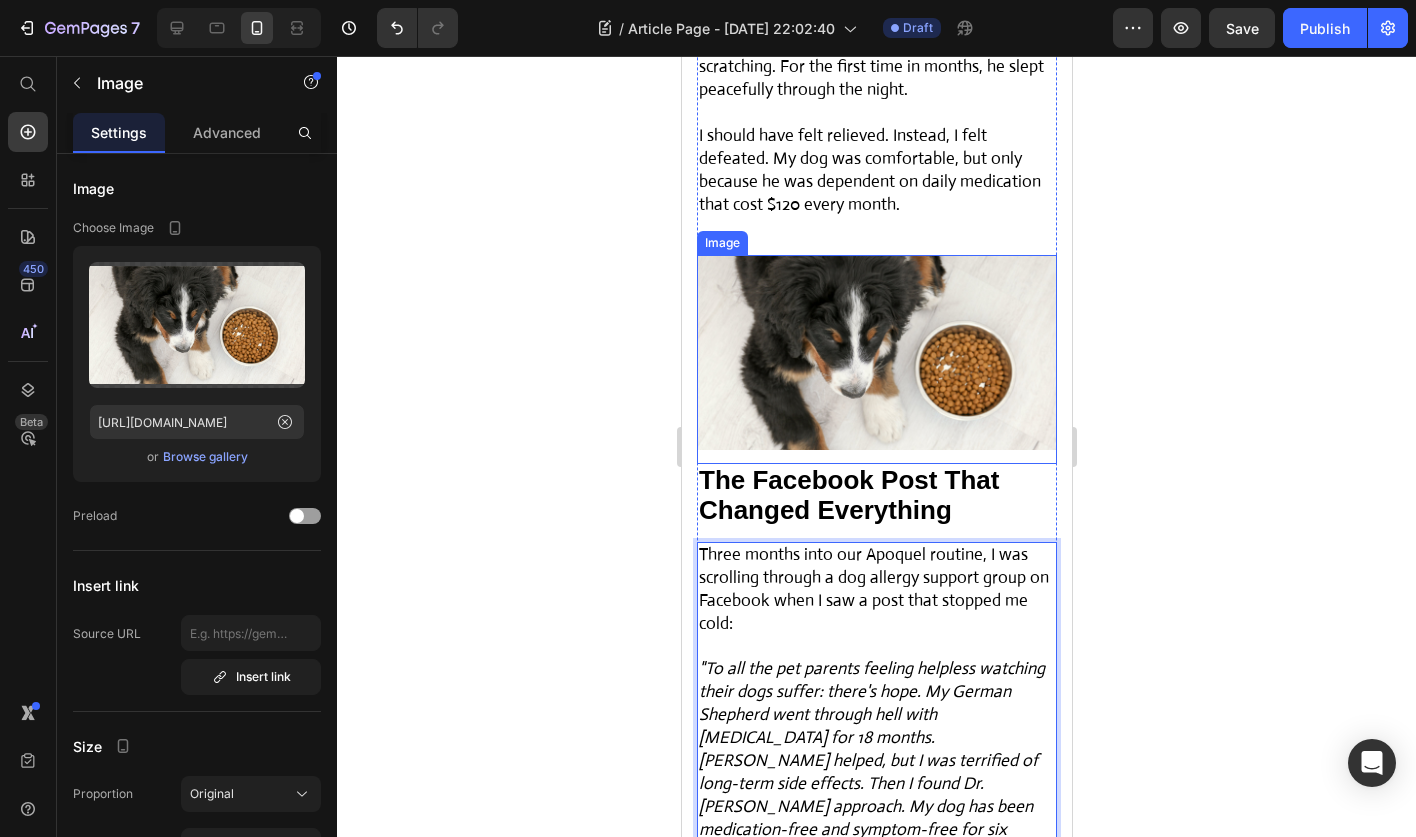 click at bounding box center (876, 359) 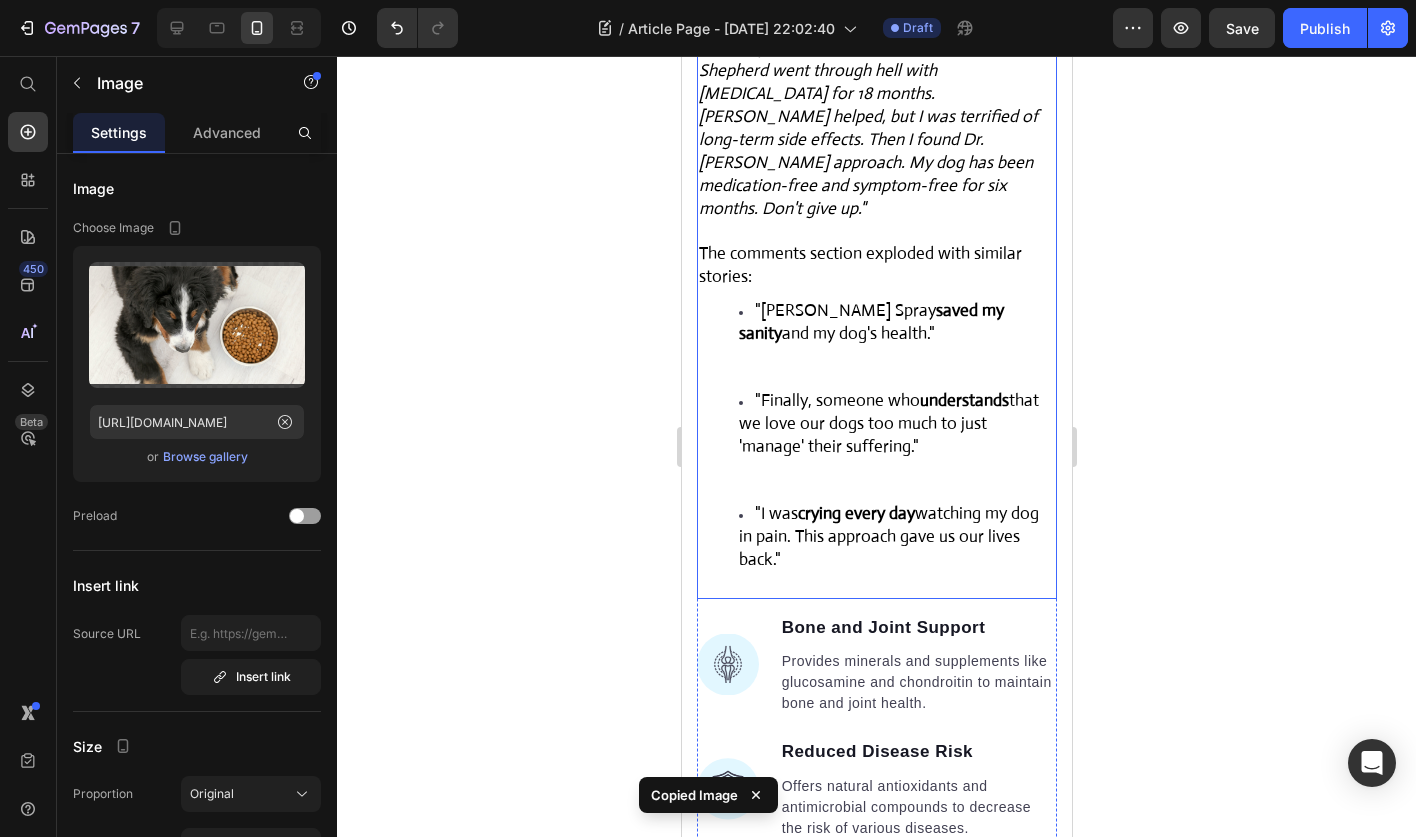 scroll, scrollTop: 4538, scrollLeft: 0, axis: vertical 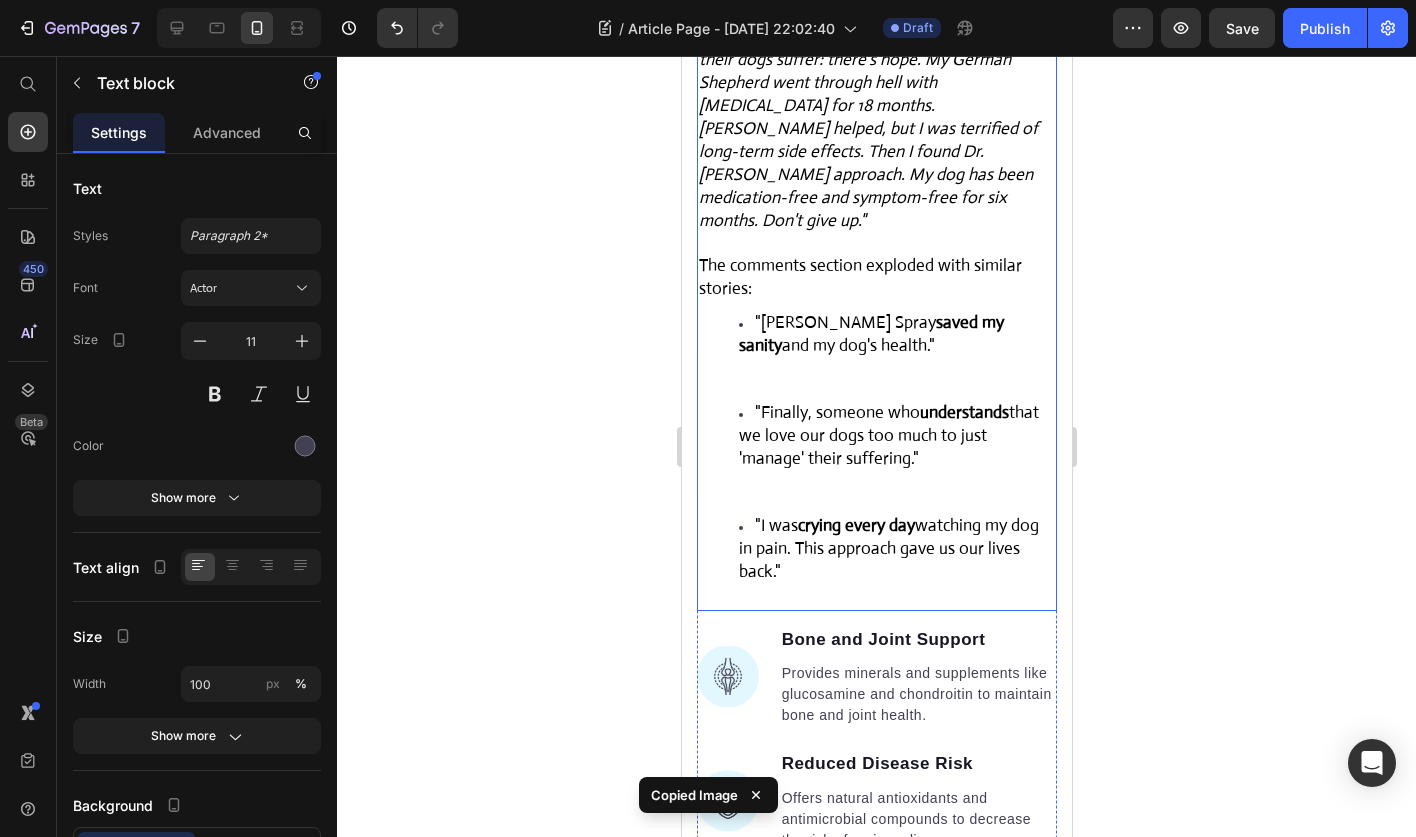 click at bounding box center [876, 493] 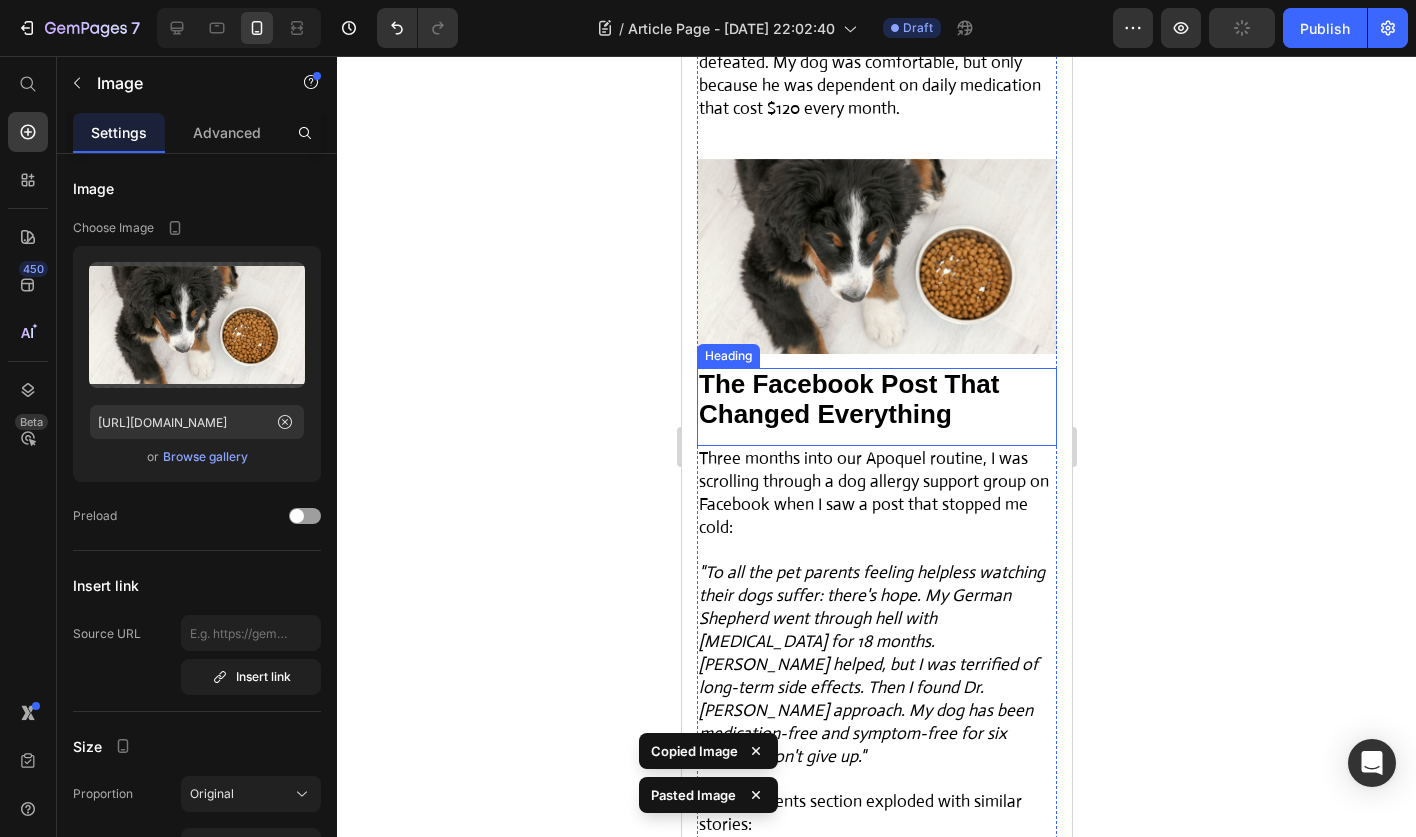 click on "The Facebook Post That Changed Everything" at bounding box center (848, 399) 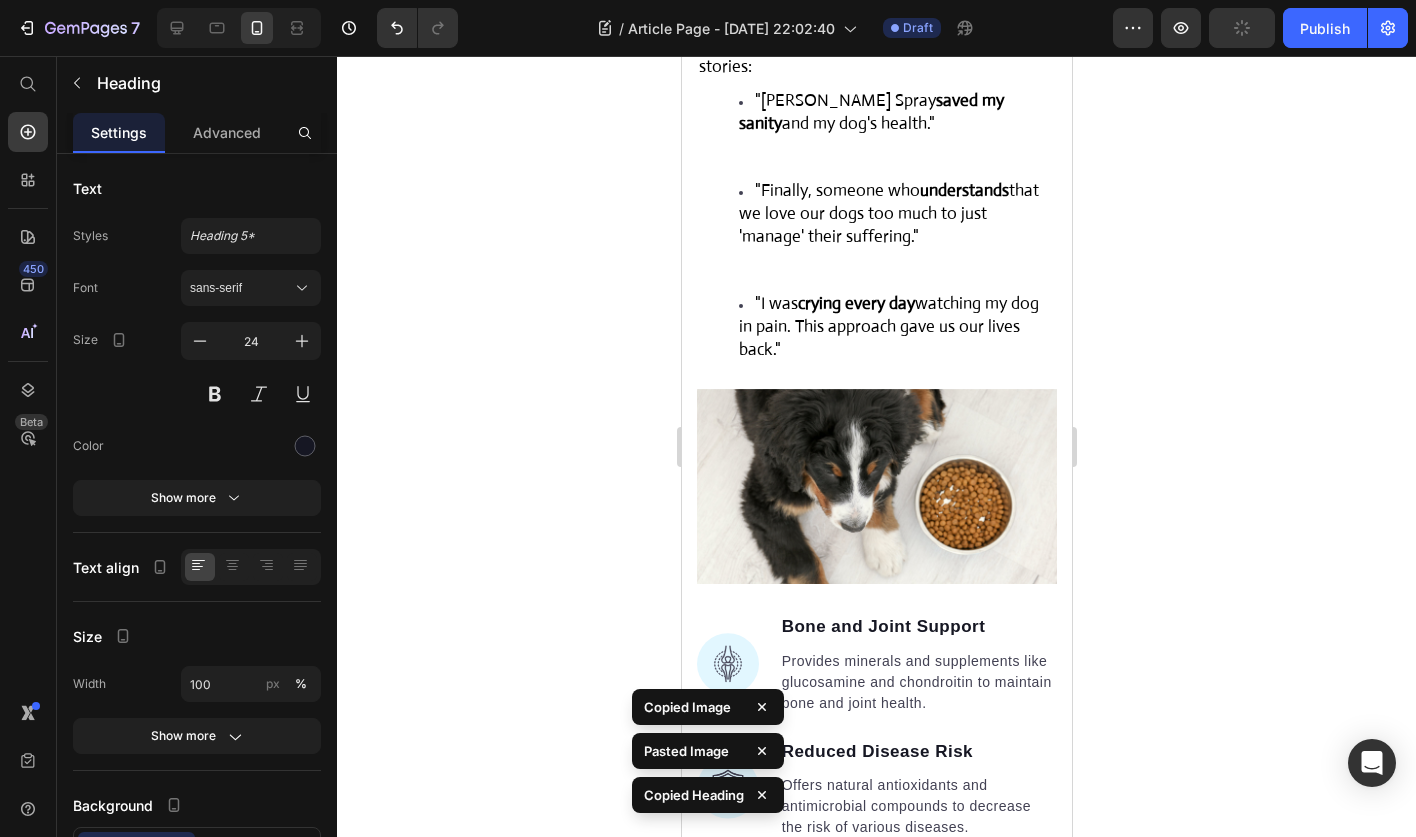 scroll, scrollTop: 4793, scrollLeft: 0, axis: vertical 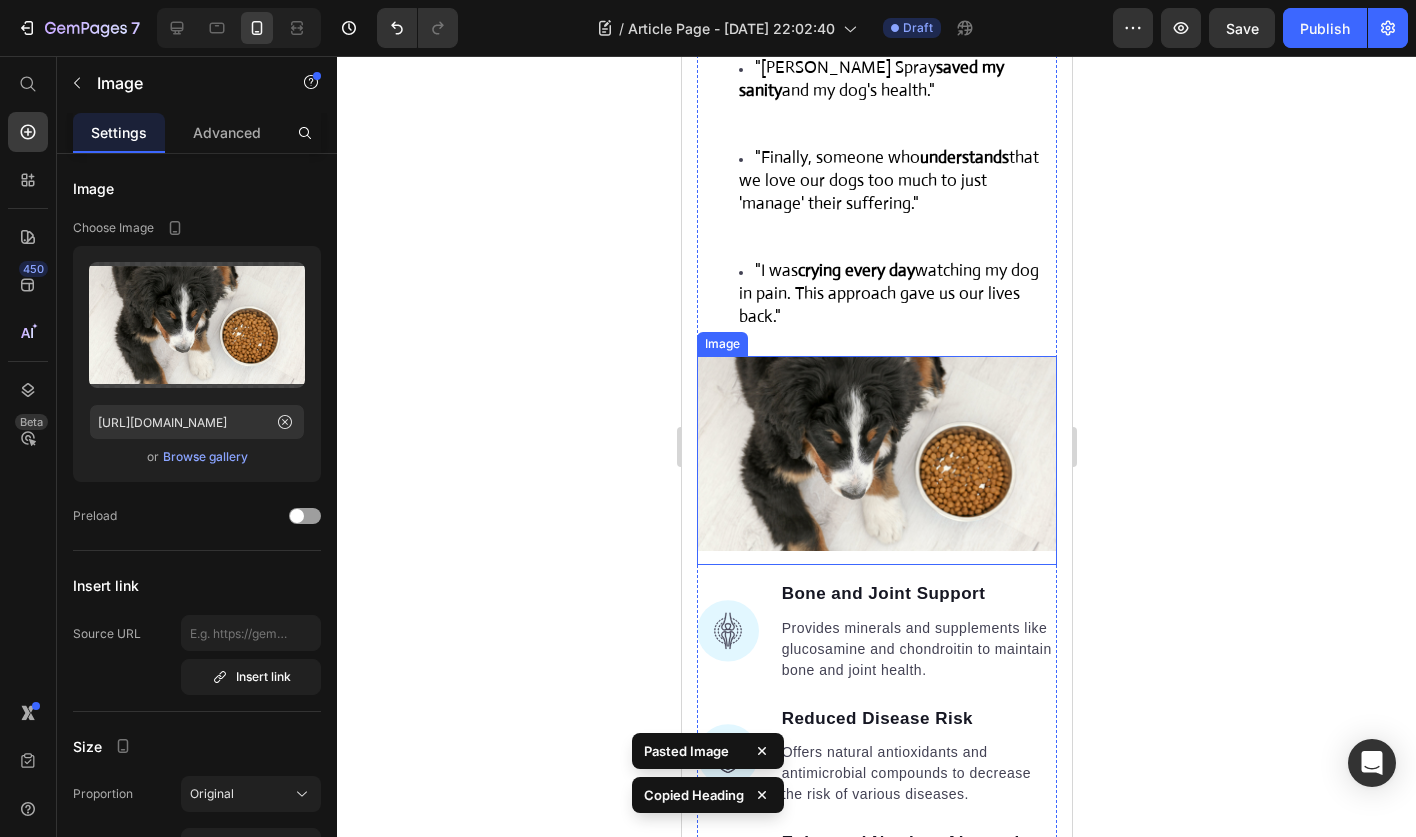 click at bounding box center (876, 460) 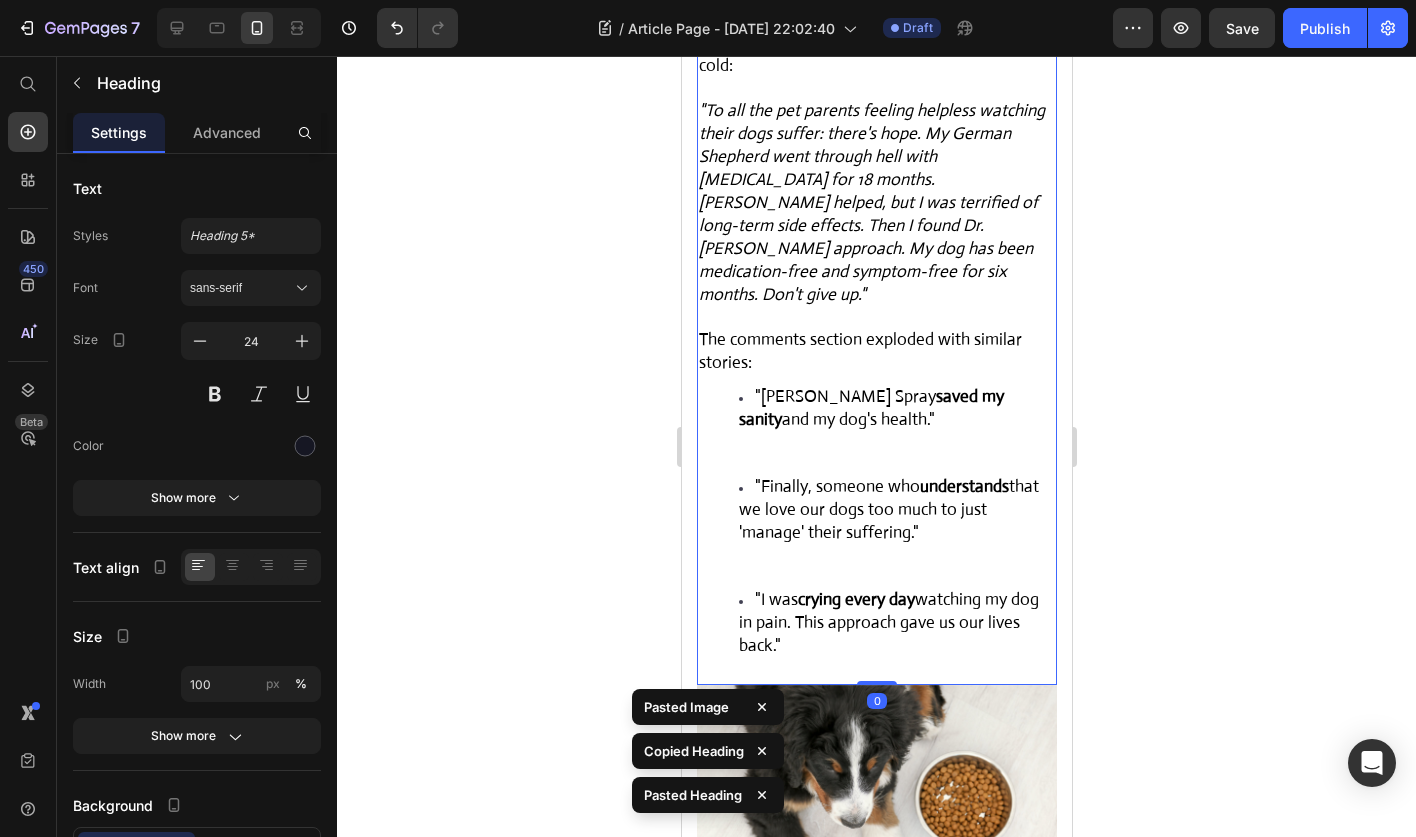 click on ""Finally, someone who  understands  that we love our dogs too much to just 'manage' their suffering."" at bounding box center [896, 510] 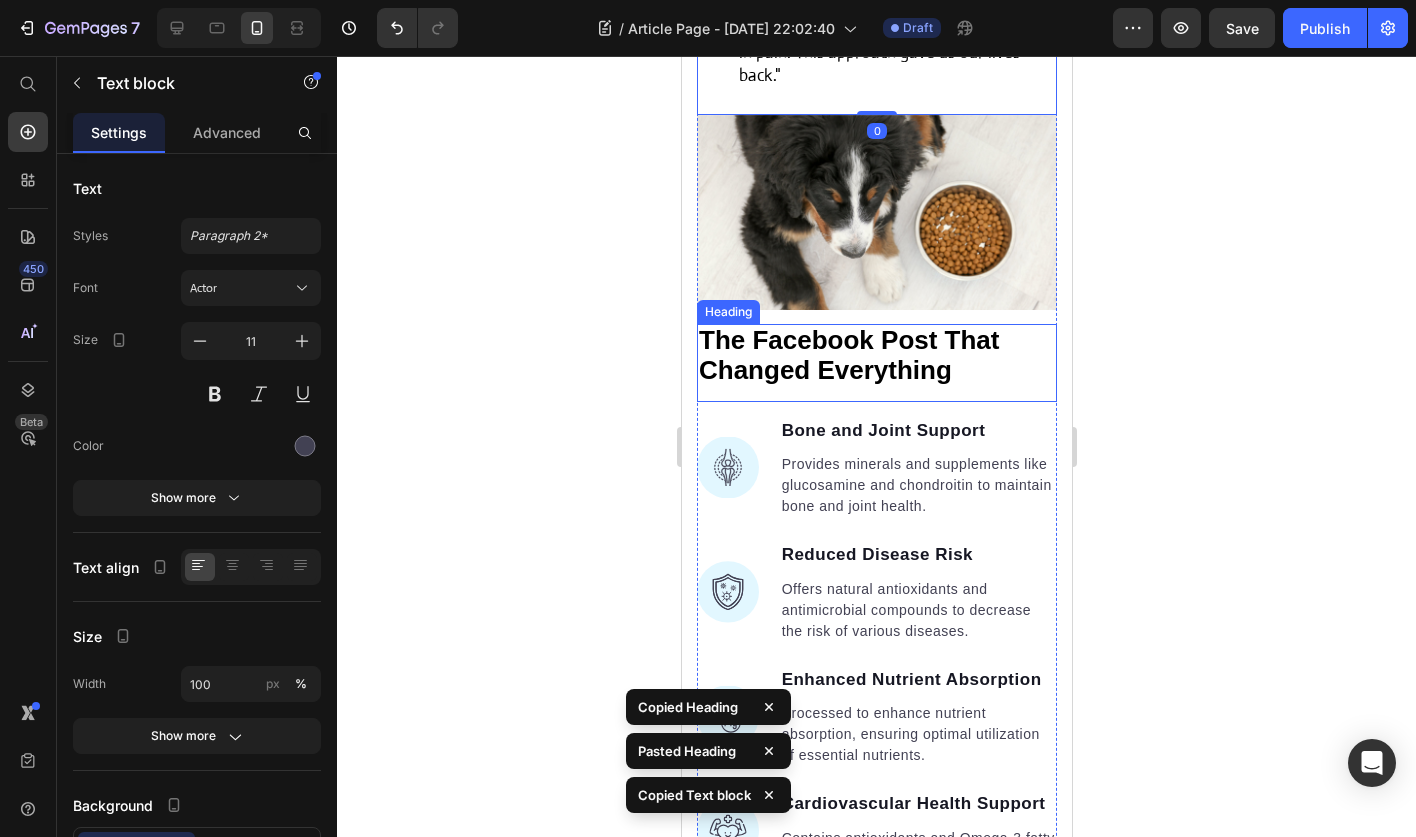click on "The Facebook Post That Changed Everything" at bounding box center [848, 355] 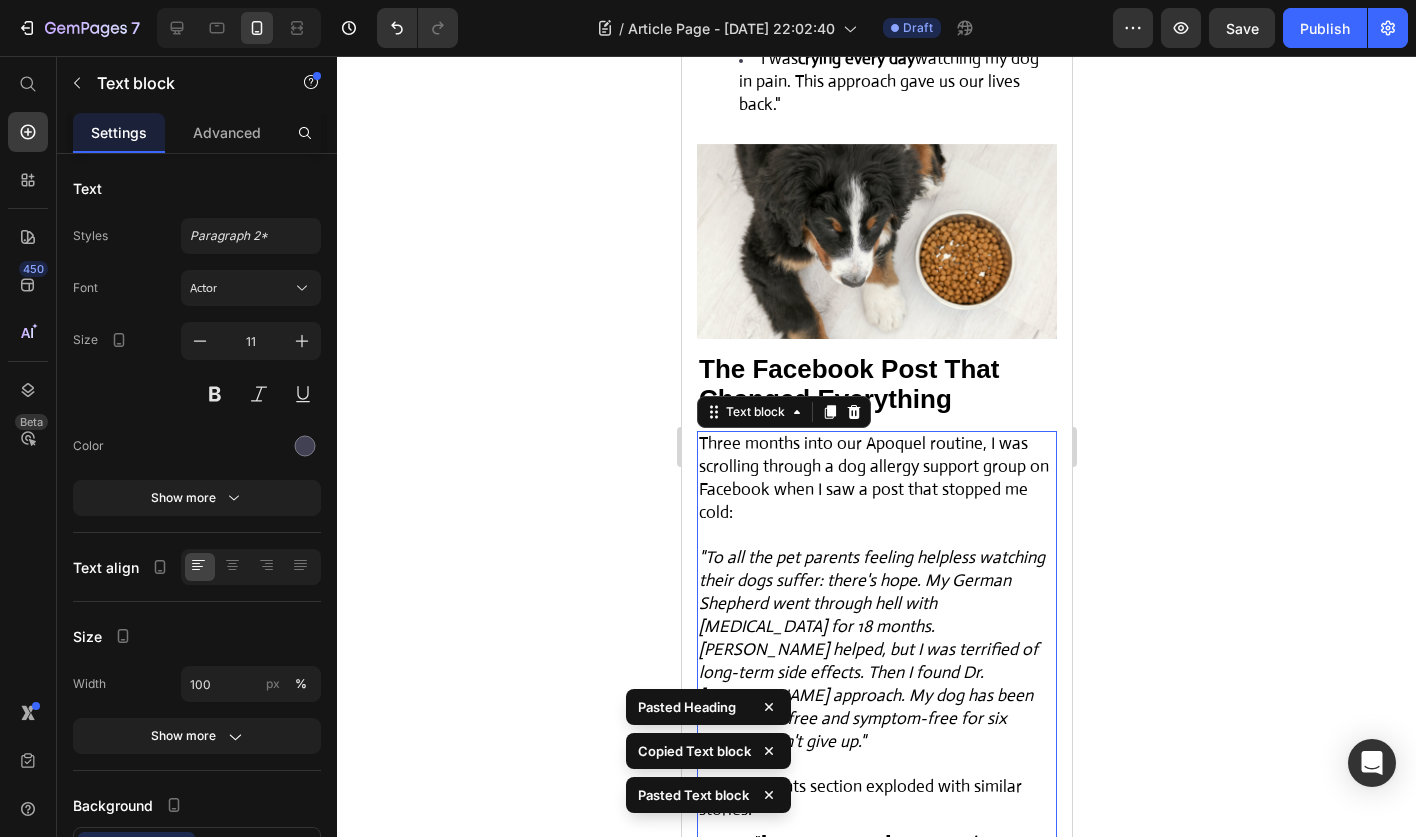scroll, scrollTop: 5034, scrollLeft: 0, axis: vertical 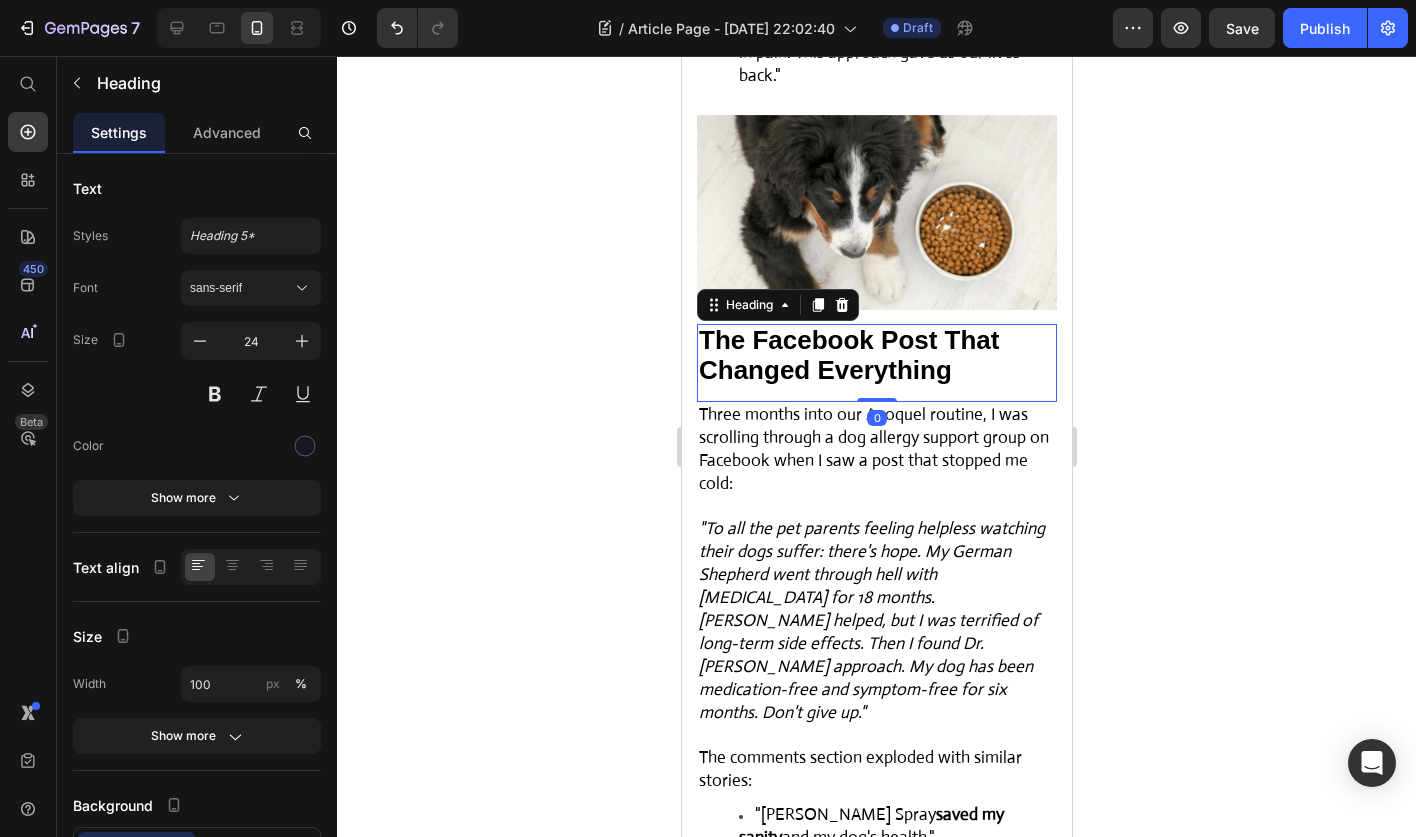 click on "The Facebook Post That Changed Everything" at bounding box center [848, 355] 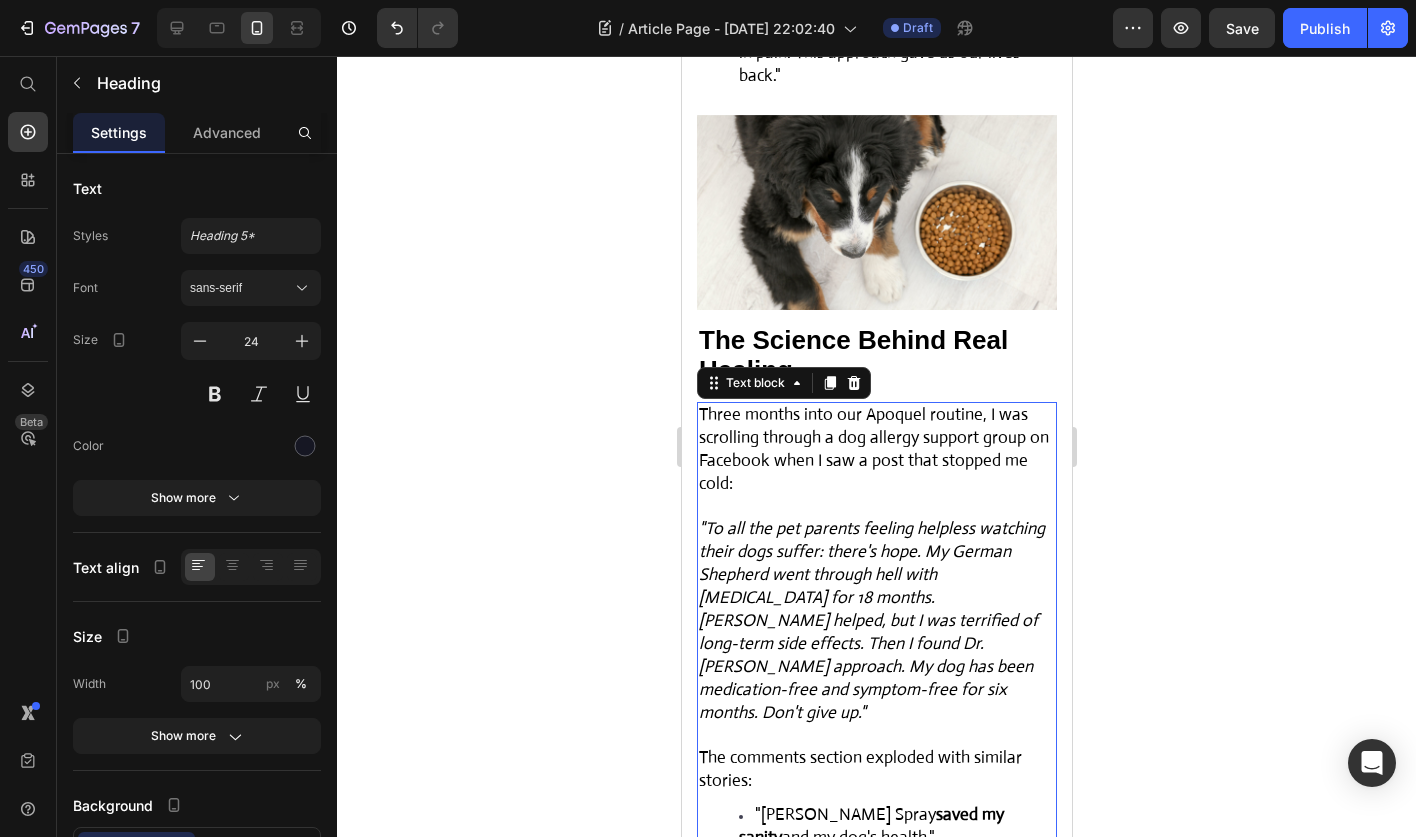 click on "Three months into our Apoquel routine, I was scrolling through a dog allergy support group on Facebook when I saw a post that stopped me cold:" at bounding box center [876, 450] 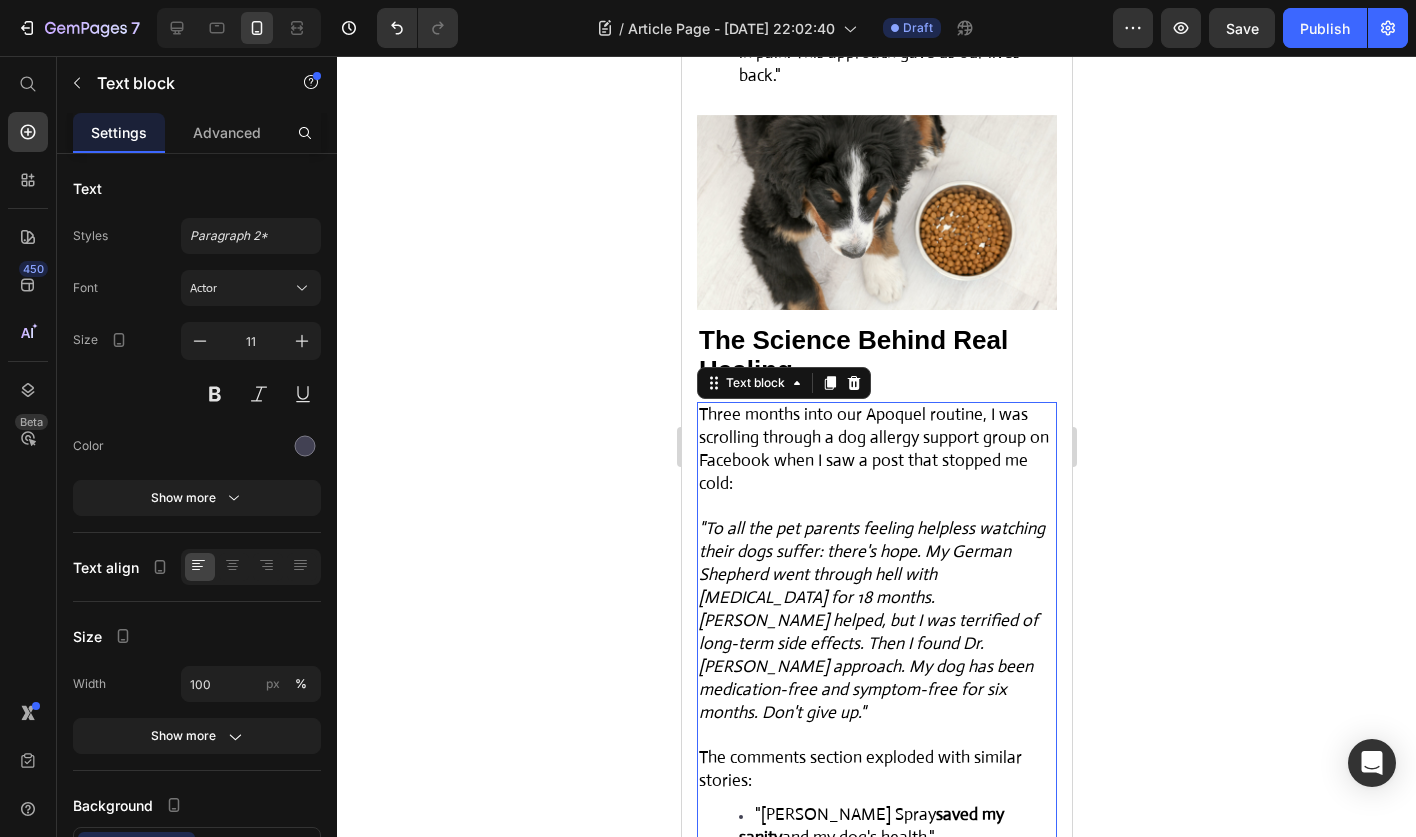 click on "Three months into our Apoquel routine, I was scrolling through a dog allergy support group on Facebook when I saw a post that stopped me cold:" at bounding box center (876, 450) 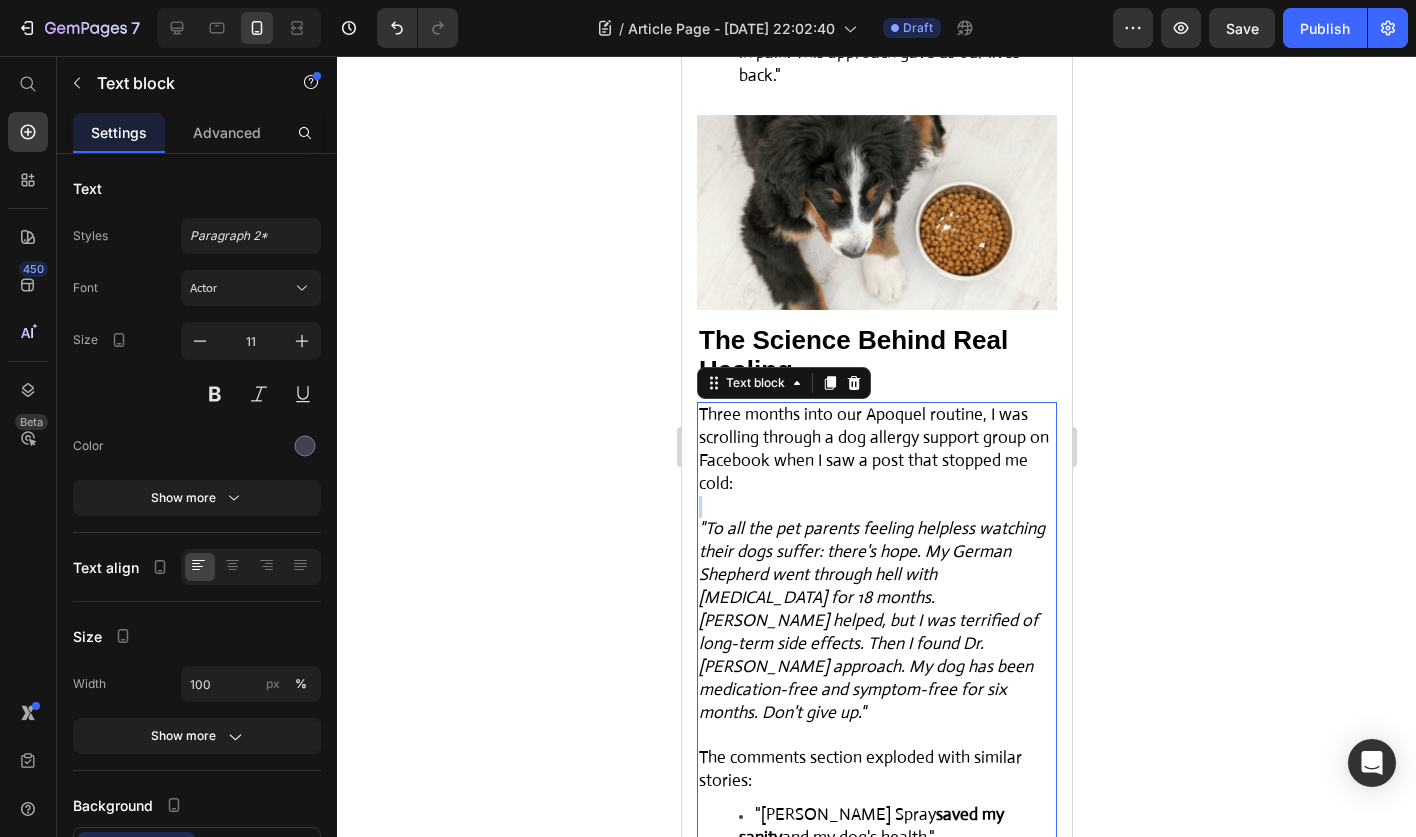 click on "Three months into our Apoquel routine, I was scrolling through a dog allergy support group on Facebook when I saw a post that stopped me cold:" at bounding box center [876, 450] 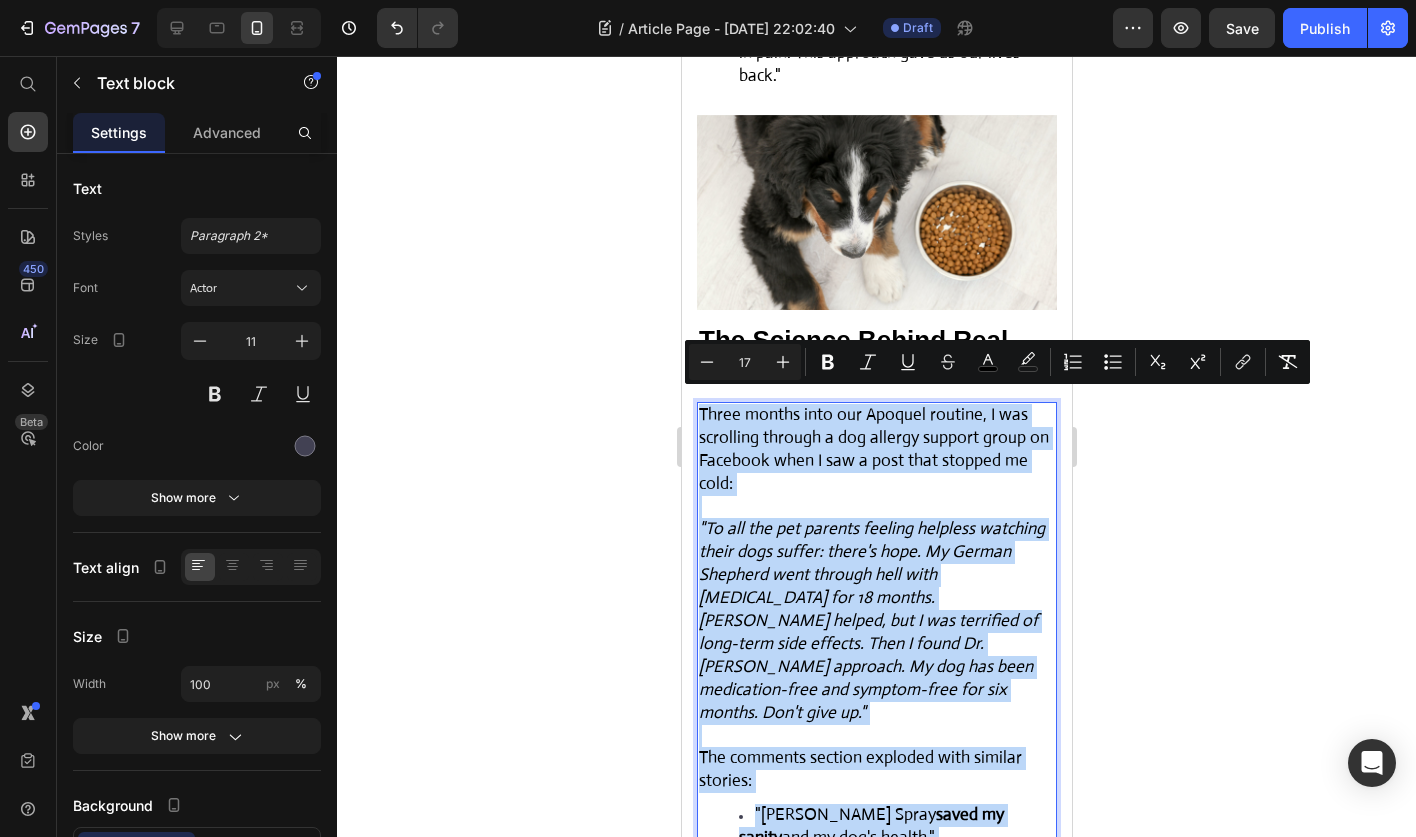 type on "11" 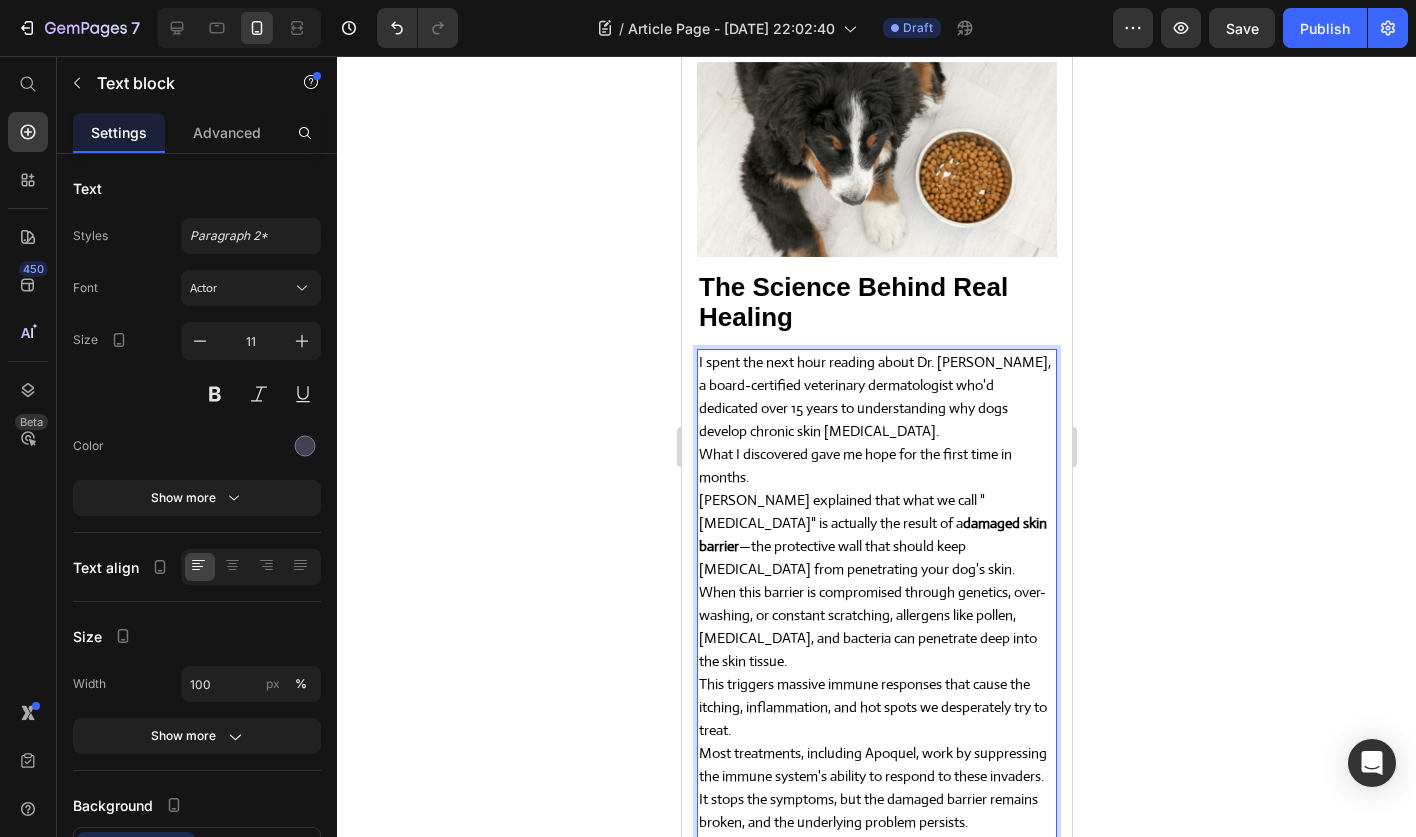 scroll, scrollTop: 5099, scrollLeft: 0, axis: vertical 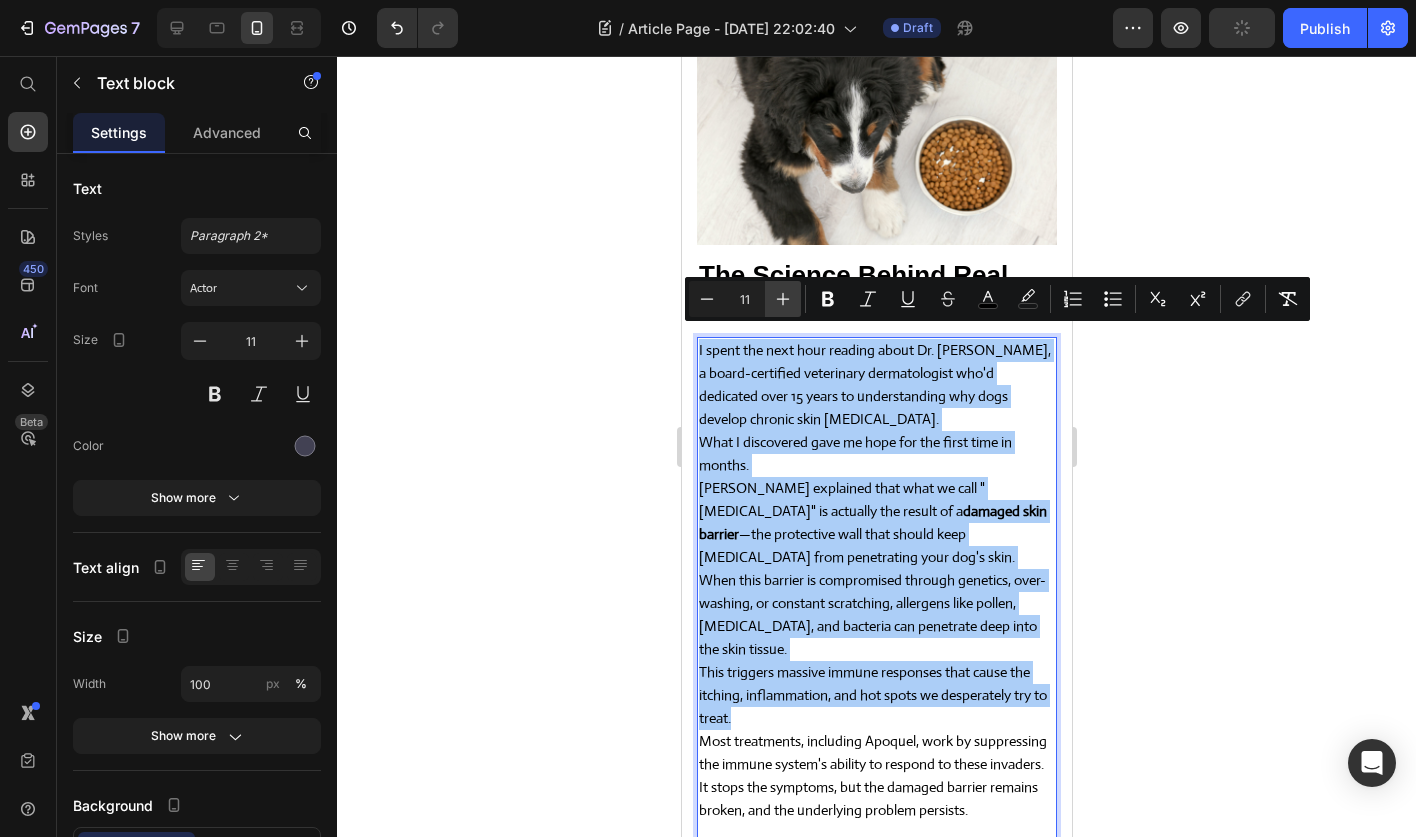 click 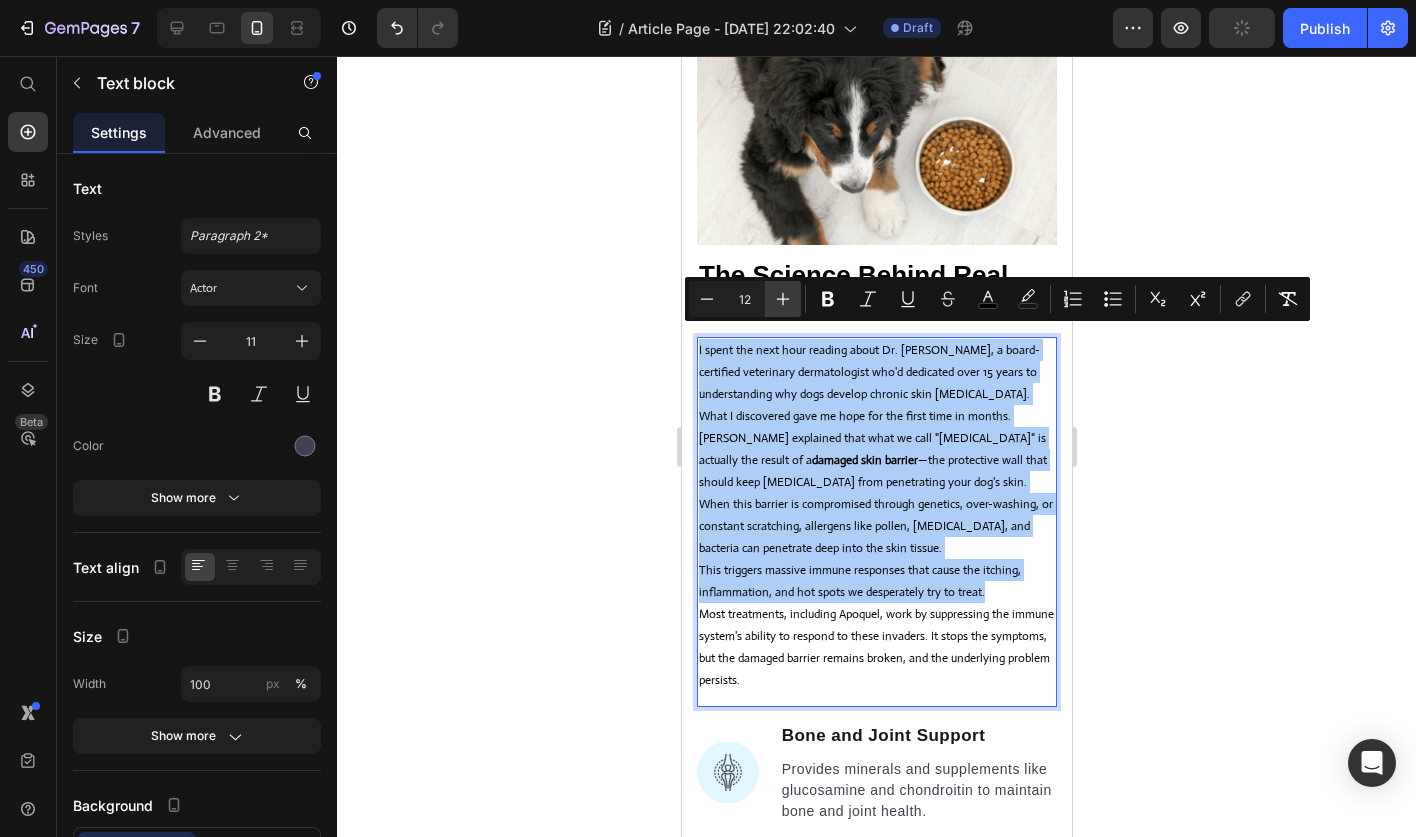click 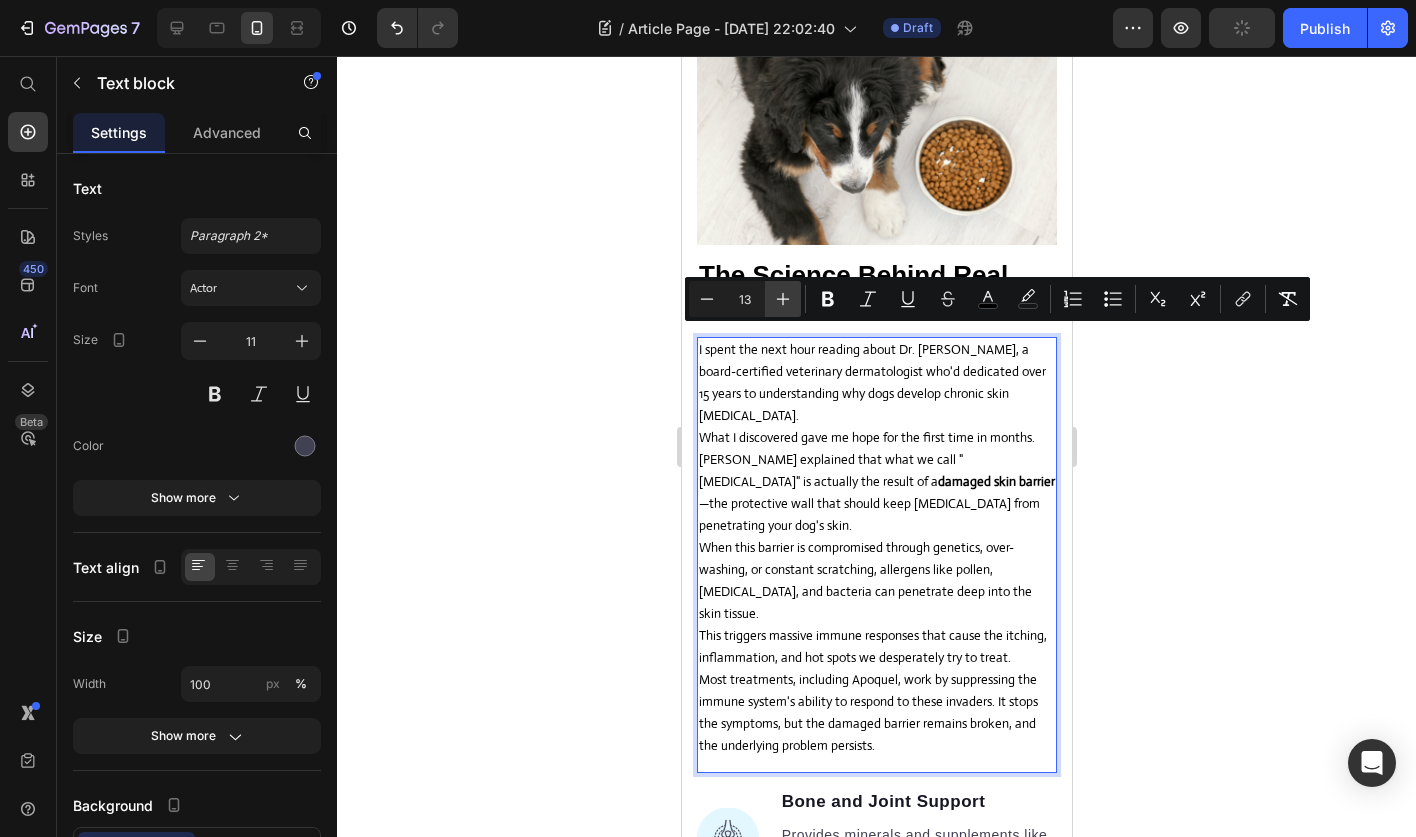 click 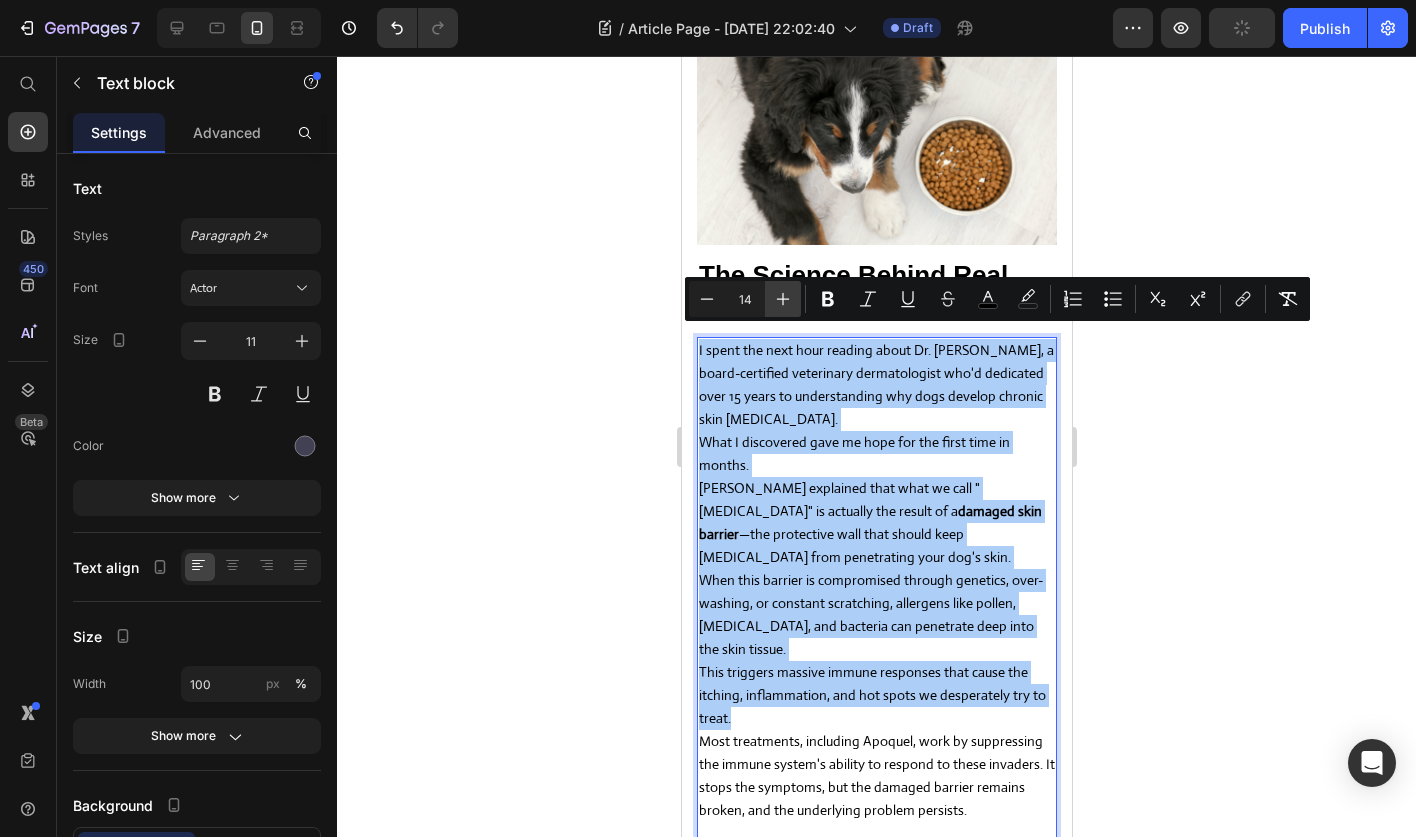 click 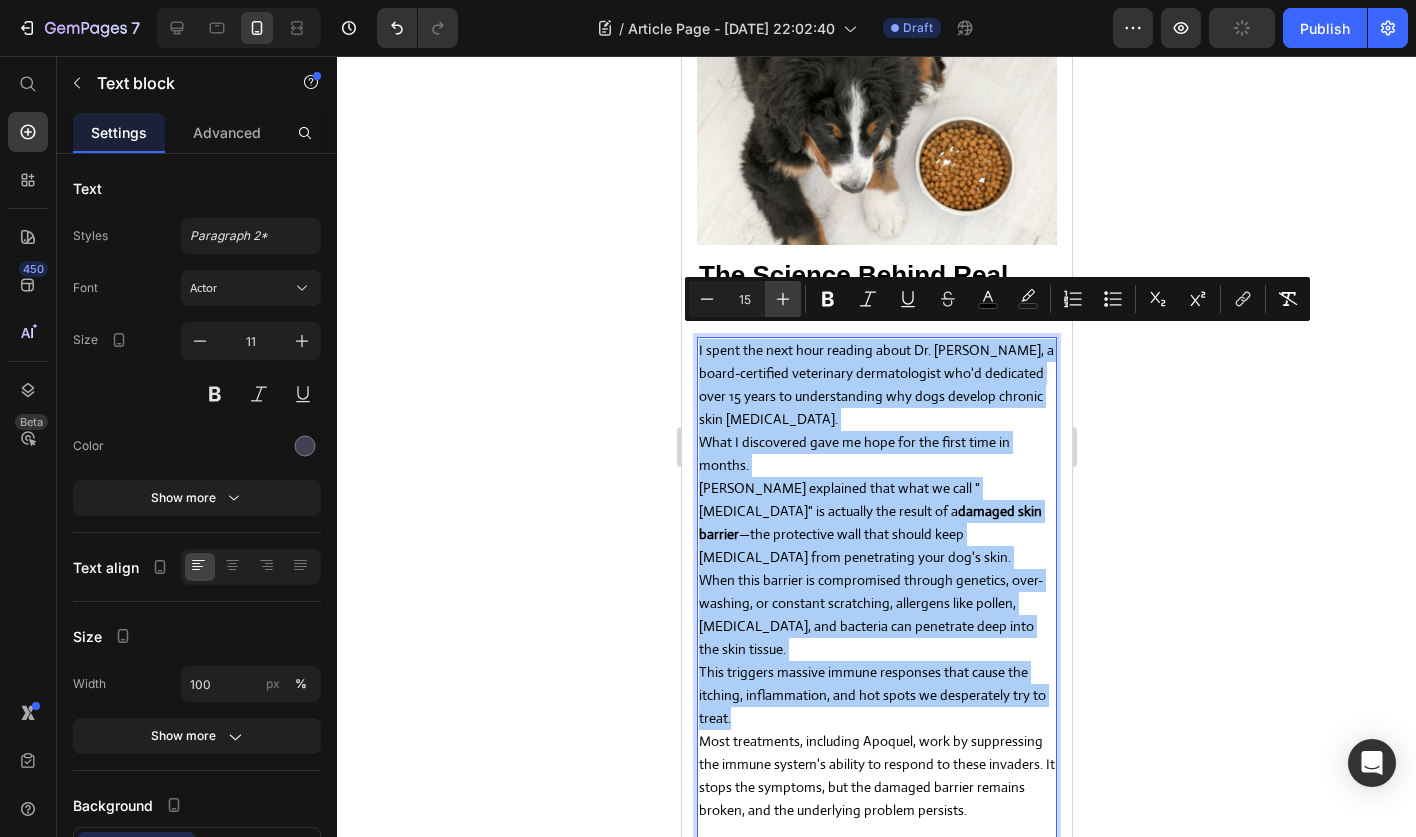 click 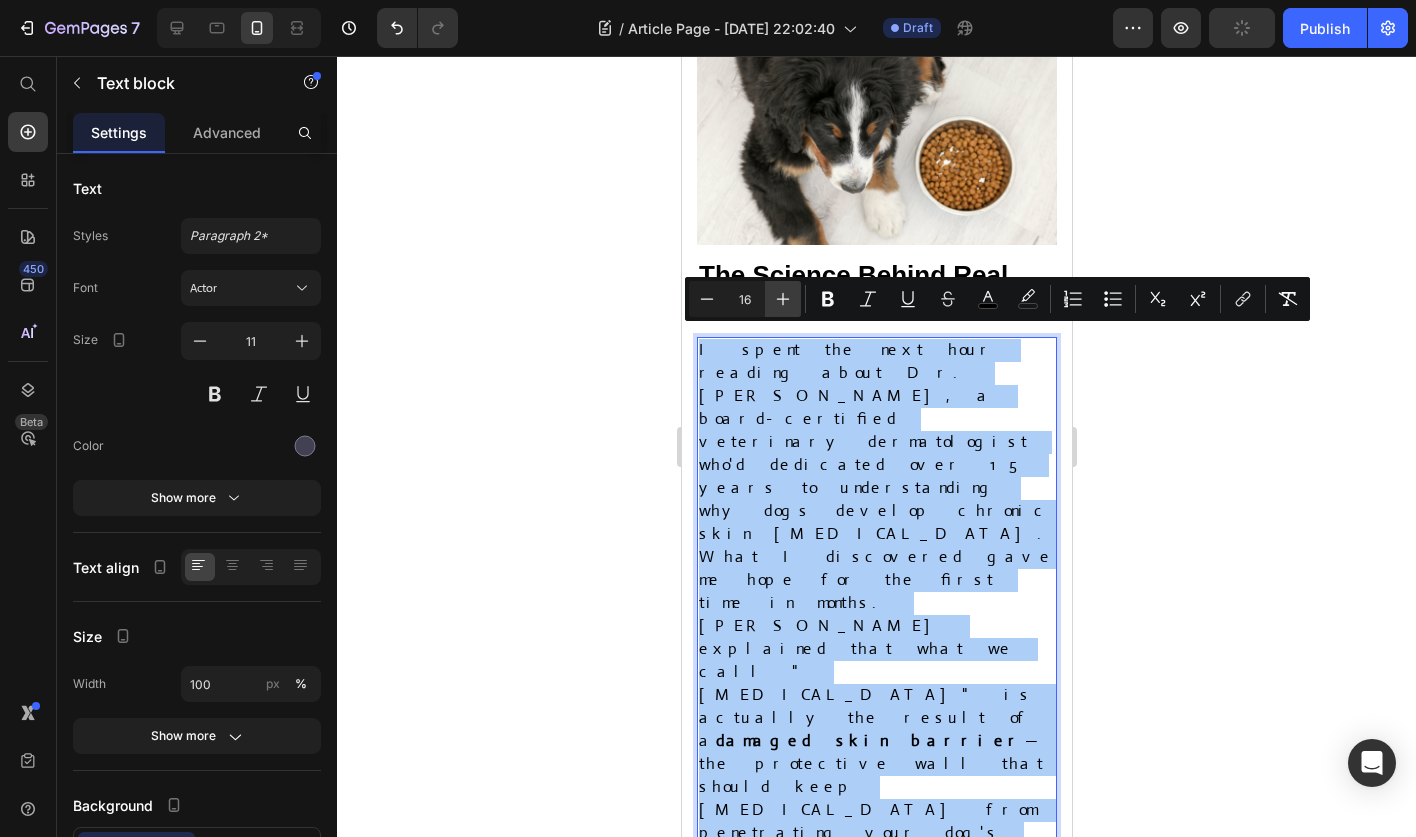 click 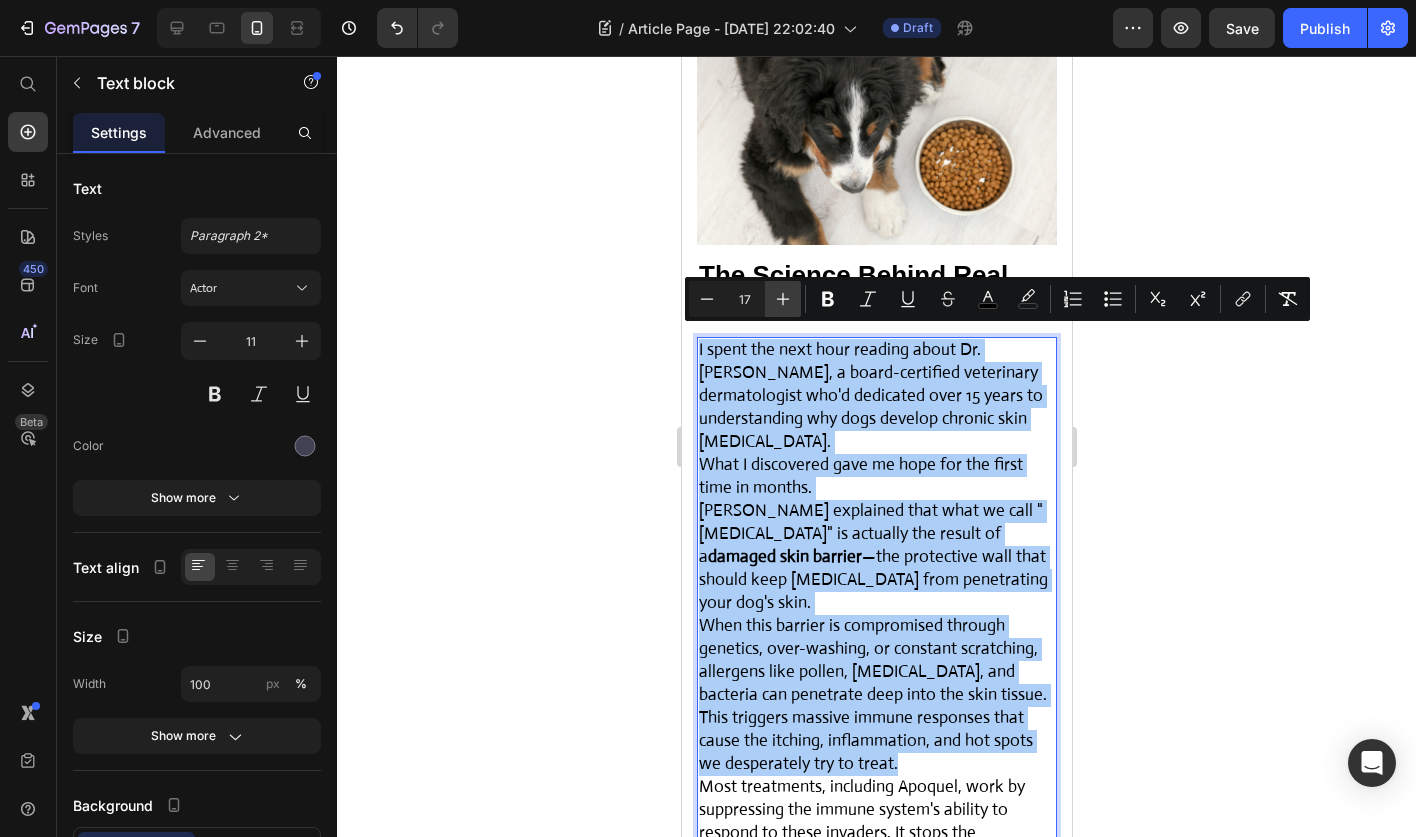 click 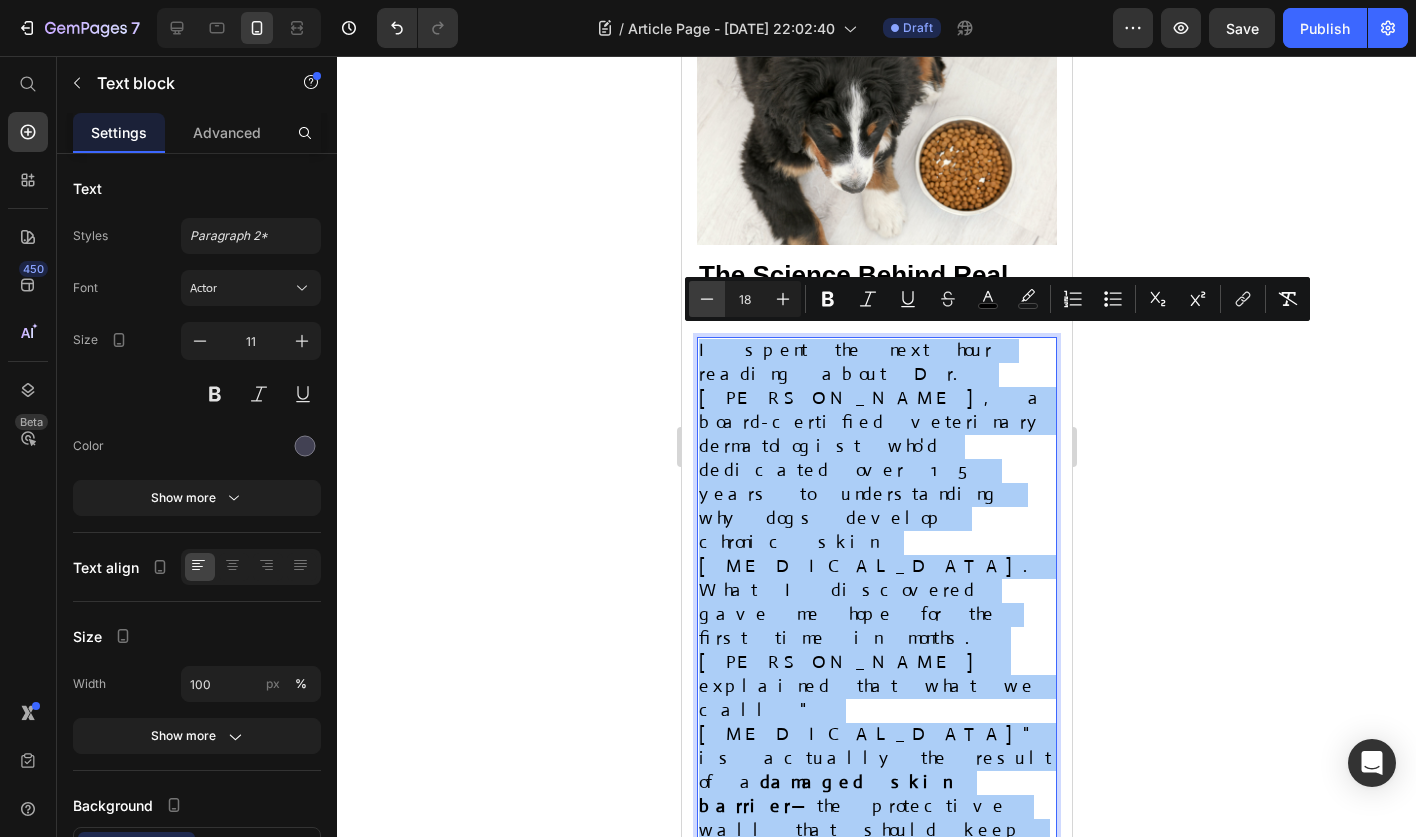 click 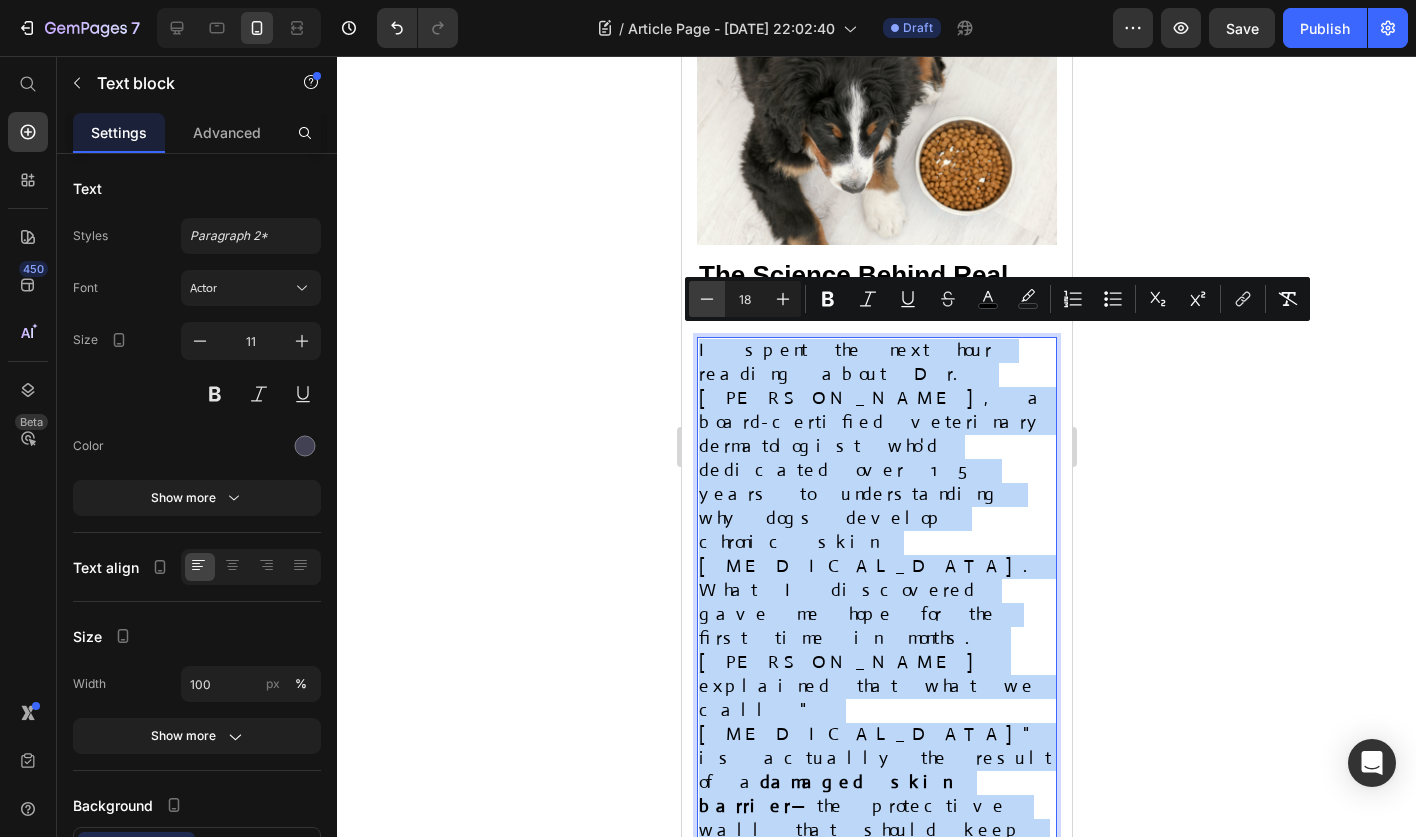 type on "17" 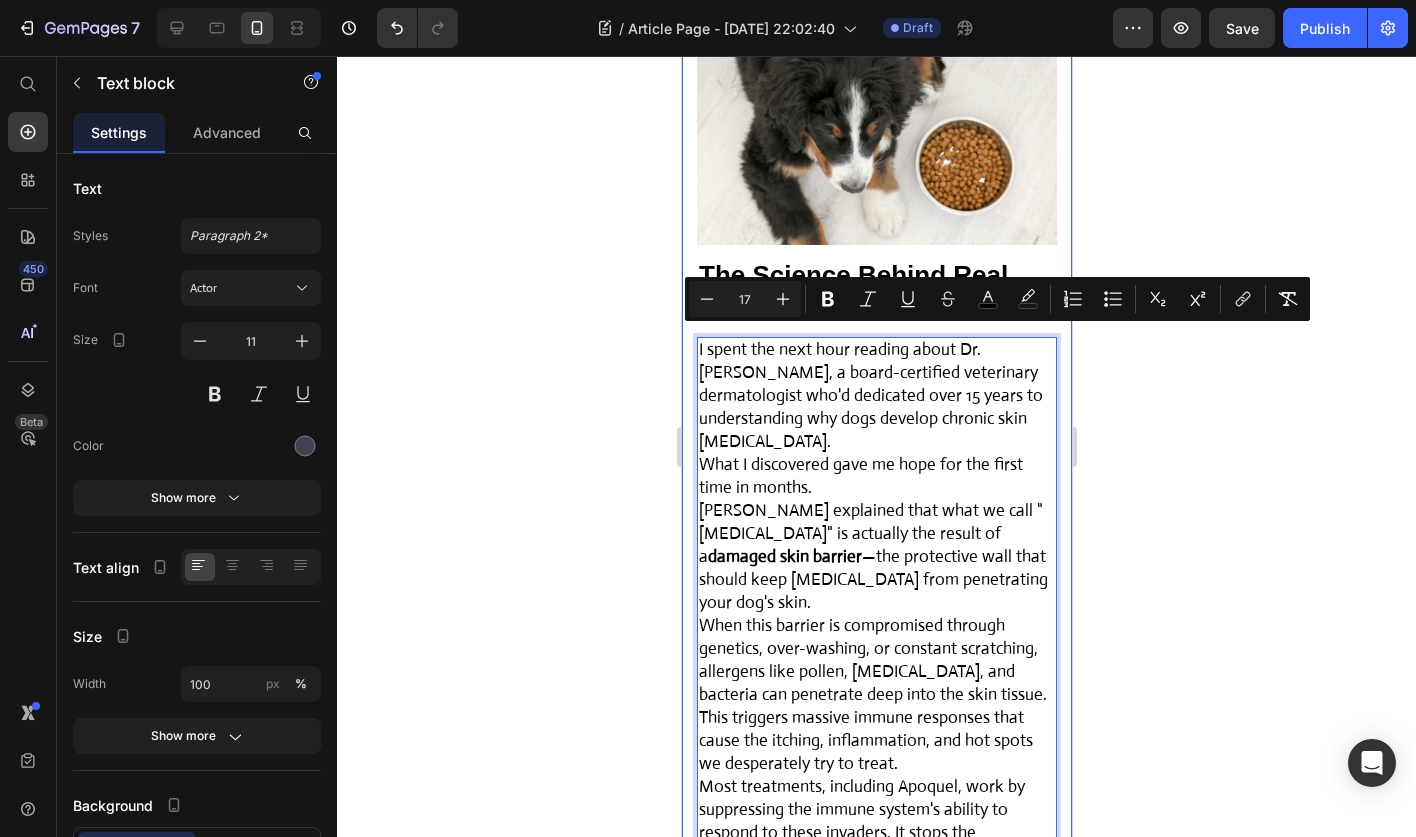 click 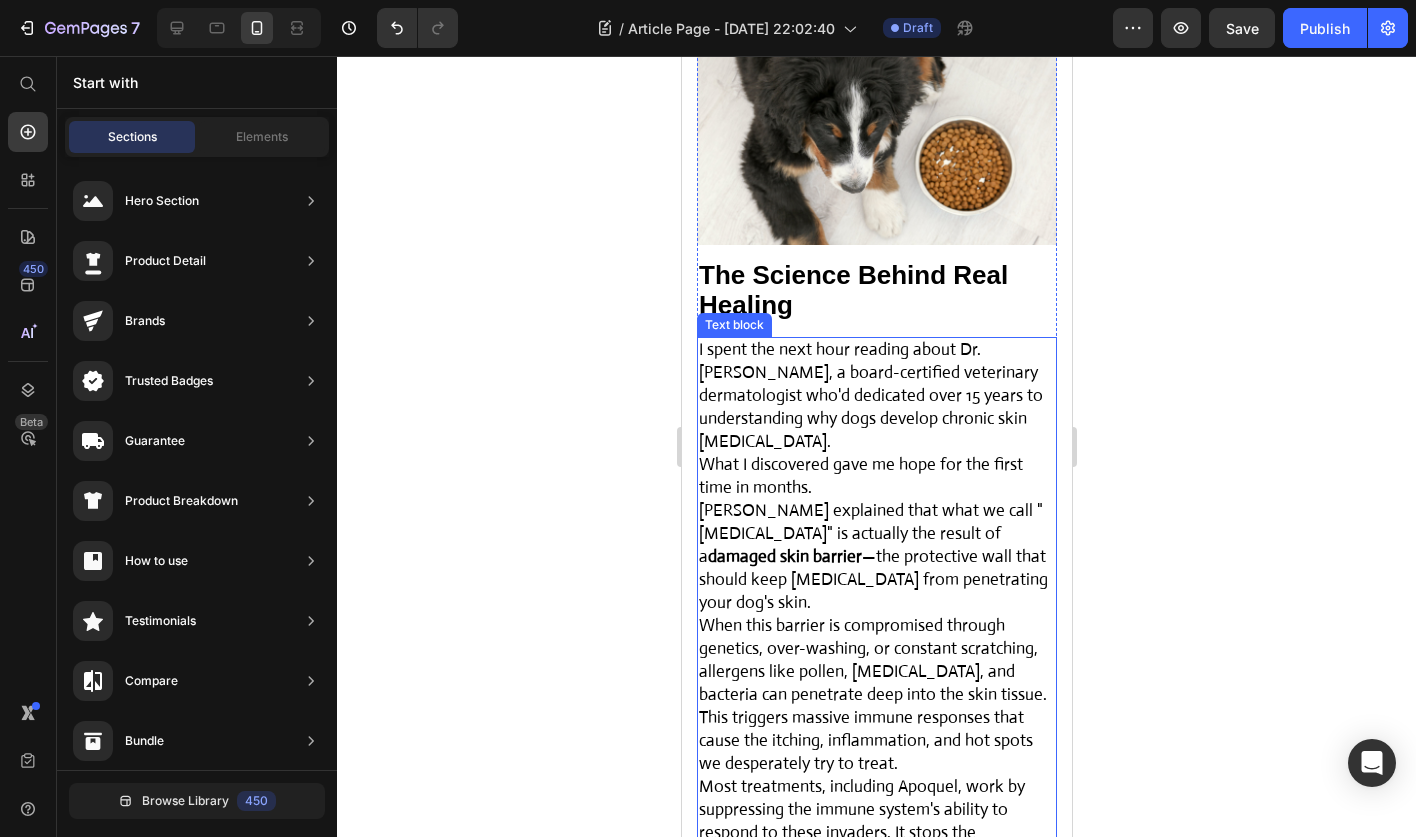 click on "I spent the next hour reading about Dr. Sarah Mitchell, a board-certified veterinary dermatologist who'd dedicated over 15 years to understanding why dogs develop chronic skin allergies." at bounding box center [876, 396] 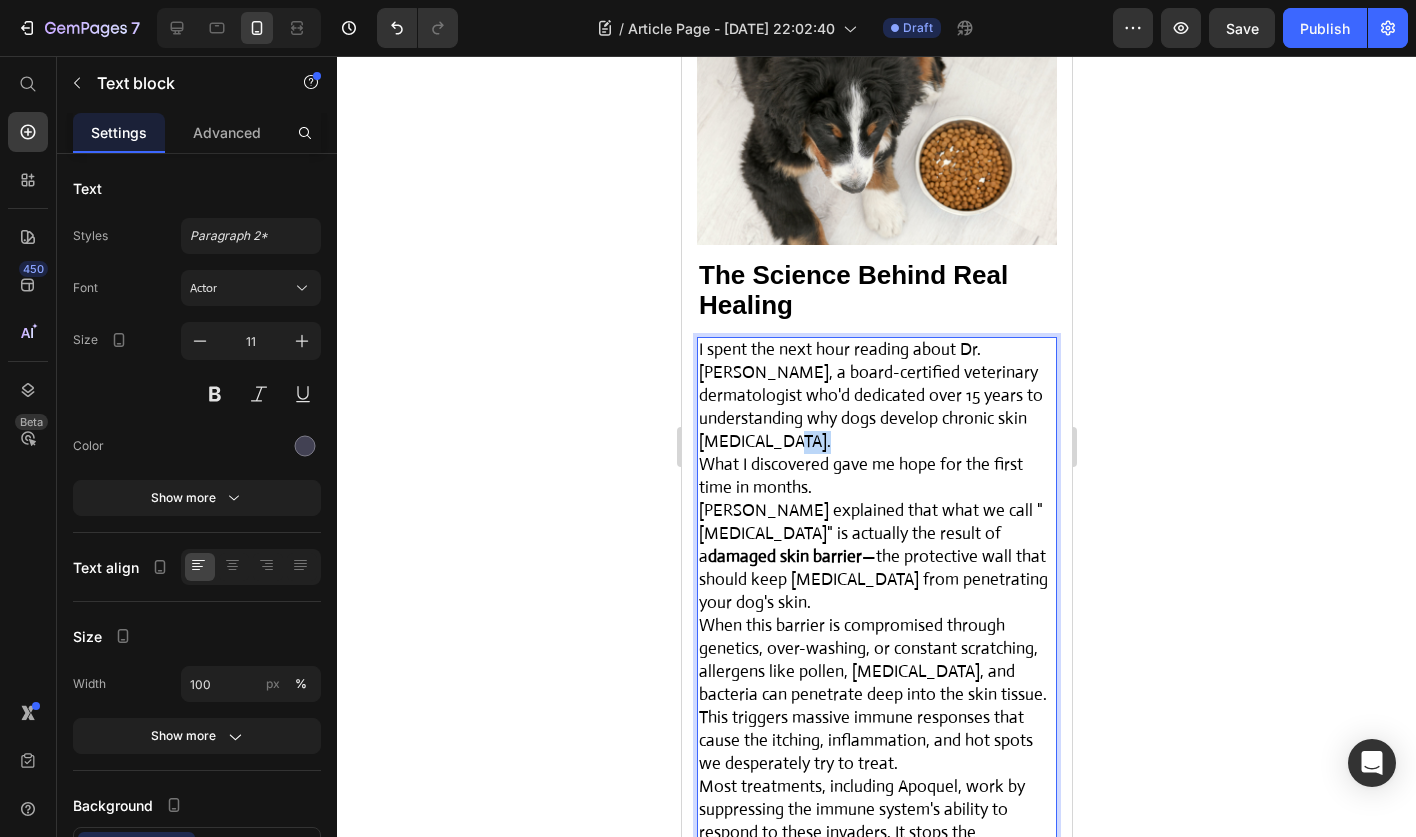 click on "I spent the next hour reading about Dr. Sarah Mitchell, a board-certified veterinary dermatologist who'd dedicated over 15 years to understanding why dogs develop chronic skin allergies." at bounding box center (876, 396) 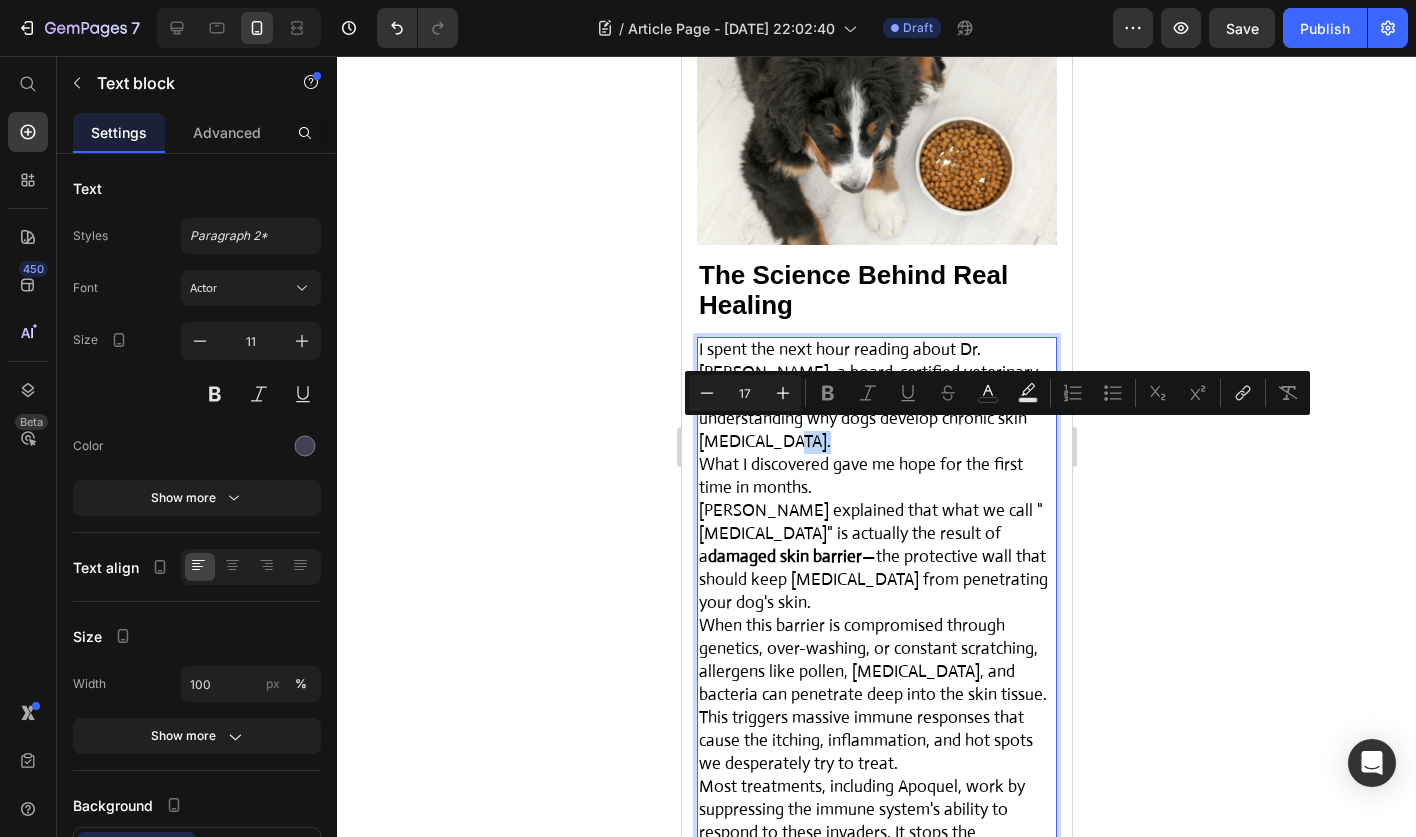 click on "I spent the next hour reading about Dr. Sarah Mitchell, a board-certified veterinary dermatologist who'd dedicated over 15 years to understanding why dogs develop chronic skin allergies." at bounding box center [876, 396] 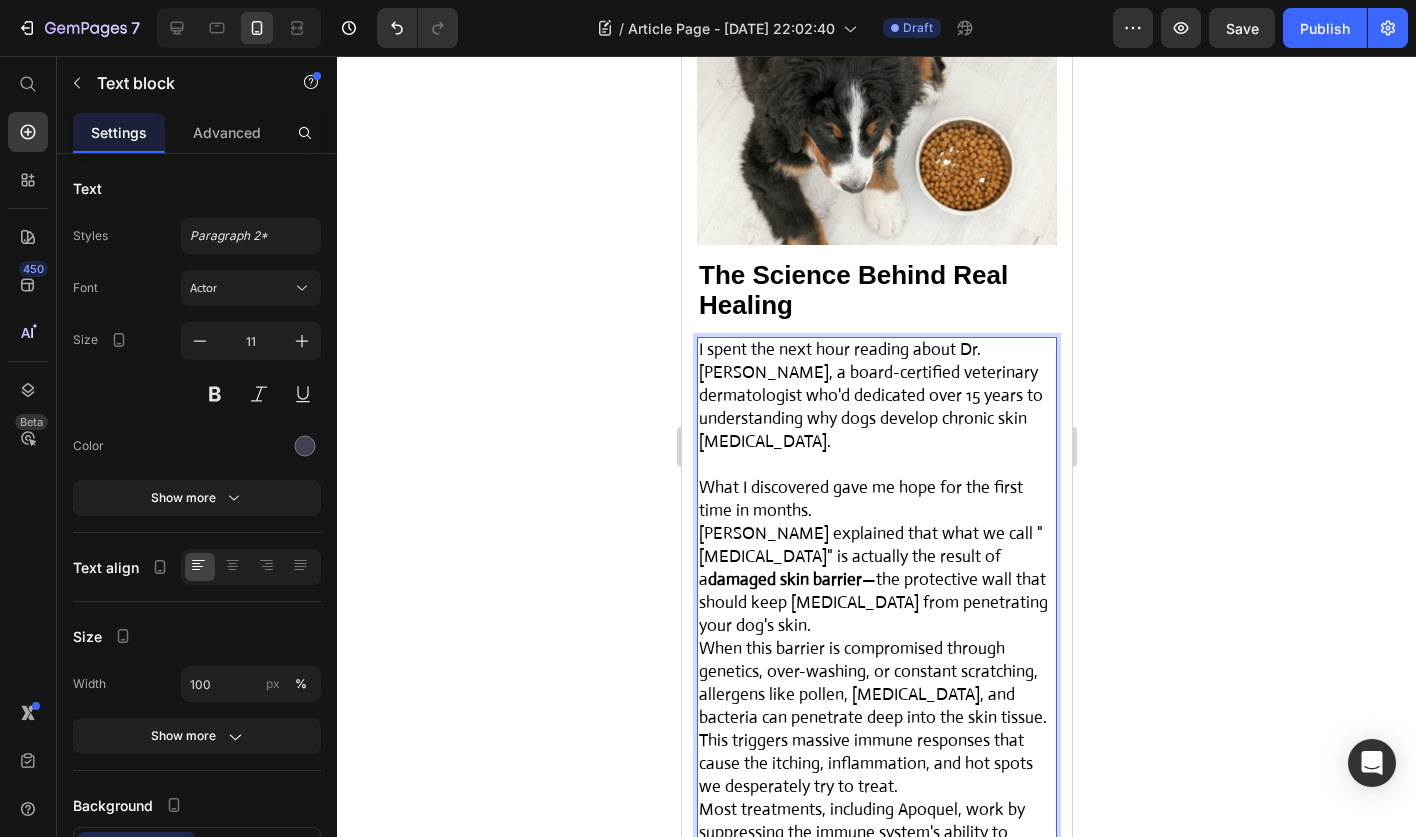 click on "What I discovered gave me hope for the first time in months." at bounding box center [876, 500] 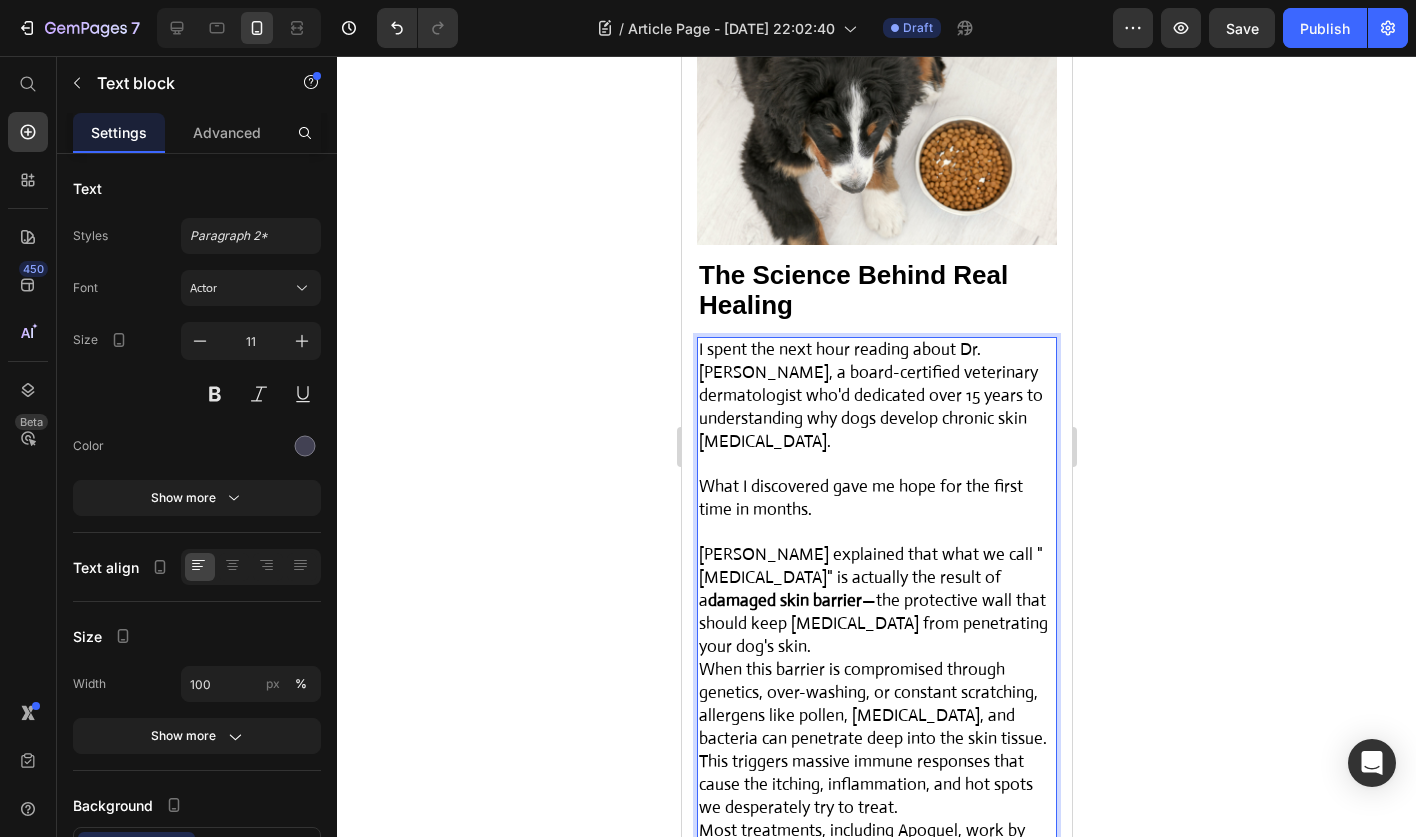 click on "Dr. Mitchell explained that what we call "allergies" is actually the result of a  damaged skin barrier —the protective wall that should keep environmental irritants from penetrating your dog's skin." at bounding box center [876, 601] 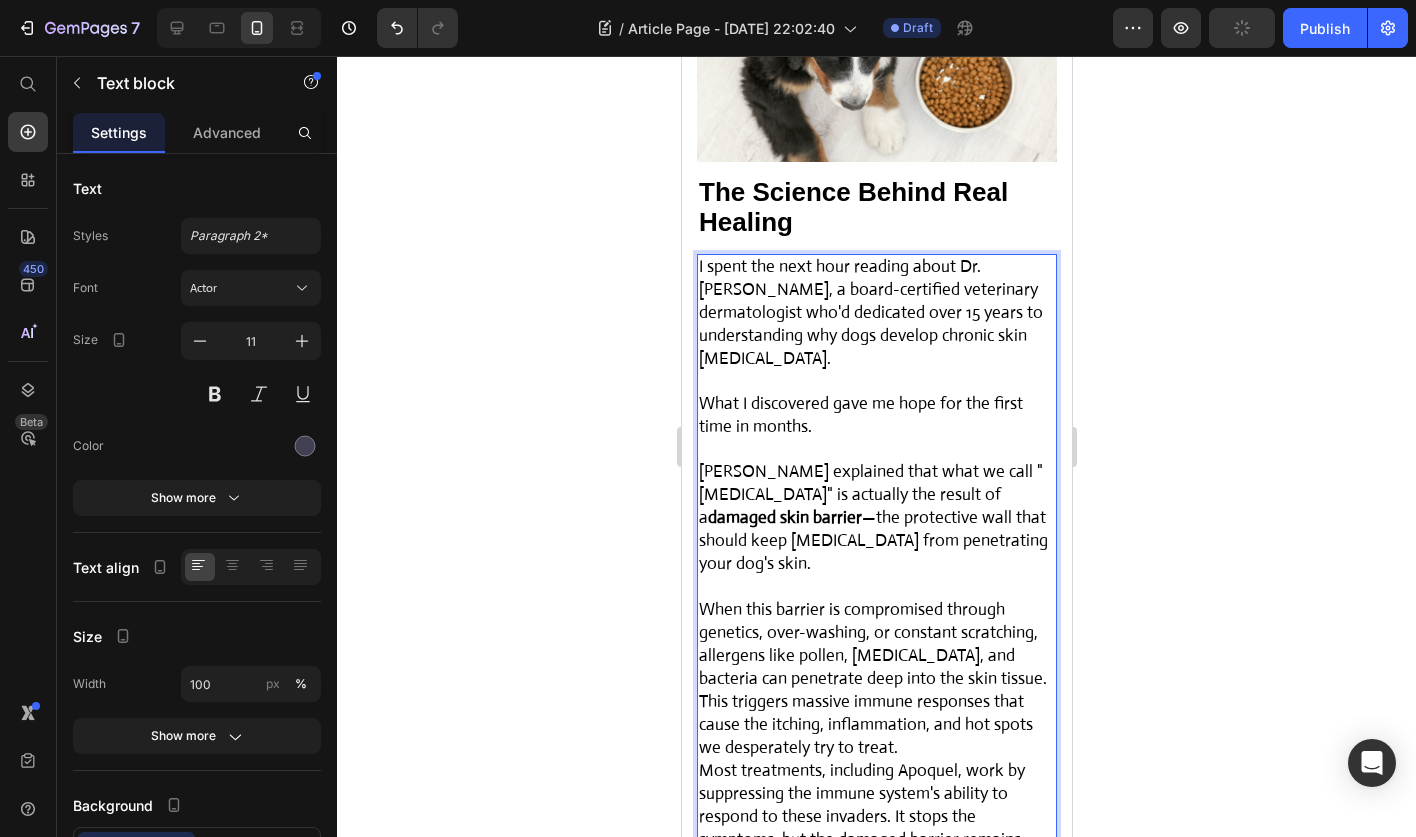 scroll, scrollTop: 5186, scrollLeft: 0, axis: vertical 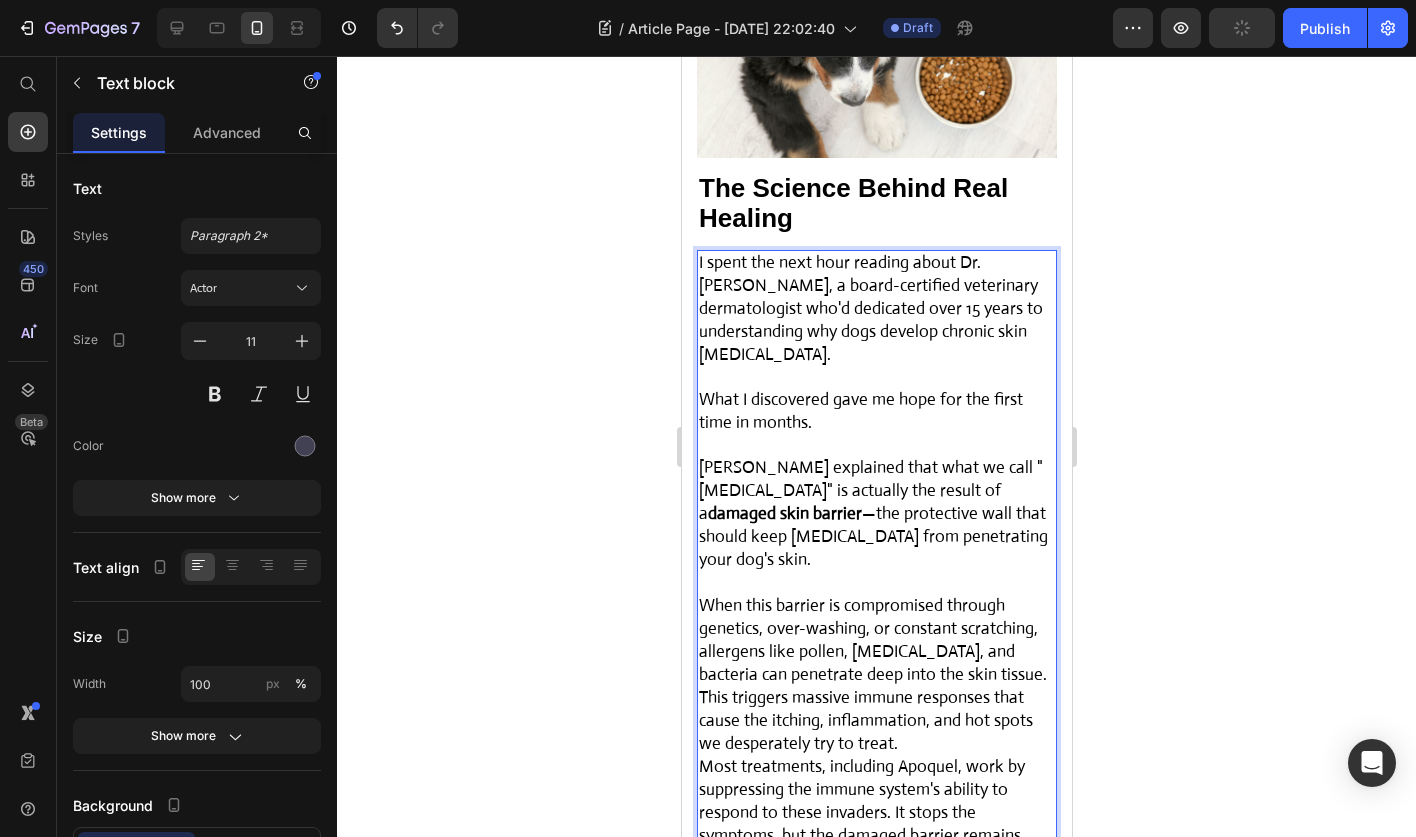 click on "When this barrier is compromised through genetics, over-washing, or constant scratching, allergens like pollen, dust mites, and bacteria can penetrate deep into the skin tissue." at bounding box center [876, 641] 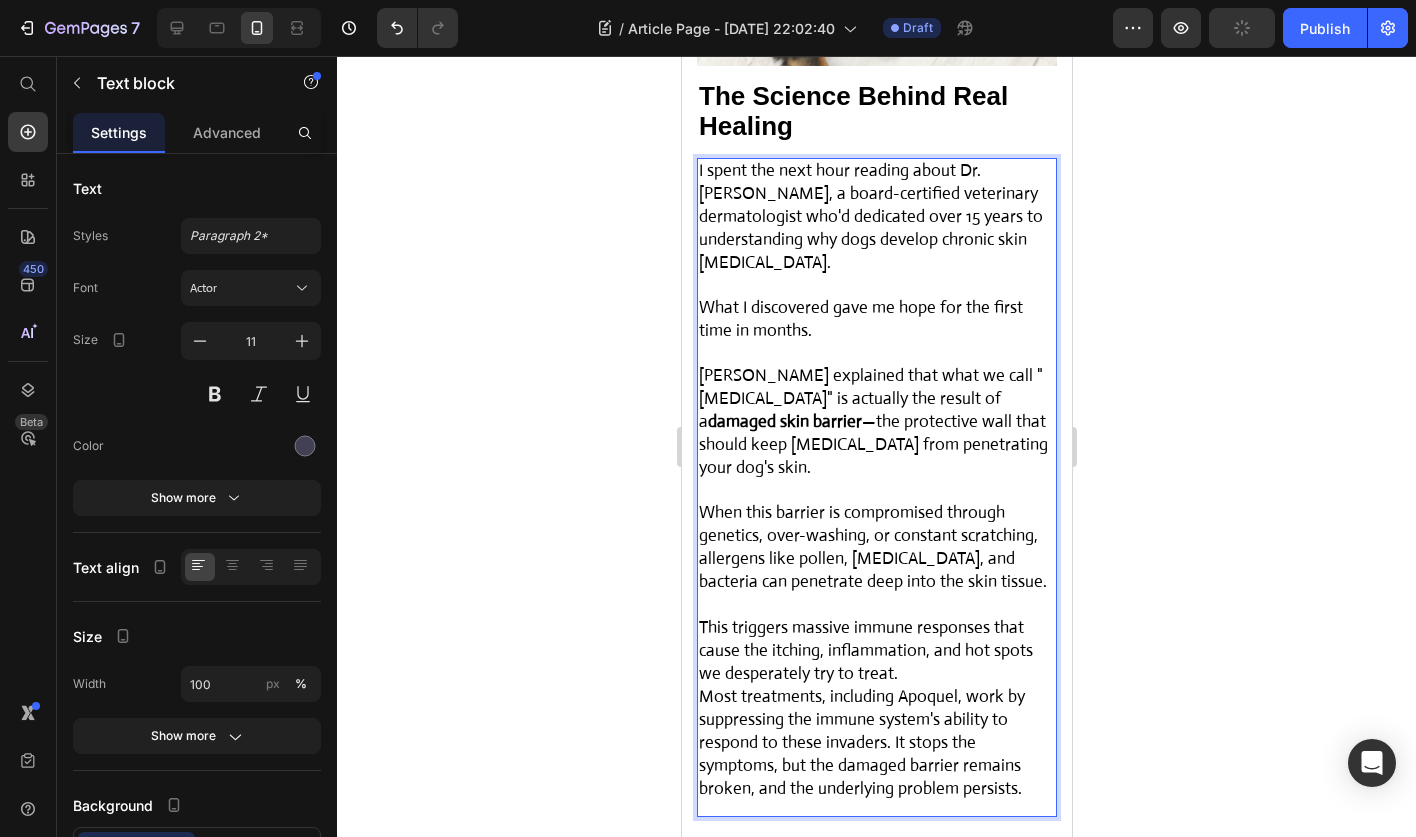 scroll, scrollTop: 5281, scrollLeft: 0, axis: vertical 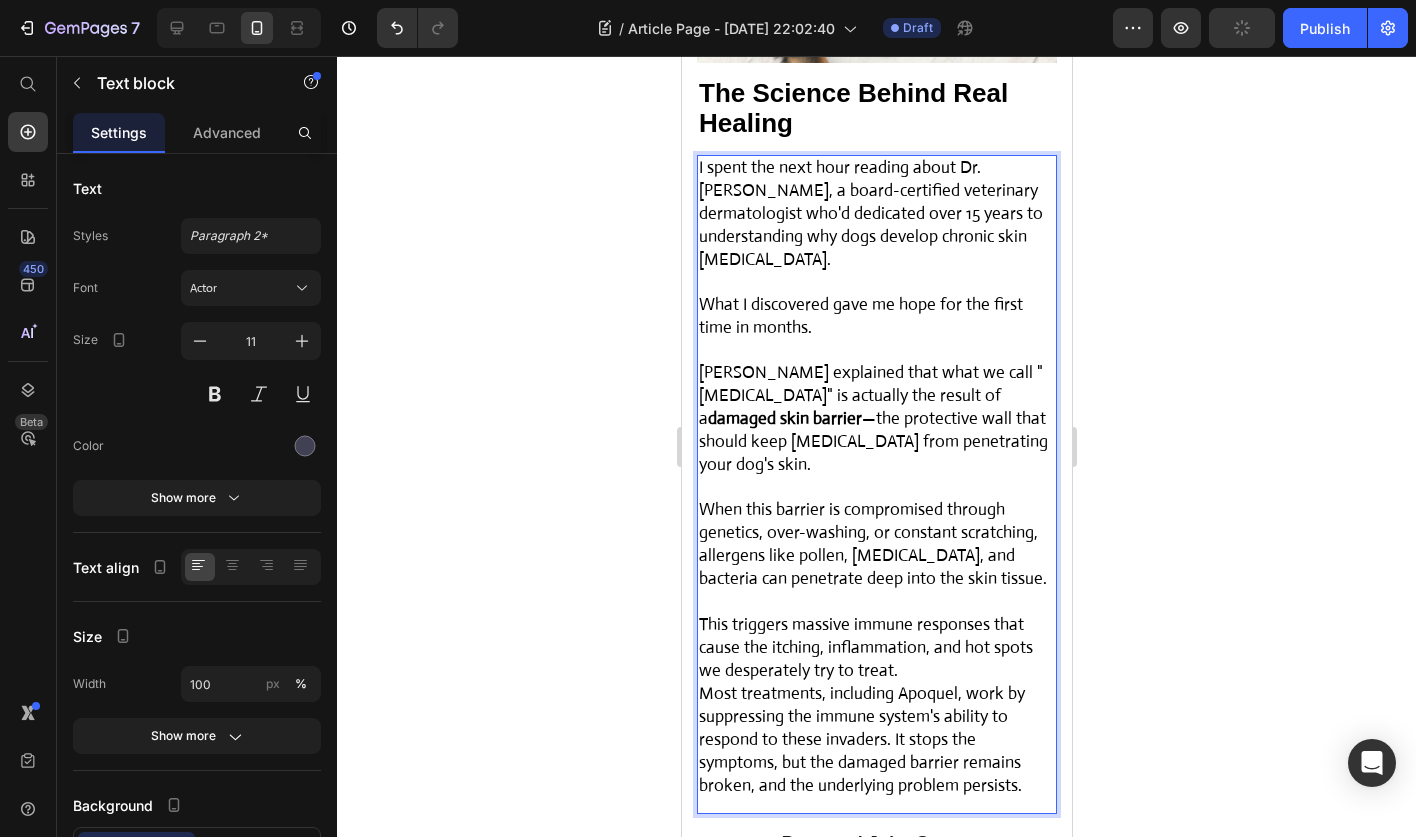 click on "This triggers massive immune responses that cause the itching, inflammation, and hot spots we desperately try to treat." at bounding box center [876, 648] 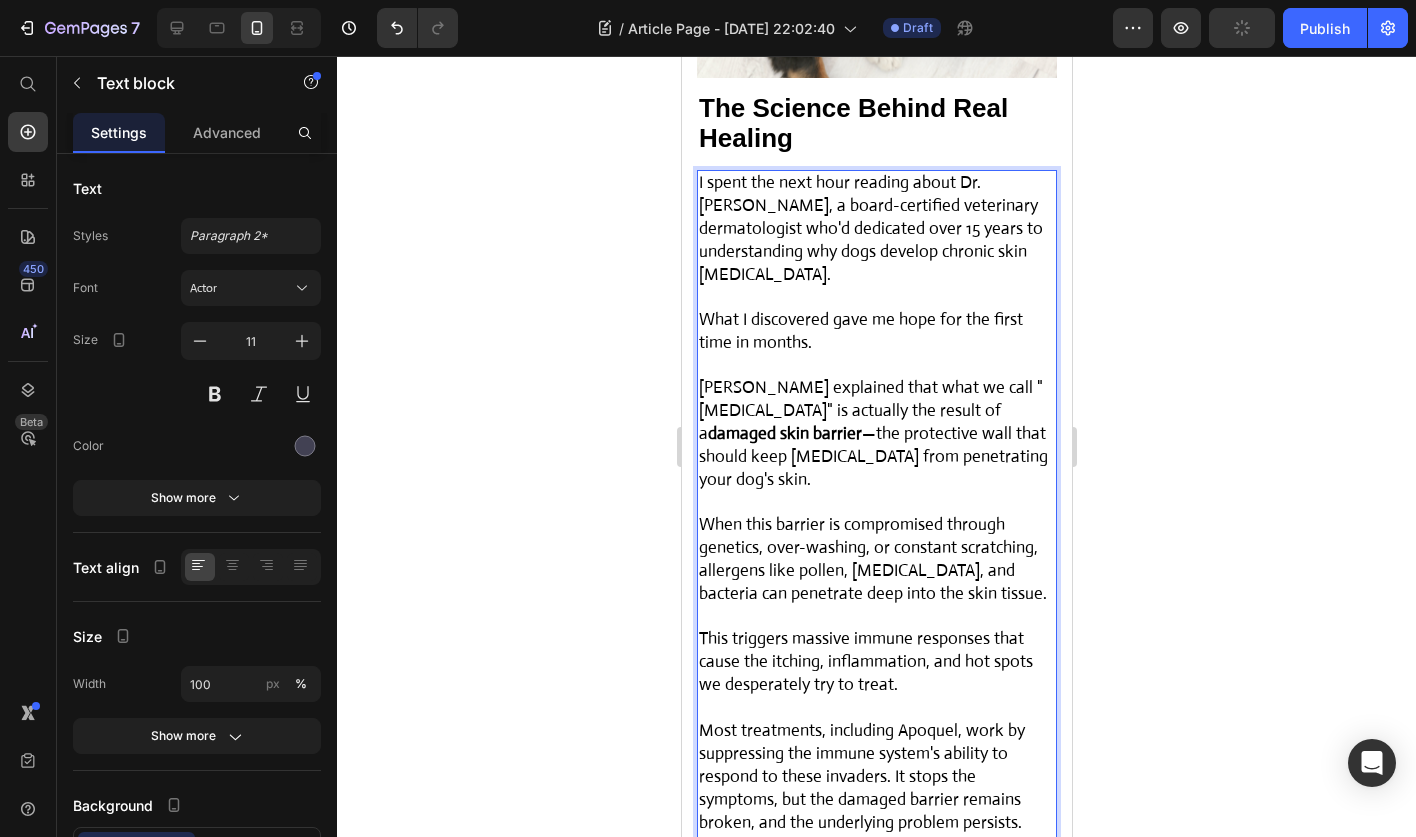 scroll, scrollTop: 5267, scrollLeft: 0, axis: vertical 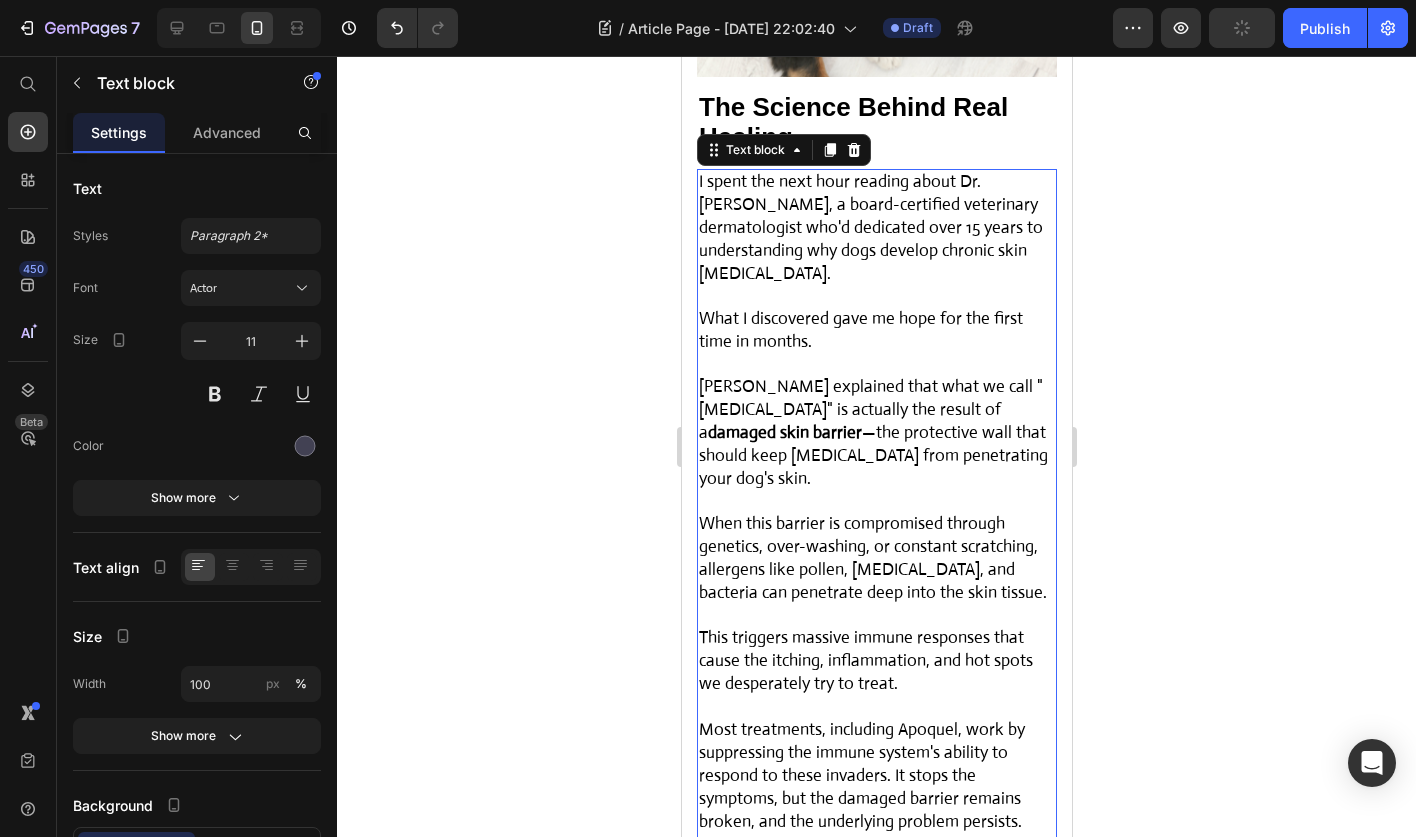 click 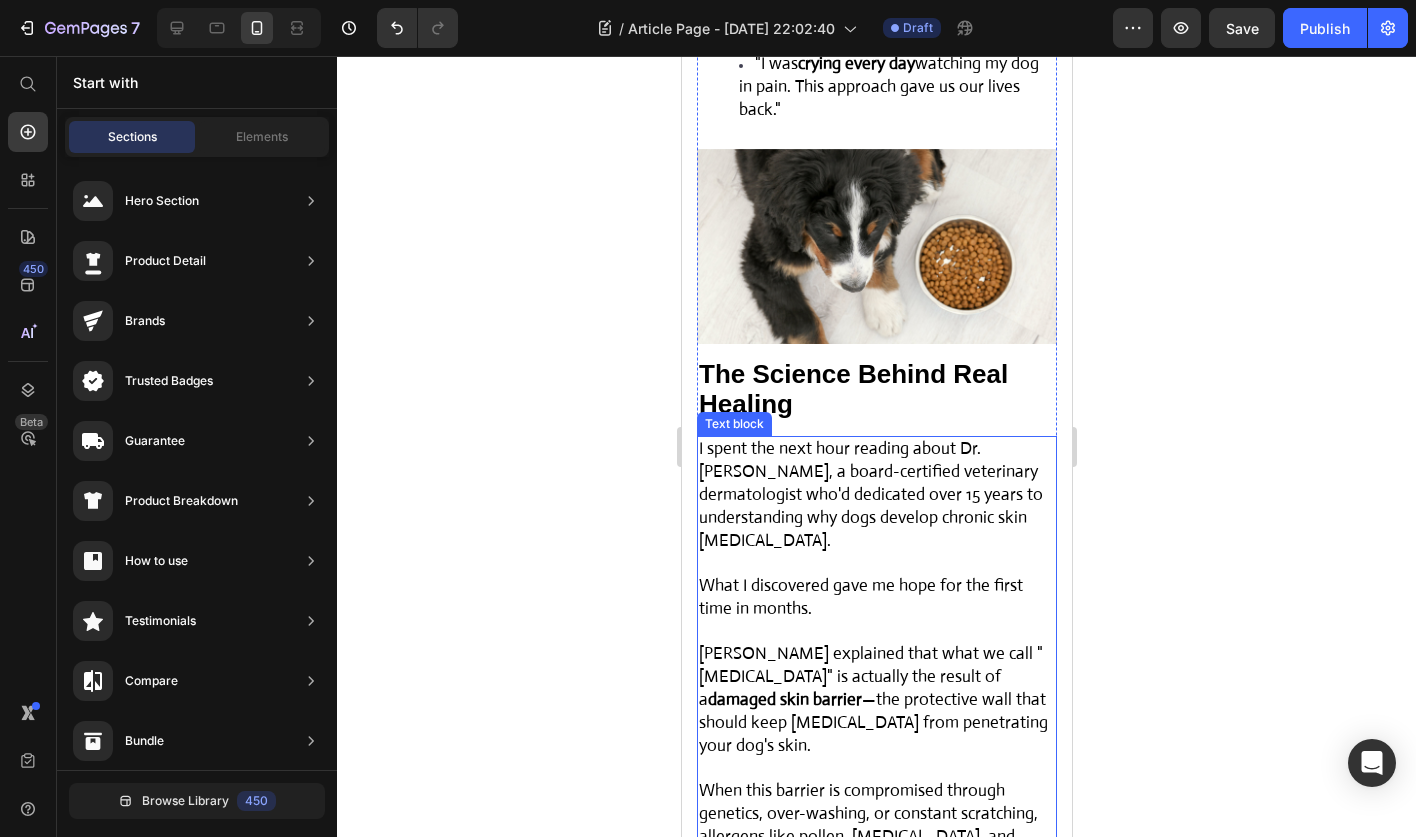 scroll, scrollTop: 4991, scrollLeft: 0, axis: vertical 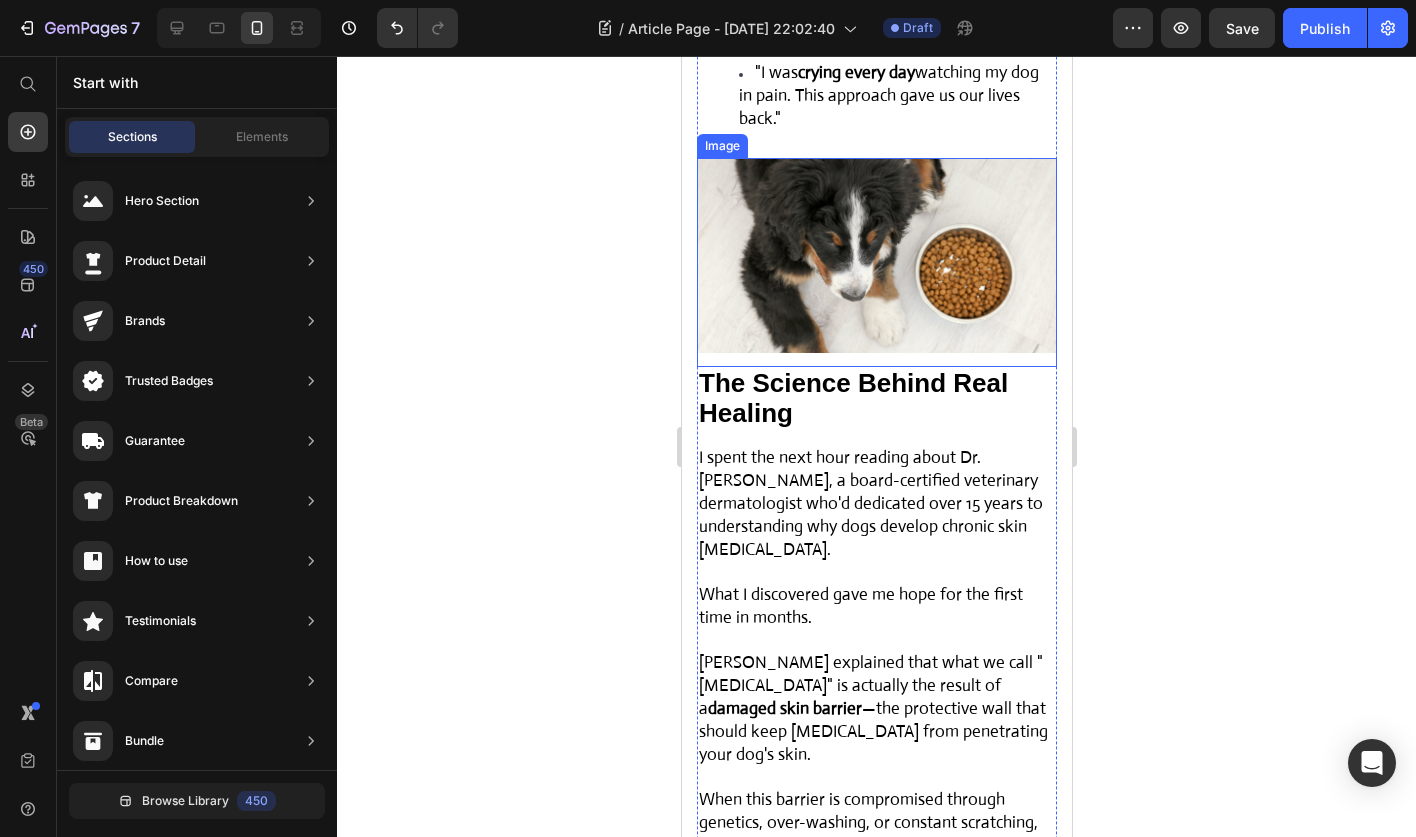 click at bounding box center (876, 262) 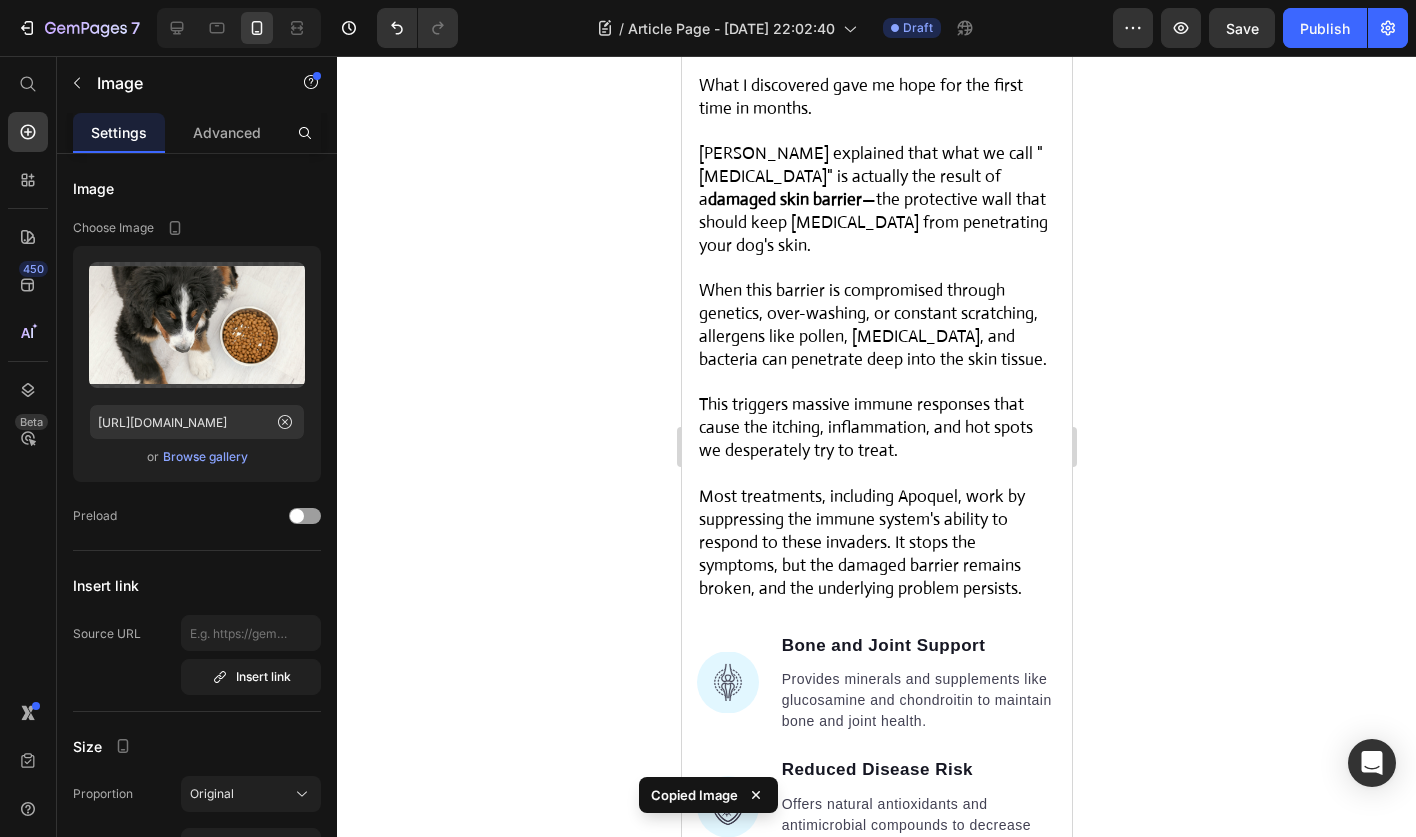 scroll, scrollTop: 5528, scrollLeft: 0, axis: vertical 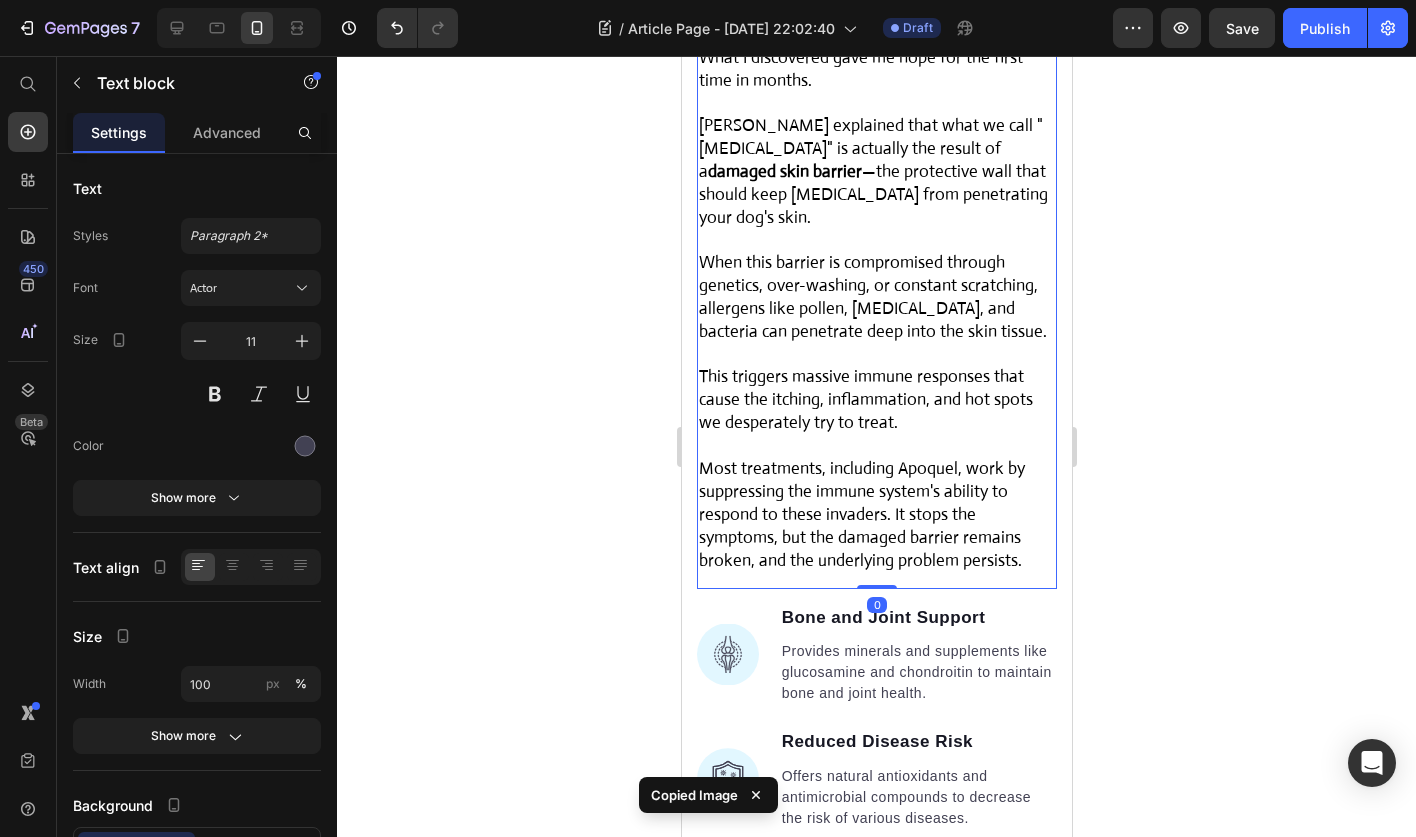 click on "Most treatments, including Apoquel, work by suppressing the immune system's ability to respond to these invaders. It stops the symptoms, but the damaged barrier remains broken, and the underlying problem persists." at bounding box center [861, 514] 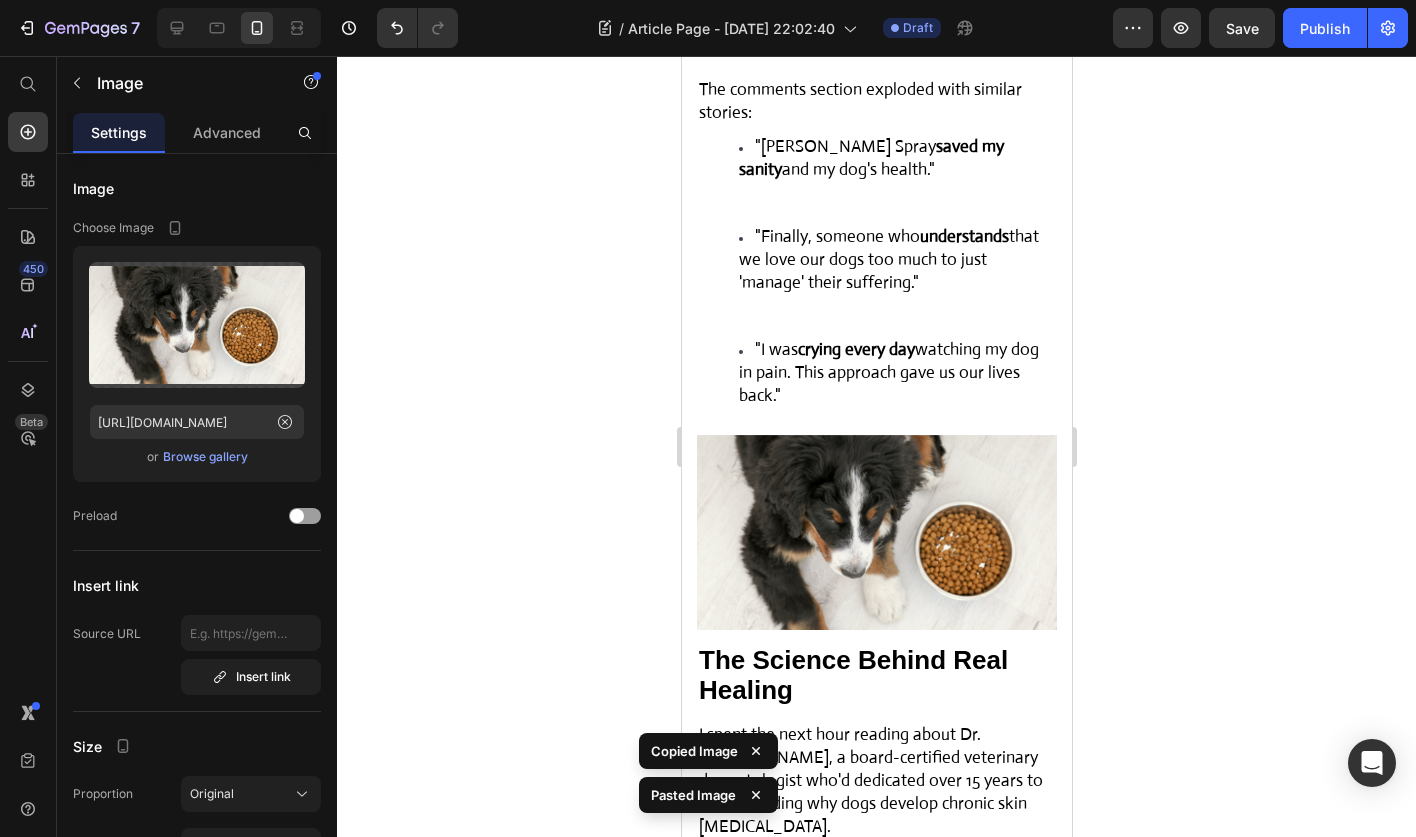 scroll, scrollTop: 4712, scrollLeft: 0, axis: vertical 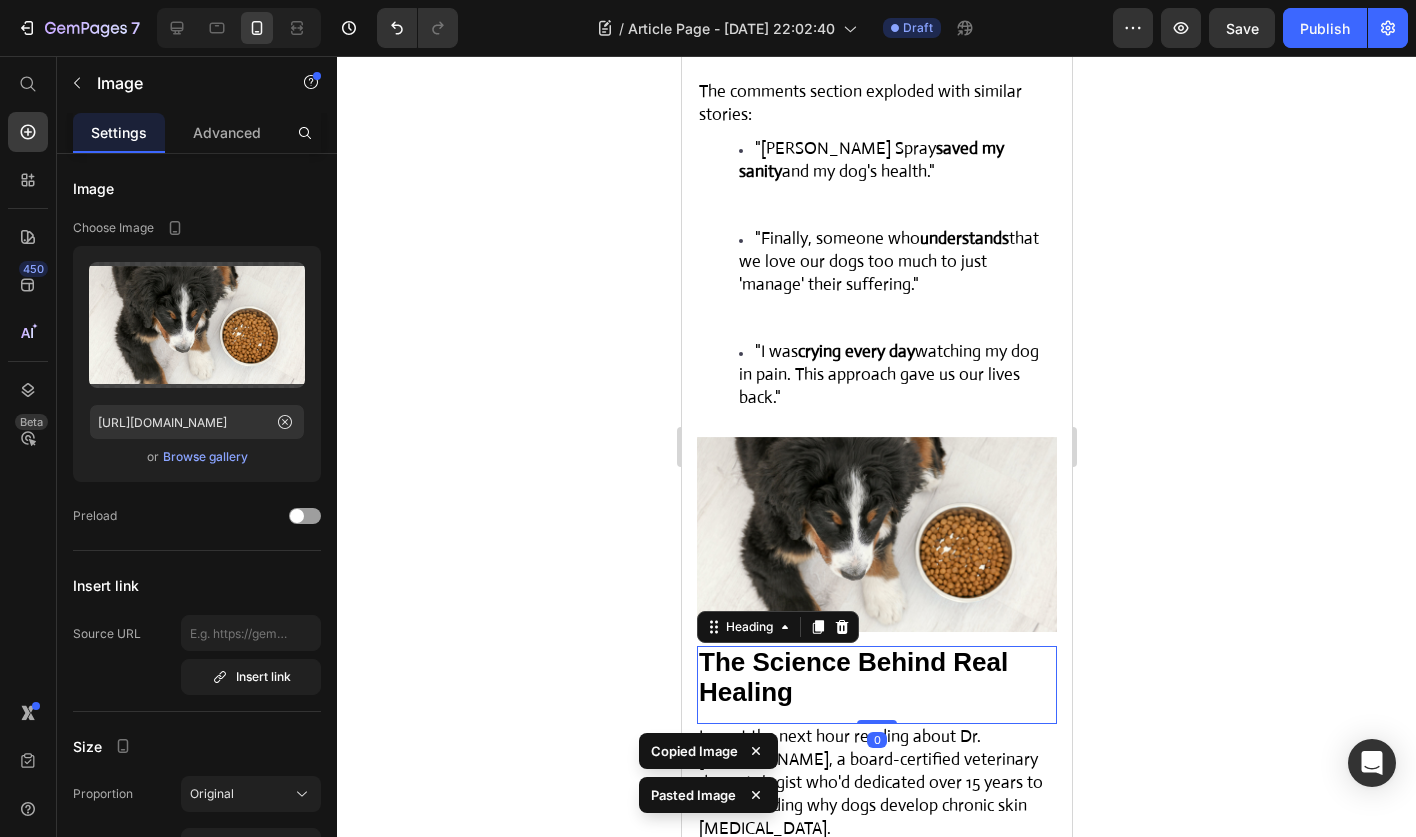 click on "The Science Behind Real Healing" at bounding box center (852, 677) 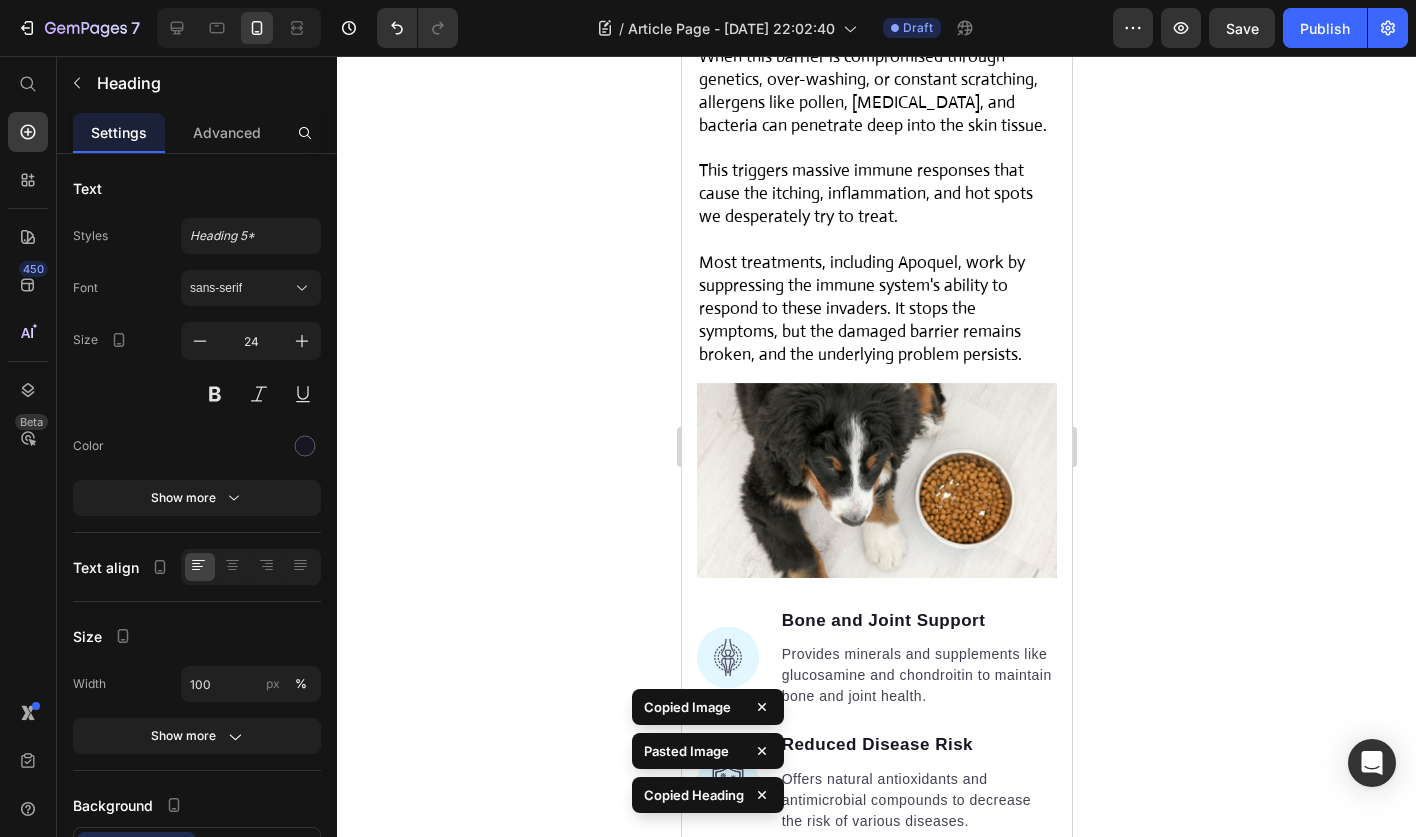 scroll, scrollTop: 5783, scrollLeft: 0, axis: vertical 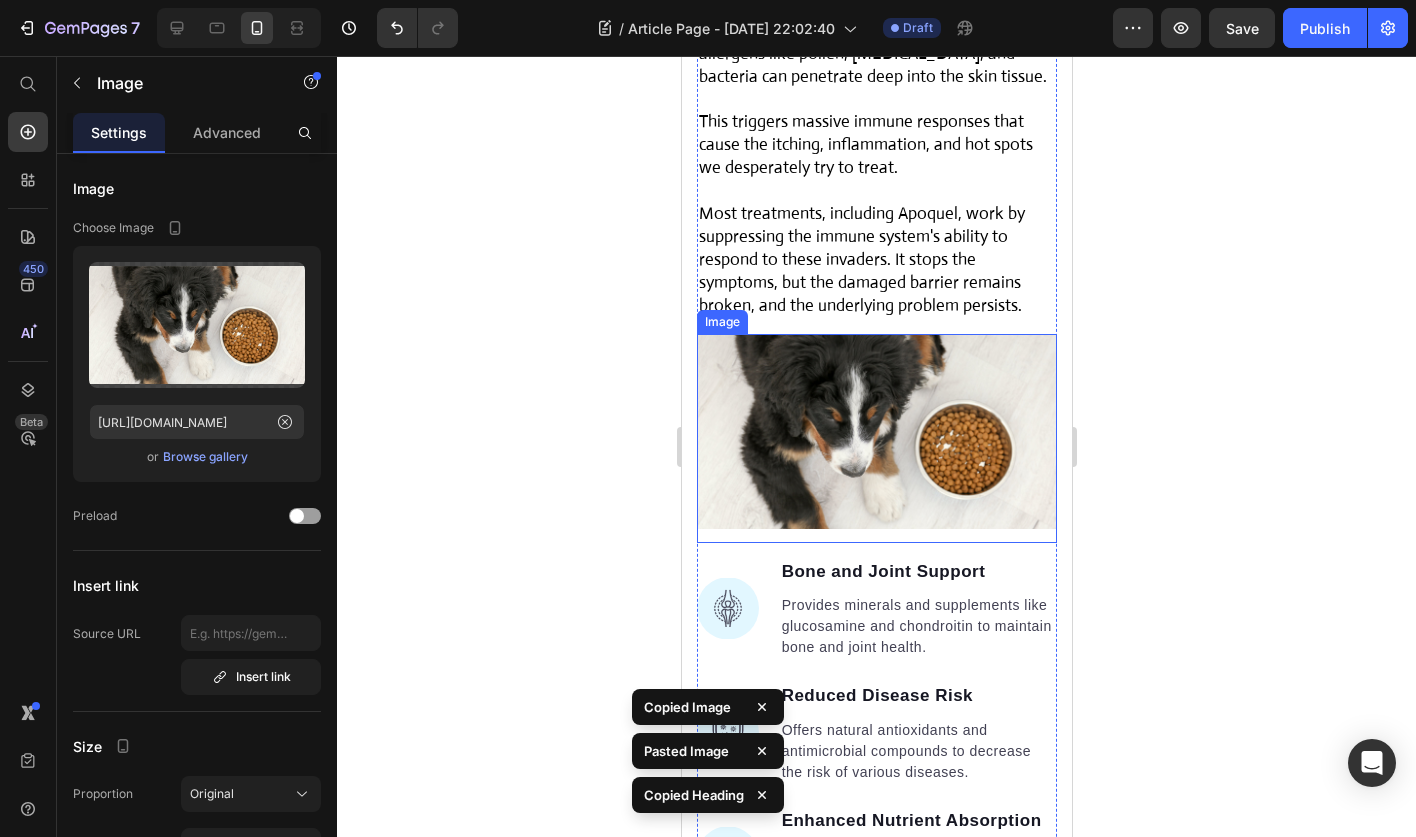 click at bounding box center [876, 438] 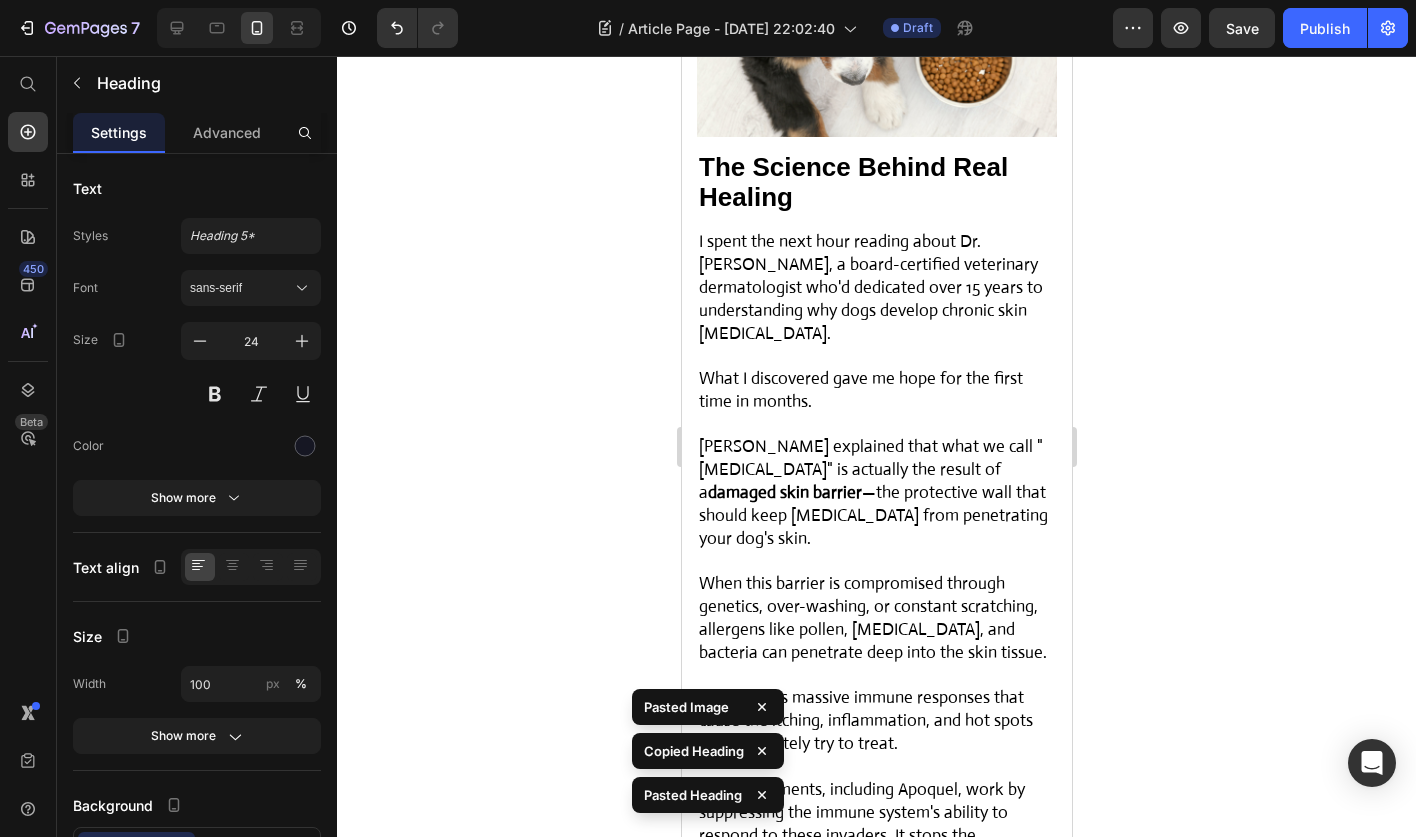 click on "Dr. Mitchell explained that what we call "allergies" is actually the result of a  damaged skin barrier —the protective wall that should keep environmental irritants from penetrating your dog's skin." at bounding box center (872, 492) 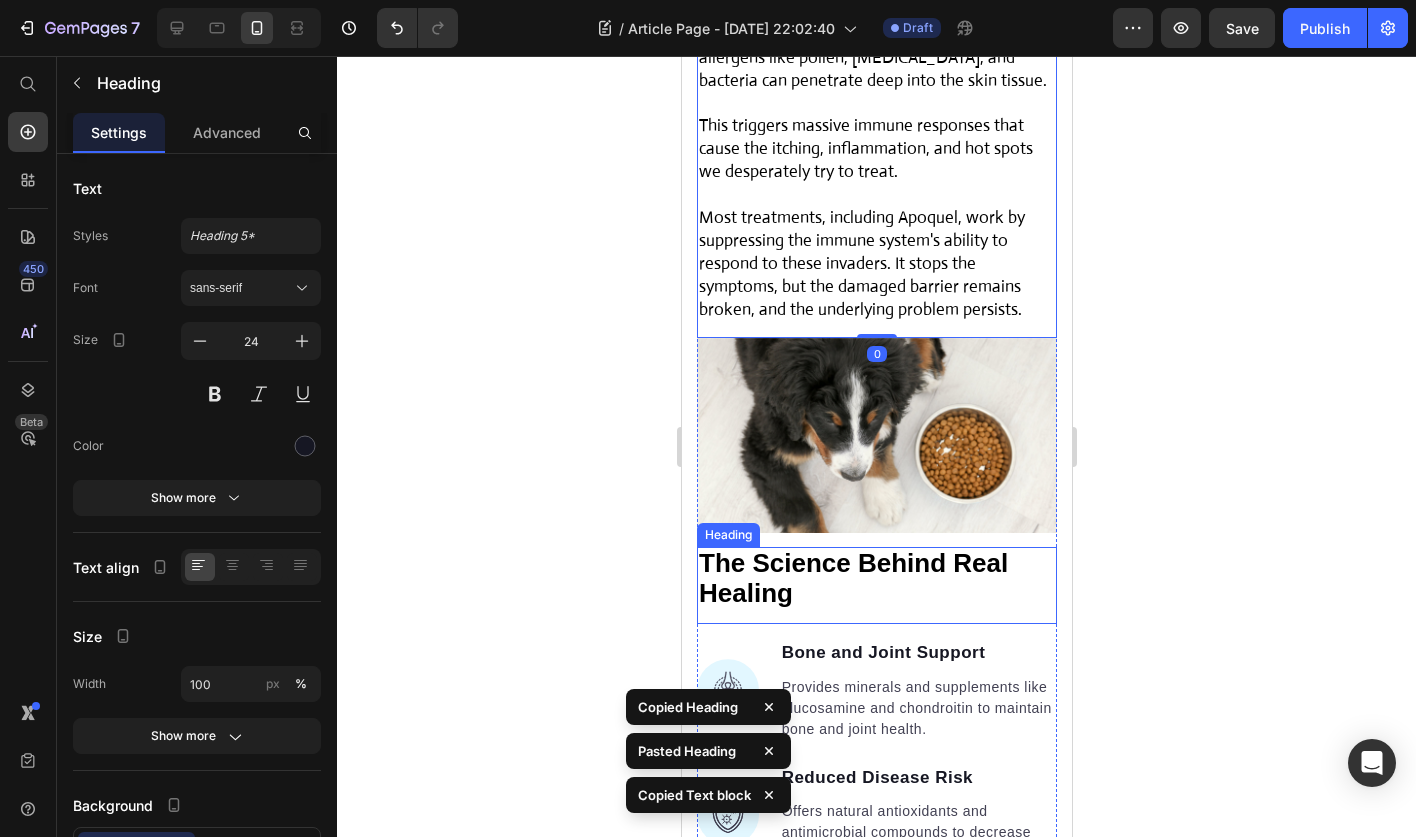 click on "The Science Behind Real Healing" at bounding box center (876, 579) 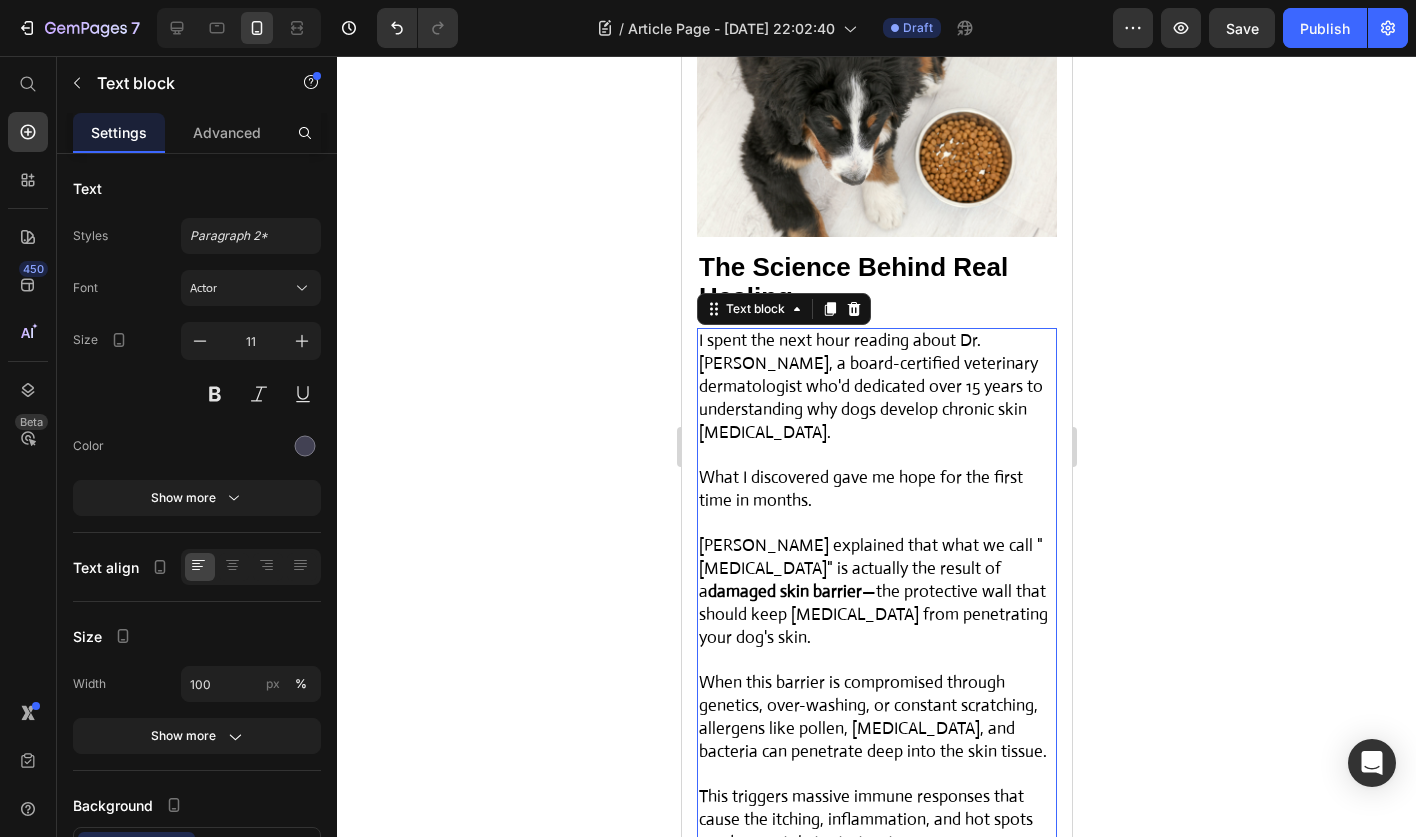 scroll, scrollTop: 6077, scrollLeft: 0, axis: vertical 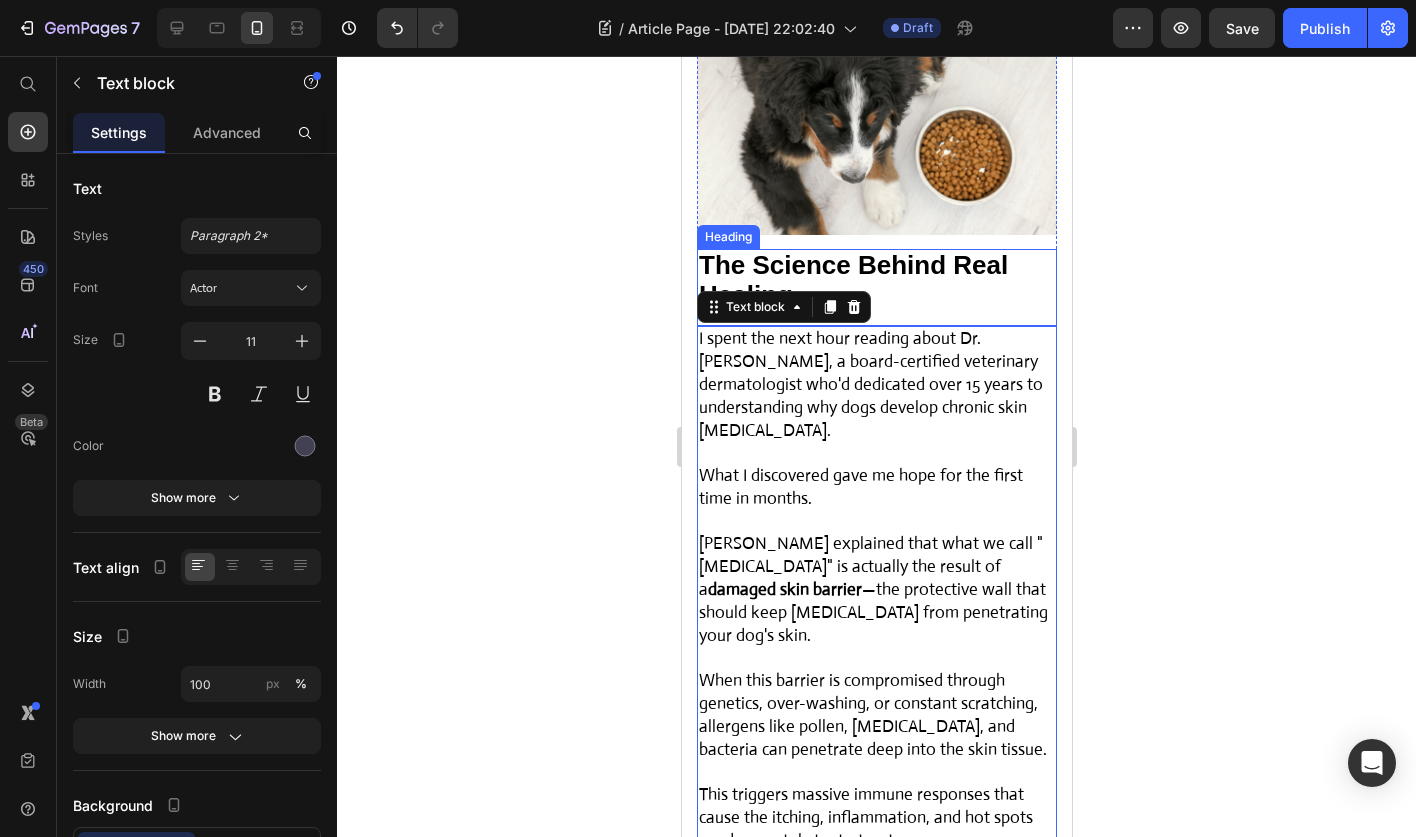 click on "The Science Behind Real Healing" at bounding box center (852, 280) 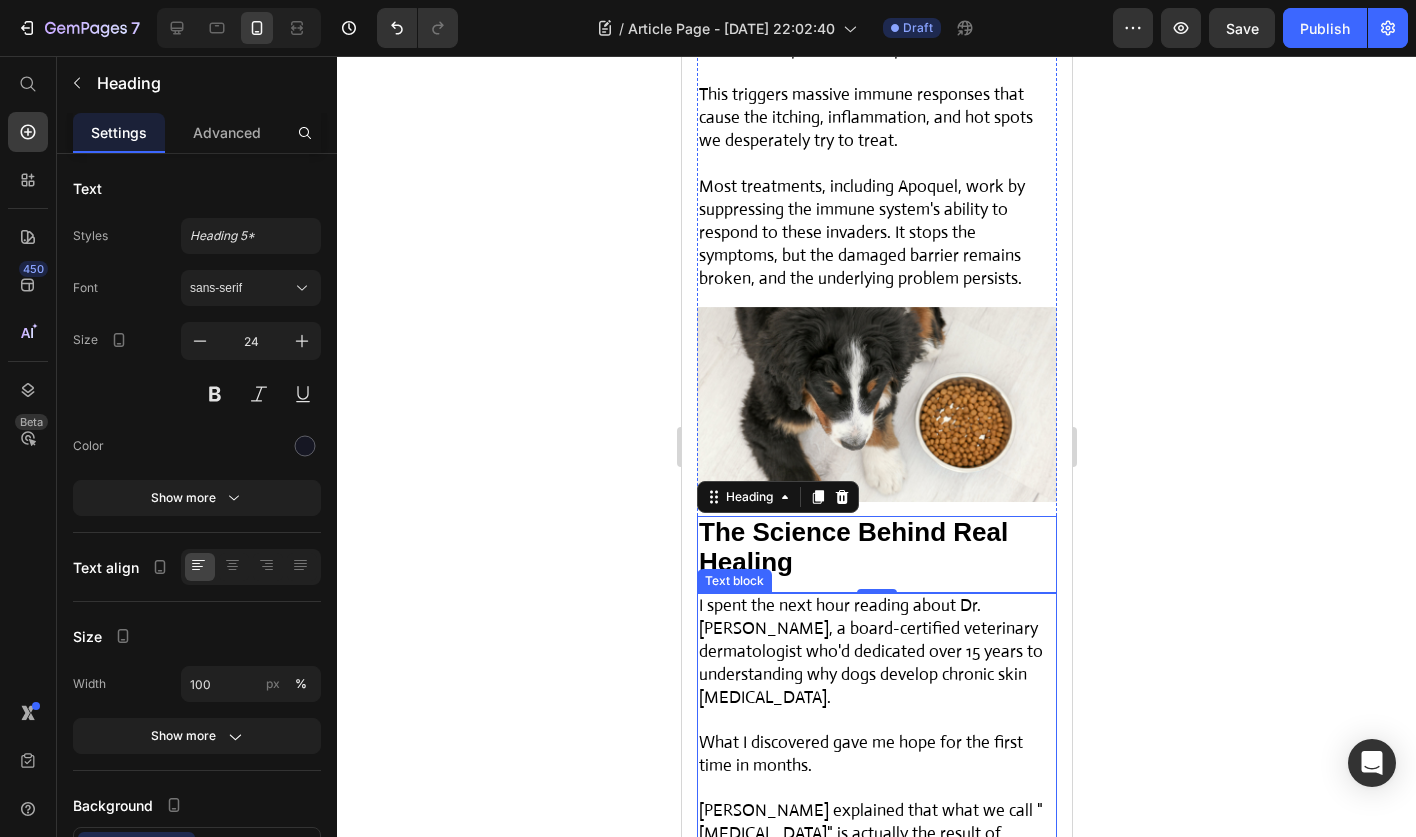 scroll, scrollTop: 5848, scrollLeft: 0, axis: vertical 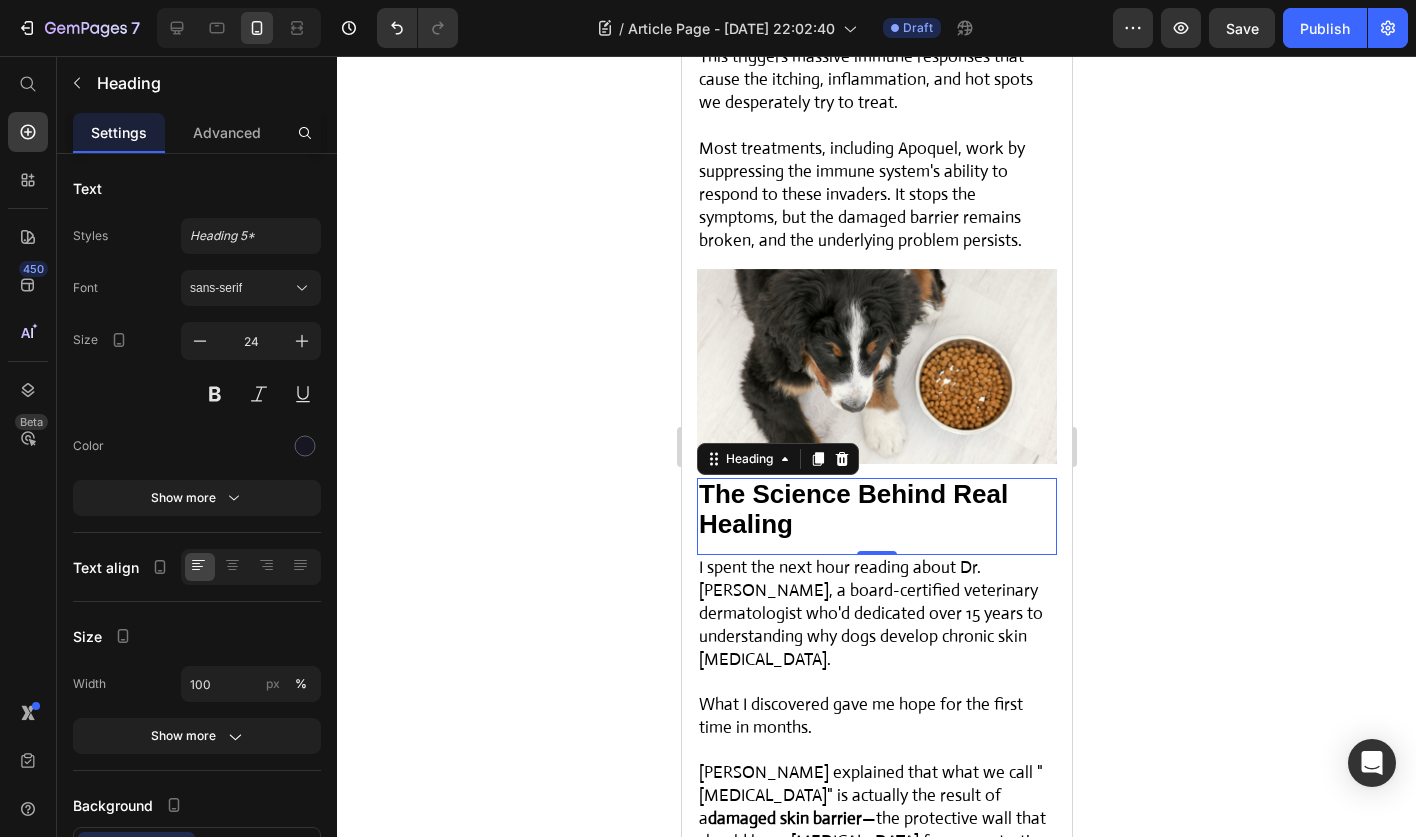 click on "The Science Behind Real Healing" at bounding box center (876, 510) 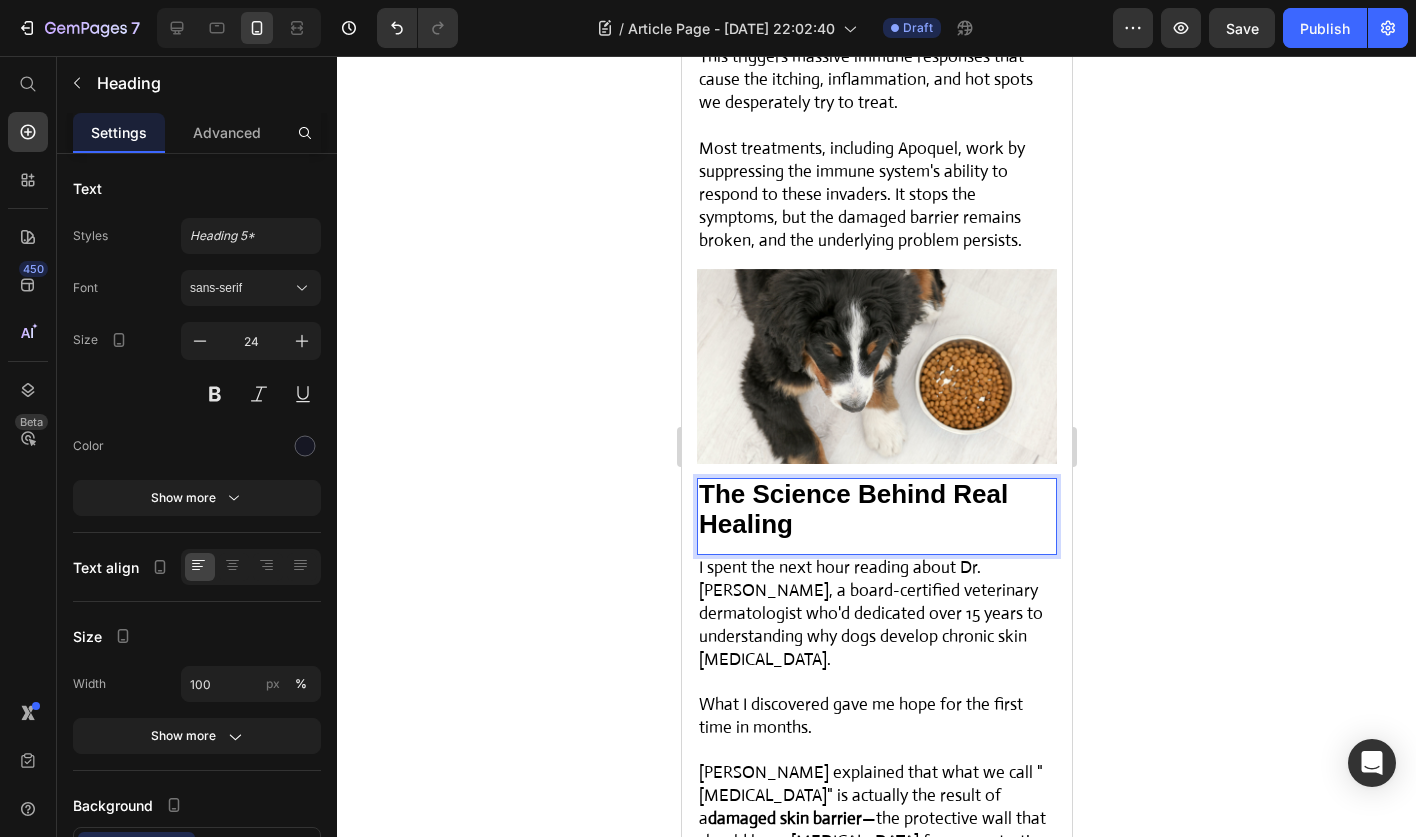 click on "The Science Behind Real Healing" at bounding box center [876, 510] 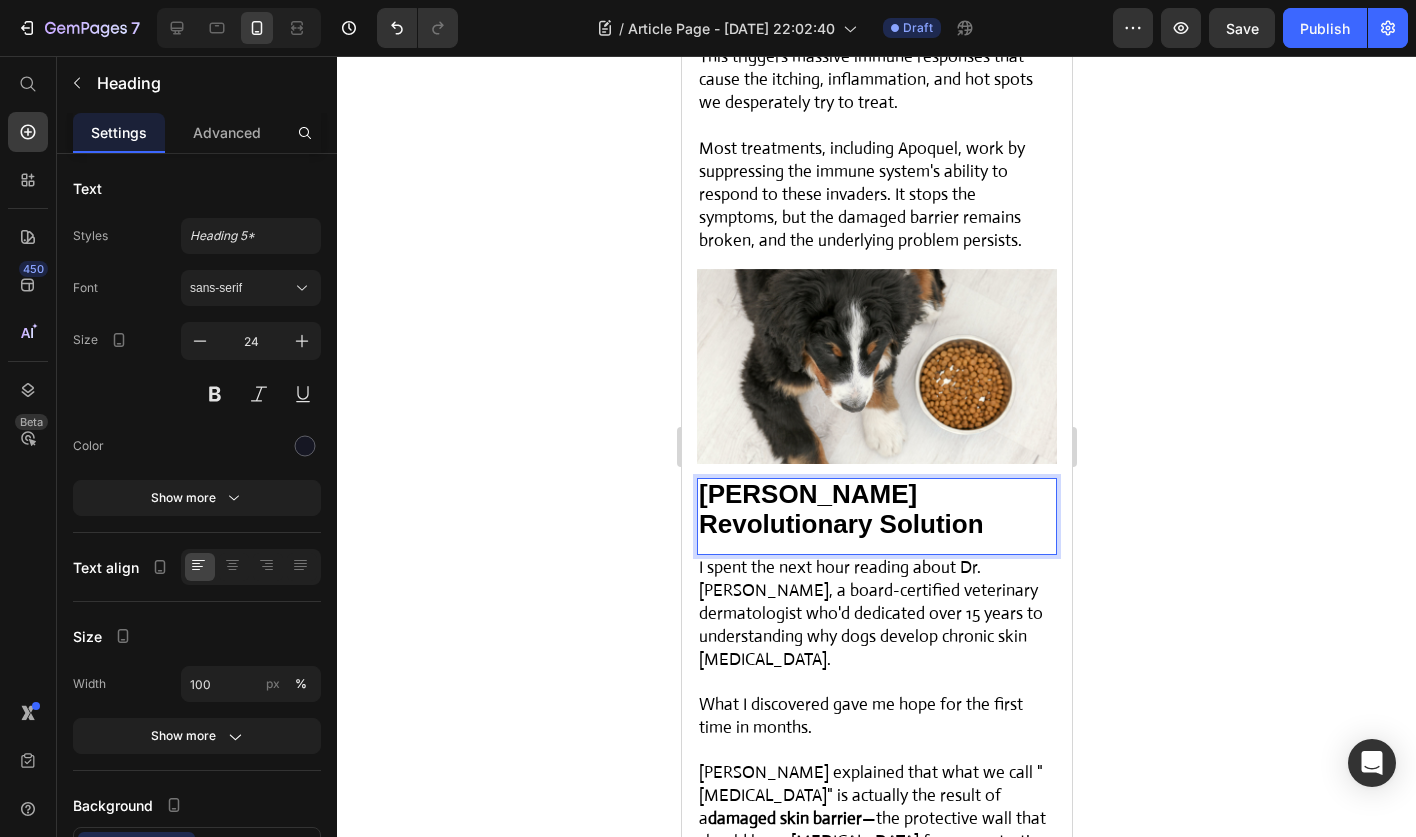 click on "Dr. Mitchell's Revolutionary Solution" at bounding box center [840, 509] 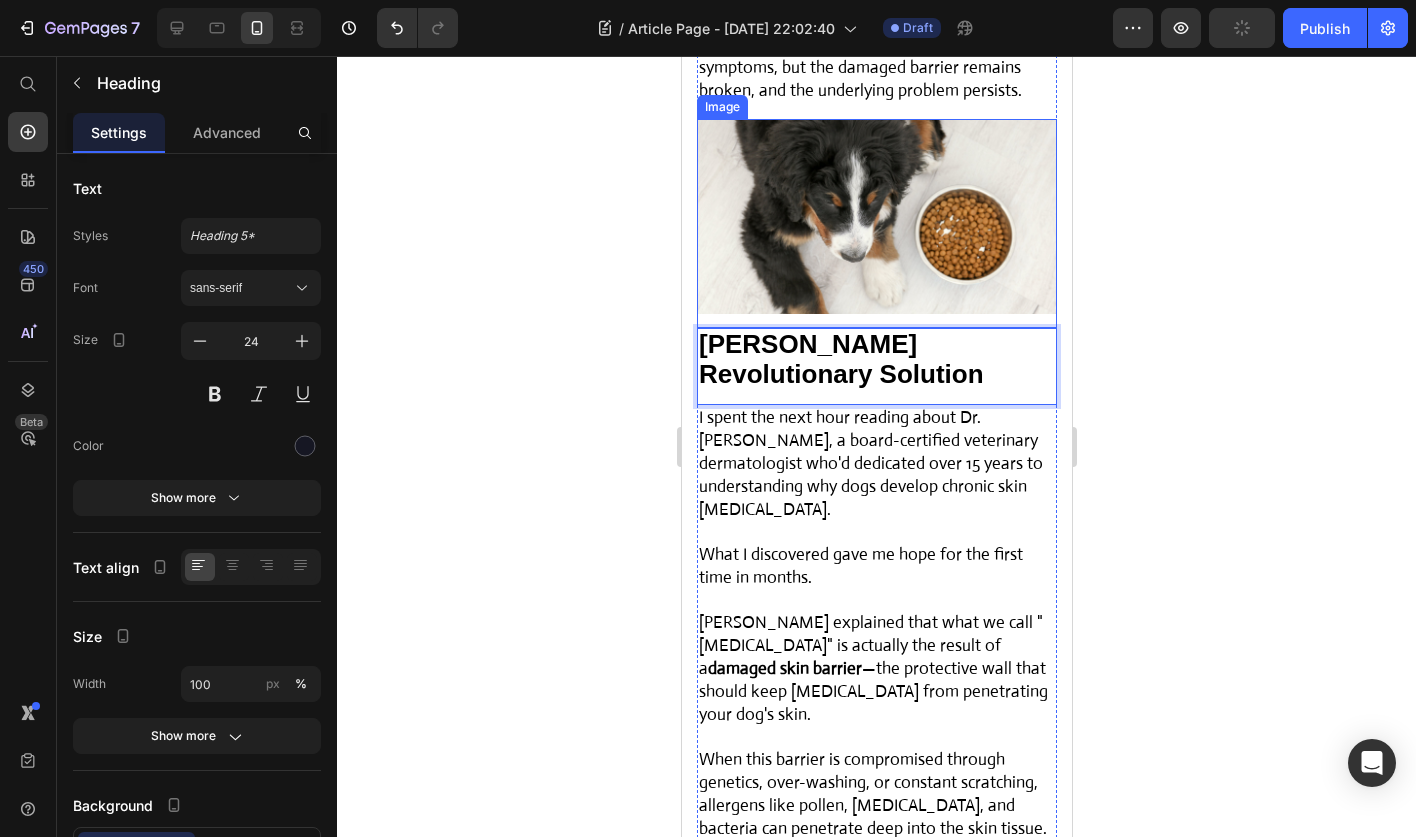 scroll, scrollTop: 6013, scrollLeft: 0, axis: vertical 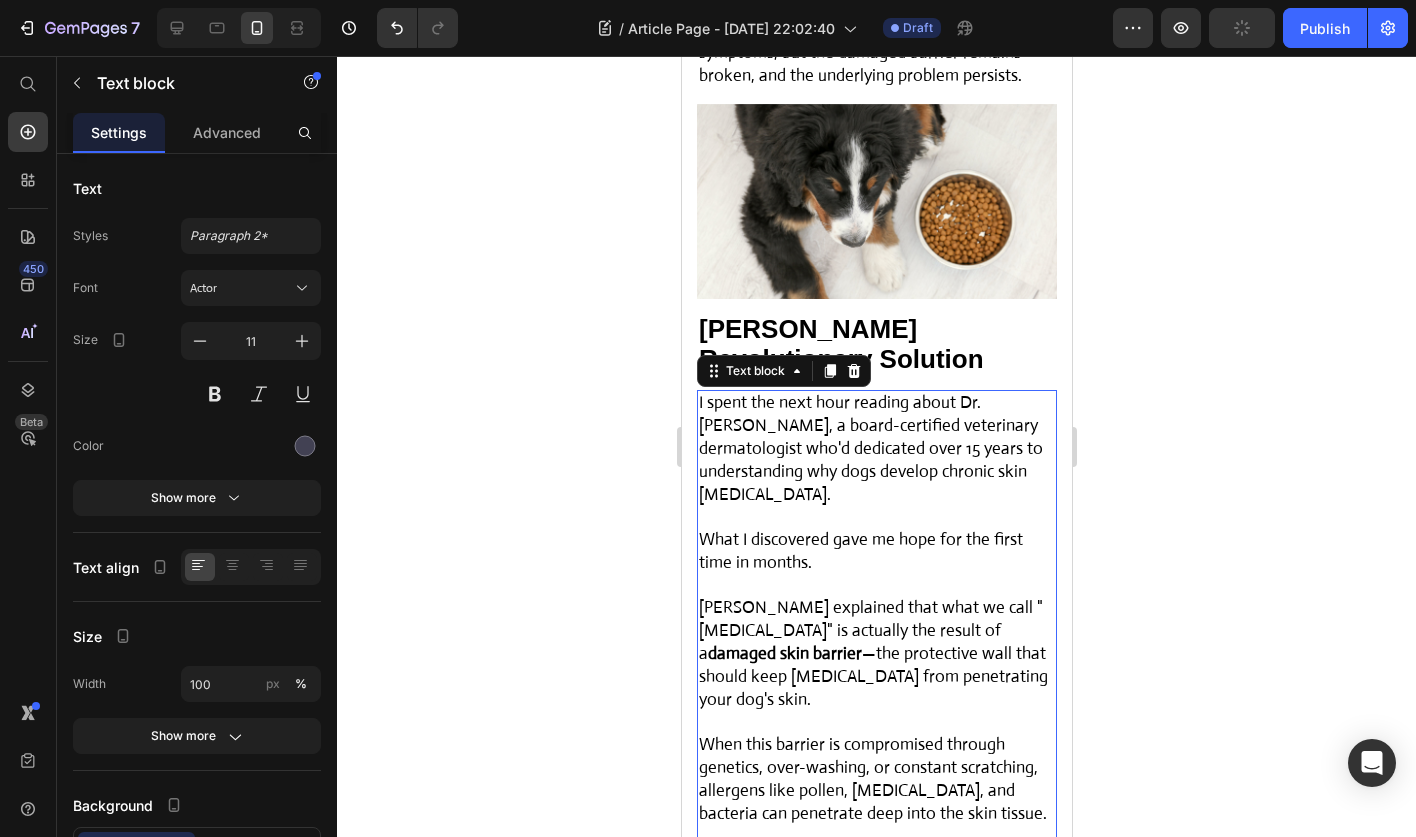 click at bounding box center (876, 518) 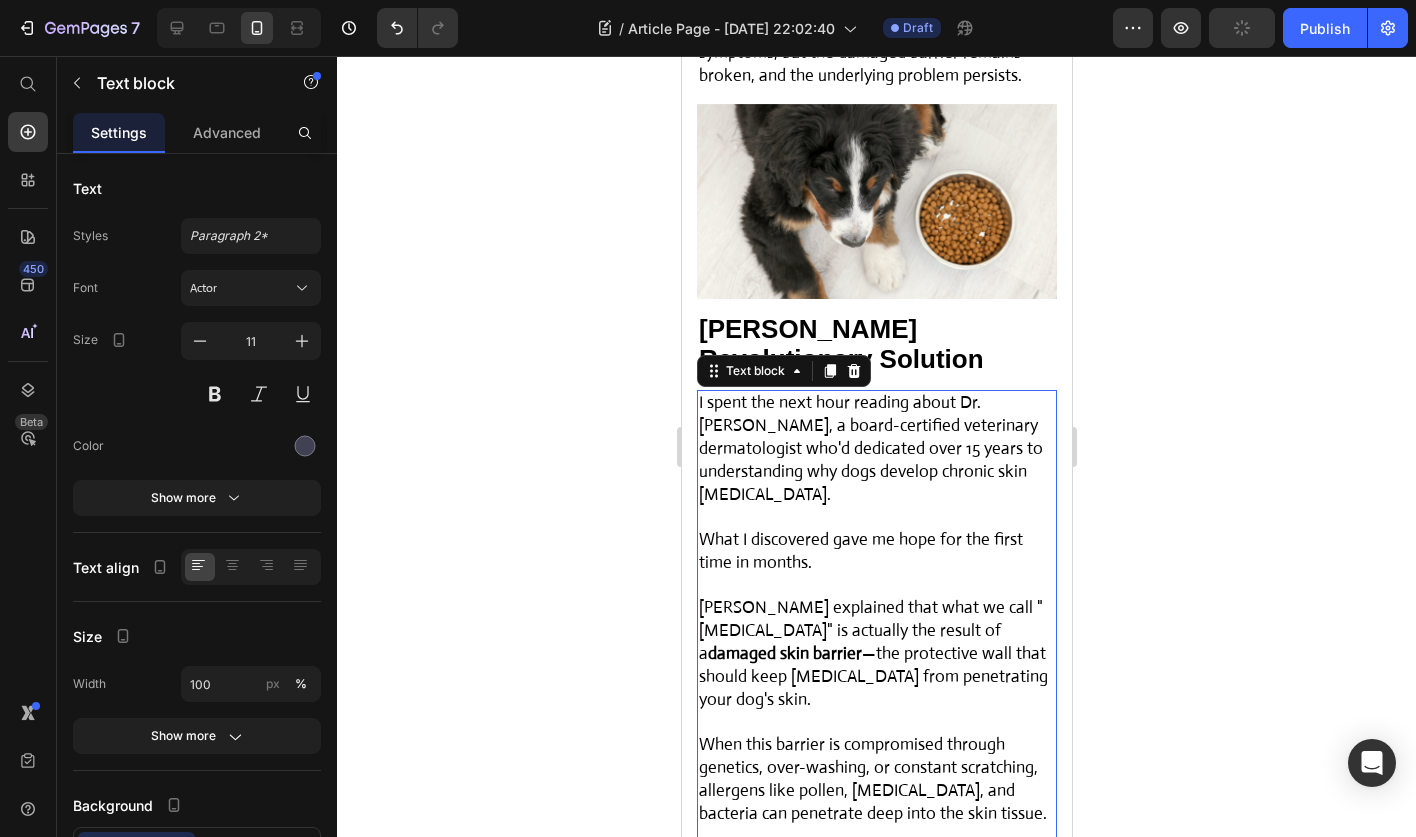 click at bounding box center (876, 518) 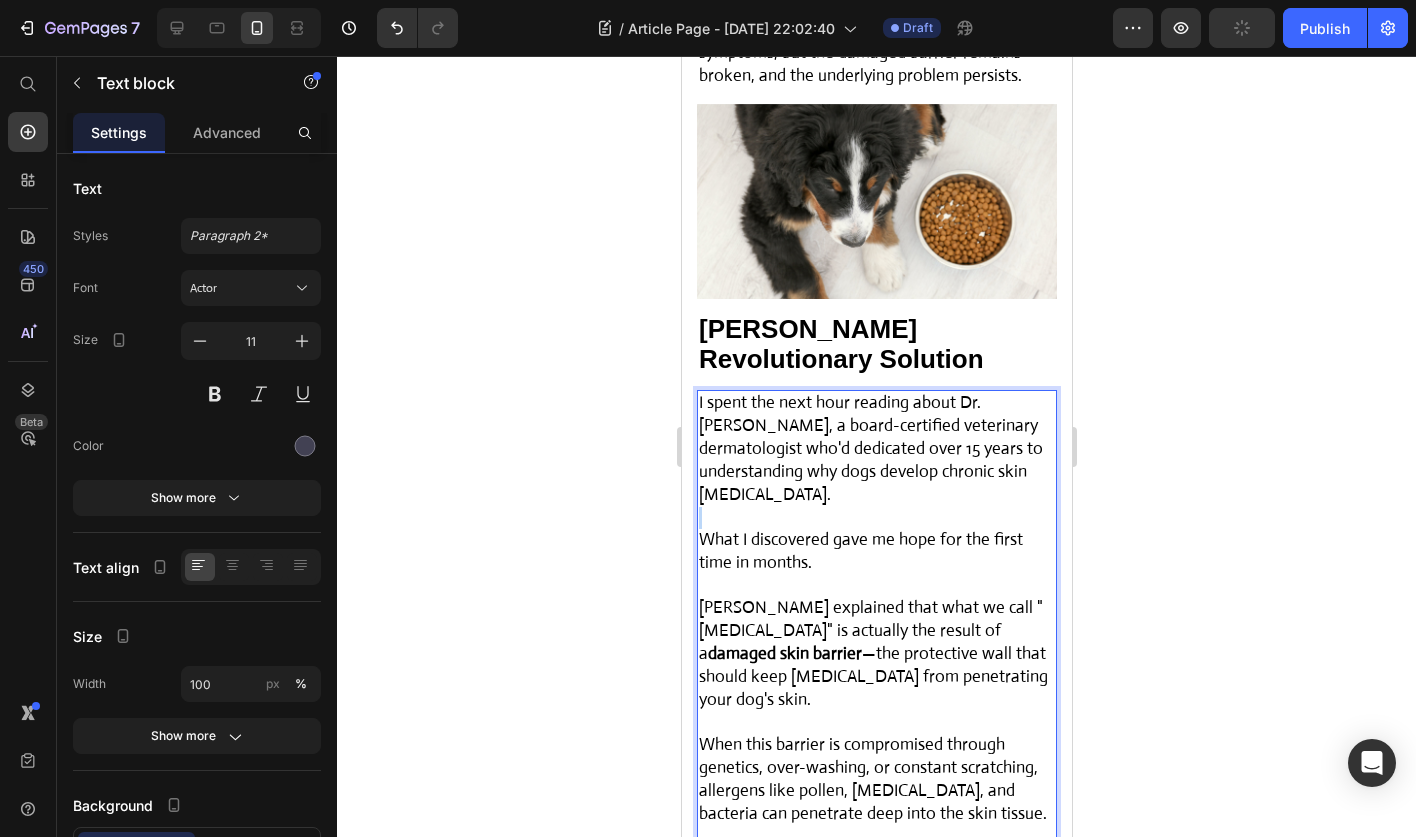 click at bounding box center [876, 518] 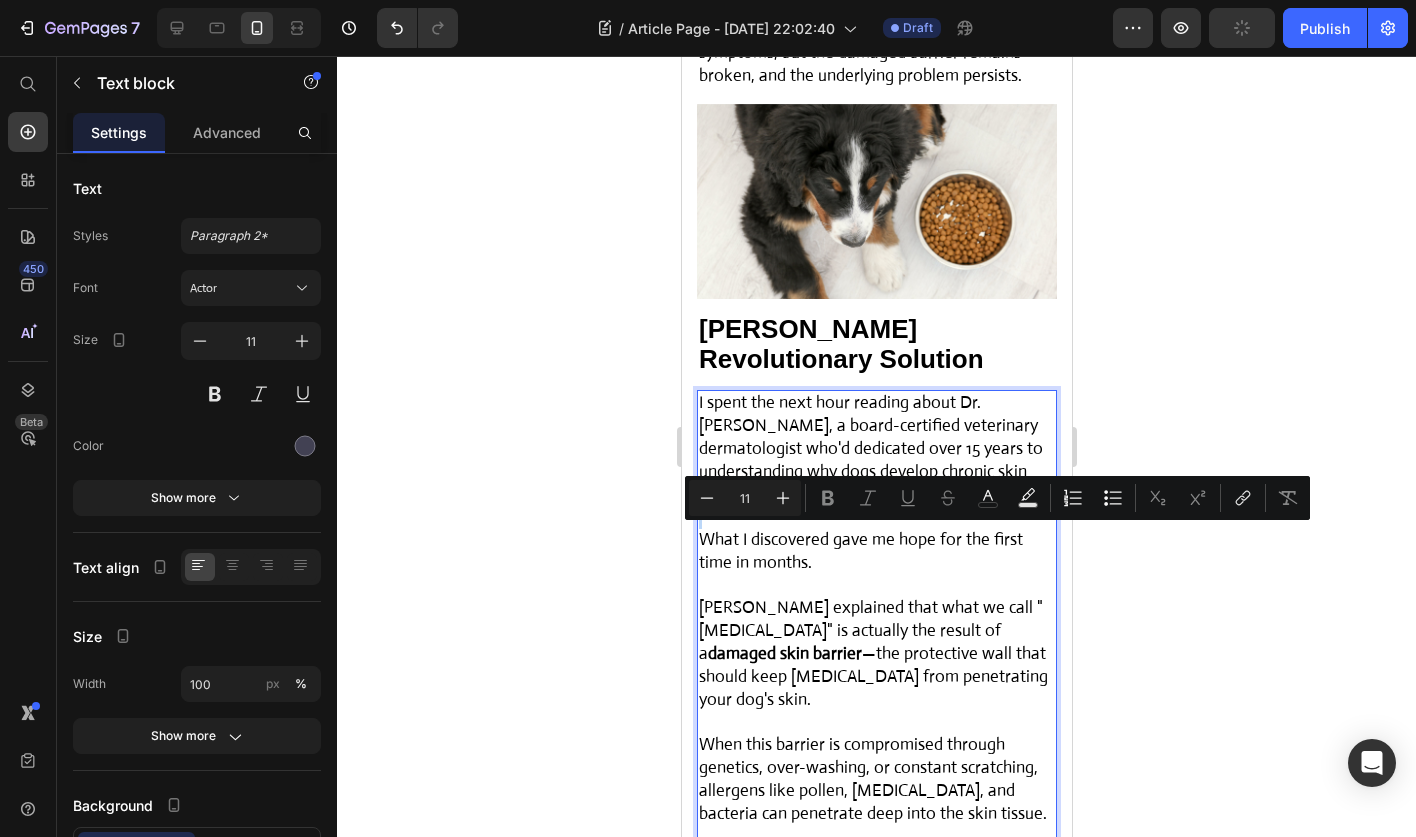 type on "17" 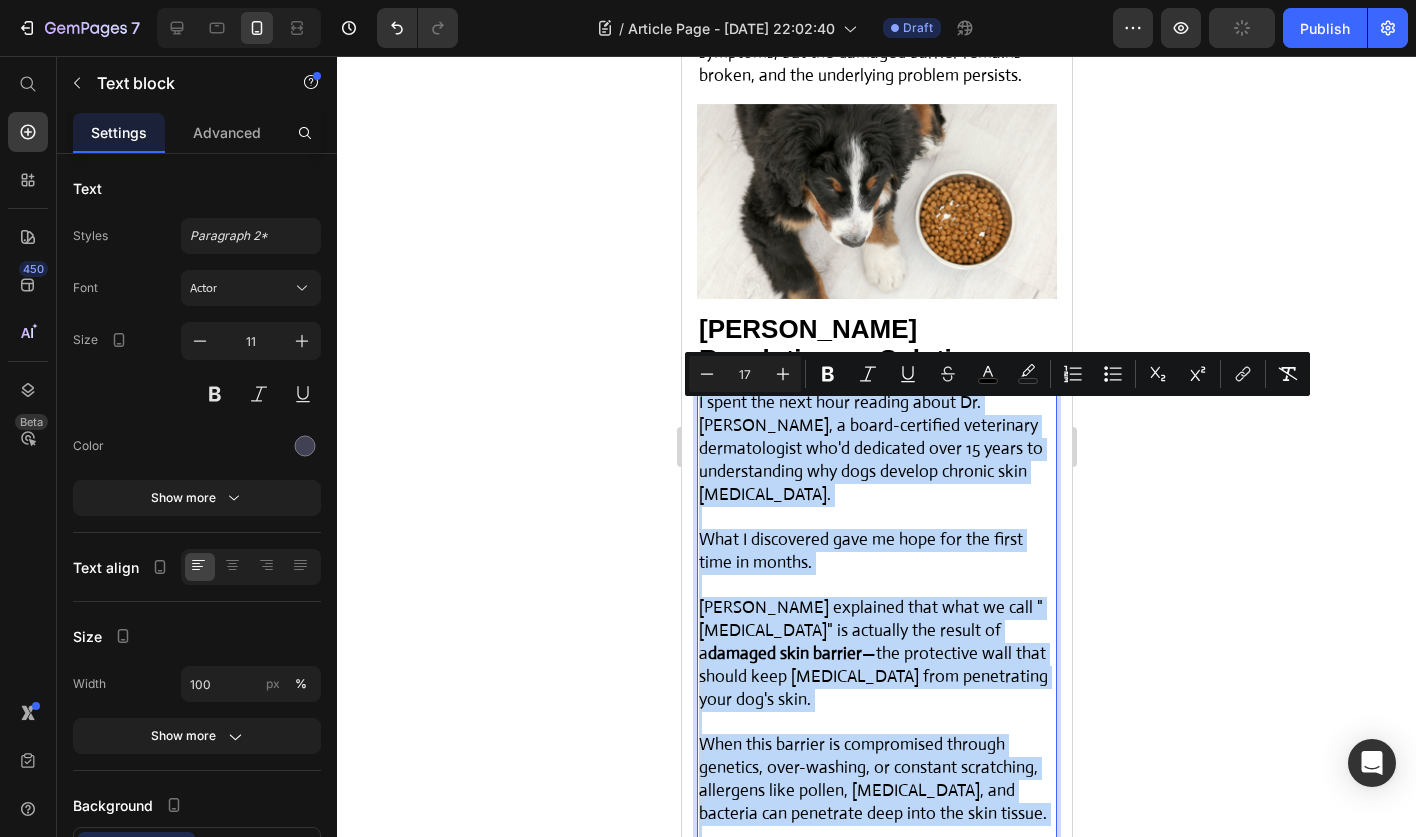 type on "11" 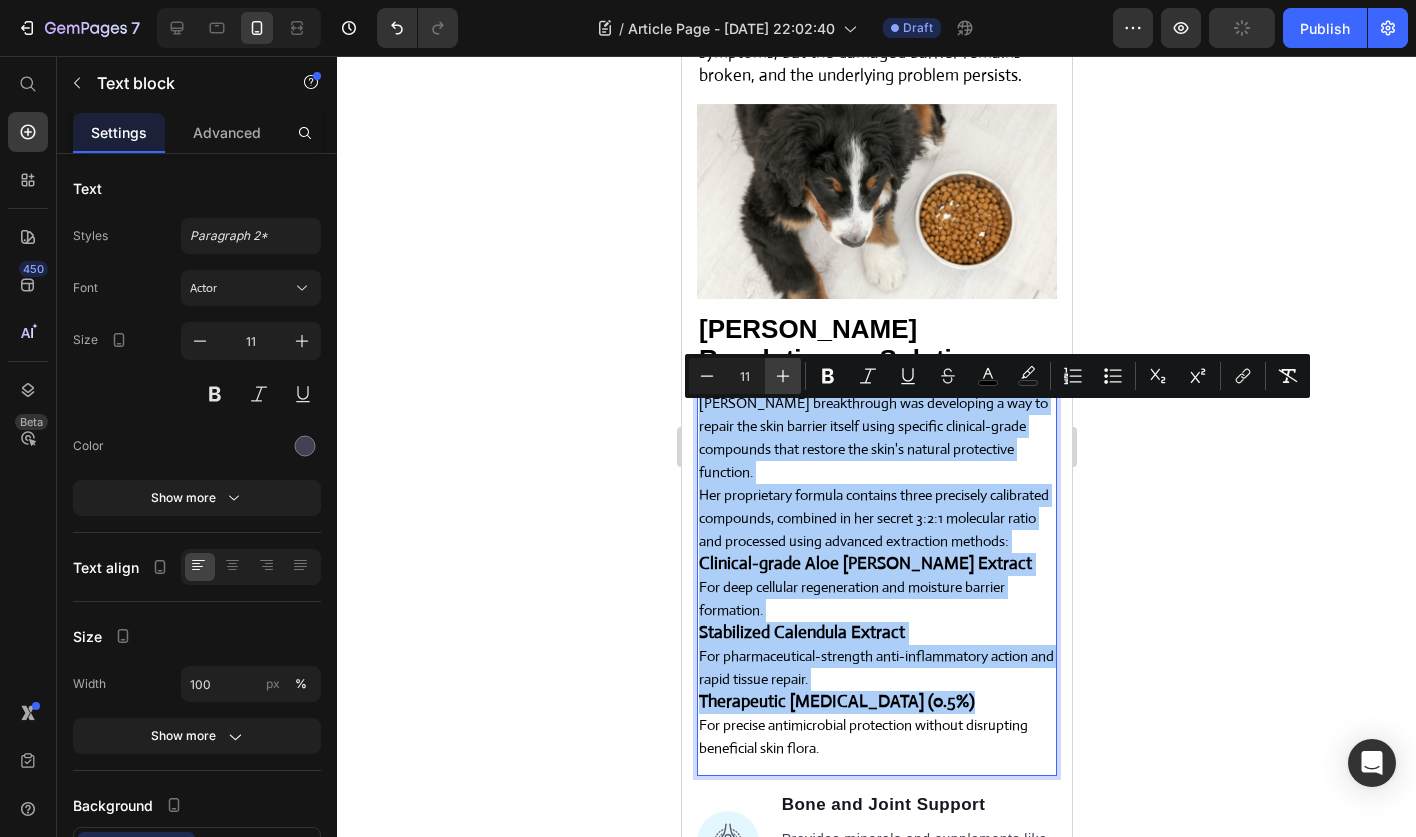 click 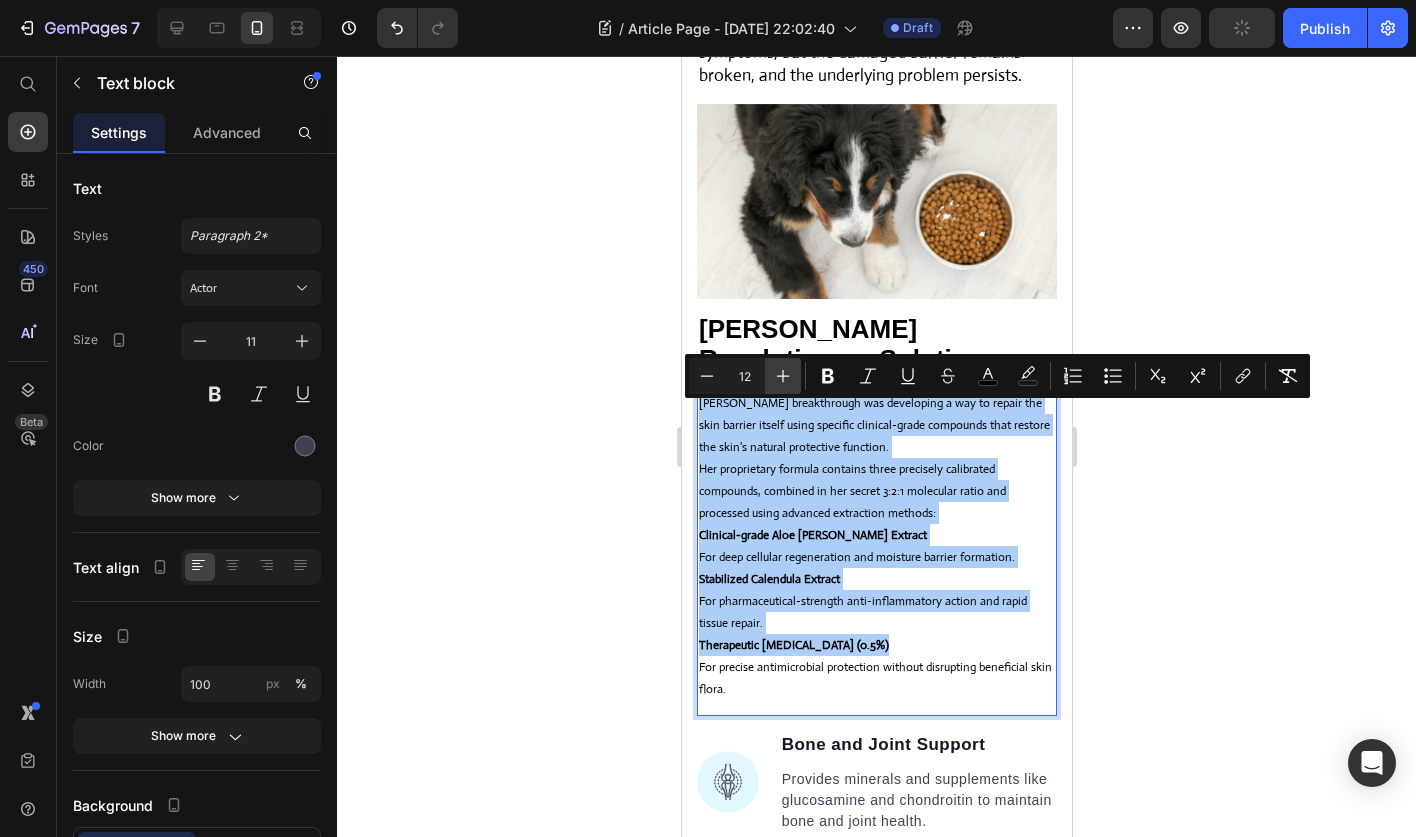 click 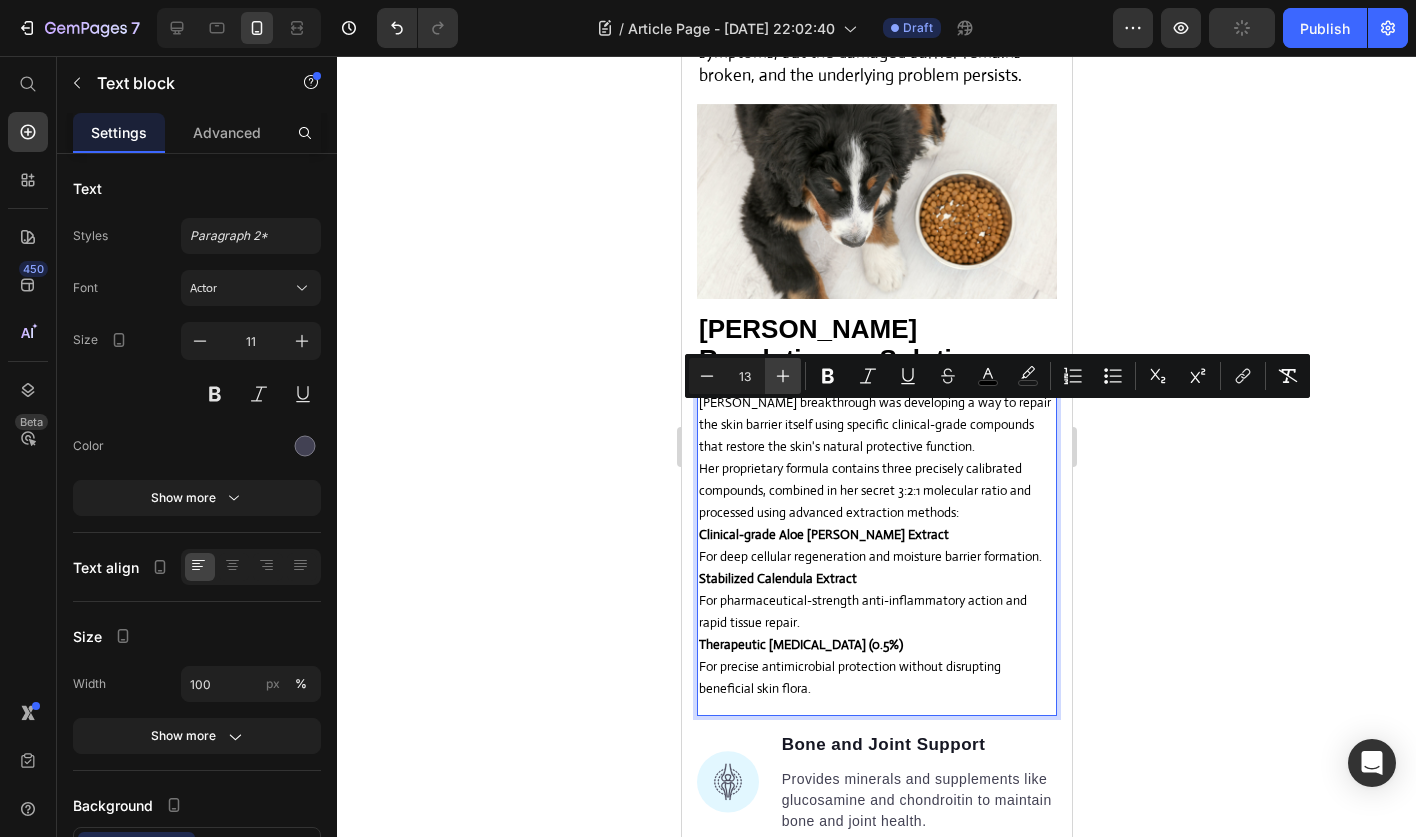 click 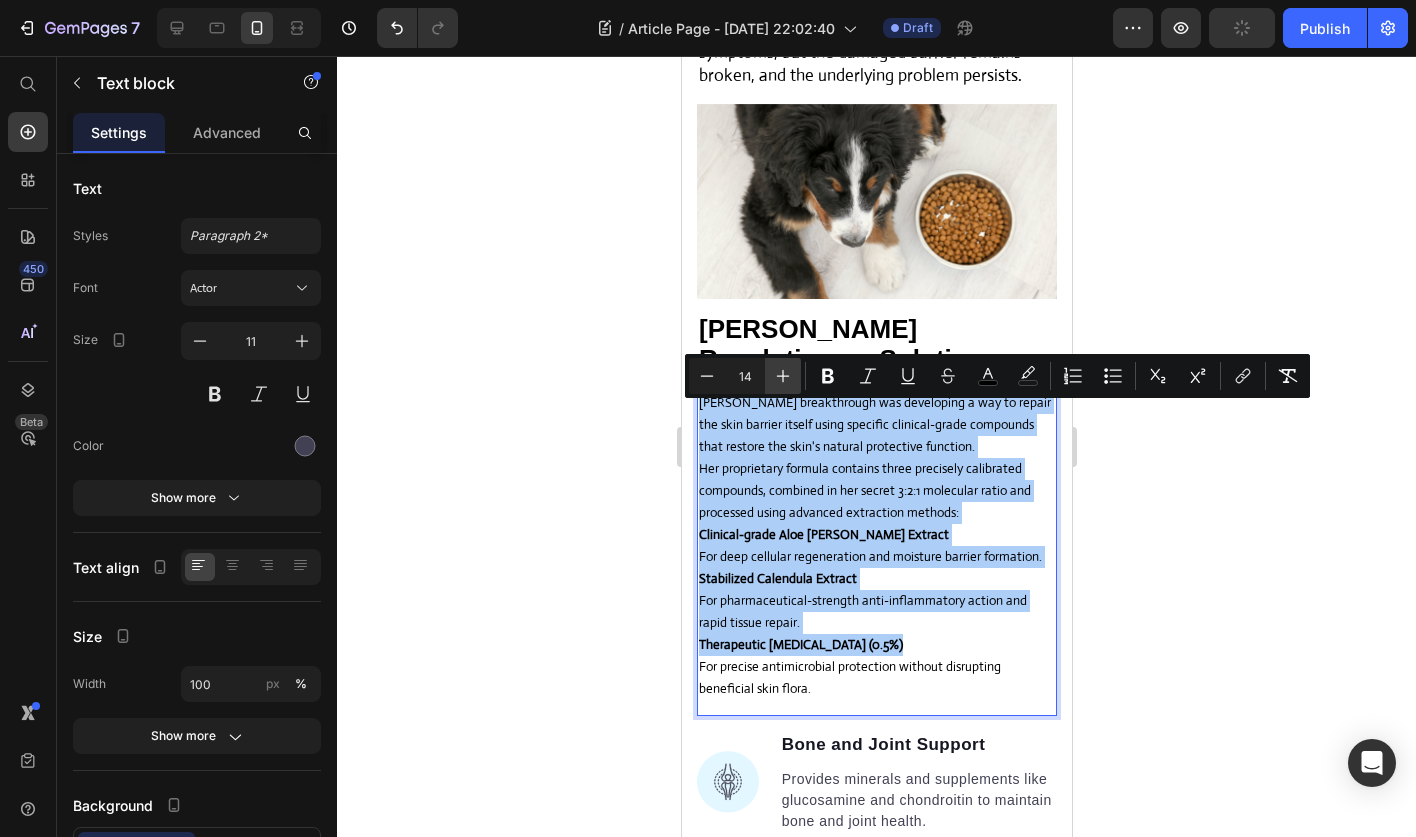 click 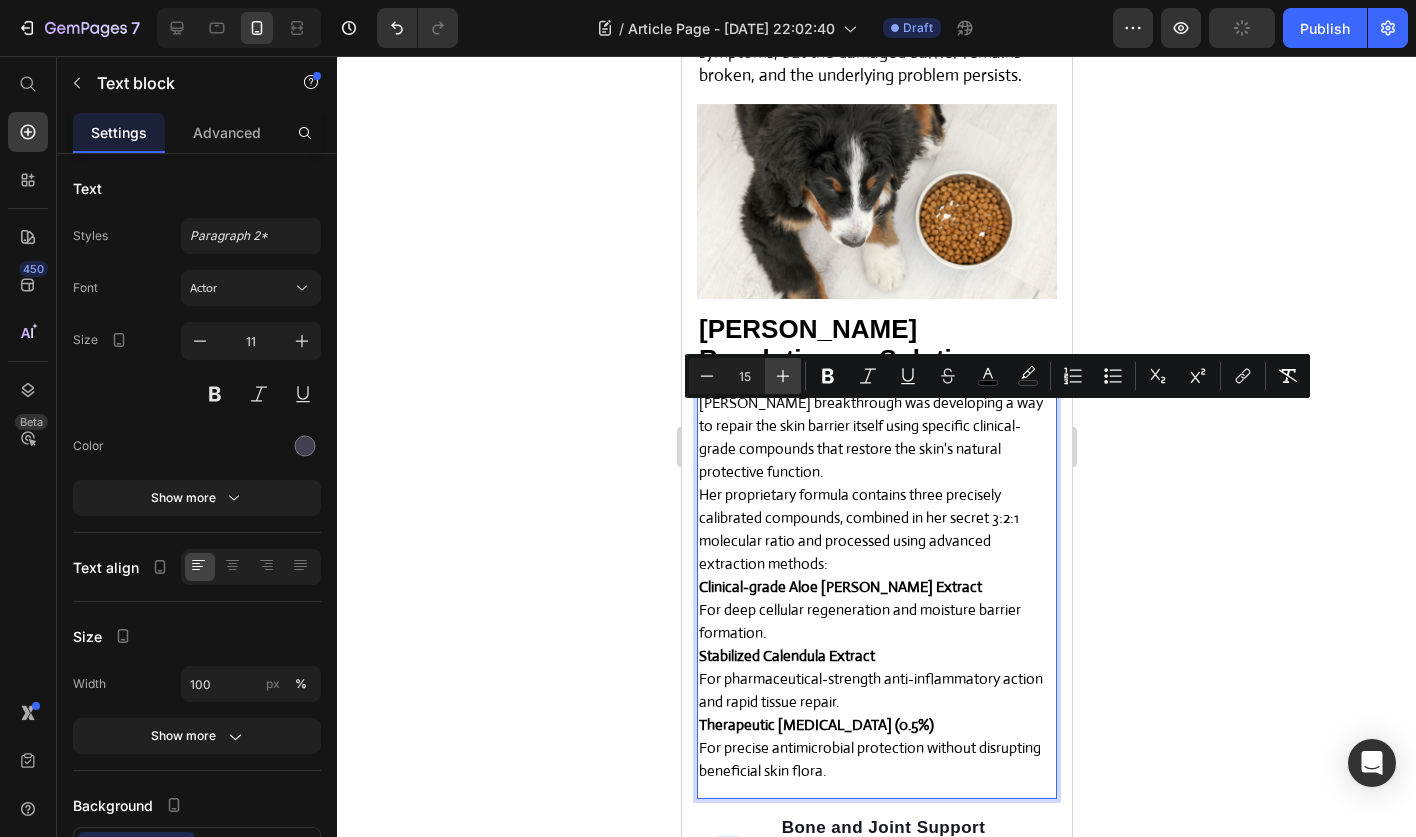 click 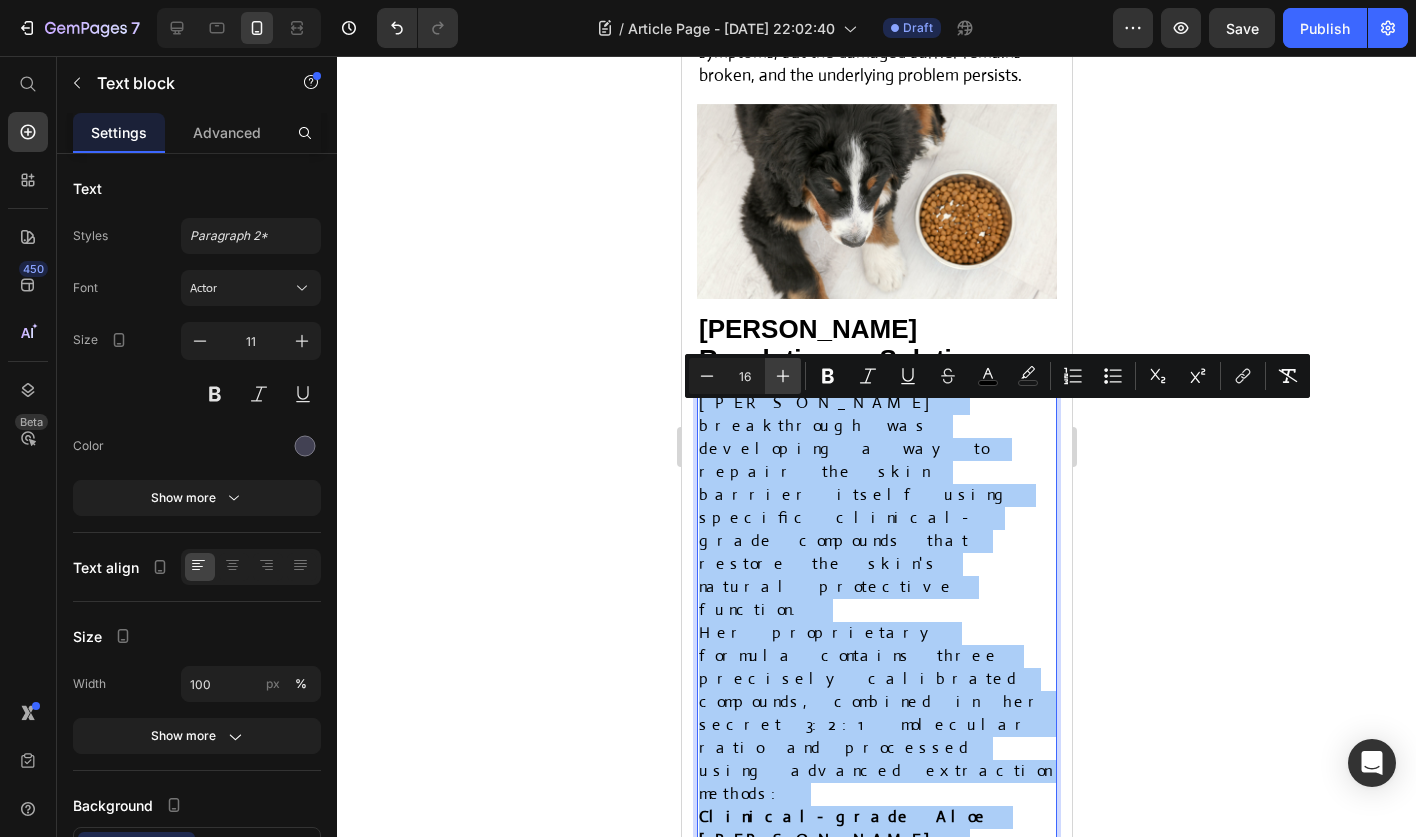 click 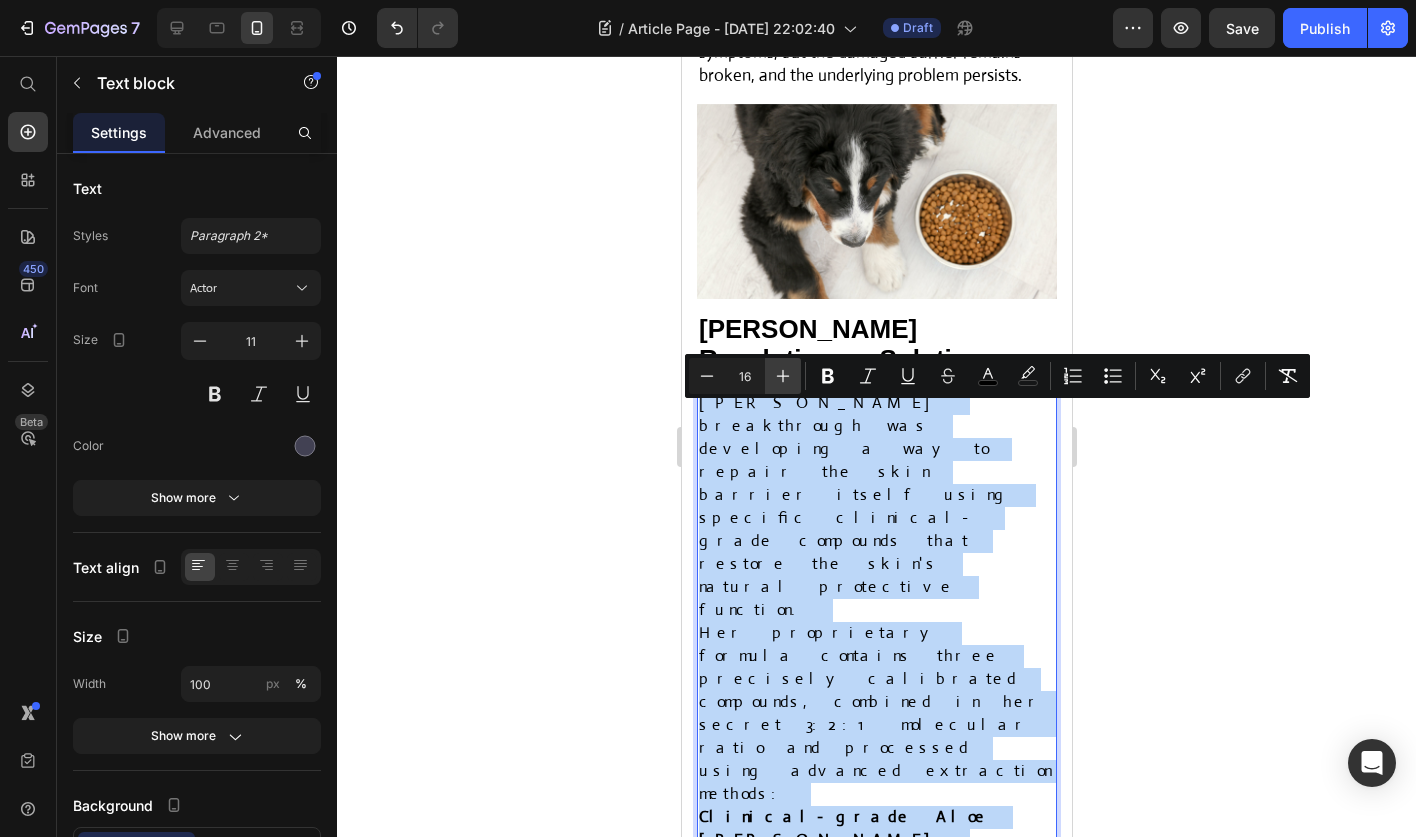 type on "17" 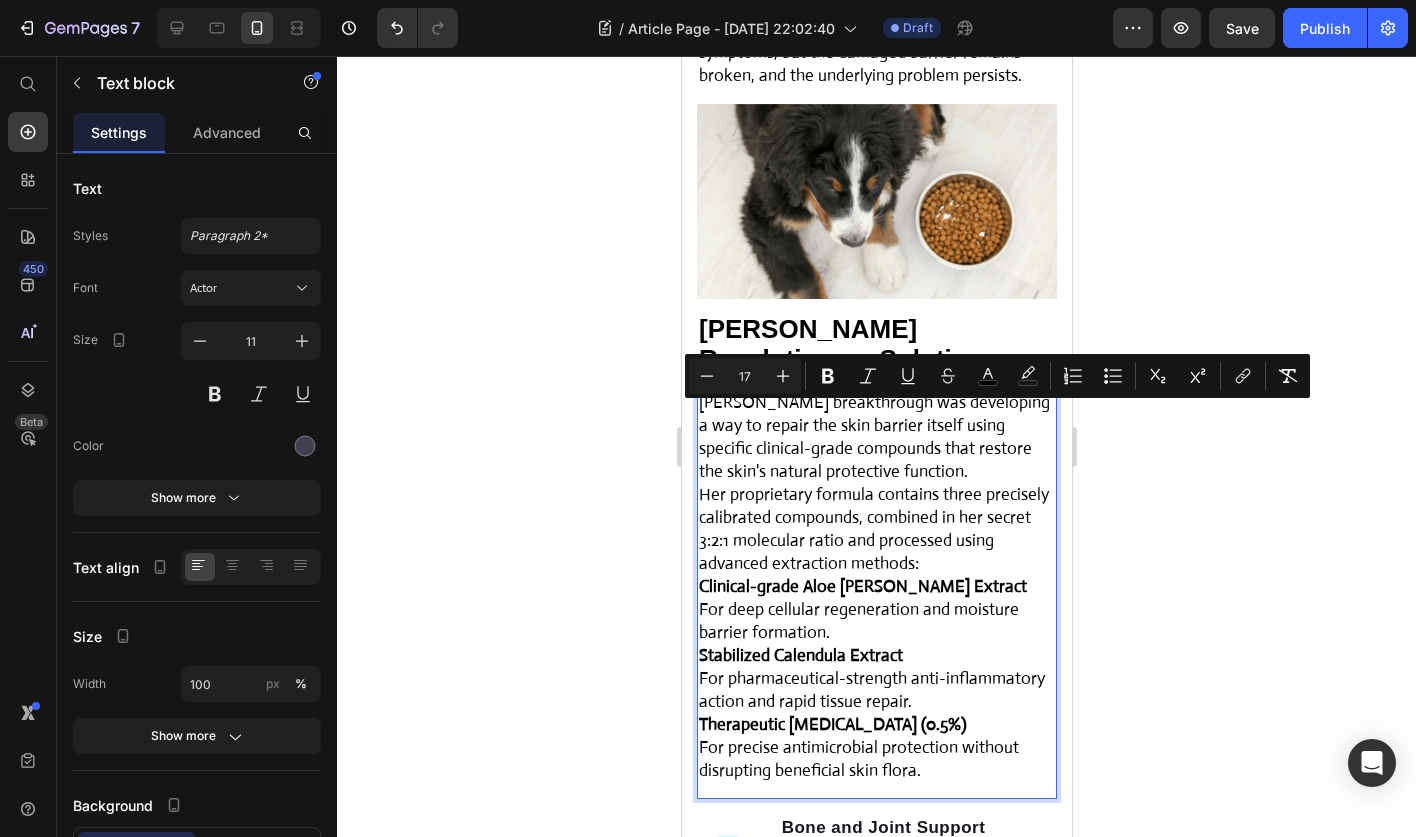 click on "Dr. Mitchell's breakthrough was developing a way to repair the skin barrier itself using specific clinical-grade compounds that restore the skin's natural protective function." at bounding box center (876, 438) 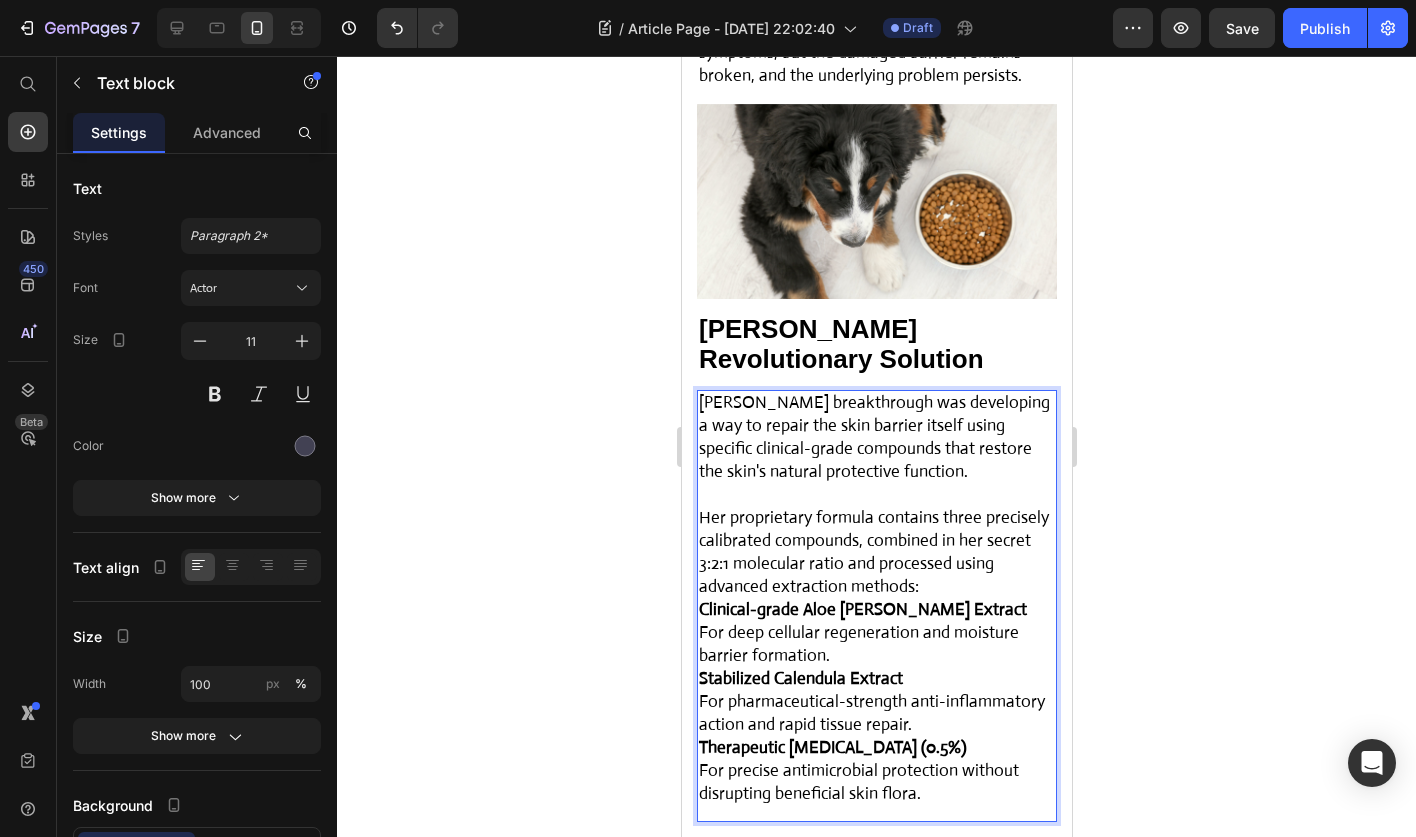 click on "Her proprietary formula contains three precisely calibrated compounds, combined in her secret 3:2:1 molecular ratio and processed using advanced extraction methods:" at bounding box center [876, 553] 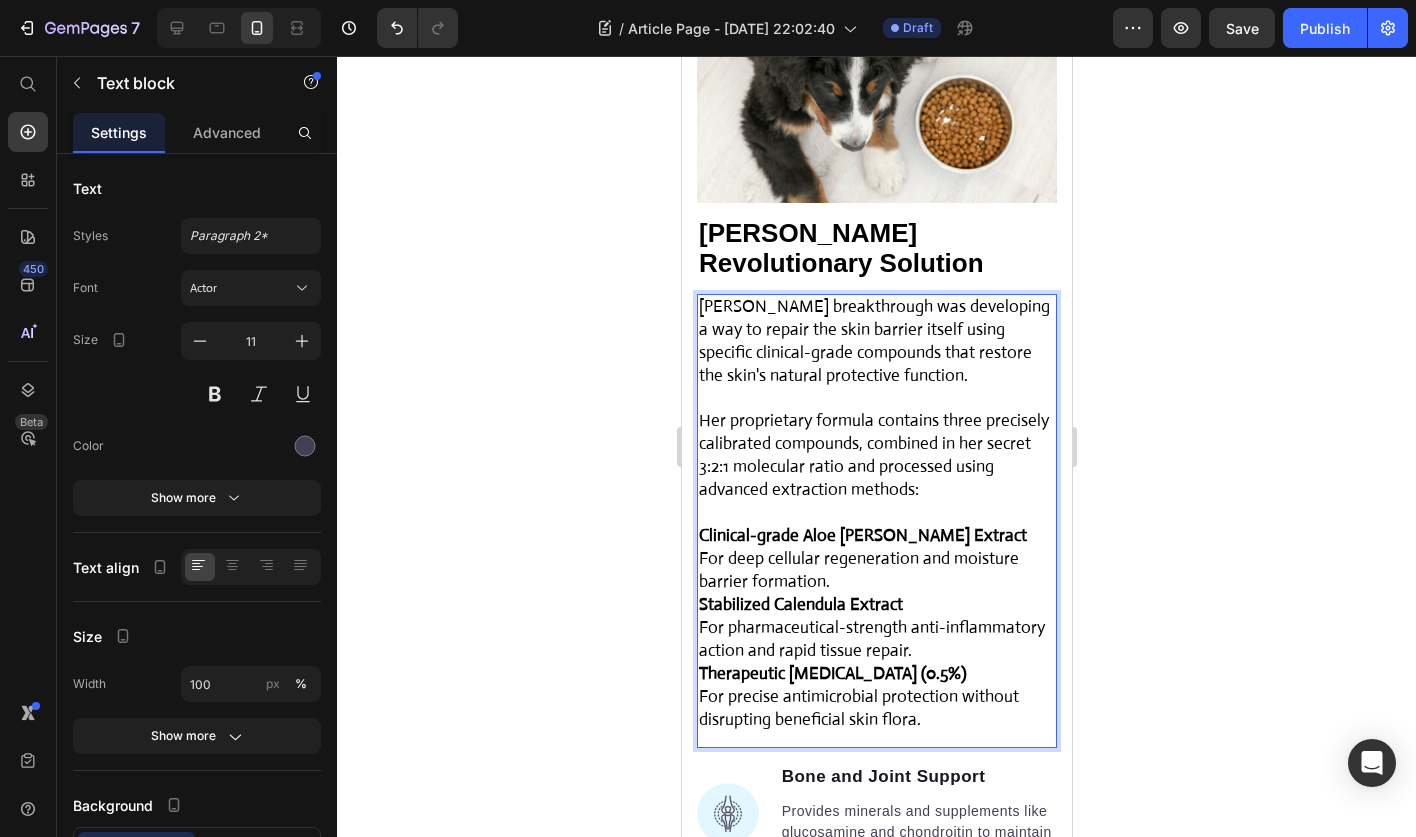 scroll, scrollTop: 6113, scrollLeft: 0, axis: vertical 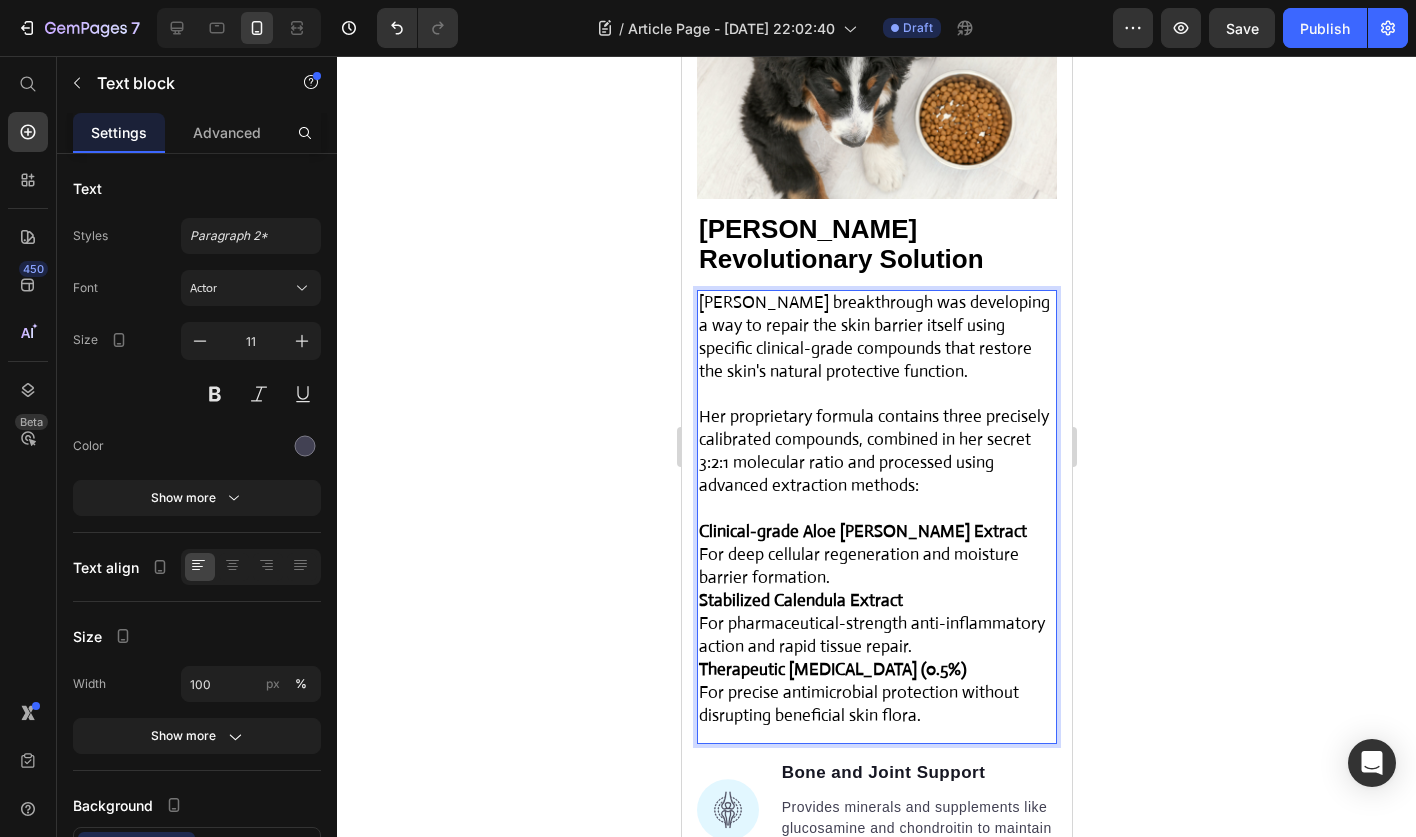 click on "For deep cellular regeneration and moisture barrier formation." at bounding box center (876, 567) 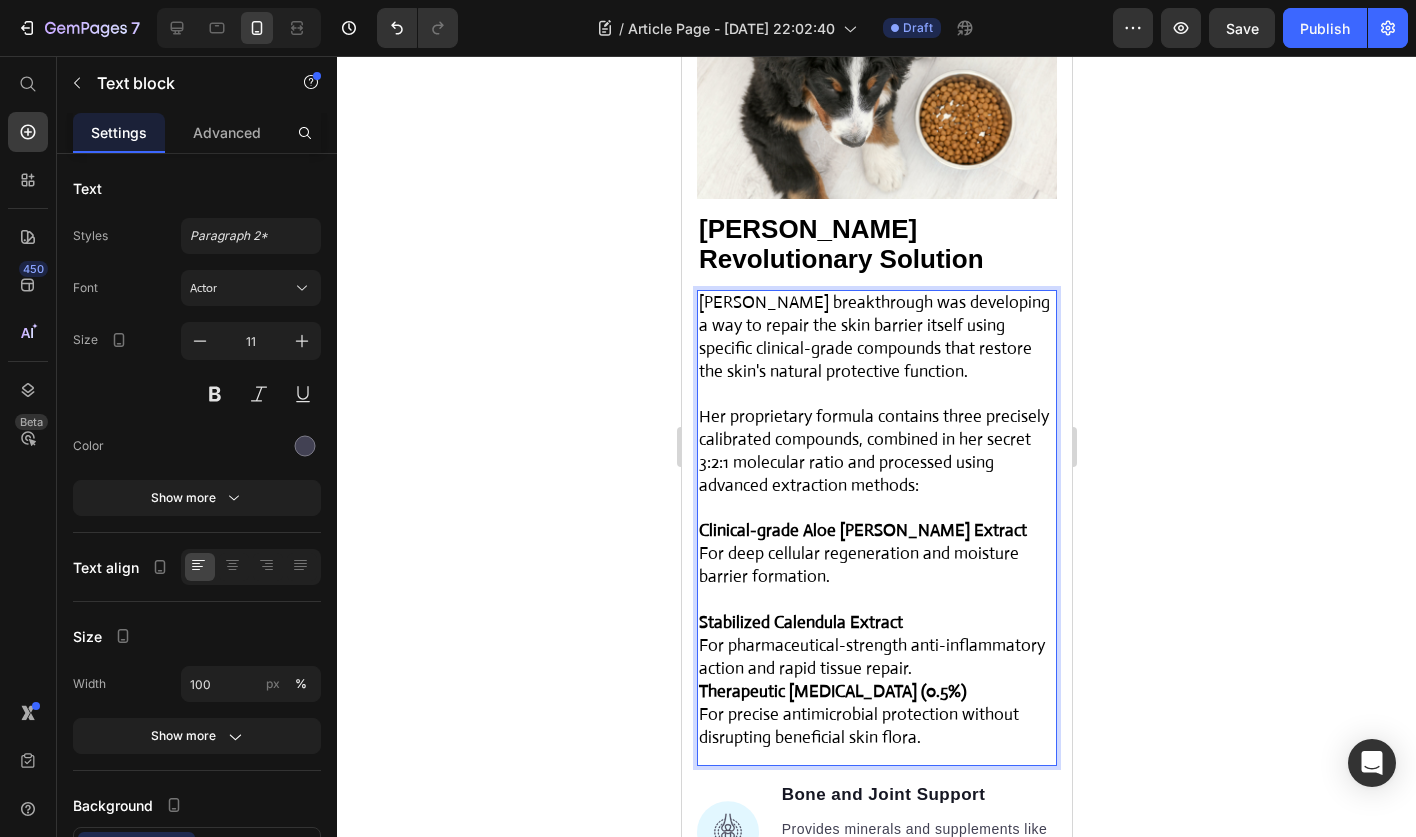 click on "For pharmaceutical-strength anti-inflammatory action and rapid tissue repair." at bounding box center [876, 658] 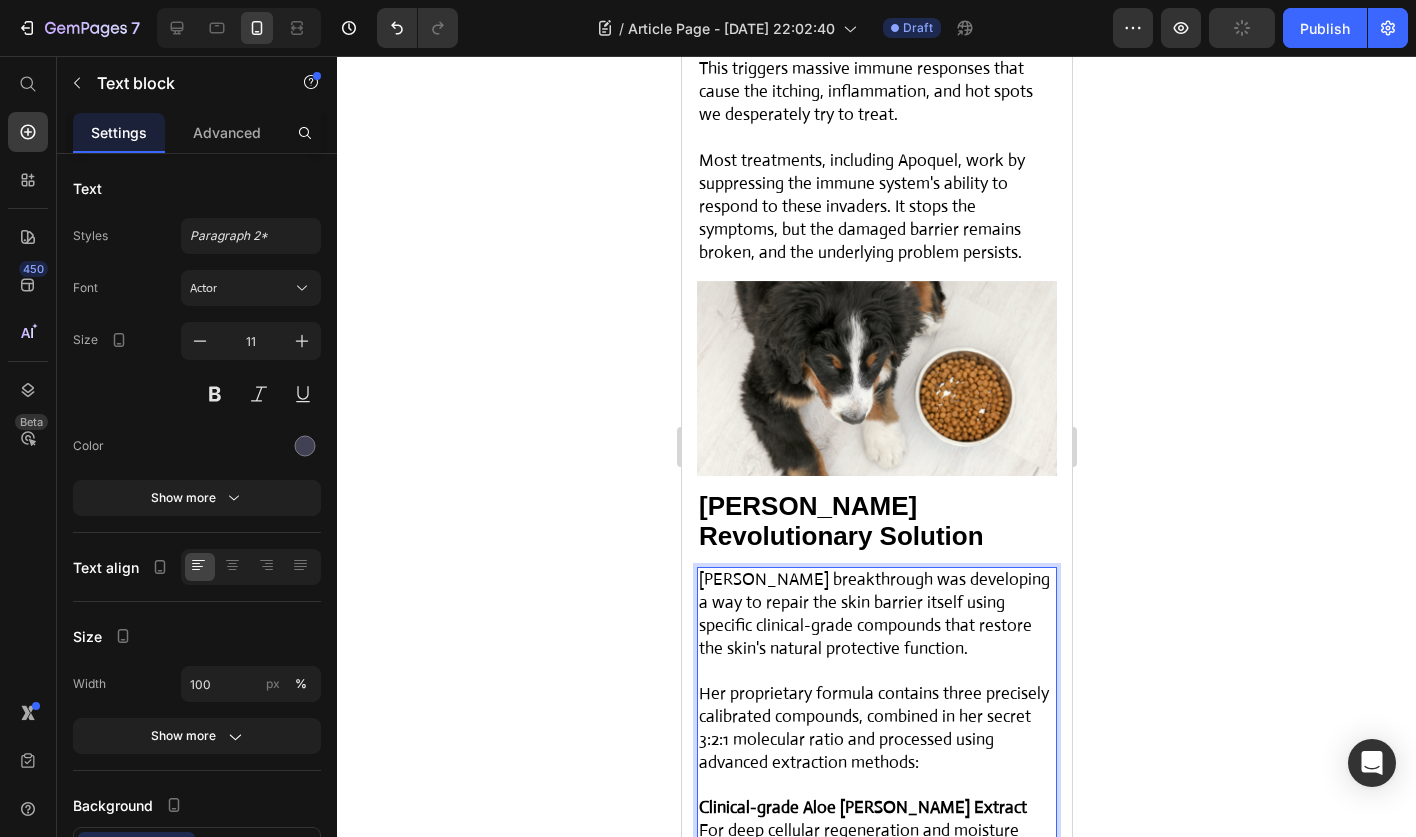 scroll, scrollTop: 5869, scrollLeft: 0, axis: vertical 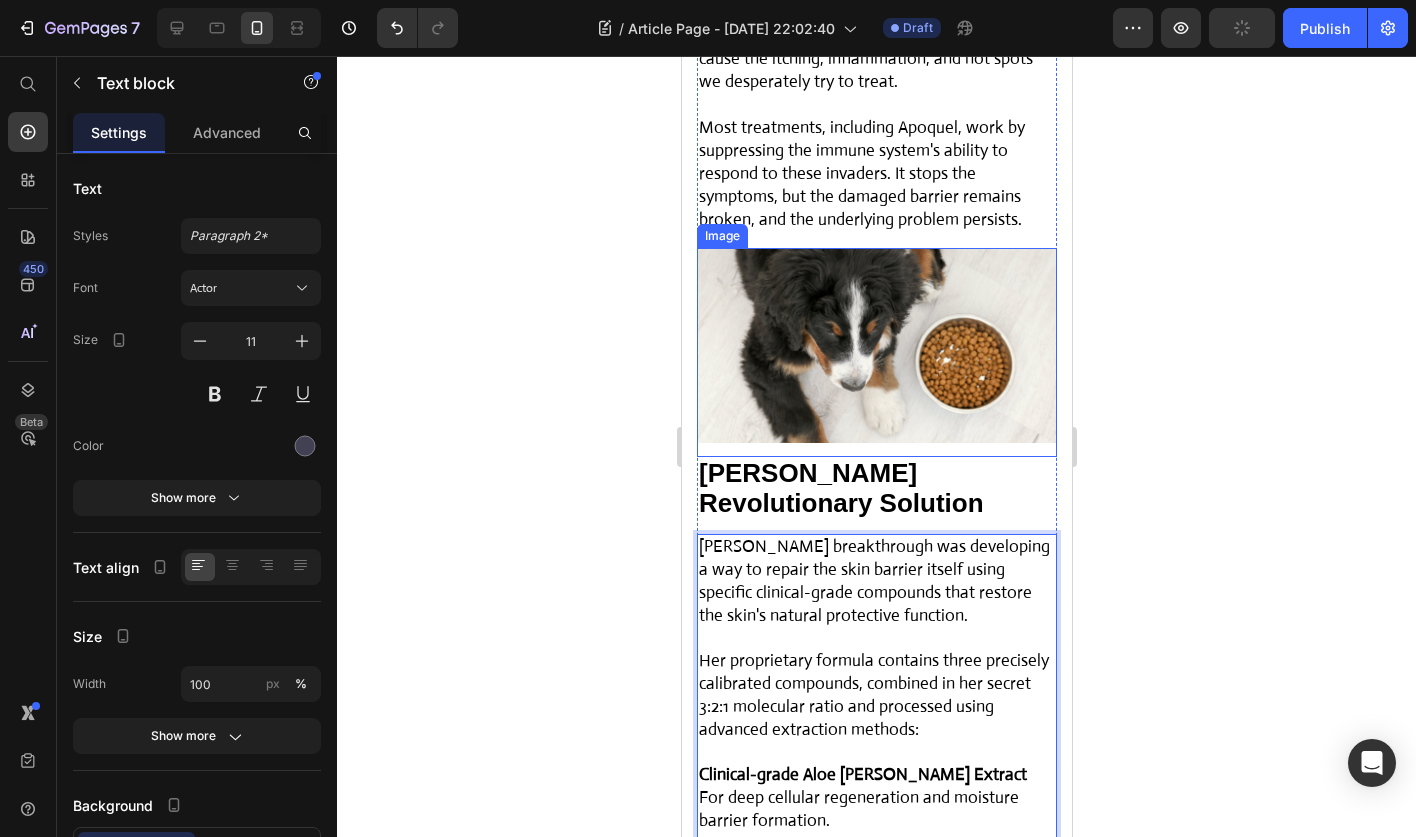 click at bounding box center [876, 352] 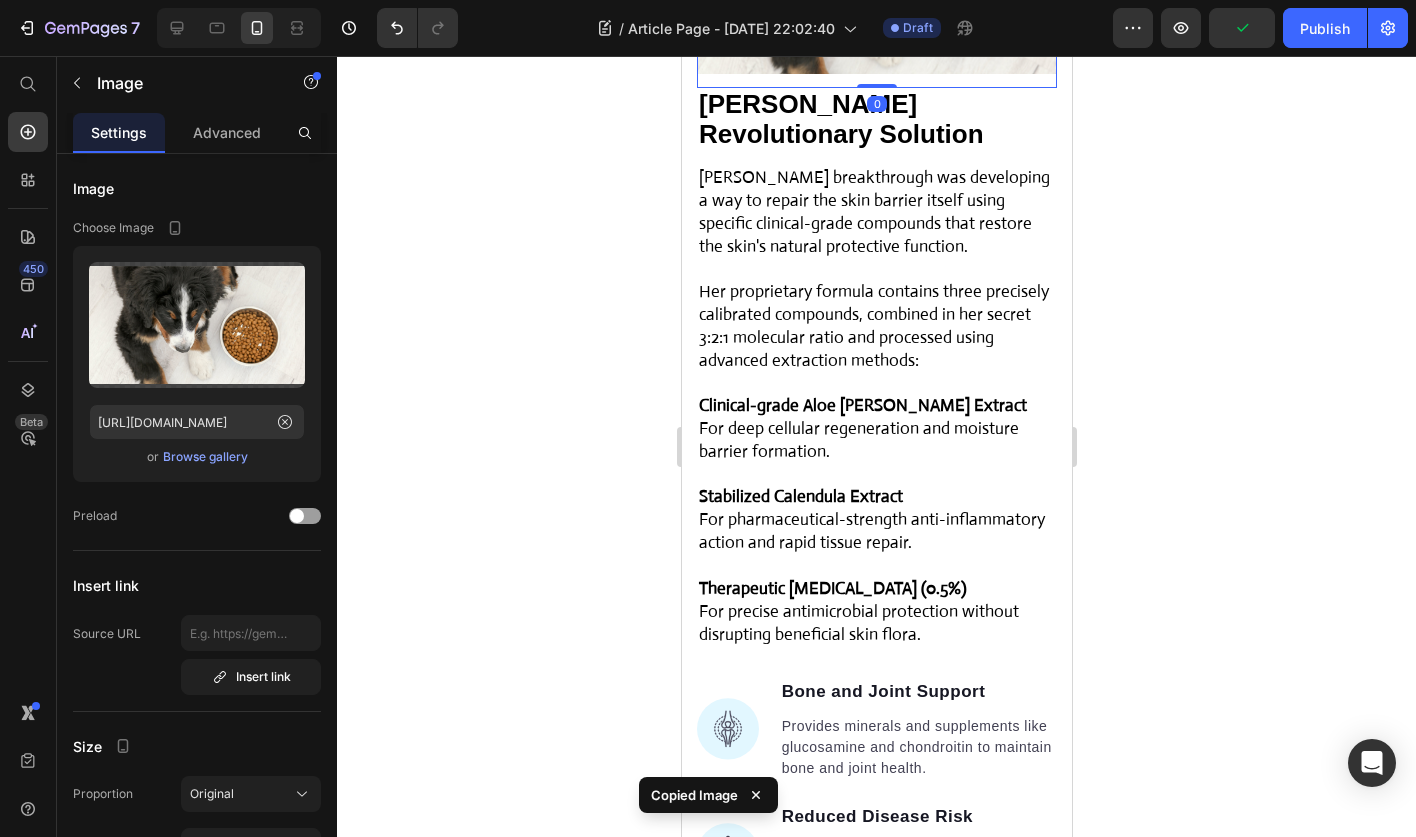 scroll, scrollTop: 6243, scrollLeft: 0, axis: vertical 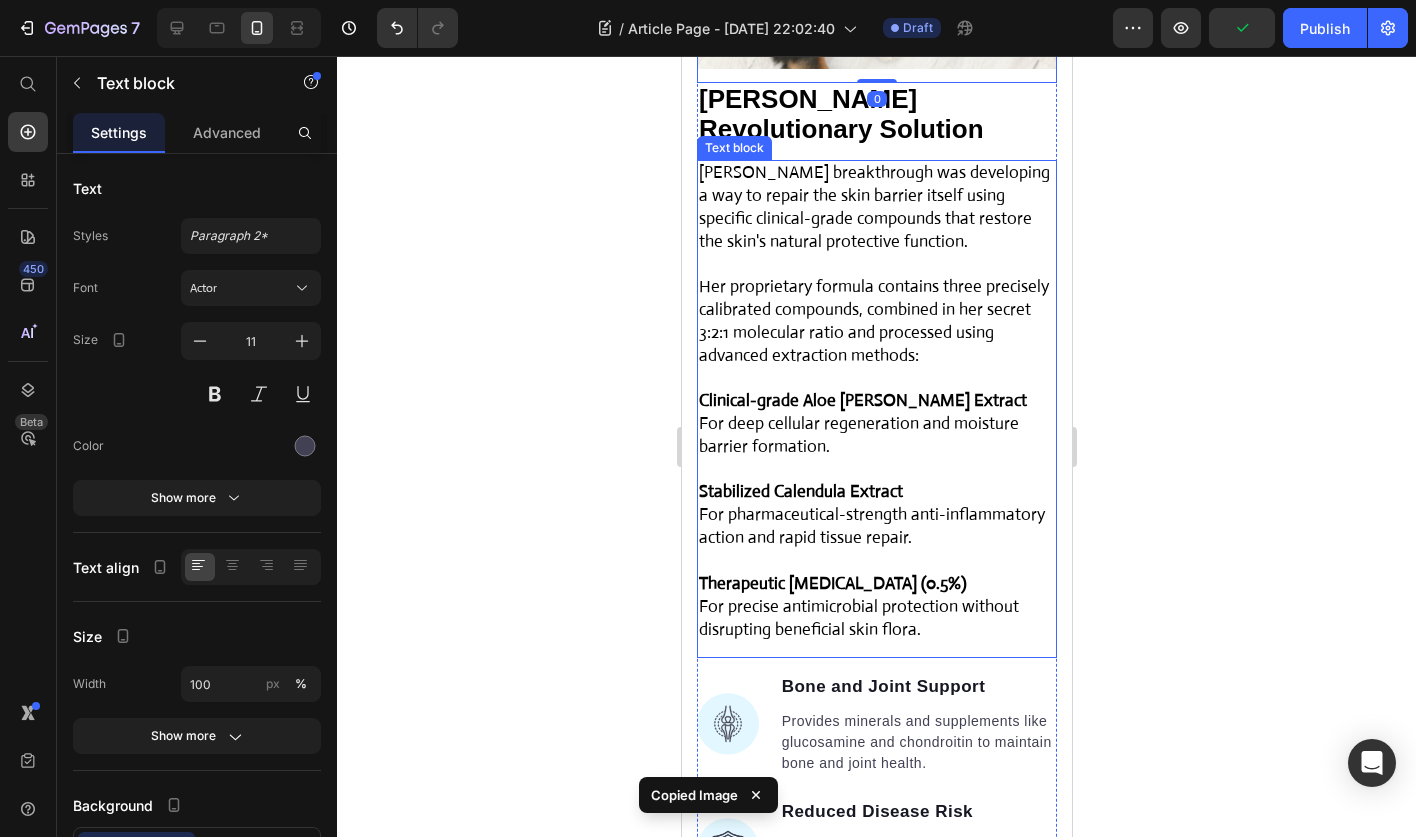 click at bounding box center [876, 561] 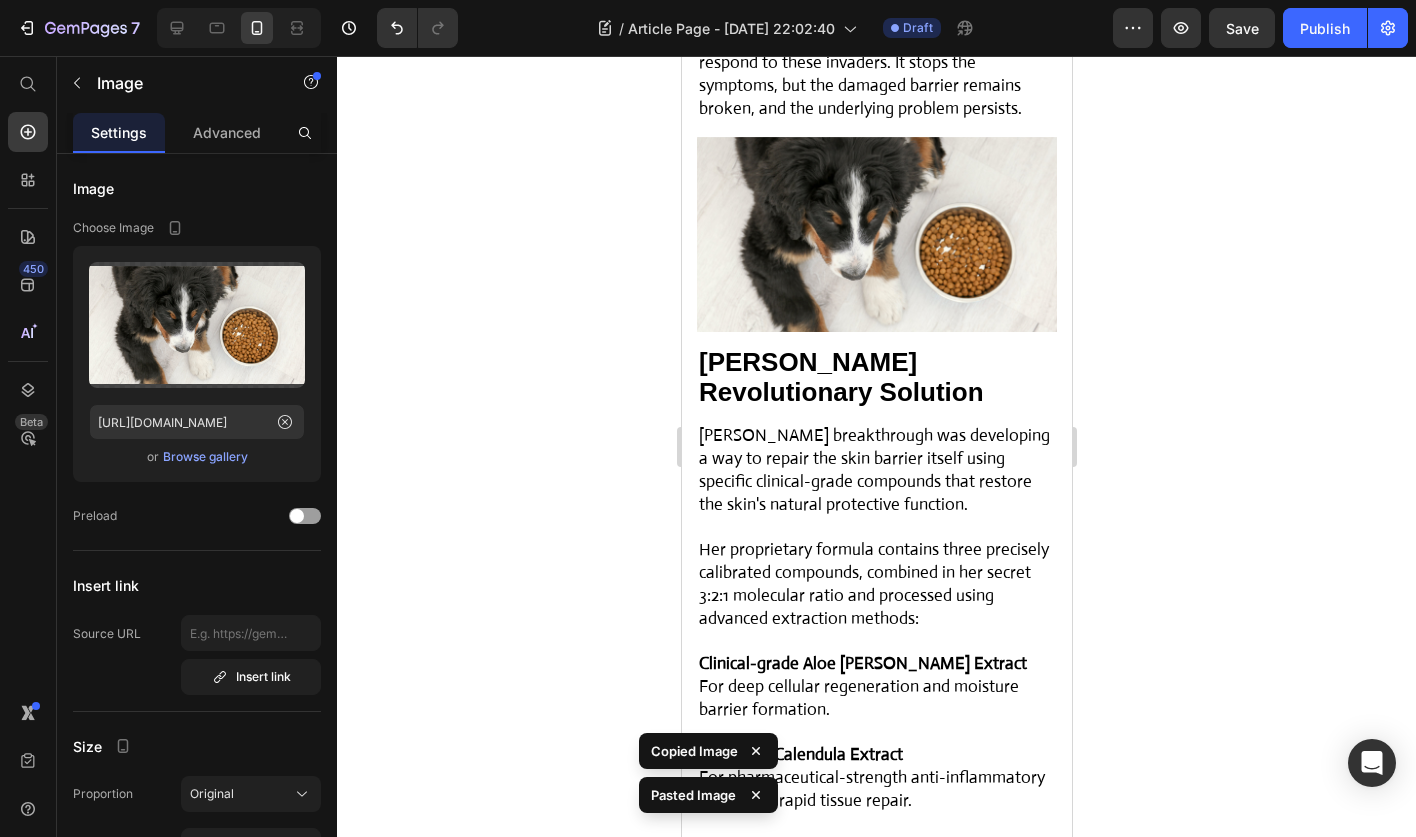scroll, scrollTop: 5972, scrollLeft: 0, axis: vertical 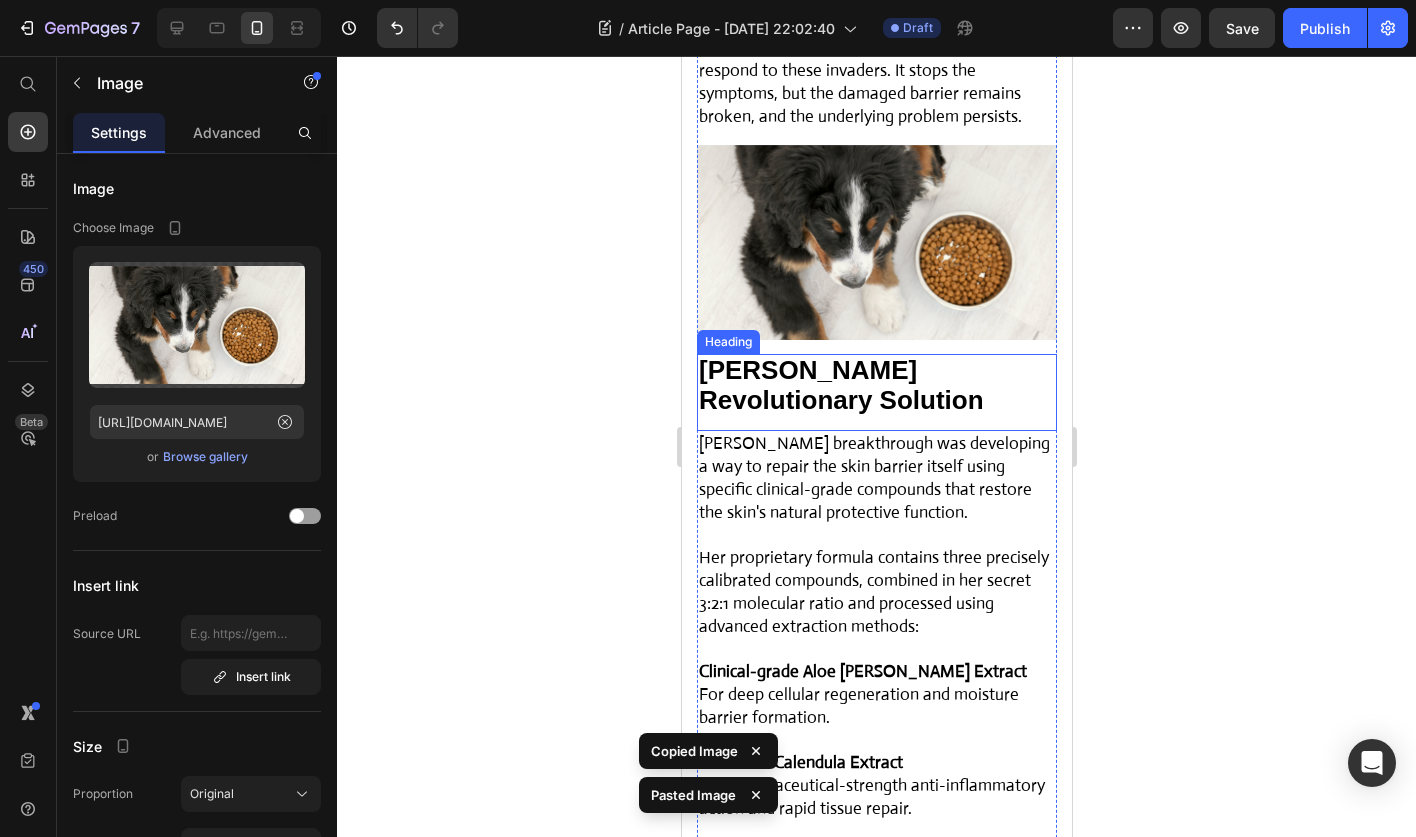 click on "⁠⁠⁠⁠⁠⁠⁠ Dr. Mitchell's Revolutionary Solution" at bounding box center (876, 386) 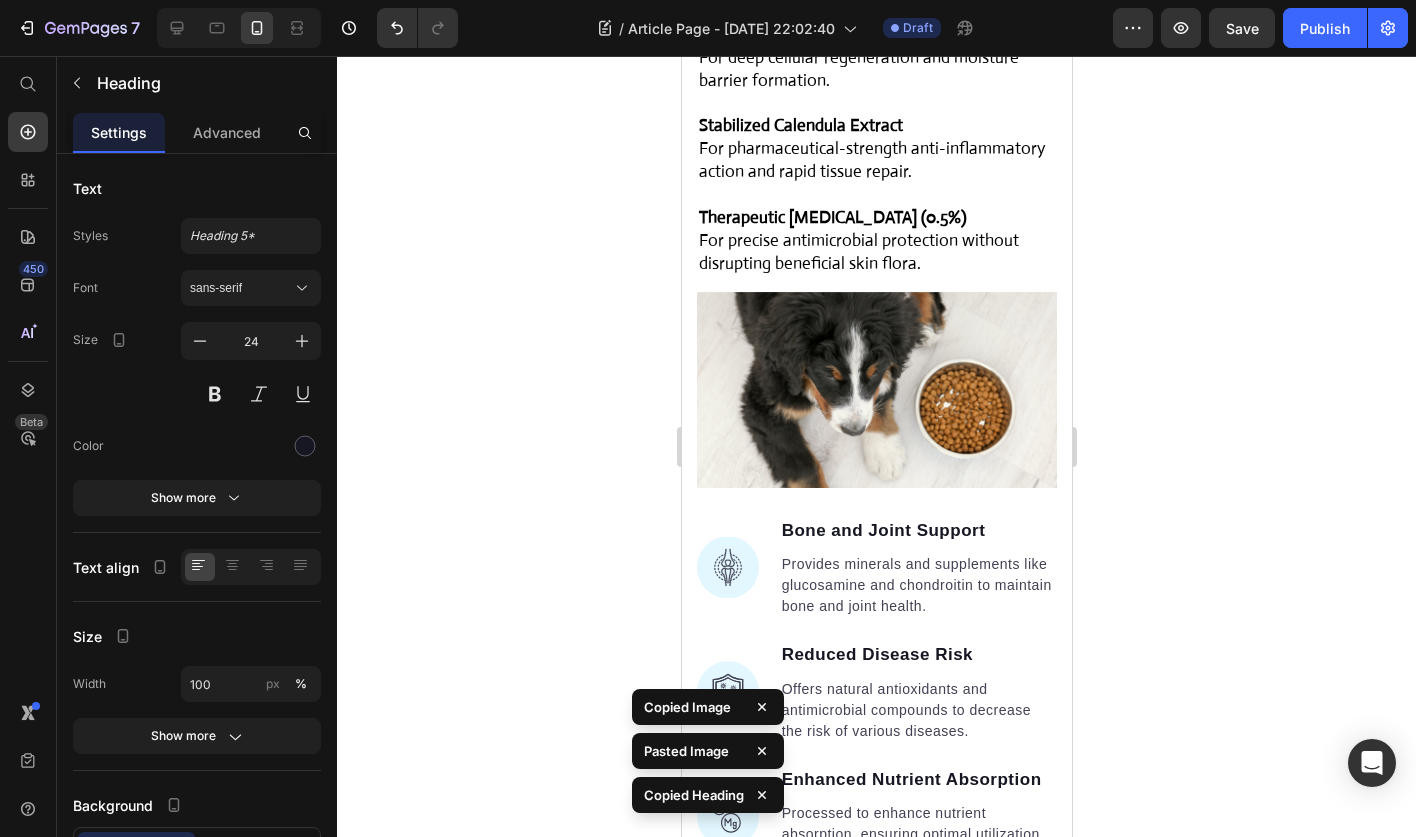 scroll, scrollTop: 6611, scrollLeft: 0, axis: vertical 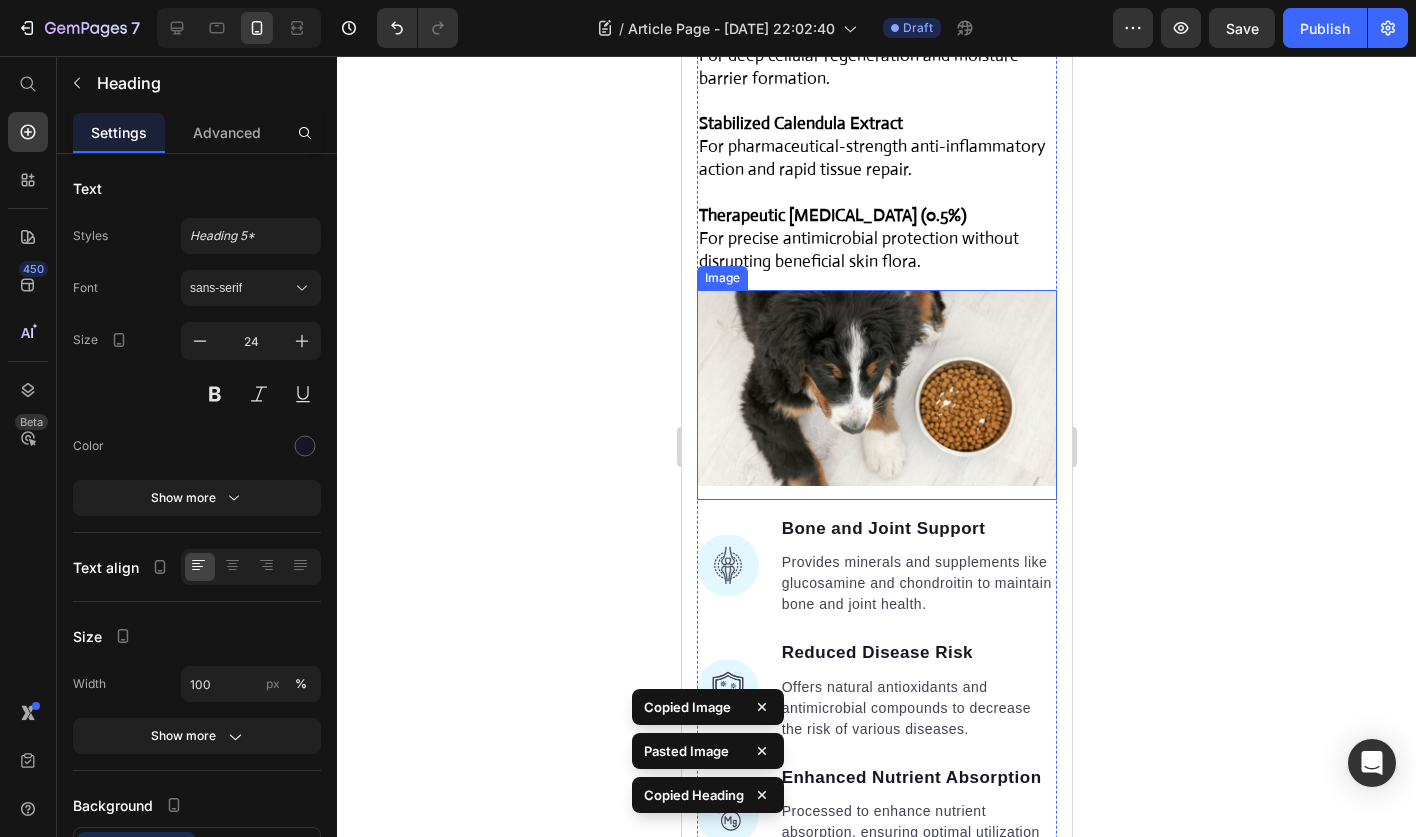 click at bounding box center [876, 394] 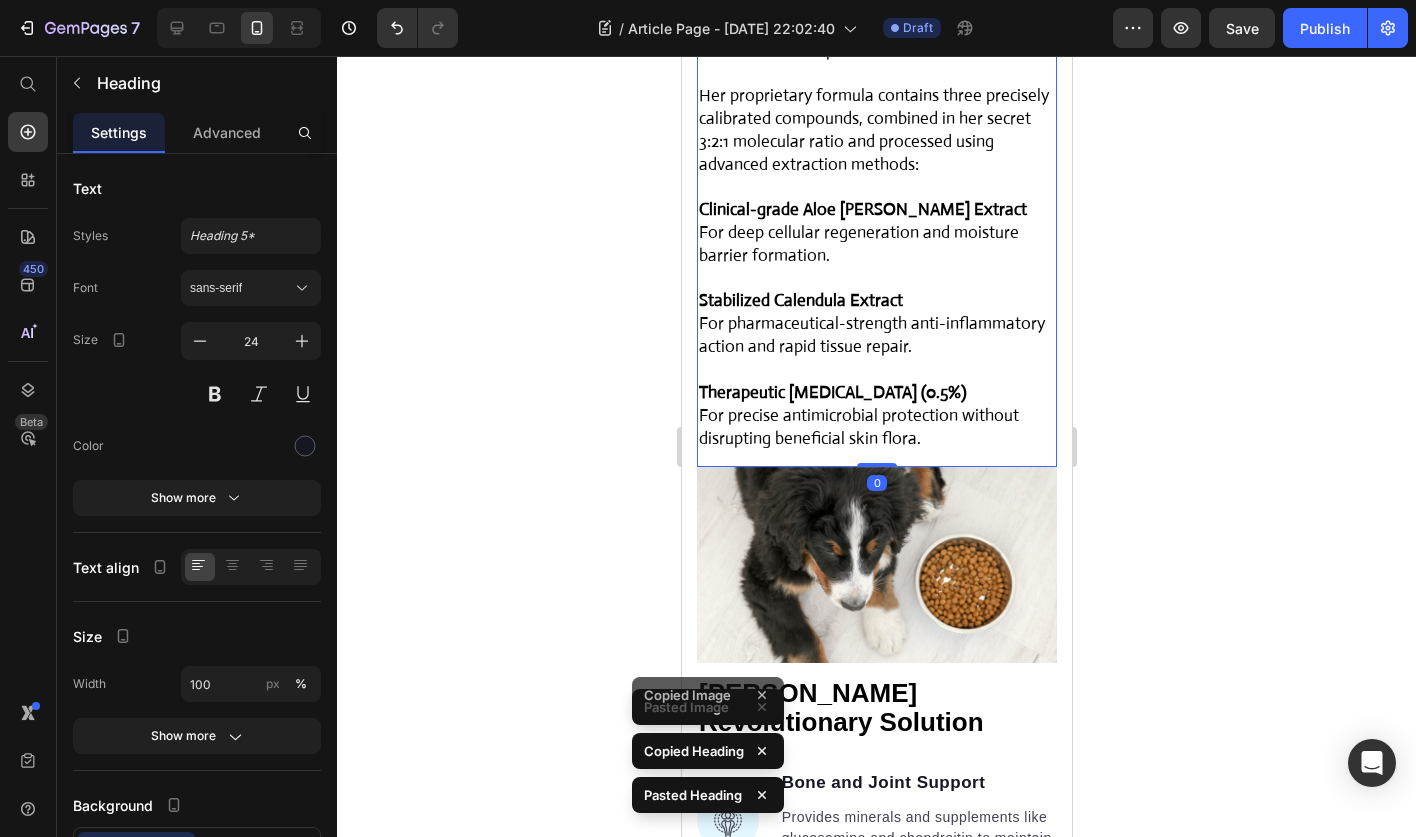 click on "Therapeutic Tea Tree Oil (0.5%)" at bounding box center [876, 393] 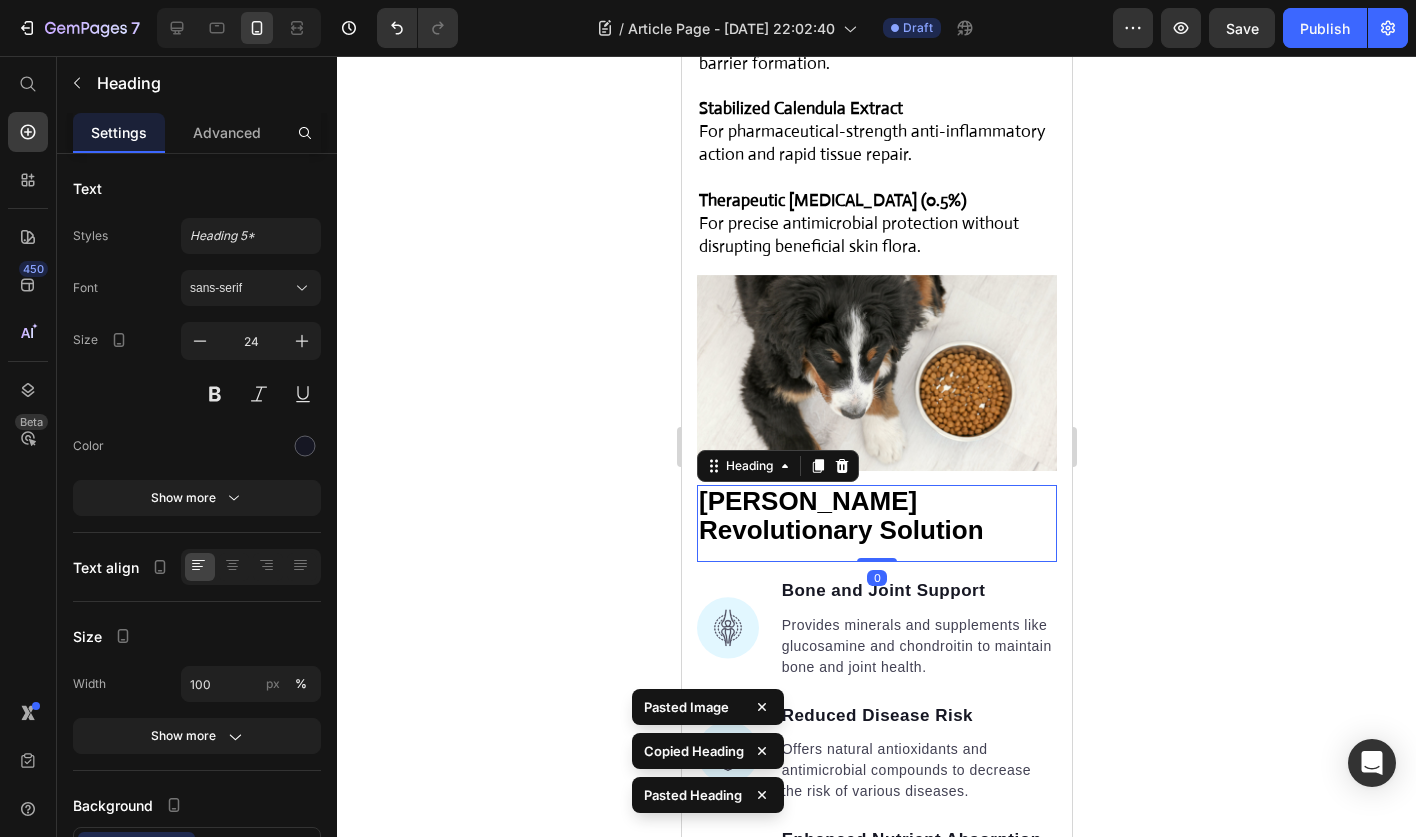 click on "Dr. Mitchell's Revolutionary Solution" at bounding box center [876, 517] 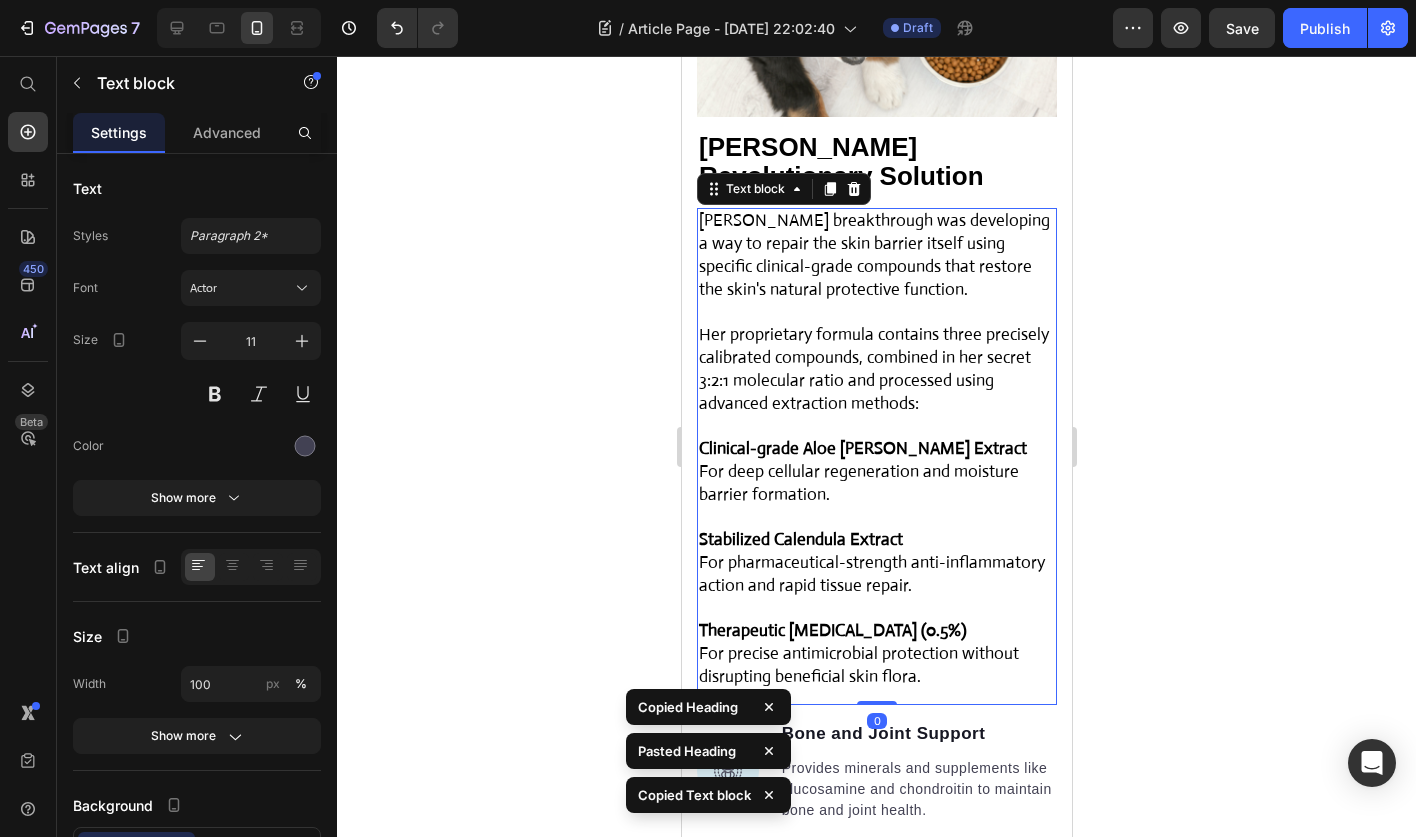 scroll, scrollTop: 7006, scrollLeft: 0, axis: vertical 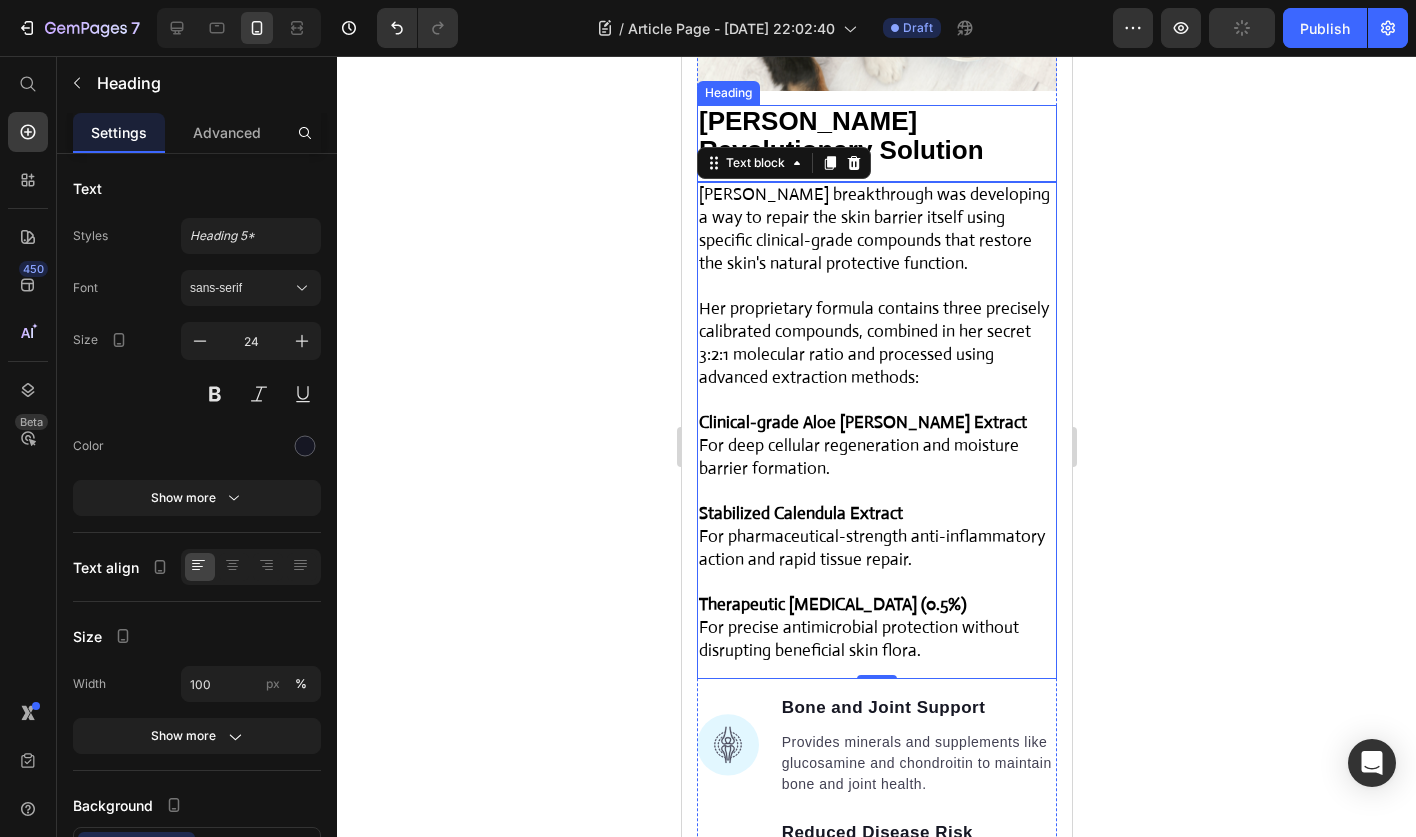 click on "Dr. Mitchell's Revolutionary Solution" at bounding box center [840, 136] 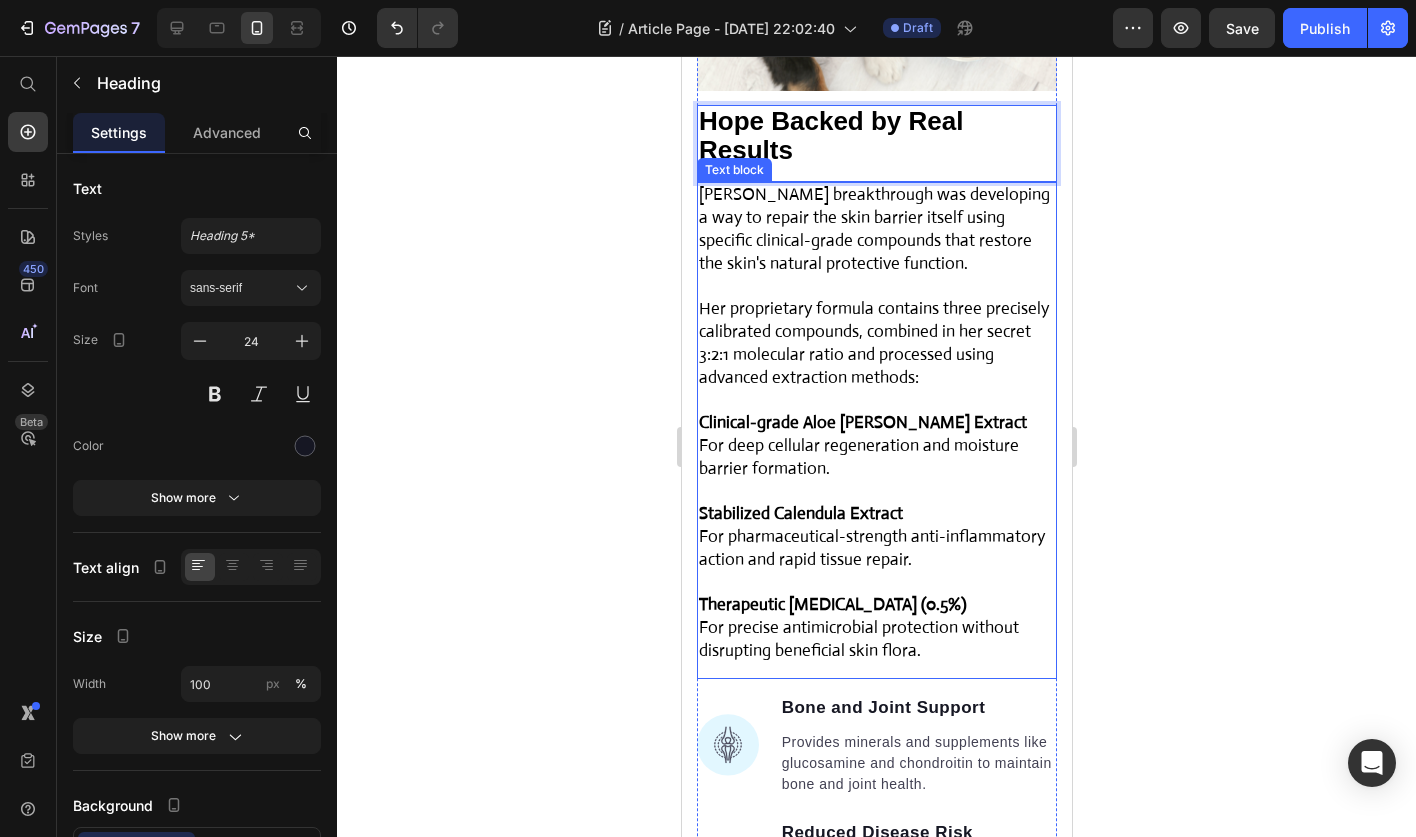 click at bounding box center [876, 401] 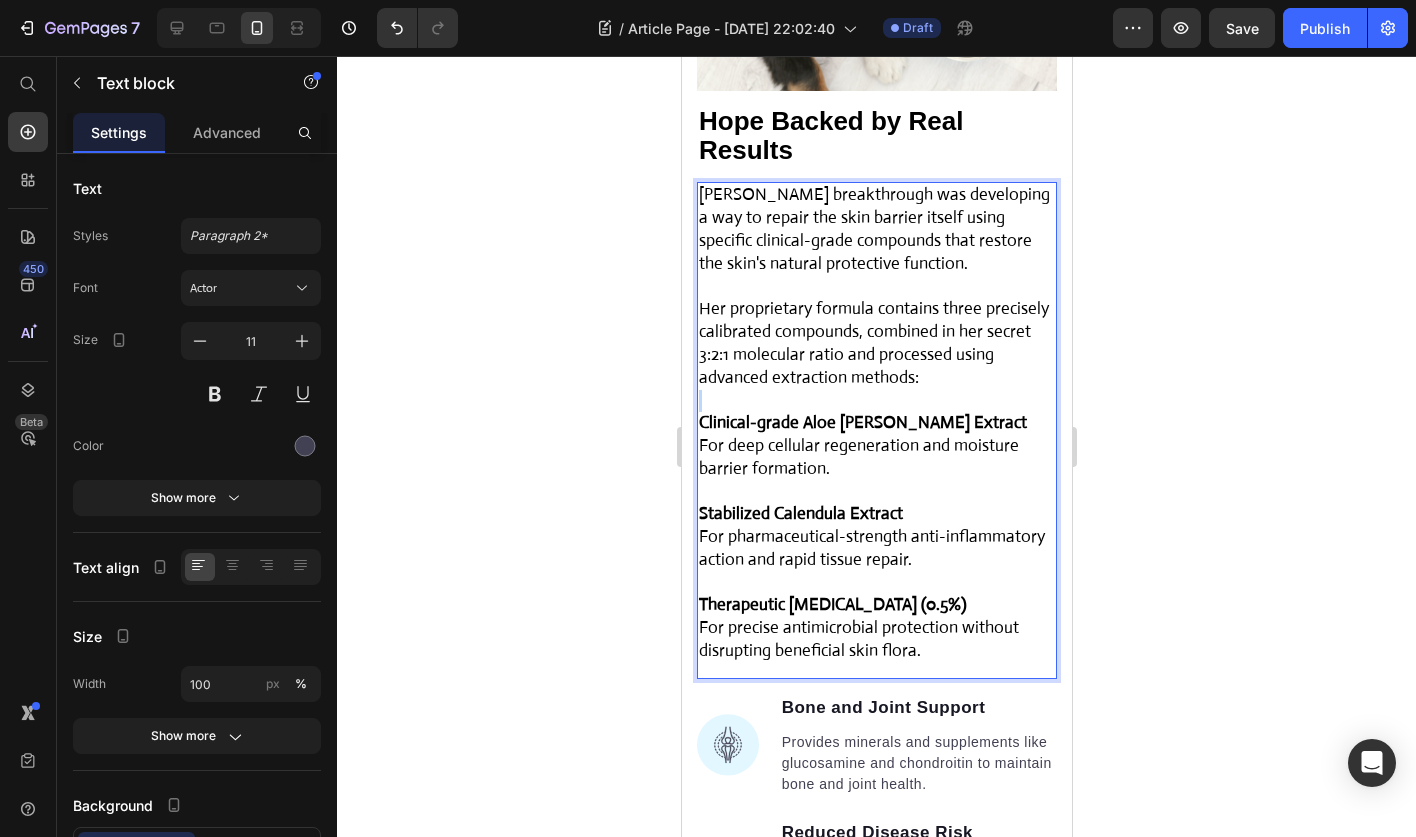 click at bounding box center [876, 401] 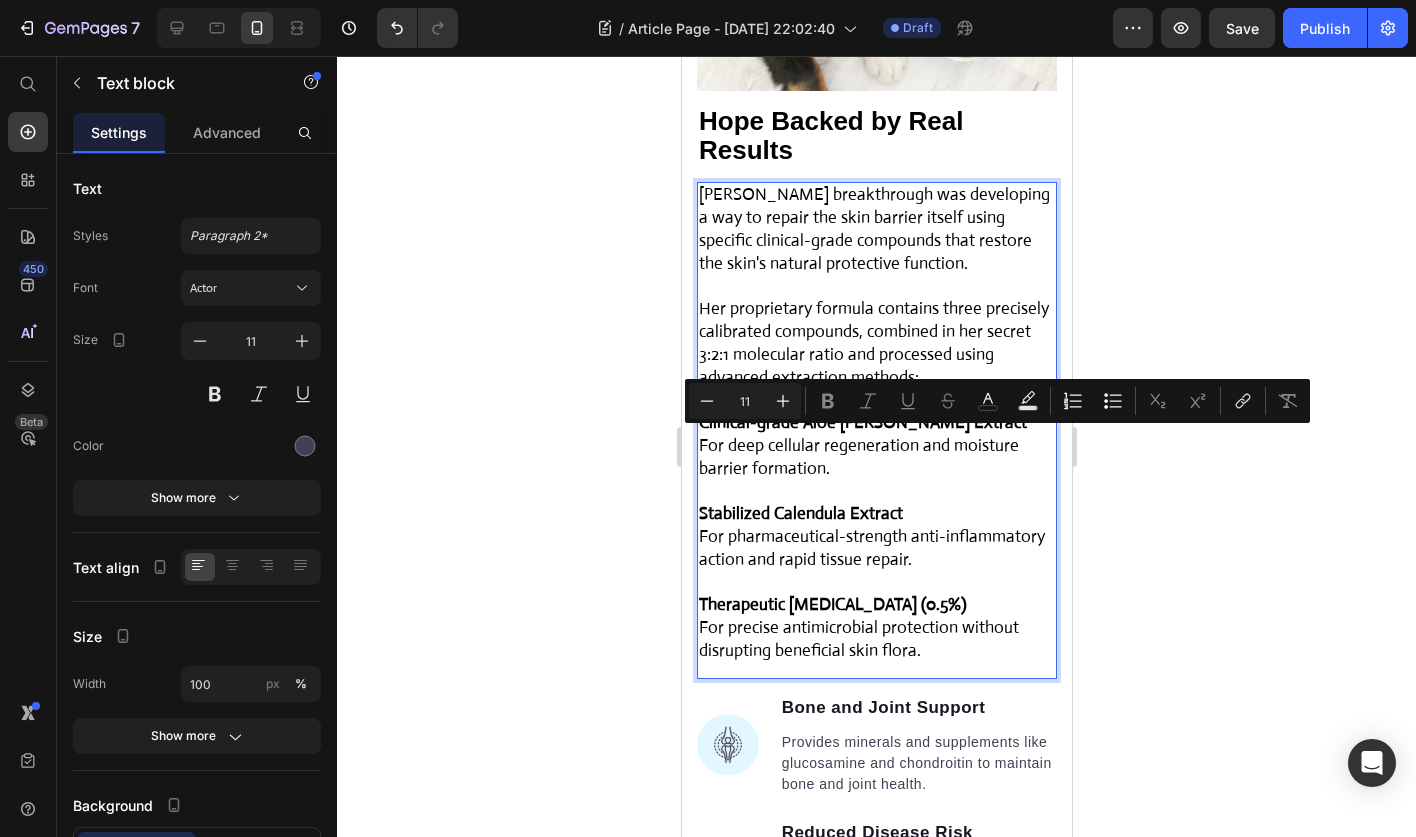 type on "17" 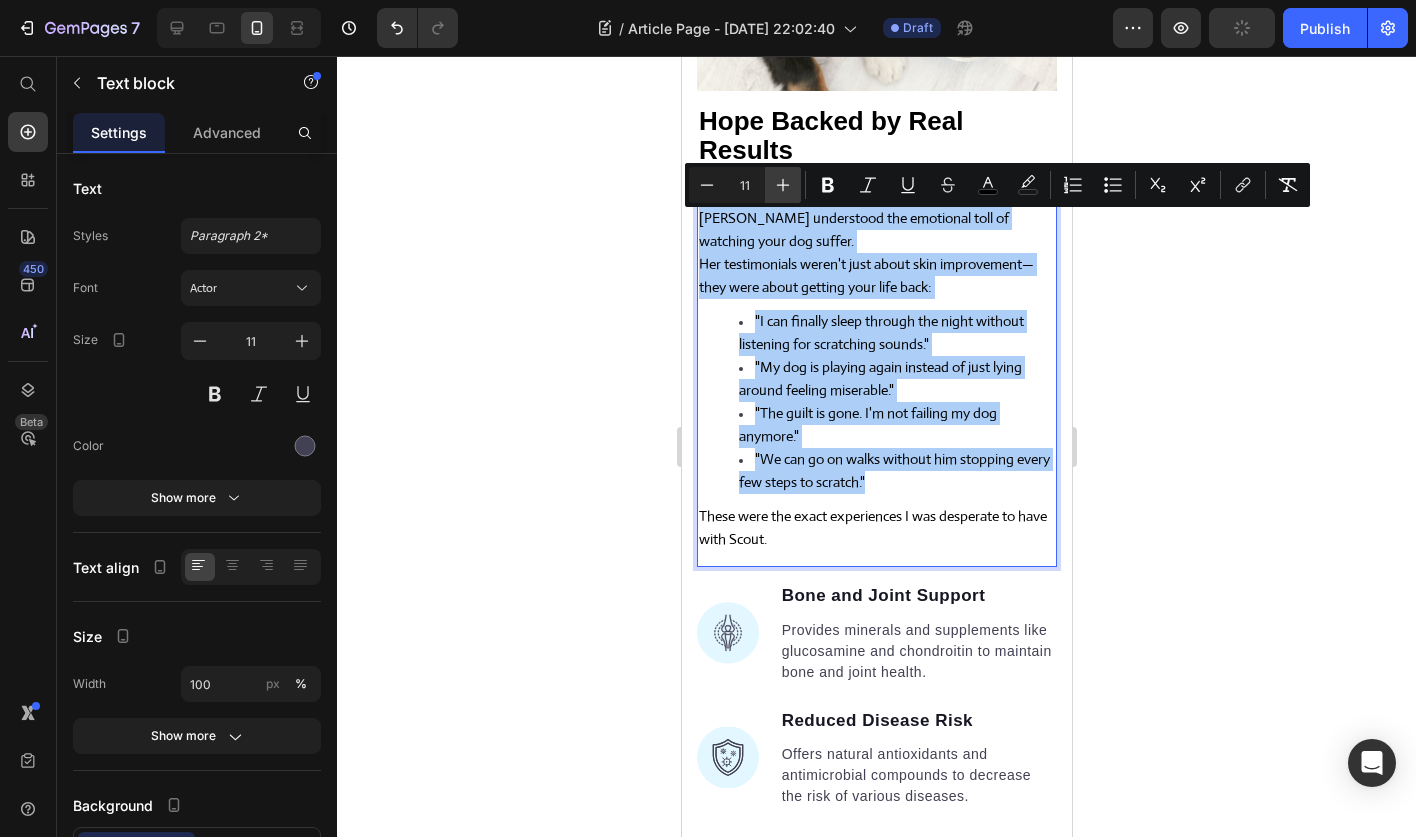 click on "Plus" at bounding box center (783, 185) 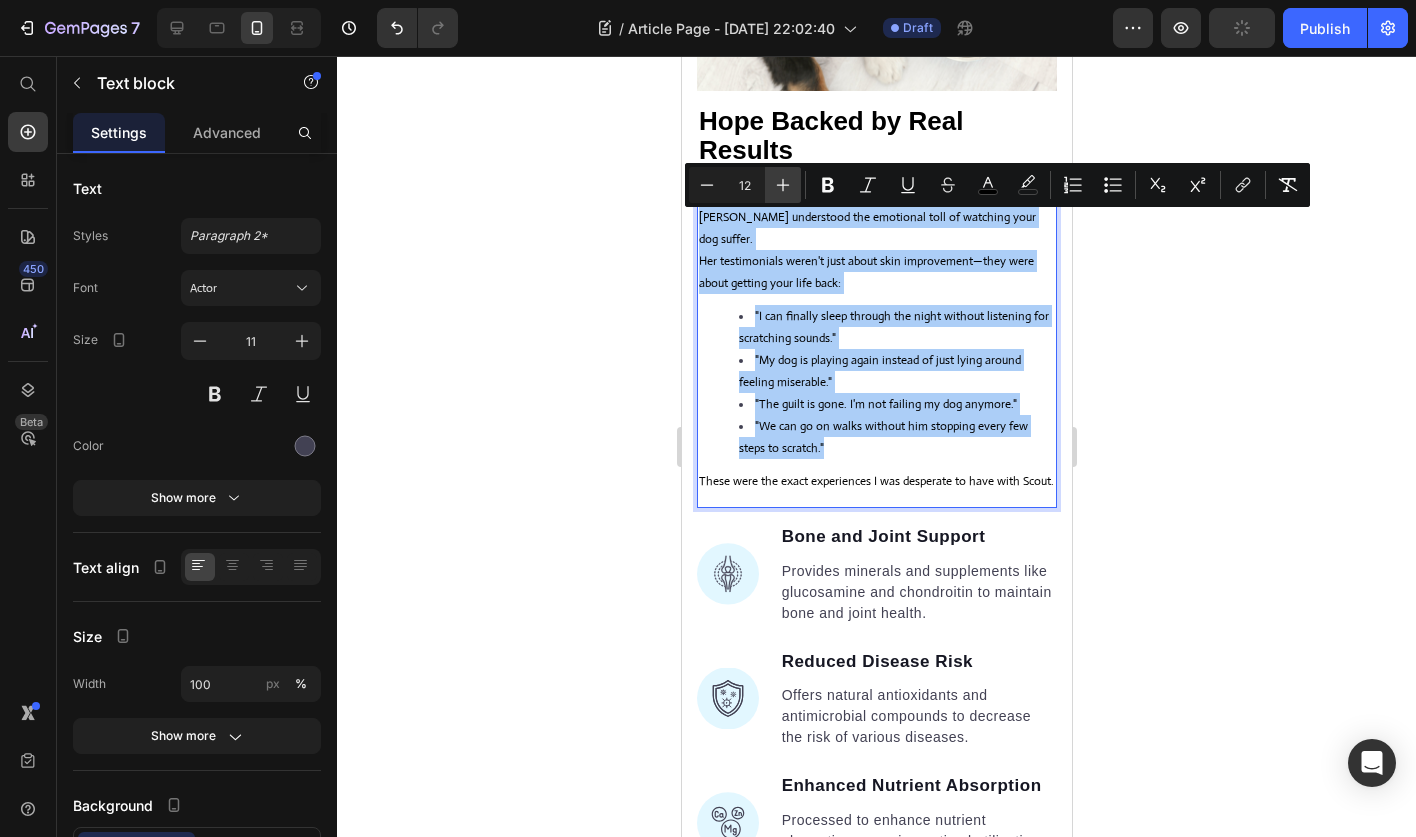 click on "Plus" at bounding box center [783, 185] 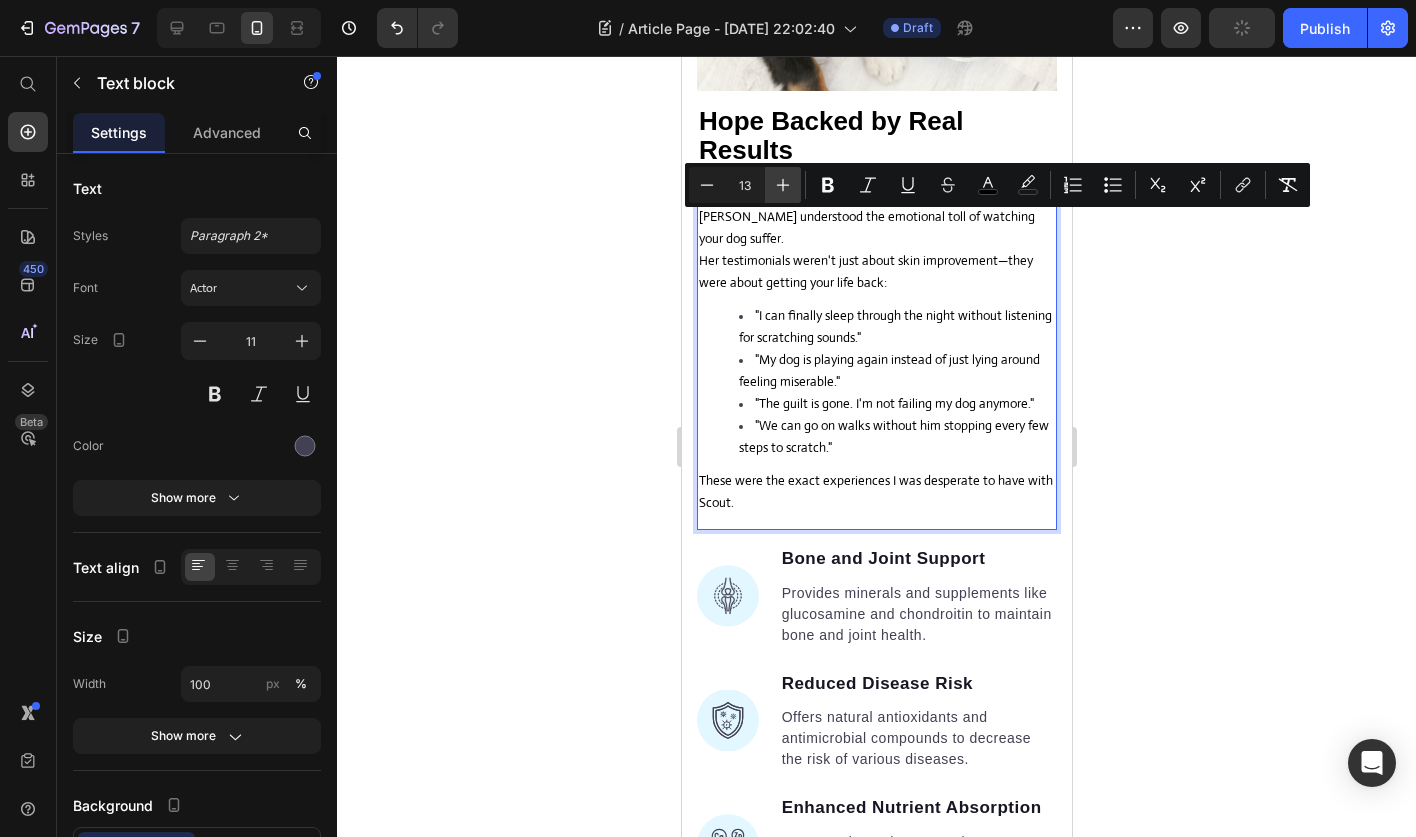 click on "Plus" at bounding box center [783, 185] 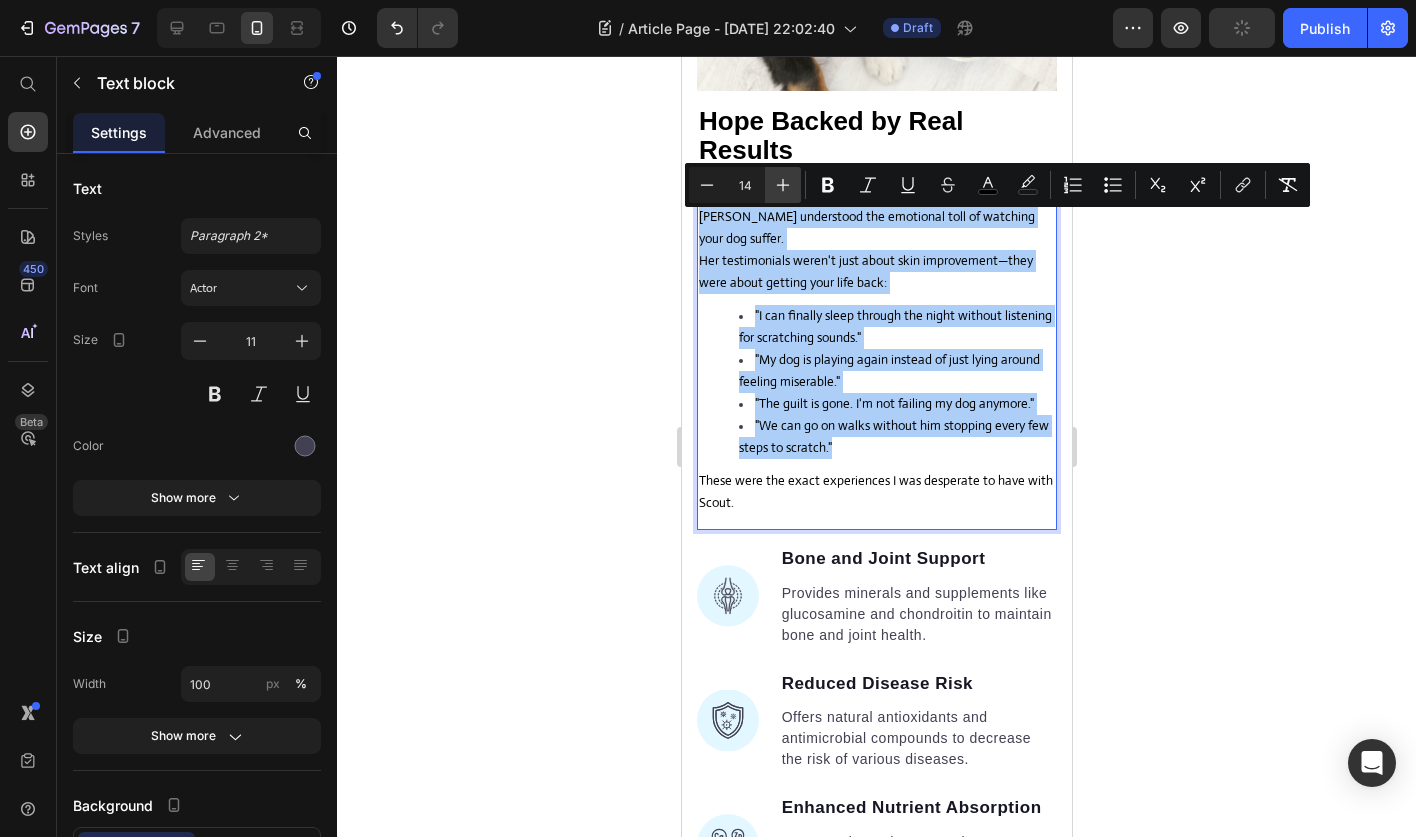 click on "Plus" at bounding box center [783, 185] 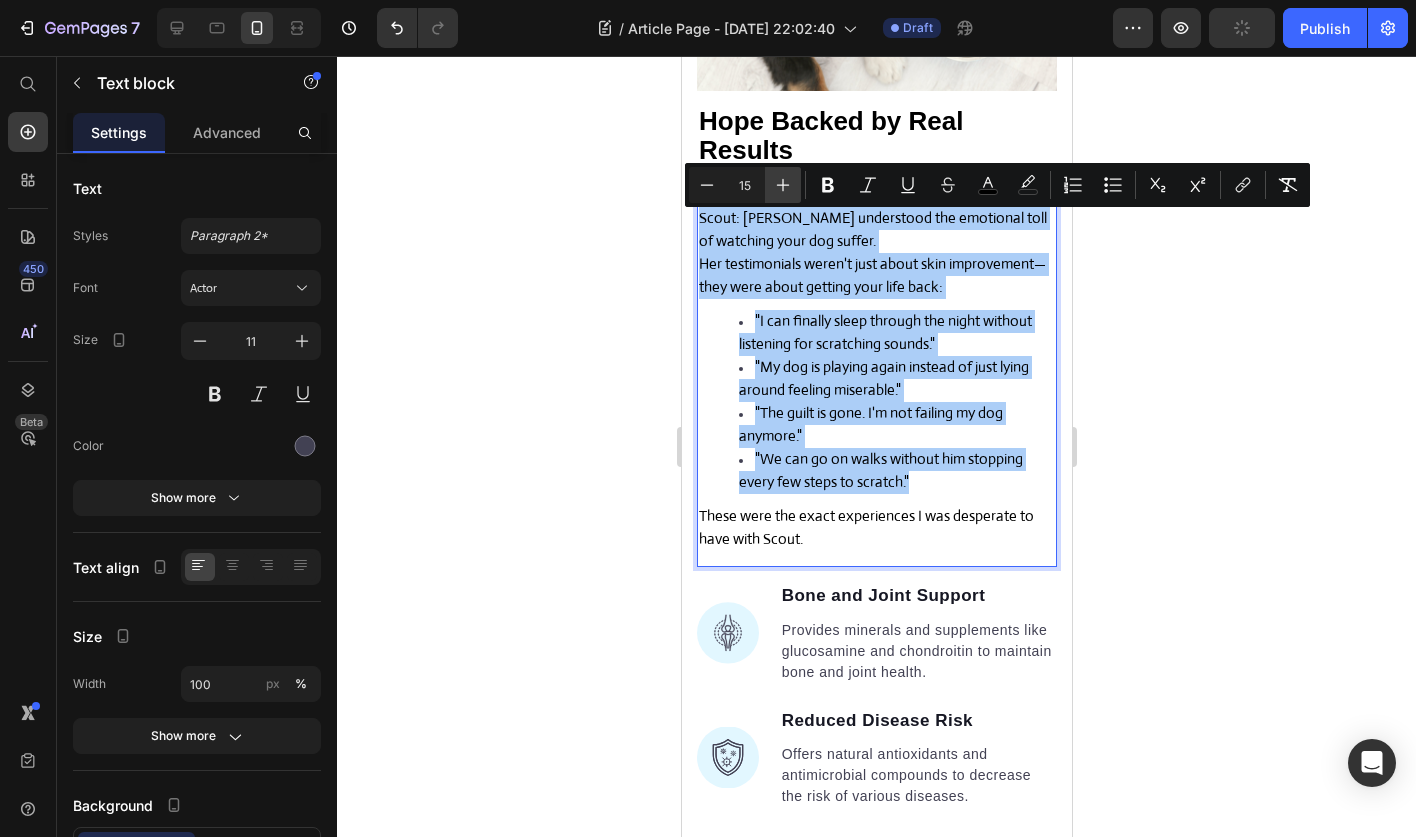 click on "Plus" at bounding box center [783, 185] 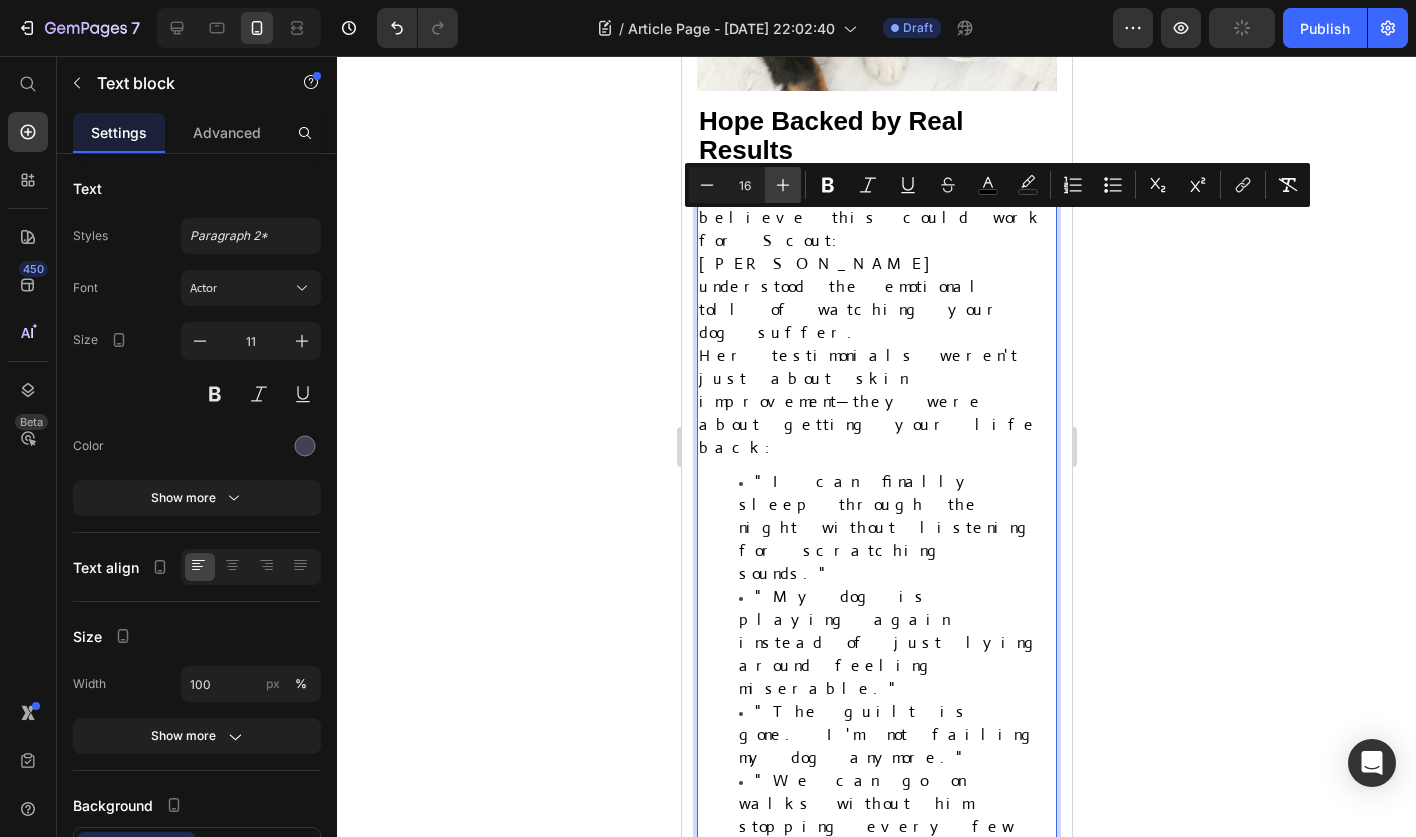 click on "Plus" at bounding box center (783, 185) 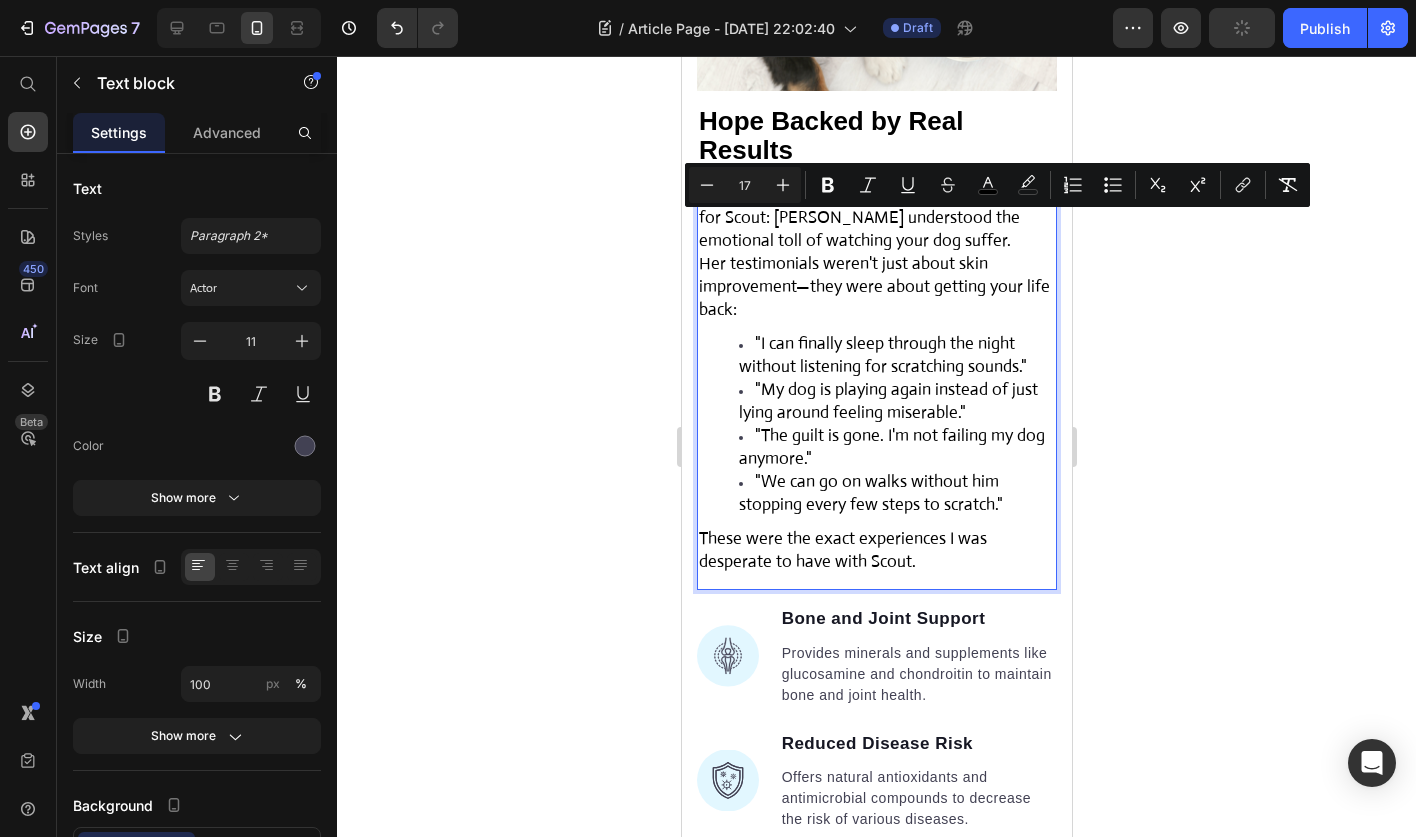 click on "But here's what made me believe this could work for Scout: Dr. Mitchell understood the emotional toll of watching your dog suffer." at bounding box center [876, 218] 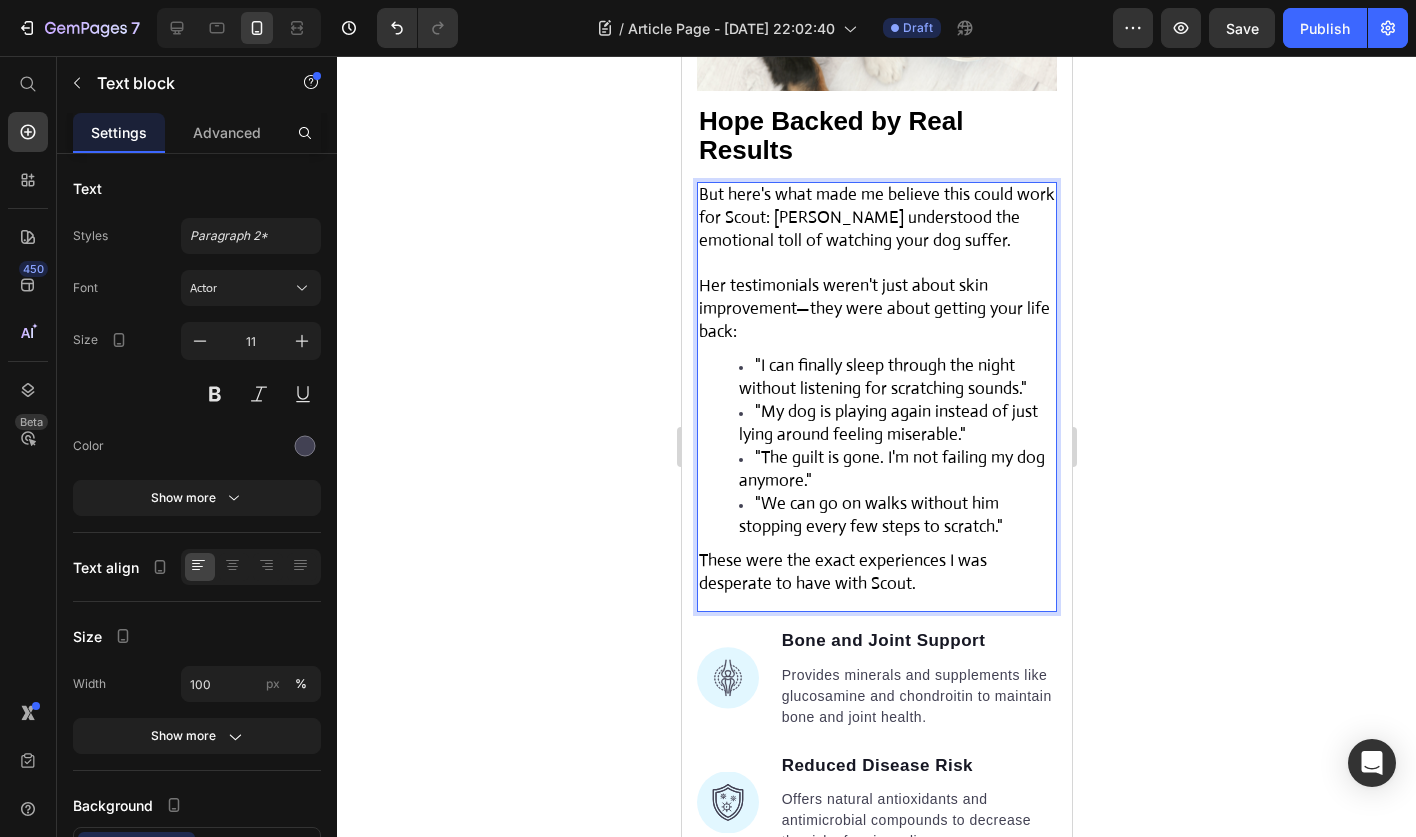 click on "Her testimonials weren't just about skin improvement—they were about getting your life back:" at bounding box center (876, 309) 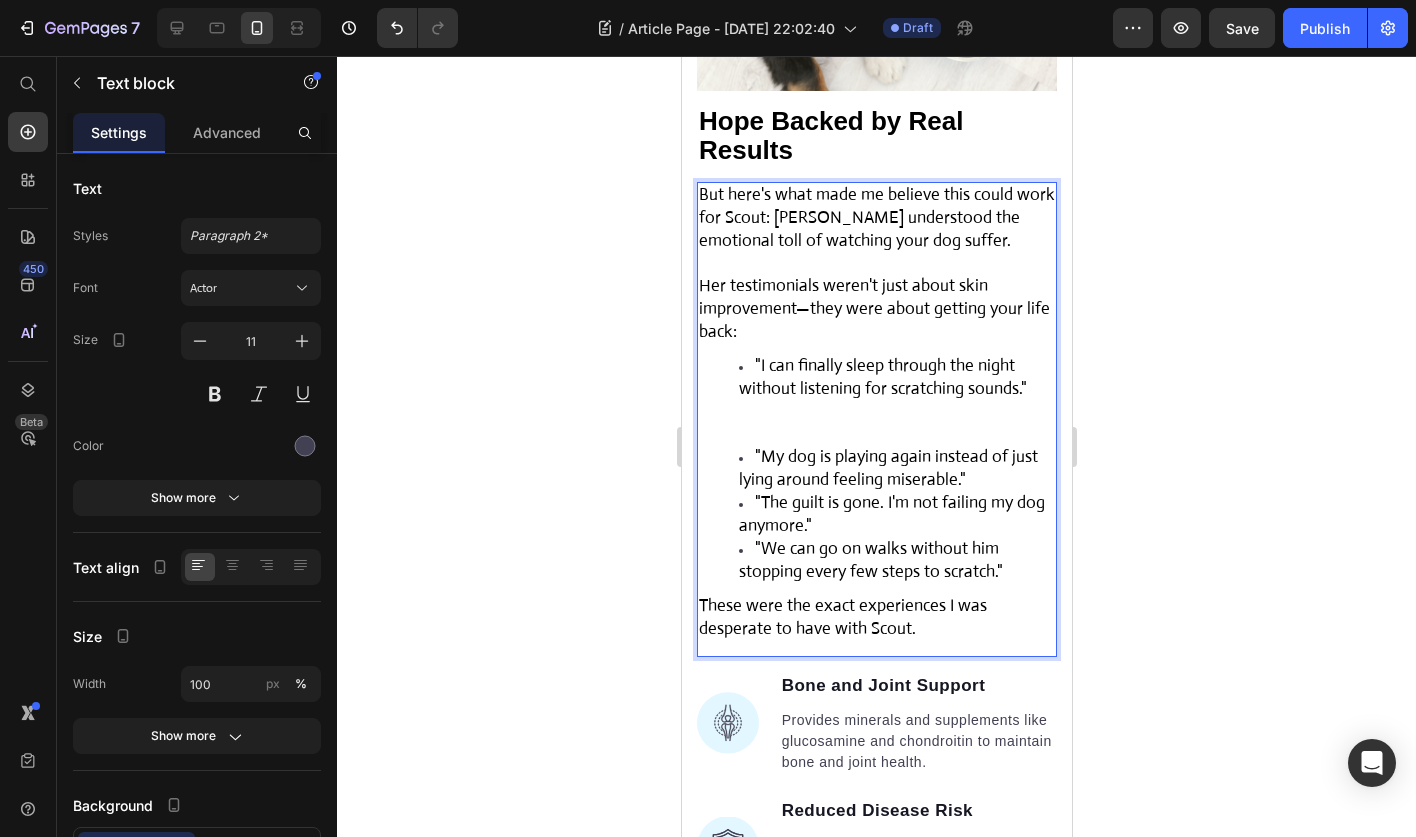 click on ""My dog is playing again instead of just lying around feeling miserable."" at bounding box center (896, 469) 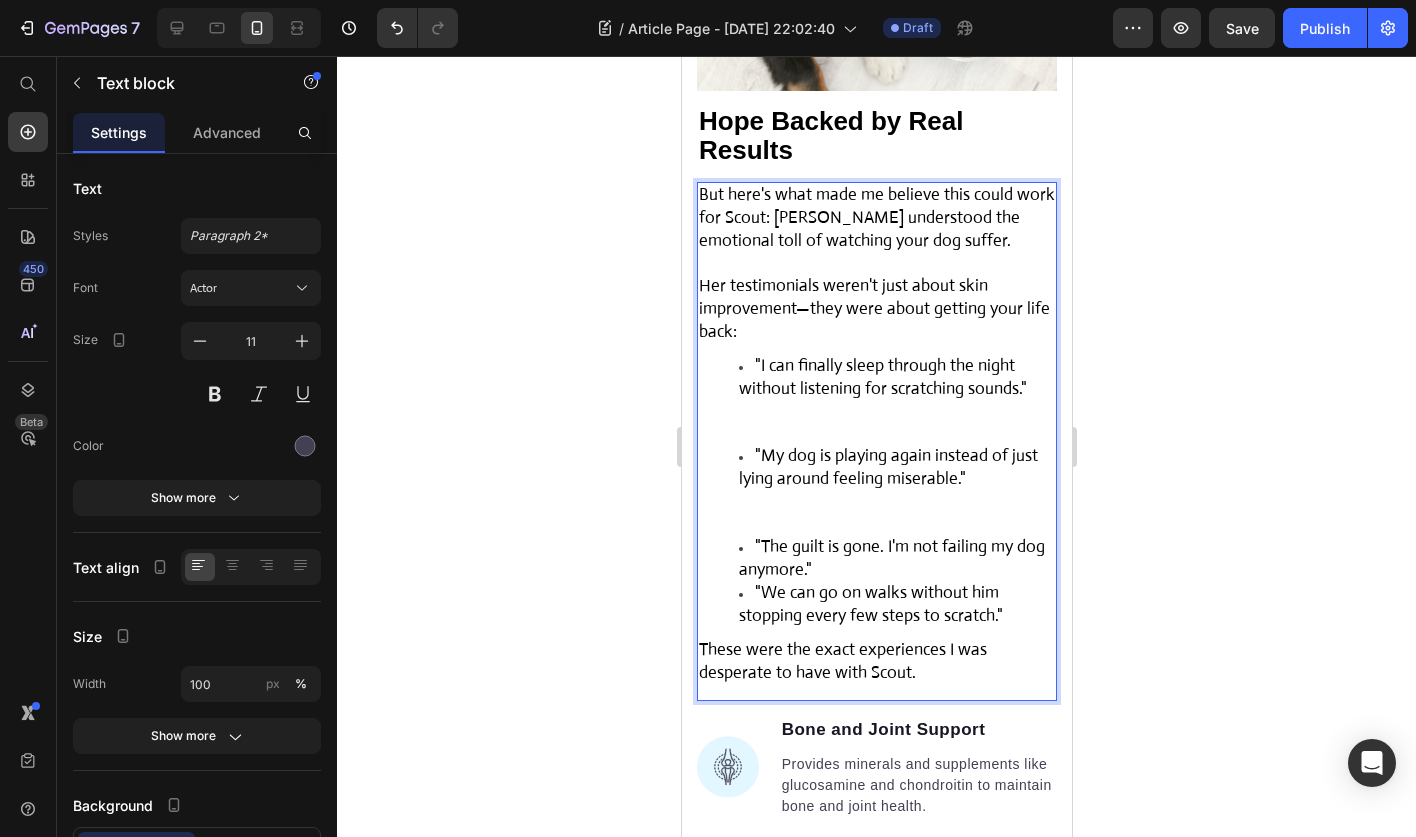 click on ""The guilt is gone. I'm not failing my dog anymore."" at bounding box center [896, 559] 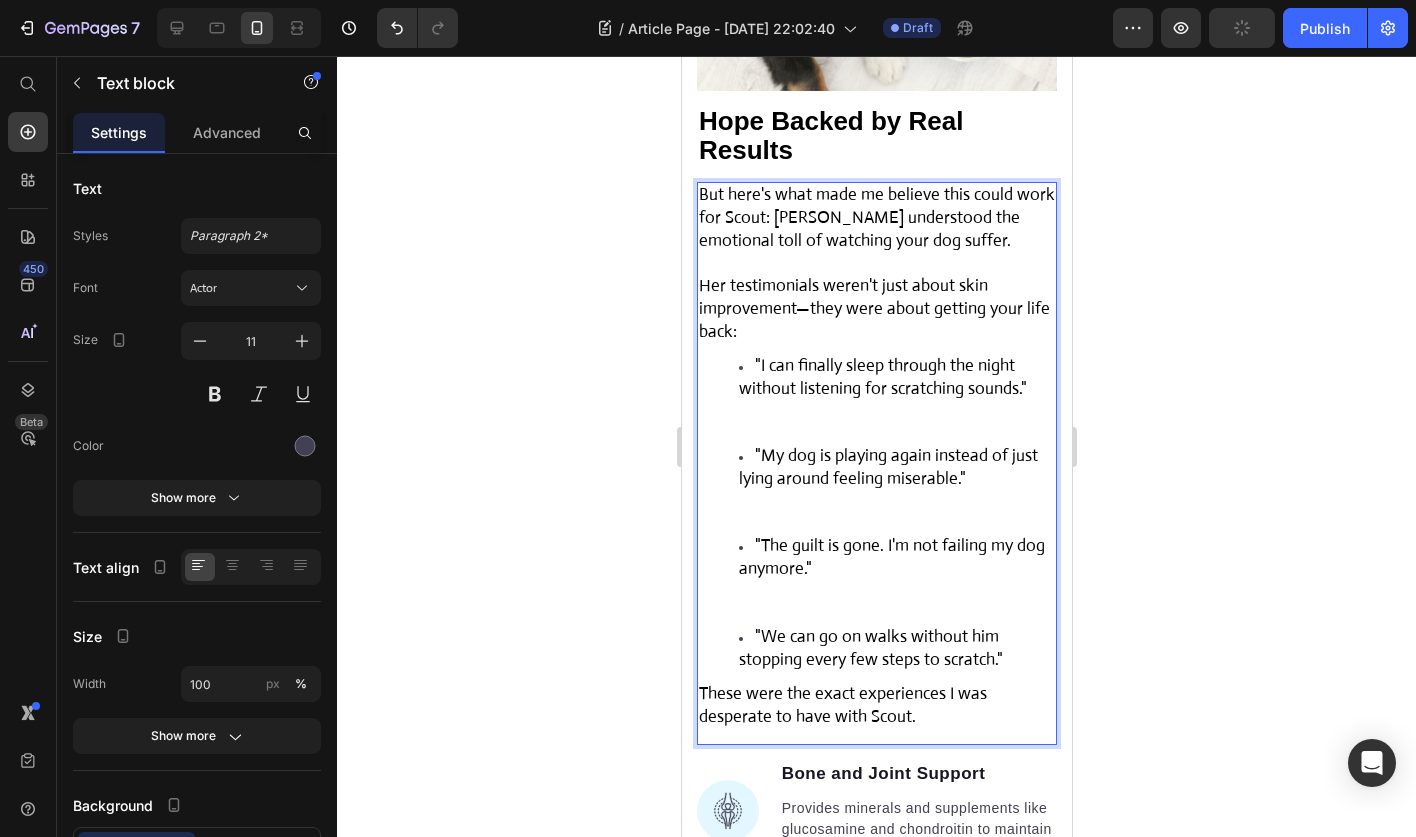 click on ""We can go on walks without him stopping every few steps to scratch."" at bounding box center [896, 649] 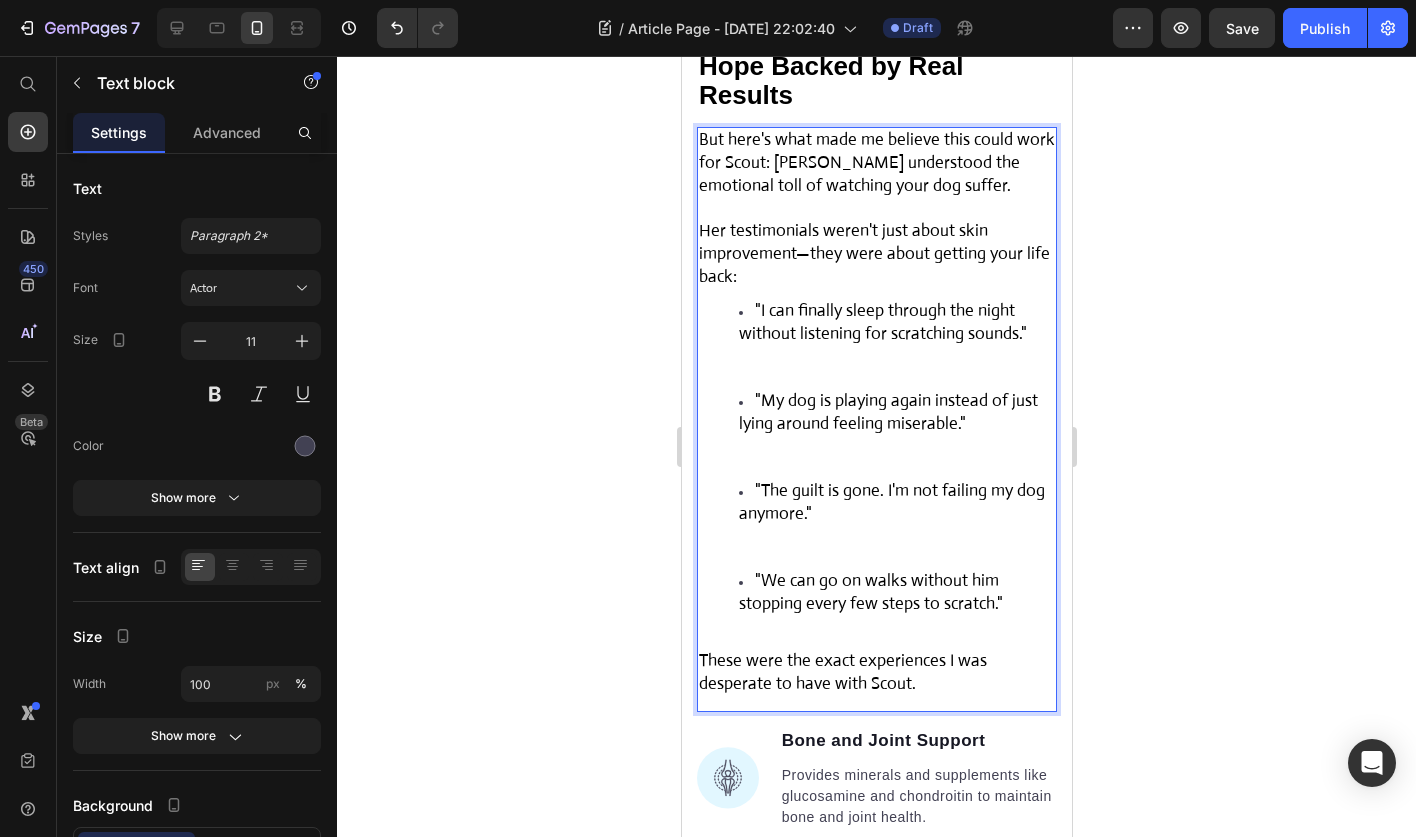 scroll, scrollTop: 7068, scrollLeft: 0, axis: vertical 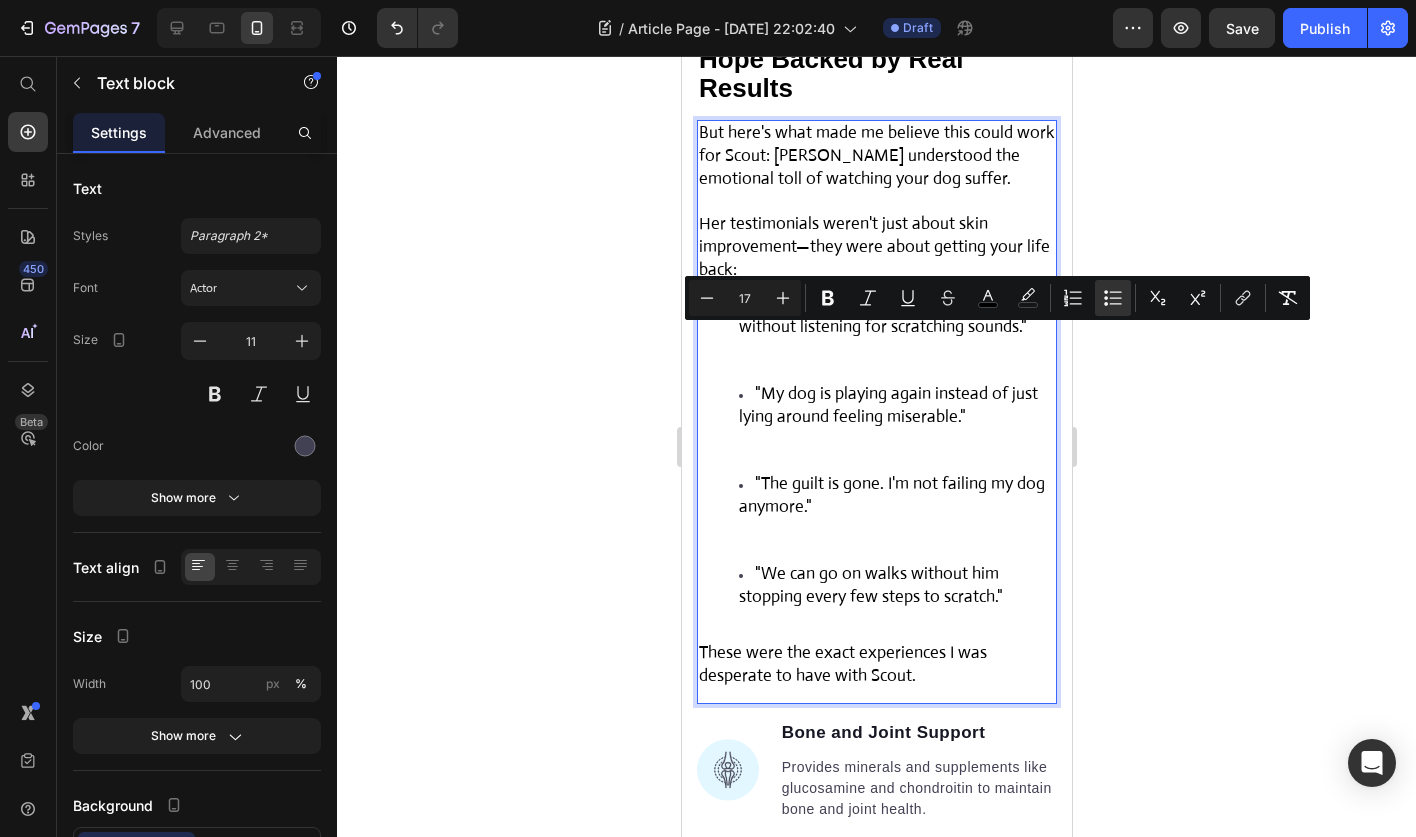 drag, startPoint x: 842, startPoint y: 339, endPoint x: 944, endPoint y: 339, distance: 102 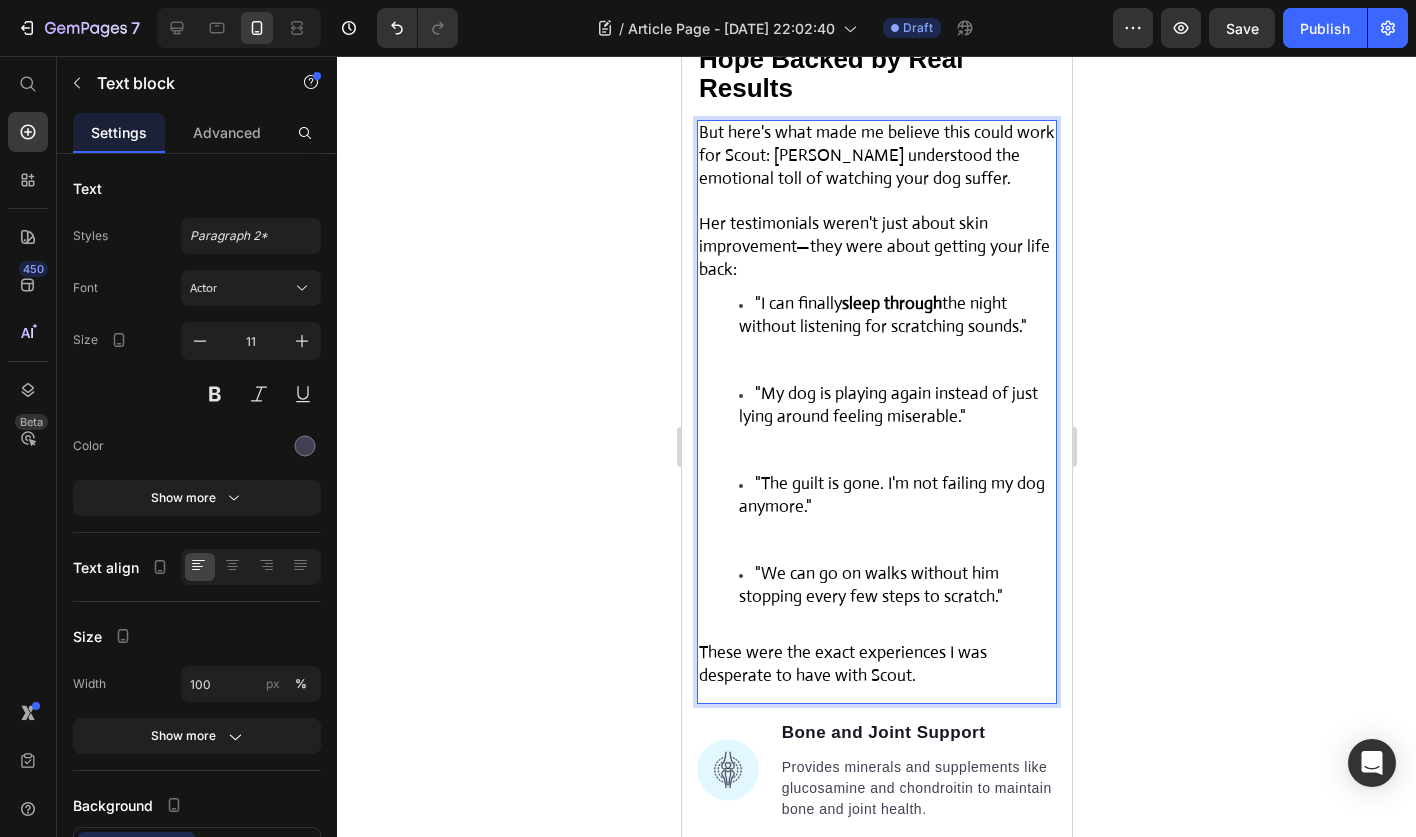 click on "But here's what made me believe this could work for Scout: Dr. Mitchell understood the emotional toll of watching your dog suffer. Her testimonials weren't just about skin improvement—they were about getting your life back: "I can finally  sleep through  the night without listening for scratching sounds." "My dog is playing again instead of just lying around feeling miserable." "The guilt is gone. I'm not failing my dog anymore." "We can go on walks without him stopping every few steps to scratch." These were the exact experiences I was desperate to have with Scout." at bounding box center (876, 405) 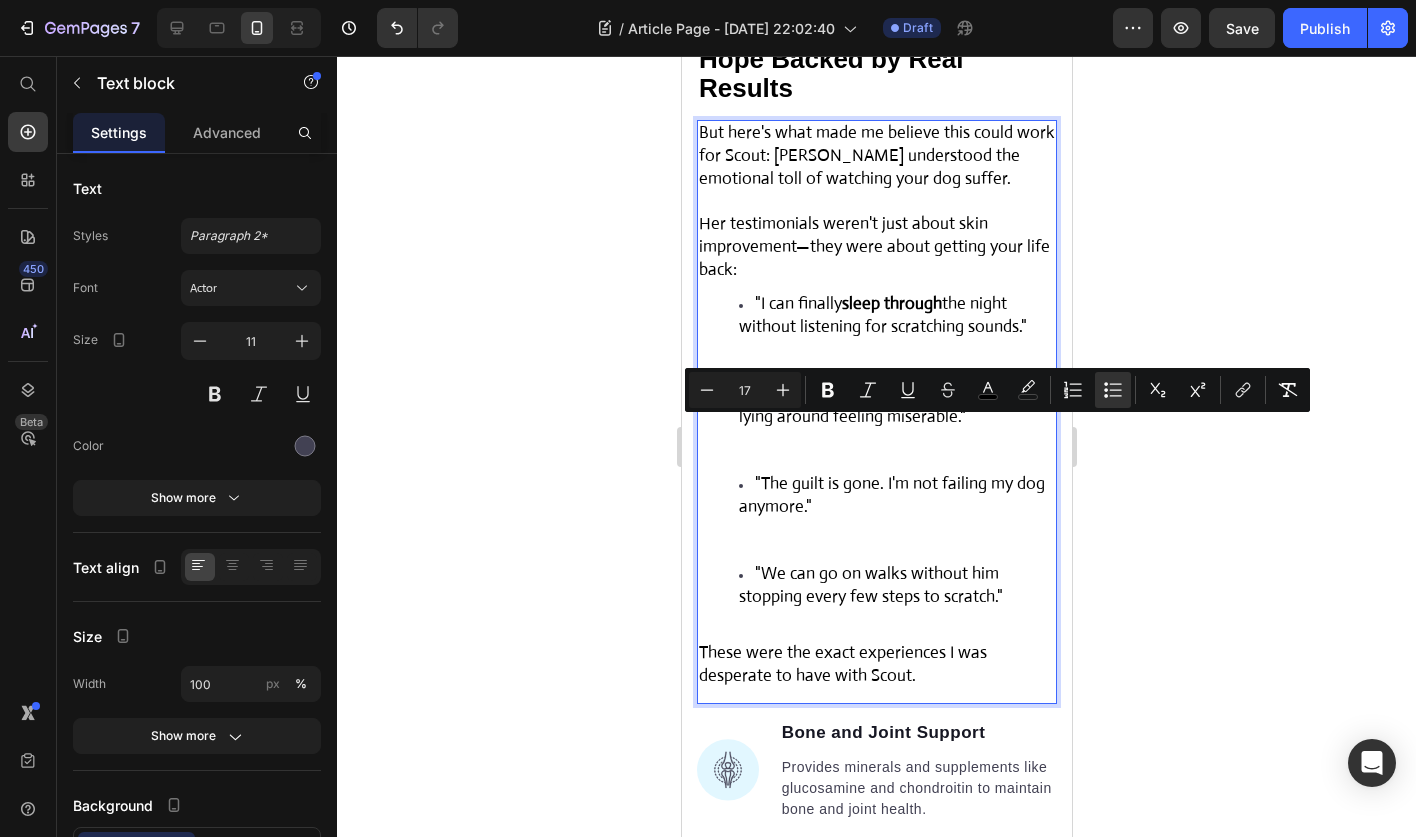 drag, startPoint x: 832, startPoint y: 430, endPoint x: 928, endPoint y: 437, distance: 96.25487 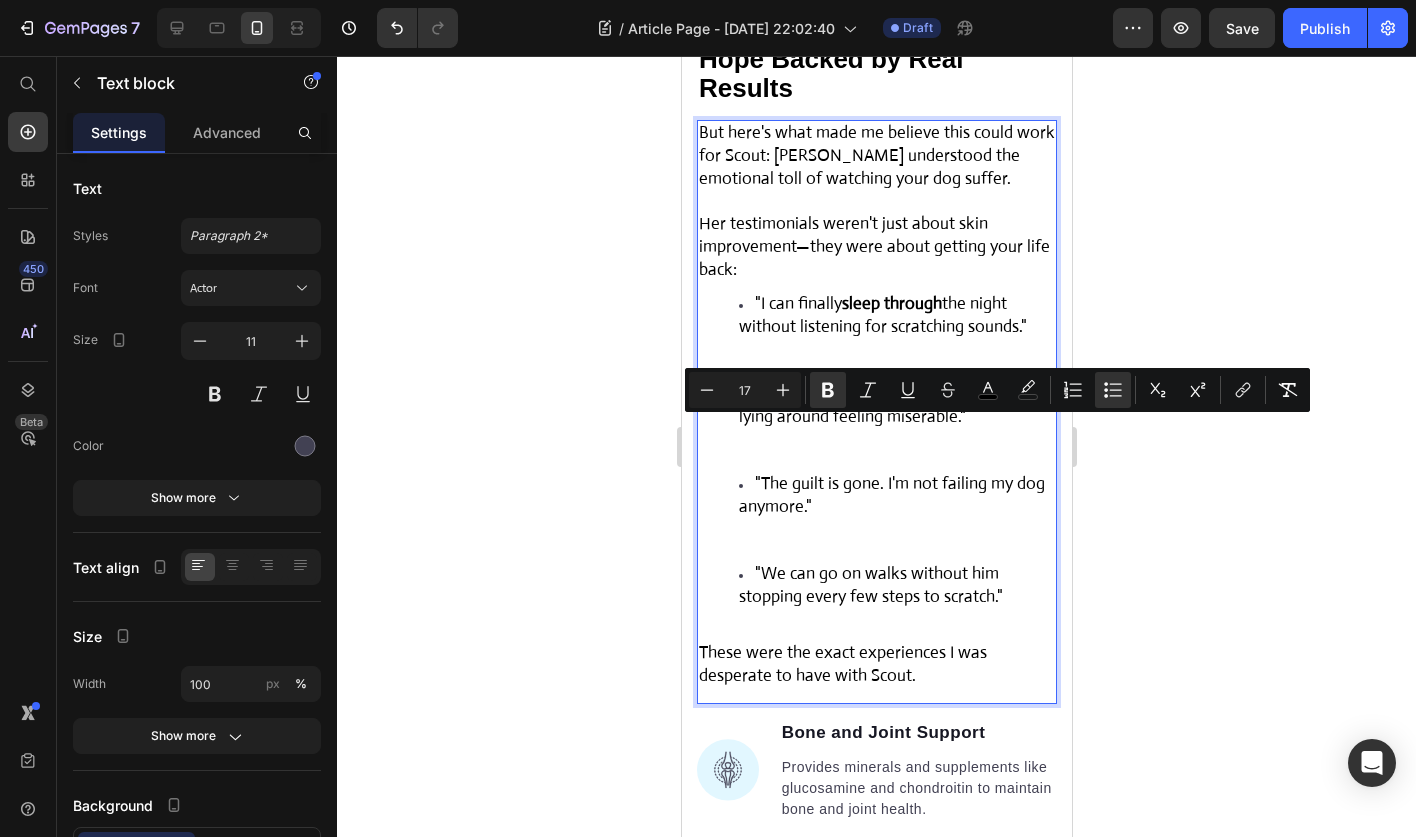 click at bounding box center [876, 451] 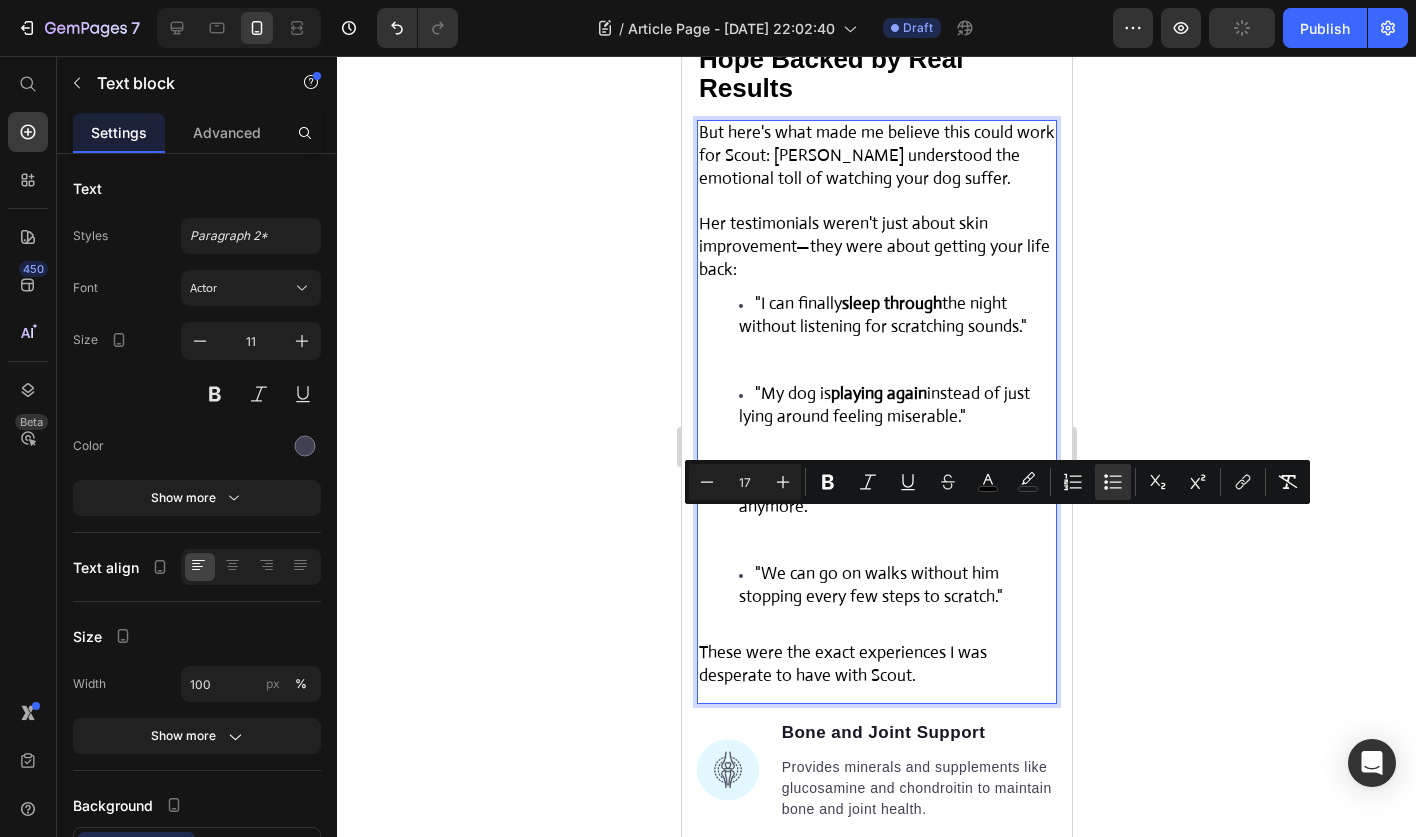 drag, startPoint x: 760, startPoint y: 528, endPoint x: 879, endPoint y: 530, distance: 119.01681 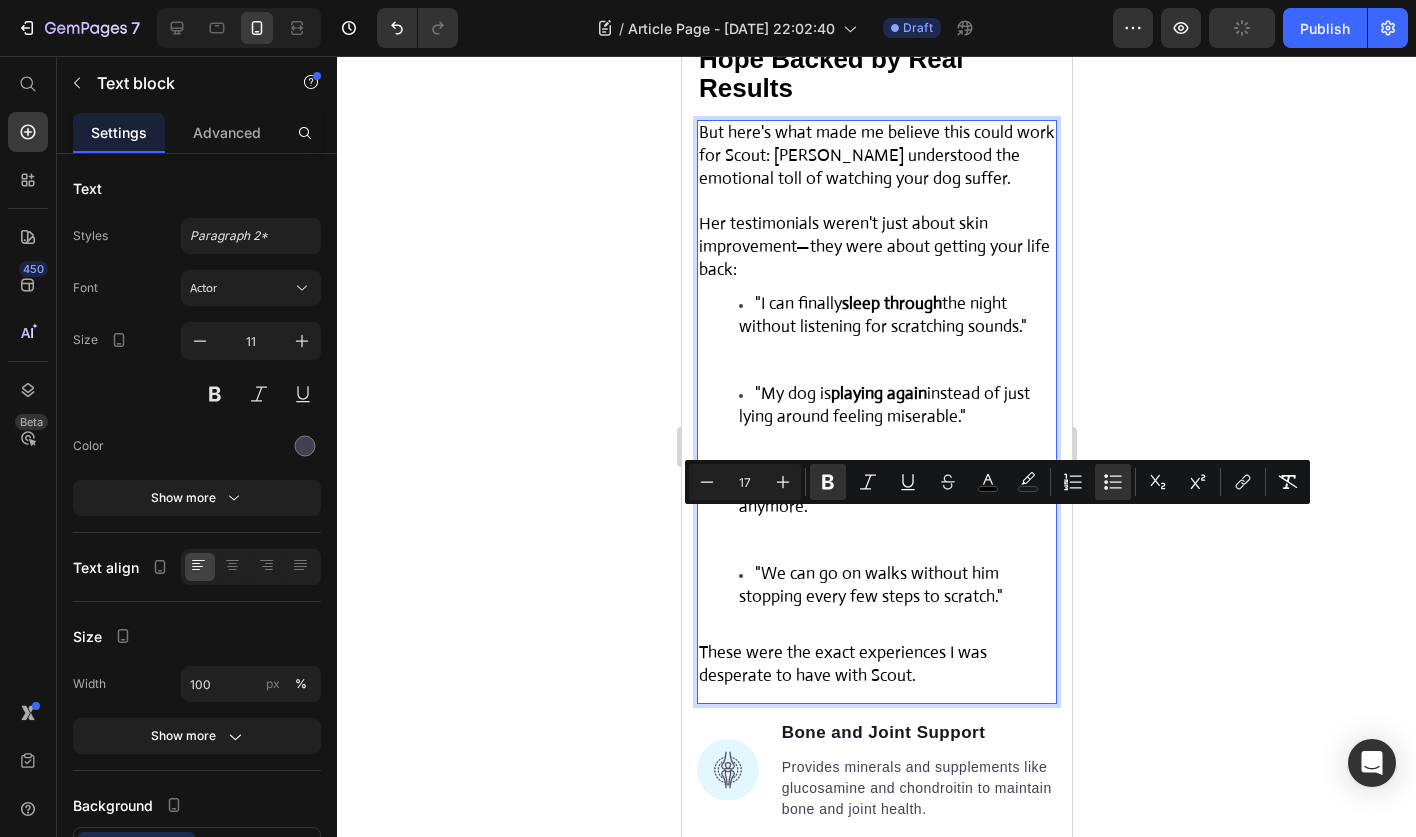 click on ""We can go on walks without him stopping every few steps to scratch."" at bounding box center [870, 585] 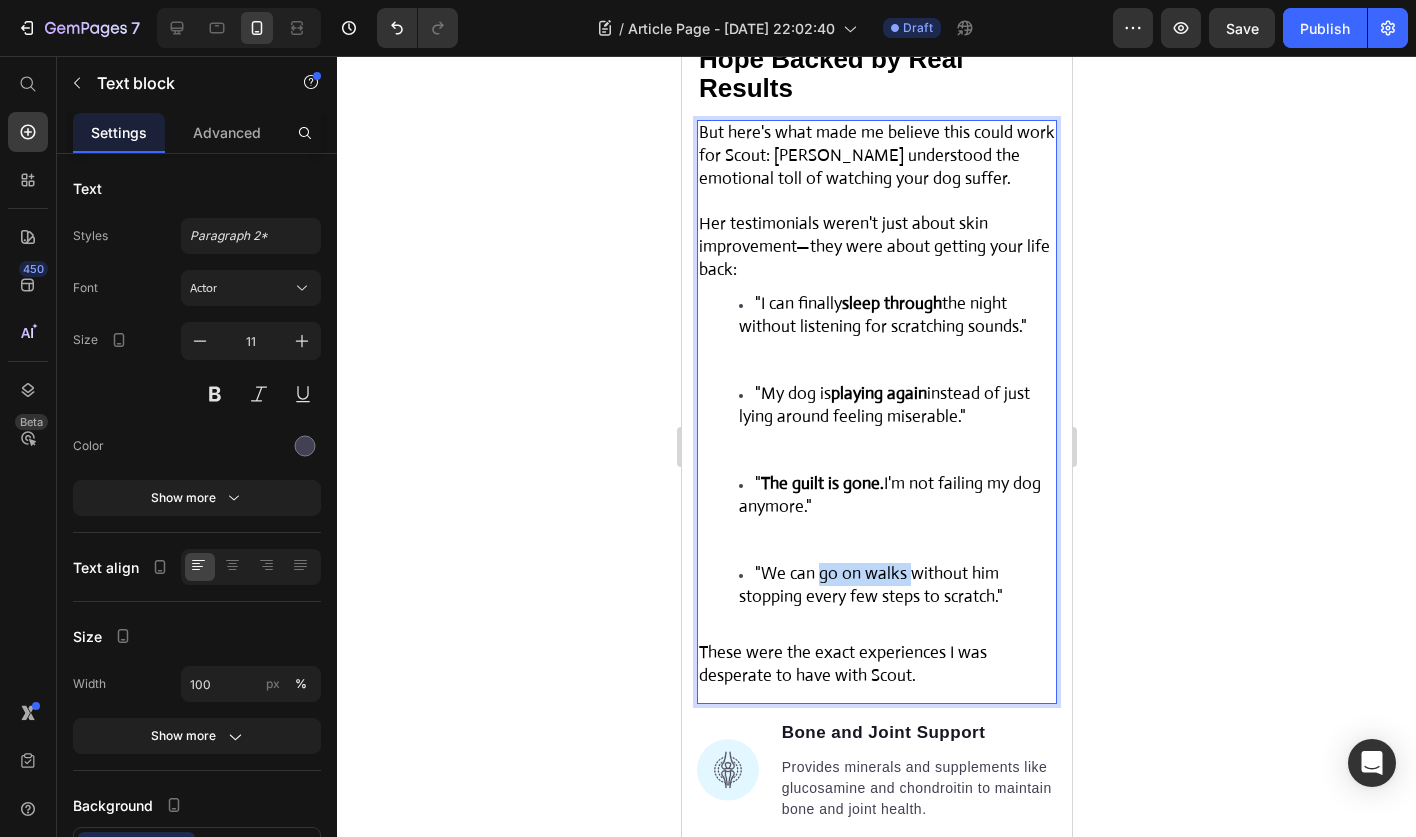 drag, startPoint x: 816, startPoint y: 610, endPoint x: 906, endPoint y: 614, distance: 90.088844 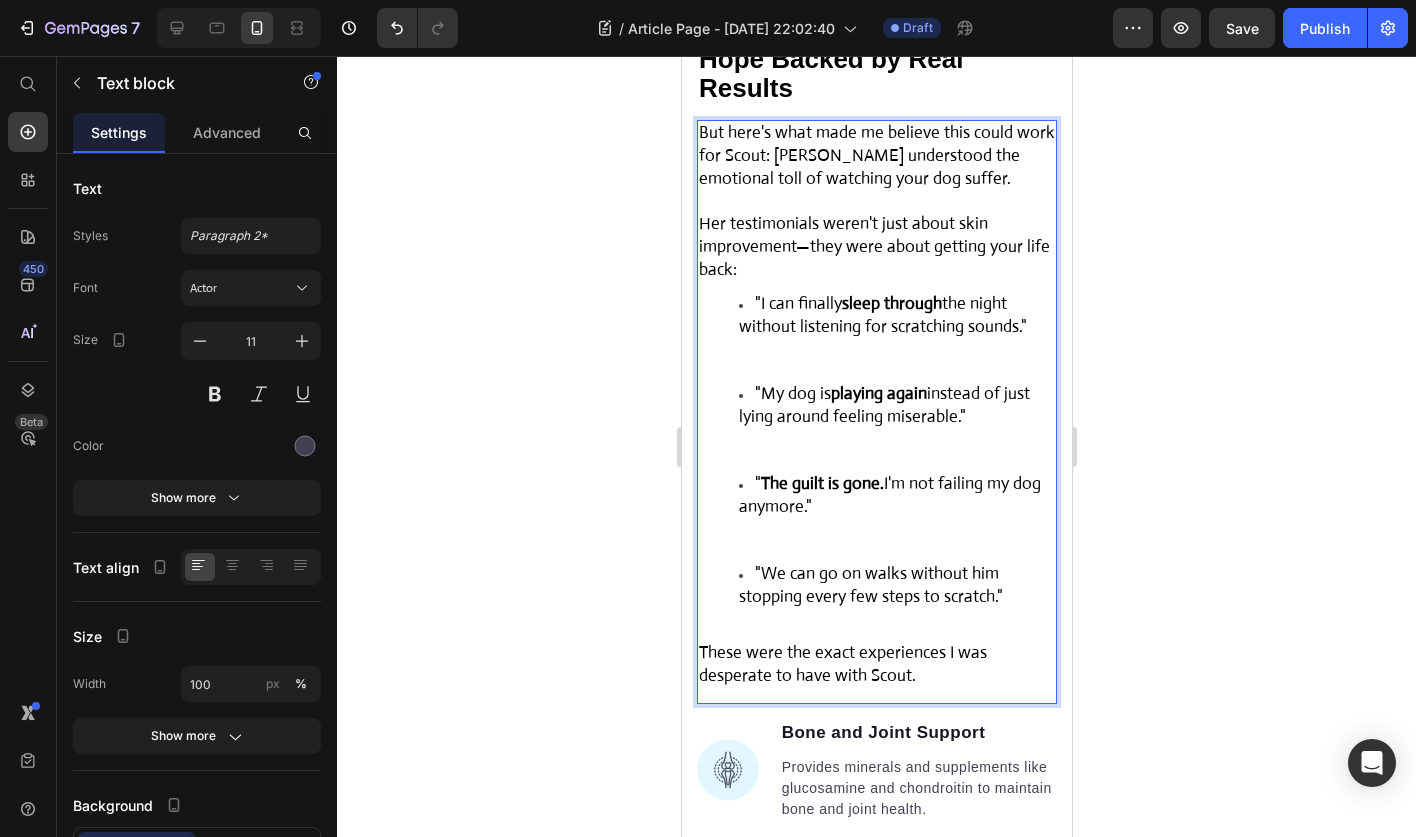 drag, startPoint x: 903, startPoint y: 613, endPoint x: 956, endPoint y: 615, distance: 53.037724 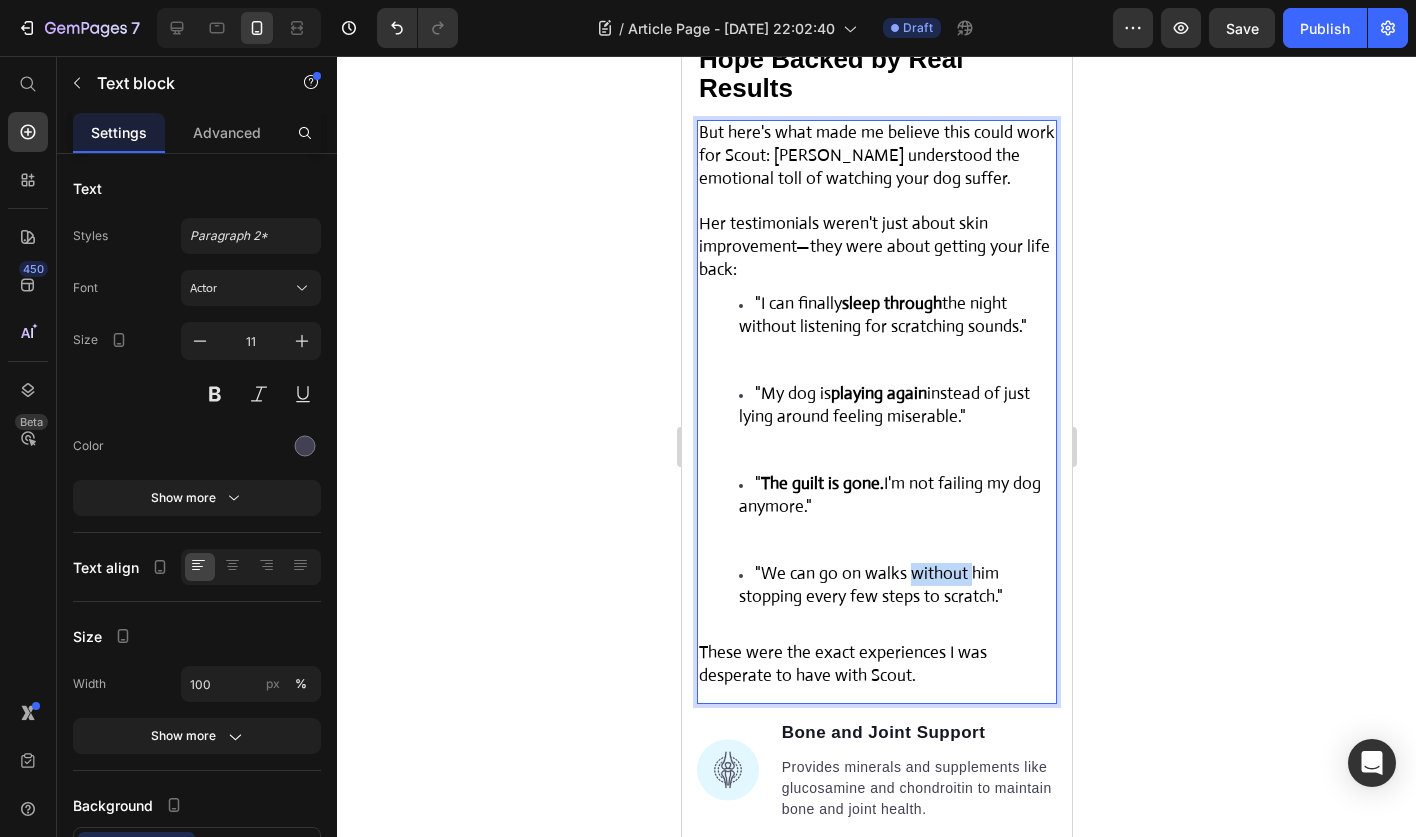 drag, startPoint x: 966, startPoint y: 615, endPoint x: 908, endPoint y: 613, distance: 58.034473 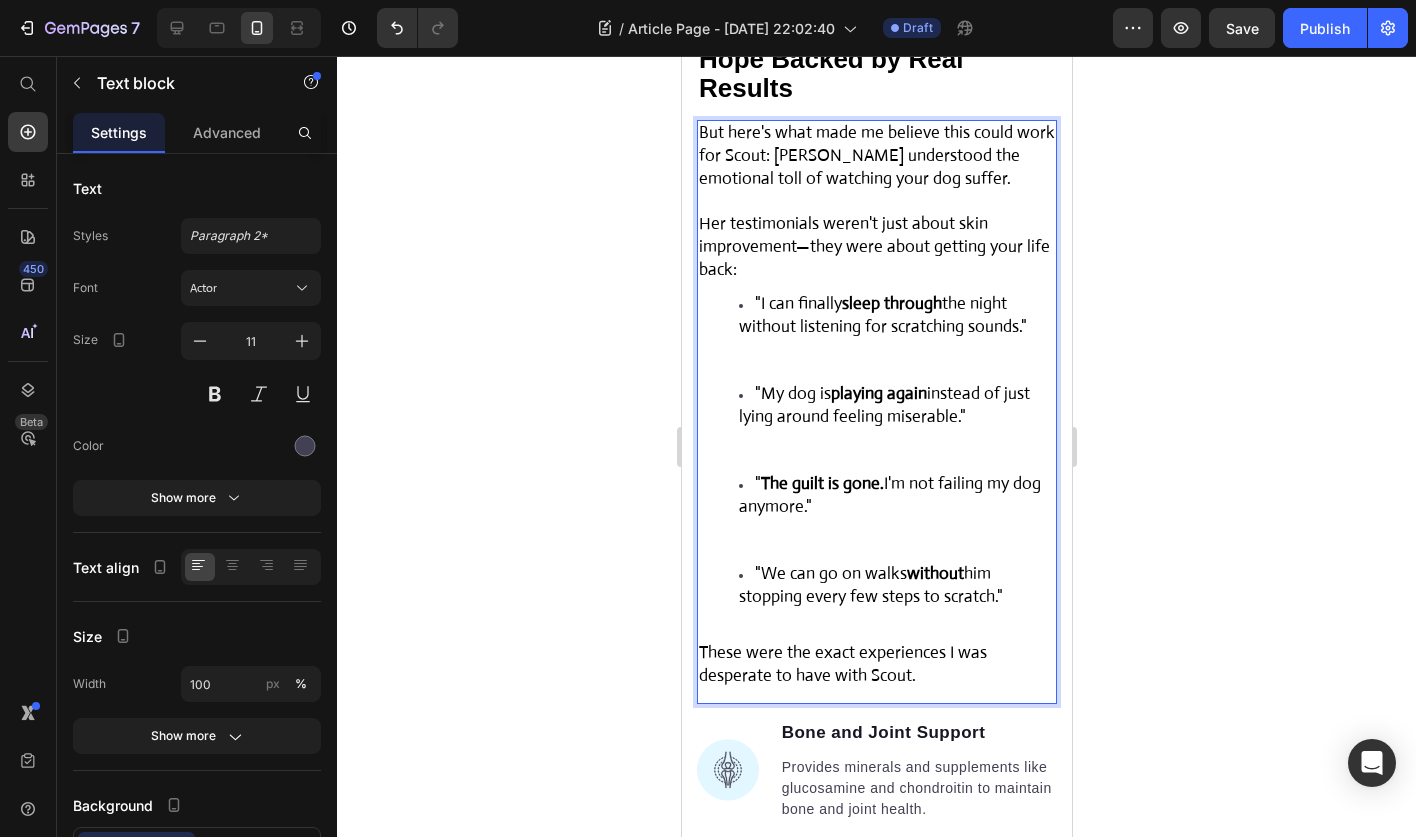 click on ""We can go on walks  without  him stopping every few steps to scratch."" at bounding box center (870, 585) 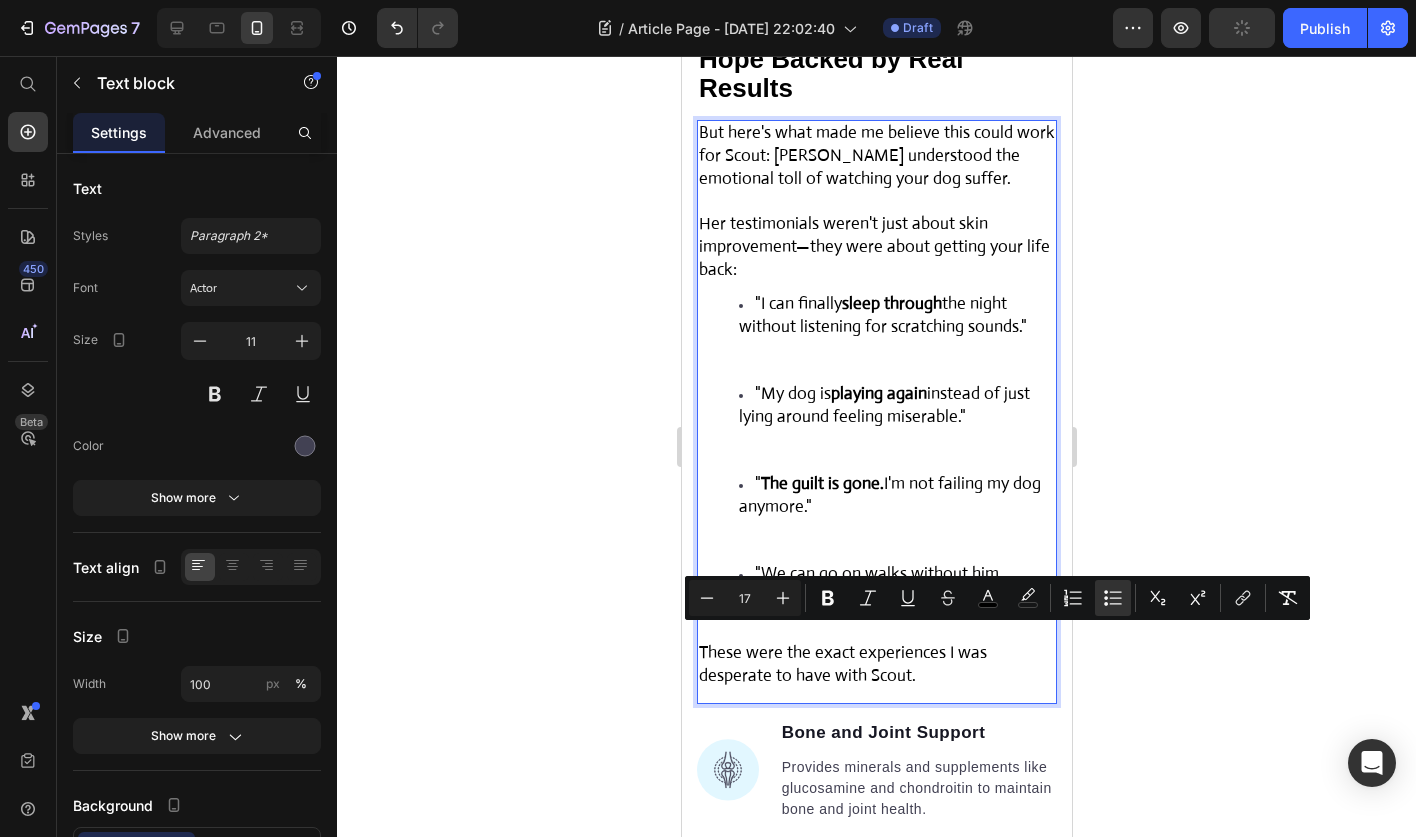 drag, startPoint x: 807, startPoint y: 641, endPoint x: 919, endPoint y: 649, distance: 112.28535 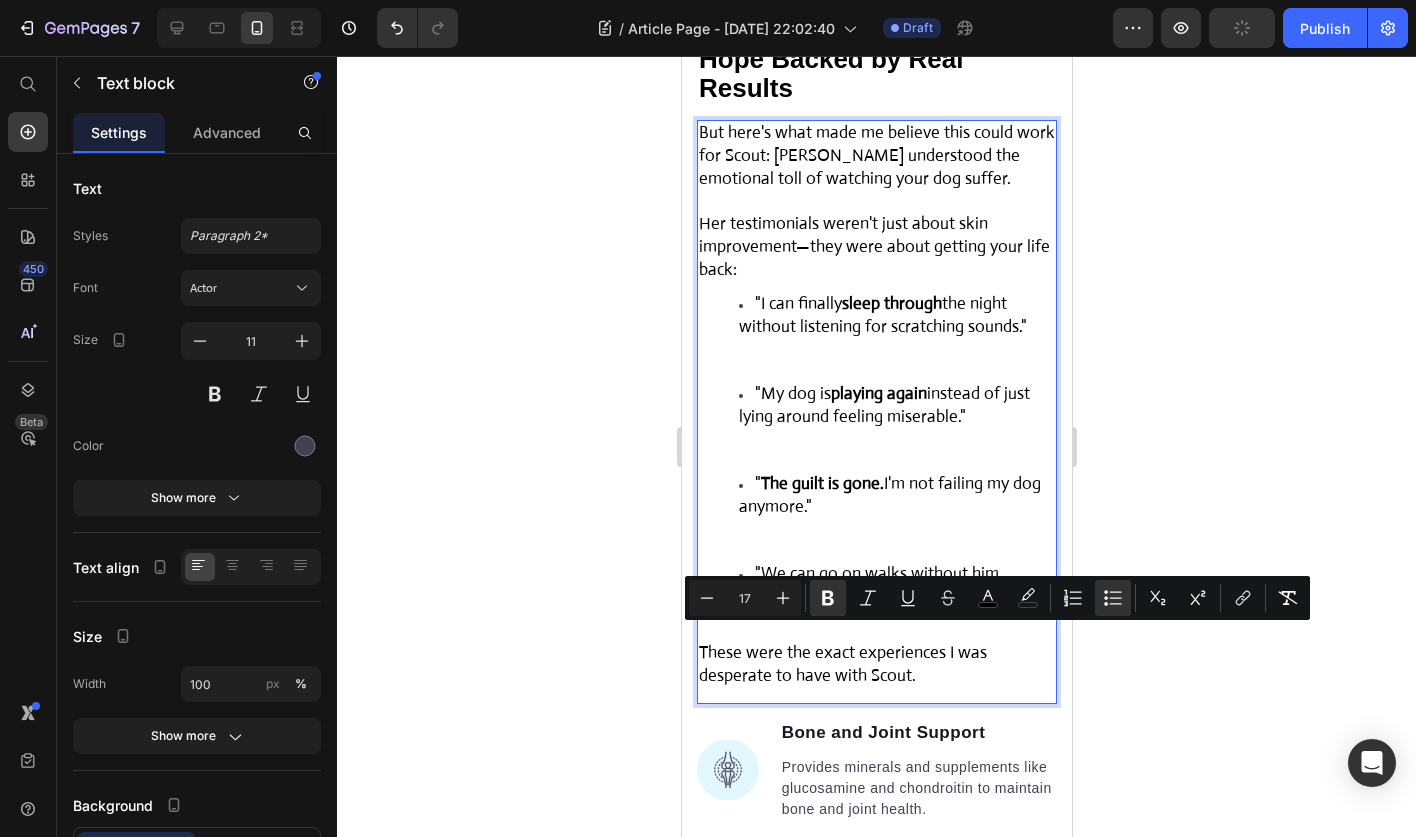 click on "But here's what made me believe this could work for Scout: Dr. Mitchell understood the emotional toll of watching your dog suffer. Her testimonials weren't just about skin improvement—they were about getting your life back: "I can finally  sleep through  the night without listening for scratching sounds." "My dog is  playing again  instead of just lying around feeling miserable." " The guilt is gone.  I'm not failing my dog anymore." "We can go on walks without him stopping  every few steps  to scratch." These were the exact experiences I was desperate to have with Scout." at bounding box center [876, 405] 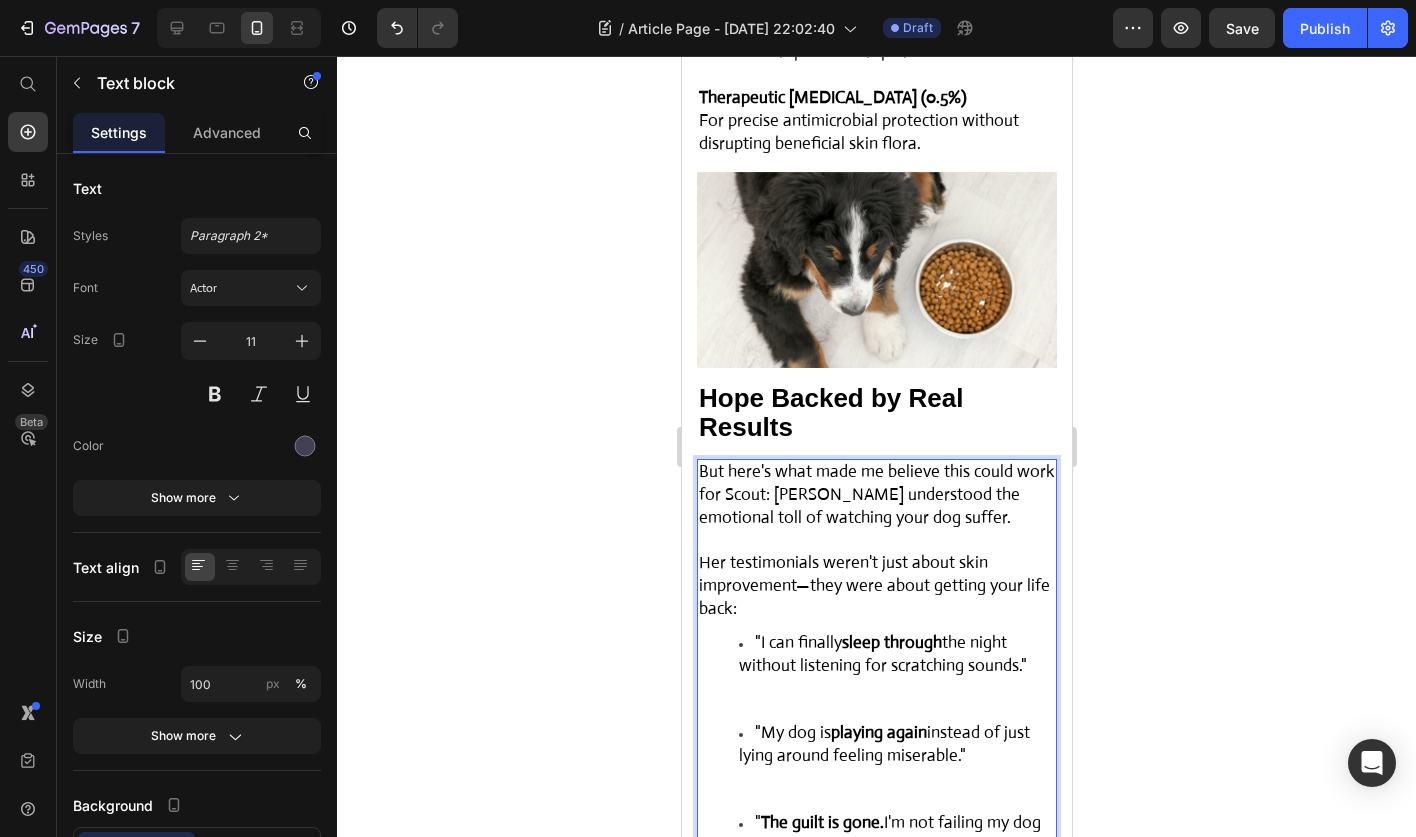scroll, scrollTop: 6707, scrollLeft: 0, axis: vertical 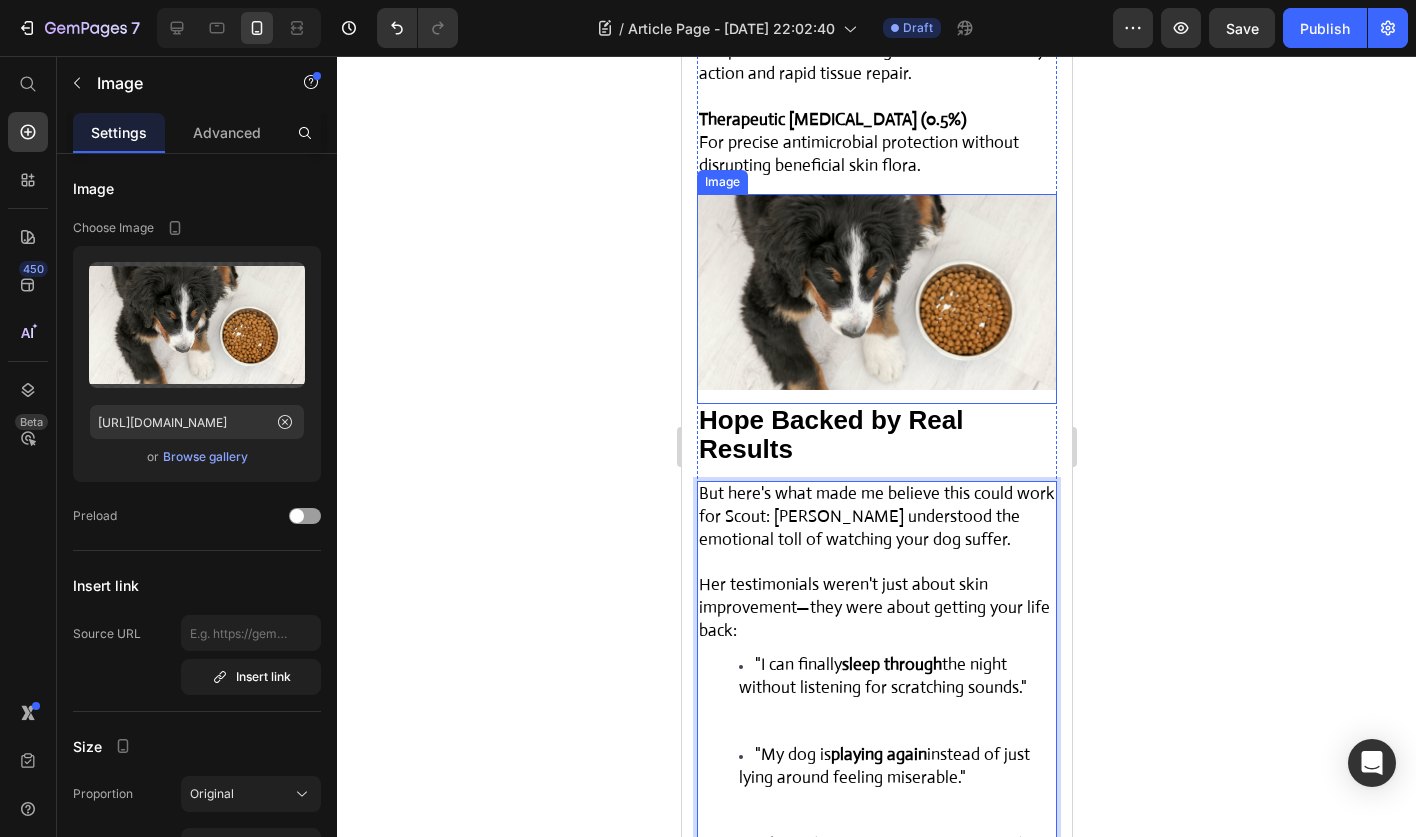 click at bounding box center [876, 298] 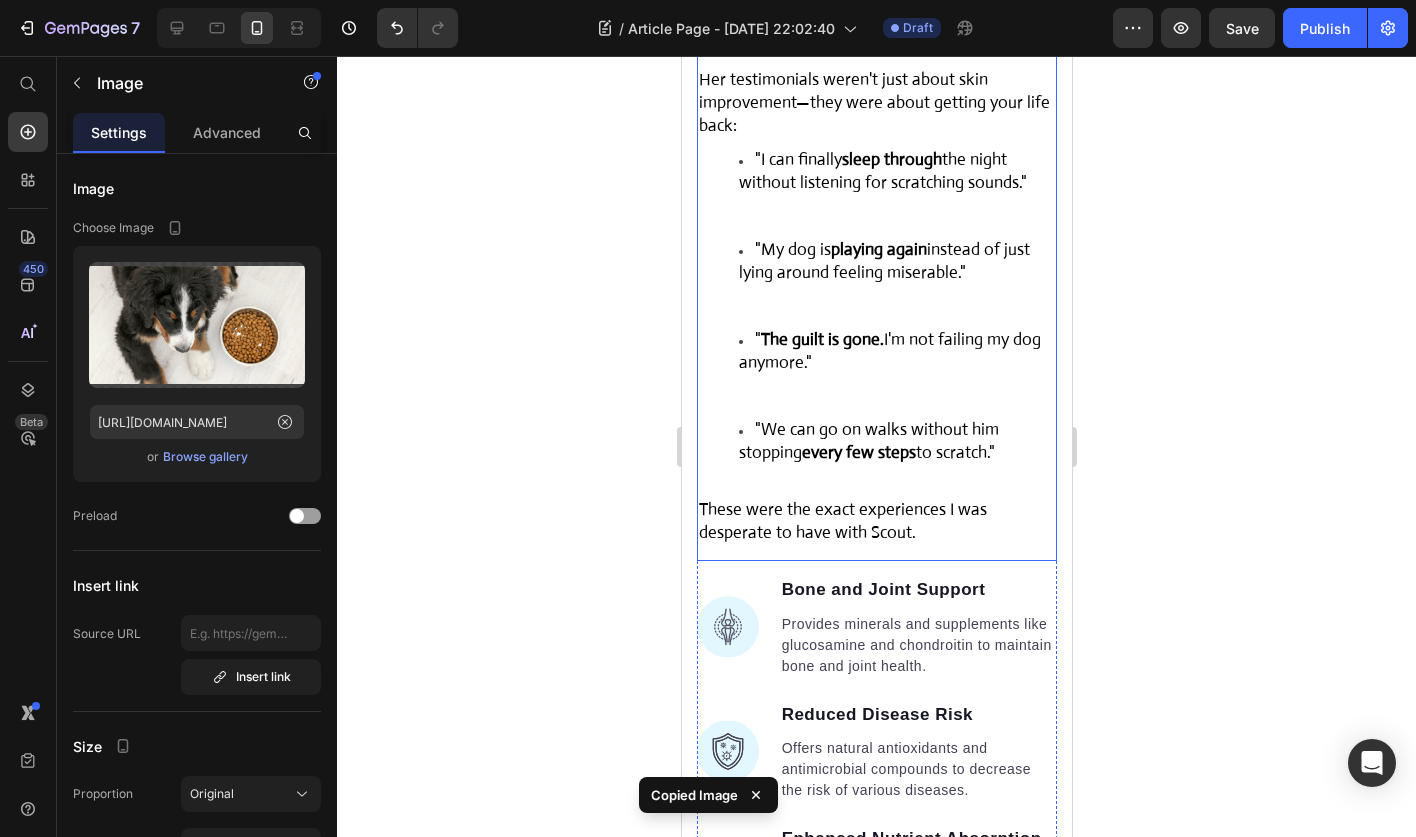 scroll, scrollTop: 7222, scrollLeft: 0, axis: vertical 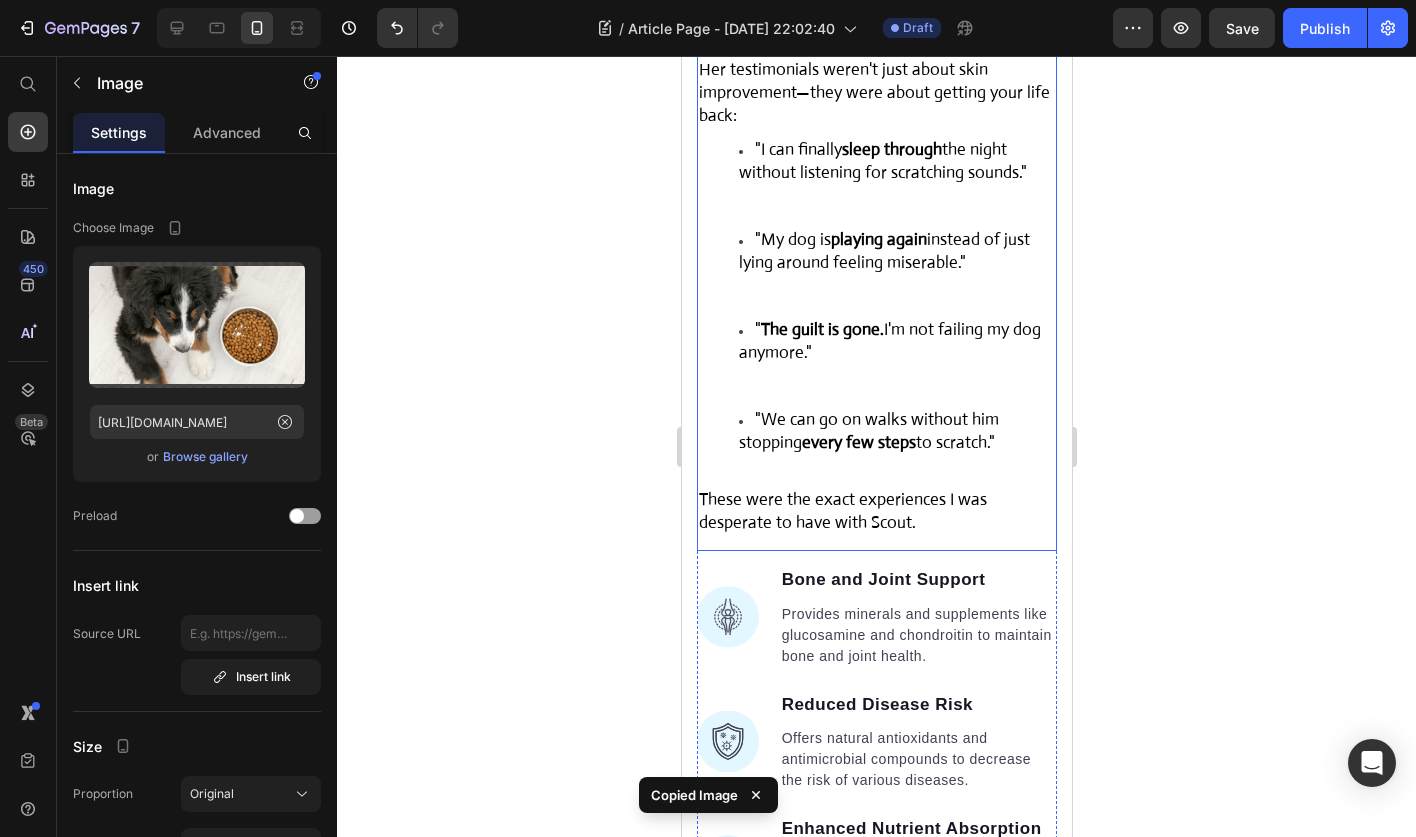 click on ""We can go on walks without him stopping  every few steps  to scratch."" at bounding box center [896, 432] 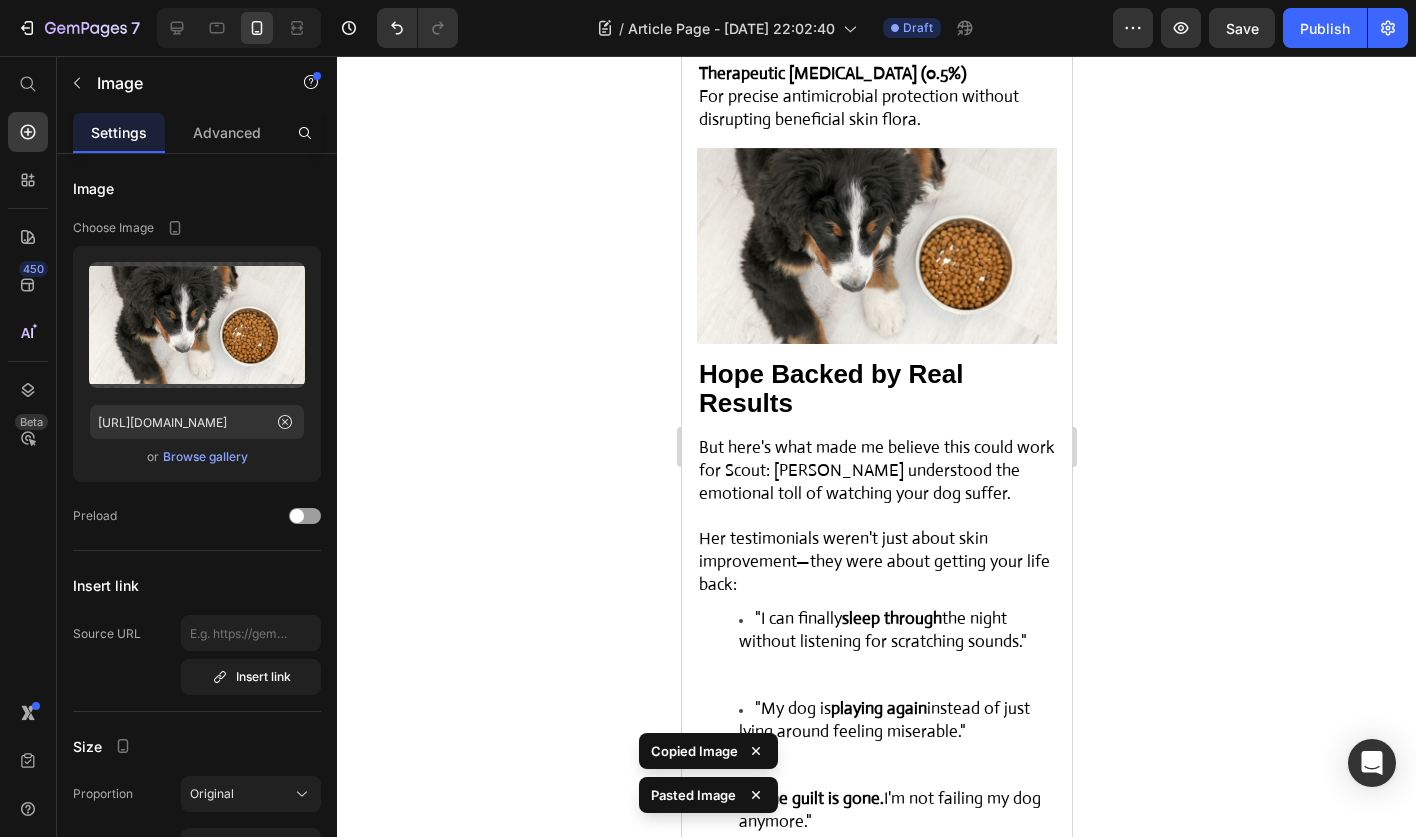 scroll, scrollTop: 6729, scrollLeft: 0, axis: vertical 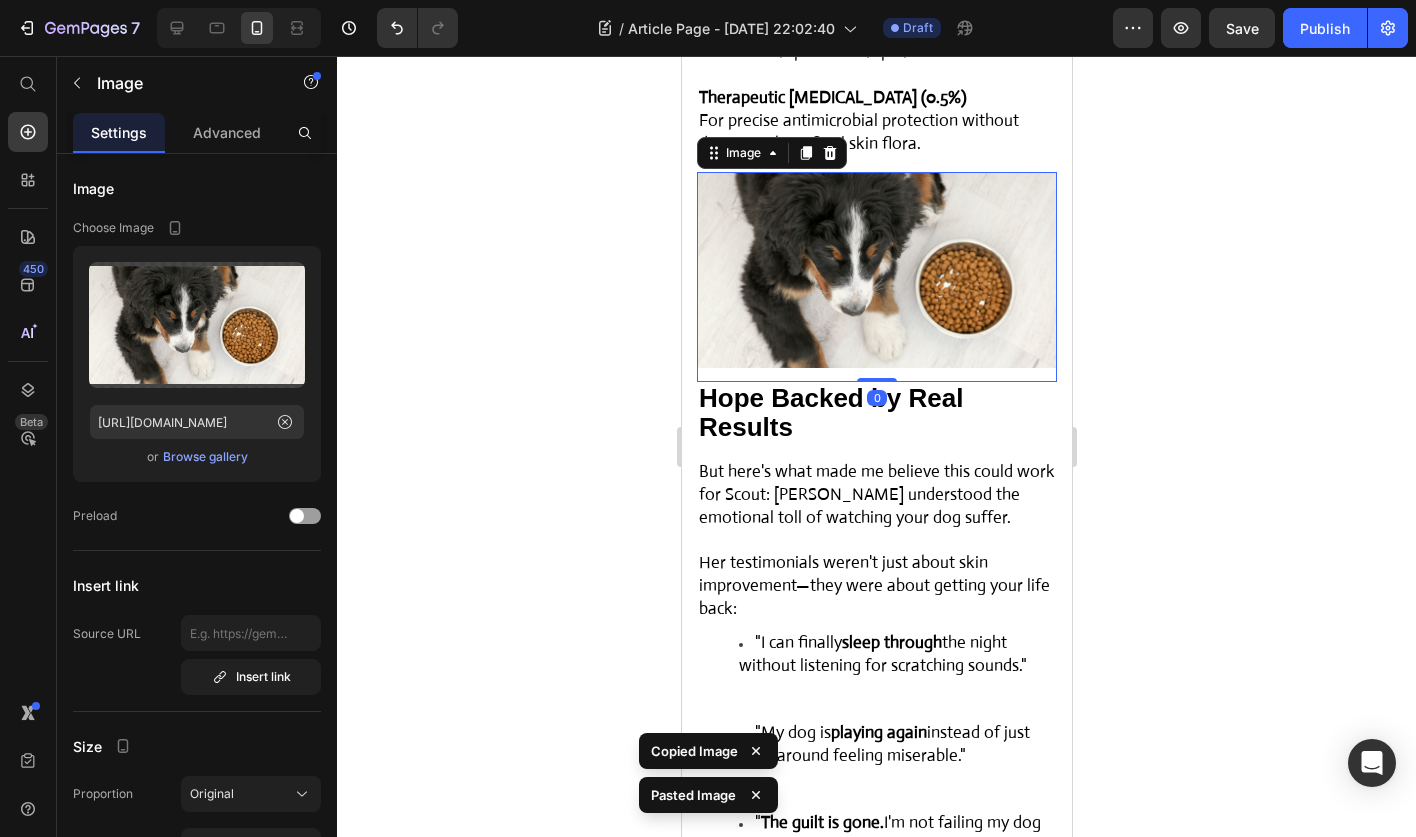 click at bounding box center [876, 276] 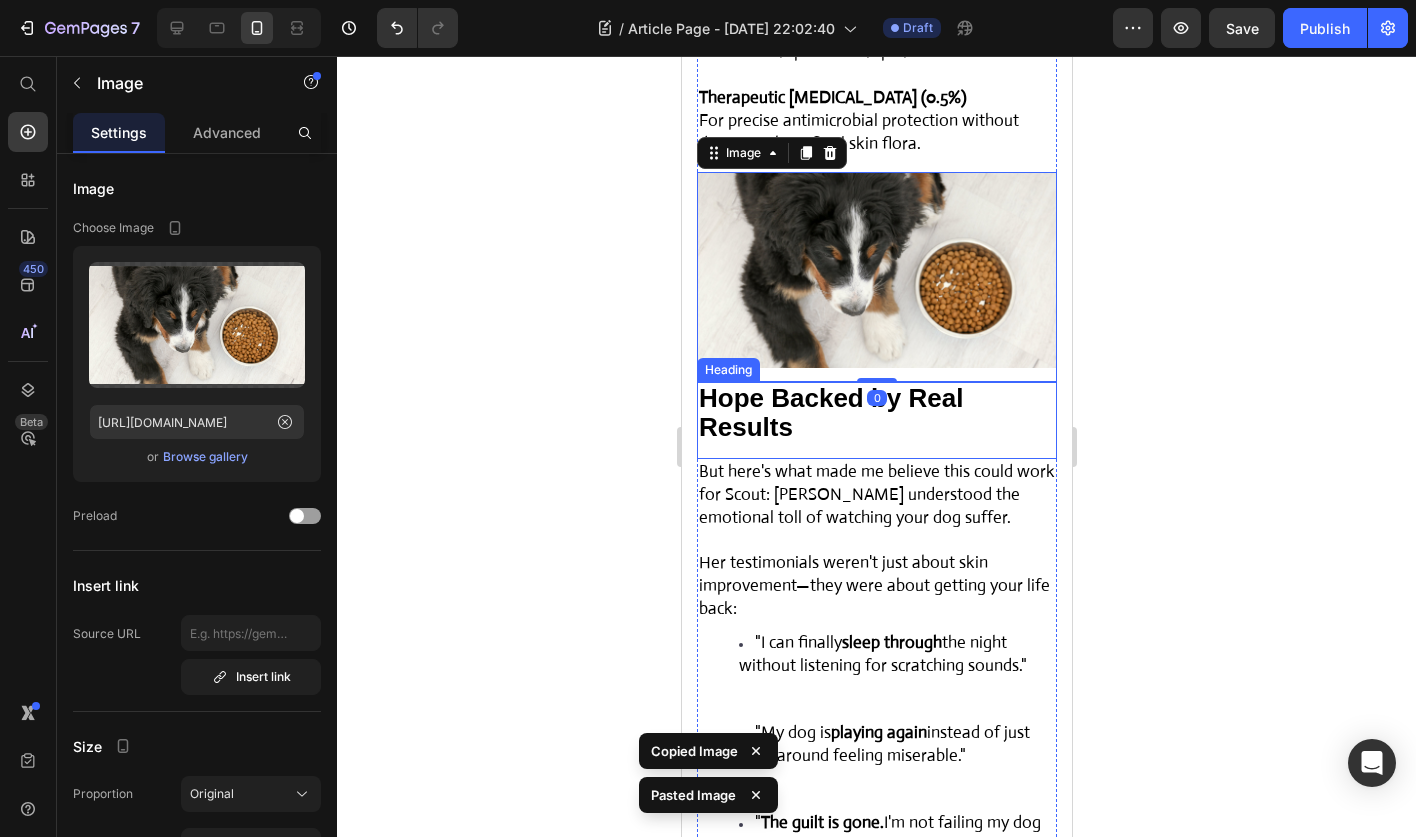 click on "⁠⁠⁠⁠⁠⁠⁠ Hope Backed by Real Results" at bounding box center (876, 414) 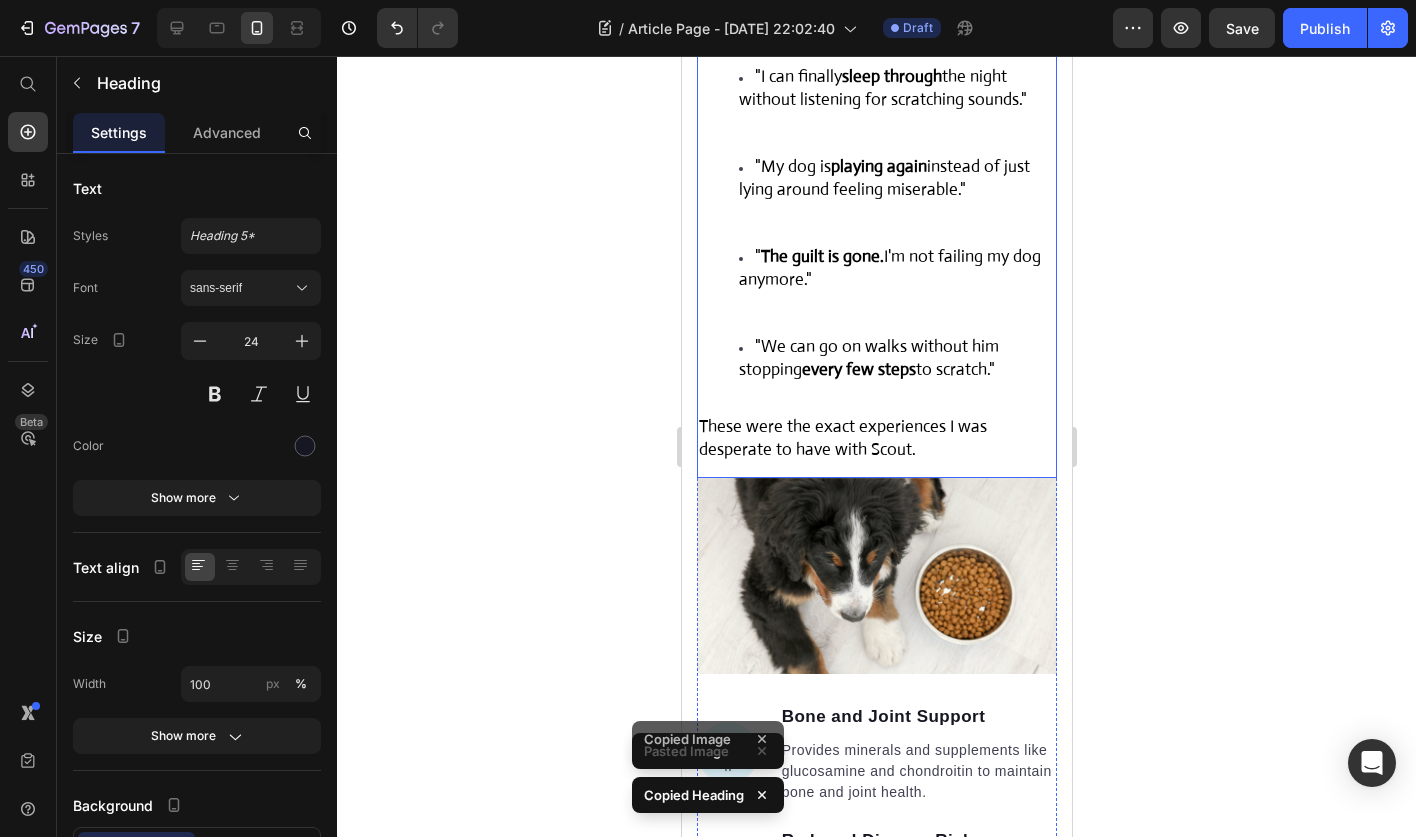 scroll, scrollTop: 7309, scrollLeft: 0, axis: vertical 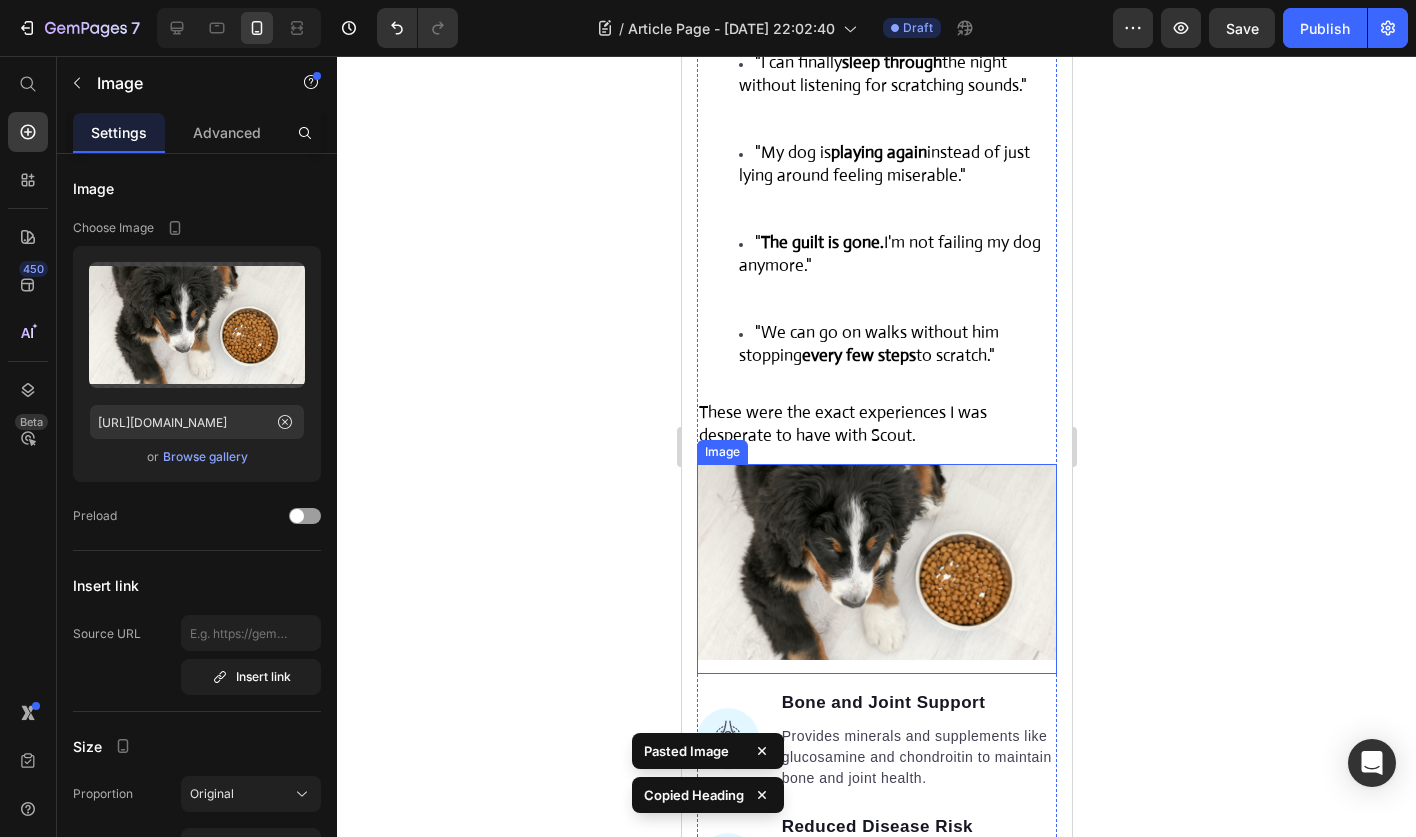 click at bounding box center (876, 568) 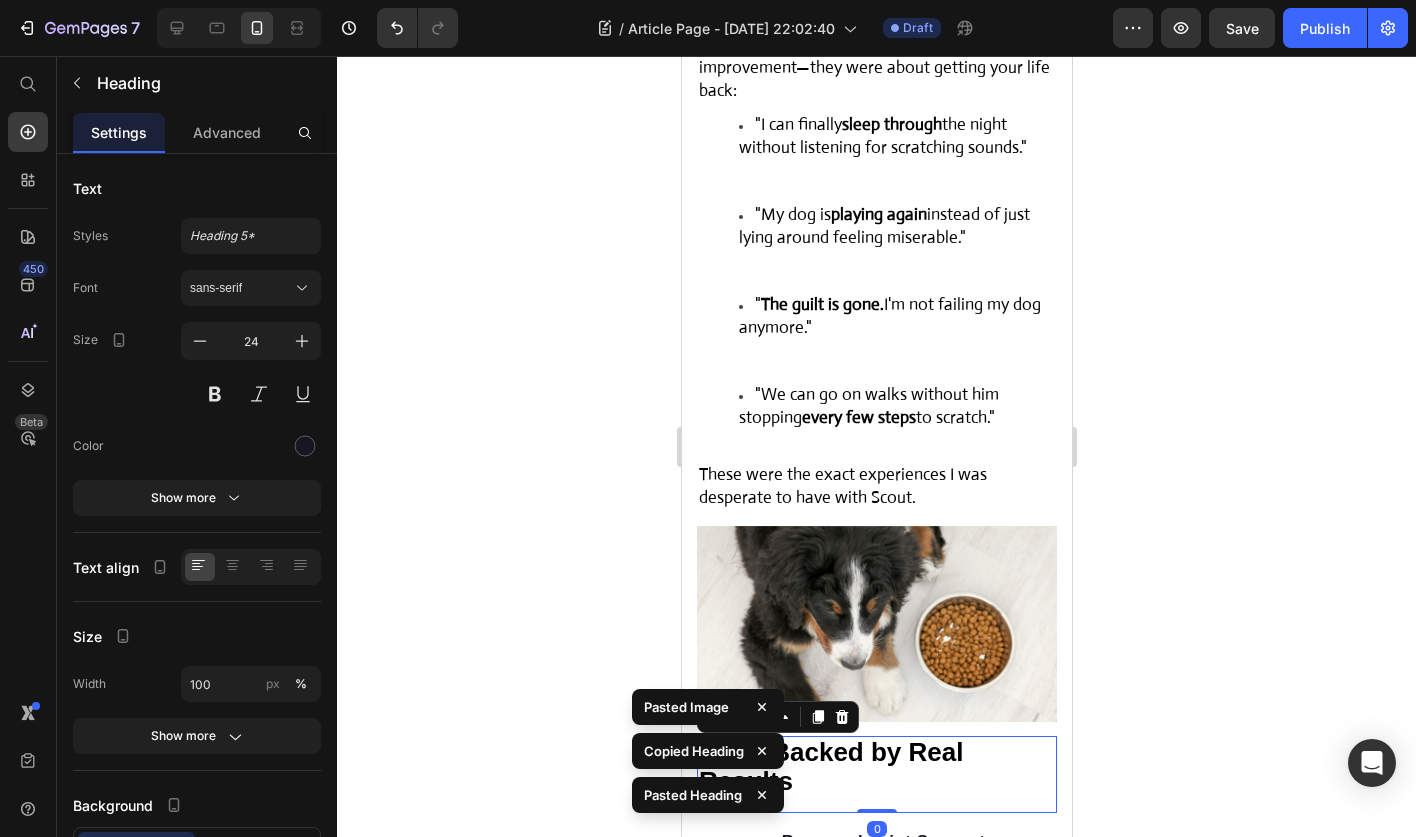 scroll, scrollTop: 7238, scrollLeft: 0, axis: vertical 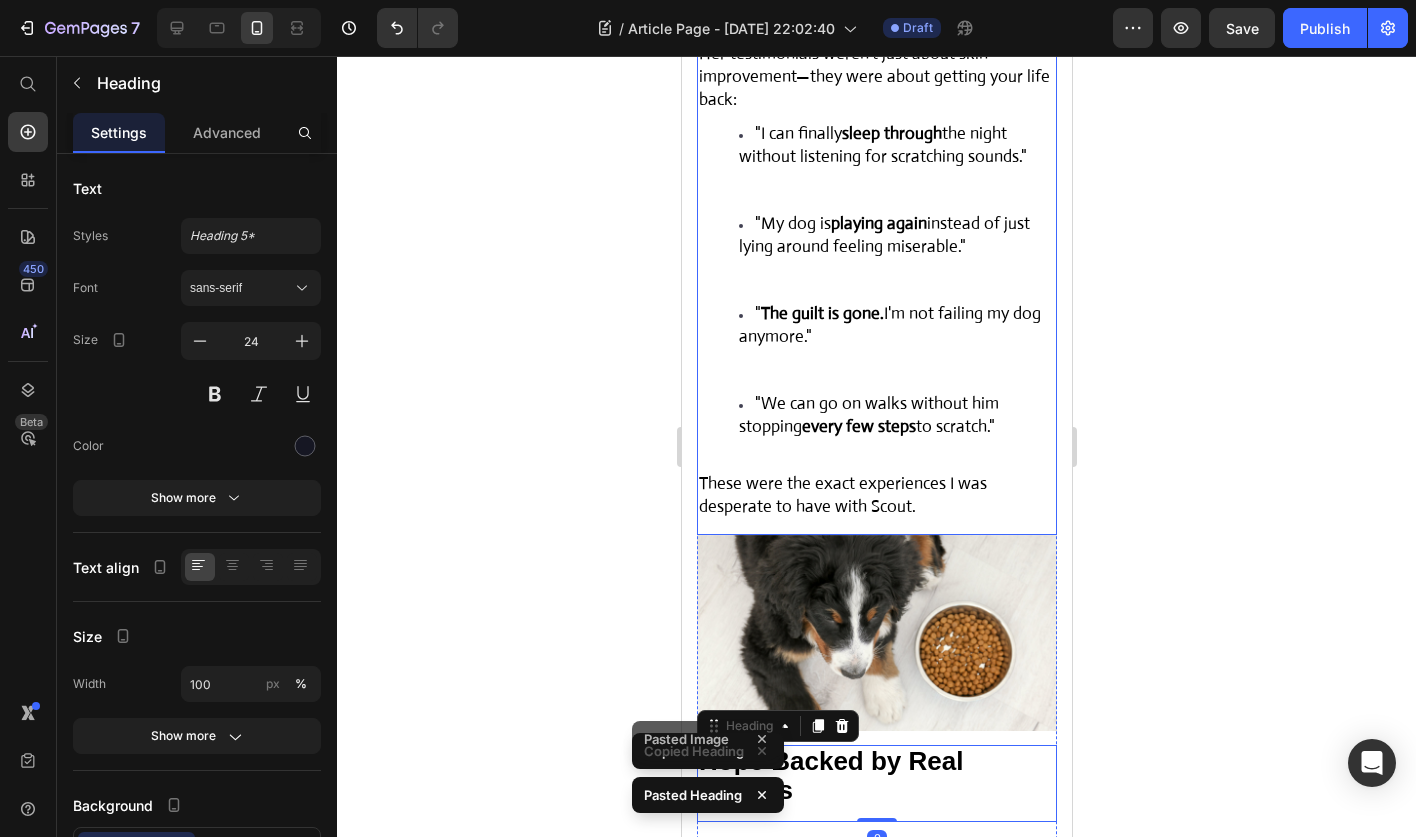 click on ""We can go on walks without him stopping  every few steps  to scratch."" at bounding box center [896, 416] 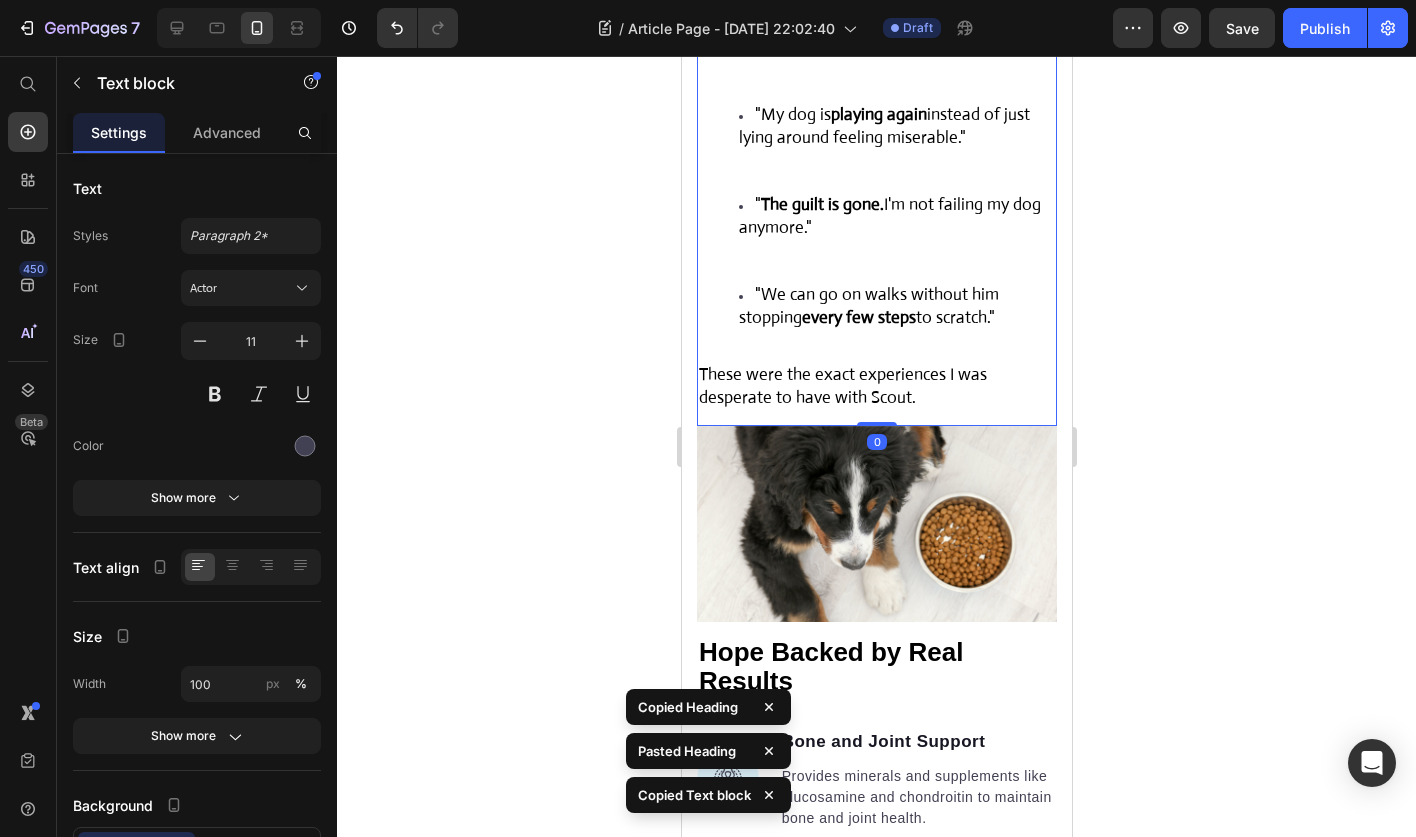 scroll, scrollTop: 7464, scrollLeft: 0, axis: vertical 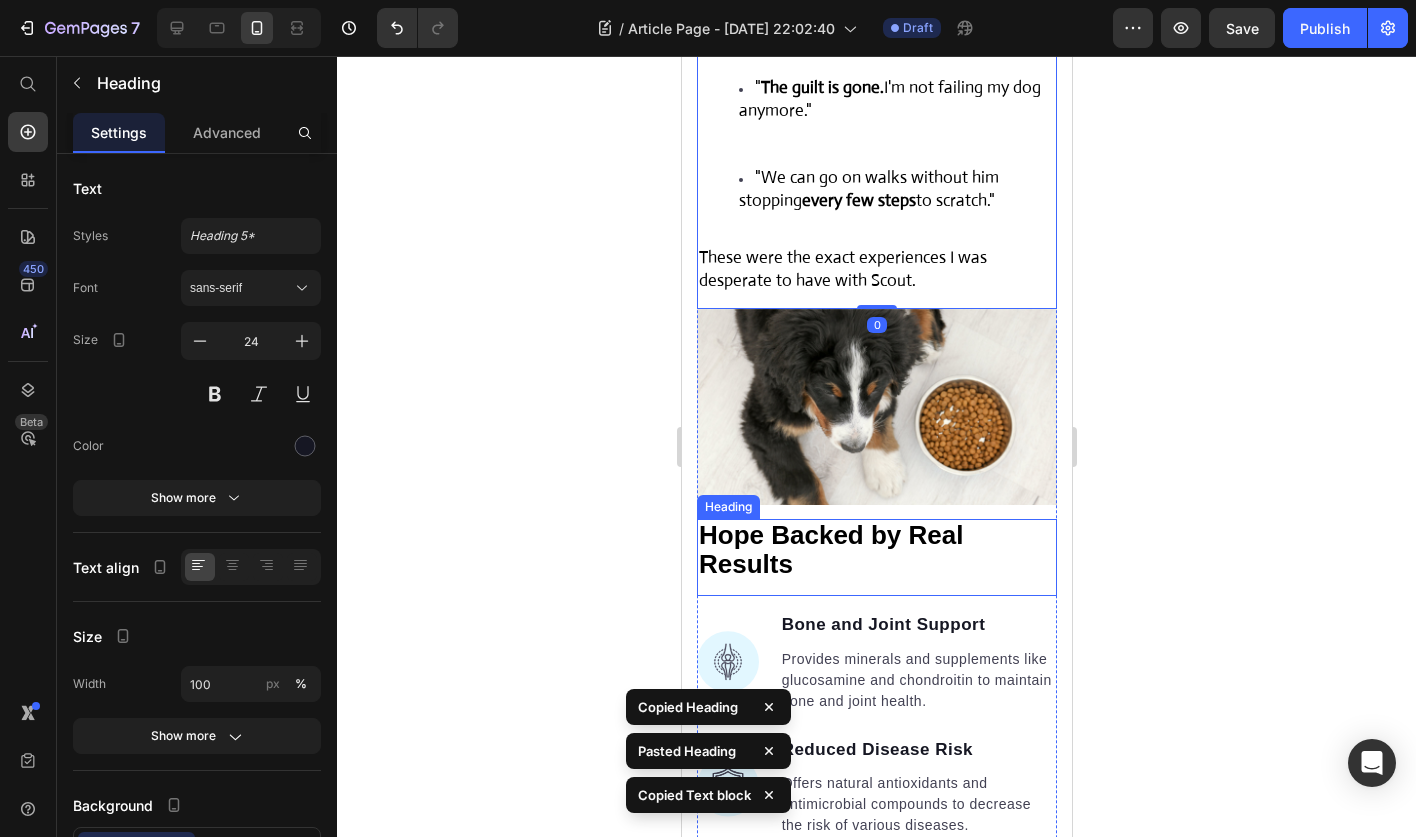 click on "Hope Backed by Real Results" at bounding box center (876, 551) 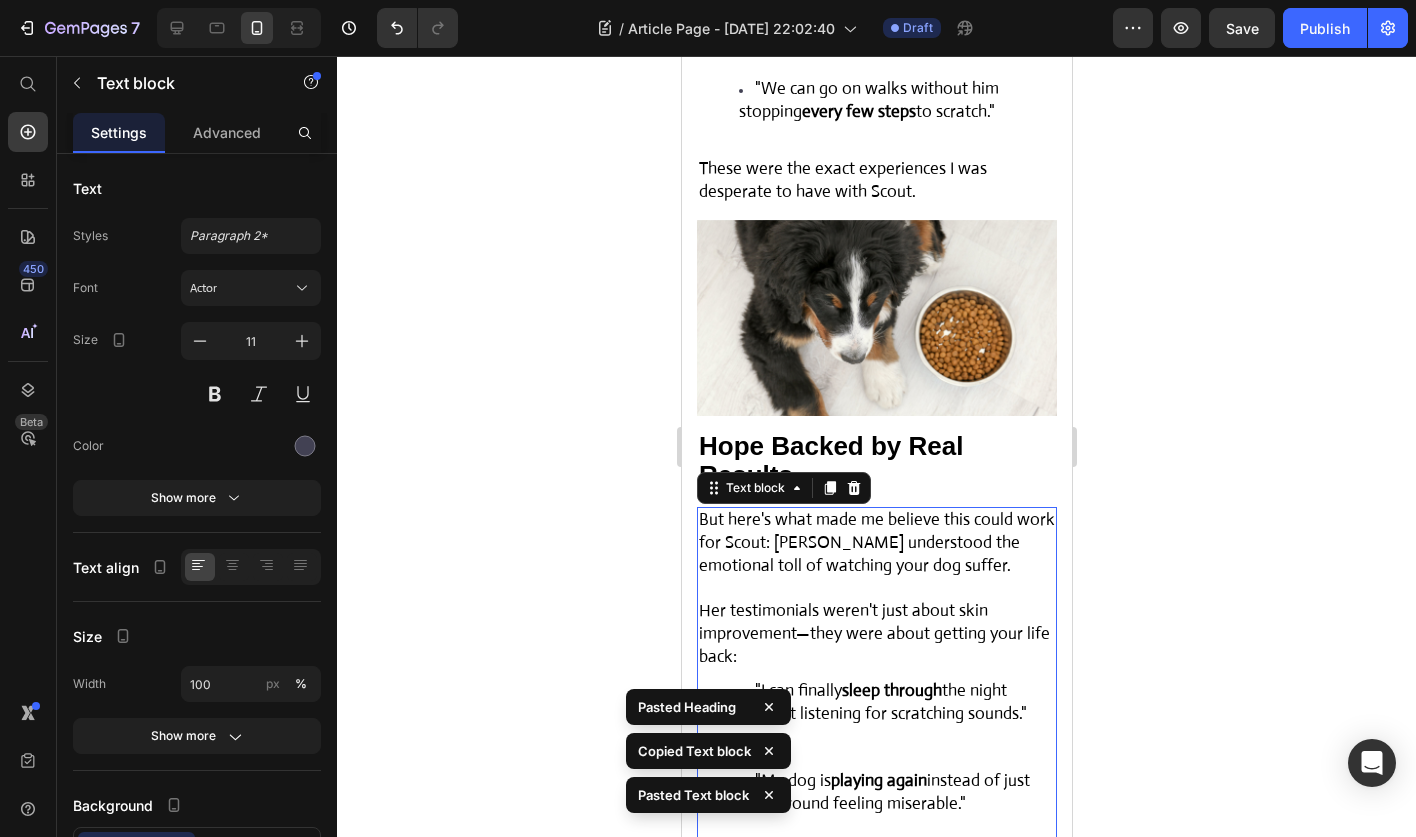 scroll, scrollTop: 7541, scrollLeft: 0, axis: vertical 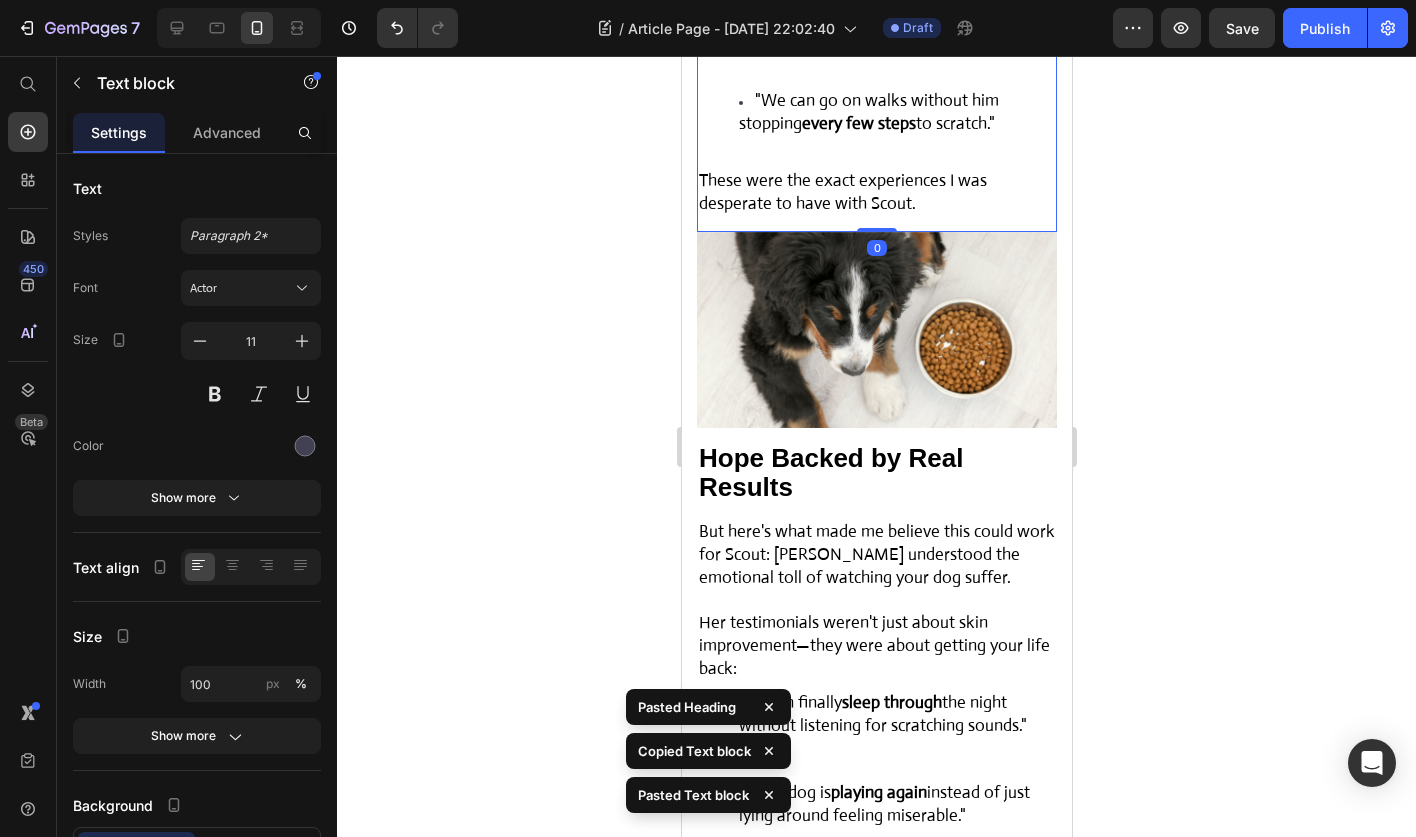 click on "These were the exact experiences I was desperate to have with Scout." at bounding box center [842, 192] 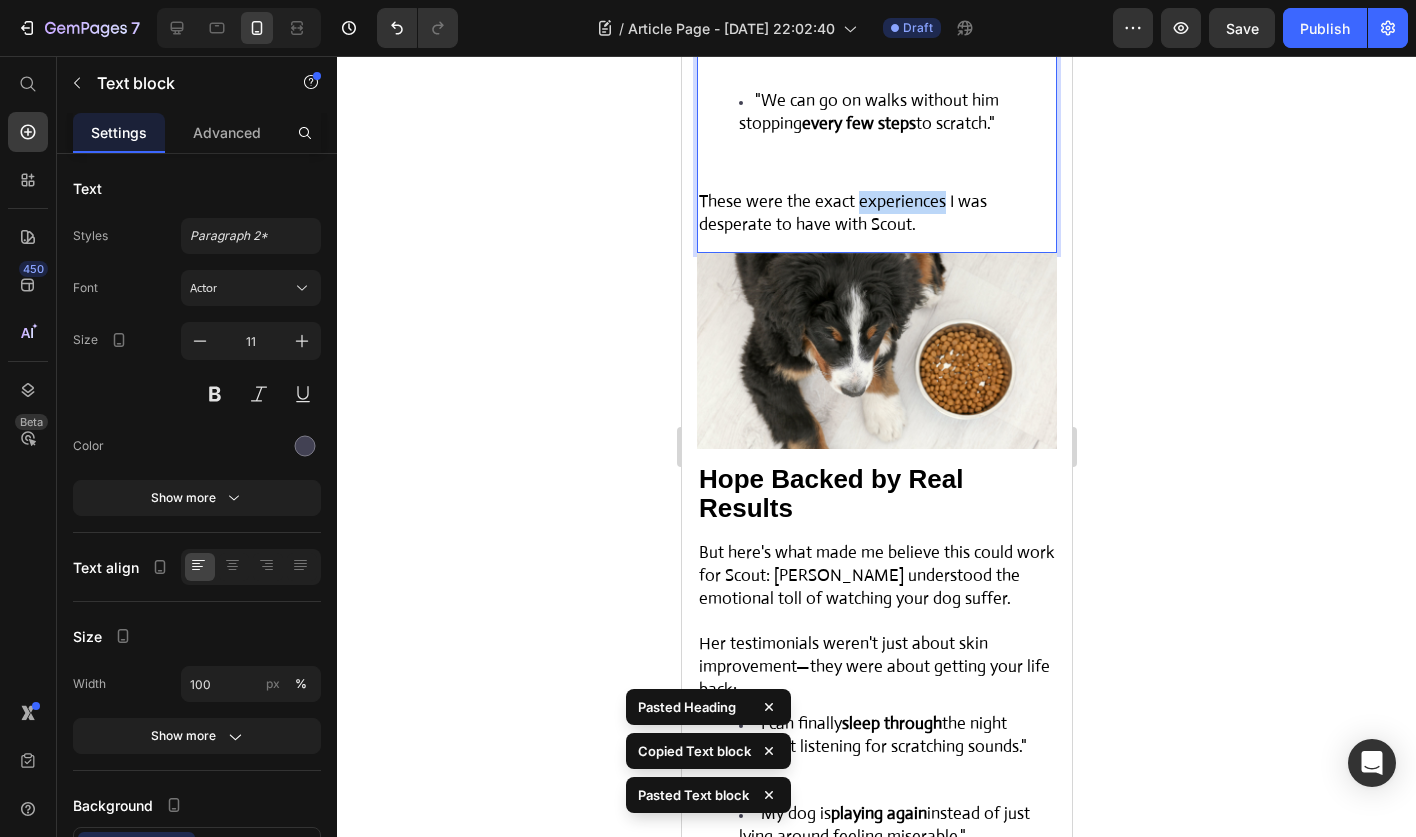 click on "These were the exact experiences I was desperate to have with Scout." at bounding box center [842, 213] 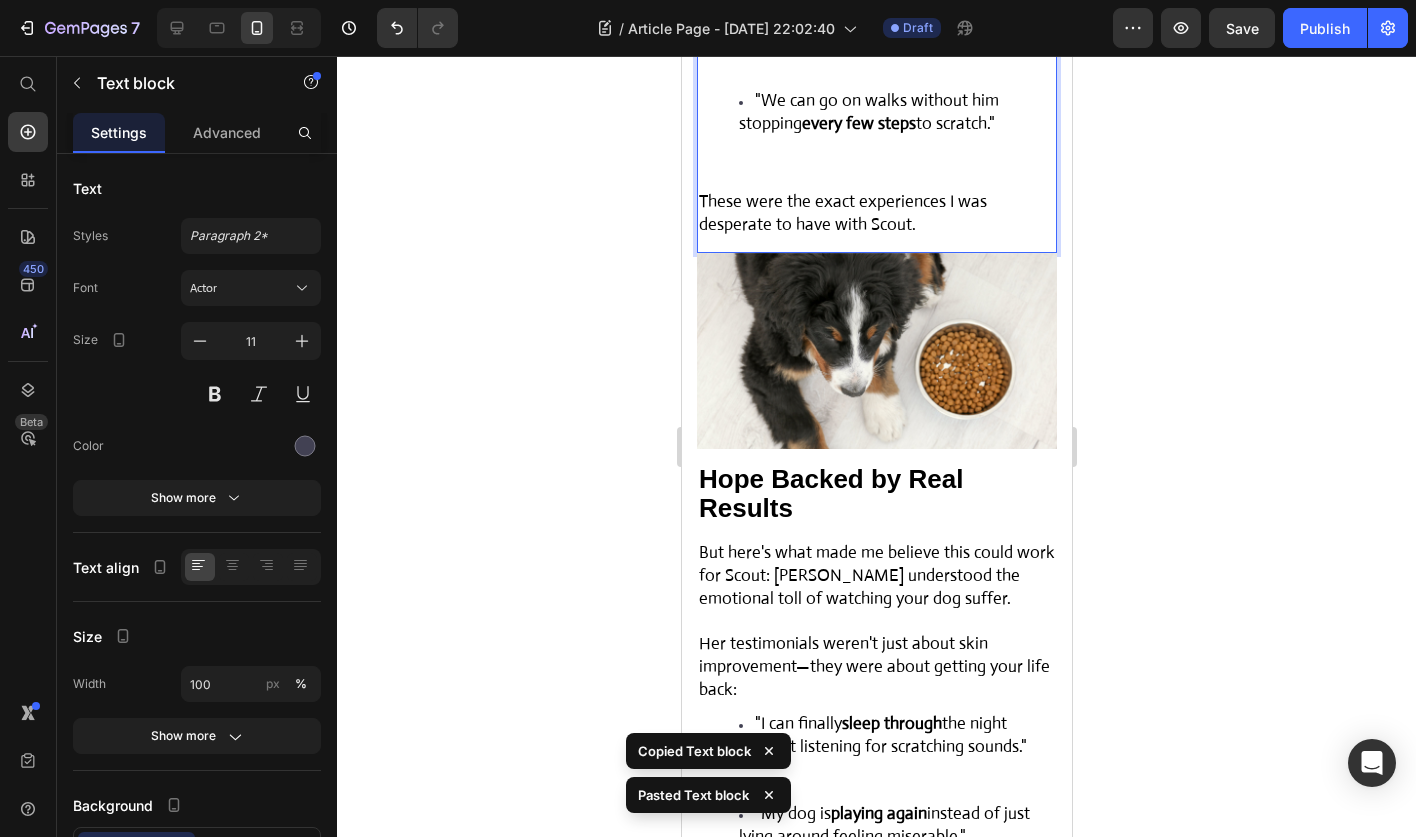 click on "These were the exact experiences I was desperate to have with Scout." at bounding box center [876, 214] 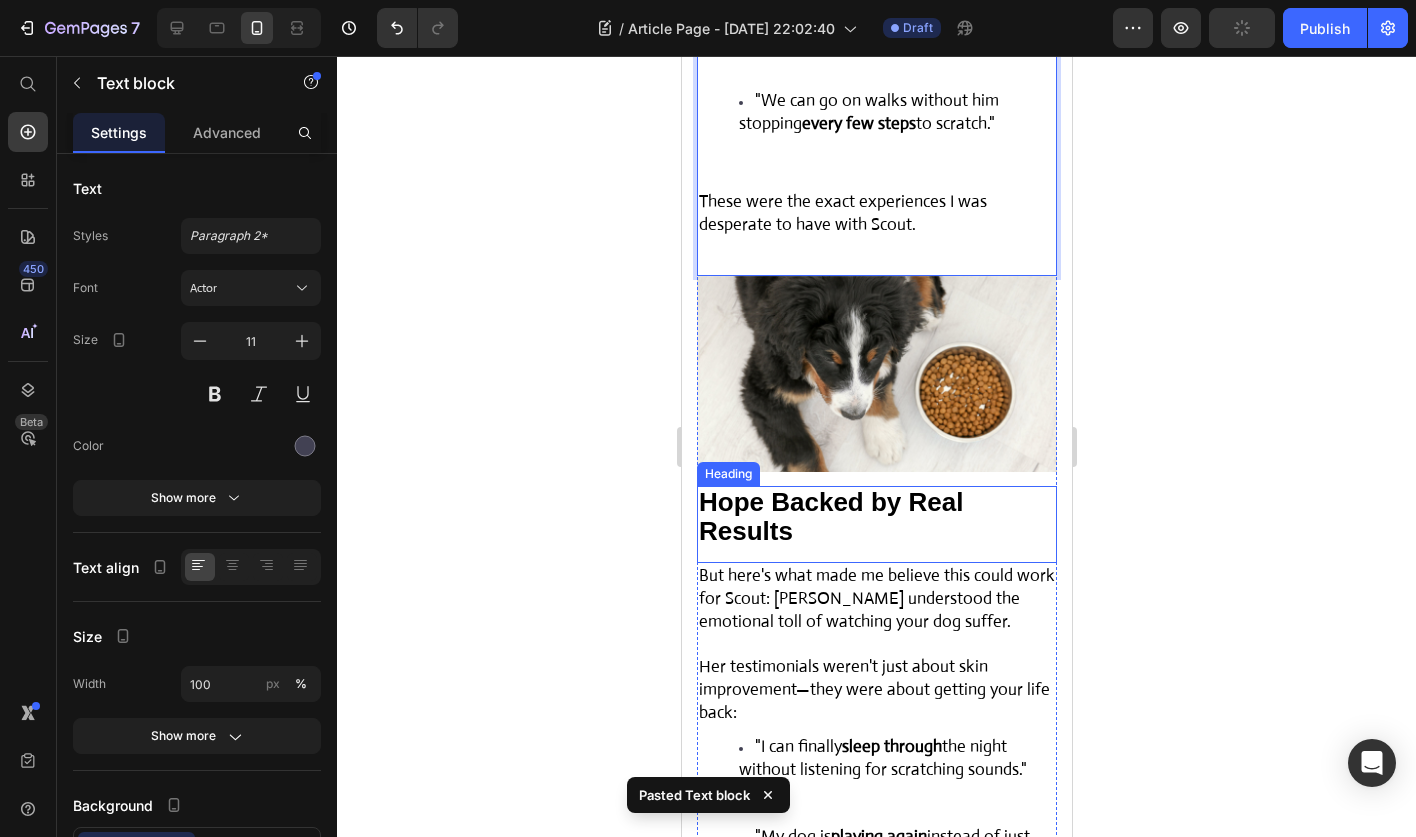 click on "Hope Backed by Real Results Heading" at bounding box center [876, 525] 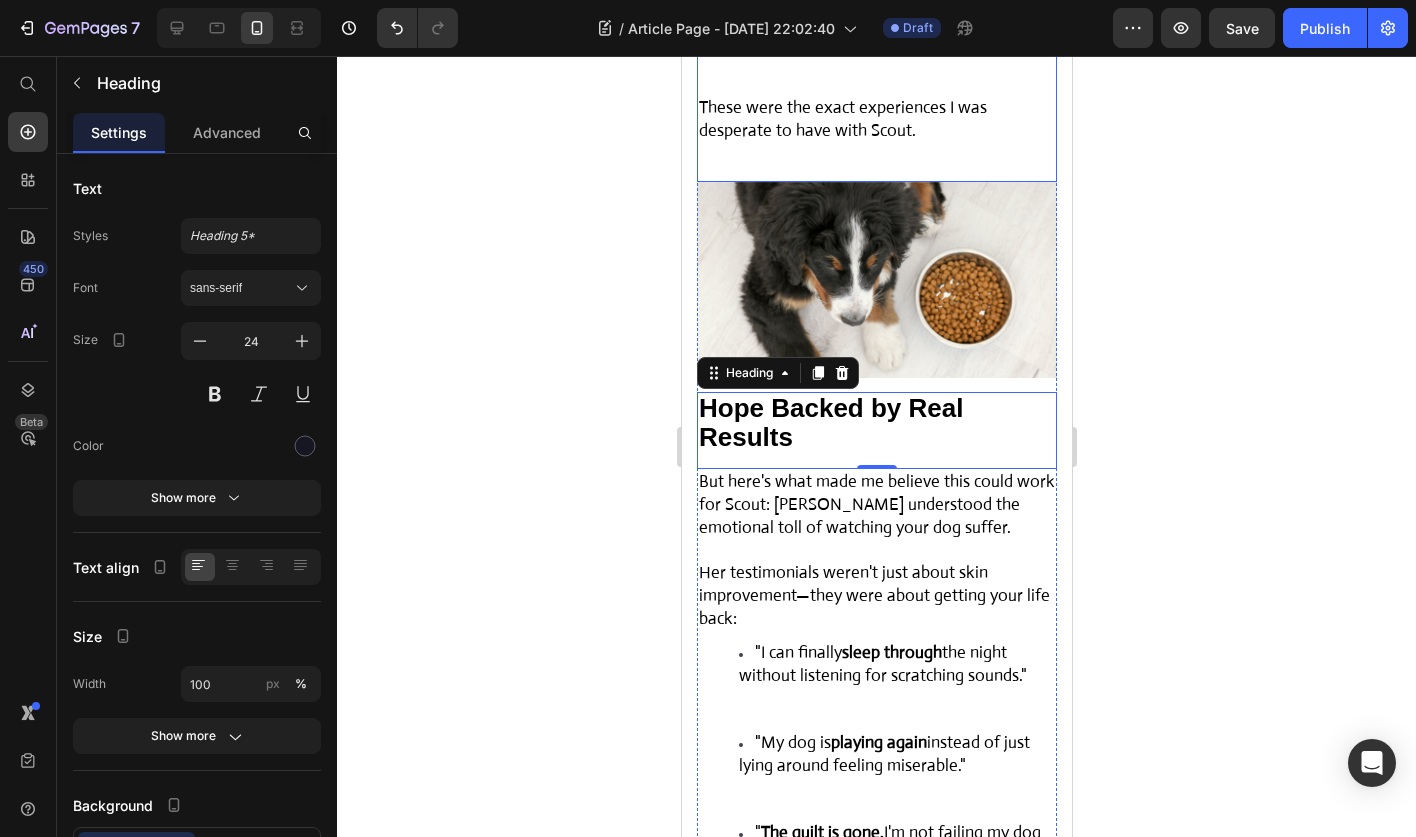 scroll, scrollTop: 7636, scrollLeft: 0, axis: vertical 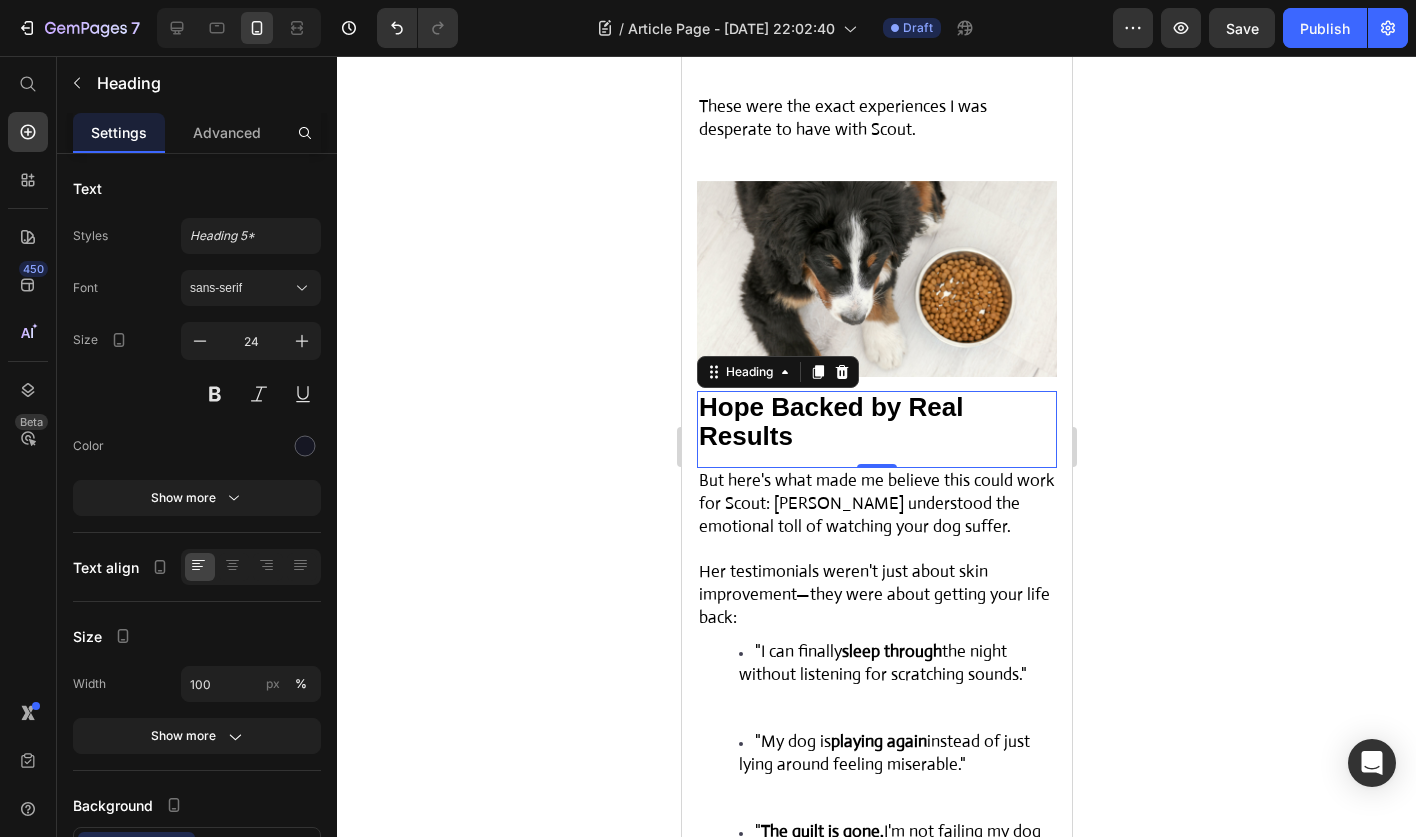 click on "Hope Backed by Real Results" at bounding box center [876, 423] 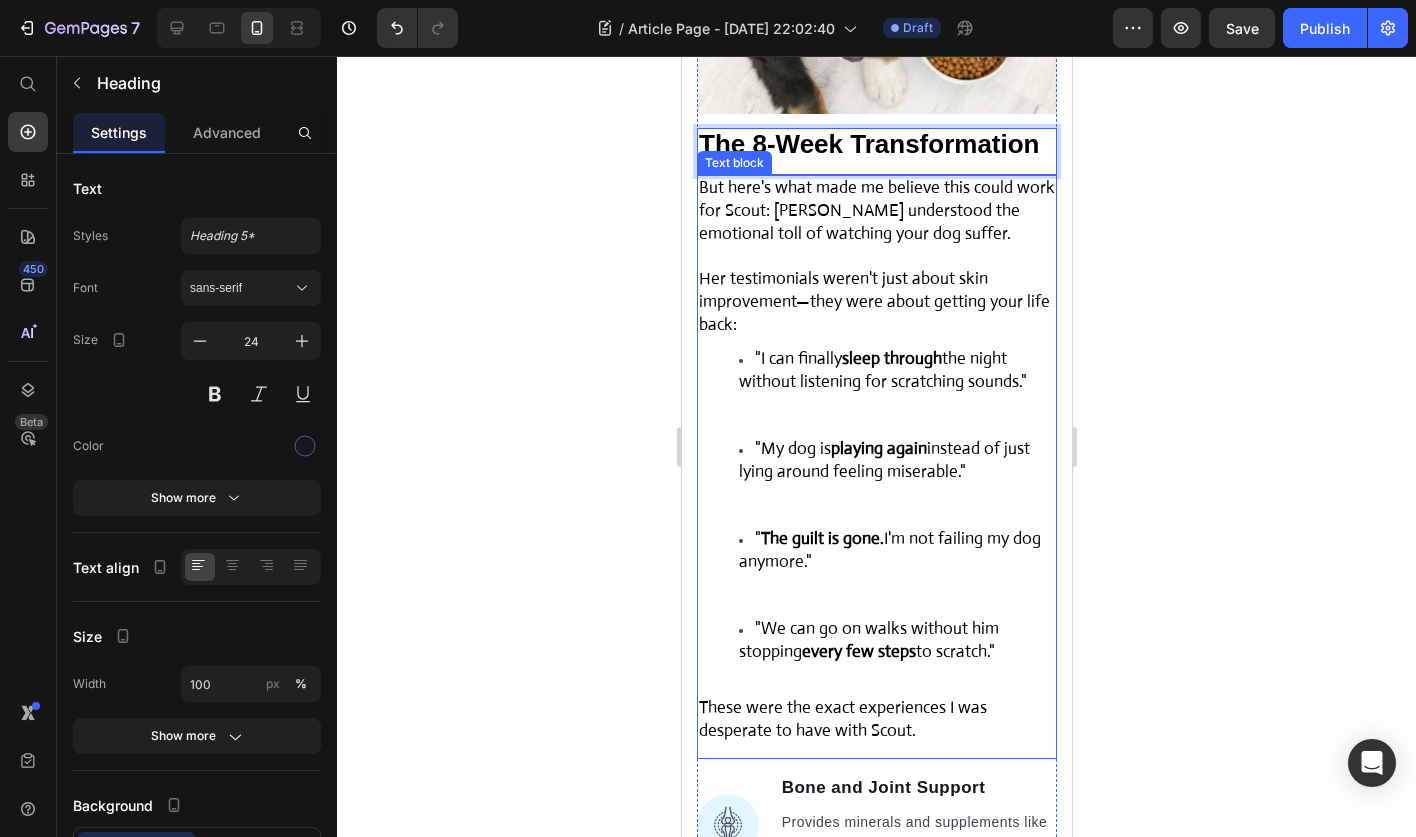 scroll, scrollTop: 7903, scrollLeft: 0, axis: vertical 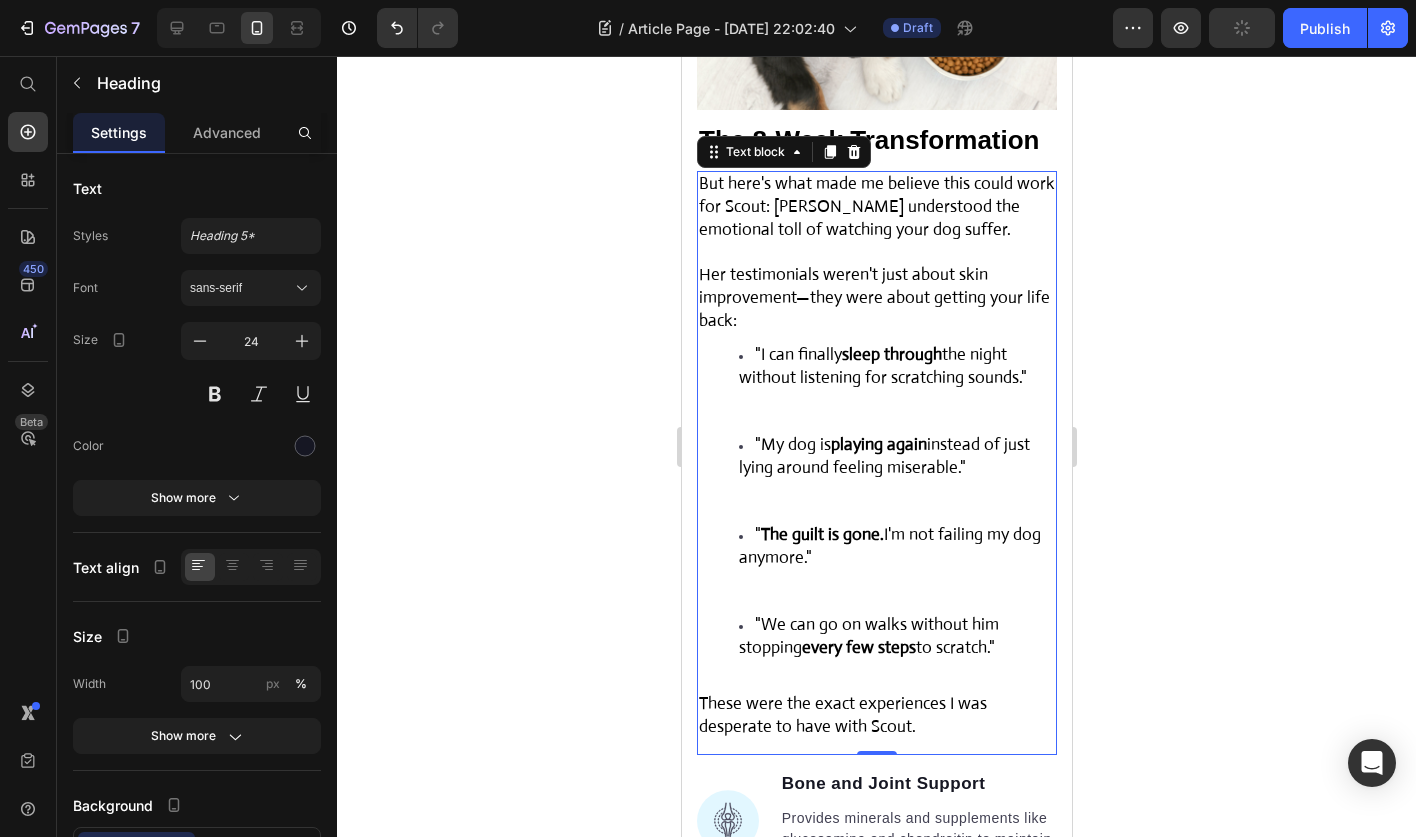 click on "But here's what made me believe this could work for Scout: Dr. Mitchell understood the emotional toll of watching your dog suffer.   Her testimonials weren't just about skin improvement—they were about getting your life back: "I can finally  sleep through  the night without listening for scratching sounds."   "My dog is  playing again  instead of just lying around feeling miserable."   " The guilt is gone.  I'm not failing my dog anymore."   "We can go on walks without him stopping  every few steps  to scratch."   These were the exact experiences I was desperate to have with Scout." at bounding box center (876, 456) 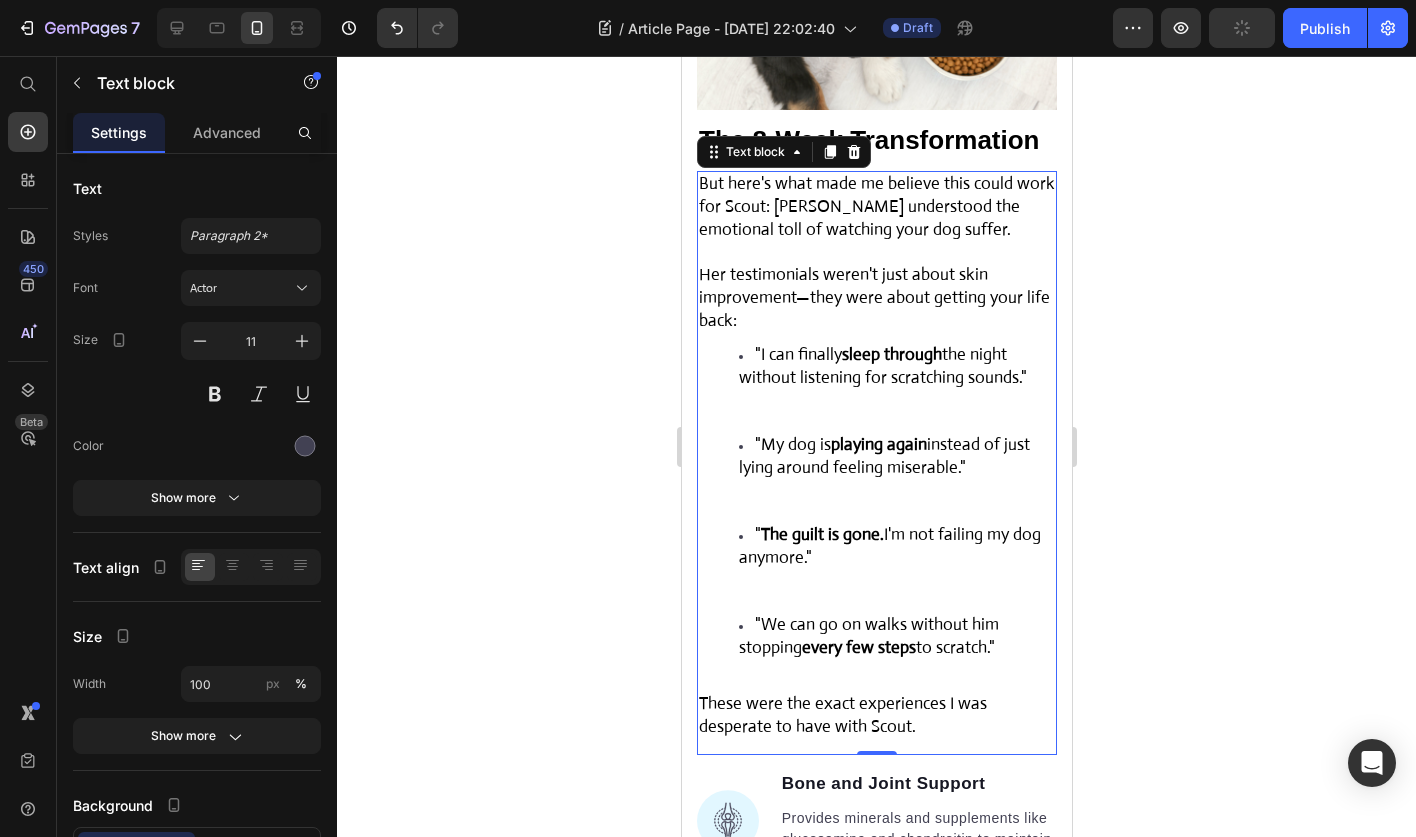 click on "But here's what made me believe this could work for Scout: Dr. Mitchell understood the emotional toll of watching your dog suffer.   Her testimonials weren't just about skin improvement—they were about getting your life back: "I can finally  sleep through  the night without listening for scratching sounds."   "My dog is  playing again  instead of just lying around feeling miserable."   " The guilt is gone.  I'm not failing my dog anymore."   "We can go on walks without him stopping  every few steps  to scratch."   These were the exact experiences I was desperate to have with Scout." at bounding box center (876, 456) 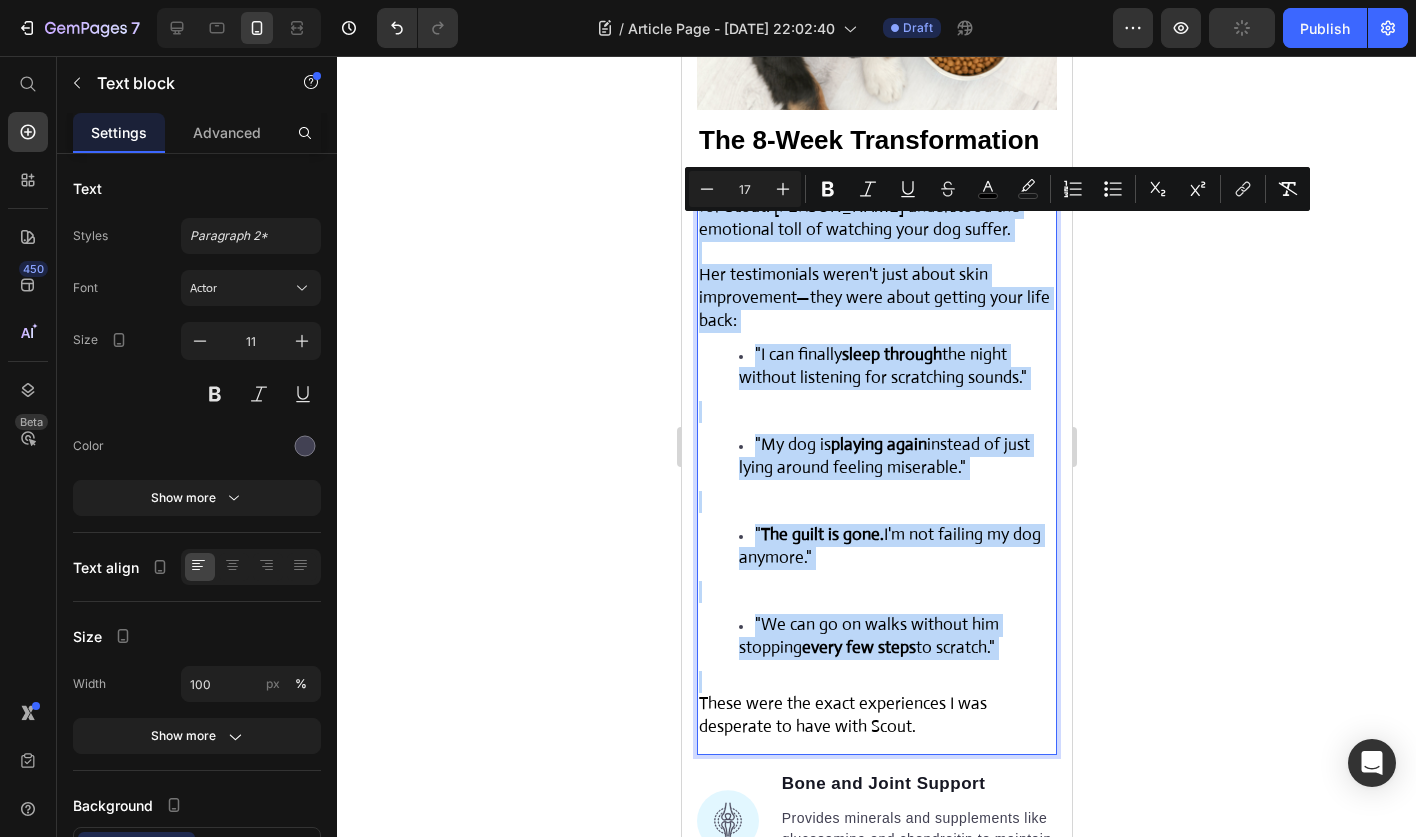 type on "11" 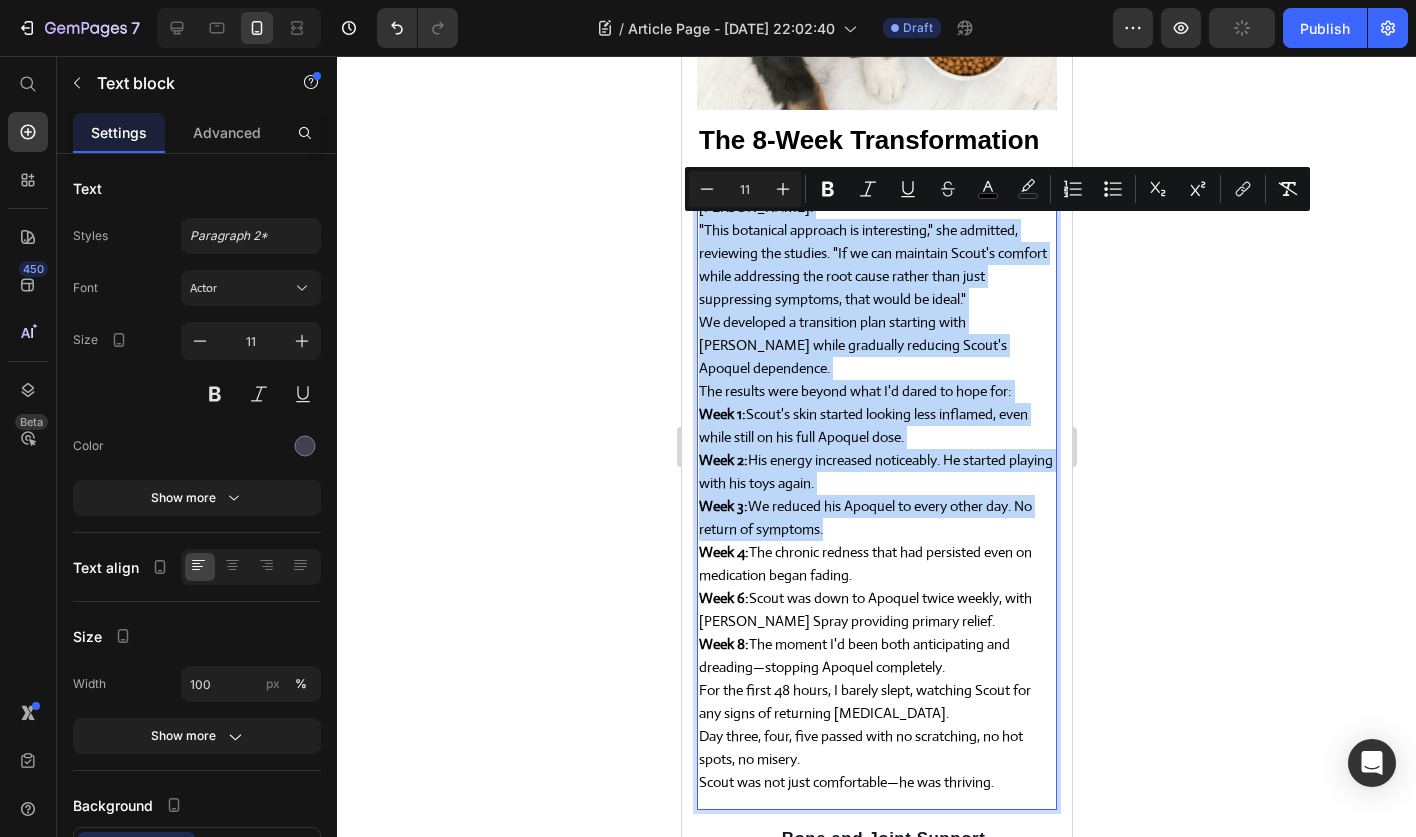scroll, scrollTop: 7936, scrollLeft: 0, axis: vertical 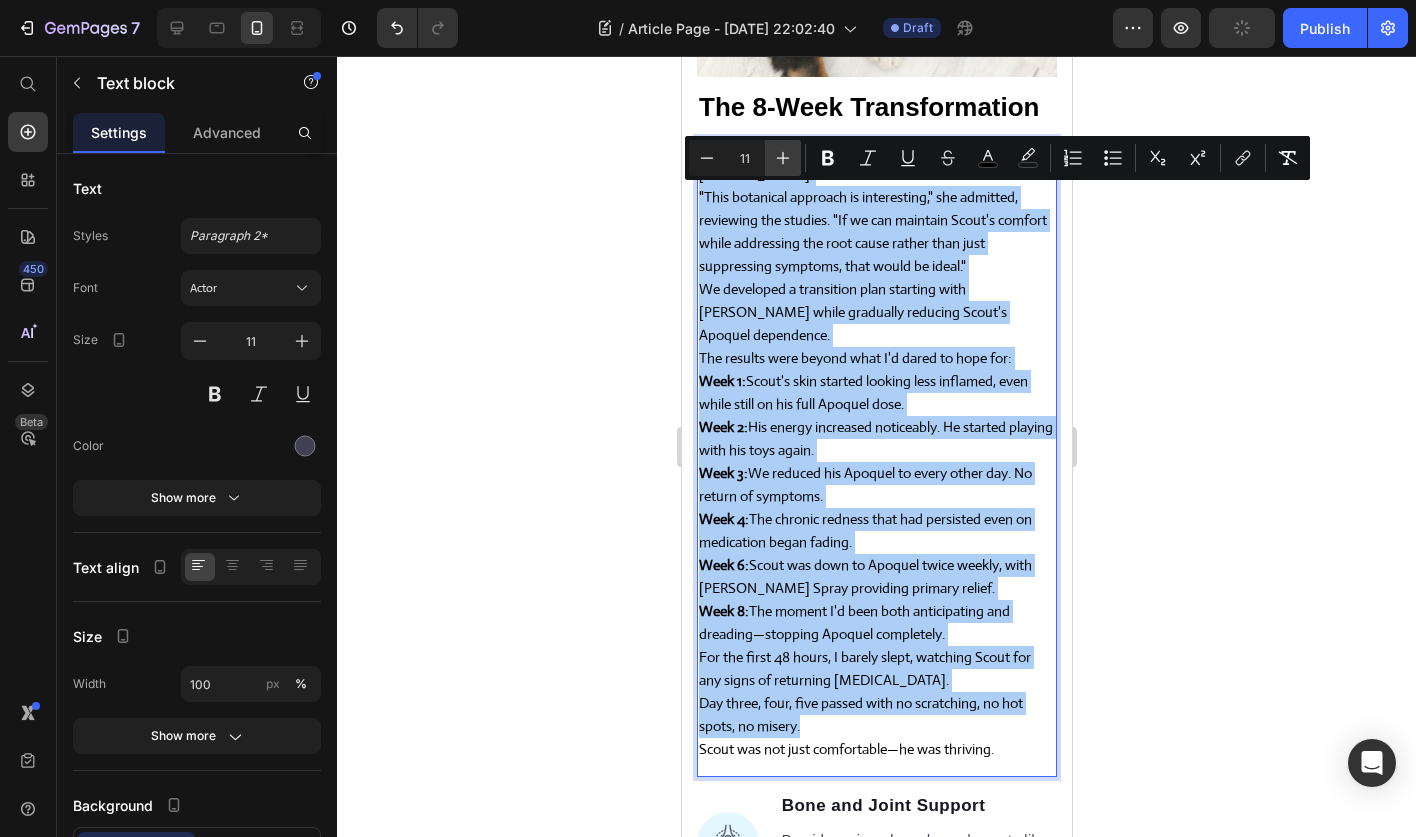 click 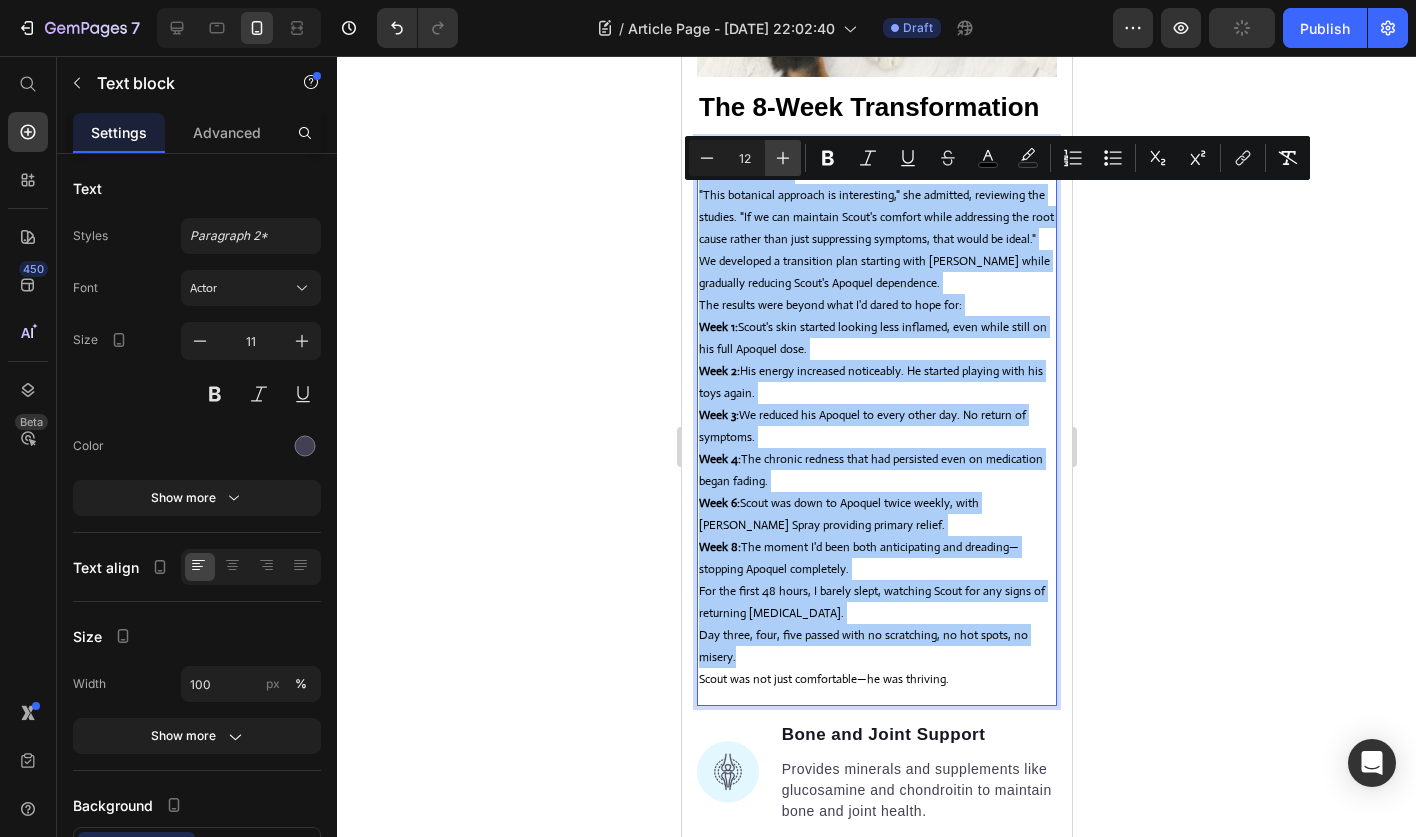 click 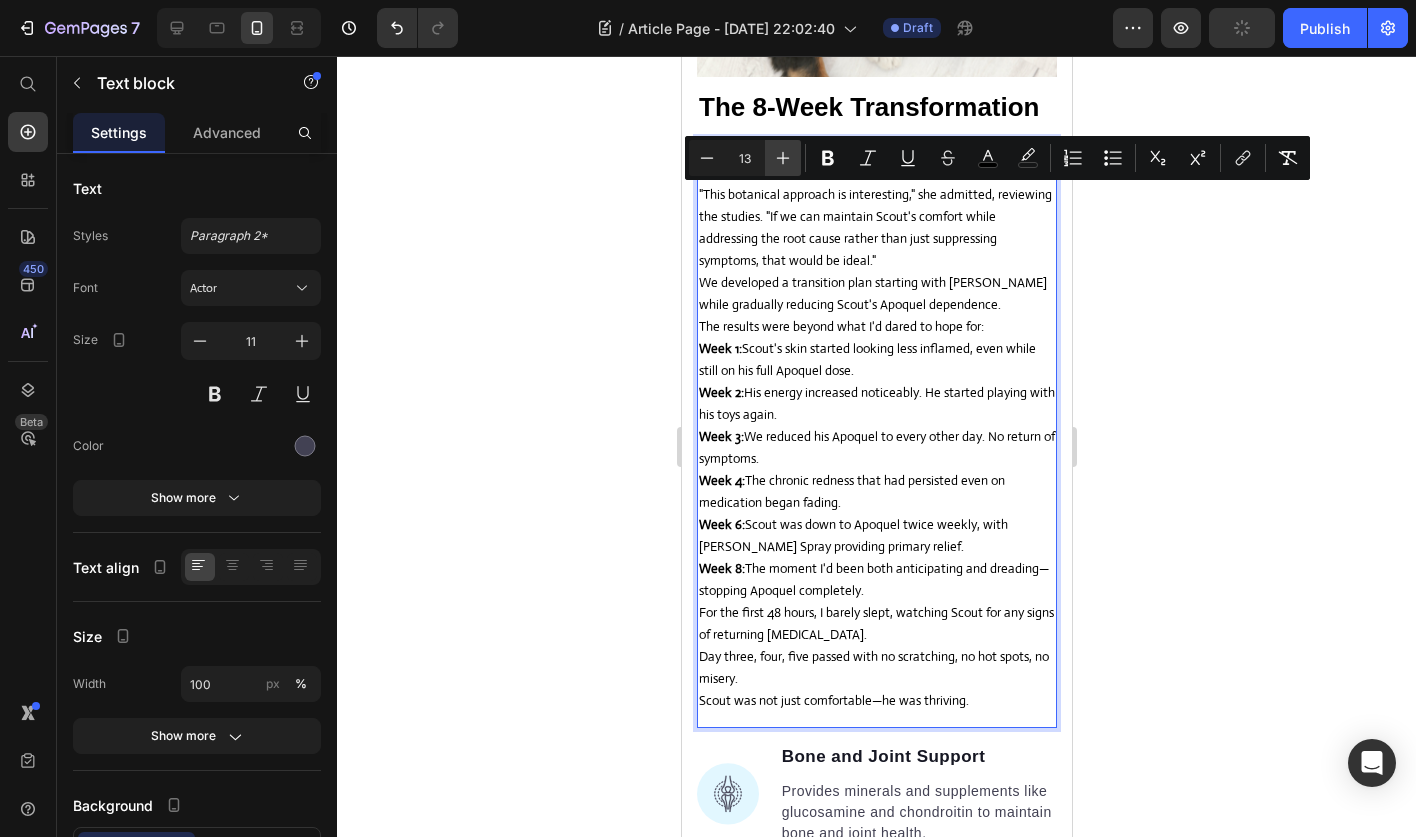 click 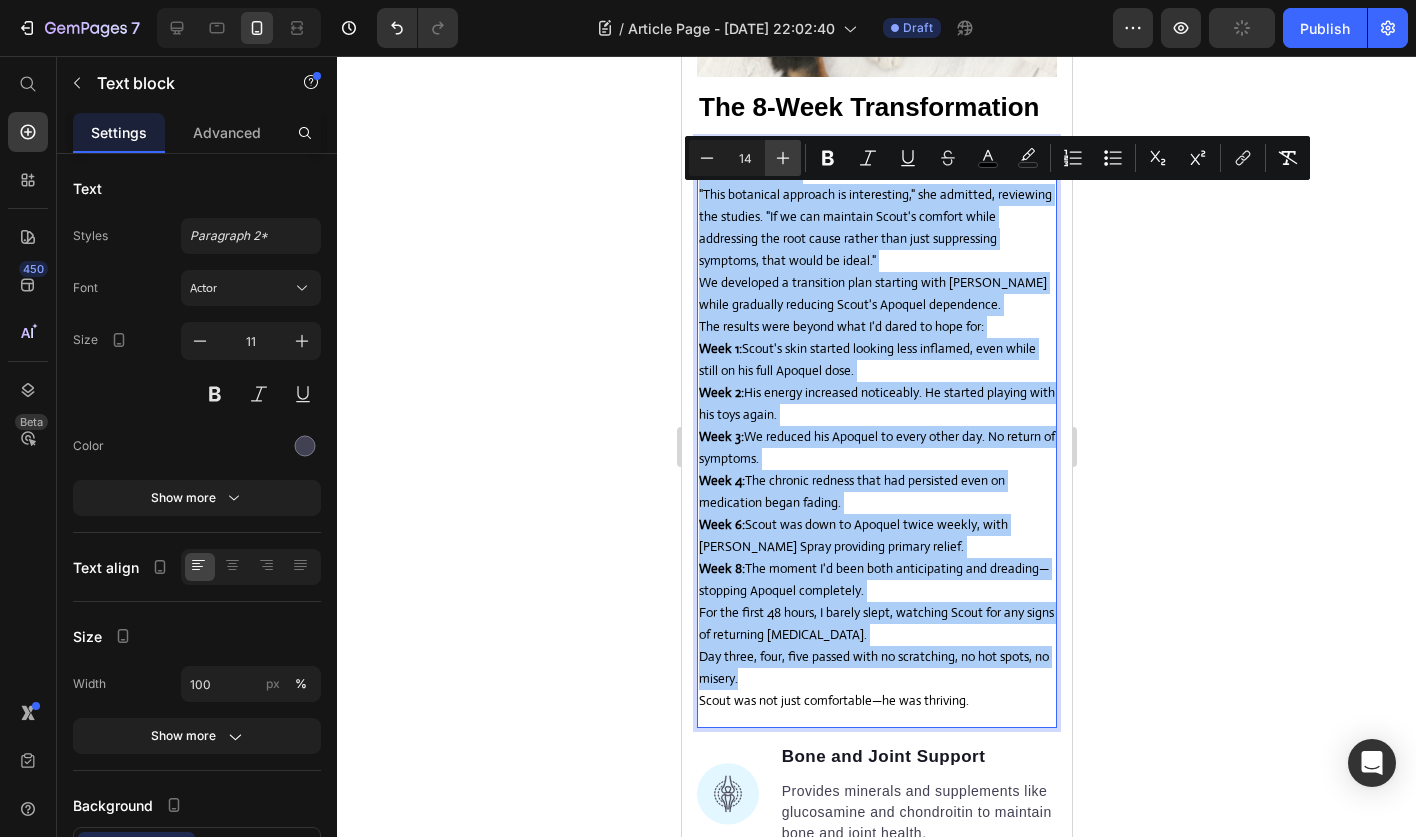 click 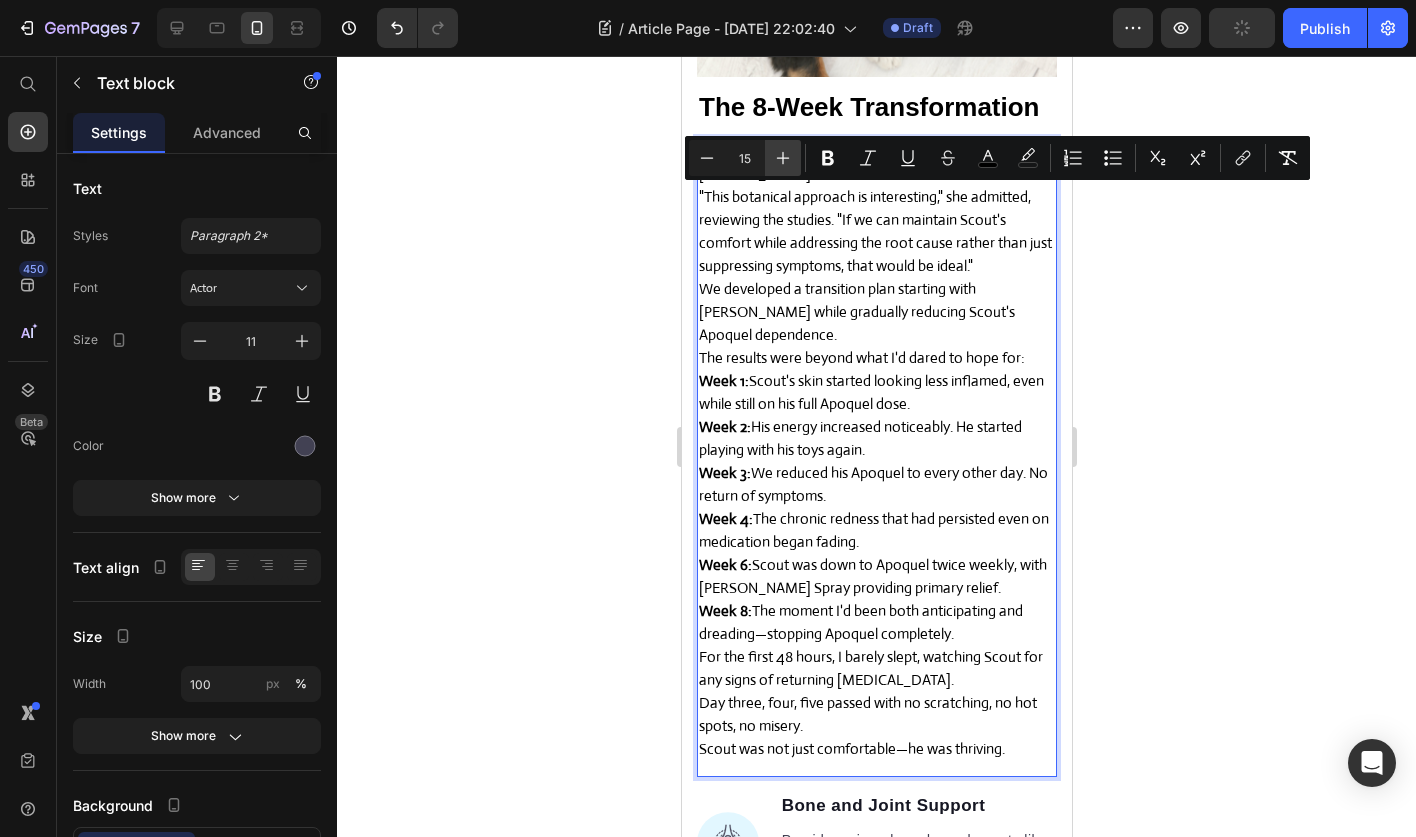 click 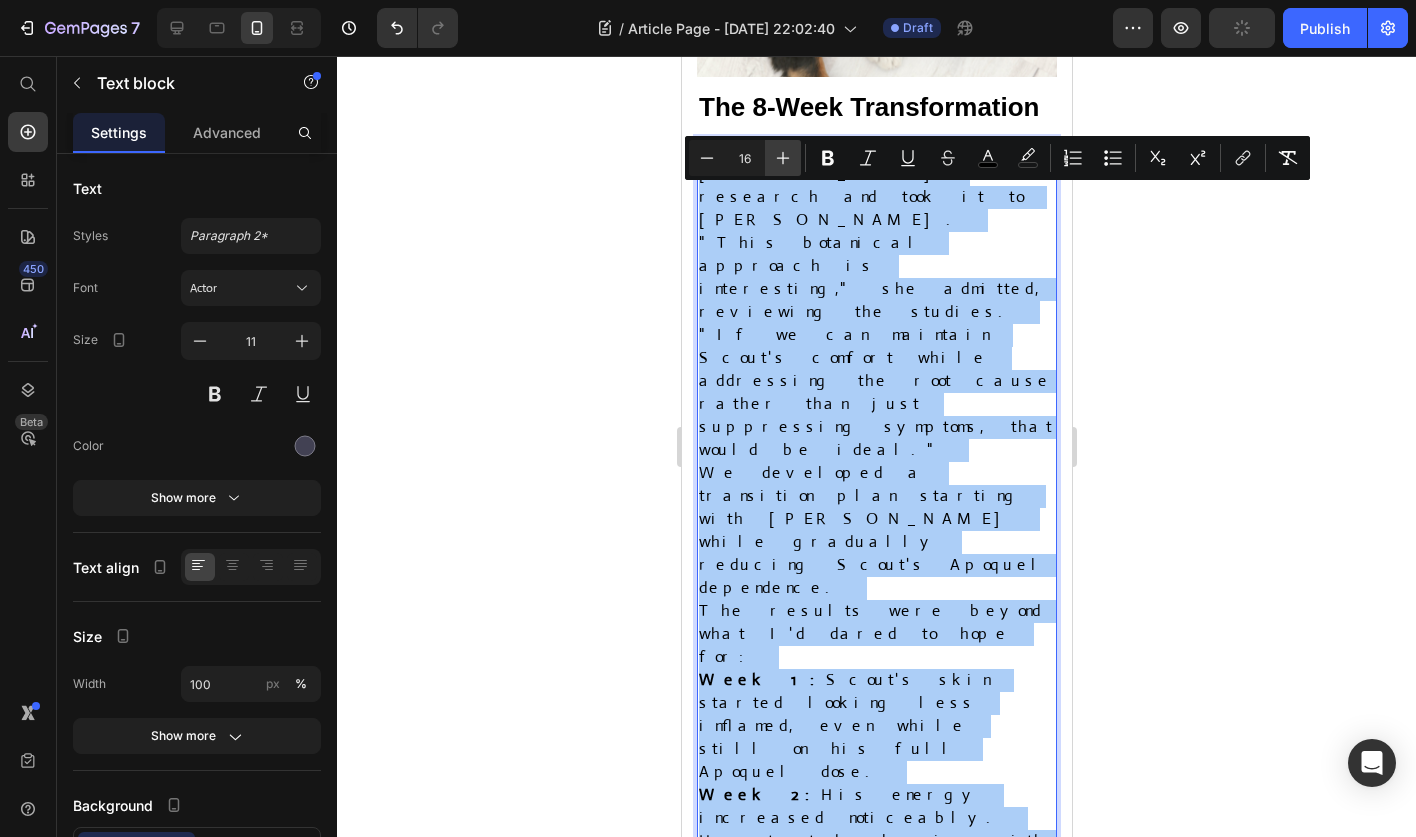 click 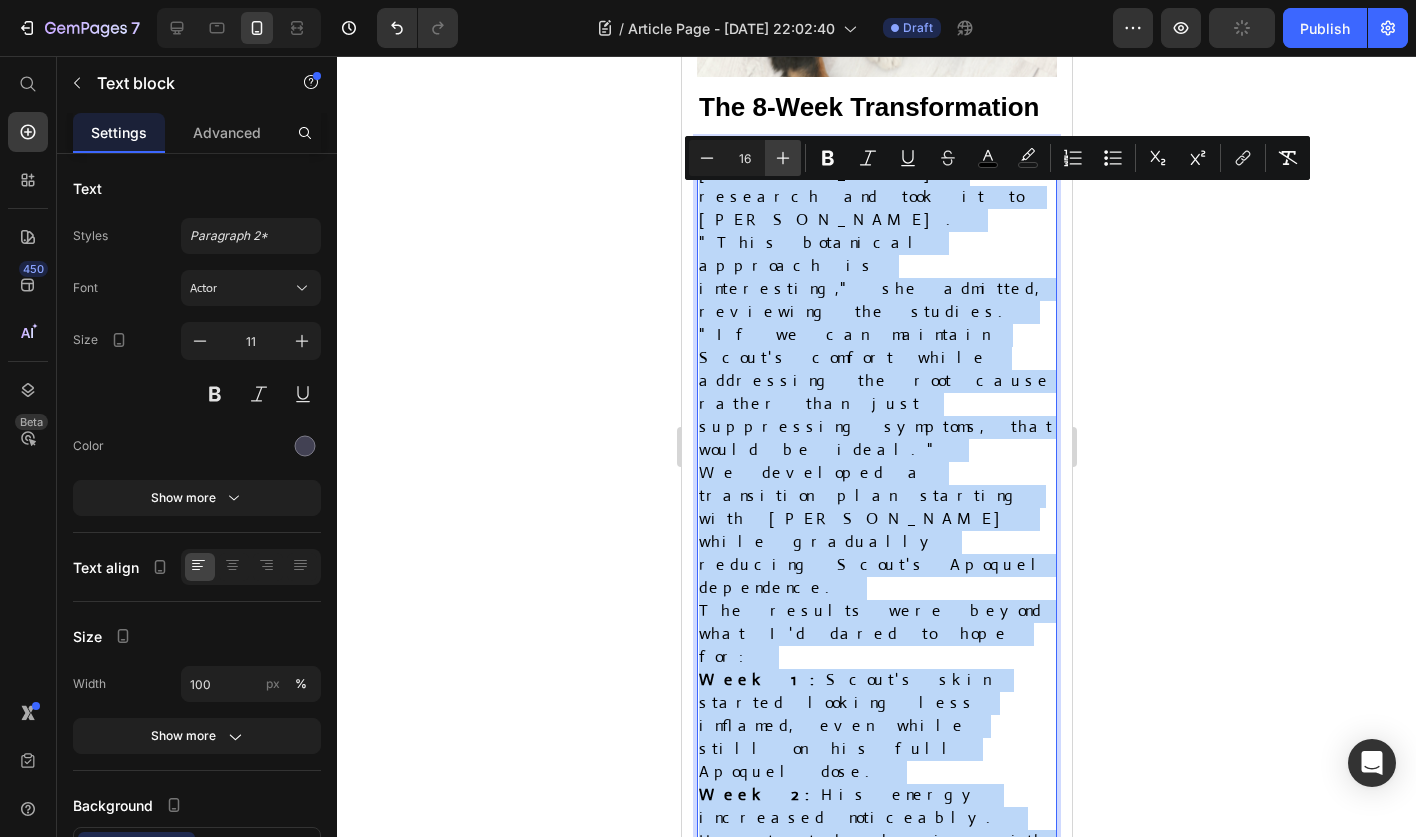 type on "17" 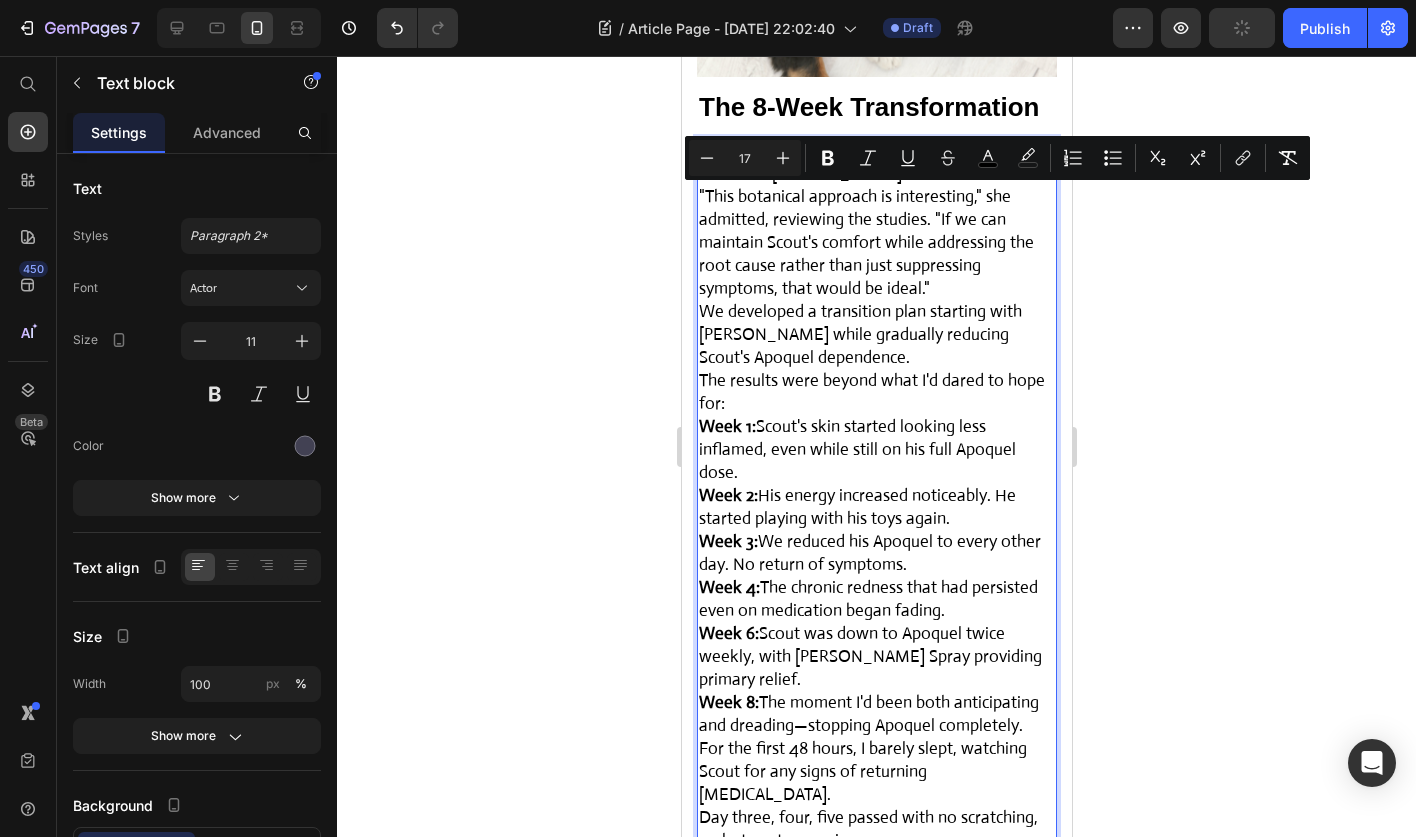 click on "I printed out Dr. Mitchell's research and took it to Dr. Martinez." at bounding box center (876, 163) 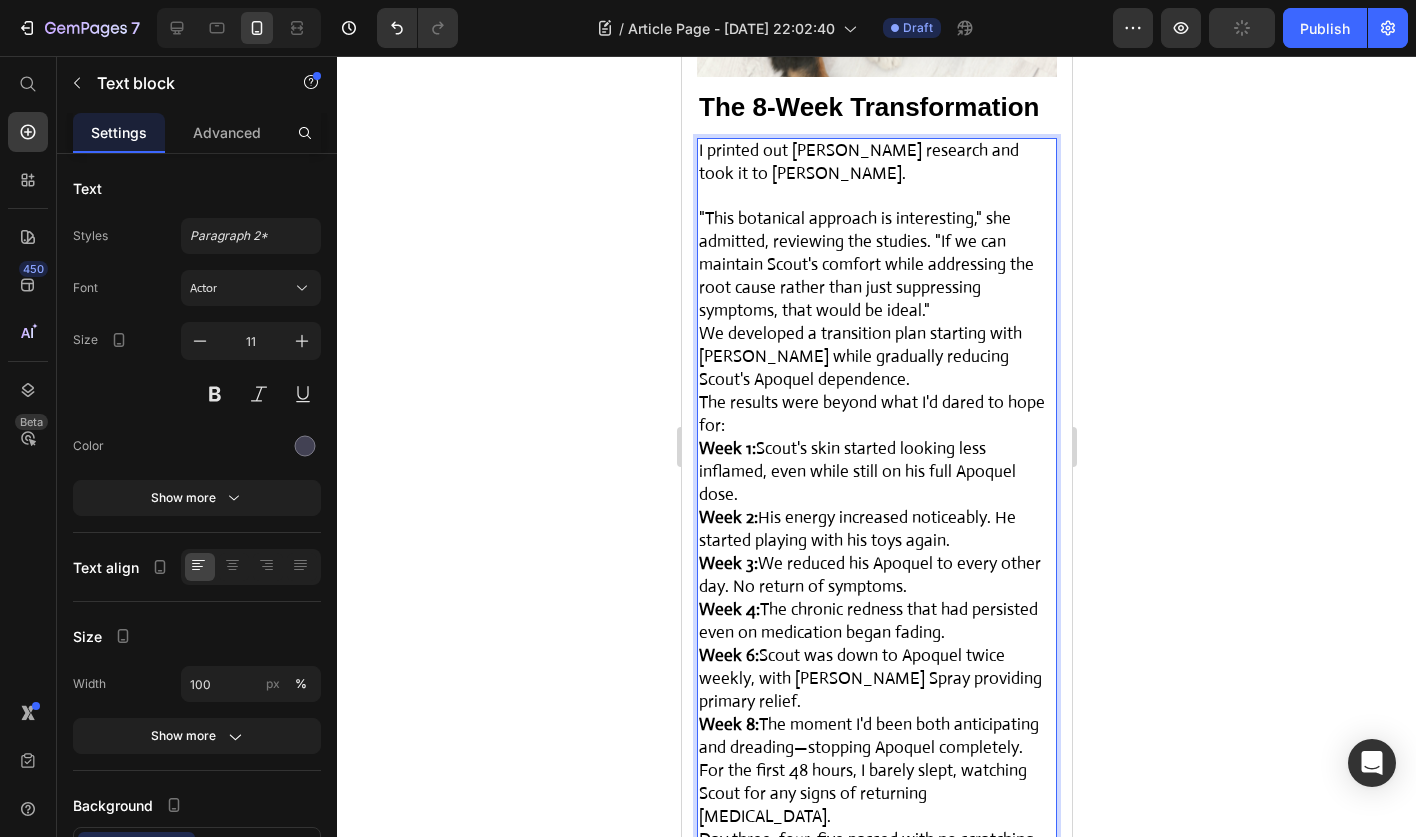 click on ""This botanical approach is interesting," she admitted, reviewing the studies. "If we can maintain Scout's comfort while addressing the root cause rather than just suppressing symptoms, that would be ideal."" at bounding box center (876, 265) 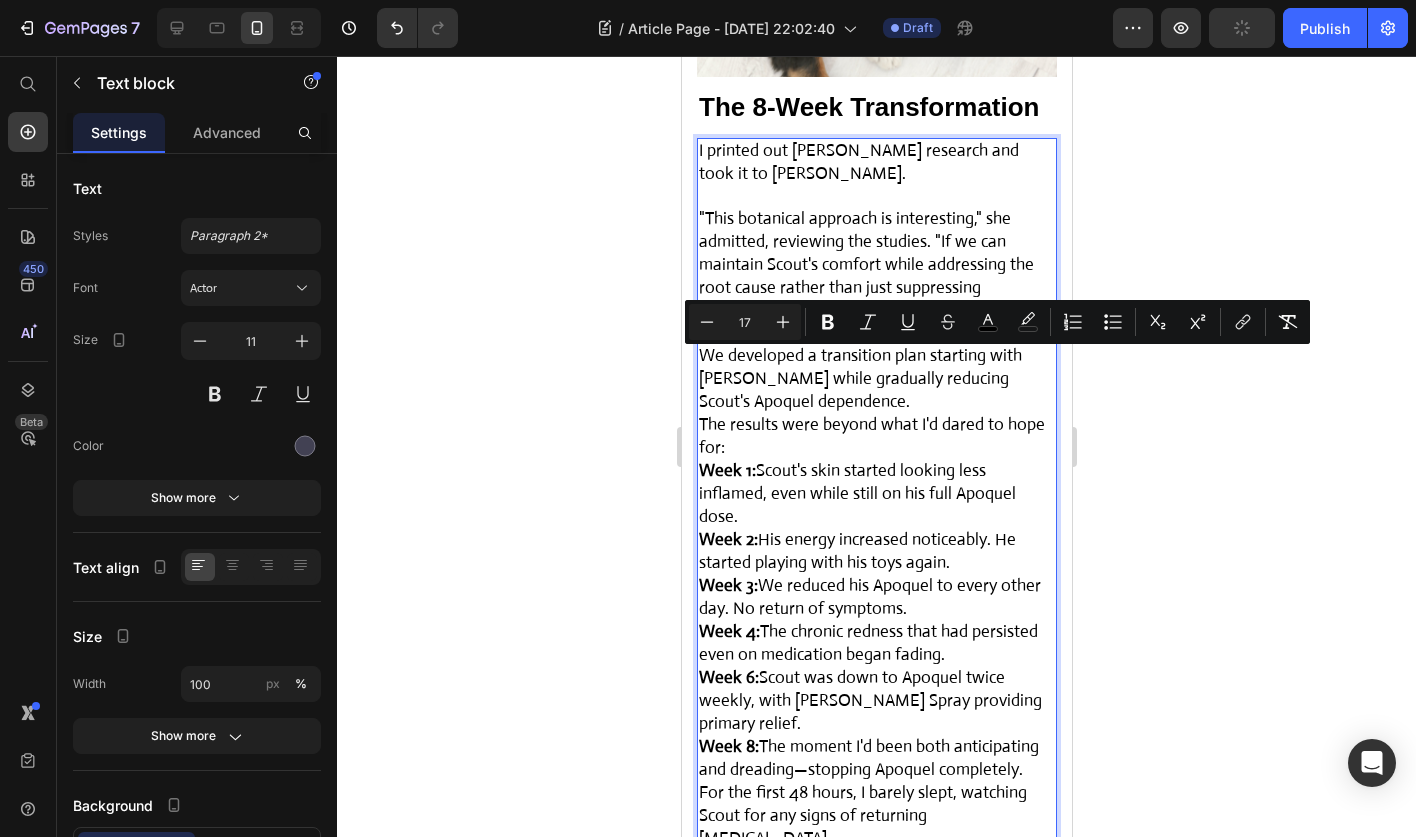 drag, startPoint x: 778, startPoint y: 365, endPoint x: 922, endPoint y: 366, distance: 144.00348 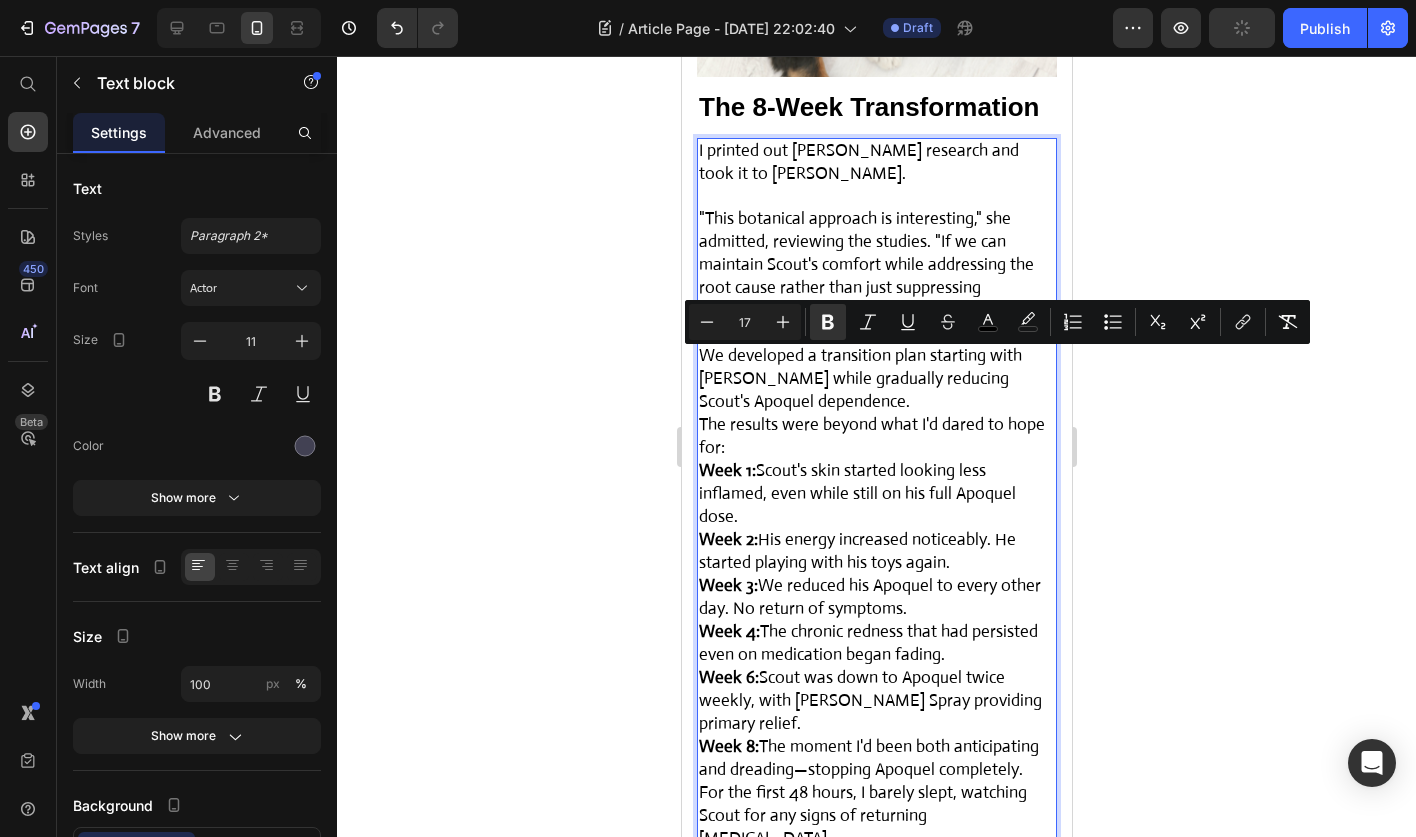 click at bounding box center [876, 334] 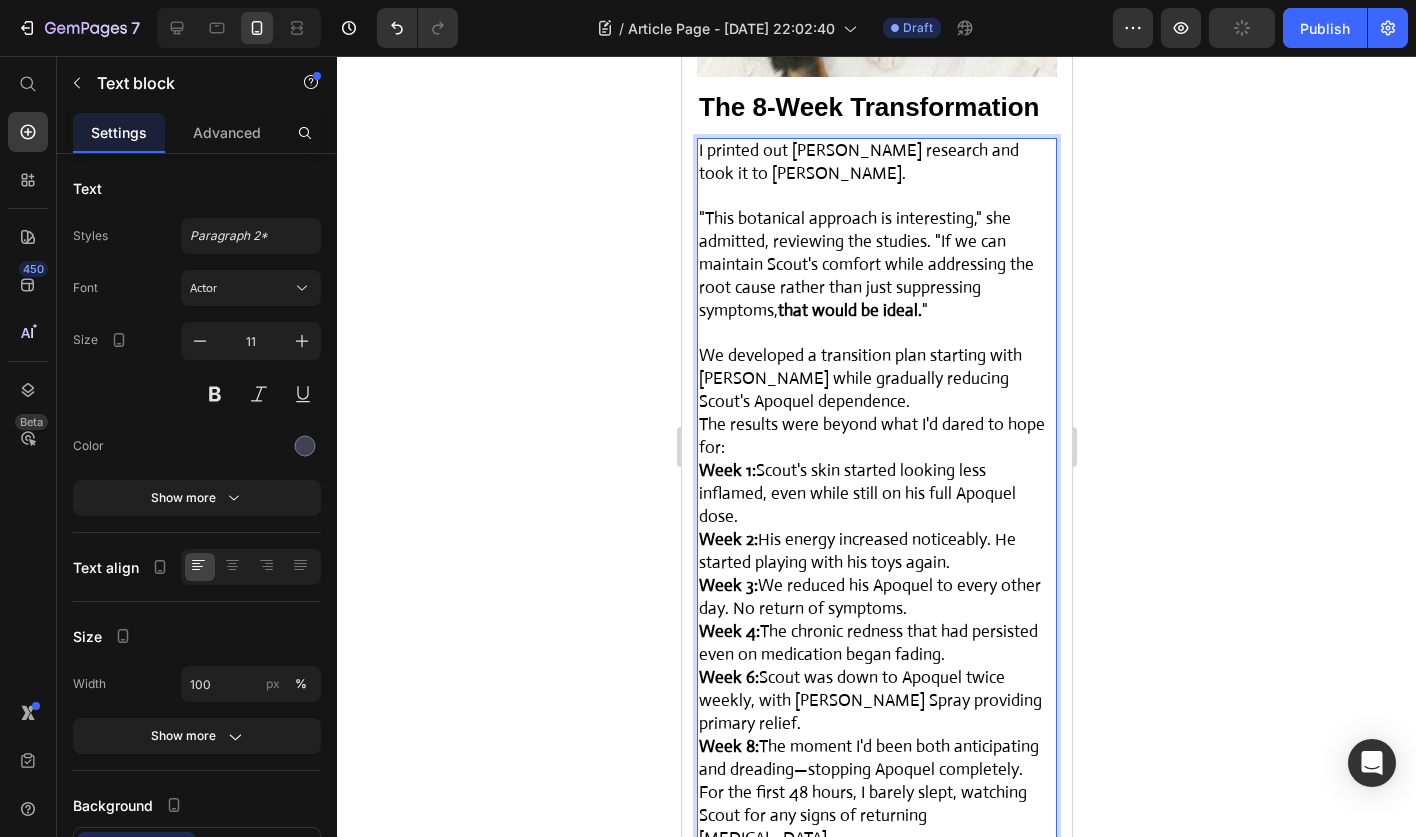 click on "We developed a transition plan starting with Dr. Mitchell Spray while gradually reducing Scout's Apoquel dependence." at bounding box center (876, 379) 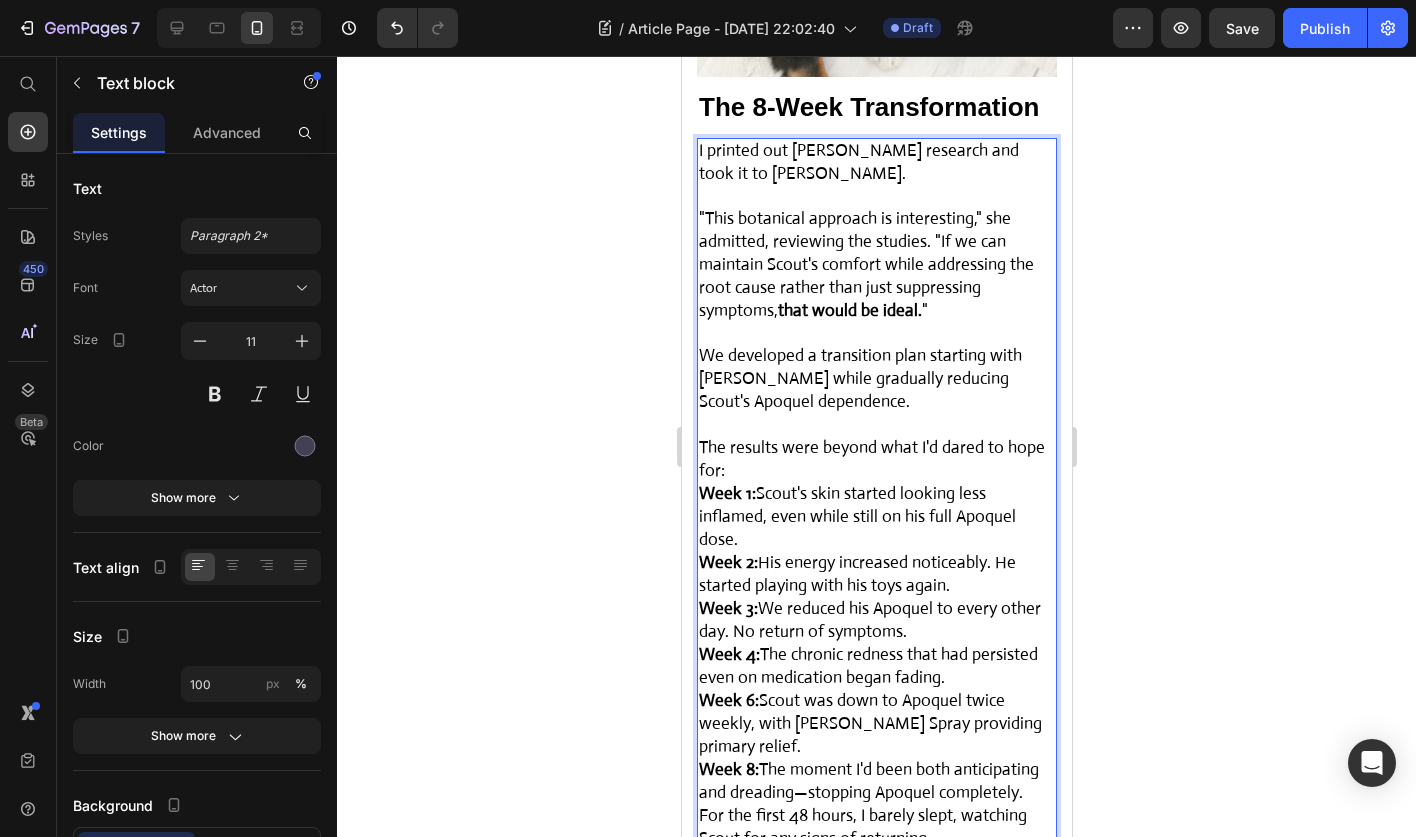 click on "The results were beyond what I'd dared to hope for:" at bounding box center (876, 460) 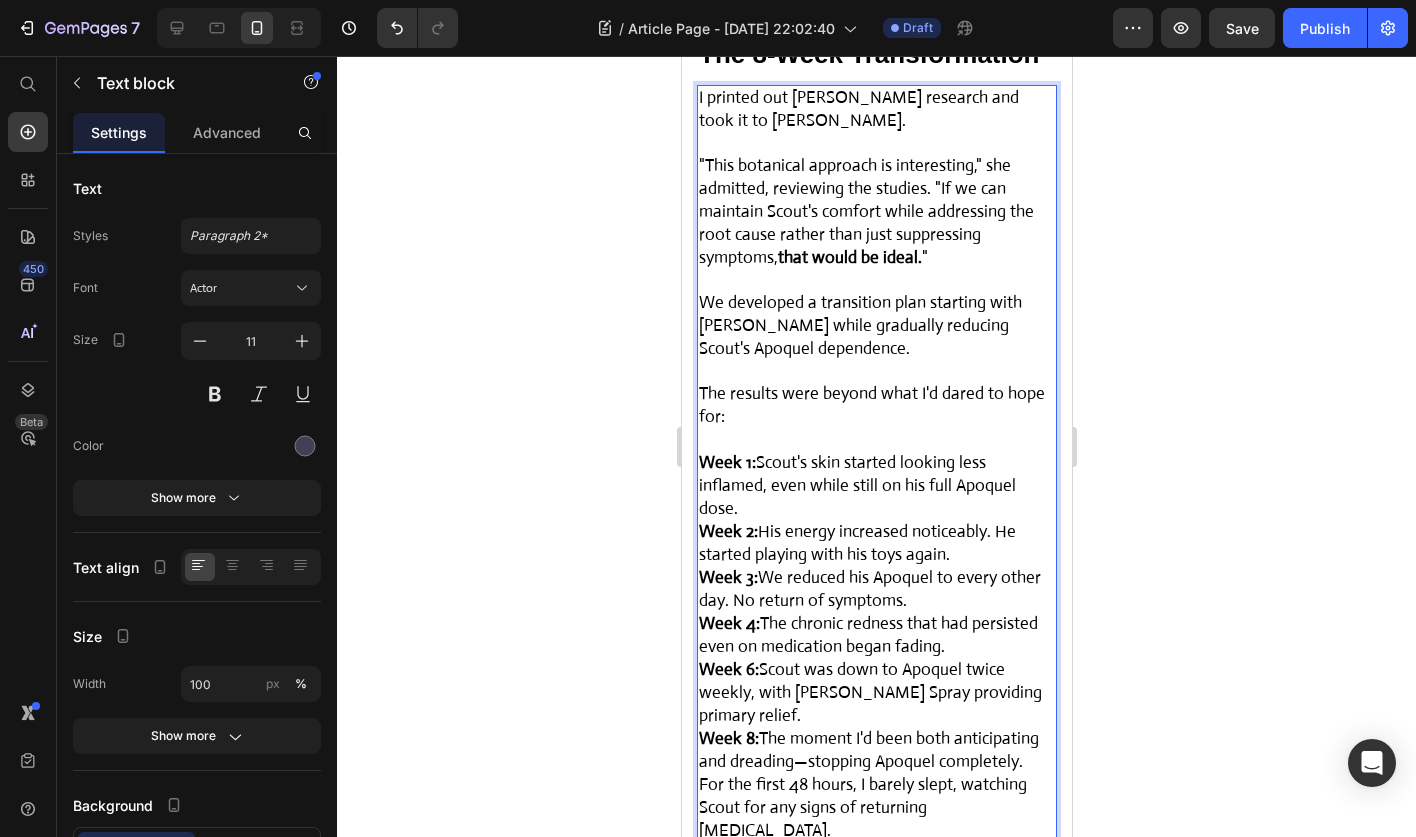 scroll, scrollTop: 8011, scrollLeft: 0, axis: vertical 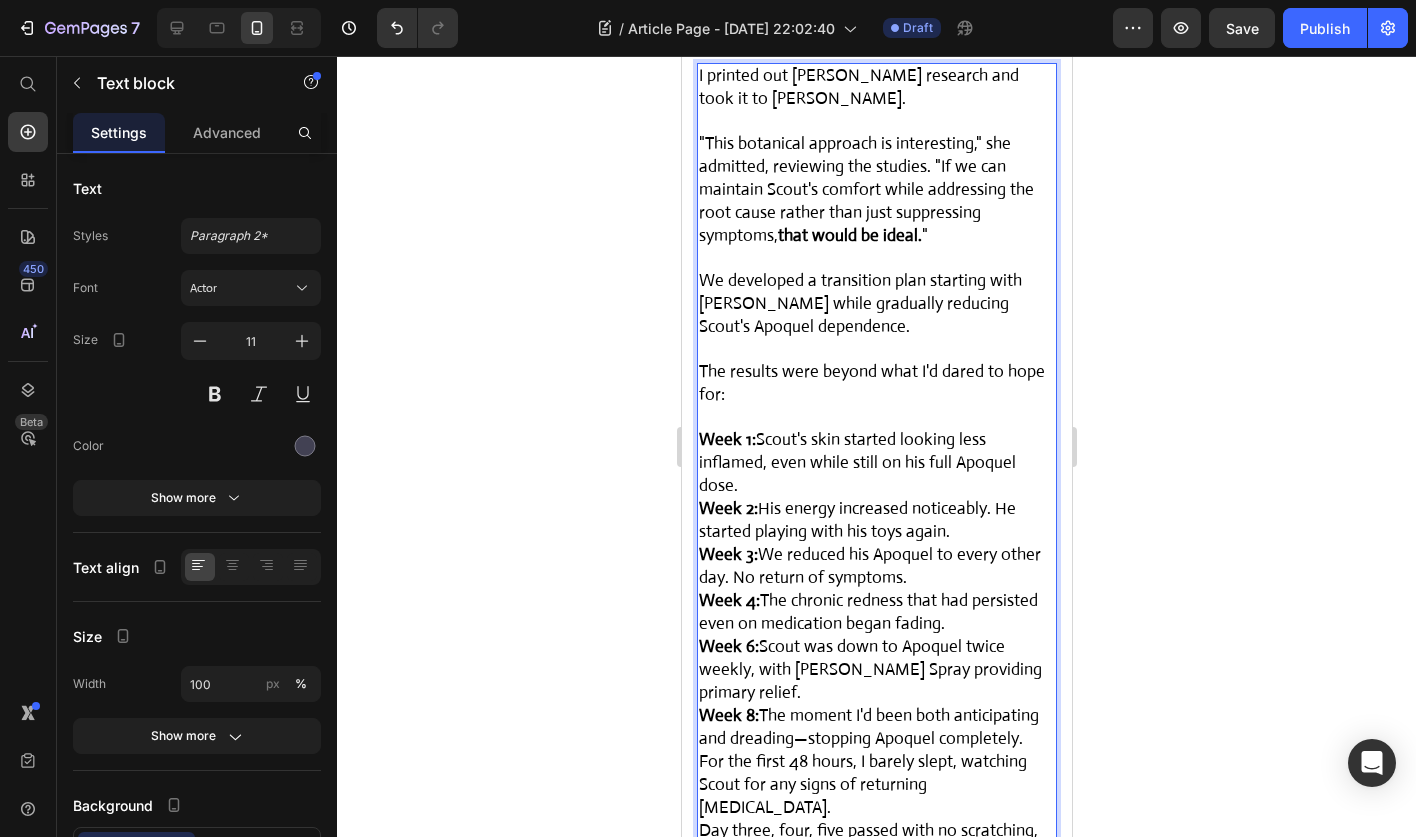 click on "Week 1:  Scout's skin started looking less inflamed, even while still on his full Apoquel dose." at bounding box center (856, 462) 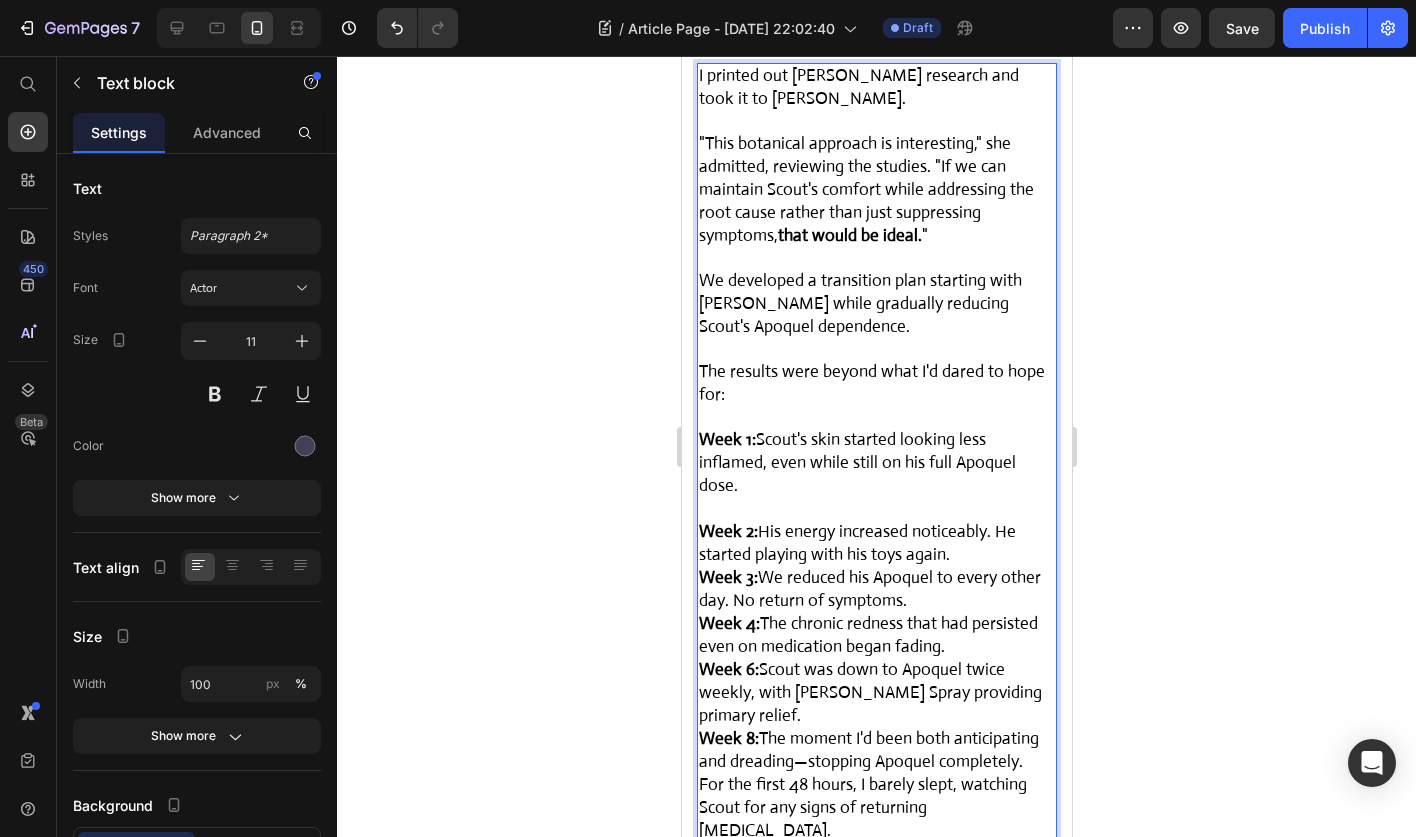 click on "Week 2:  His energy increased noticeably. He started playing with his toys again." at bounding box center [876, 544] 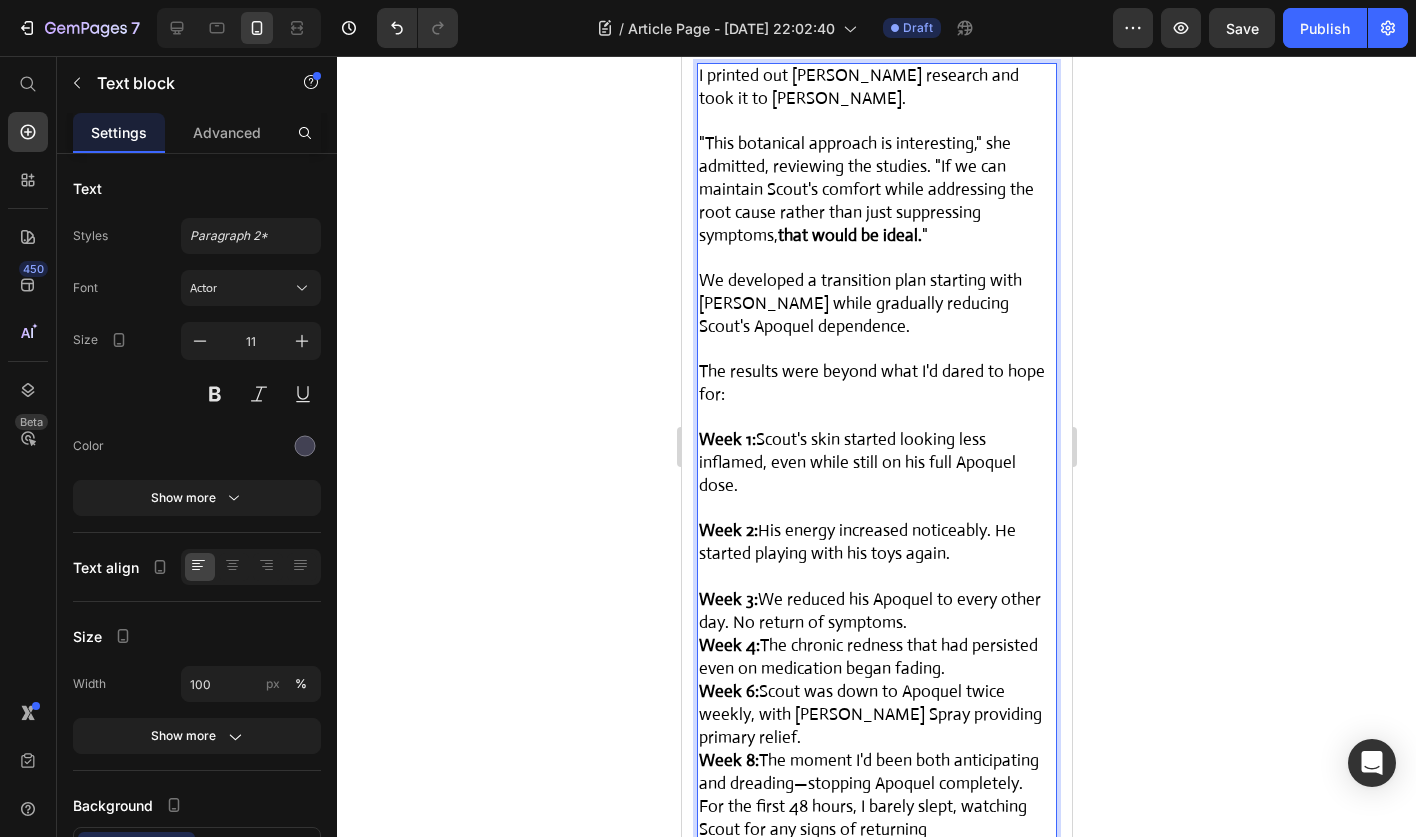 scroll, scrollTop: 8080, scrollLeft: 0, axis: vertical 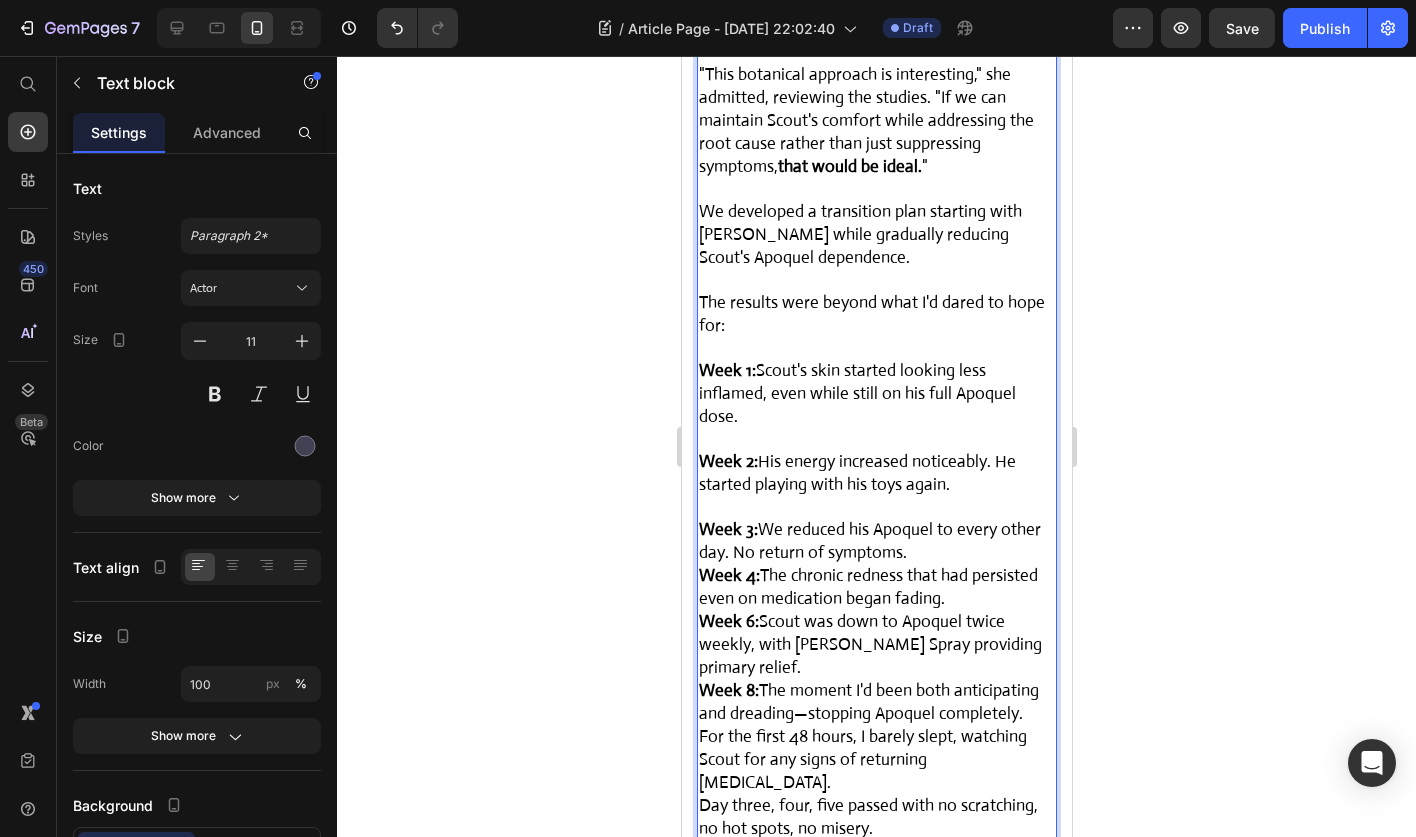 click on "Week 3:  We reduced his Apoquel to every other day. No return of symptoms." at bounding box center [876, 542] 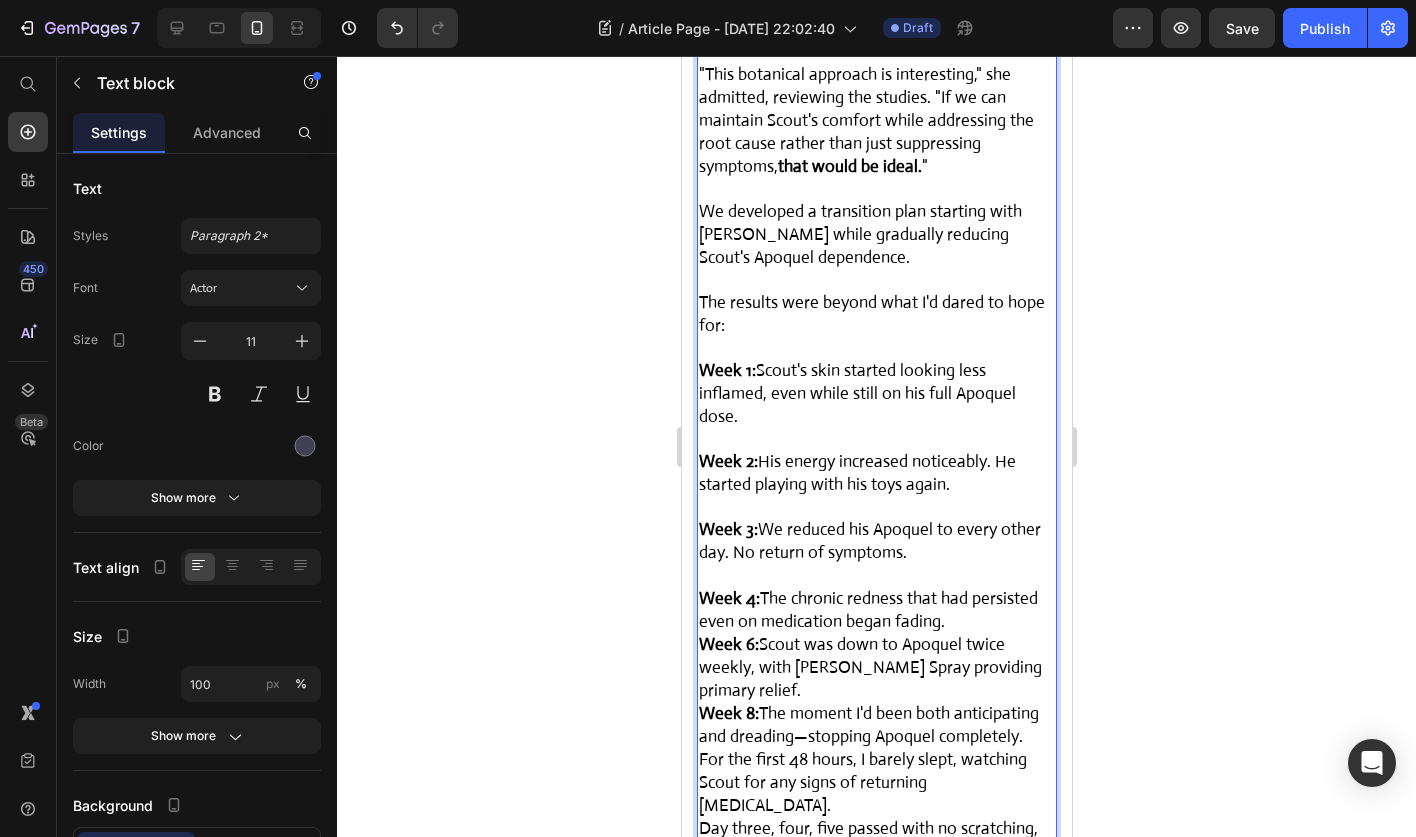 scroll, scrollTop: 8141, scrollLeft: 0, axis: vertical 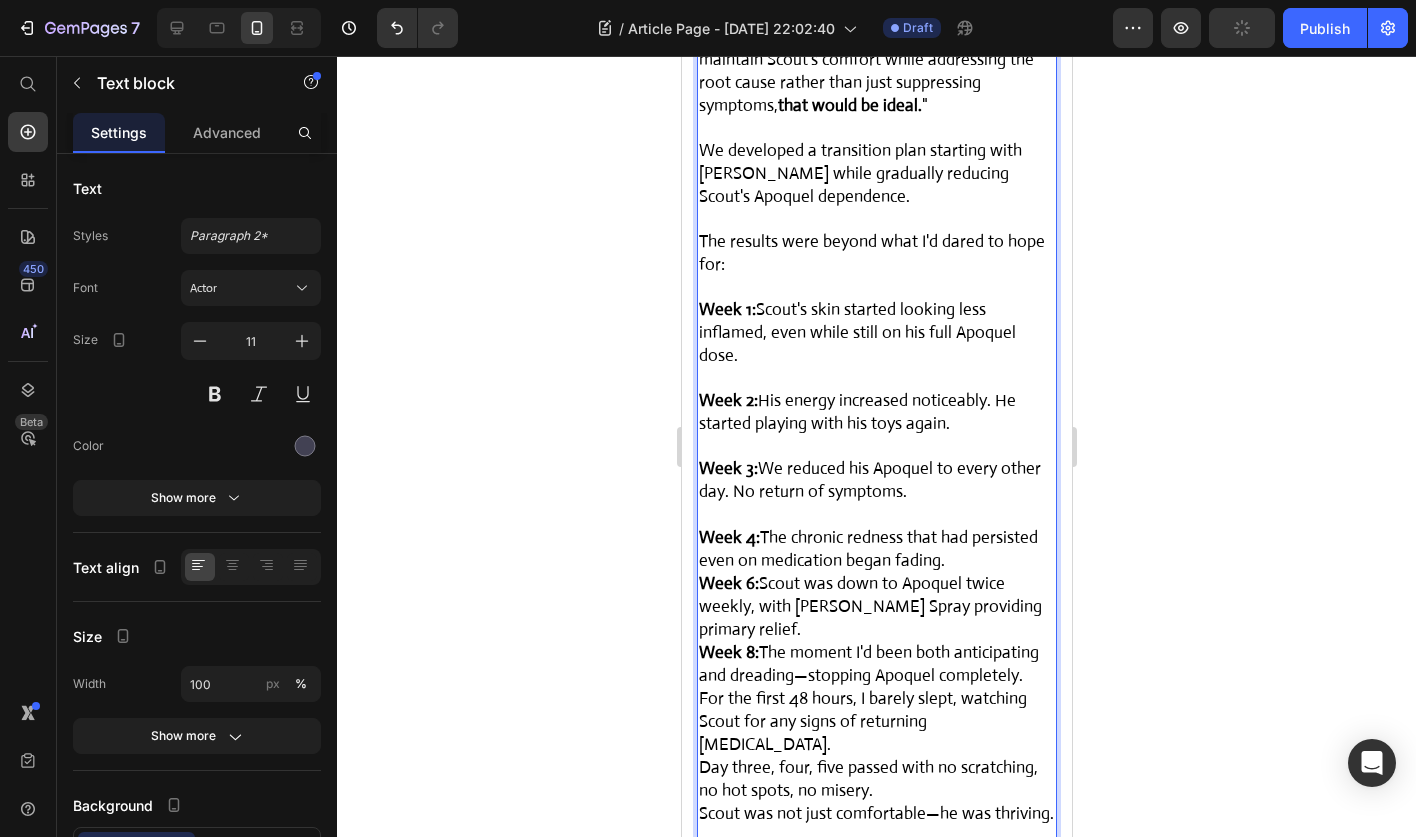 click on "Week 4:  The chronic redness that had persisted even on medication began fading." at bounding box center (876, 550) 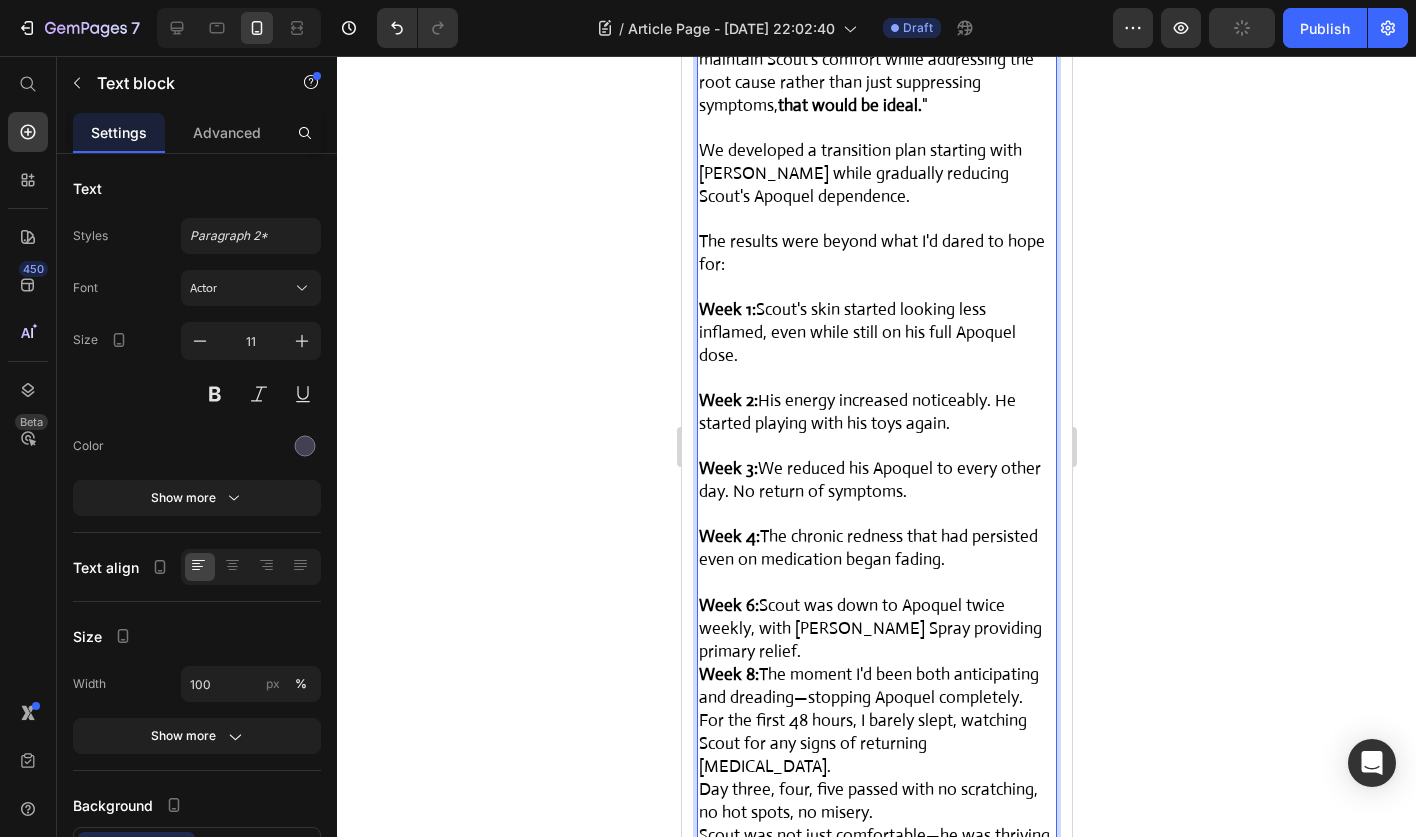 scroll, scrollTop: 8217, scrollLeft: 0, axis: vertical 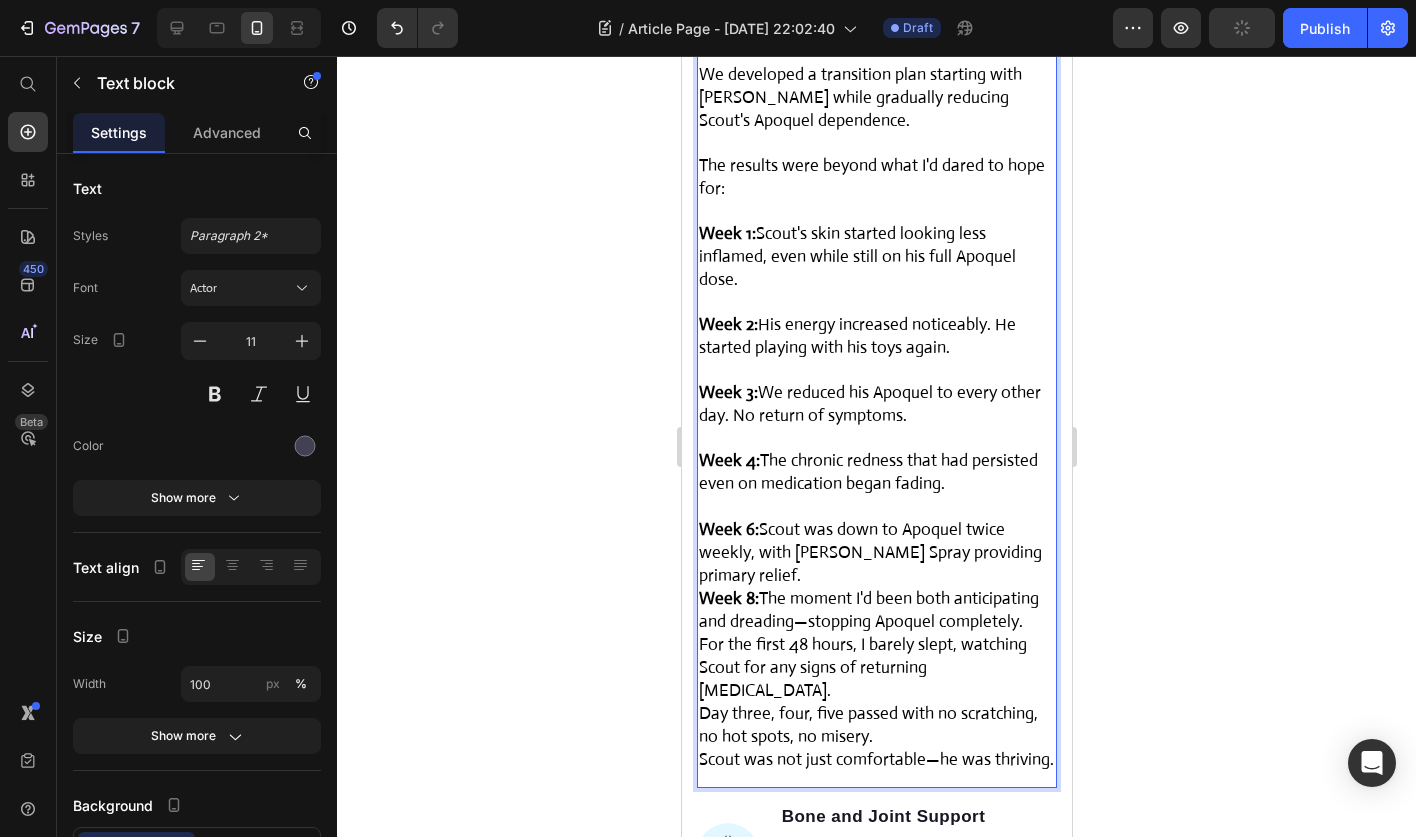 click on "Week 6:  Scout was down to Apoquel twice weekly, with Dr. Mitchell Spray providing primary relief." at bounding box center (876, 553) 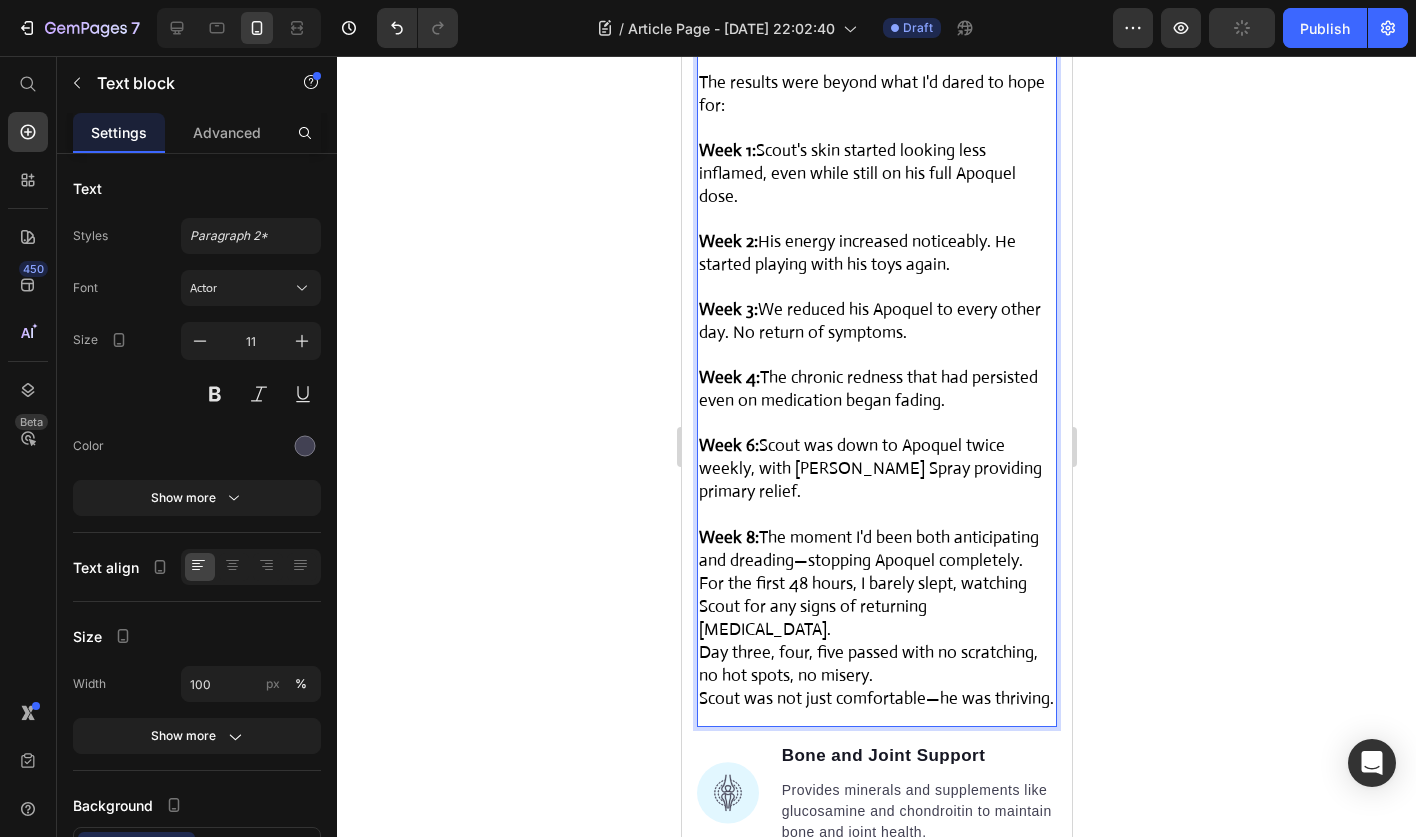 scroll, scrollTop: 8301, scrollLeft: 0, axis: vertical 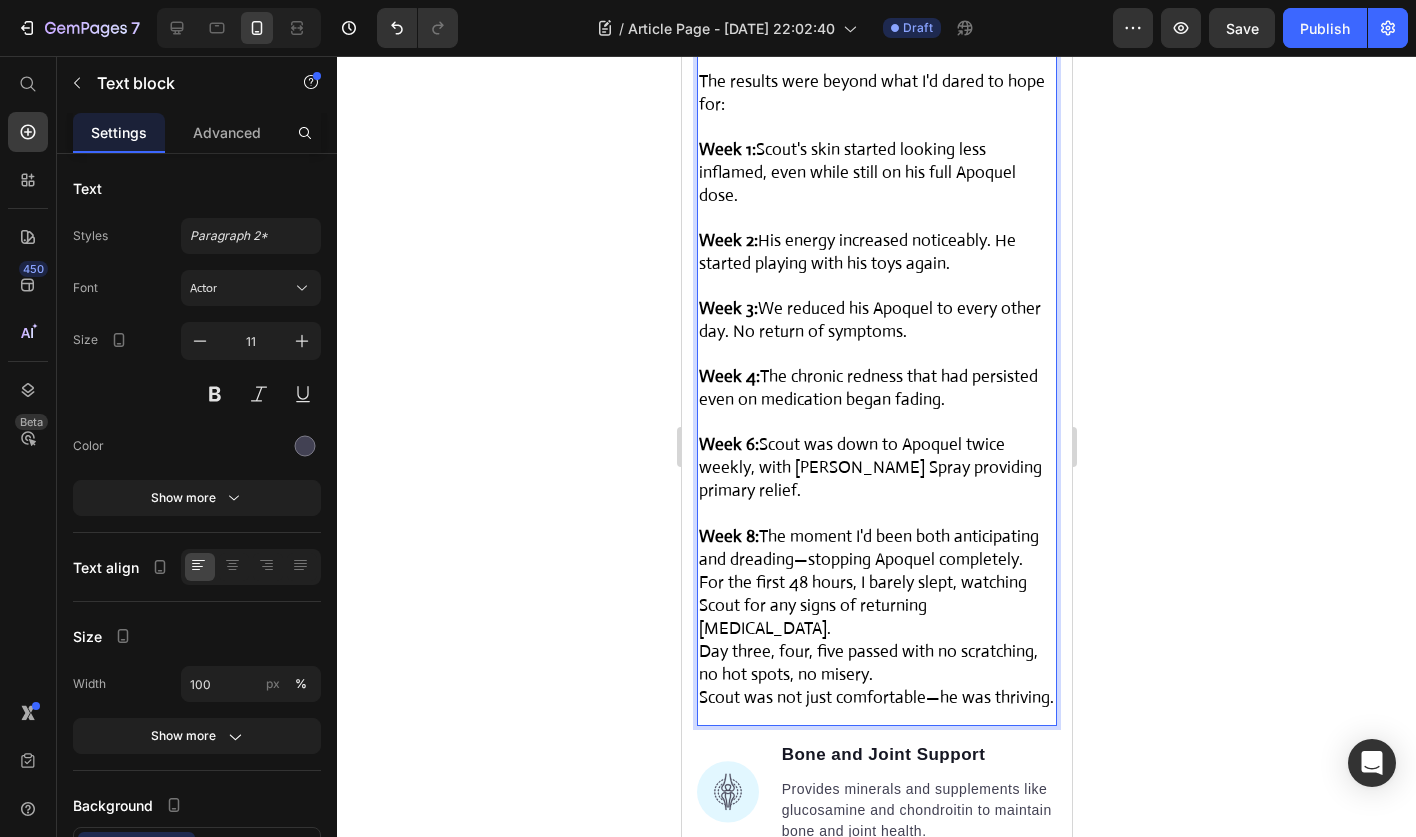 click on "Week 8:  The moment I'd been both anticipating and dreading—stopping Apoquel completely." at bounding box center (876, 549) 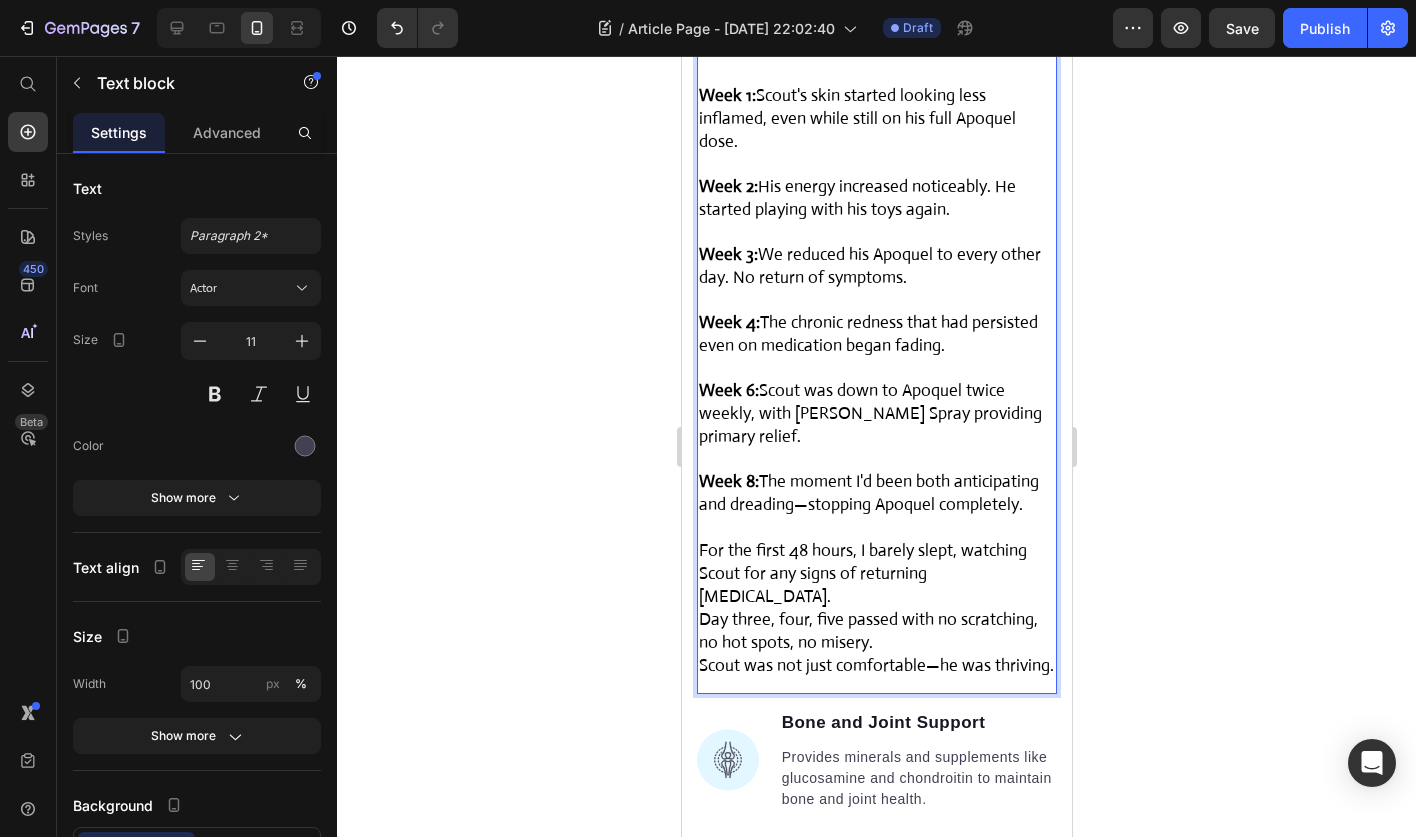 scroll, scrollTop: 8371, scrollLeft: 0, axis: vertical 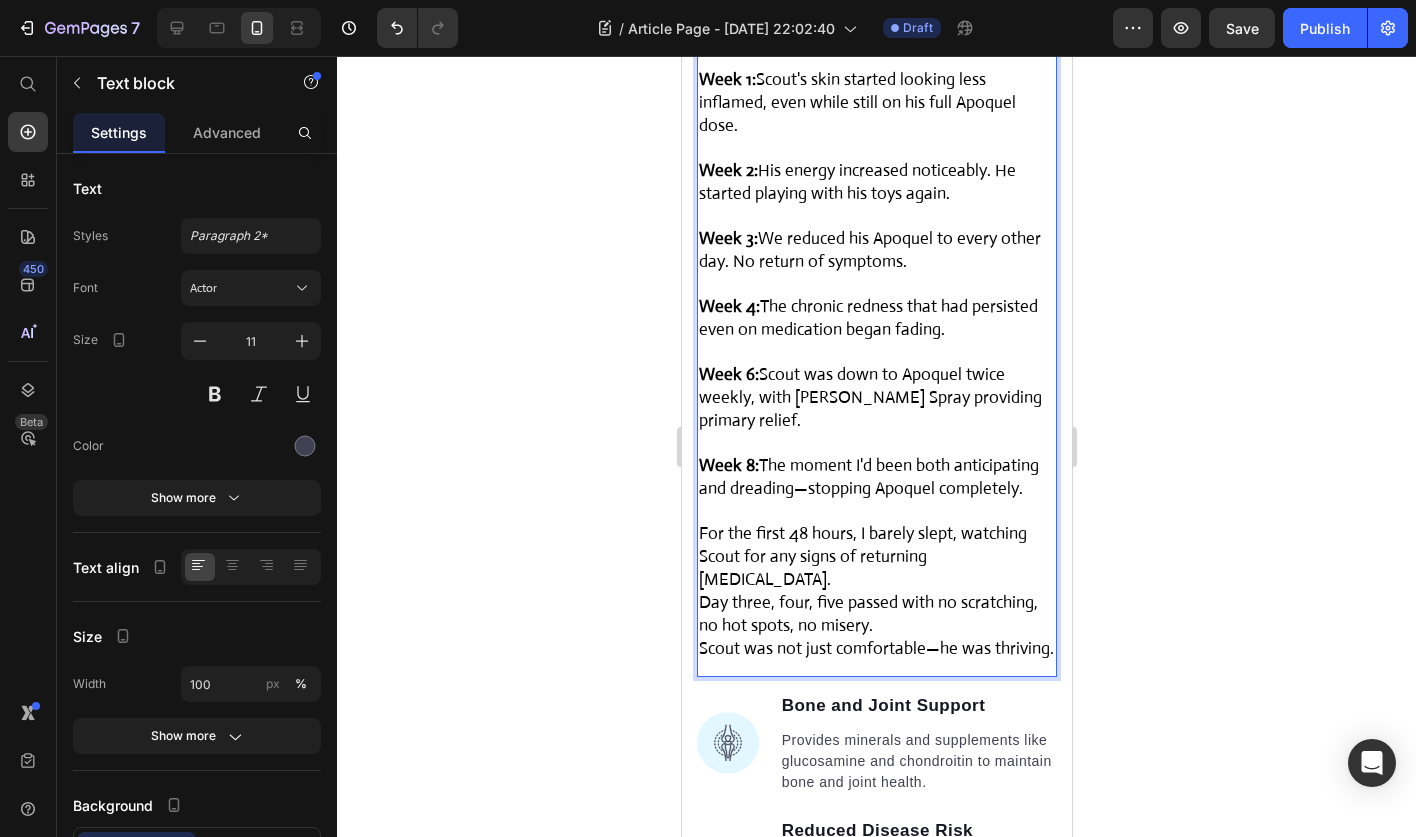 click on "For the first 48 hours, I barely slept, watching Scout for any signs of returning allergies." at bounding box center (876, 557) 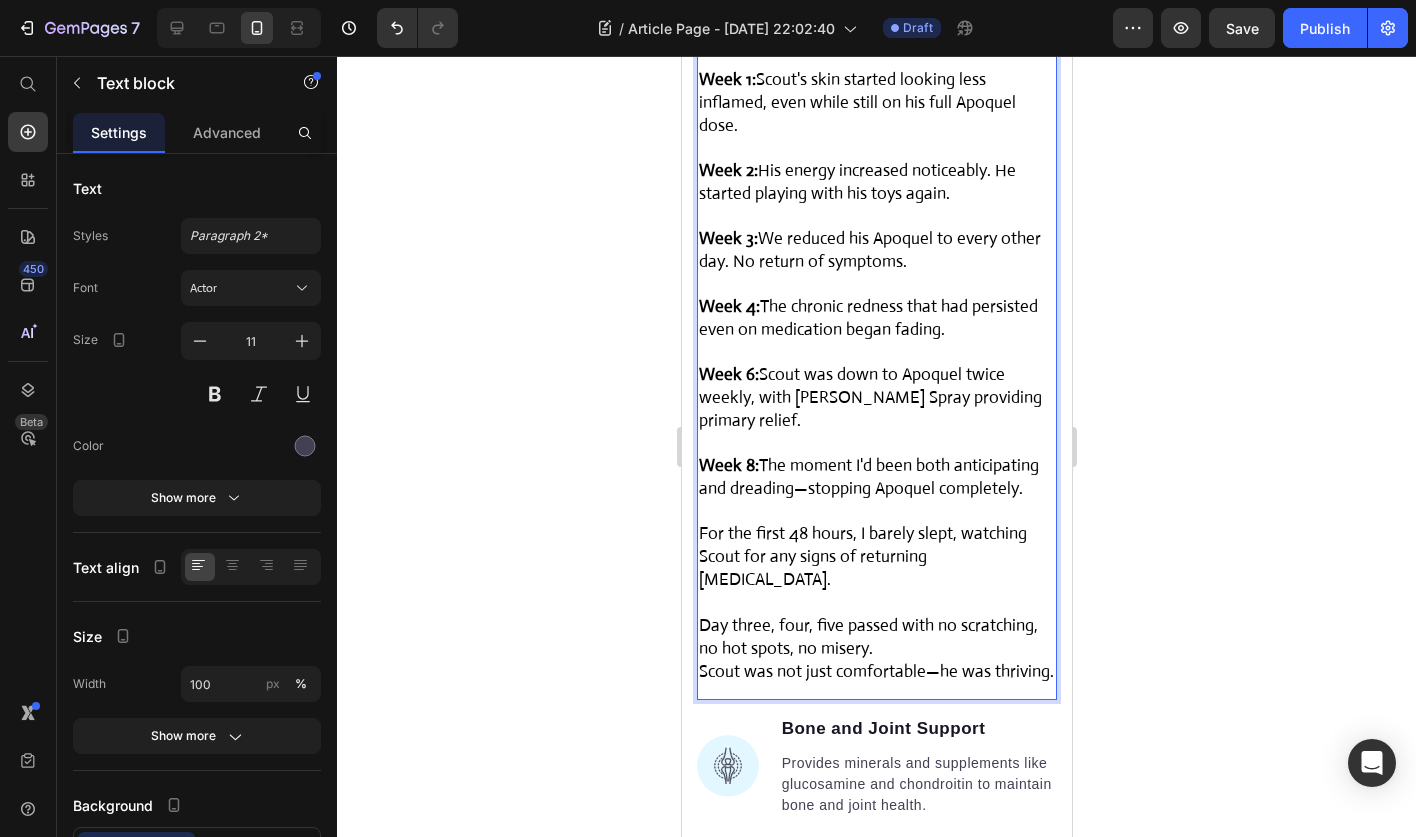 click on "Day three, four, five passed with no scratching, no hot spots, no misery." at bounding box center [876, 638] 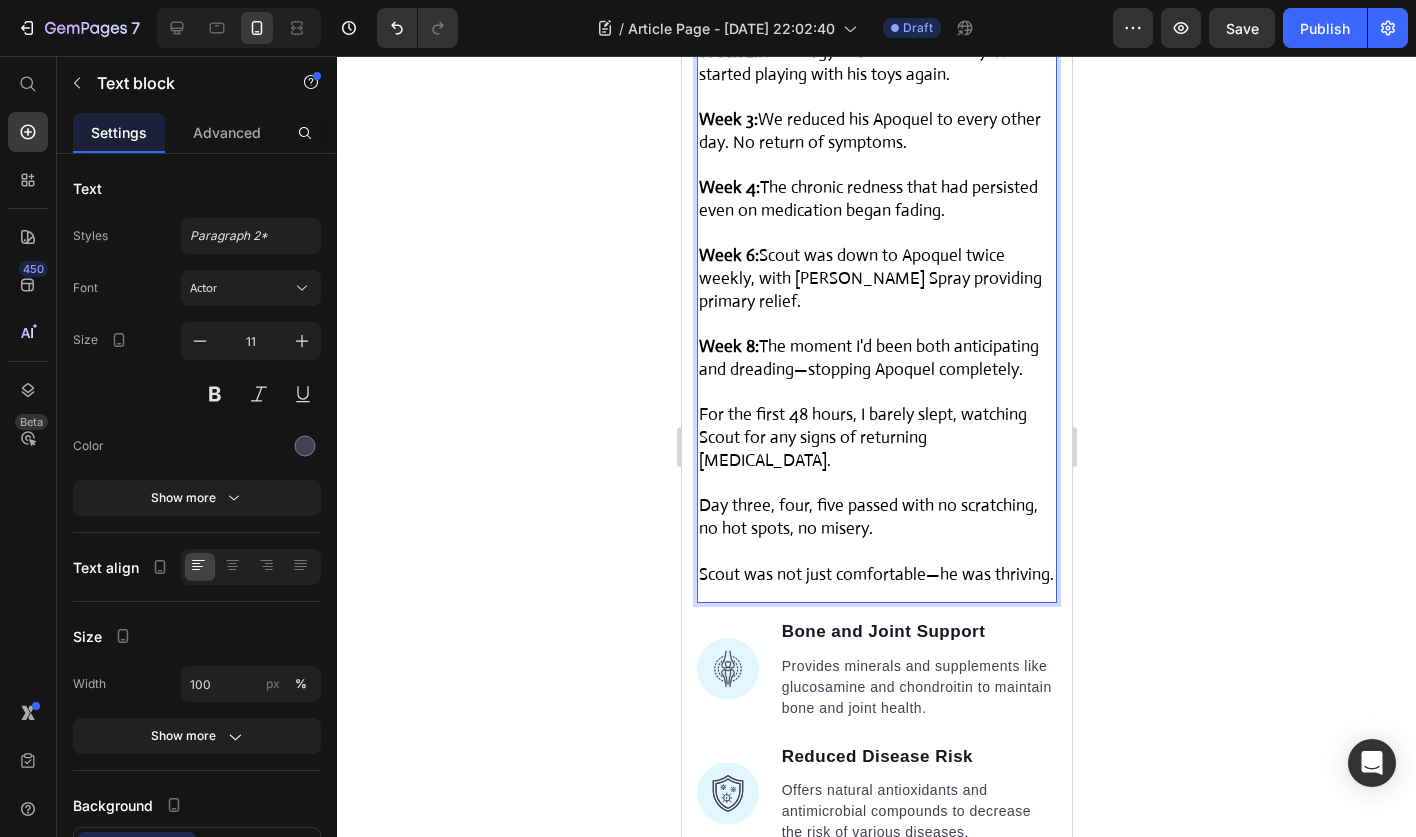 scroll, scrollTop: 8492, scrollLeft: 0, axis: vertical 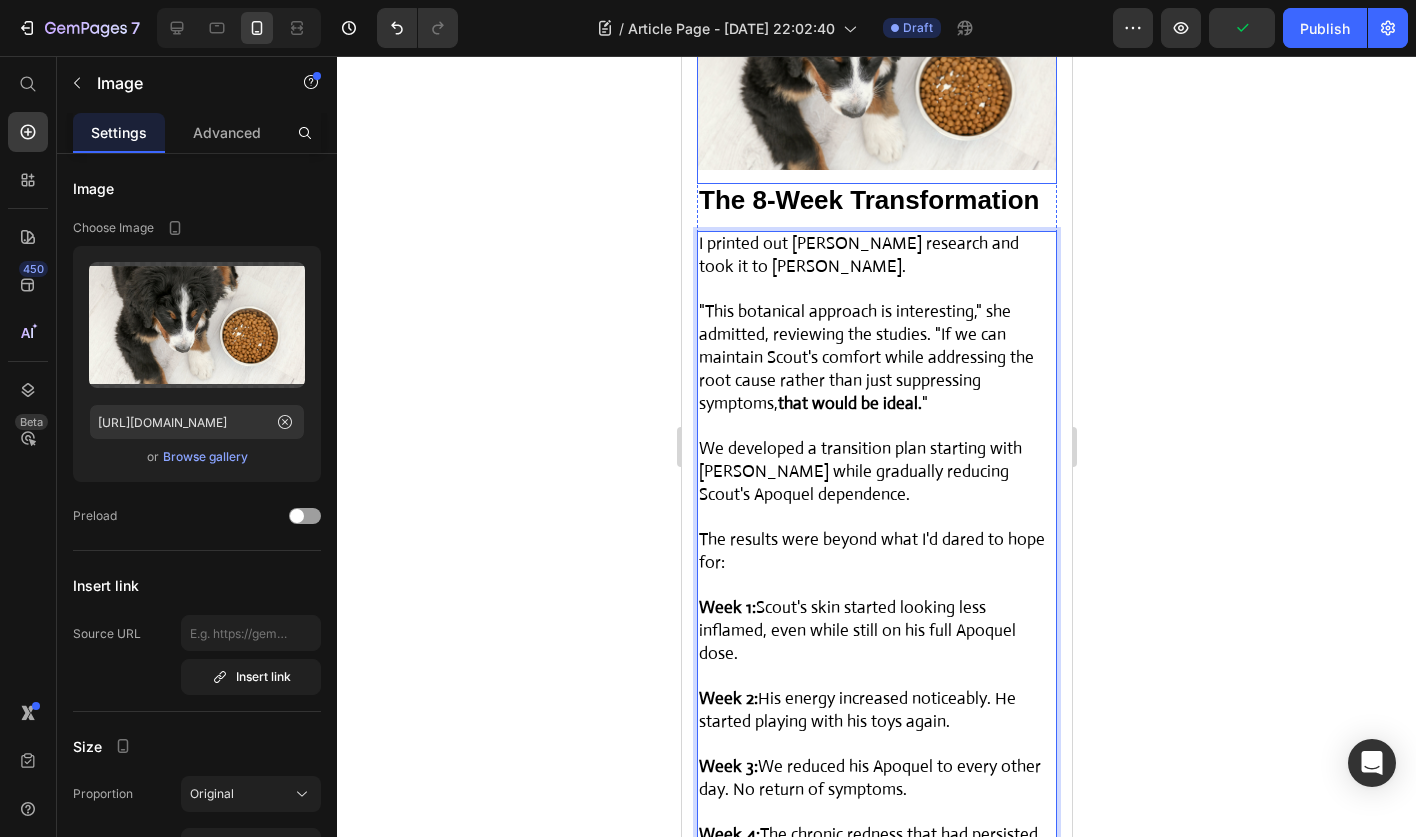click at bounding box center [876, 78] 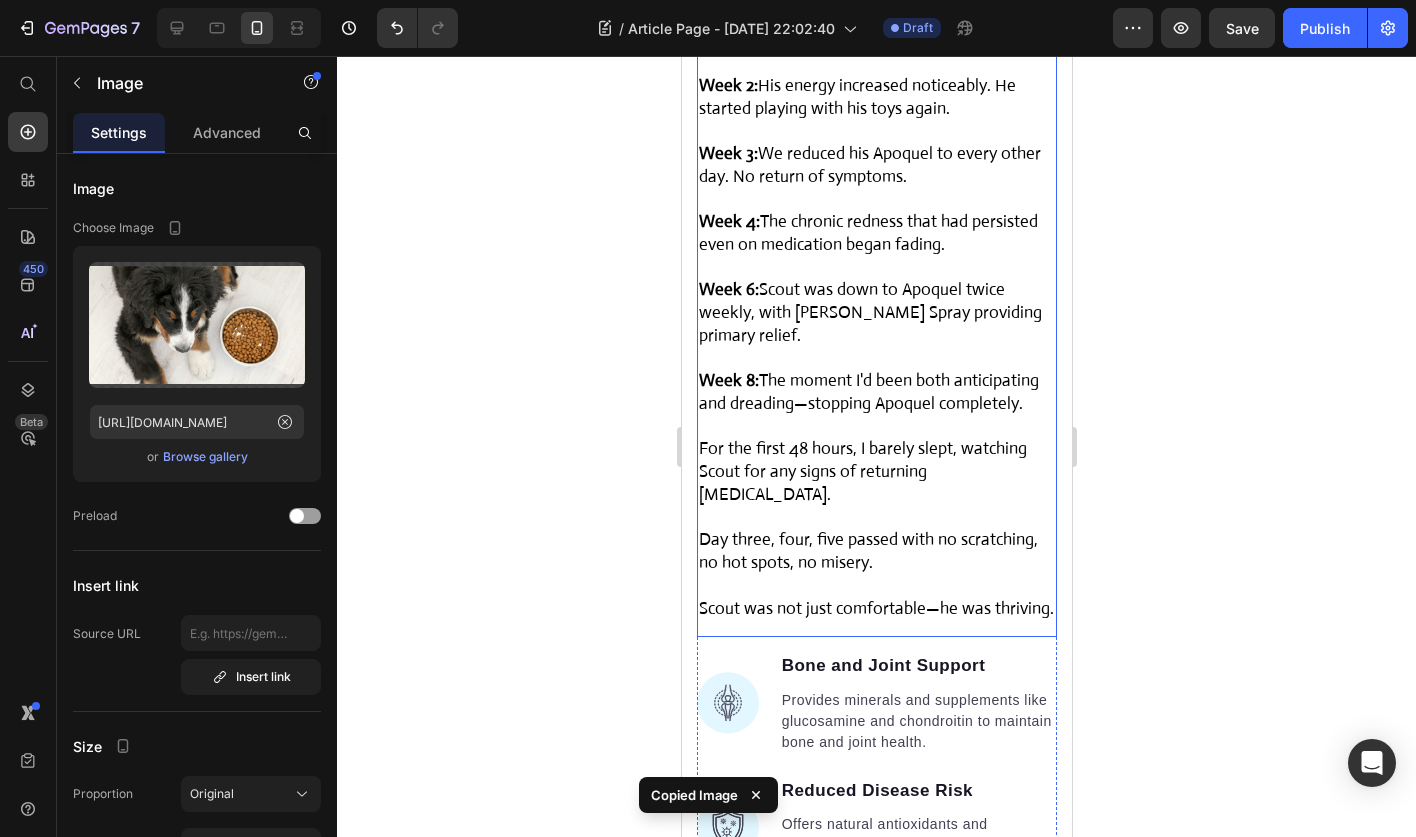 scroll, scrollTop: 8510, scrollLeft: 0, axis: vertical 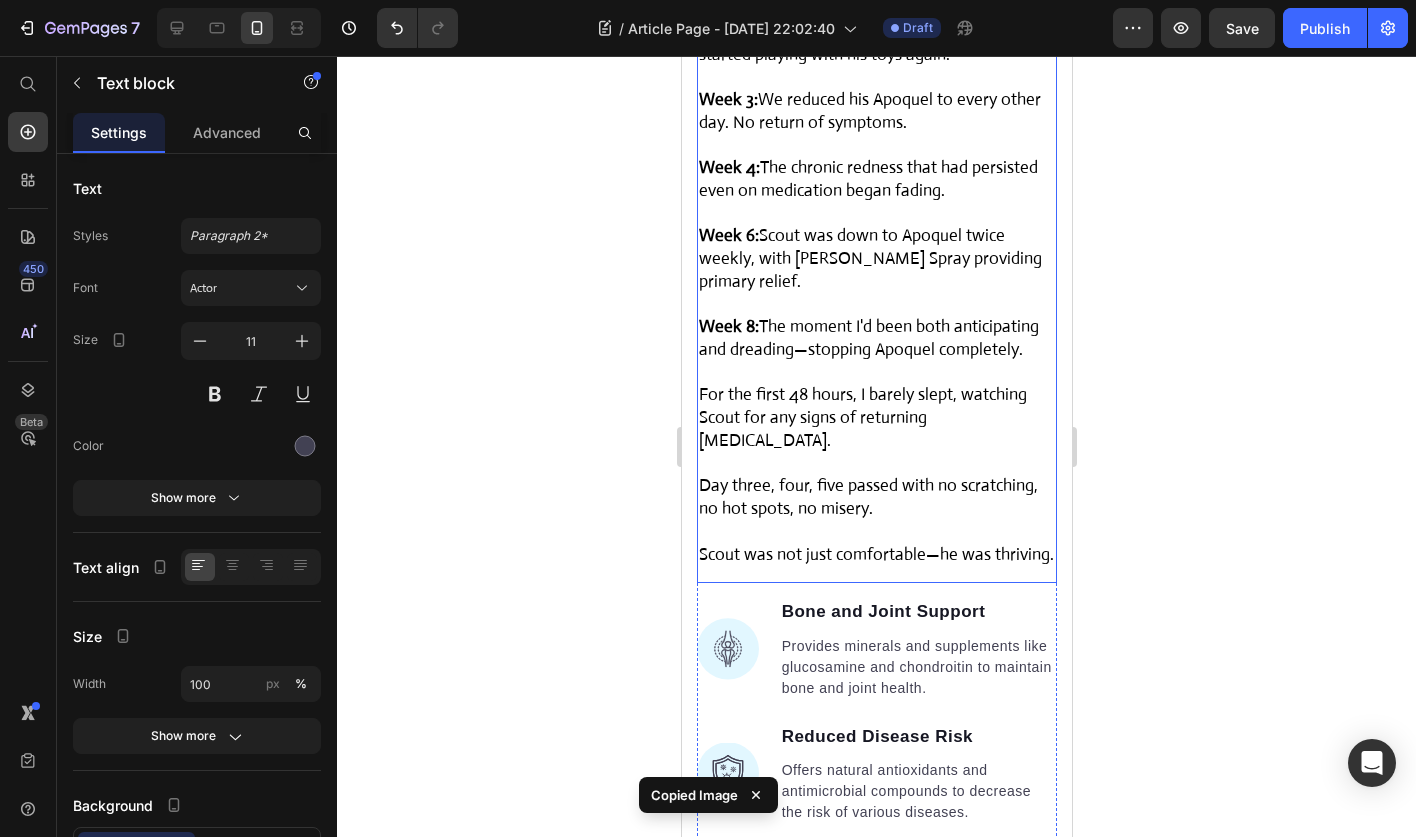 click on "For the first 48 hours, I barely slept, watching Scout for any signs of returning allergies." at bounding box center (862, 417) 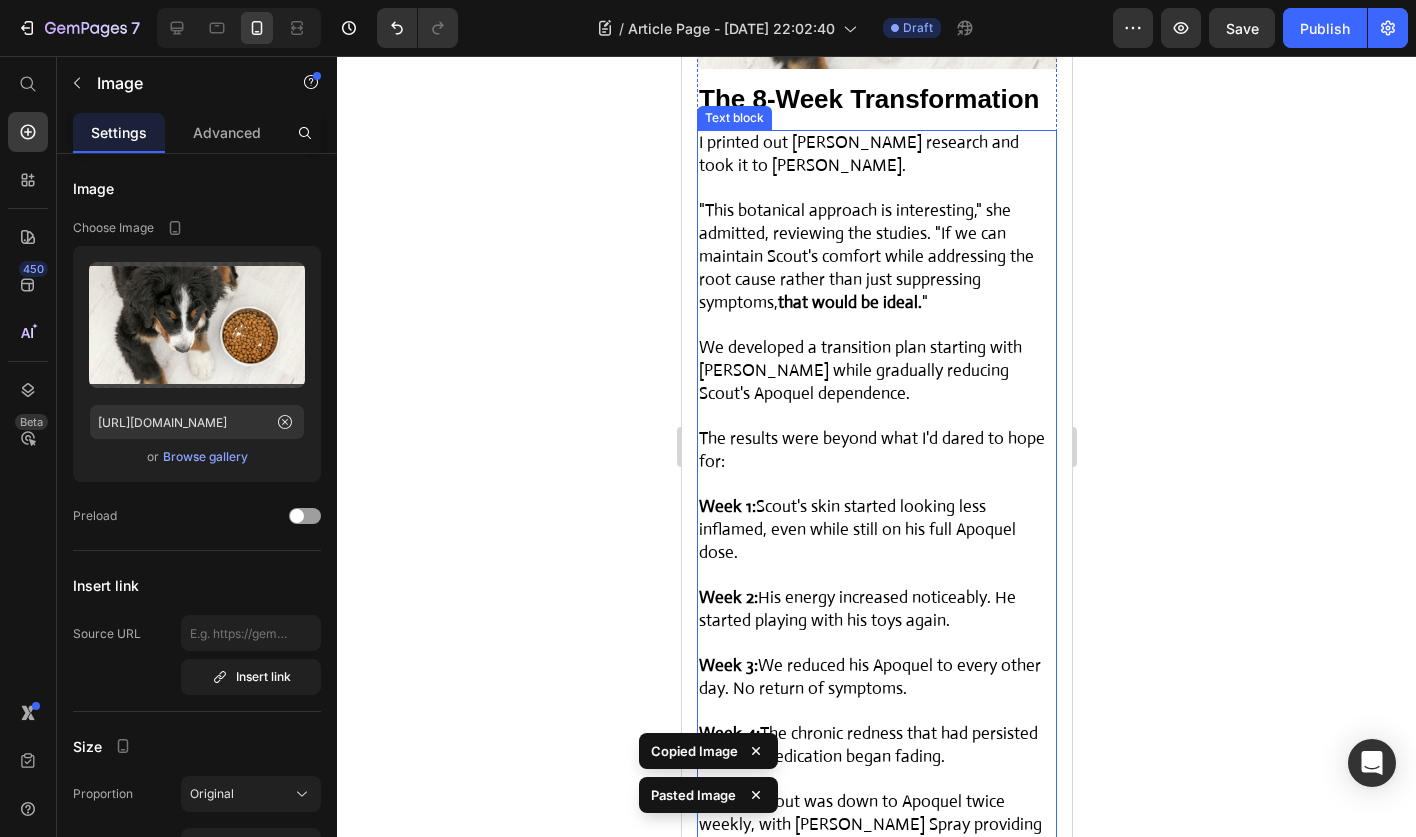 scroll, scrollTop: 7905, scrollLeft: 0, axis: vertical 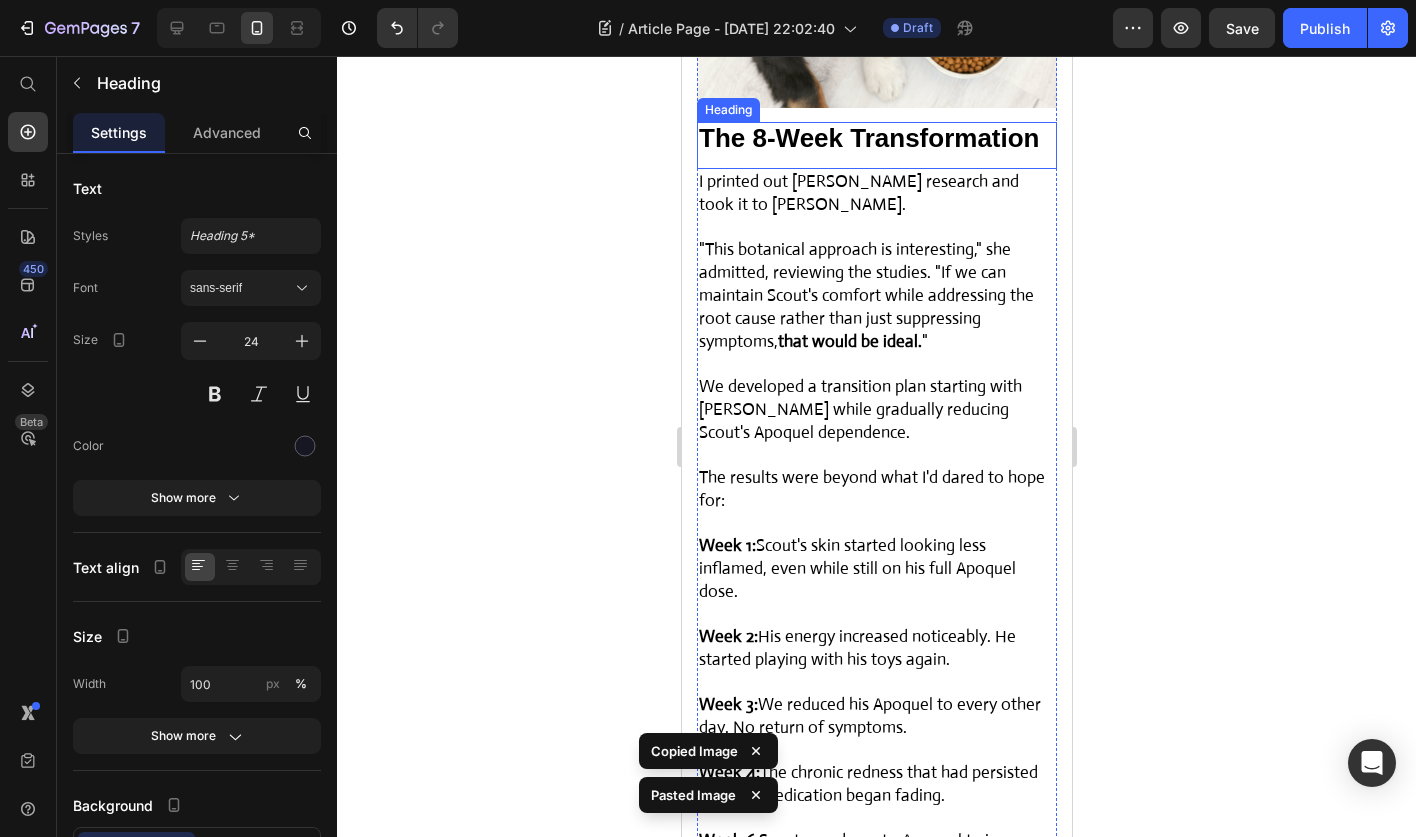 click on "The 8-Week Transformation" at bounding box center [868, 138] 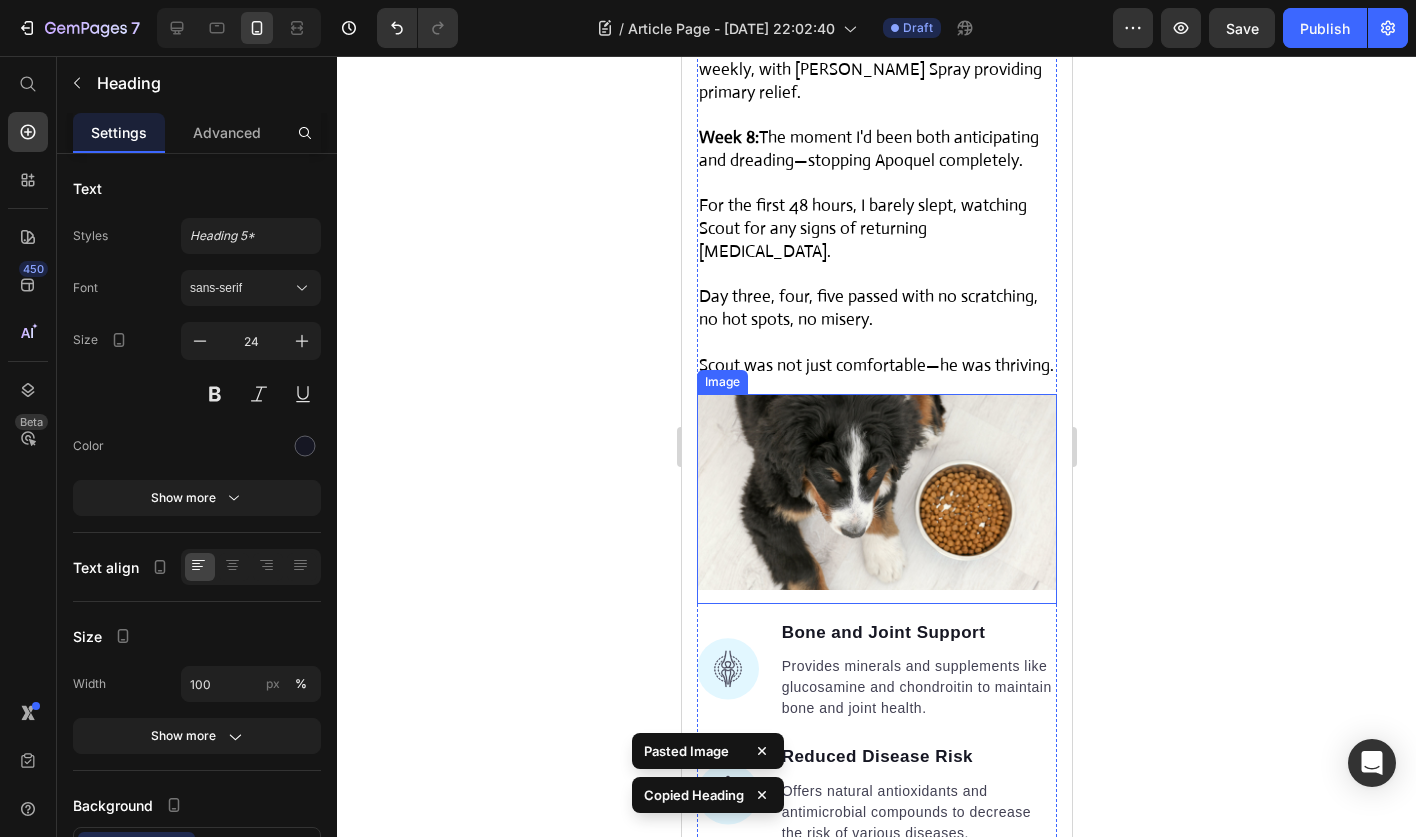 scroll, scrollTop: 8738, scrollLeft: 0, axis: vertical 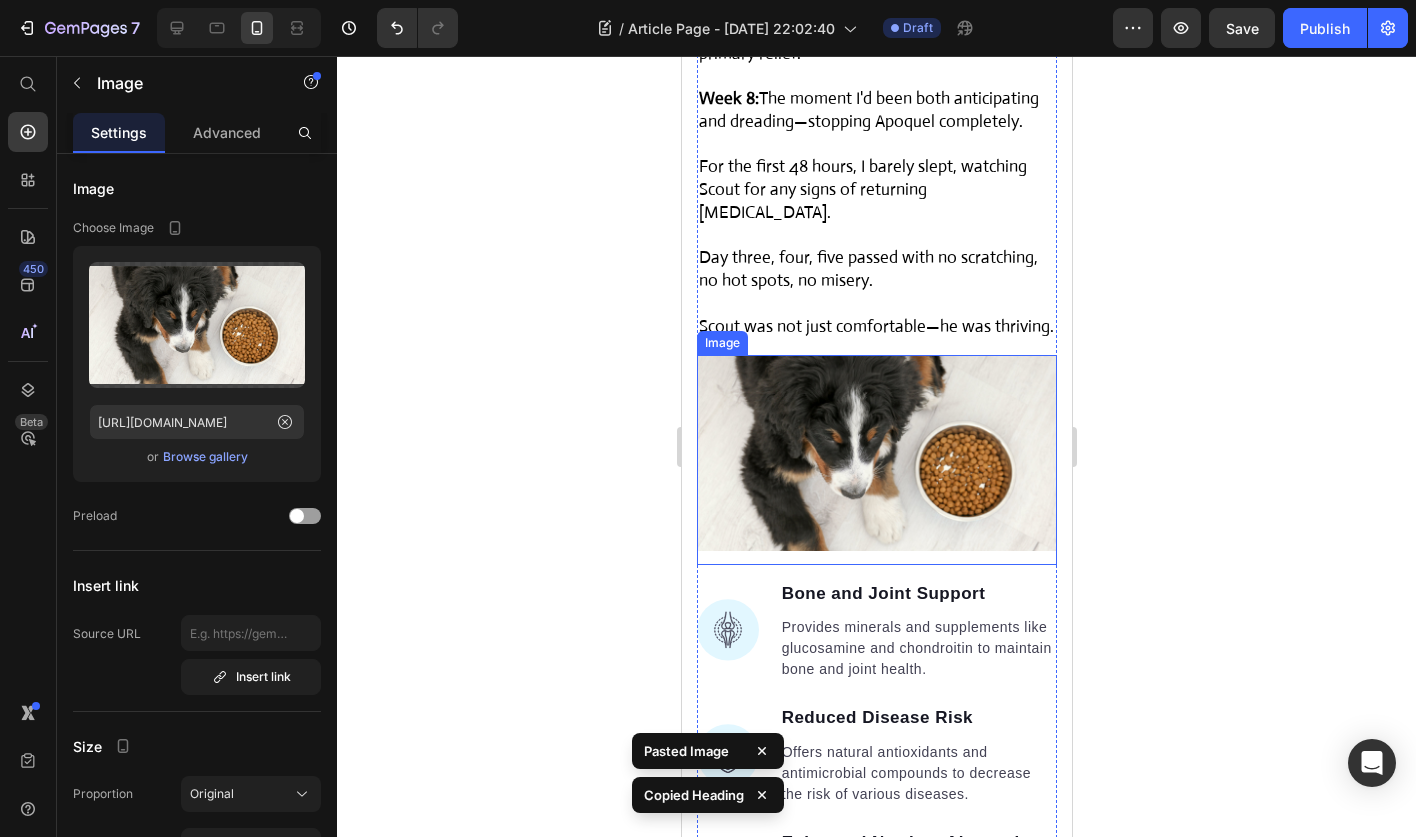 click at bounding box center (876, 459) 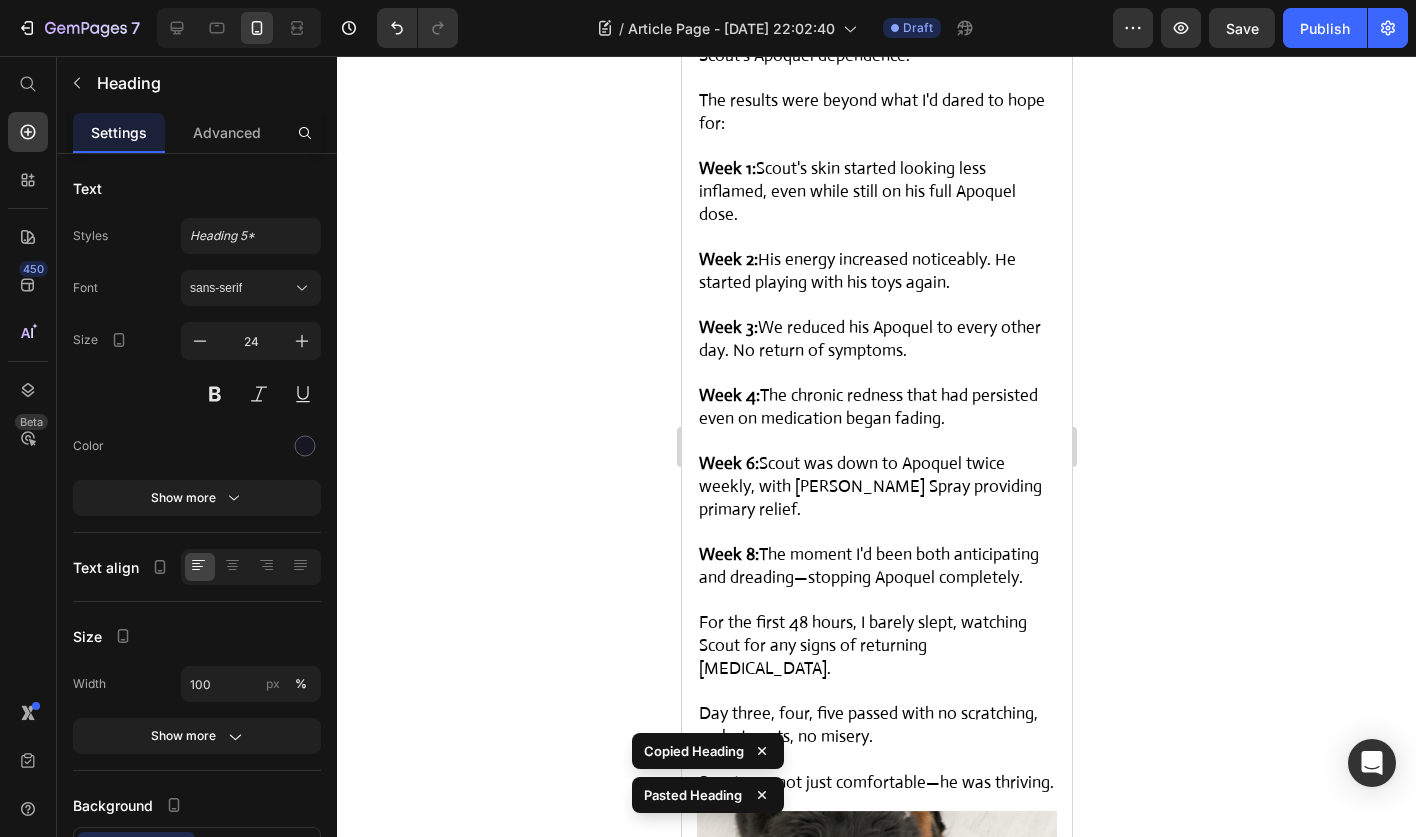 scroll, scrollTop: 8270, scrollLeft: 0, axis: vertical 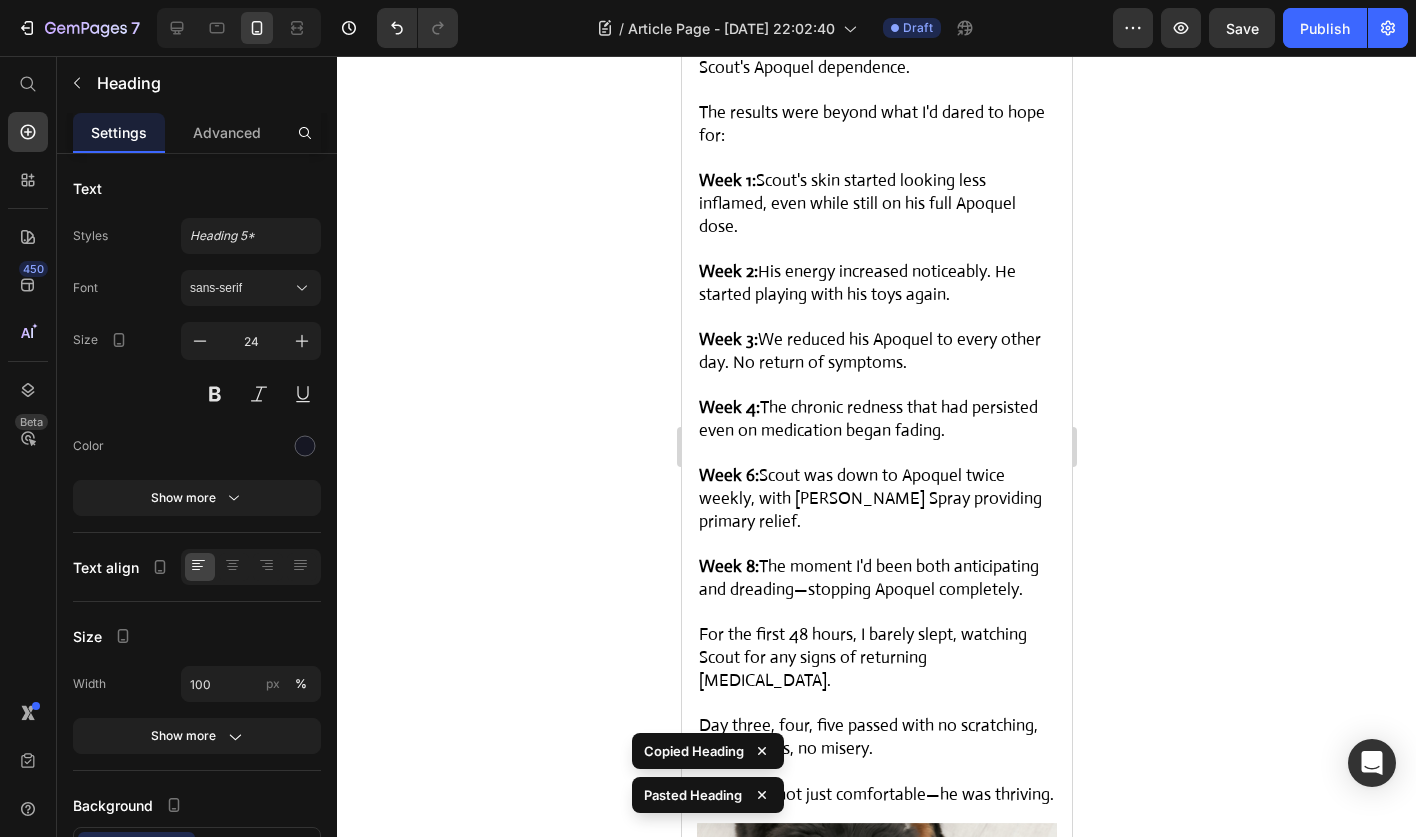 click at bounding box center [876, 454] 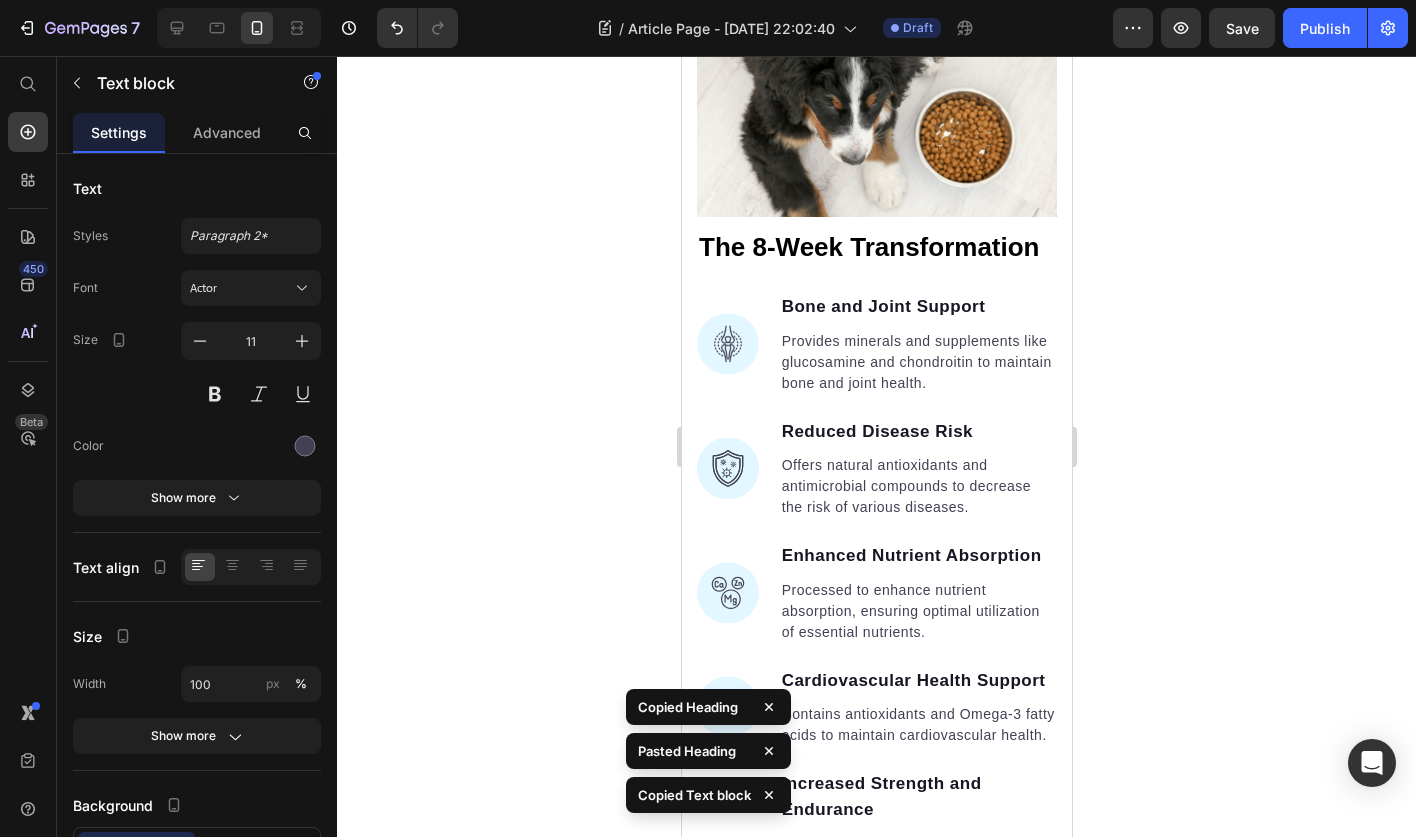 scroll, scrollTop: 9132, scrollLeft: 0, axis: vertical 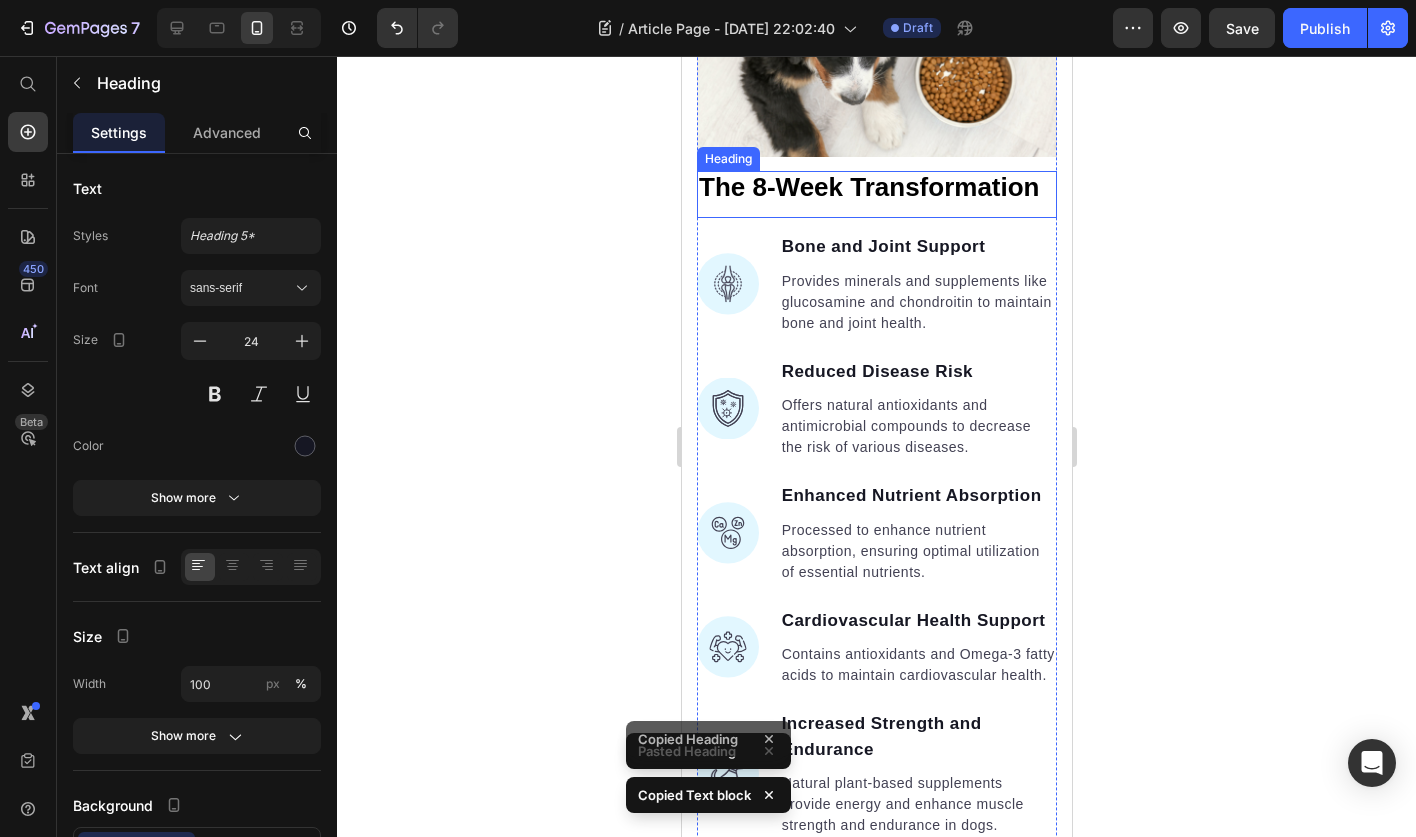 click on "The 8-Week Transformation" at bounding box center [868, 187] 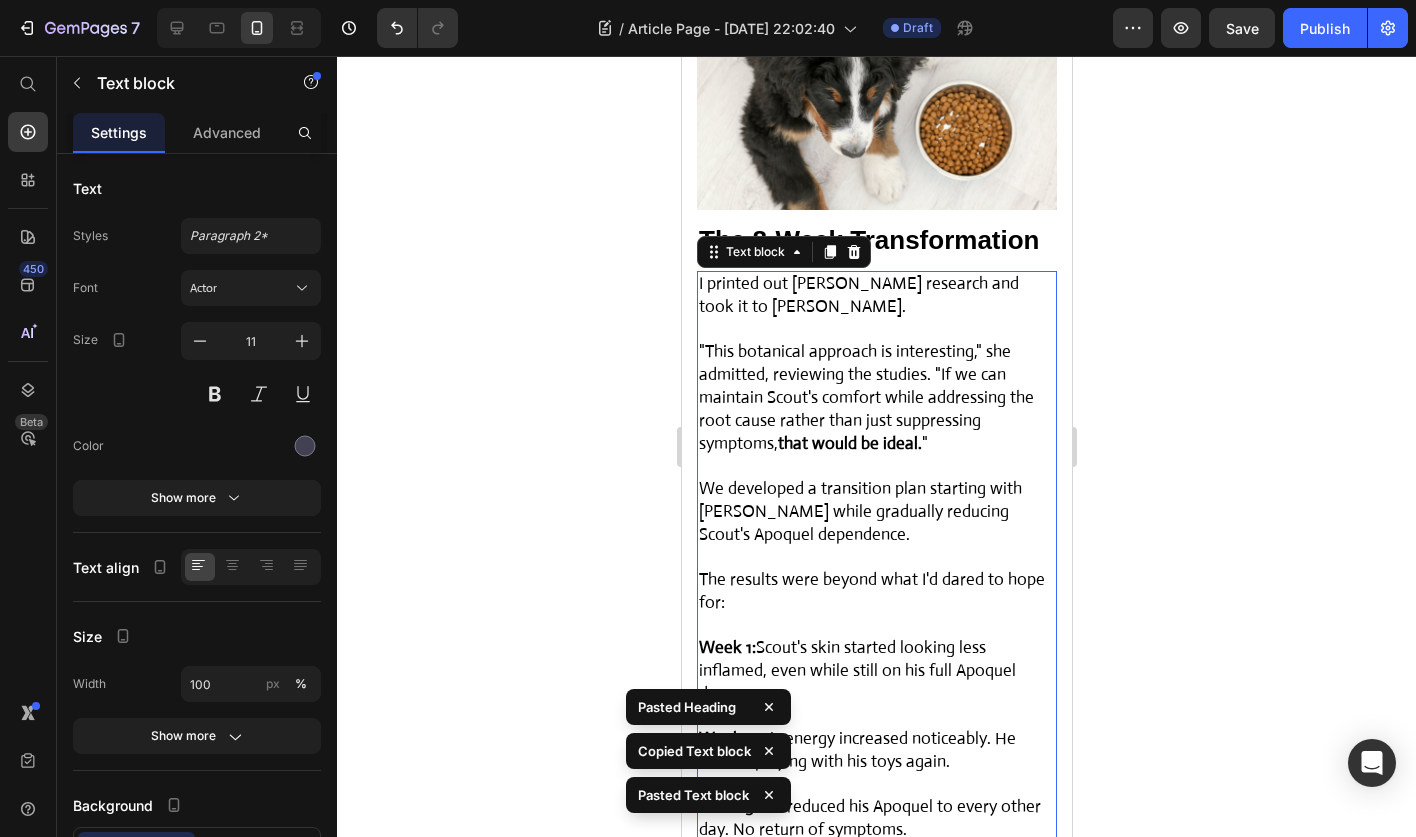 scroll, scrollTop: 9064, scrollLeft: 0, axis: vertical 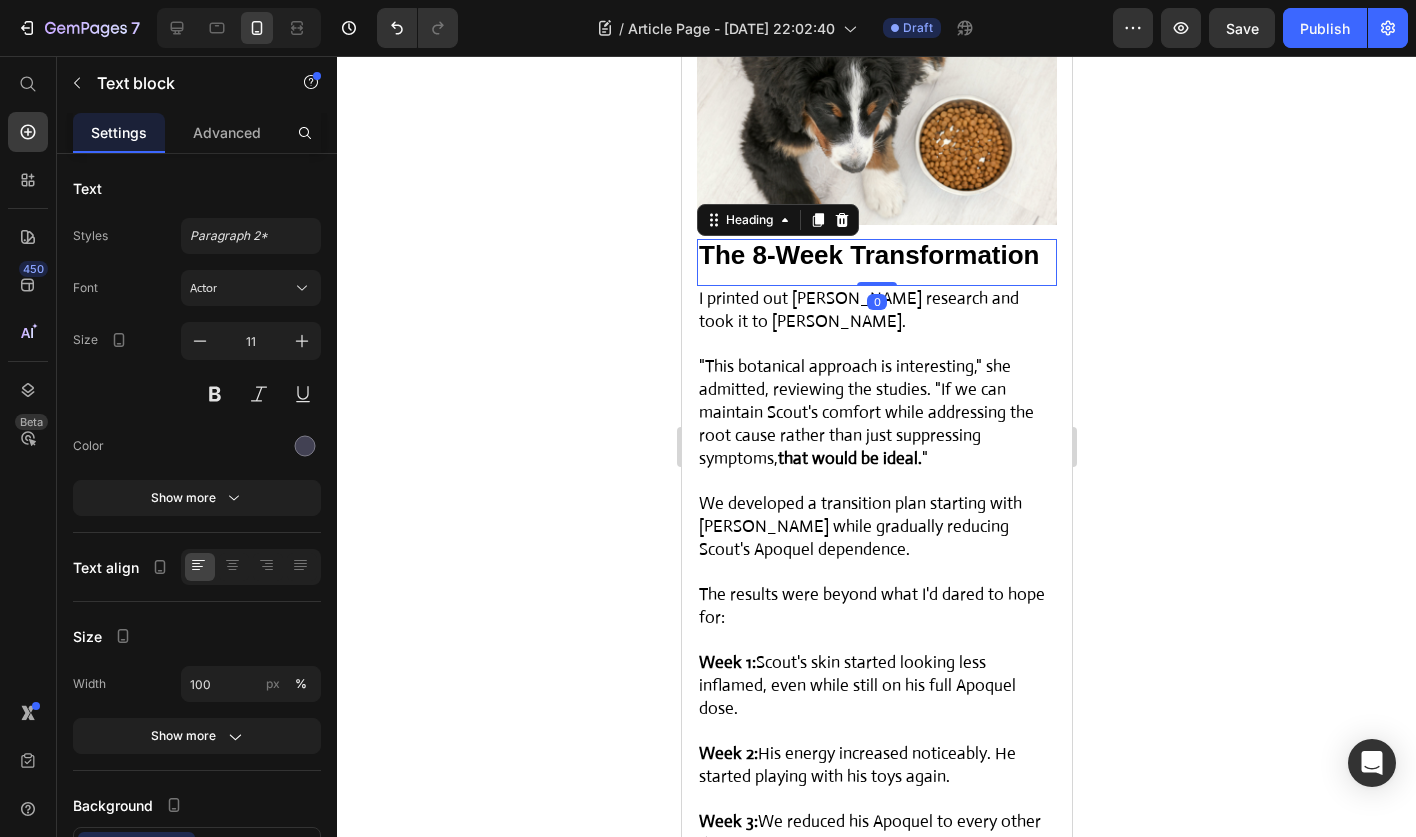 click on "The 8-Week Transformation" at bounding box center [868, 255] 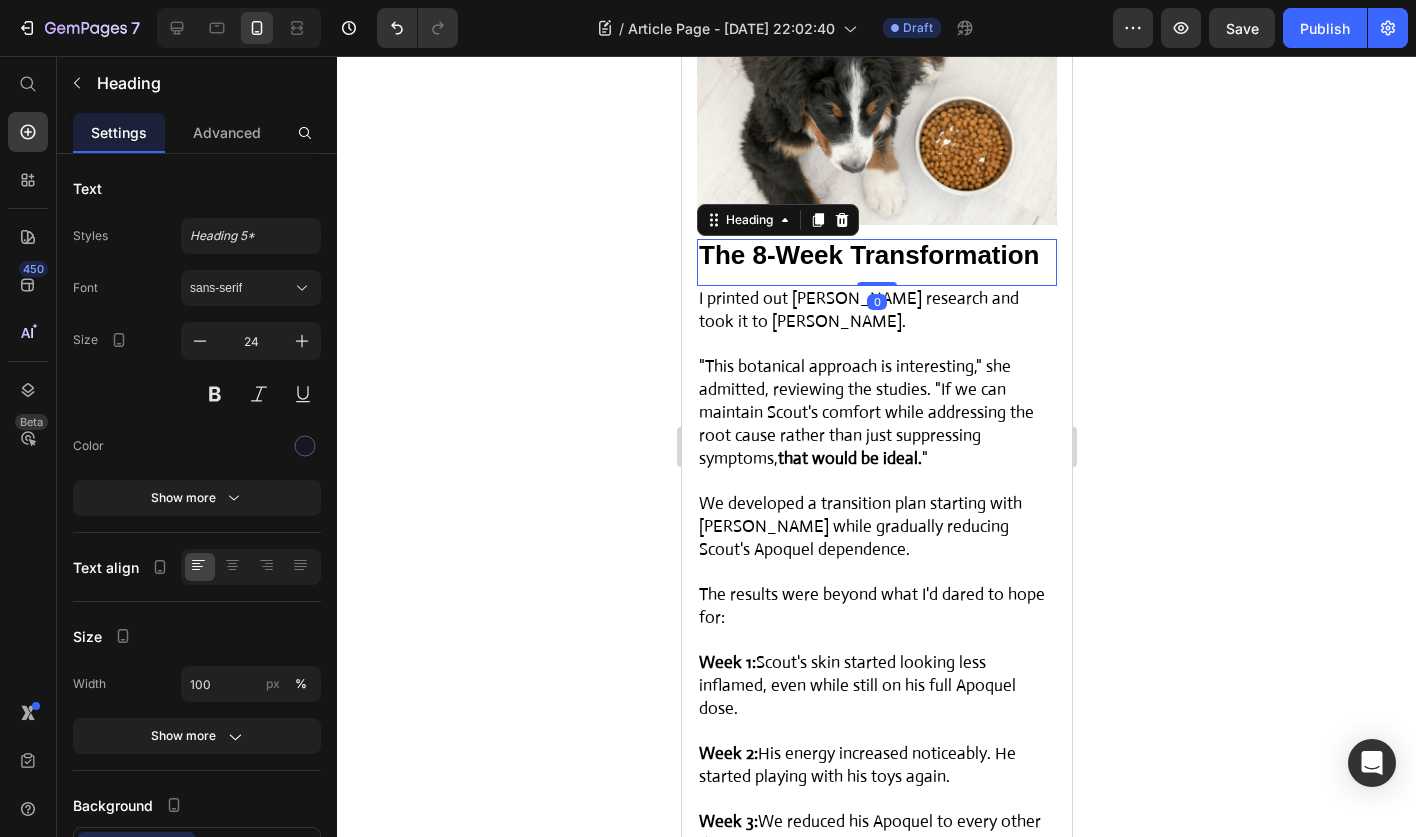 click on "The 8-Week Transformation" at bounding box center (868, 255) 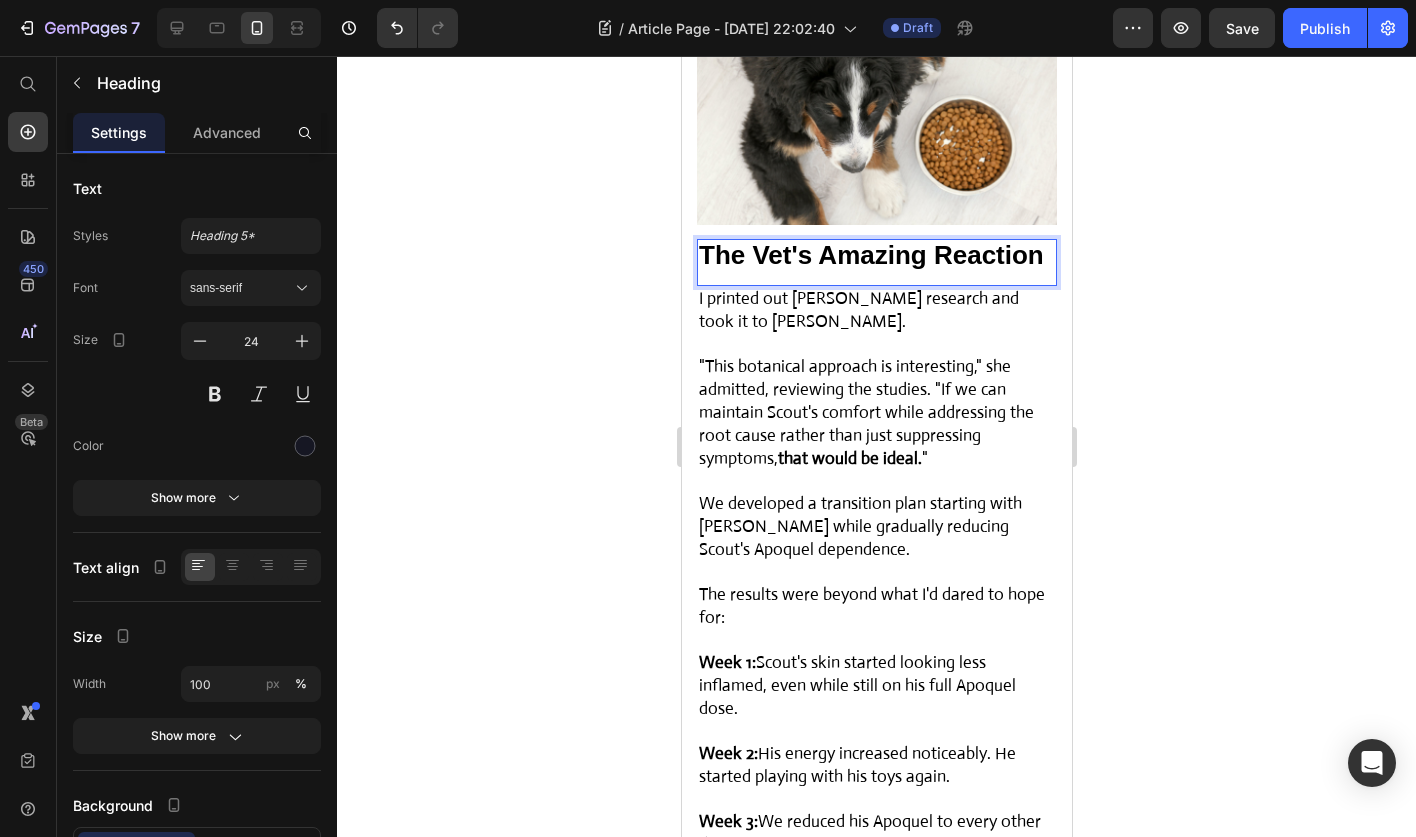 click on "The Vet's Amazing Reaction" at bounding box center [870, 255] 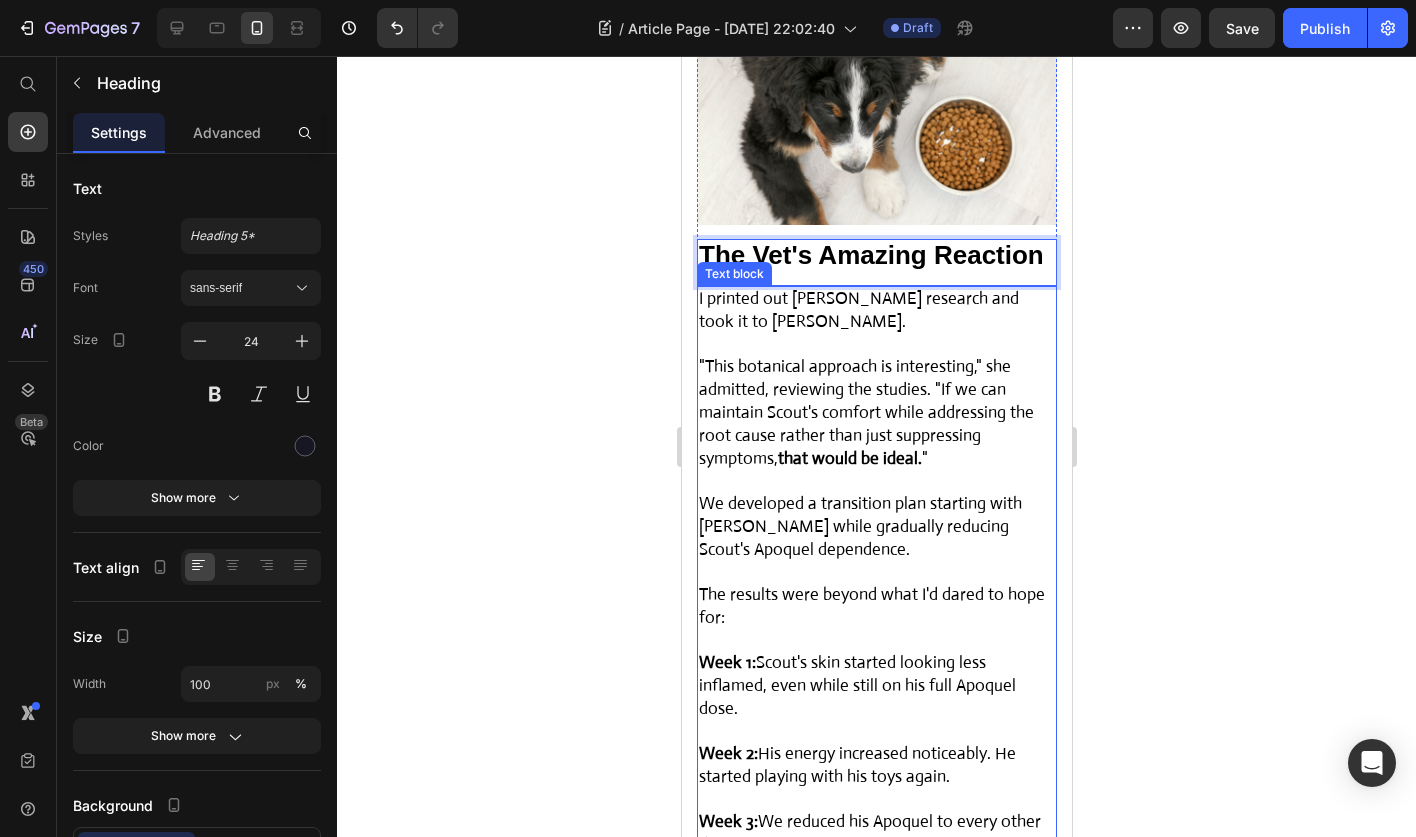 click on ""This botanical approach is interesting," she admitted, reviewing the studies. "If we can maintain Scout's comfort while addressing the root cause rather than just suppressing symptoms,  that would be ideal. "" at bounding box center (876, 413) 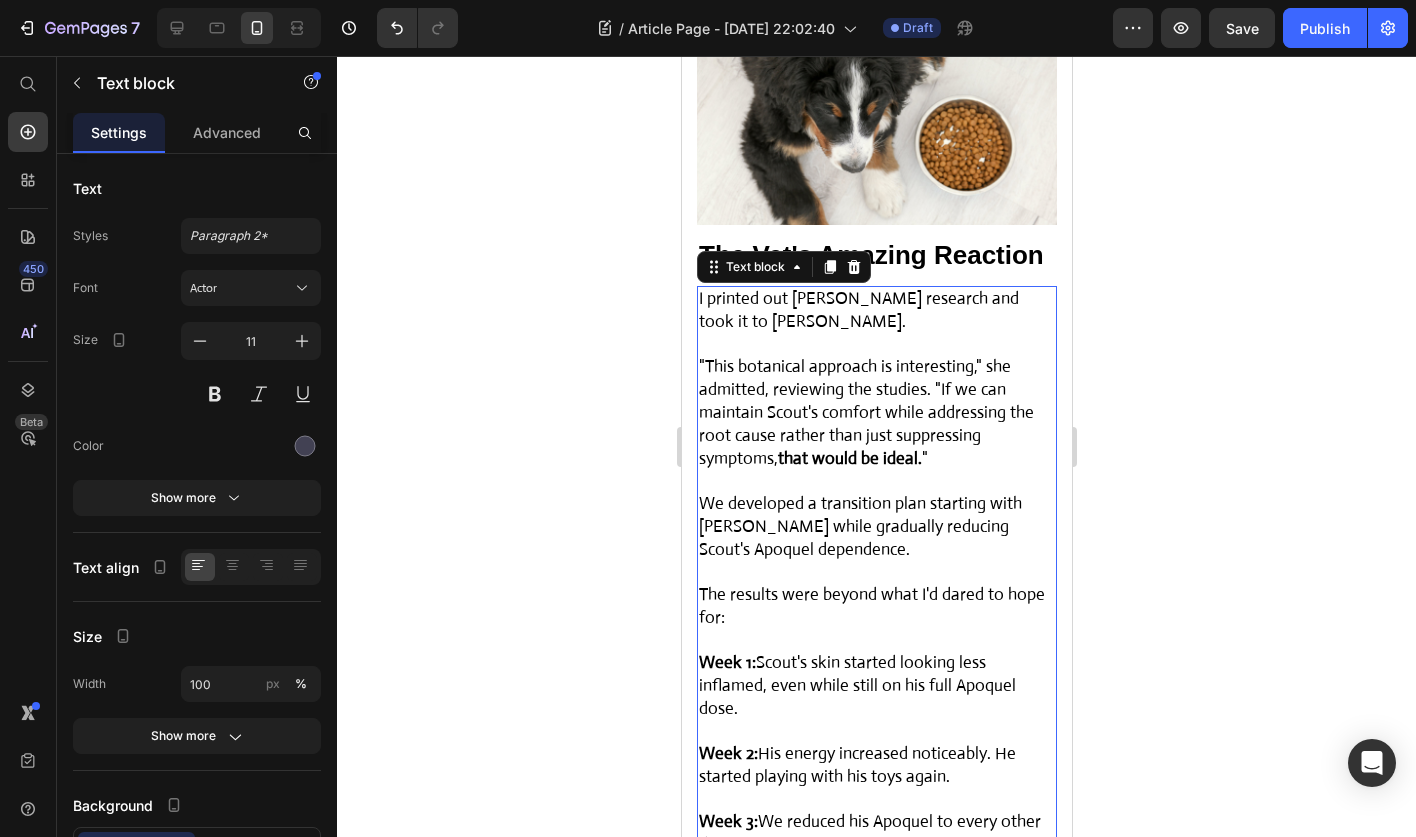 click on ""This botanical approach is interesting," she admitted, reviewing the studies. "If we can maintain Scout's comfort while addressing the root cause rather than just suppressing symptoms,  that would be ideal. "" at bounding box center [876, 413] 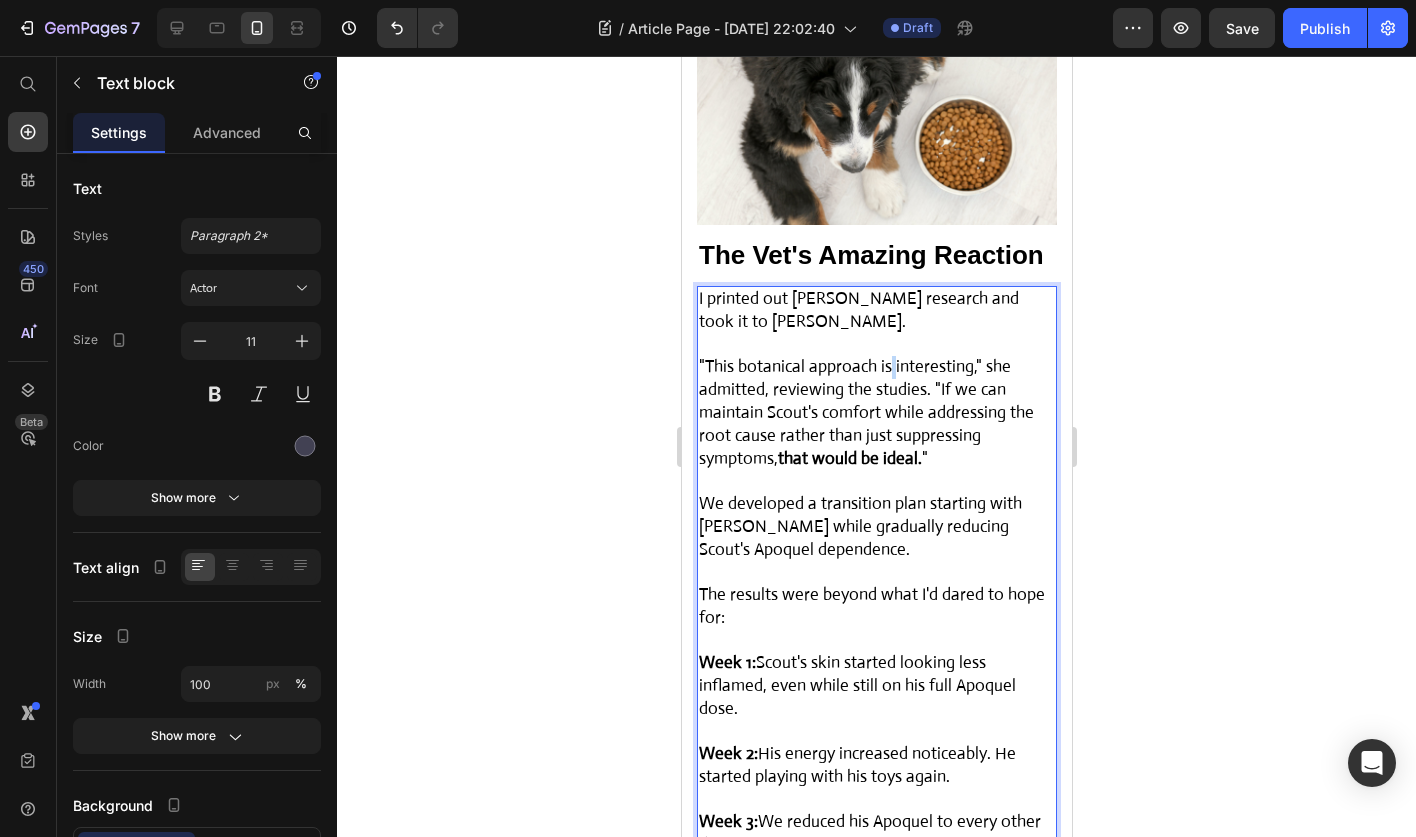 click on ""This botanical approach is interesting," she admitted, reviewing the studies. "If we can maintain Scout's comfort while addressing the root cause rather than just suppressing symptoms,  that would be ideal. "" at bounding box center (876, 413) 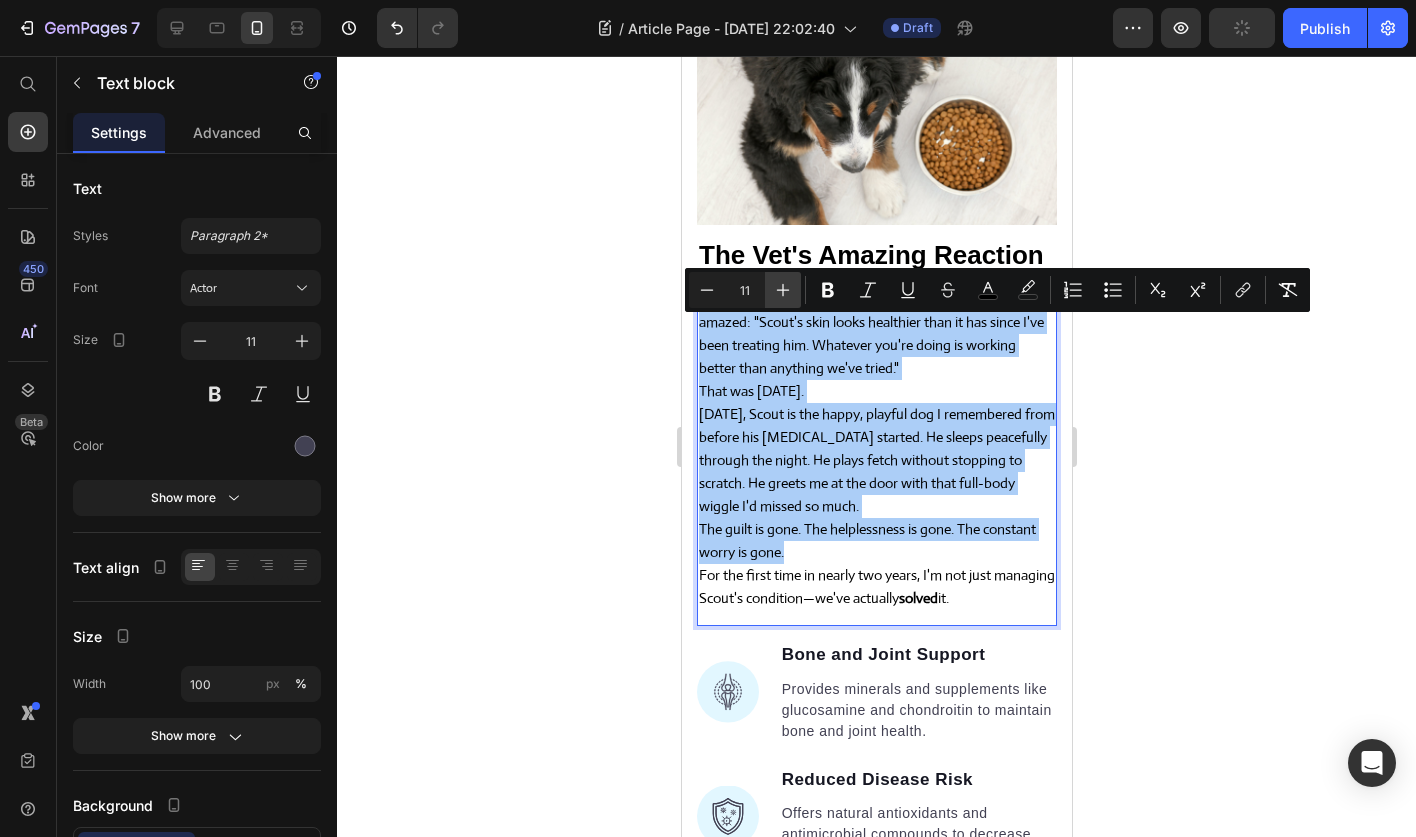 click 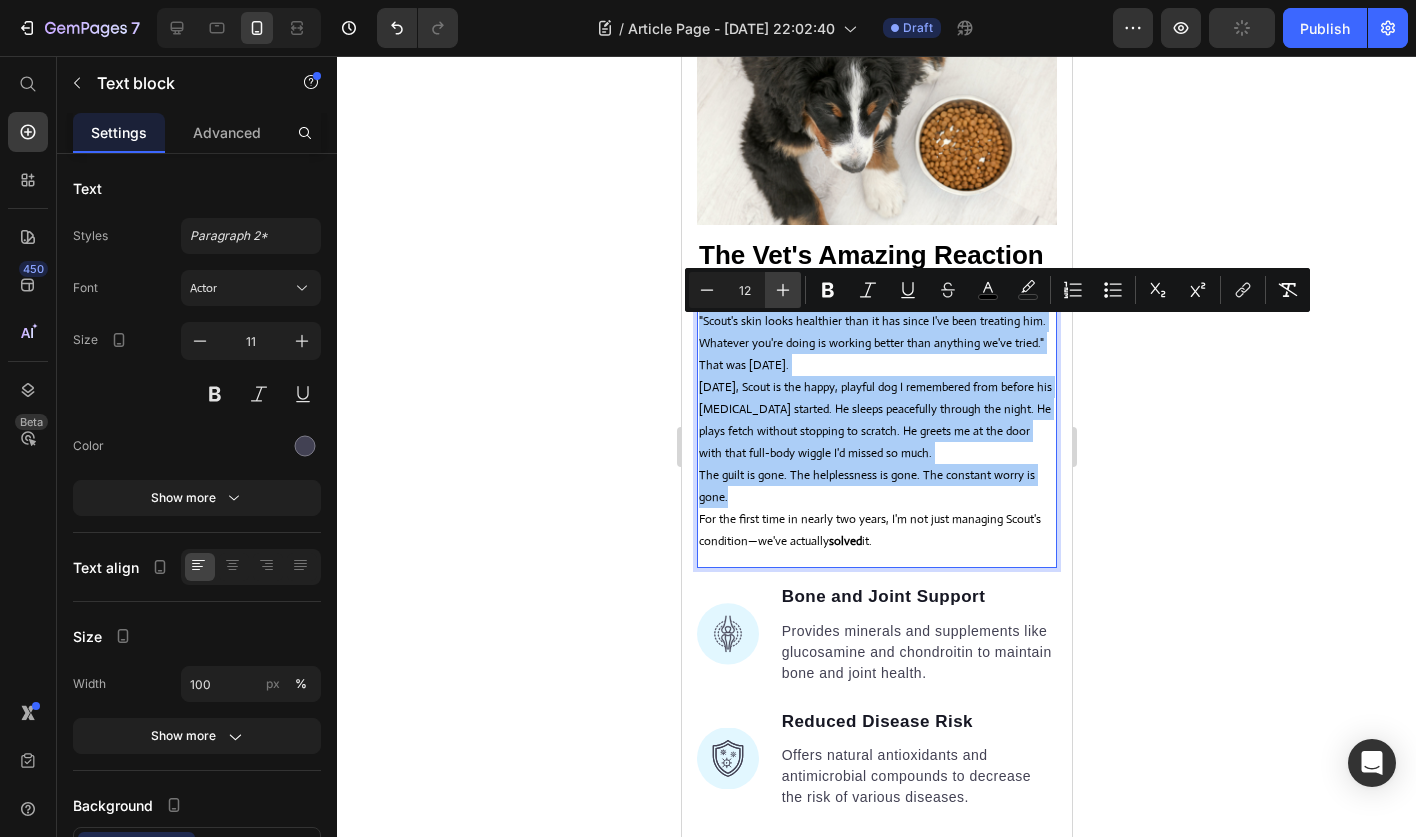 click 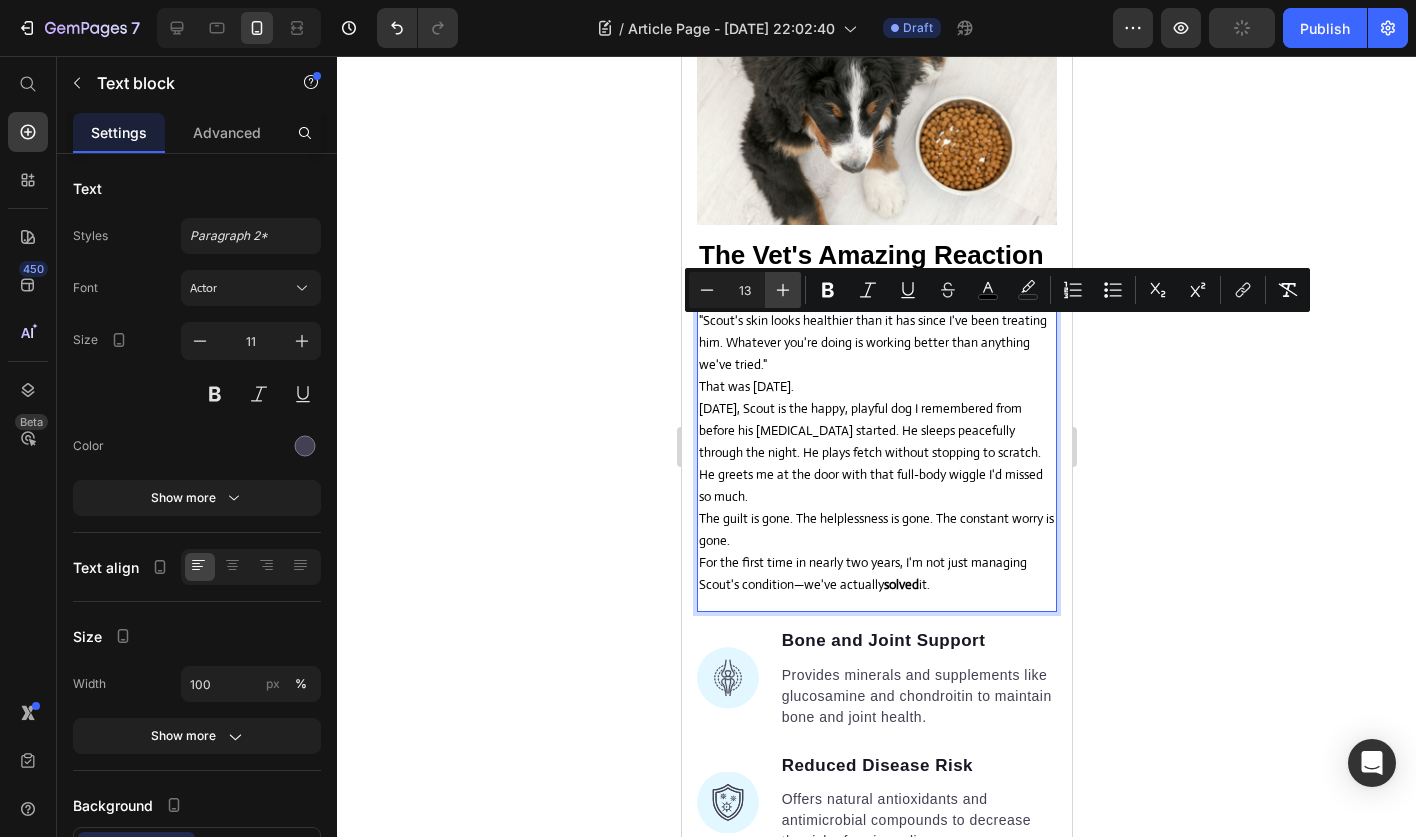 click 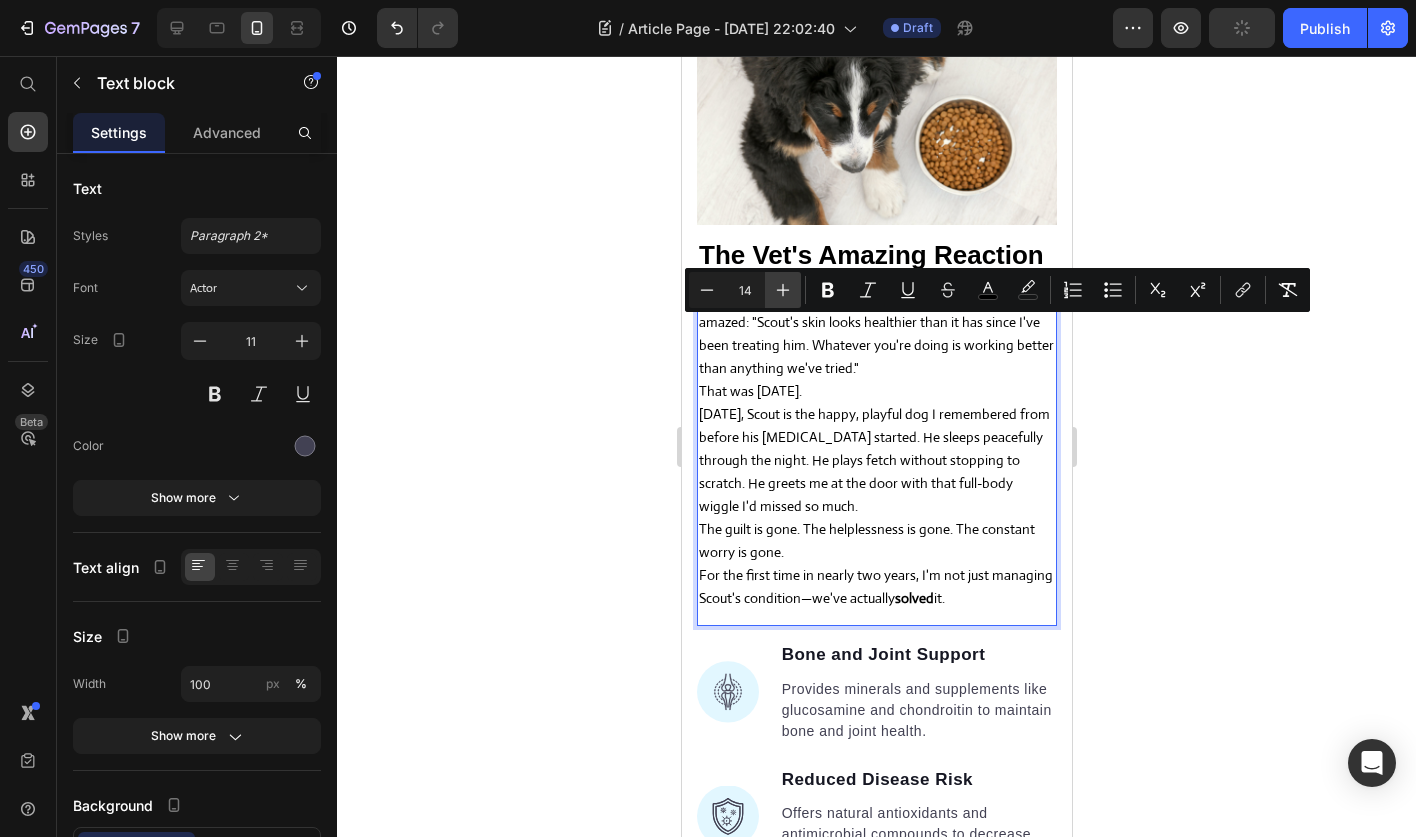 click 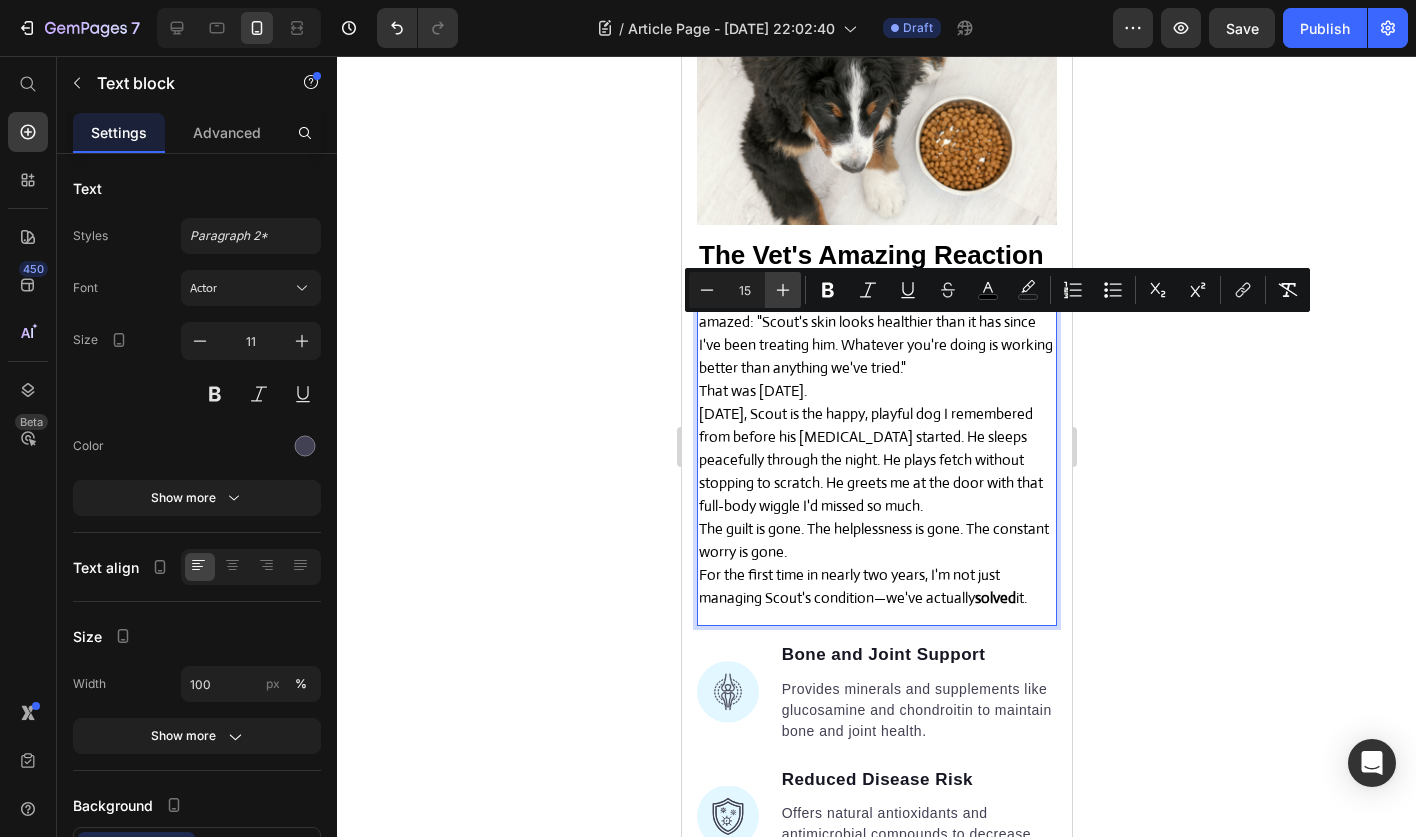 click 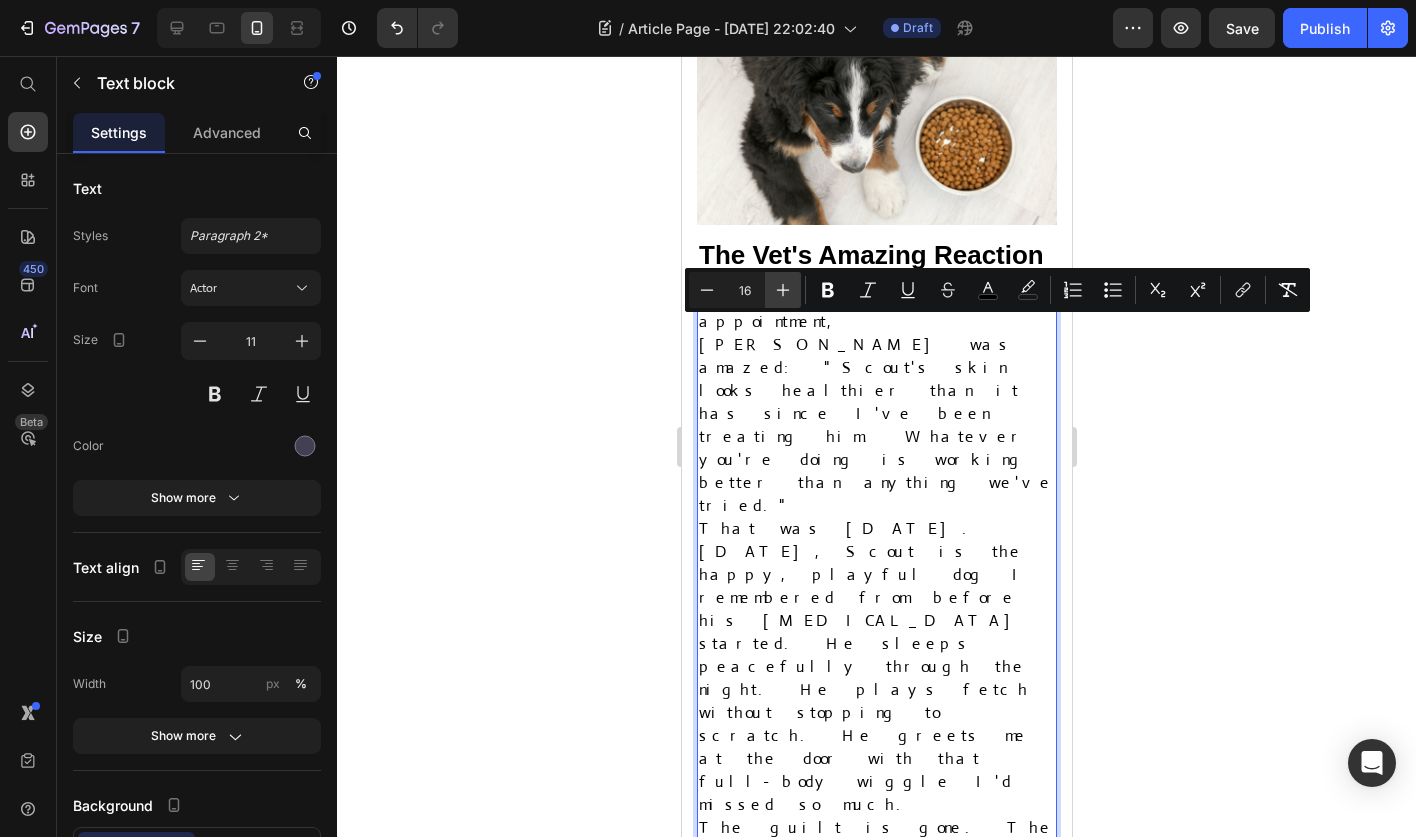 click 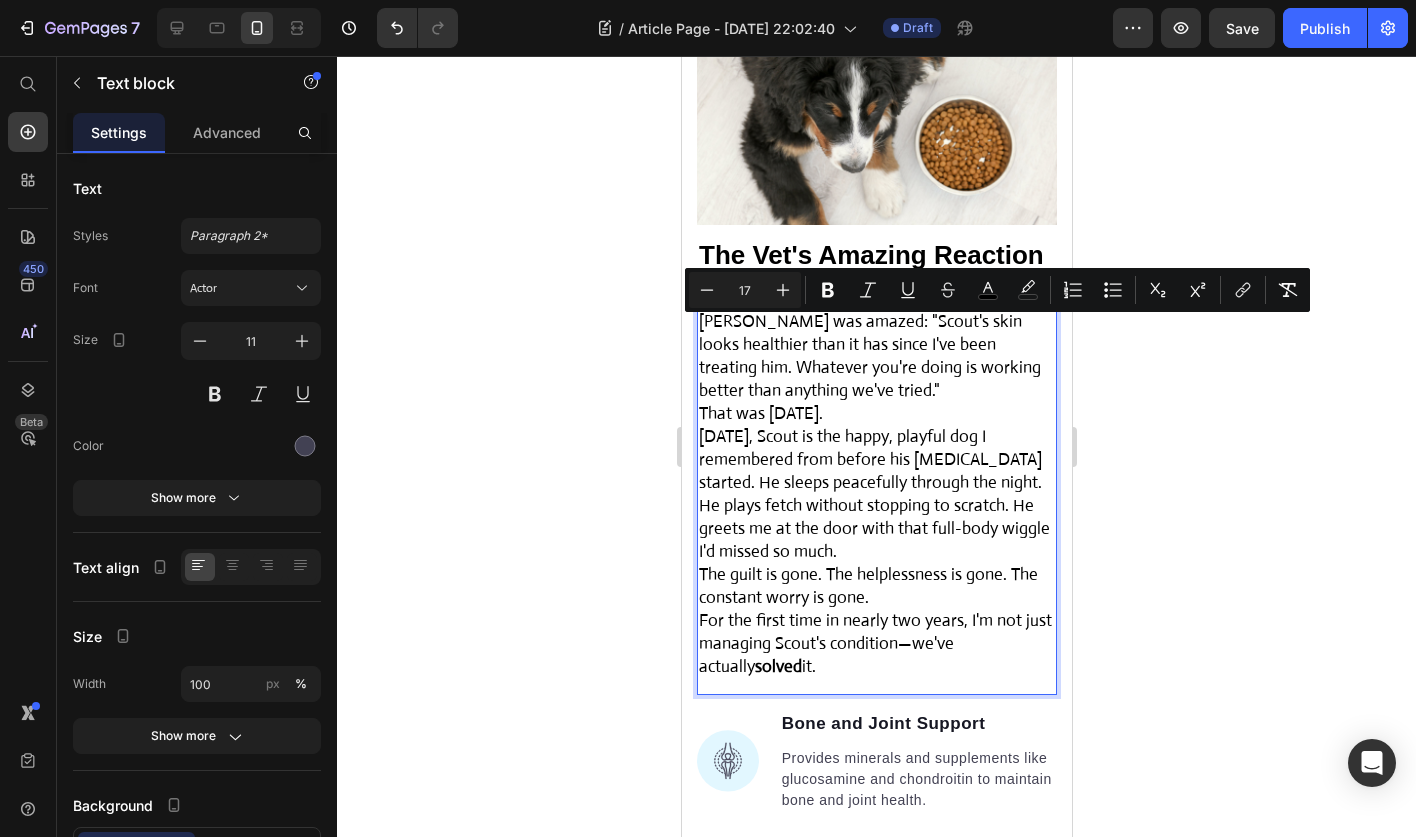 click on "At our follow-up appointment, Dr. Martinez was amazed: "Scout's skin looks healthier than it has since I've been treating him. Whatever you're doing is working better than anything we've tried."" at bounding box center (876, 345) 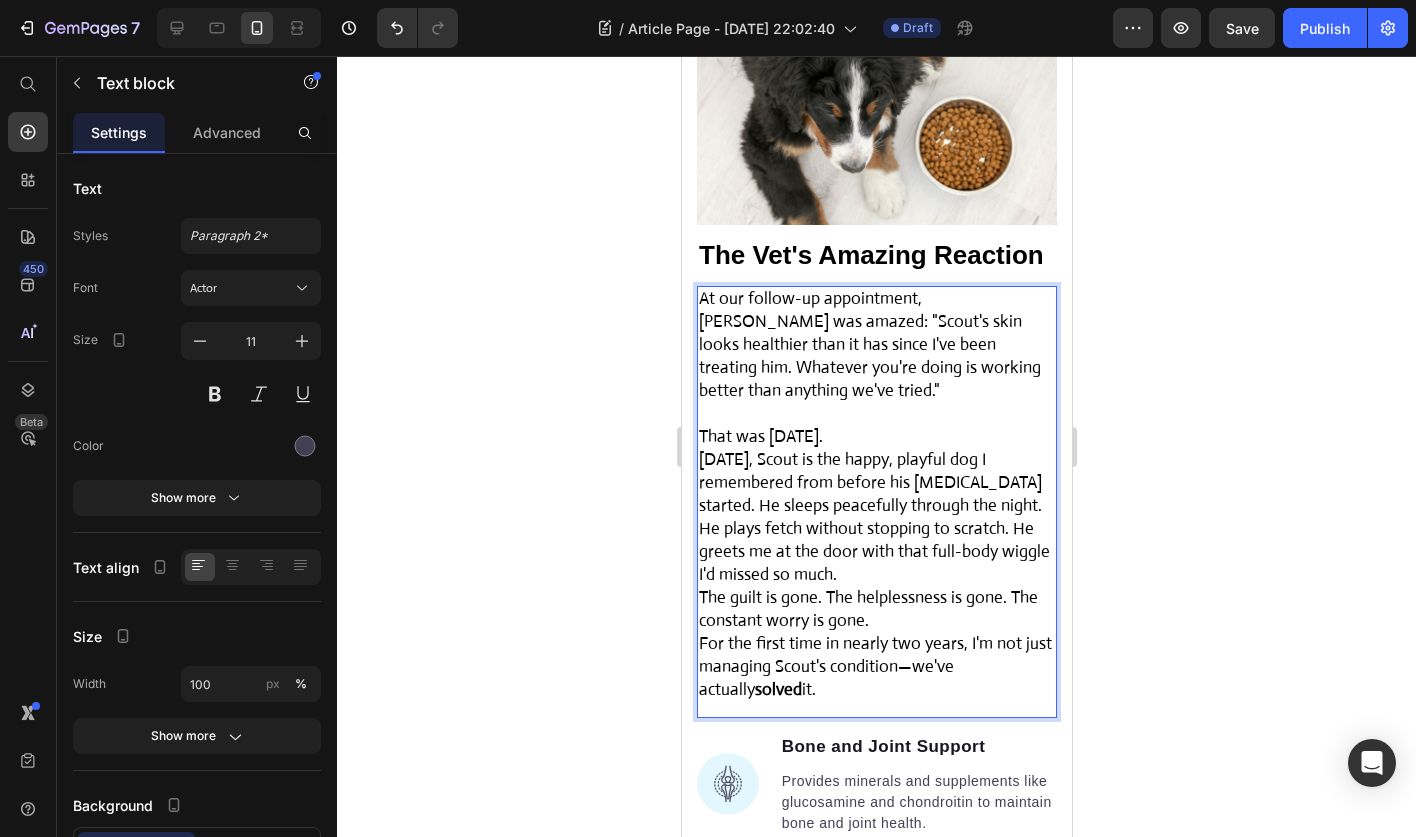 click on "At our follow-up appointment, Dr. Martinez was amazed: "Scout's skin looks healthier than it has since I've been treating him. Whatever you're doing is working better than anything we've tried."" at bounding box center (869, 344) 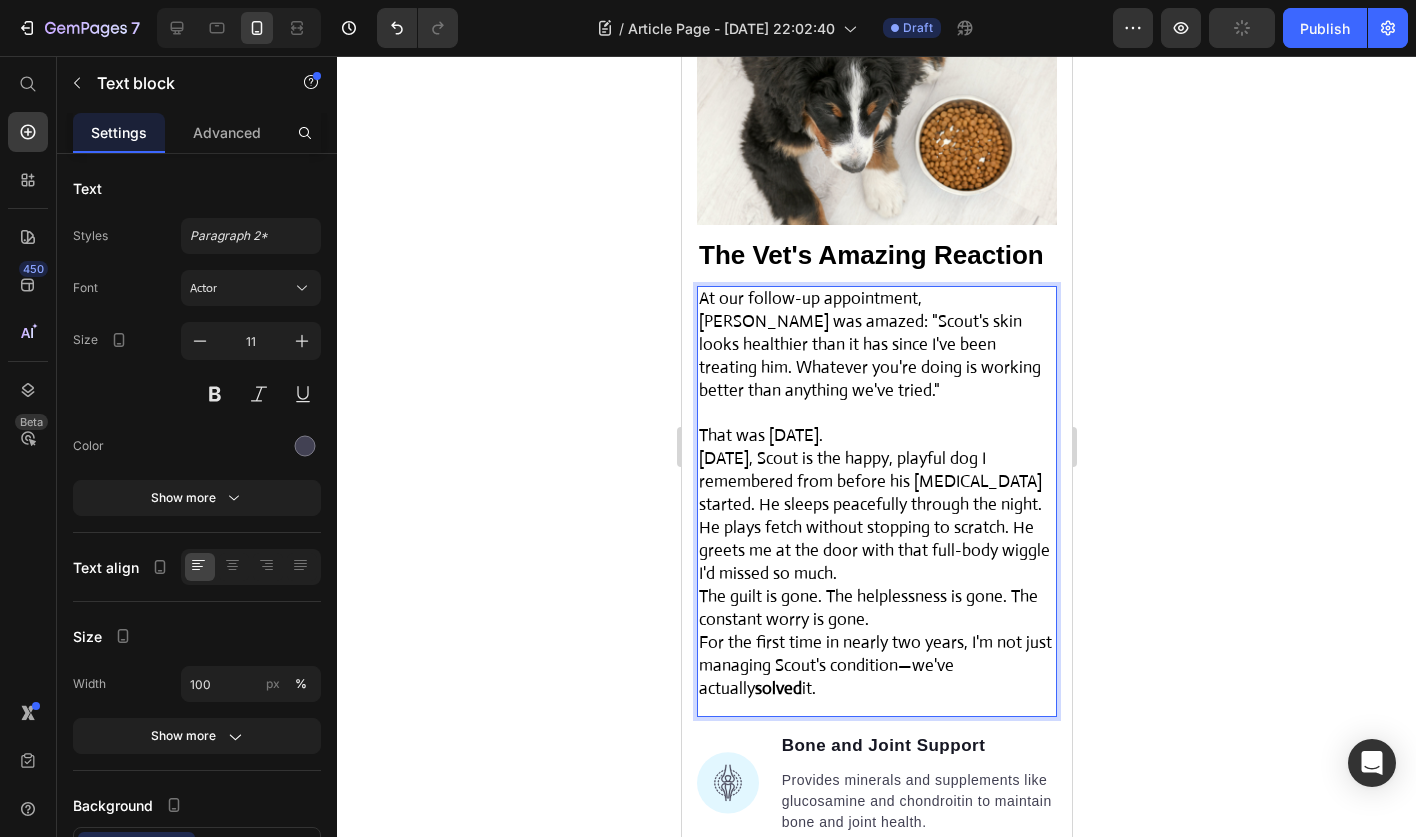 click on "That was five months ago." at bounding box center (876, 436) 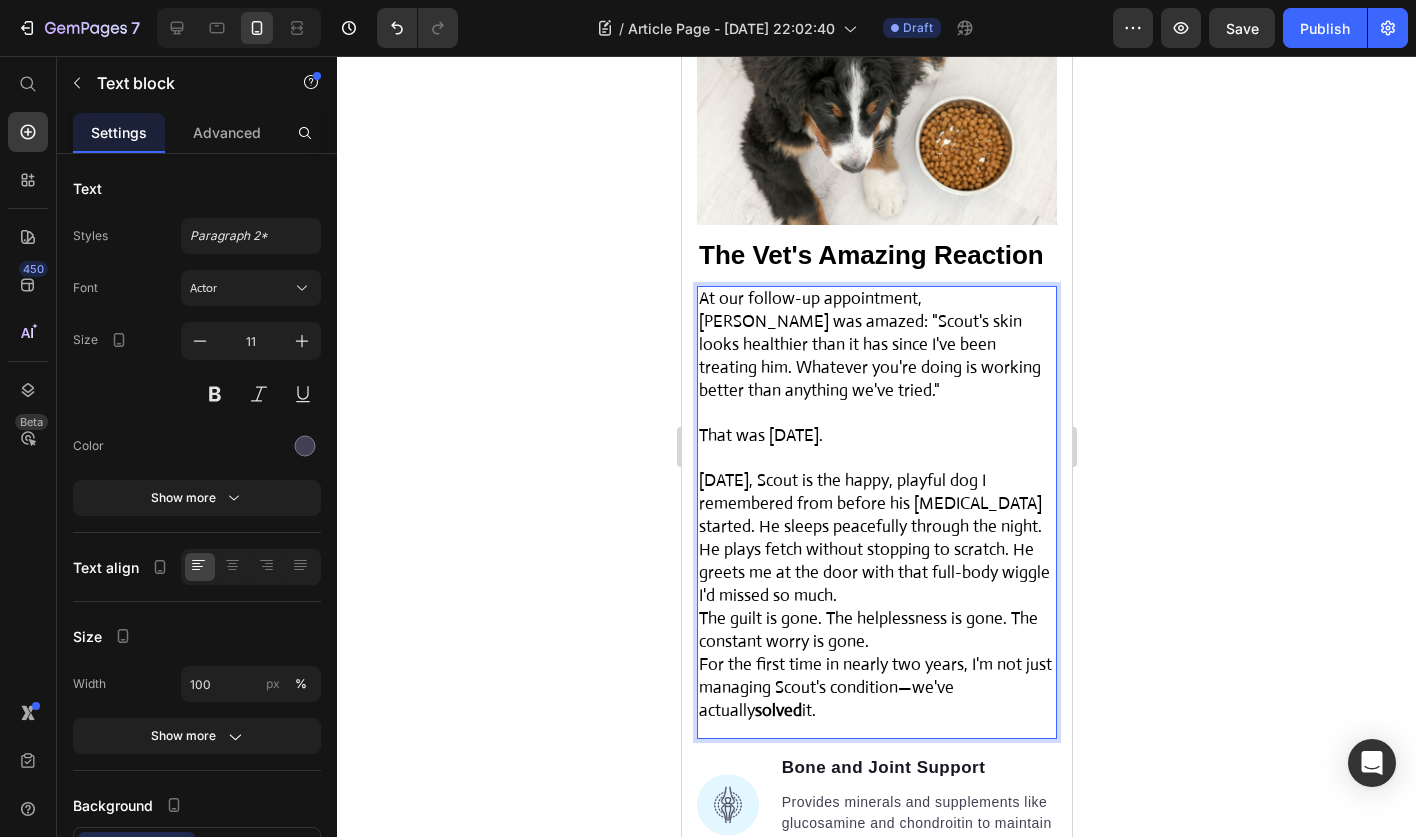 click on "Today, Scout is the happy, playful dog I remembered from before his allergies started. He sleeps peacefully through the night. He plays fetch without stopping to scratch. He greets me at the door with that full-body wiggle I'd missed so much." at bounding box center (876, 539) 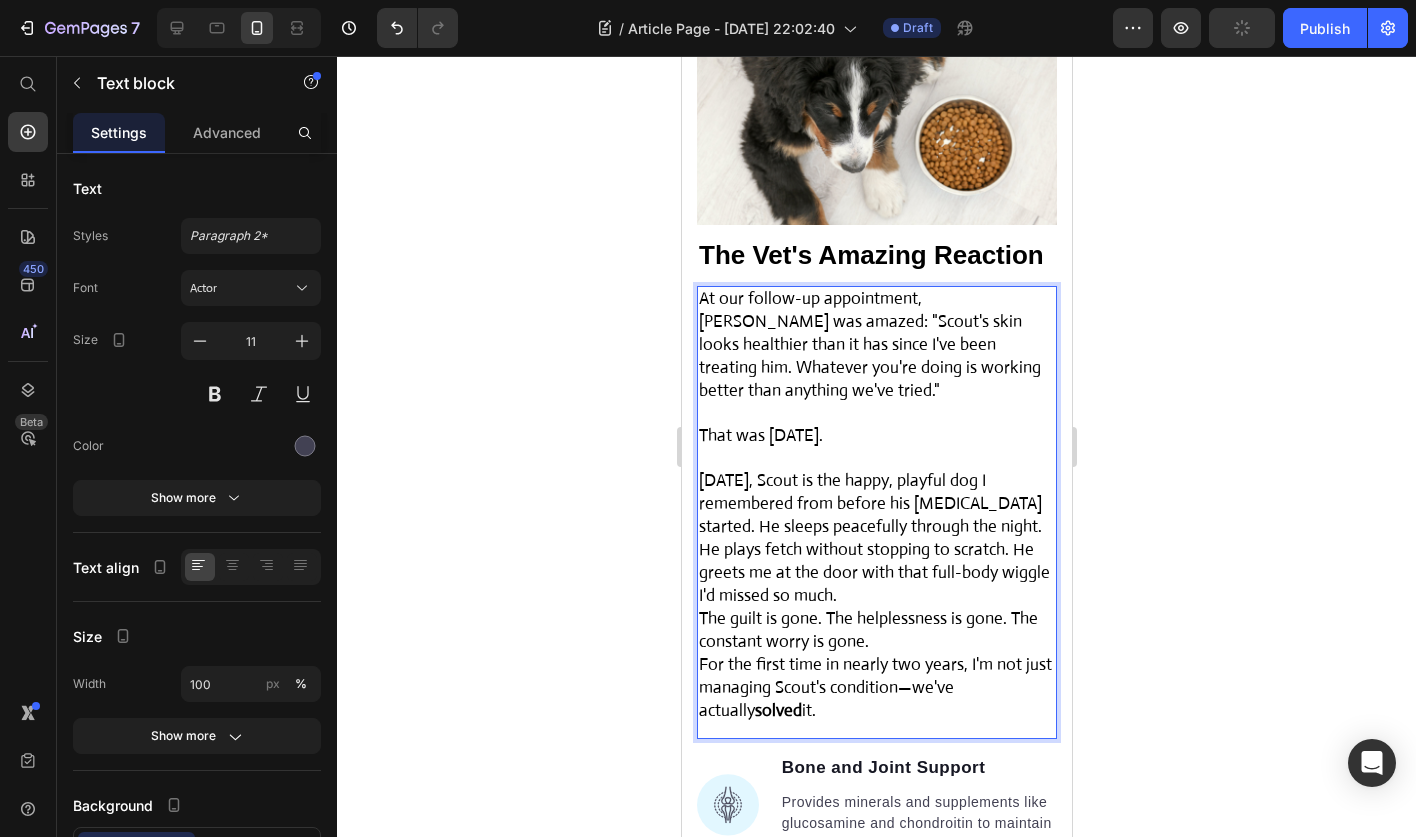 click on "Today, Scout is the happy, playful dog I remembered from before his allergies started. He sleeps peacefully through the night. He plays fetch without stopping to scratch. He greets me at the door with that full-body wiggle I'd missed so much." at bounding box center [876, 539] 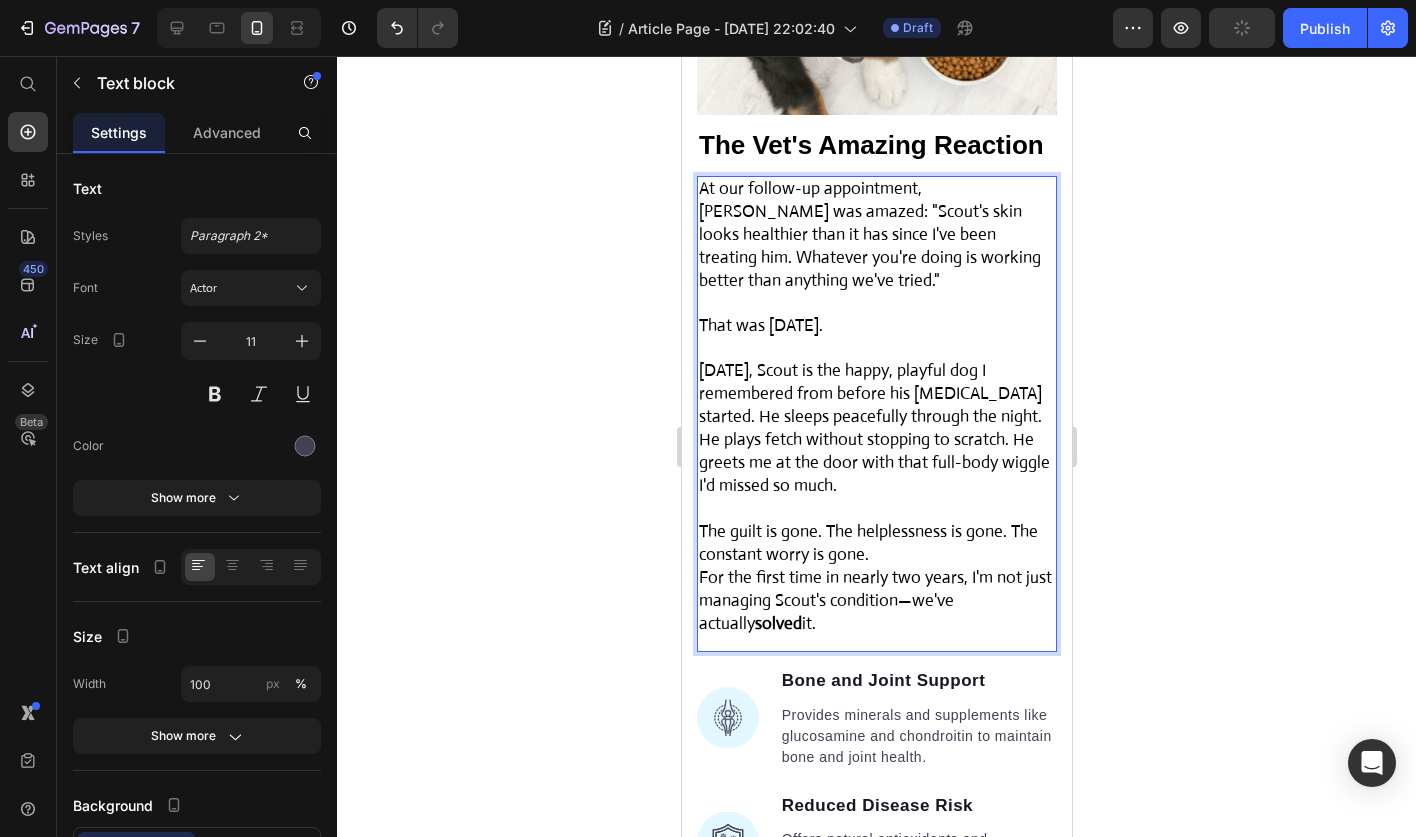scroll, scrollTop: 9175, scrollLeft: 0, axis: vertical 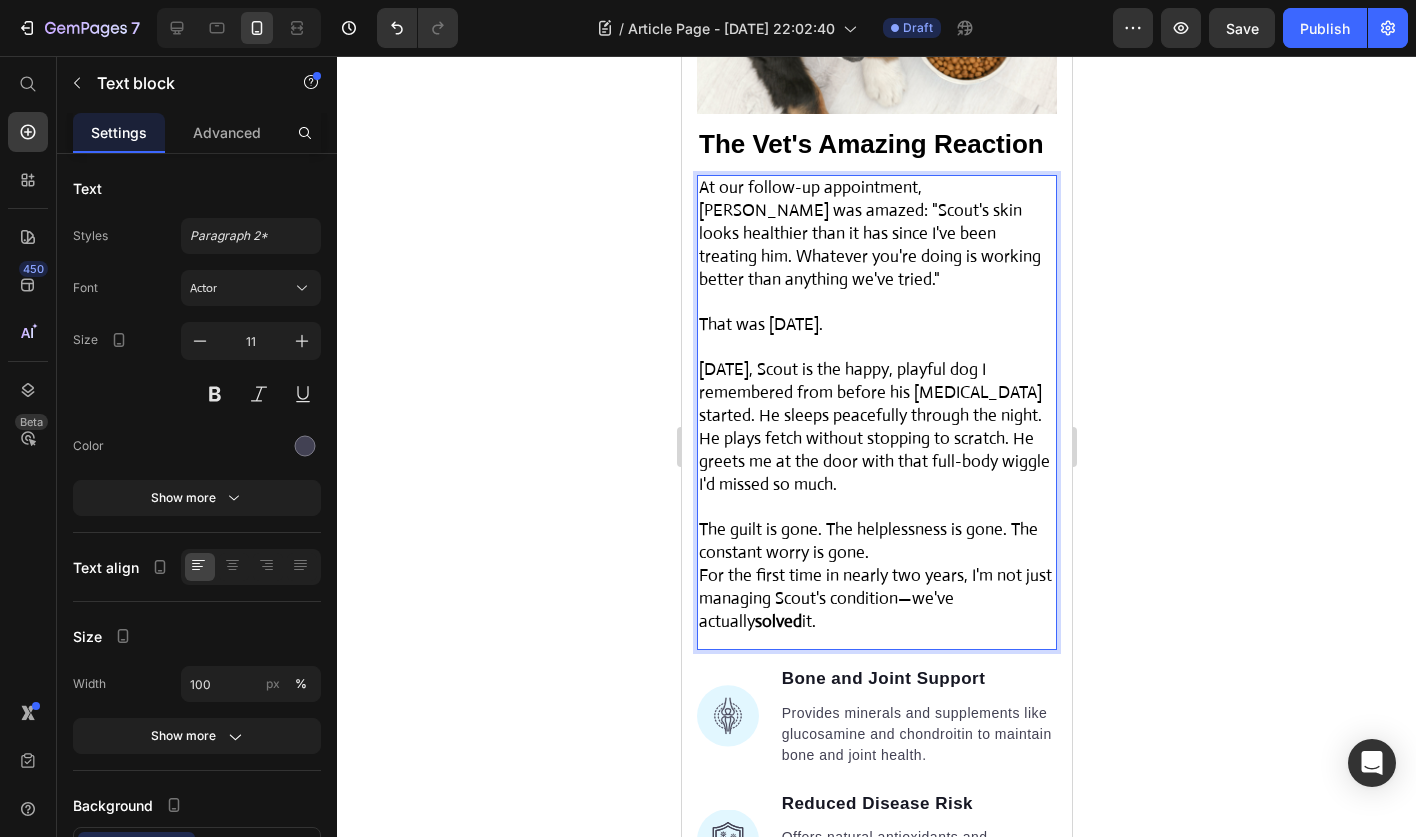 click on "The guilt is gone. The helplessness is gone. The constant worry is gone." at bounding box center [876, 542] 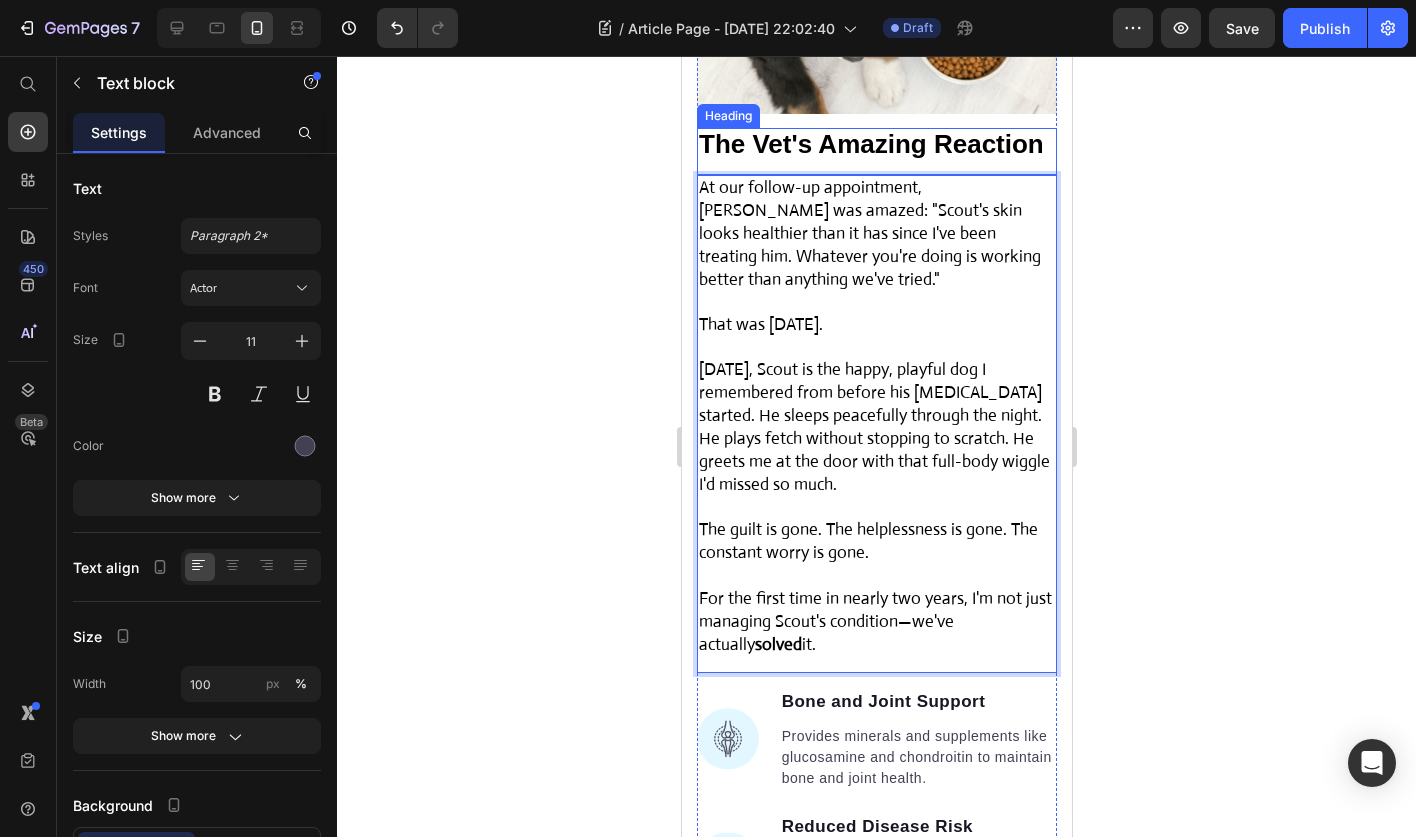 click at bounding box center (876, 22) 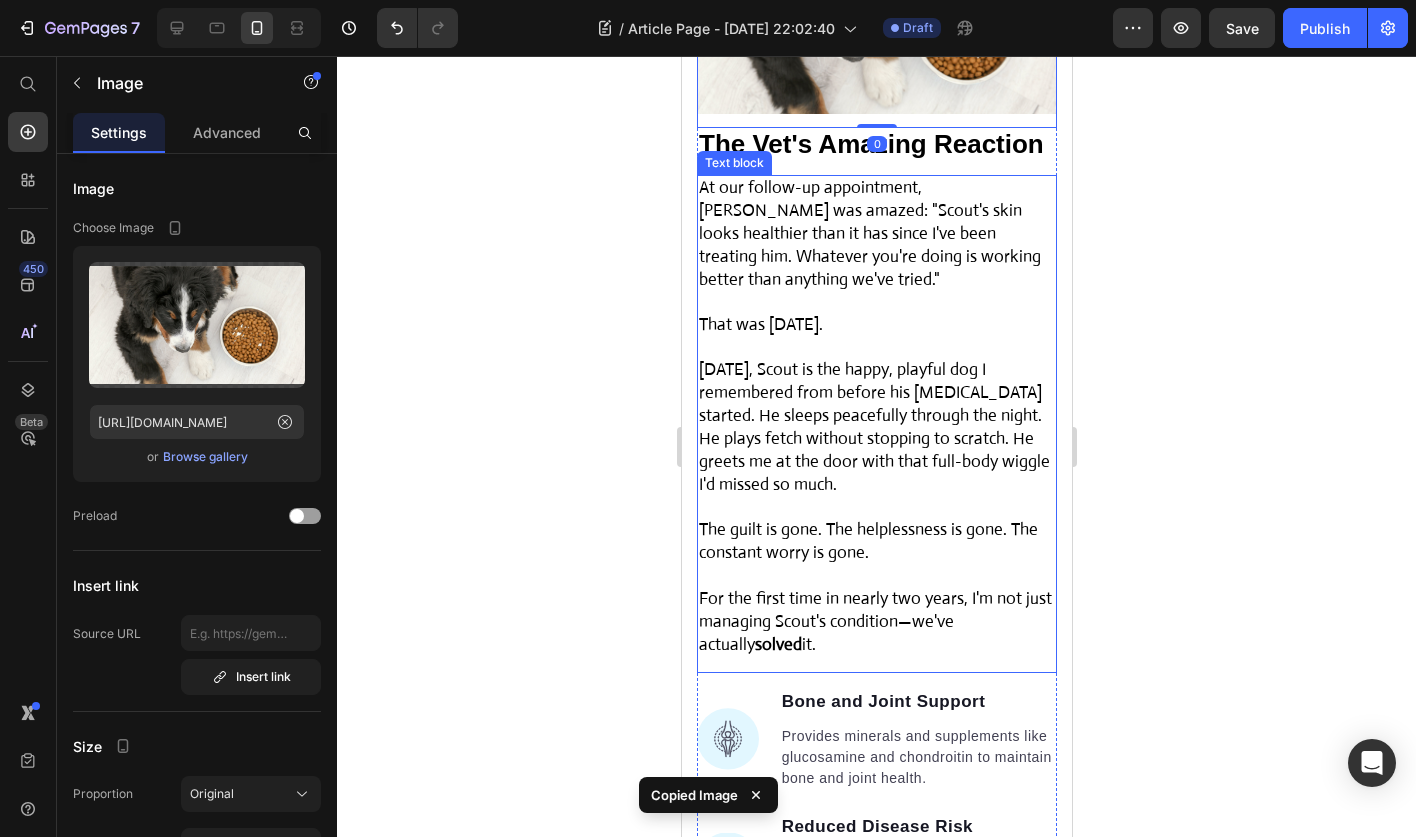 click on "For the first time in nearly two years, I'm not just managing Scout's condition—we've actually  solved  it." at bounding box center (874, 621) 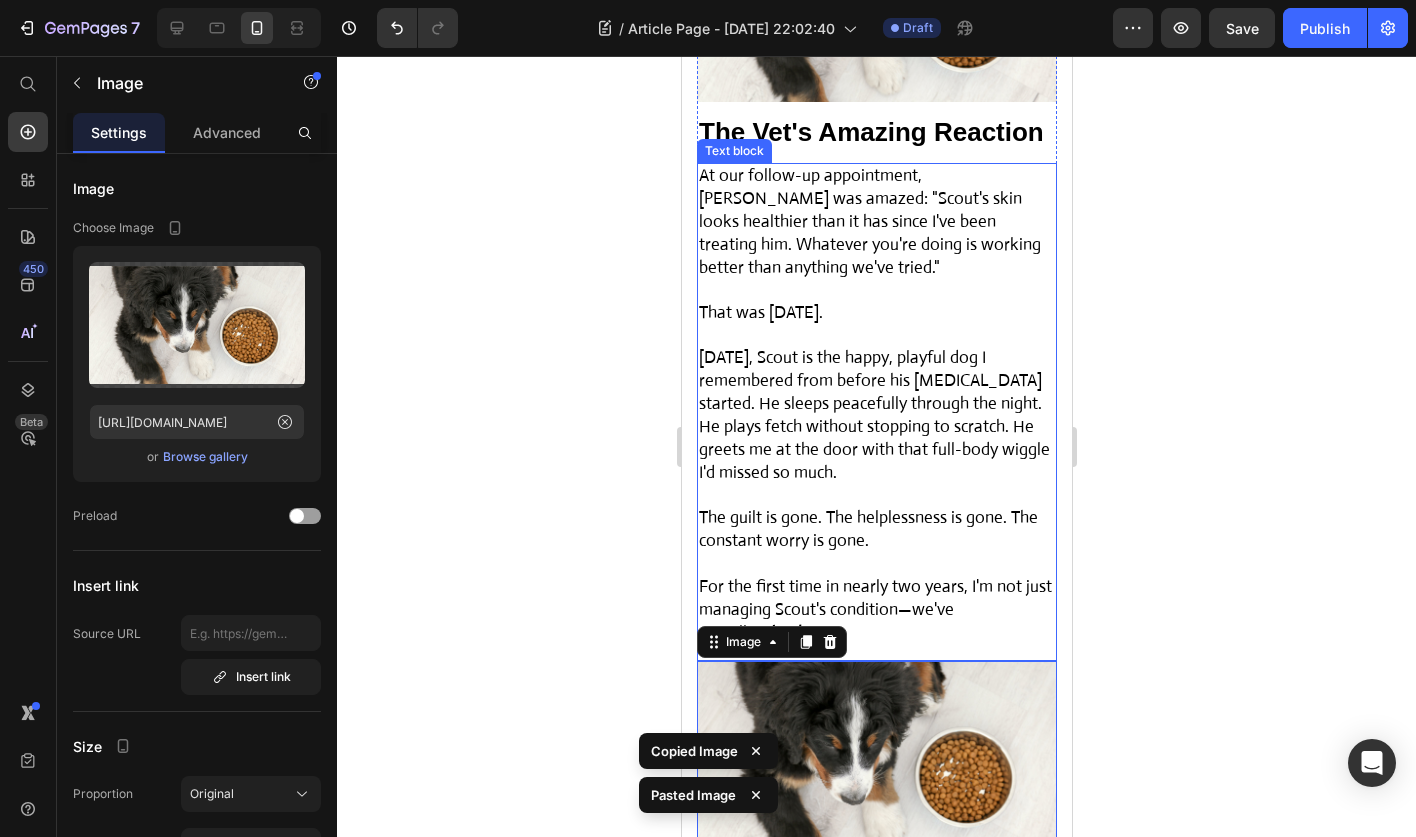 scroll, scrollTop: 9185, scrollLeft: 0, axis: vertical 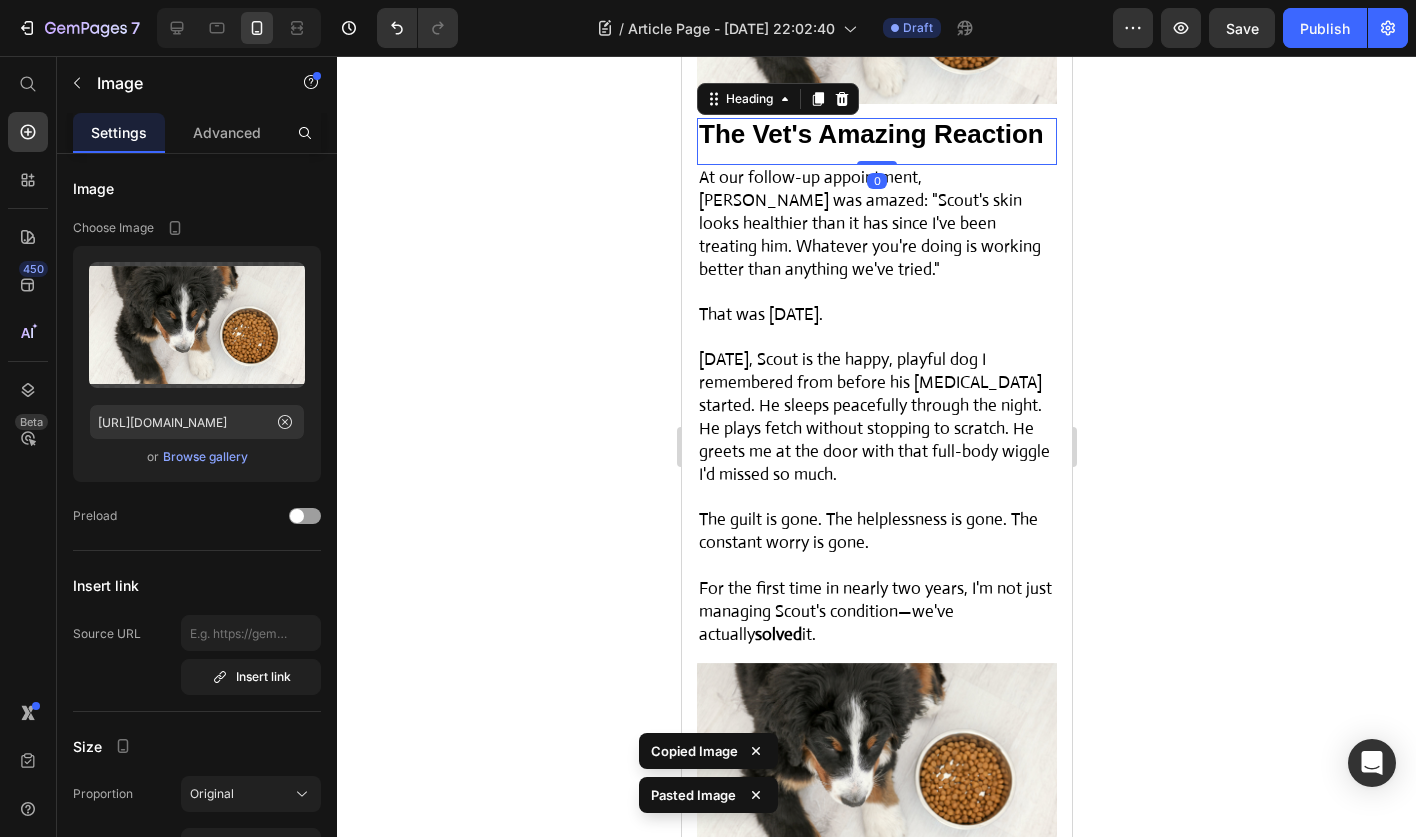 click on "The Vet's Amazing Reaction" at bounding box center [870, 134] 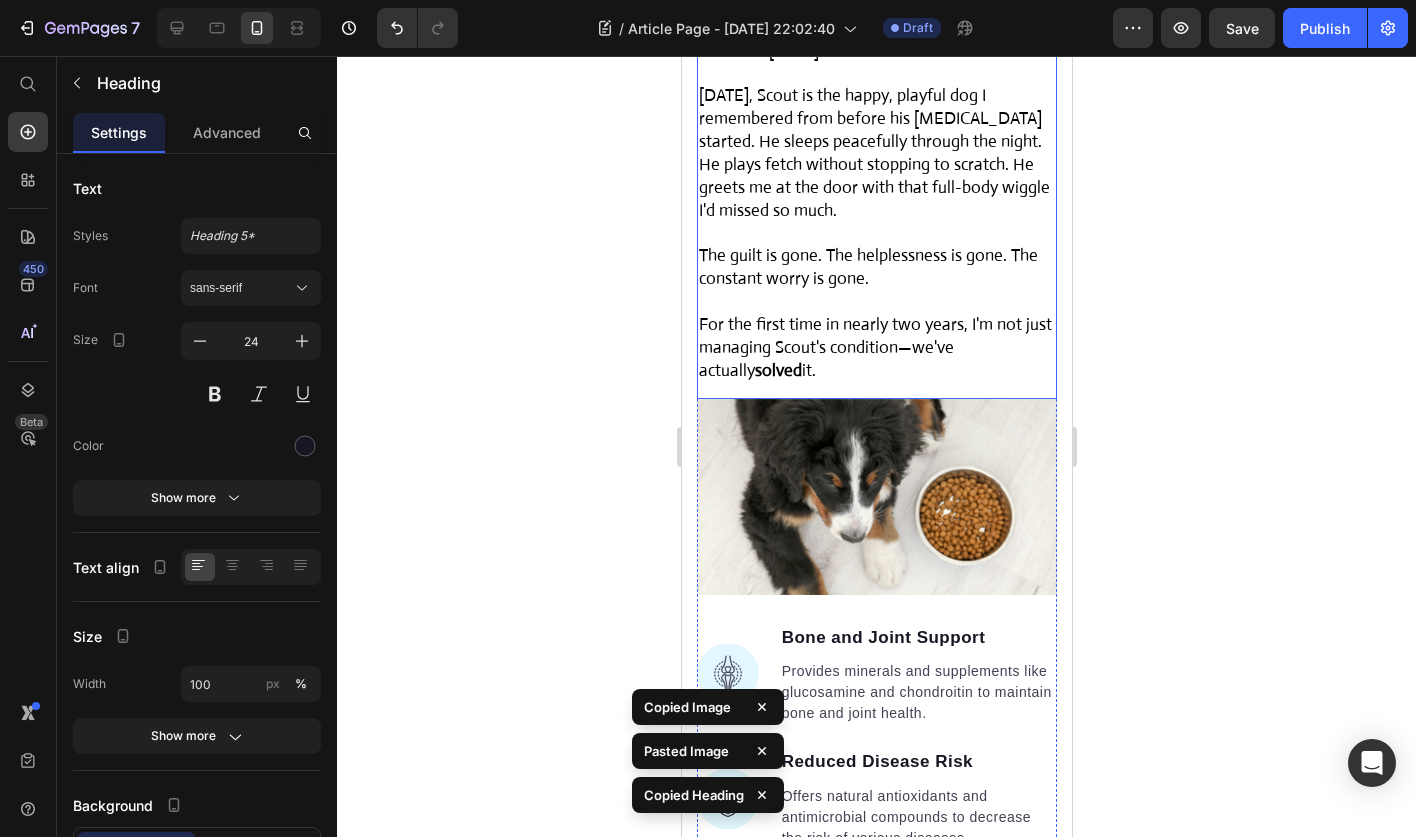 scroll, scrollTop: 9784, scrollLeft: 0, axis: vertical 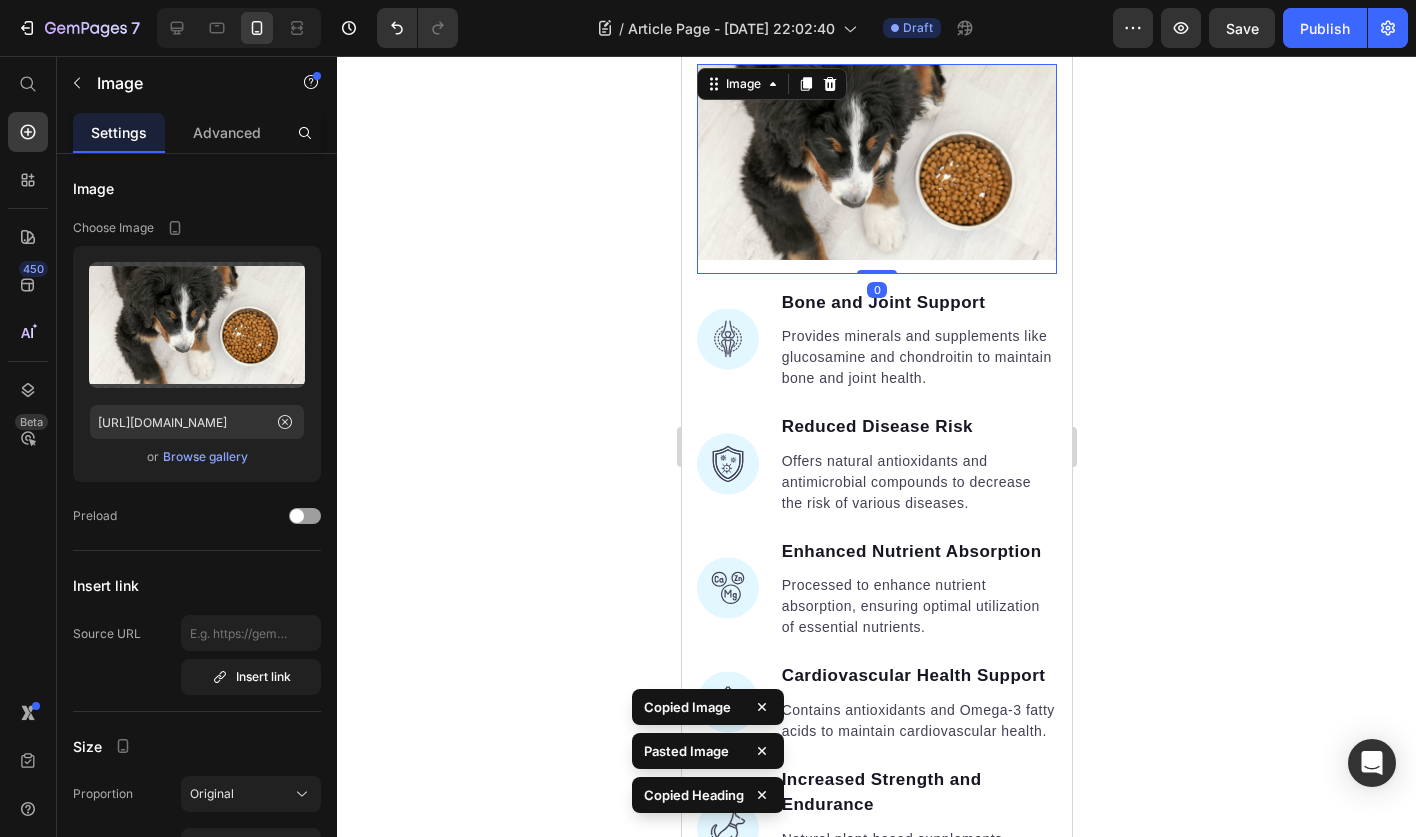 click at bounding box center [876, 168] 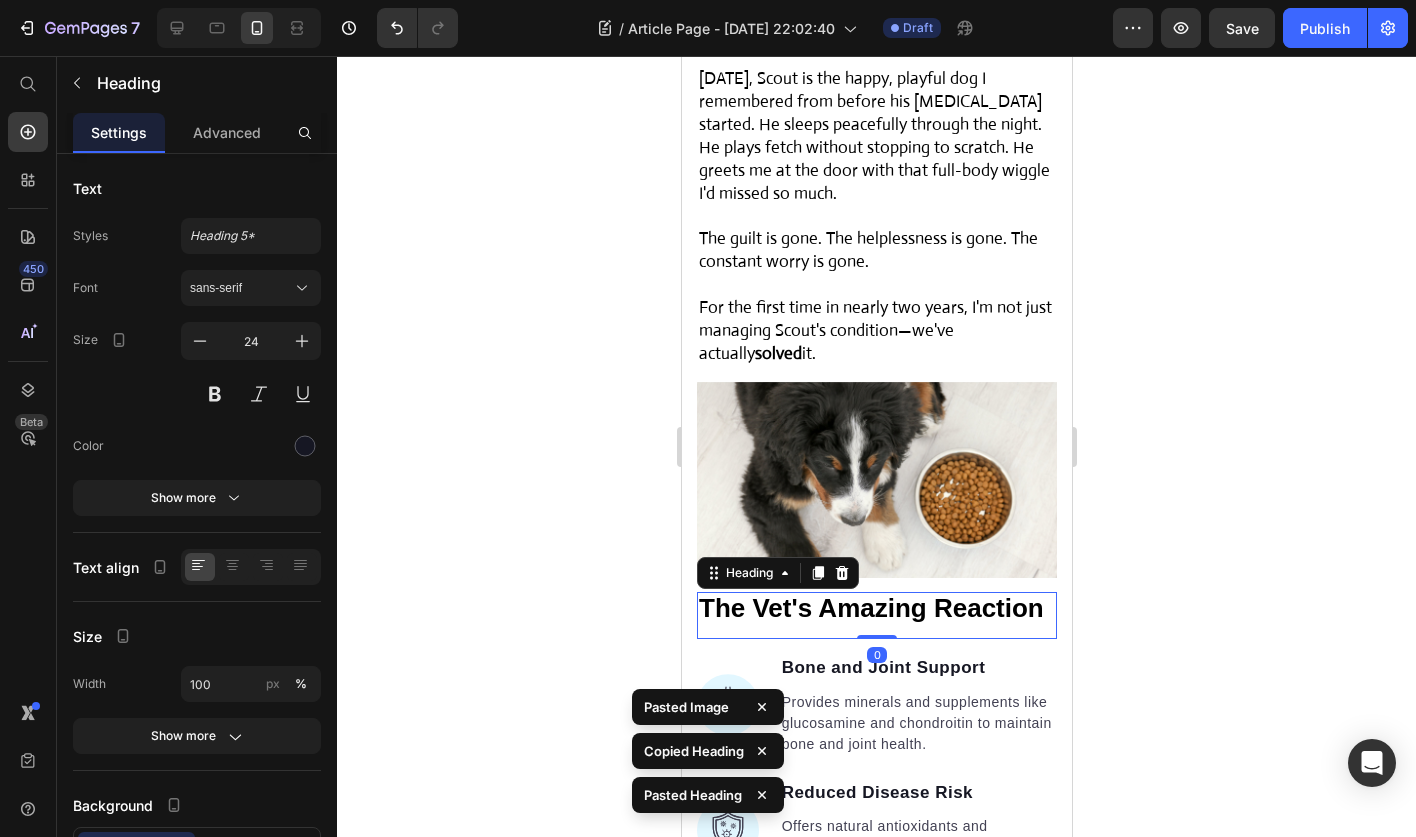 scroll, scrollTop: 9446, scrollLeft: 0, axis: vertical 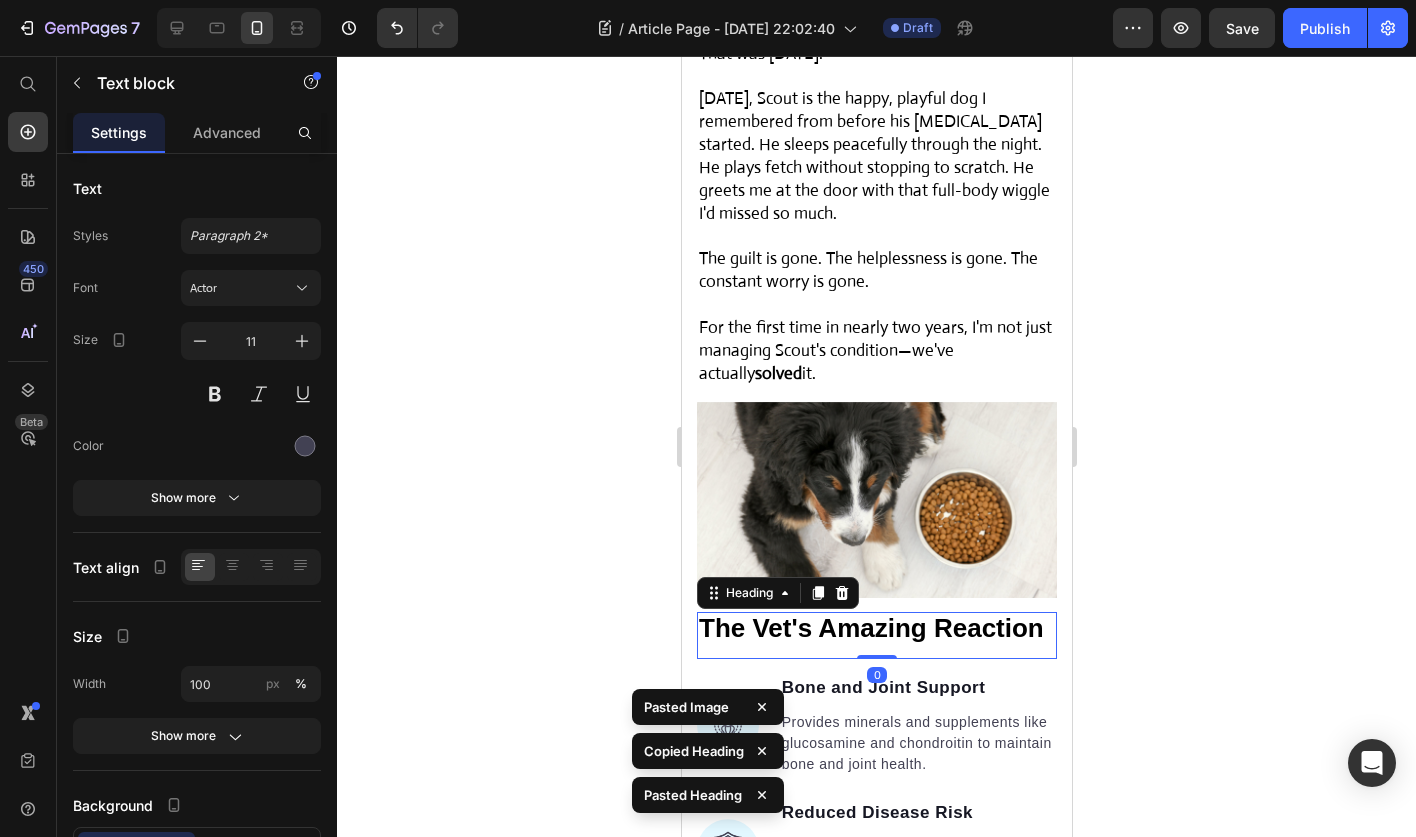 click on "Today, Scout is the happy, playful dog I remembered from before his allergies started. He sleeps peacefully through the night. He plays fetch without stopping to scratch. He greets me at the door with that full-body wiggle I'd missed so much." at bounding box center (873, 156) 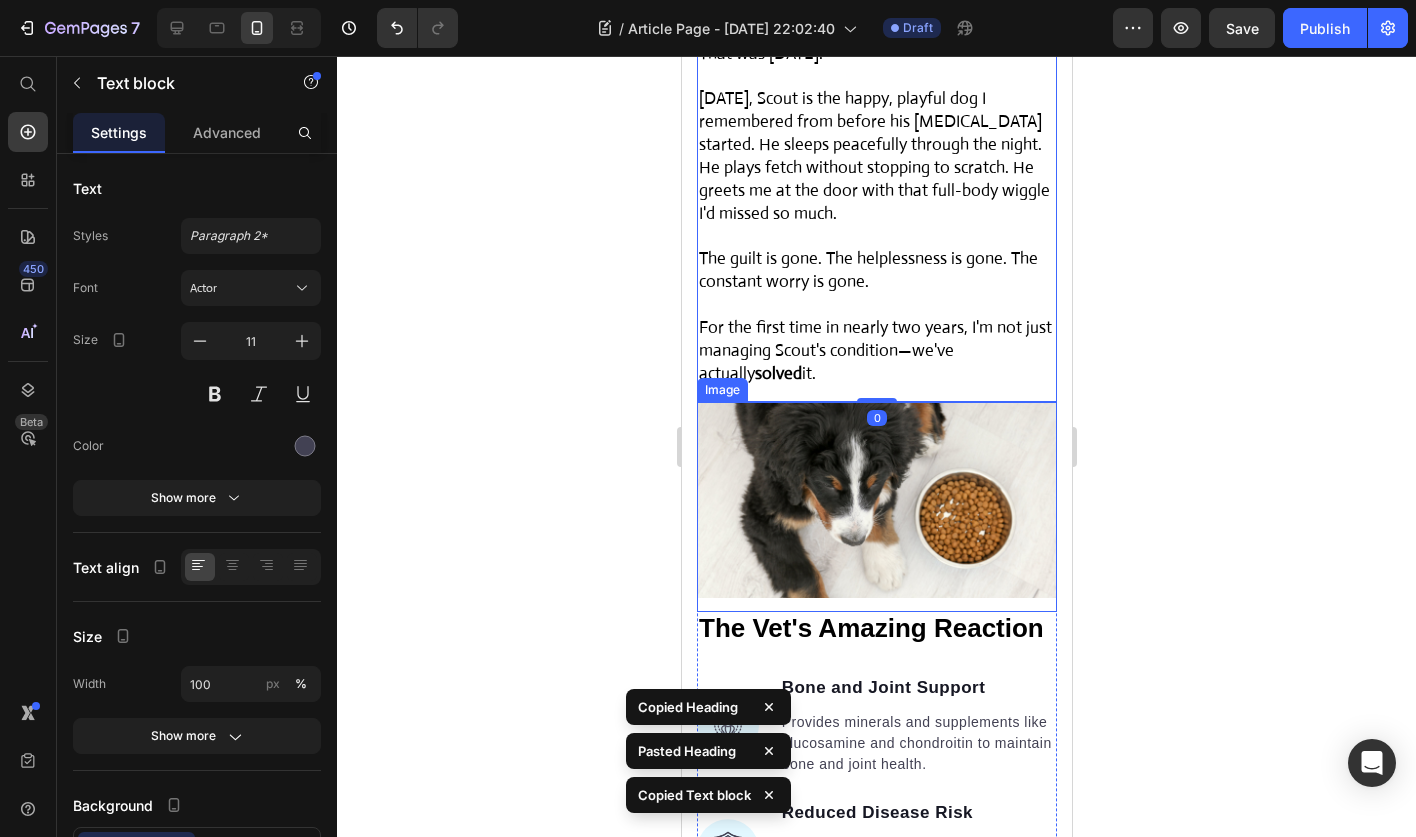 click on "The Vet's Amazing Reaction" at bounding box center [870, 628] 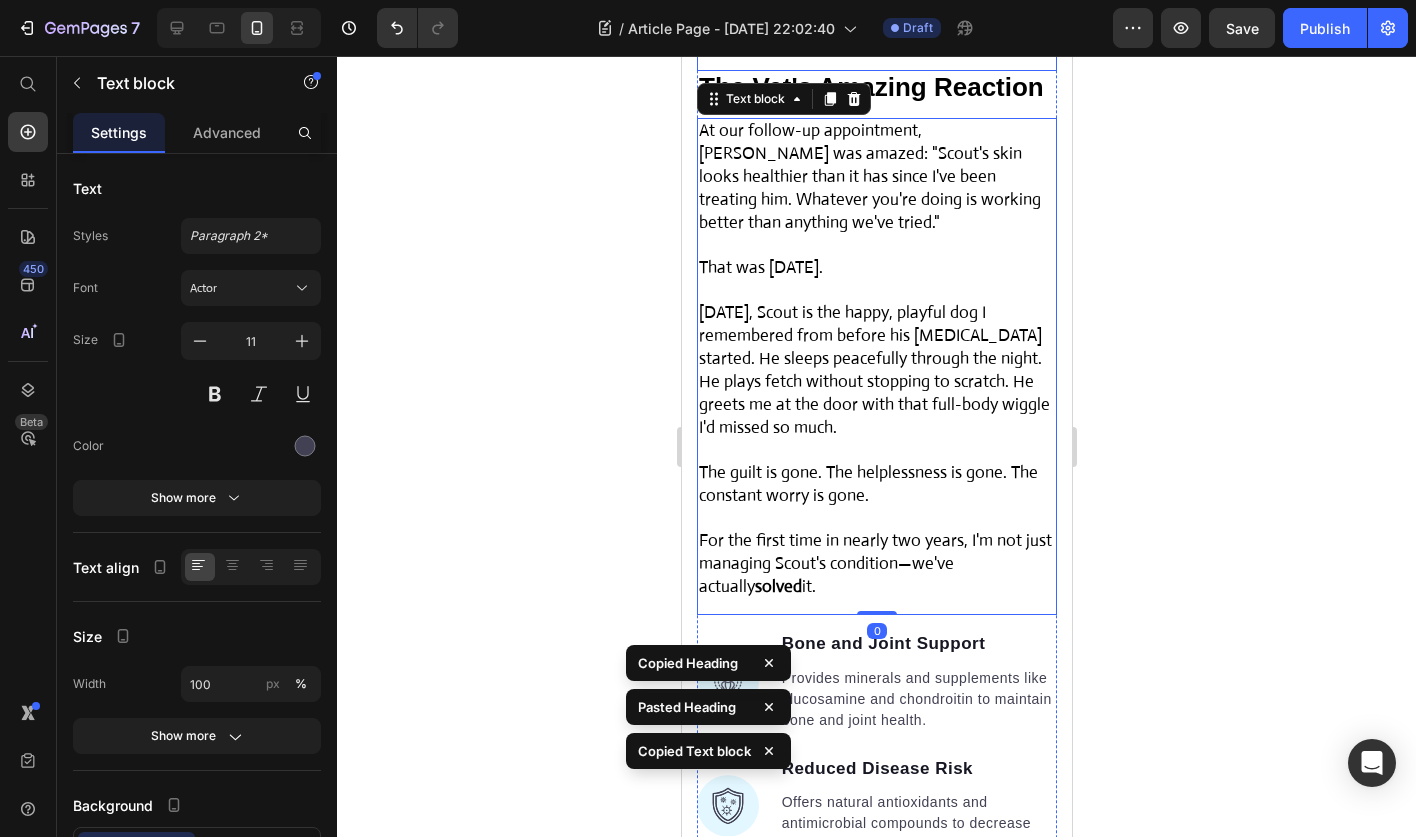 scroll, scrollTop: 10015, scrollLeft: 0, axis: vertical 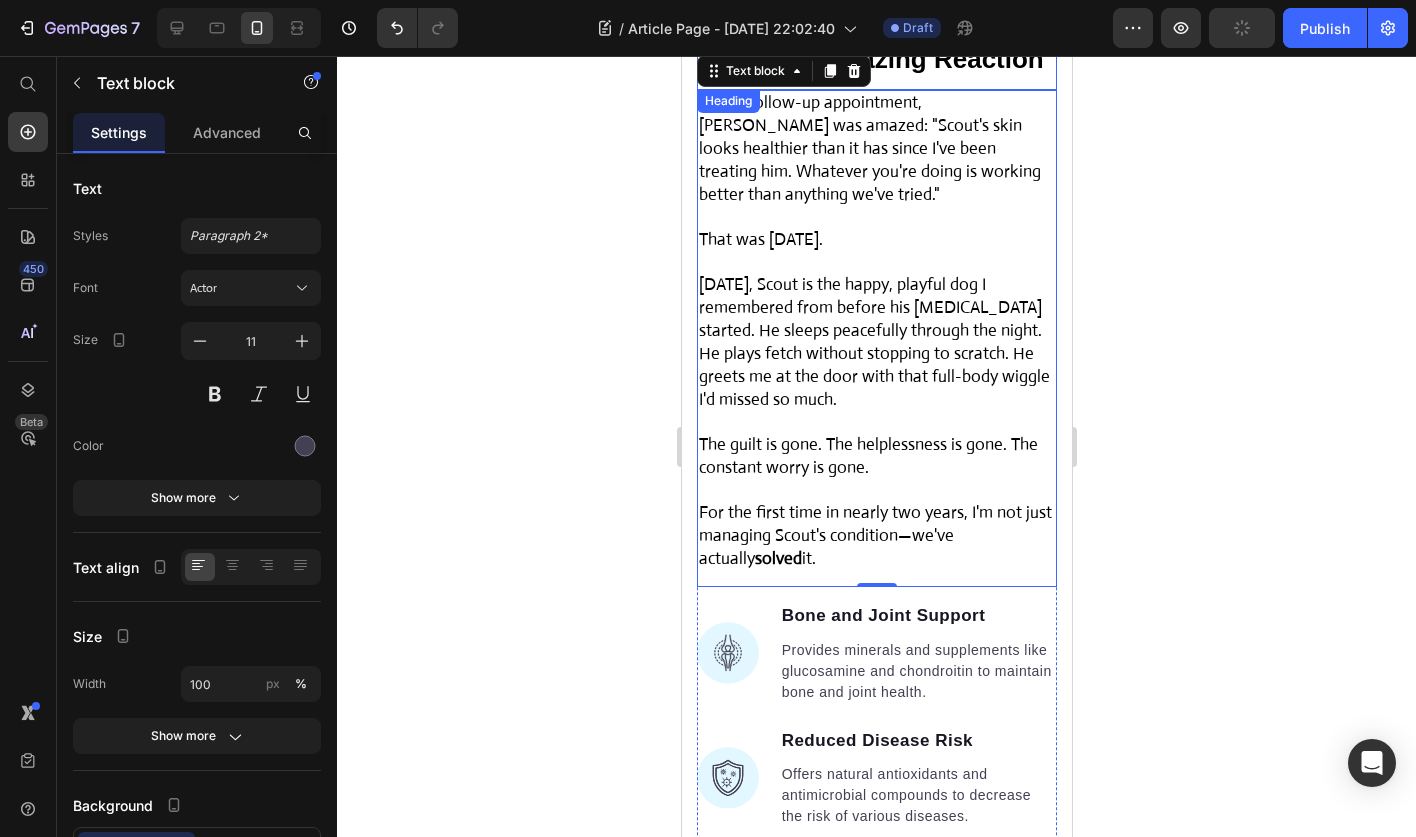 click on "The Vet's Amazing Reaction" at bounding box center [870, 59] 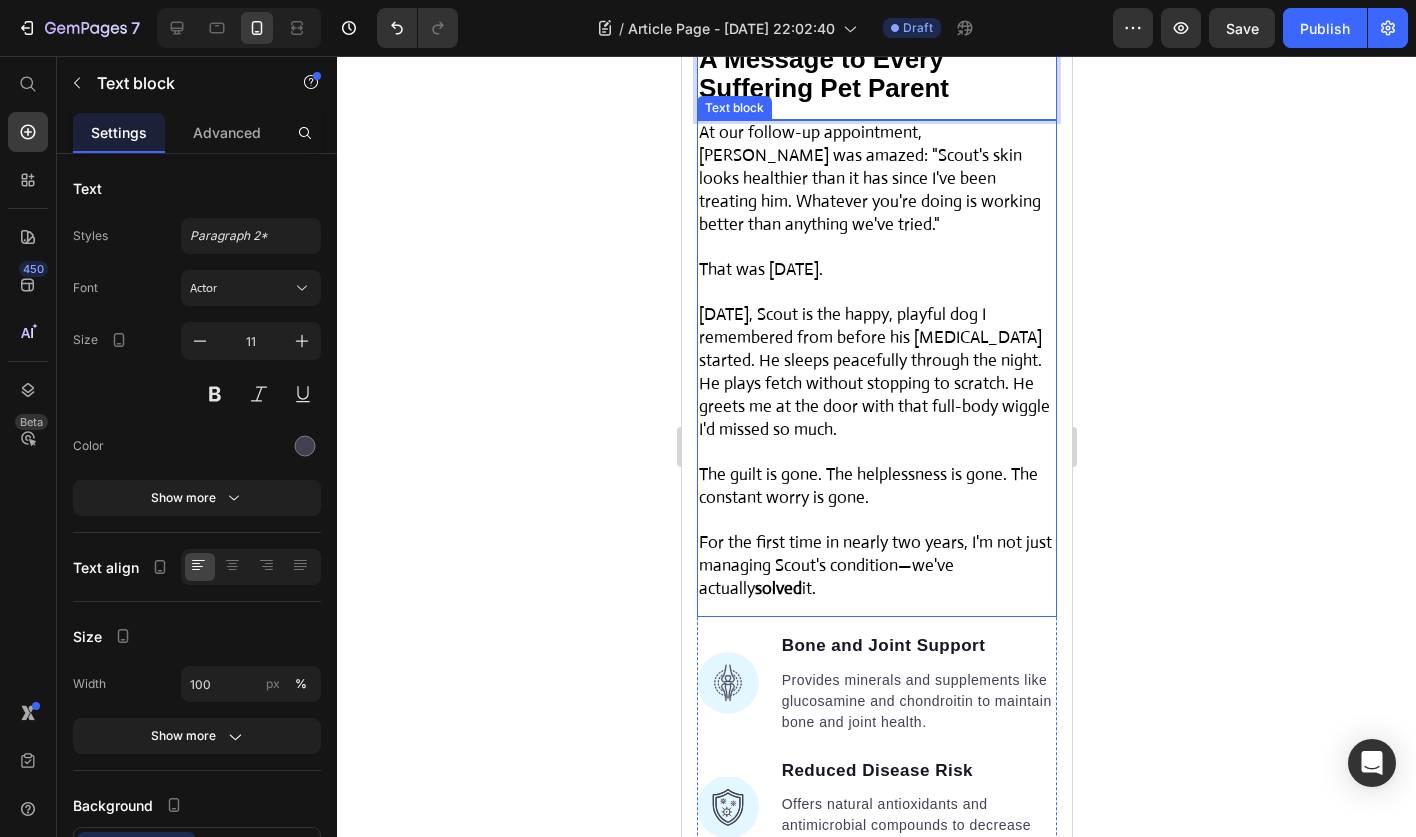 click on "Today, Scout is the happy, playful dog I remembered from before his allergies started. He sleeps peacefully through the night. He plays fetch without stopping to scratch. He greets me at the door with that full-body wiggle I'd missed so much." at bounding box center (876, 373) 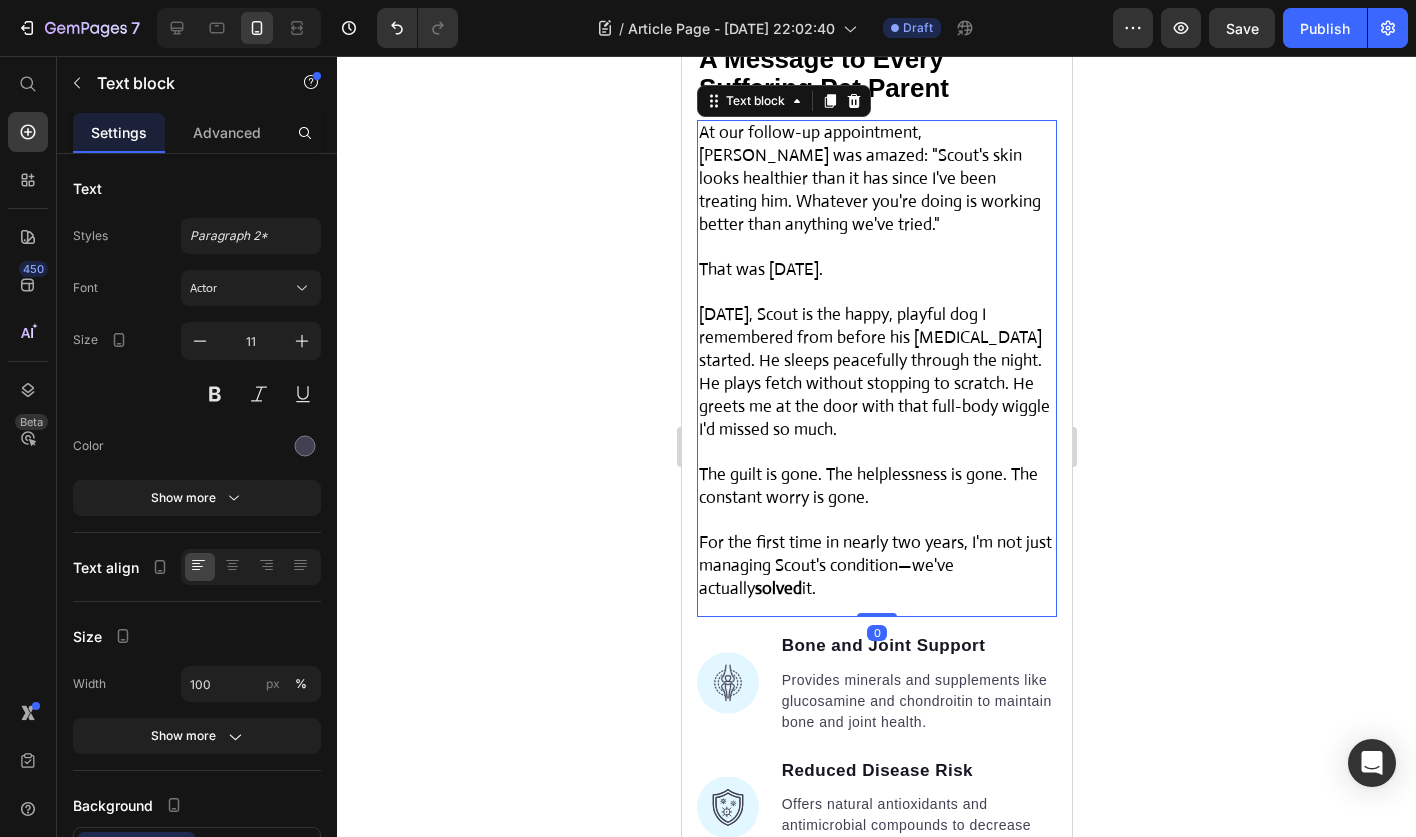 click on "Today, Scout is the happy, playful dog I remembered from before his allergies started. He sleeps peacefully through the night. He plays fetch without stopping to scratch. He greets me at the door with that full-body wiggle I'd missed so much." at bounding box center [876, 373] 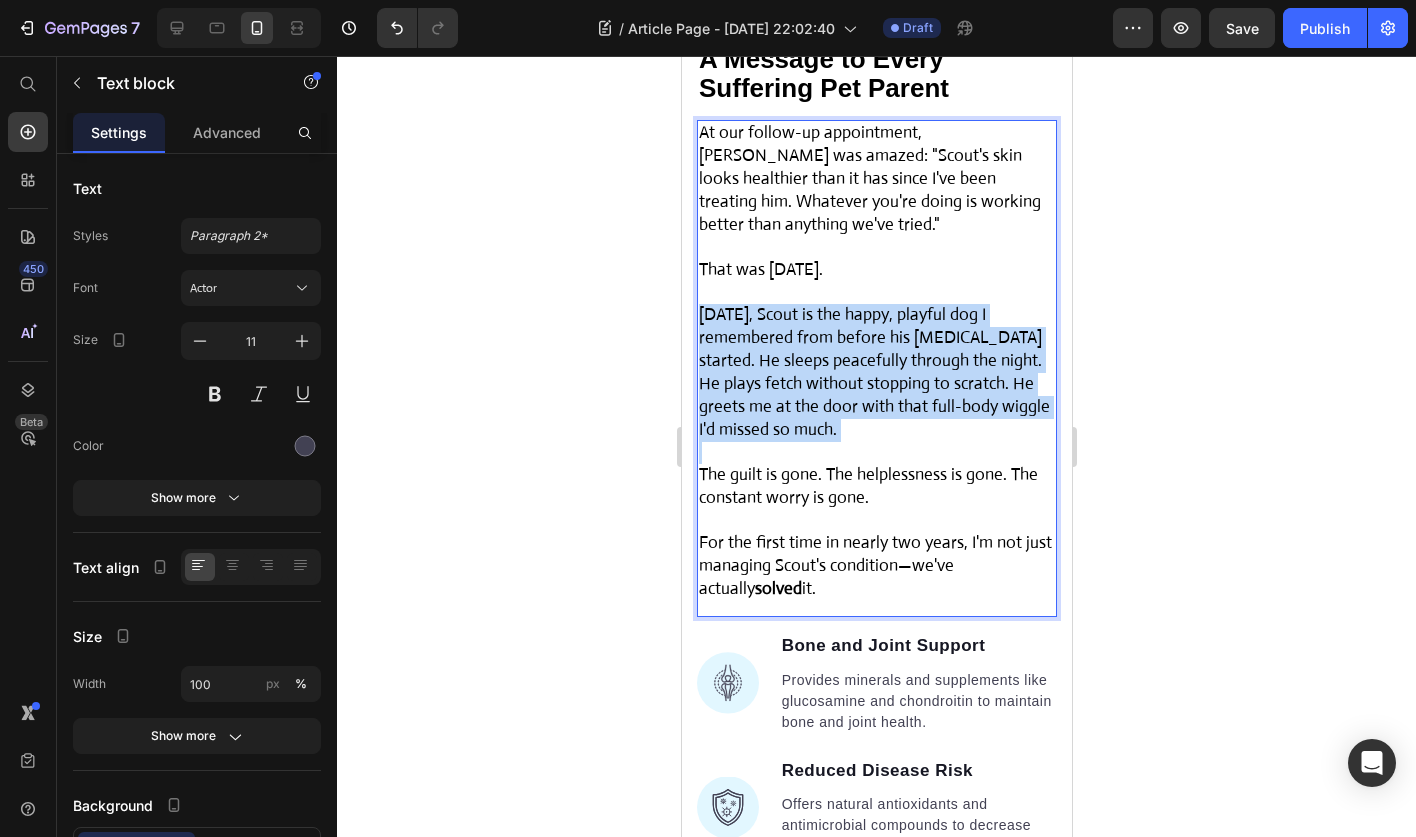 click on "Today, Scout is the happy, playful dog I remembered from before his allergies started. He sleeps peacefully through the night. He plays fetch without stopping to scratch. He greets me at the door with that full-body wiggle I'd missed so much." at bounding box center (876, 373) 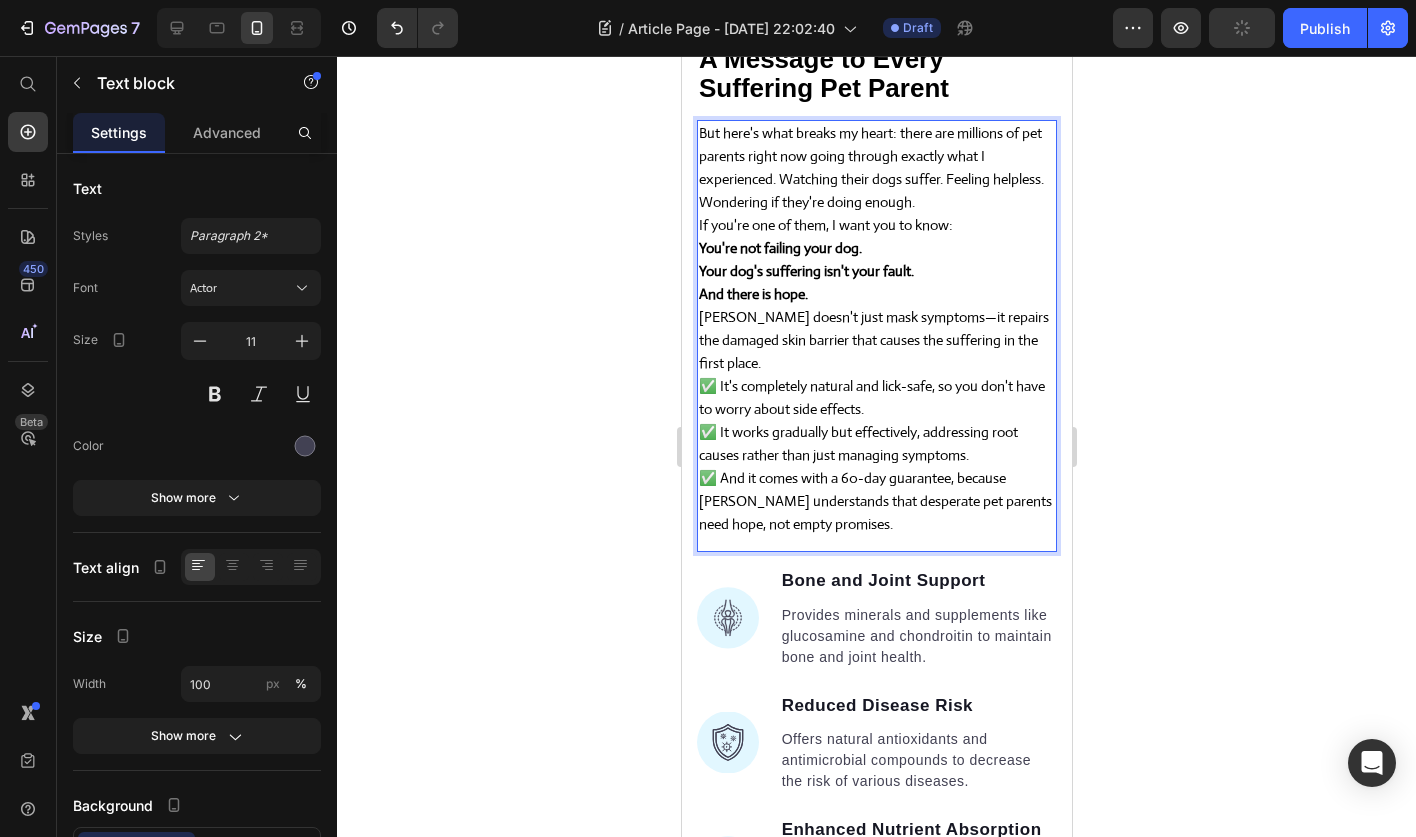 click on "And there is hope." at bounding box center [876, 294] 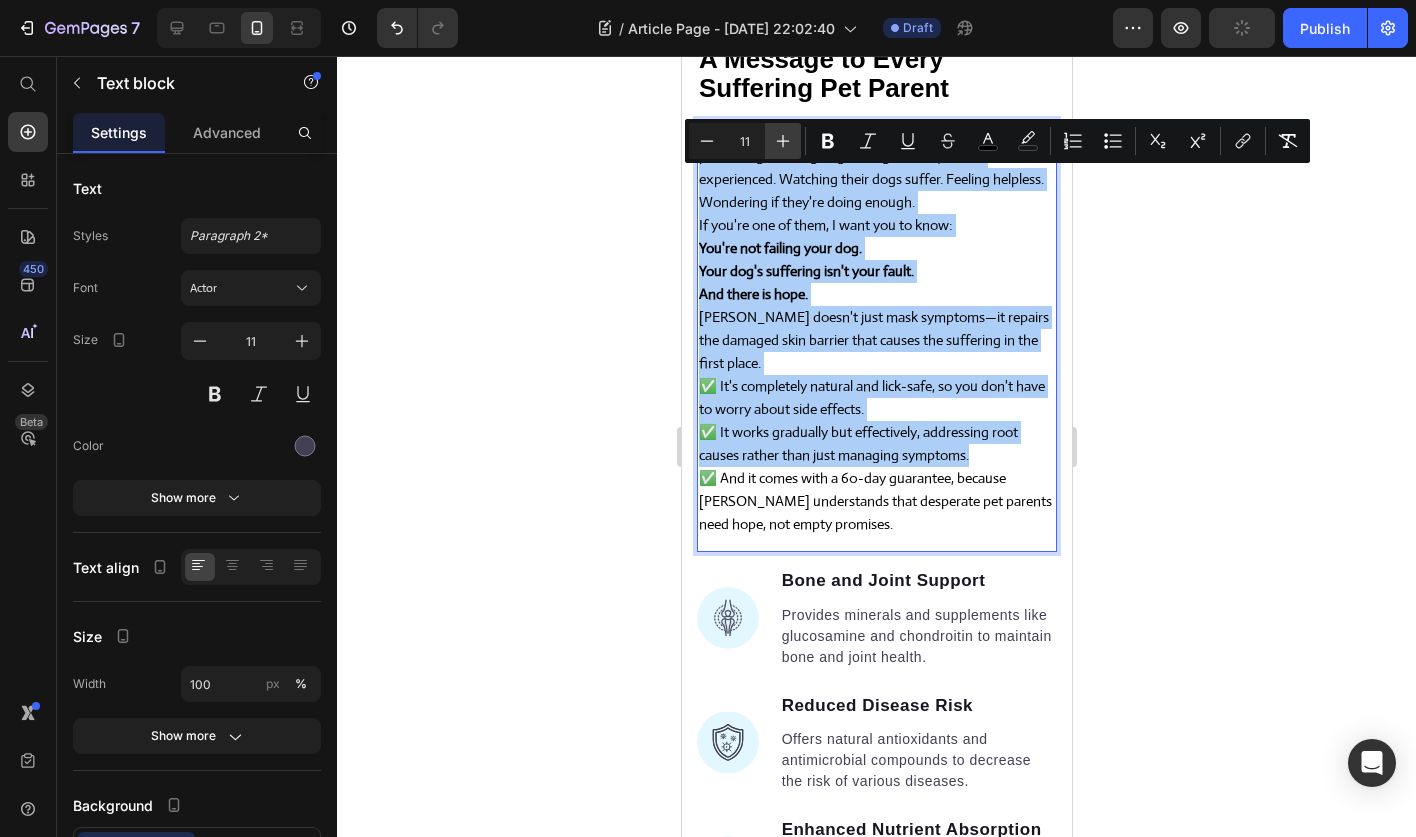 click 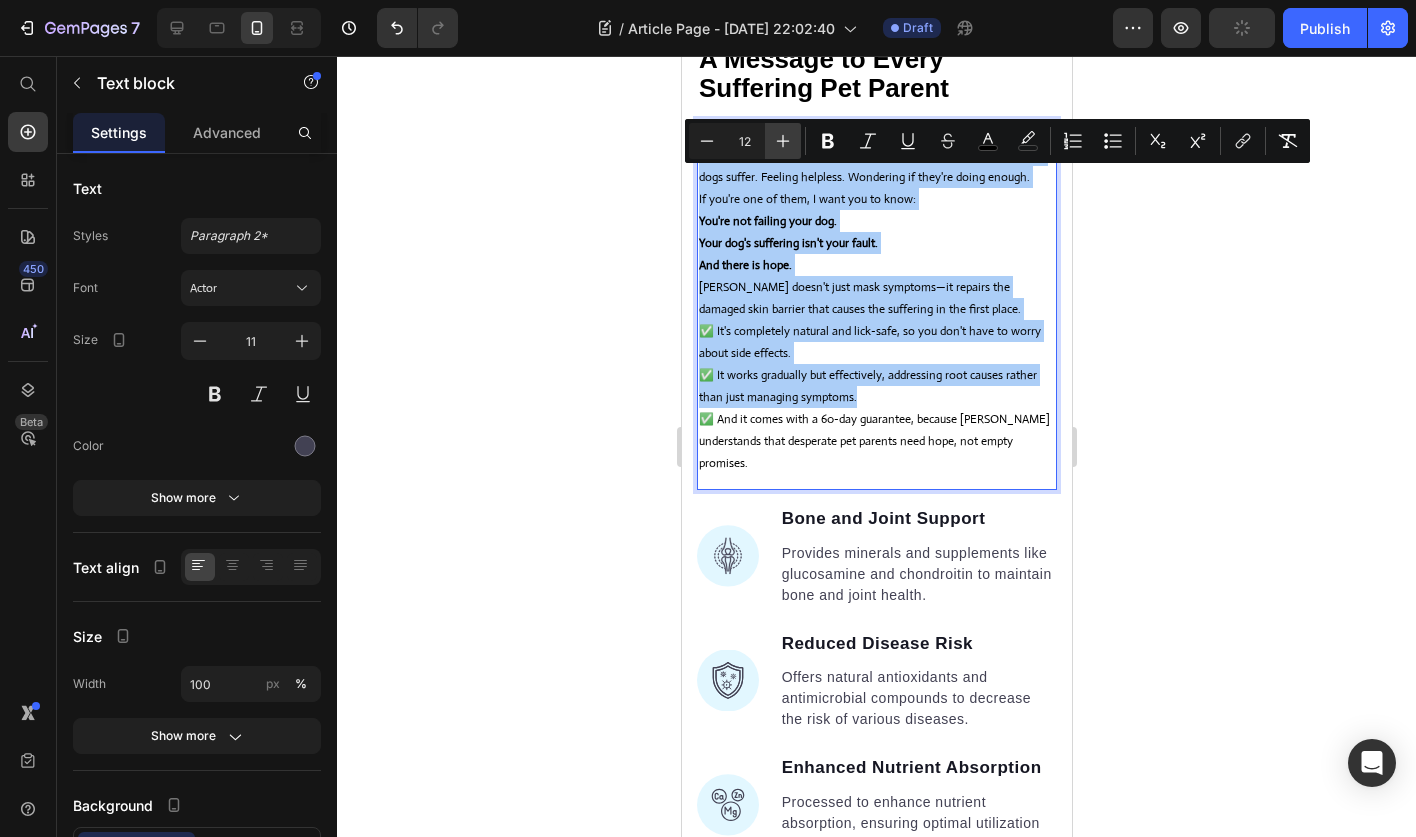 click 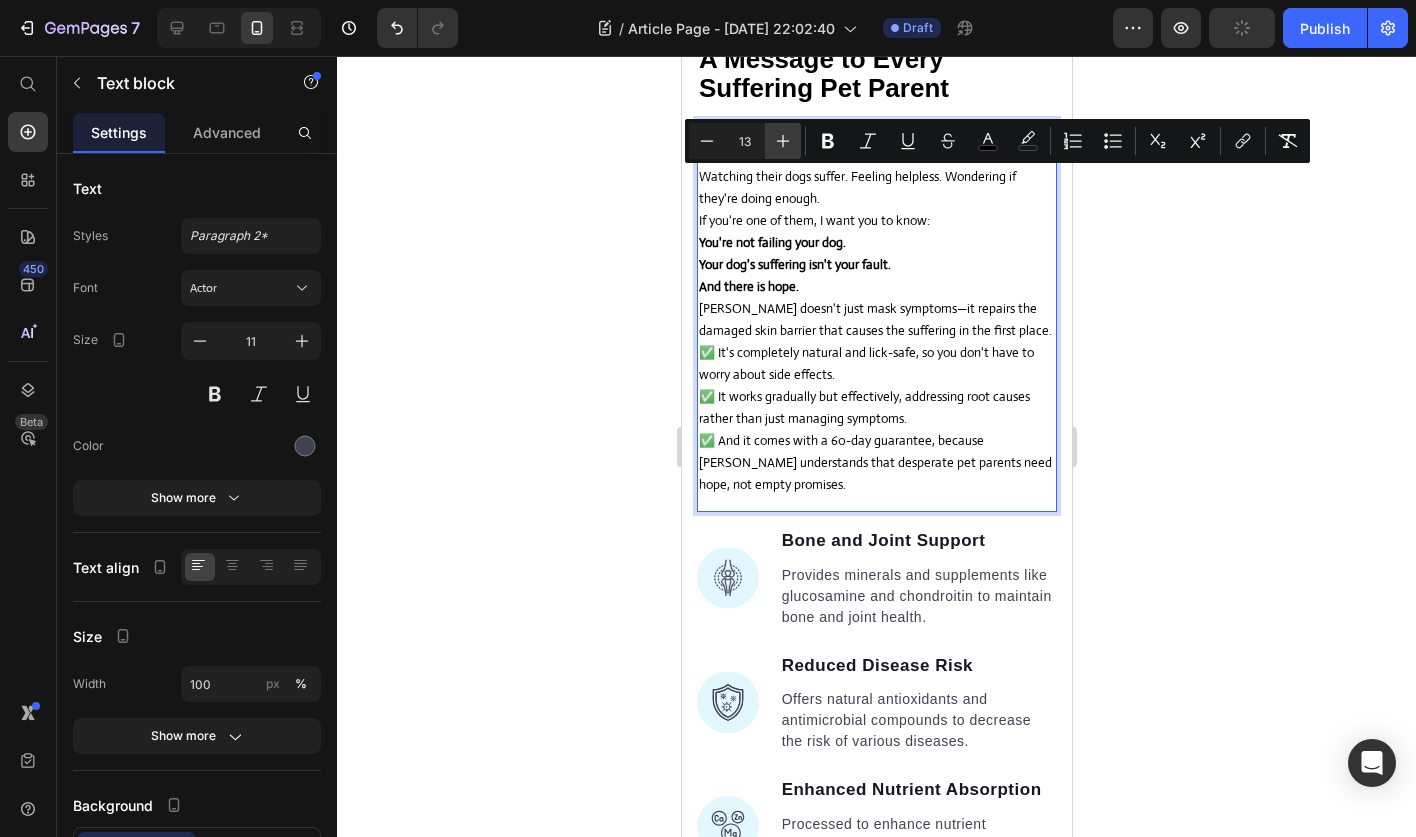 click 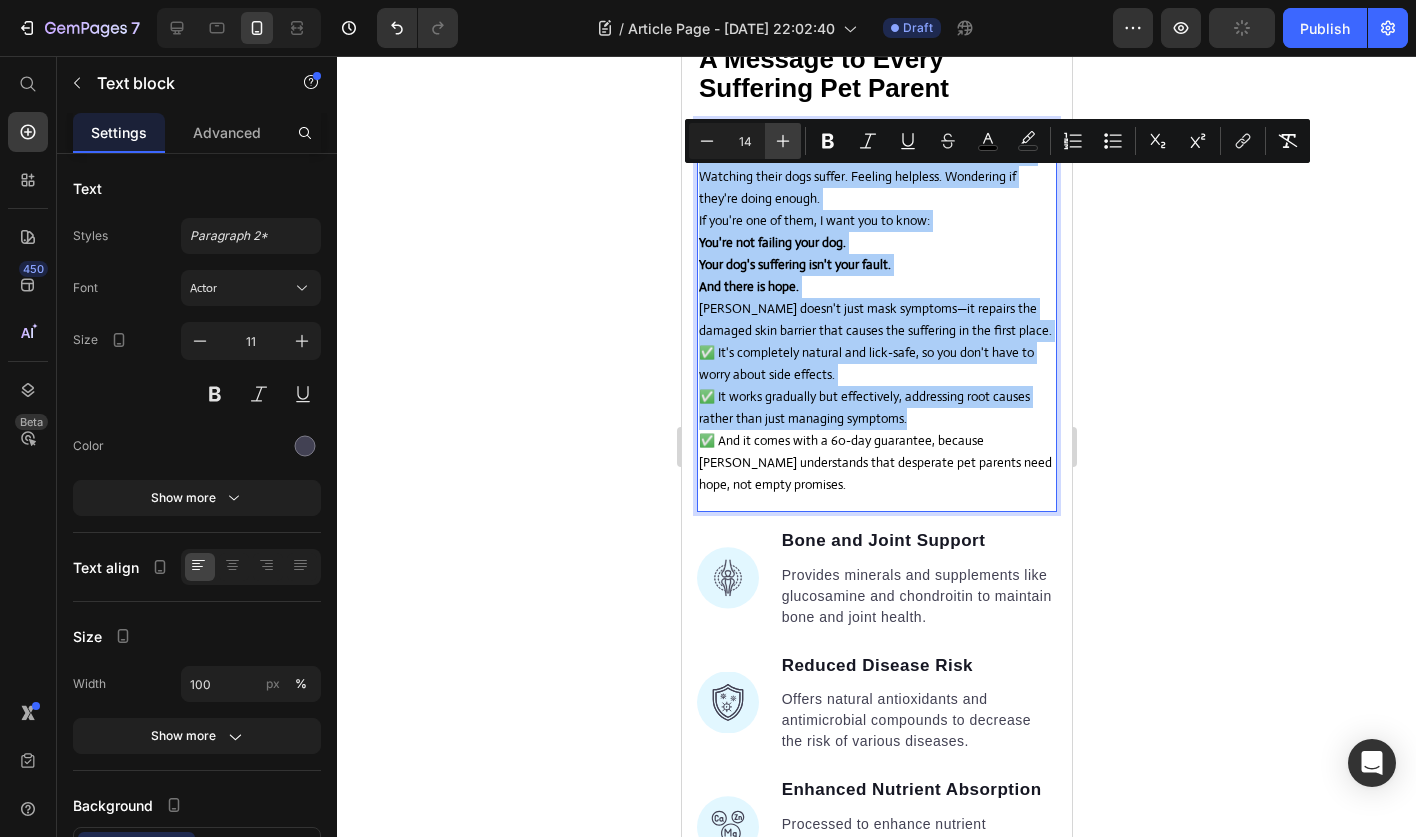 click 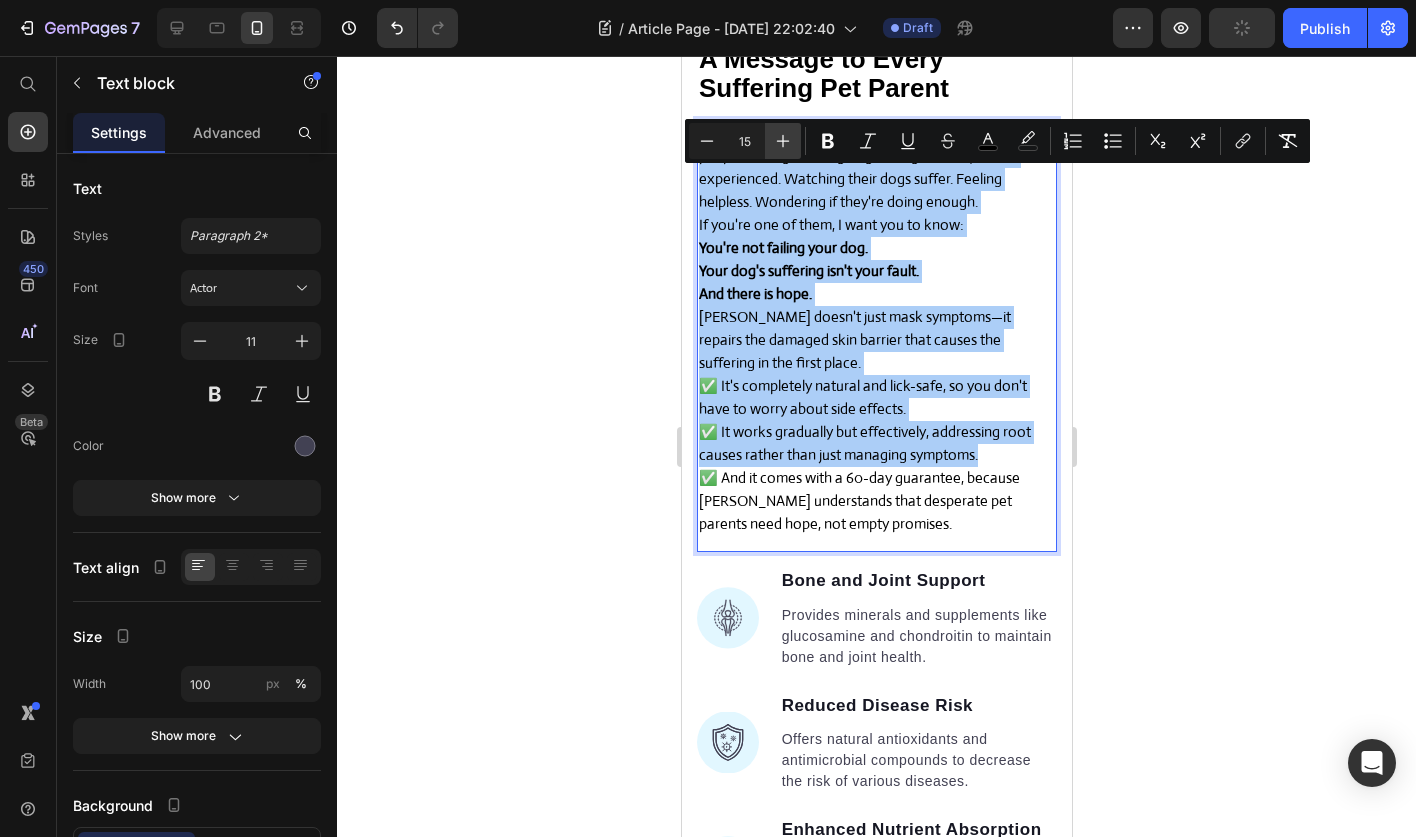 click 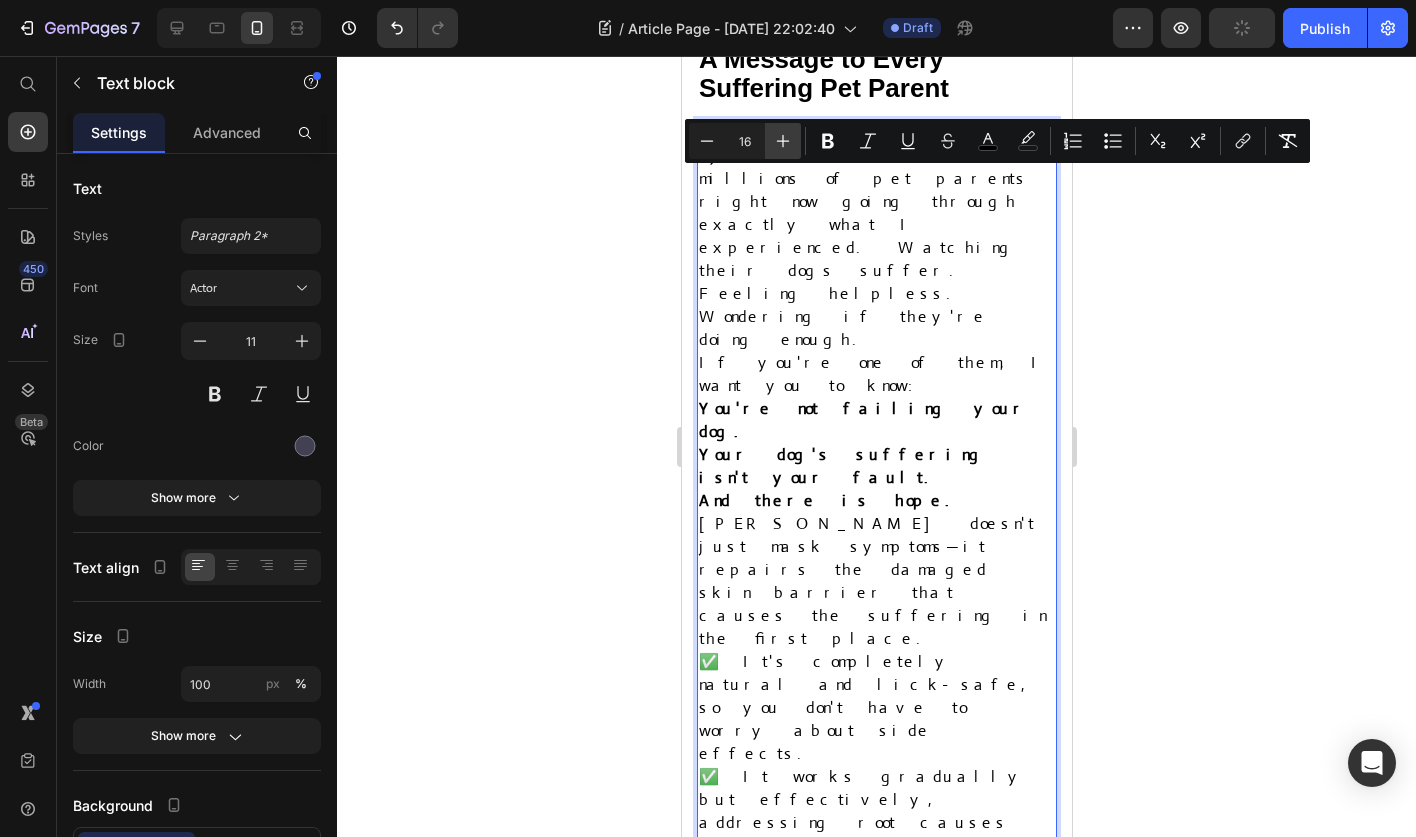 click 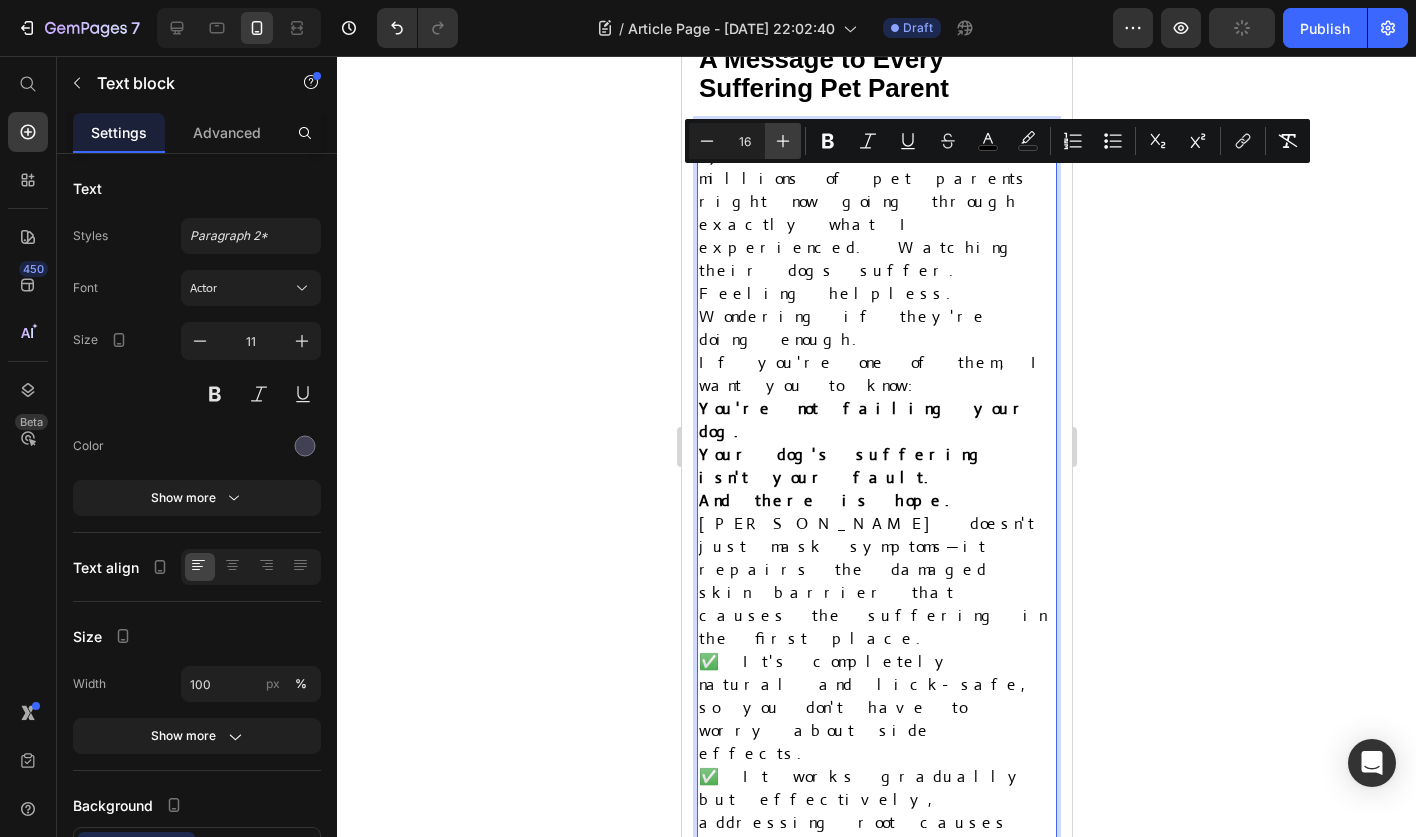 type on "17" 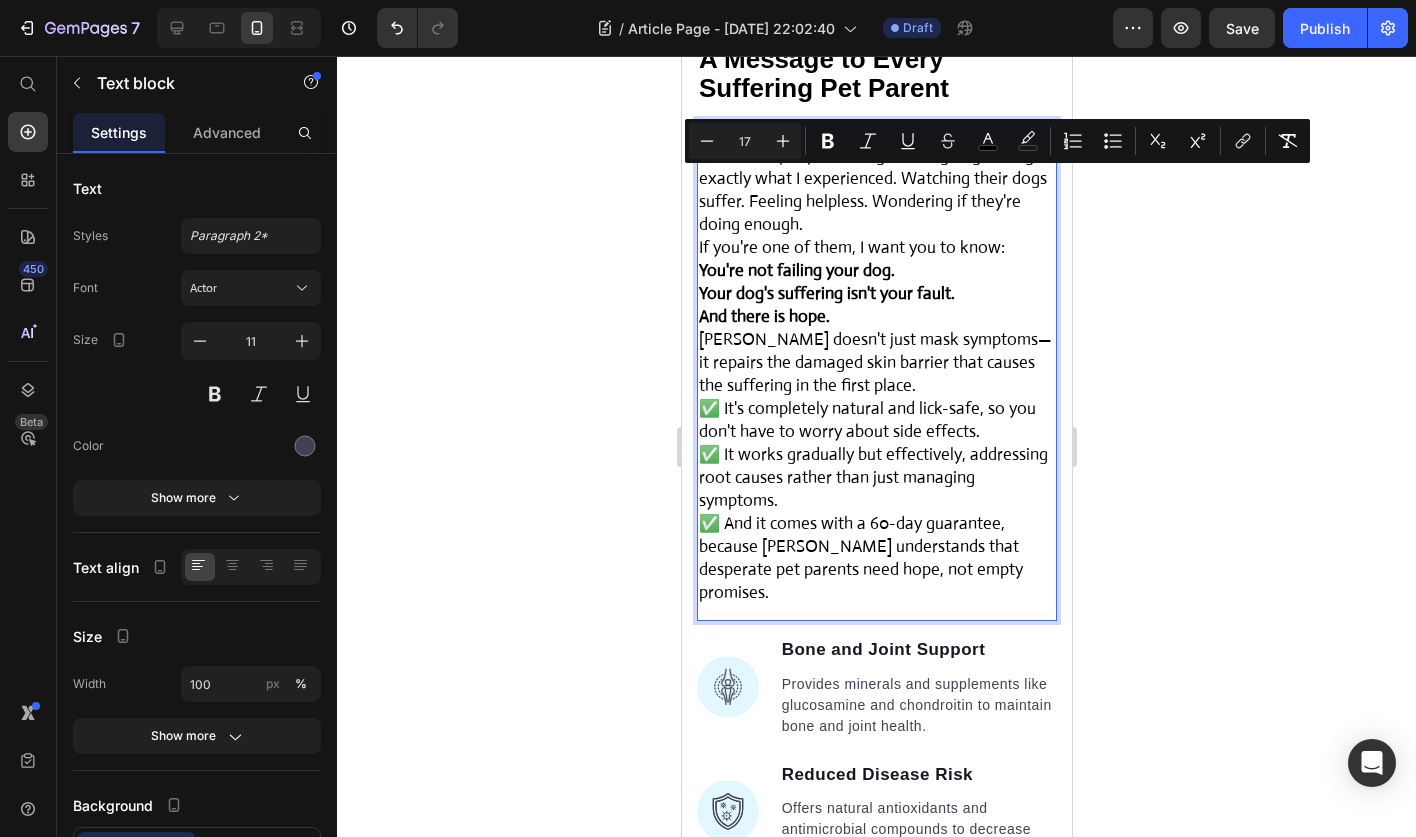 click on "But here's what breaks my heart: there are millions of pet parents right now going through exactly what I experienced. Watching their dogs suffer. Feeling helpless. Wondering if they're doing enough." at bounding box center (876, 179) 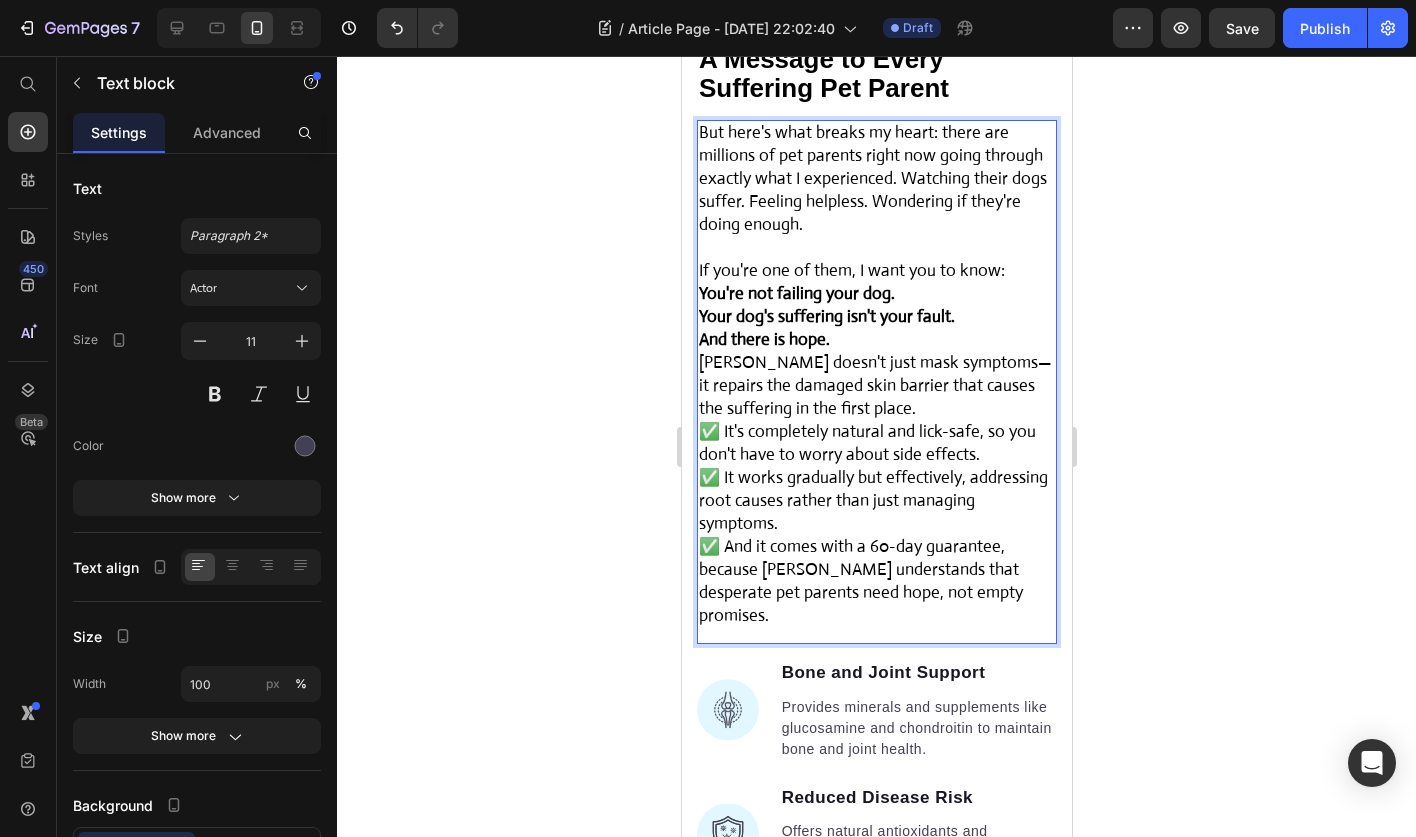 click on "You're not failing your dog." at bounding box center [876, 294] 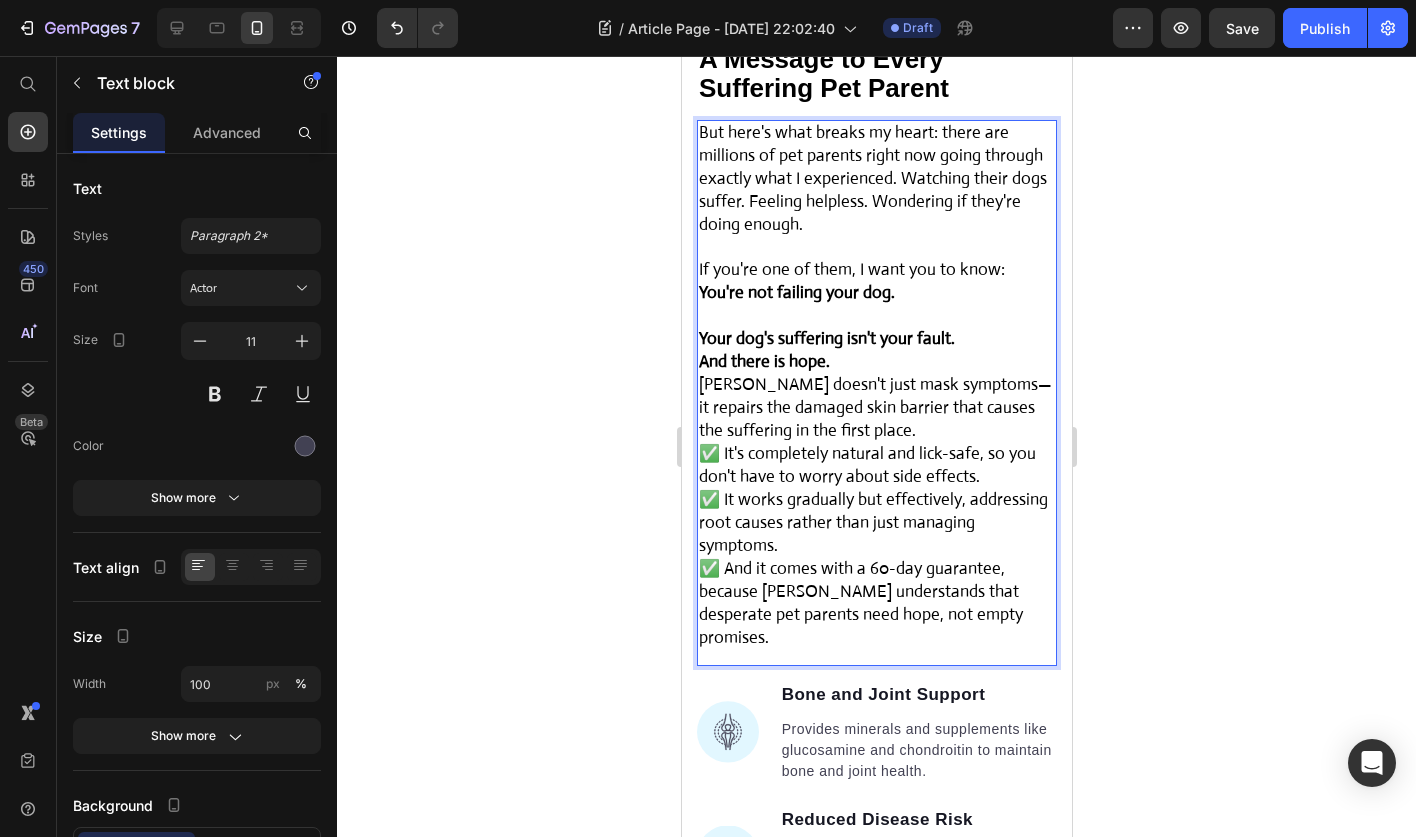 click on "Your dog's suffering isn't your fault." at bounding box center (876, 339) 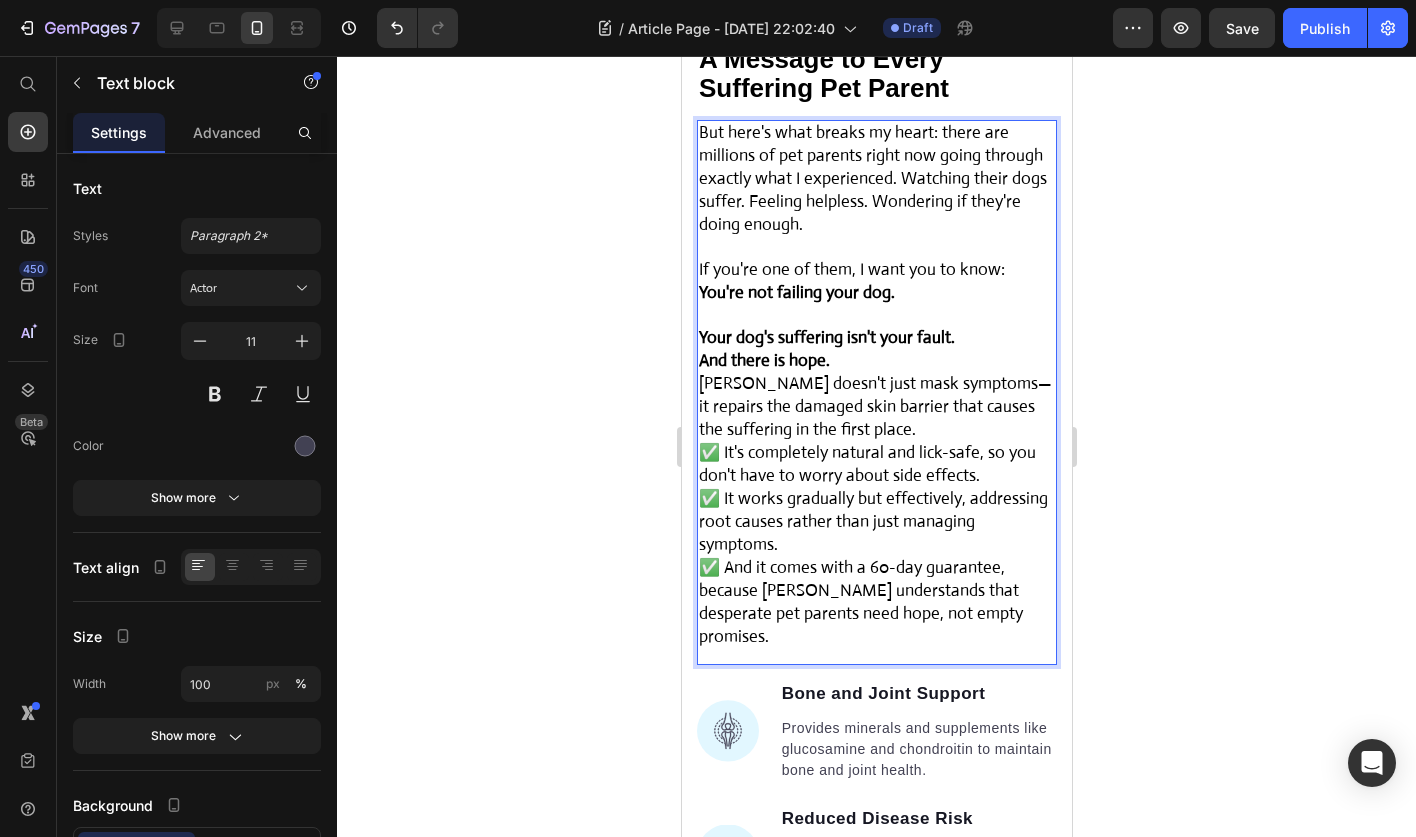 click on "And there is hope." at bounding box center (876, 361) 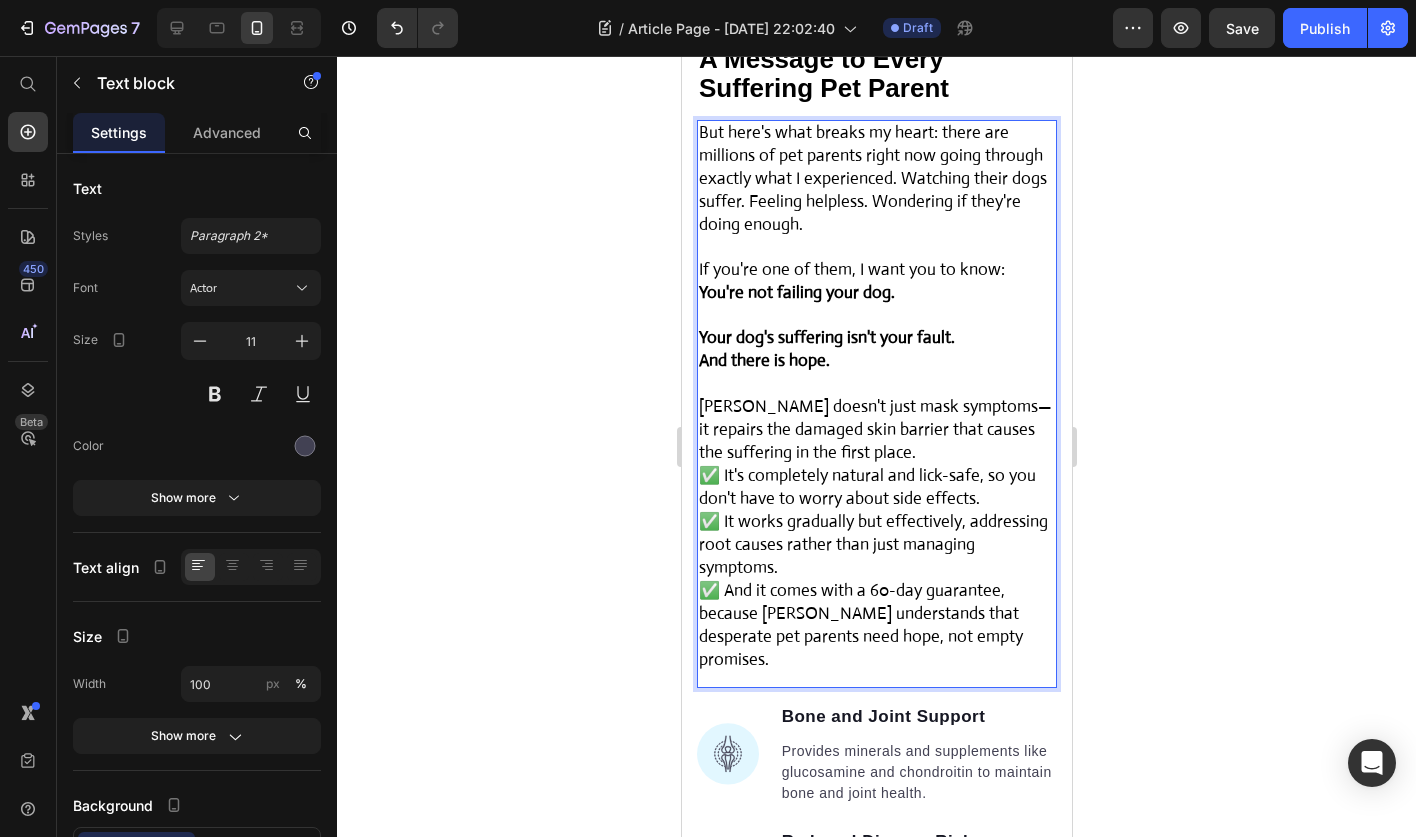 click on "You're not failing your dog." at bounding box center (796, 292) 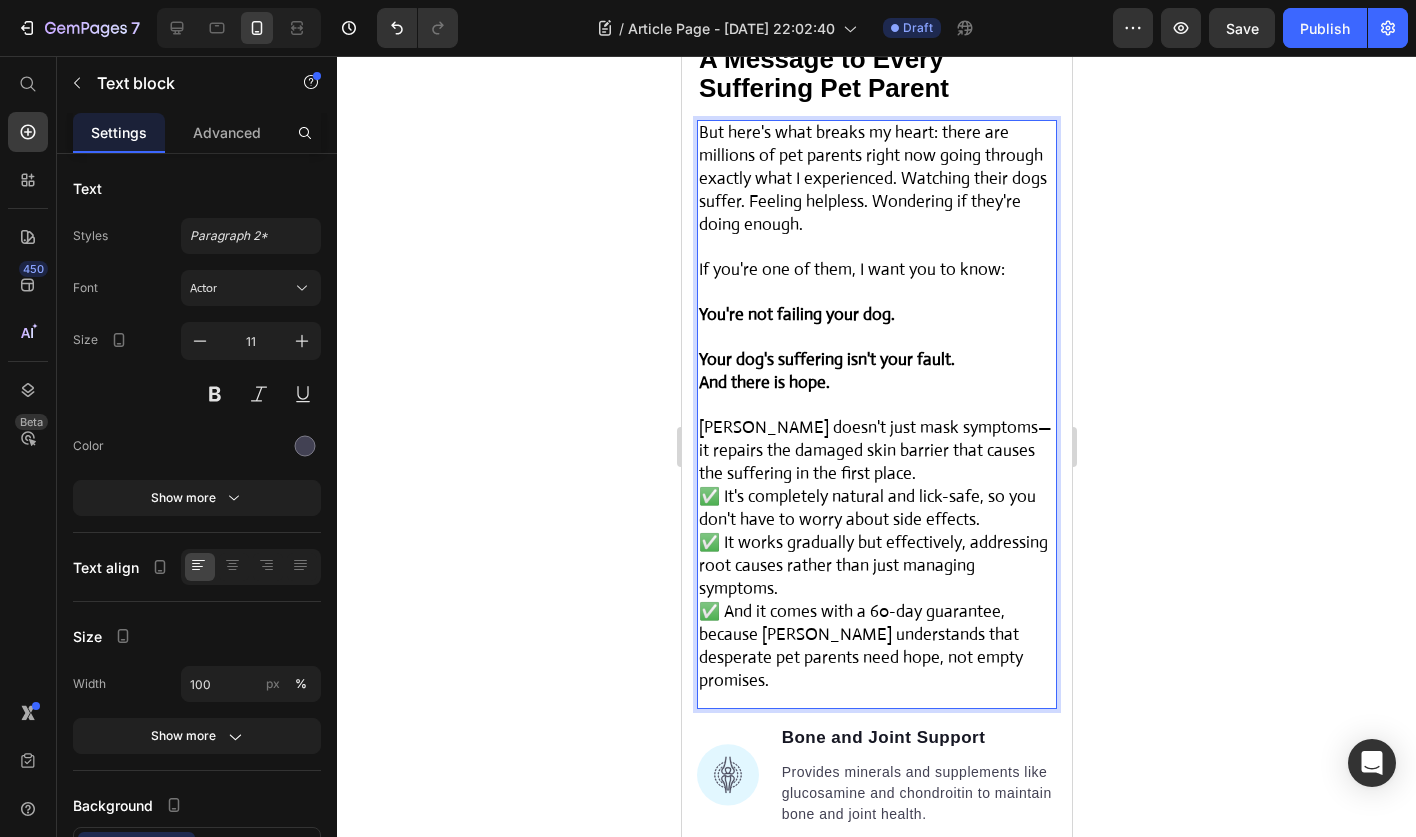 click on "Your dog's suffering isn't your fault." at bounding box center [876, 360] 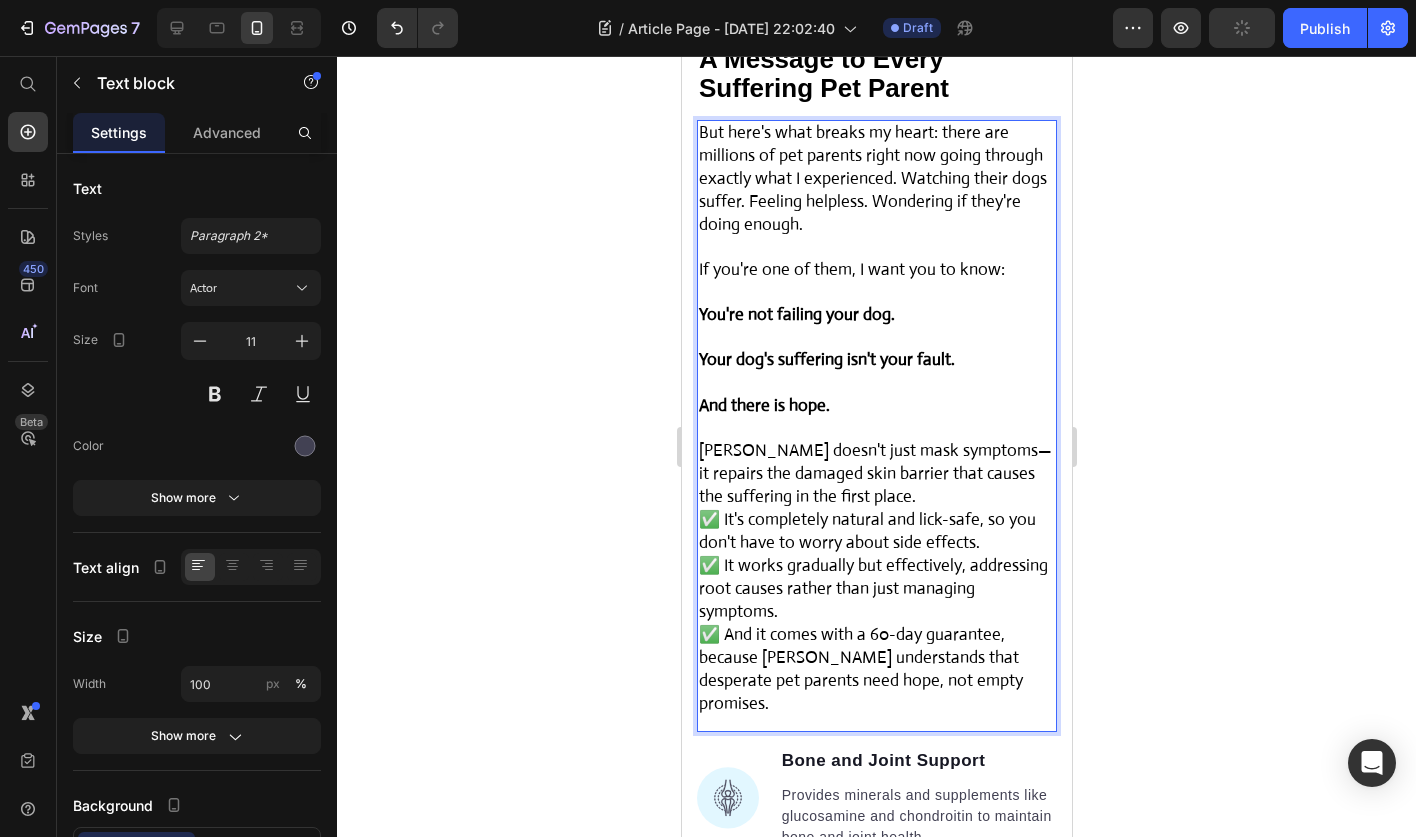 click on "Dr. Mitchell Spray doesn't just mask symptoms—it repairs the damaged skin barrier that causes the suffering in the first place." at bounding box center [876, 474] 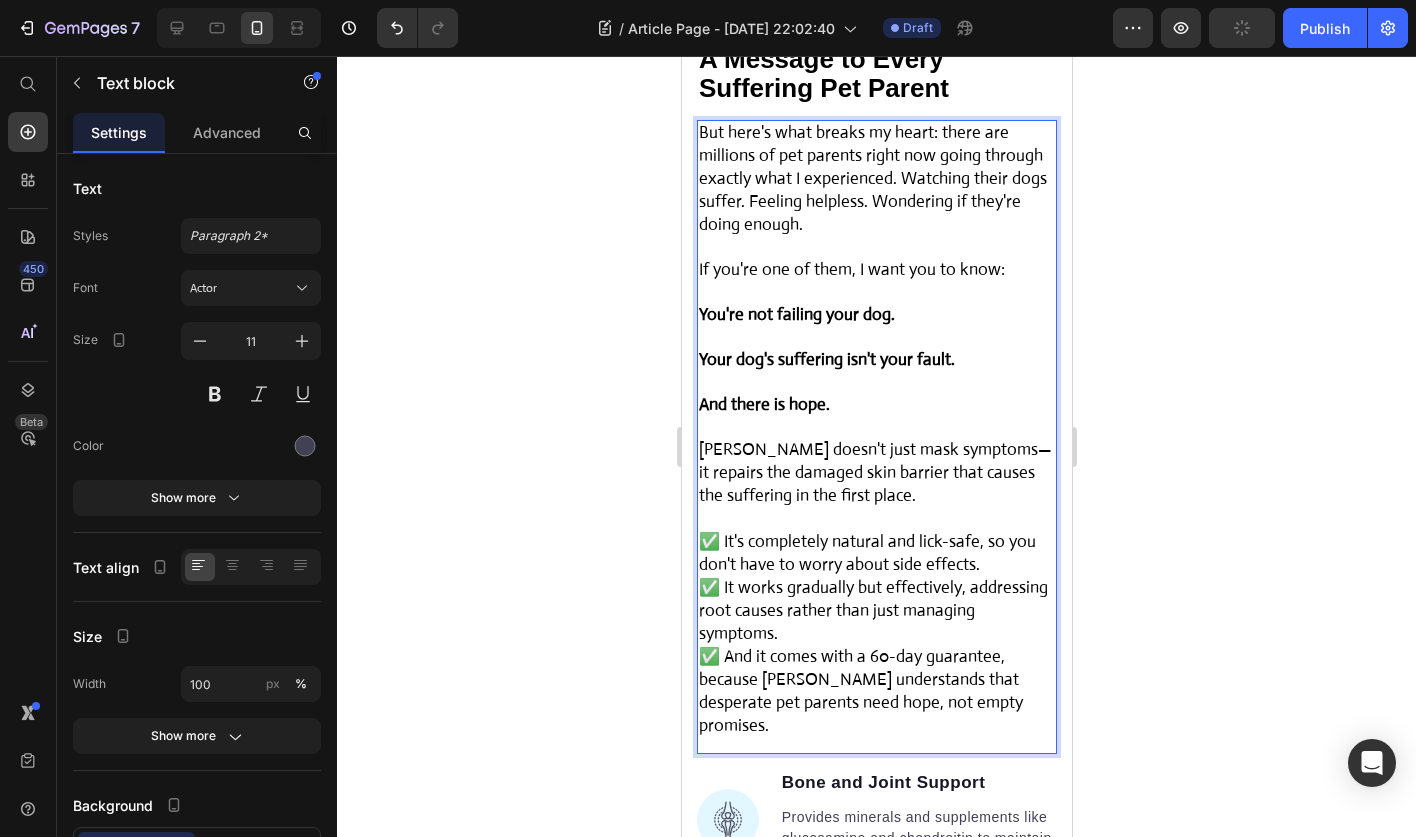 click on "✅ It's completely natural and lick-safe, so you don't have to worry about side effects." at bounding box center (876, 554) 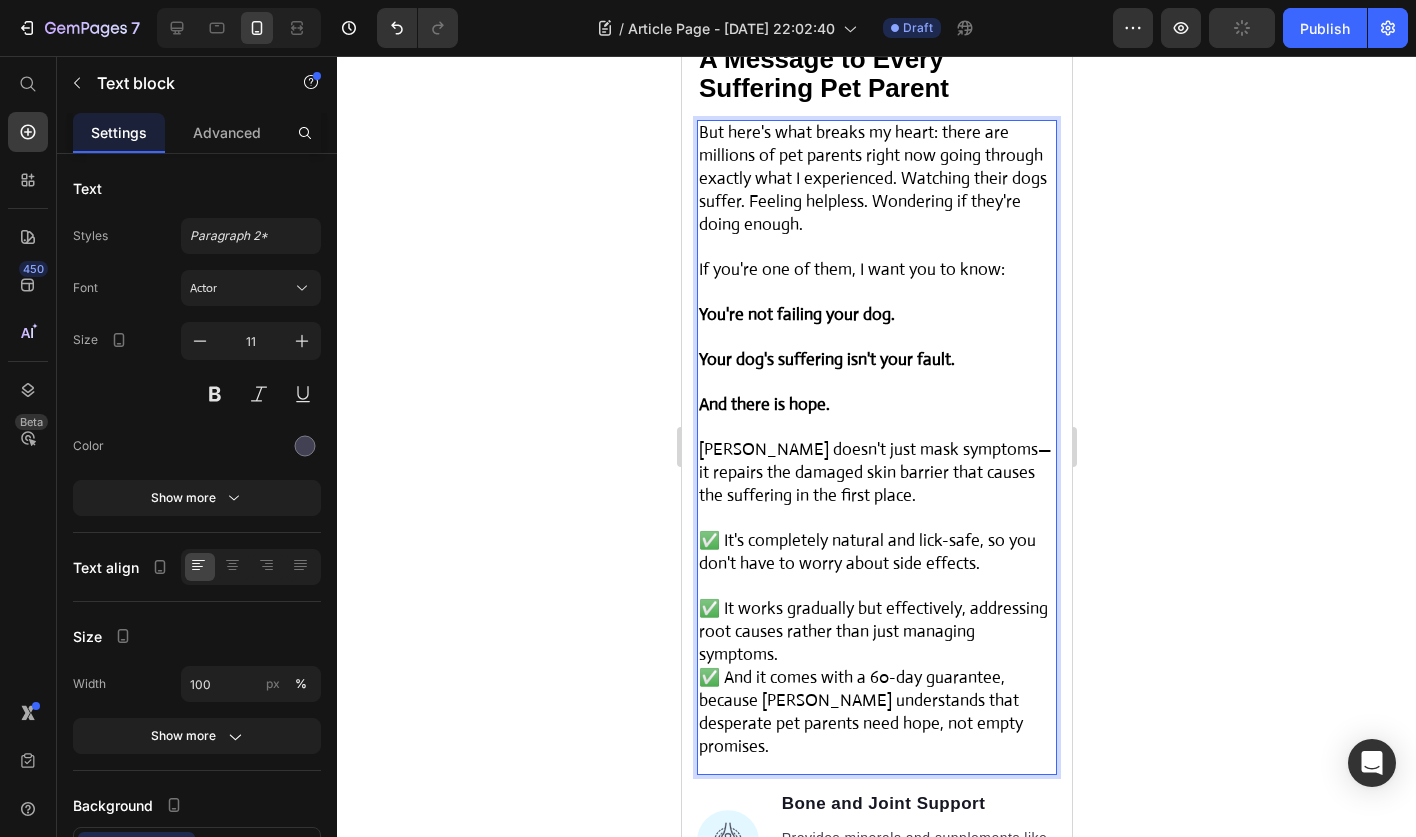 click on "✅ It works gradually but effectively, addressing root causes rather than just managing symptoms." at bounding box center (876, 632) 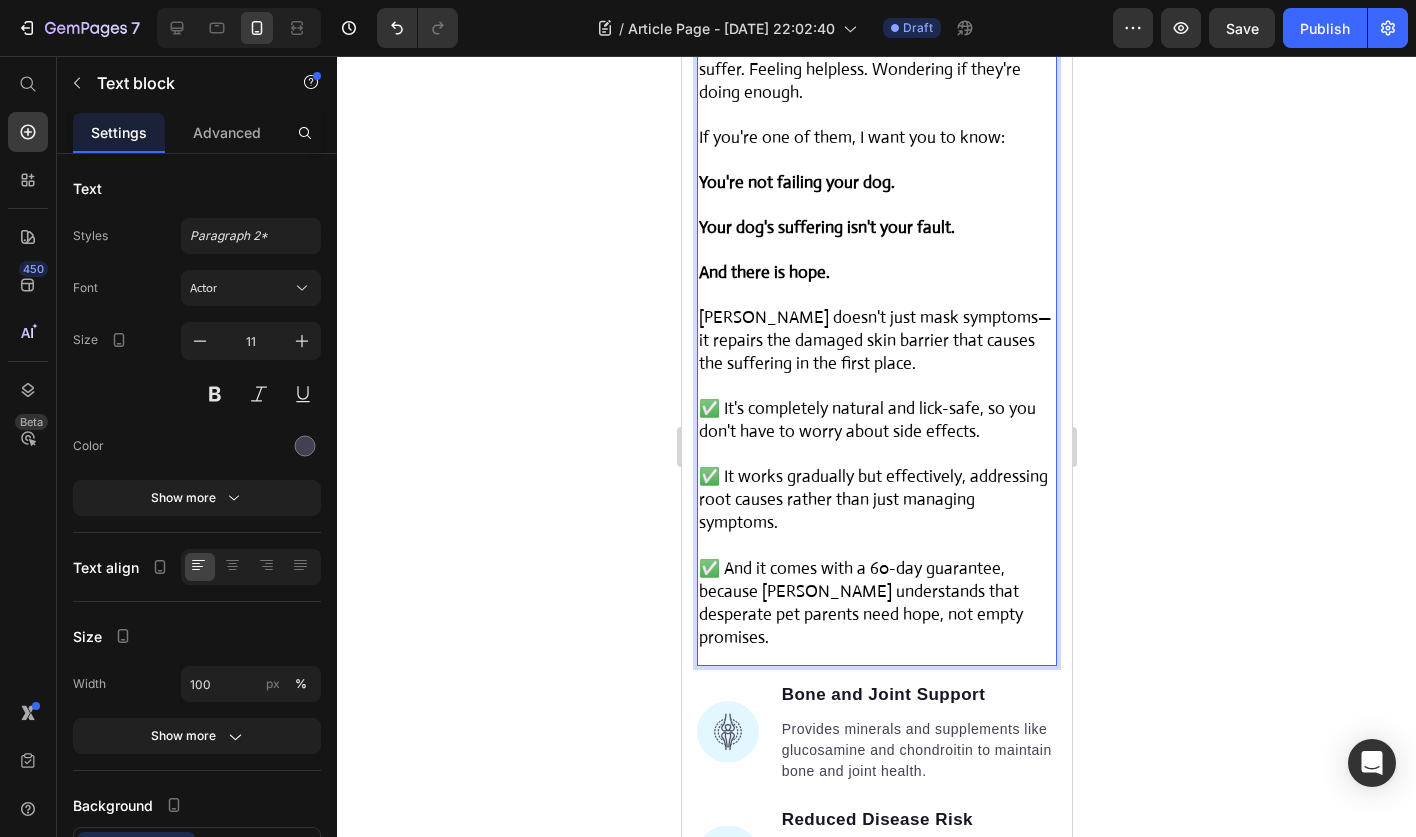 scroll, scrollTop: 10202, scrollLeft: 0, axis: vertical 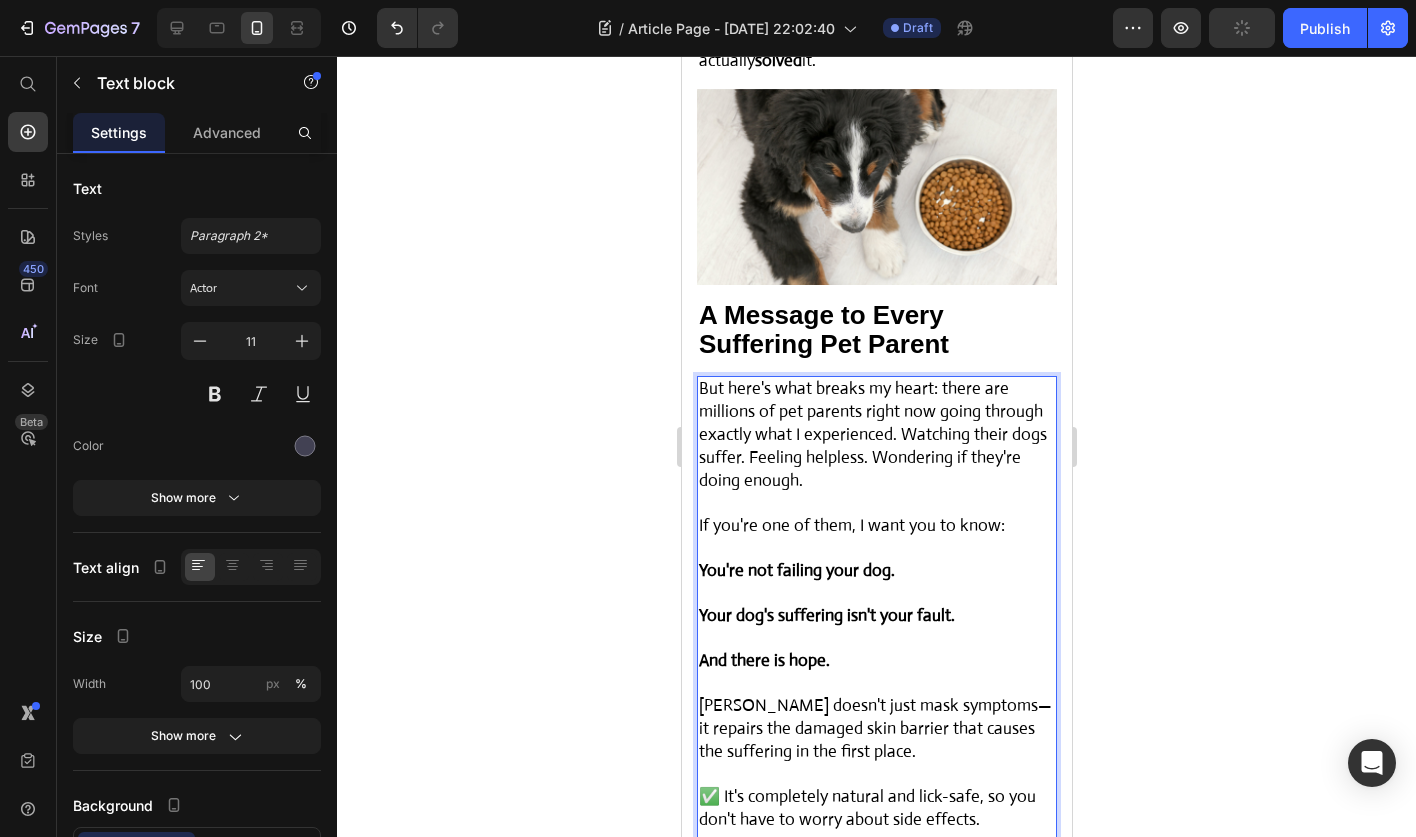 click at bounding box center [876, 193] 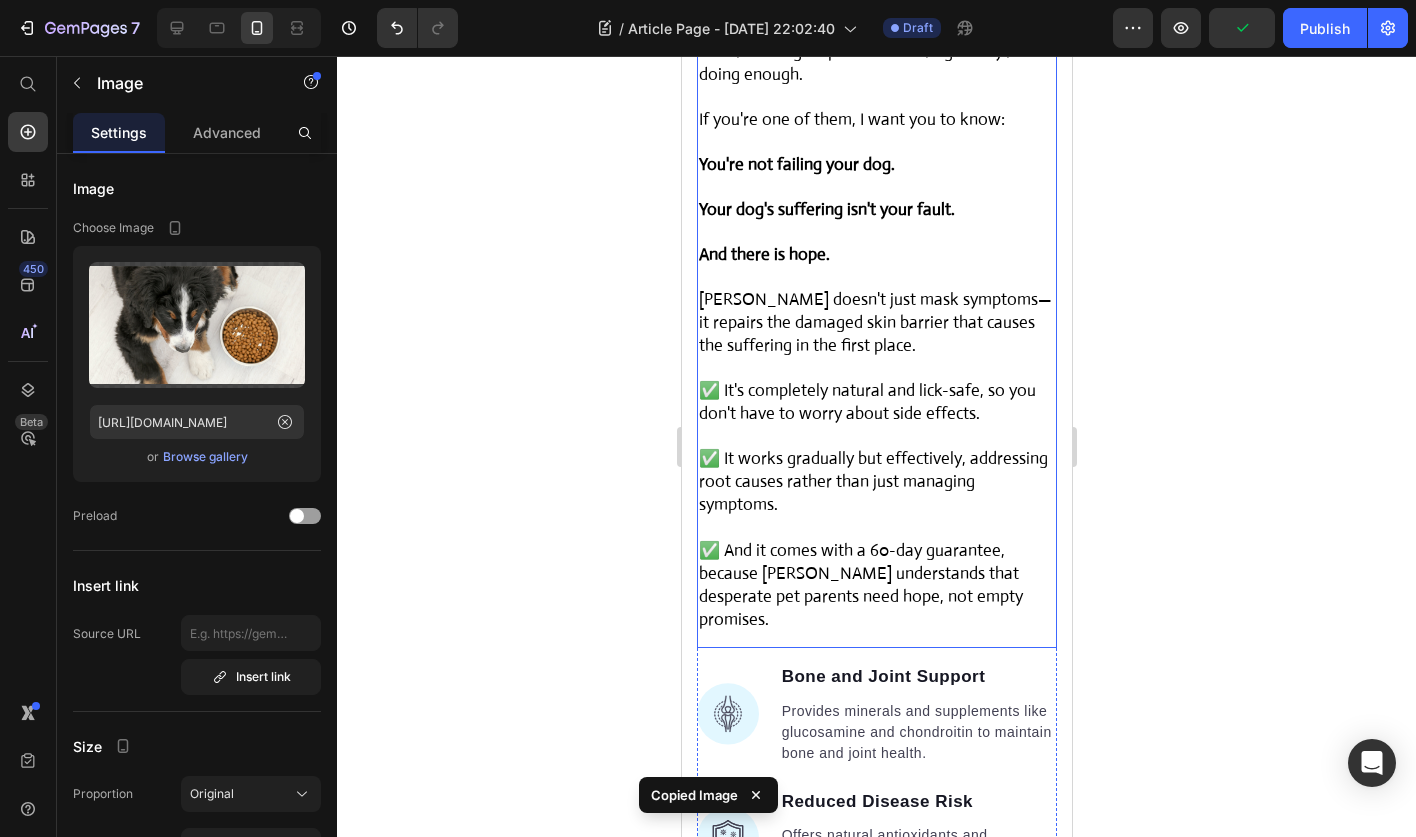 scroll, scrollTop: 10177, scrollLeft: 0, axis: vertical 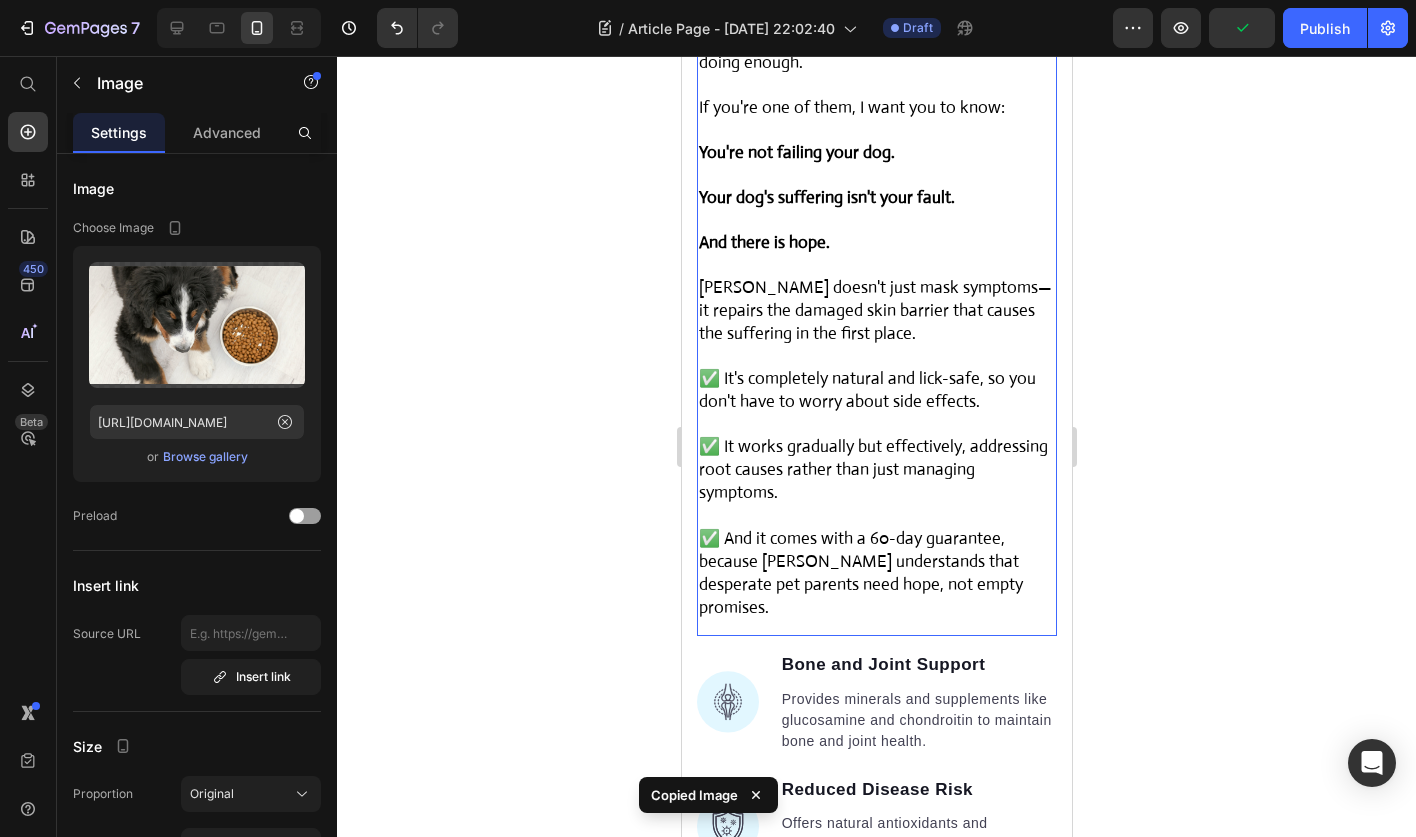 click at bounding box center (876, 516) 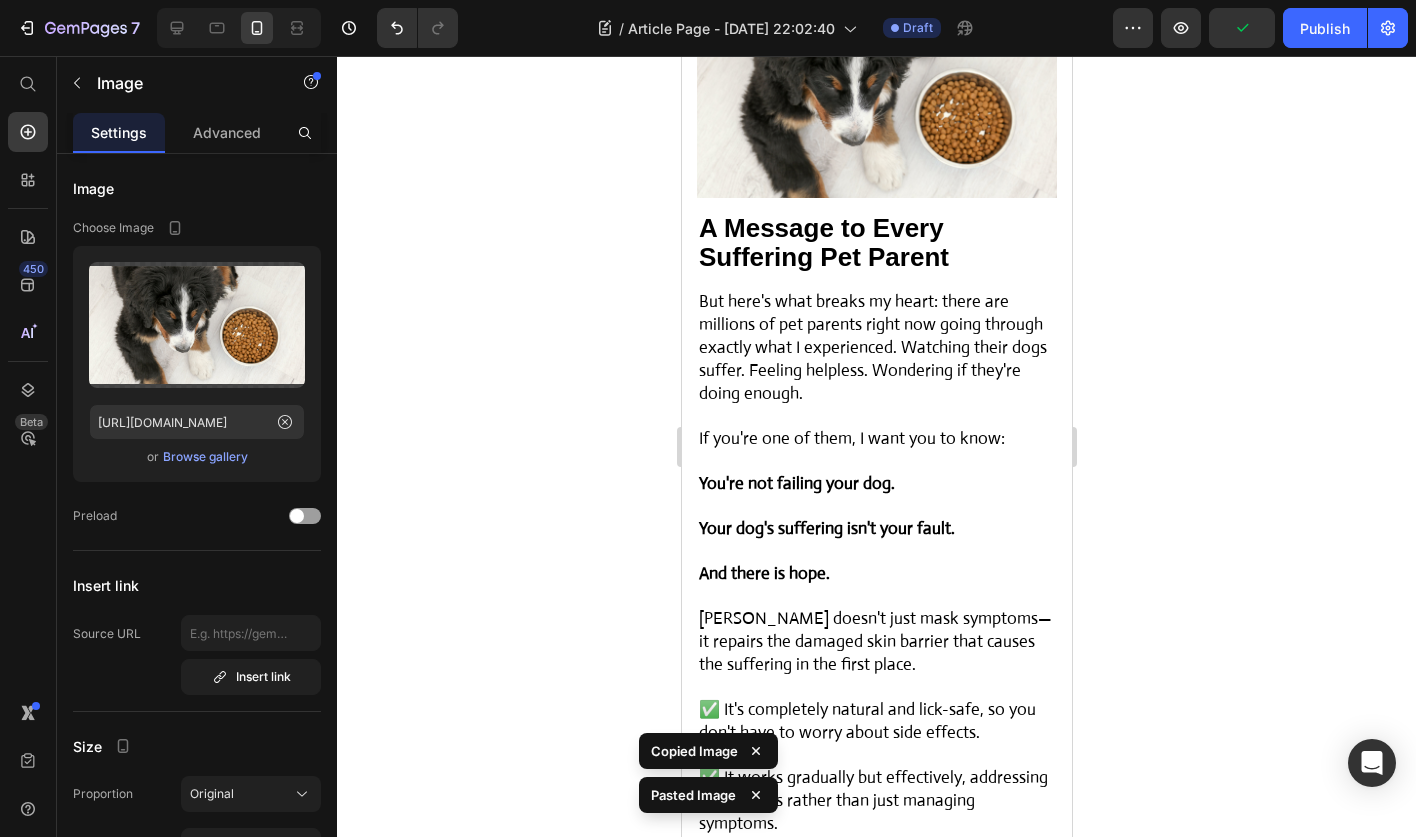 scroll, scrollTop: 9821, scrollLeft: 0, axis: vertical 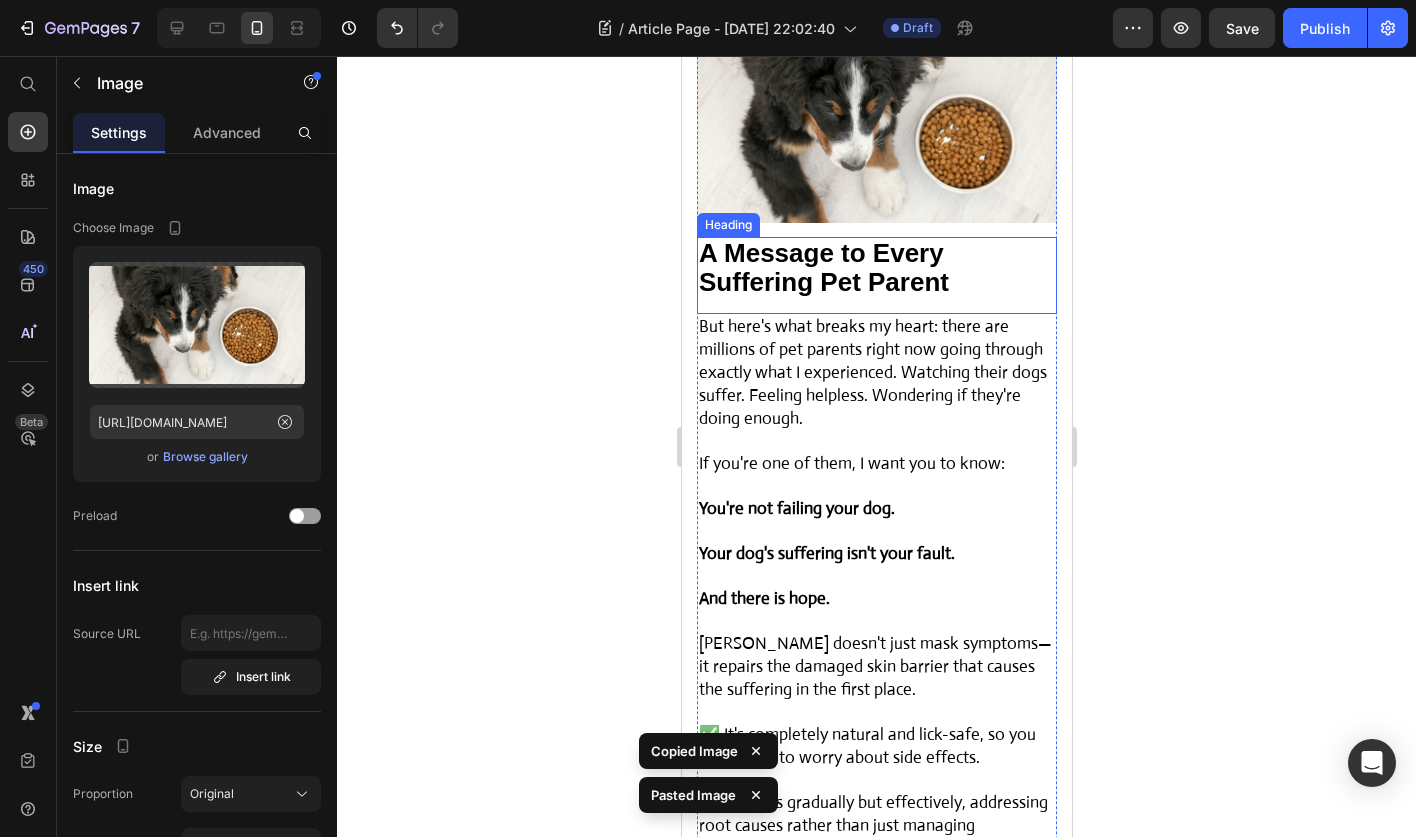 click on "A Message to Every Suffering Pet Parent" at bounding box center (823, 268) 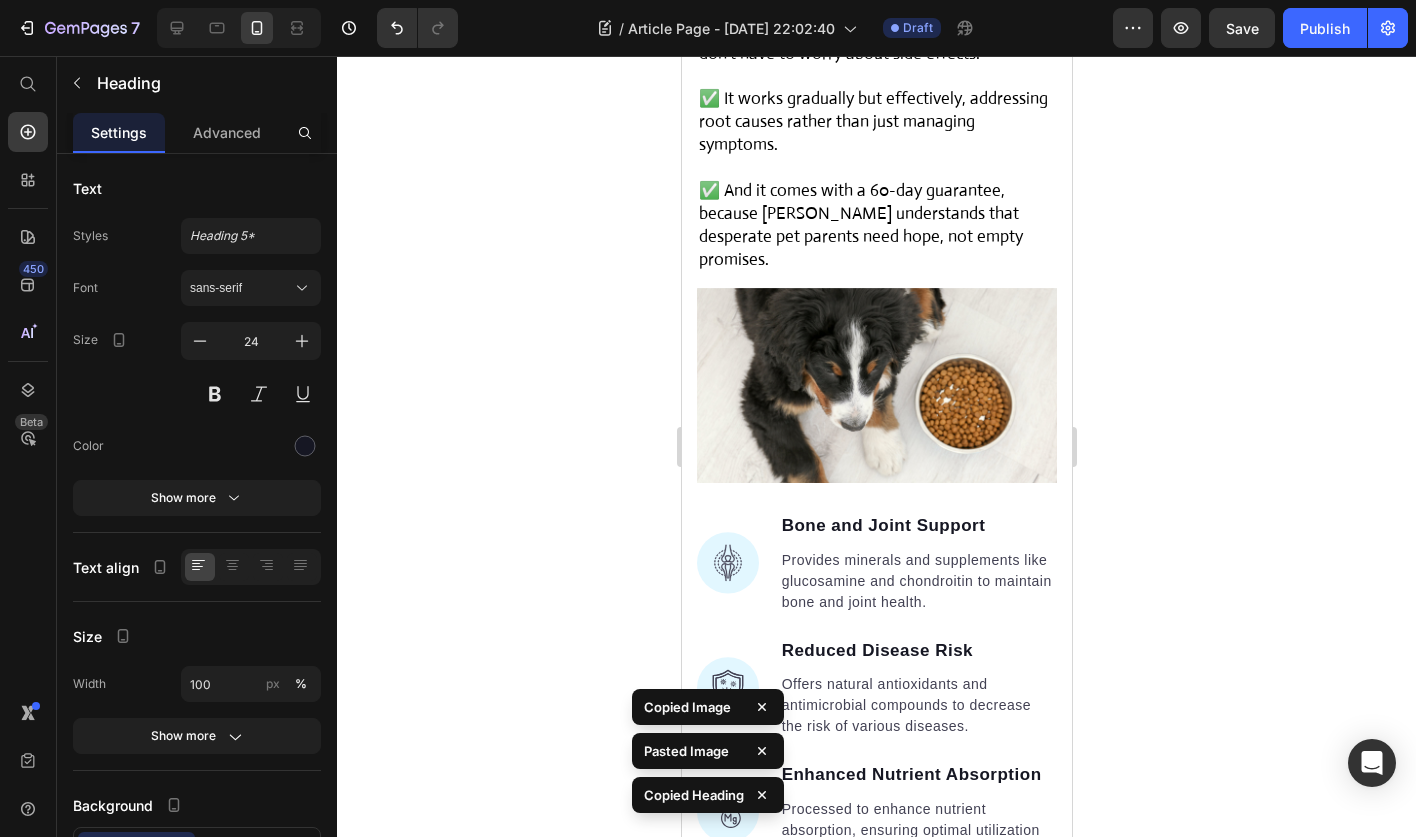 scroll, scrollTop: 10540, scrollLeft: 0, axis: vertical 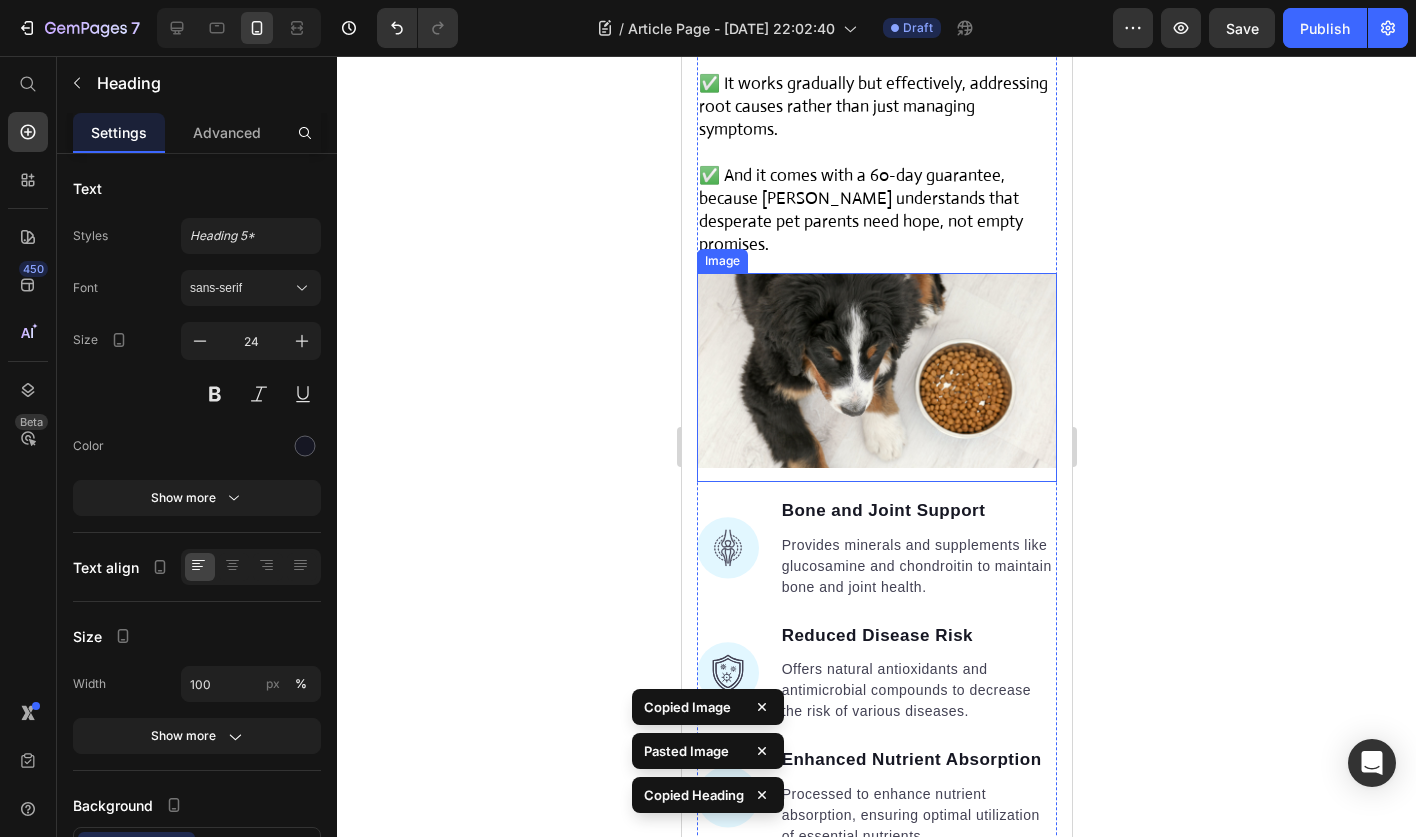 click at bounding box center [876, 377] 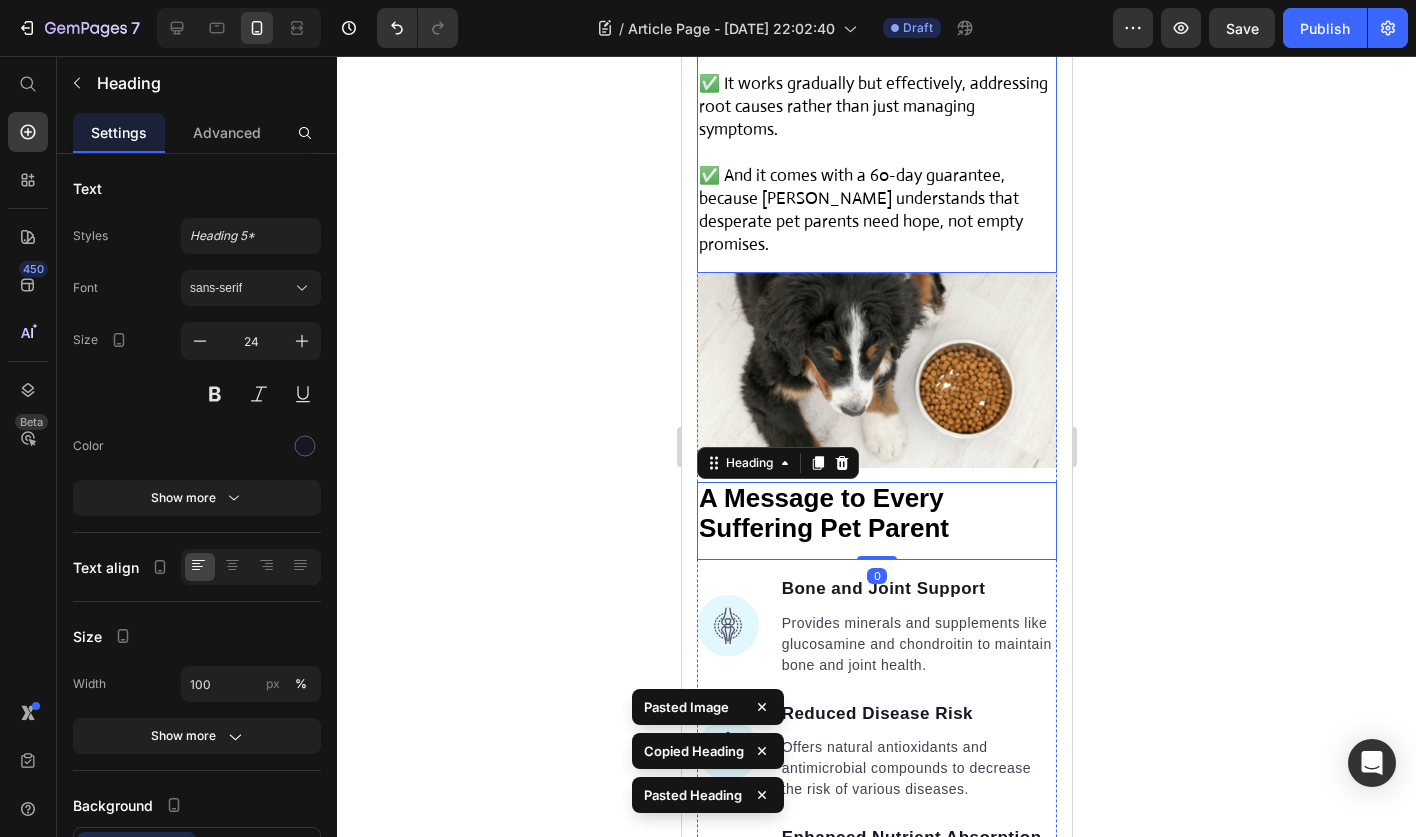 click on "✅ And it comes with a 60-day guarantee, because Dr. Mitchell understands that desperate pet parents need hope, not empty promises." at bounding box center (860, 210) 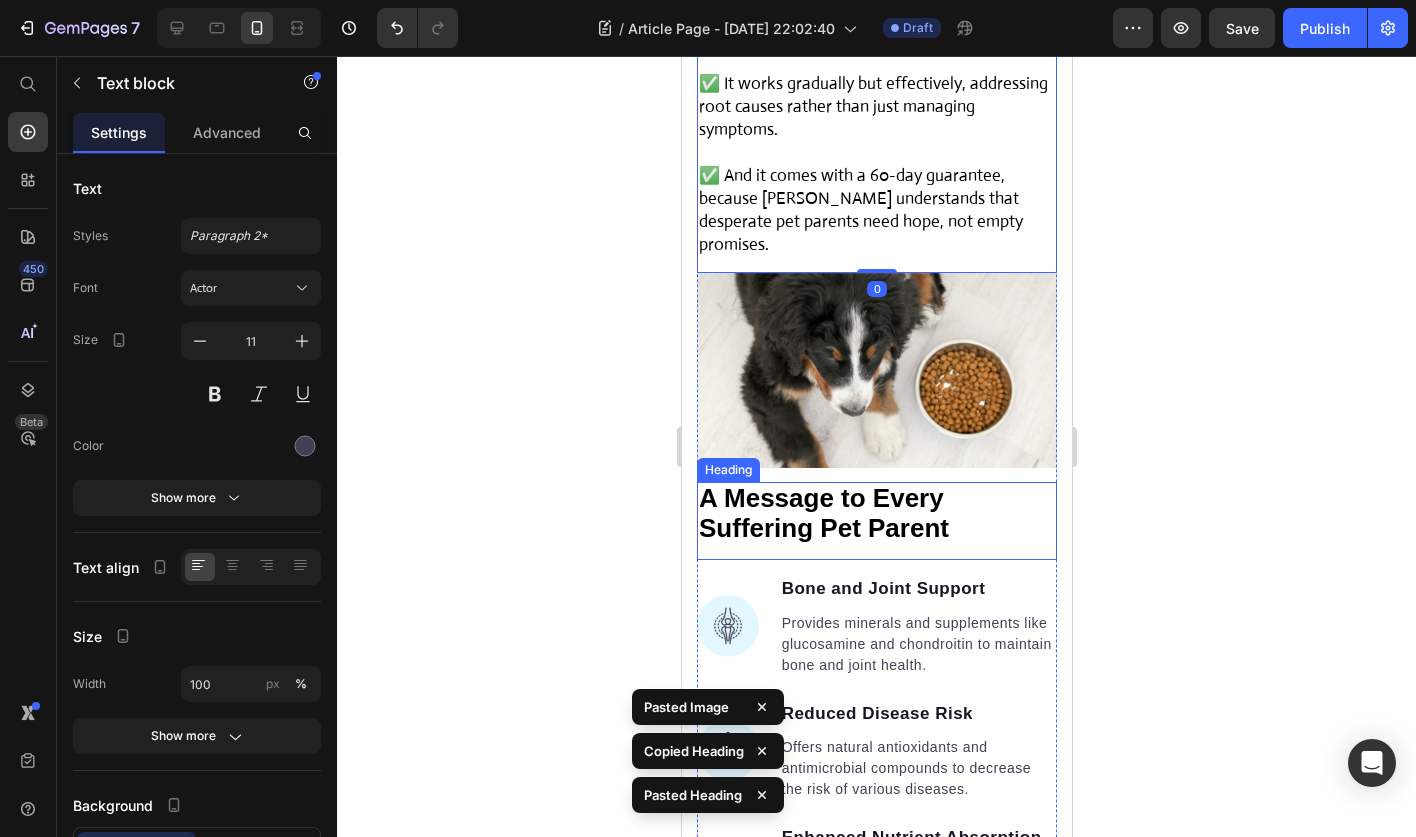 click on "A Message to Every Suffering Pet Parent" at bounding box center (823, 513) 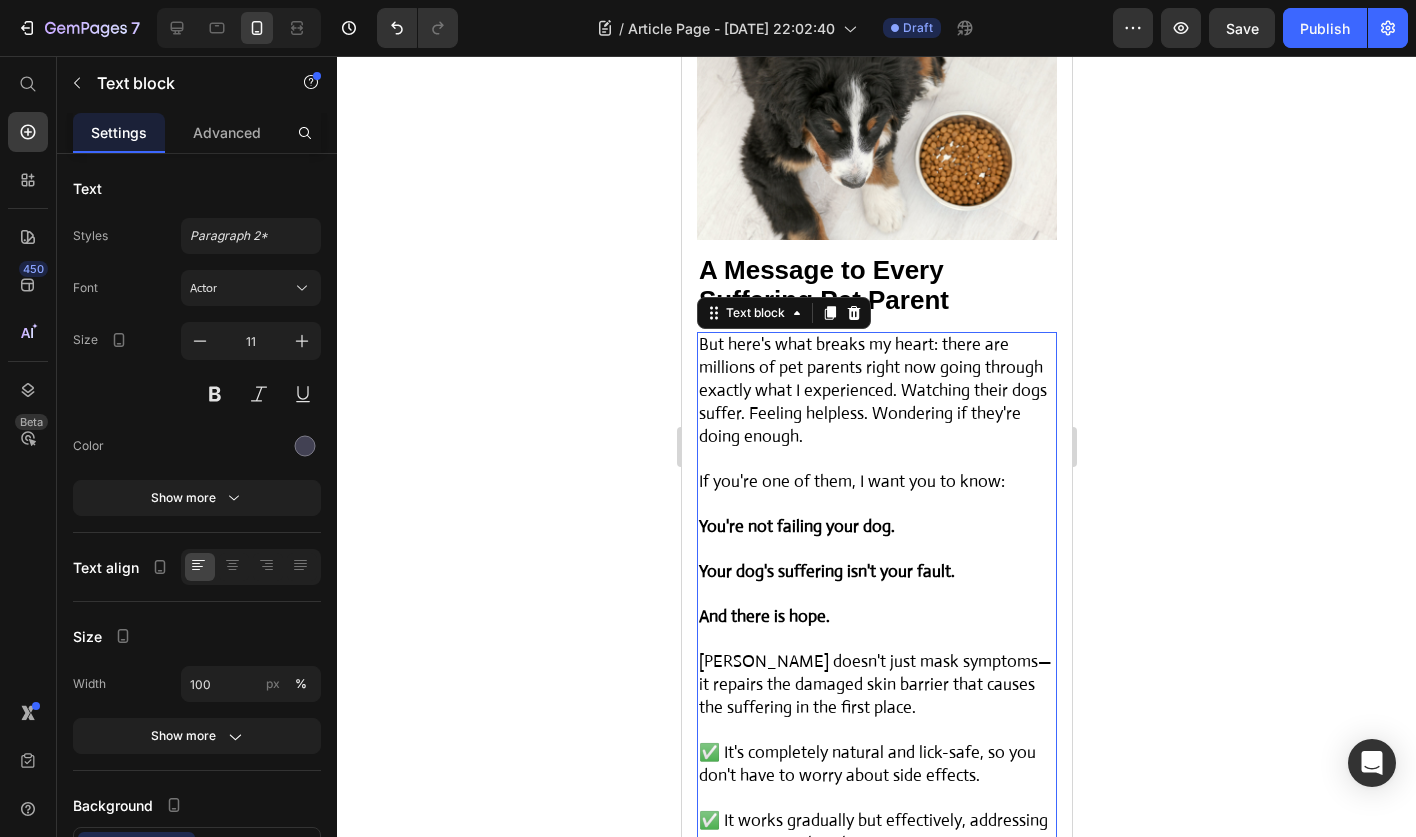 scroll, scrollTop: 10750, scrollLeft: 0, axis: vertical 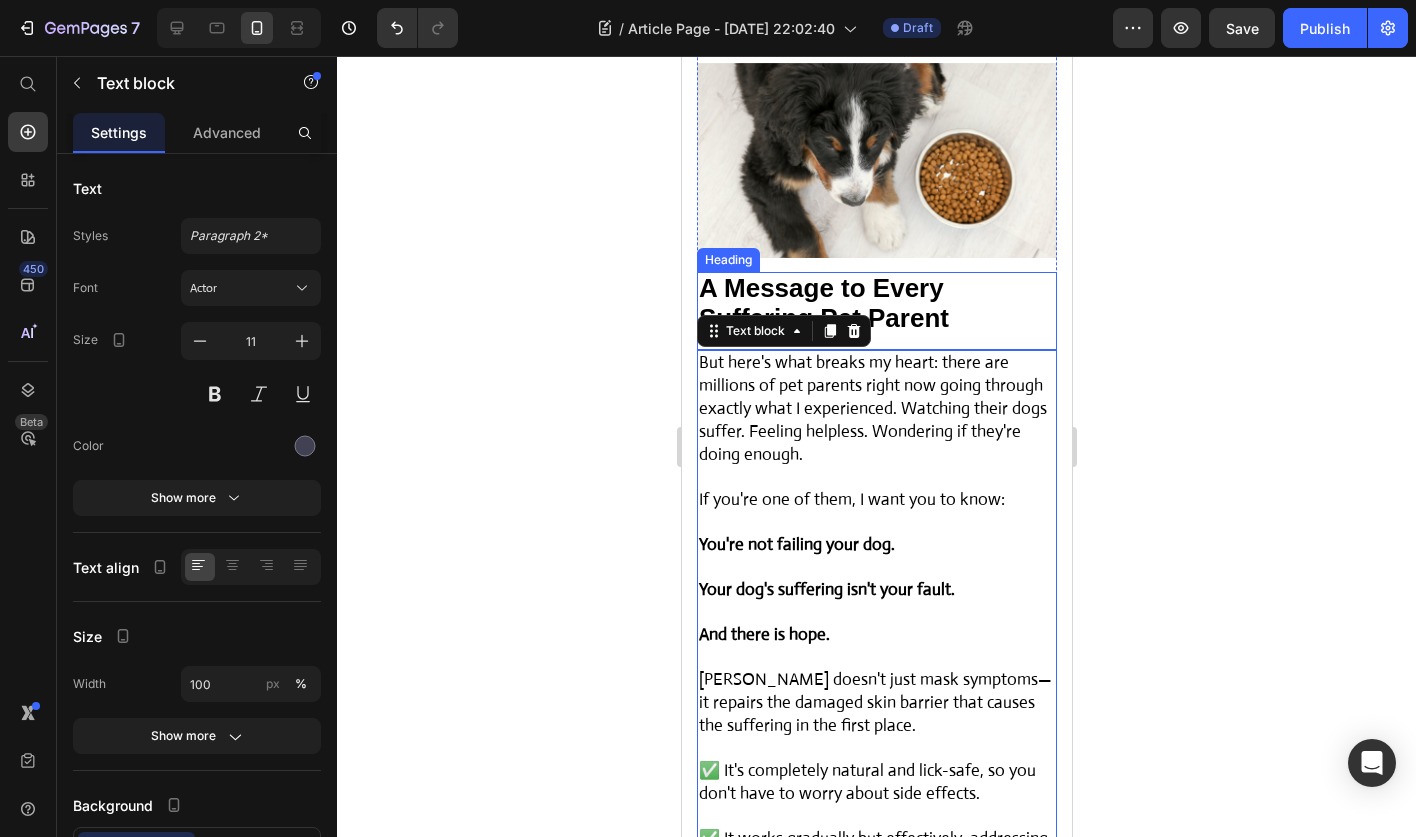 click on "A Message to Every Suffering Pet Parent" at bounding box center (823, 303) 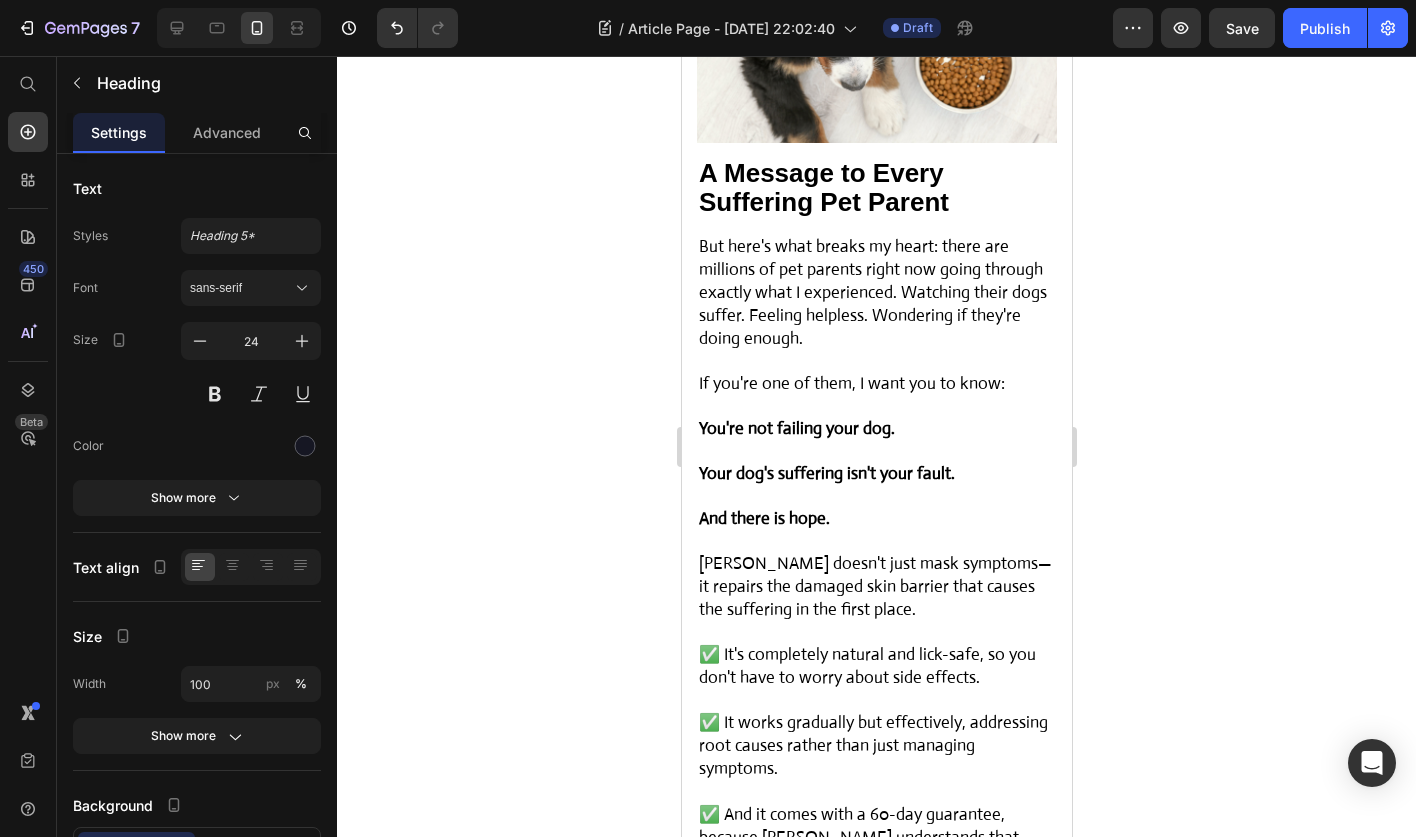 scroll, scrollTop: 9905, scrollLeft: 0, axis: vertical 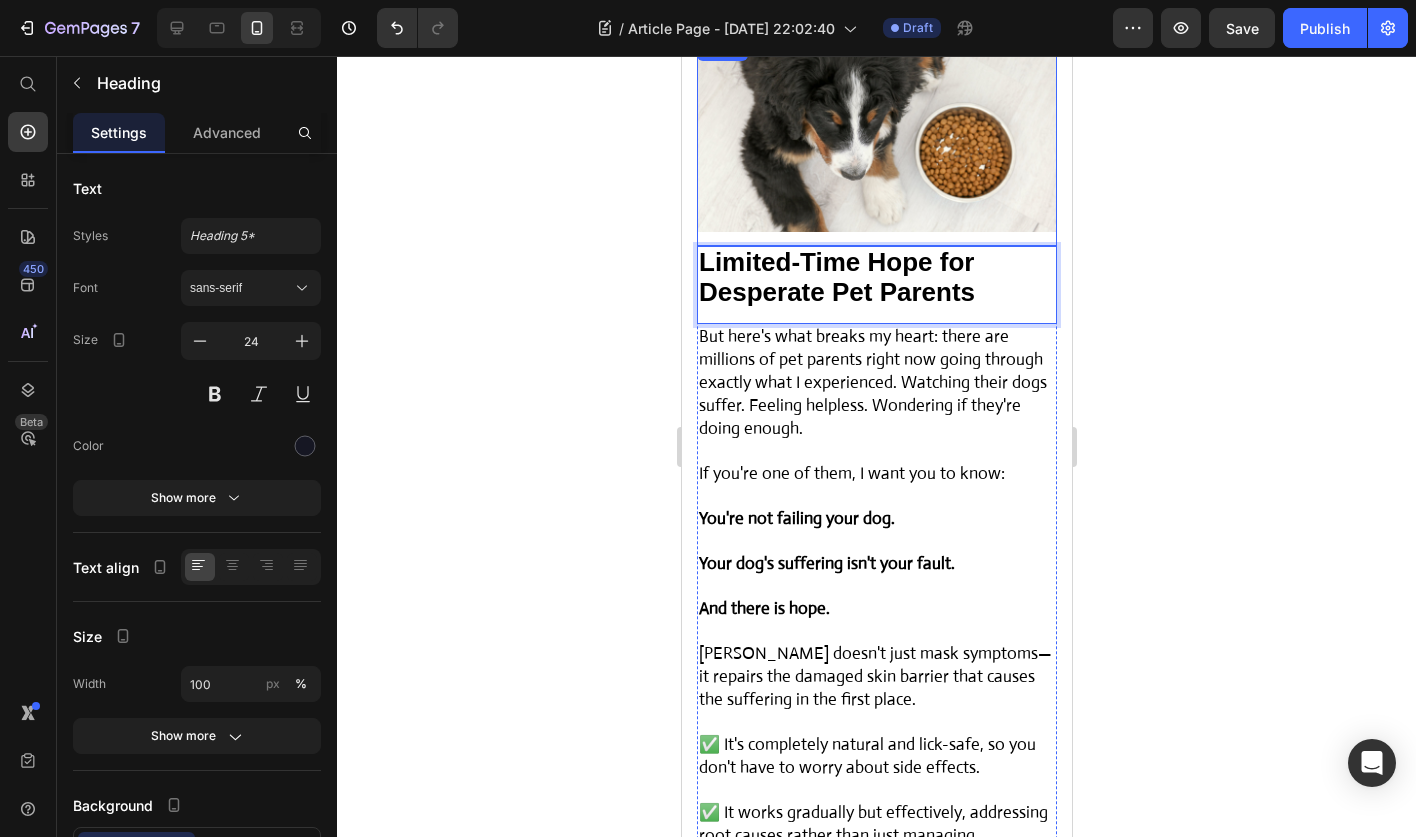 click on "But here's what breaks my heart: there are millions of pet parents right now going through exactly what I experienced. Watching their dogs suffer. Feeling helpless. Wondering if they're doing enough." at bounding box center [872, 382] 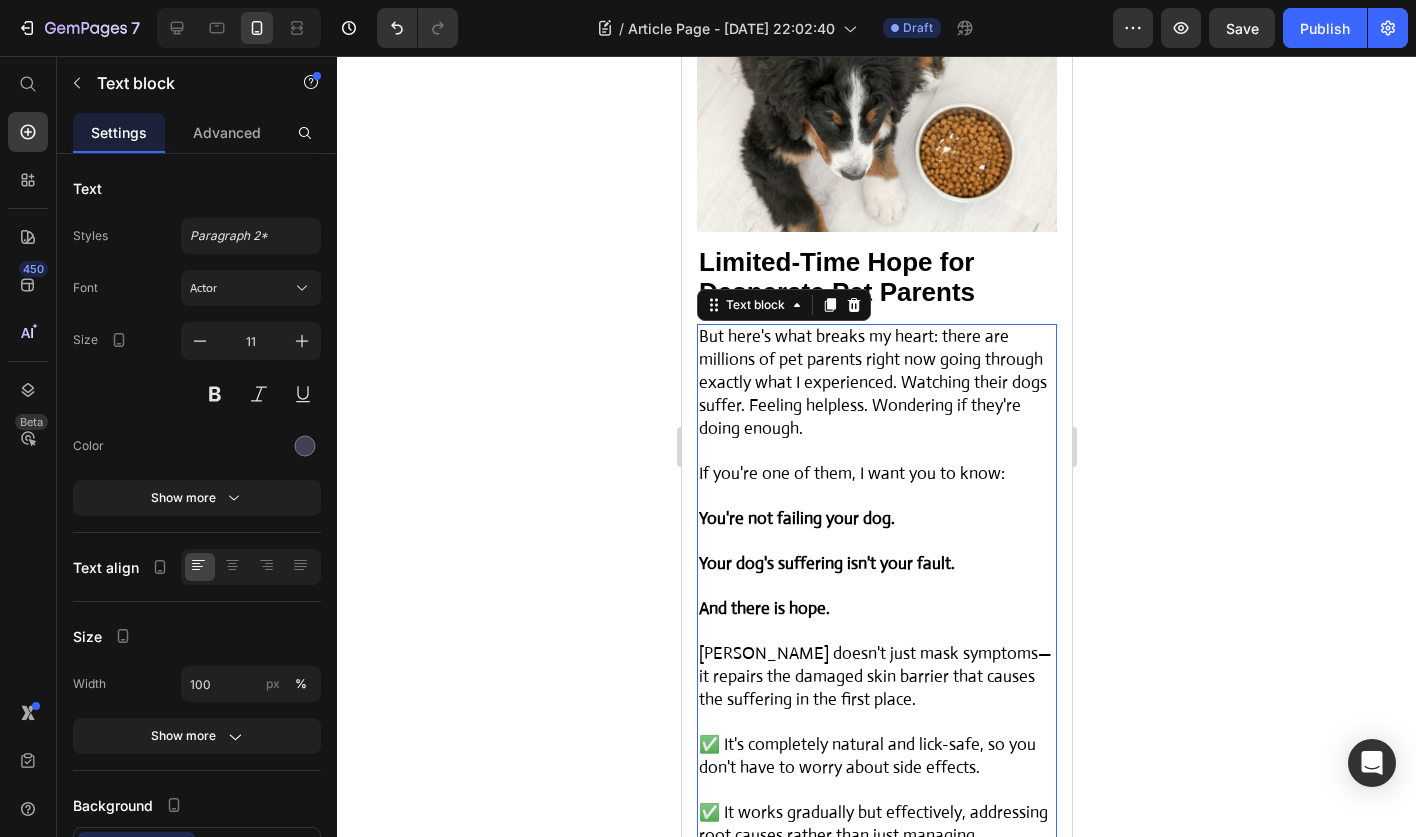 click on "But here's what breaks my heart: there are millions of pet parents right now going through exactly what I experienced. Watching their dogs suffer. Feeling helpless. Wondering if they're doing enough." at bounding box center (872, 382) 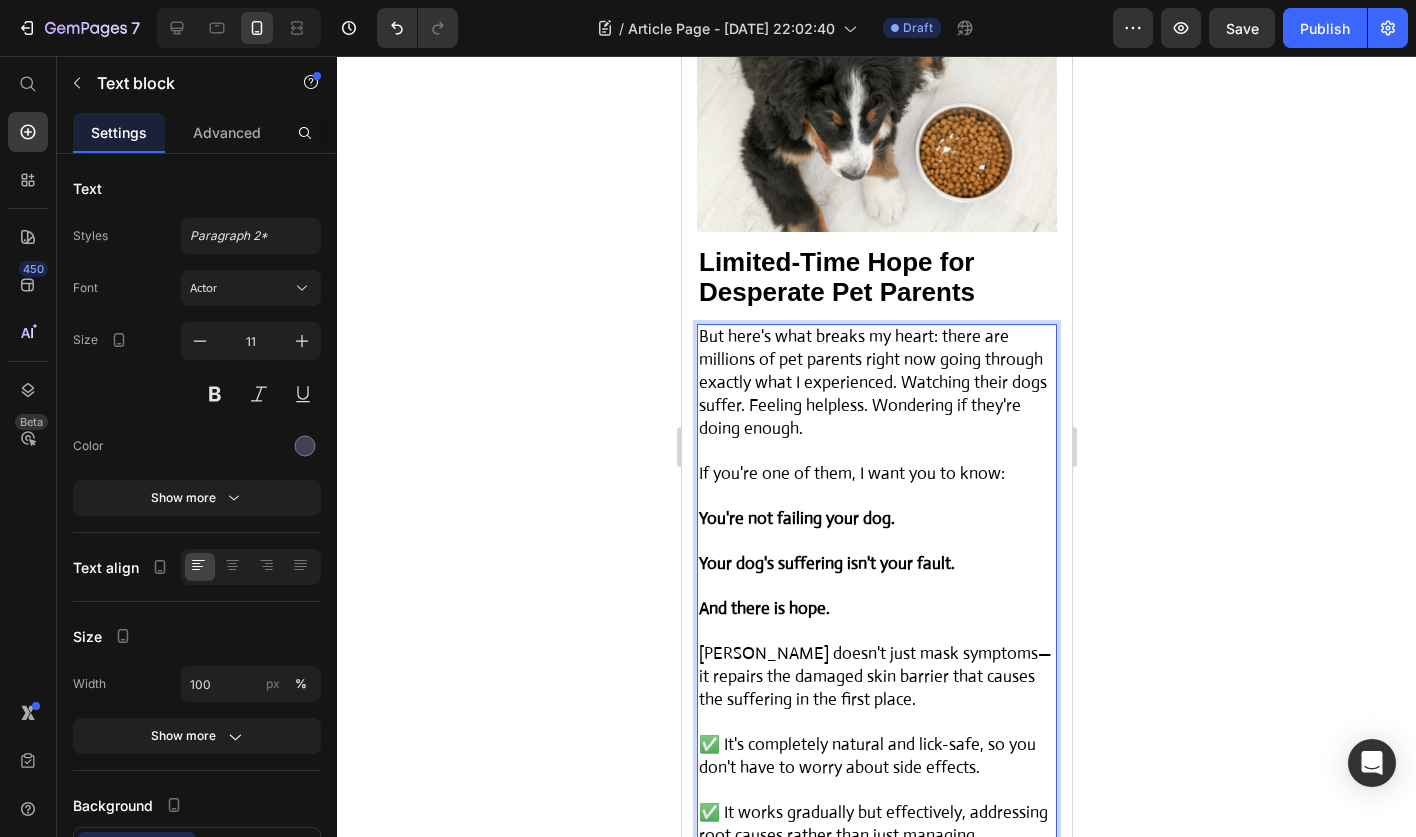 click on "But here's what breaks my heart: there are millions of pet parents right now going through exactly what I experienced. Watching their dogs suffer. Feeling helpless. Wondering if they're doing enough." at bounding box center [872, 382] 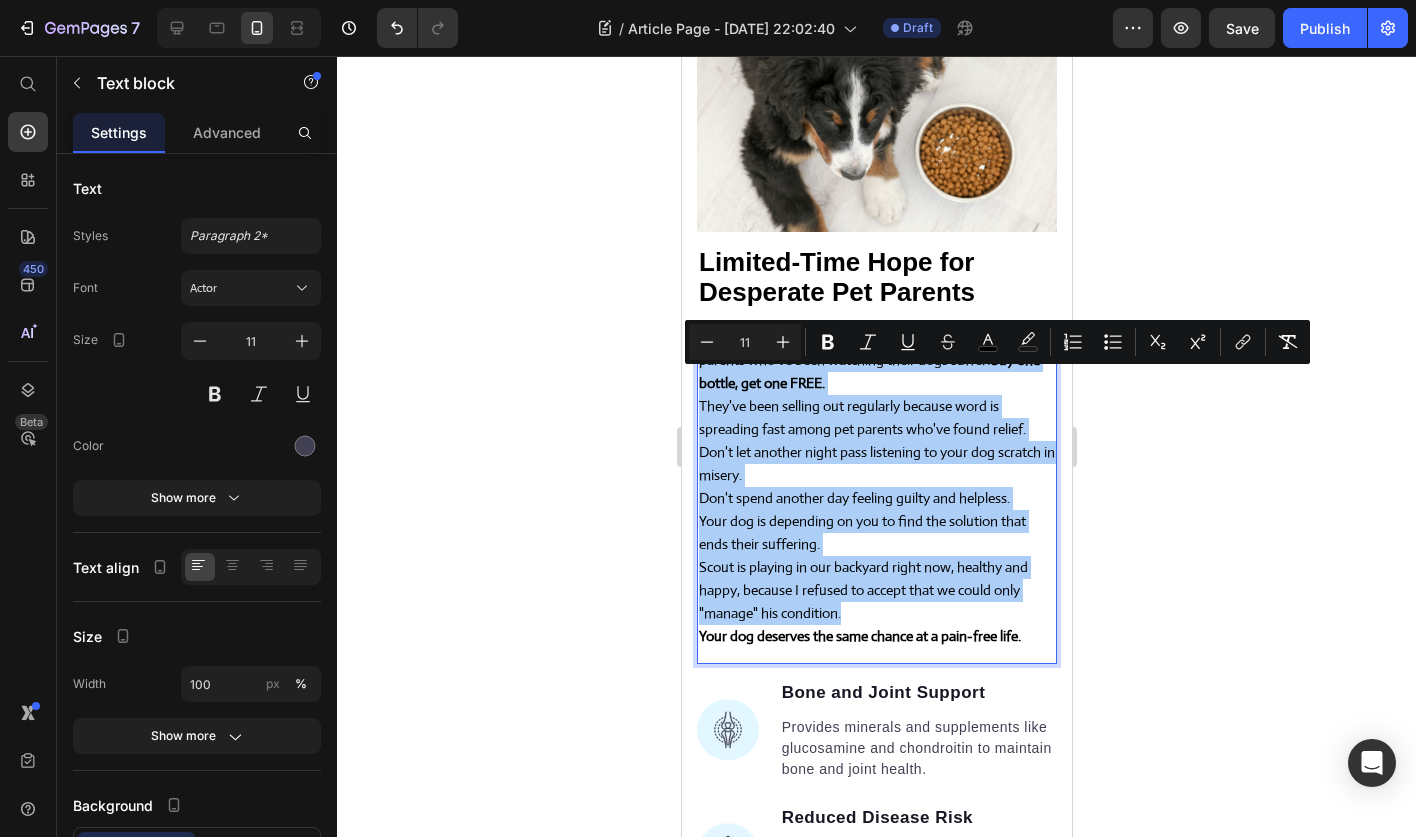 click on "Minus 11 Plus Bold Italic Underline       Strikethrough
color
color Numbered List Bulleted List Subscript Superscript       link Remove Format" at bounding box center (997, 342) 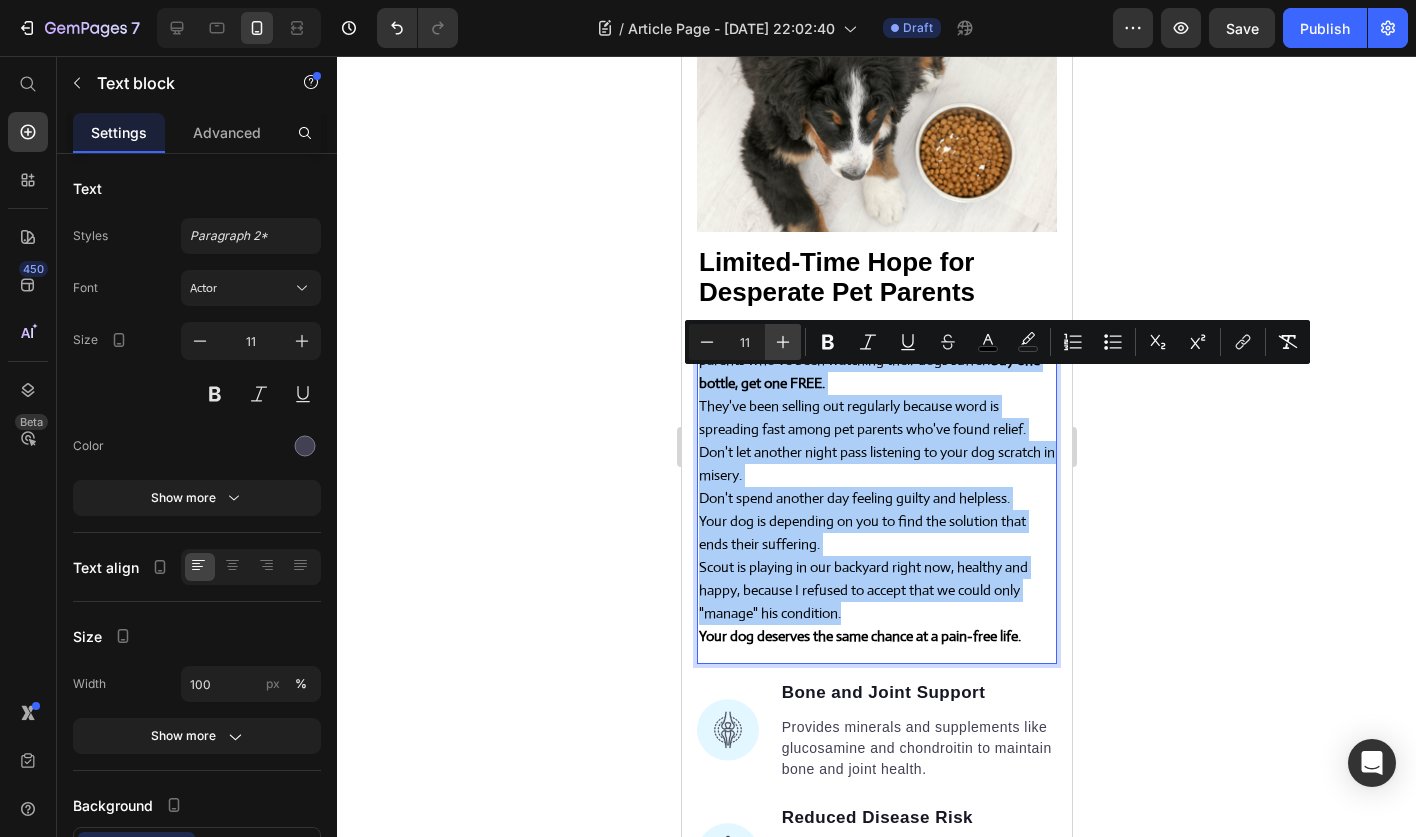 click 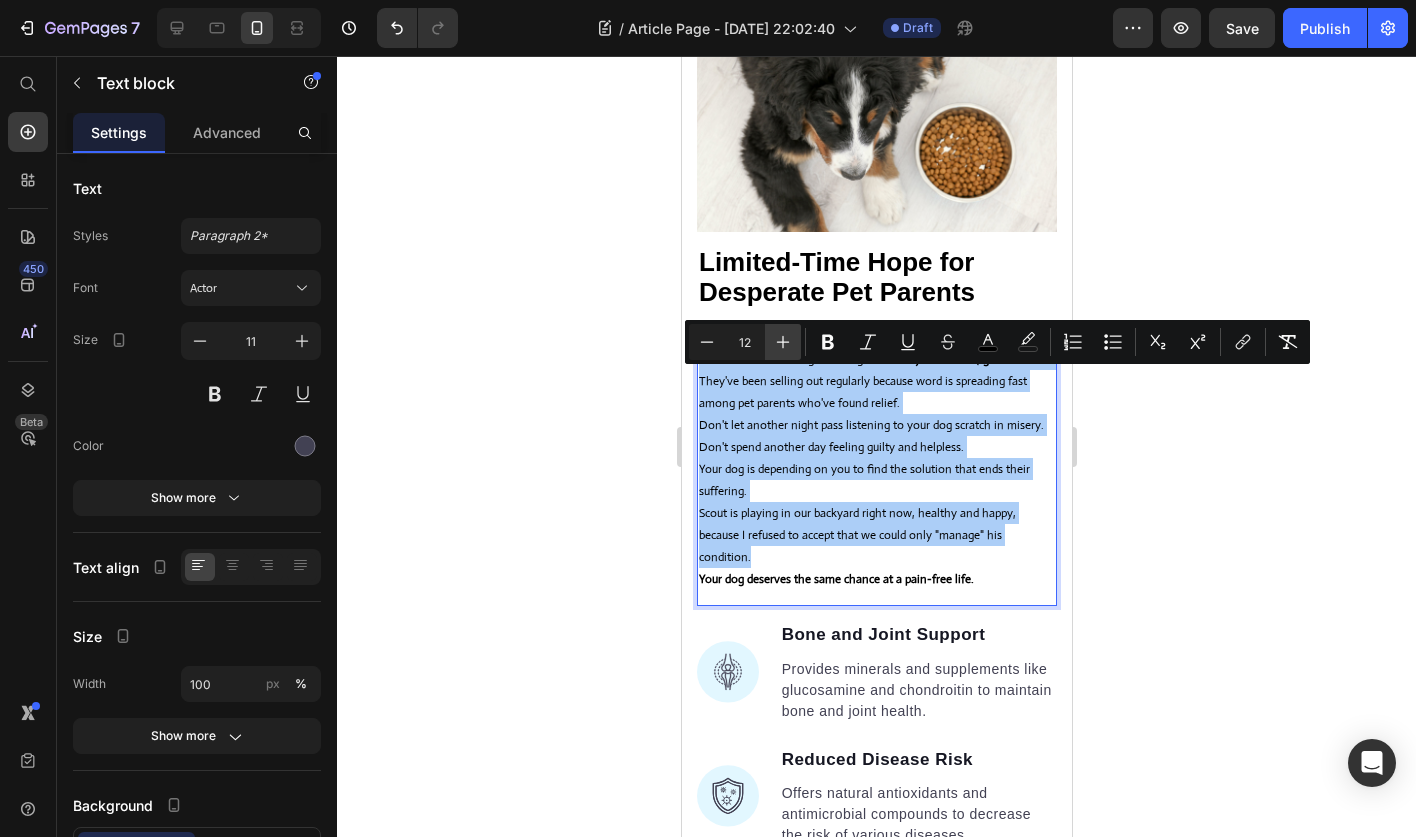 click 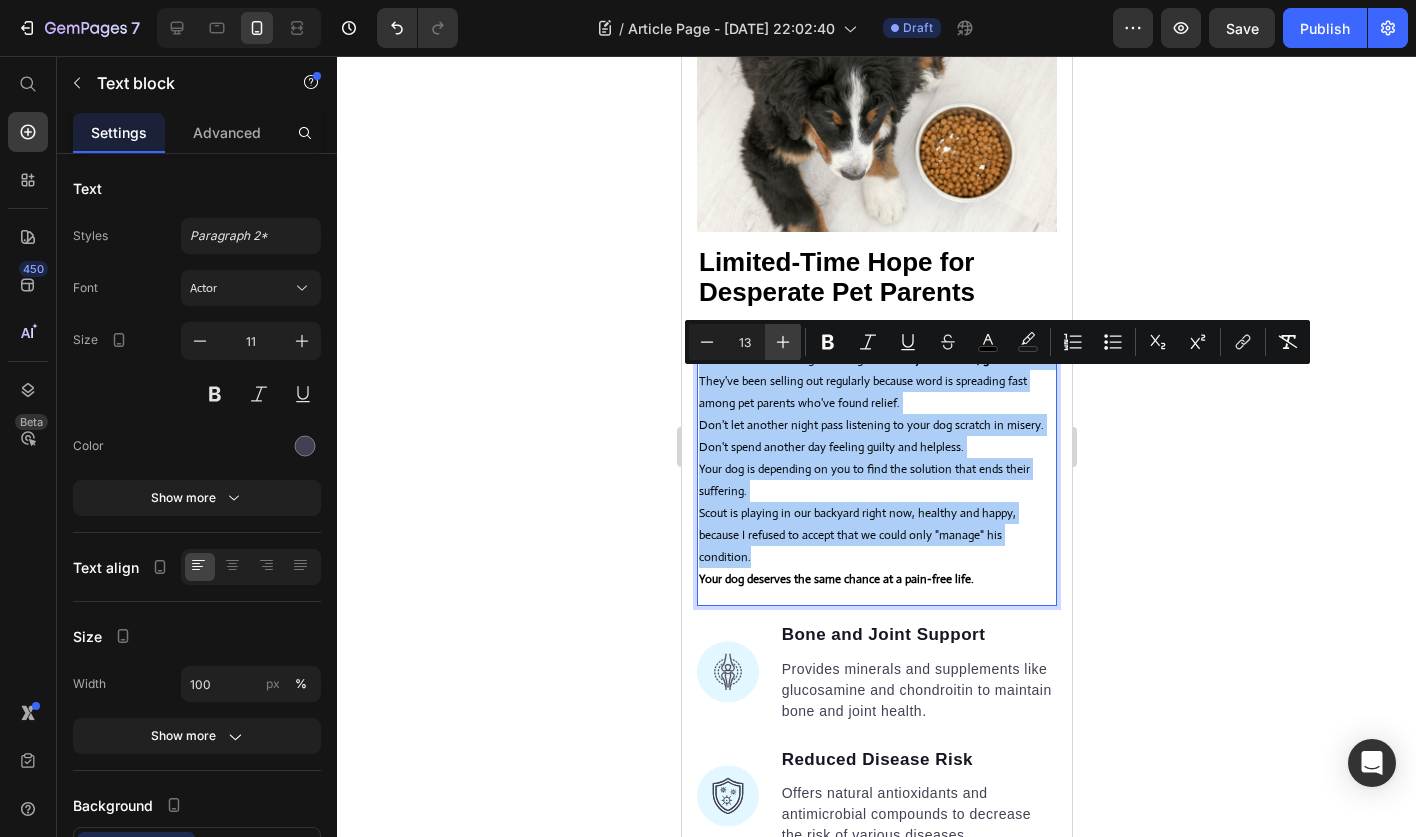 click 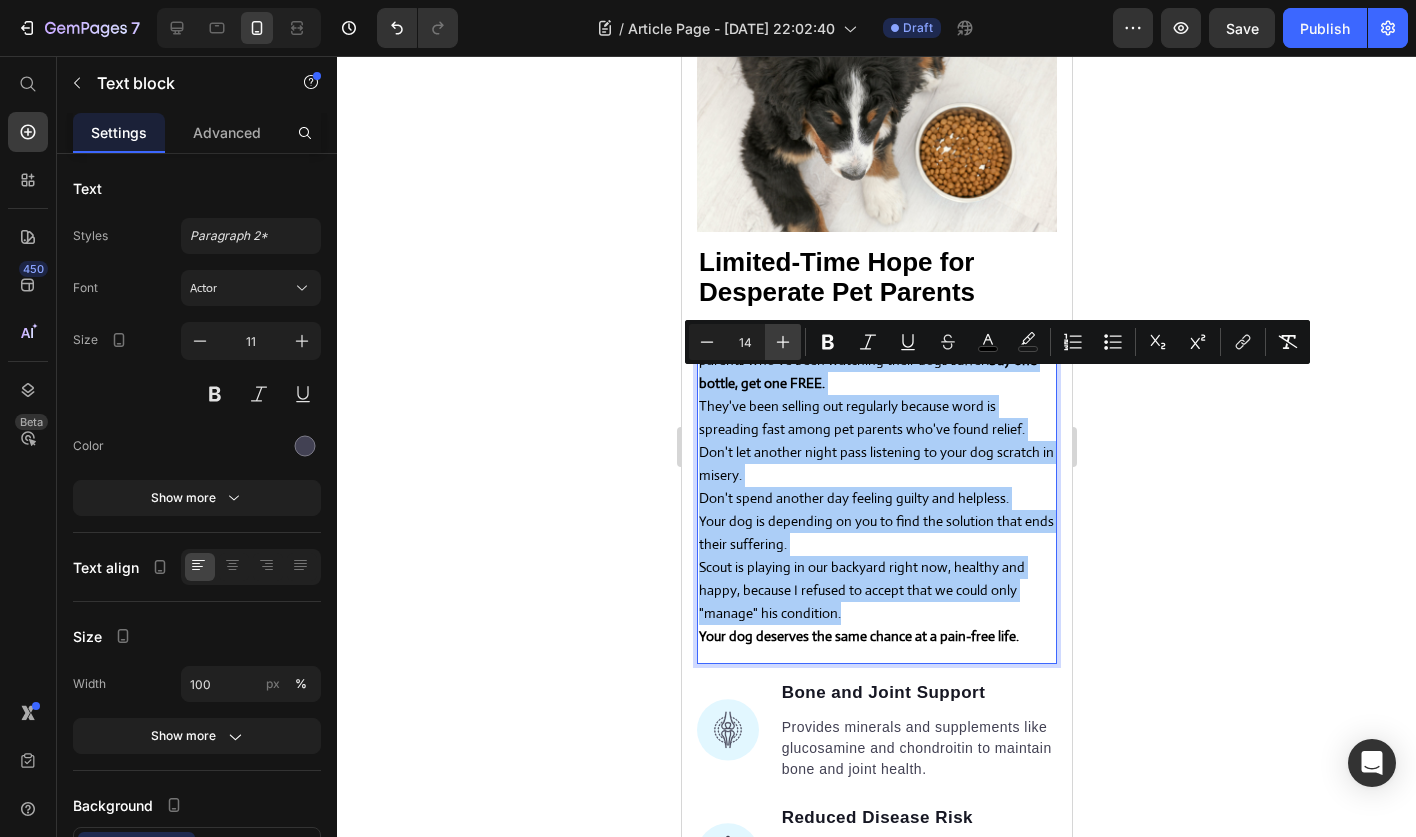click 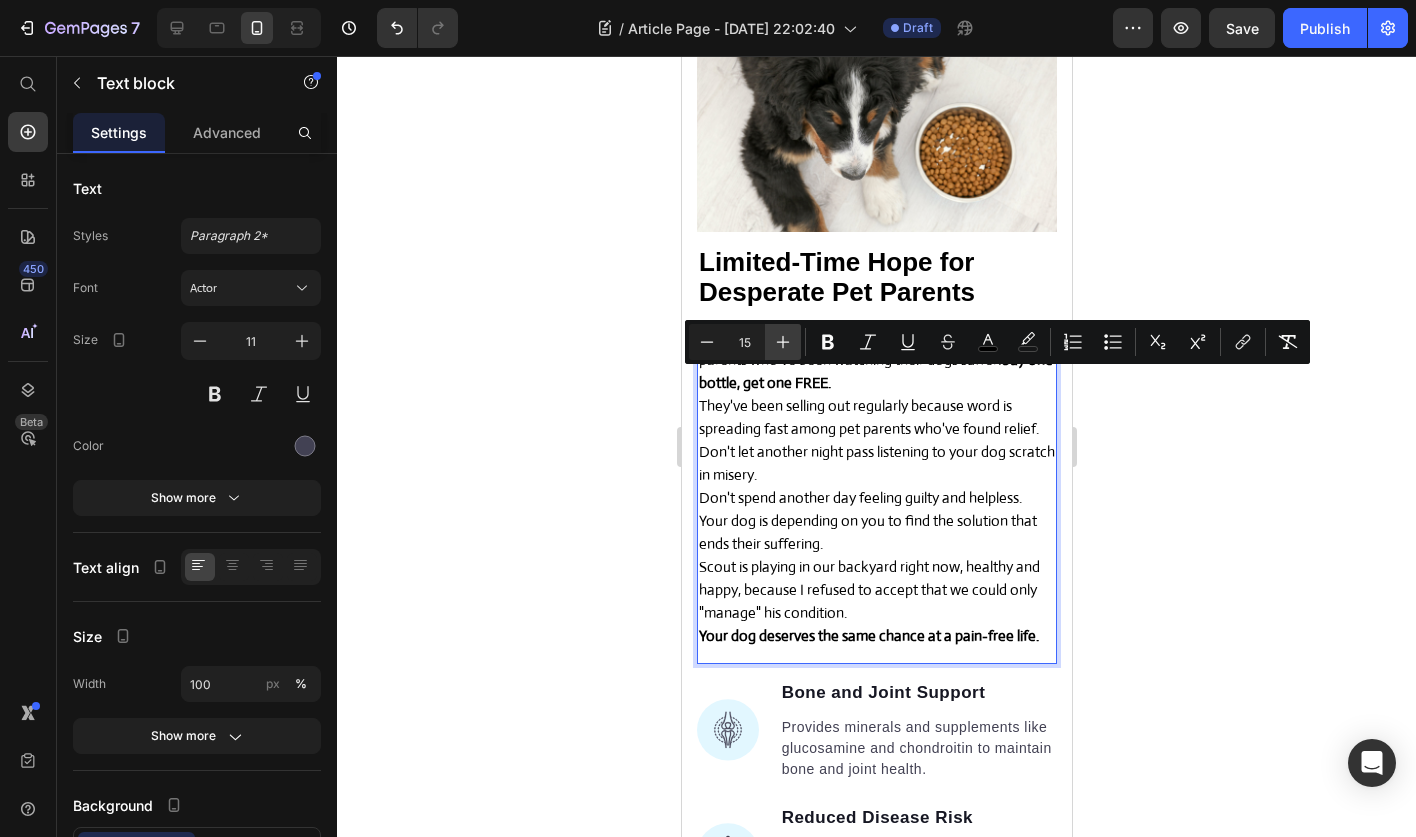 click 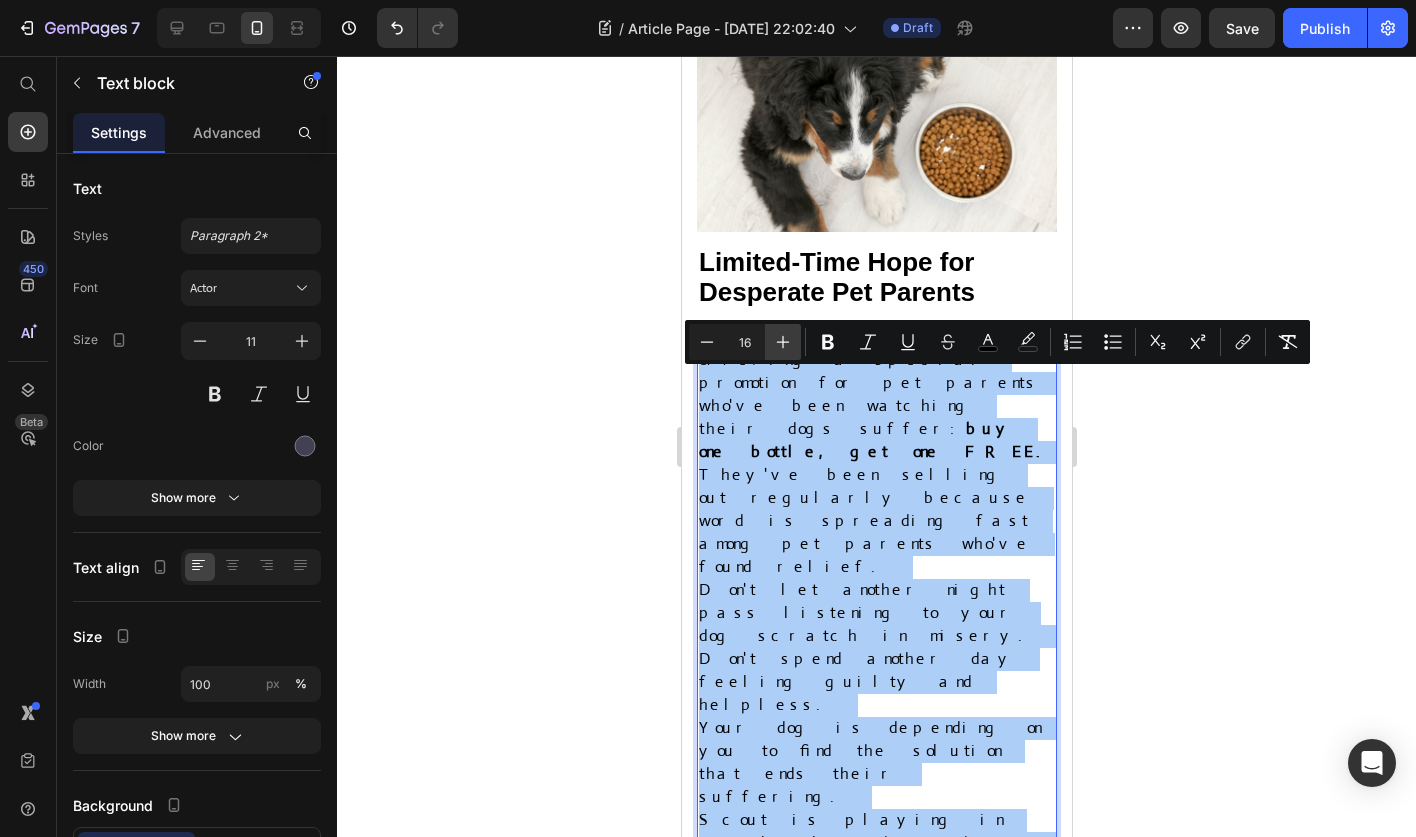 click 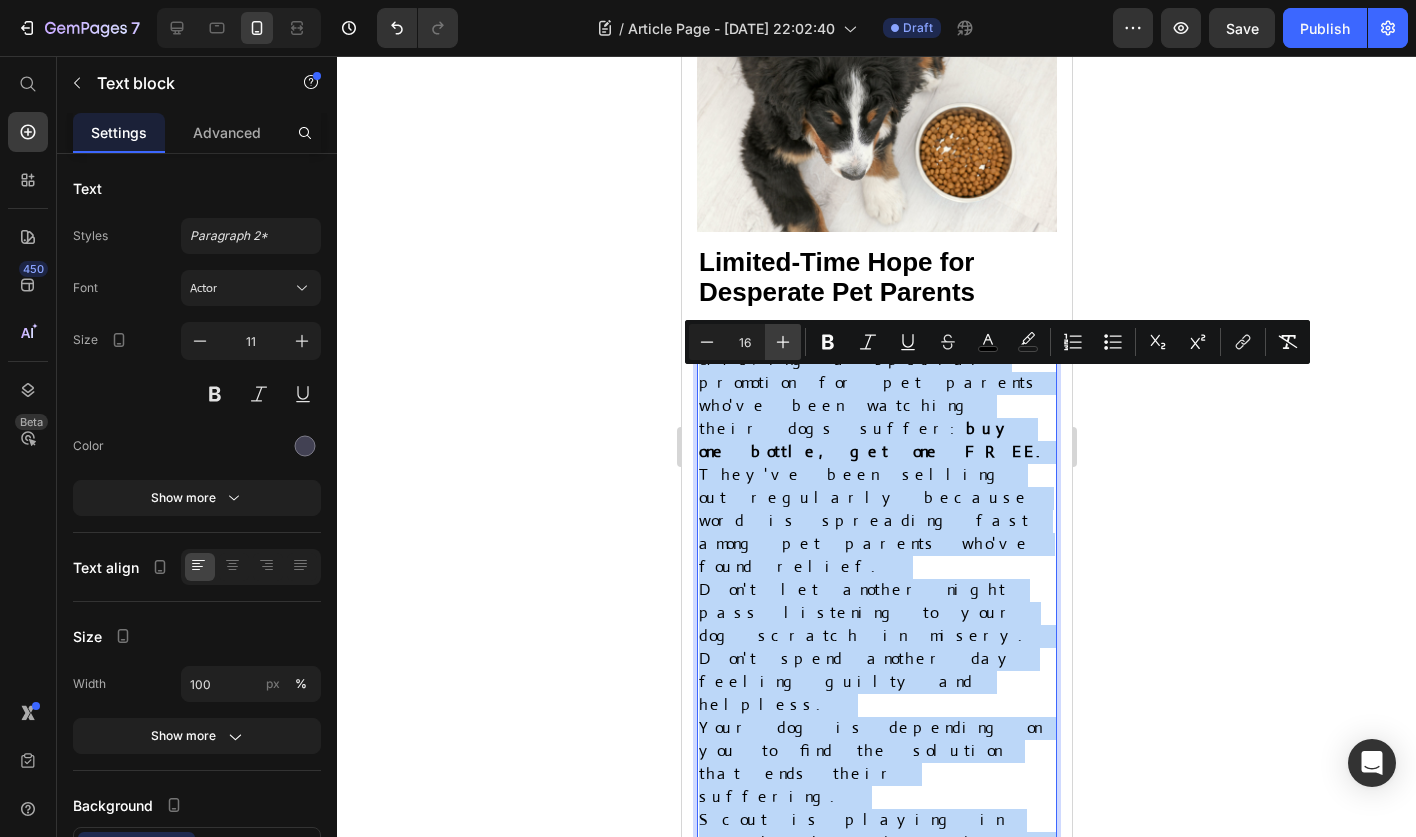 type on "17" 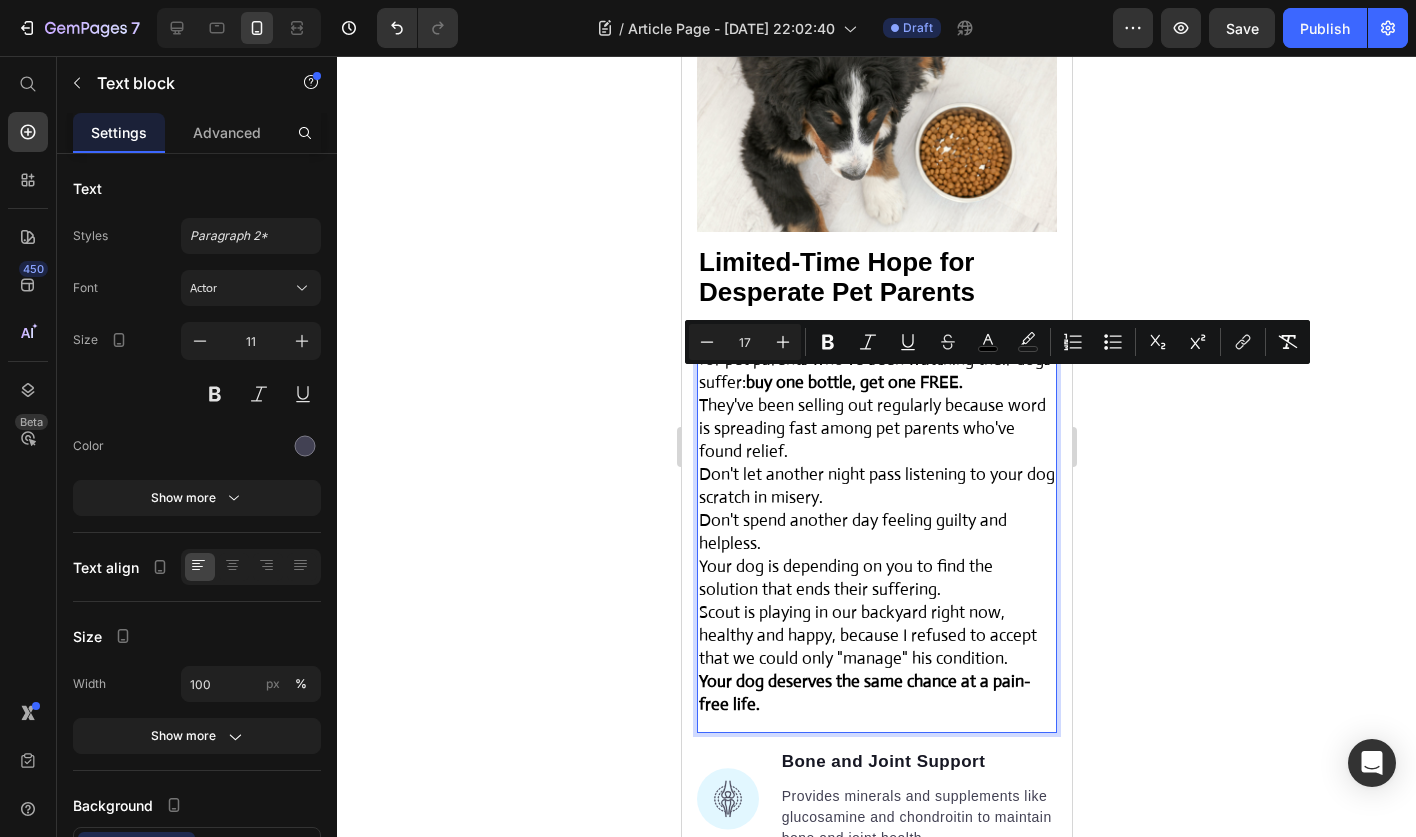 click on "They've been selling out regularly because word is spreading fast among pet parents who've found relief." at bounding box center [871, 428] 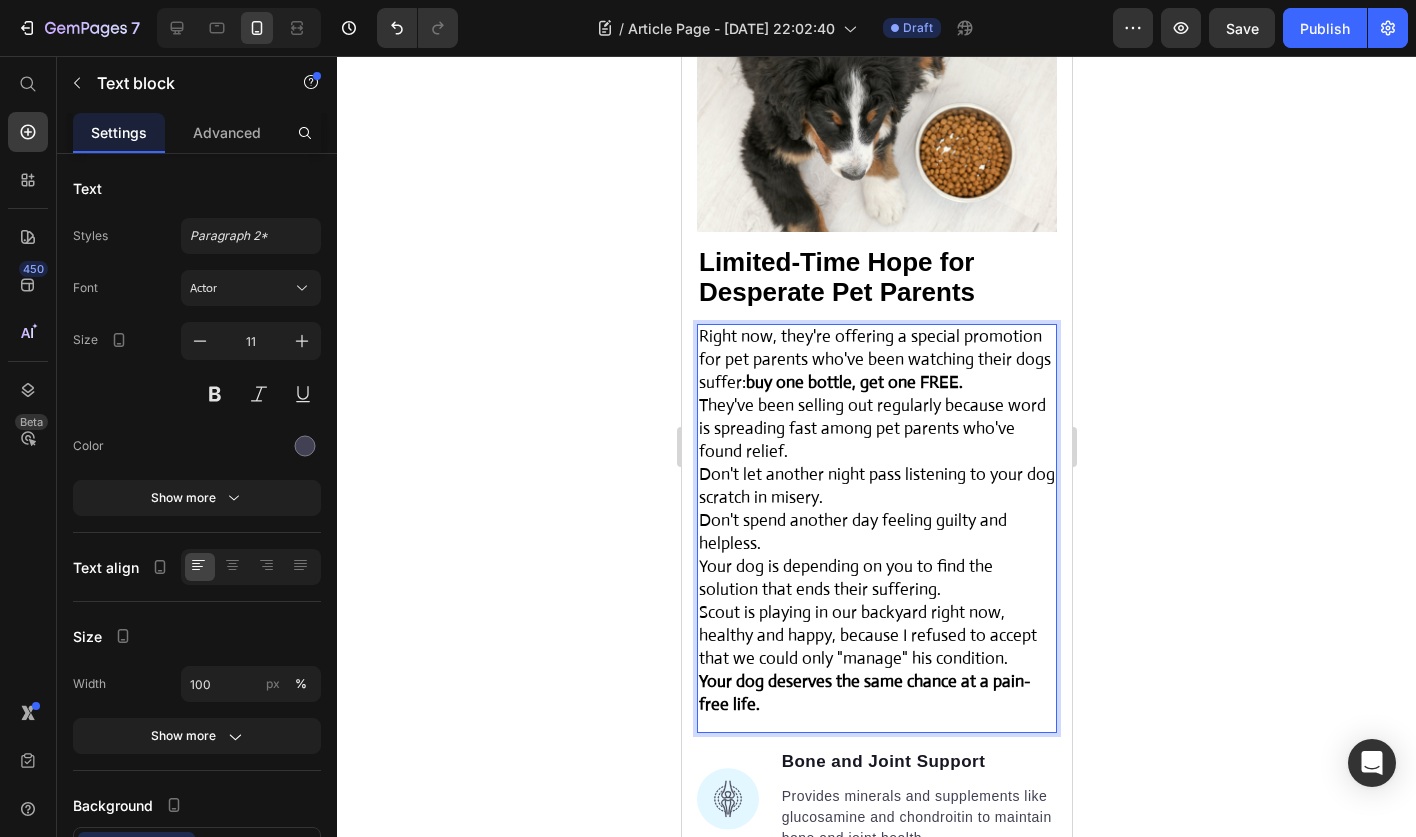 click on "Right now, they're offering a special promotion for pet parents who've been watching their dogs suffer:  buy one bottle, get one FREE." at bounding box center (876, 360) 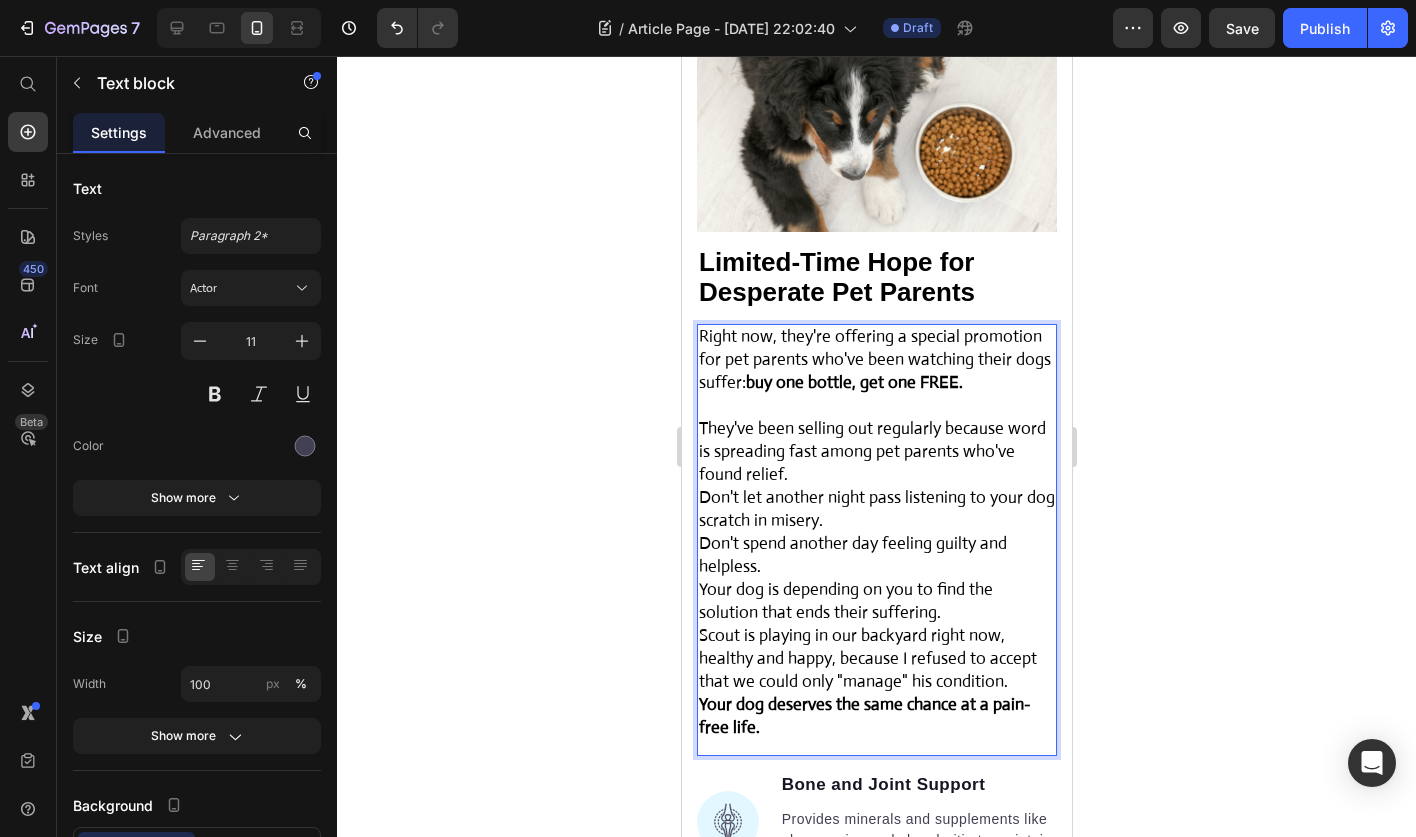 click on "They've been selling out regularly because word is spreading fast among pet parents who've found relief." at bounding box center [876, 452] 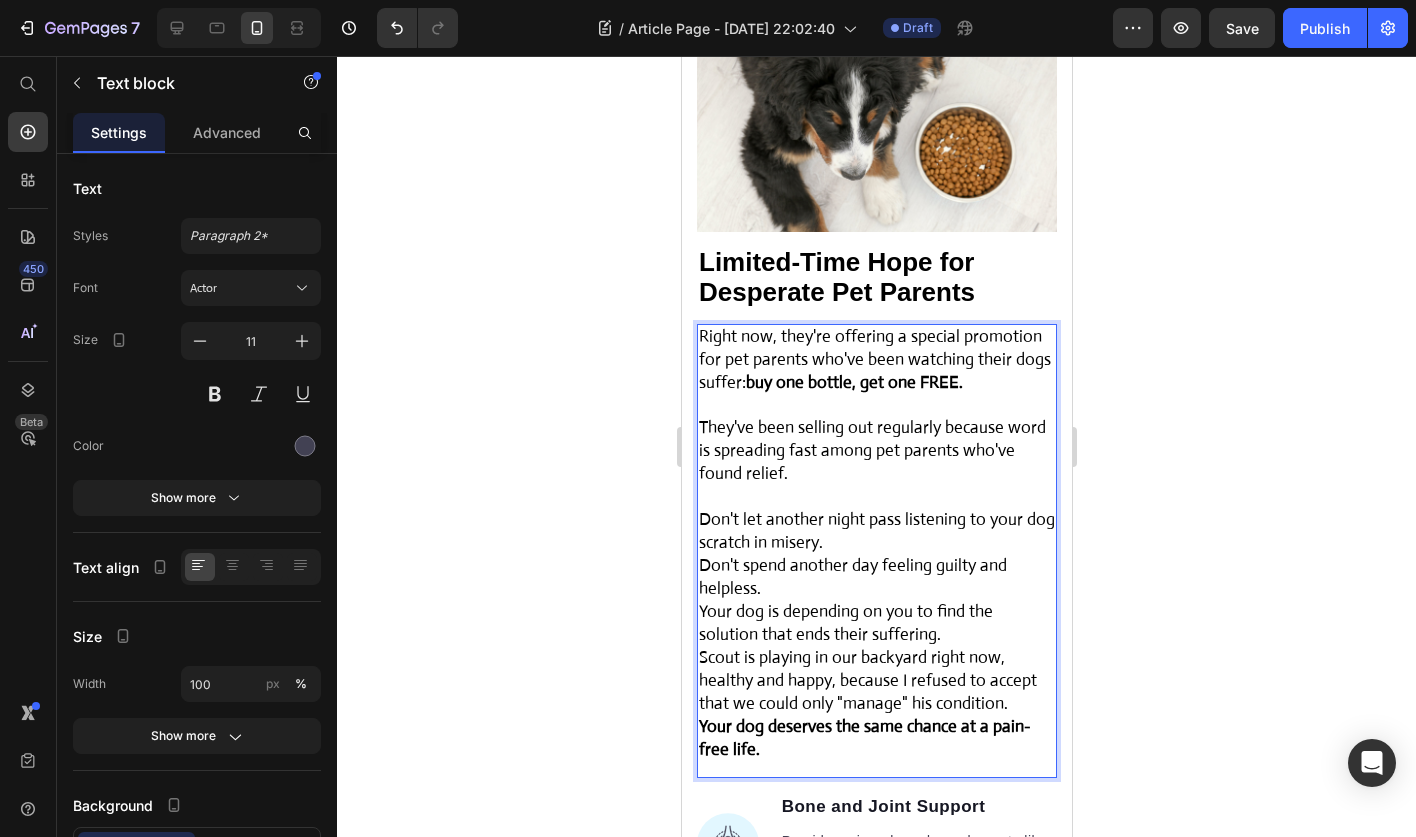 click on "Don't let another night pass listening to your dog scratch in misery." at bounding box center [876, 532] 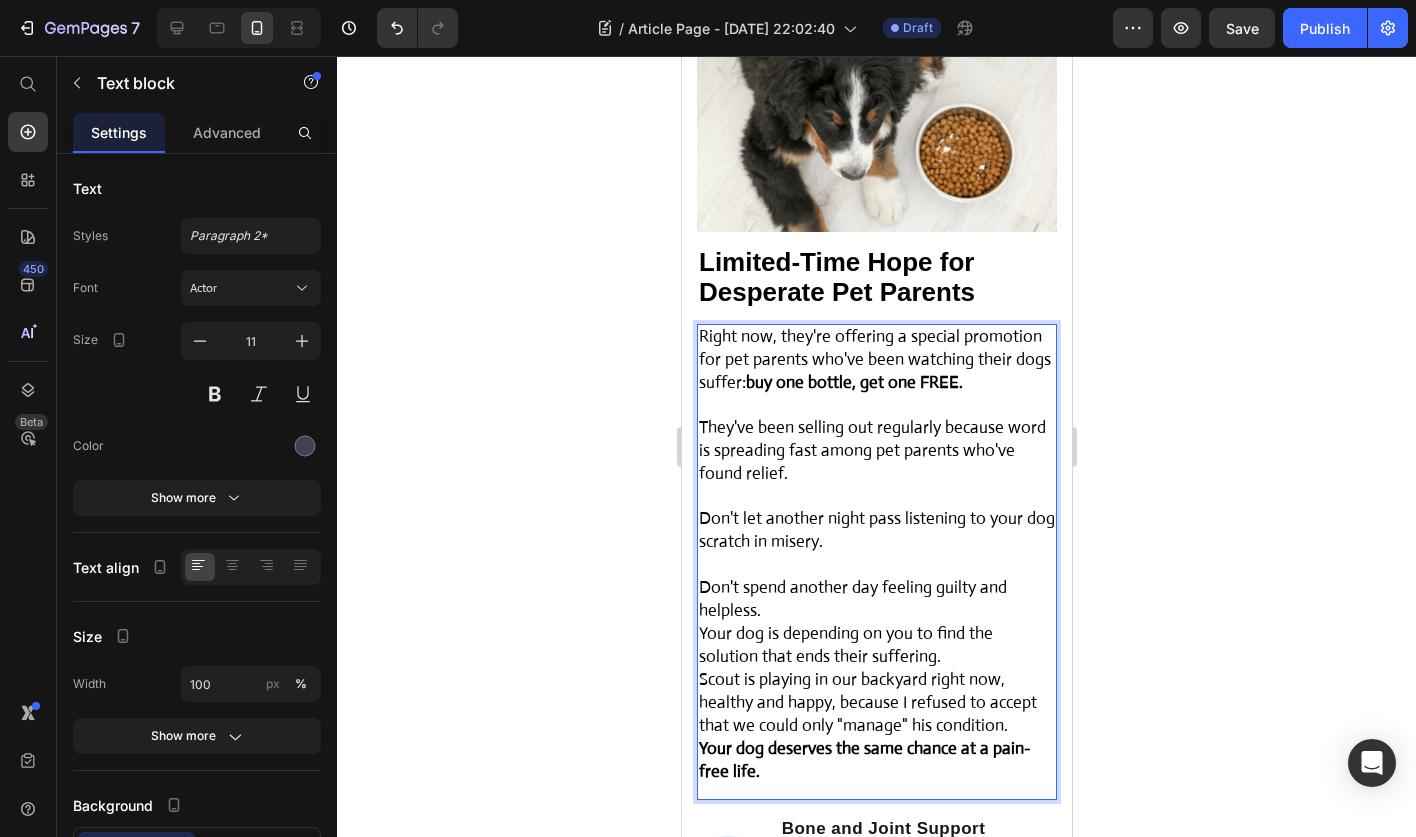 click on "Don't spend another day feeling guilty and helpless." at bounding box center (876, 600) 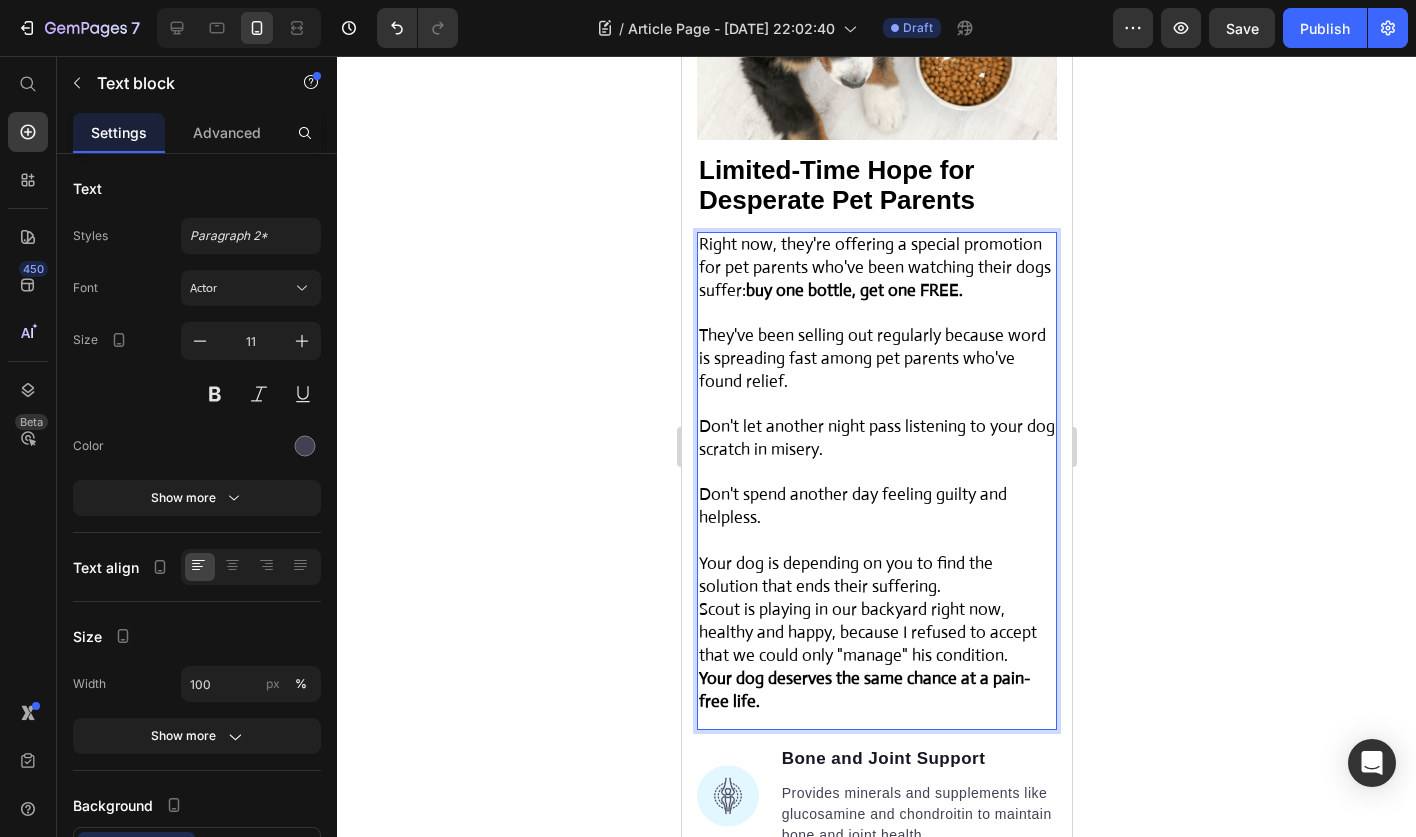 scroll, scrollTop: 10870, scrollLeft: 0, axis: vertical 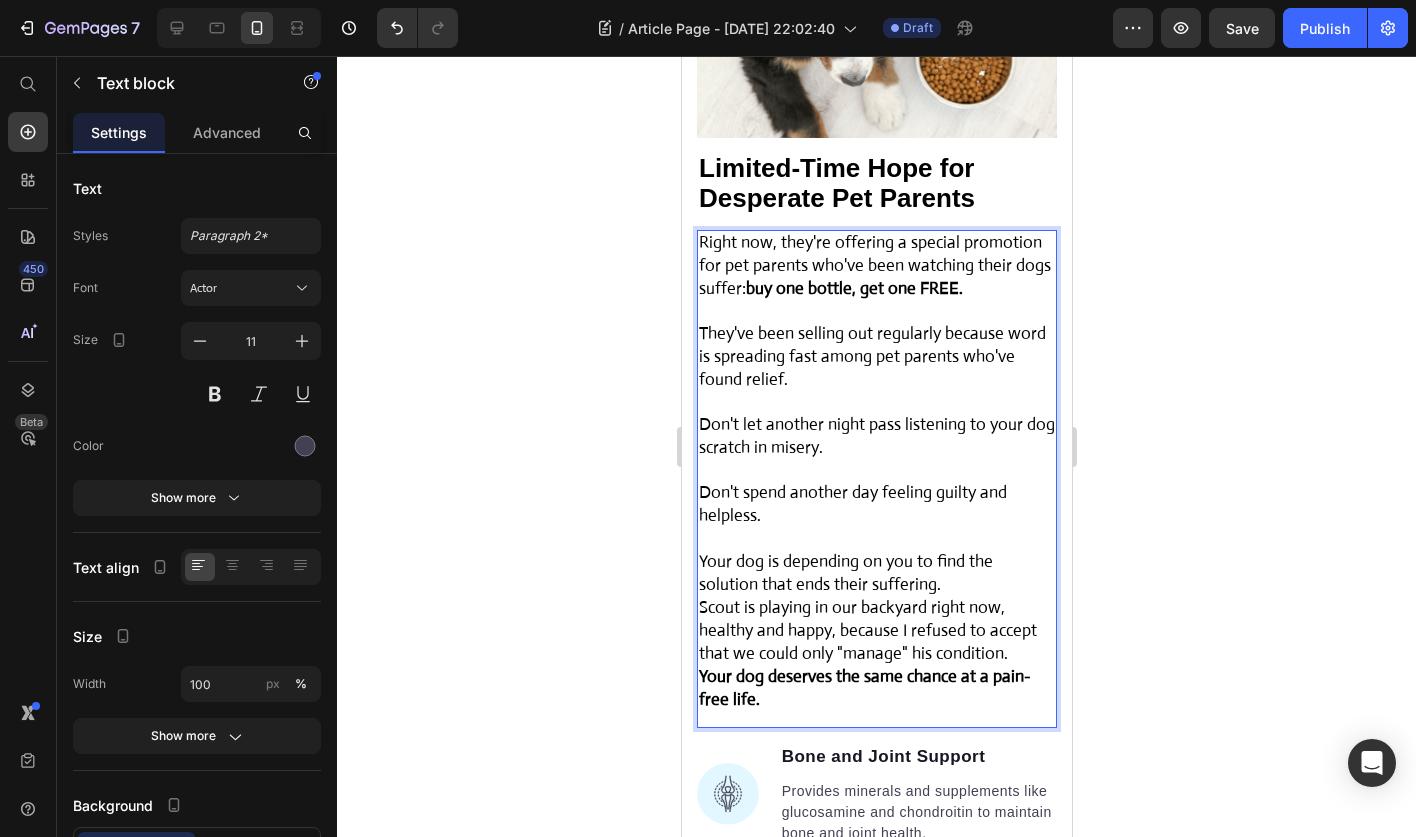 click on "Your dog is depending on you to find the solution that ends their suffering." at bounding box center (876, 574) 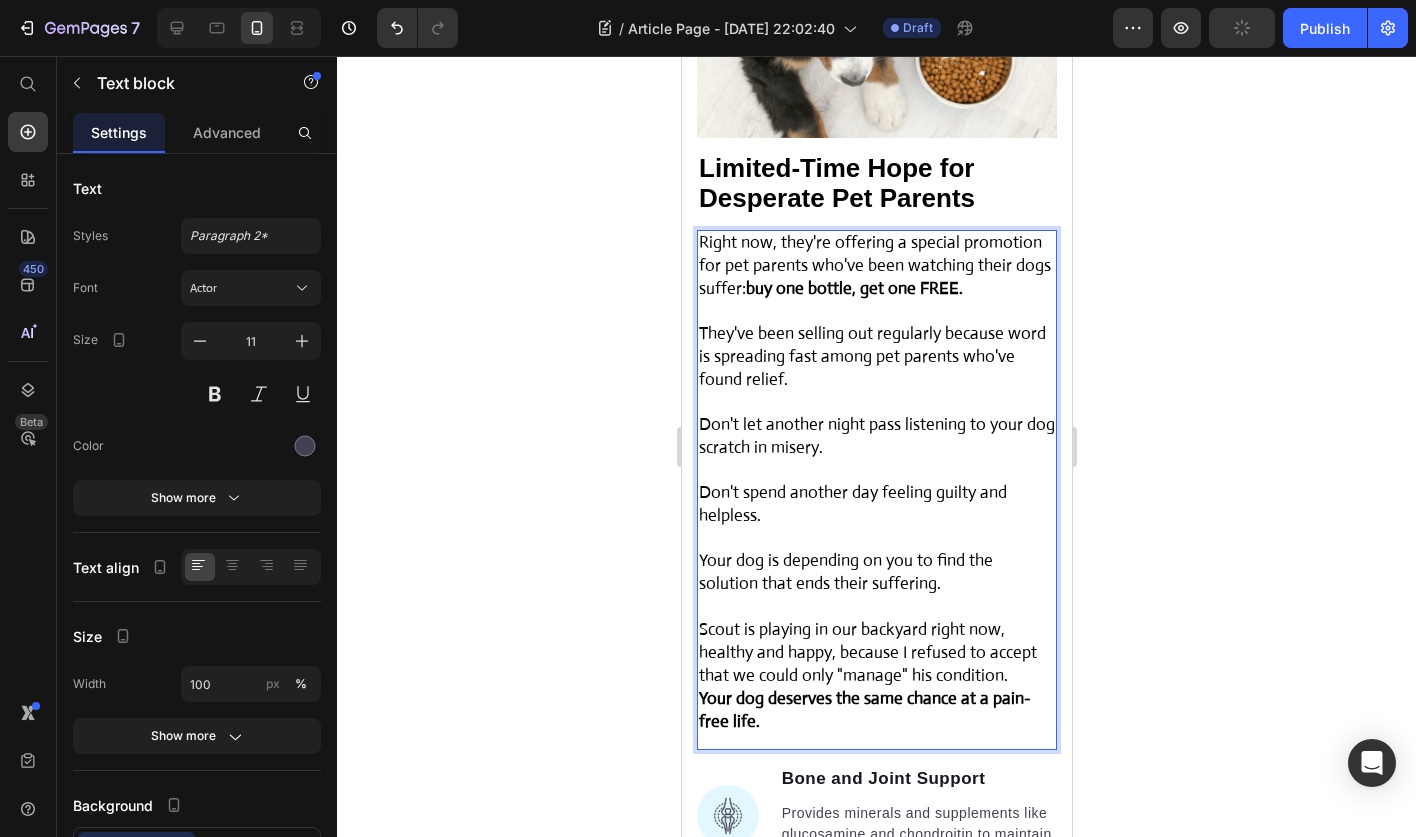 click on "Scout is playing in our backyard right now, healthy and happy, because I refused to accept that we could only "manage" his condition." at bounding box center (876, 653) 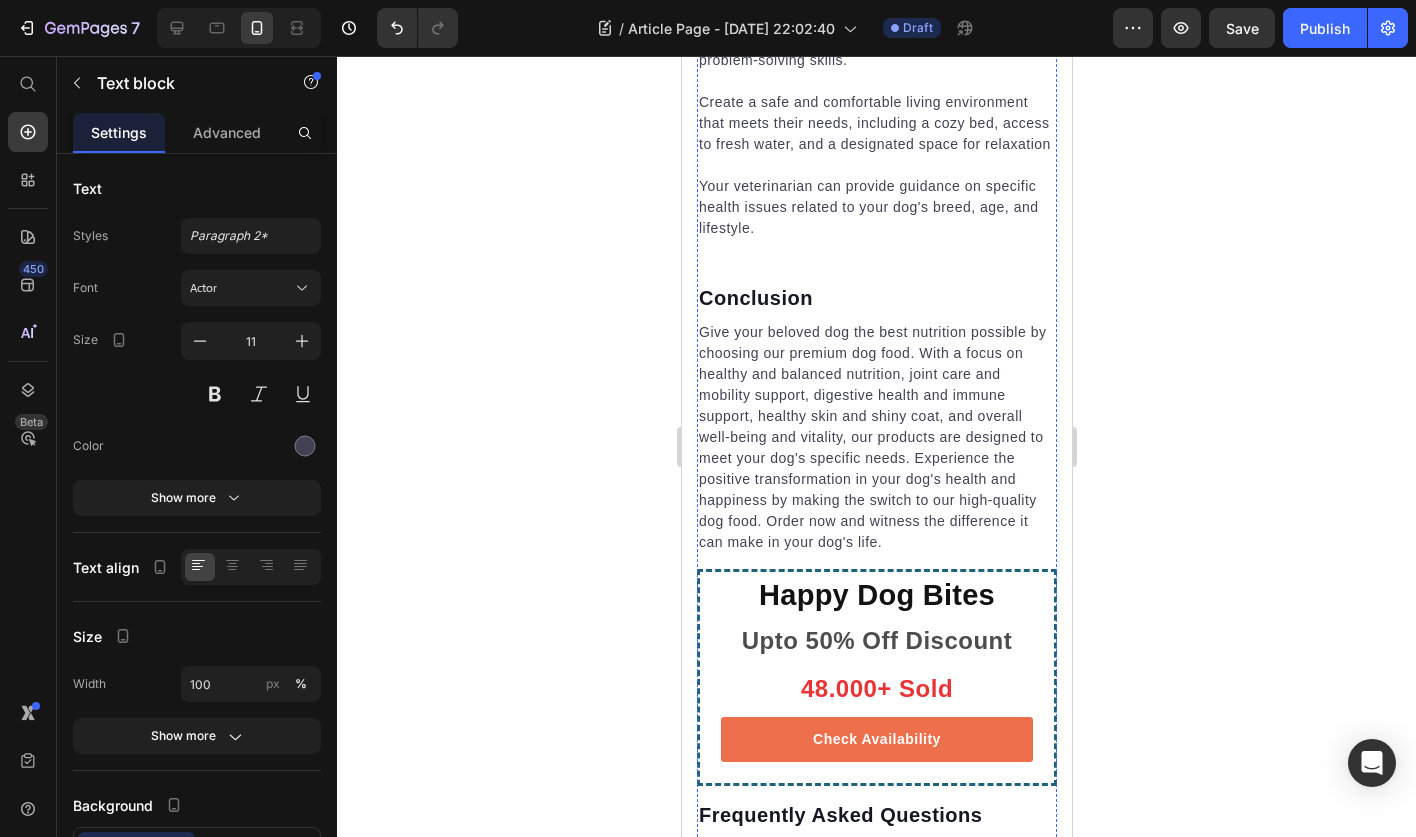 scroll, scrollTop: 14632, scrollLeft: 0, axis: vertical 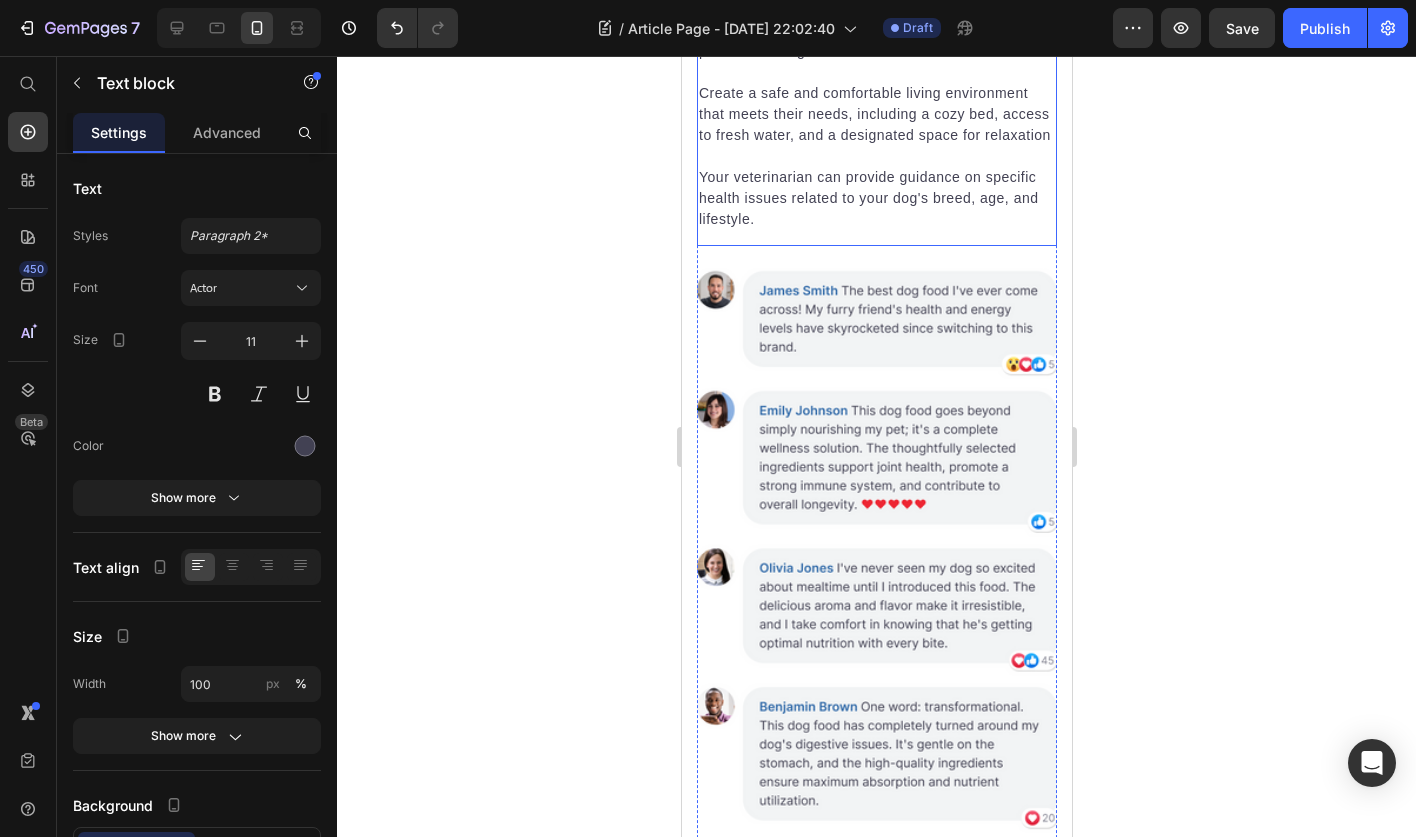 click at bounding box center [876, 72] 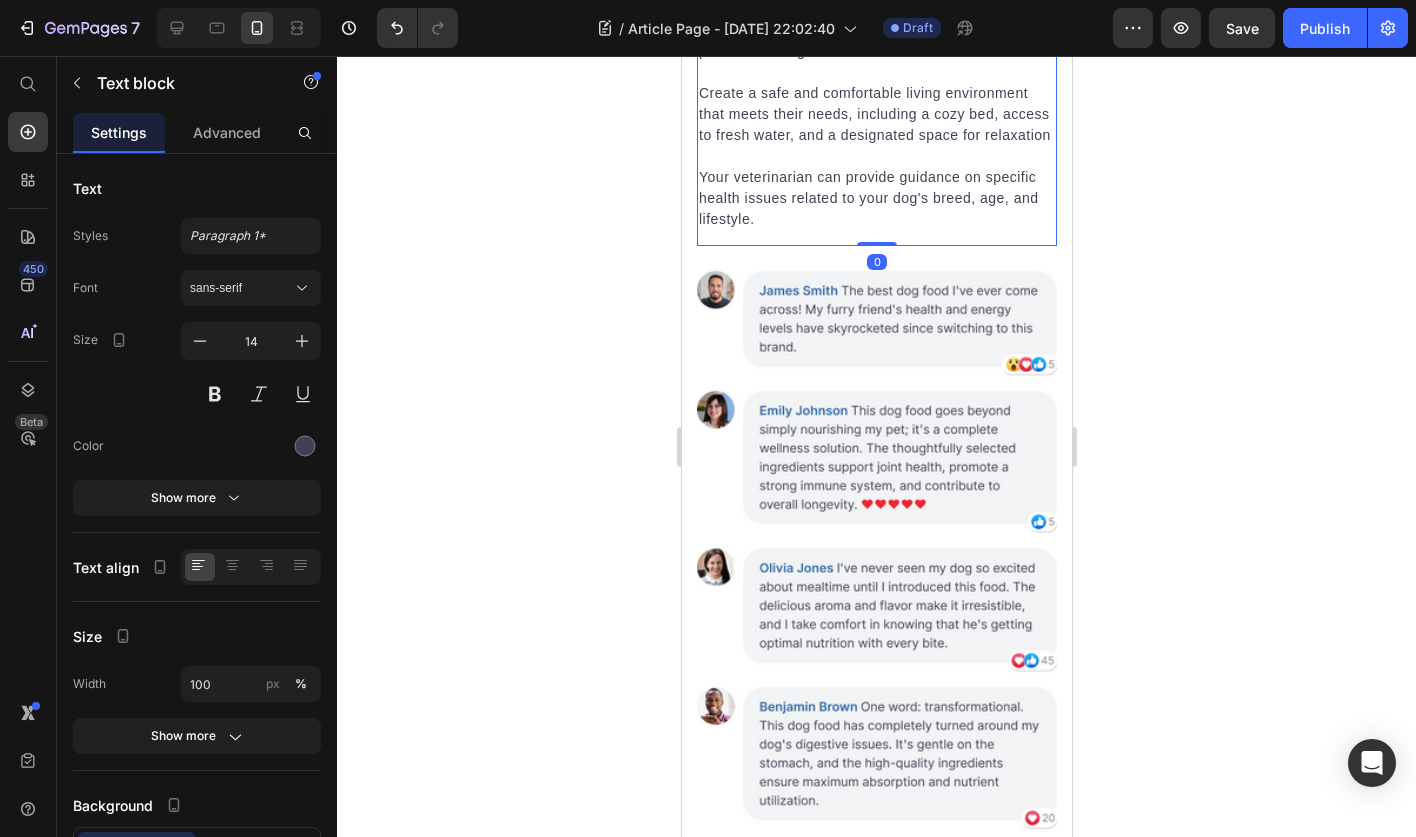 click on "Create a safe and comfortable living environment that meets their needs, including a cozy bed, access to fresh water, and a designated space for relaxation" at bounding box center (876, 114) 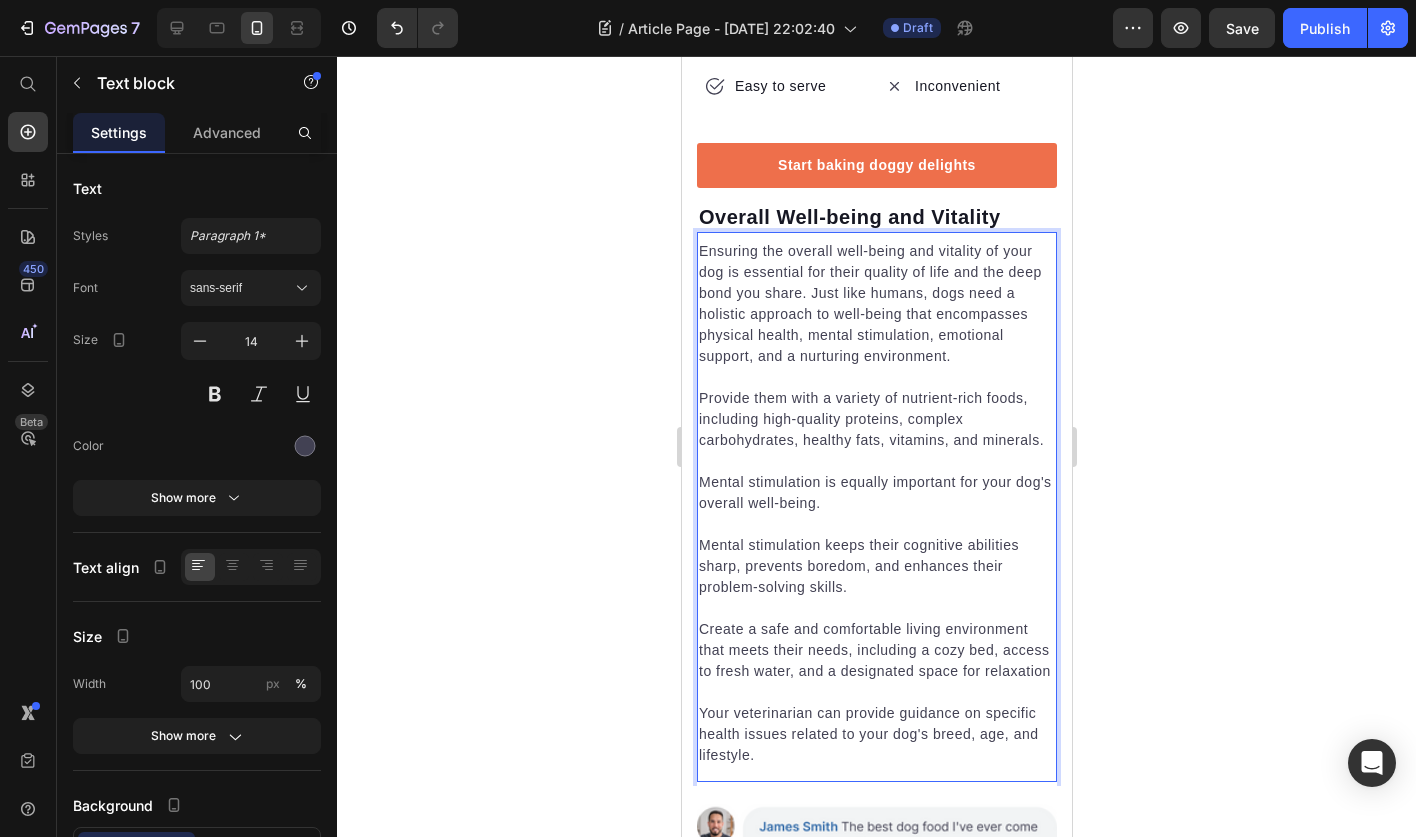 scroll, scrollTop: 14128, scrollLeft: 0, axis: vertical 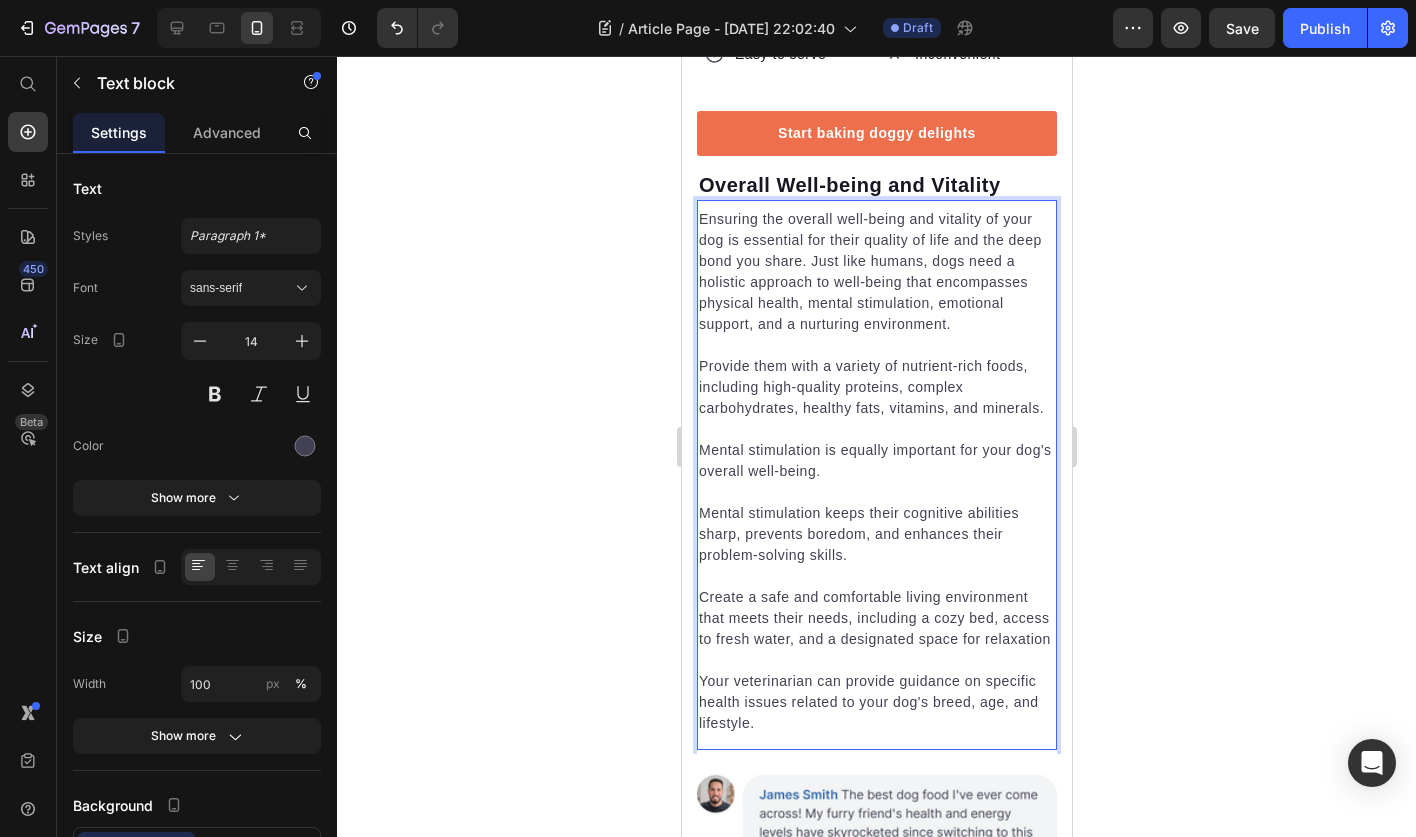 click on "Ensuring the overall well-being and vitality of your dog is essential for their quality of life and the deep bond you share. Just like humans, dogs need a holistic approach to well-being that encompasses physical health, mental stimulation, emotional support, and a nurturing environment." at bounding box center [876, 272] 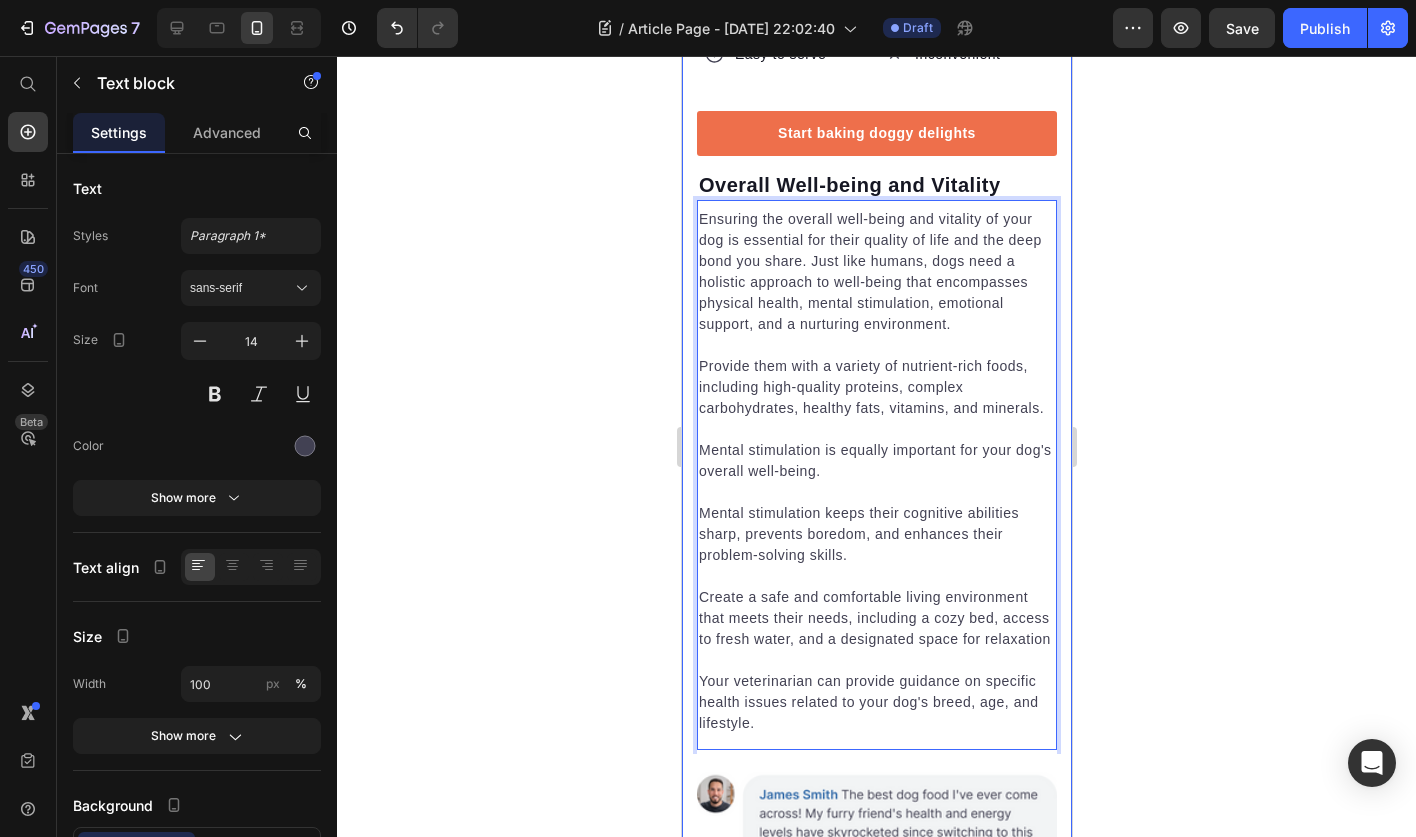 click 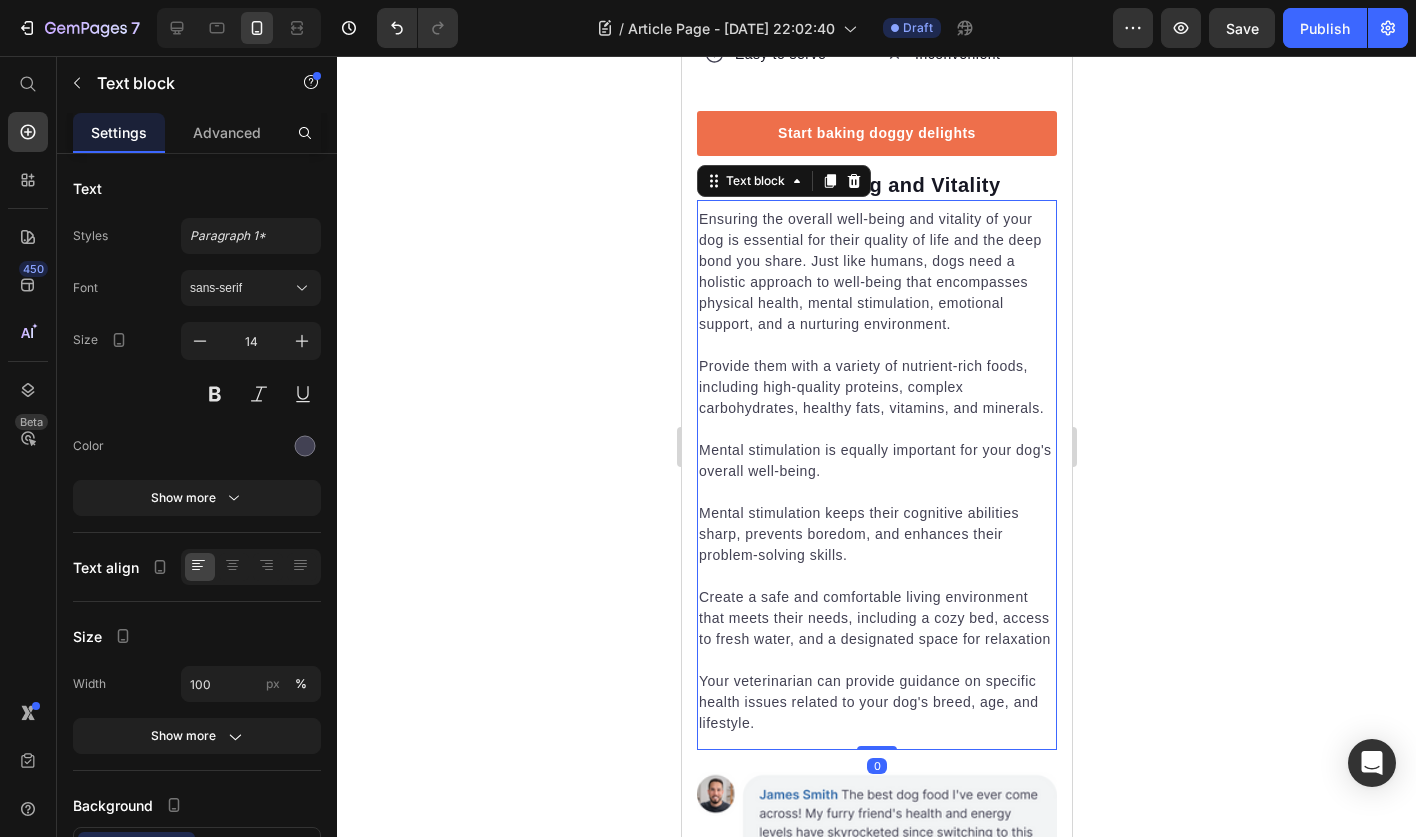 click on "Ensuring the overall well-being and vitality of your dog is essential for their quality of life and the deep bond you share. Just like humans, dogs need a holistic approach to well-being that encompasses physical health, mental stimulation, emotional support, and a nurturing environment." at bounding box center (876, 272) 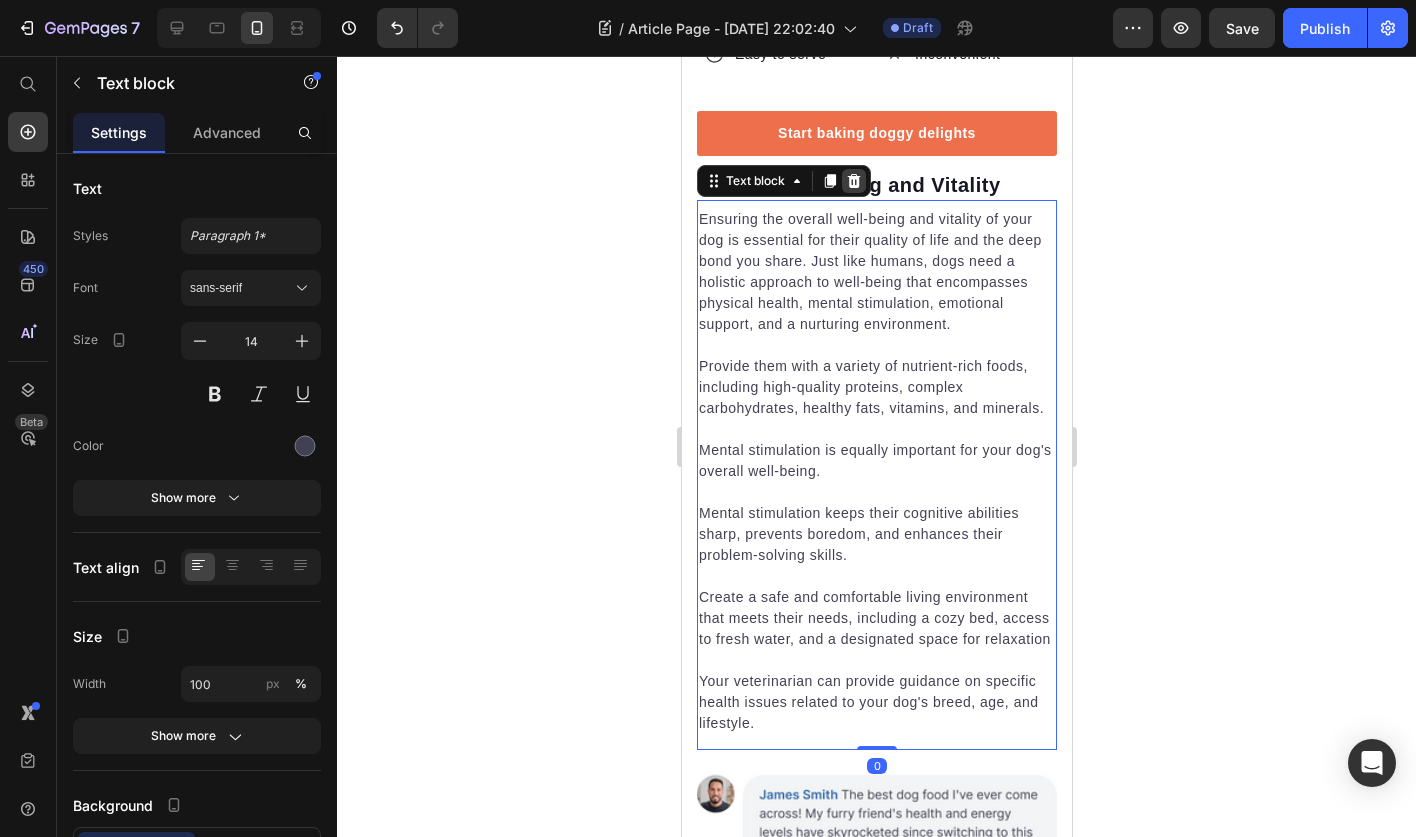 click 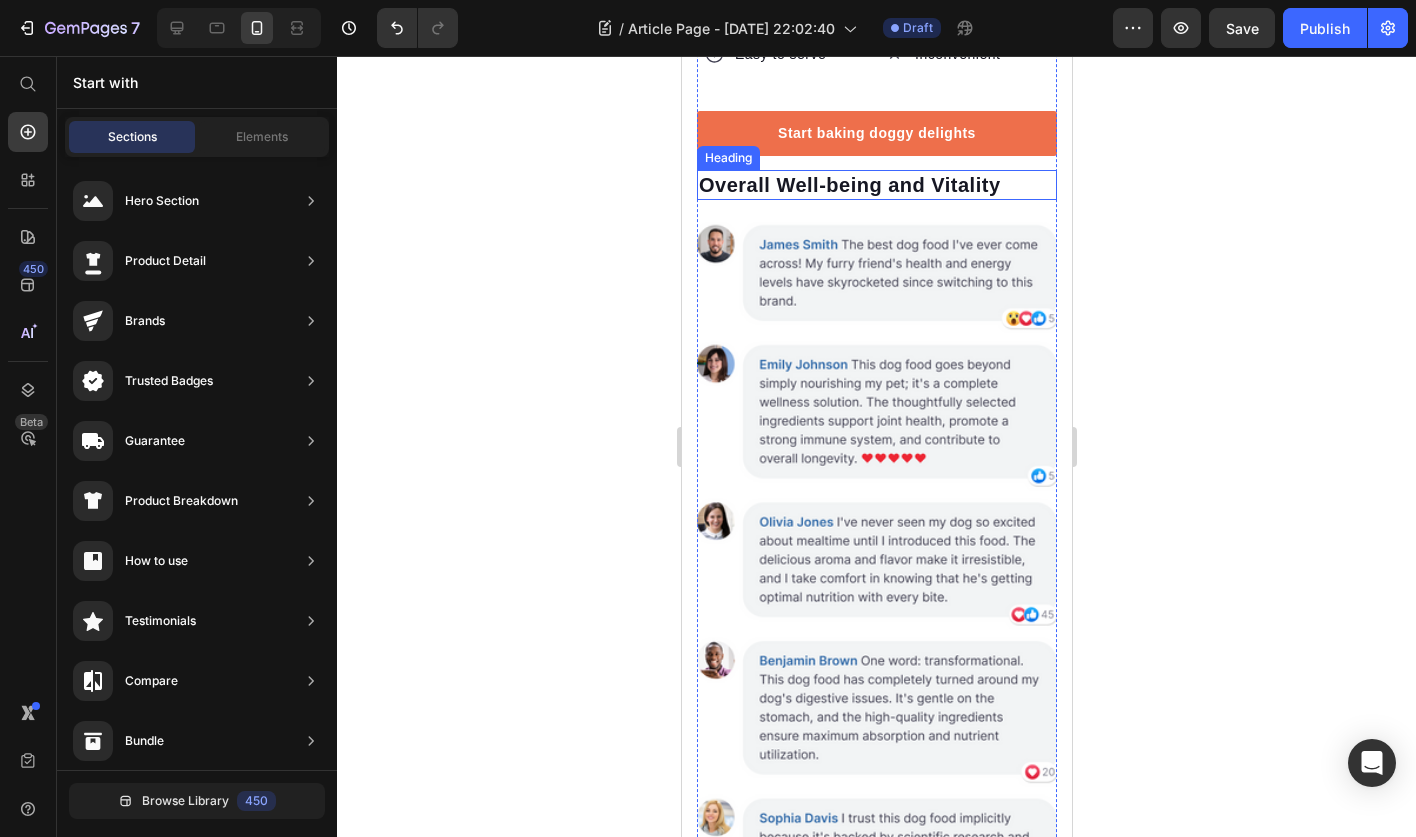 click on "Overall Well-being and Vitality" at bounding box center (876, 185) 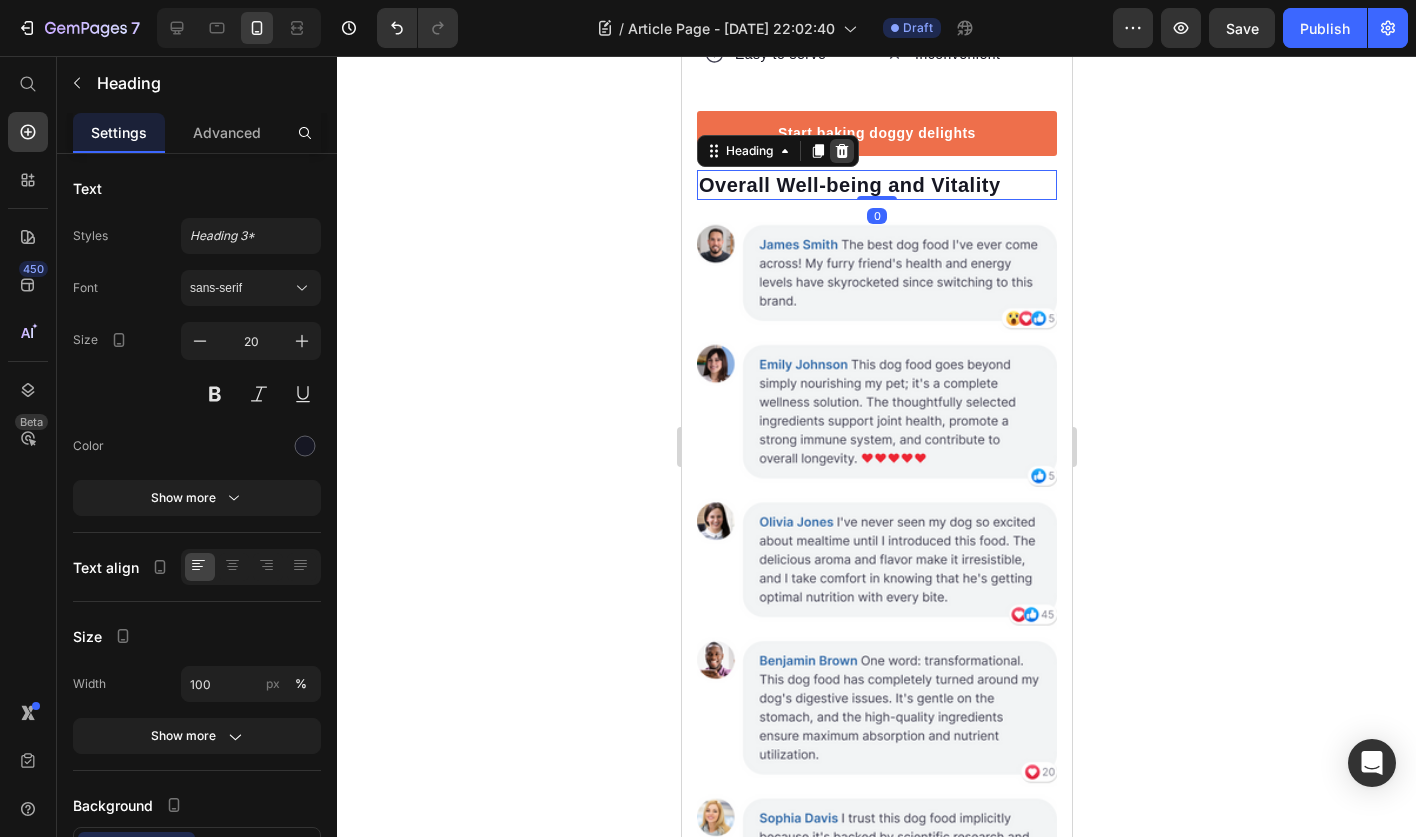 click 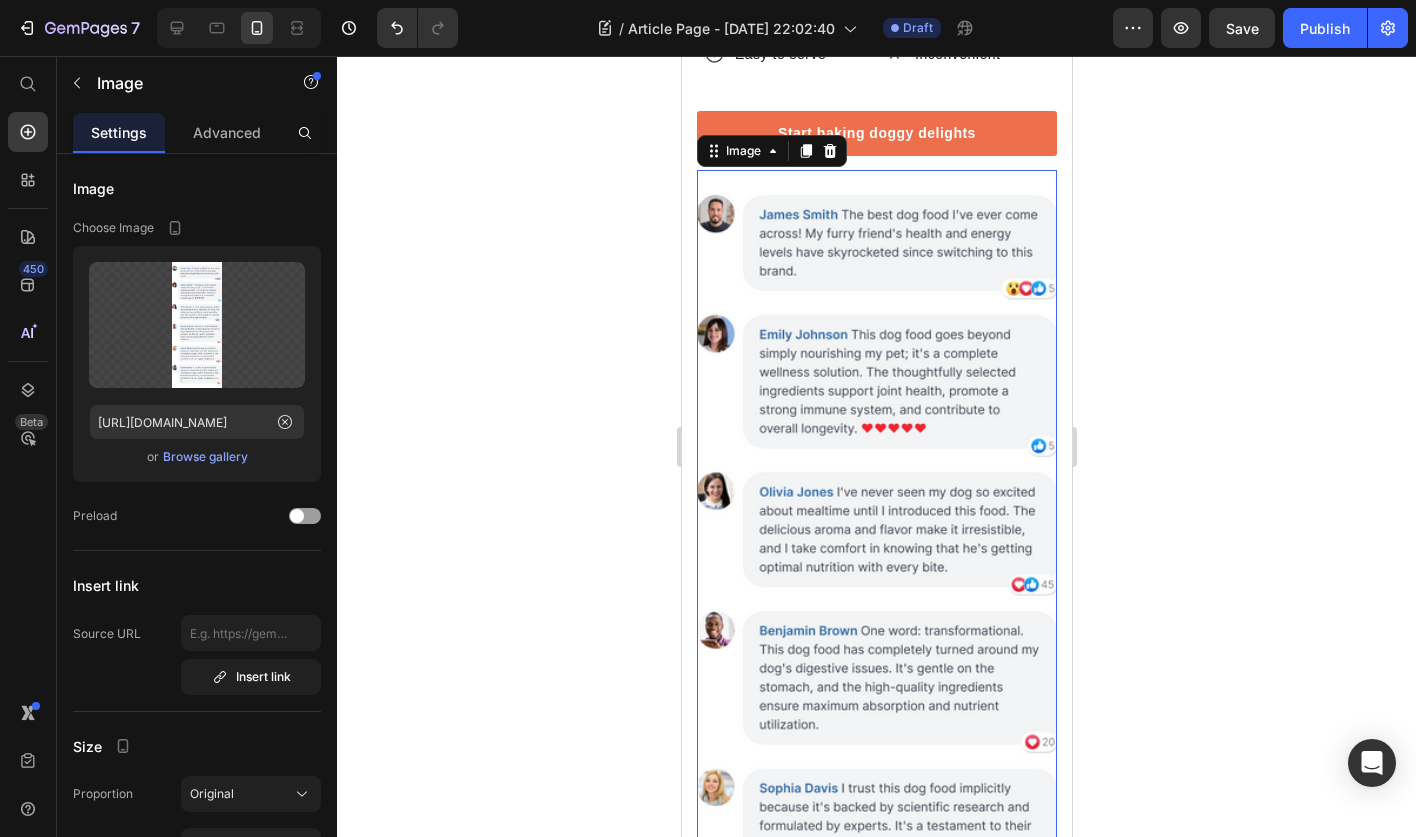 click at bounding box center [876, 629] 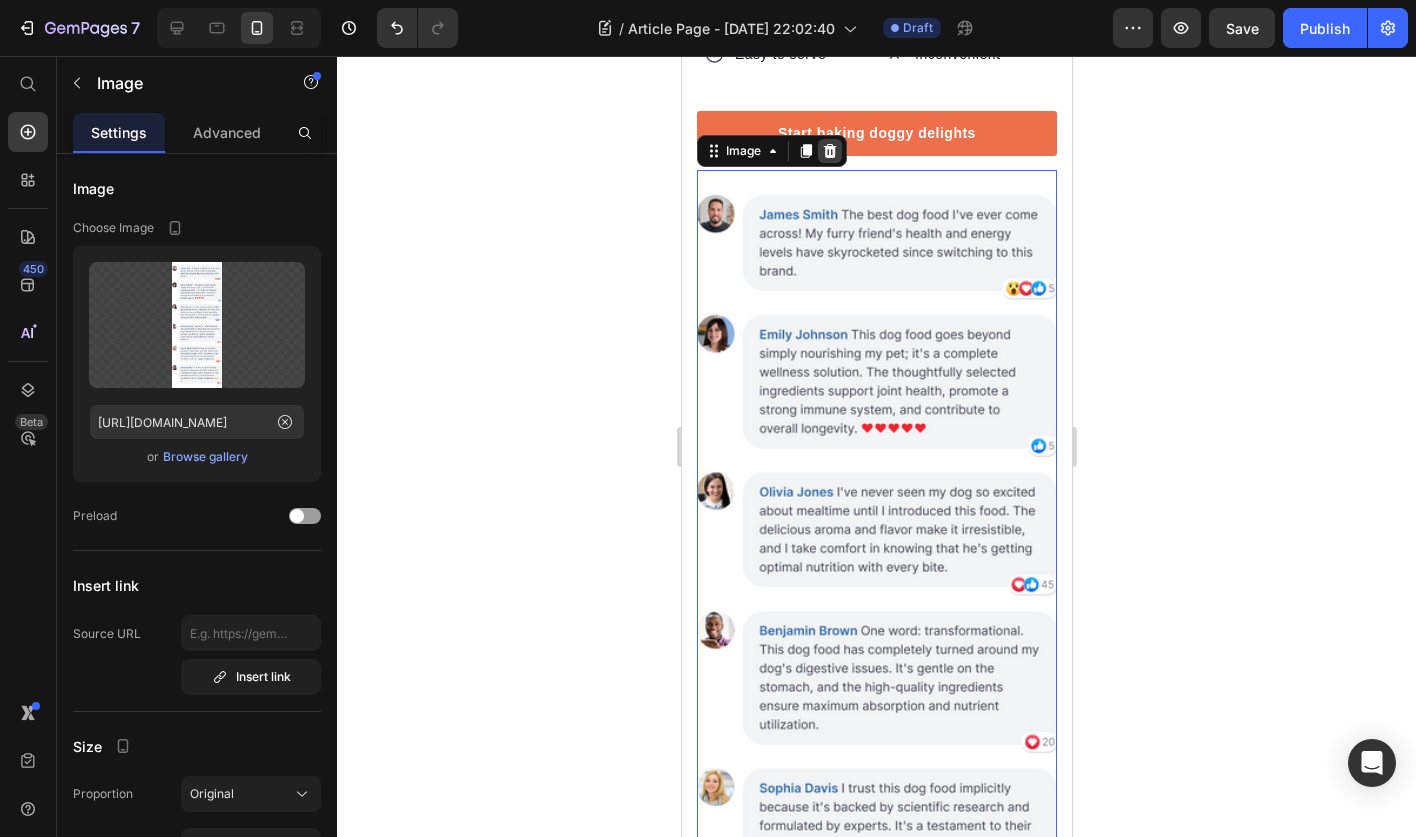 click 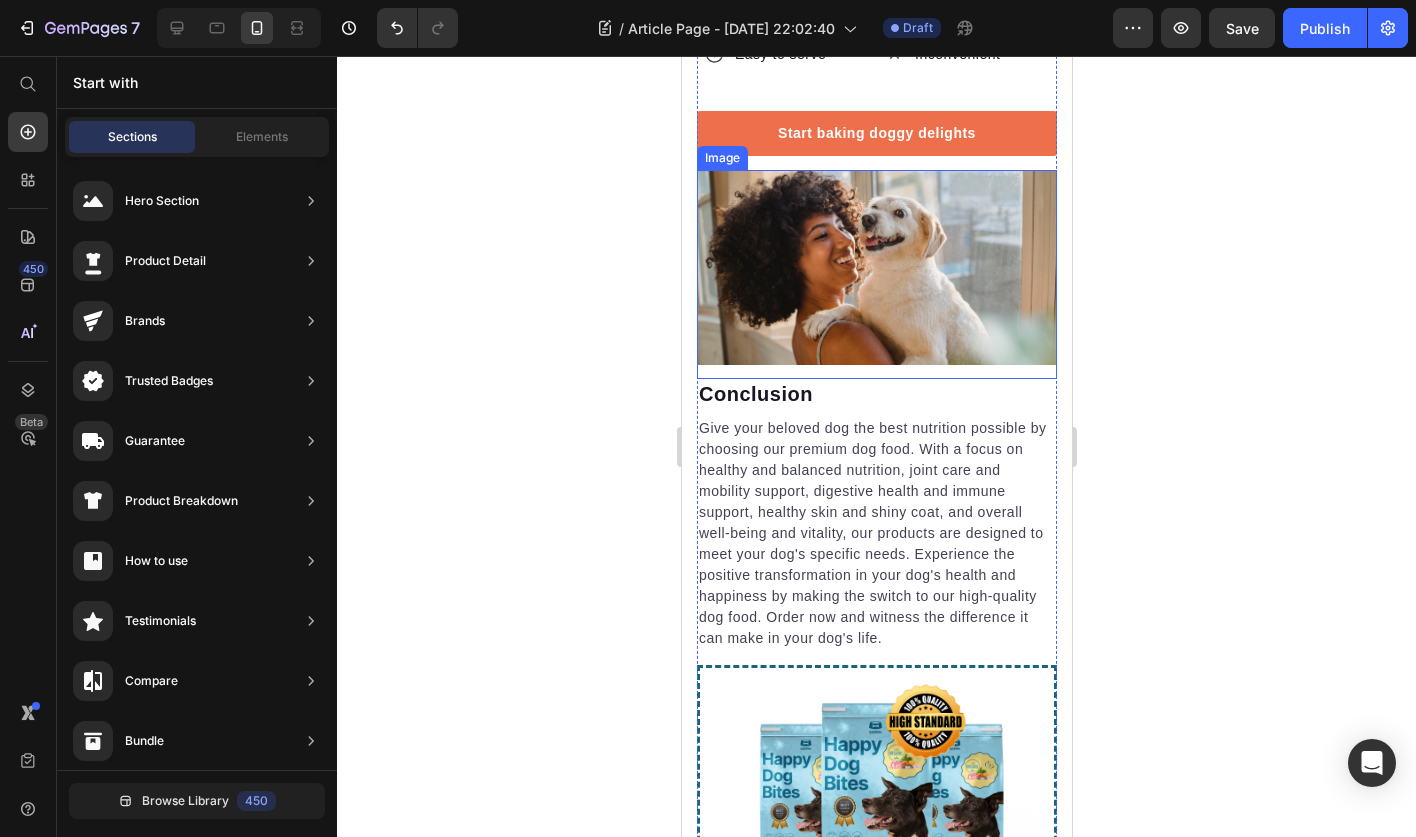 click at bounding box center [876, 274] 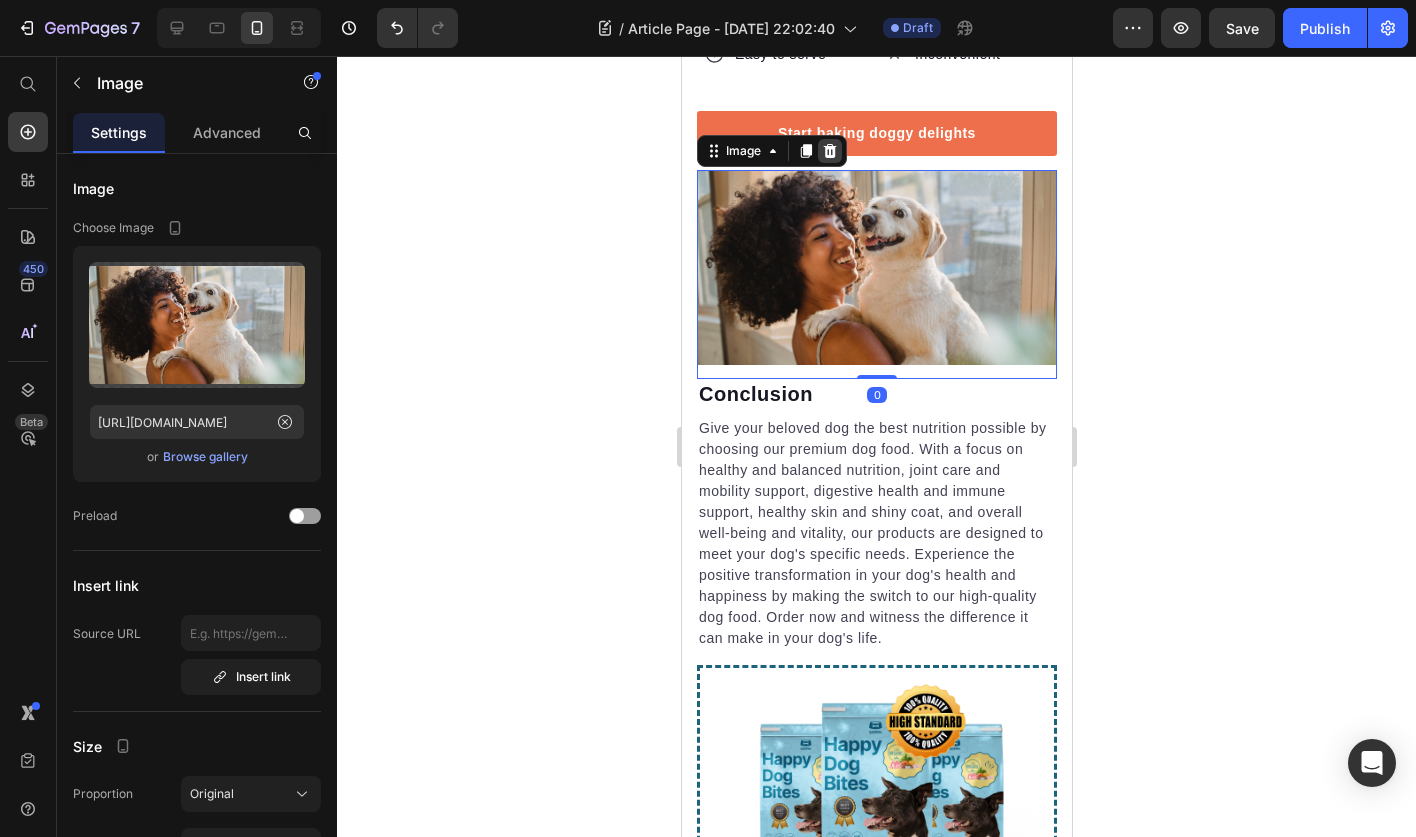 click 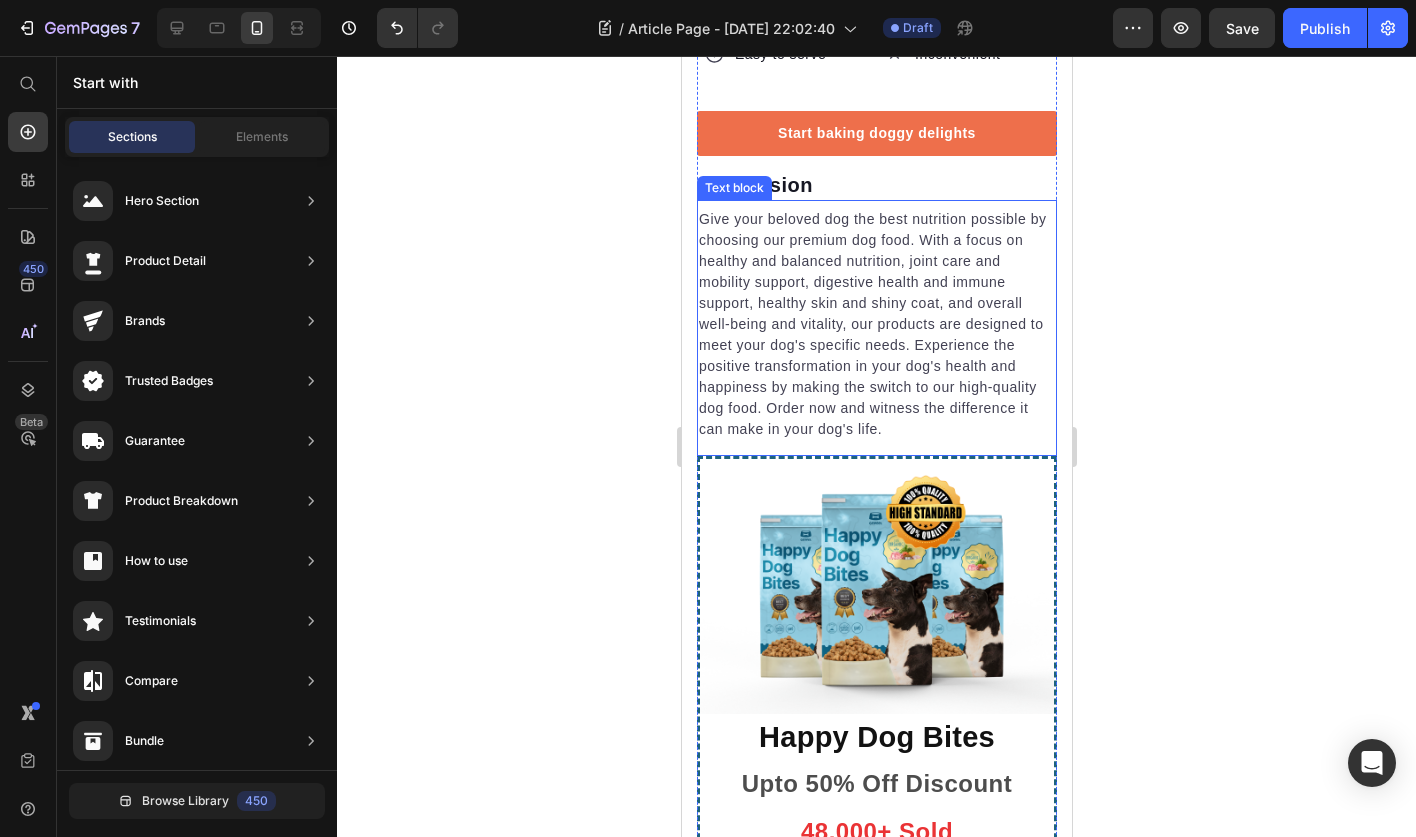 click on "Give your beloved dog the best nutrition possible by choosing our premium dog food. With a focus on healthy and balanced nutrition, joint care and mobility support, digestive health and immune support, healthy skin and shiny coat, and overall well-being and vitality, our products are designed to meet your dog's specific needs. Experience the positive transformation in your dog's health and happiness by making the switch to our high-quality dog food. Order now and witness the difference it can make in your dog's life." at bounding box center (876, 324) 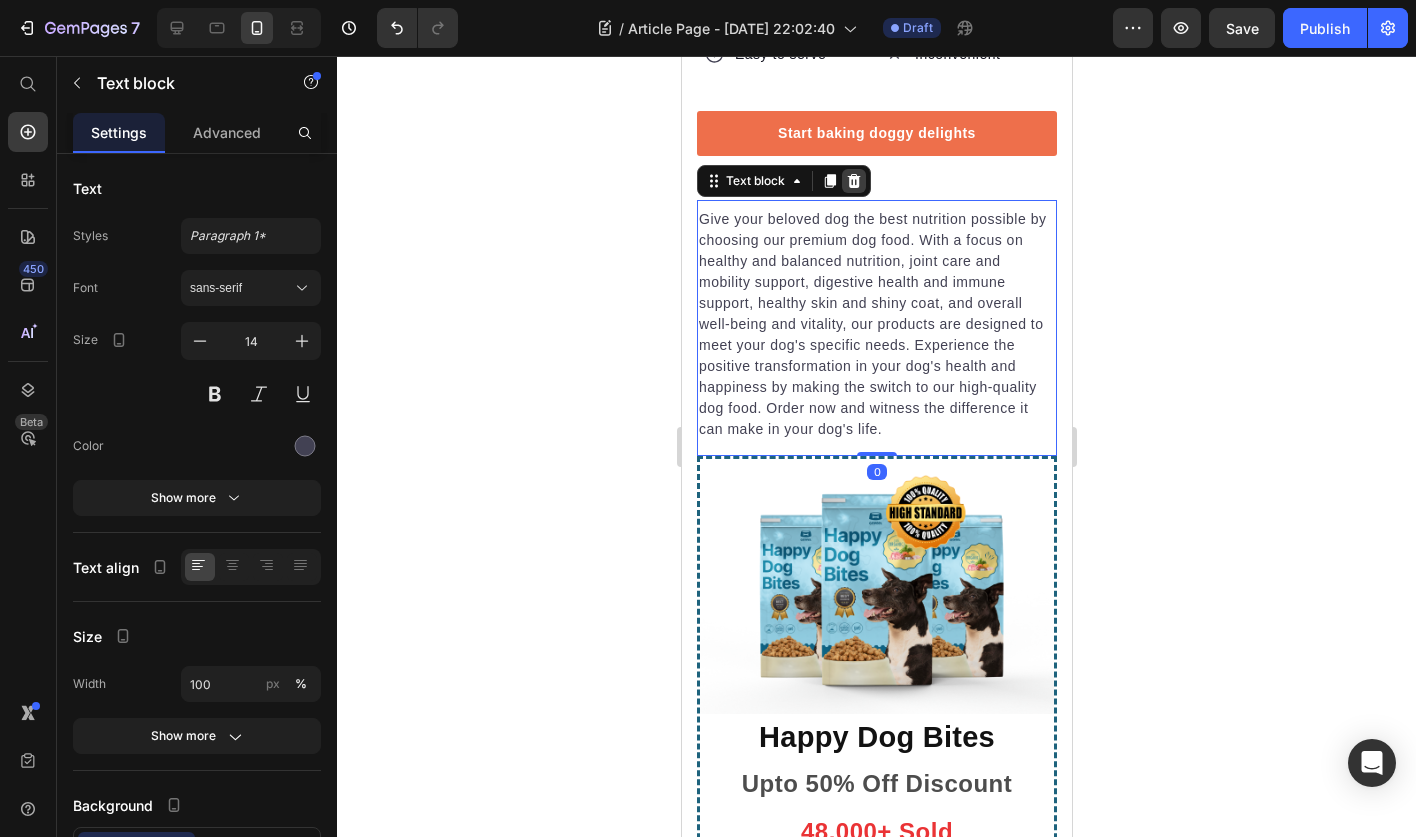 click 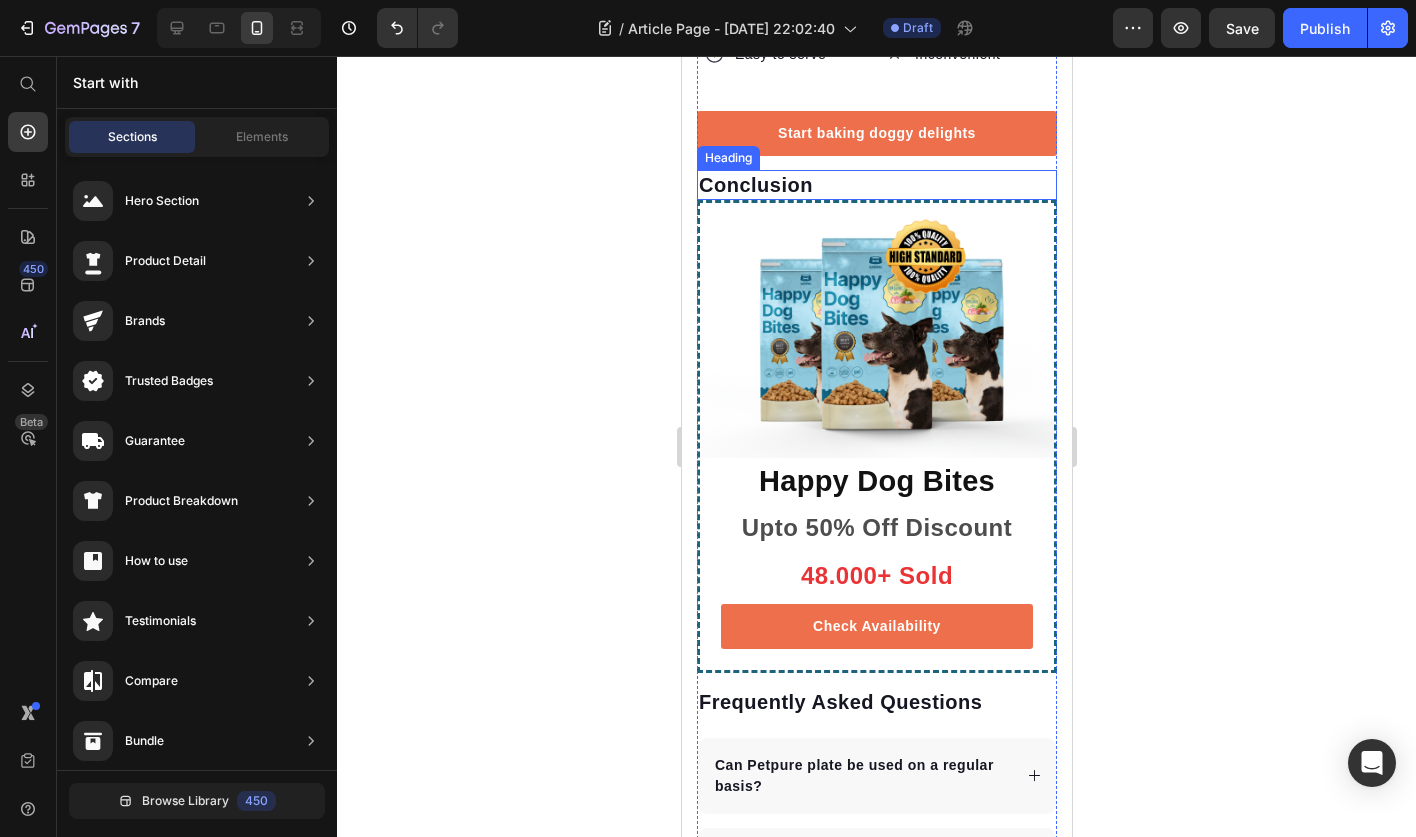 click on "Conclusion" at bounding box center [876, 185] 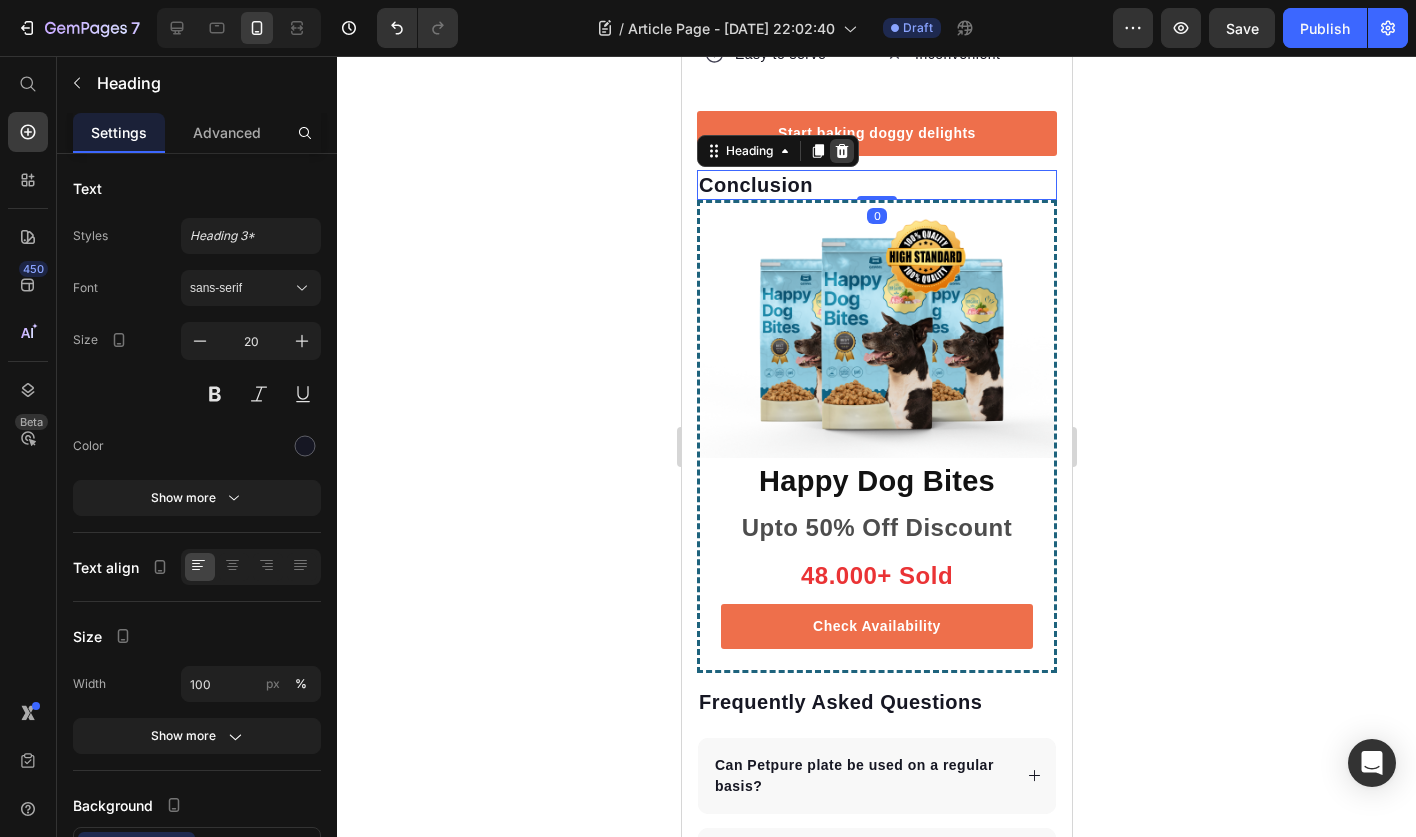 click 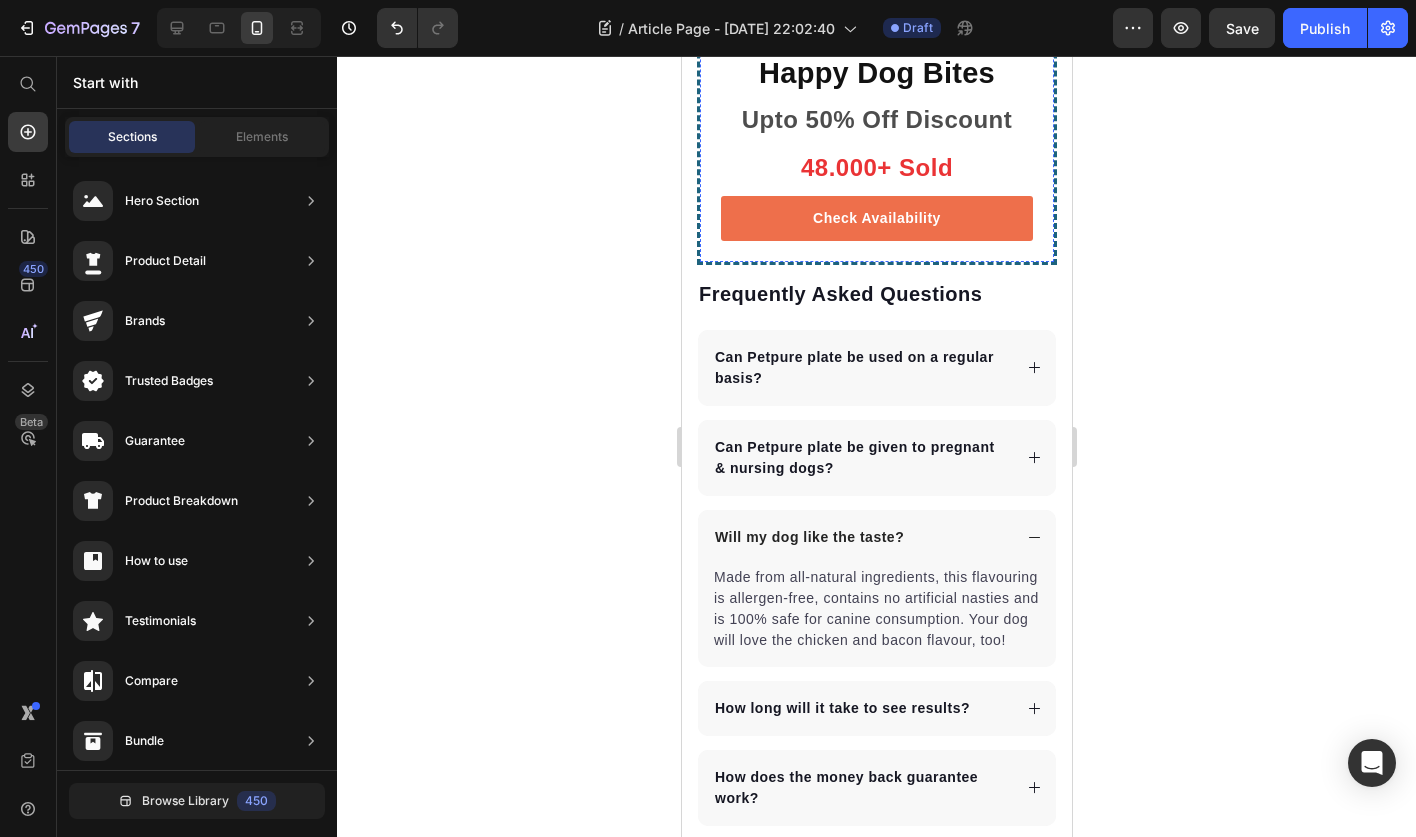 scroll, scrollTop: 14531, scrollLeft: 0, axis: vertical 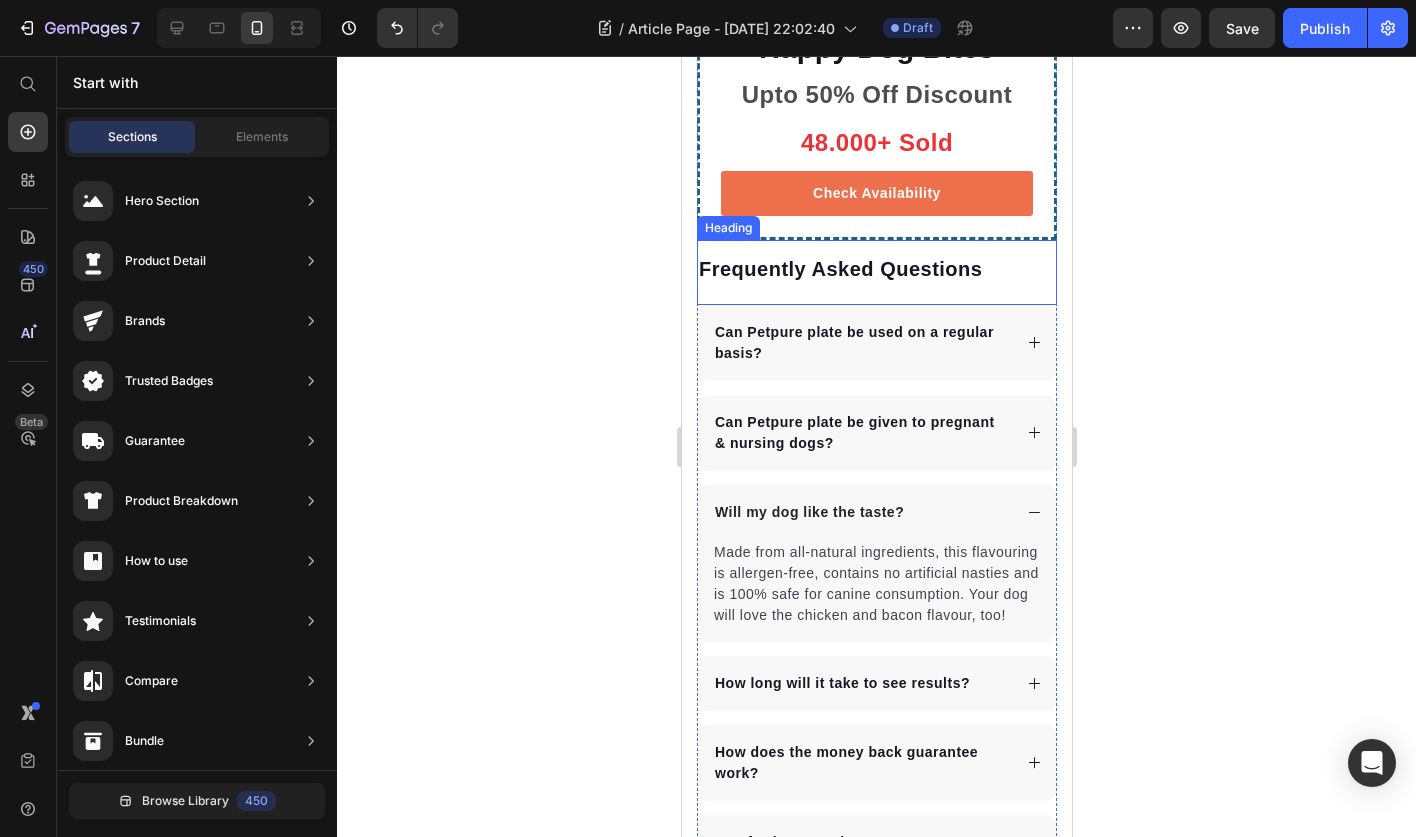 click on "Frequently Asked Questions" at bounding box center (876, 269) 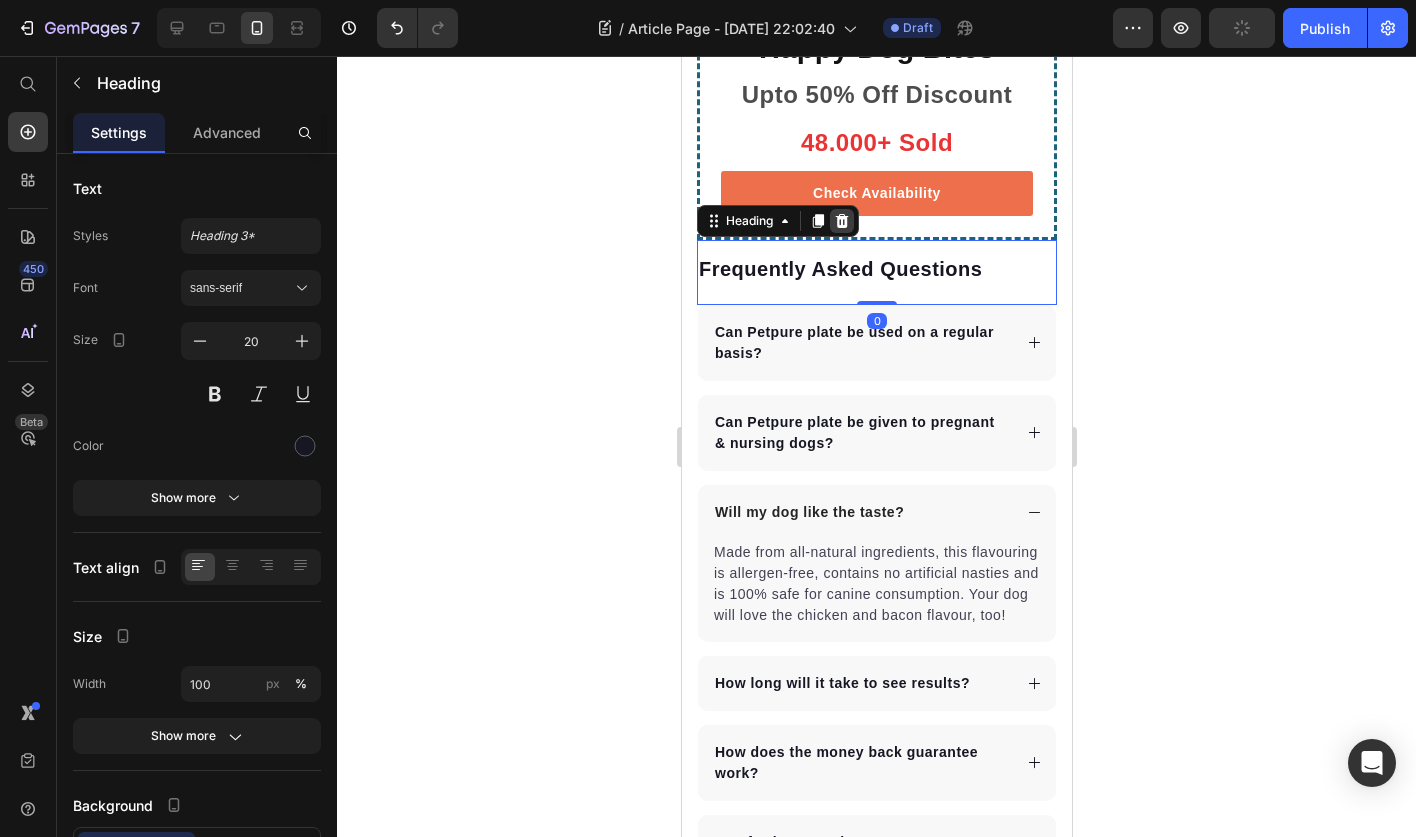 click 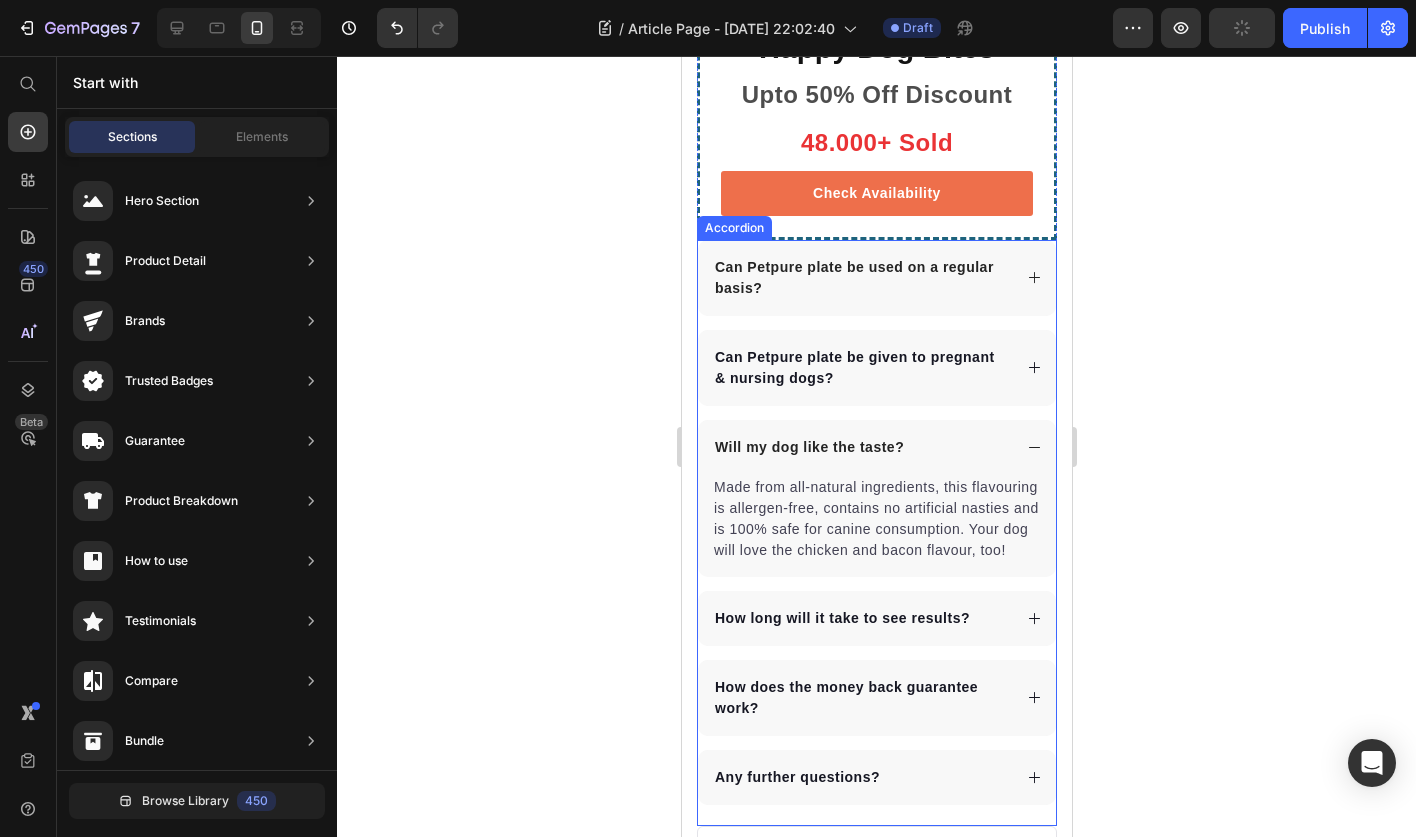 click on "Can Petpure plate be used on a regular basis?" at bounding box center [876, 278] 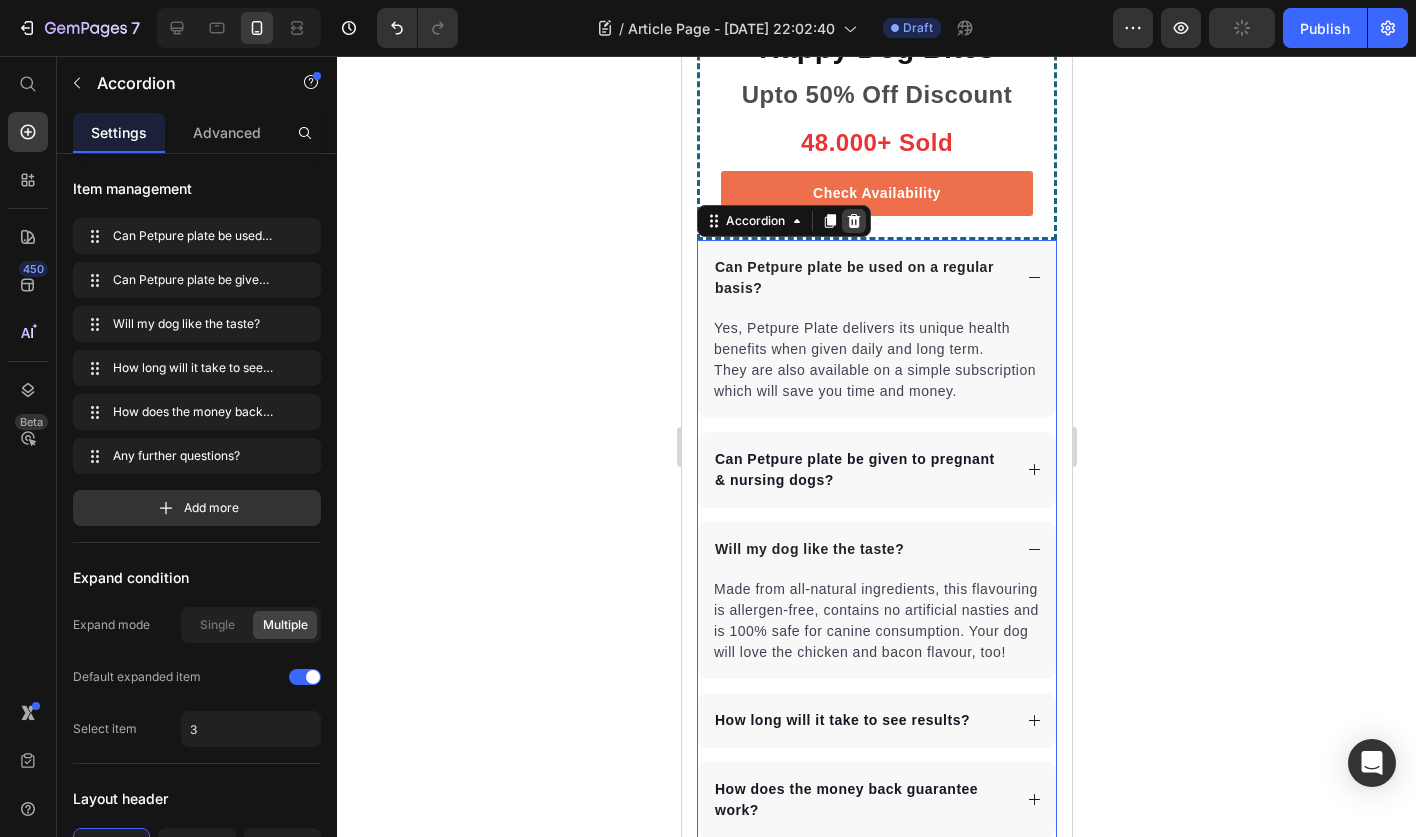 click 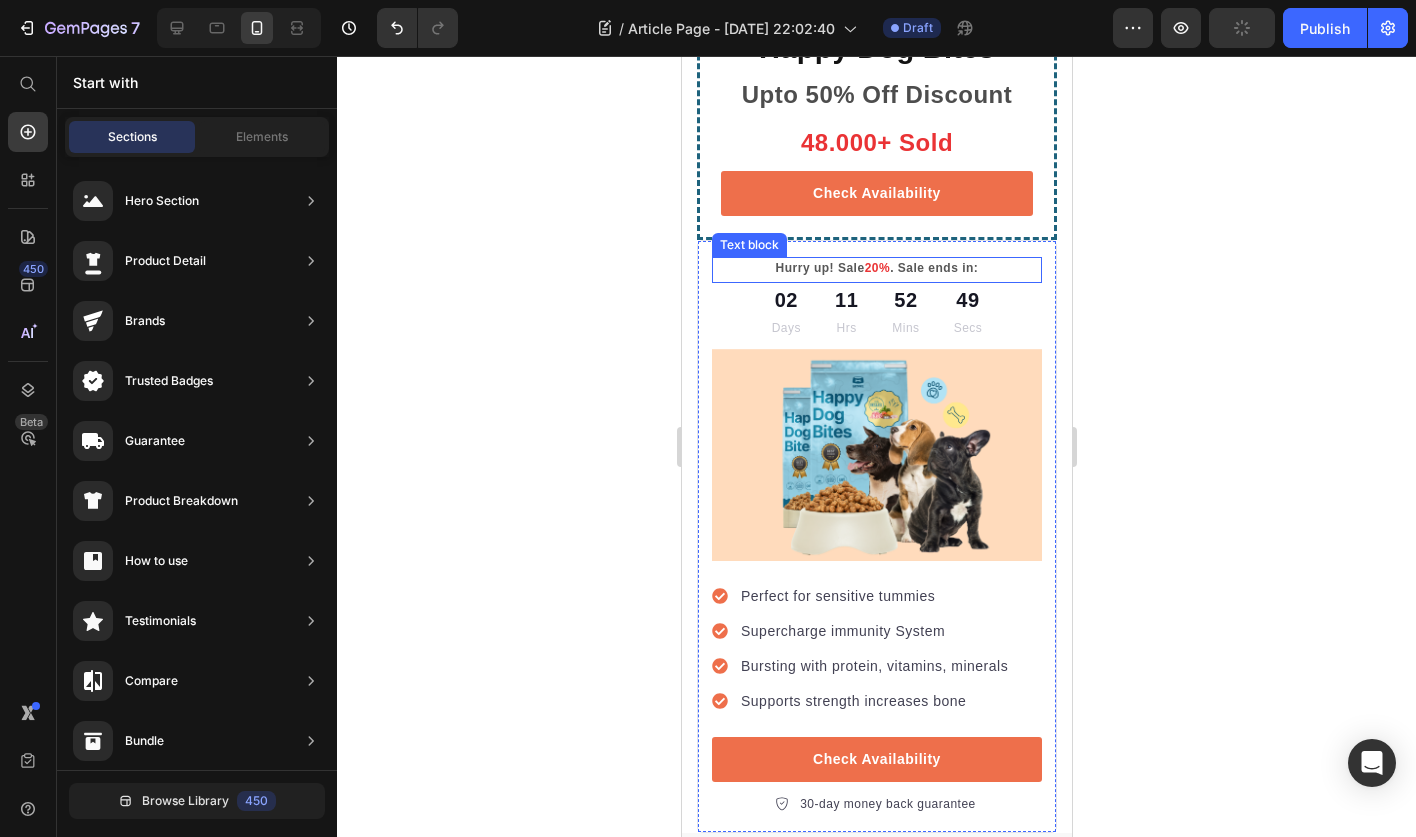 click on "Hurry up! Sale  20% . Sale ends in:" at bounding box center [876, 268] 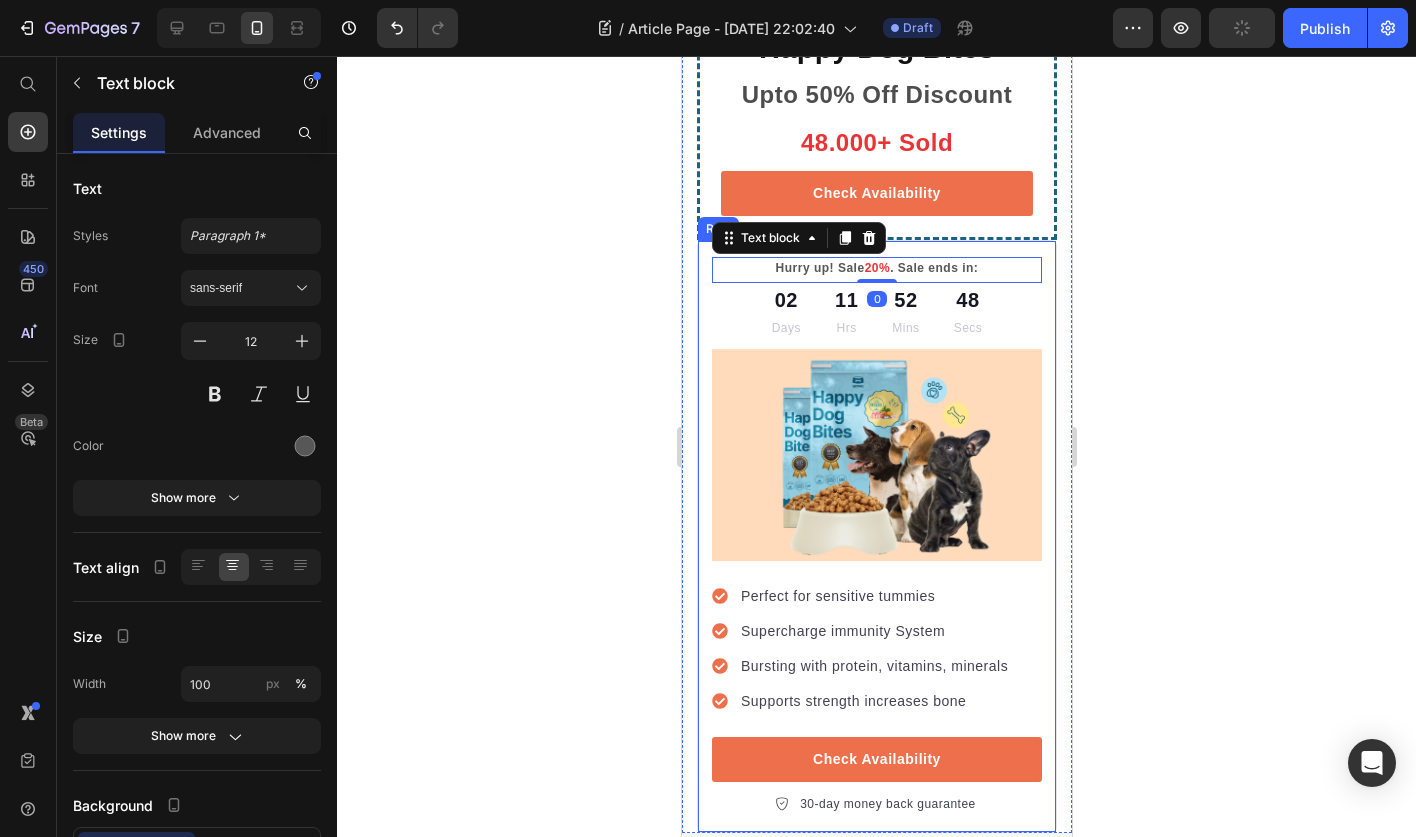 click on "Hurry up! Sale  20% . Sale ends in: Text block   0 02 Days 11 Hrs 52 Mins 48 Secs Countdown Timer Image Perfect for sensitive tummies Supercharge immunity System Bursting with protein, vitamins, minerals Supports strength increases bone Item list Check Availability Button
30-day money back guarantee Item list Row" at bounding box center [876, 536] 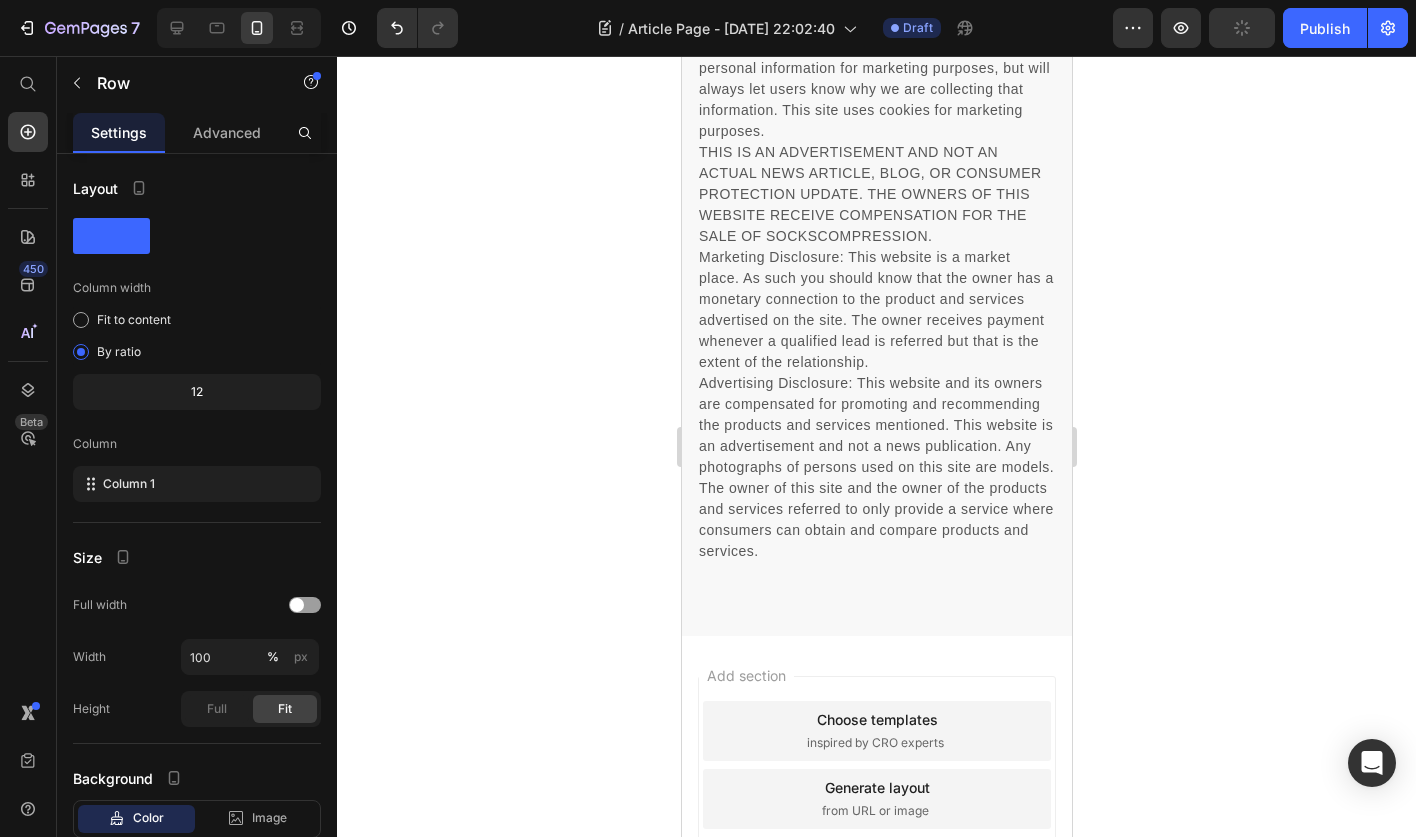 scroll, scrollTop: 15383, scrollLeft: 0, axis: vertical 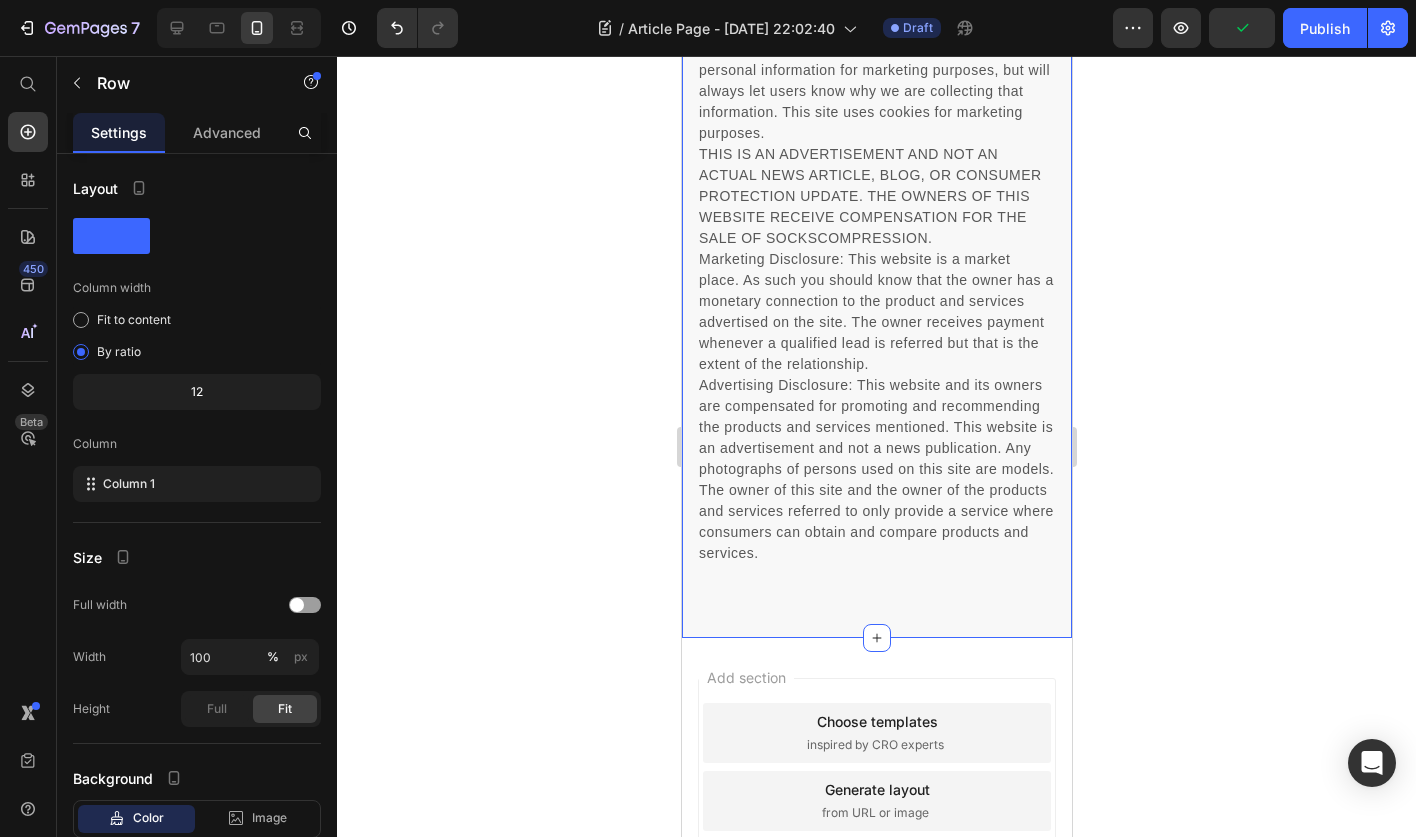 click on "Privacy & GDPR Disclosure: We sometimes collect personal information for marketing purposes, but will always let users know why we are collecting that information. This site uses cookies for marketing purposes. THIS IS AN ADVERTISEMENT AND NOT AN ACTUAL NEWS ARTICLE, BLOG, OR CONSUMER PROTECTION UPDATE. THE OWNERS OF THIS WEBSITE RECEIVE COMPENSATION FOR THE SALE OF SOCKSCOMPRESSION. Marketing Disclosure: This website is a market place. As such you should know that the owner has a monetary connection to the product and services advertised on the site. The owner receives payment whenever a qualified lead is referred but that is the extent of the relationship. Text block Row Section 3" at bounding box center [876, 309] 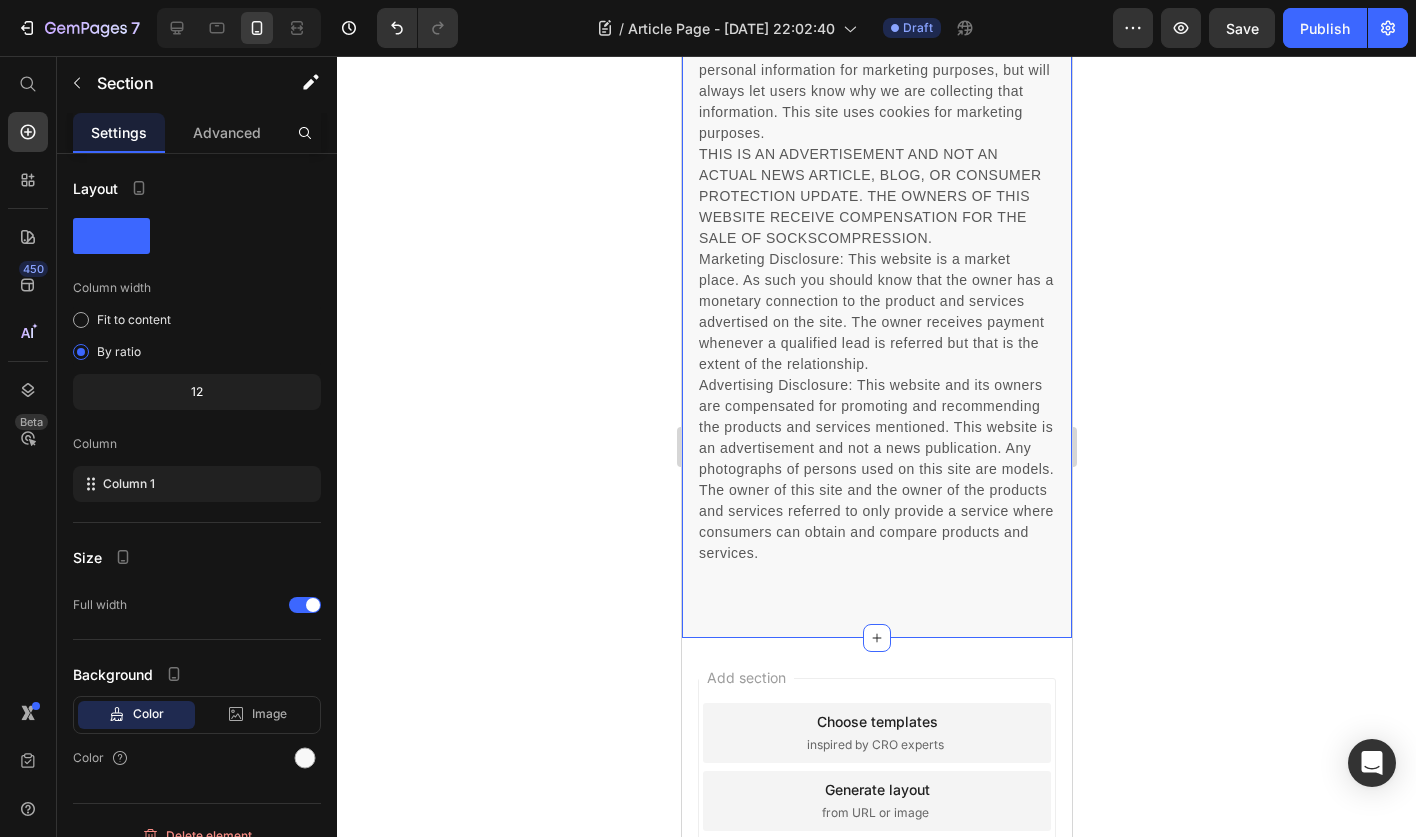 click 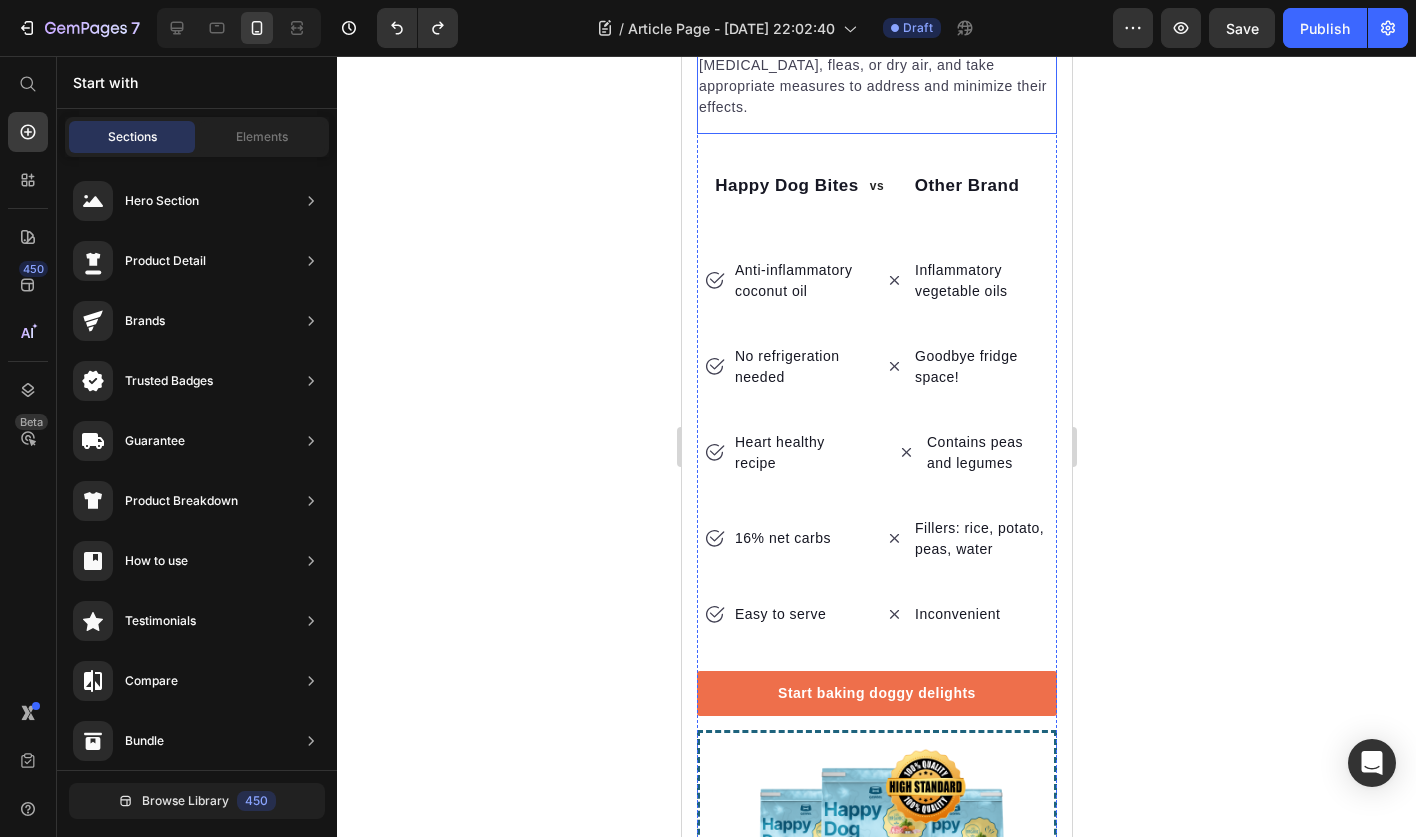 scroll, scrollTop: 13582, scrollLeft: 0, axis: vertical 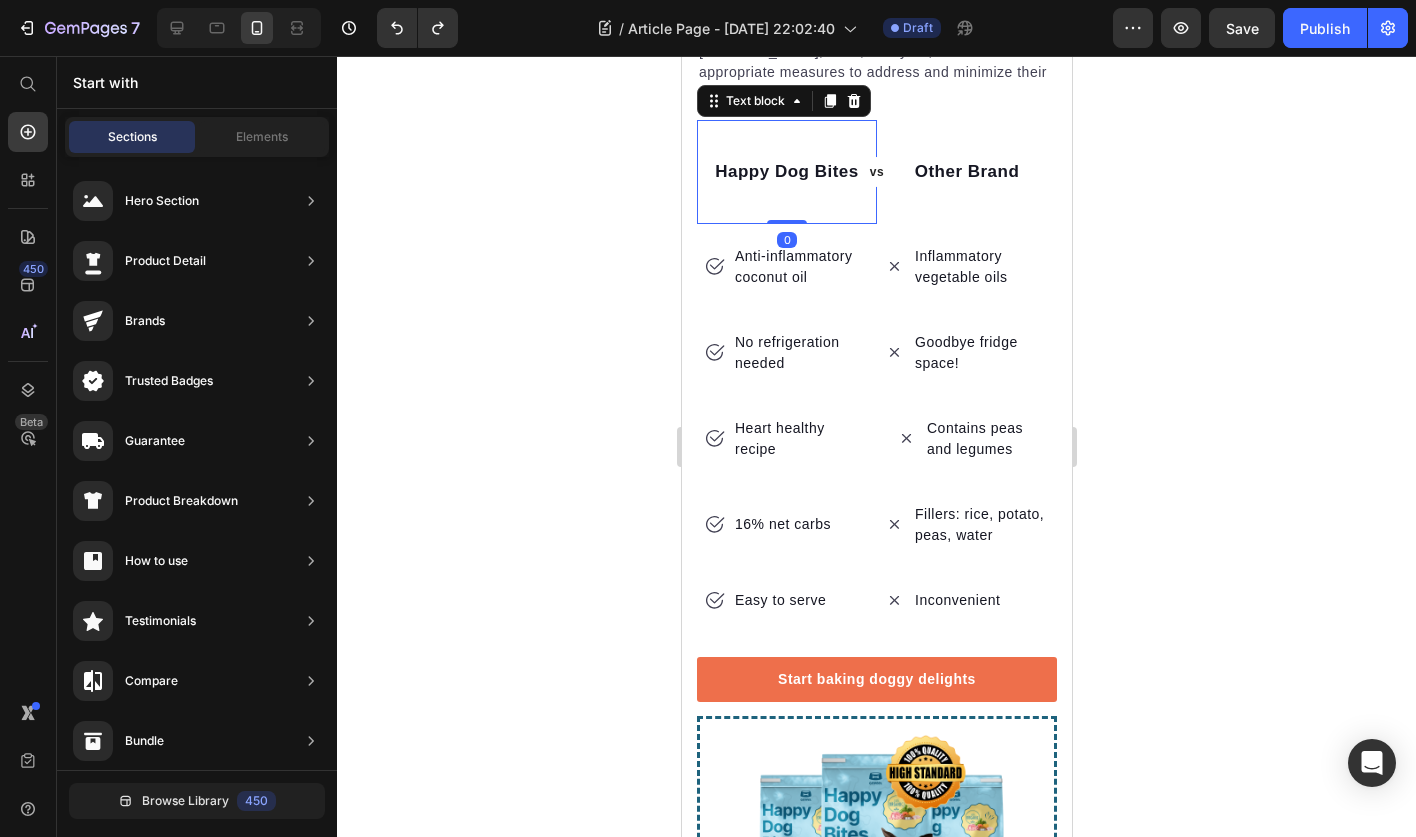 click on "Happy Dog Bites Text block   0" at bounding box center [786, 172] 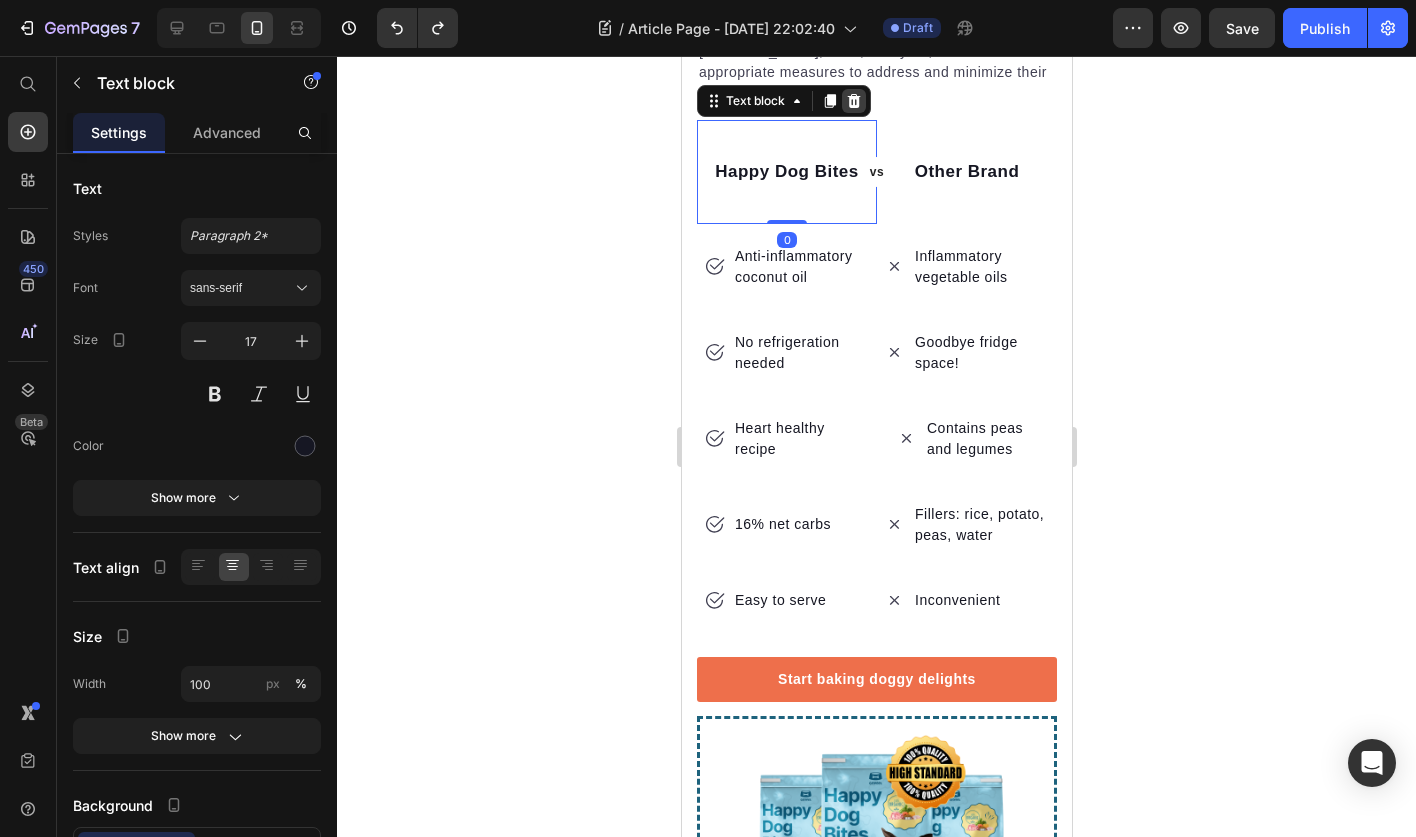 click 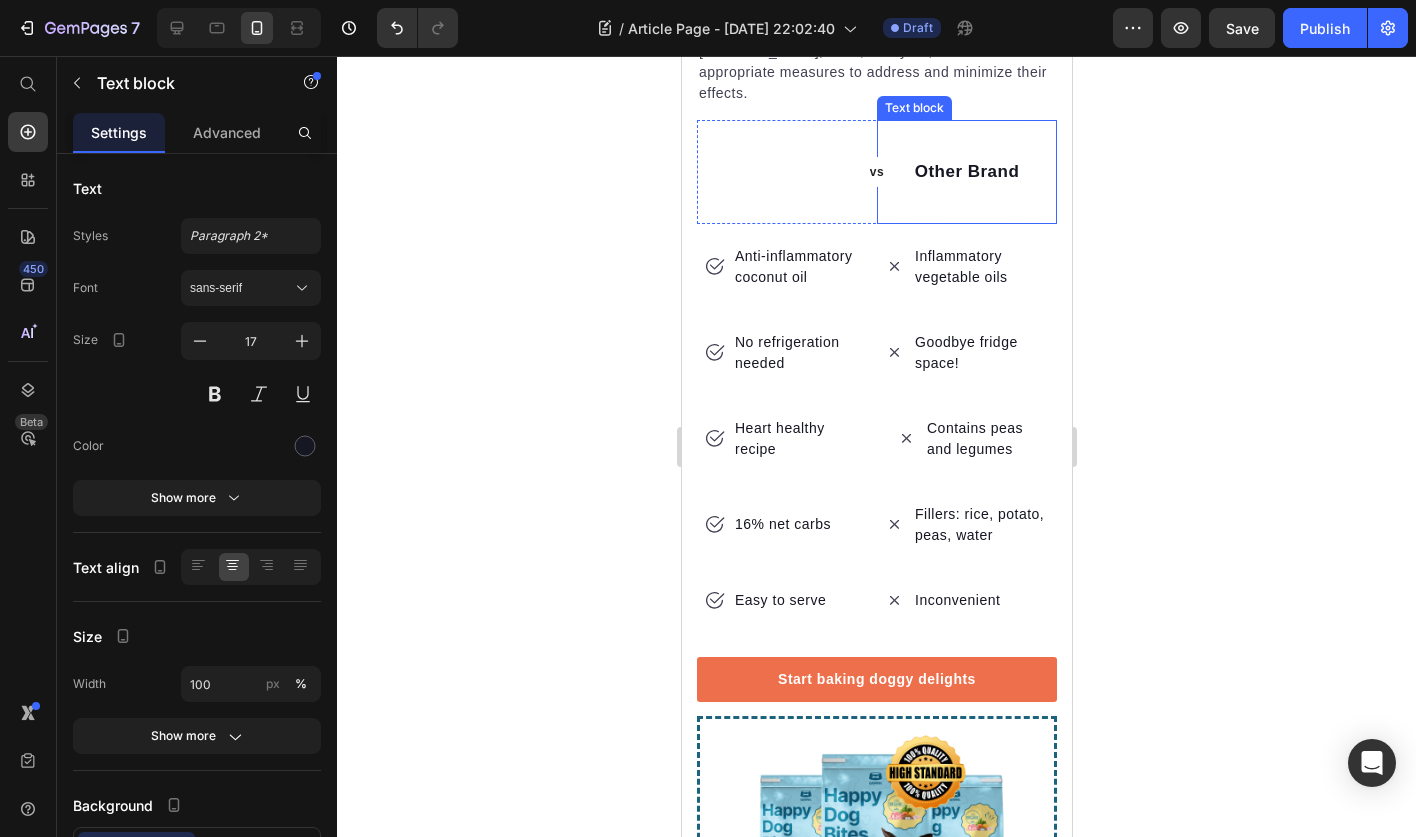 click on "Other Brand Text block" at bounding box center (966, 172) 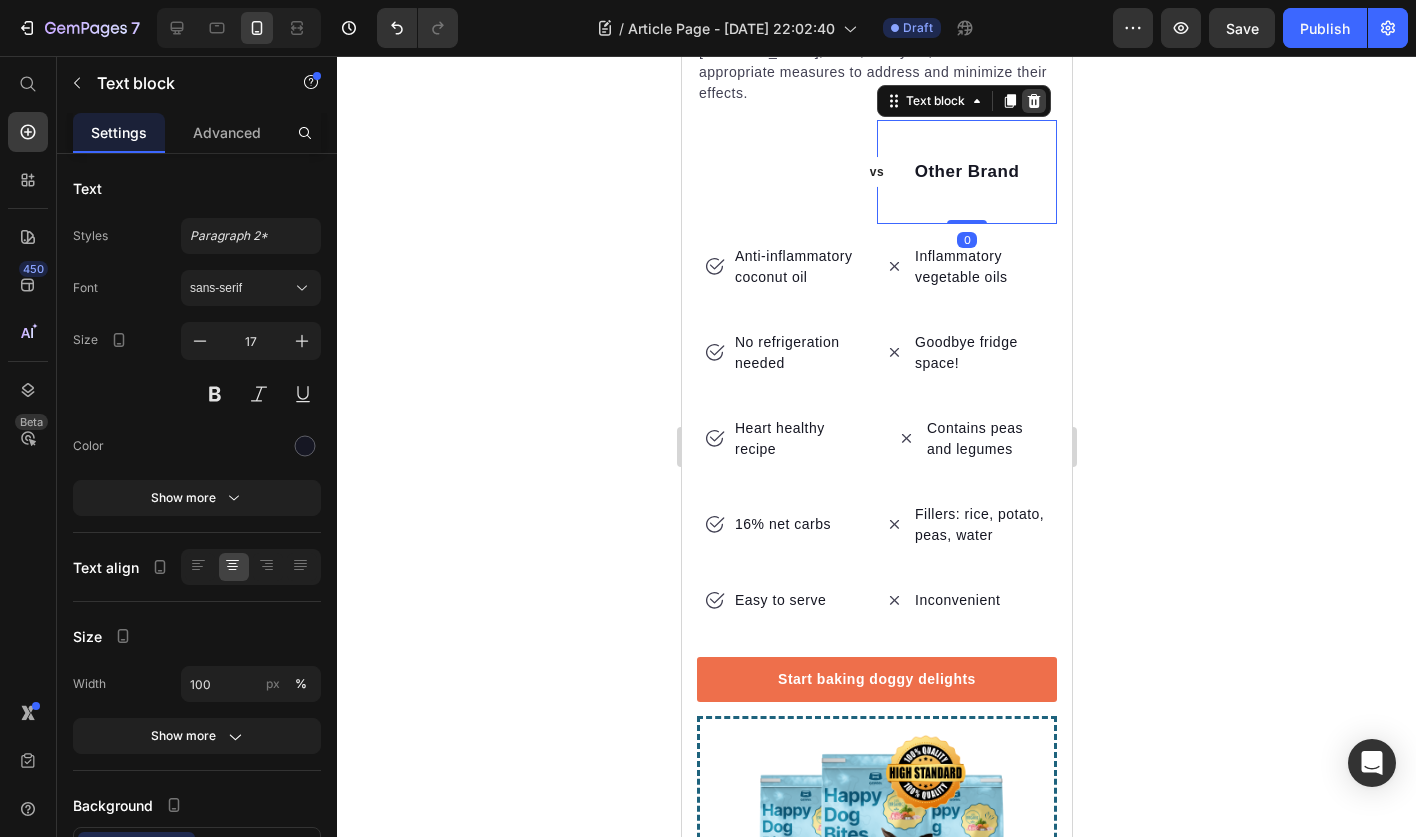 click 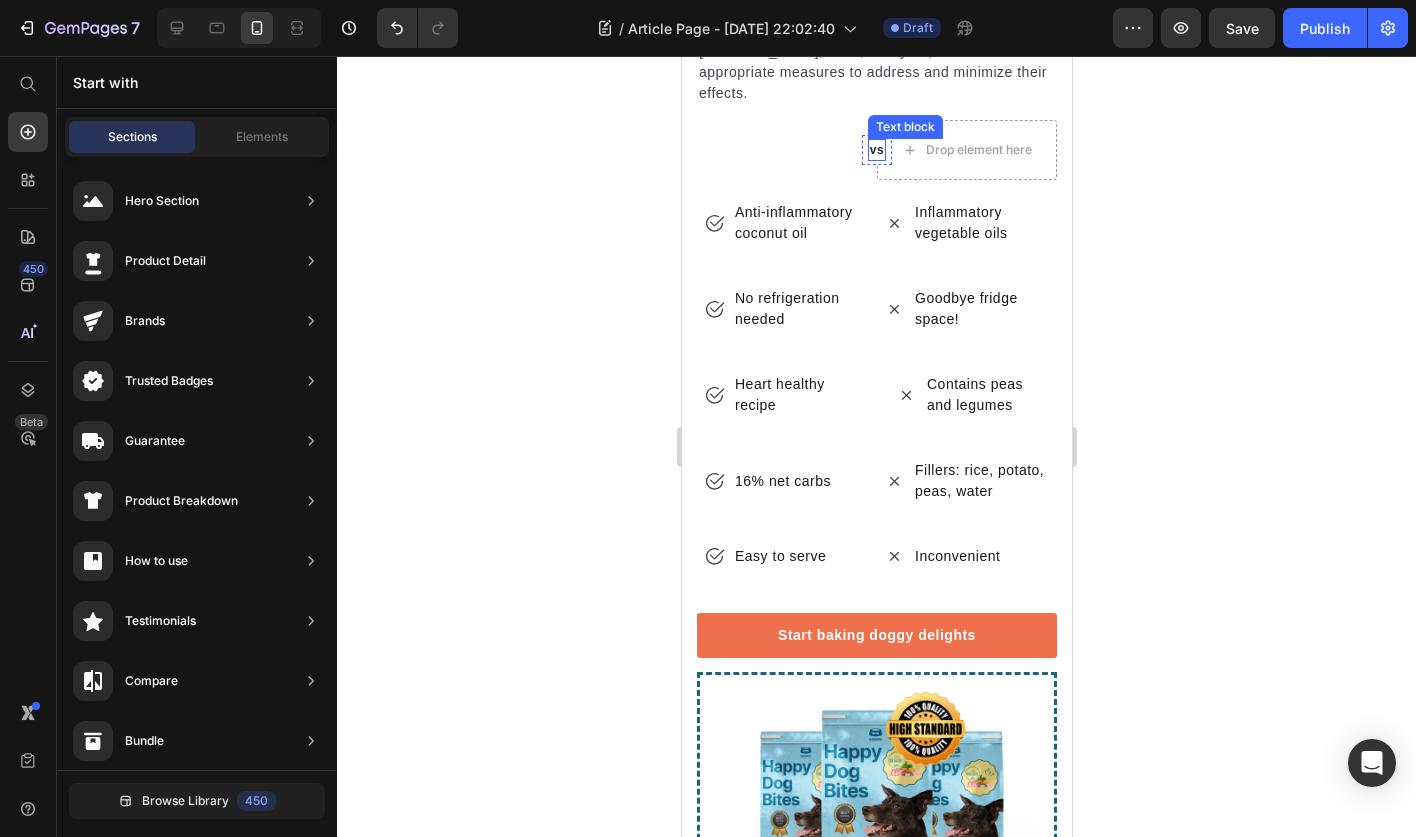 click on "vs" at bounding box center [876, 150] 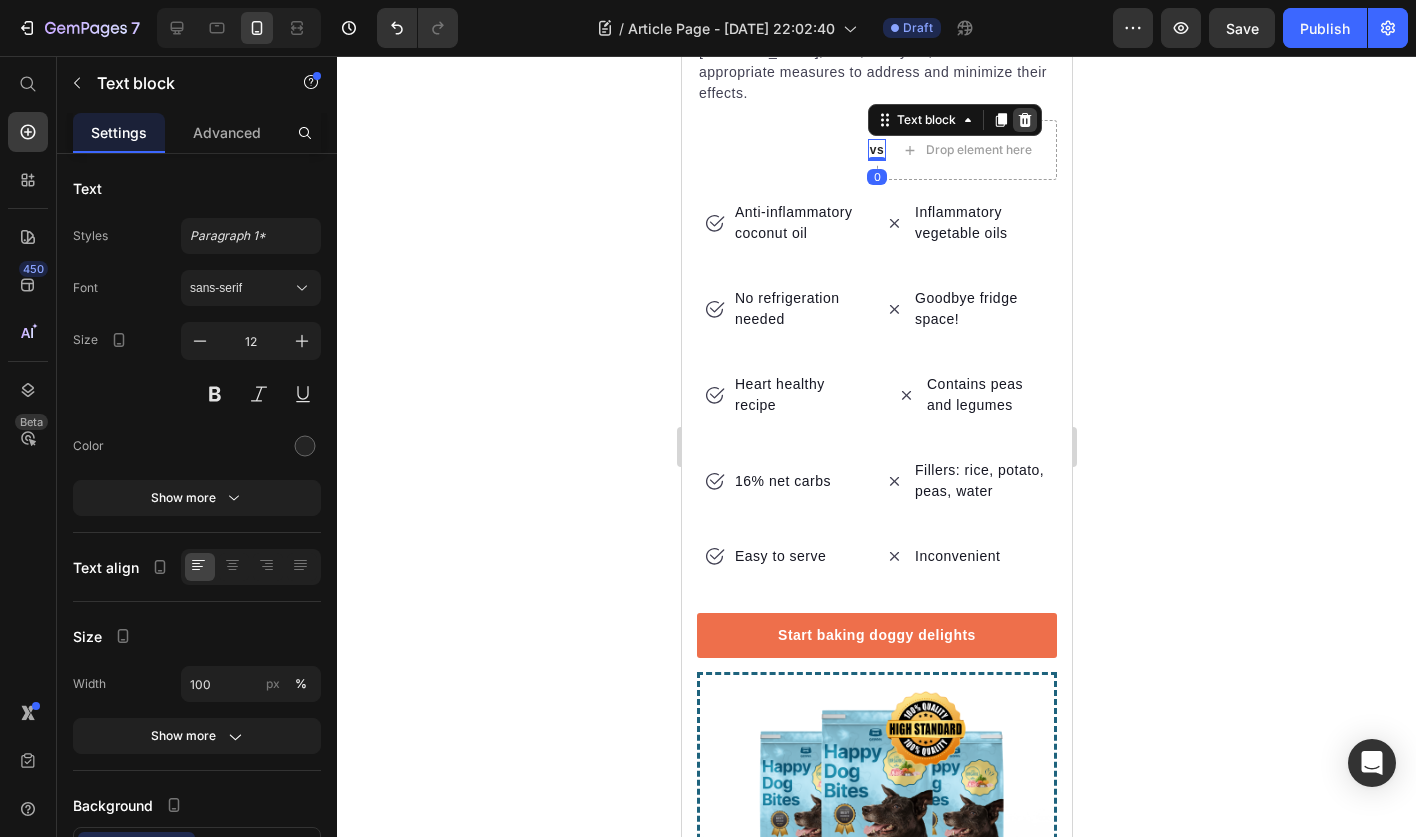click 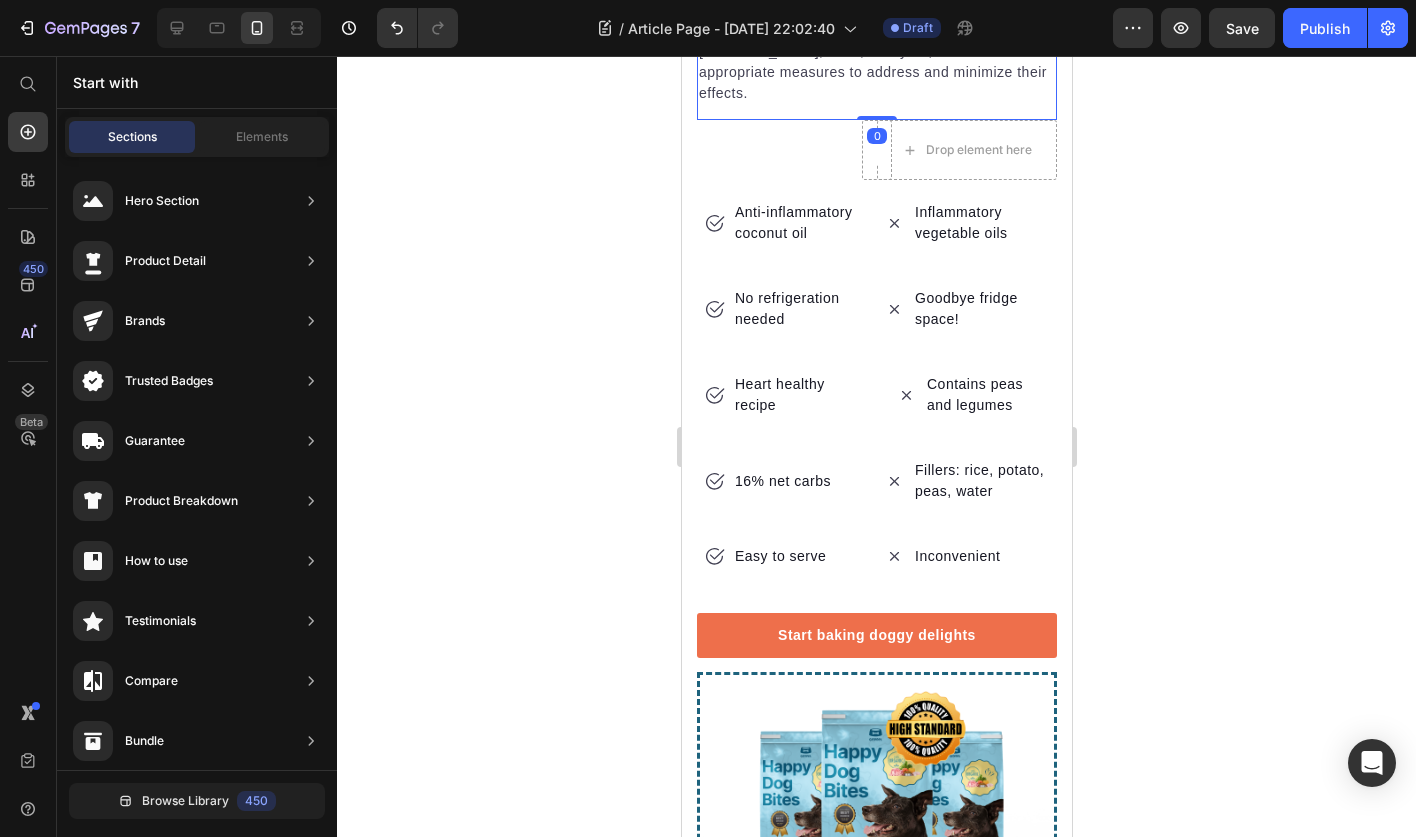 click on "A healthy skin and a shiny coat are not only visually appealing but also important indicators of your dog's overall health and well-being. Just like in humans, the condition of a dog's skin and coat can be influenced by various factors, including genetics, environment, and most importantly, nutrition.   Proper nutrition plays a vital role in maintaining healthy skin and a lustrous coat for your furry friend. Essential fatty acids, such as Omega-3 and Omega-6, are crucial for skin health, as they help maintain the skin's integrity, promote a strong skin barrier, and reduce inflammation.   In addition to fatty acids, other nutrients like vitamins A, E, and Biotin also play important roles in promoting healthy skin and a shiny coat.   Regular grooming and proper hygiene practices are also crucial for maintaining healthy skin and a shiny coat.   Text block   0" at bounding box center (876, -176) 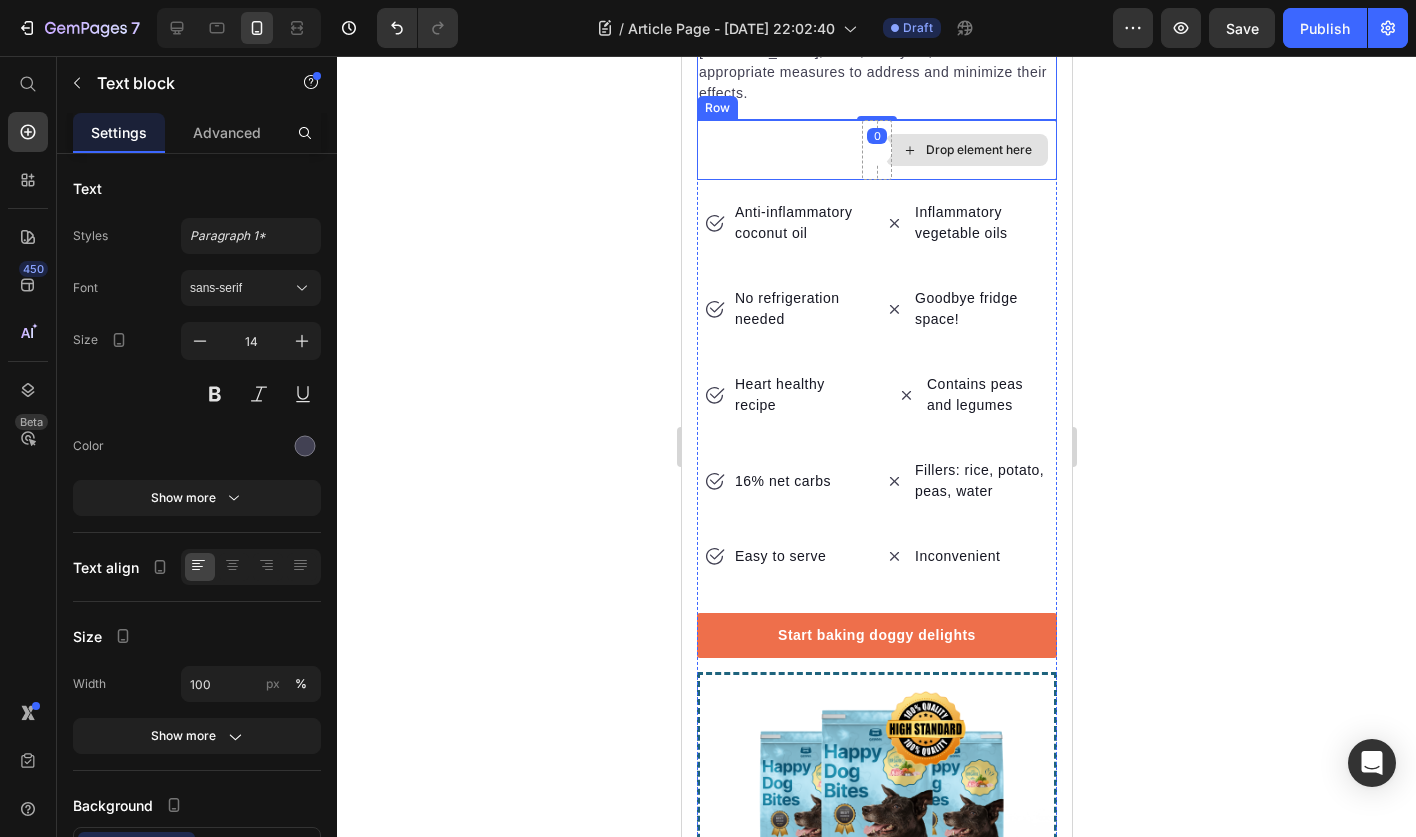click on "Drop element here" at bounding box center [966, 150] 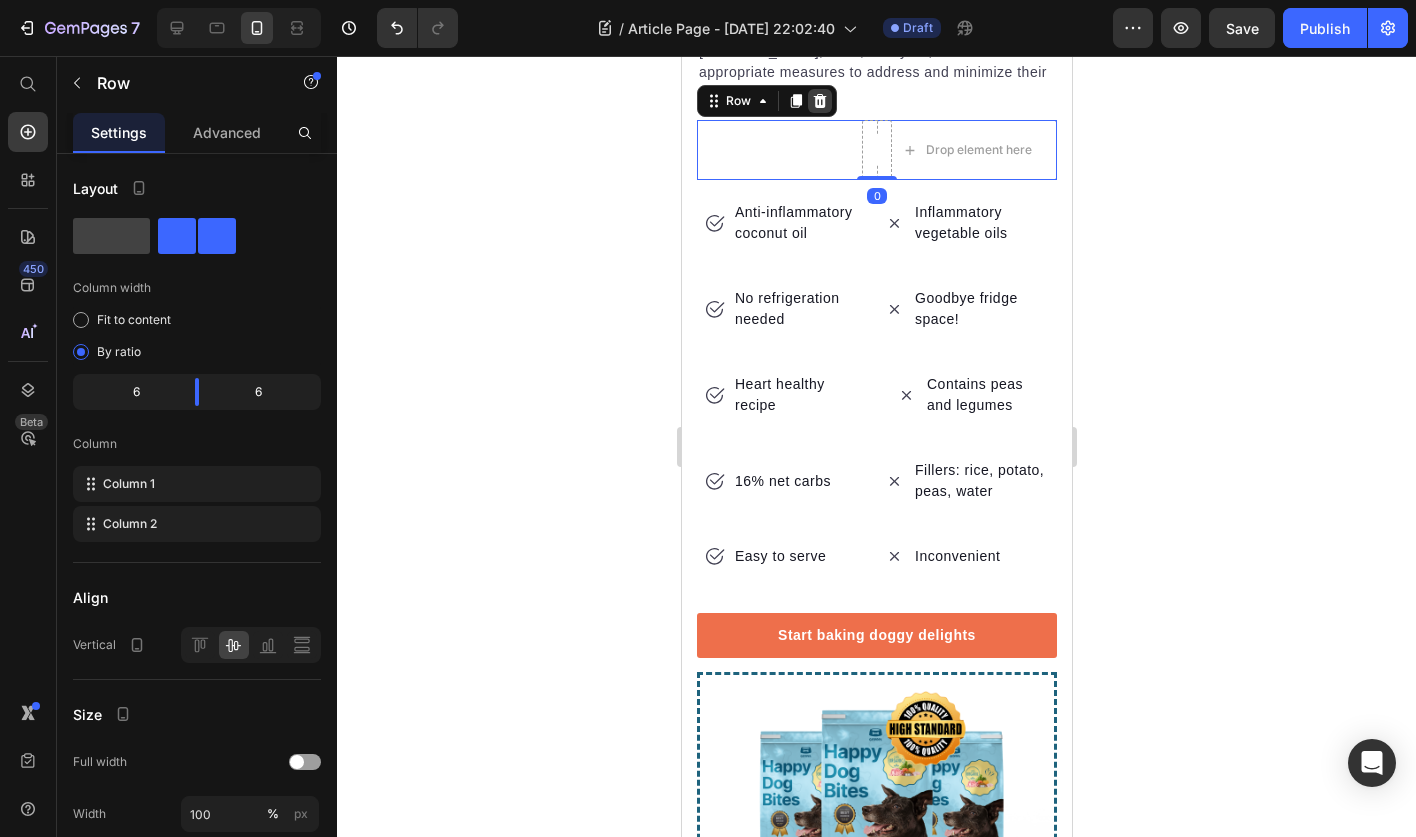 click 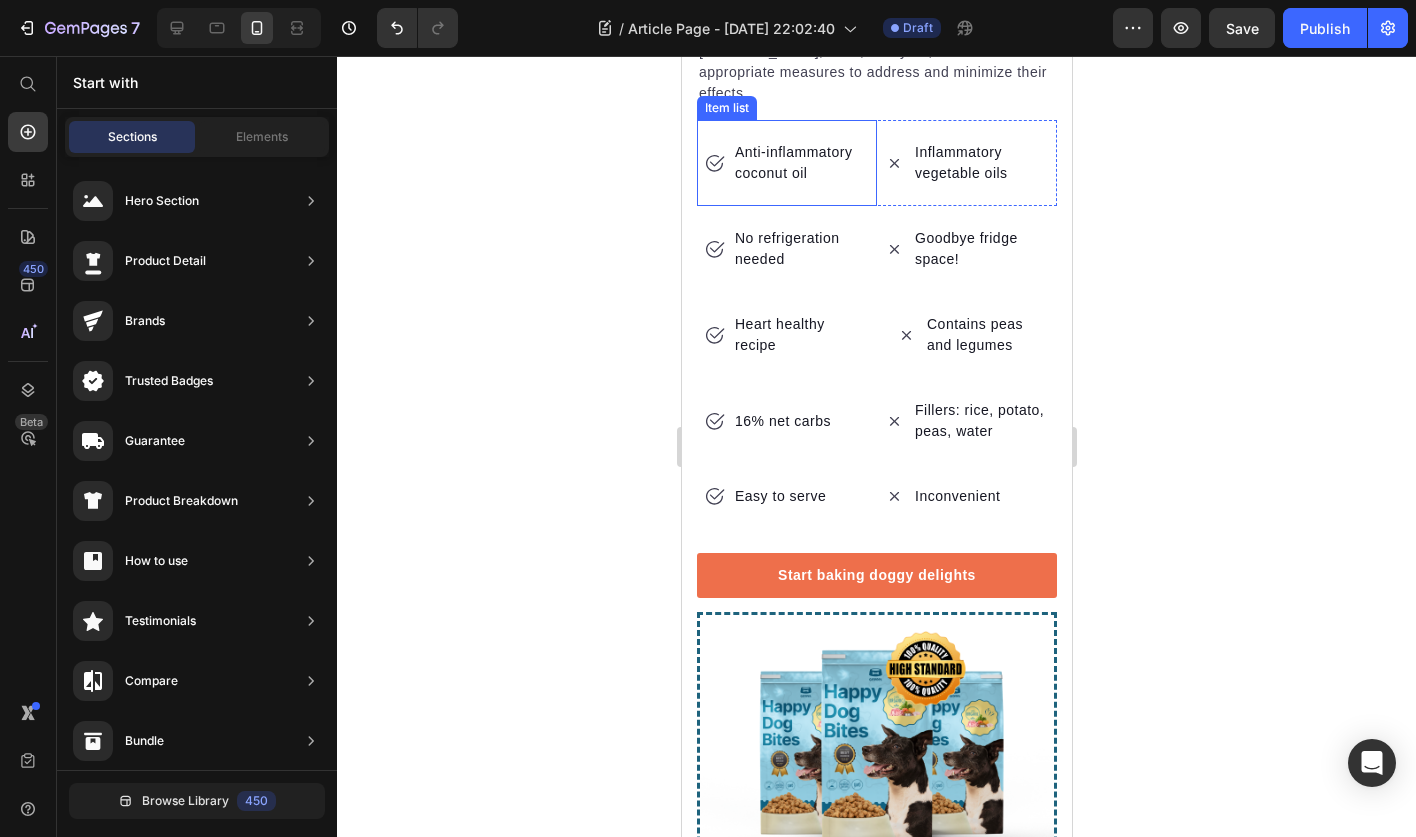 click on "Anti-inflammatory coconut oil" at bounding box center (786, 163) 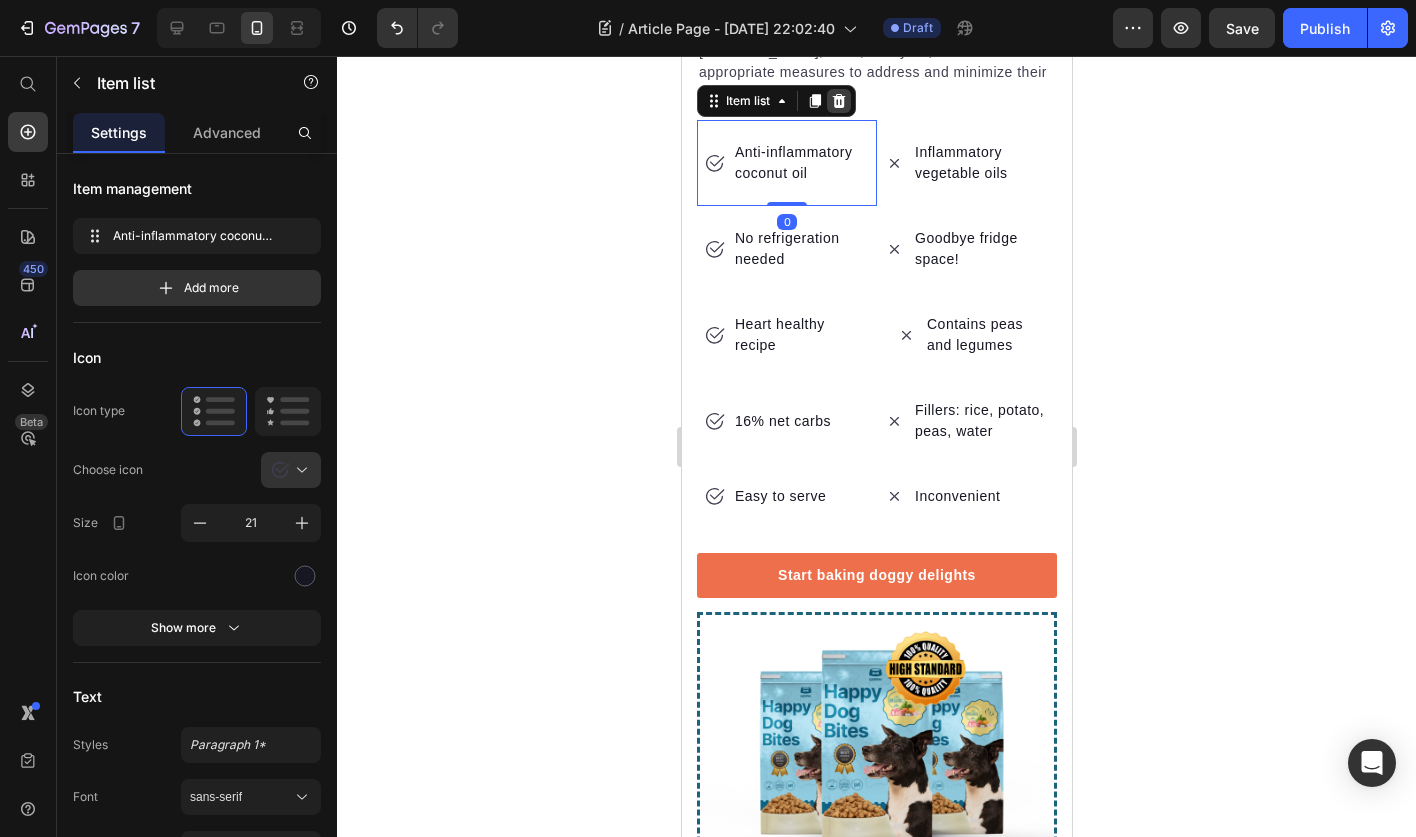 click 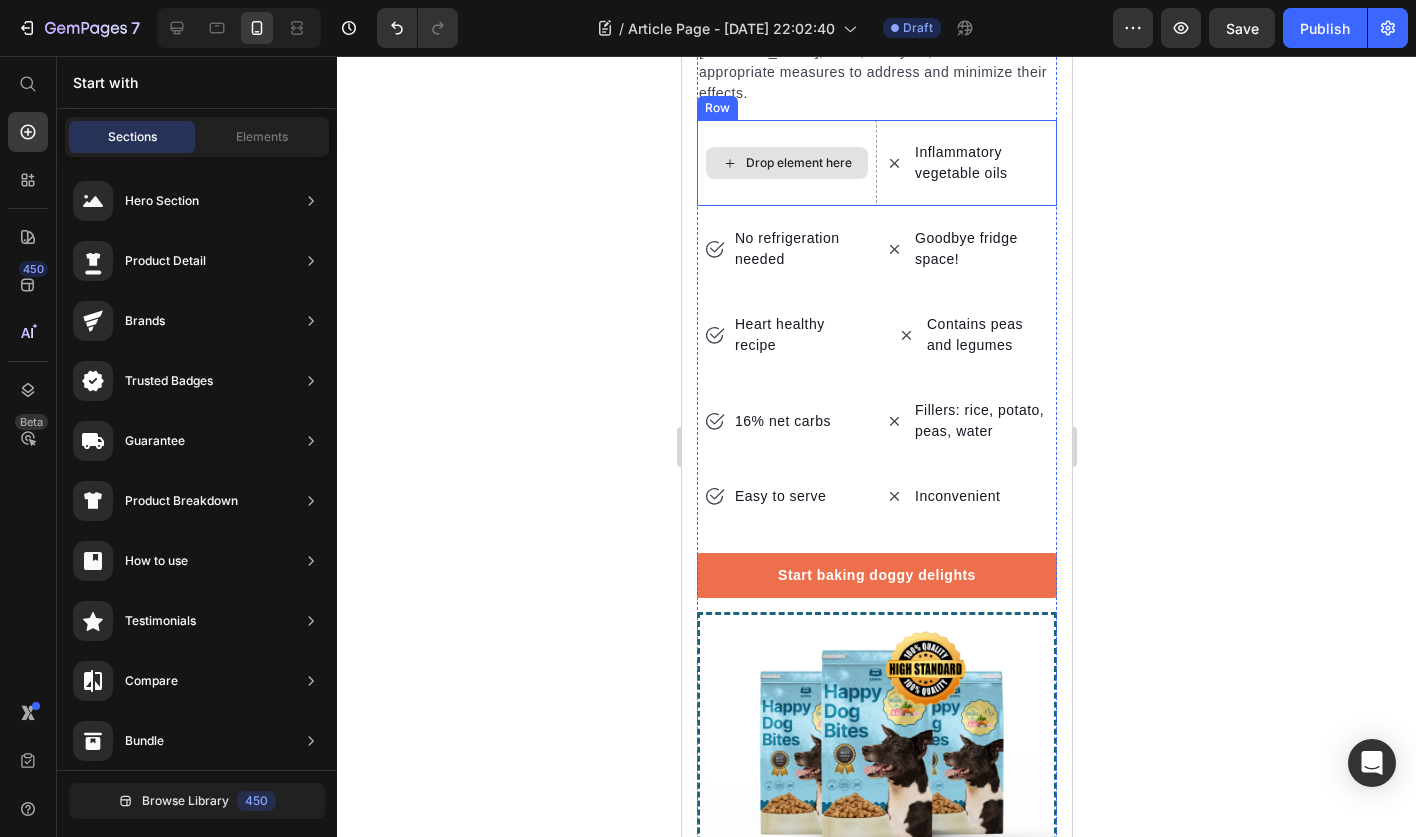click on "Drop element here" at bounding box center (786, 163) 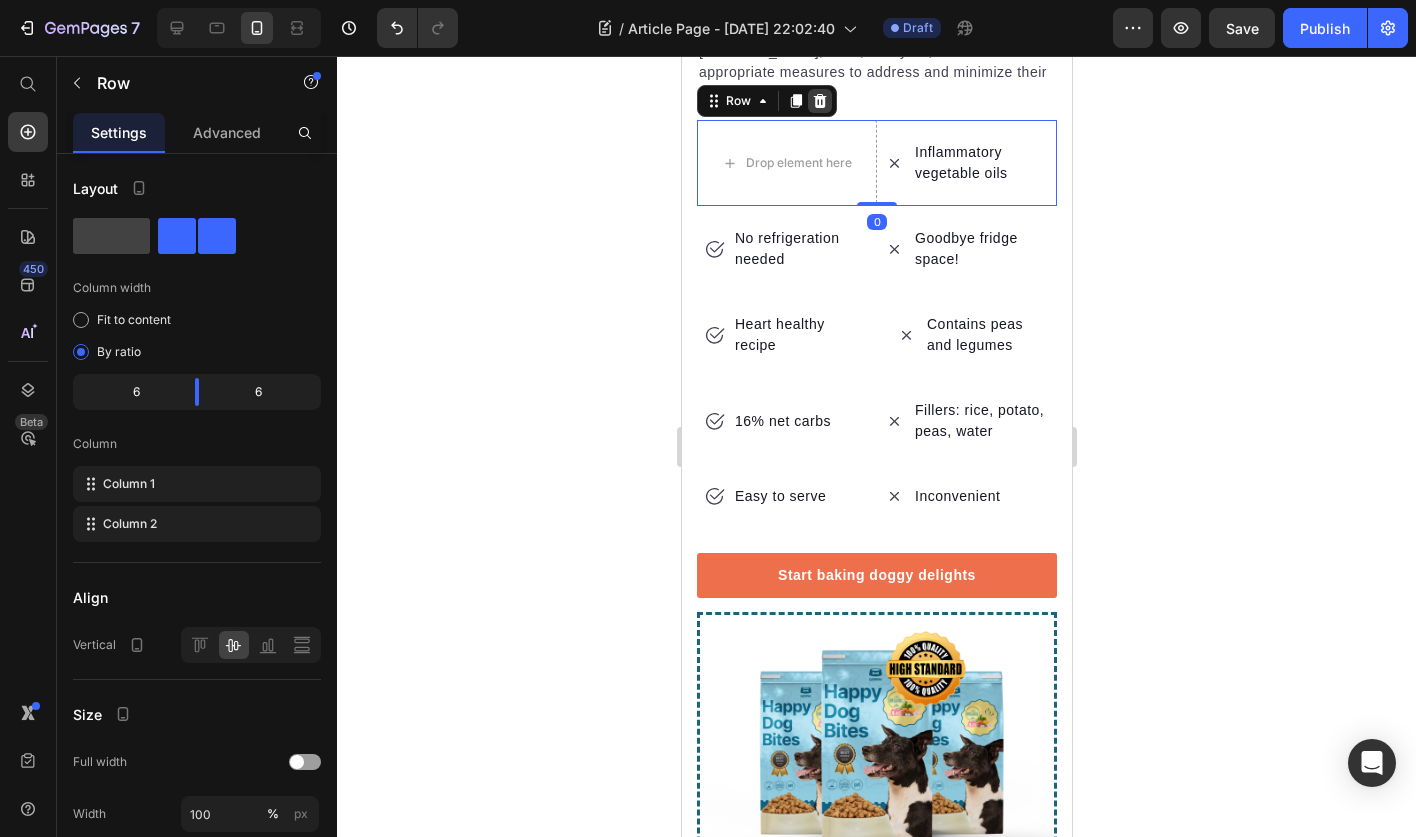 click 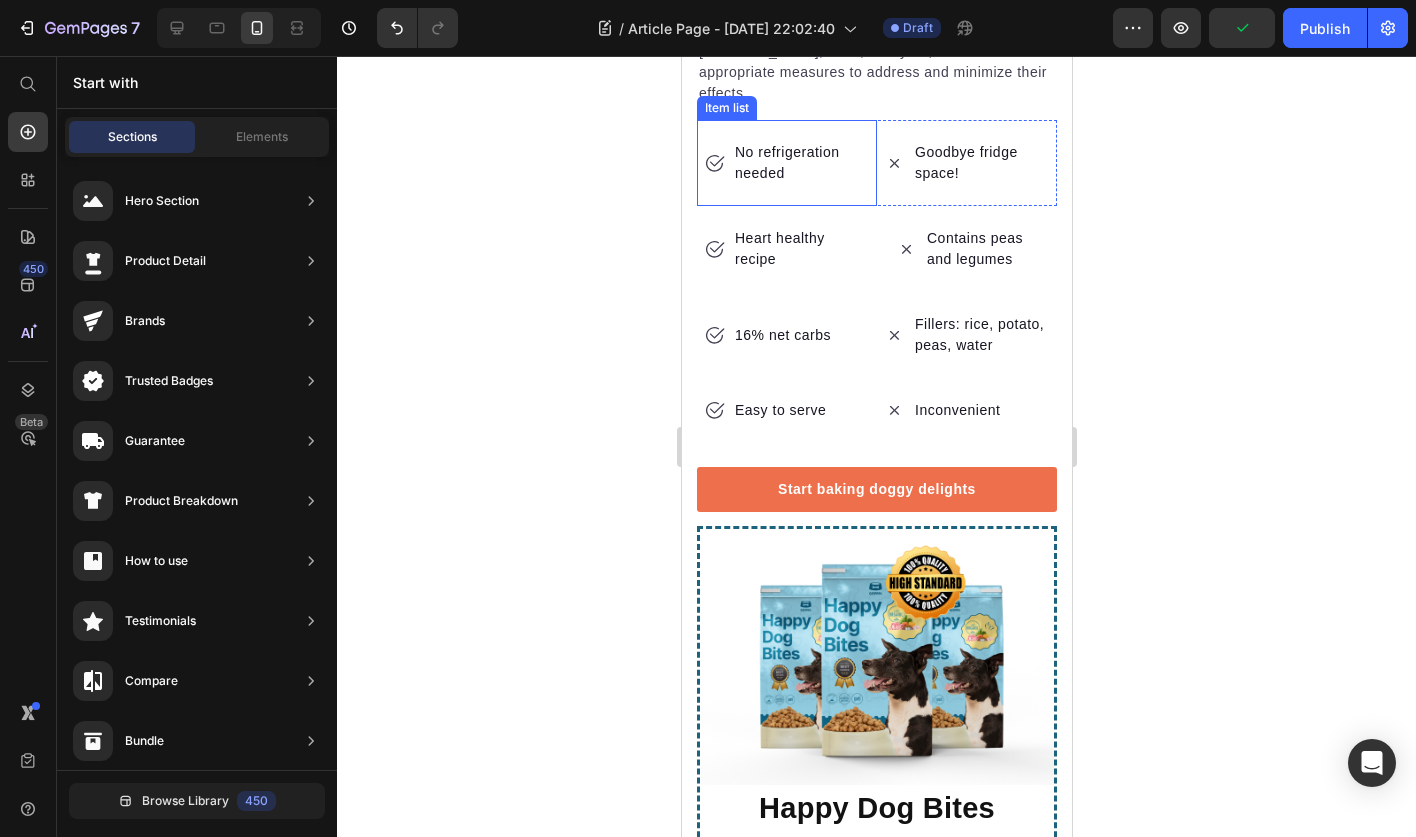 click on "No refrigeration needed" at bounding box center (786, 163) 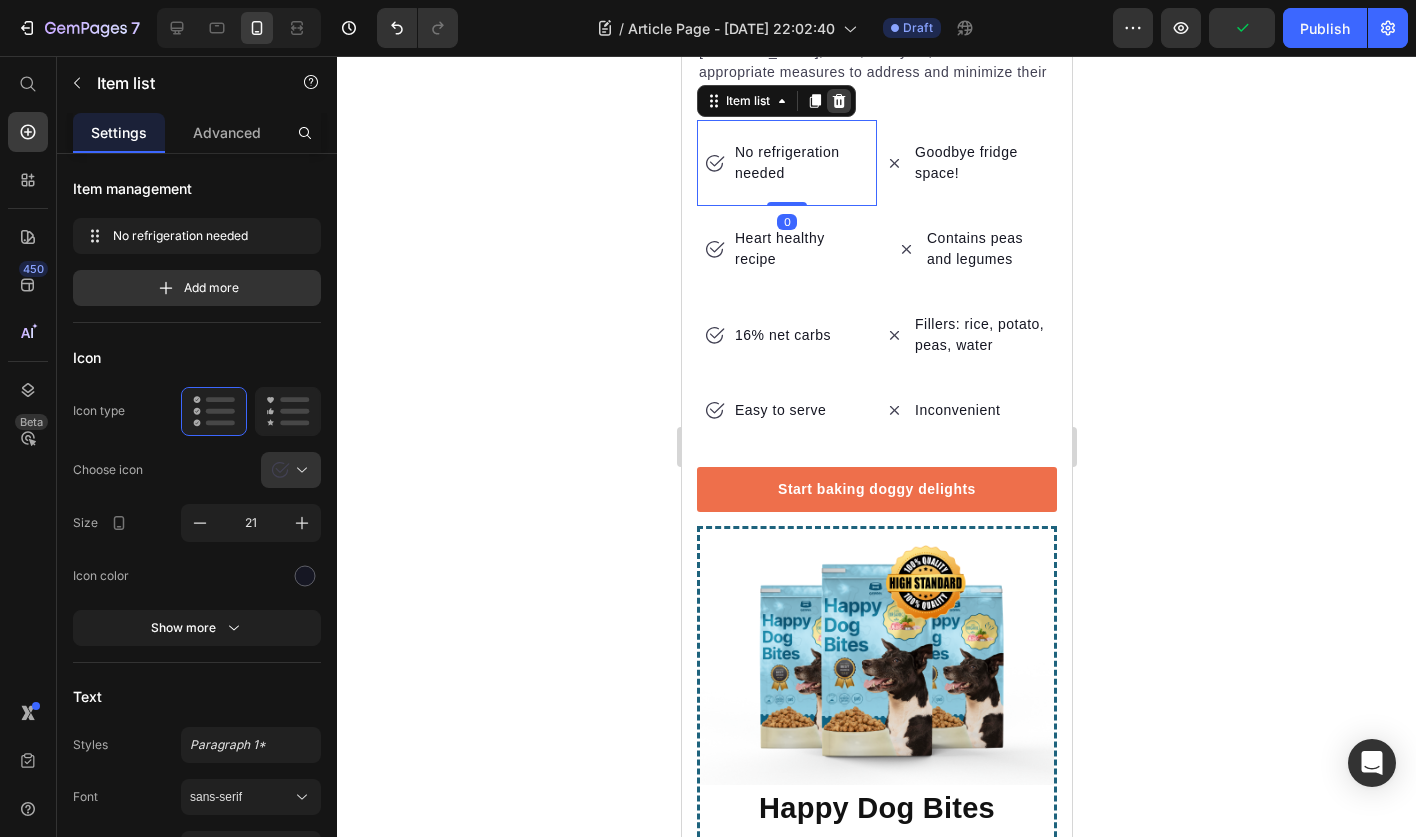 click 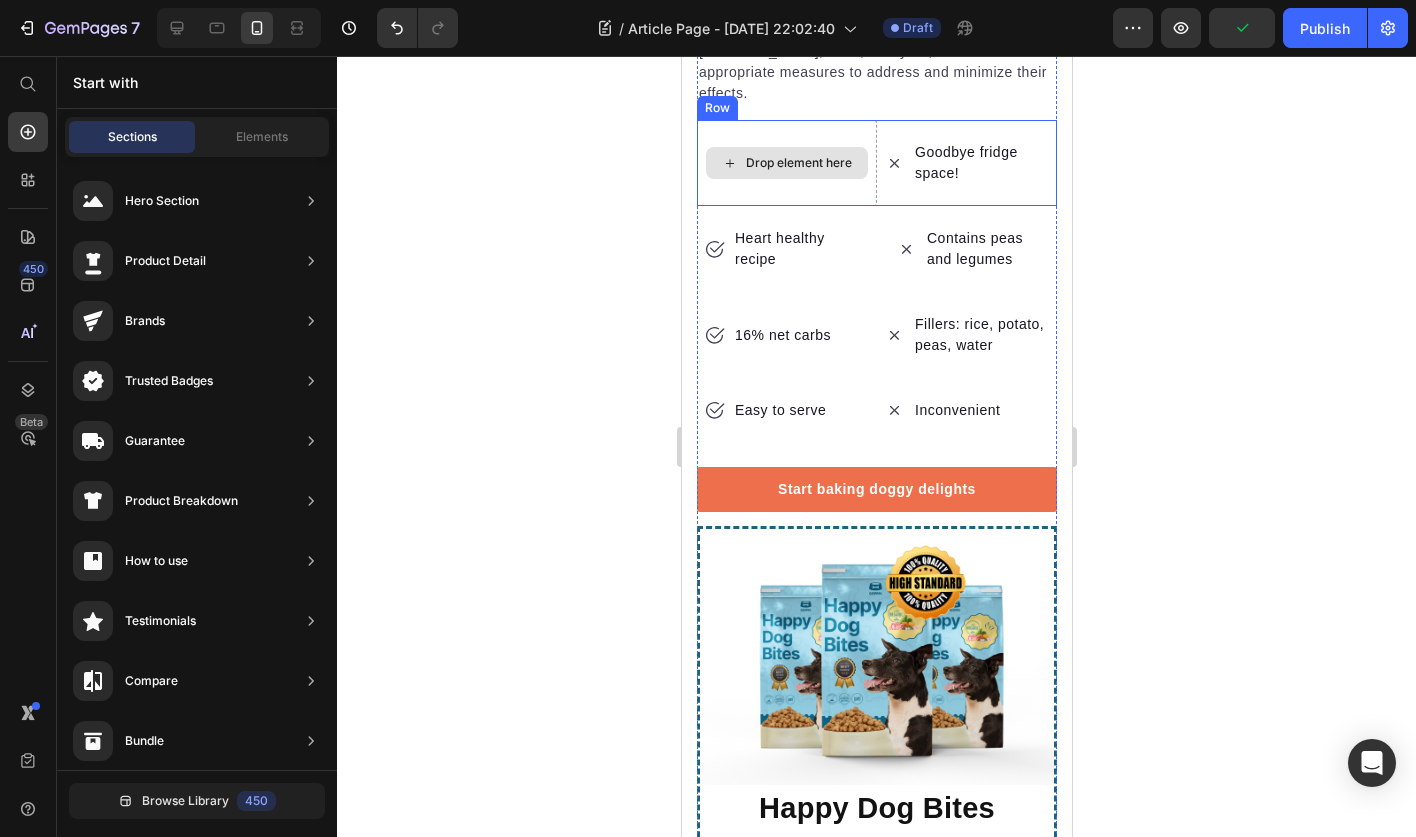 click on "Drop element here" at bounding box center [786, 163] 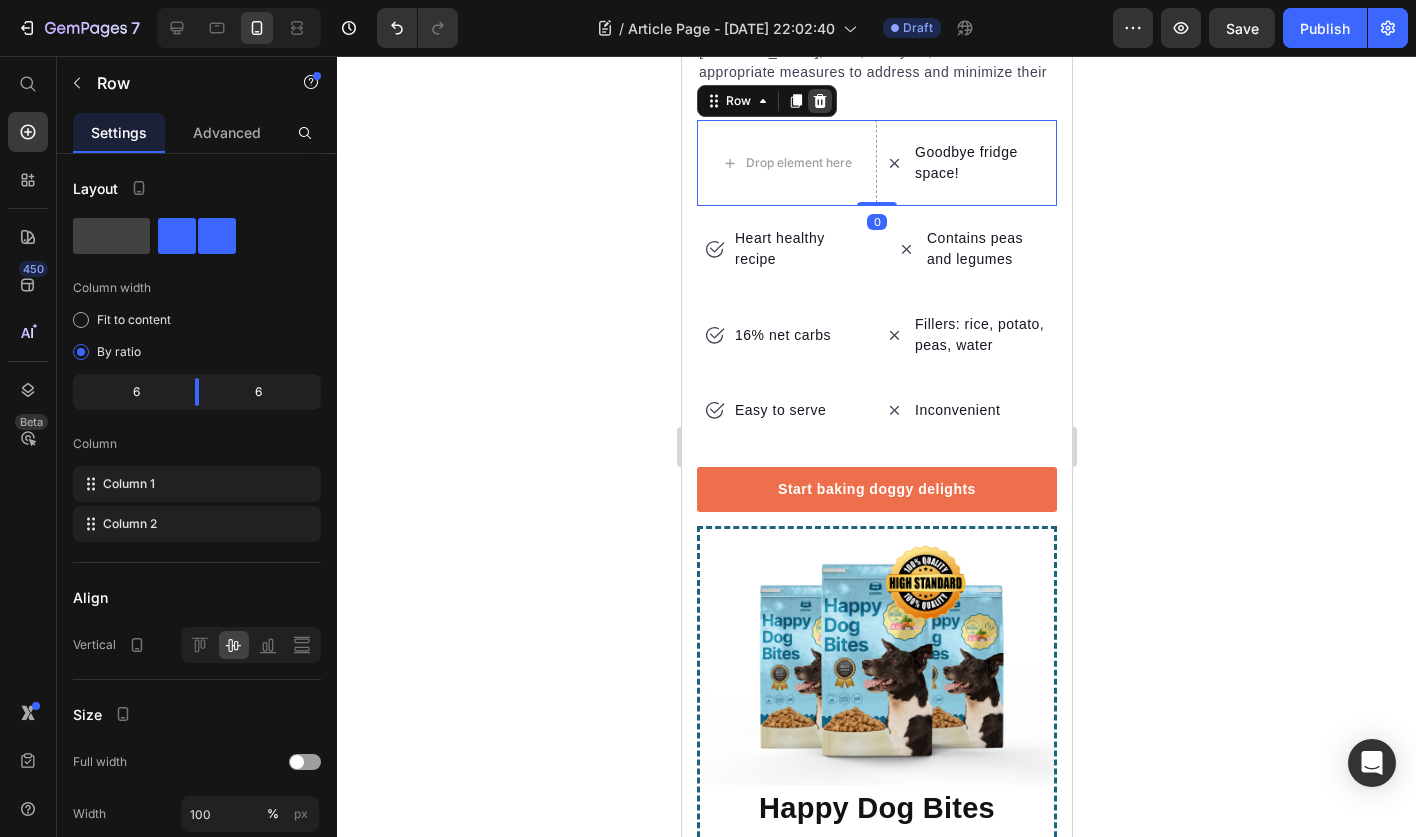 click 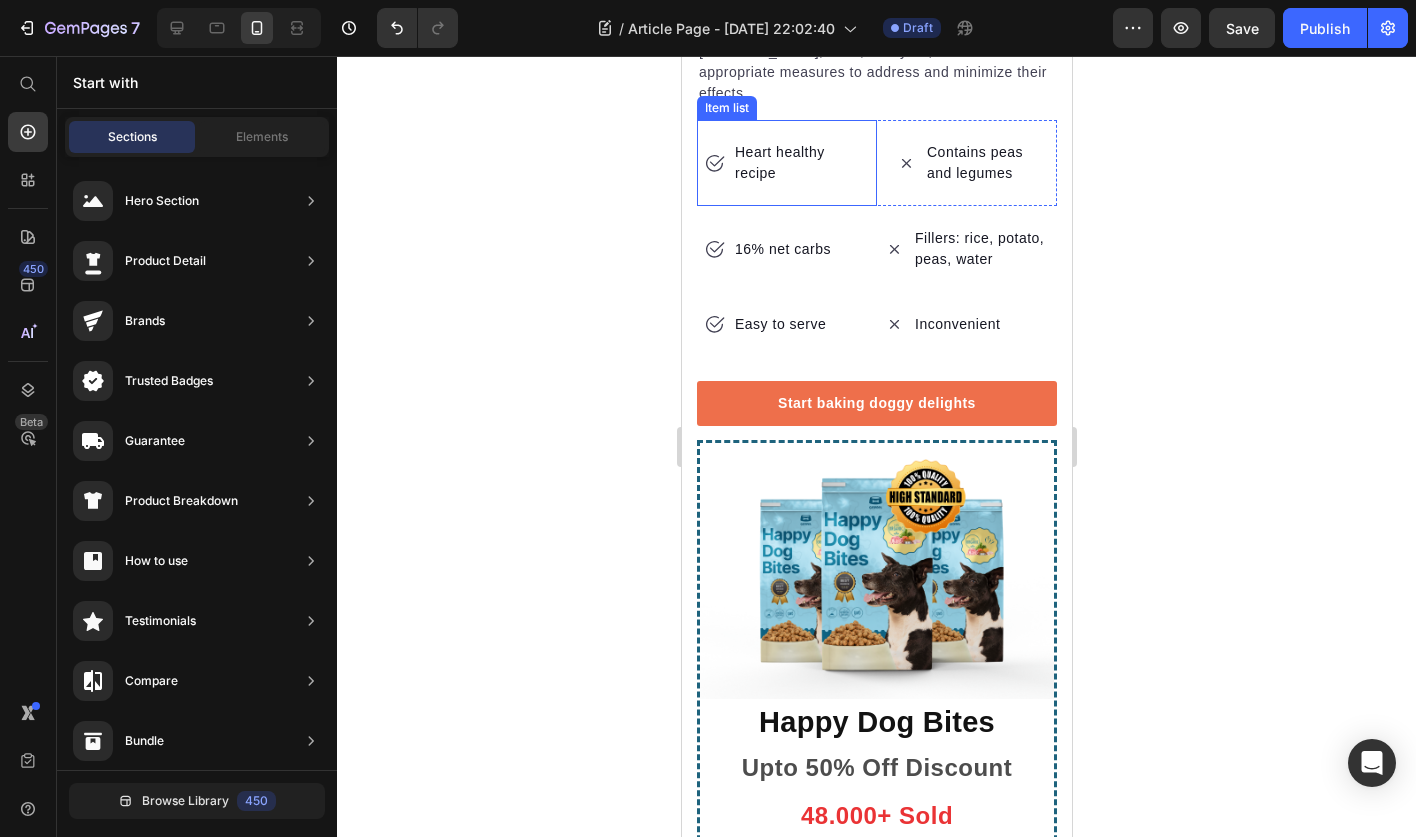 click on "Heart healthy recipe" at bounding box center (800, 163) 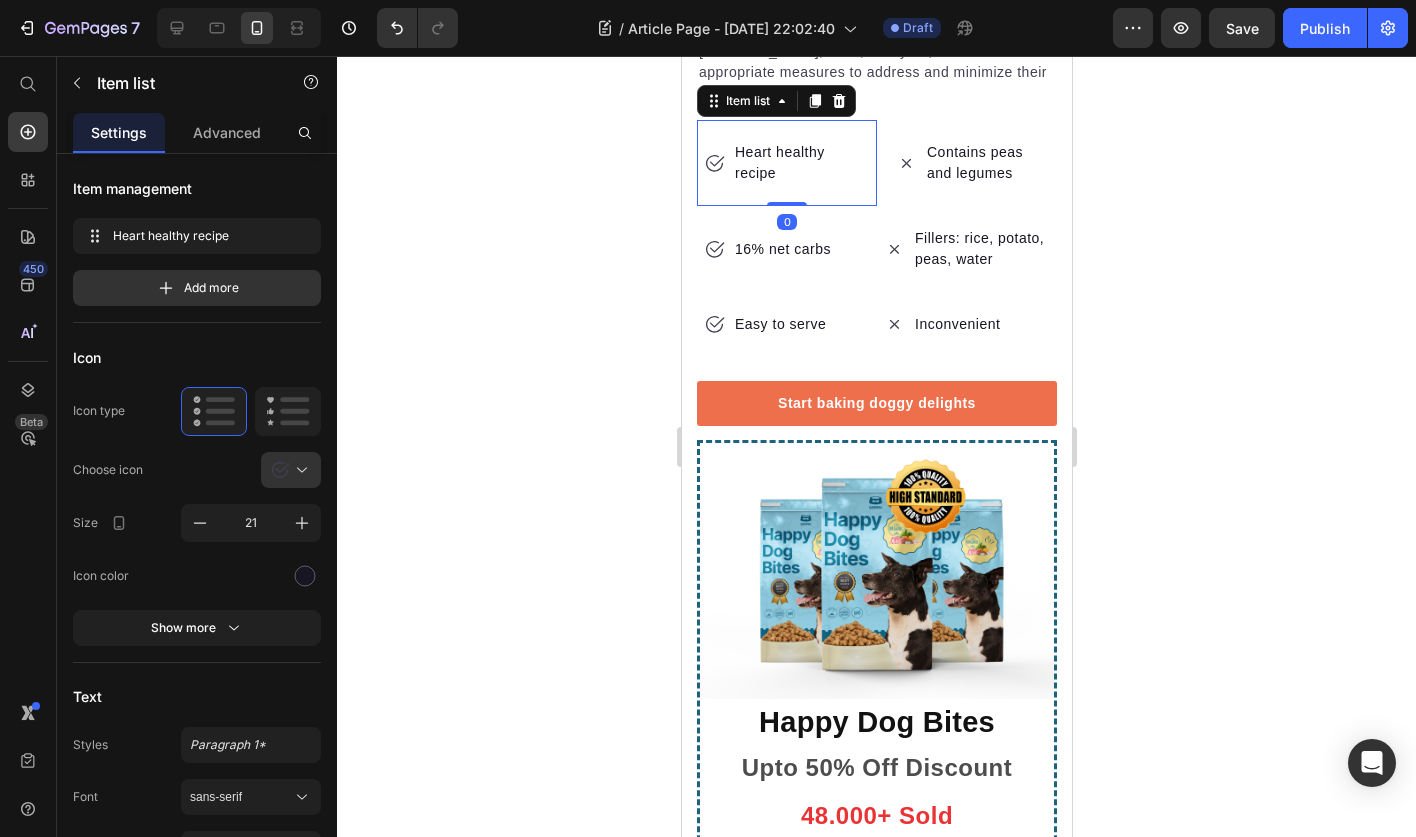 click on "Item list" at bounding box center [775, 101] 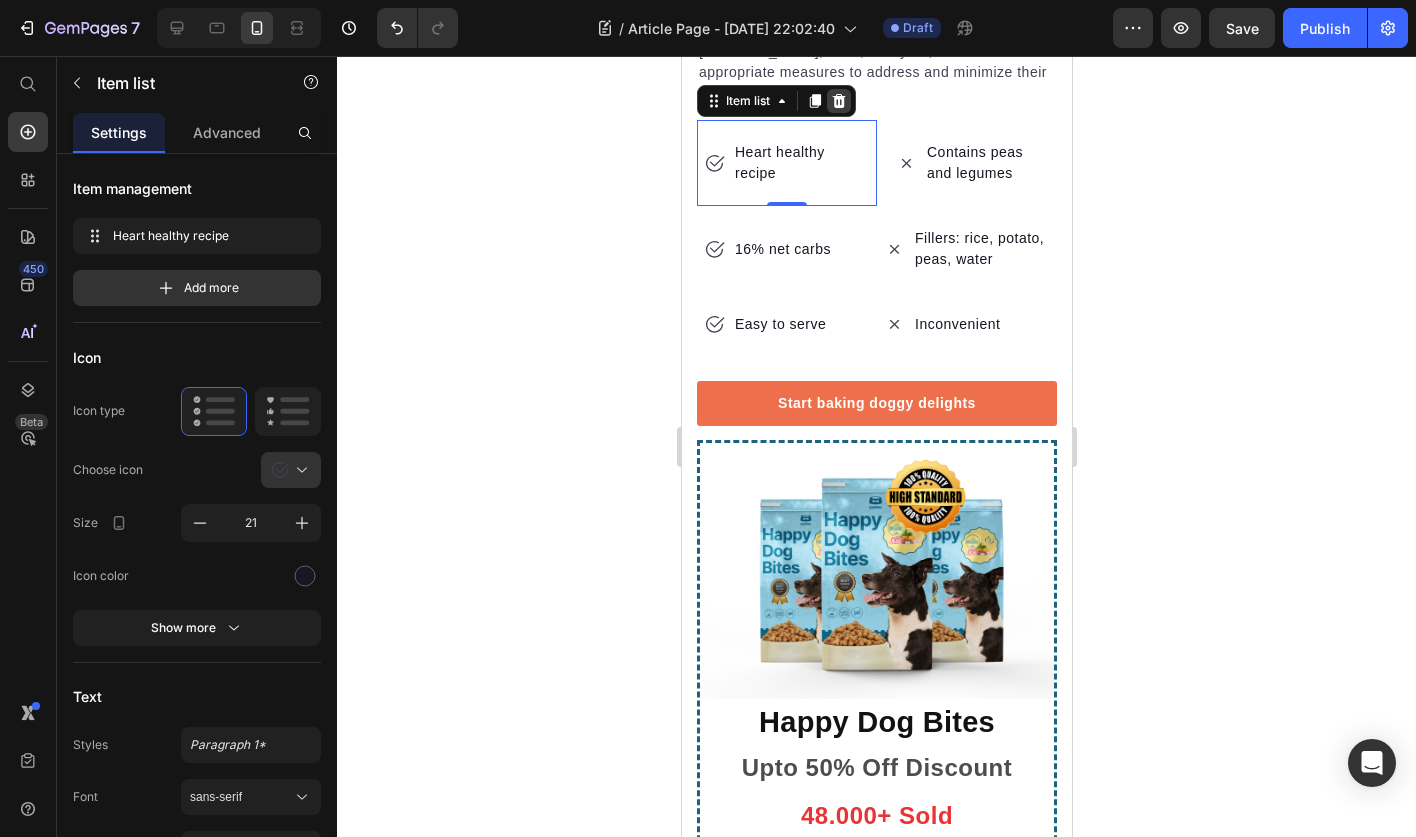 click 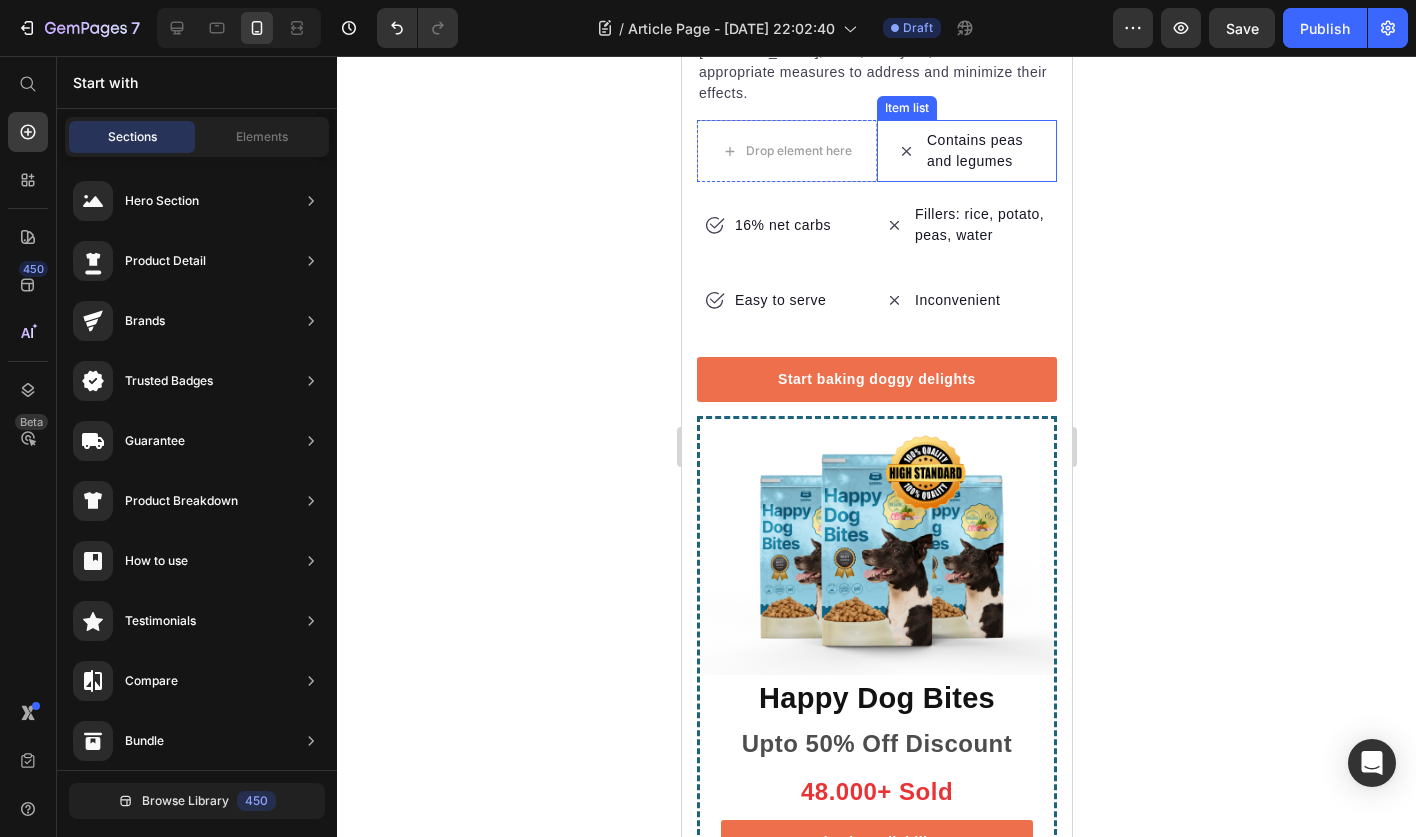 click on "Contains peas and legumes" at bounding box center [966, 151] 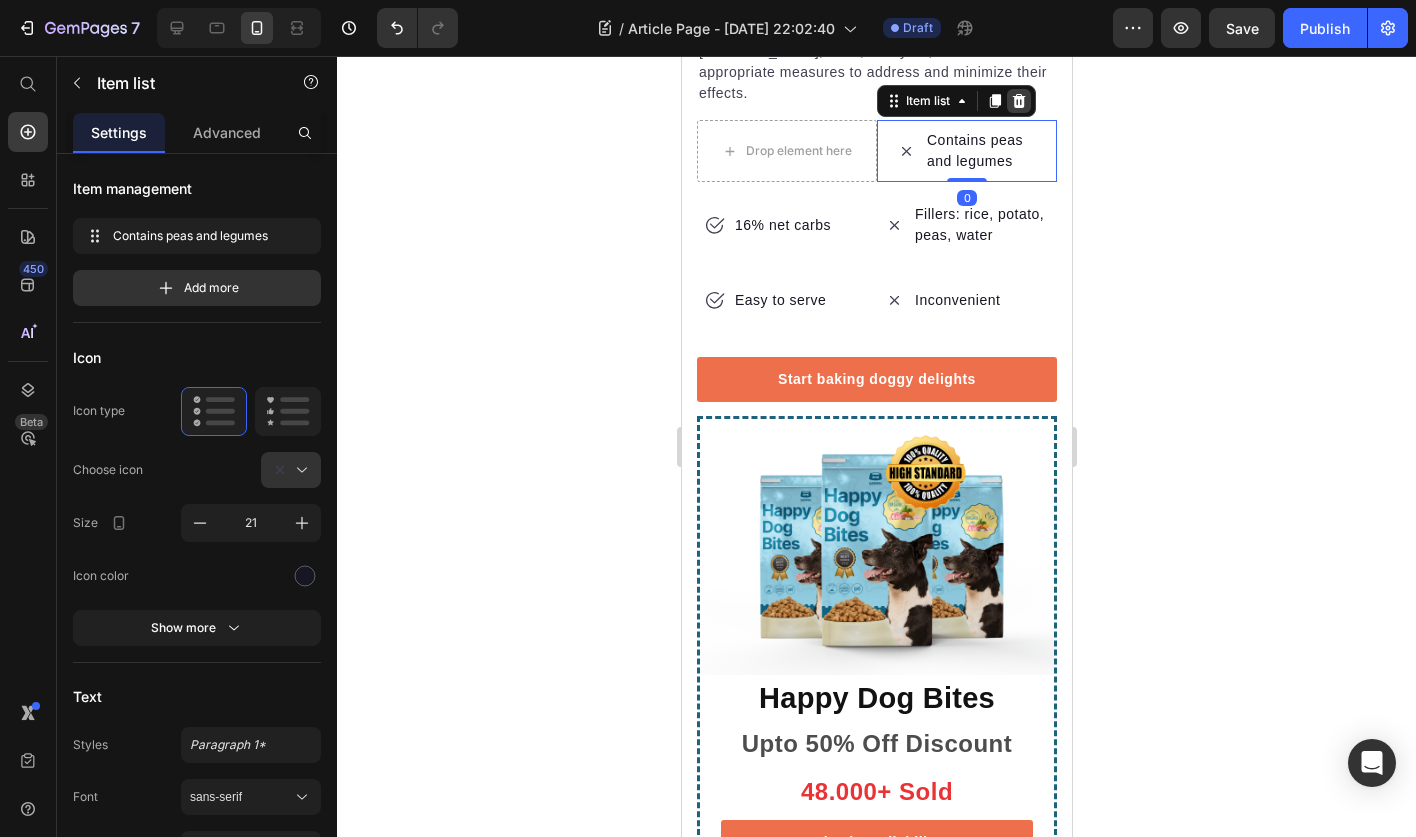 click 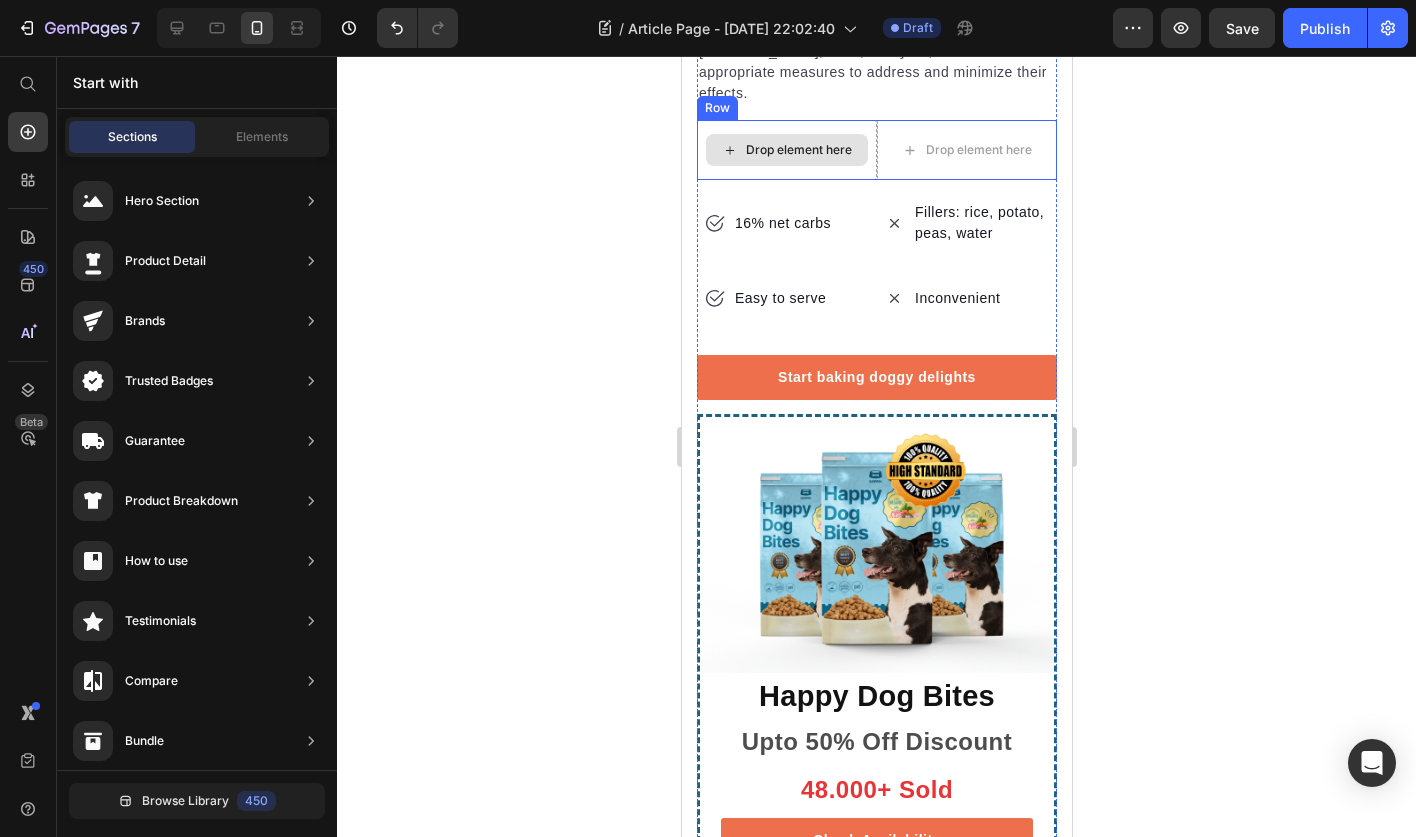 click on "A healthy skin and a shiny coat are not only visually appealing but also important indicators of your dog's overall health and well-being. Just like in humans, the condition of a dog's skin and coat can be influenced by various factors, including genetics, environment, and most importantly, nutrition.   Proper nutrition plays a vital role in maintaining healthy skin and a lustrous coat for your furry friend. Essential fatty acids, such as Omega-3 and Omega-6, are crucial for skin health, as they help maintain the skin's integrity, promote a strong skin barrier, and reduce inflammation.   In addition to fatty acids, other nutrients like vitamins A, E, and Biotin also play important roles in promoting healthy skin and a shiny coat.   Regular grooming and proper hygiene practices are also crucial for maintaining healthy skin and a shiny coat.   Text block" at bounding box center [876, -176] 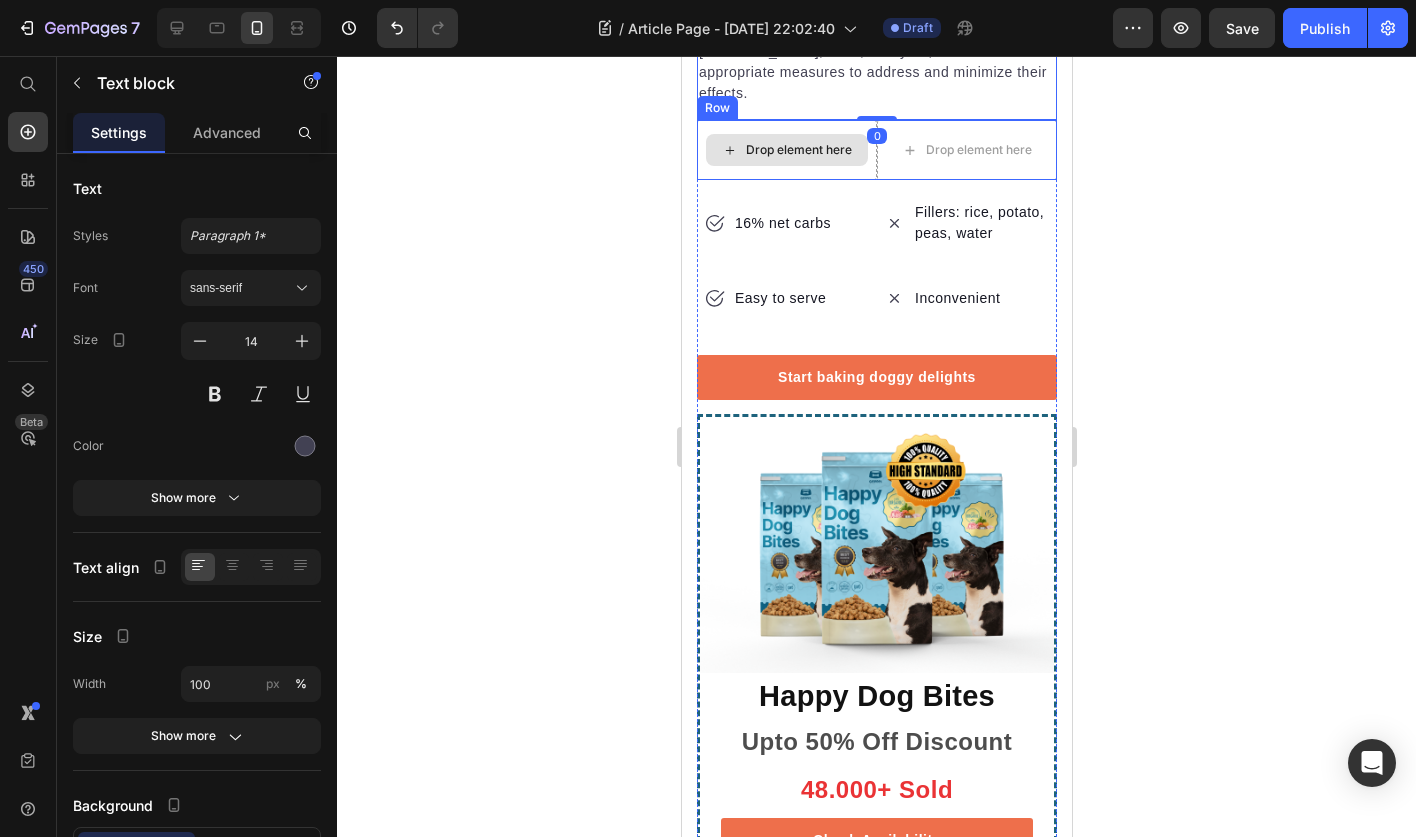click on "Drop element here" at bounding box center (786, 150) 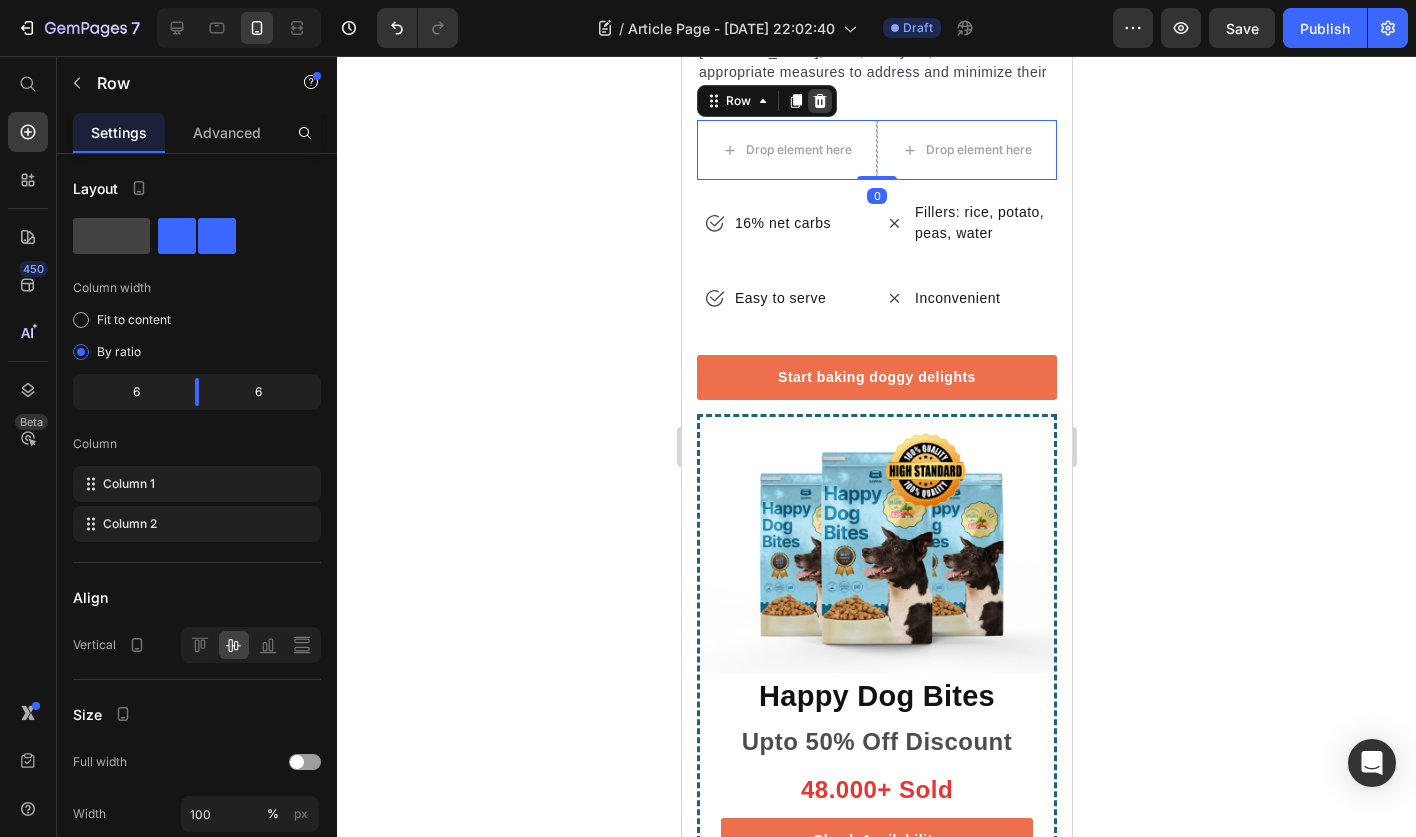 click 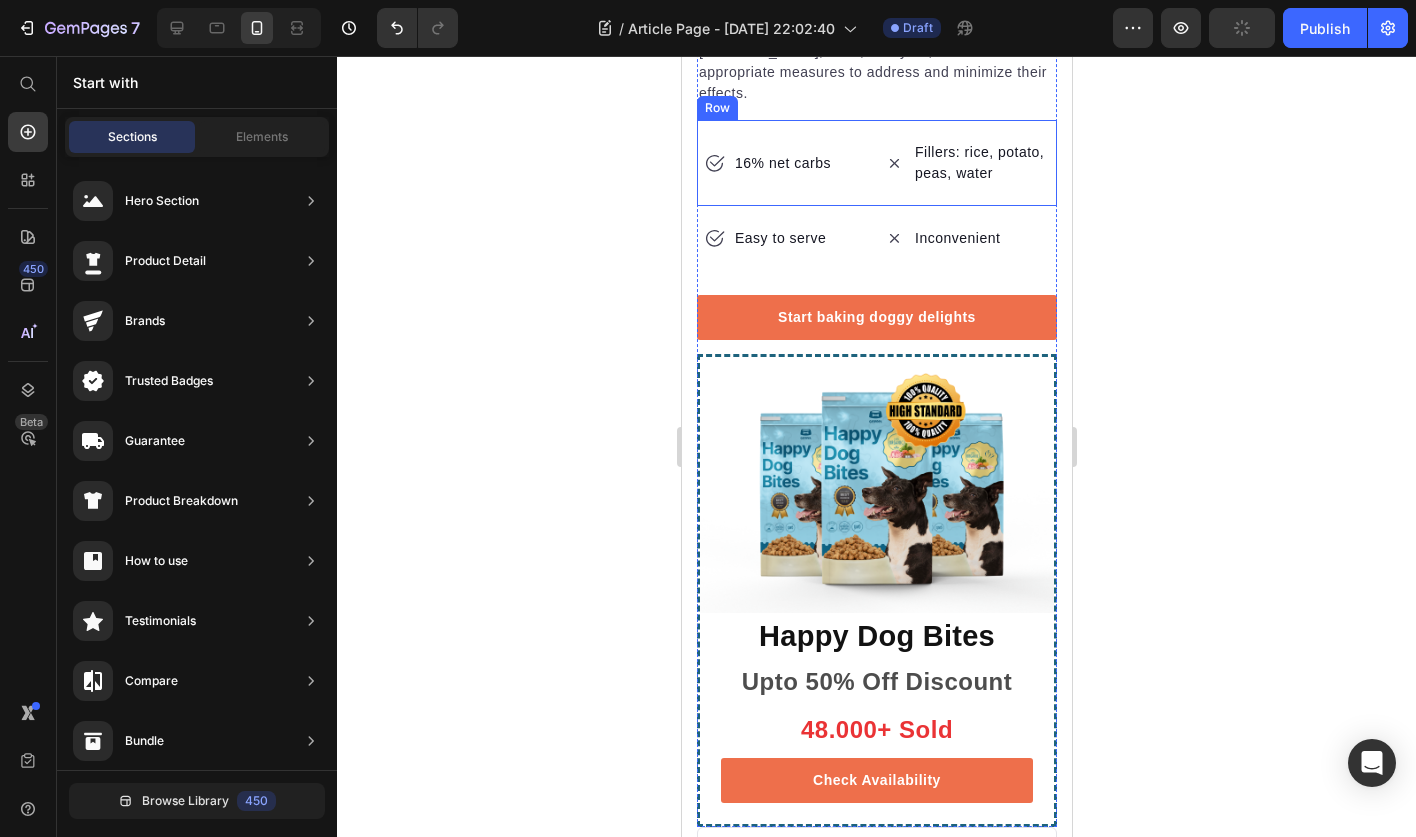 click on "16% net carbs Item list" at bounding box center (786, 163) 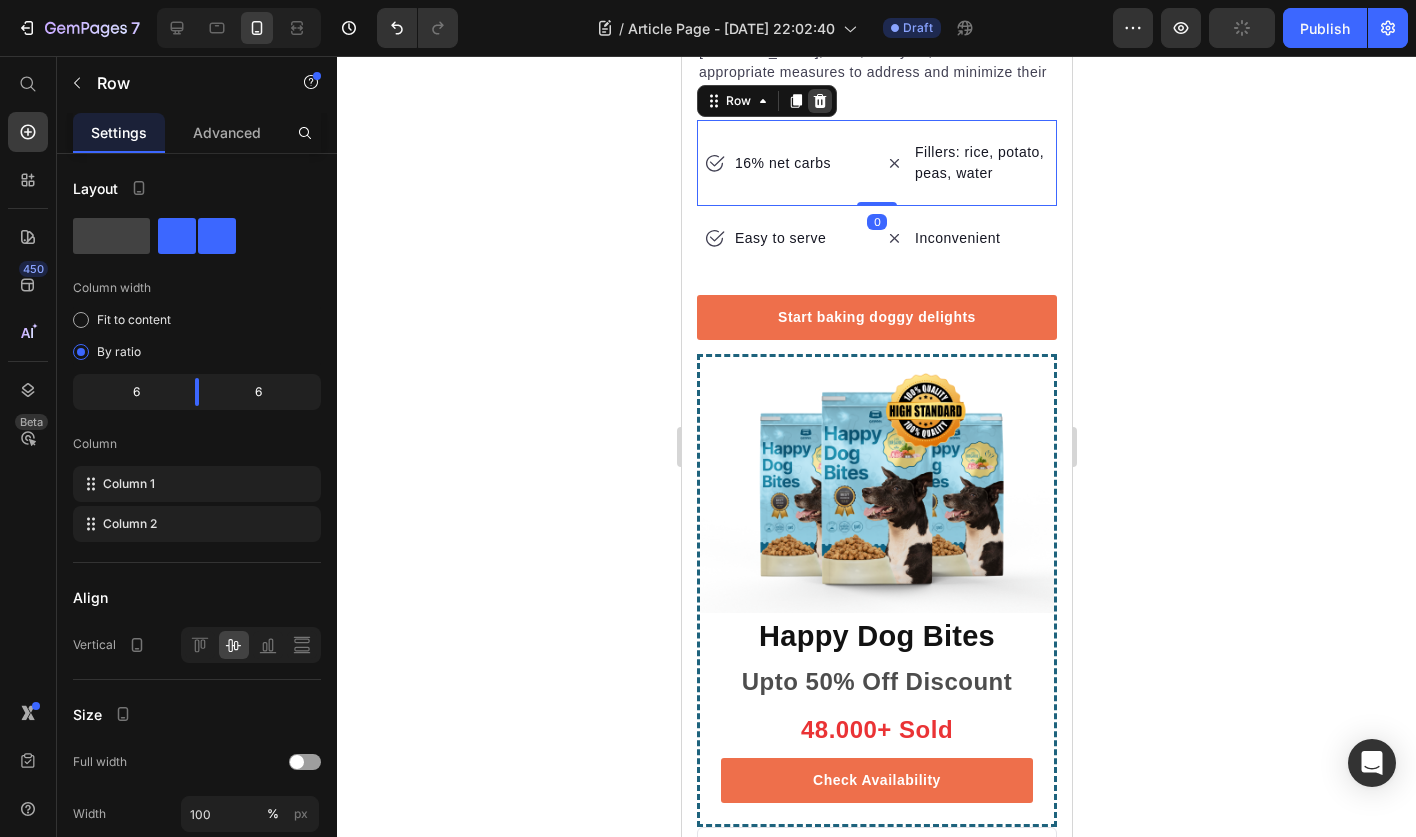 click 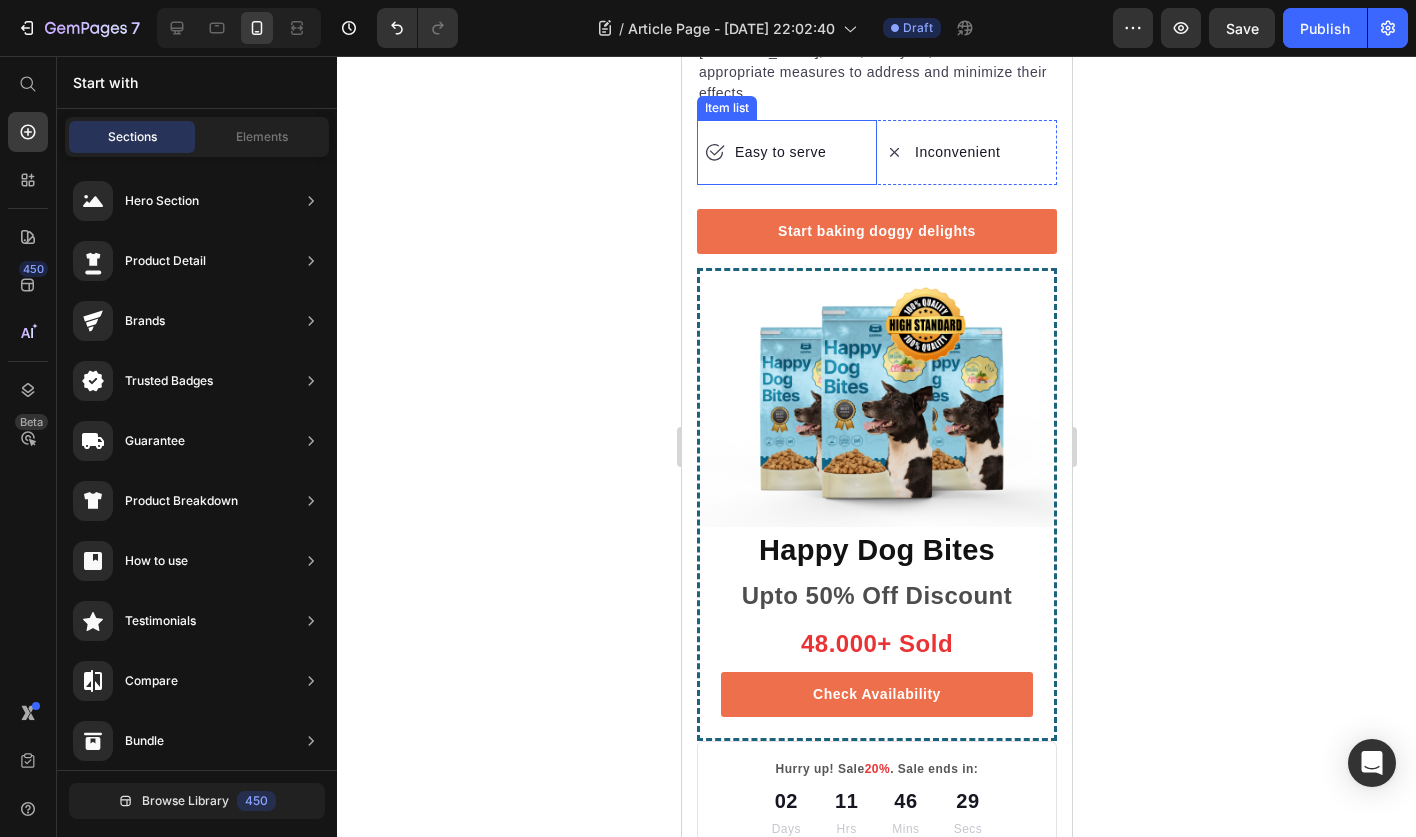 click on "Easy to serve" at bounding box center (786, 152) 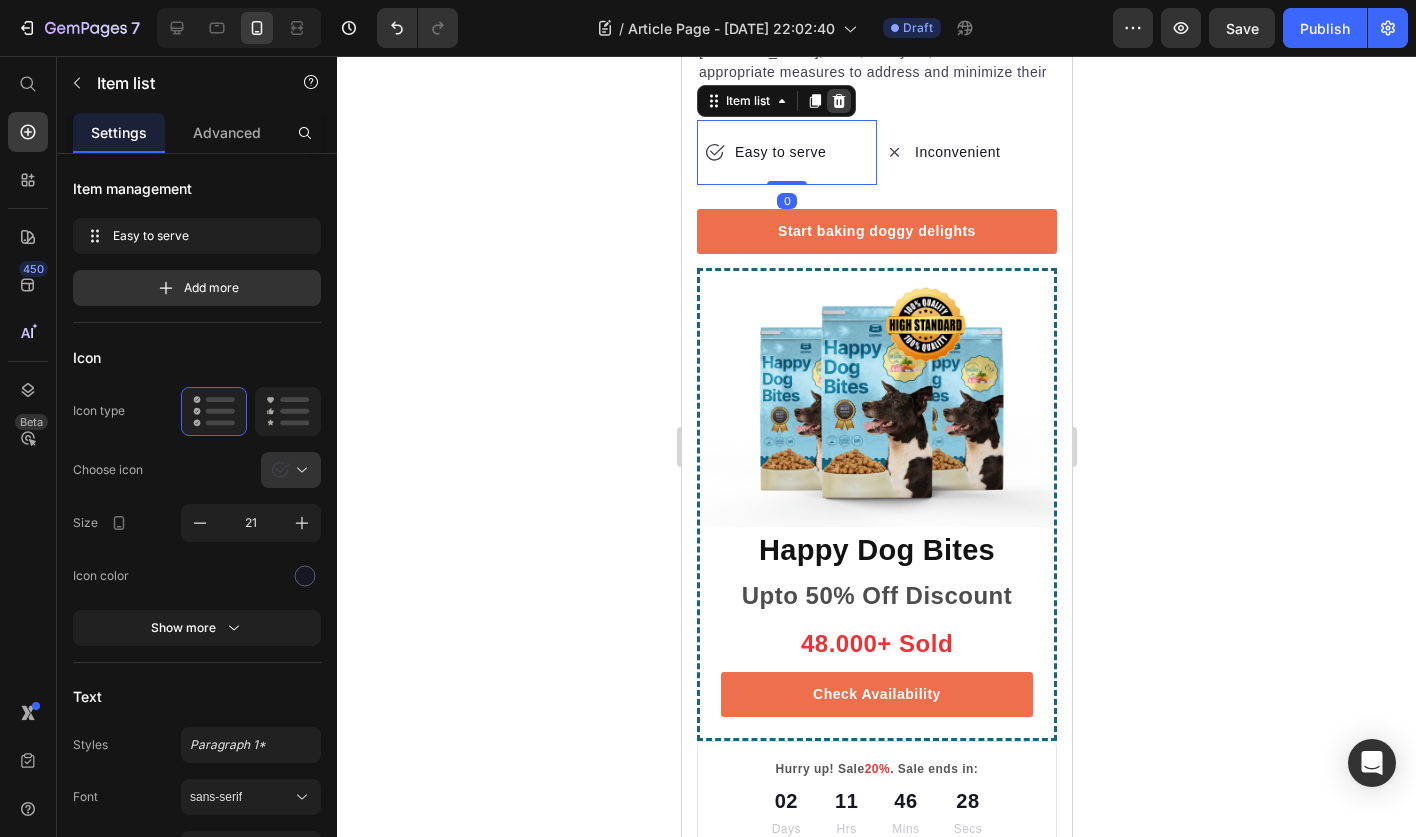 click 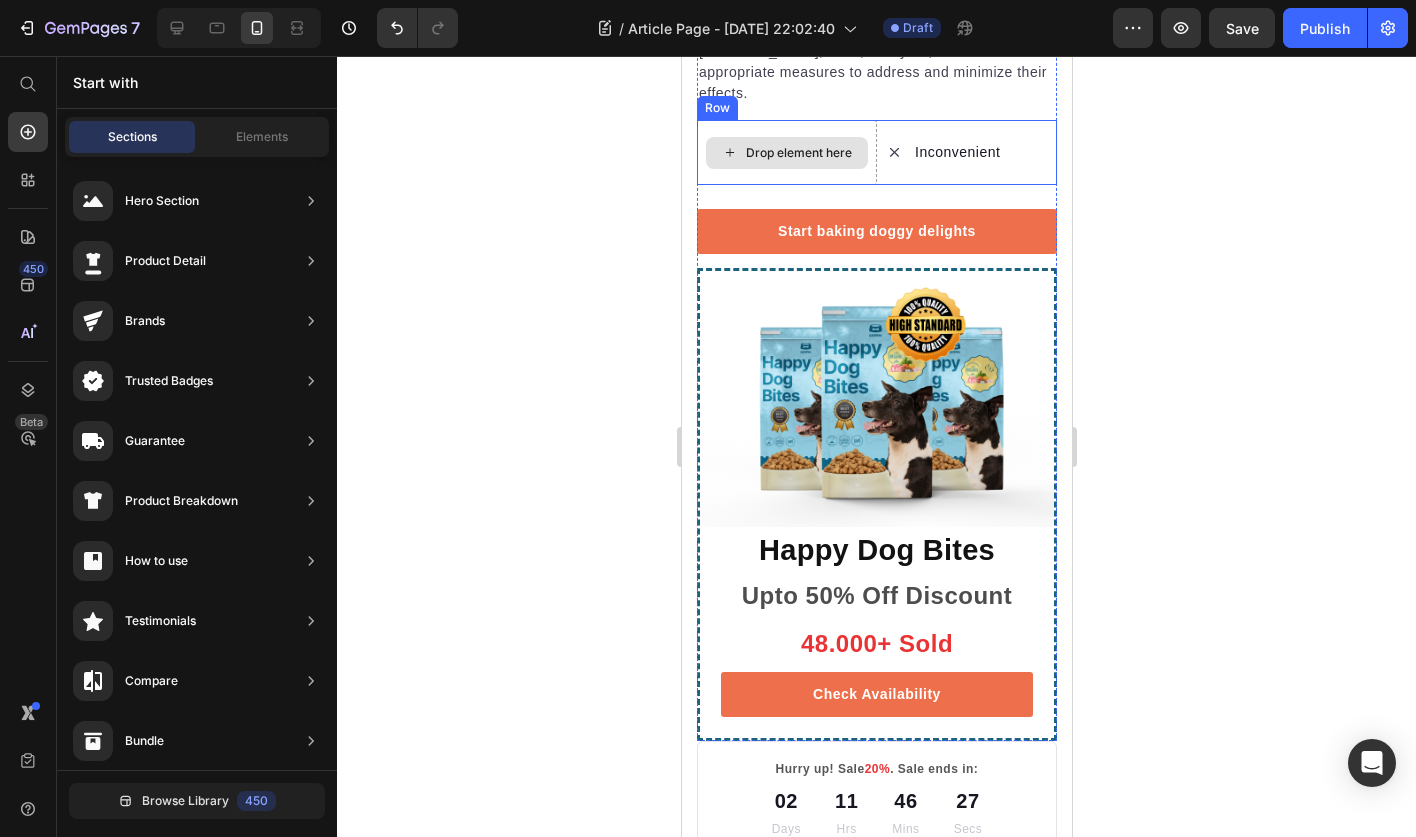 click on "Drop element here" at bounding box center [786, 152] 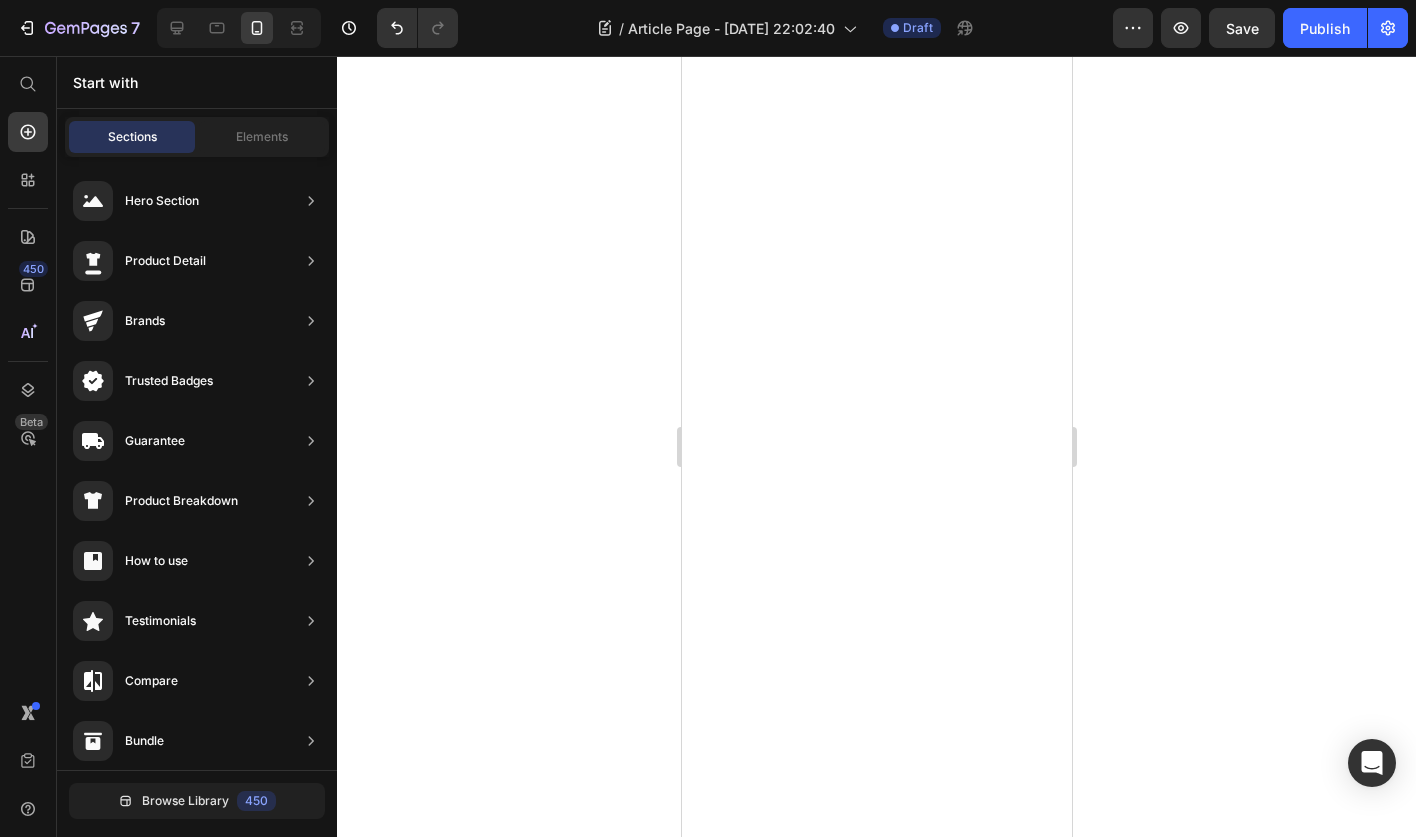 scroll, scrollTop: 0, scrollLeft: 0, axis: both 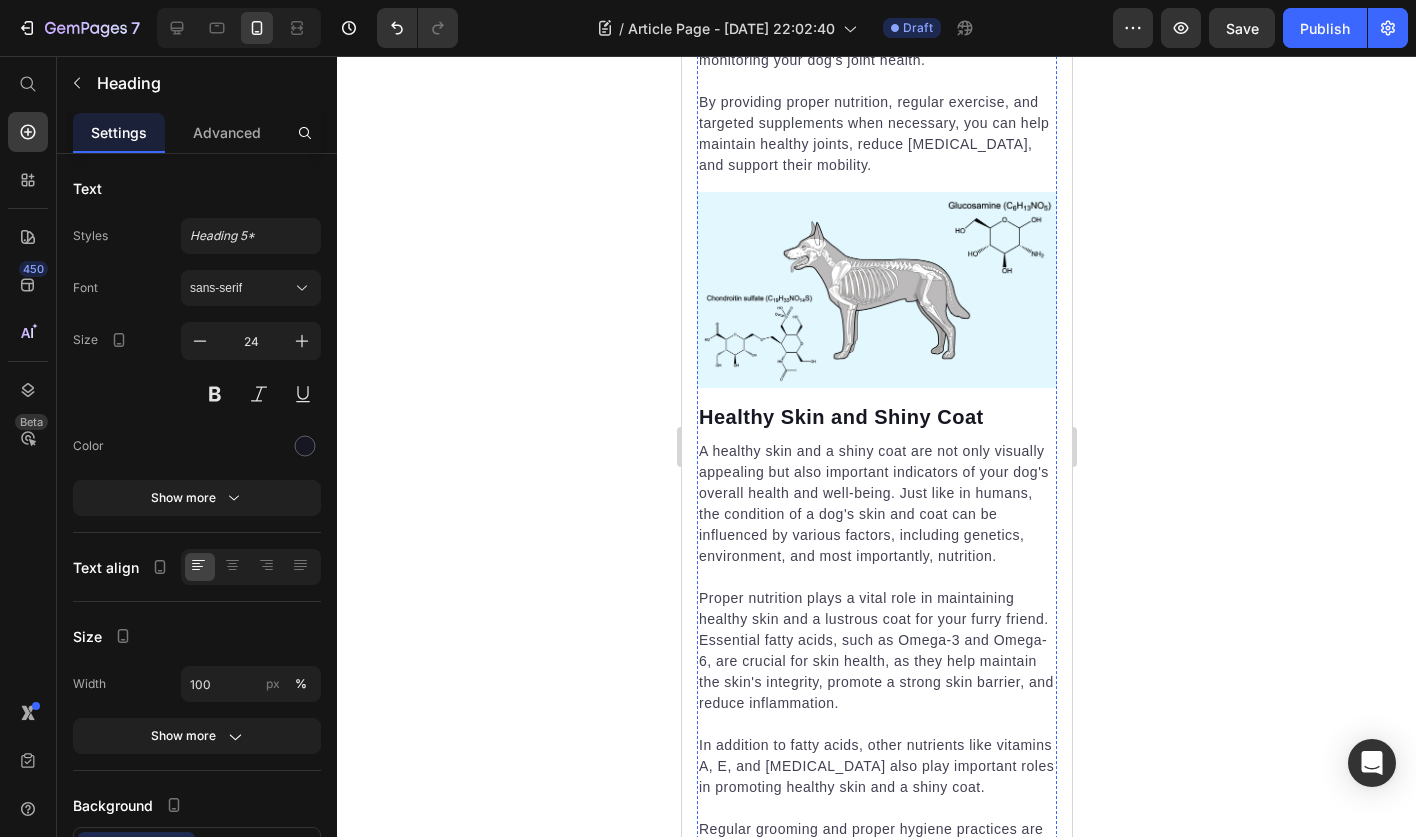 click on "Limited-Time Hope for Desperate Pet Parents" at bounding box center [836, -1820] 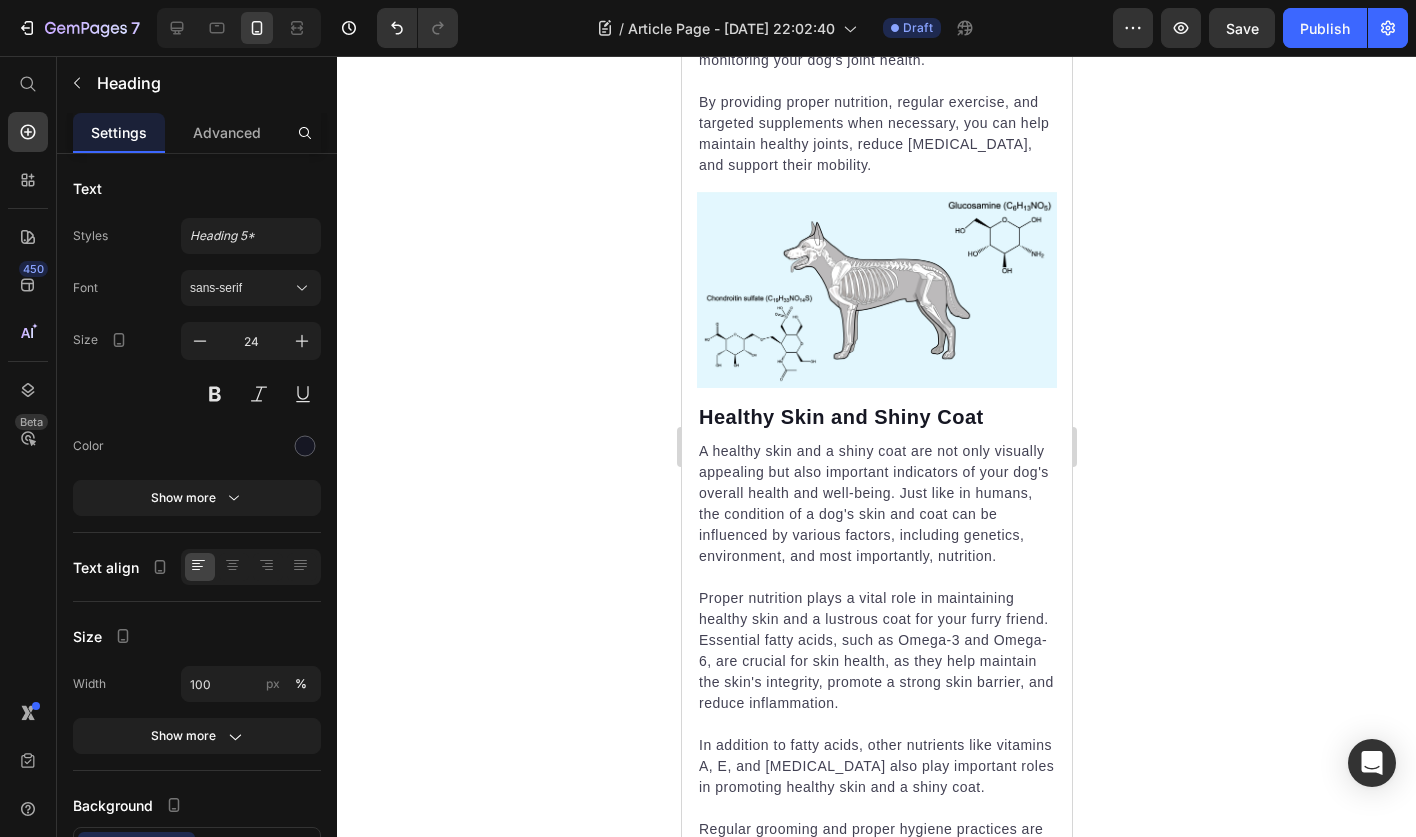 click on "Limited-Time Hope for Desperate Pet Parents" at bounding box center (836, -1820) 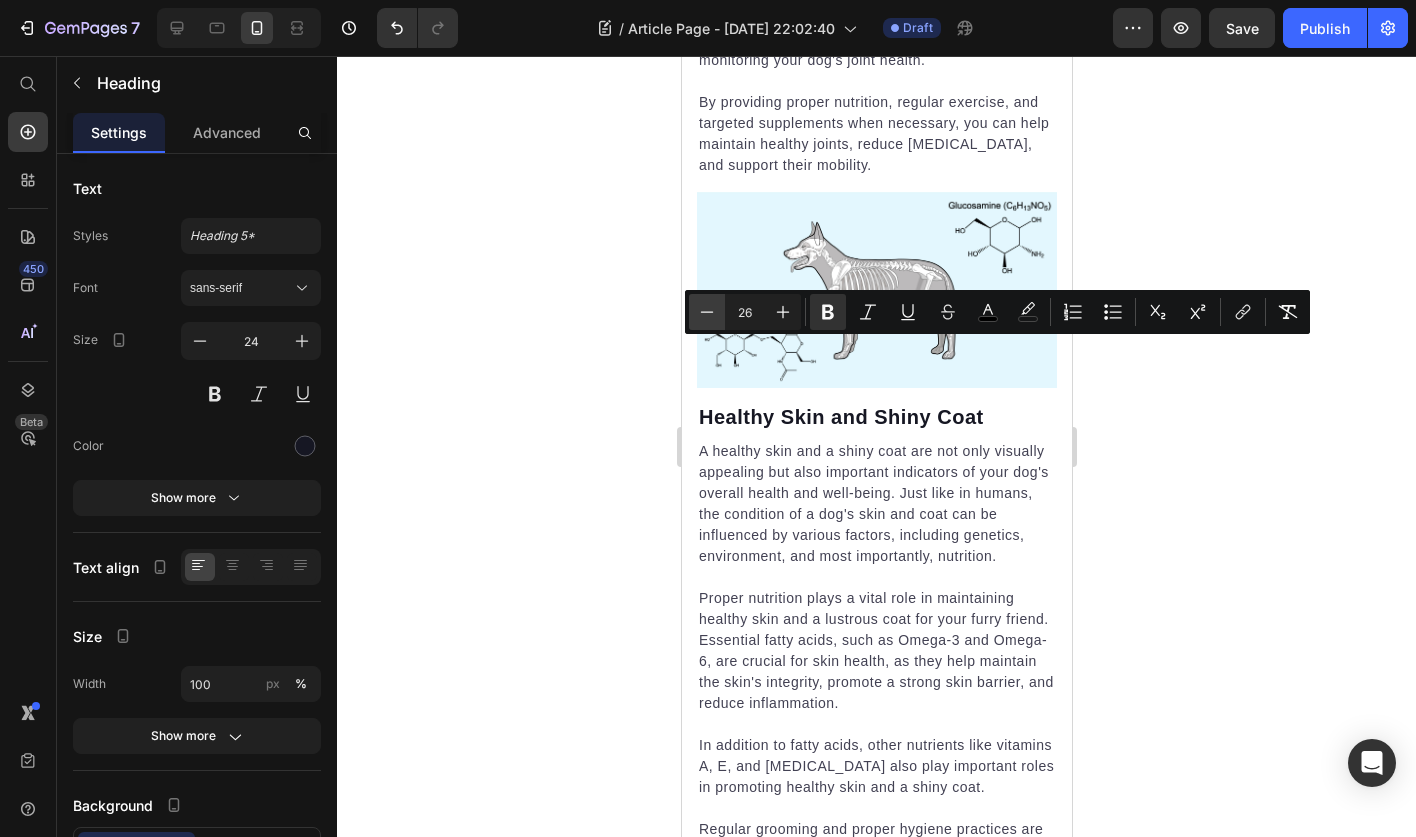 click 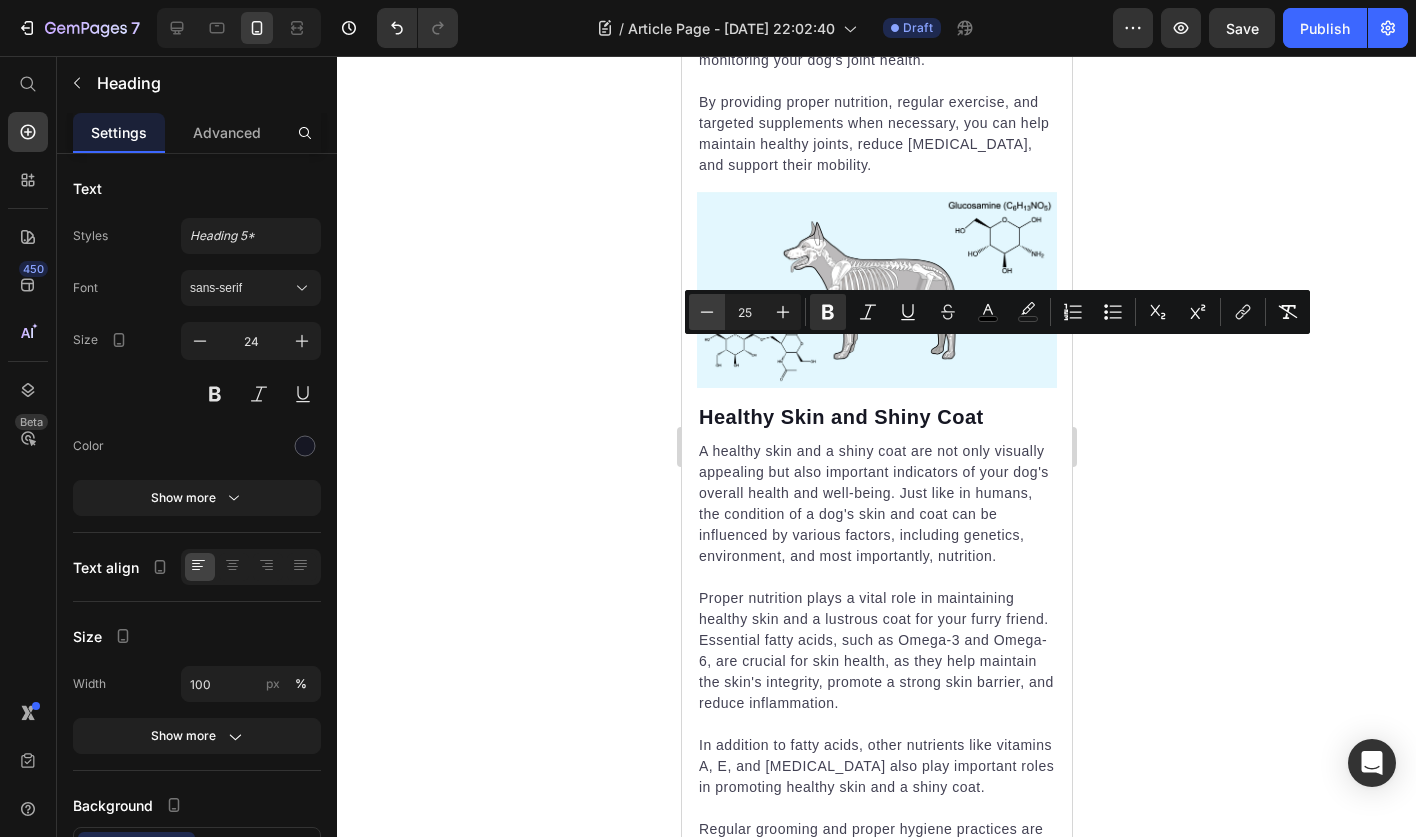 click 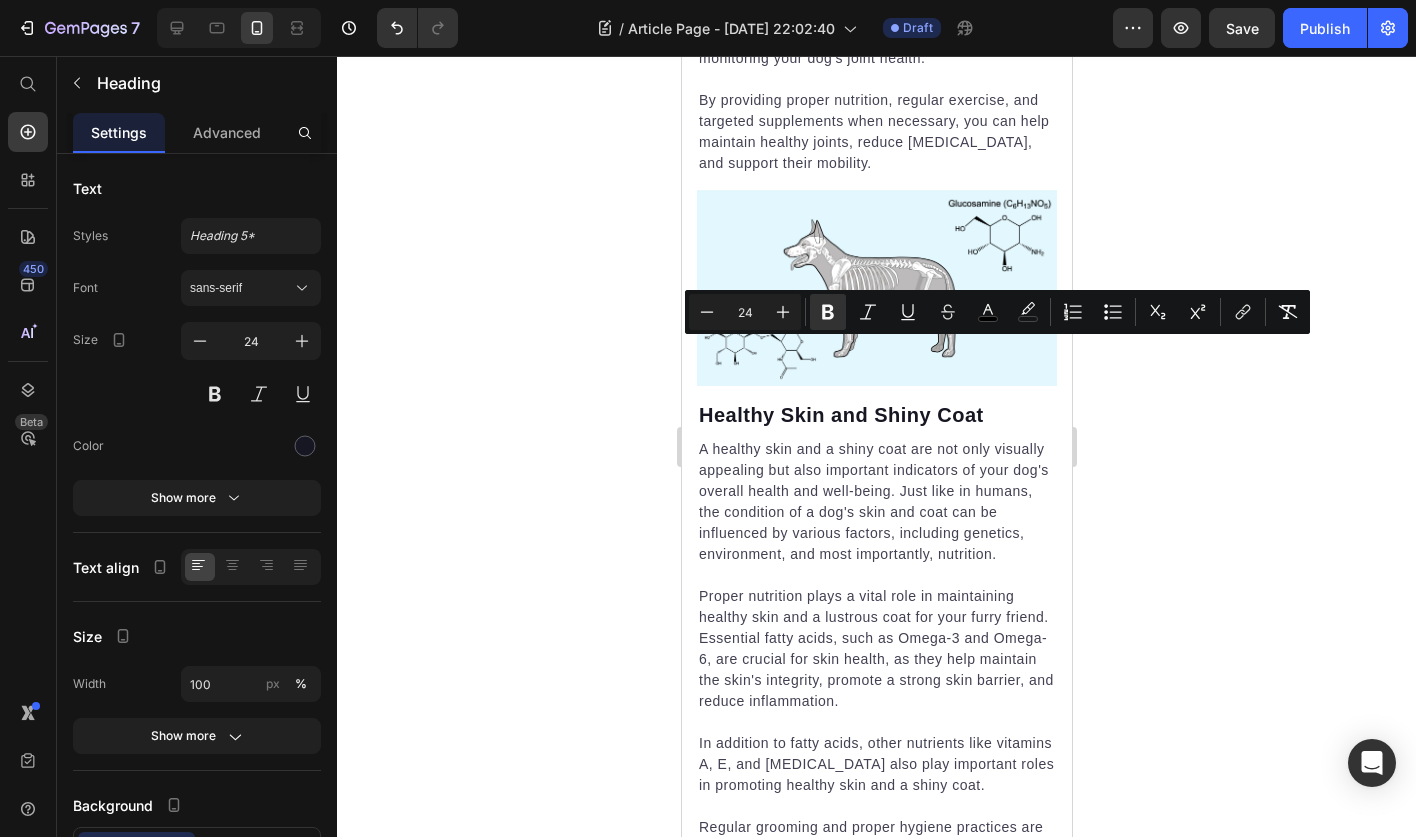 click 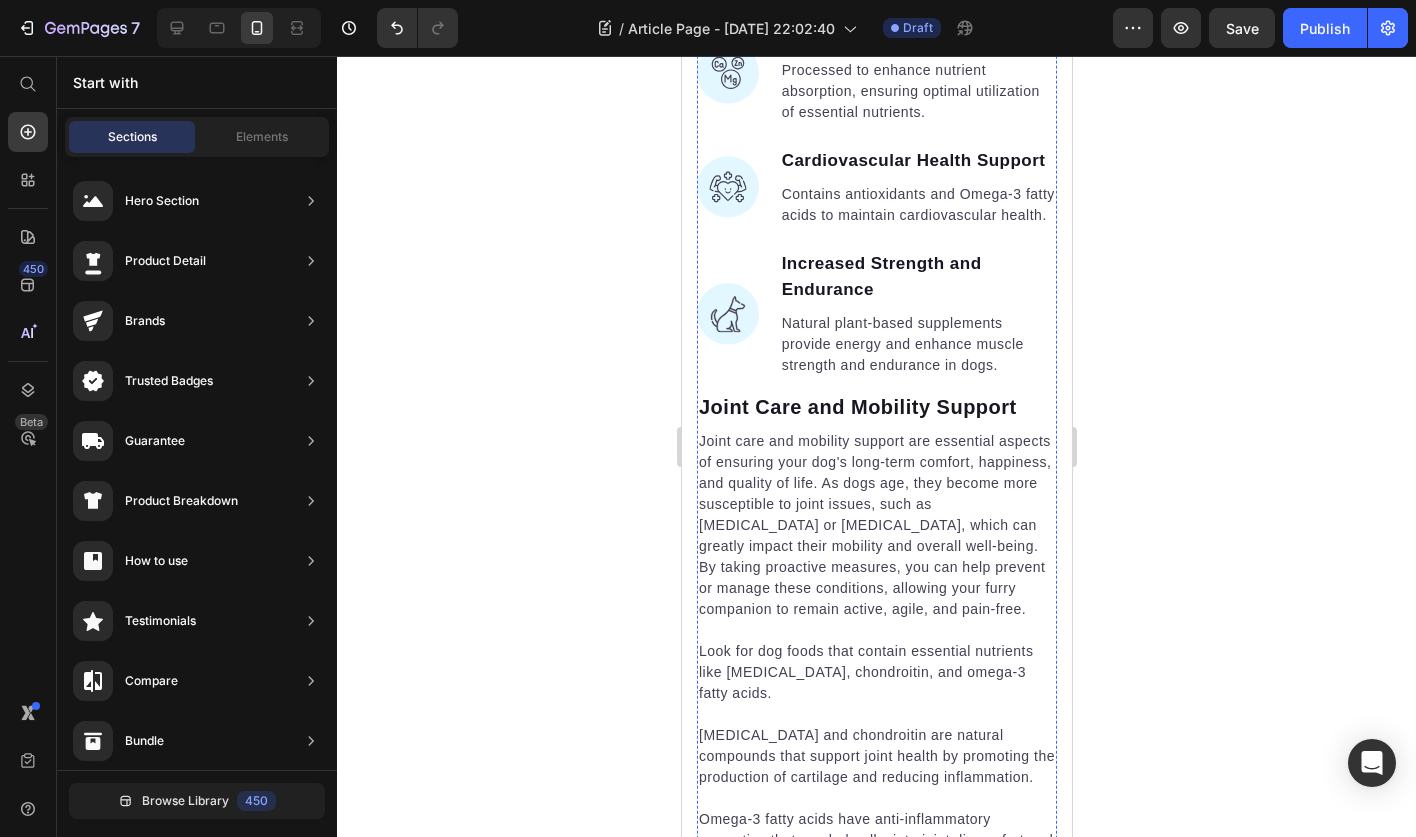 scroll, scrollTop: 9732, scrollLeft: 0, axis: vertical 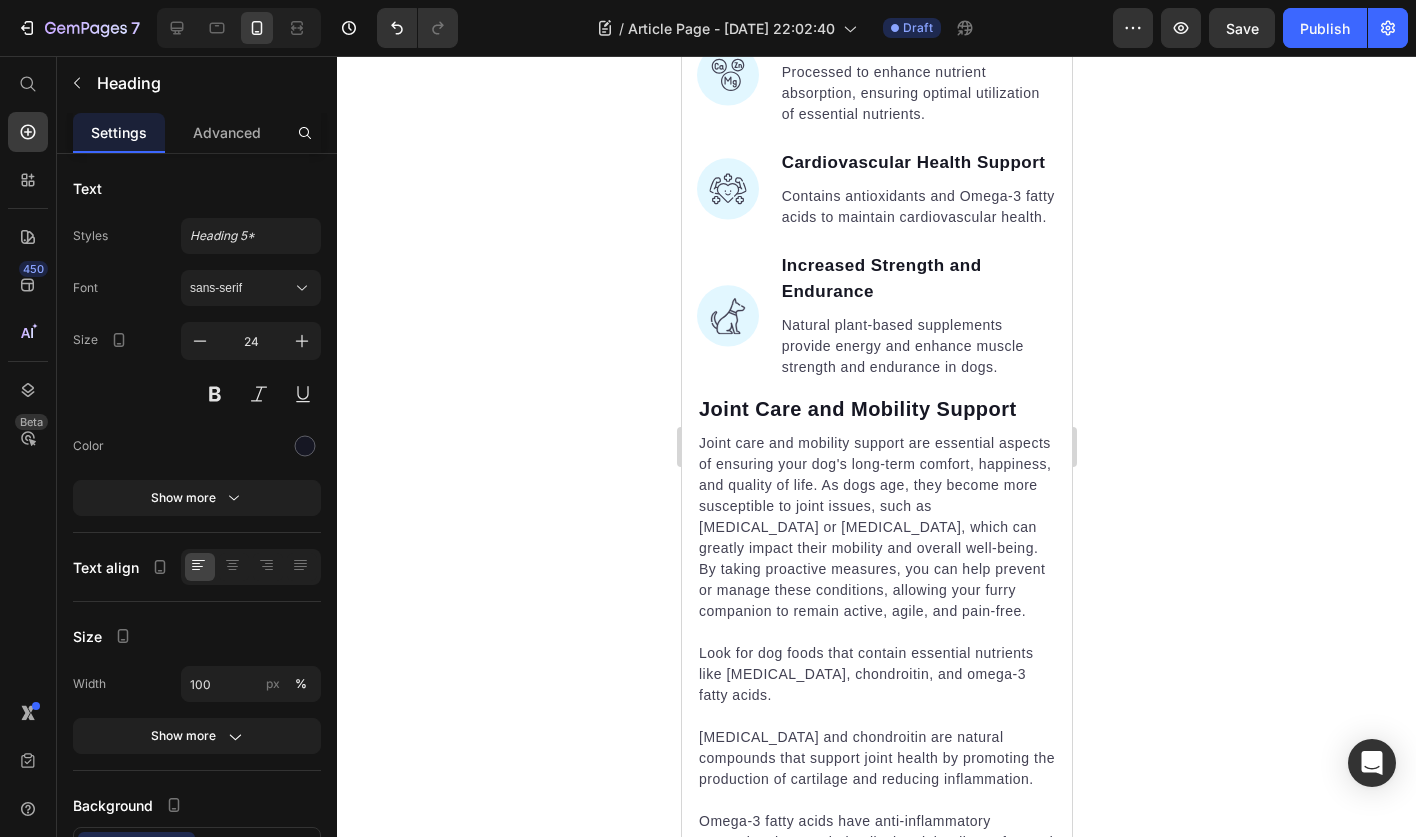 click on "A Message to Every Suffering Pet Parent" at bounding box center (823, -1596) 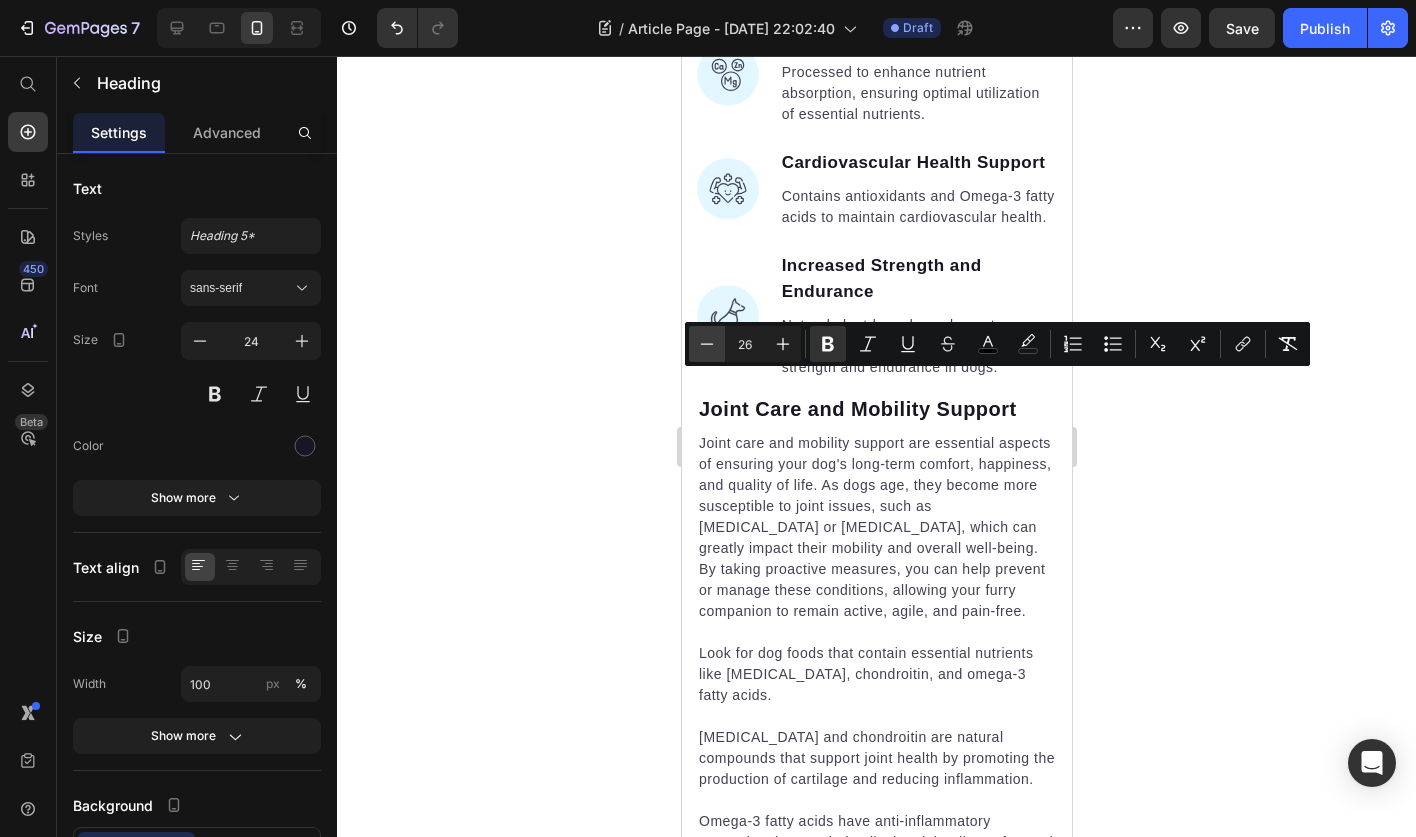 click 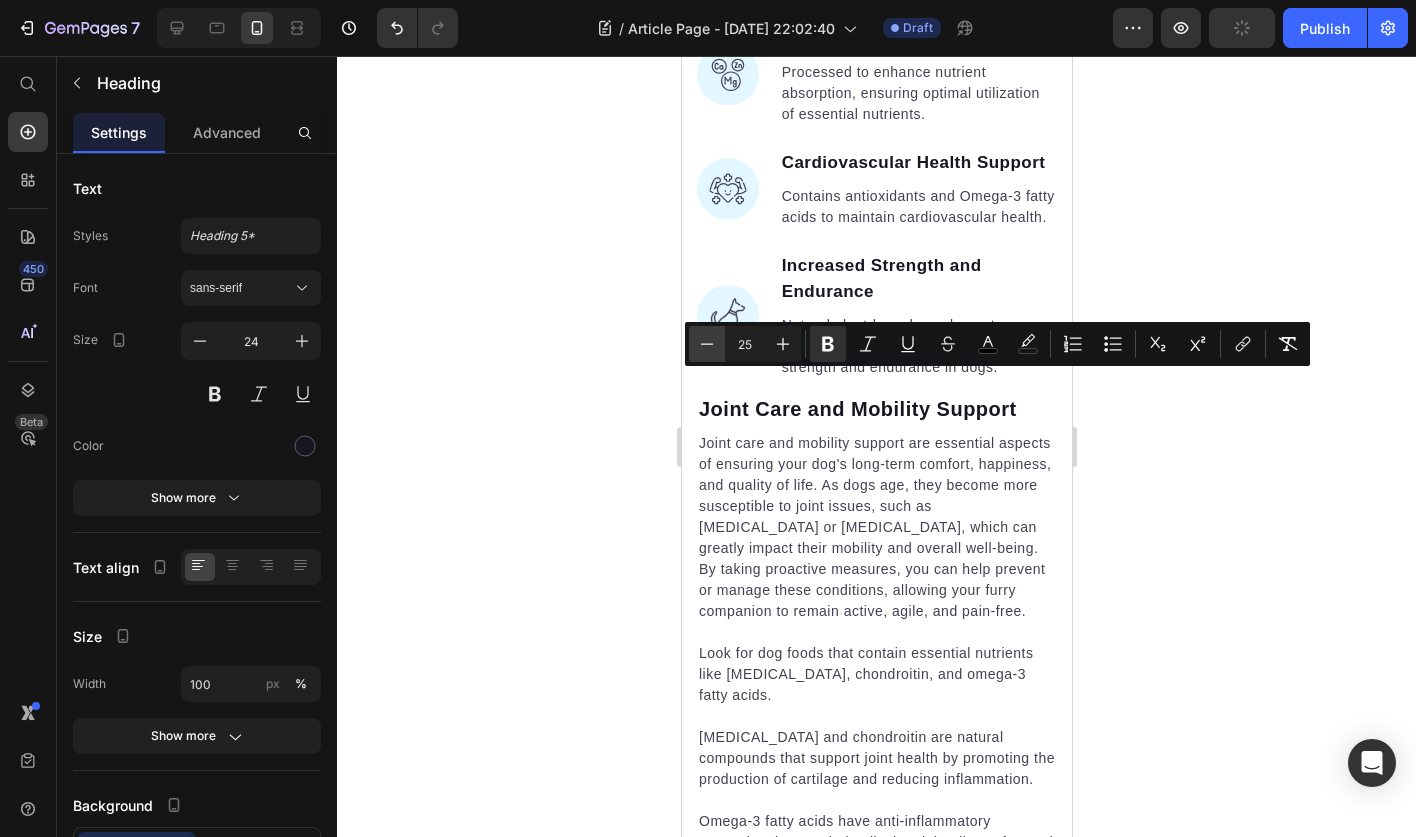 click 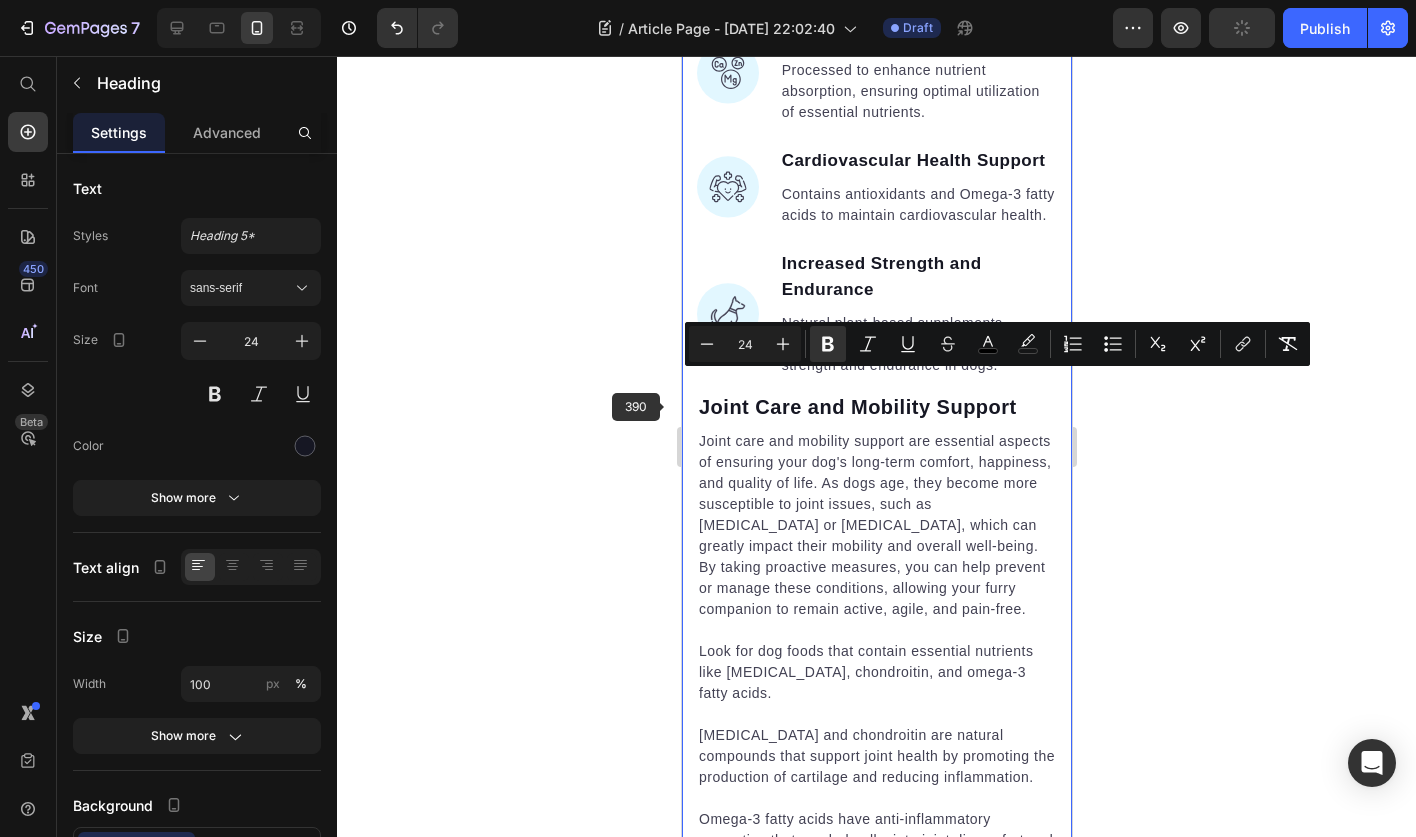 click 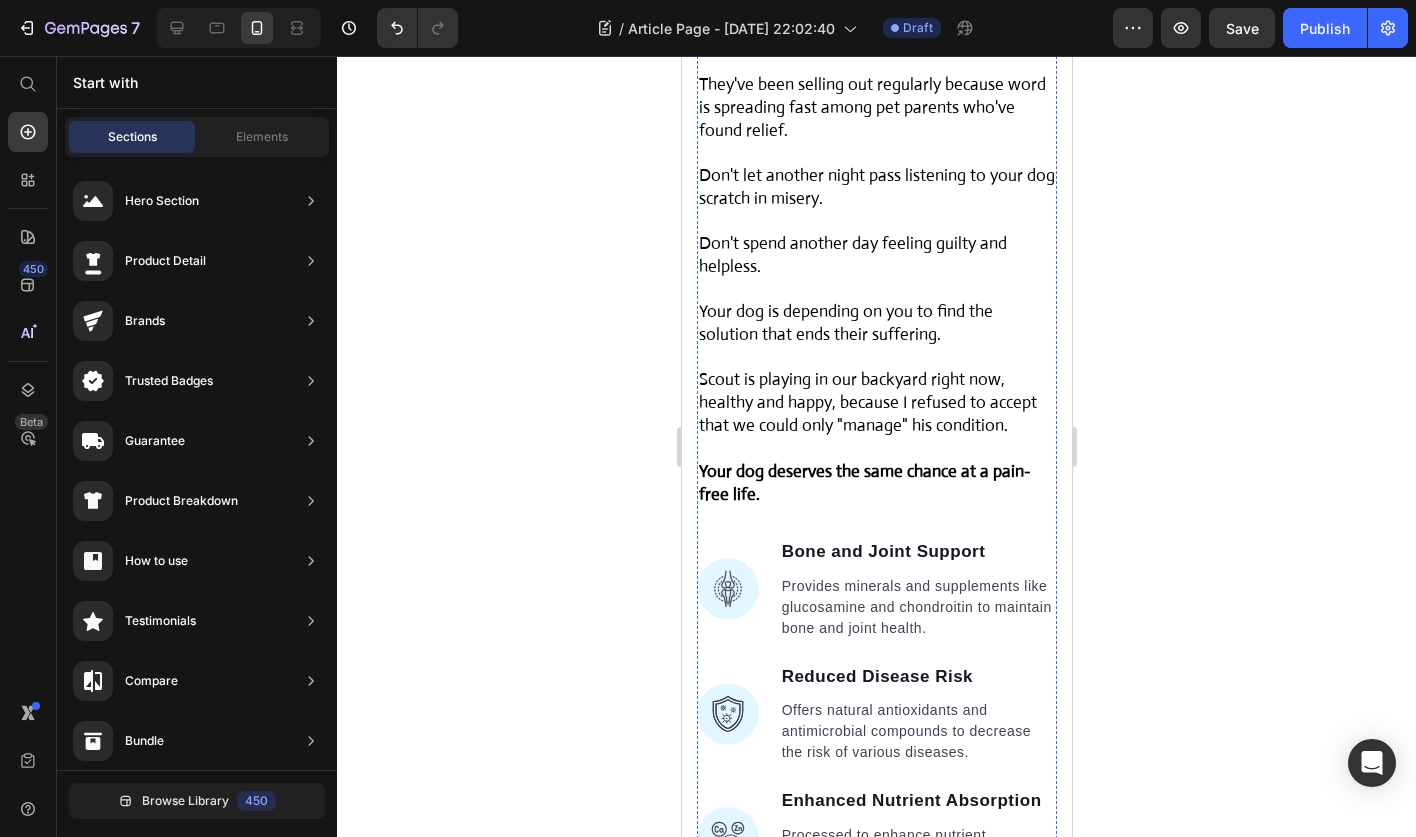 scroll, scrollTop: 8954, scrollLeft: 0, axis: vertical 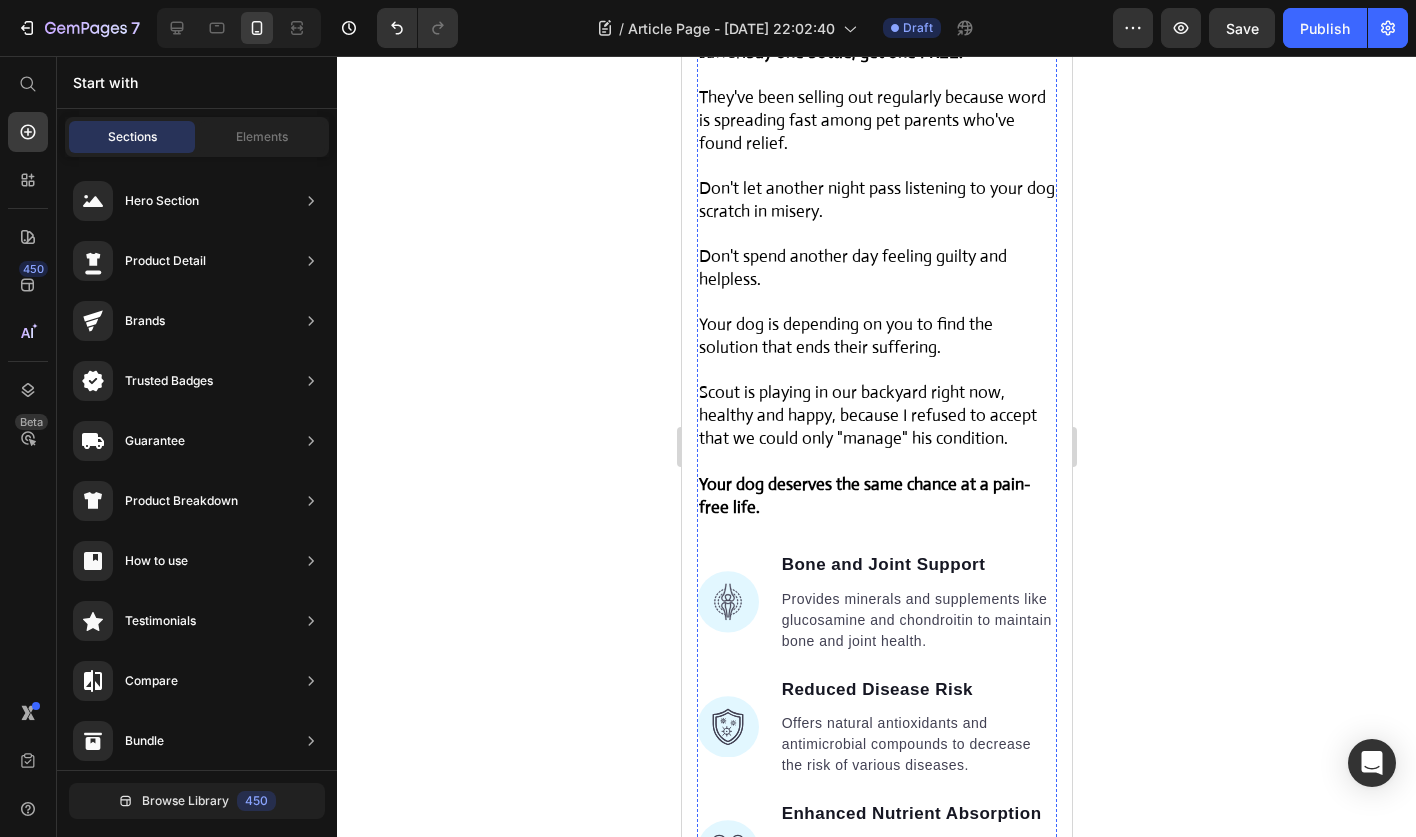 click on "⁠⁠⁠⁠⁠⁠⁠ The Vet's Amazing Reaction Heading" at bounding box center [876, -1385] 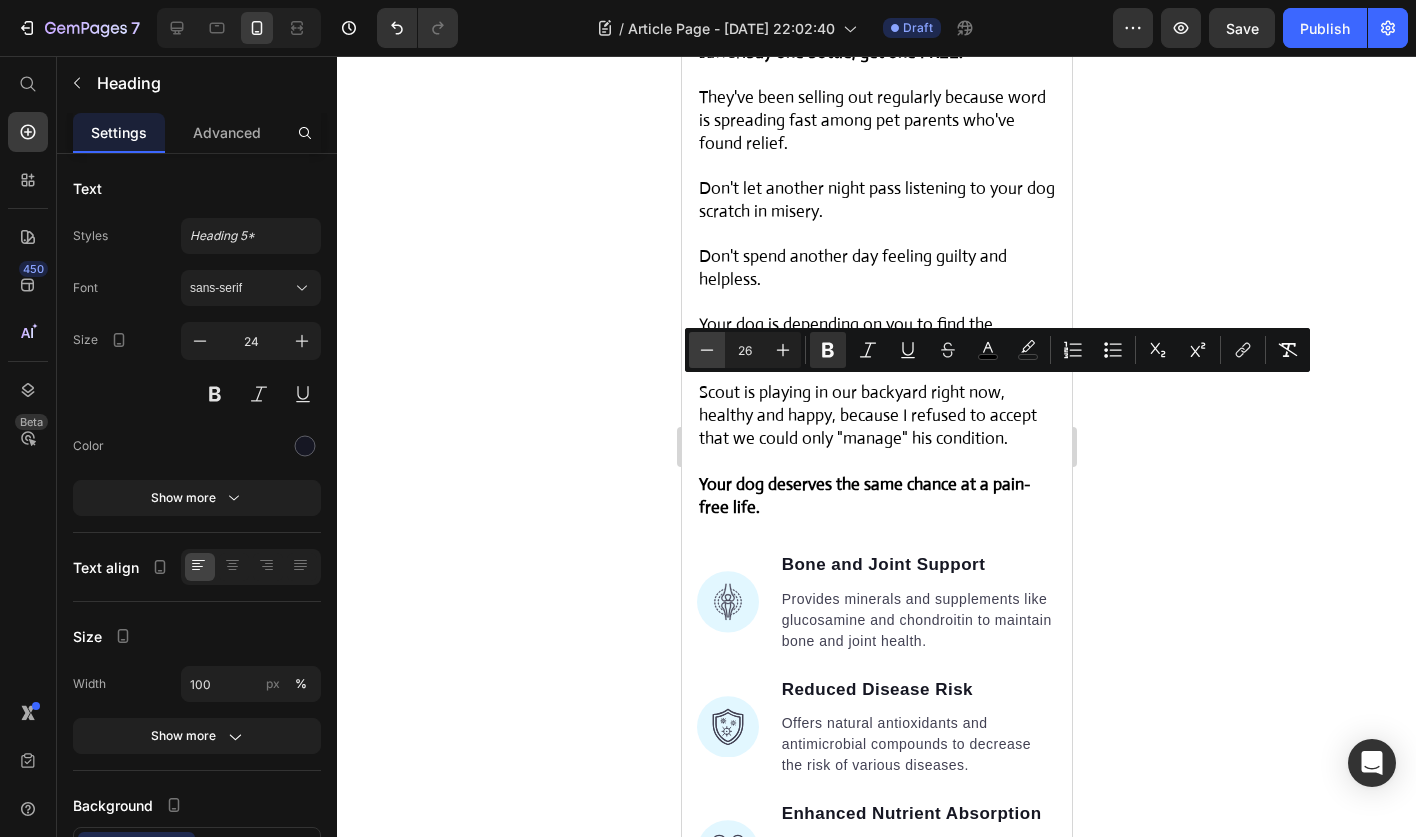 click 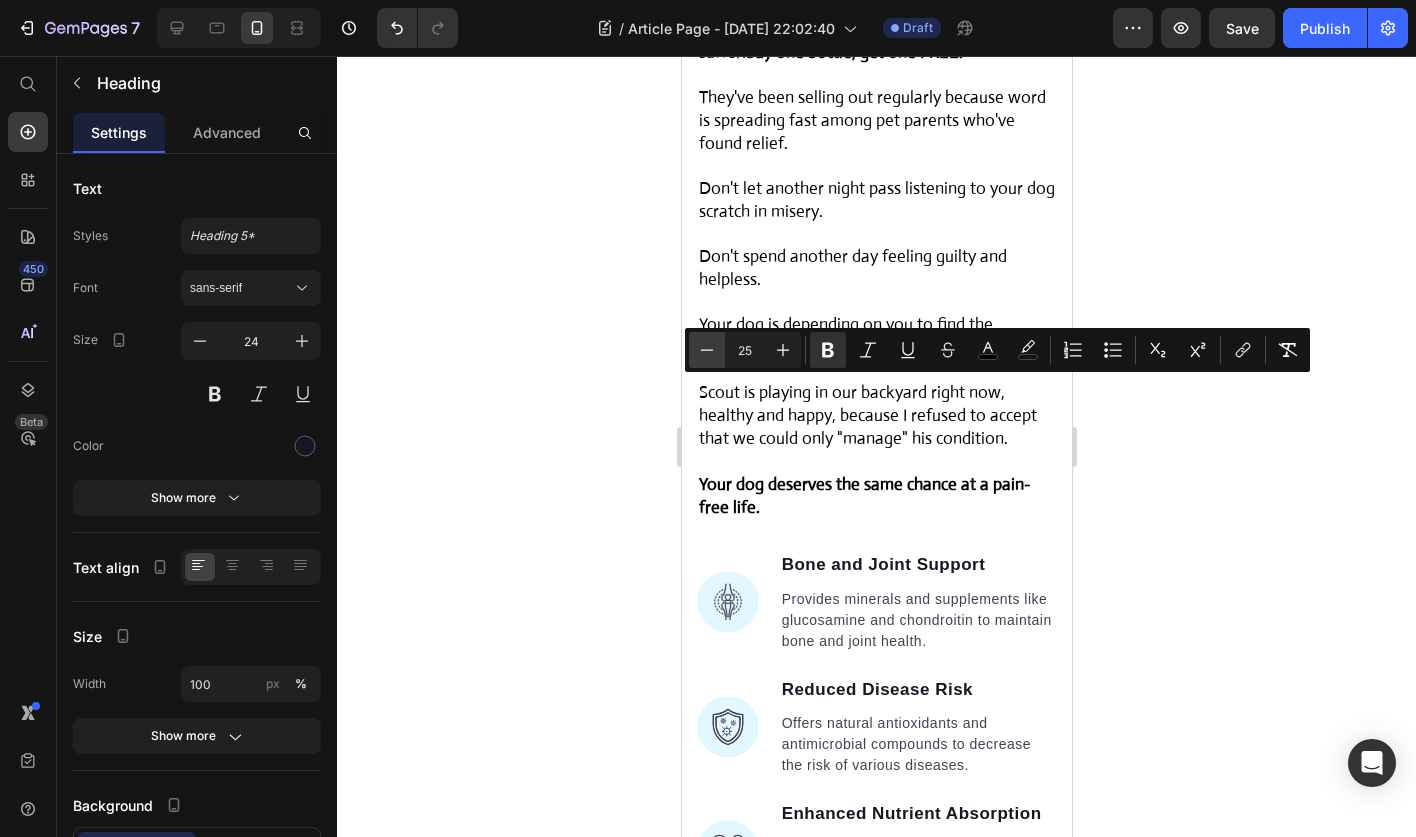 click 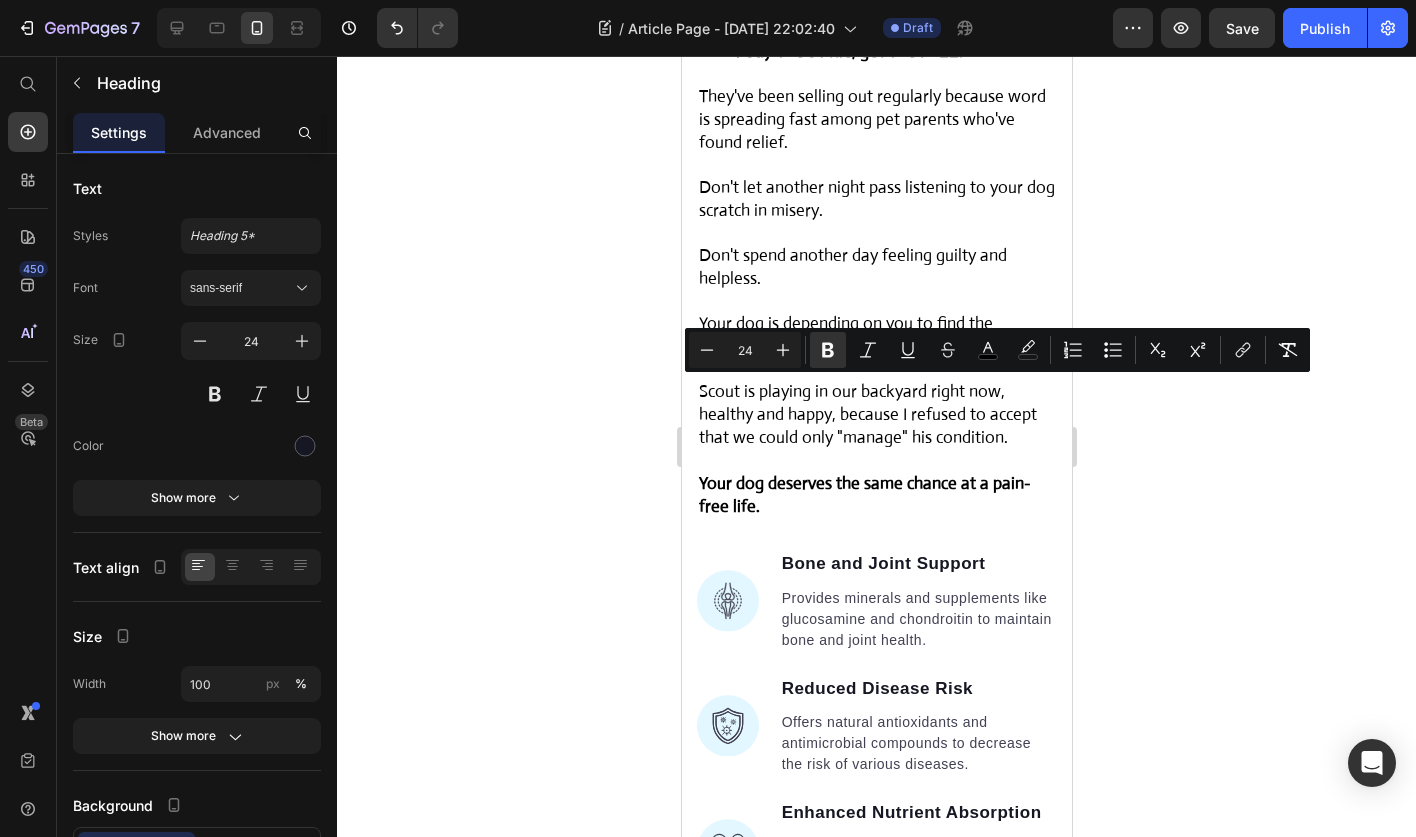 click 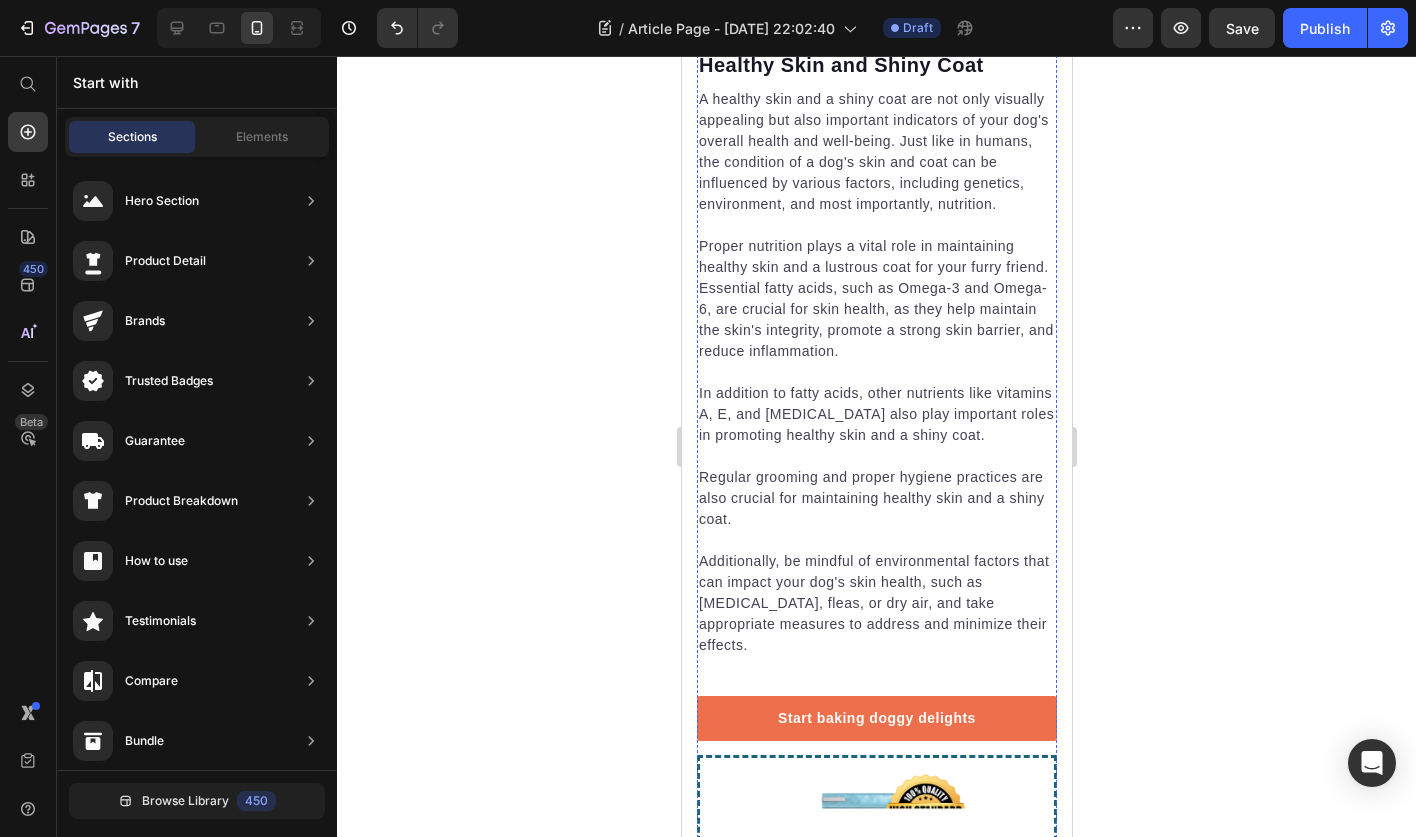 scroll, scrollTop: 11178, scrollLeft: 0, axis: vertical 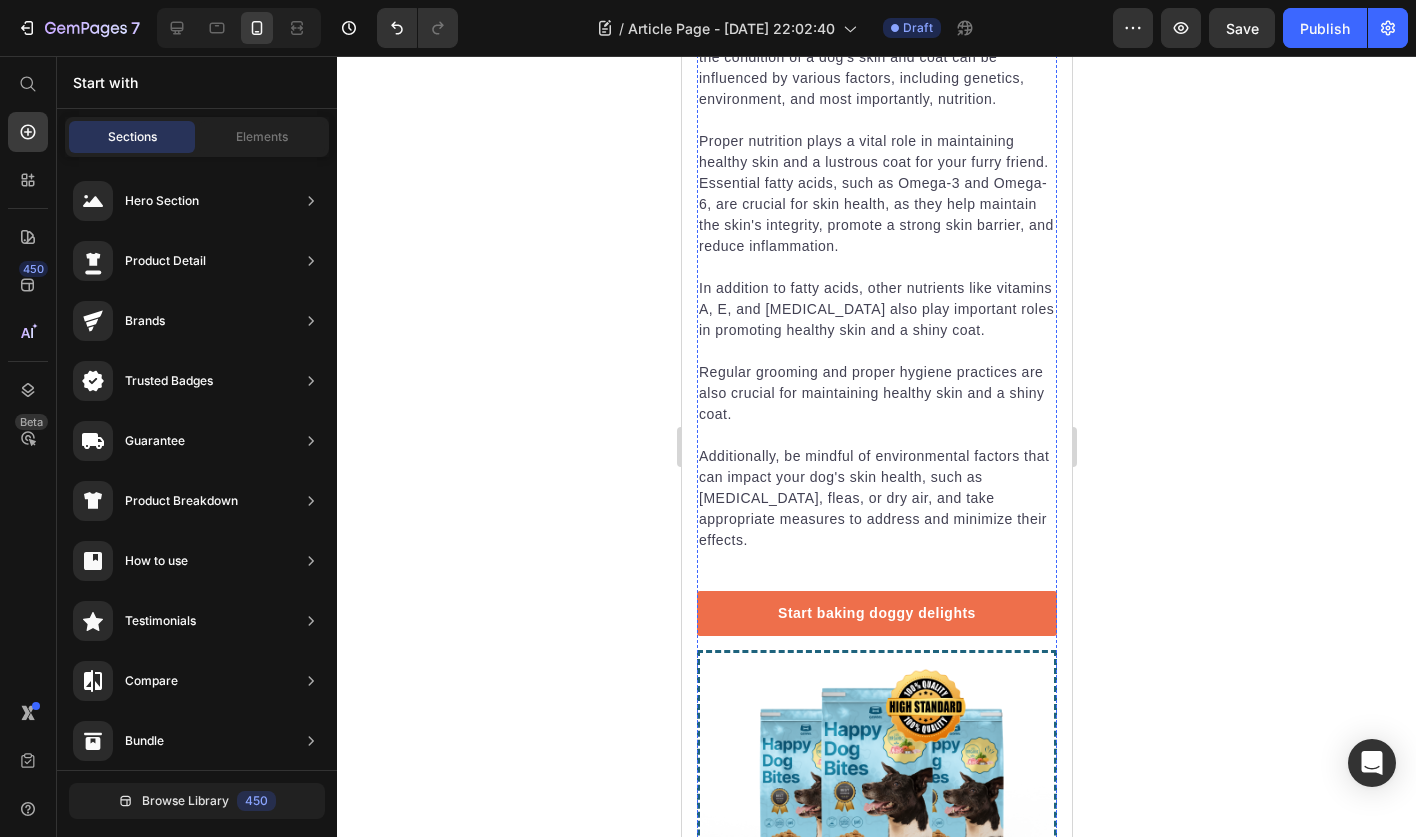 click on "Image Bone and Joint Support Text block Provides minerals and supplements like glucosamine and chondroitin to maintain bone and joint health. Text block Image Reduced Disease Risk Text block Offers natural antioxidants and antimicrobial compounds to decrease the risk of various diseases. Text block Image Enhanced Nutrient Absorption Text block Processed to enhance nutrient absorption, ensuring optimal utilization of essential nutrients. Text block Image Cardiovascular Health Support Text block Contains antioxidants and Omega-3 fatty acids to maintain cardiovascular health. Text block Image Increased Strength and Endurance Text block Natural plant-based supplements provide energy and enhance muscle strength and endurance in dogs. Text block" at bounding box center (876, -1372) 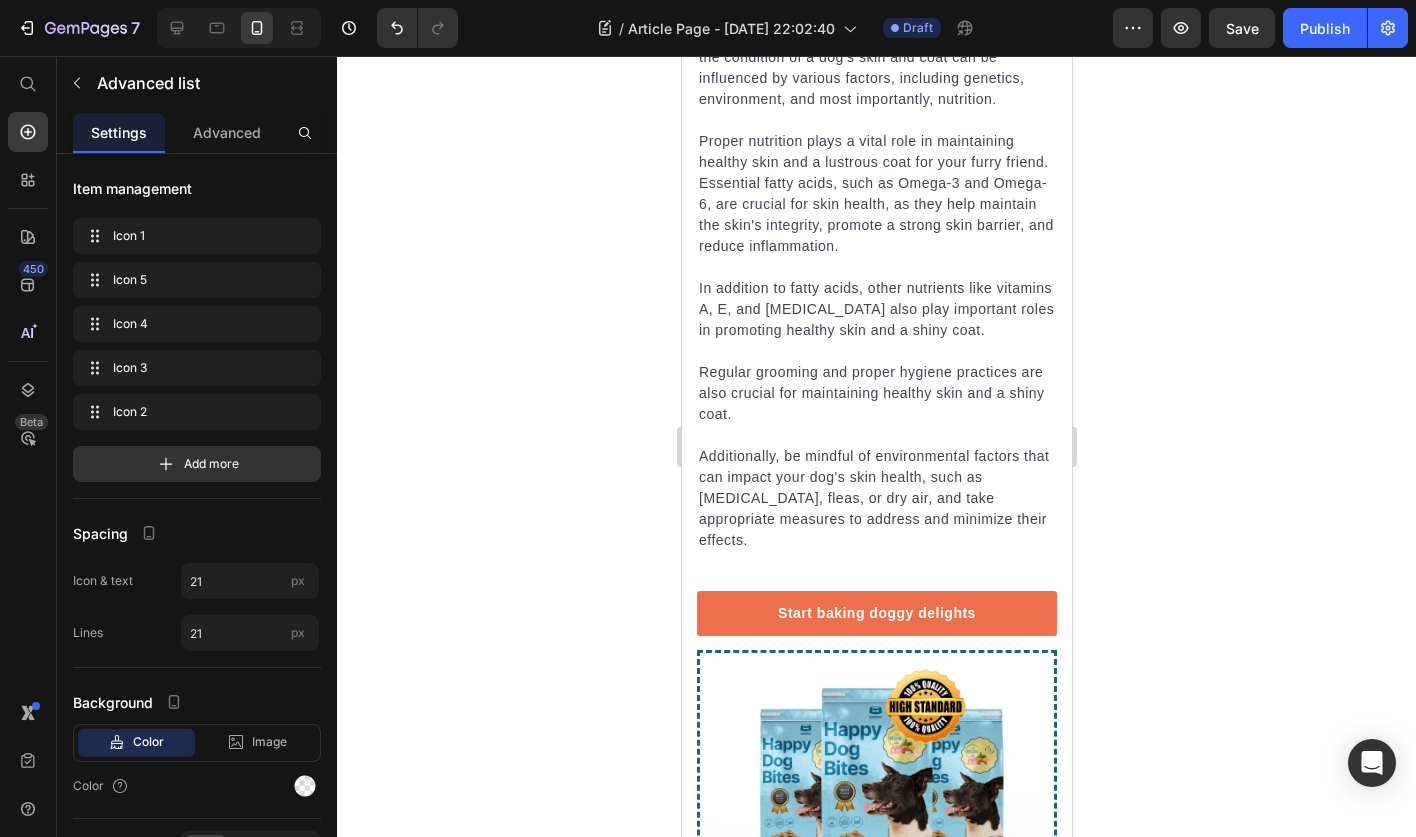 click 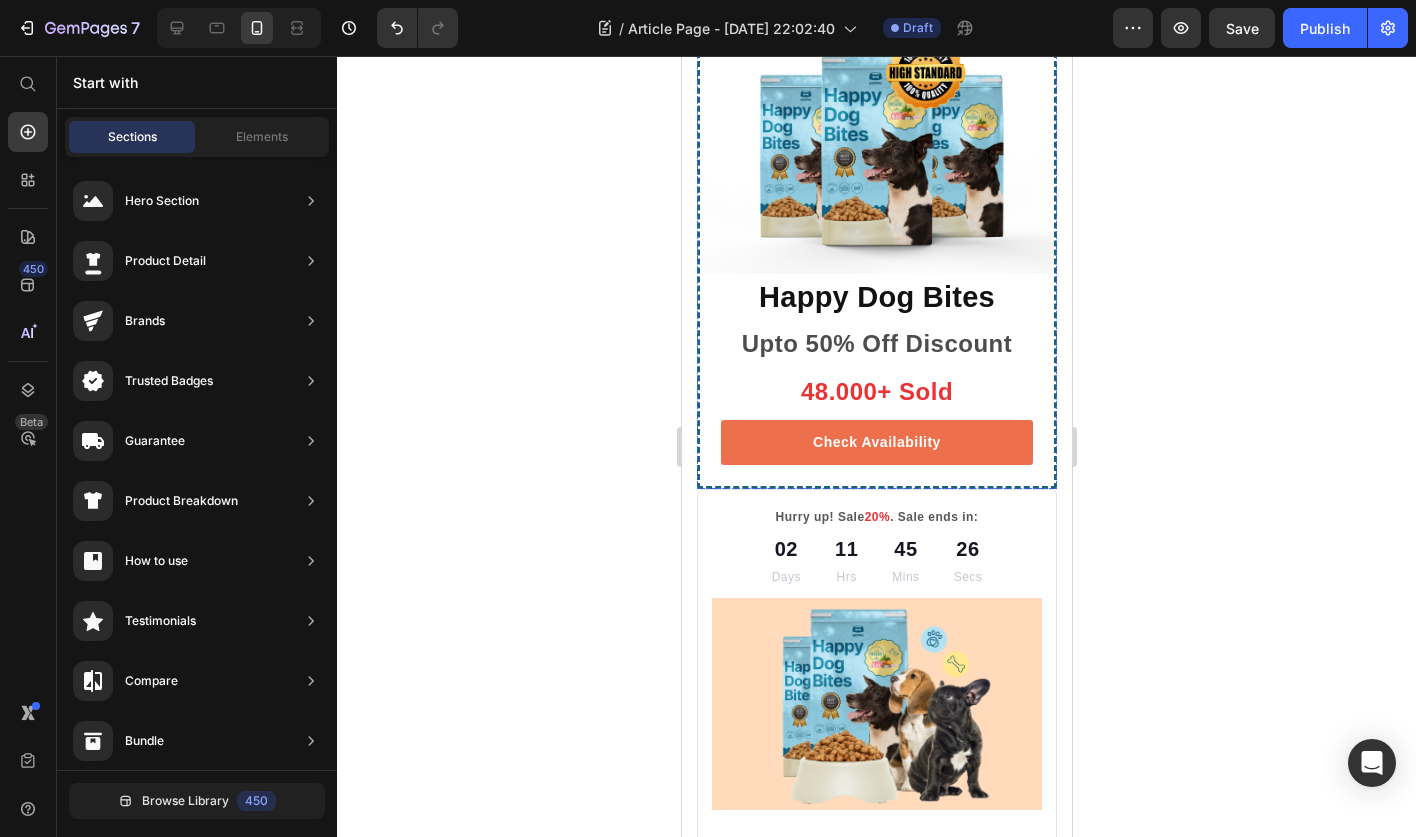 click on "Joint Care and Mobility Support" at bounding box center (876, -1674) 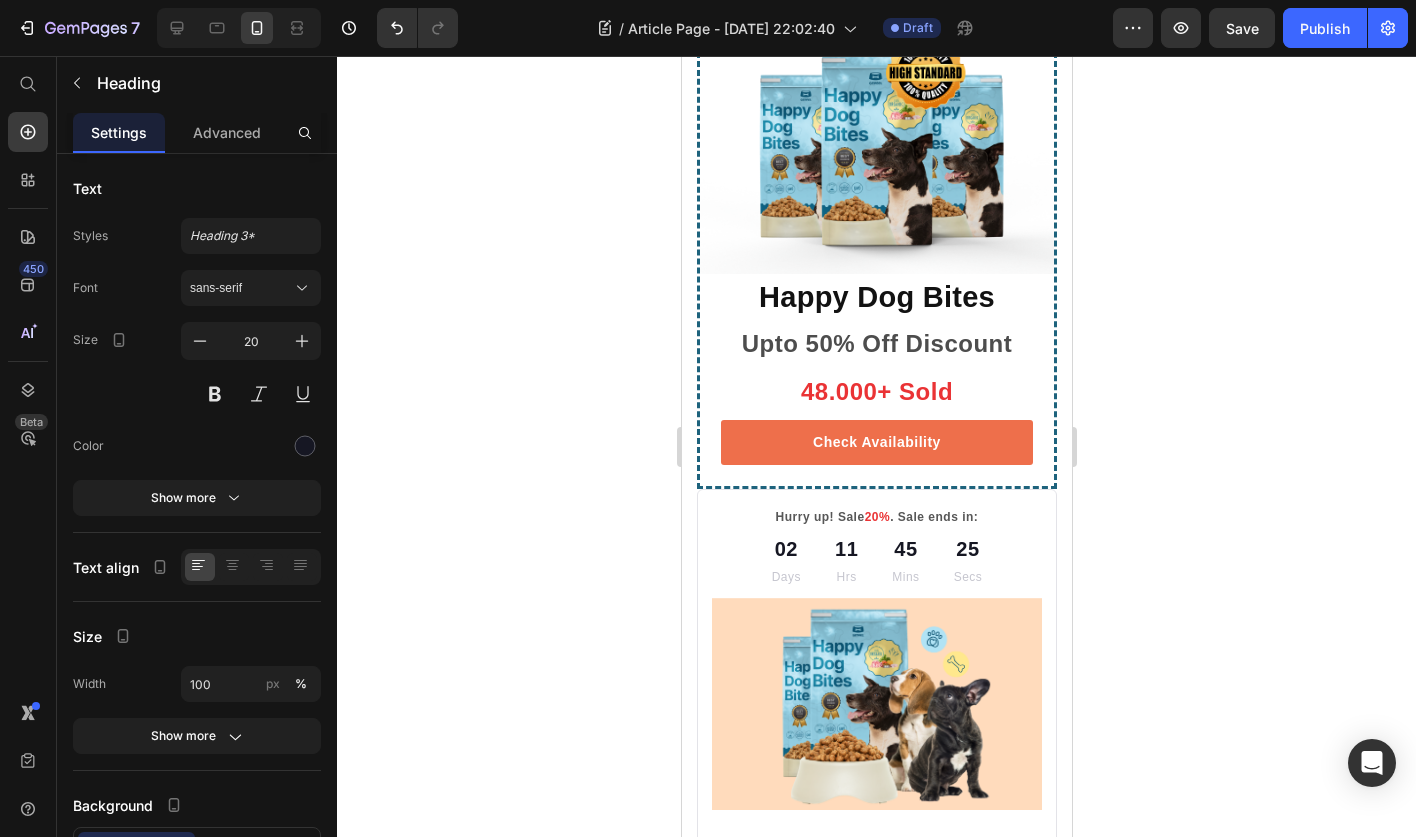 click at bounding box center (841, -1708) 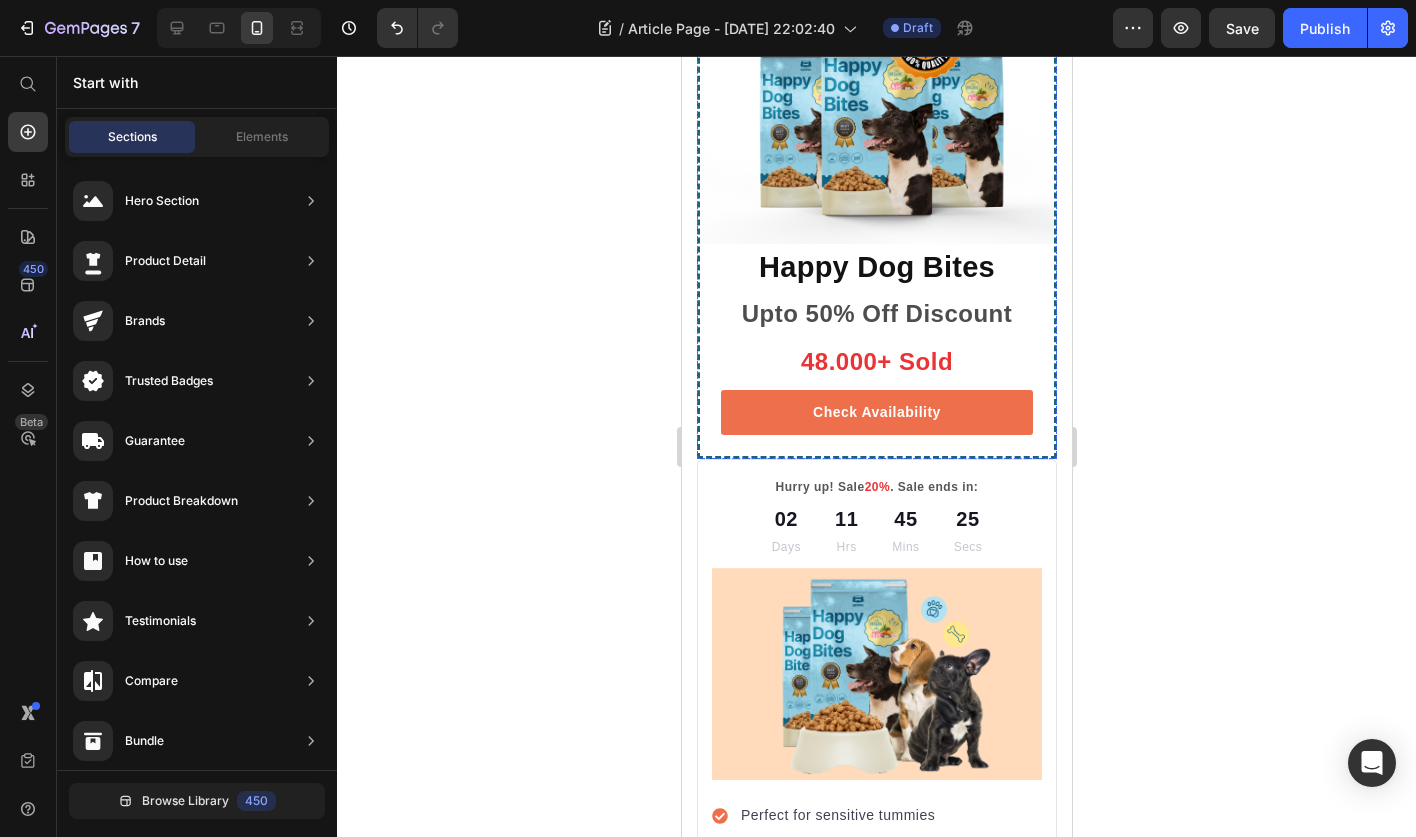 click on "Joint care and mobility support are essential aspects of ensuring your dog's long-term comfort, happiness, and quality of life. As dogs age, they become more susceptible to joint issues, such as arthritis or hip dysplasia, which can greatly impact their mobility and overall well-being. By taking proactive measures, you can help prevent or manage these conditions, allowing your furry companion to remain active, agile, and pain-free.   Look for dog foods that contain essential nutrients like glucosamine, chondroitin, and omega-3 fatty acids.   Glucosamine and chondroitin are natural compounds that support joint health by promoting the production of cartilage and reducing inflammation.   Omega-3 fatty acids have anti-inflammatory properties that can help alleviate joint discomfort and improve mobility.   Regular exercise is another key component of joint care.   Avoid high-impact activities or excessive jumping, as these can put unnecessary strain on their joints." at bounding box center [876, -1313] 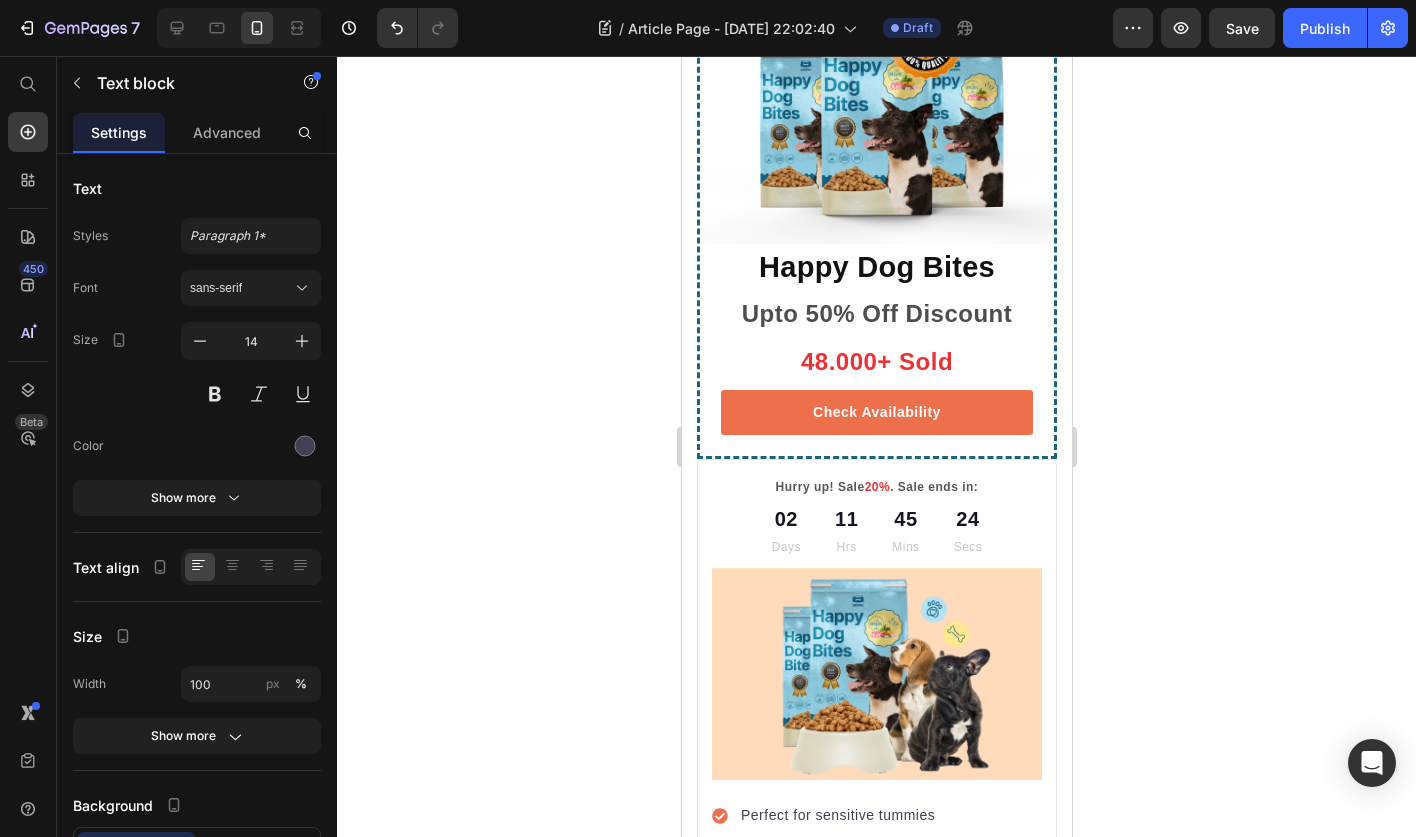 click on "Text block" at bounding box center (783, -1708) 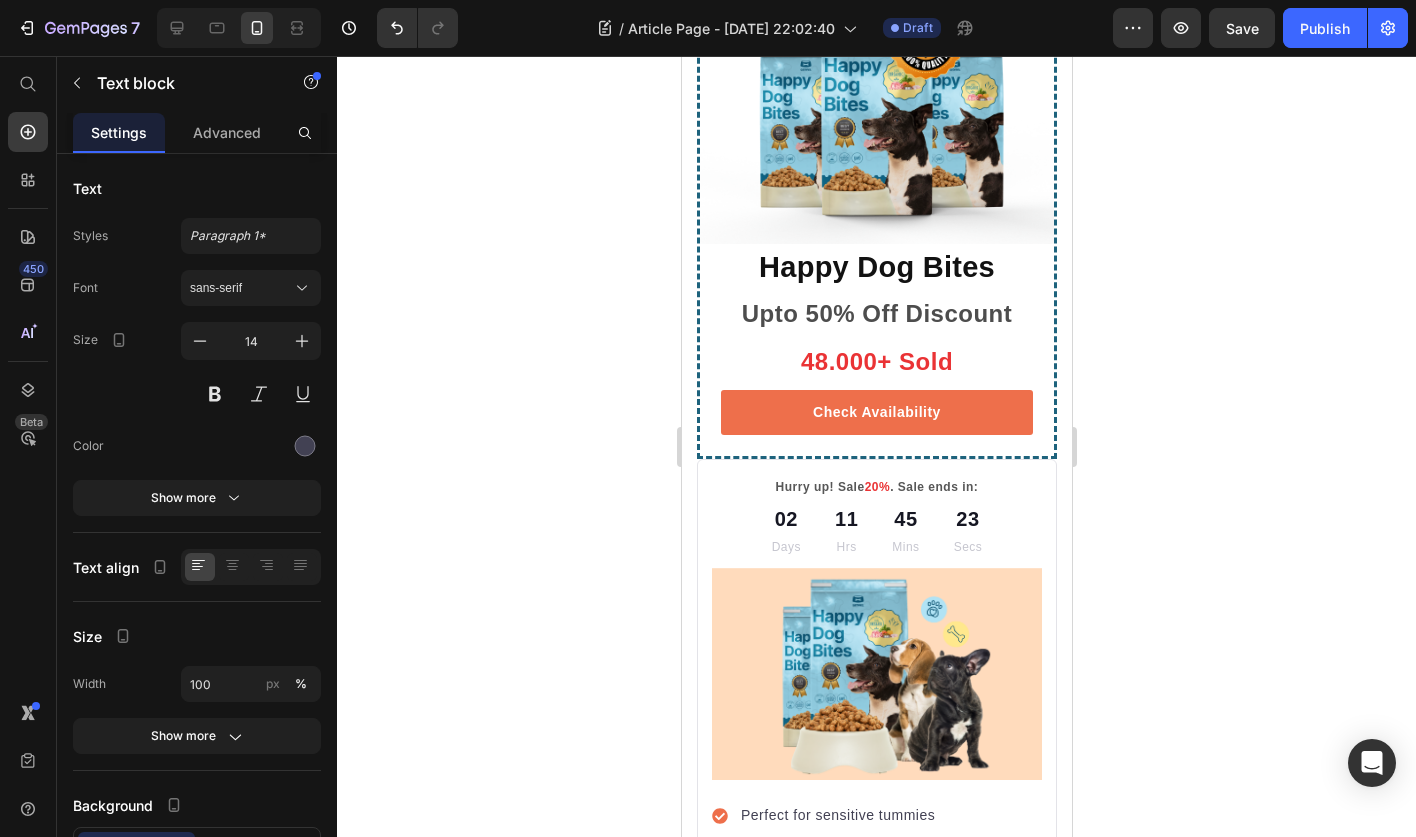 click 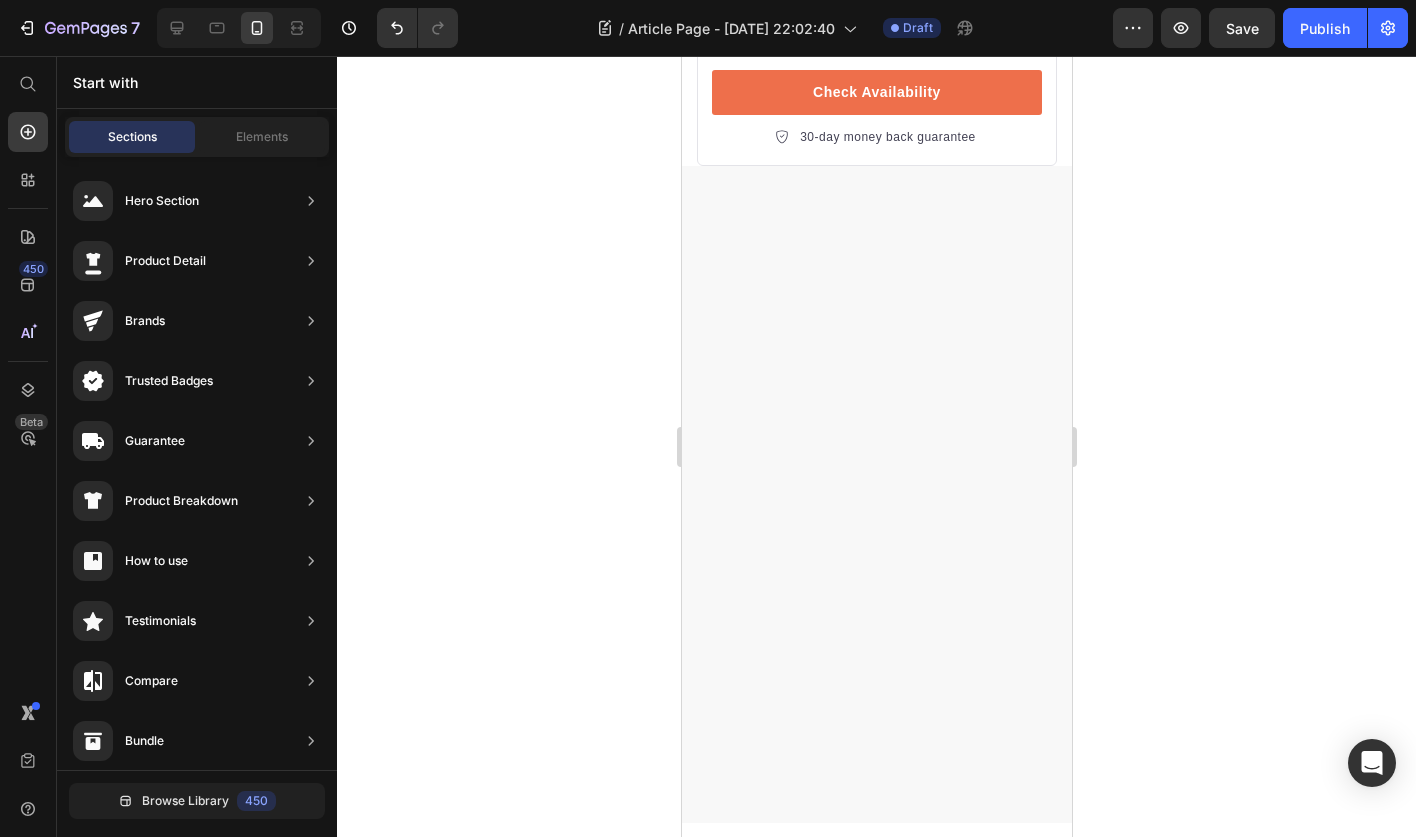 scroll, scrollTop: 11316, scrollLeft: 0, axis: vertical 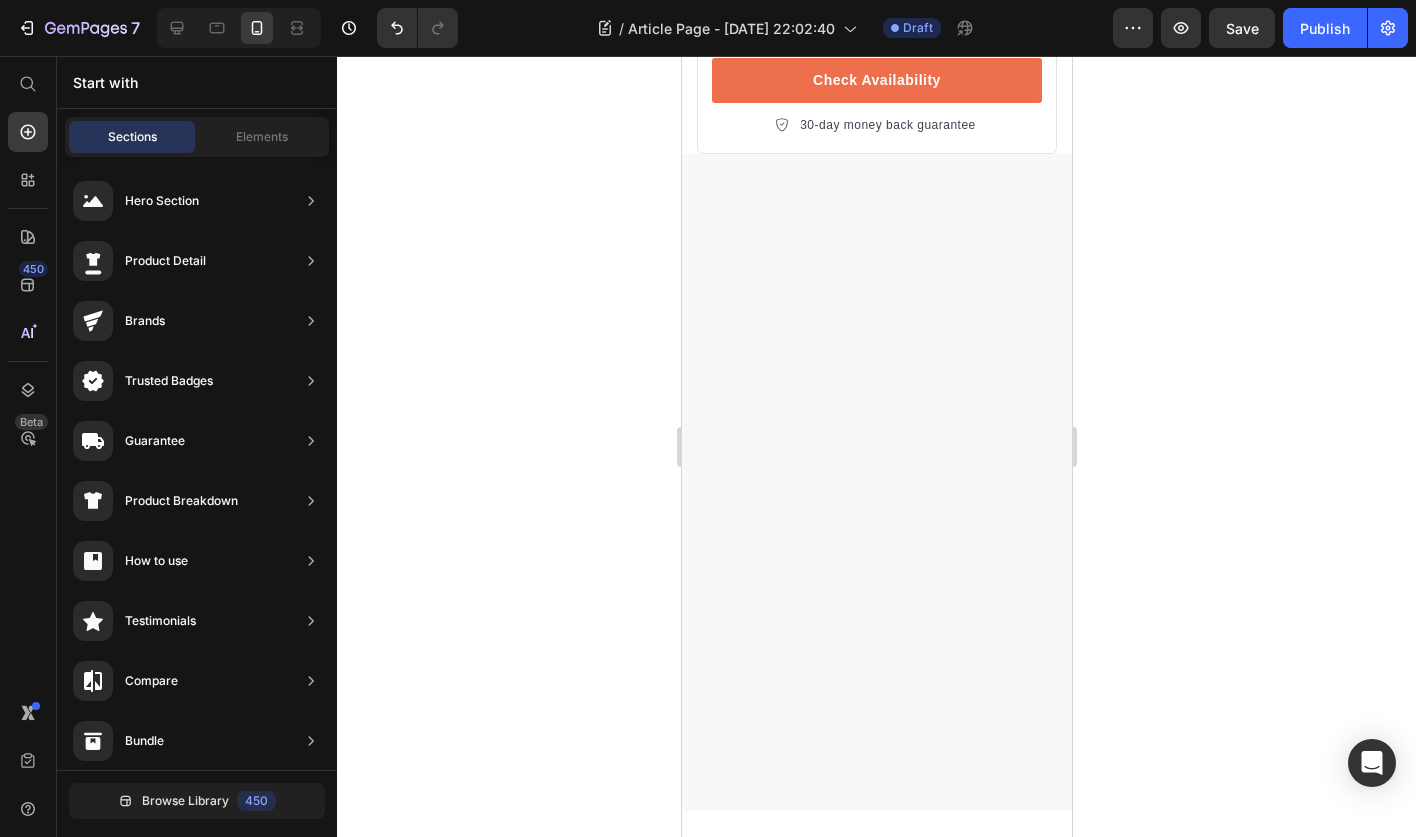 click on "Healthy Skin and Shiny Coat" at bounding box center (876, -1602) 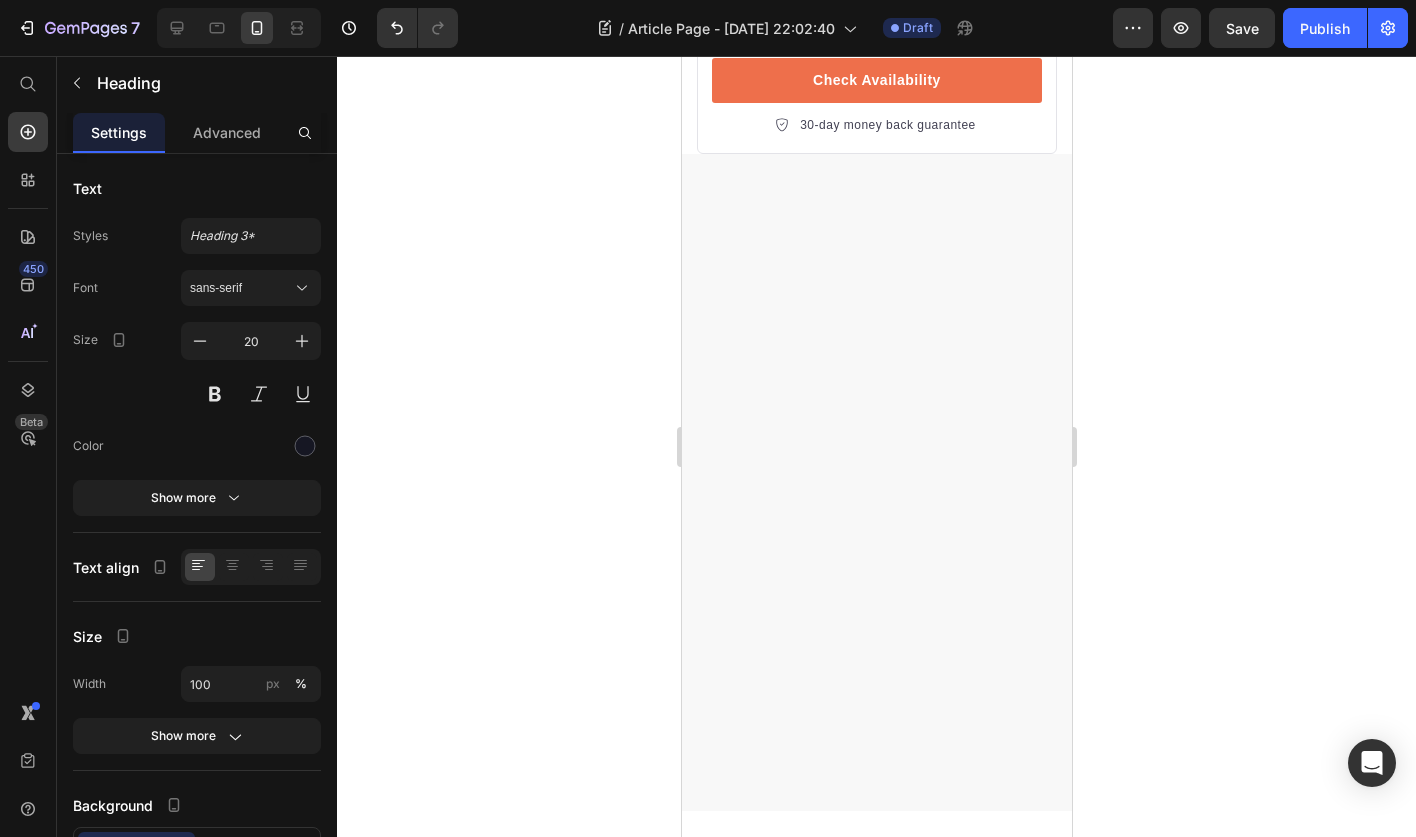 click on "Healthy Skin and Shiny Coat" at bounding box center [876, -1602] 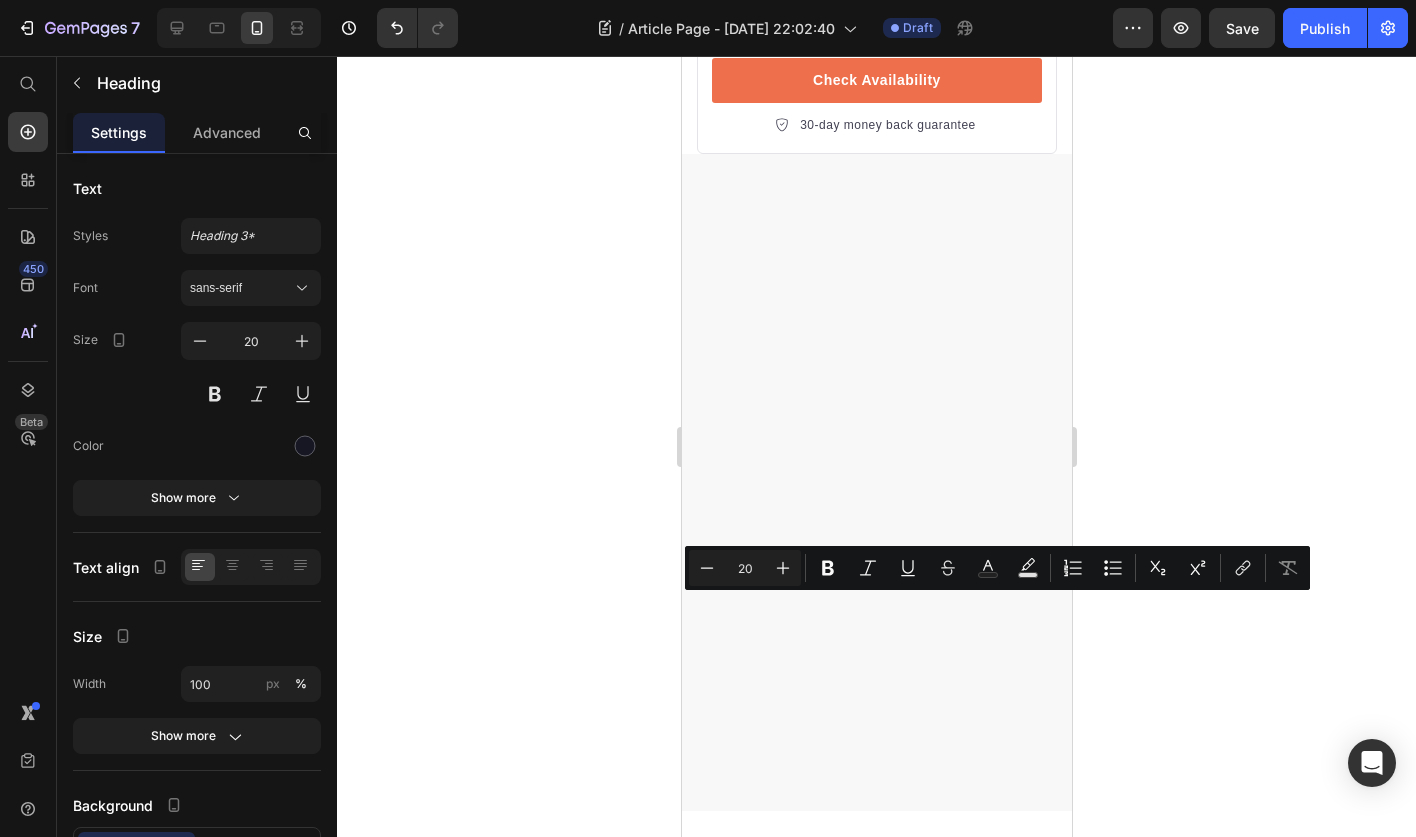 click at bounding box center (876, -1723) 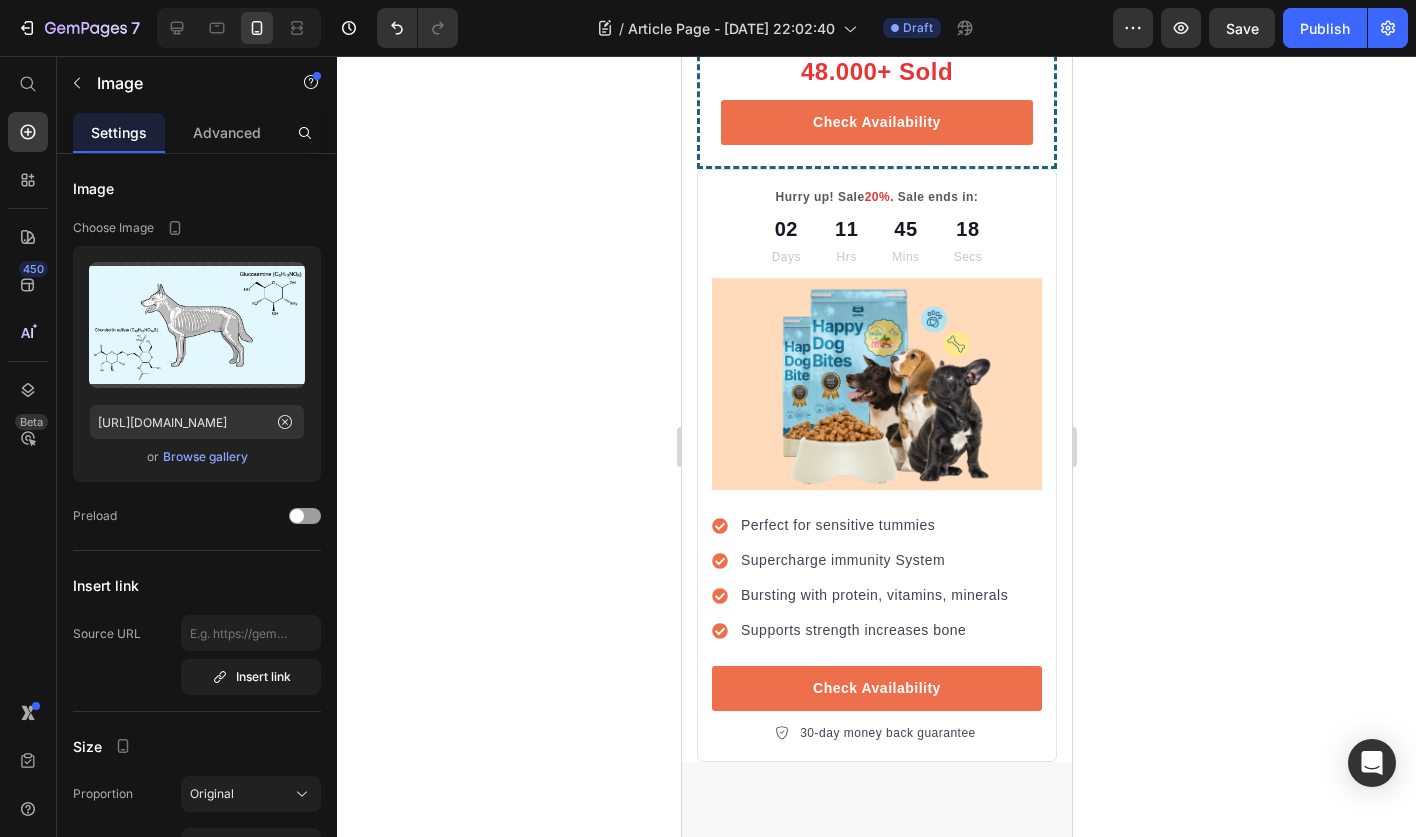 scroll, scrollTop: 10596, scrollLeft: 0, axis: vertical 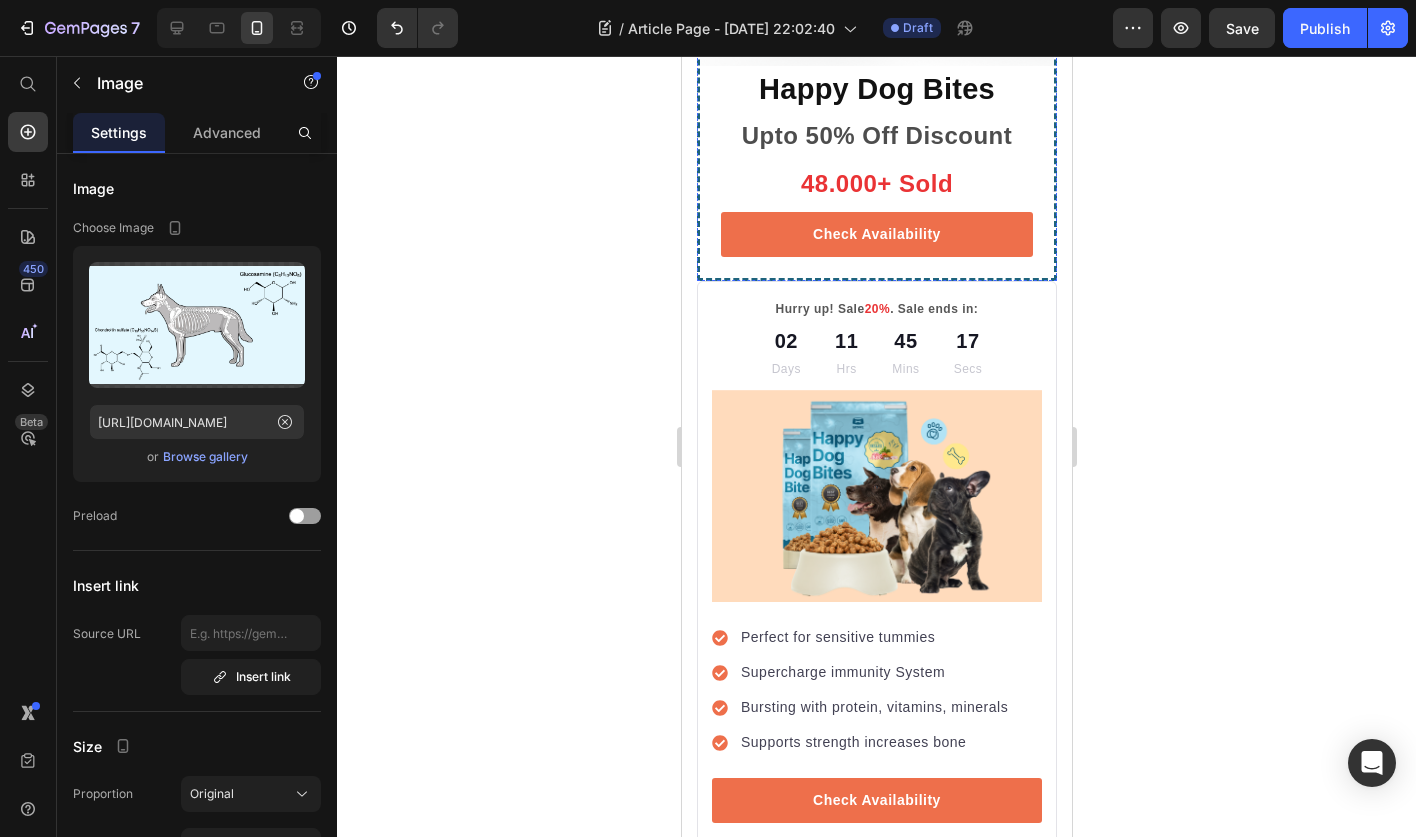 click on "Limited-Time Hope for Desperate Pet Parents" at bounding box center [825, -1694] 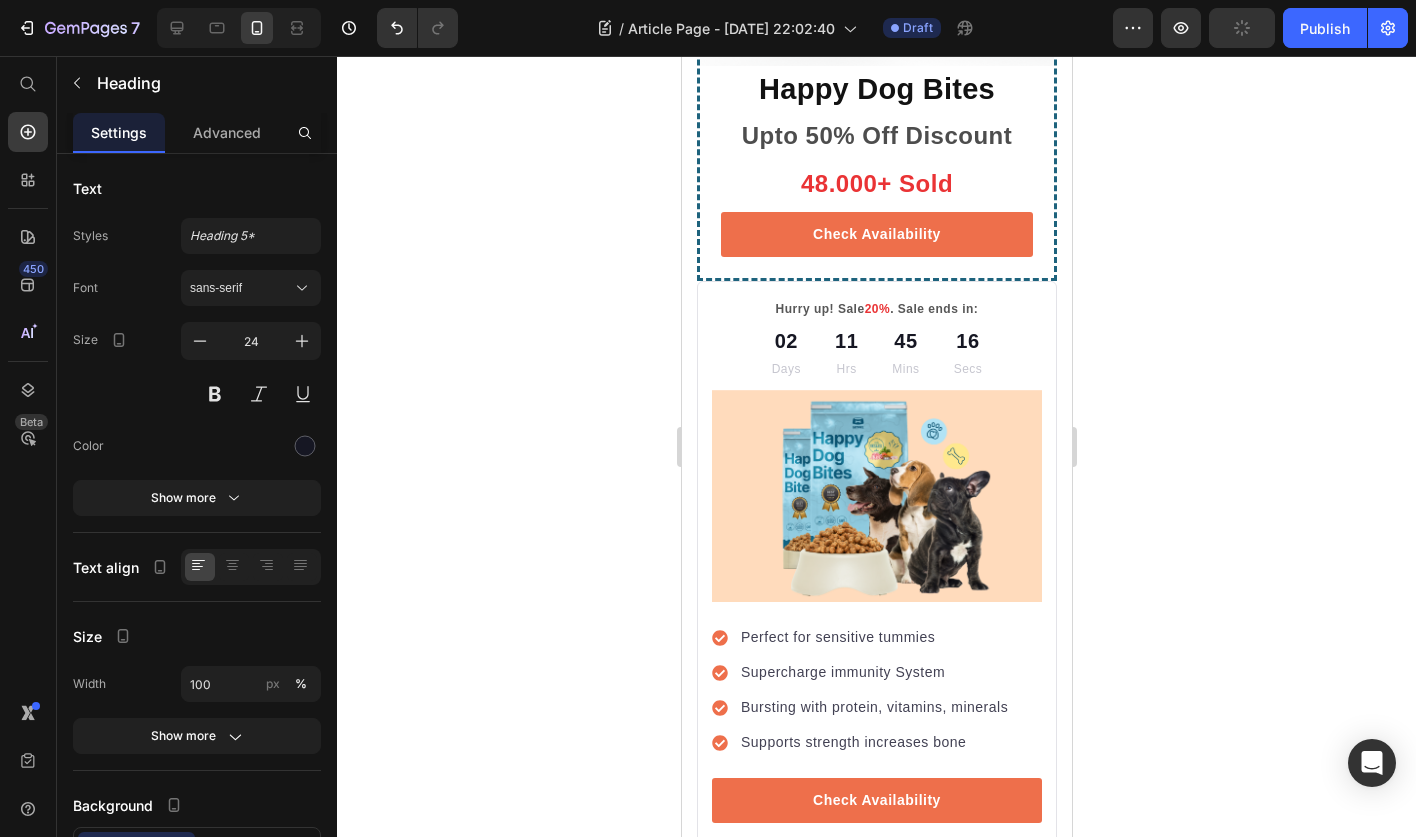 click on "Limited-Time Hope for Desperate Pet Parents" at bounding box center [825, -1694] 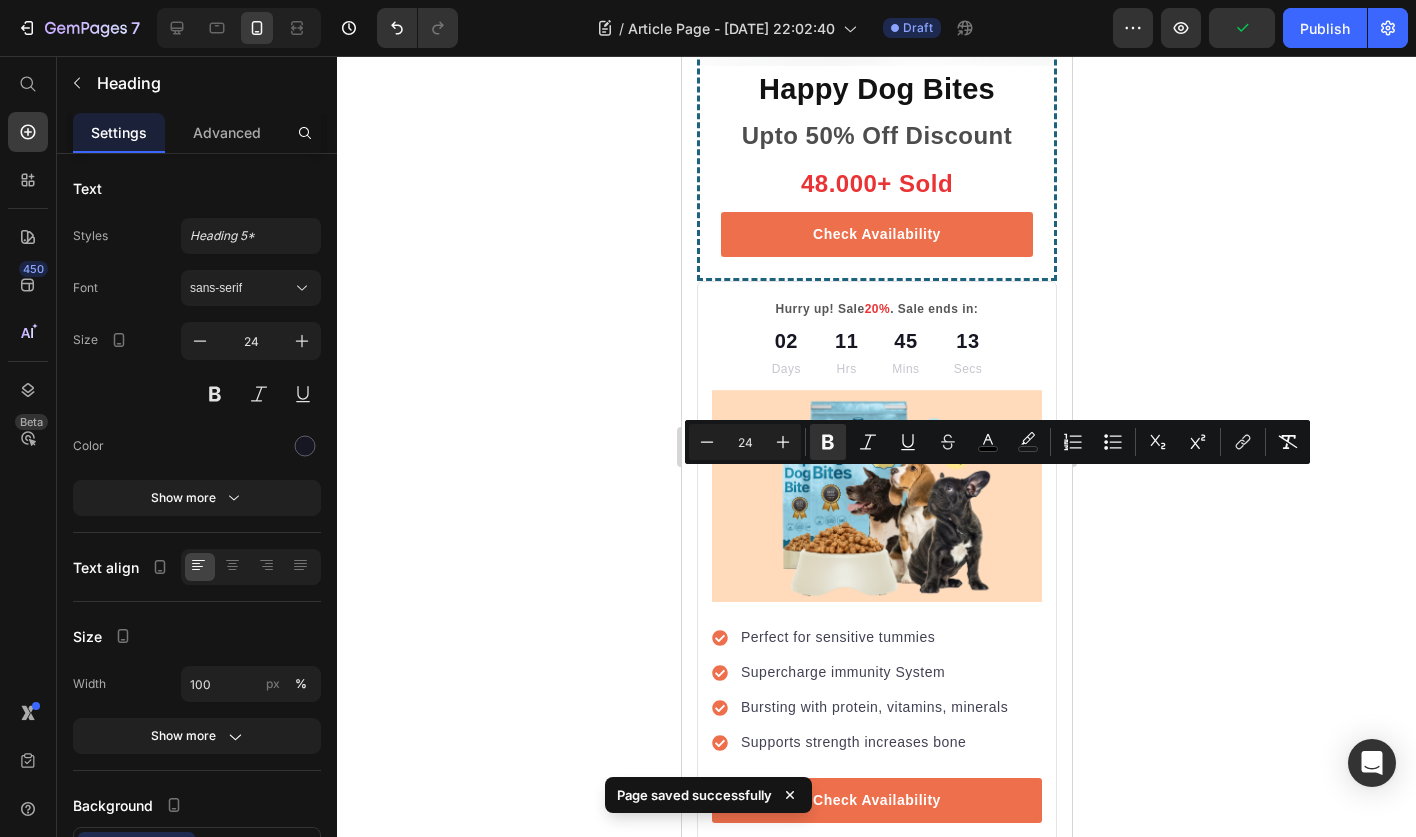 click on "24" at bounding box center (745, 442) 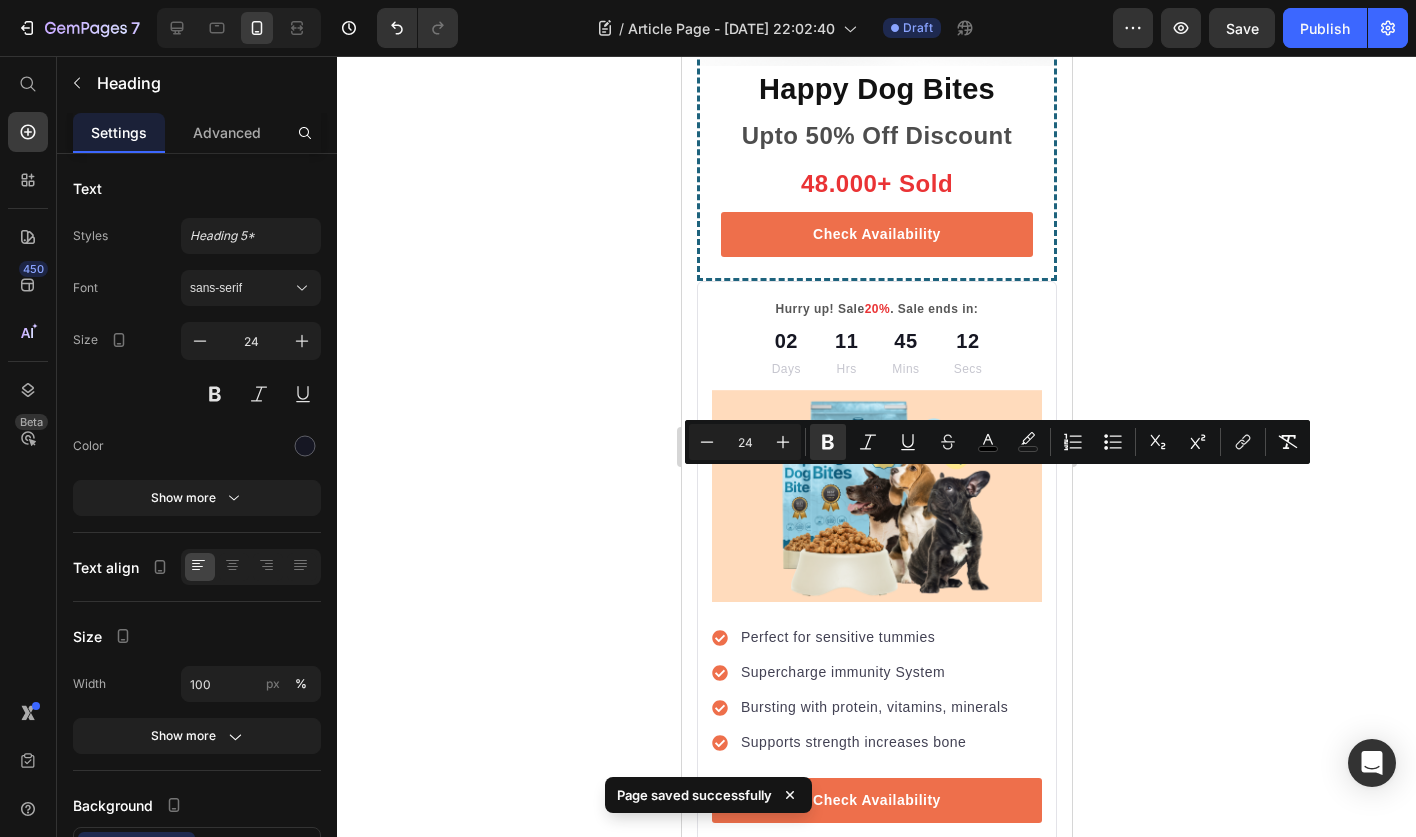 click on "24" at bounding box center [745, 442] 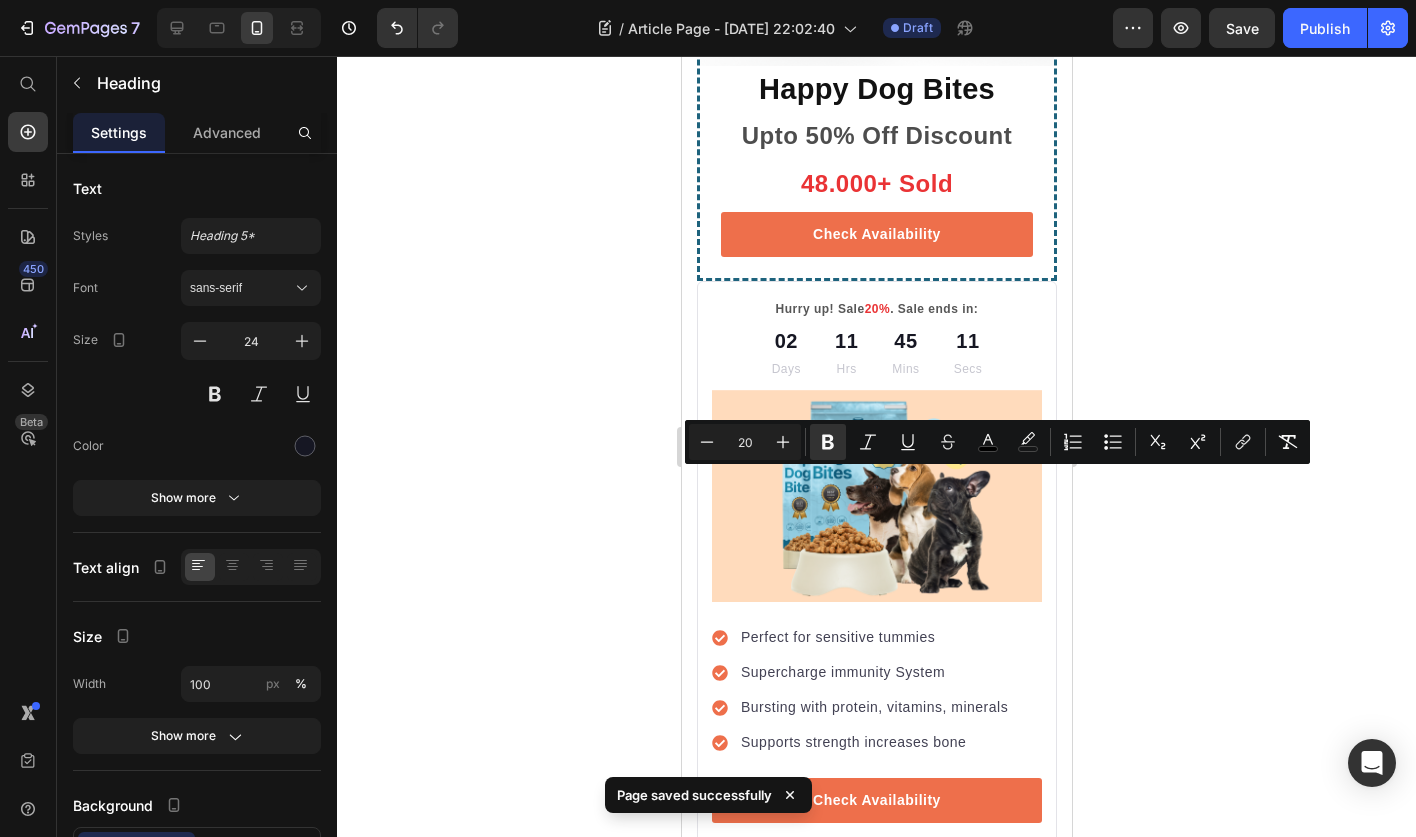 type on "20" 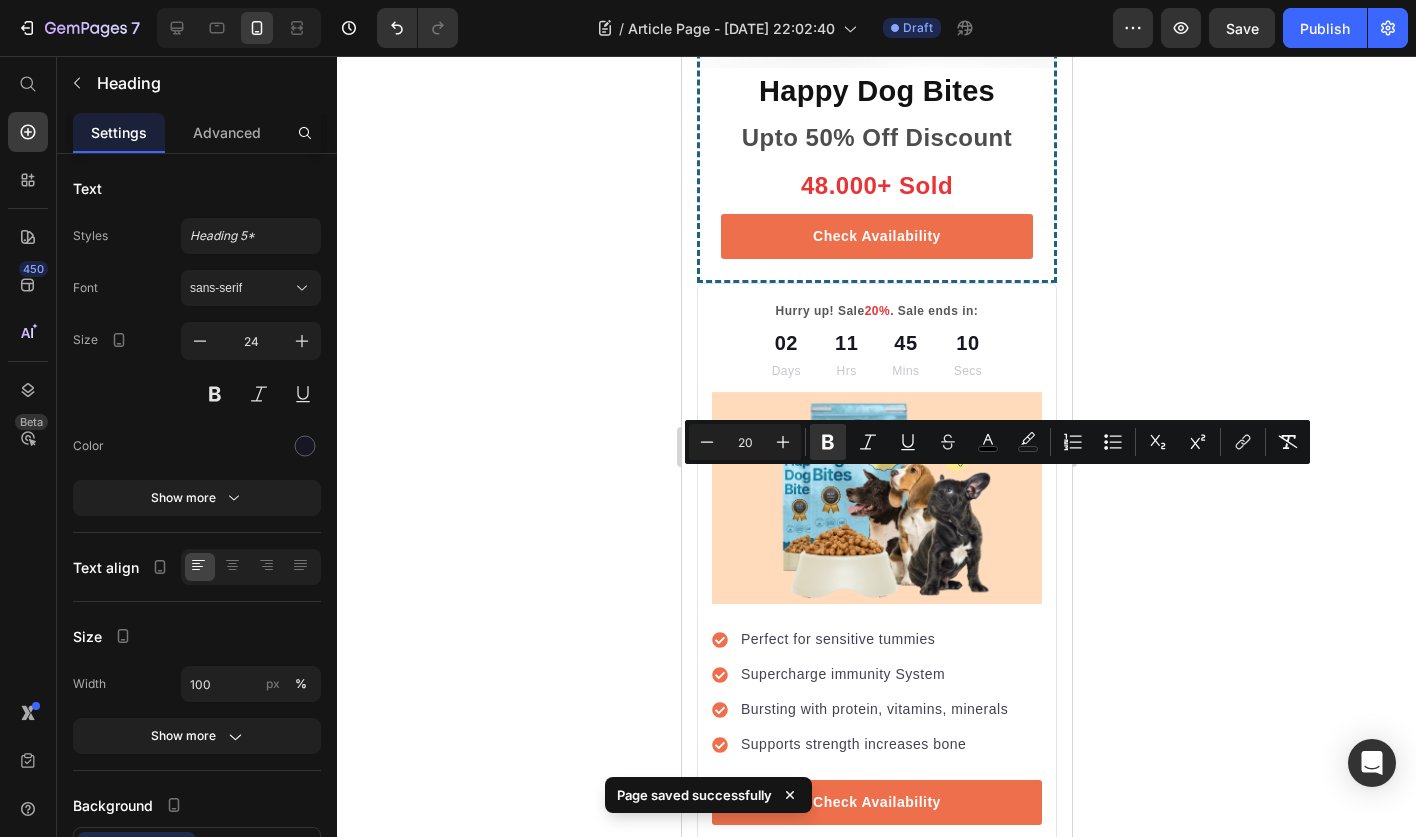click 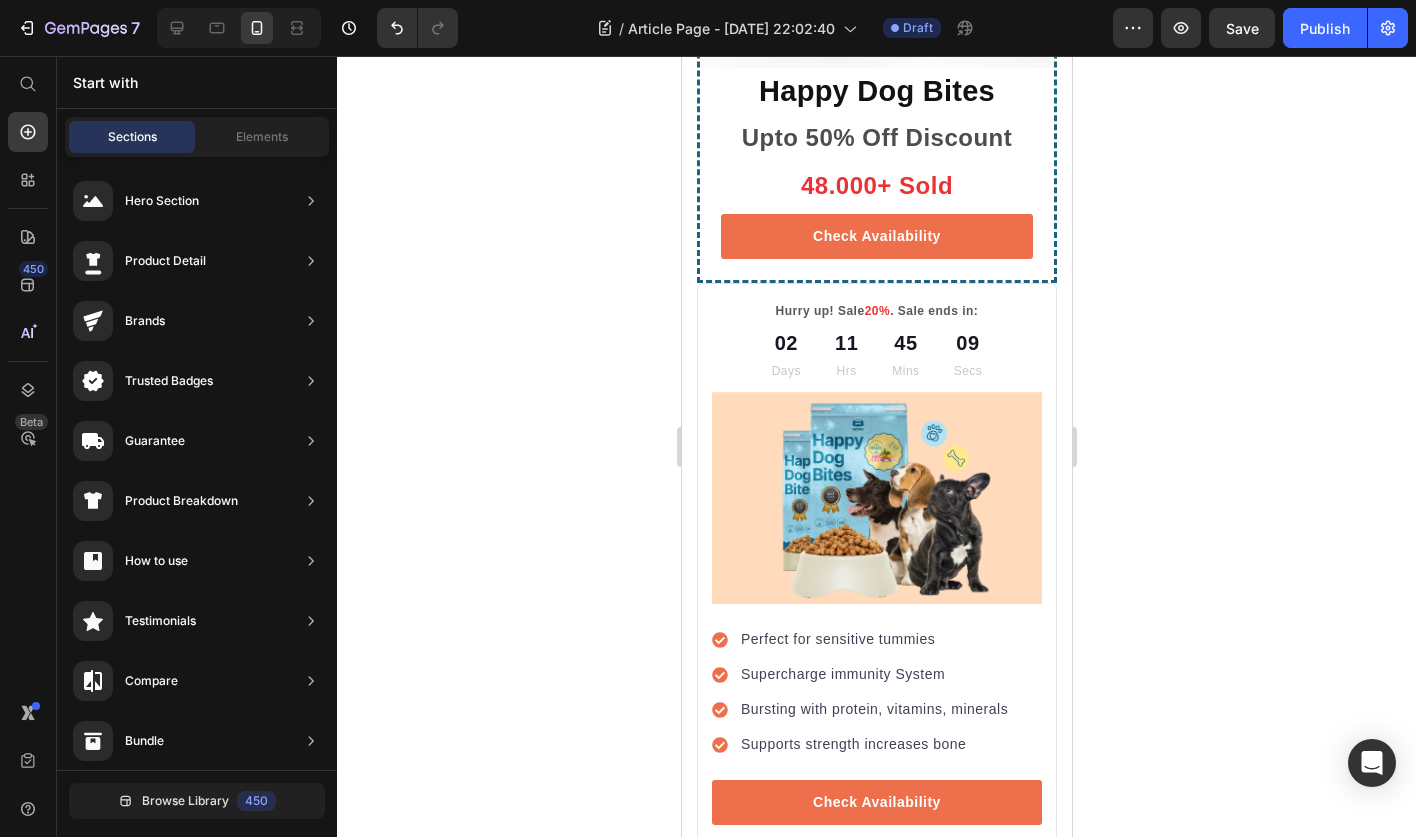 click on "⁠⁠⁠⁠⁠⁠⁠ Limited-Time Hope for Desperate Pet Parents" at bounding box center (876, -1692) 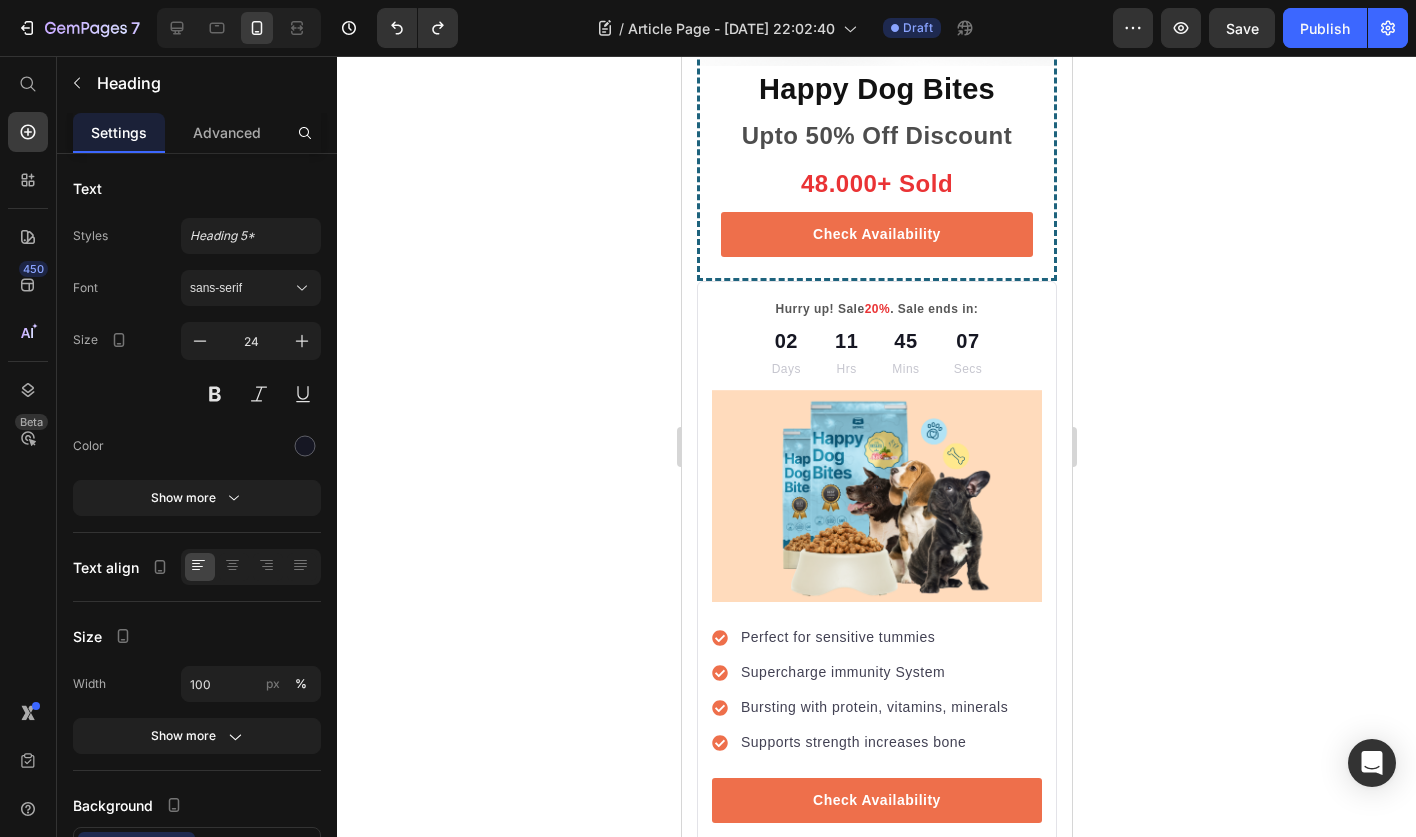 drag, startPoint x: 876, startPoint y: 521, endPoint x: 876, endPoint y: 509, distance: 12 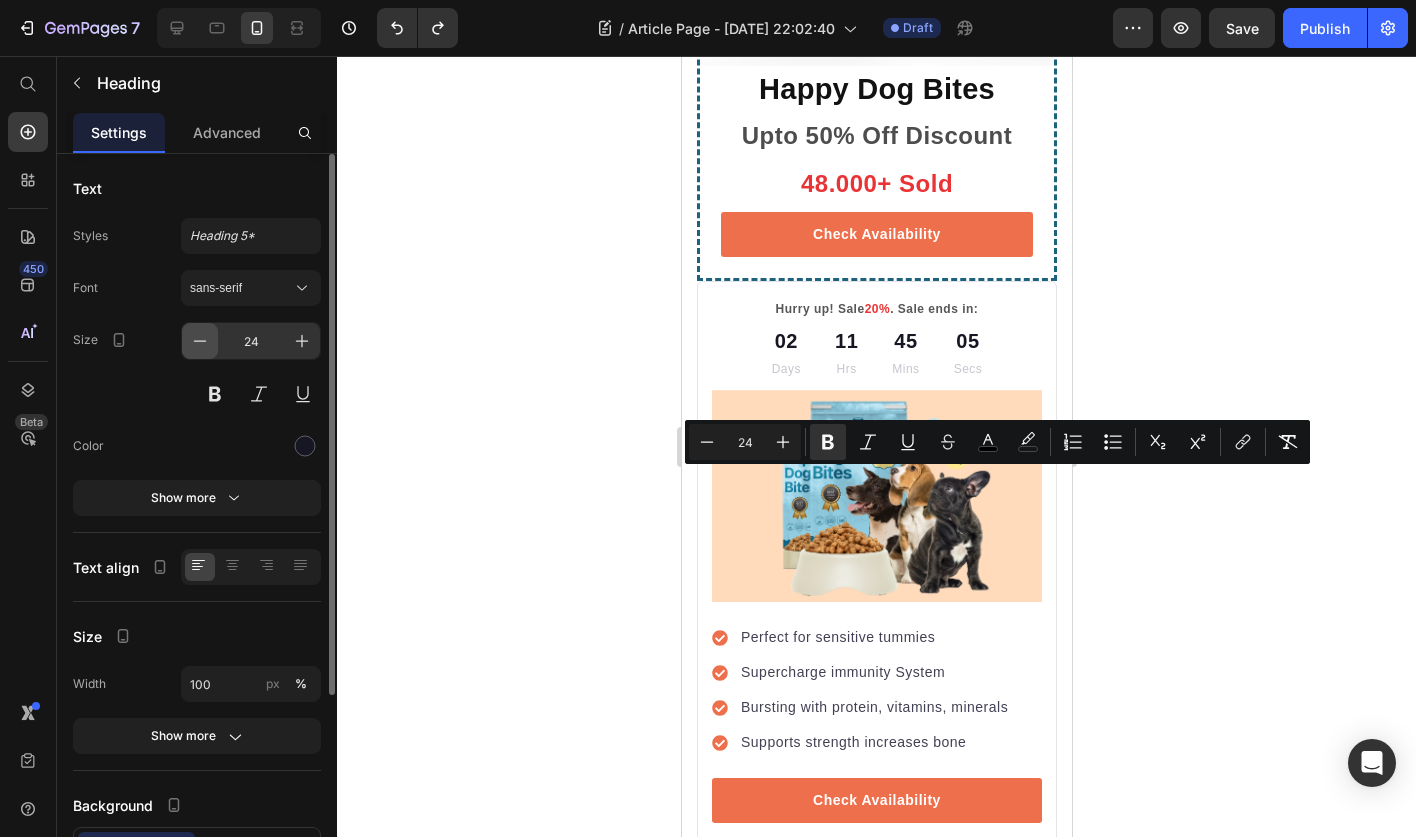 click 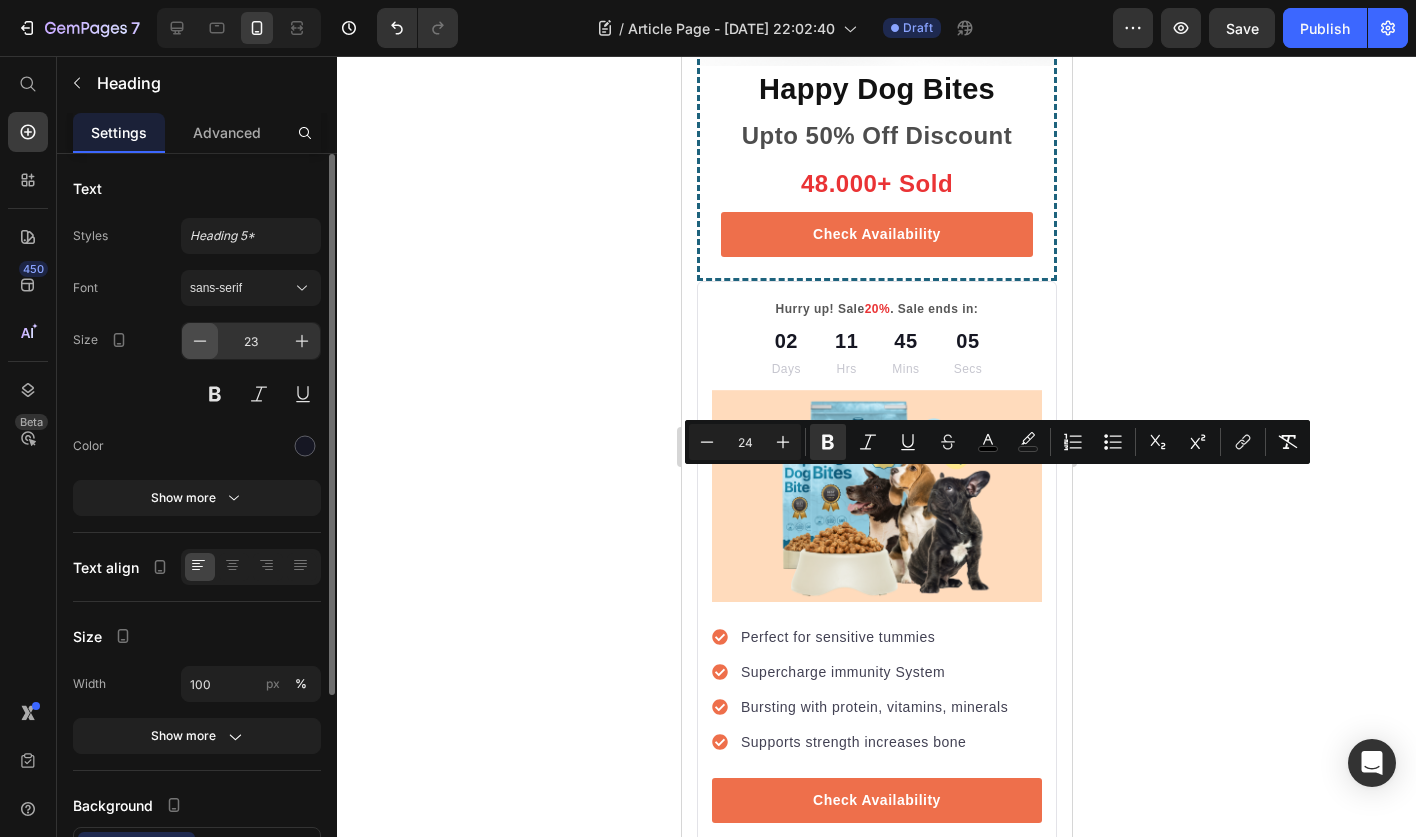 click 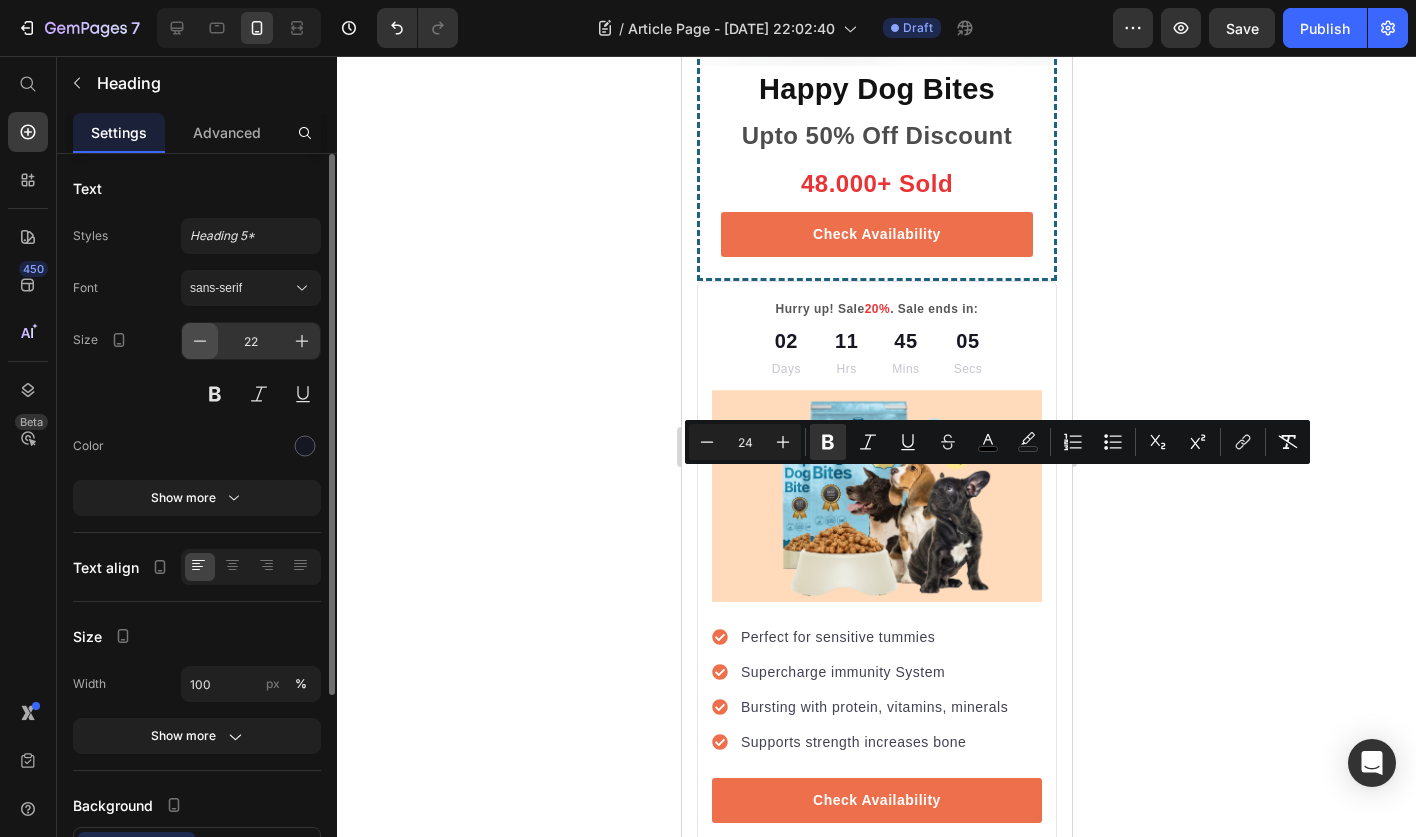 click 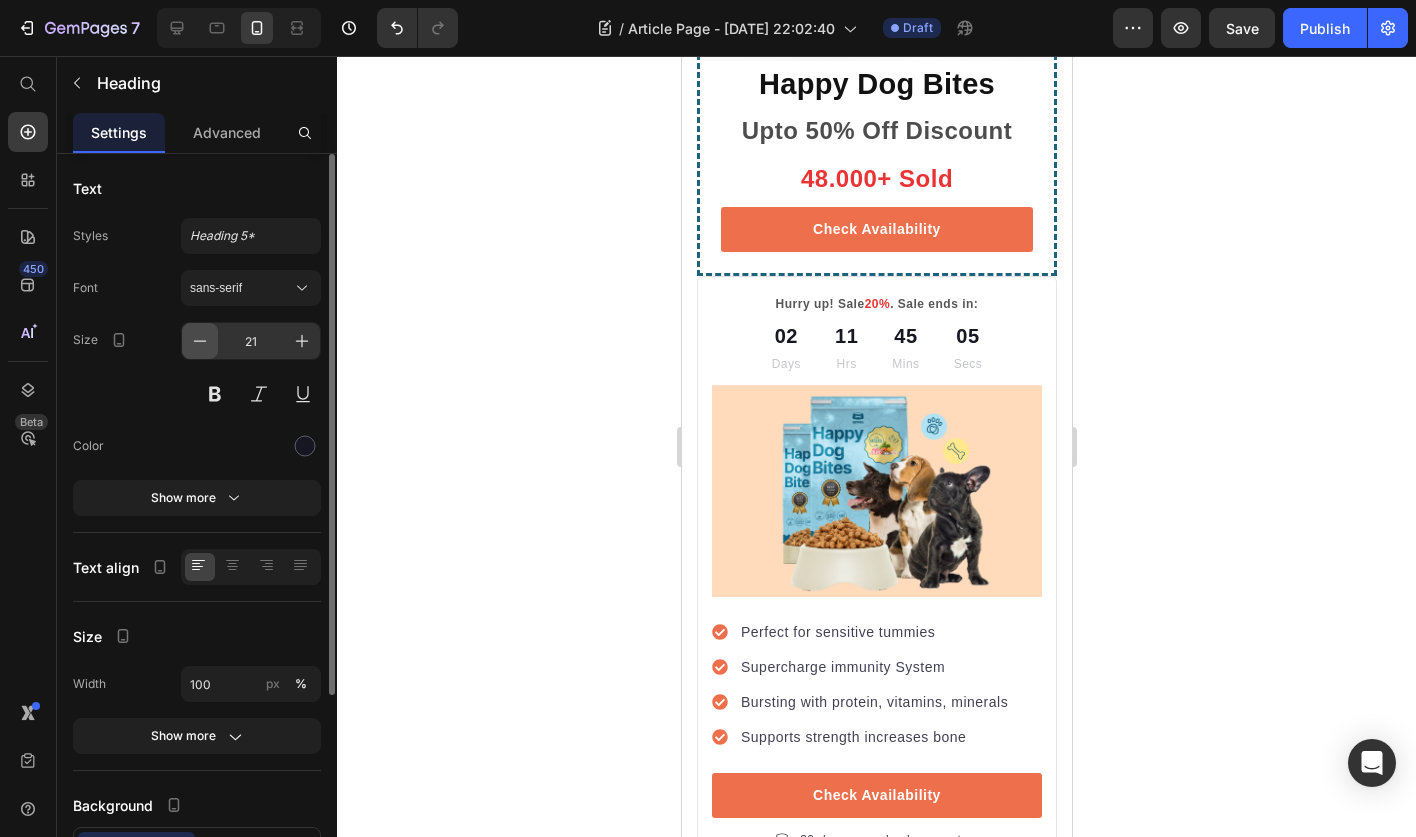 click 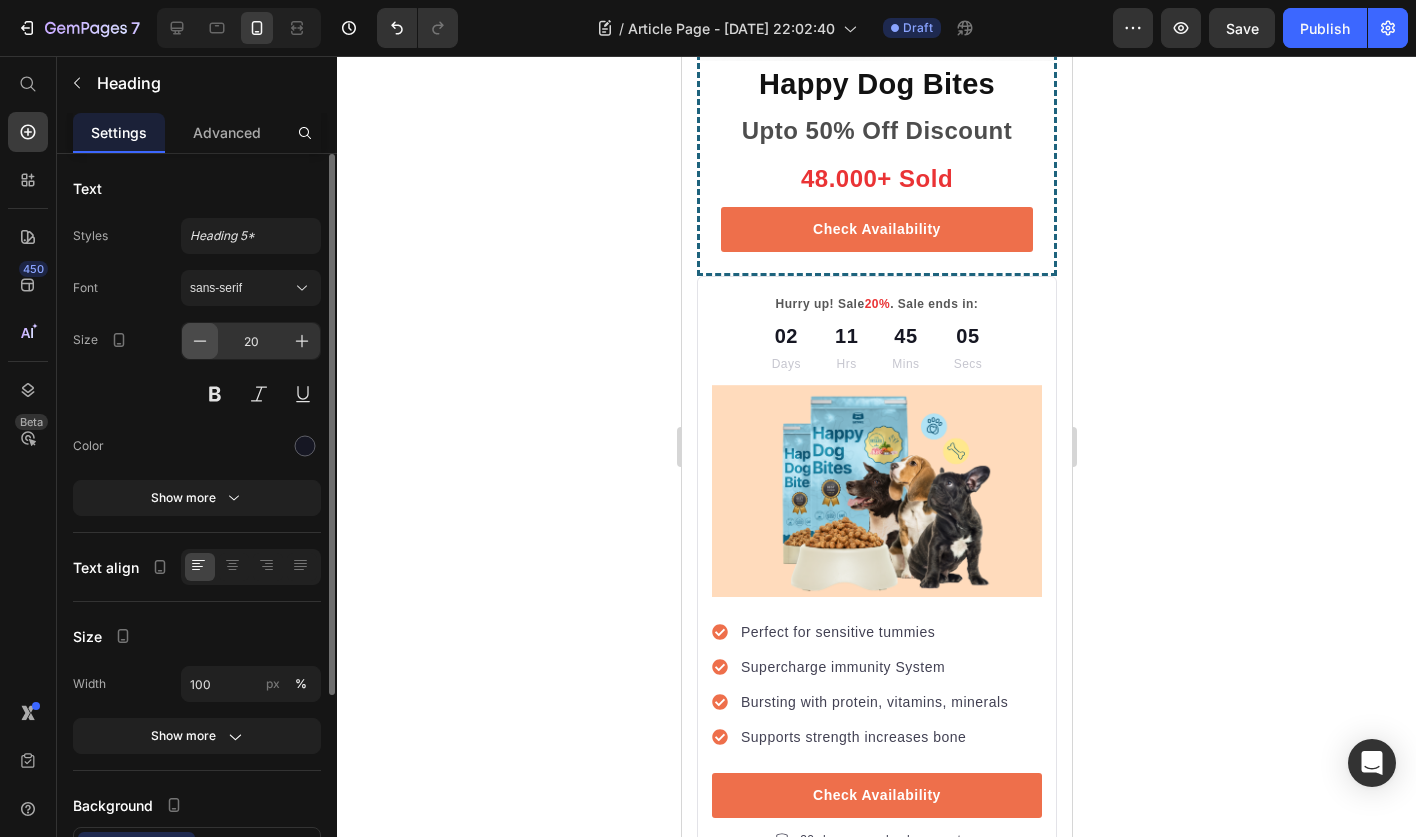 click 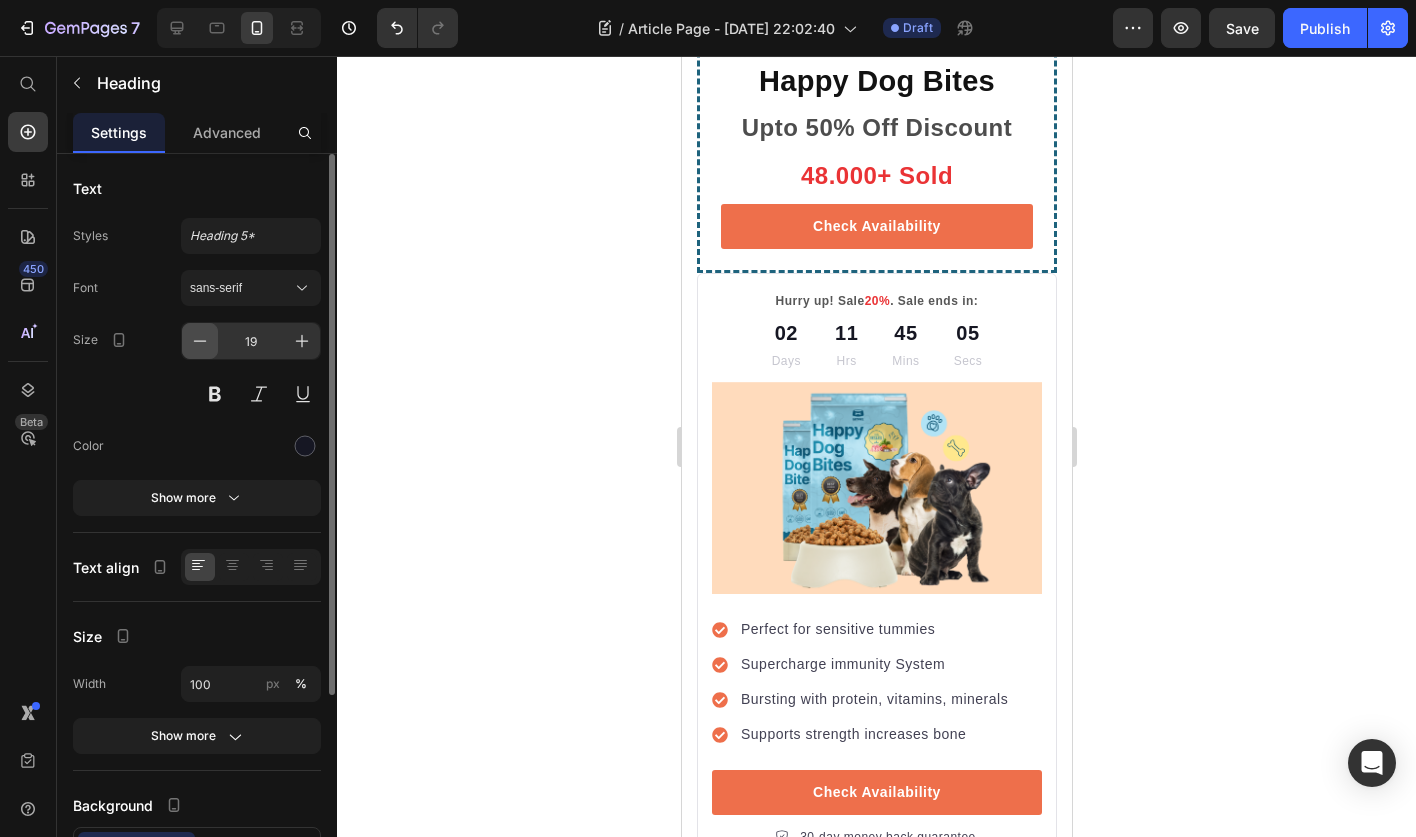 click 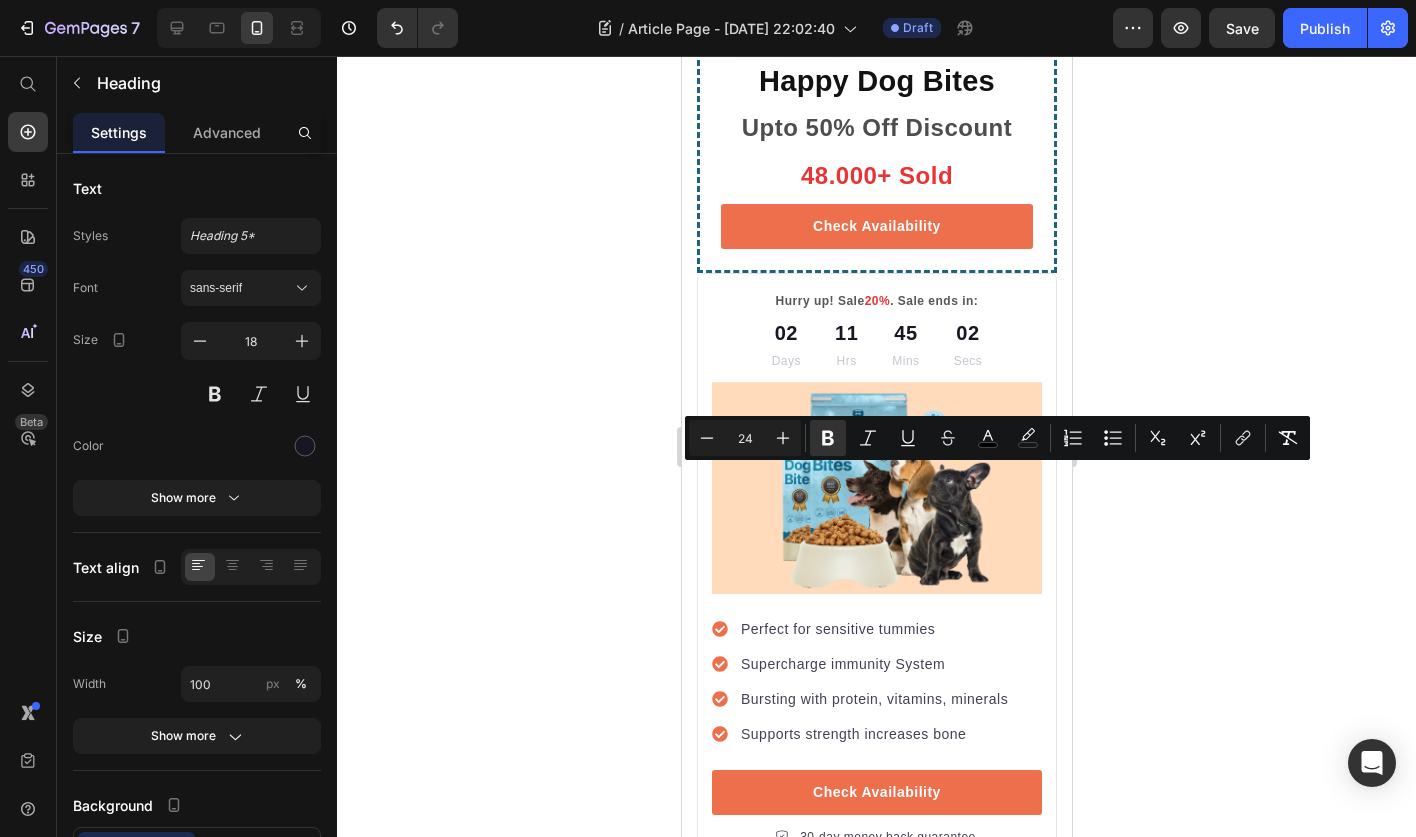 click on "24" at bounding box center (745, 438) 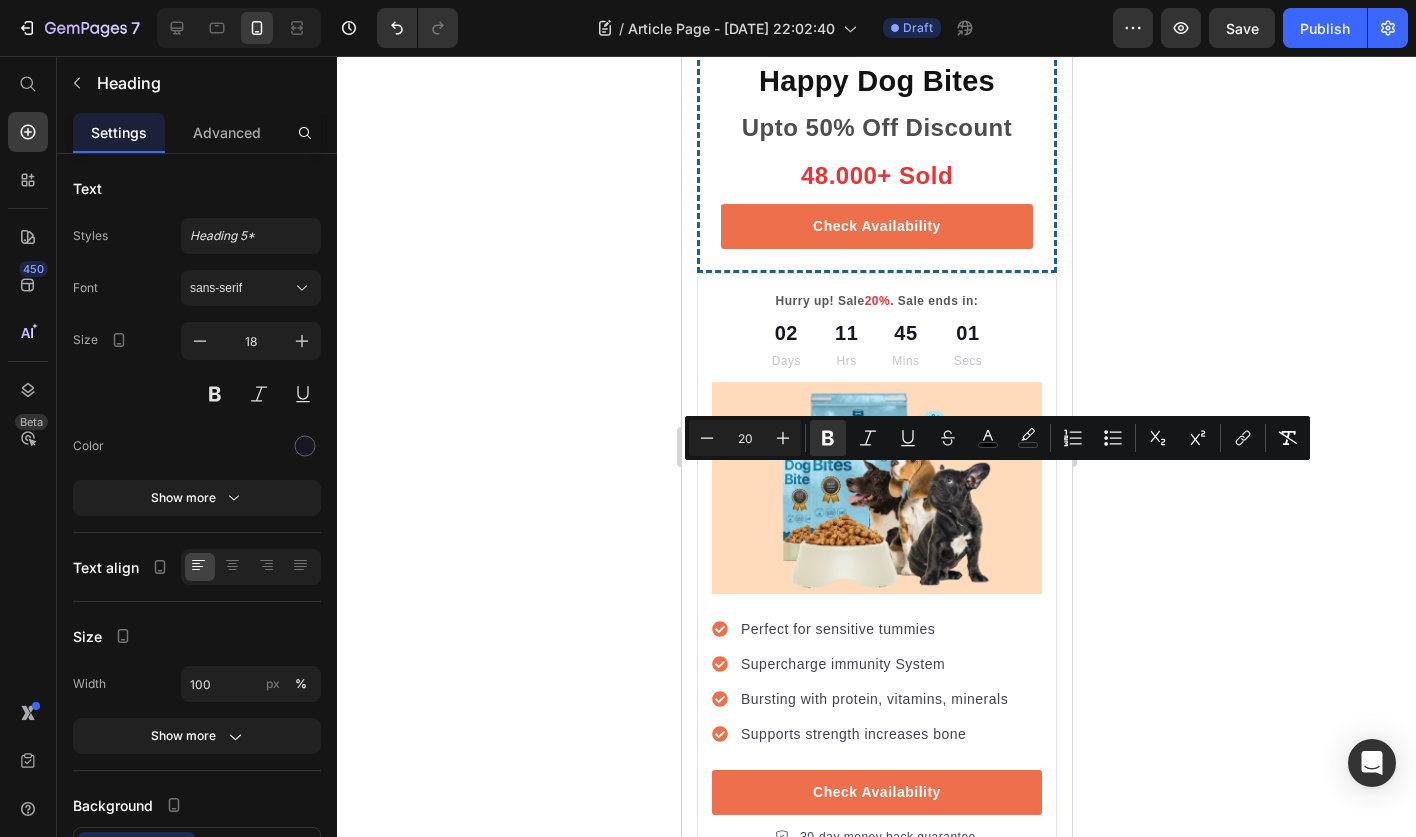 type on "20" 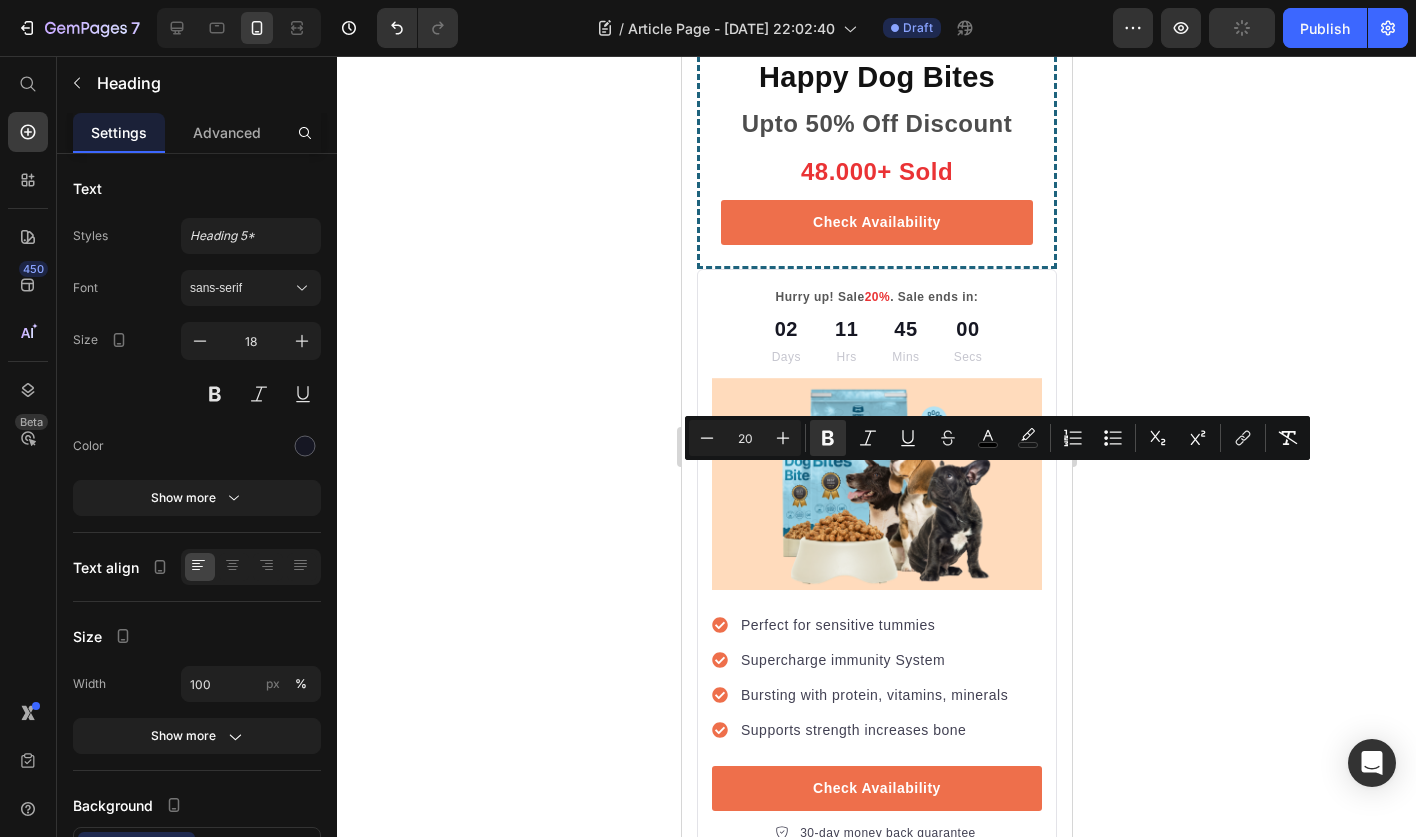 click on "Limited-Time Hope for Desperate Pet Parents" at bounding box center (876, -1700) 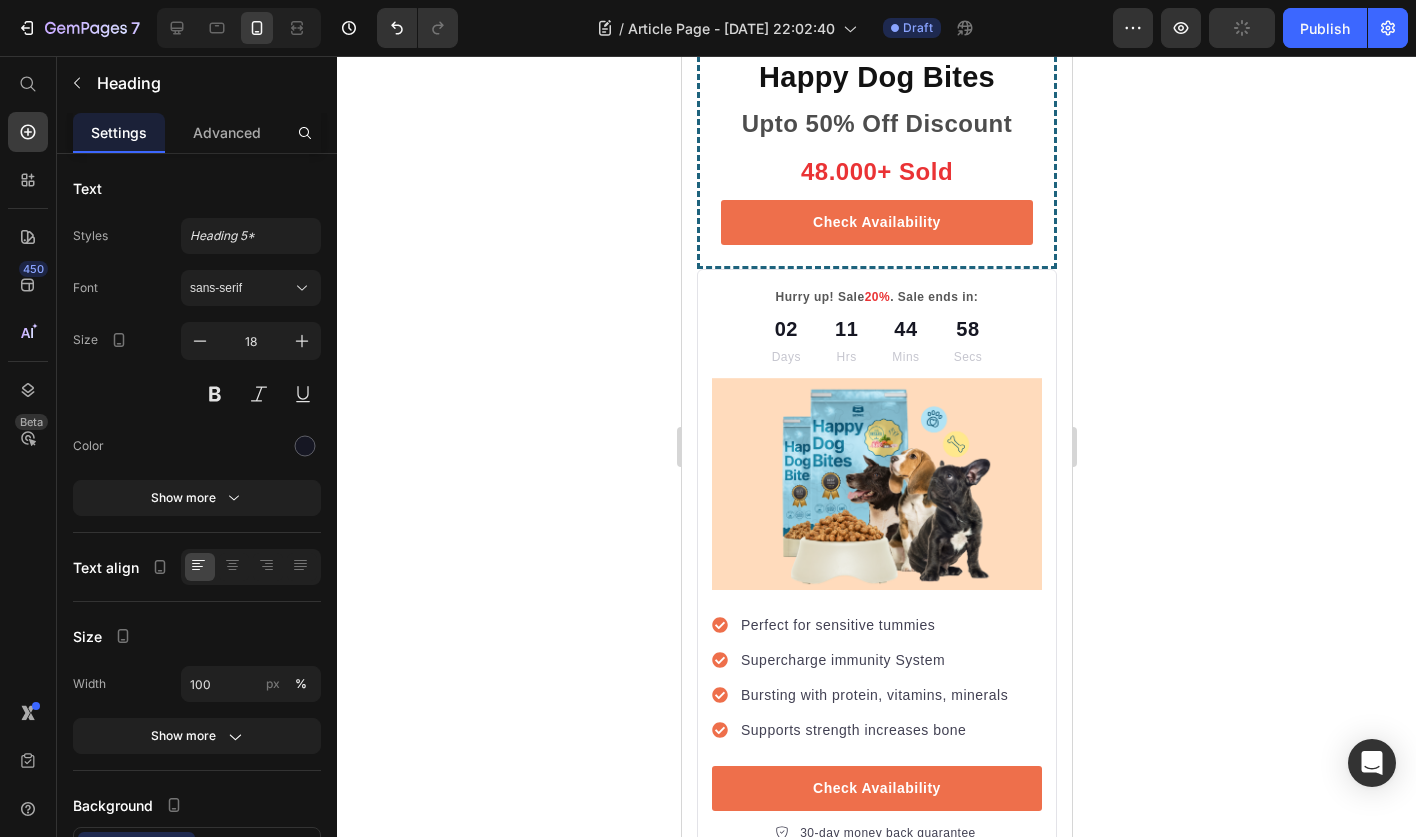 click 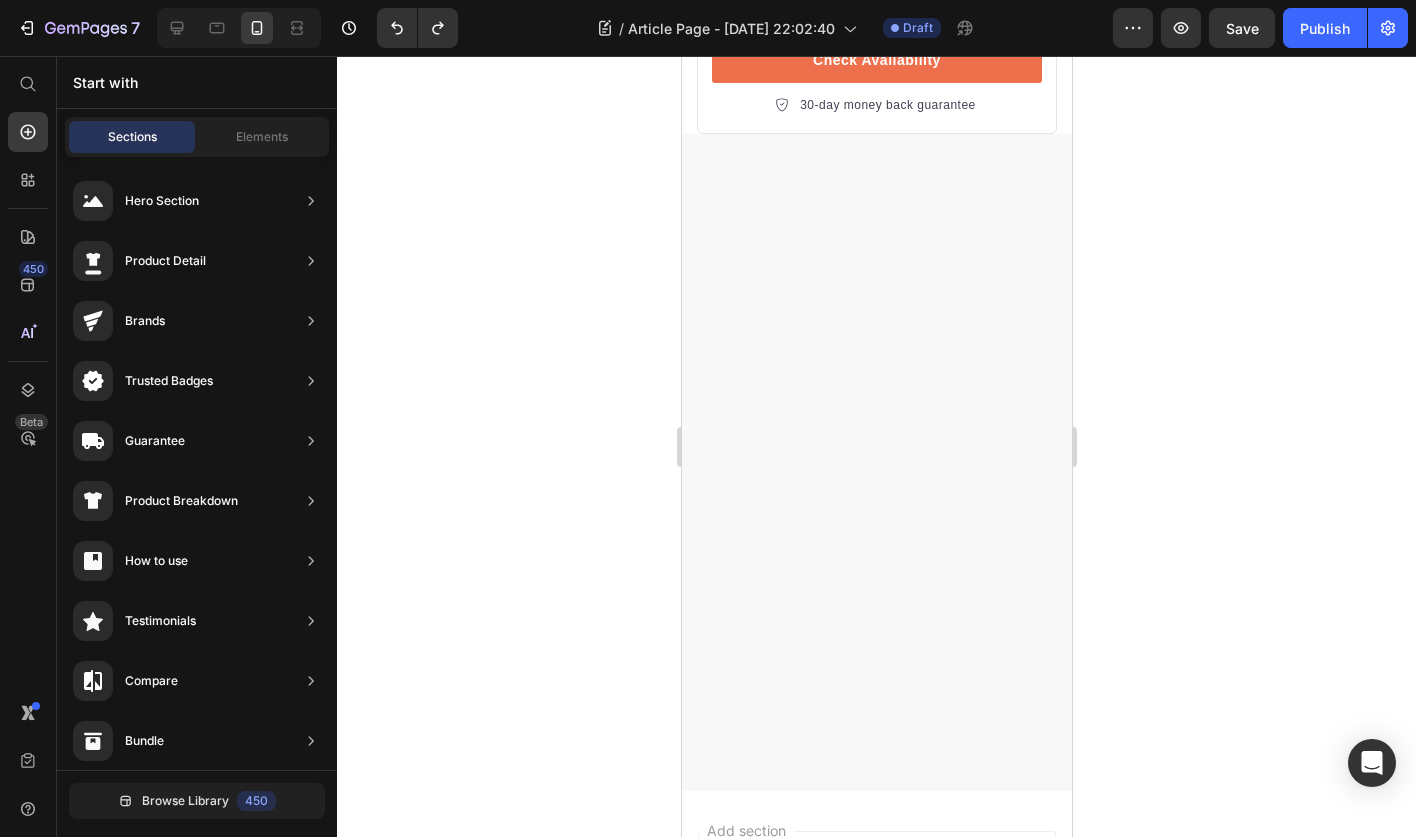 scroll, scrollTop: 11333, scrollLeft: 0, axis: vertical 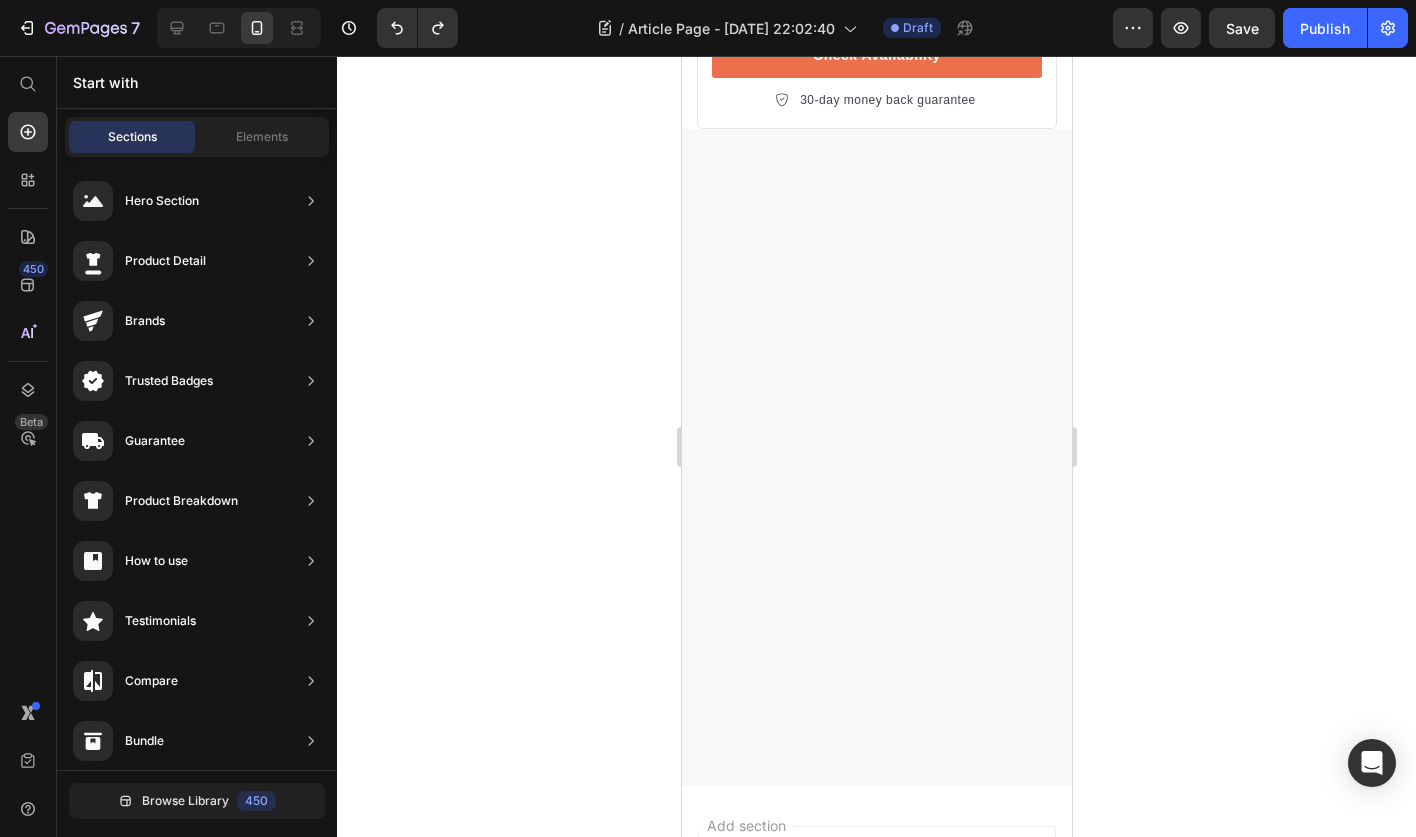 click on "Your dog deserves the same chance at a pain-free life." at bounding box center [876, -1891] 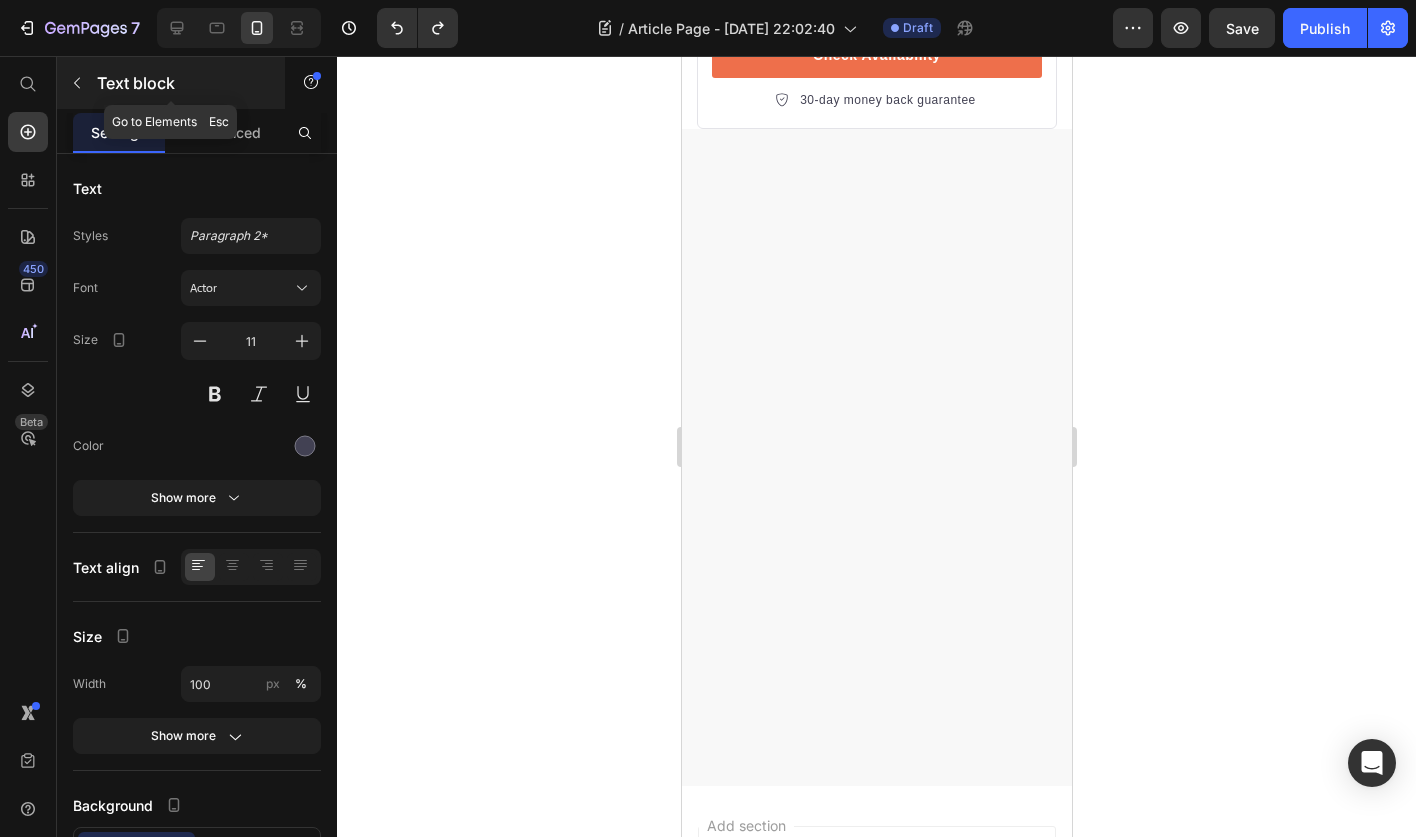 click at bounding box center [77, 83] 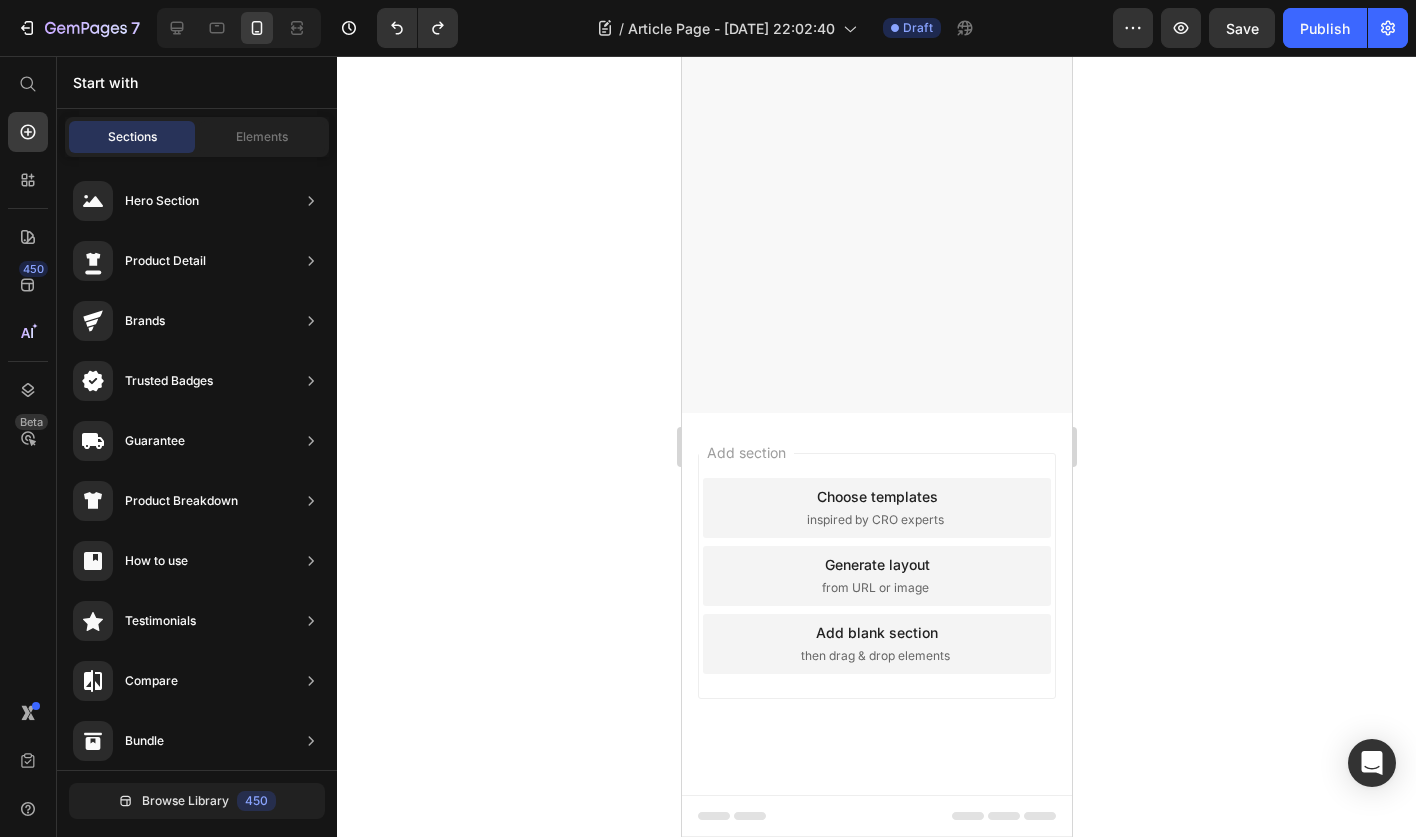 scroll, scrollTop: 12029, scrollLeft: 0, axis: vertical 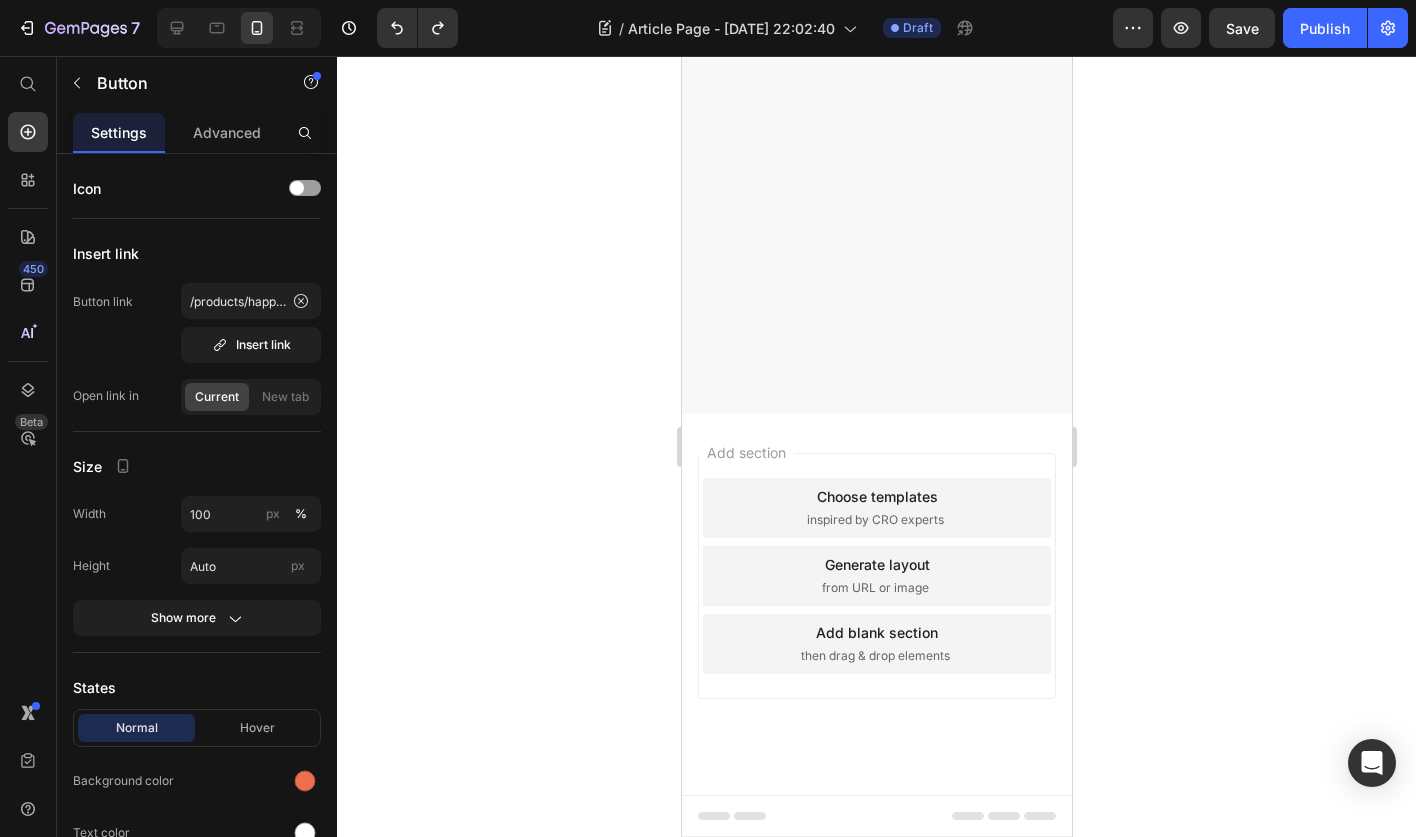click on "Start baking doggy delights Button   0" at bounding box center [876, -1353] 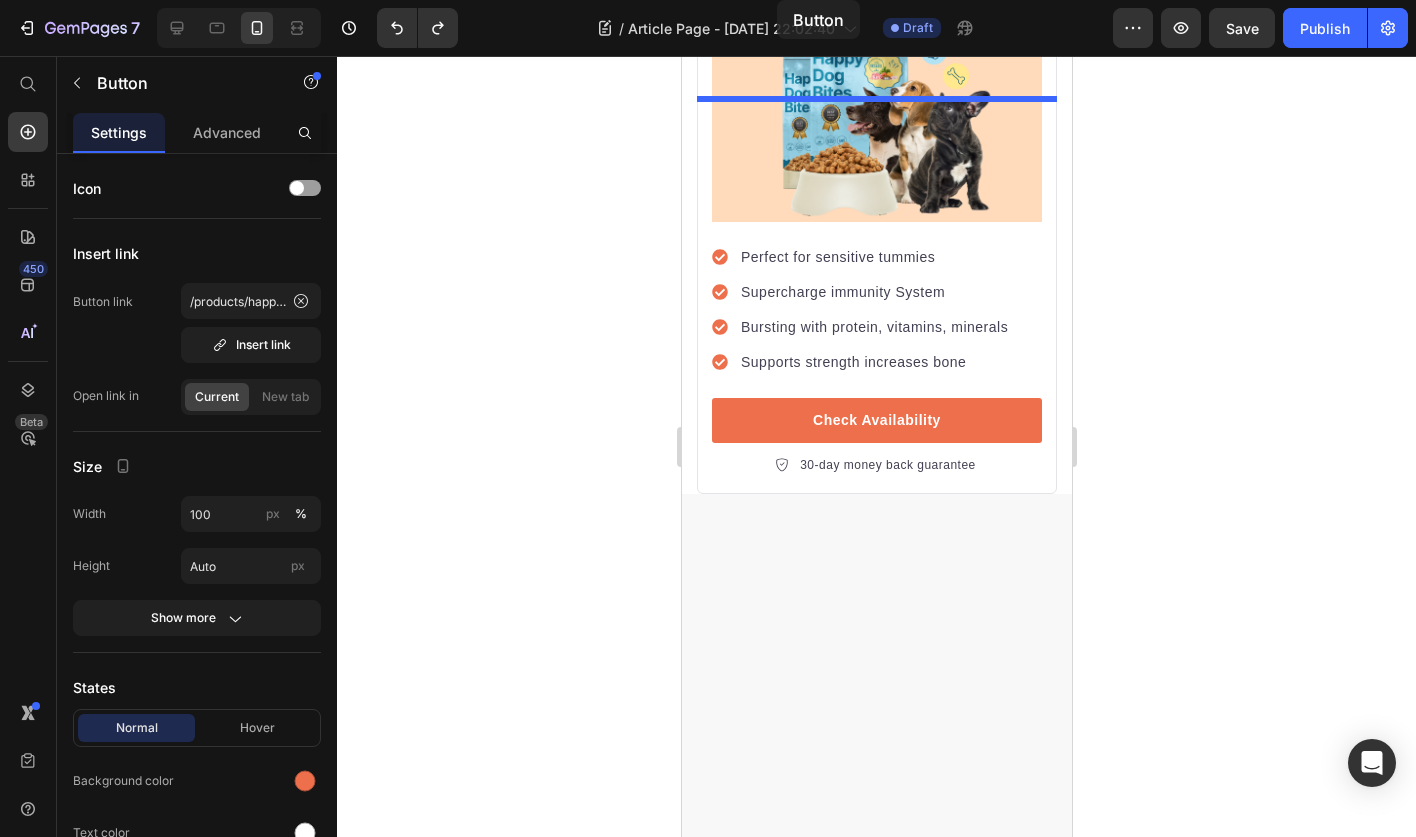 scroll, scrollTop: 10936, scrollLeft: 0, axis: vertical 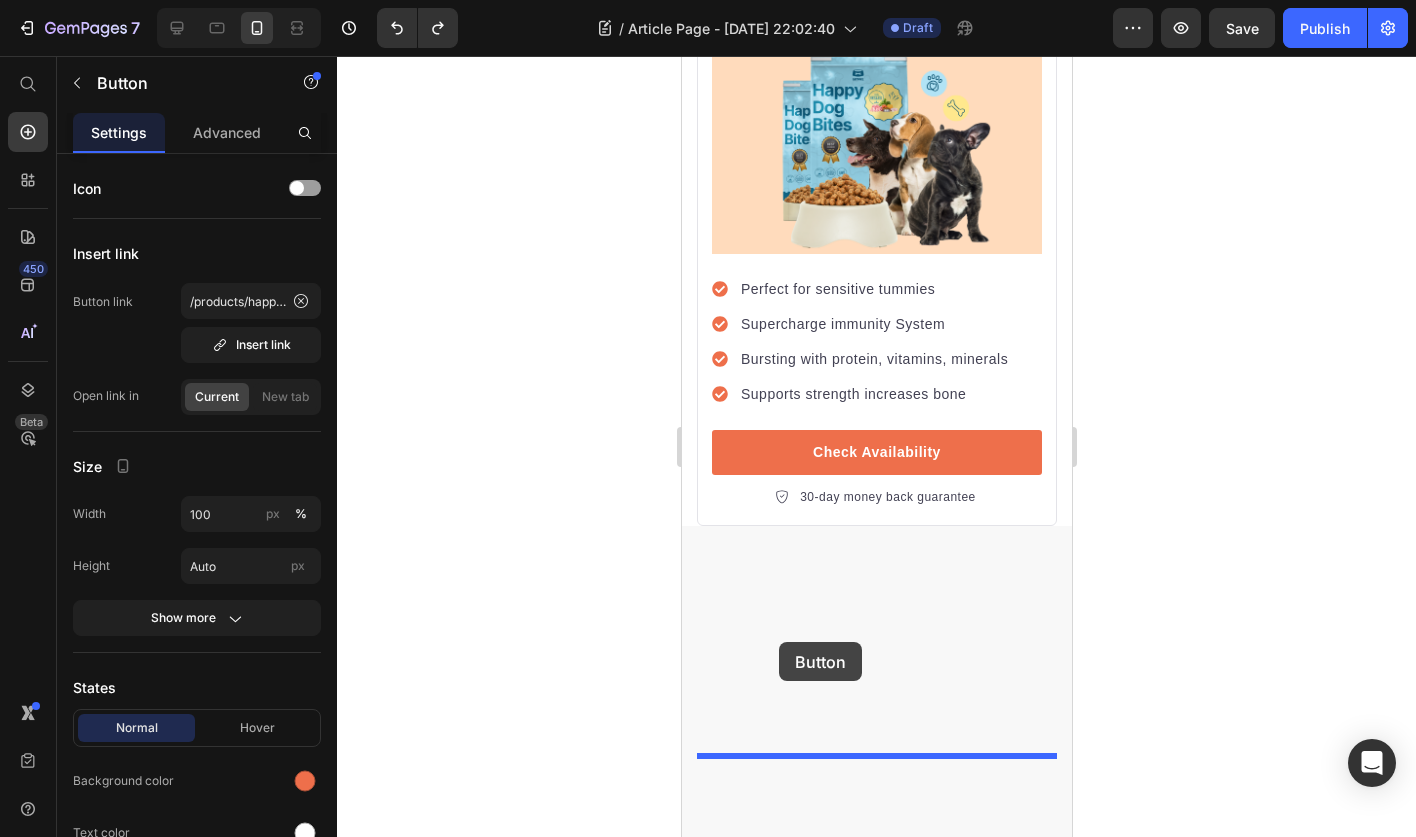 drag, startPoint x: 707, startPoint y: 451, endPoint x: 778, endPoint y: 644, distance: 205.64532 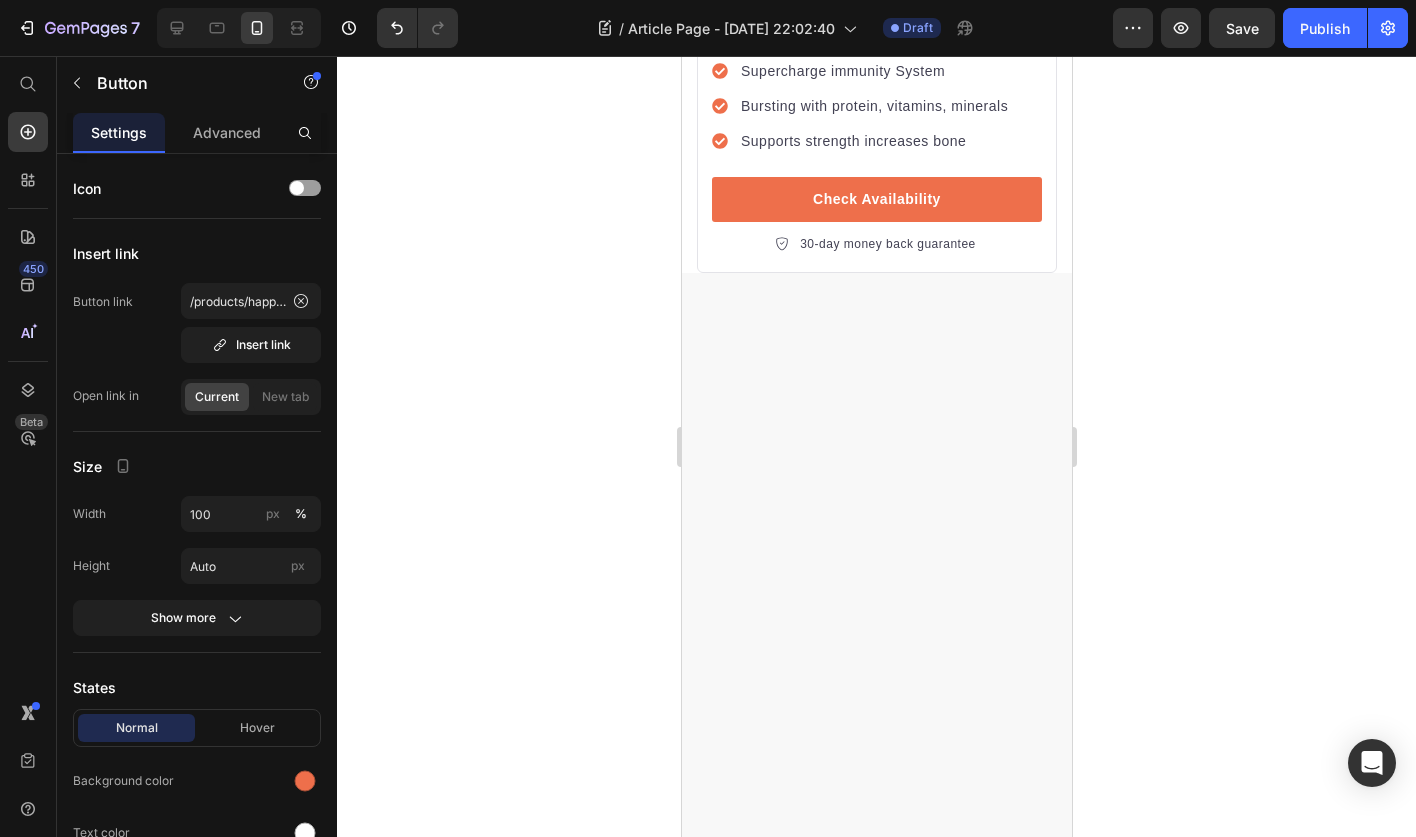 scroll, scrollTop: 11239, scrollLeft: 0, axis: vertical 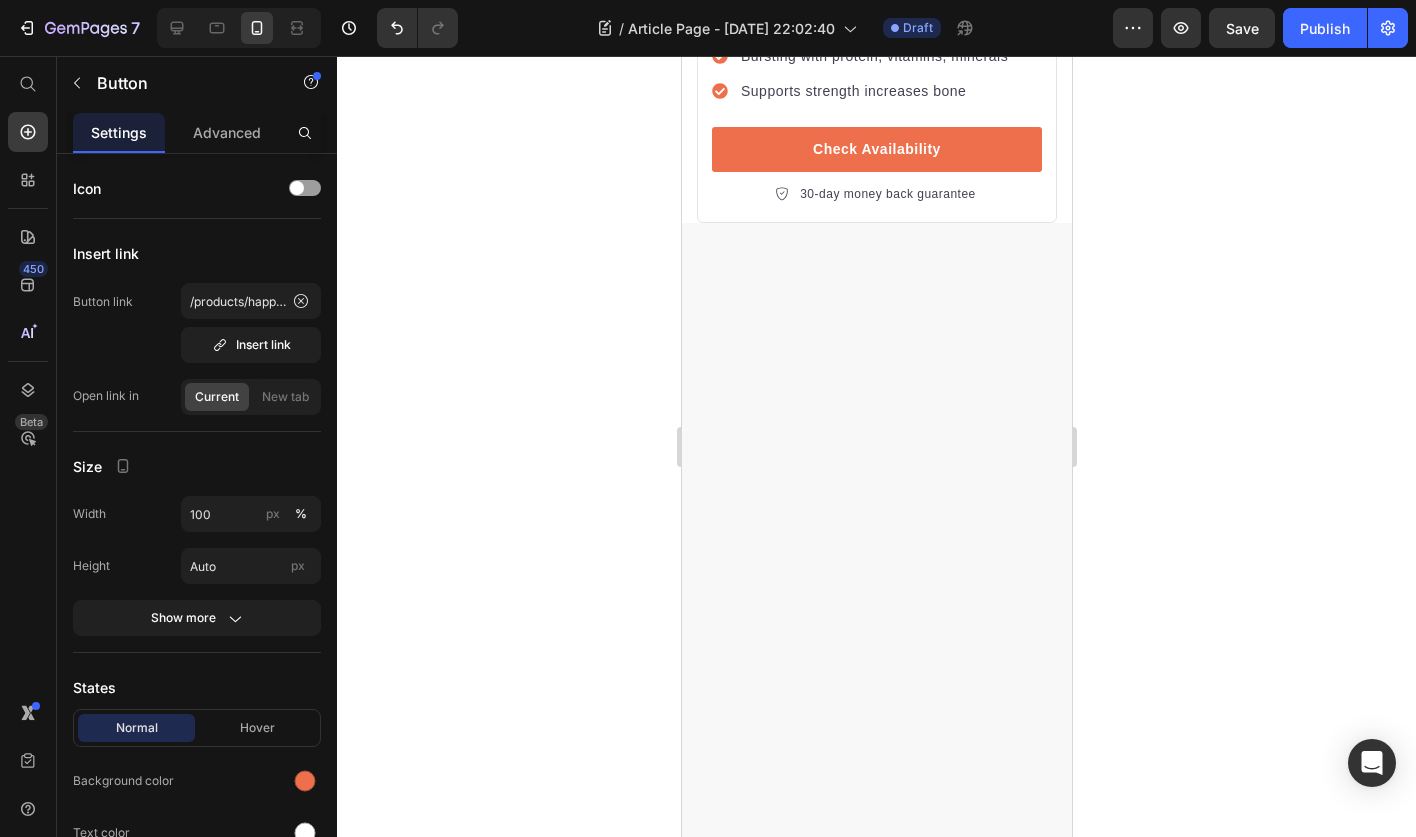 click on "Your dog deserves the same chance at a pain-free life." at bounding box center [864, -1798] 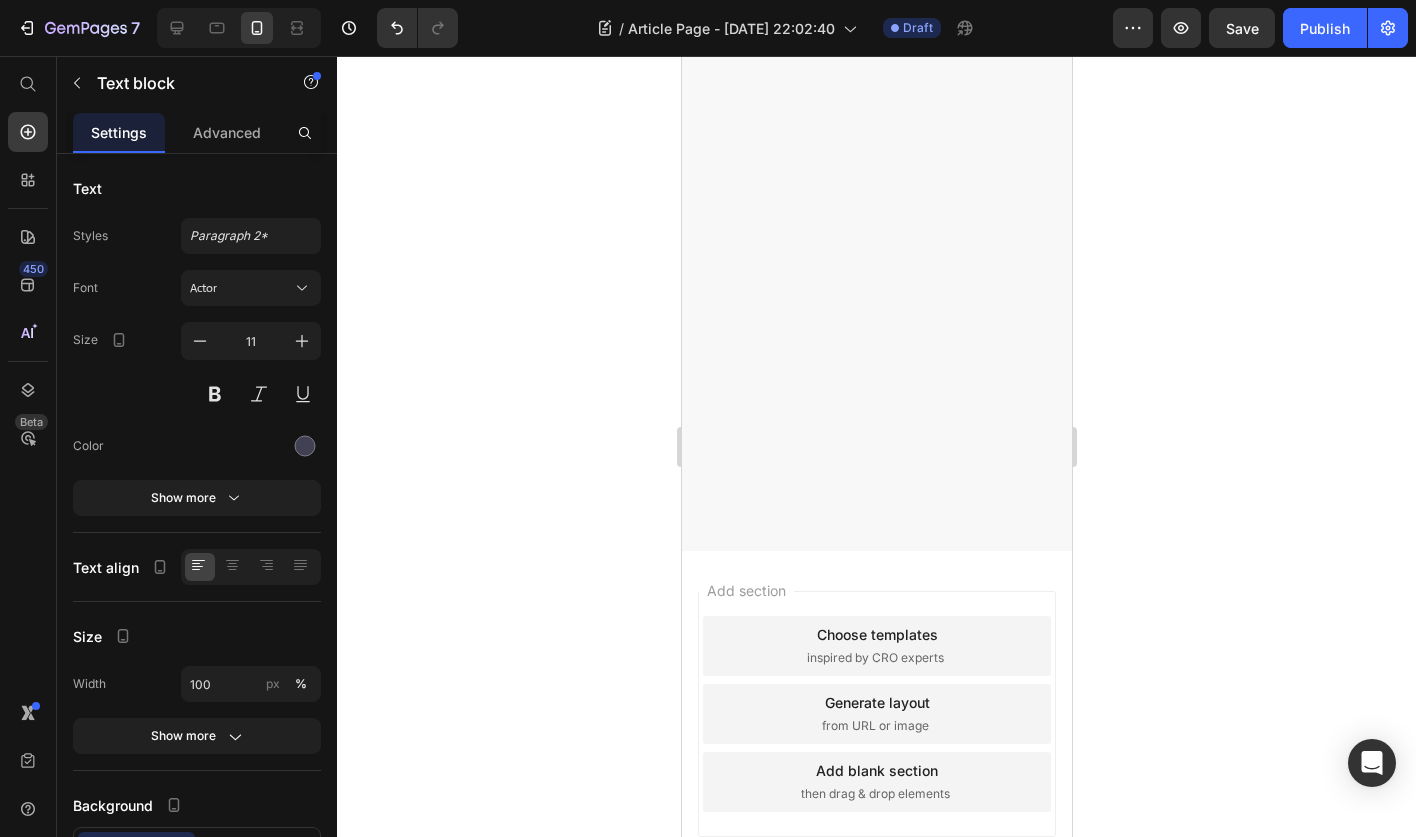 scroll, scrollTop: 11572, scrollLeft: 0, axis: vertical 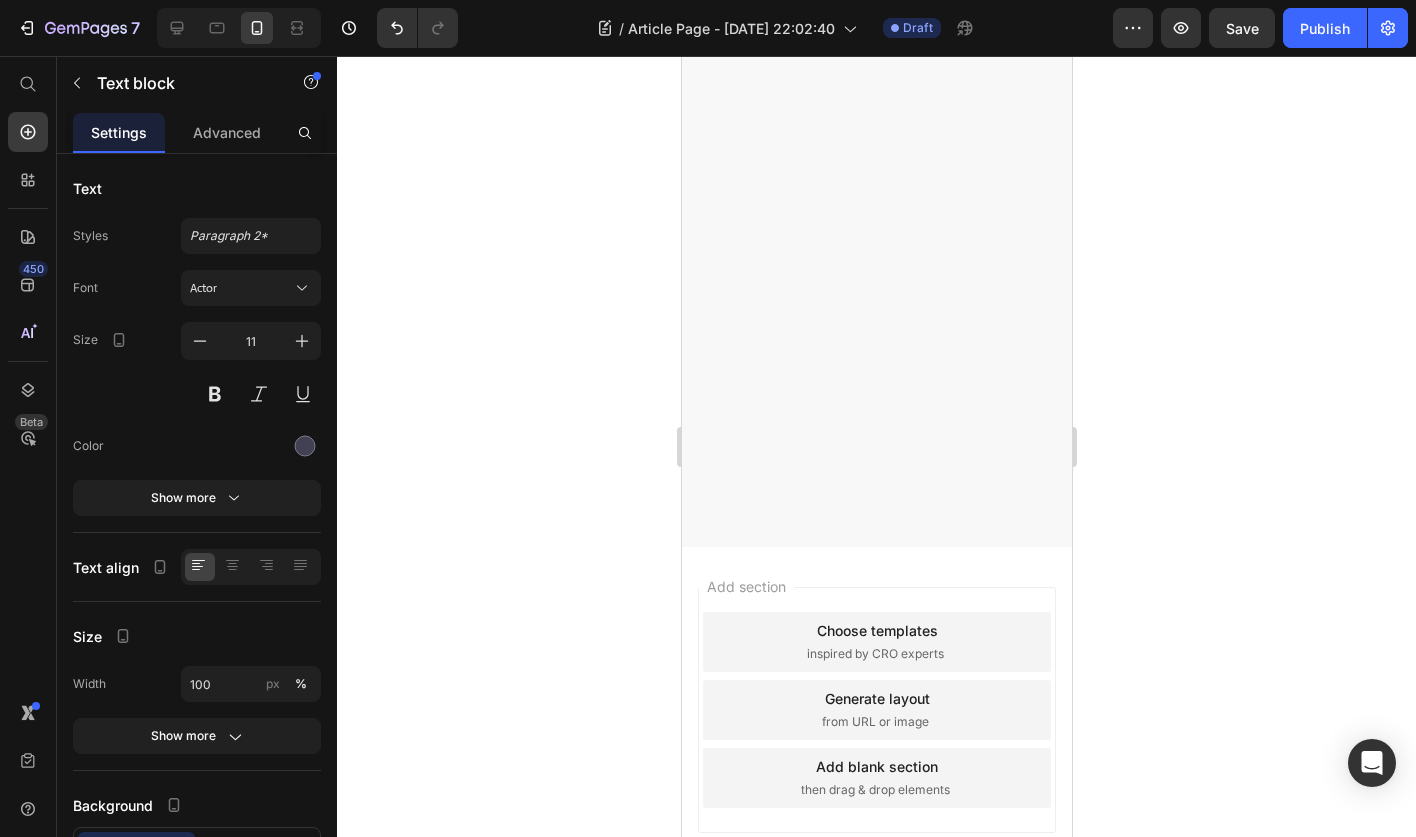 click at bounding box center [876, -1904] 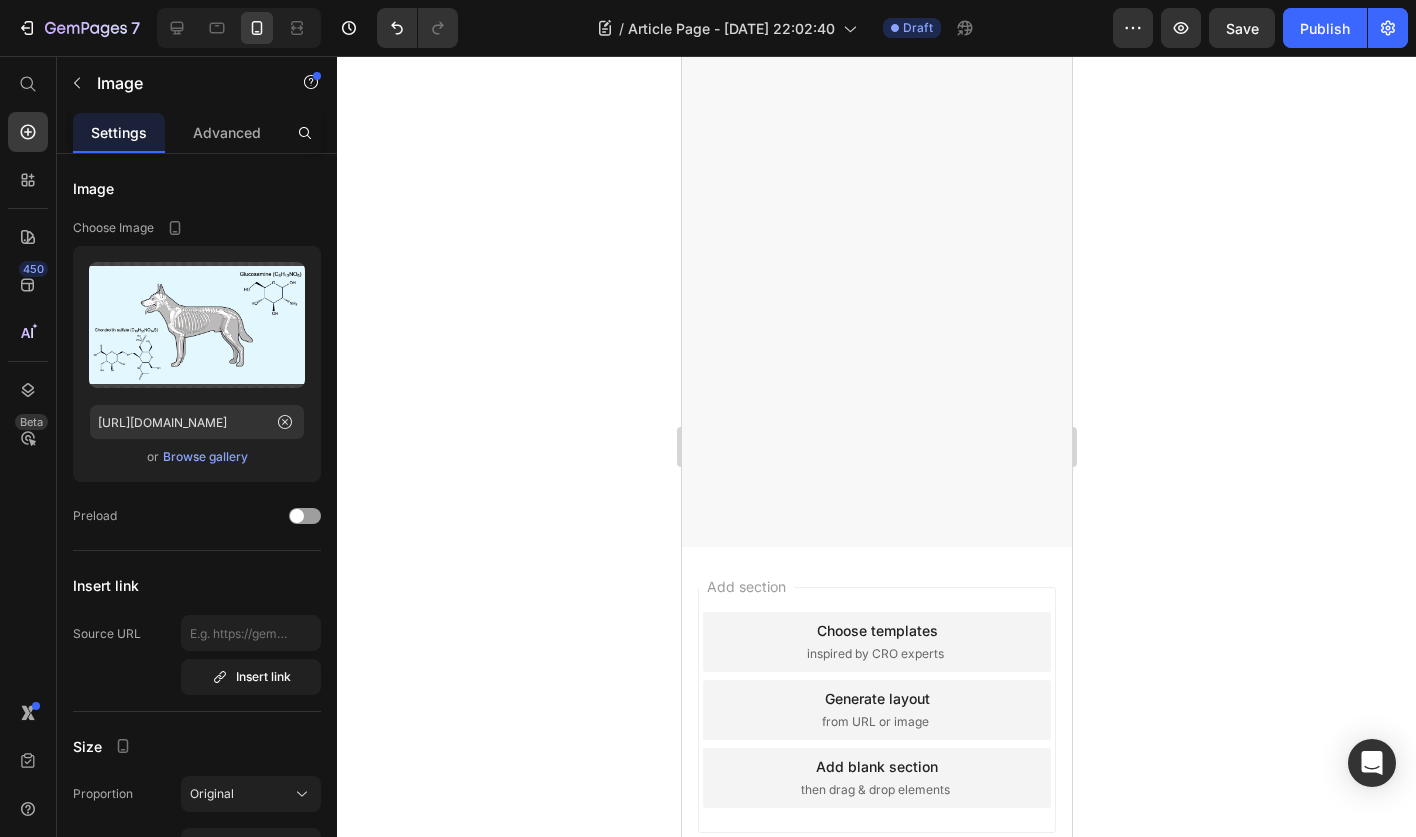 click 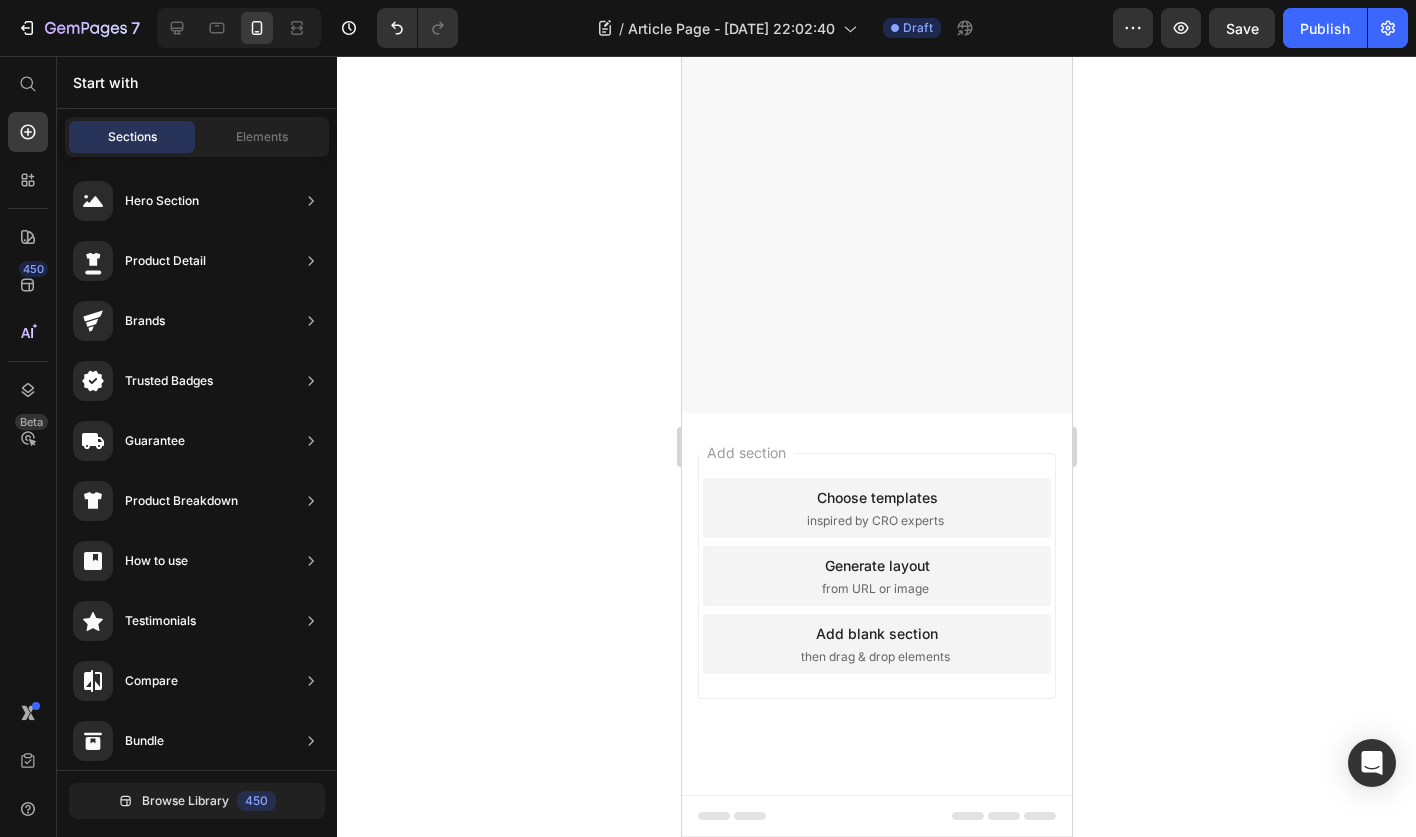 click on "A healthy skin and a shiny coat are not only visually appealing but also important indicators of your dog's overall health and well-being. Just like in humans, the condition of a dog's skin and coat can be influenced by various factors, including genetics, environment, and most importantly, nutrition." at bounding box center [876, -1830] 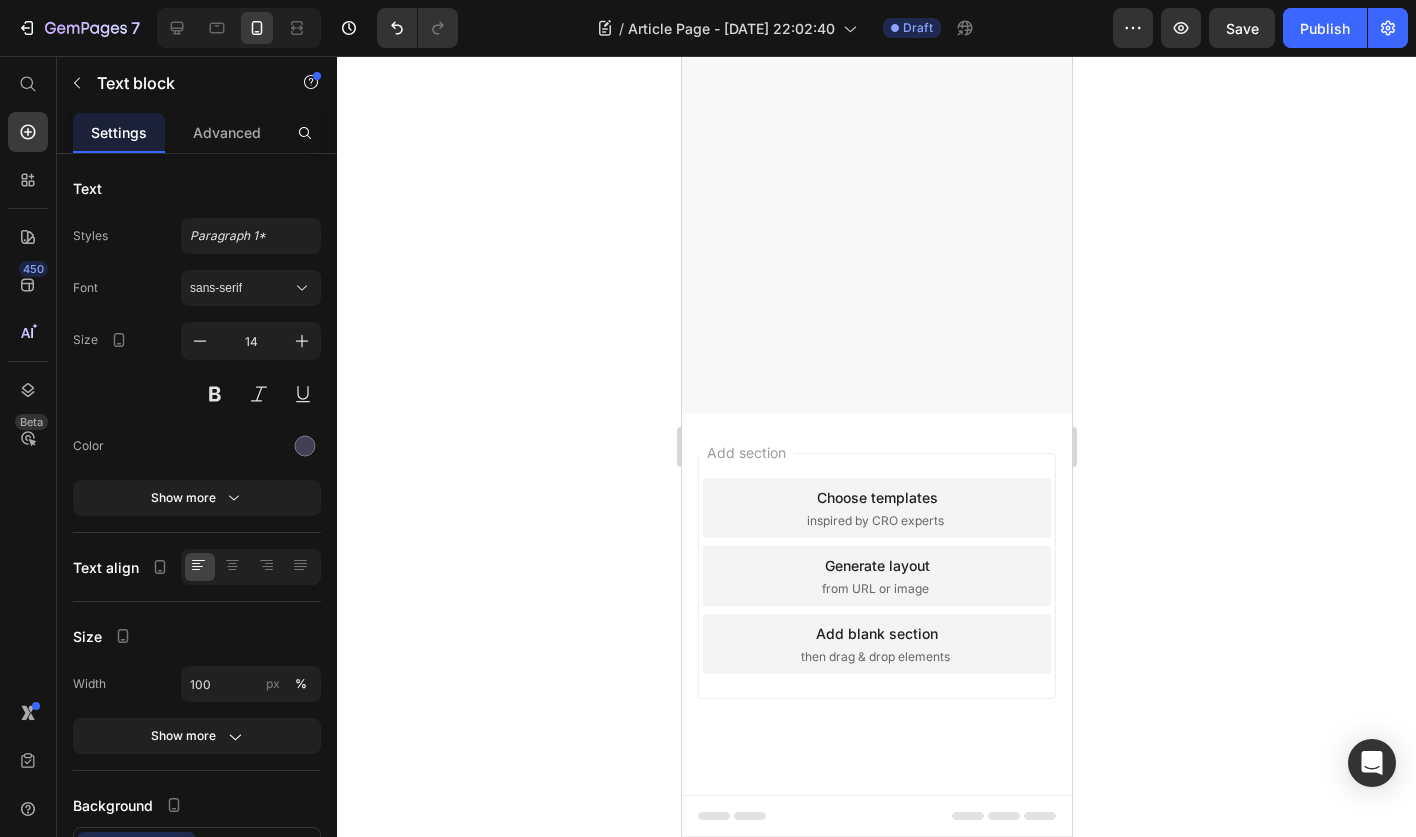 click at bounding box center (853, -1921) 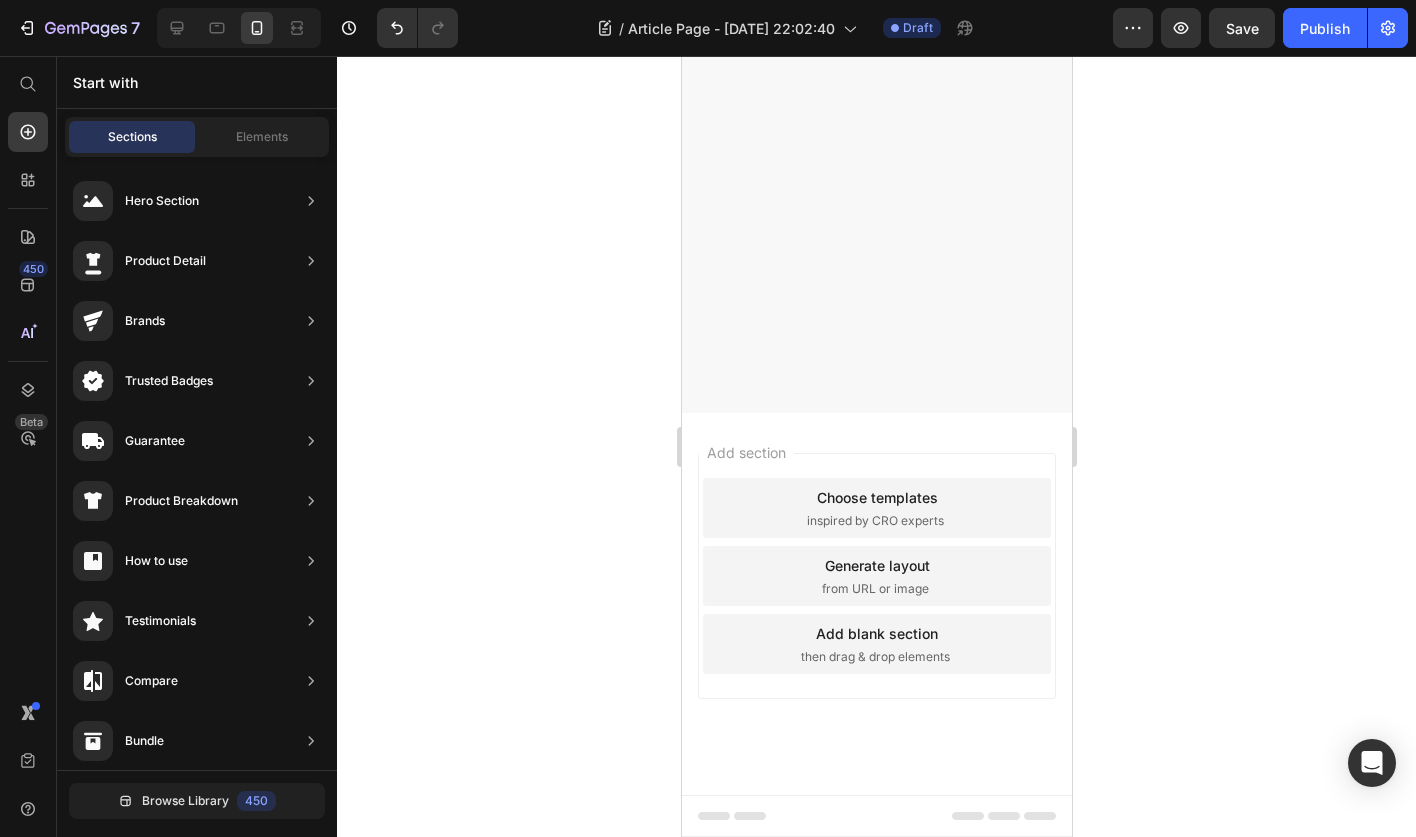 click on "Healthy Skin and Shiny Coat" at bounding box center [876, -1325] 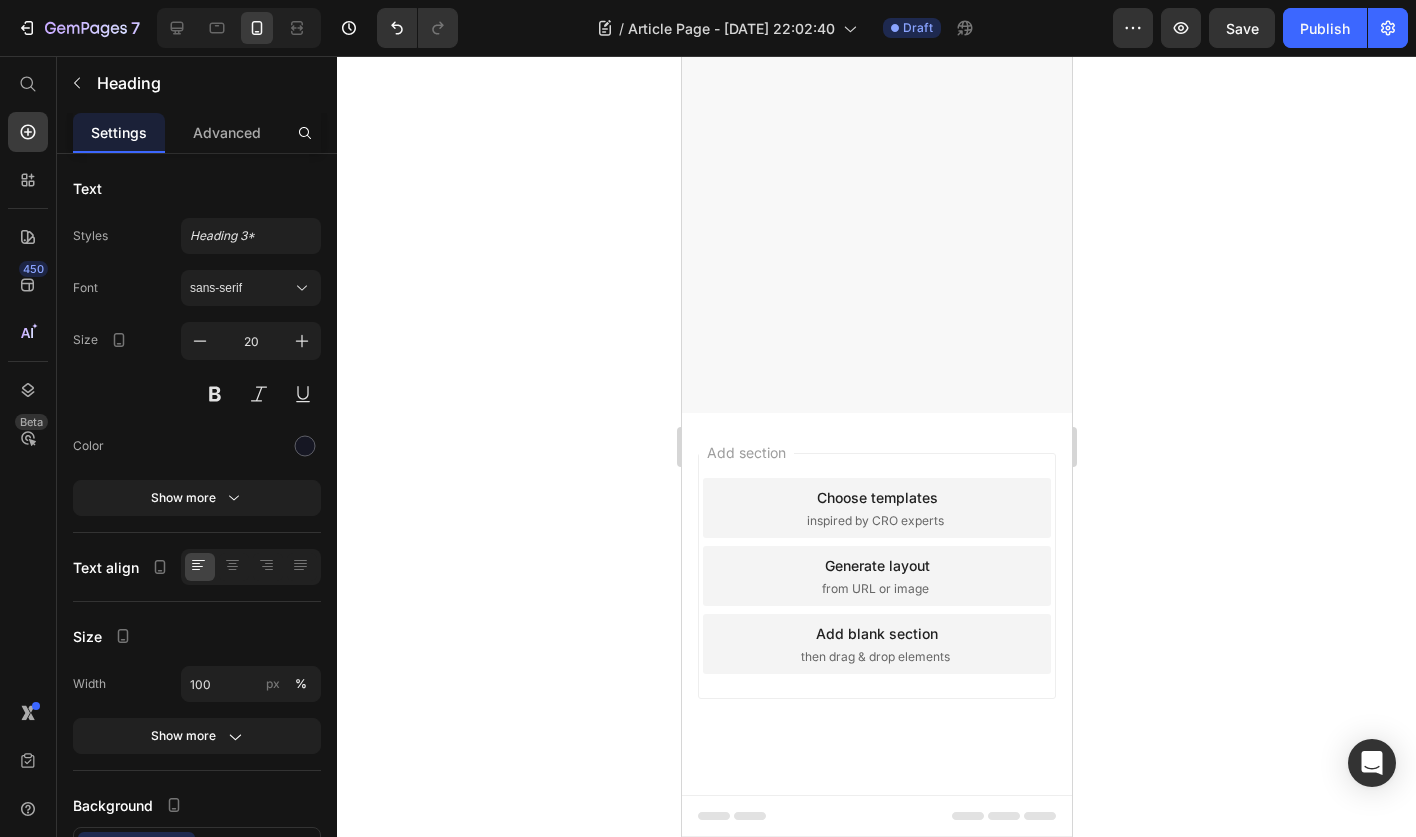 click 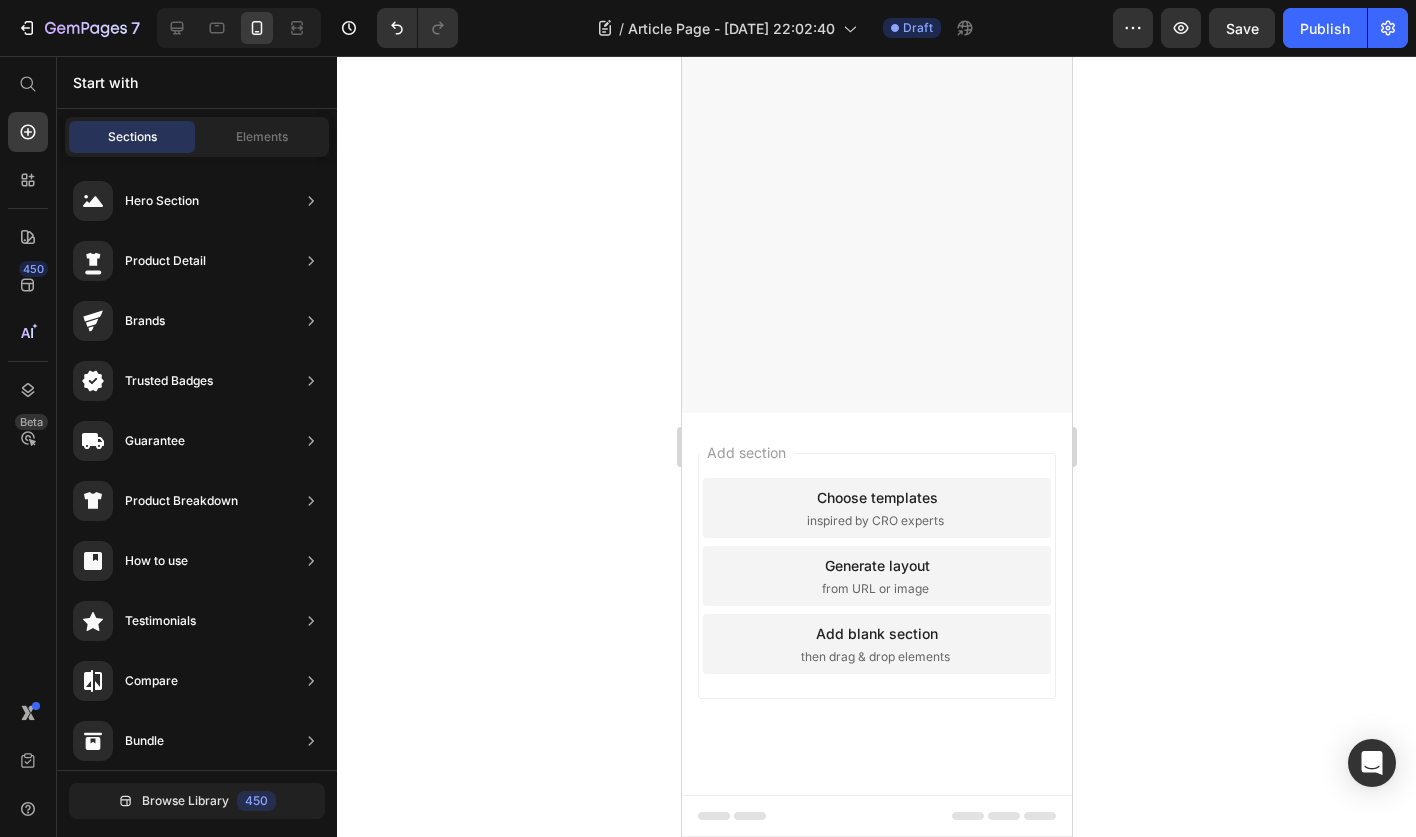 scroll, scrollTop: 11354, scrollLeft: 0, axis: vertical 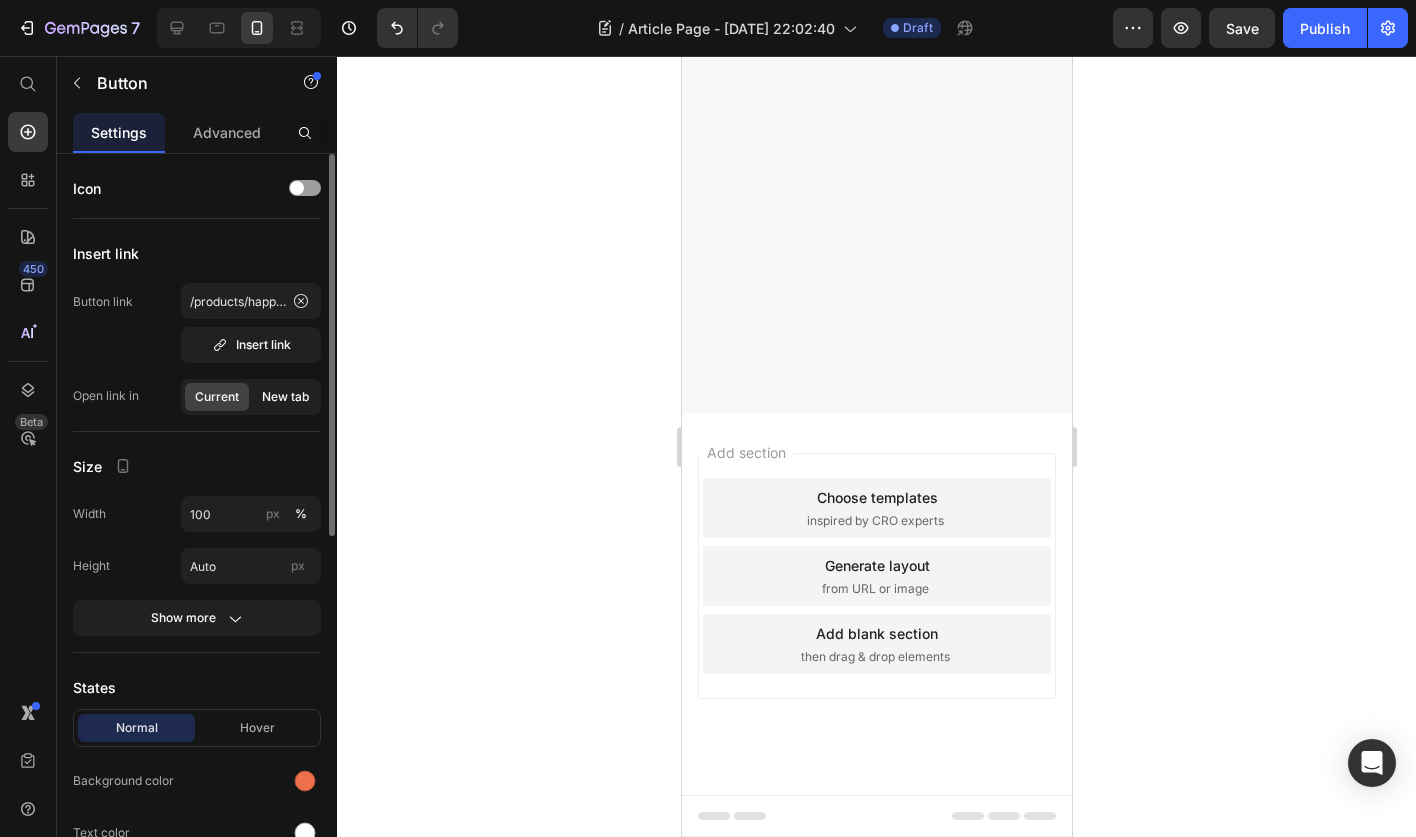 click on "New tab" 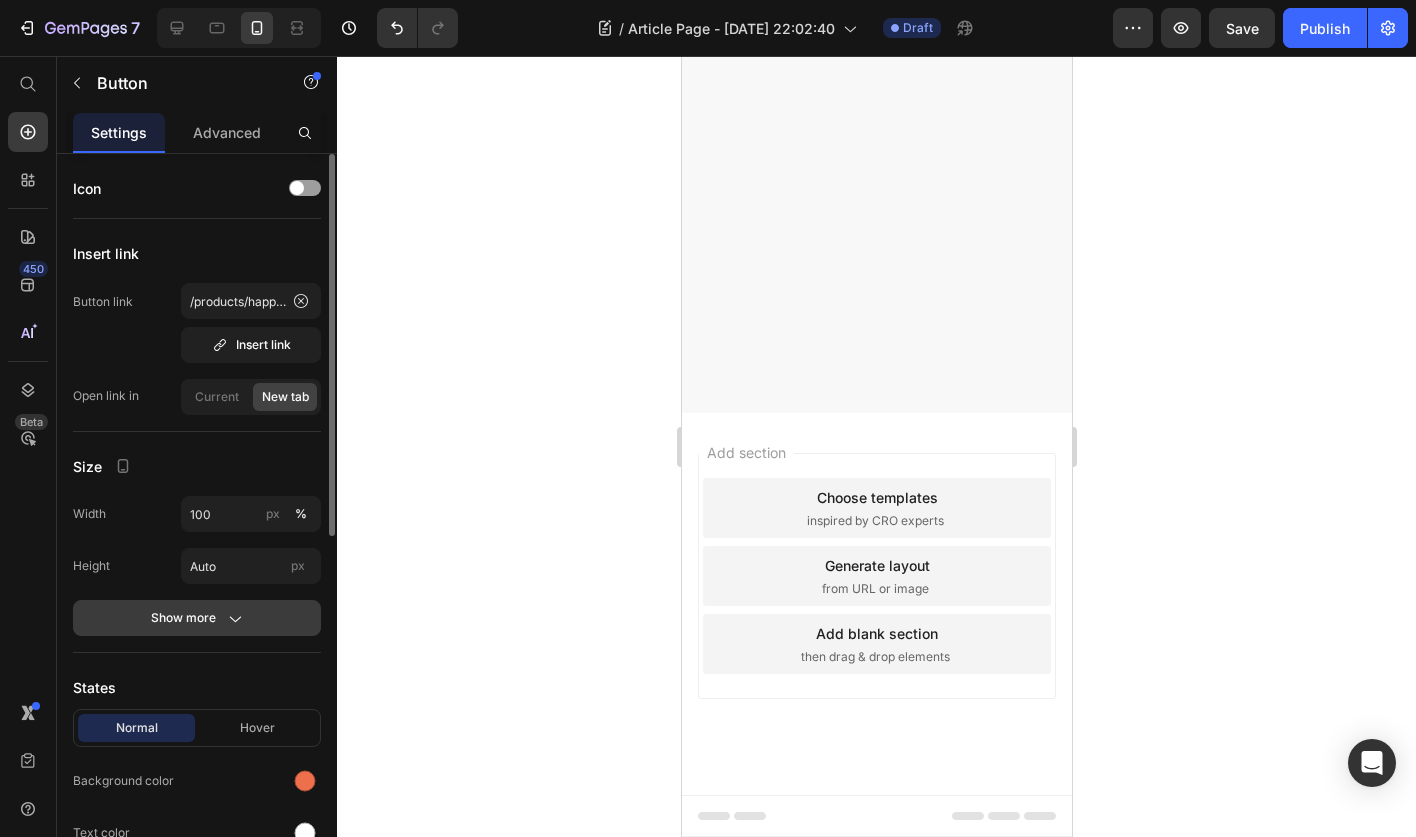 click on "Show more" at bounding box center [197, 618] 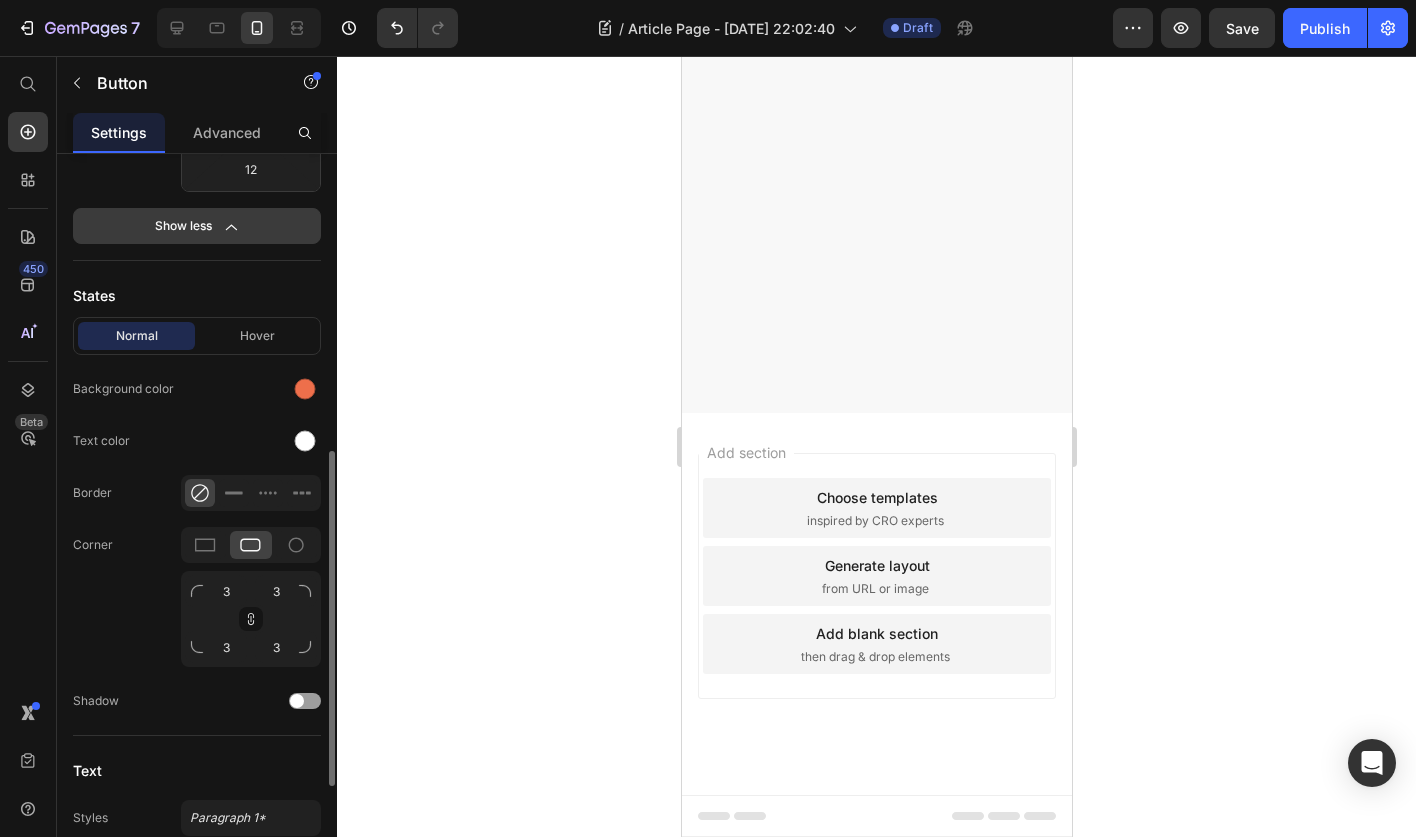 scroll, scrollTop: 613, scrollLeft: 0, axis: vertical 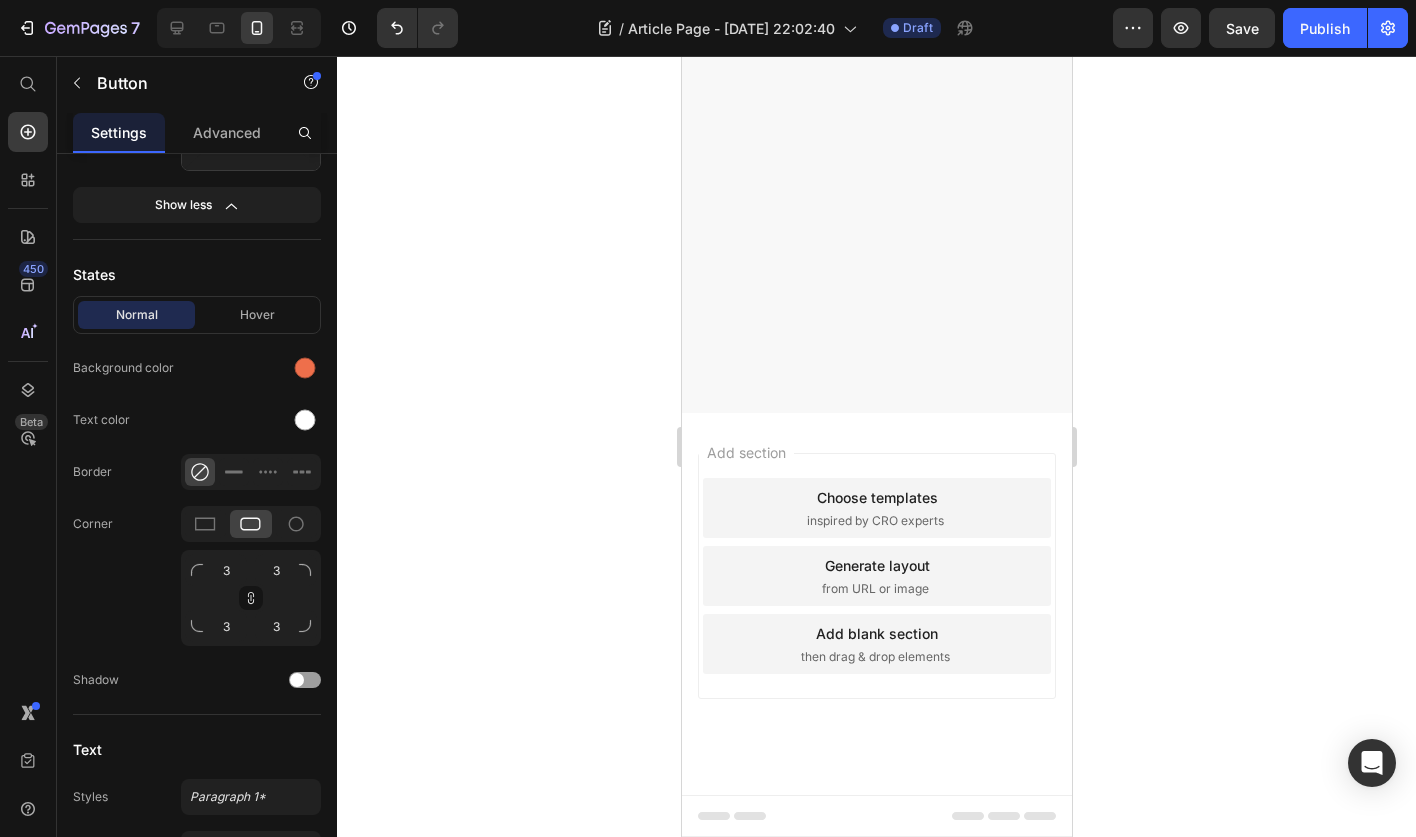 click on "Start baking doggy delights" at bounding box center [876, -1347] 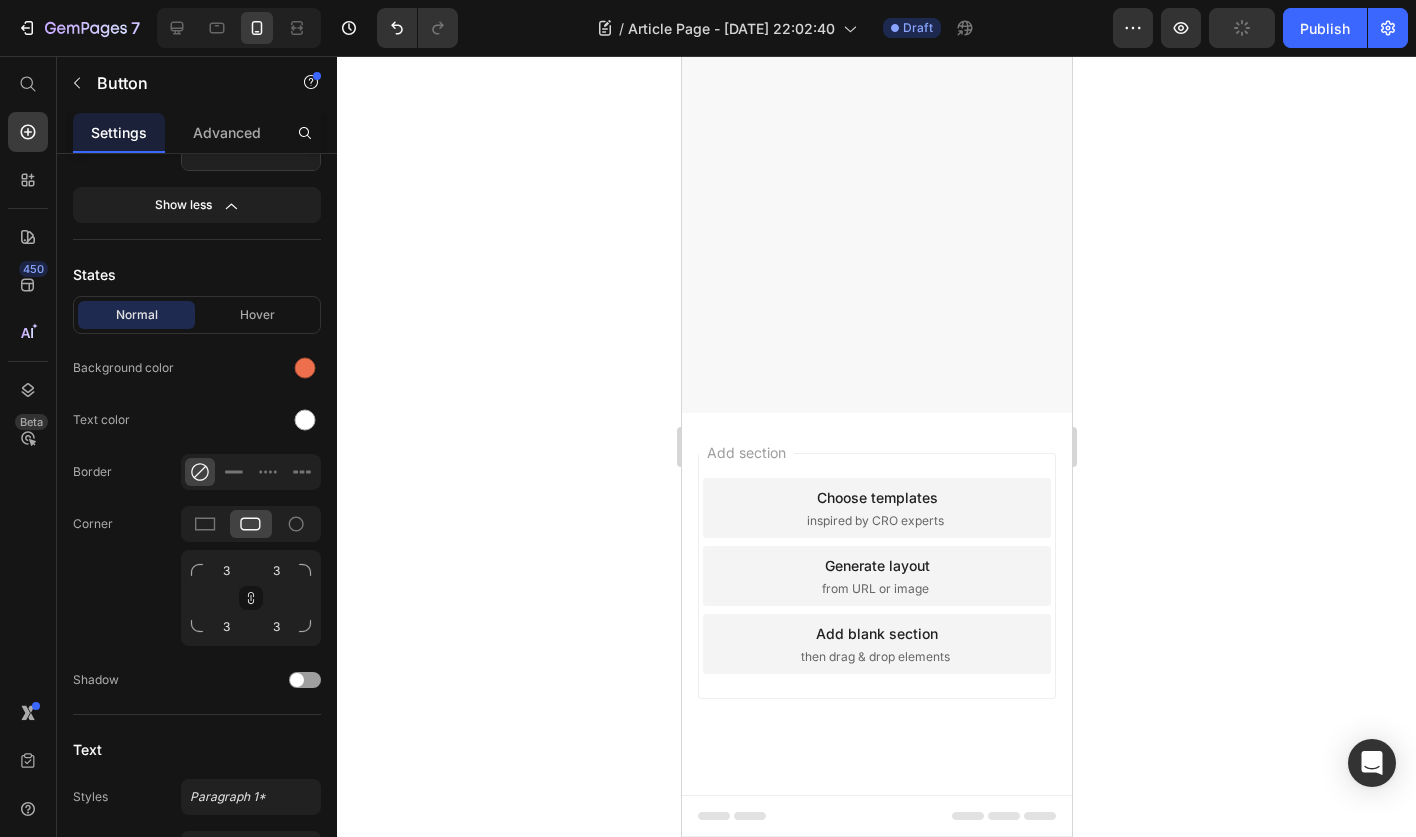 click on "Start baking doggy delights" at bounding box center (876, -1347) 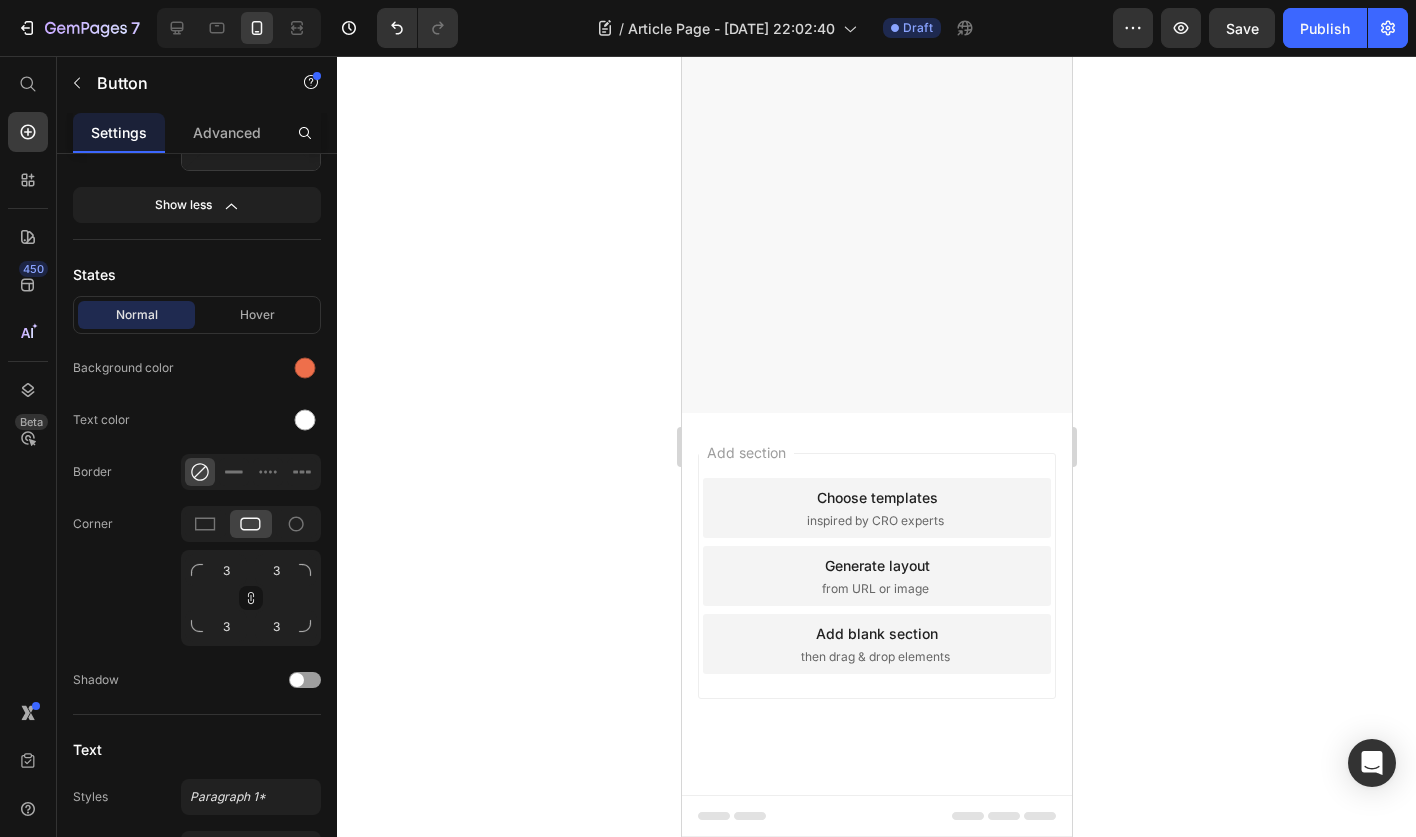 click 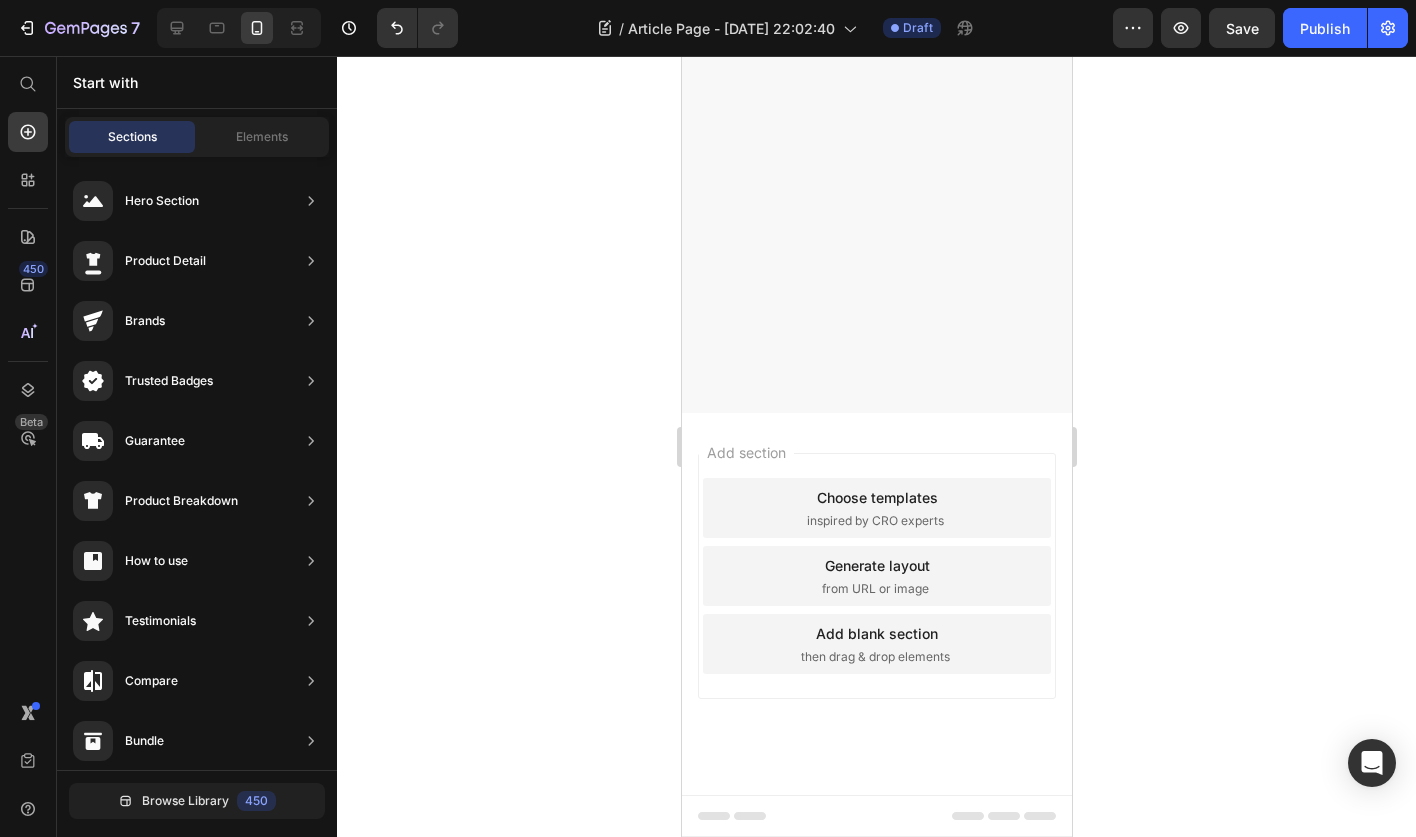 scroll, scrollTop: 11509, scrollLeft: 0, axis: vertical 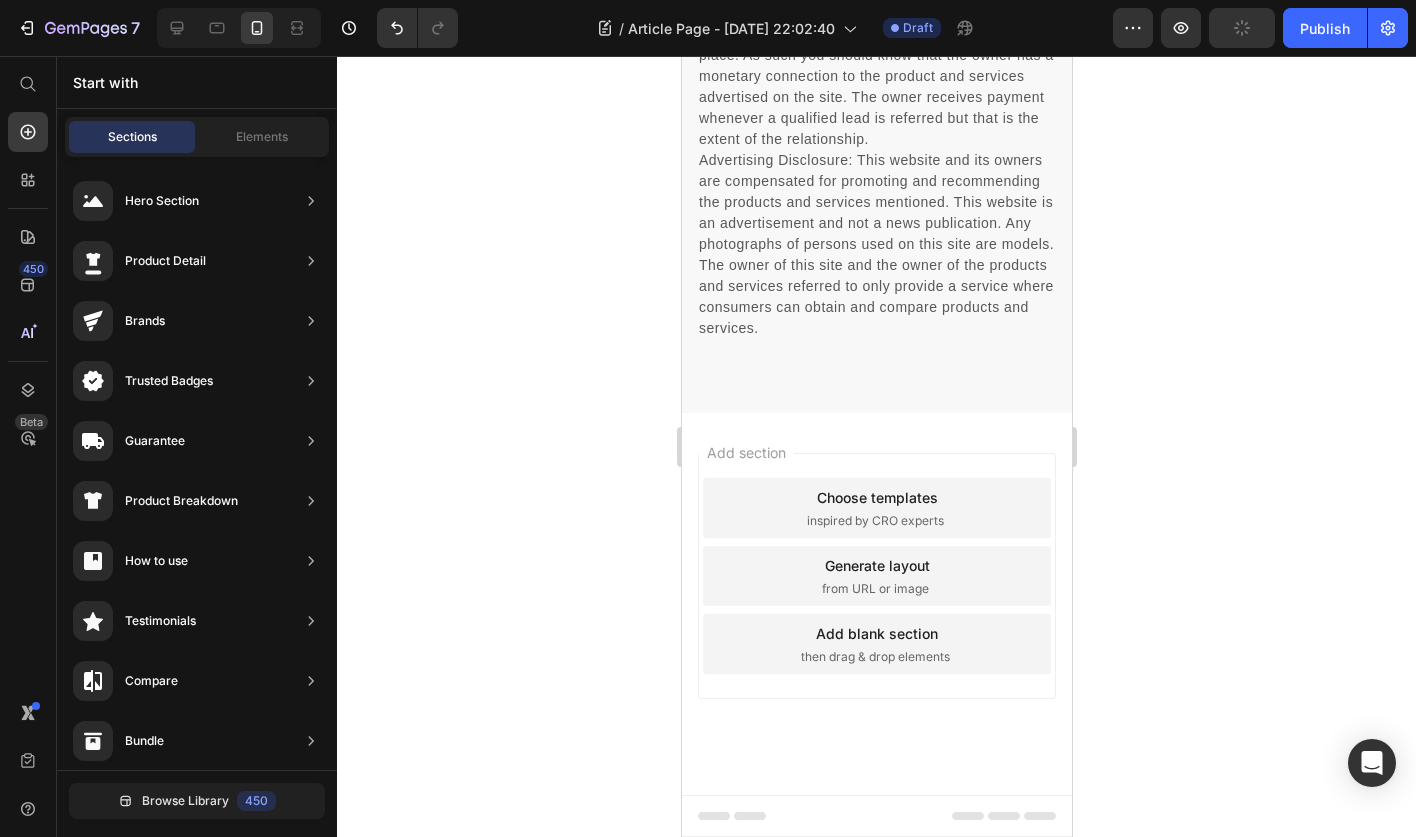 click on "Your dog deserves the same chance at a pain-free life." at bounding box center (876, -1433) 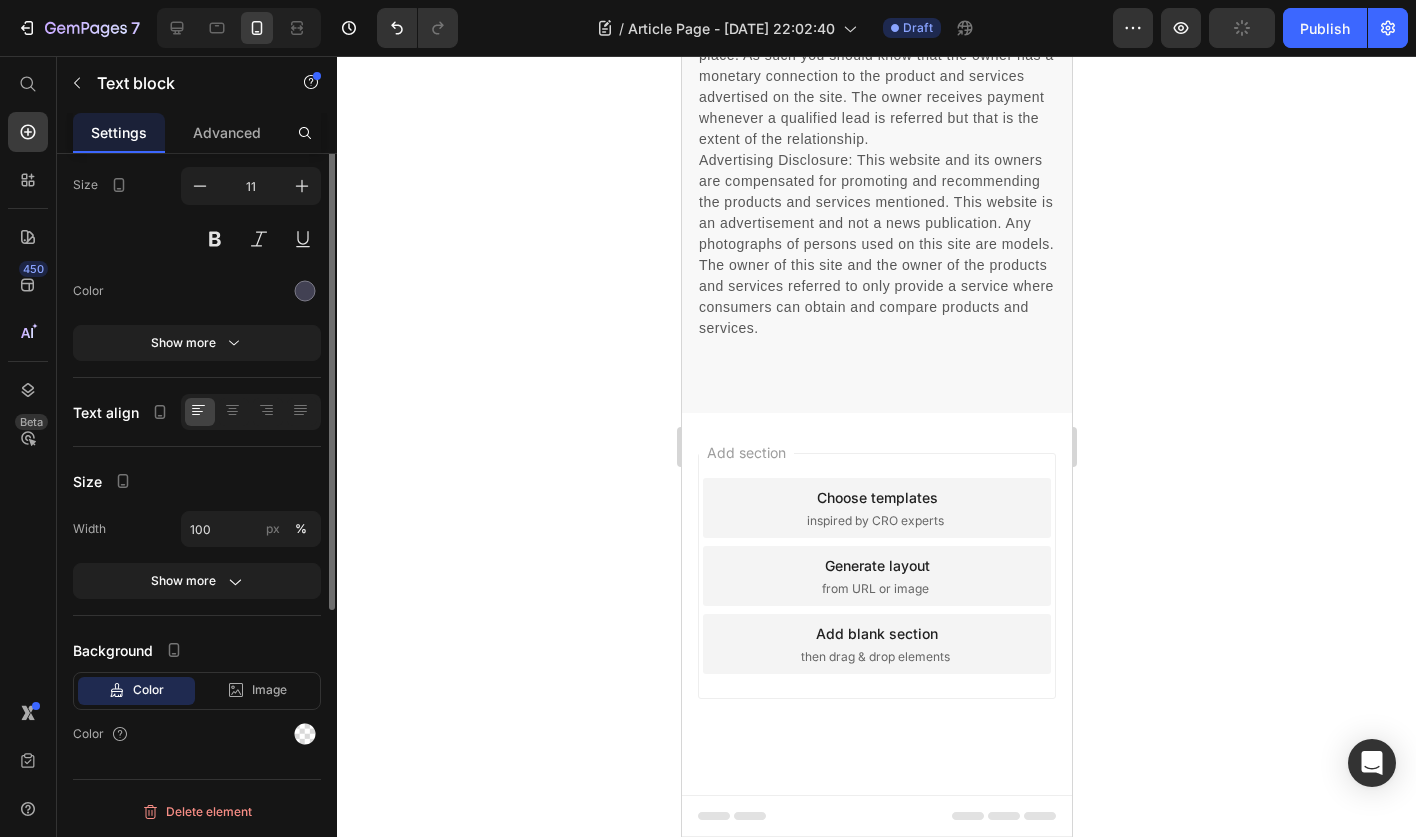 scroll, scrollTop: 0, scrollLeft: 0, axis: both 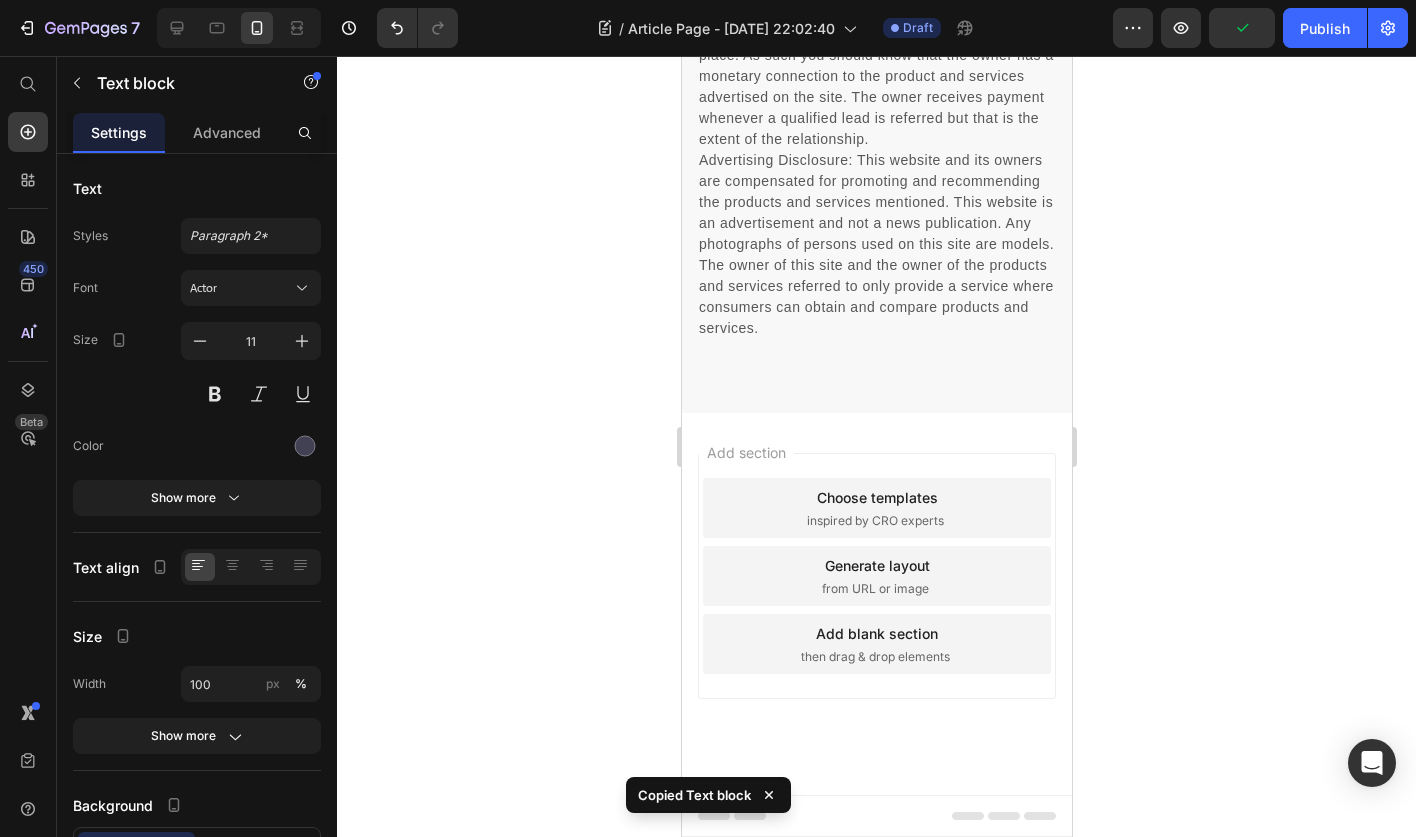 click on "ORDER NOW - BUY 1 GET 1 FREE" at bounding box center (876, -1348) 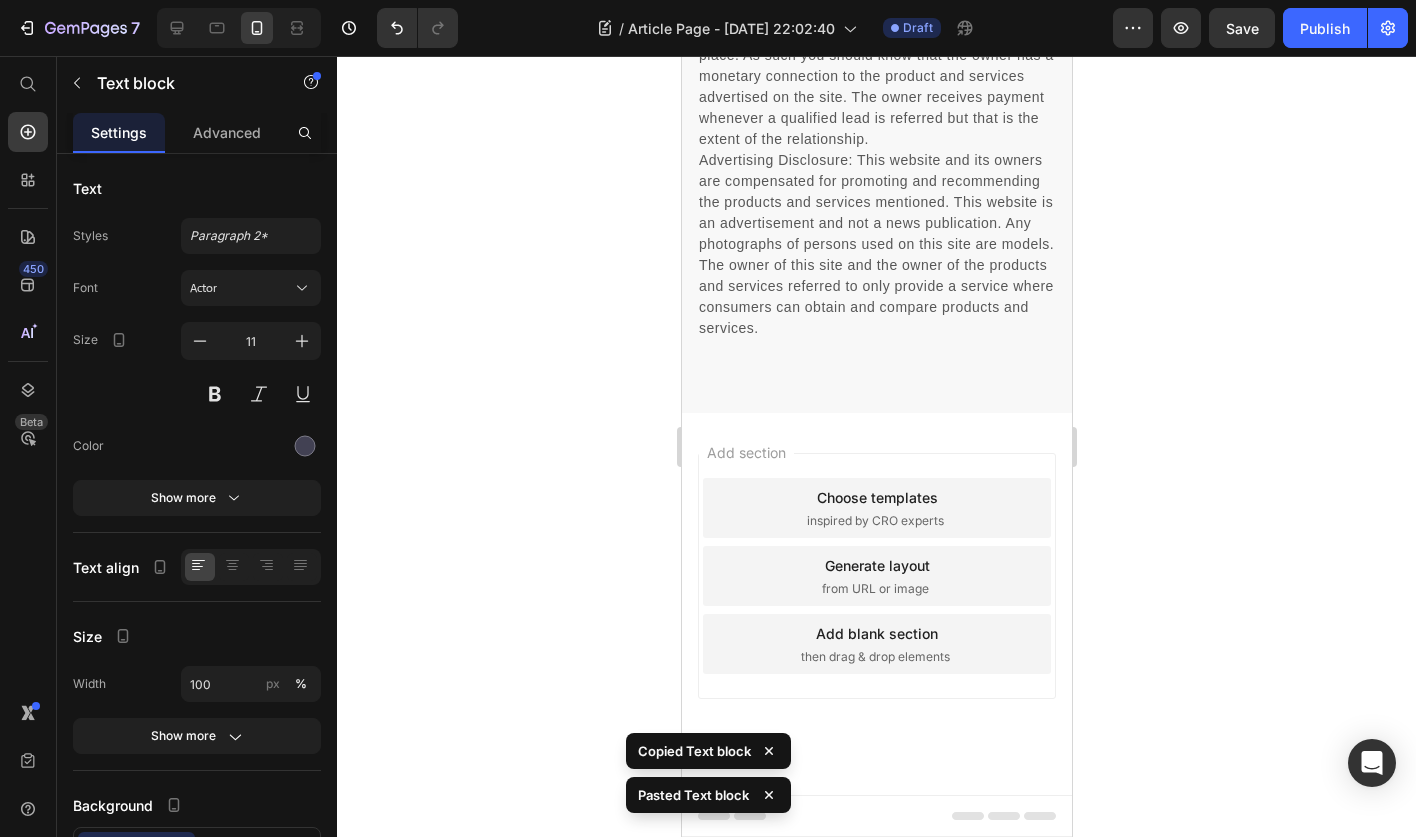 click on "buy one bottle, get one FREE." at bounding box center (853, -1793) 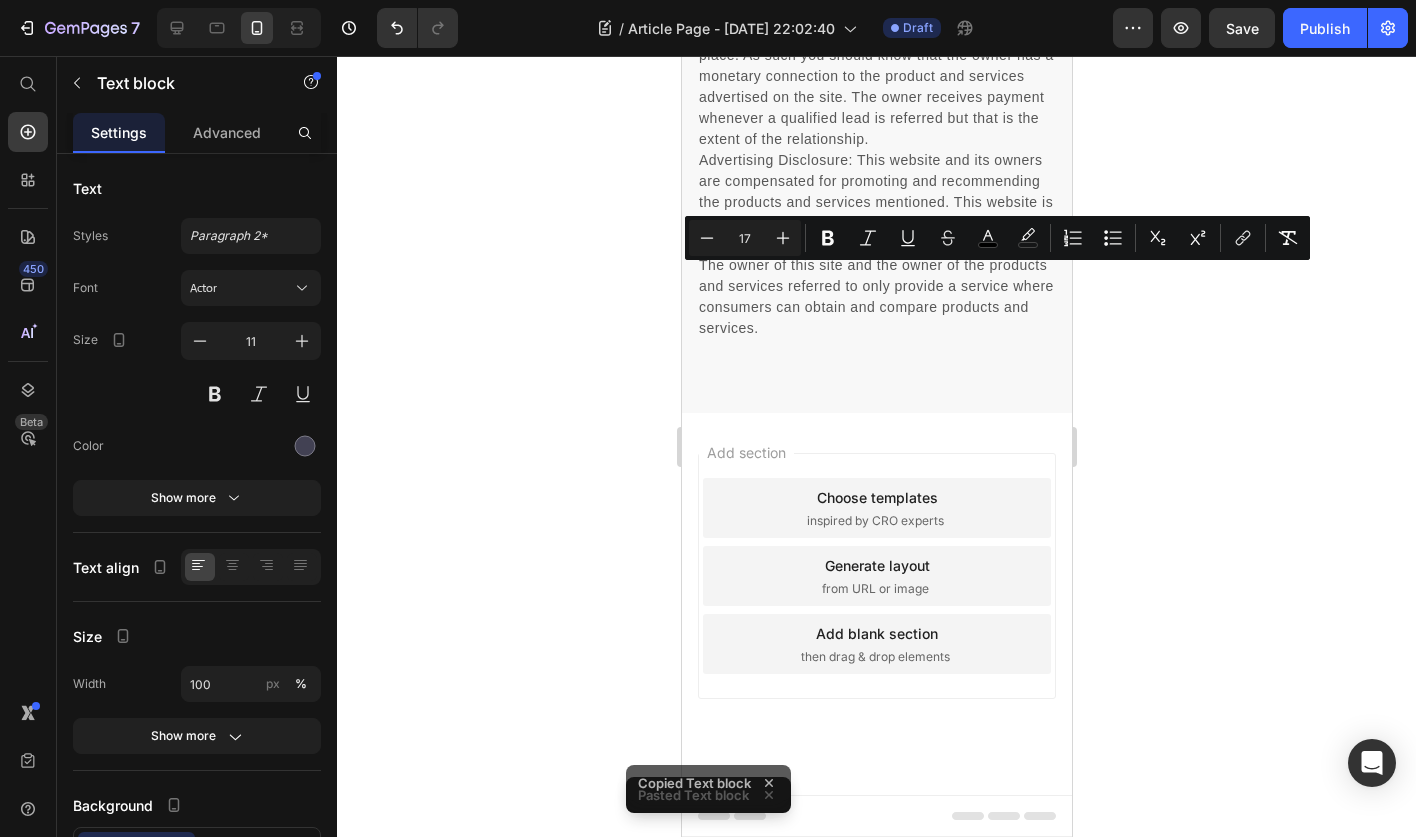 click at bounding box center [876, -1769] 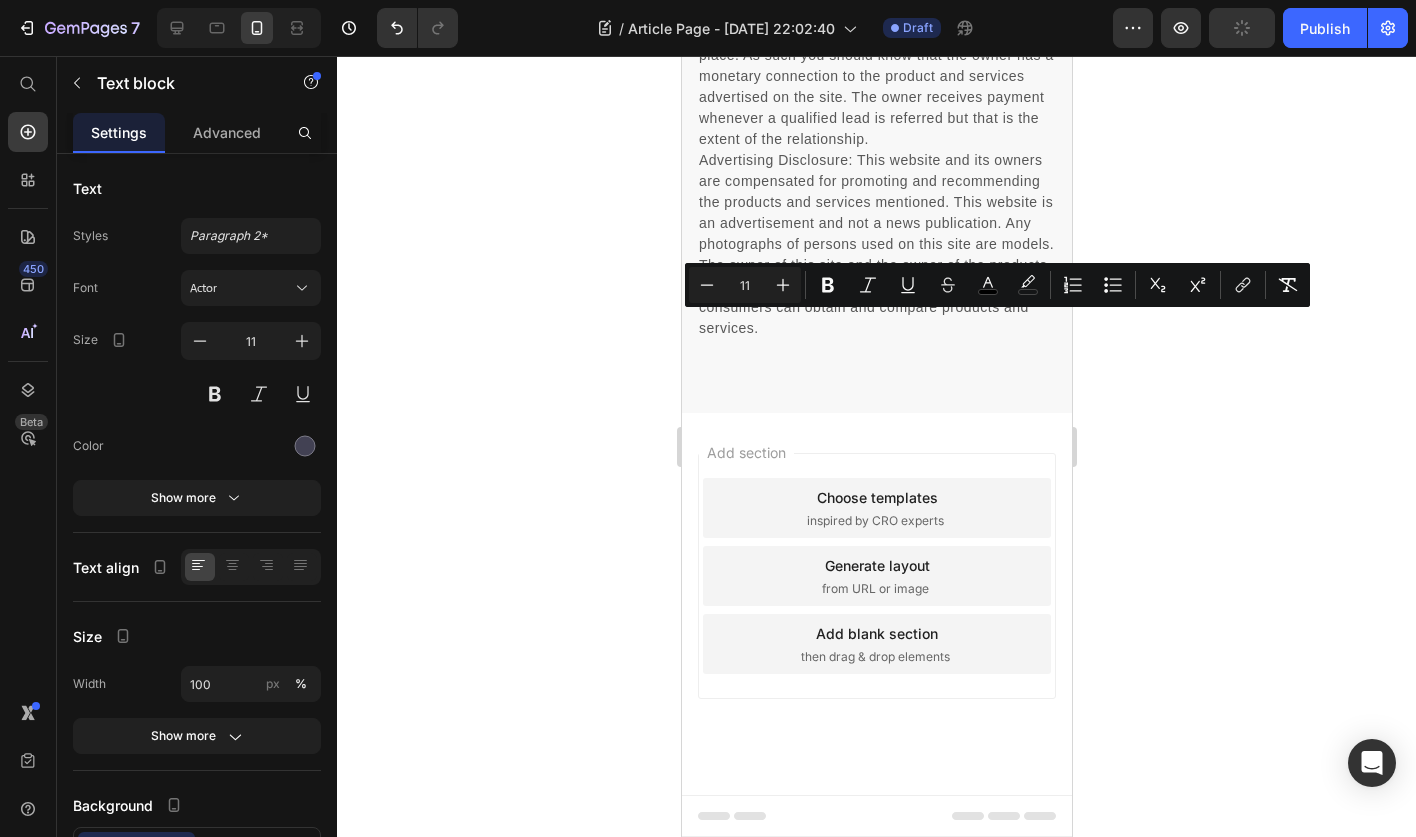 drag, startPoint x: 805, startPoint y: 351, endPoint x: 679, endPoint y: 323, distance: 129.07362 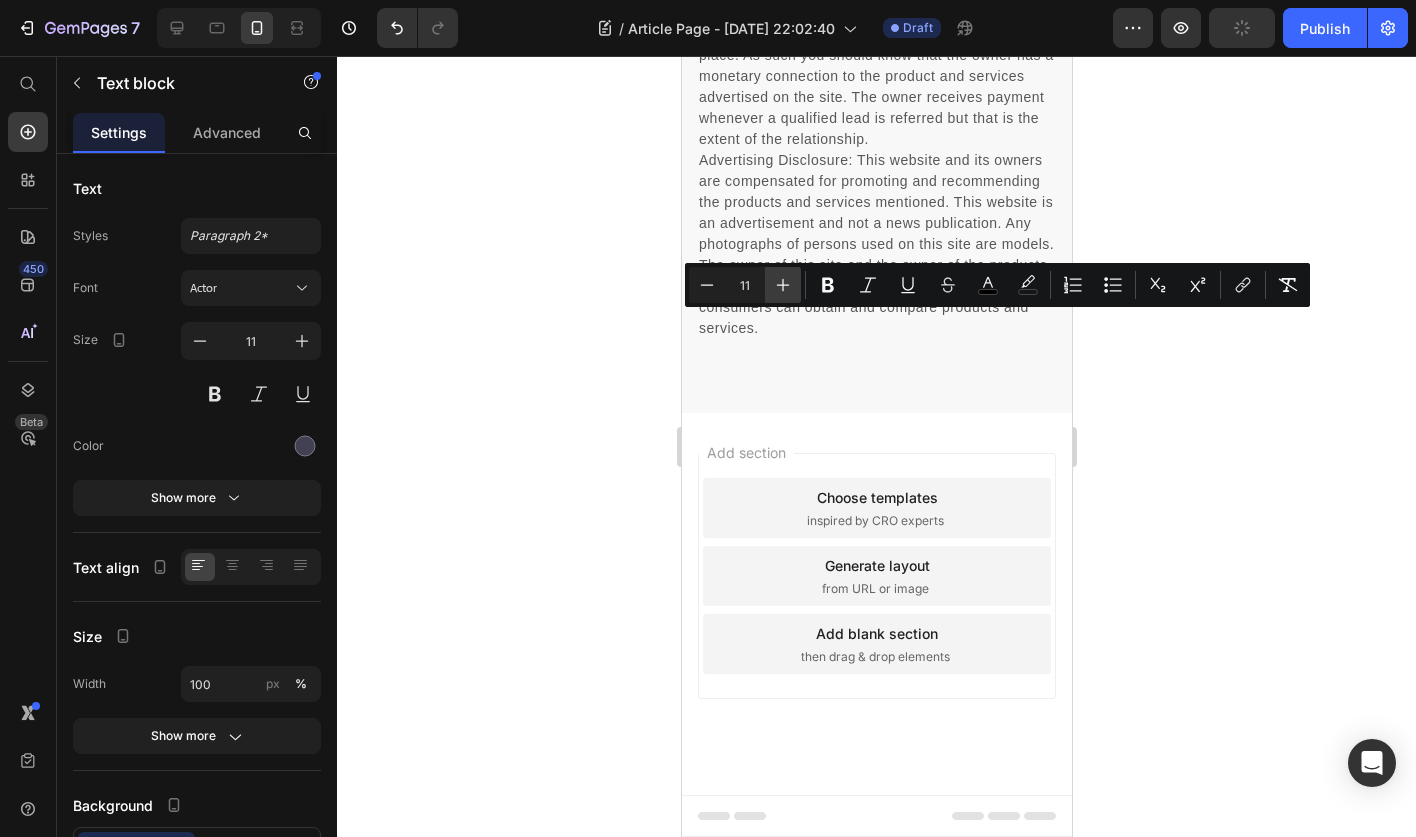 click 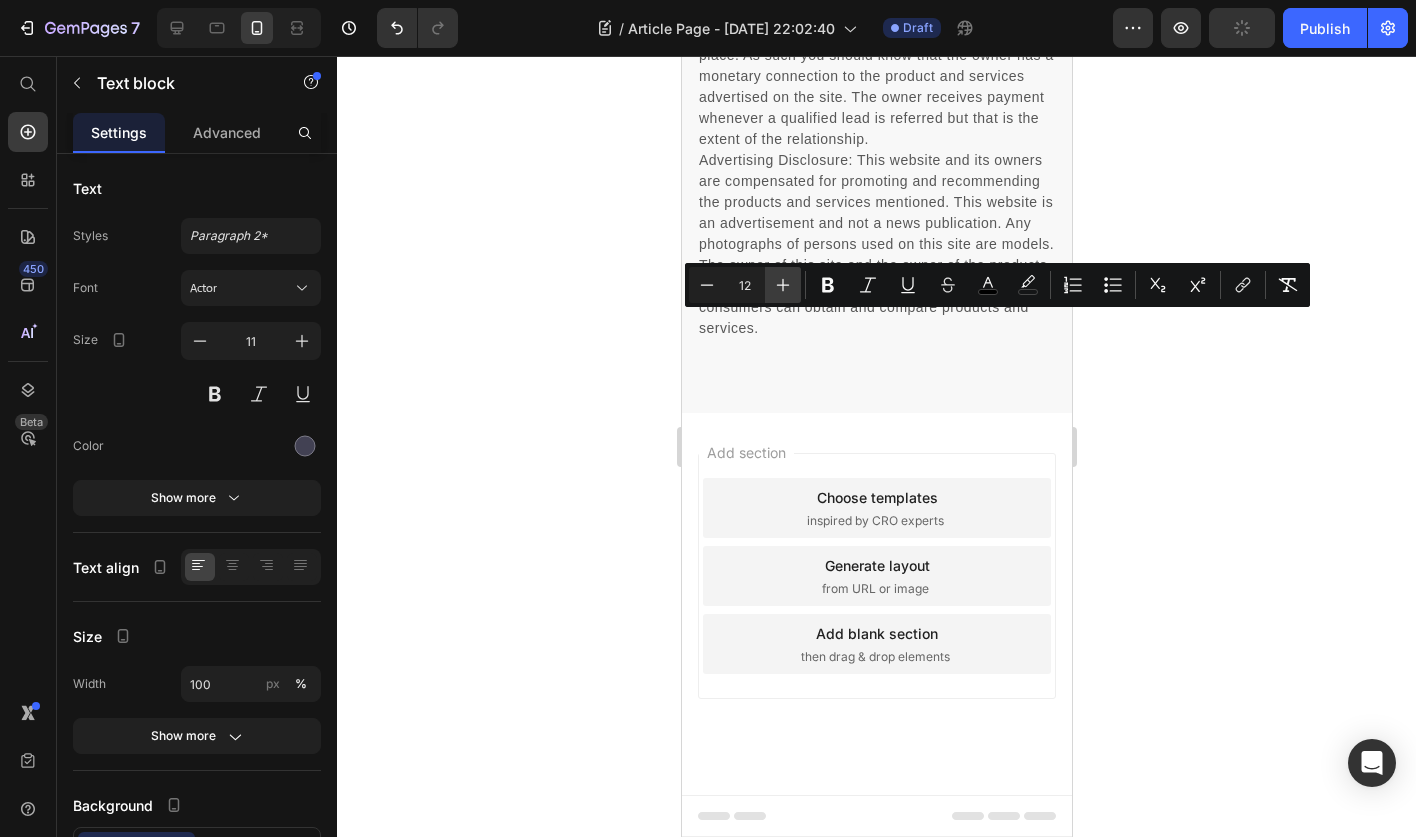 click 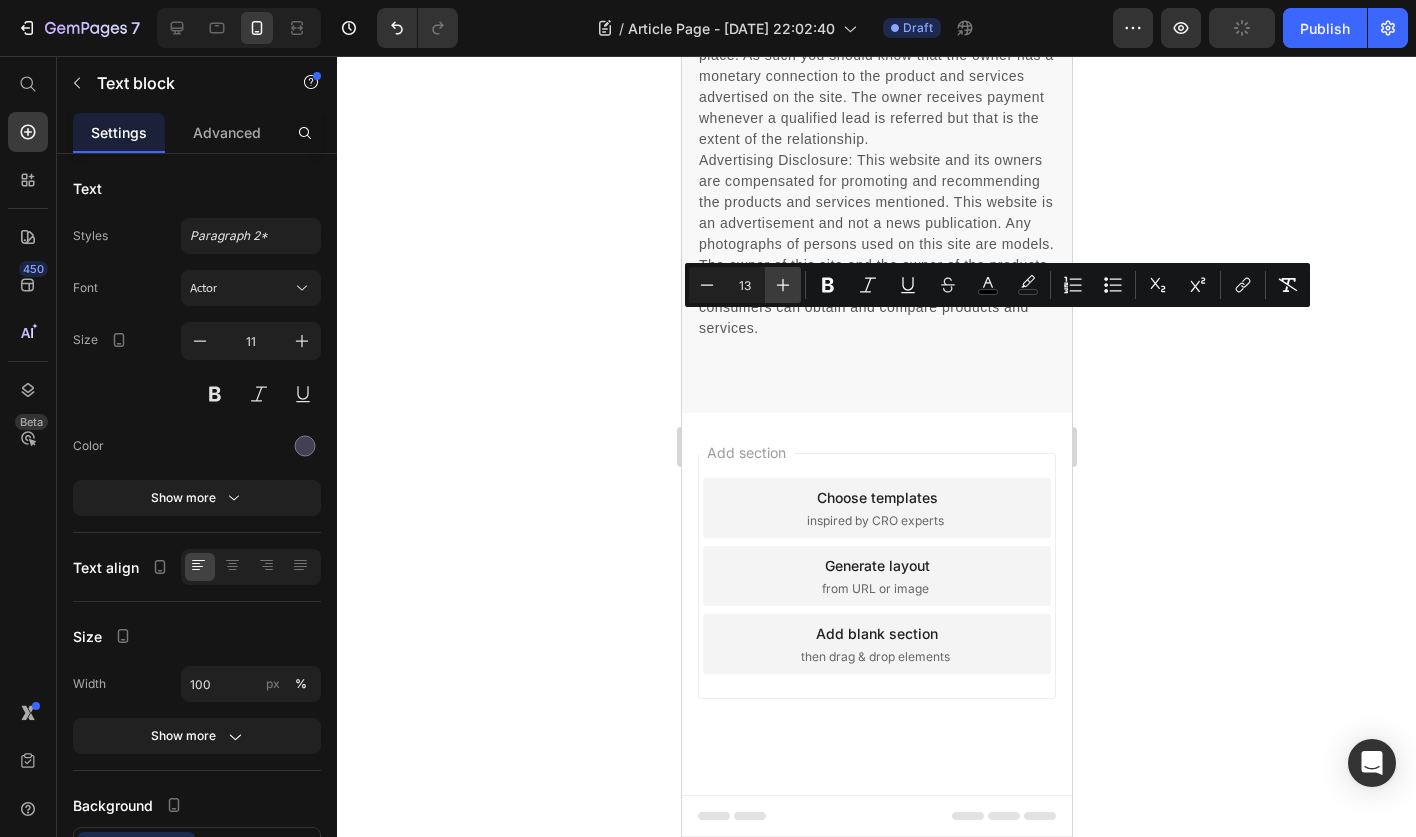 click 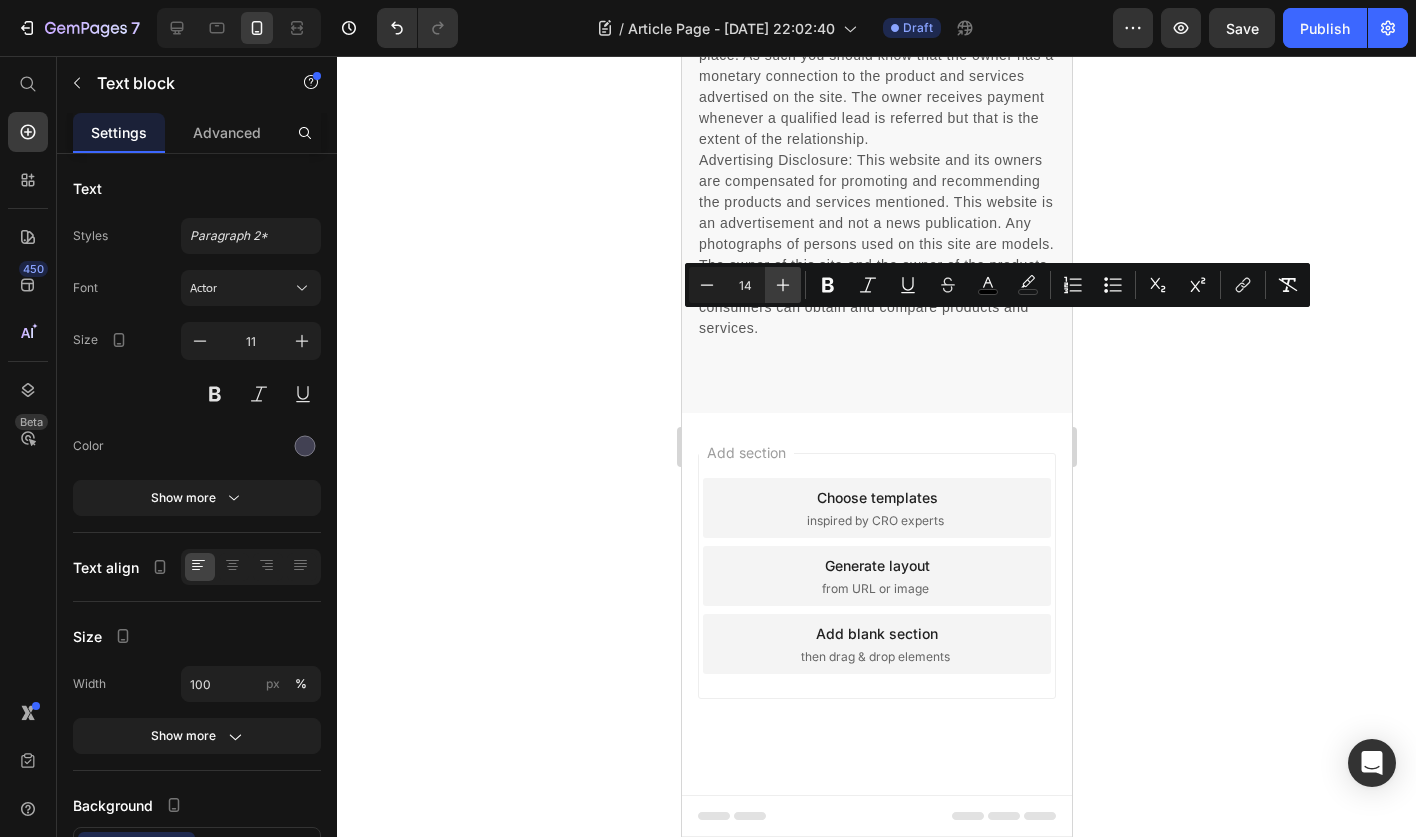 click 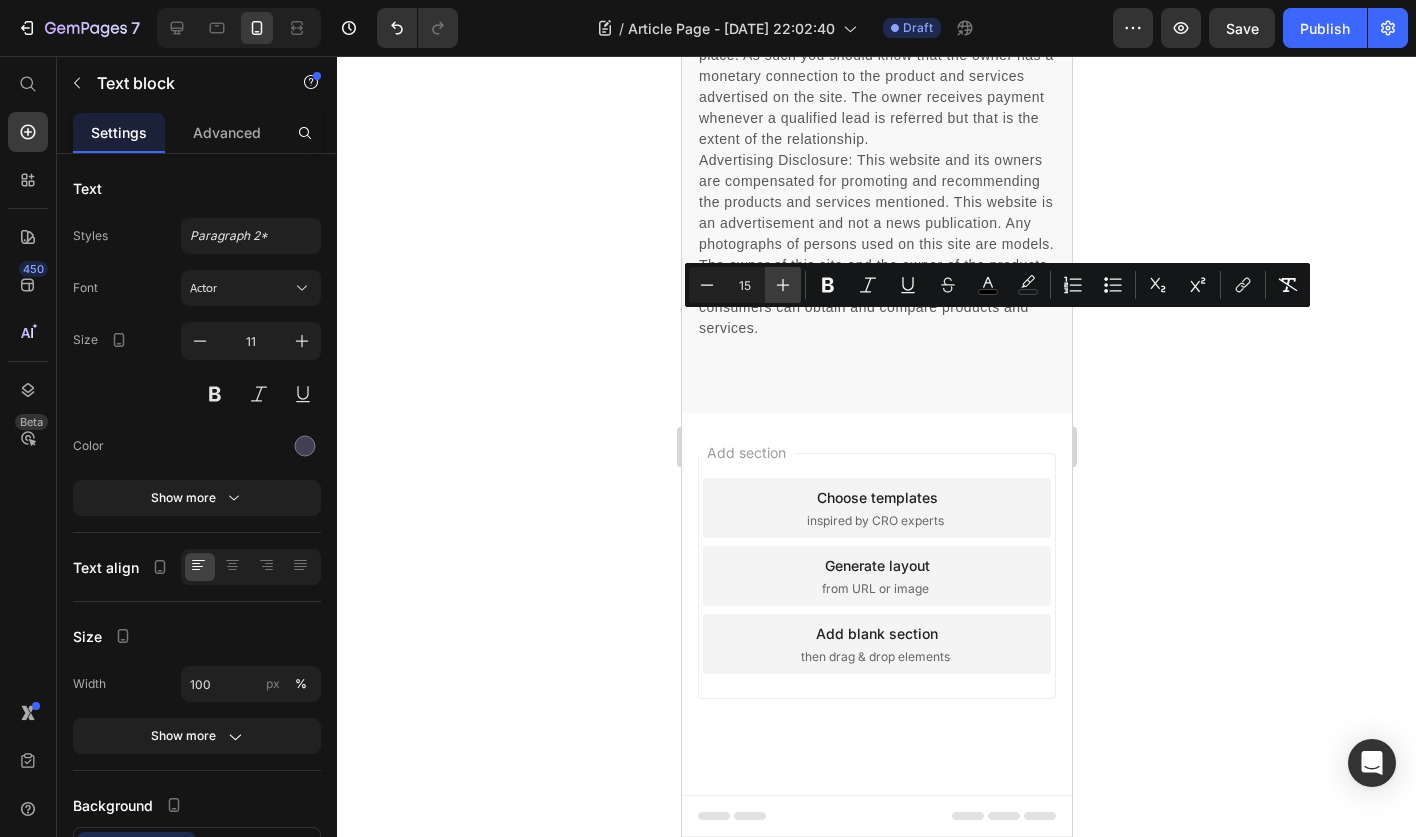 click 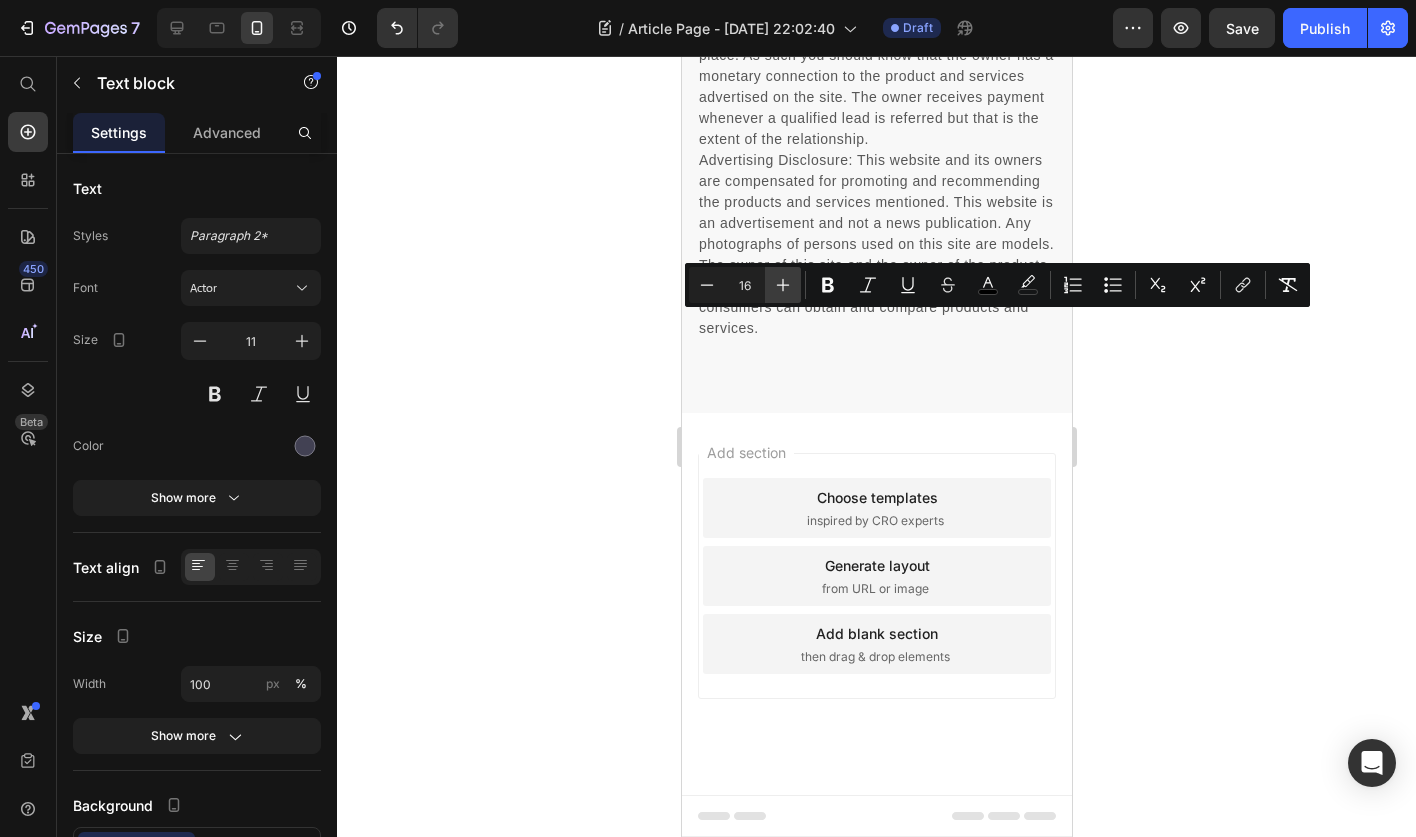 click 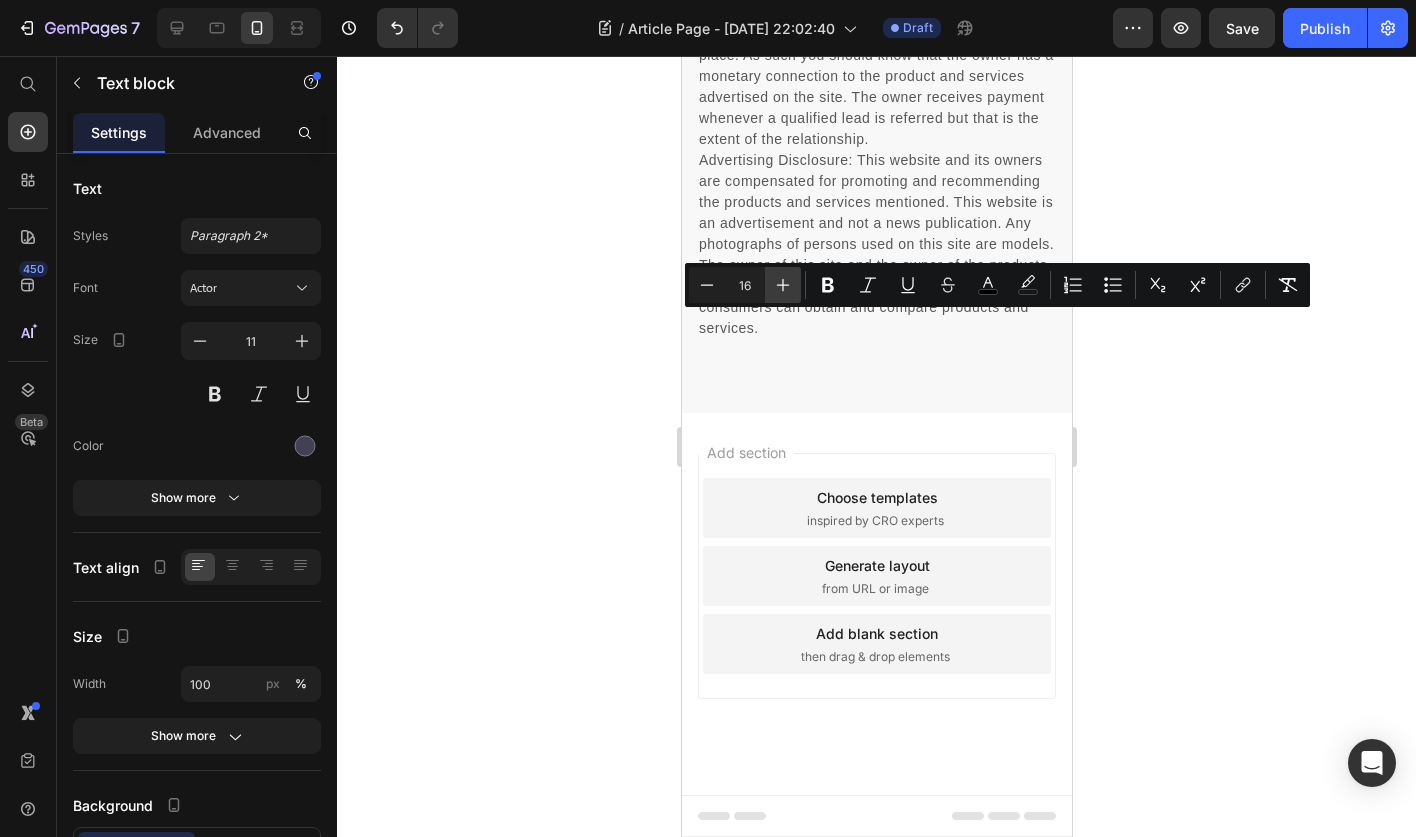 type on "17" 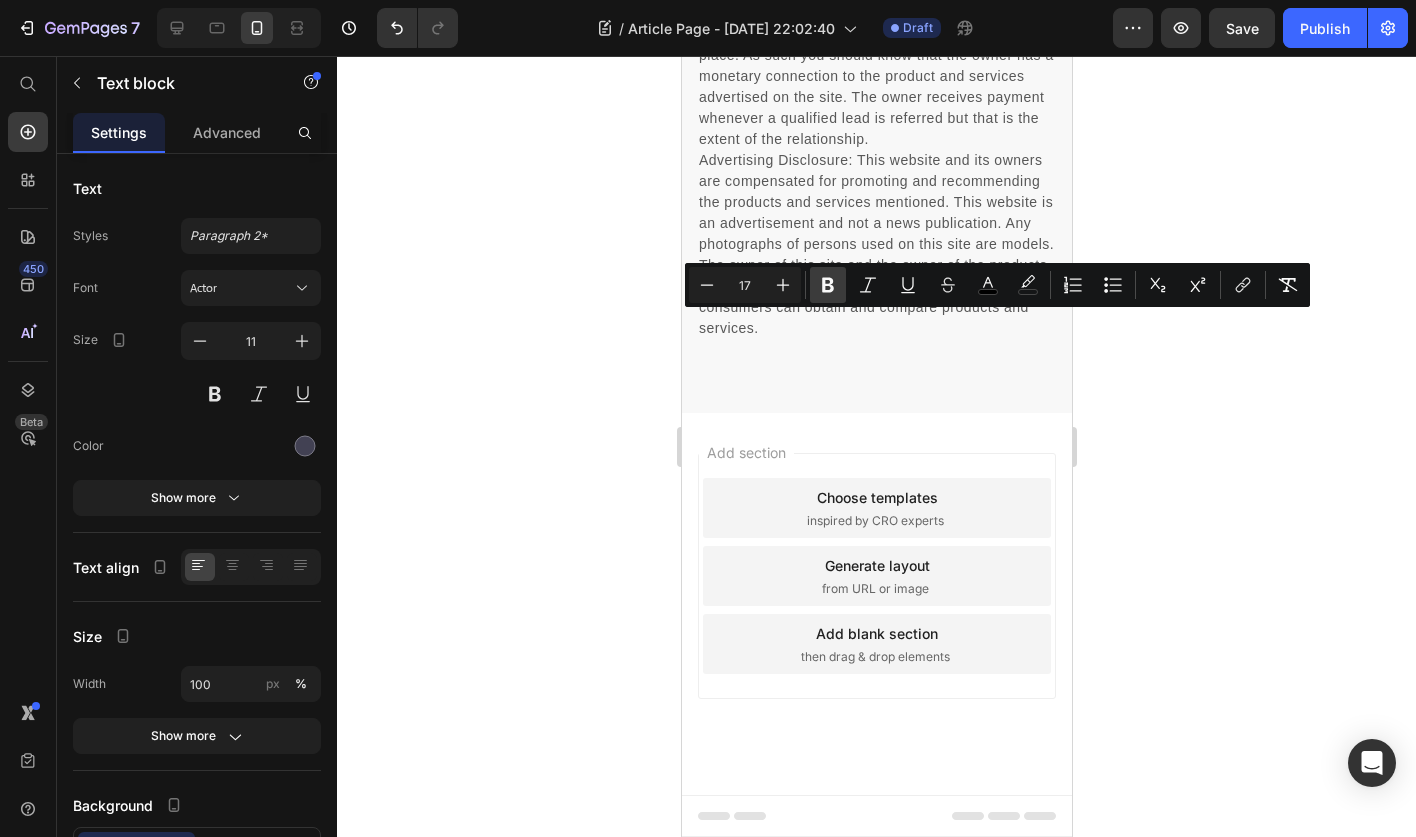 click 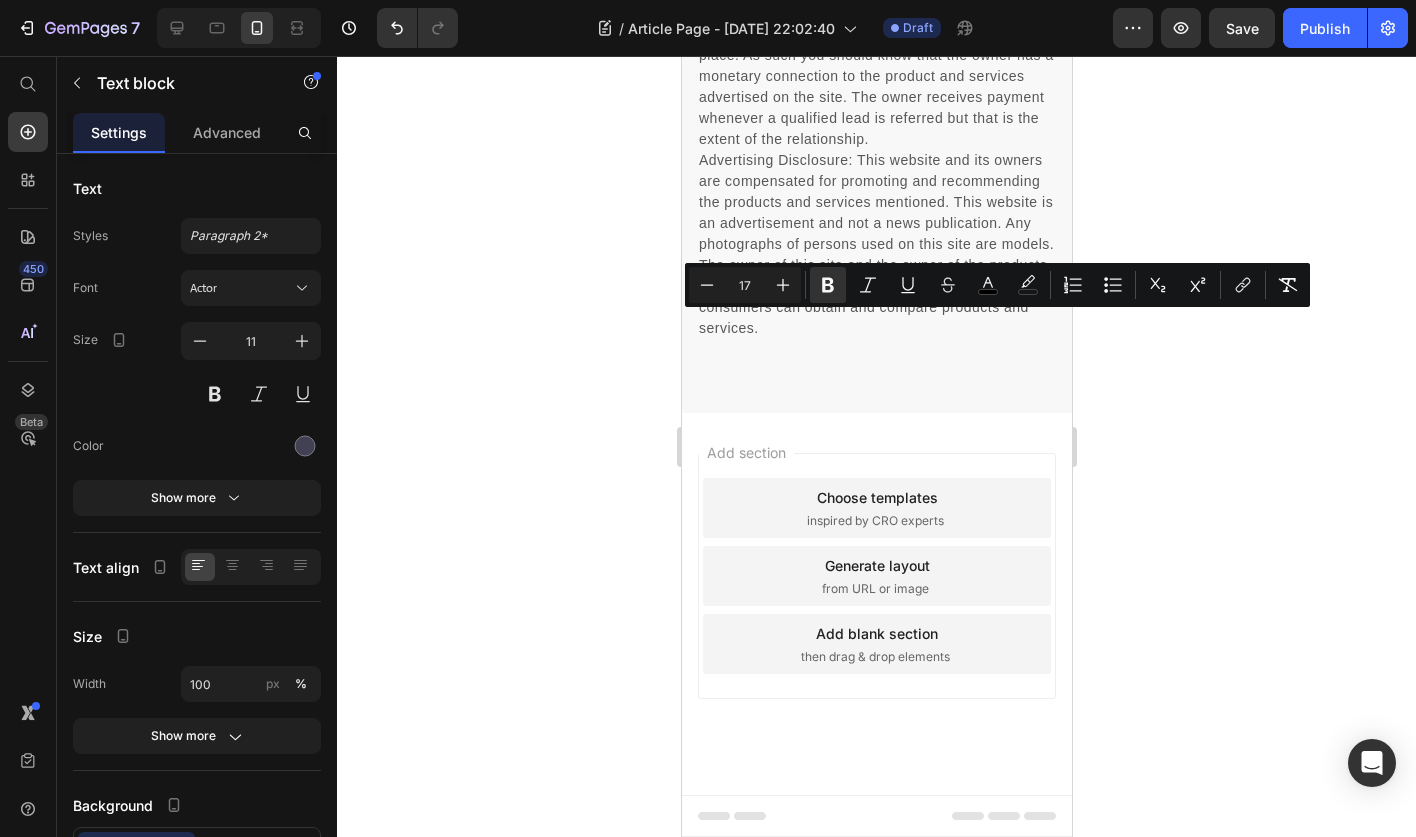 click 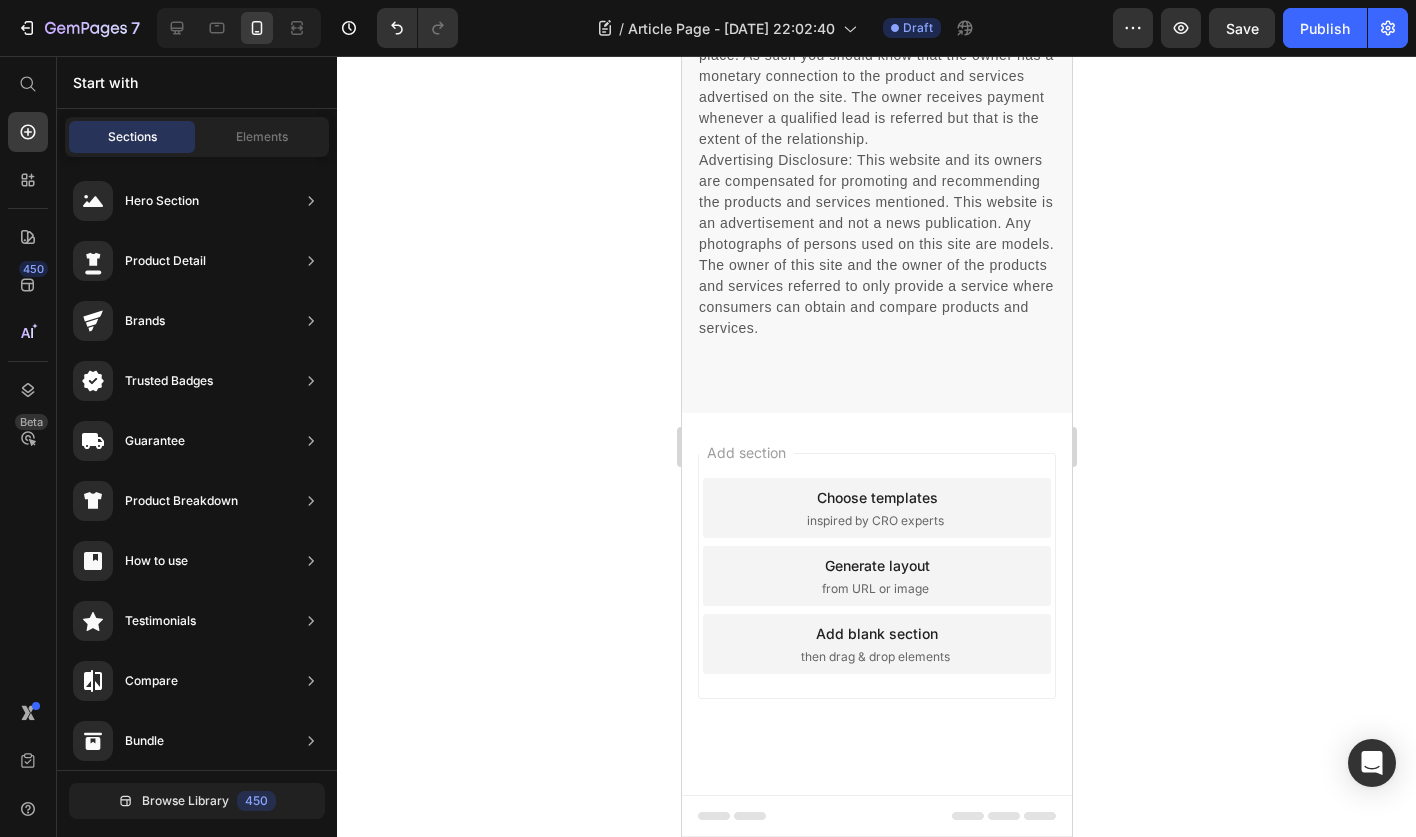 click 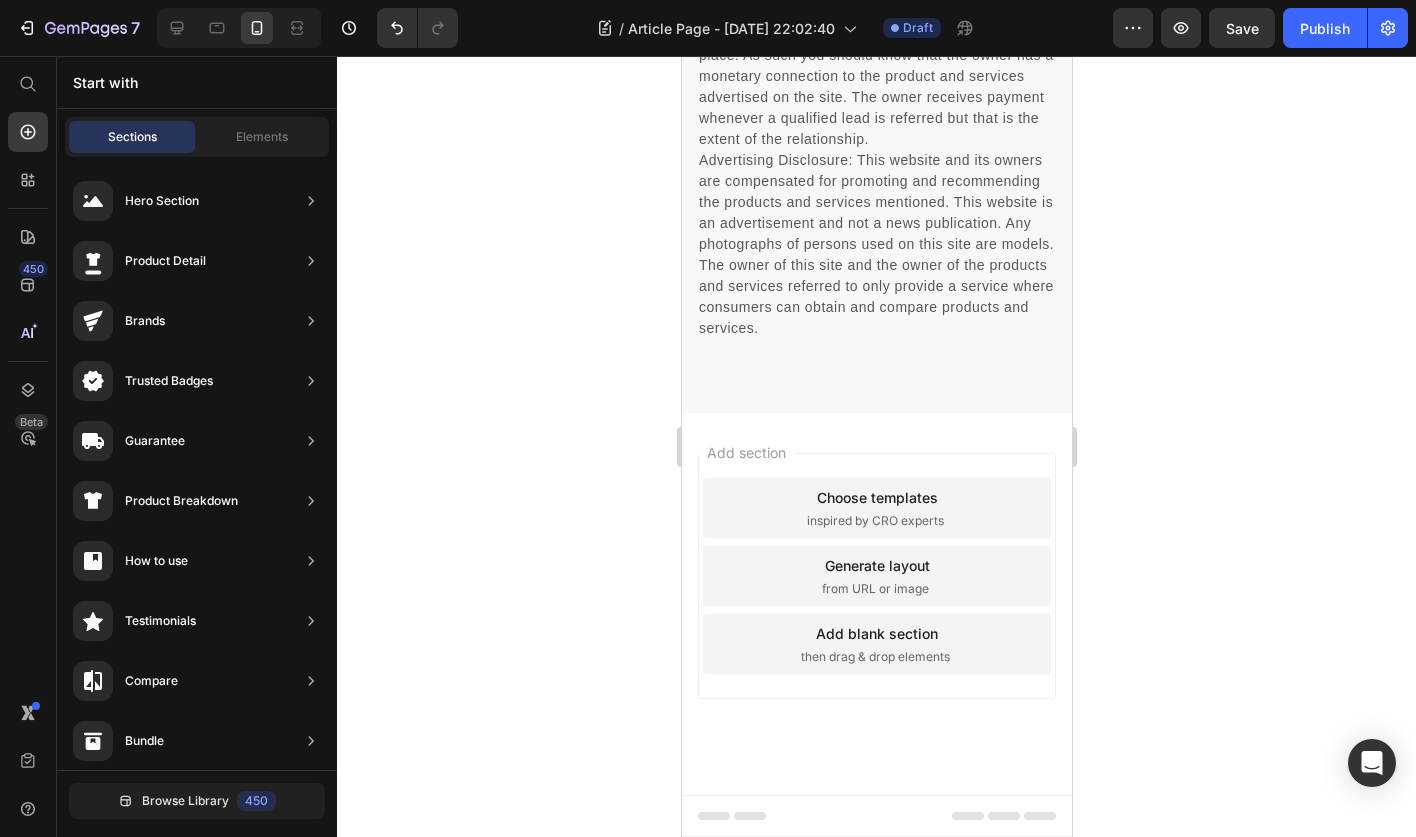 click on "60-Day Money-Back Guarantee" at bounding box center [795, -1407] 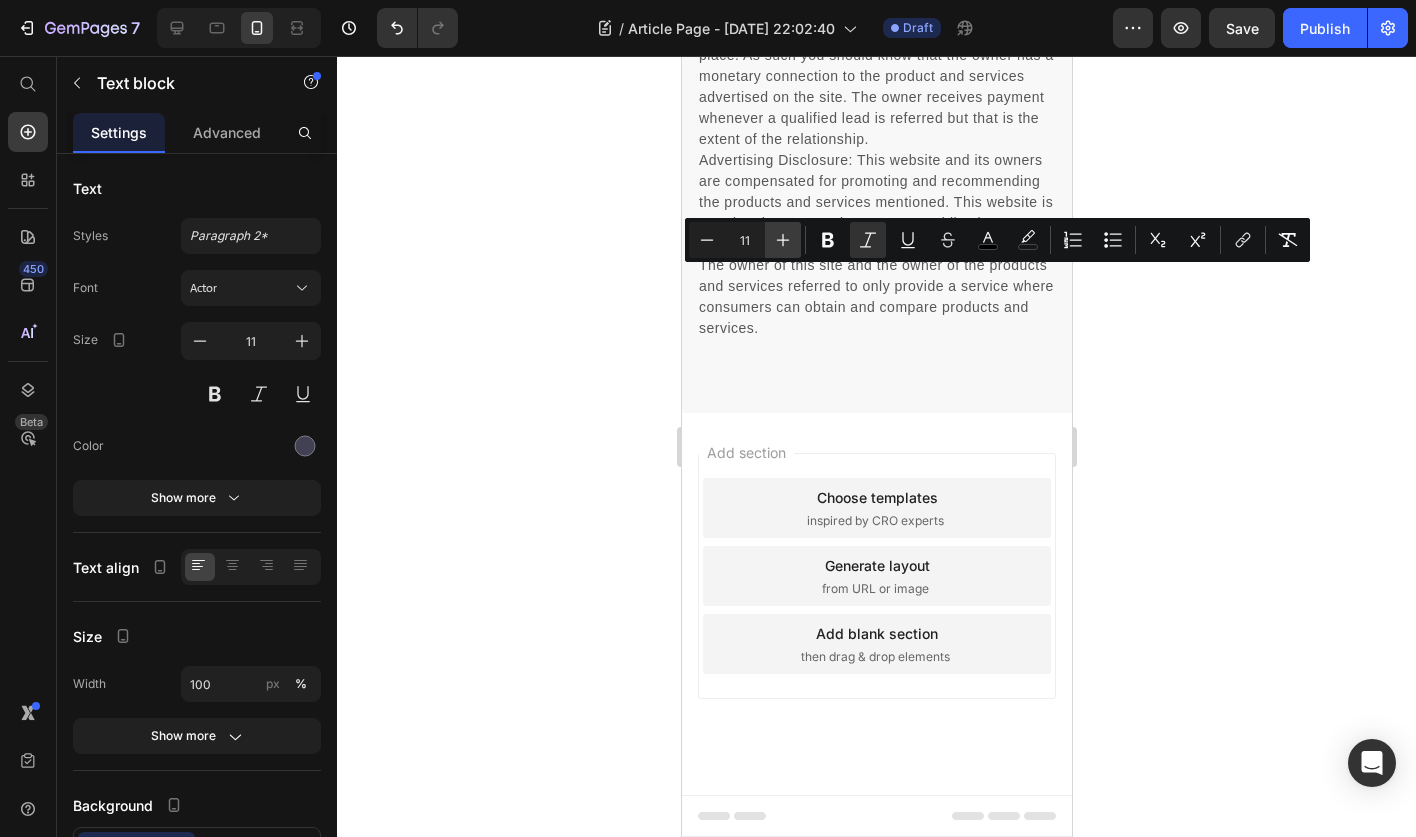 click 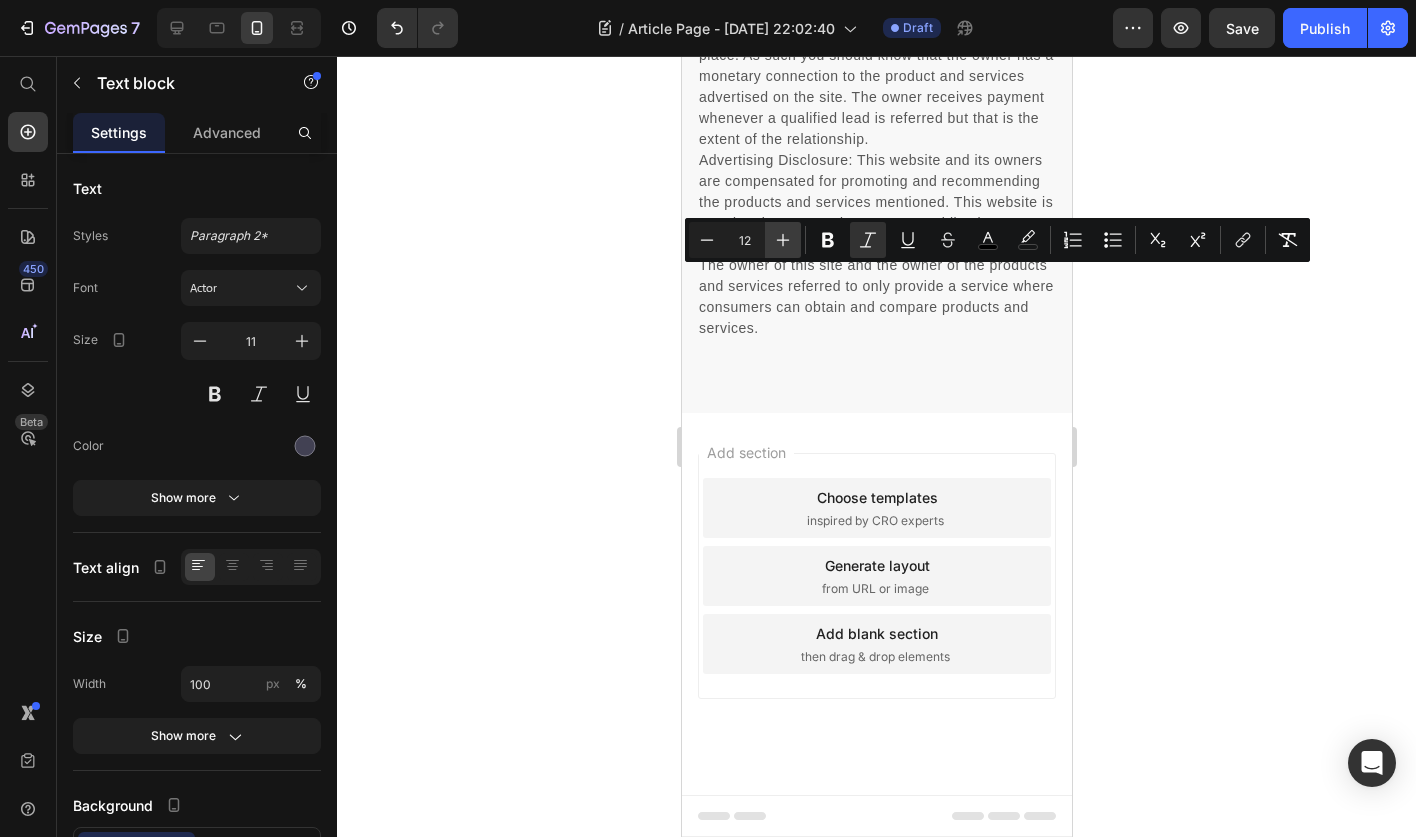 click 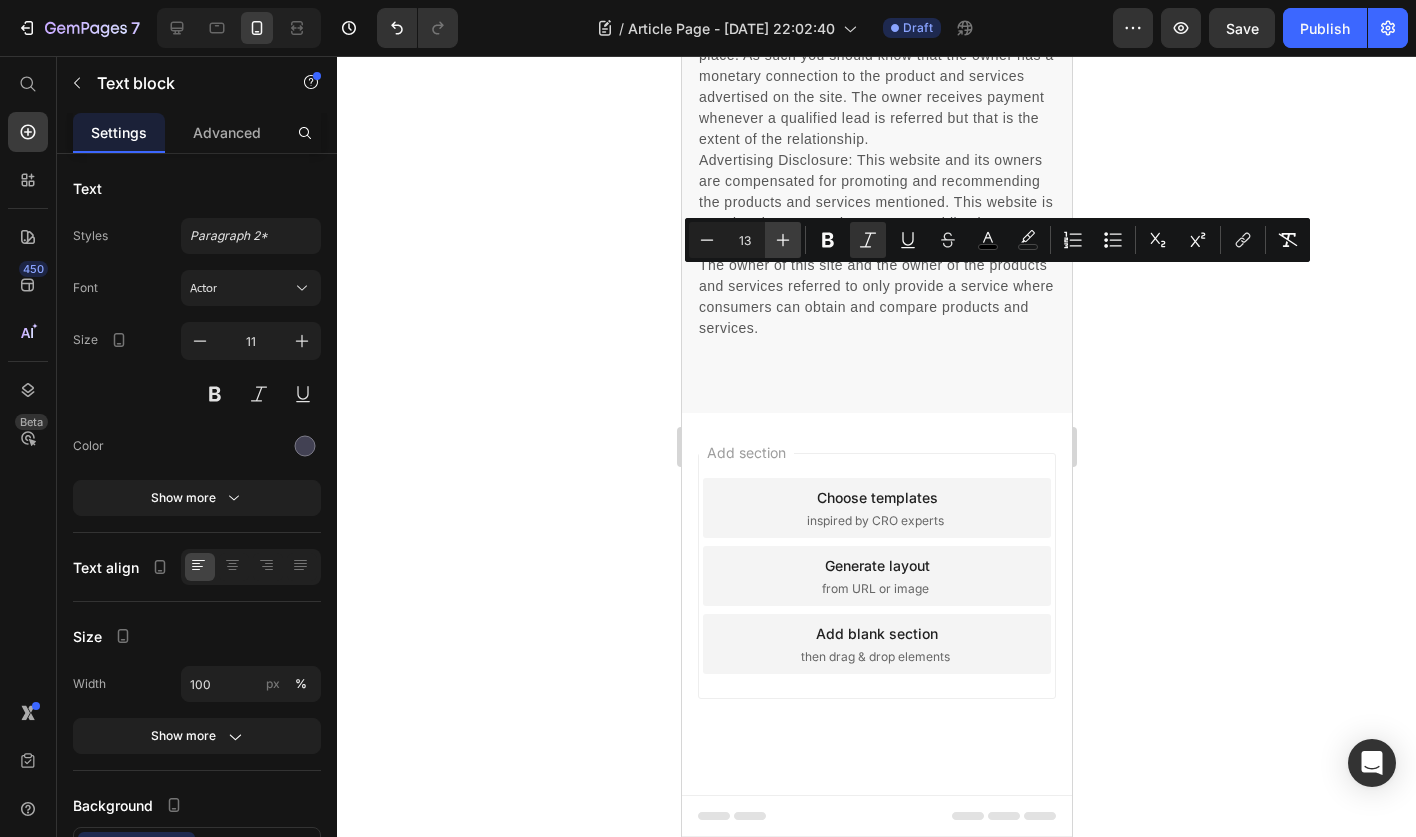 click 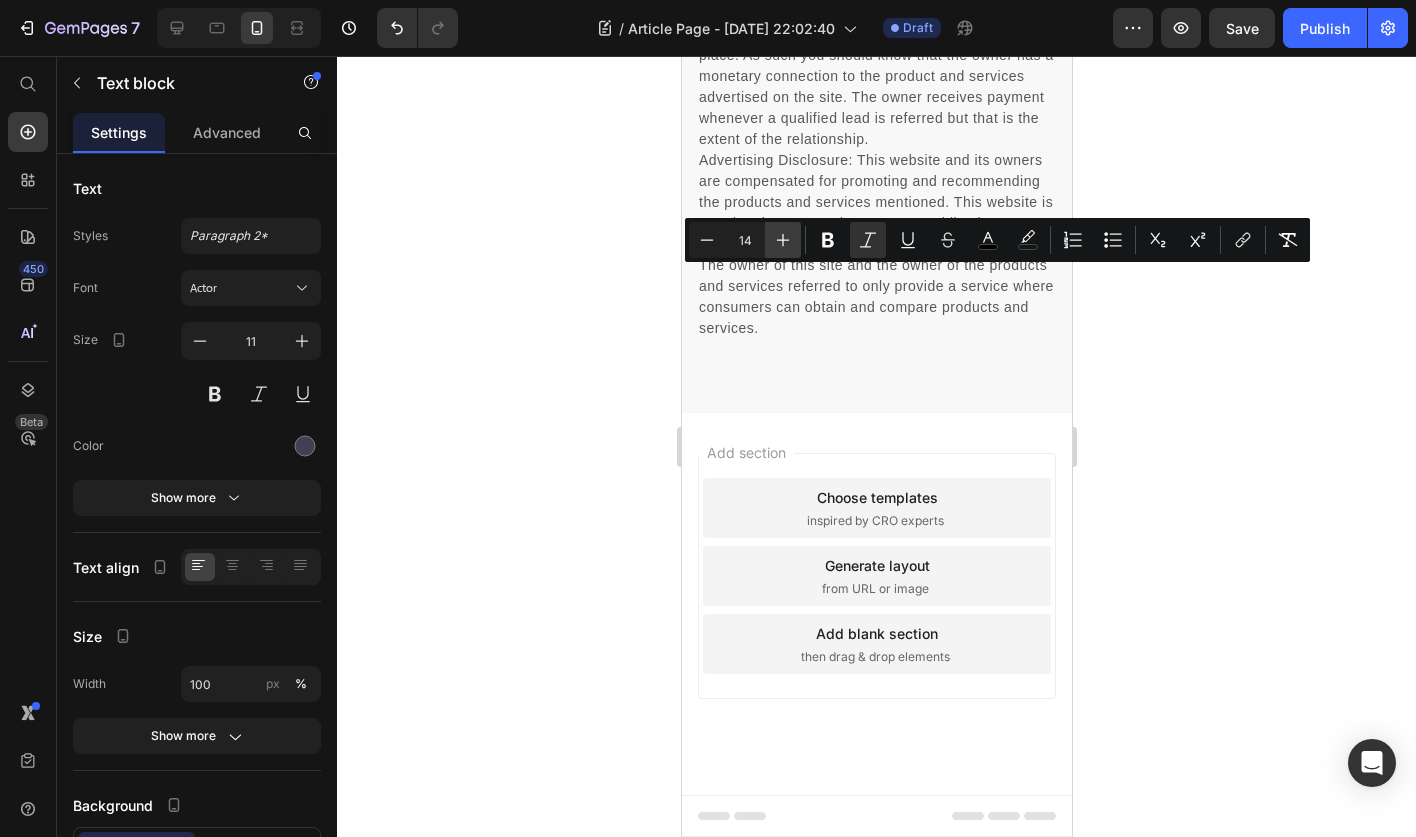 click 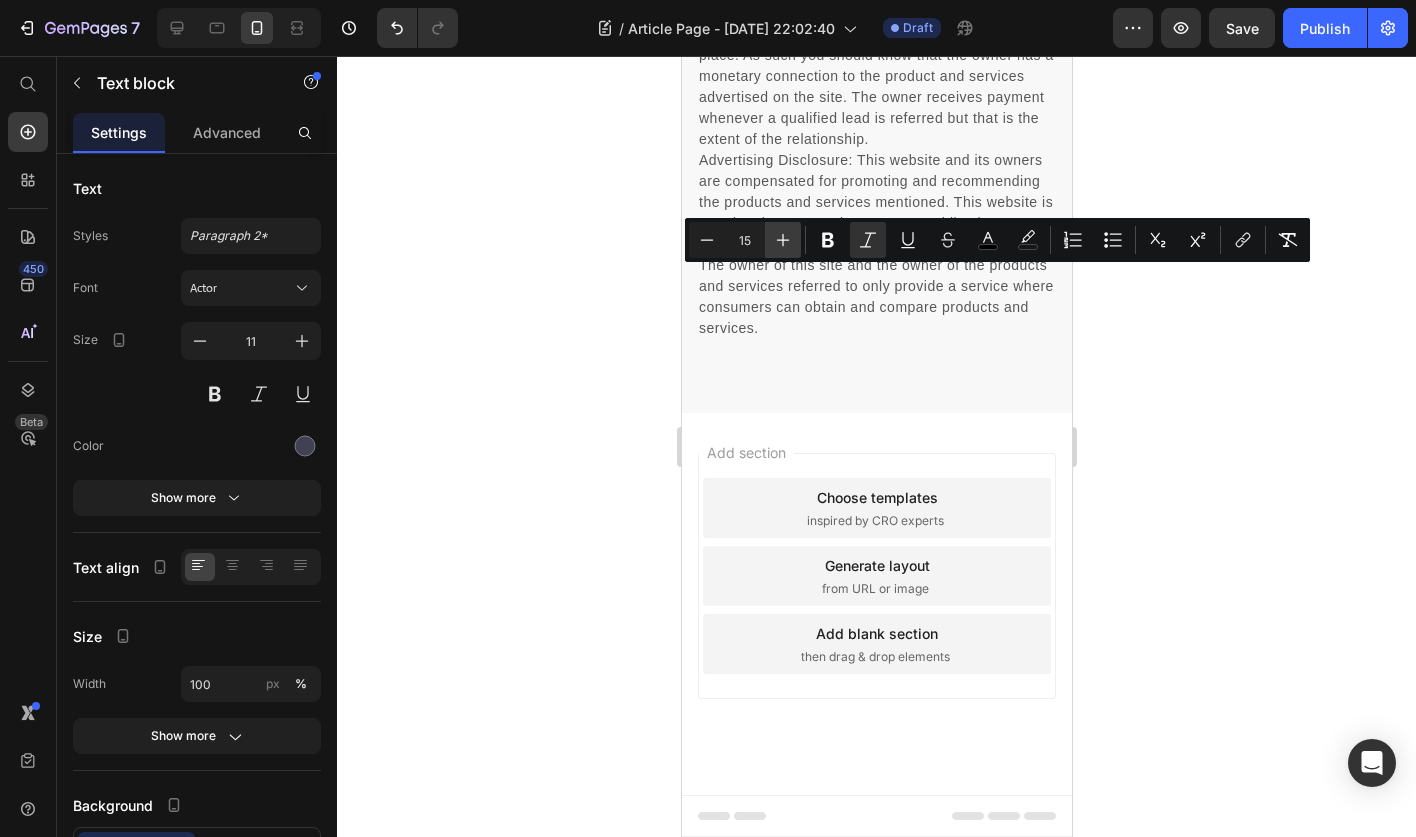 click 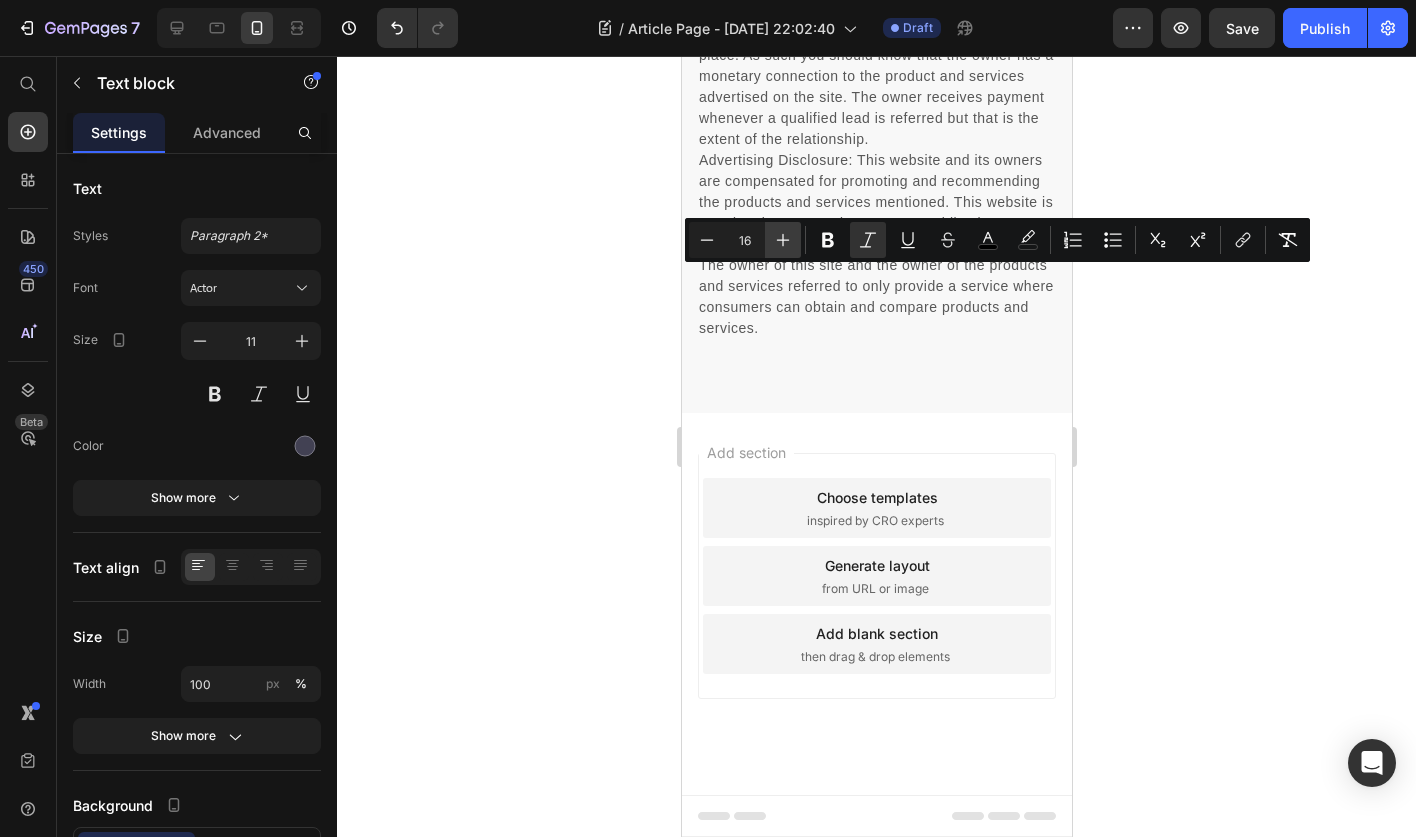 click 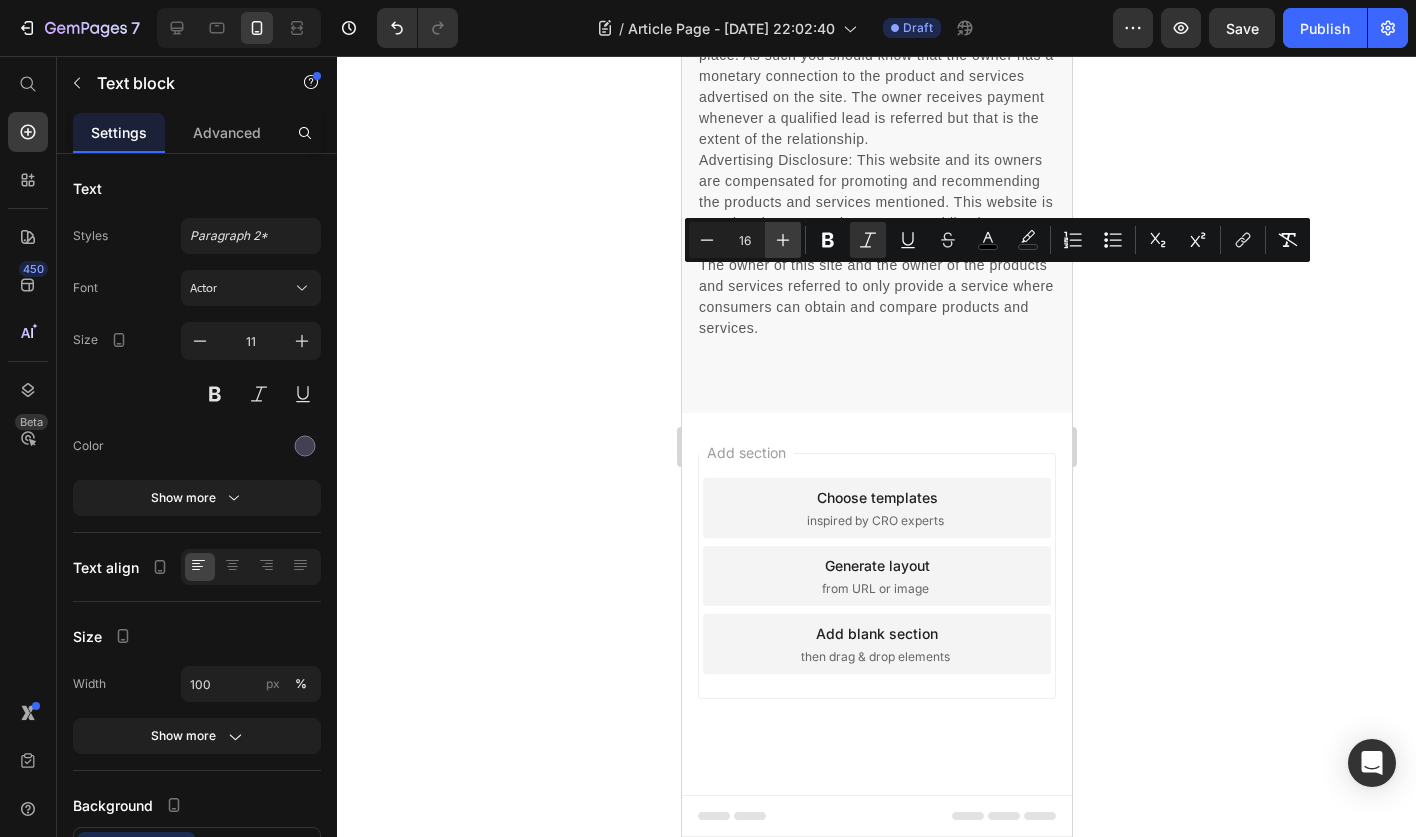type on "17" 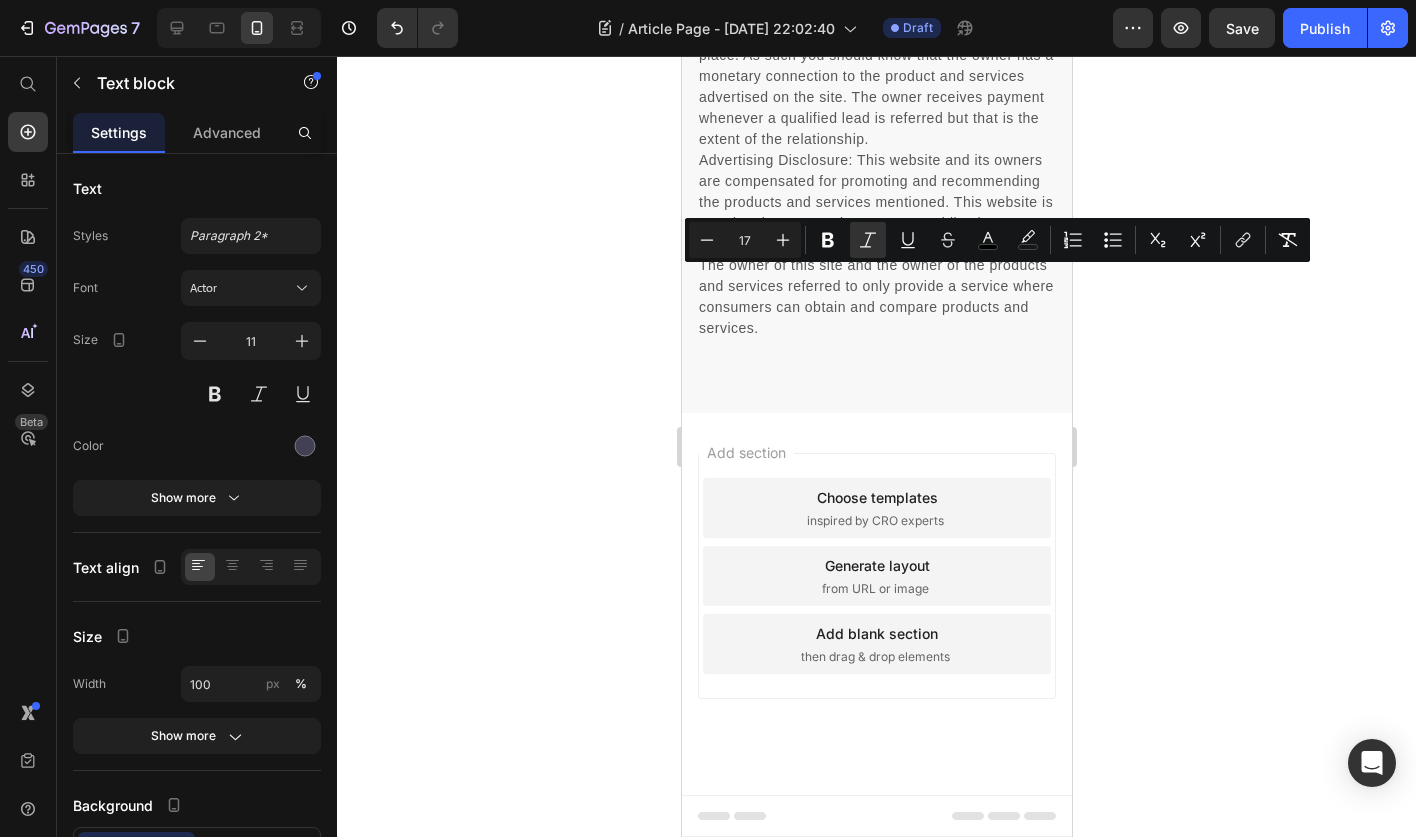 click 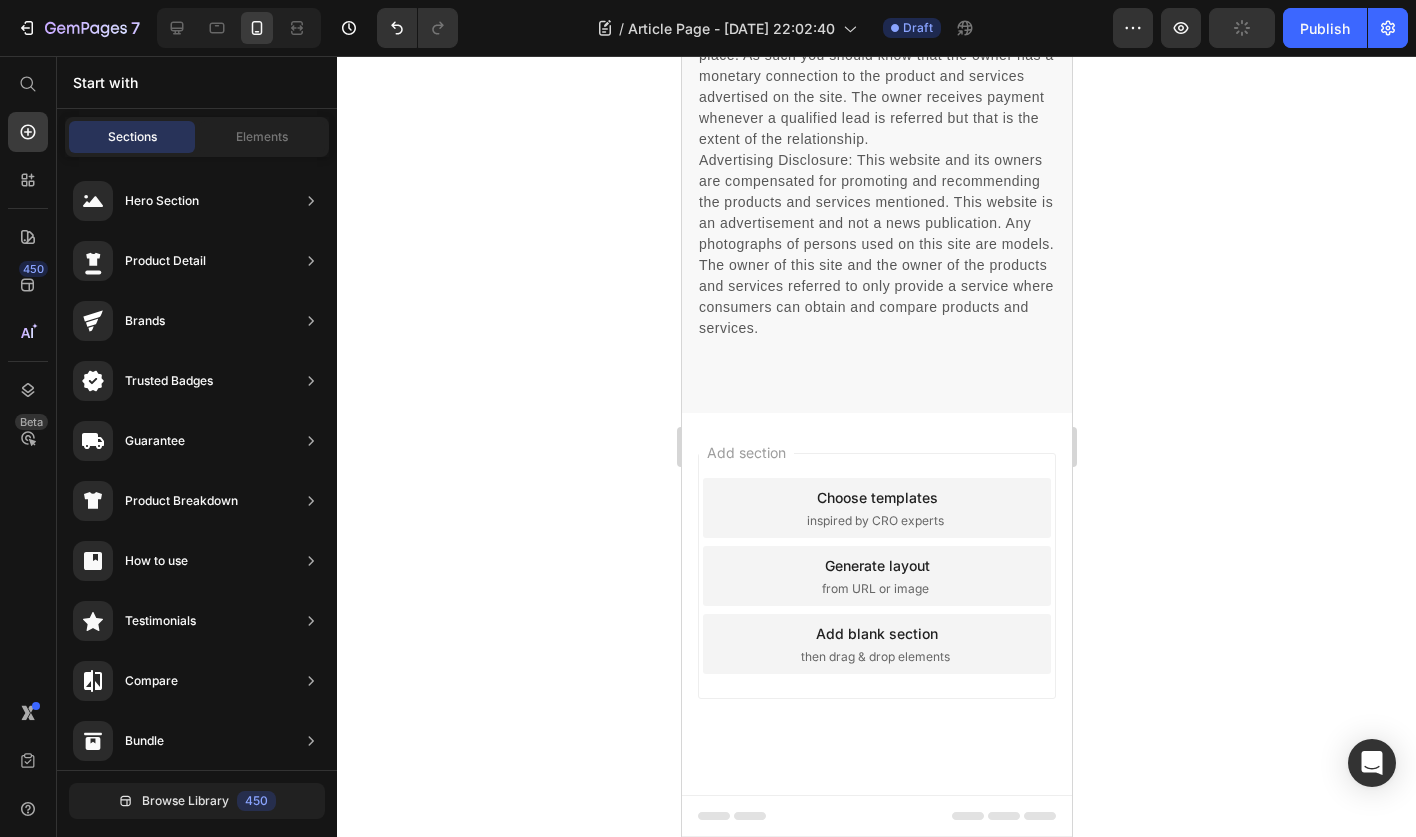 click on "60-Day Money-Back Guarantee" at bounding box center (876, -1406) 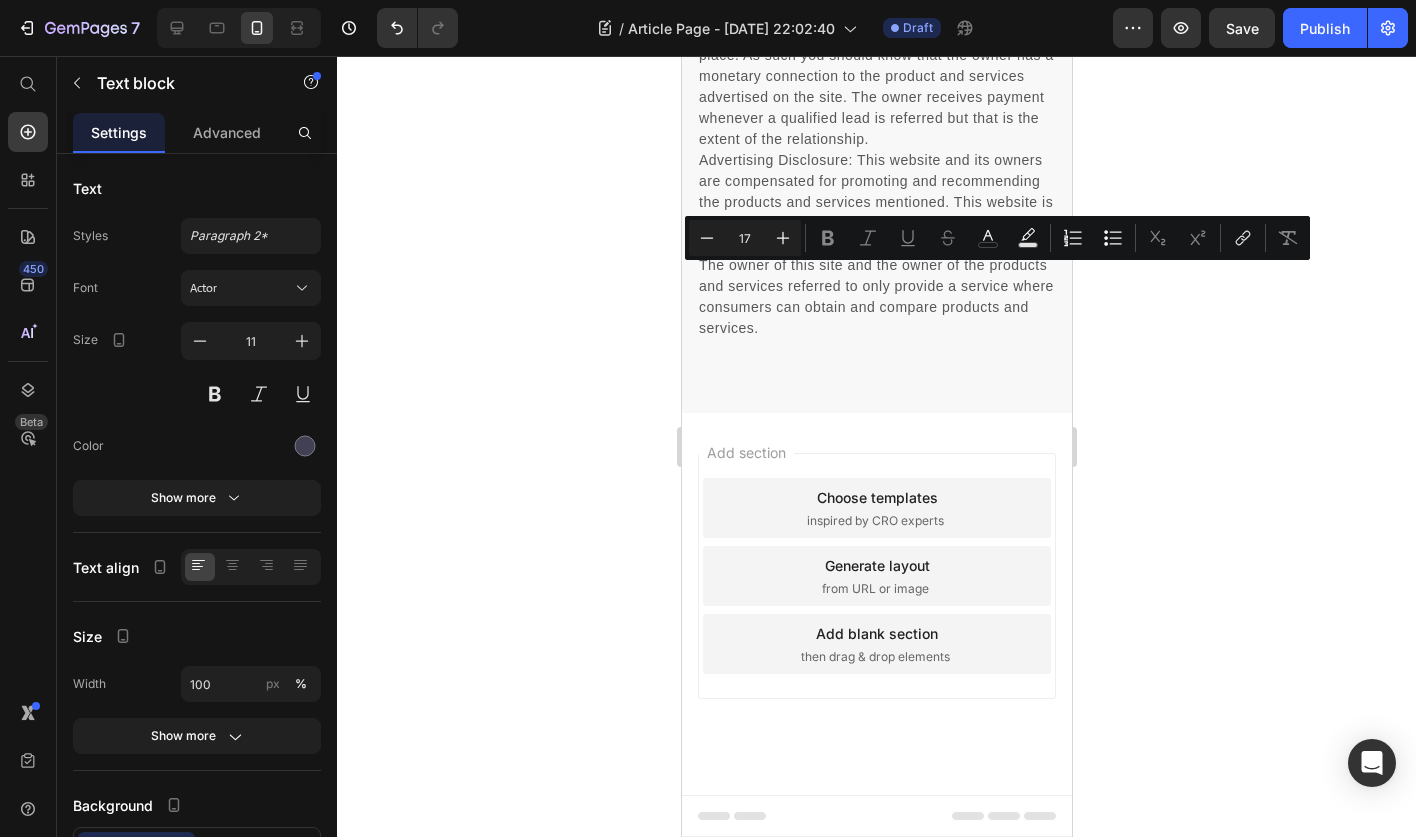 click on "Because both you and your dog have suffered long enough." at bounding box center (876, -1349) 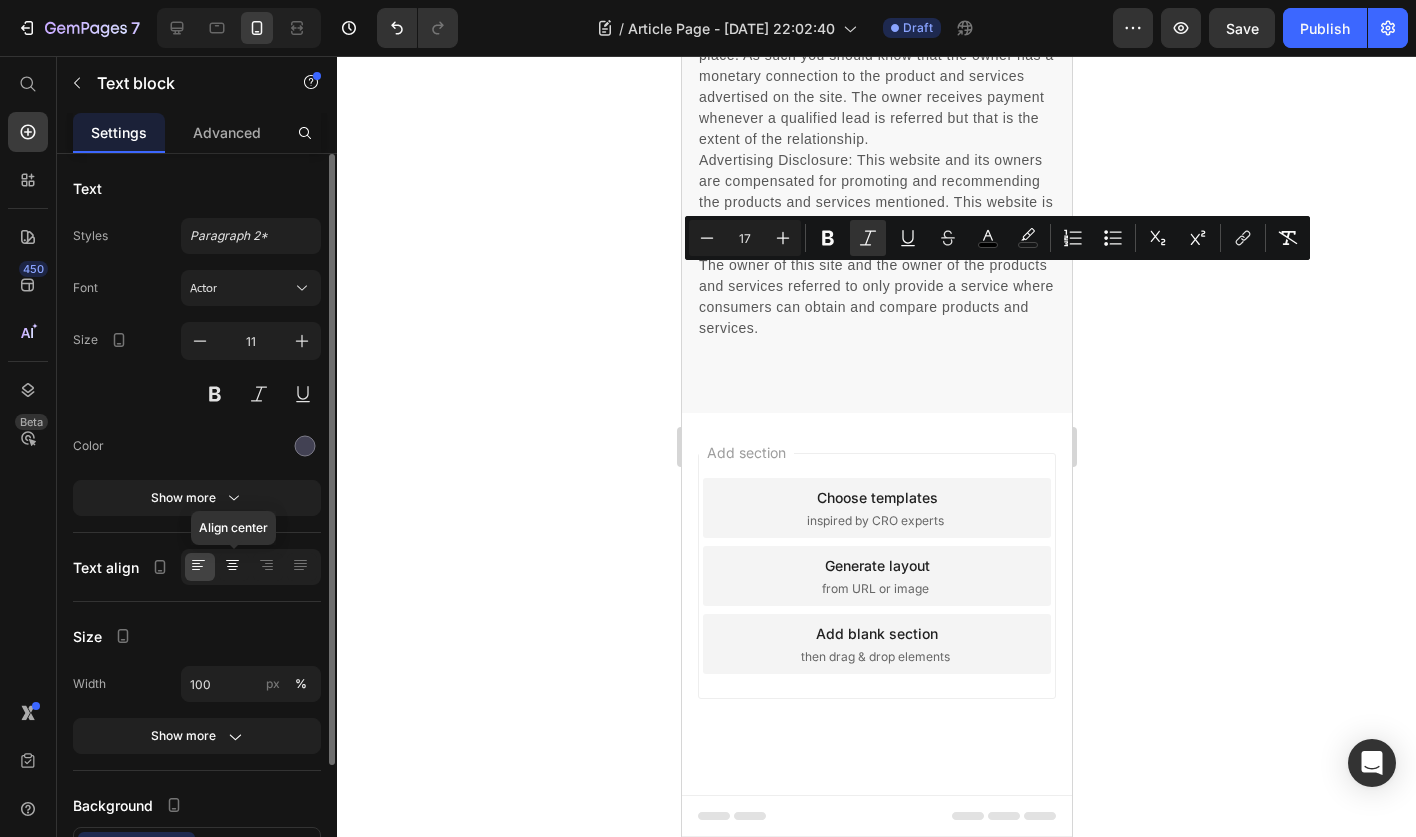 click 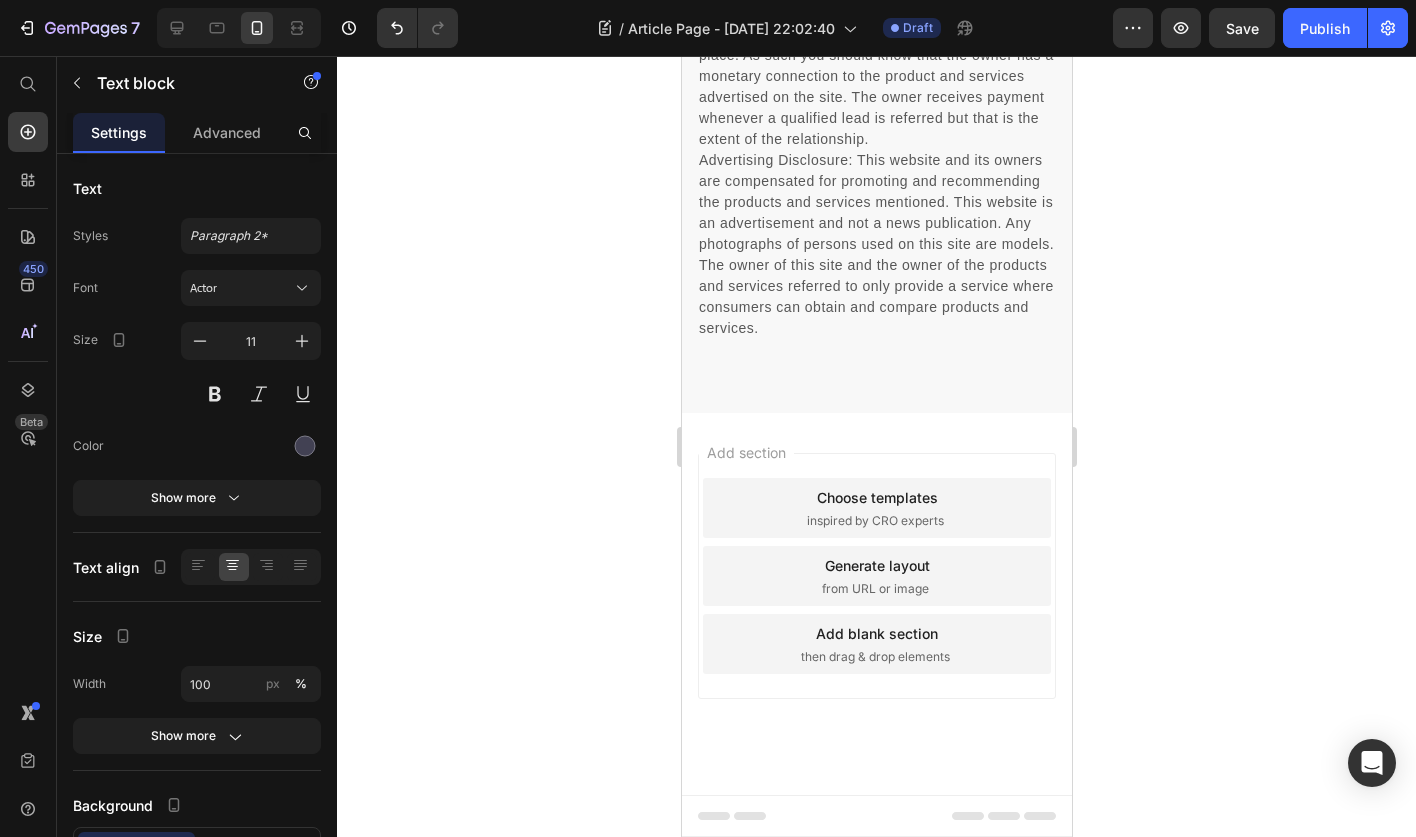 click 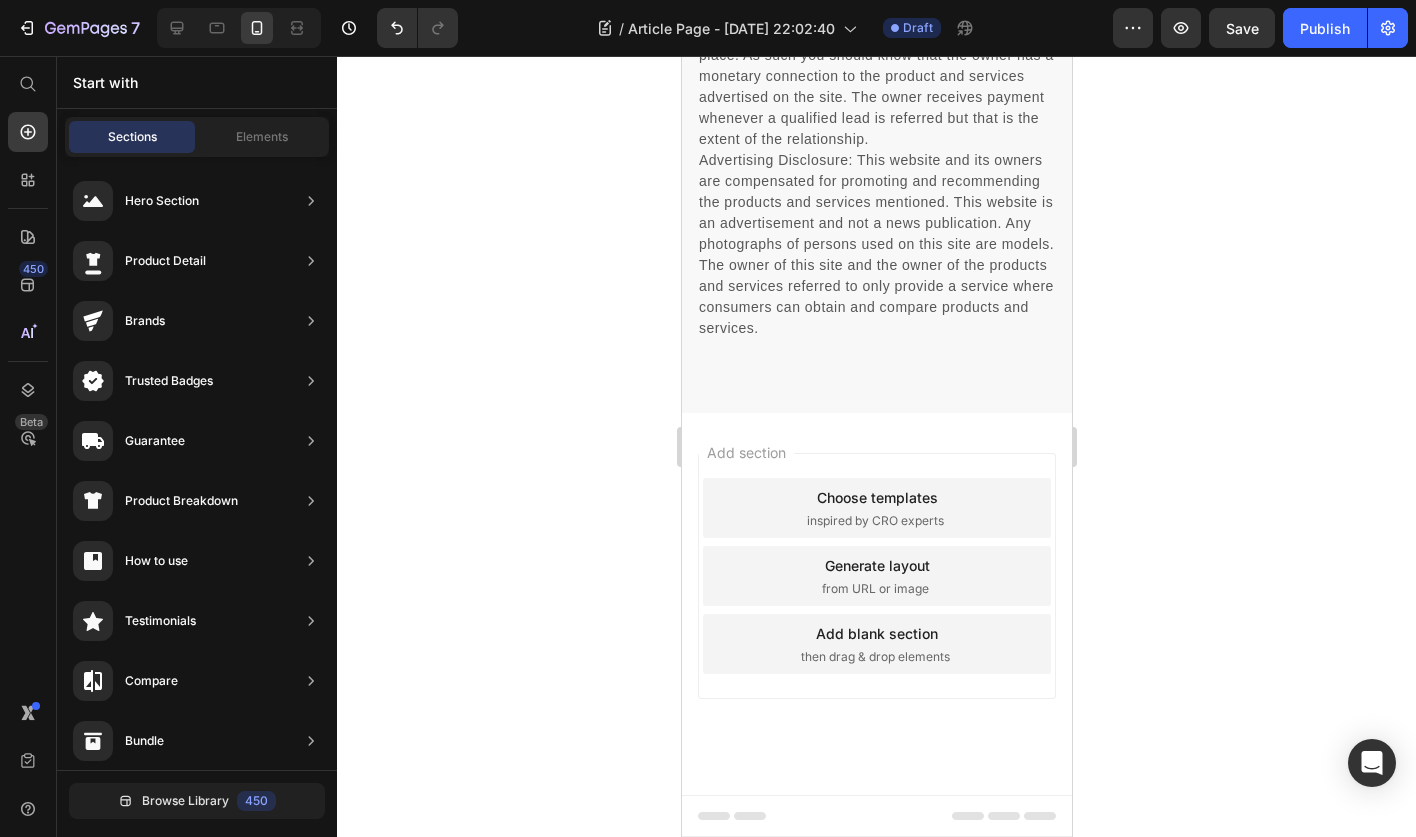 scroll, scrollTop: 11841, scrollLeft: 0, axis: vertical 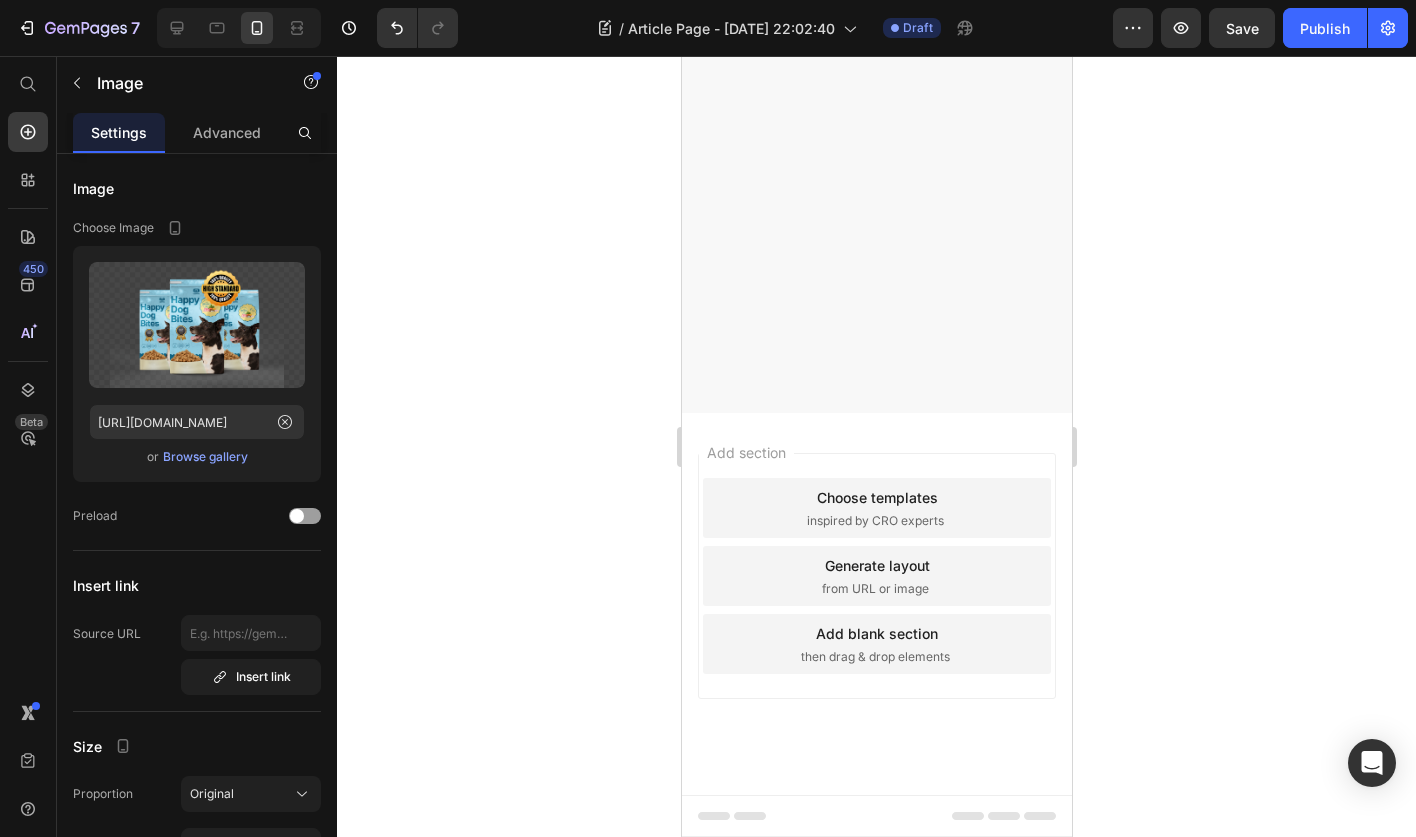 click at bounding box center [876, -1179] 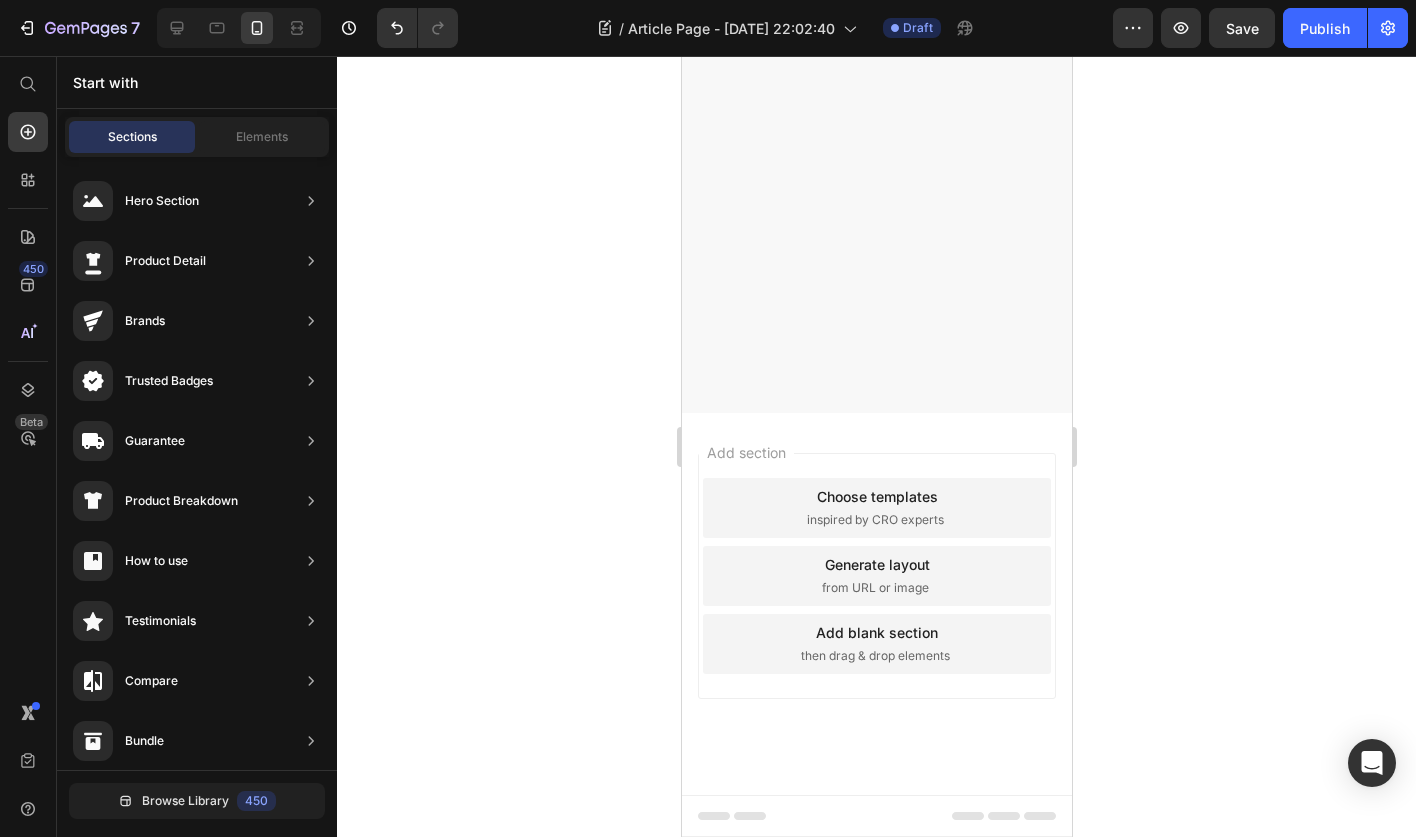 click on "Drop element here" at bounding box center [876, -1082] 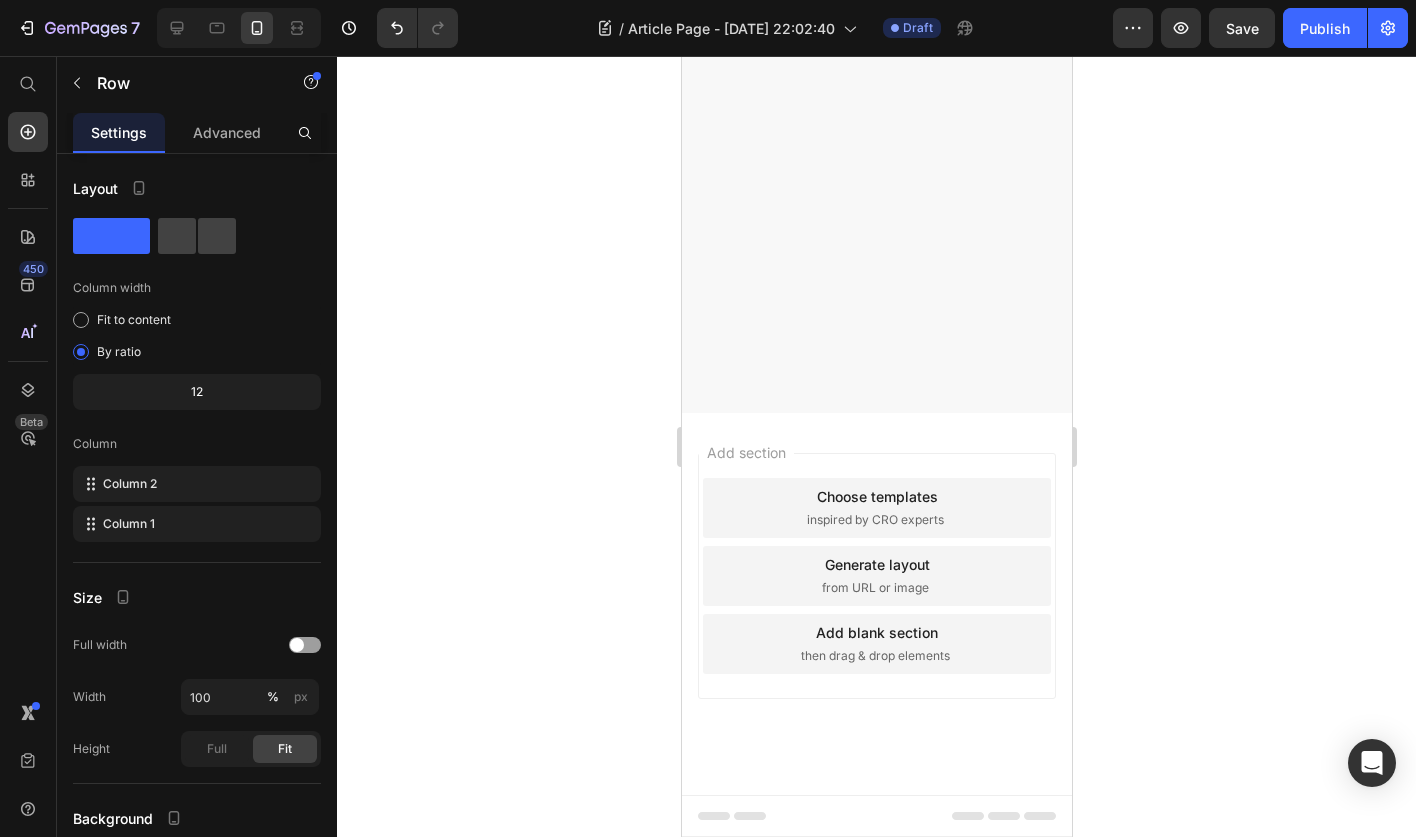 click 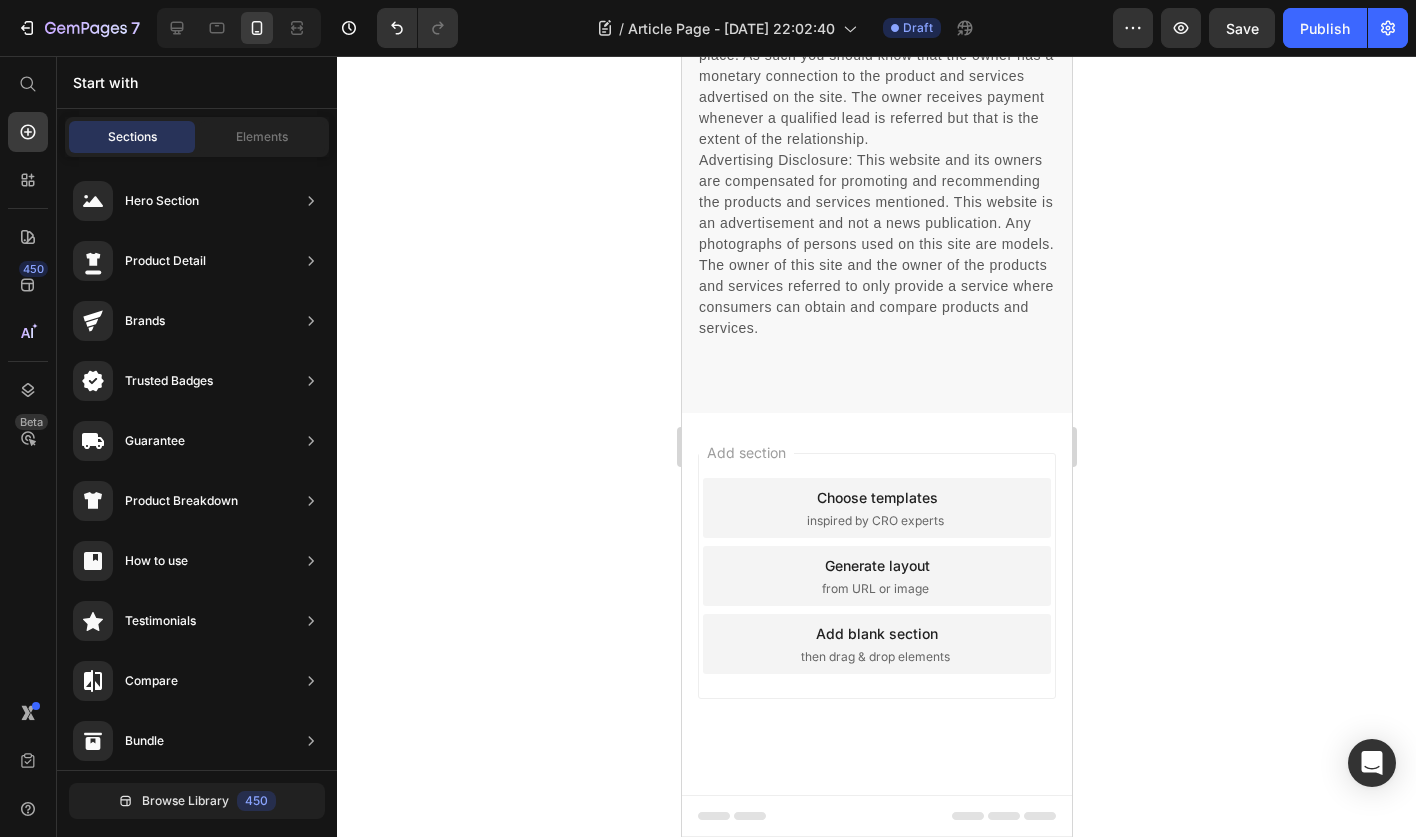 scroll, scrollTop: 11446, scrollLeft: 0, axis: vertical 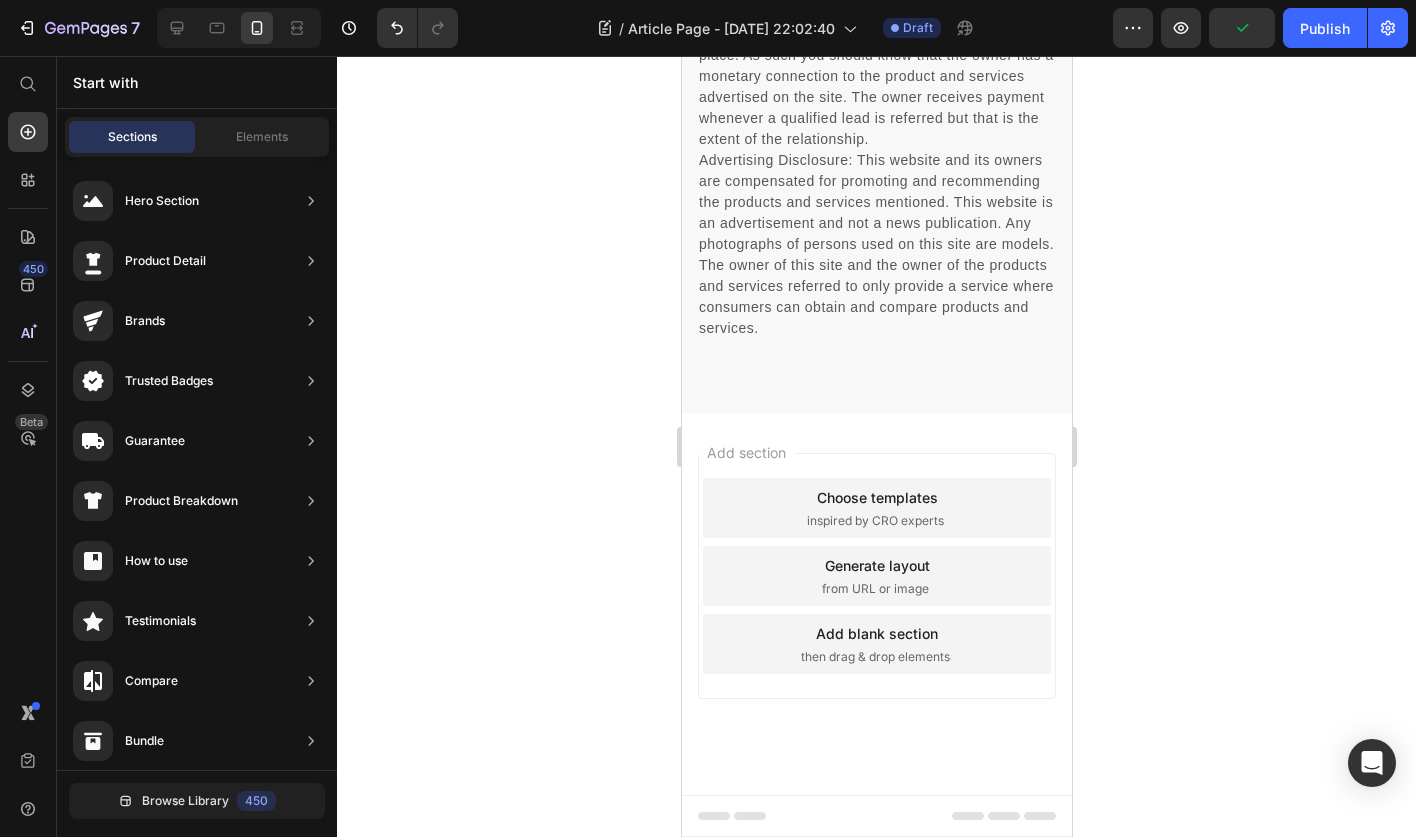 click 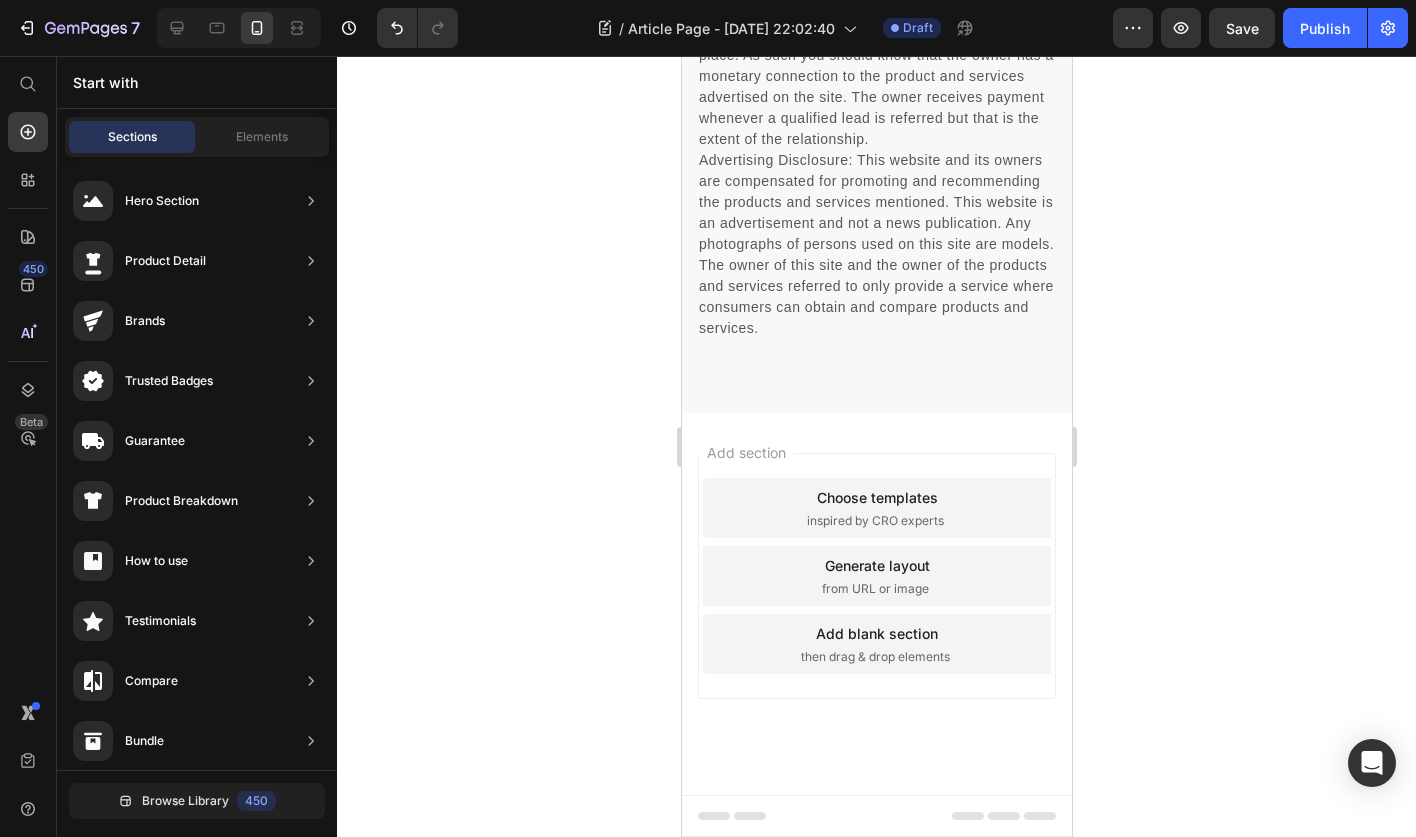 scroll, scrollTop: 11773, scrollLeft: 0, axis: vertical 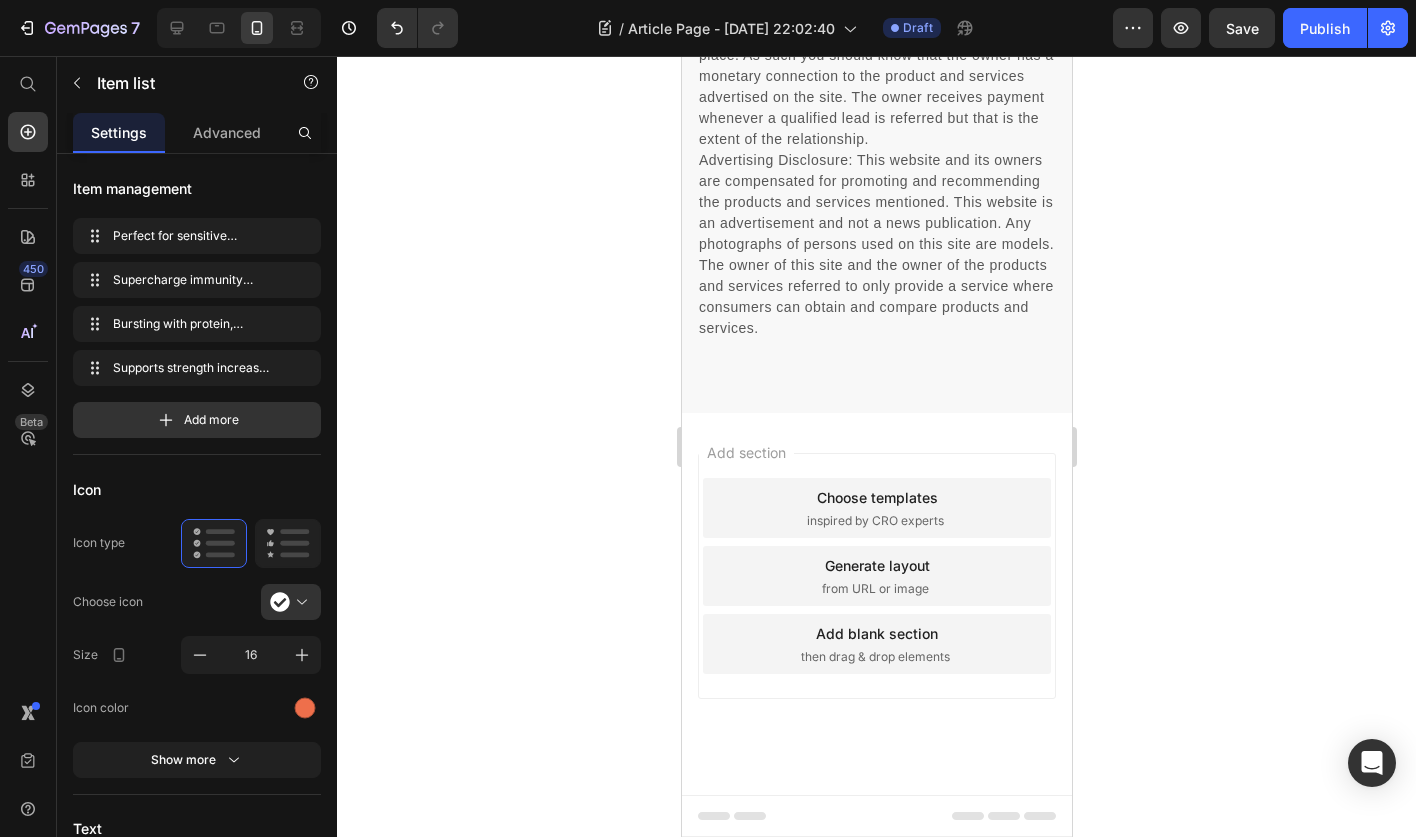 click 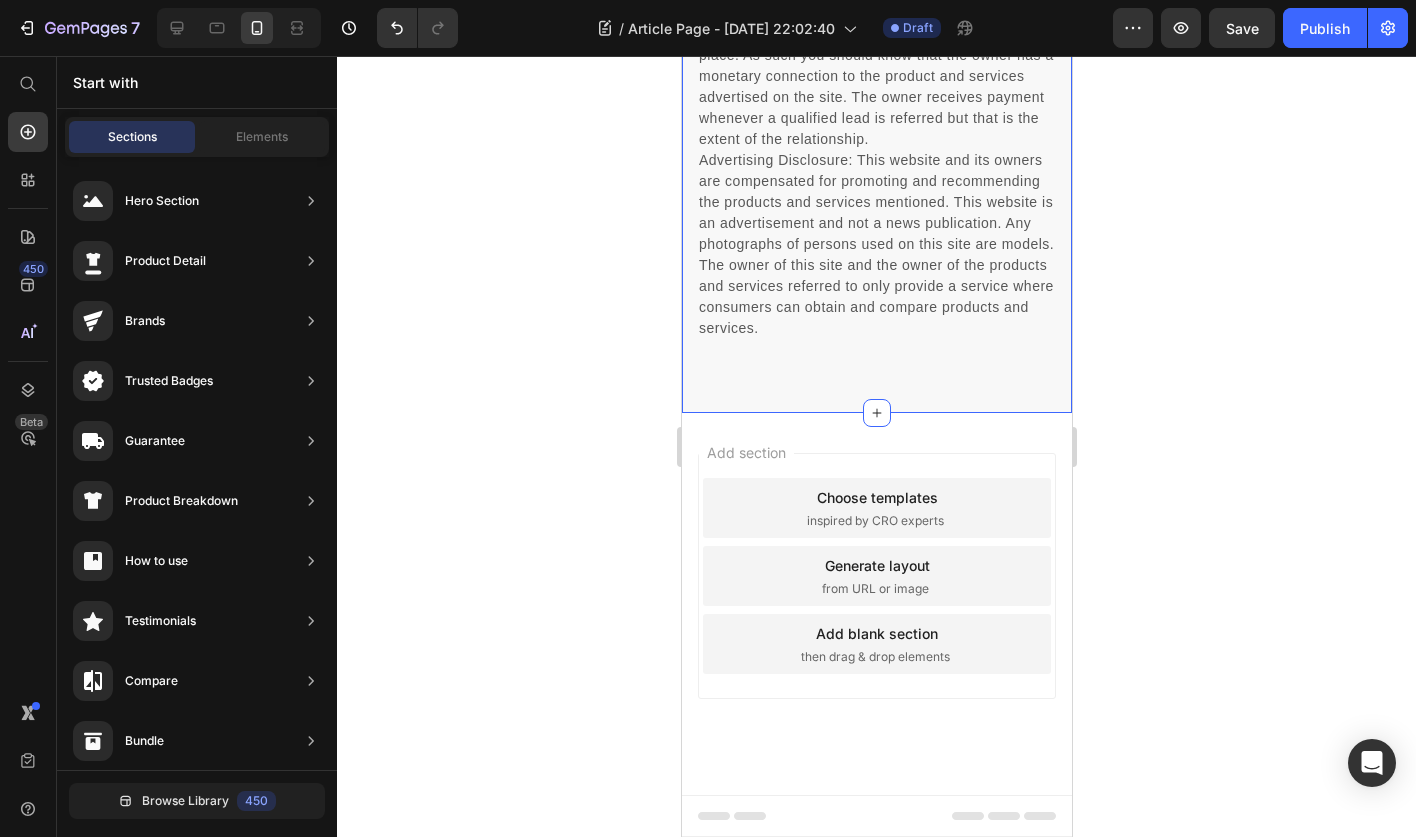 click at bounding box center (876, -244) 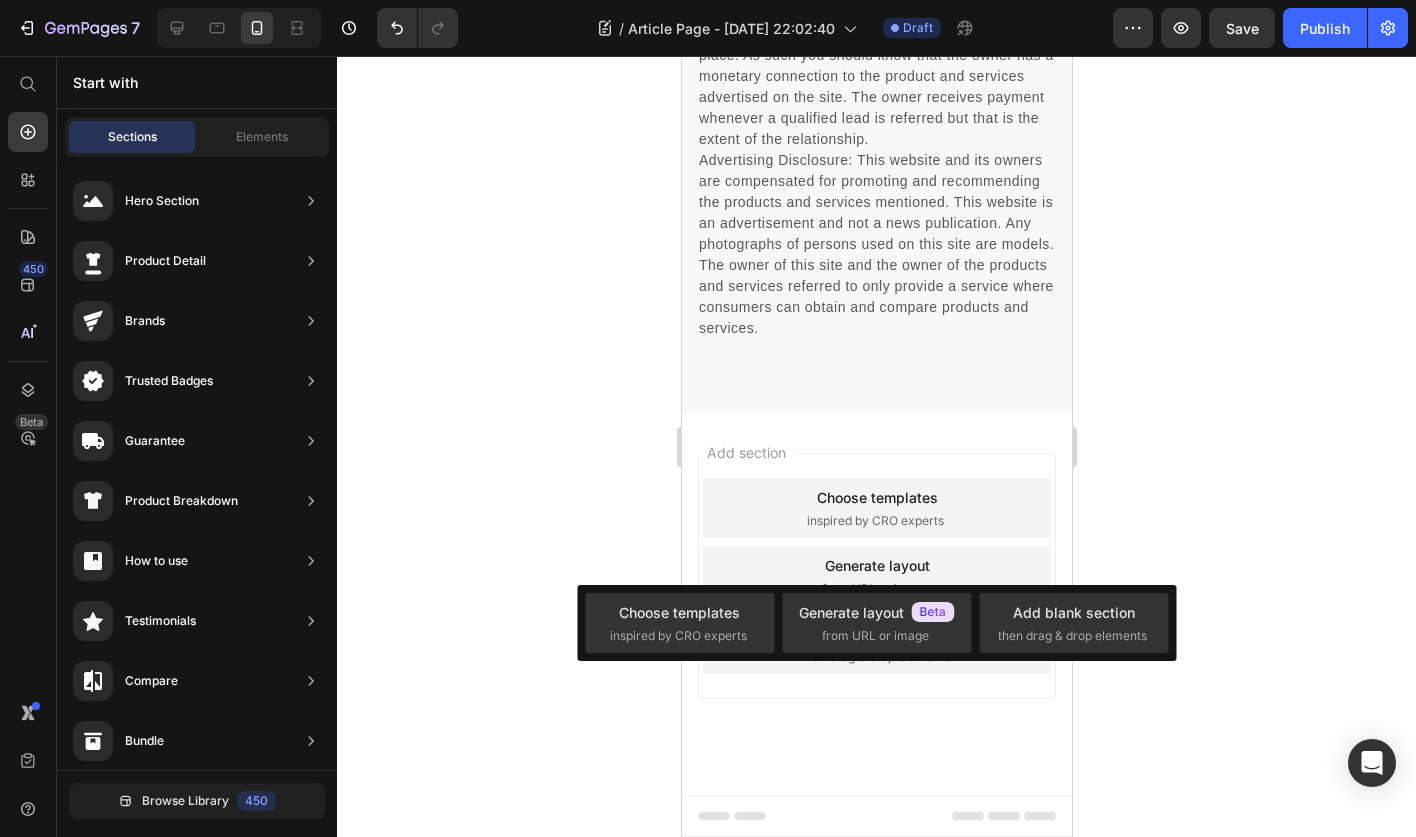 click 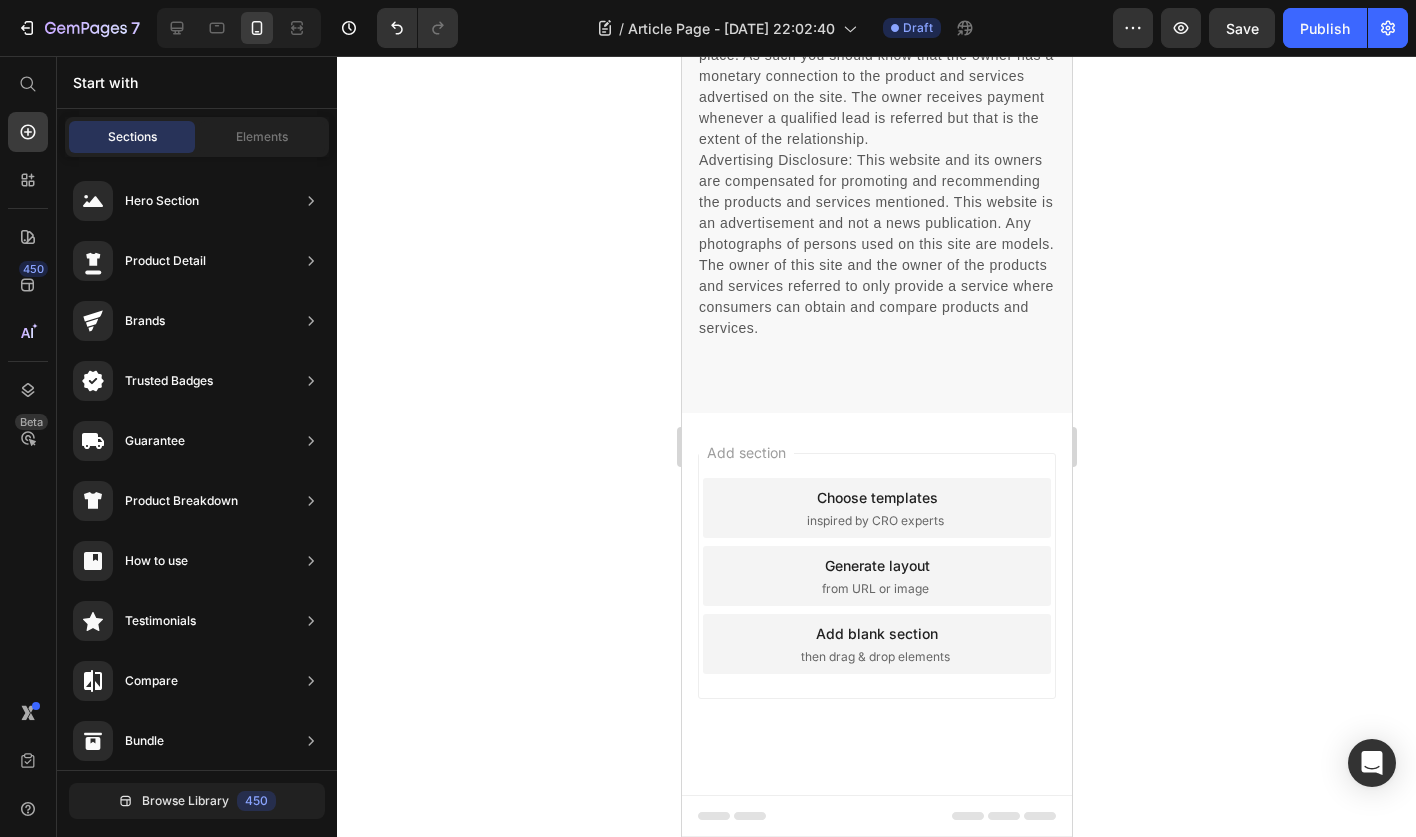 scroll, scrollTop: 11332, scrollLeft: 0, axis: vertical 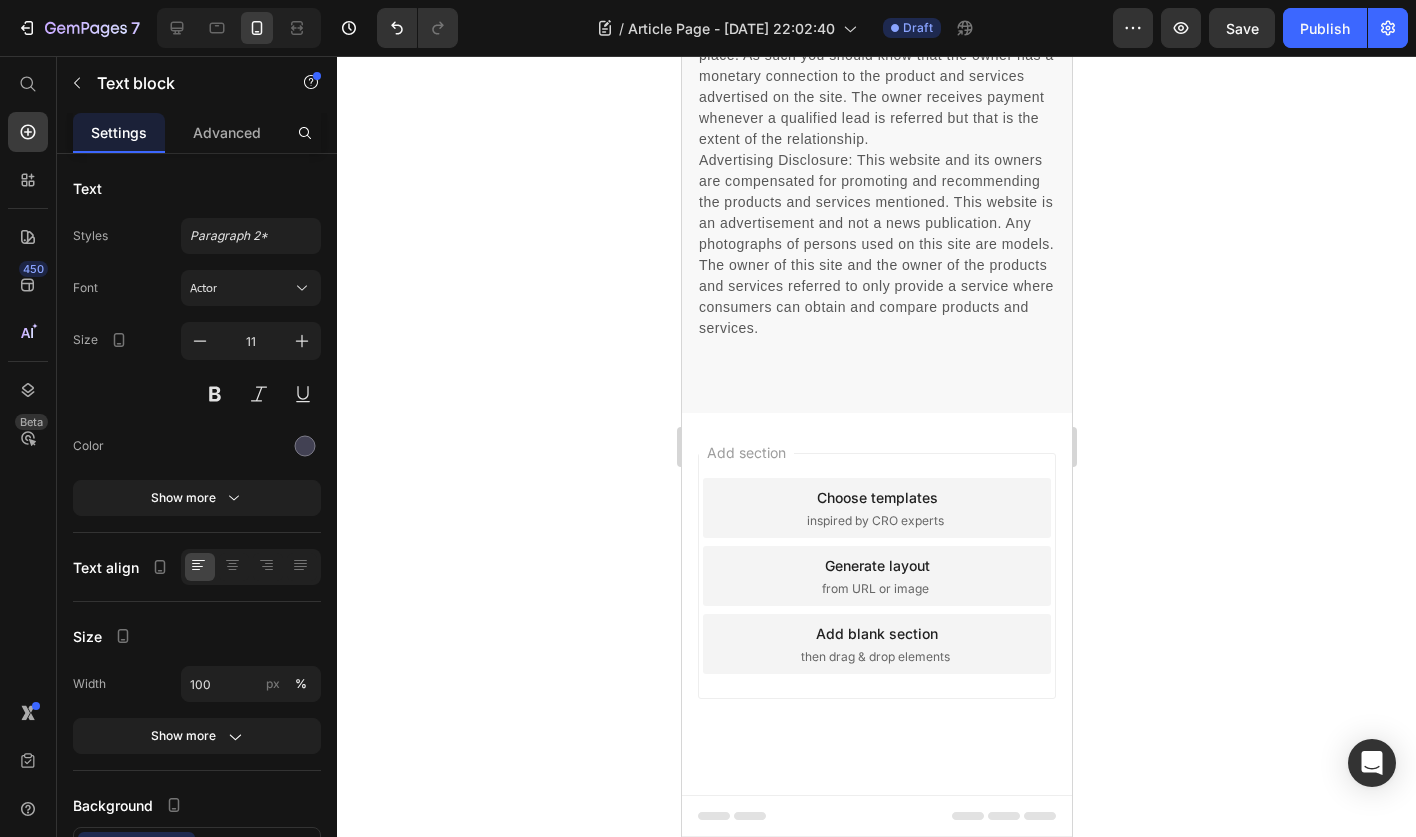 copy on "60-Day Money-Back Guarantee" 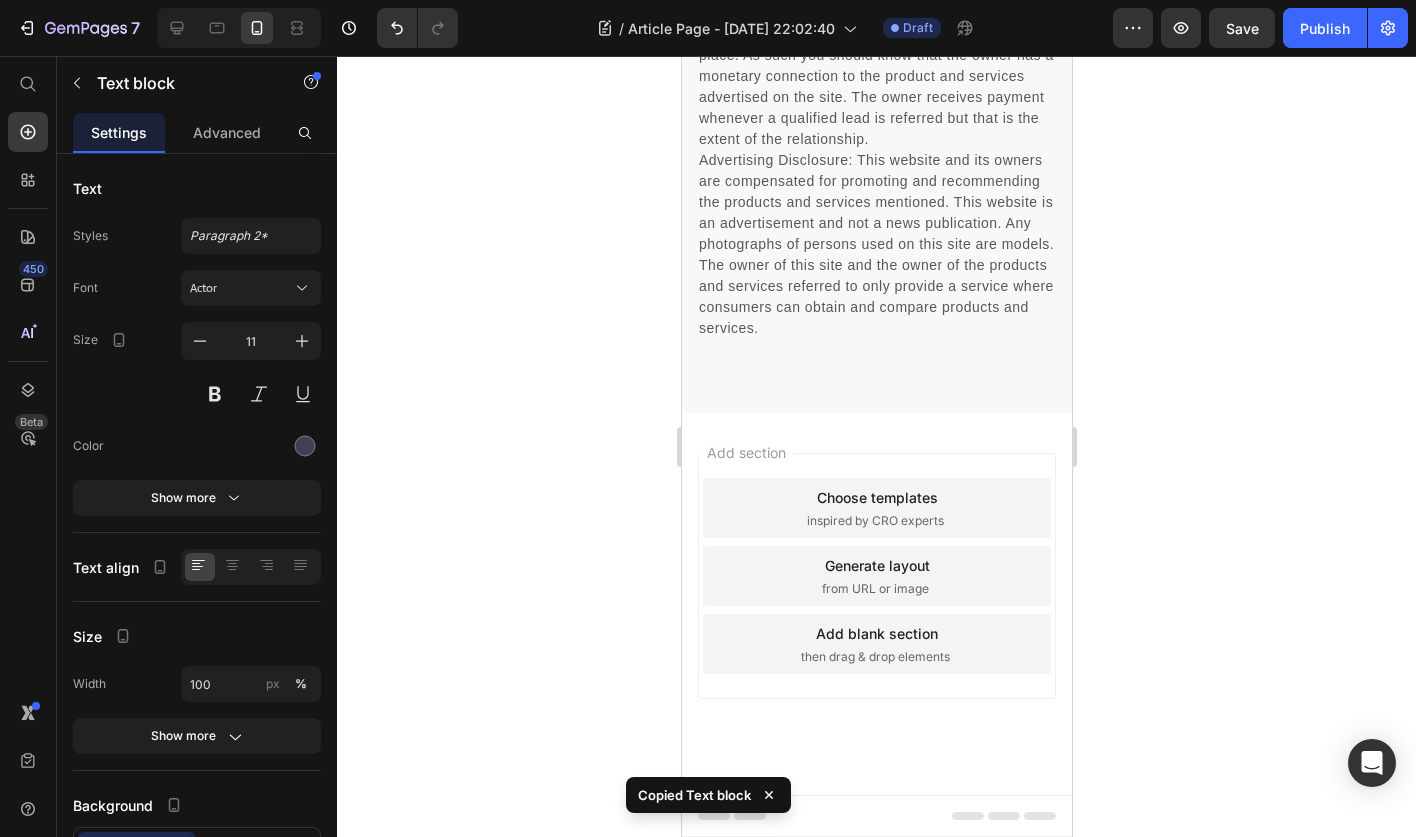 scroll, scrollTop: 11698, scrollLeft: 0, axis: vertical 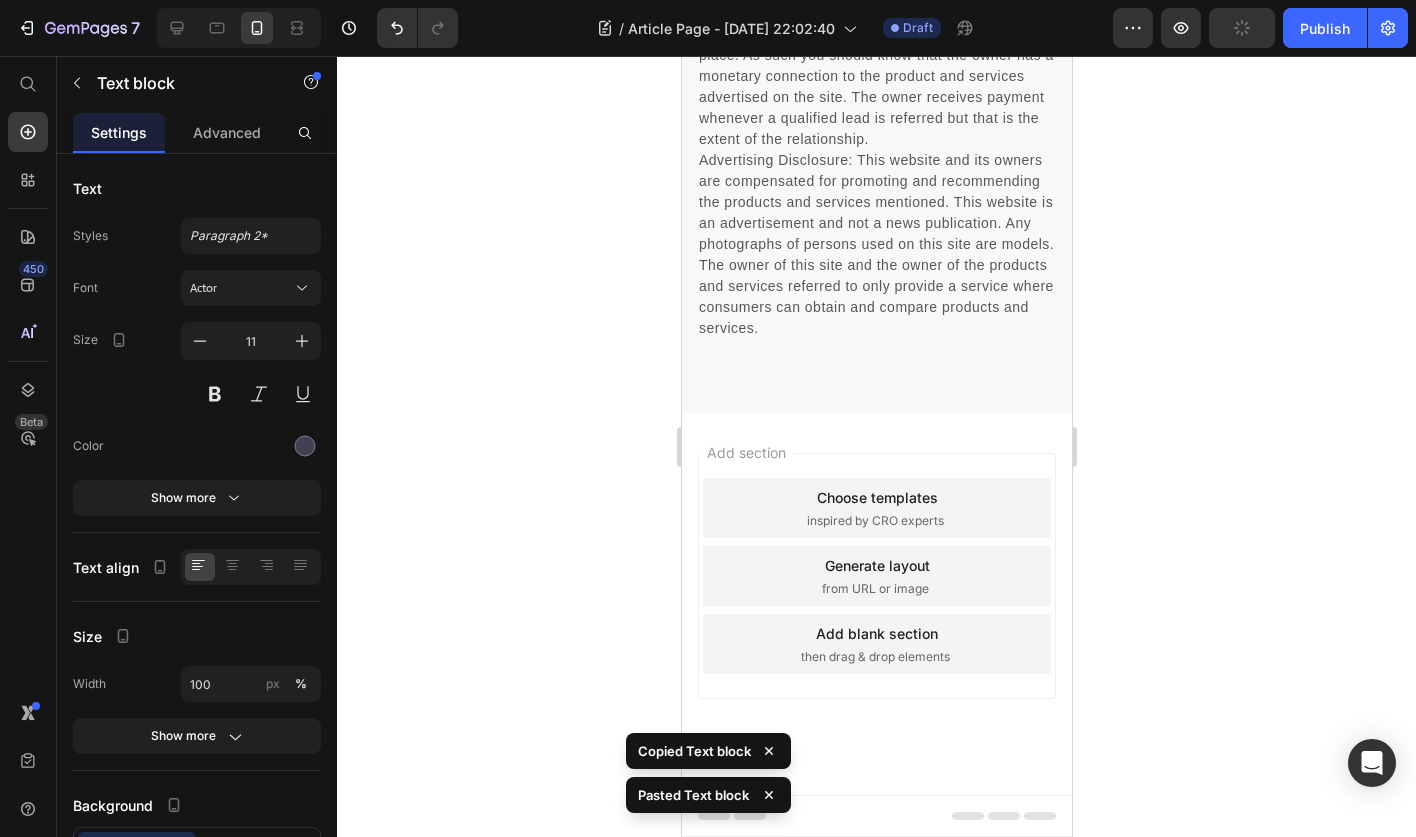 click at bounding box center [876, -334] 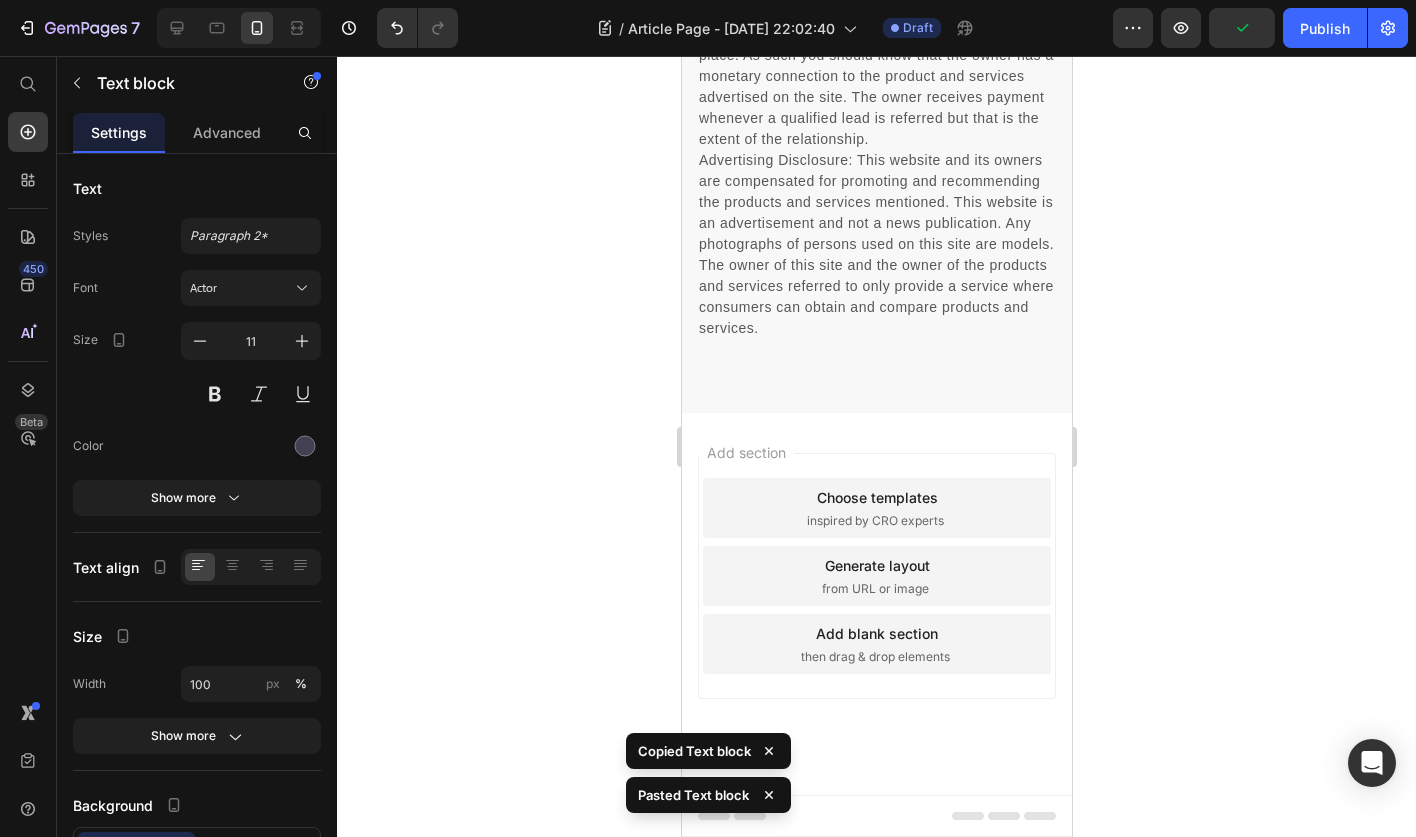click 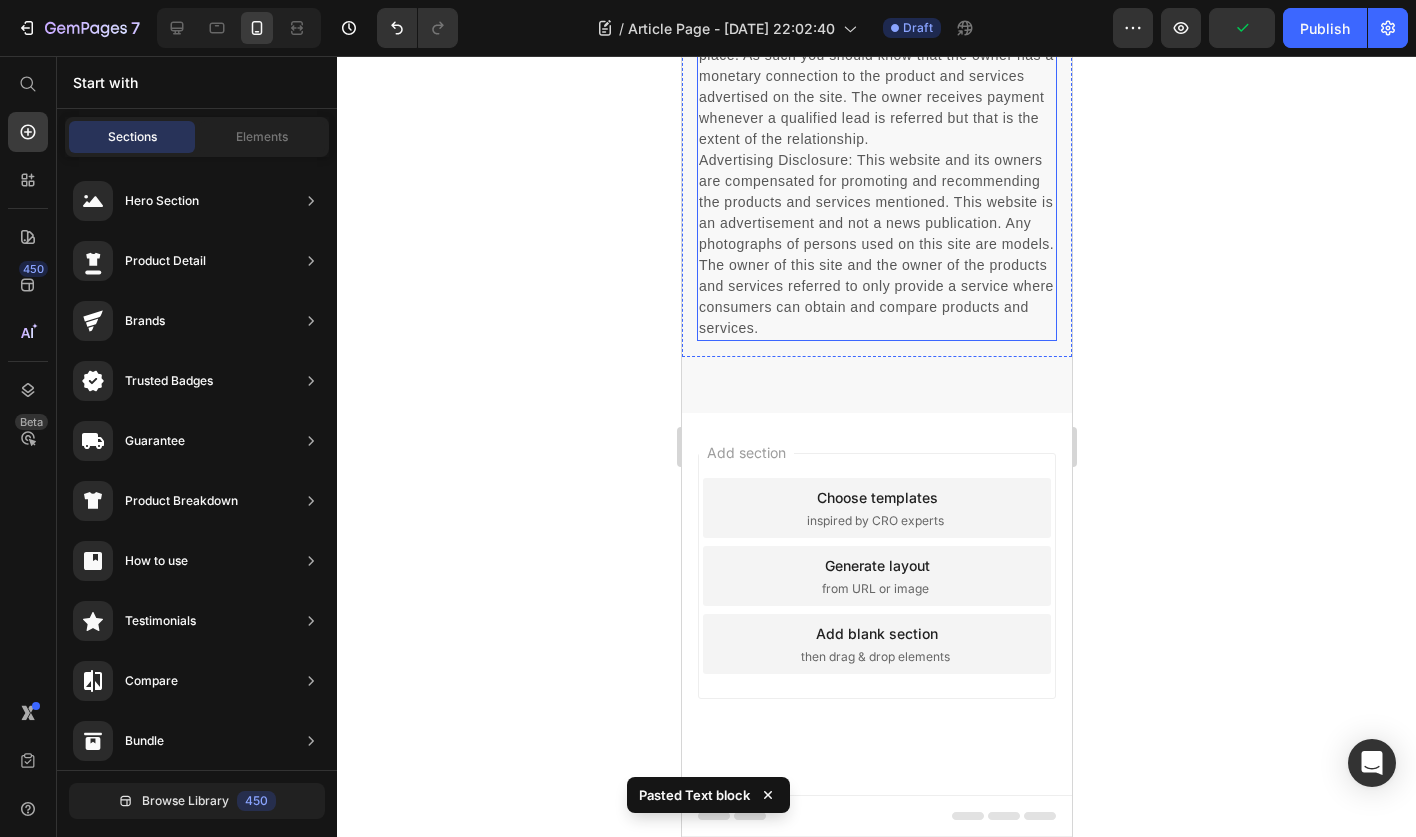 scroll, scrollTop: 11734, scrollLeft: 0, axis: vertical 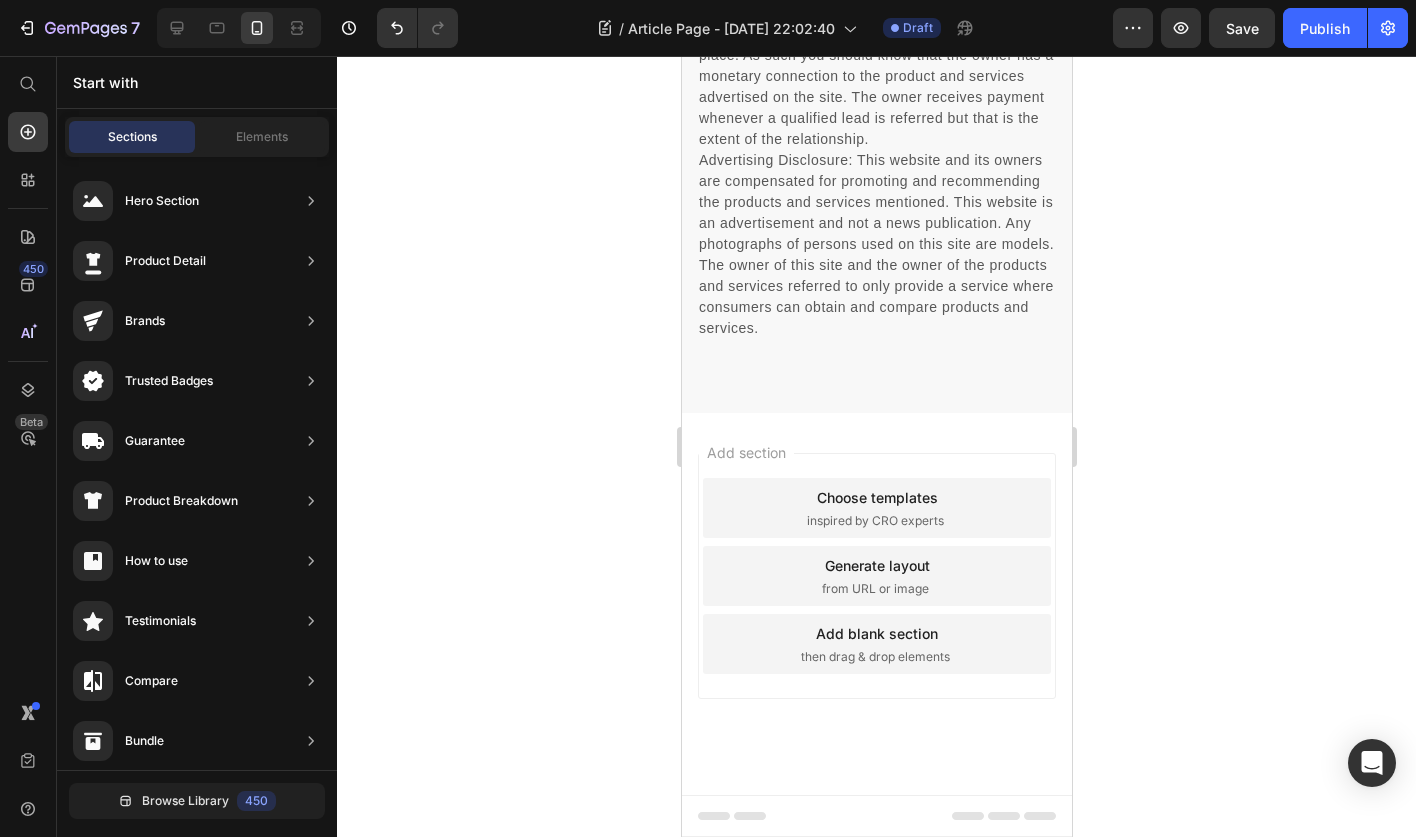 click on "02 Days 11 Hrs 39 Mins 13 Secs" at bounding box center (876, -652) 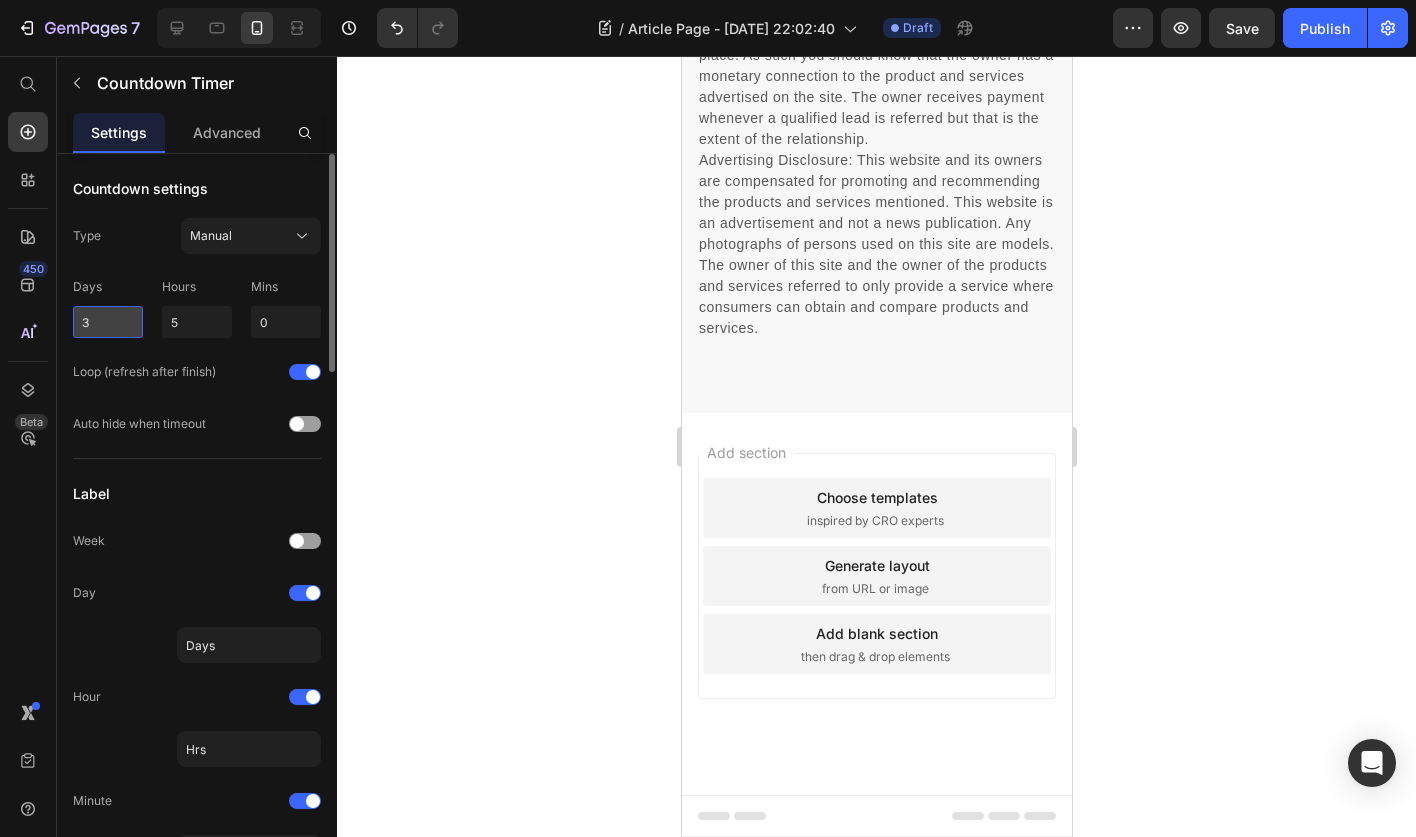 click on "3" at bounding box center (108, 322) 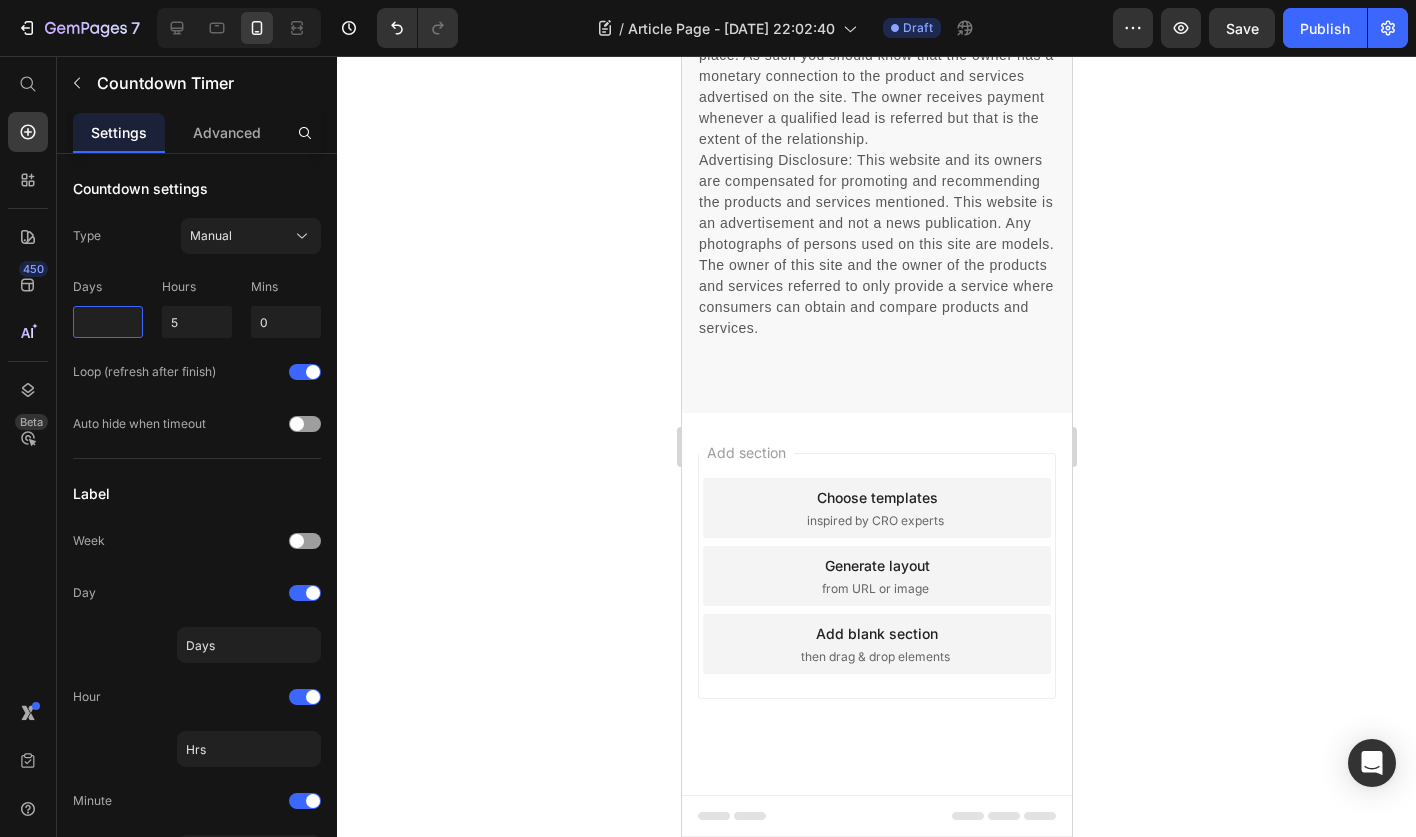 type 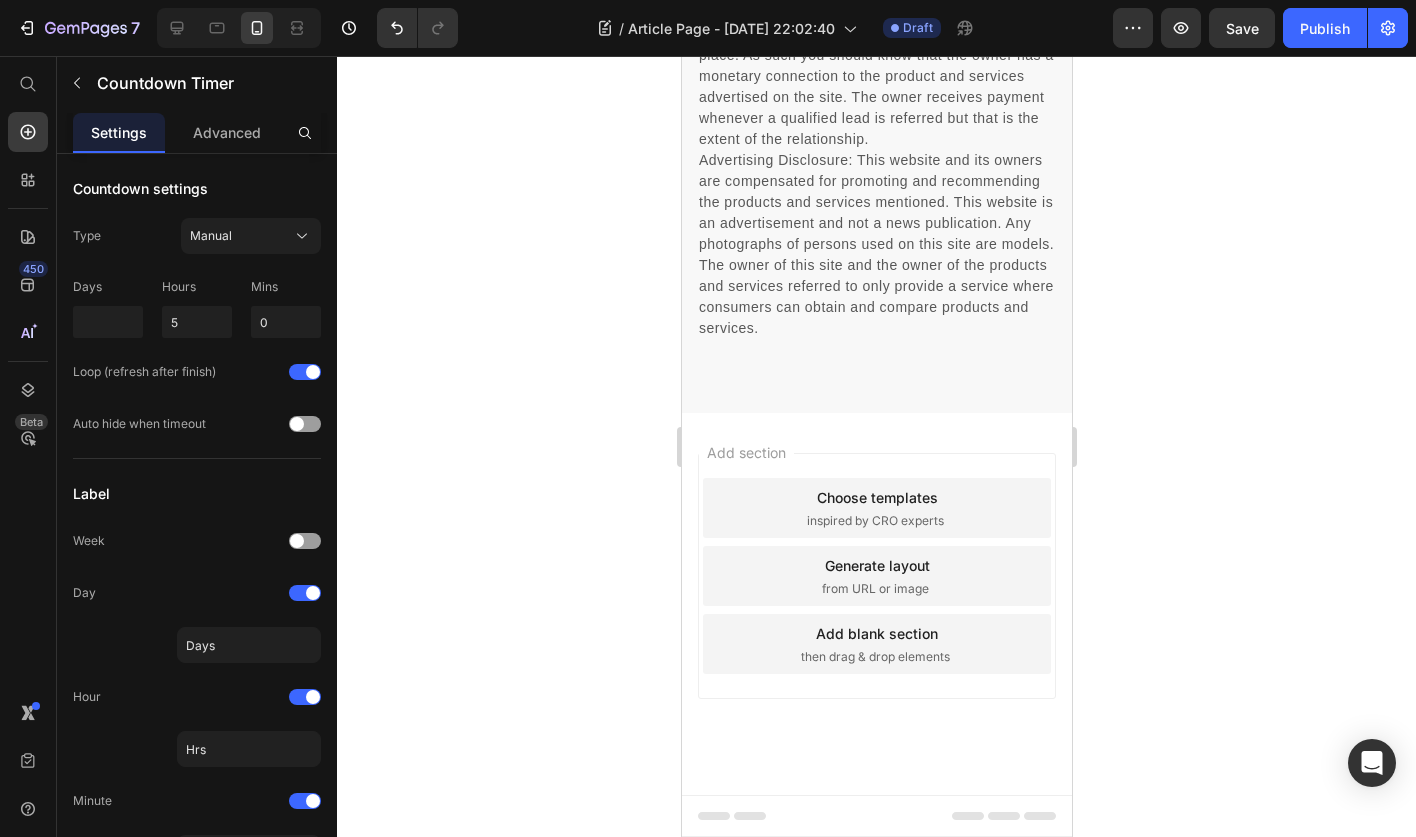 click 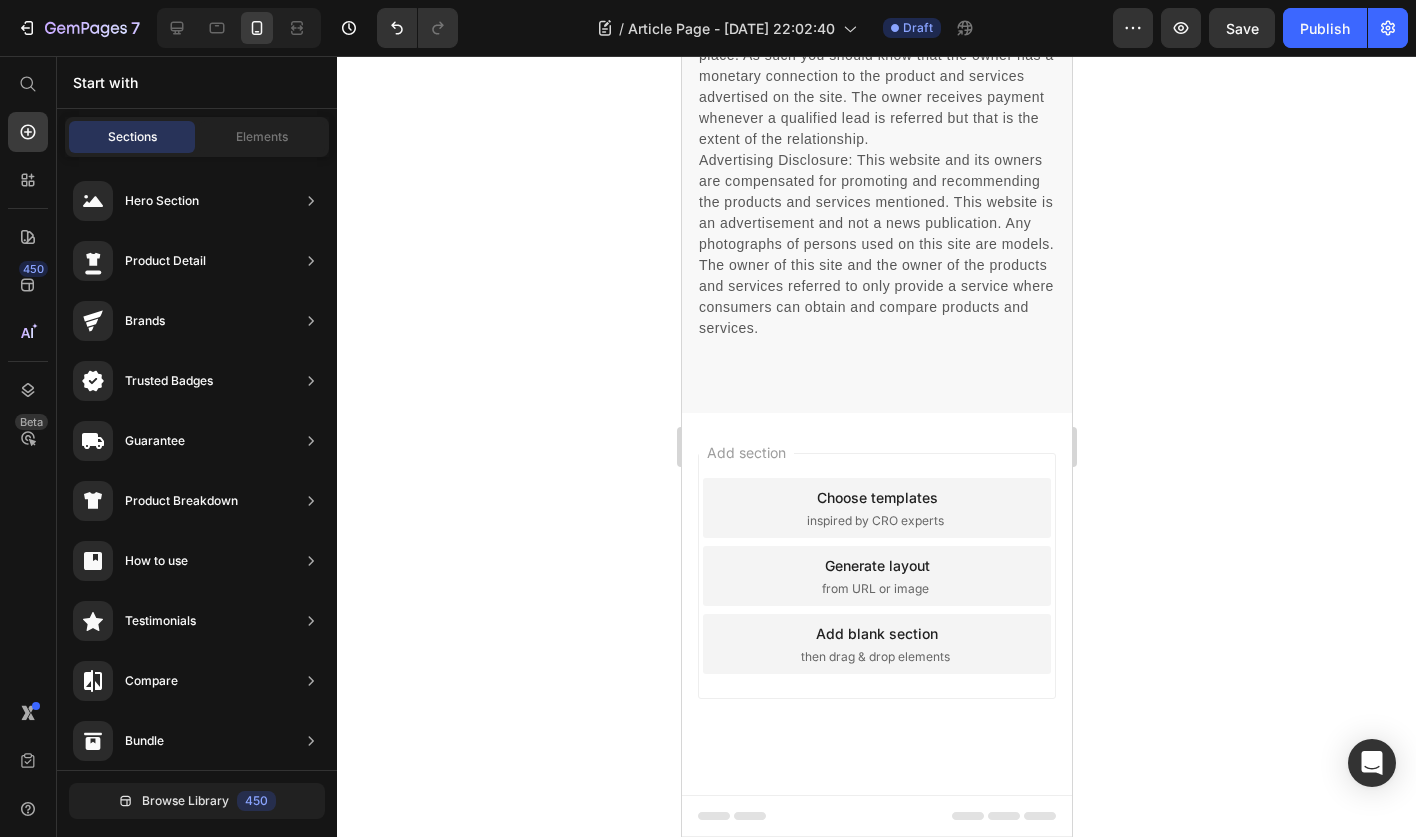 click on "Hurry up! Sale  20% . Sale ends in:" at bounding box center [876, -695] 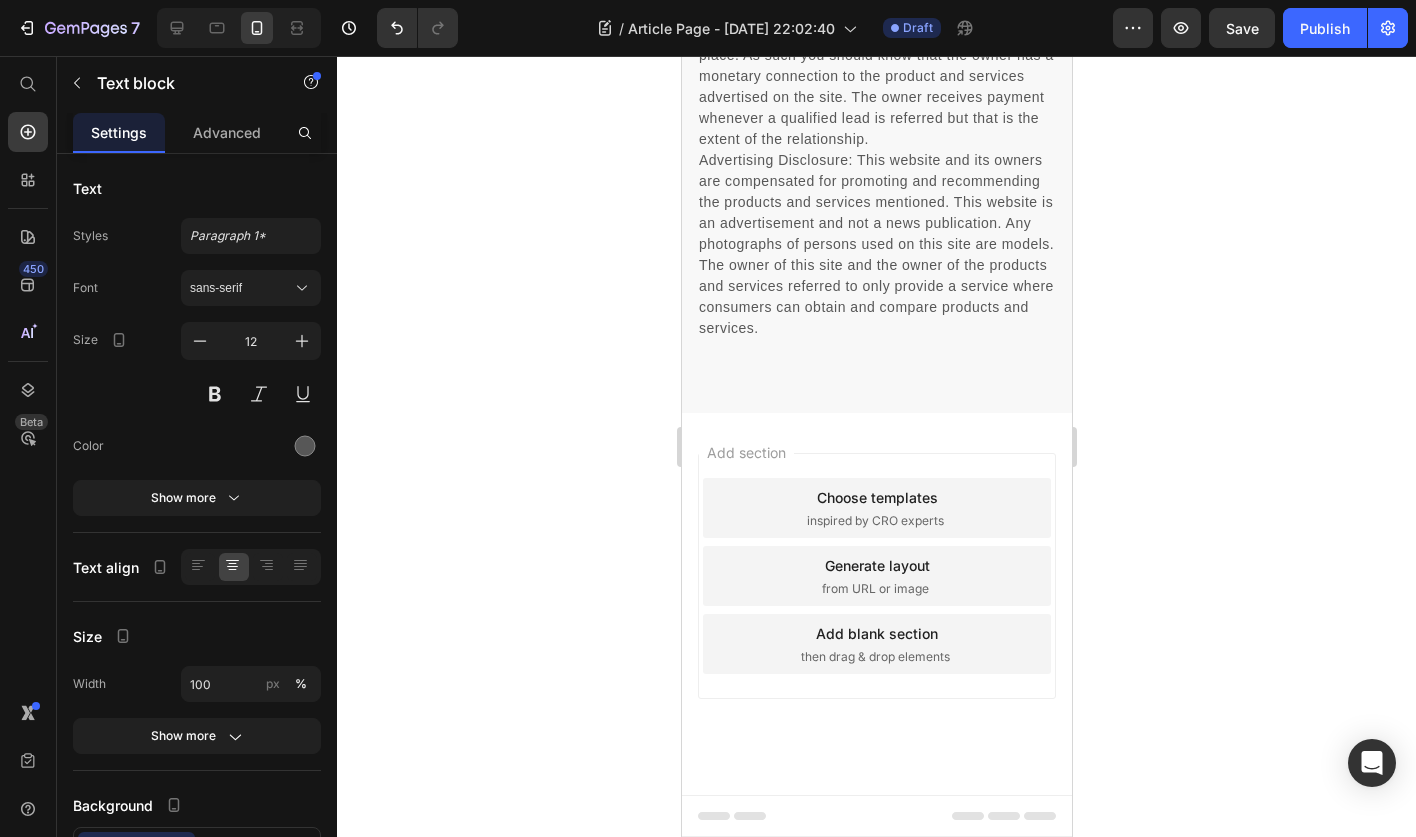 click on "20%" at bounding box center (877, -695) 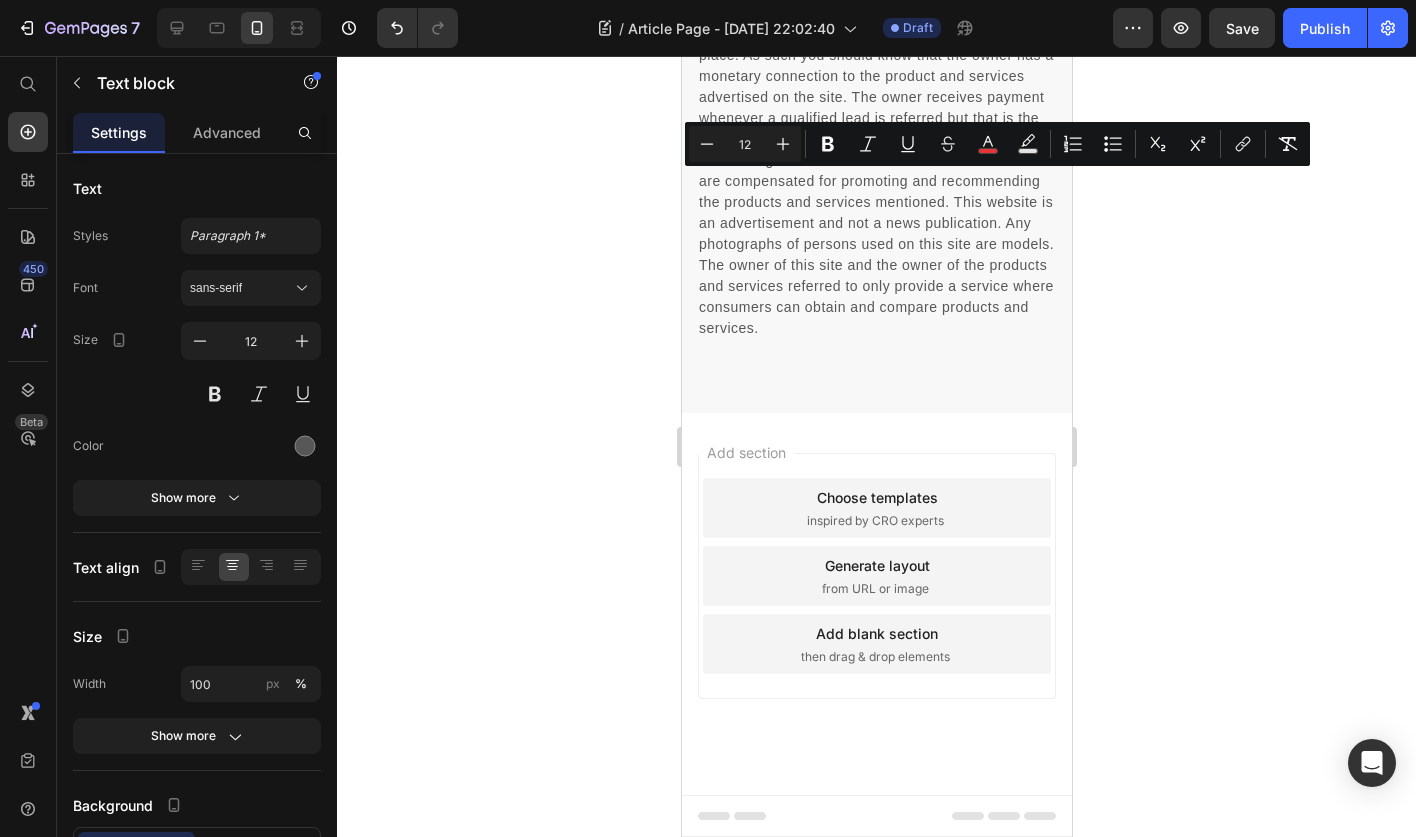 click on "20%" at bounding box center (877, -695) 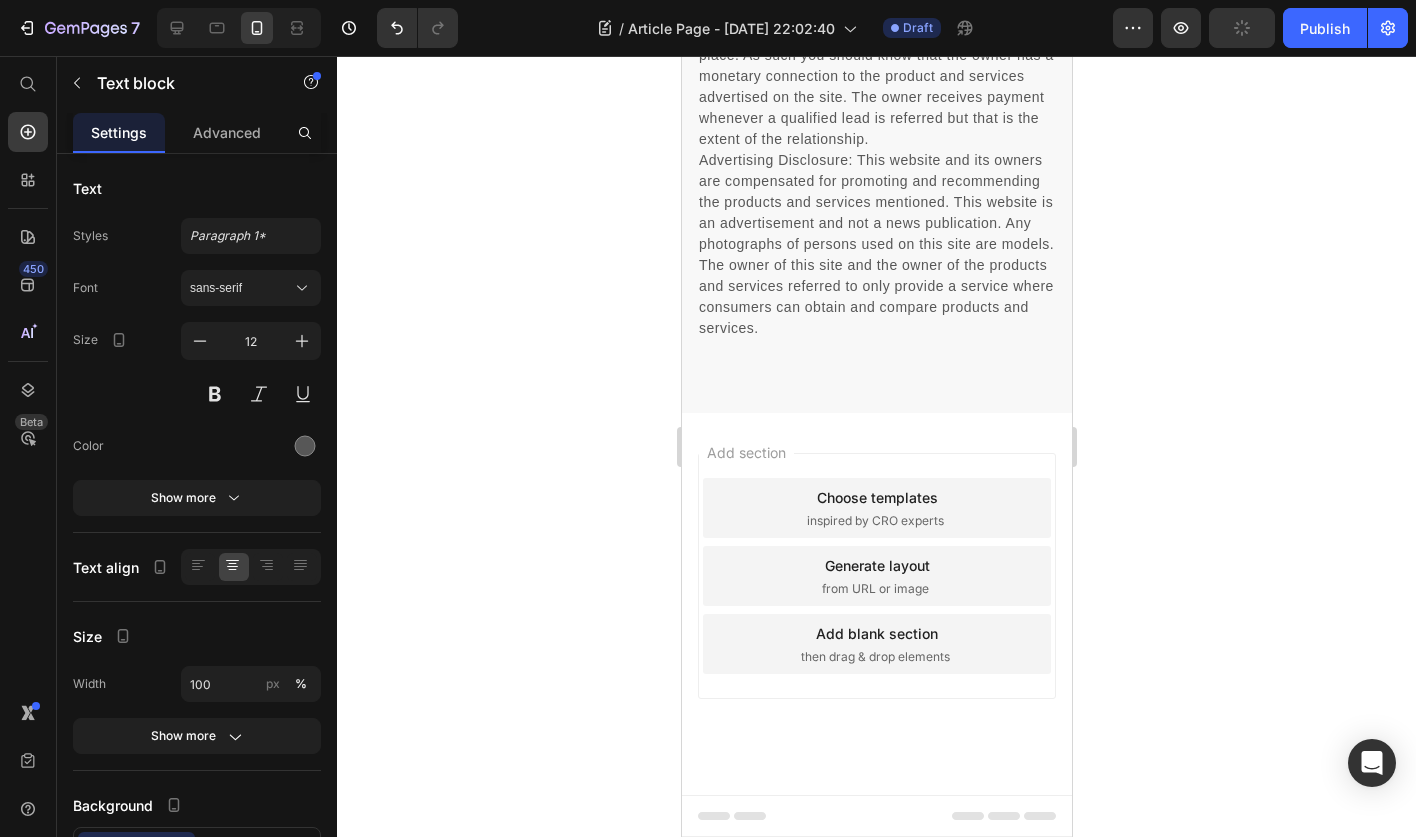 drag, startPoint x: 878, startPoint y: 182, endPoint x: 867, endPoint y: 182, distance: 11 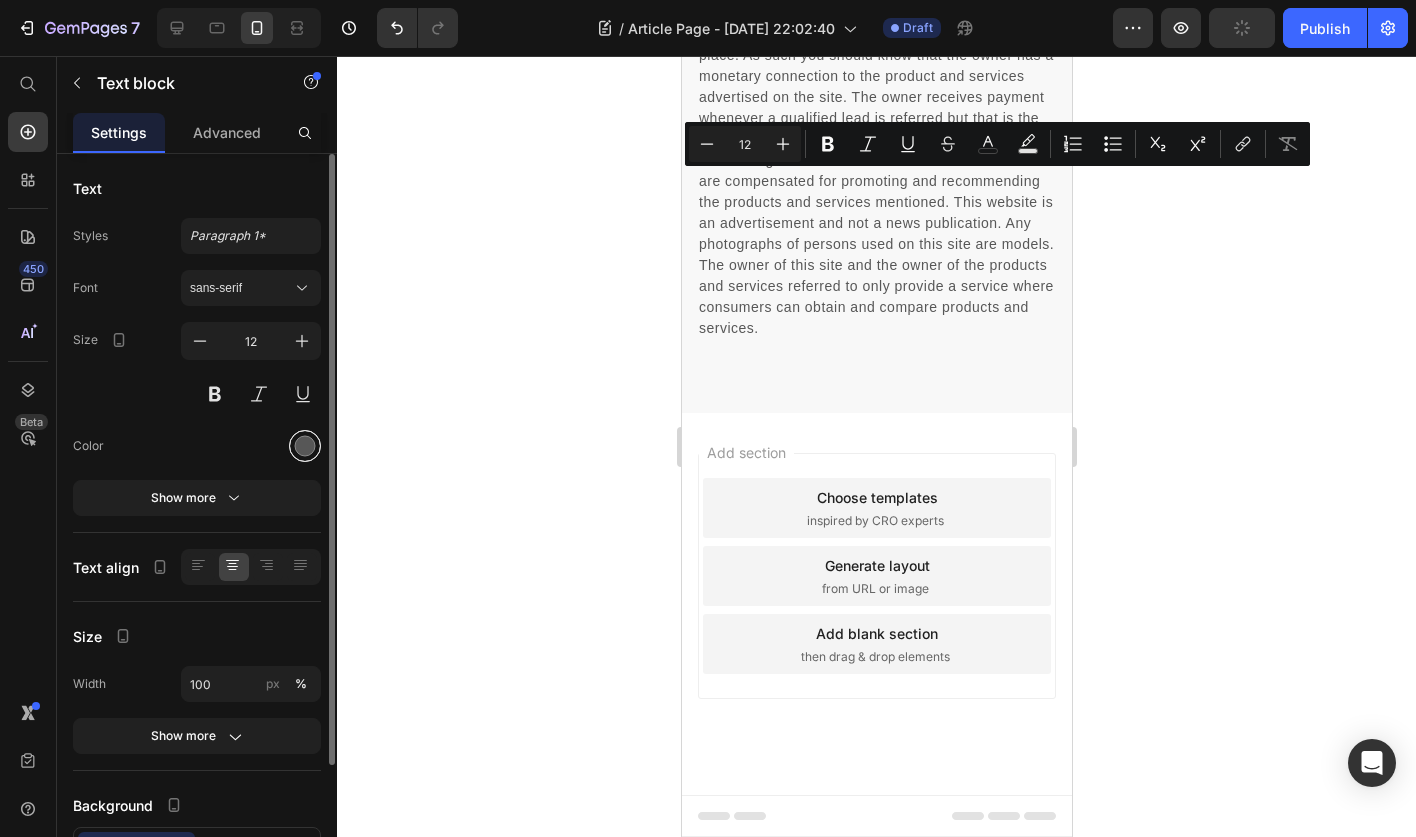 click at bounding box center (305, 446) 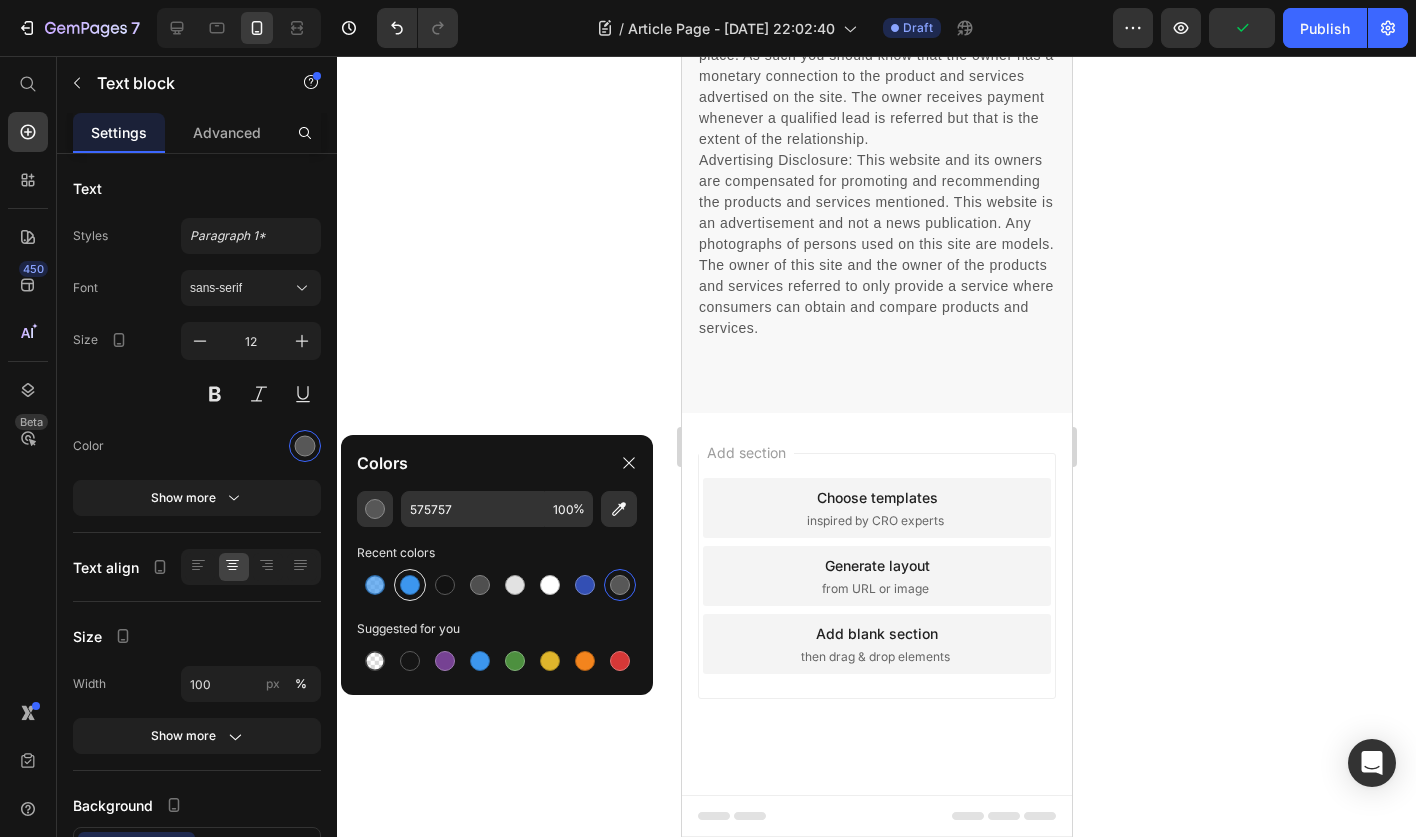 click at bounding box center [410, 585] 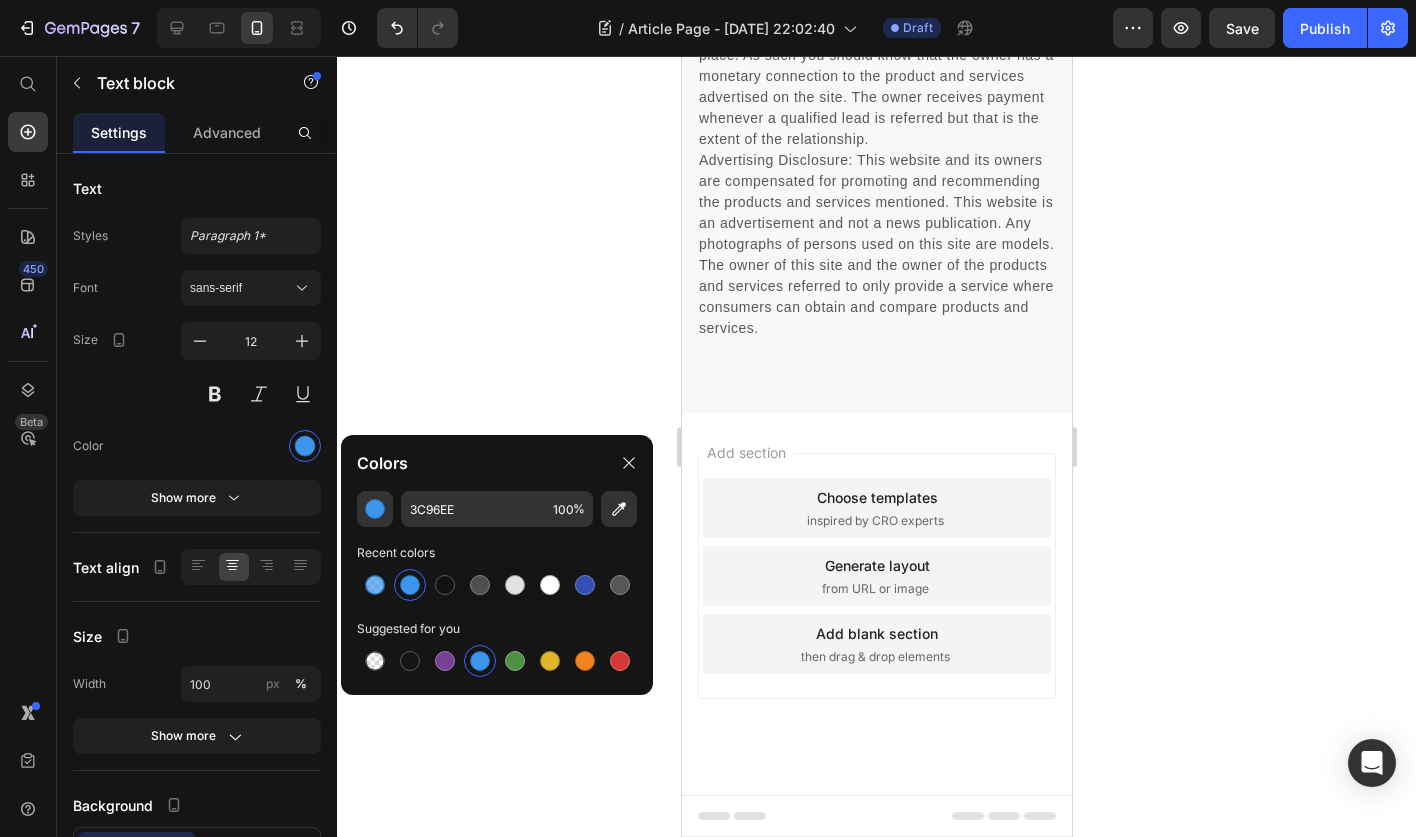 click on "Hurry up! Sale 56 % . Sale ends in:" at bounding box center [876, -695] 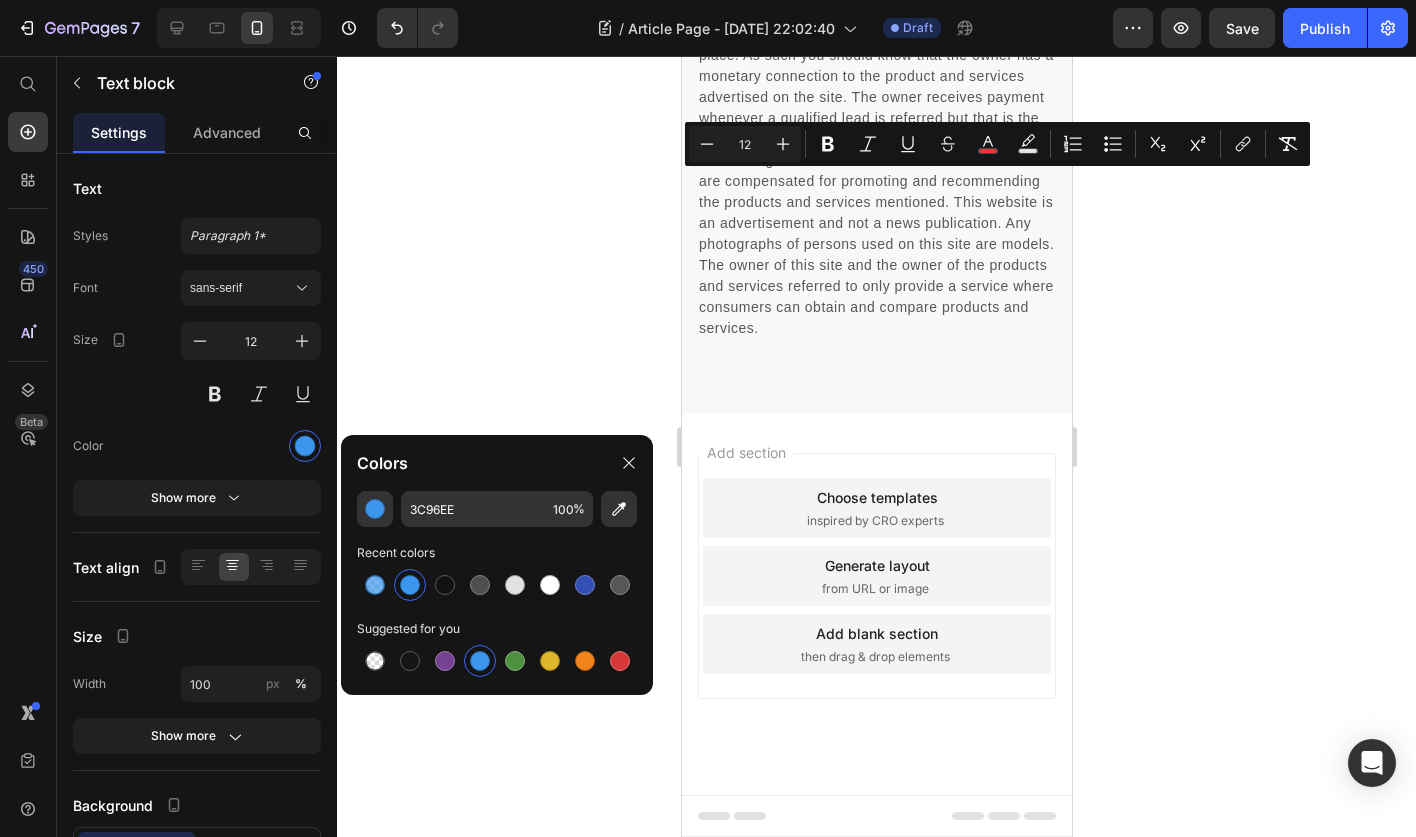 click at bounding box center [410, 585] 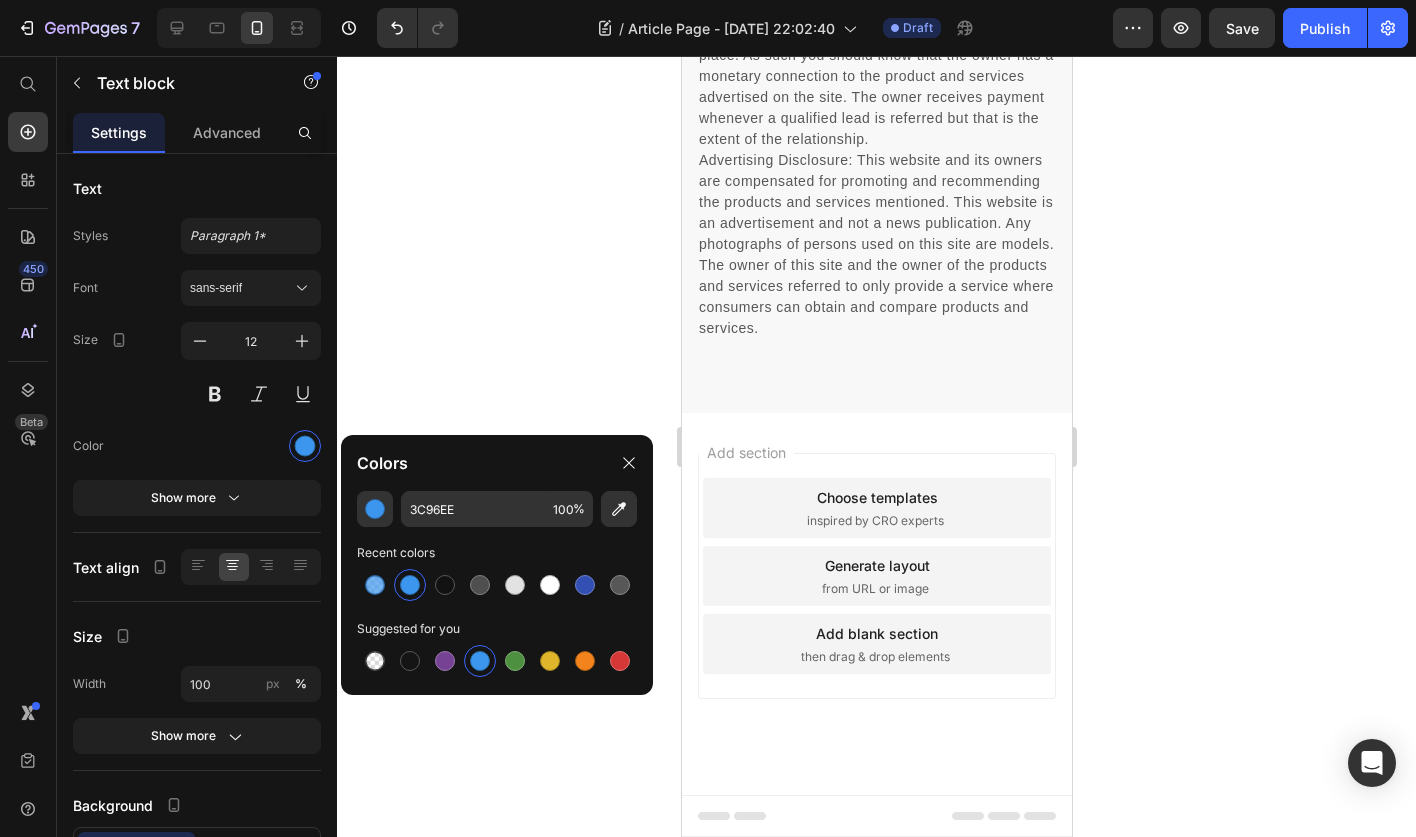 click on "%" at bounding box center [885, -695] 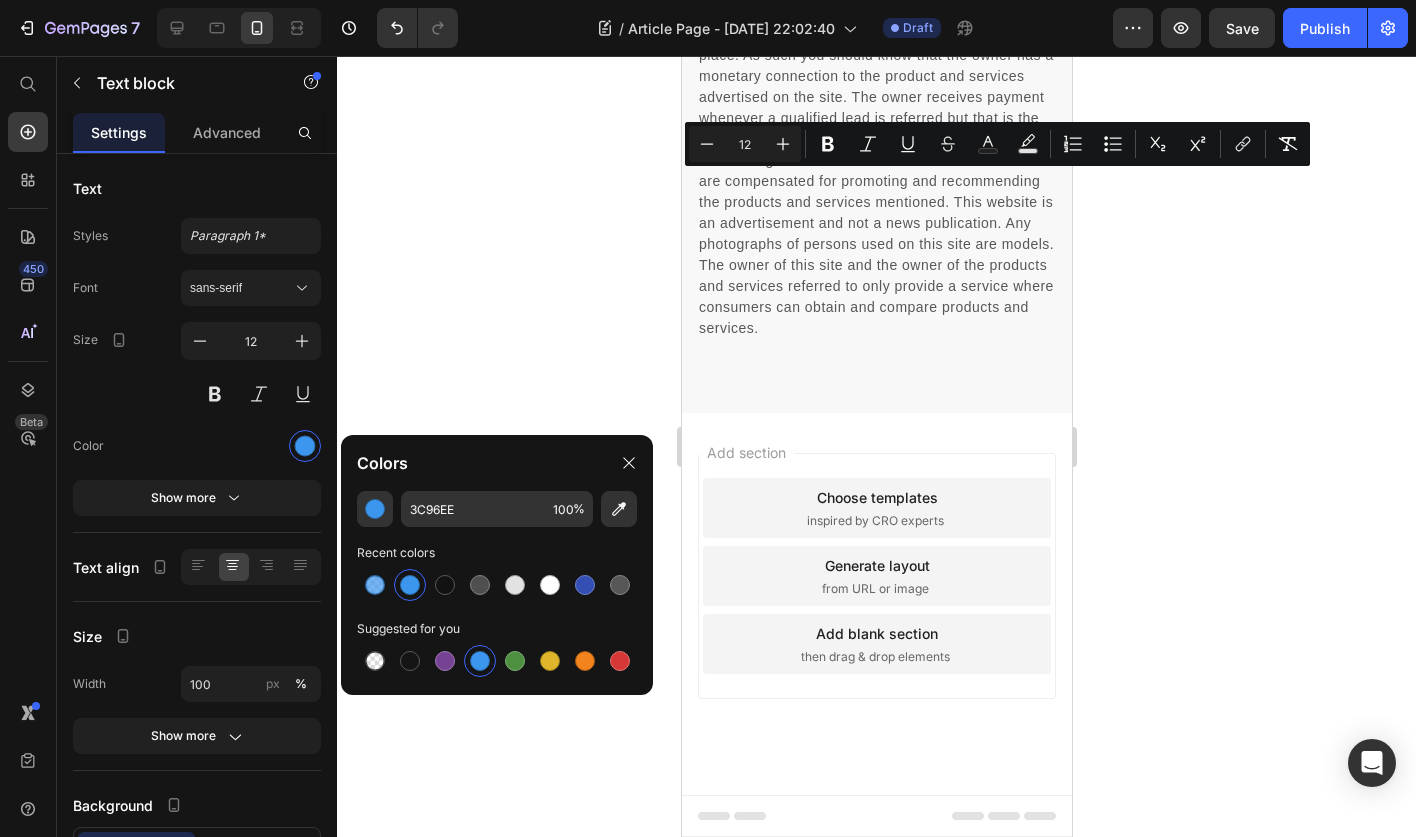 drag, startPoint x: 866, startPoint y: 183, endPoint x: 891, endPoint y: 181, distance: 25.079872 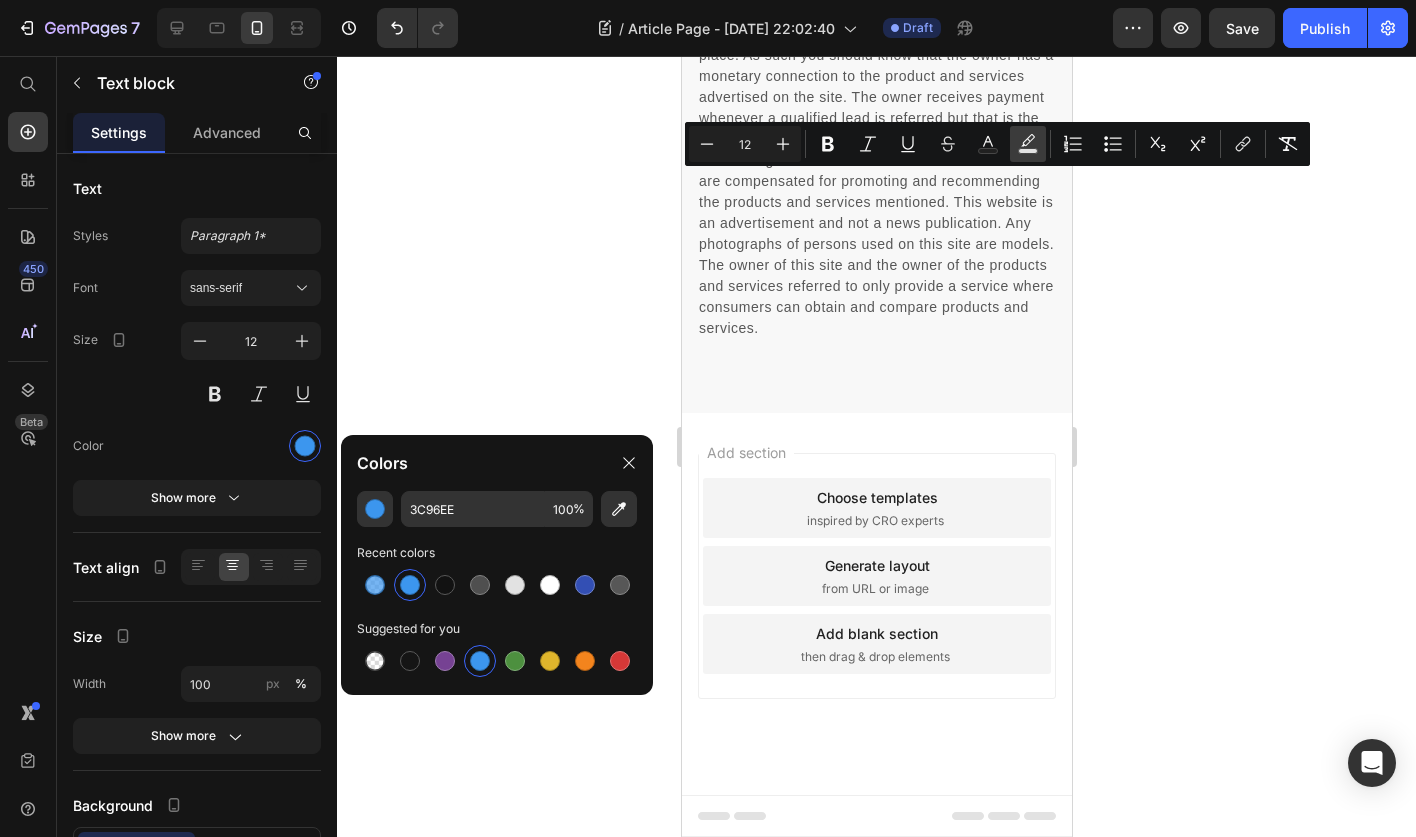 click on "Text Background Color" at bounding box center (1028, 144) 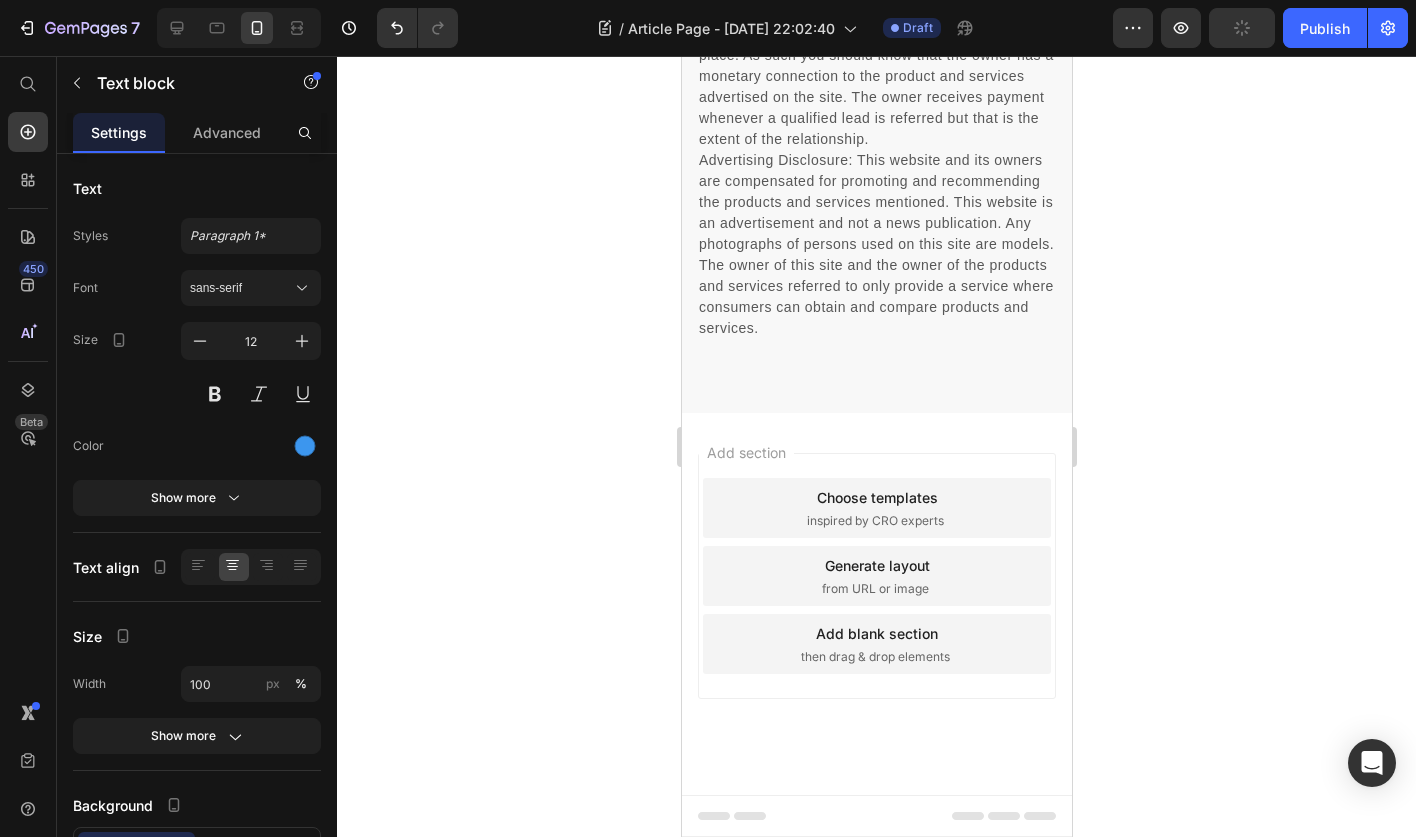 click on "Hurry up! Sale 56 % . Sale ends in:" at bounding box center (876, -695) 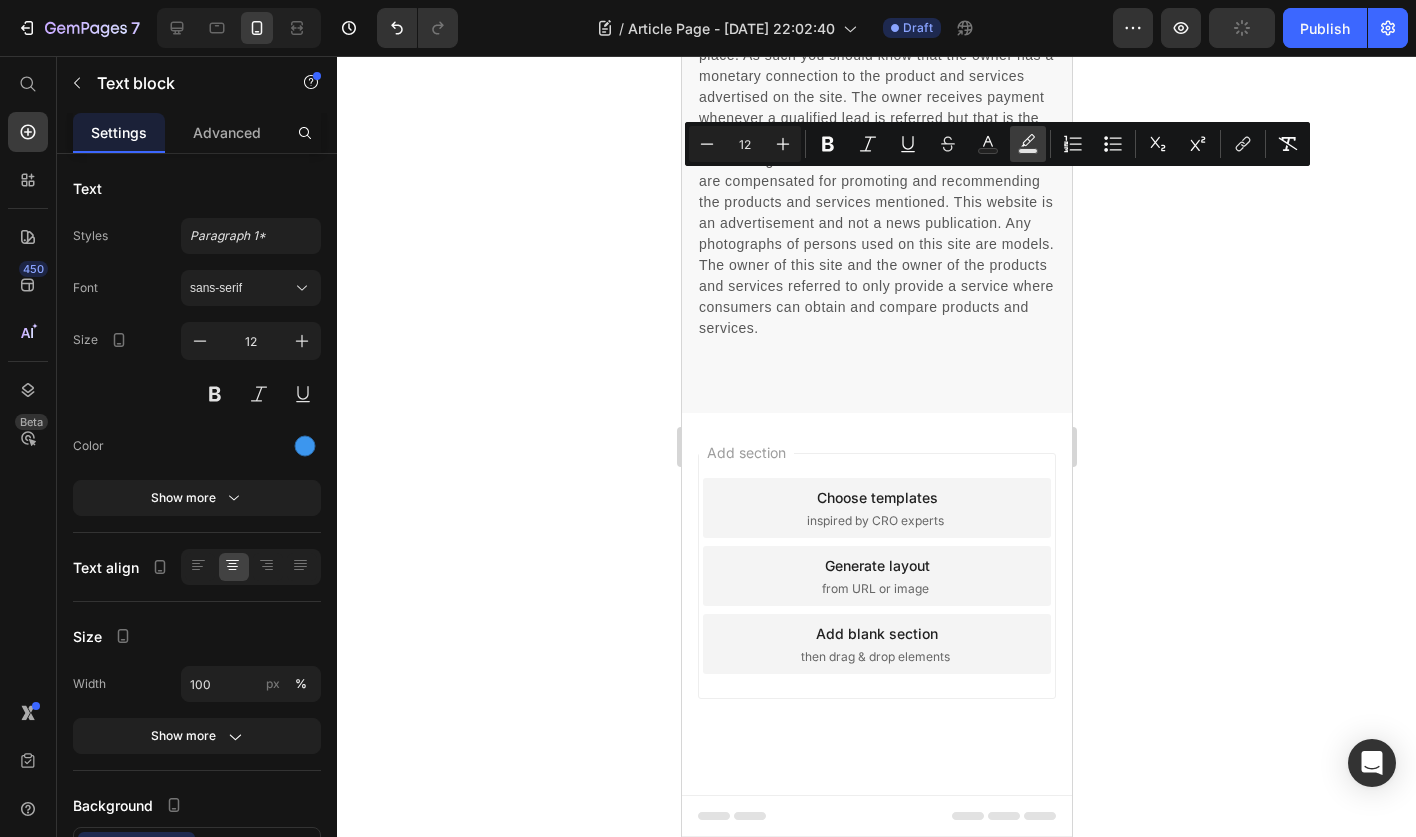 click 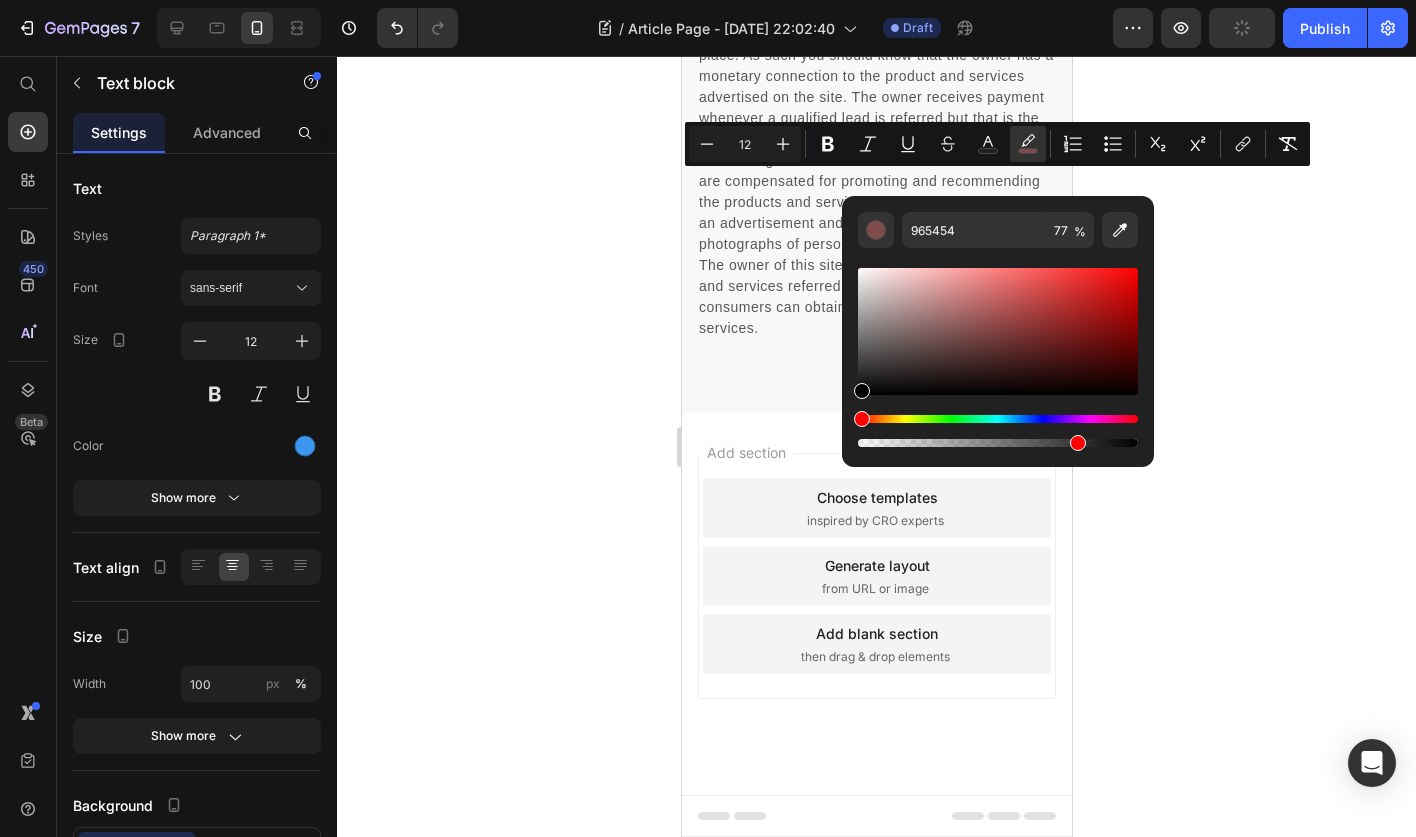 type on "000000" 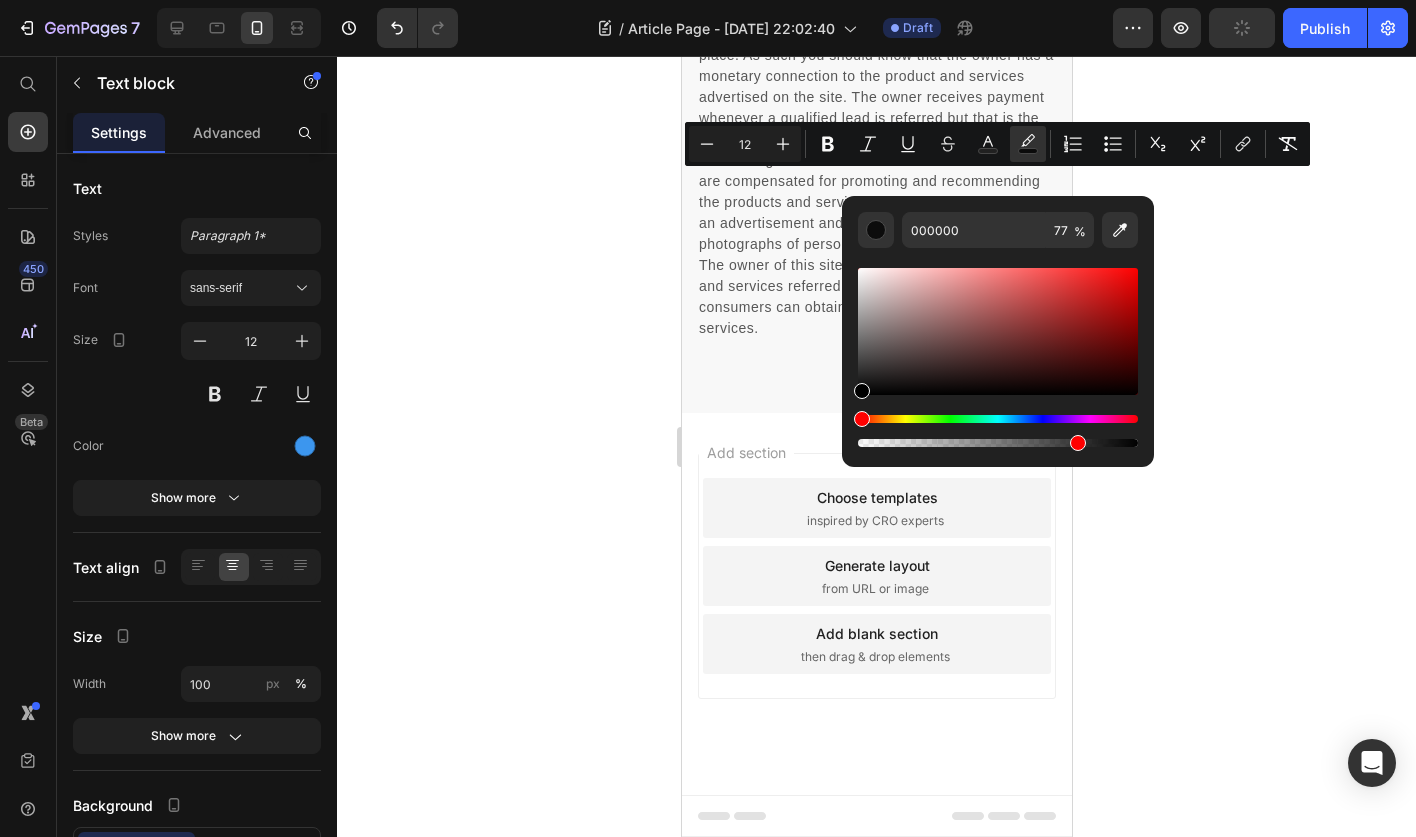 drag, startPoint x: 1664, startPoint y: 376, endPoint x: 735, endPoint y: 489, distance: 935.8472 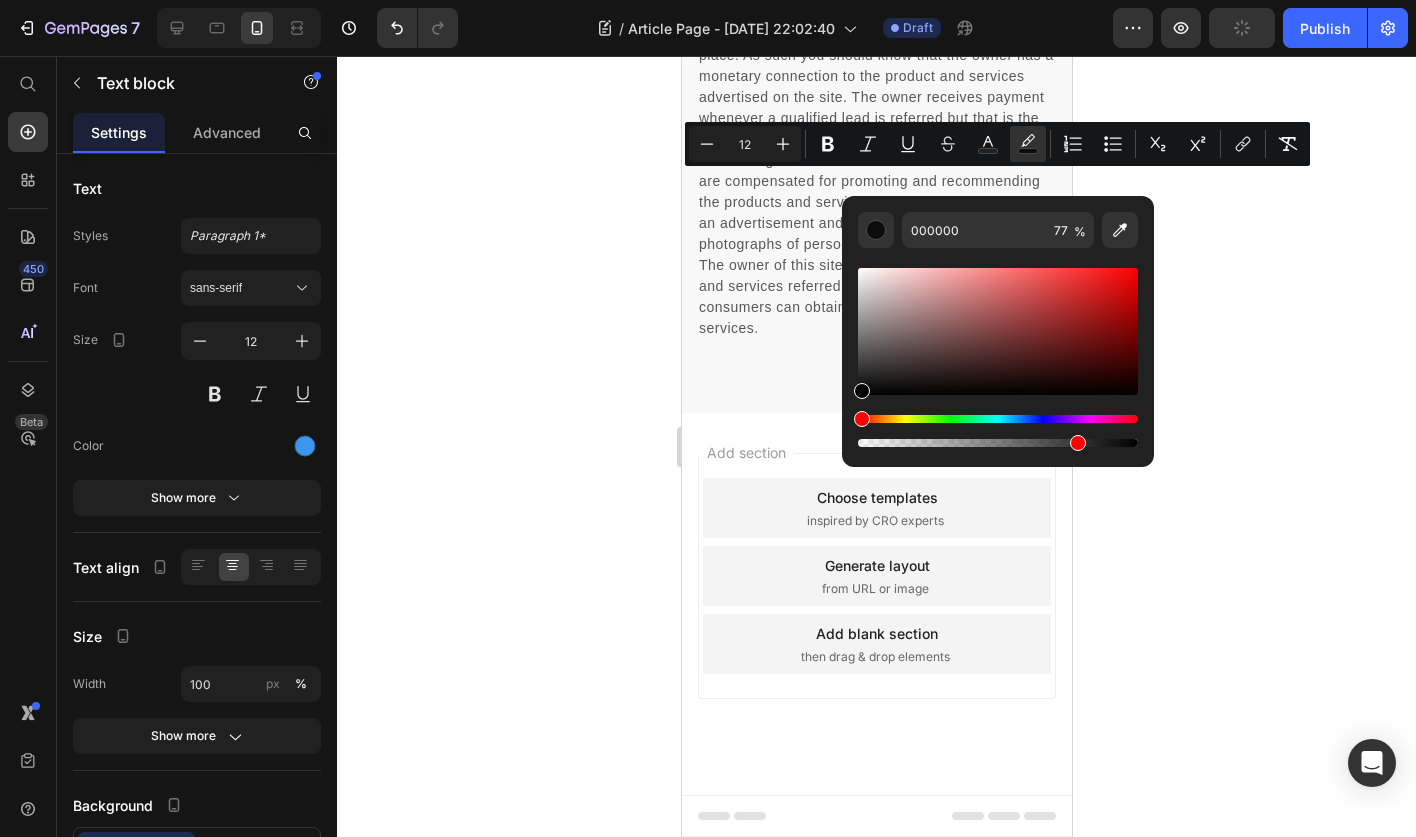 click 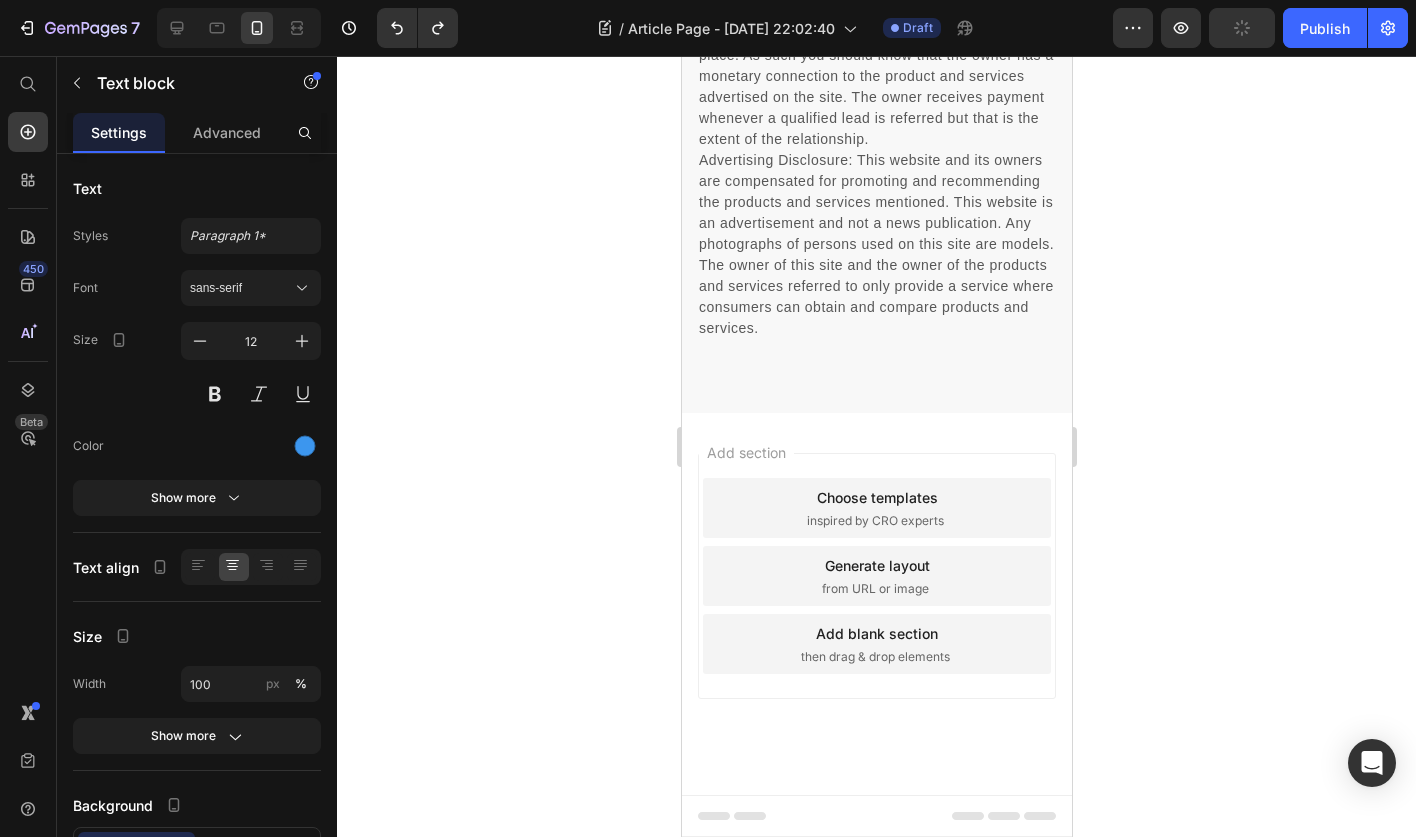 click on ". Sale ends in:" at bounding box center [935, -695] 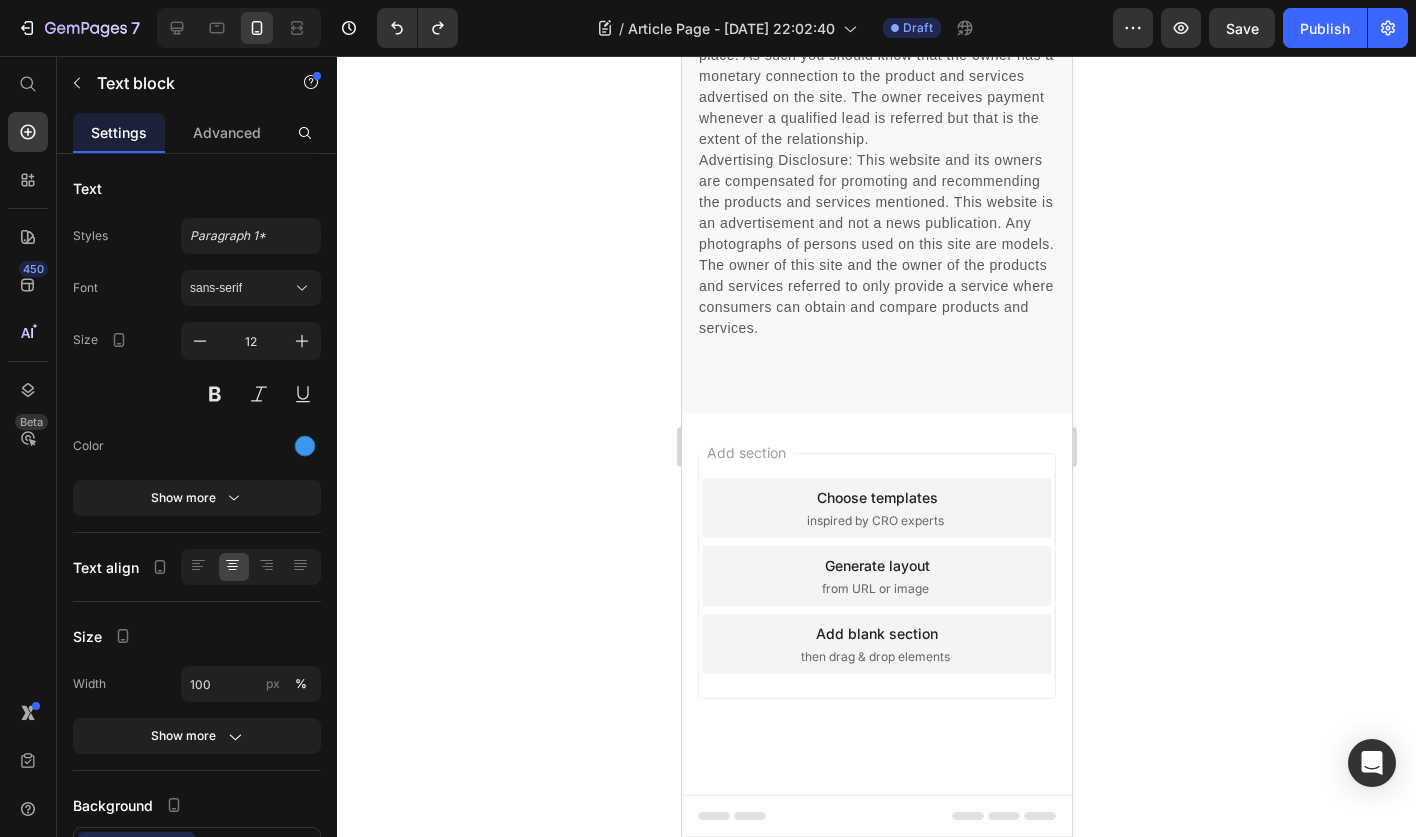 click on ". Sale ends in:" at bounding box center (935, -695) 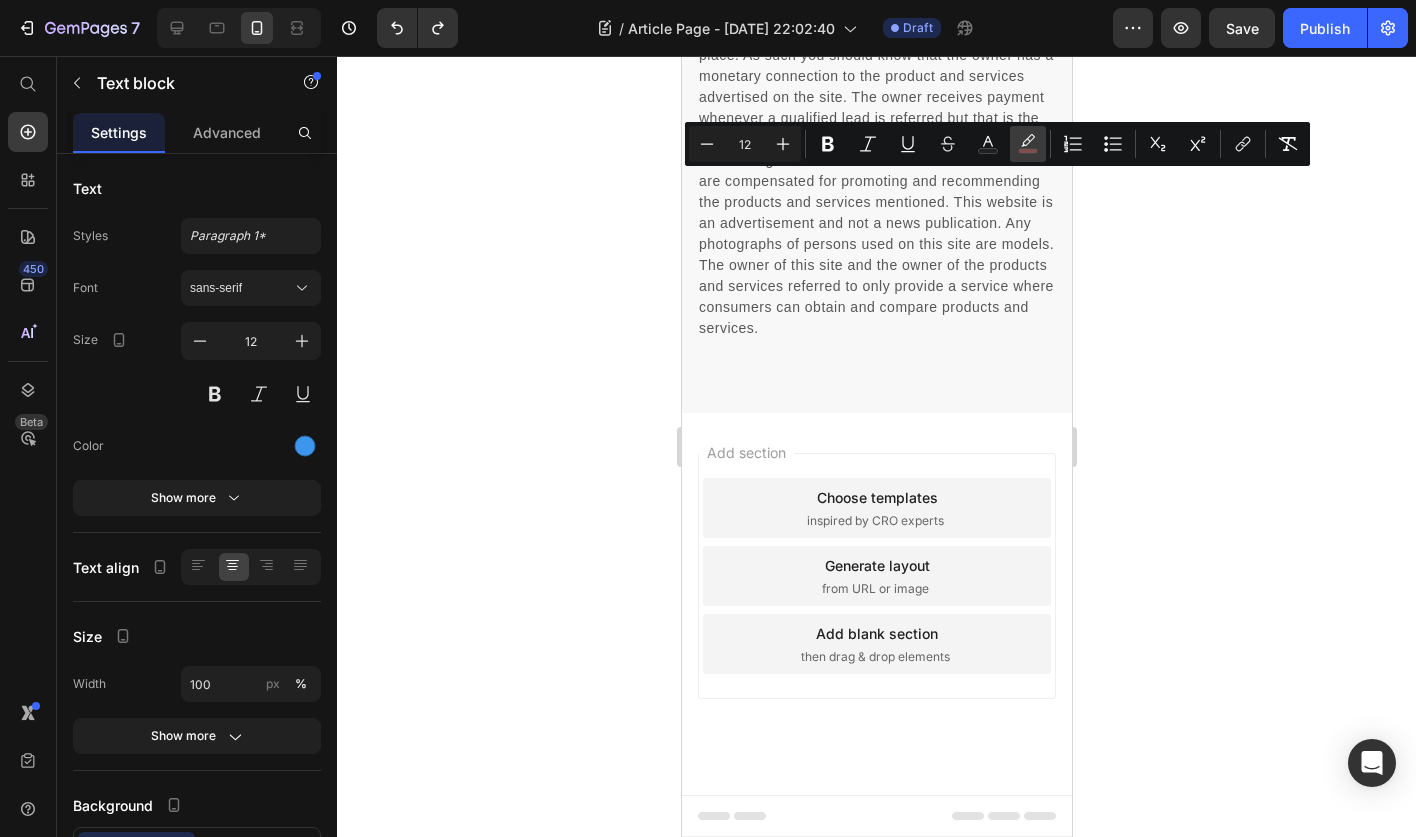 click 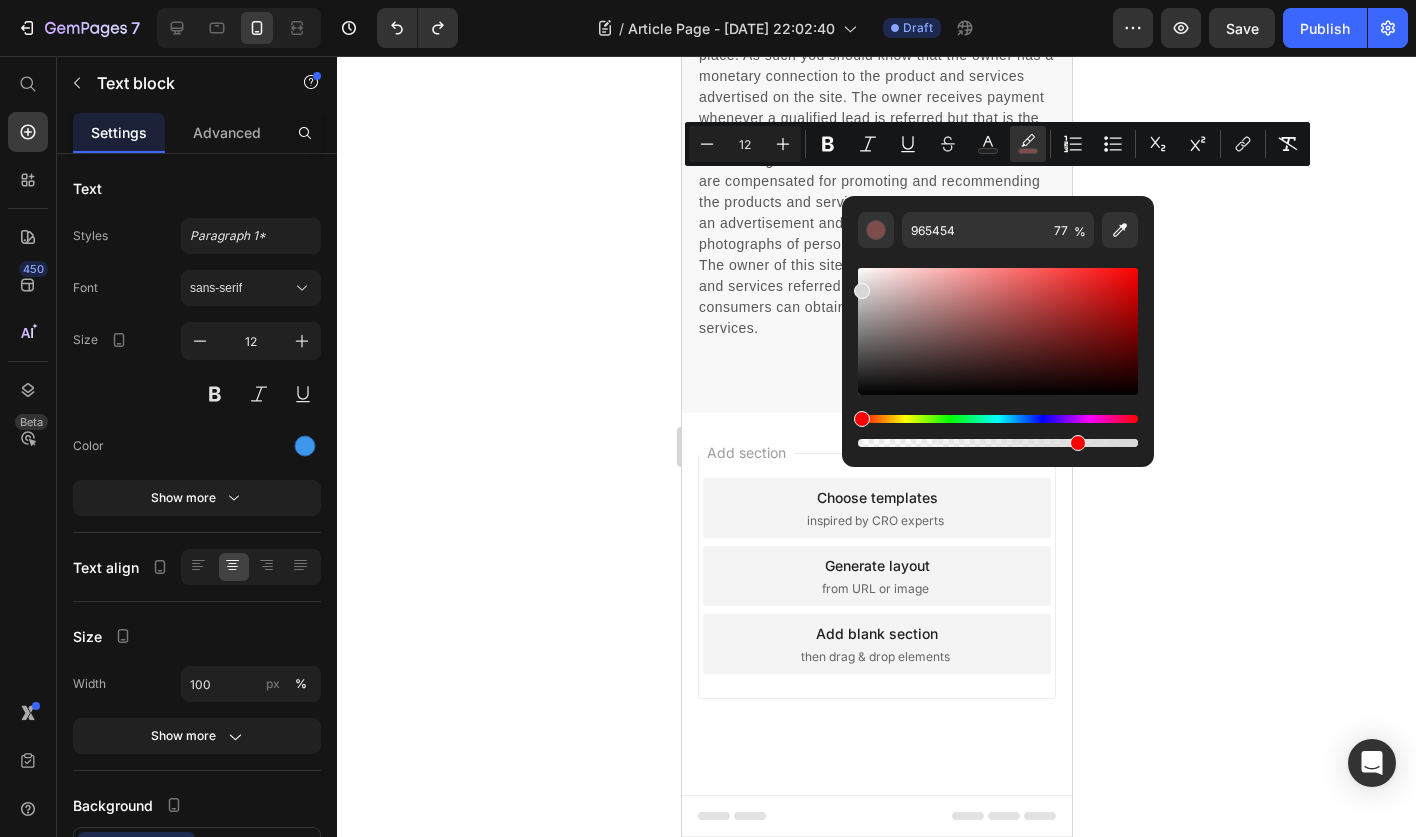 type on "D8D8D8" 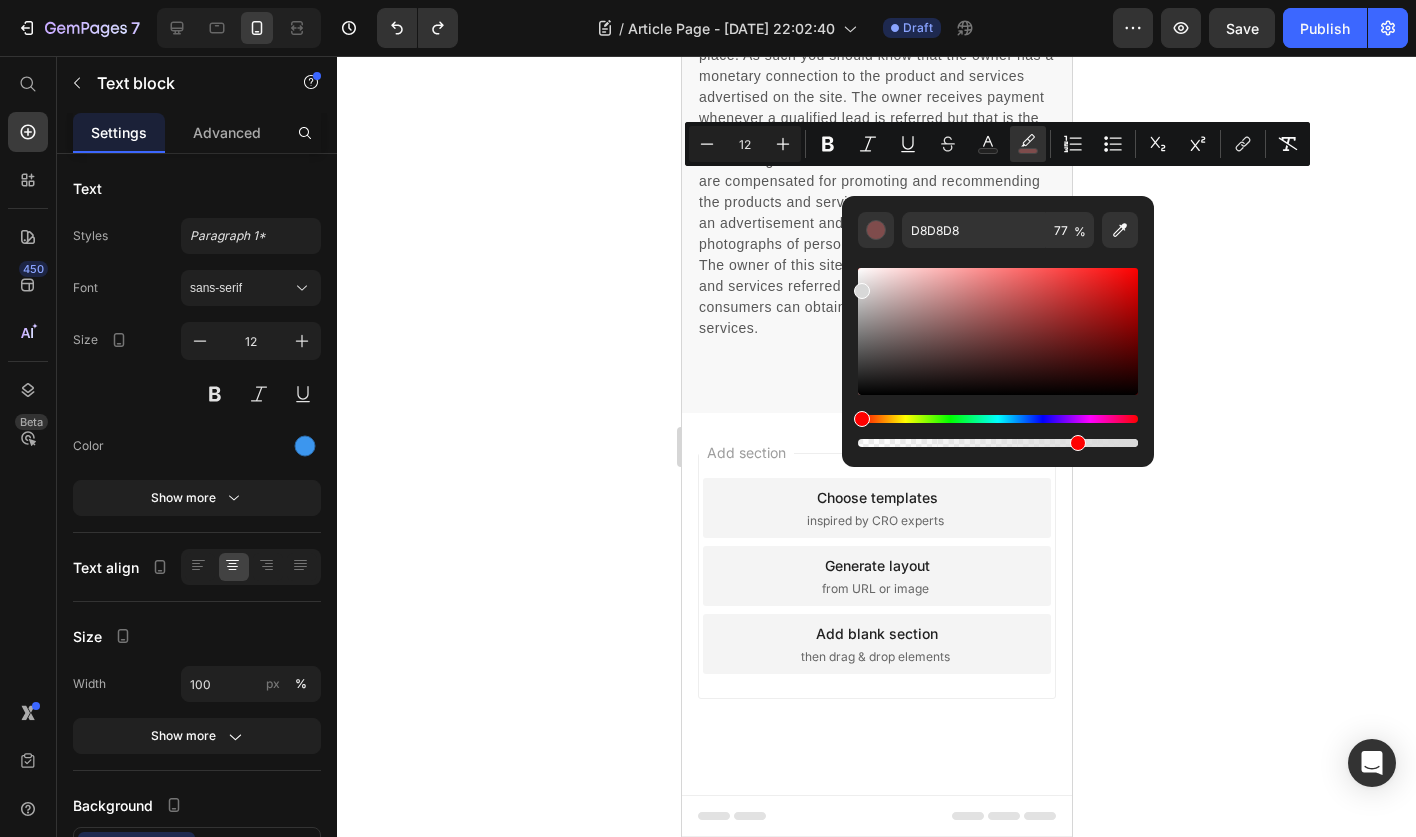 drag, startPoint x: 1584, startPoint y: 374, endPoint x: 794, endPoint y: 242, distance: 800.9519 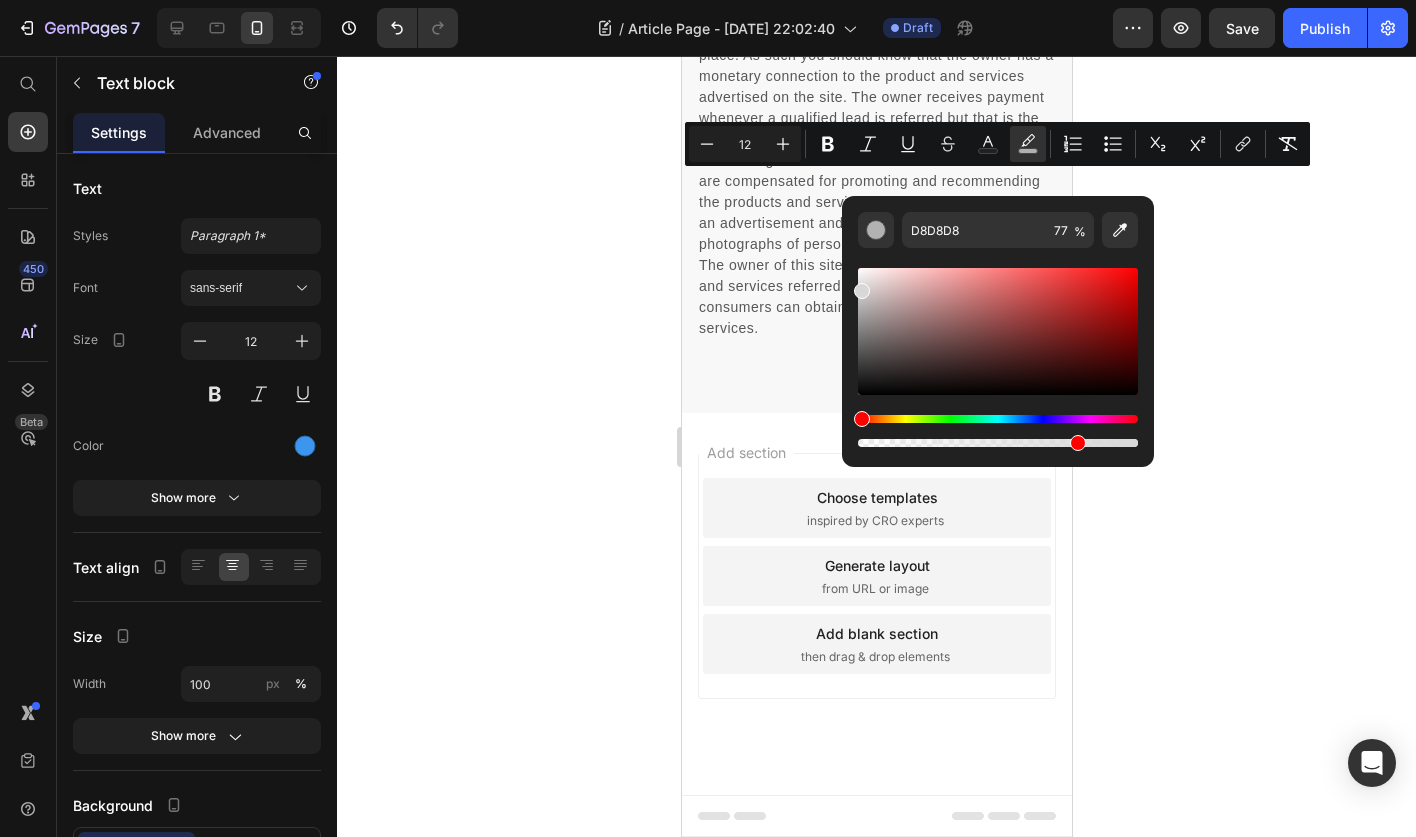 click on ". Sale ends in:" at bounding box center (935, -695) 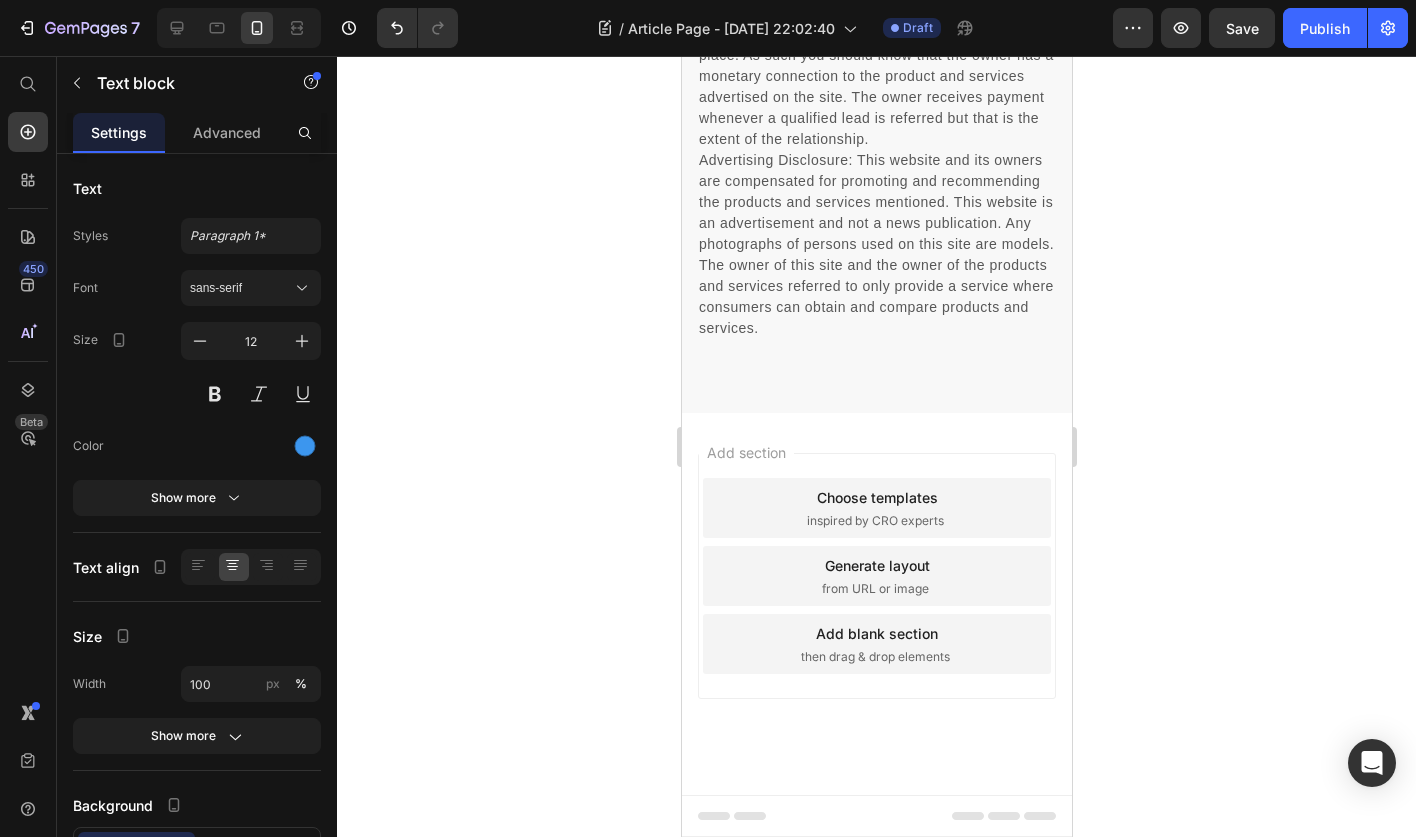 click on "Hurry up! Sale 56" at bounding box center [826, -695] 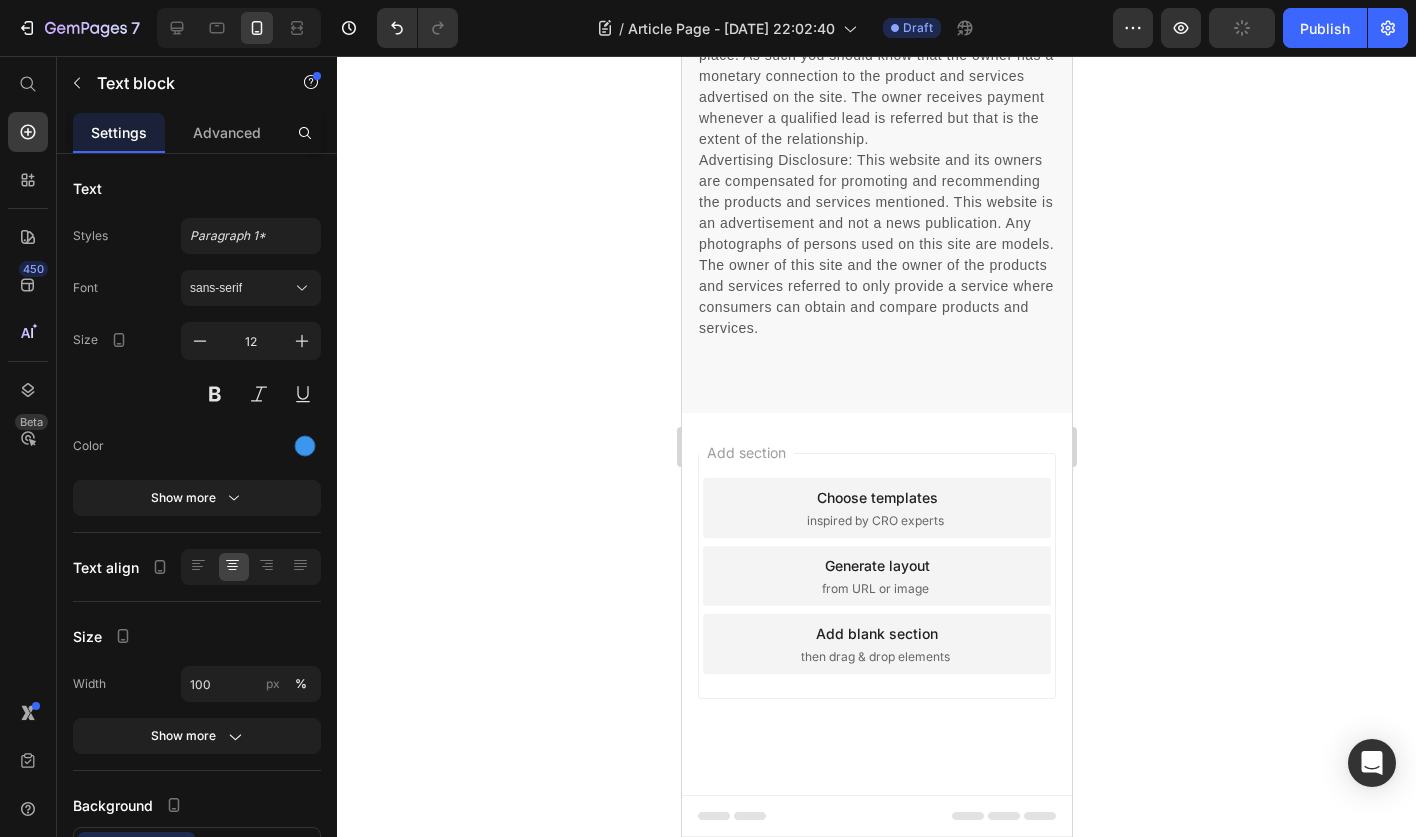 drag, startPoint x: 866, startPoint y: 181, endPoint x: 885, endPoint y: 181, distance: 19 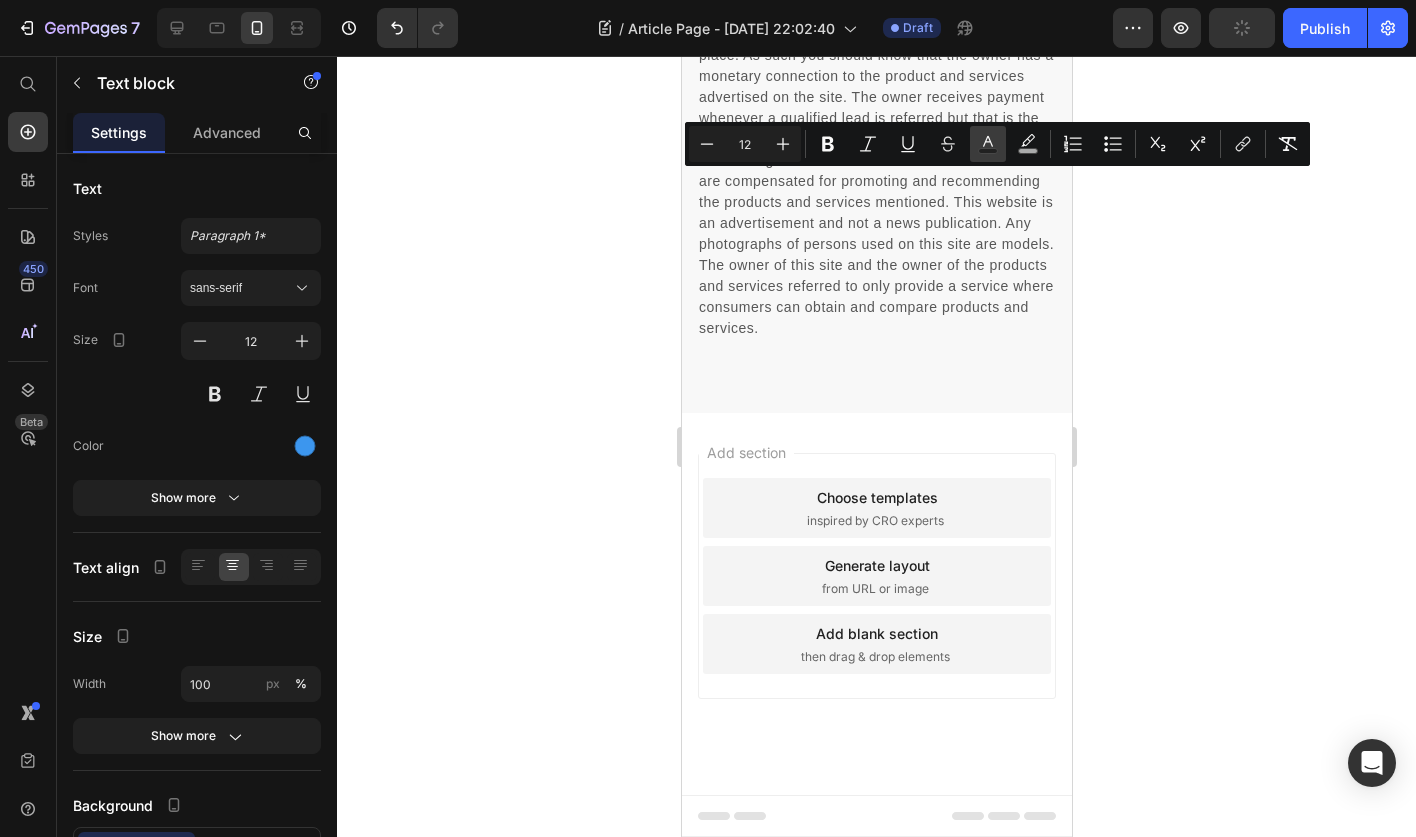 click 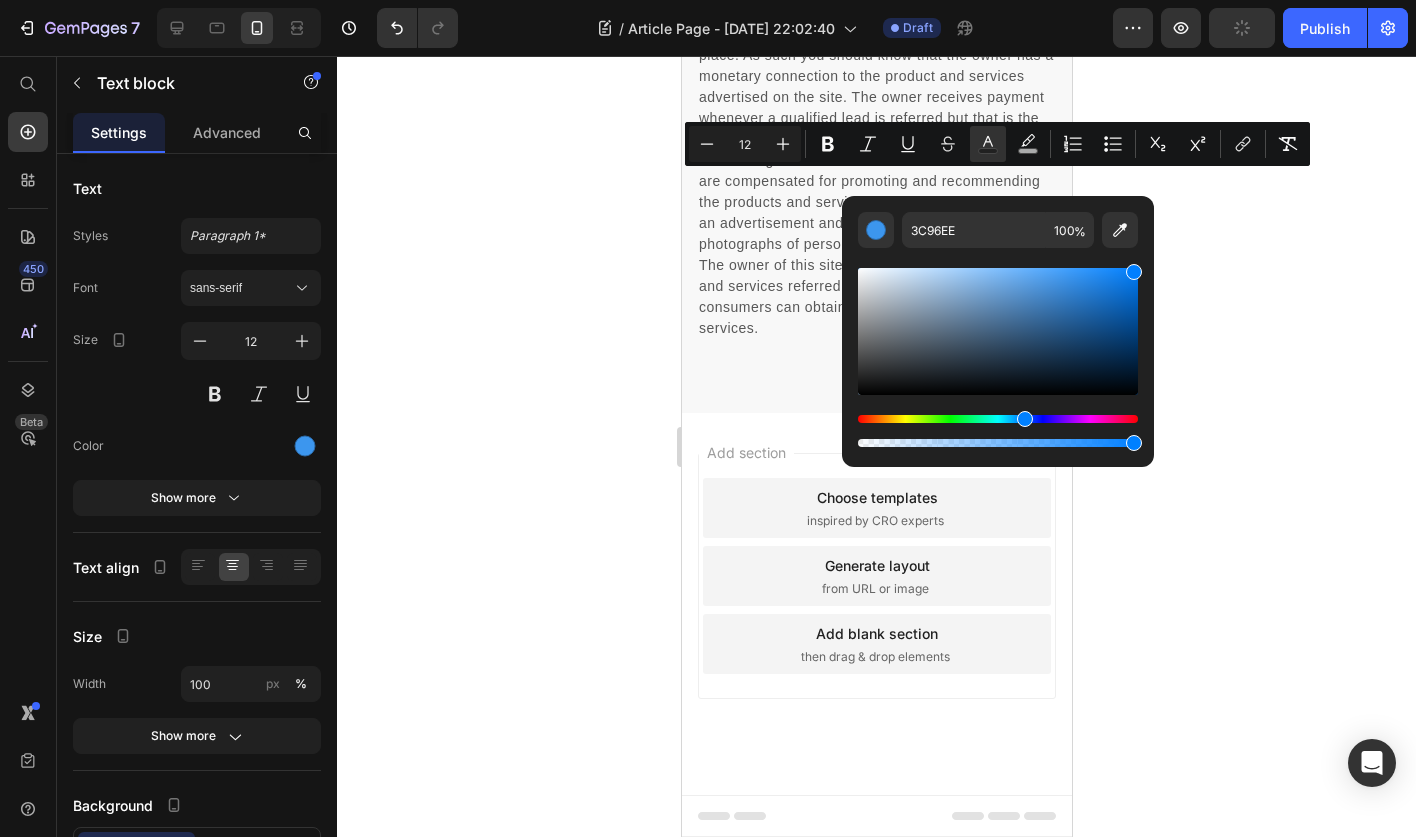 drag, startPoint x: 1124, startPoint y: 300, endPoint x: 1177, endPoint y: 222, distance: 94.302704 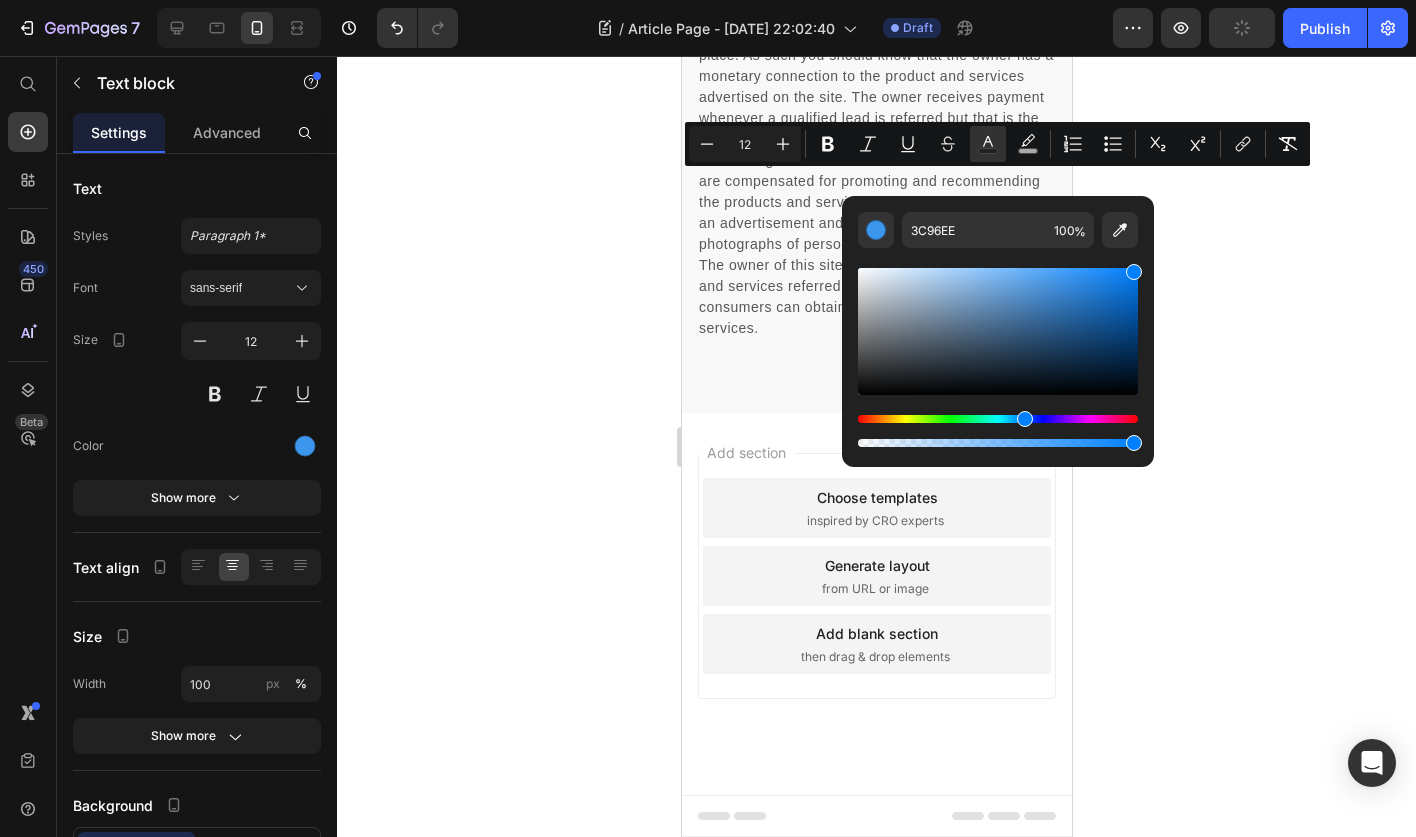 type on "007FFF" 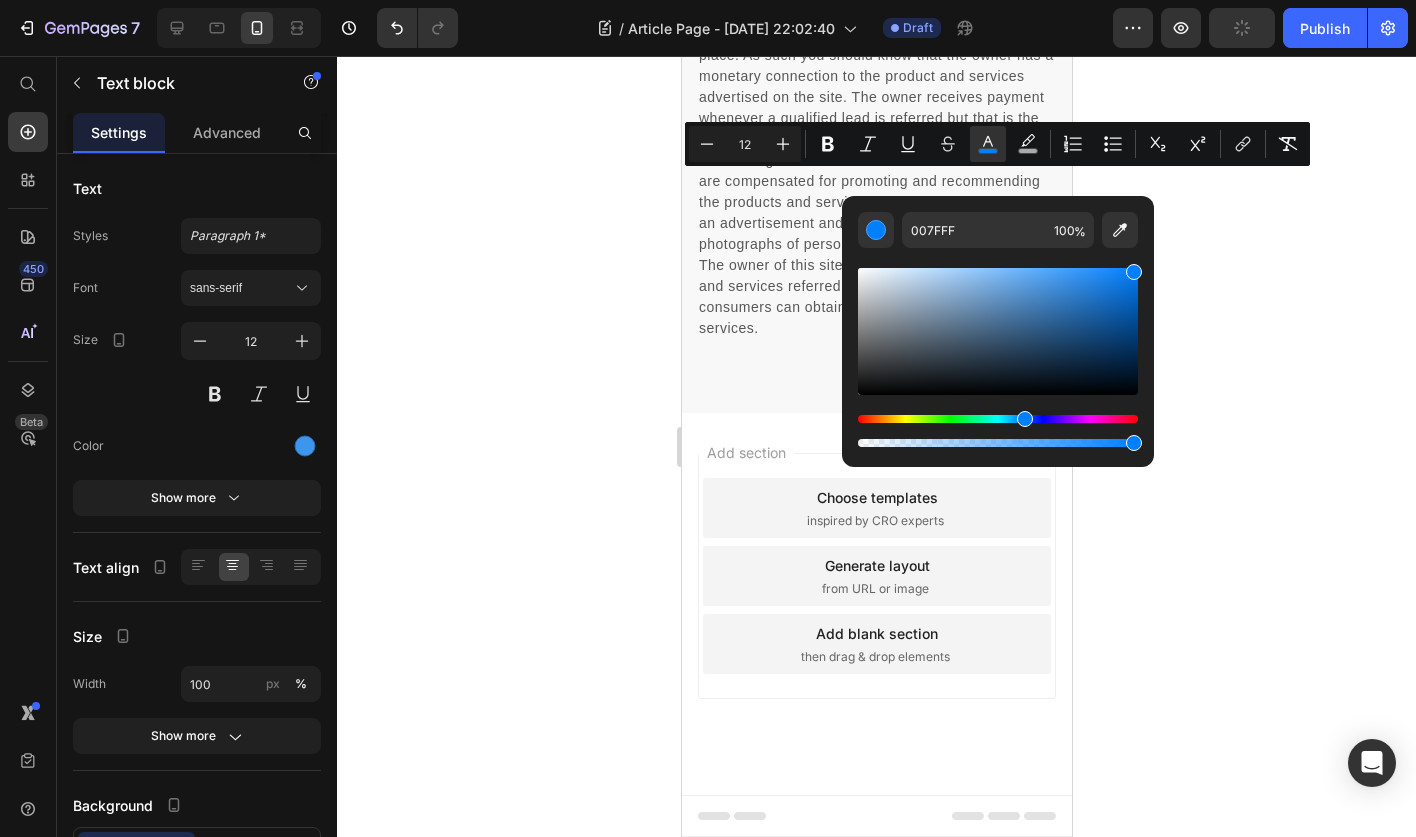 click 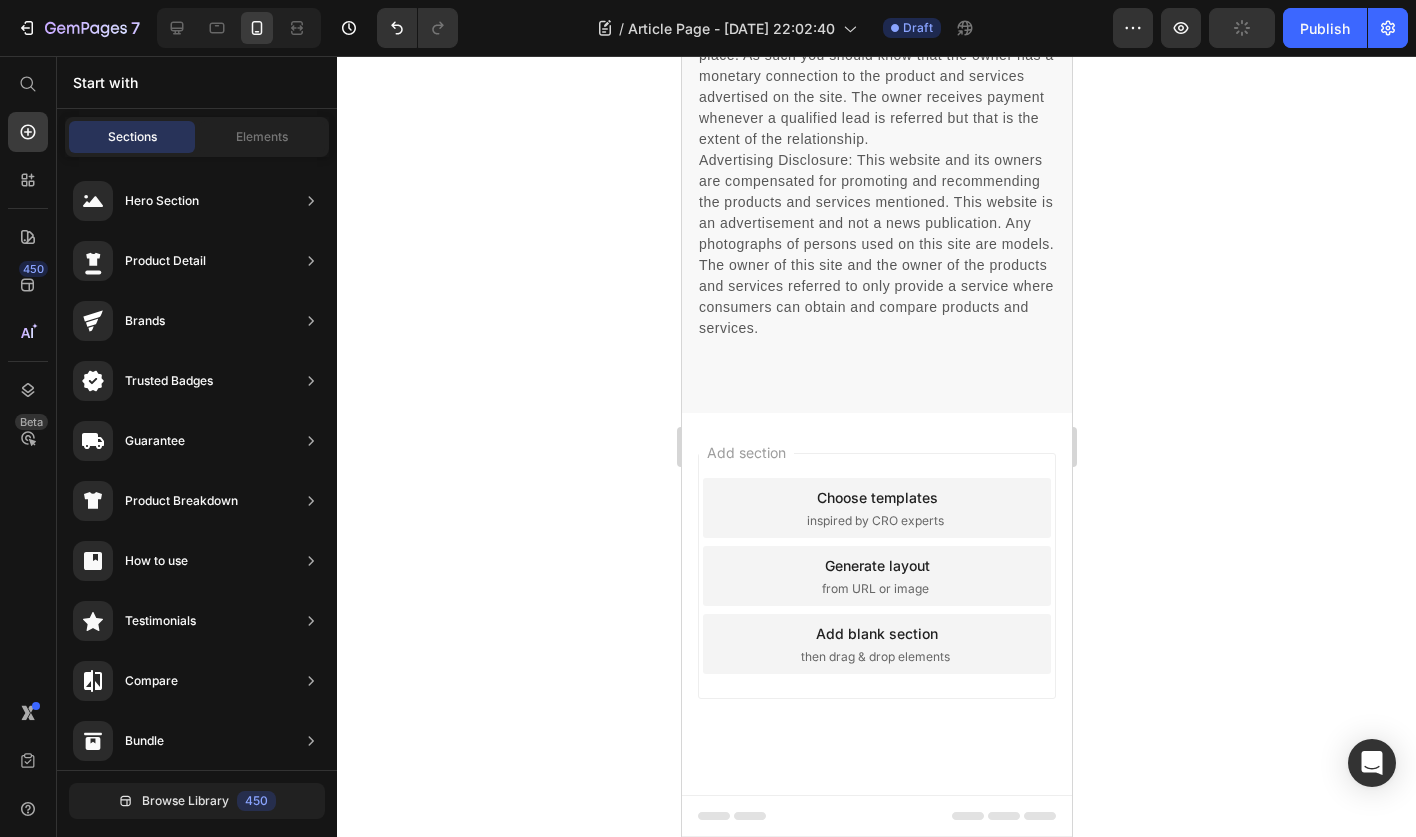 click on "Sale ends in:" at bounding box center (935, -695) 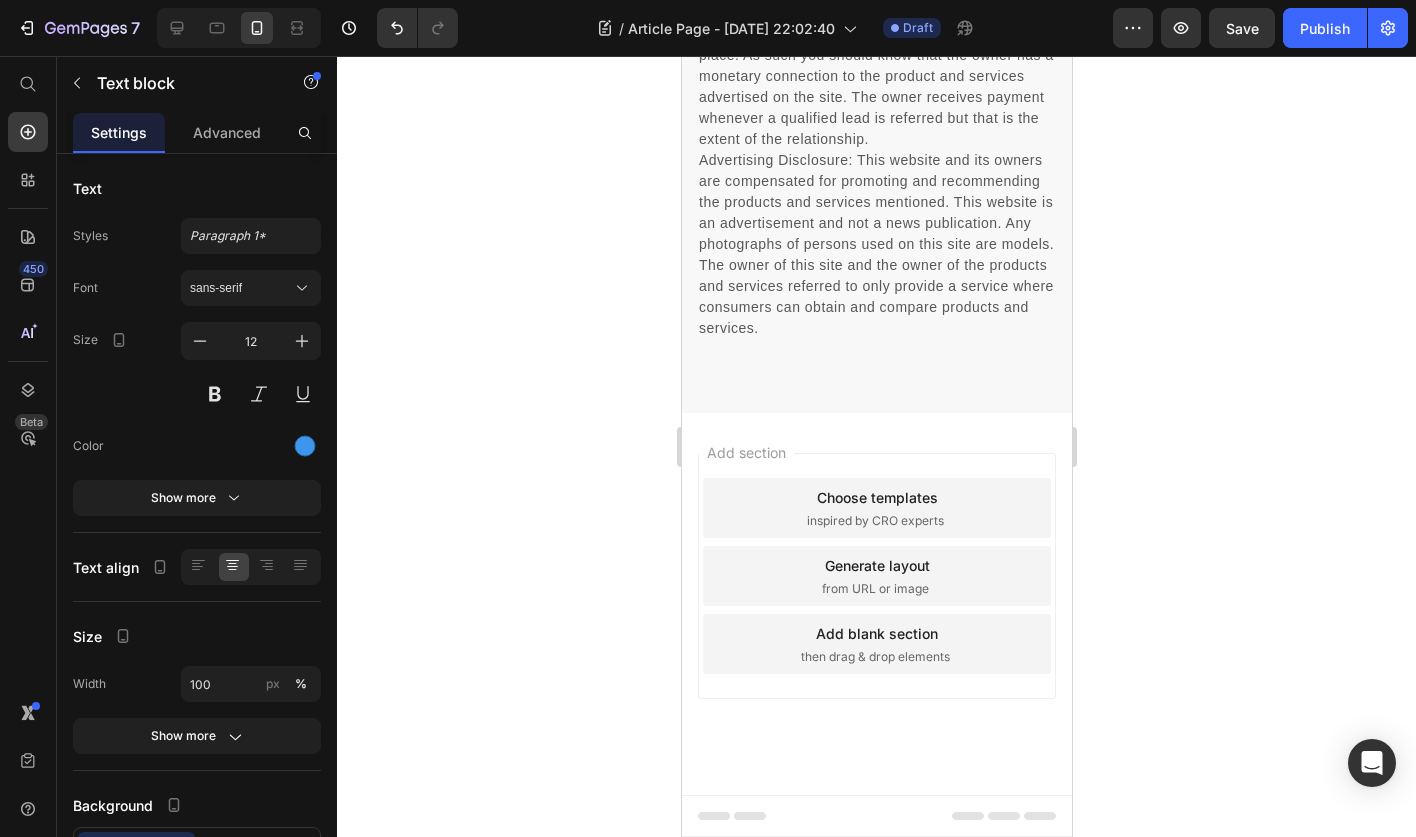 drag, startPoint x: 996, startPoint y: 177, endPoint x: 895, endPoint y: 179, distance: 101.0198 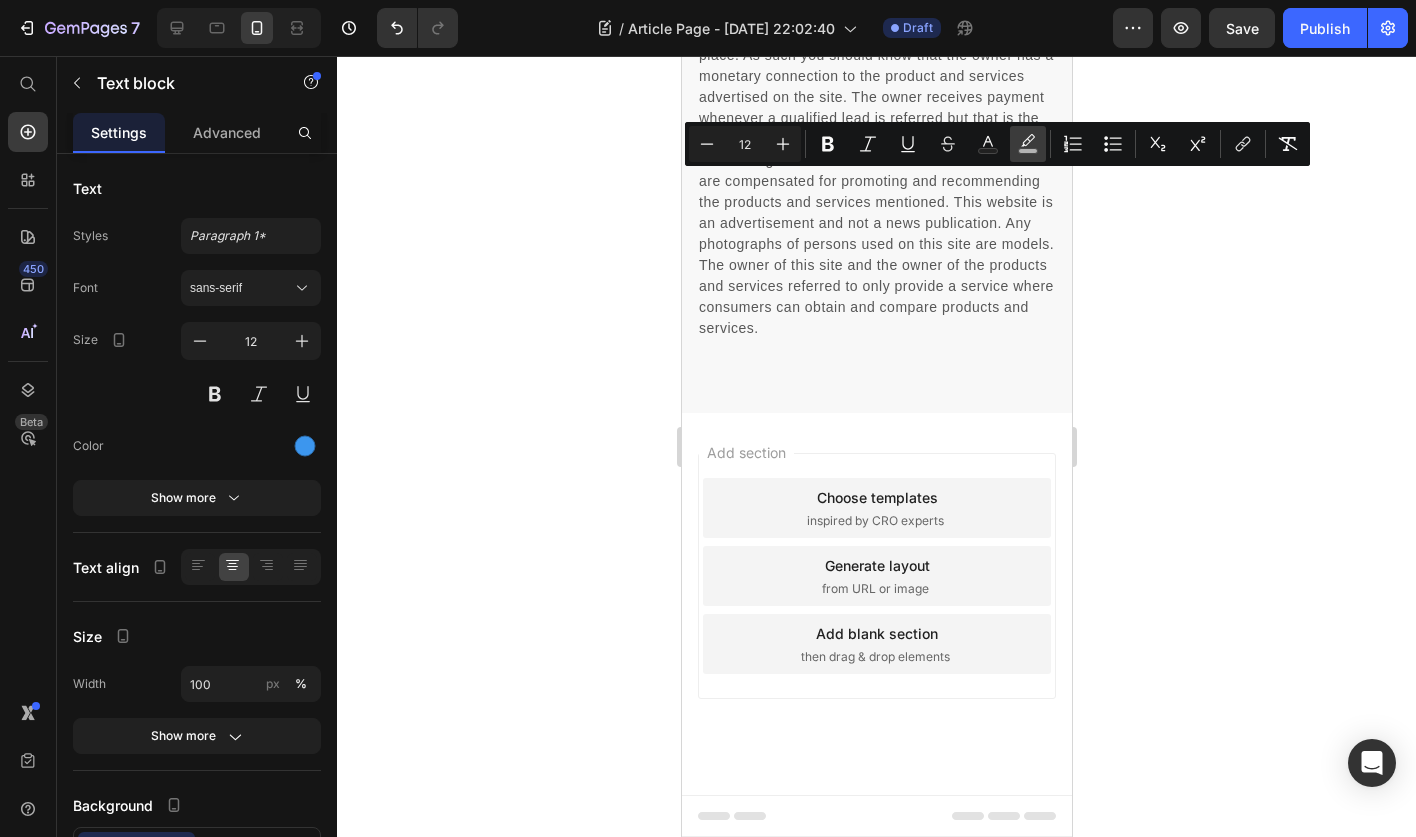 click 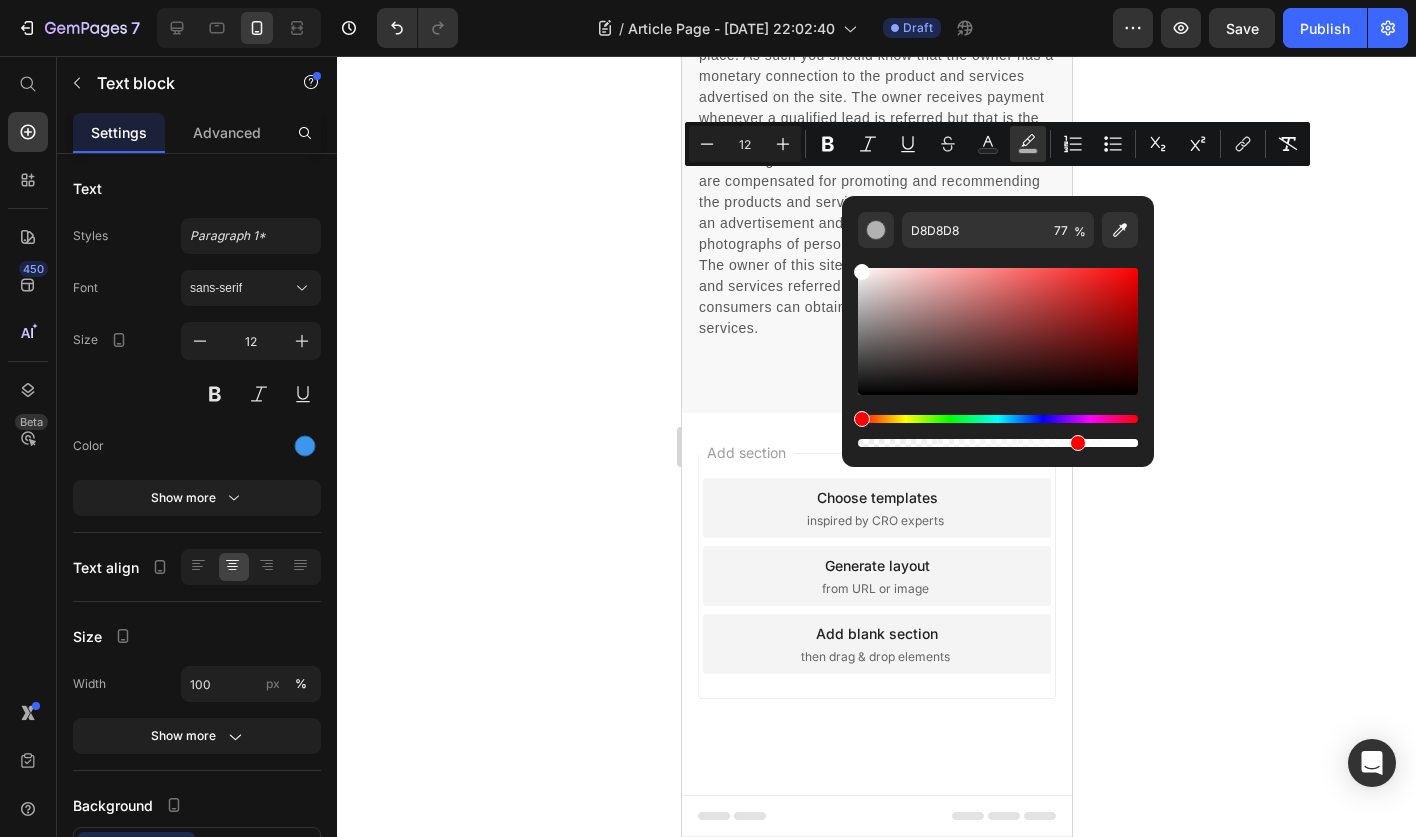drag, startPoint x: 1541, startPoint y: 342, endPoint x: 836, endPoint y: 227, distance: 714.3179 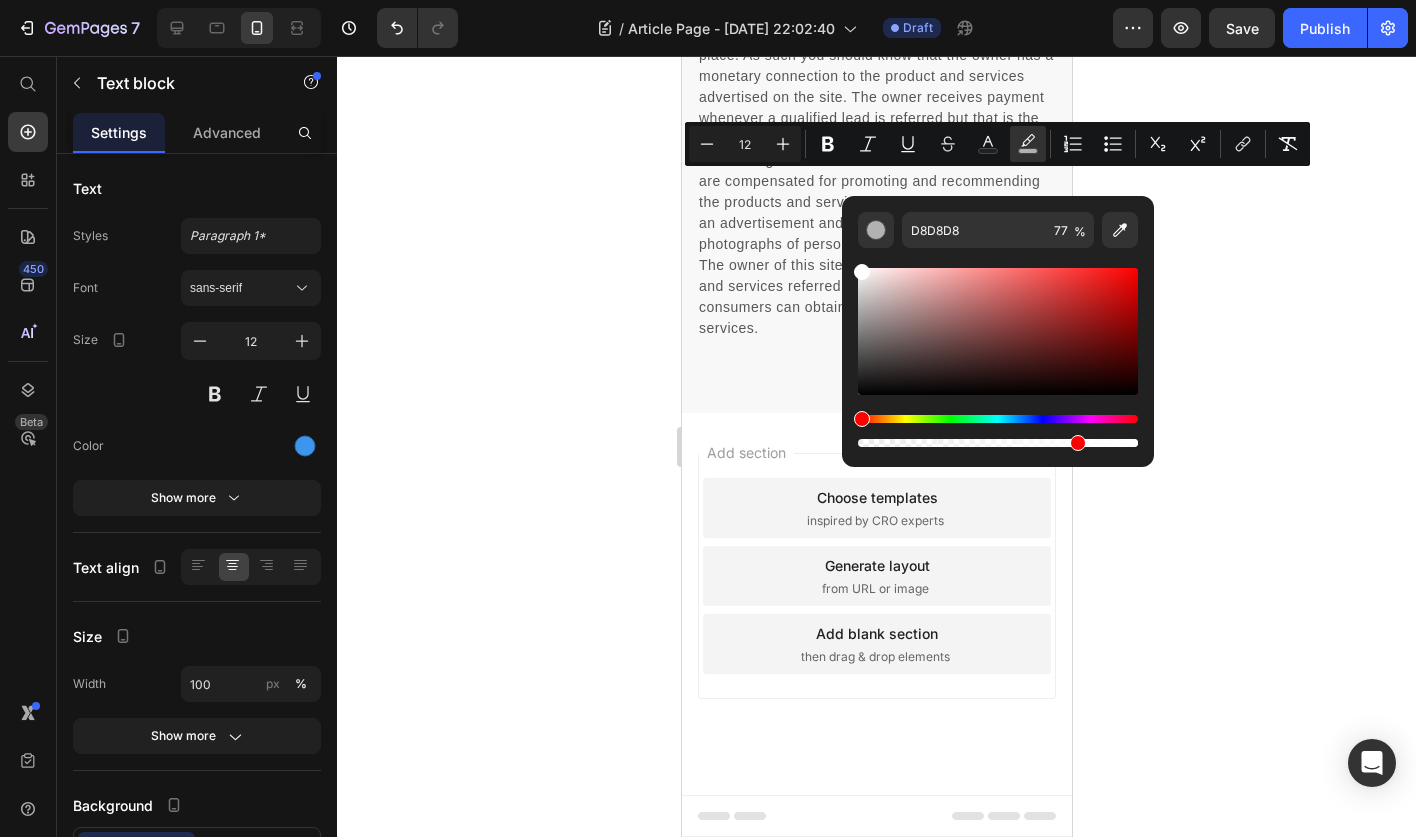type on "FFFFFF" 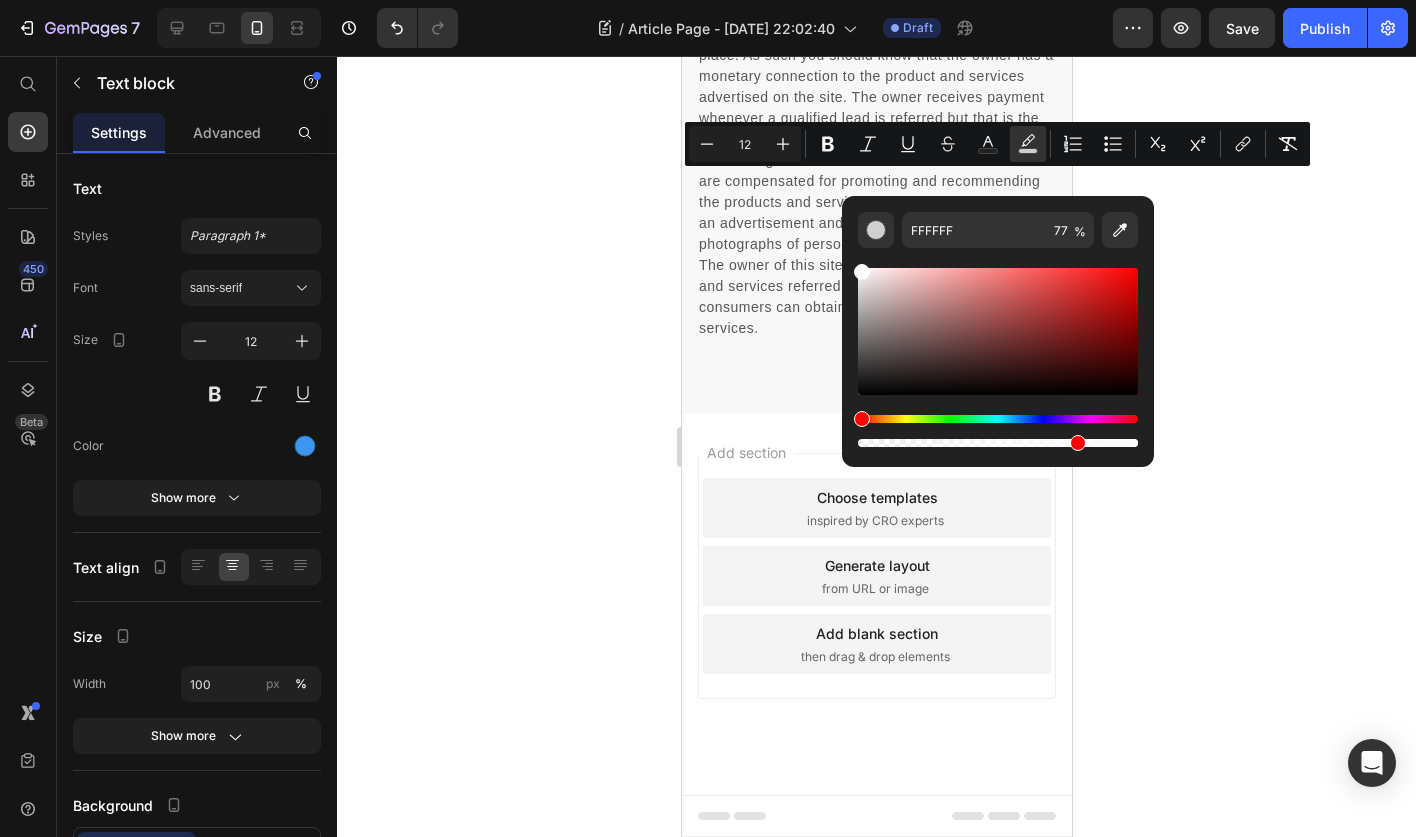 click 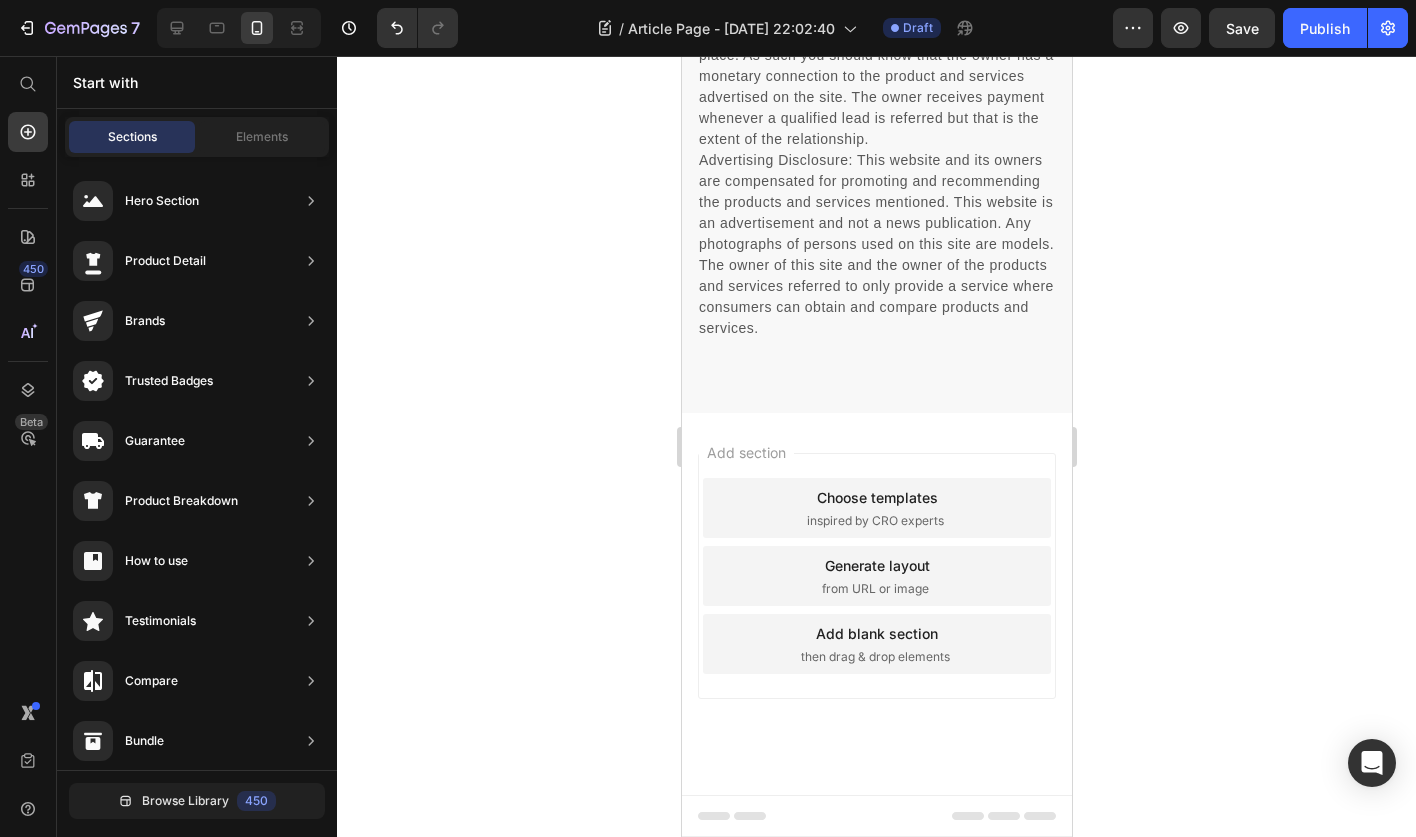 click on "Hurry up! Sale  56%.  Sale ends in:" at bounding box center [876, -695] 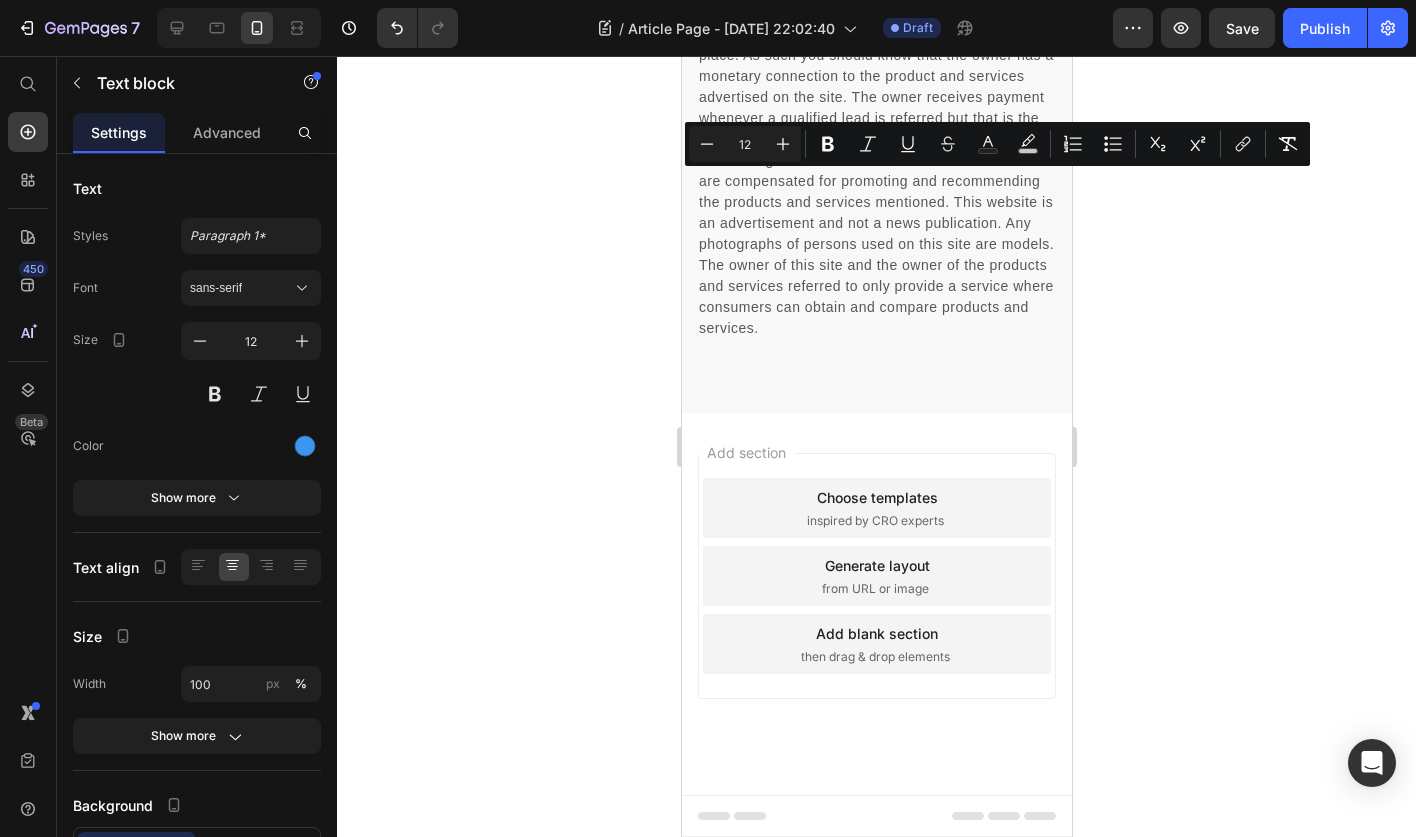 click on "Hurry up! Sale  56%.  Sale ends in:" at bounding box center [876, -695] 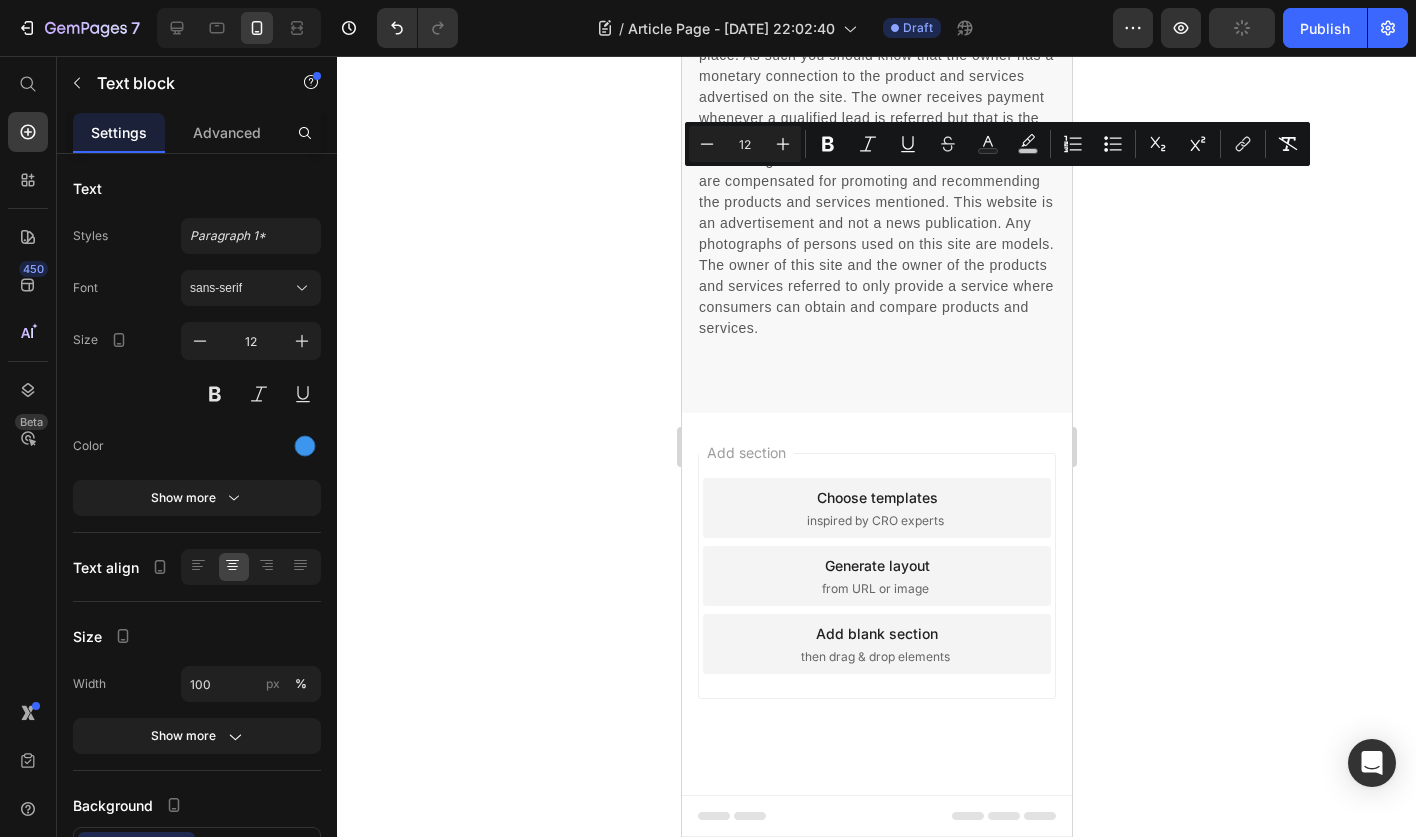 drag, startPoint x: 999, startPoint y: 181, endPoint x: 898, endPoint y: 183, distance: 101.0198 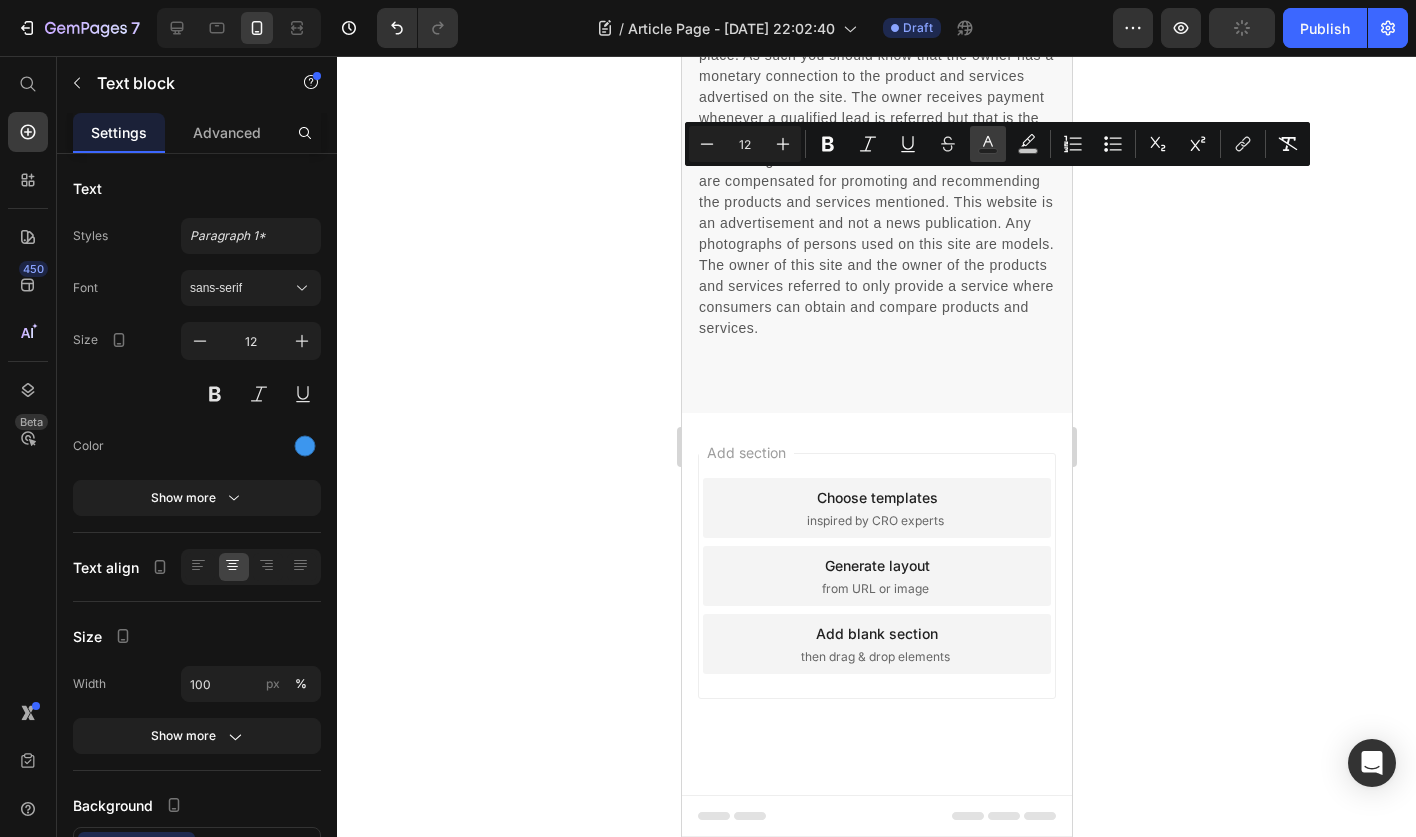 click 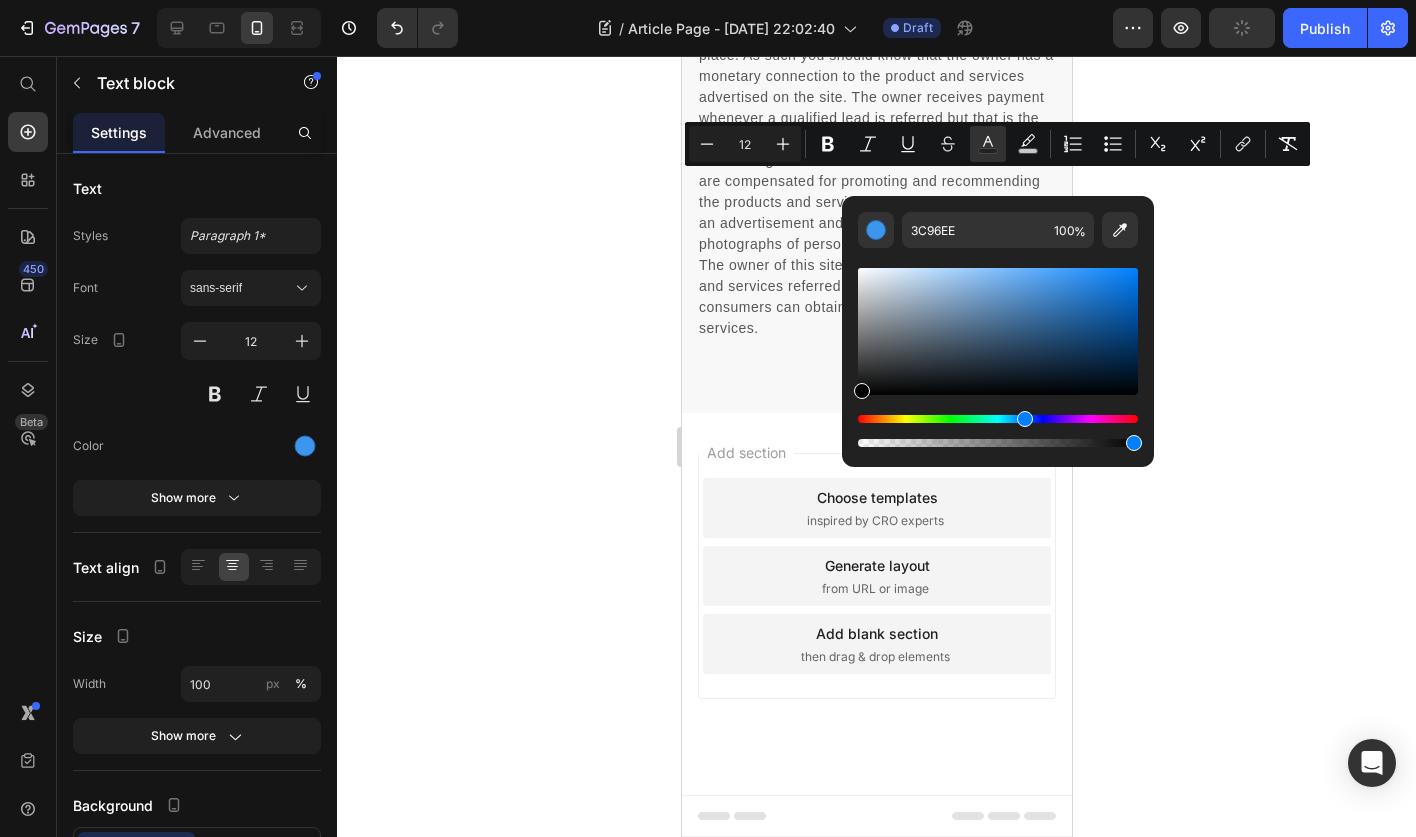 type on "000000" 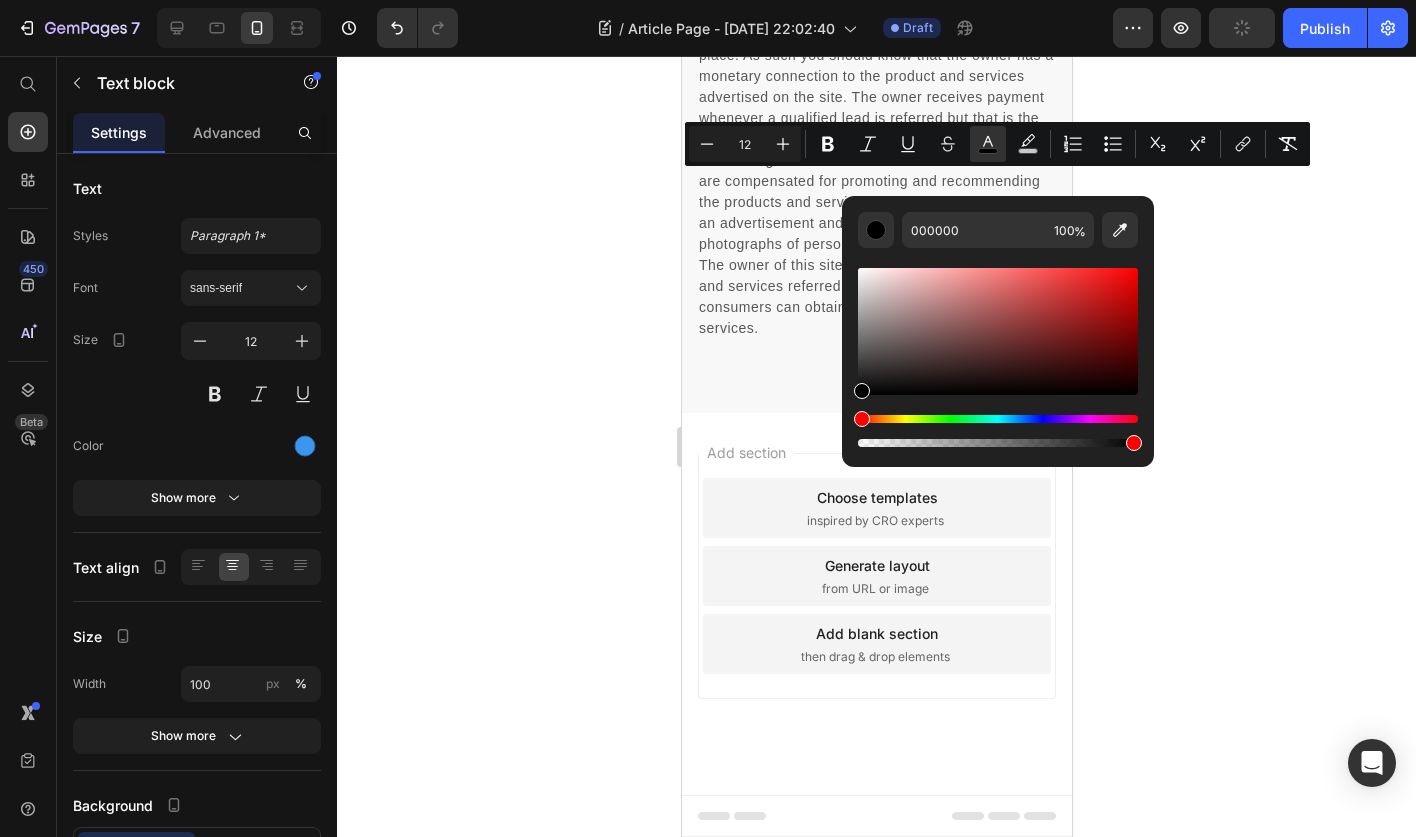 drag, startPoint x: 1625, startPoint y: 384, endPoint x: 737, endPoint y: 508, distance: 896.61584 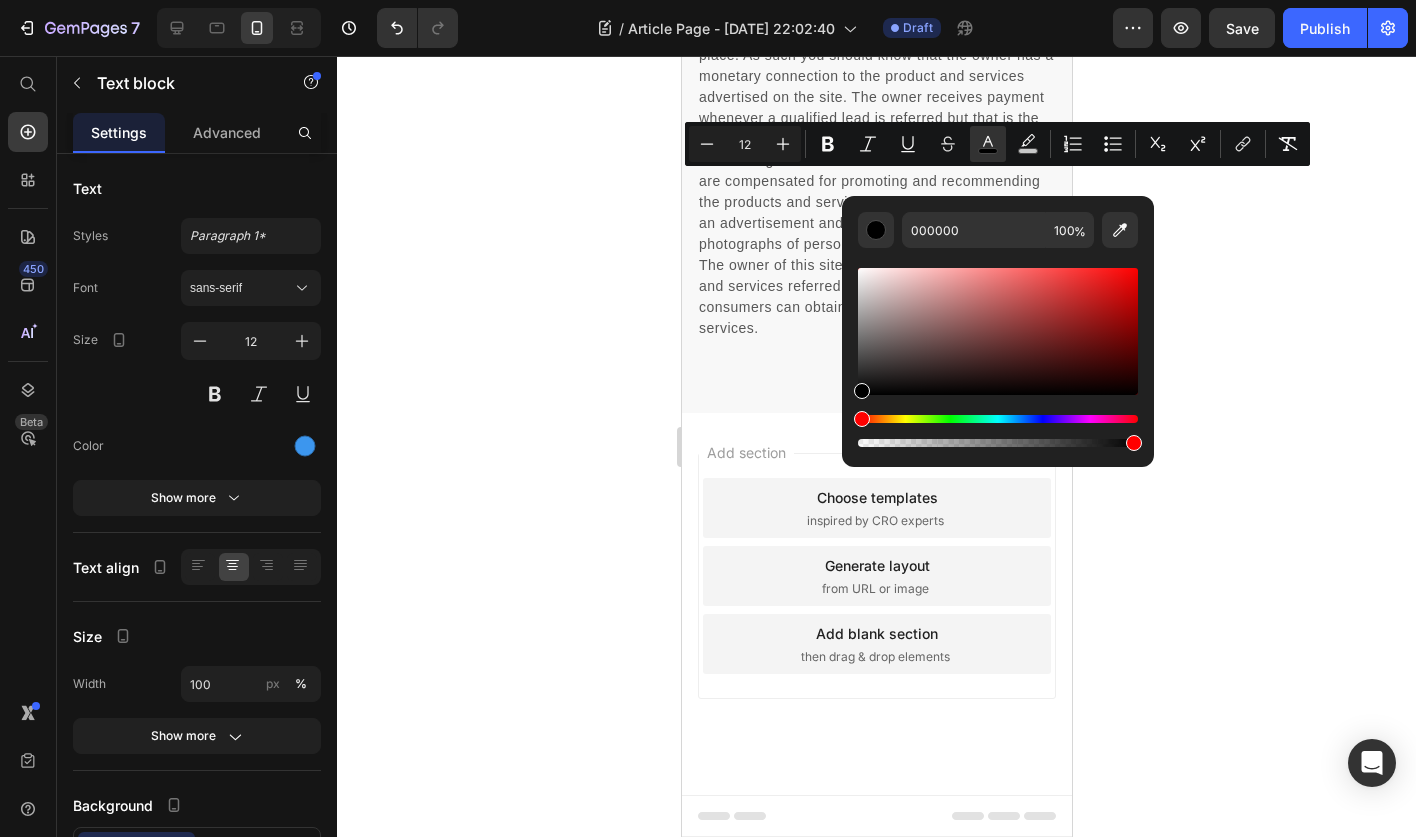 click on "Hurry up! Sale" at bounding box center (819, -695) 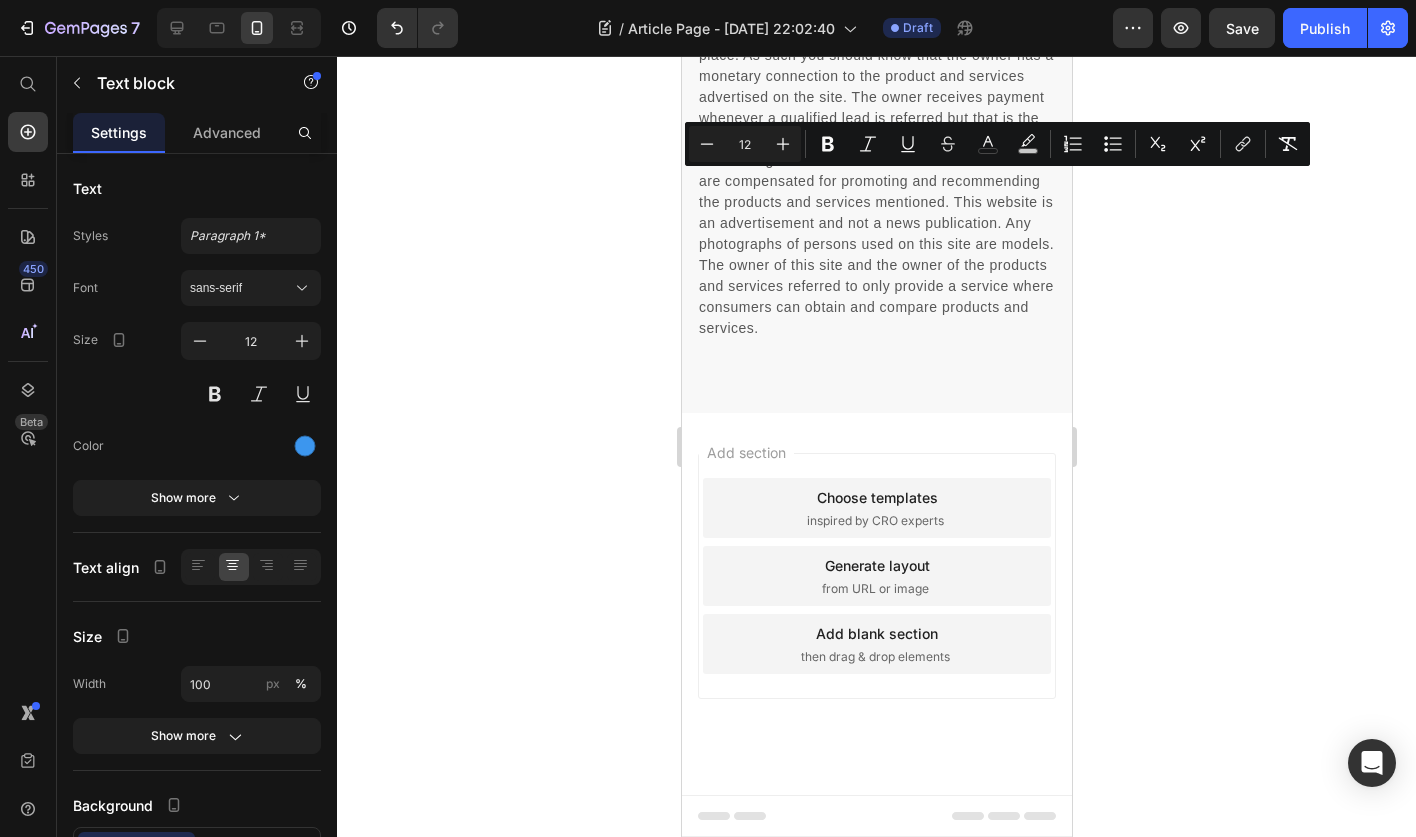 drag, startPoint x: 833, startPoint y: 180, endPoint x: 750, endPoint y: 180, distance: 83 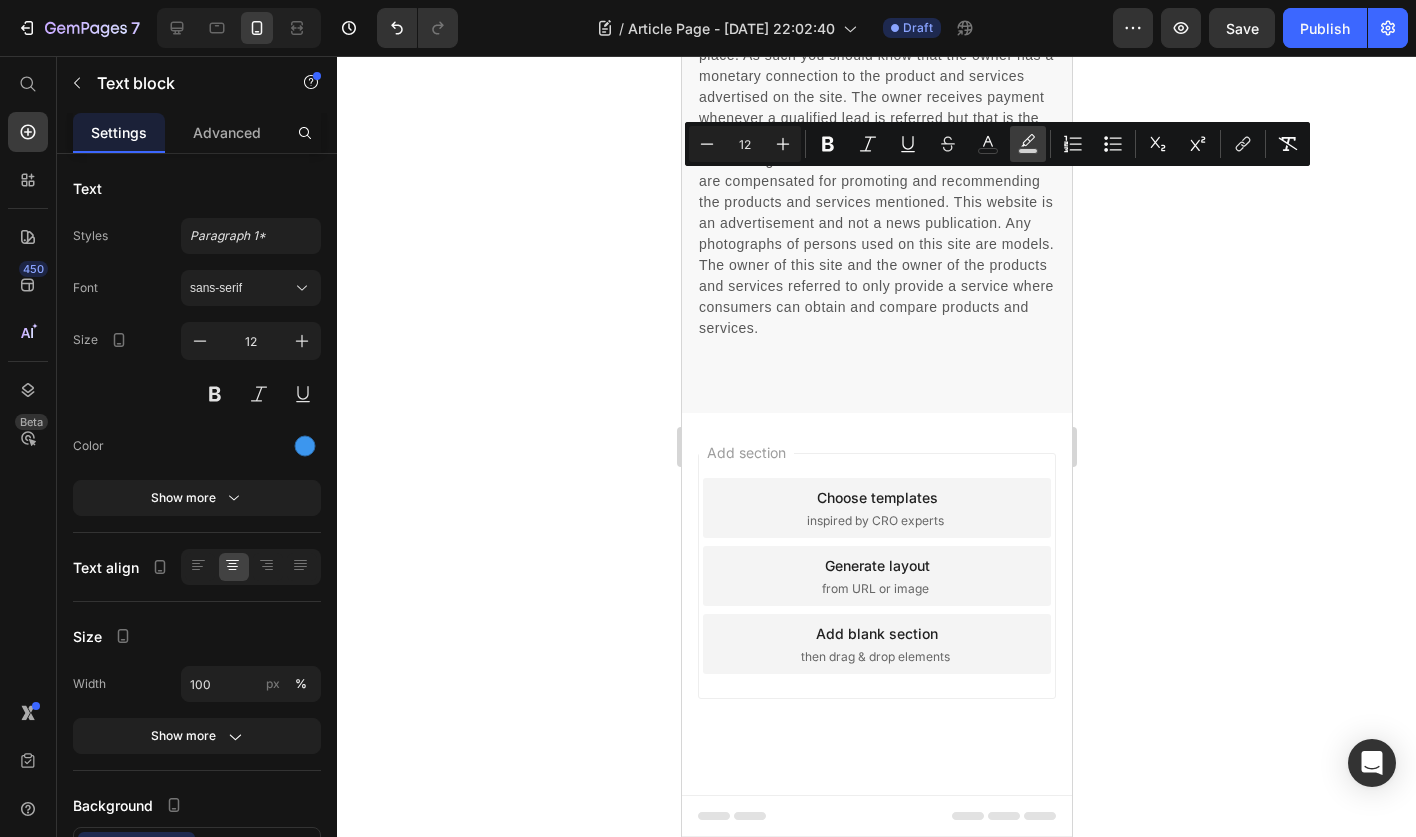 click on "color" at bounding box center [1028, 144] 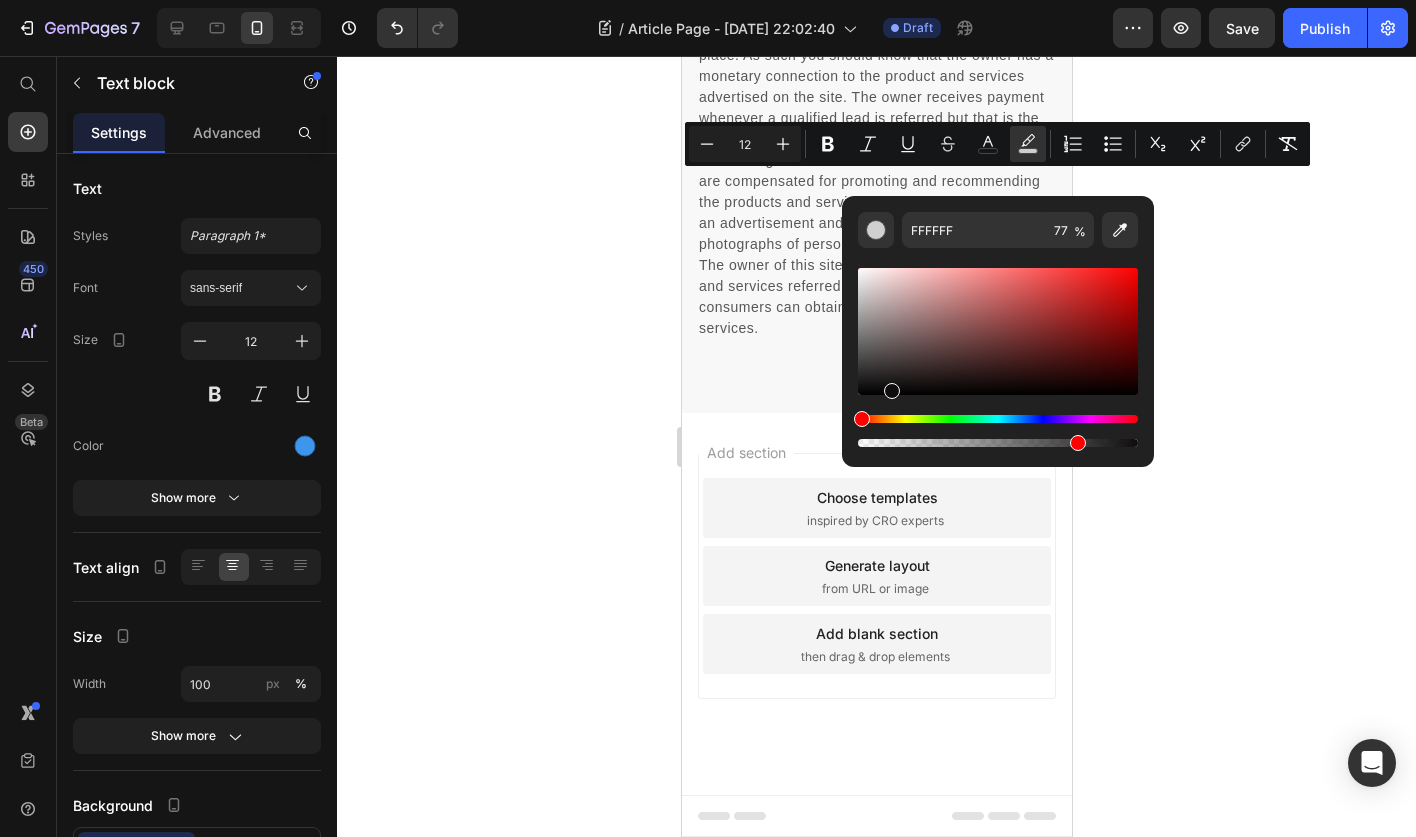 type on "000000" 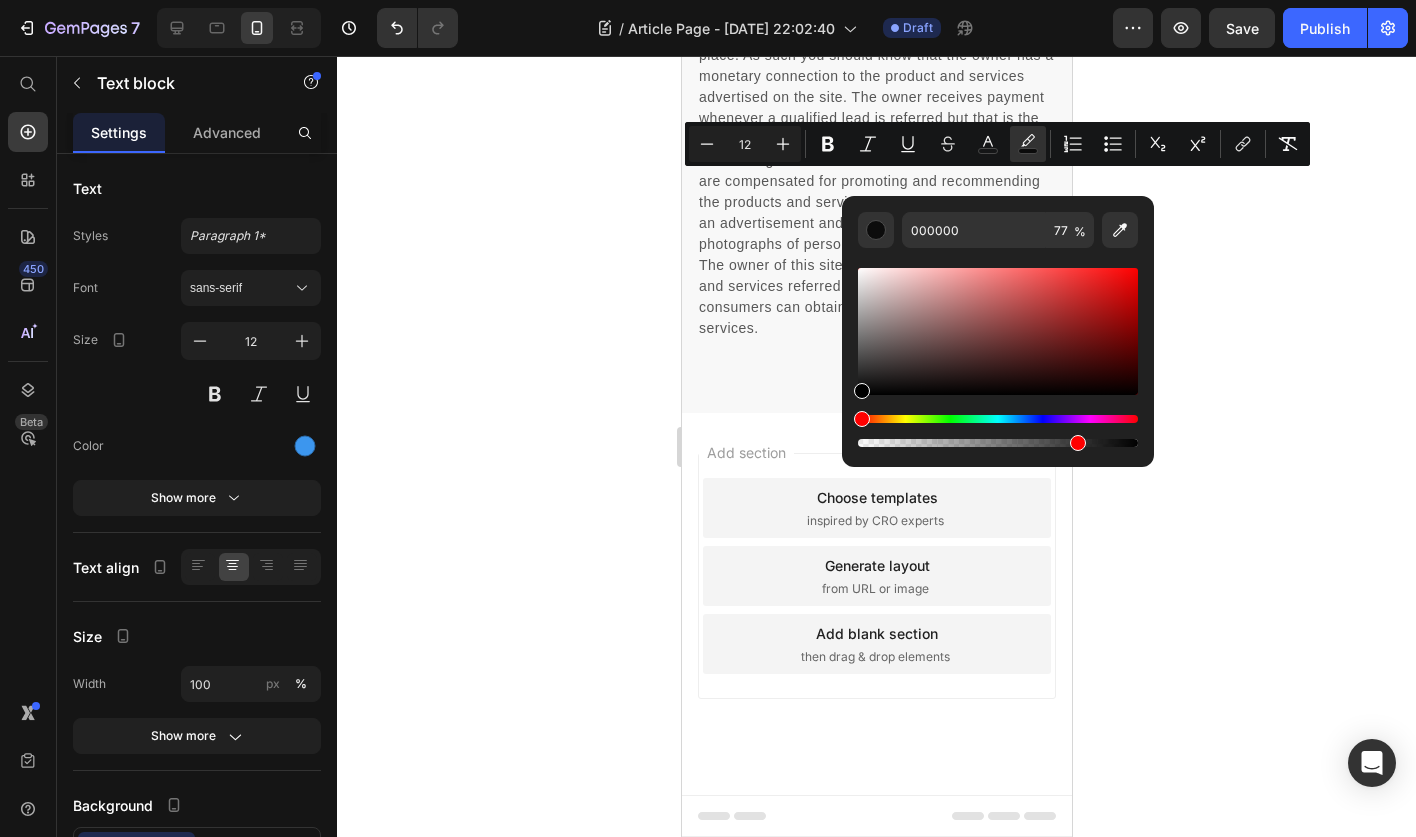 drag, startPoint x: 1584, startPoint y: 433, endPoint x: 758, endPoint y: 536, distance: 832.39716 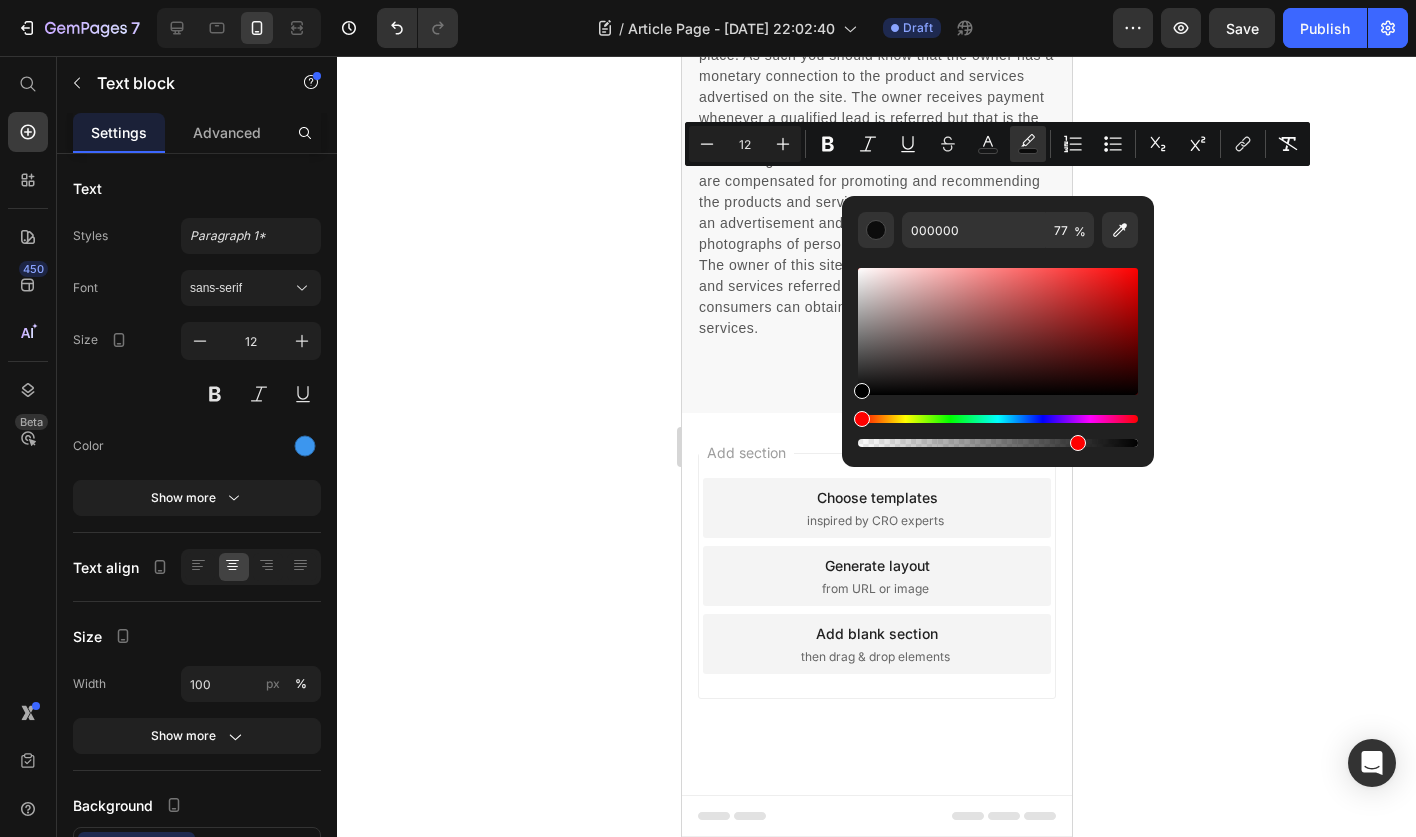 click 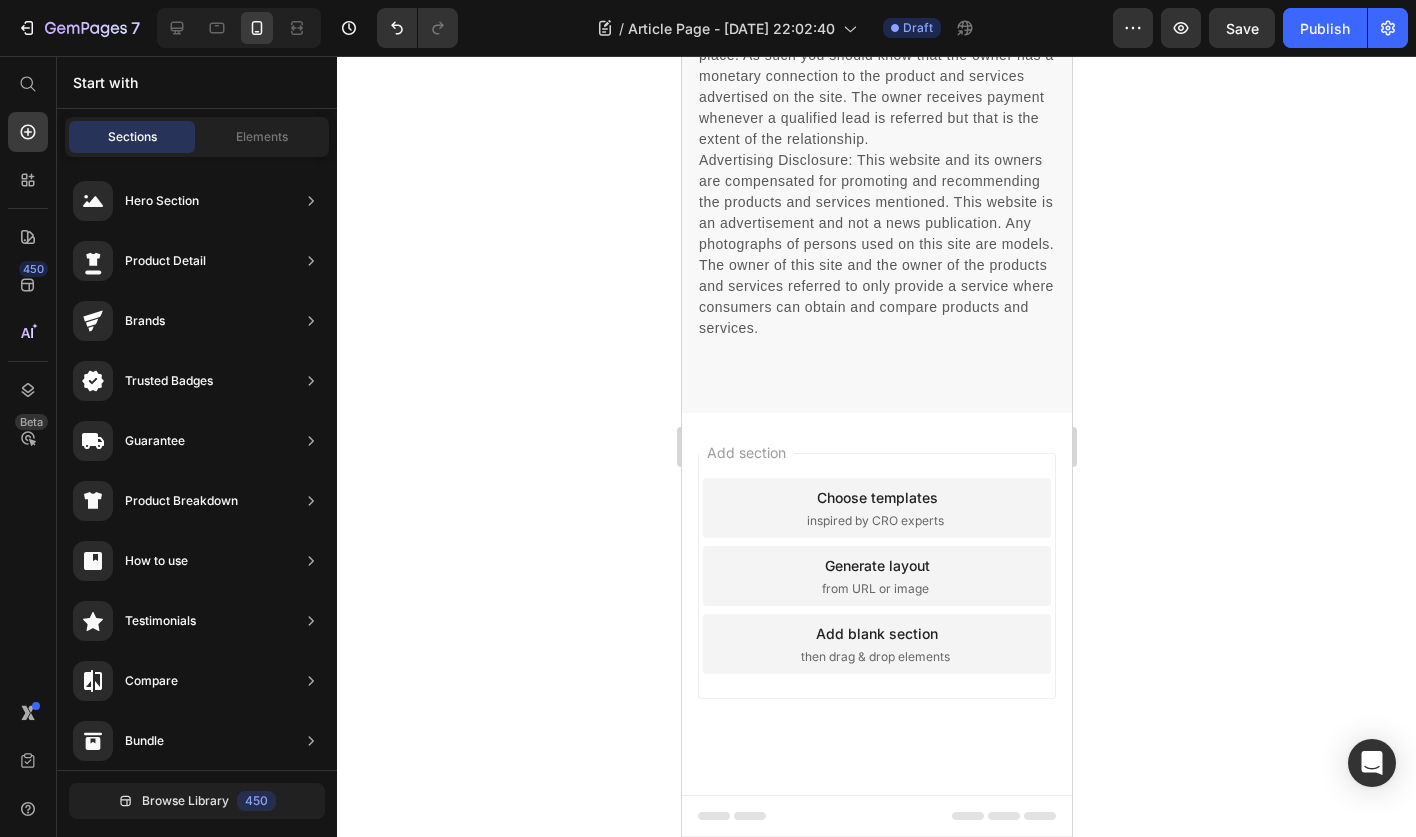 click on "Hurry up!" at bounding box center [806, -695] 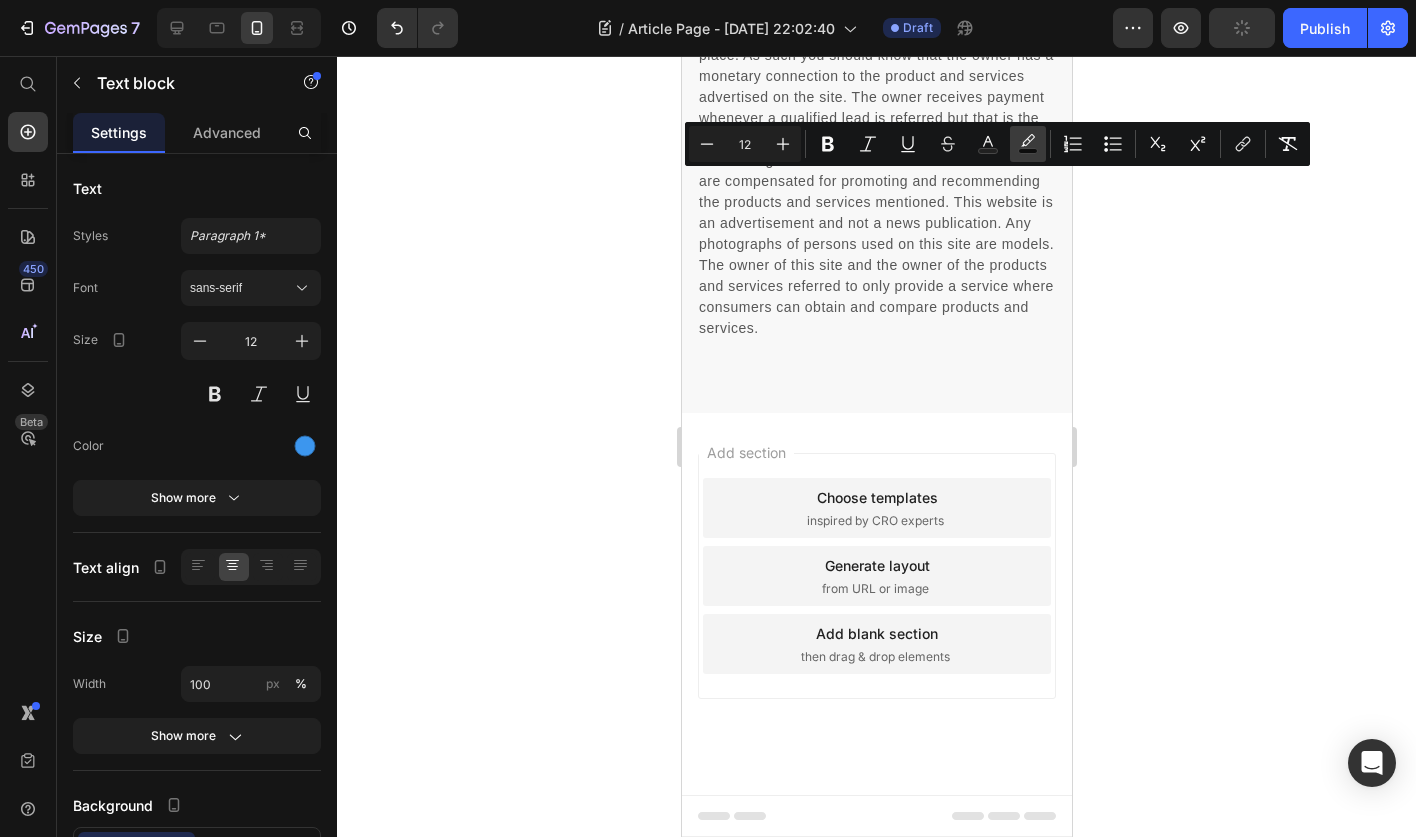 click 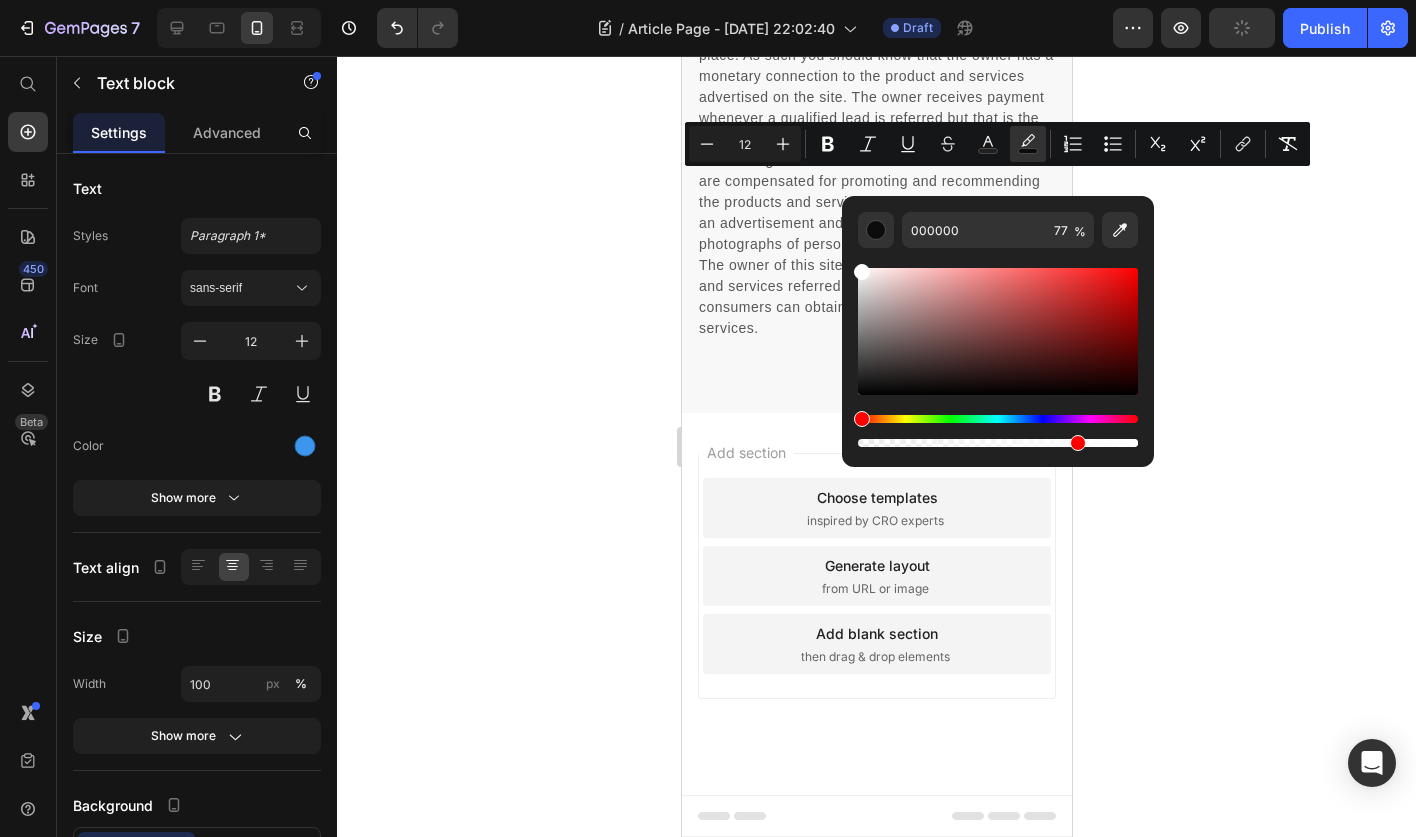 type on "FFFFFF" 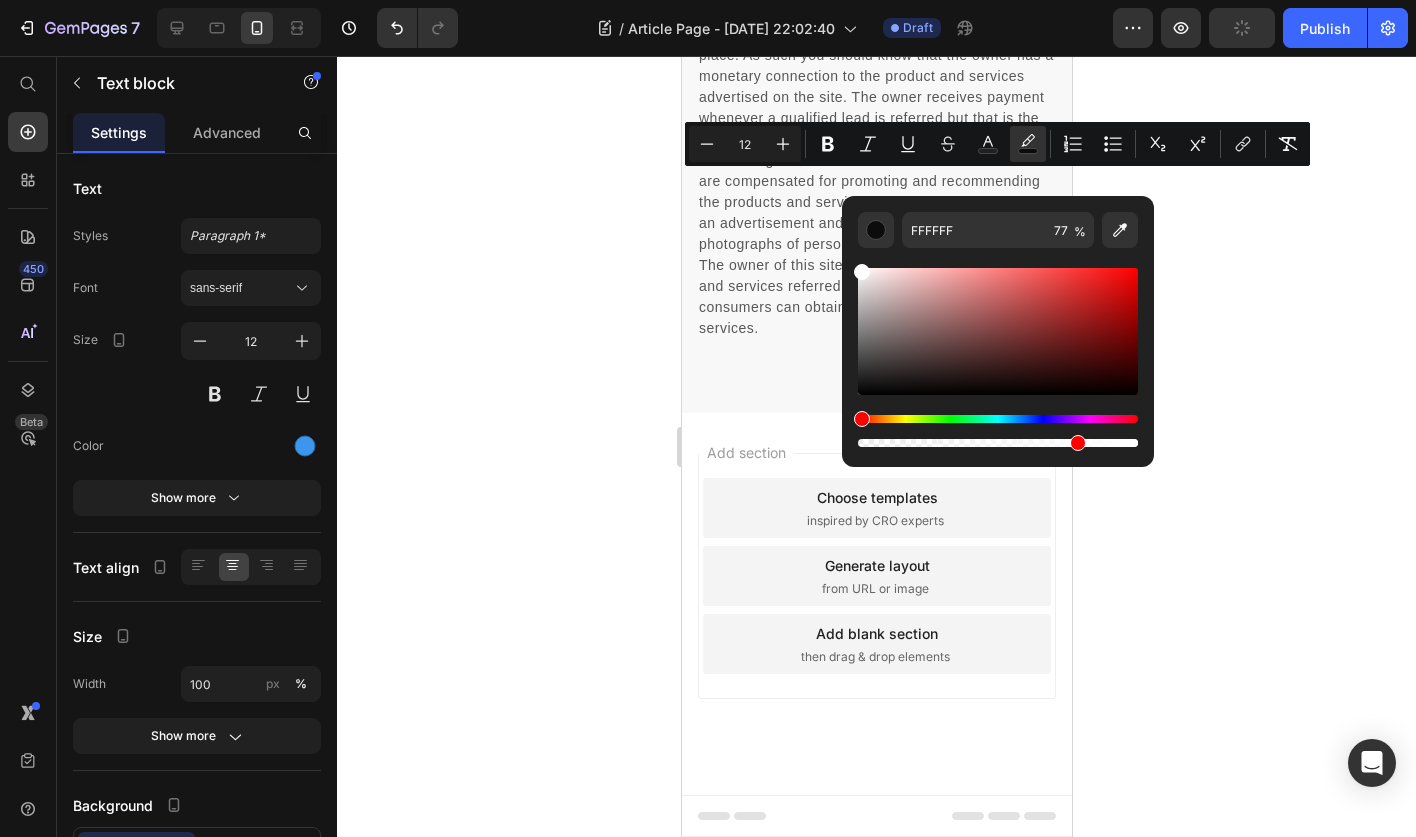 drag, startPoint x: 1628, startPoint y: 350, endPoint x: 747, endPoint y: 202, distance: 893.34485 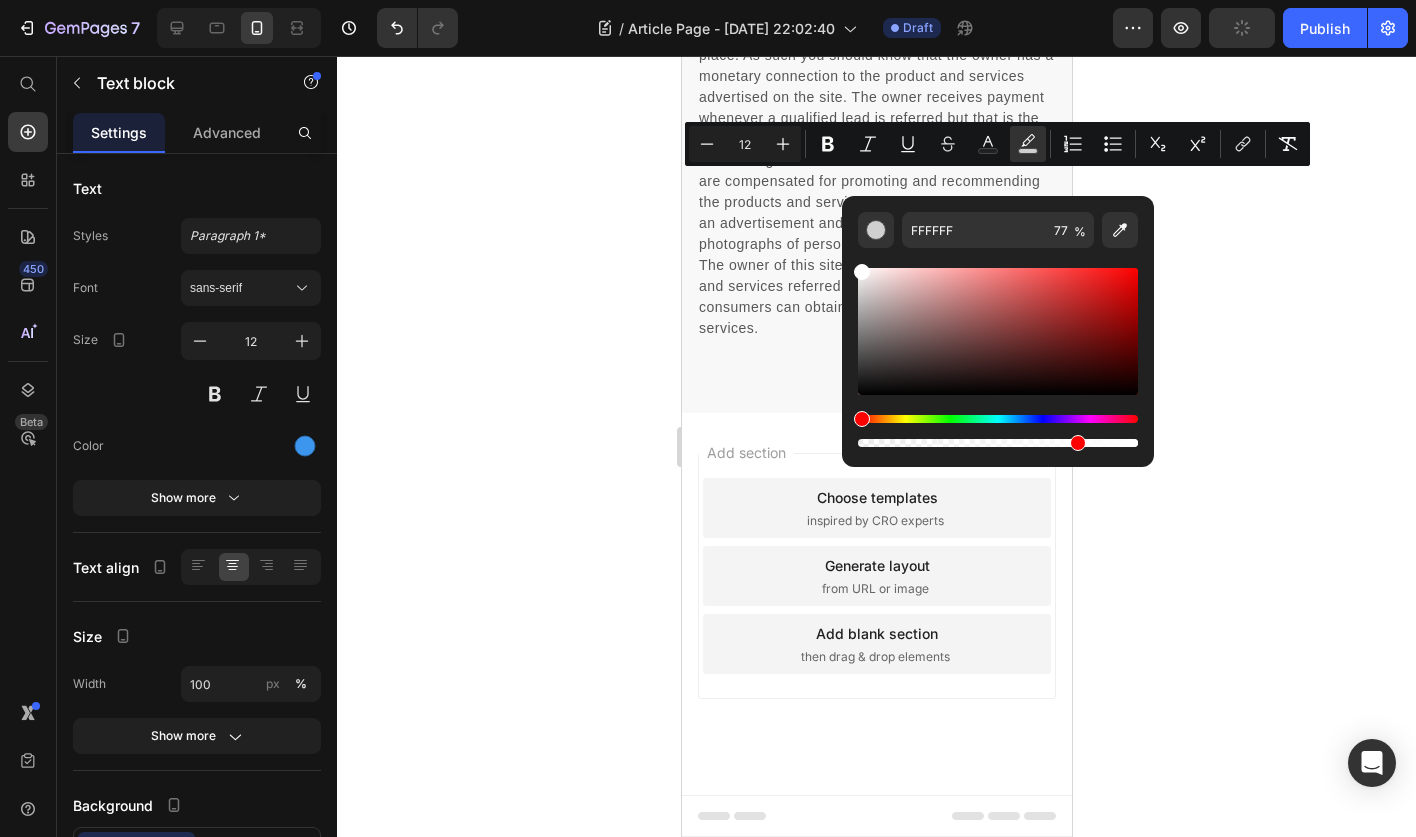 click 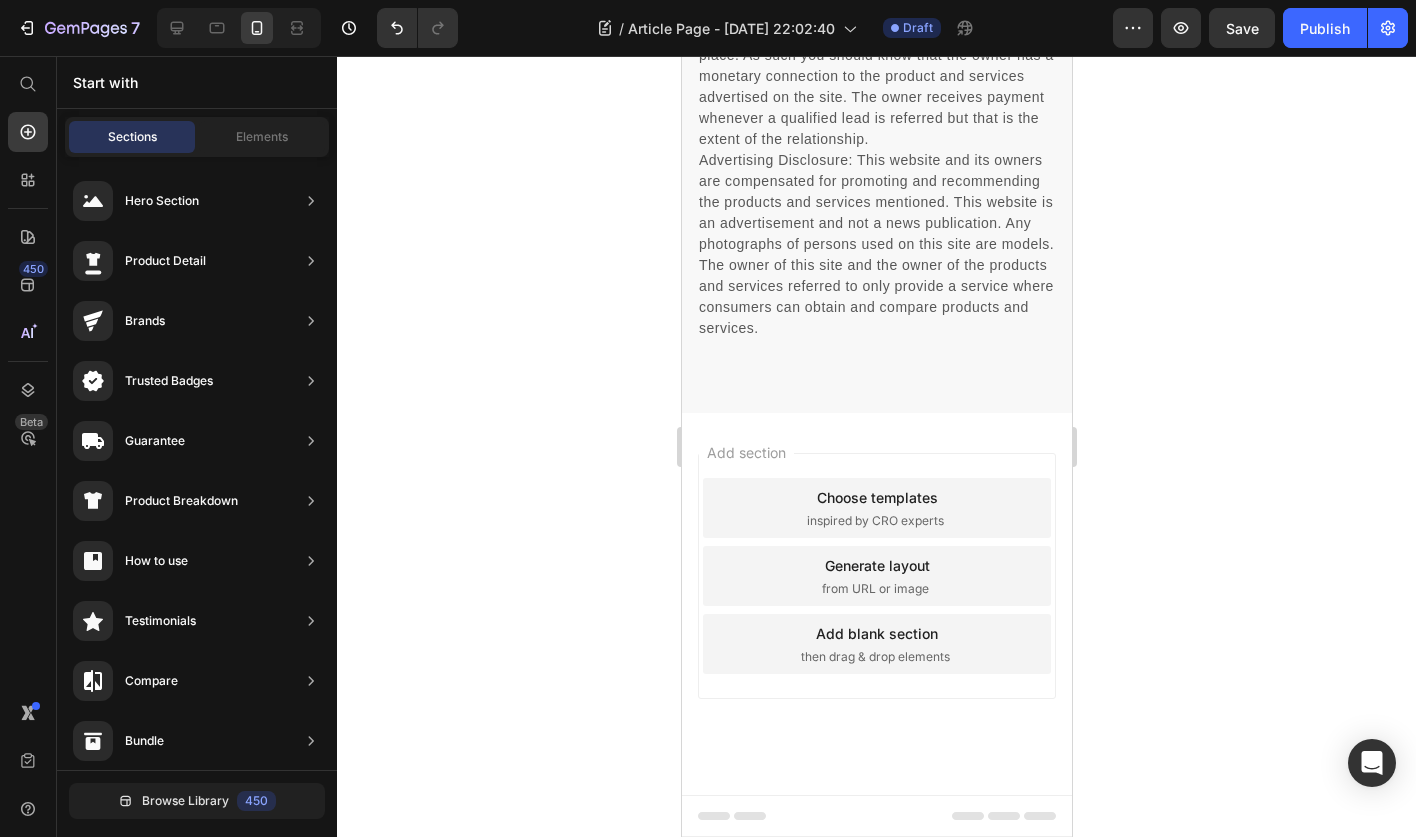 click on "Hurry up! Sale" at bounding box center (819, -695) 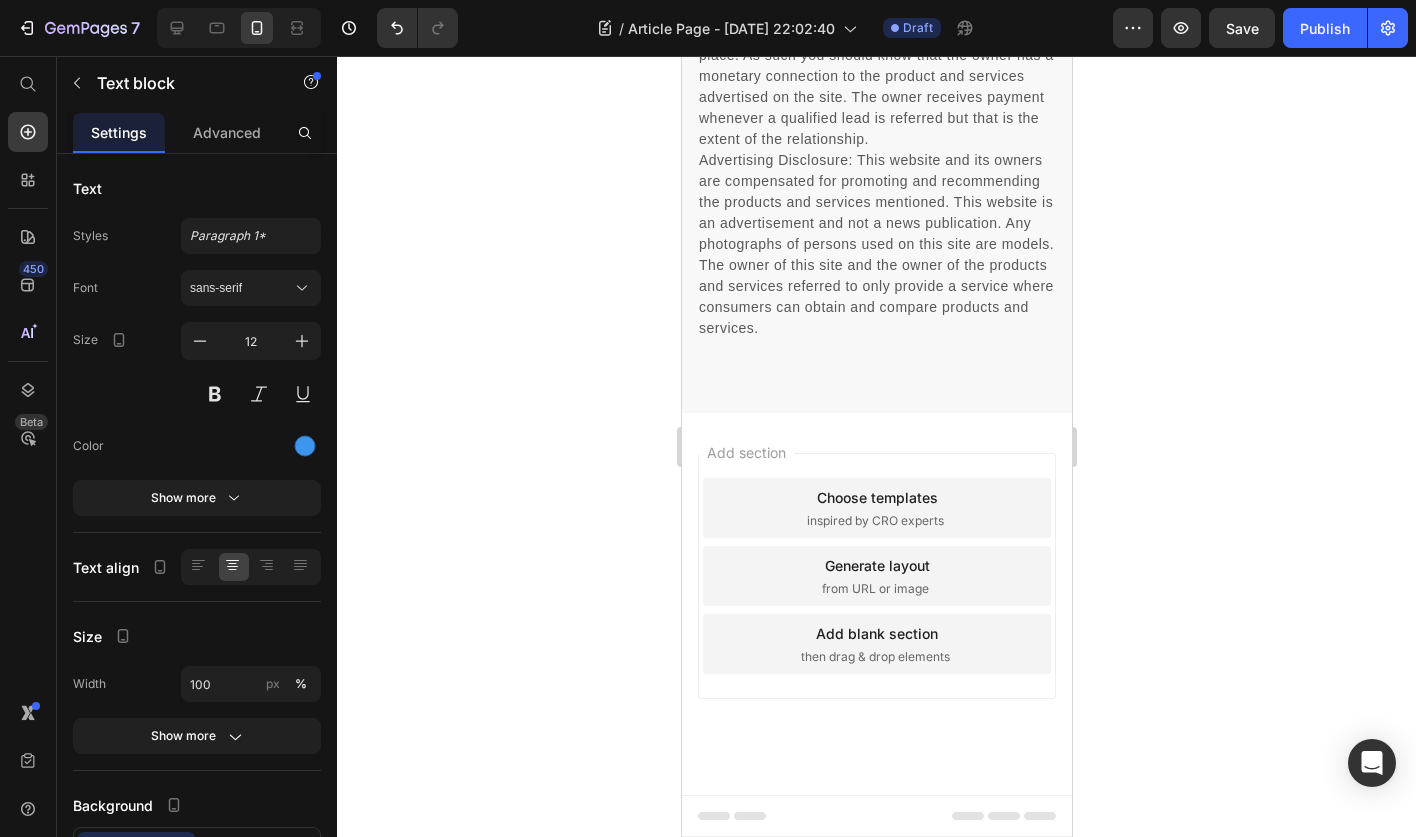 drag, startPoint x: 832, startPoint y: 181, endPoint x: 757, endPoint y: 183, distance: 75.026665 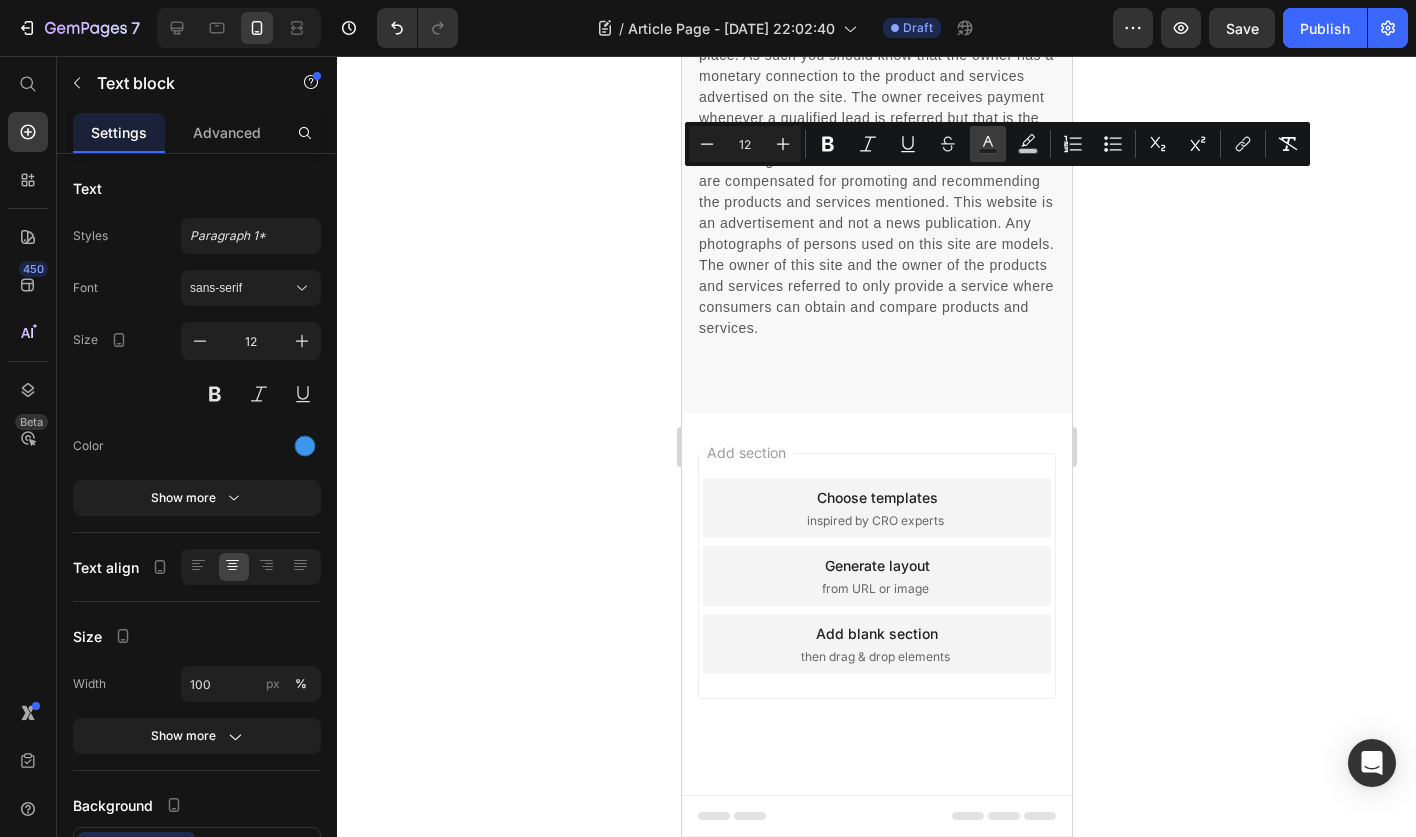 click 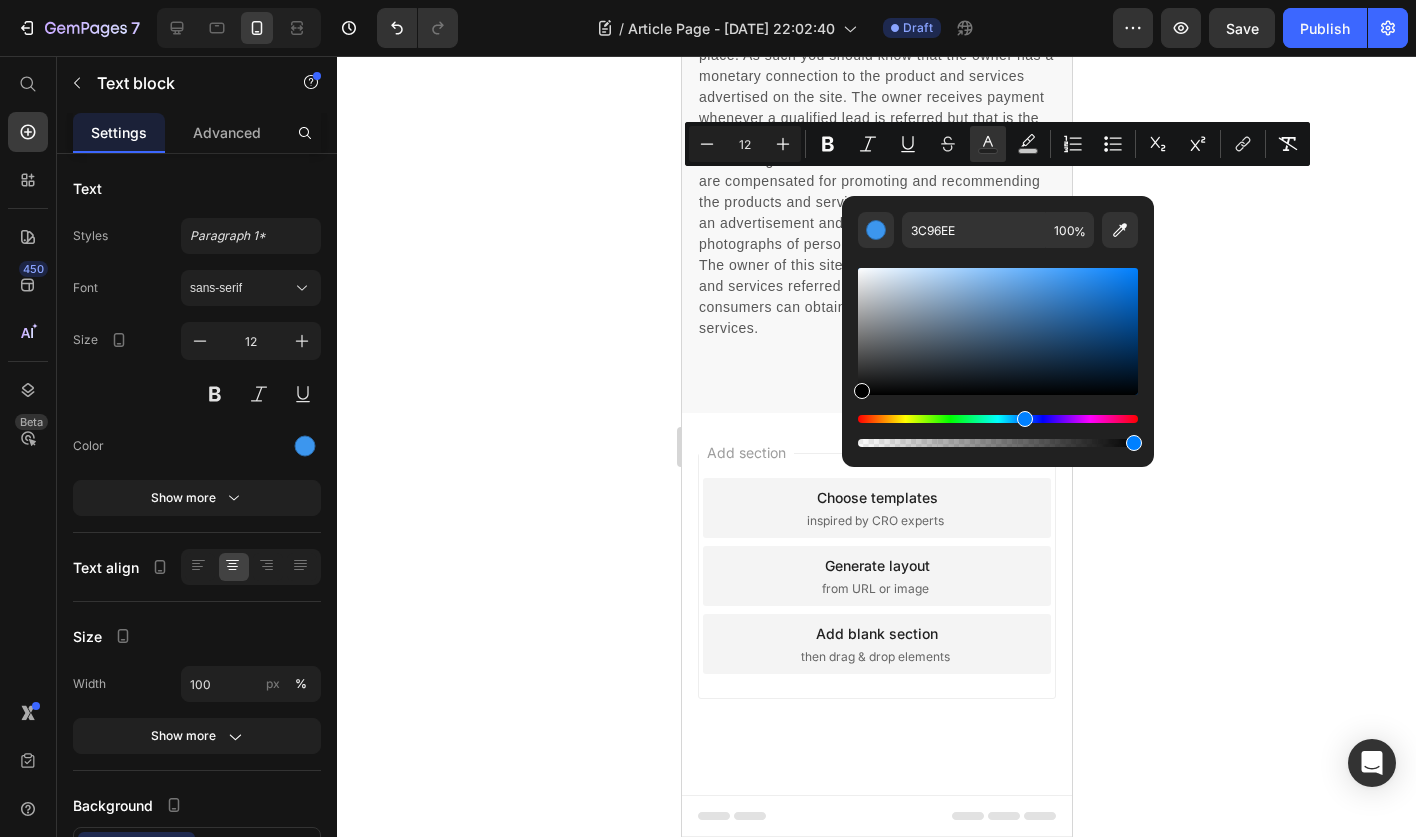 type on "000000" 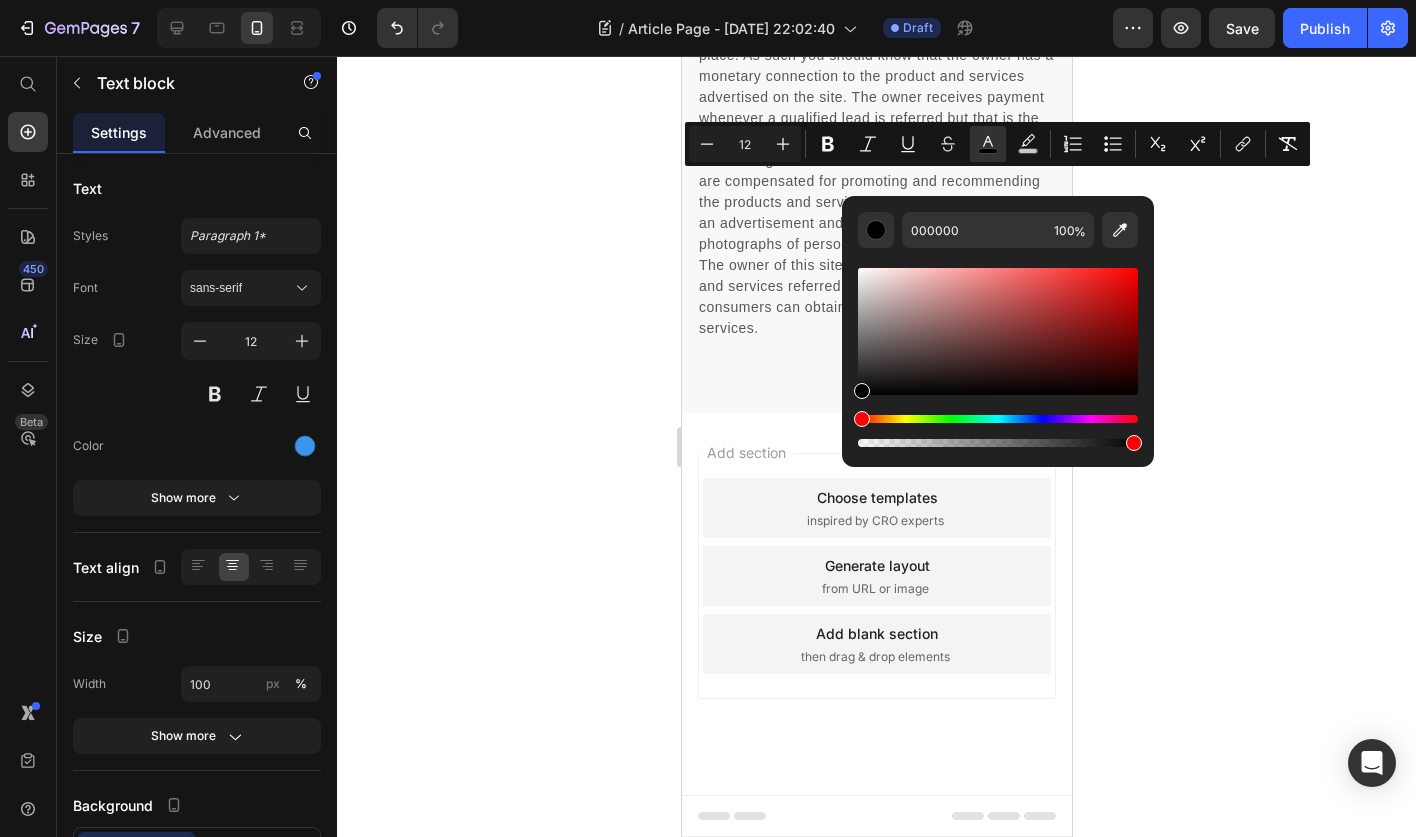 drag, startPoint x: 1584, startPoint y: 386, endPoint x: 762, endPoint y: 554, distance: 838.99225 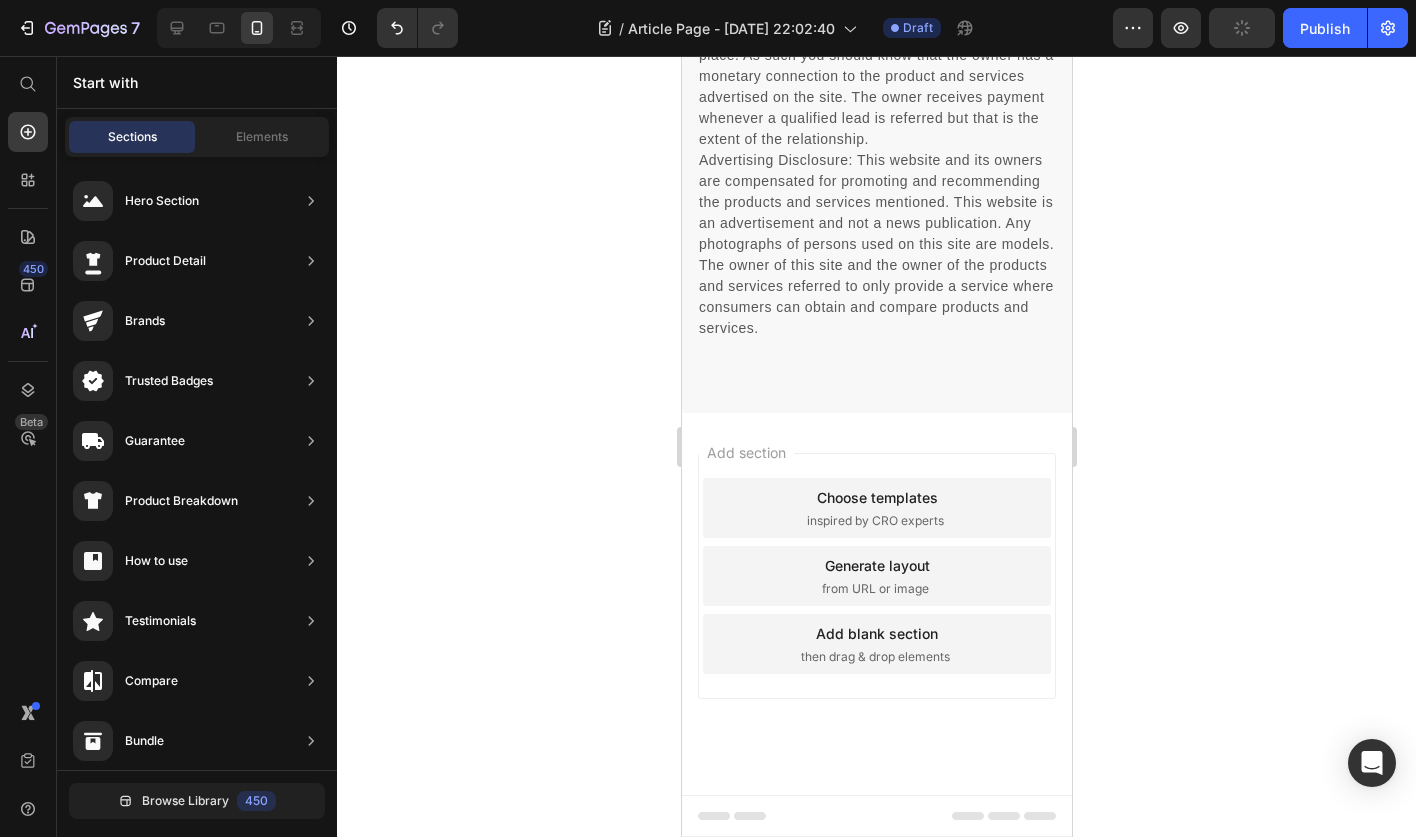 click on "56%." at bounding box center (876, -695) 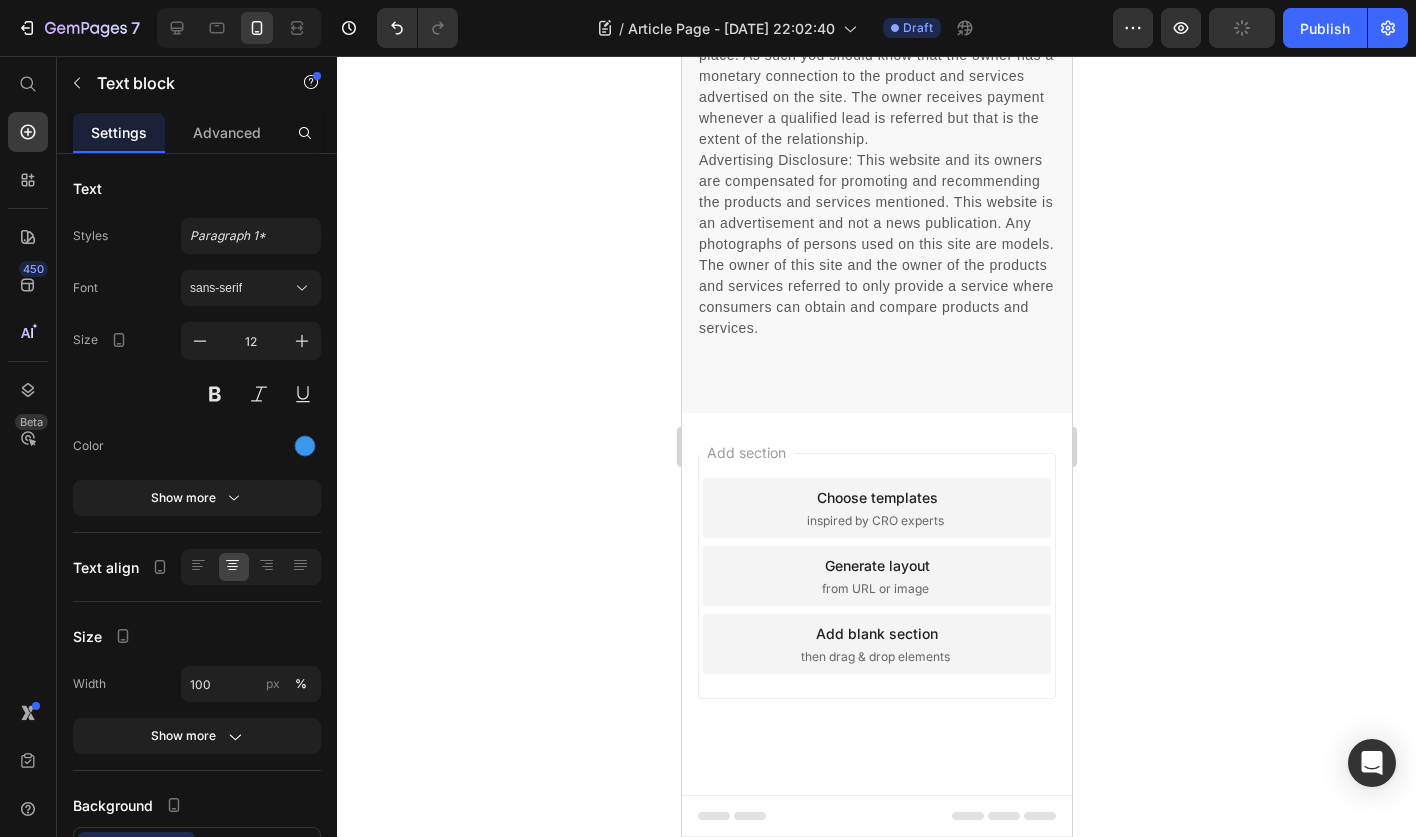 click on "Sale" at bounding box center (848, -695) 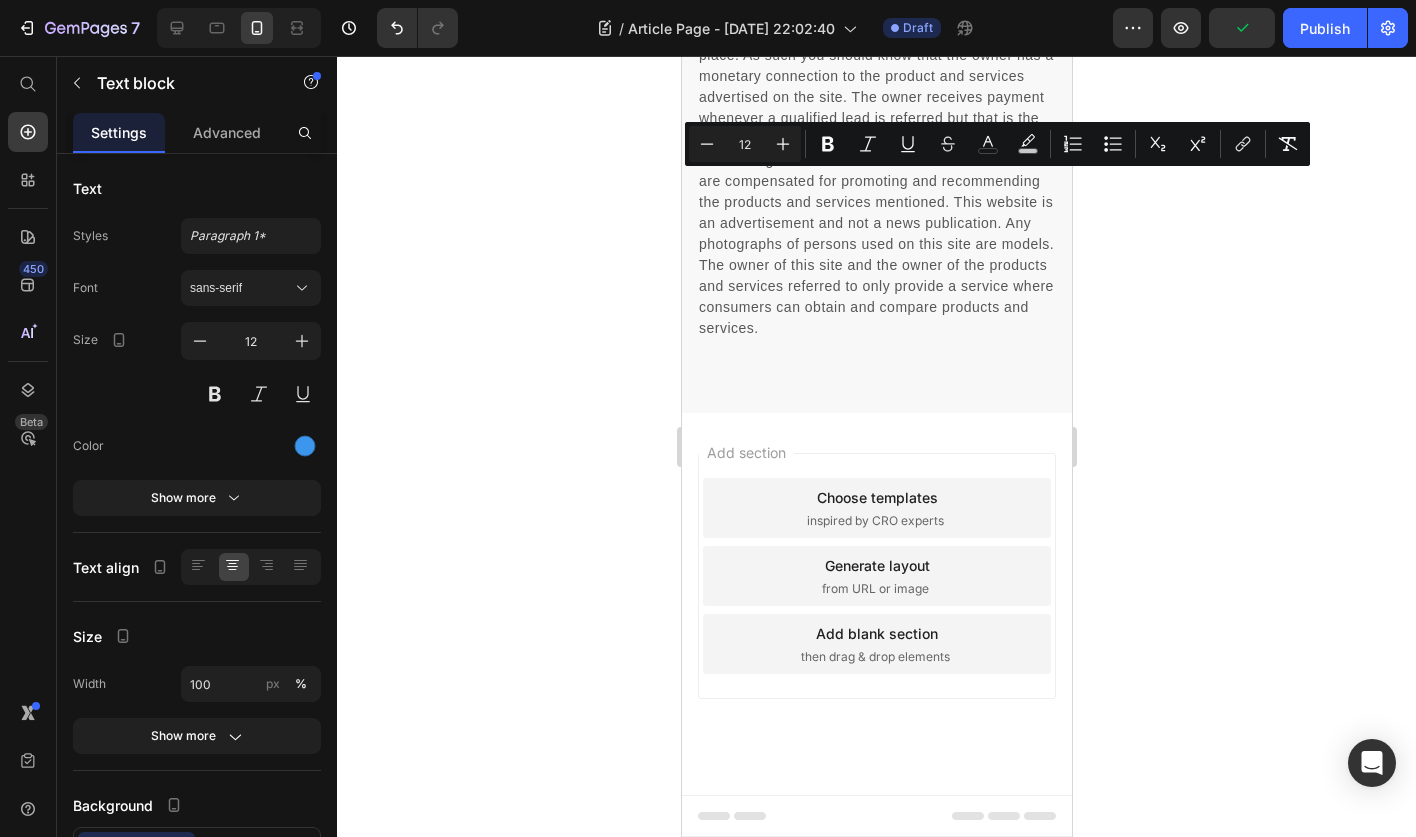 drag, startPoint x: 862, startPoint y: 179, endPoint x: 833, endPoint y: 179, distance: 29 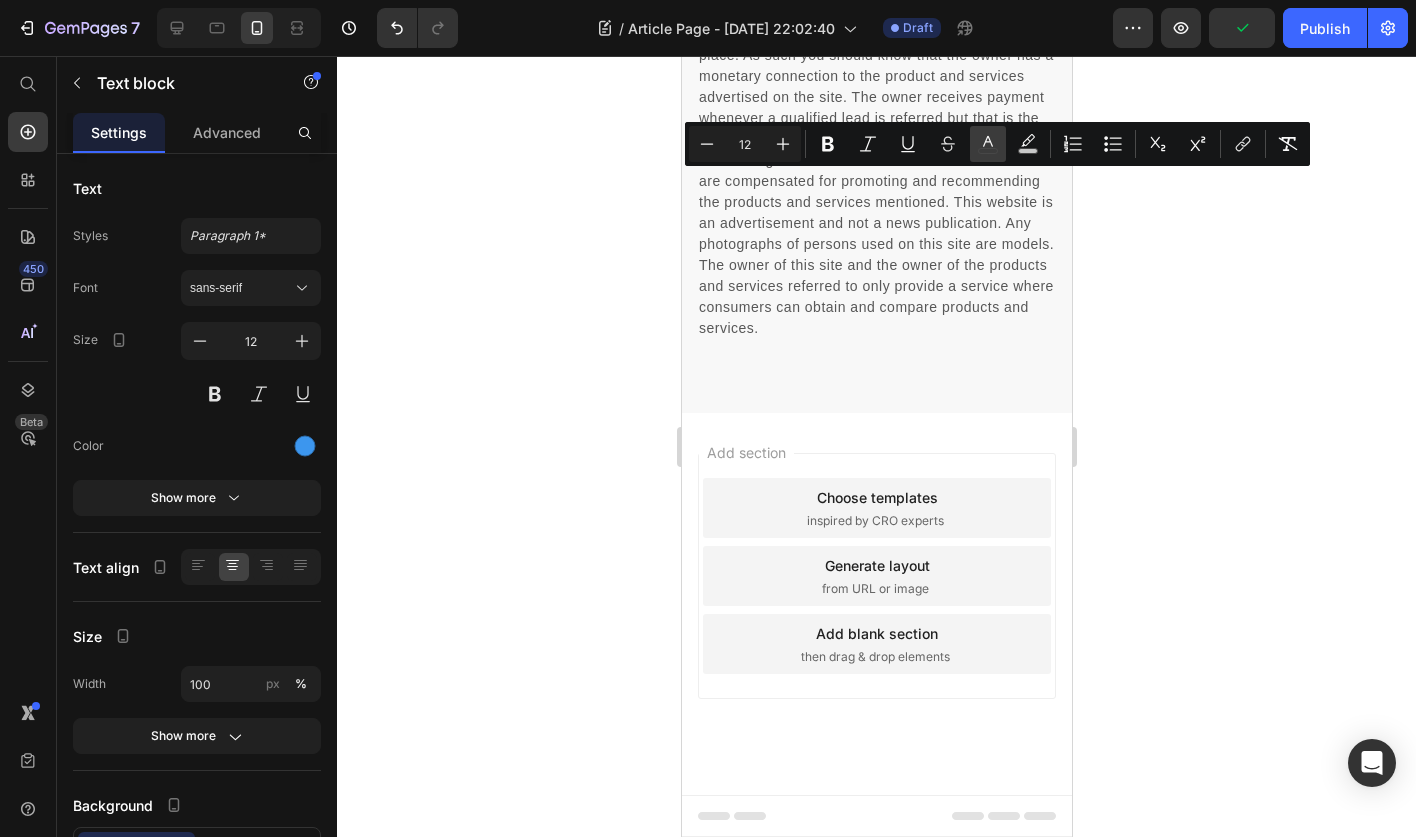 click 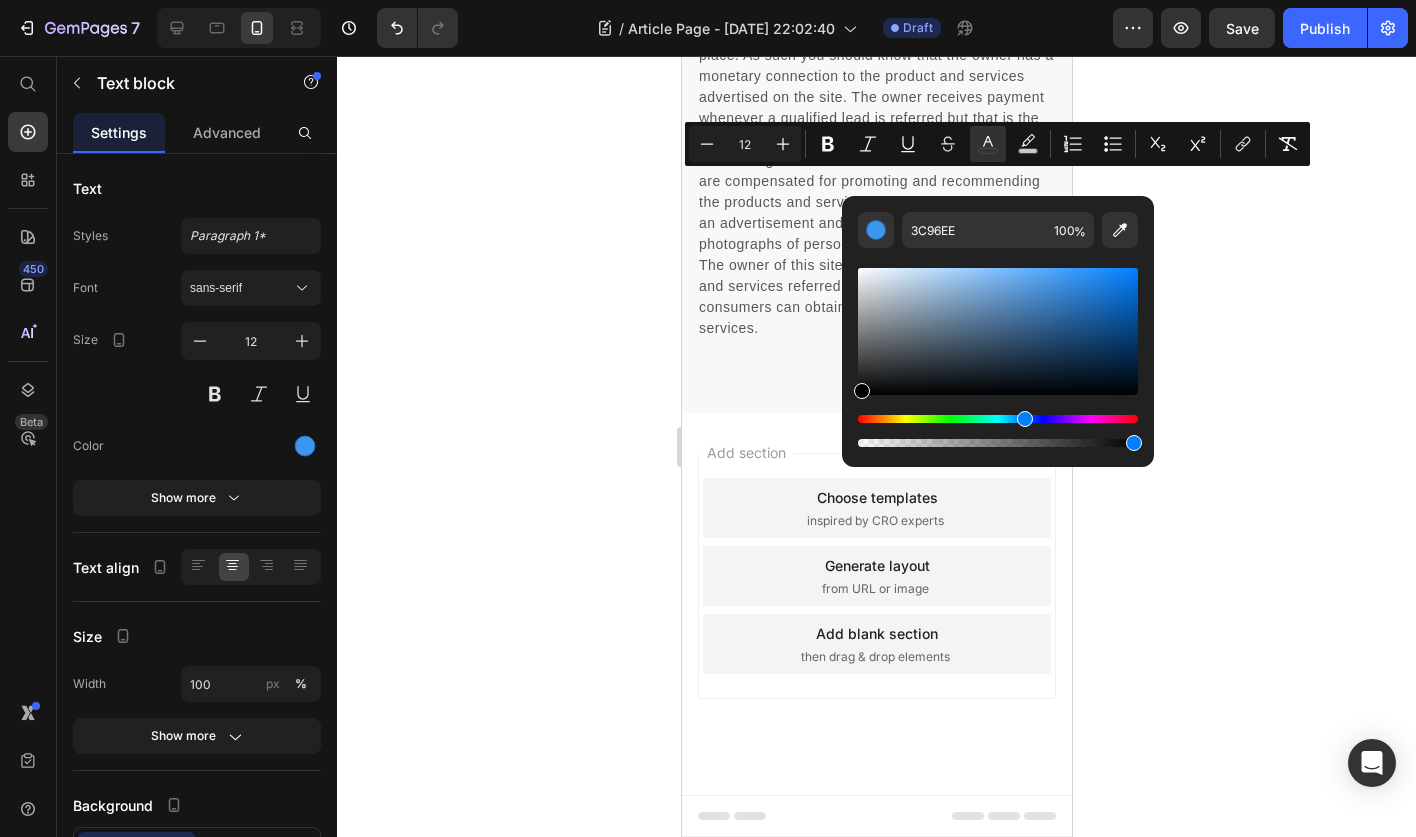 type on "000000" 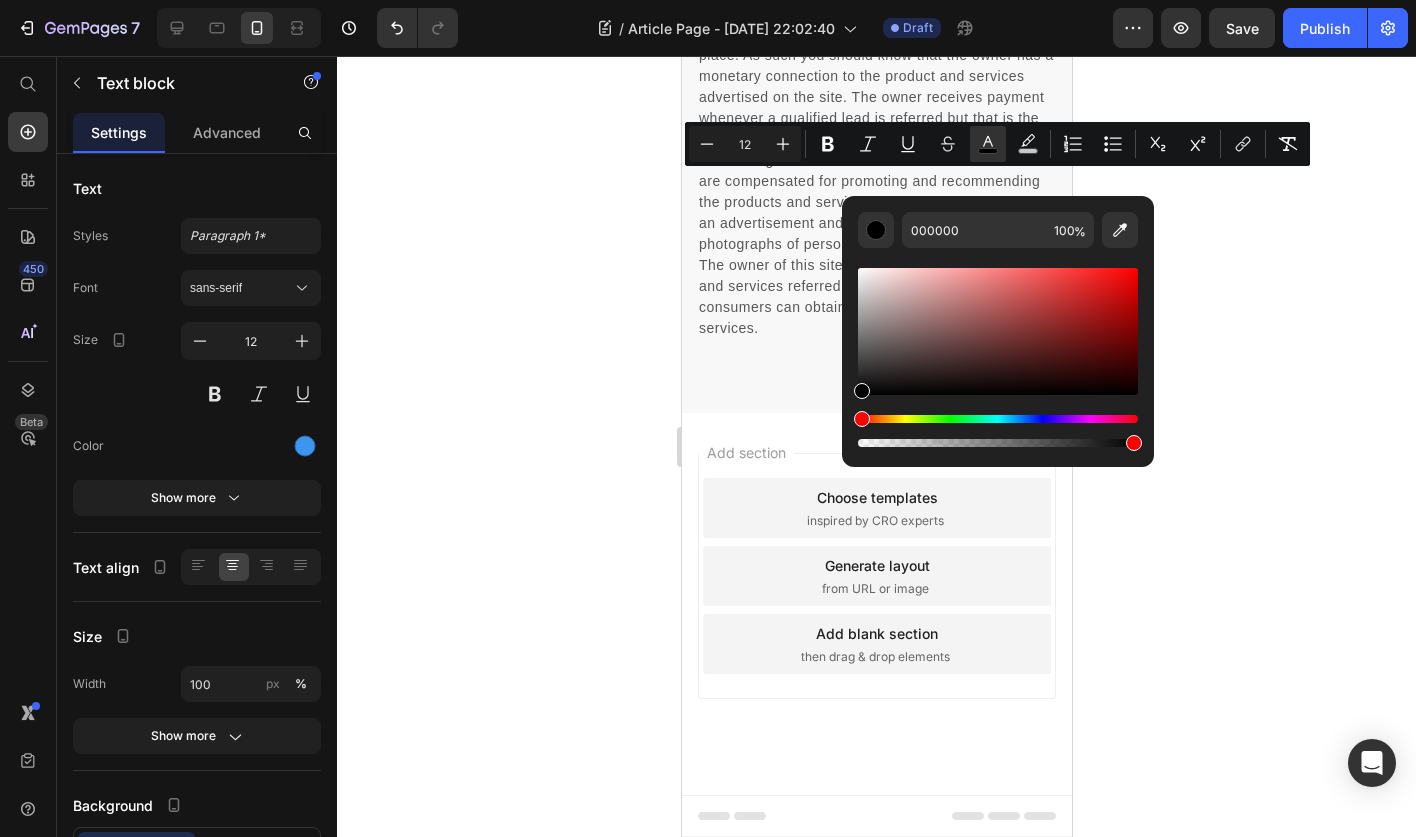 drag, startPoint x: 1585, startPoint y: 380, endPoint x: 761, endPoint y: 534, distance: 838.2673 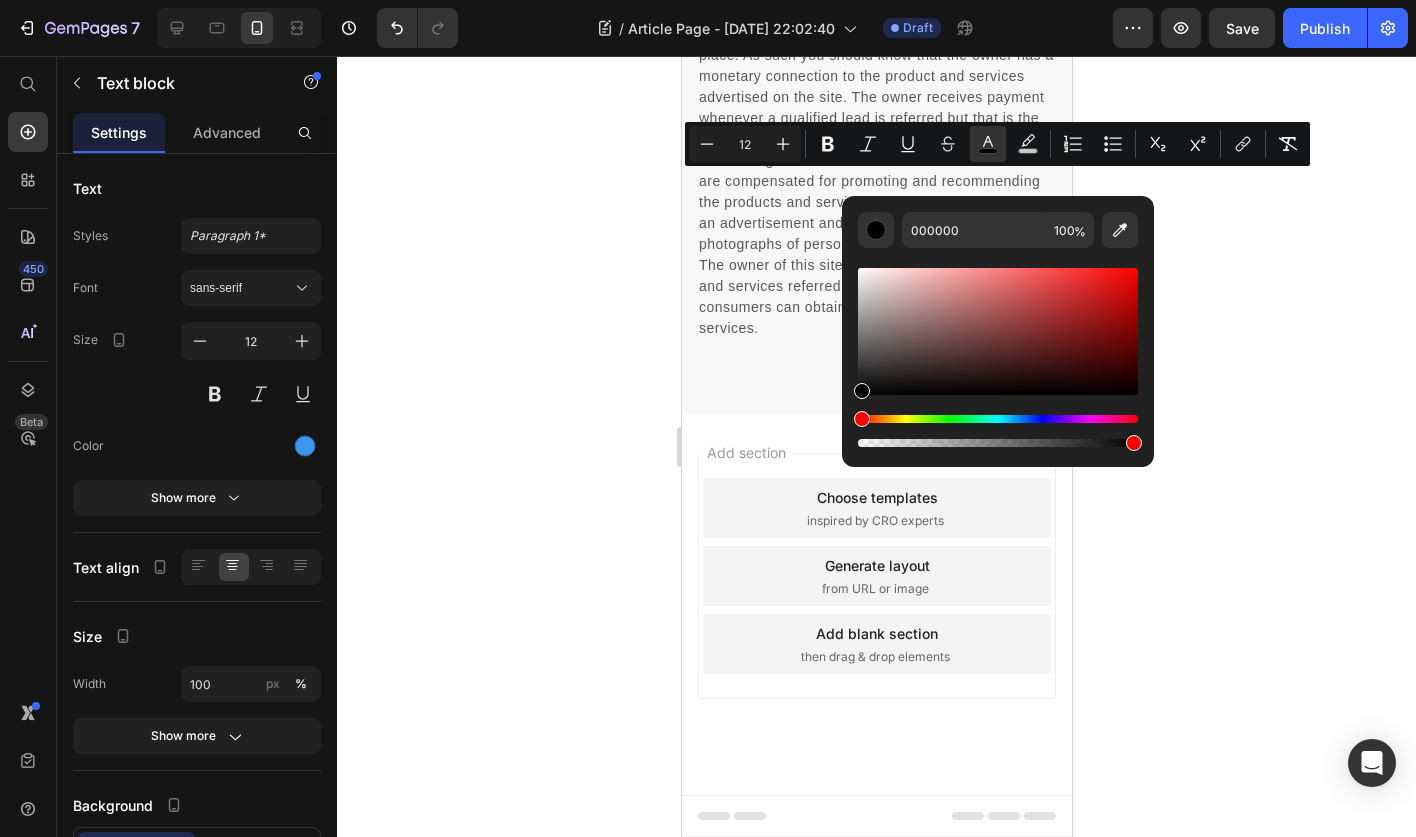 click 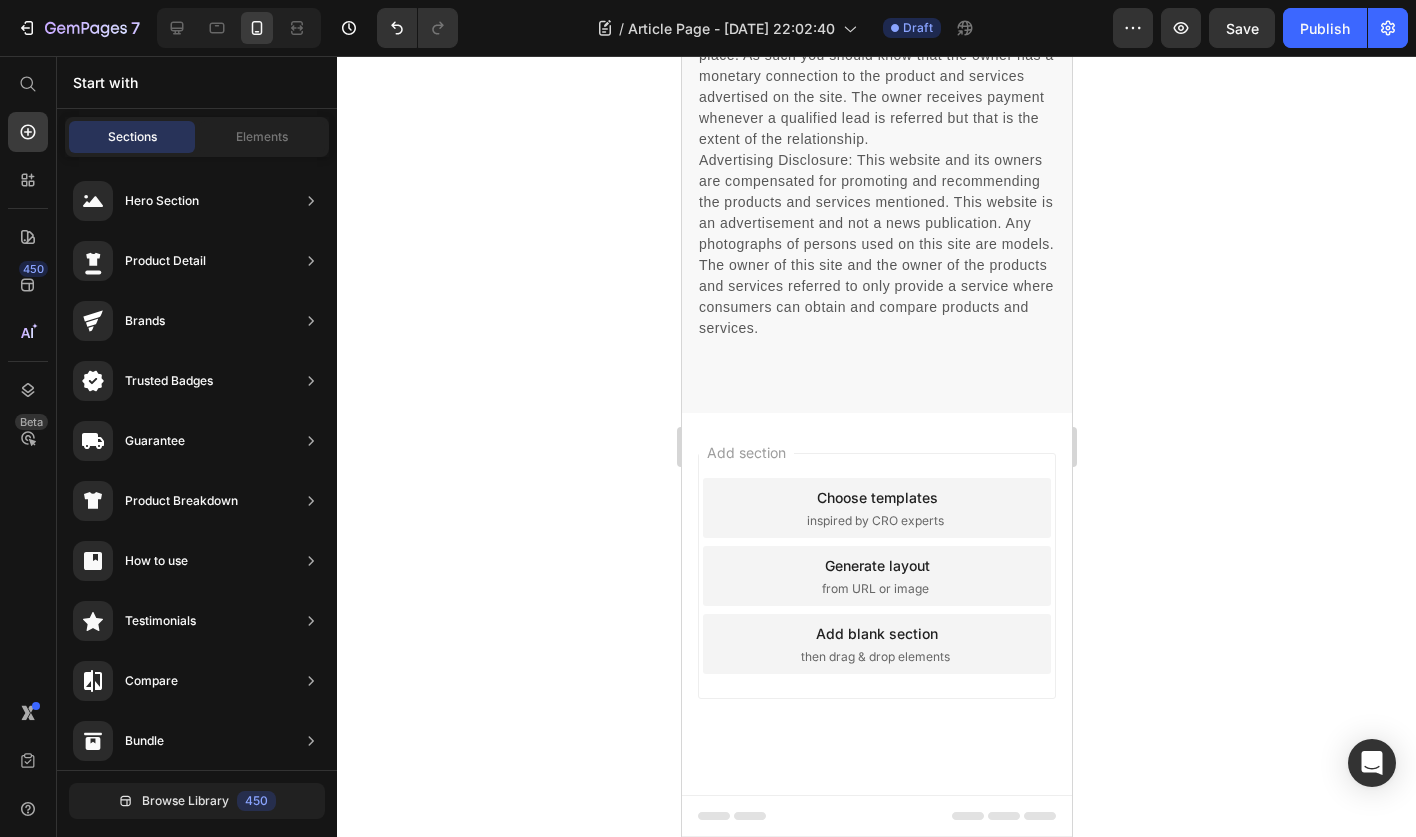 click on "Check Availability" at bounding box center (876, -358) 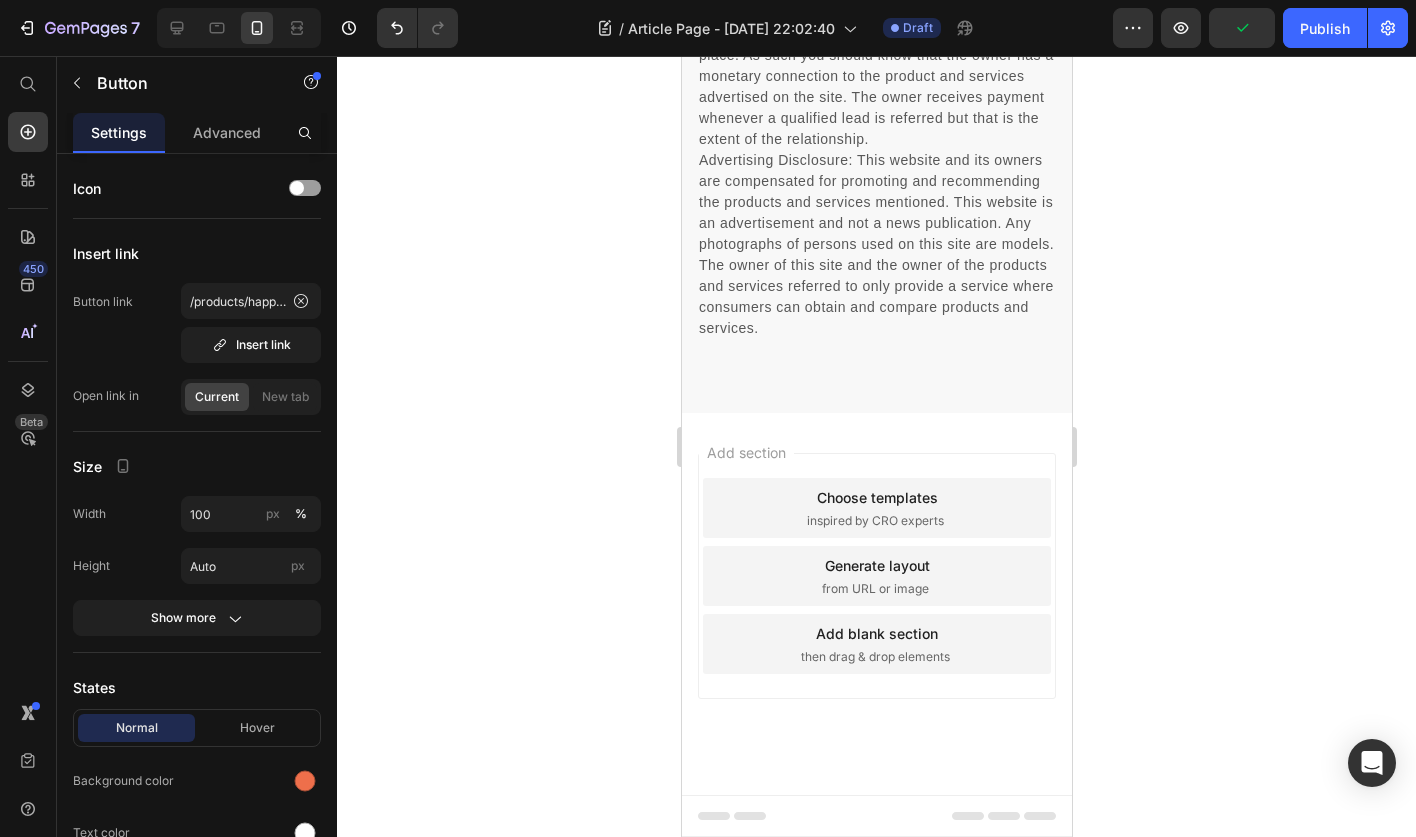 scroll, scrollTop: 11426, scrollLeft: 0, axis: vertical 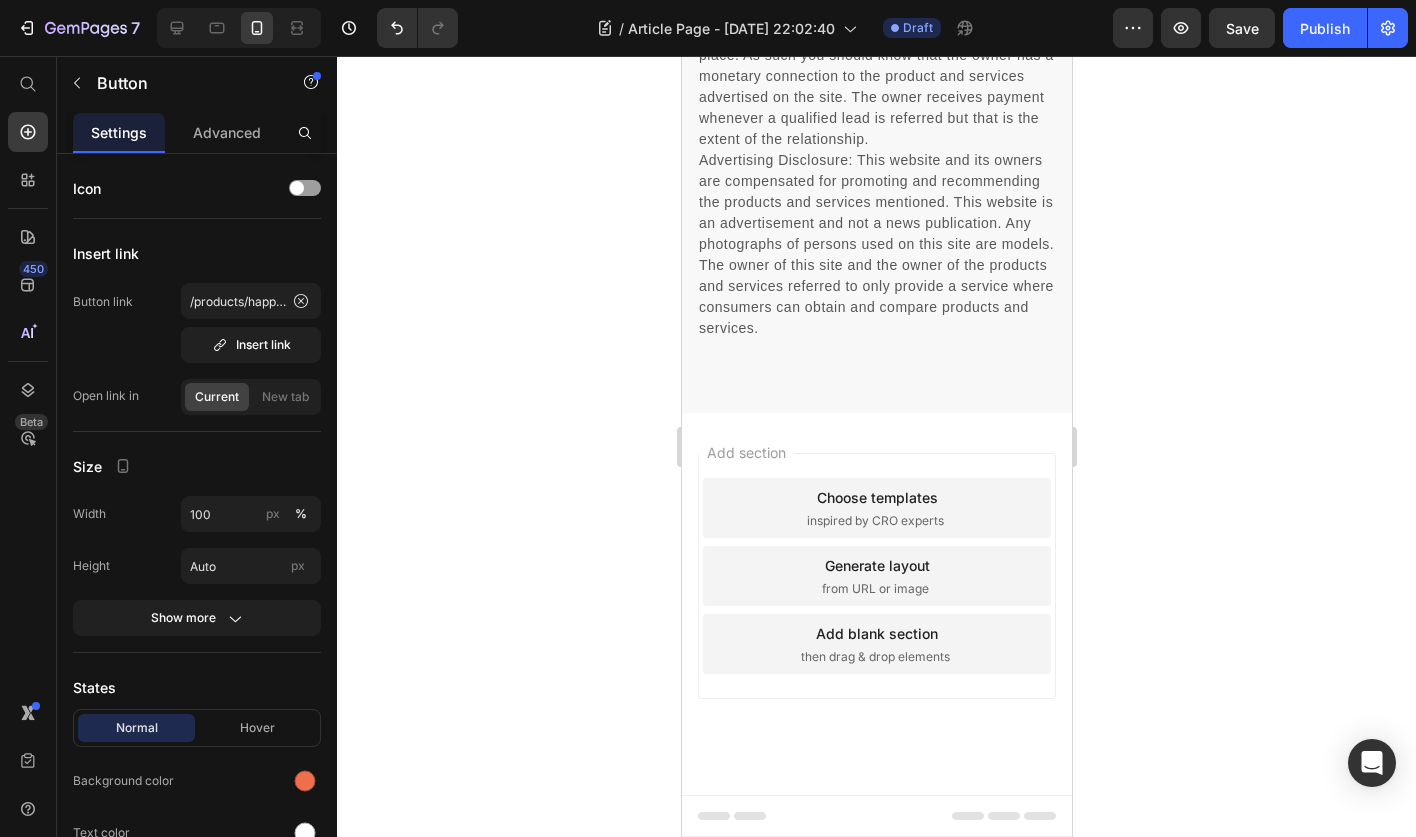 click on "ORDER NOW - BUY 1 GET 1 FREE" at bounding box center [876, -870] 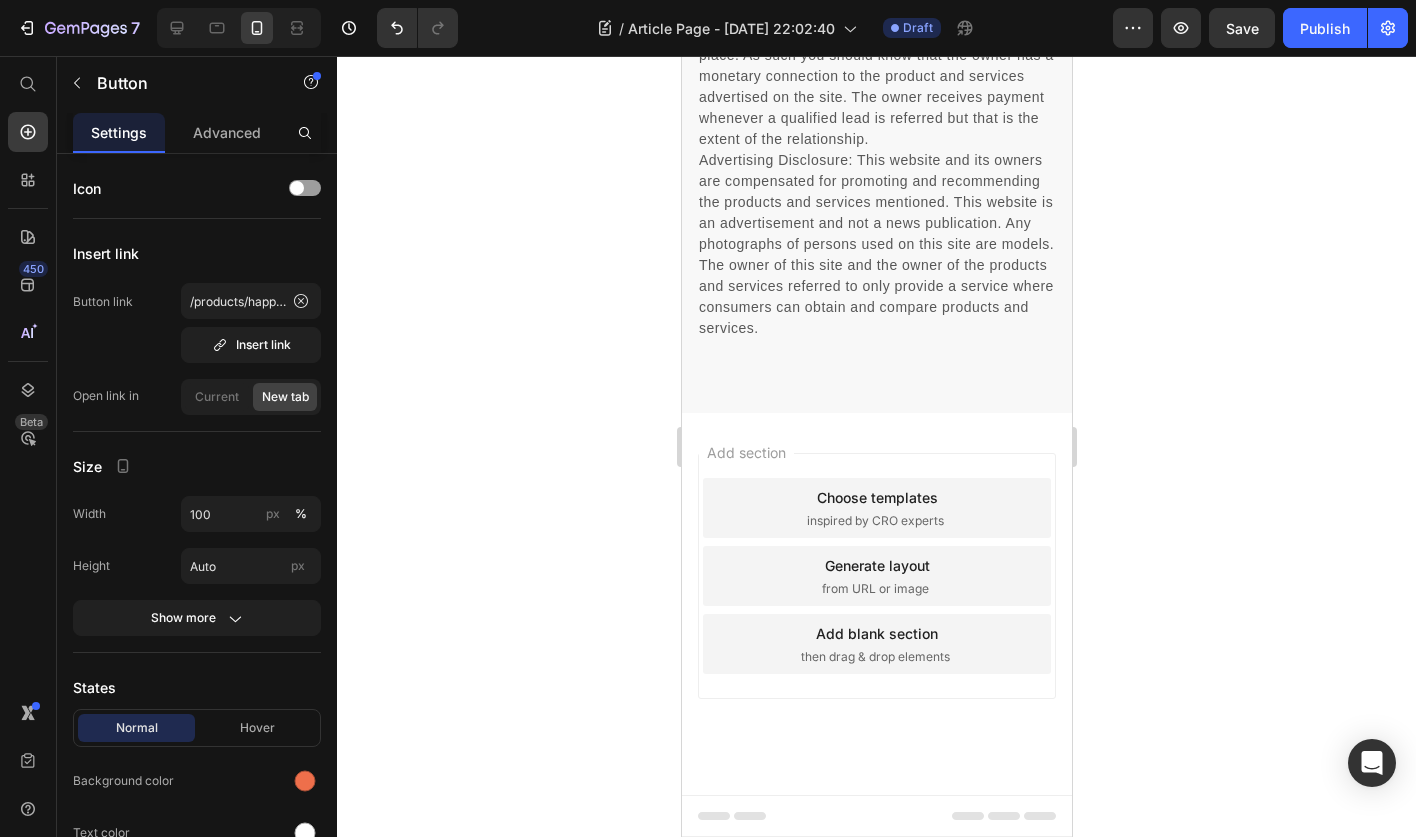 click 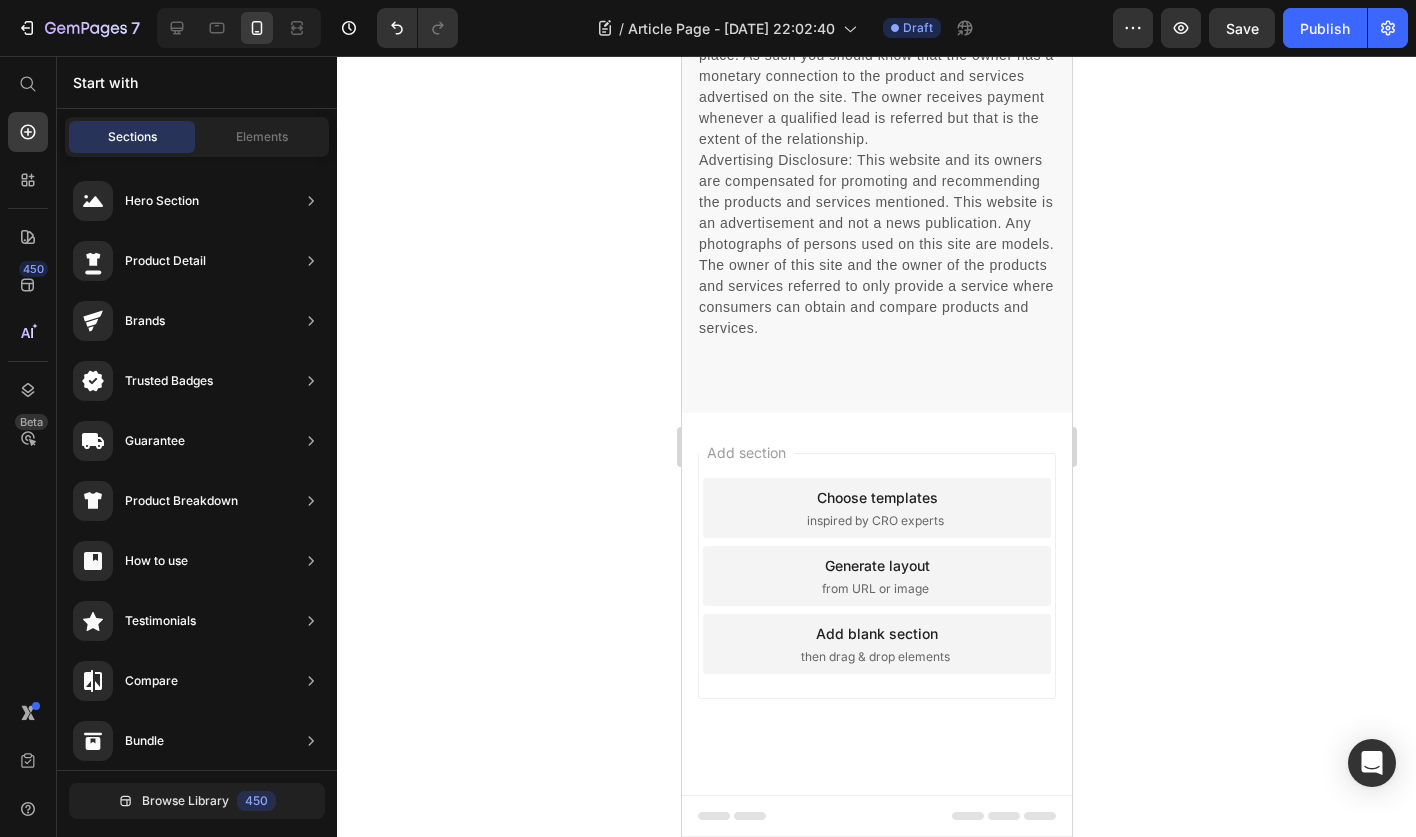 scroll, scrollTop: 11023, scrollLeft: 0, axis: vertical 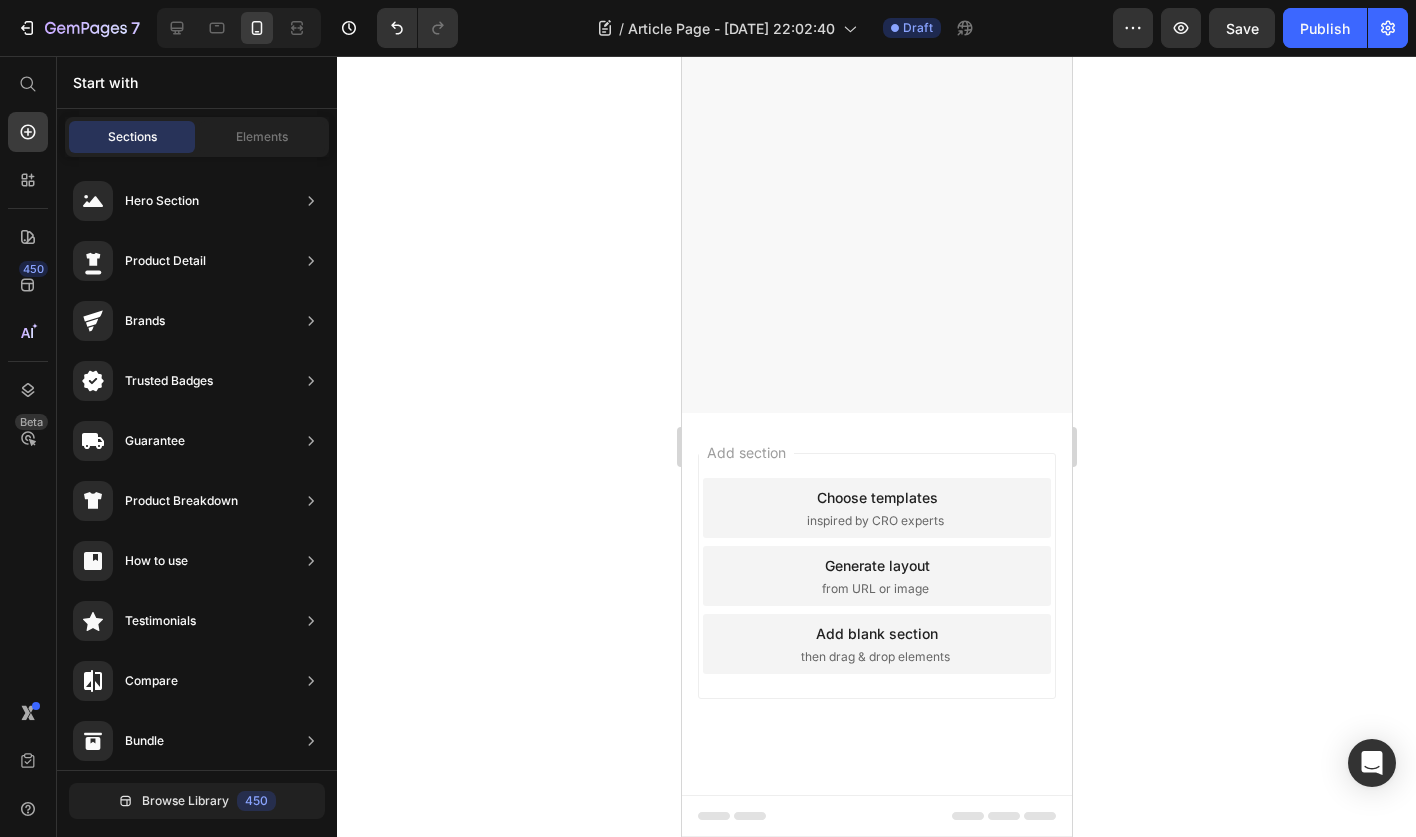 click at bounding box center [876, -1081] 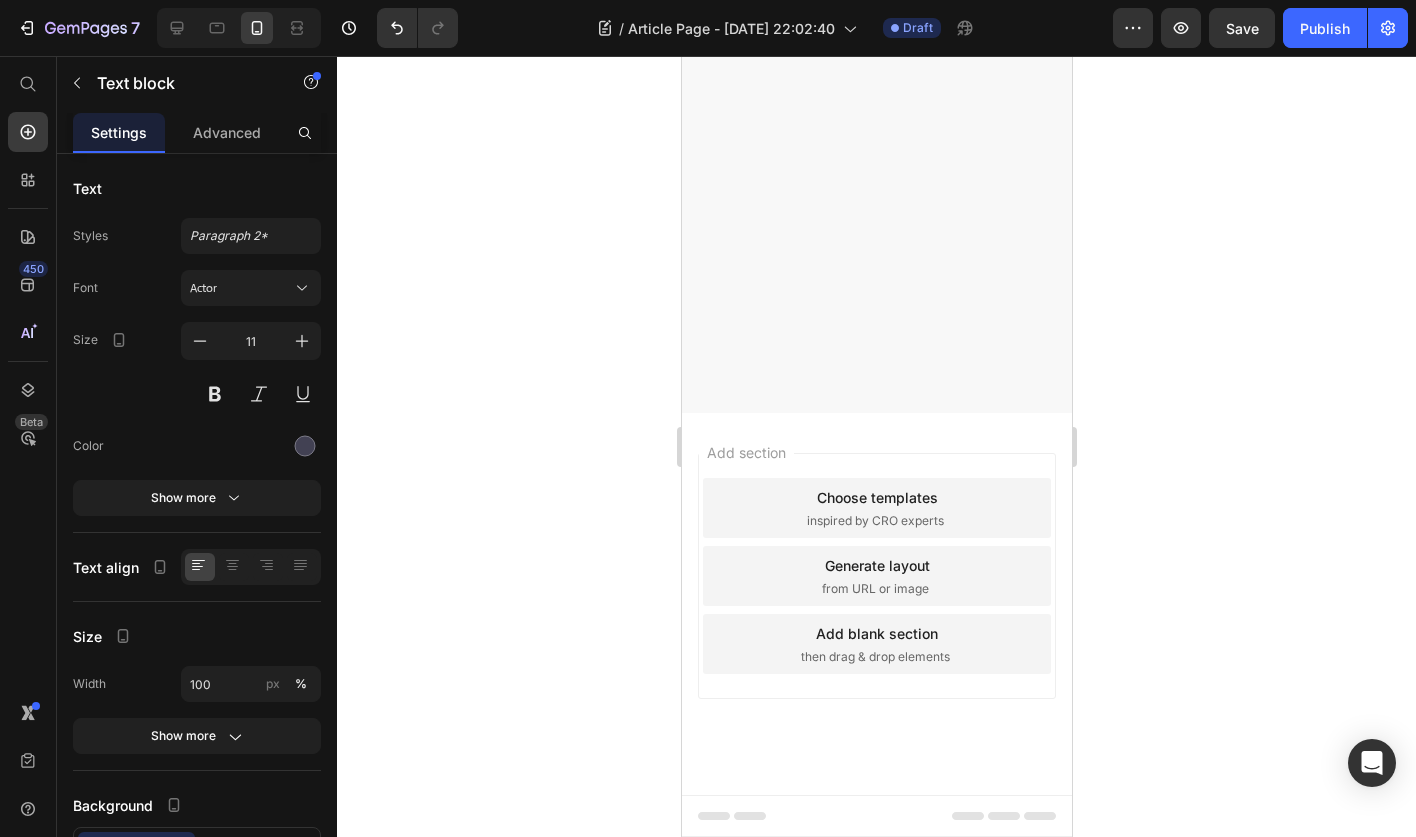 click at bounding box center [876, -1397] 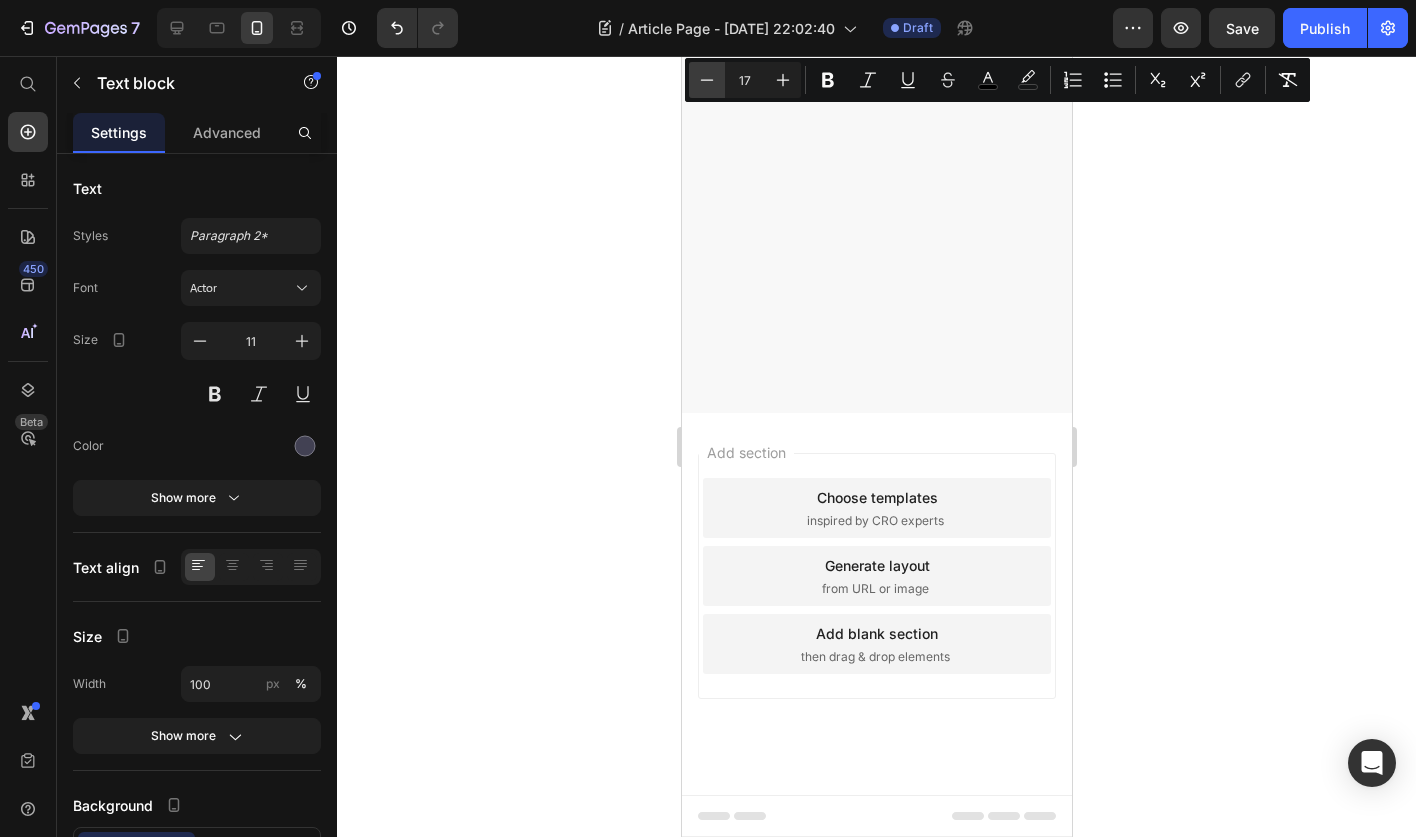 click 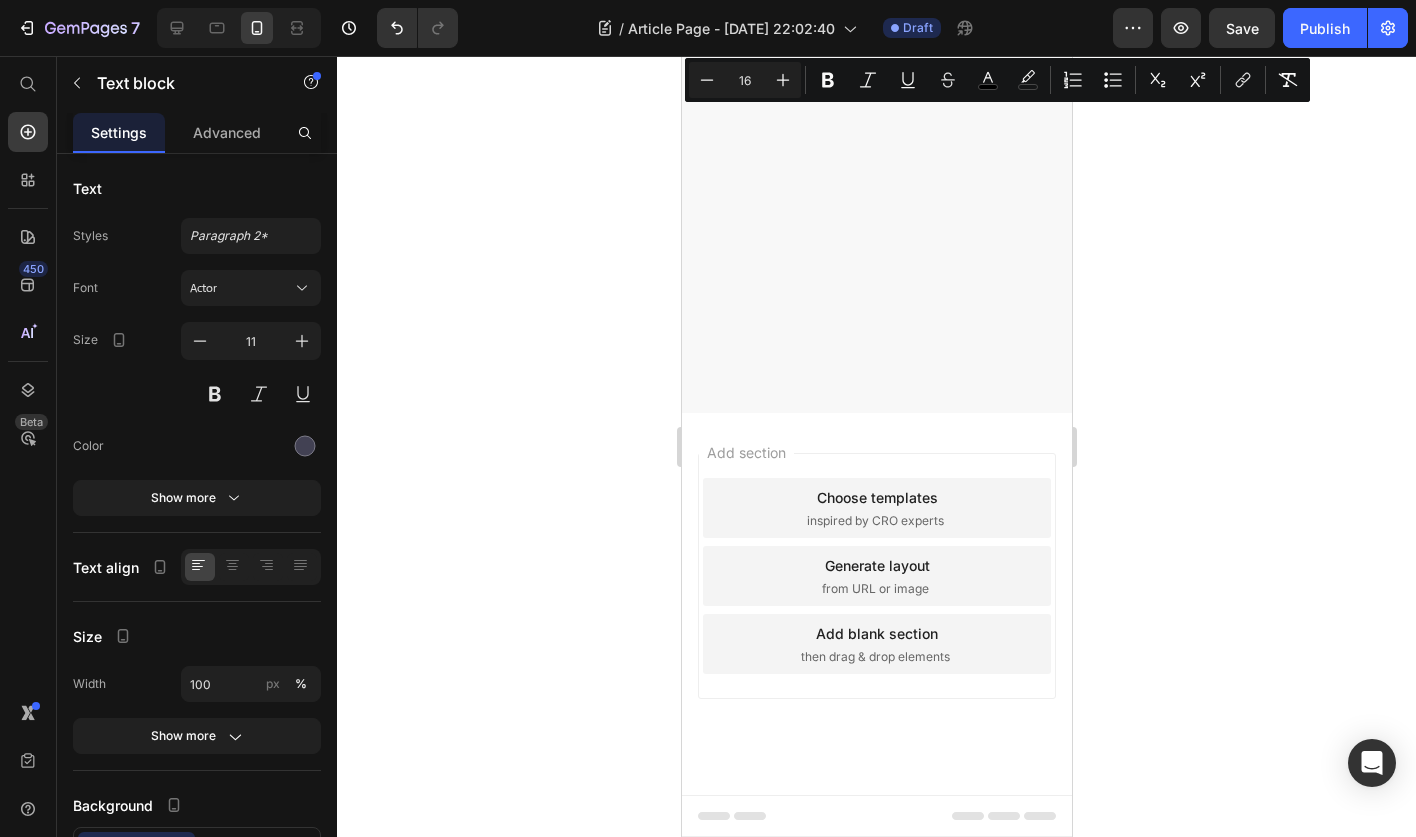 click 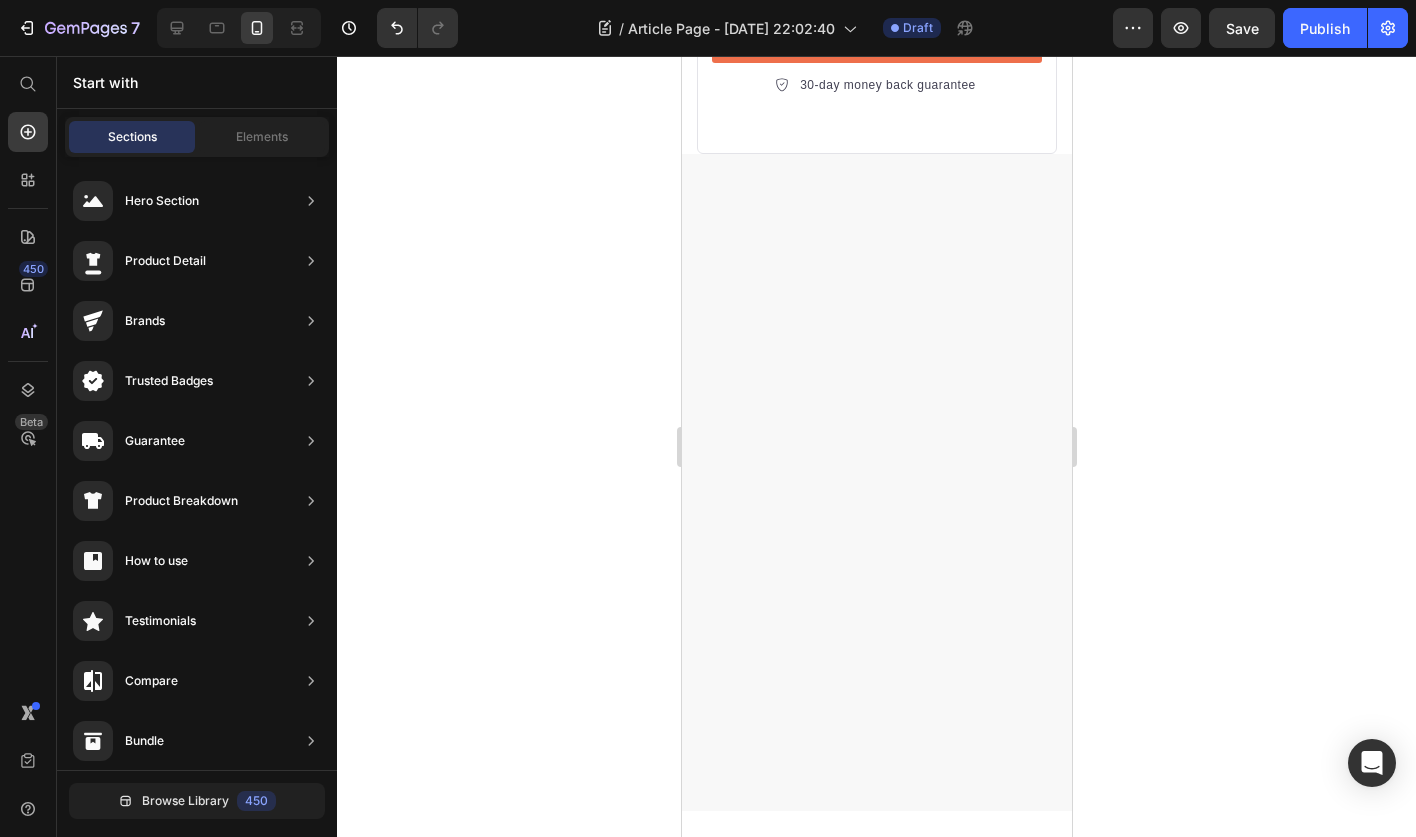 scroll, scrollTop: 10262, scrollLeft: 0, axis: vertical 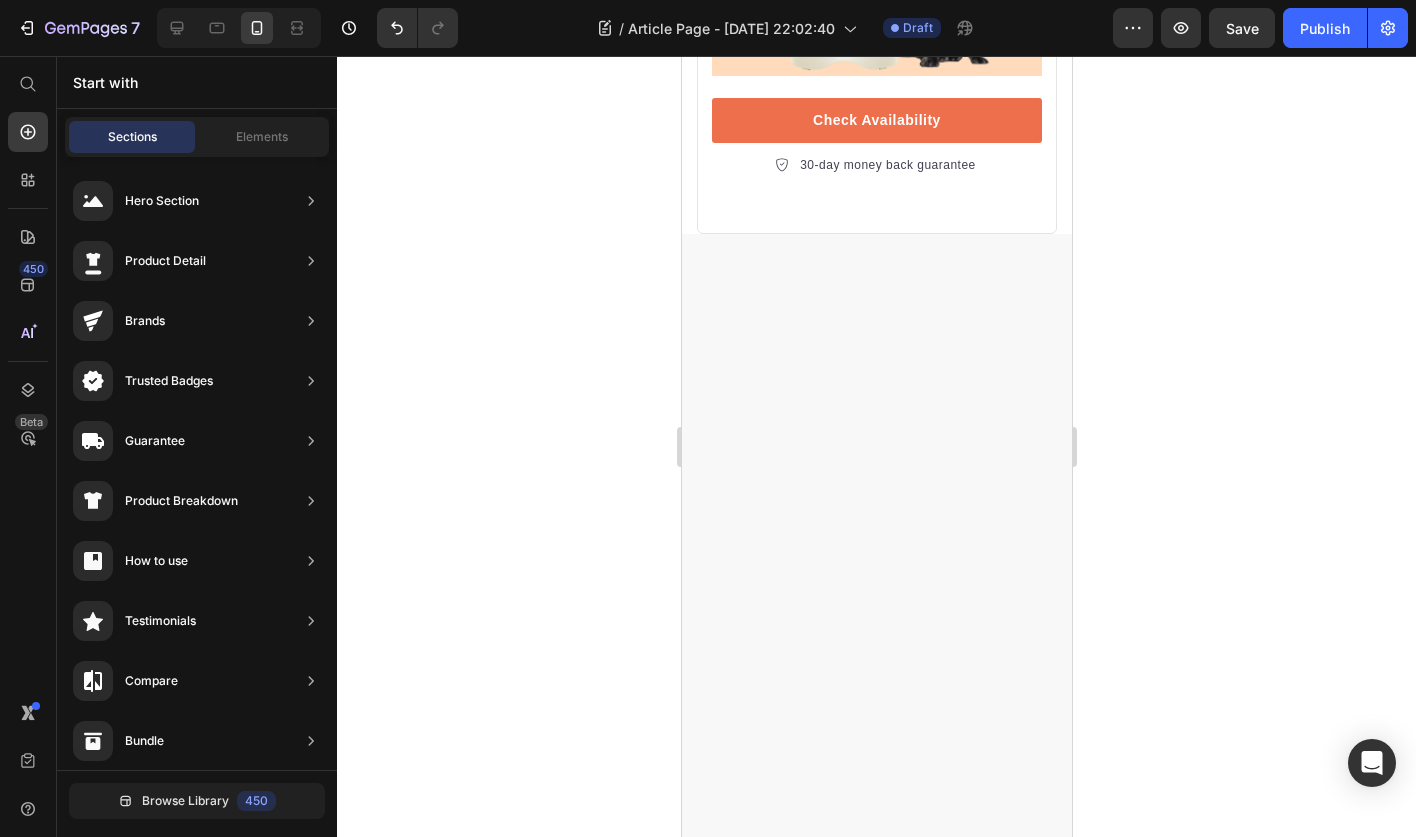 click on "✅ It's completely natural and lick-safe, so you don't have to worry about side effects." at bounding box center (876, -1649) 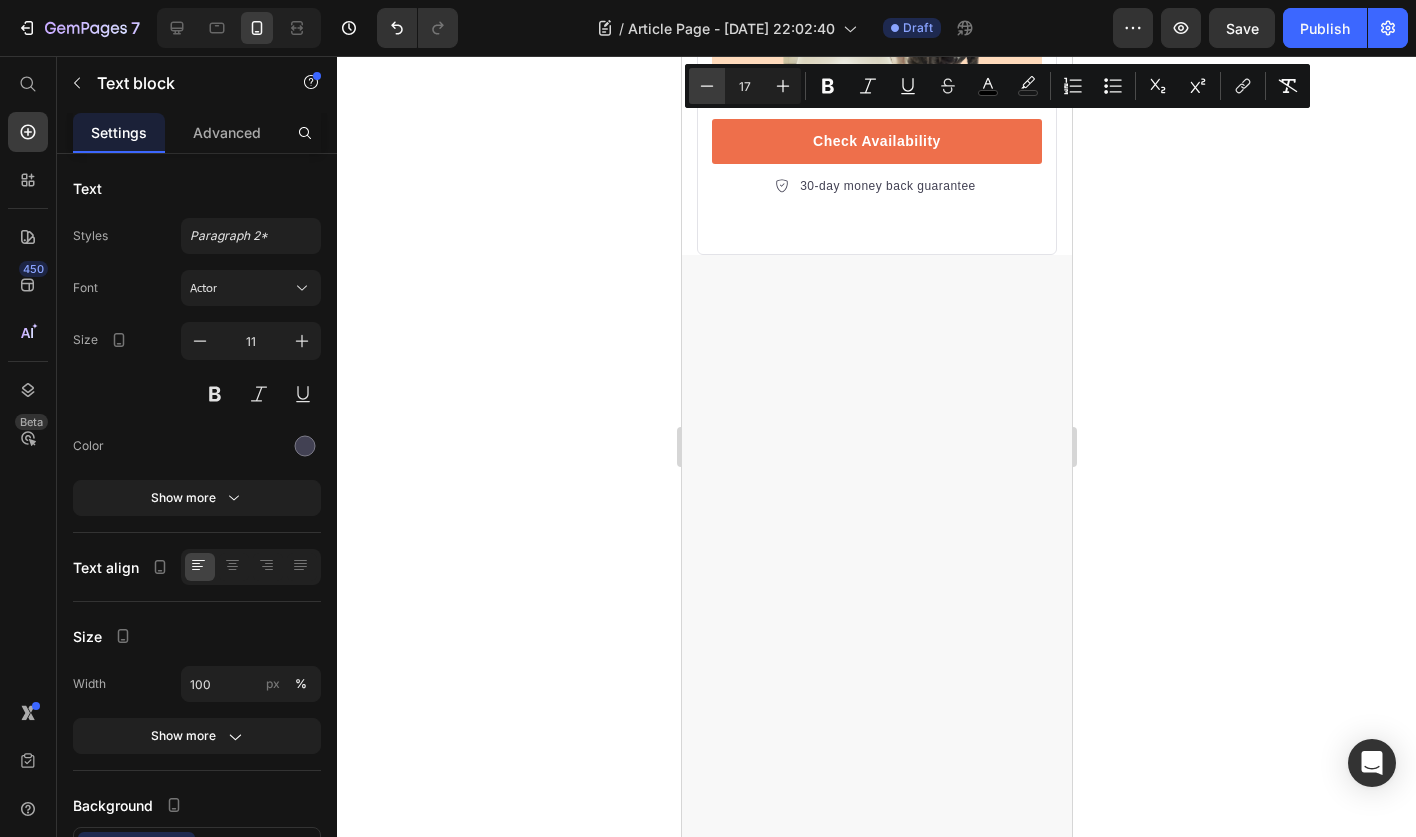 click 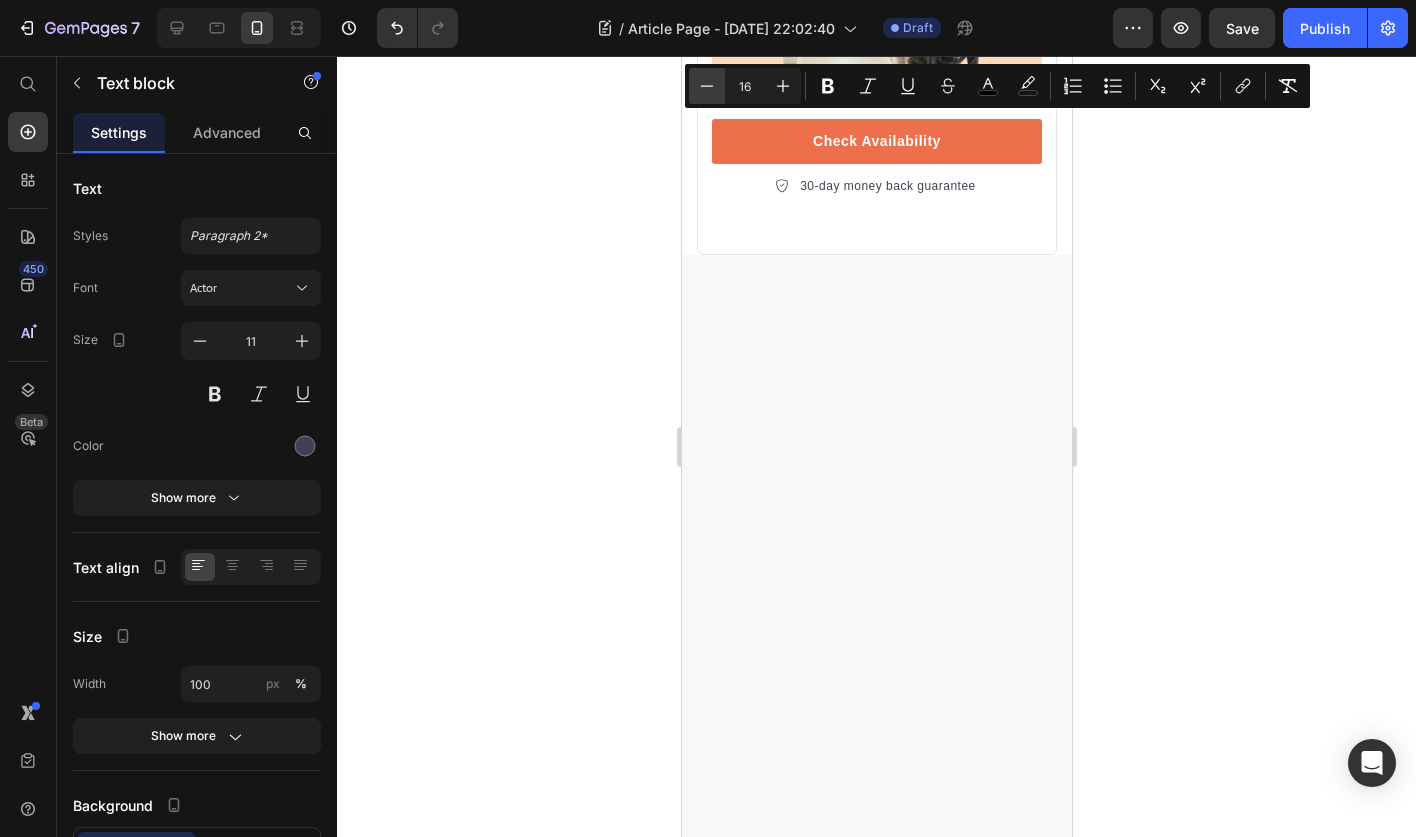 scroll, scrollTop: 10238, scrollLeft: 0, axis: vertical 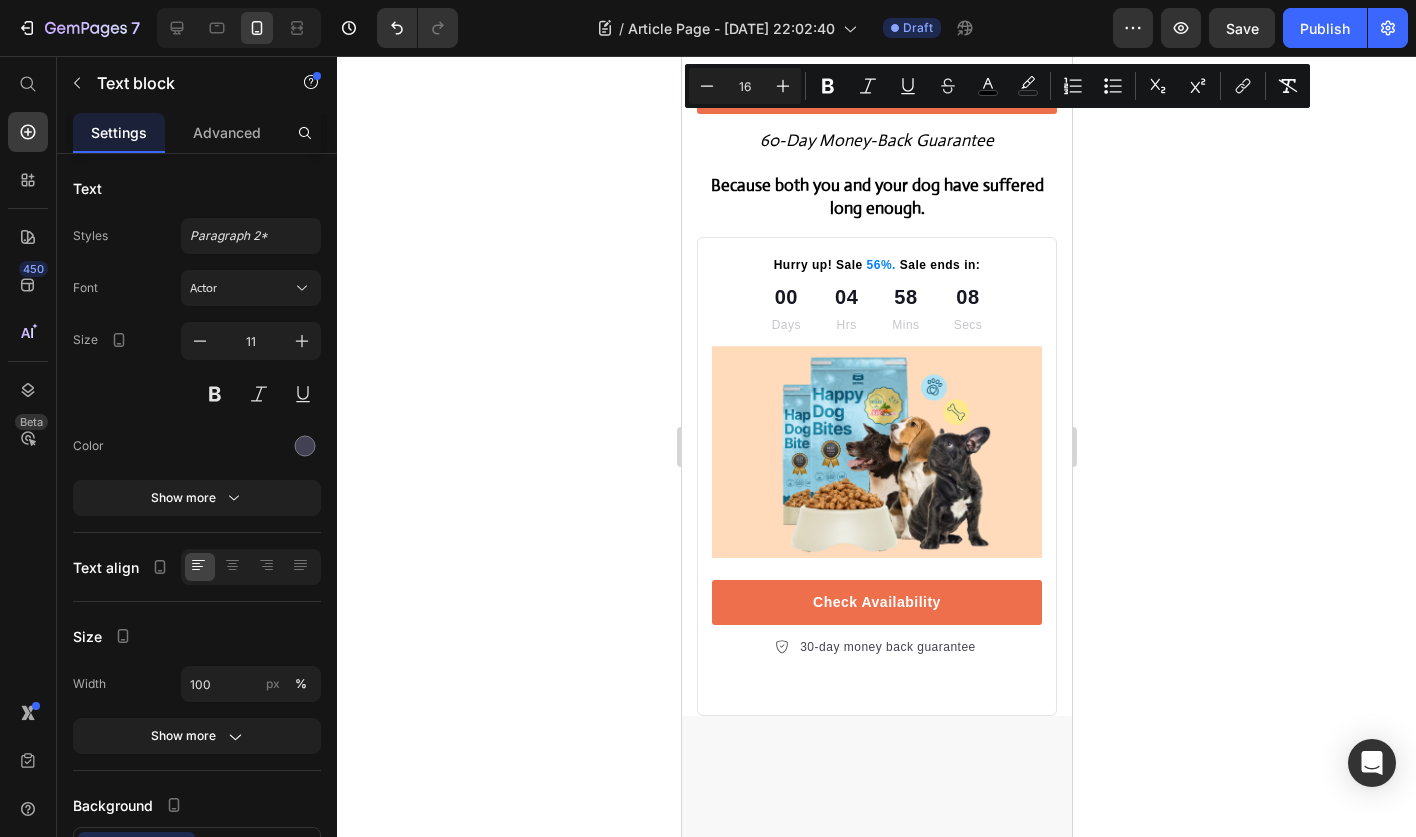 click on "✅ And it comes with a 60-day guarantee, because Dr. Mitchell understands that desperate pet parents need hope, not empty promises." at bounding box center (876, -1019) 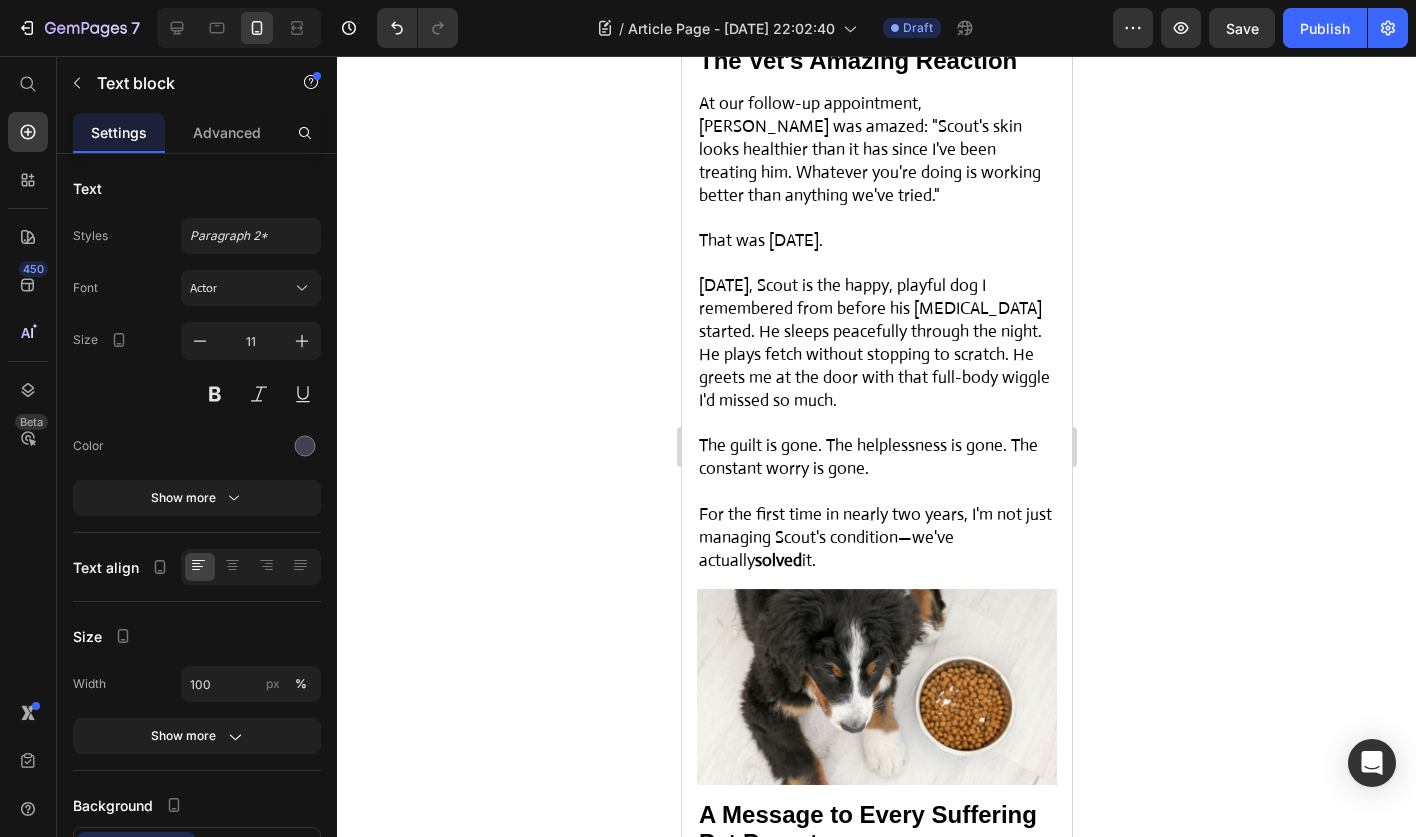 scroll, scrollTop: 9227, scrollLeft: 0, axis: vertical 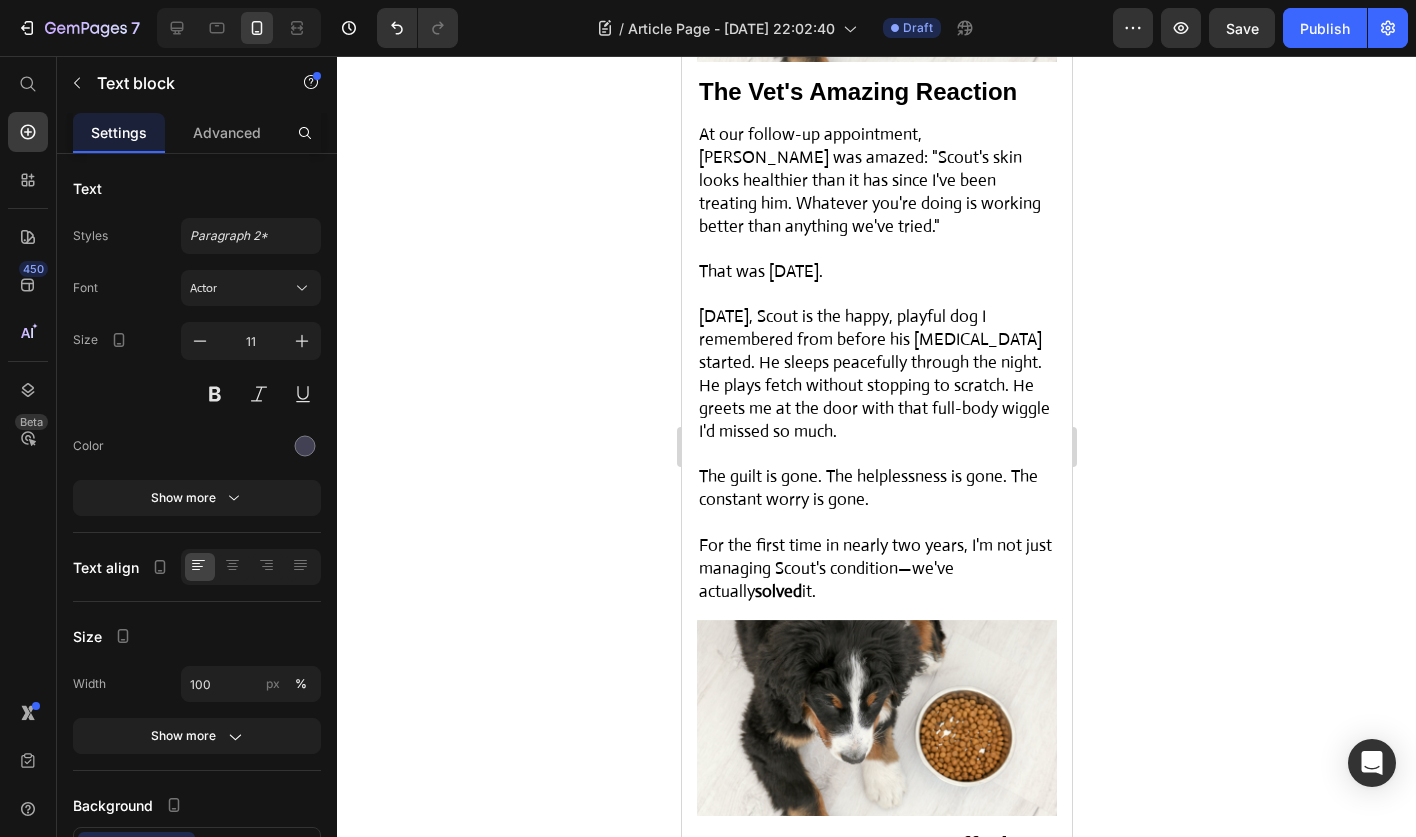 click on "Today, Scout is the happy, playful dog I remembered from before his allergies started. He sleeps peacefully through the night. He plays fetch without stopping to scratch. He greets me at the door with that full-body wiggle I'd missed so much." at bounding box center (876, 375) 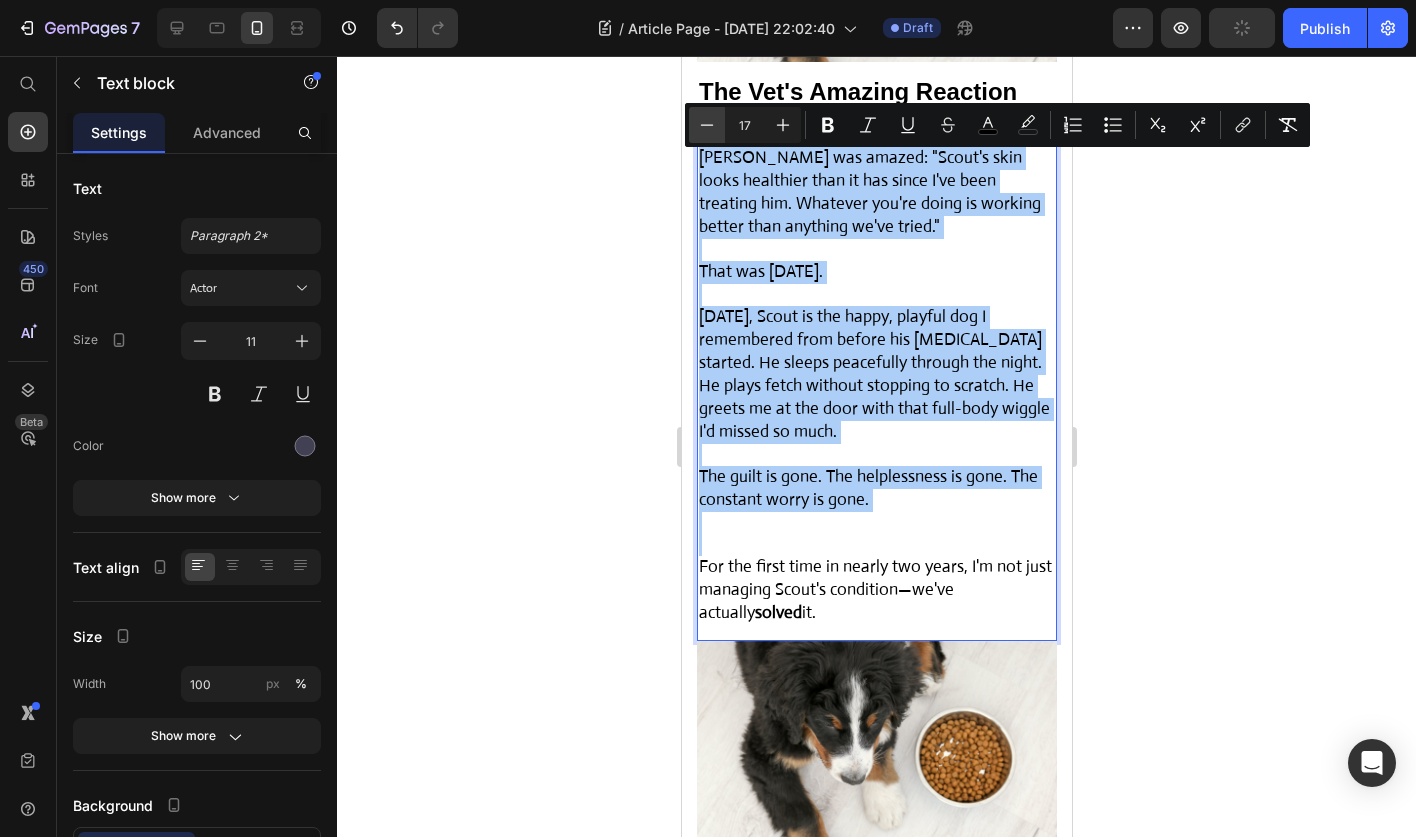 click 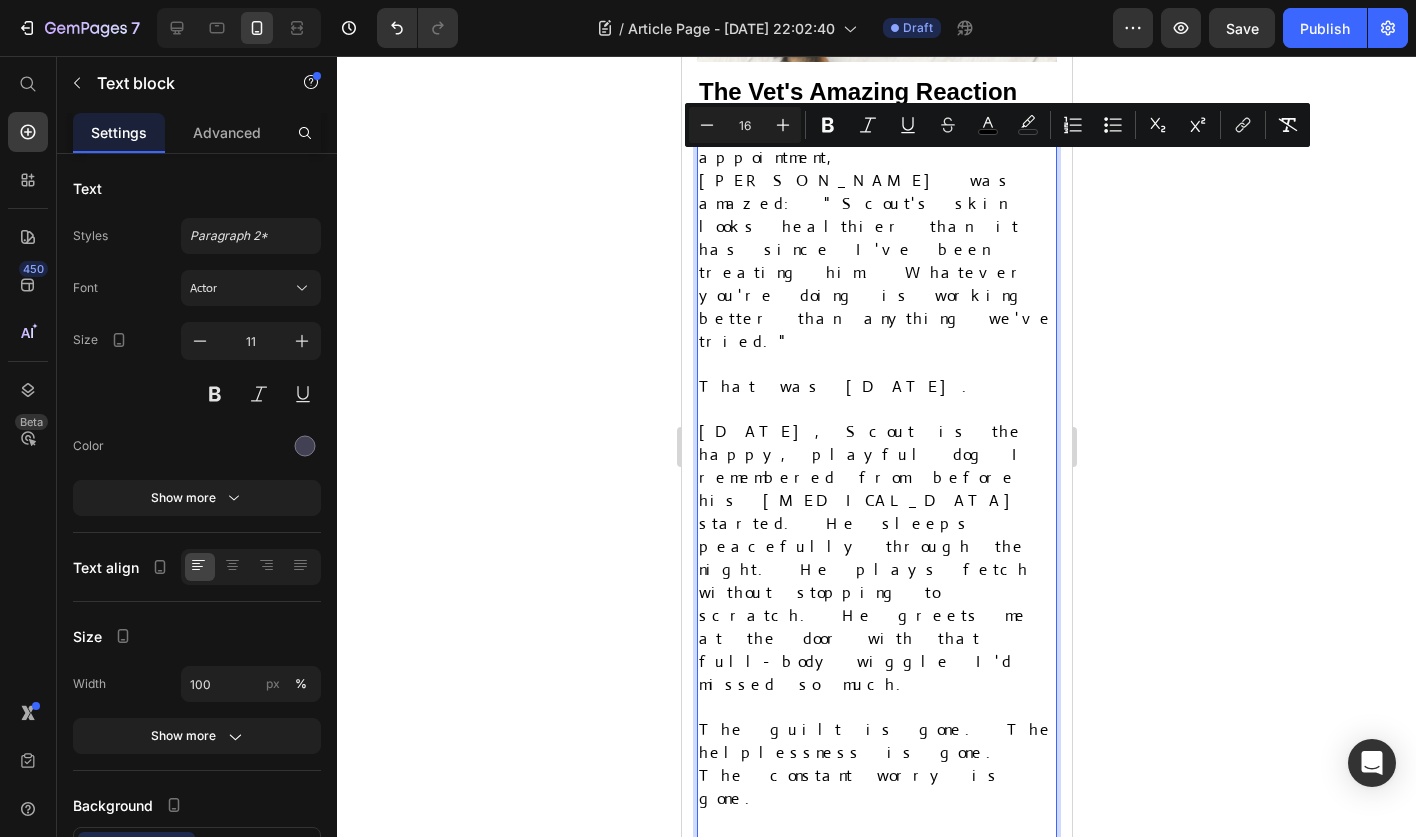 type on "17" 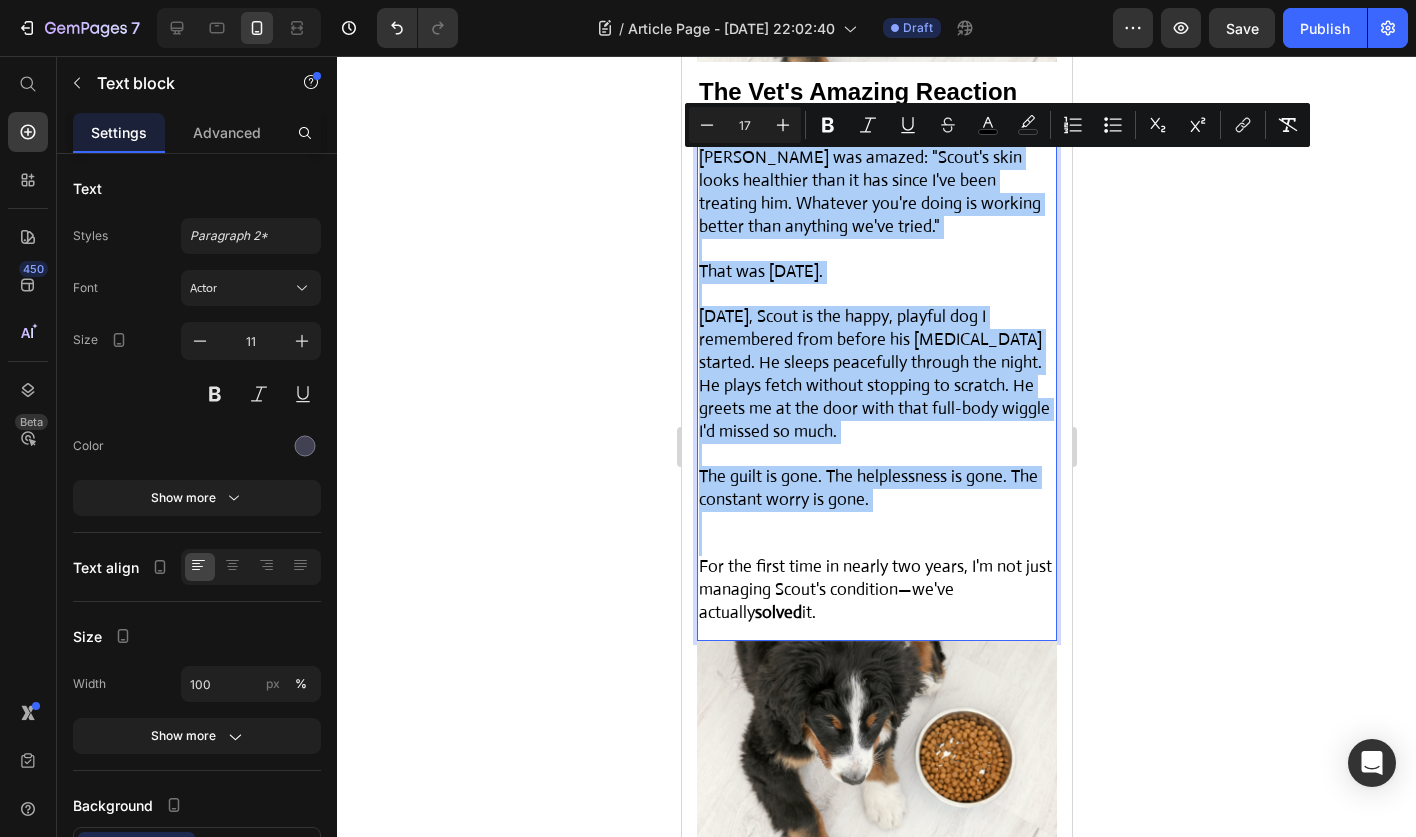 click 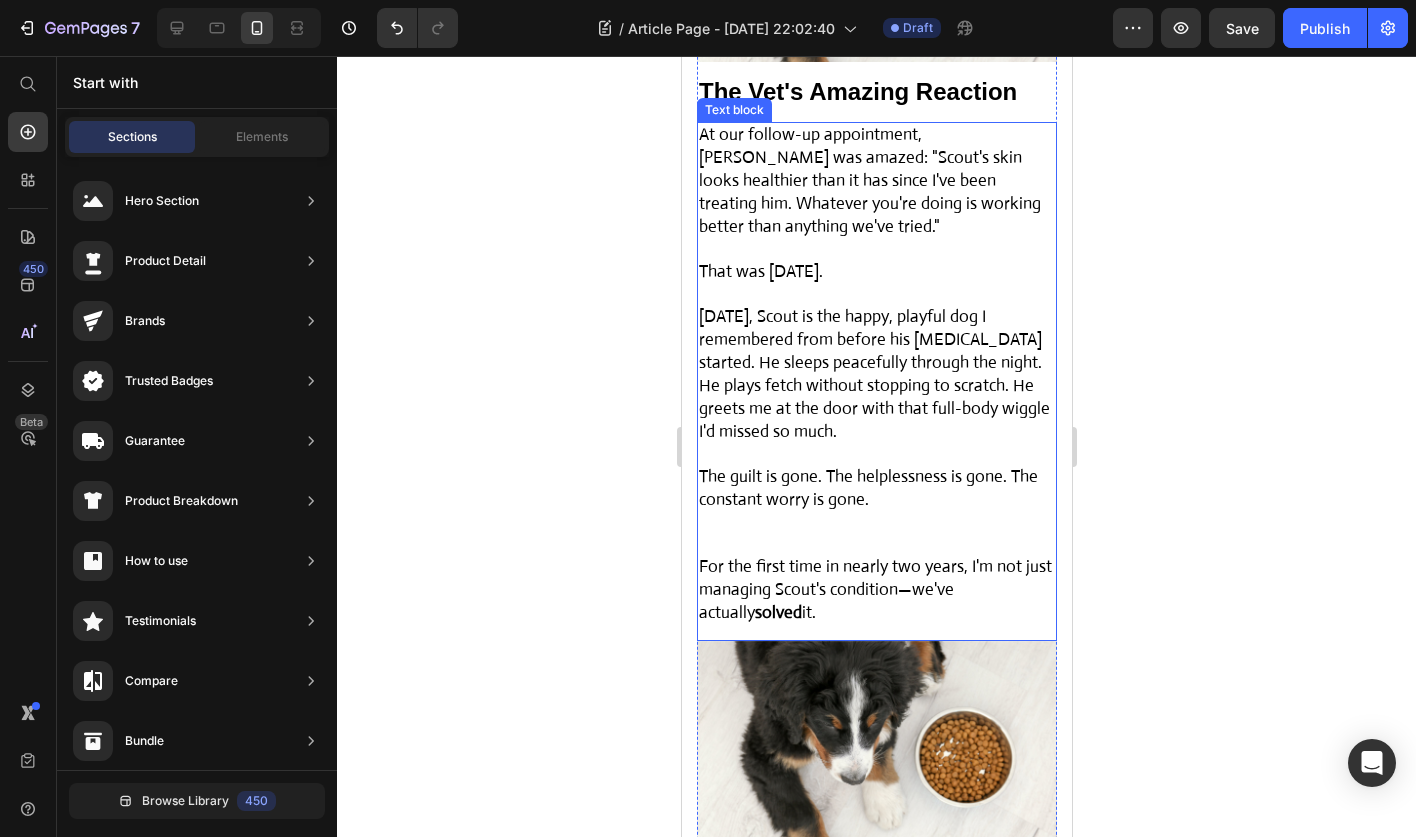 click on "For the first time in nearly two years, I'm not just managing Scout's condition—we've actually  solved  it." at bounding box center (876, 590) 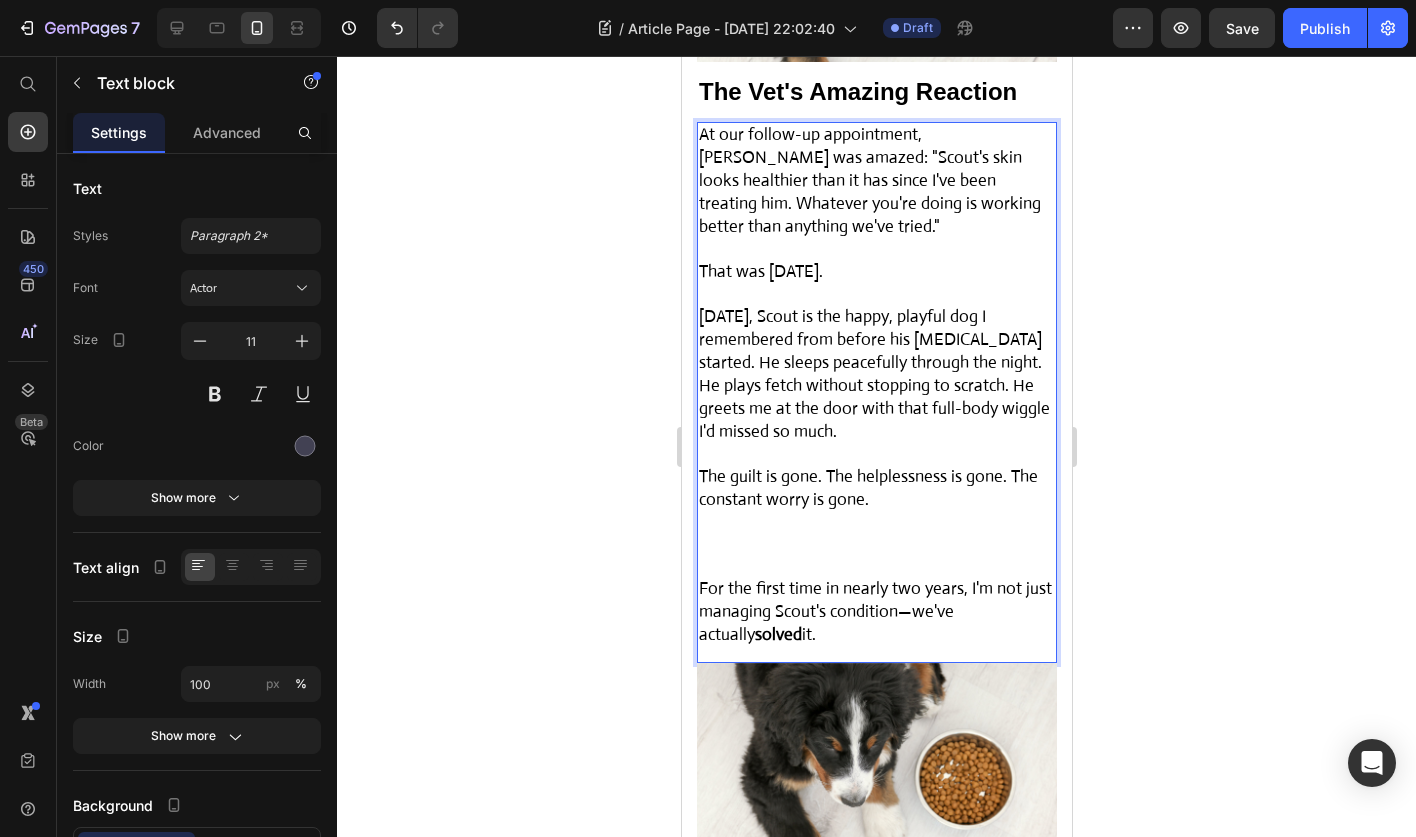 click on "For the first time in nearly two years, I'm not just managing Scout's condition—we've actually  solved  it." at bounding box center (876, 612) 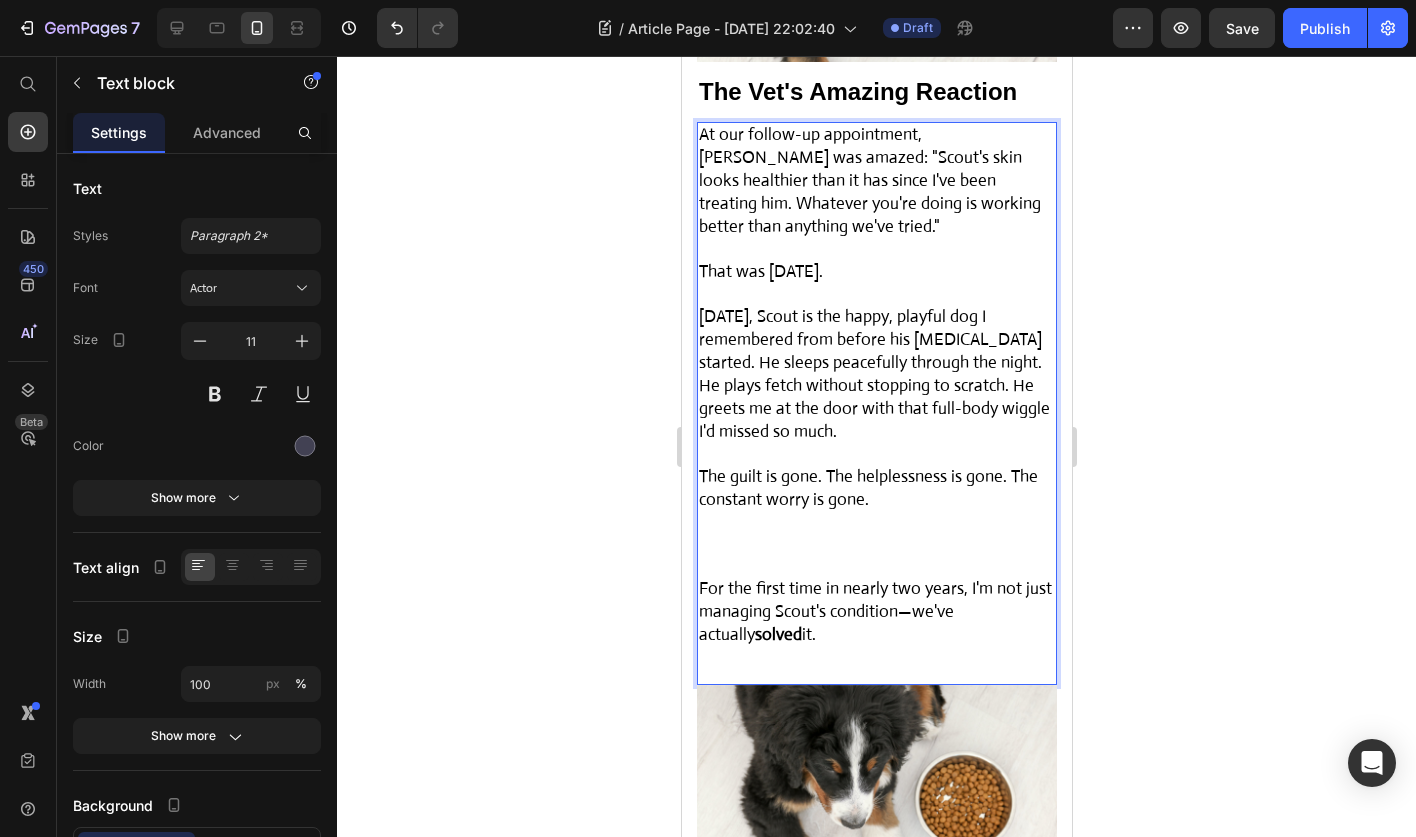 click at bounding box center (876, 545) 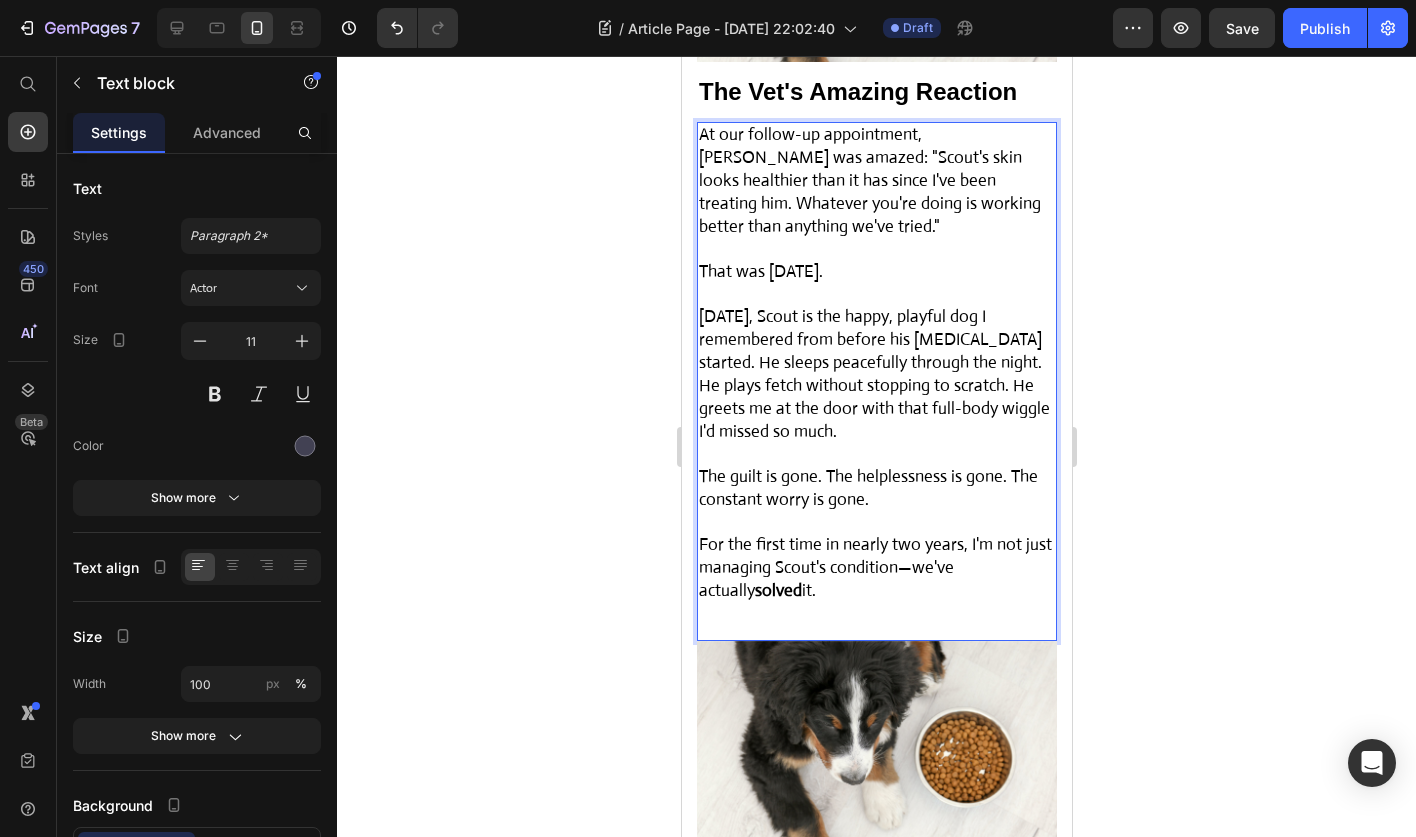click 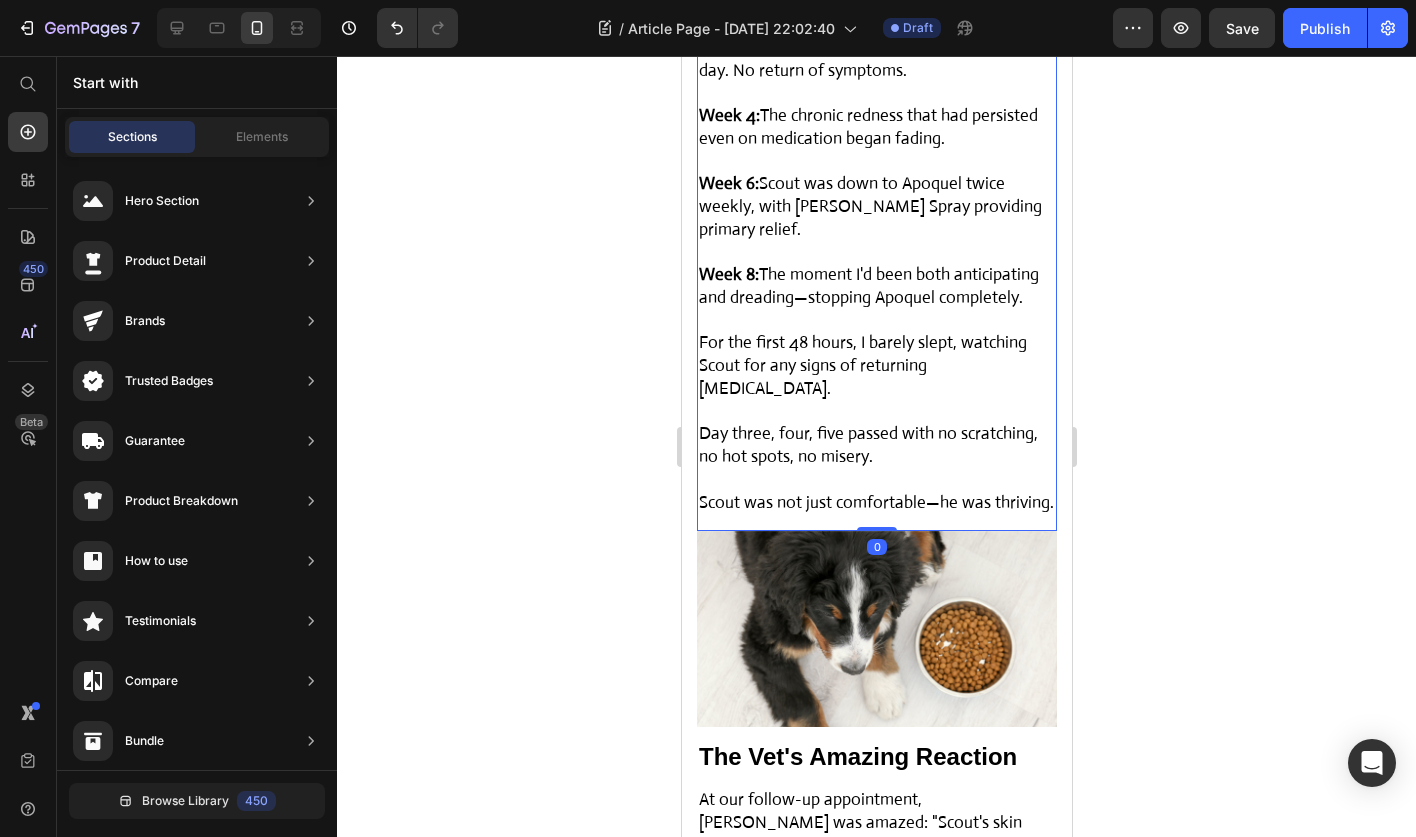 click at bounding box center (876, 480) 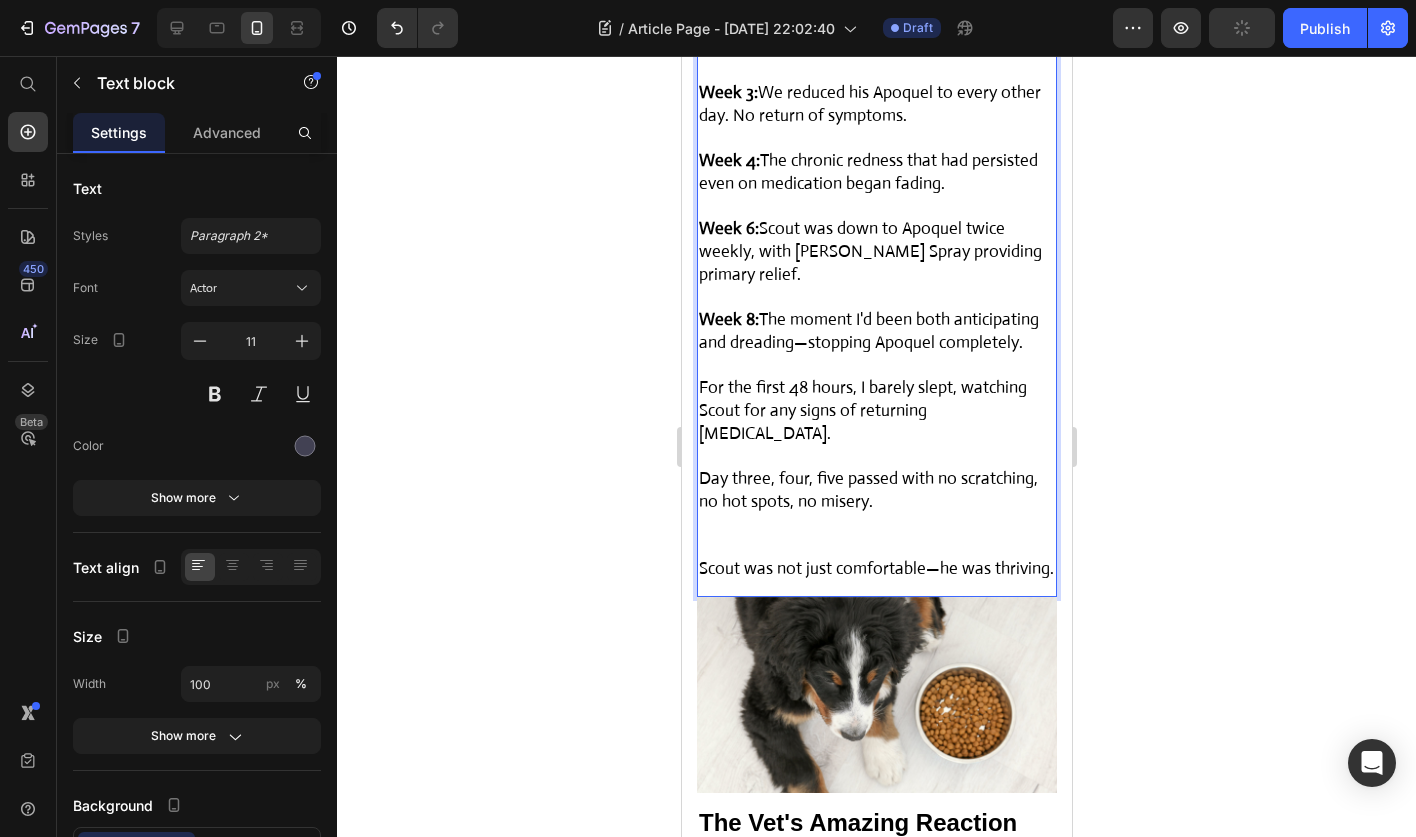 scroll, scrollTop: 8565, scrollLeft: 0, axis: vertical 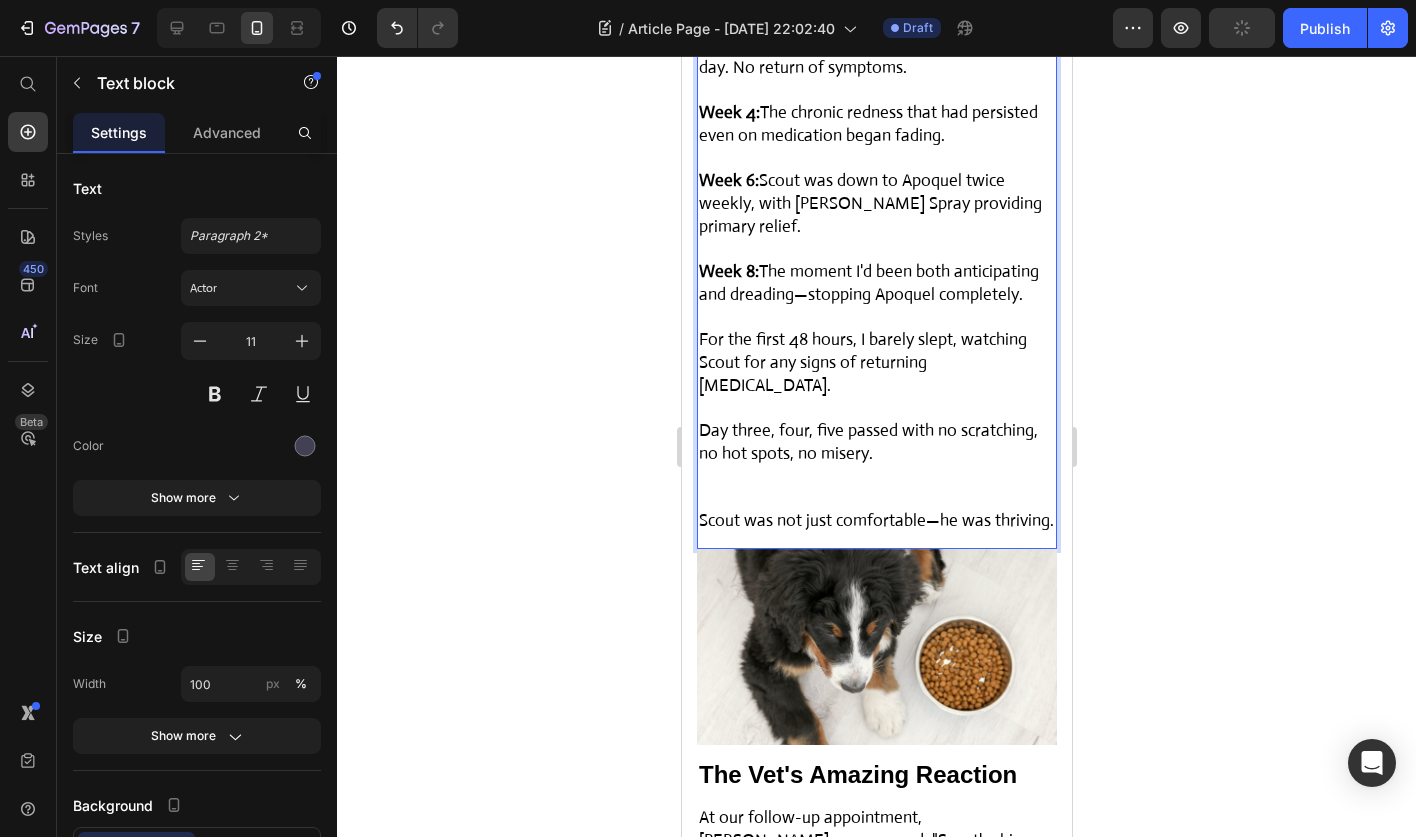 click on "Scout was not just comfortable—he was thriving." at bounding box center [875, 520] 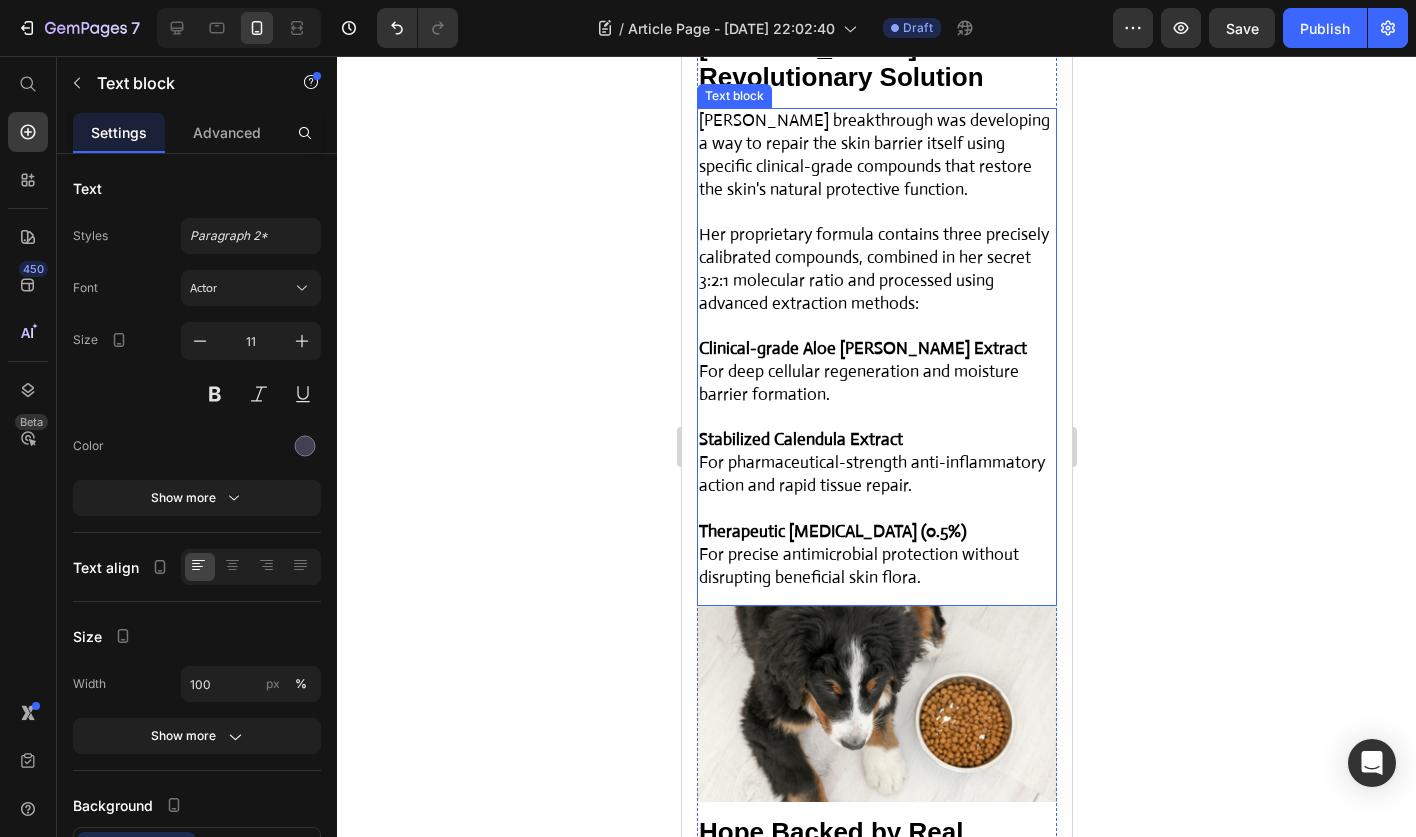 scroll, scrollTop: 6300, scrollLeft: 0, axis: vertical 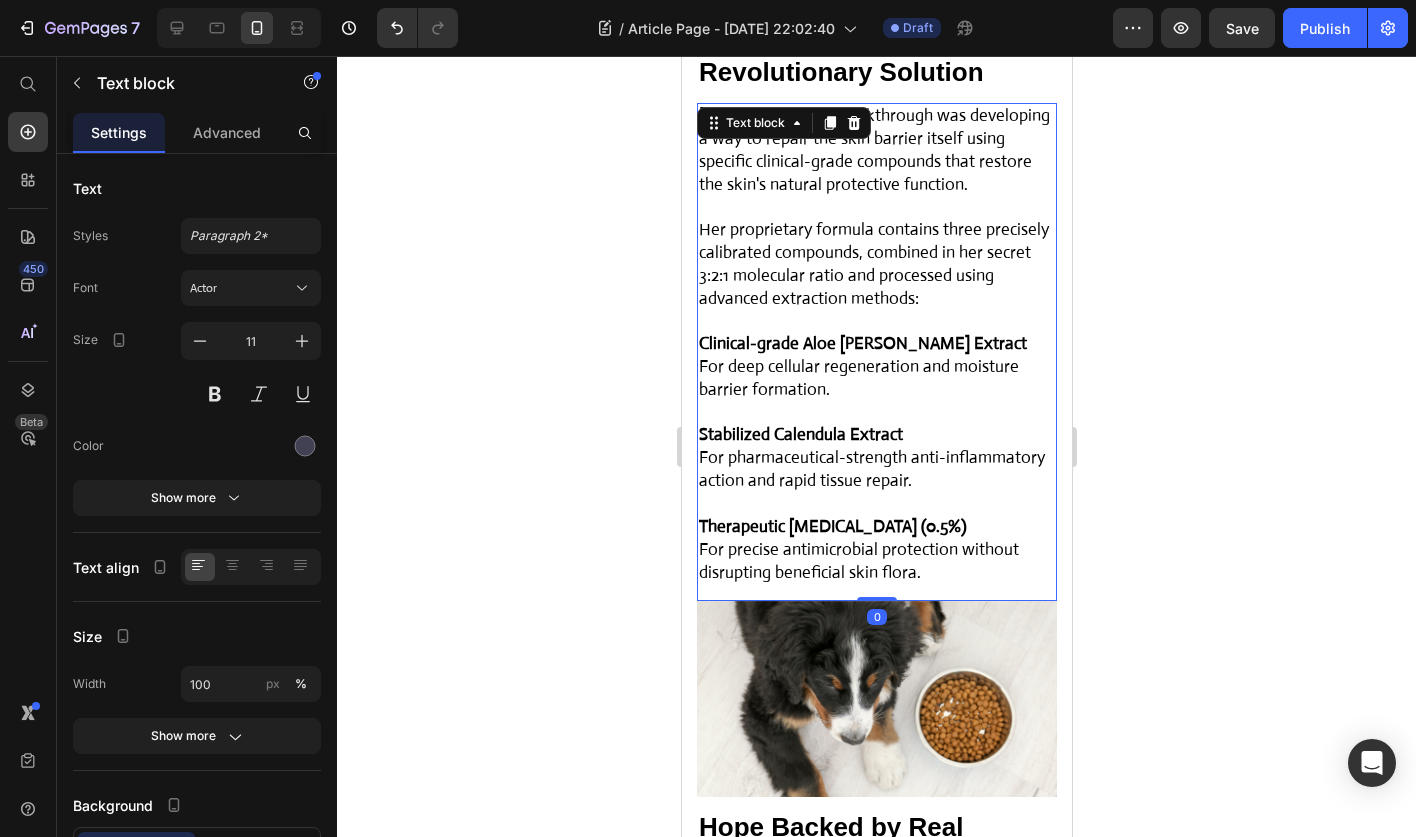 click on "For precise antimicrobial protection without disrupting beneficial skin flora." at bounding box center [876, 562] 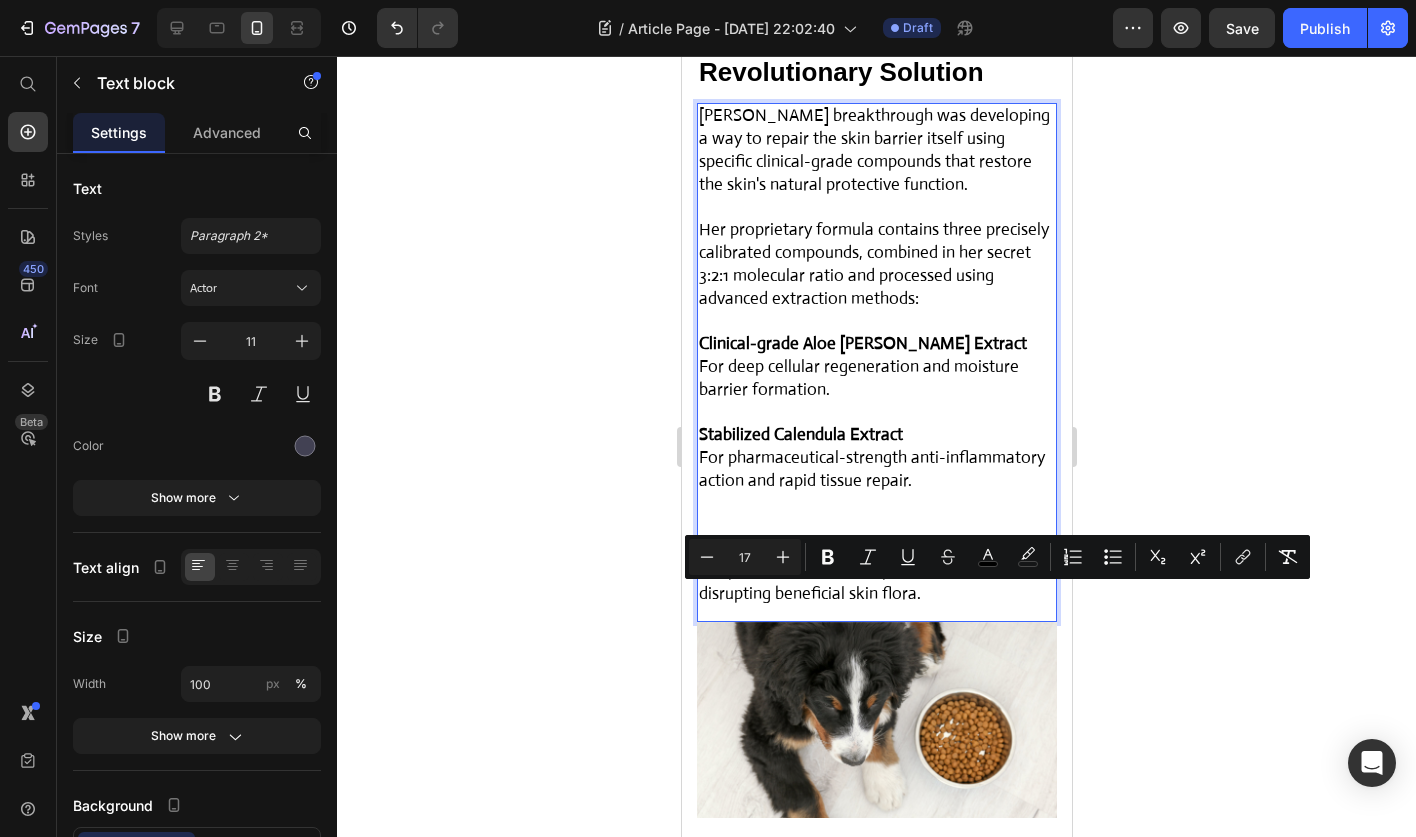 click on "For precise antimicrobial protection without disrupting beneficial skin flora." at bounding box center (876, 583) 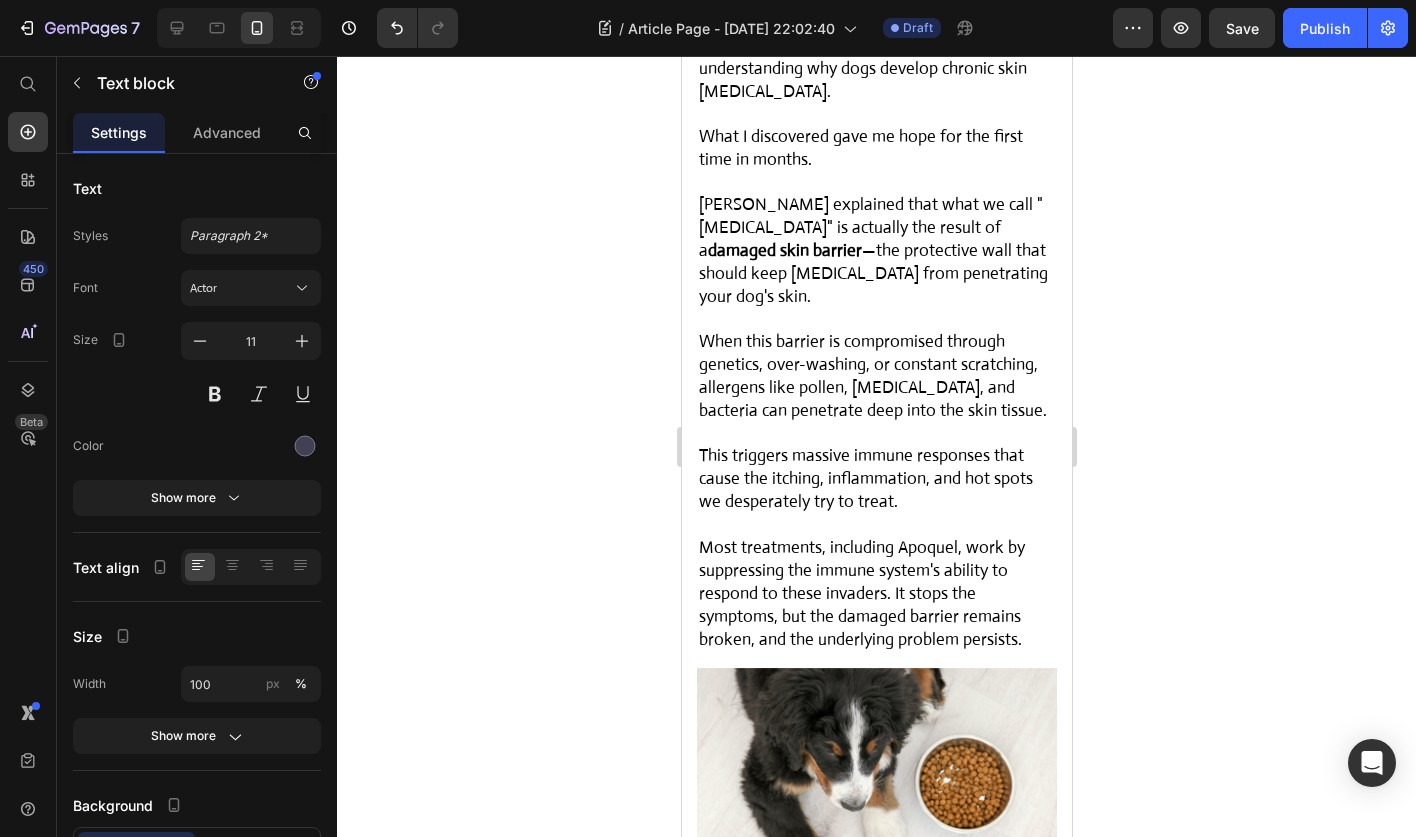 scroll, scrollTop: 5517, scrollLeft: 0, axis: vertical 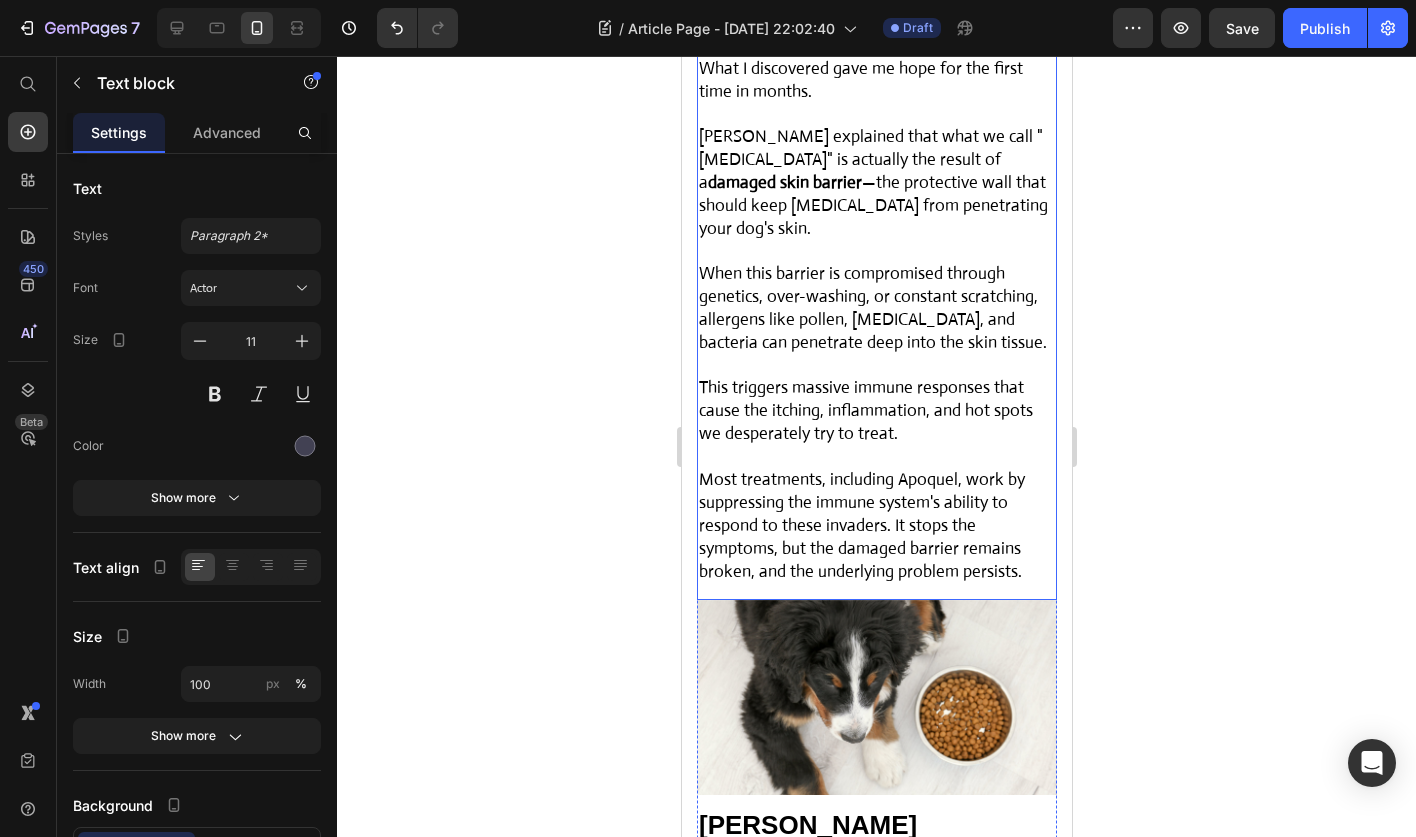 click on "Most treatments, including Apoquel, work by suppressing the immune system's ability to respond to these invaders. It stops the symptoms, but the damaged barrier remains broken, and the underlying problem persists." at bounding box center [876, 526] 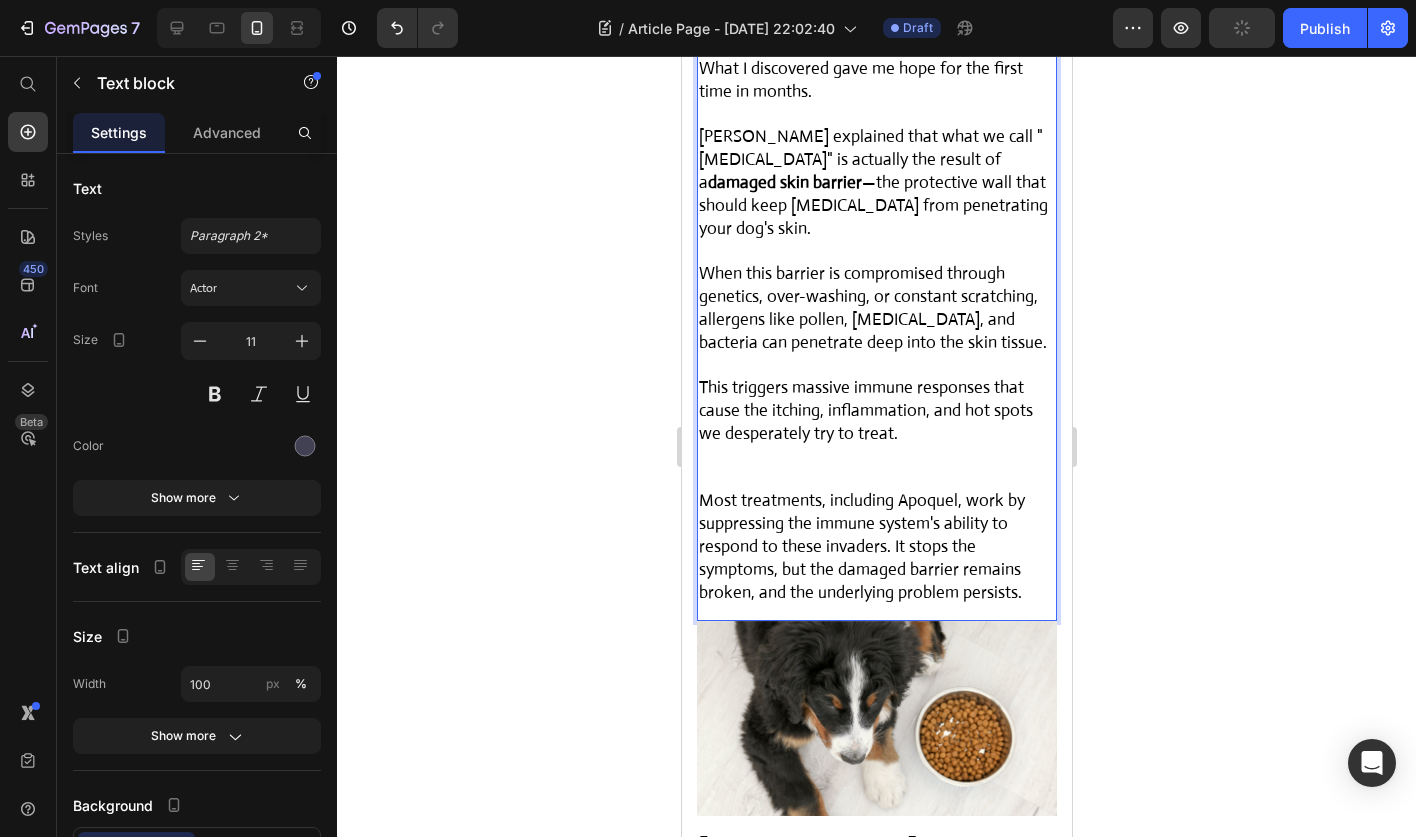 click on "Most treatments, including Apoquel, work by suppressing the immune system's ability to respond to these invaders. It stops the symptoms, but the damaged barrier remains broken, and the underlying problem persists." at bounding box center [876, 547] 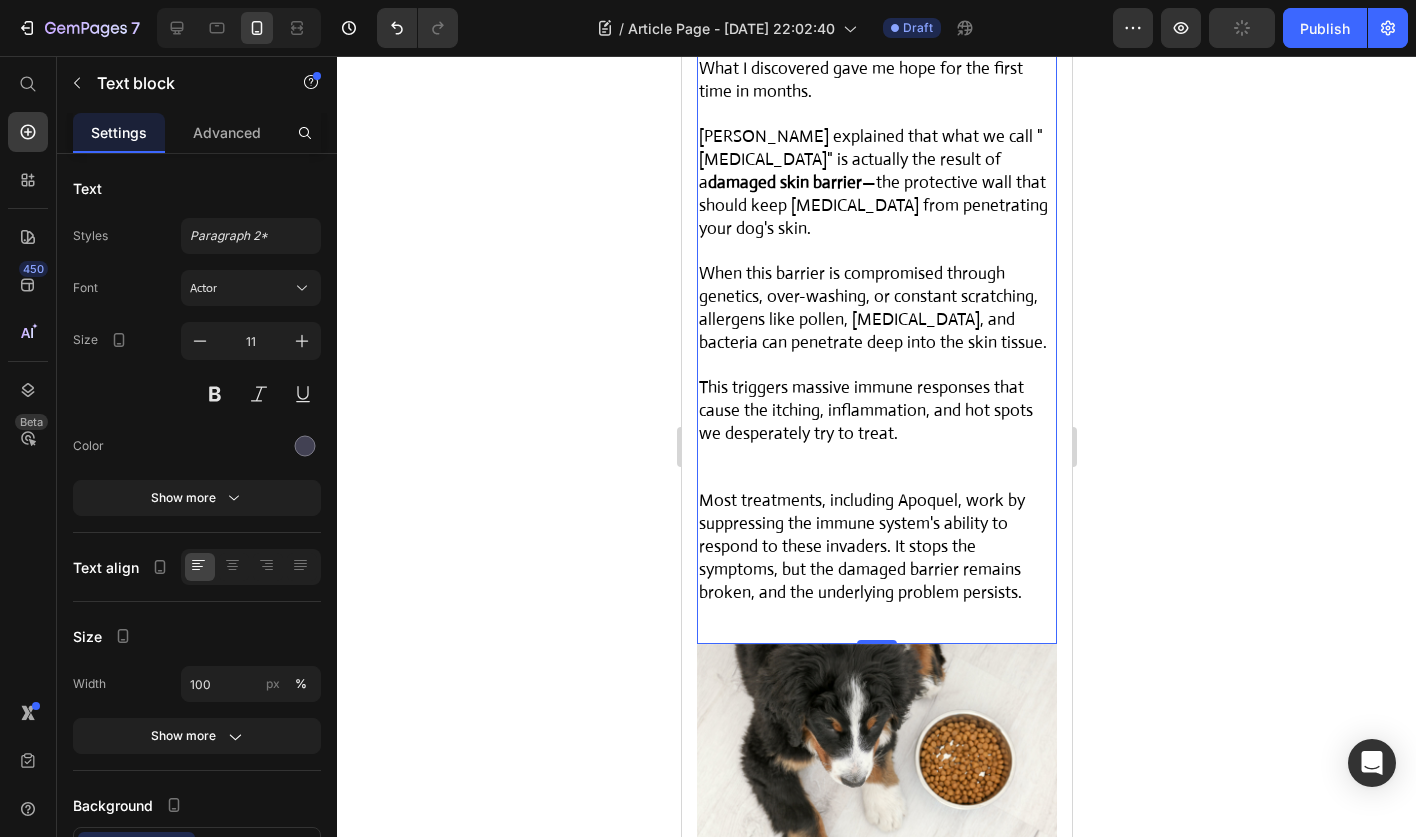 click 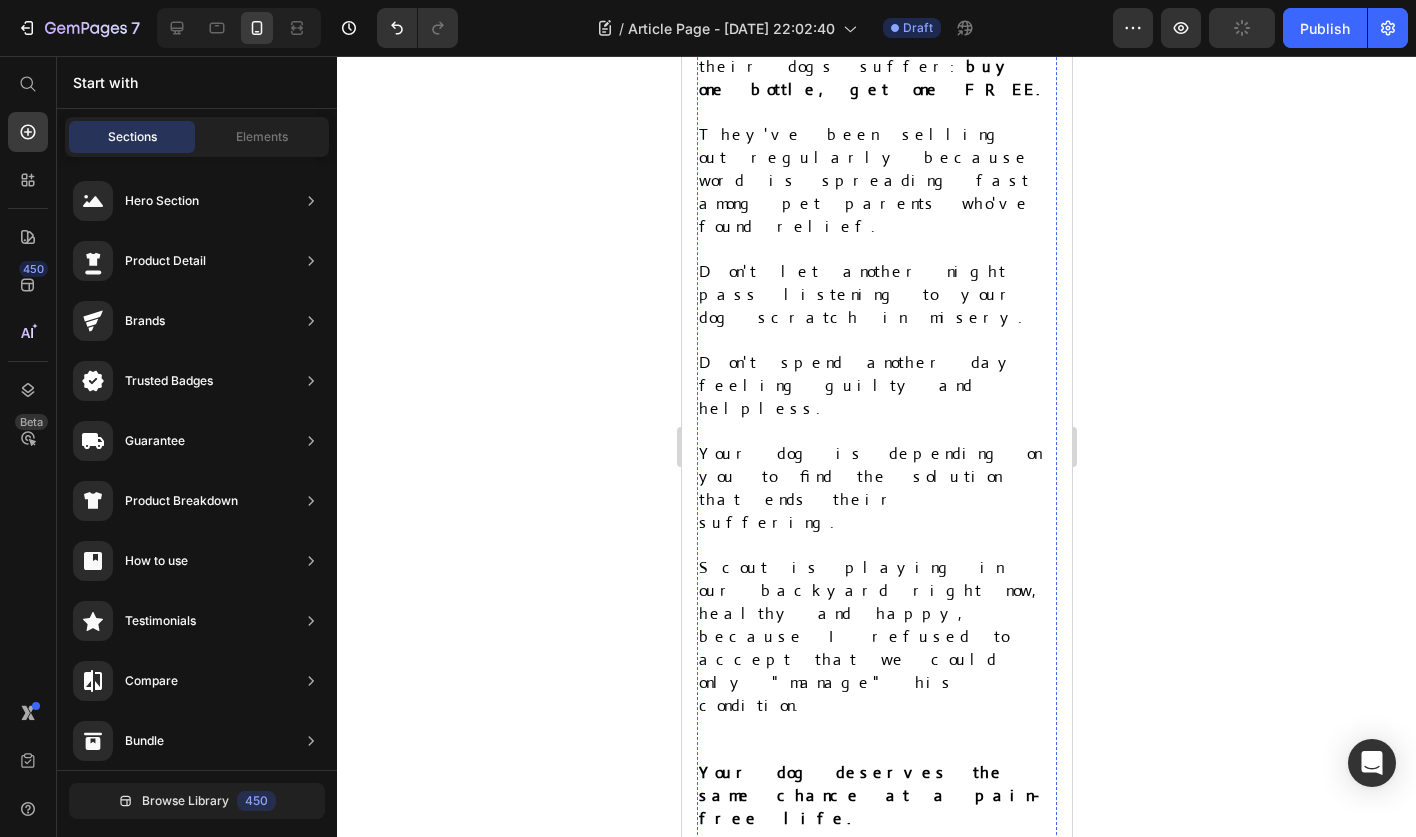 scroll, scrollTop: 11760, scrollLeft: 0, axis: vertical 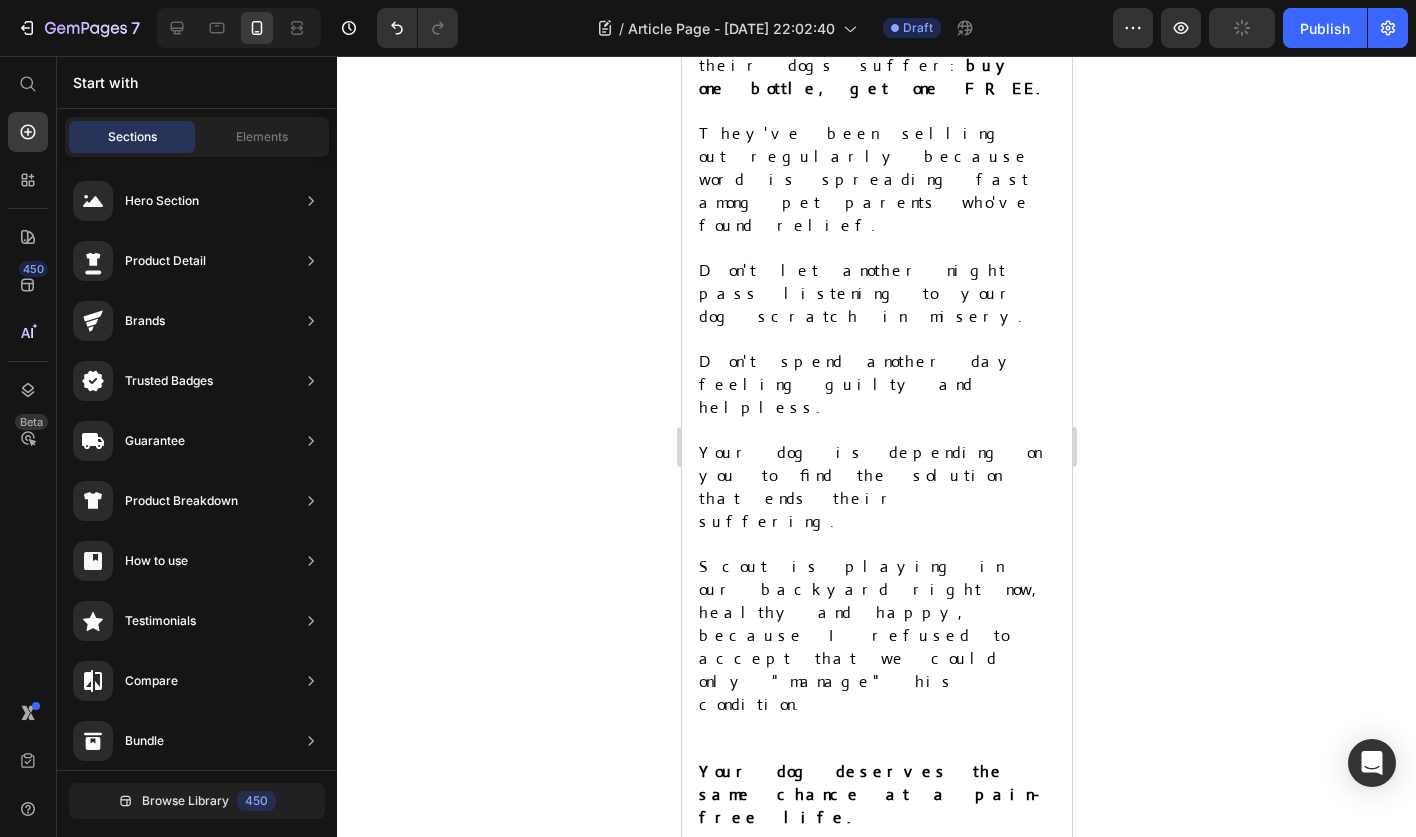 click on "Check Availability" at bounding box center [876, 1404] 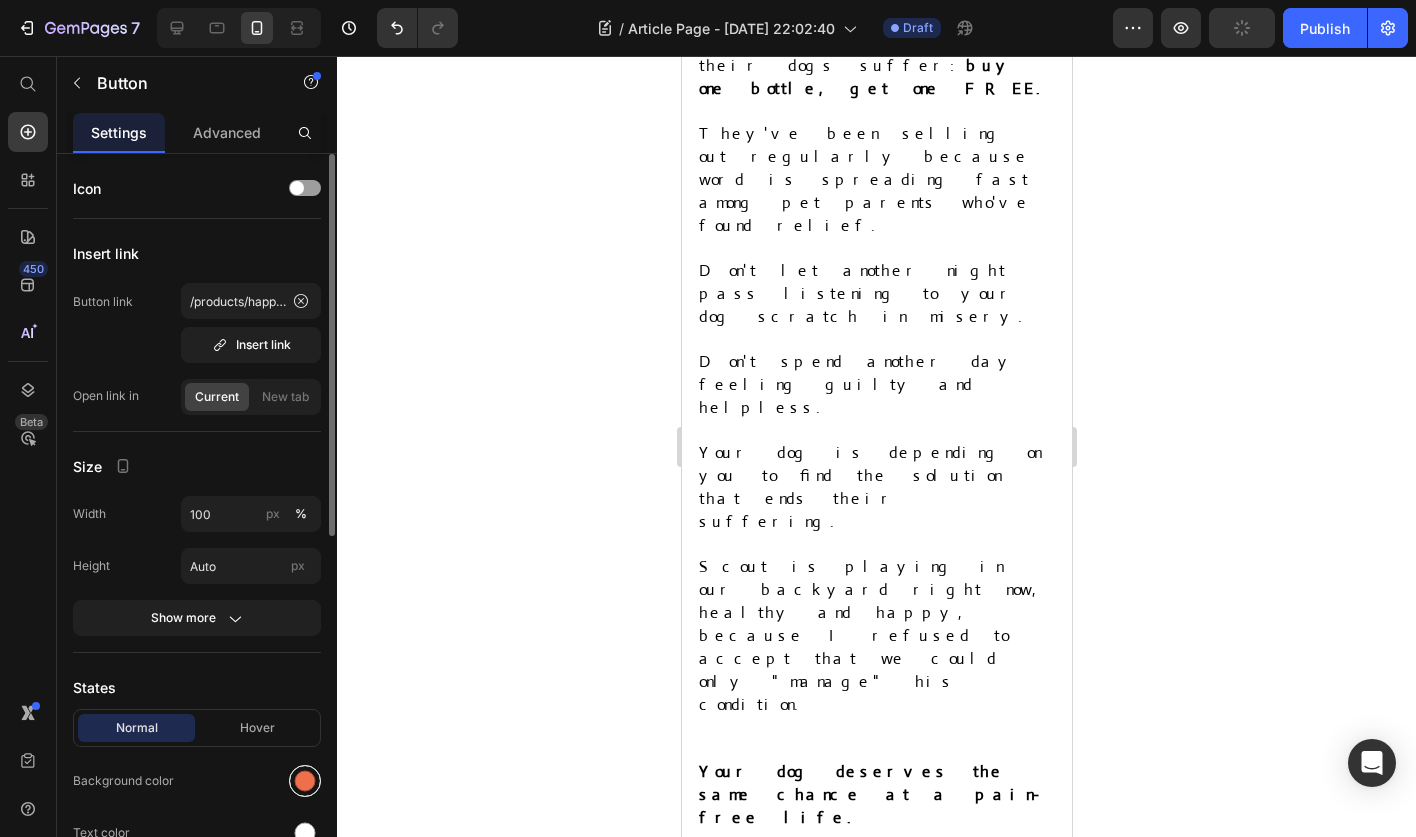 click at bounding box center [305, 781] 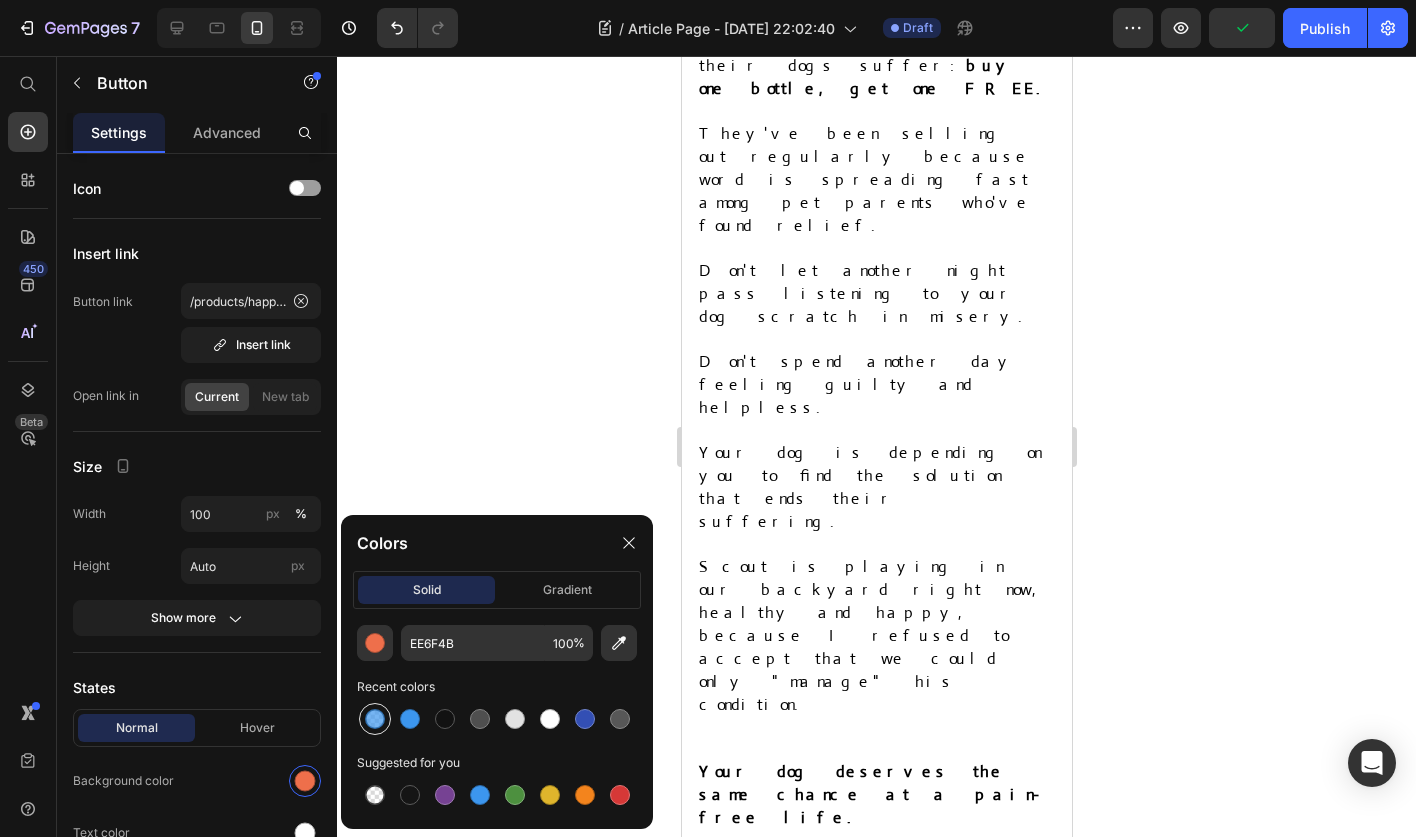 click at bounding box center [375, 719] 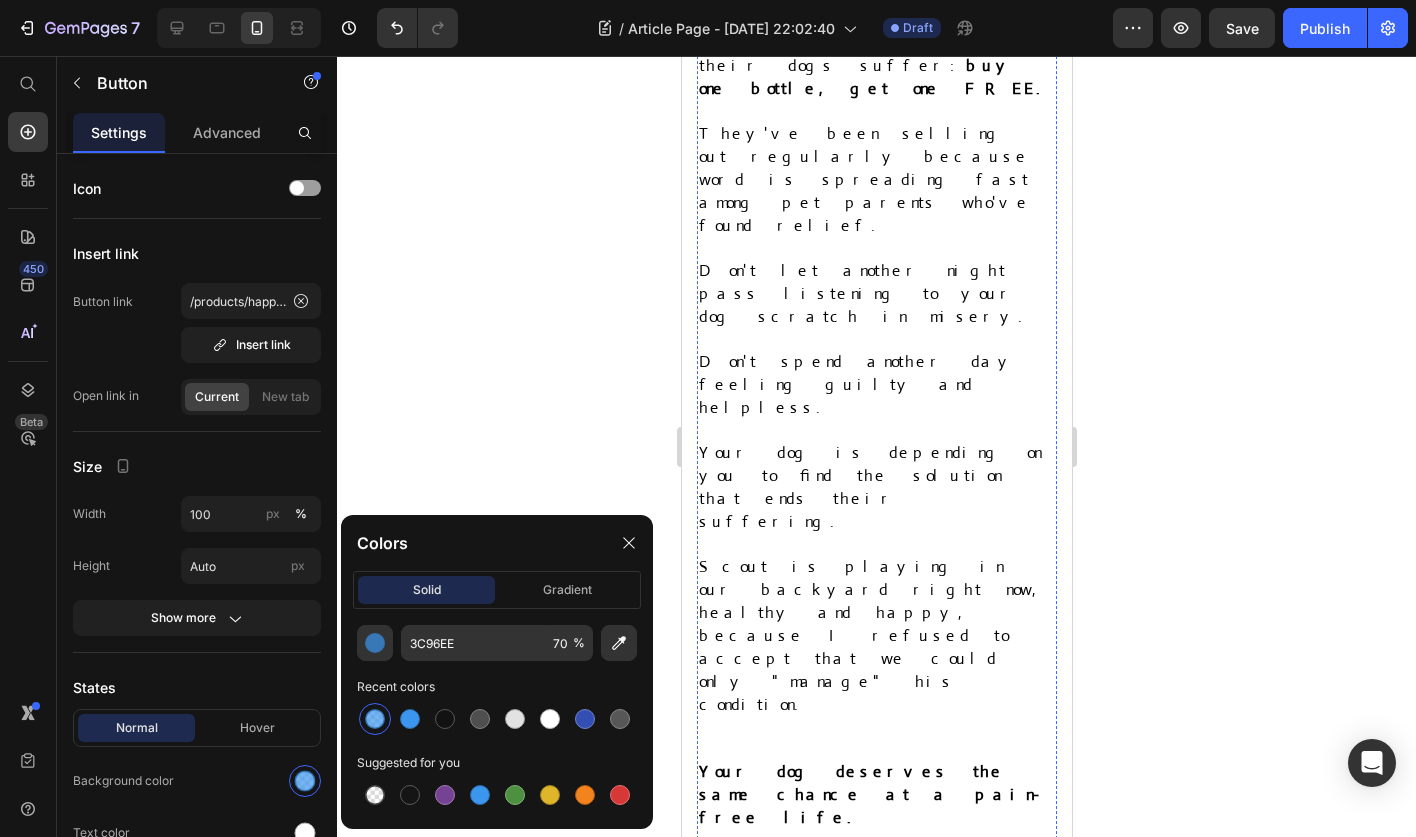 click on "ORDER NOW - BUY 1 GET 1 FREE" at bounding box center (876, 893) 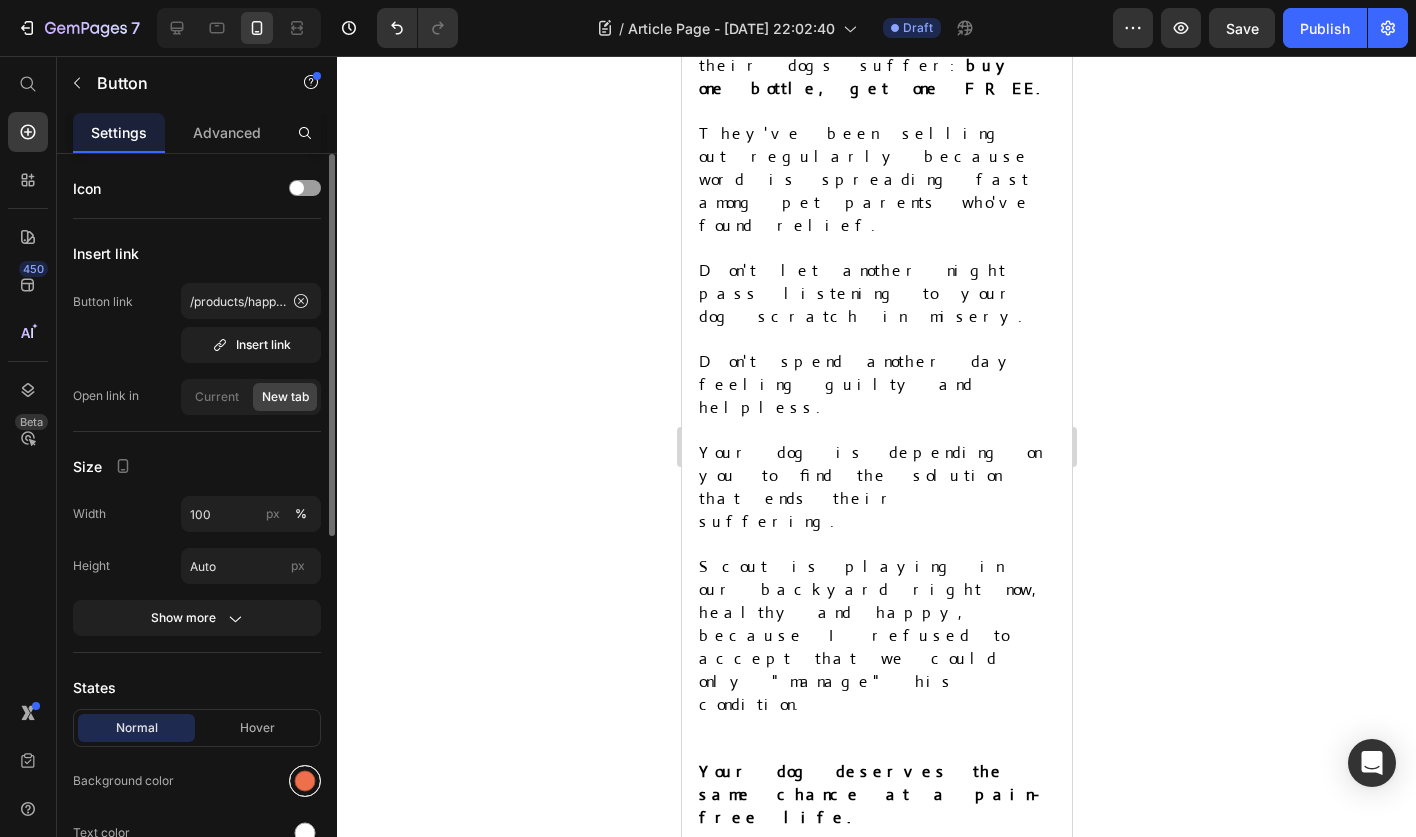 click at bounding box center [305, 781] 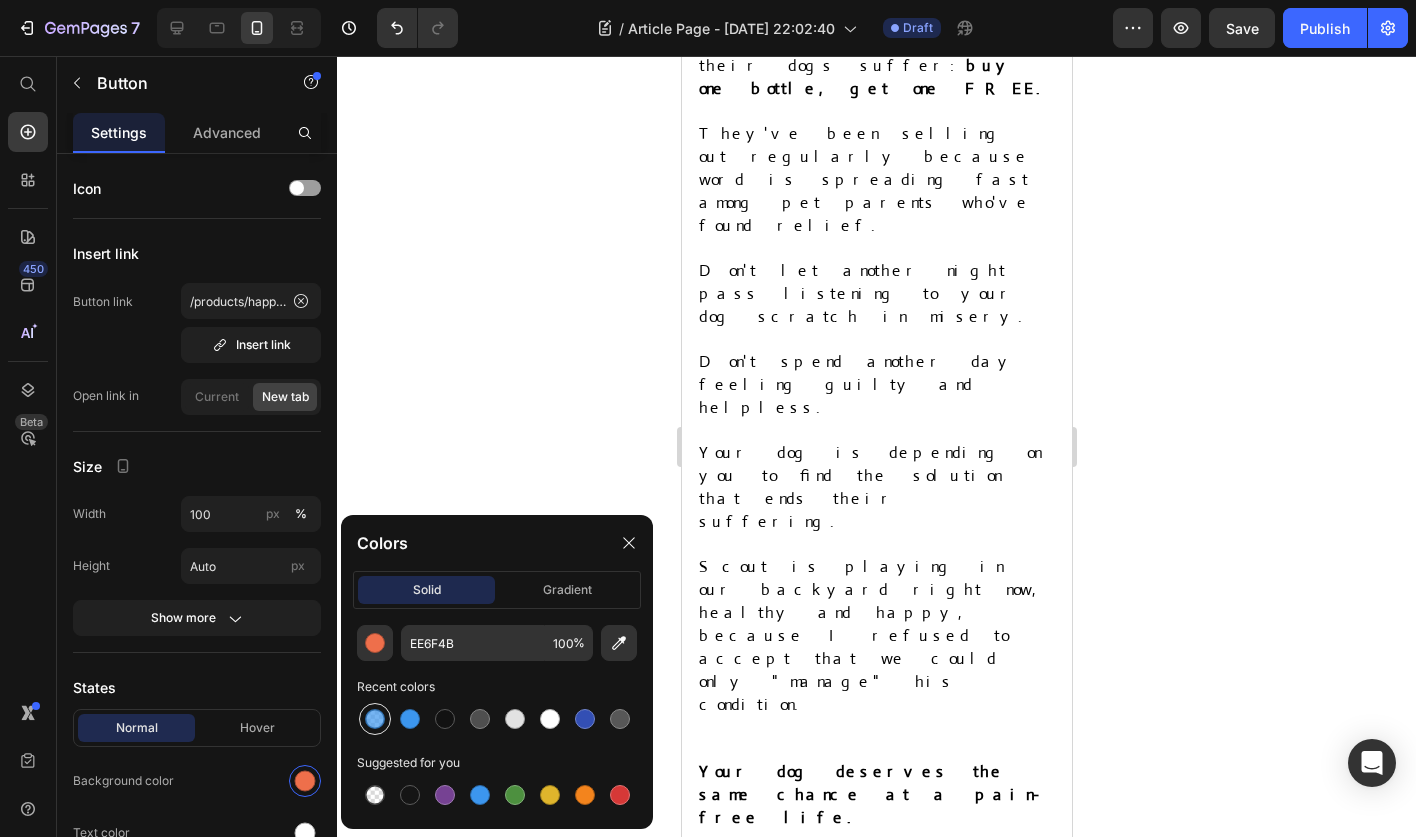 click at bounding box center [375, 719] 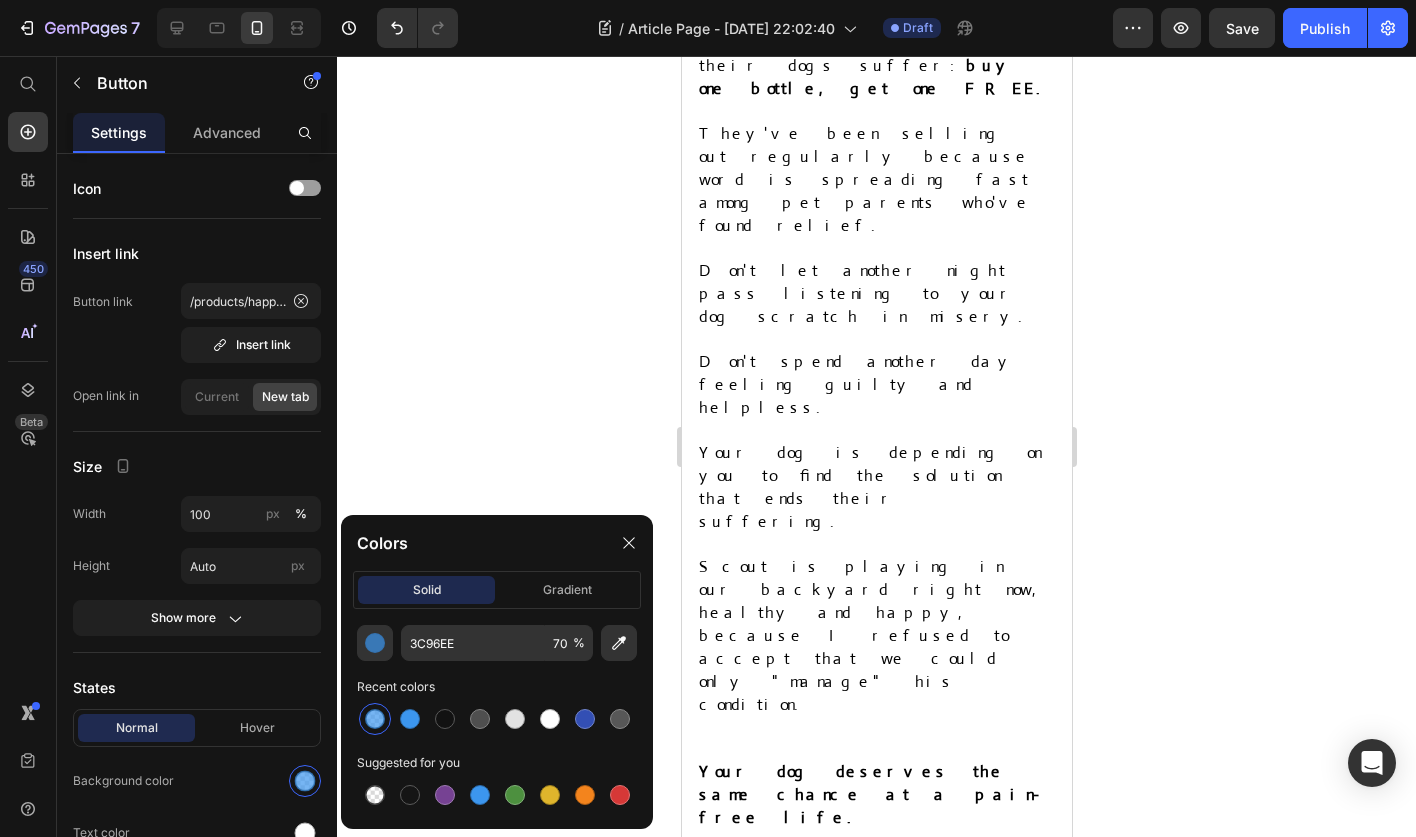 click 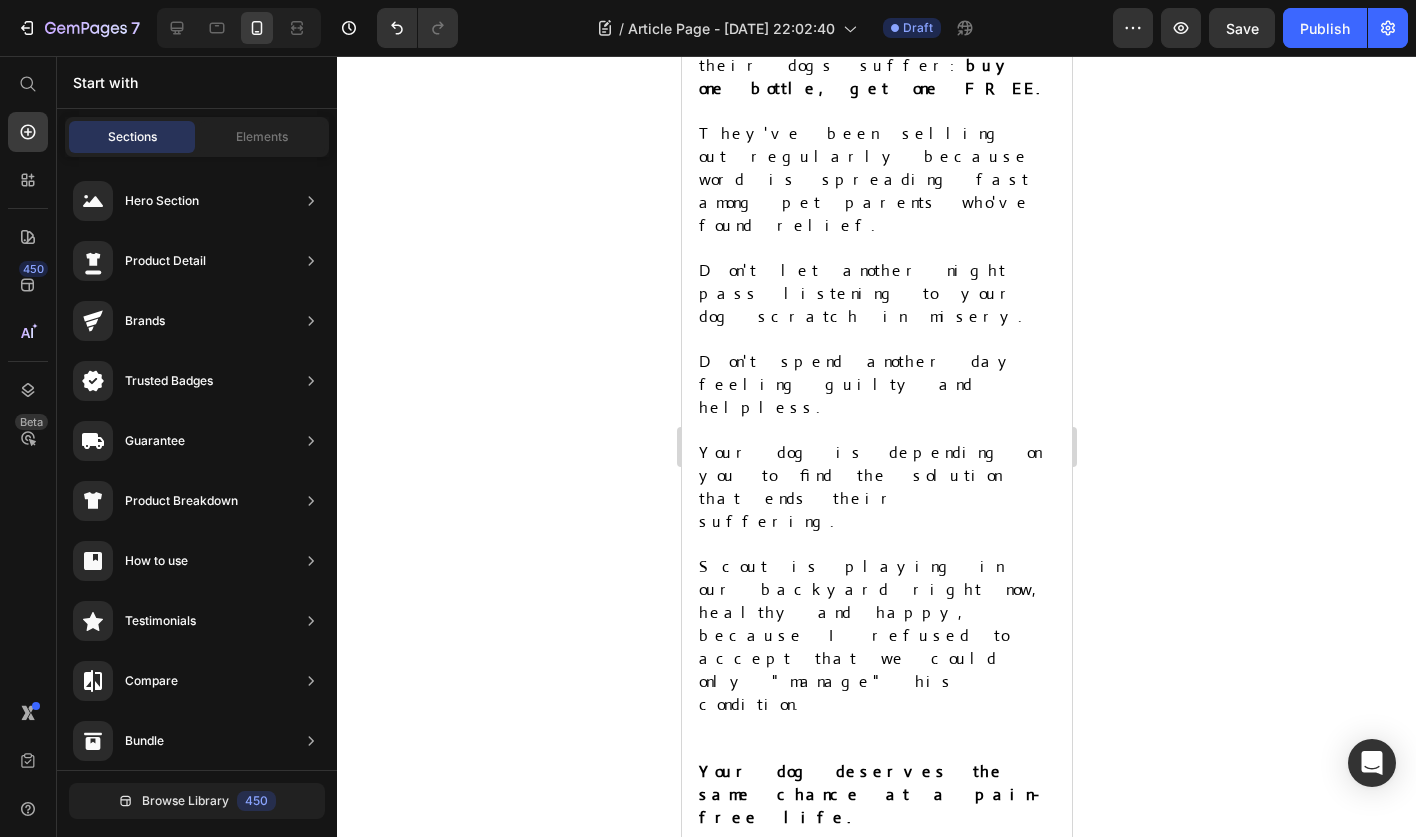 click on "Check Availability" at bounding box center (876, 1404) 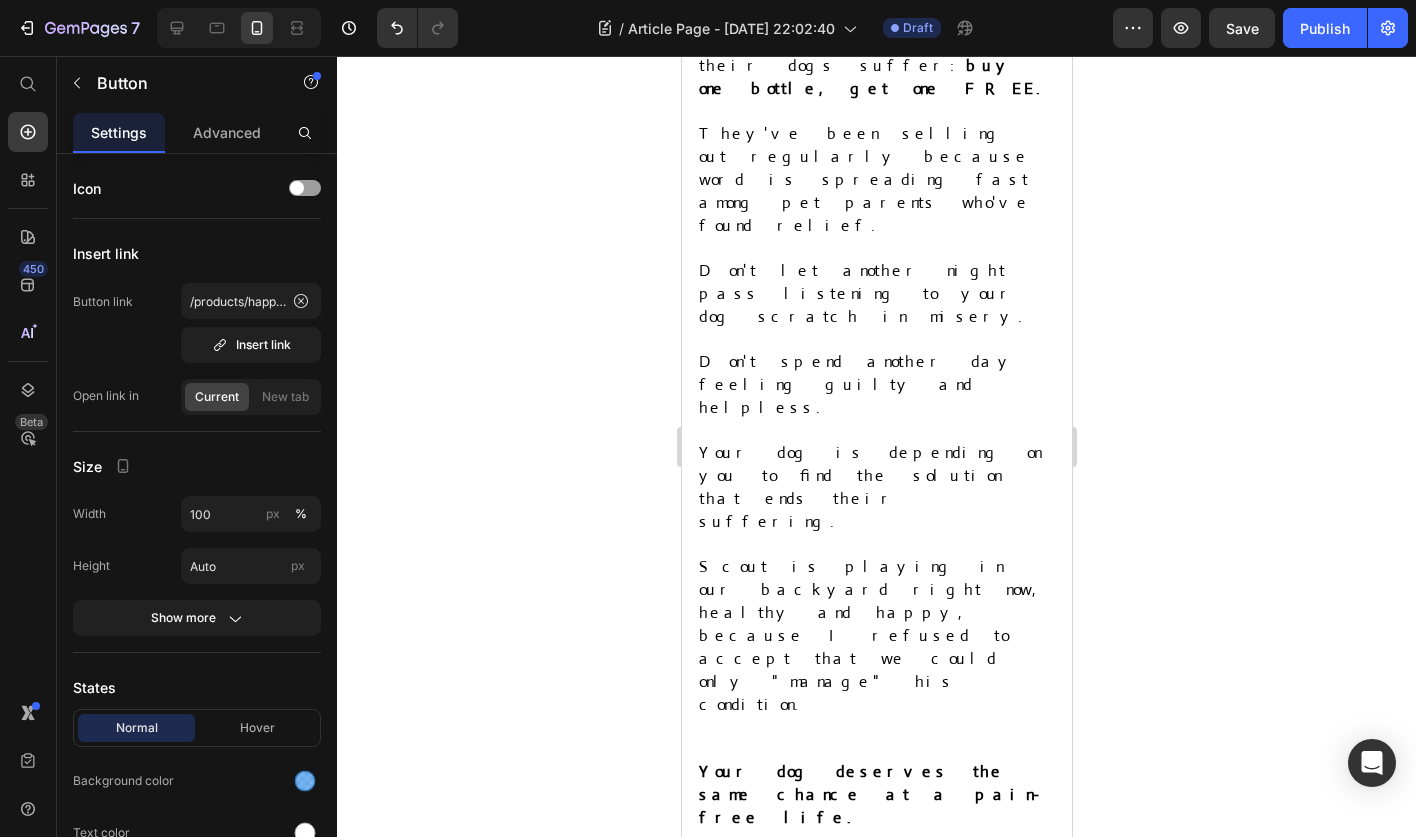 click on "Check Availability" at bounding box center [876, 1404] 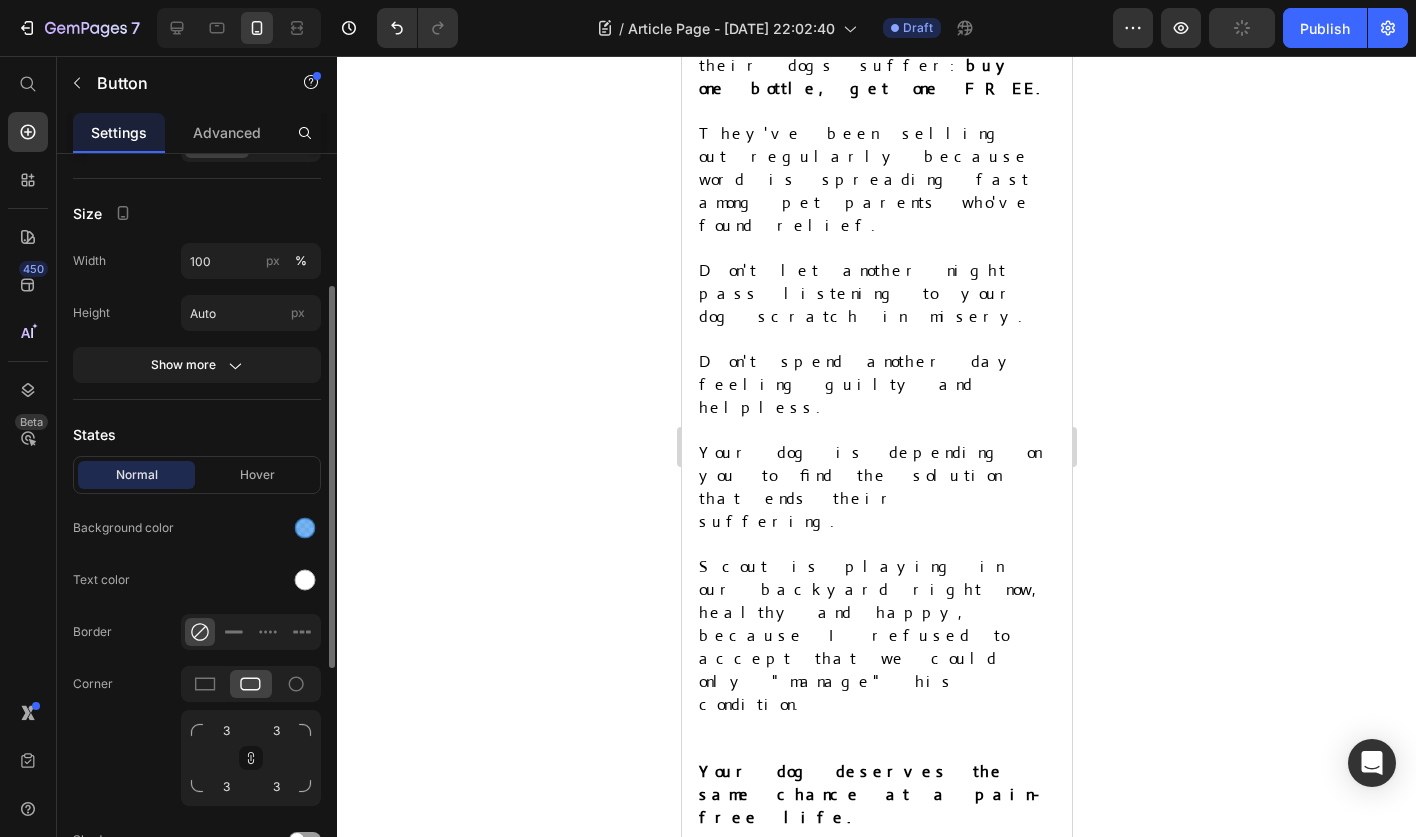 scroll, scrollTop: 269, scrollLeft: 0, axis: vertical 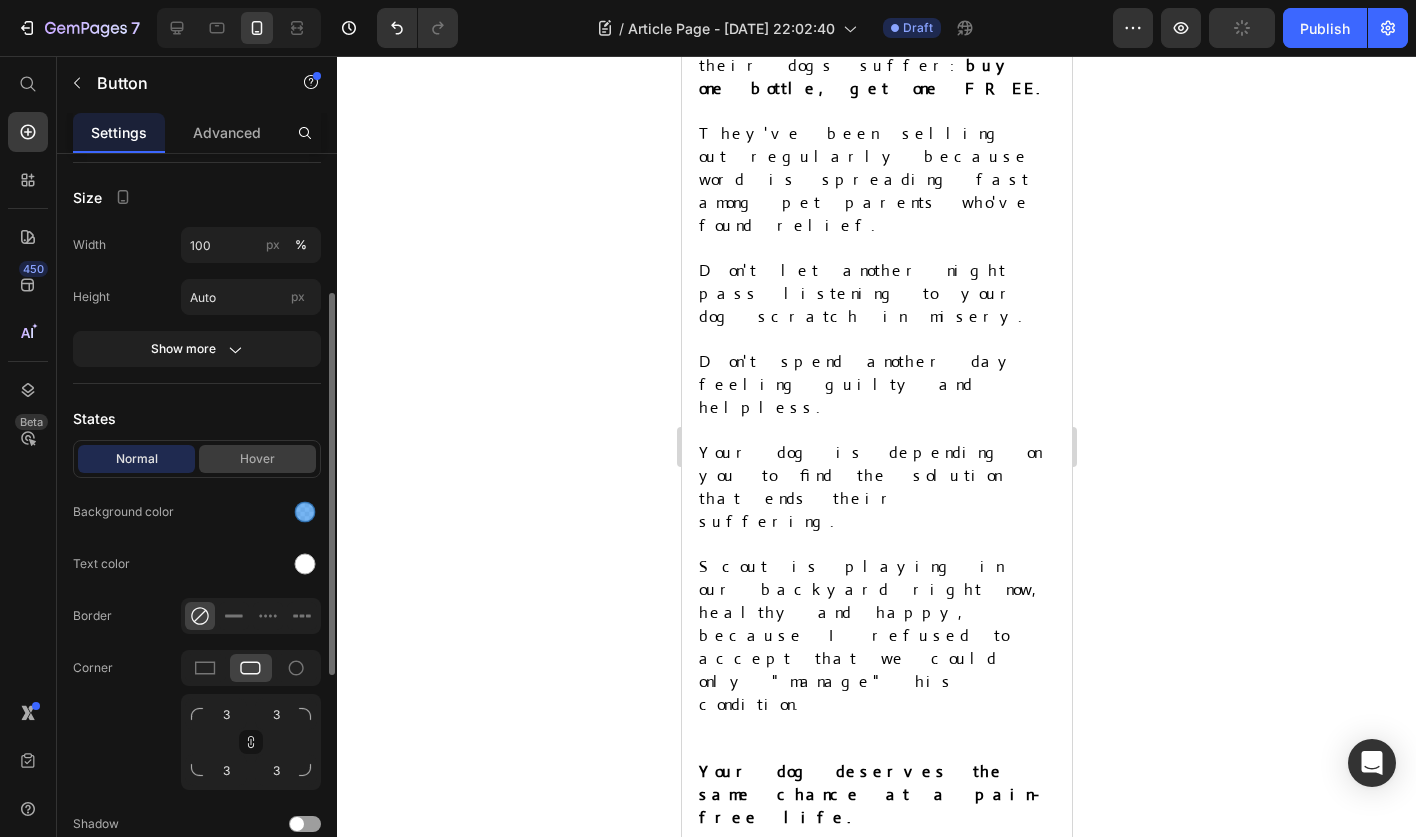 click on "Hover" at bounding box center [257, 459] 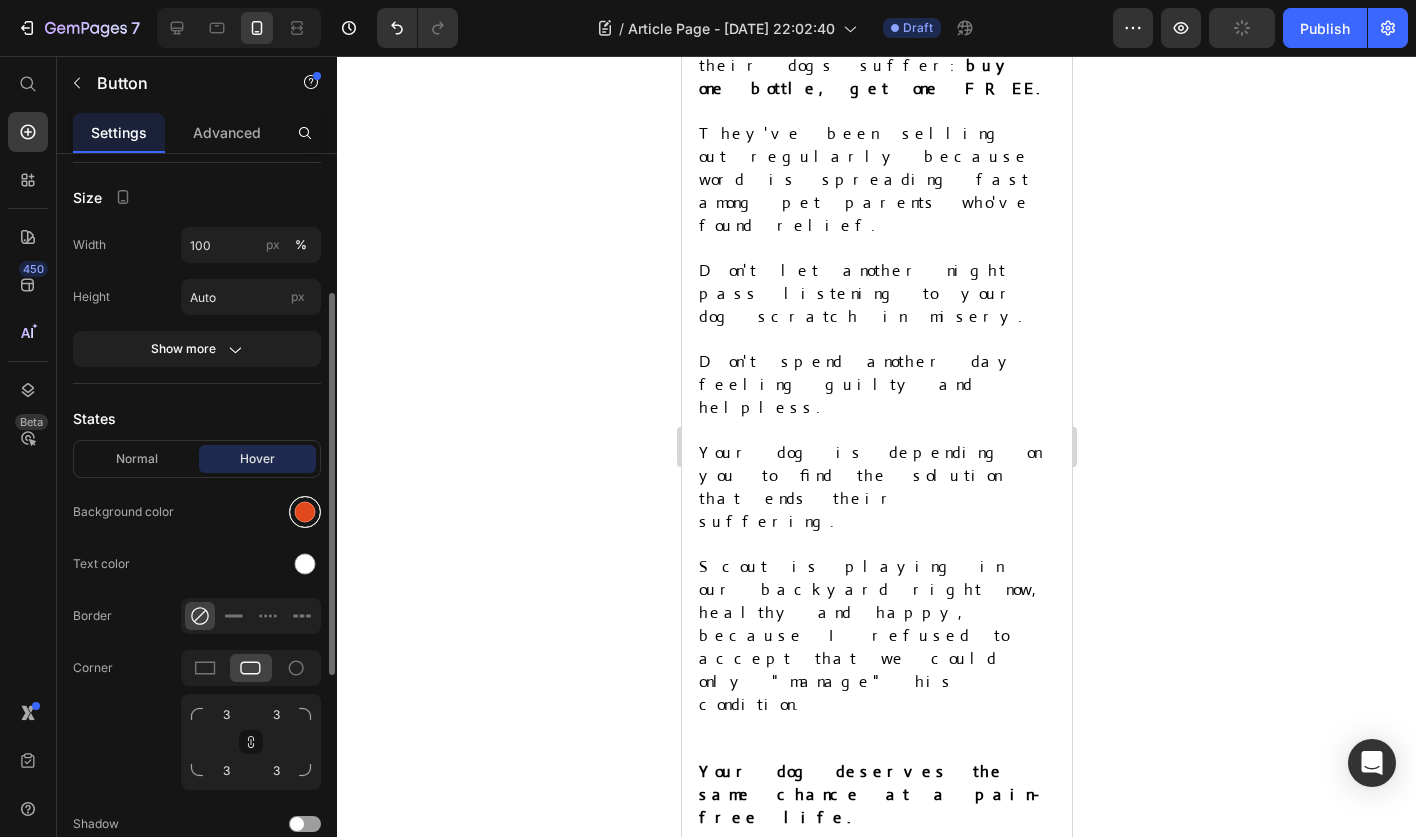click at bounding box center (305, 512) 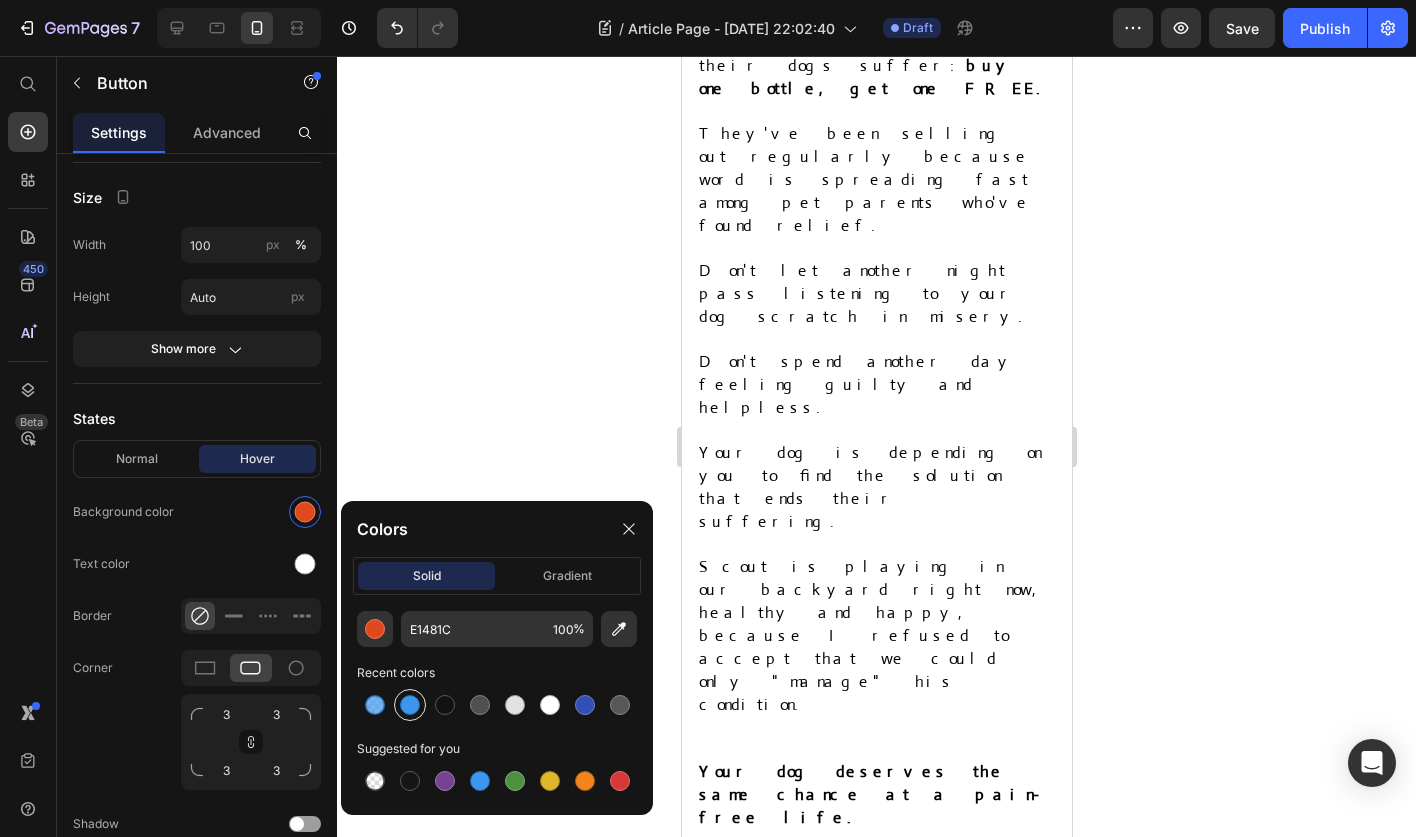 click at bounding box center (410, 705) 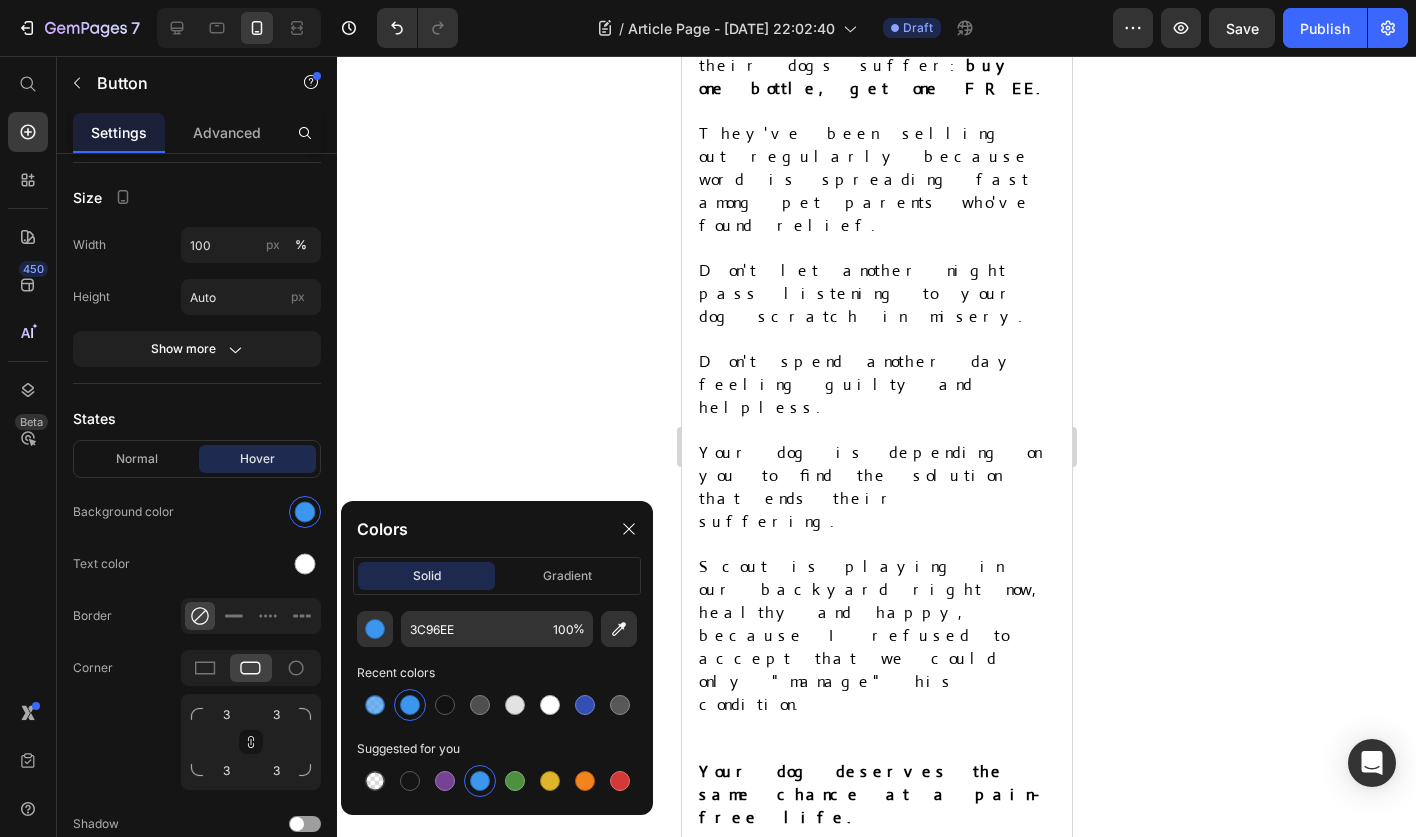 click 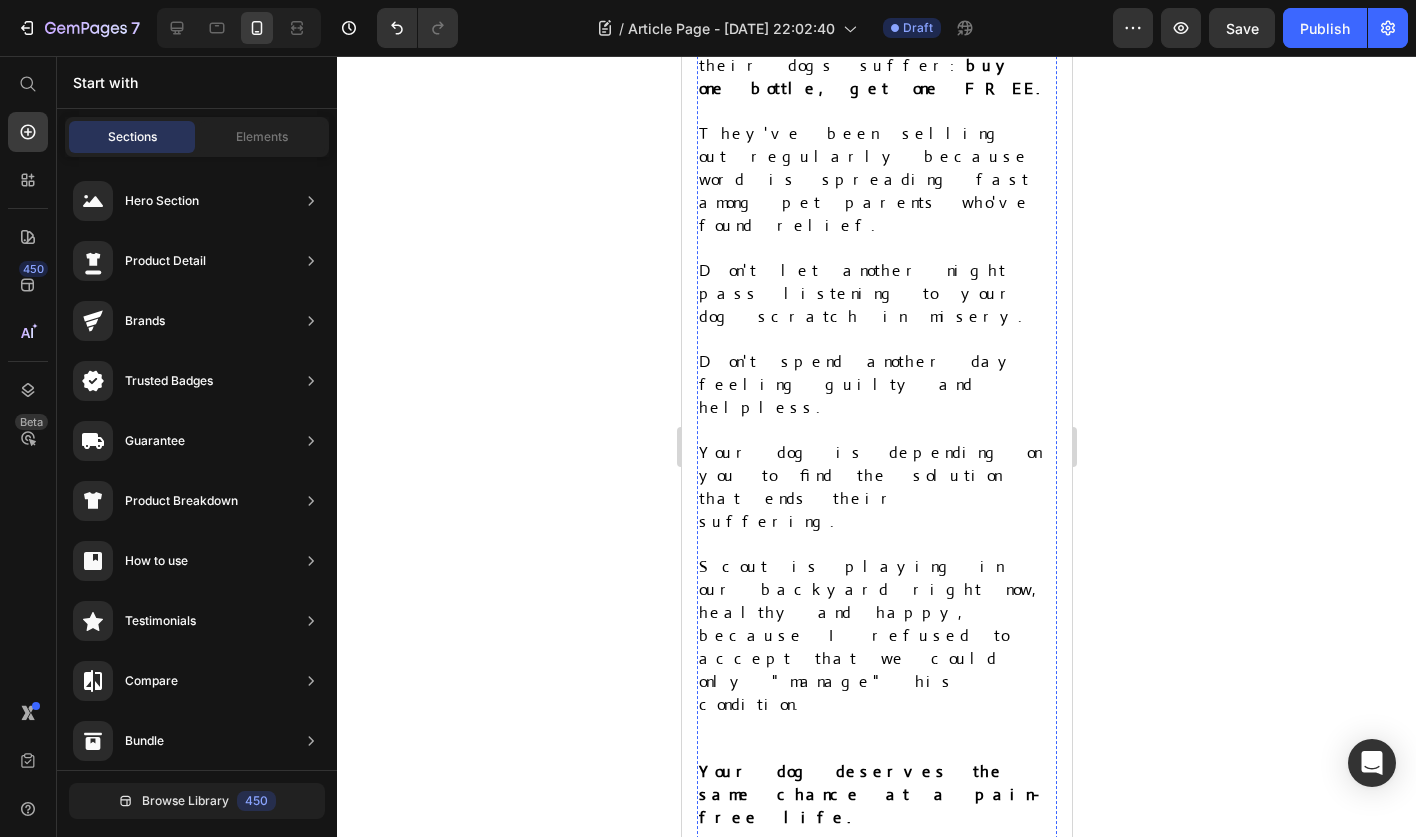 click on "ORDER NOW - BUY 1 GET 1 FREE Button" at bounding box center [876, 888] 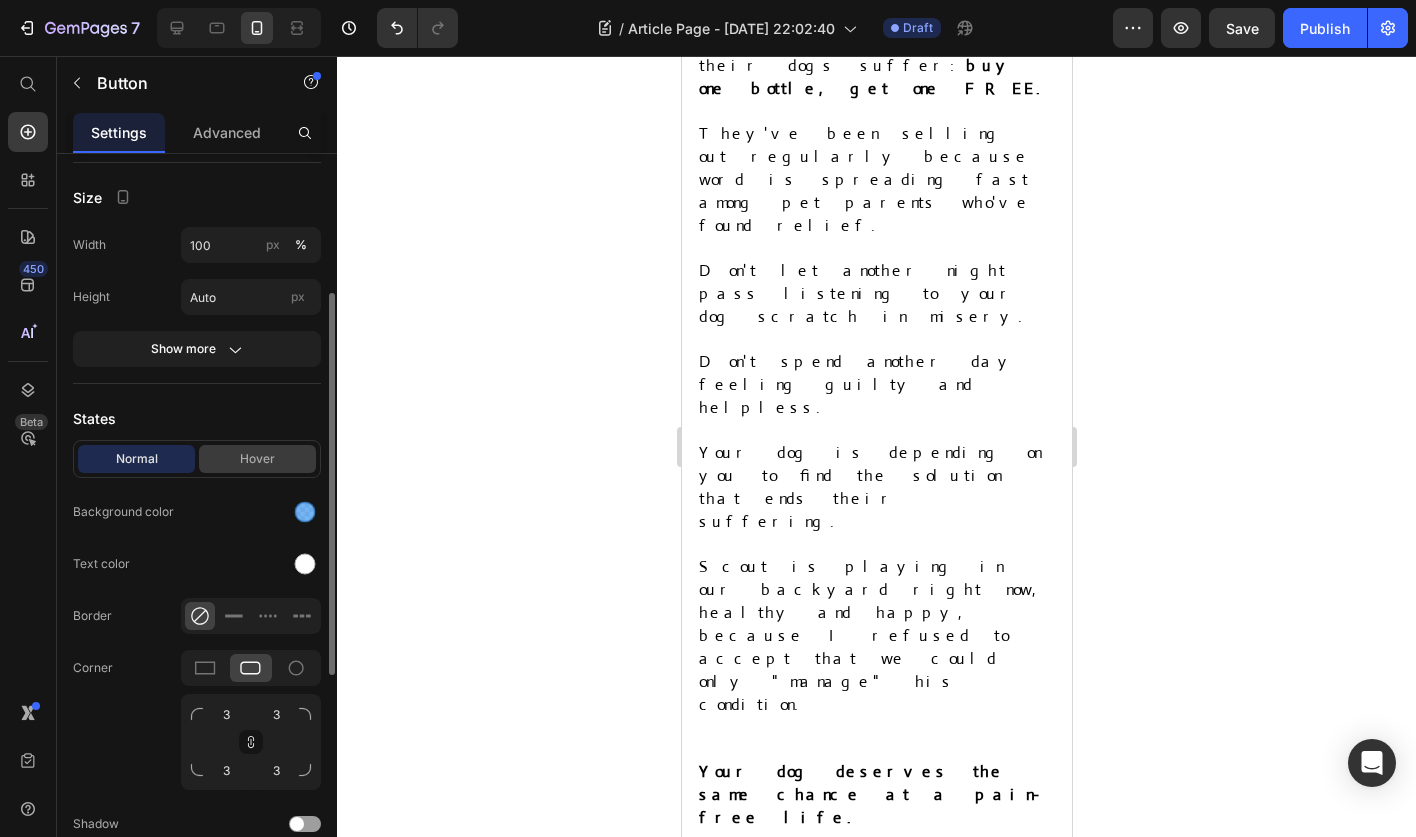 click on "Hover" at bounding box center (257, 459) 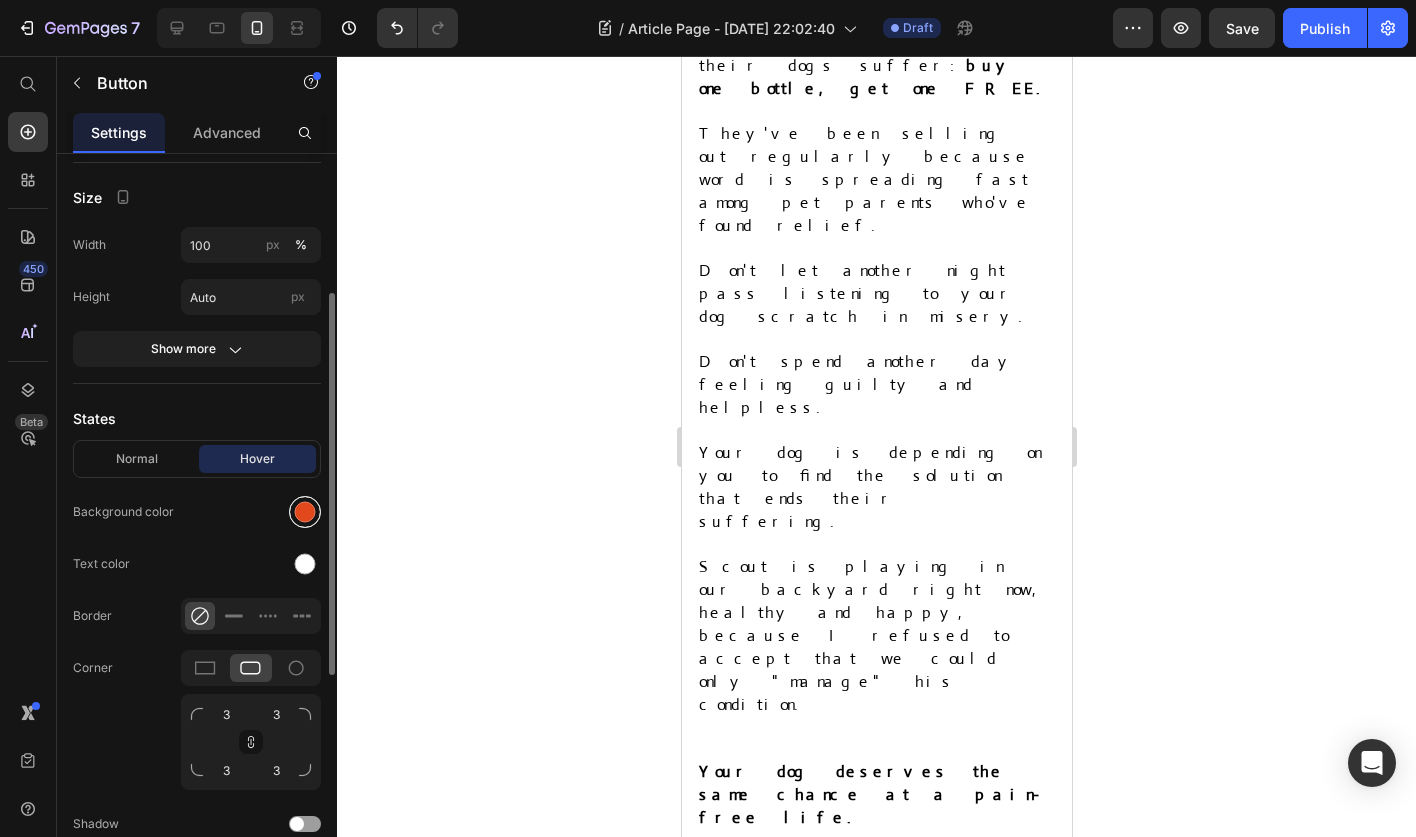 click at bounding box center [305, 512] 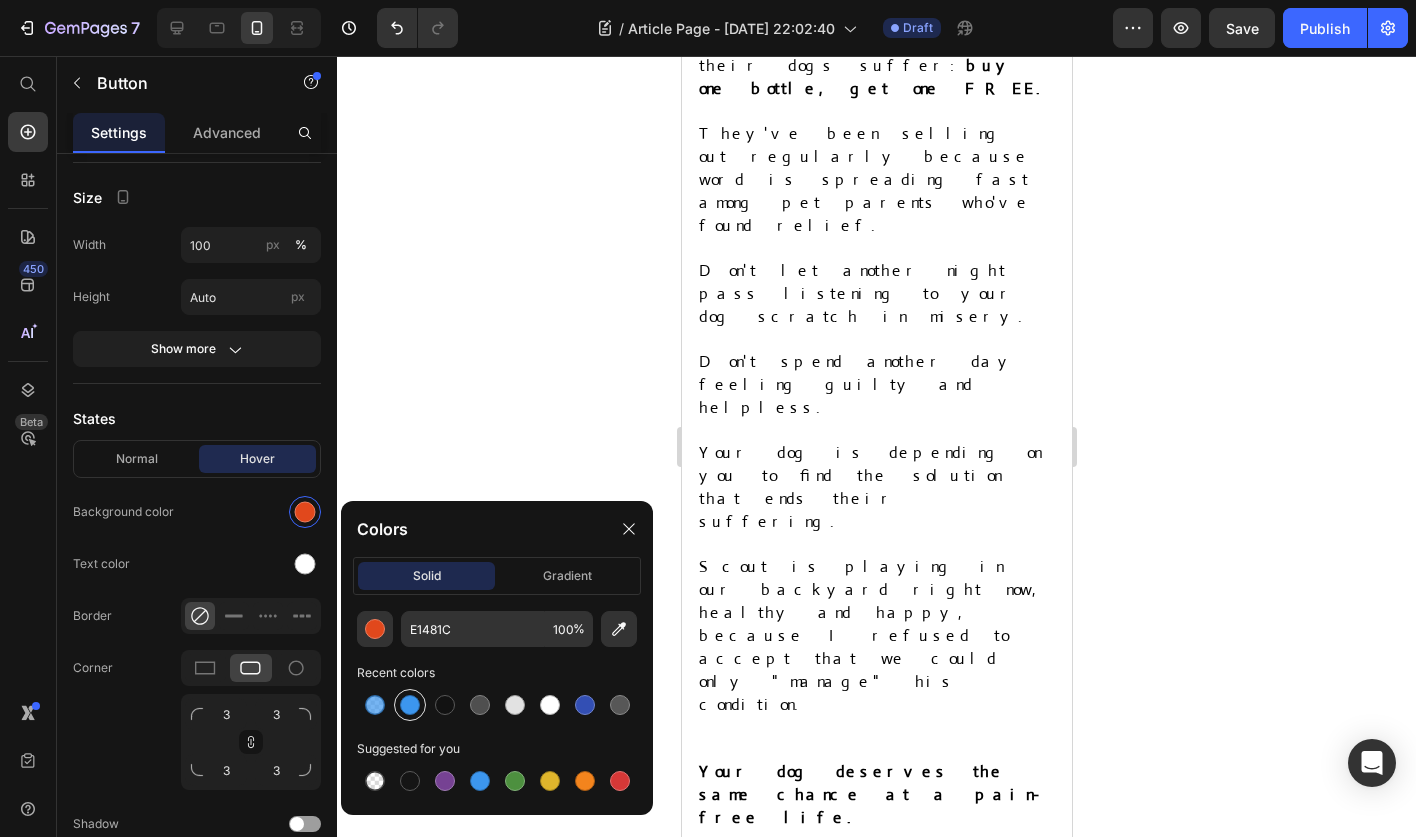 click at bounding box center [410, 705] 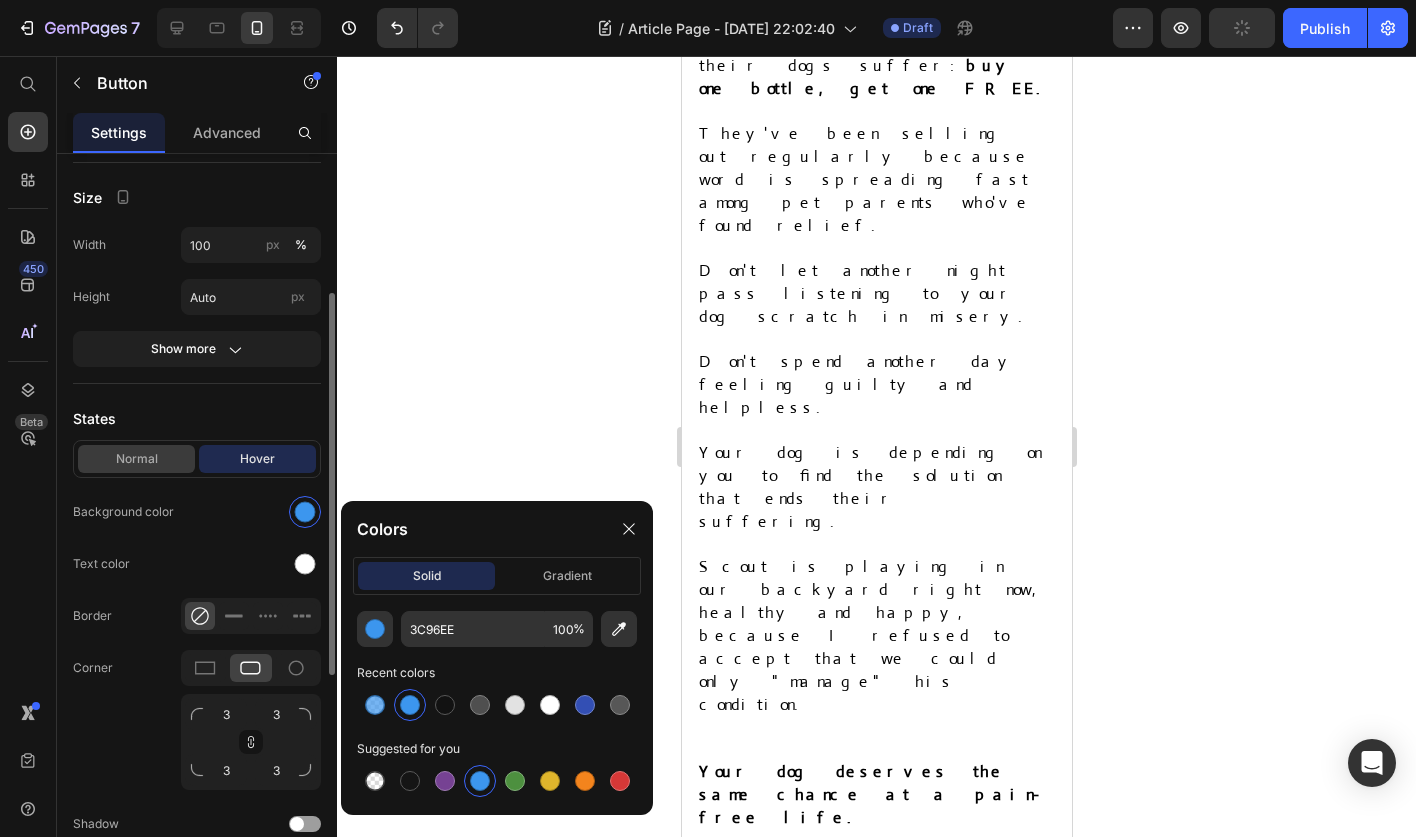 click on "Normal" at bounding box center [136, 459] 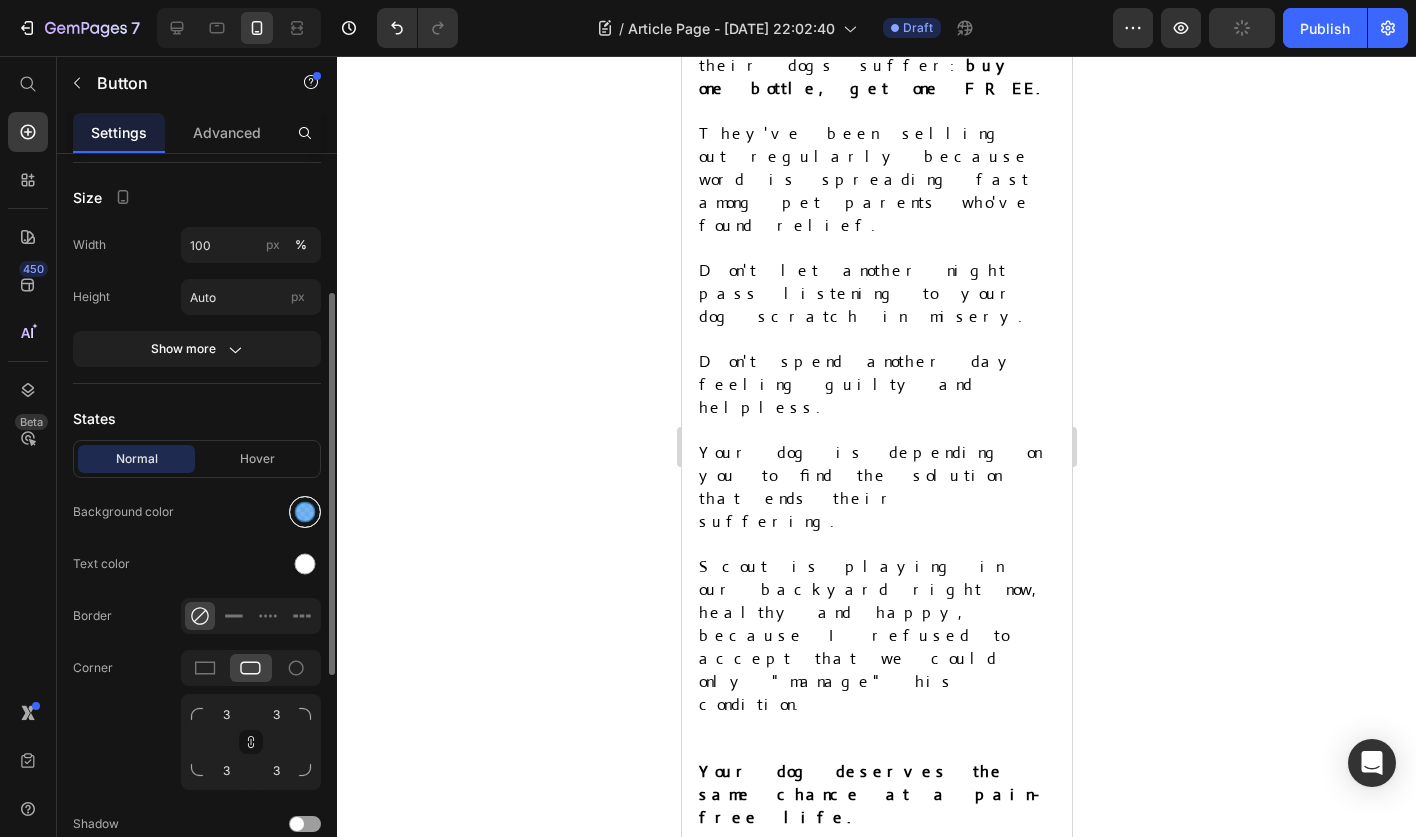 click at bounding box center [305, 512] 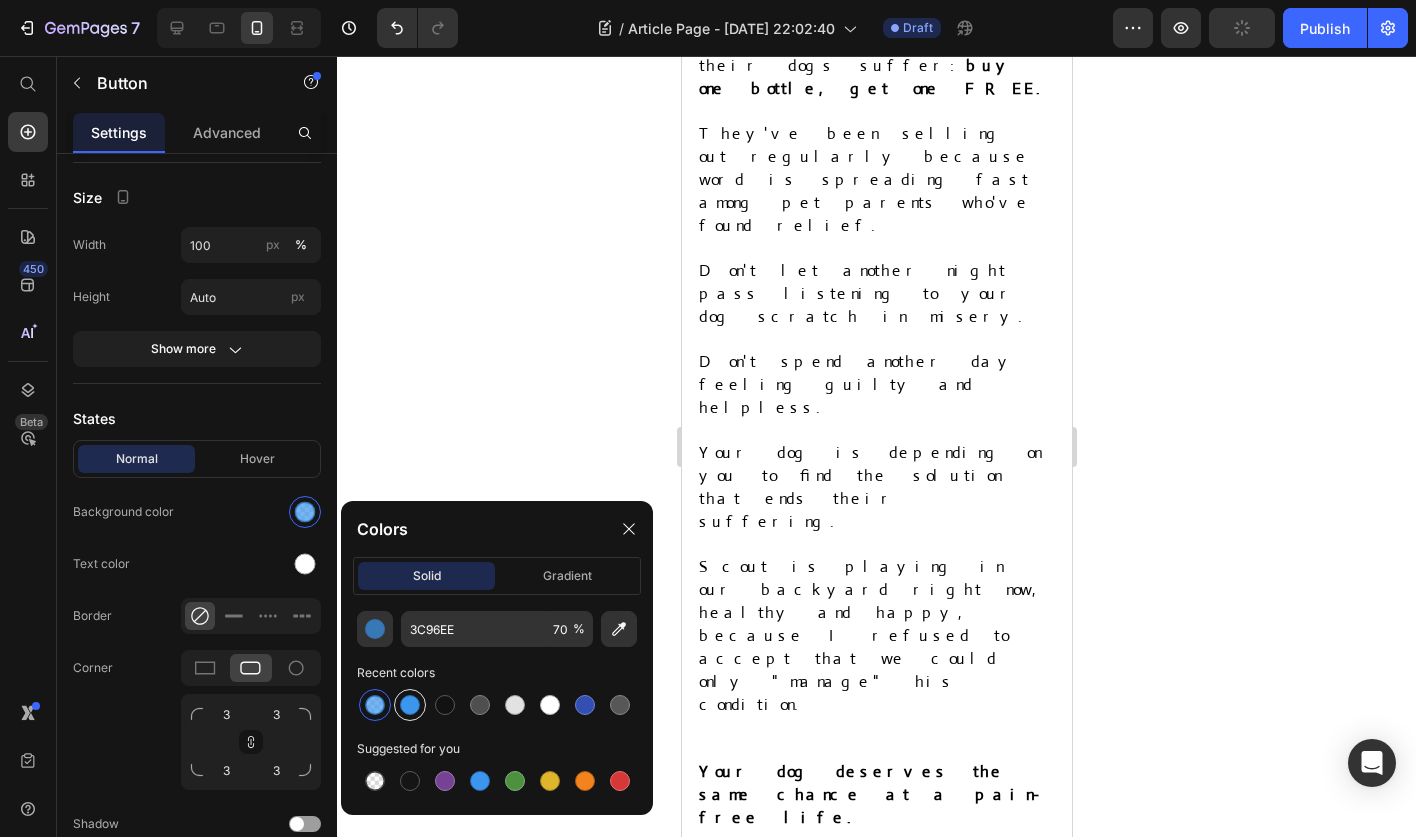 click at bounding box center [410, 705] 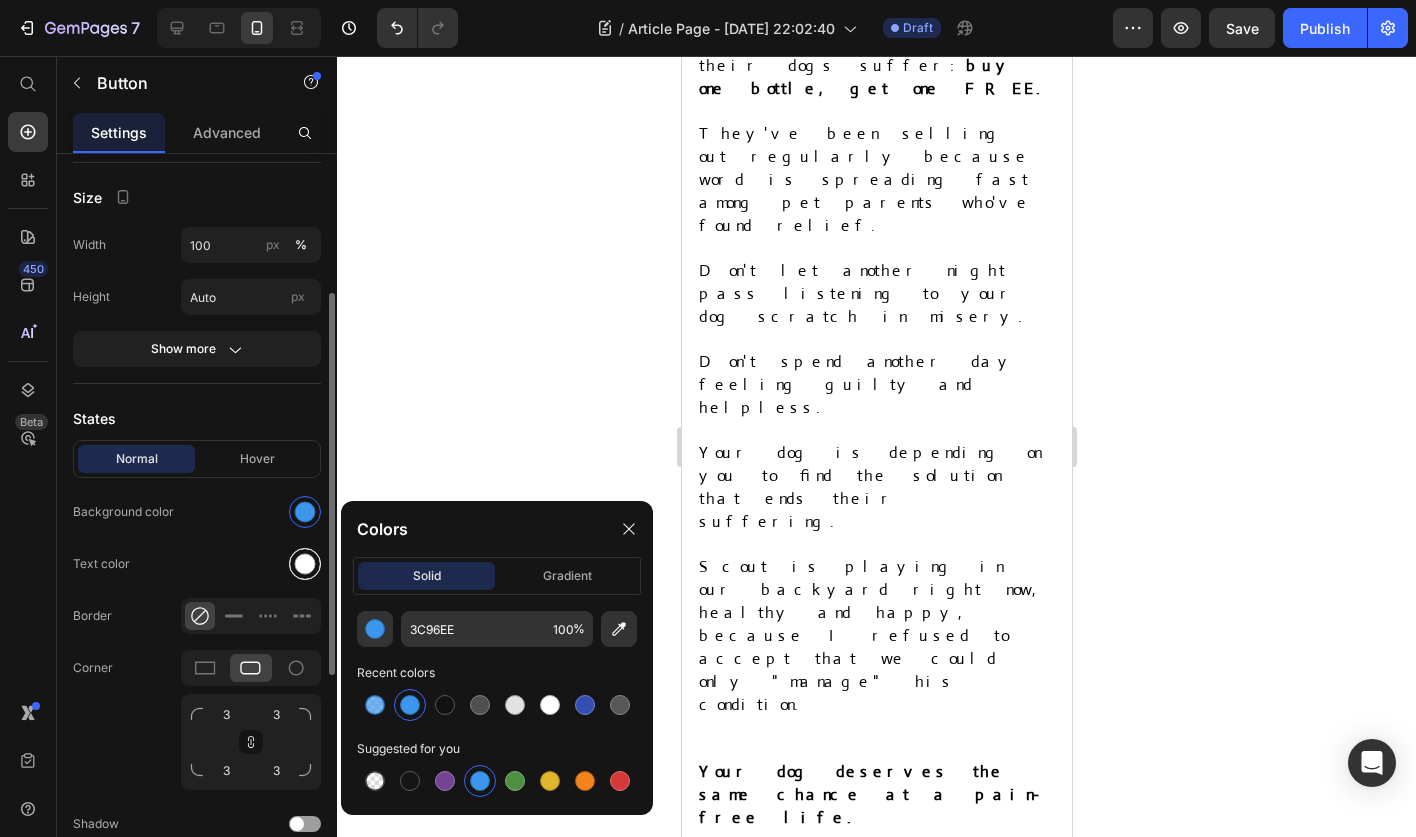 click at bounding box center (305, 564) 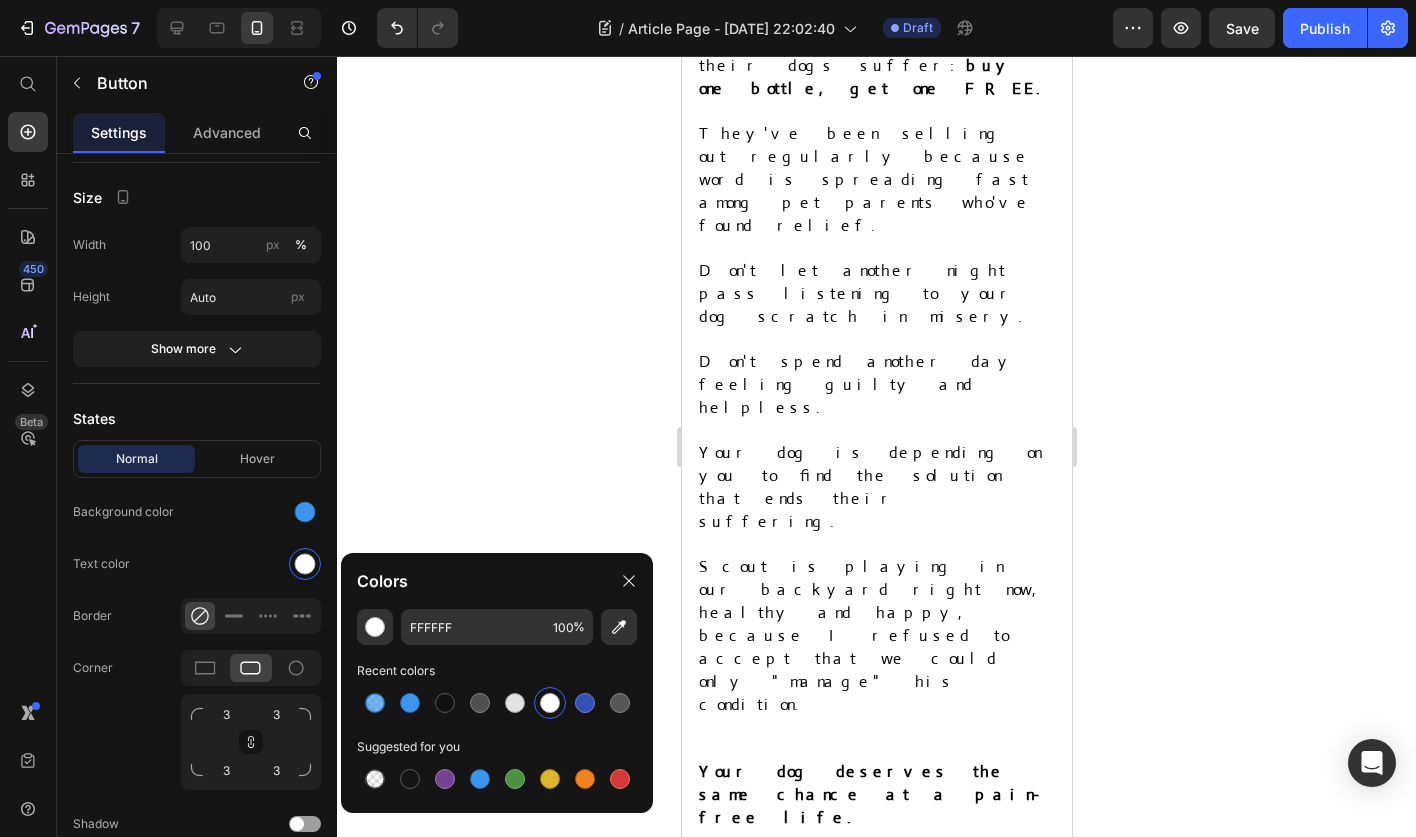 click on "ORDER NOW - BUY 1 GET 1 FREE" at bounding box center (876, 892) 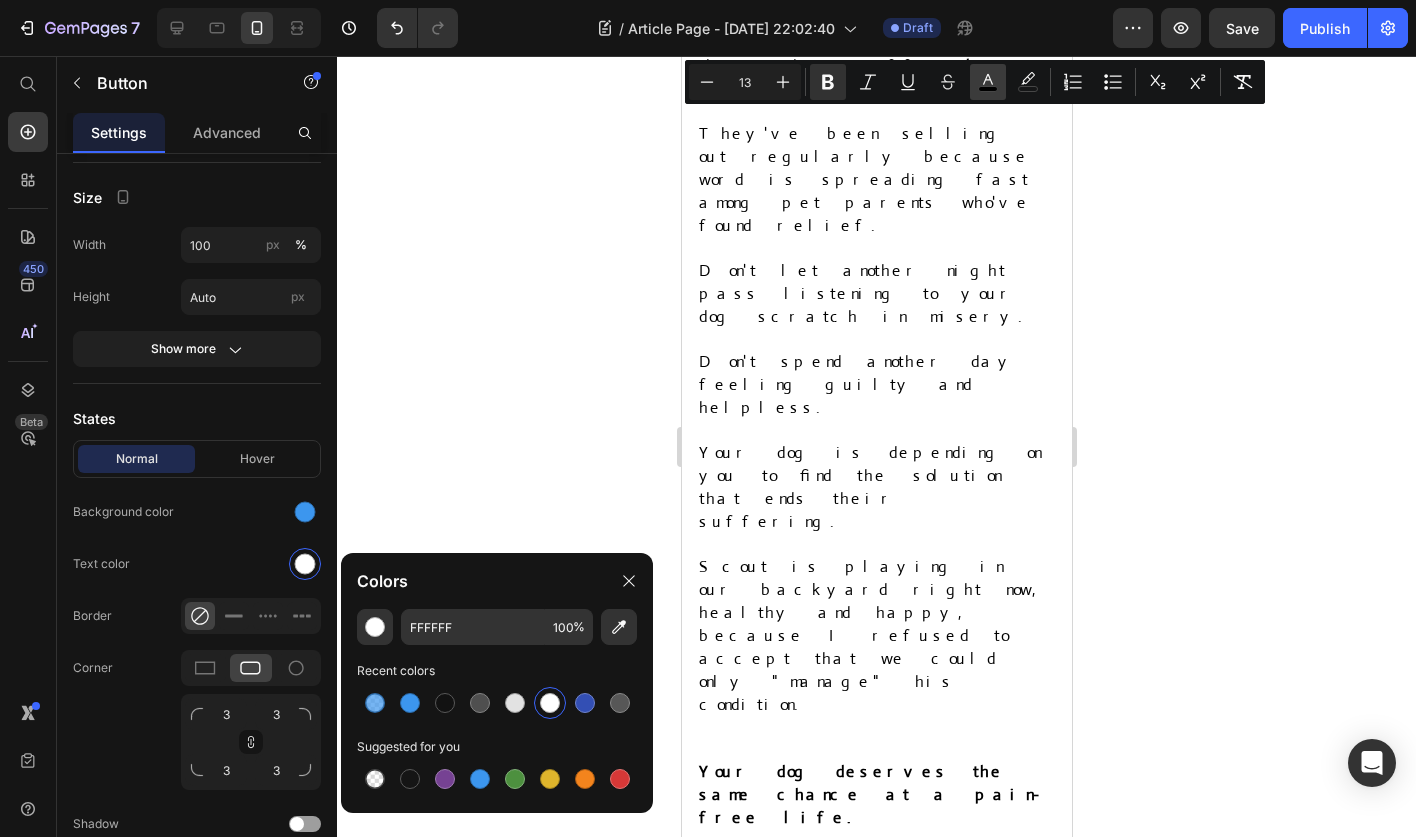click 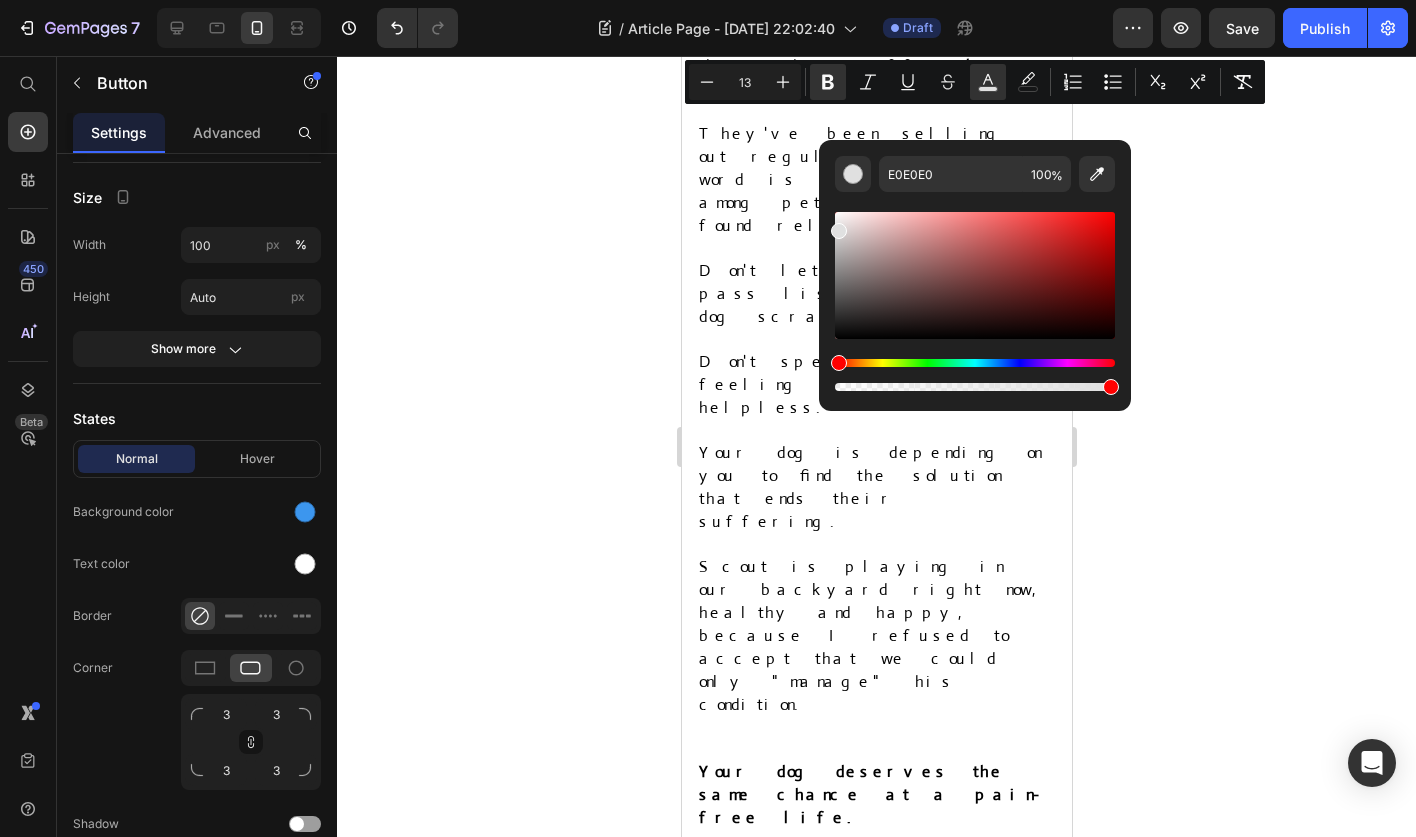 drag, startPoint x: 1545, startPoint y: 301, endPoint x: 792, endPoint y: 149, distance: 768.1881 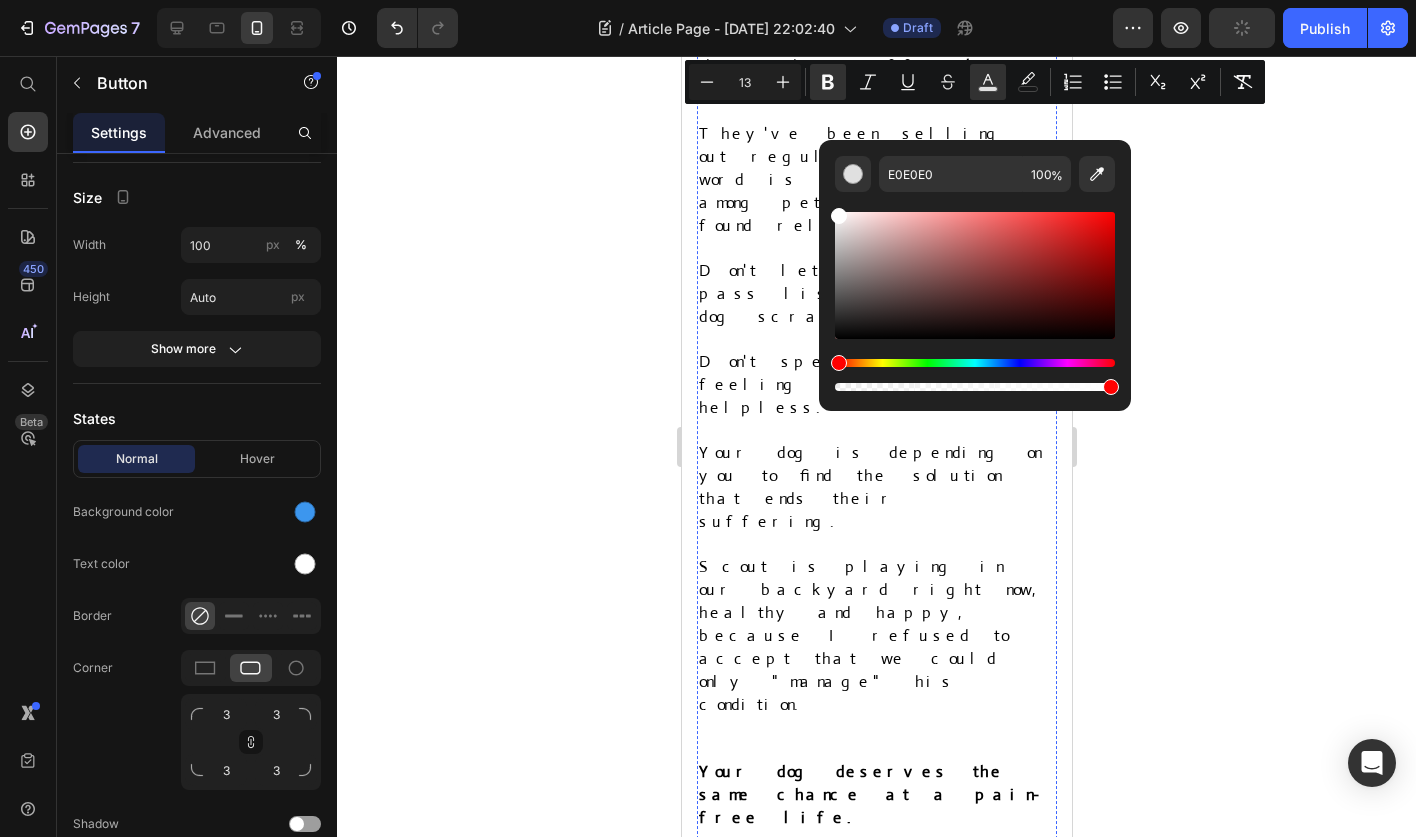 type on "FFFFFF" 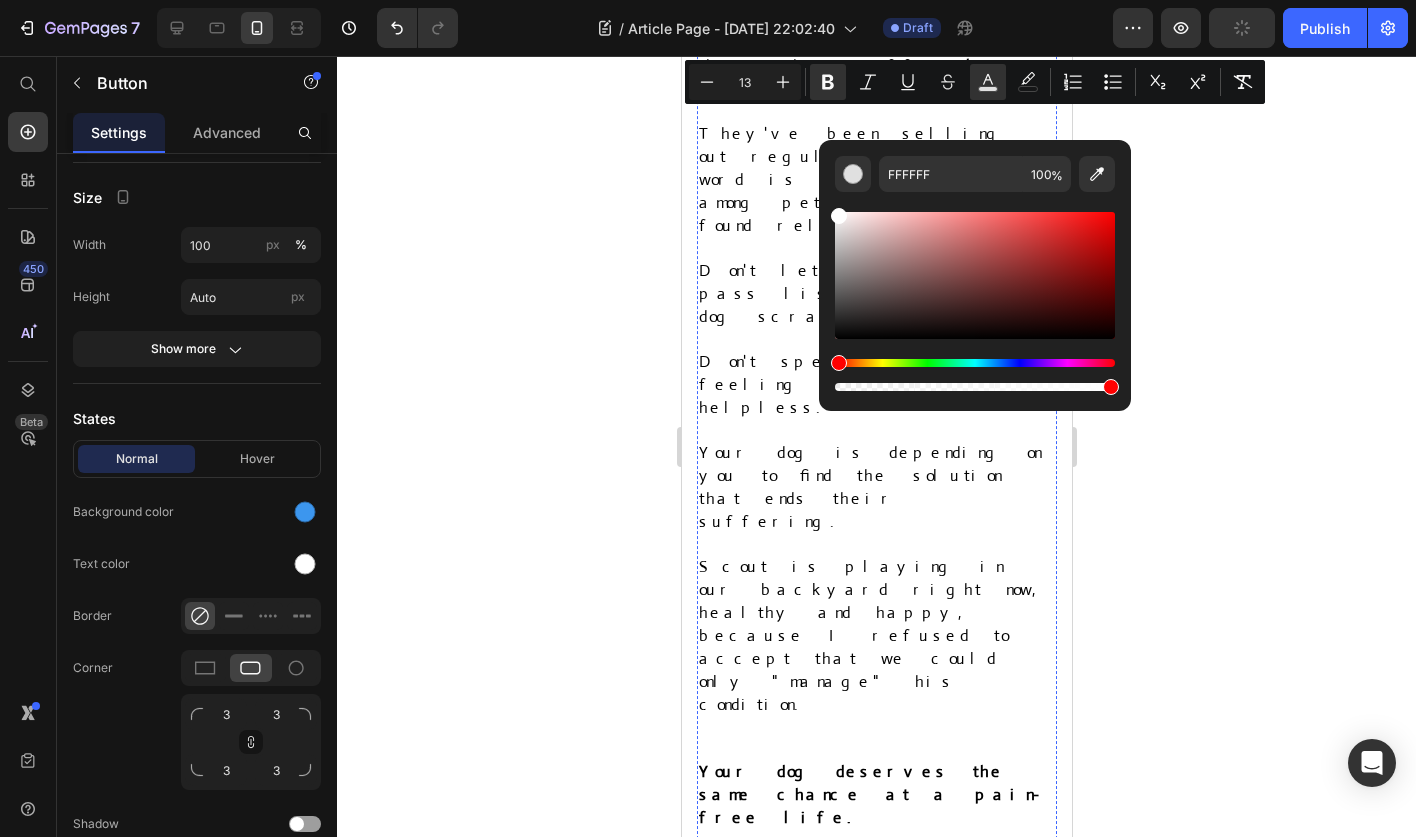 drag, startPoint x: 1522, startPoint y: 287, endPoint x: 802, endPoint y: 182, distance: 727.61597 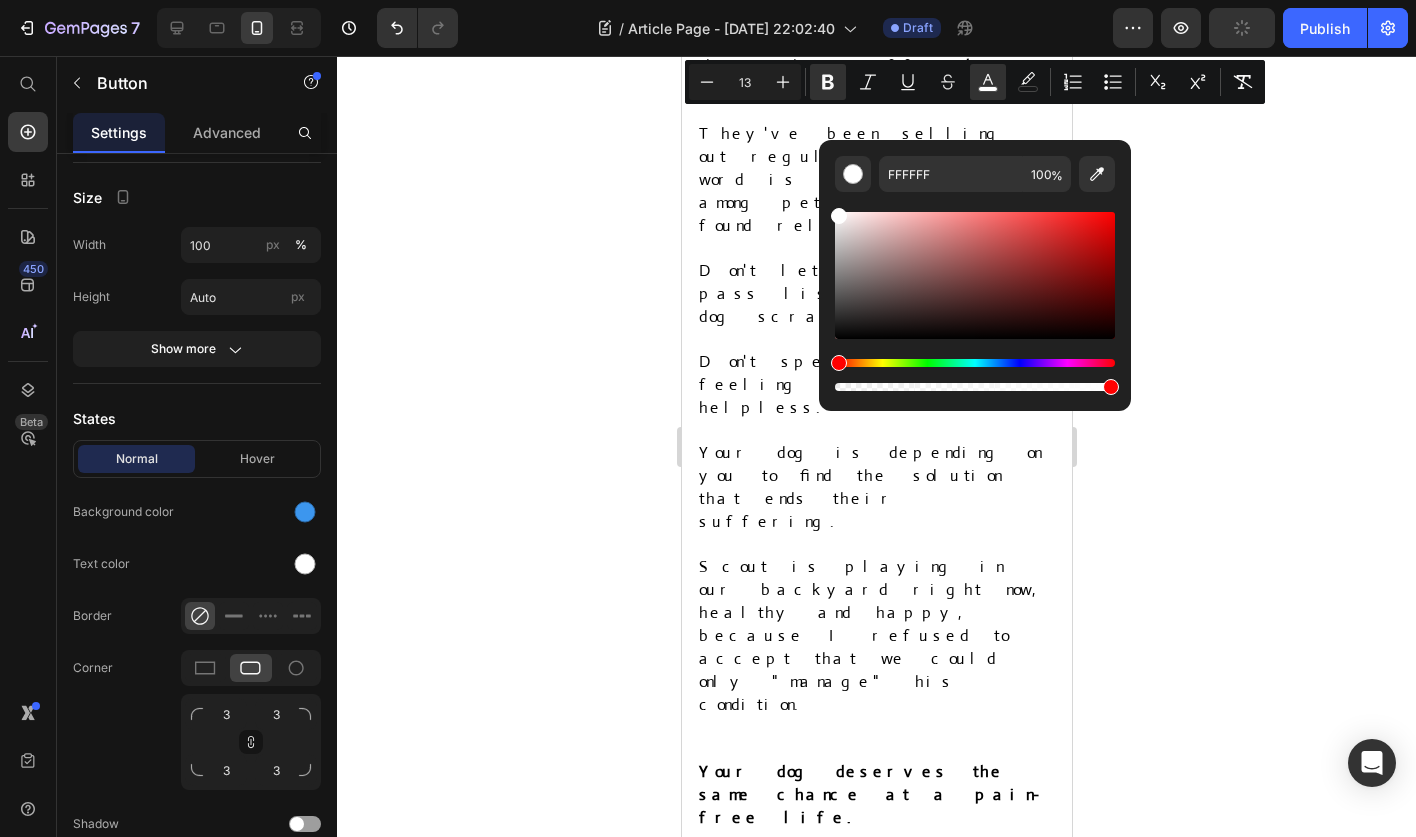 click 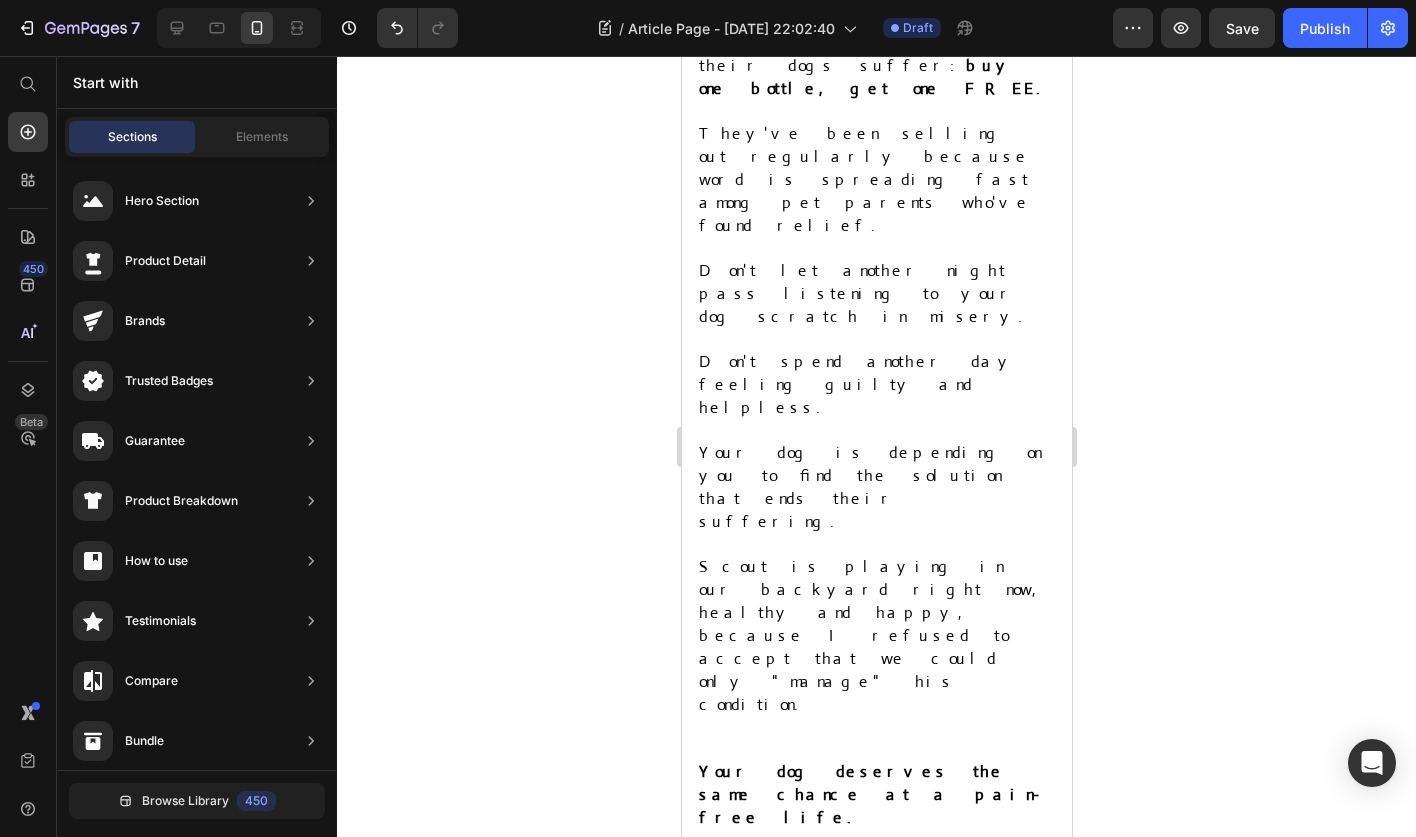 click on "Check Availability" at bounding box center (876, 1404) 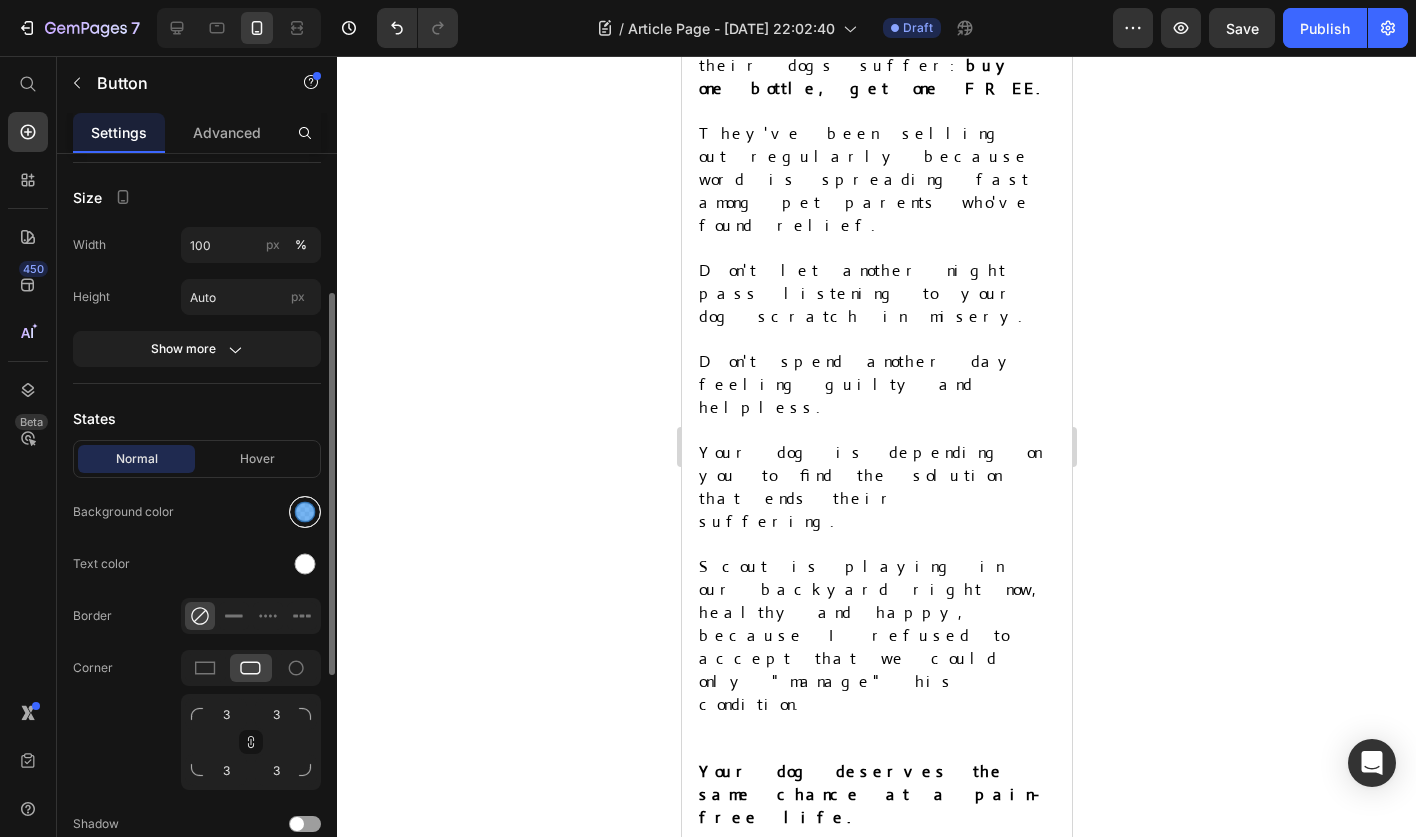 click at bounding box center (305, 512) 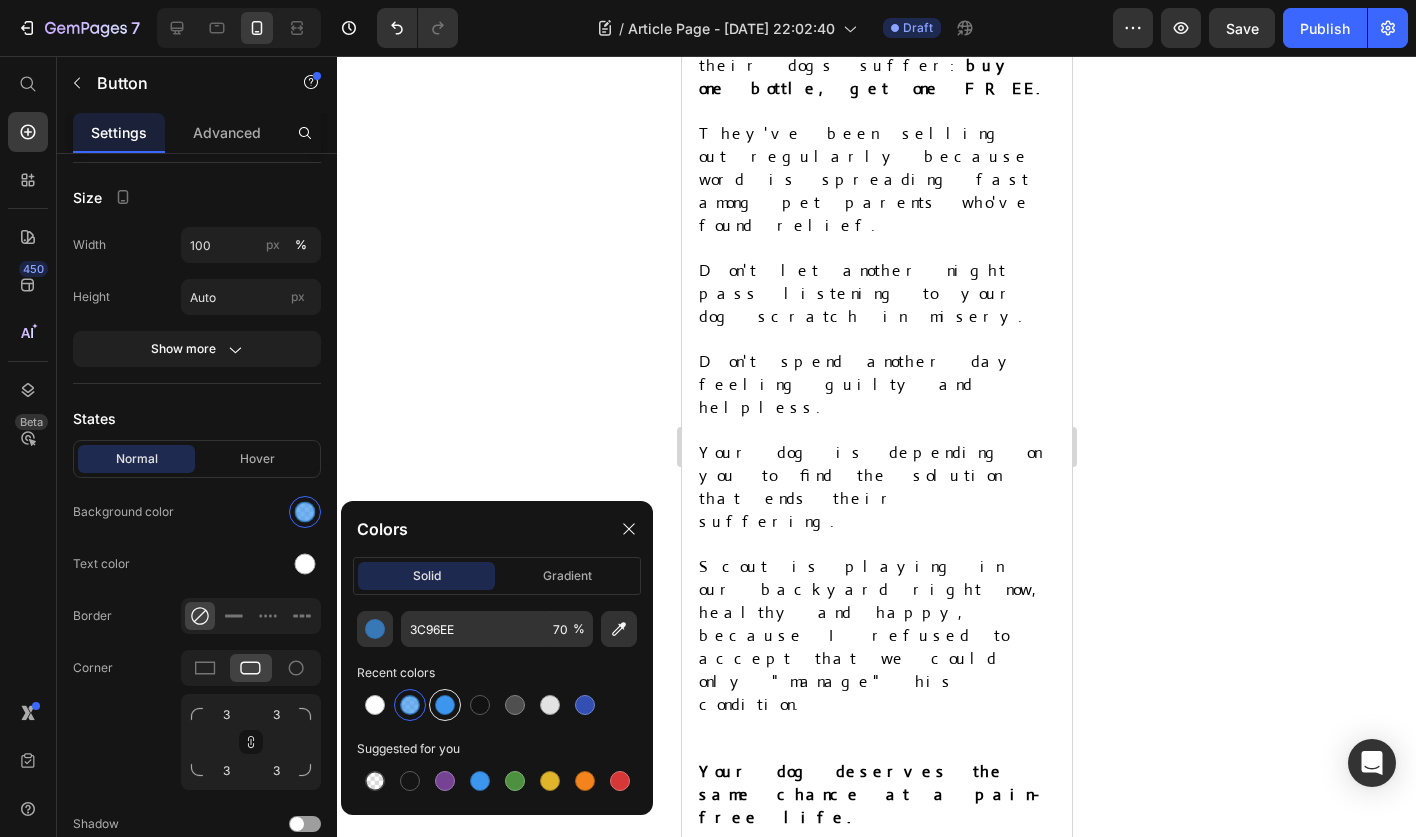 click at bounding box center [445, 705] 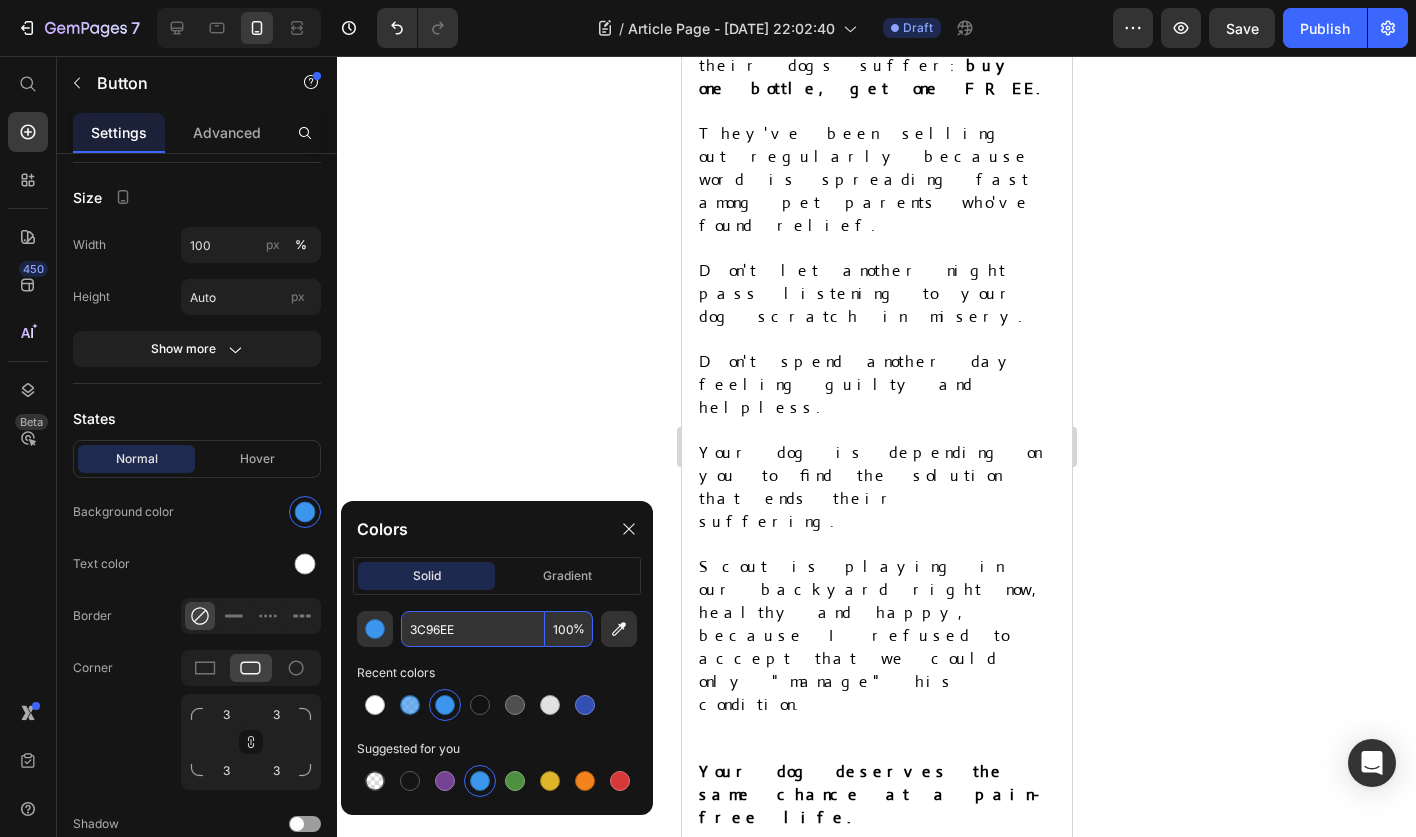 click 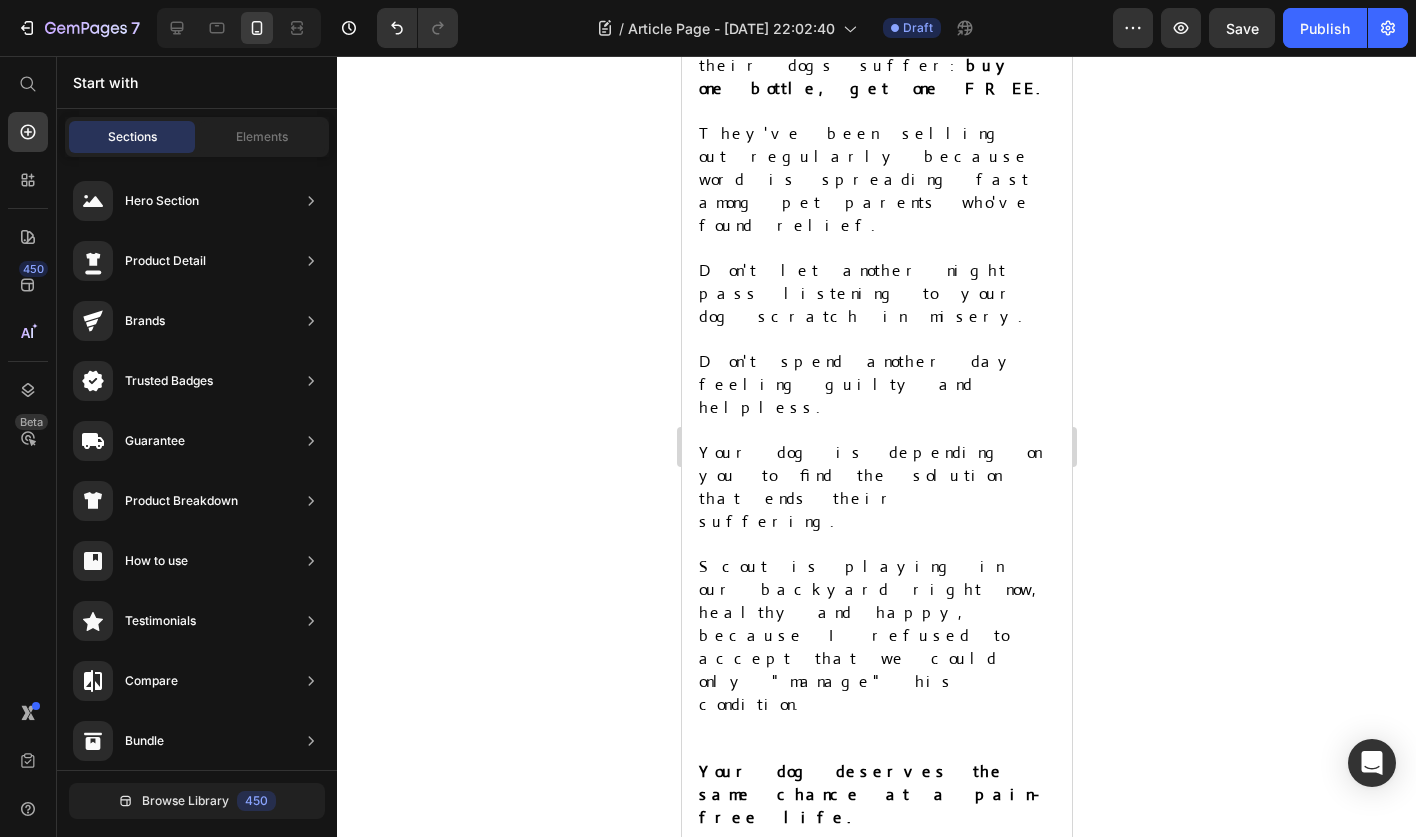 click 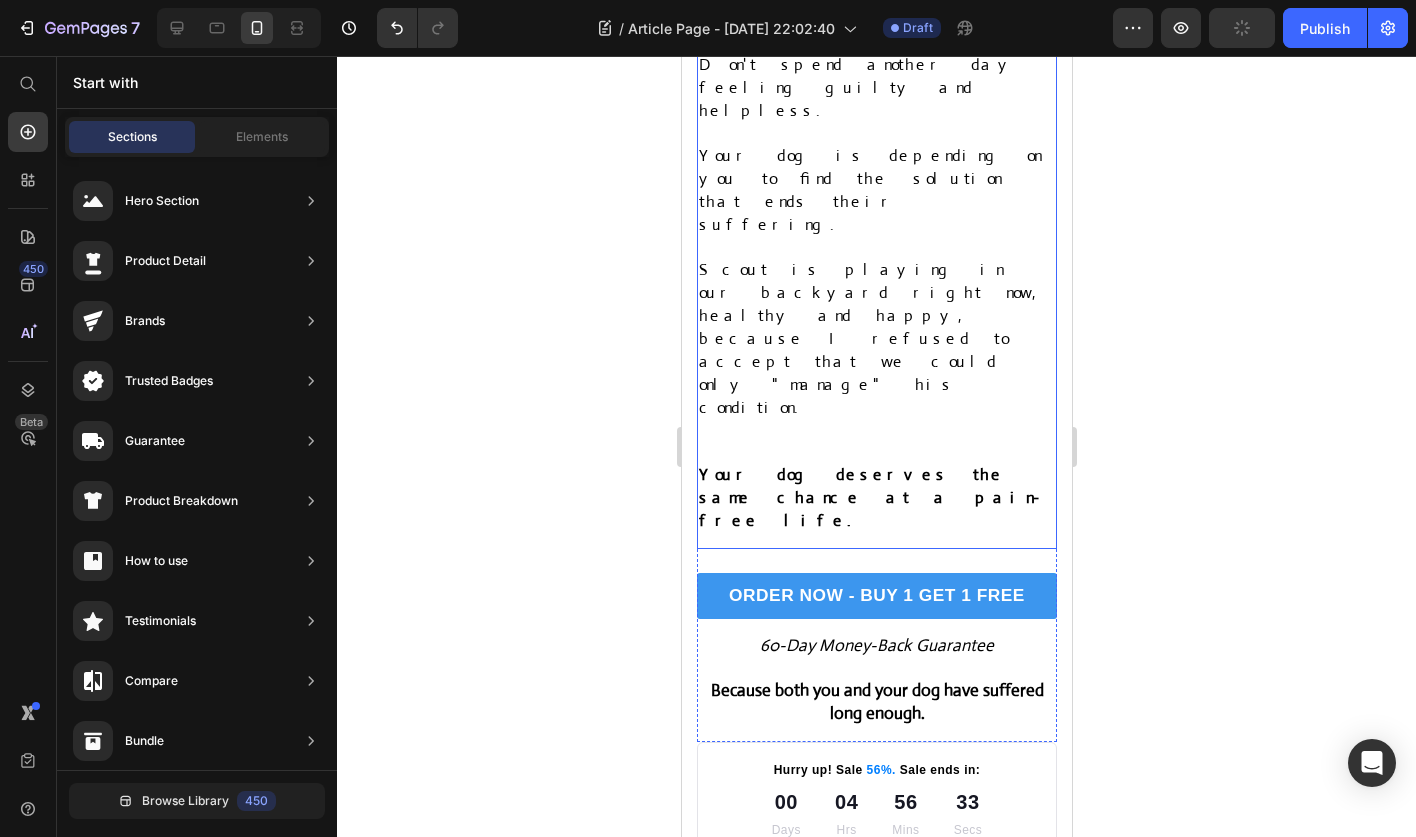 scroll, scrollTop: 12055, scrollLeft: 0, axis: vertical 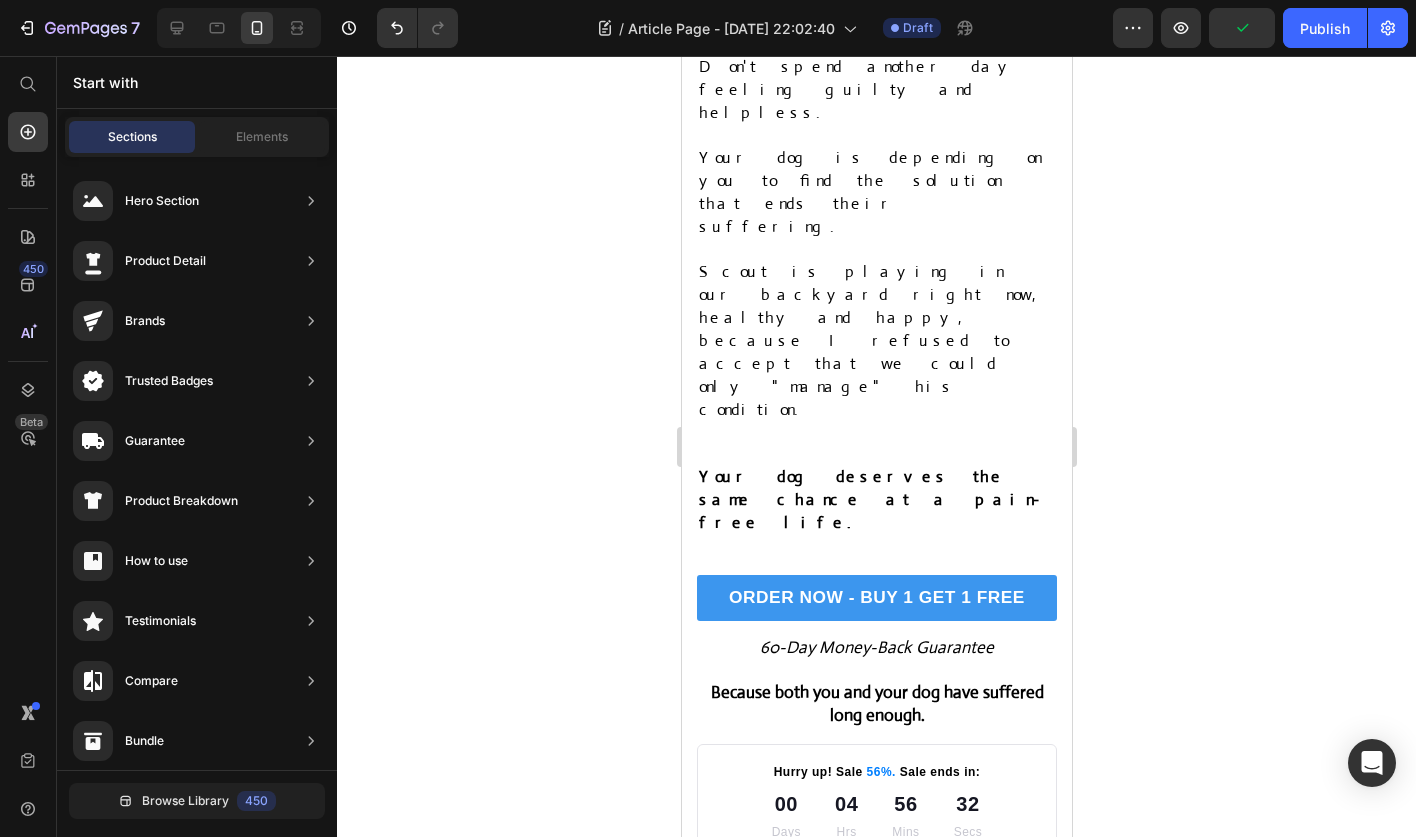 click on "Privacy & GDPR Disclosure: We sometimes collect personal information for marketing purposes, but will always let users know why we are collecting that information. This site uses cookies for marketing purposes. THIS IS AN ADVERTISEMENT AND NOT AN ACTUAL NEWS ARTICLE, BLOG, OR CONSUMER PROTECTION UPDATE. THE OWNERS OF THIS WEBSITE RECEIVE COMPENSATION FOR THE SALE OF SOCKSCOMPRESSION. Marketing Disclosure: This website is a market place. As such you should know that the owner has a monetary connection to the product and services advertised on the site. The owner receives payment whenever a qualified lead is referred but that is the extent of the relationship. Text block Row Section 3" at bounding box center [876, 1551] 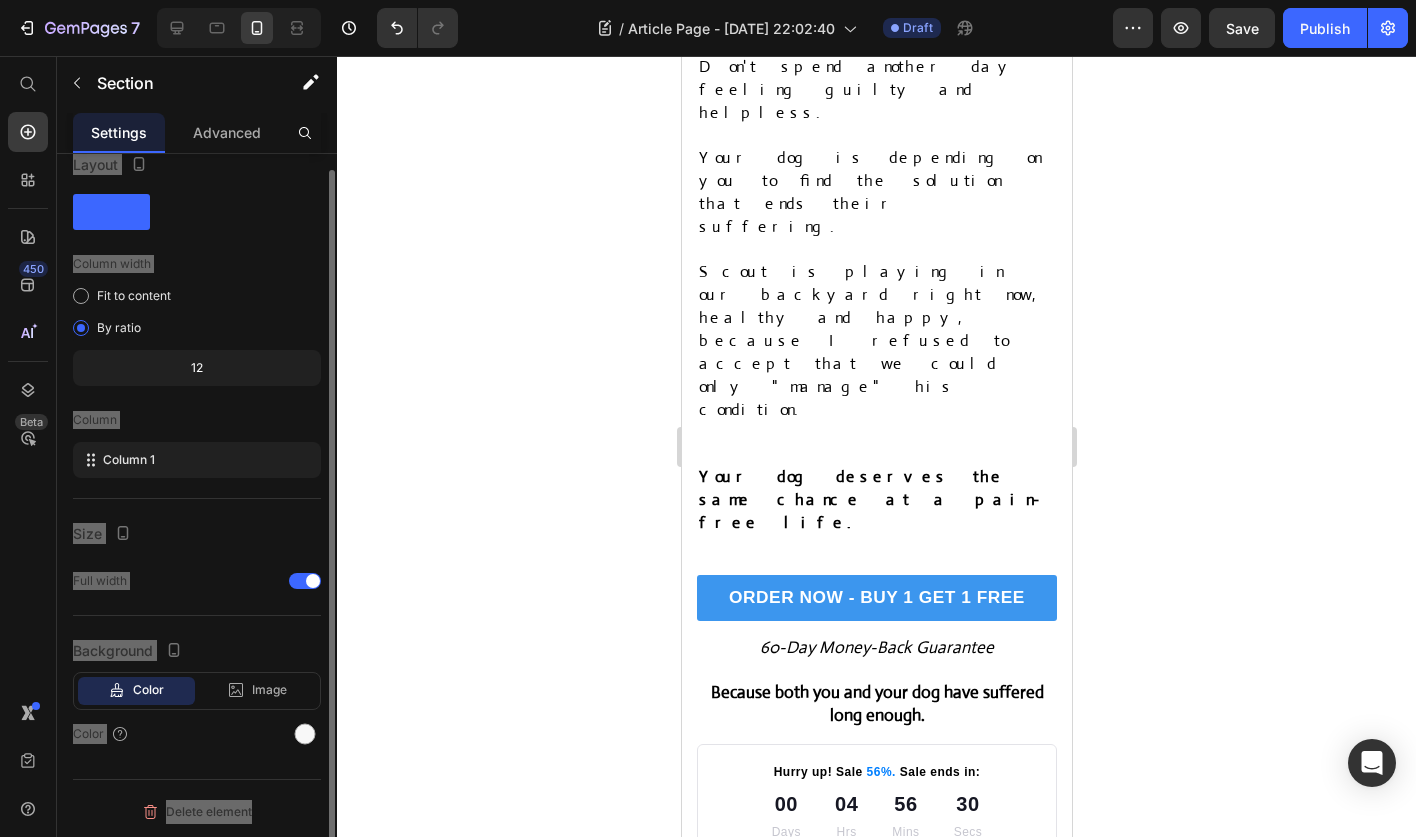 scroll, scrollTop: 0, scrollLeft: 0, axis: both 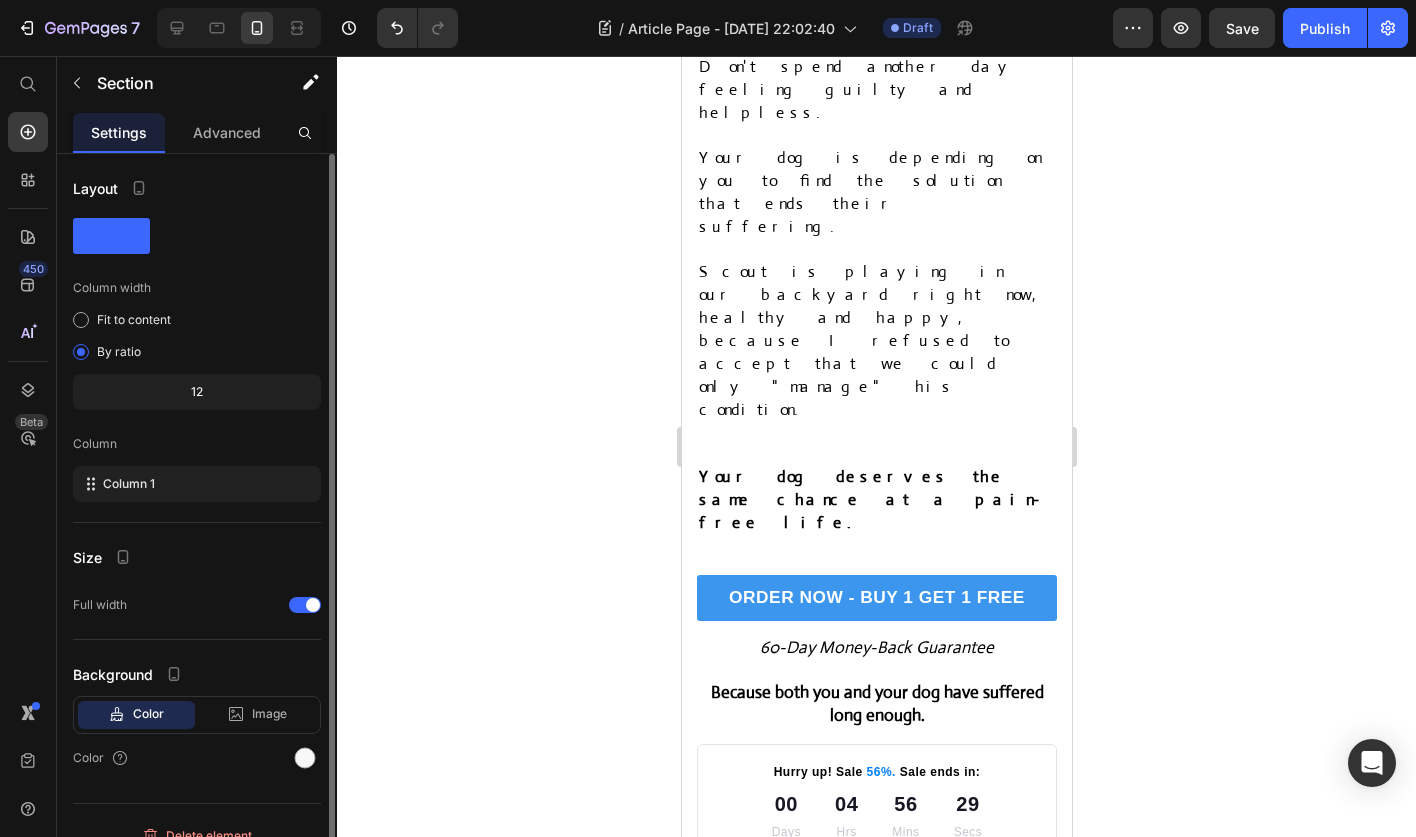 click 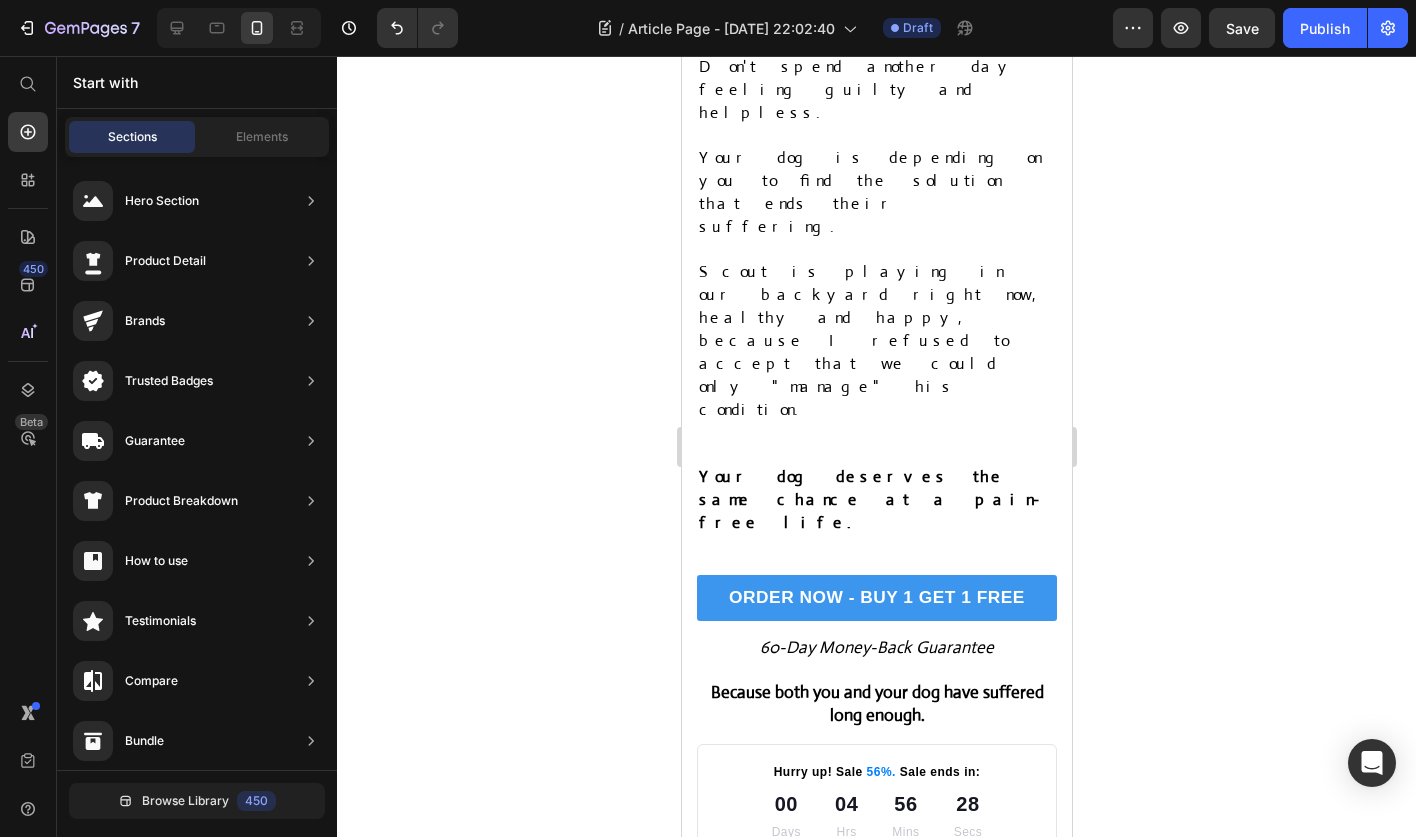 click on "Privacy & GDPR Disclosure: We sometimes collect personal information for marketing purposes, but will always let users know why we are collecting that information. This site uses cookies for marketing purposes. THIS IS AN ADVERTISEMENT AND NOT AN ACTUAL NEWS ARTICLE, BLOG, OR CONSUMER PROTECTION UPDATE. THE OWNERS OF THIS WEBSITE RECEIVE COMPENSATION FOR THE SALE OF SOCKSCOMPRESSION. Marketing Disclosure: This website is a market place. As such you should know that the owner has a monetary connection to the product and services advertised on the site. The owner receives payment whenever a qualified lead is referred but that is the extent of the relationship. Text block Row Section 3" at bounding box center (876, 1551) 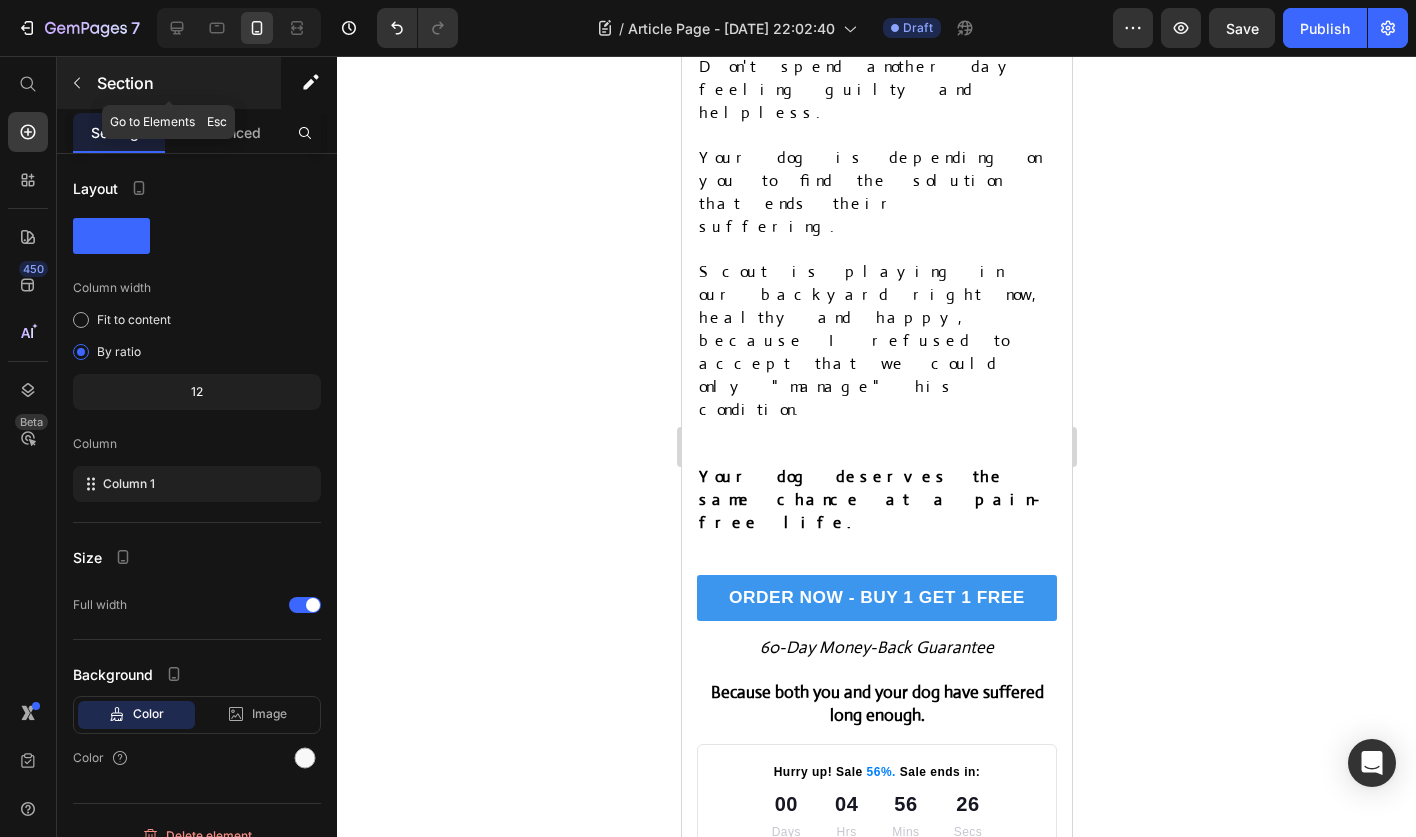 click 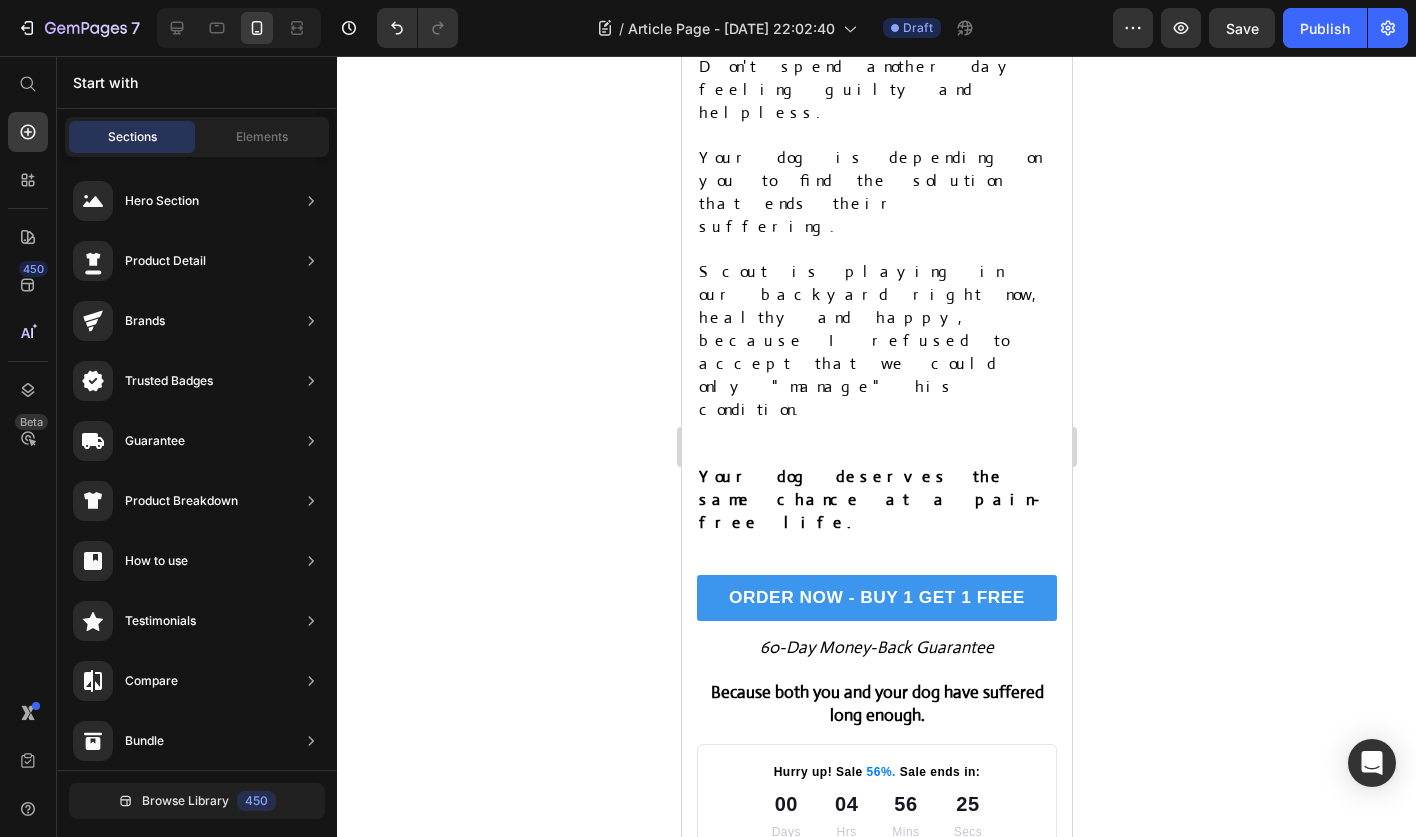 click on "Privacy & GDPR Disclosure: We sometimes collect personal information for marketing purposes, but will always let users know why we are collecting that information. This site uses cookies for marketing purposes. THIS IS AN ADVERTISEMENT AND NOT AN ACTUAL NEWS ARTICLE, BLOG, OR CONSUMER PROTECTION UPDATE. THE OWNERS OF THIS WEBSITE RECEIVE COMPENSATION FOR THE SALE OF SOCKSCOMPRESSION. Marketing Disclosure: This website is a market place. As such you should know that the owner has a monetary connection to the product and services advertised on the site. The owner receives payment whenever a qualified lead is referred but that is the extent of the relationship. Text block Row Section 3" at bounding box center (876, 1551) 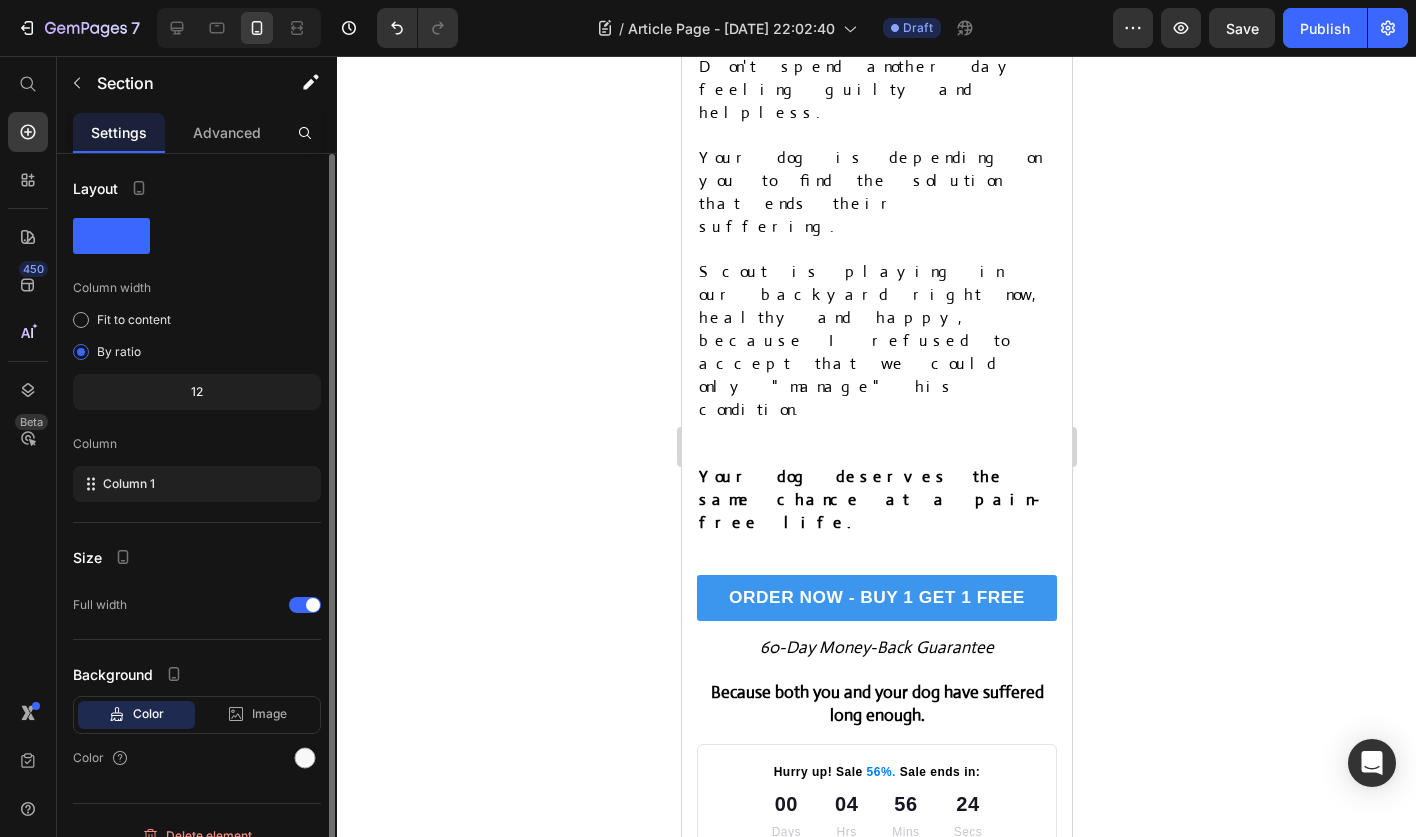 scroll, scrollTop: 24, scrollLeft: 0, axis: vertical 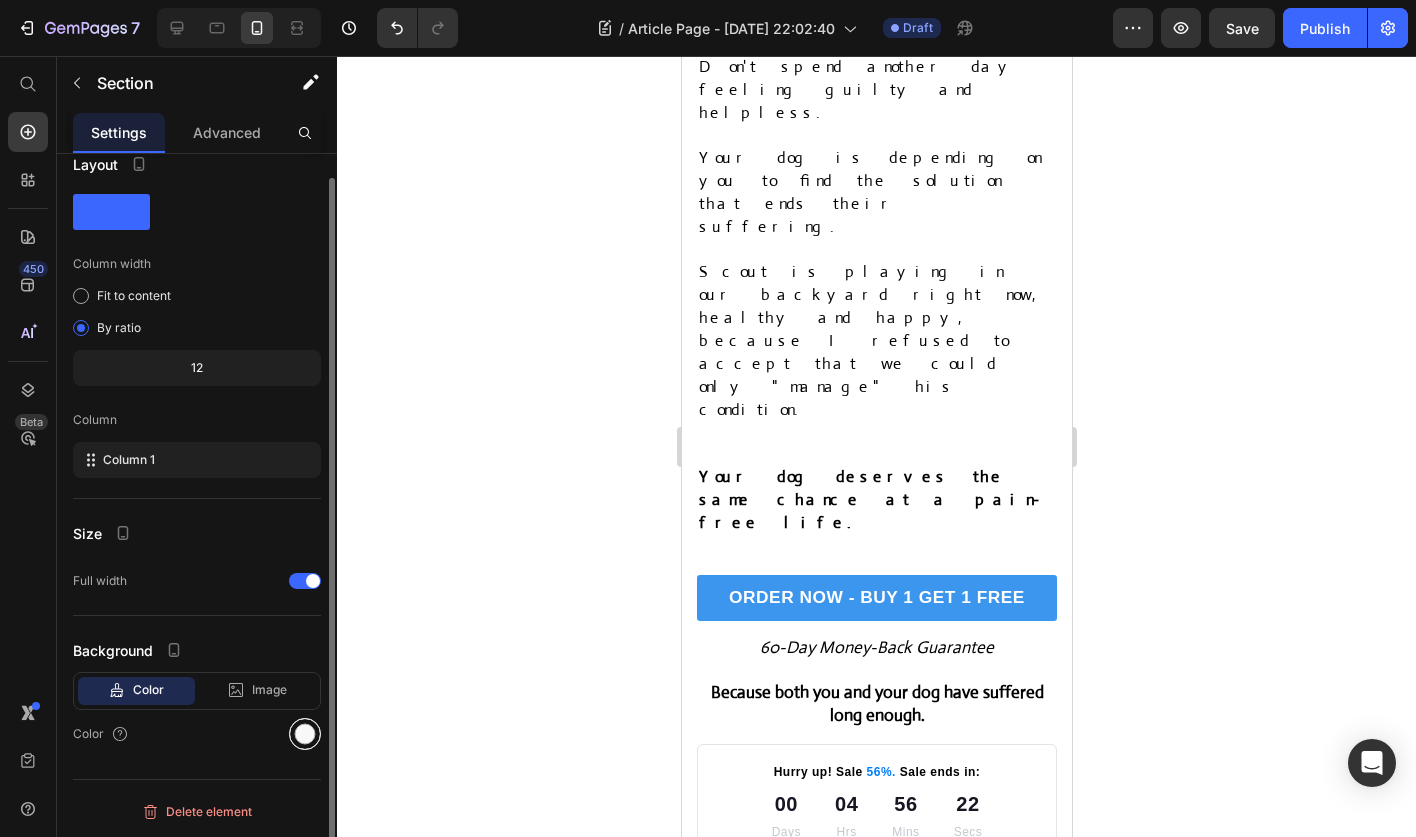 click at bounding box center (305, 734) 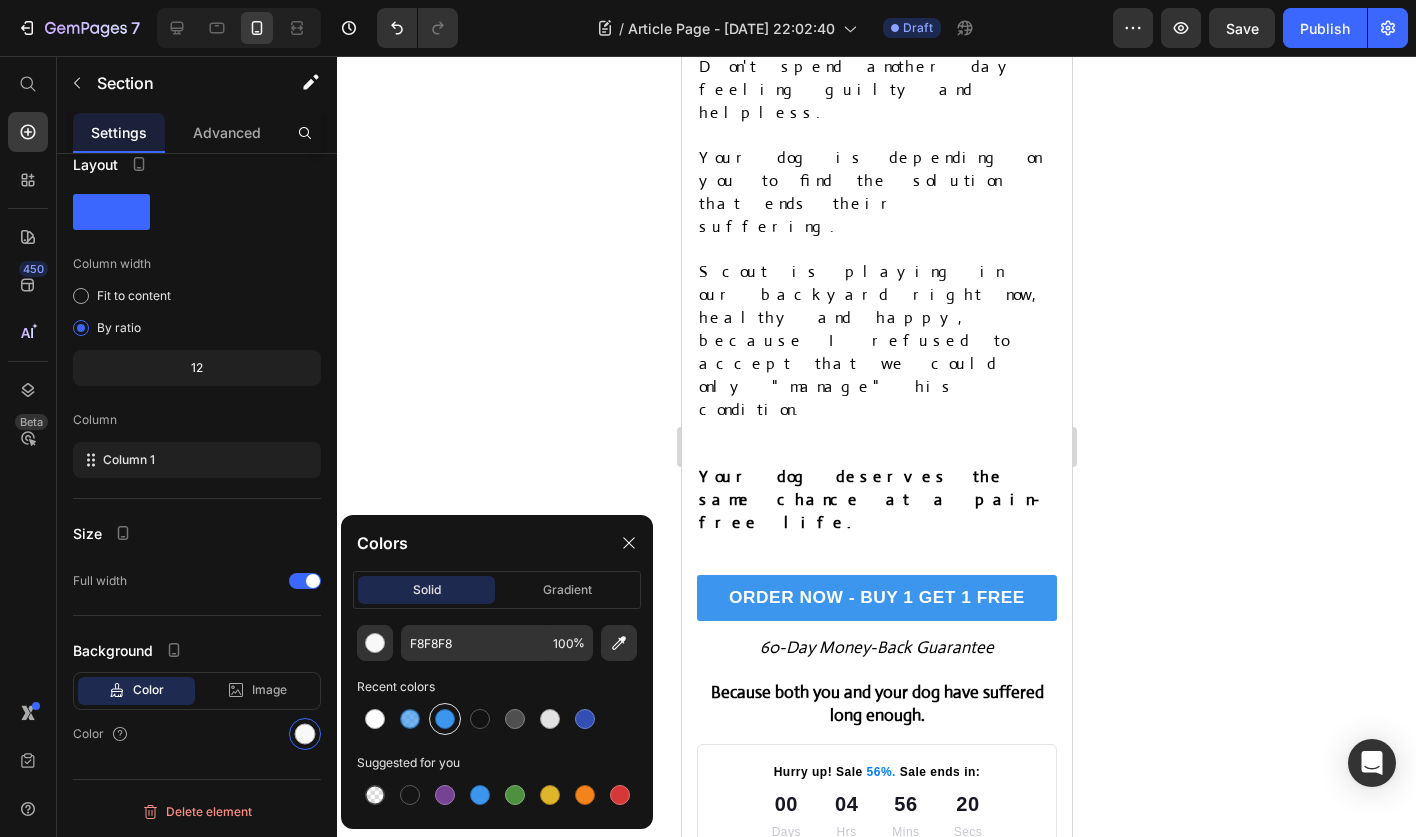 click at bounding box center [445, 719] 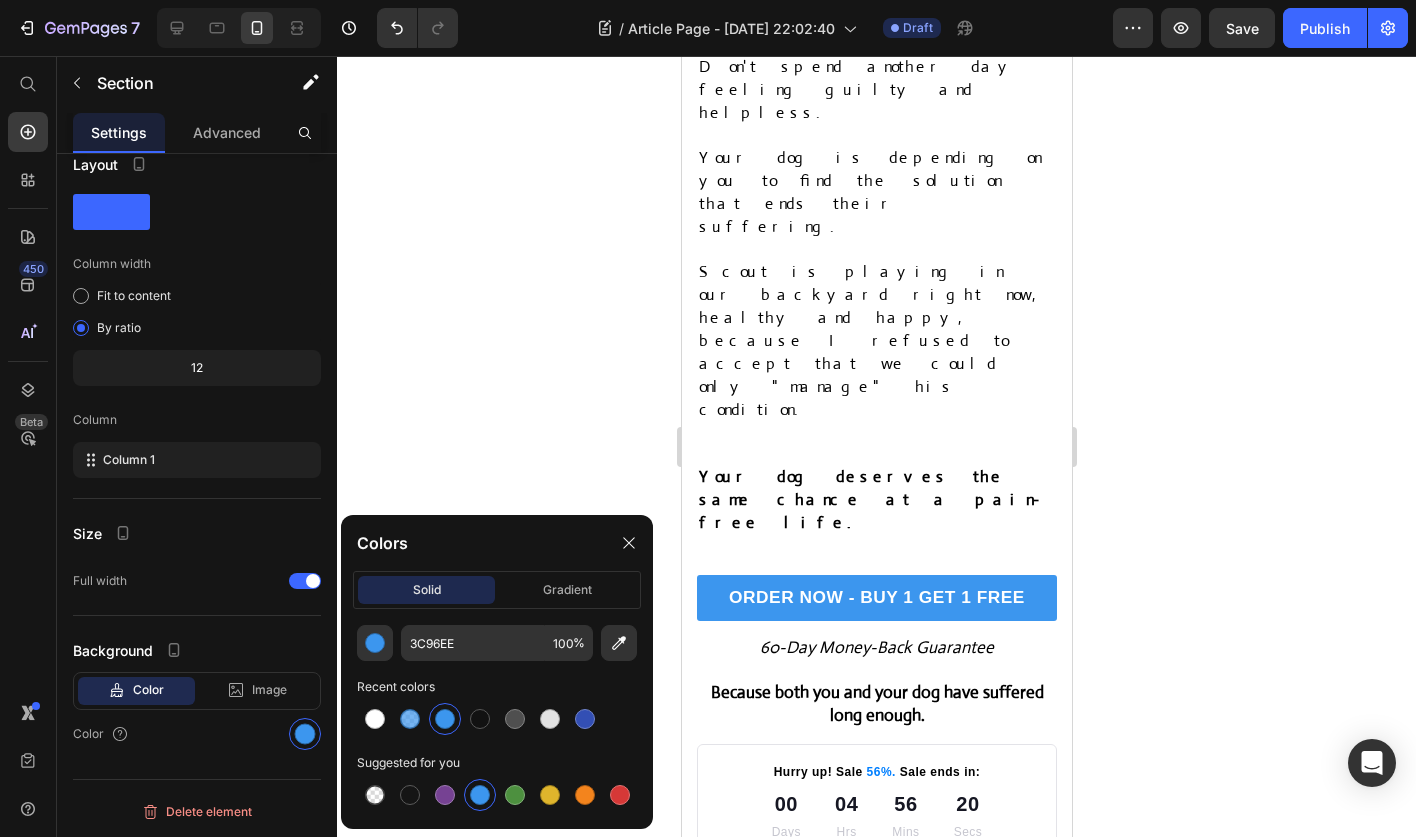 click on "Privacy & GDPR Disclosure: We sometimes collect personal information for marketing purposes, but will always let users know why we are collecting that information. This site uses cookies for marketing purposes. THIS IS AN ADVERTISEMENT AND NOT AN ACTUAL NEWS ARTICLE, BLOG, OR CONSUMER PROTECTION UPDATE. THE OWNERS OF THIS WEBSITE RECEIVE COMPENSATION FOR THE SALE OF SOCKSCOMPRESSION. Marketing Disclosure: This website is a market place. As such you should know that the owner has a monetary connection to the product and services advertised on the site. The owner receives payment whenever a qualified lead is referred but that is the extent of the relationship." at bounding box center [876, 1543] 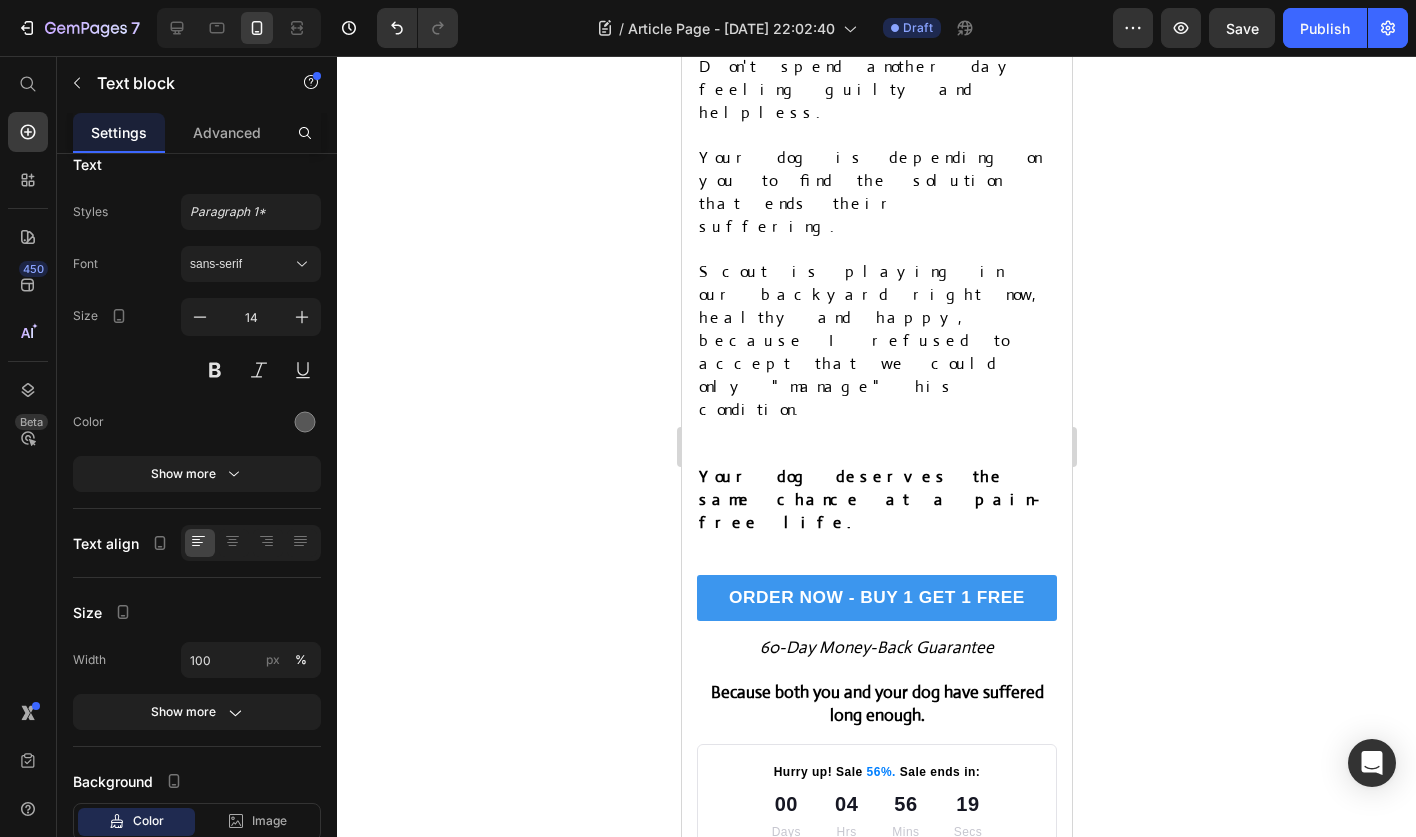 scroll, scrollTop: 0, scrollLeft: 0, axis: both 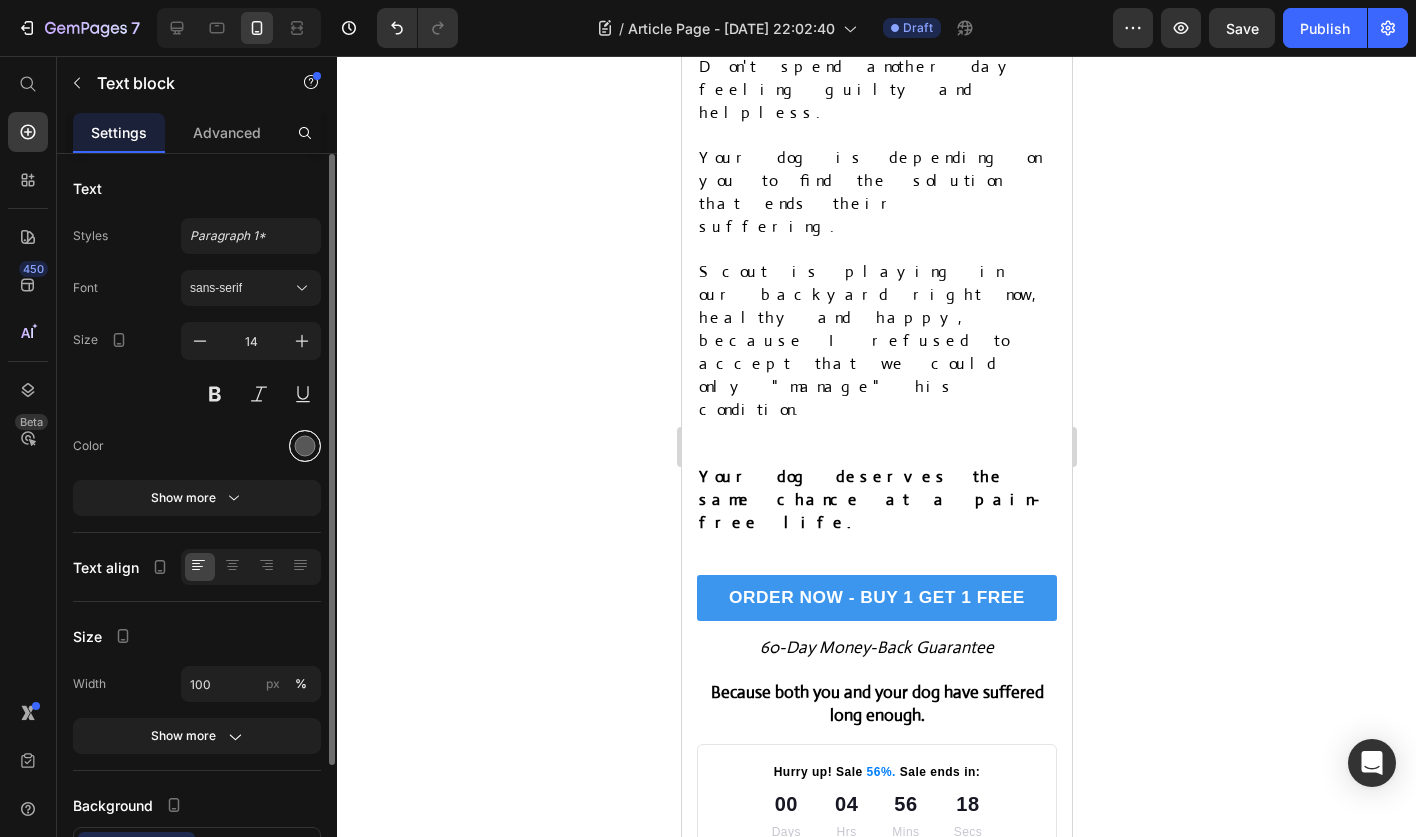 click at bounding box center (305, 446) 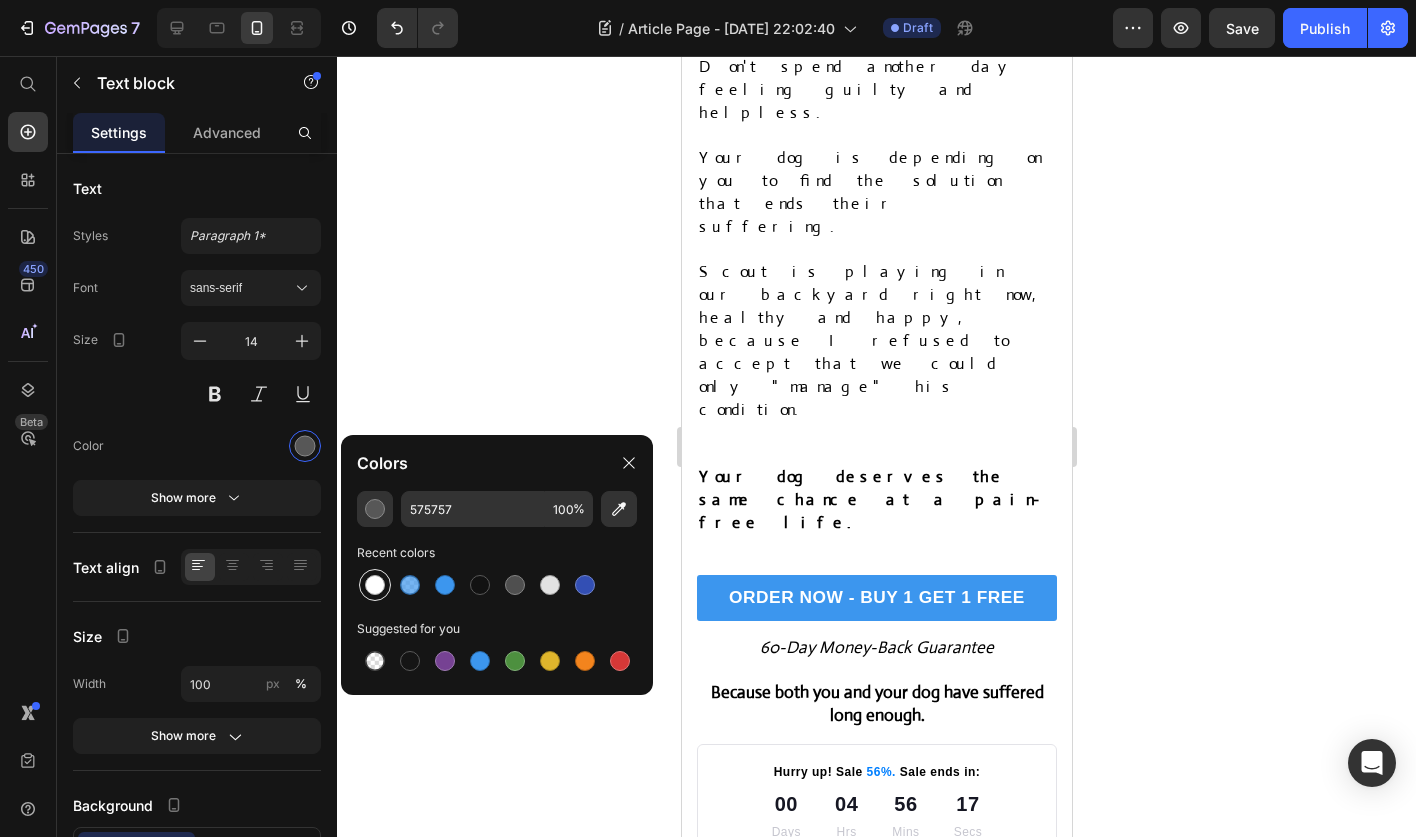 click at bounding box center [375, 585] 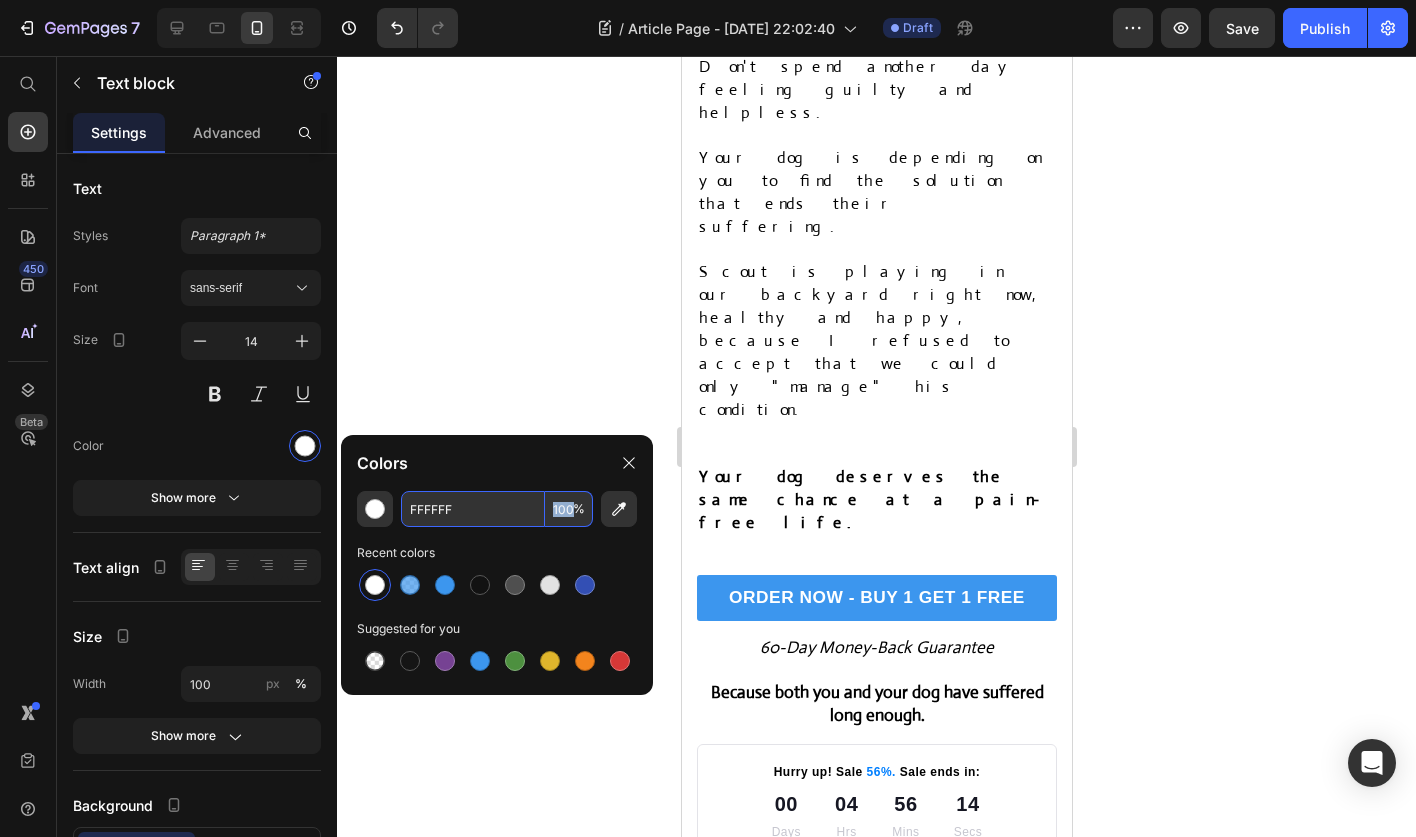 drag, startPoint x: 573, startPoint y: 515, endPoint x: 556, endPoint y: 515, distance: 17 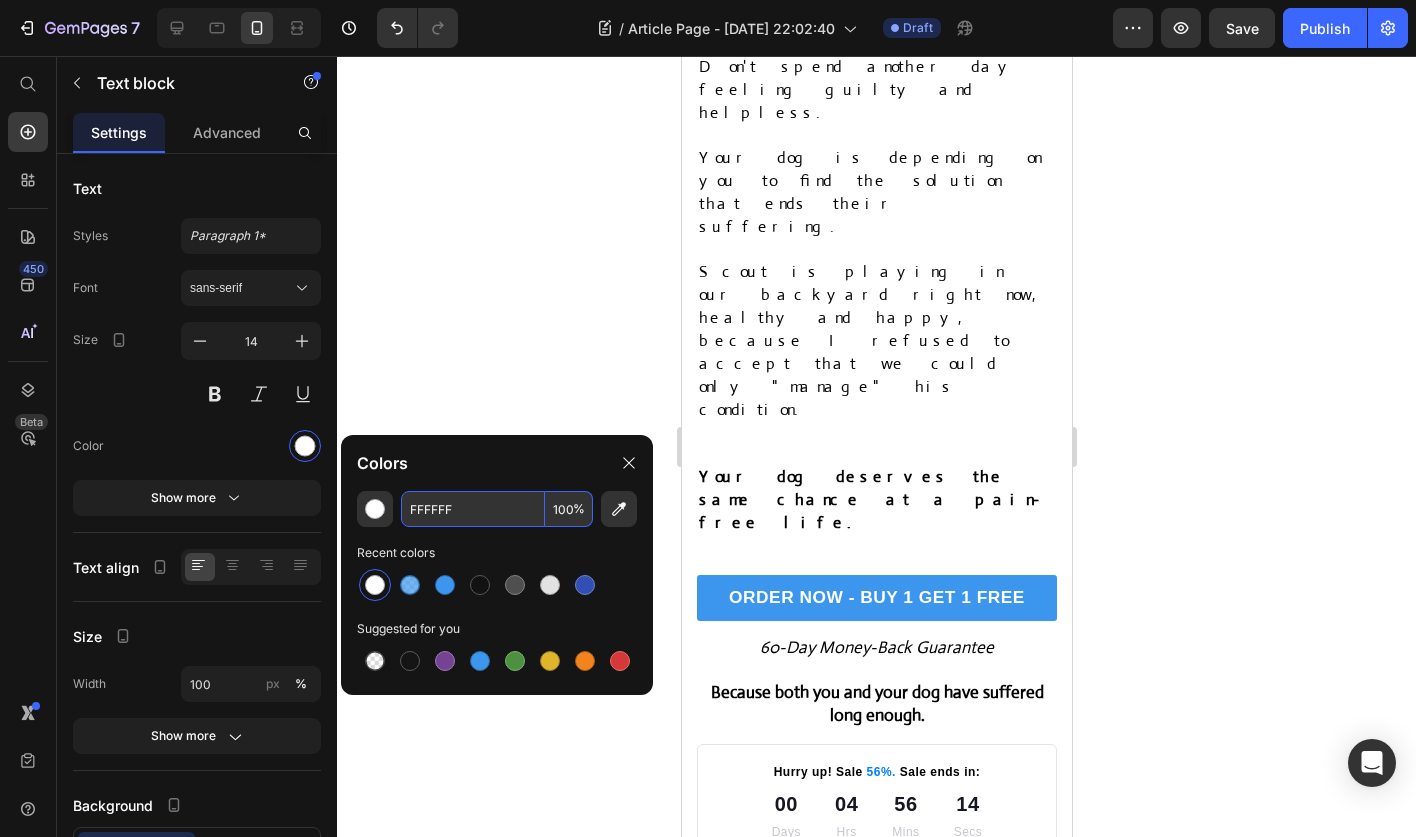 click on "100" at bounding box center (569, 509) 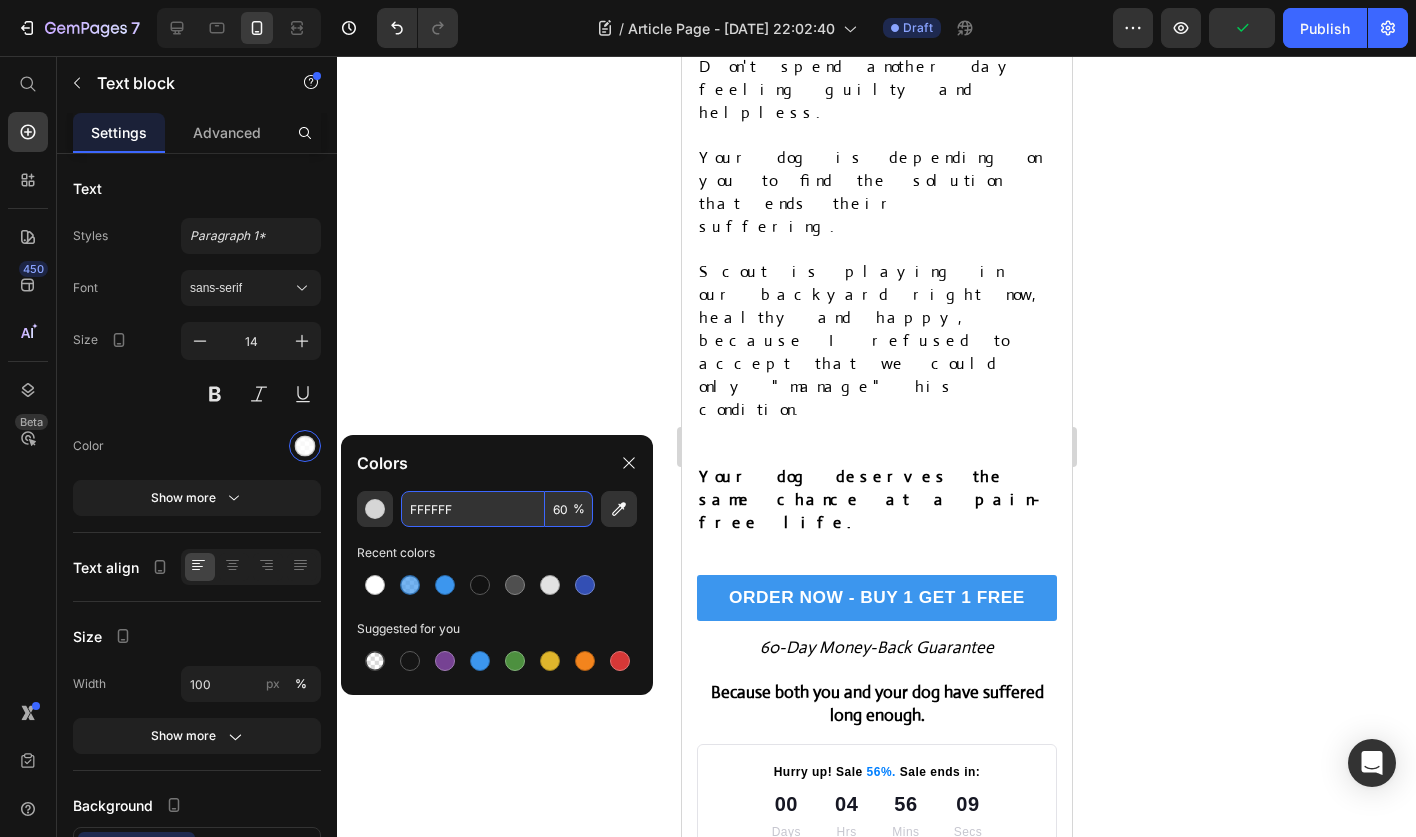type on "60" 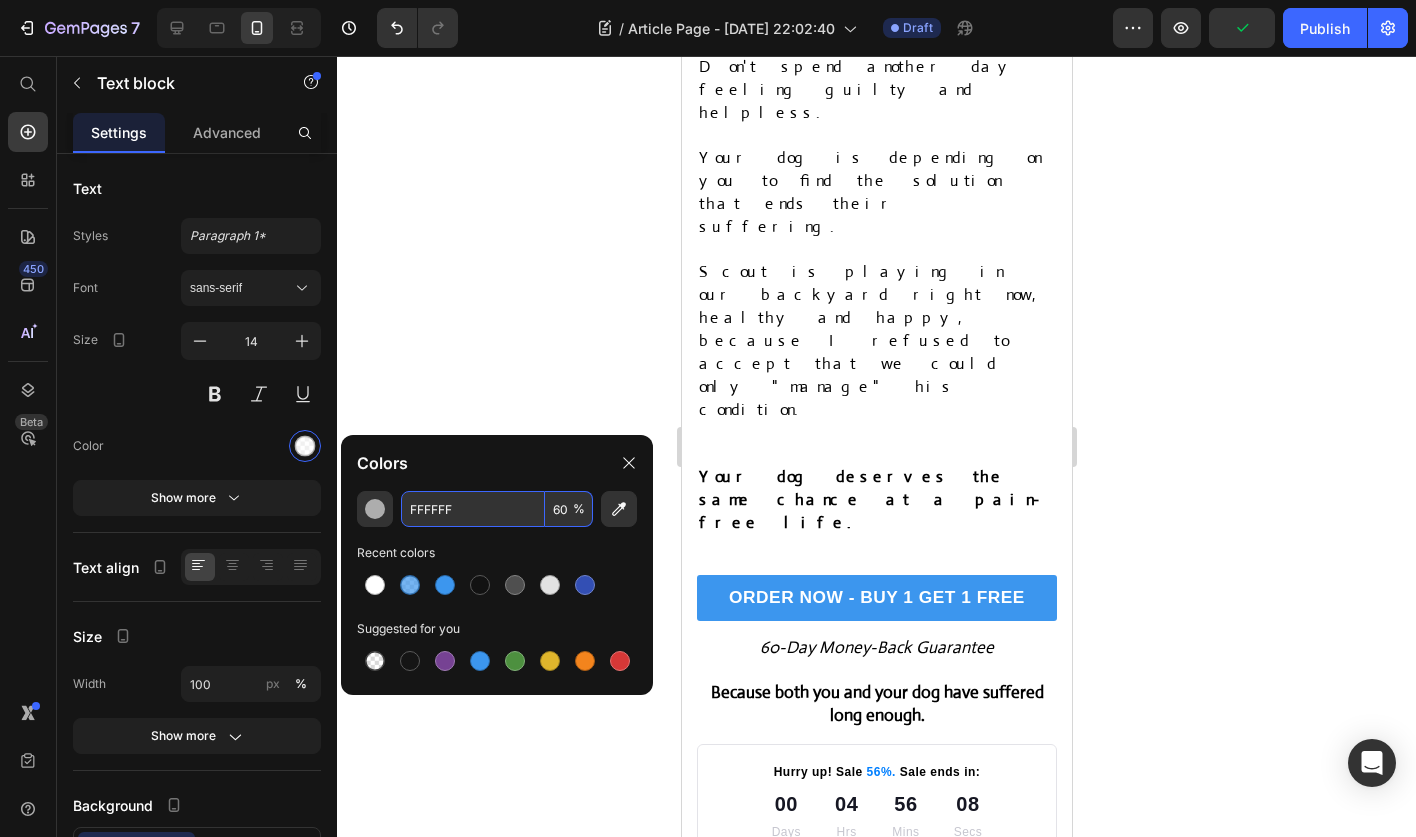 click 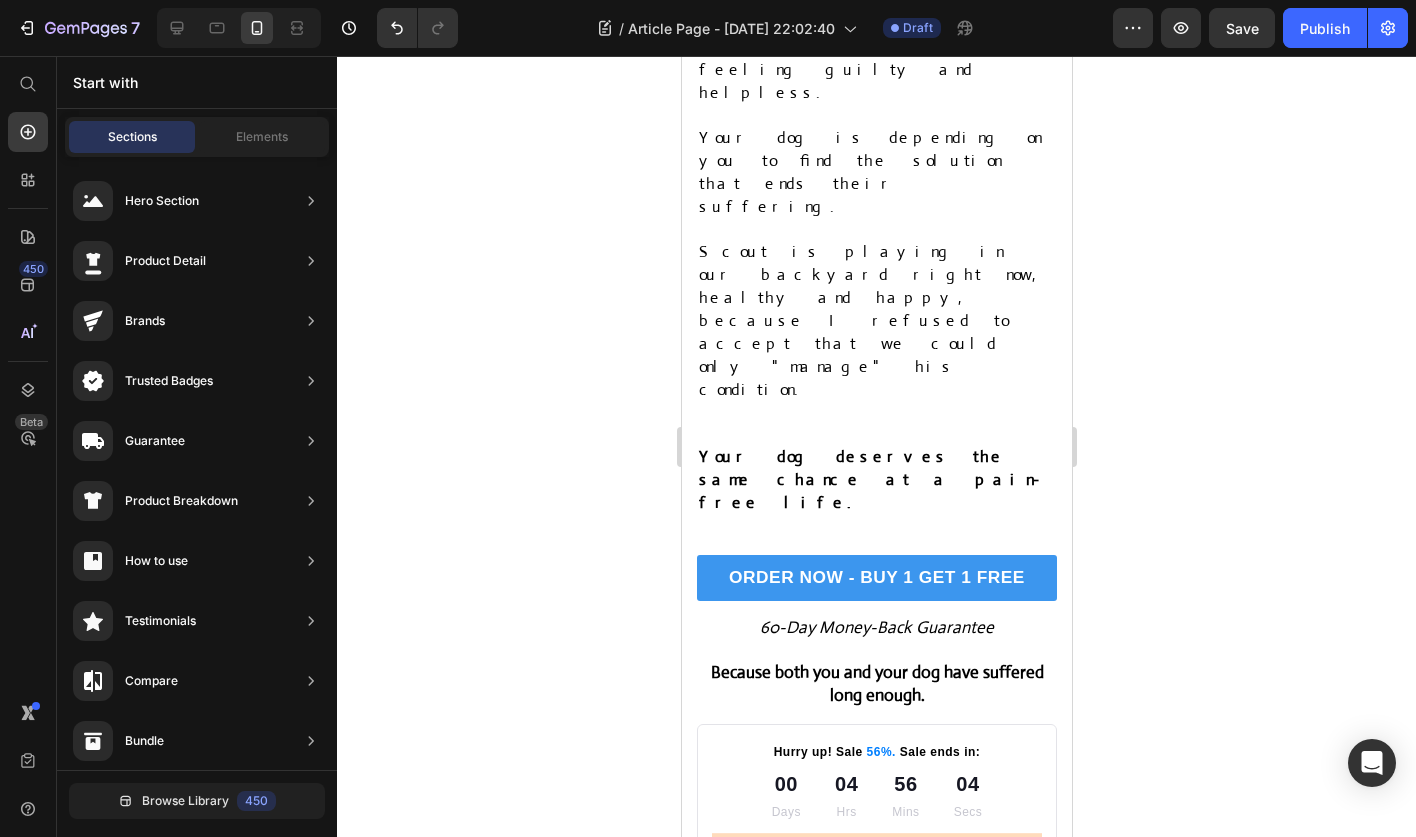 scroll, scrollTop: 12070, scrollLeft: 0, axis: vertical 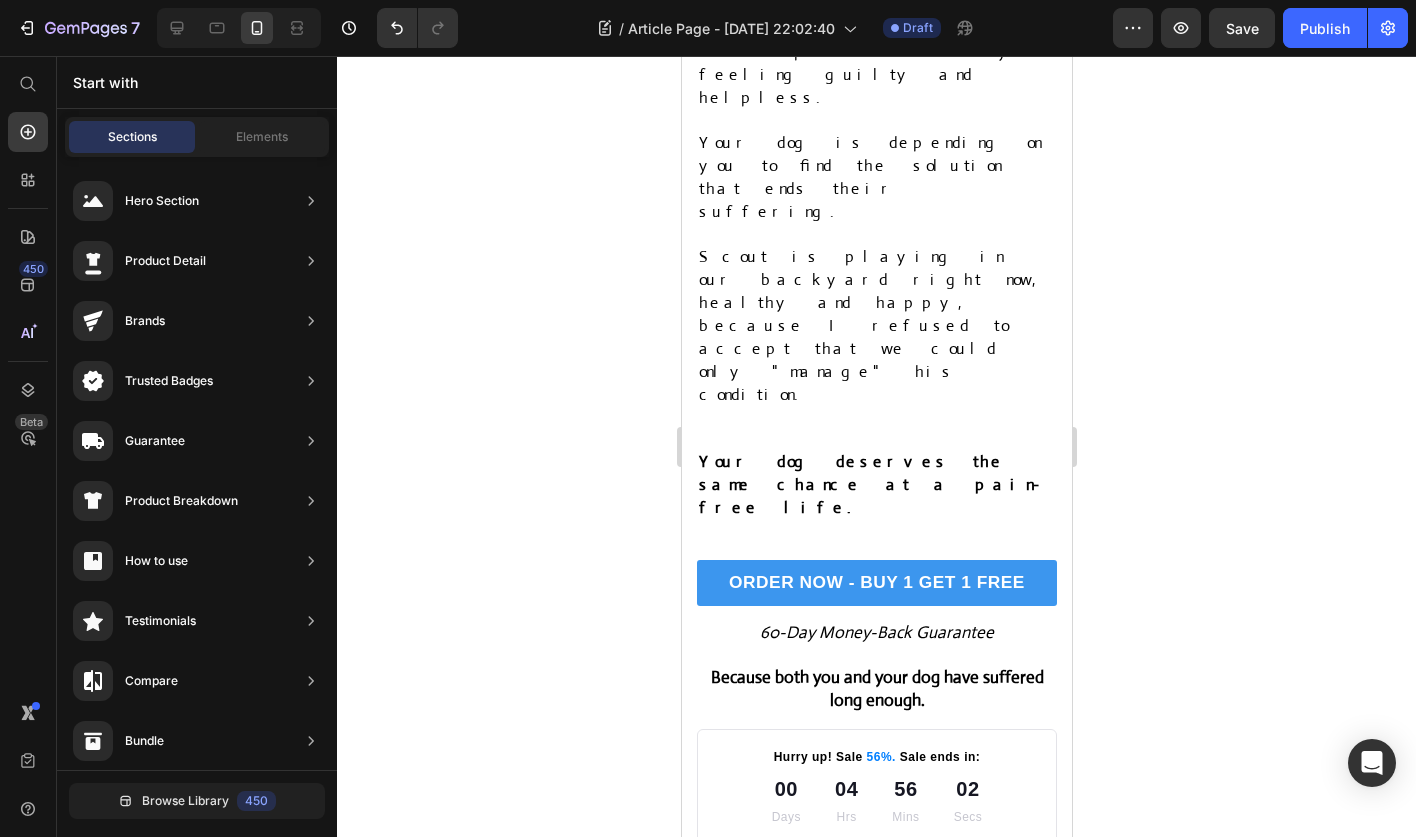 click 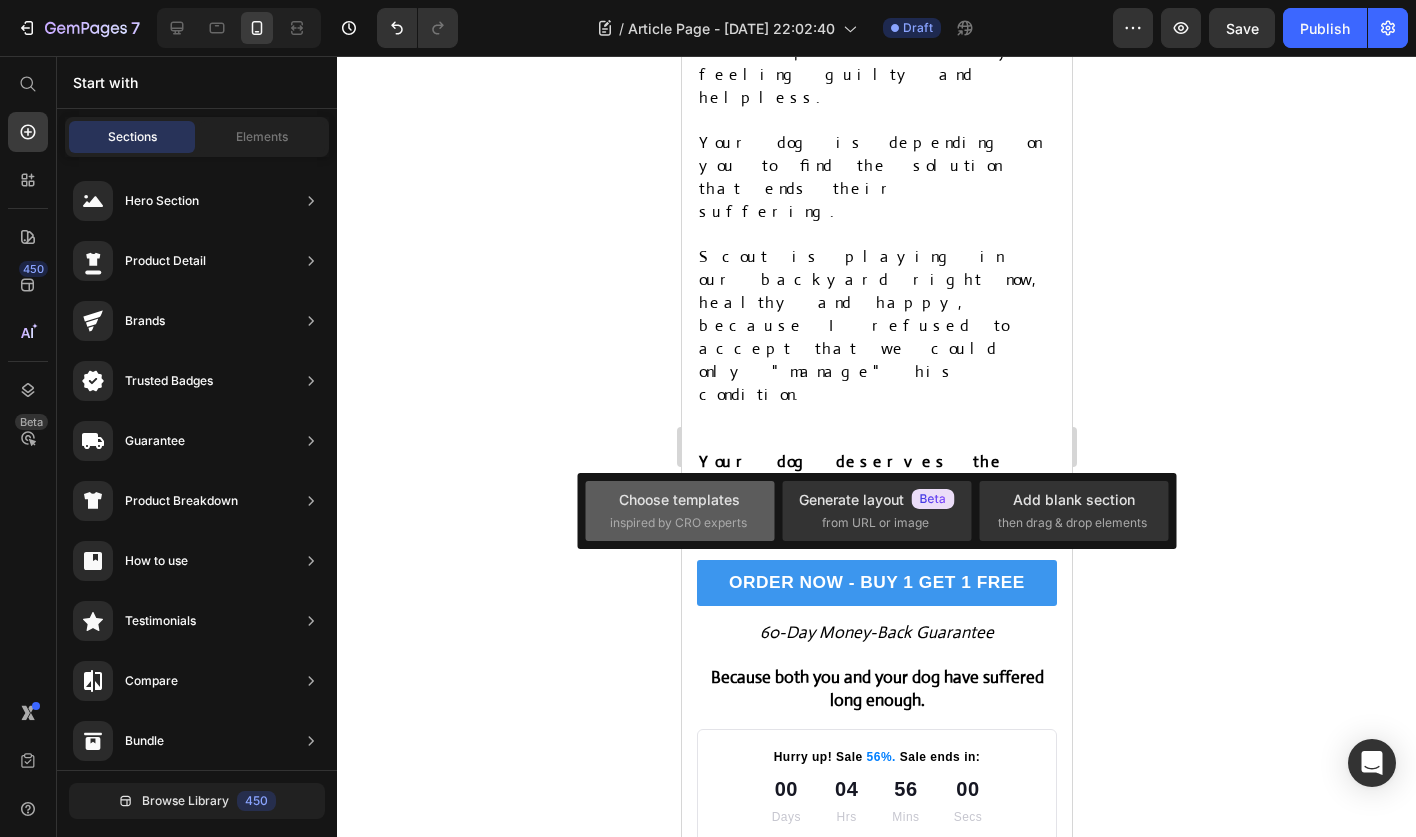 click on "inspired by CRO experts" at bounding box center [678, 523] 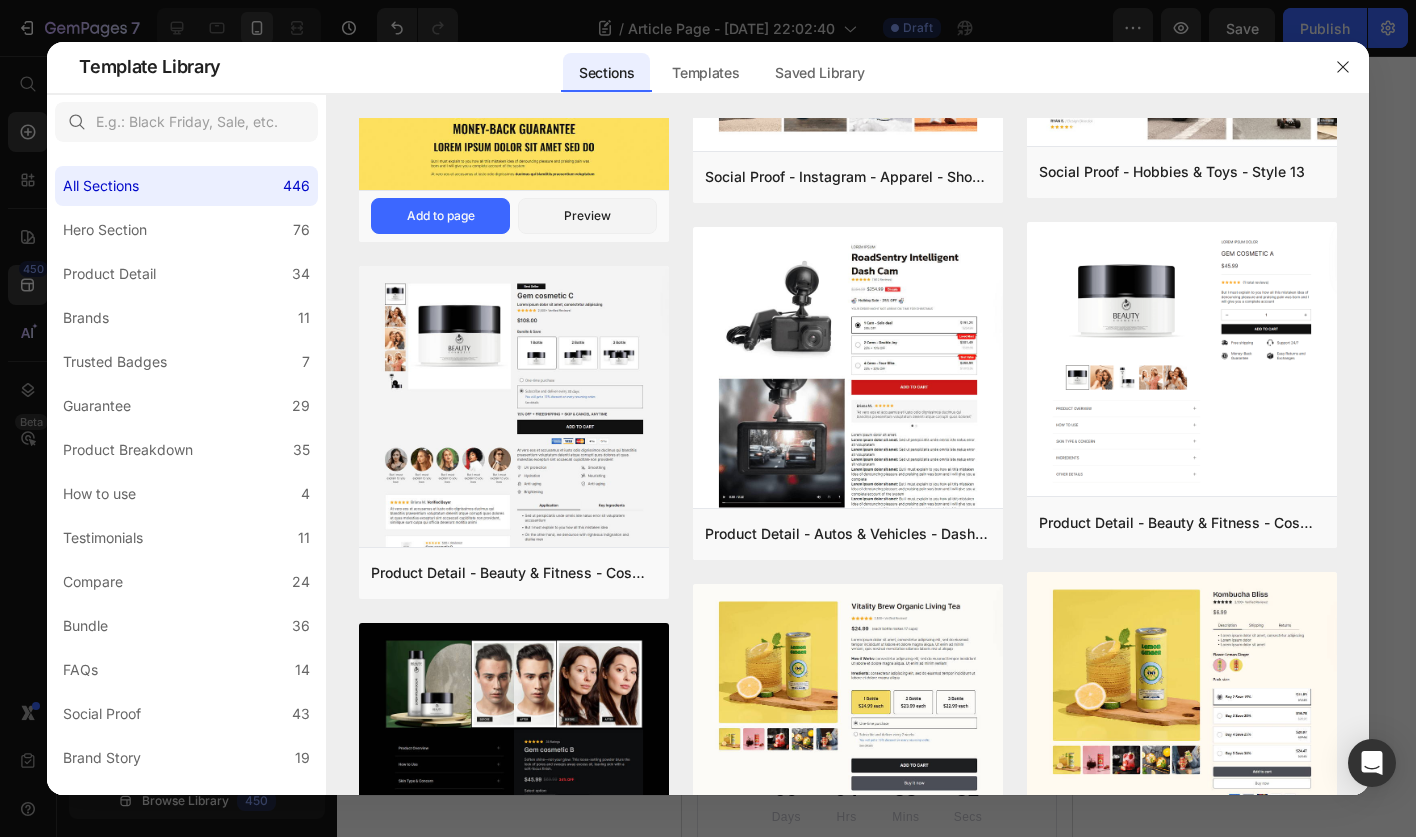 scroll, scrollTop: 0, scrollLeft: 0, axis: both 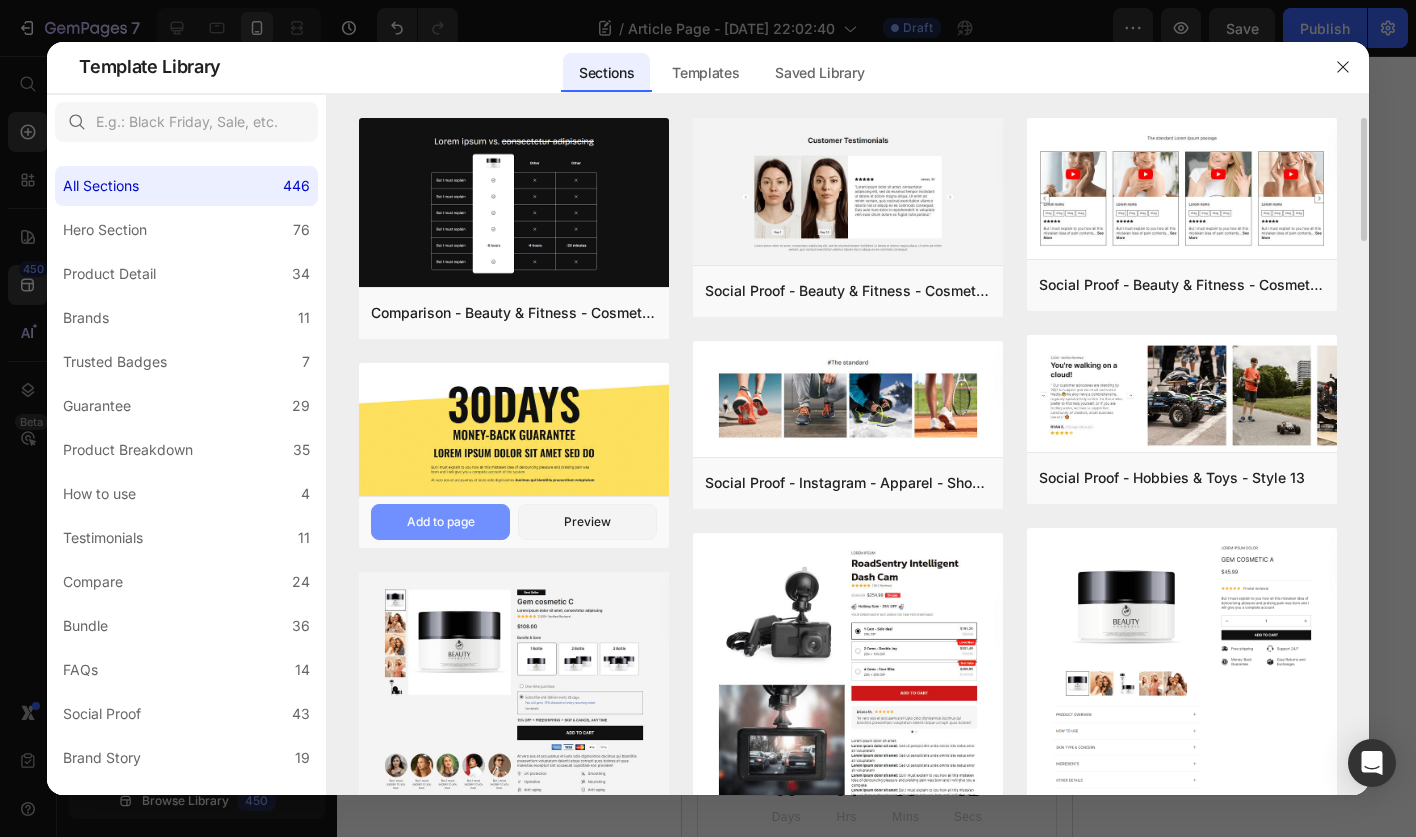 click on "Add to page" at bounding box center (441, 522) 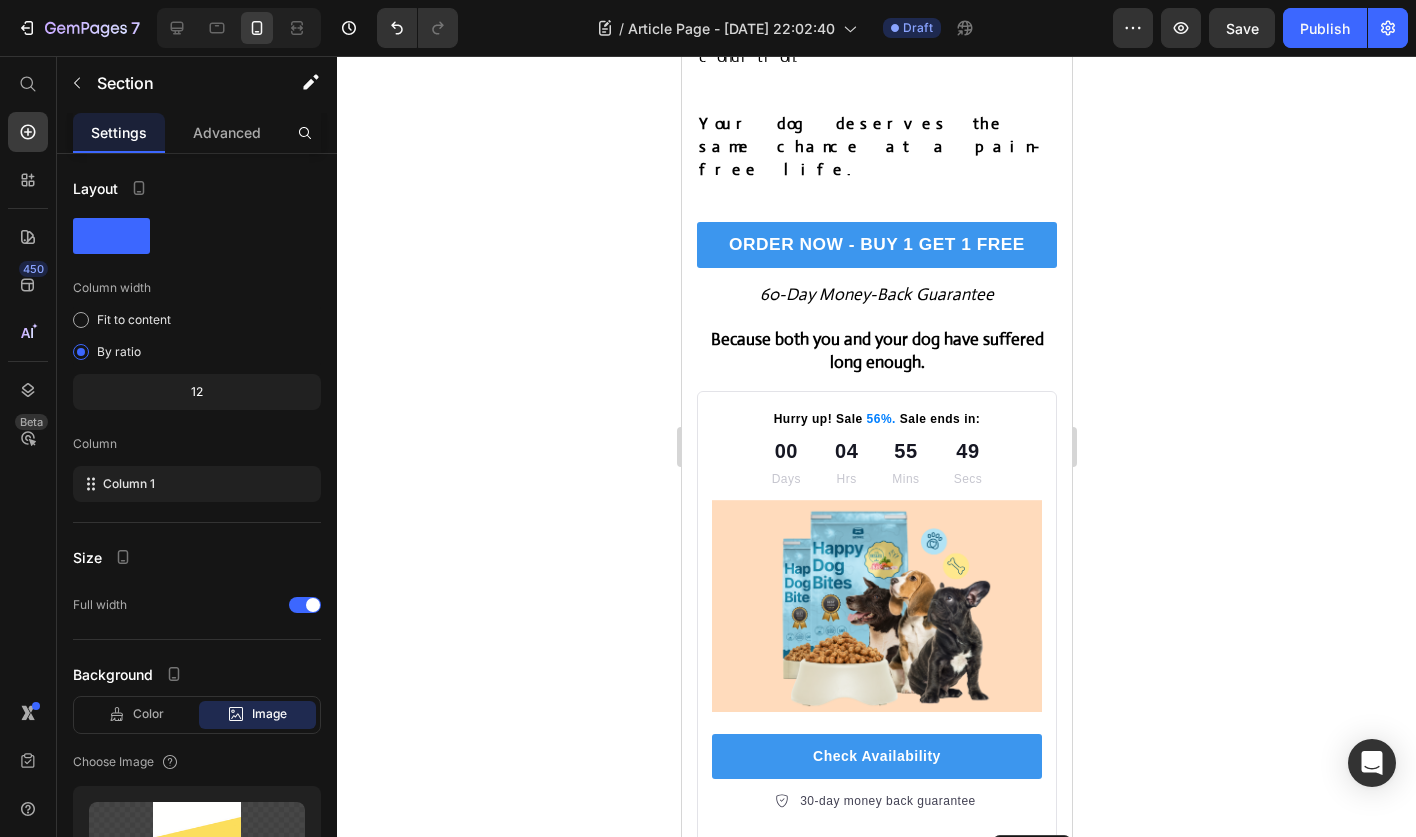 scroll, scrollTop: 12455, scrollLeft: 0, axis: vertical 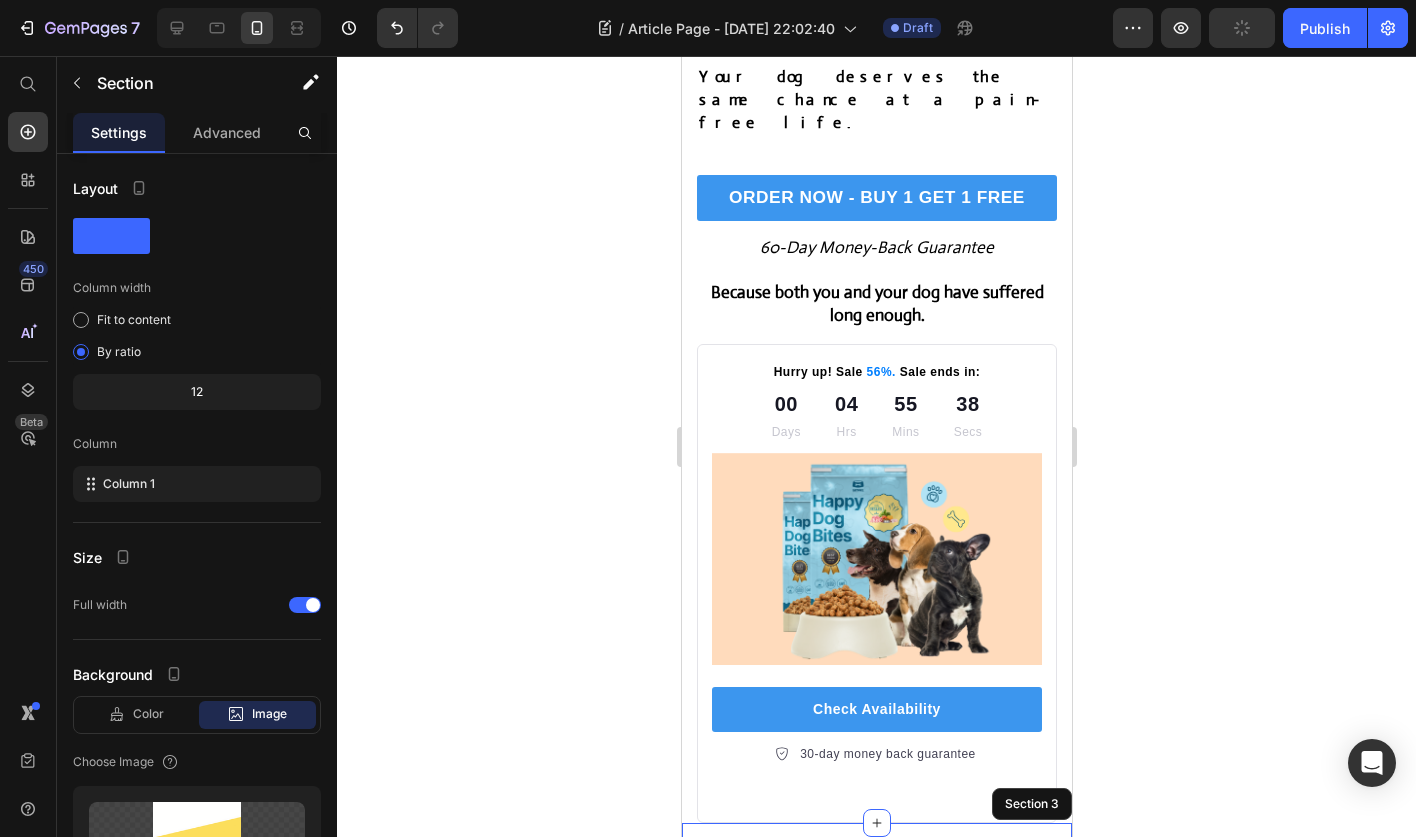 type on "https://cdn.shopify.com/s/files/1/0589/6608/1620/files/gempages_574825377034142832-2a2c6d8f-e46b-42c4-8d4f-30a54621d943.png" 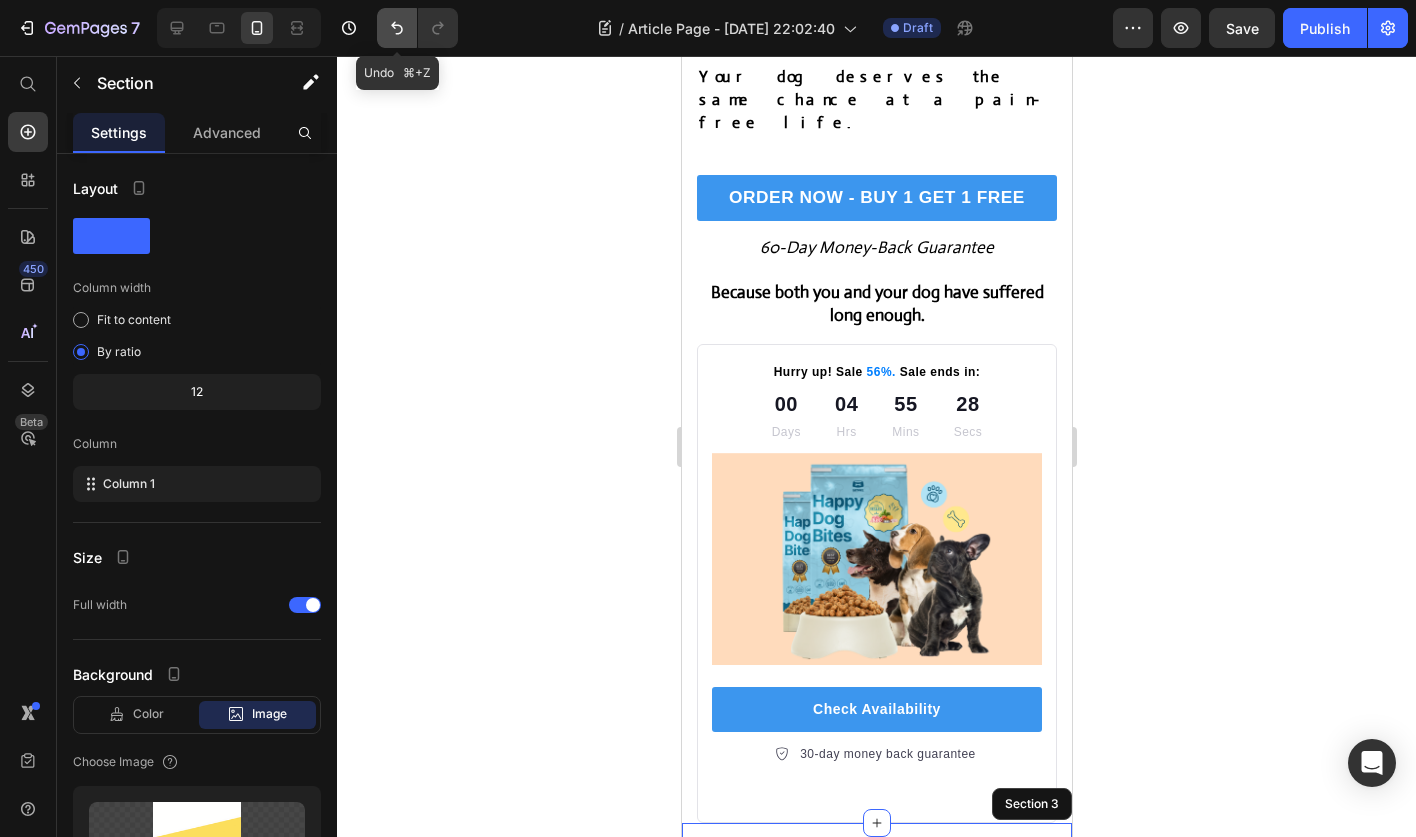 click 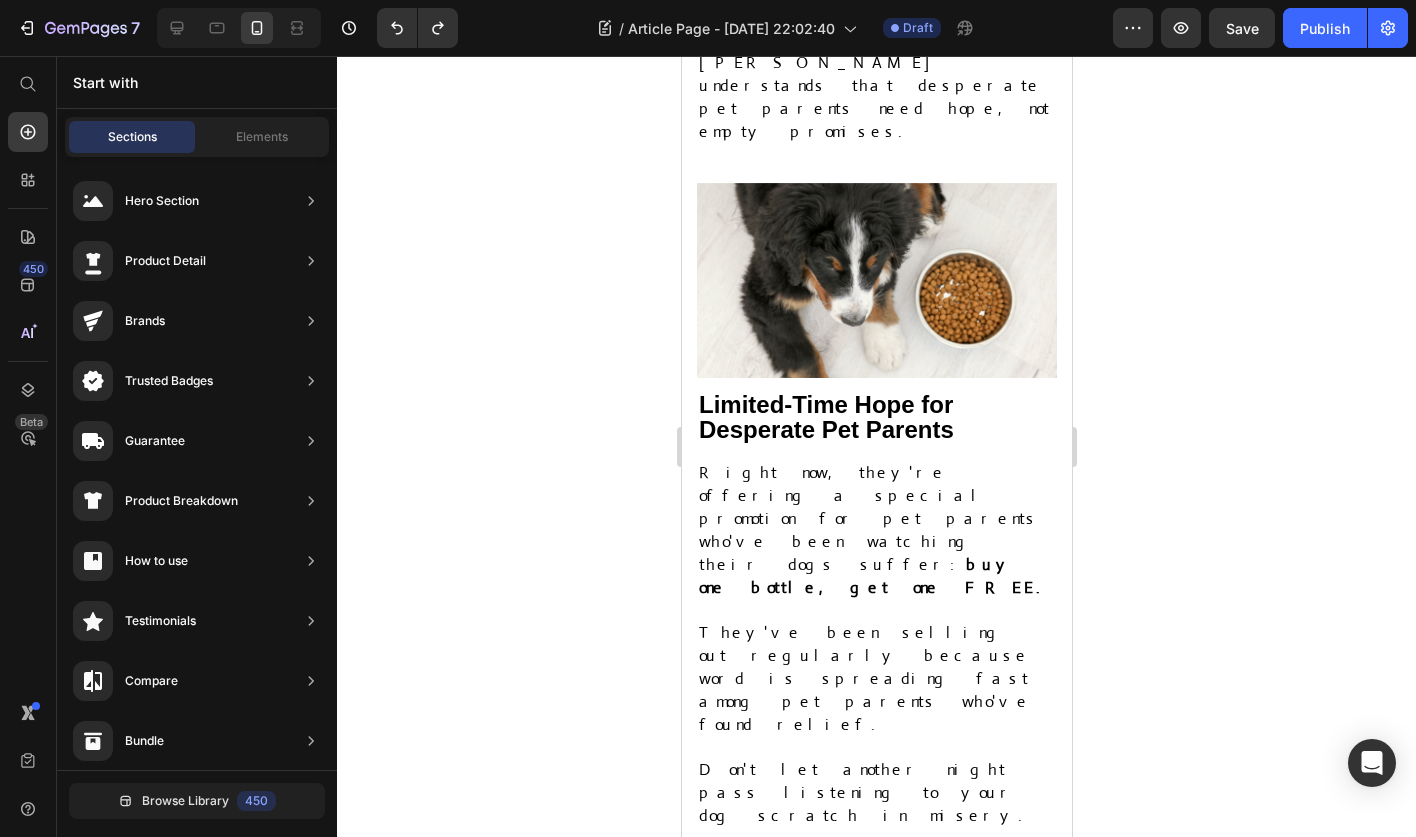 scroll, scrollTop: 11231, scrollLeft: 0, axis: vertical 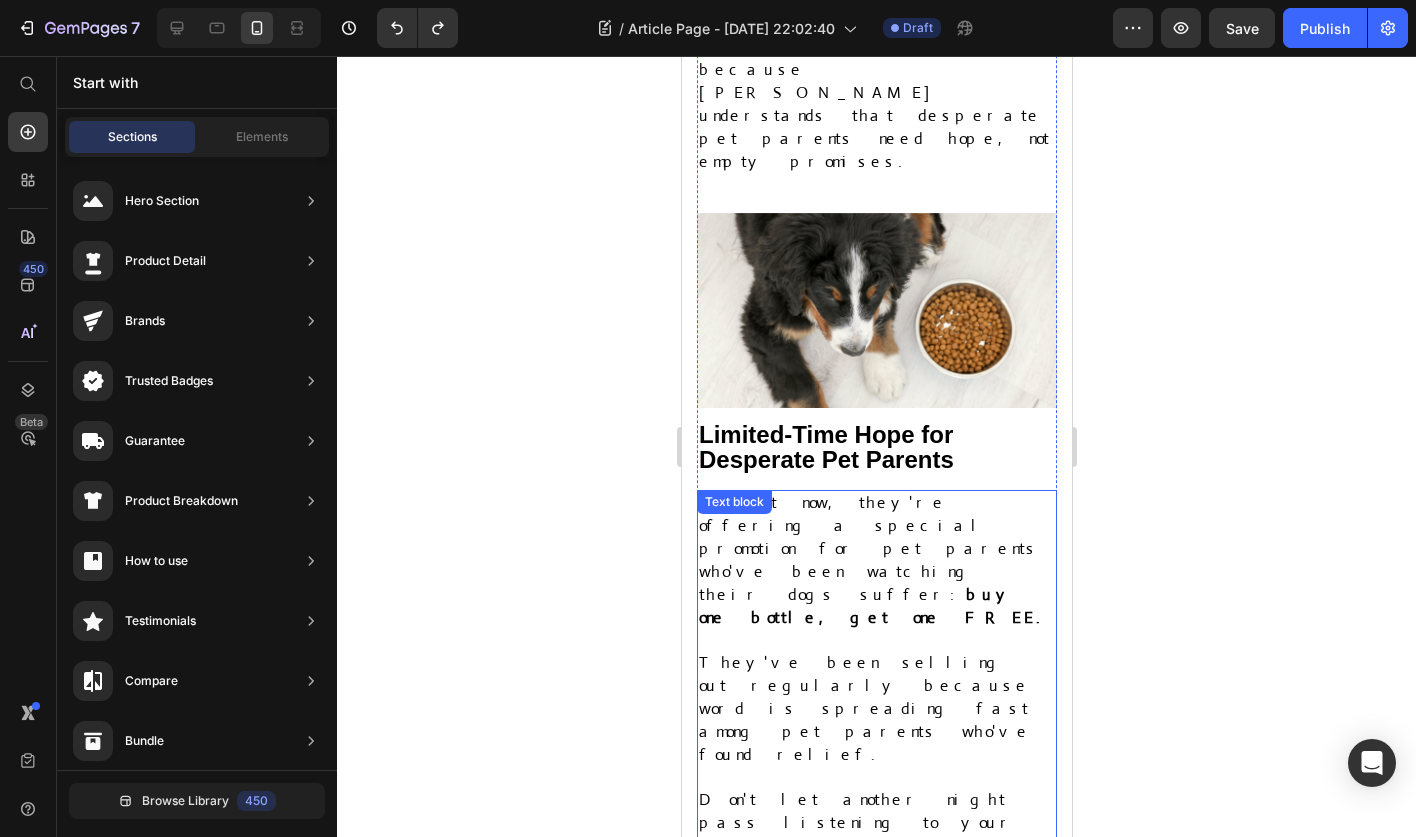 click at bounding box center (876, 1074) 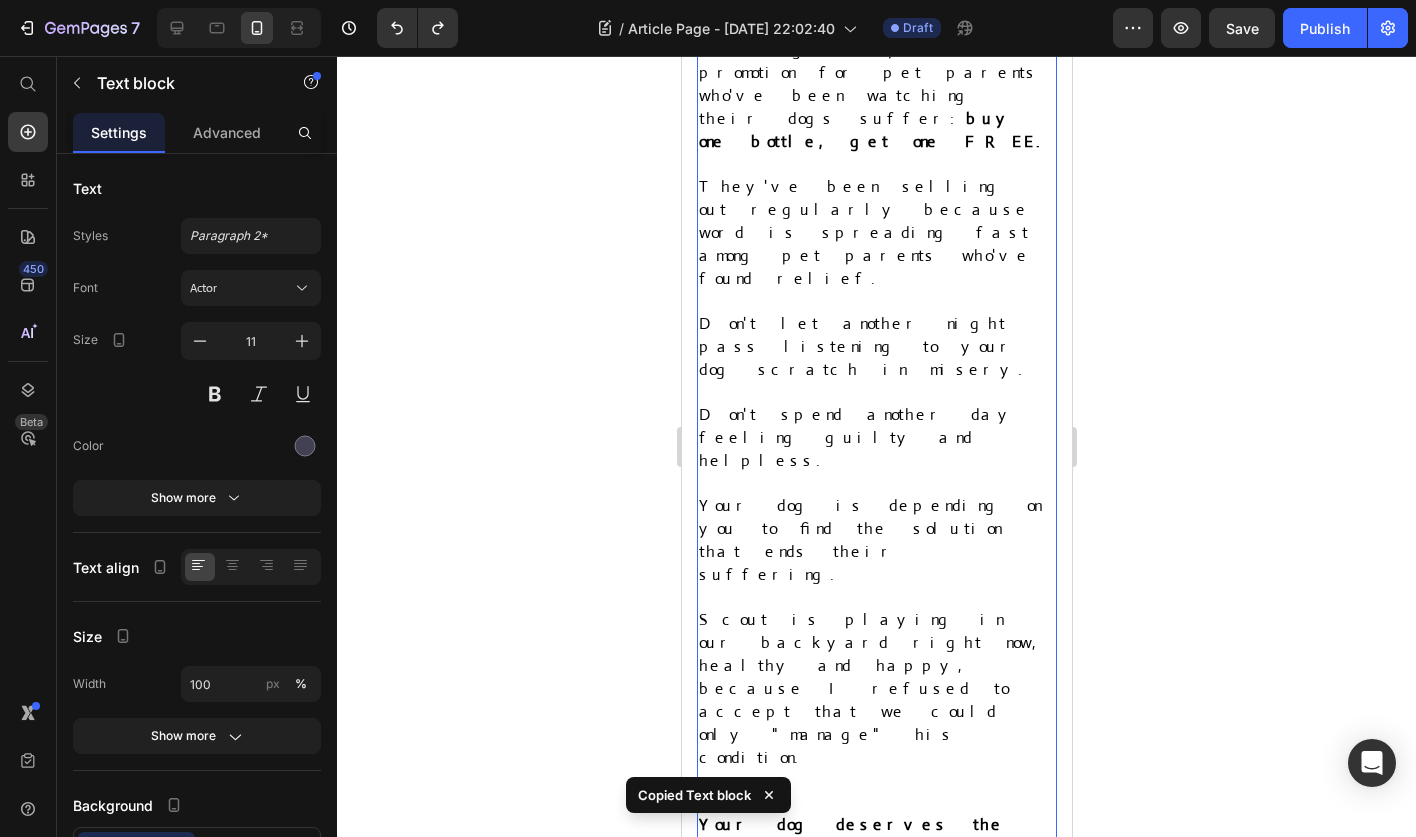 scroll, scrollTop: 11781, scrollLeft: 0, axis: vertical 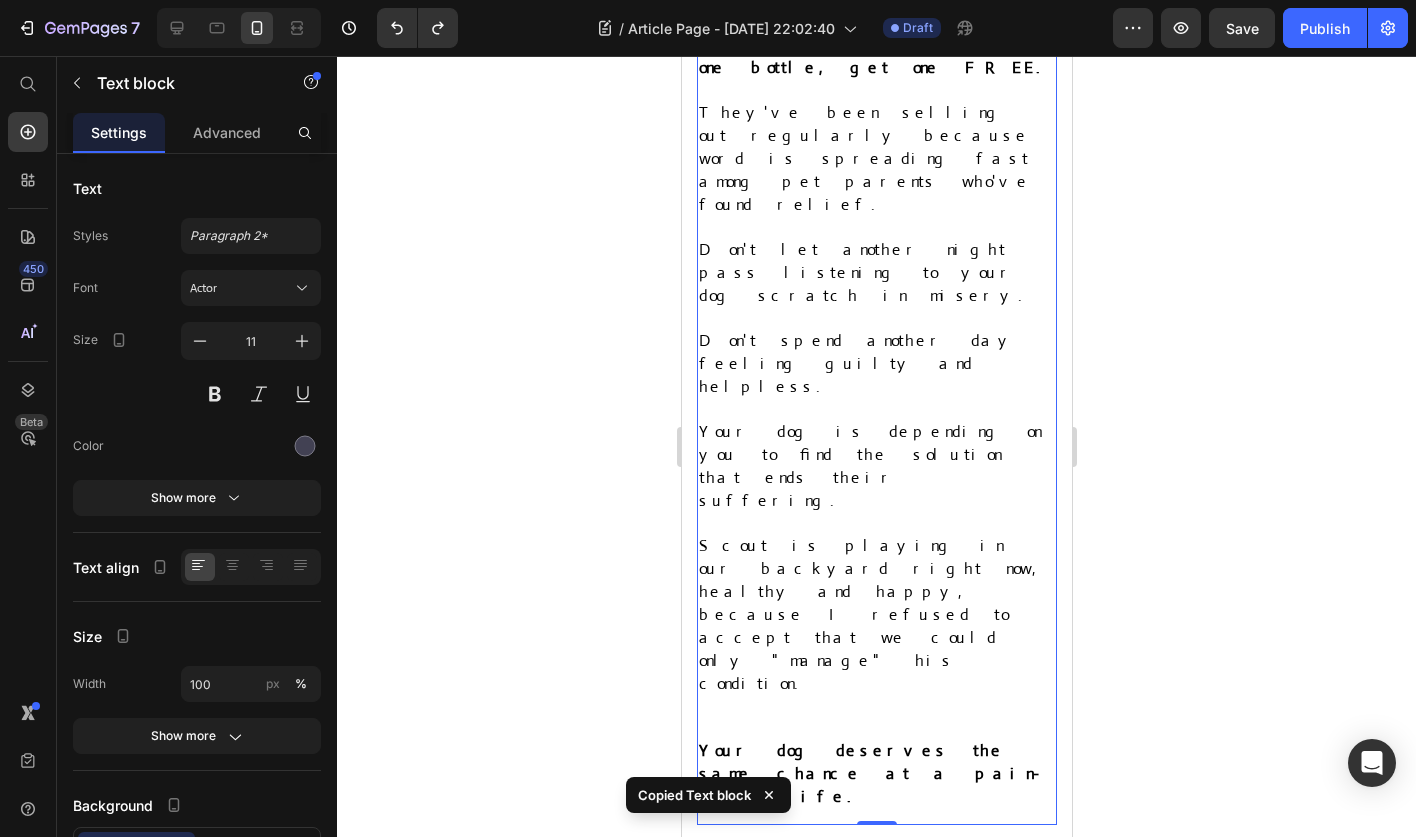 click at bounding box center [876, 1453] 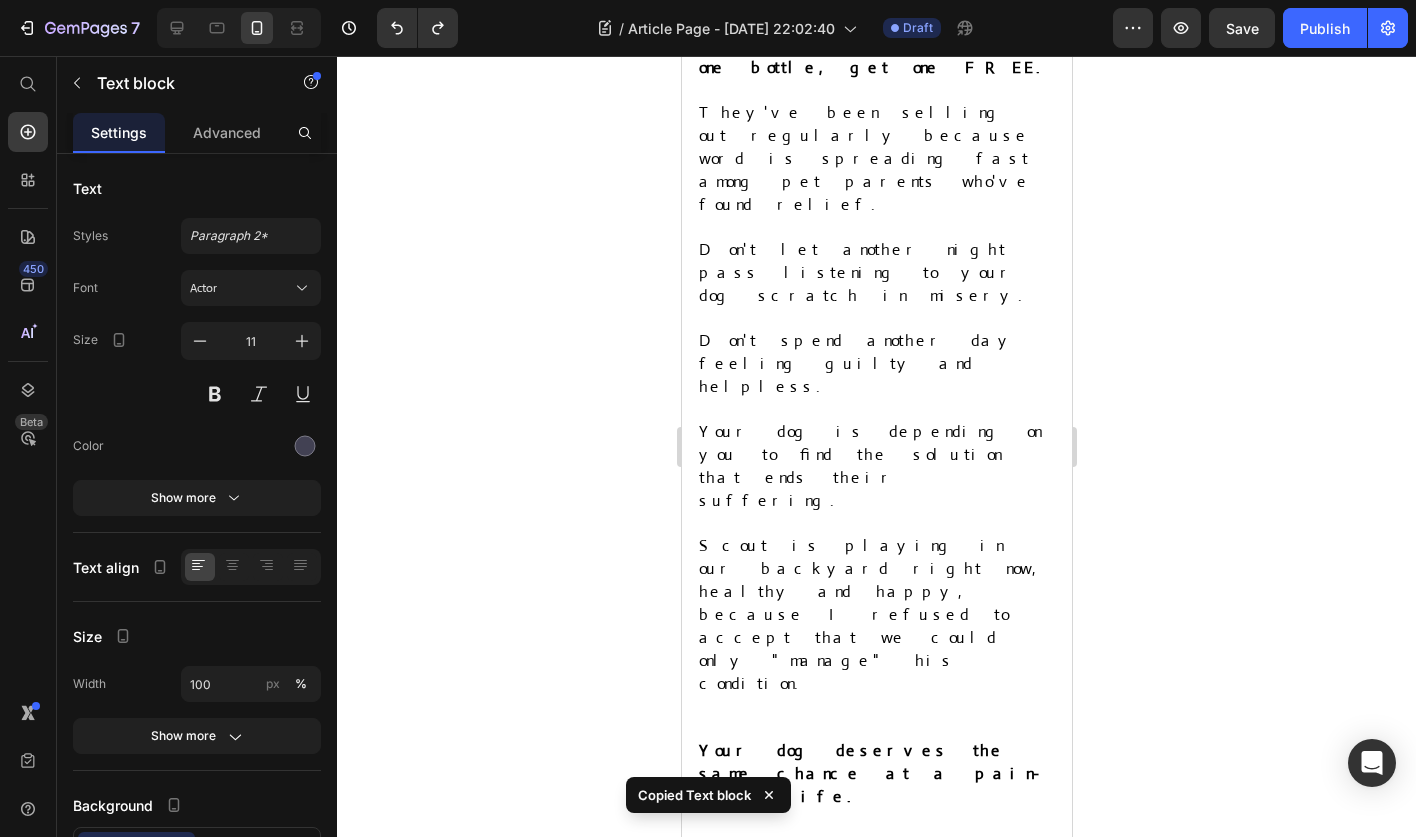 click 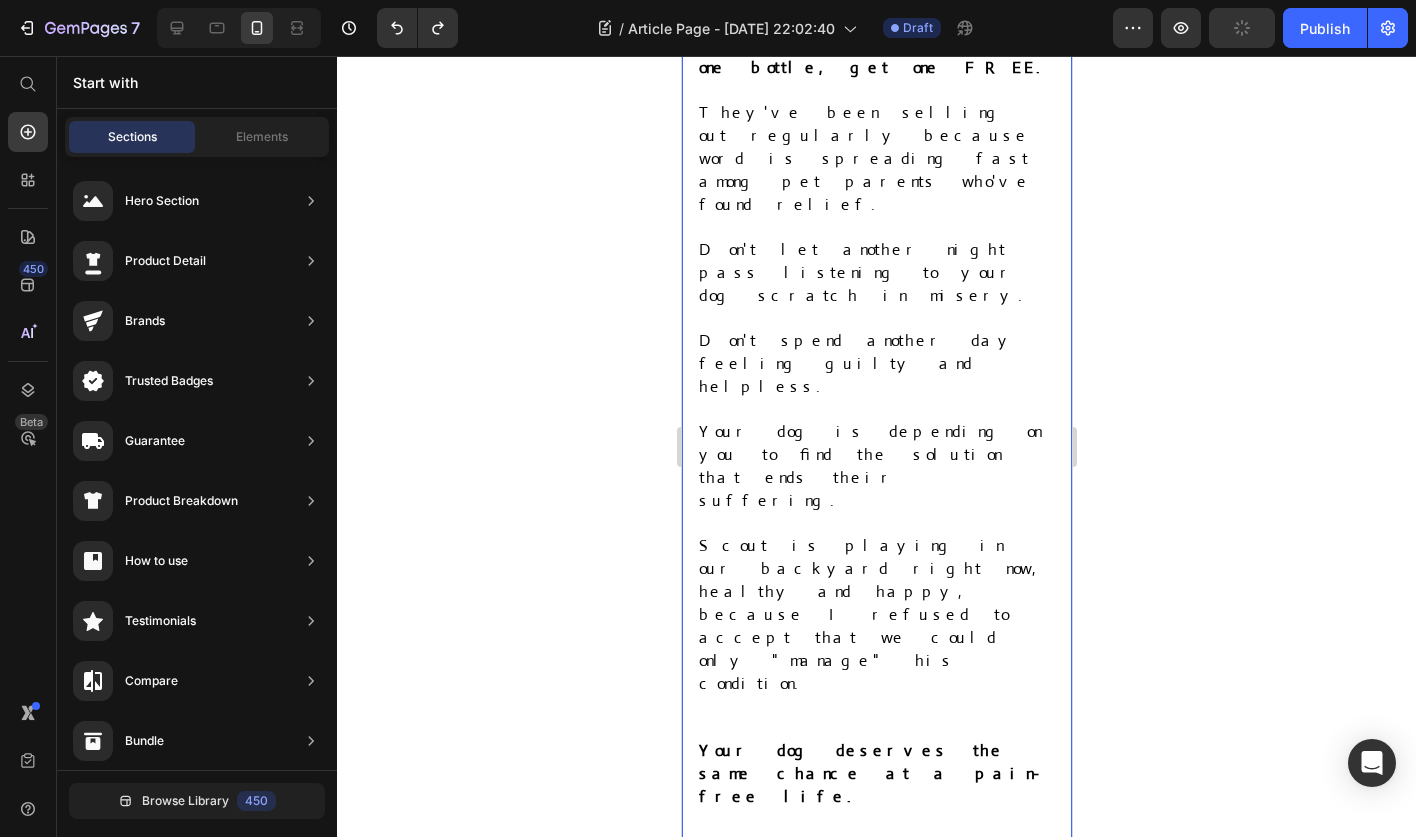 click on "⁠⁠⁠⁠⁠⁠⁠ "I Never Thought I'd Be the Kind of Pet Parent Who Cries in Public— Until I Watched My Dog Scratch Himself Raw for the 100th Time That Week " Heading Image By  Jess White Text block Advanced list Published:  Monday, January 8, 2025 Text block Row Image ⁠⁠⁠⁠⁠⁠⁠ The Breaking Point Every Pet Parent Recognizes Heading I never thought I'd be the kind of pet parent who cries in the vet's waiting room. But at 2:15 PM on a rainy Thursday, watching my beloved Labrador Scout scratch himself raw for the hundredth time that week, I completely broke down. The elderly woman next to me reached over and squeezed my hand. "Skin allergies?" she asked gently. I could only nod, unable to speak past the lump in my throat. "I know that look," she continued. "The helplessness. The guilt. Wondering if you're doing everything you can for them." She was right. That's exactly how I felt. Text block Image ⁠⁠⁠⁠⁠⁠⁠ When "Normal" Dog Behavior Becomes a Nightmare Heading Text block Image "" at bounding box center (876, -5036) 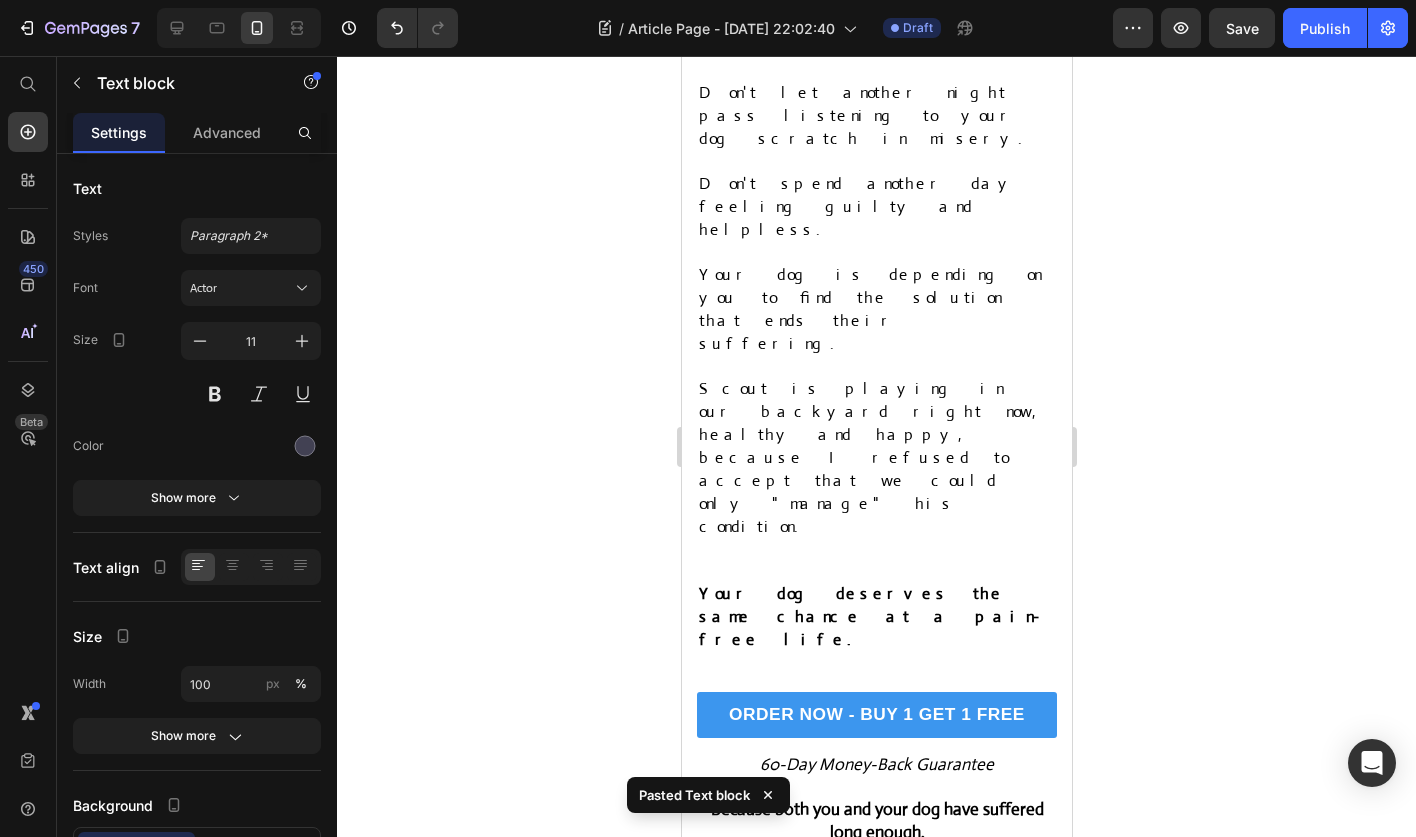 scroll, scrollTop: 11974, scrollLeft: 0, axis: vertical 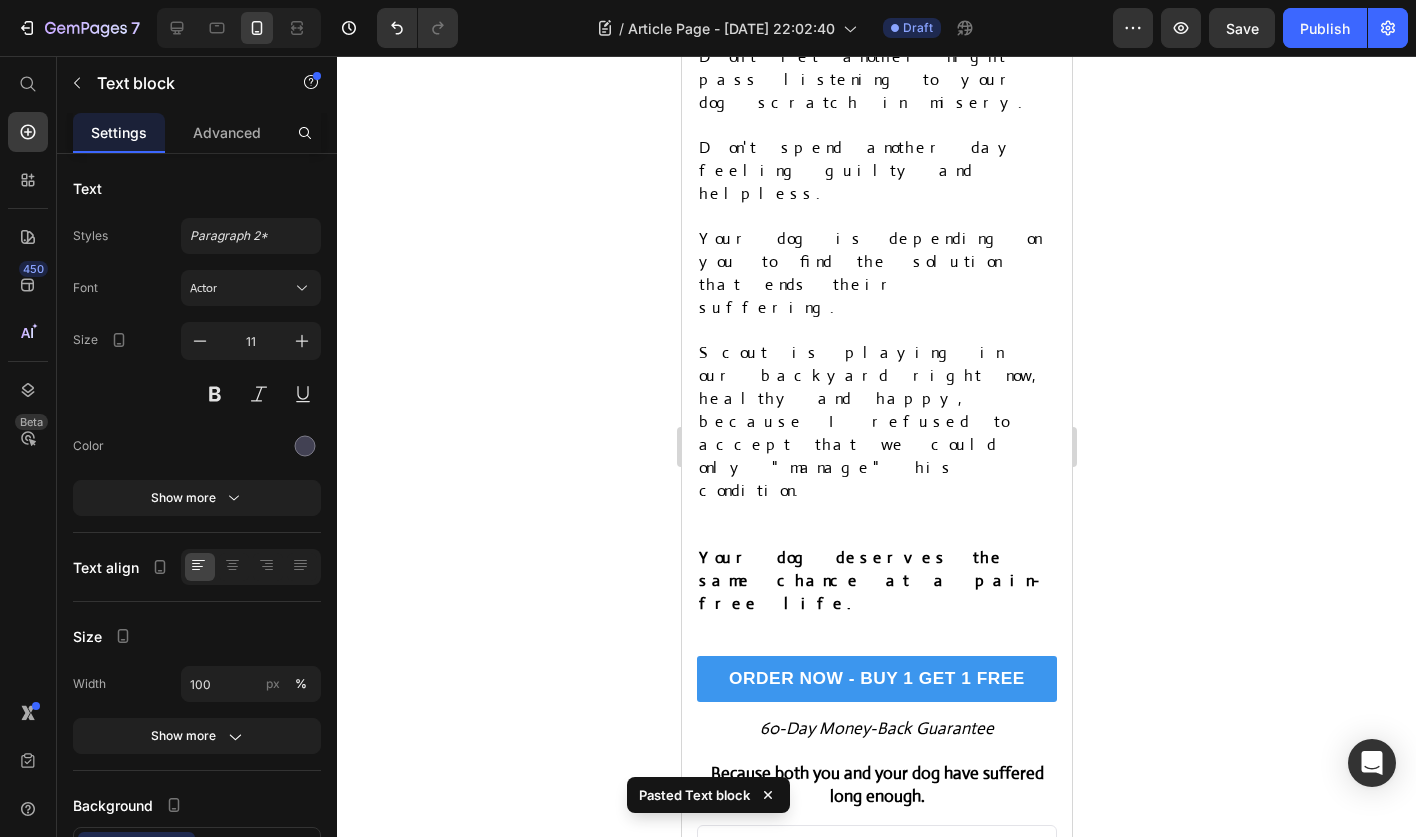 click on "They've been selling out regularly because word is spreading fast among pet parents who've found relief." at bounding box center (876, 1523) 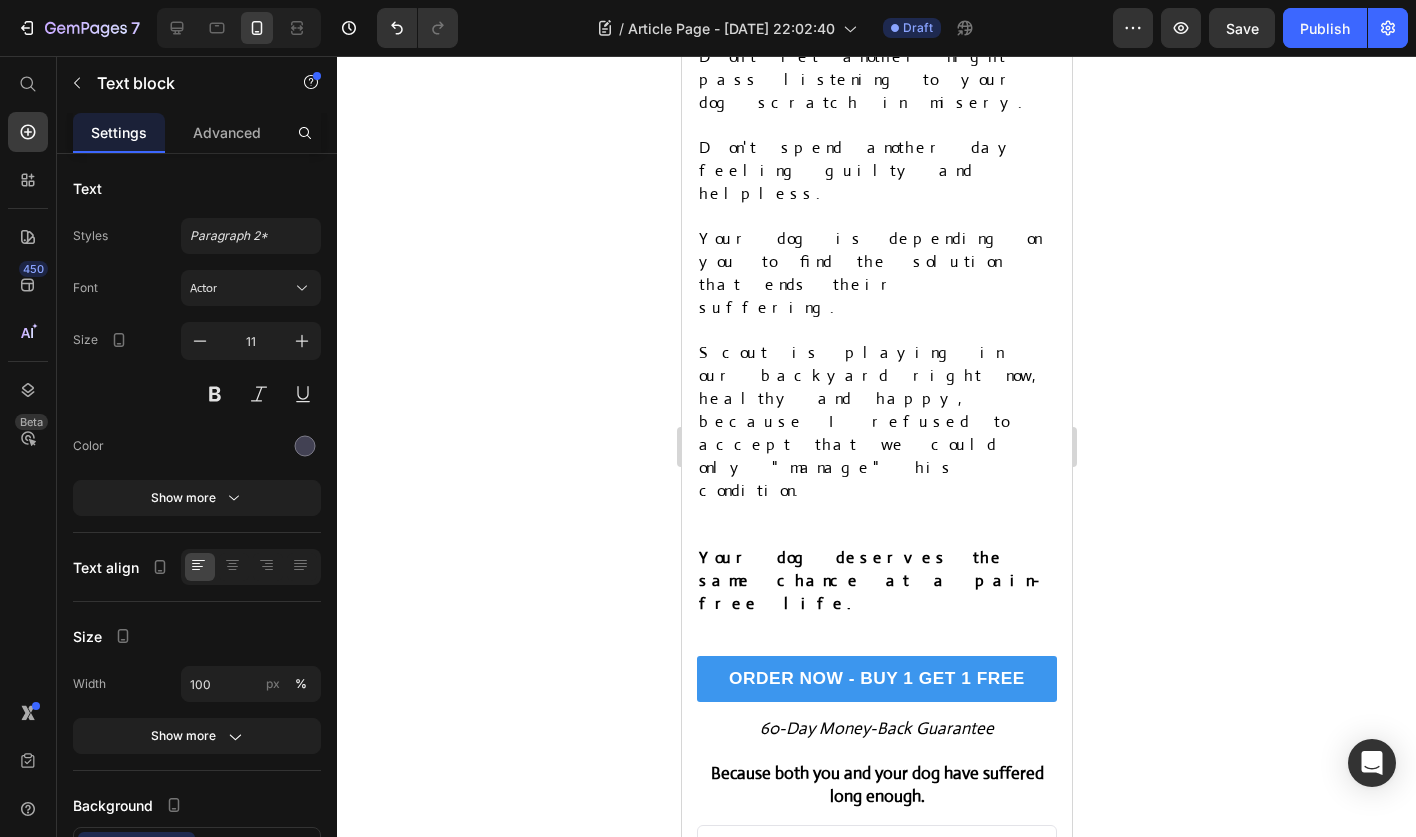 click 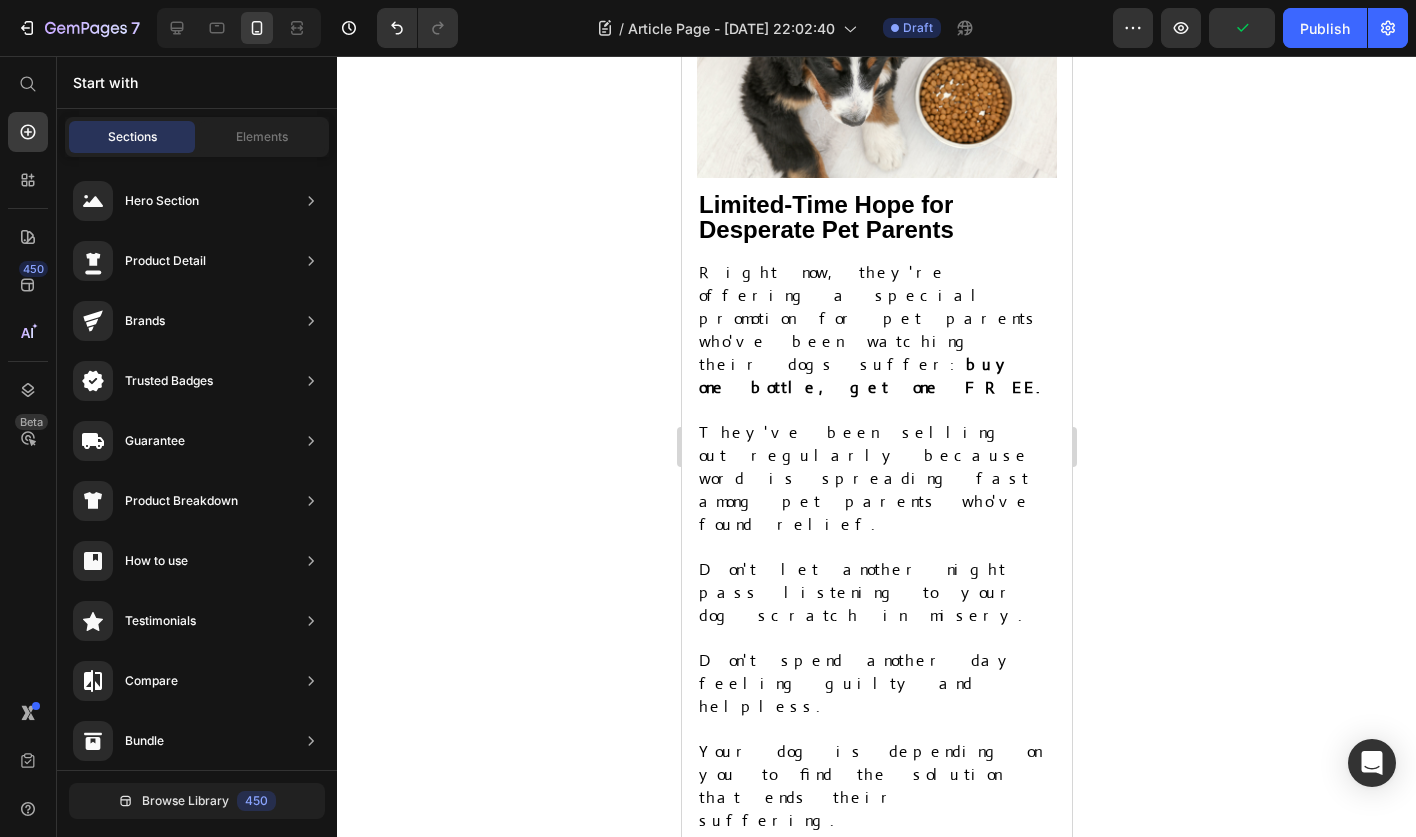 scroll, scrollTop: 11460, scrollLeft: 0, axis: vertical 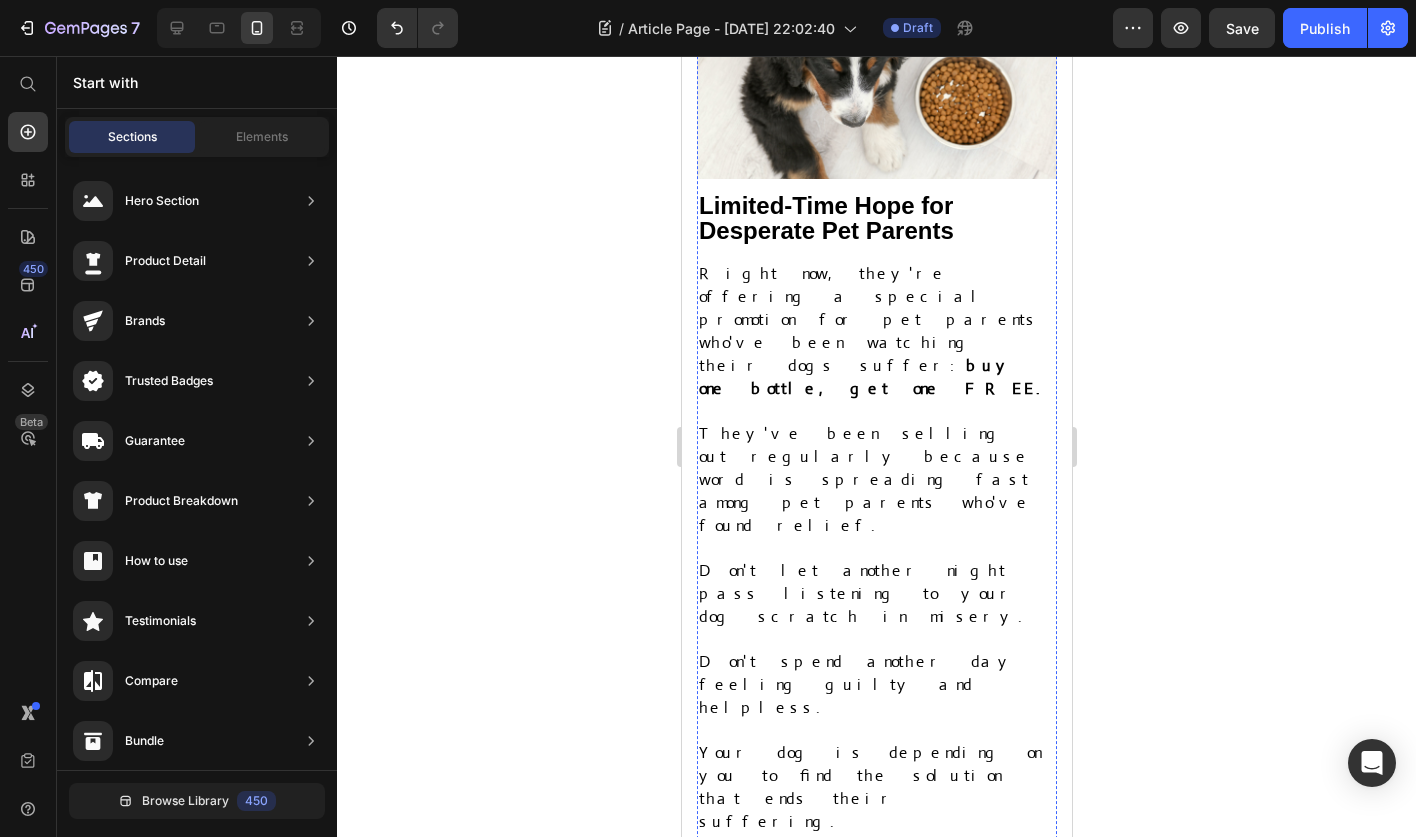 click on "Because both you and your dog have suffered long enough." at bounding box center (876, 1300) 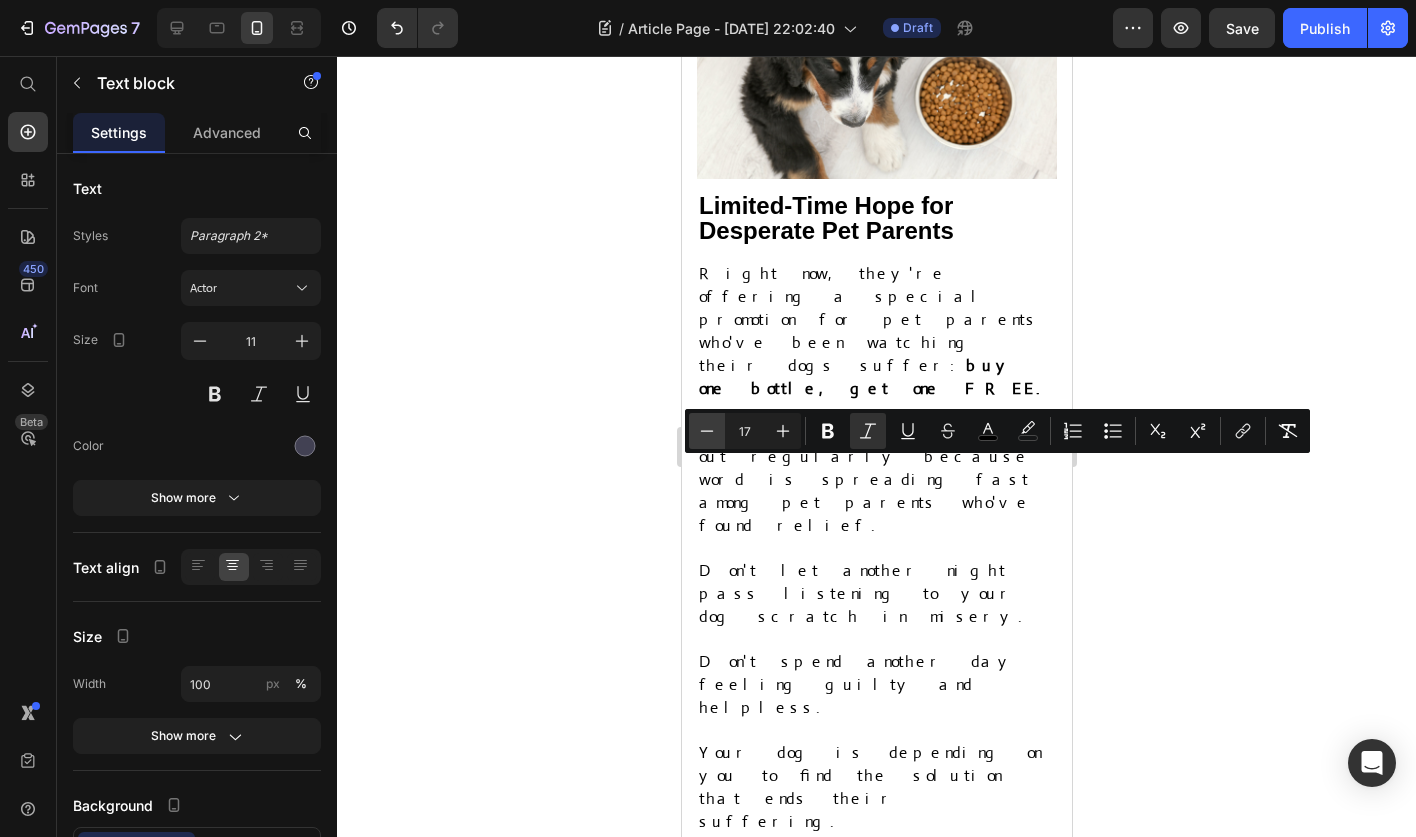 click 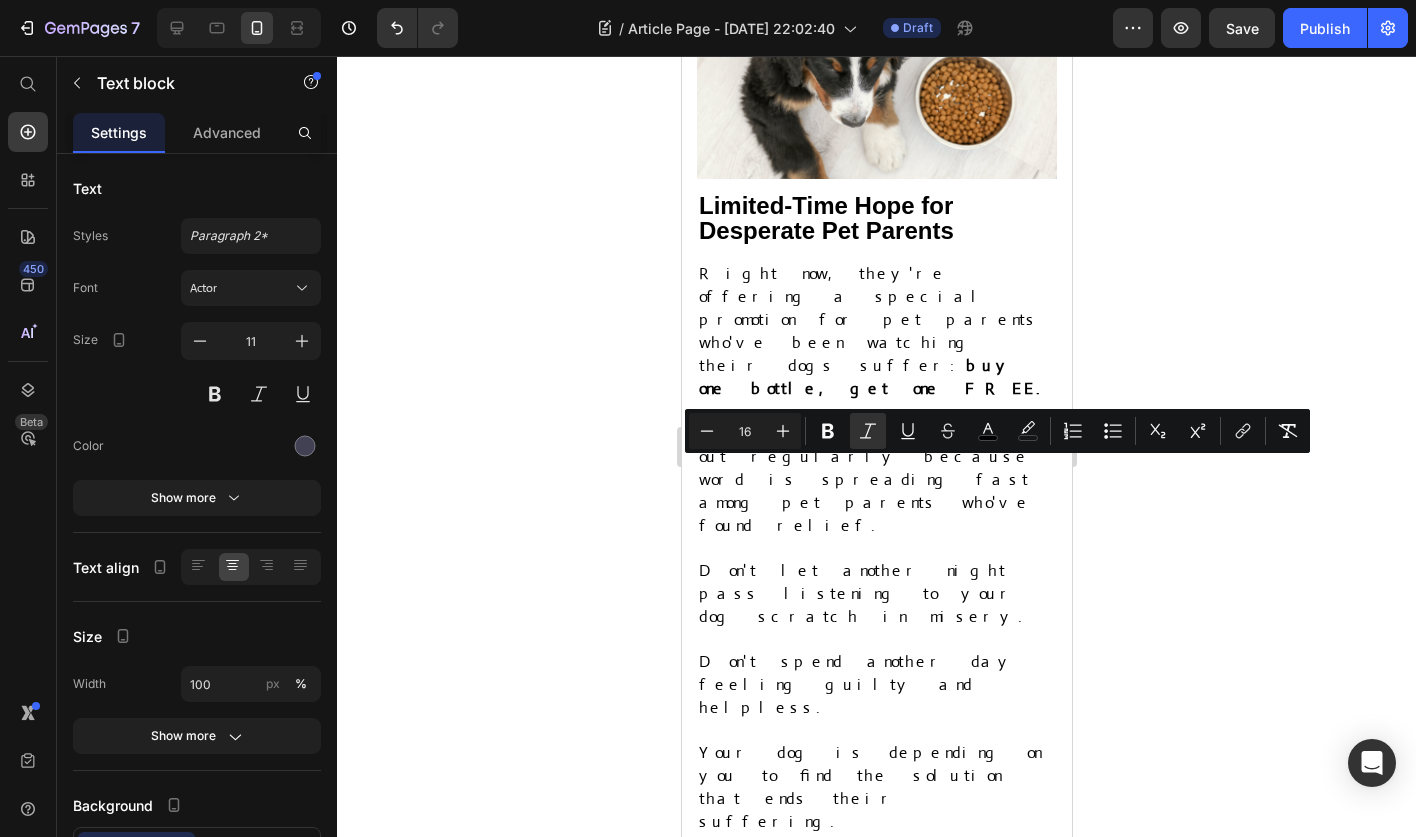 click on "Because both you and your dog have suffered long enough." at bounding box center [876, 1311] 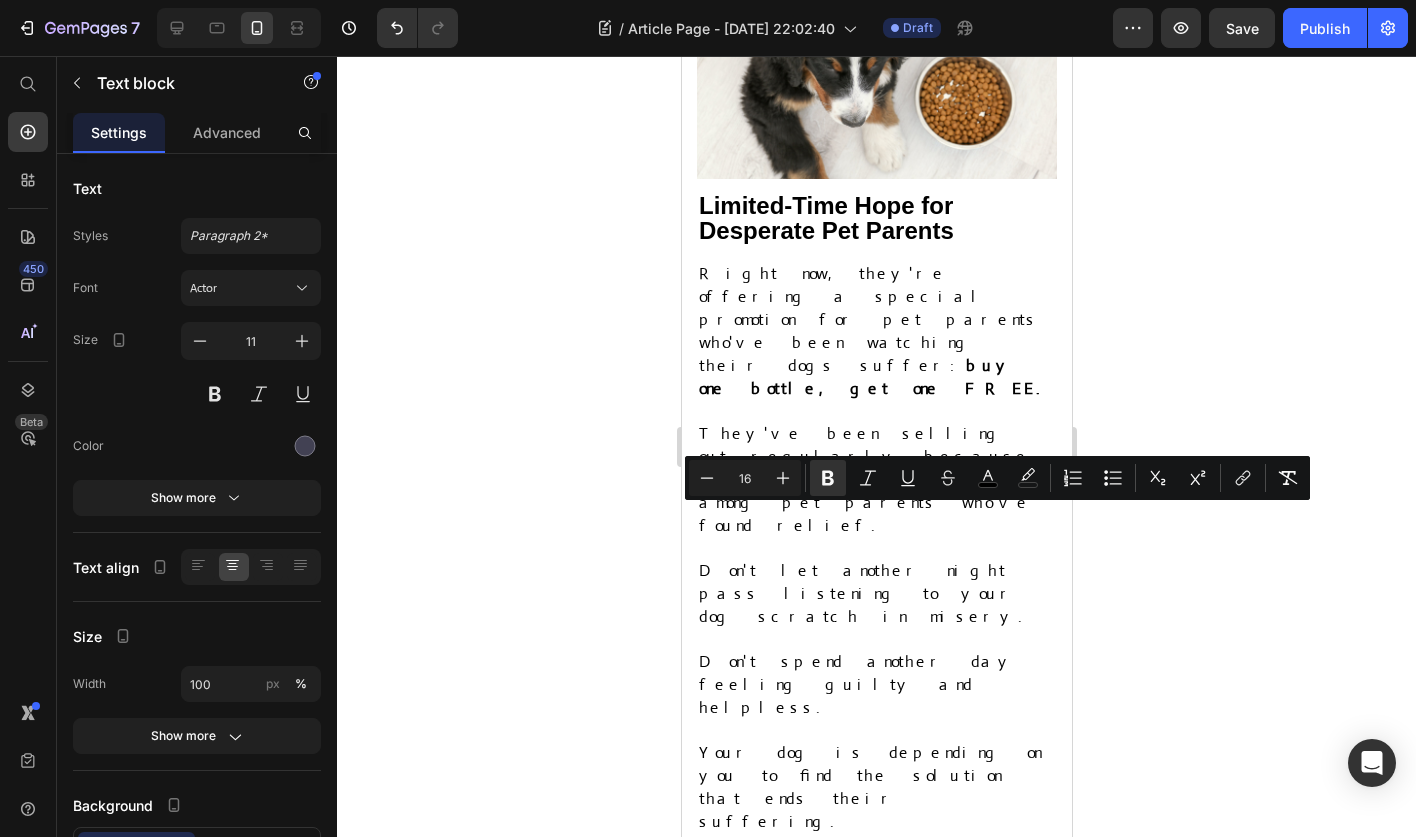 drag, startPoint x: 933, startPoint y: 545, endPoint x: 665, endPoint y: 519, distance: 269.25824 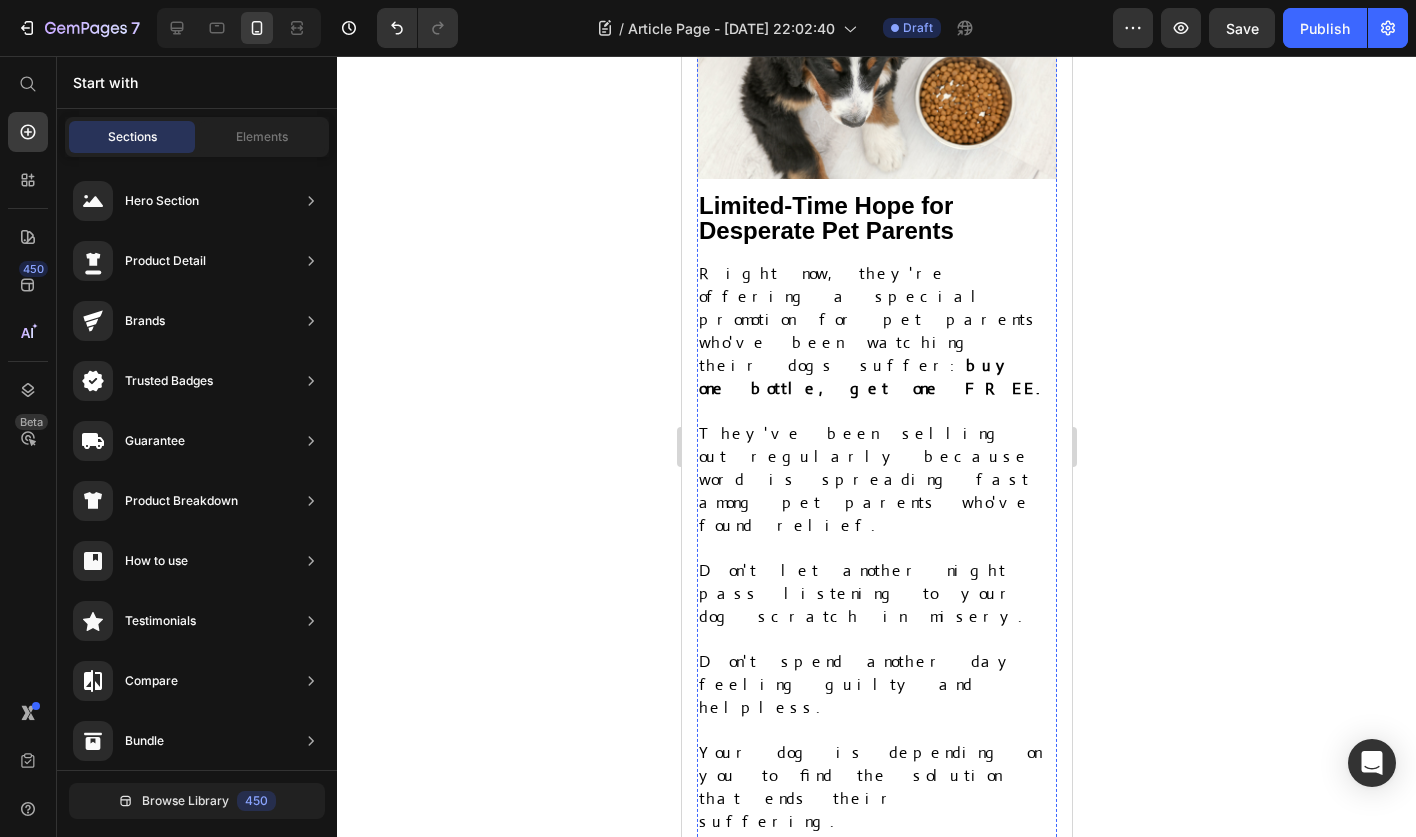 click on "60-Day Money-Back Guarantee" at bounding box center (876, 1243) 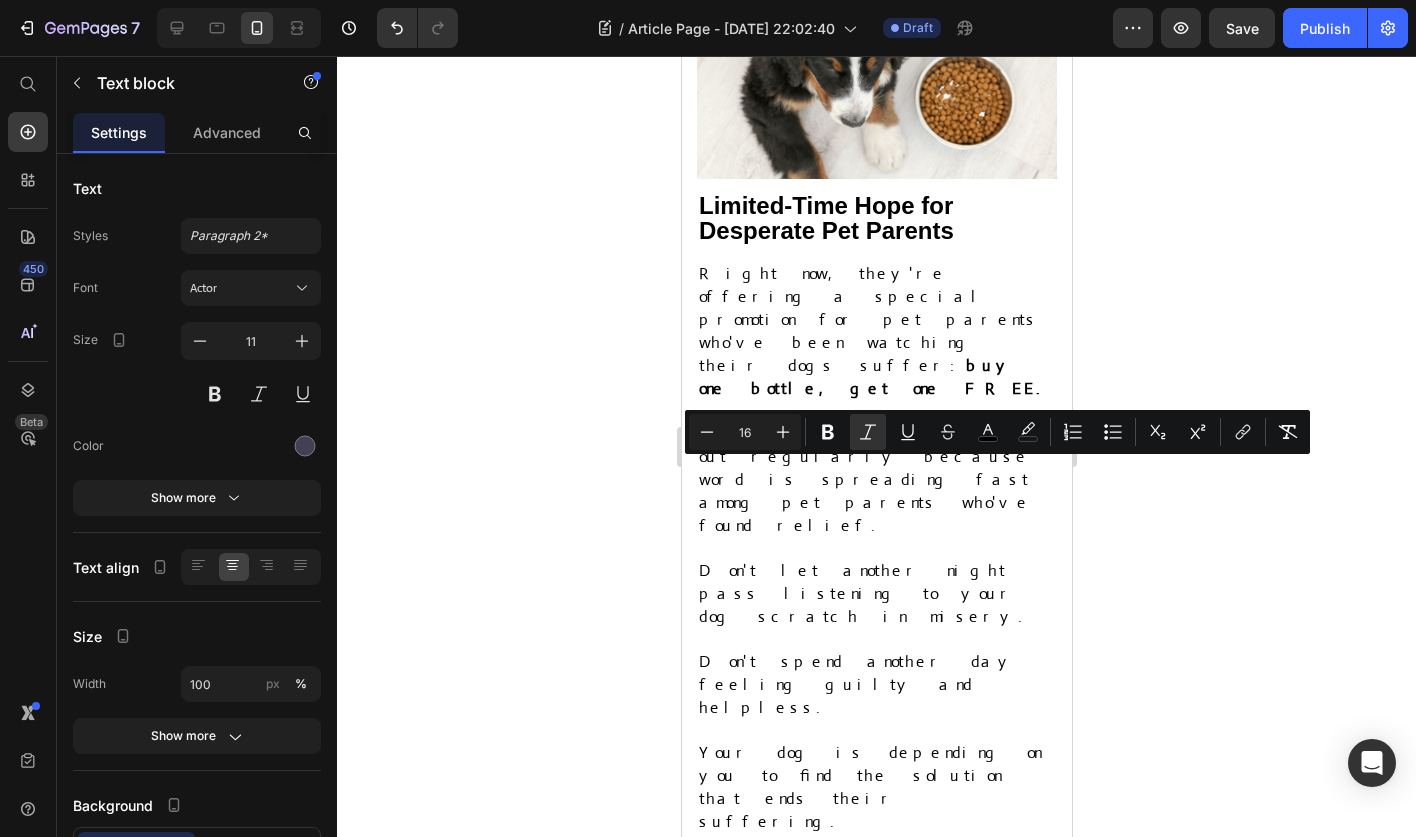 click on "60-Day Money-Back Guarantee" at bounding box center (876, 1243) 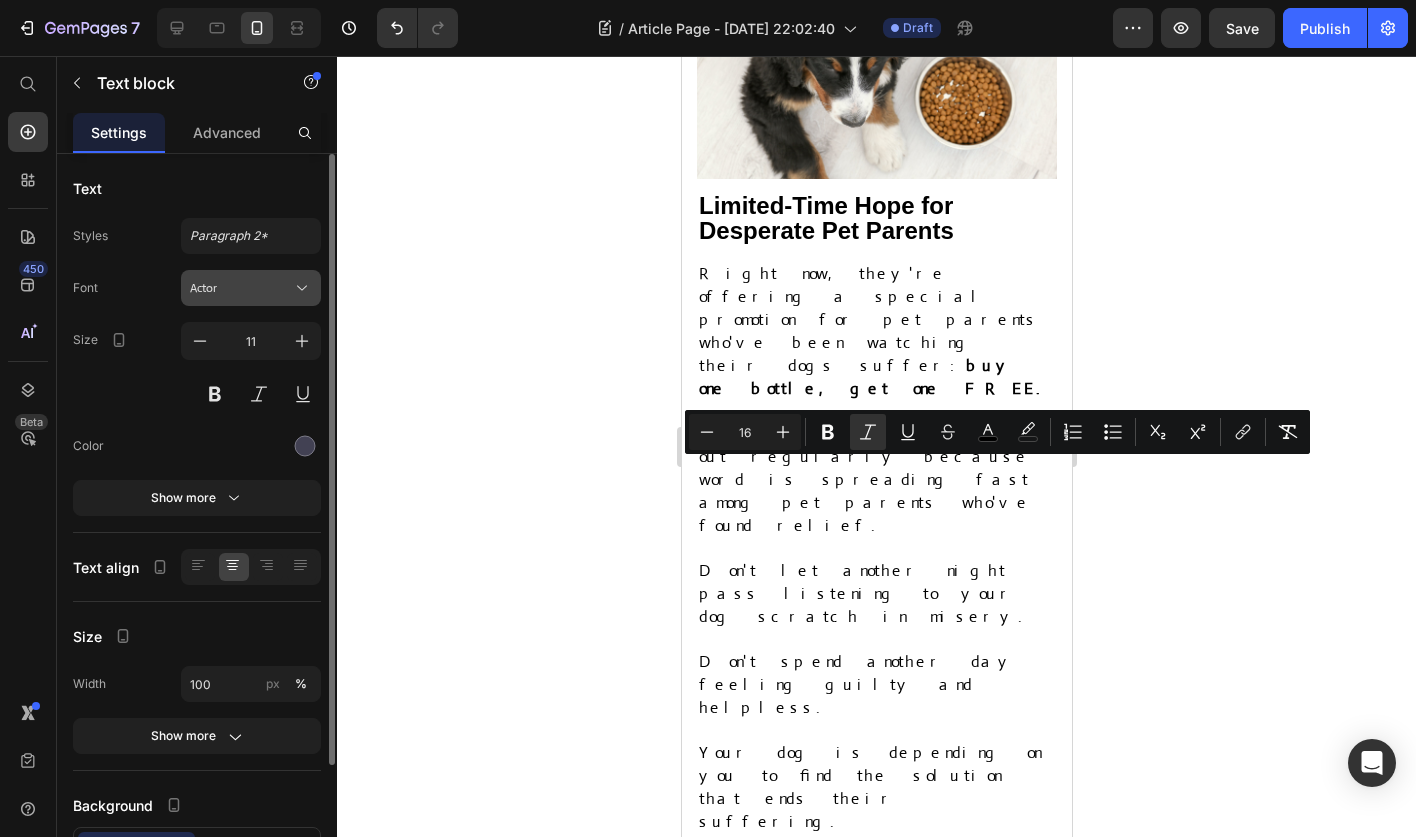 click on "Actor" at bounding box center [251, 288] 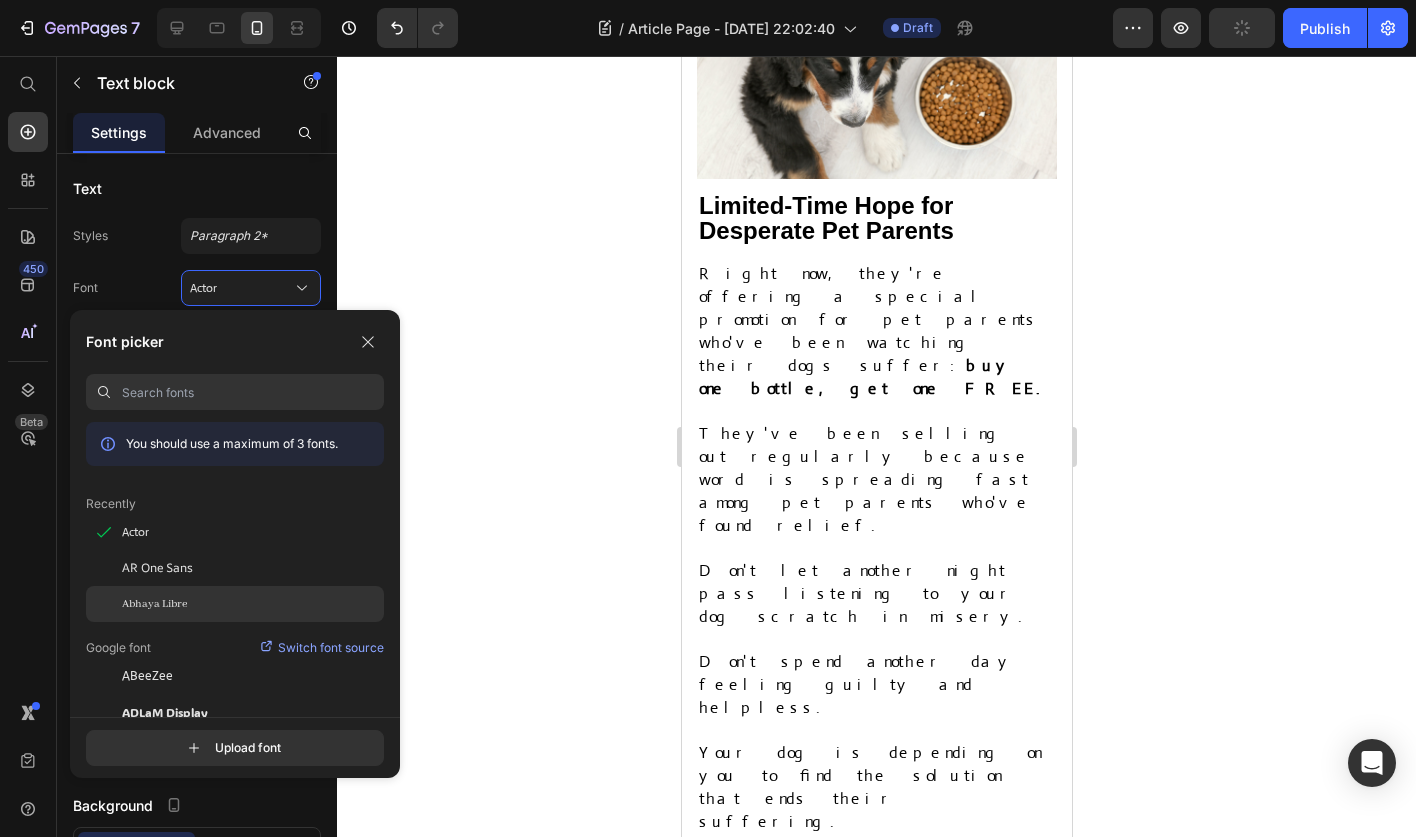 click on "Abhaya Libre" 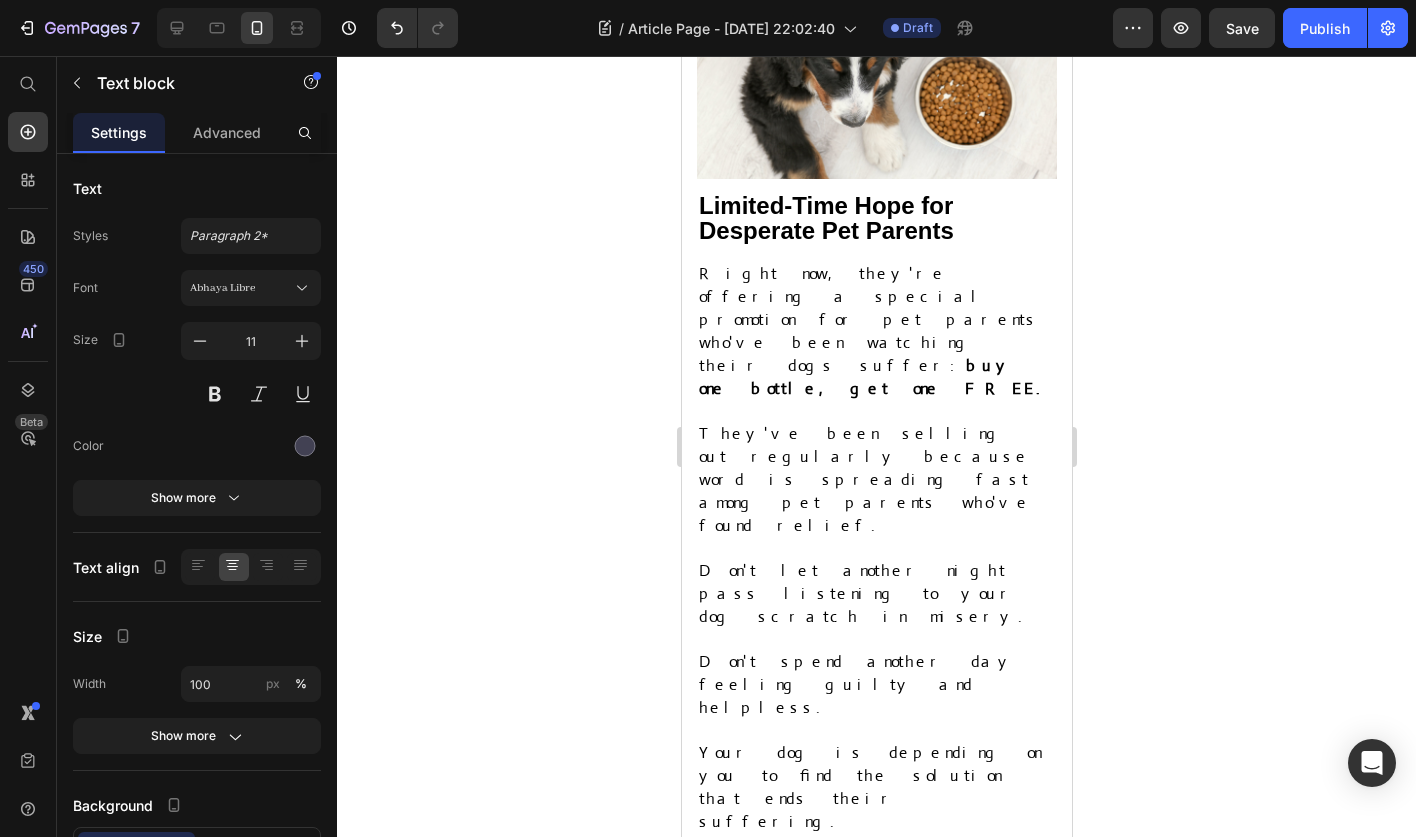 drag, startPoint x: 713, startPoint y: 519, endPoint x: 940, endPoint y: 542, distance: 228.16222 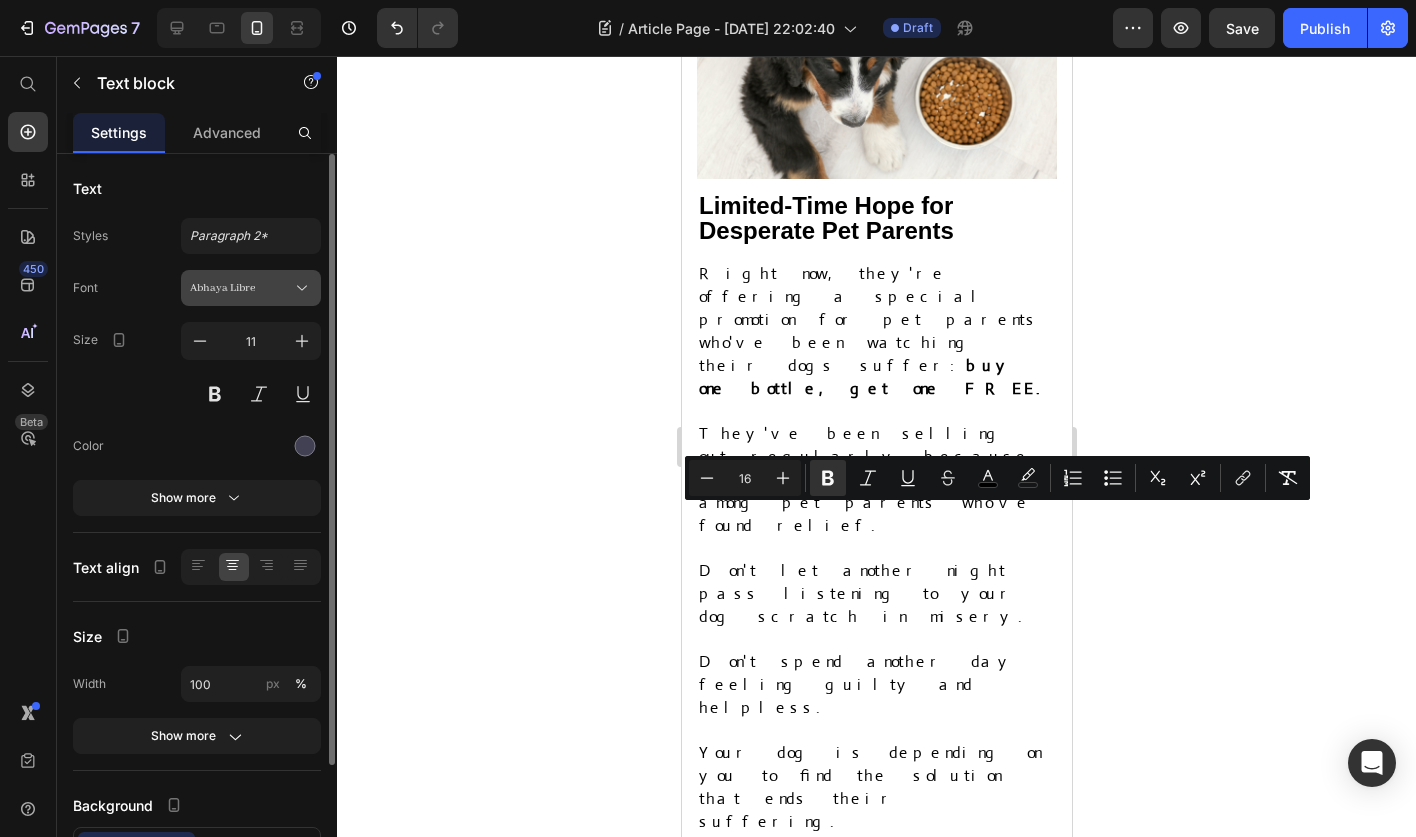 click on "Abhaya Libre" at bounding box center (241, 288) 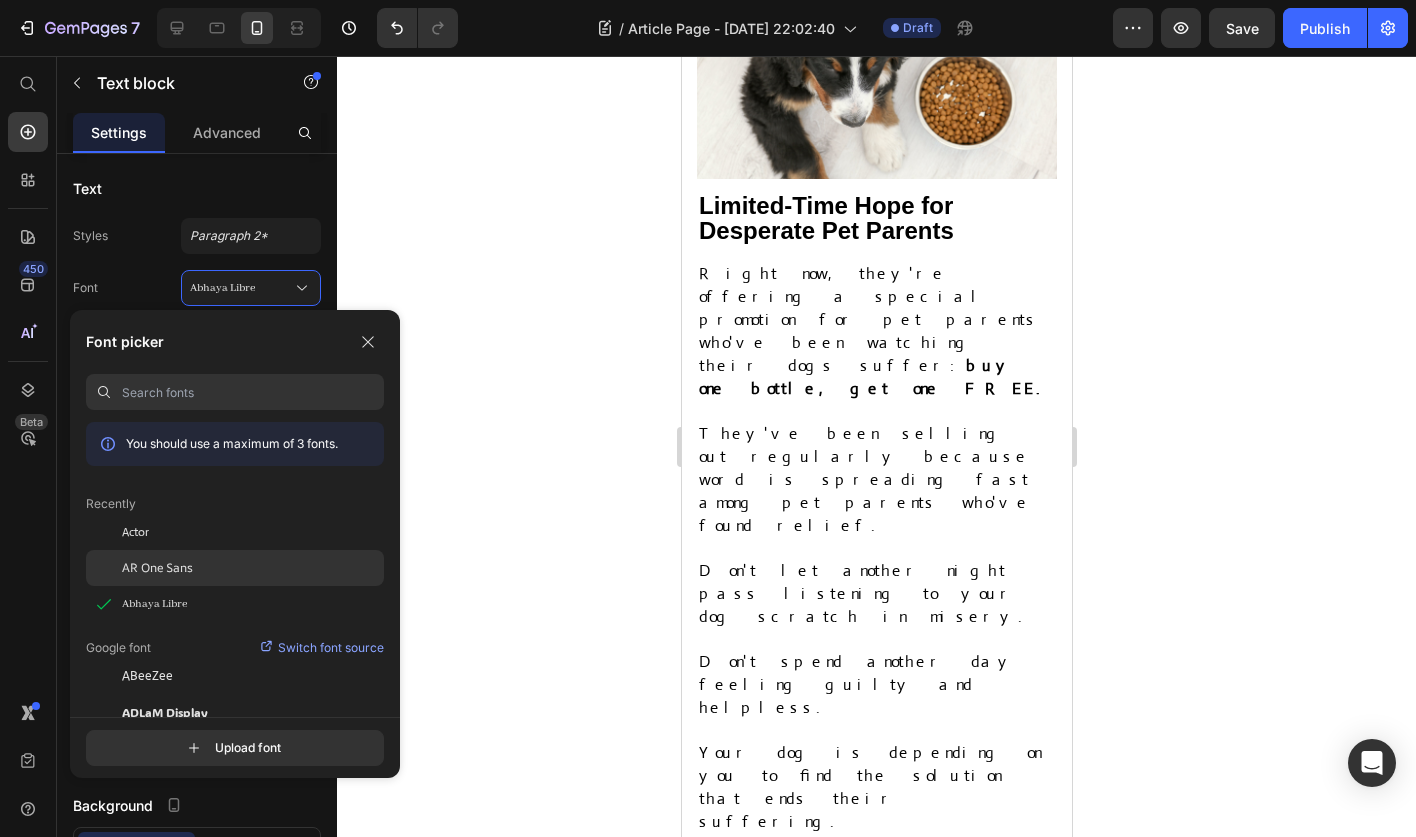 click on "AR One Sans" 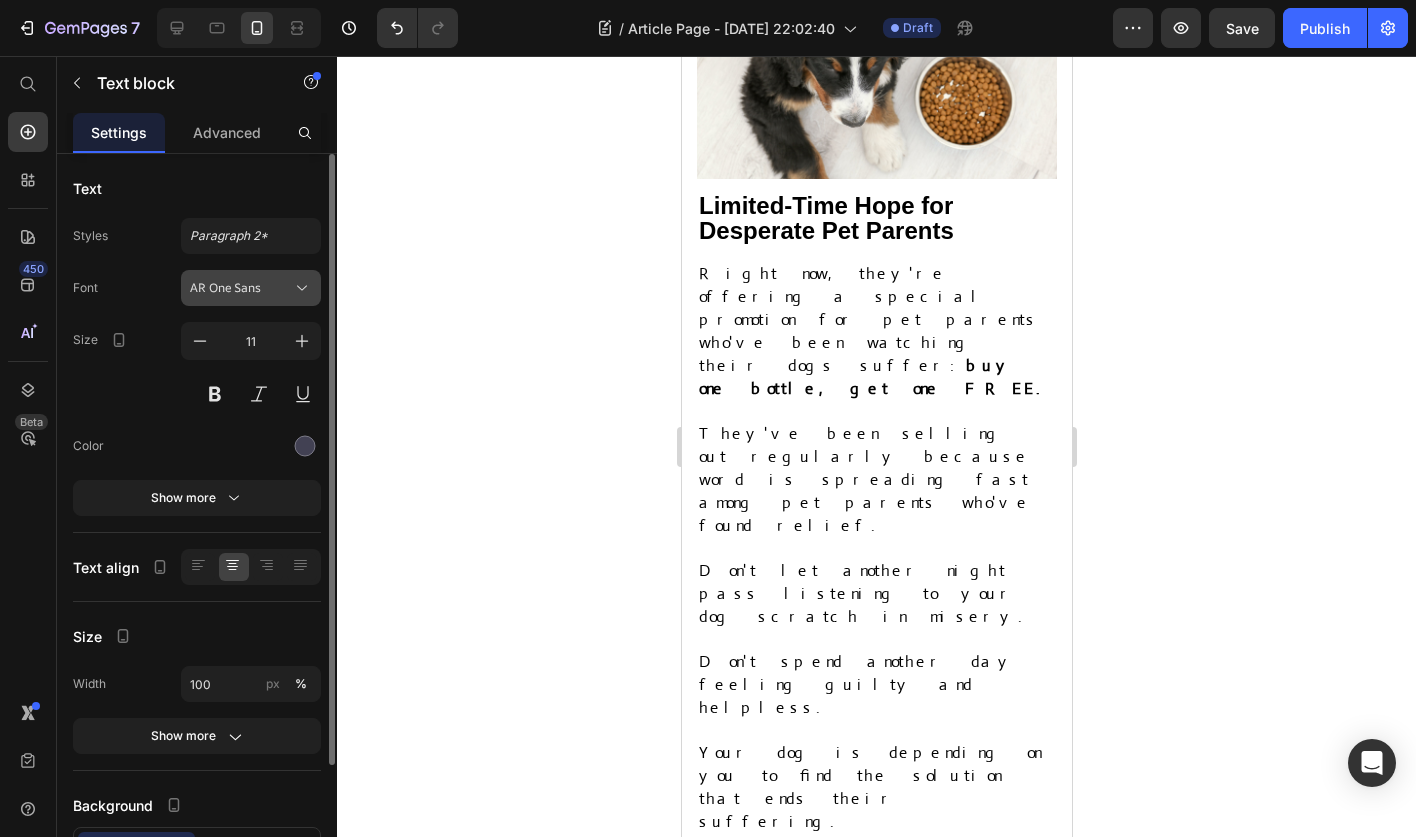 click on "AR One Sans" at bounding box center (241, 288) 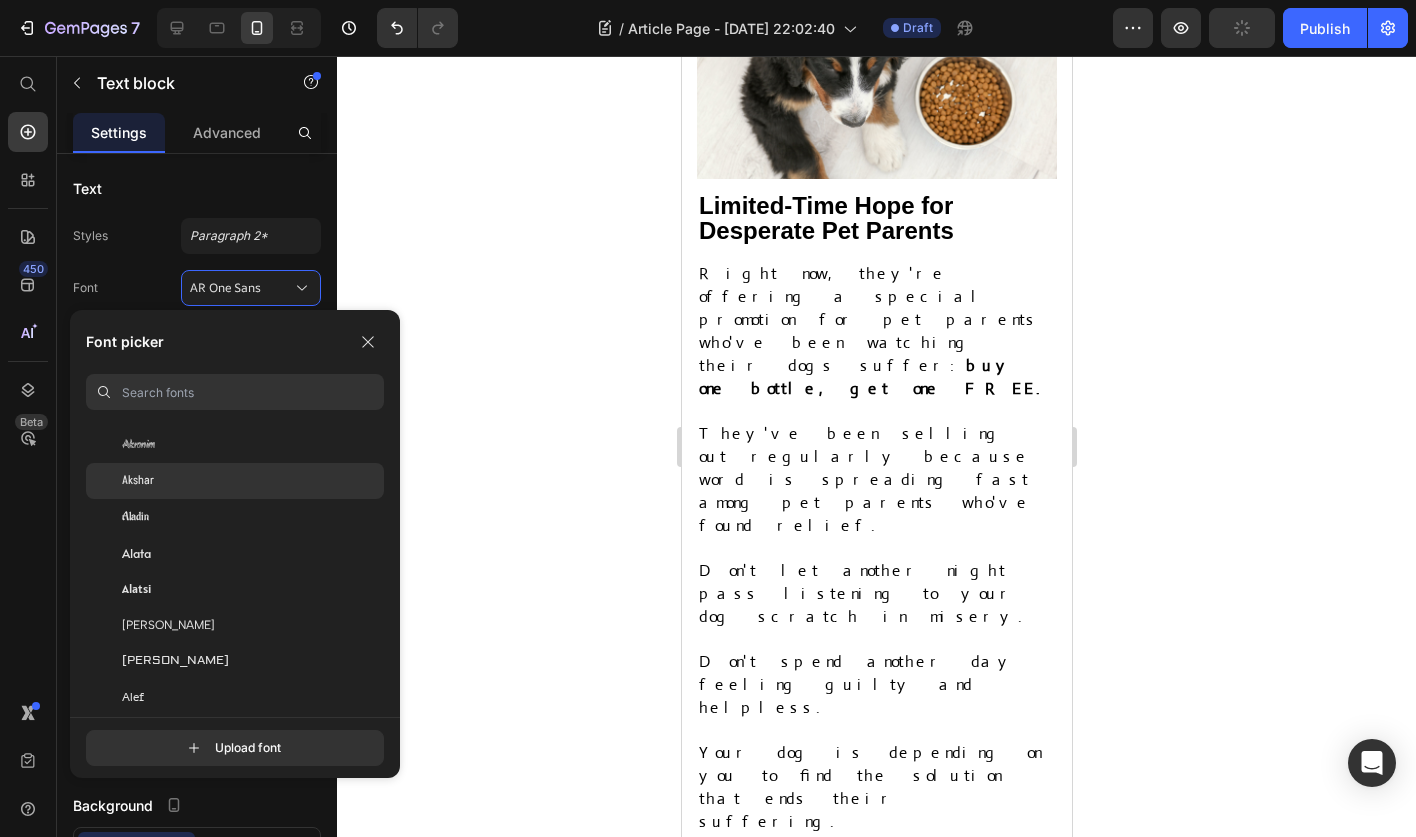 scroll, scrollTop: 918, scrollLeft: 0, axis: vertical 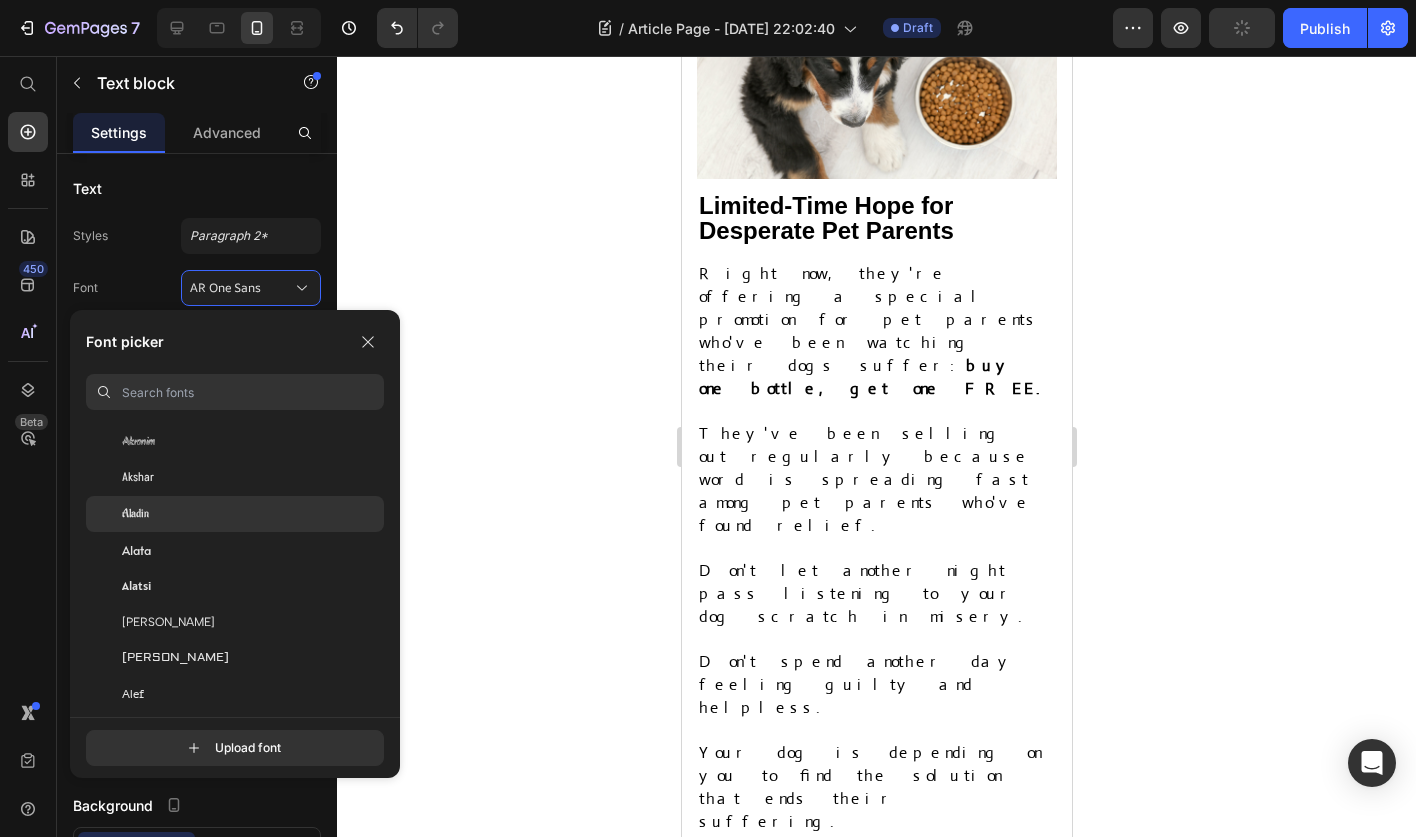 click on "Aladin" 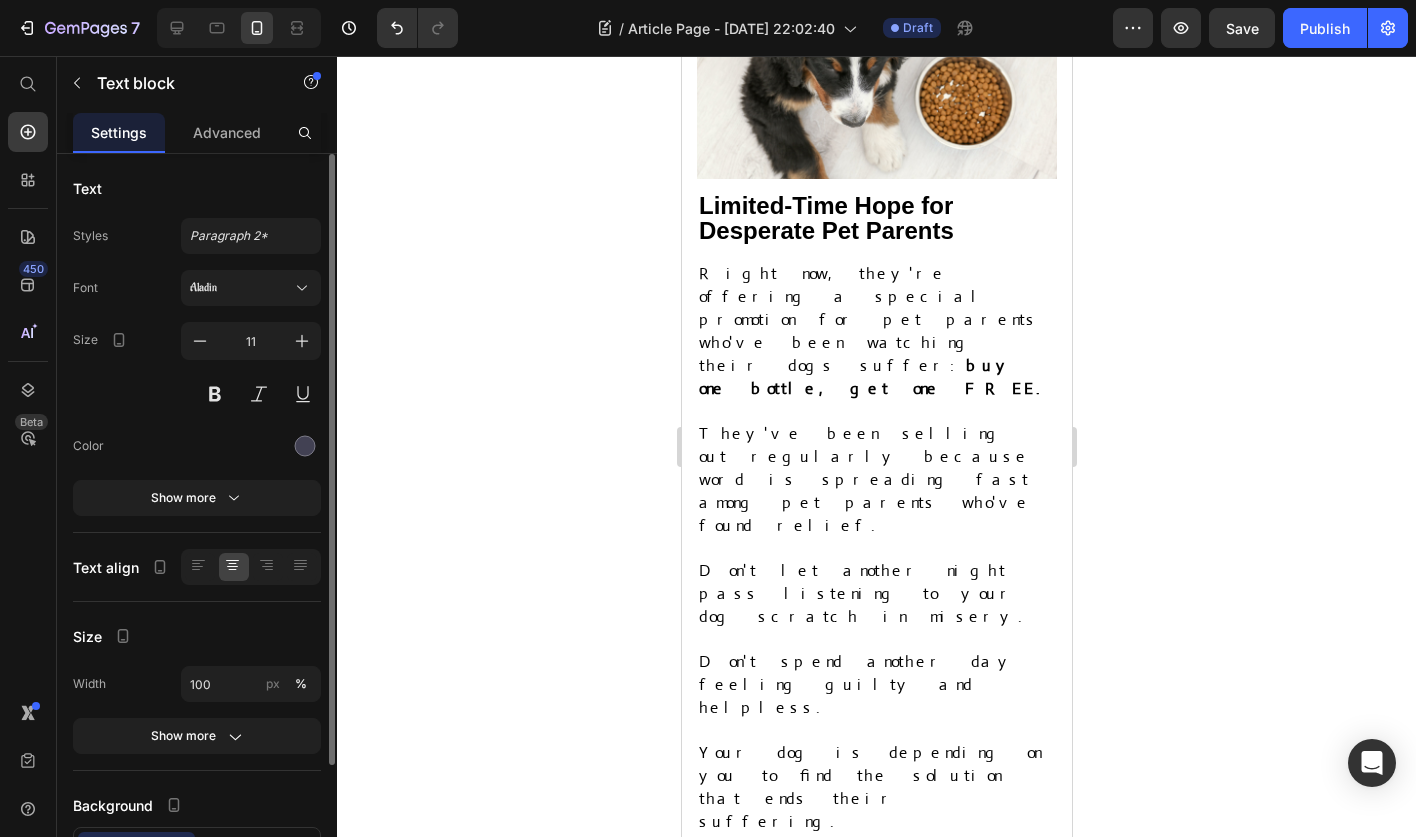 click on "Font Aladin Size 11 Color Show more" at bounding box center (197, 393) 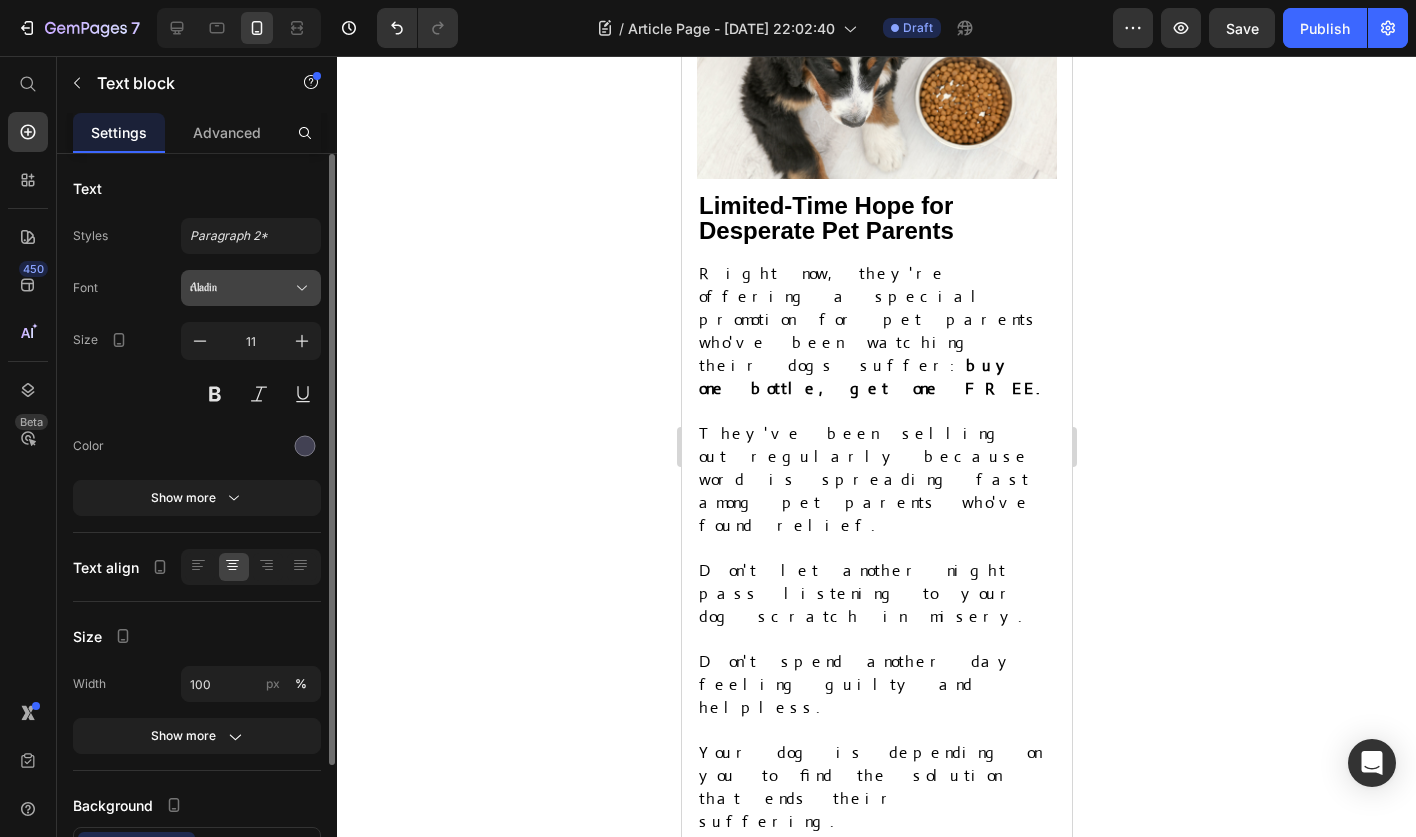 click on "Aladin" at bounding box center [241, 288] 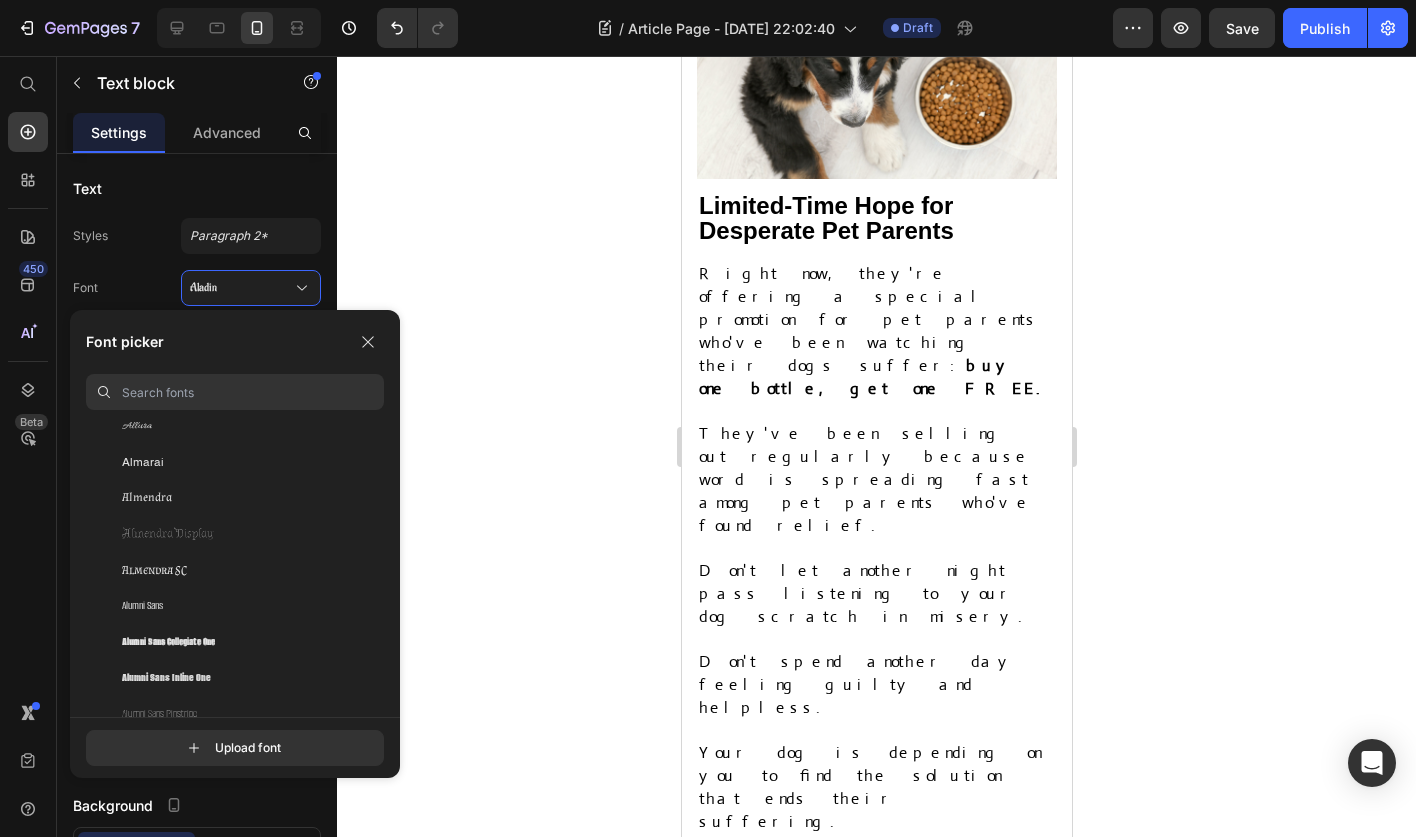 scroll, scrollTop: 1836, scrollLeft: 0, axis: vertical 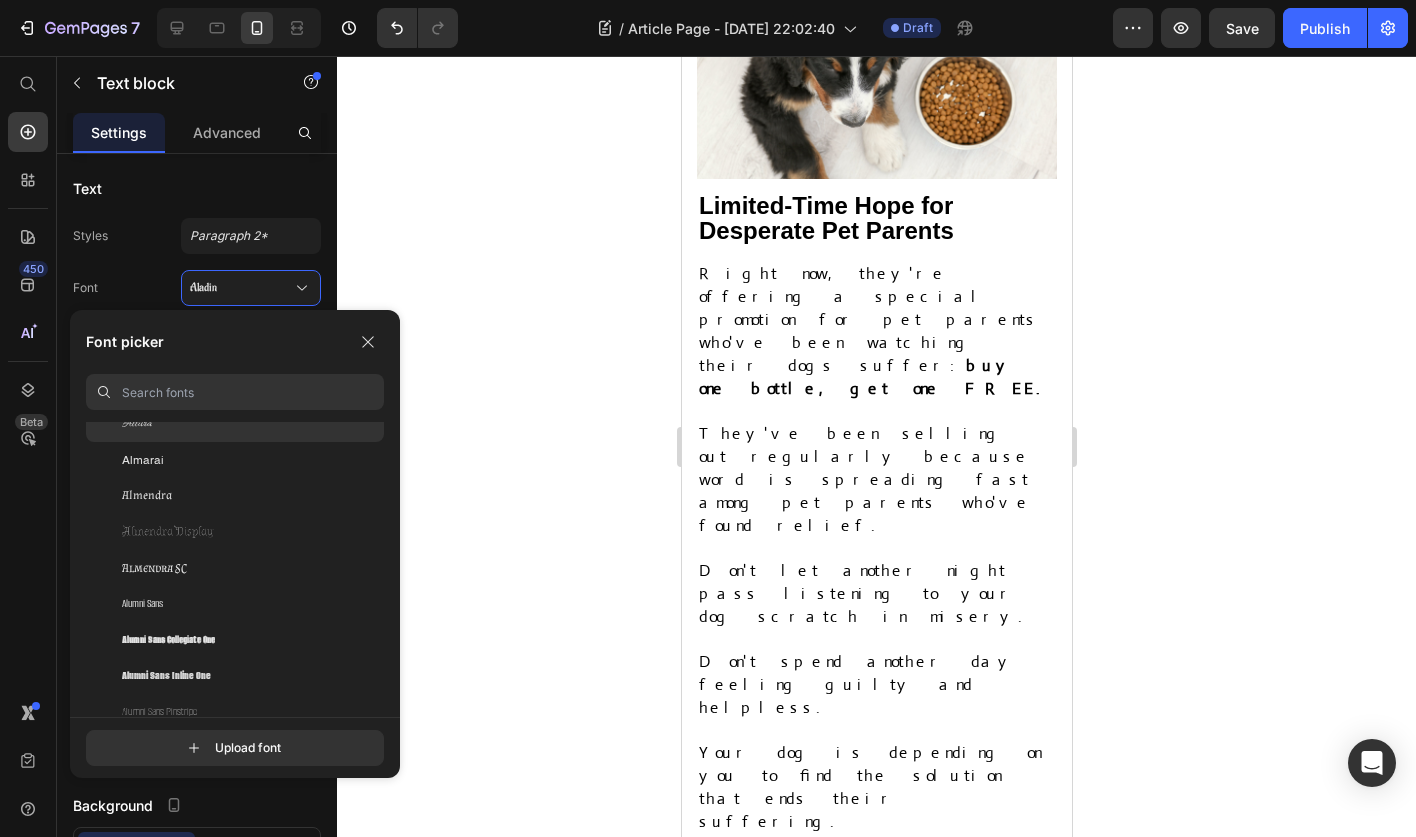 click on "Allura" 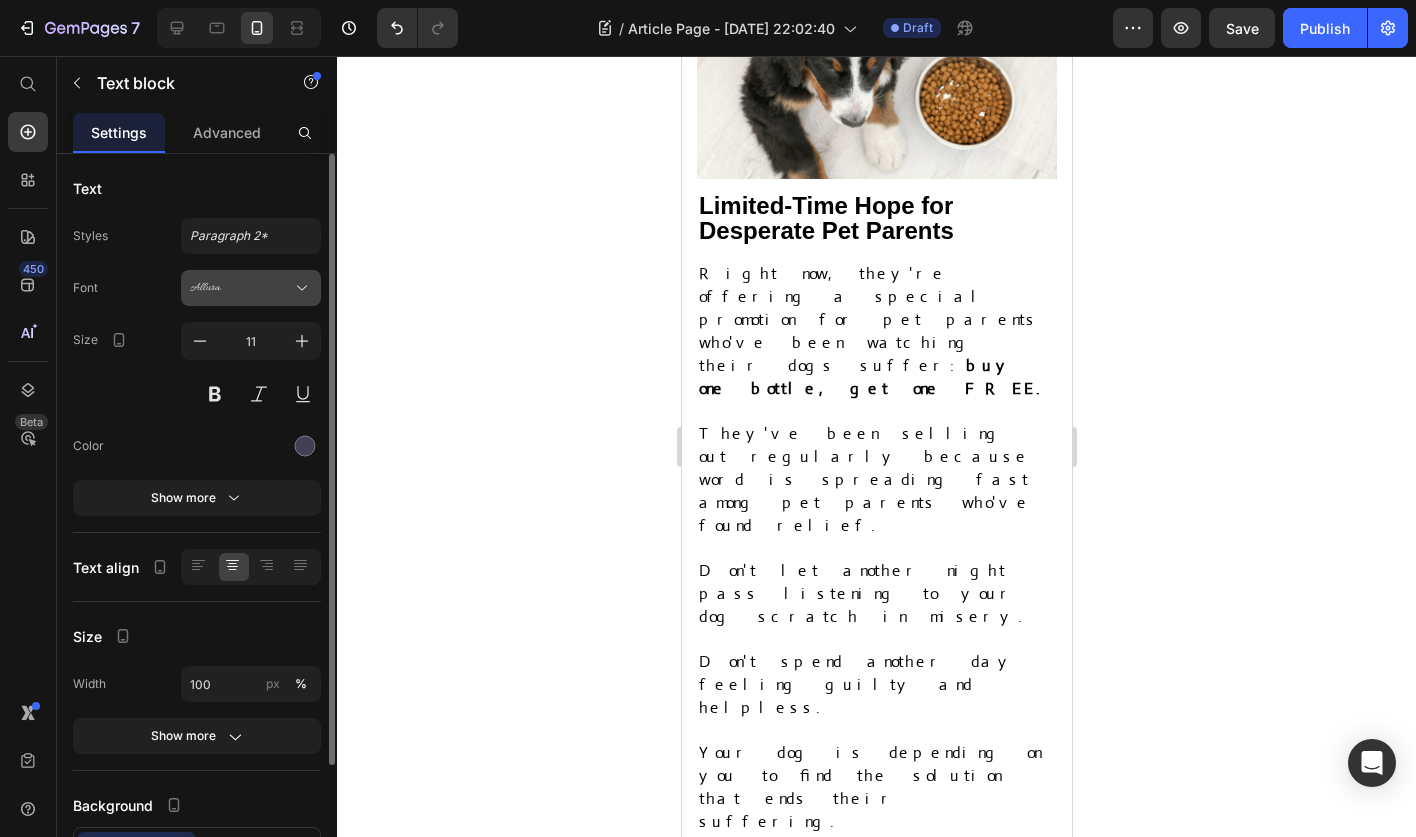 click on "Allura" at bounding box center (241, 288) 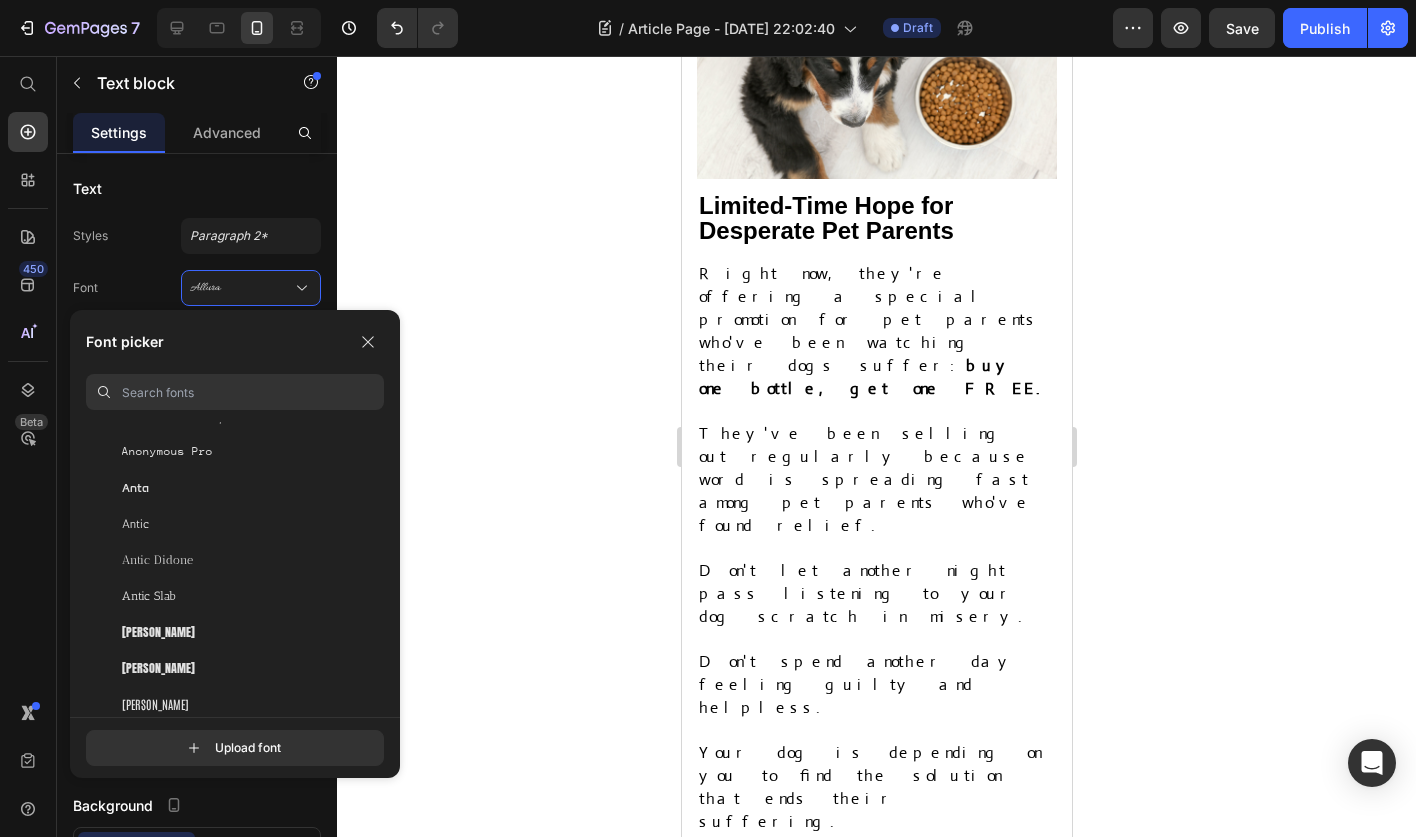 scroll, scrollTop: 3119, scrollLeft: 0, axis: vertical 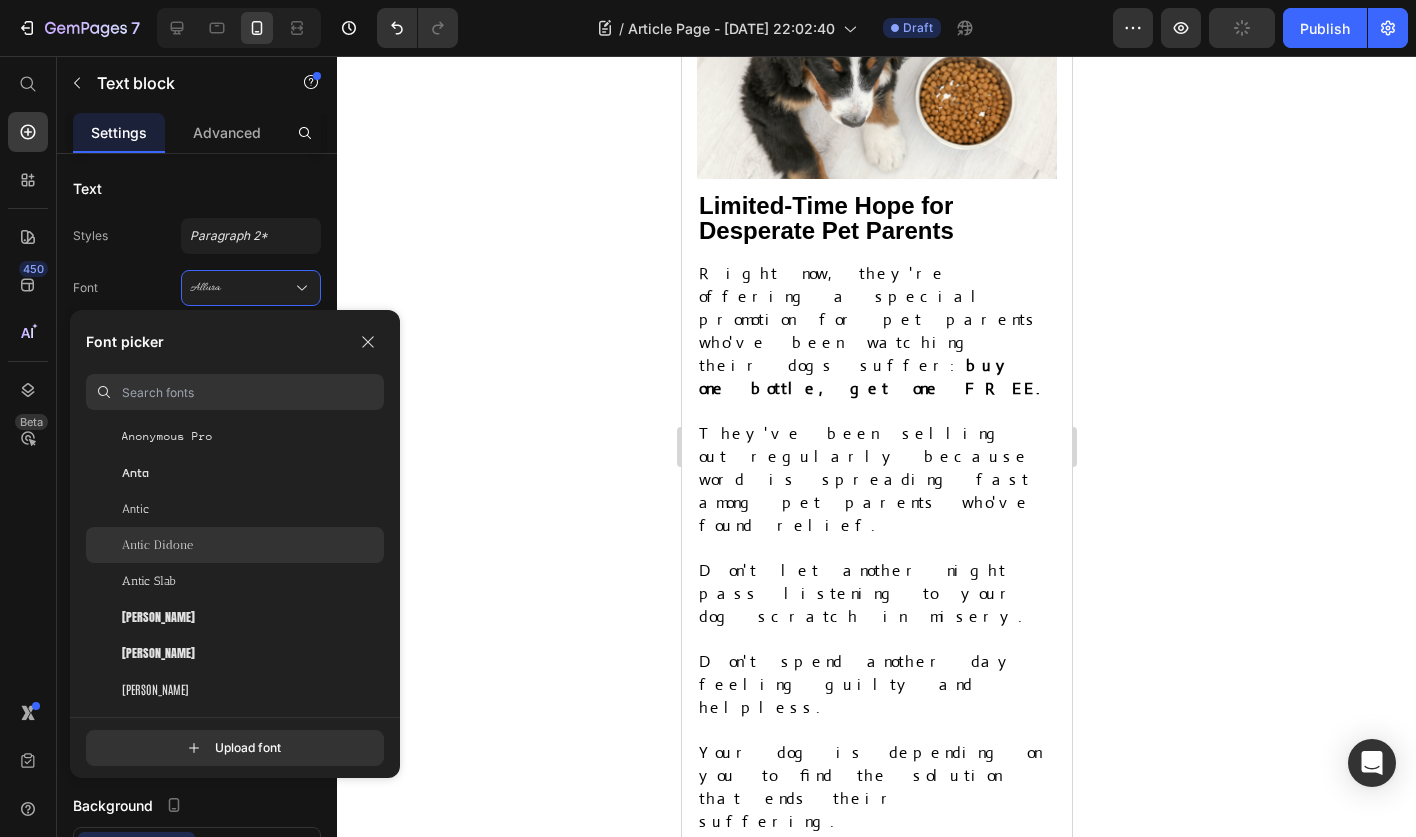 click on "Antic Didone" 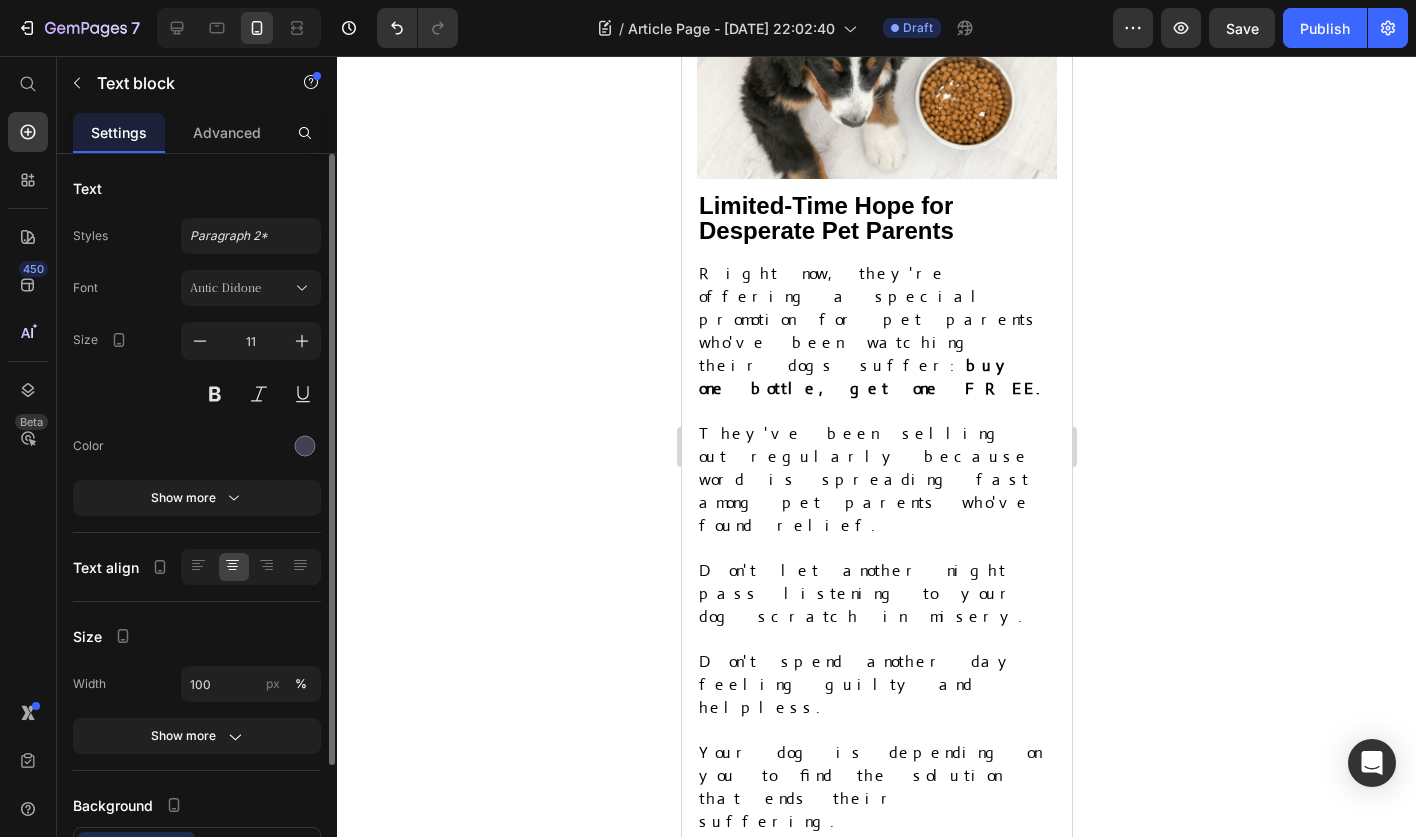 click on "Font Antic Didone Size 11 Color Show more" at bounding box center [197, 393] 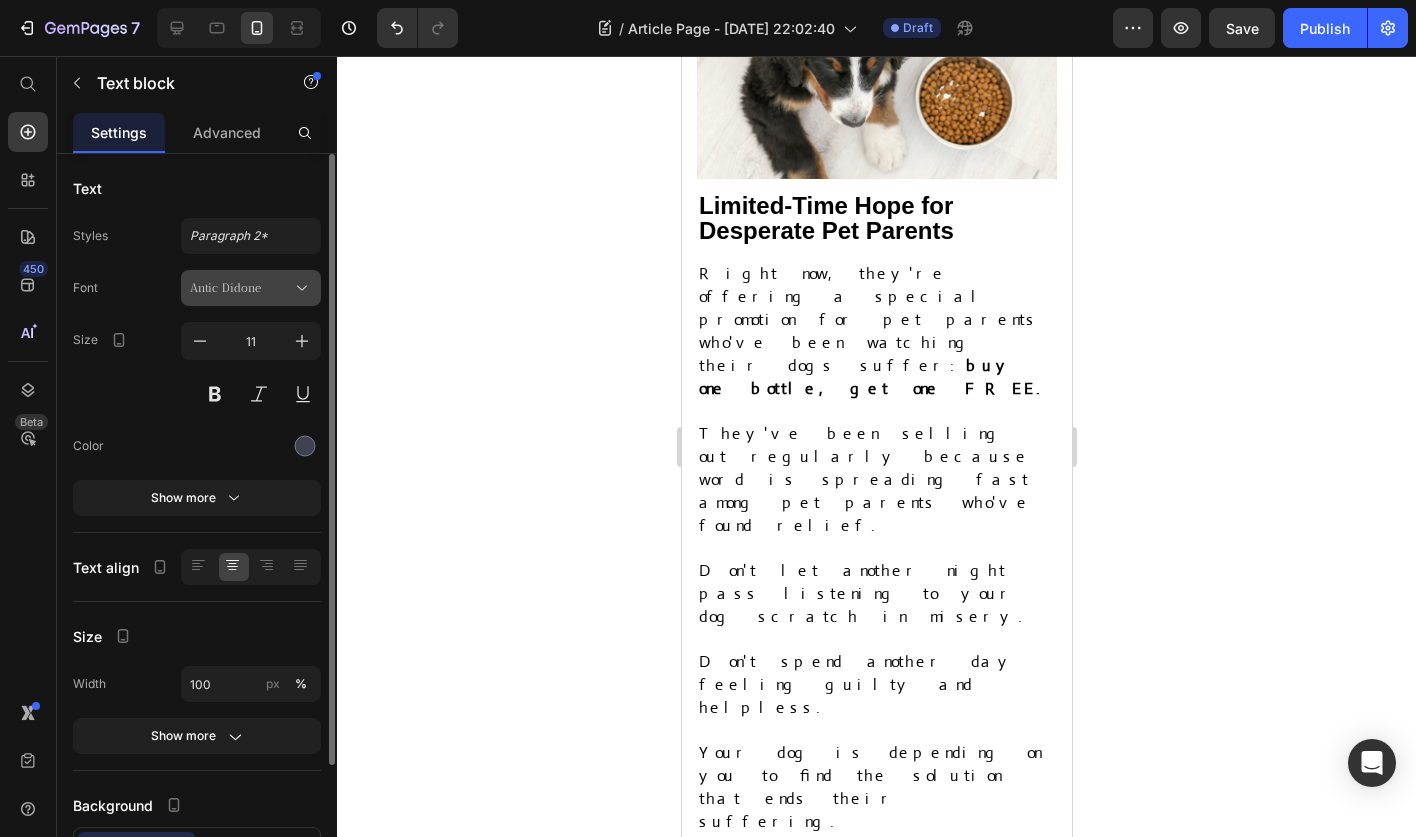 click on "Antic Didone" at bounding box center [241, 288] 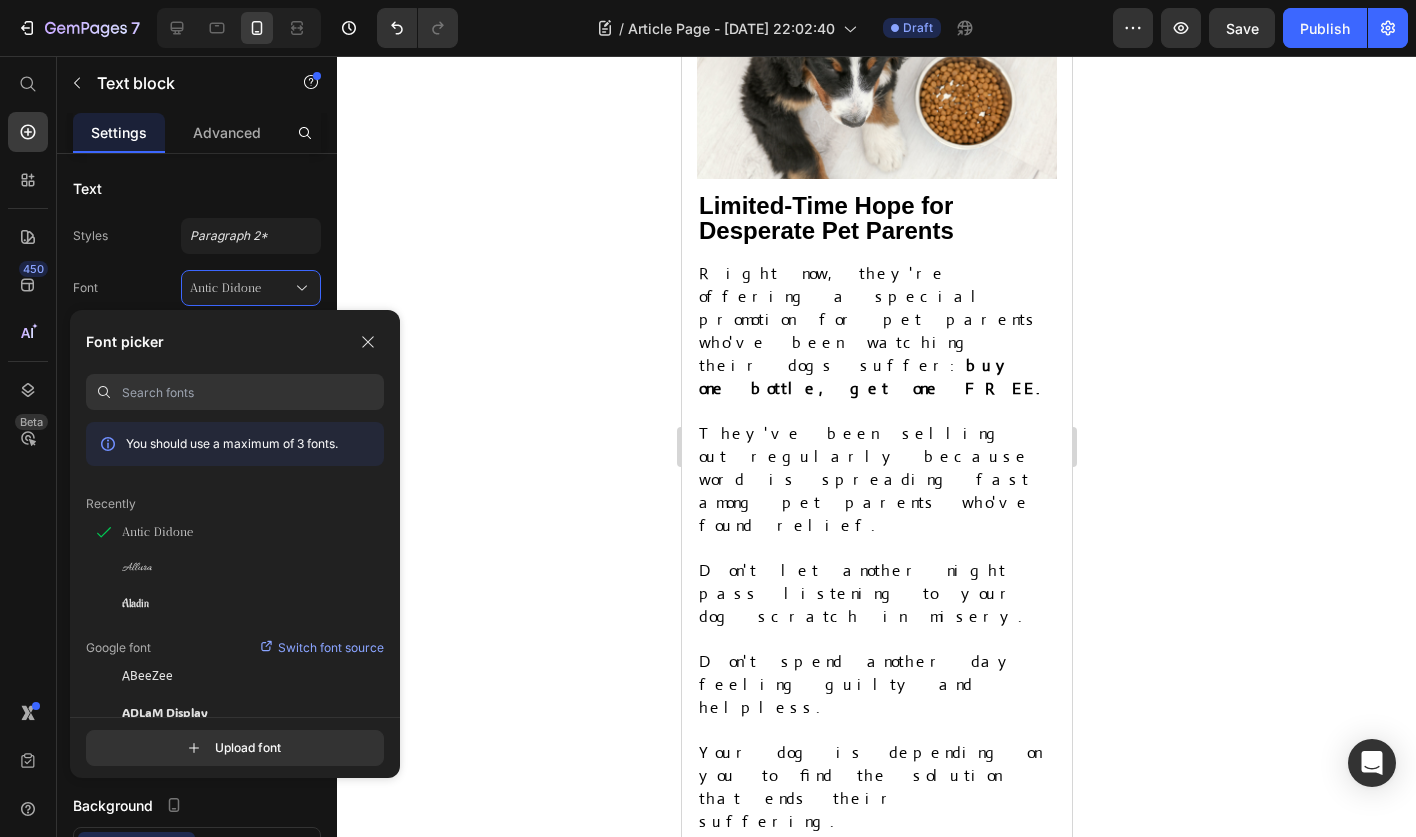 scroll, scrollTop: 174, scrollLeft: 0, axis: vertical 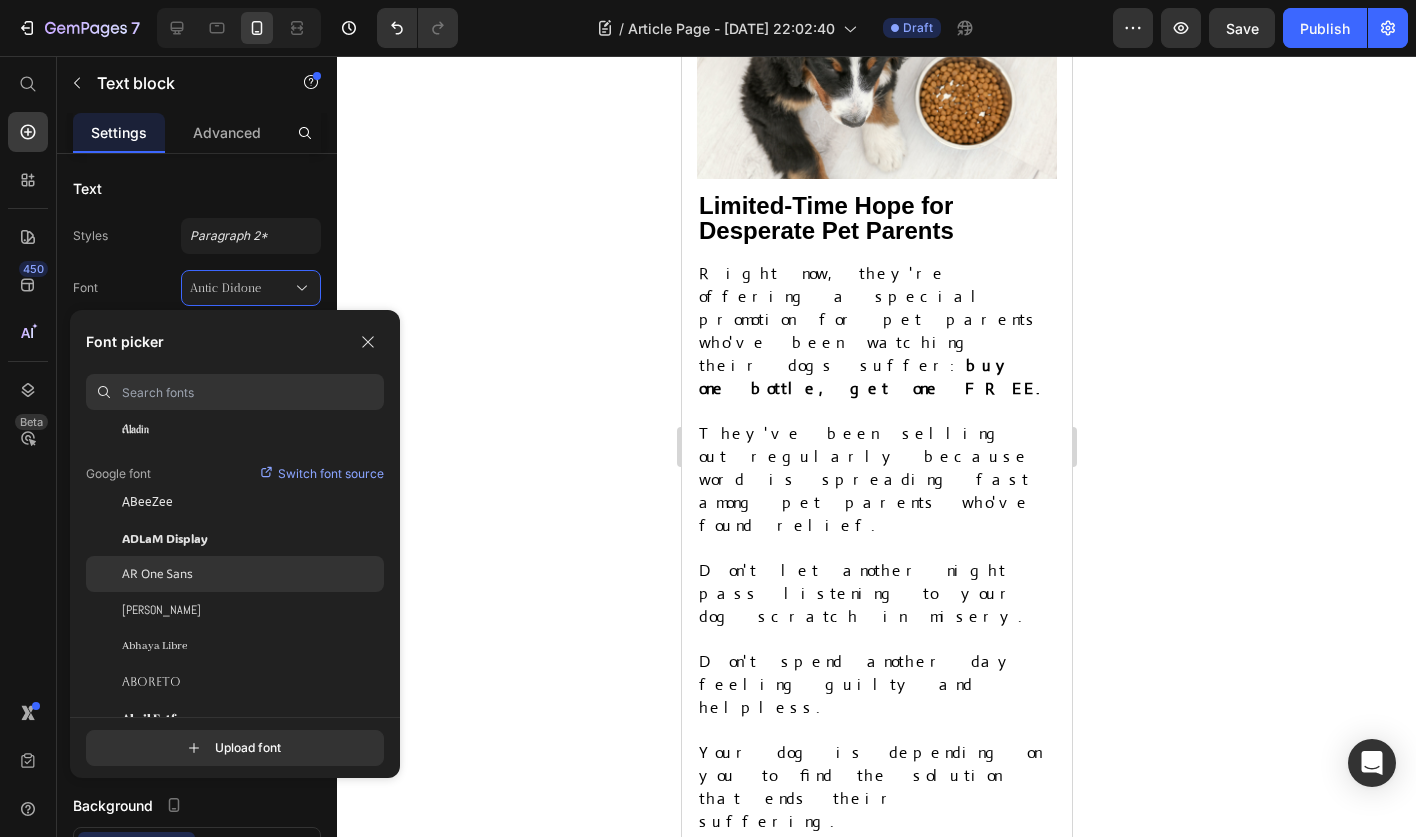 click on "AR One Sans" 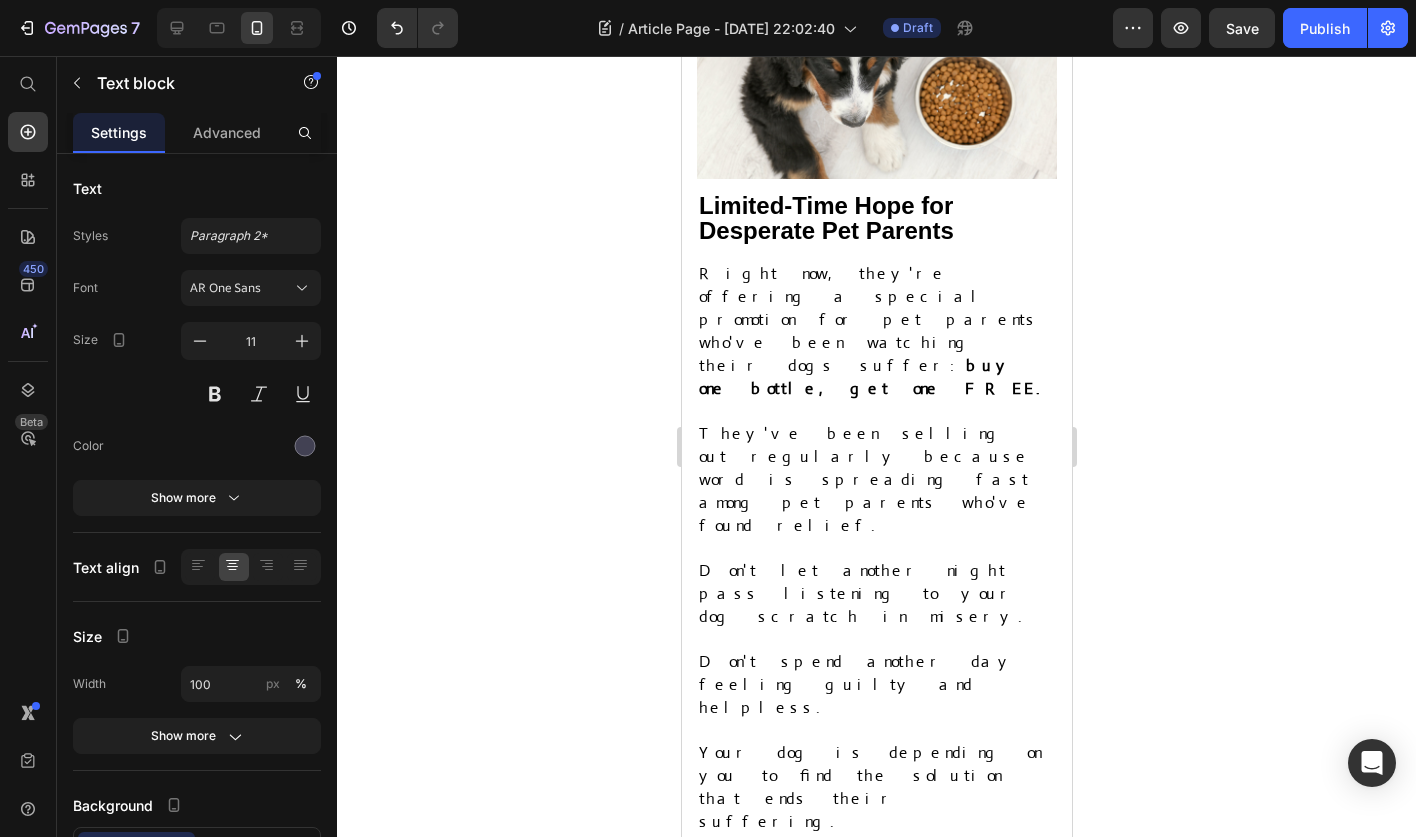 click 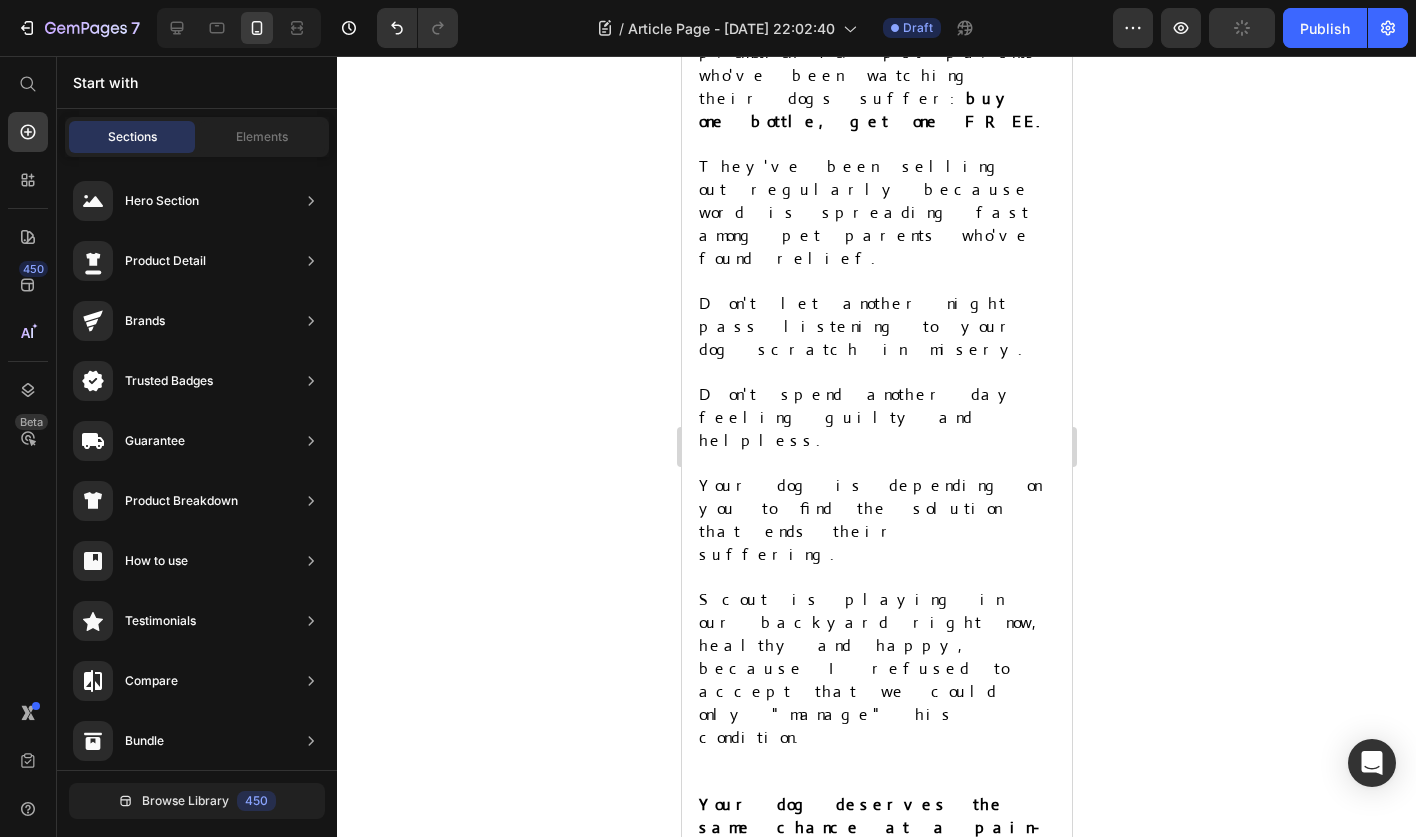 scroll, scrollTop: 11739, scrollLeft: 0, axis: vertical 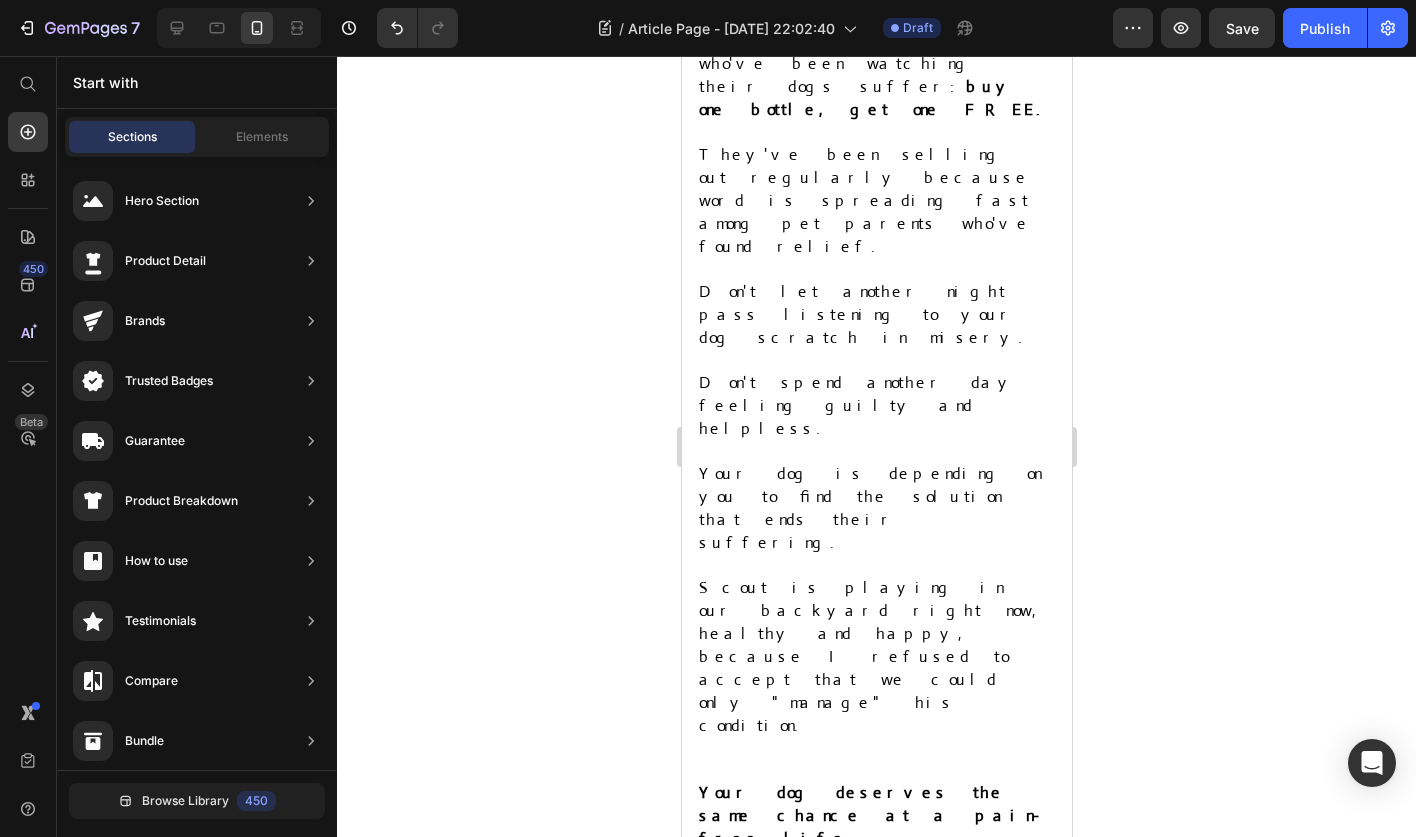 click on "30-day money back guarantee" at bounding box center (887, 1473) 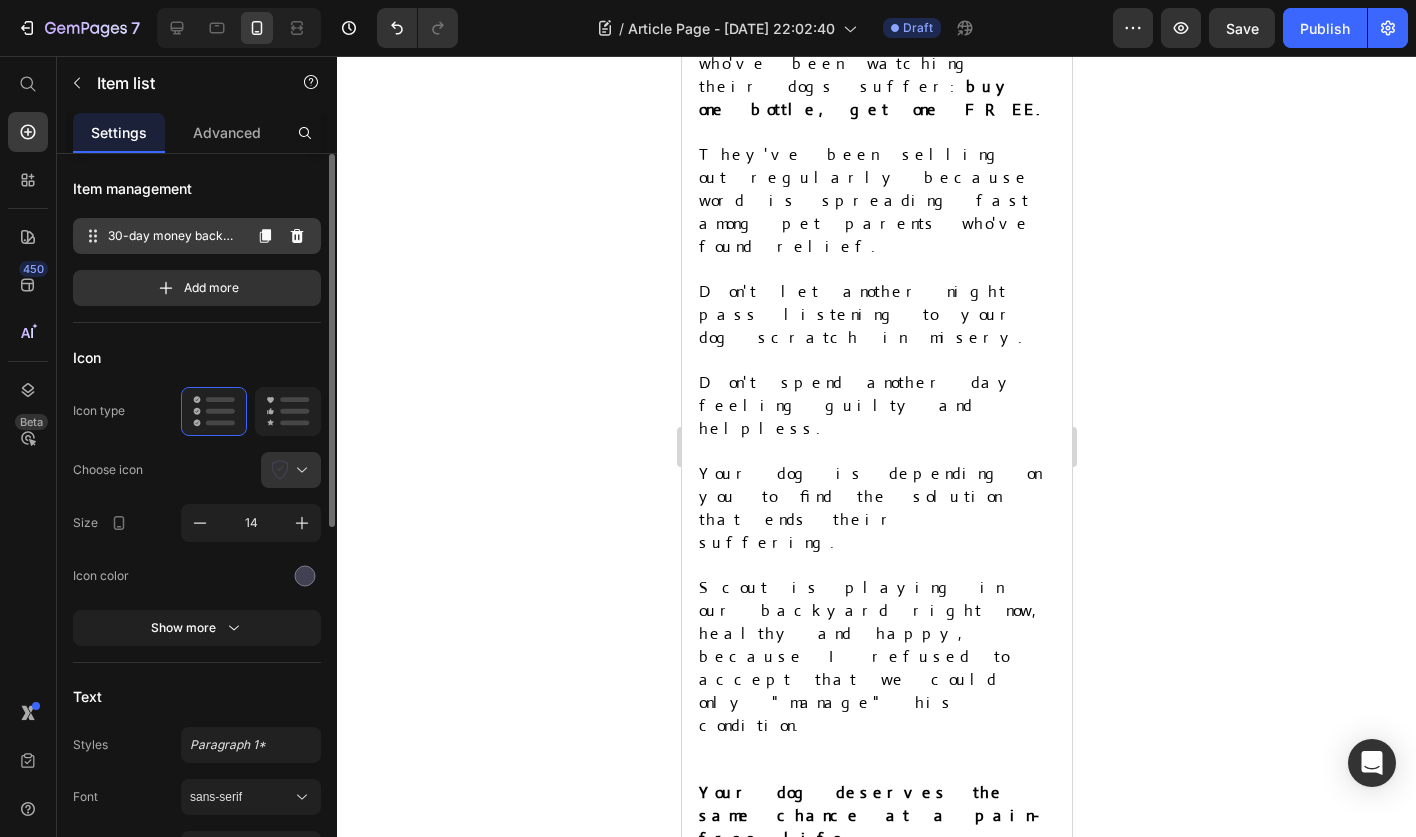 click on "30-day money back guarantee" at bounding box center [174, 236] 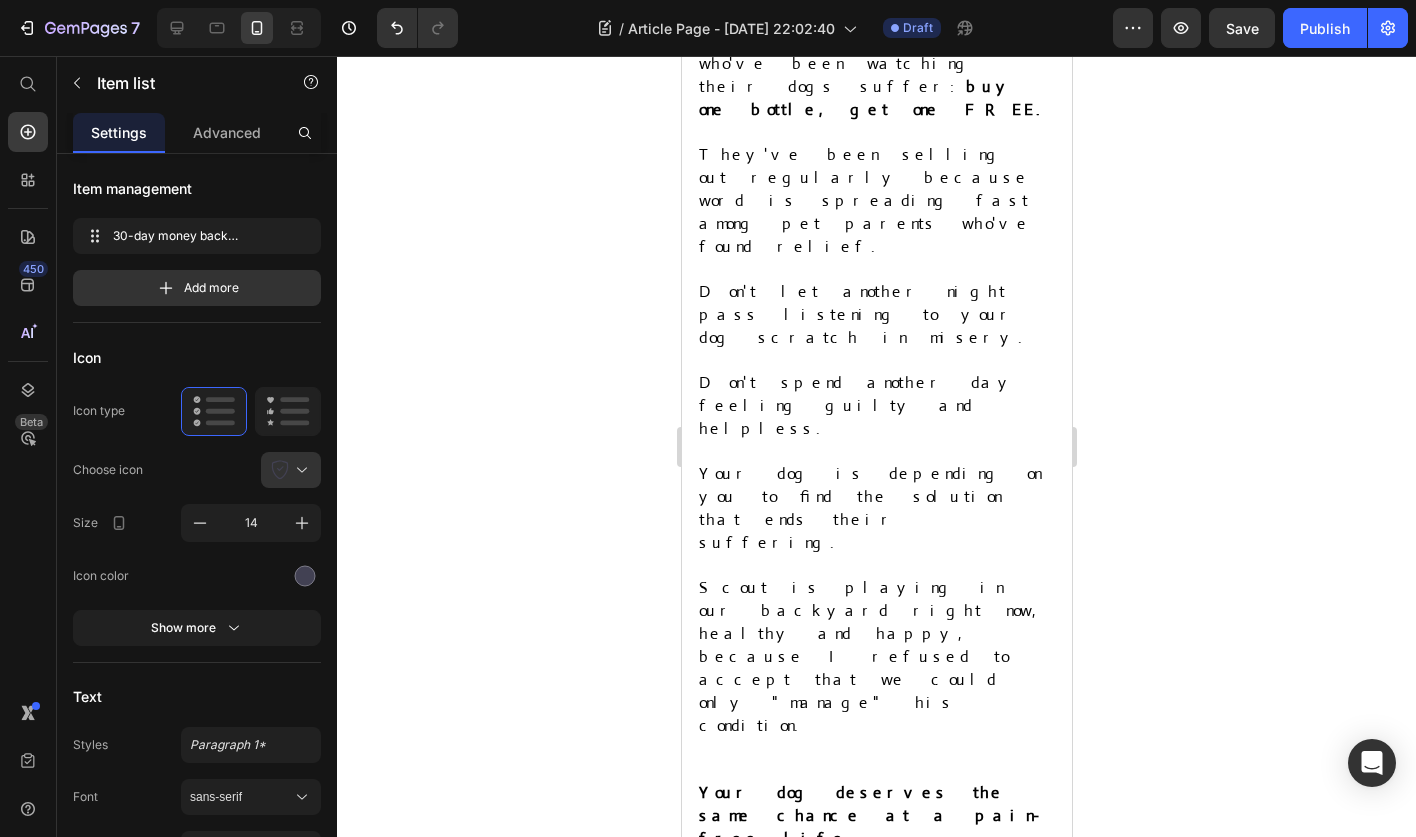 click on "30-day money back guarantee" at bounding box center [887, 1473] 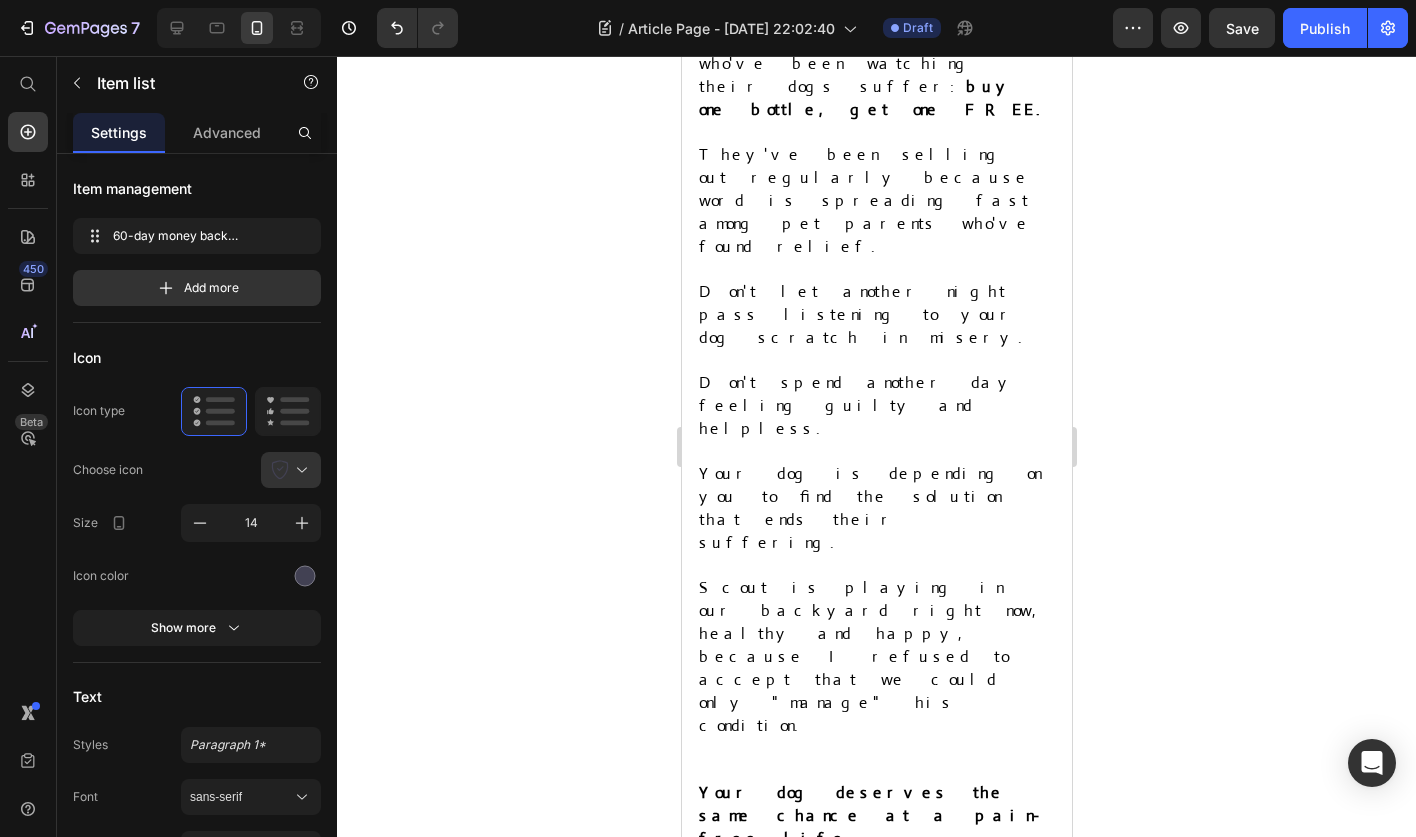 click 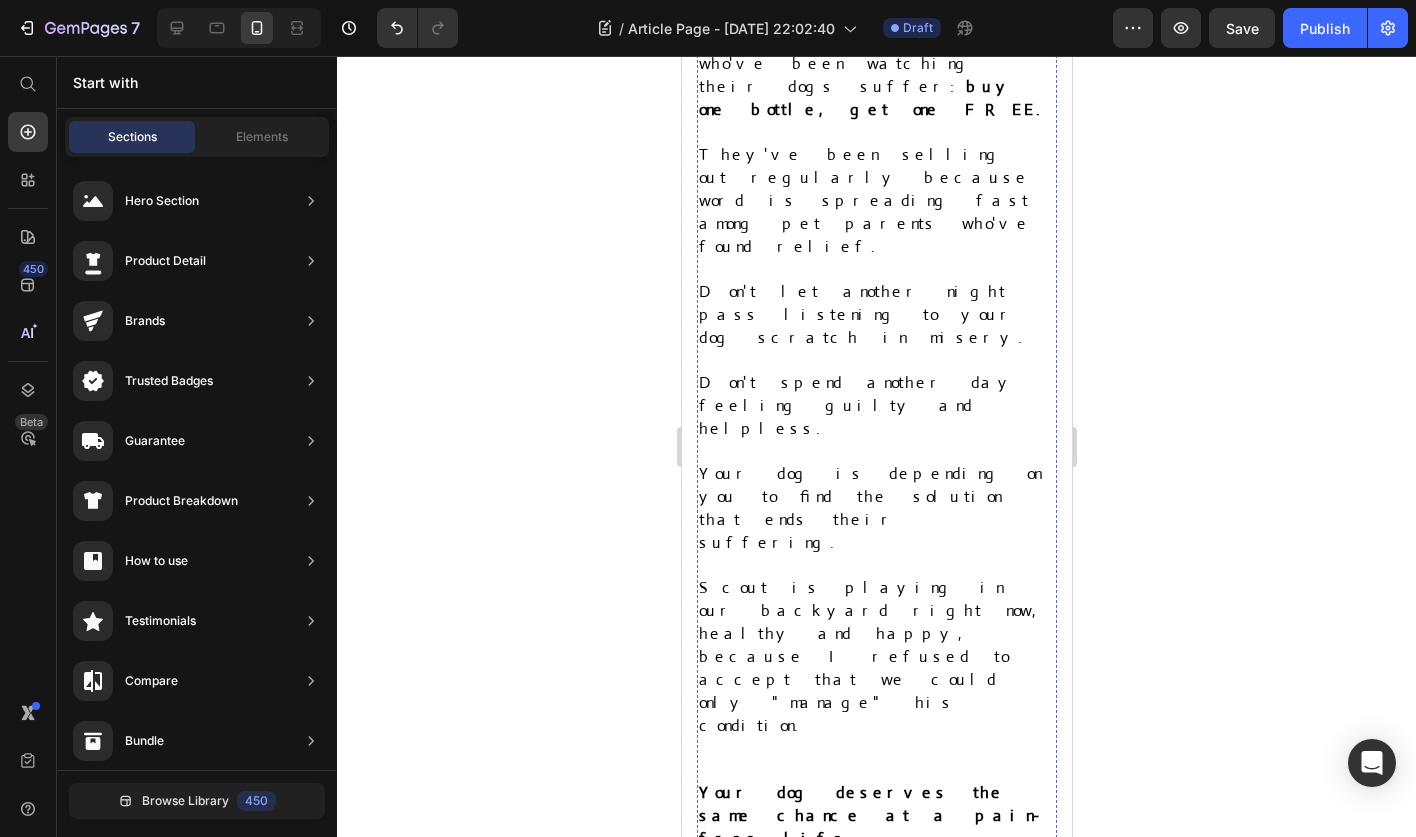click on "60-Day Money-Back Guarantee" at bounding box center [876, 965] 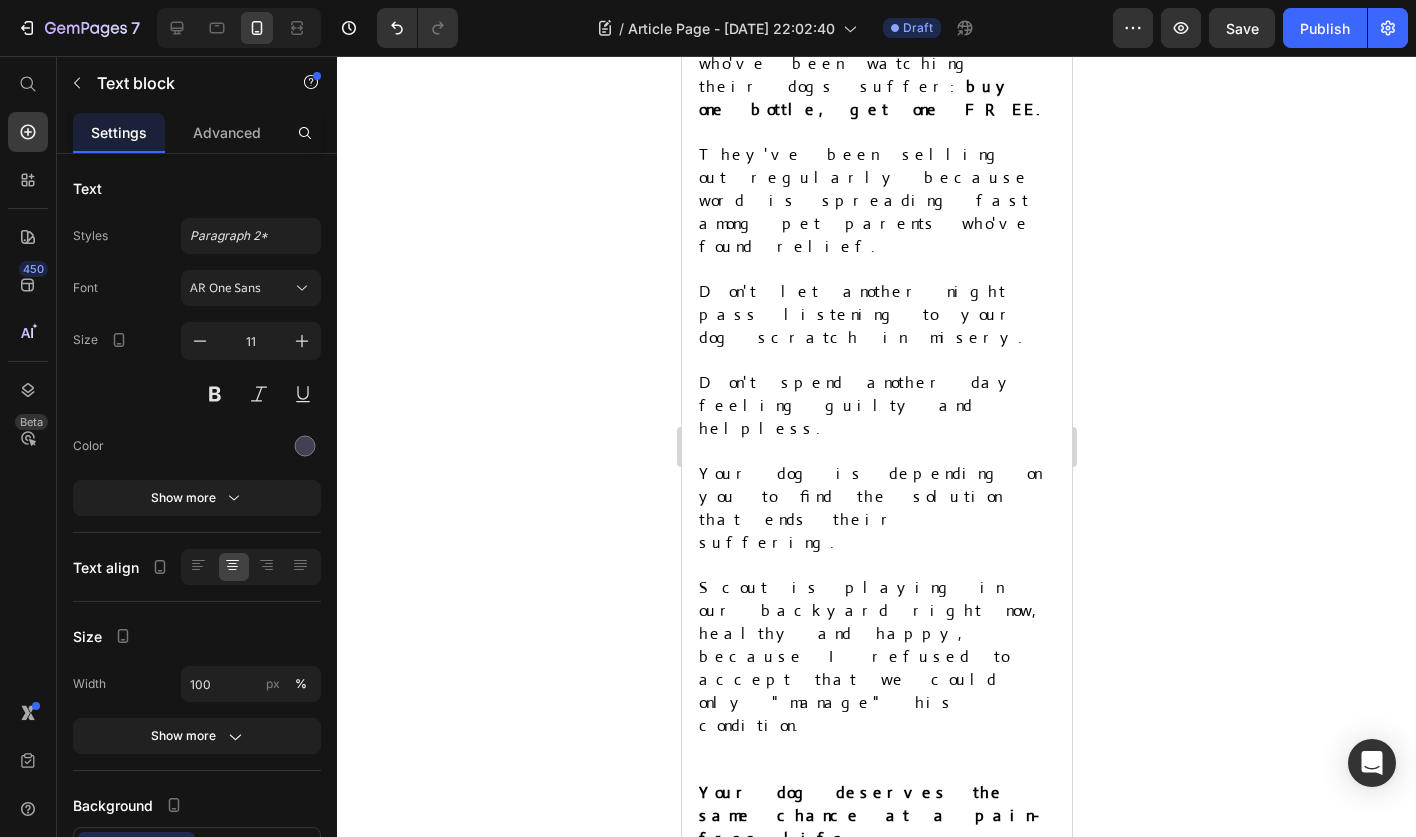 click 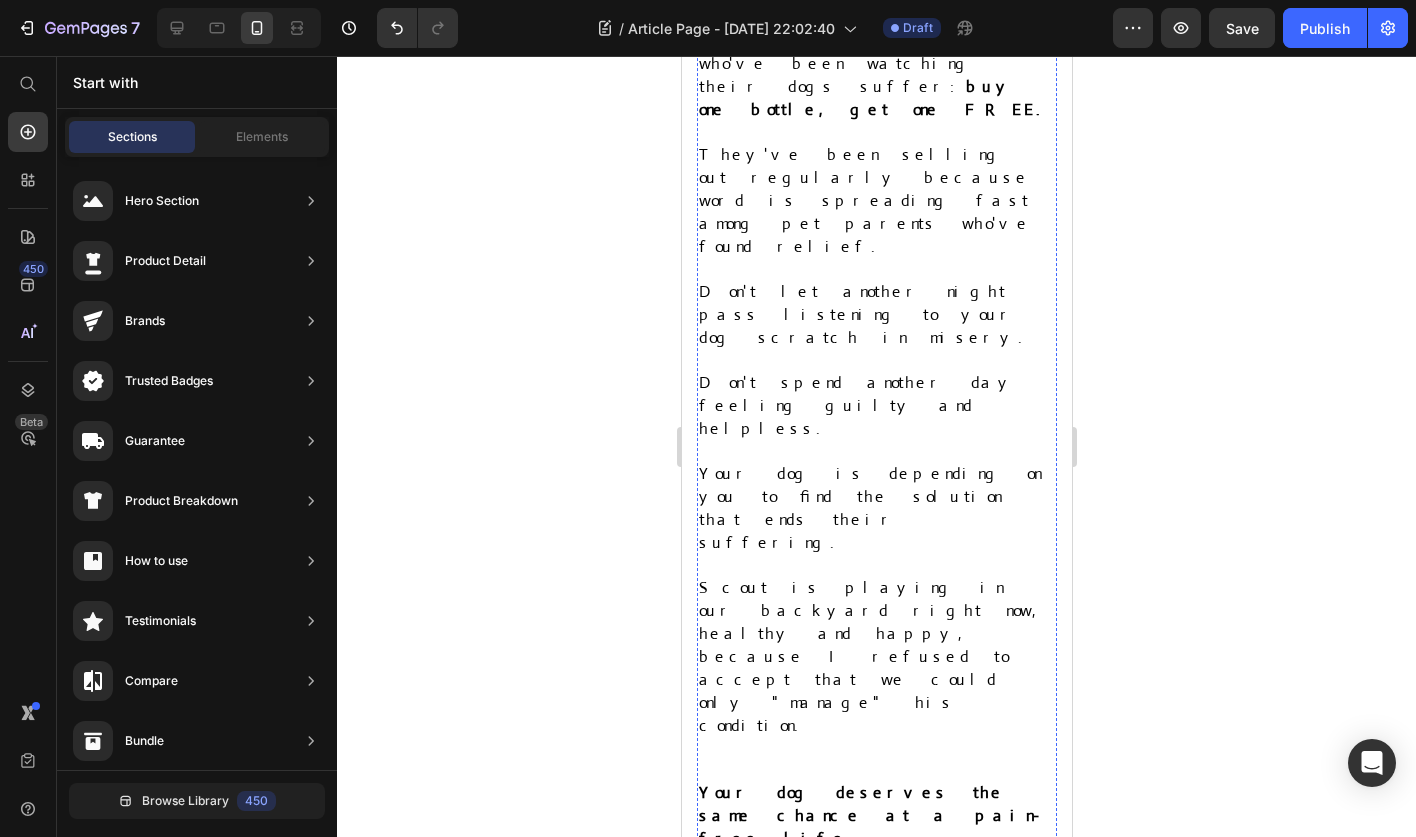 click on "ORDER NOW - BUY 1 GET 1 FREE" at bounding box center [876, 914] 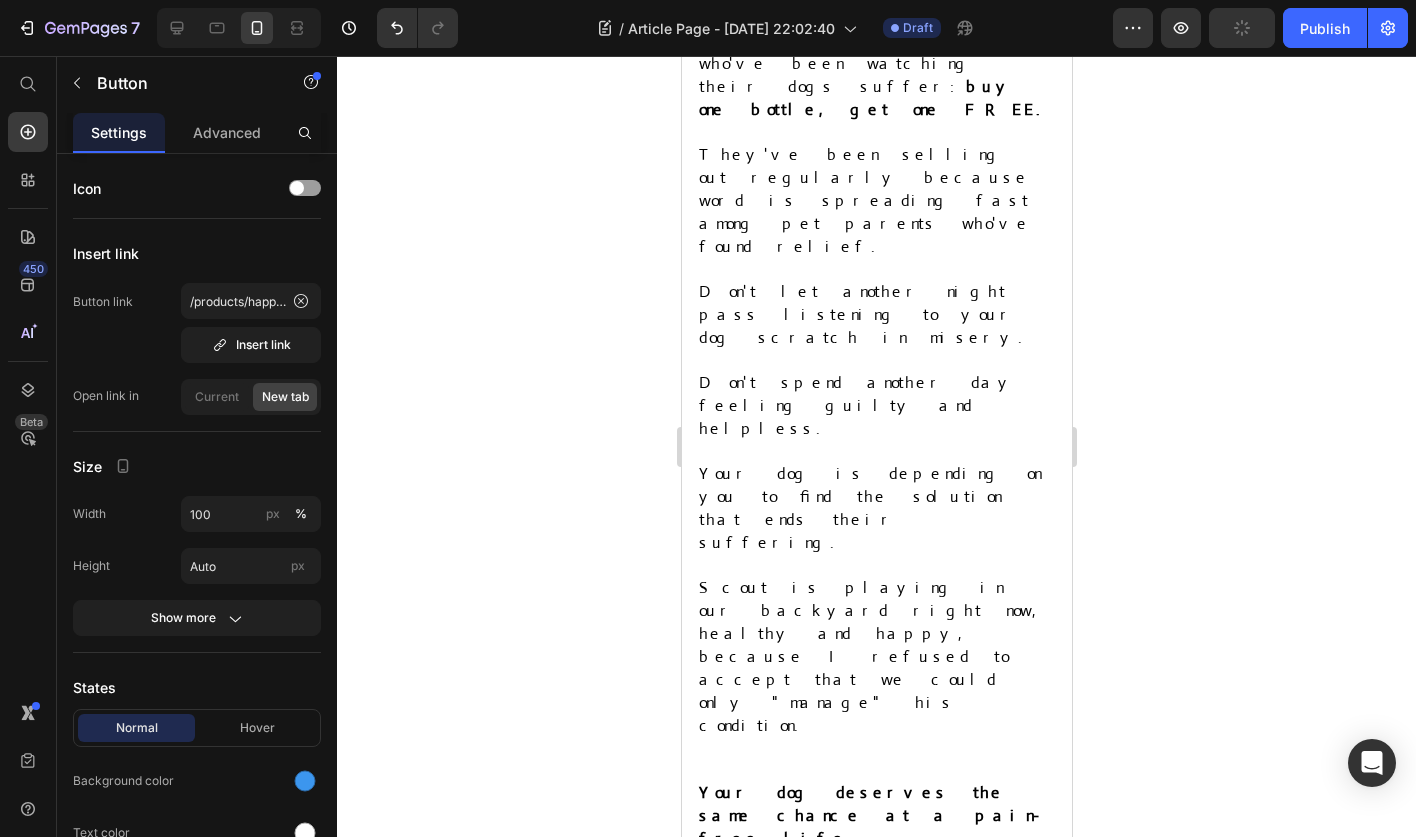 click 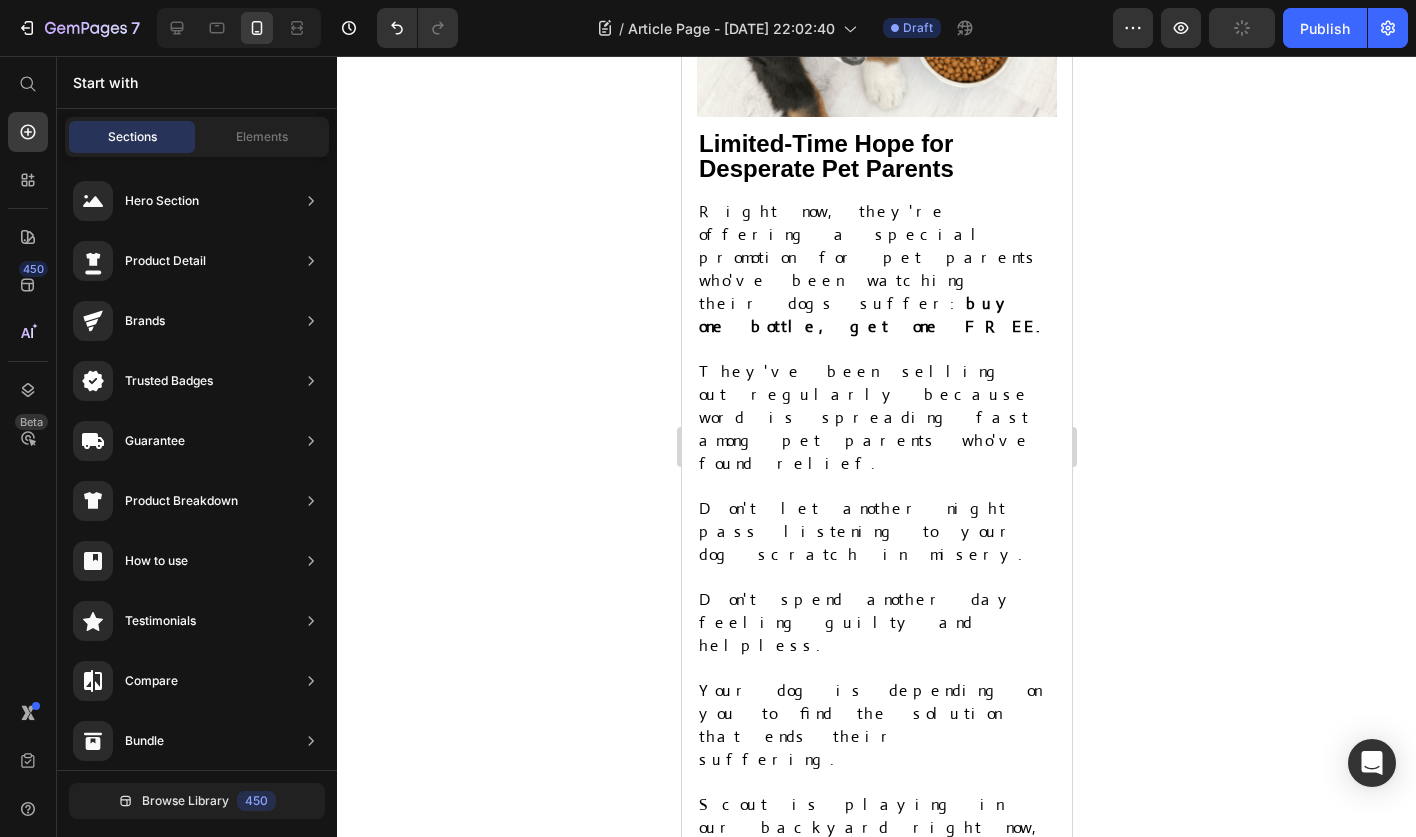 scroll, scrollTop: 11519, scrollLeft: 0, axis: vertical 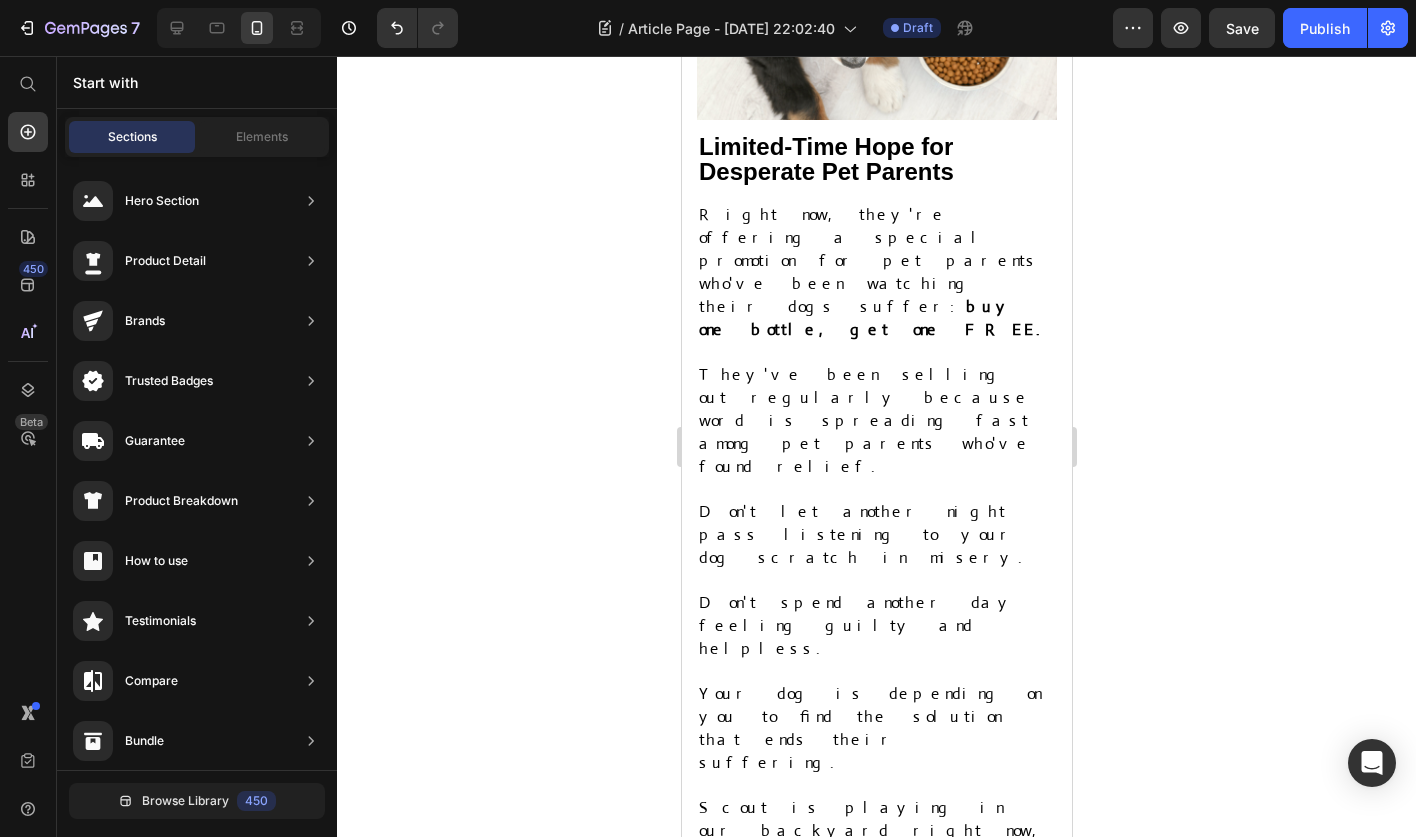 click on "Check Availability" at bounding box center [876, 1452] 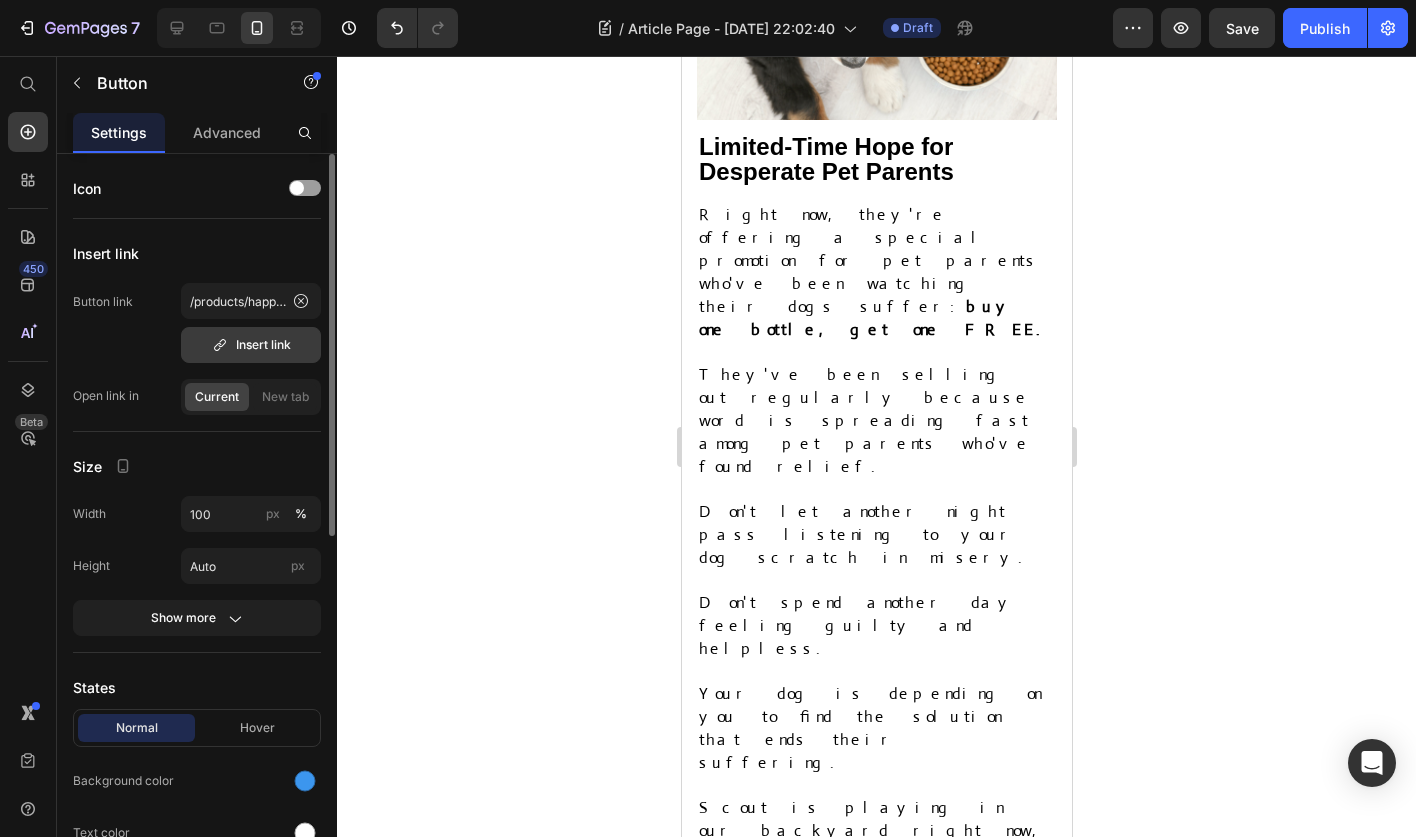 click on "Insert link" at bounding box center [251, 345] 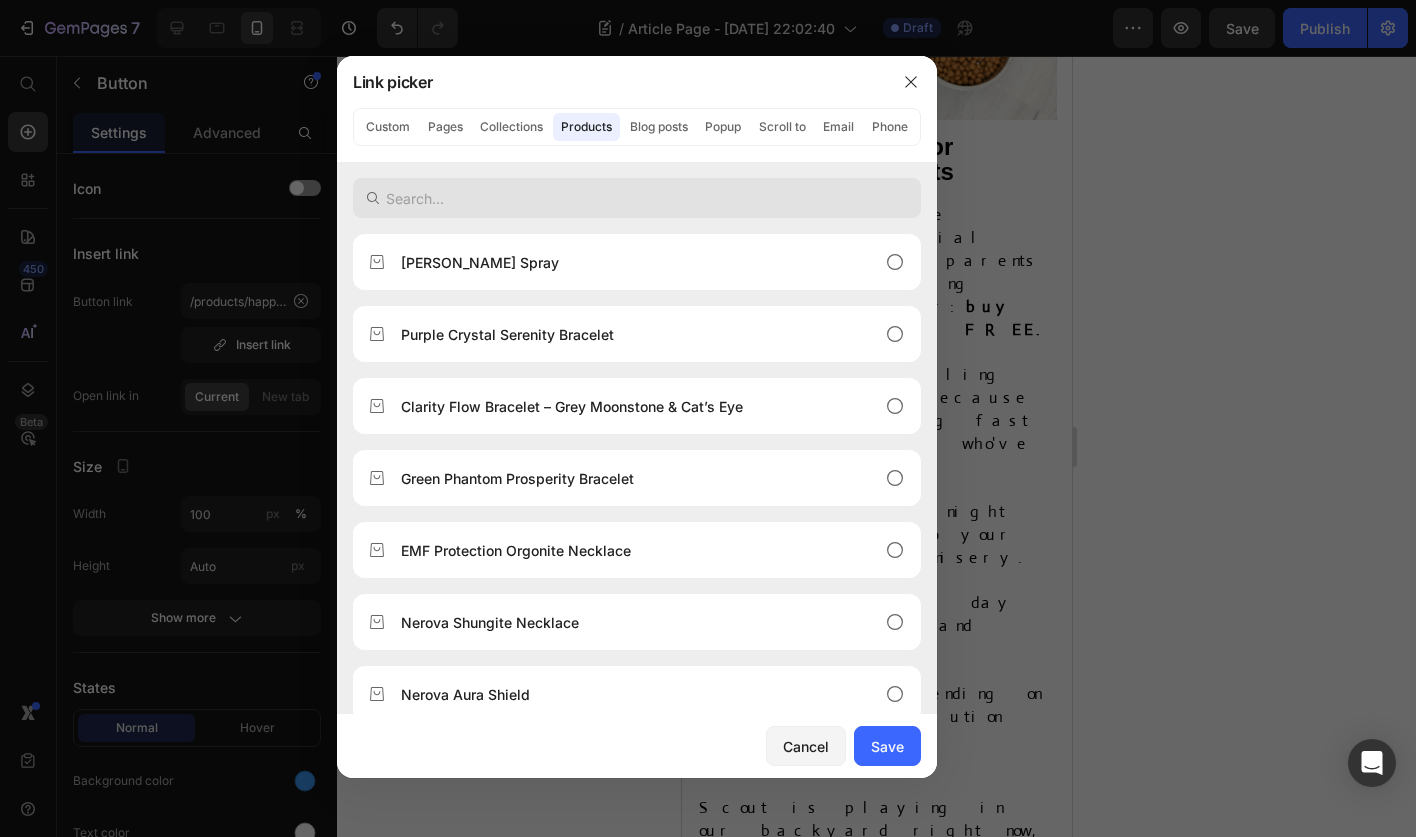 type on "https://nerova.shop/products/dog" 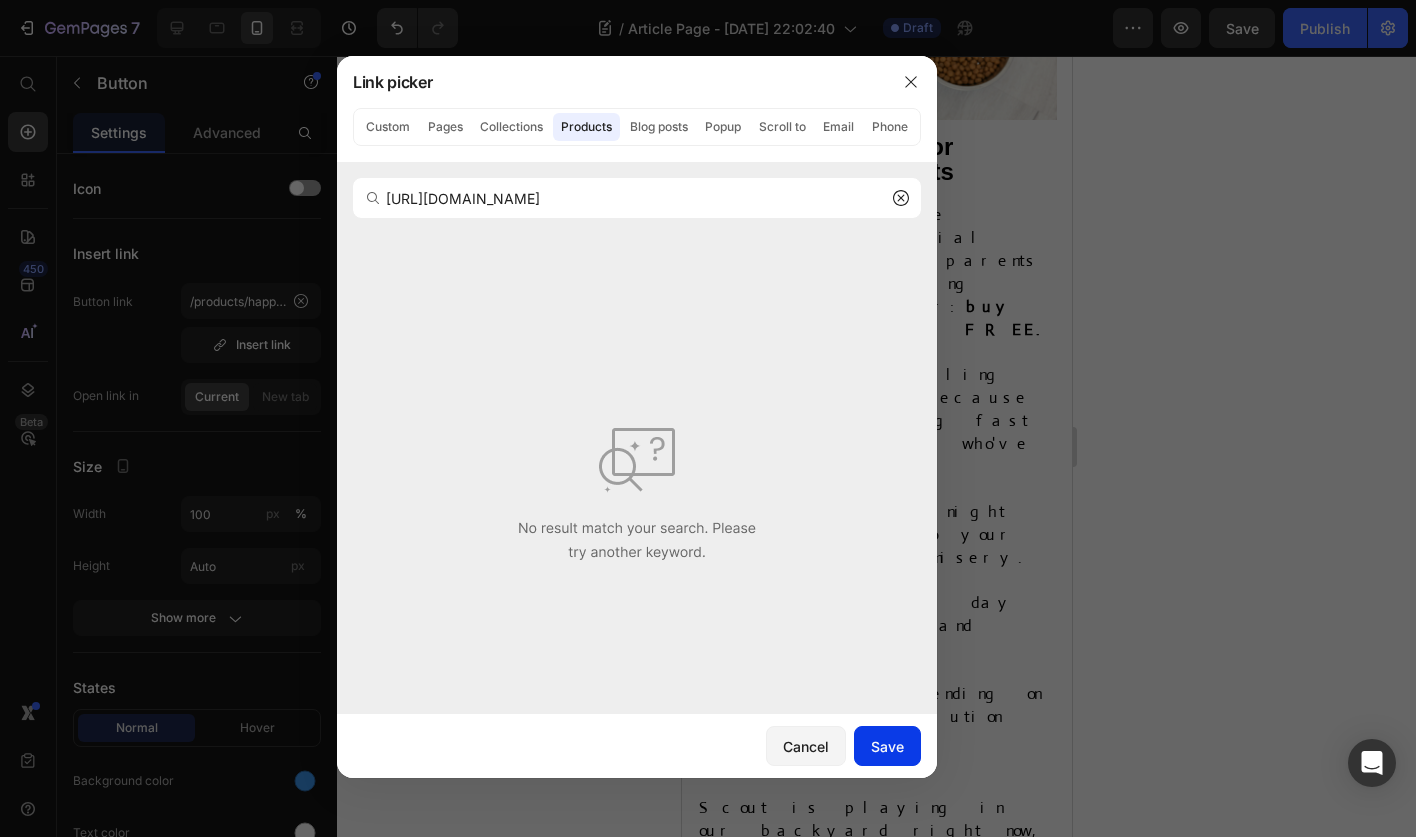 click on "Save" at bounding box center (887, 746) 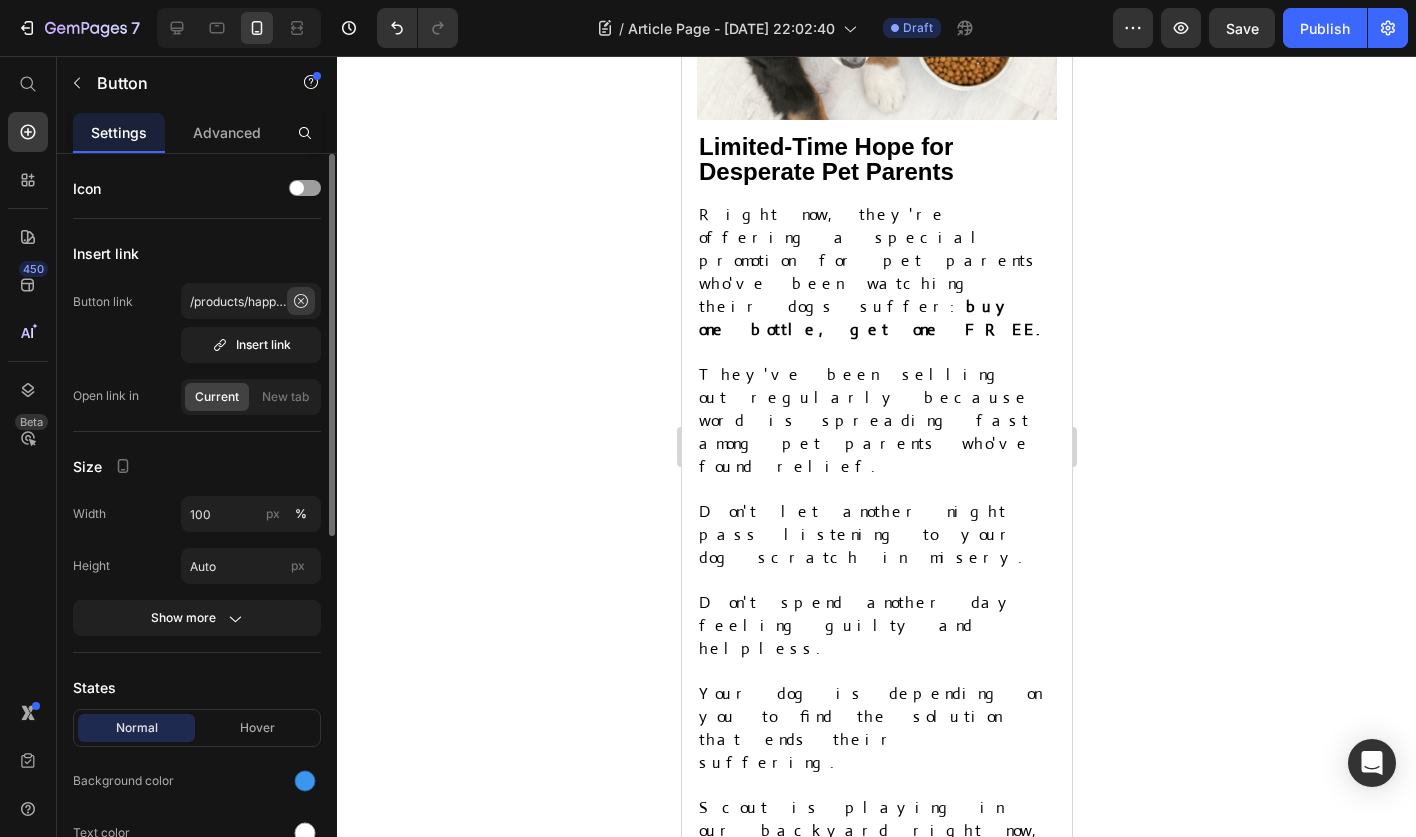 click 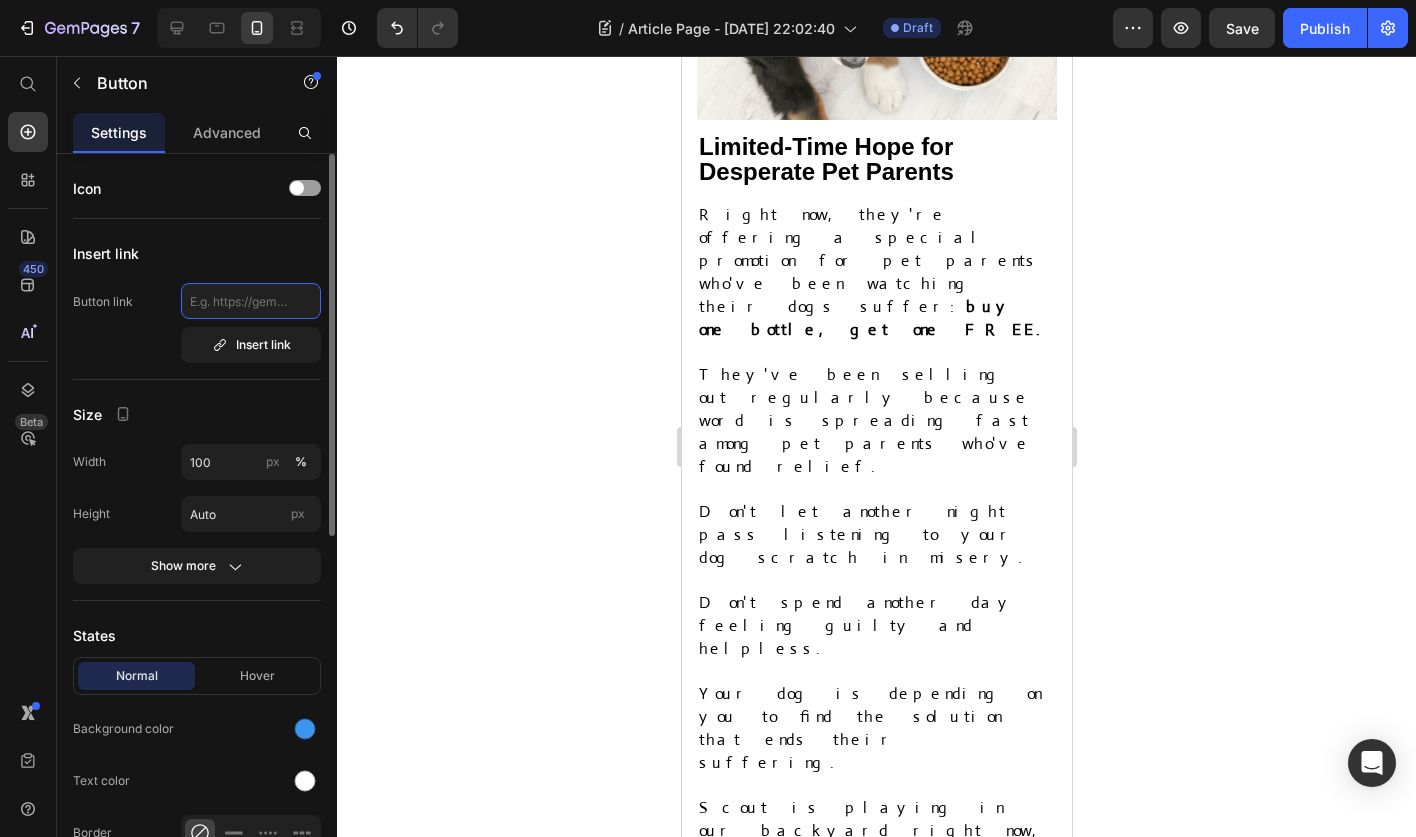 scroll, scrollTop: 0, scrollLeft: 0, axis: both 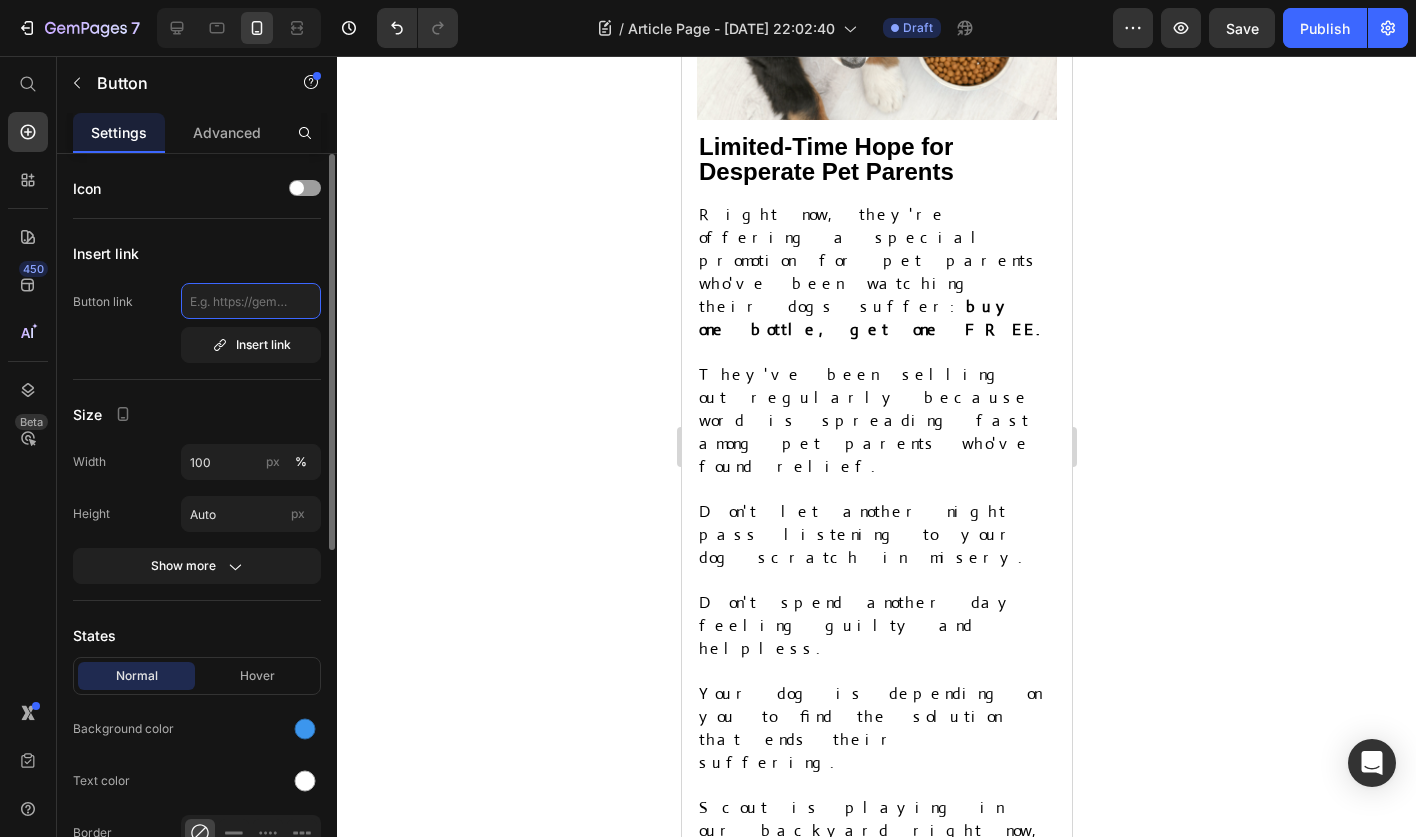 paste on "https://nerova.shop/products/dog" 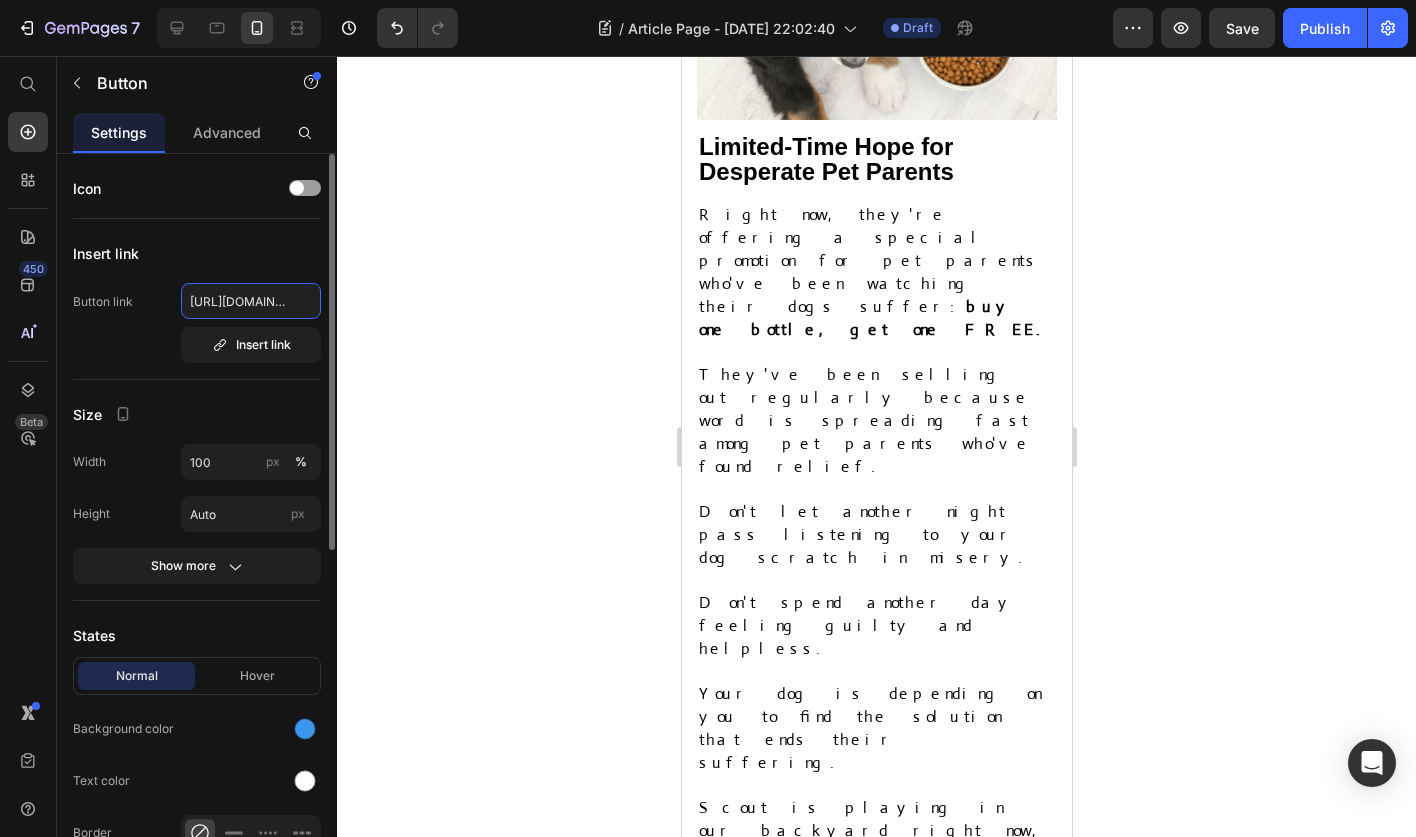 scroll, scrollTop: 0, scrollLeft: 93, axis: horizontal 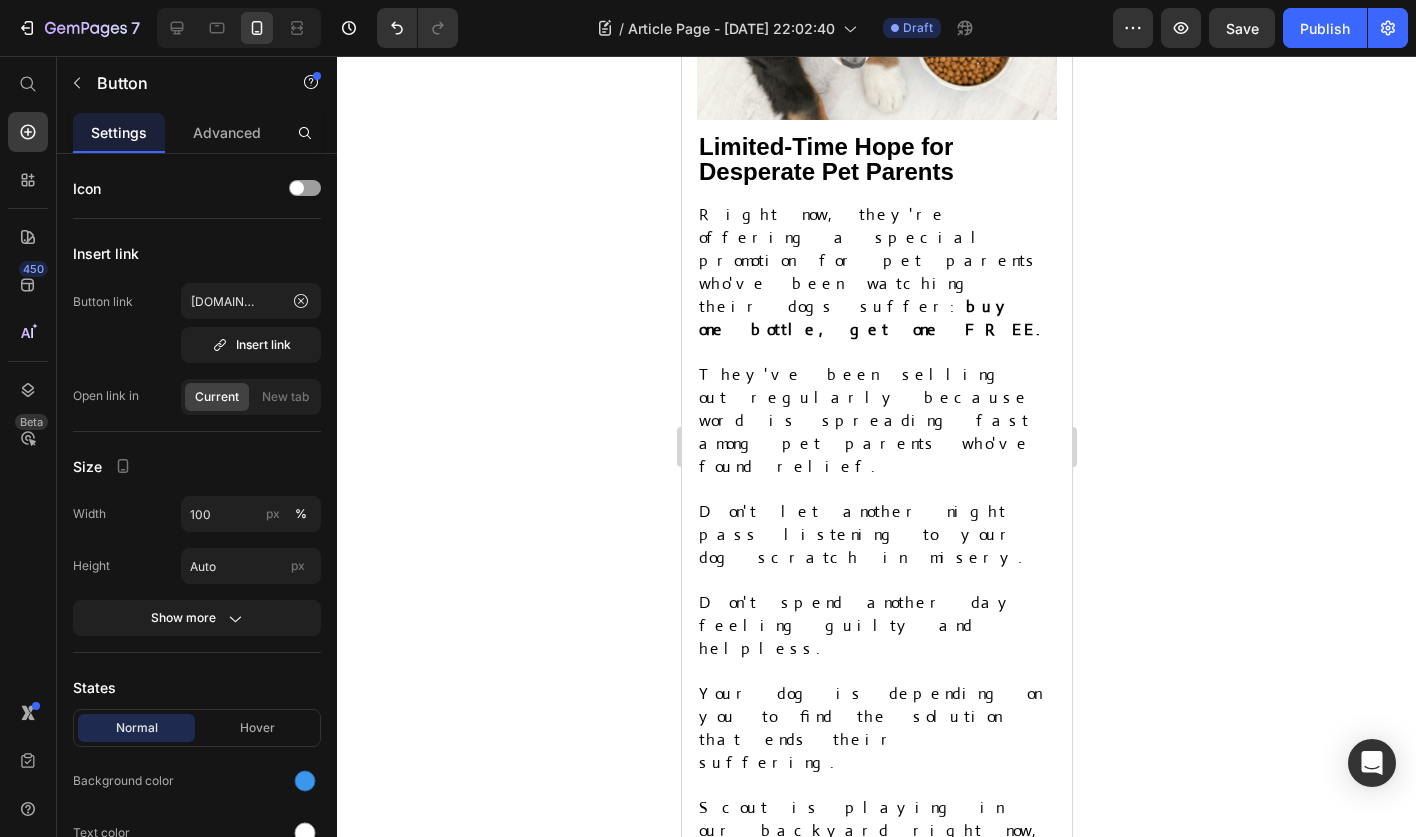 click 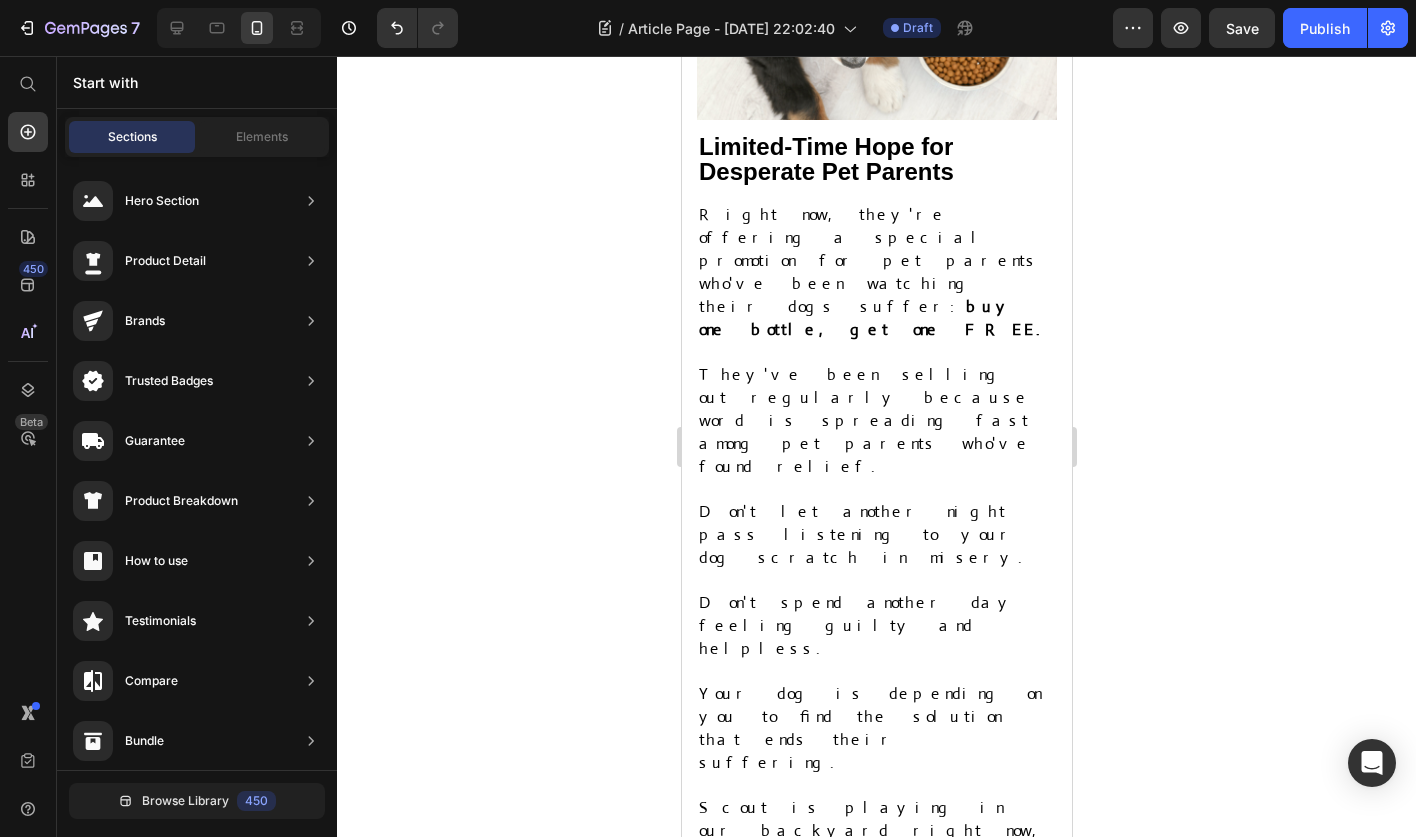 click on "Check Availability" at bounding box center (876, 1452) 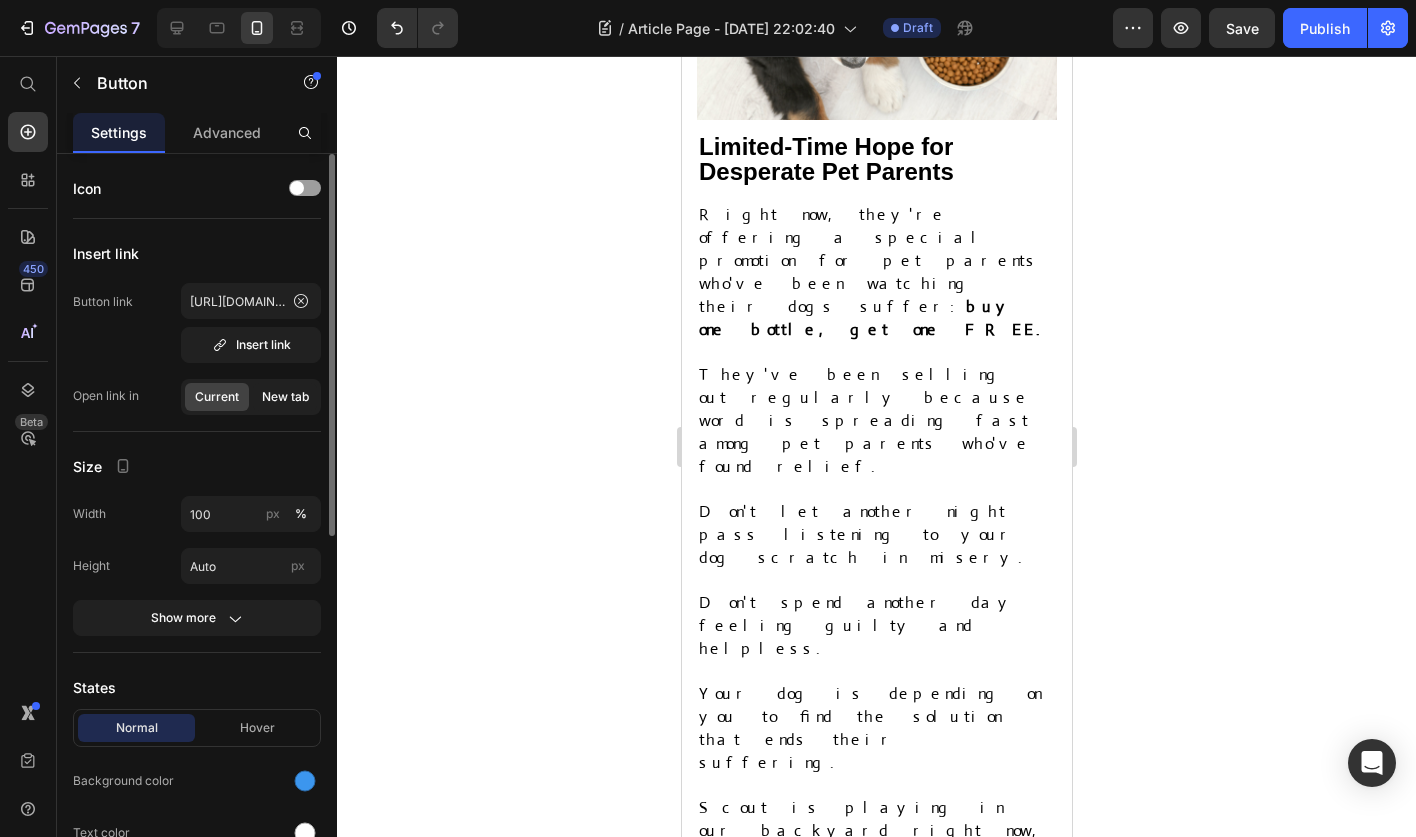 click on "New tab" 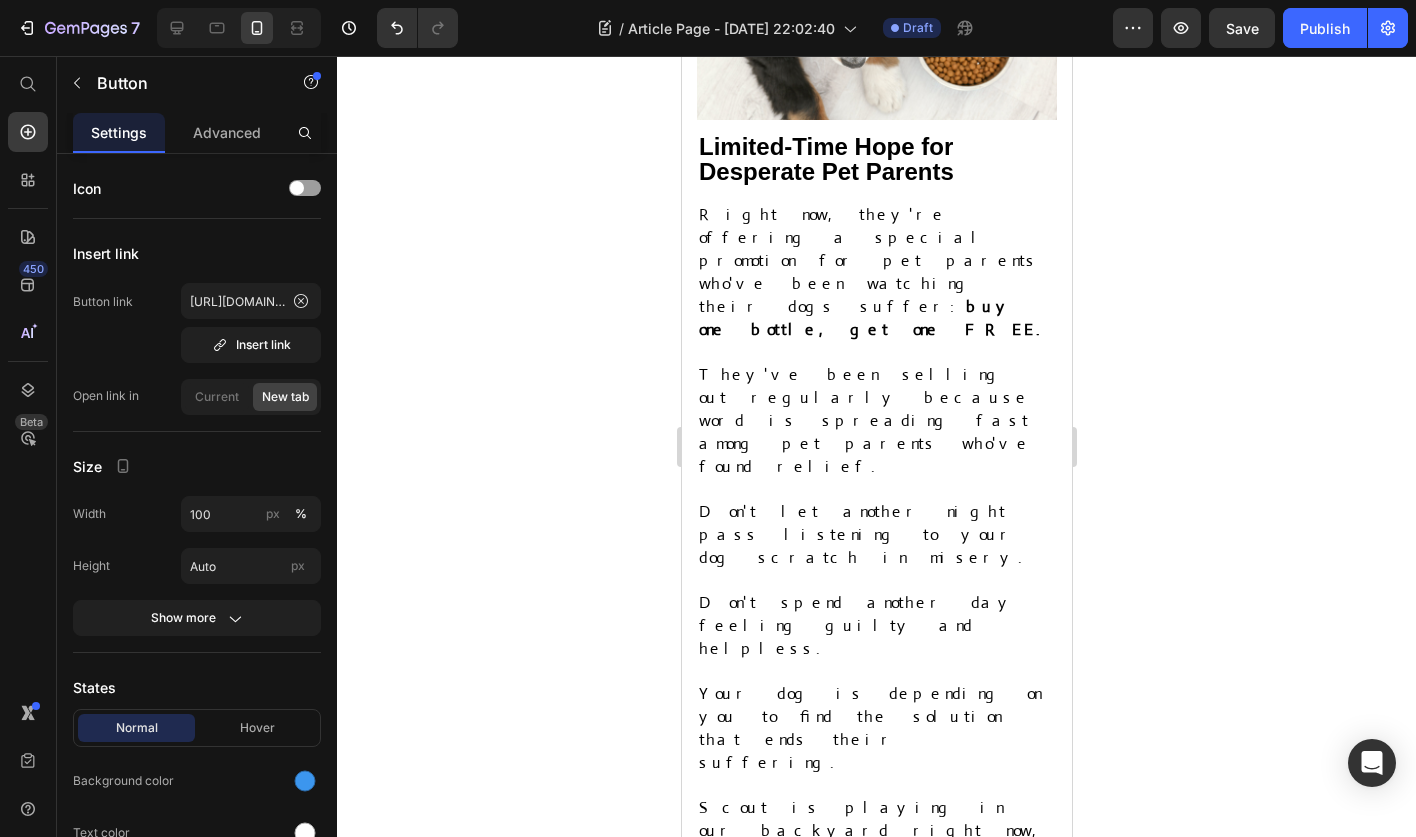 click 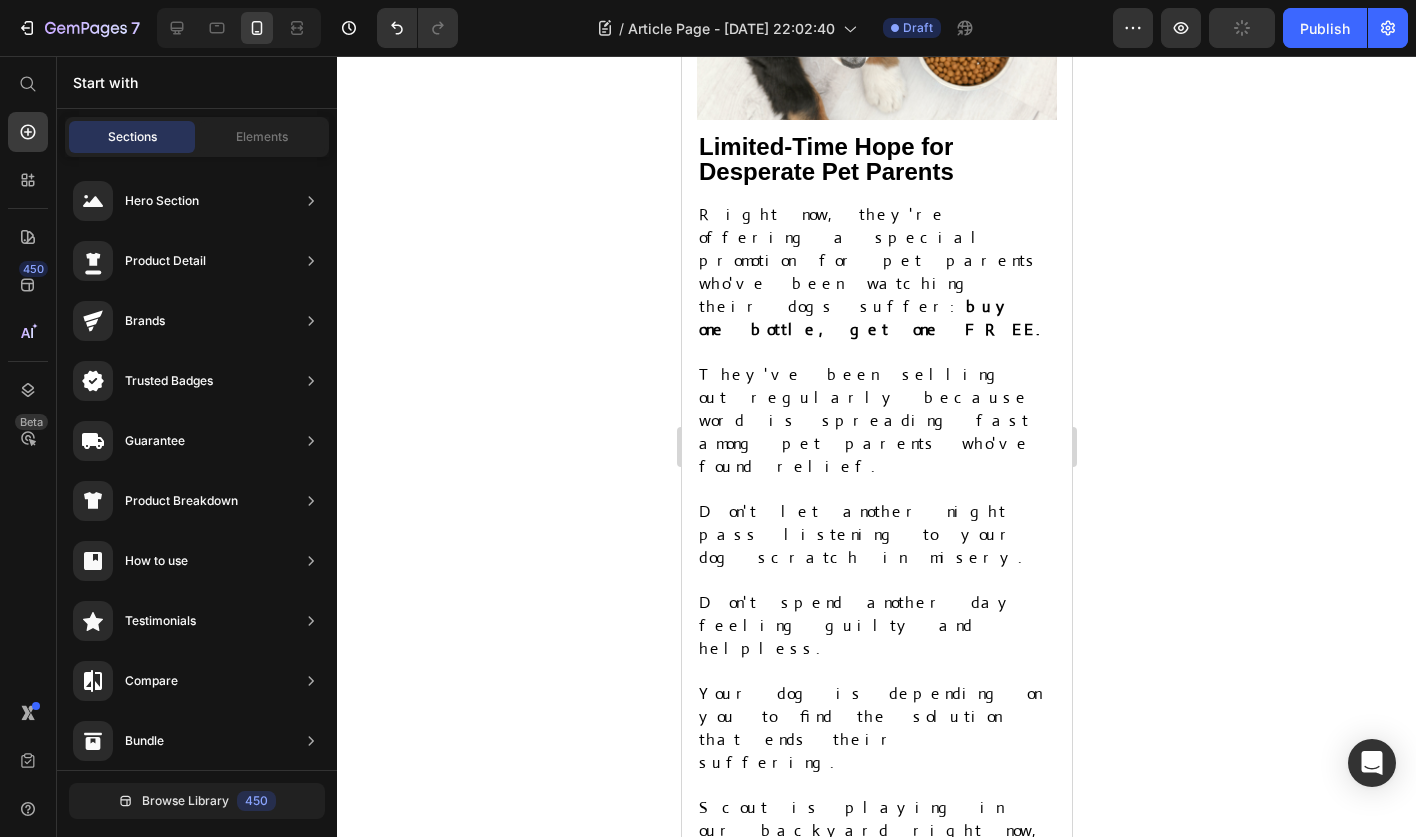 click on "Check Availability" at bounding box center (876, 1452) 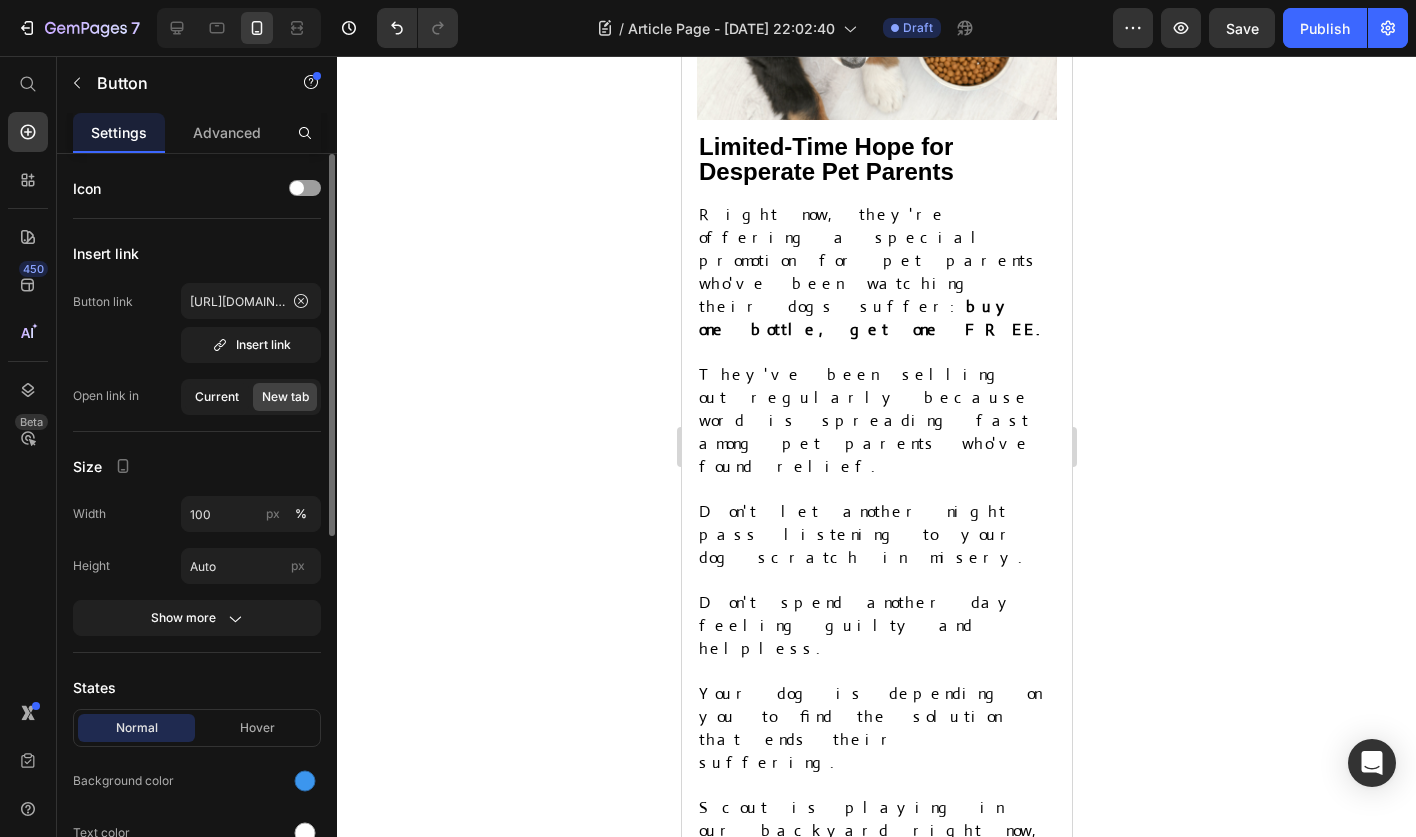 click on "Current" 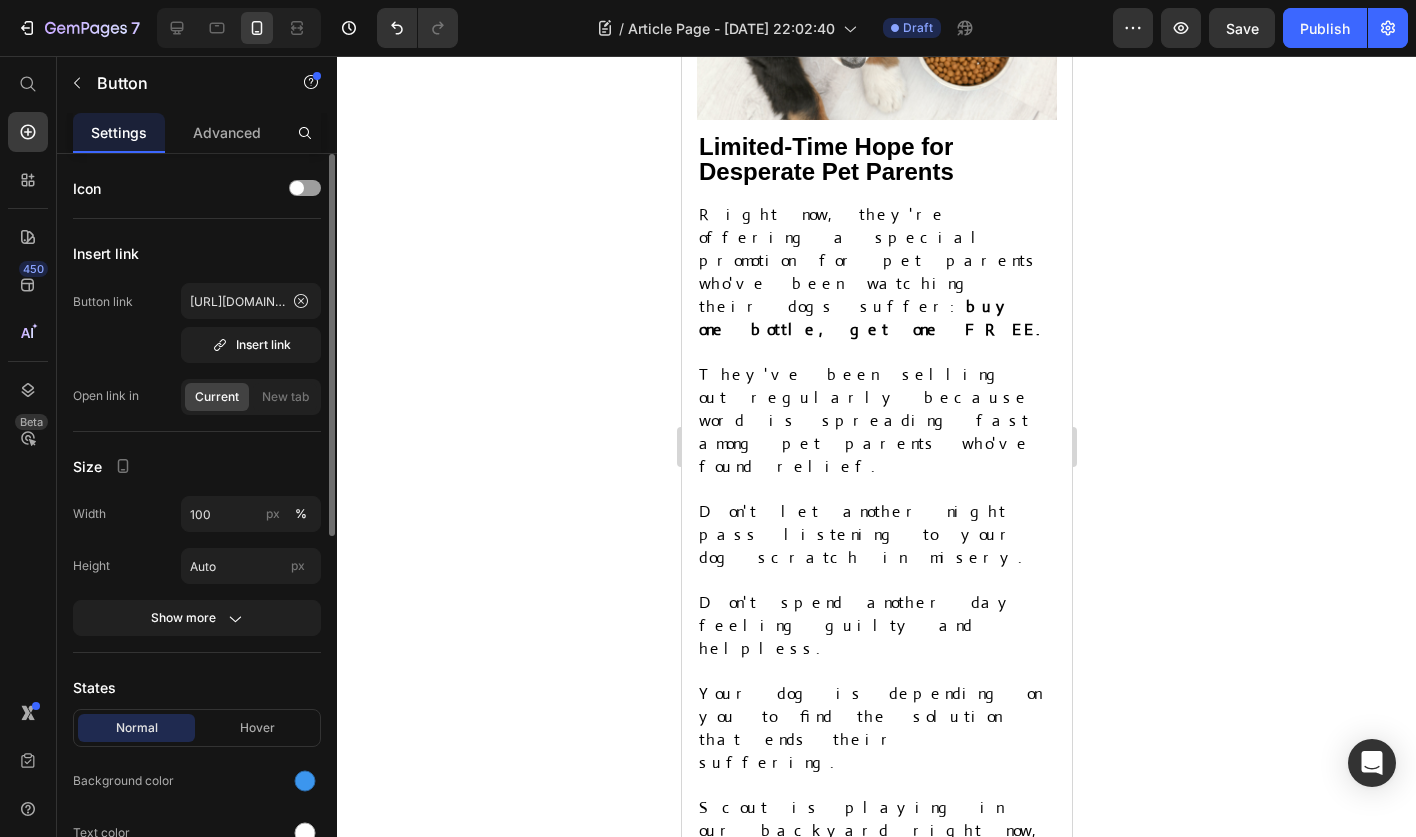 click on "Current" 